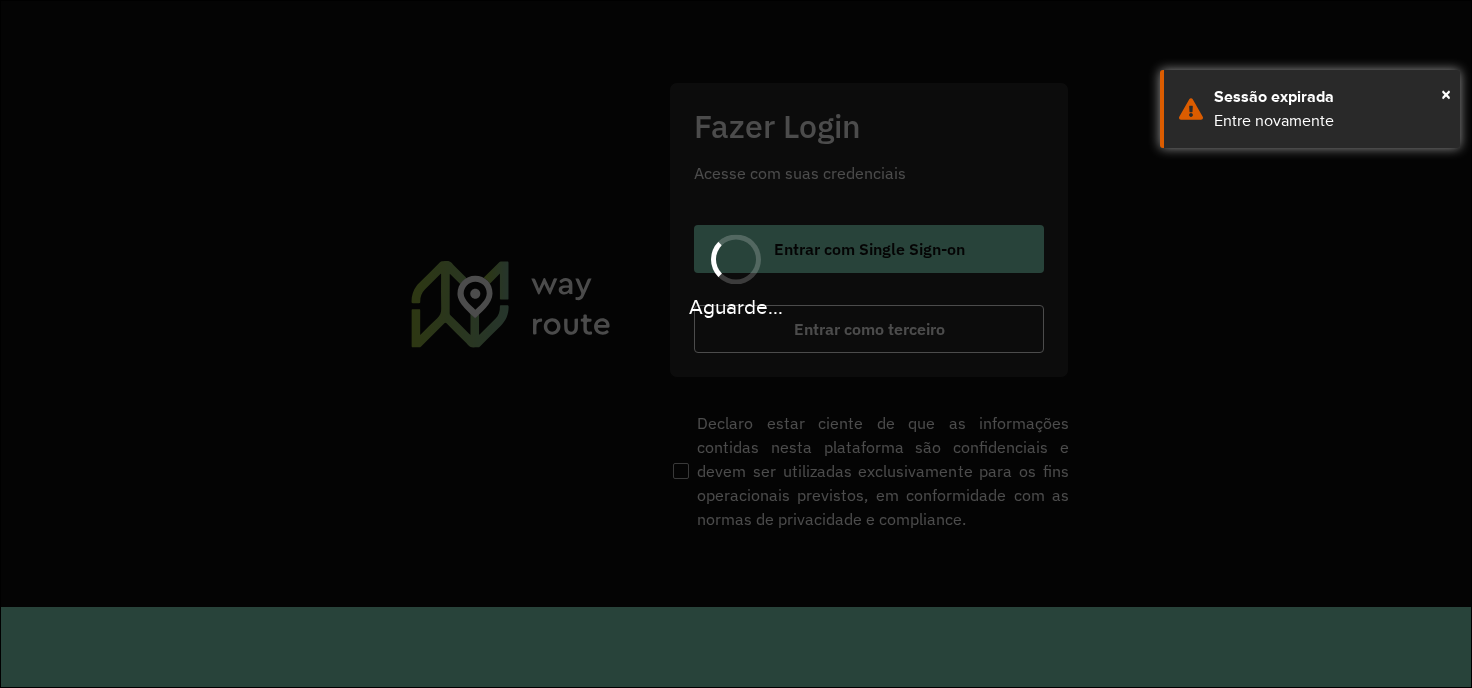 scroll, scrollTop: 0, scrollLeft: 0, axis: both 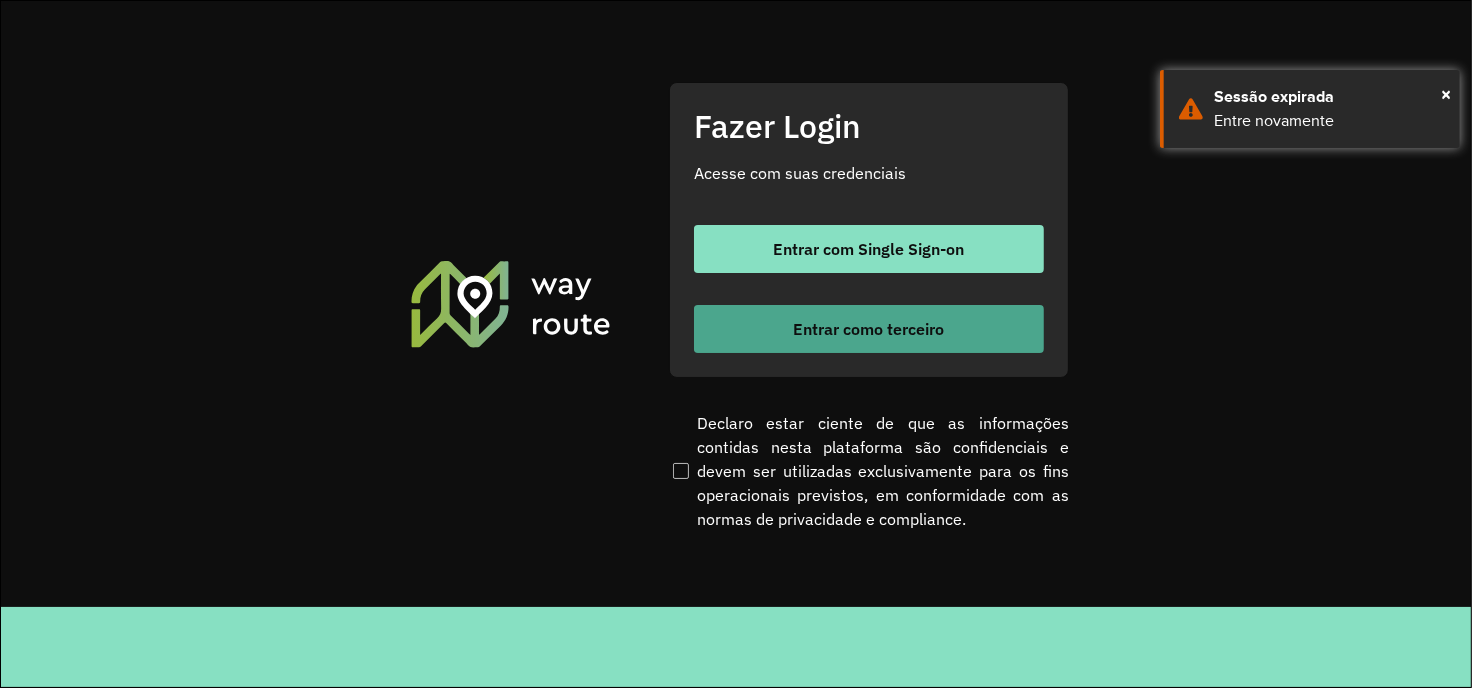 click on "Entrar como terceiro" at bounding box center [869, 329] 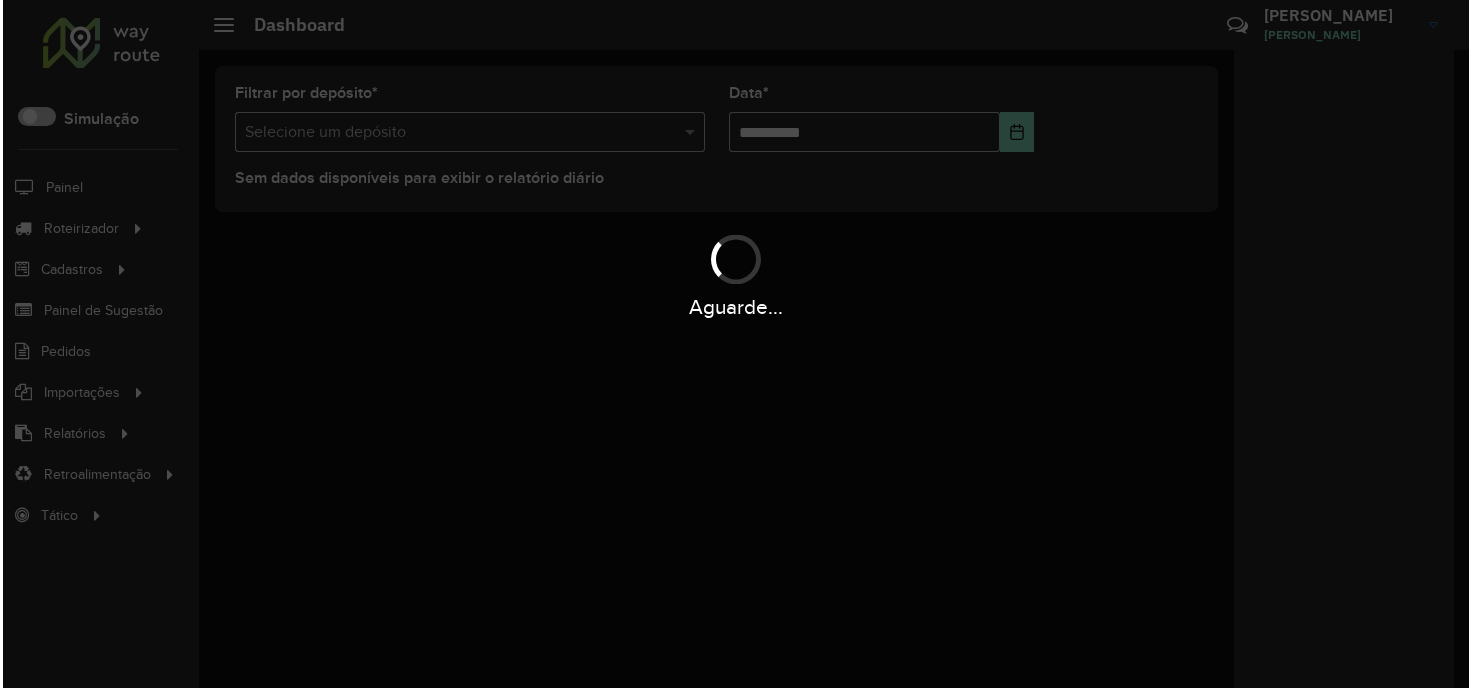 scroll, scrollTop: 0, scrollLeft: 0, axis: both 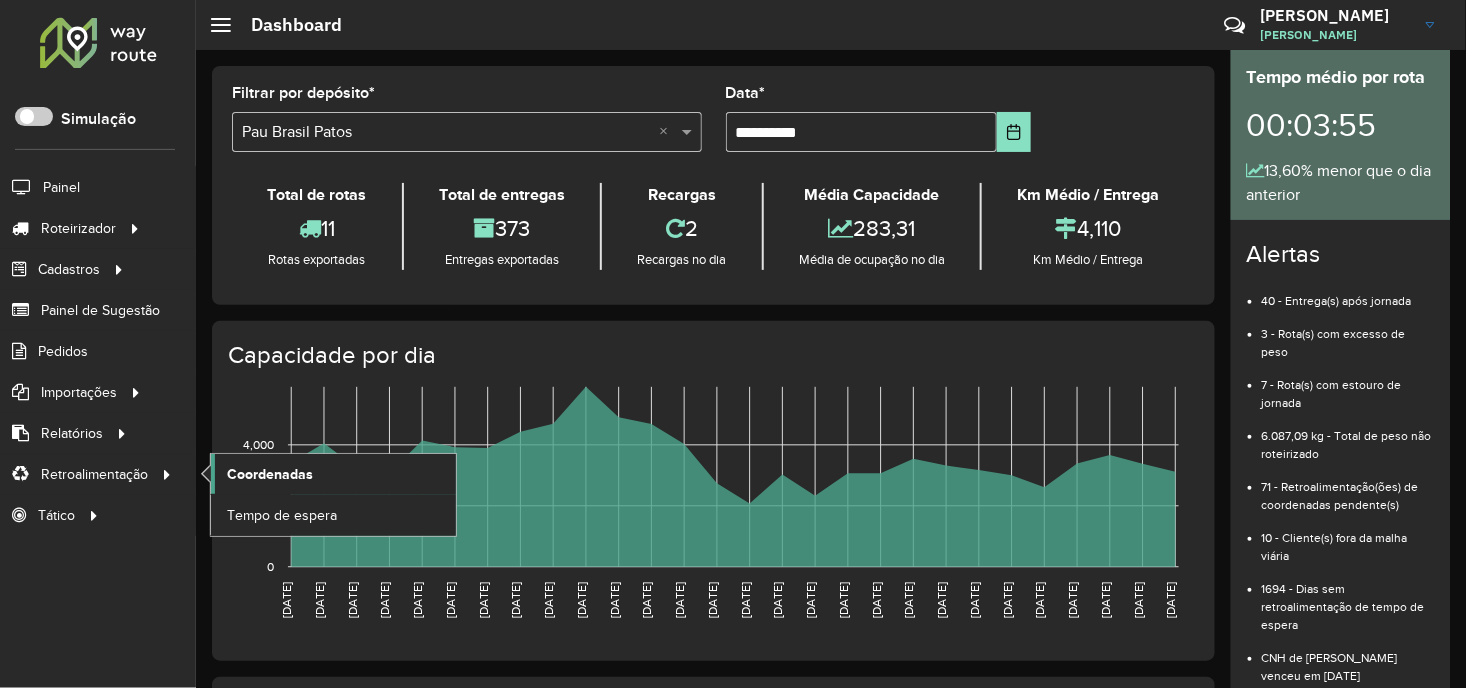 click on "Coordenadas" 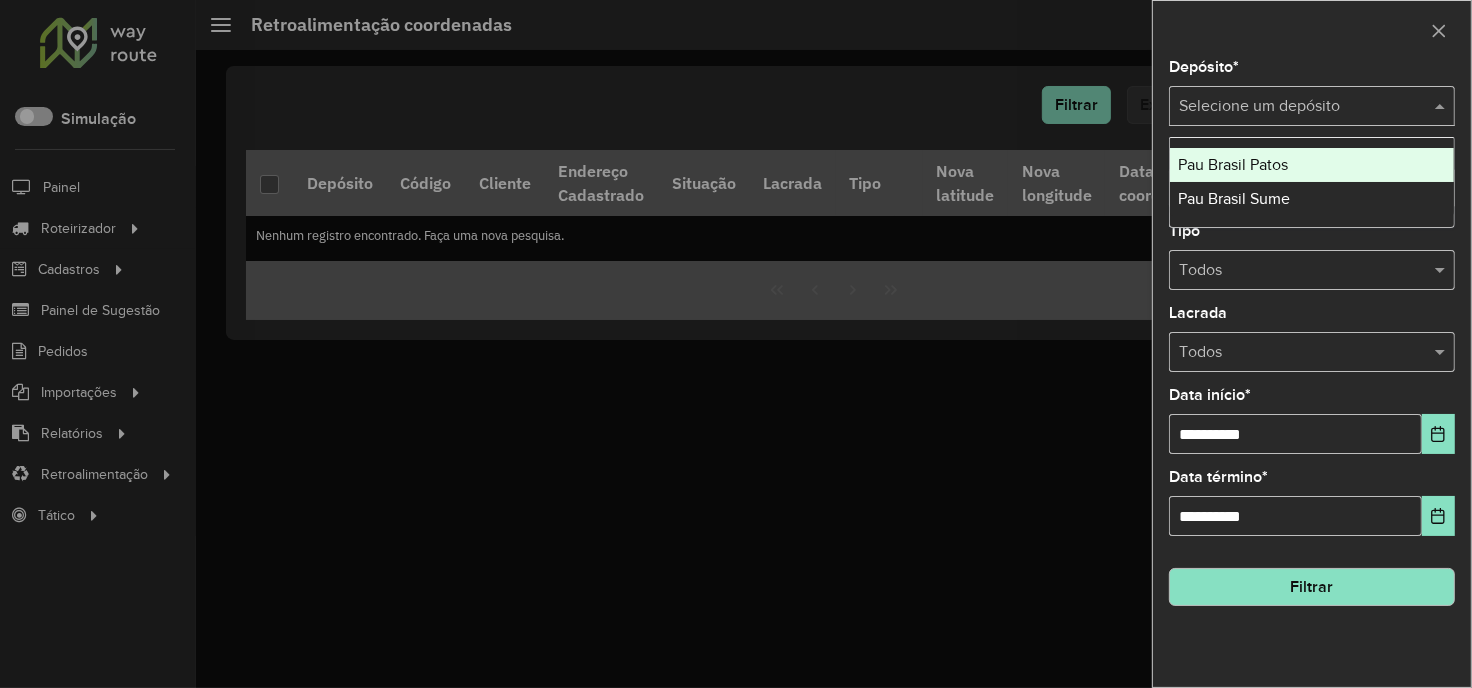 click at bounding box center [1292, 107] 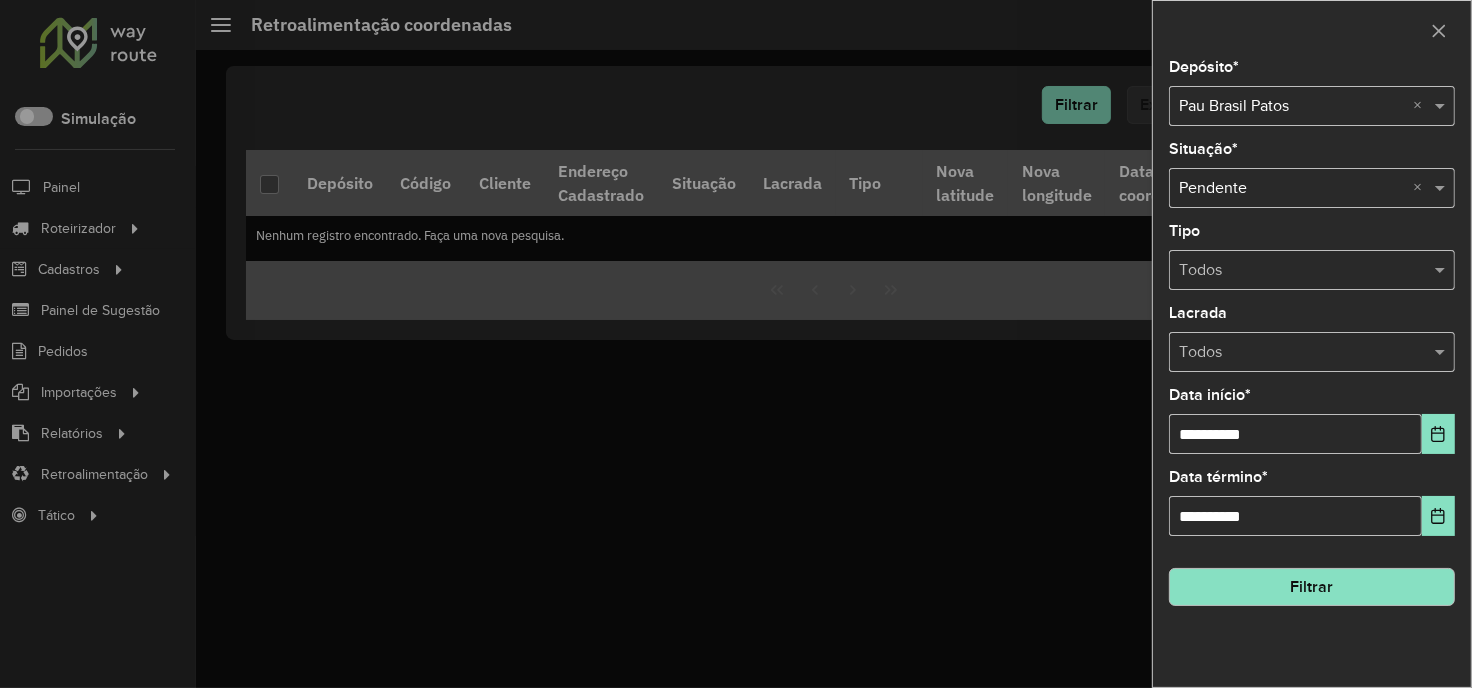 click on "Filtrar" 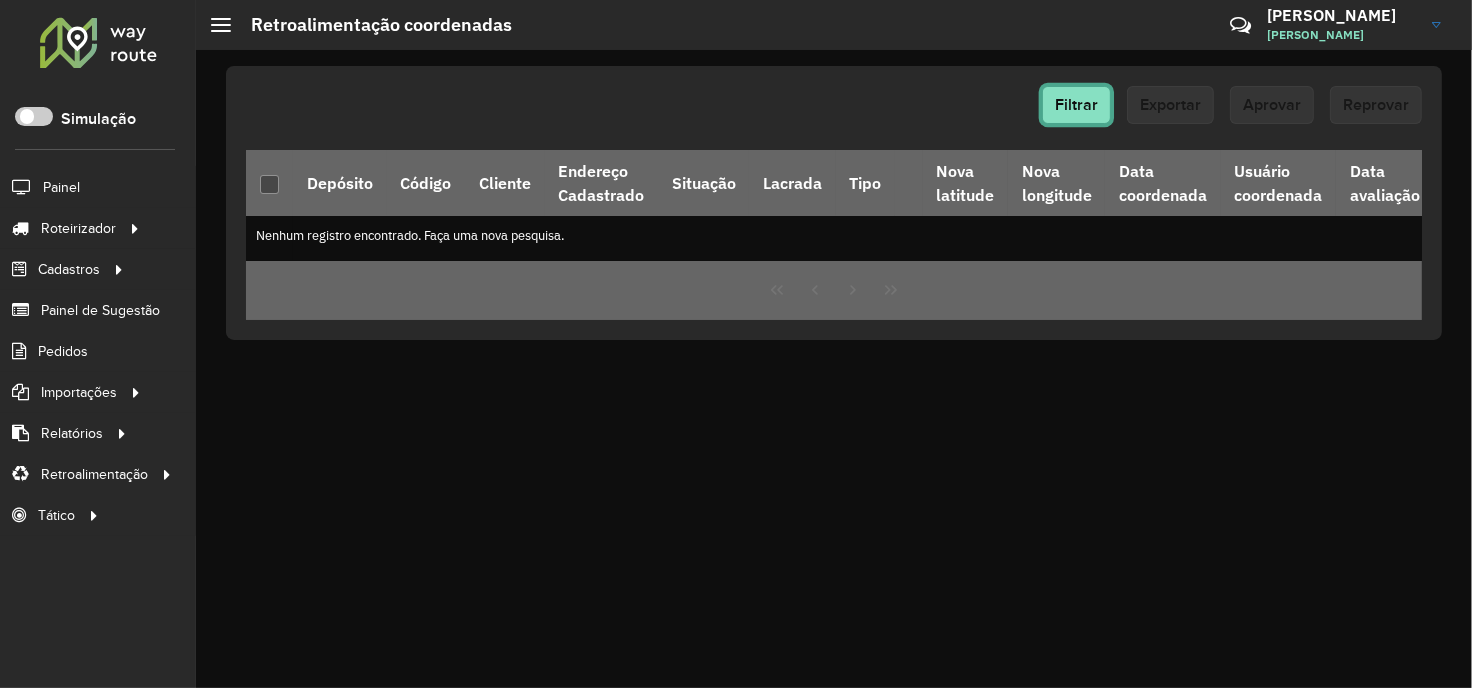 click on "Filtrar" 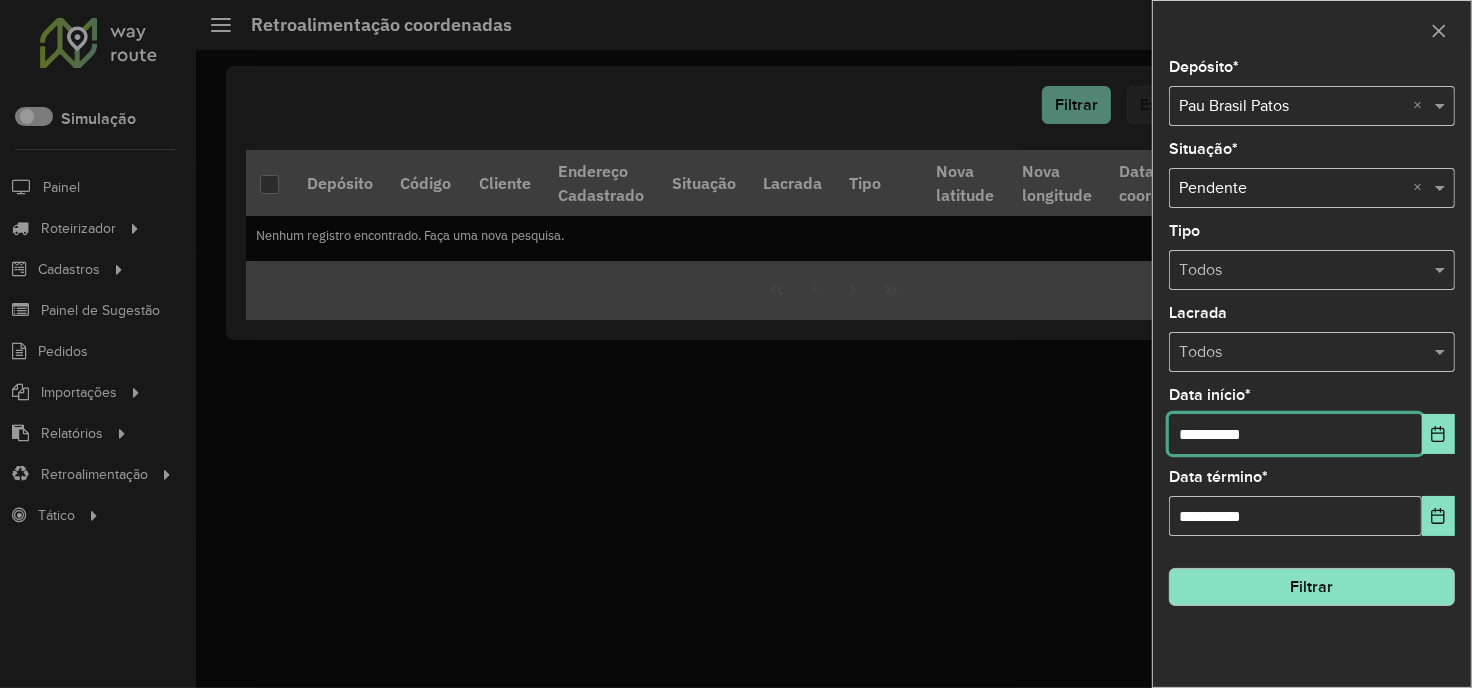click on "**********" at bounding box center [1295, 434] 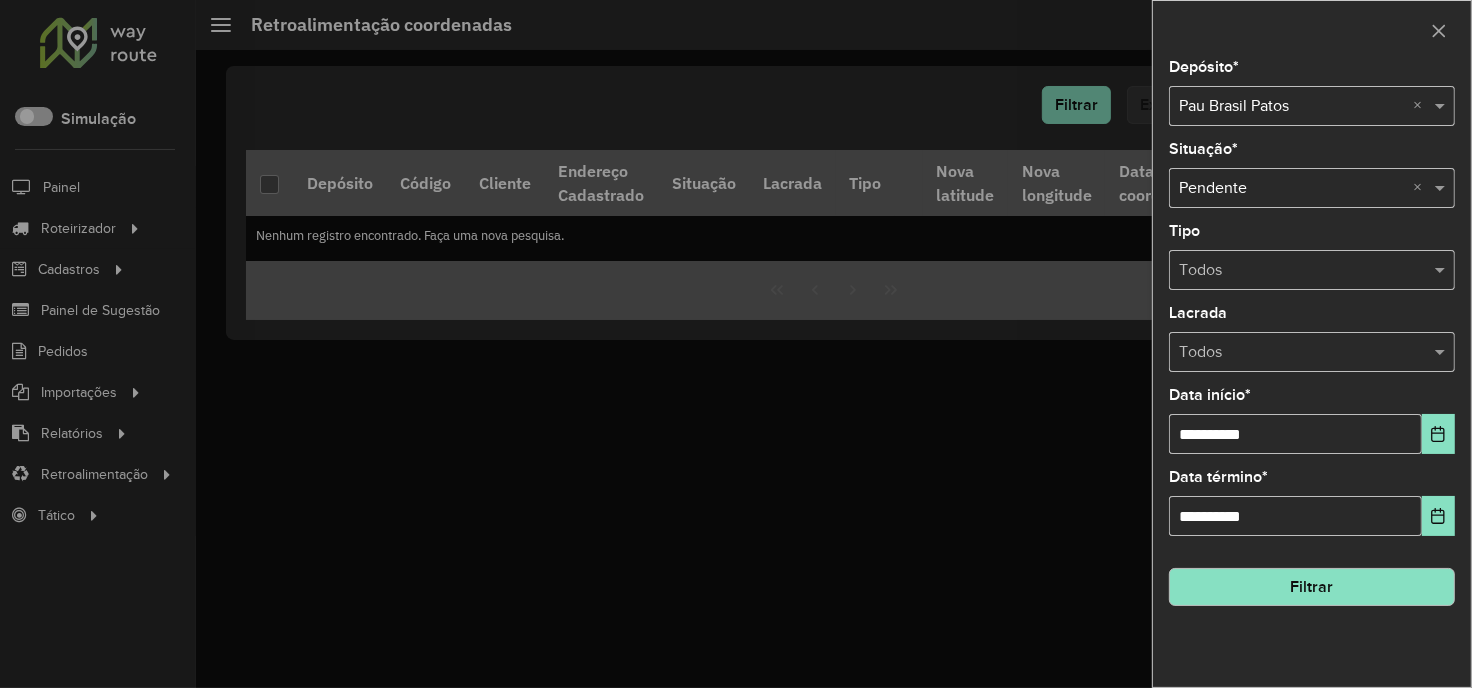 click on "**********" 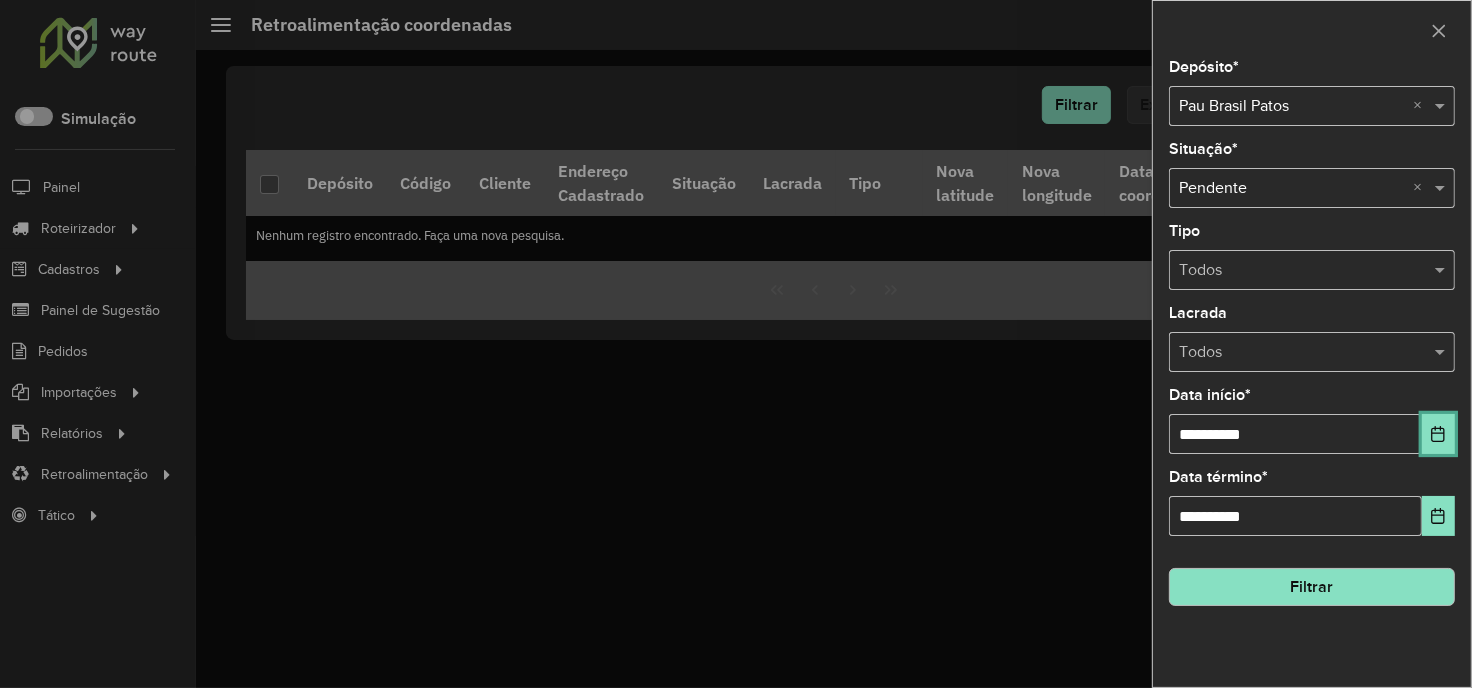 click at bounding box center [1438, 434] 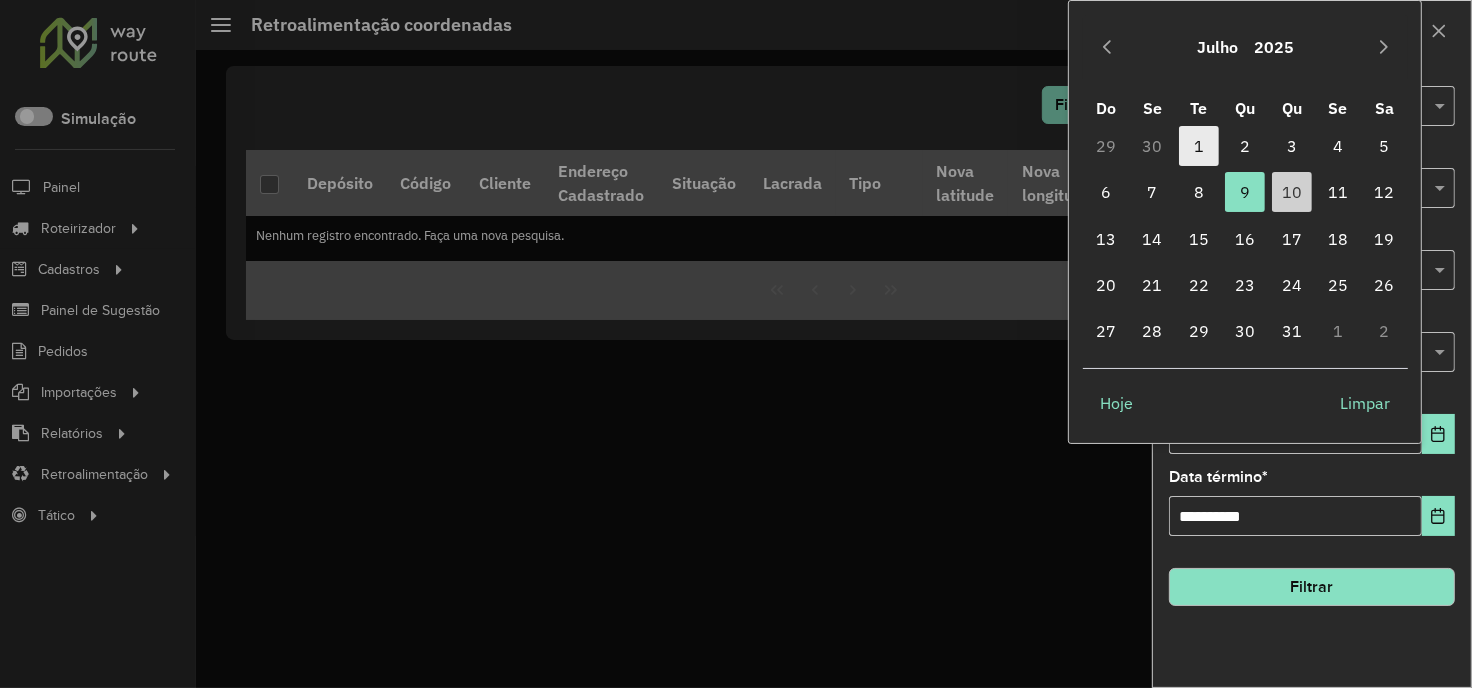 click on "1" at bounding box center [1199, 146] 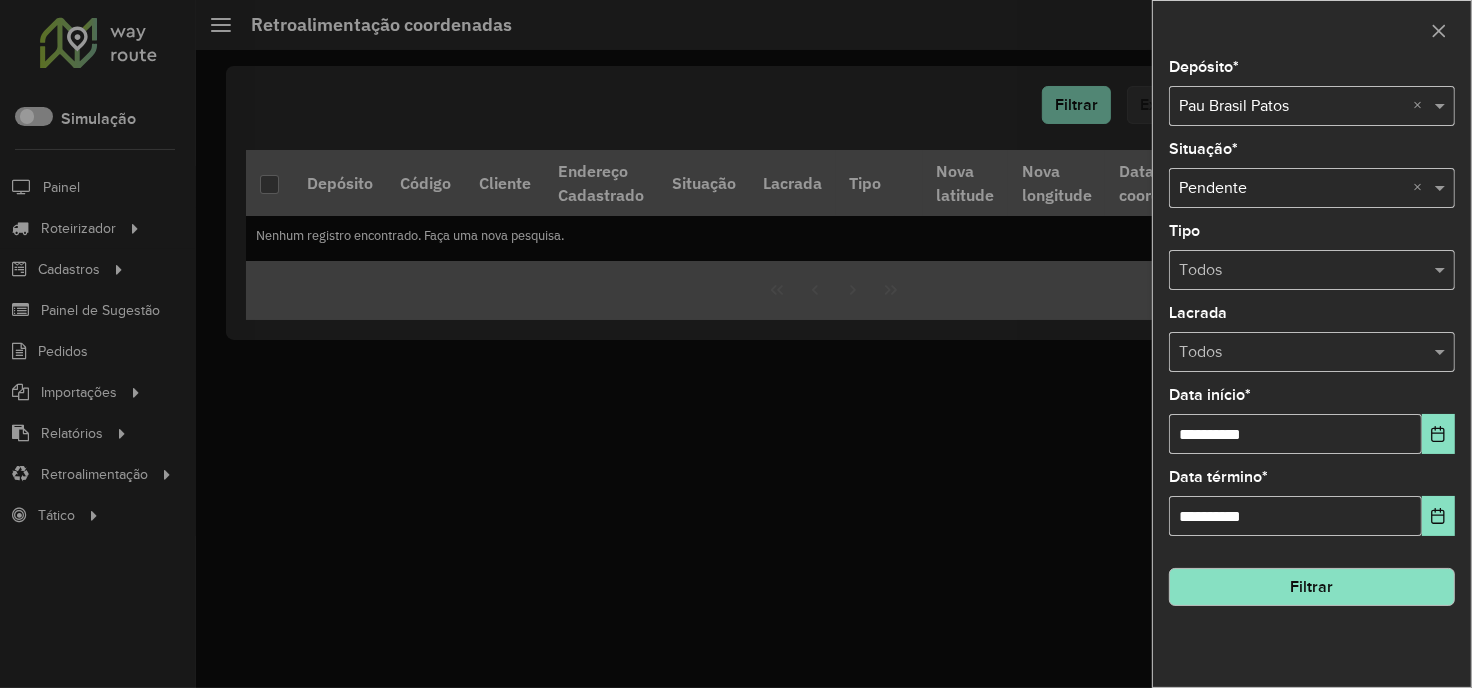 click on "Filtrar" 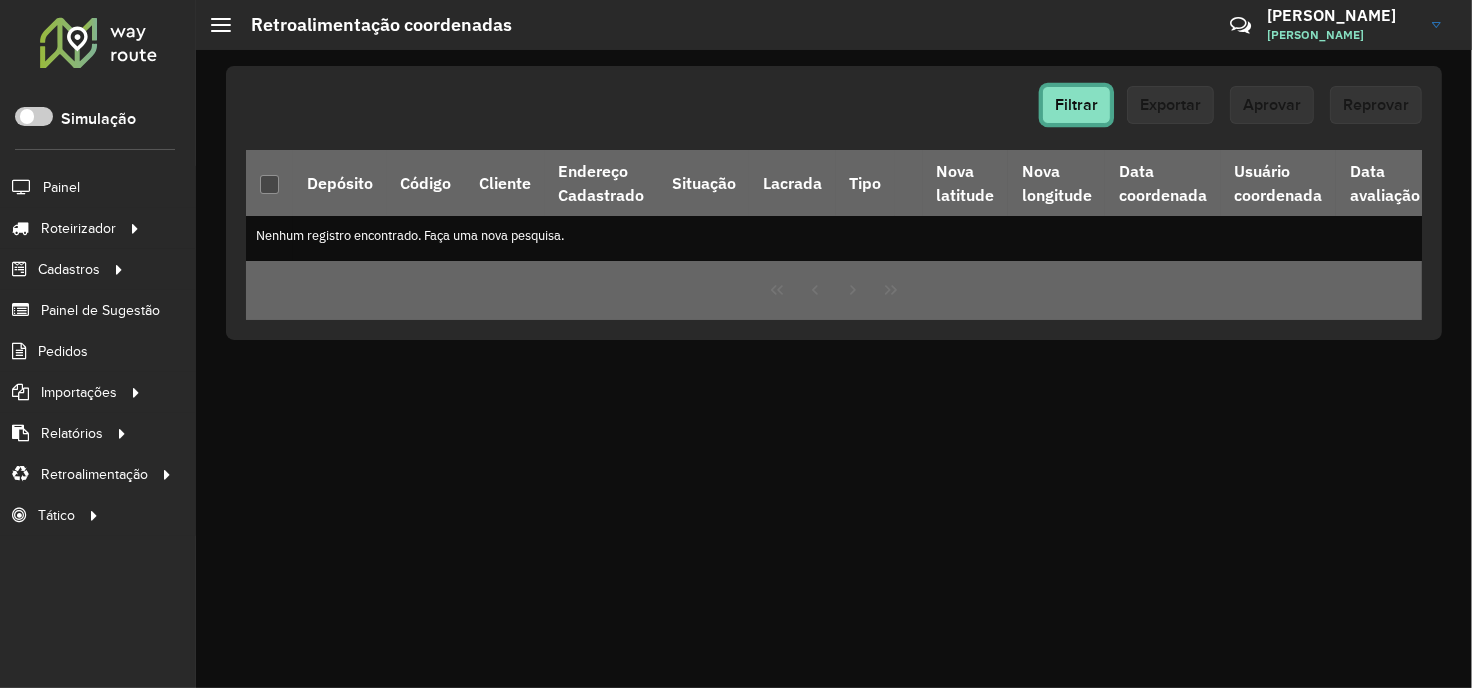 click on "Filtrar" 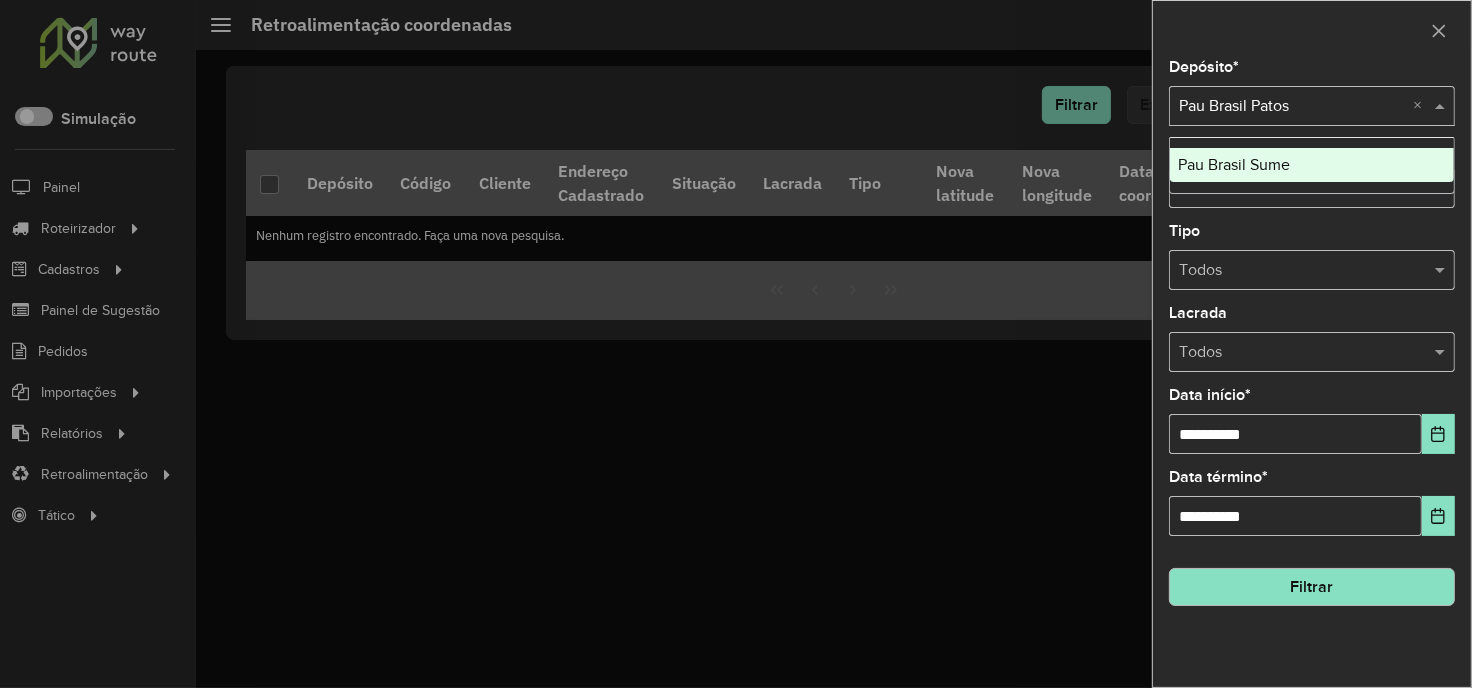 click at bounding box center (1292, 107) 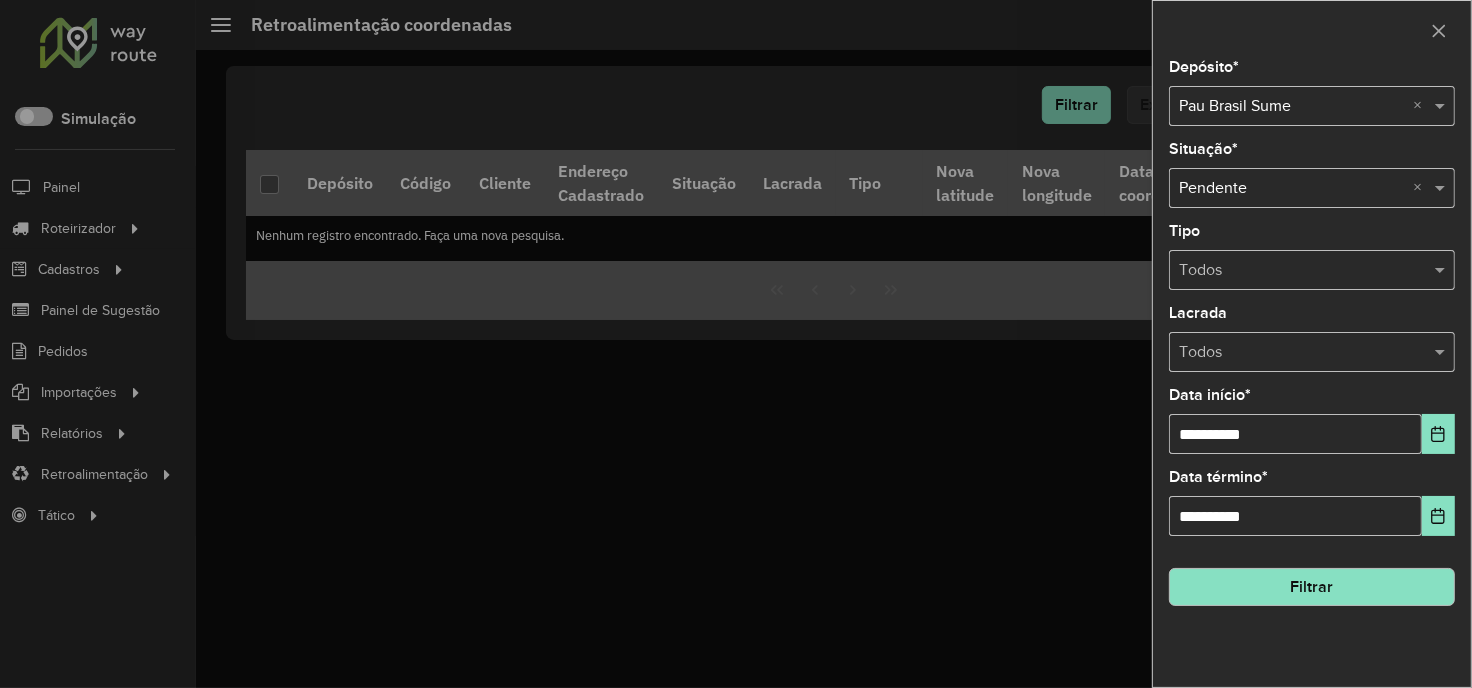click on "Filtrar" 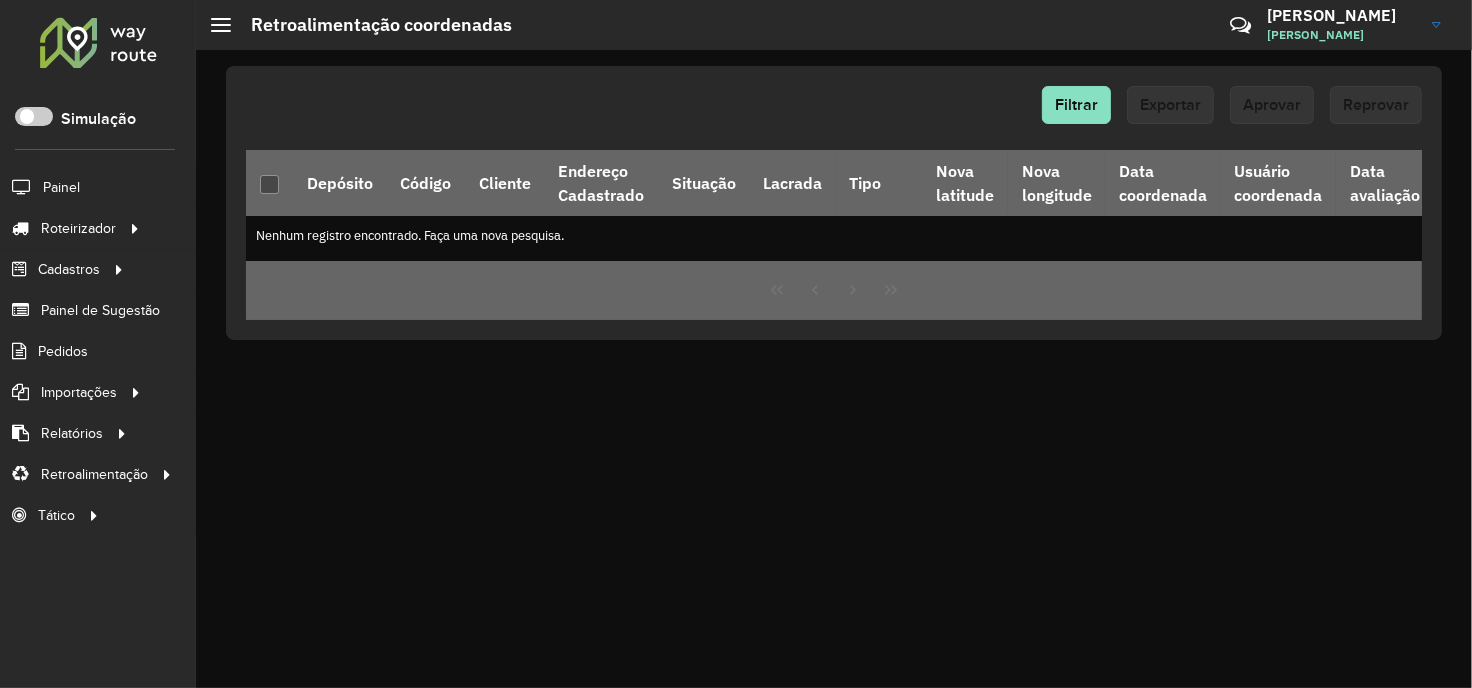 click on "Filtrar   Exportar   Aprovar   Reprovar  Depósito Código Cliente Endereço Cadastrado Situação  Lacrada   Tipo   Nova latitude   Nova longitude   Data coordenada   Usuário coordenada  Data avaliação  Usuário avaliação   Nenhum registro encontrado. Faça uma nova pesquisa." 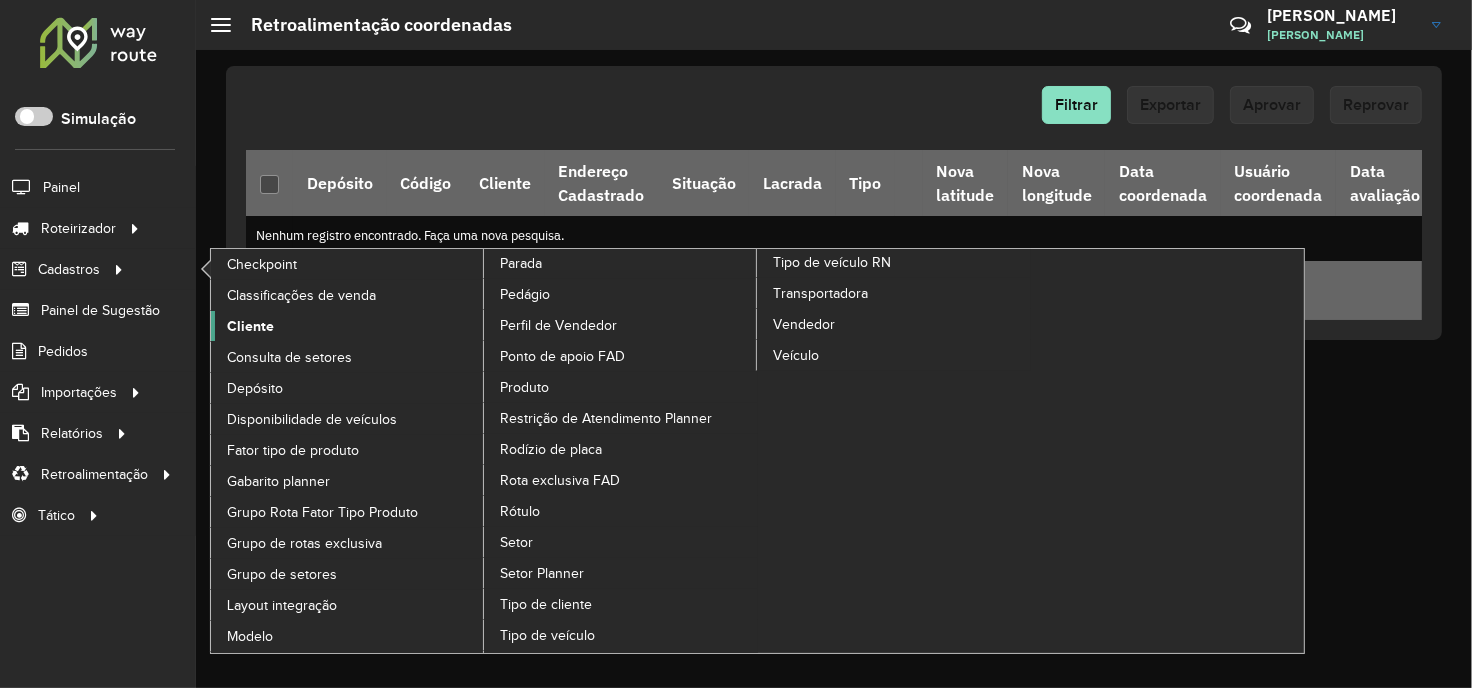 click on "Cliente" 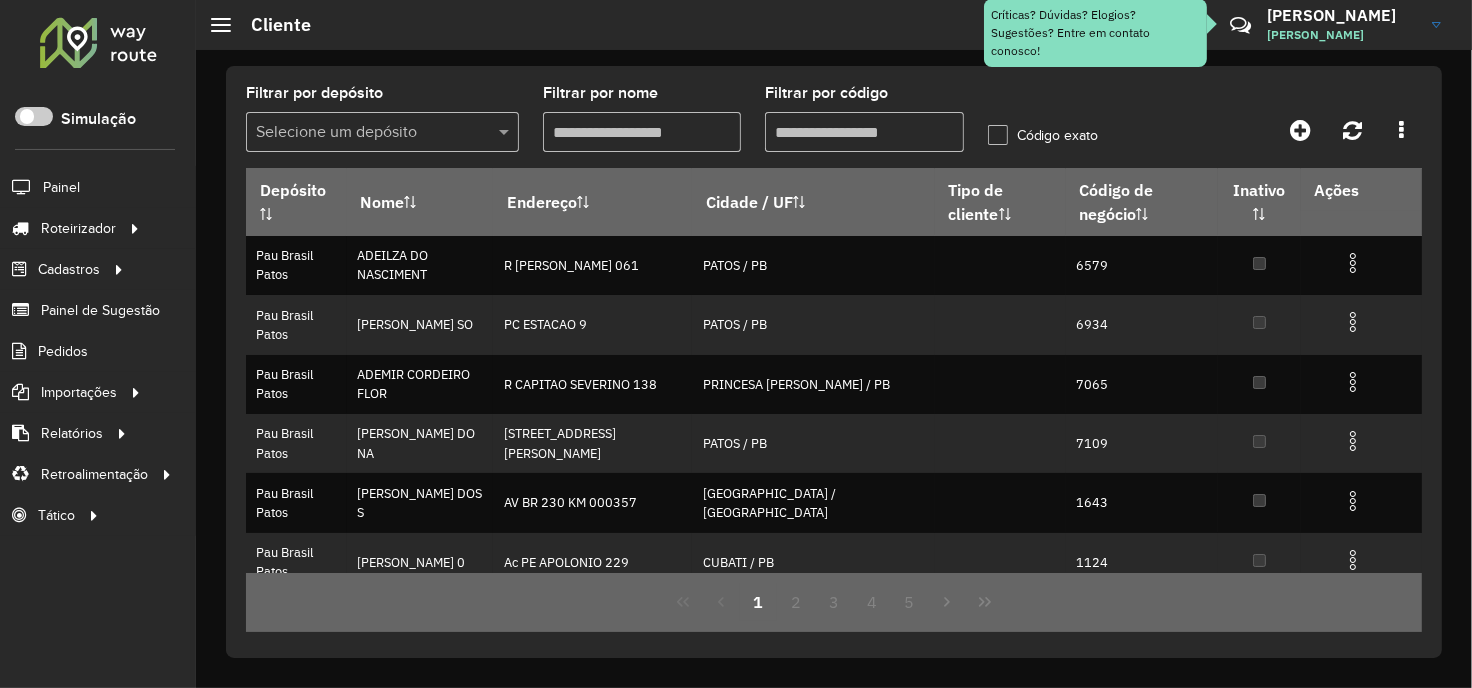 click on "Filtrar por código" at bounding box center (864, 132) 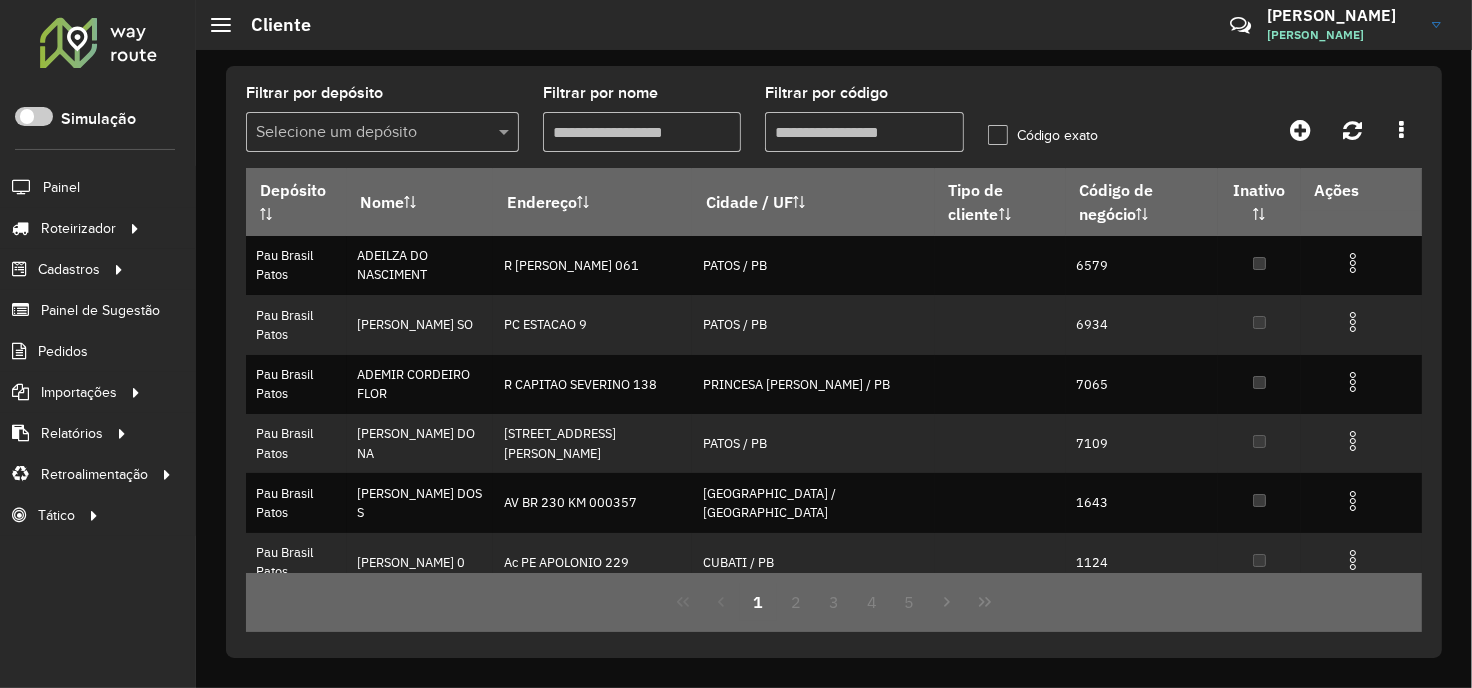 click on "Filtrar por código" at bounding box center (864, 132) 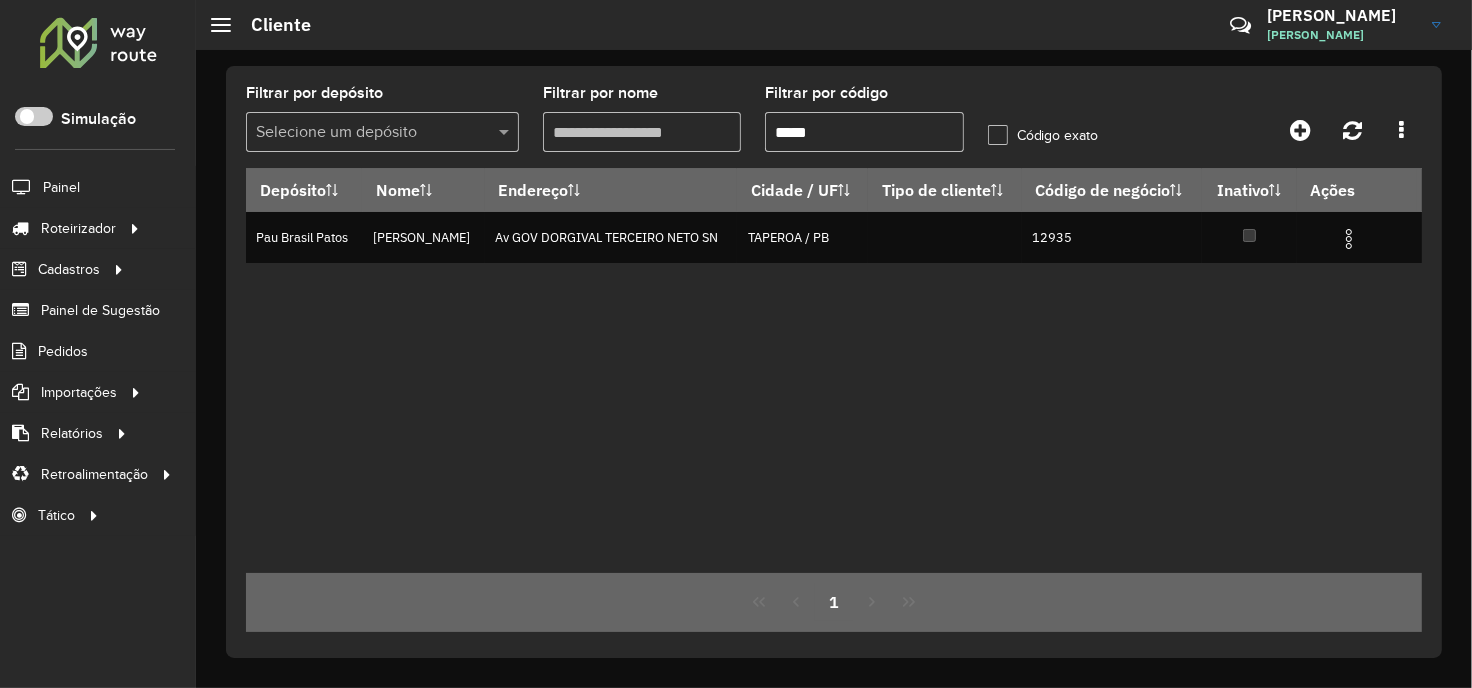 type on "*****" 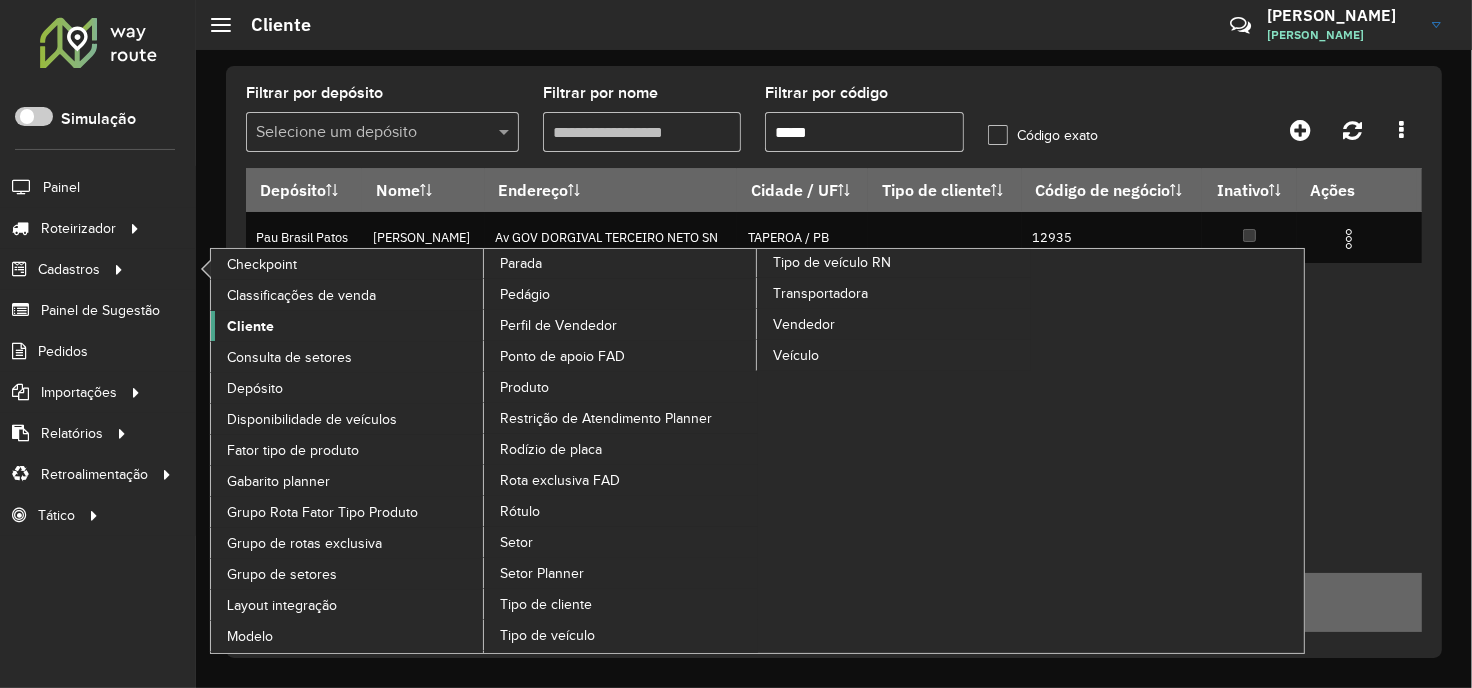 click on "Cliente" 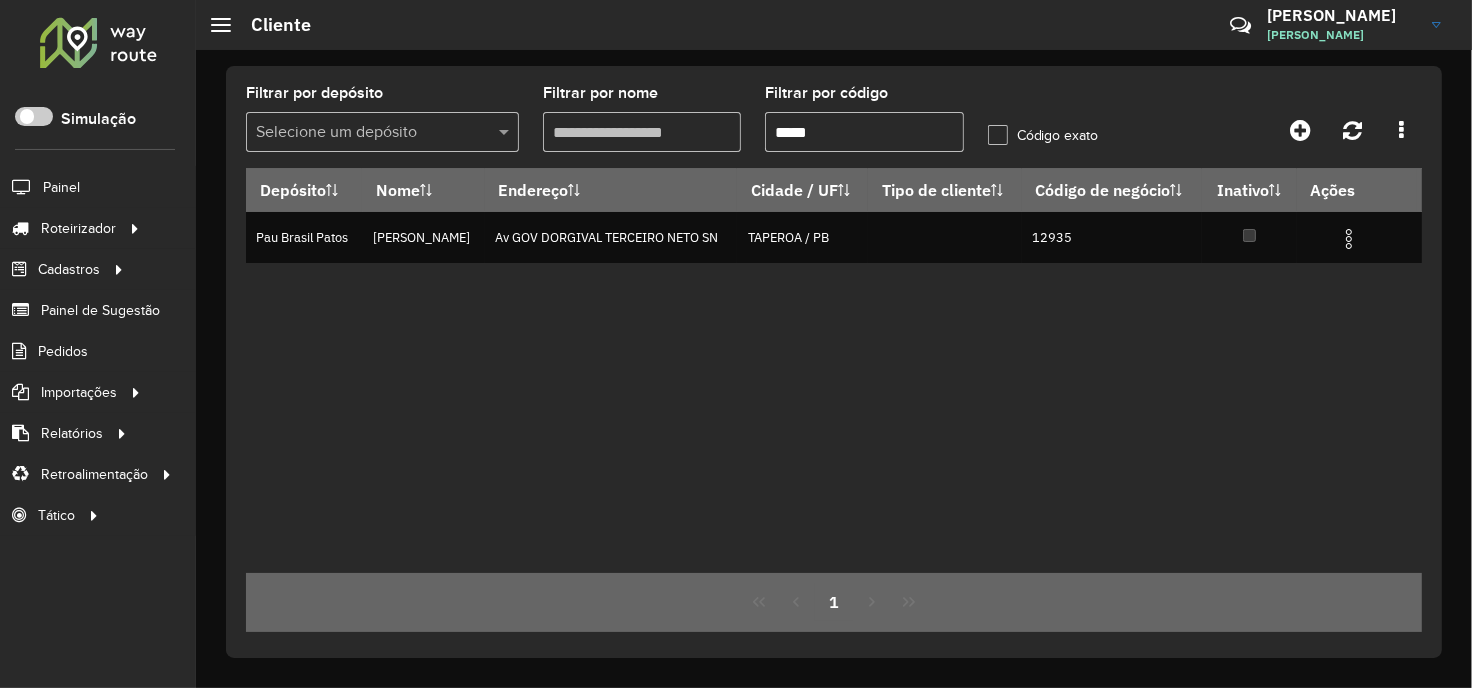 click on "*****" at bounding box center [864, 132] 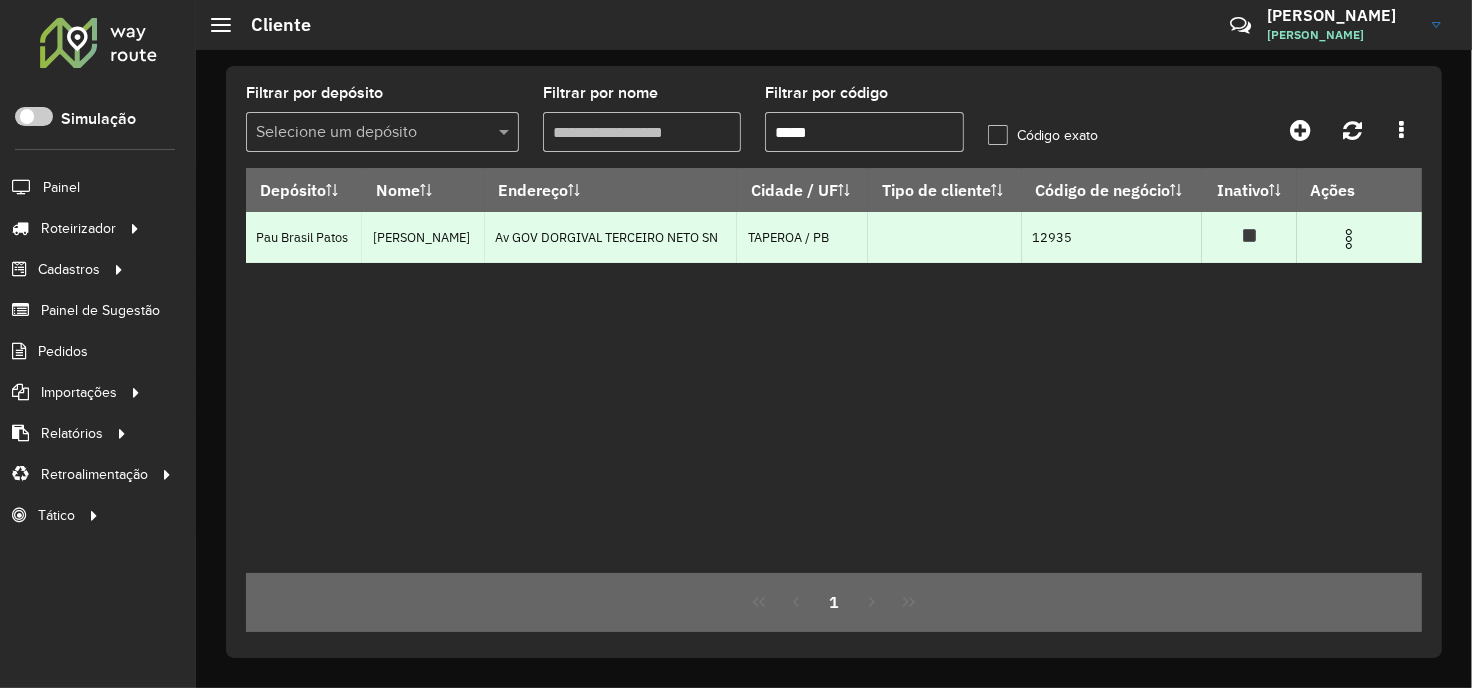 click at bounding box center (1349, 239) 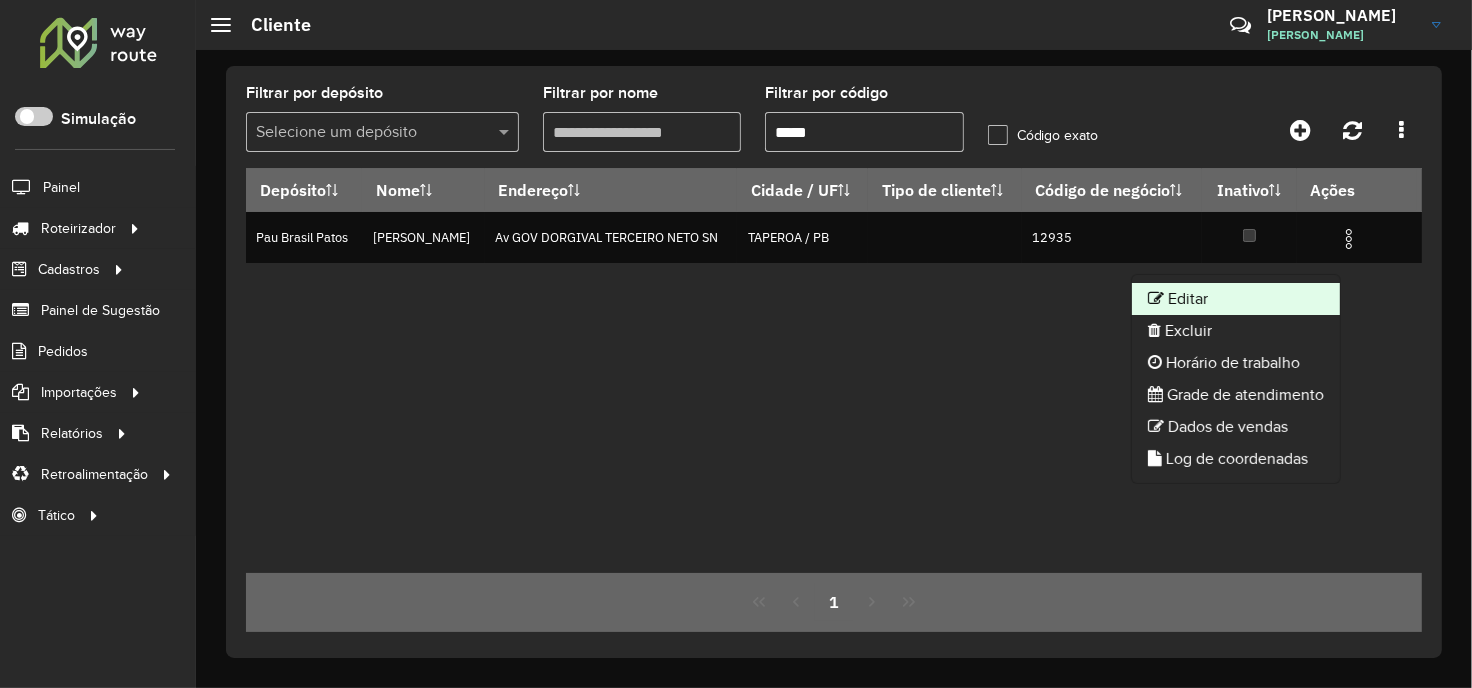 click on "Editar" 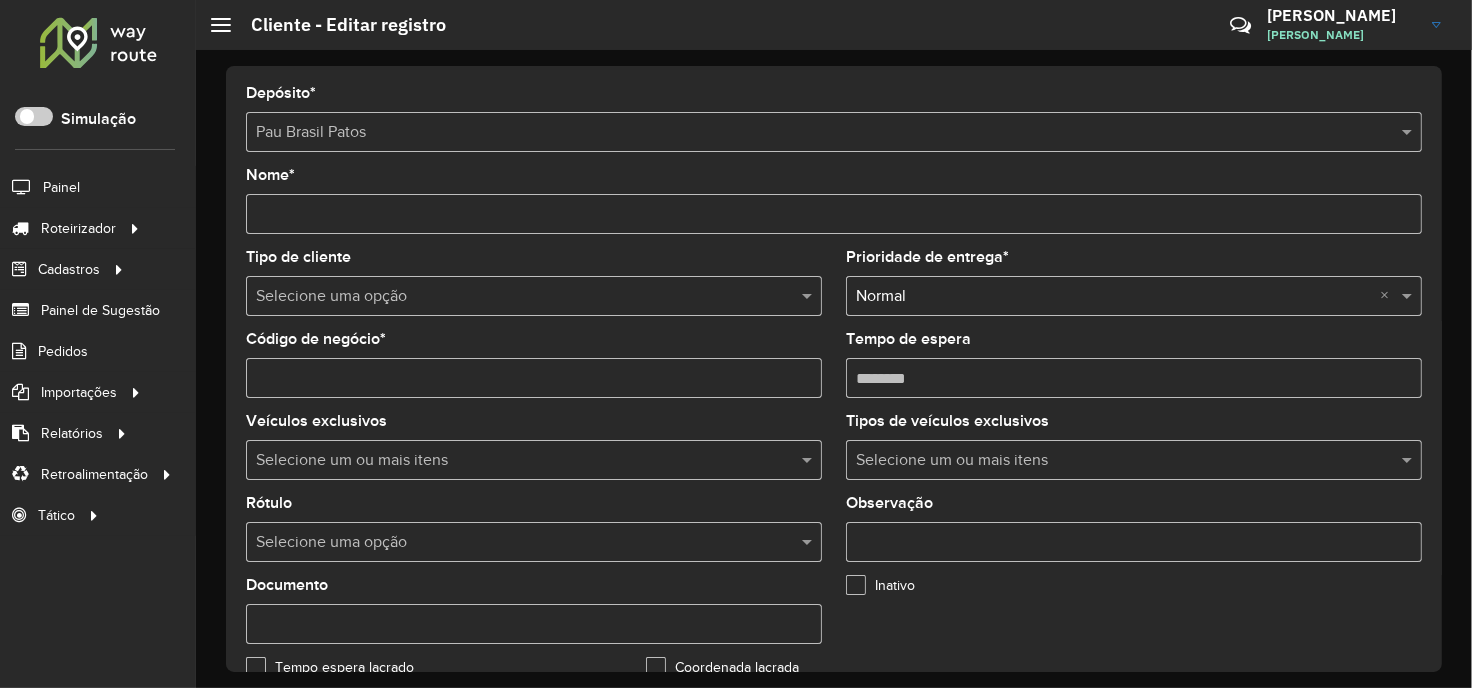 click on "Aguarde..." at bounding box center (0, 0) 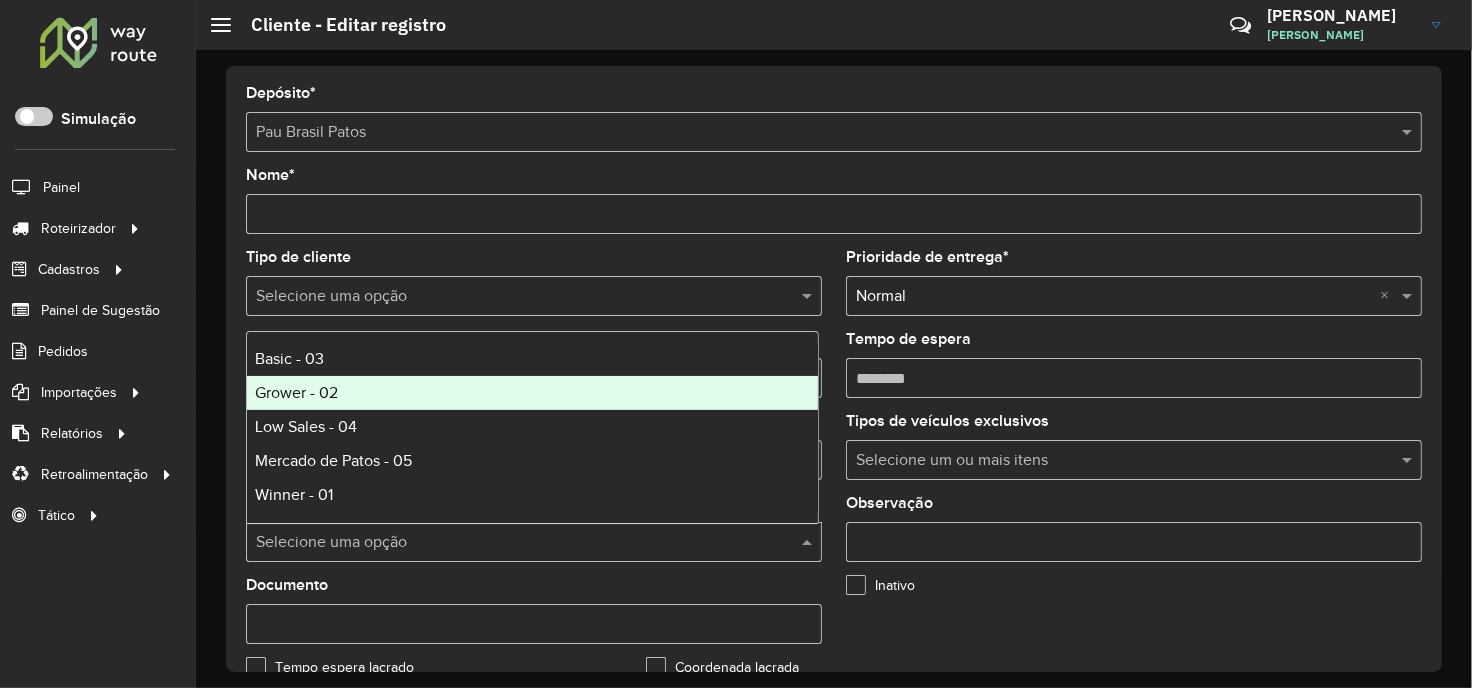 click on "Grower - 02" at bounding box center (532, 393) 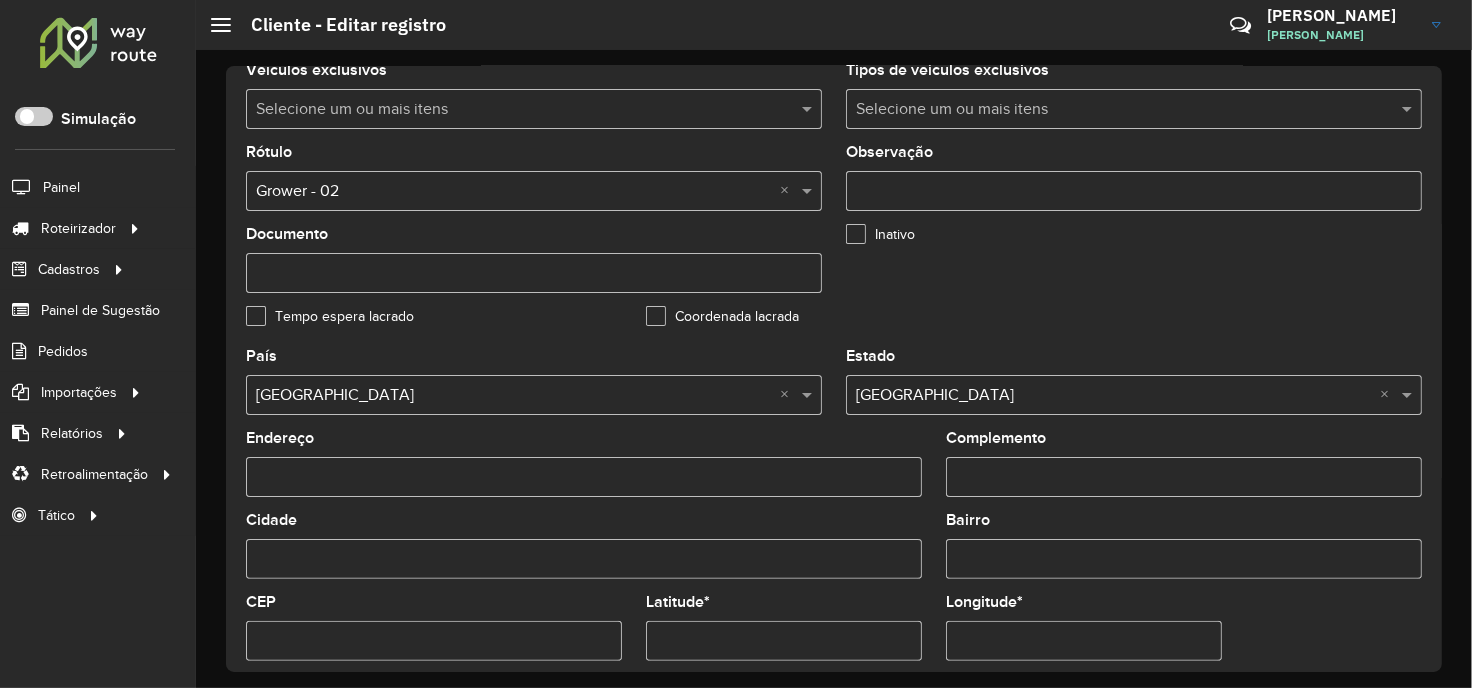 scroll, scrollTop: 741, scrollLeft: 0, axis: vertical 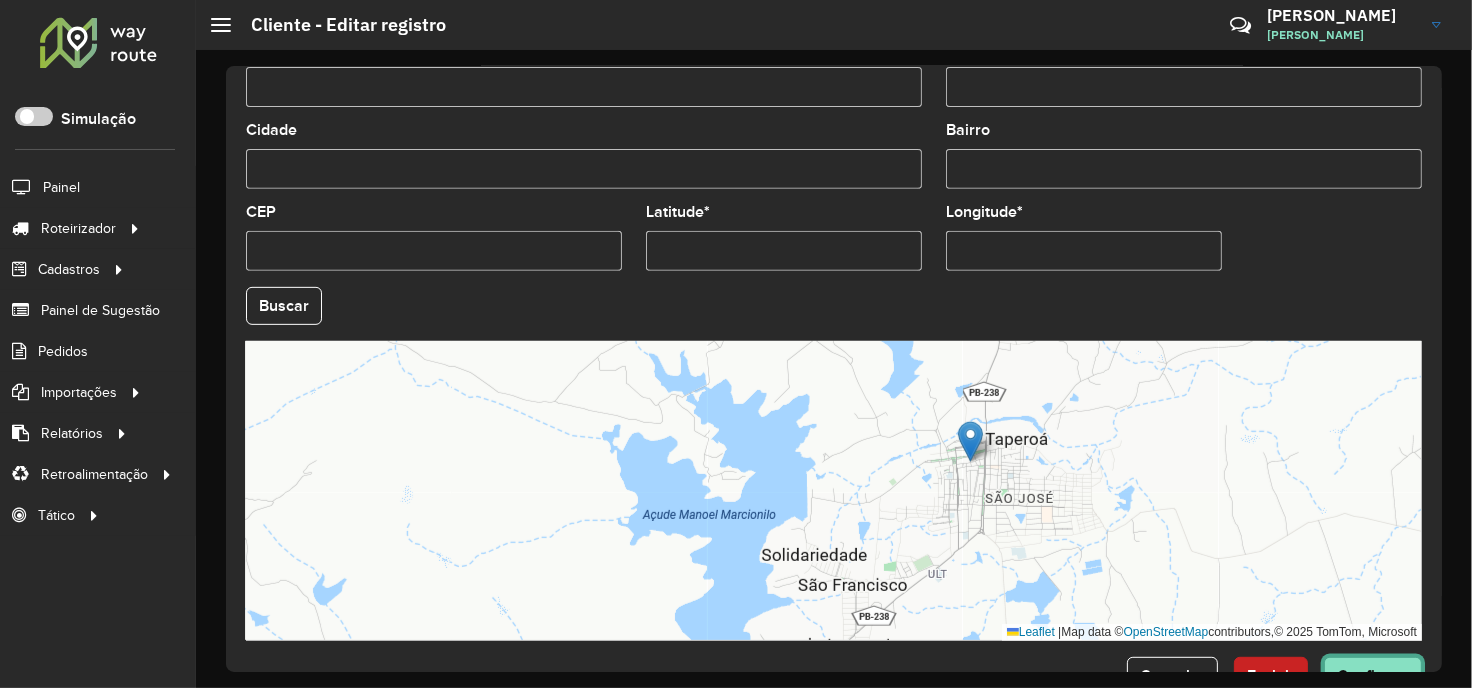 click on "Confirmar" 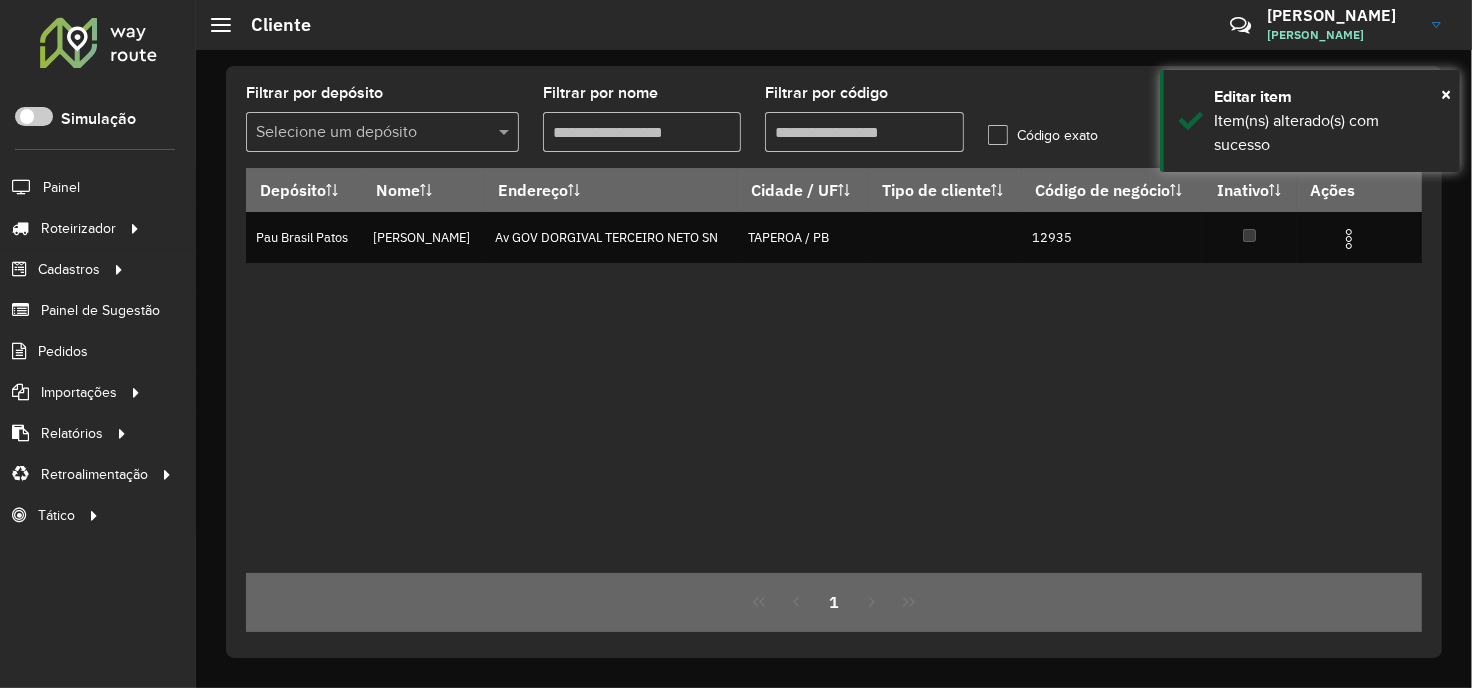 click on "Filtrar por código" at bounding box center [864, 132] 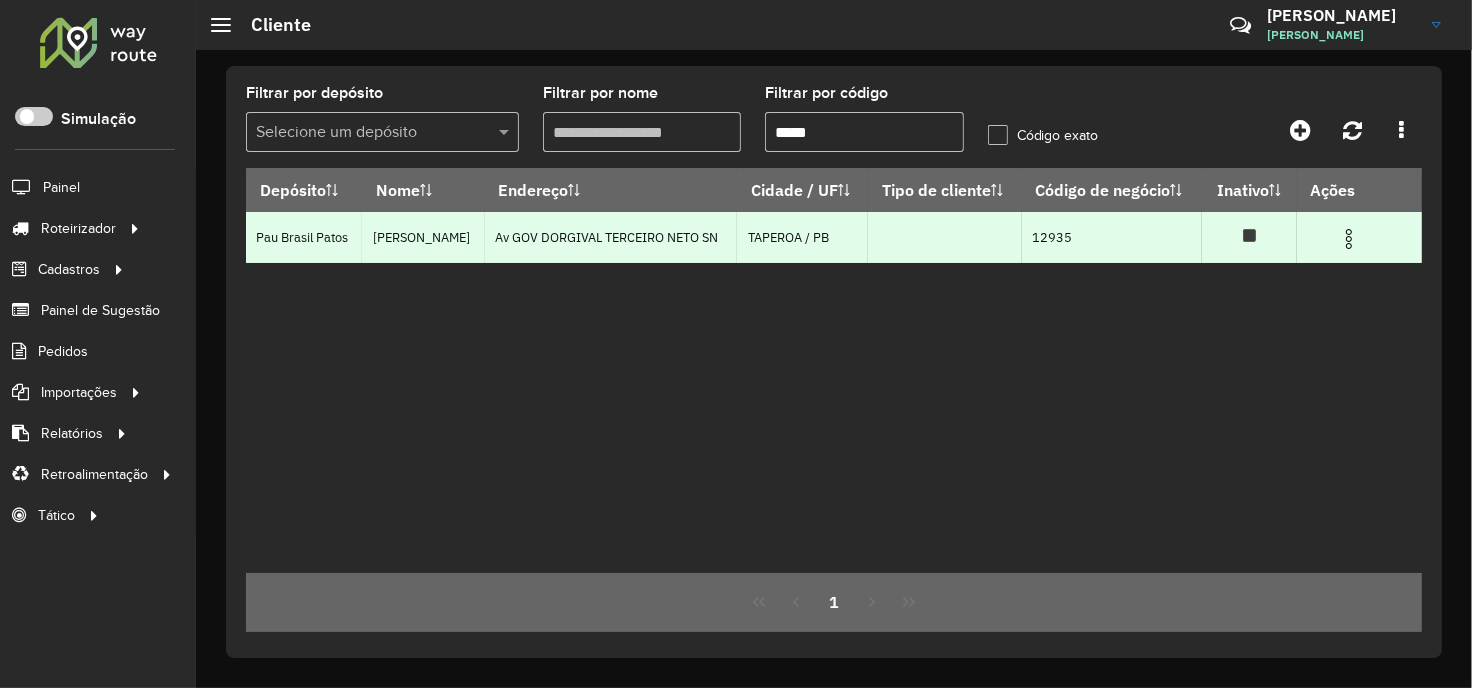 paste 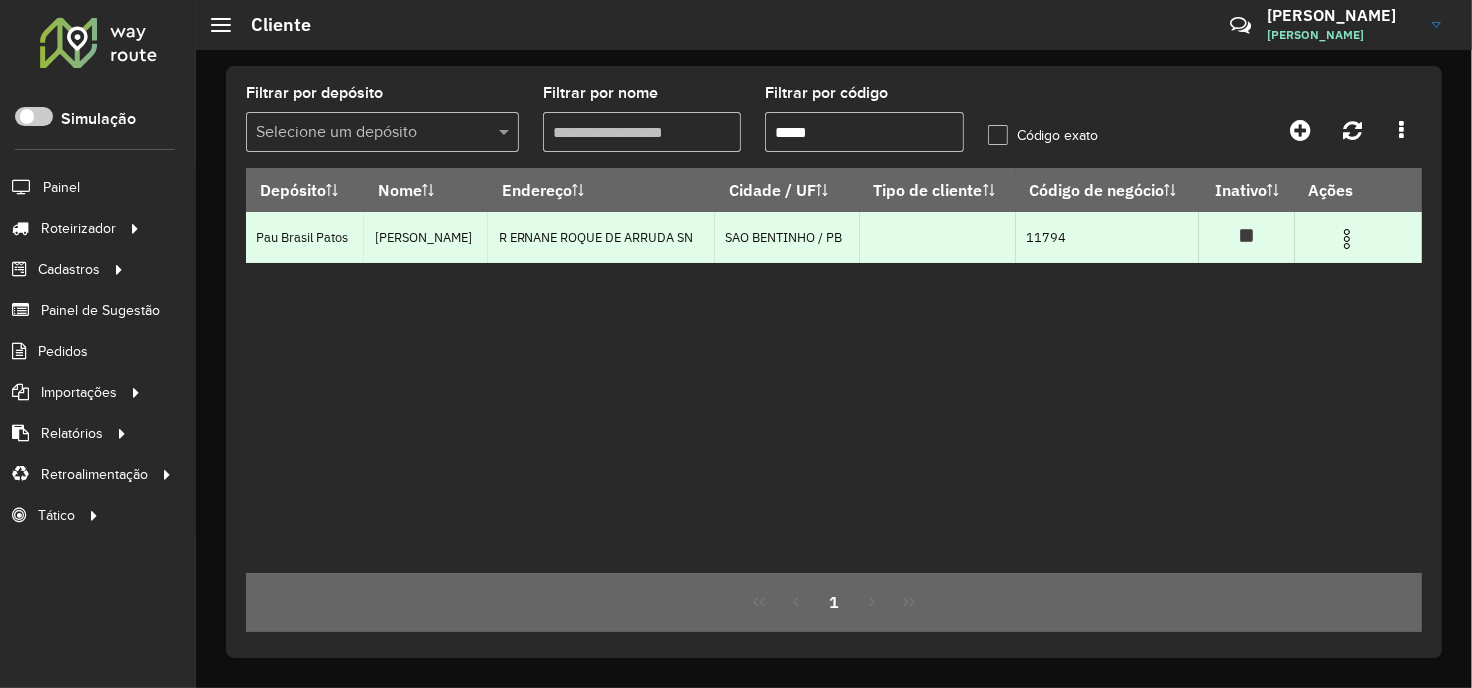 type on "*****" 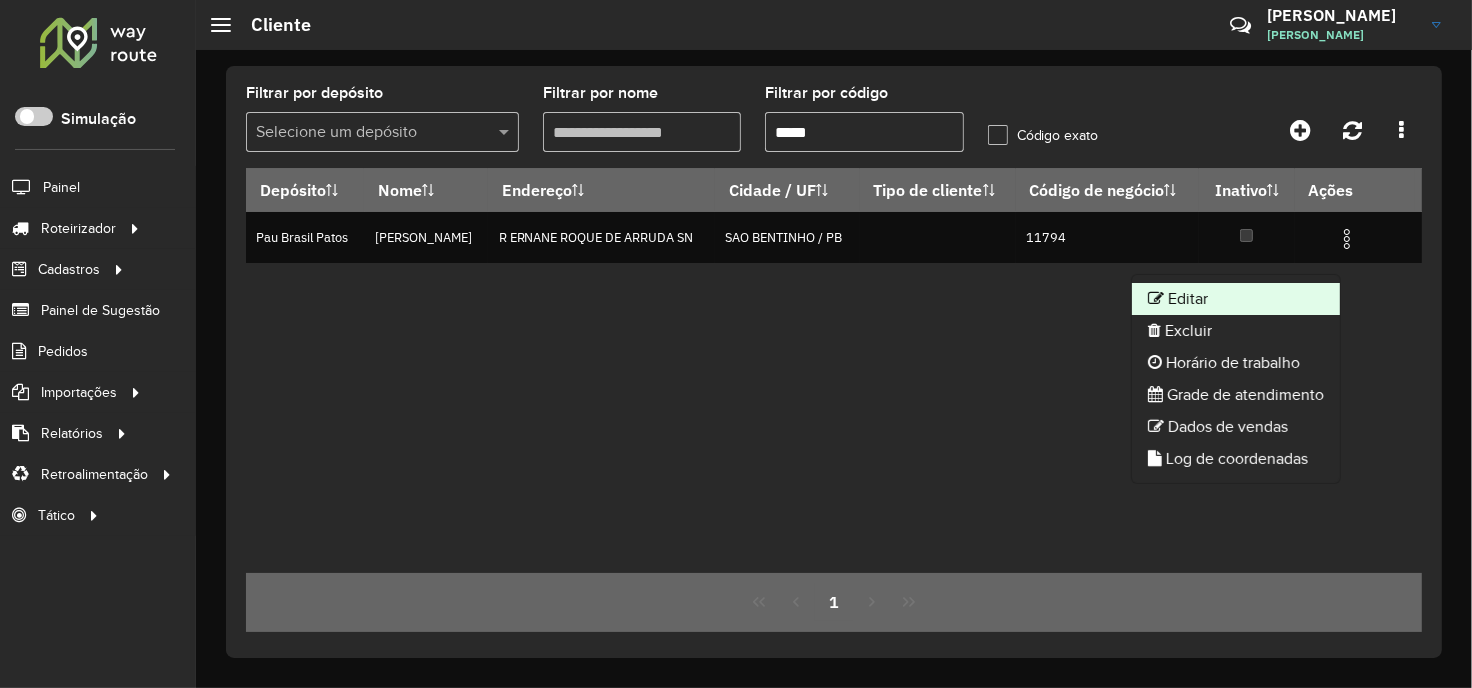 click on "Editar" 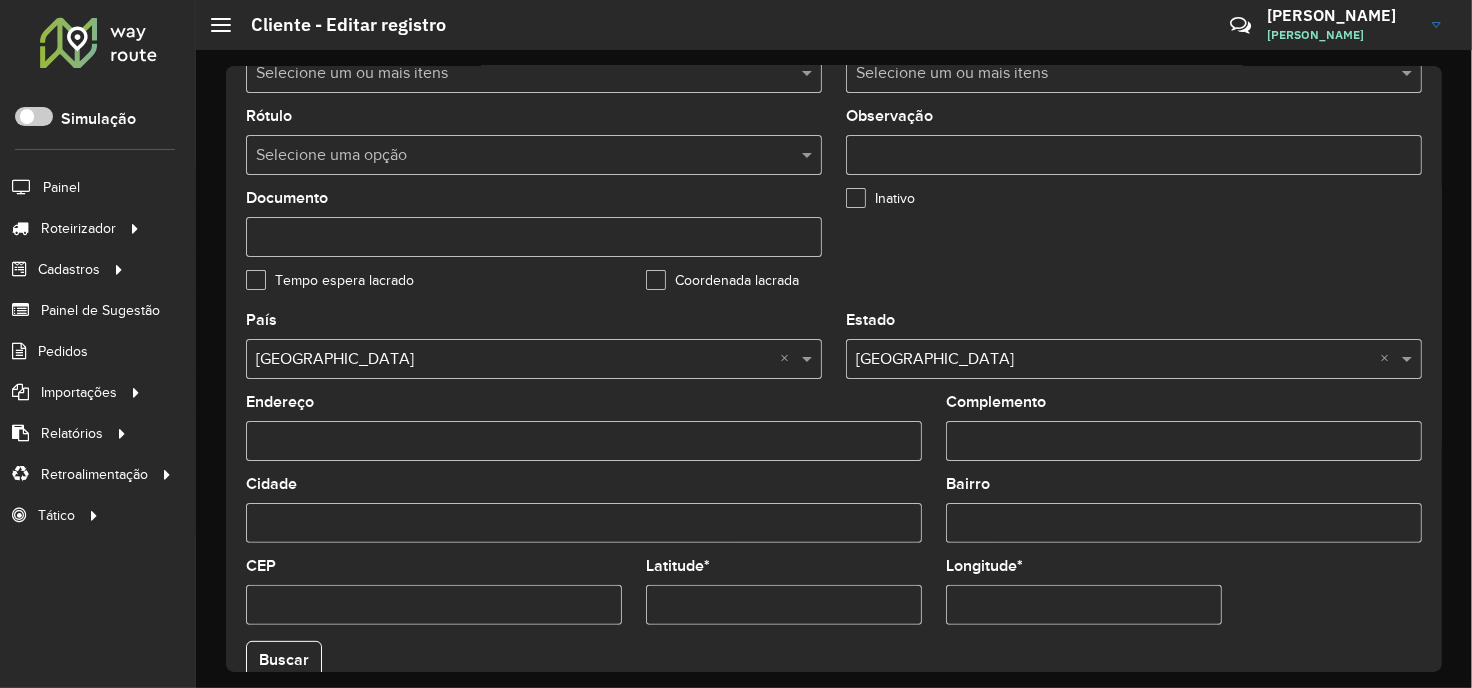 scroll, scrollTop: 296, scrollLeft: 0, axis: vertical 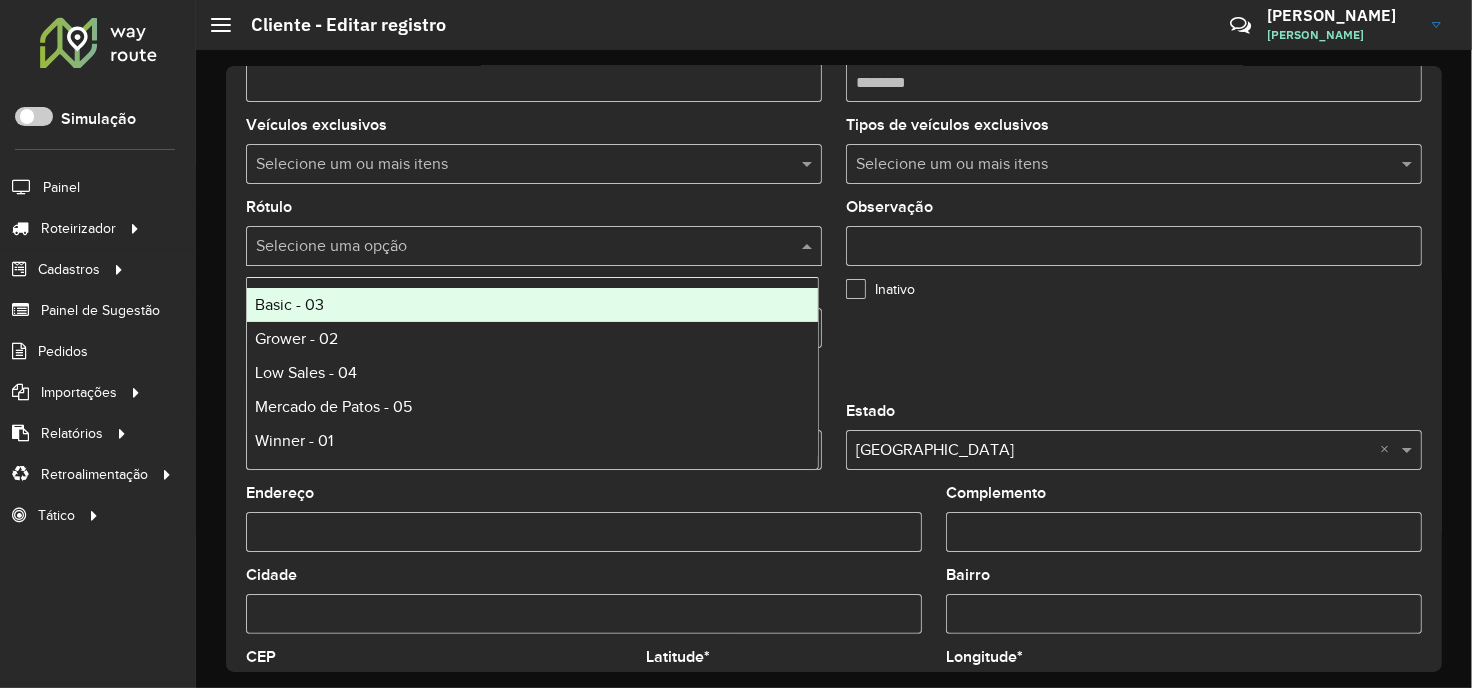 click at bounding box center (514, 247) 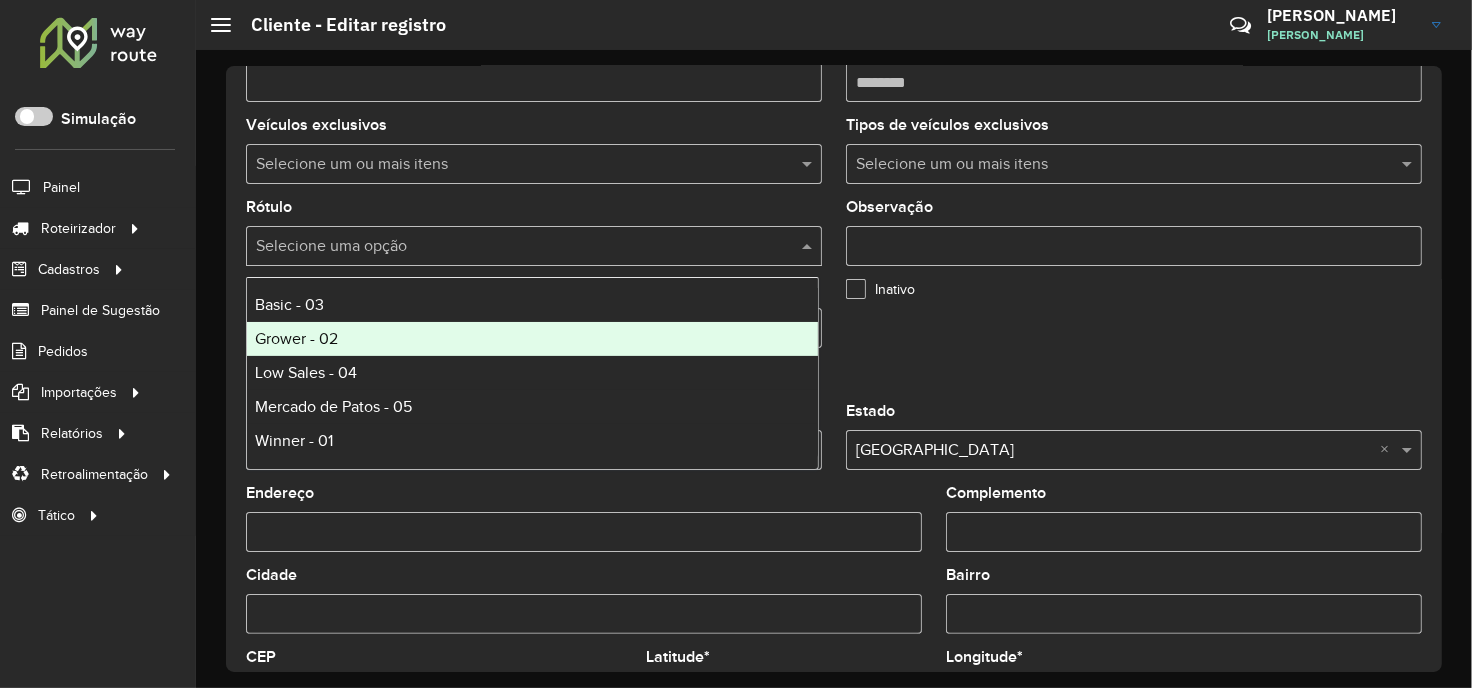 click on "Grower - 02" at bounding box center (532, 339) 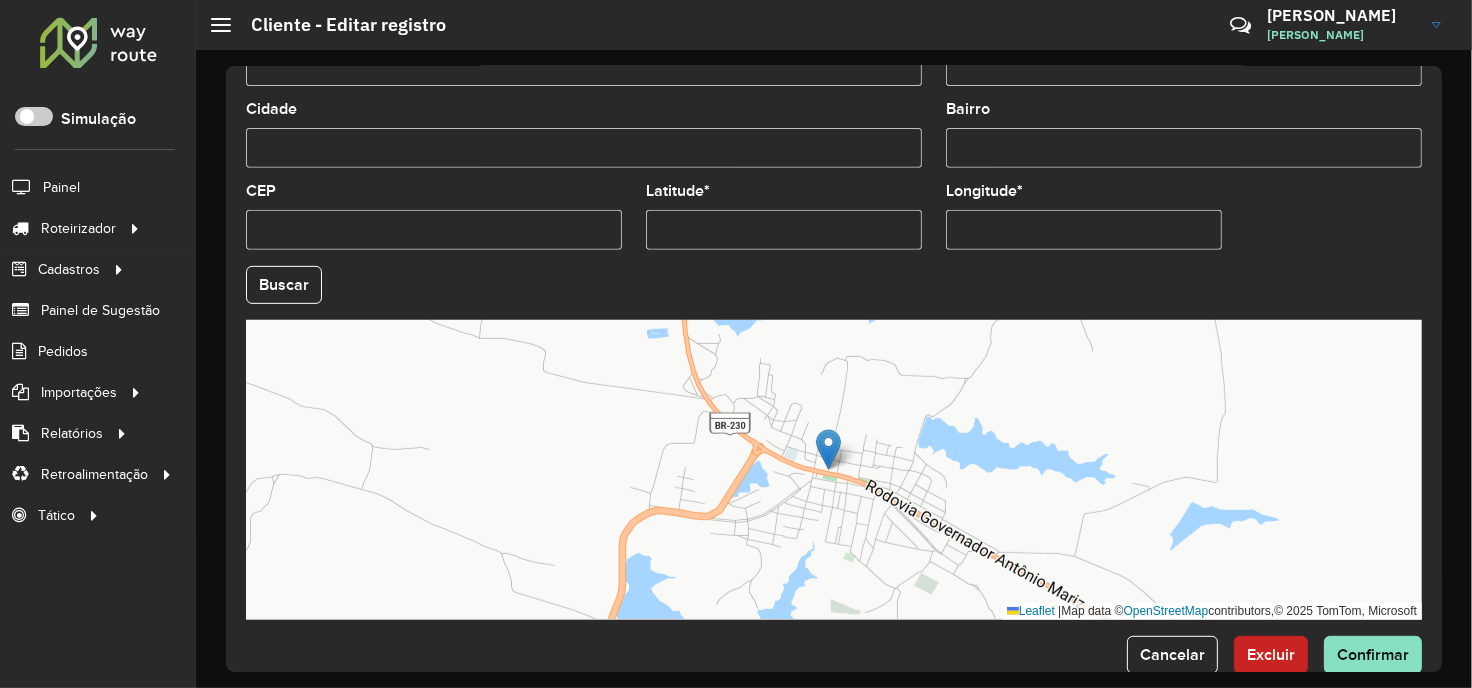 scroll, scrollTop: 803, scrollLeft: 0, axis: vertical 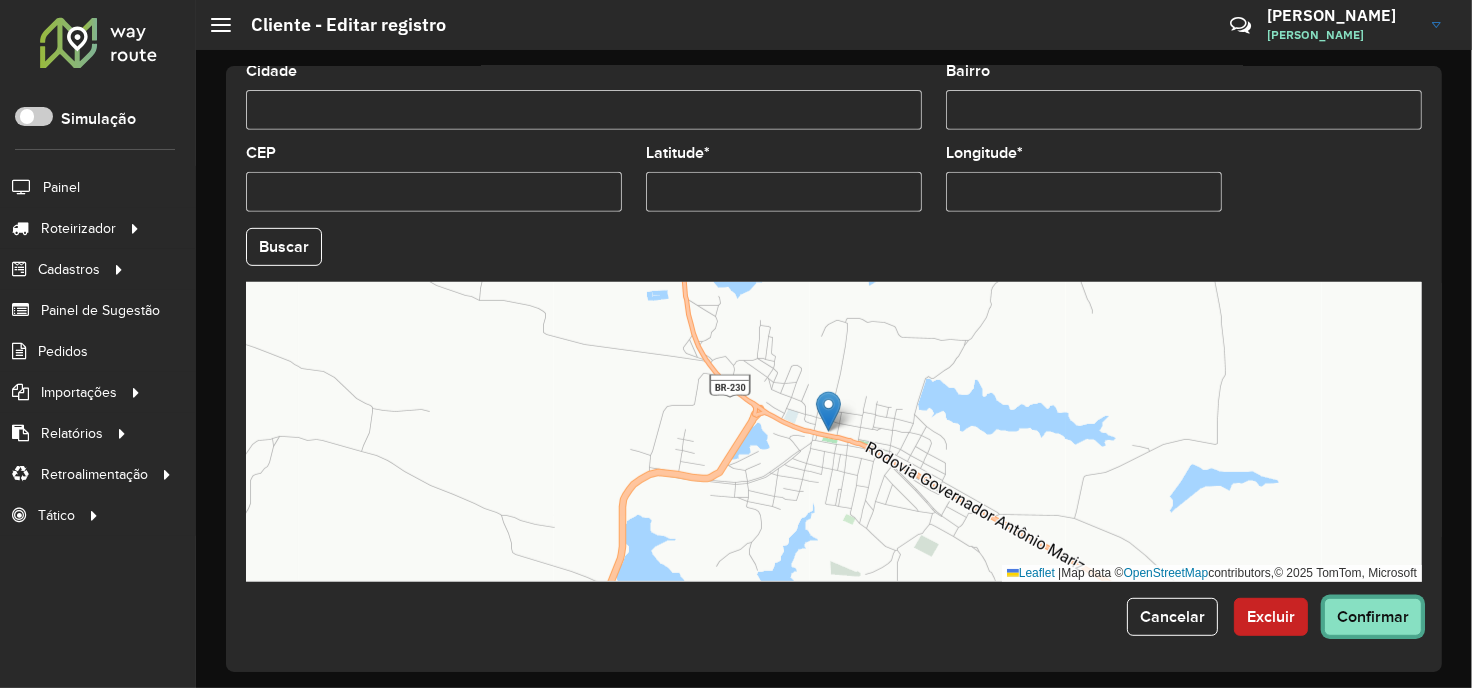 click on "Confirmar" 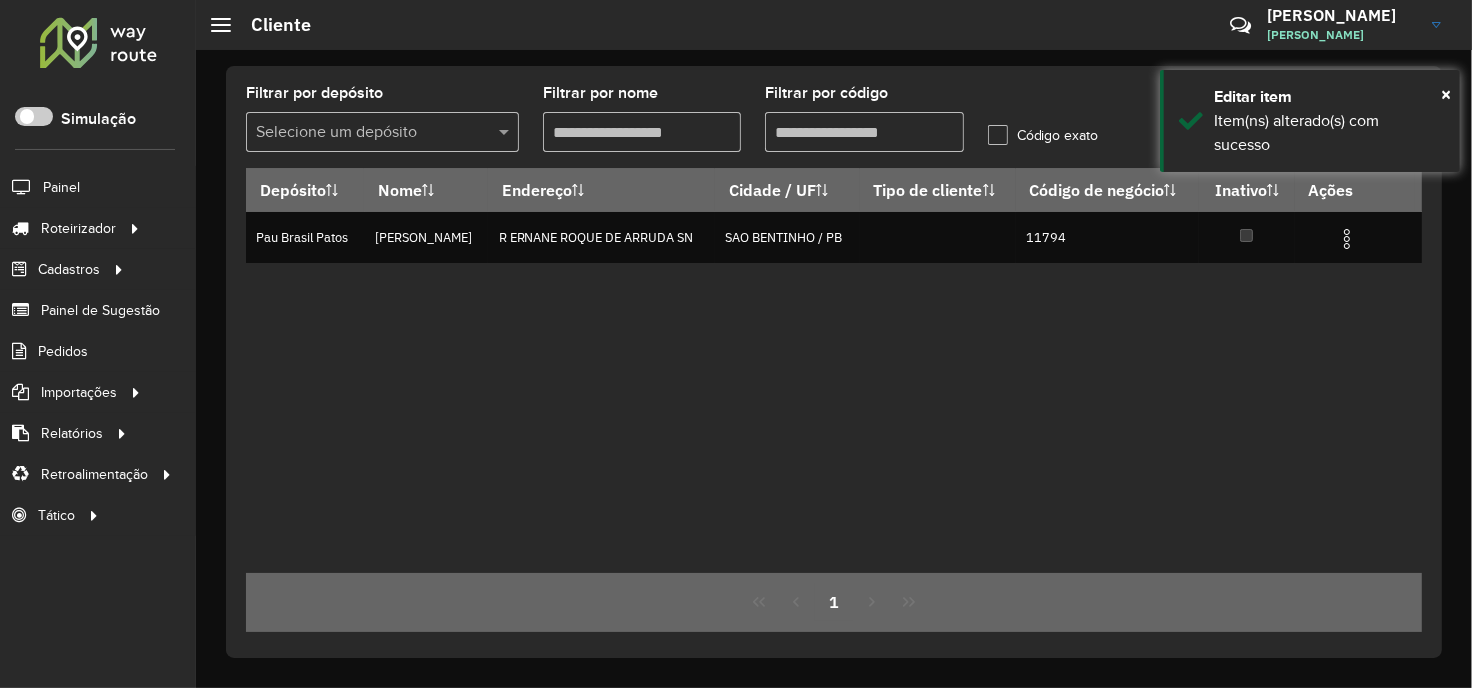 click on "Filtrar por código" at bounding box center [864, 132] 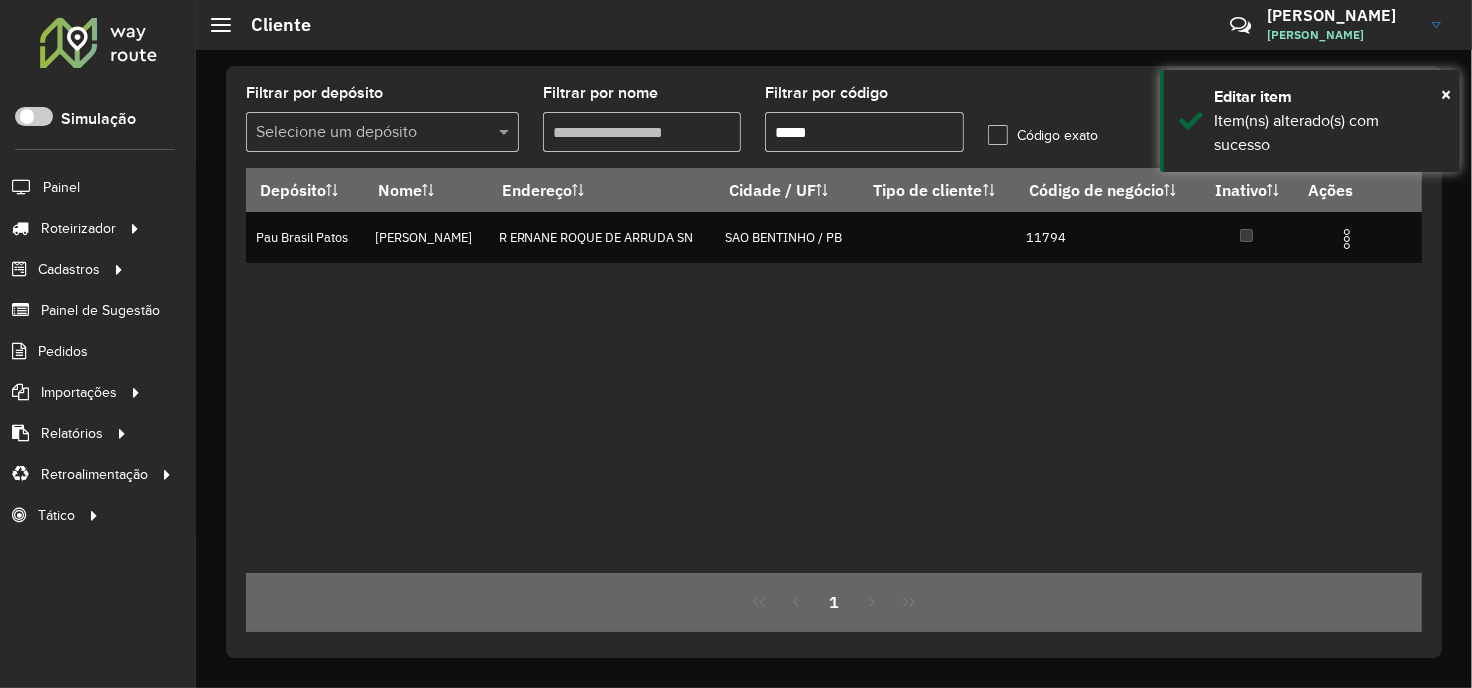 paste 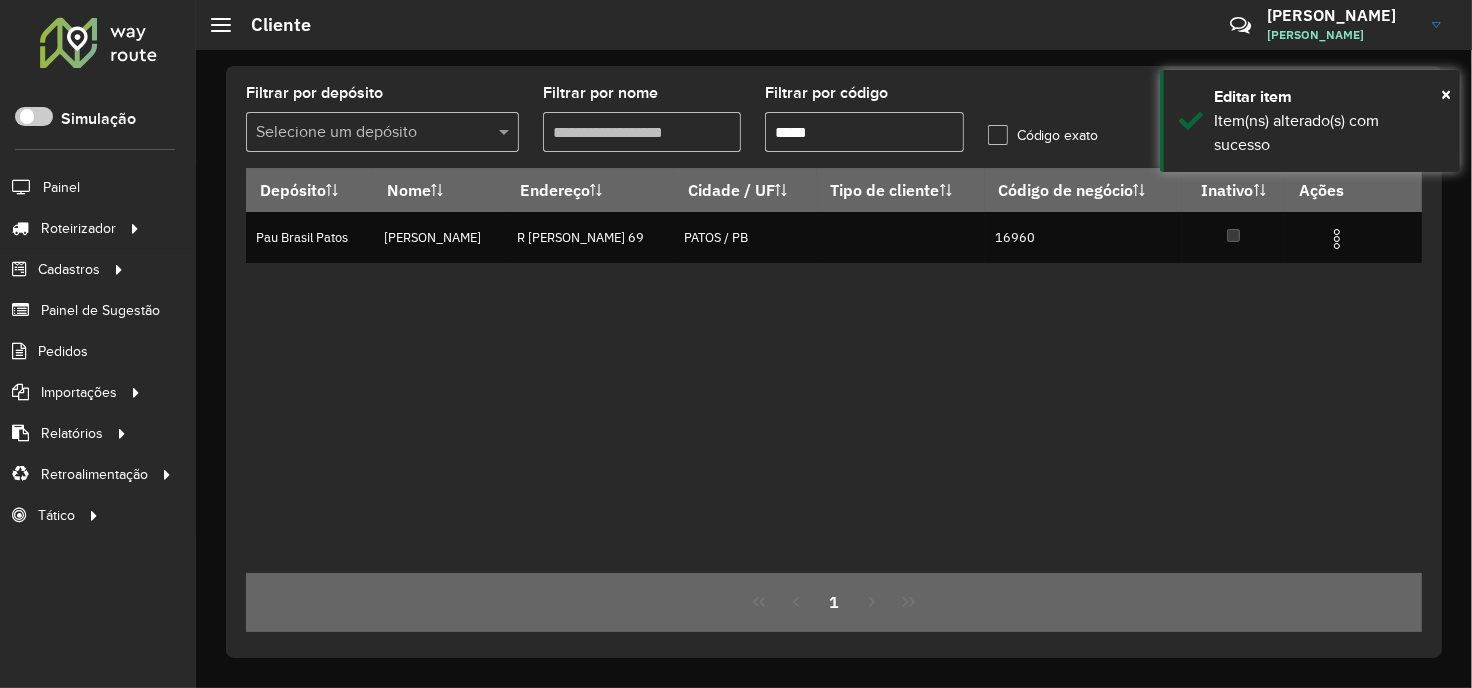 type on "*****" 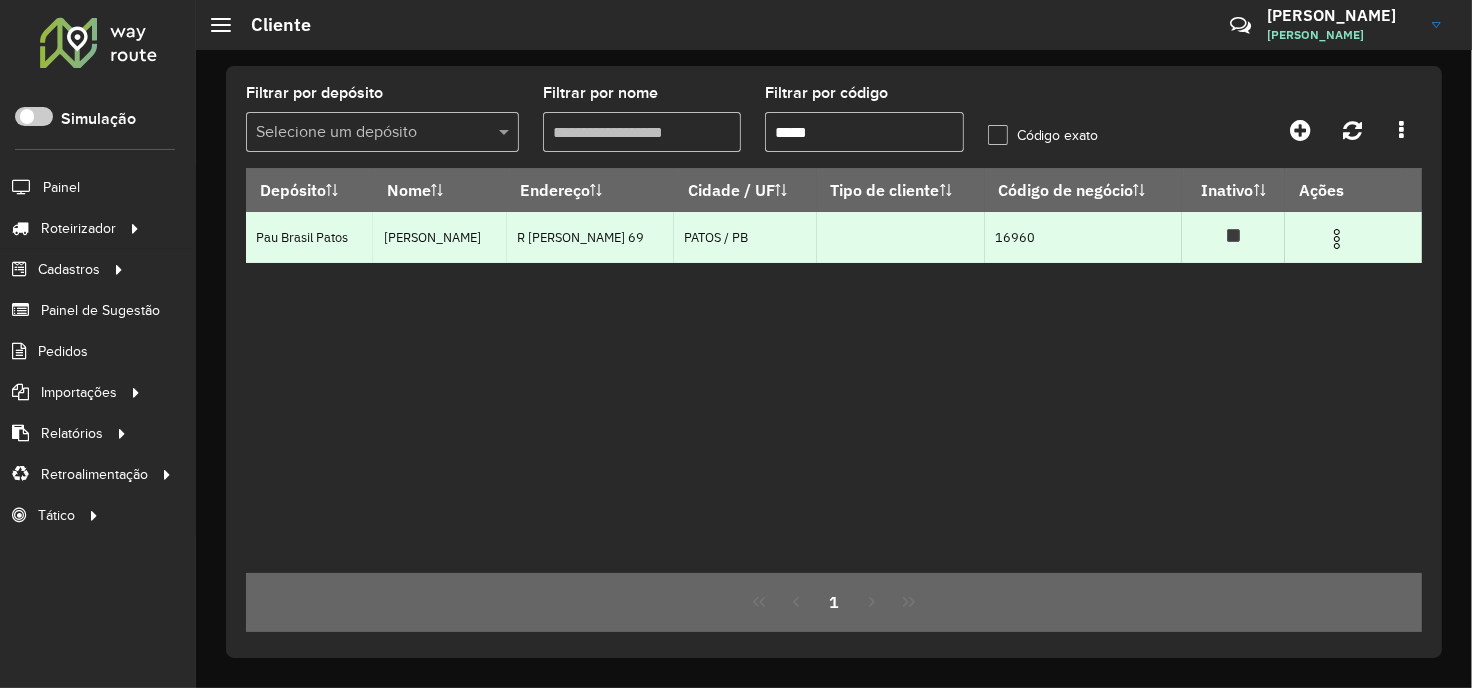 click at bounding box center [1337, 239] 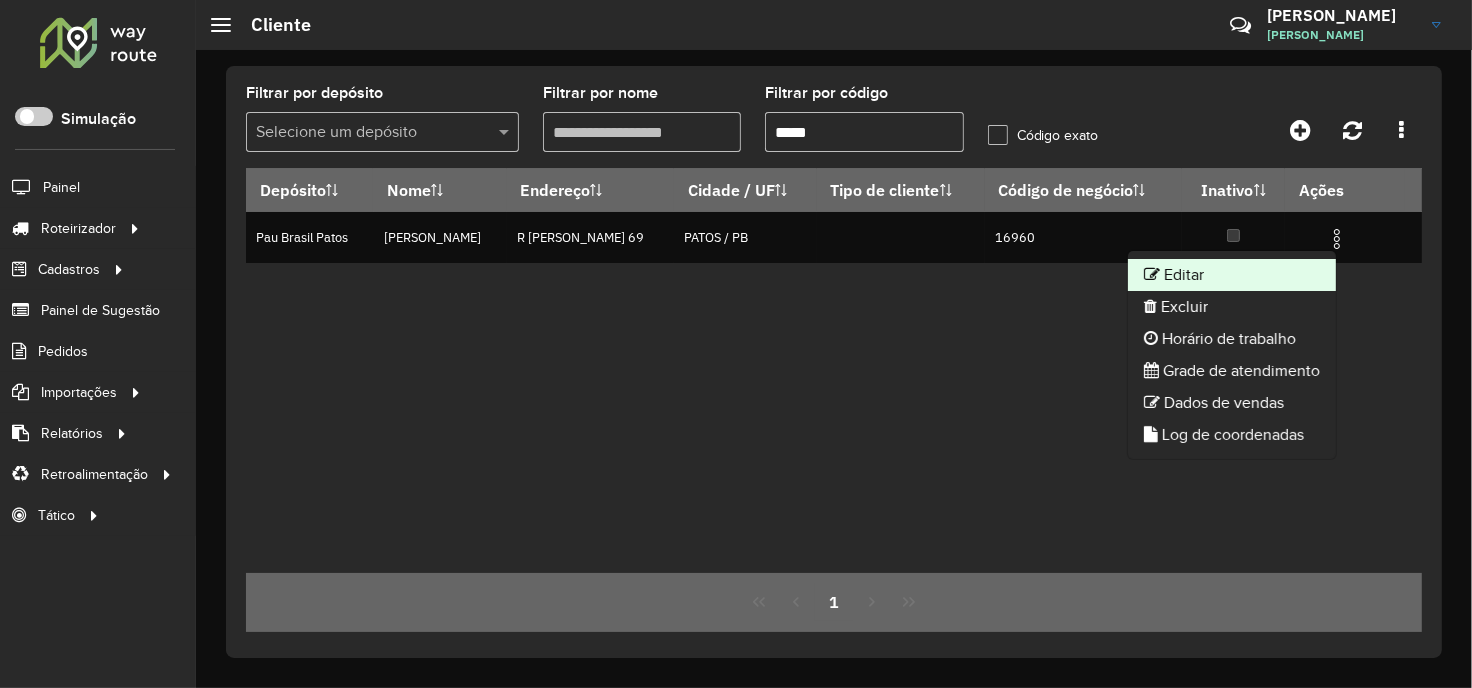 click on "Editar" 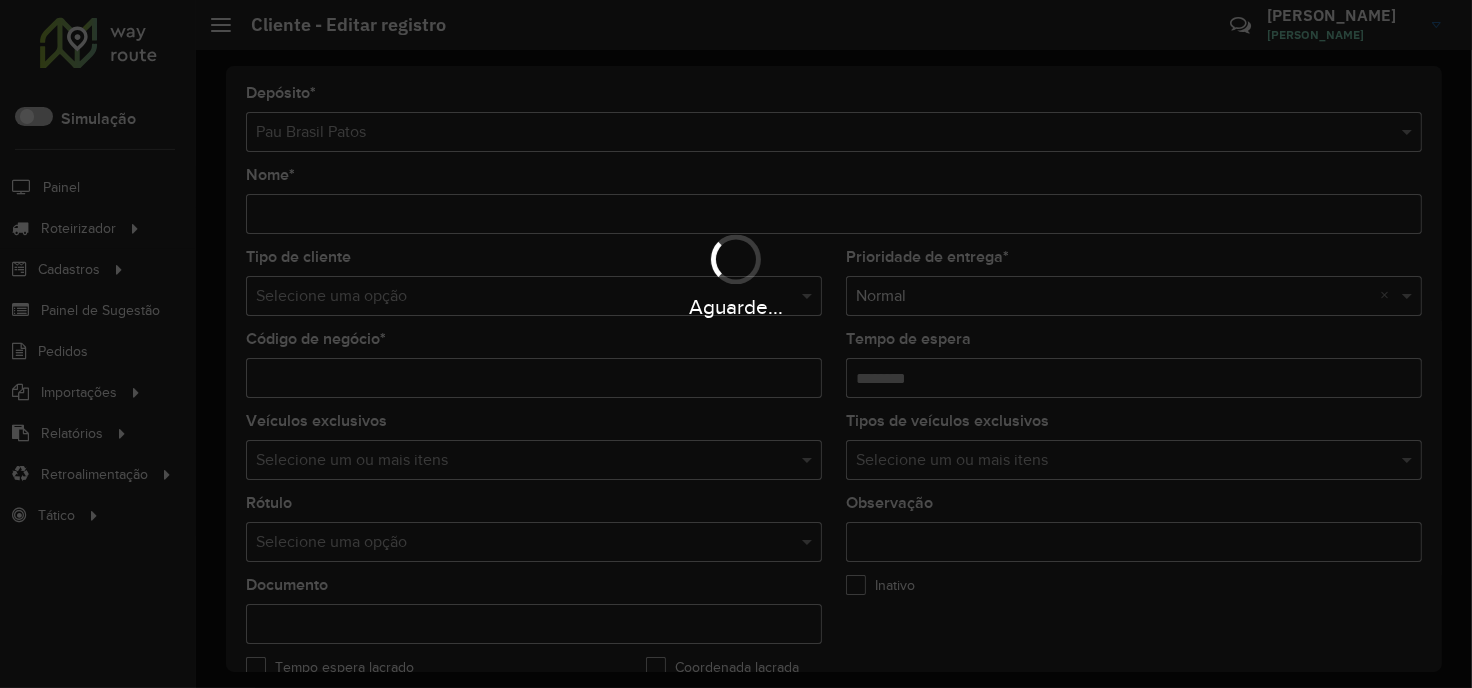 click at bounding box center (514, 543) 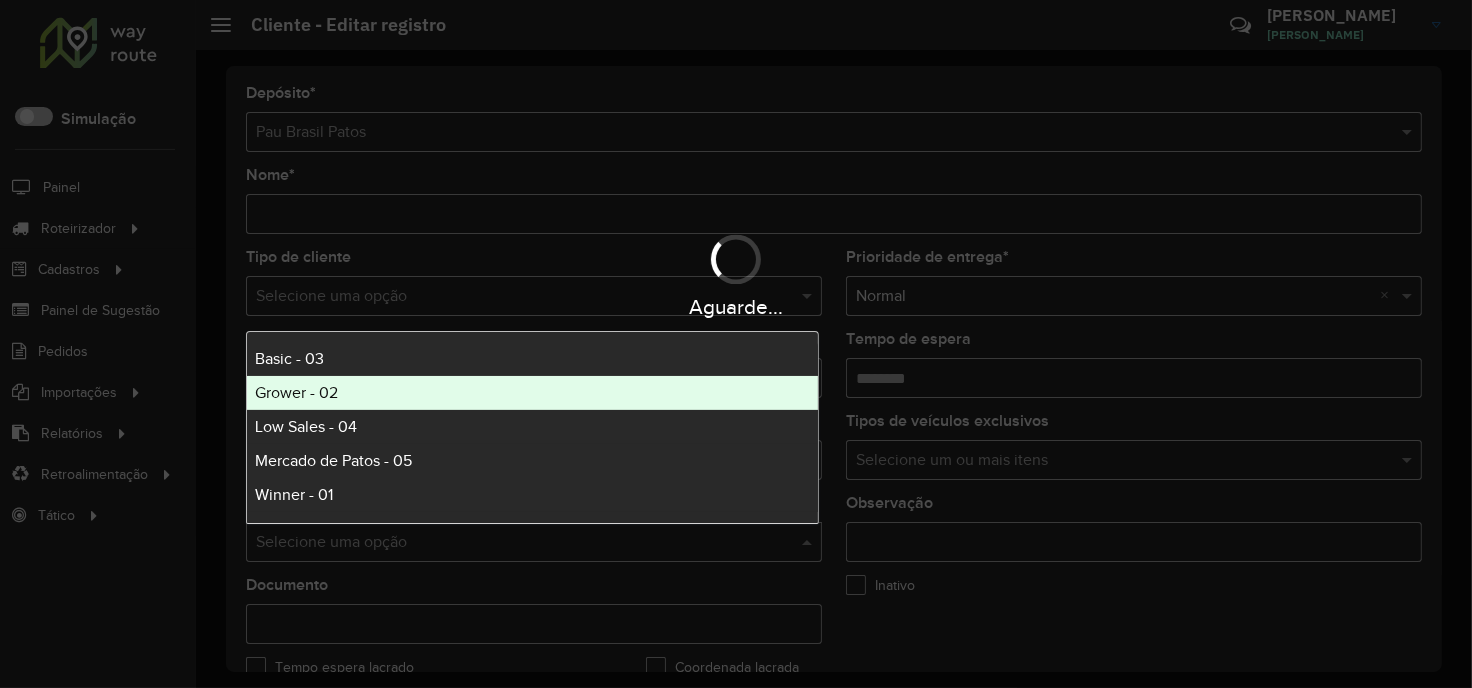 click on "Grower - 02" at bounding box center (532, 393) 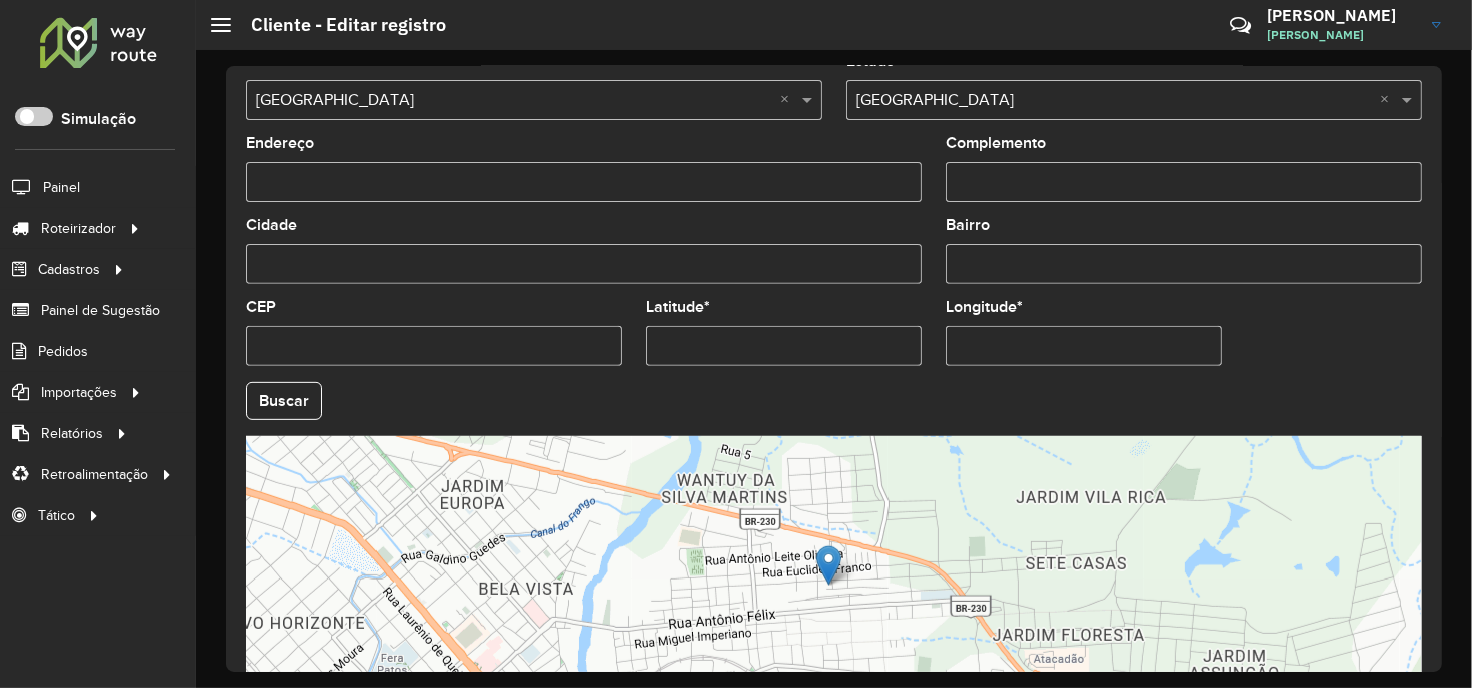 scroll, scrollTop: 803, scrollLeft: 0, axis: vertical 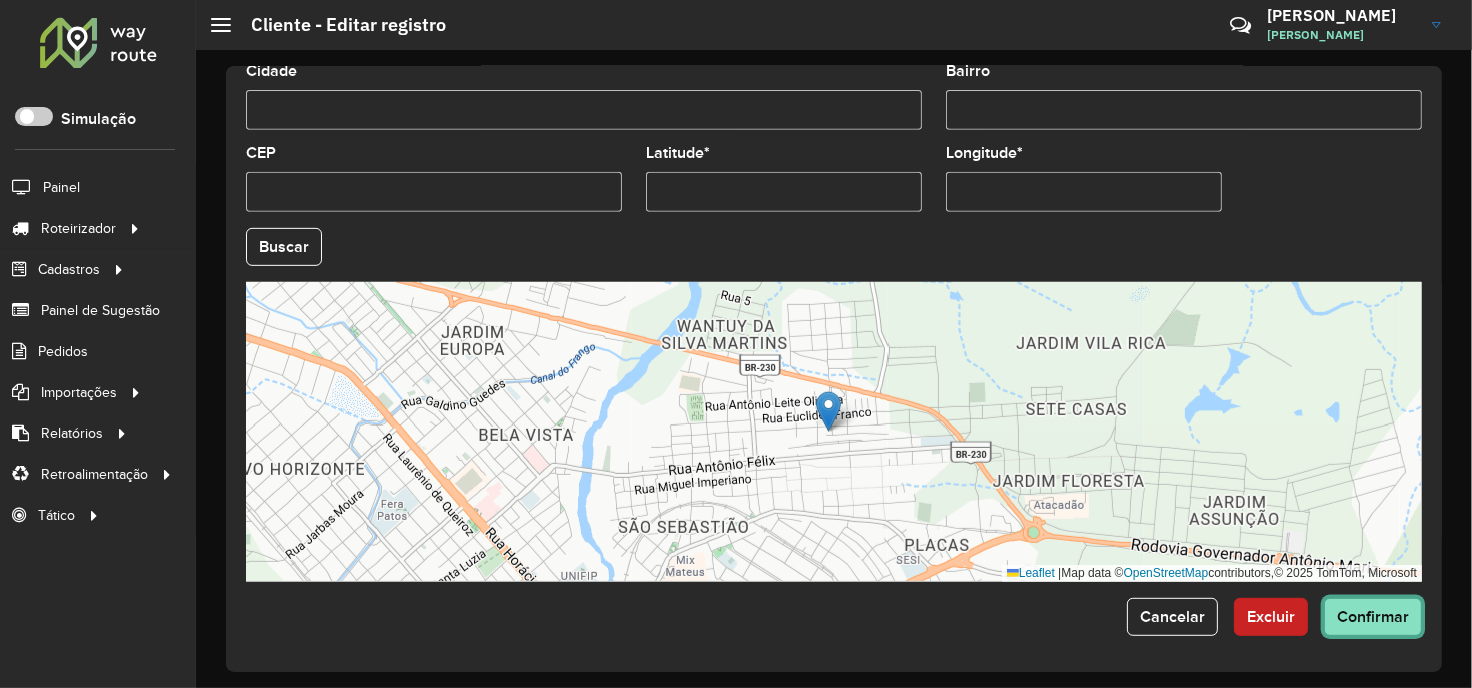 click on "Confirmar" 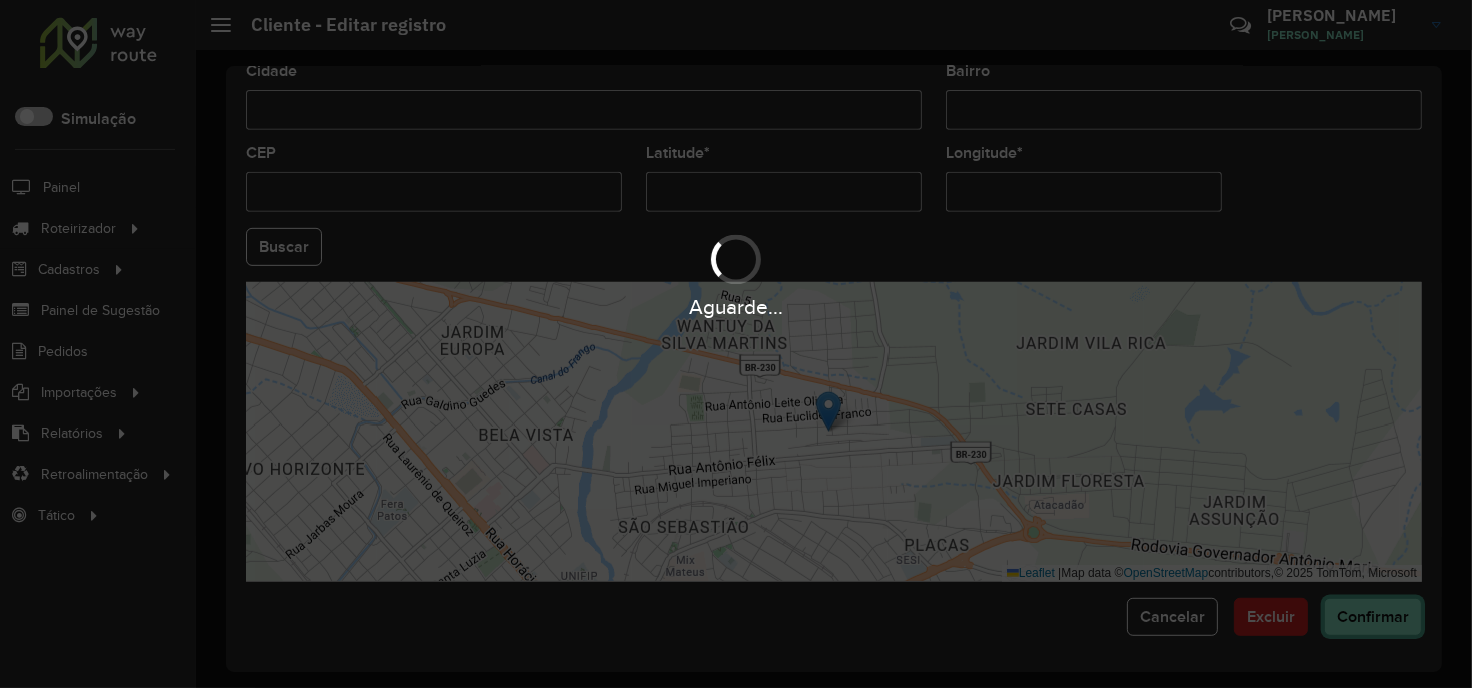 type 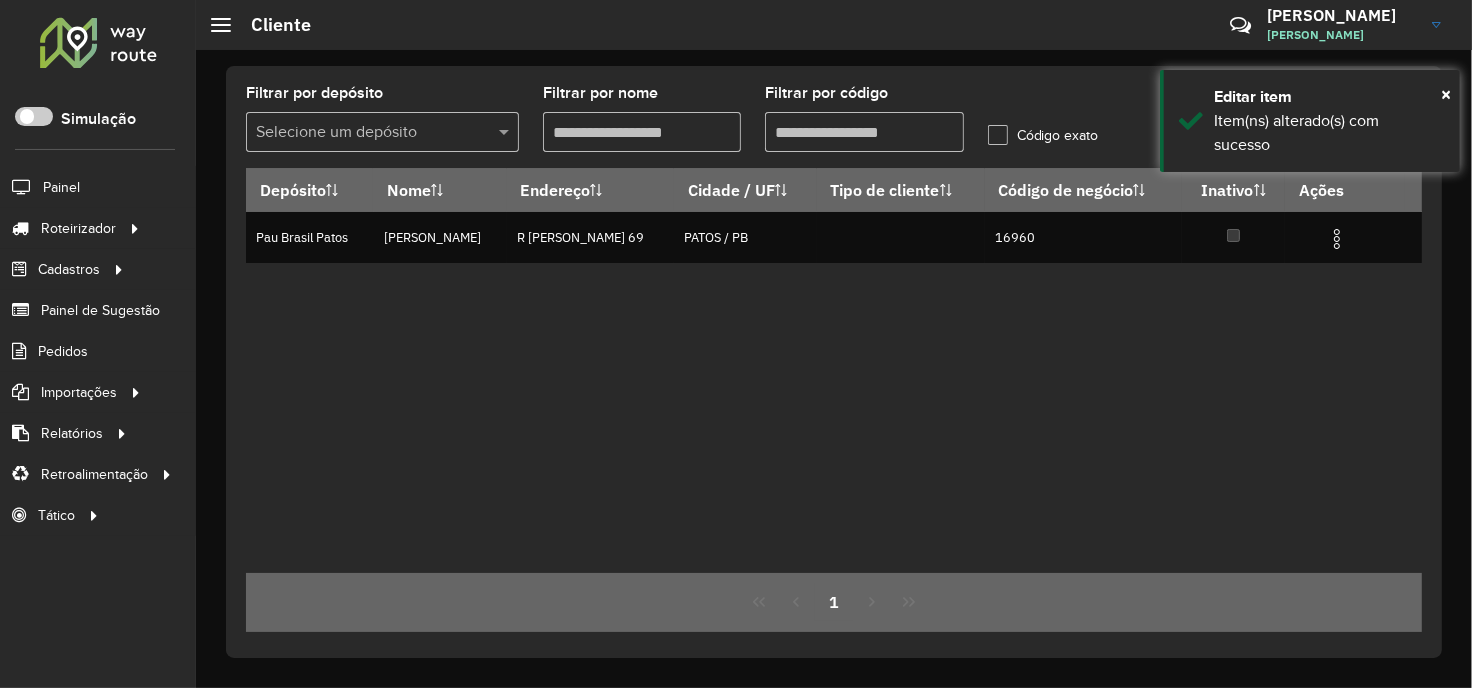 click on "Filtrar por código" at bounding box center [864, 132] 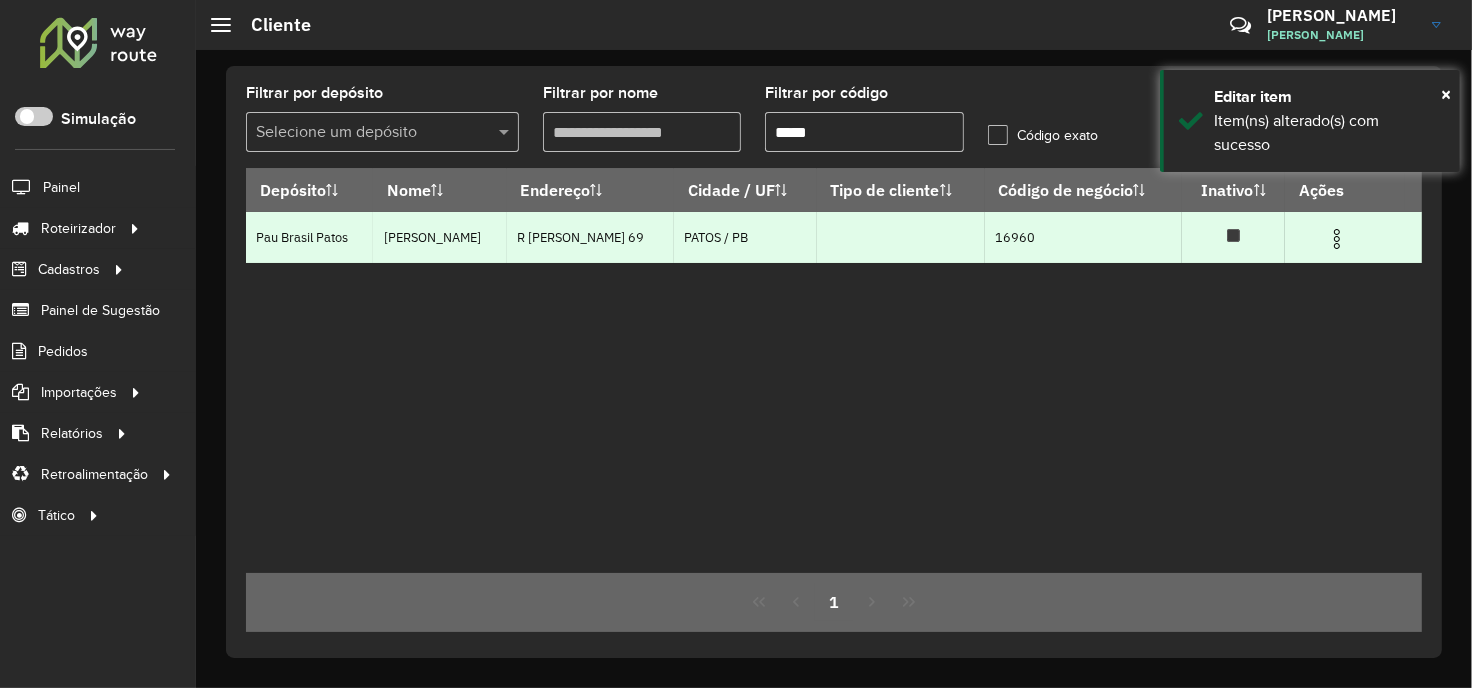 paste 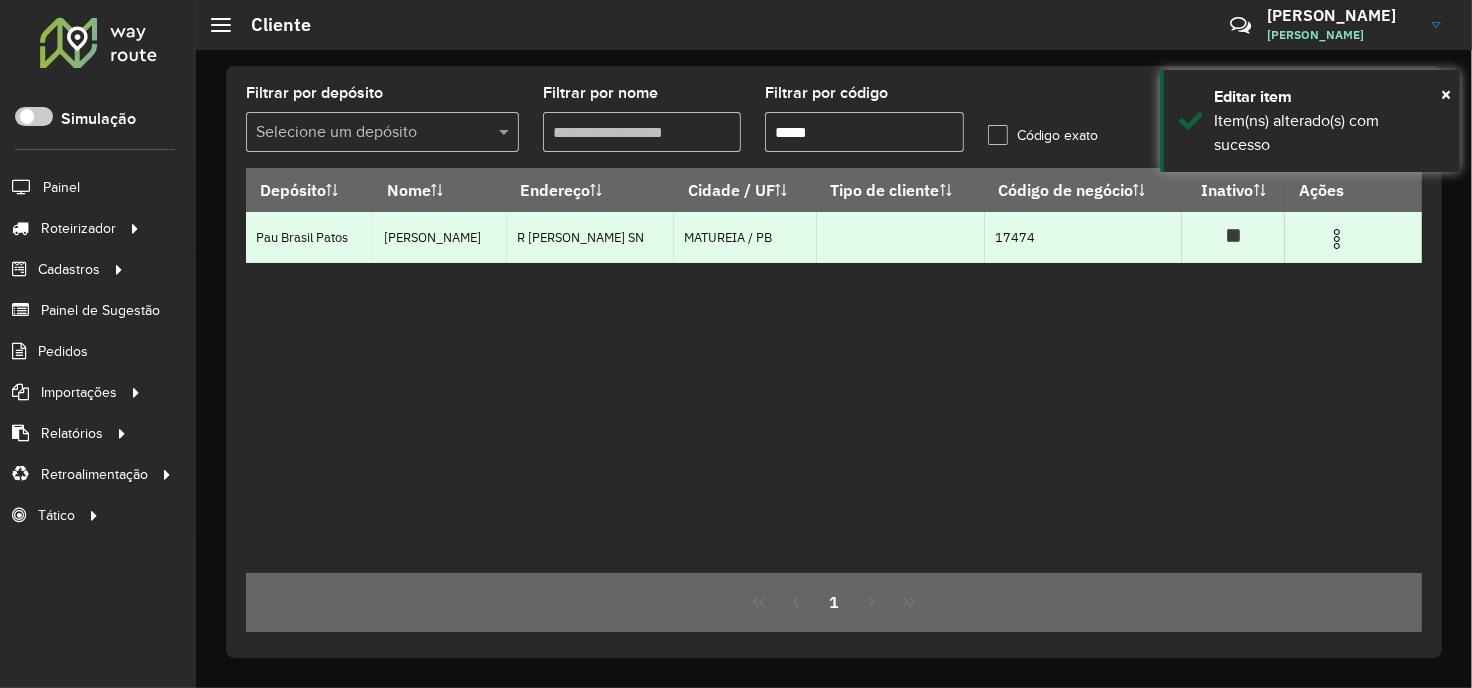 type on "*****" 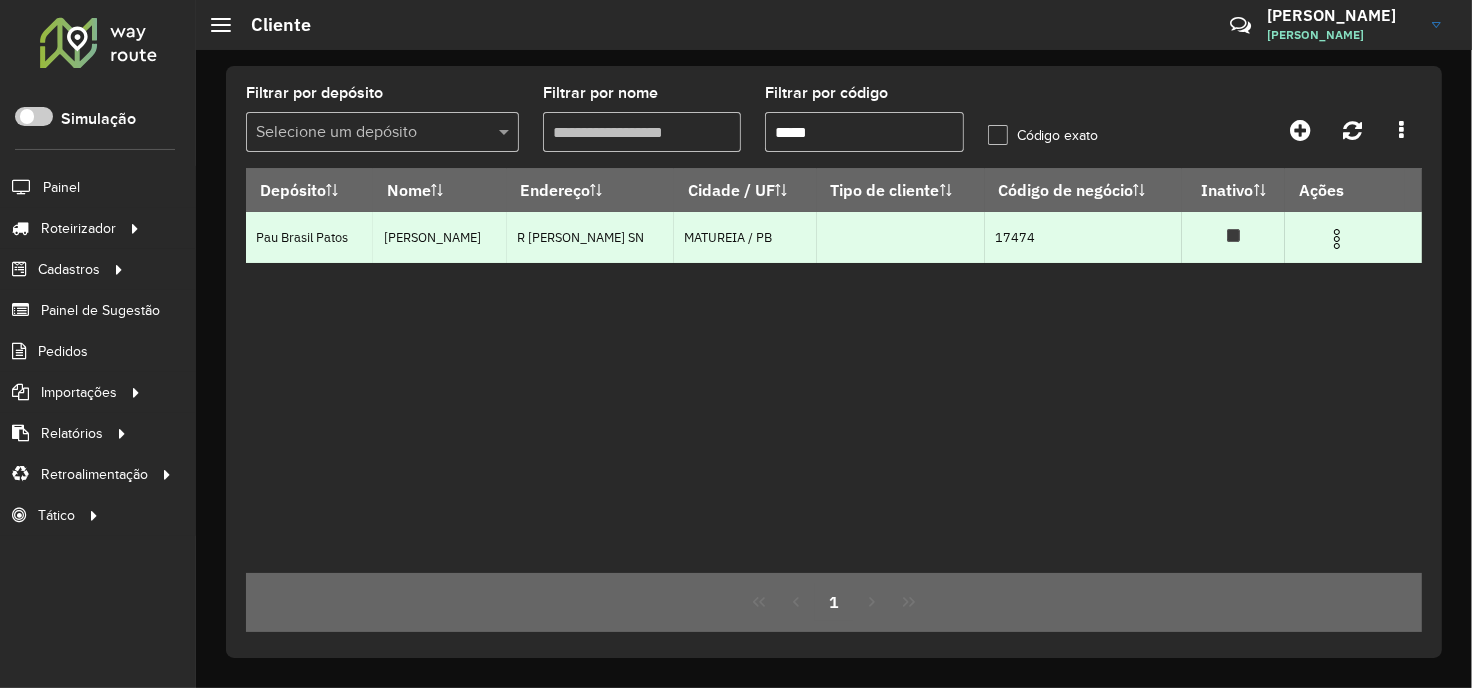 click at bounding box center (1337, 239) 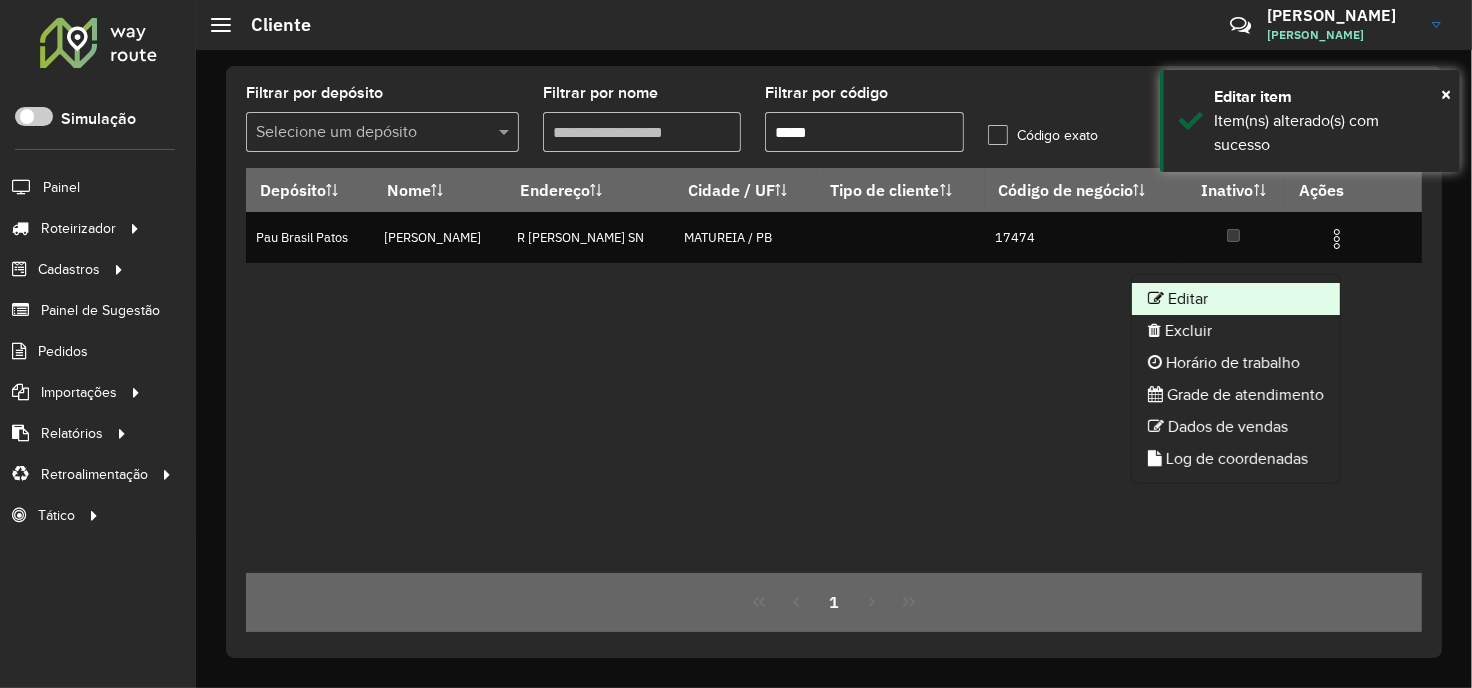 click on "Editar" 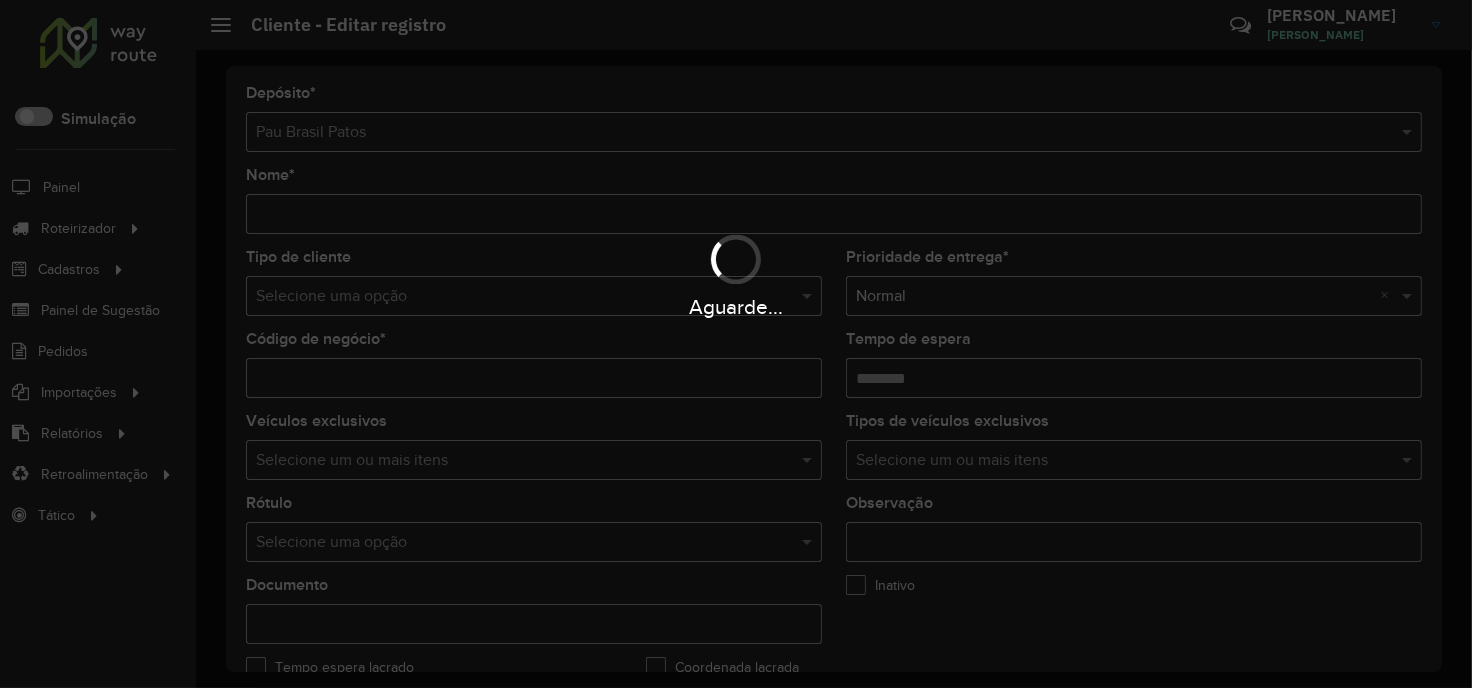 click on "Aguarde..." at bounding box center [736, 344] 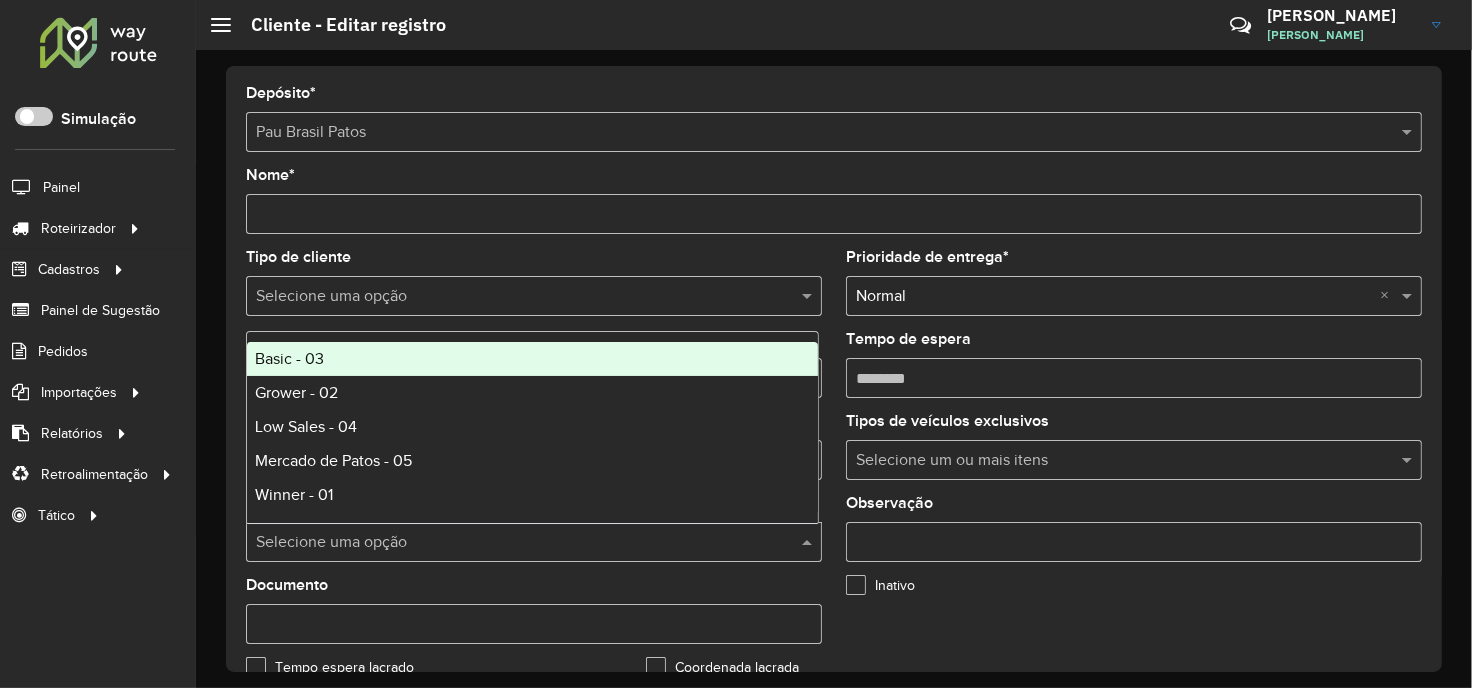 click at bounding box center [514, 543] 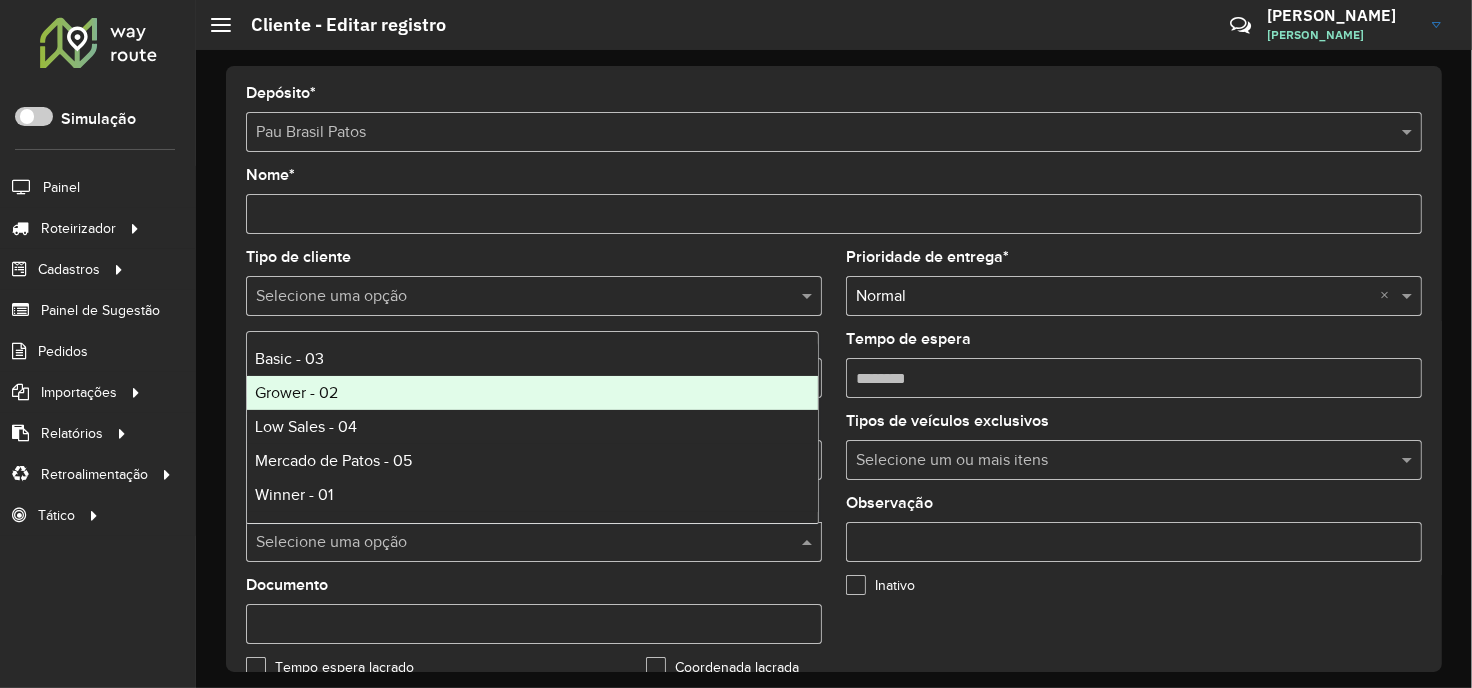 click on "Grower - 02" at bounding box center [532, 393] 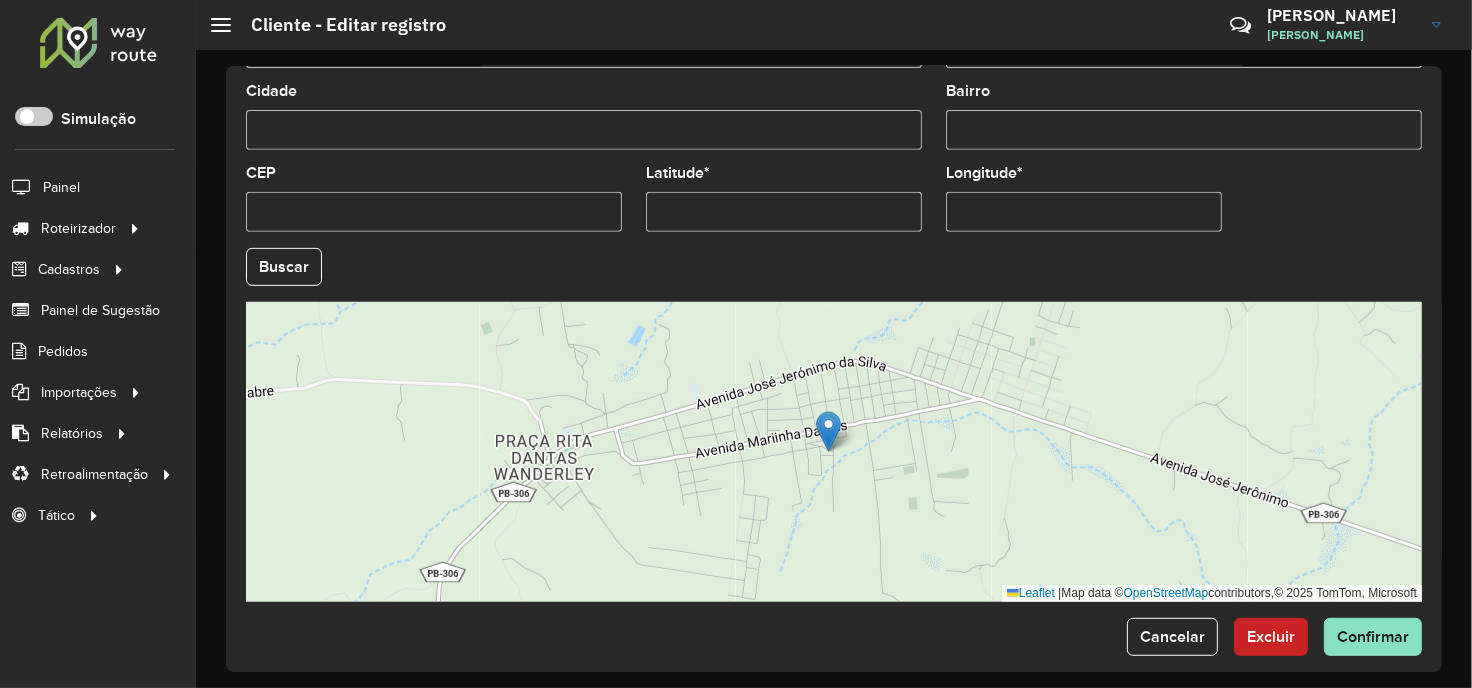 scroll, scrollTop: 803, scrollLeft: 0, axis: vertical 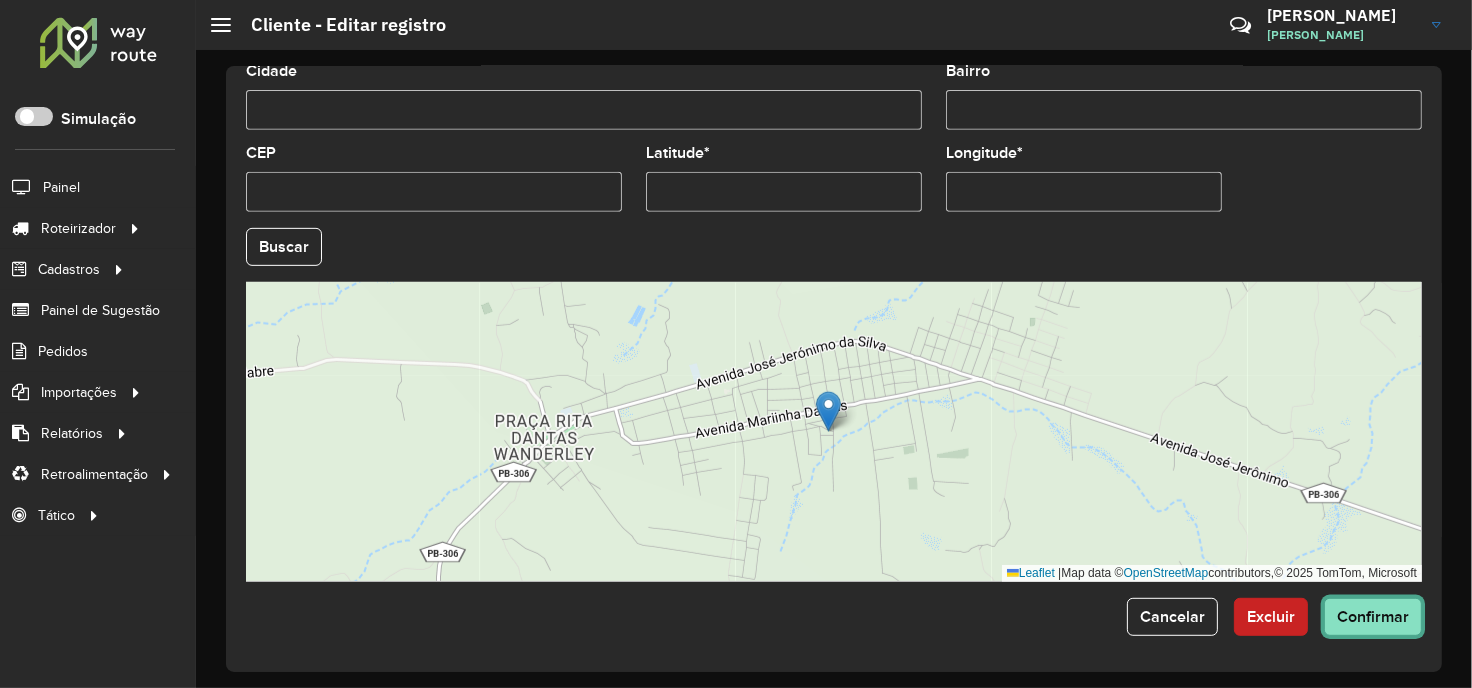 click on "Confirmar" 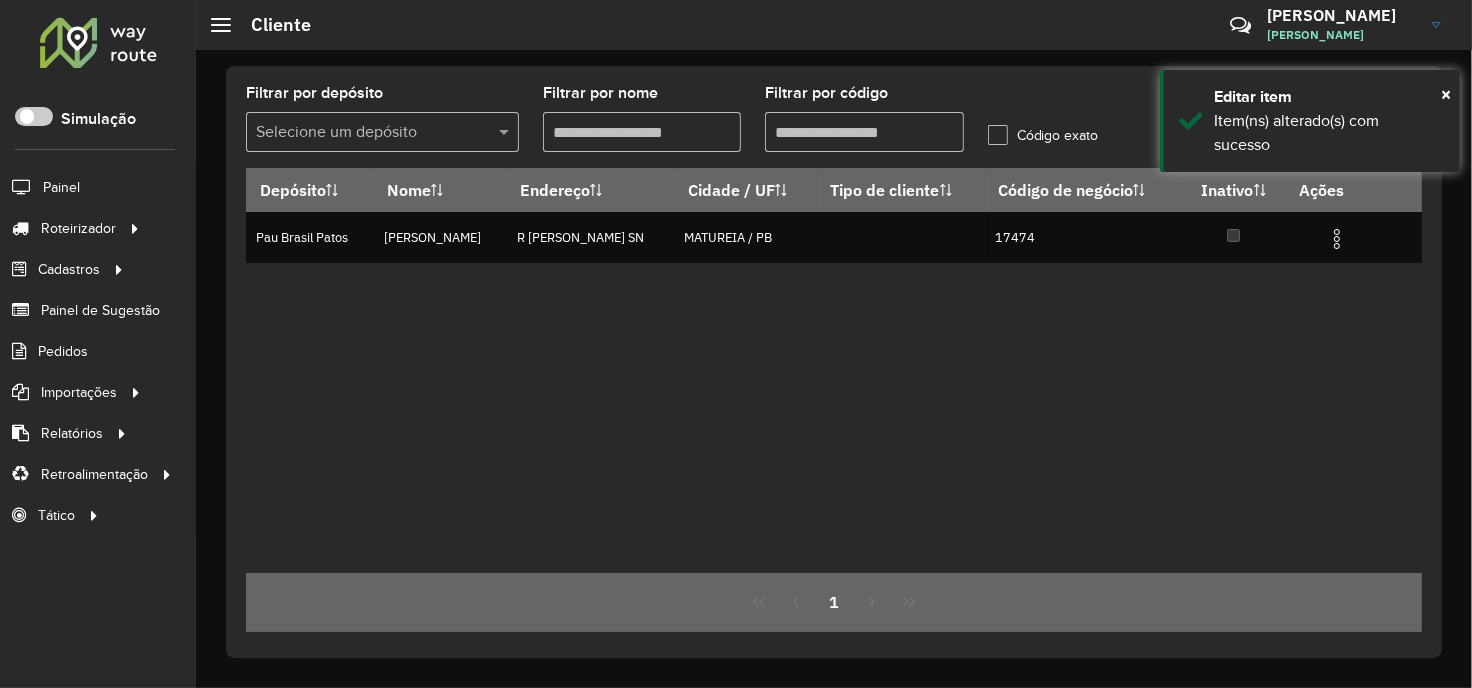 click on "Filtrar por código" at bounding box center (864, 132) 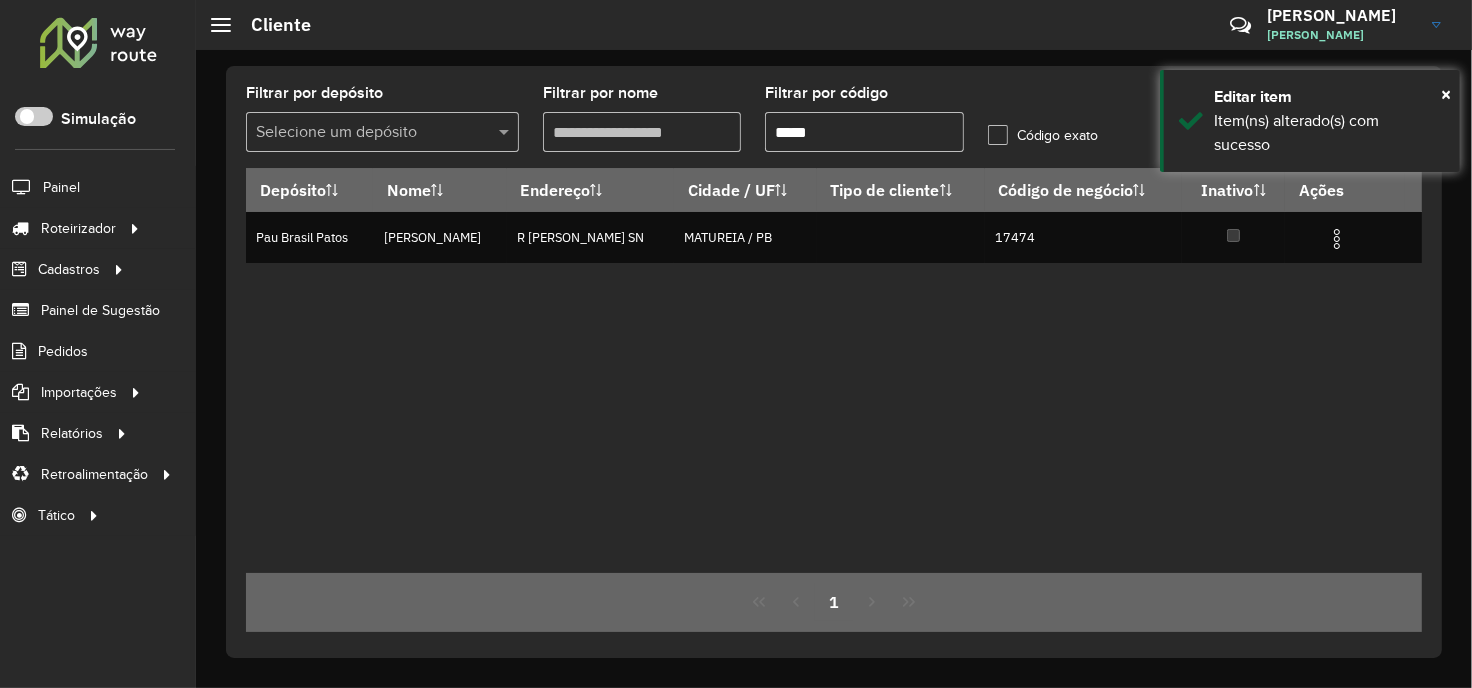 paste 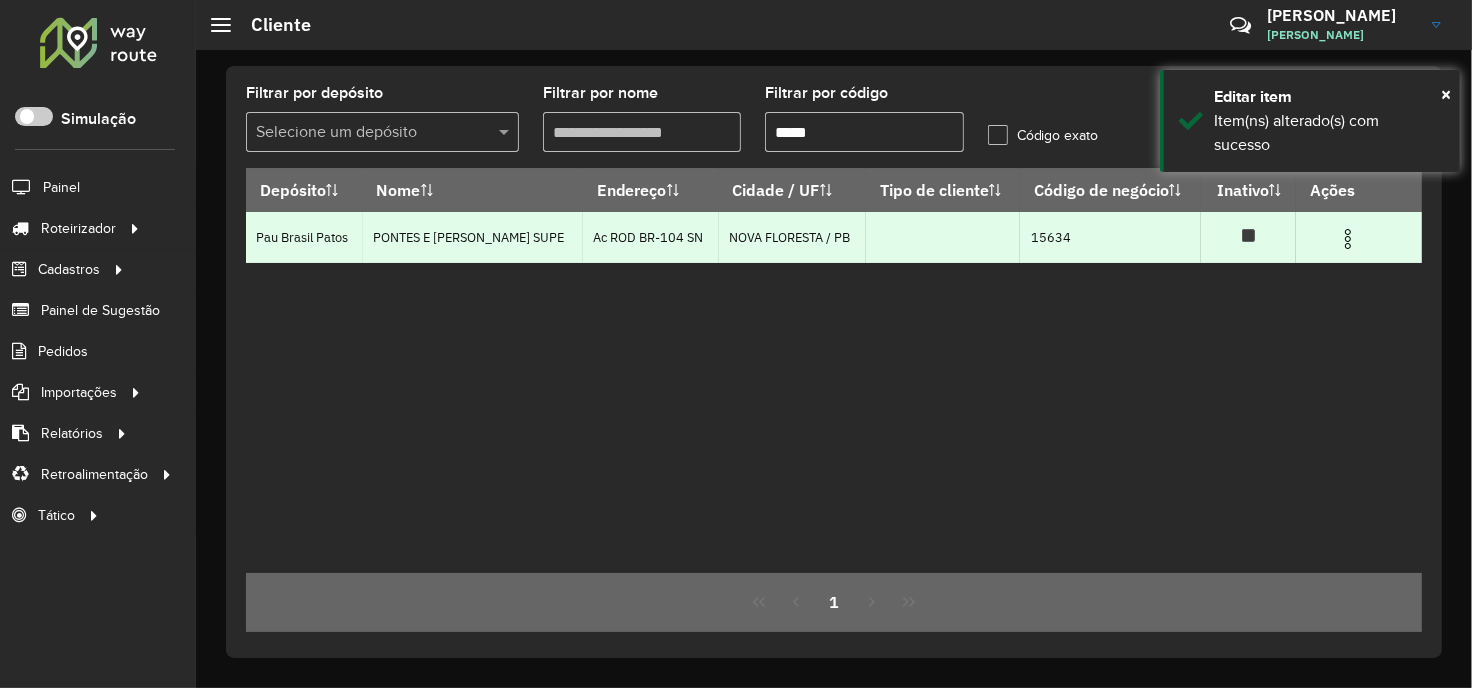 type on "*****" 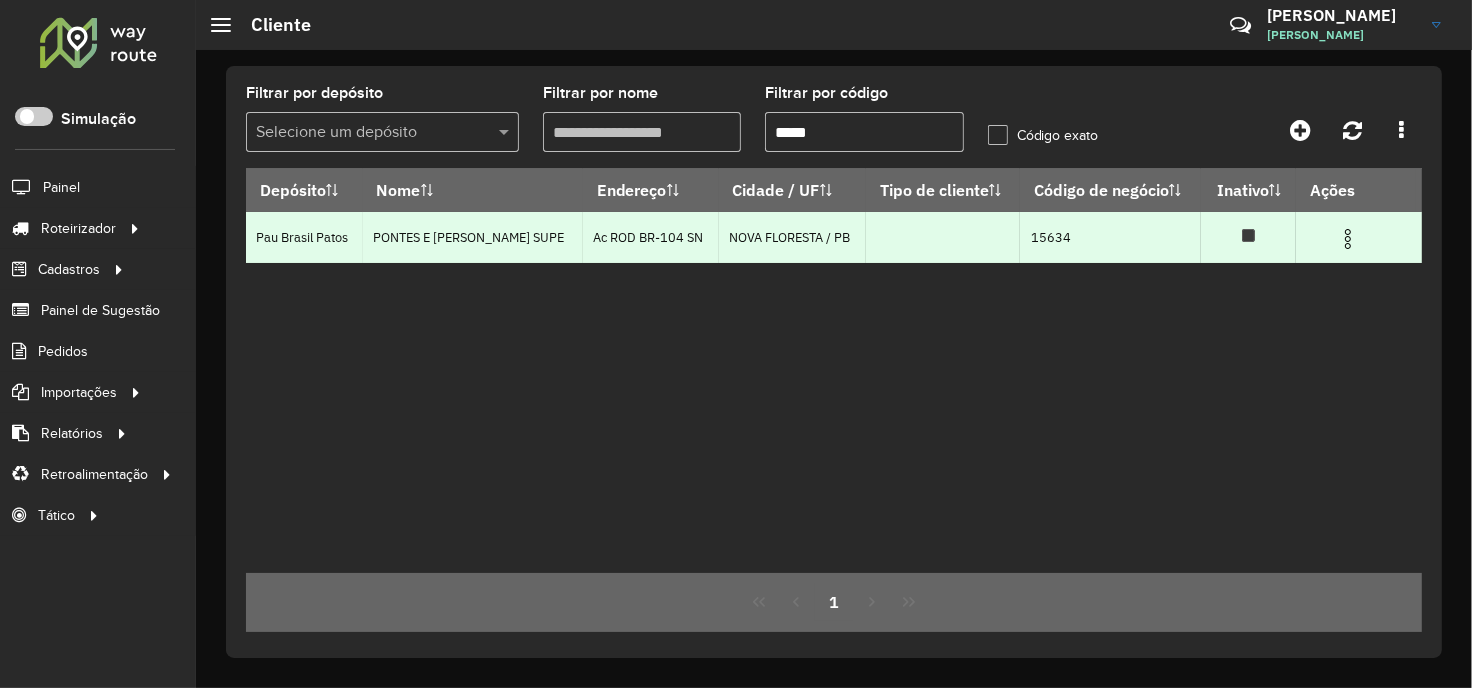 click at bounding box center [1348, 239] 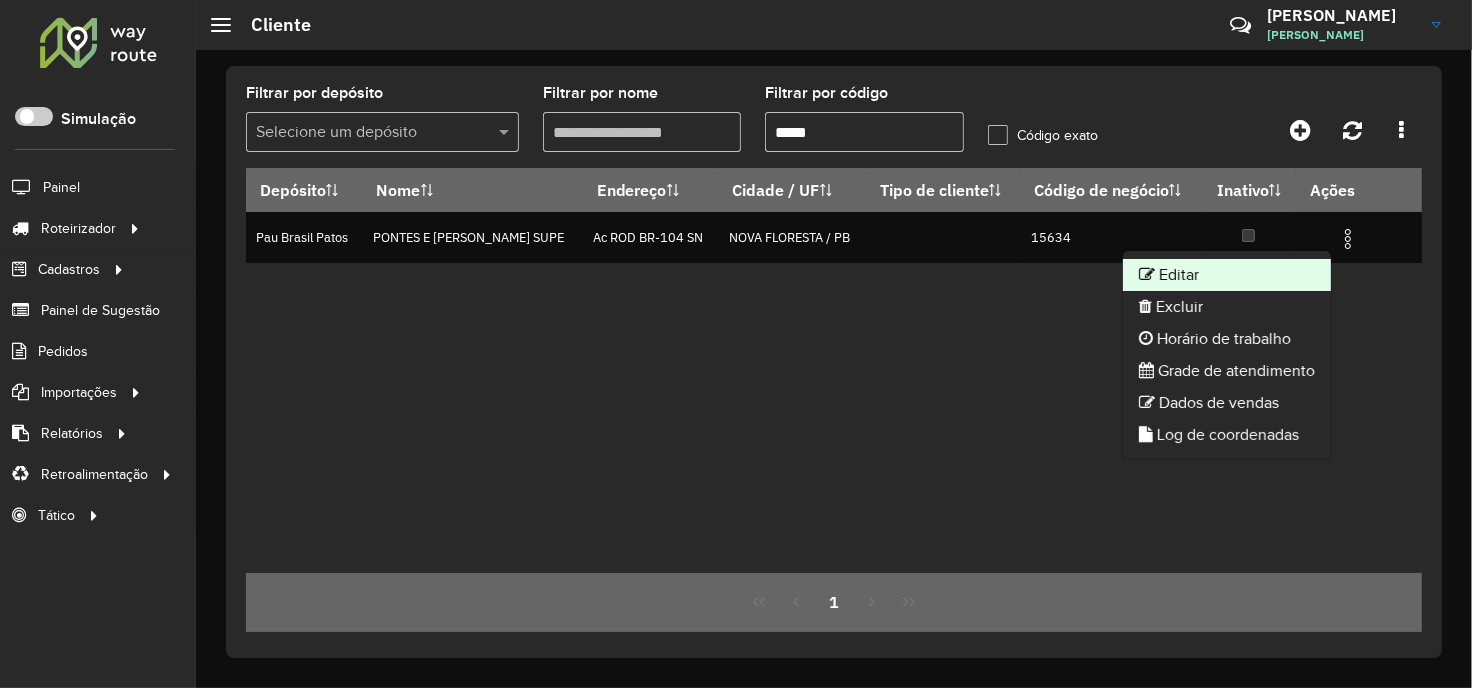 click on "Editar" 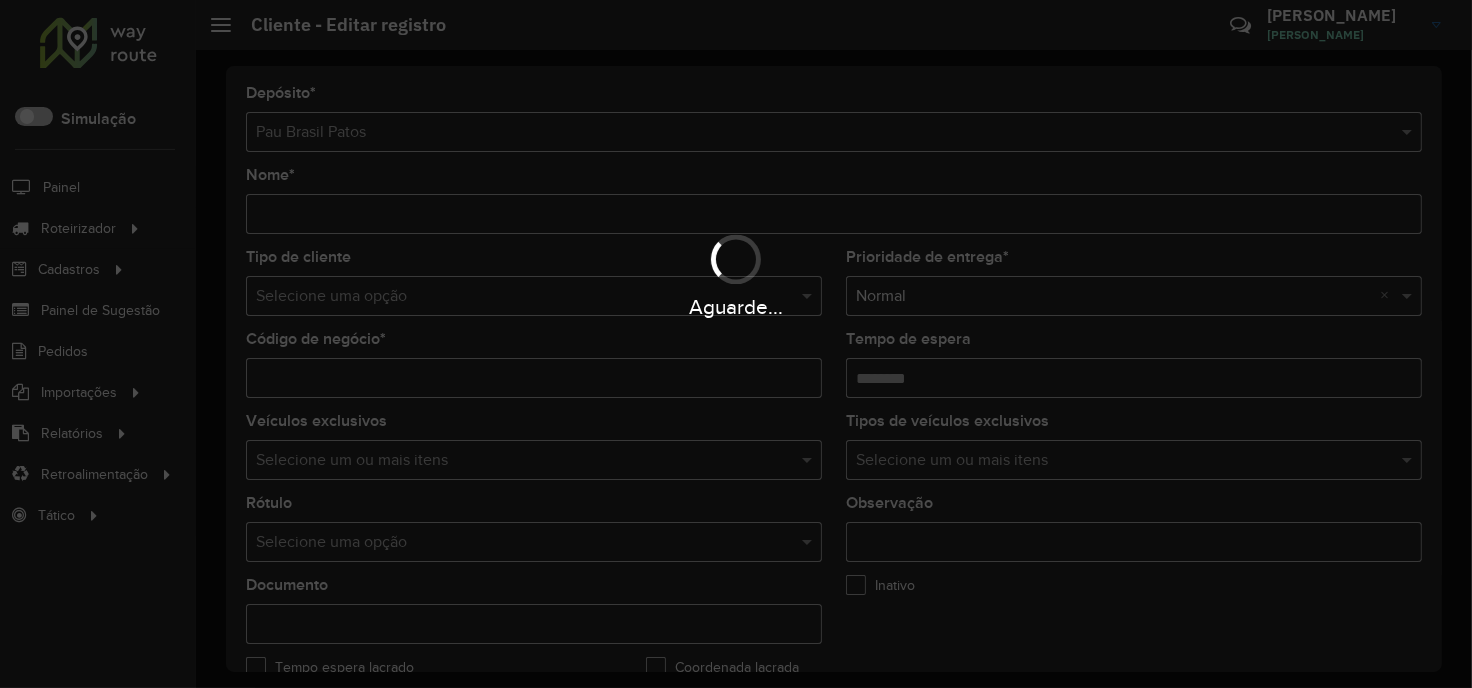 click on "Aguarde..." at bounding box center [736, 344] 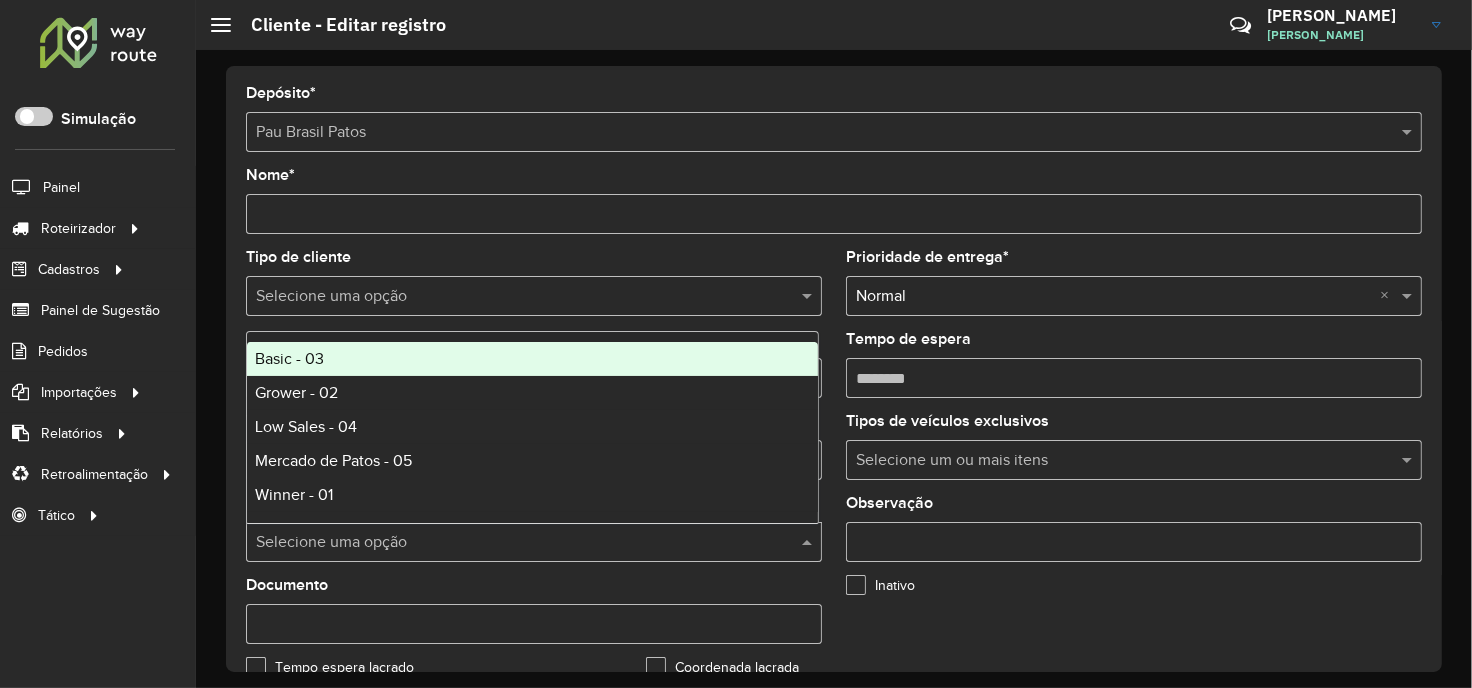 click at bounding box center (514, 543) 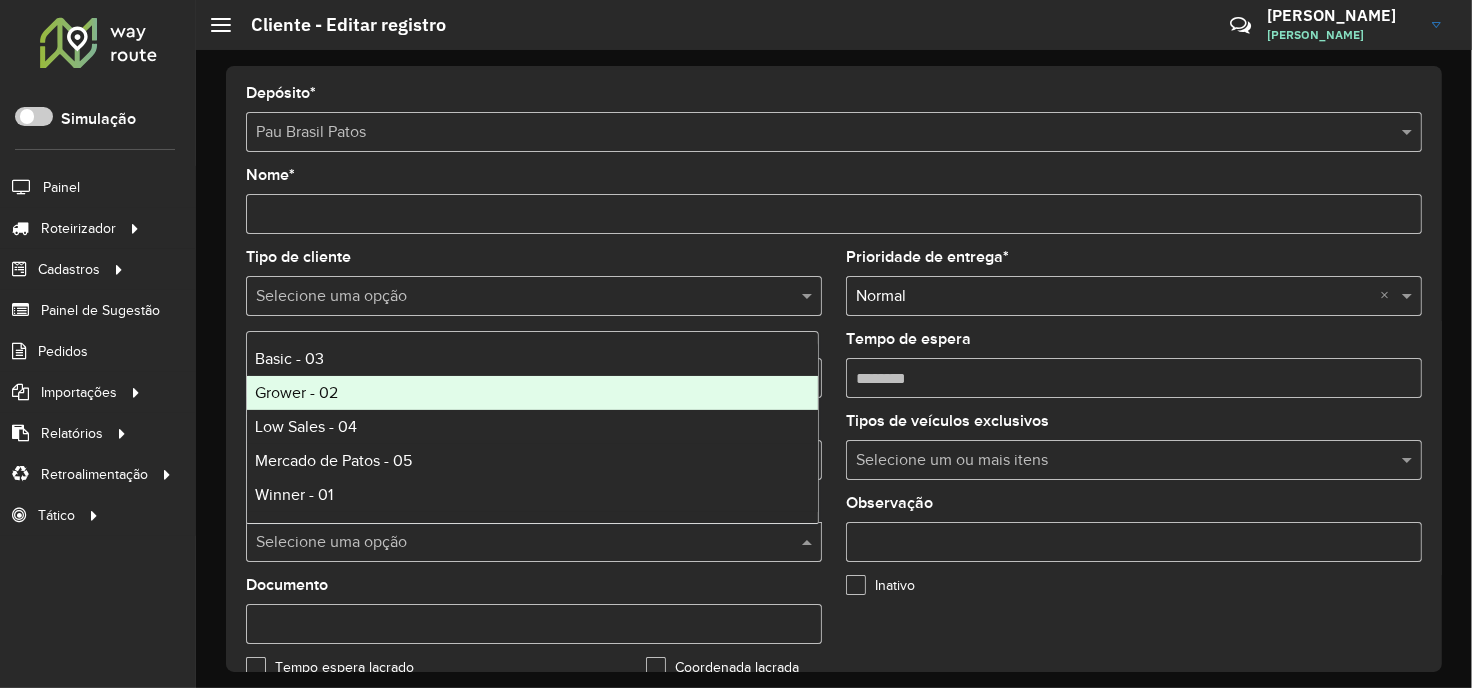 click on "Grower - 02" at bounding box center (532, 393) 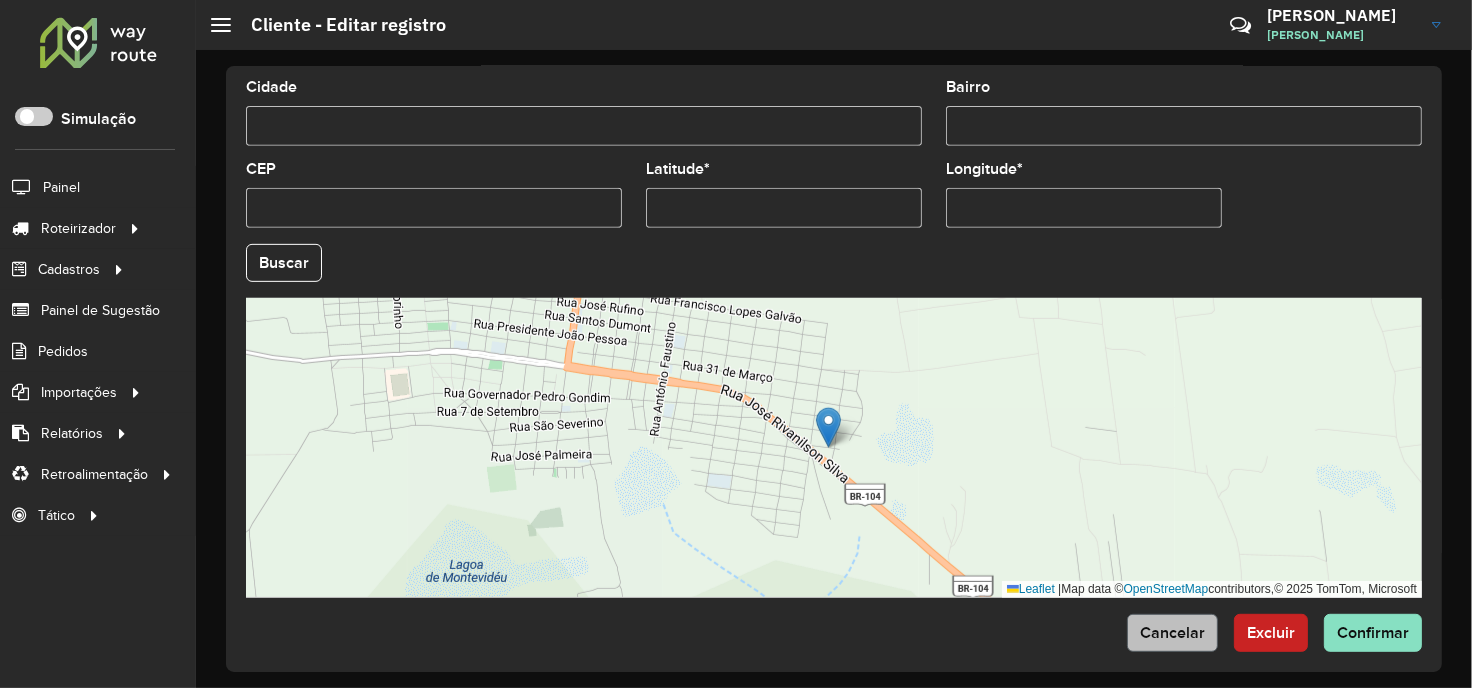 scroll, scrollTop: 803, scrollLeft: 0, axis: vertical 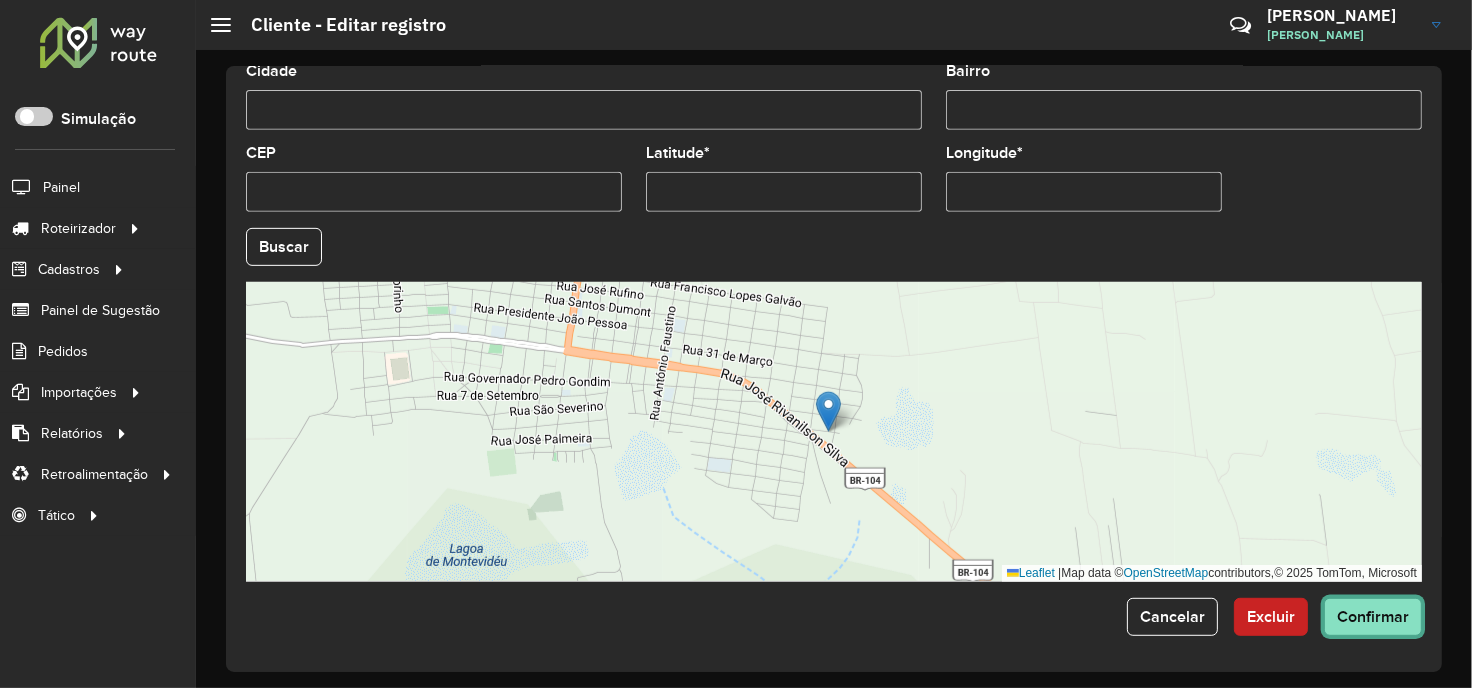 click on "Confirmar" 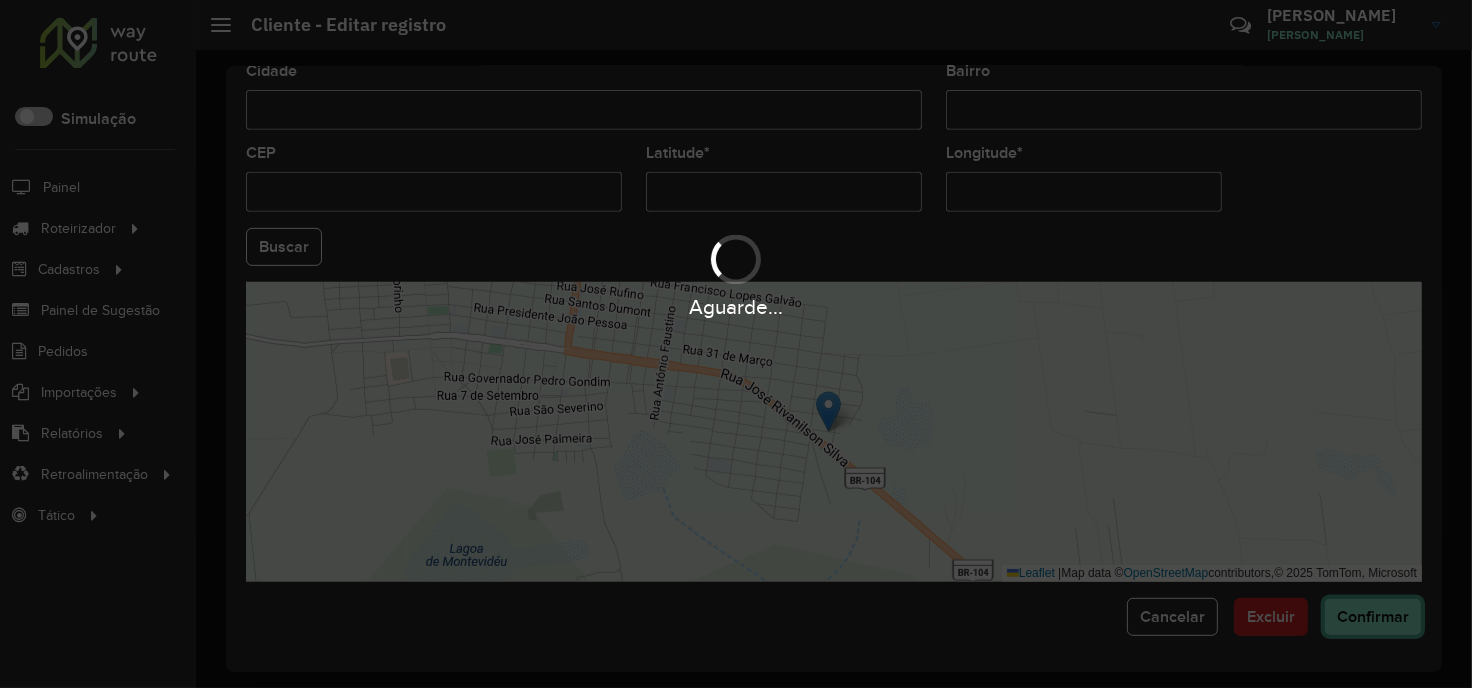 type 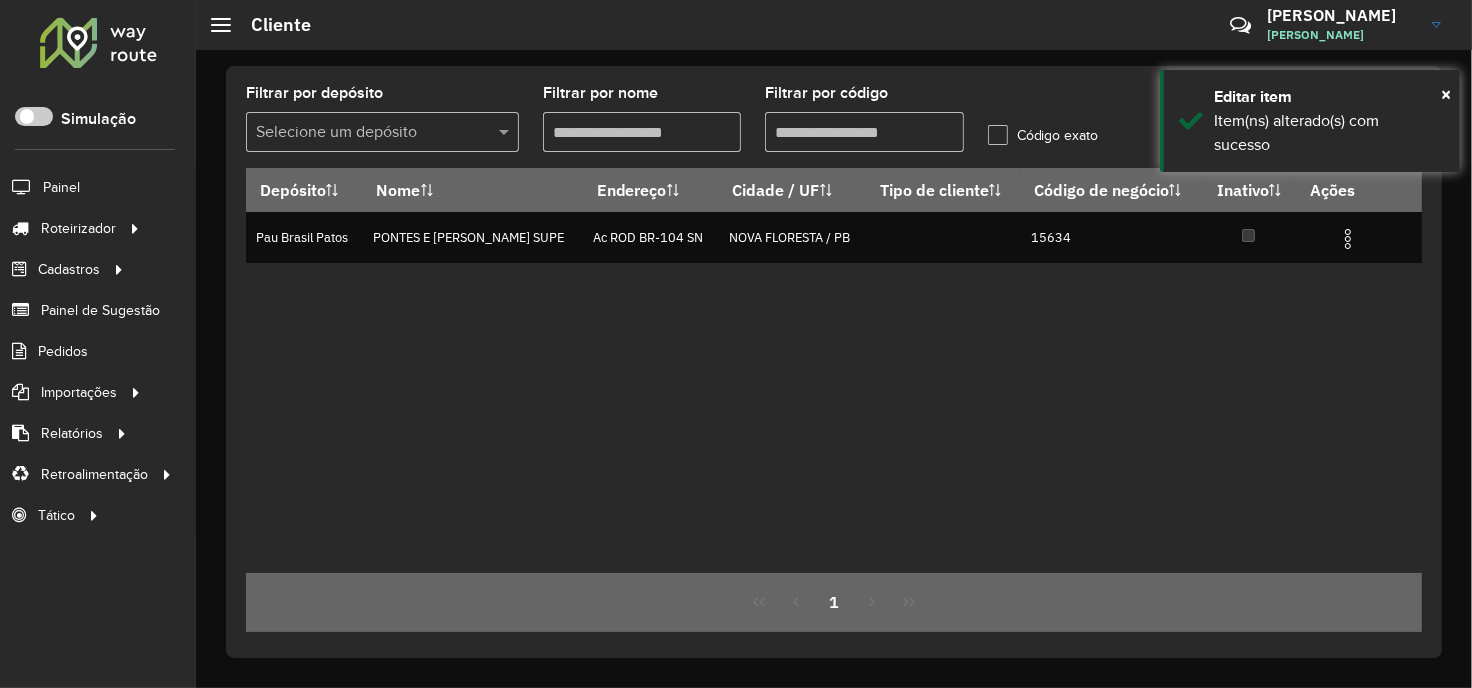 click on "Filtrar por código" 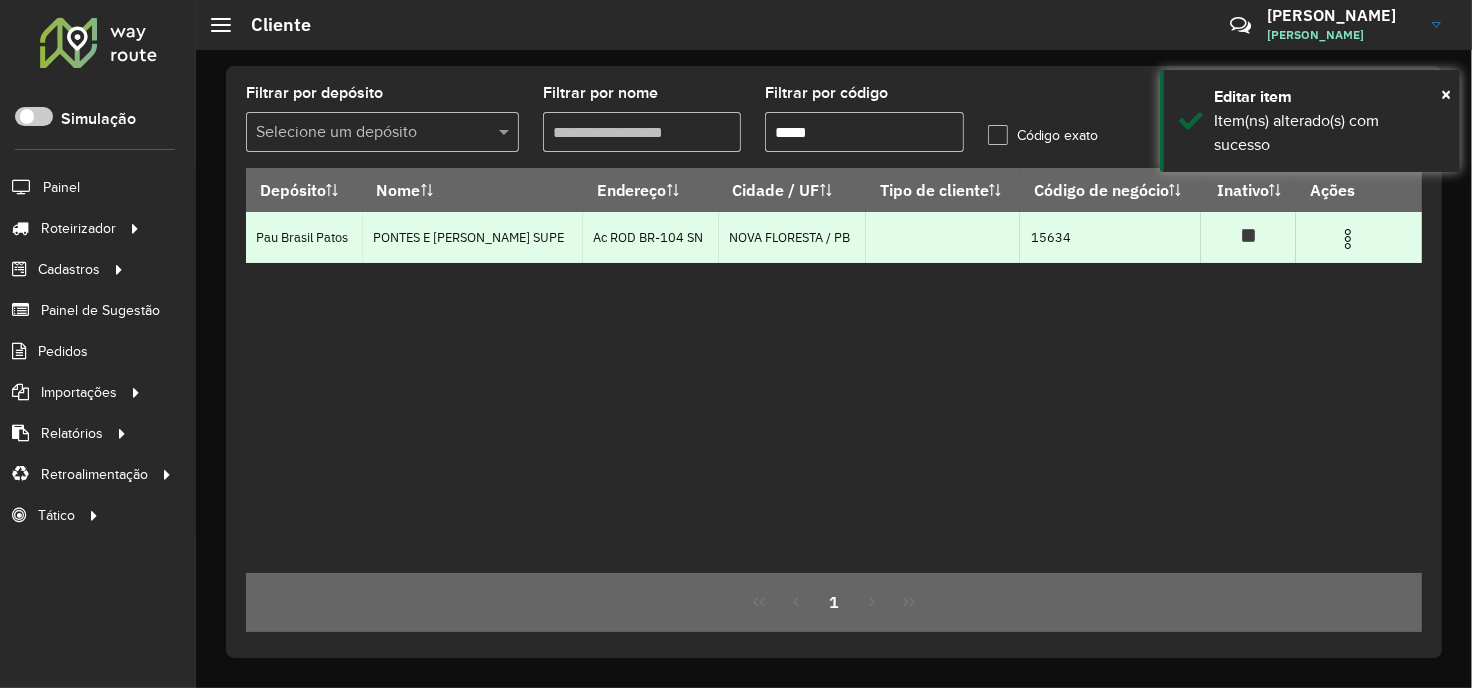 paste 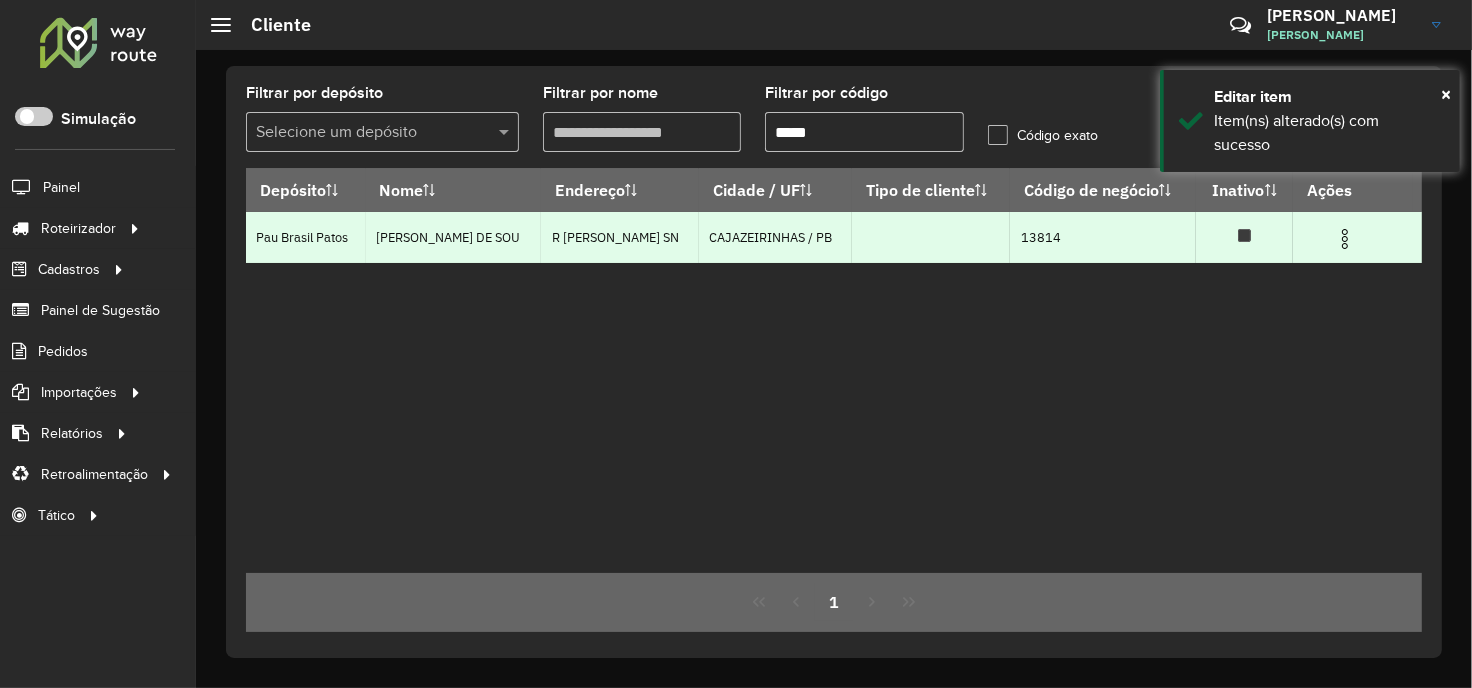 type on "*****" 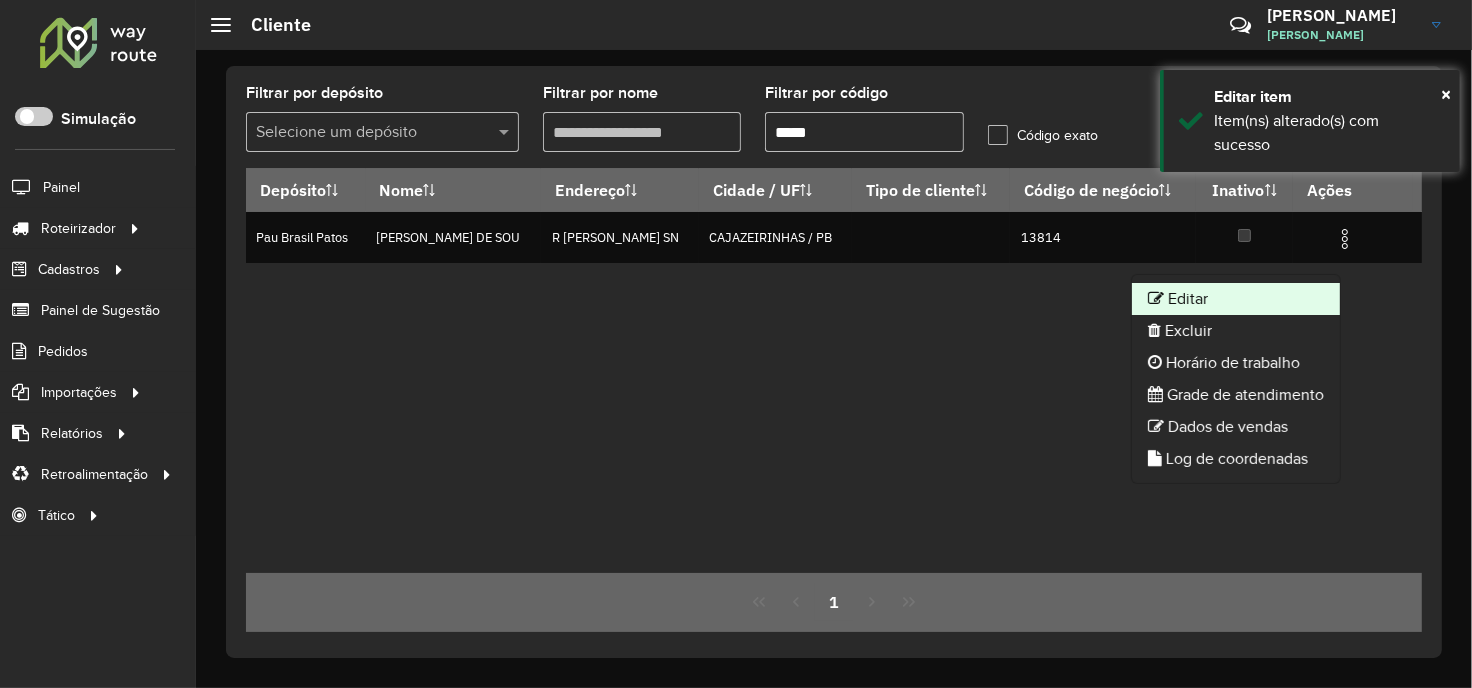 click on "Editar" 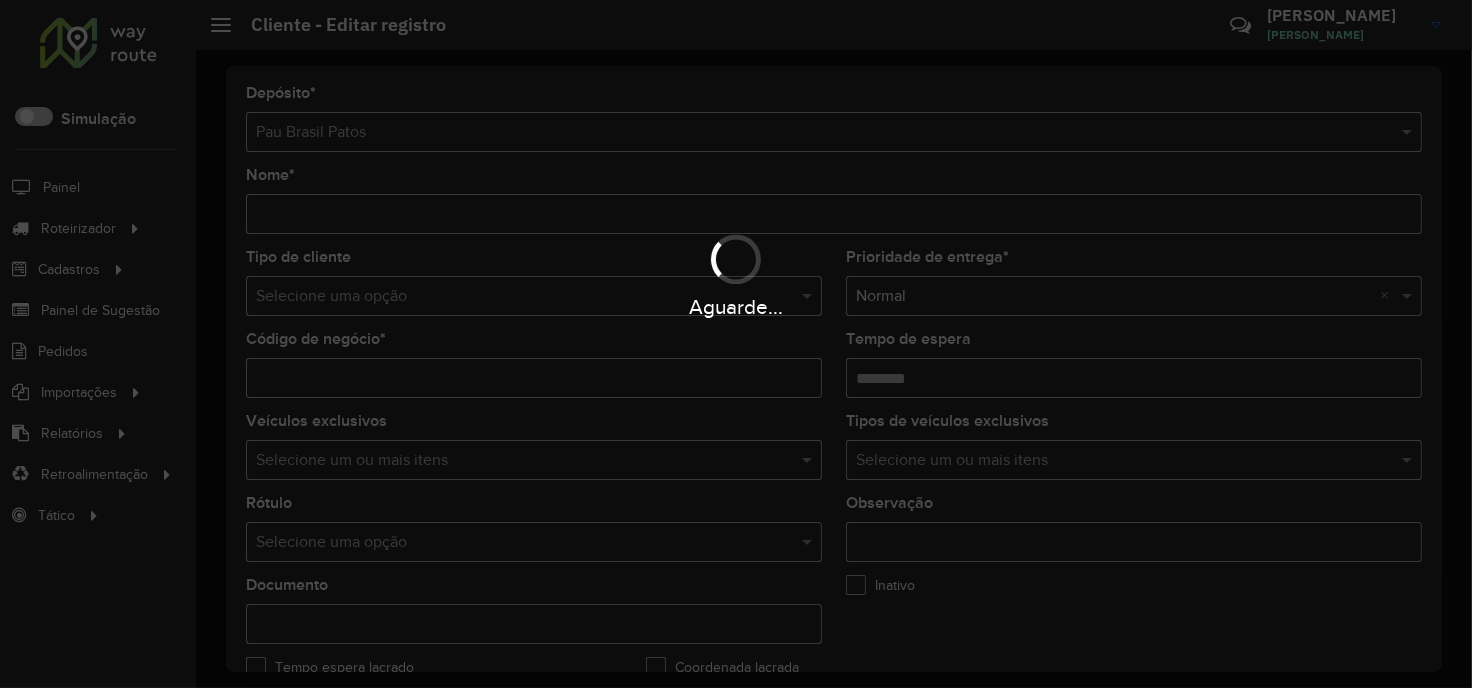 click on "Aguarde..." at bounding box center [736, 344] 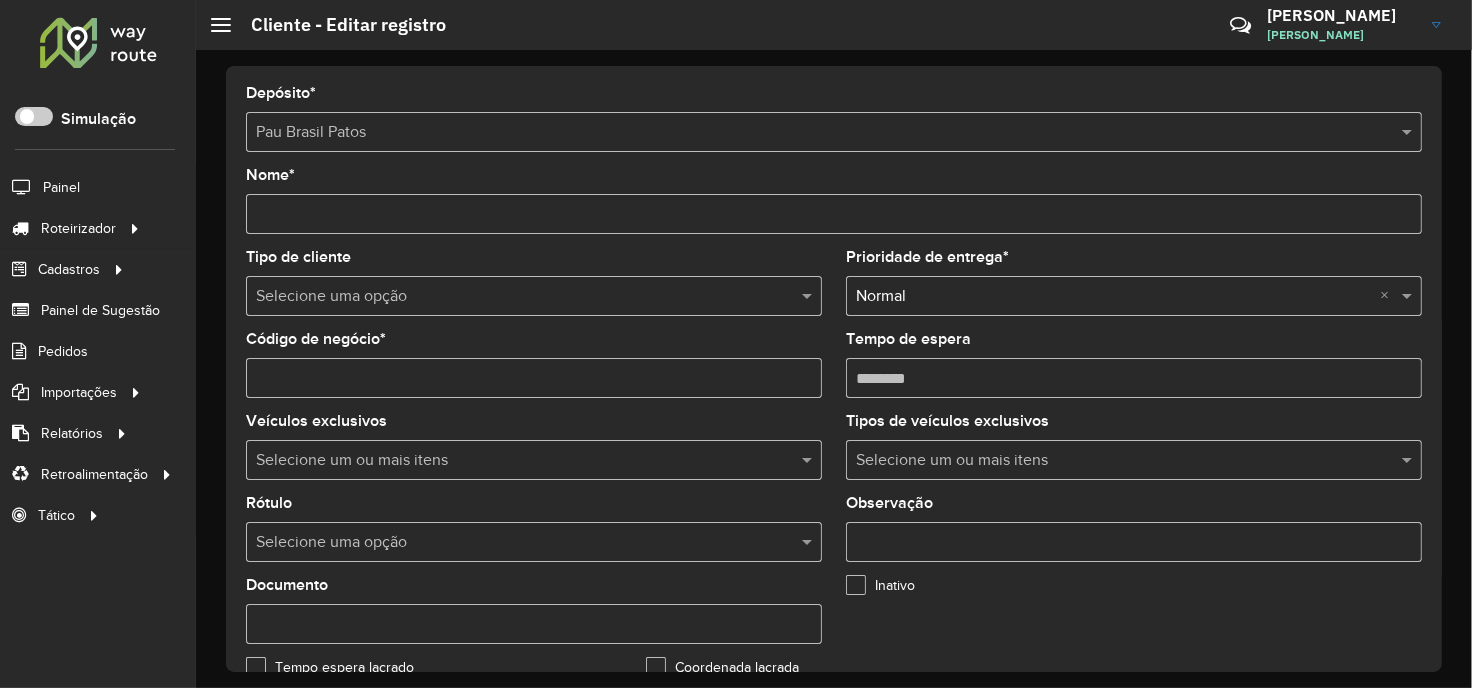 click on "Selecione uma opção" at bounding box center [534, 542] 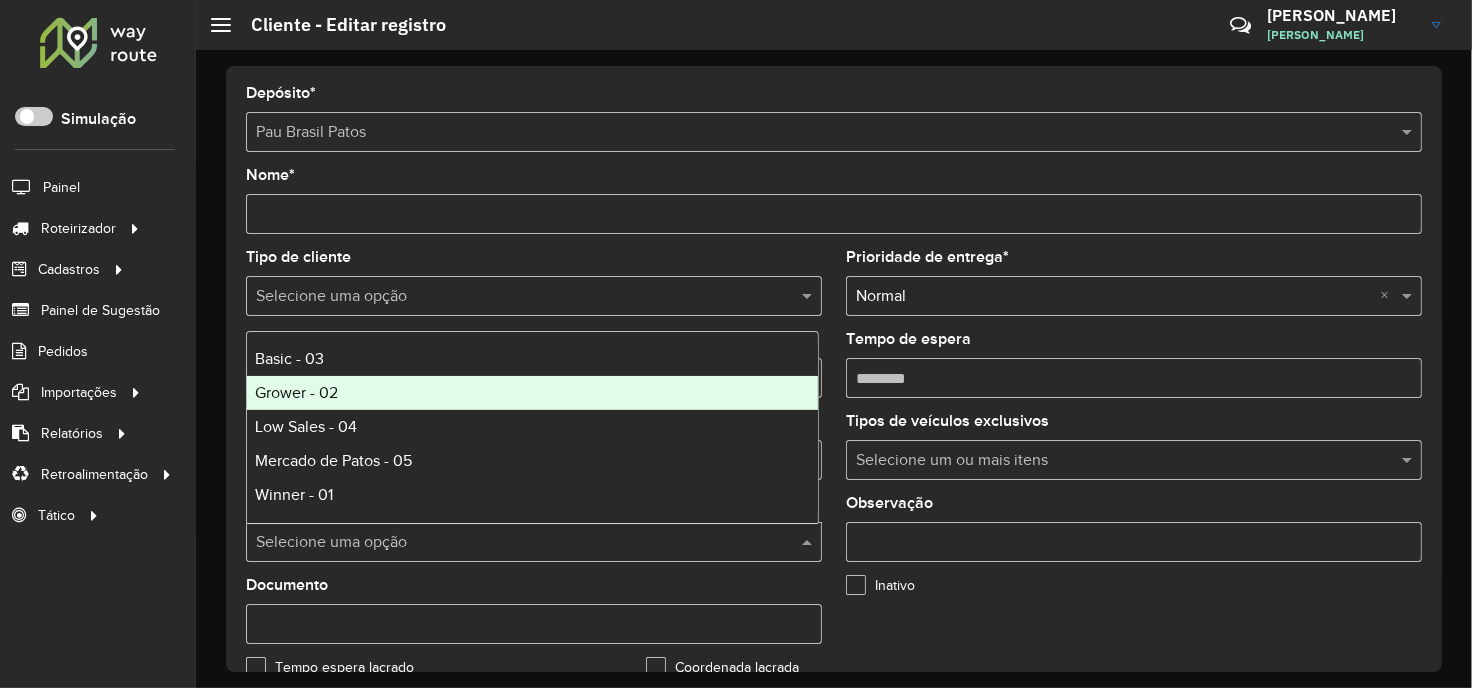 click on "Grower - 02" at bounding box center [532, 393] 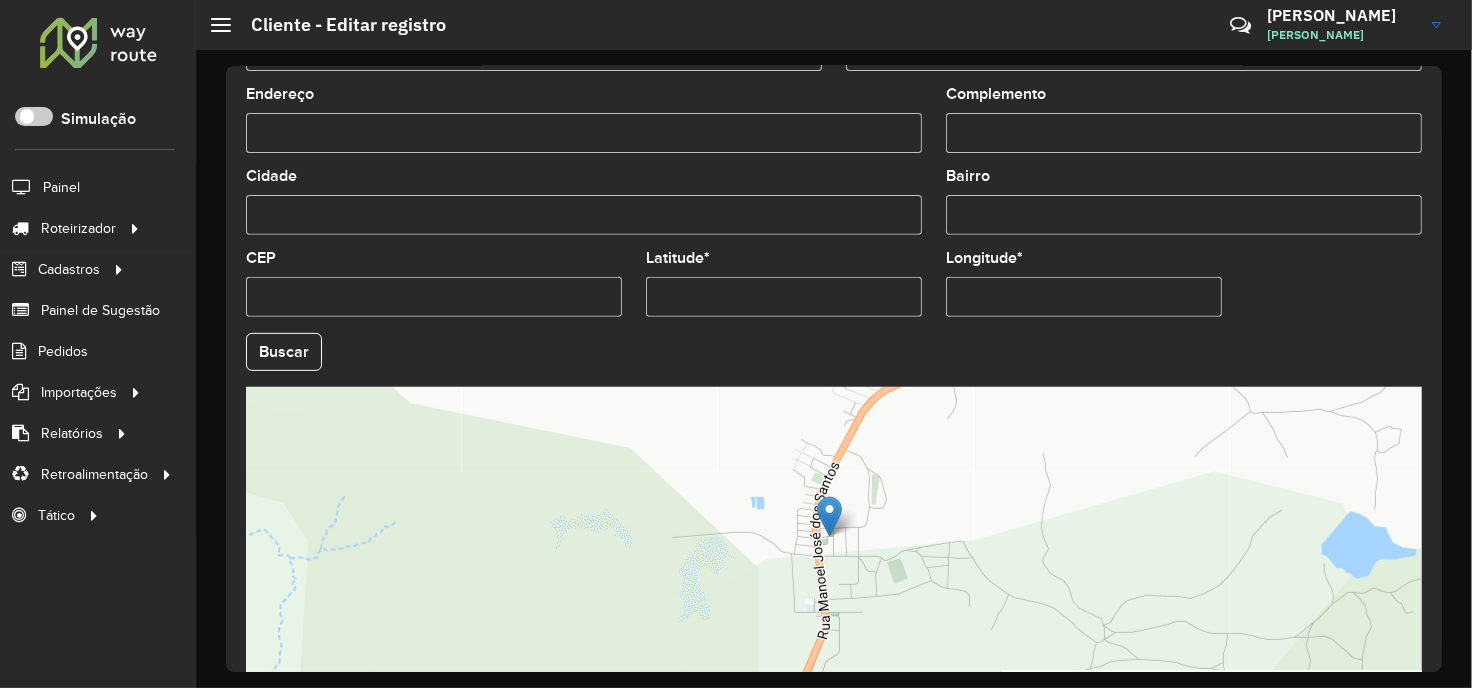 scroll, scrollTop: 803, scrollLeft: 0, axis: vertical 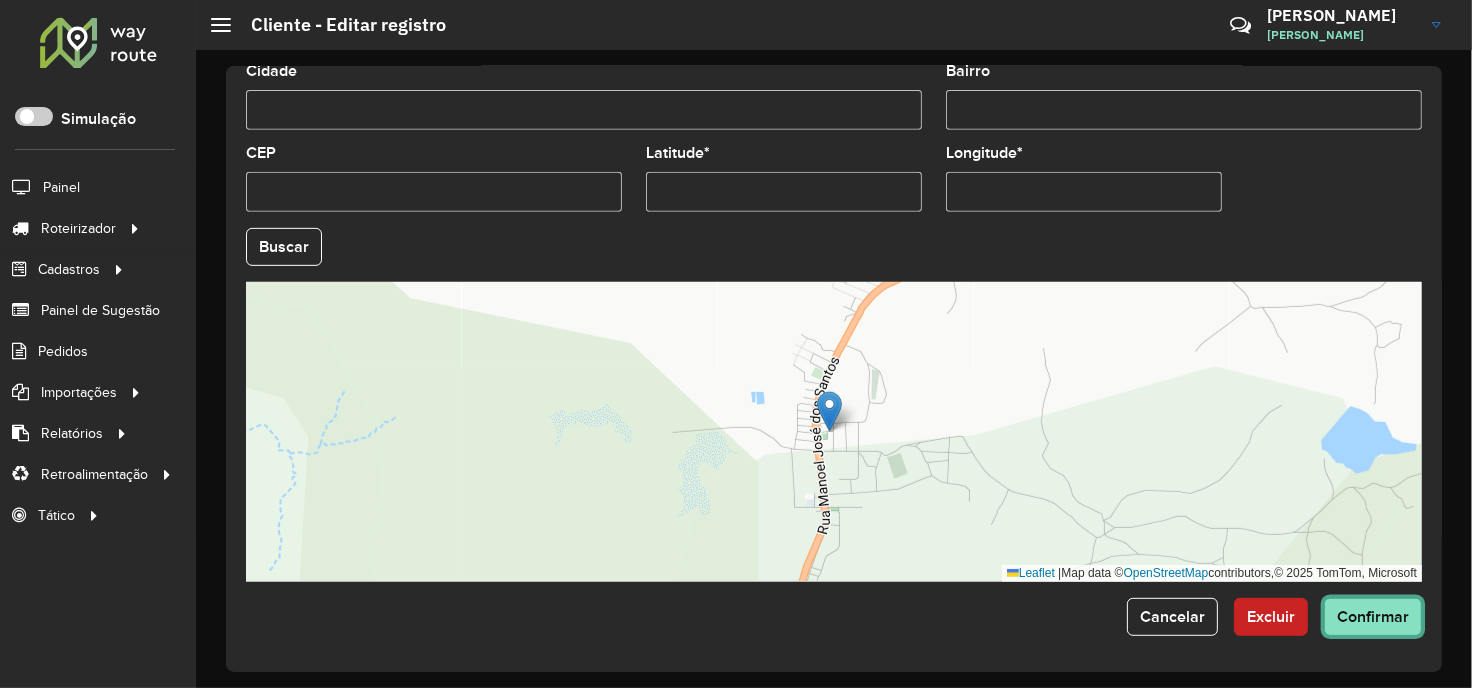 click on "Confirmar" 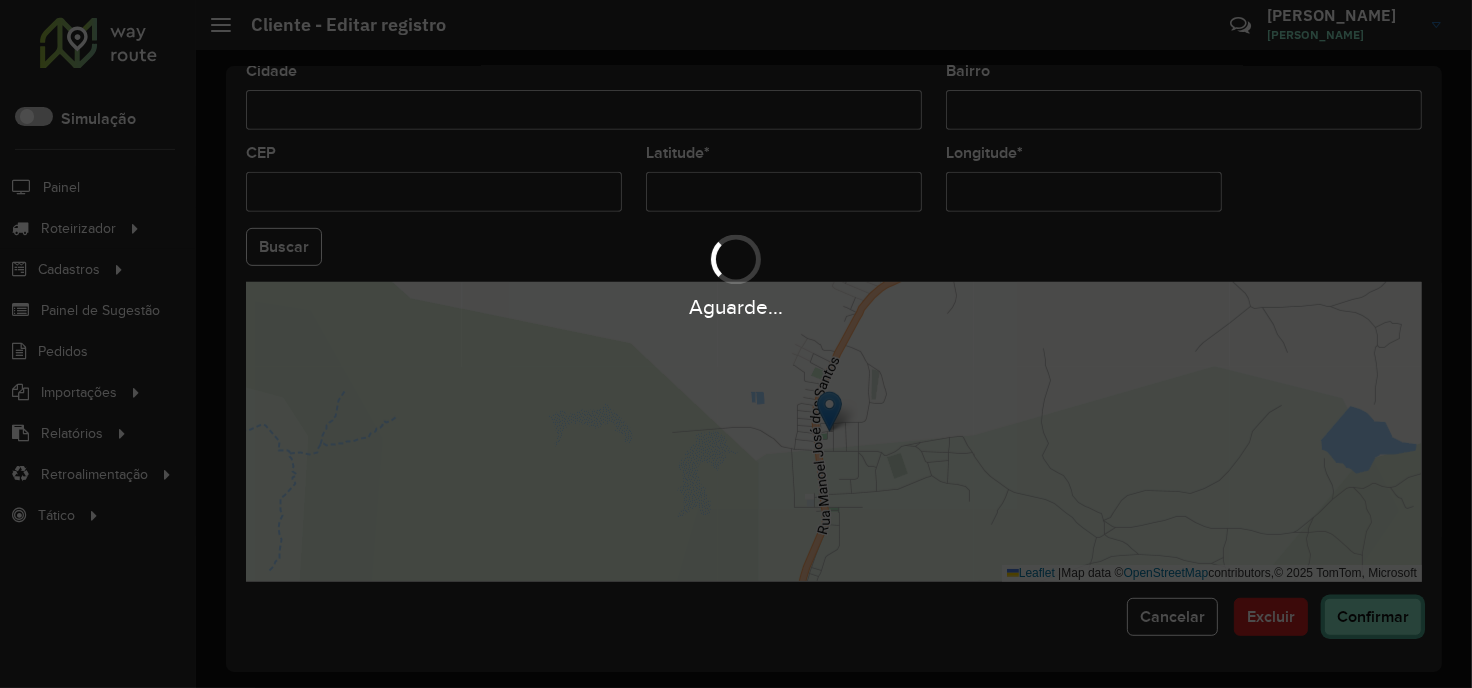 type 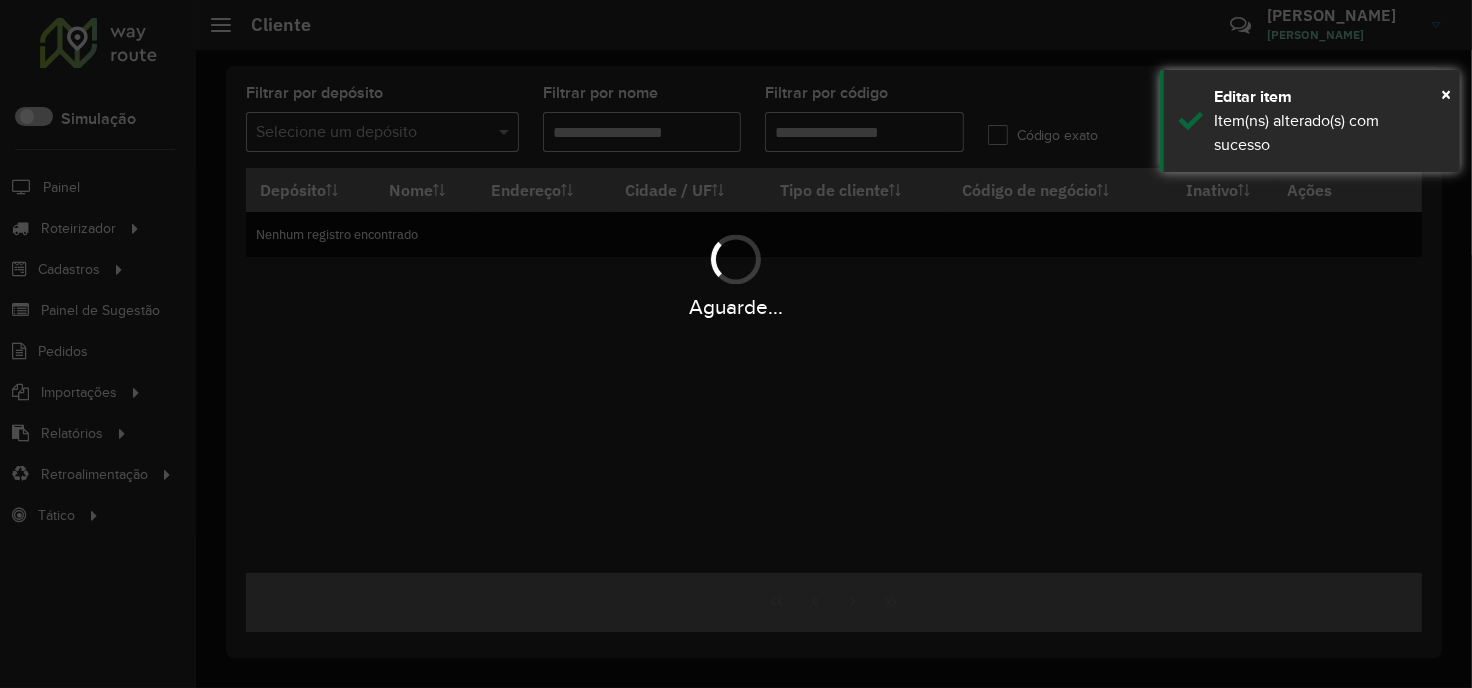 click on "Aguarde..." at bounding box center [736, 344] 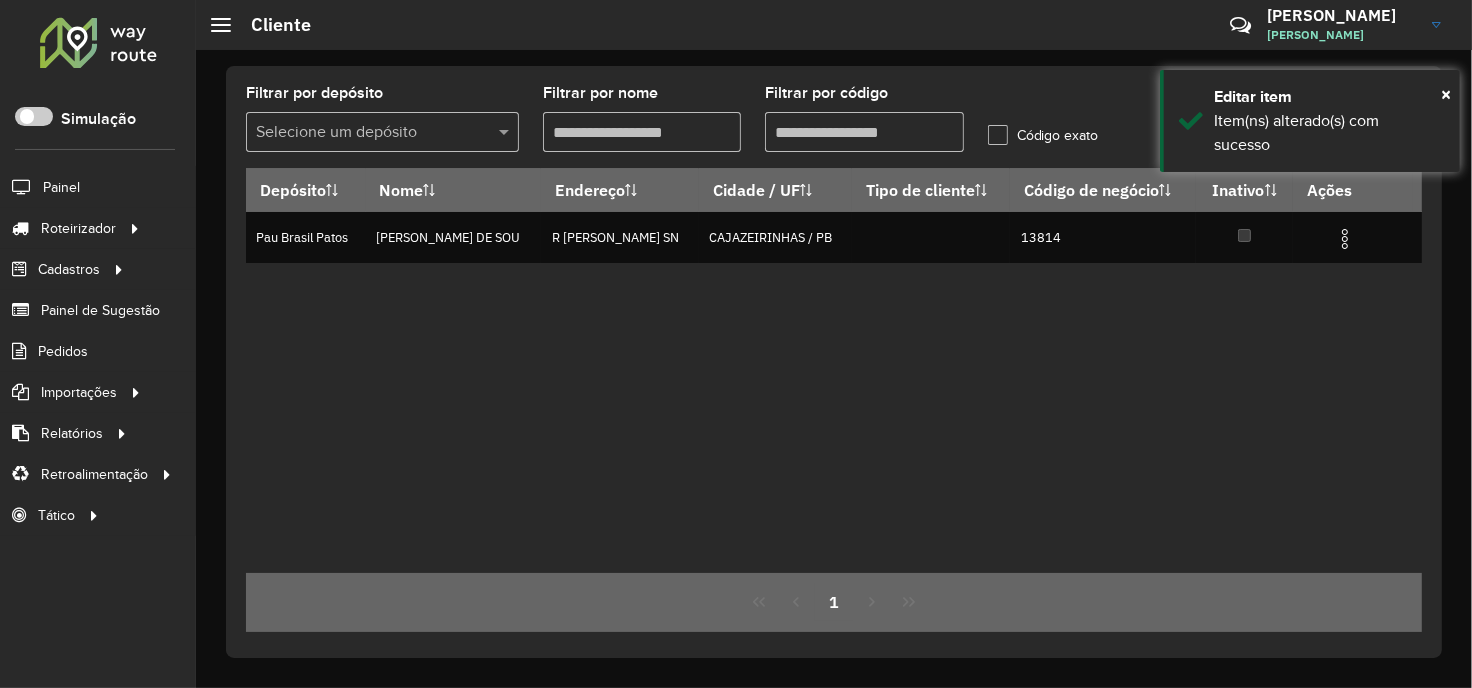 click on "Filtrar por código" at bounding box center (864, 132) 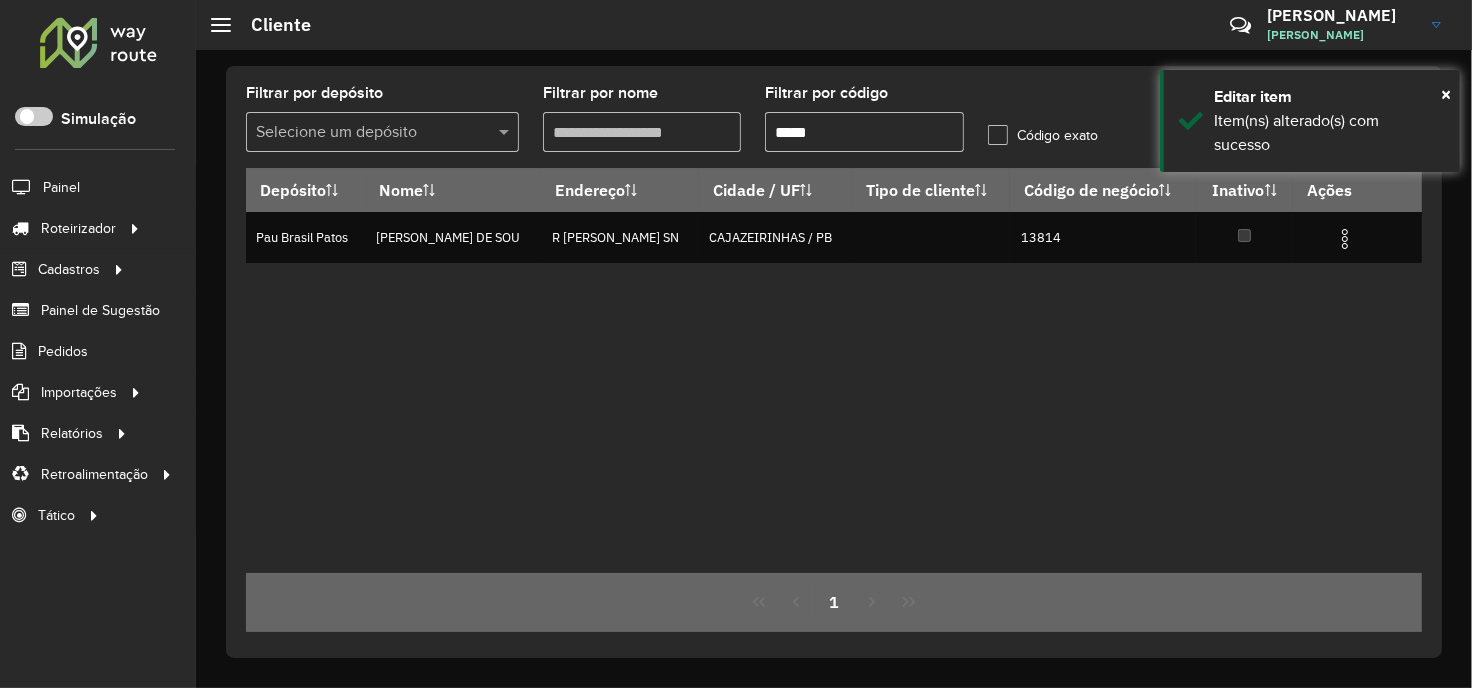 paste 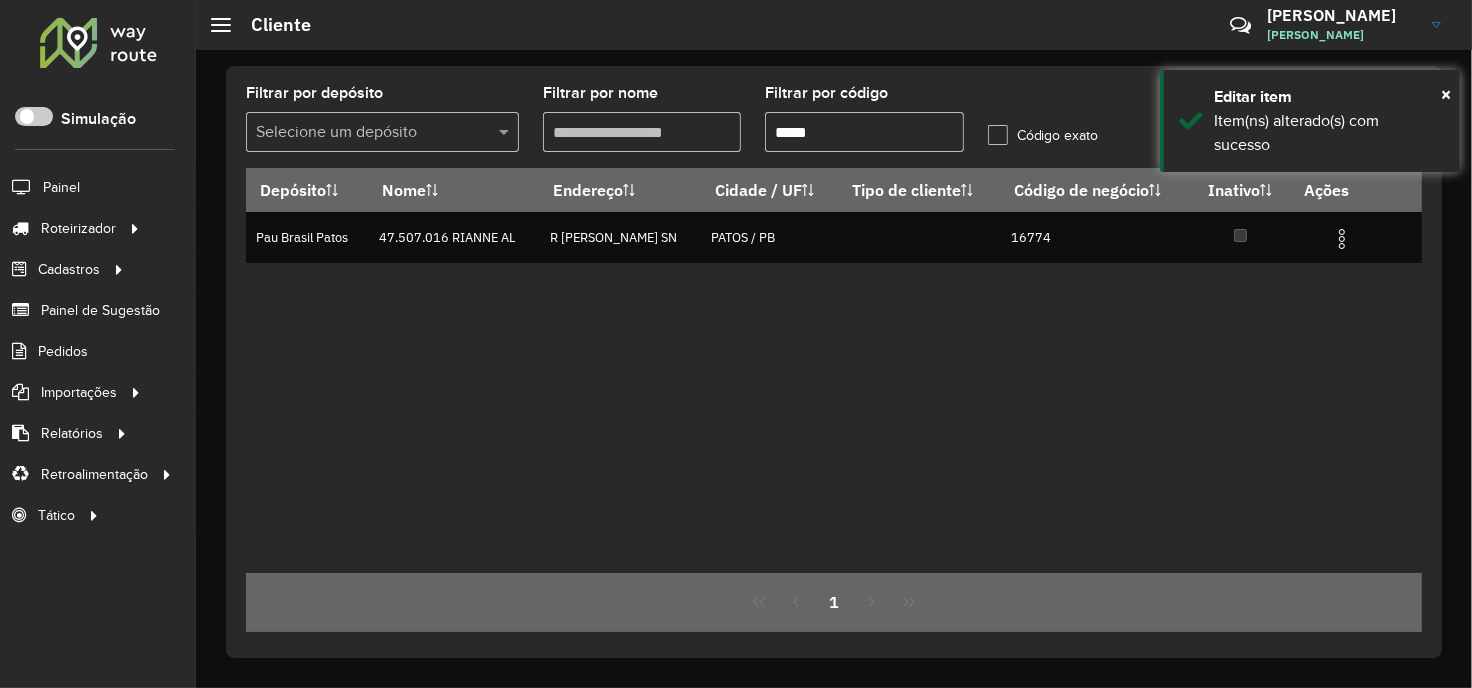 type on "*****" 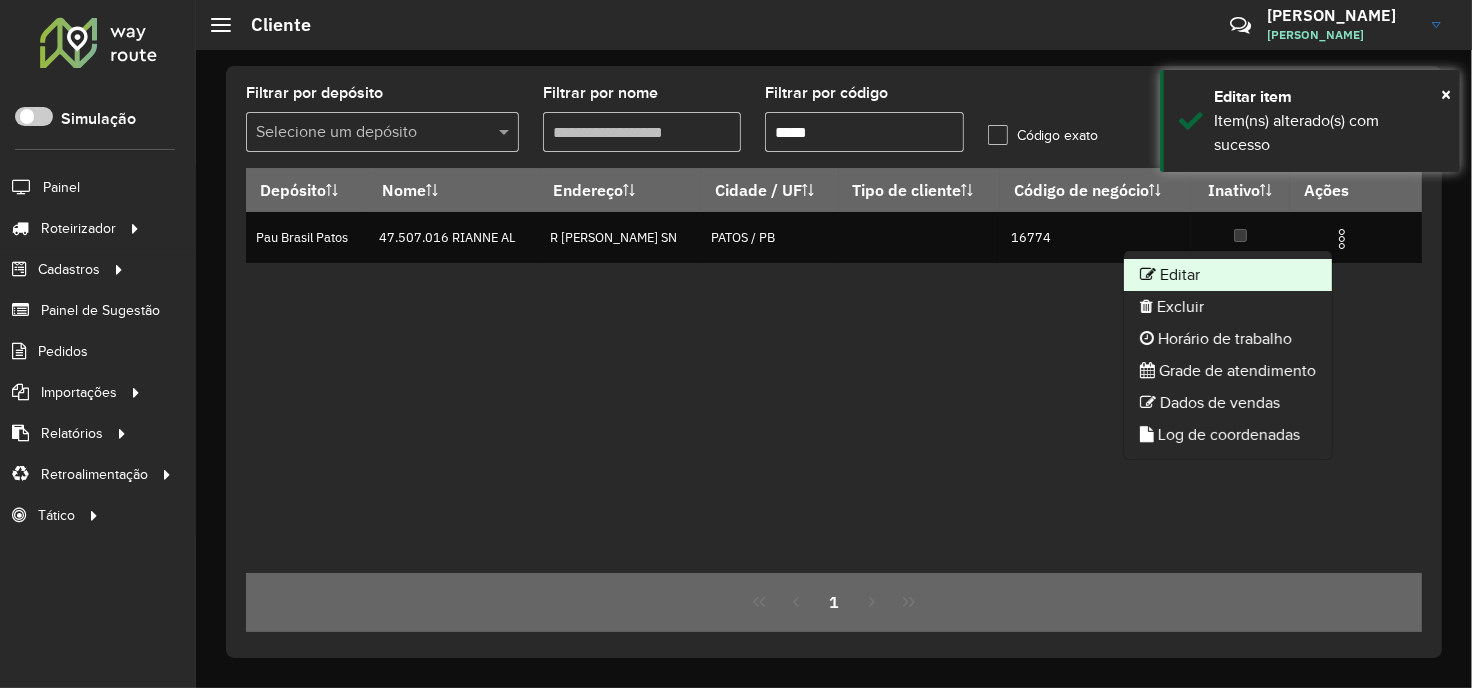 click on "Editar" 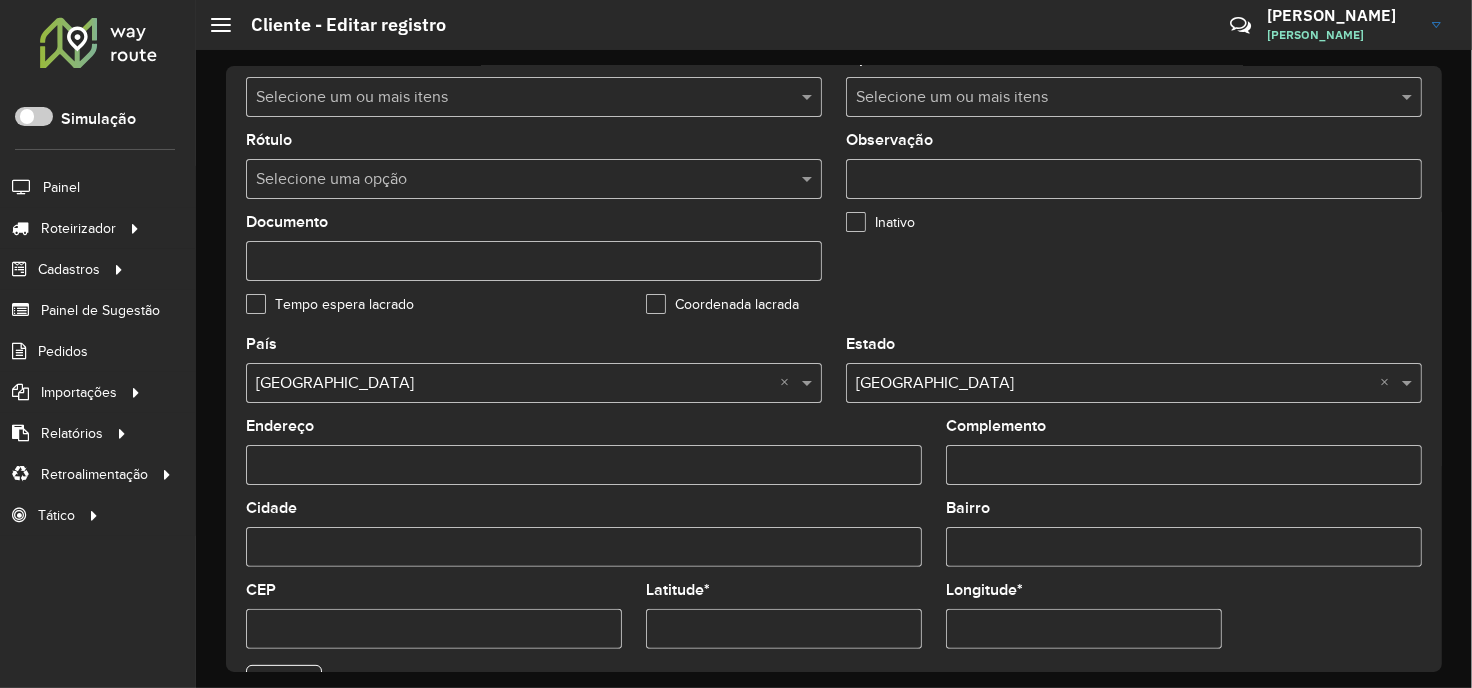 scroll, scrollTop: 358, scrollLeft: 0, axis: vertical 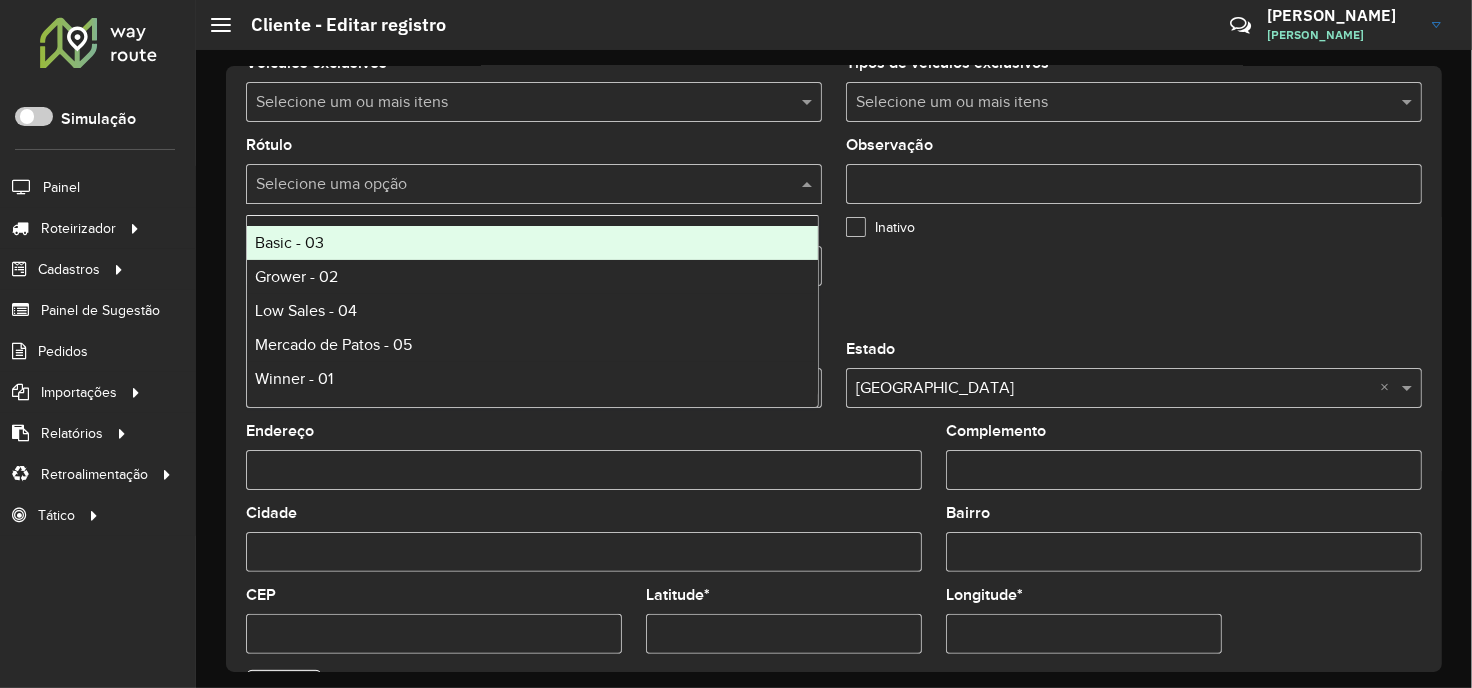 click on "Selecione uma opção" at bounding box center [534, 184] 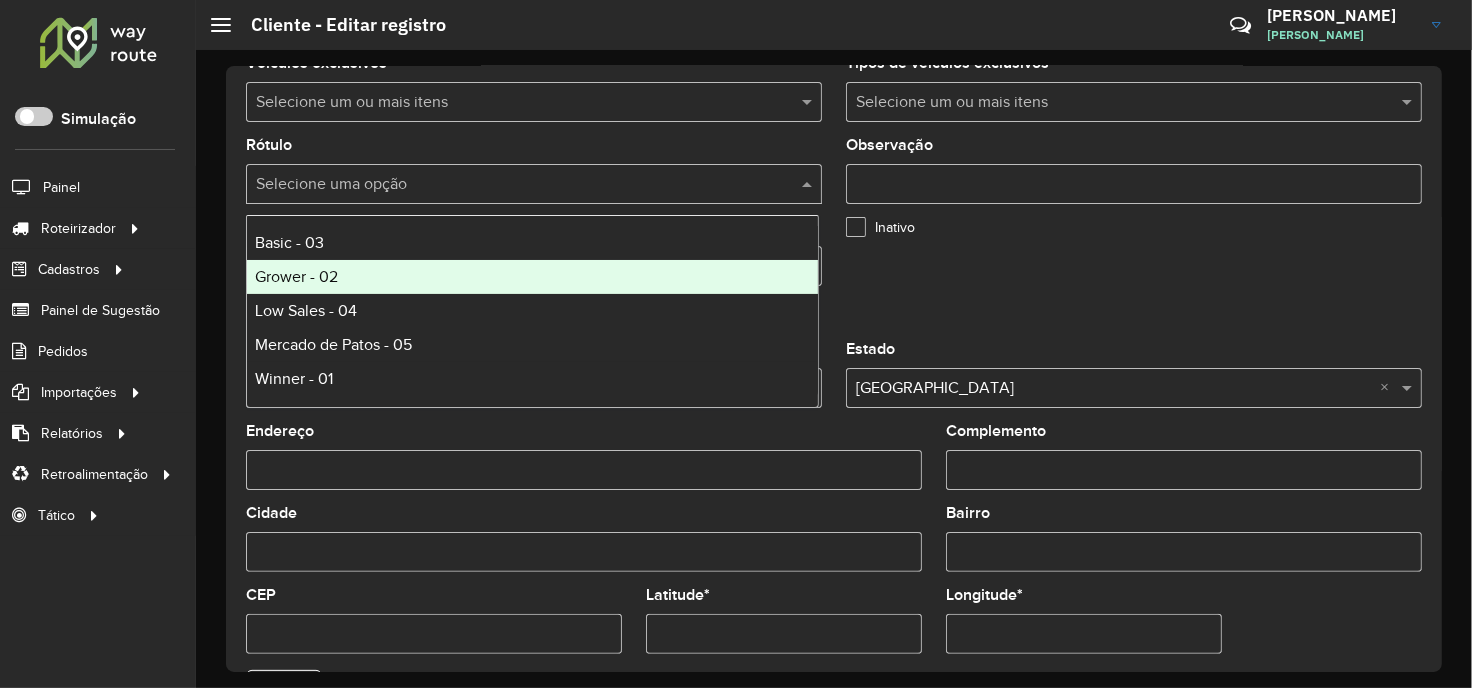 click on "Grower - 02" at bounding box center (532, 277) 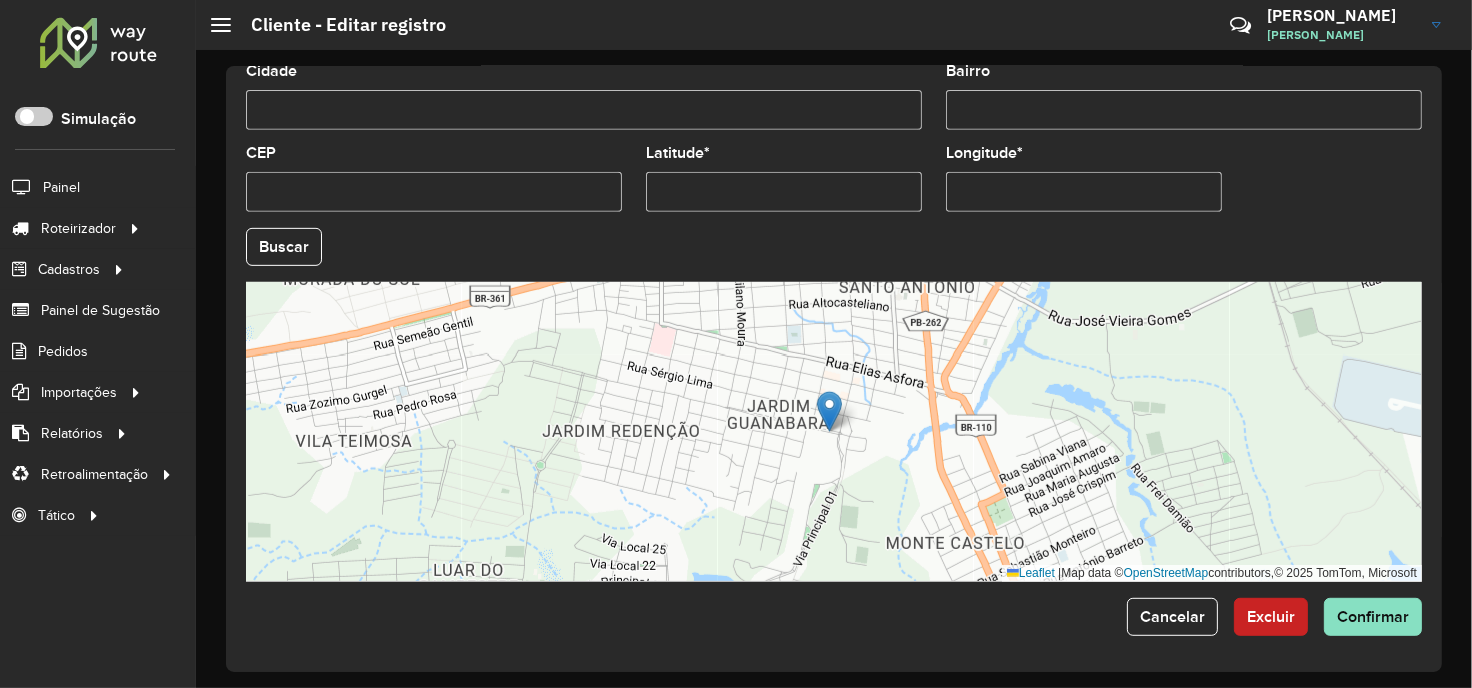 scroll, scrollTop: 803, scrollLeft: 0, axis: vertical 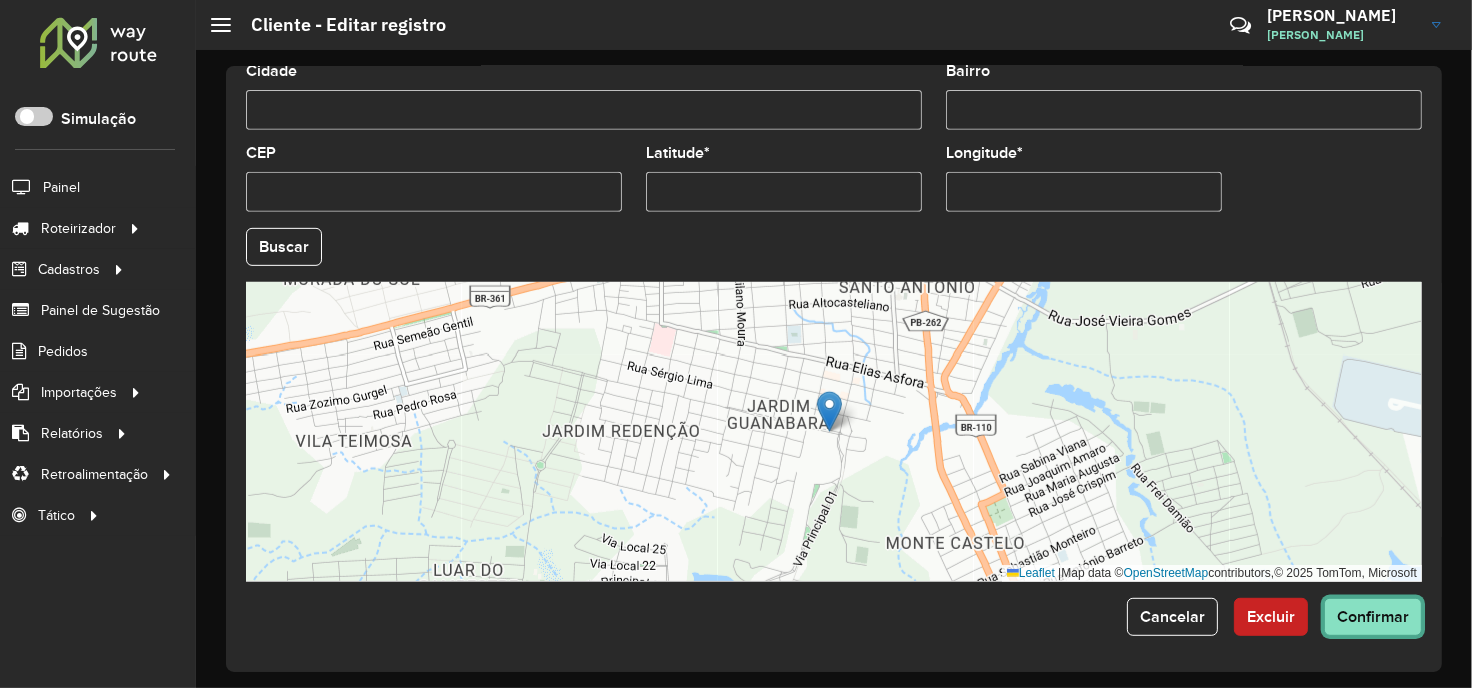 click on "Confirmar" 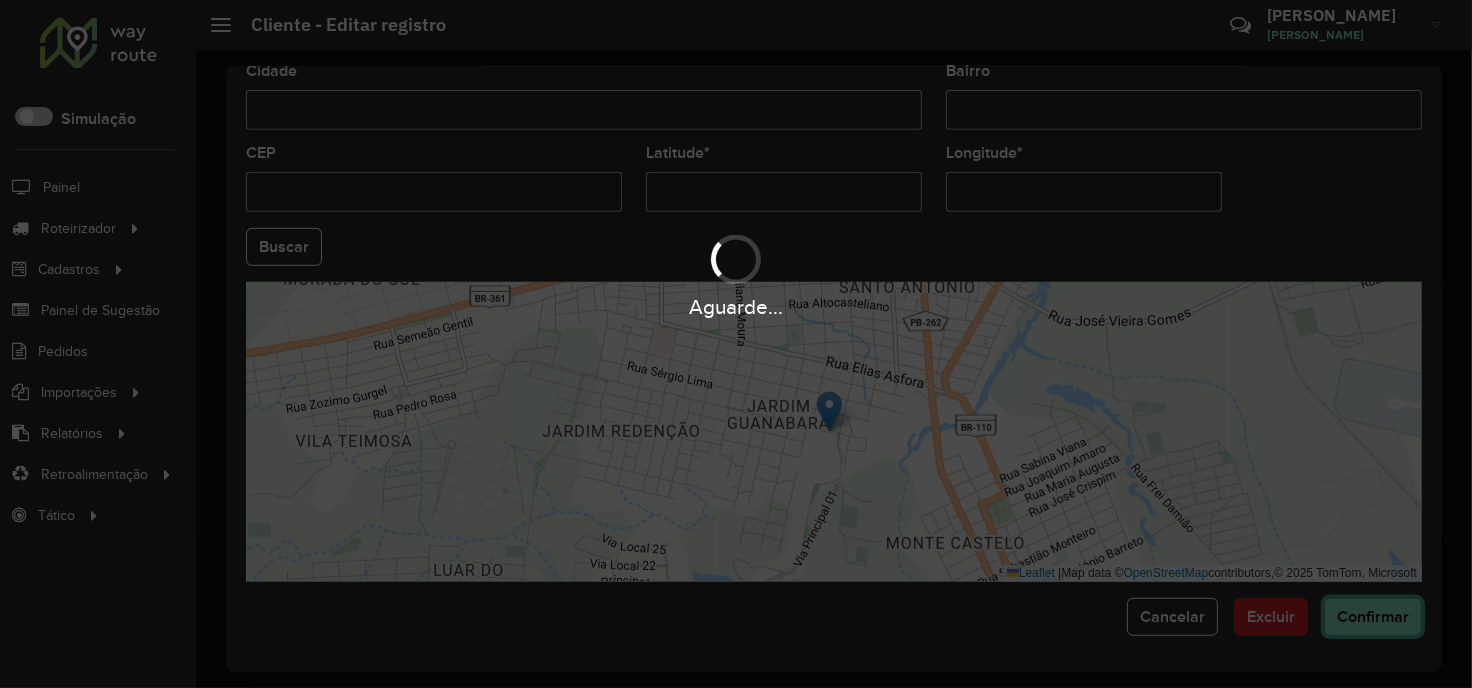 type 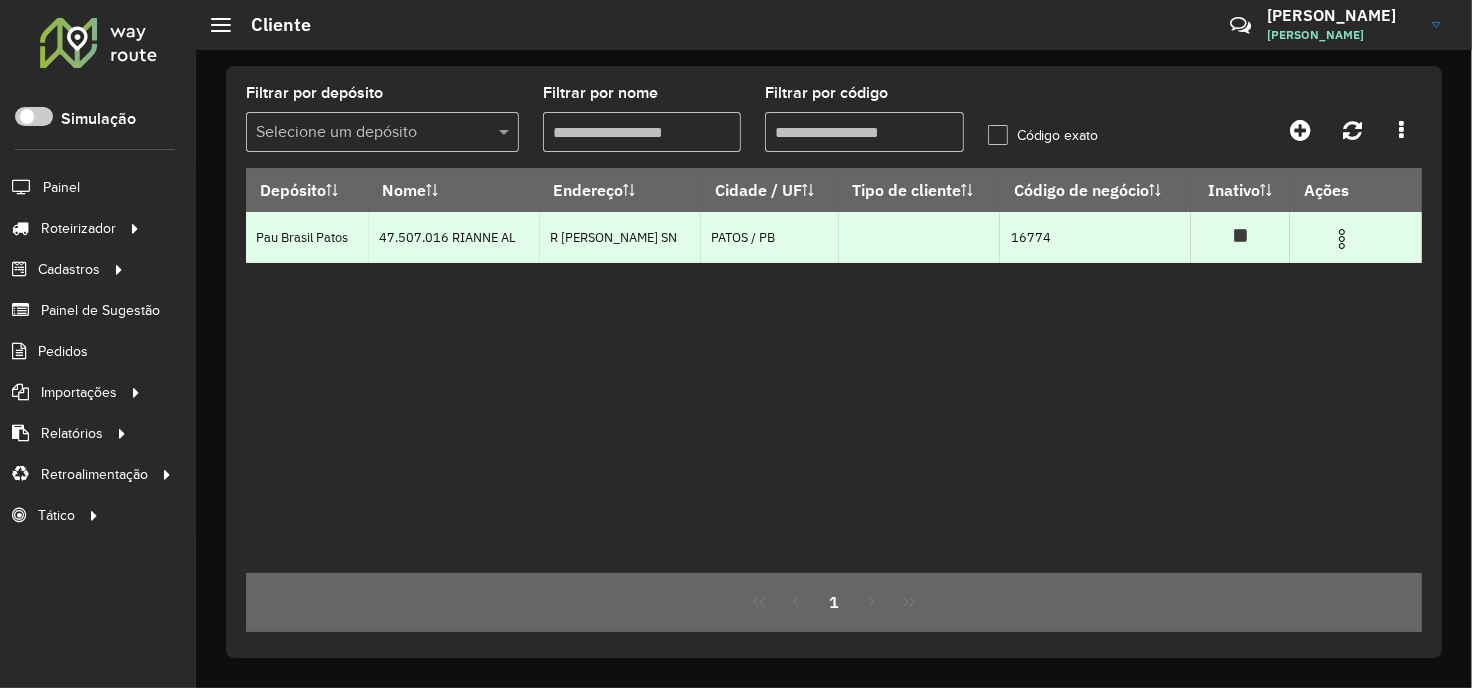 click at bounding box center [1342, 239] 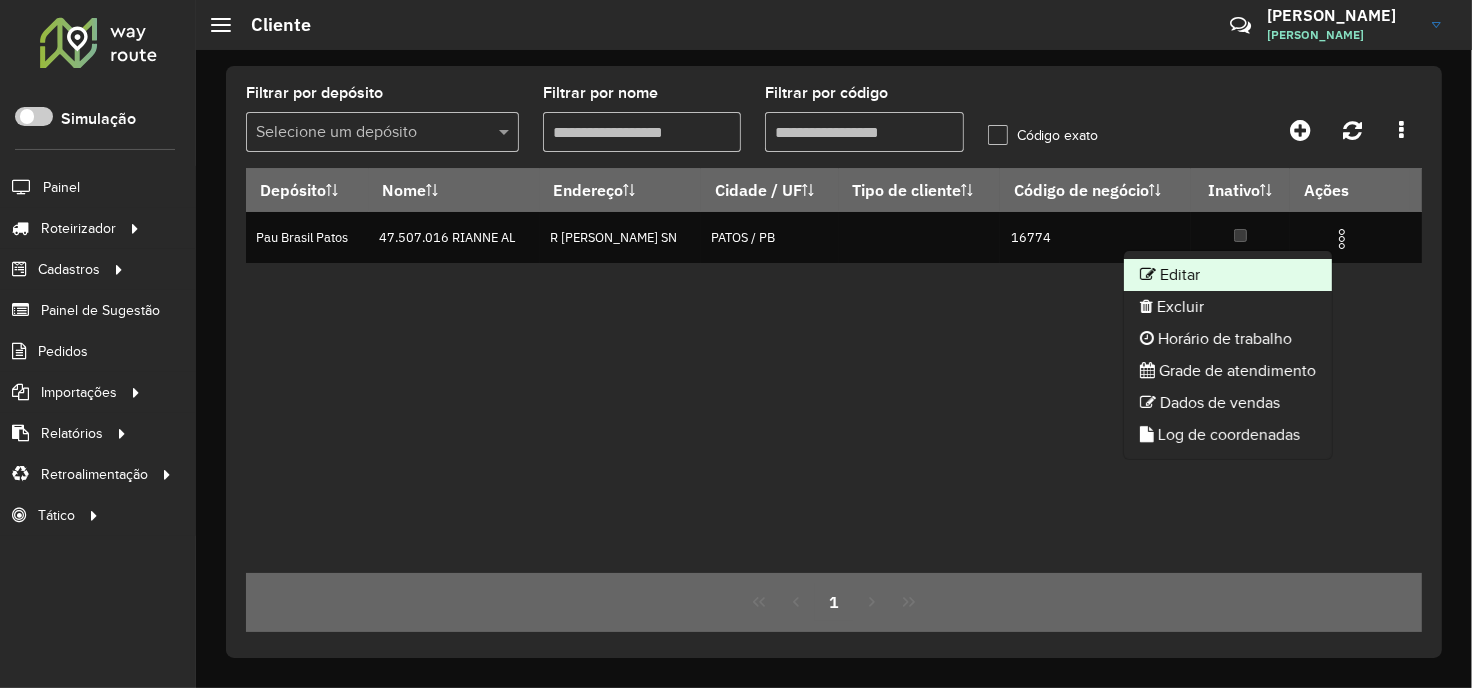 click on "Editar" 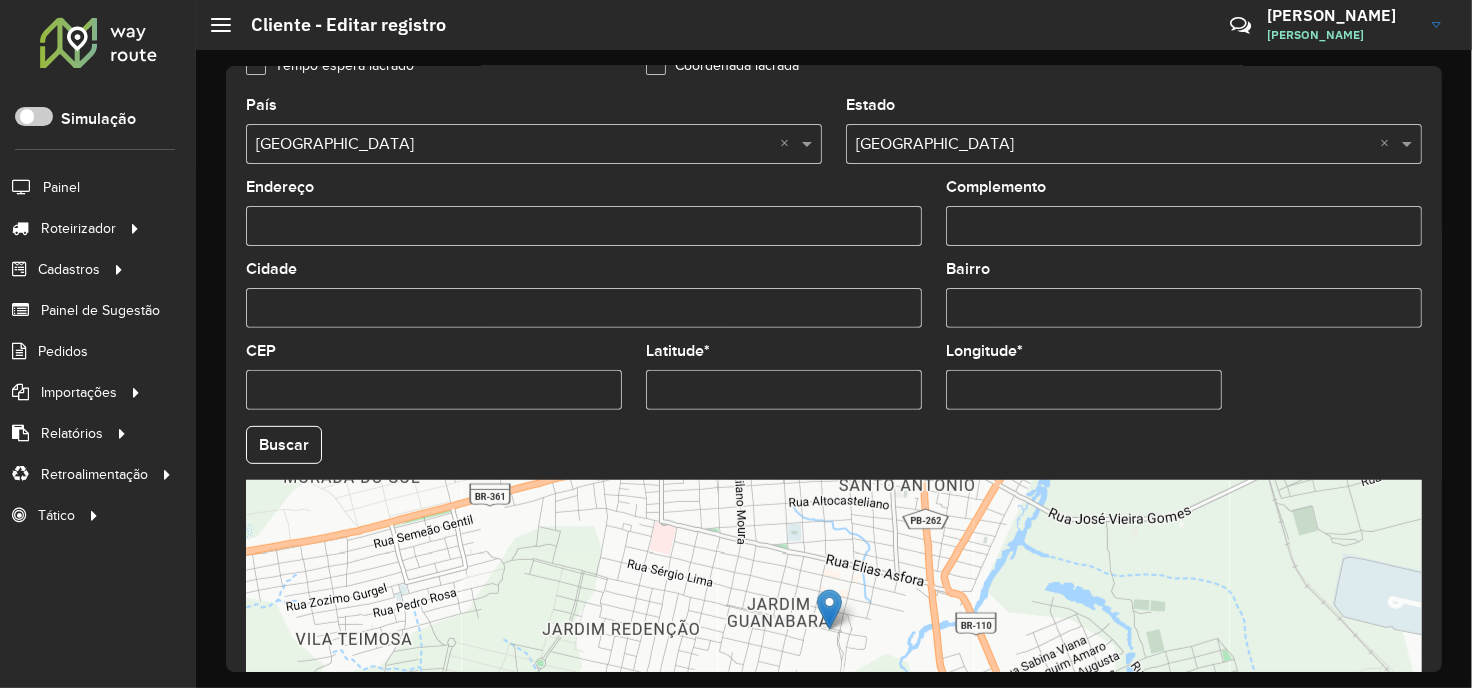 scroll, scrollTop: 803, scrollLeft: 0, axis: vertical 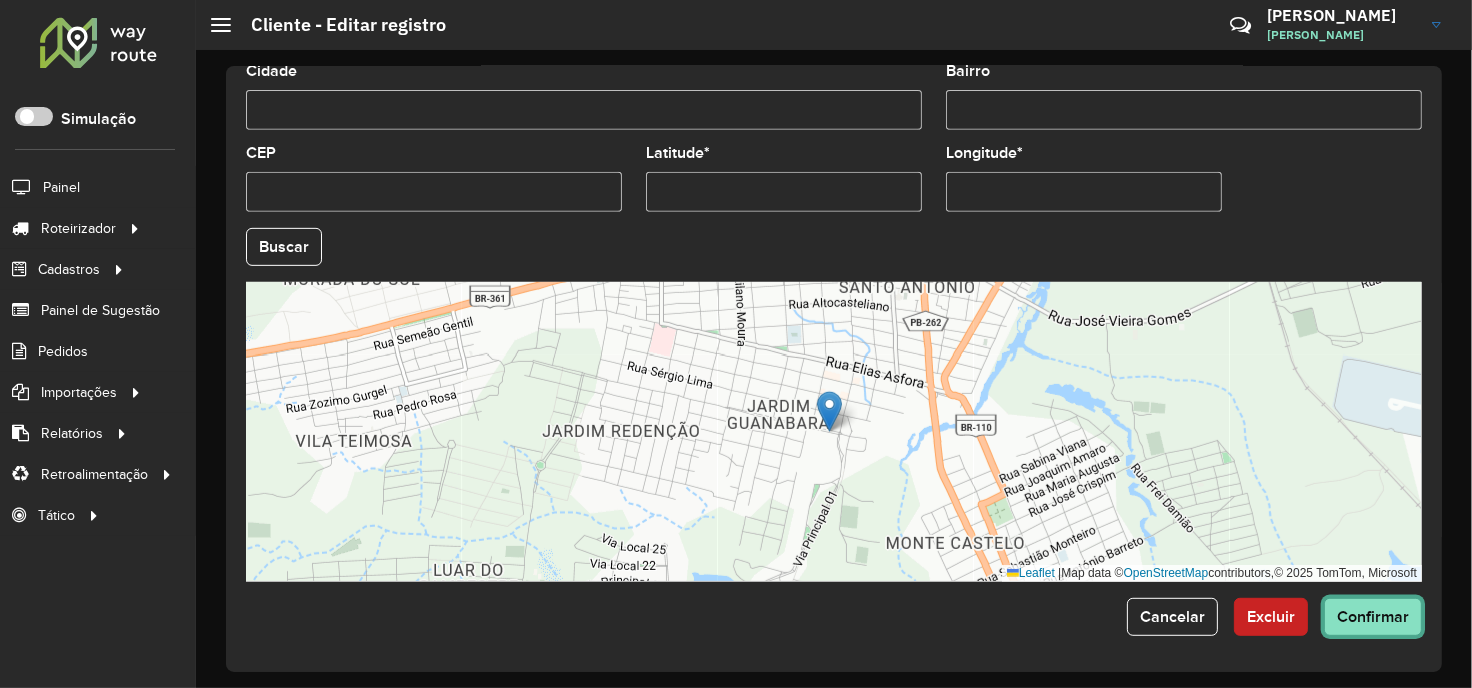 click on "Confirmar" 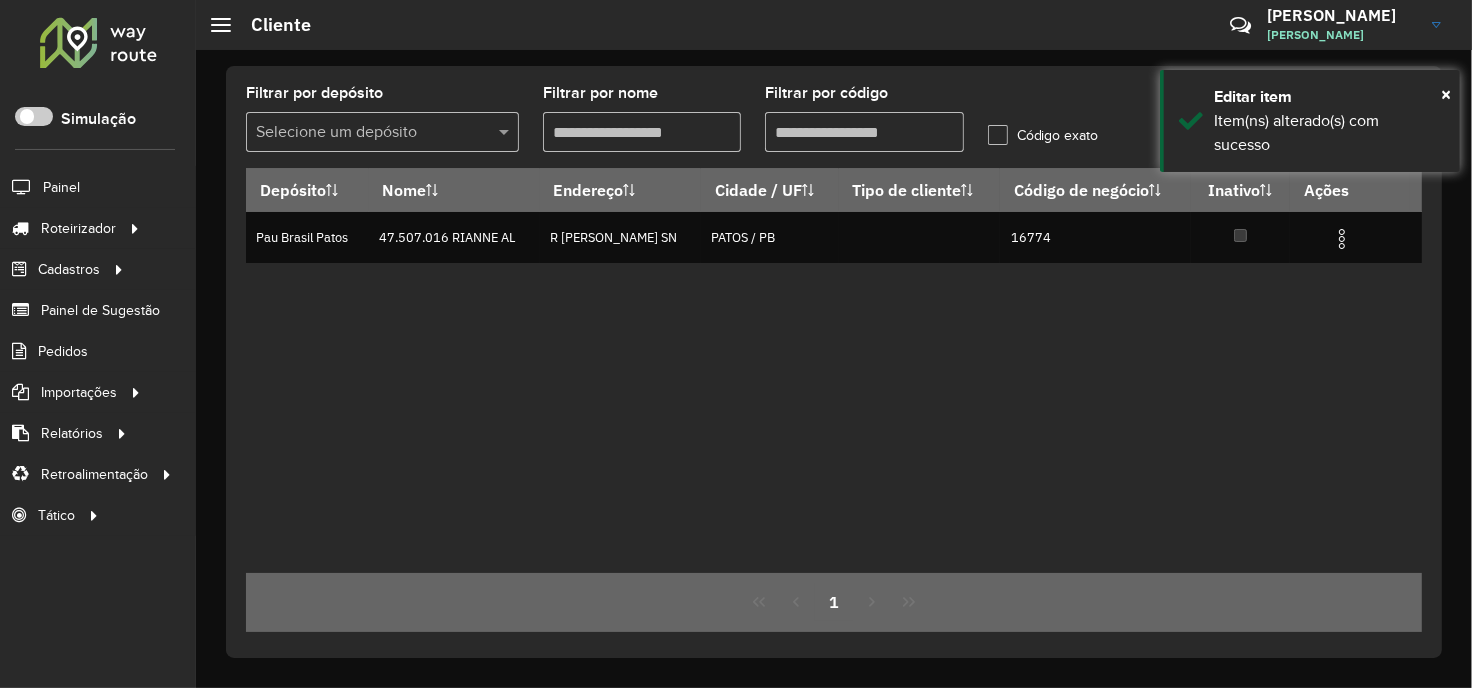 click on "Filtrar por código" at bounding box center (864, 132) 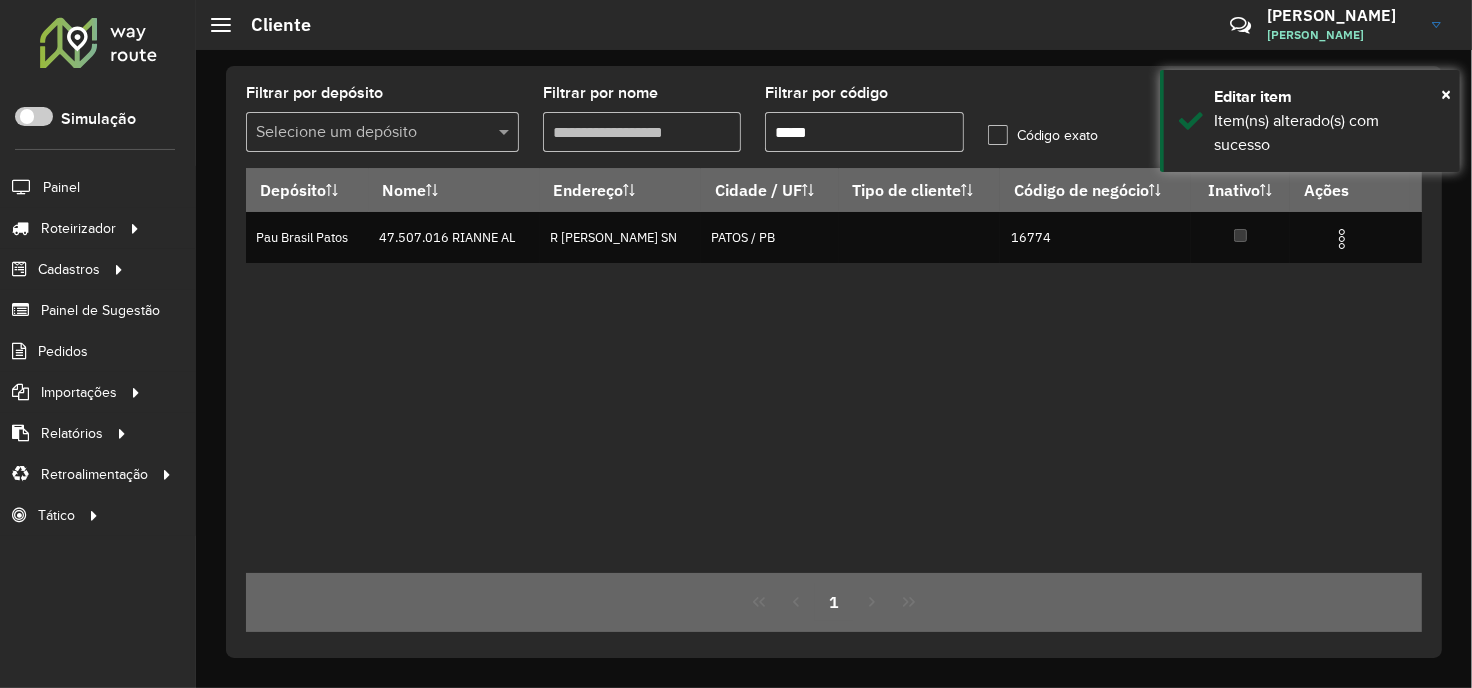 paste 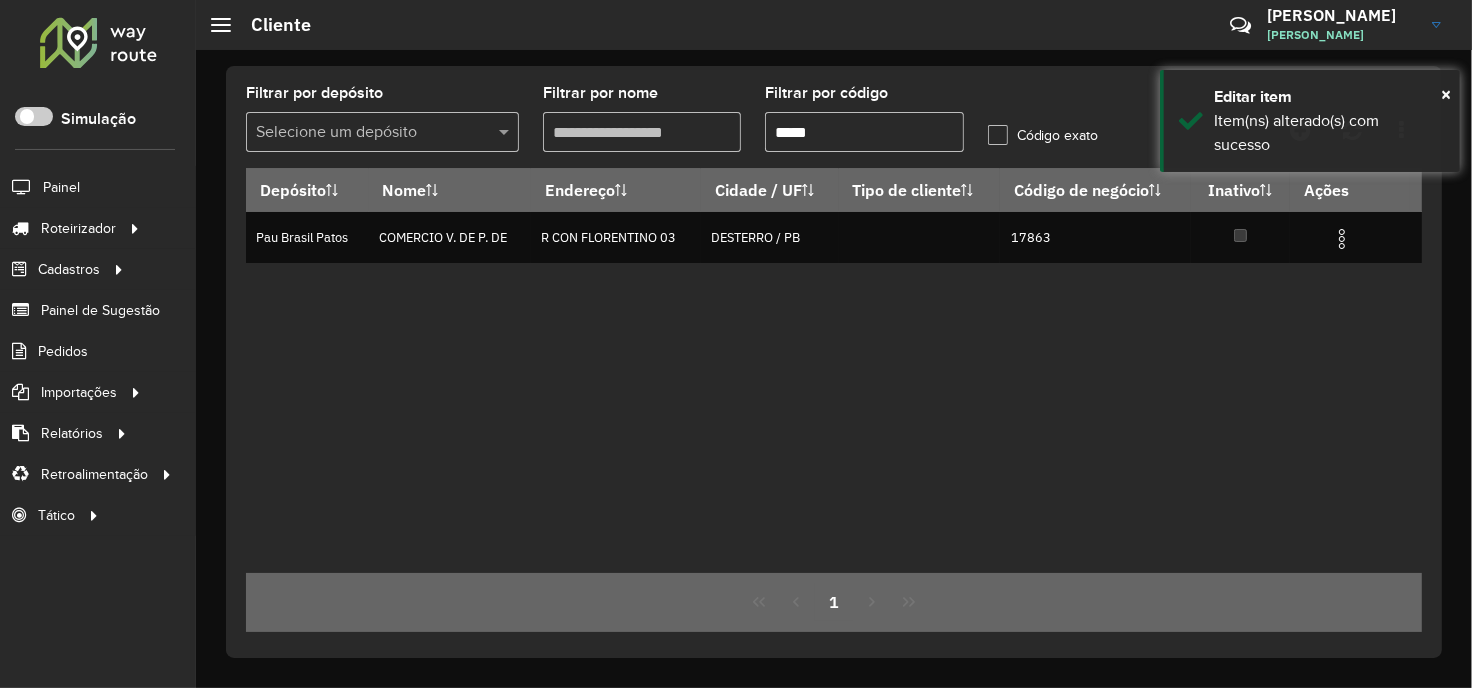 type on "*****" 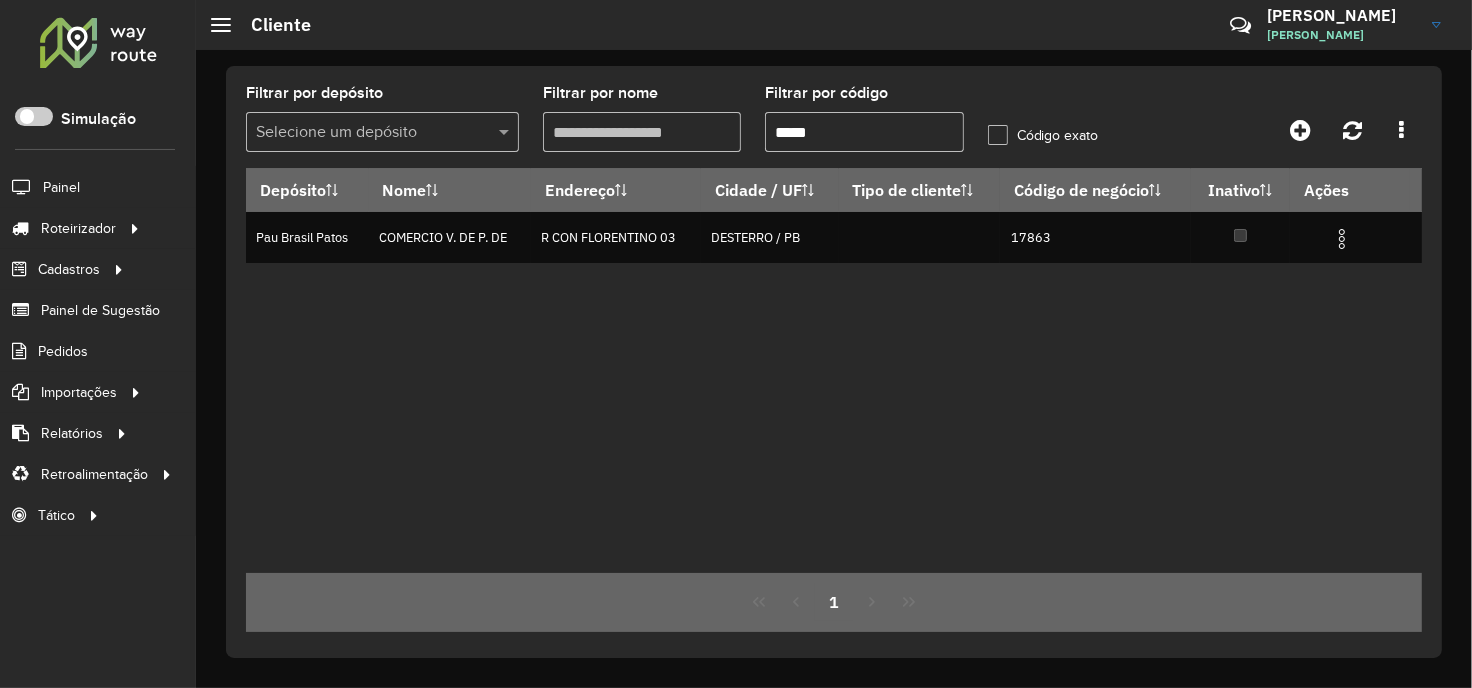 click at bounding box center [1342, 239] 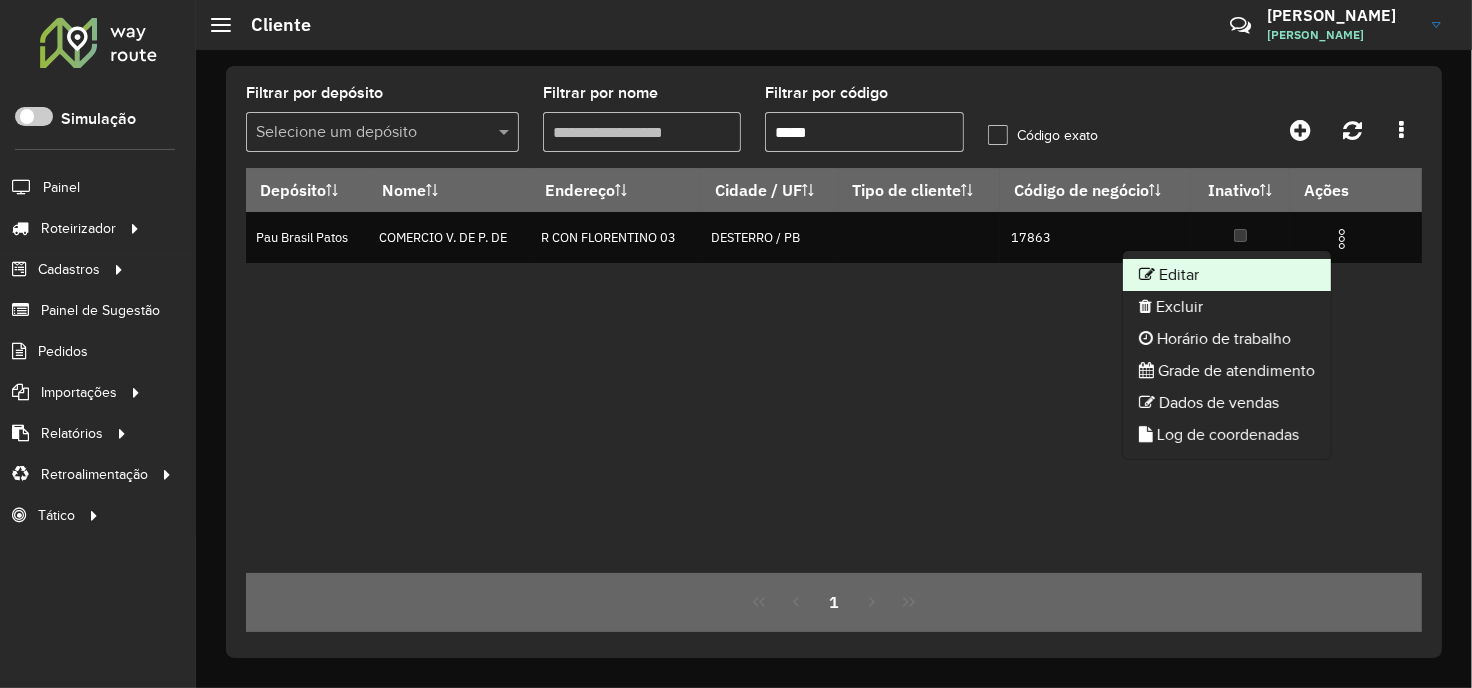 click on "Editar" 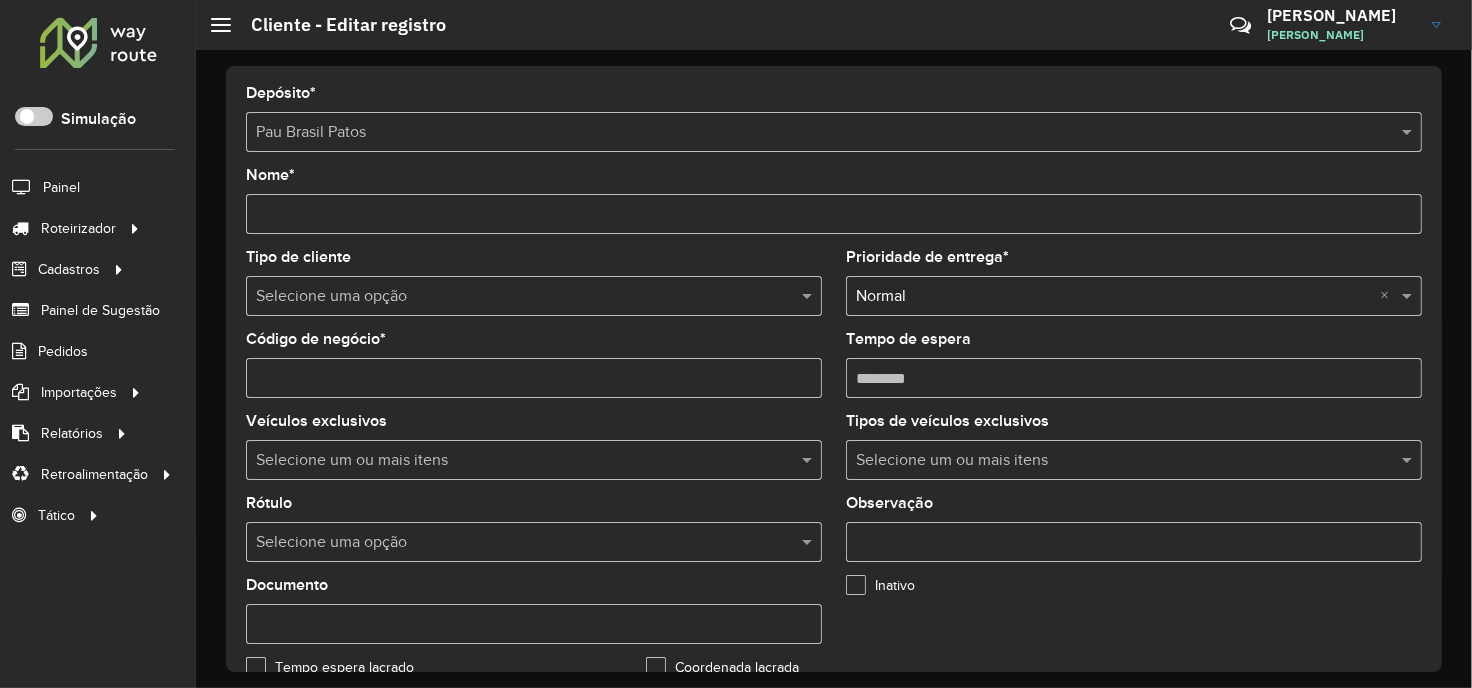 click on "Aguarde..." at bounding box center (0, 0) 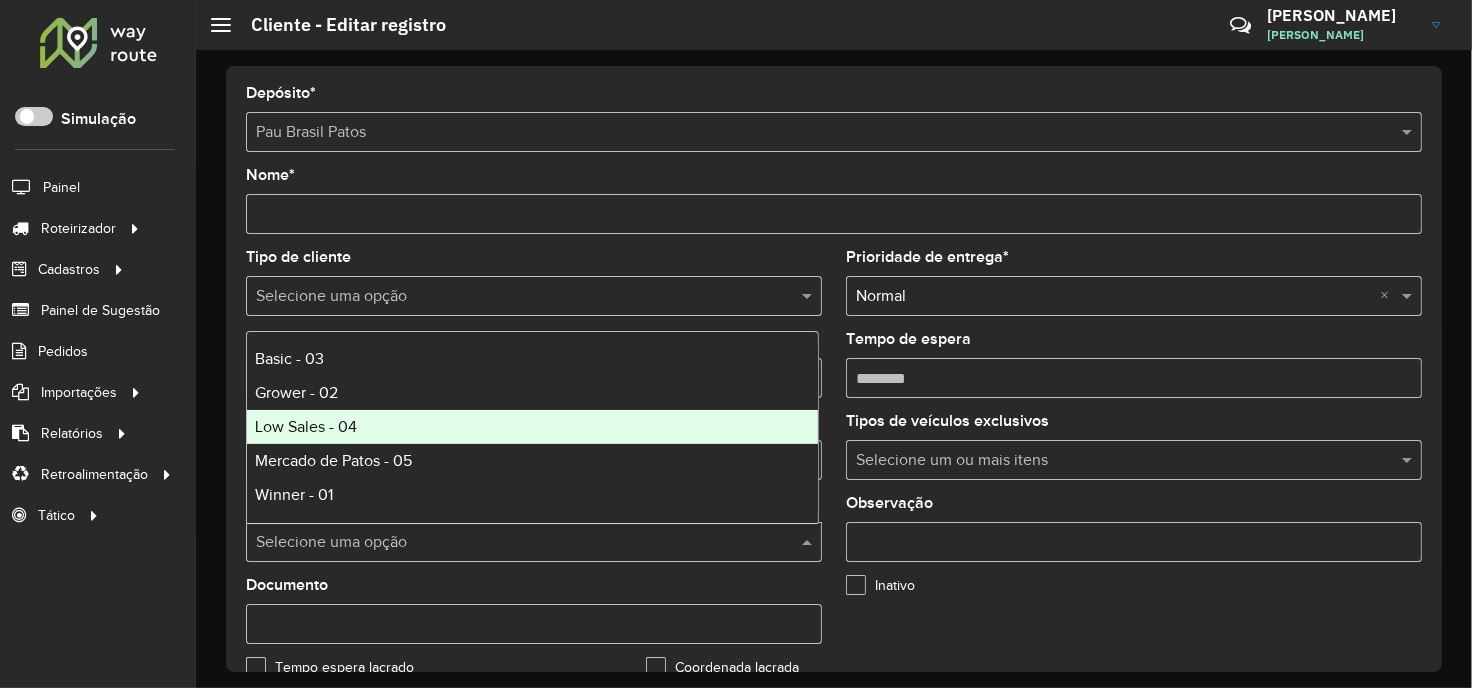 click on "Grower - 02" at bounding box center [532, 393] 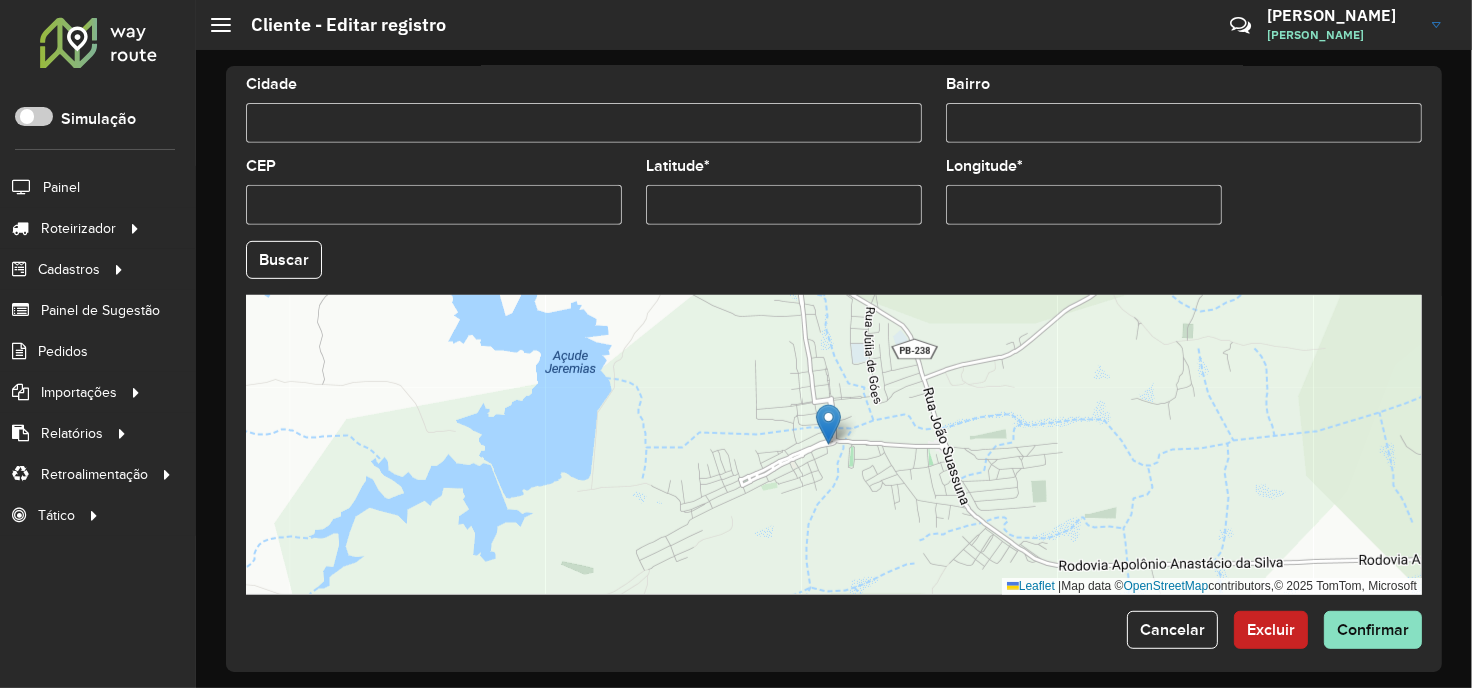 scroll, scrollTop: 803, scrollLeft: 0, axis: vertical 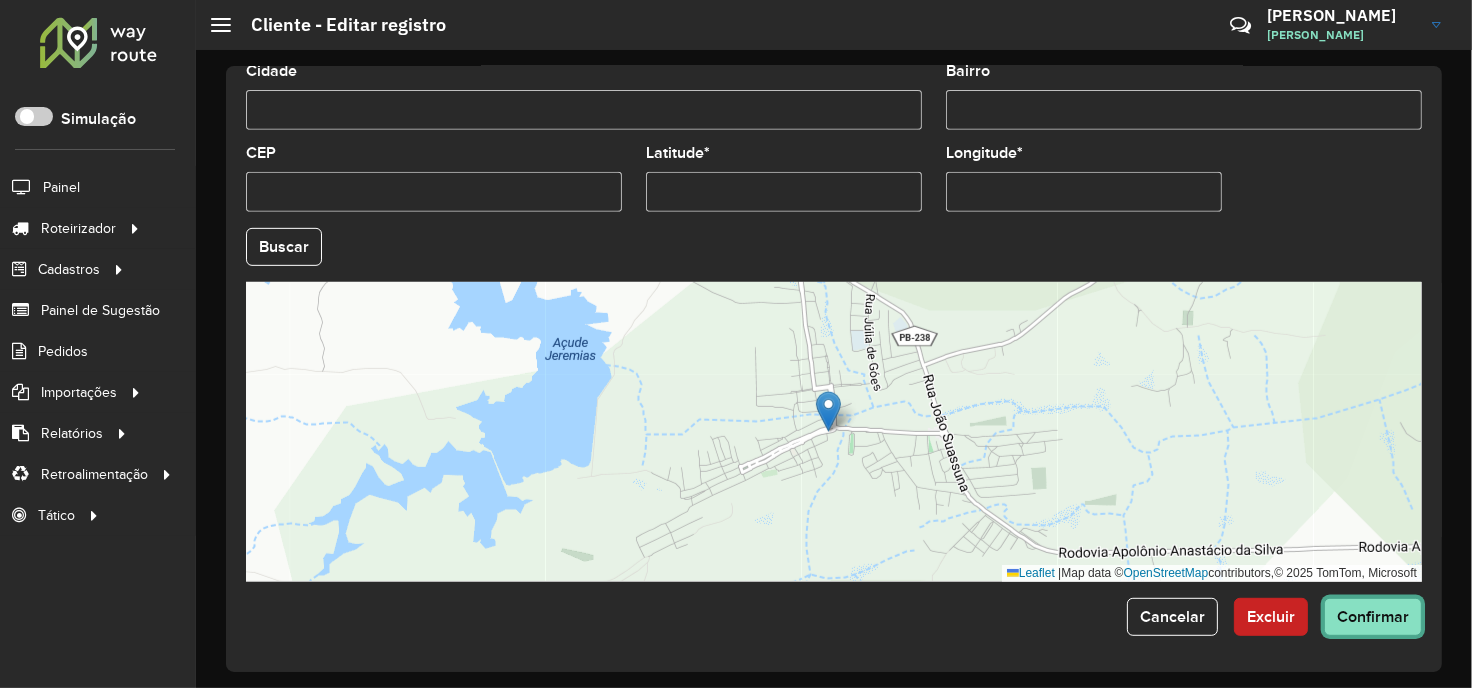 click on "Confirmar" 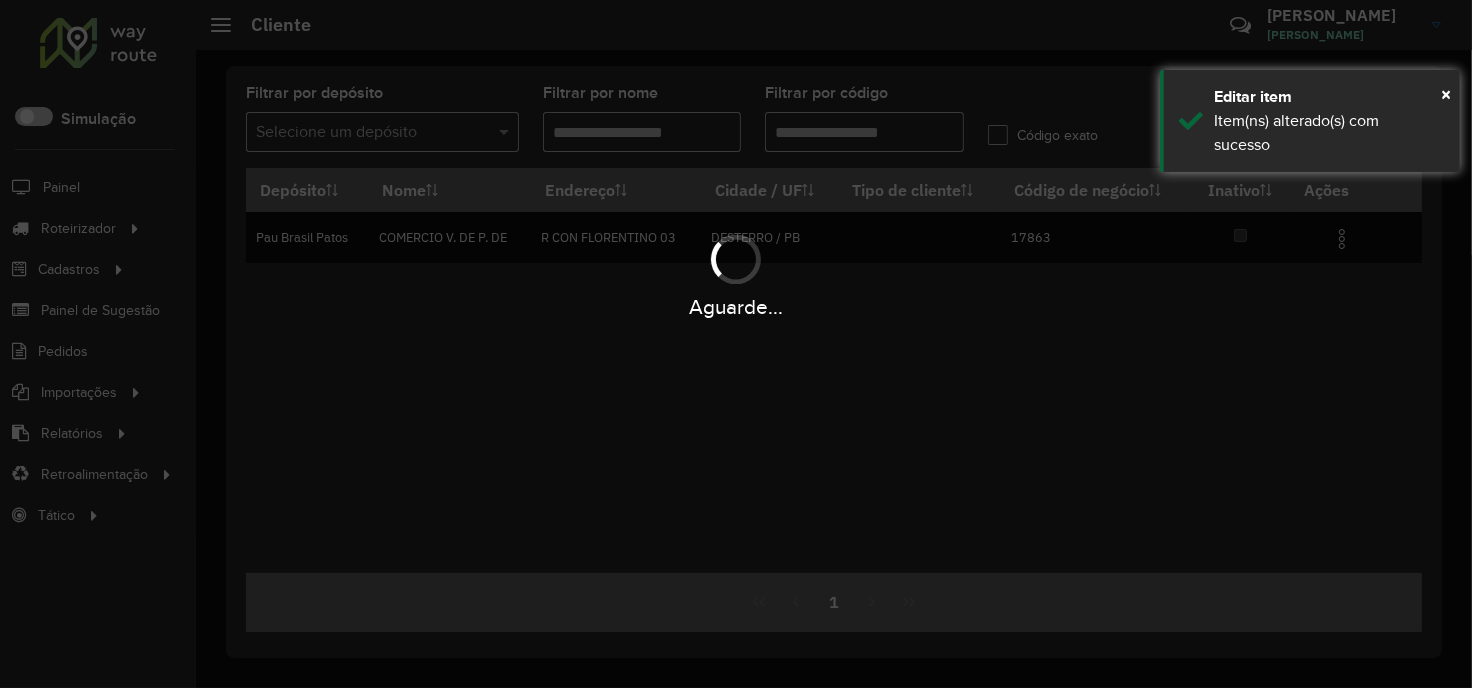 click on "Aguarde..." at bounding box center (736, 344) 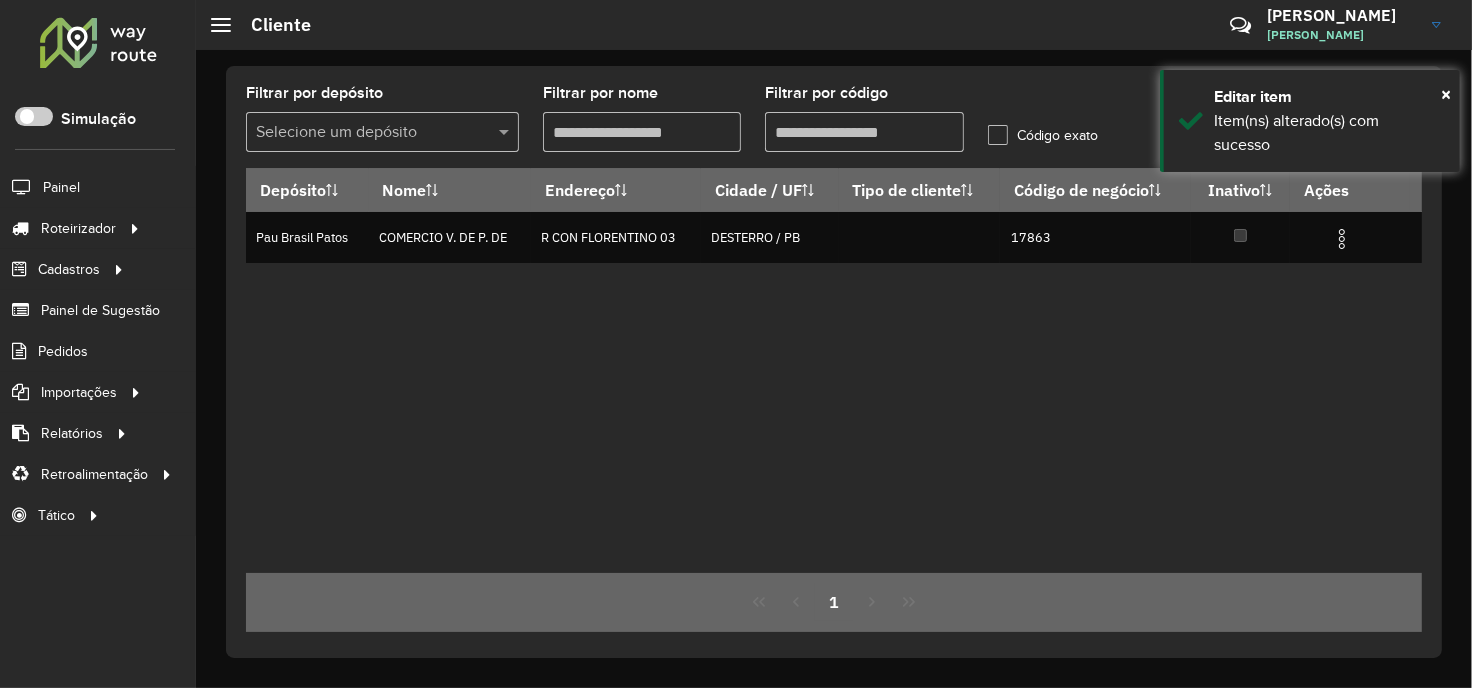 click on "Filtrar por código" at bounding box center [864, 132] 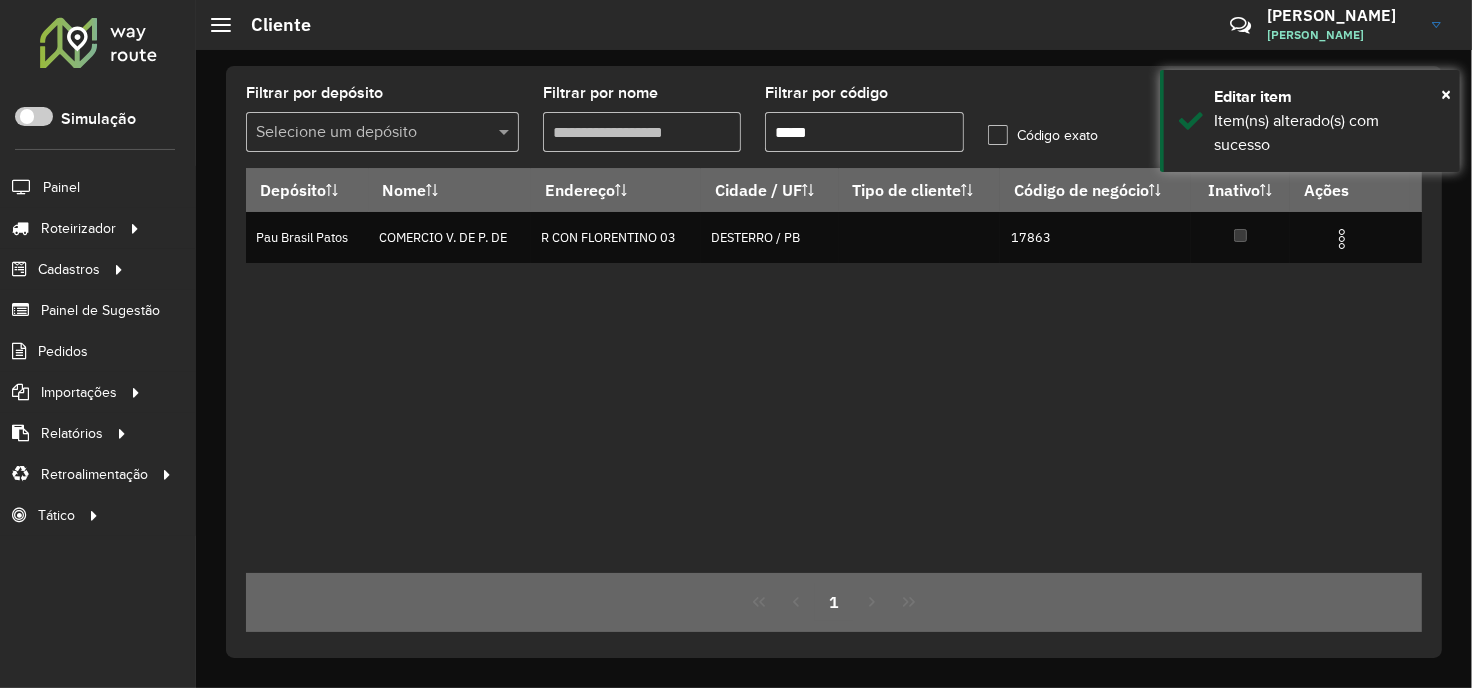 paste 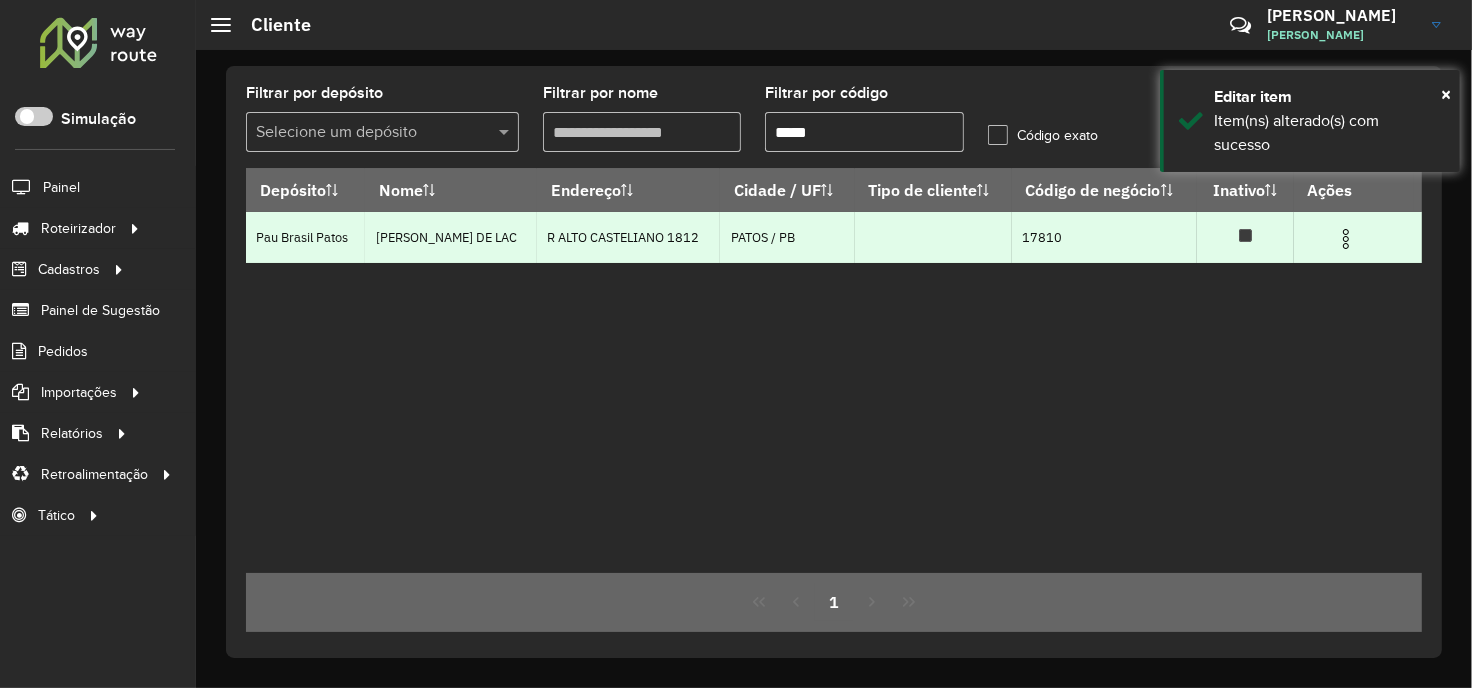 type on "*****" 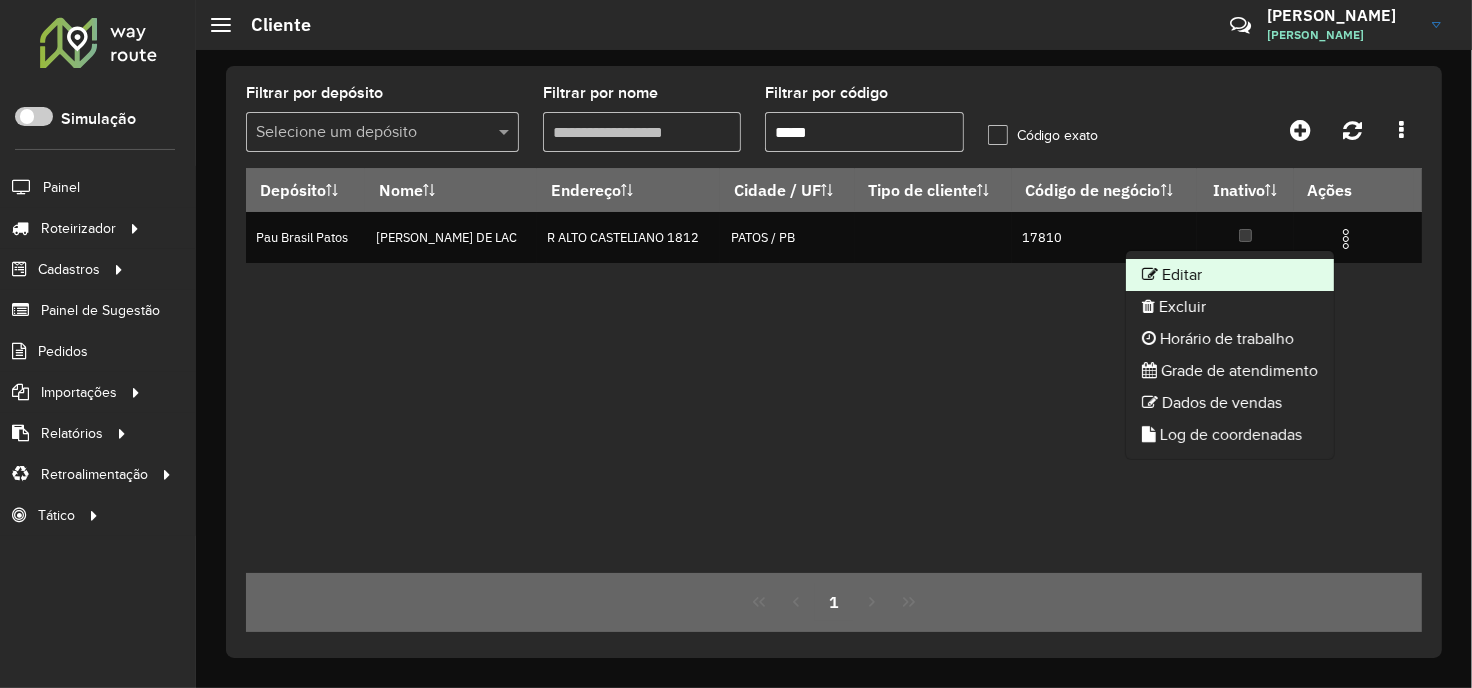 click on "Editar" 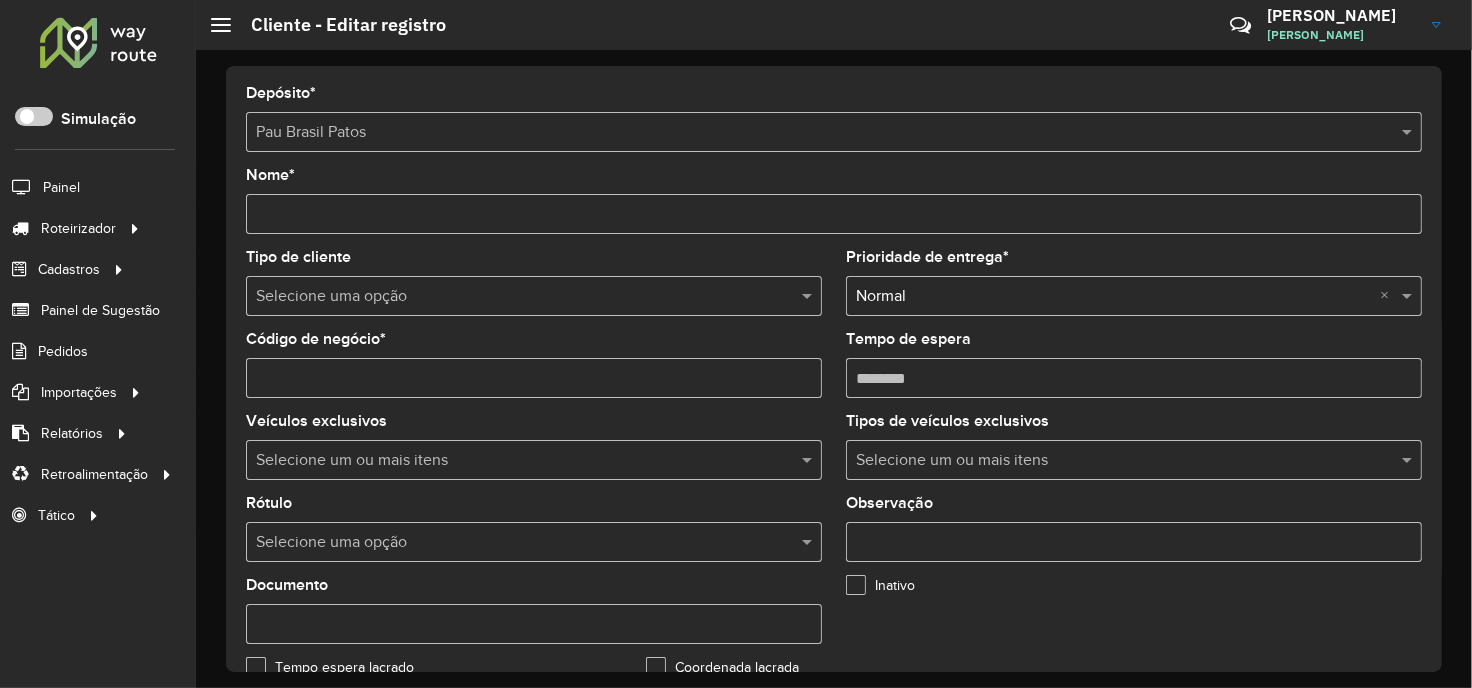 click at bounding box center (514, 543) 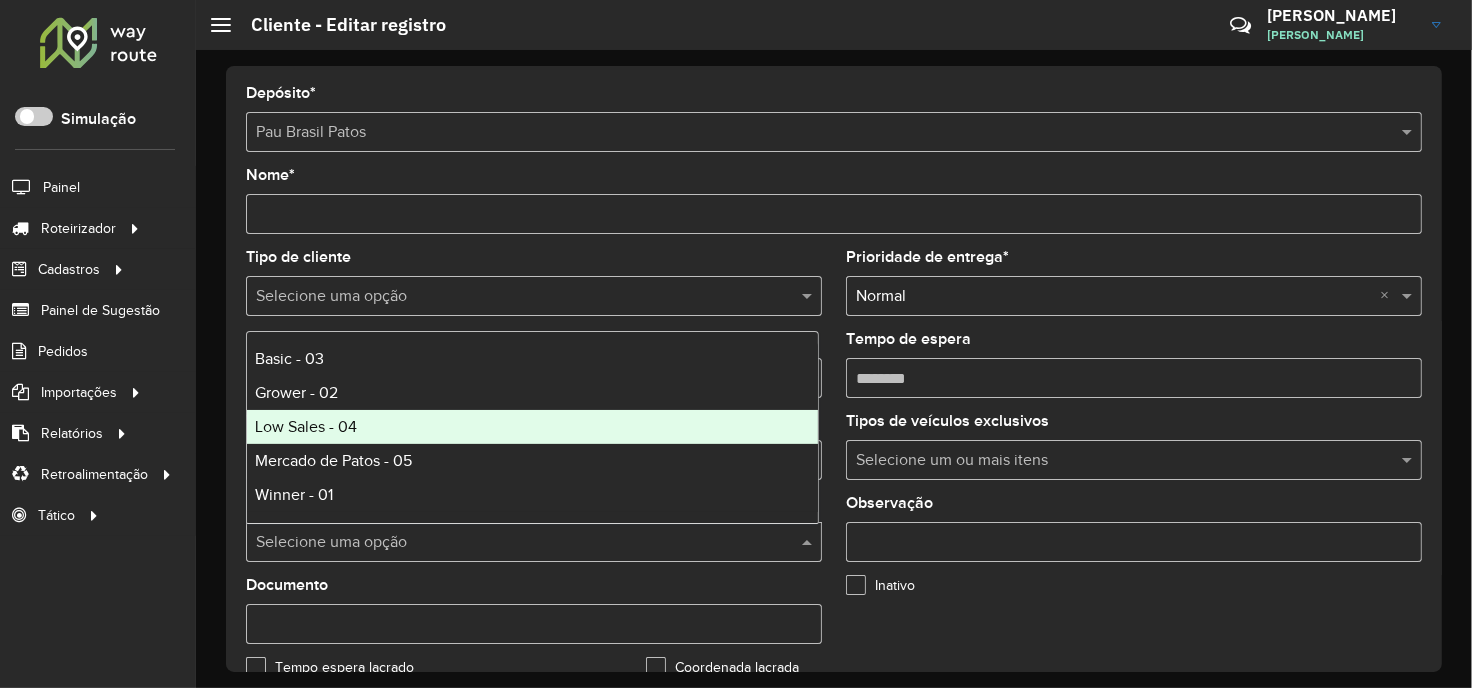 click on "Low Sales - 04" at bounding box center (532, 427) 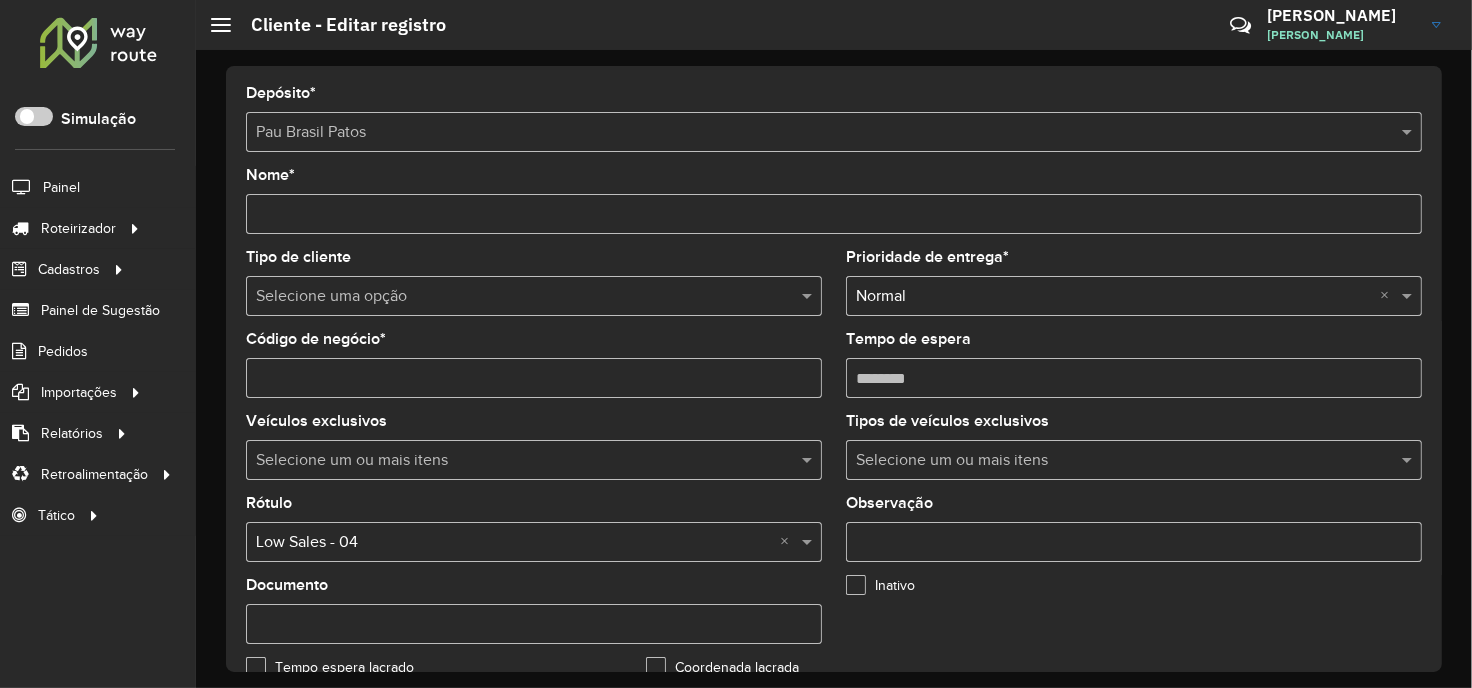 click at bounding box center (514, 543) 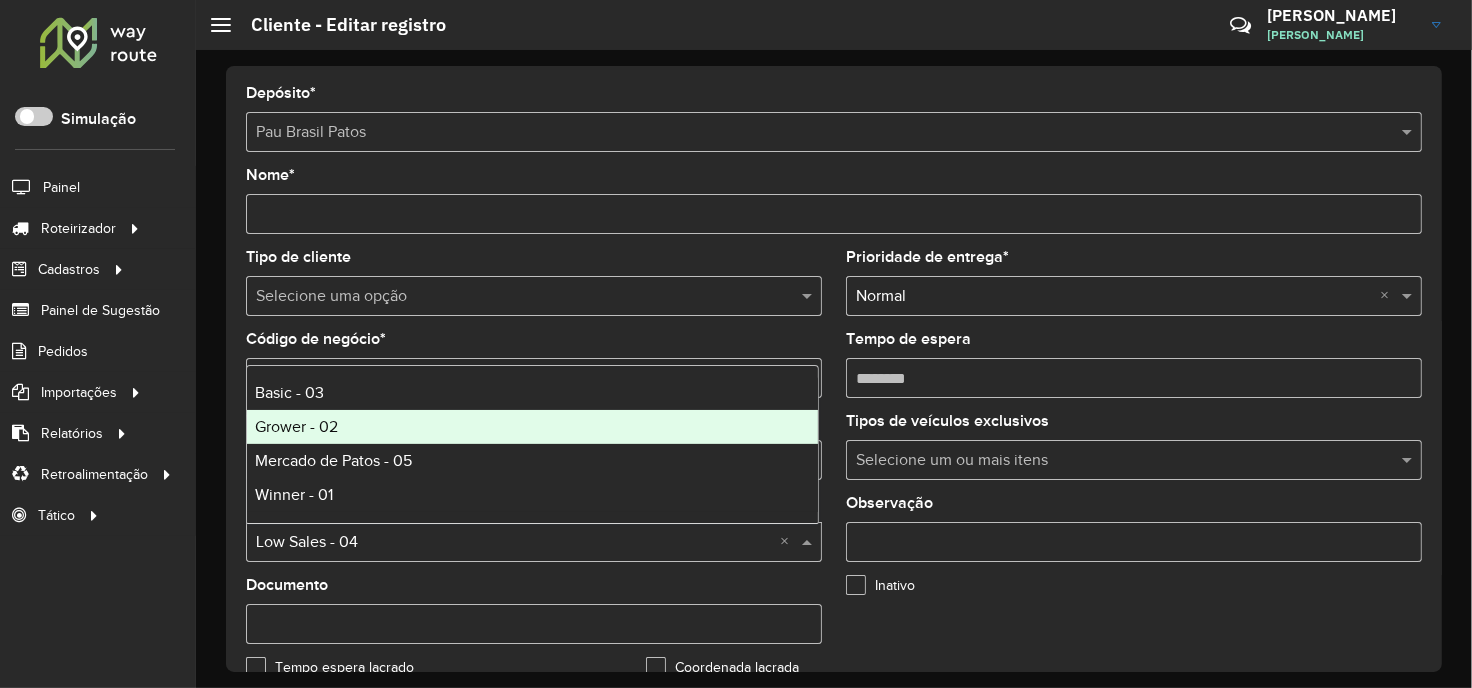click on "Grower - 02" at bounding box center (532, 427) 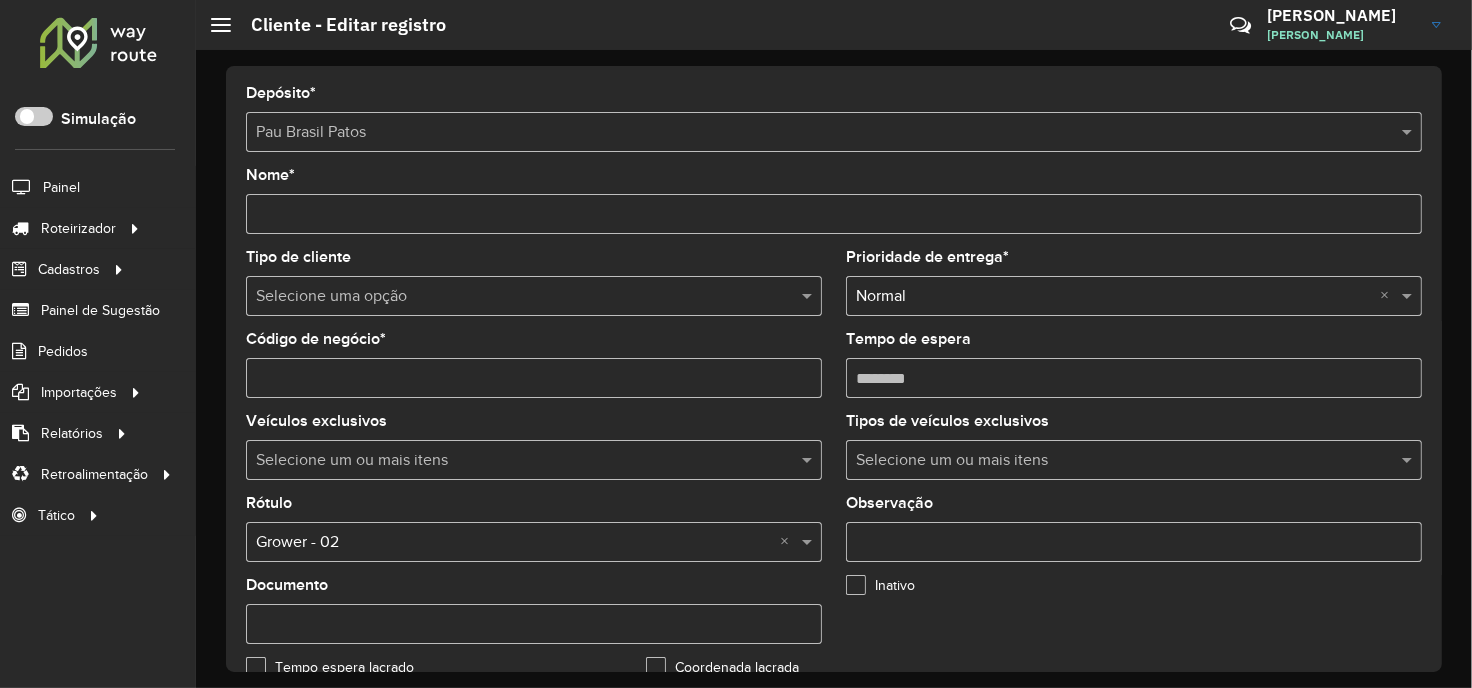 scroll, scrollTop: 803, scrollLeft: 0, axis: vertical 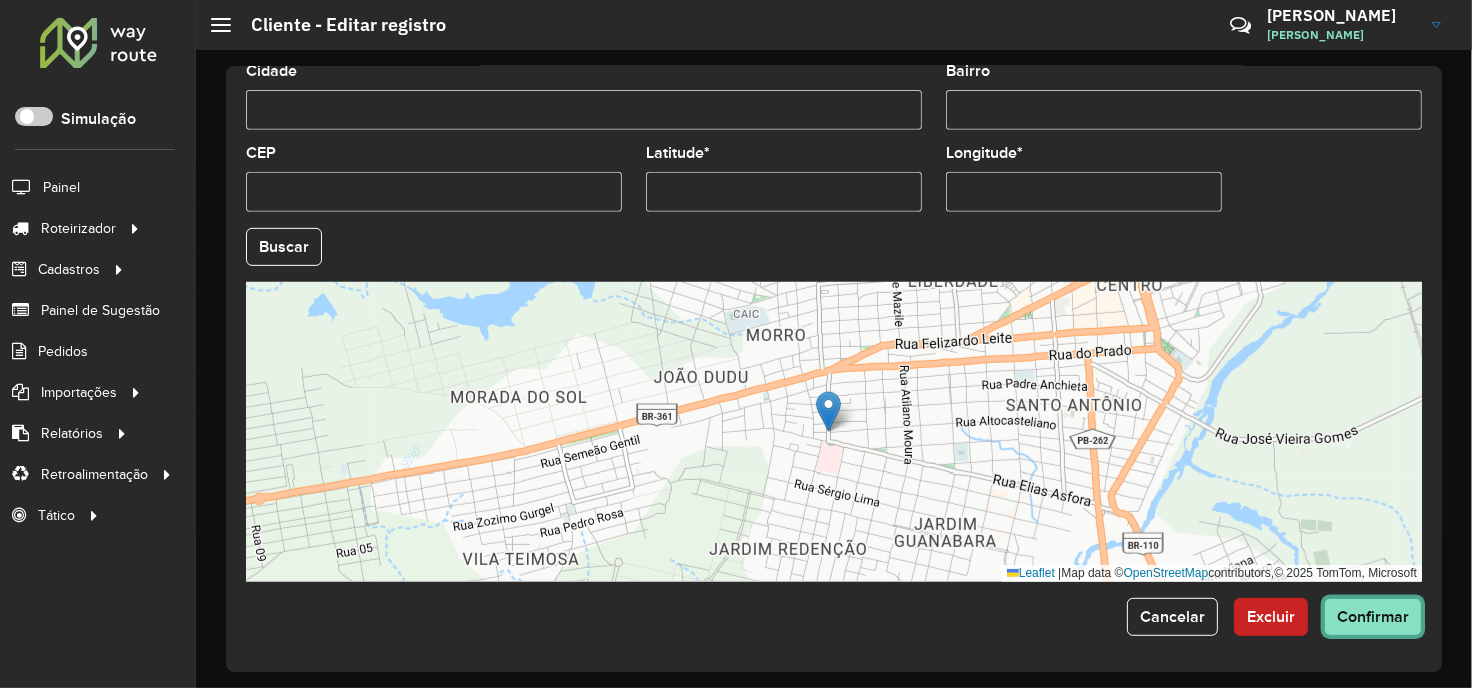 click on "Confirmar" 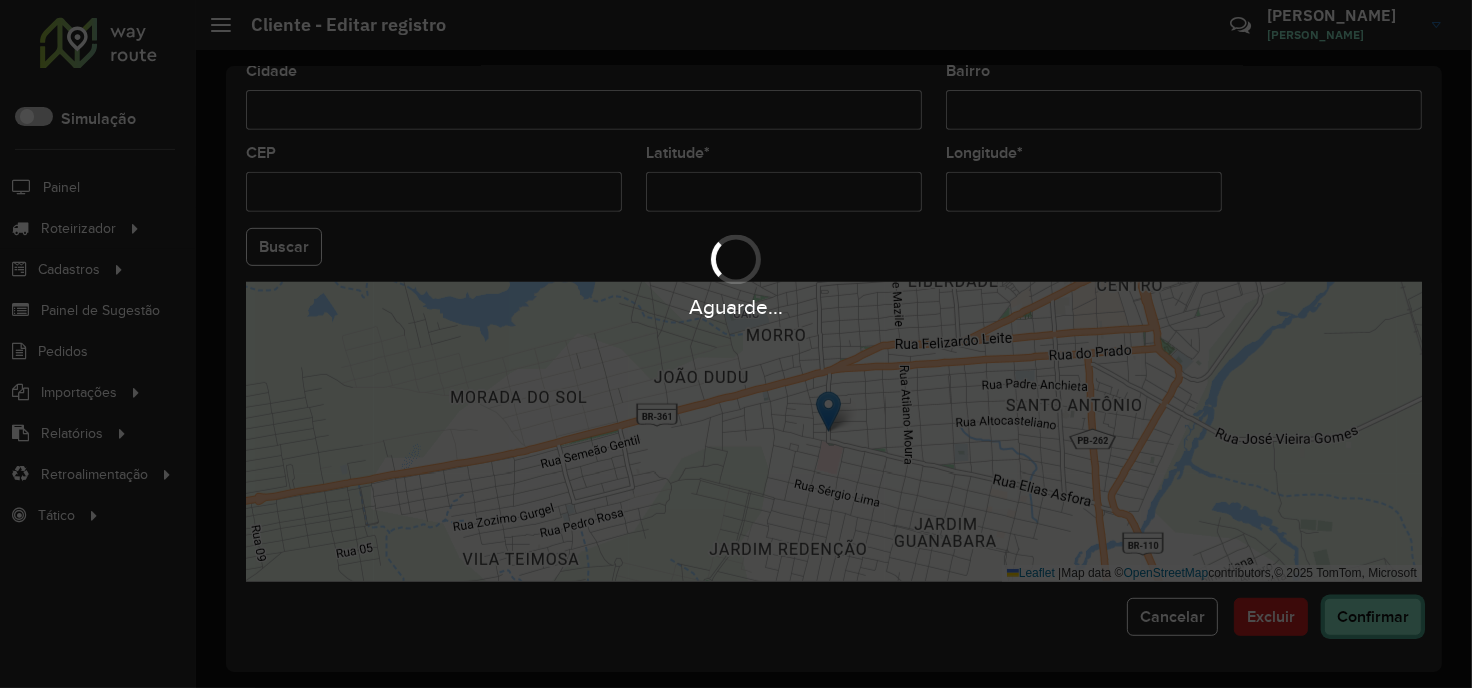 type 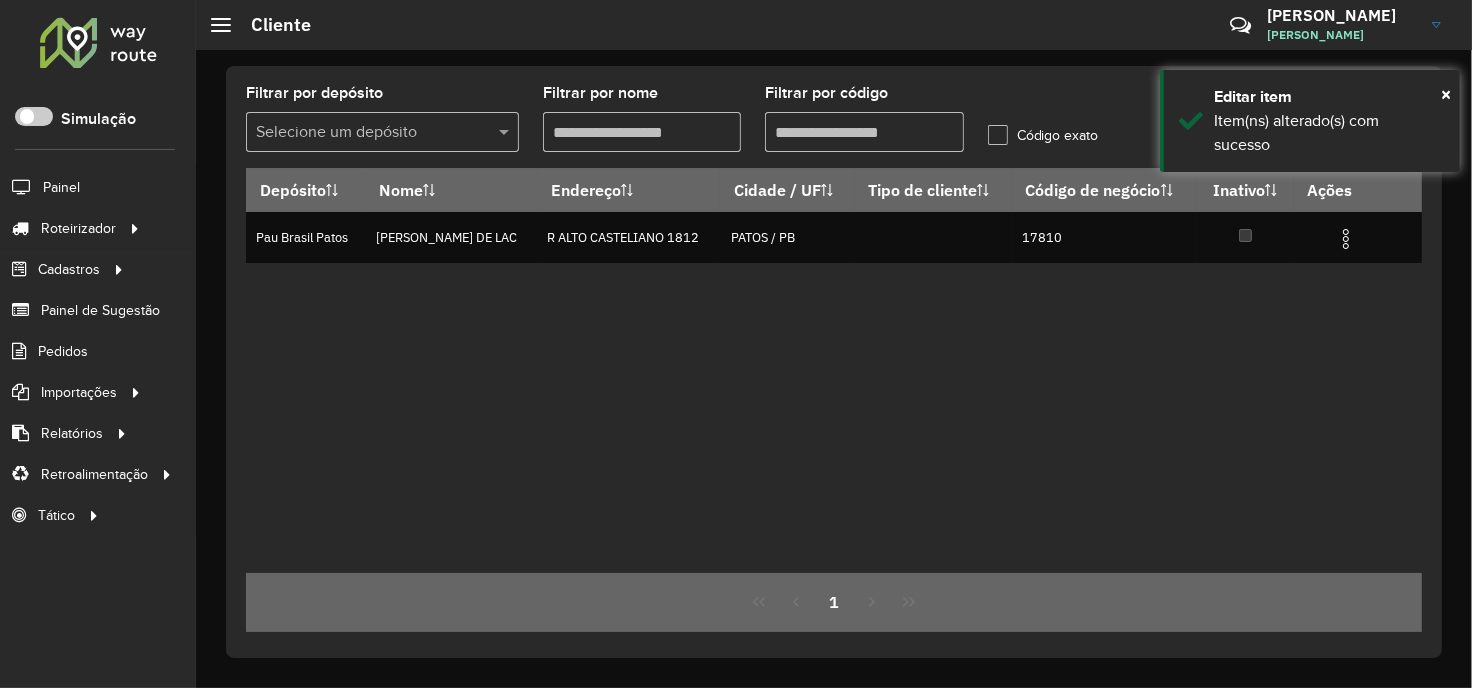 click on "Filtrar por código" at bounding box center (864, 132) 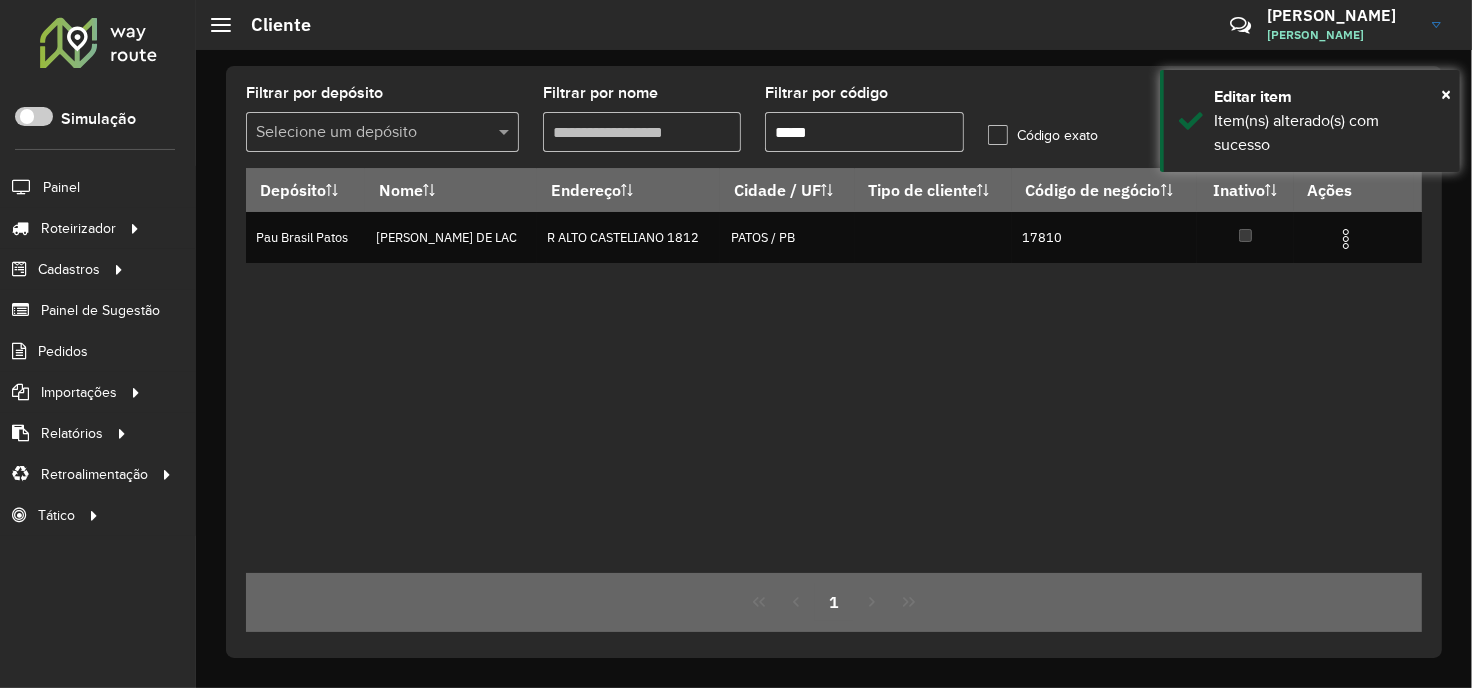 paste 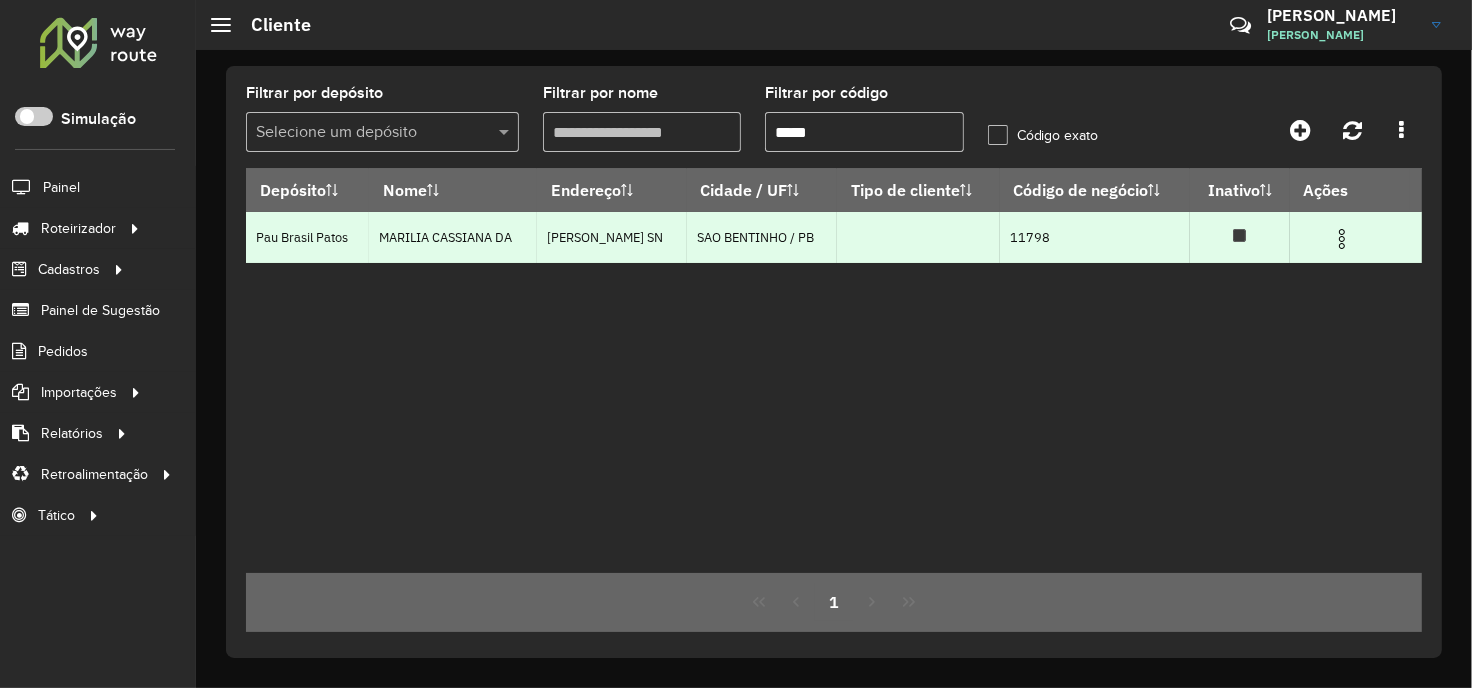 type on "*****" 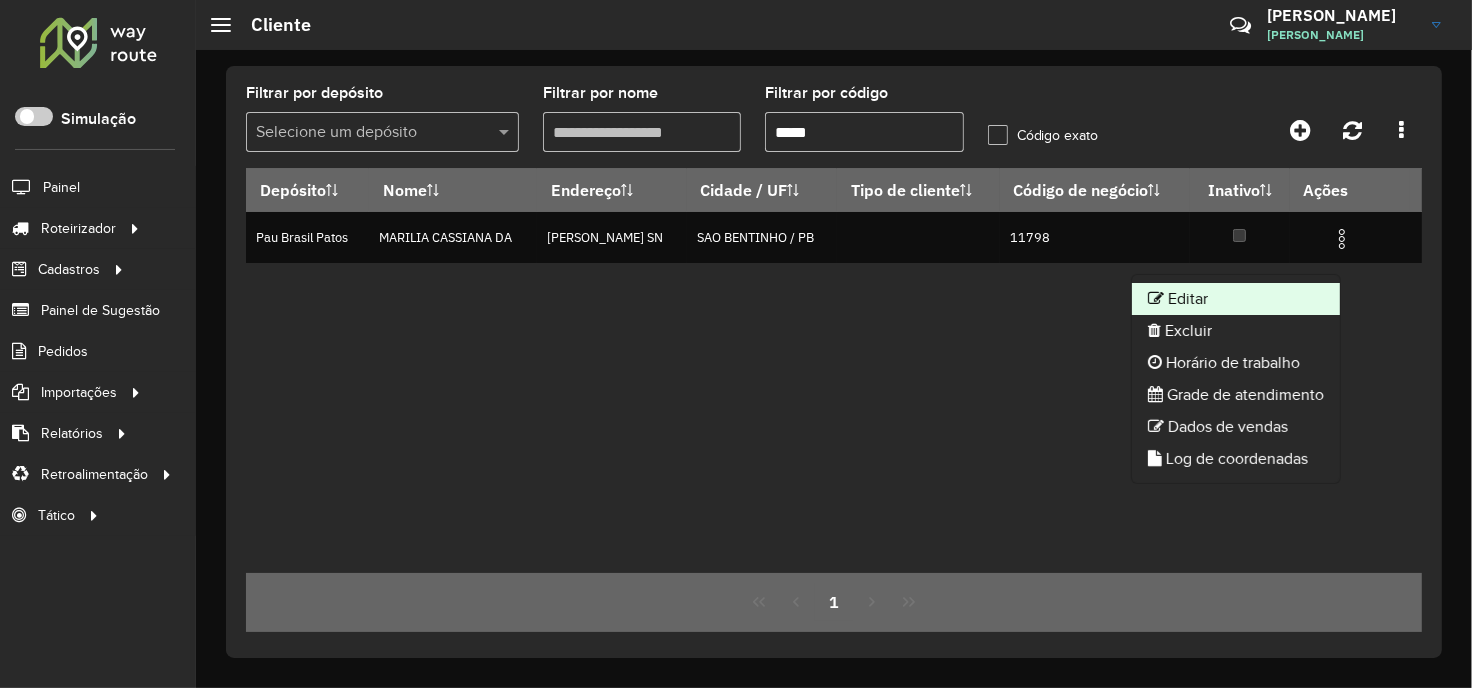 click on "Editar" 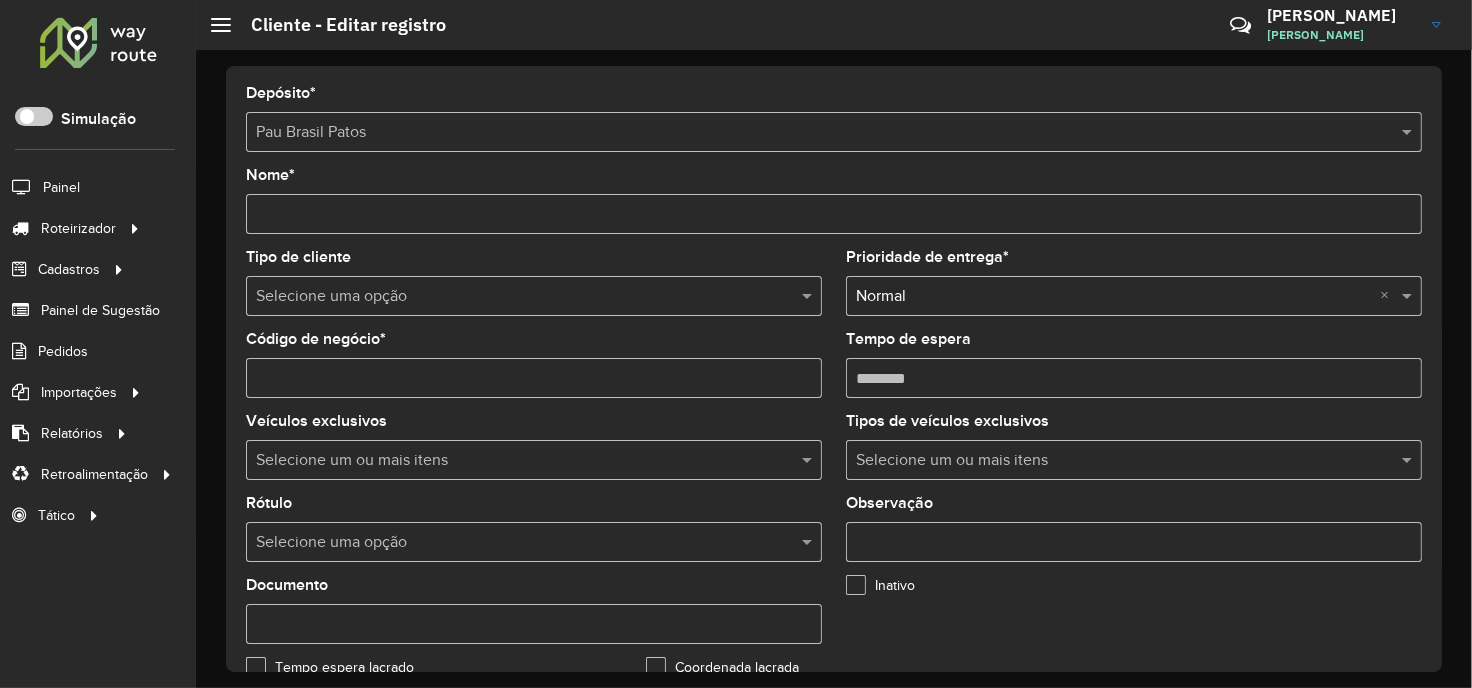 click at bounding box center (514, 543) 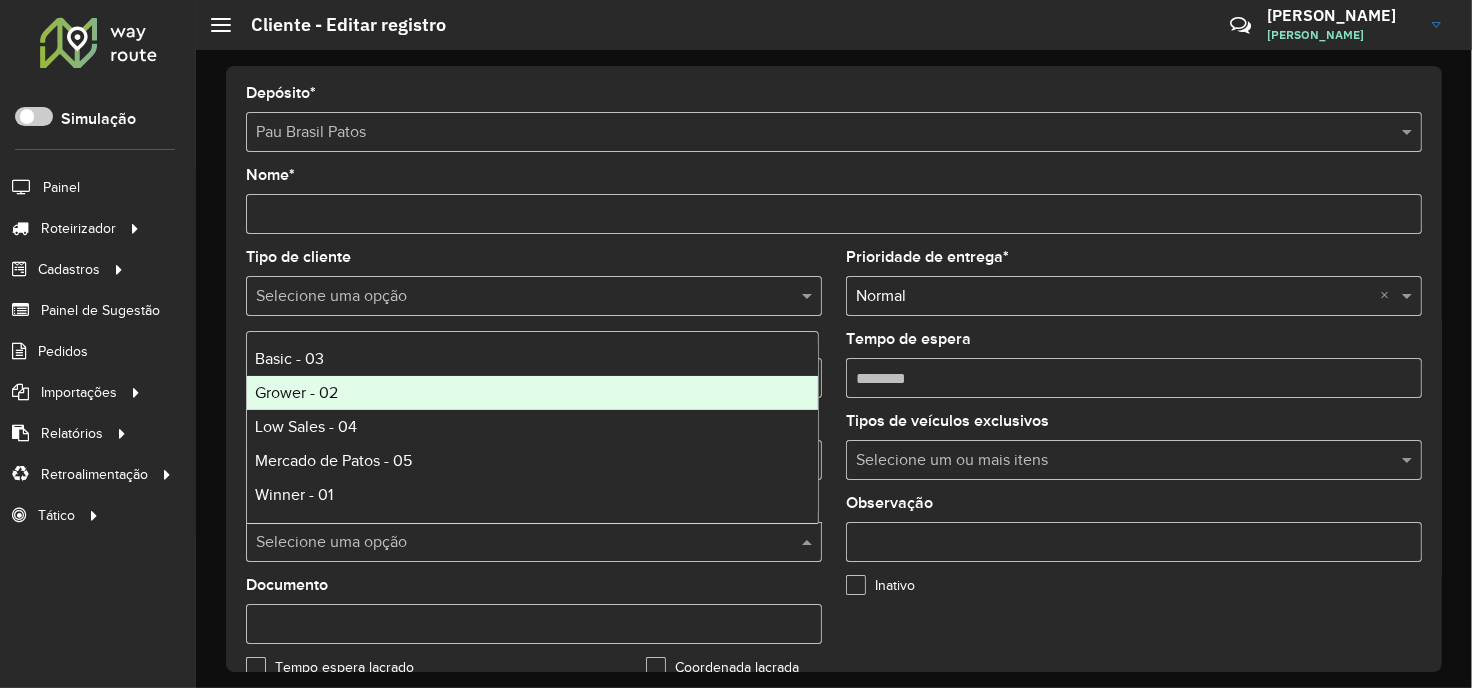 click on "Grower - 02" at bounding box center (532, 393) 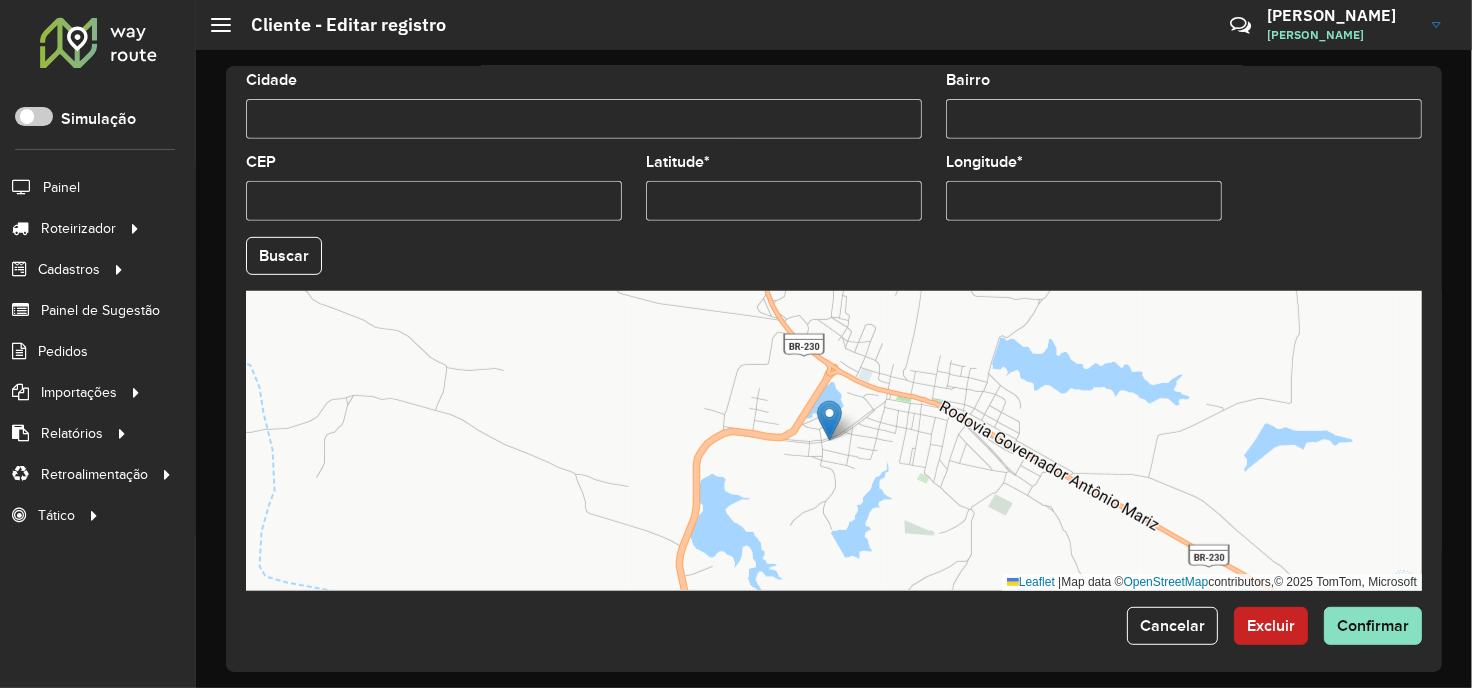 scroll, scrollTop: 803, scrollLeft: 0, axis: vertical 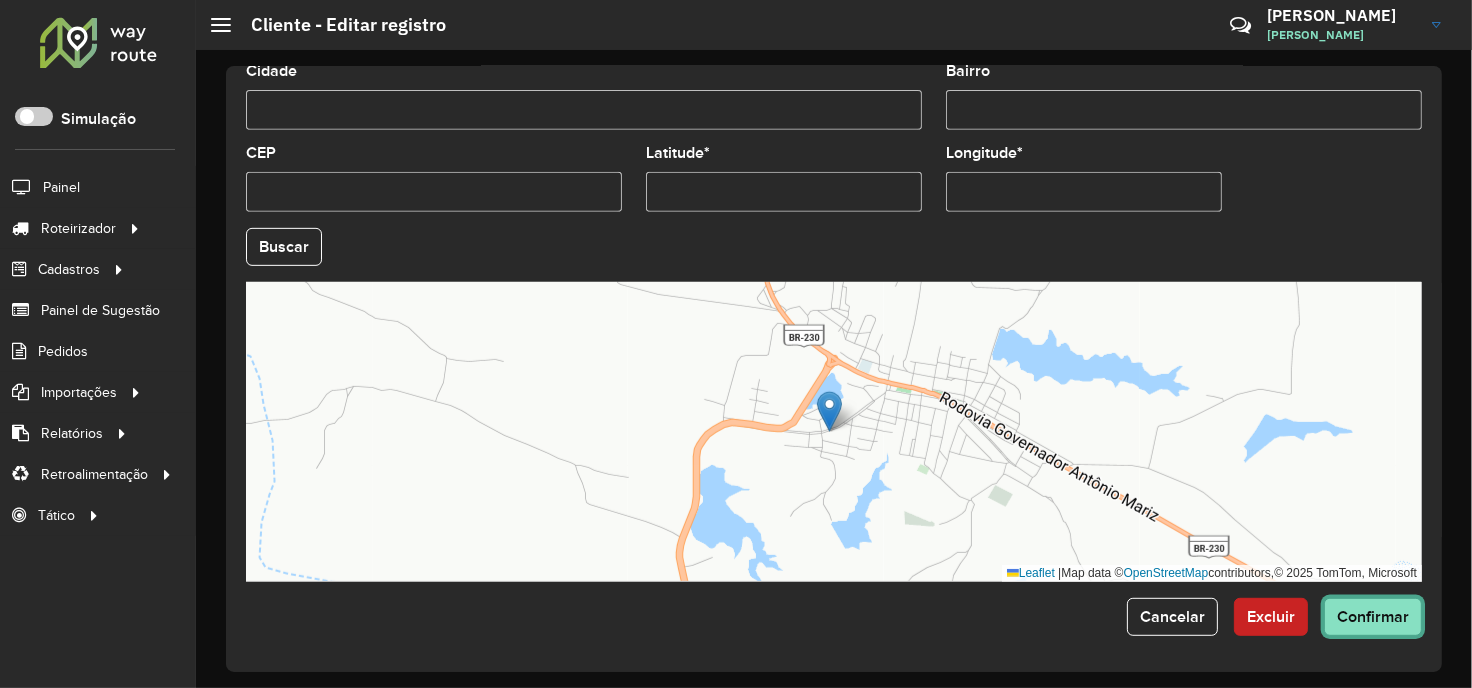 click on "Confirmar" 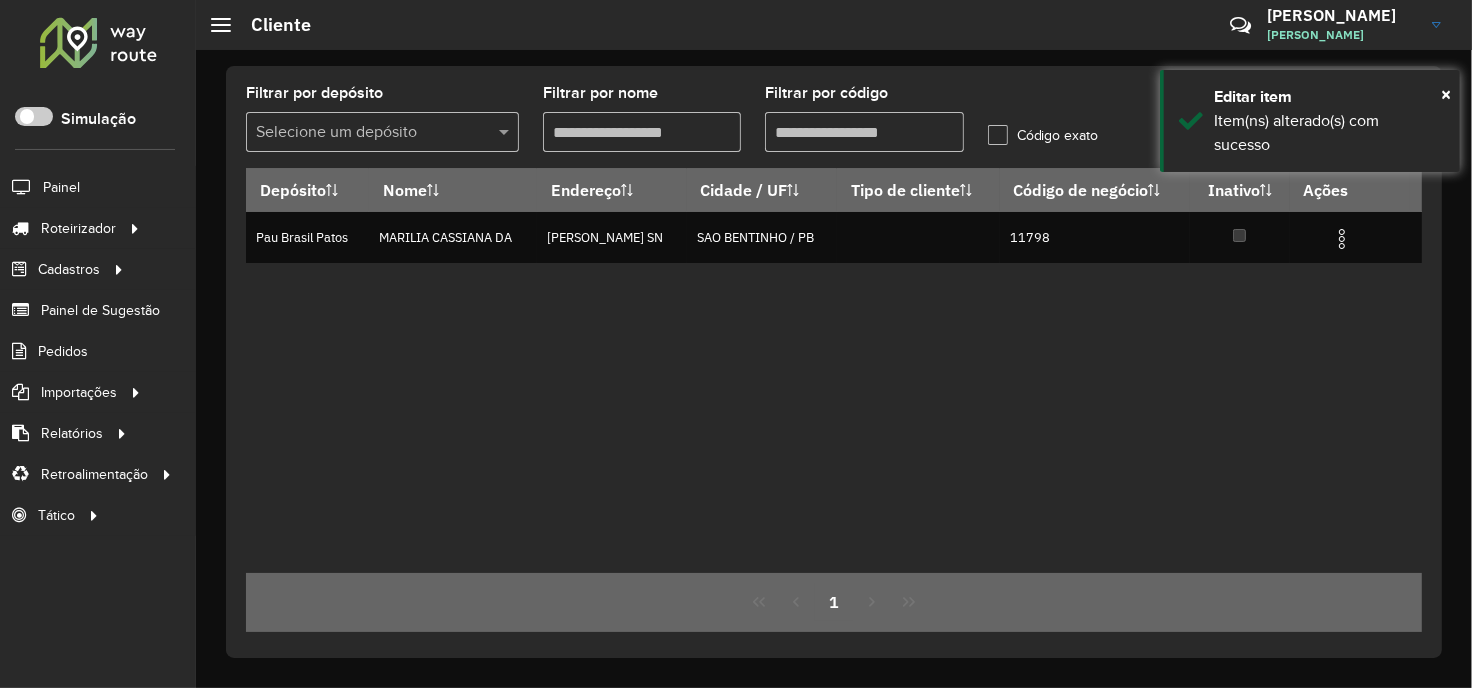 click on "Filtrar por código" at bounding box center (864, 132) 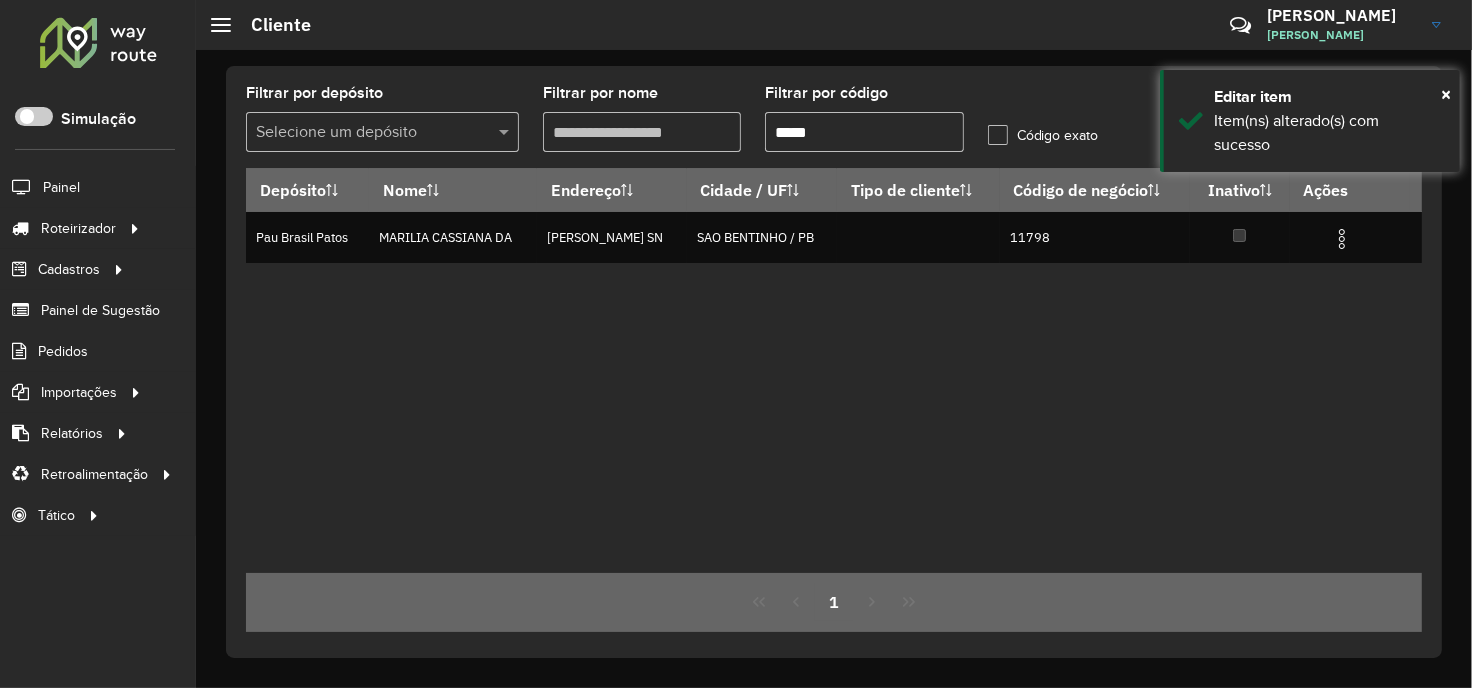 paste 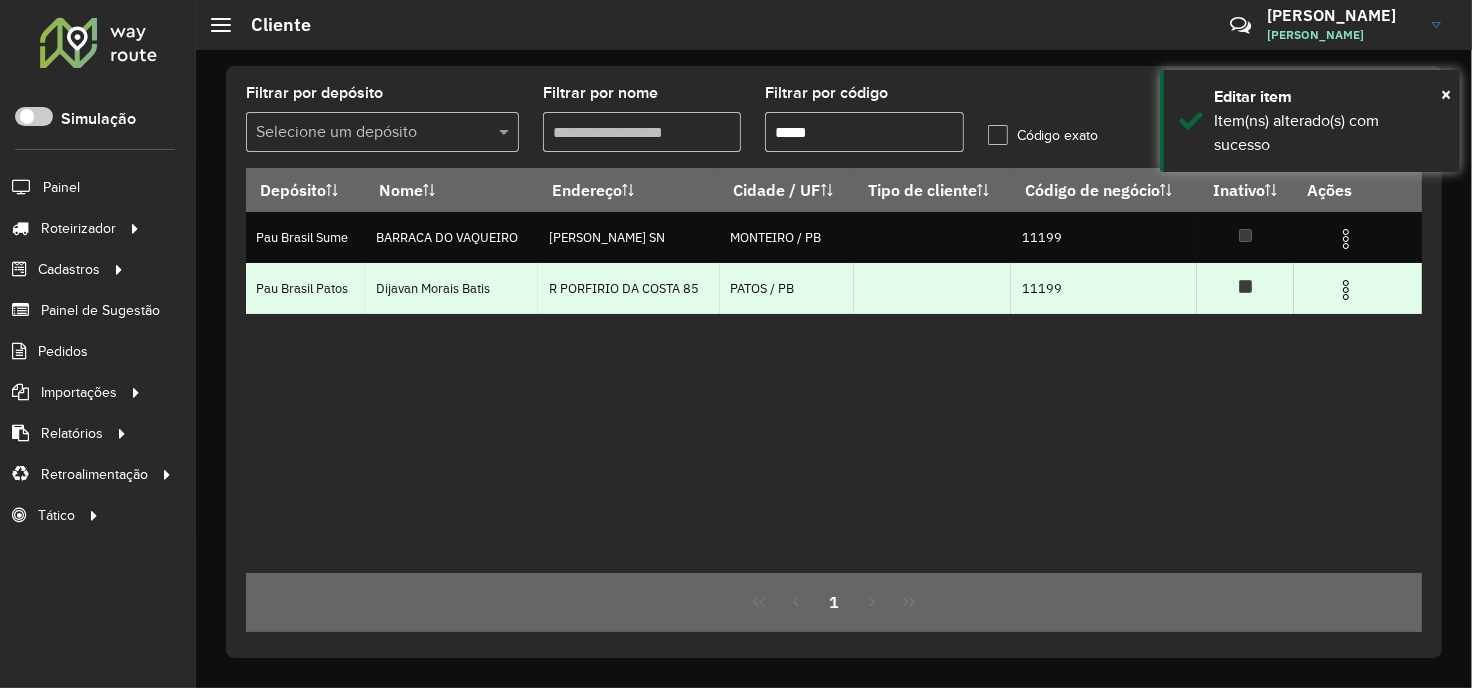type on "*****" 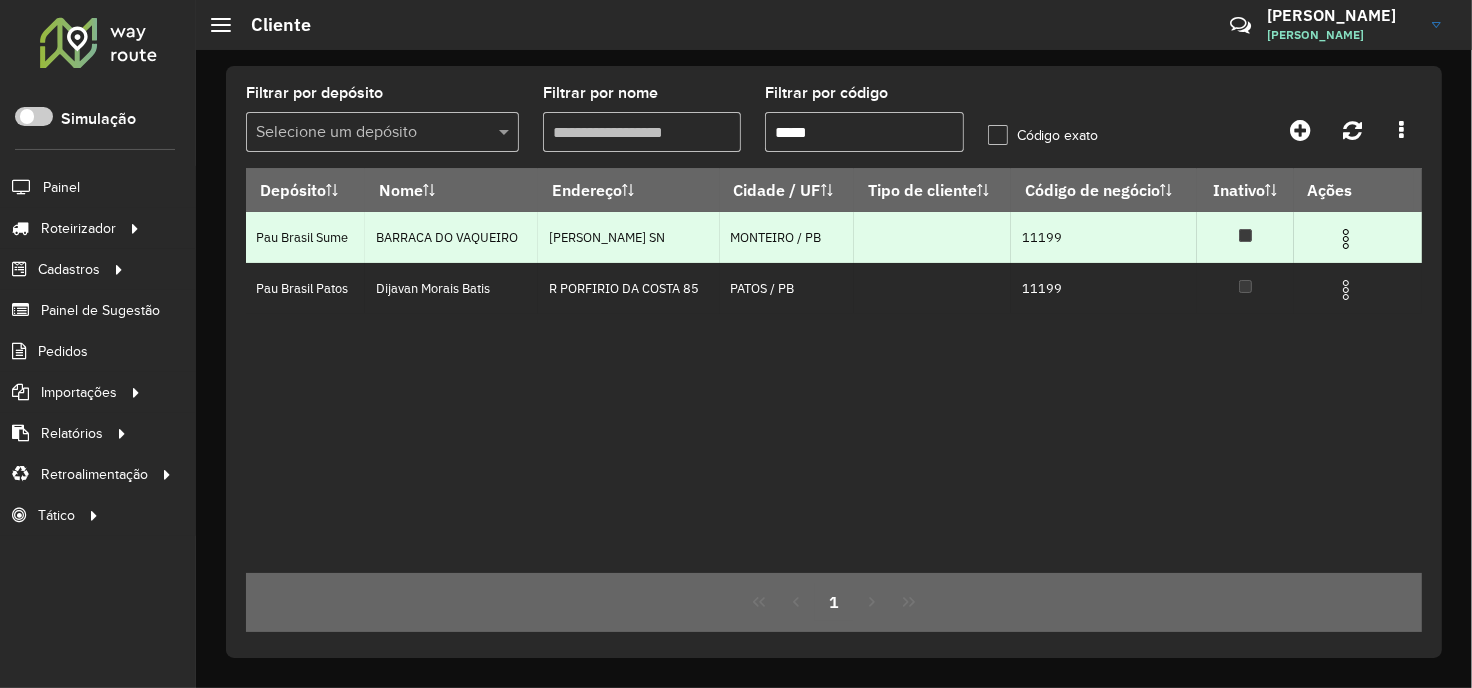 click at bounding box center [1346, 239] 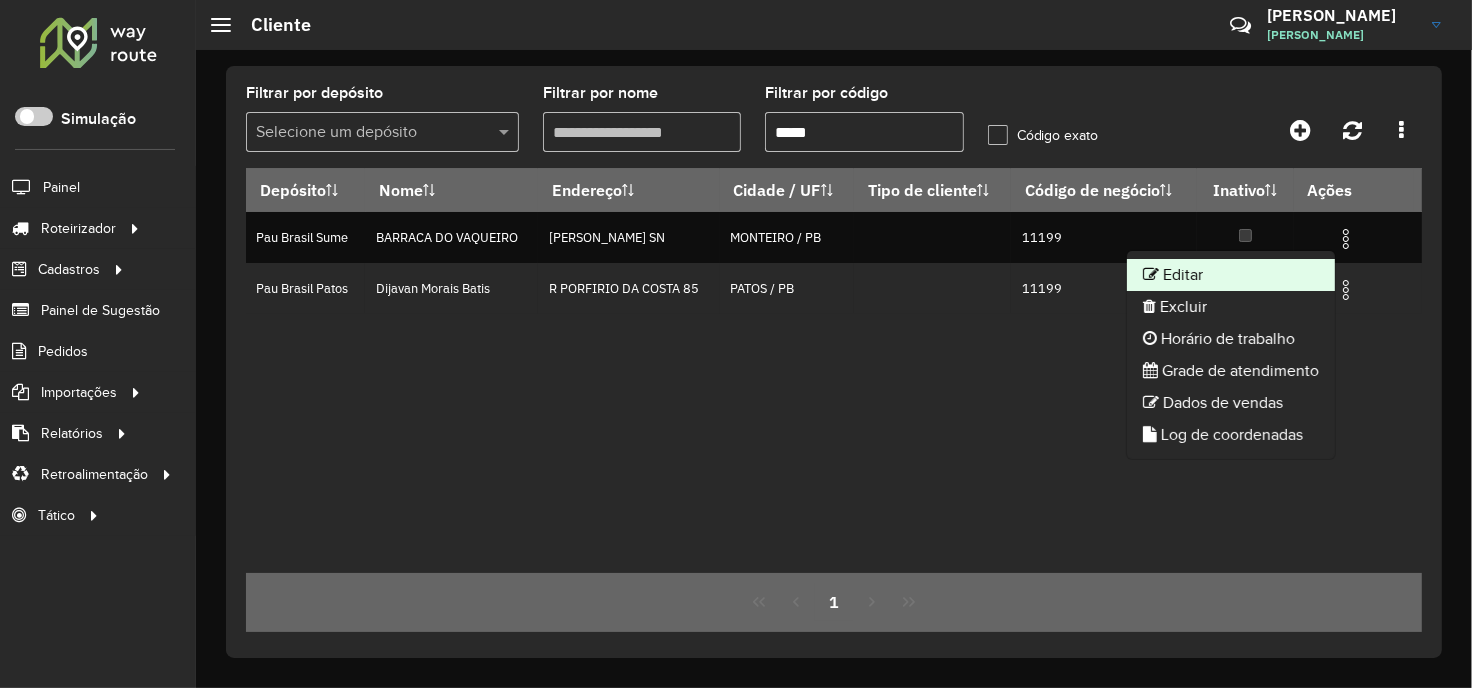 click on "Editar" 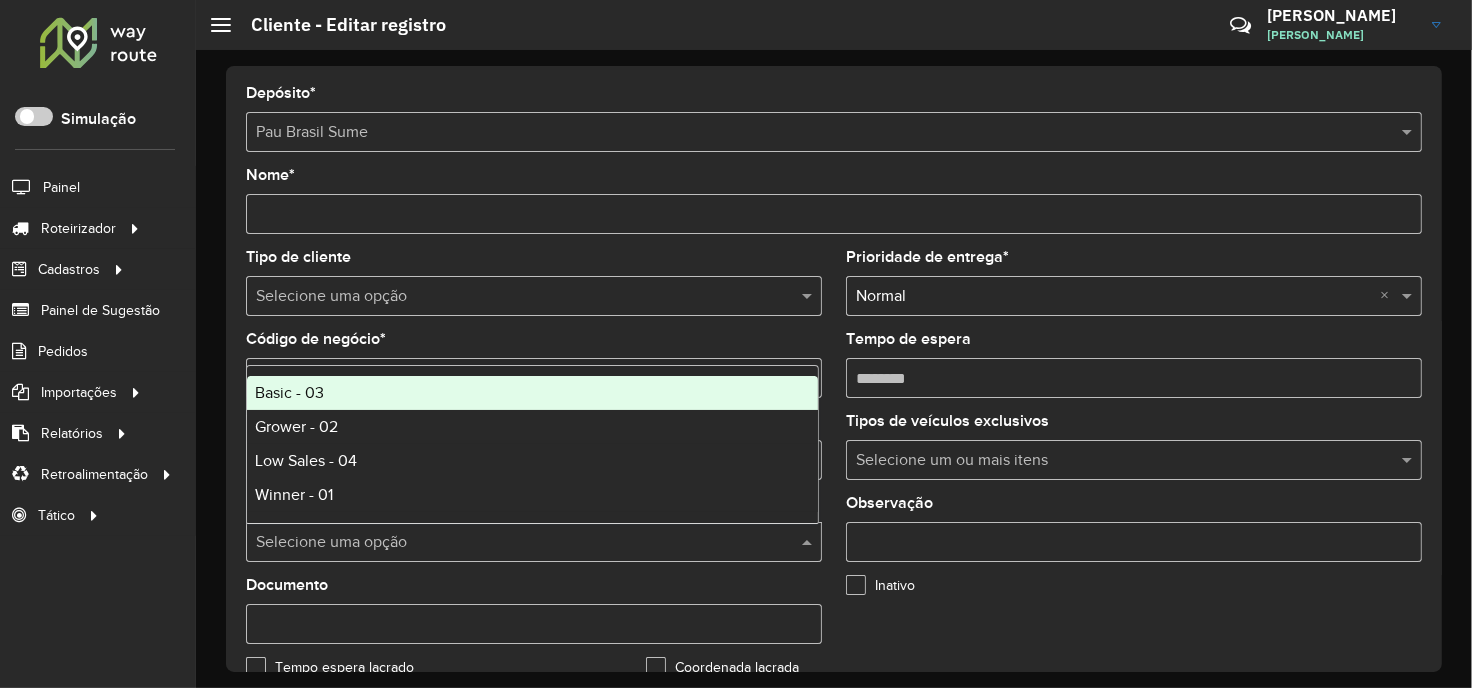 click at bounding box center [514, 543] 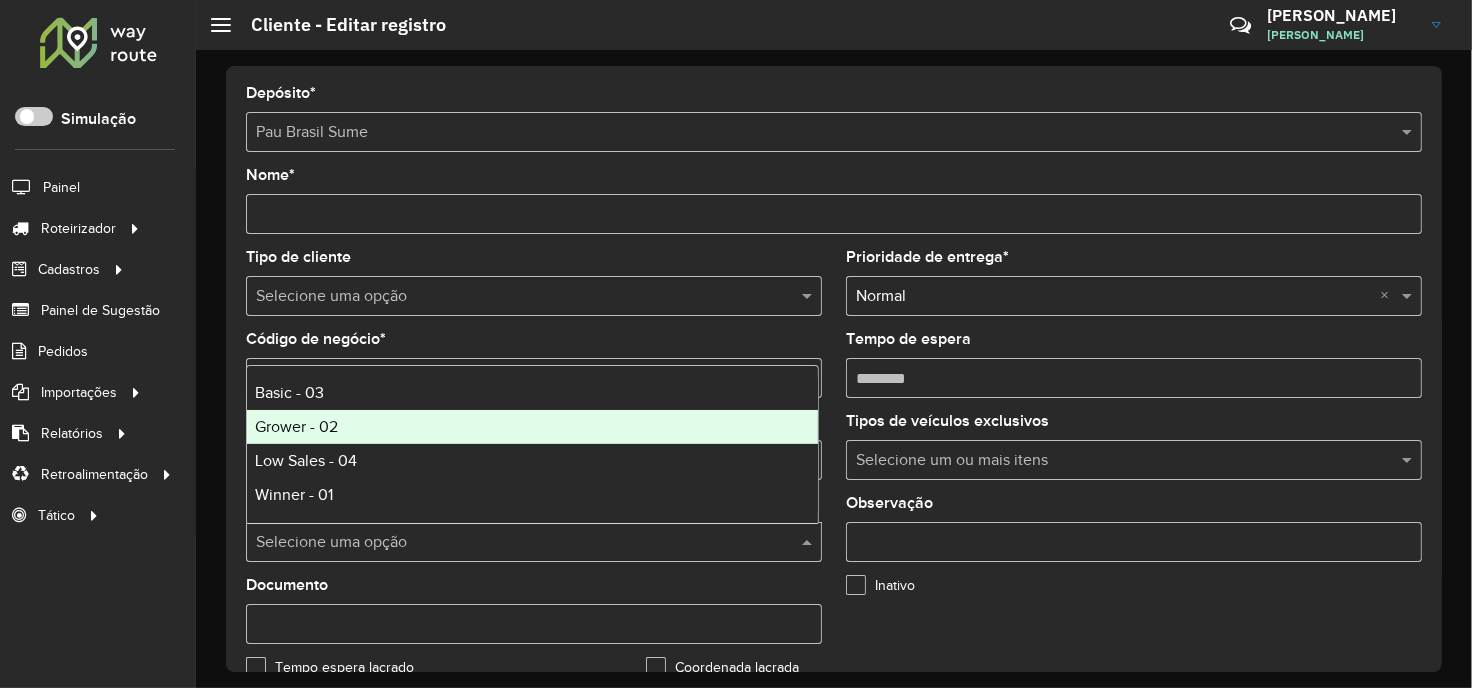 click on "Grower - 02" at bounding box center (532, 427) 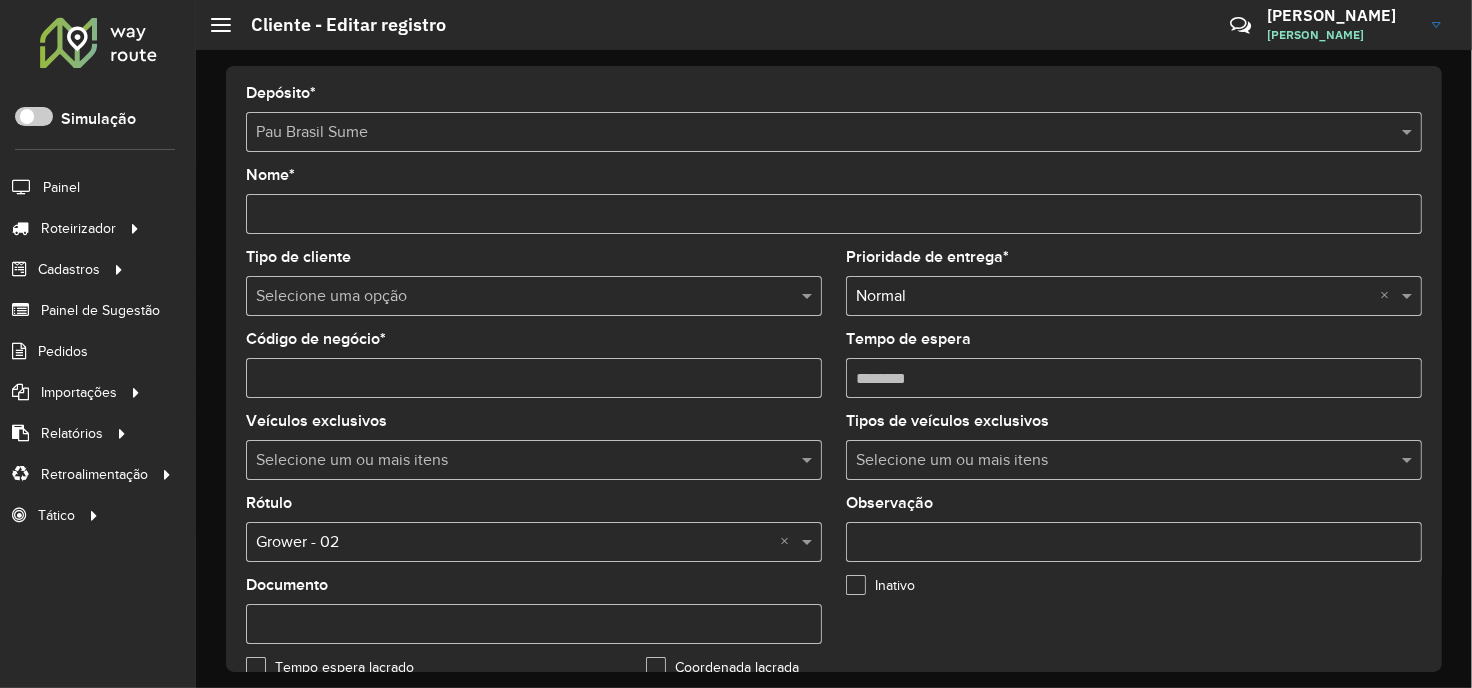 scroll, scrollTop: 803, scrollLeft: 0, axis: vertical 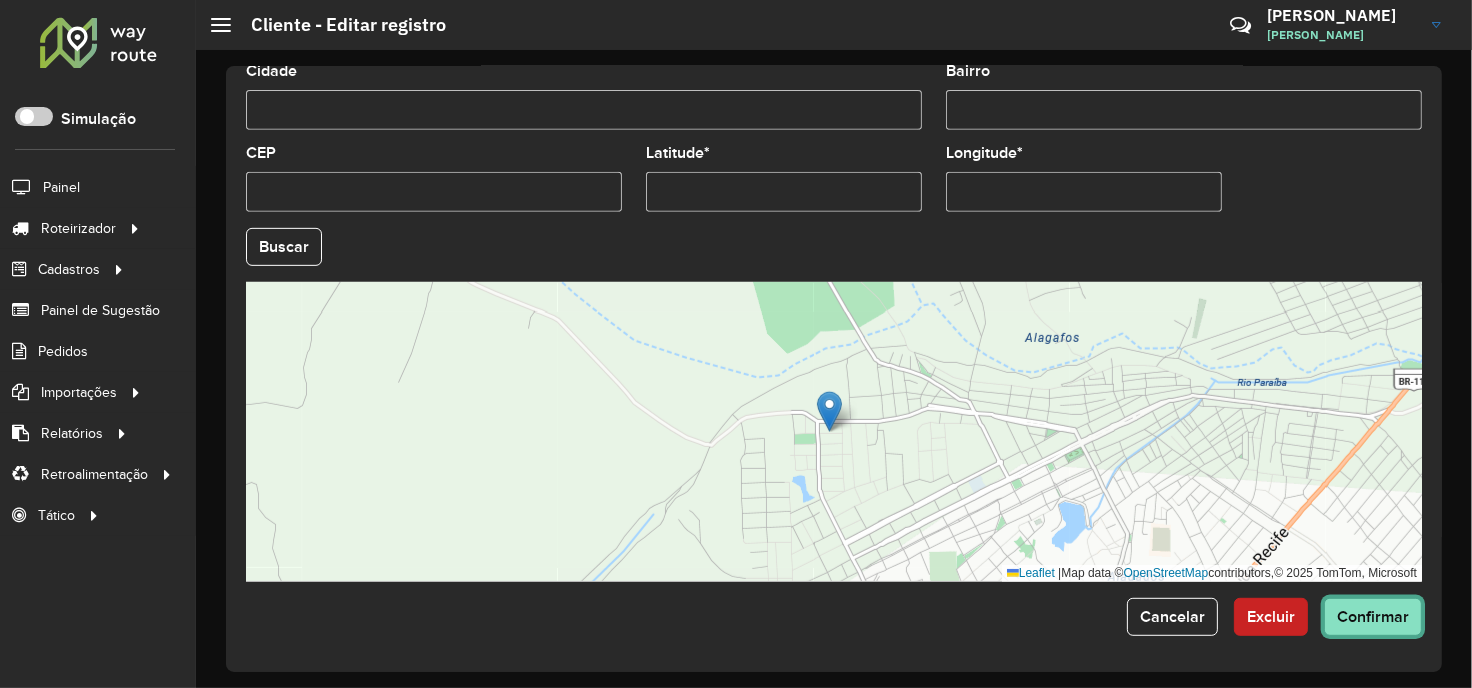click on "Confirmar" 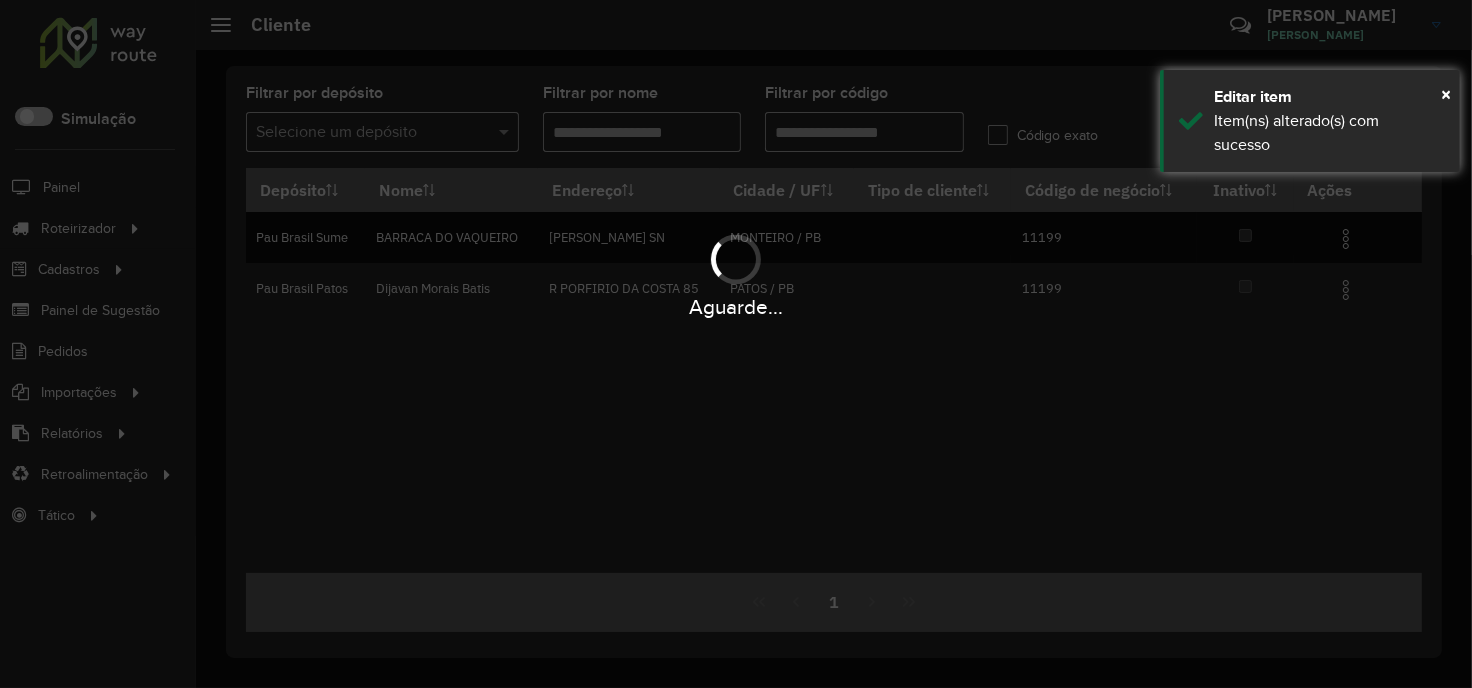 click on "Aguarde..." at bounding box center [736, 344] 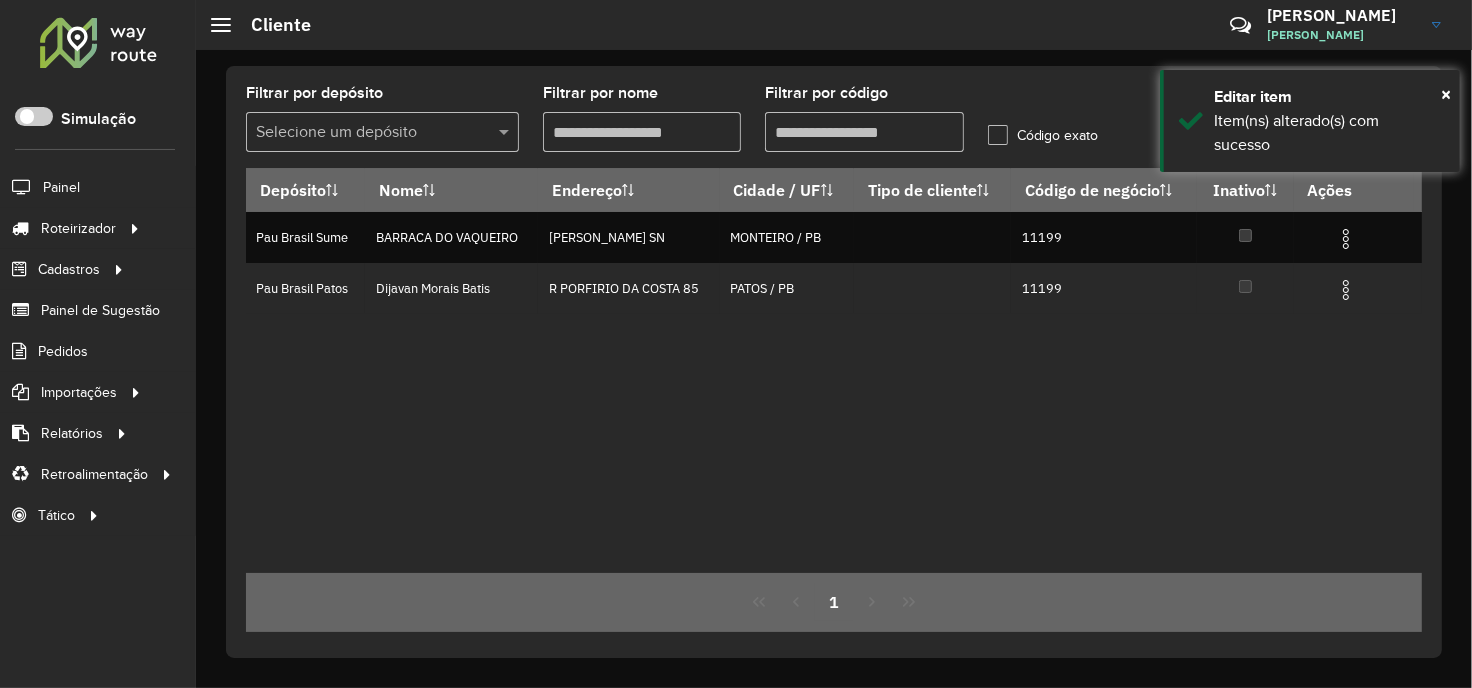 click on "Filtrar por código" at bounding box center [864, 132] 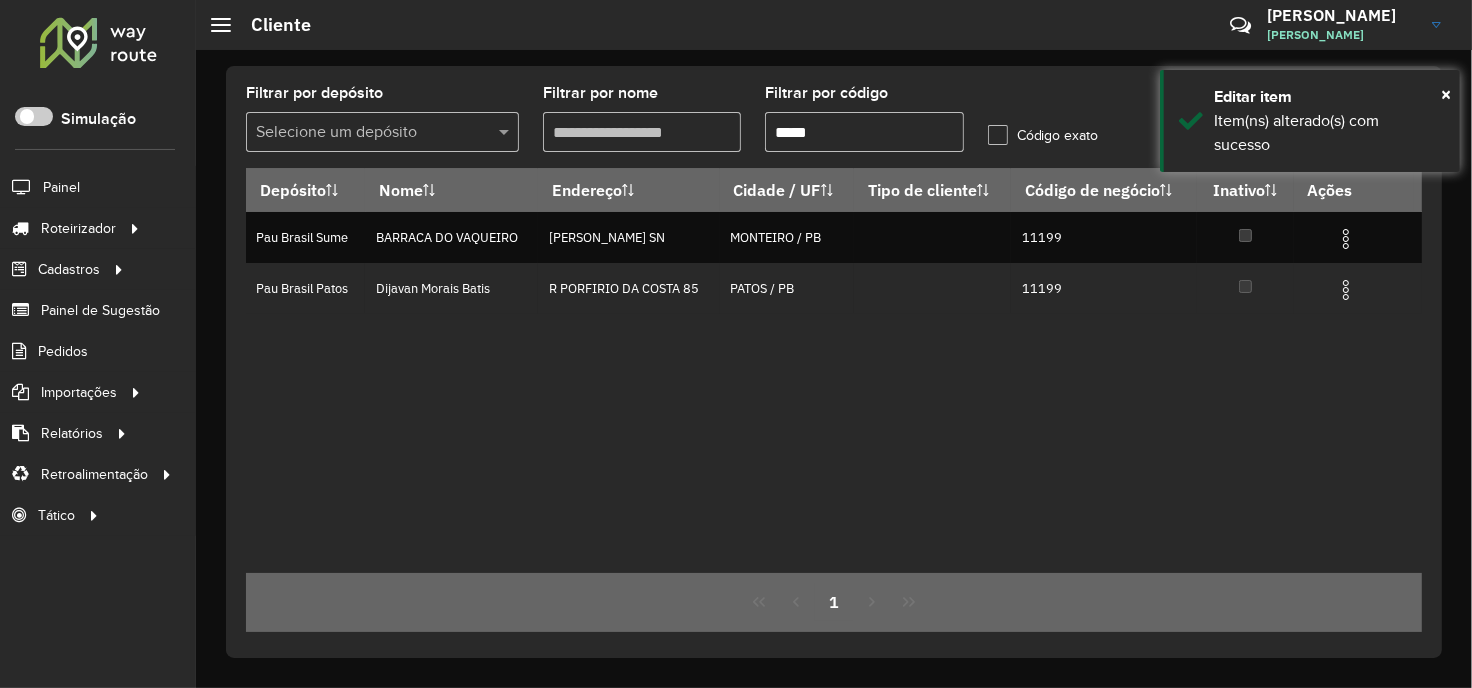 paste 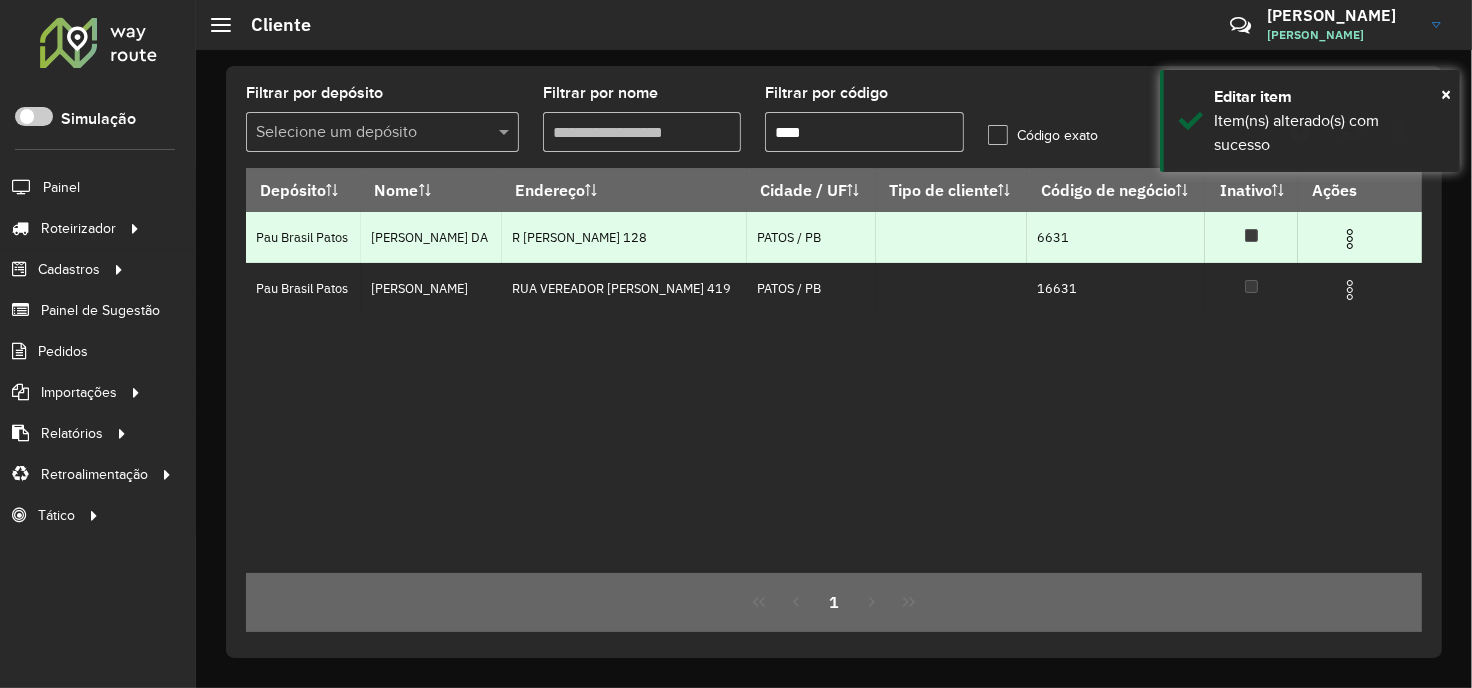 type on "****" 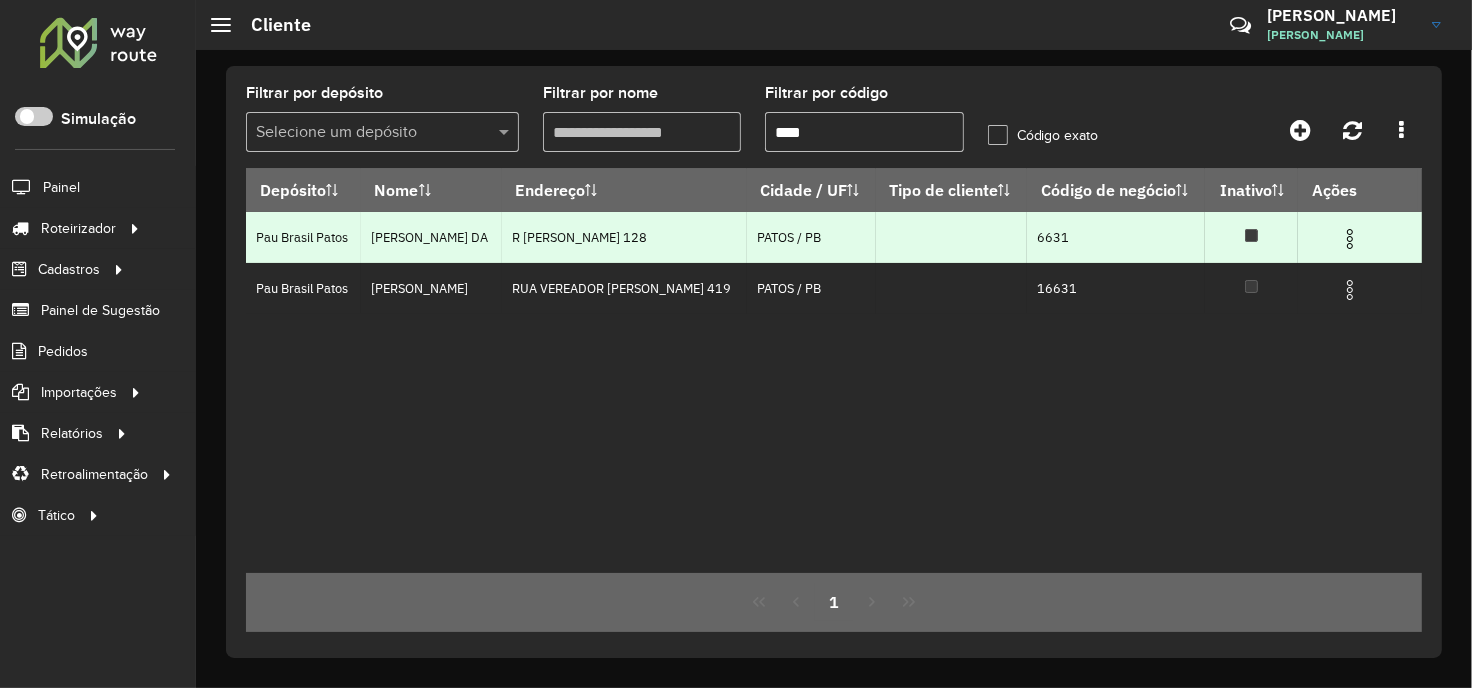 click at bounding box center (1350, 239) 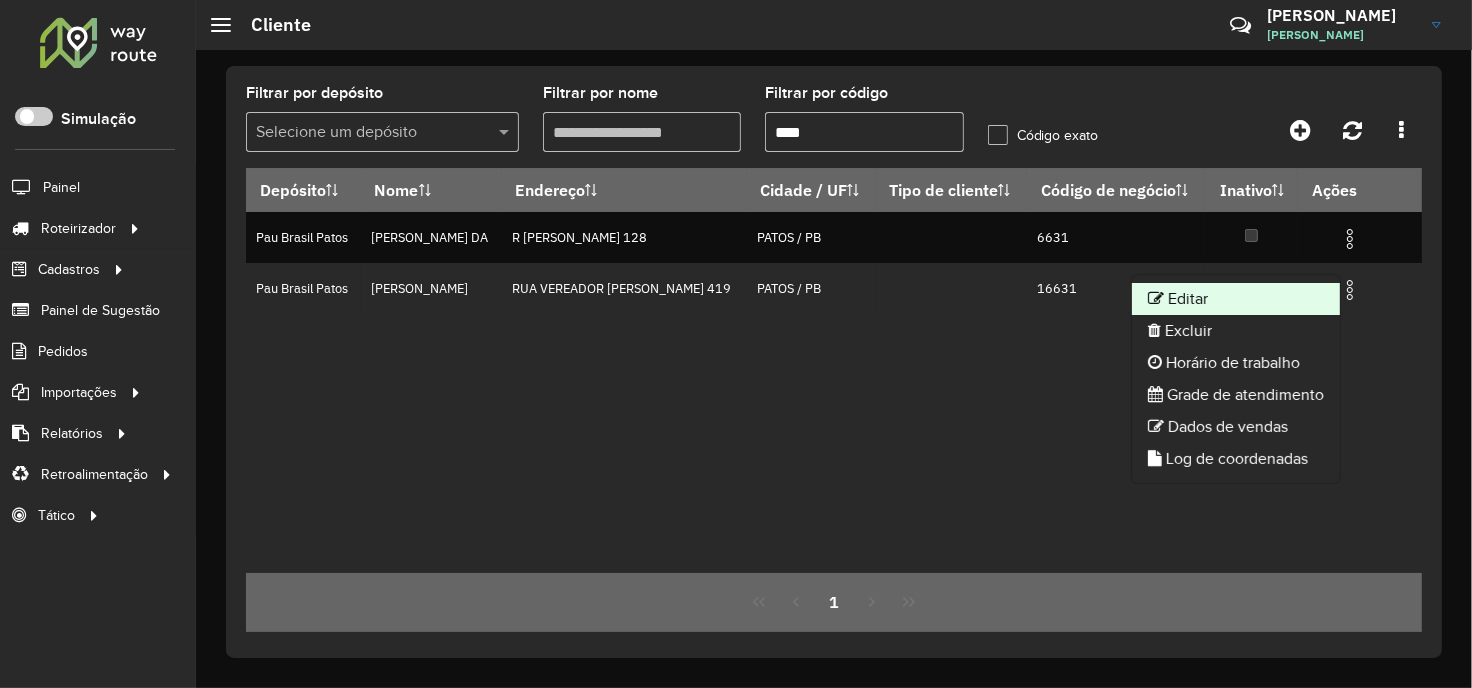 click on "Editar" 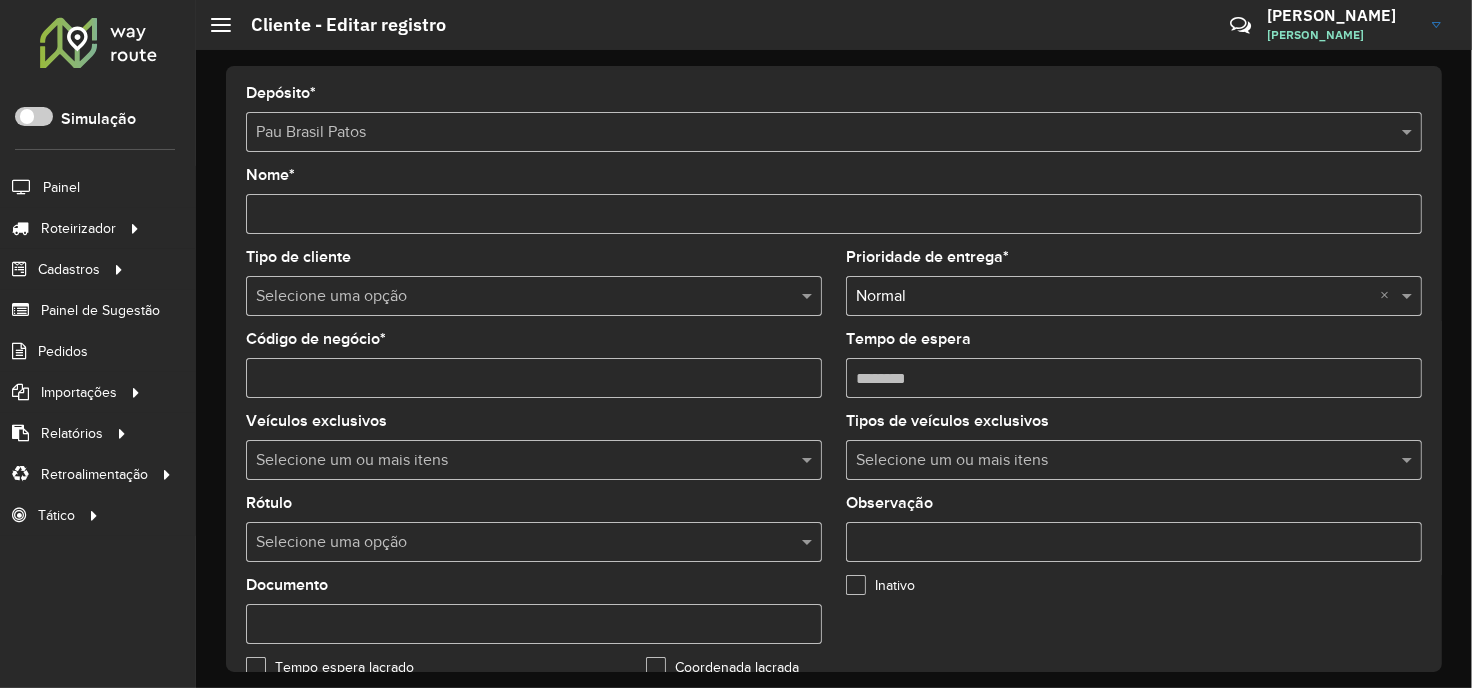 click at bounding box center [514, 543] 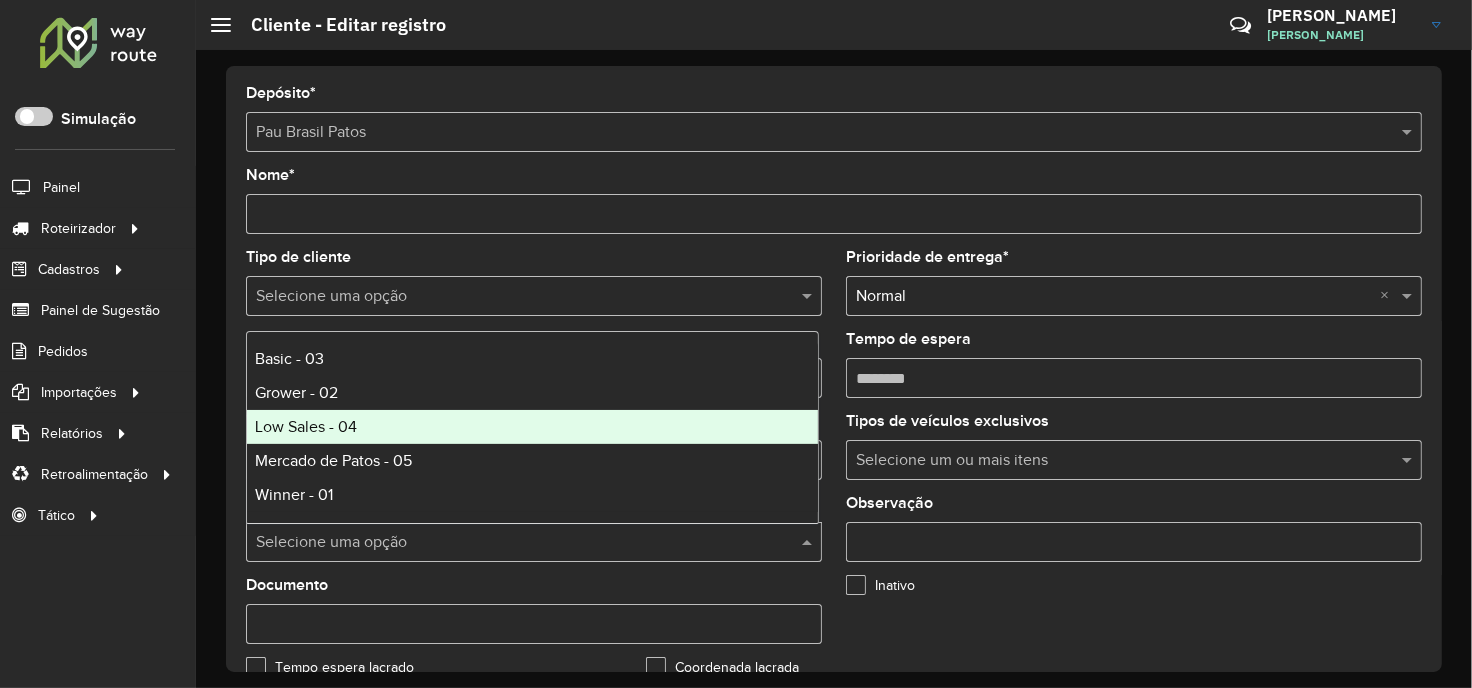 click on "Grower - 02" at bounding box center [532, 393] 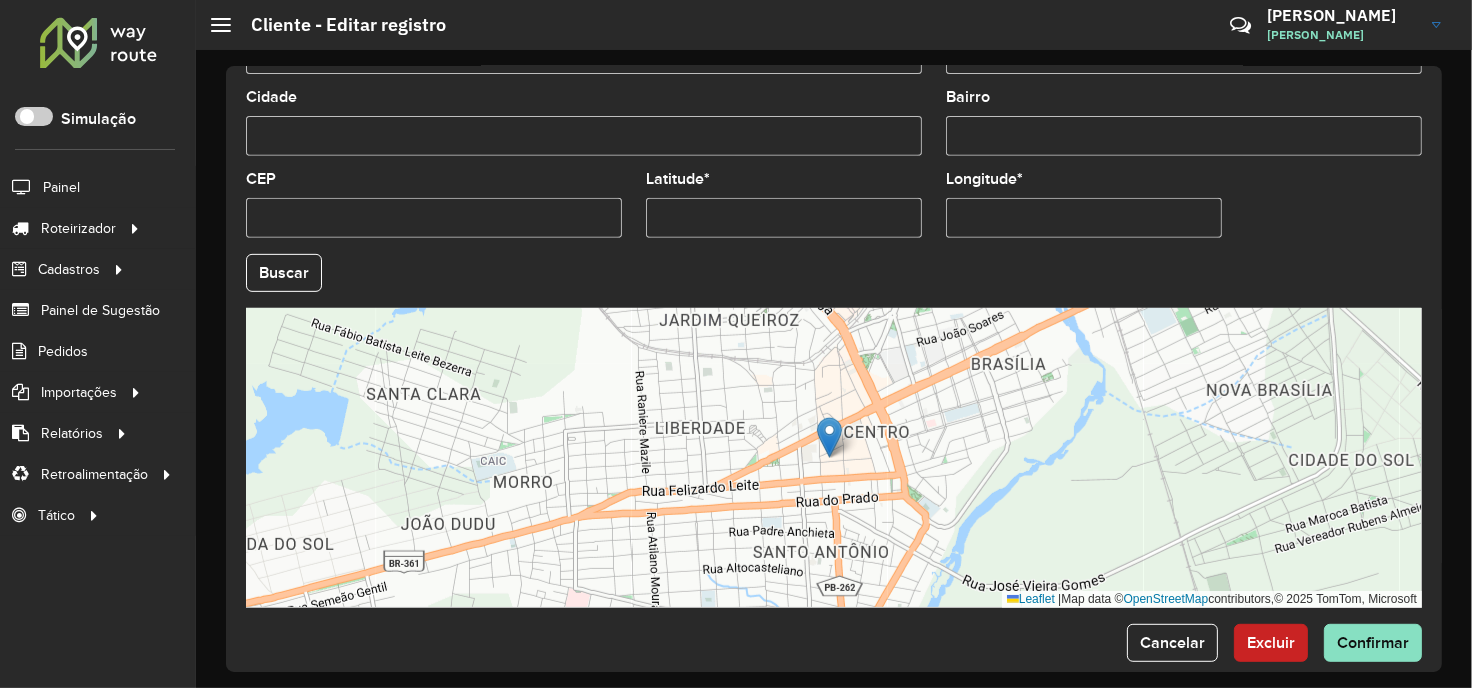 scroll, scrollTop: 803, scrollLeft: 0, axis: vertical 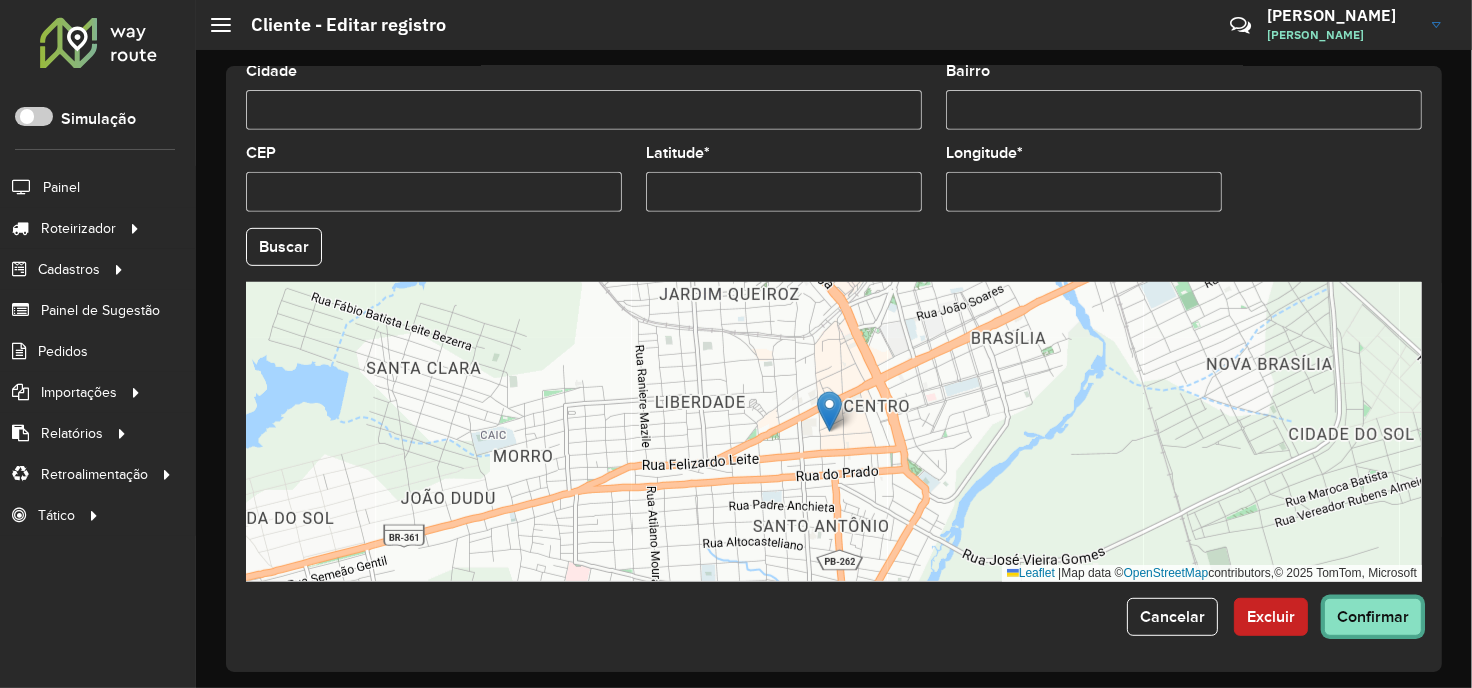 click on "Confirmar" 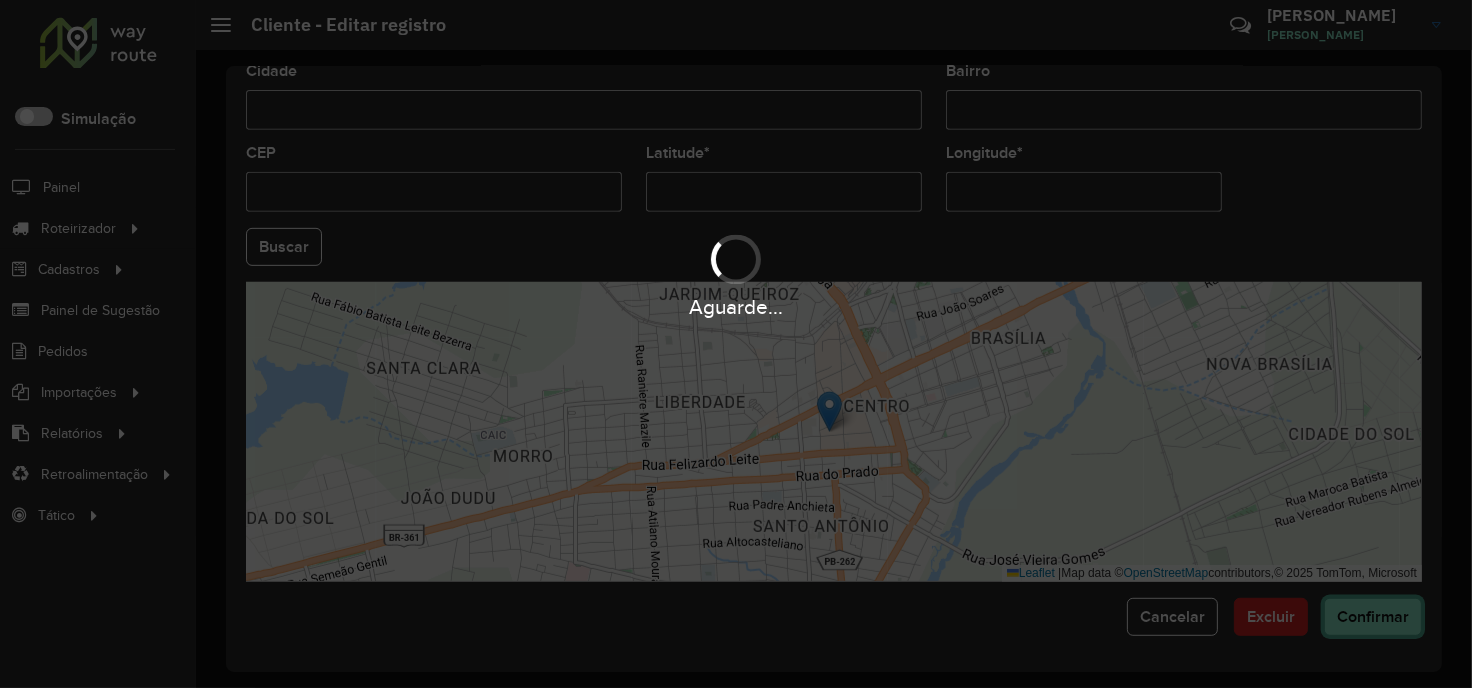 type 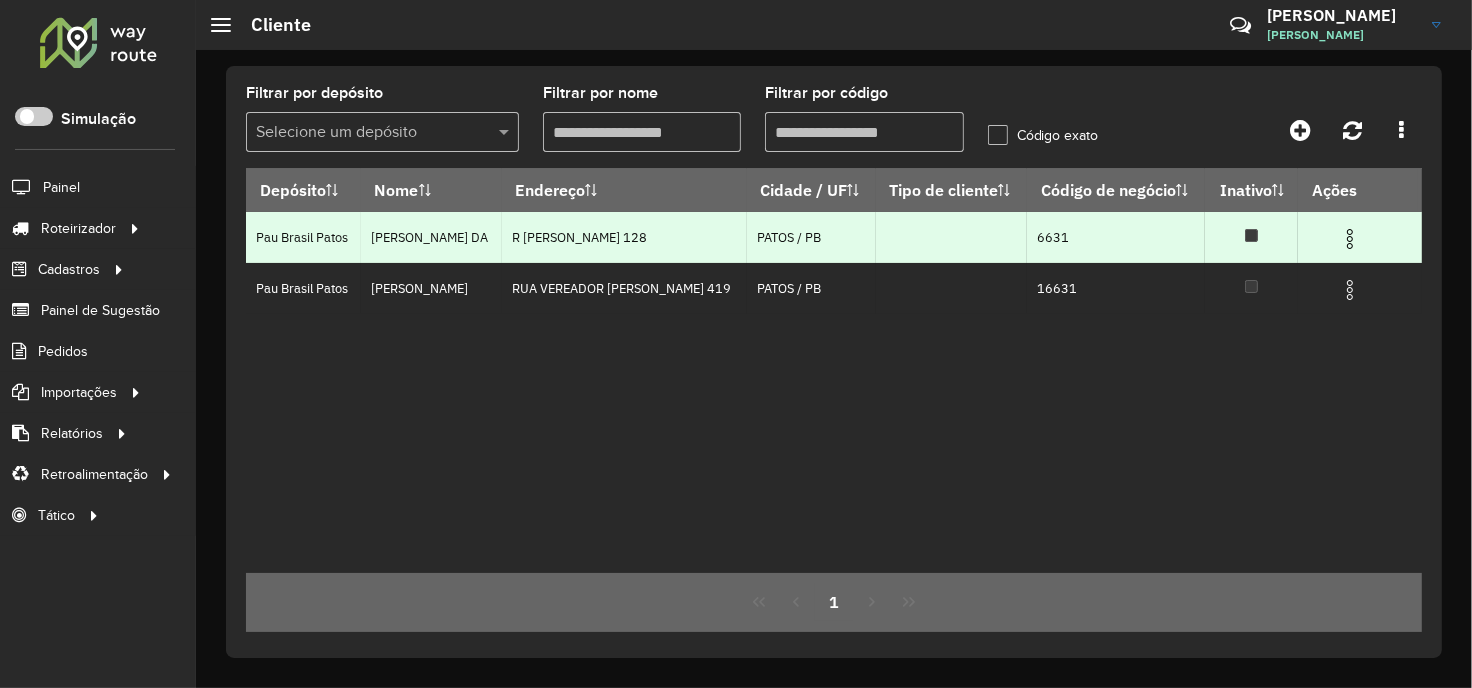 click at bounding box center (1350, 239) 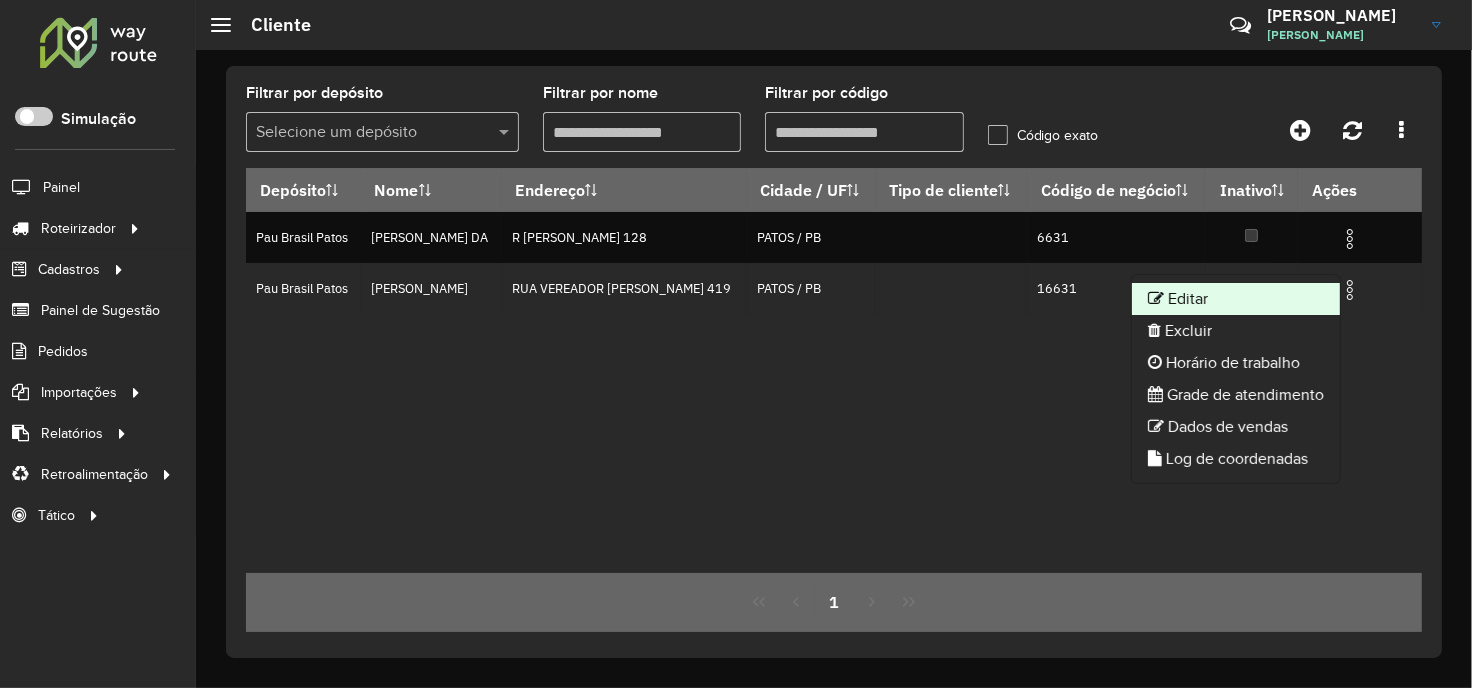click on "Editar" 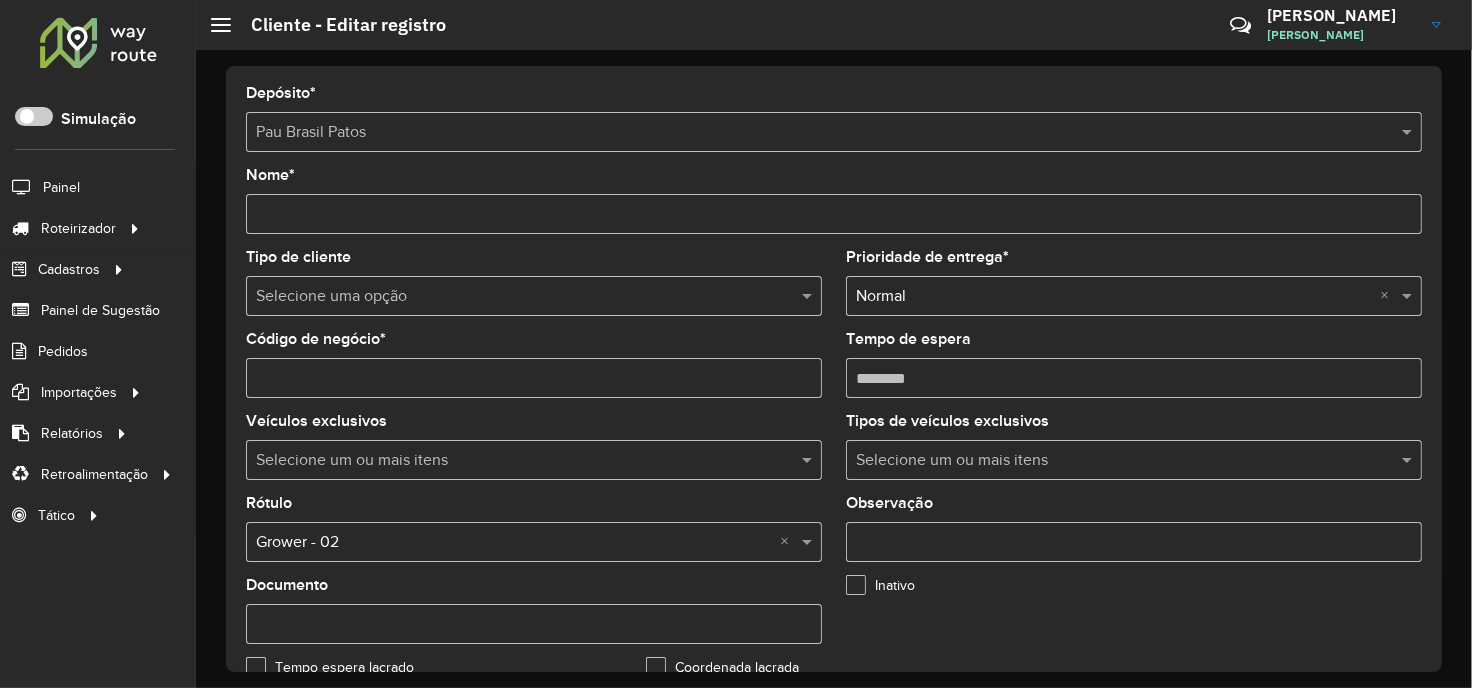 scroll, scrollTop: 803, scrollLeft: 0, axis: vertical 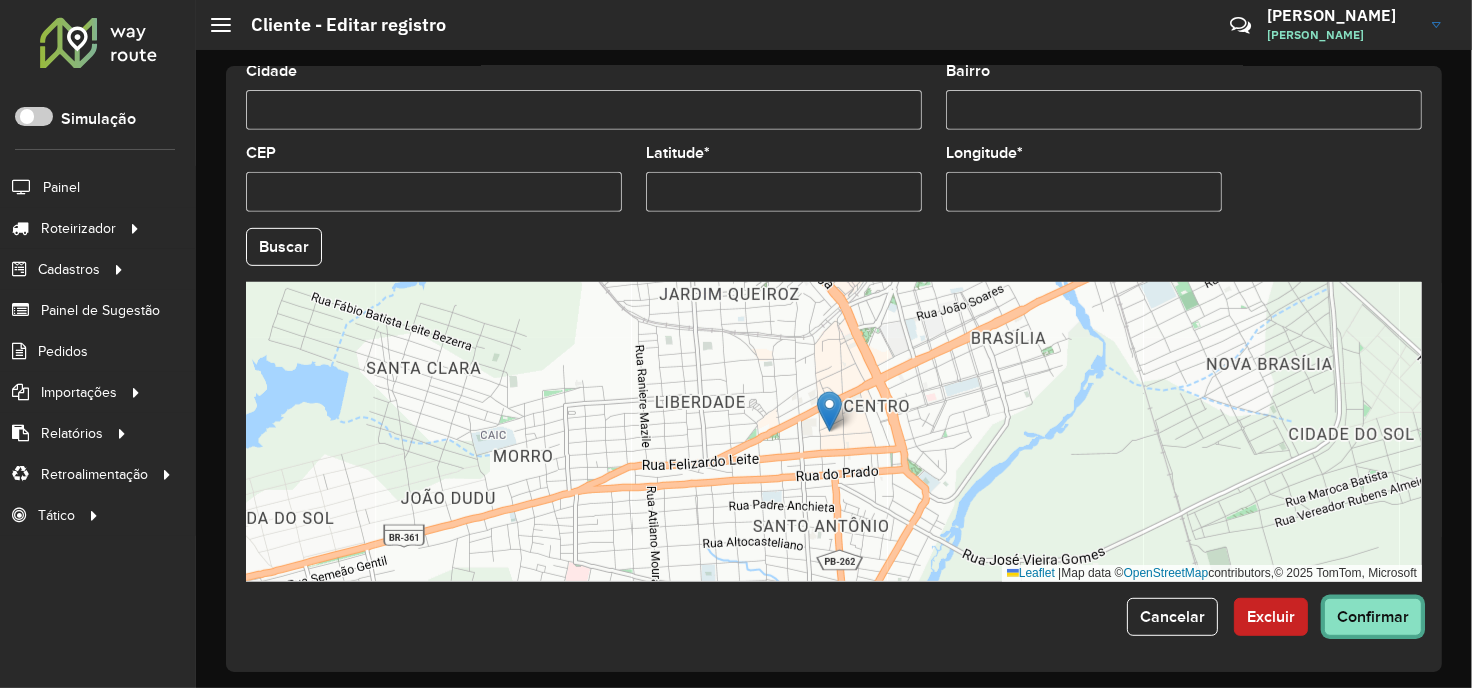 click on "Confirmar" 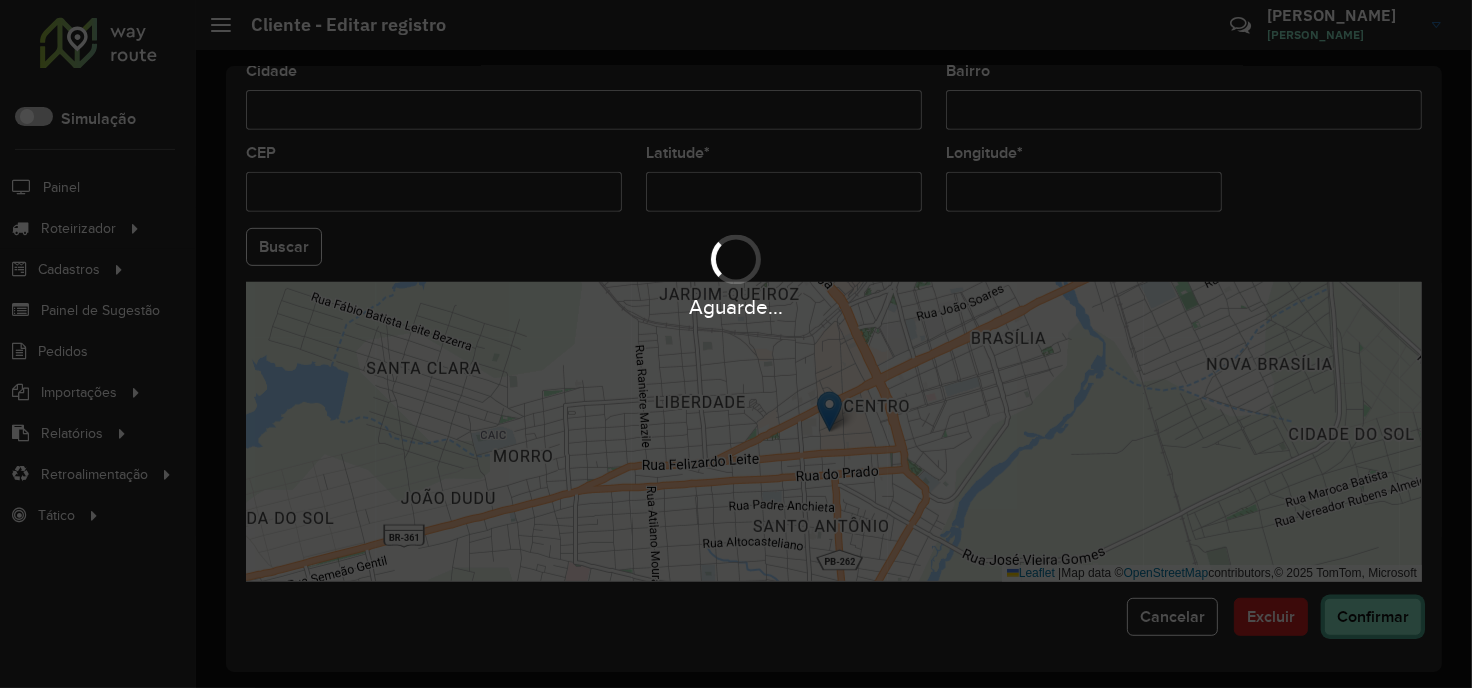 type 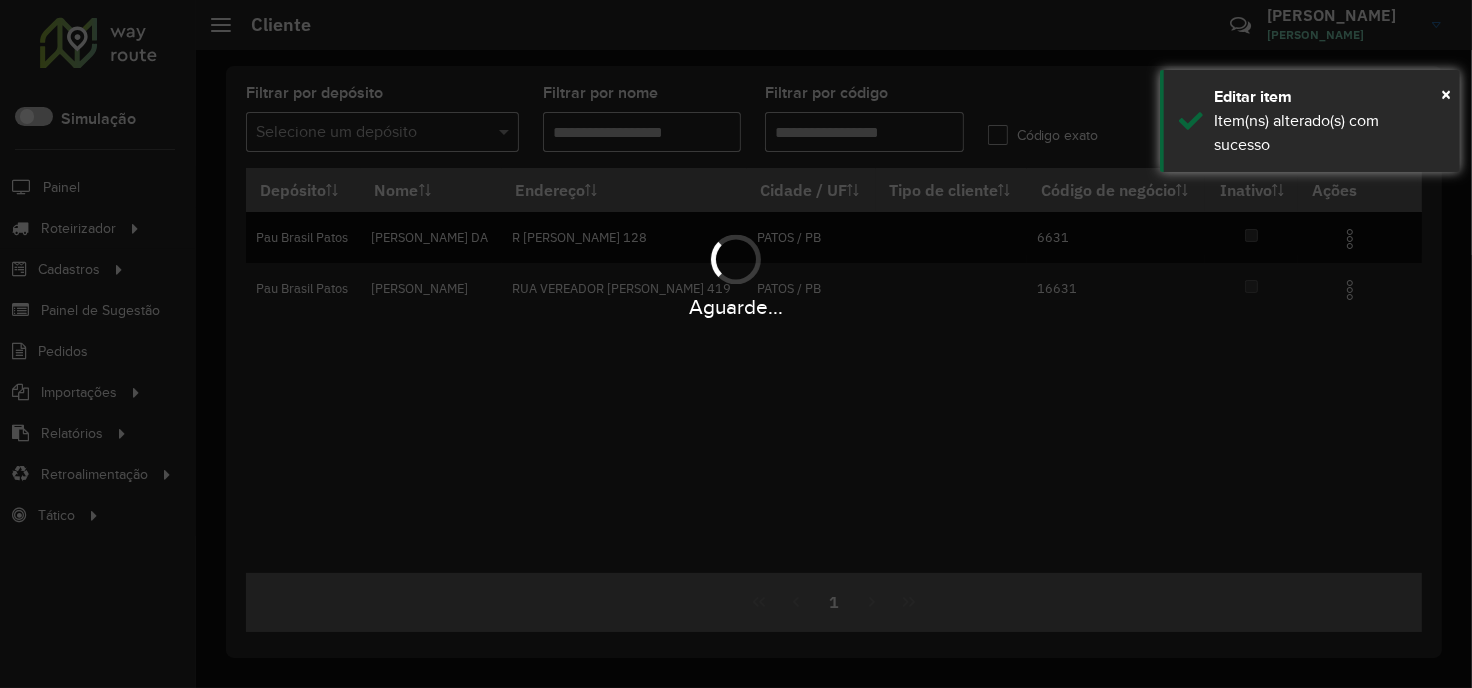 click on "Aguarde..." at bounding box center (736, 344) 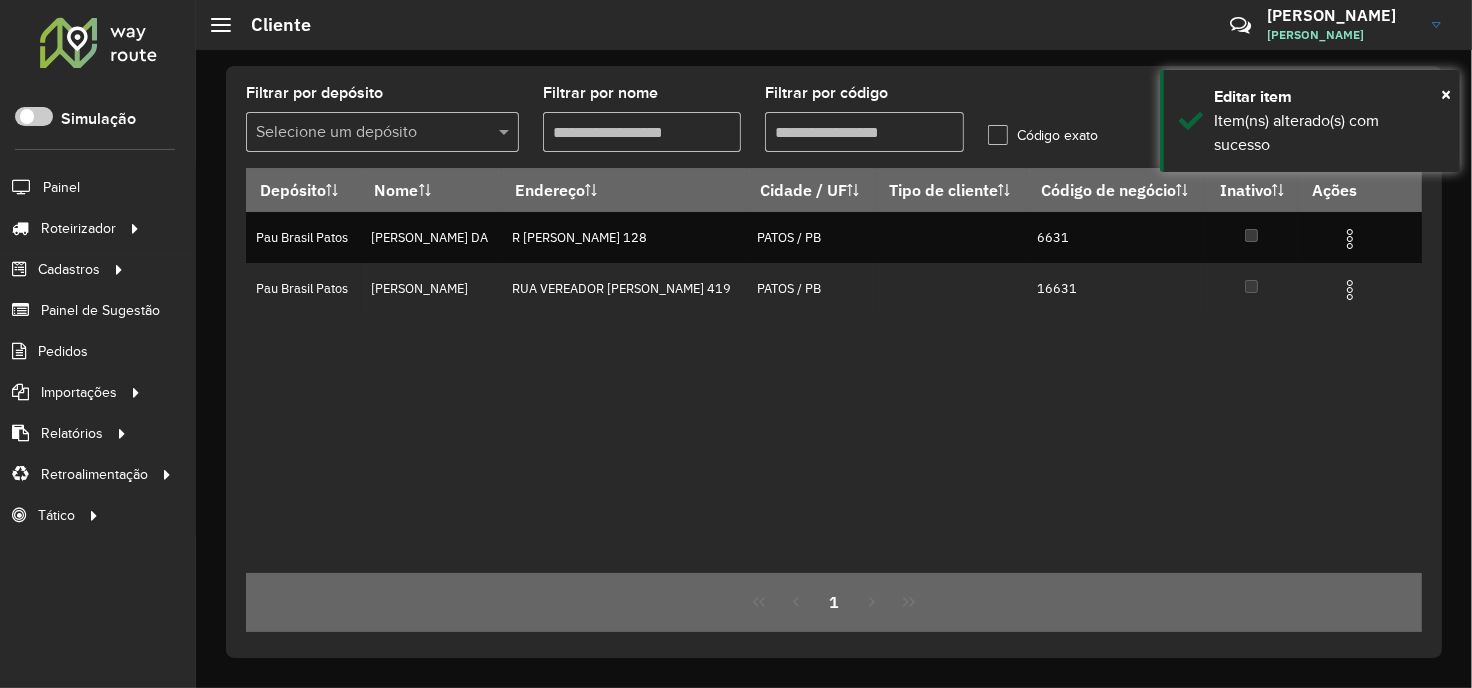 click on "Filtrar por código" at bounding box center (864, 132) 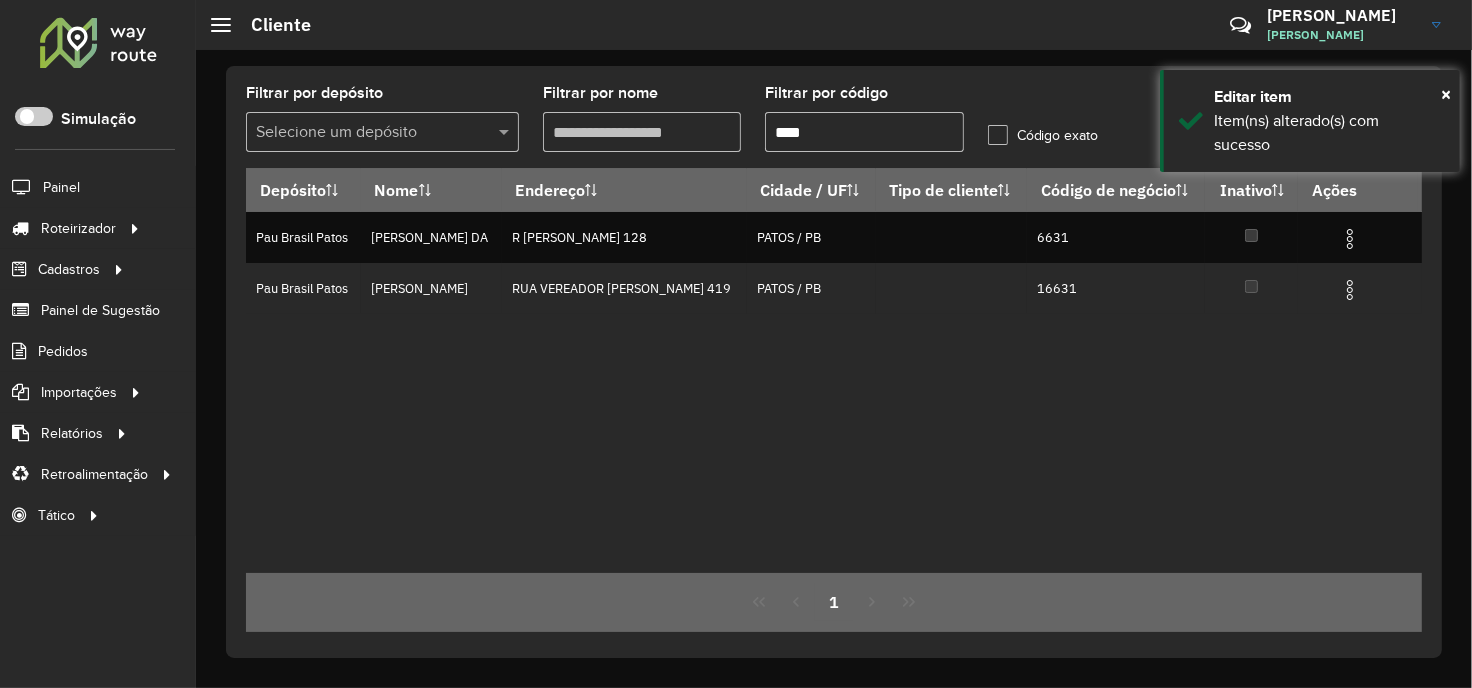 paste on "*" 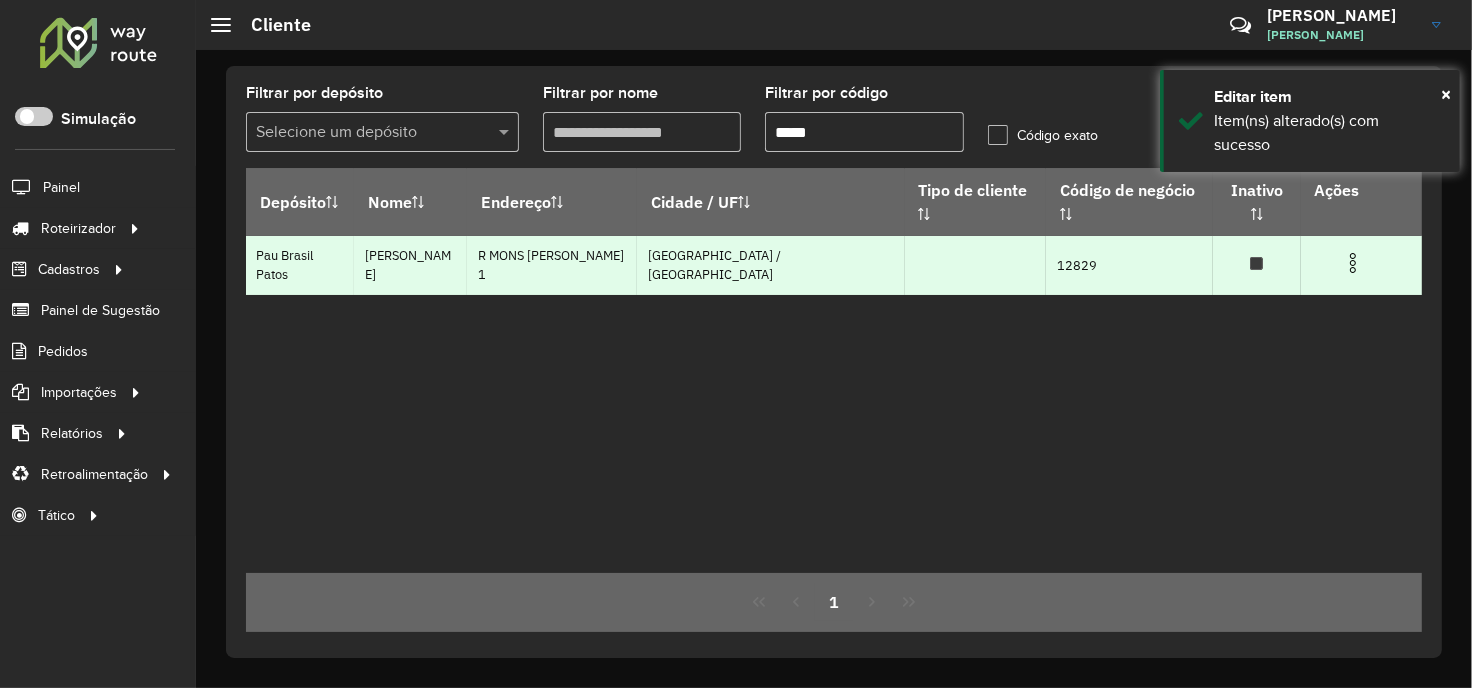 type on "*****" 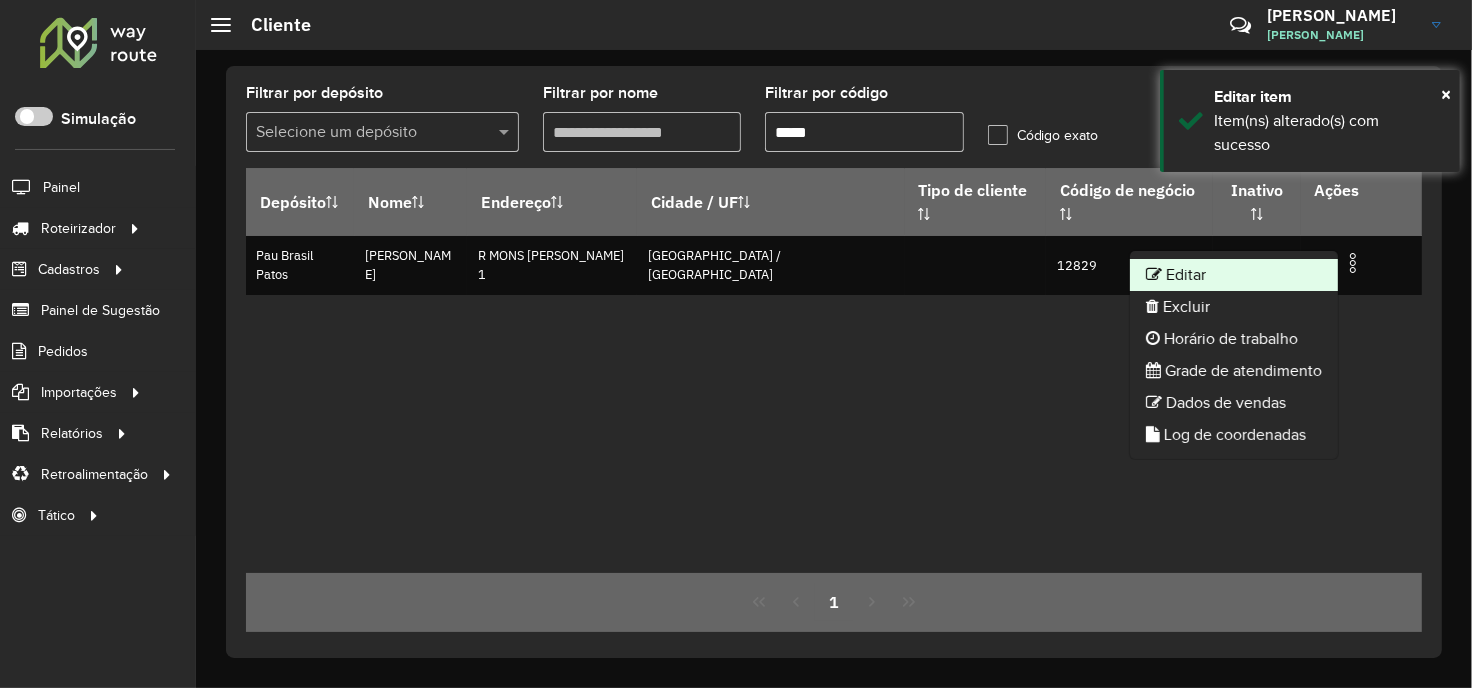 click on "Editar" 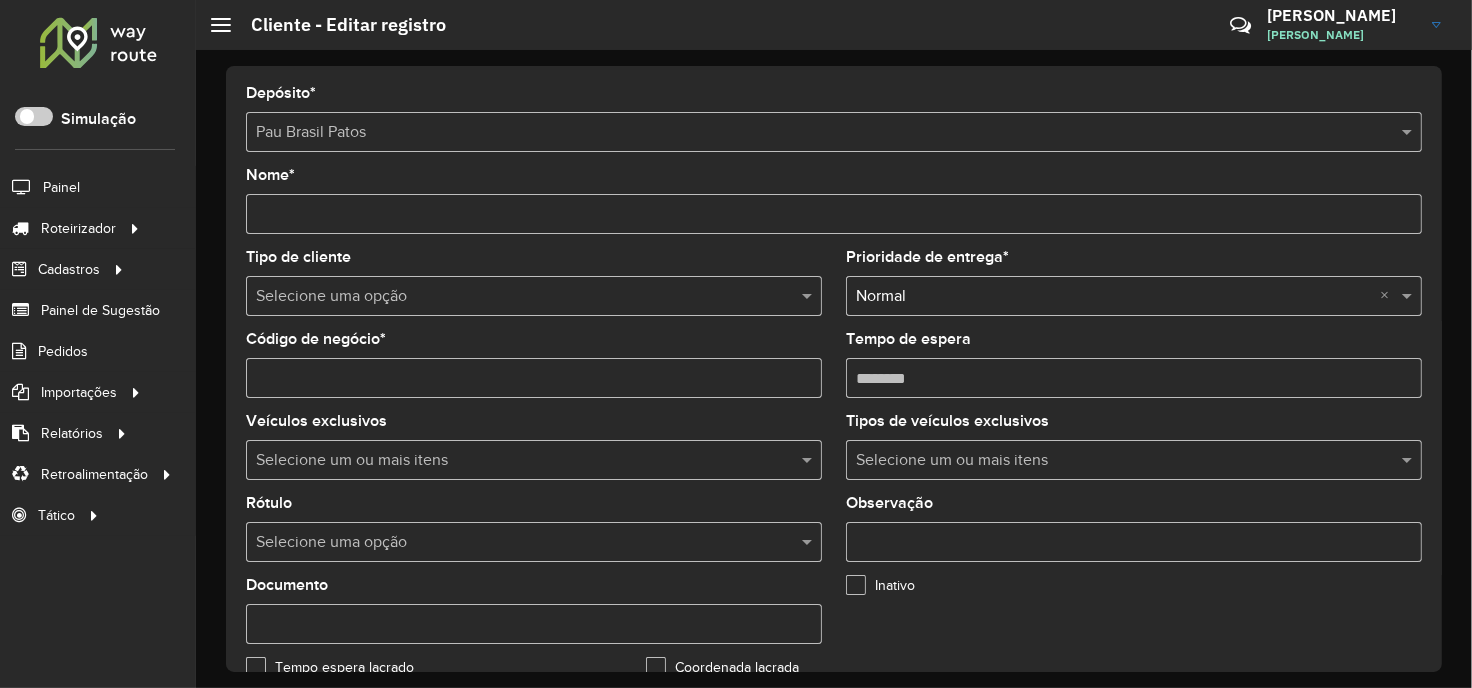drag, startPoint x: 420, startPoint y: 557, endPoint x: 420, endPoint y: 536, distance: 21 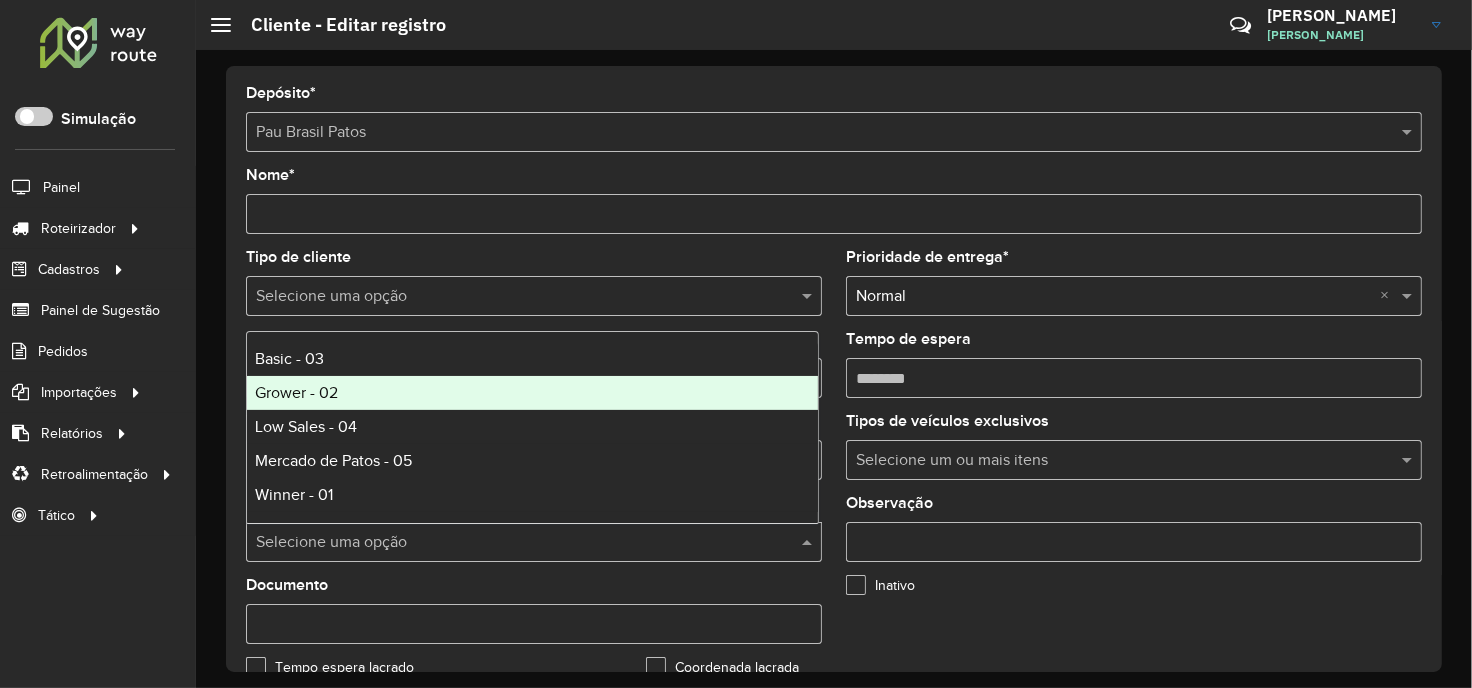 click on "Grower - 02" at bounding box center (532, 393) 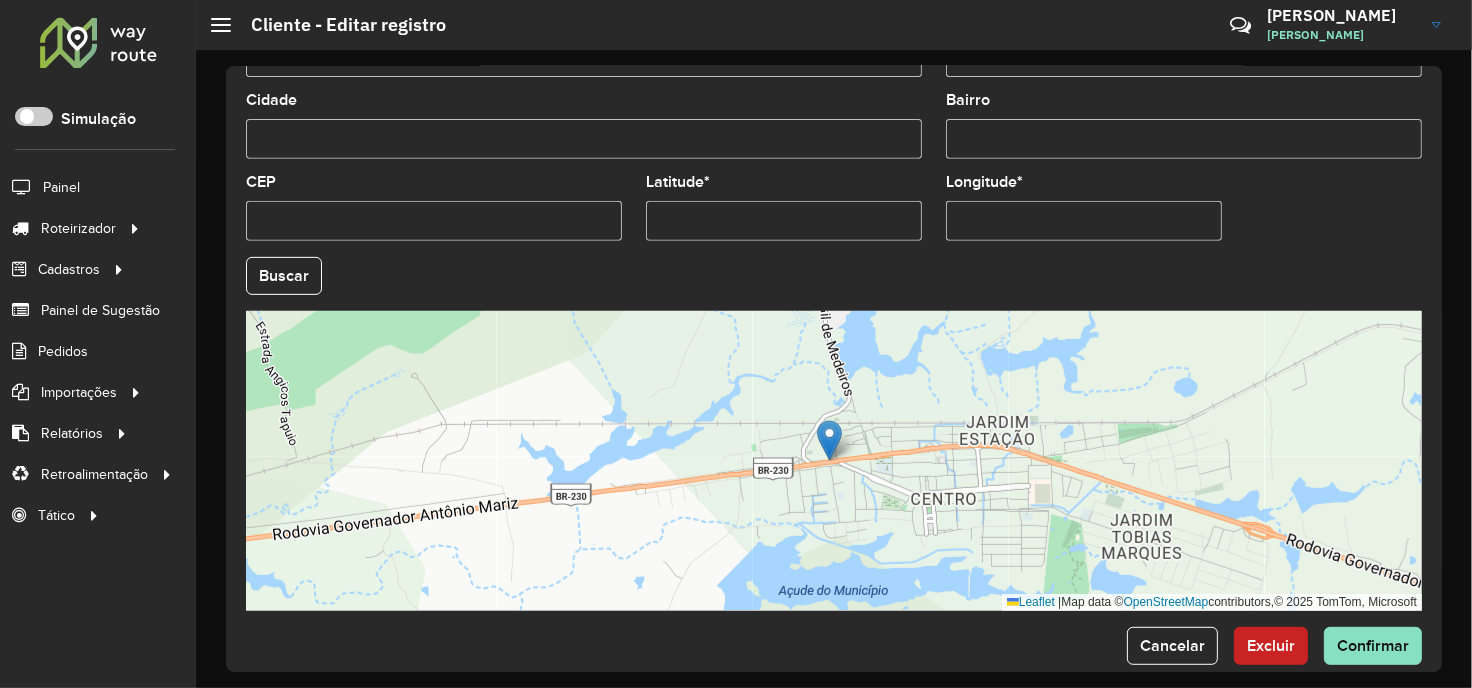 scroll, scrollTop: 803, scrollLeft: 0, axis: vertical 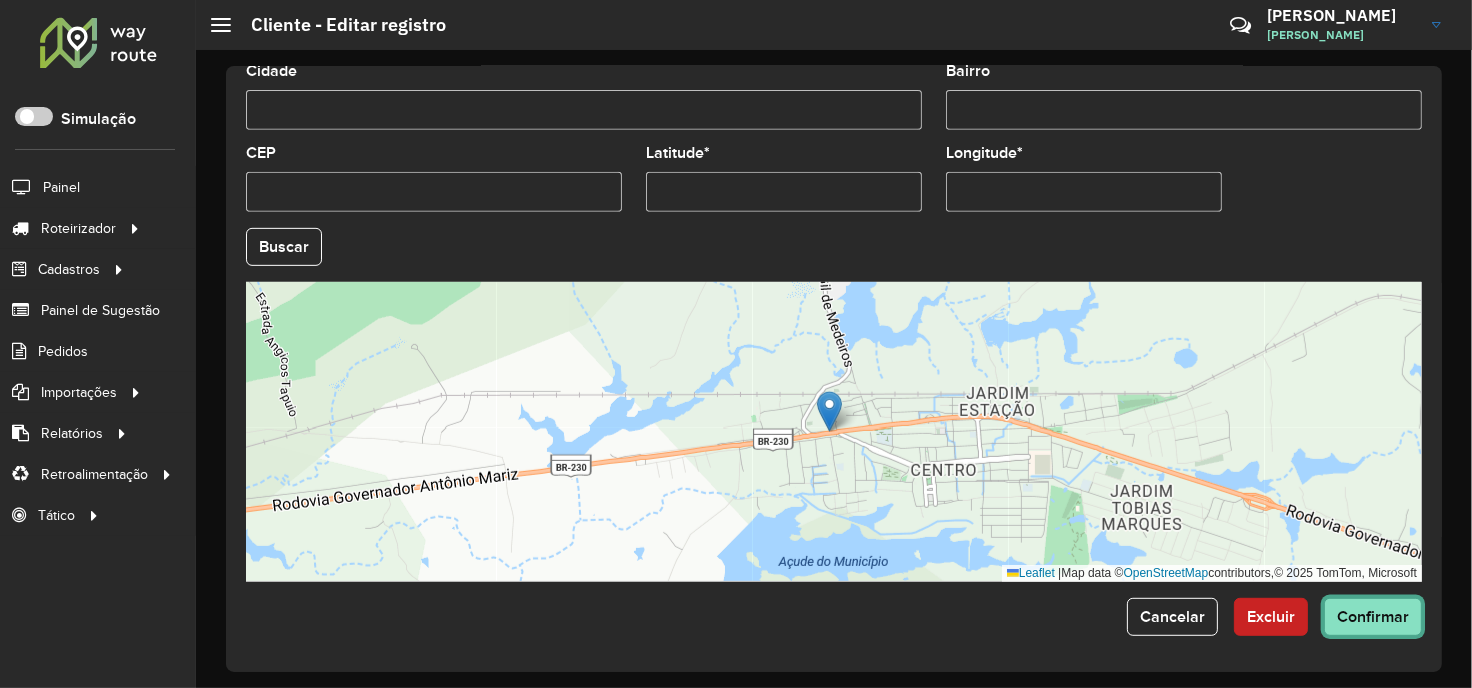 click on "Confirmar" 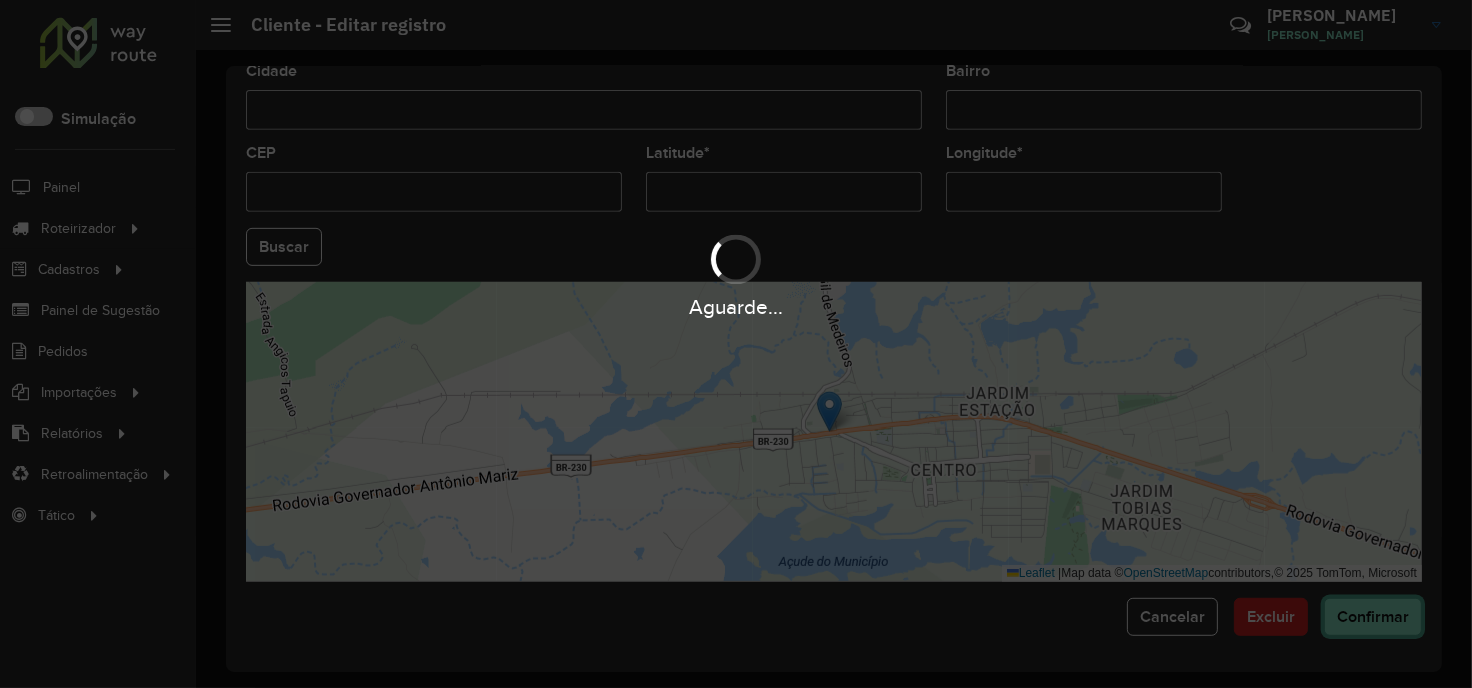 type 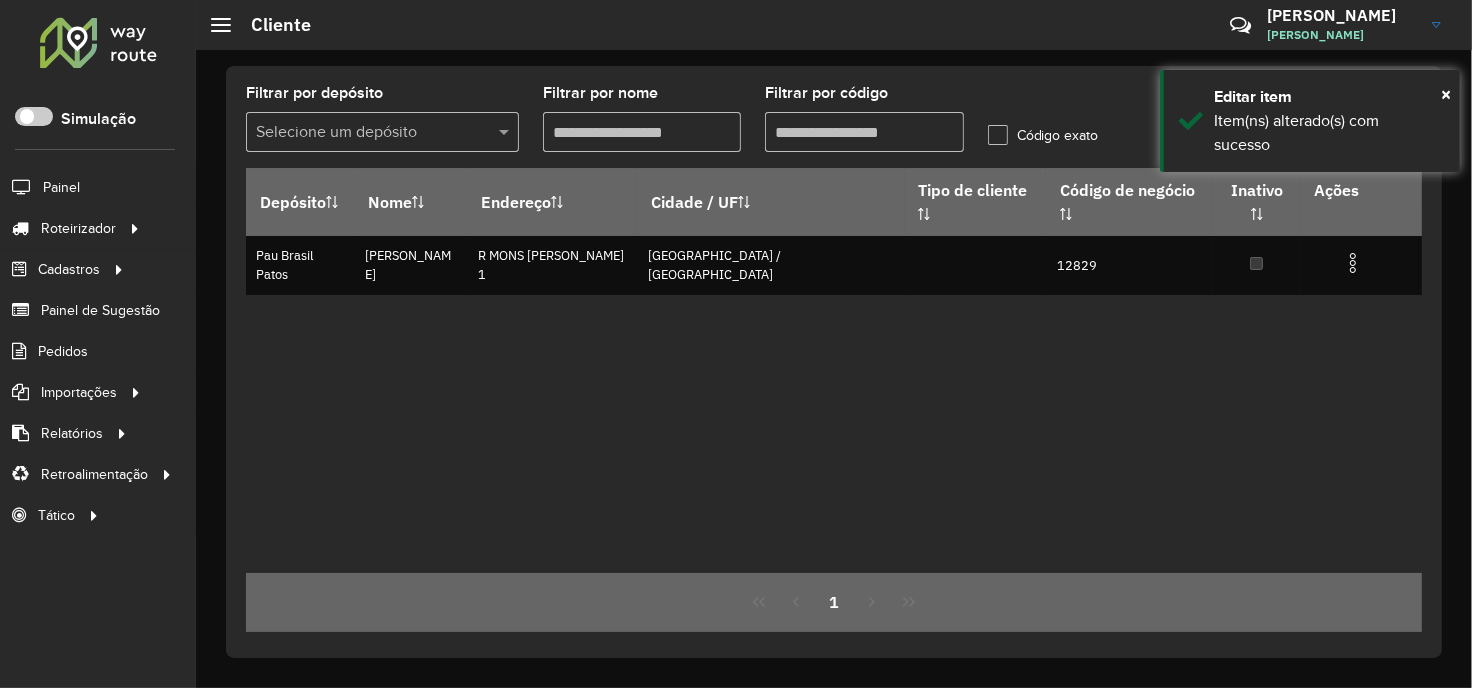 click on "Filtrar por código" at bounding box center [864, 132] 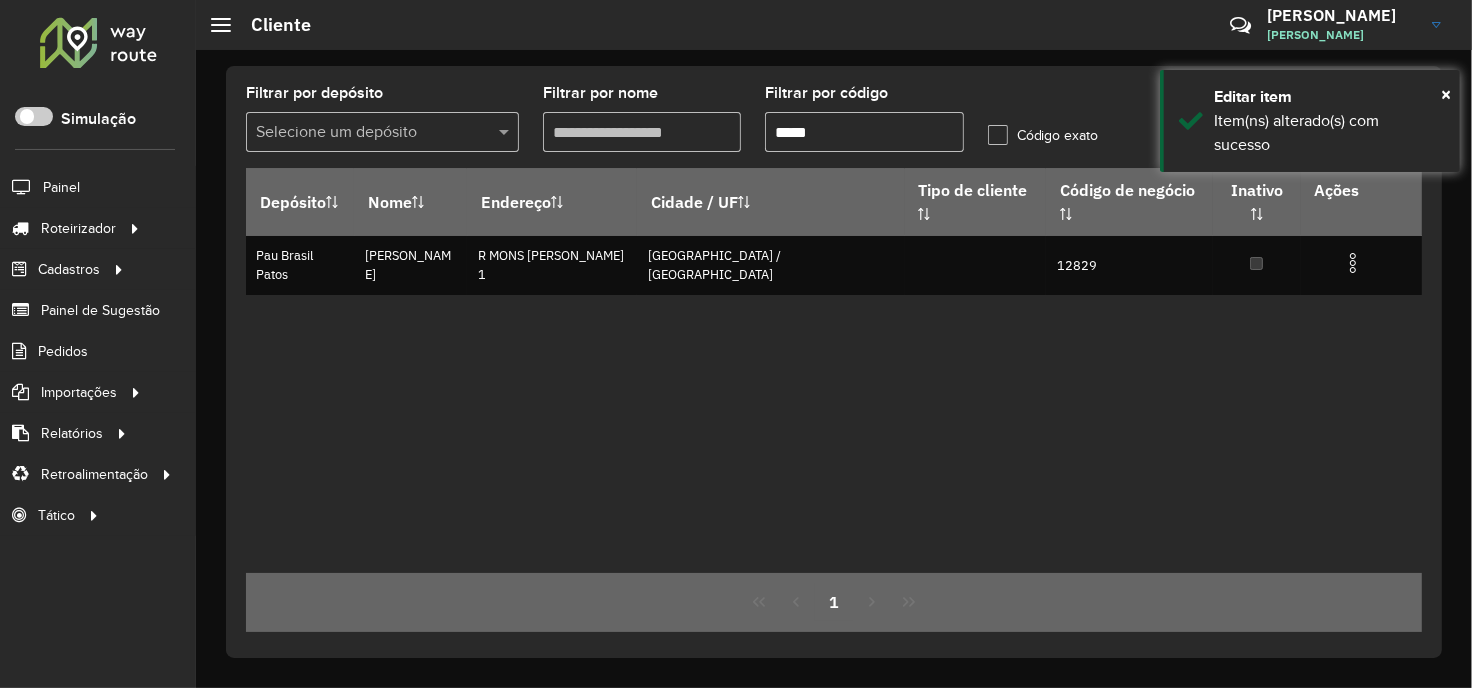 paste 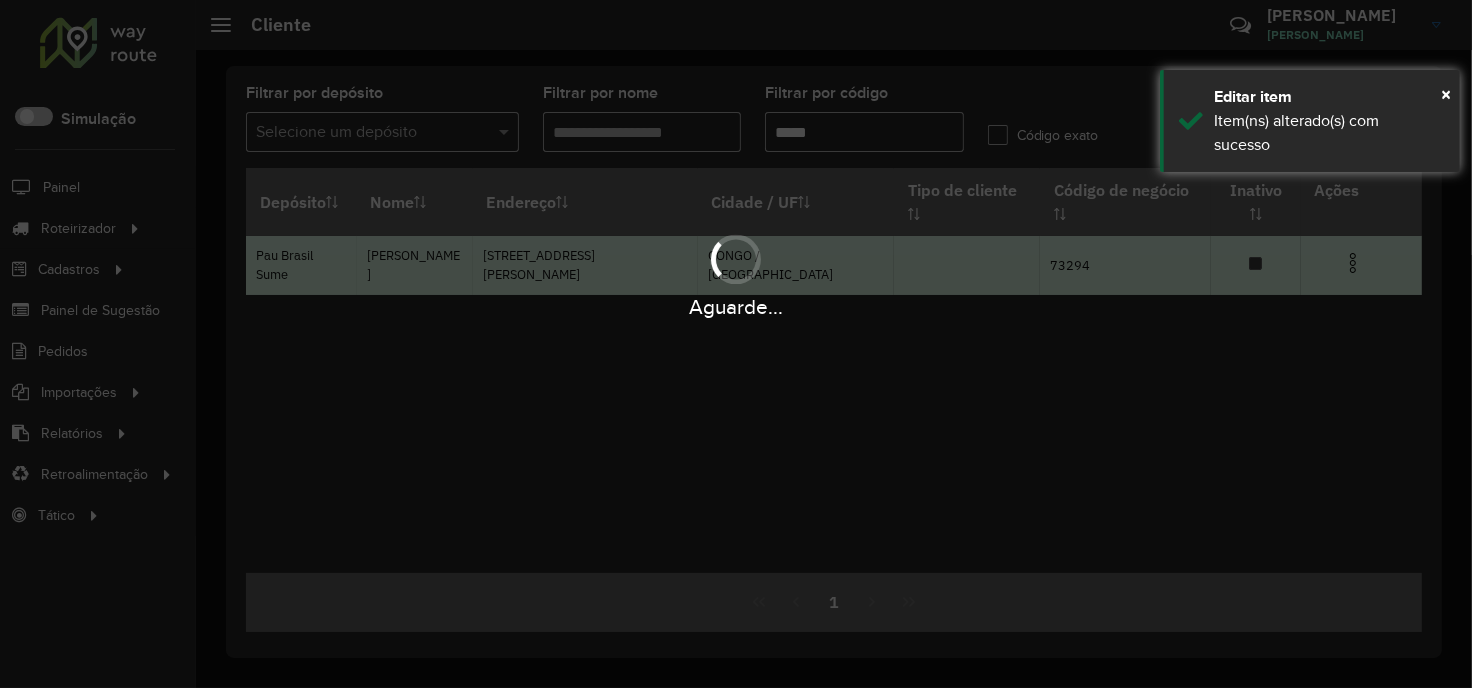 type on "*****" 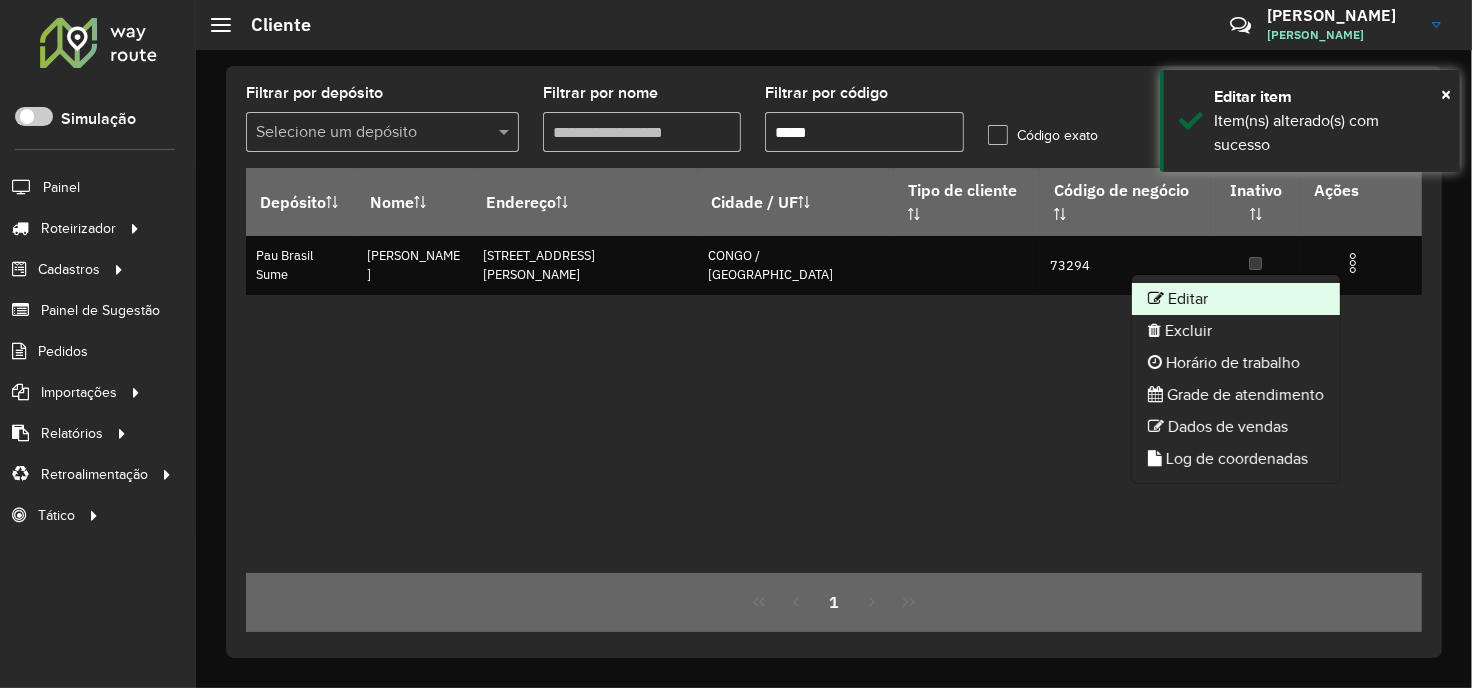click on "Editar" 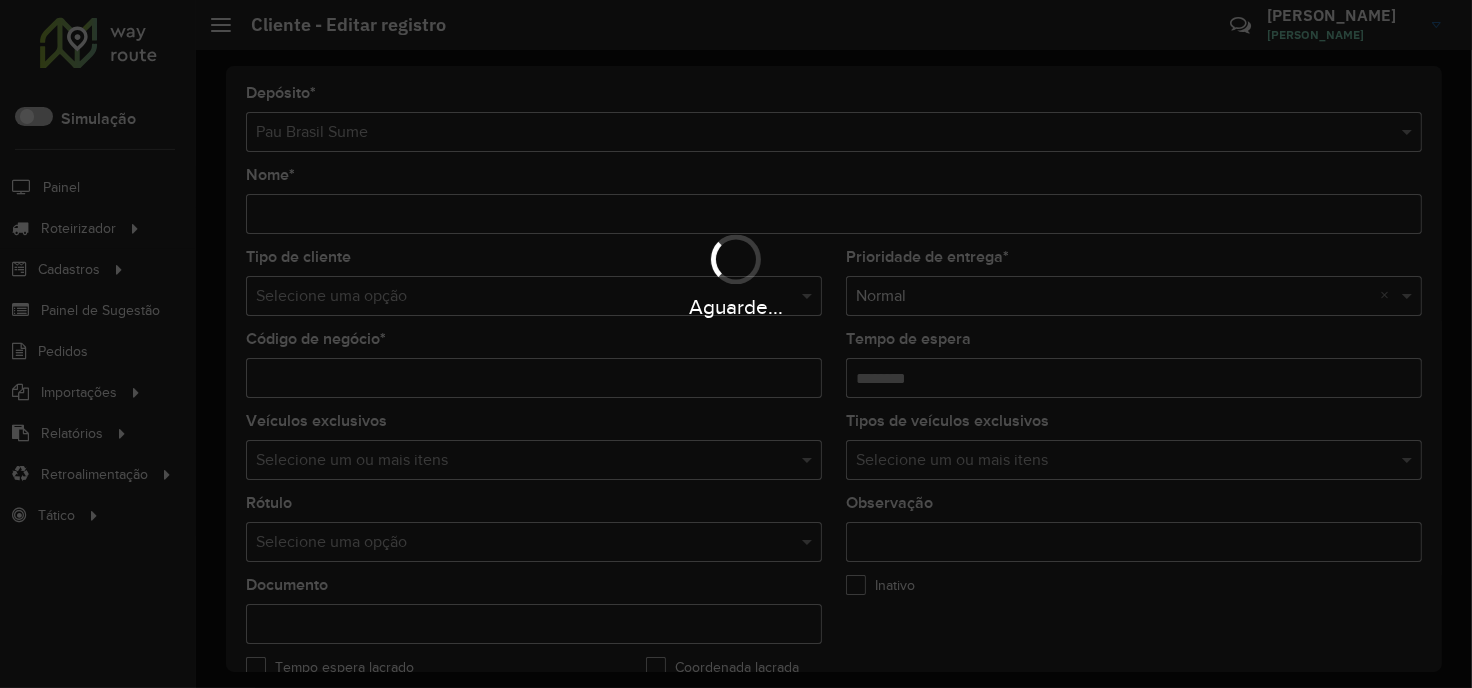 click on "Aguarde..." at bounding box center (736, 344) 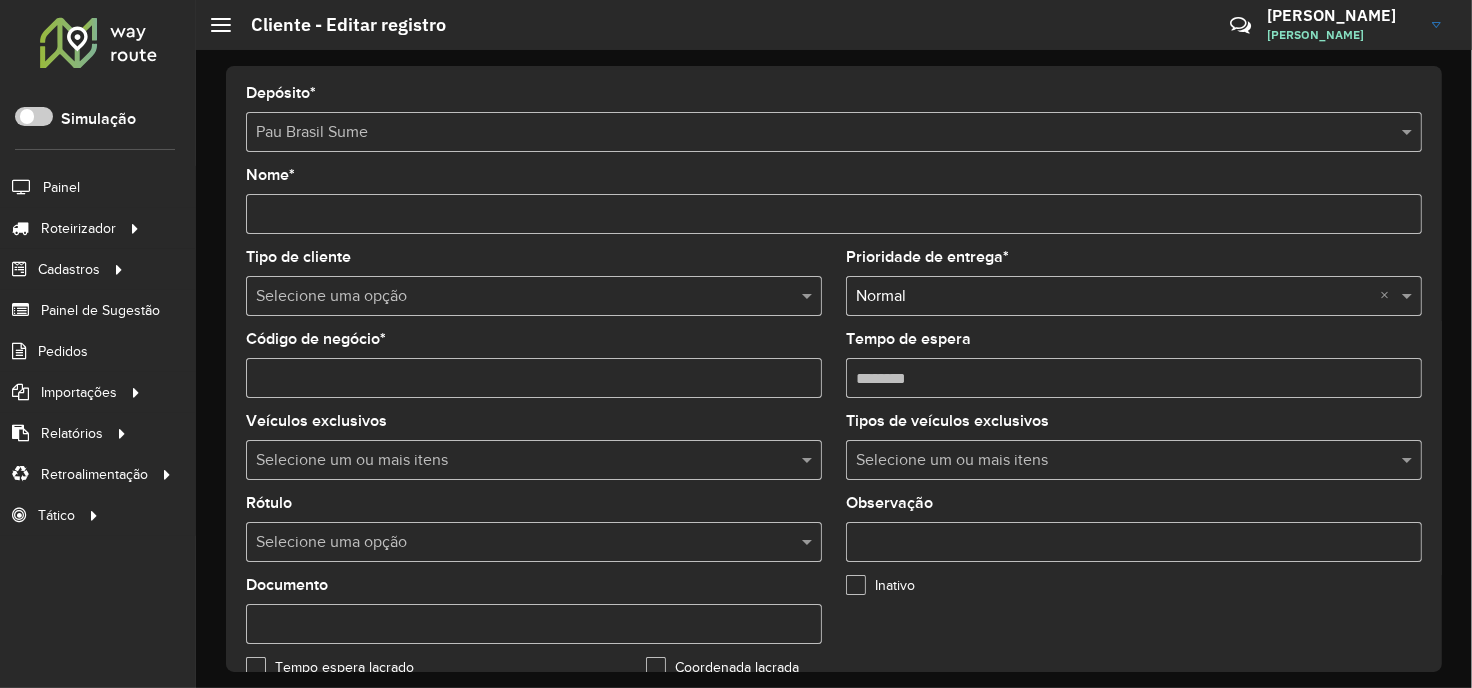 click at bounding box center (514, 543) 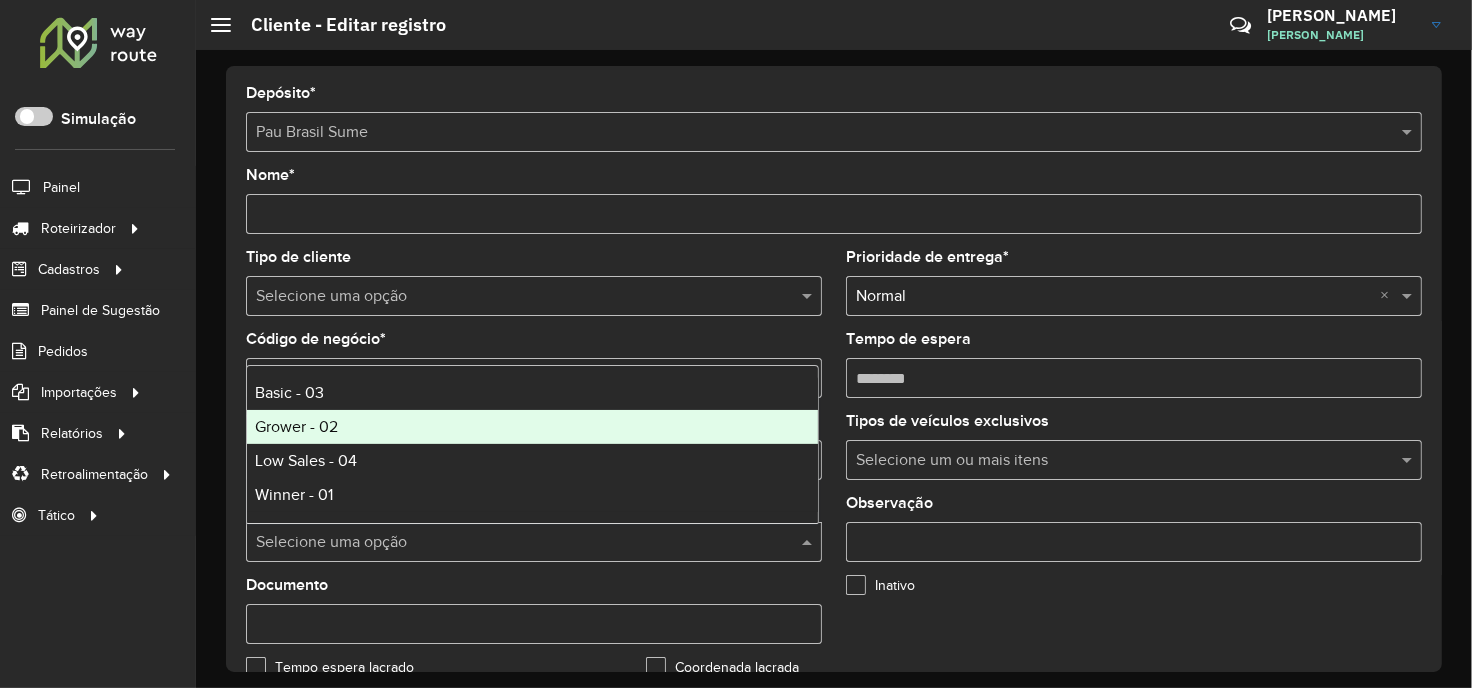 click on "Grower - 02" at bounding box center [532, 427] 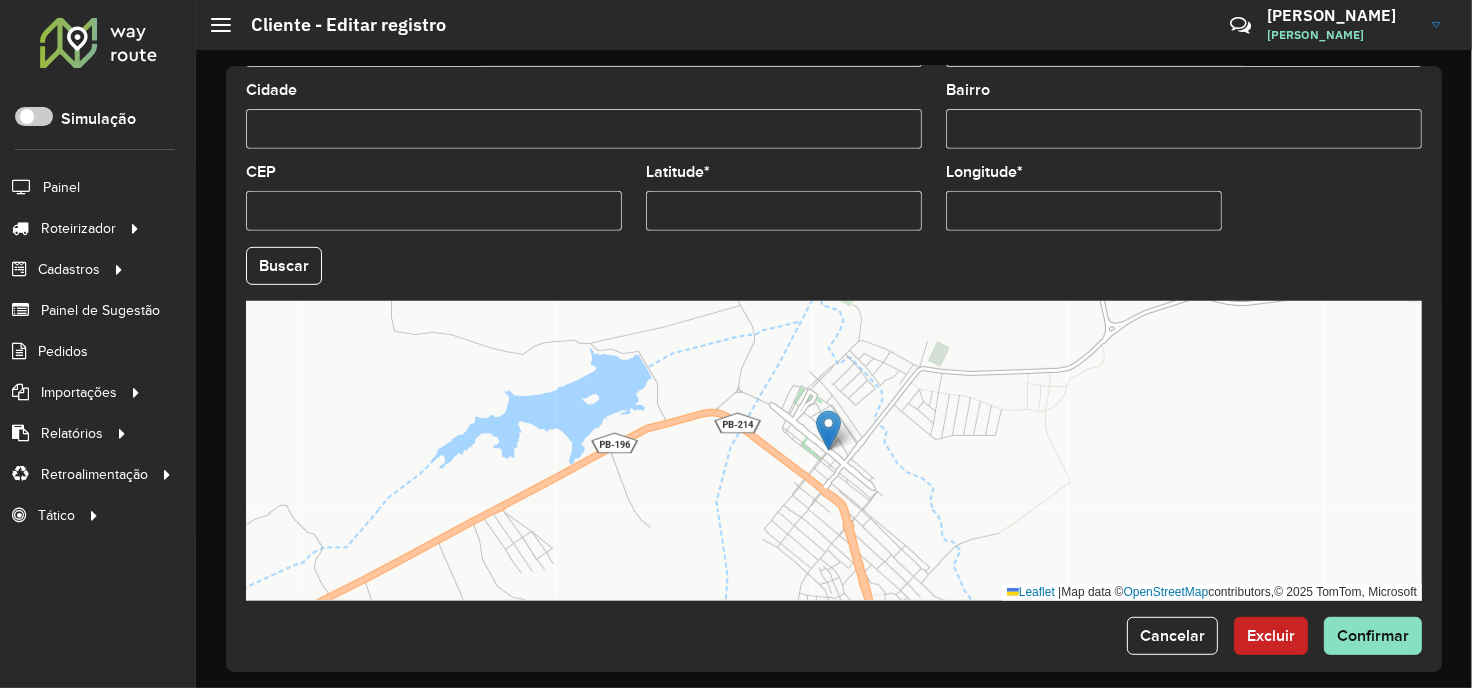 scroll, scrollTop: 803, scrollLeft: 0, axis: vertical 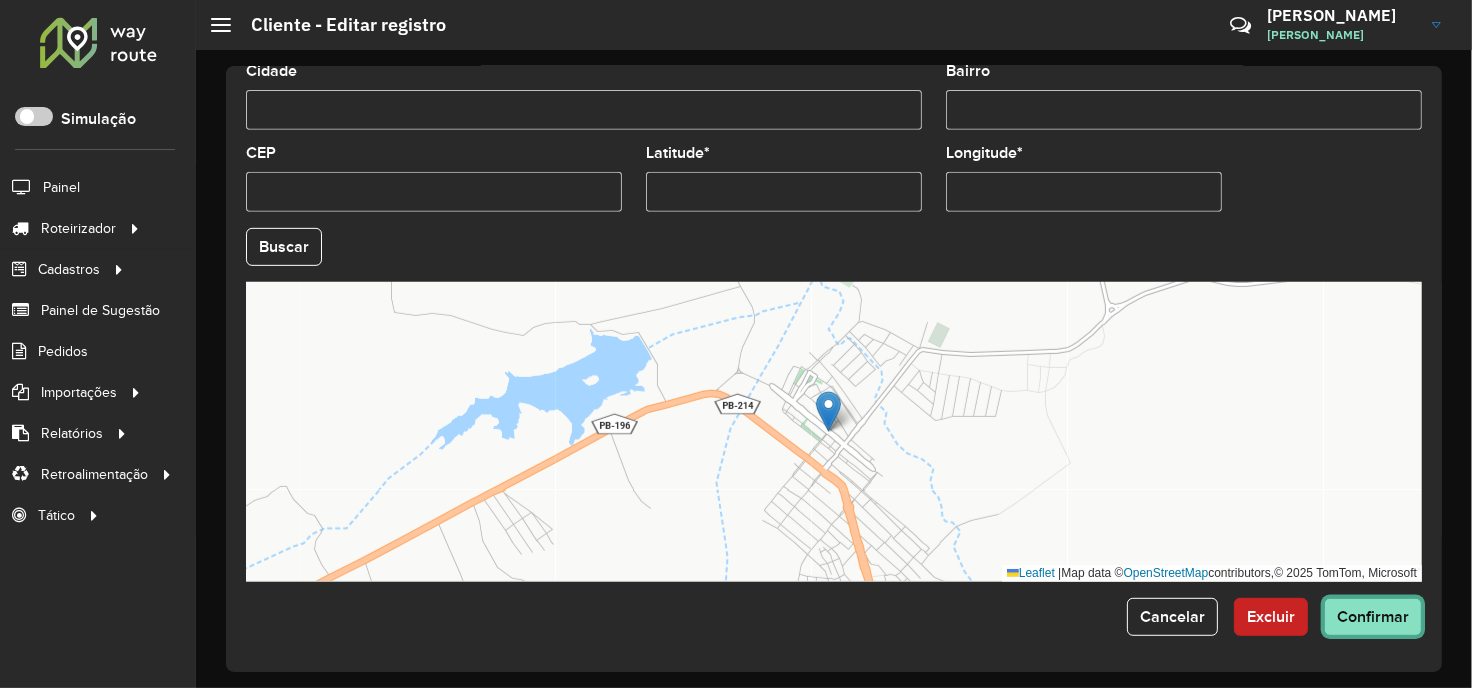 click on "Confirmar" 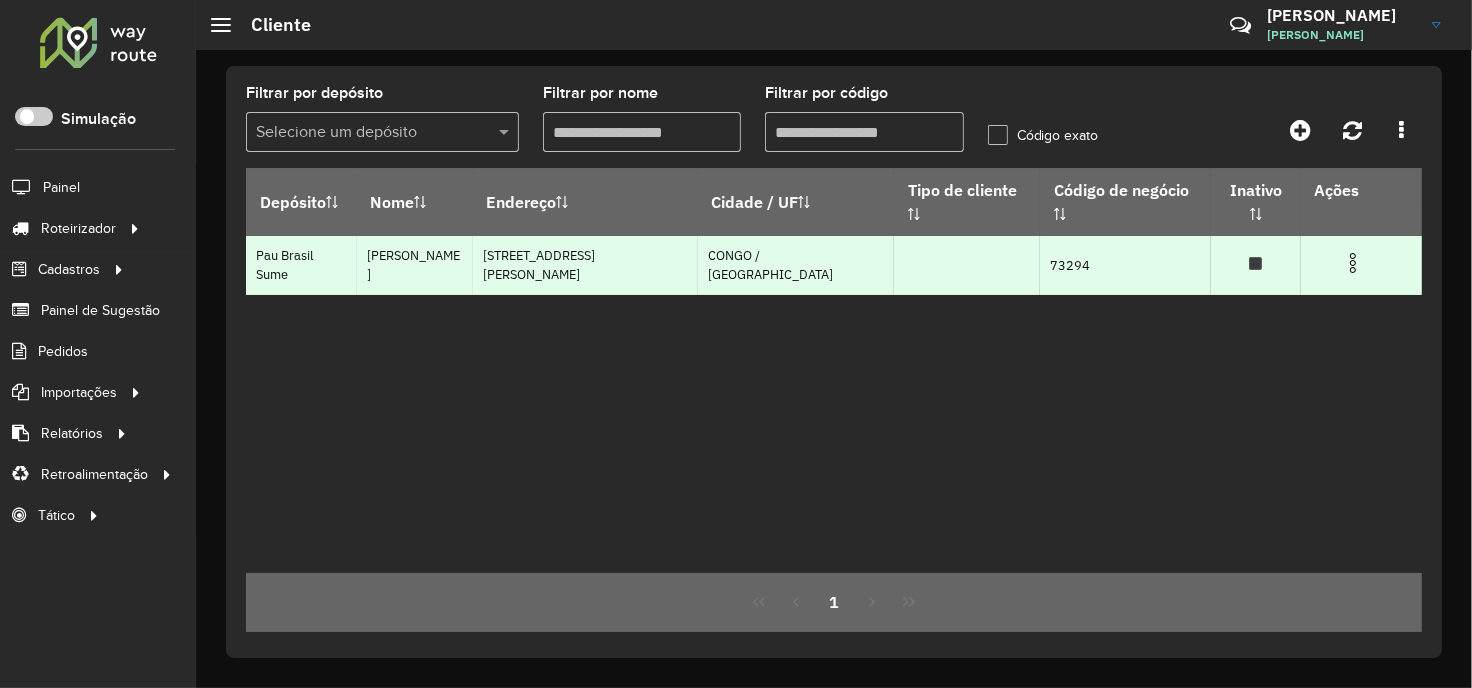 click at bounding box center (1353, 263) 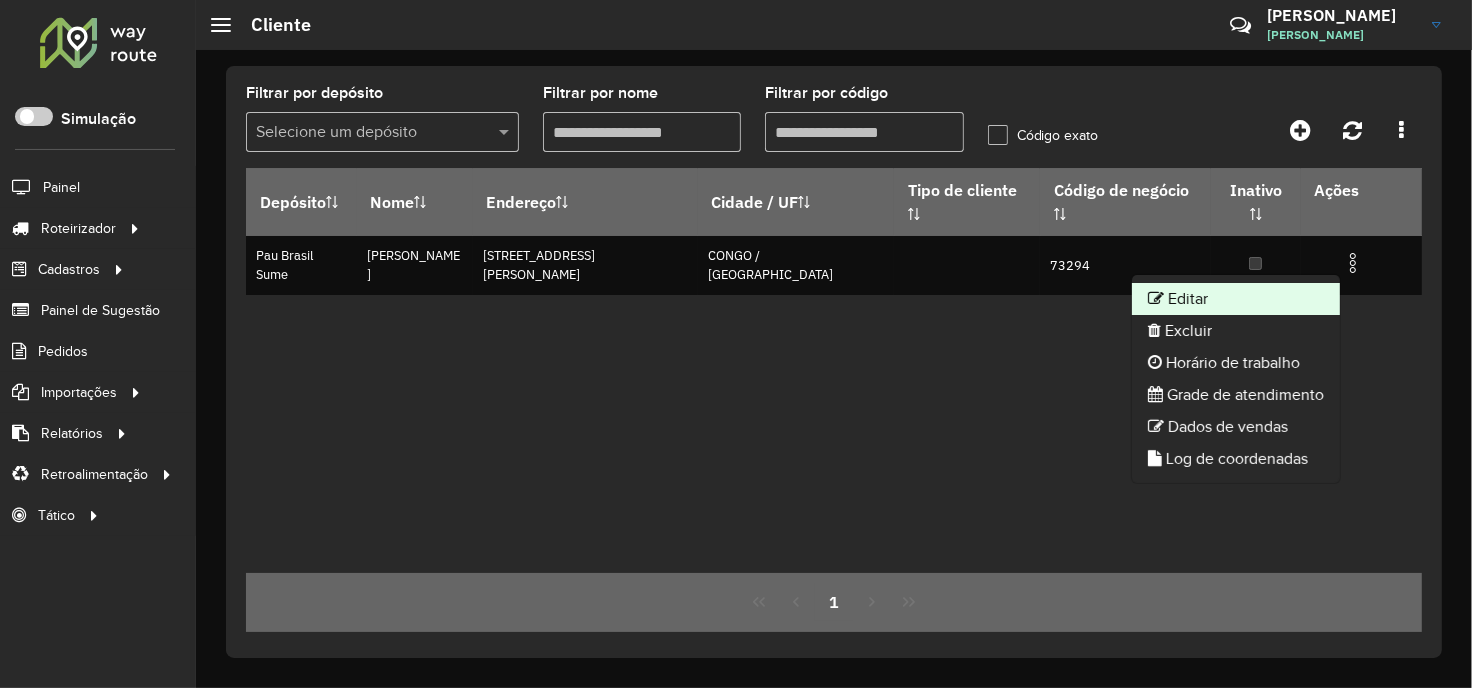 click on "Editar" 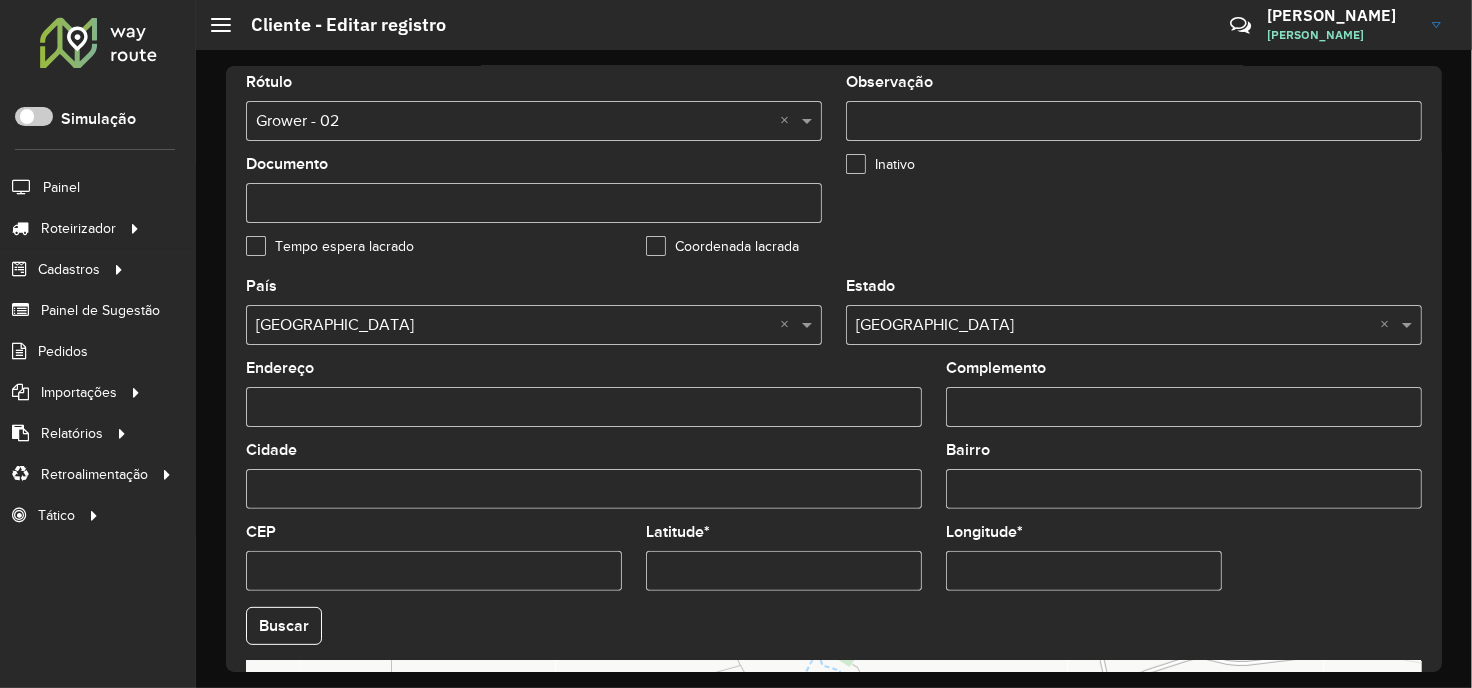 scroll, scrollTop: 803, scrollLeft: 0, axis: vertical 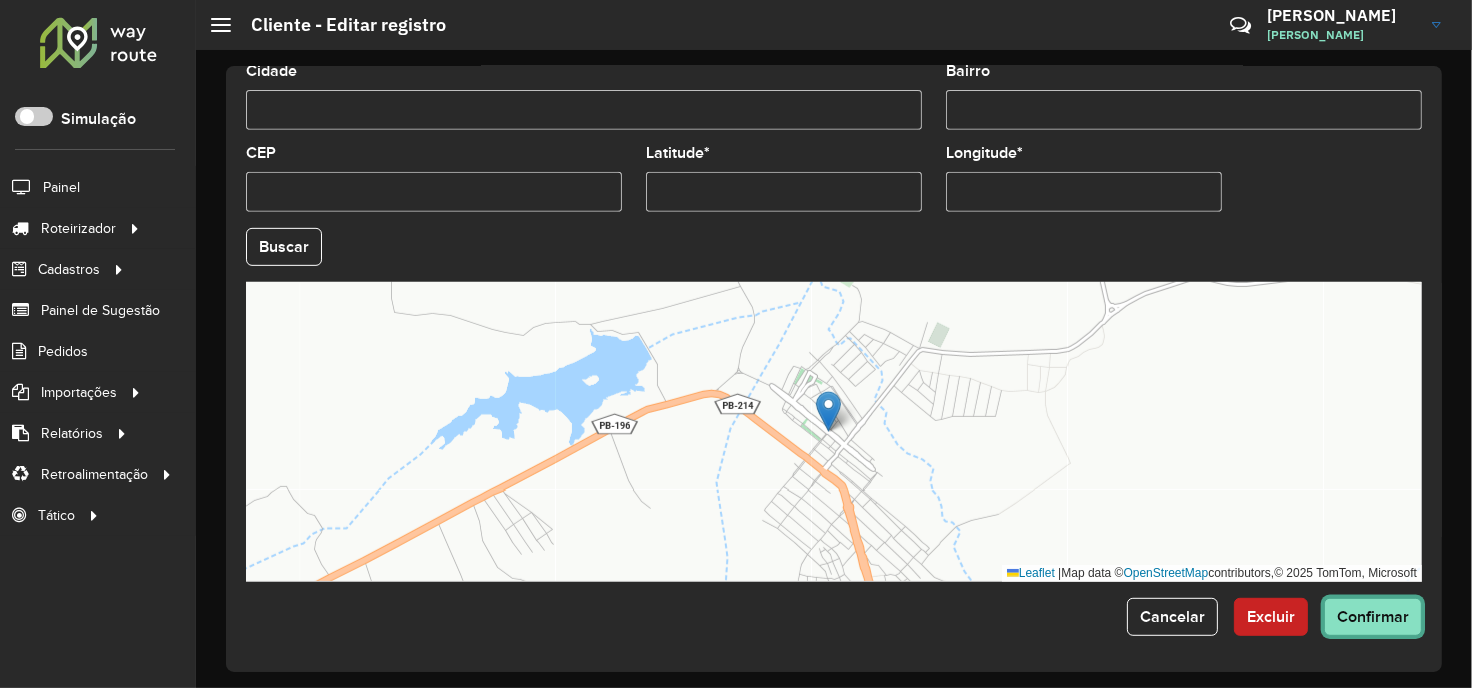 click on "Confirmar" 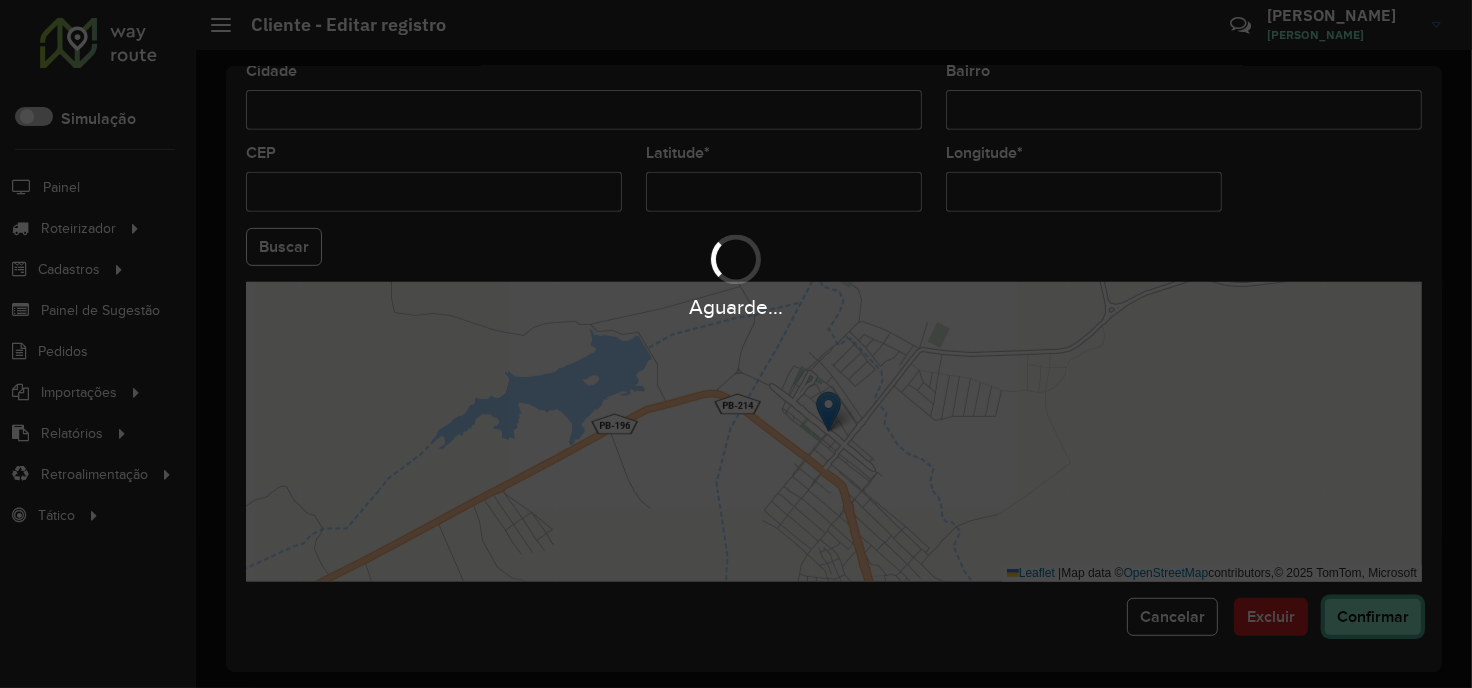 type 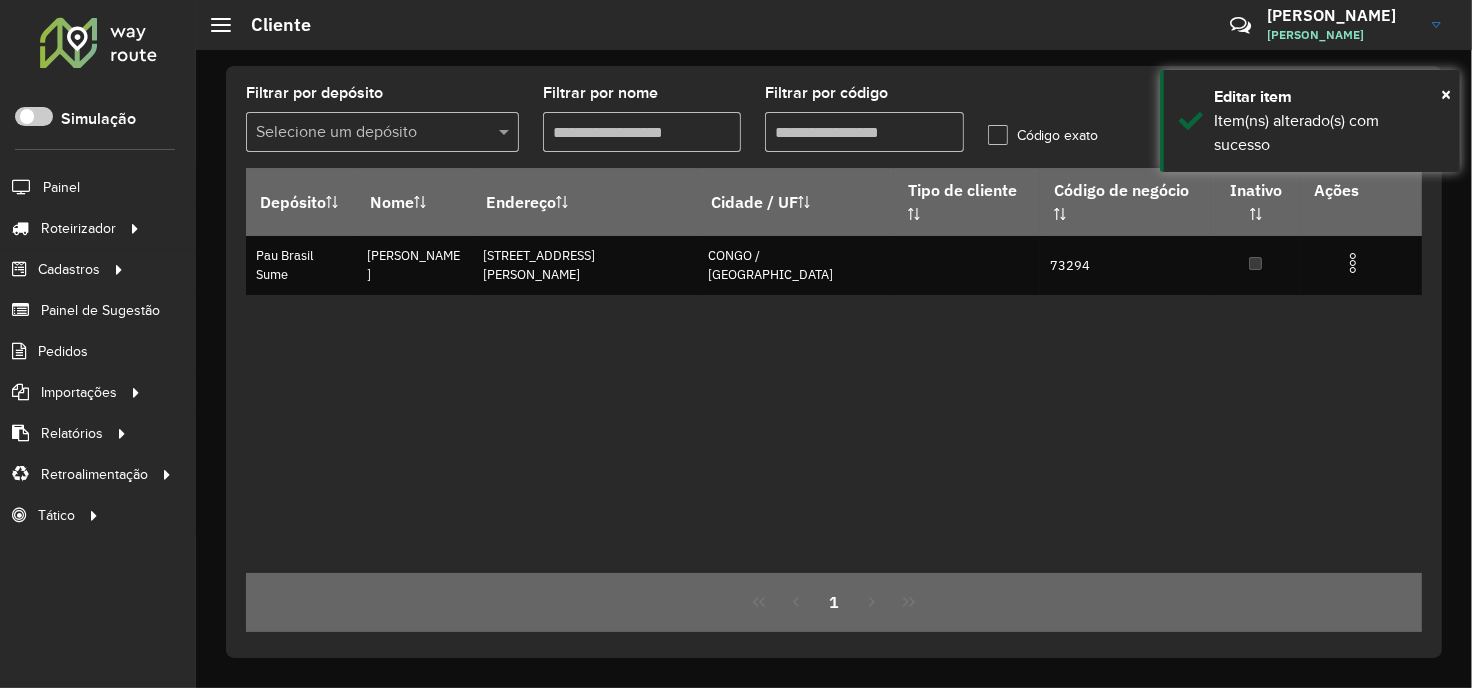 click on "Filtrar por código" at bounding box center [864, 132] 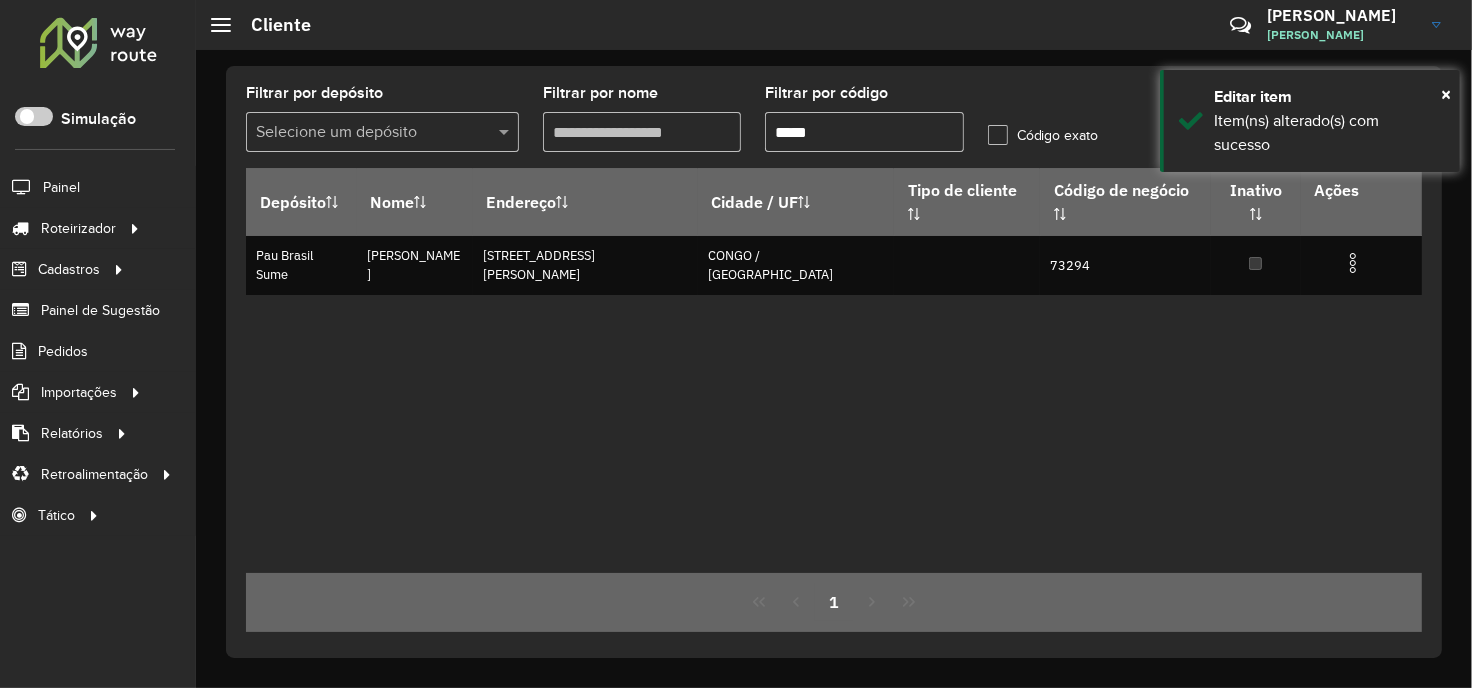click on "*****" at bounding box center (864, 132) 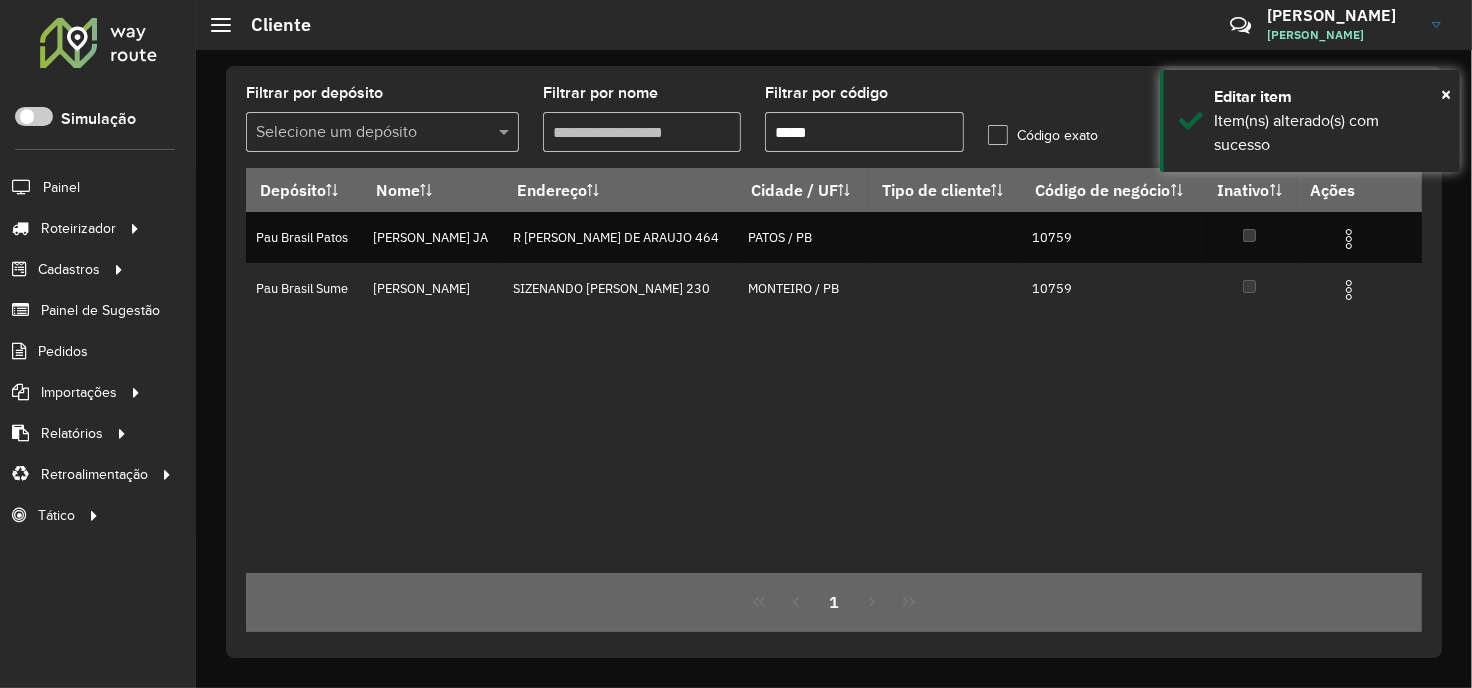 type on "*****" 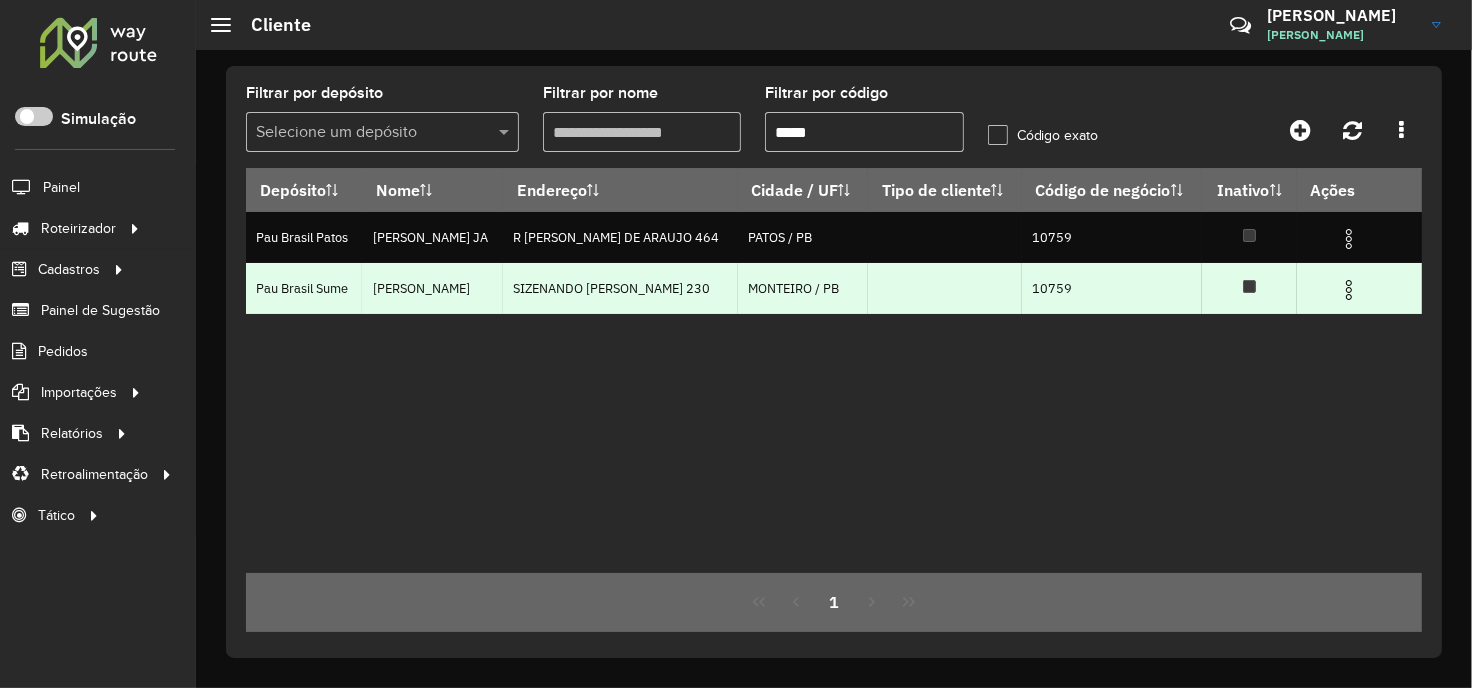click at bounding box center (1349, 290) 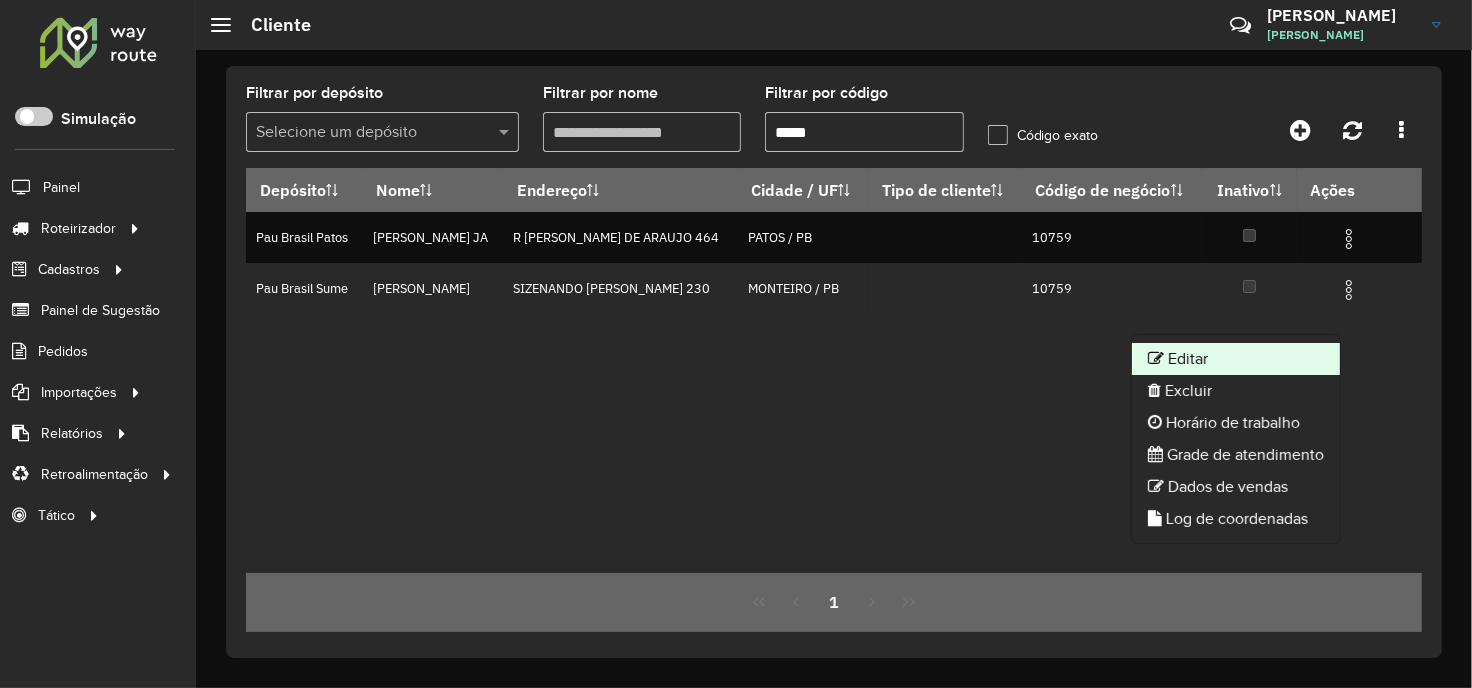 click on "Editar" 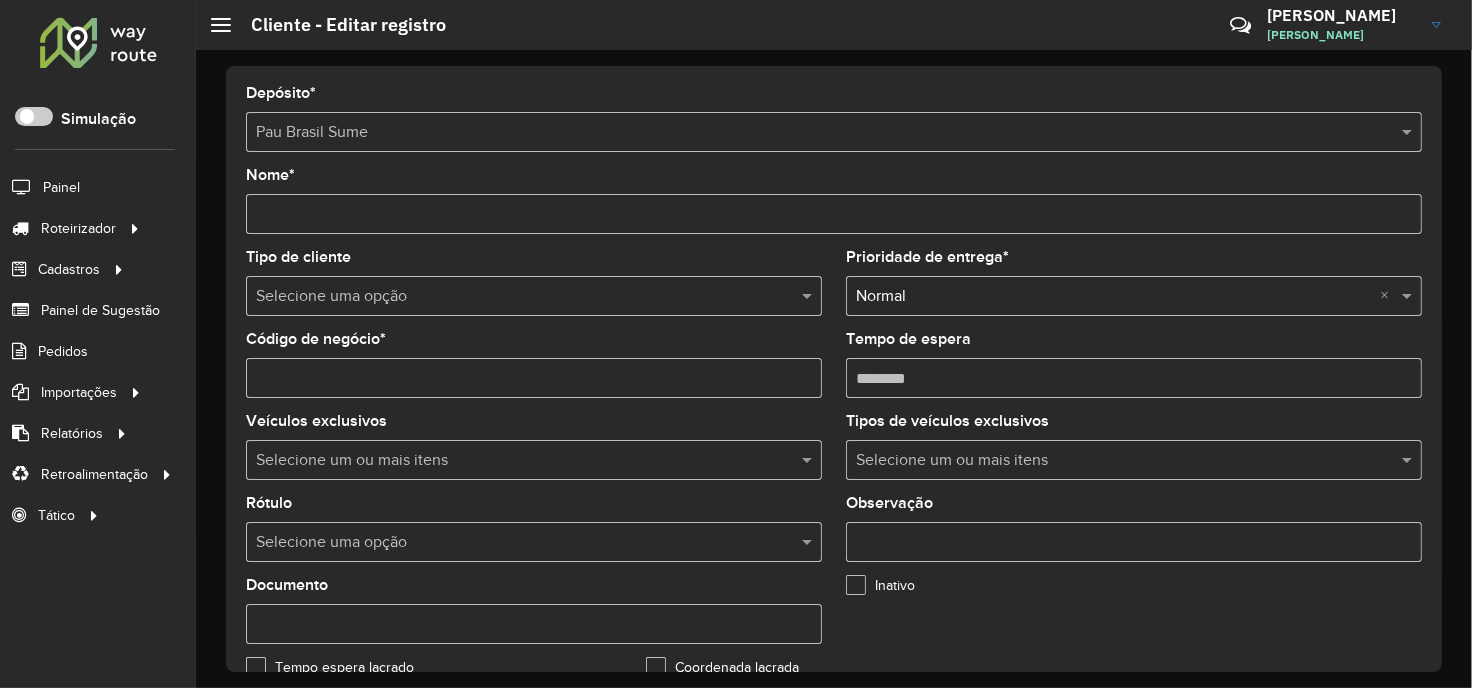 click at bounding box center [514, 543] 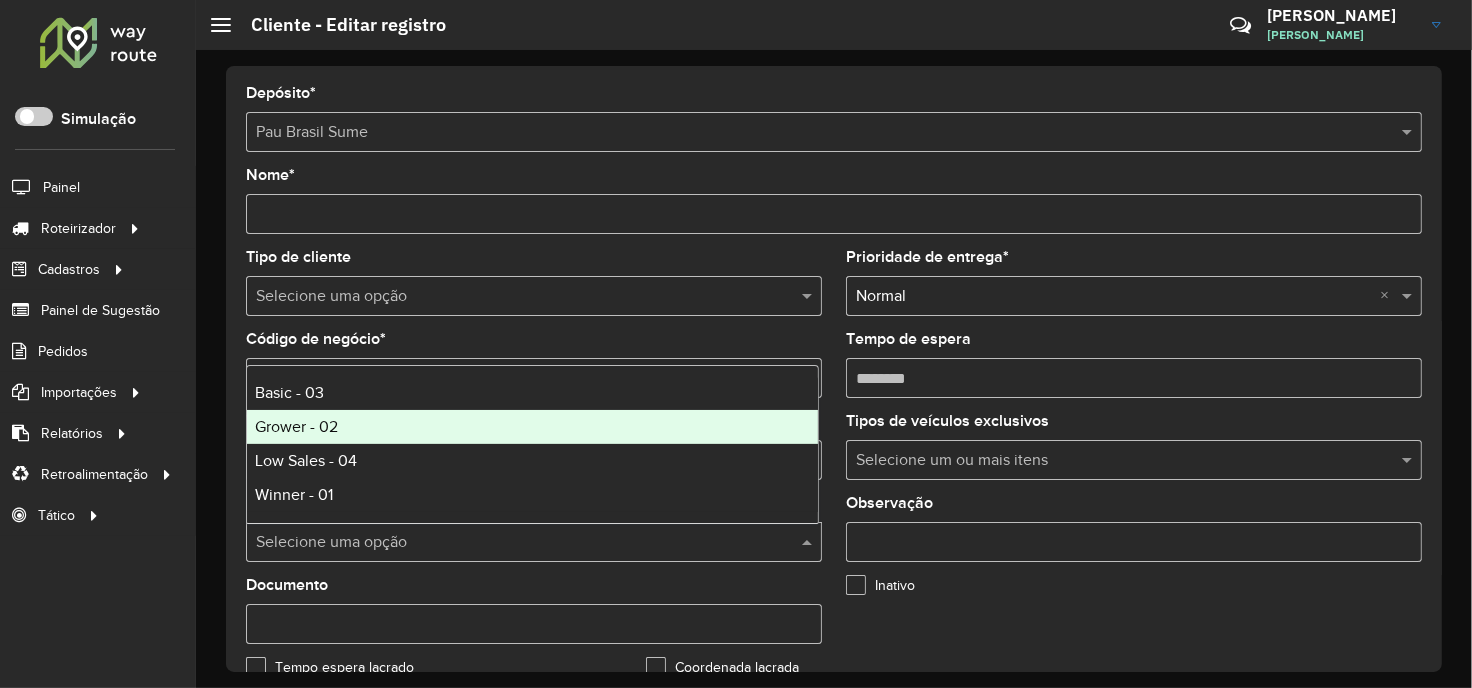 click on "Grower - 02" at bounding box center (532, 427) 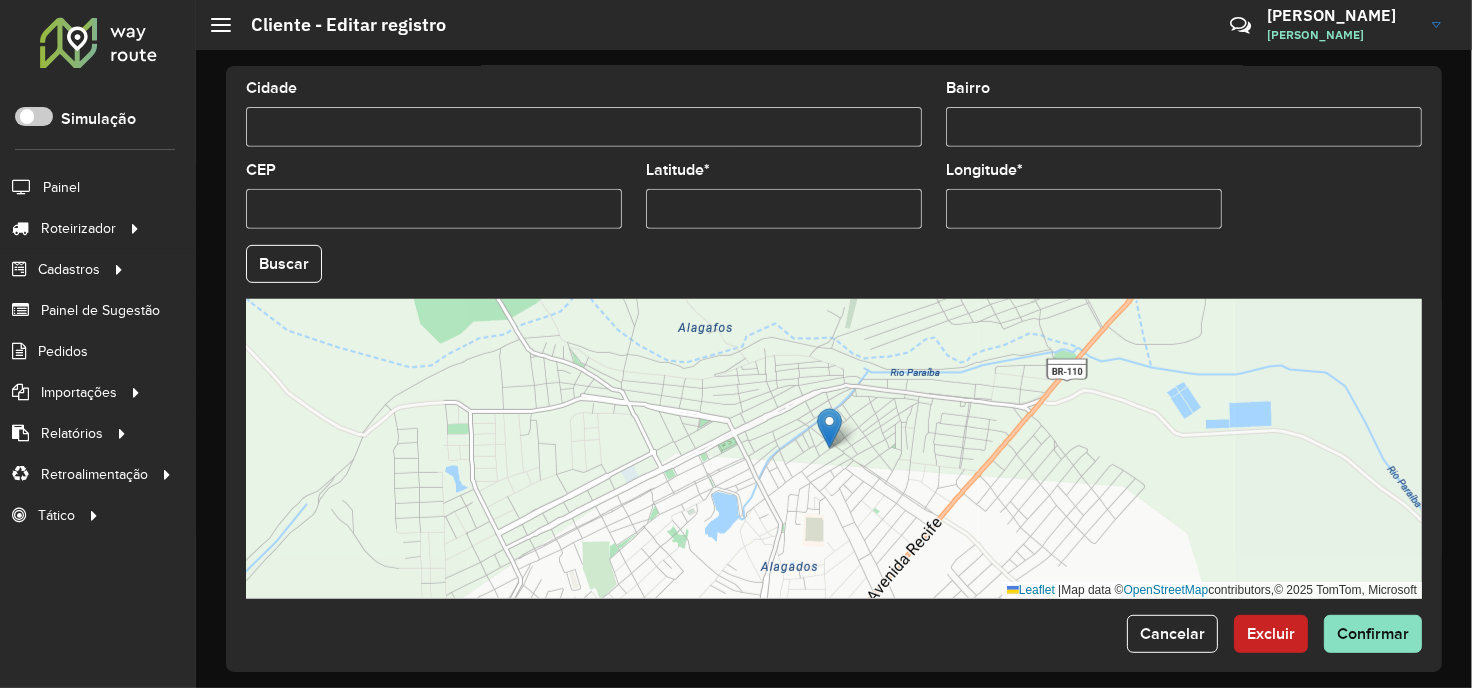 scroll, scrollTop: 803, scrollLeft: 0, axis: vertical 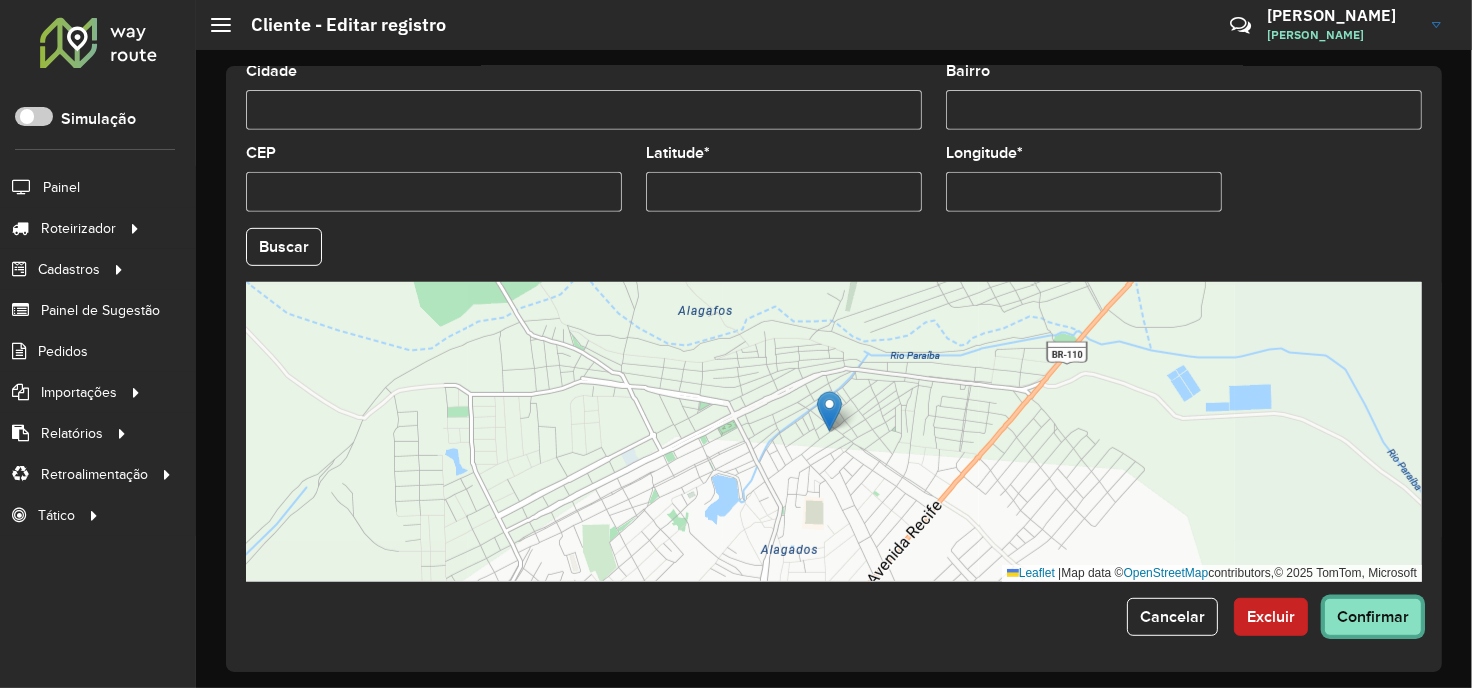 click on "Confirmar" 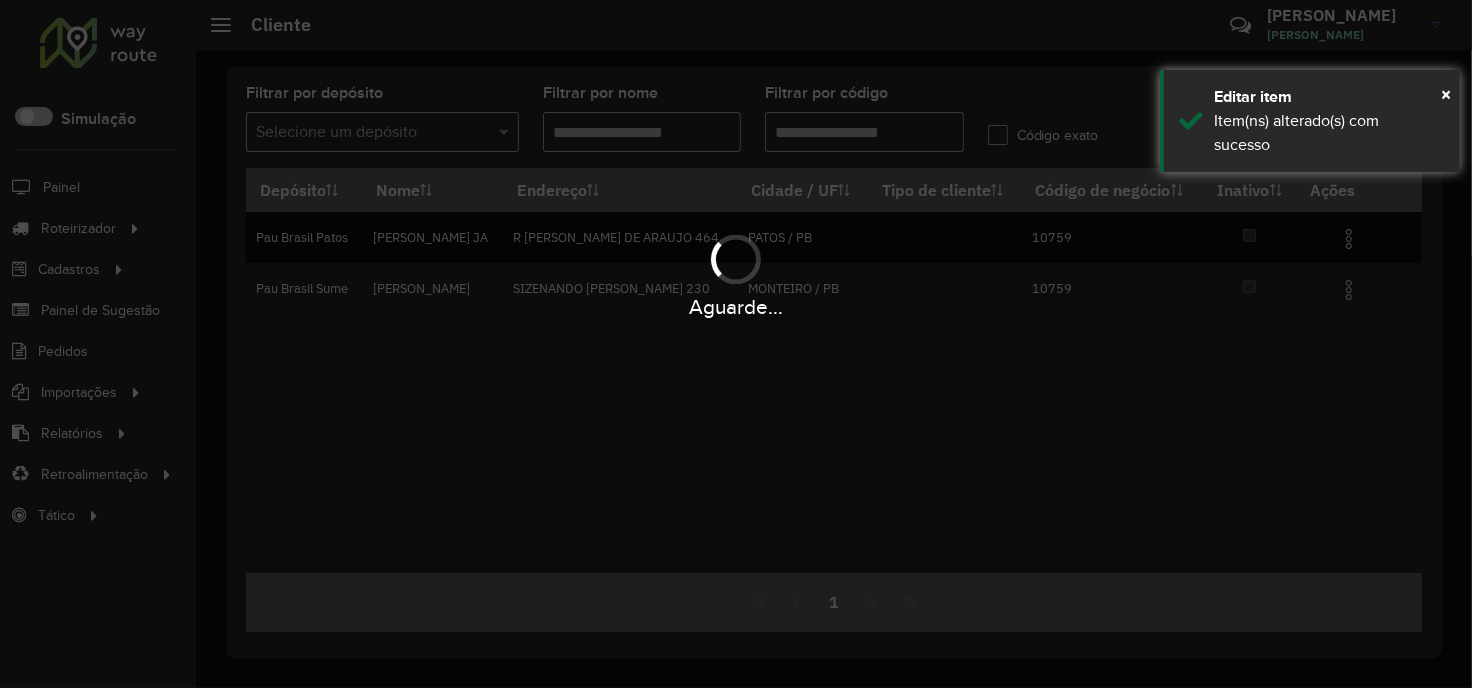click on "Filtrar por código" at bounding box center [864, 132] 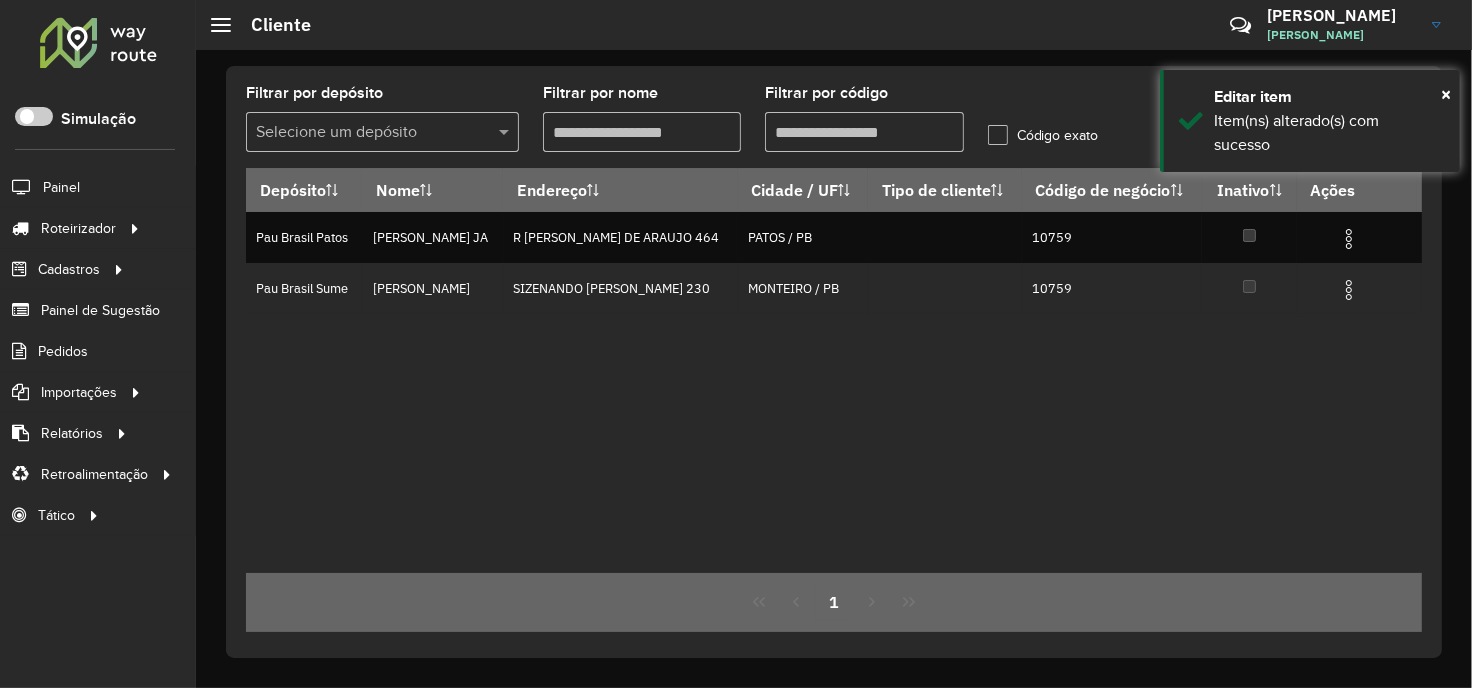 click on "Filtrar por código" at bounding box center (864, 132) 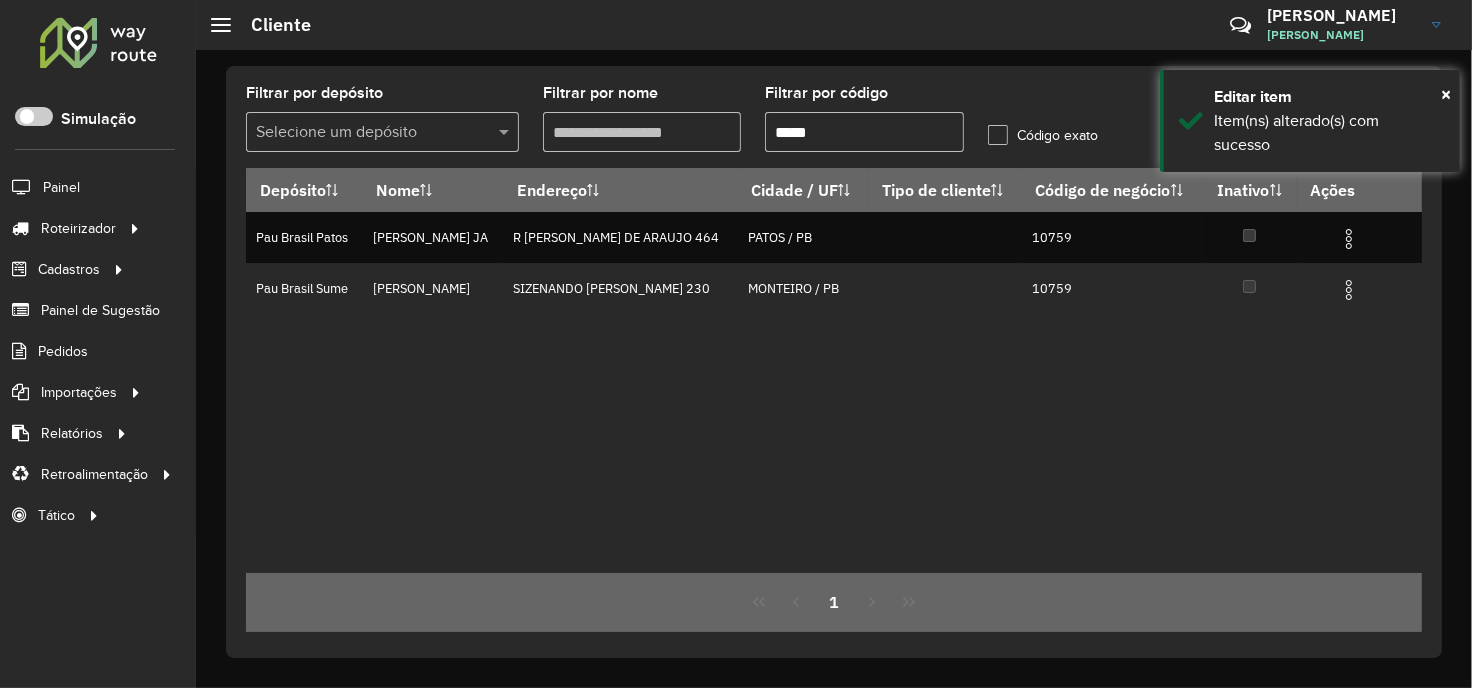 paste on "*****" 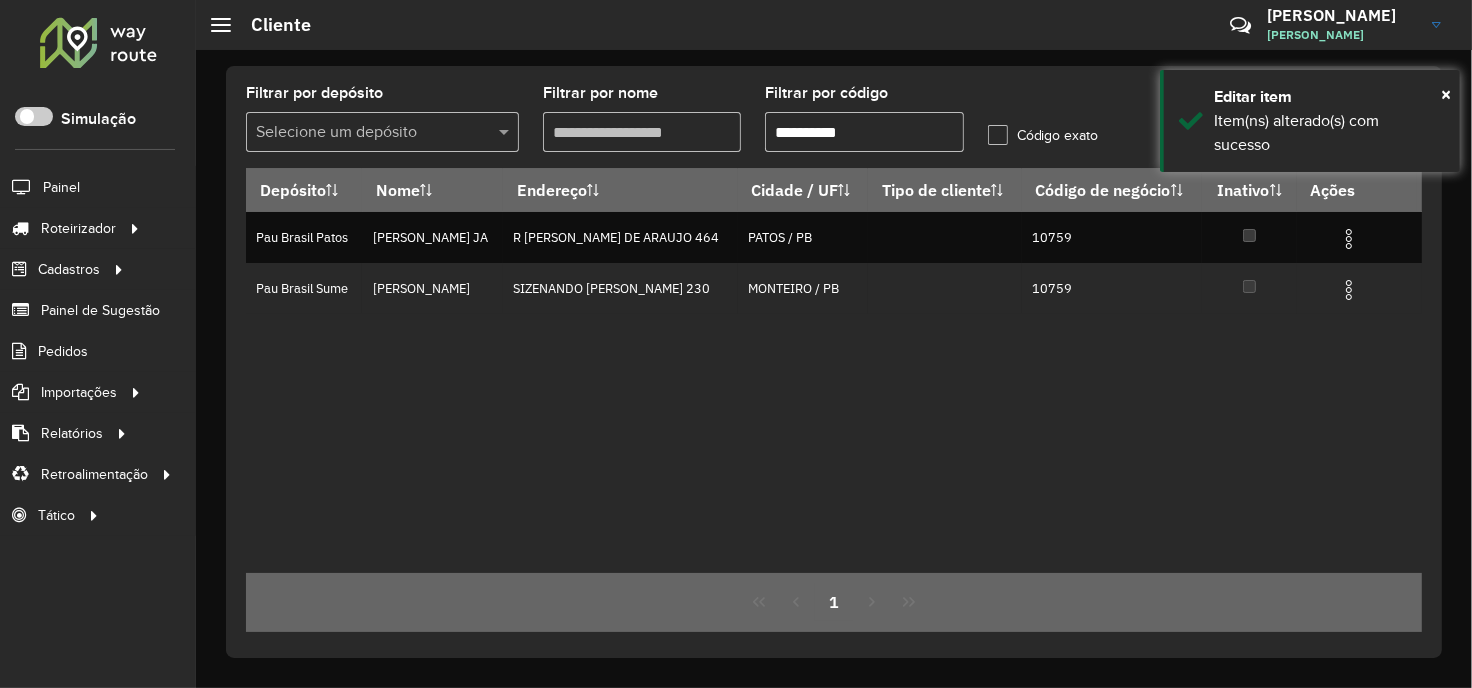 click on "Aguarde...  Pop-up bloqueado!  Seu navegador bloqueou automáticamente a abertura de uma nova janela.   Acesse as configurações e adicione o endereço do sistema a lista de permissão.   Fechar  Roteirizador AmbevTech Simulação Painel Roteirizador Entregas Vendas Cadastros Checkpoint Classificações de venda Cliente Consulta de setores Depósito Disponibilidade de veículos Fator tipo de produto Gabarito planner Grupo Rota Fator Tipo Produto Grupo de rotas exclusiva Grupo de setores Layout integração Modelo Parada Pedágio Perfil de Vendedor Ponto de apoio FAD Produto Restrição de Atendimento Planner Rodízio de placa Rota exclusiva FAD Rótulo Setor Setor Planner Tipo de cliente Tipo de veículo Tipo de veículo RN Transportadora Vendedor Veículo Painel de Sugestão Pedidos Importações Classificação e volume de venda Clientes Fator tipo produto Gabarito planner Grade de atendimento Janela de atendimento Localização Pedidos Restrição de Atendimento Planner Tempo de espera Vendedor Veículos" at bounding box center (736, 344) 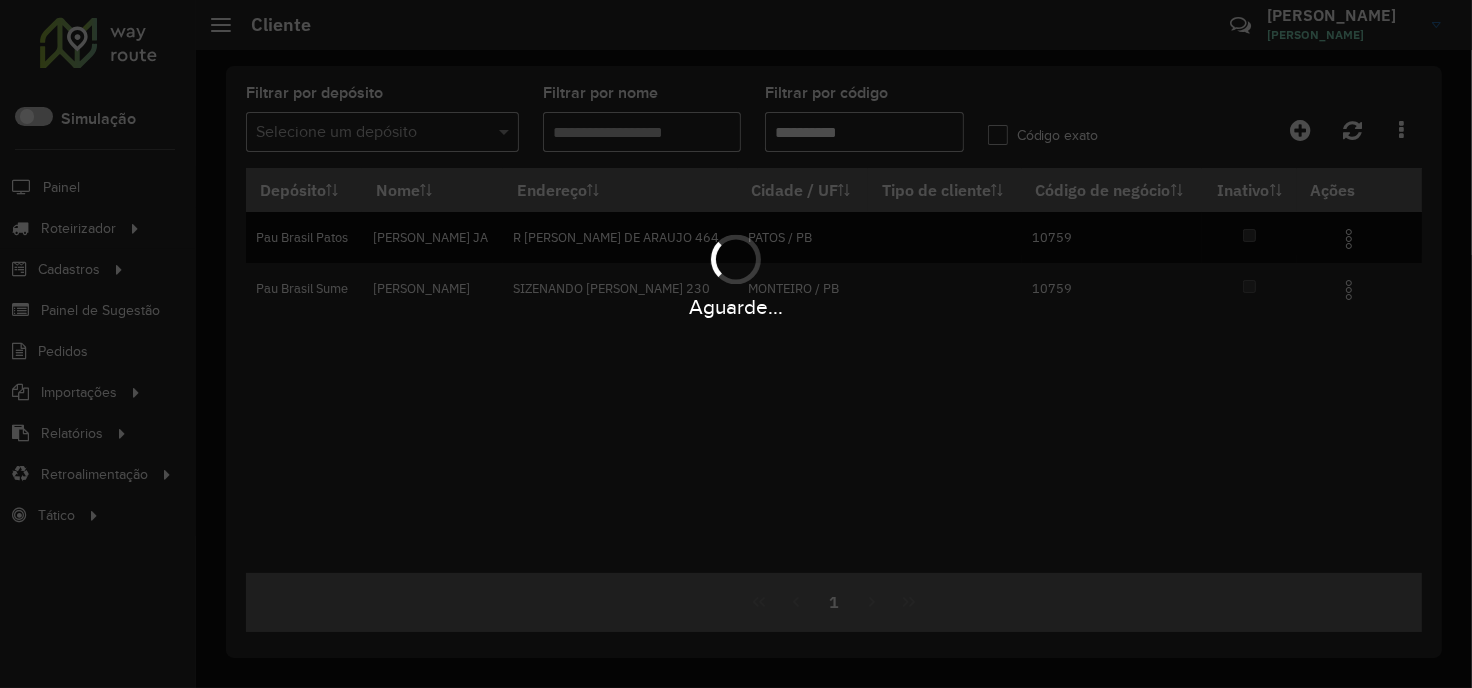 click on "Aguarde..." at bounding box center (736, 344) 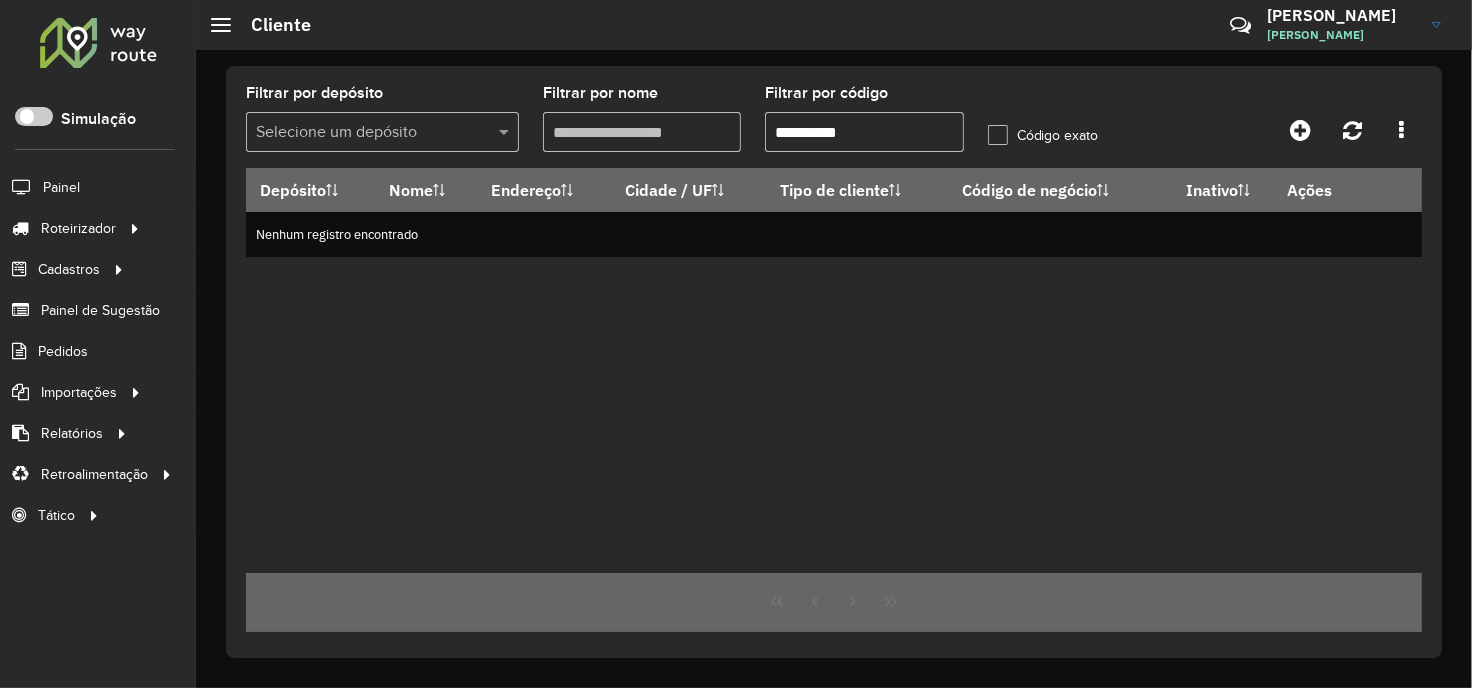 click on "**********" at bounding box center [864, 132] 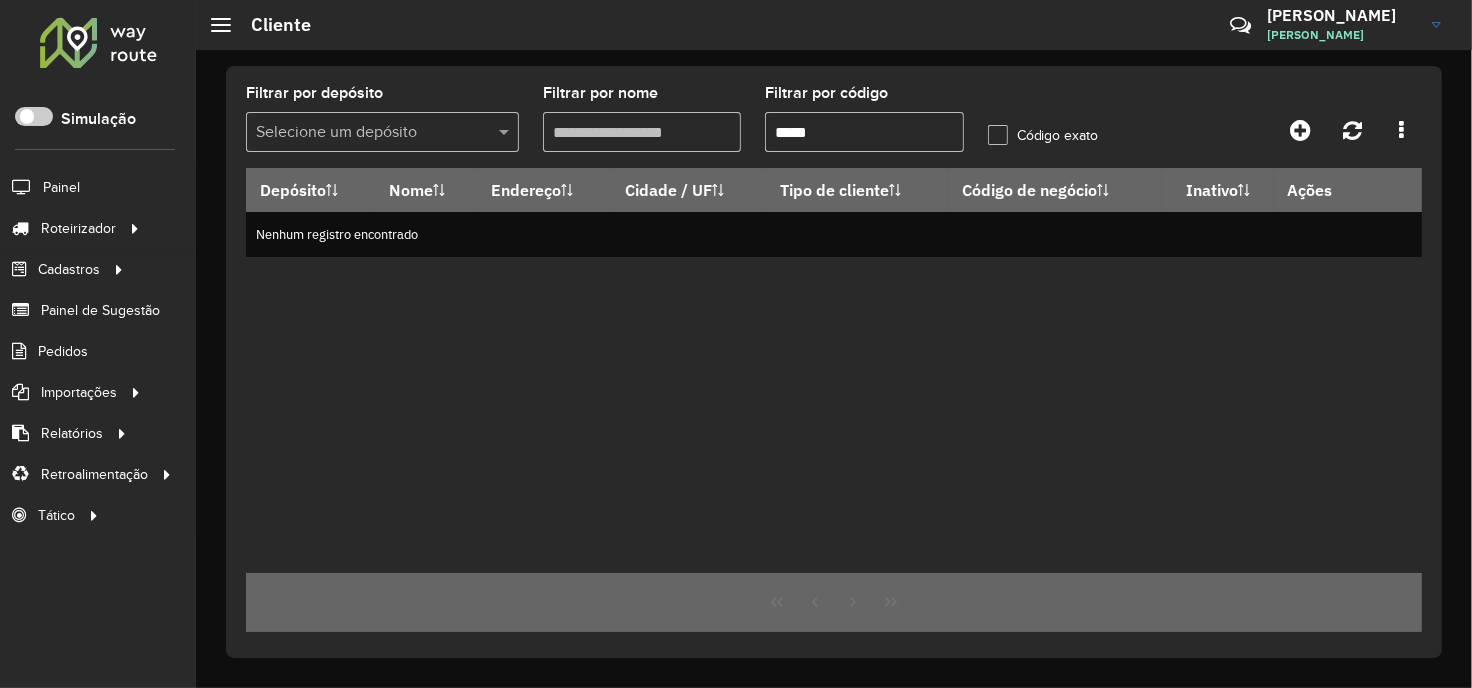 type on "*****" 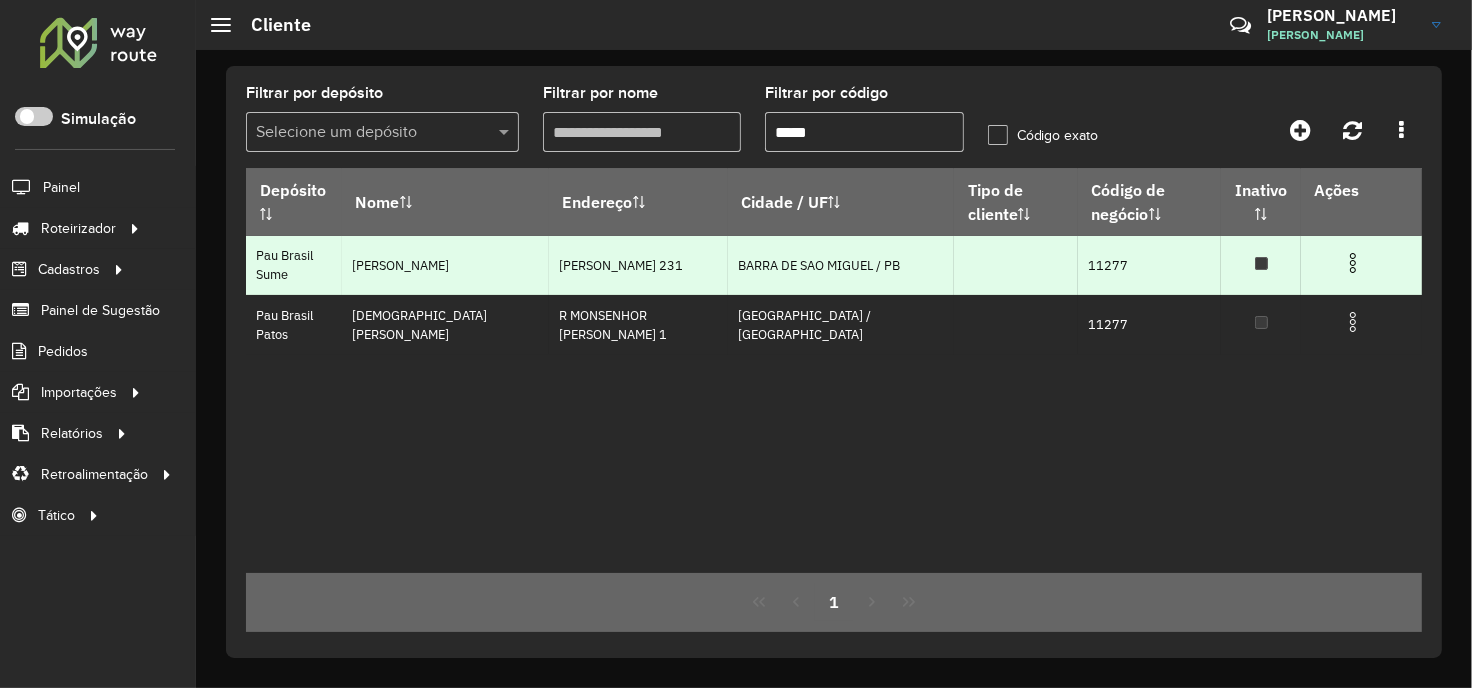 click at bounding box center [1353, 263] 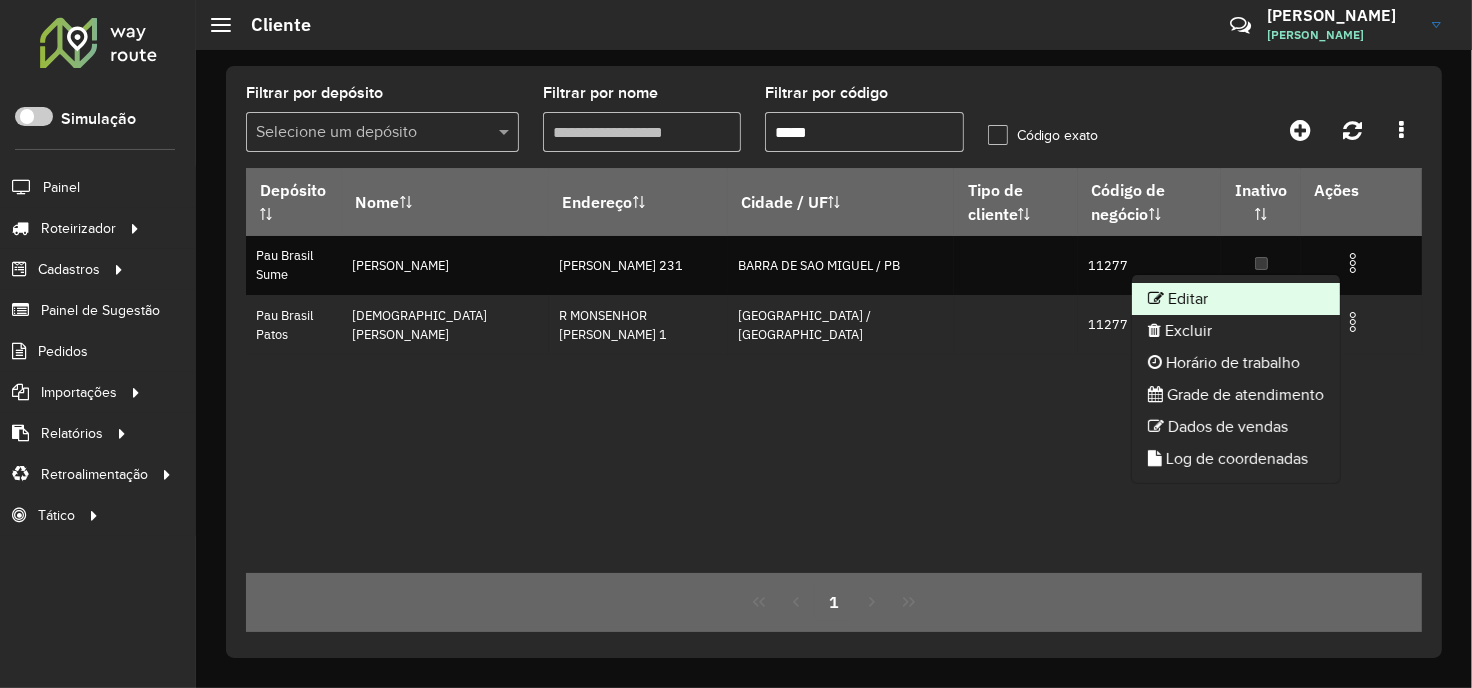 click on "Editar" 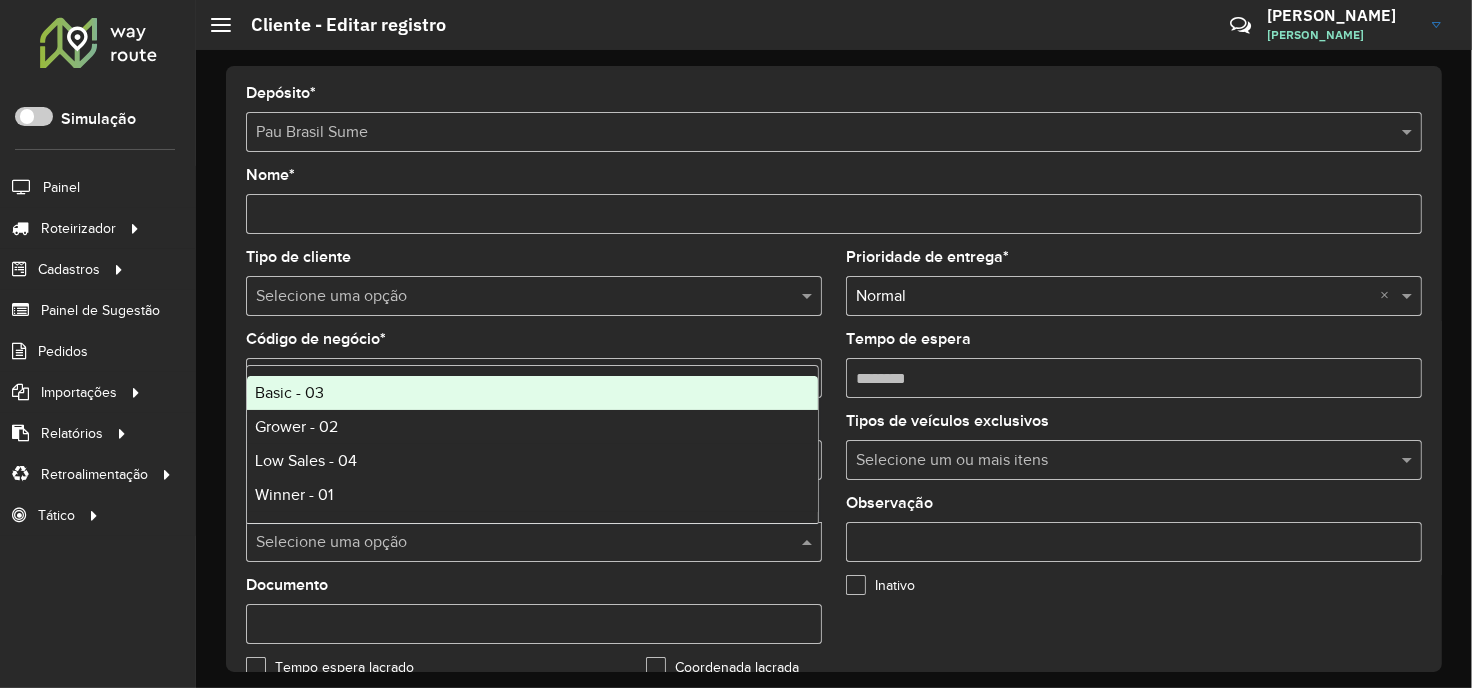 click on "Selecione uma opção" at bounding box center [534, 542] 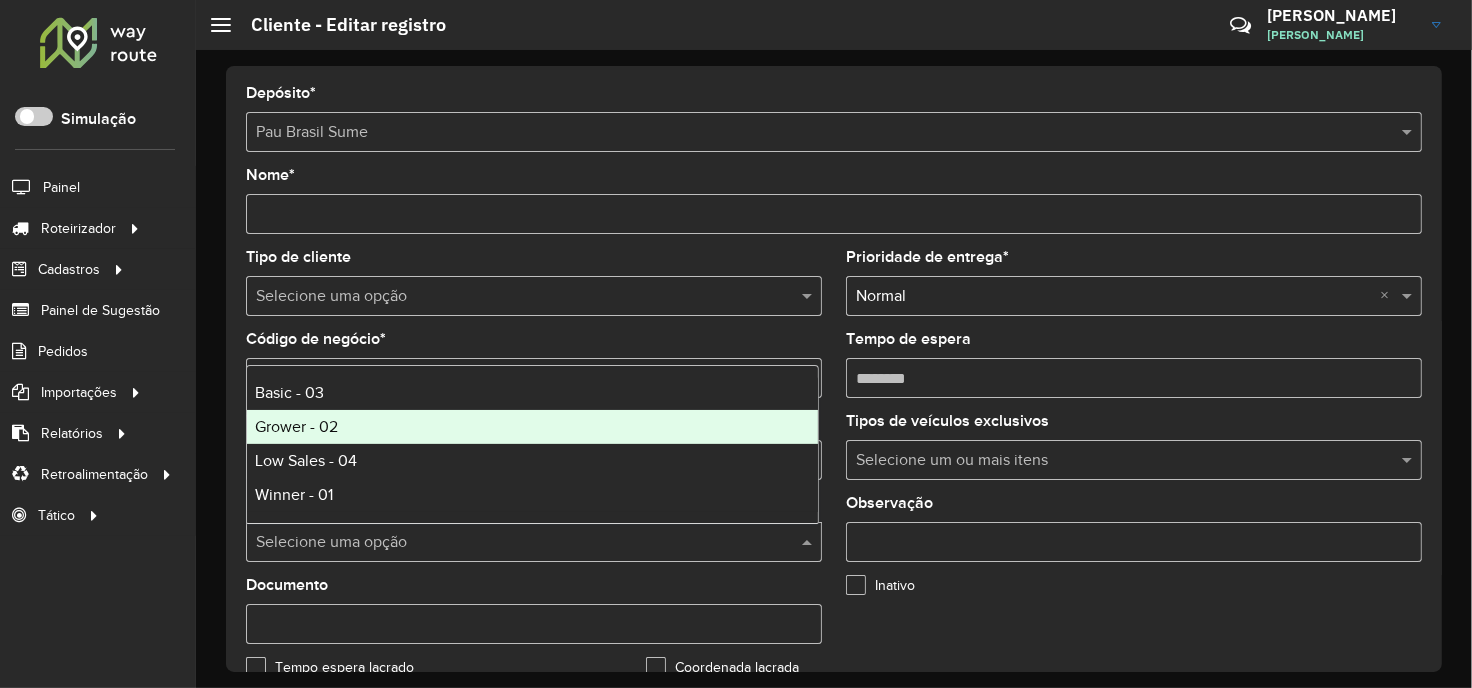 click on "Grower - 02" at bounding box center (532, 427) 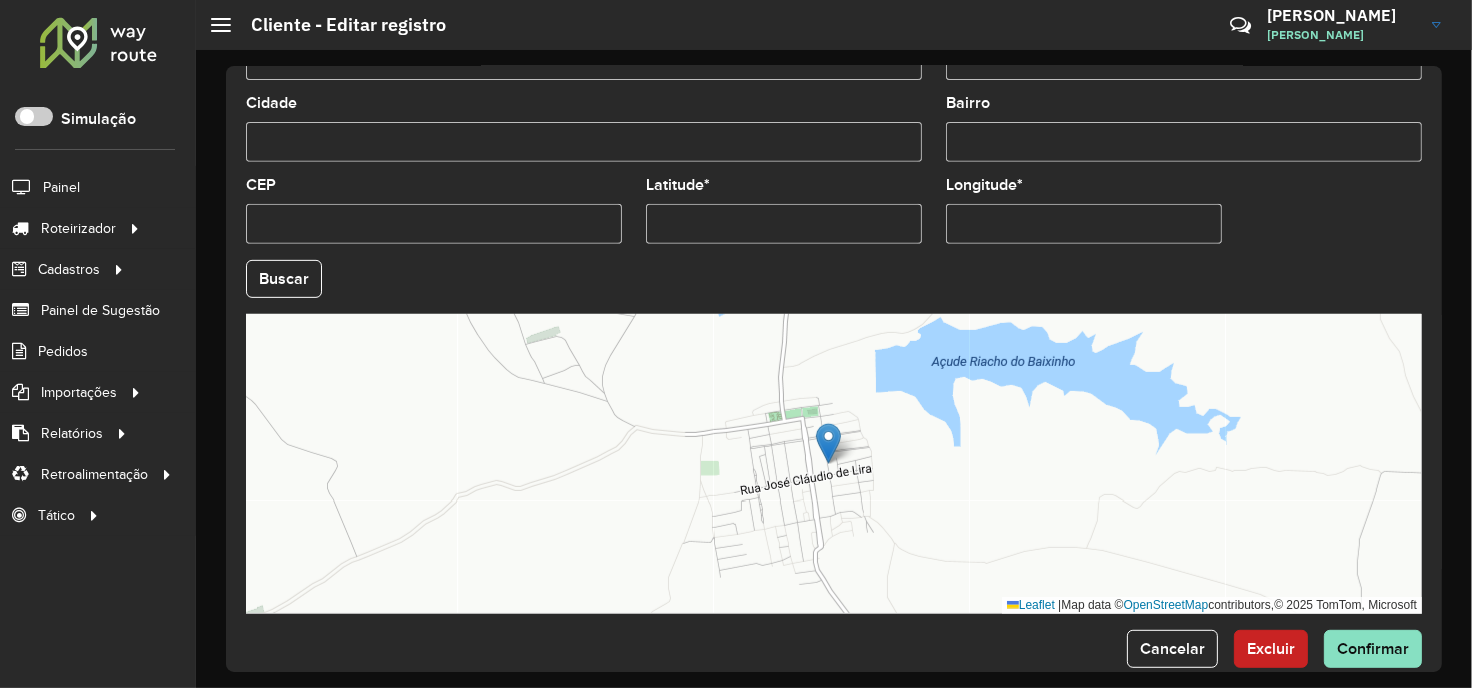 scroll, scrollTop: 803, scrollLeft: 0, axis: vertical 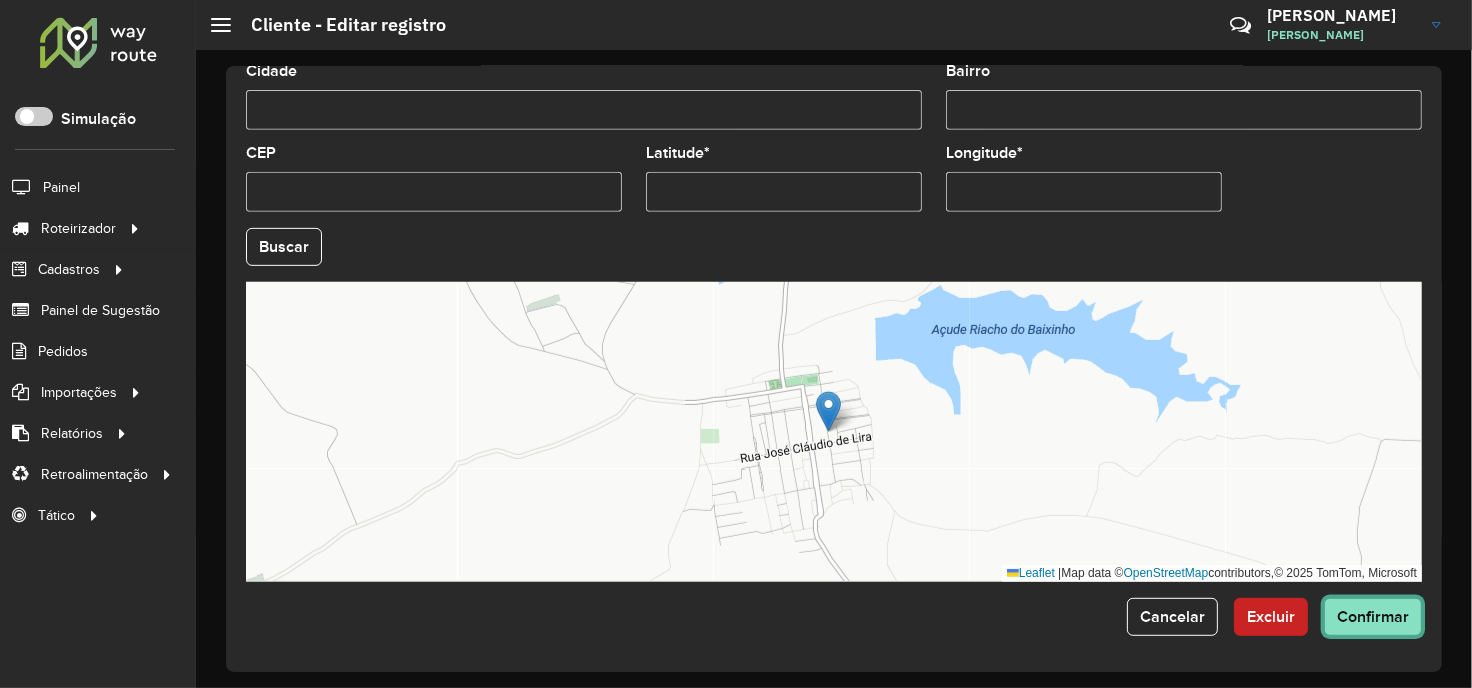 click on "Confirmar" 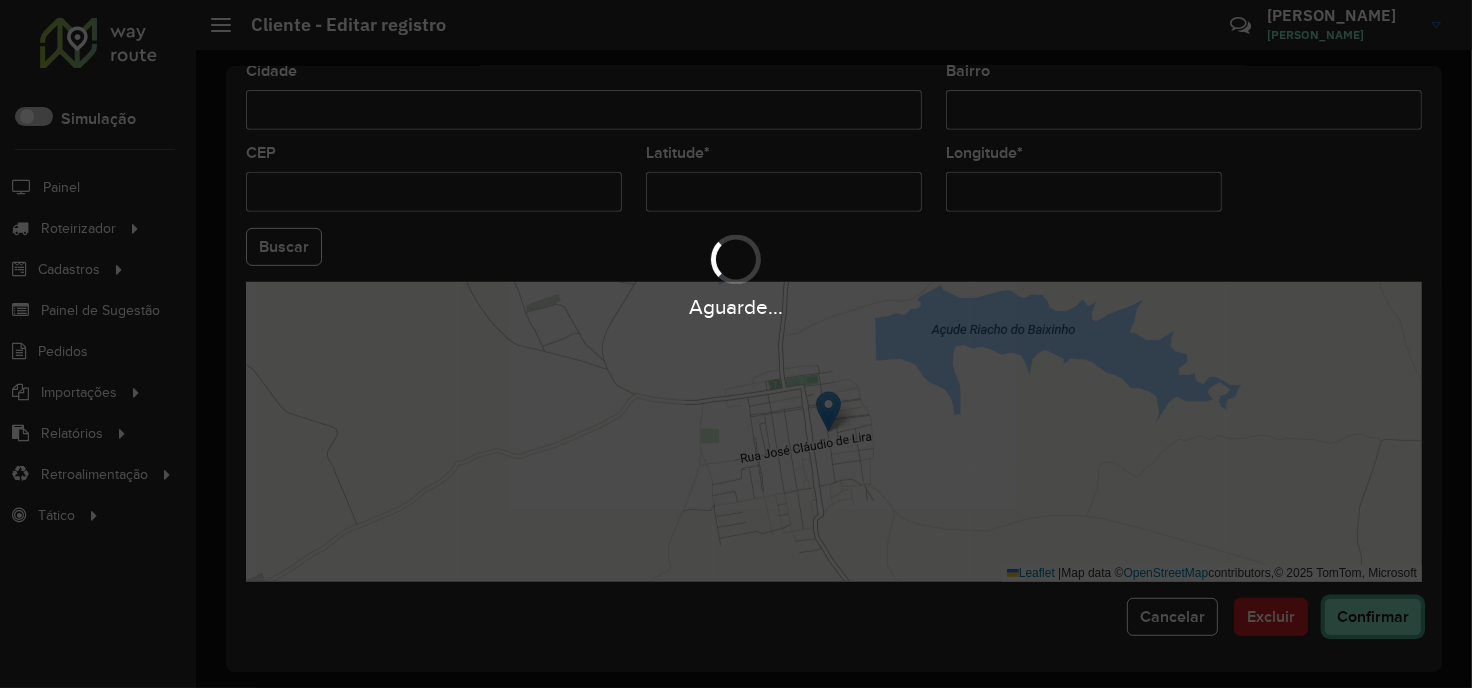 type 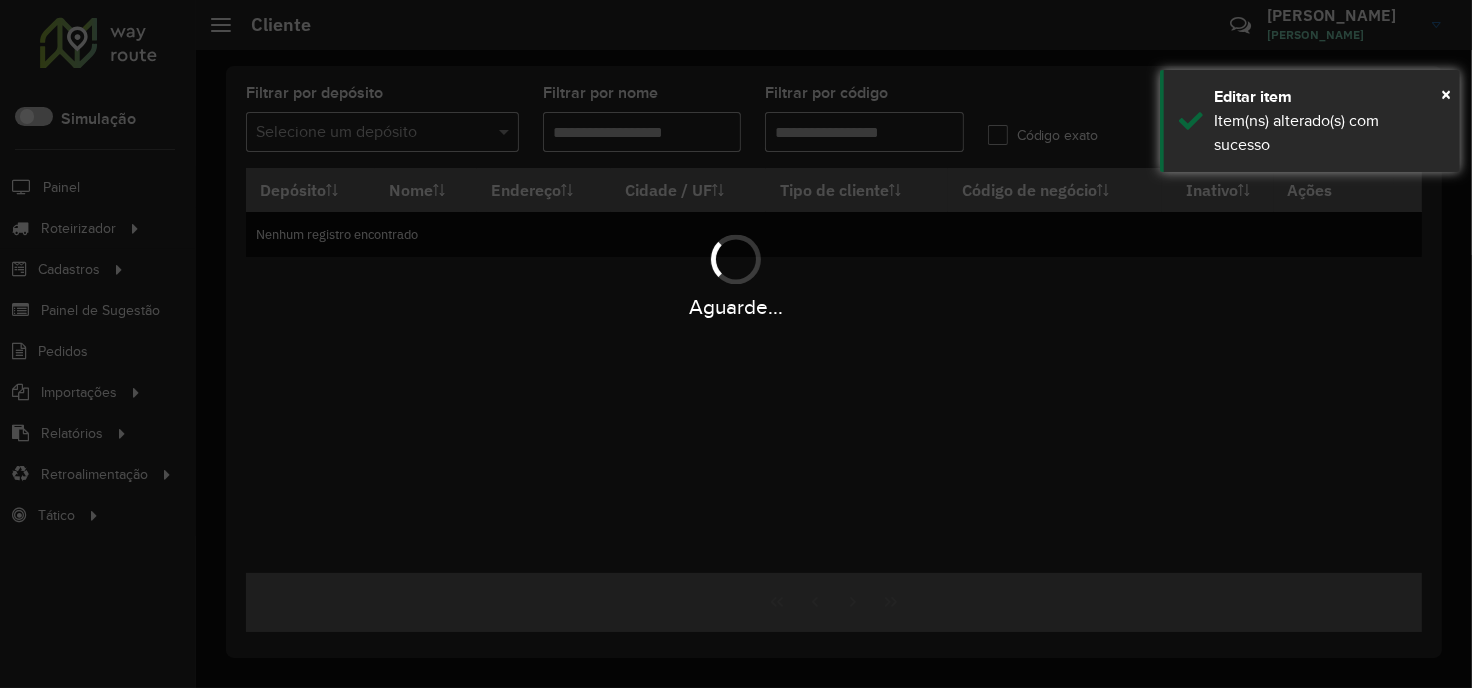 click on "Aguarde..." at bounding box center [736, 344] 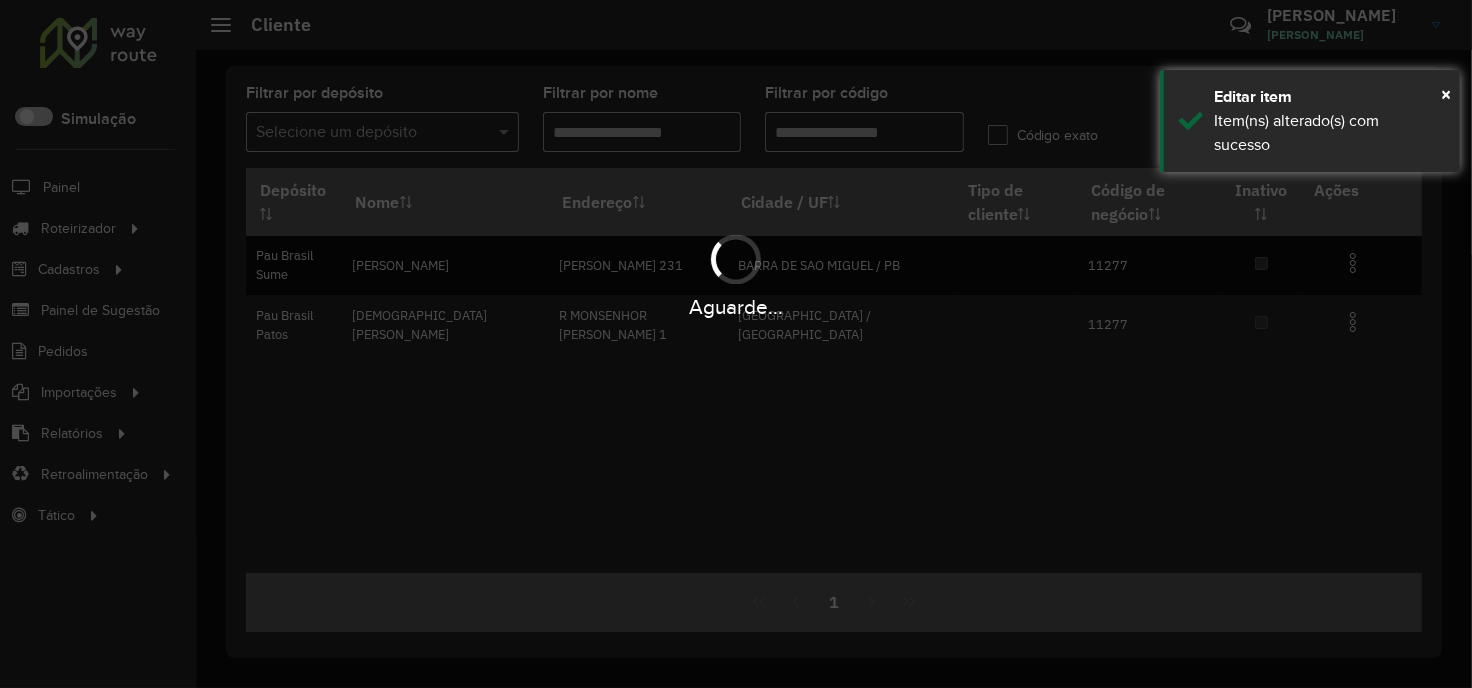 click on "Aguarde..." at bounding box center (736, 344) 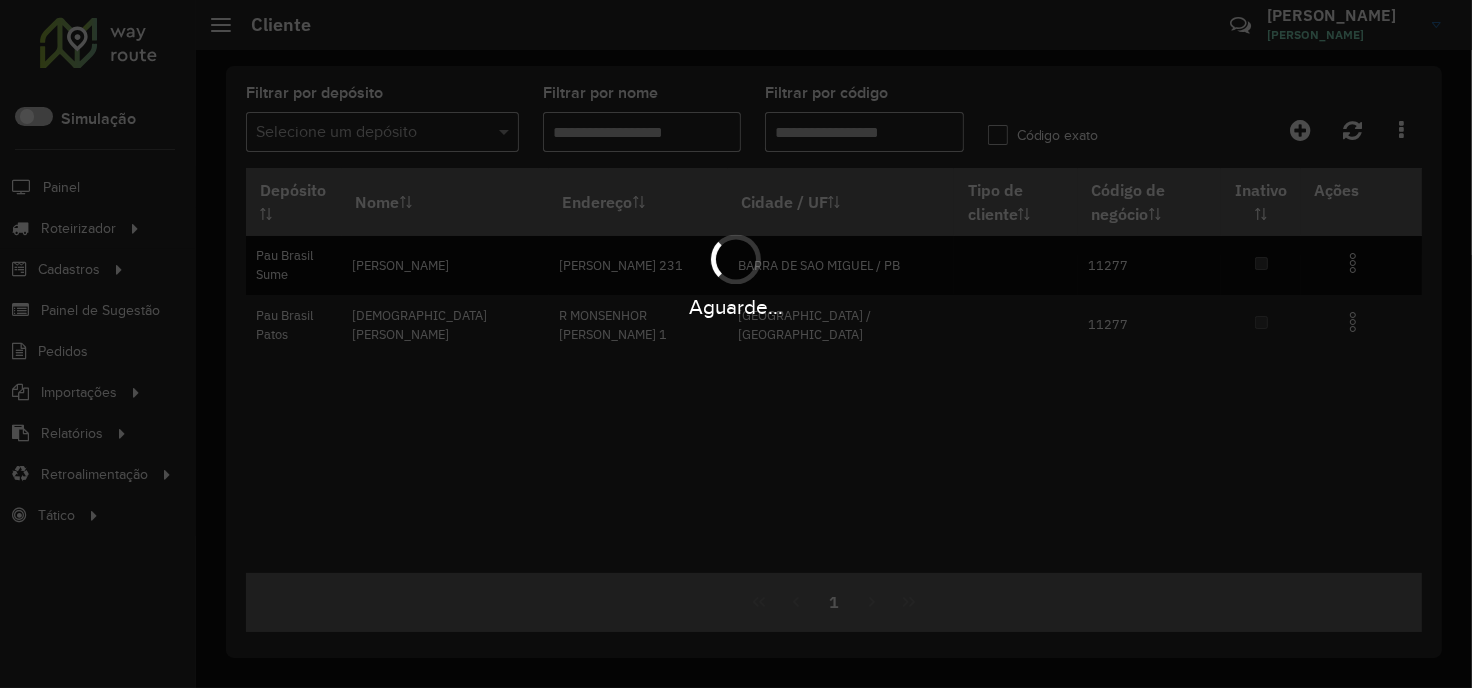 click on "Aguarde..." at bounding box center [736, 344] 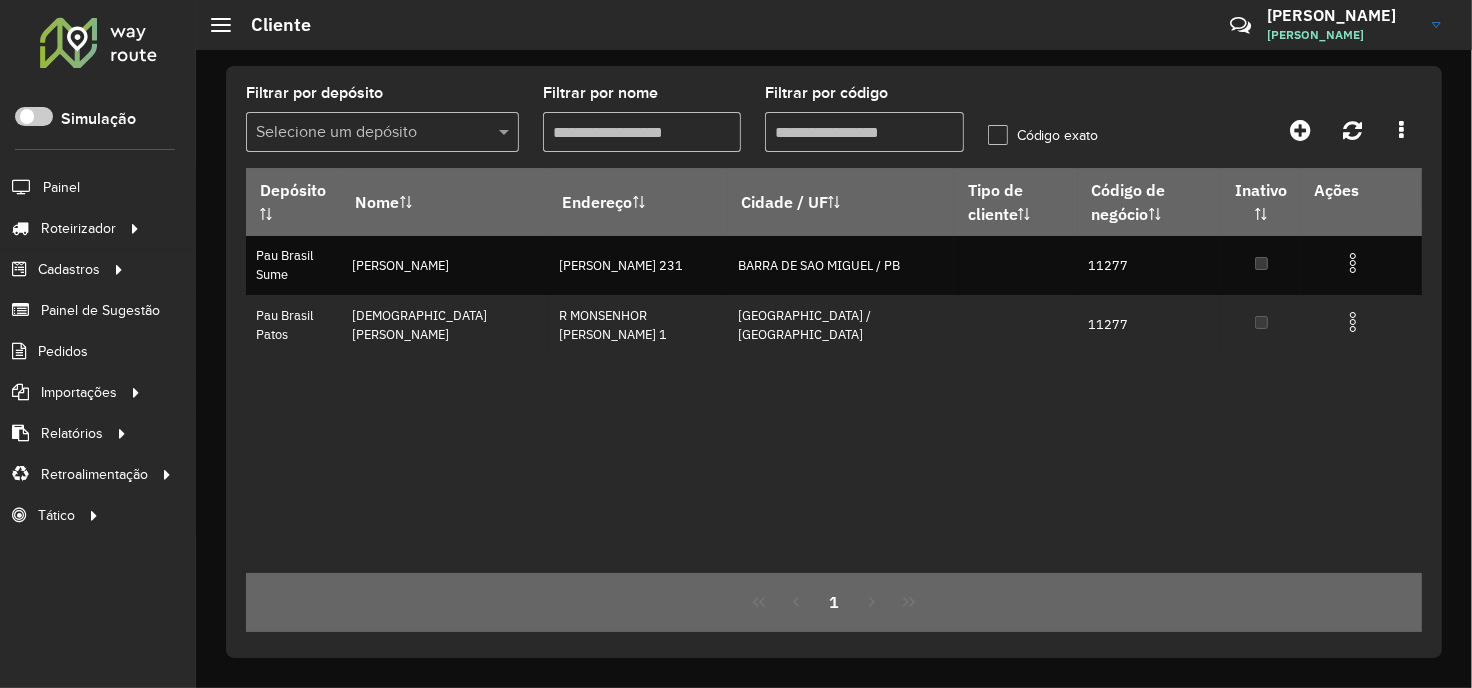 click on "Filtrar por código" at bounding box center [864, 132] 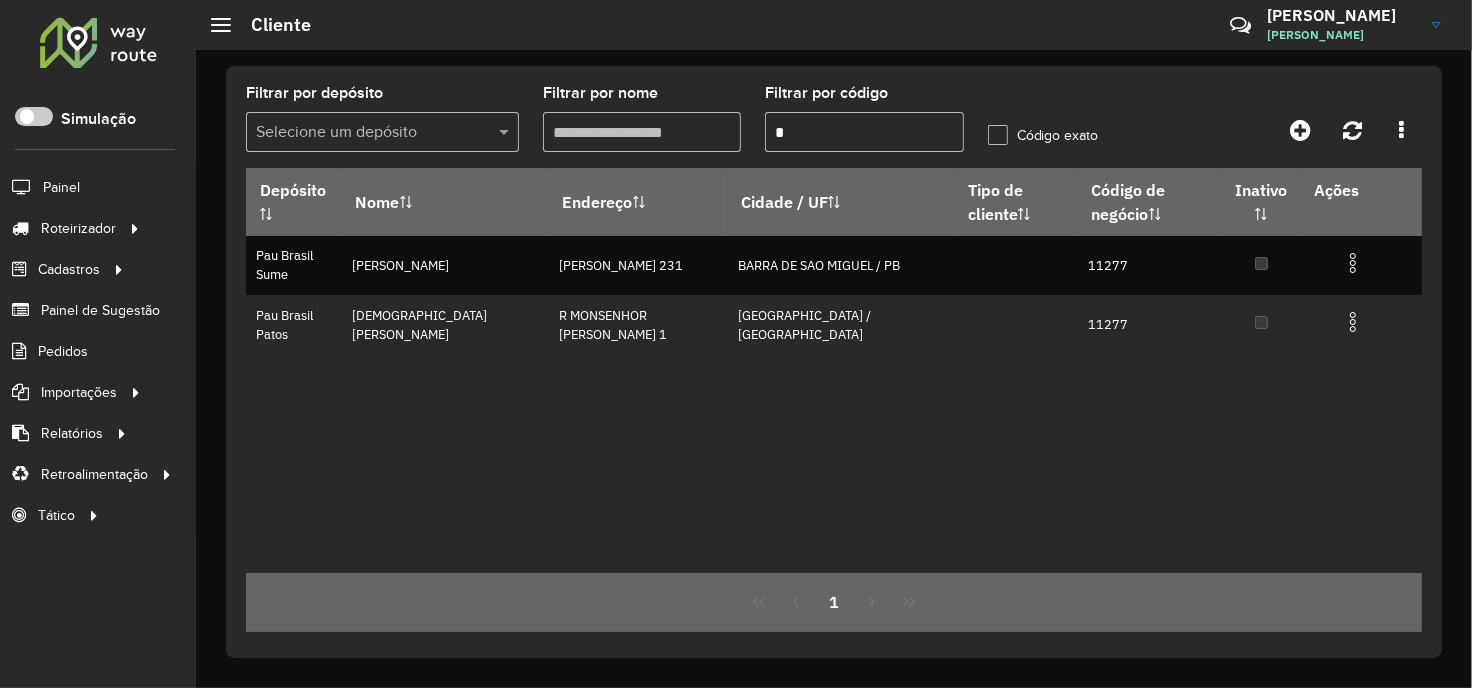paste on "*****" 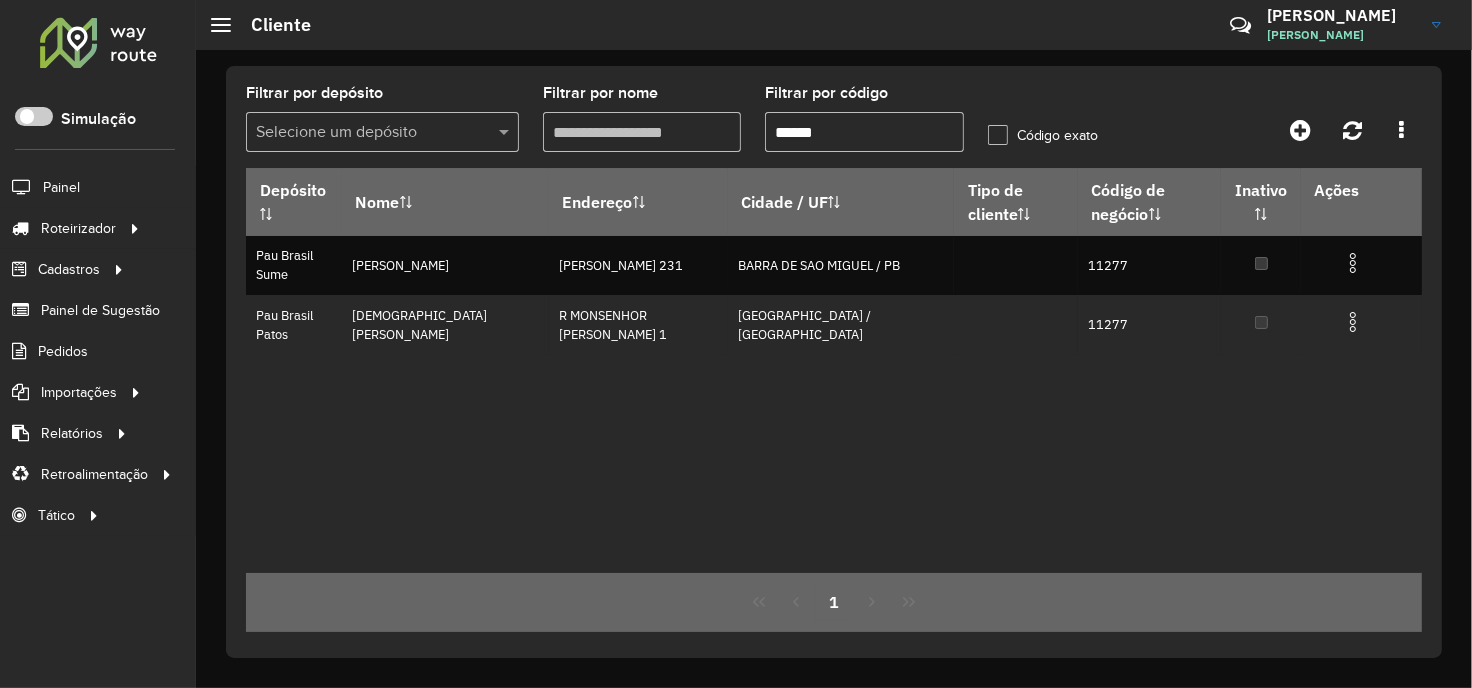 click on "******" at bounding box center [864, 132] 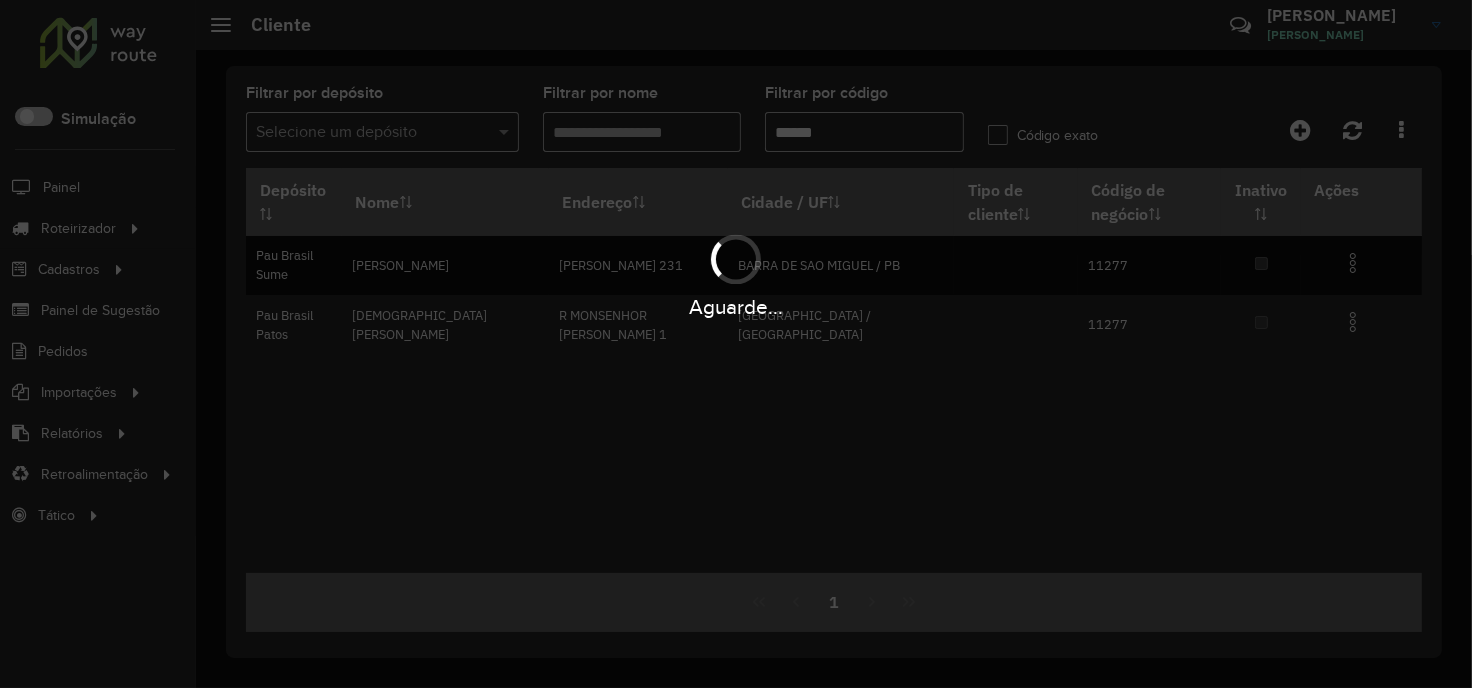 click on "Aguarde..." at bounding box center [736, 344] 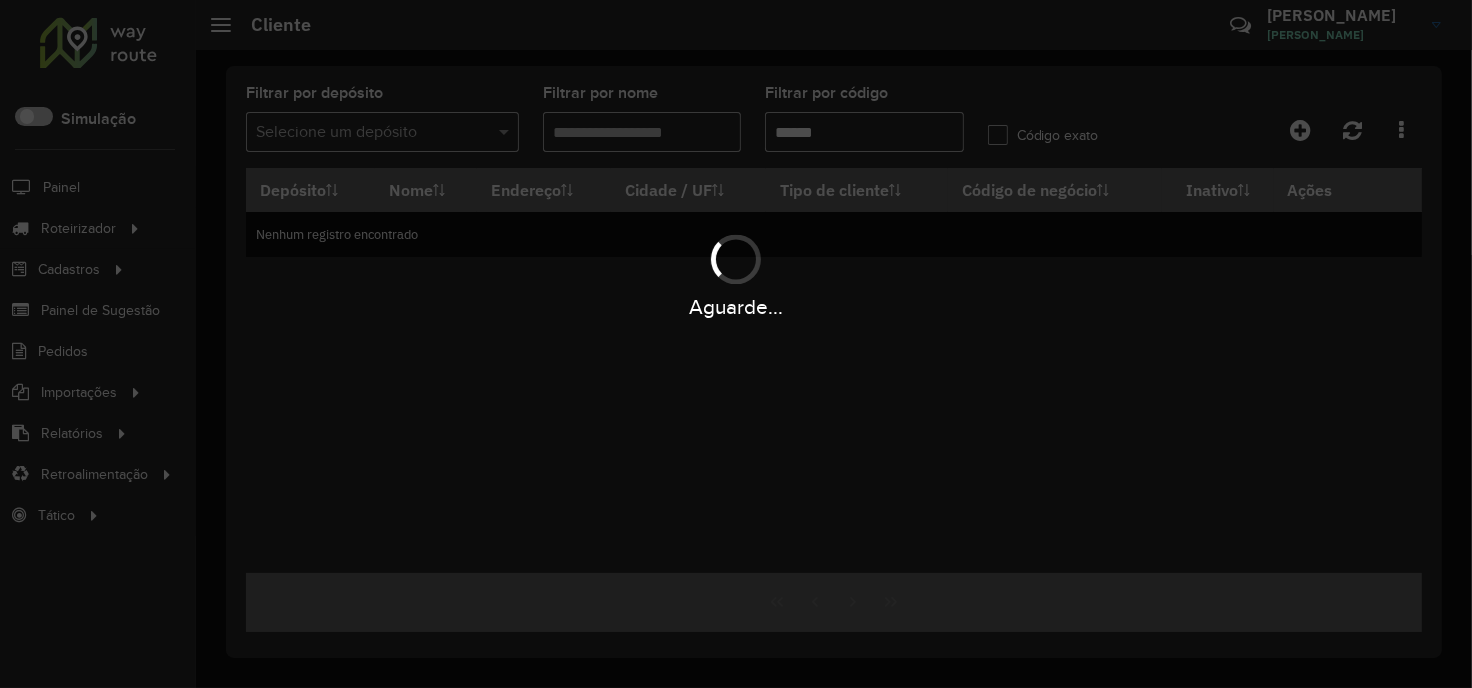 click on "Aguarde..." at bounding box center (736, 344) 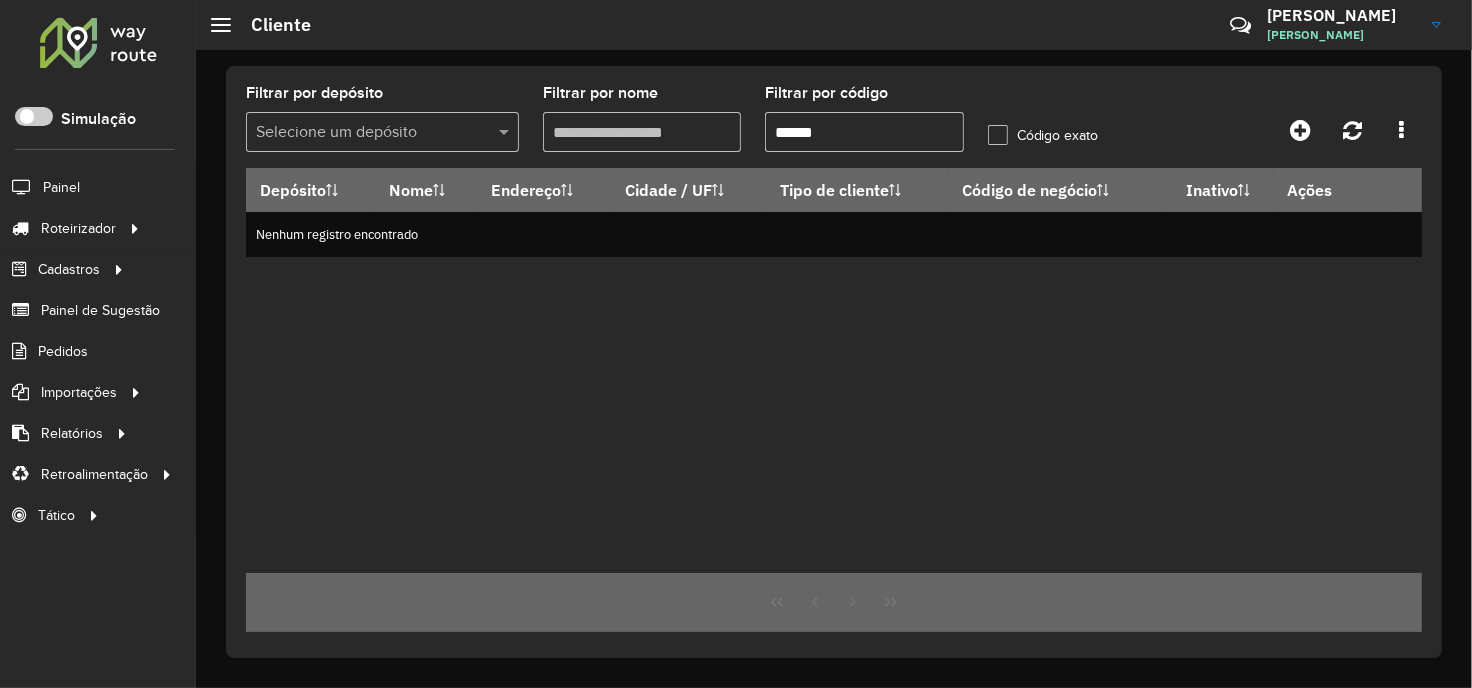 click on "******" at bounding box center [864, 132] 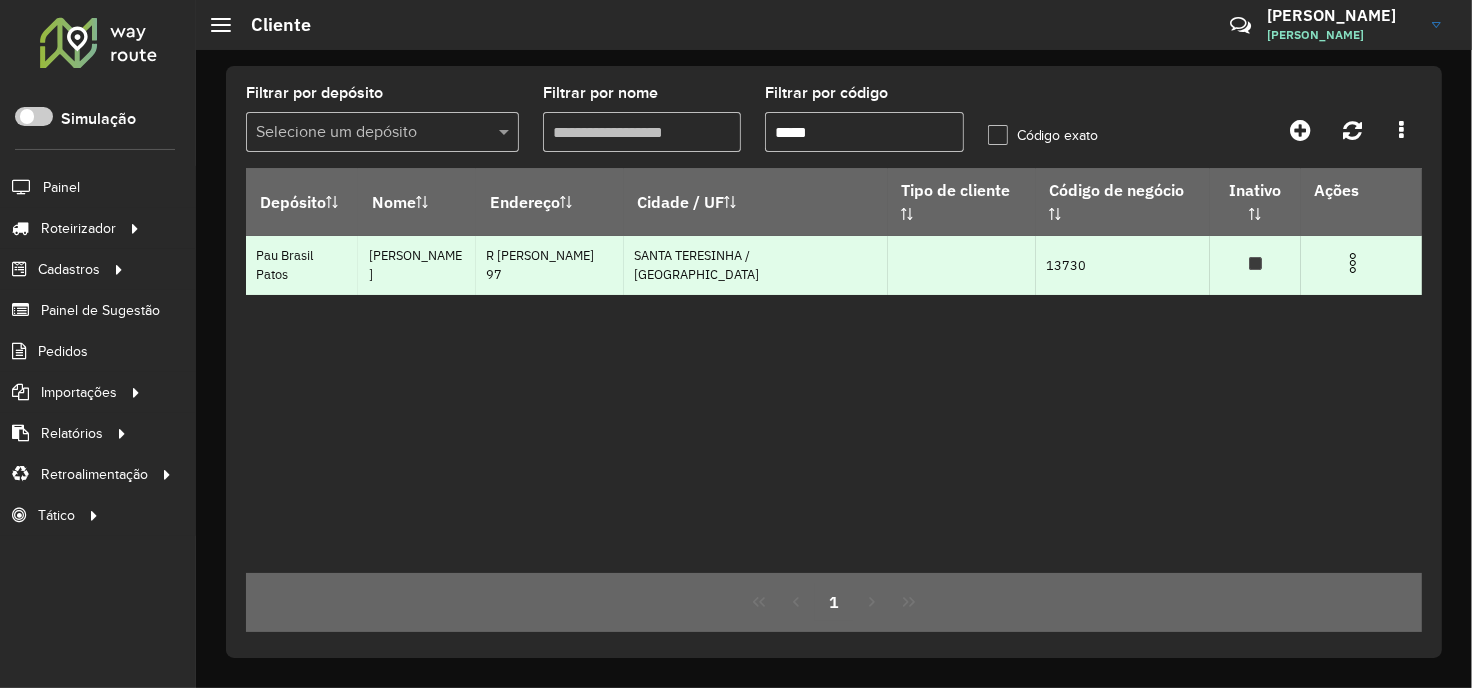 type on "*****" 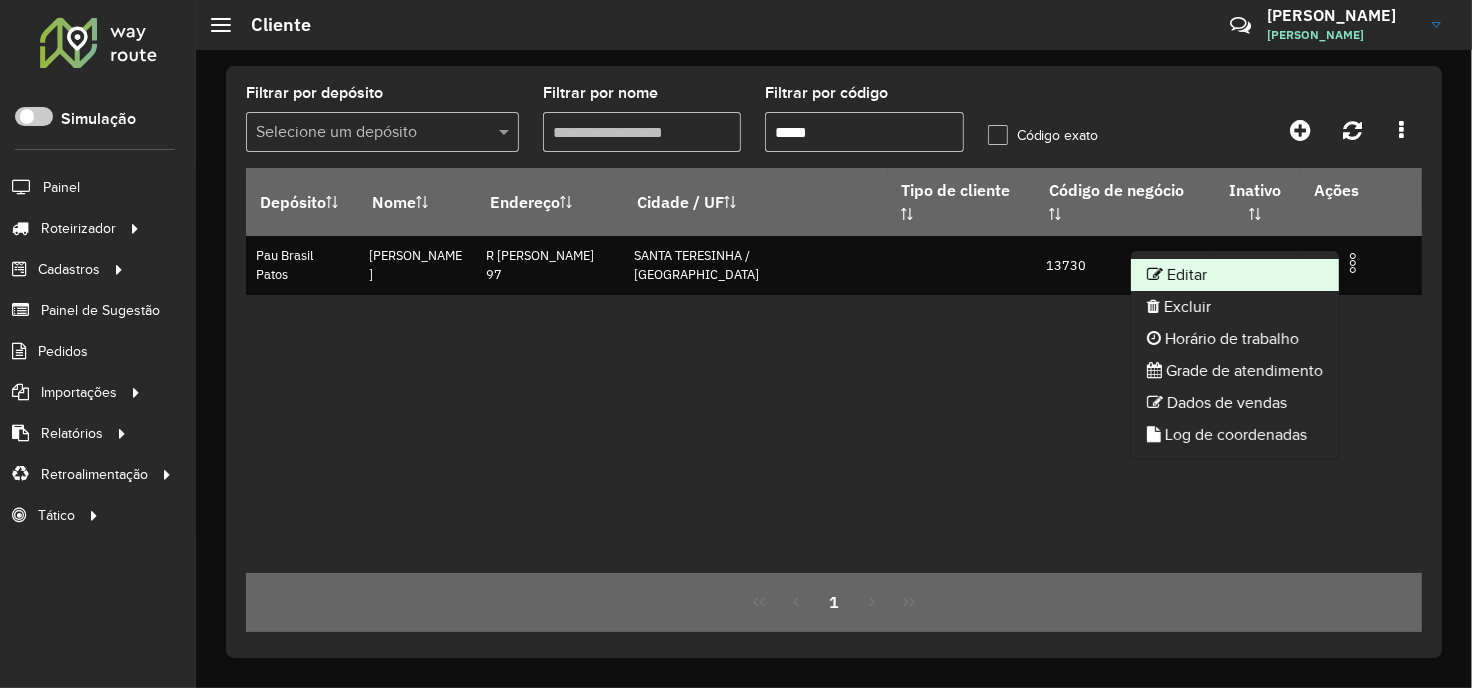 click on "Editar" 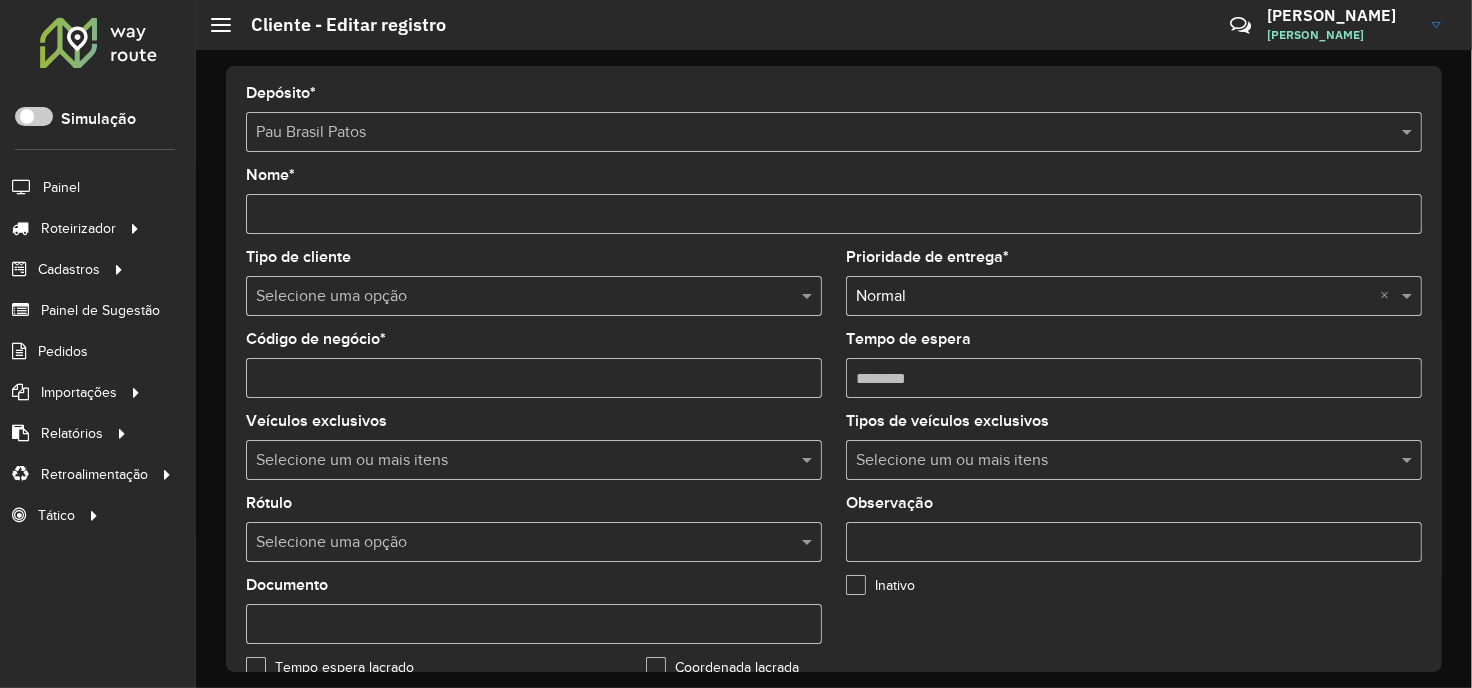 click at bounding box center [514, 543] 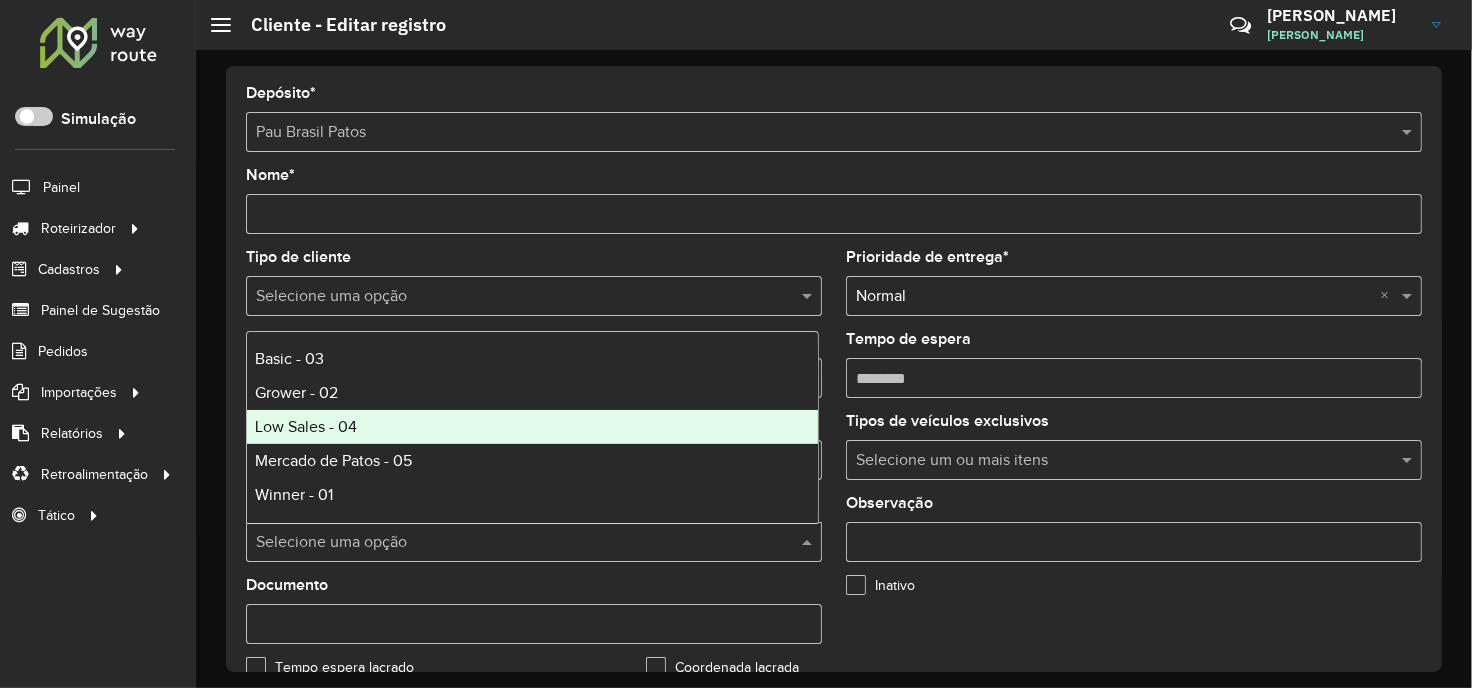 click on "Grower - 02" at bounding box center (532, 393) 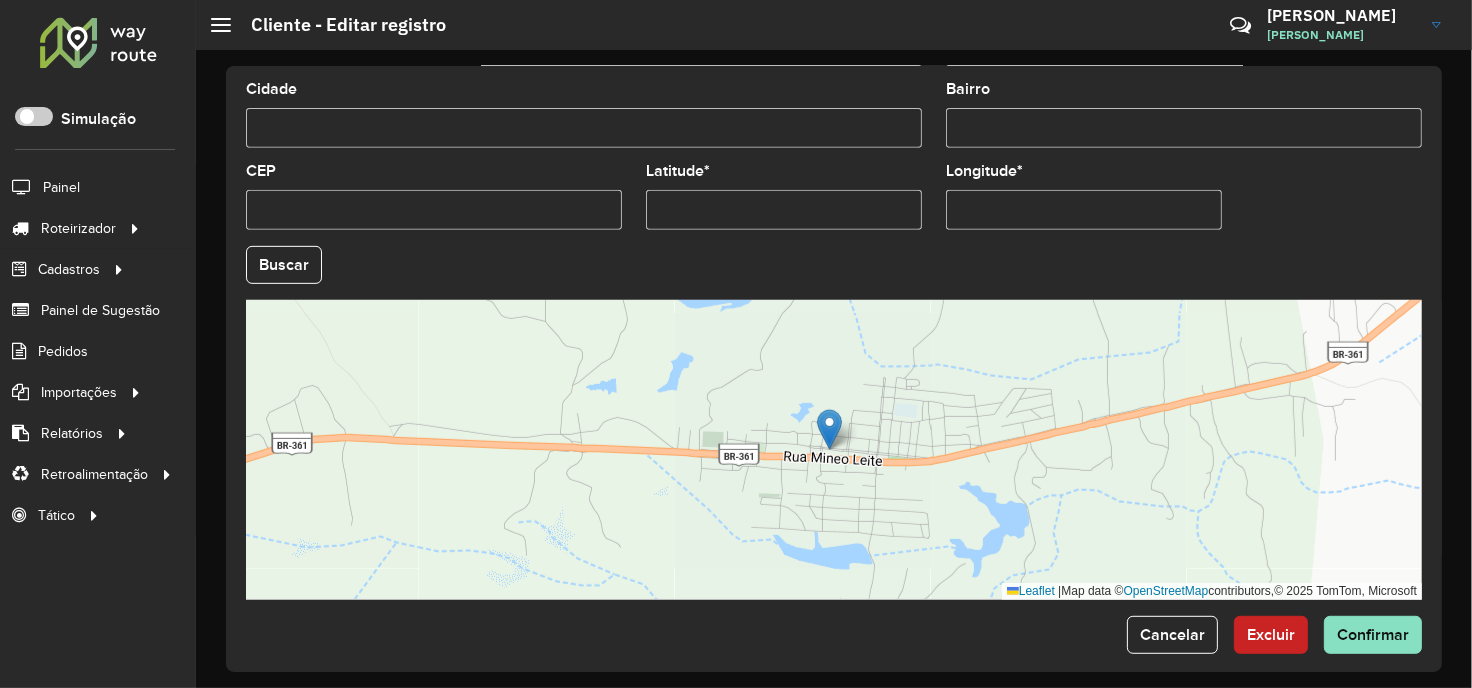 scroll, scrollTop: 803, scrollLeft: 0, axis: vertical 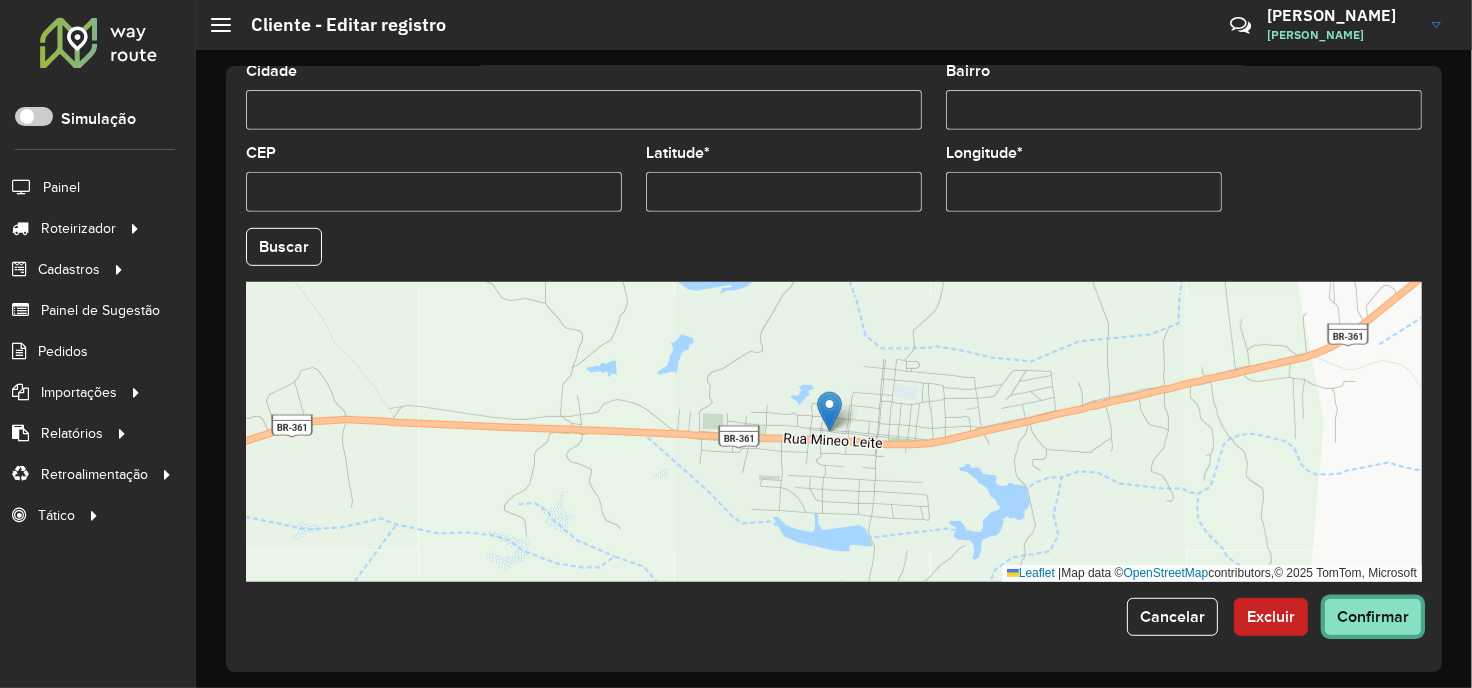 click on "Confirmar" 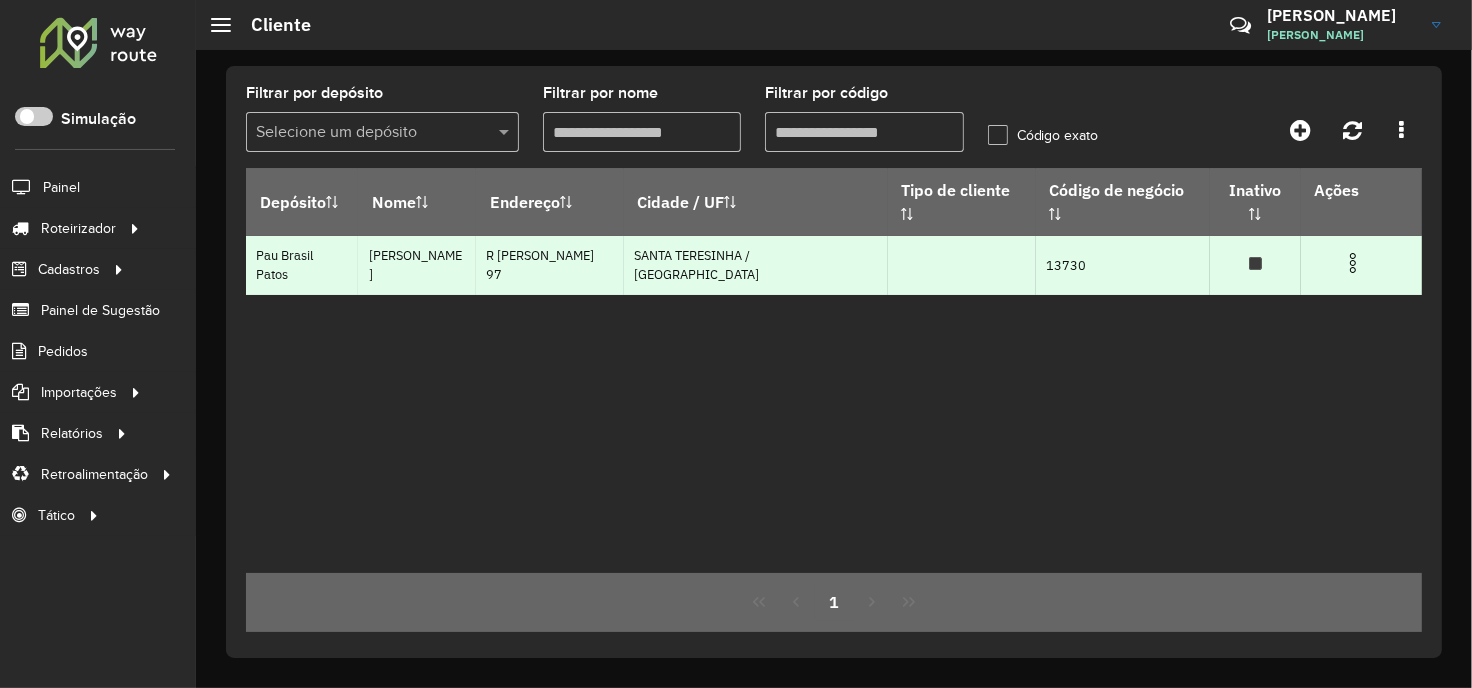 click at bounding box center (1361, 261) 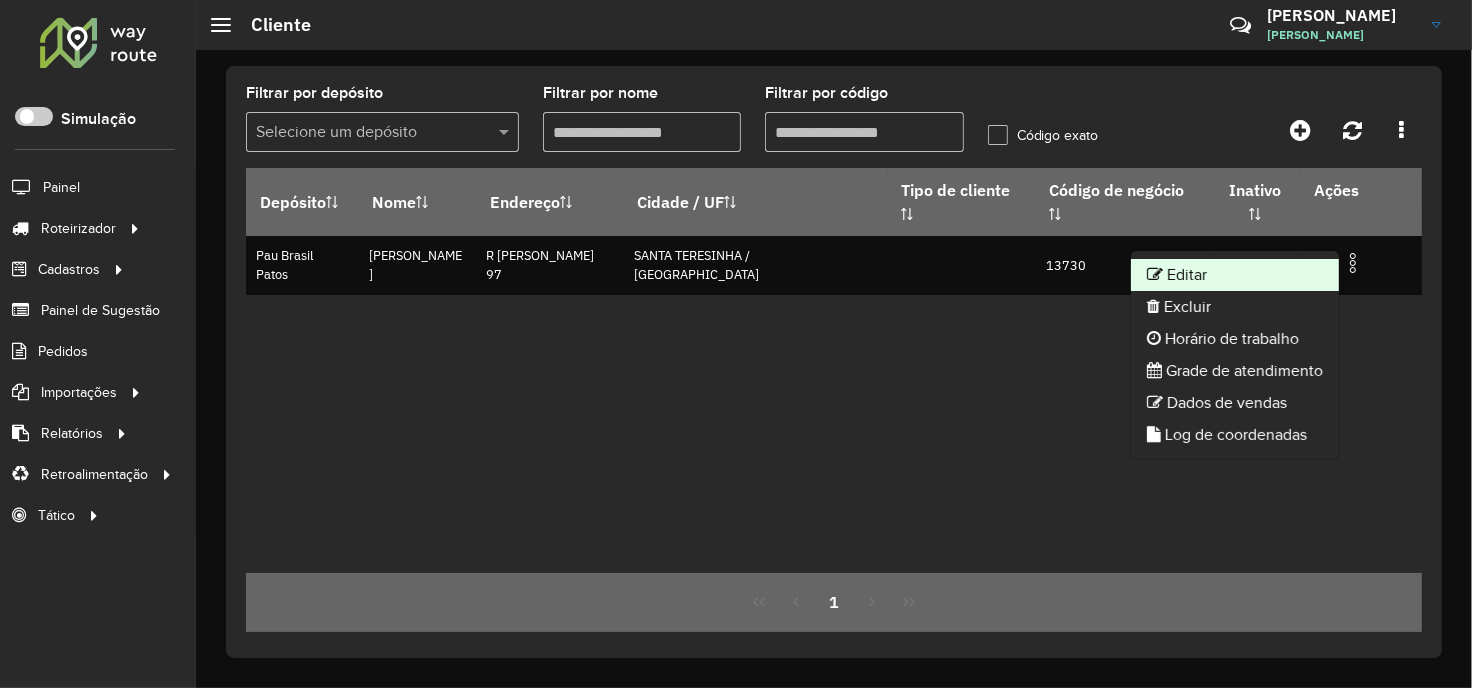 click on "Editar" 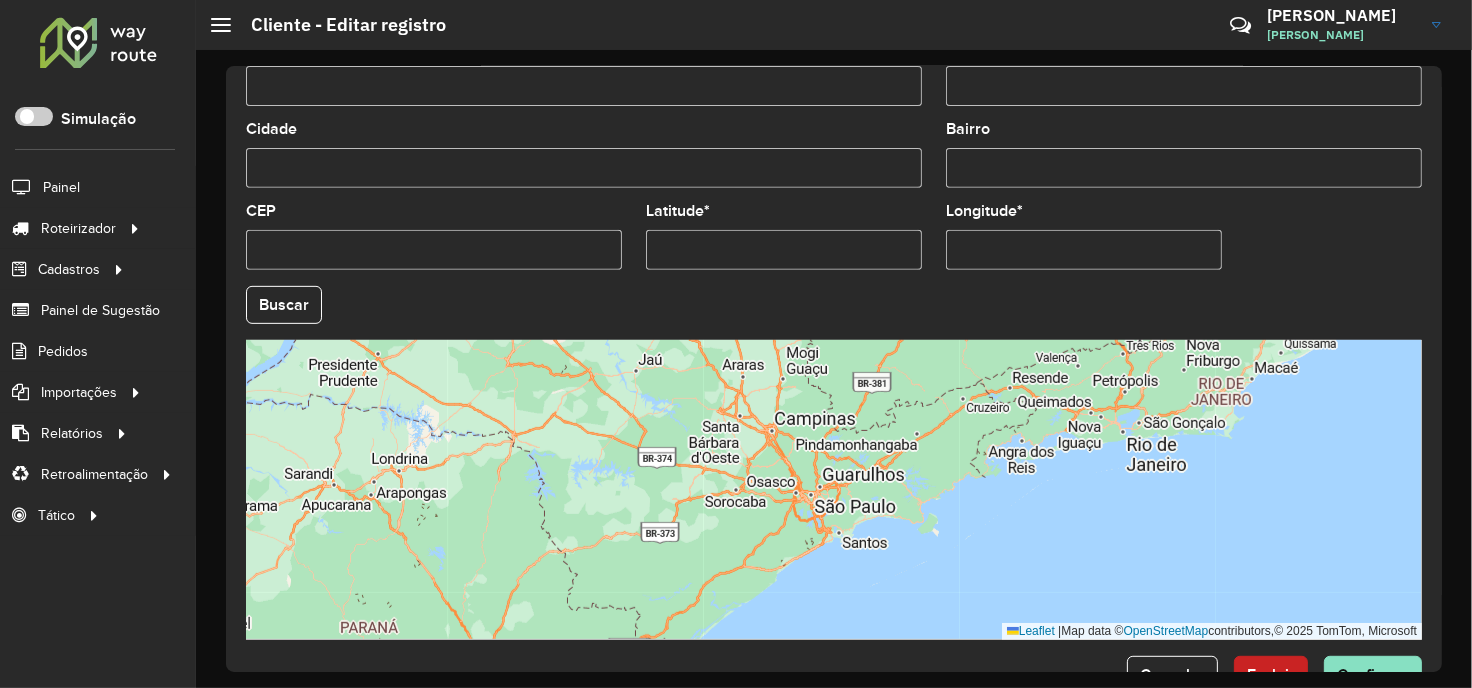 scroll, scrollTop: 803, scrollLeft: 0, axis: vertical 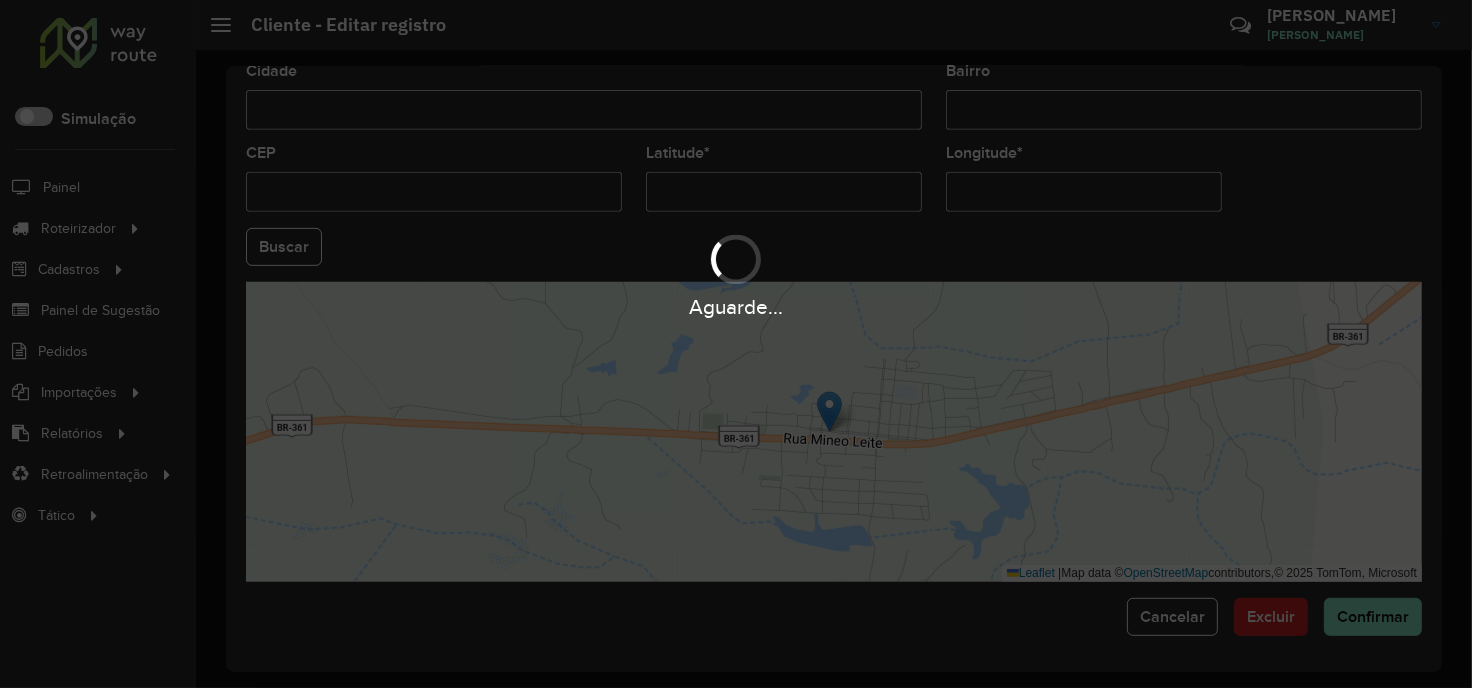 click on "Aguarde..." at bounding box center [736, 344] 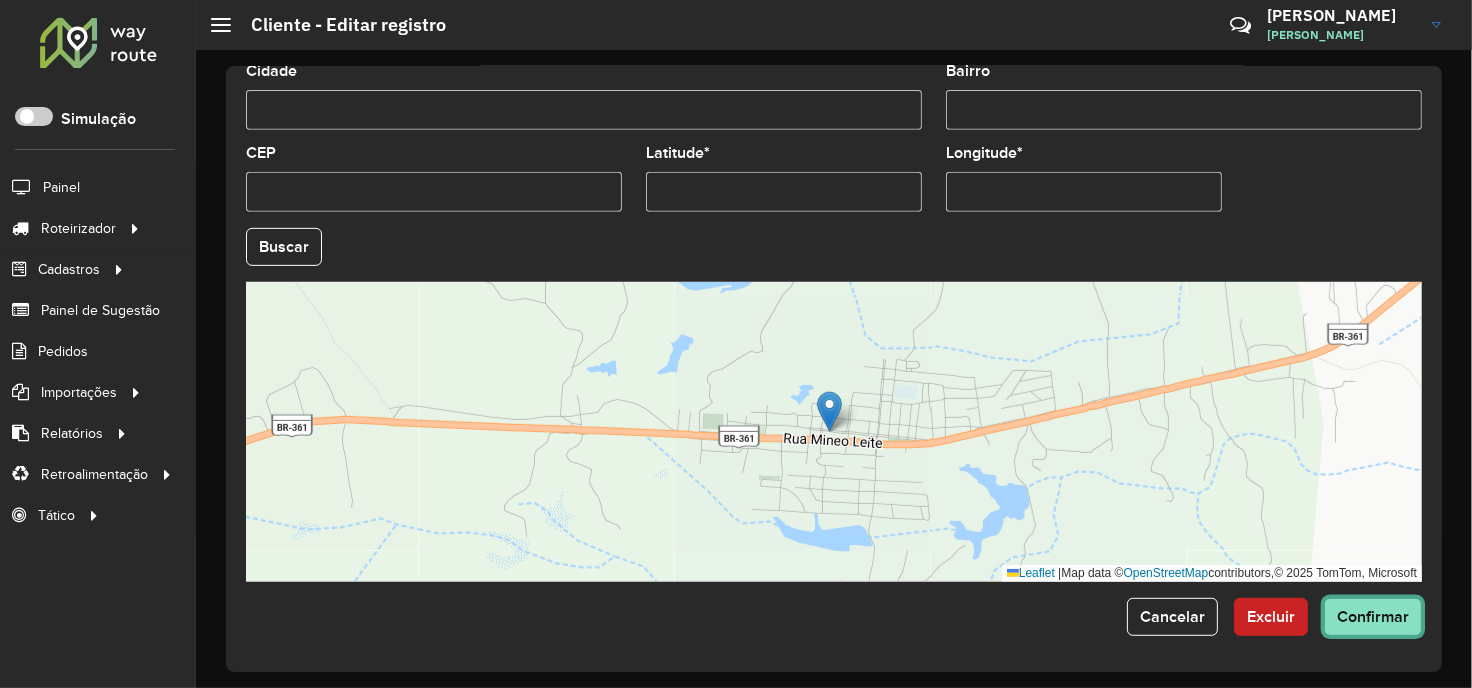 click on "Confirmar" 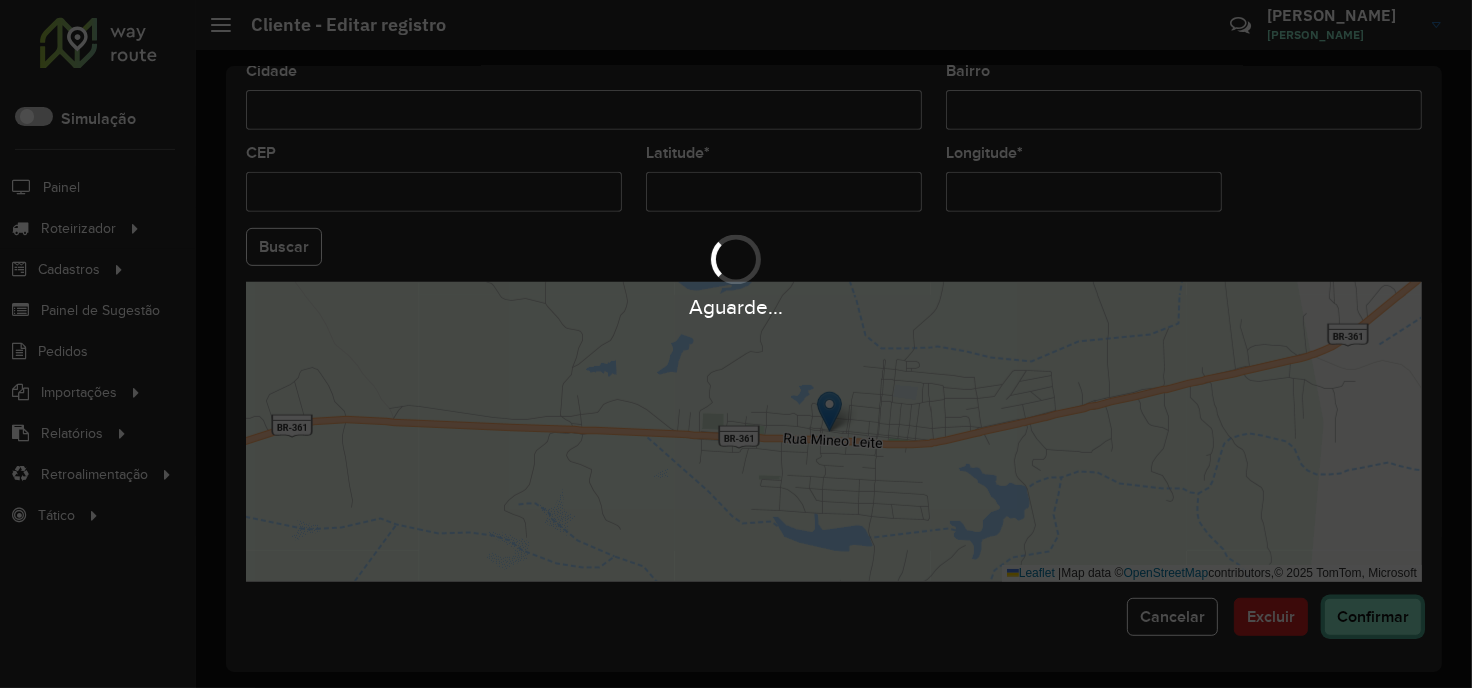 type 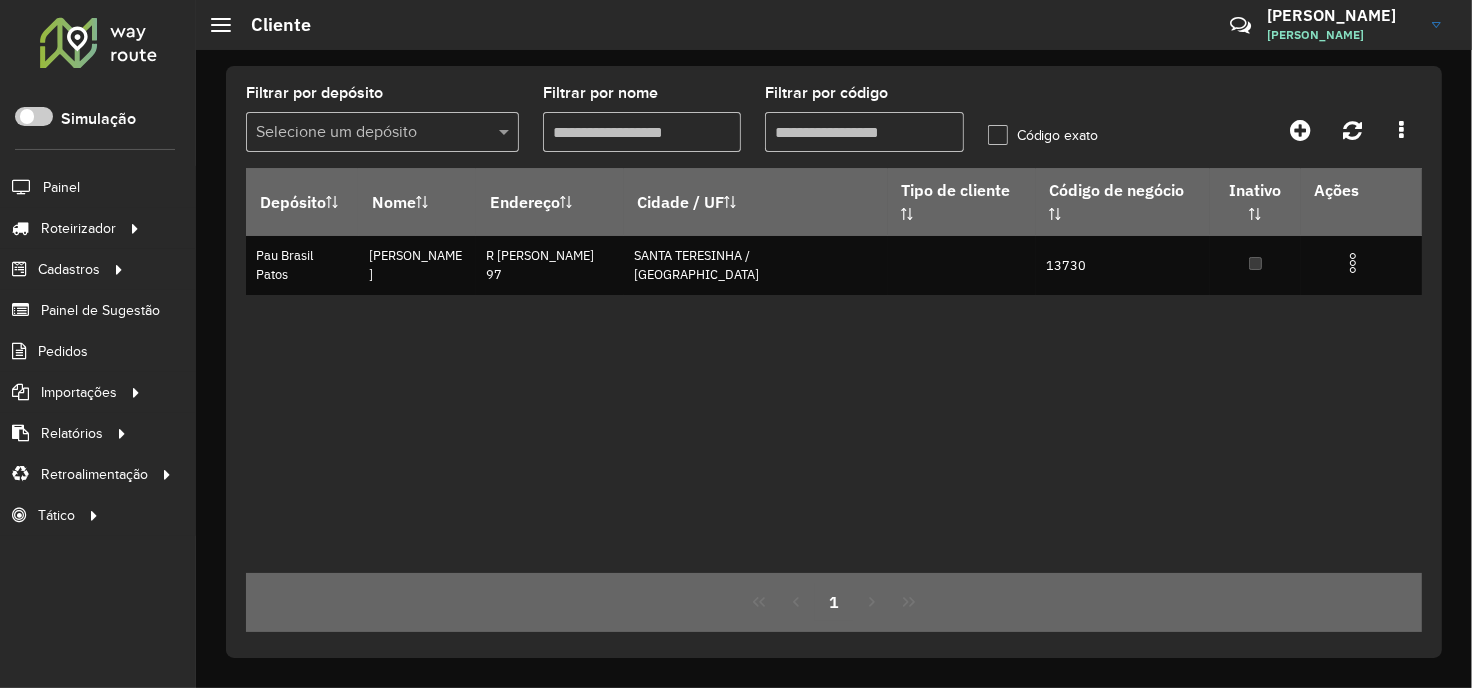 click on "Filtrar por código" at bounding box center [864, 132] 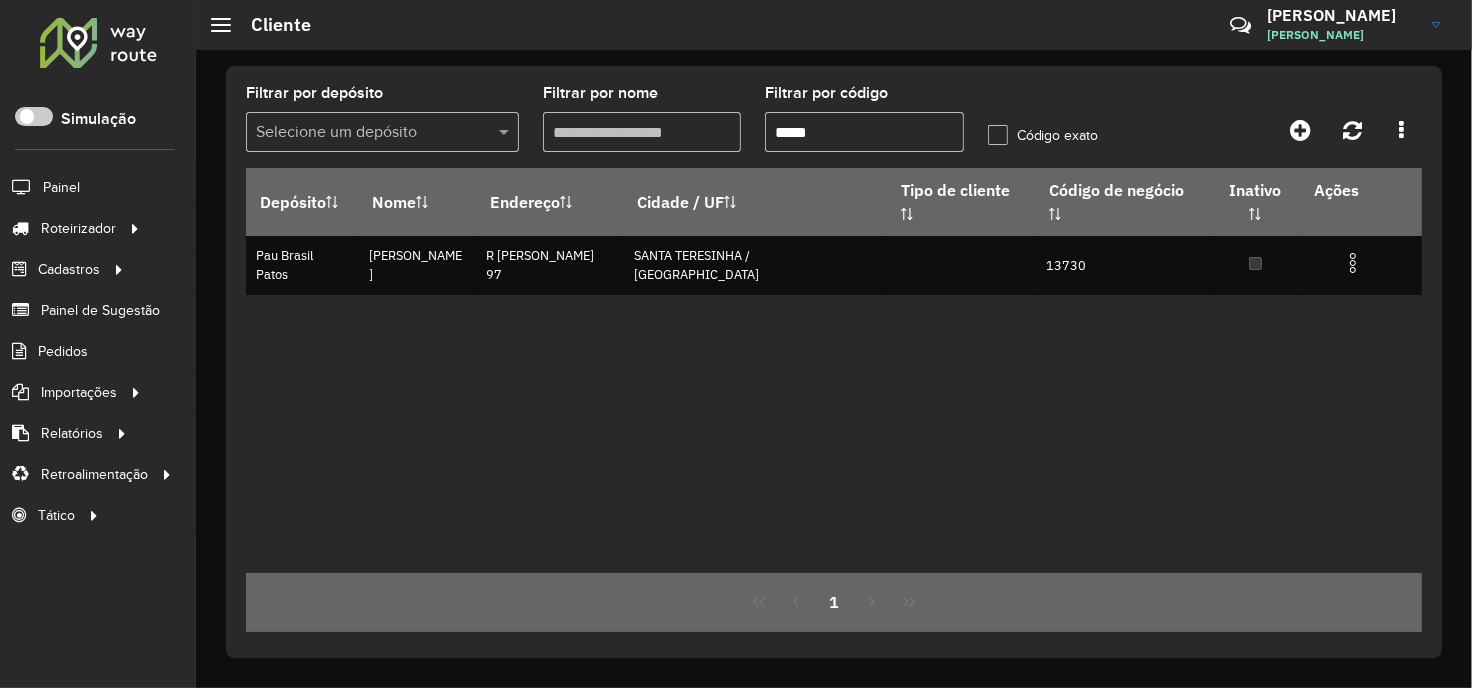 paste 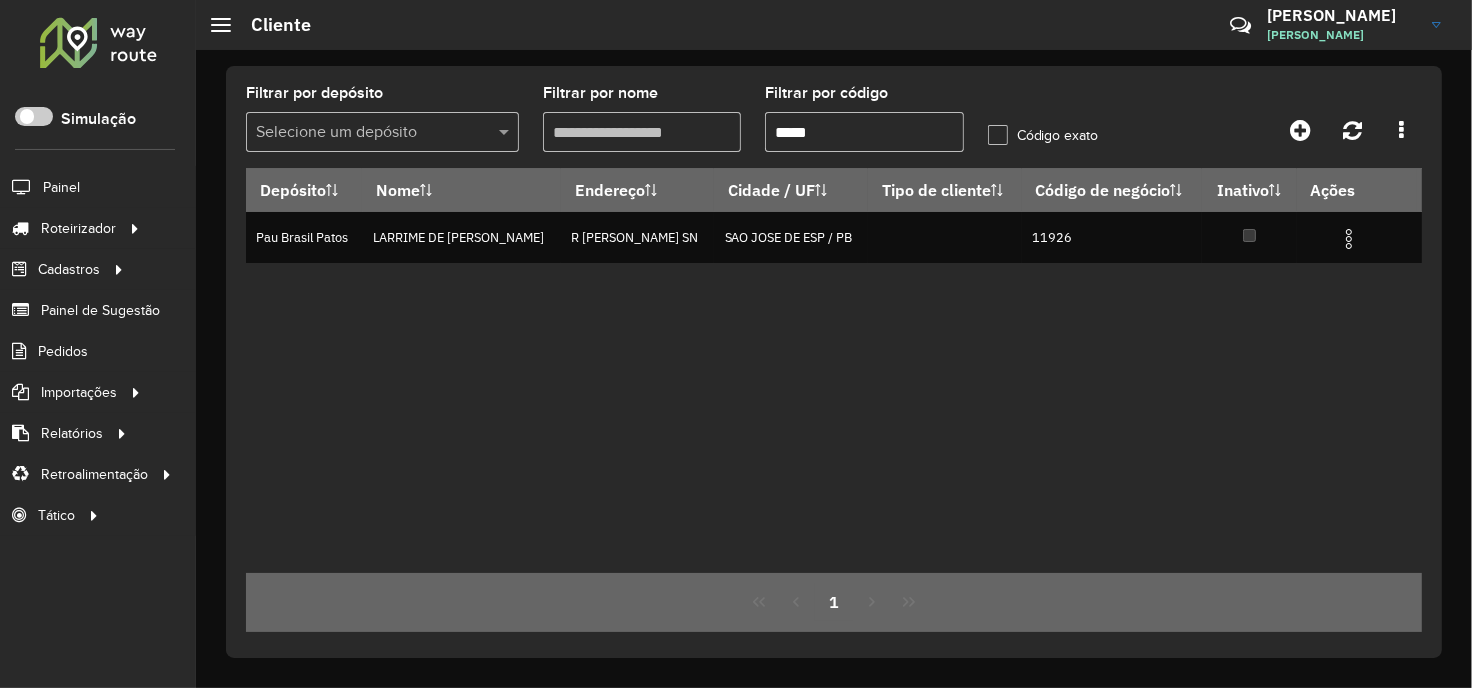 type on "*****" 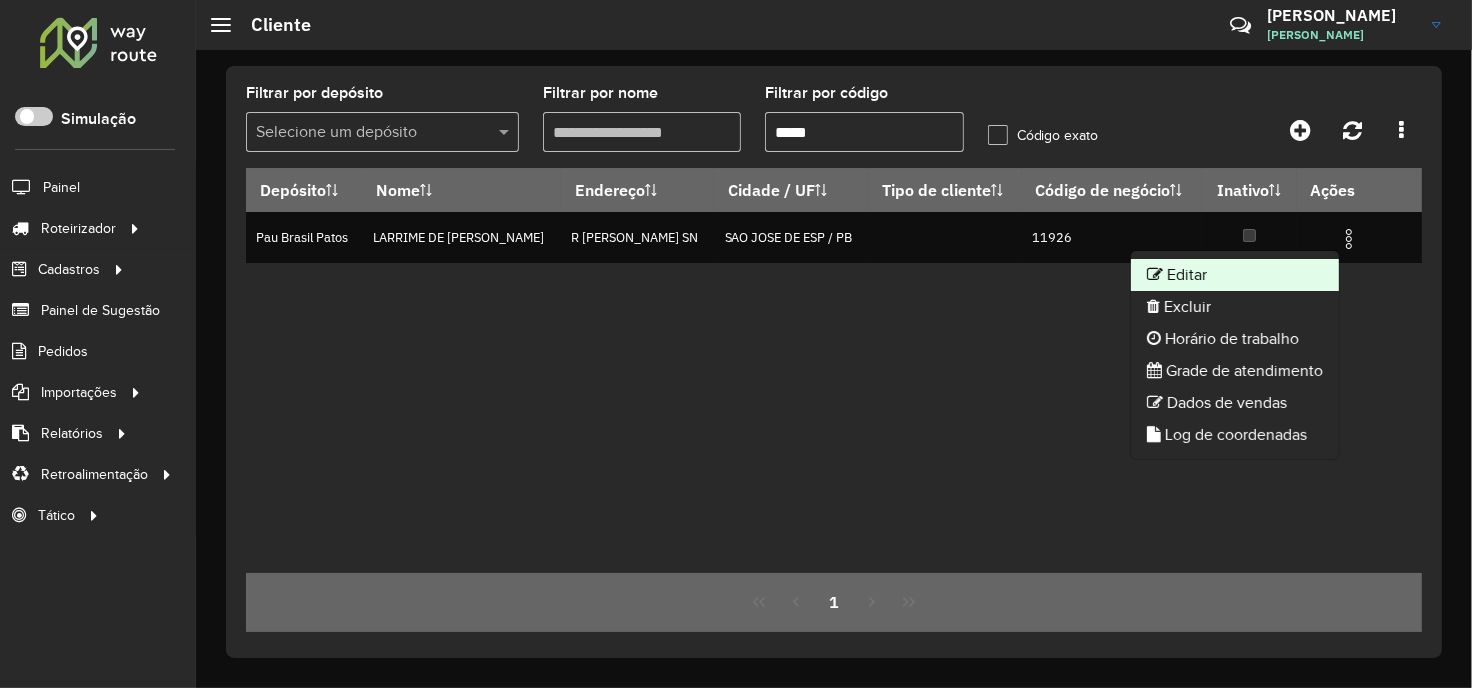click on "Editar" 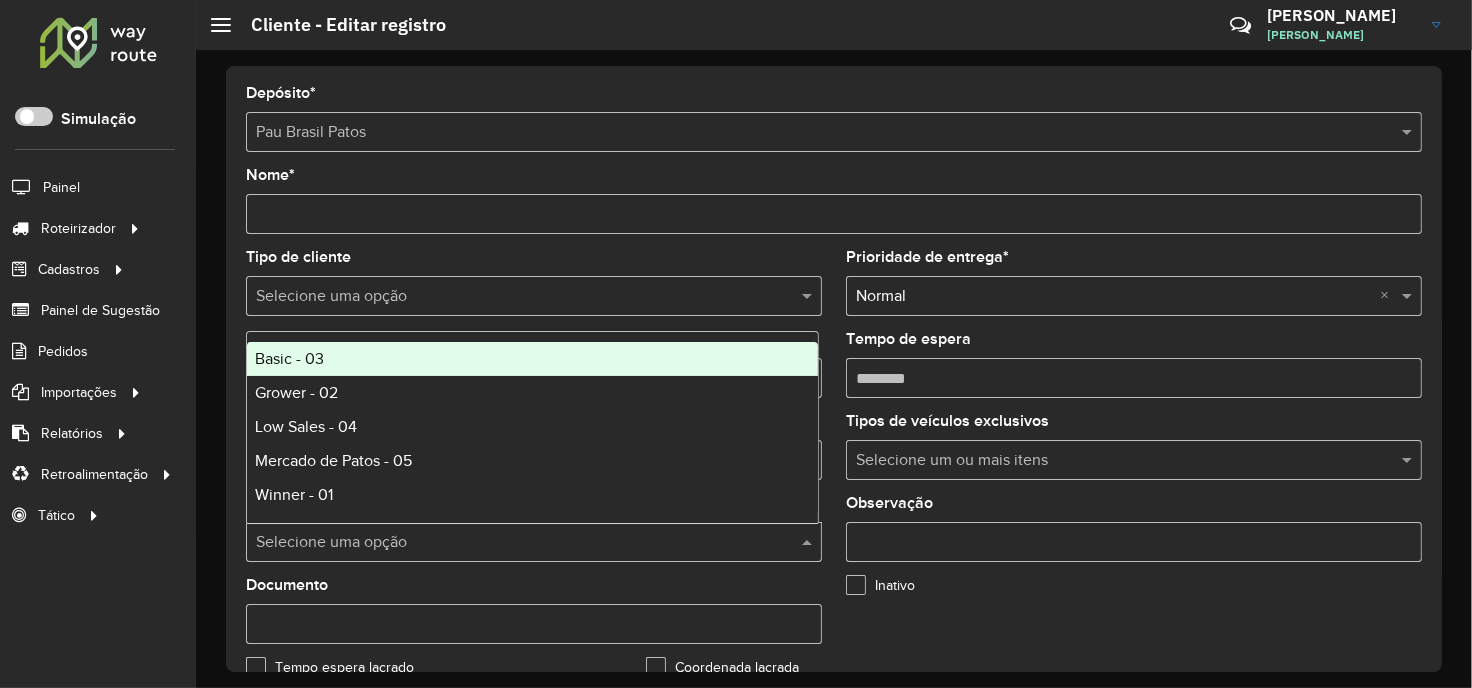 drag, startPoint x: 363, startPoint y: 558, endPoint x: 386, endPoint y: 566, distance: 24.351591 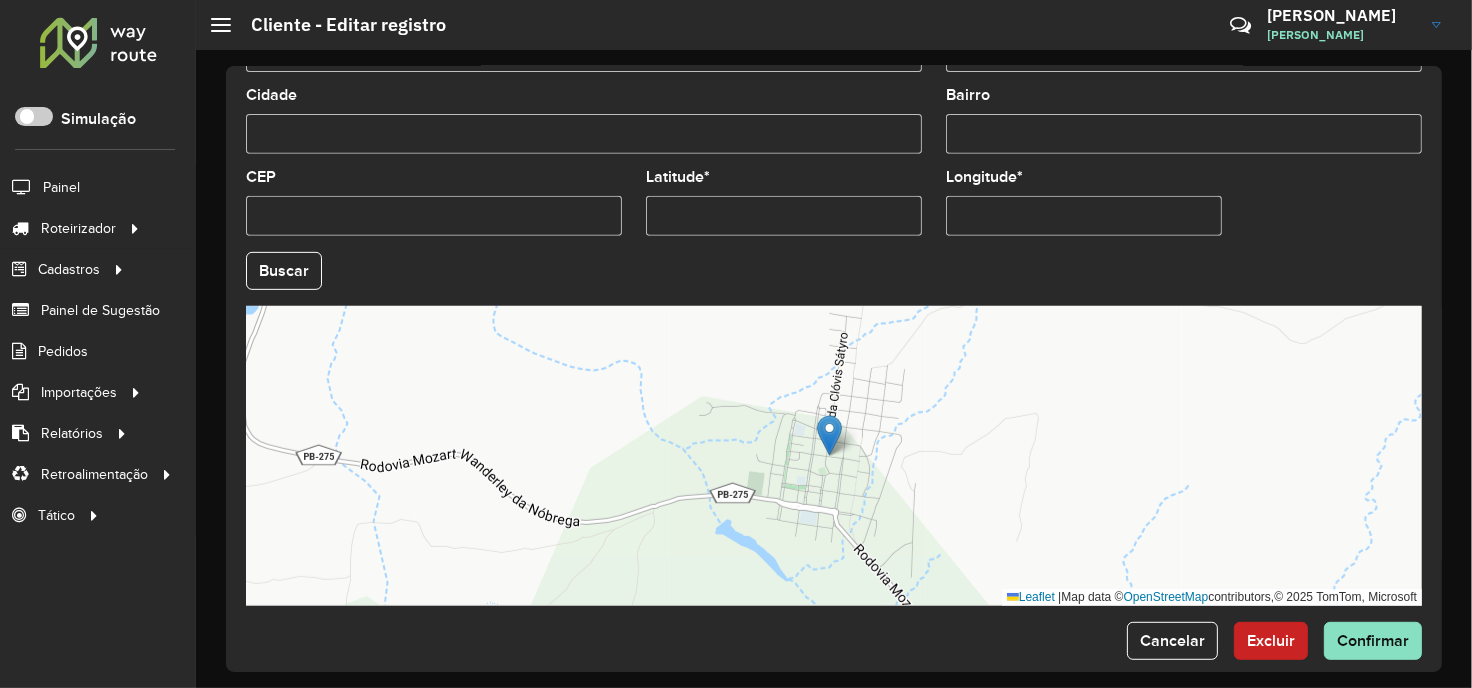 scroll, scrollTop: 803, scrollLeft: 0, axis: vertical 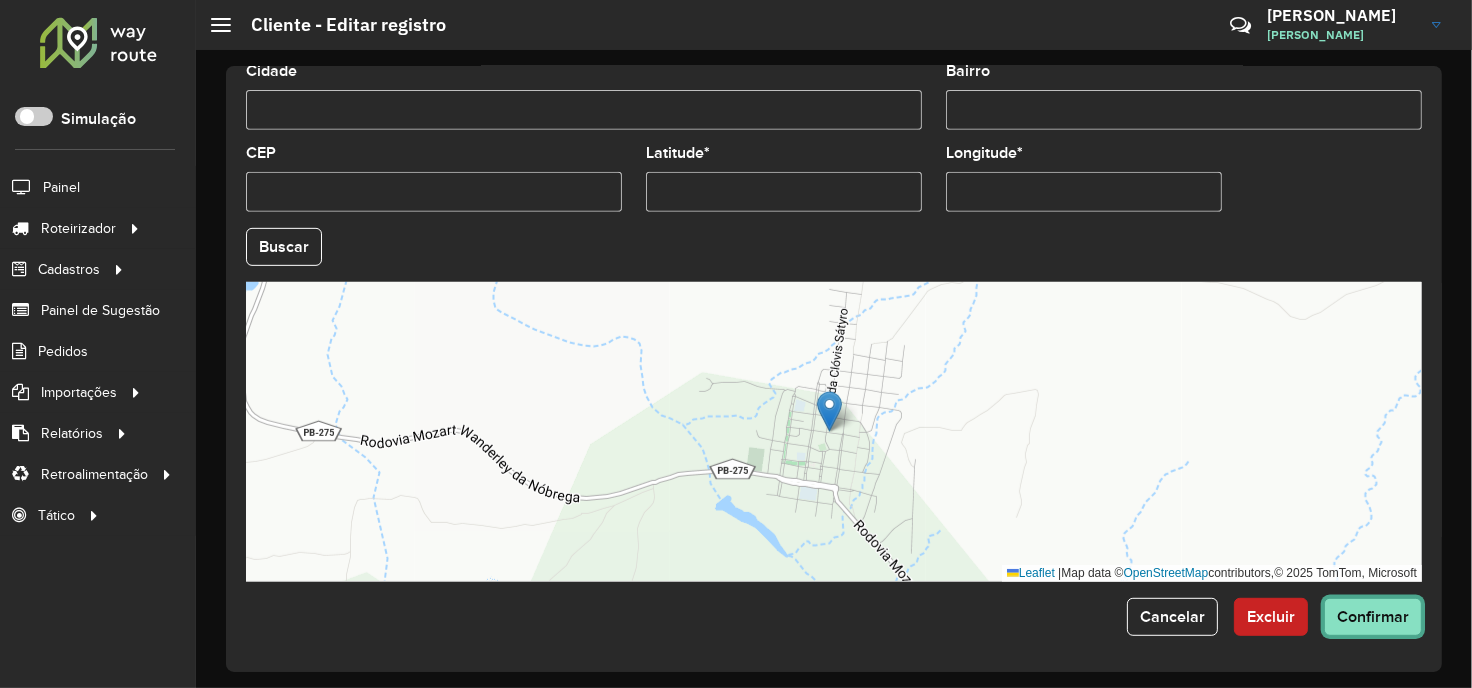click on "Confirmar" 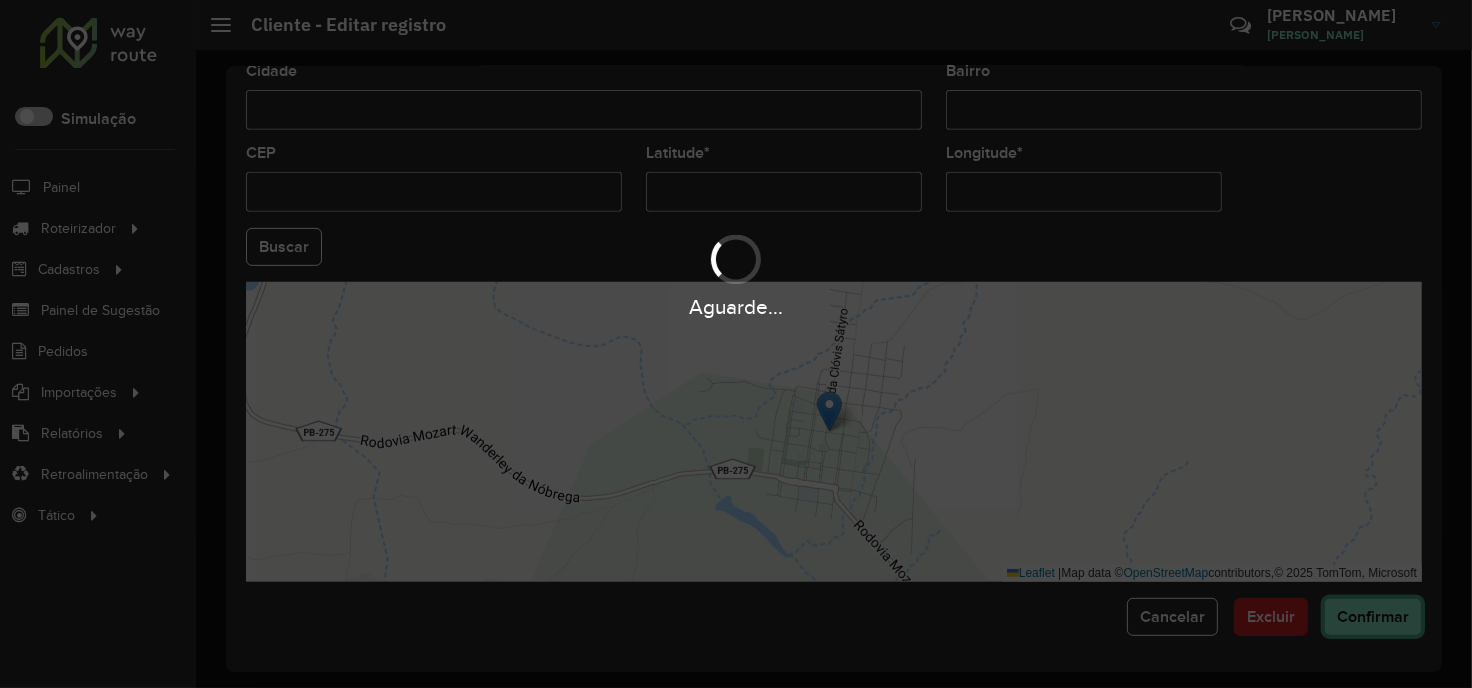 type 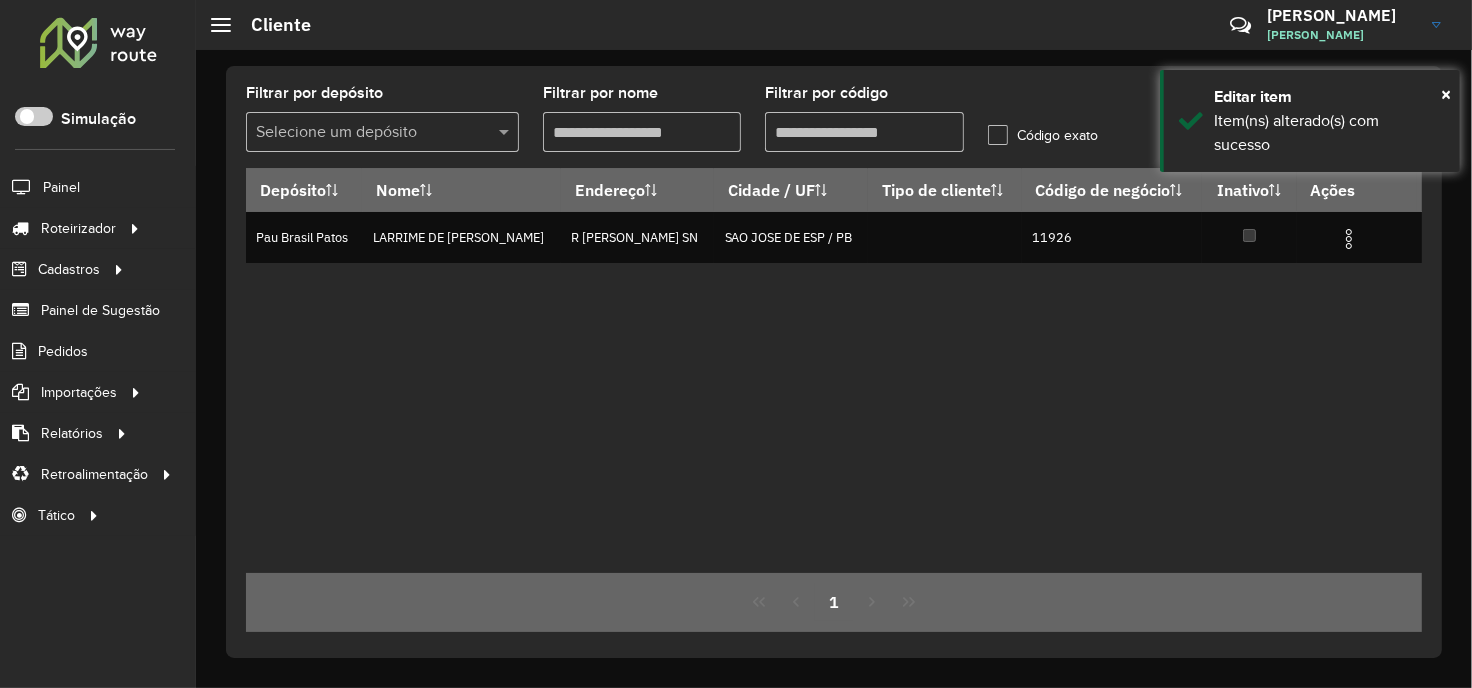 click on "Filtrar por código" at bounding box center [864, 132] 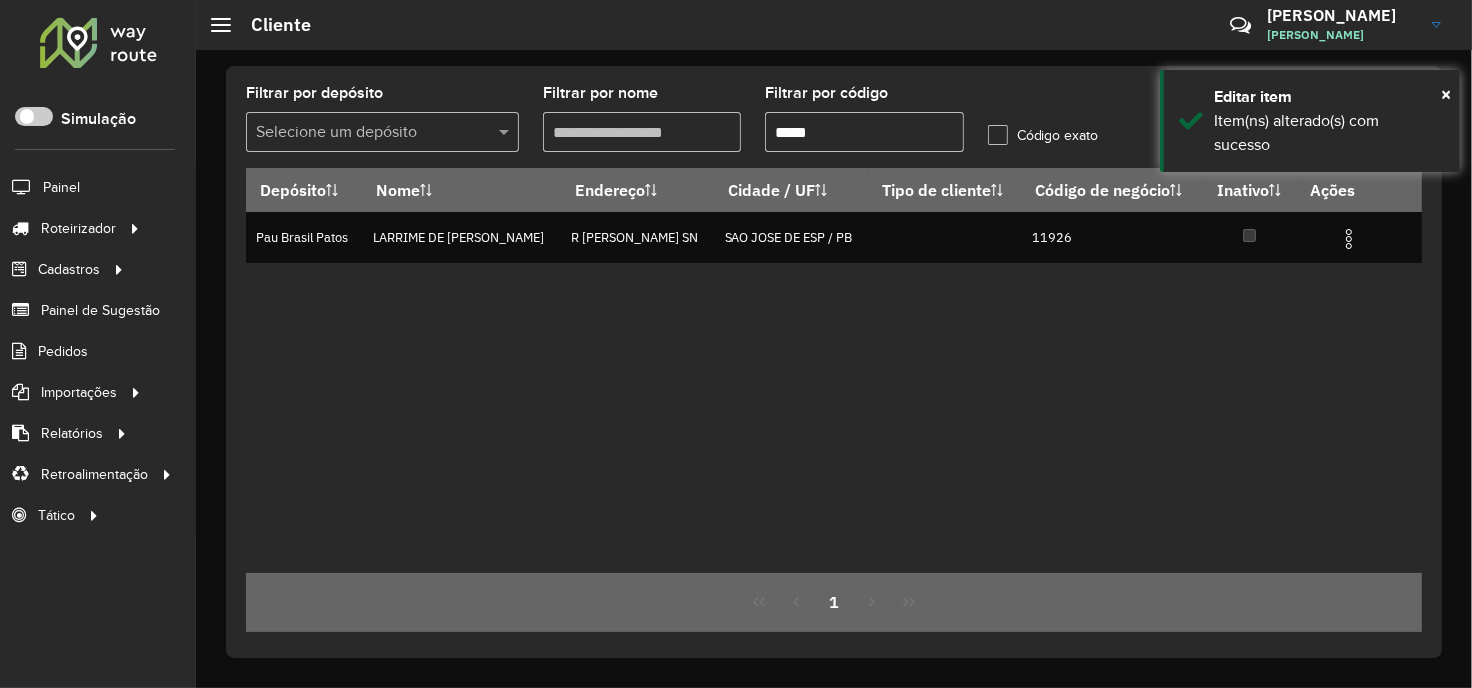 paste 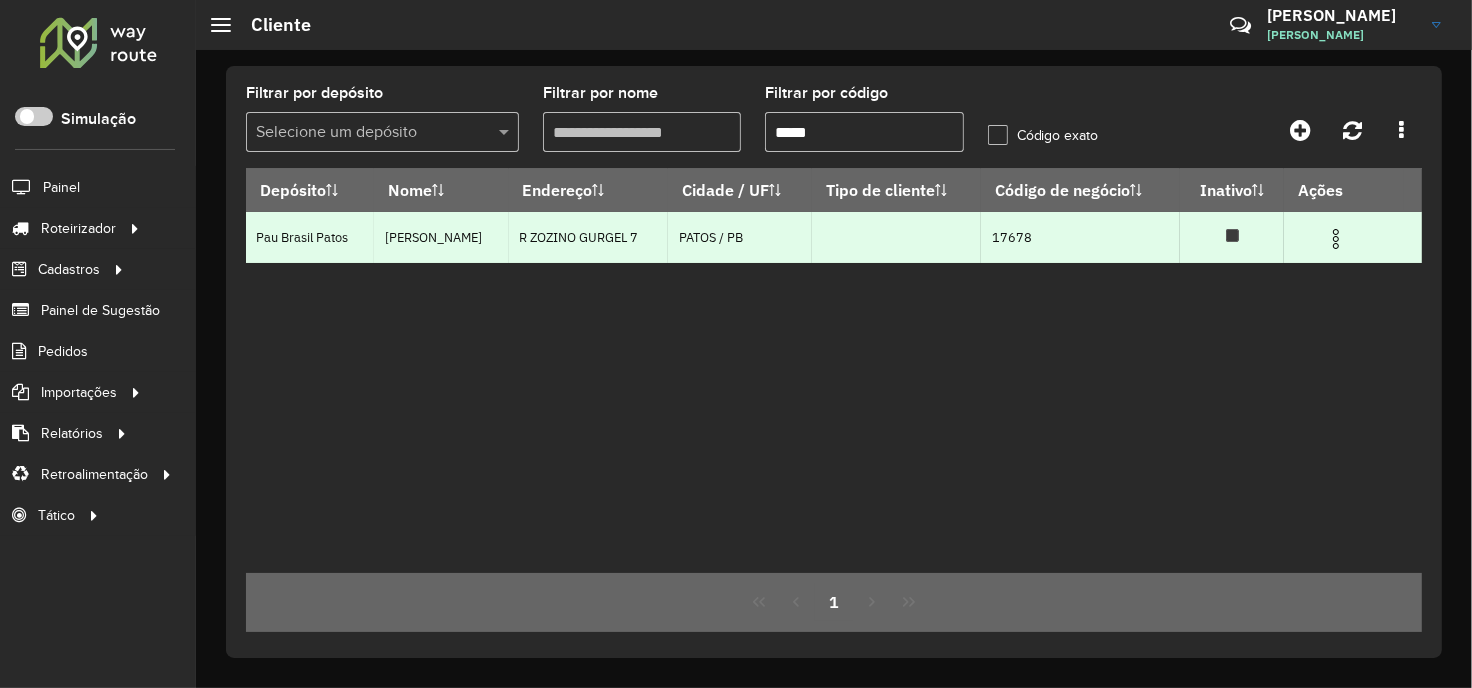 type on "*****" 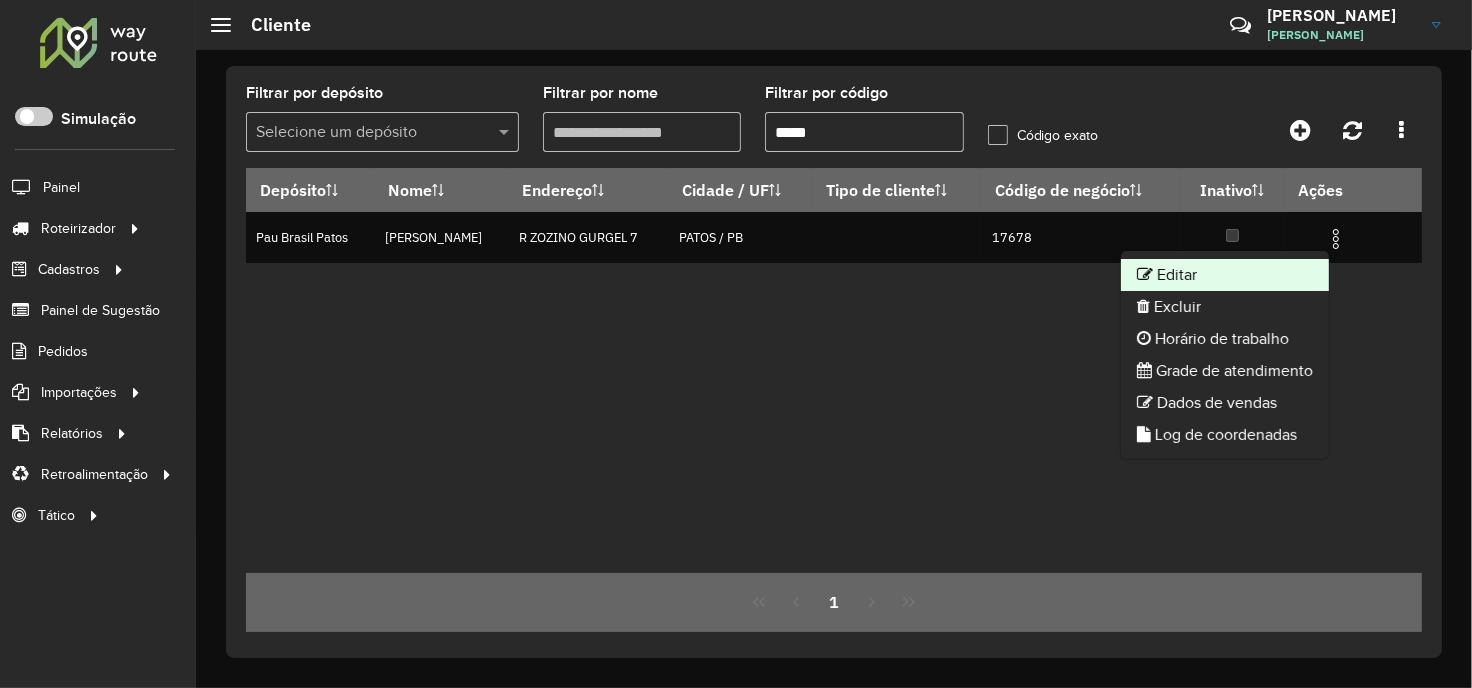 click on "Editar" 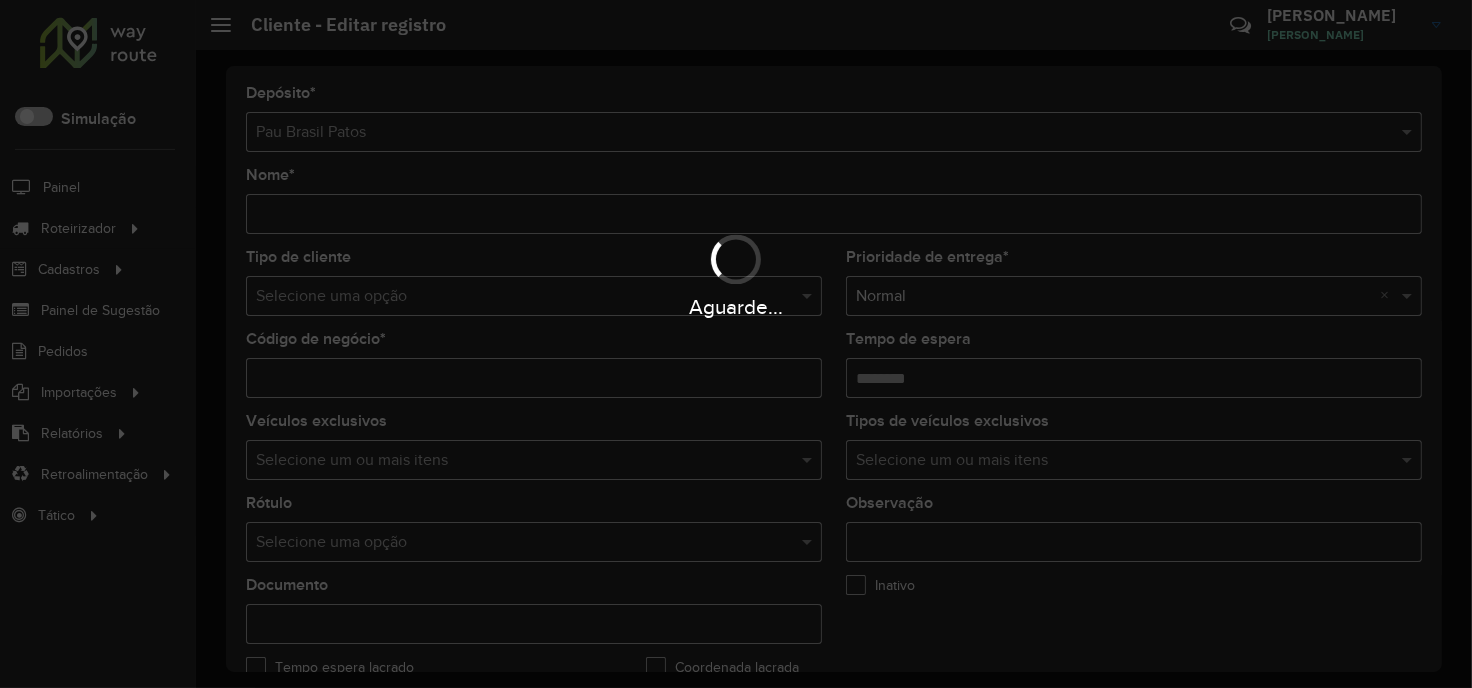 click on "Aguarde..." at bounding box center (736, 344) 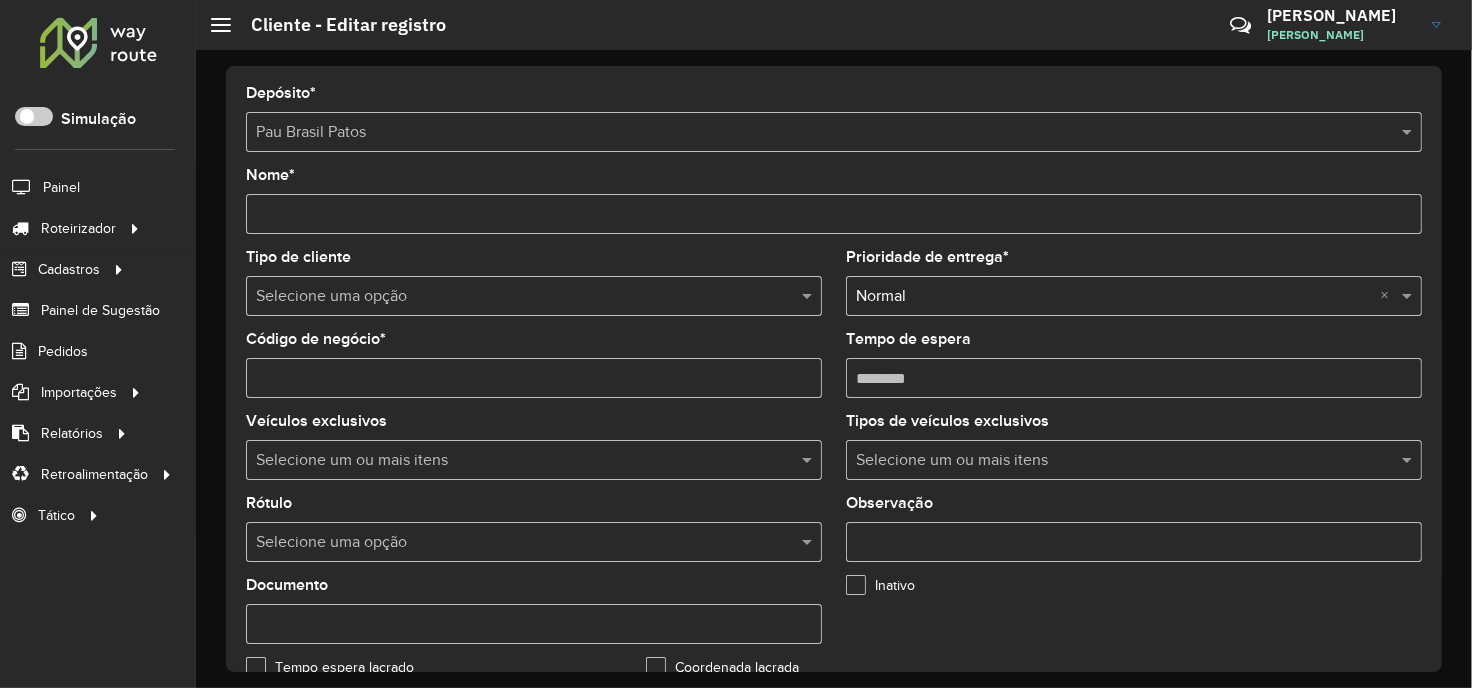 click at bounding box center (514, 543) 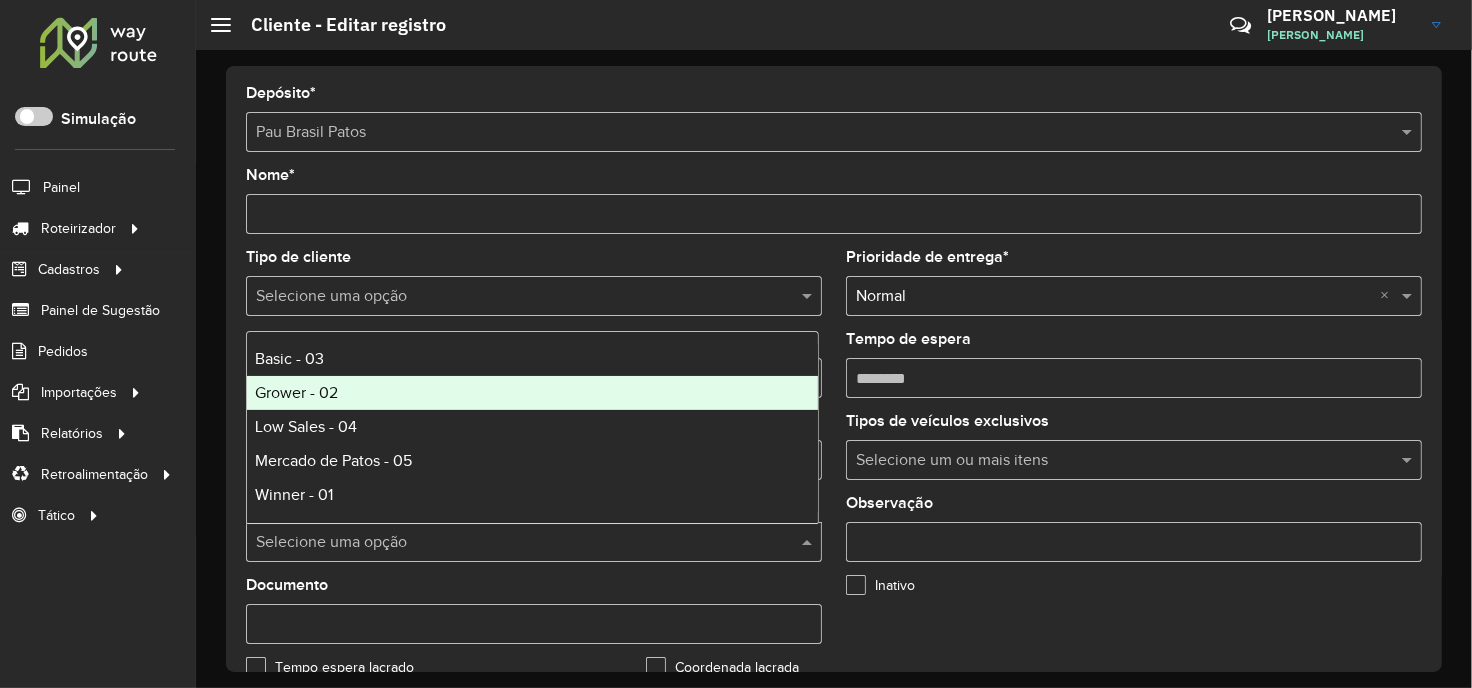 click on "Grower - 02" at bounding box center (296, 392) 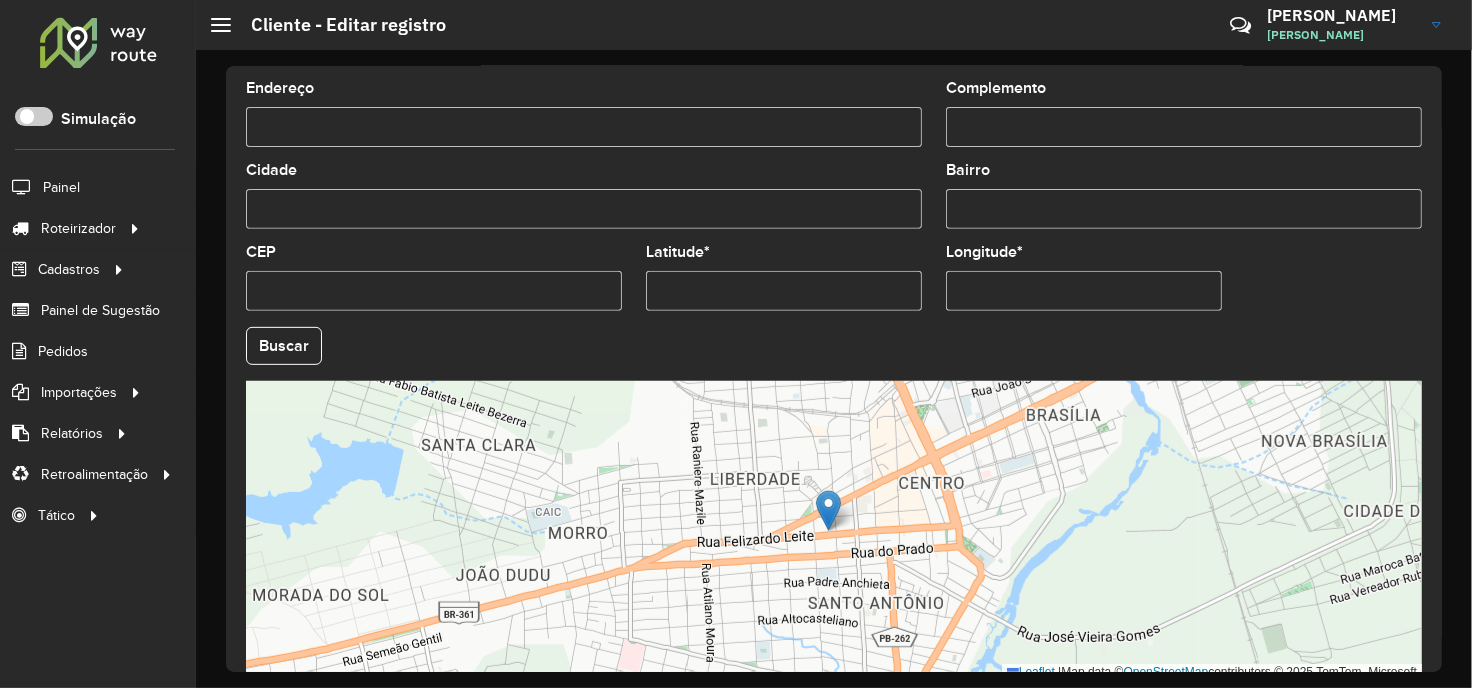 scroll, scrollTop: 803, scrollLeft: 0, axis: vertical 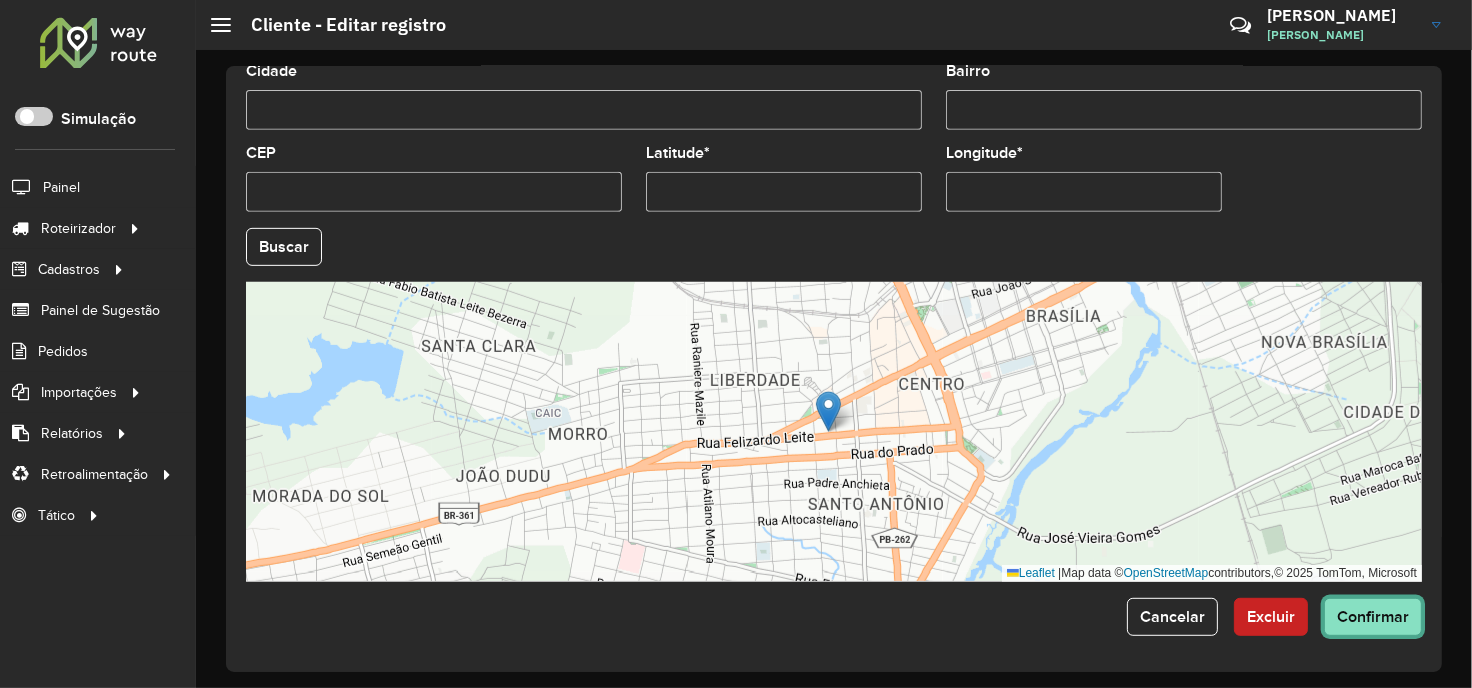 click on "Confirmar" 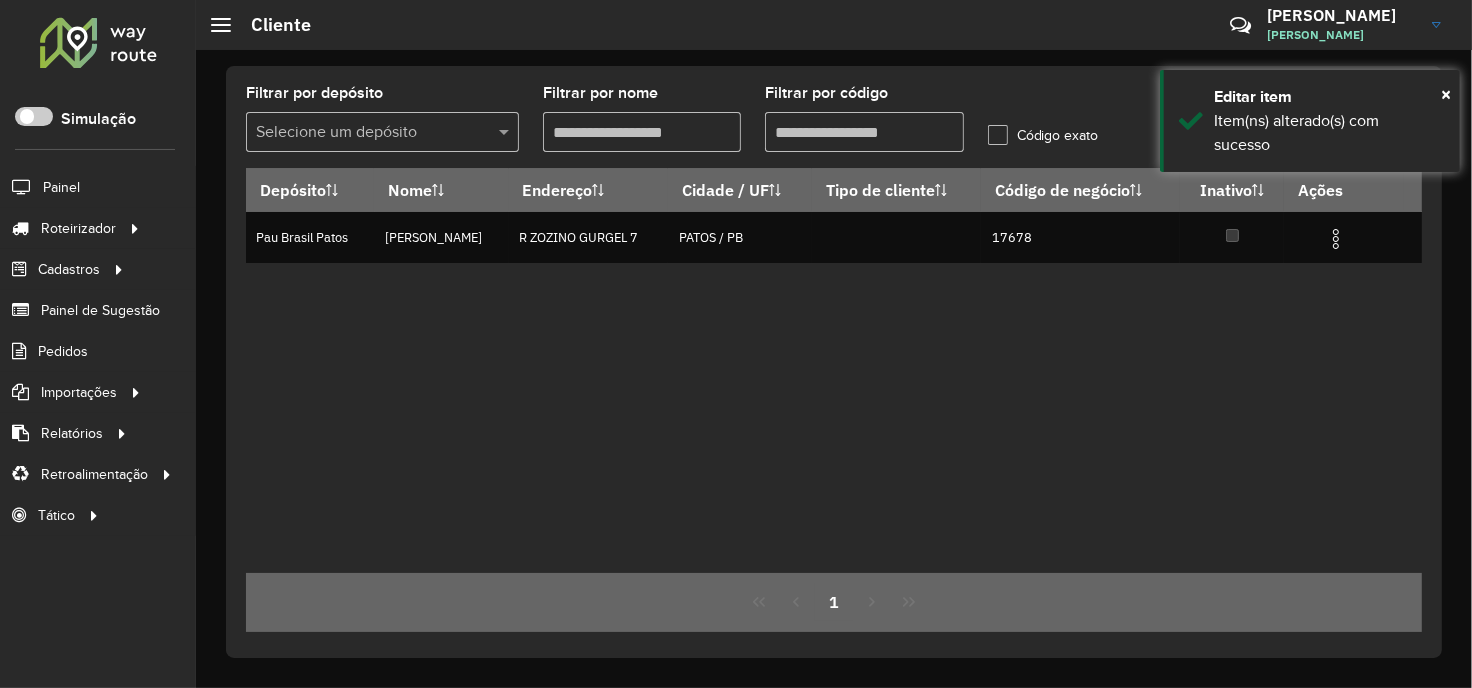 click on "Filtrar por código" at bounding box center (864, 132) 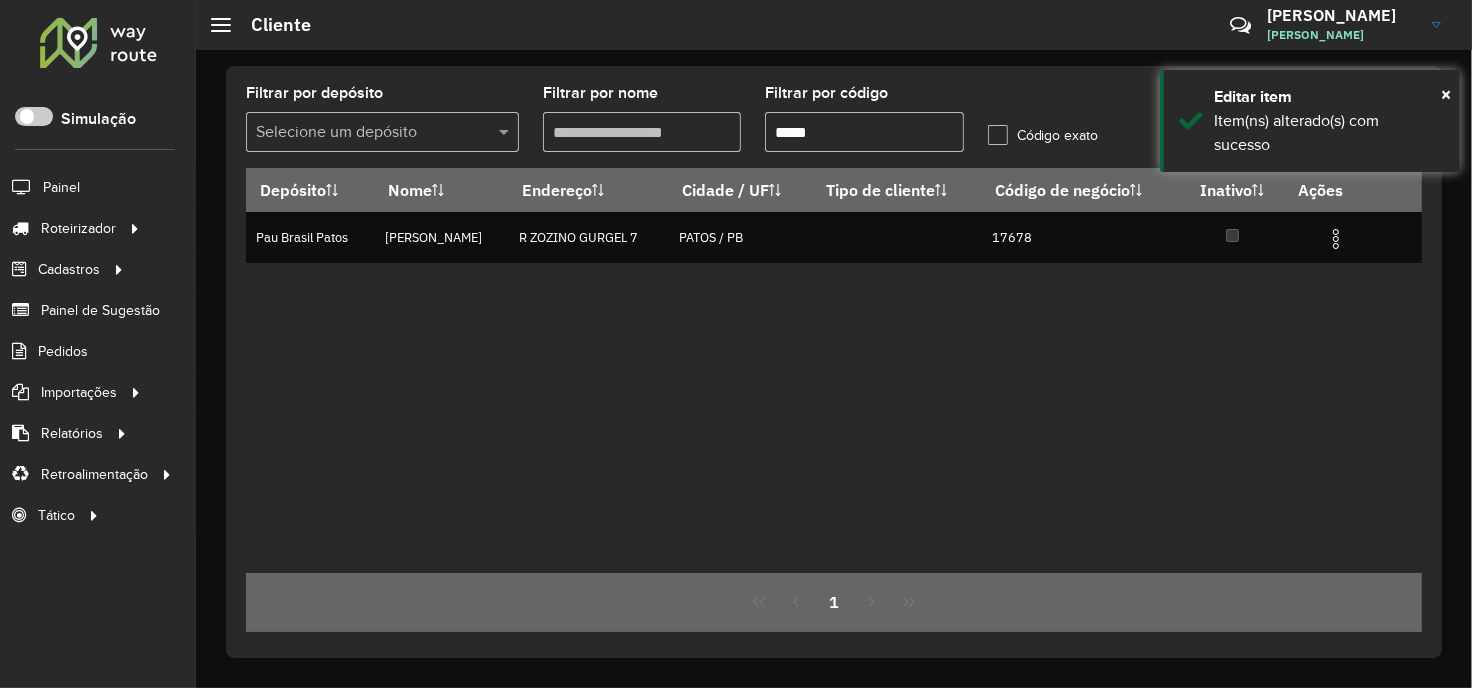 paste 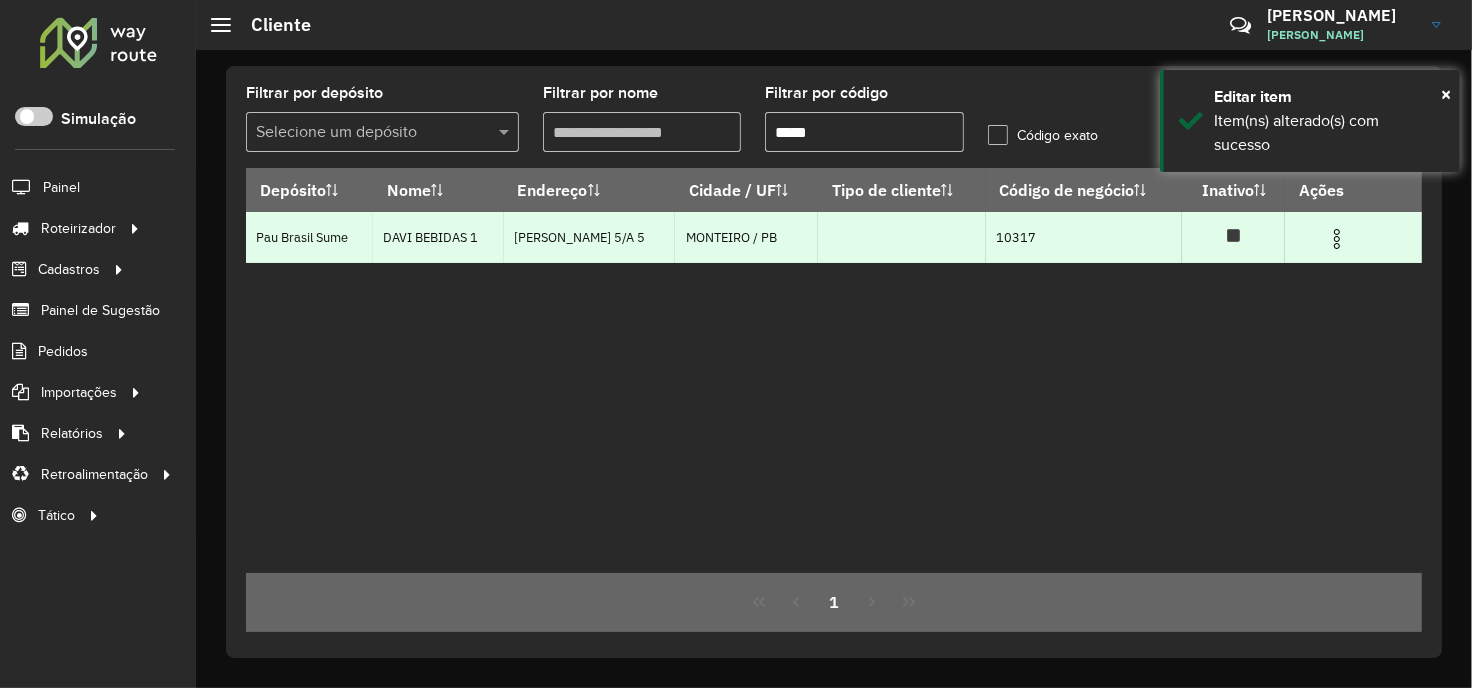 type on "*****" 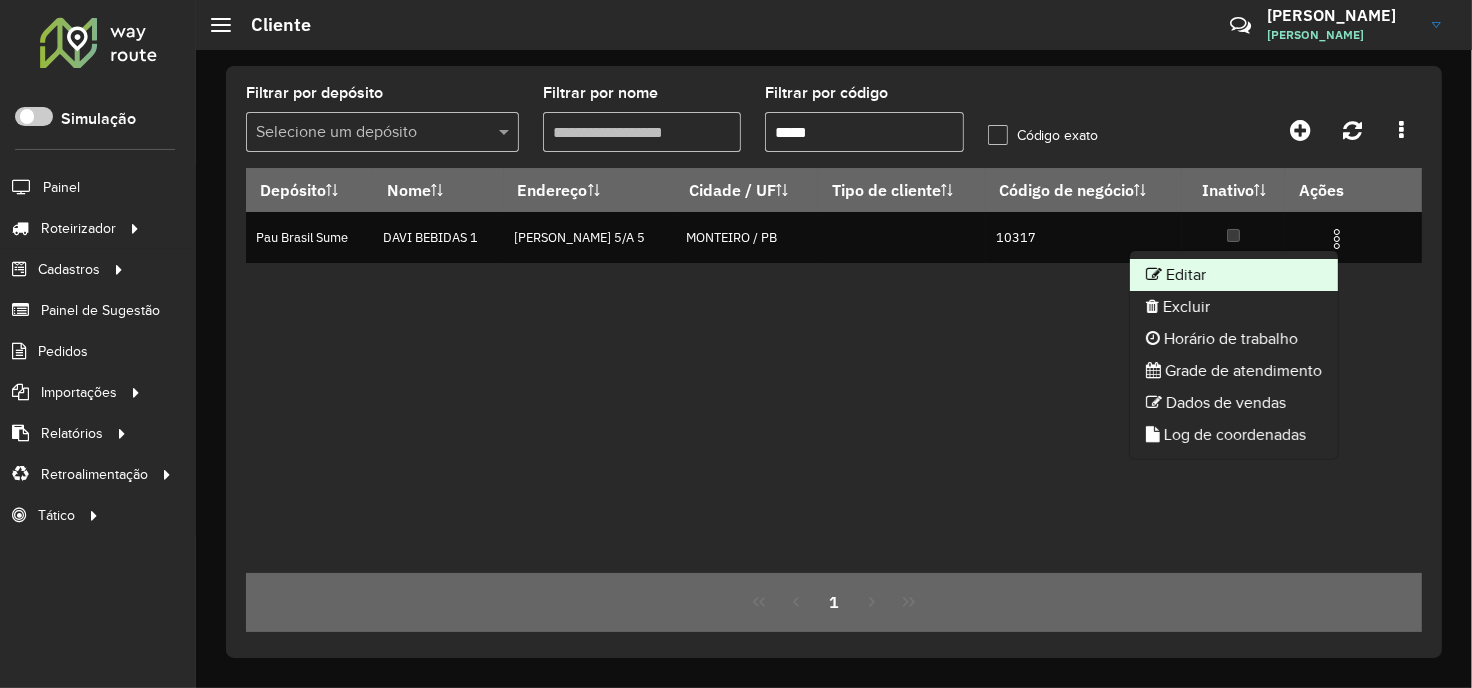 click on "Editar" 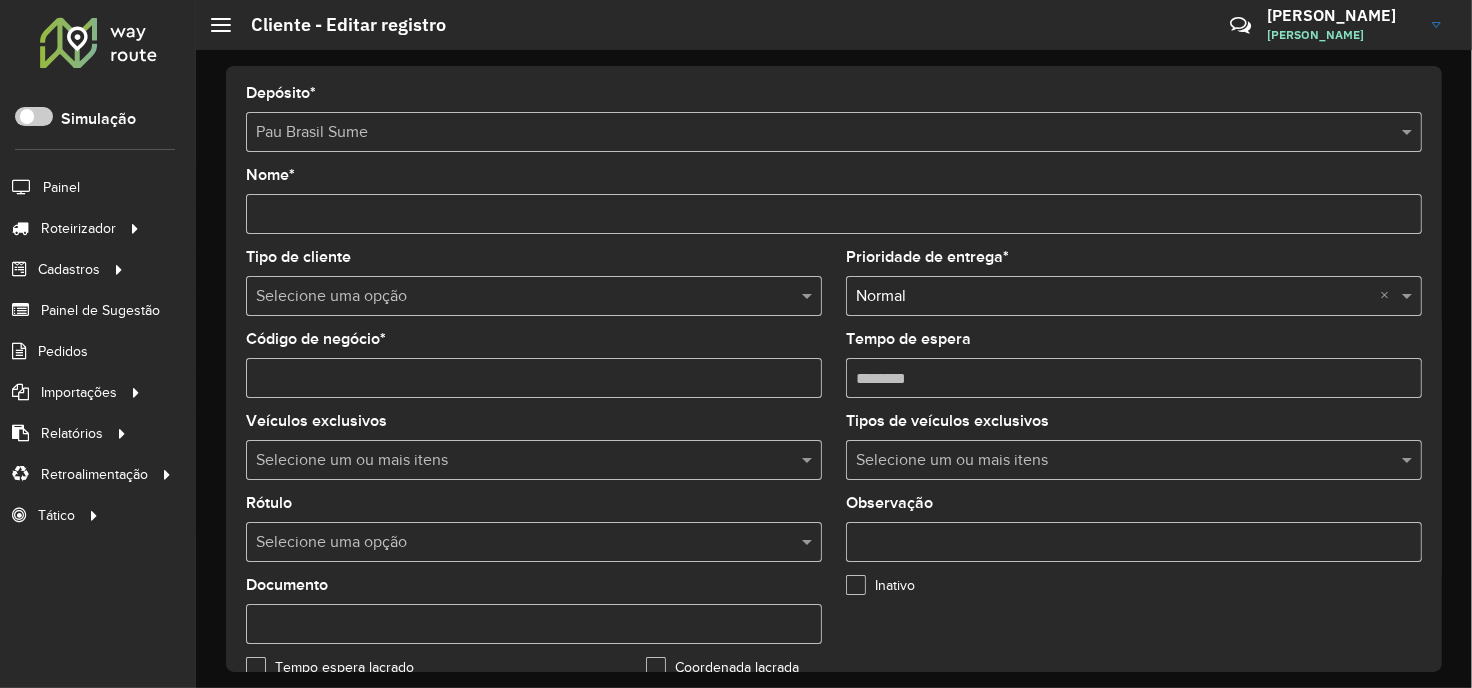 click at bounding box center (514, 543) 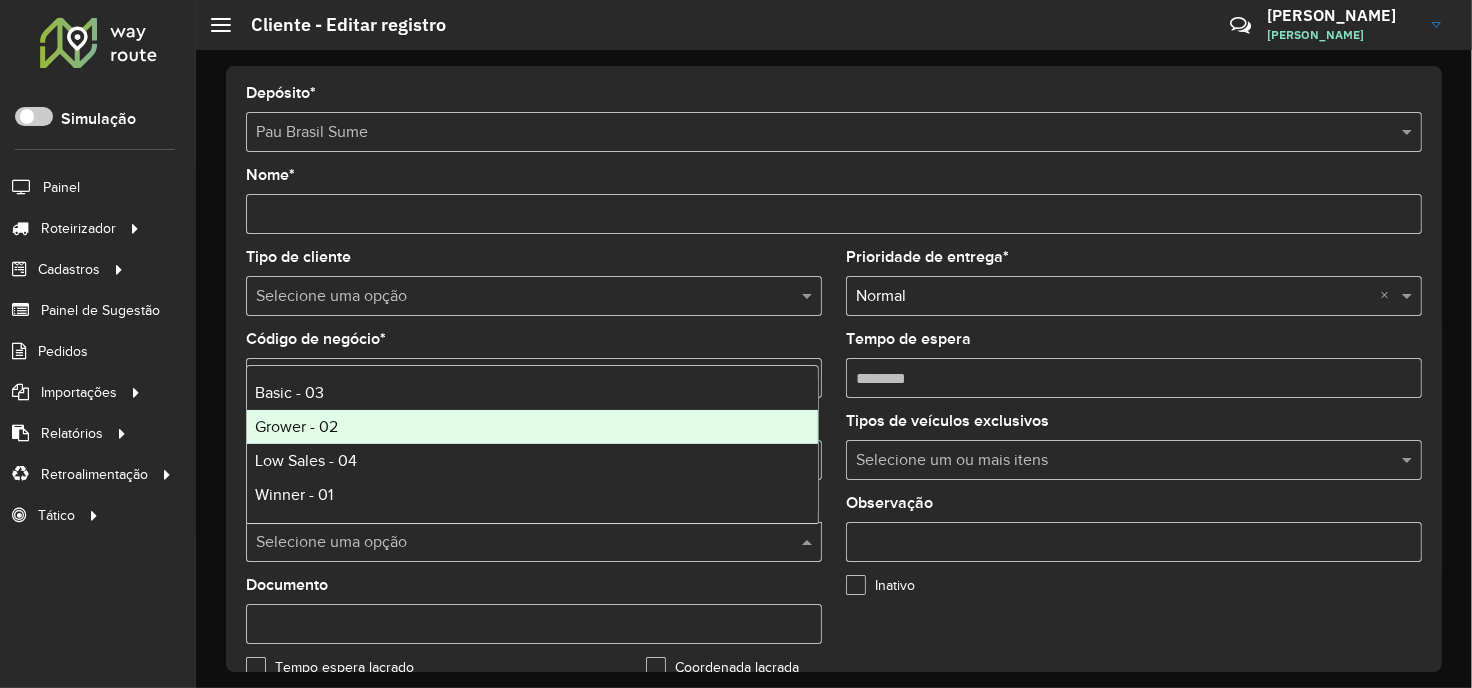 click on "Grower - 02" at bounding box center (532, 427) 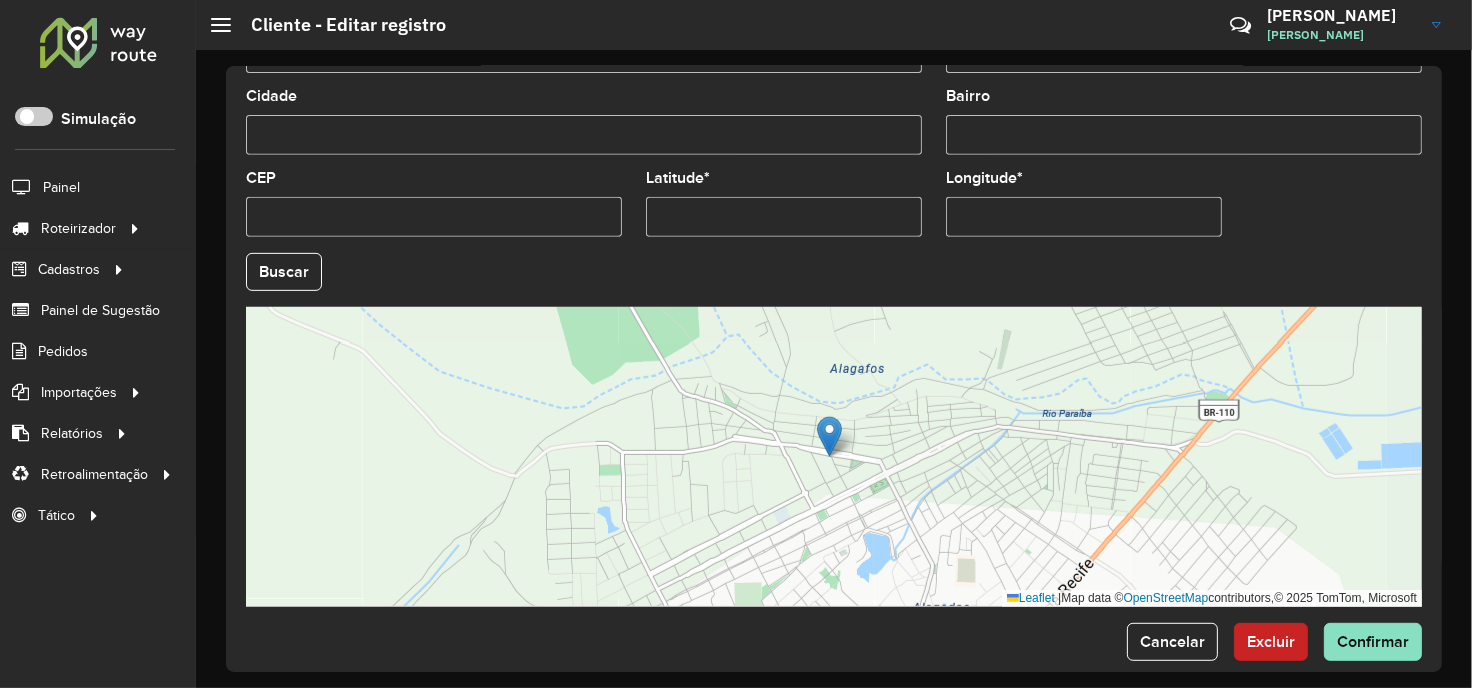 scroll, scrollTop: 803, scrollLeft: 0, axis: vertical 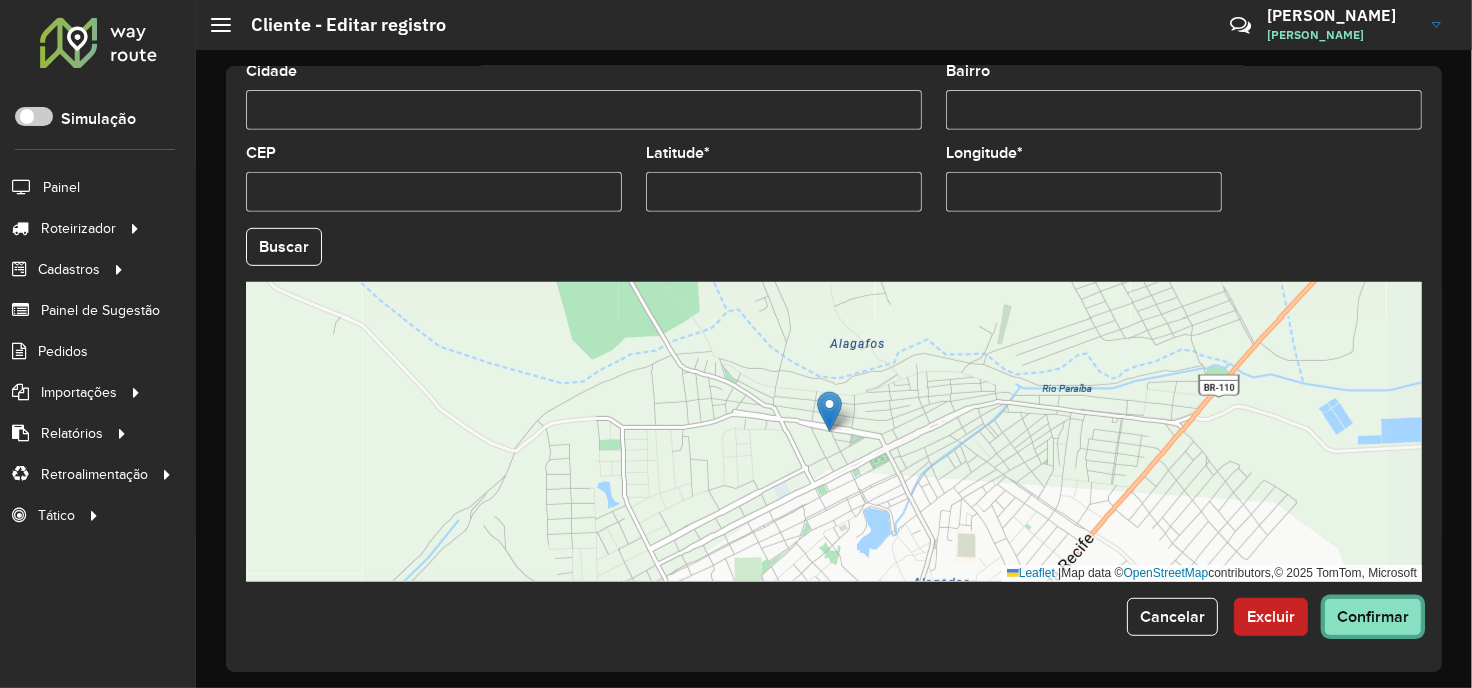 click on "Confirmar" 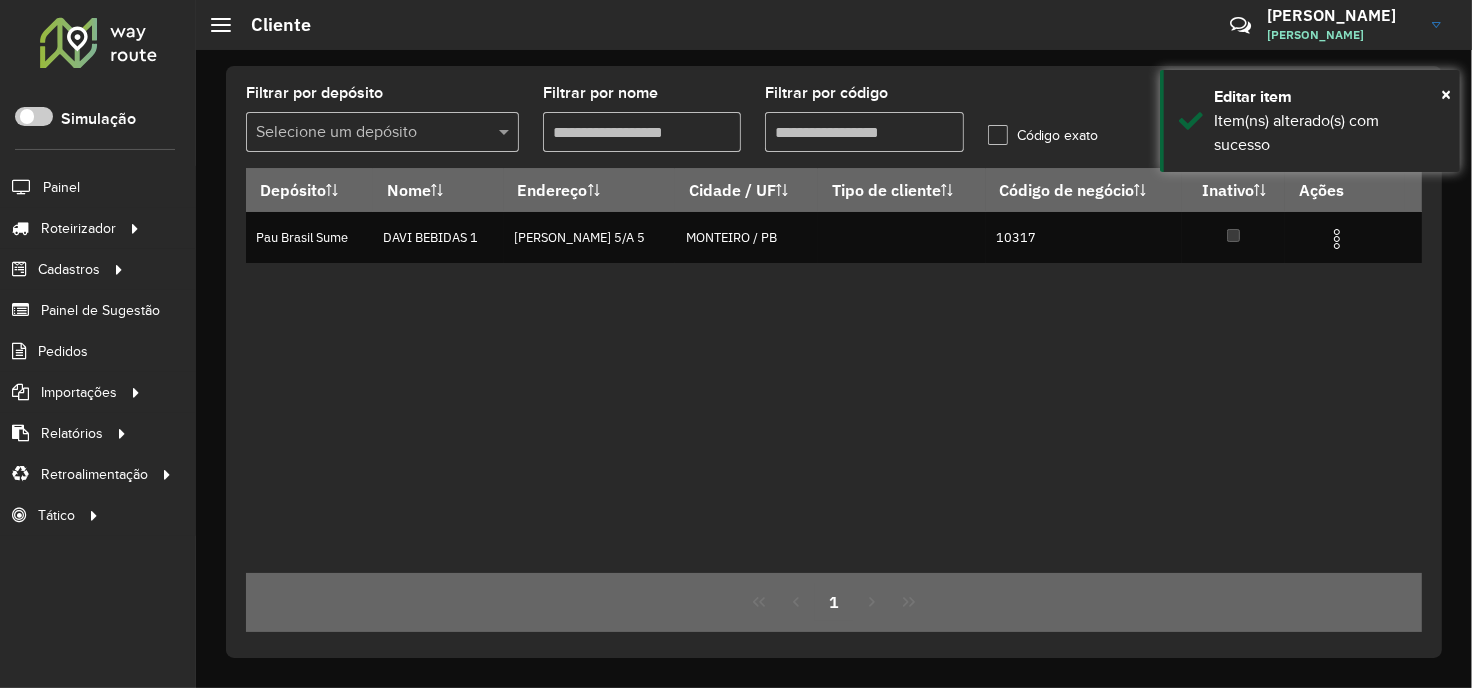 click on "Filtrar por código" at bounding box center (864, 132) 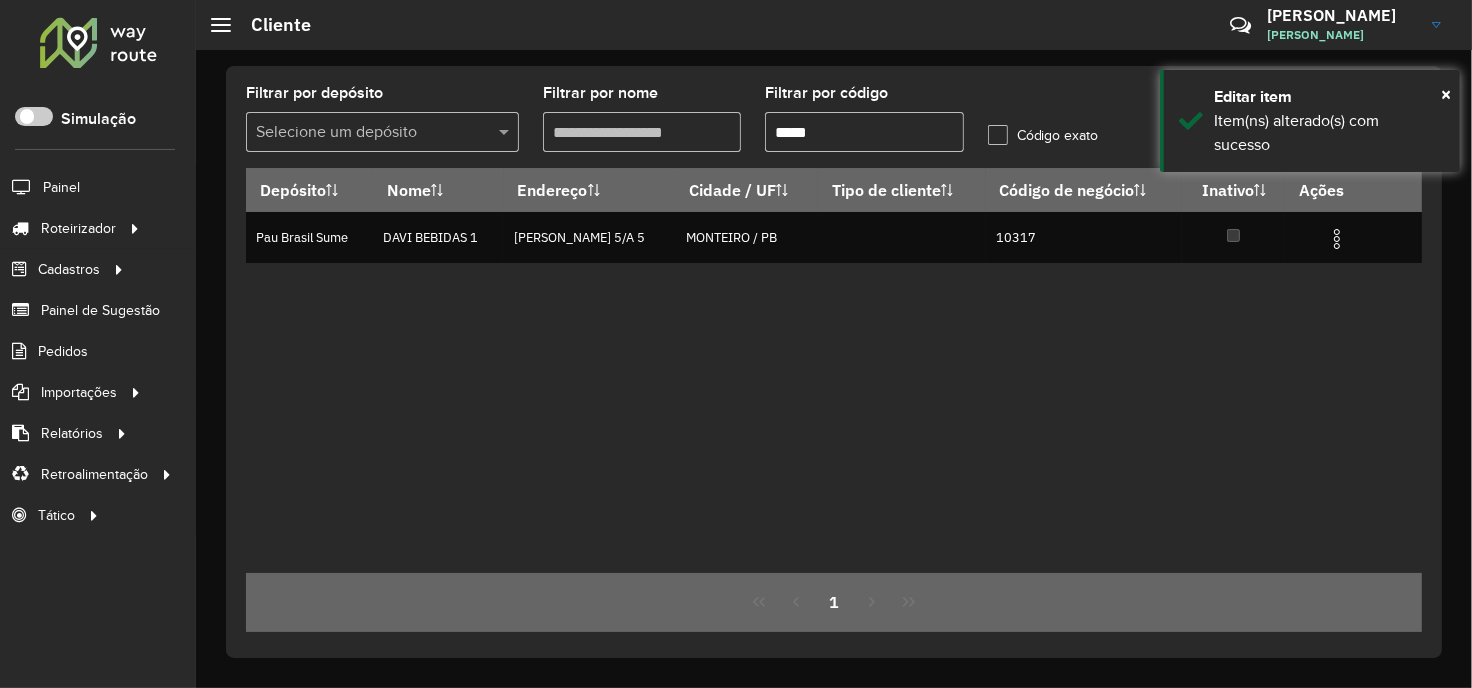 paste 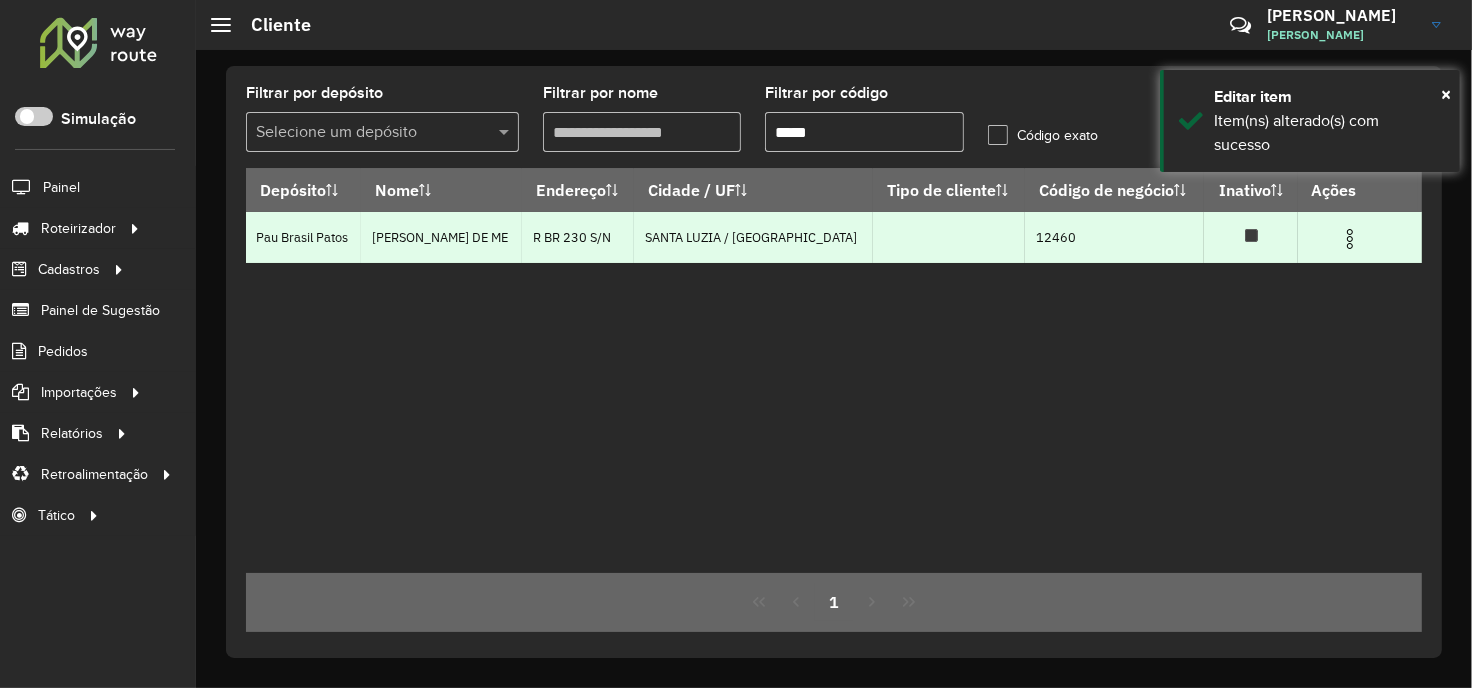 type on "*****" 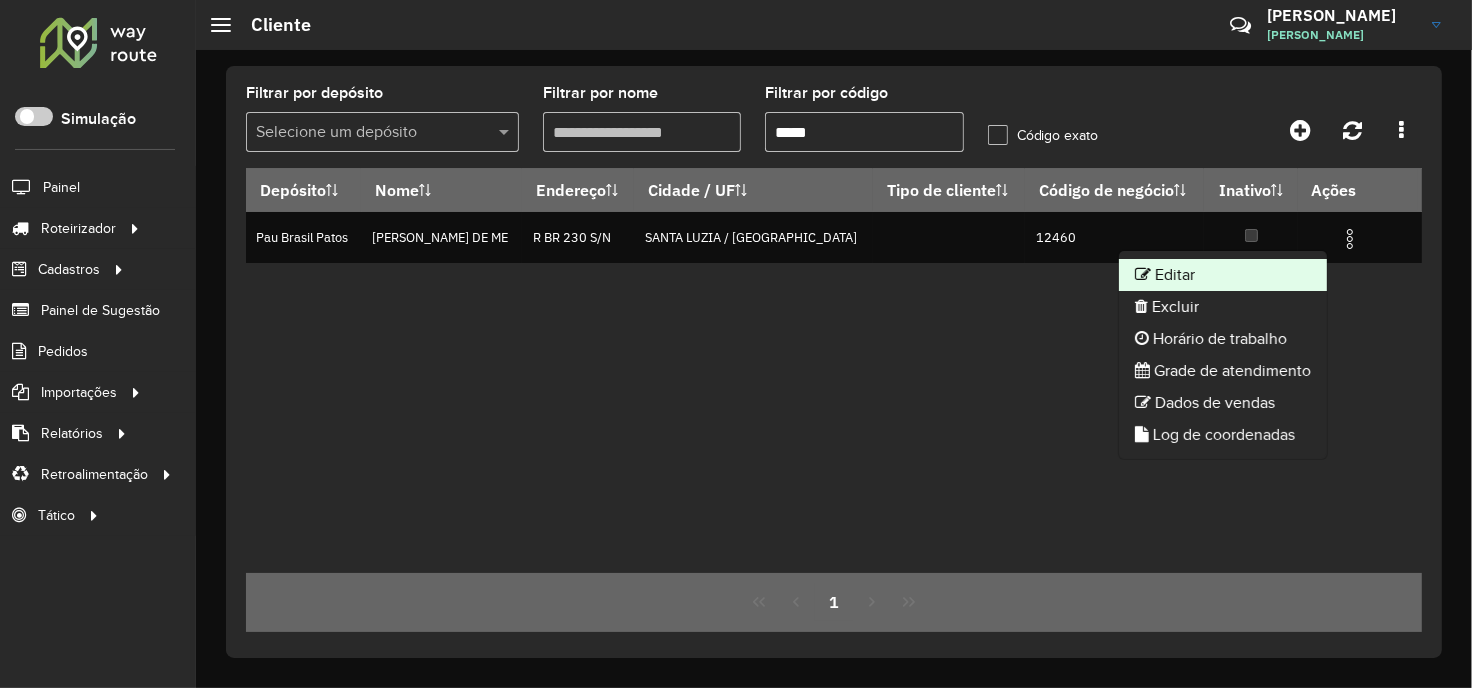 click on "Editar" 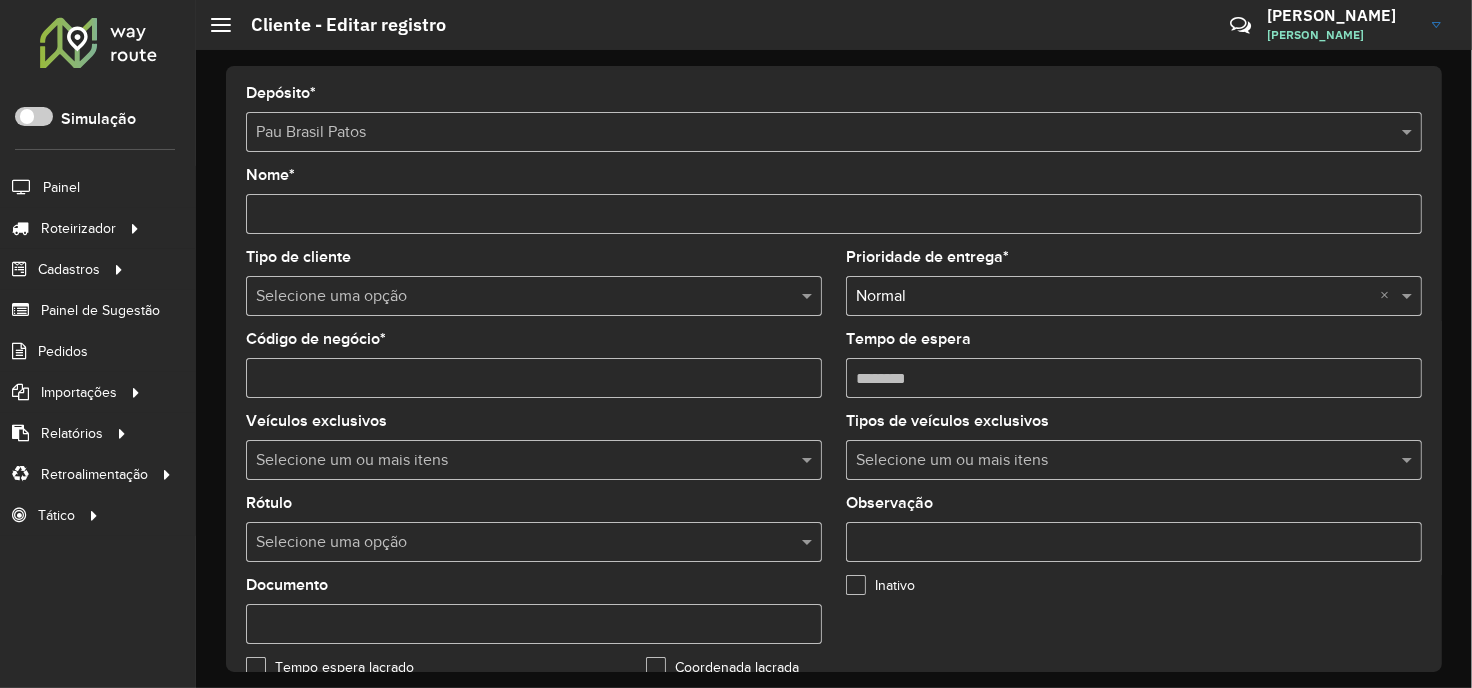 click on "Selecione uma opção" at bounding box center [534, 542] 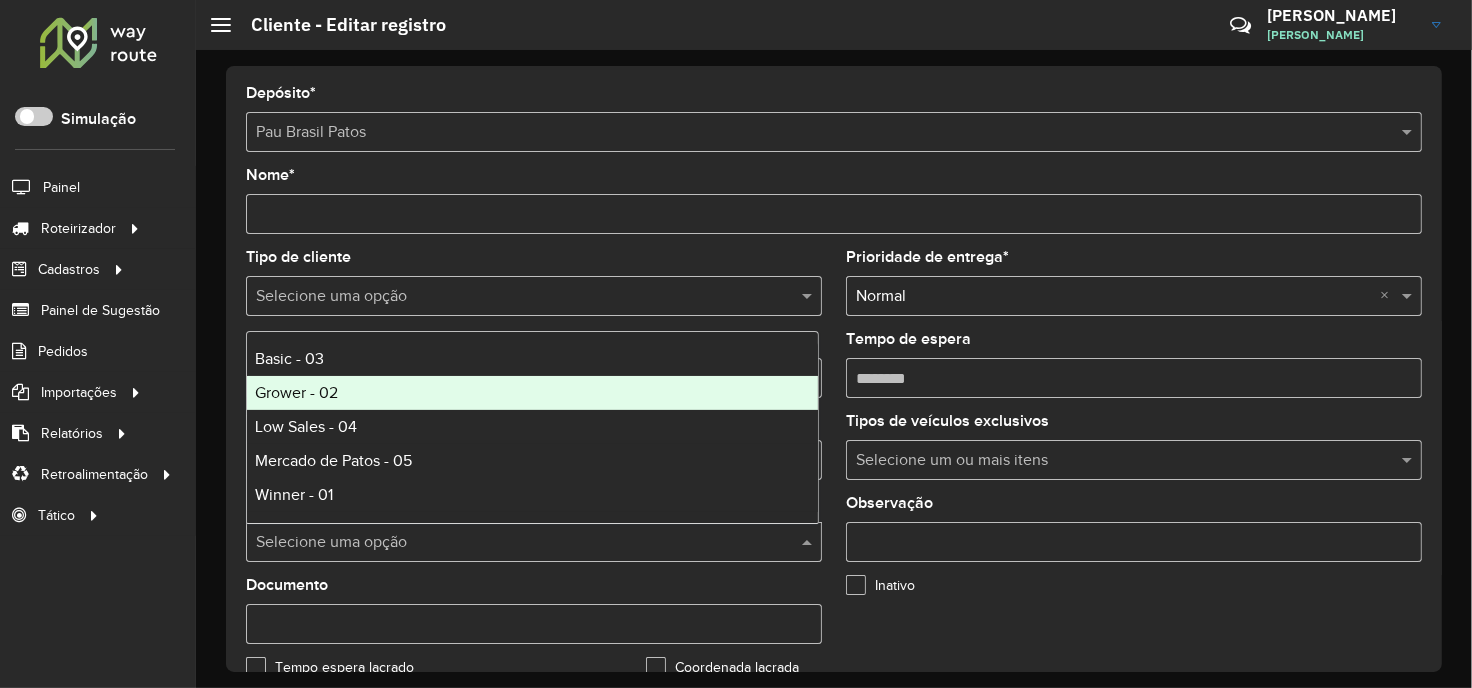 click on "Grower - 02" at bounding box center [532, 393] 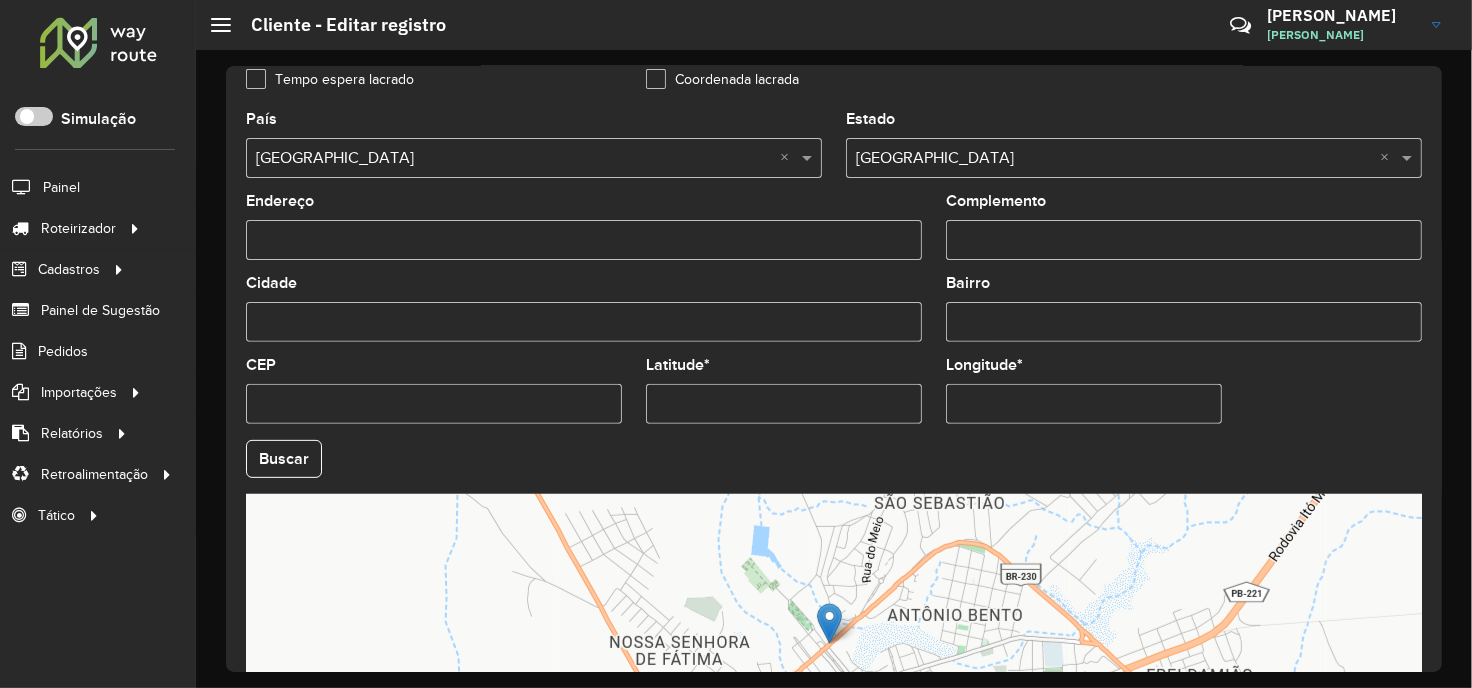 scroll, scrollTop: 803, scrollLeft: 0, axis: vertical 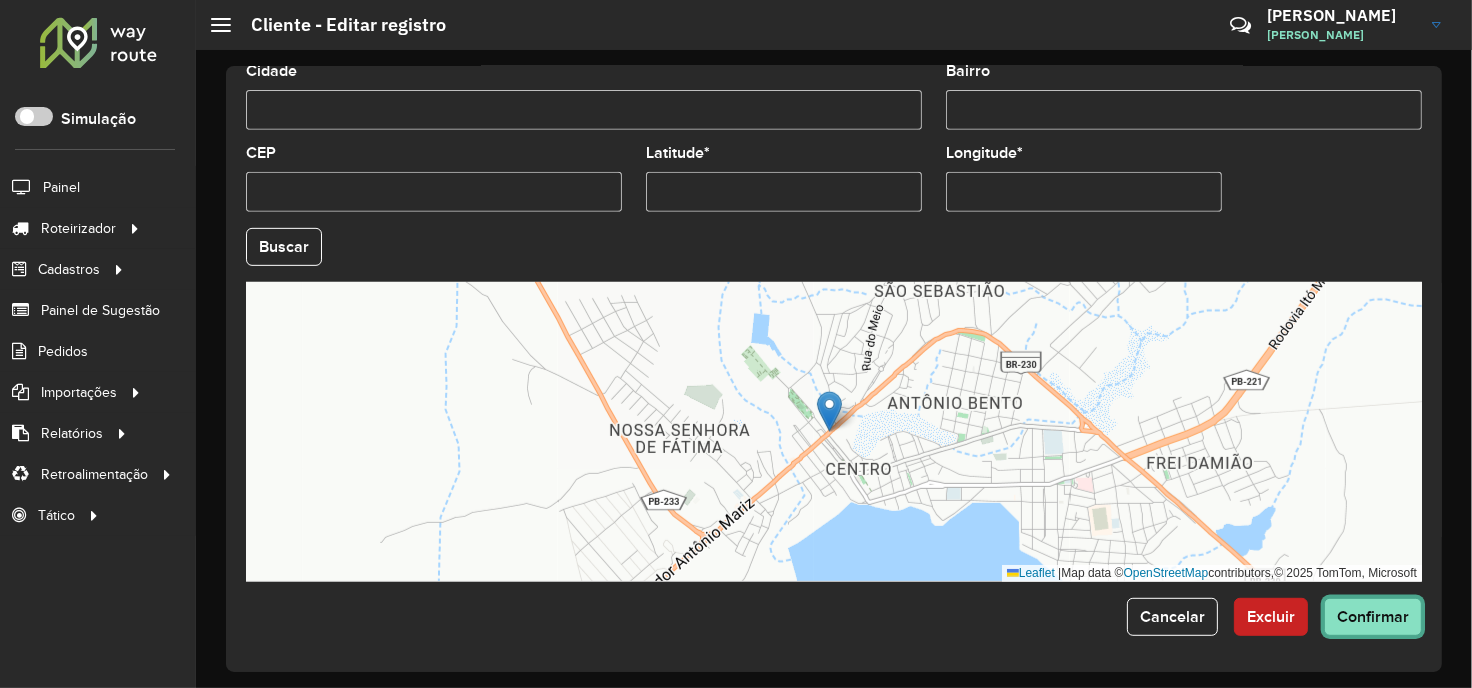 click on "Confirmar" 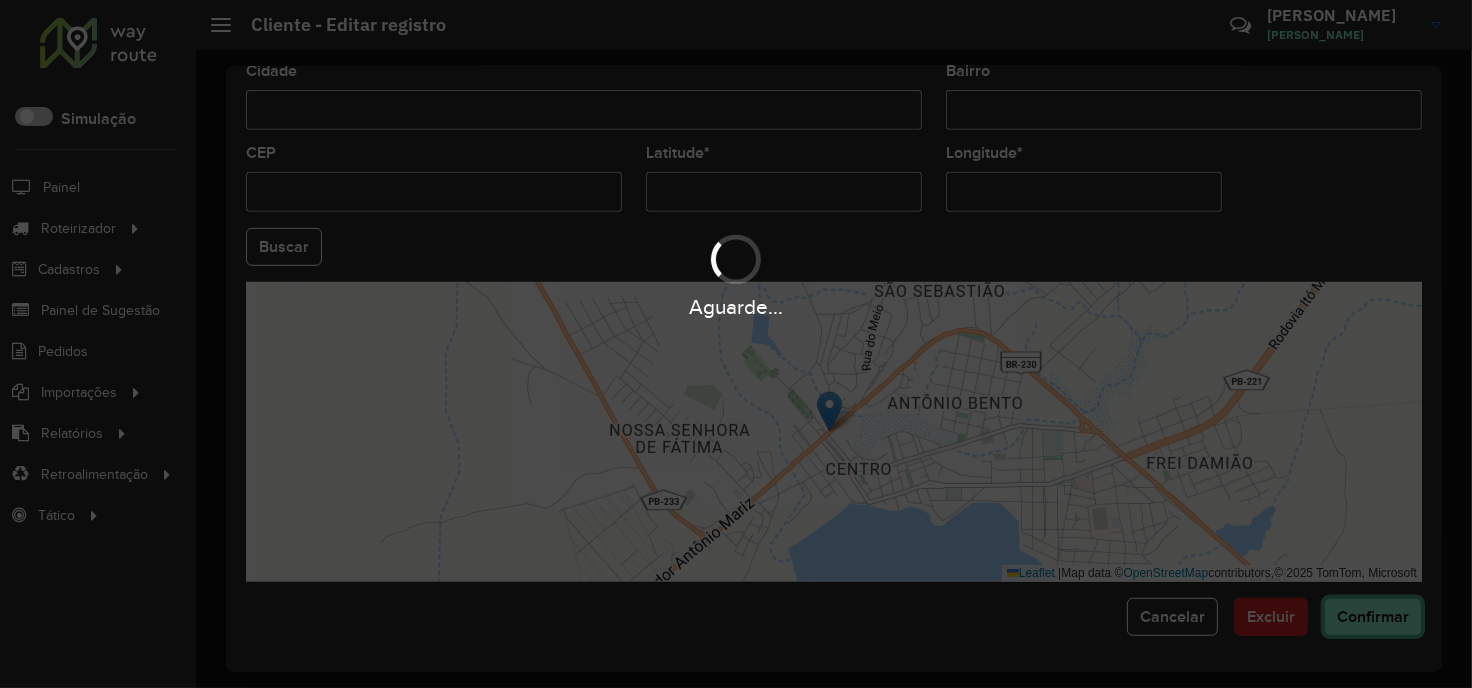 type 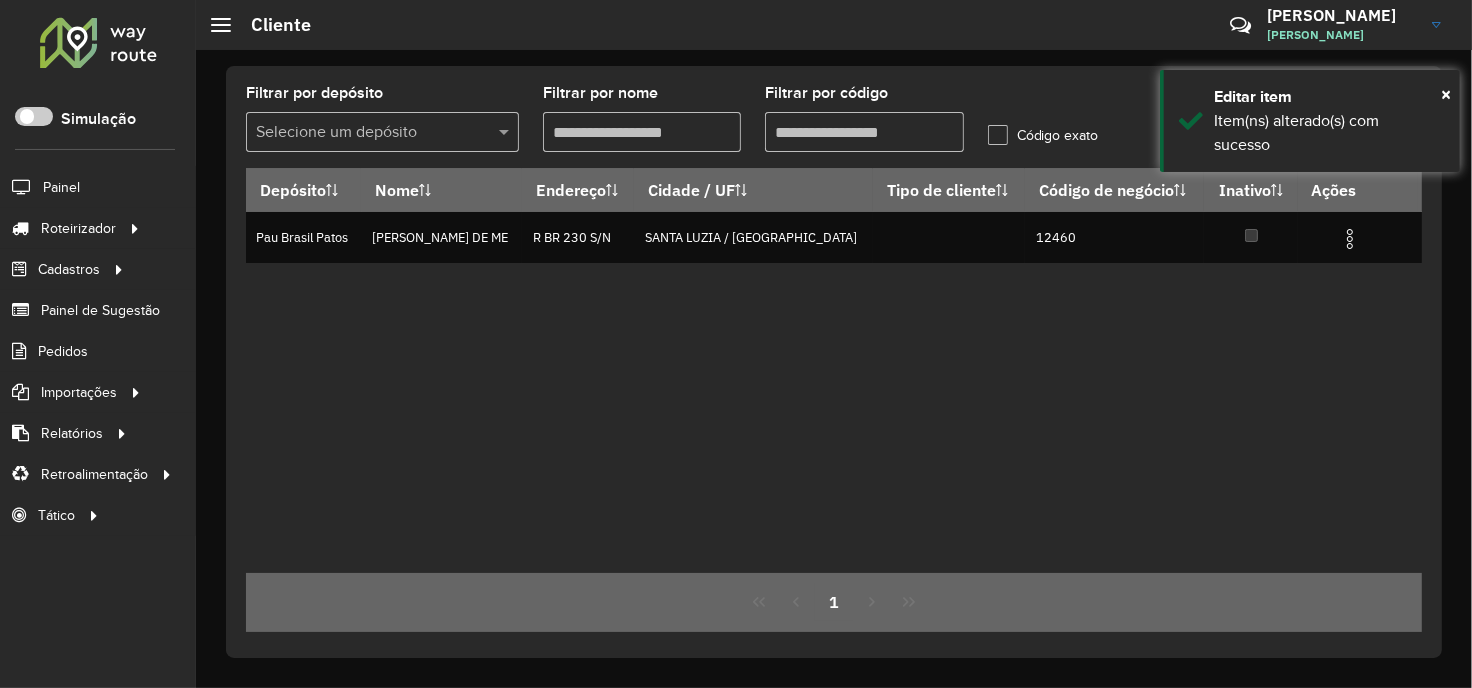click on "Filtrar por código" at bounding box center [864, 132] 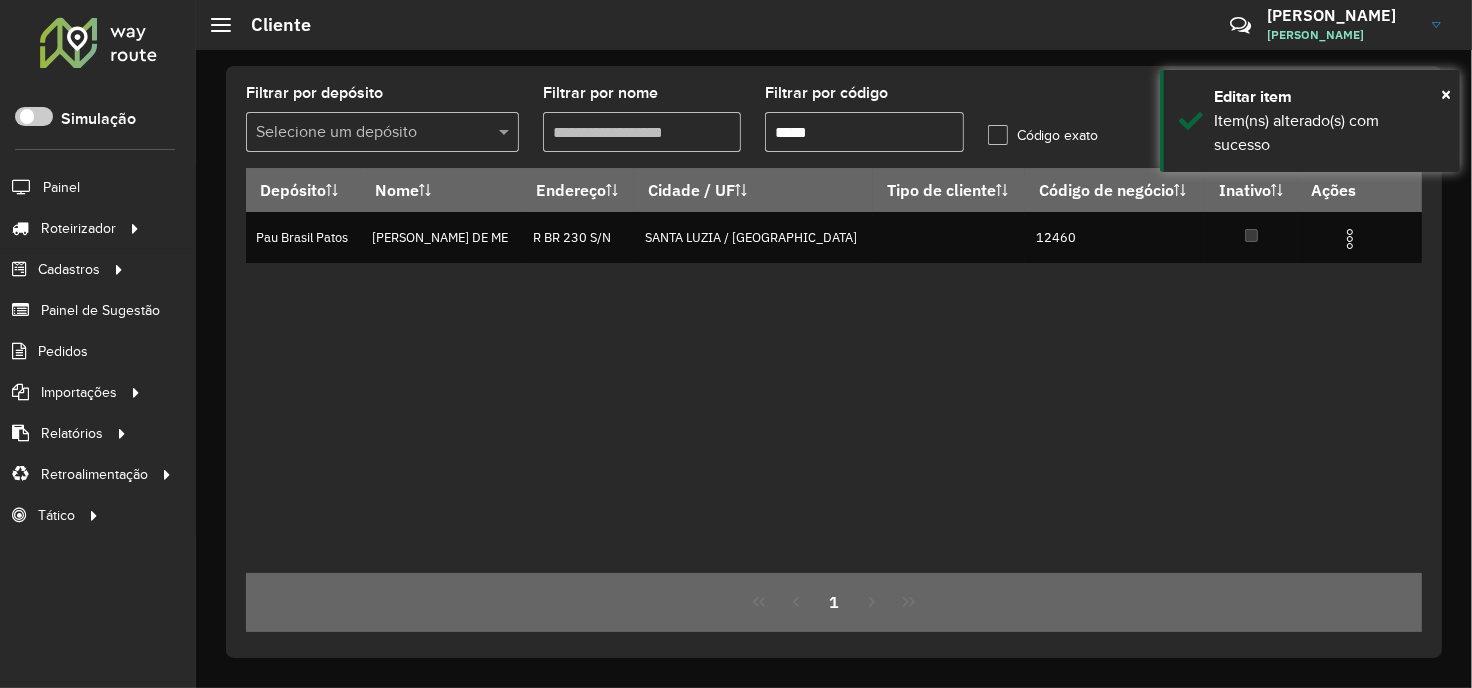 paste 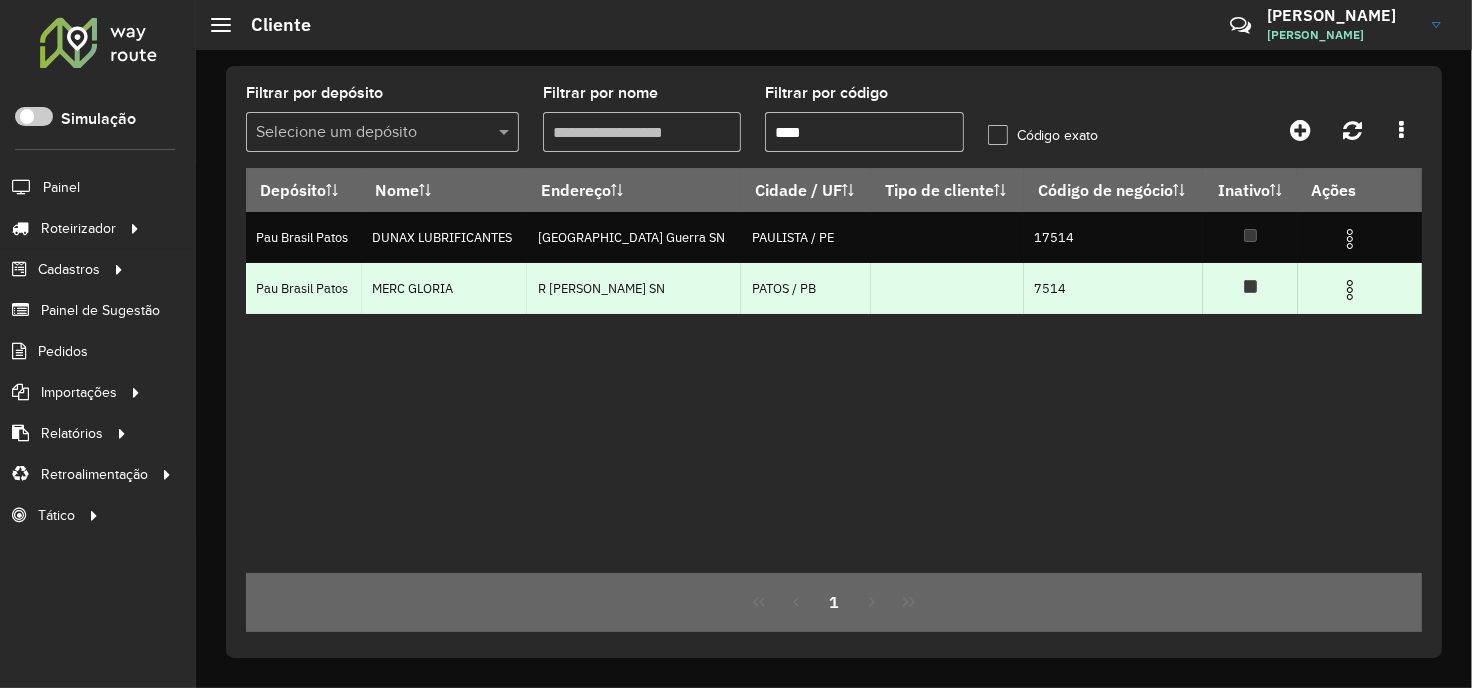 type on "****" 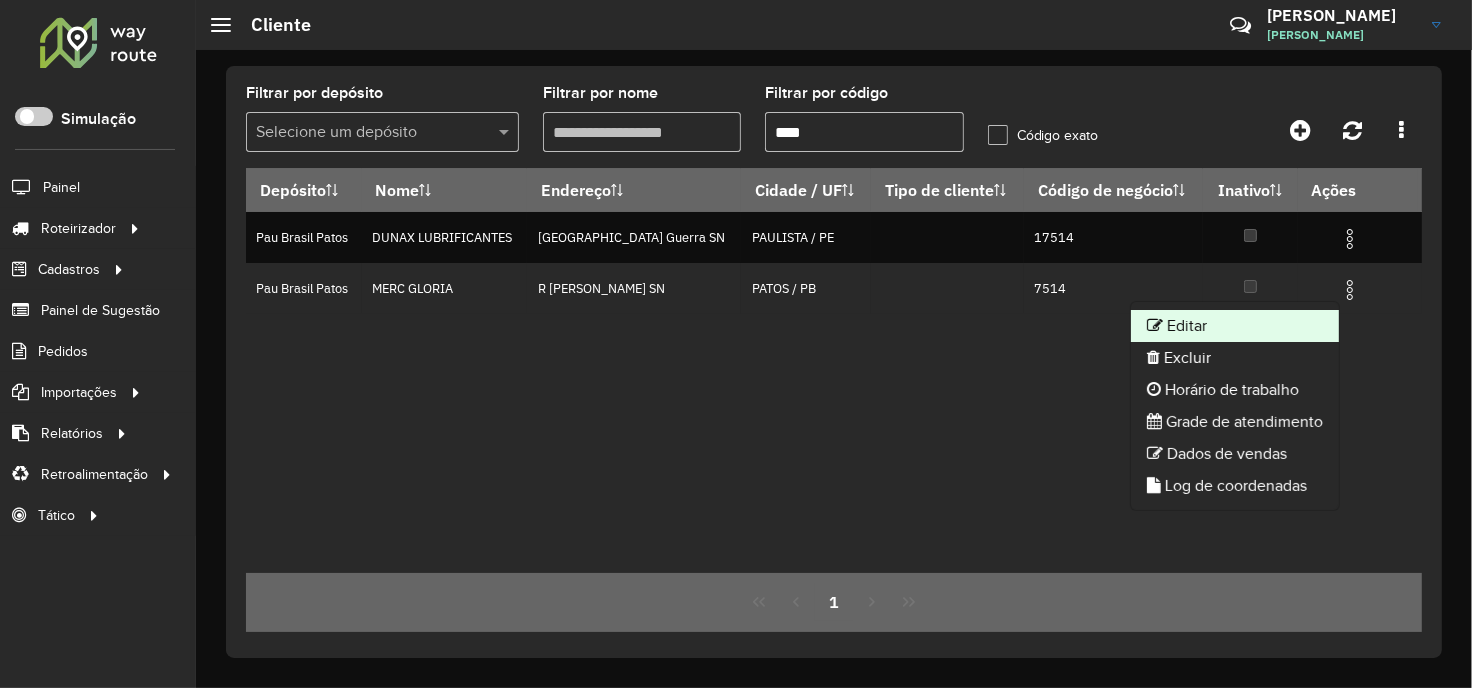 click on "Editar" 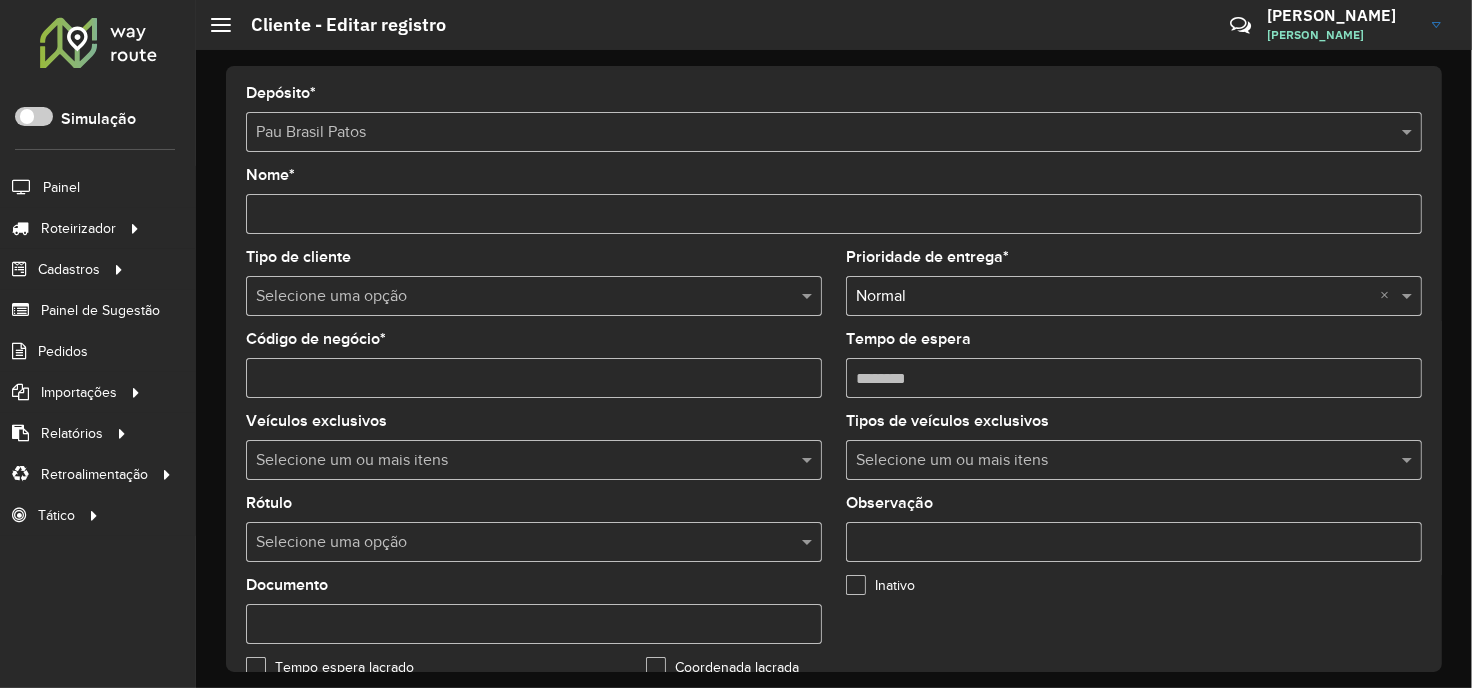 click at bounding box center (514, 543) 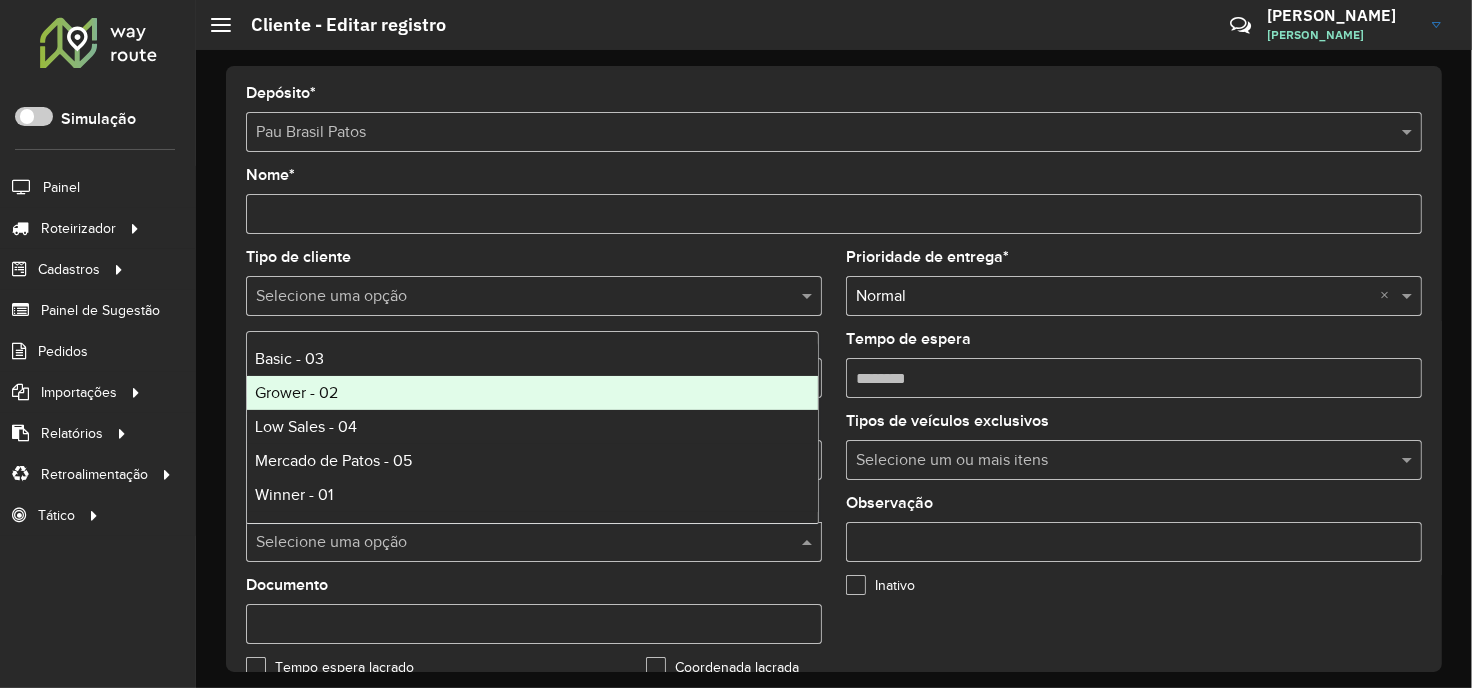 click on "Grower - 02" at bounding box center [532, 393] 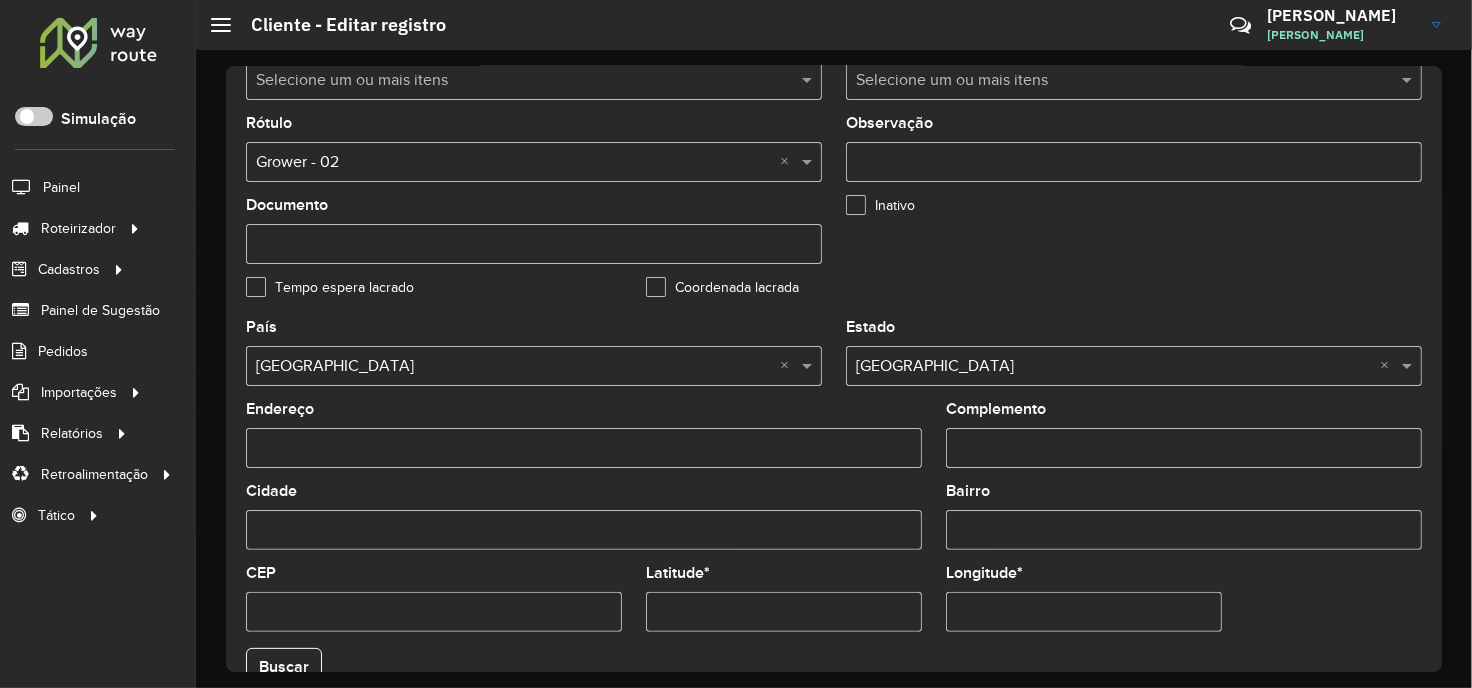 scroll, scrollTop: 803, scrollLeft: 0, axis: vertical 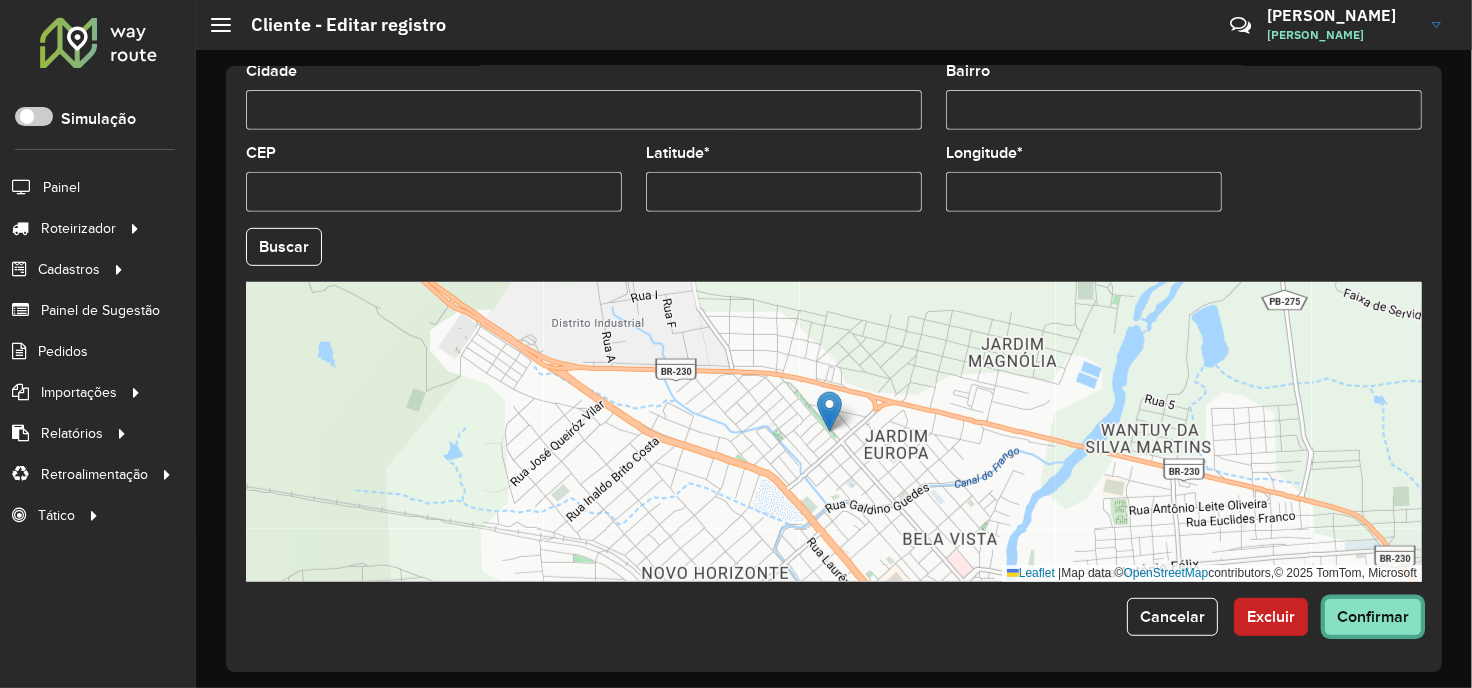 click on "Confirmar" 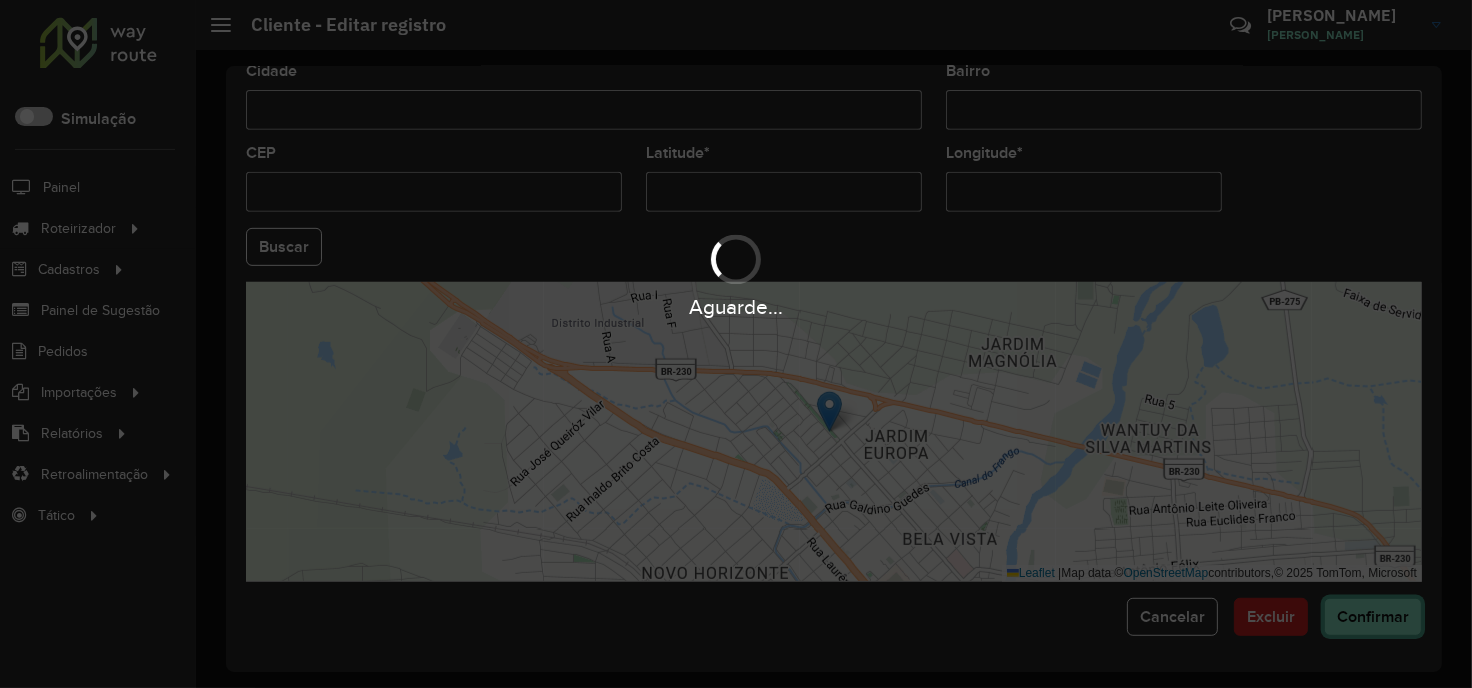 type 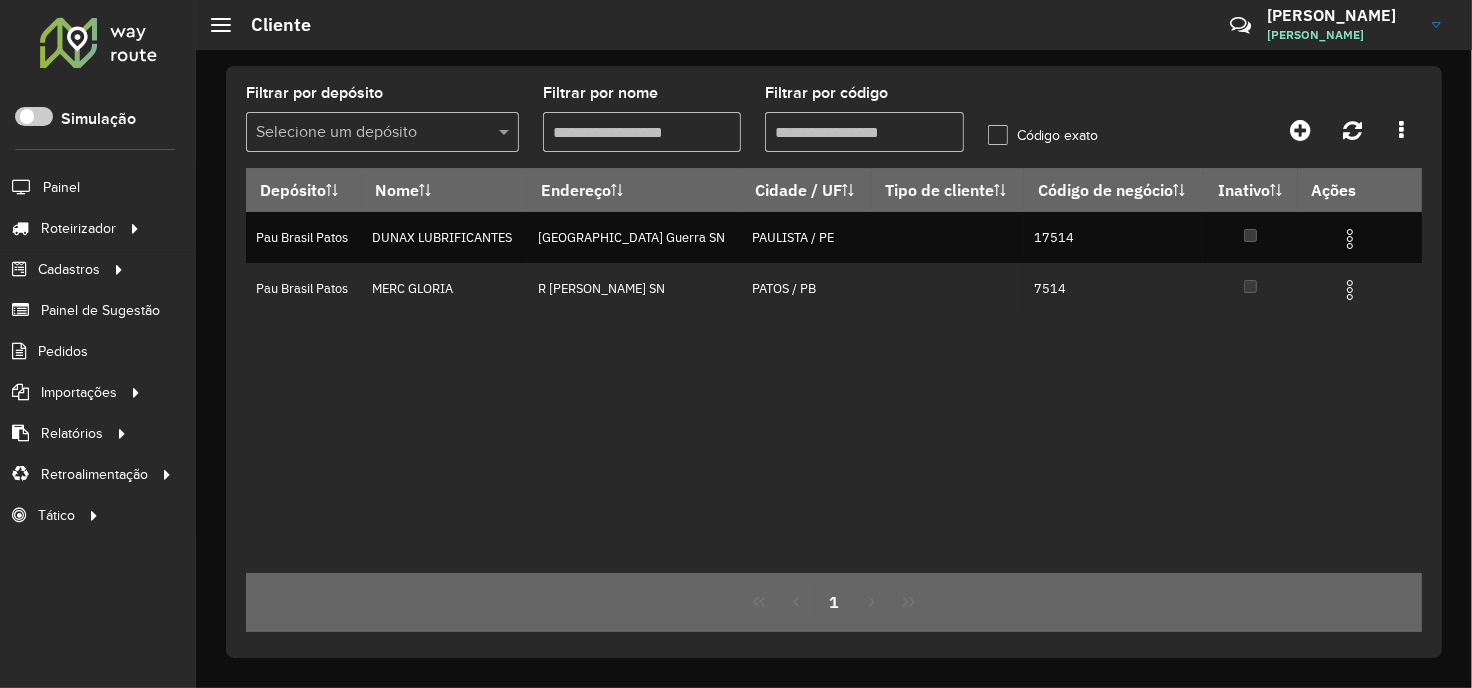 click on "Filtrar por código" at bounding box center [864, 132] 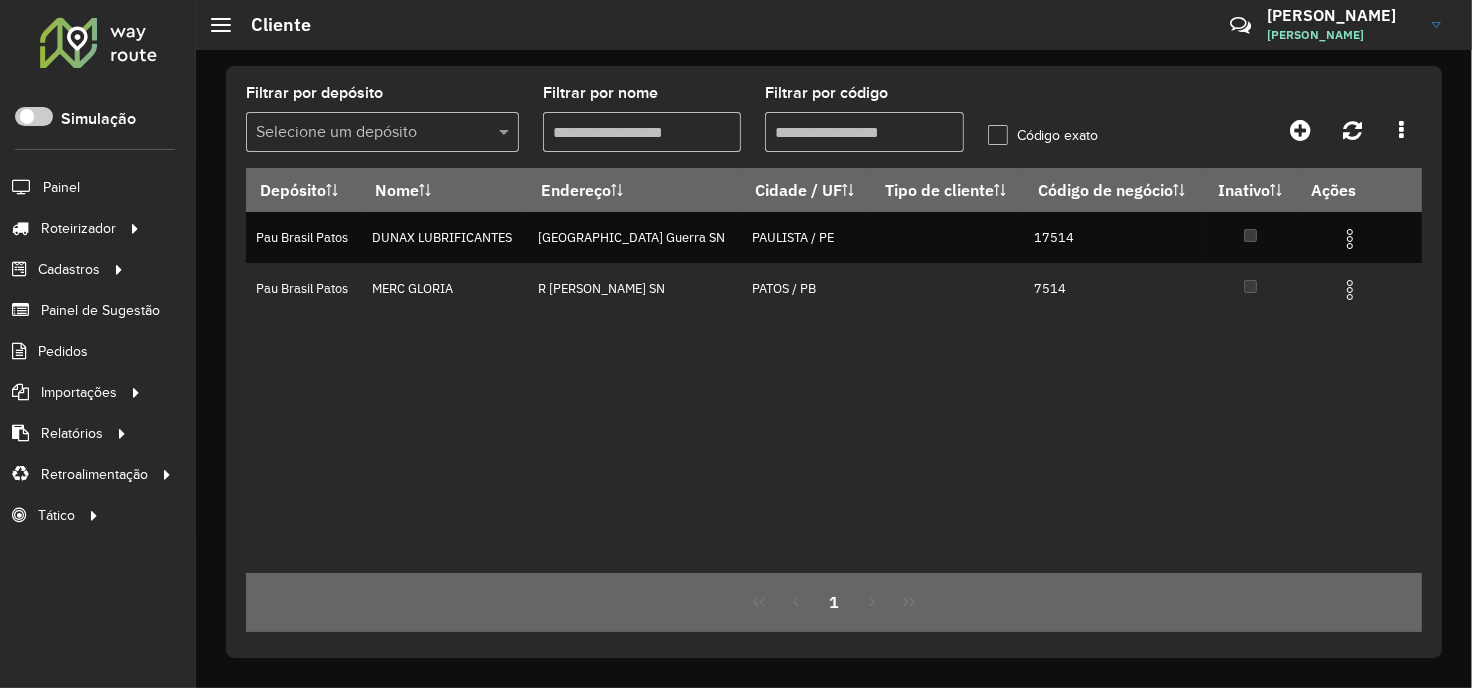 click on "Filtrar por código" at bounding box center [864, 132] 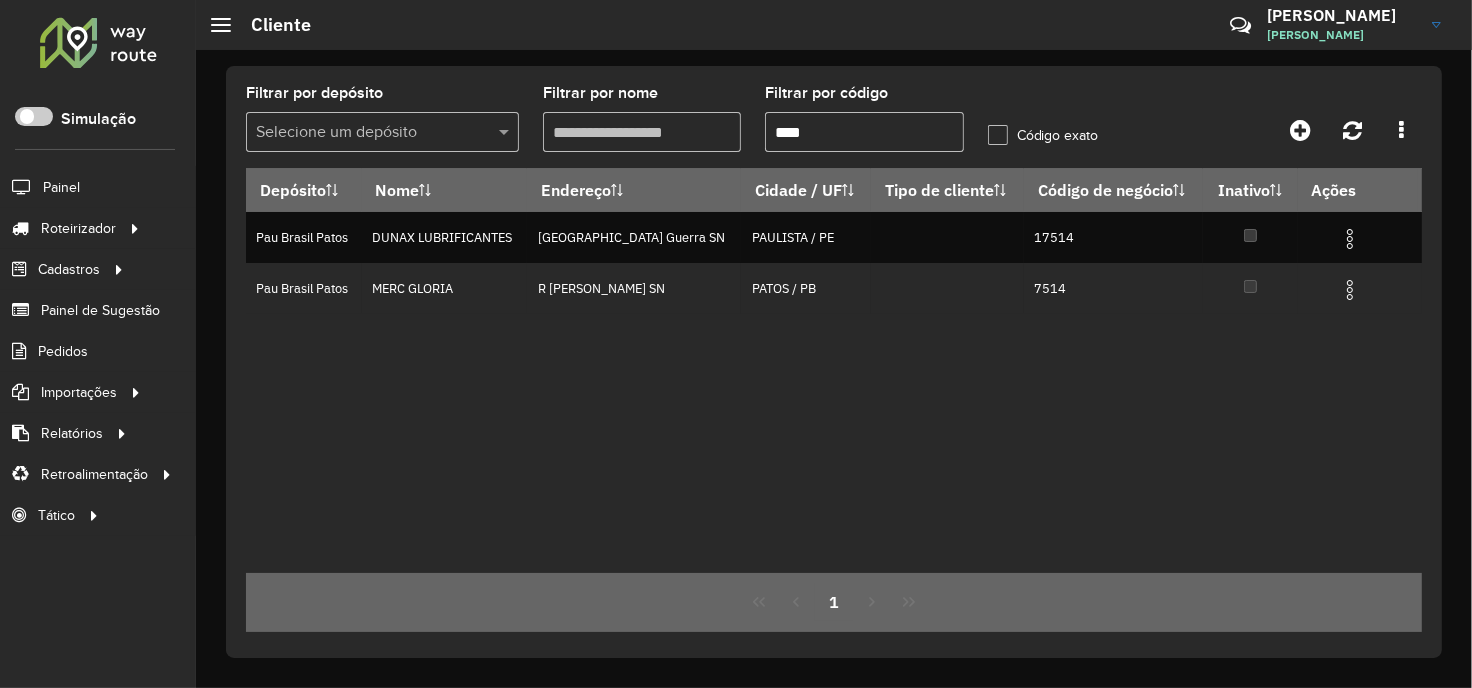 paste 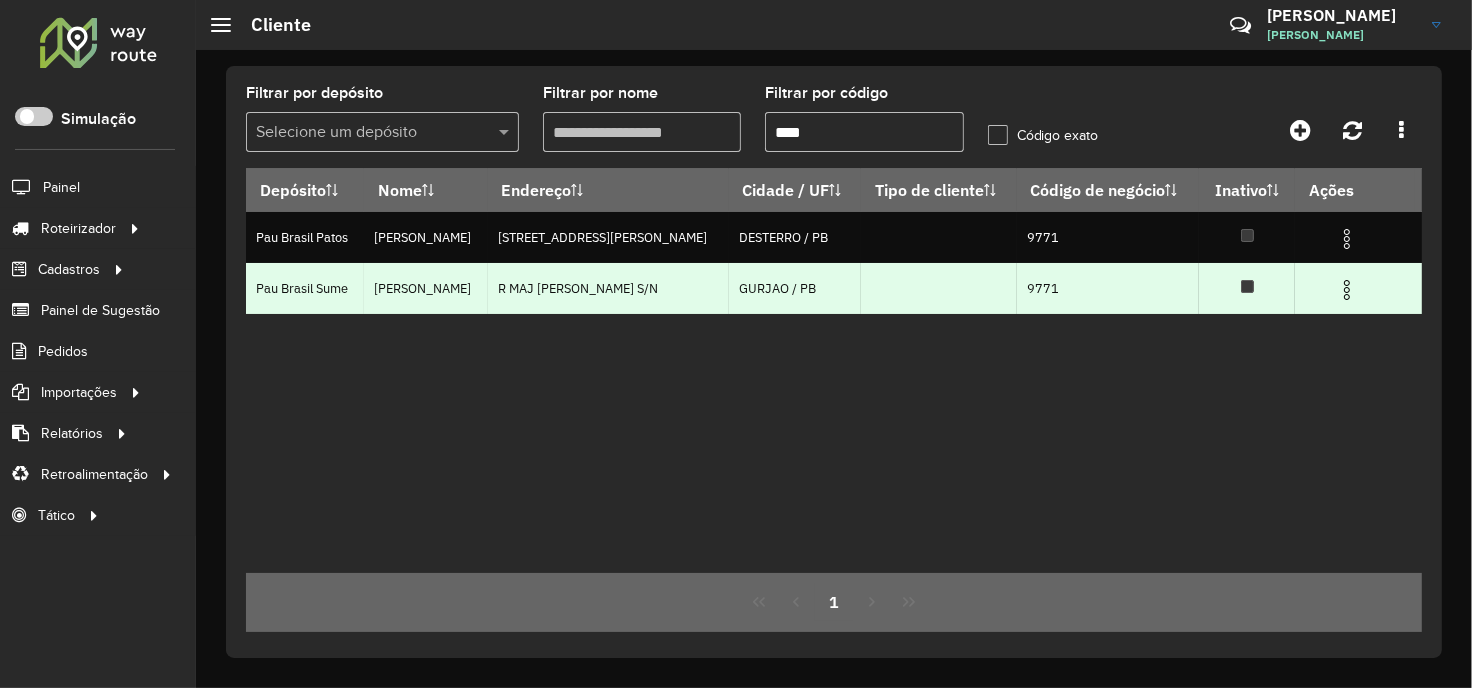 type on "****" 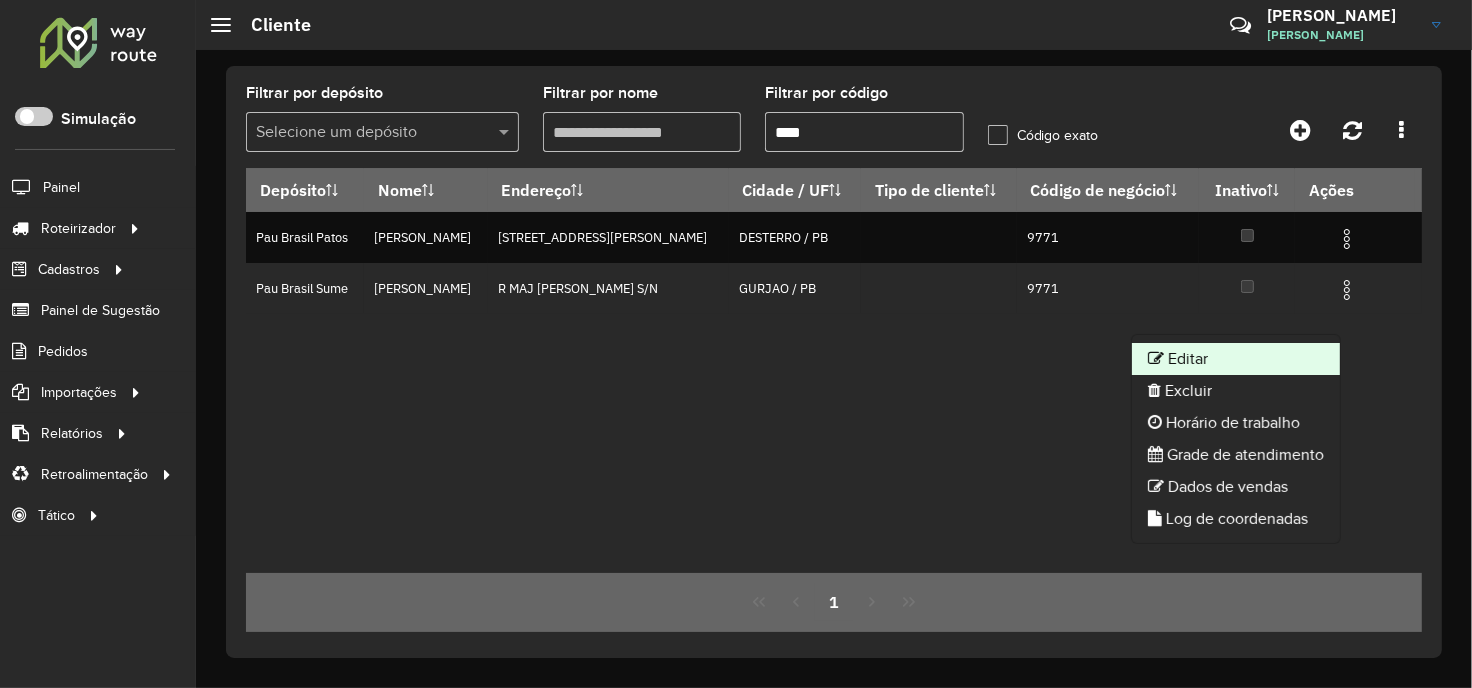 click on "Editar" 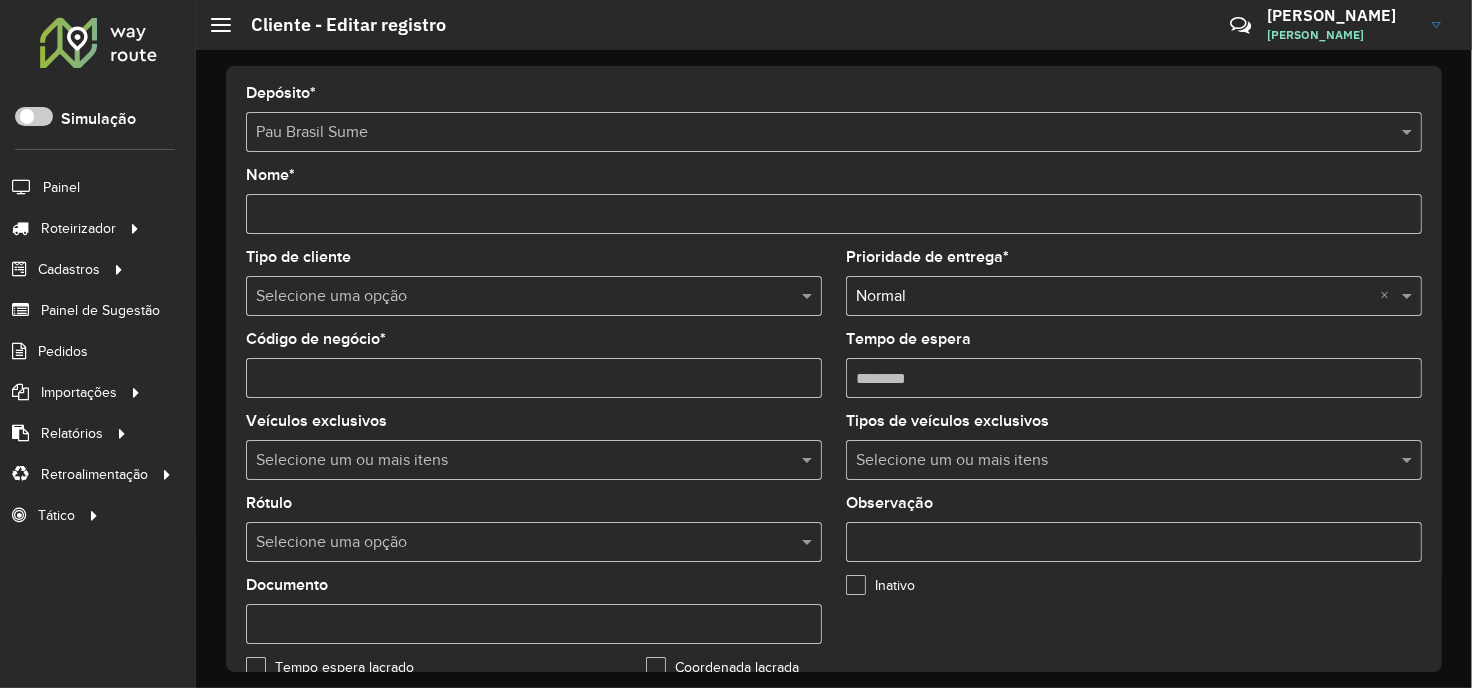 click at bounding box center (514, 543) 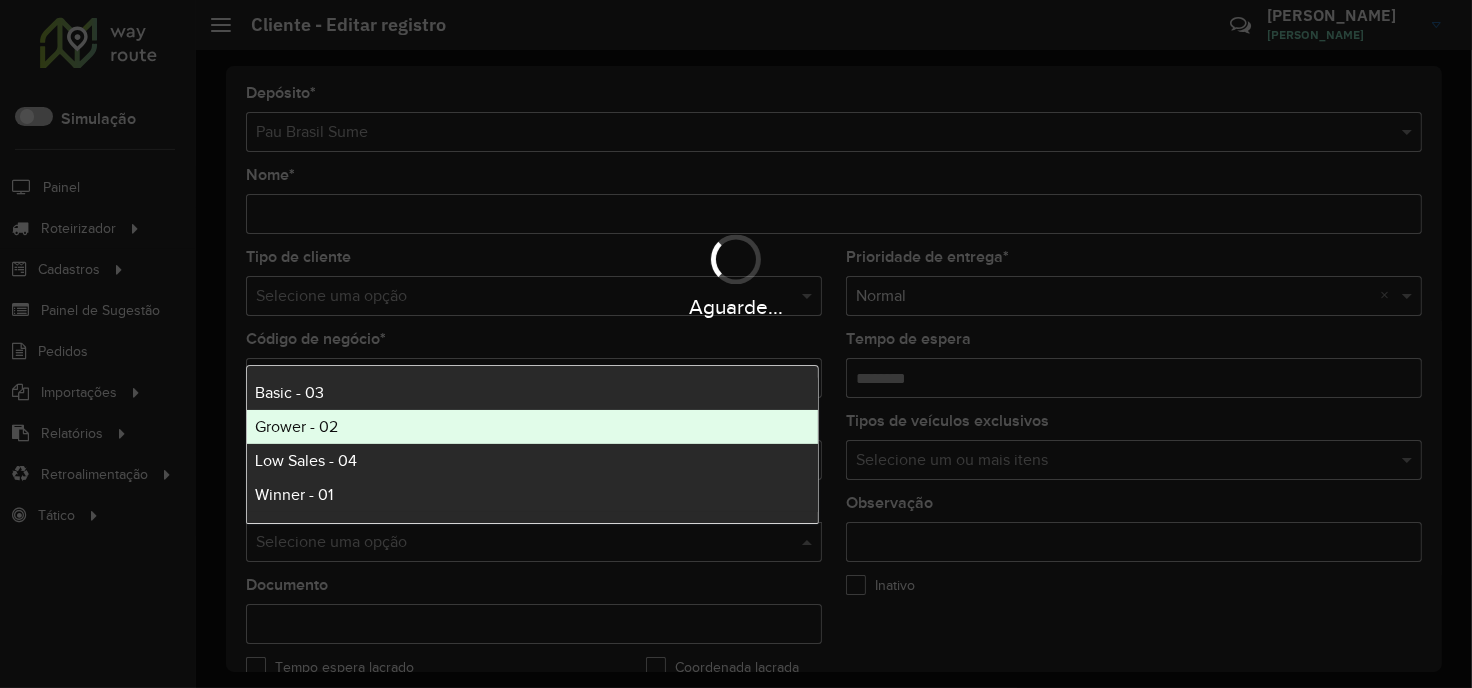 click on "Grower - 02" at bounding box center [532, 427] 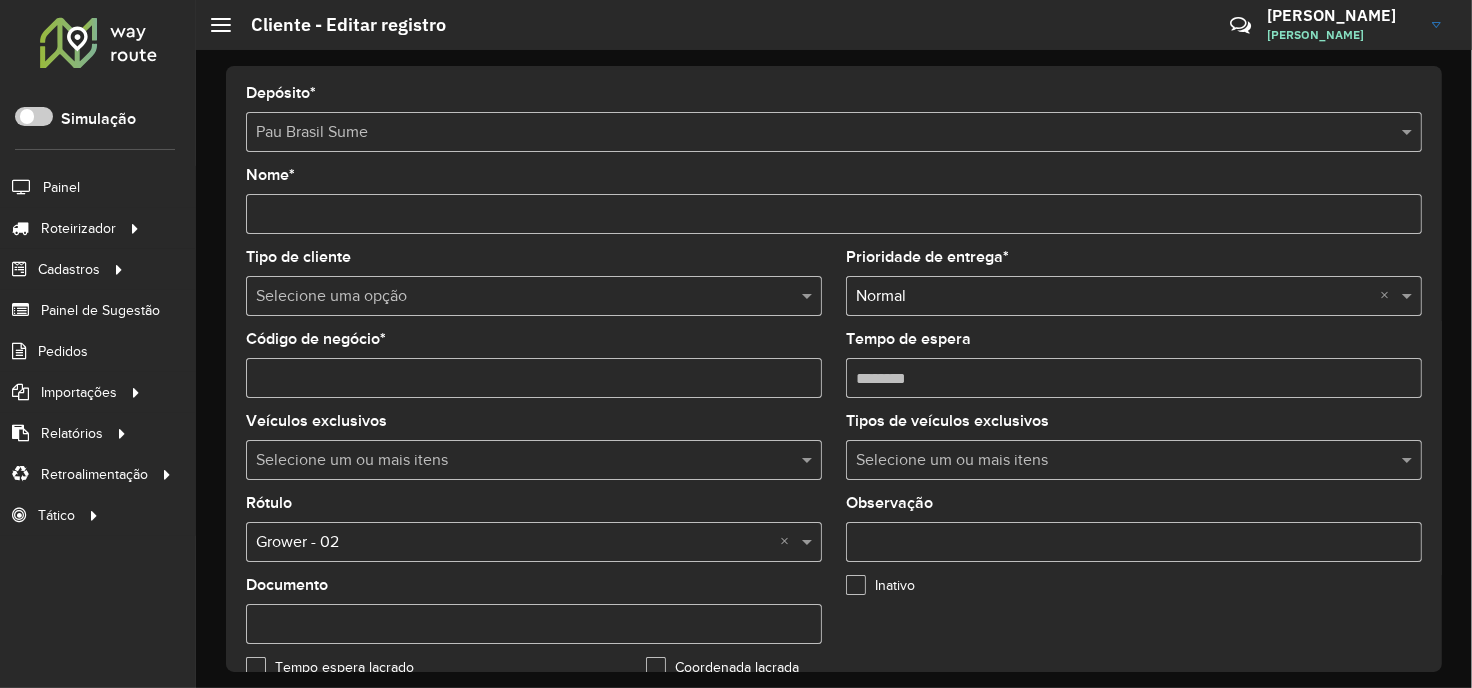 click on "Tipo de cliente  Selecione uma opção  Prioridade de entrega  * Selecione uma opção × Normal ×  Código de negócio  *  Tempo de espera   Veículos exclusivos  Selecione um ou mais itens  Tipos de veículos exclusivos  Selecione um ou mais itens  Rótulo  Selecione uma opção × Grower - 02 ×  Observação   Documento   Inativo   Tempo espera lacrado   Coordenada lacrada" 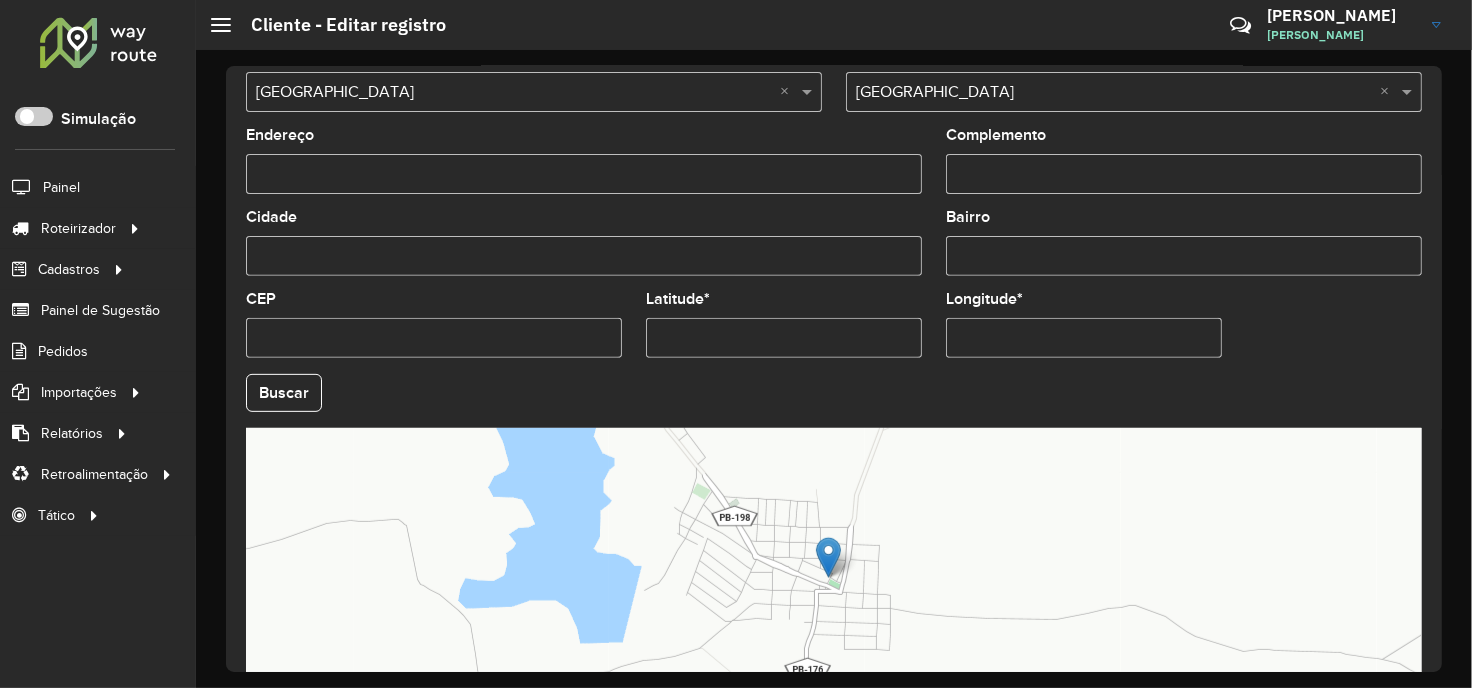 scroll, scrollTop: 803, scrollLeft: 0, axis: vertical 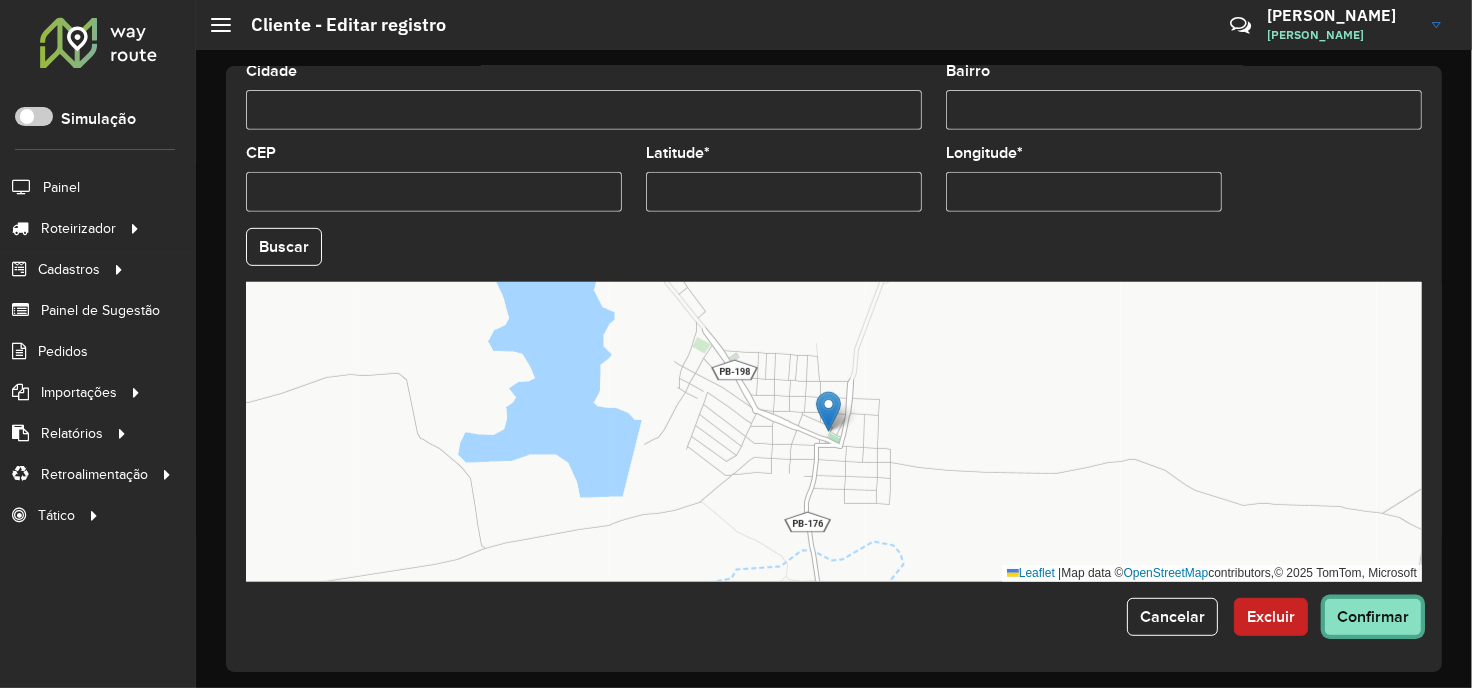 click on "Confirmar" 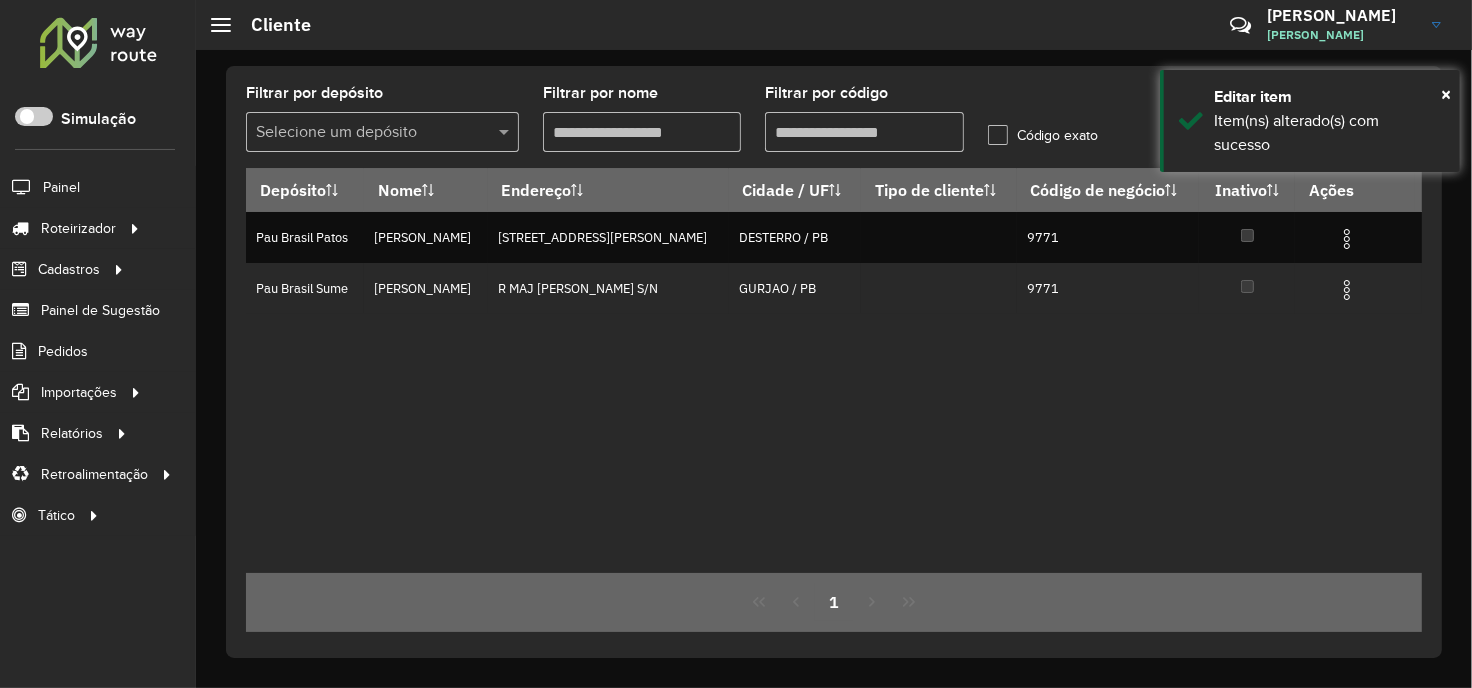 click on "Filtrar por código" at bounding box center (864, 132) 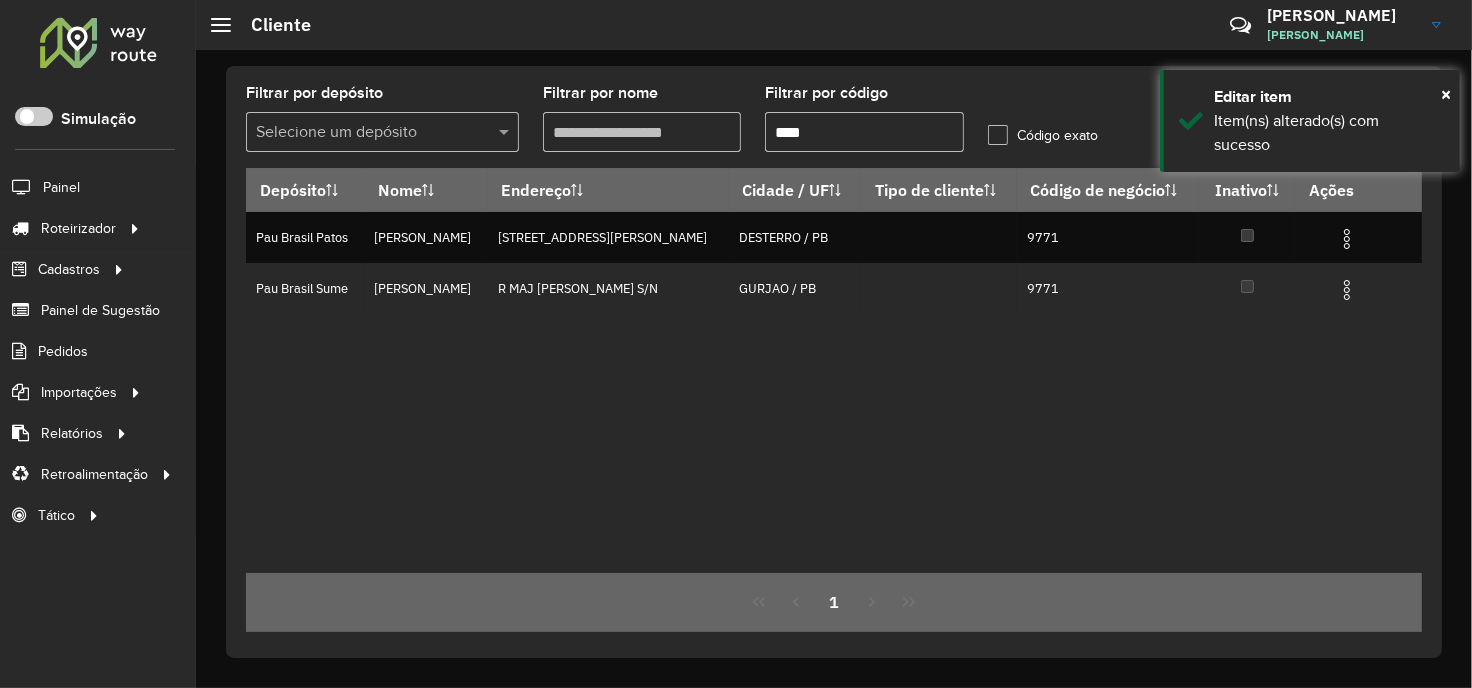 paste on "*" 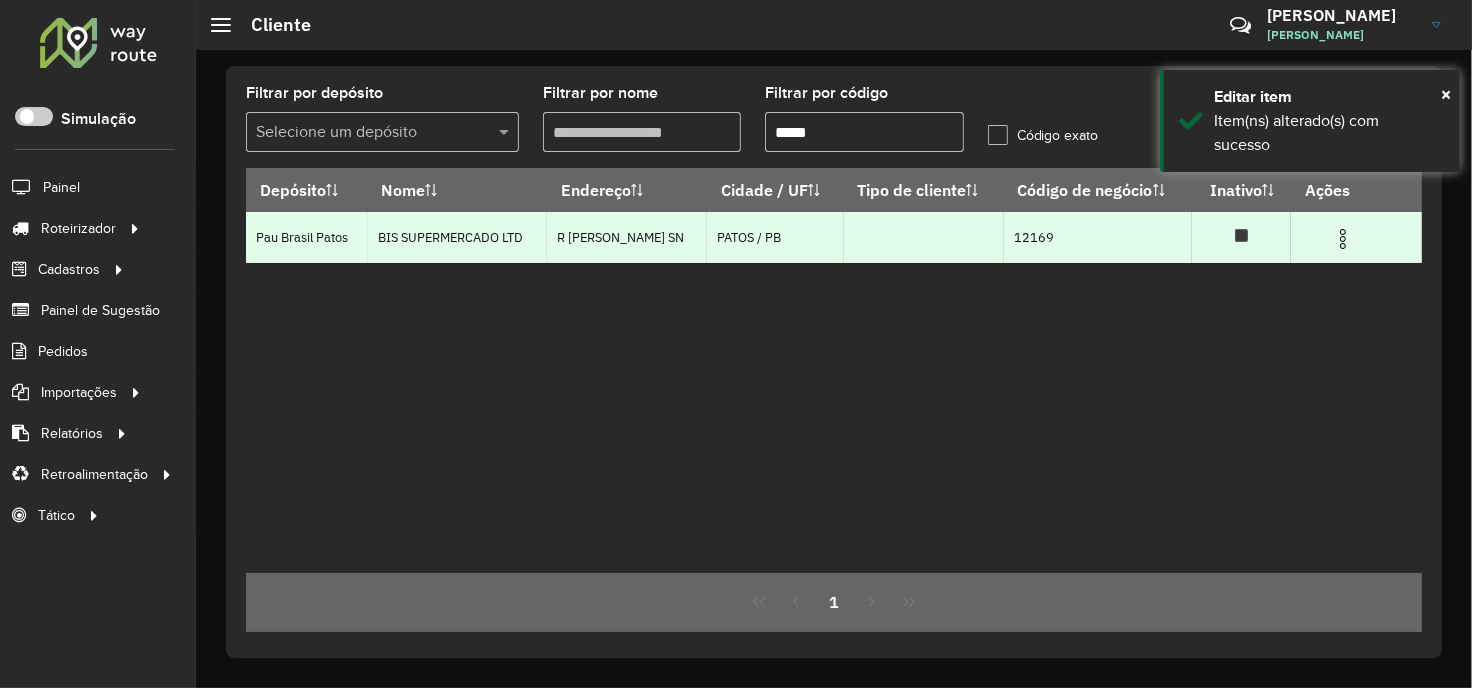 type on "*****" 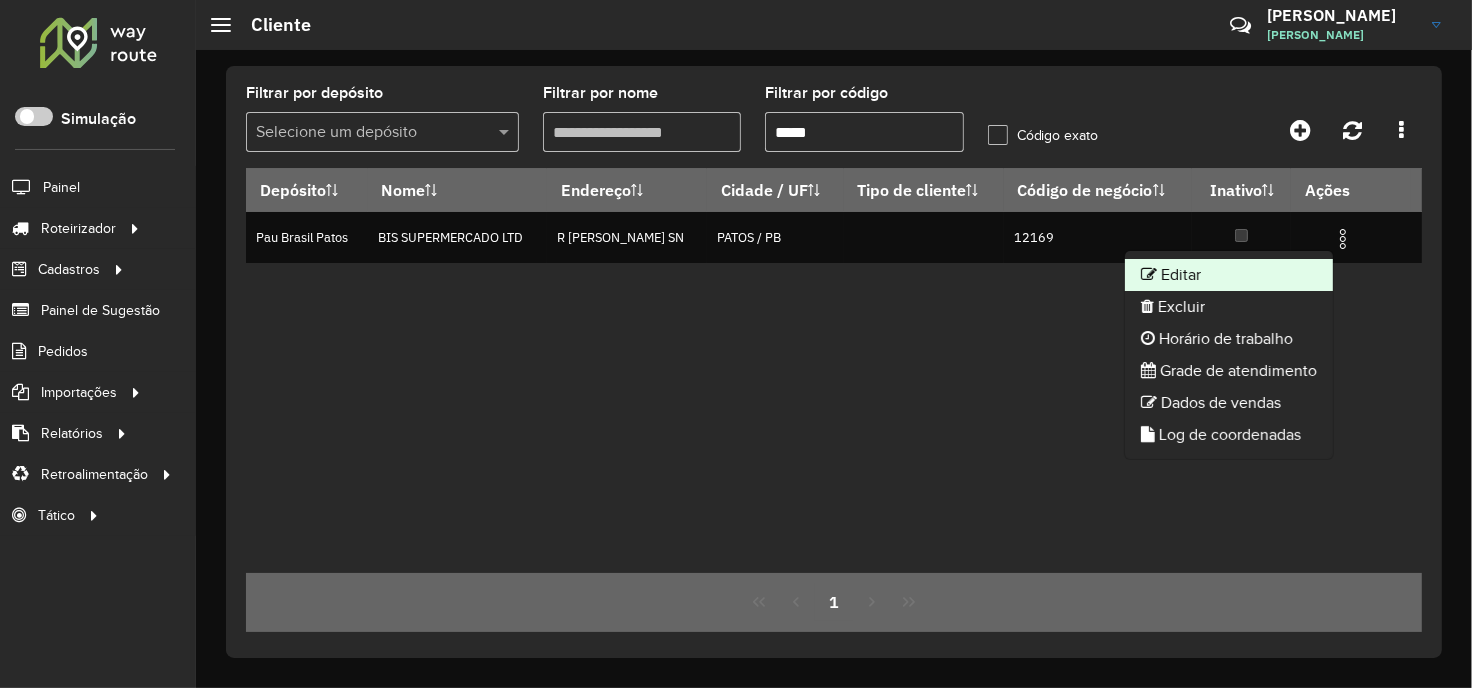 click on "Editar" 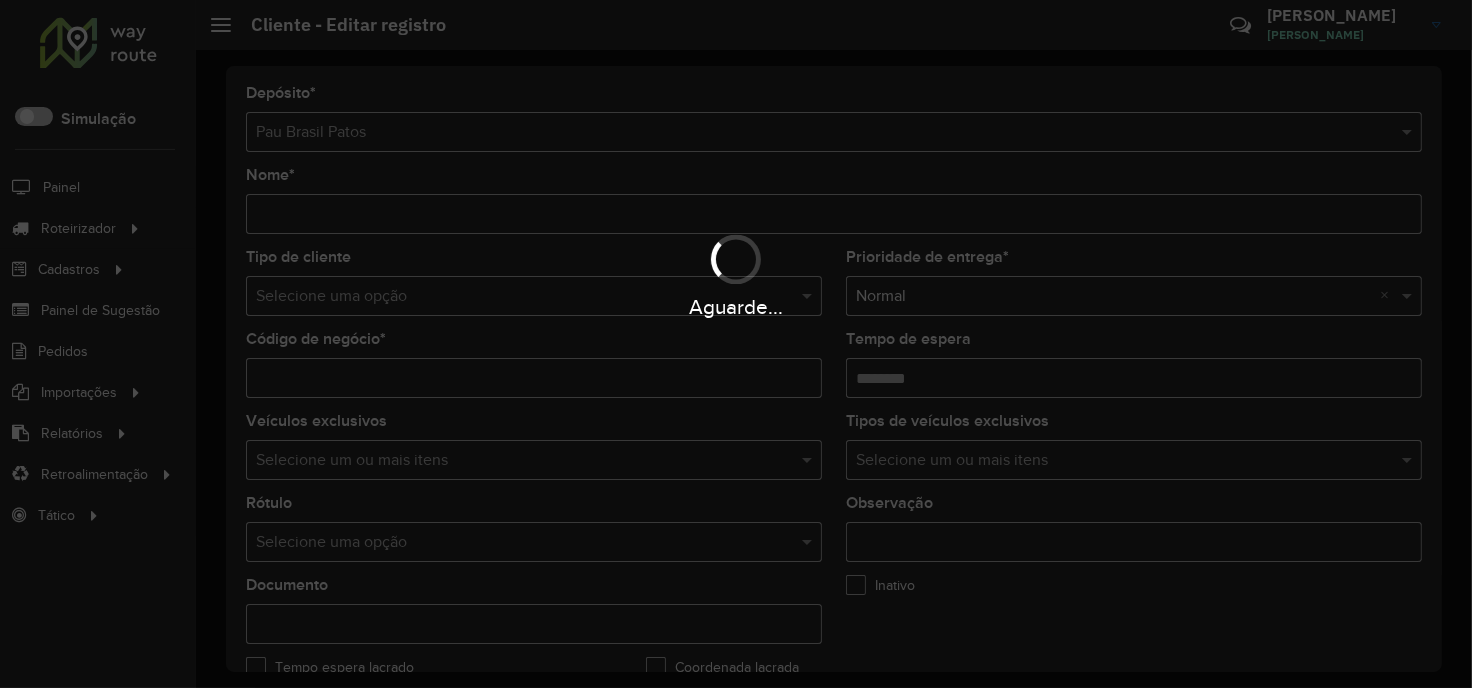 click on "Aguarde..." at bounding box center (736, 344) 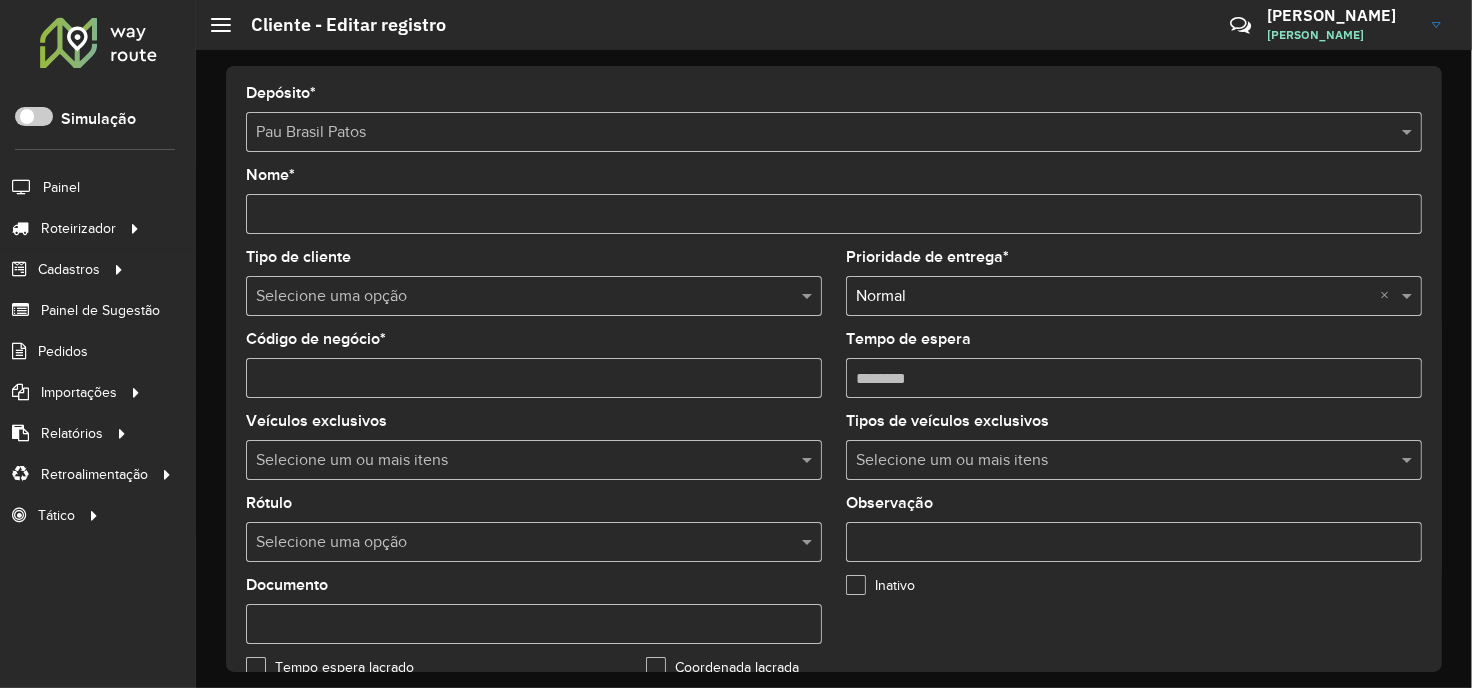 click on "Selecione uma opção" at bounding box center (534, 542) 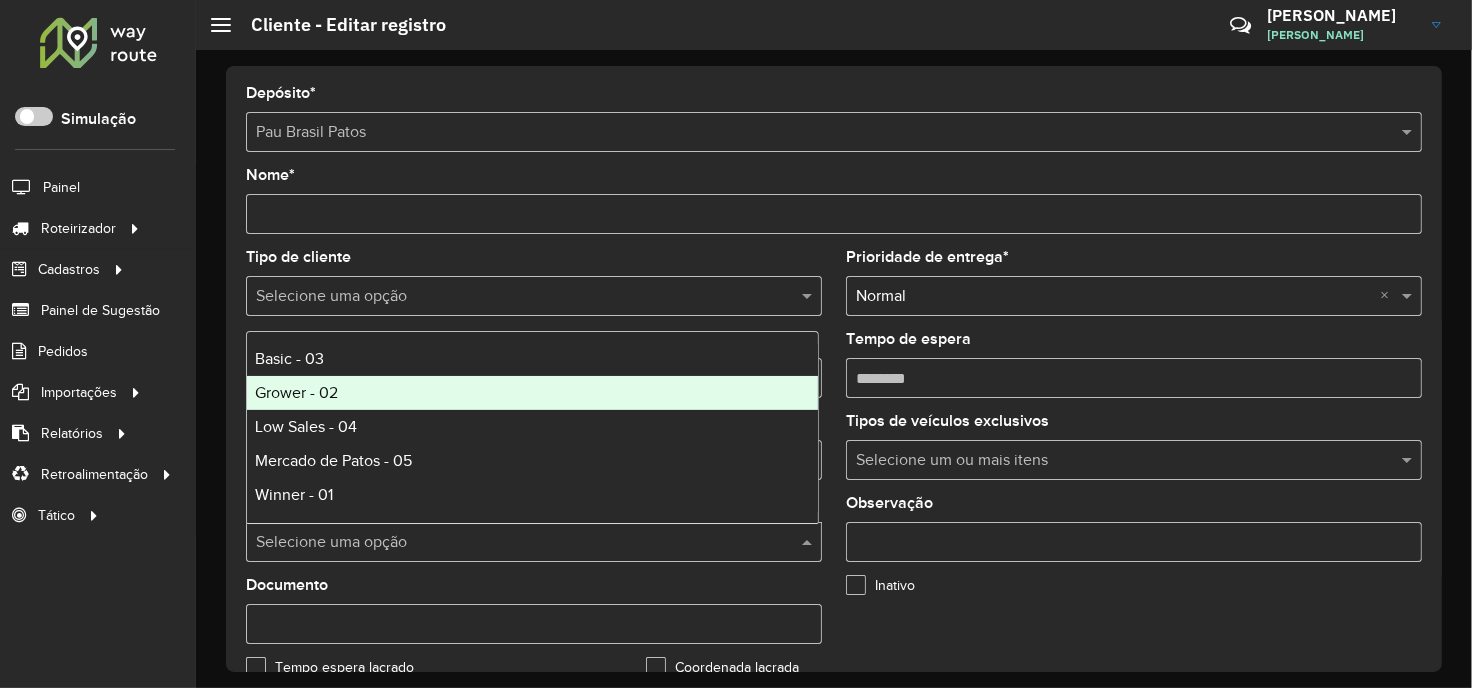 click on "Grower - 02" at bounding box center [532, 393] 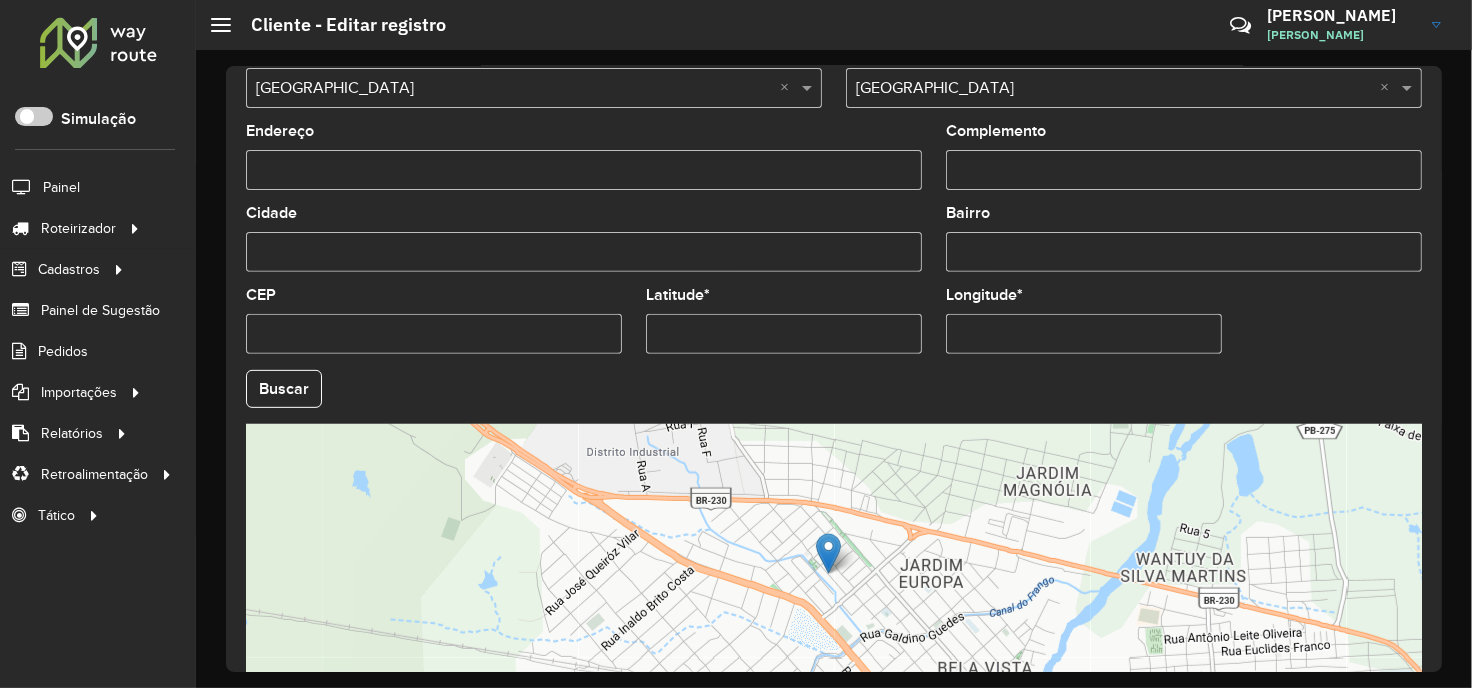 scroll, scrollTop: 803, scrollLeft: 0, axis: vertical 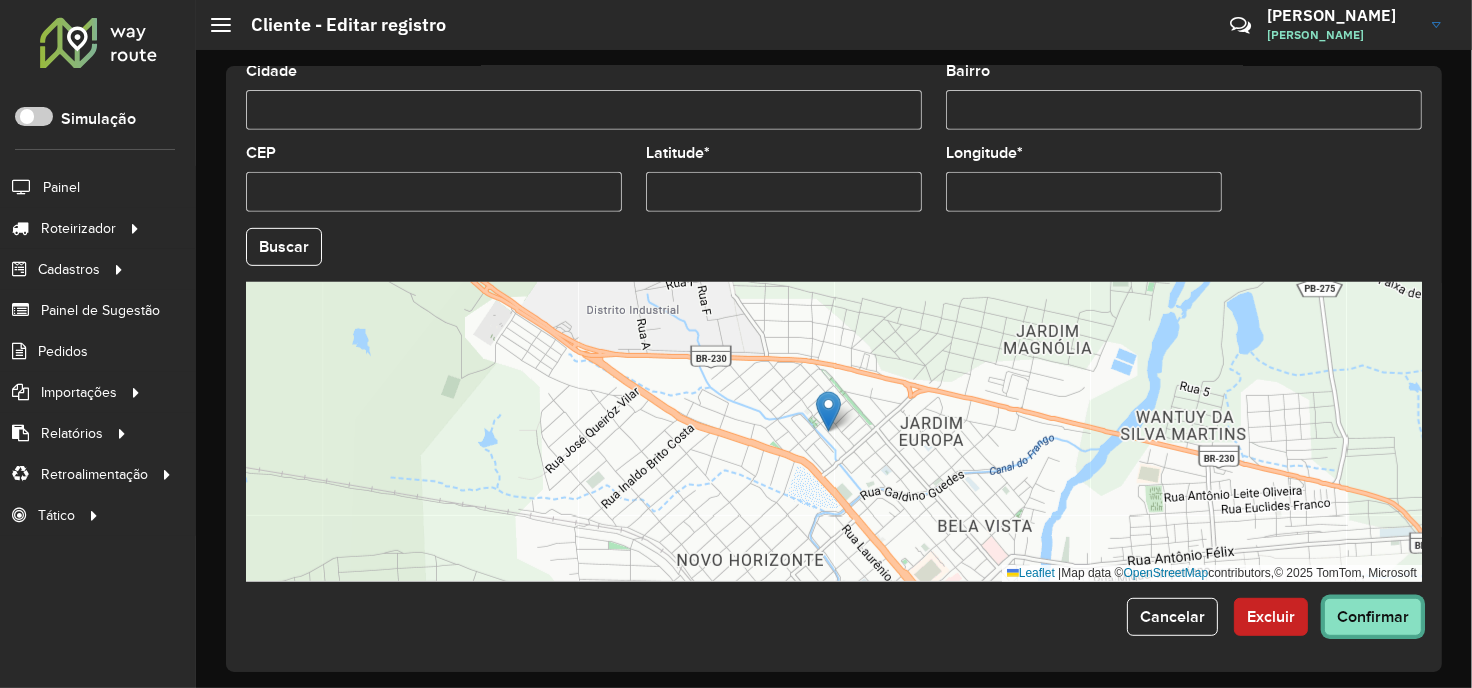 click on "Confirmar" 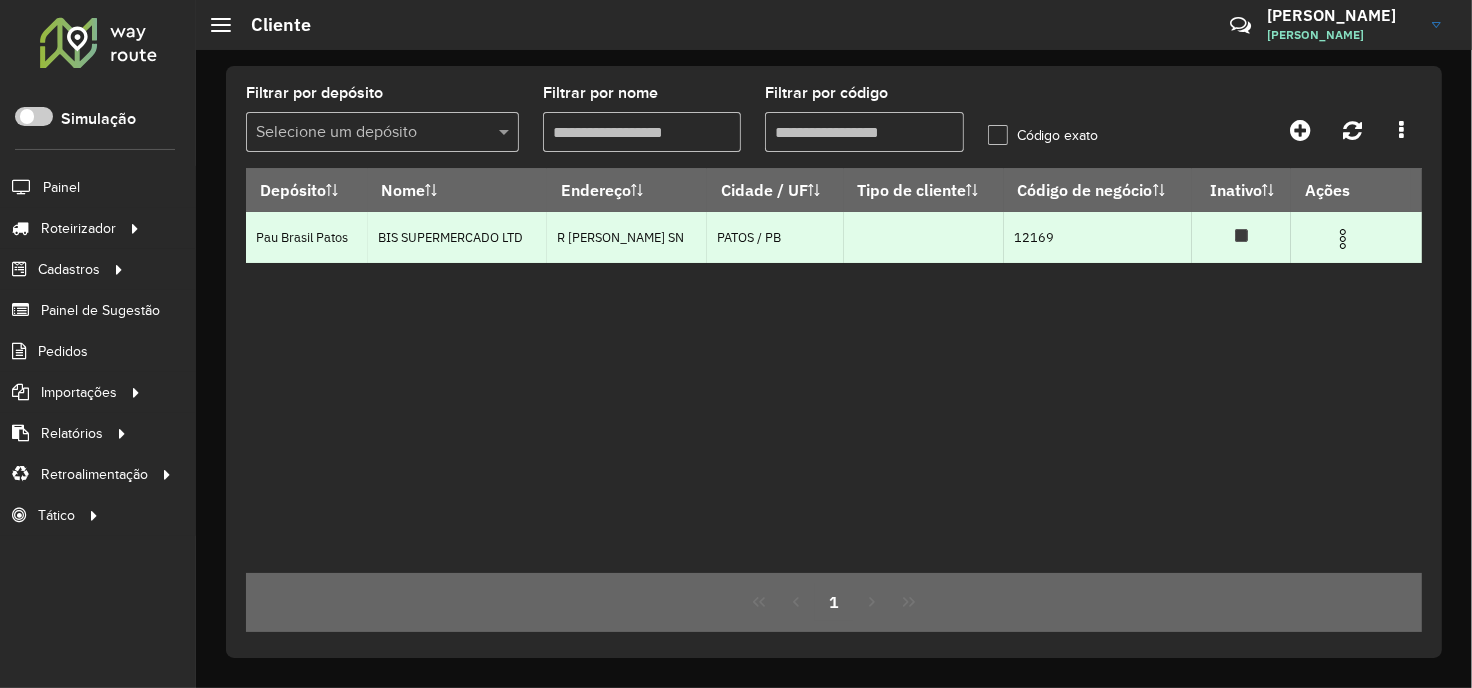 click at bounding box center [1343, 239] 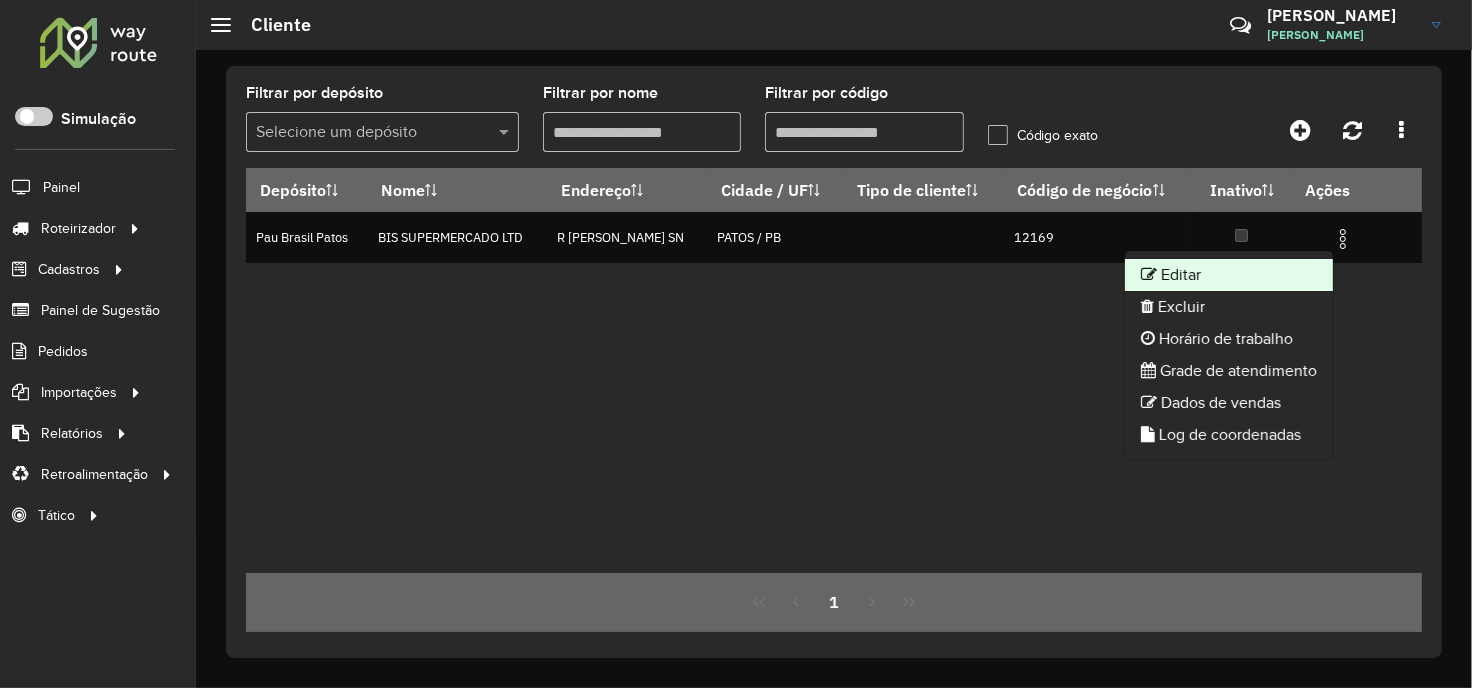 click on "Editar" 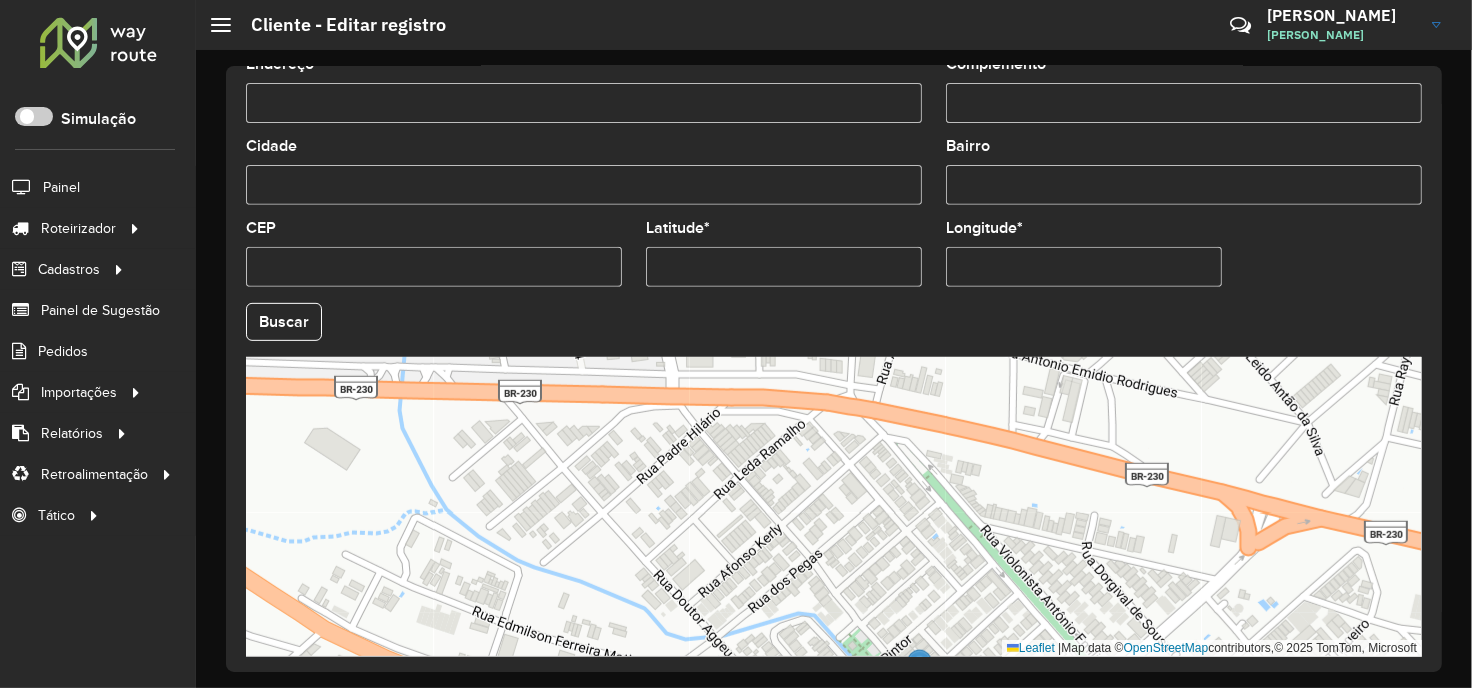 scroll, scrollTop: 803, scrollLeft: 0, axis: vertical 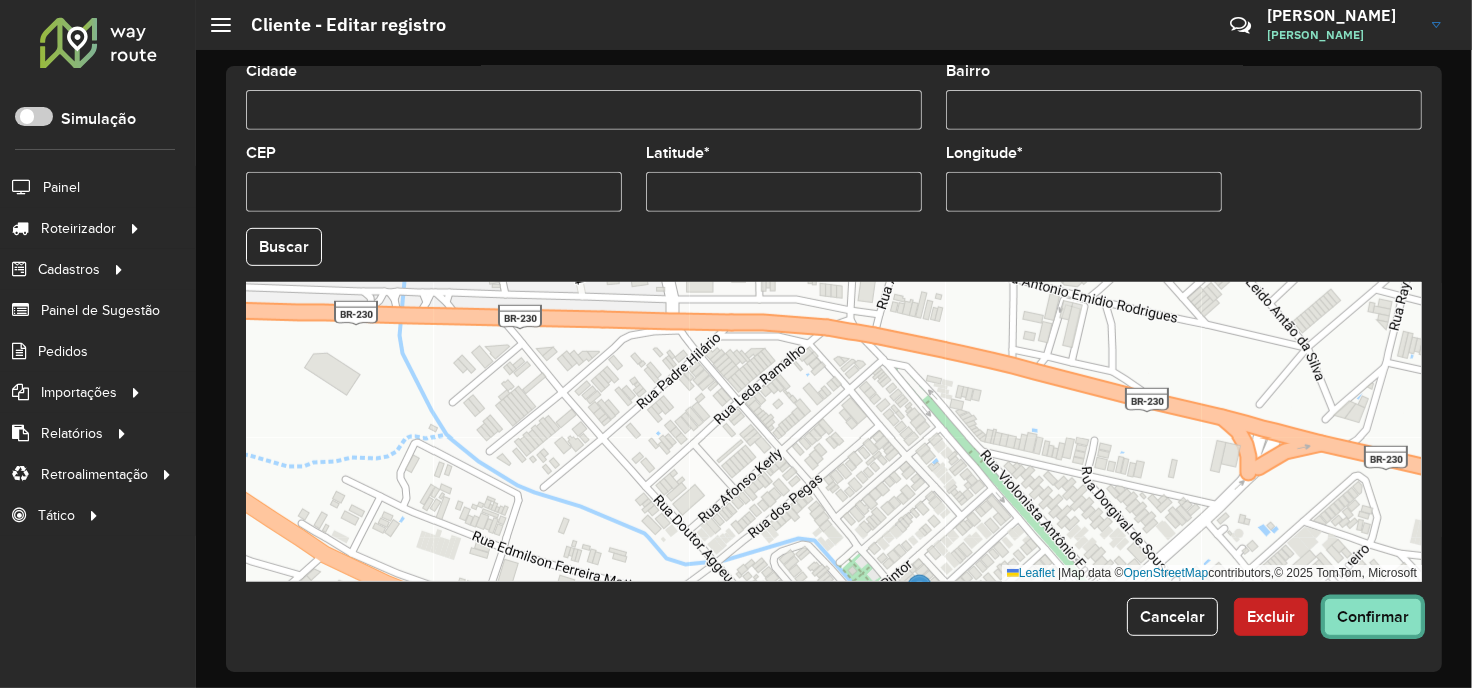 click on "Confirmar" 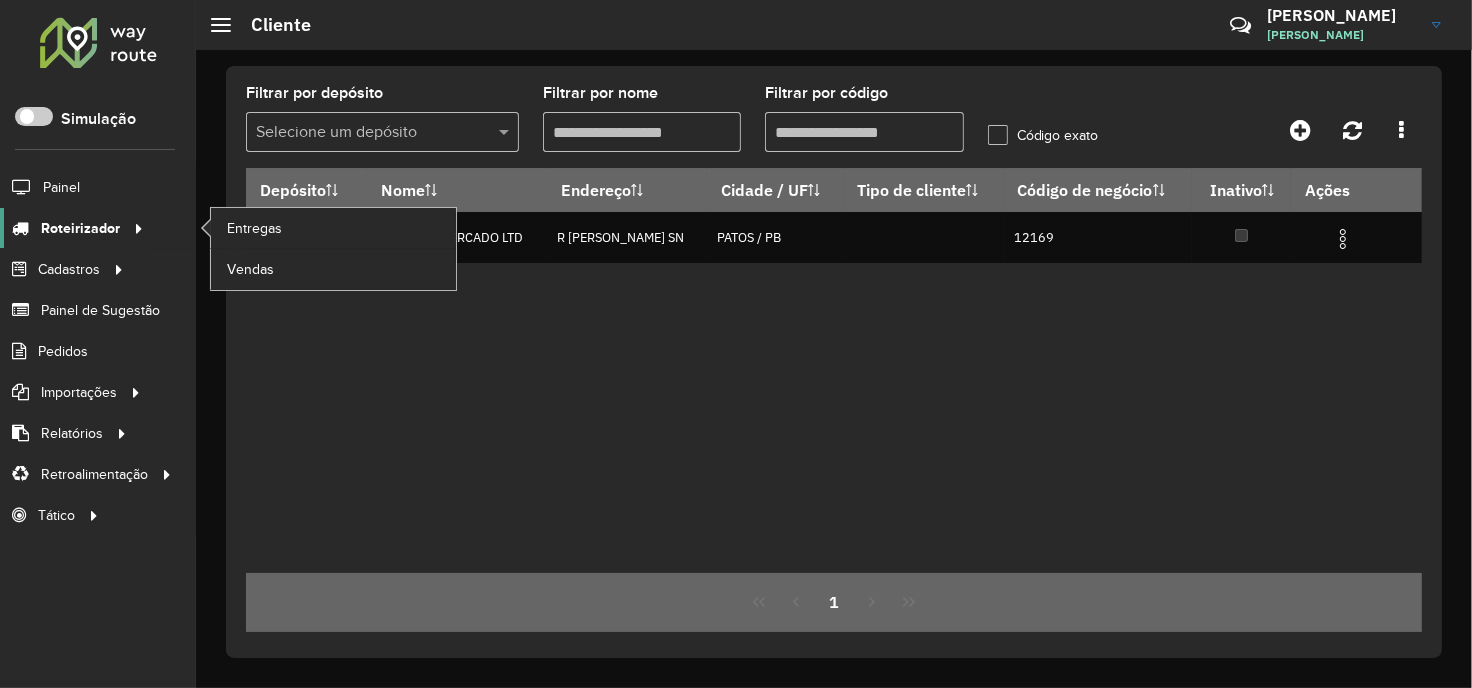 click 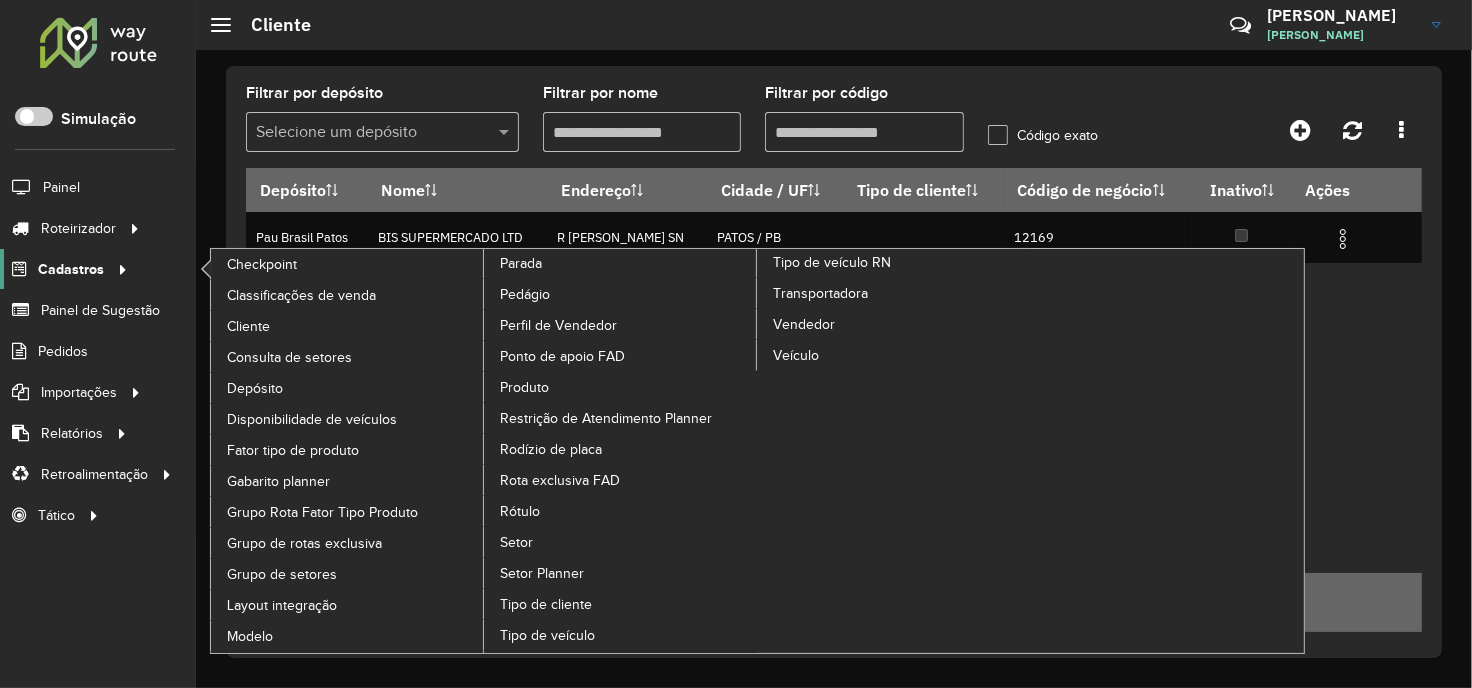click 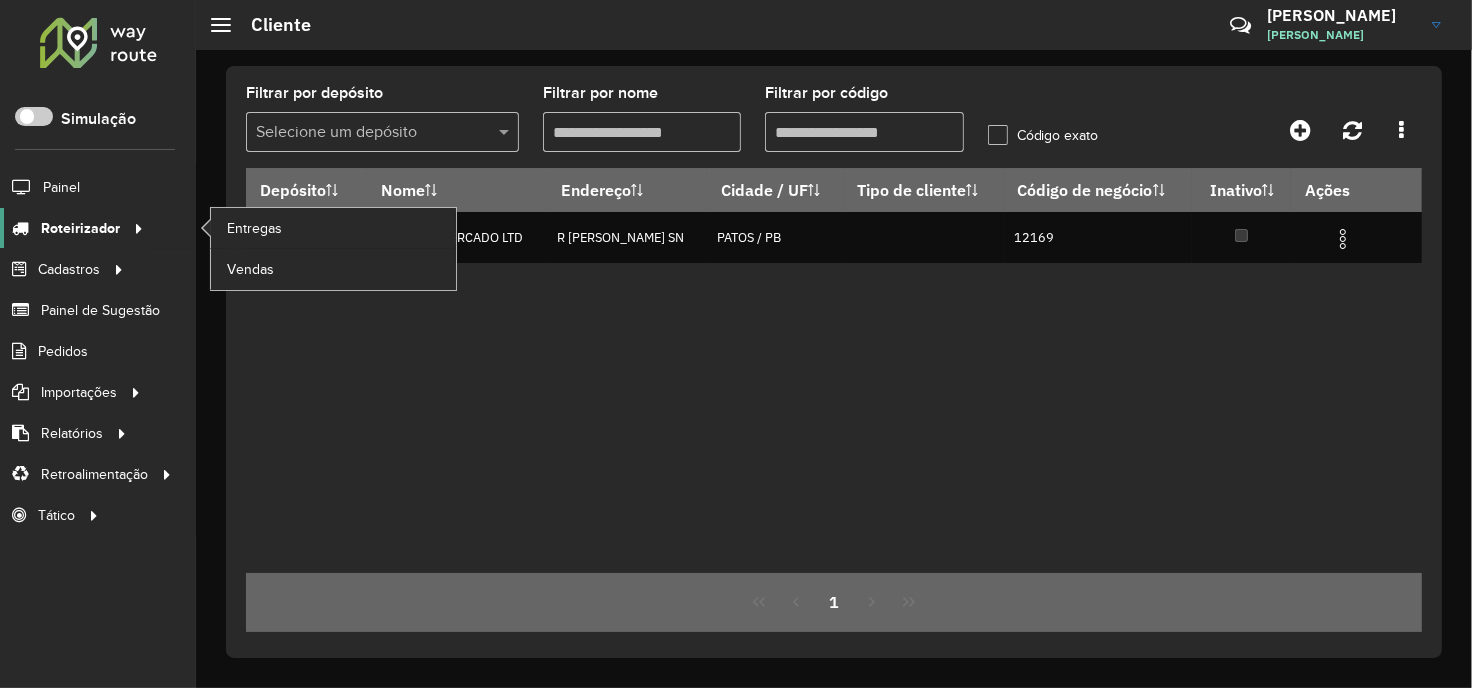 click on "Roteirizador" 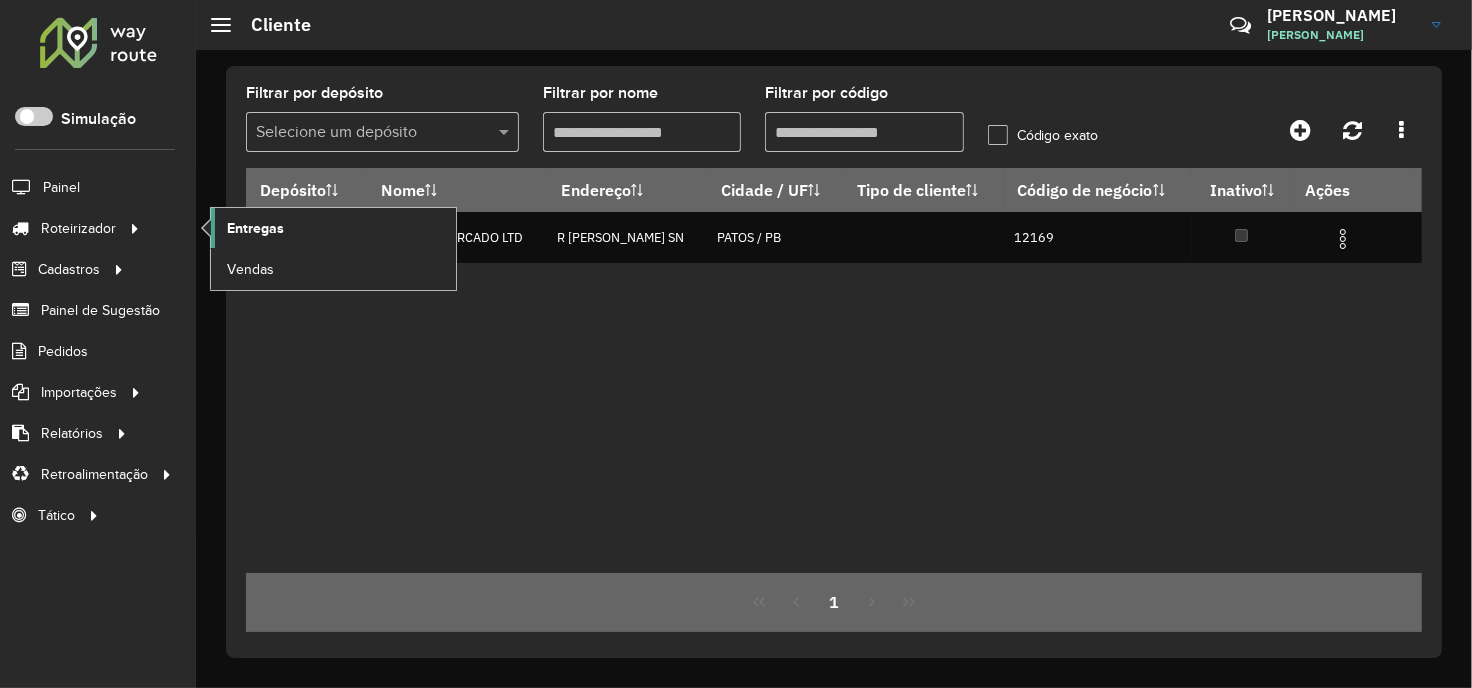 click on "Entregas" 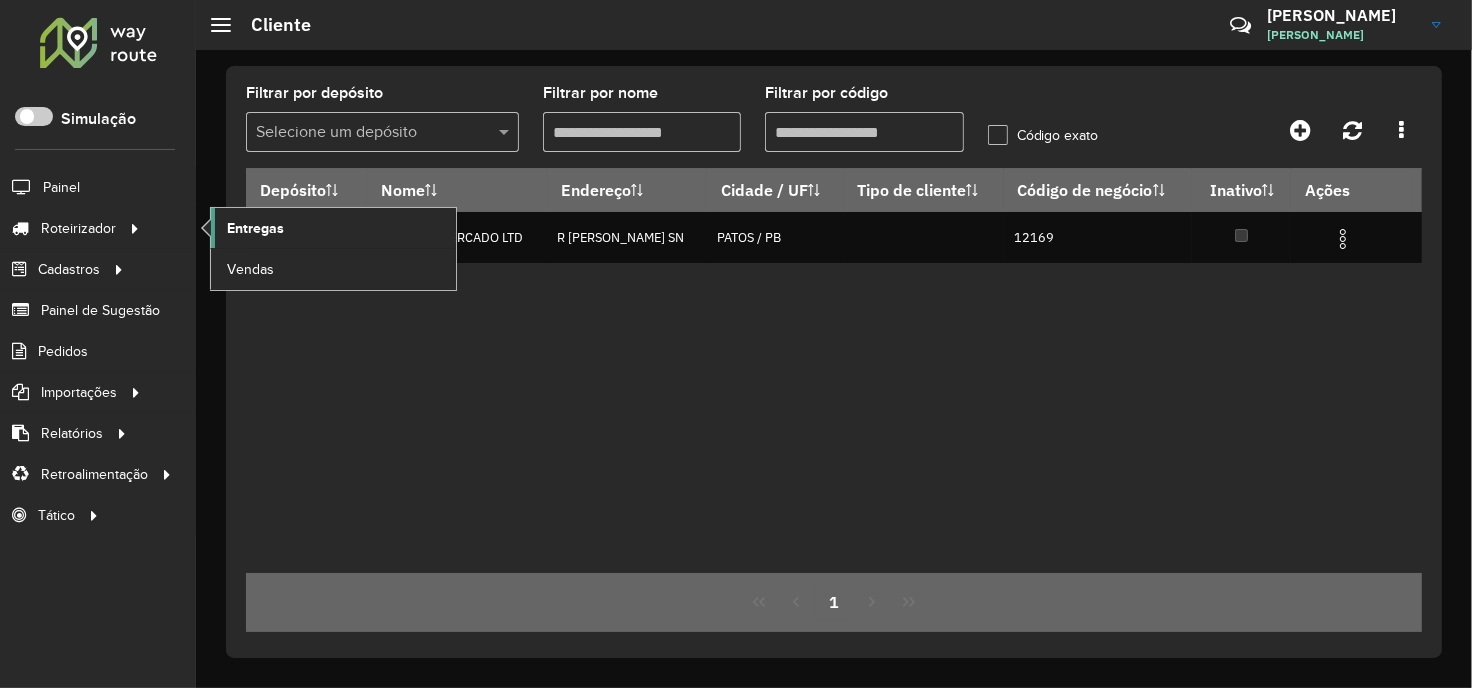 click on "Entregas" 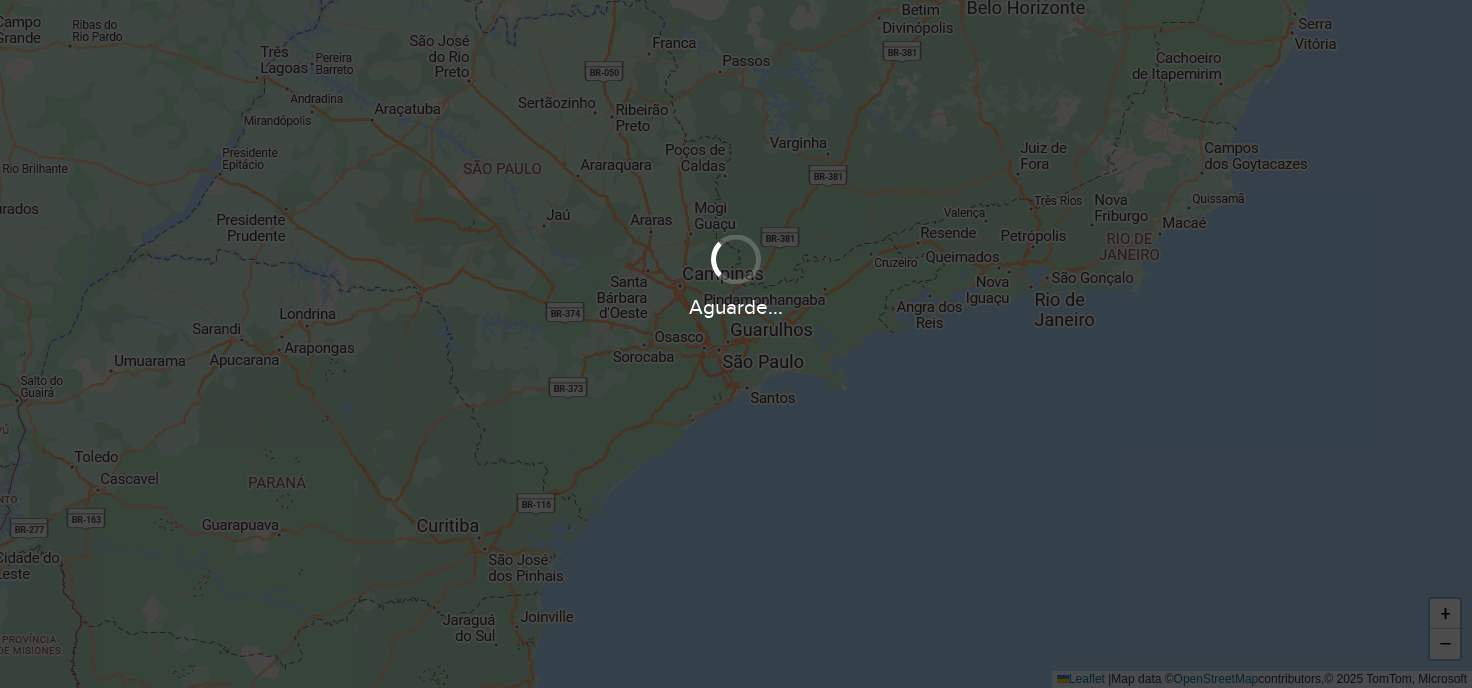 scroll, scrollTop: 0, scrollLeft: 0, axis: both 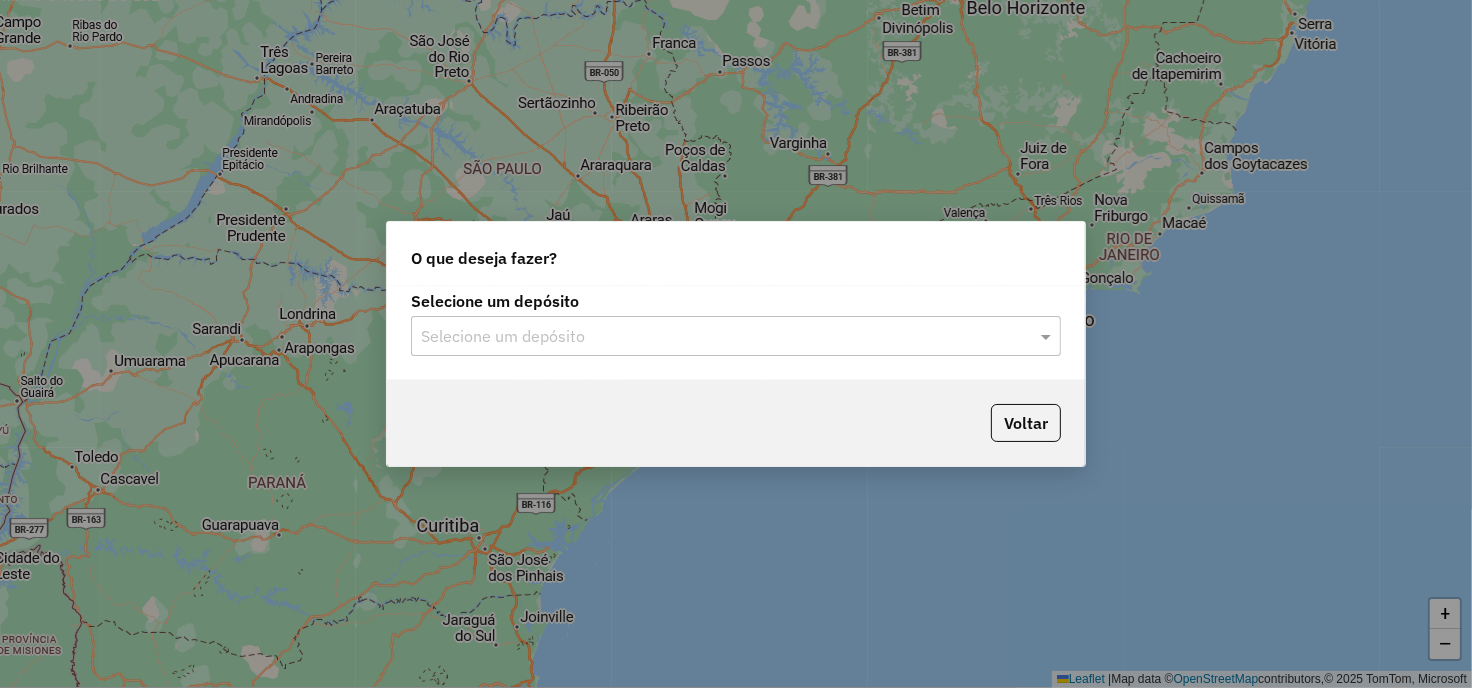 click 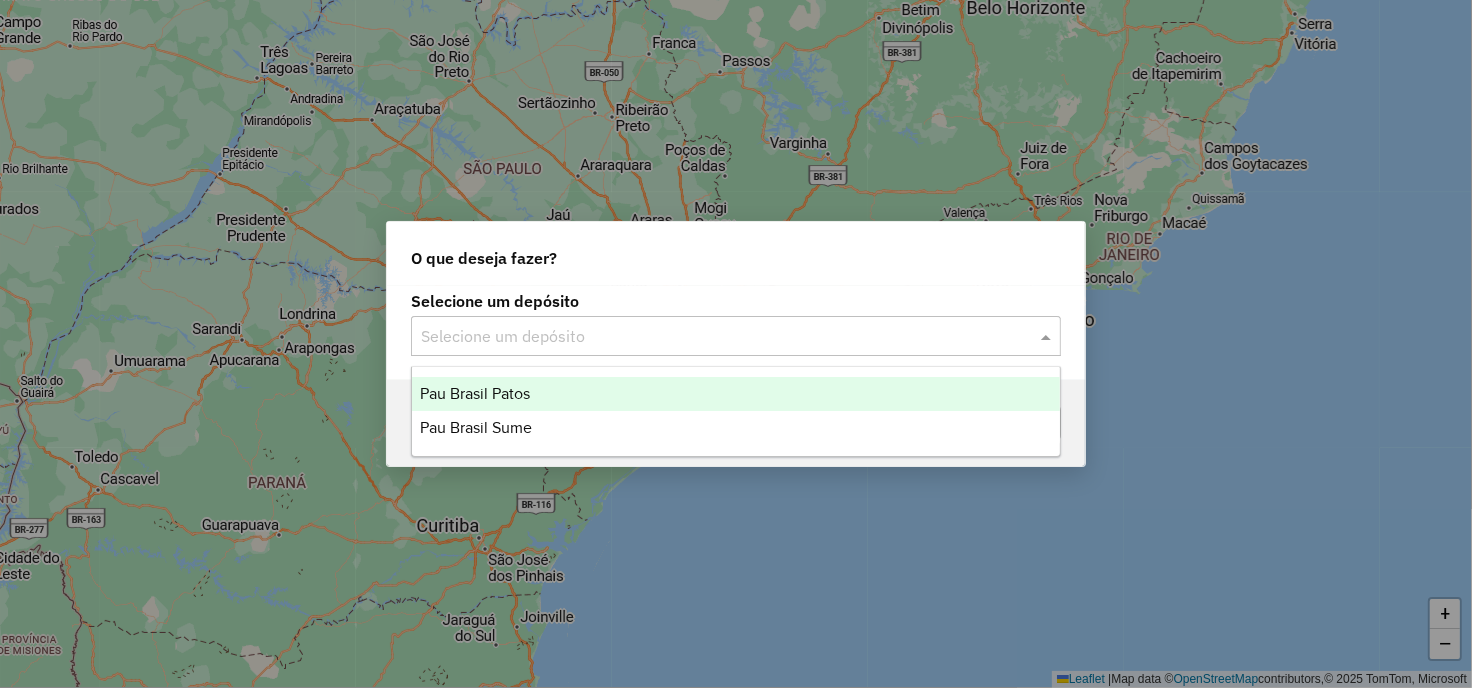 click on "Pau Brasil Patos" at bounding box center [475, 393] 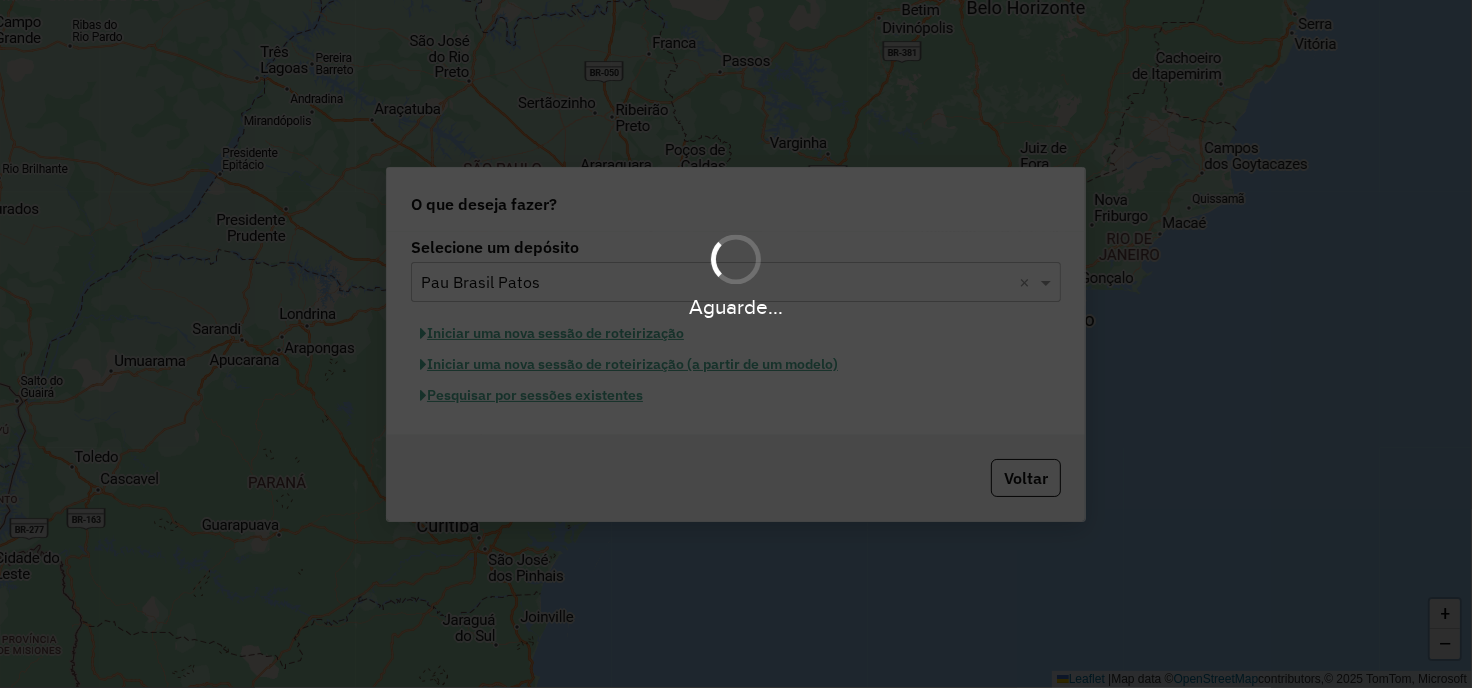 click on "Aguarde..." at bounding box center (736, 344) 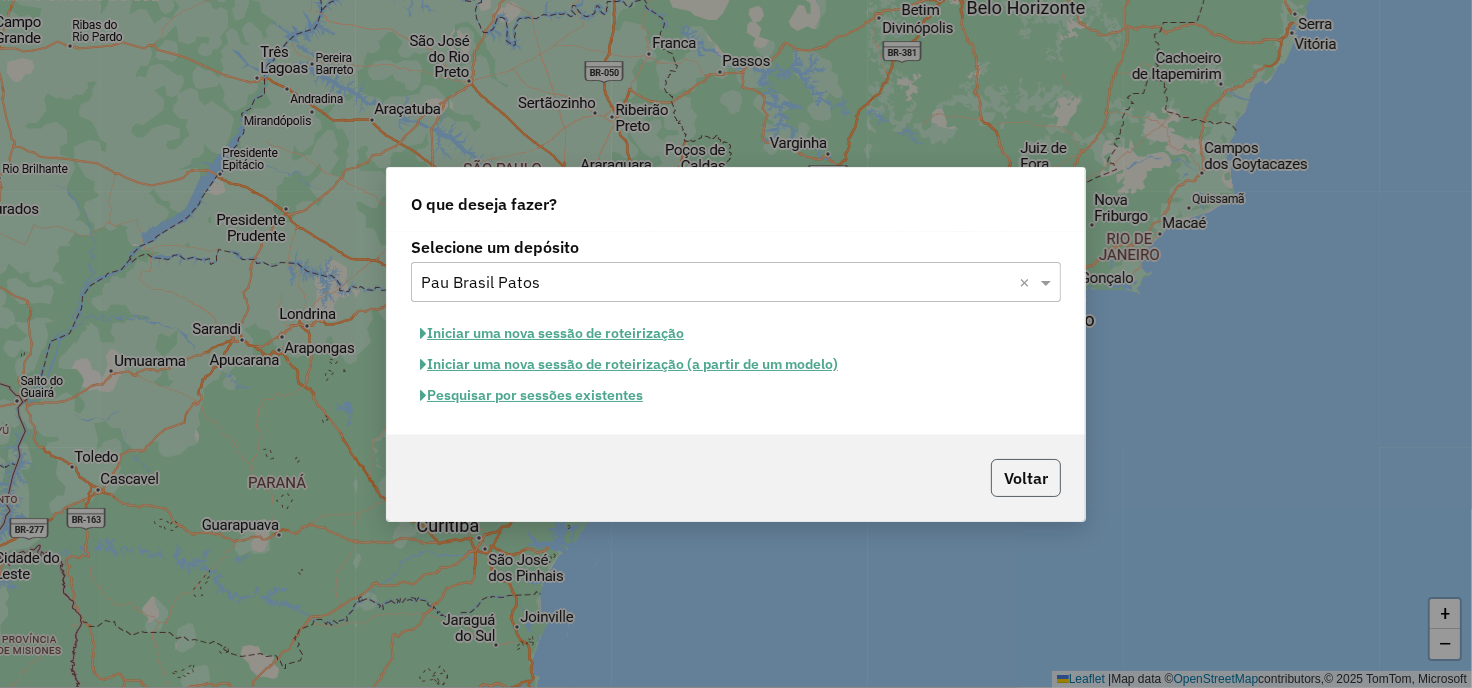 click on "Voltar" 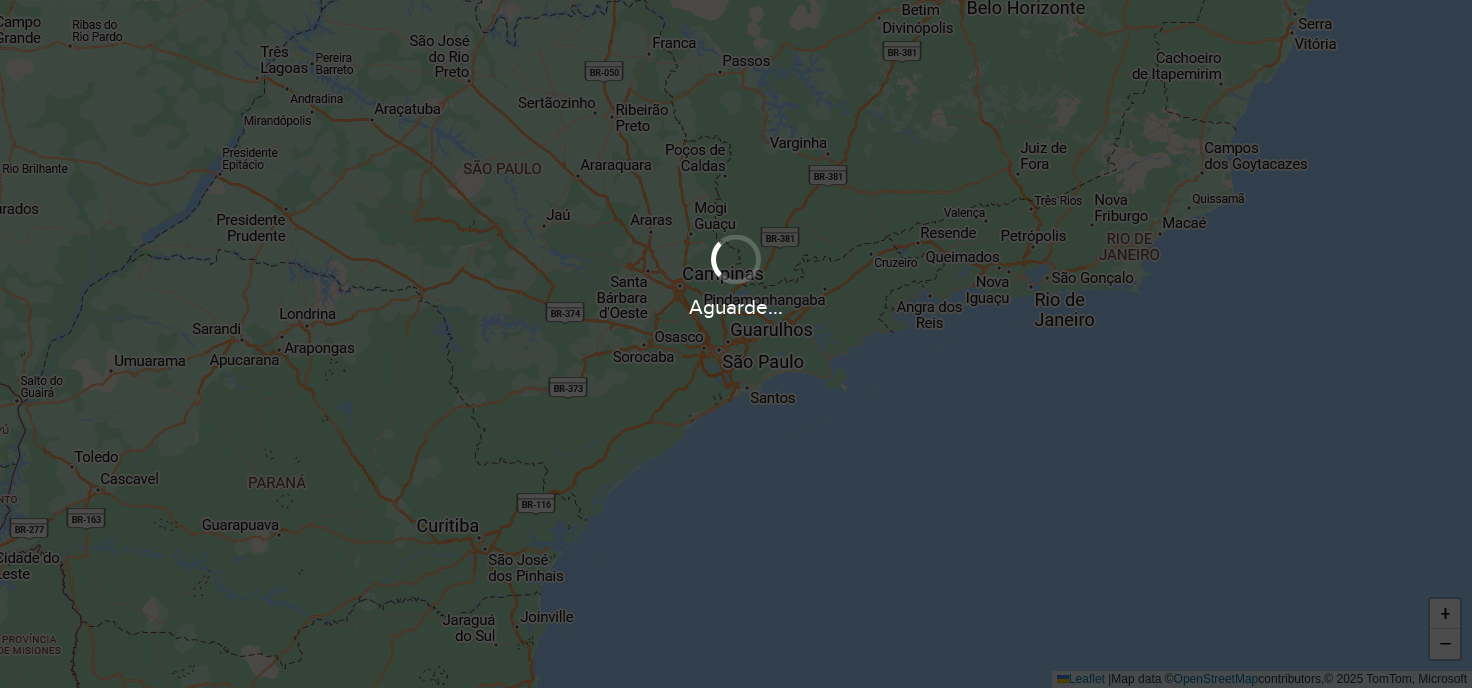 scroll, scrollTop: 0, scrollLeft: 0, axis: both 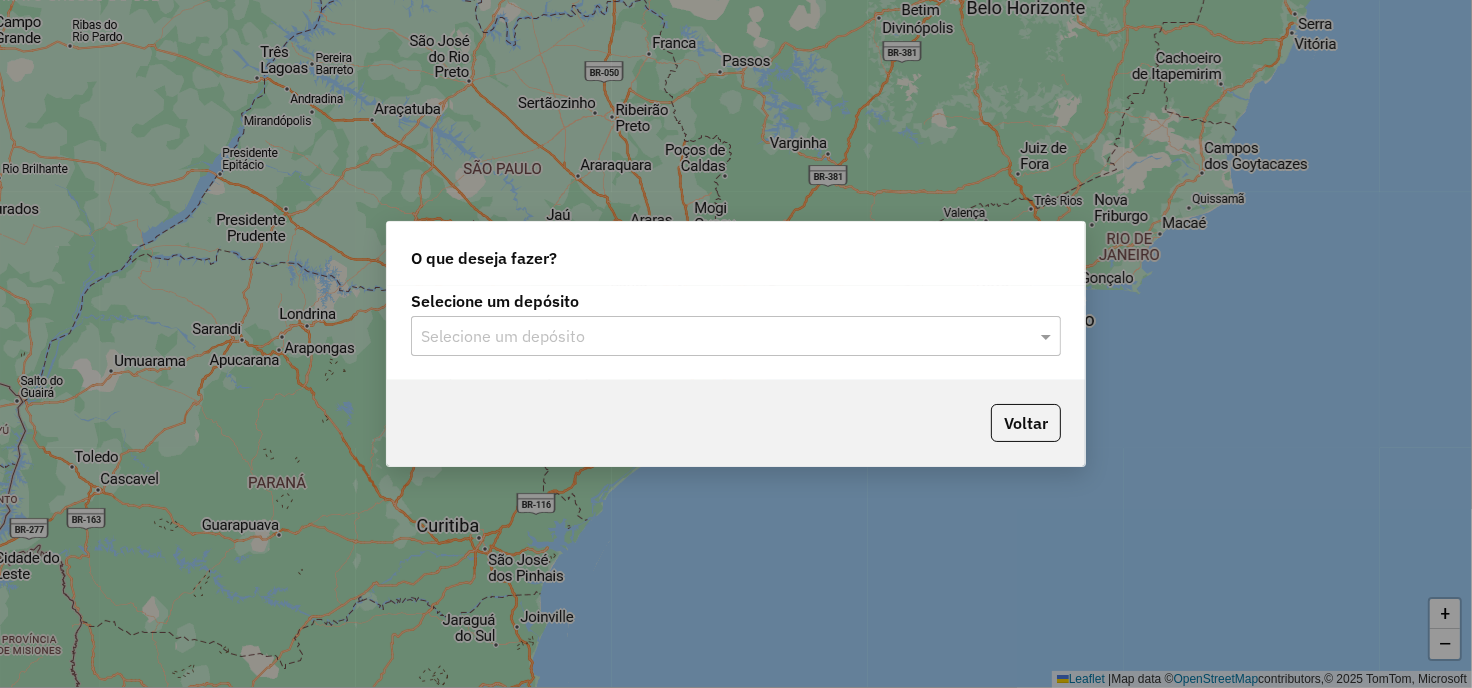 click 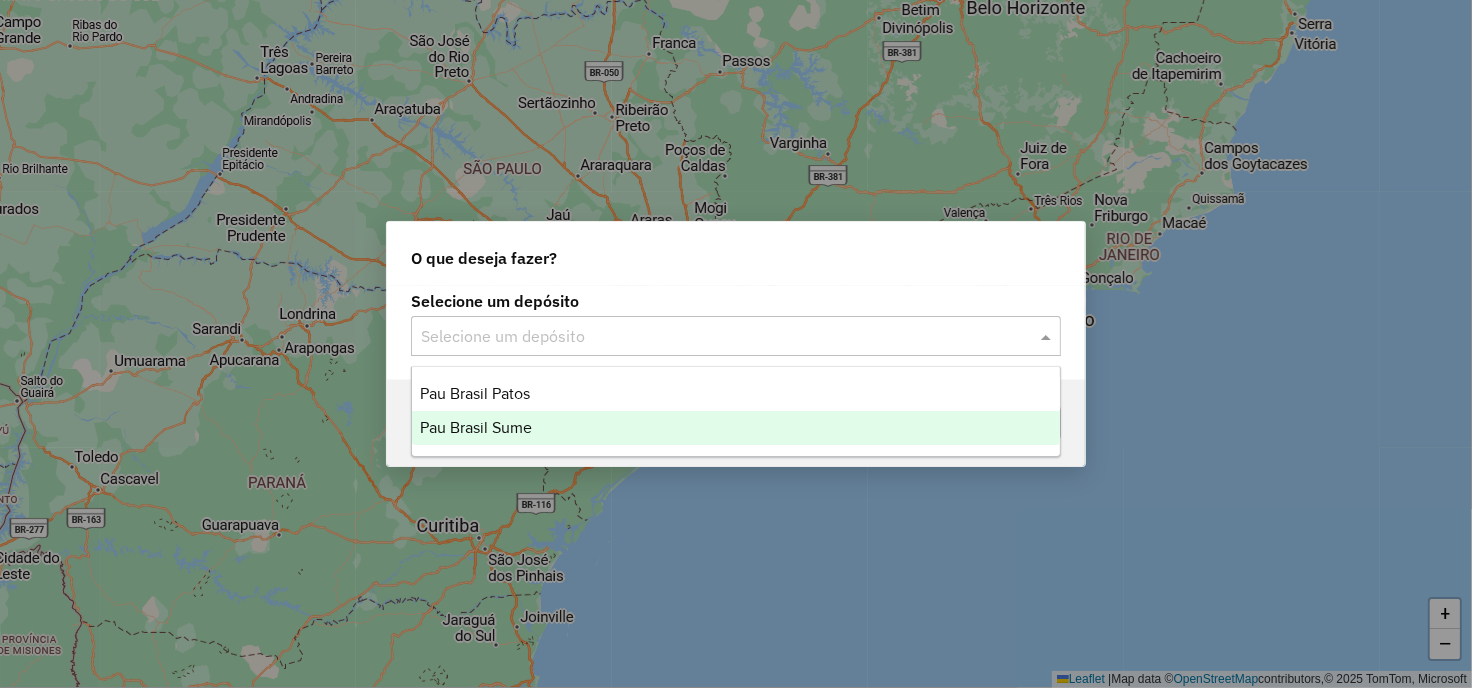 click on "Pau Brasil Sume" at bounding box center [736, 428] 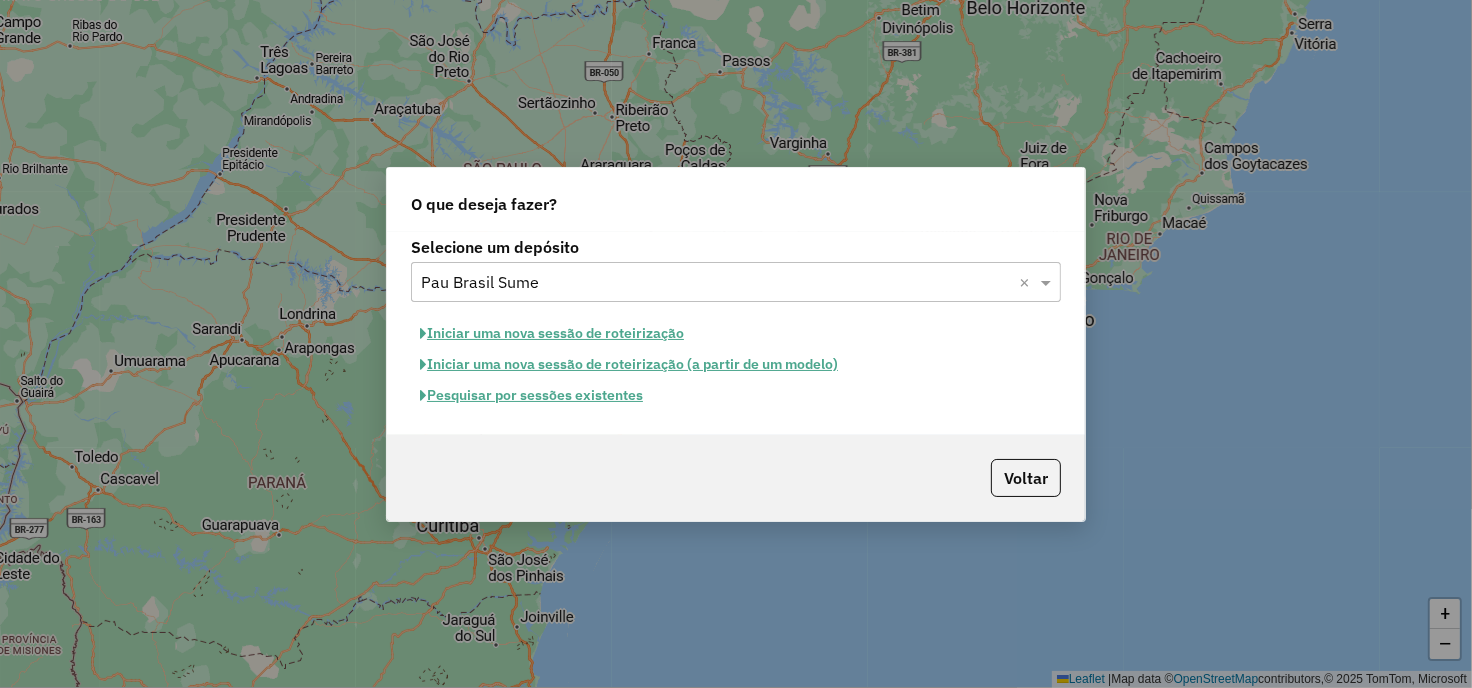 click on "Iniciar uma nova sessão de roteirização" 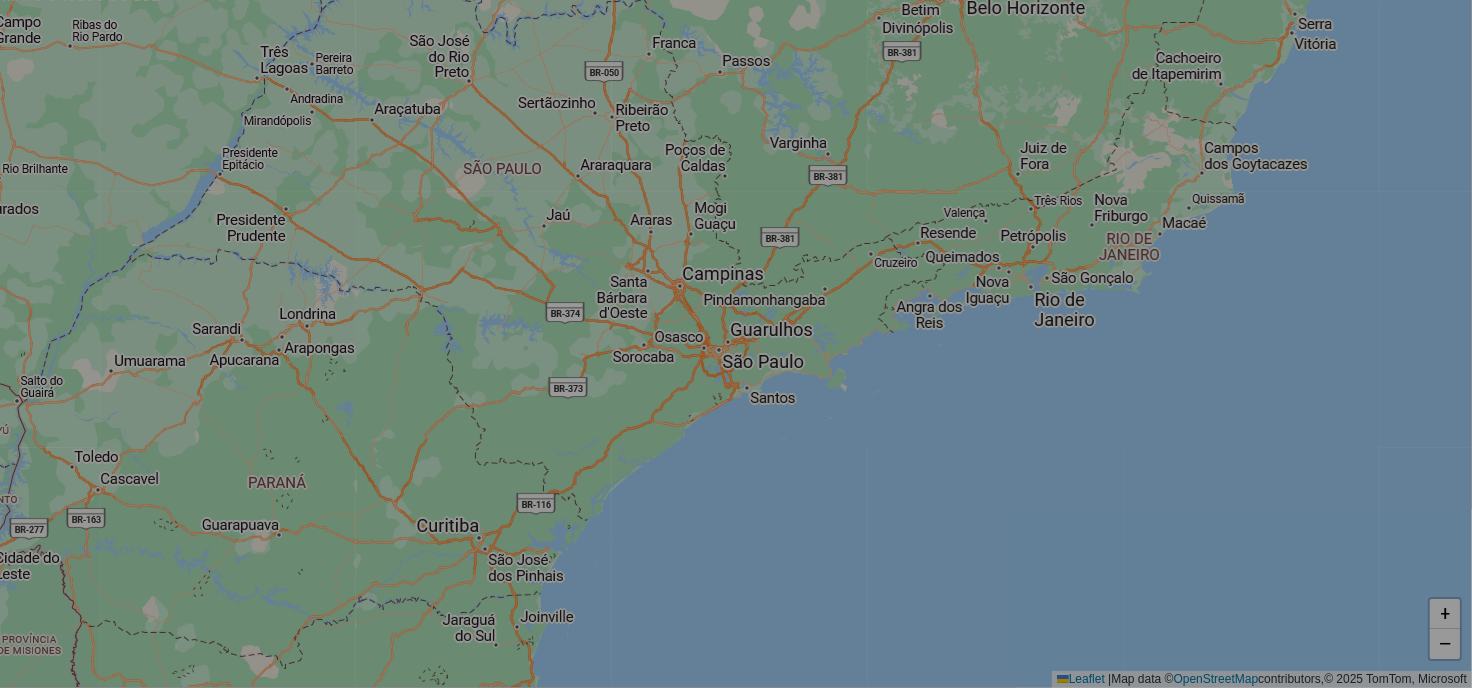 select on "*" 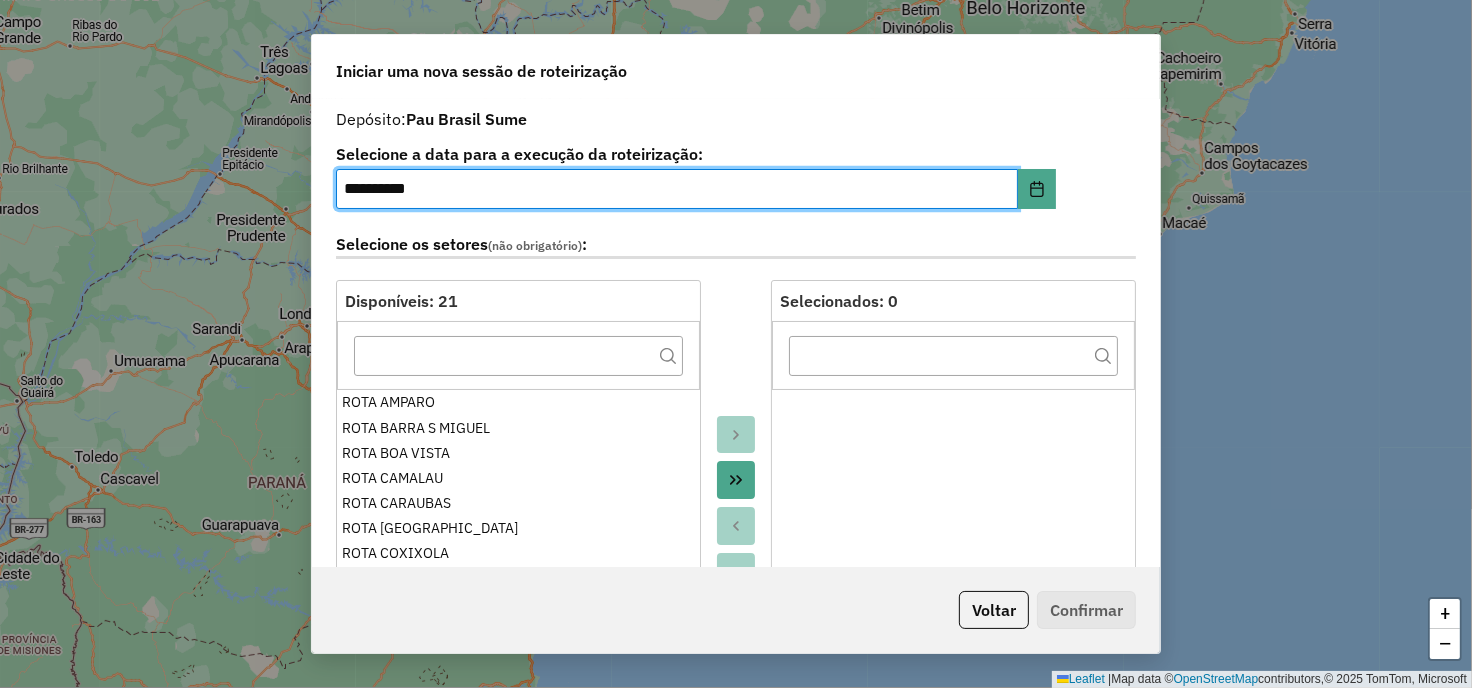 click 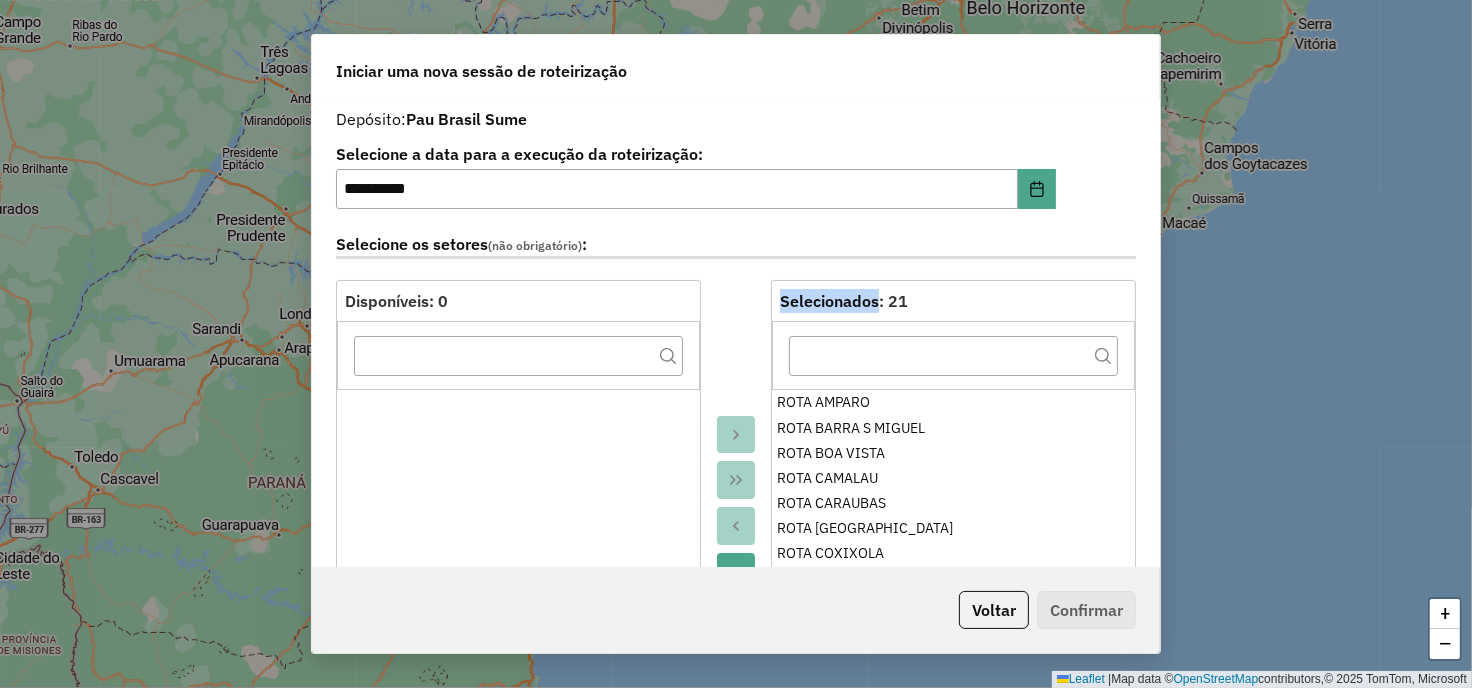 click 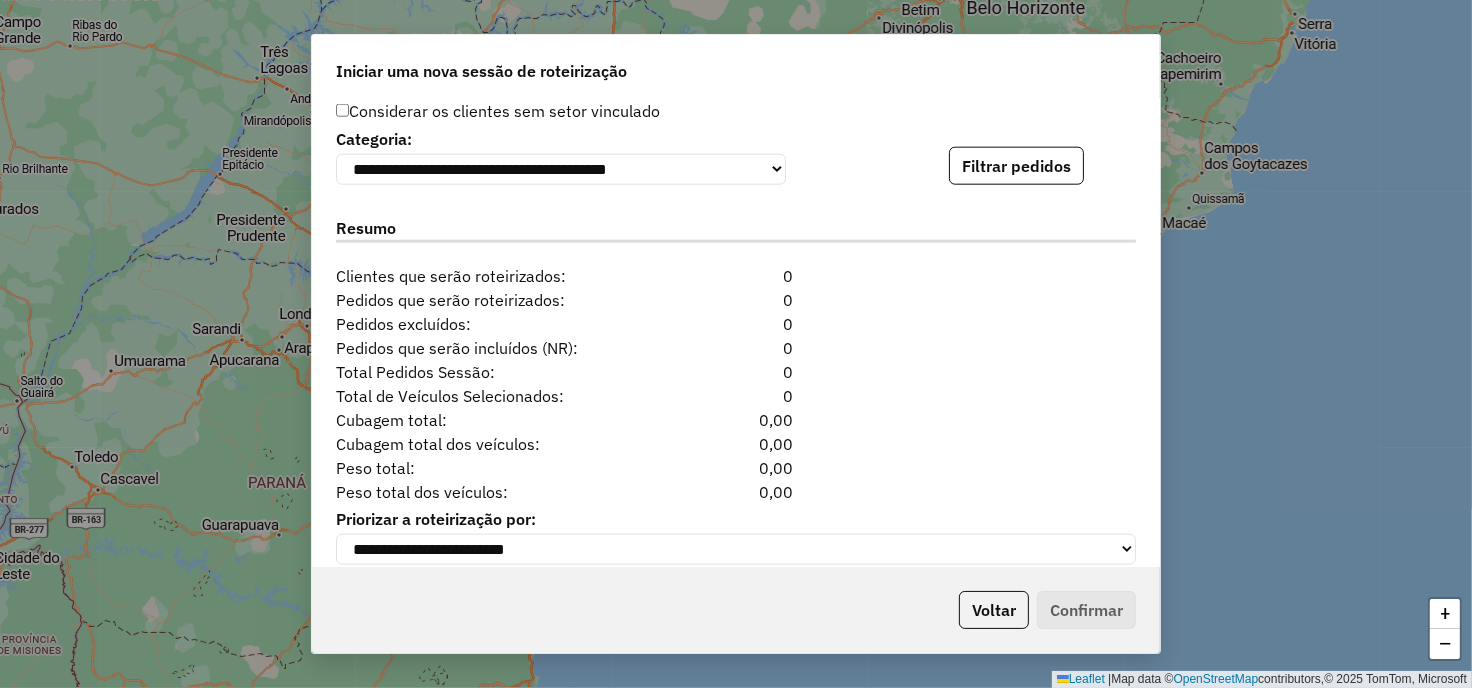 scroll, scrollTop: 2064, scrollLeft: 0, axis: vertical 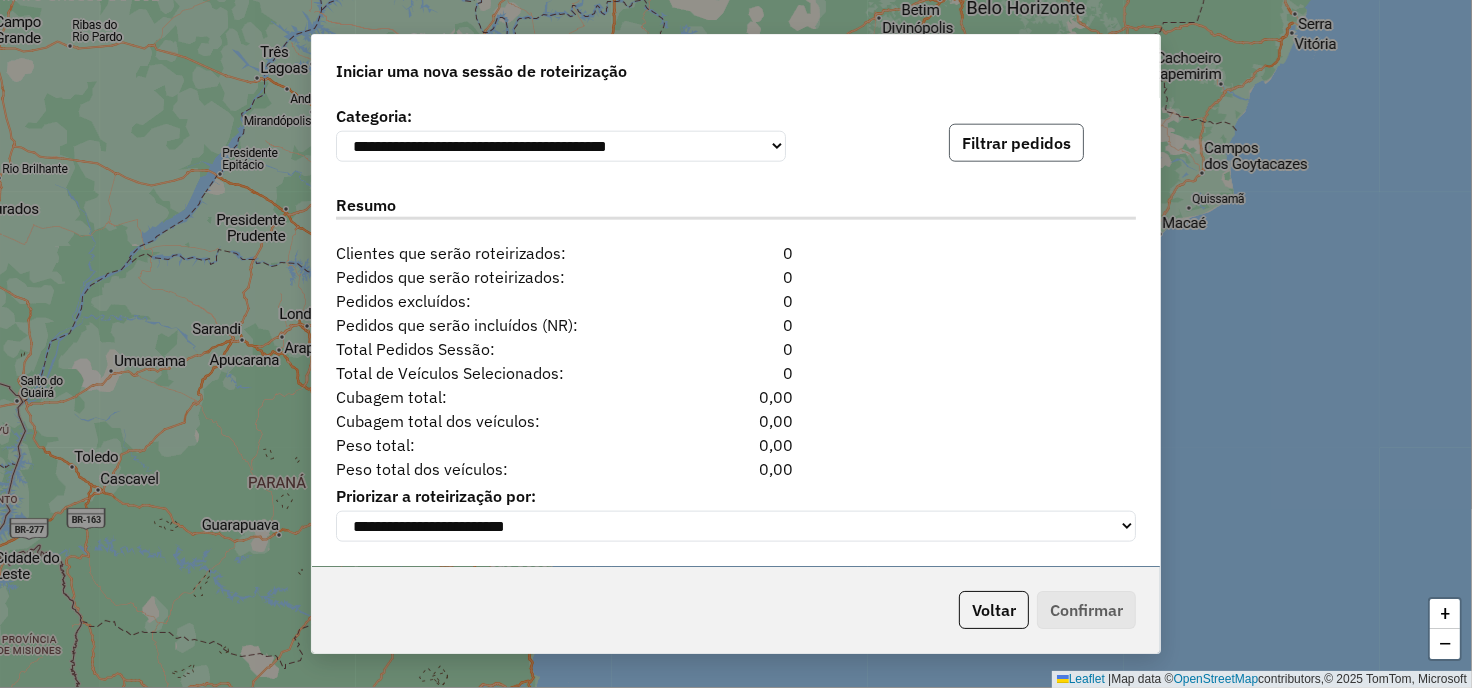 click on "Filtrar pedidos" 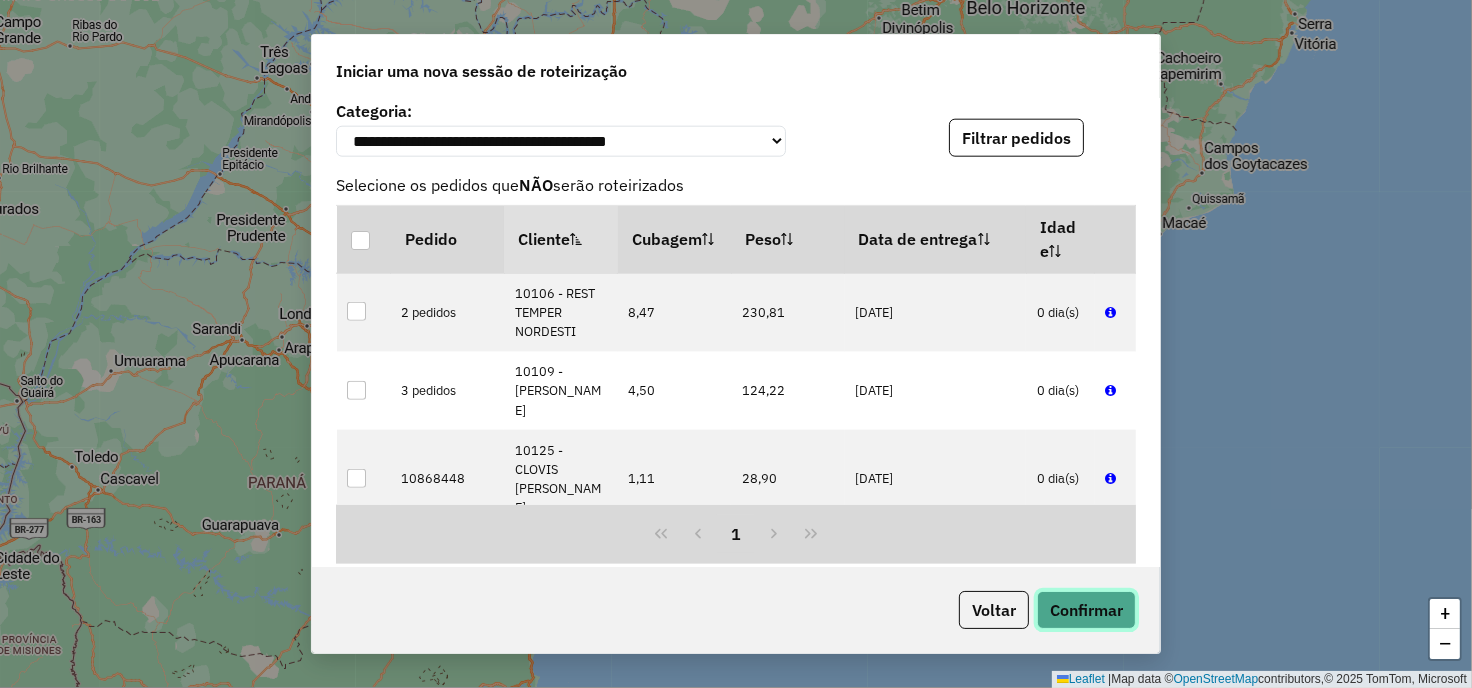 click on "Confirmar" 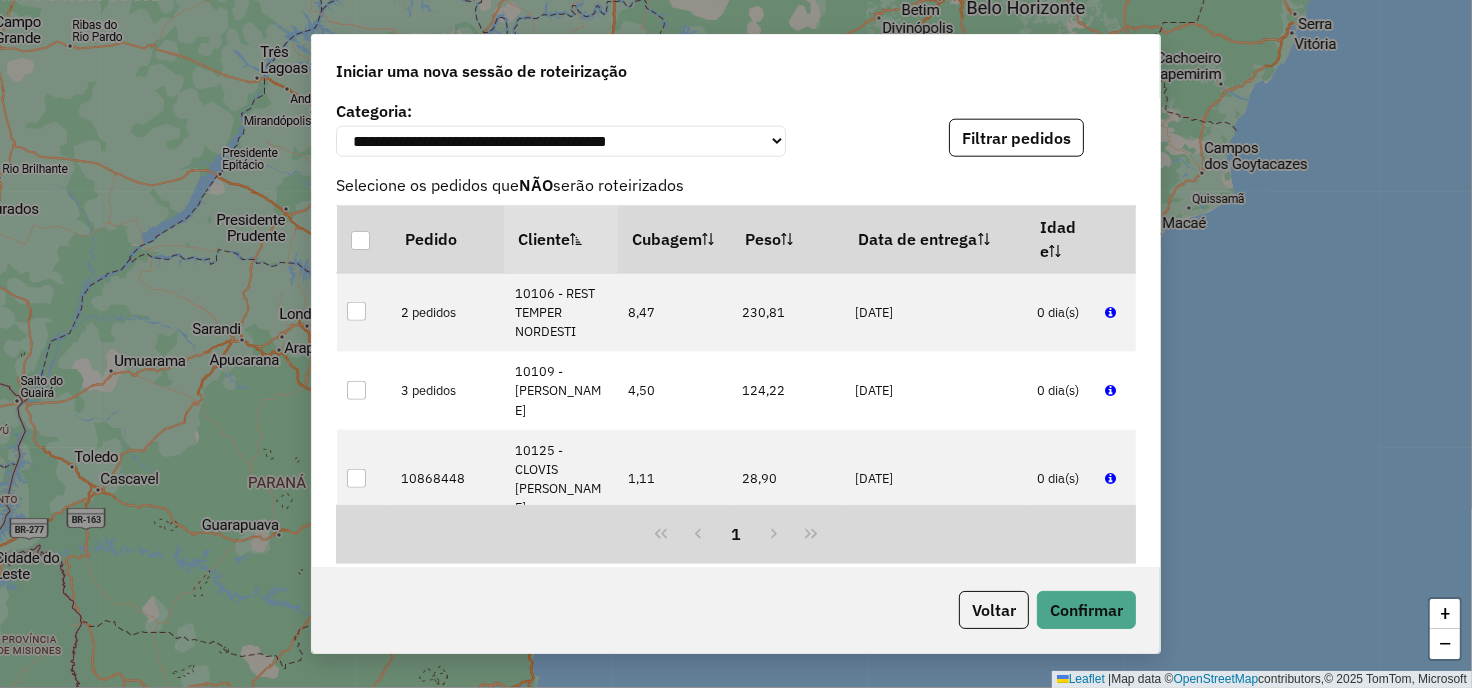 click on "Voltar   Confirmar" 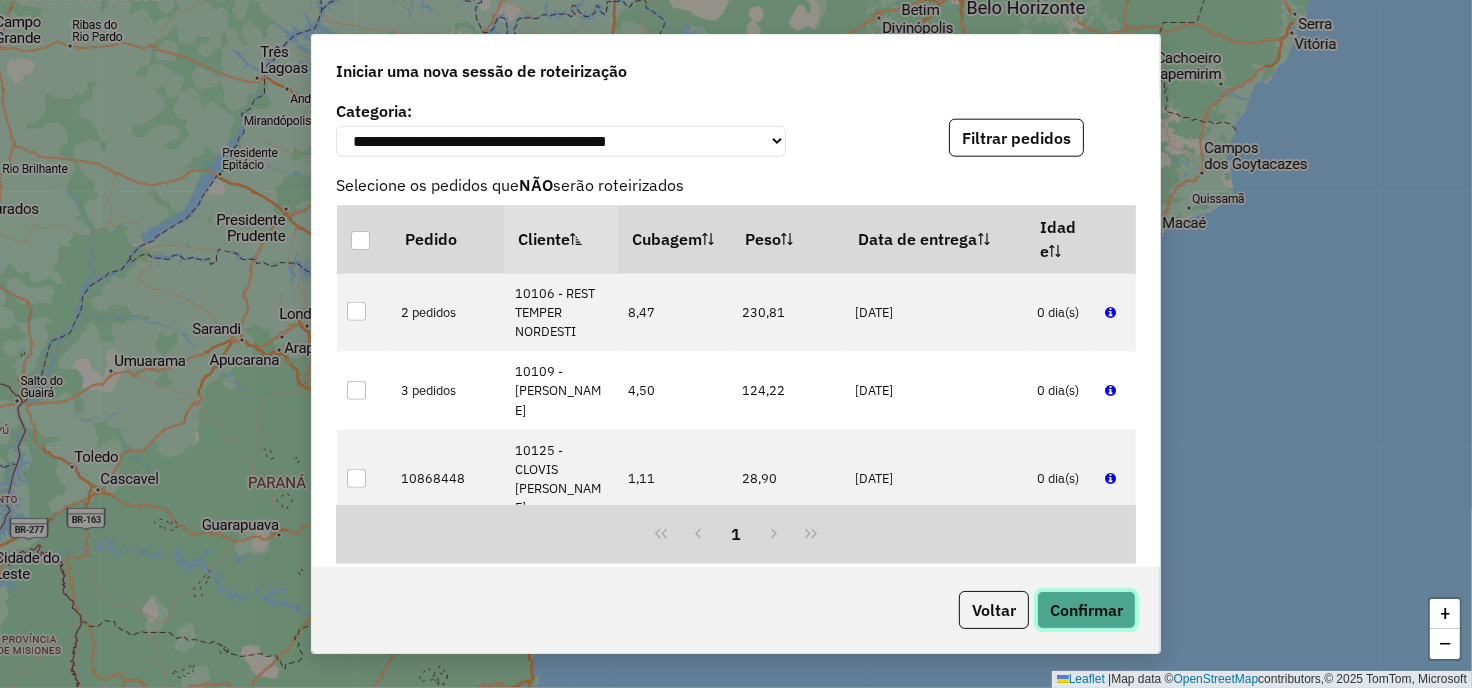 click on "Confirmar" 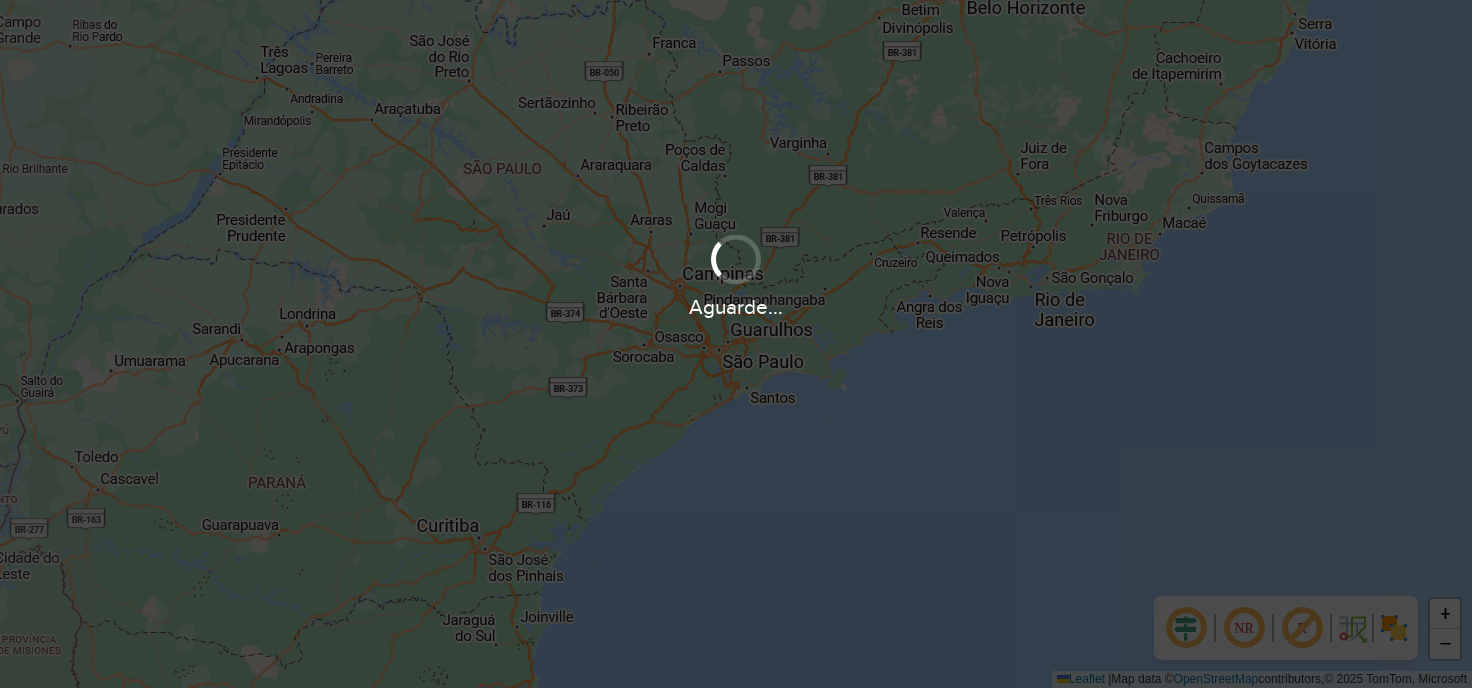 scroll, scrollTop: 0, scrollLeft: 0, axis: both 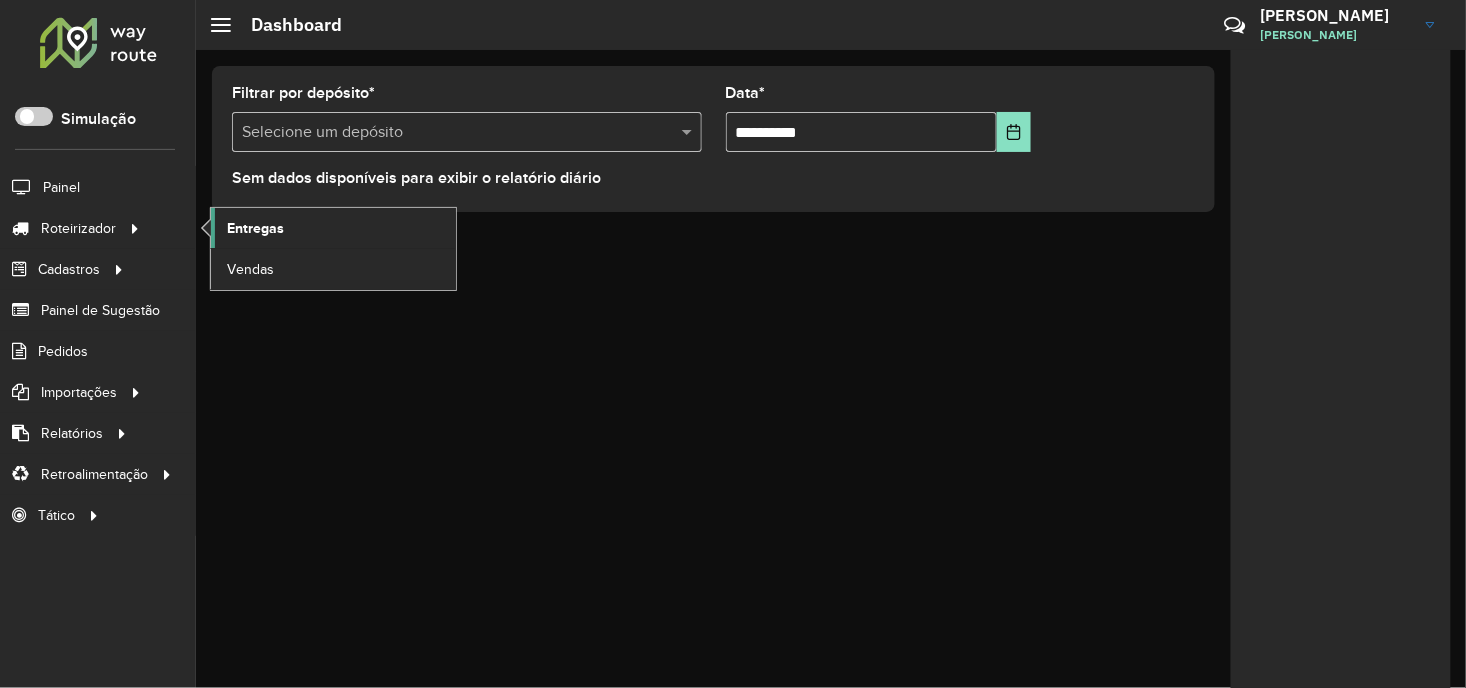 click on "Entregas" 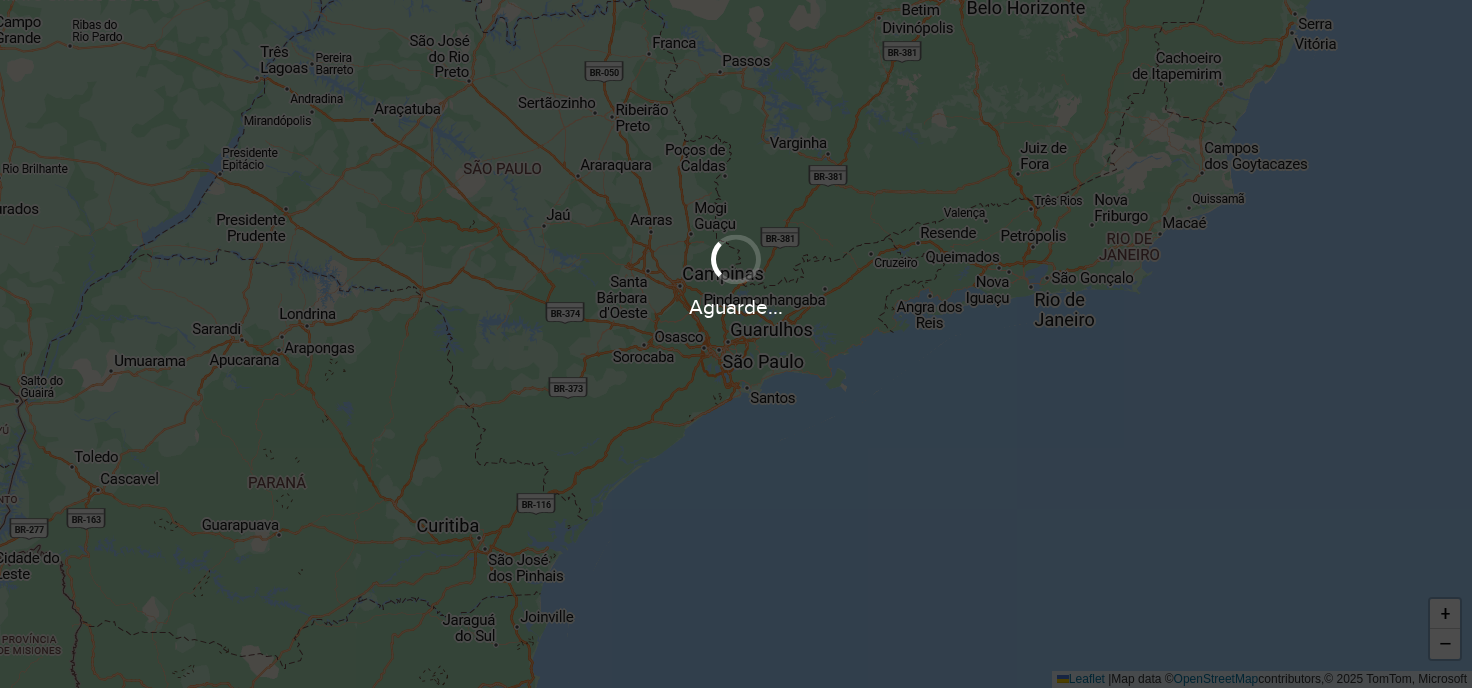 scroll, scrollTop: 0, scrollLeft: 0, axis: both 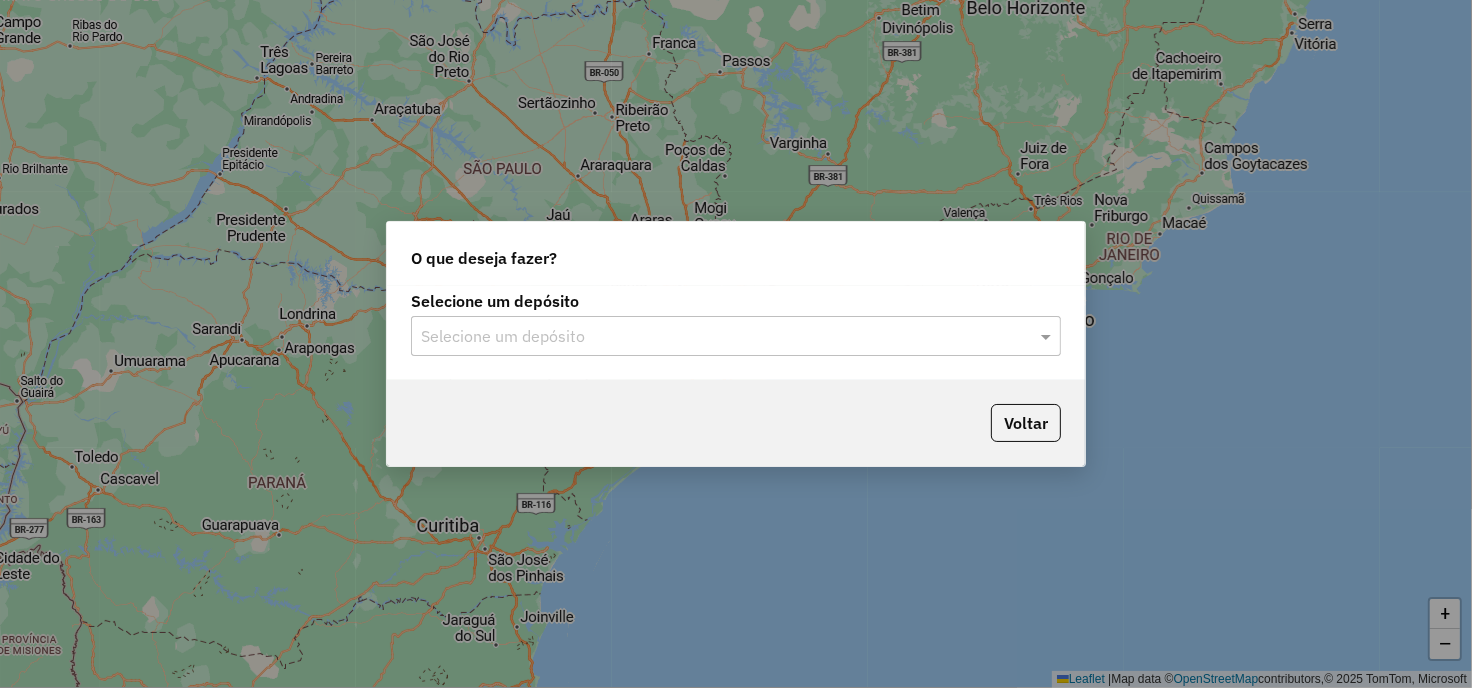 click 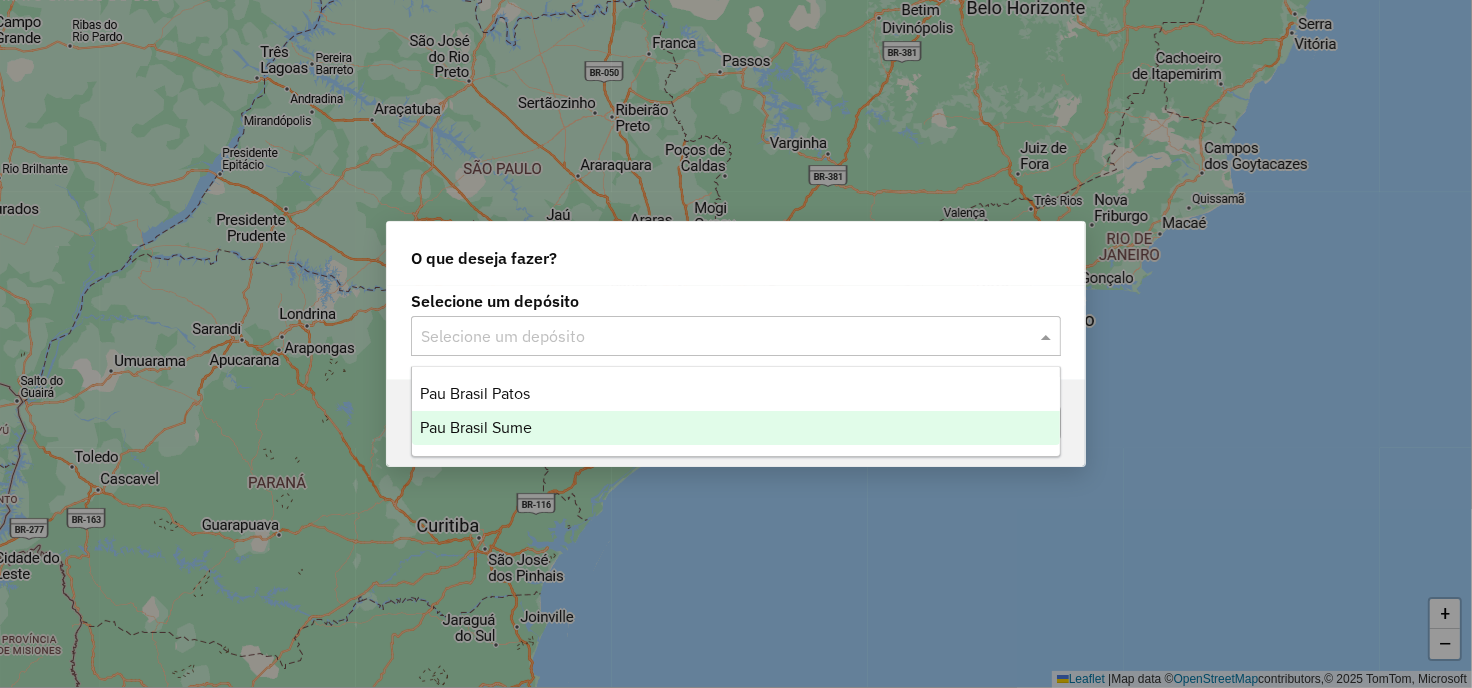 click on "Pau Brasil Sume" at bounding box center (476, 427) 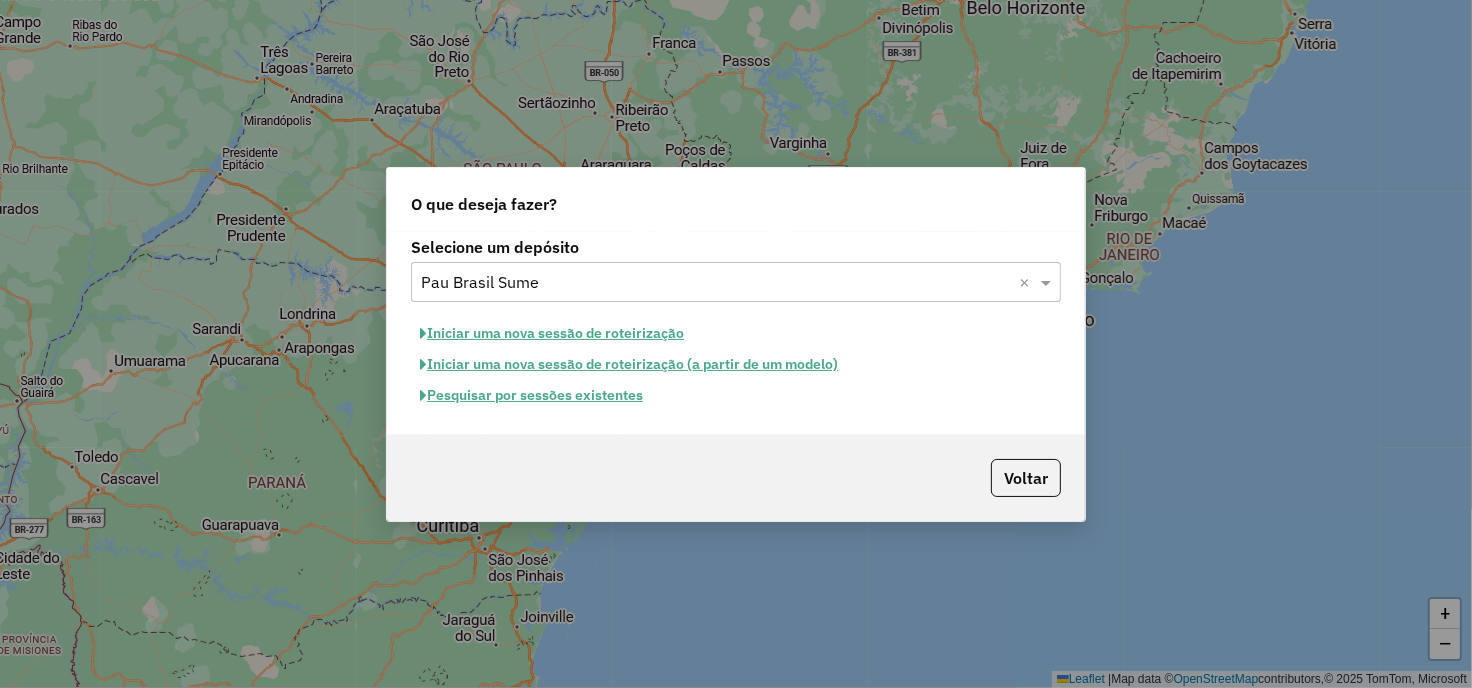 click on "Pesquisar por sessões existentes" 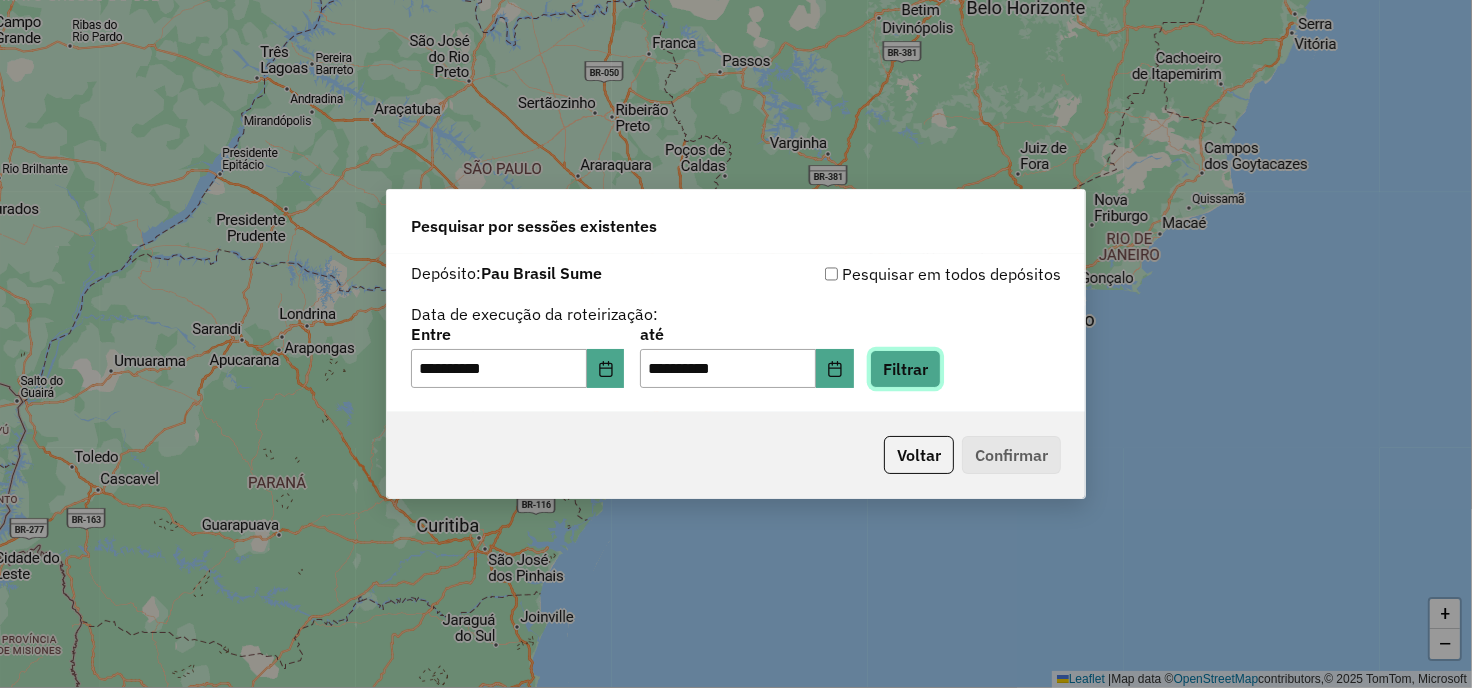 click on "Filtrar" 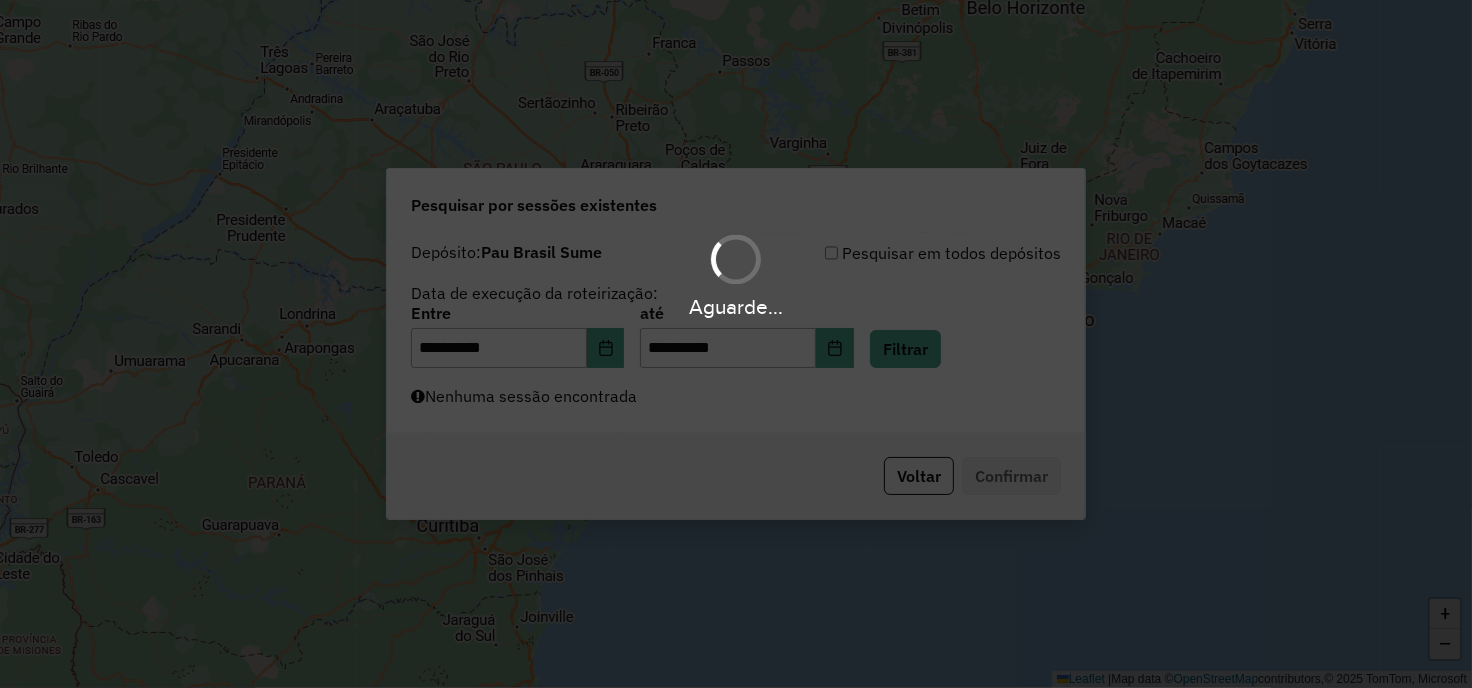 click on "Aguarde..." at bounding box center (736, 344) 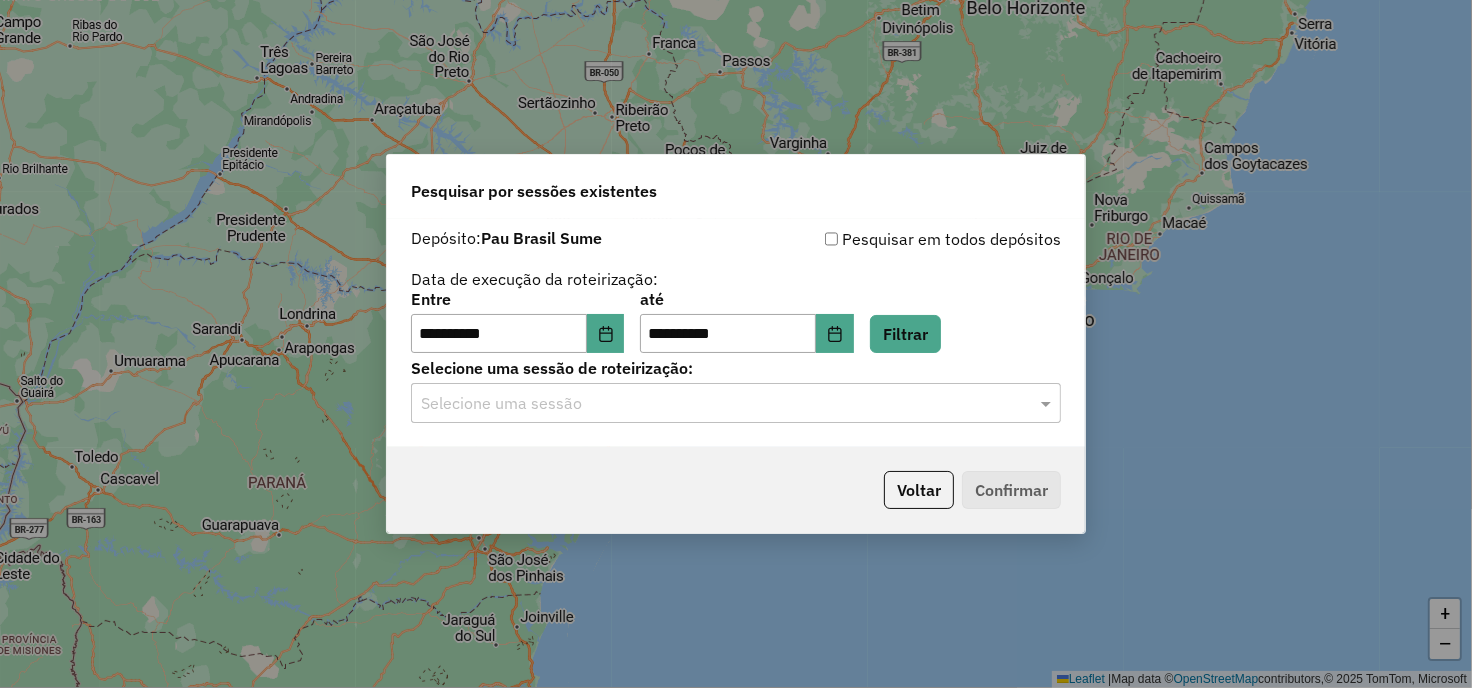 click on "**********" 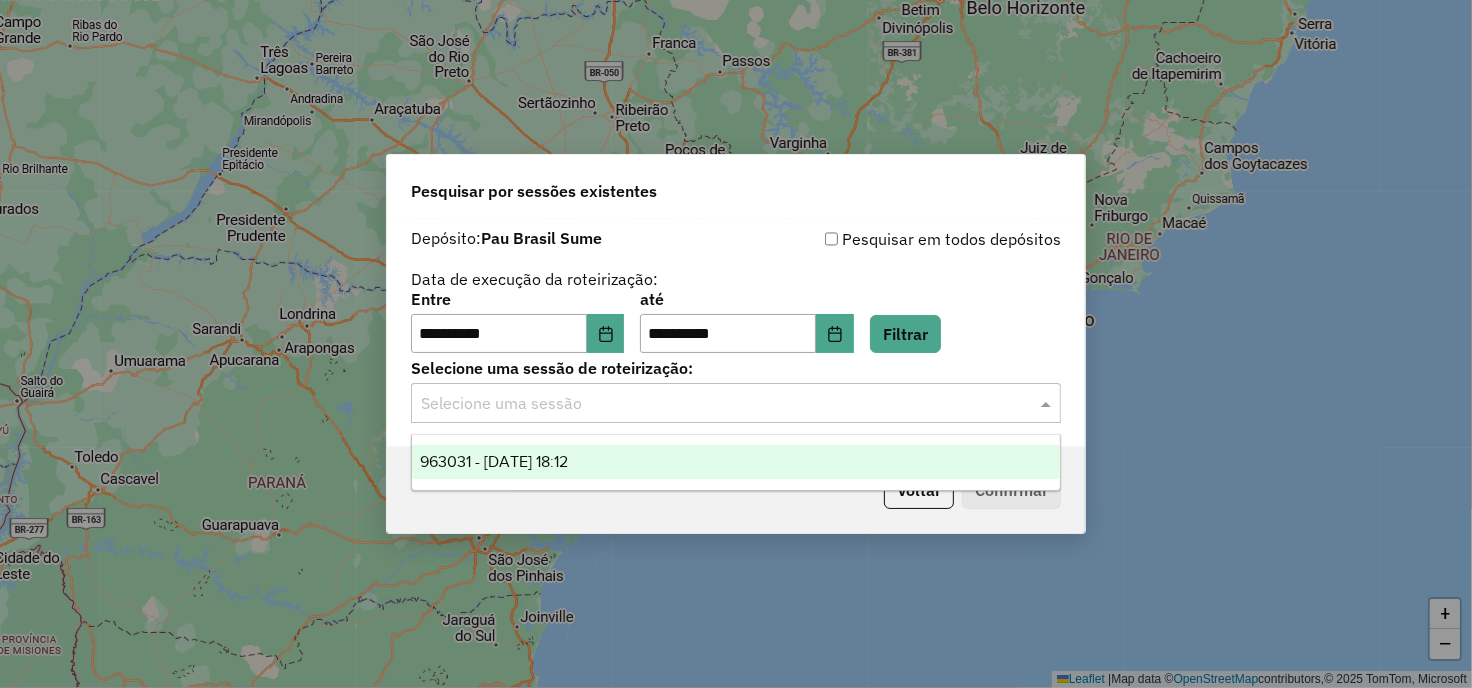 click 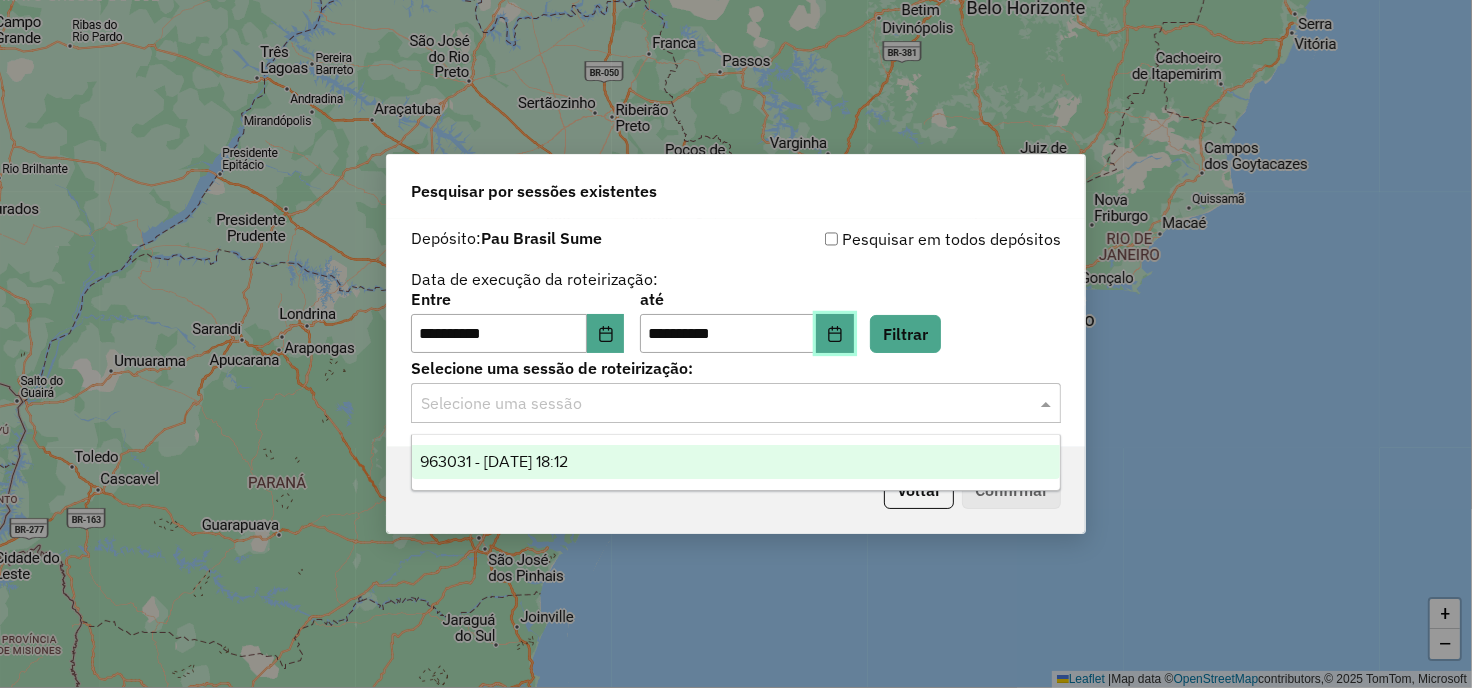 click 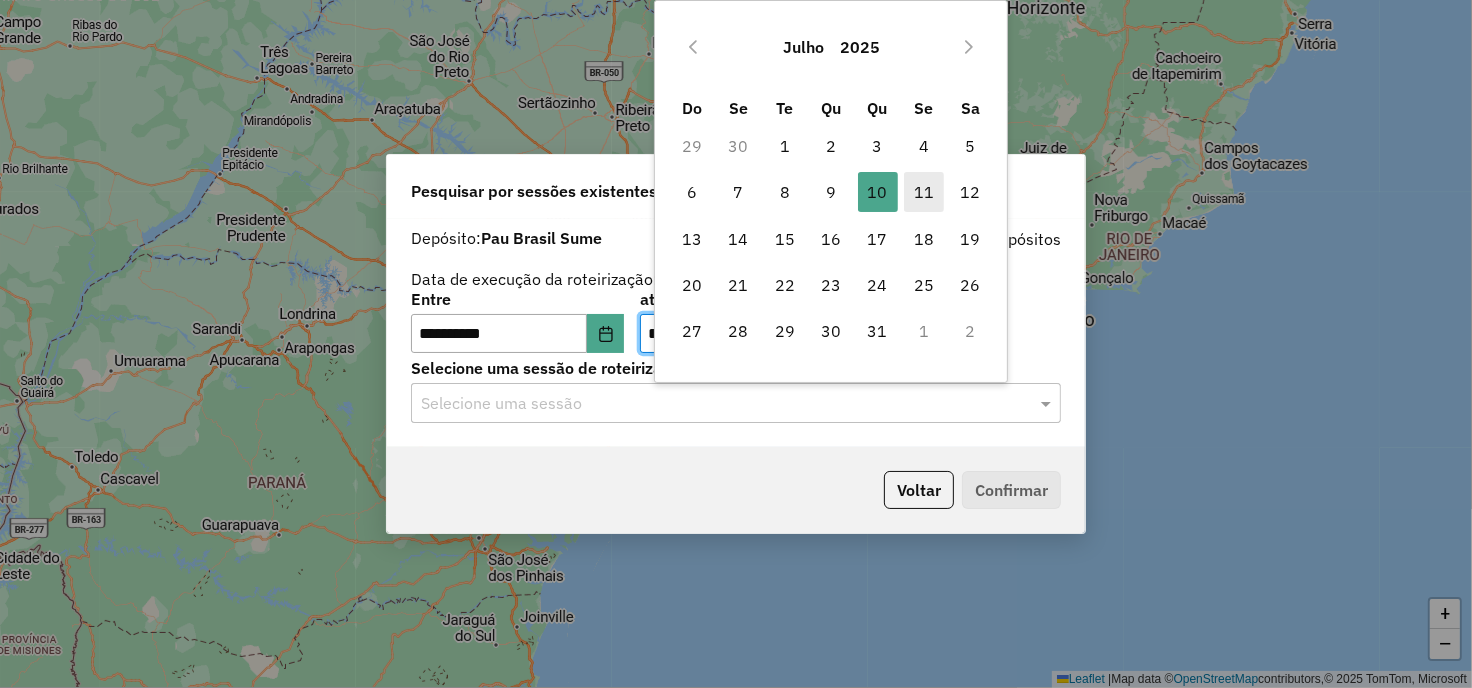 click on "11" at bounding box center (924, 192) 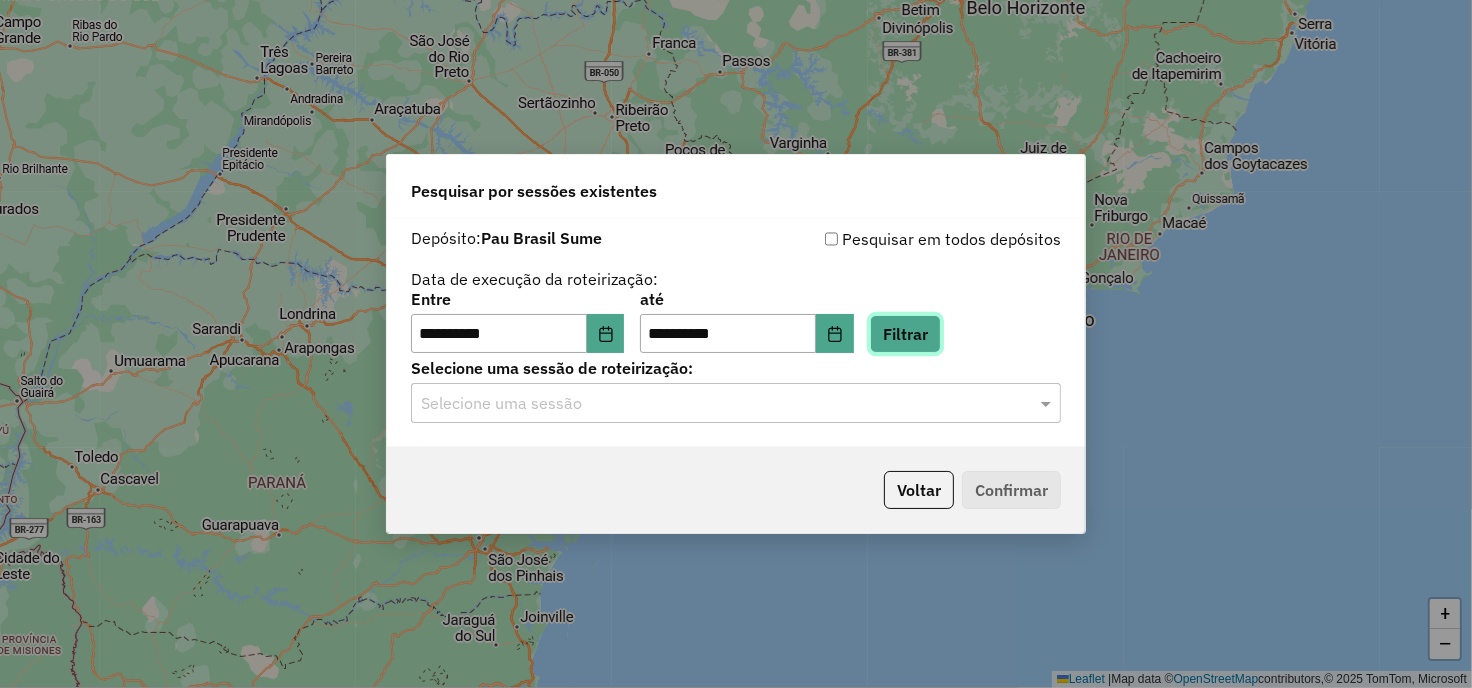 click on "Filtrar" 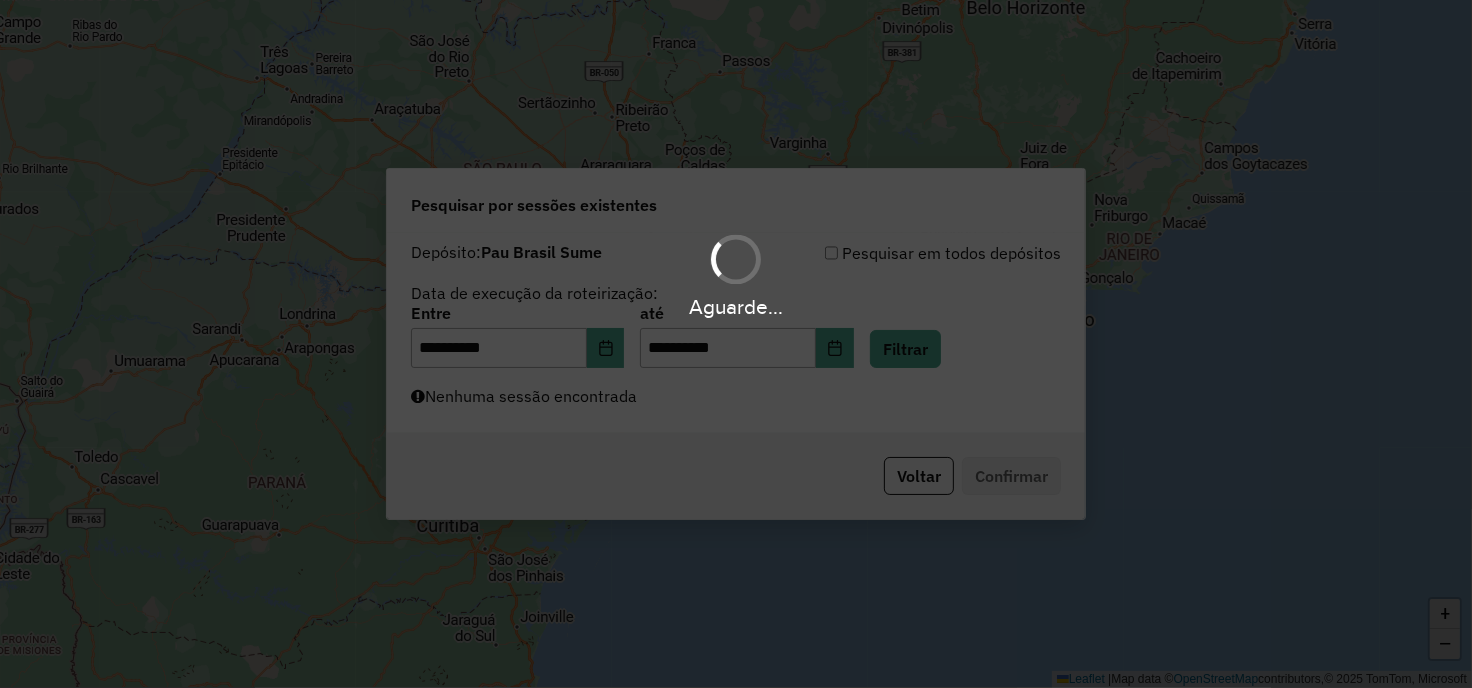 click on "Aguarde..." at bounding box center (736, 344) 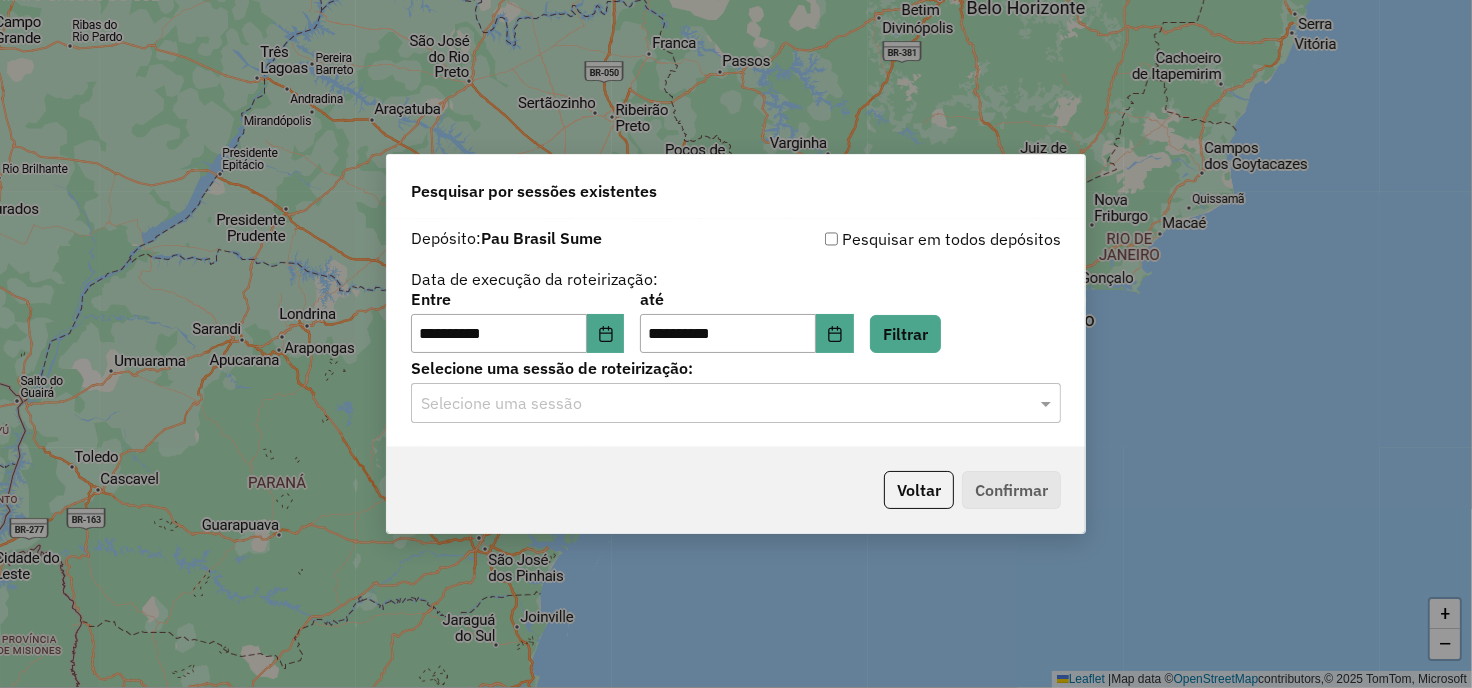 click on "Selecione uma sessão" 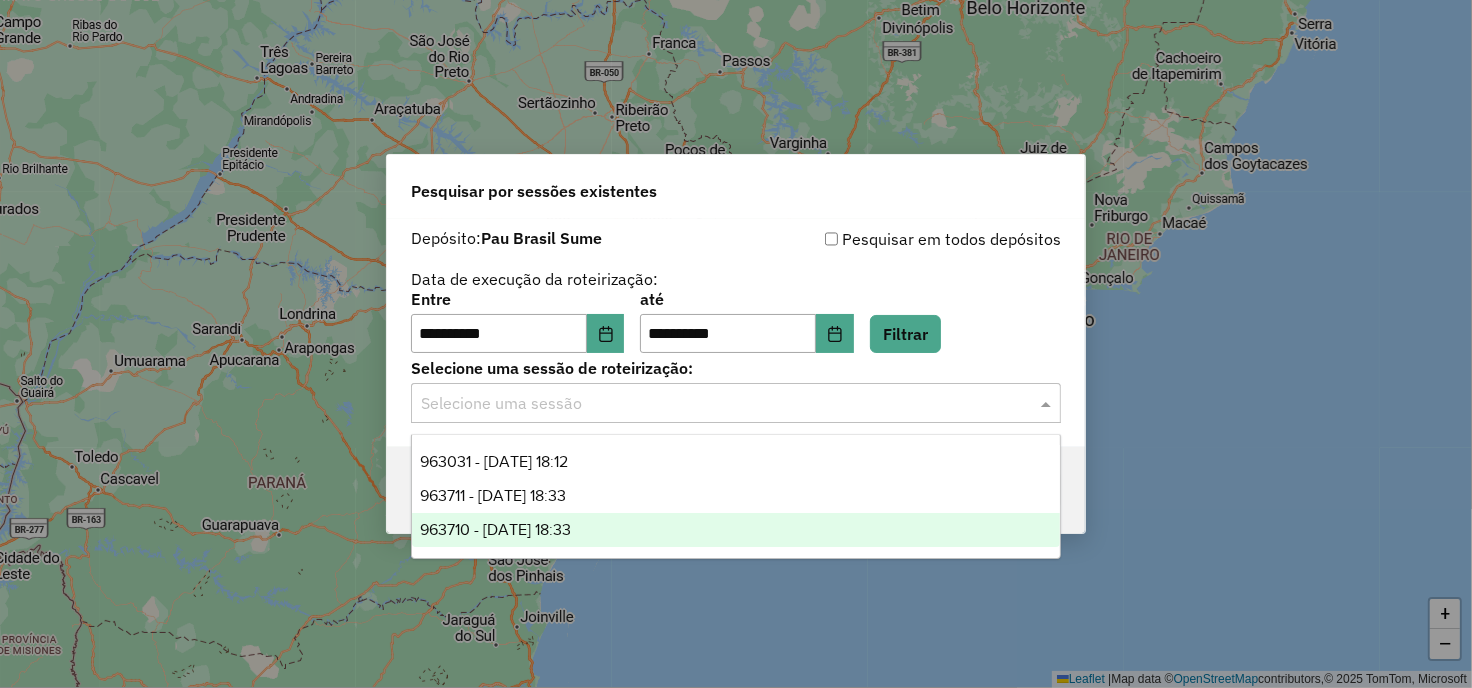 click on "963710 - 11/07/2025 18:33" at bounding box center (495, 529) 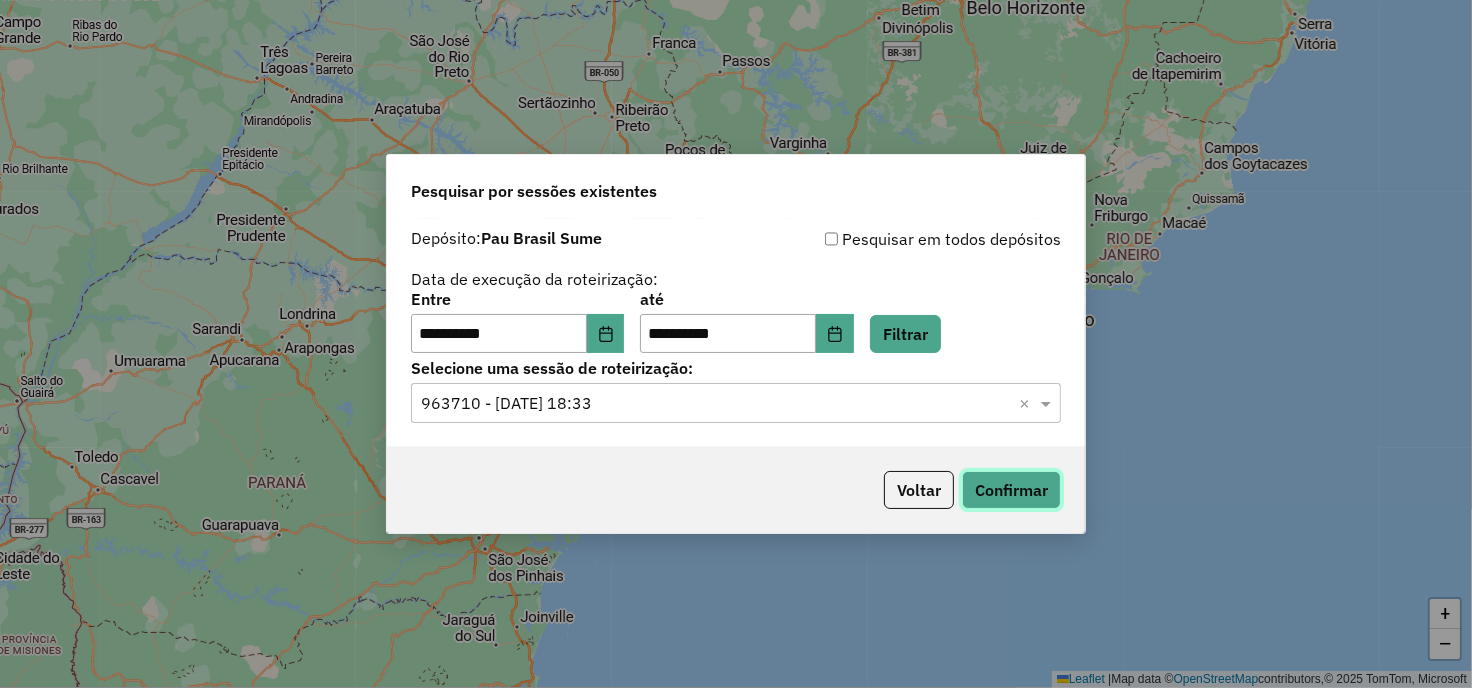 click on "Confirmar" 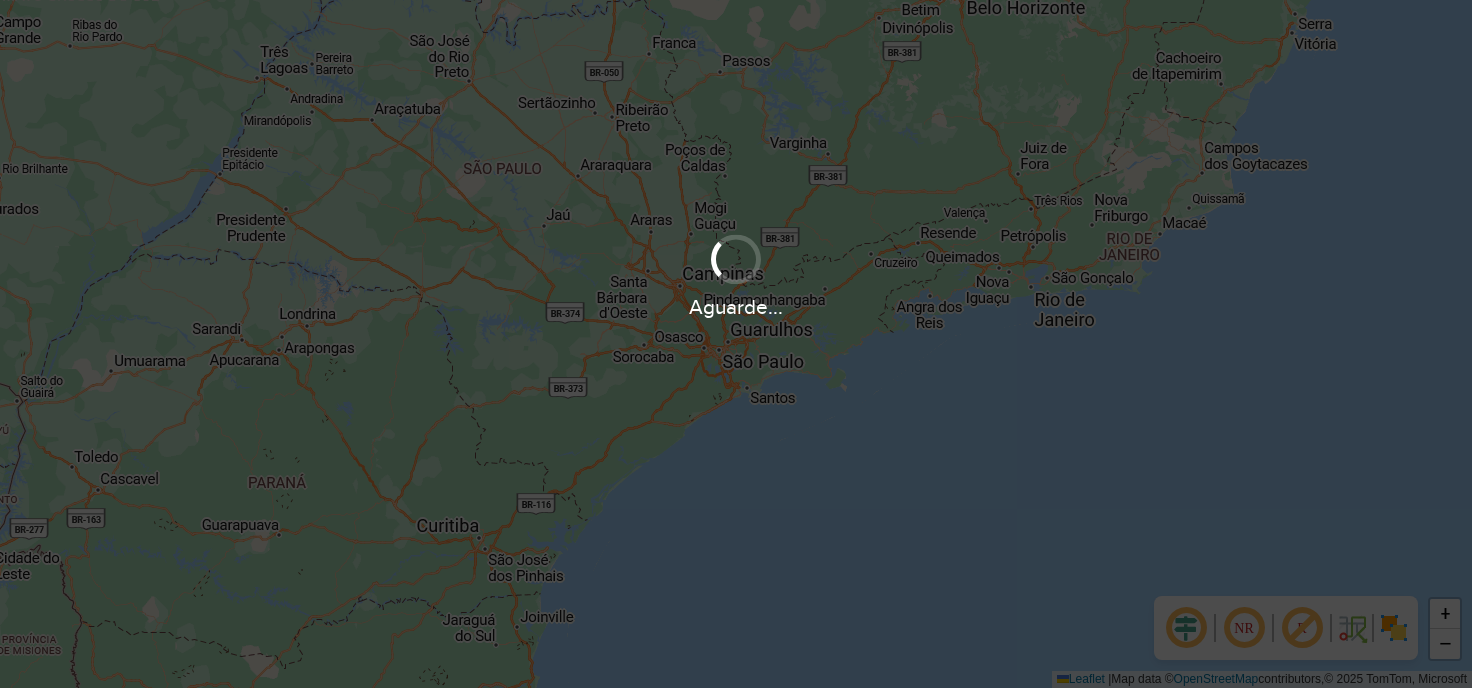 scroll, scrollTop: 0, scrollLeft: 0, axis: both 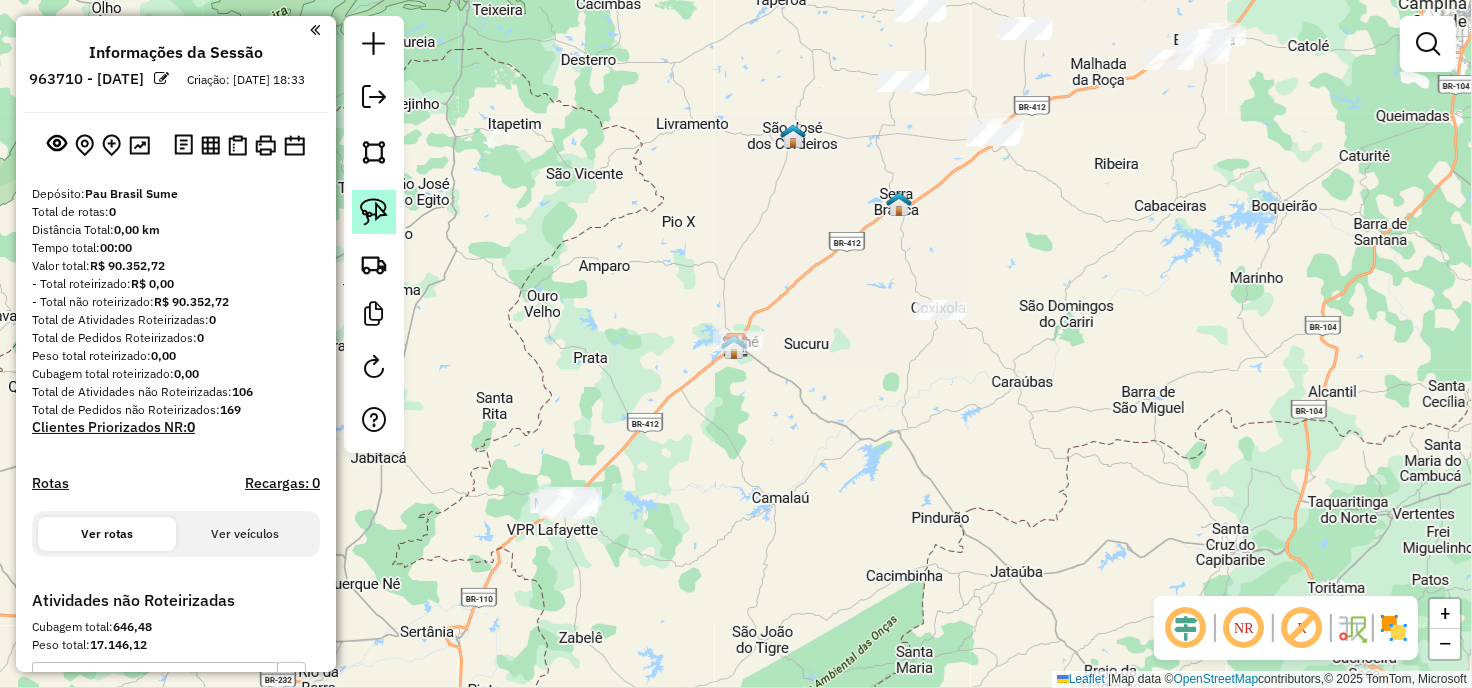 click 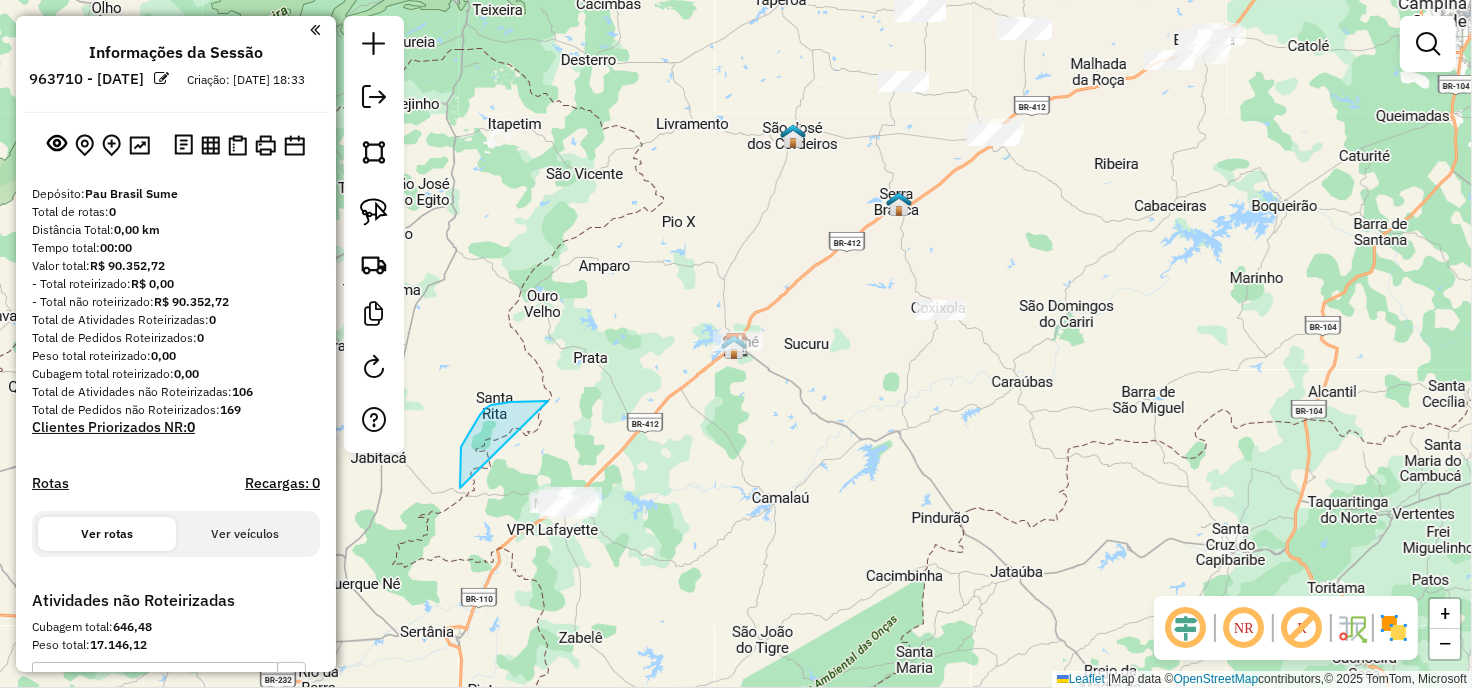 drag, startPoint x: 548, startPoint y: 401, endPoint x: 707, endPoint y: 567, distance: 229.863 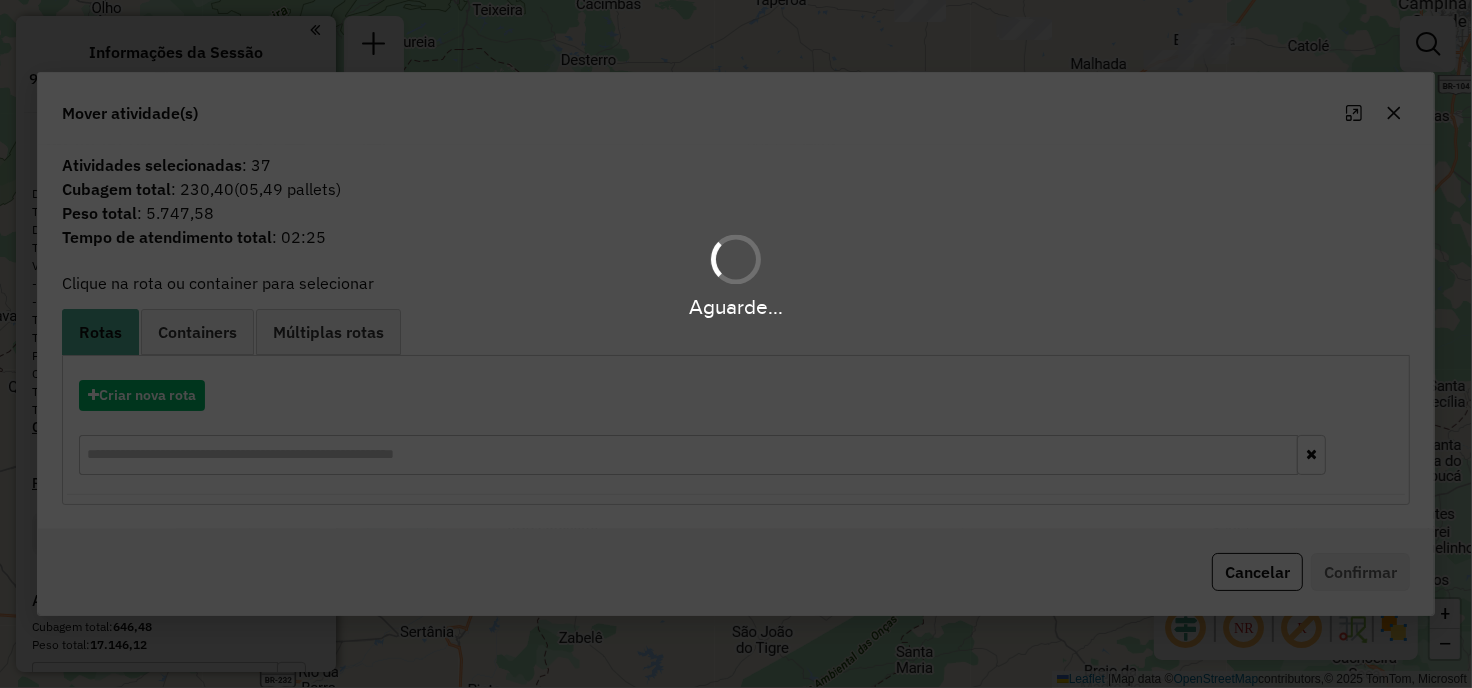 click on "Aguarde..." at bounding box center (736, 344) 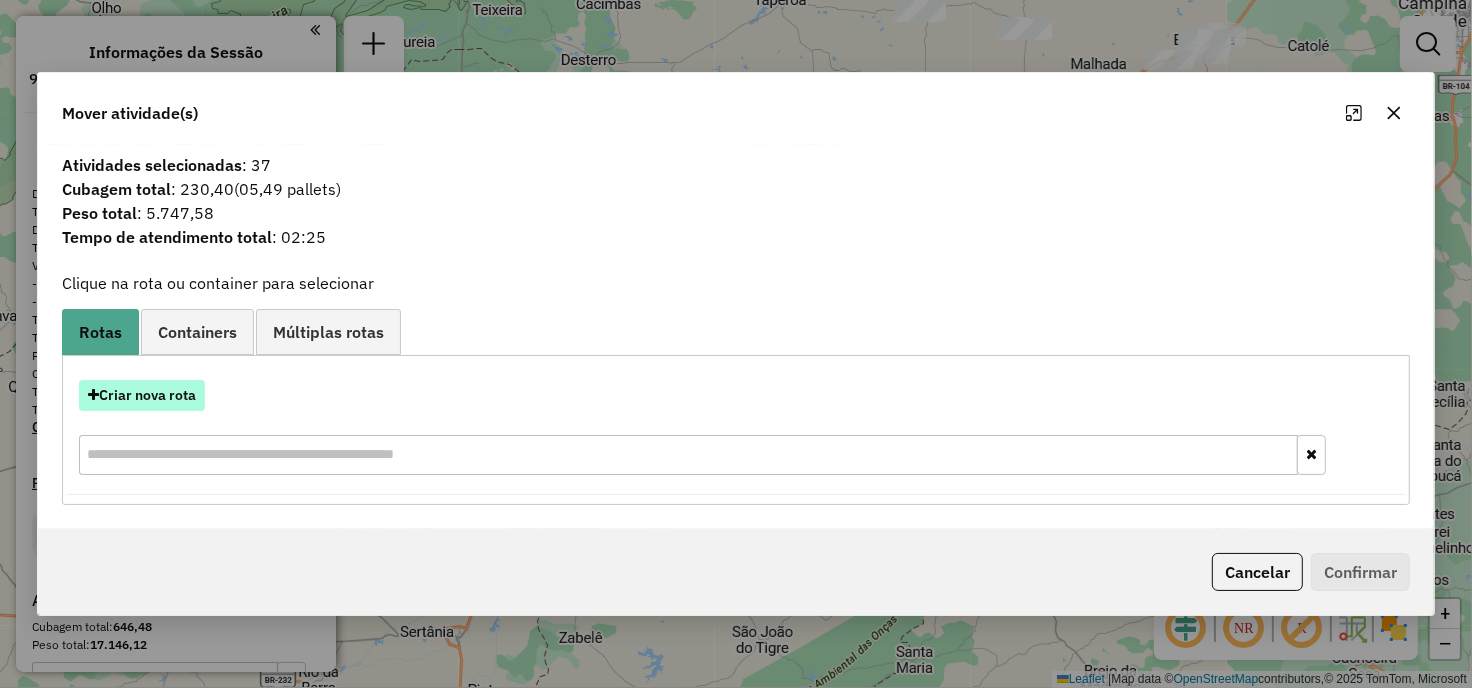 click on "Criar nova rota" at bounding box center [142, 395] 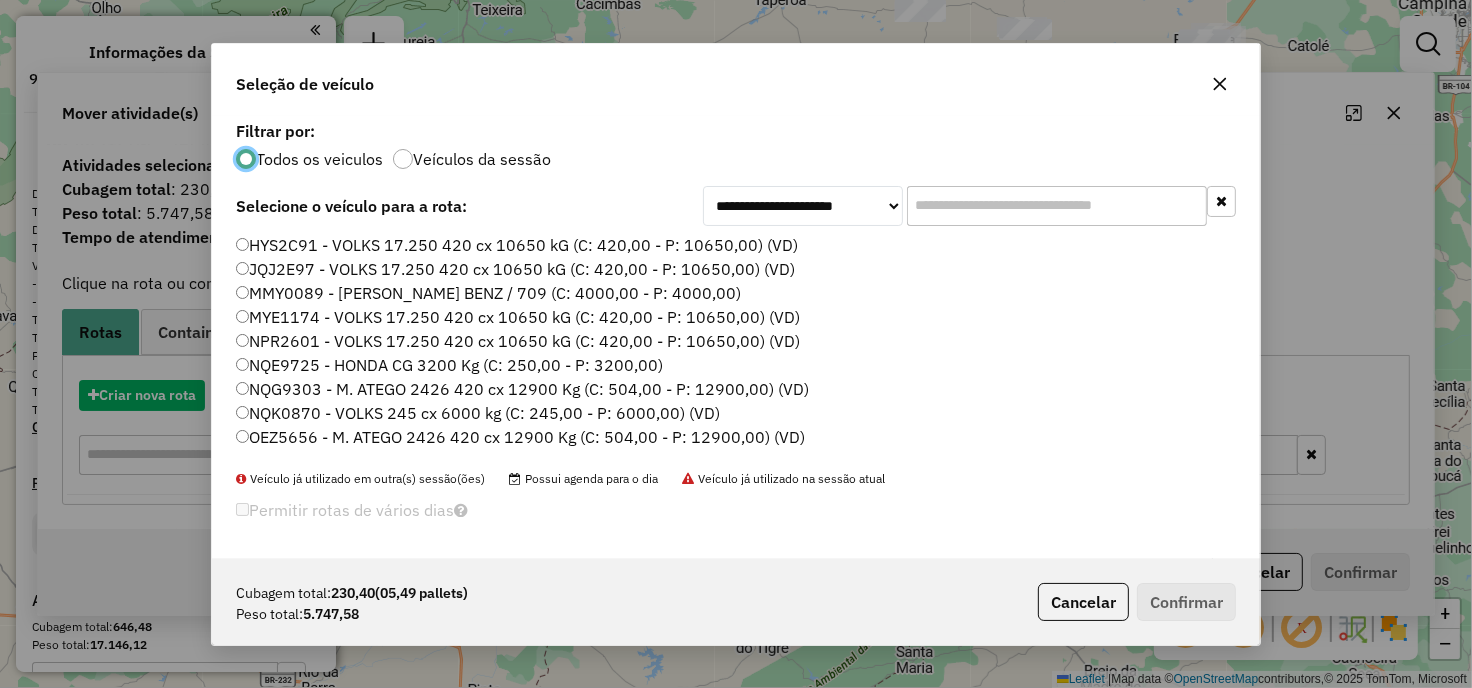 scroll, scrollTop: 11, scrollLeft: 5, axis: both 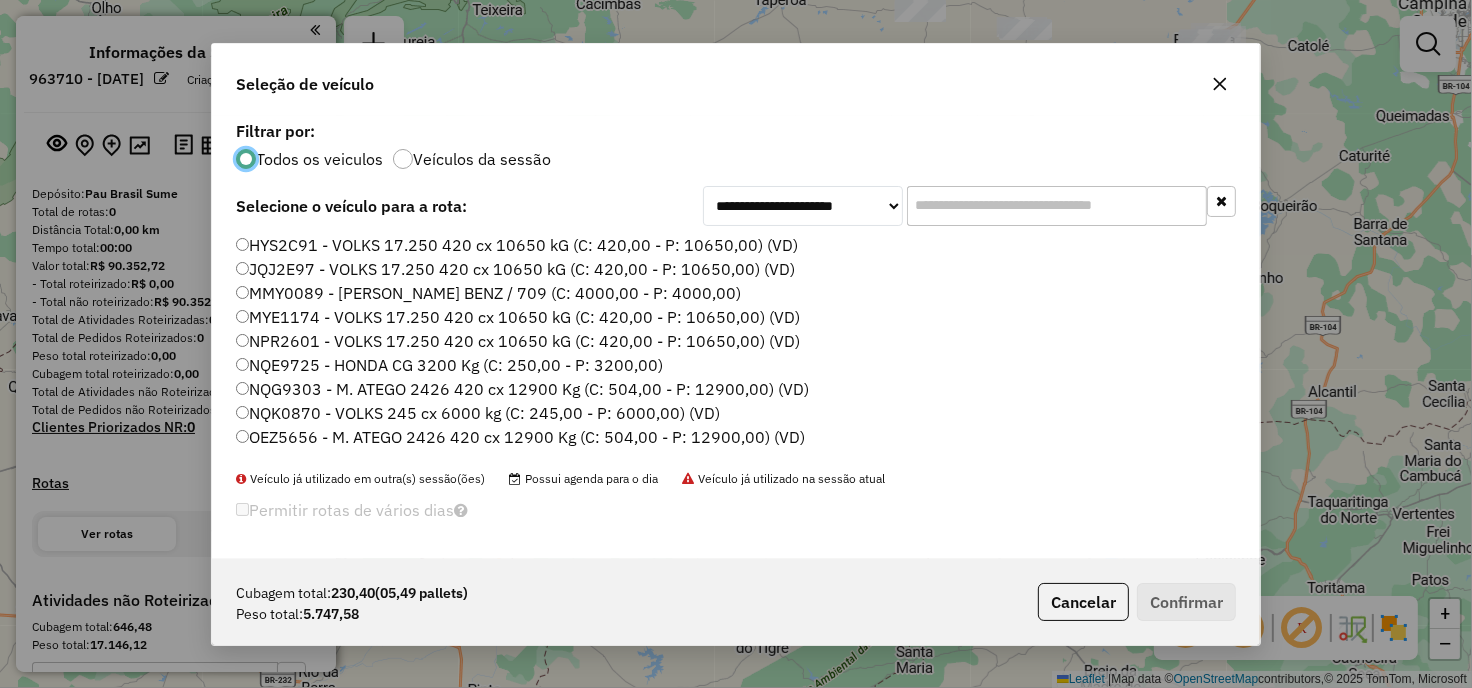 click 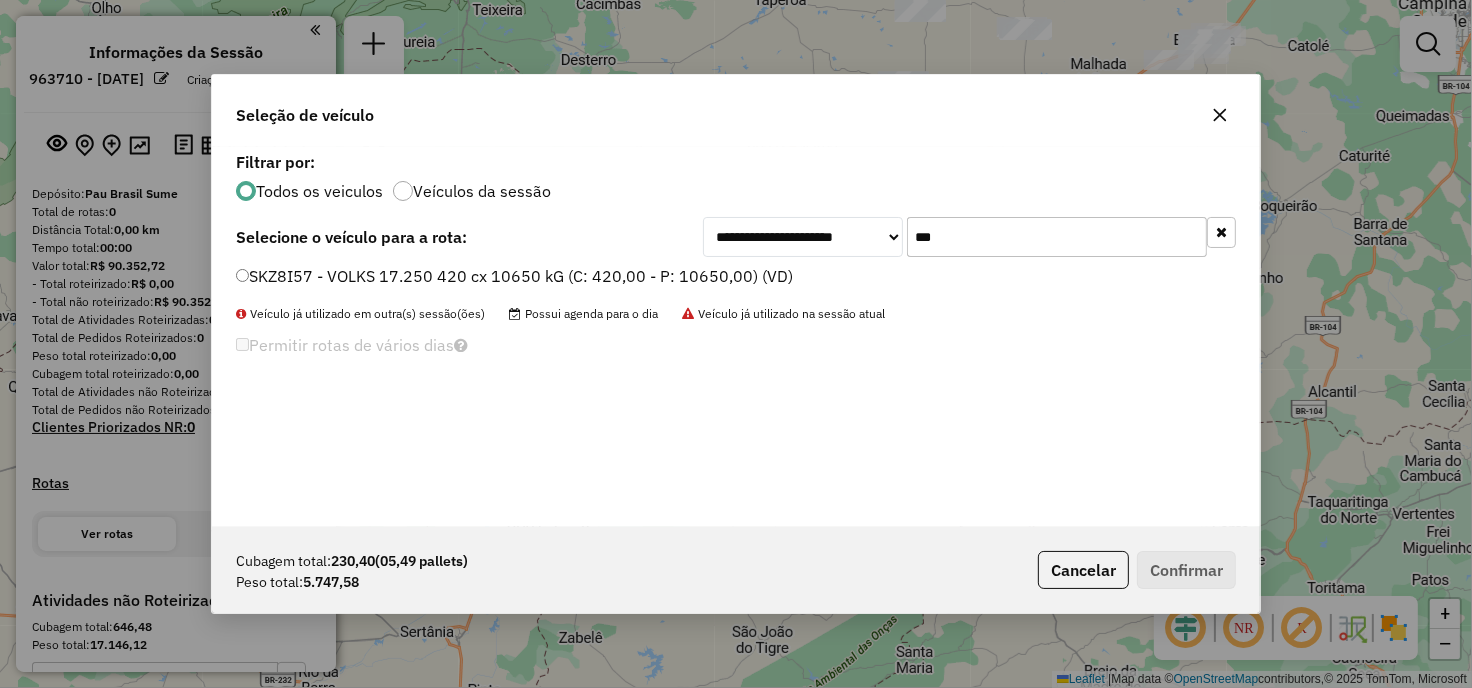 type on "***" 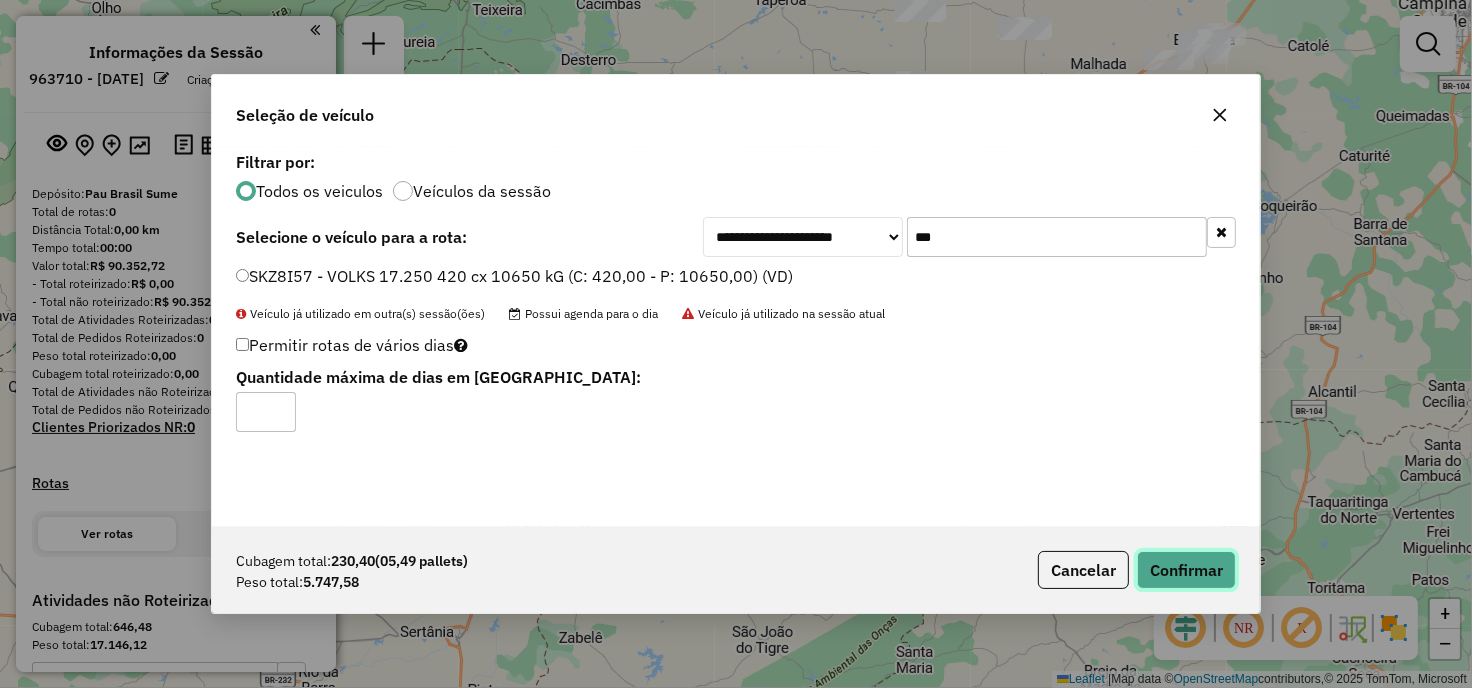 click on "Confirmar" 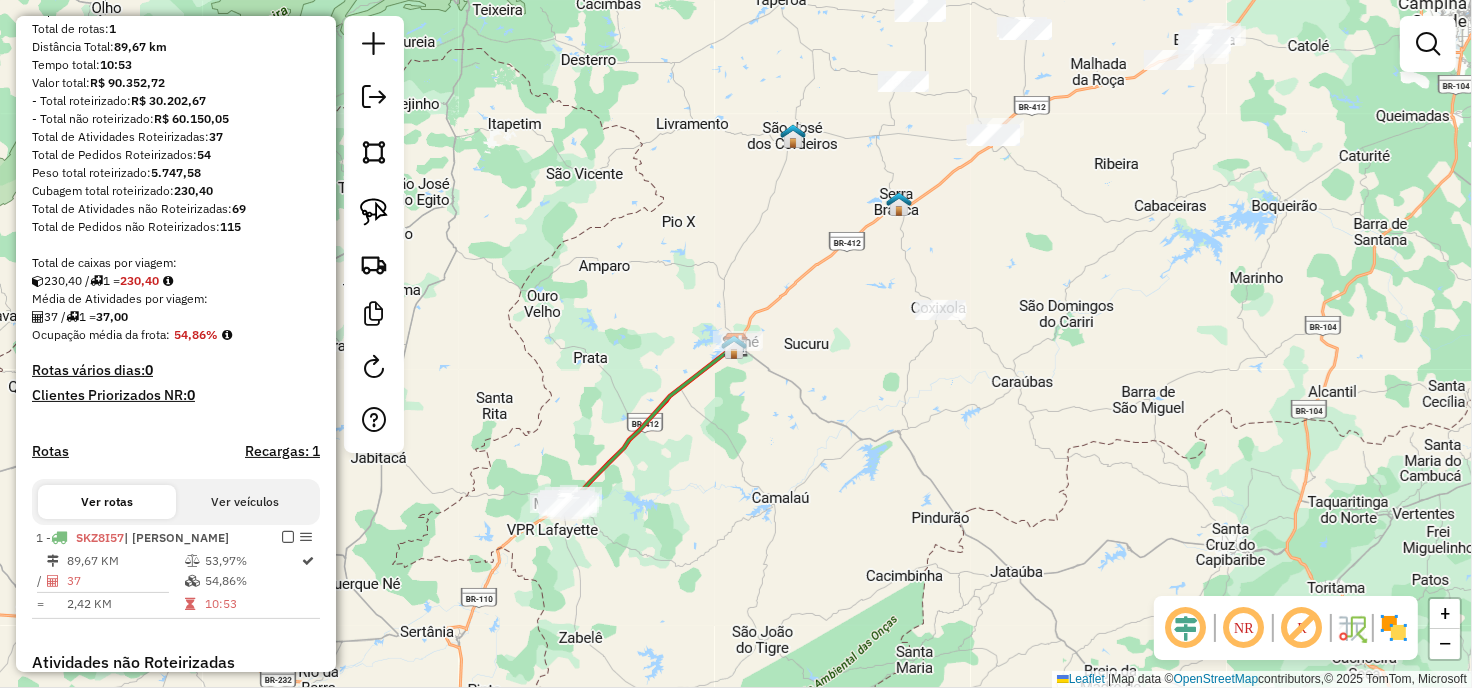 scroll, scrollTop: 296, scrollLeft: 0, axis: vertical 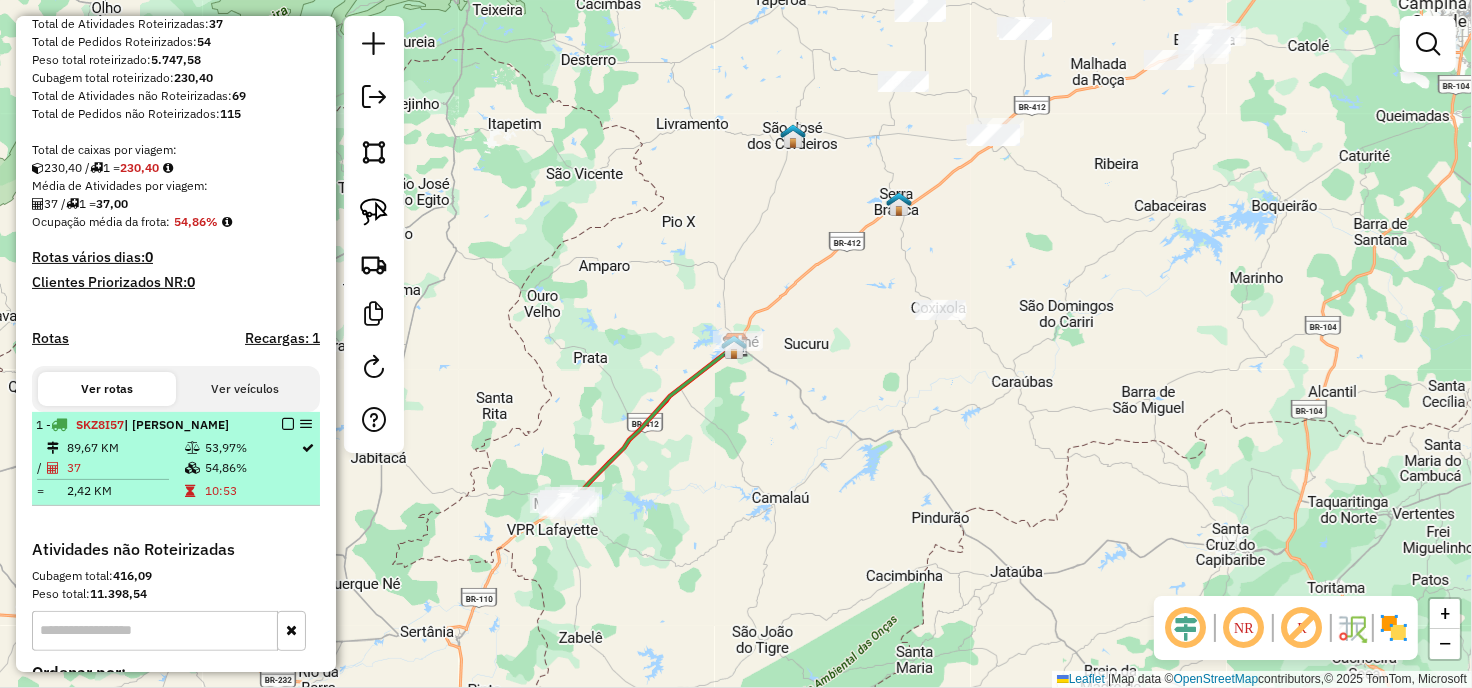 click at bounding box center (288, 424) 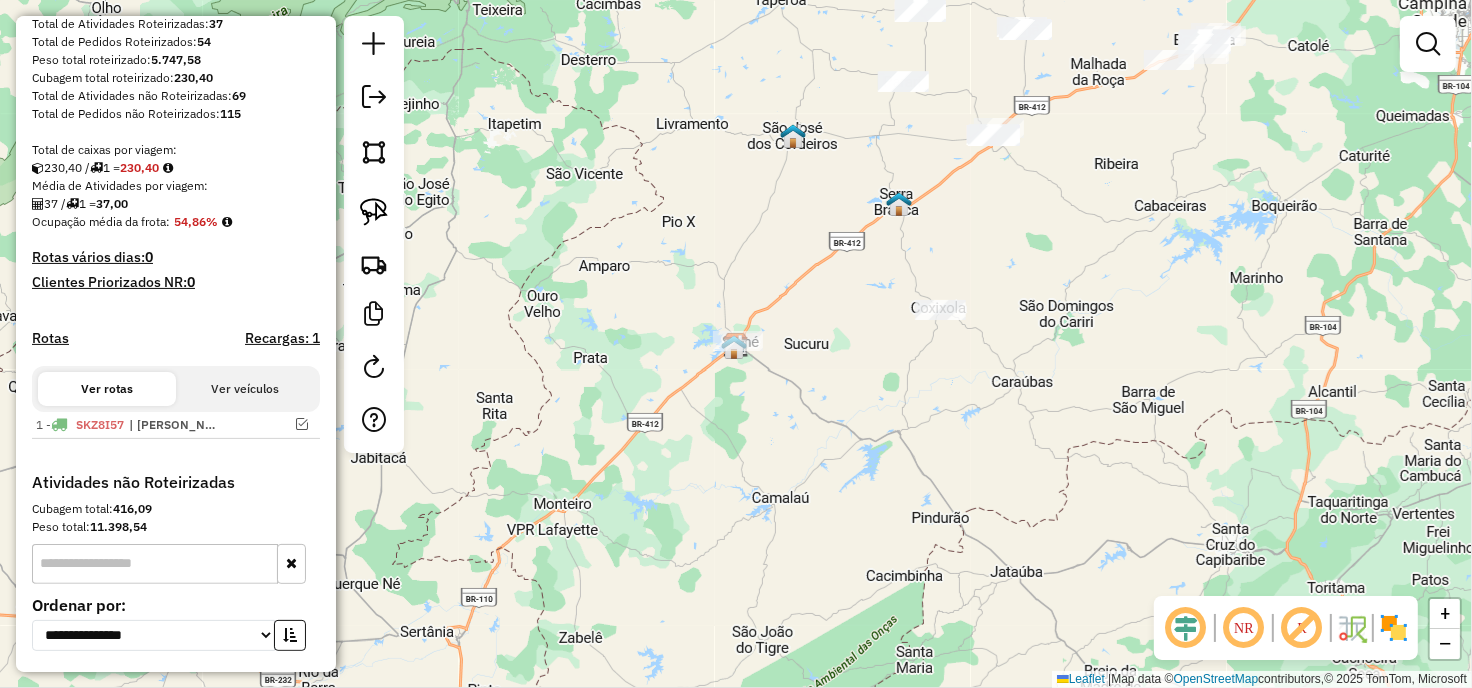 drag, startPoint x: 915, startPoint y: 421, endPoint x: 810, endPoint y: 516, distance: 141.59802 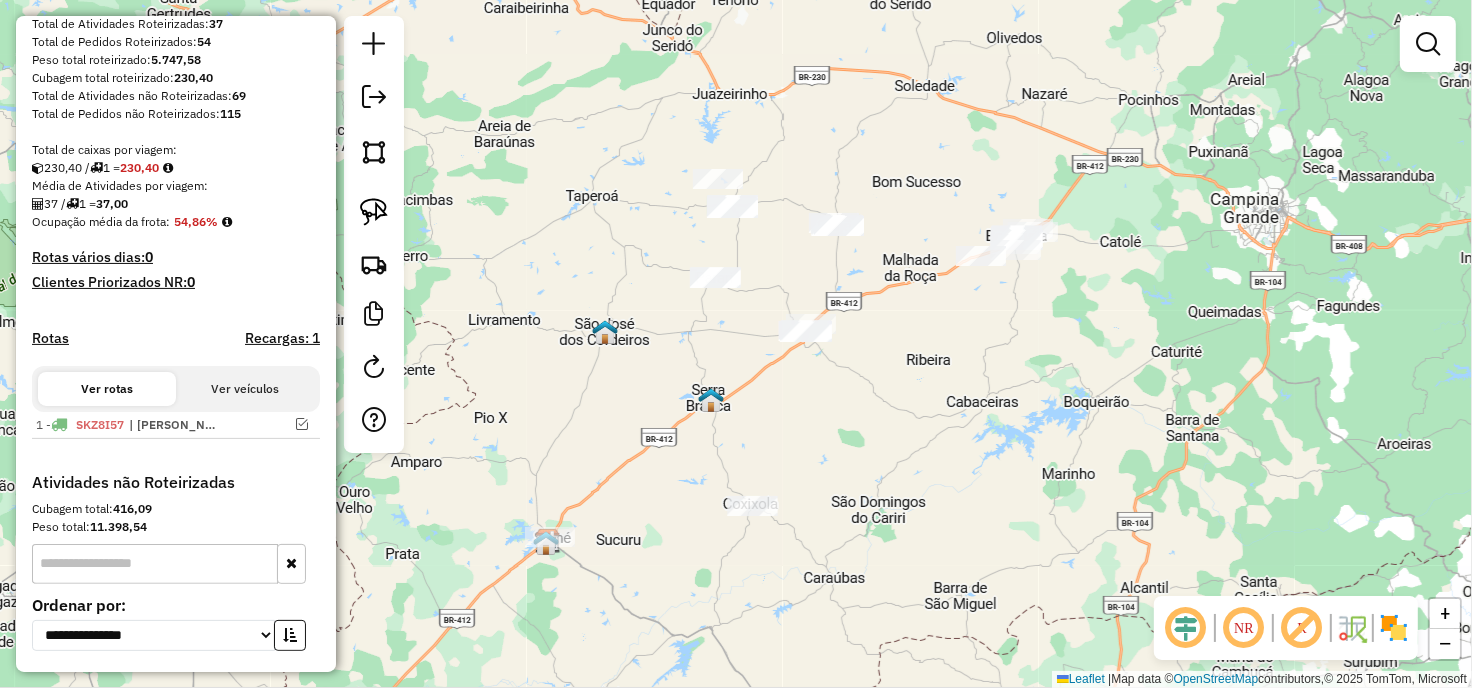 drag, startPoint x: 1027, startPoint y: 365, endPoint x: 943, endPoint y: 448, distance: 118.08895 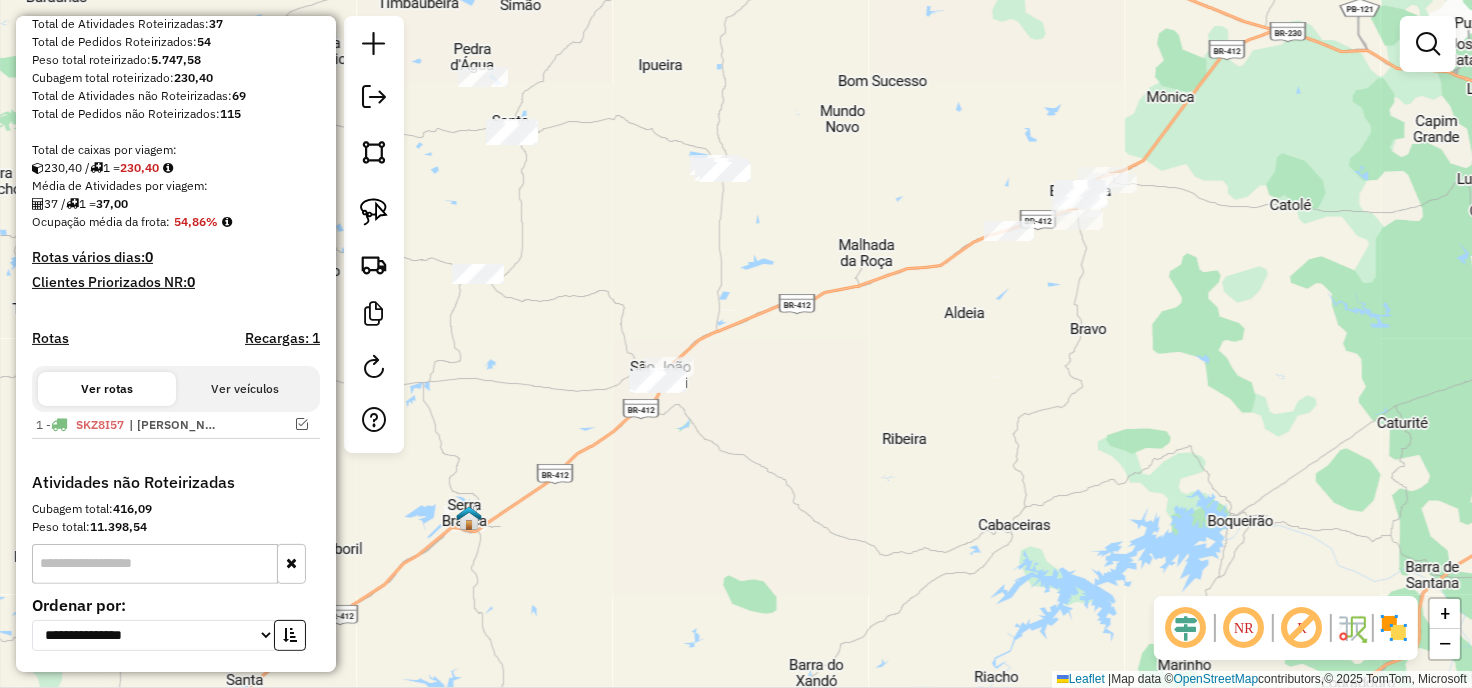 drag, startPoint x: 777, startPoint y: 407, endPoint x: 878, endPoint y: 432, distance: 104.048065 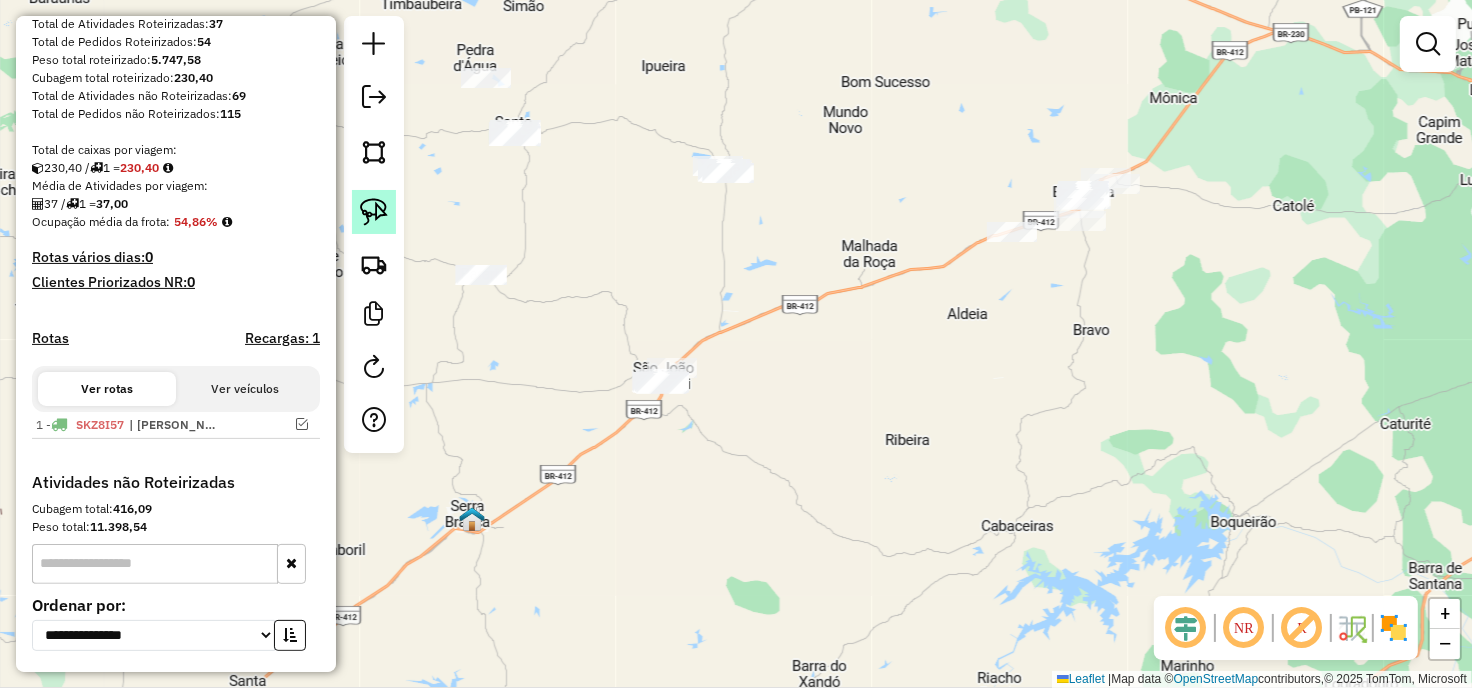 click 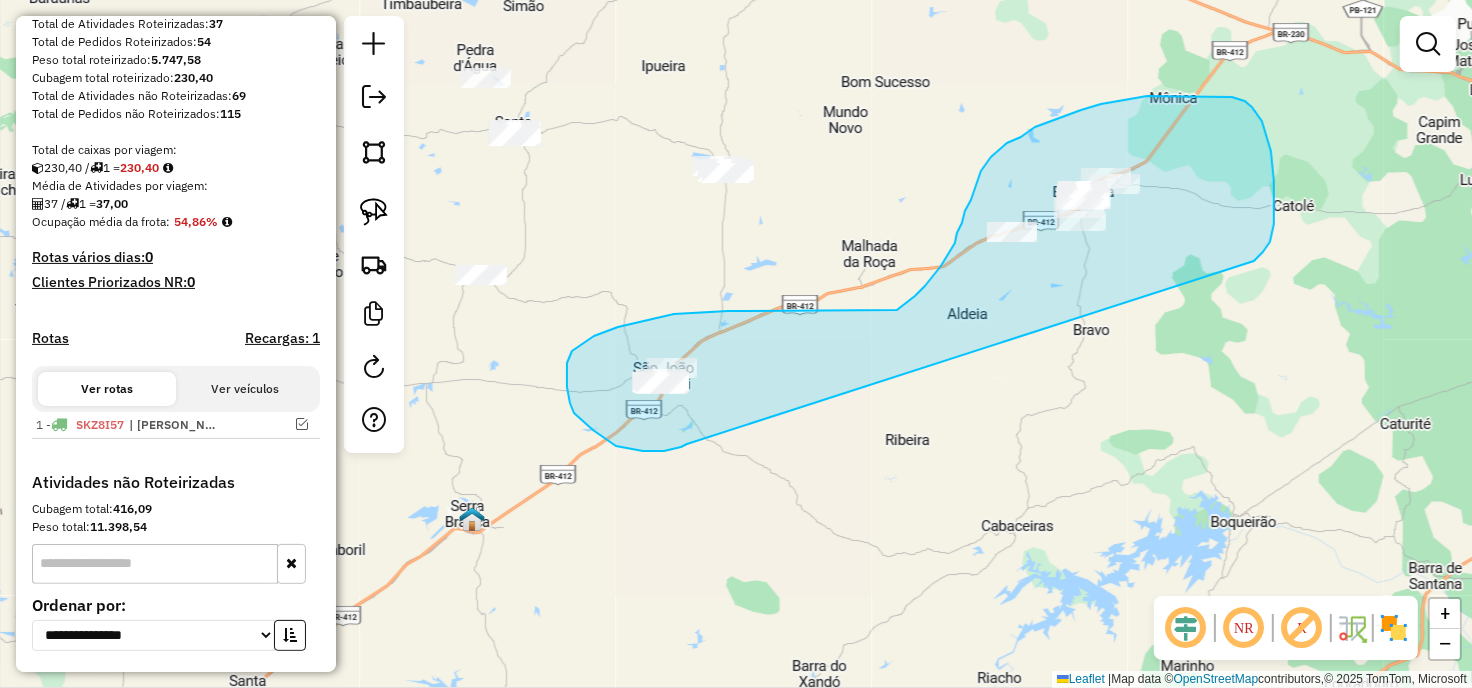 drag, startPoint x: 664, startPoint y: 451, endPoint x: 1217, endPoint y: 274, distance: 580.63586 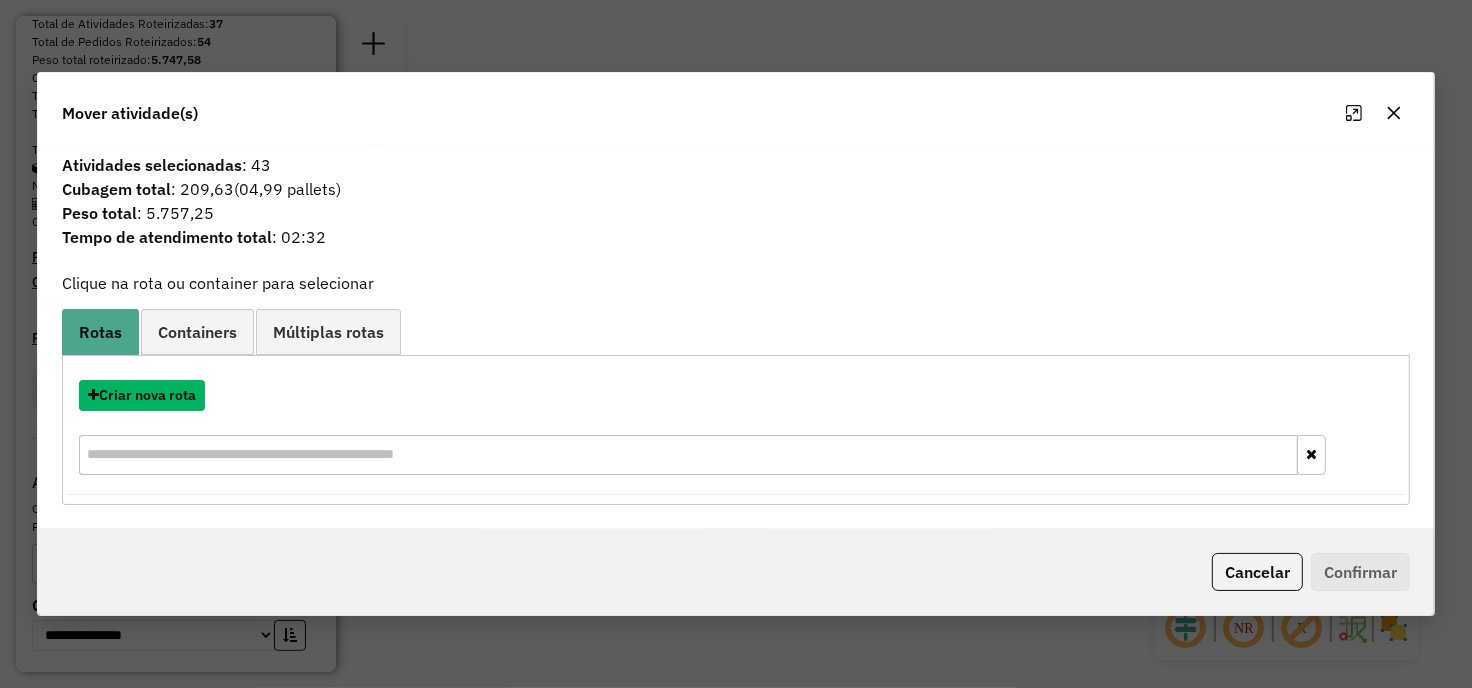 click on "Criar nova rota" at bounding box center [142, 395] 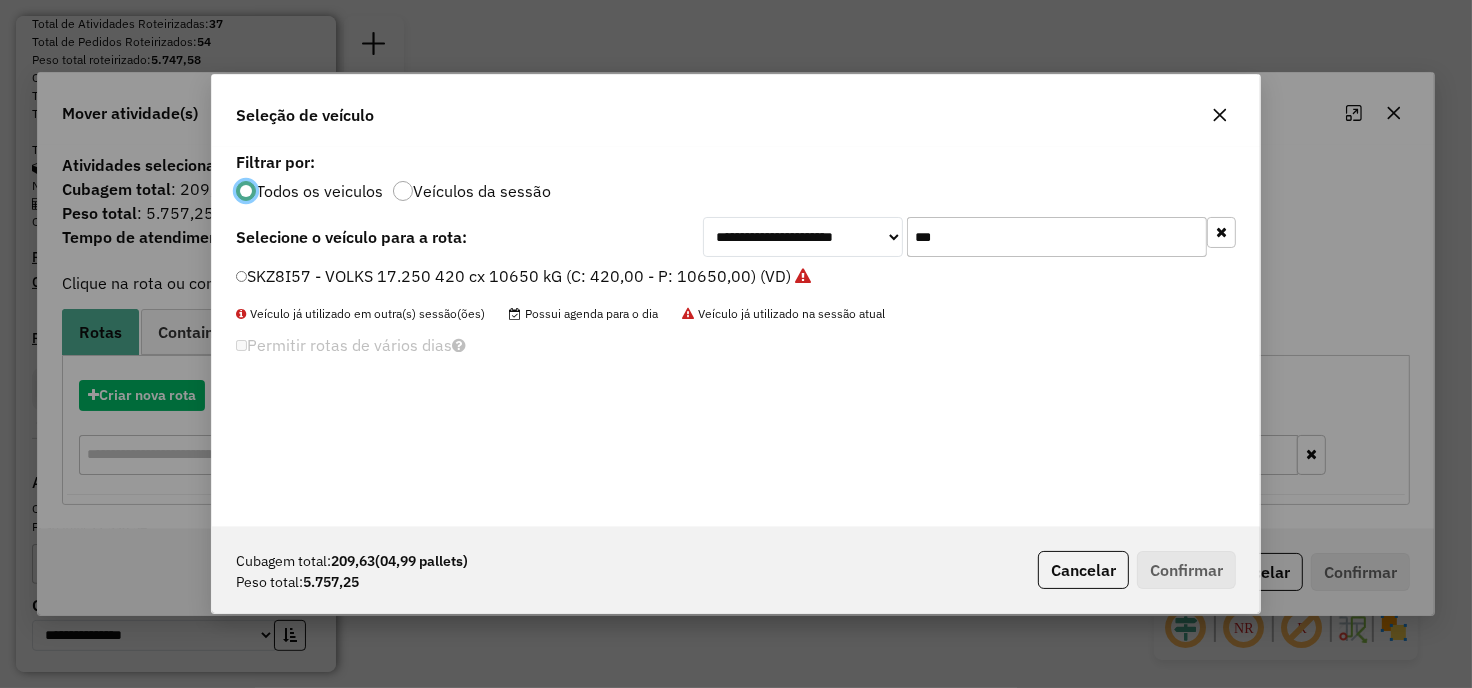 scroll, scrollTop: 11, scrollLeft: 5, axis: both 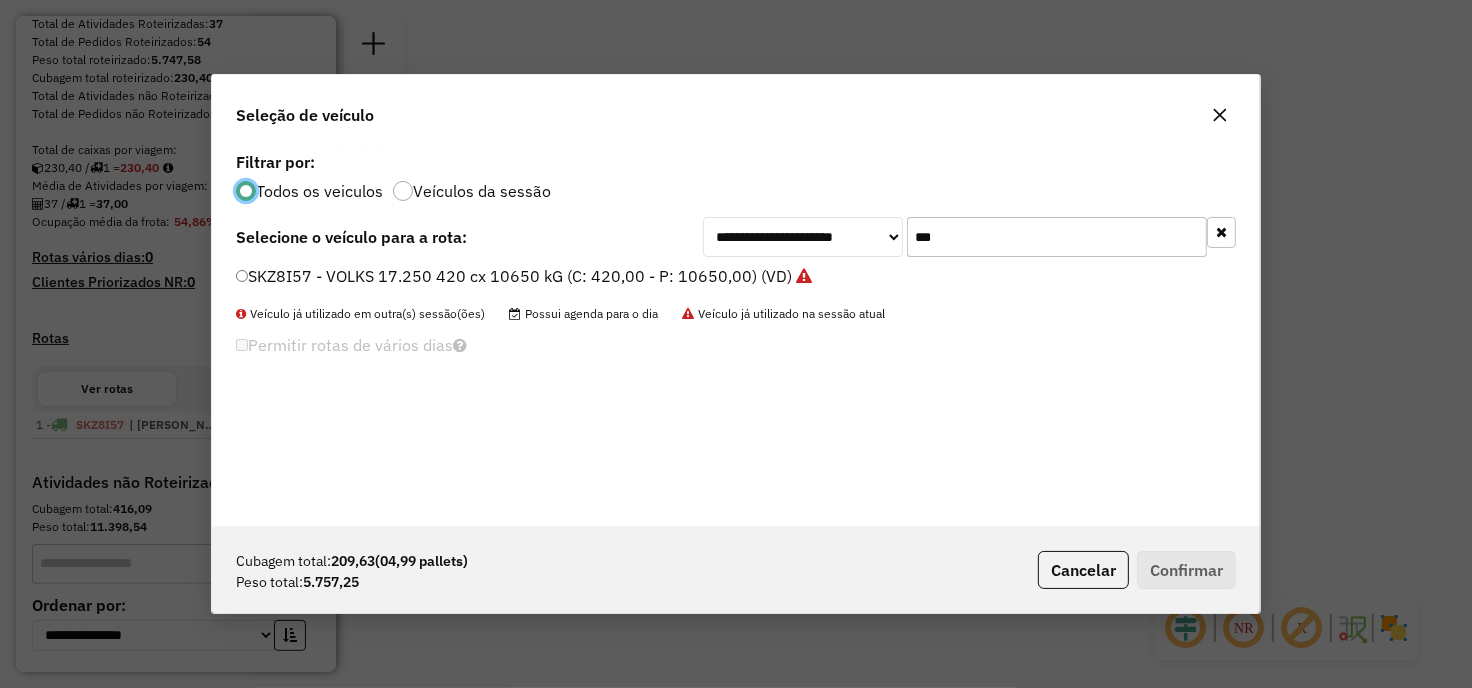 click on "***" 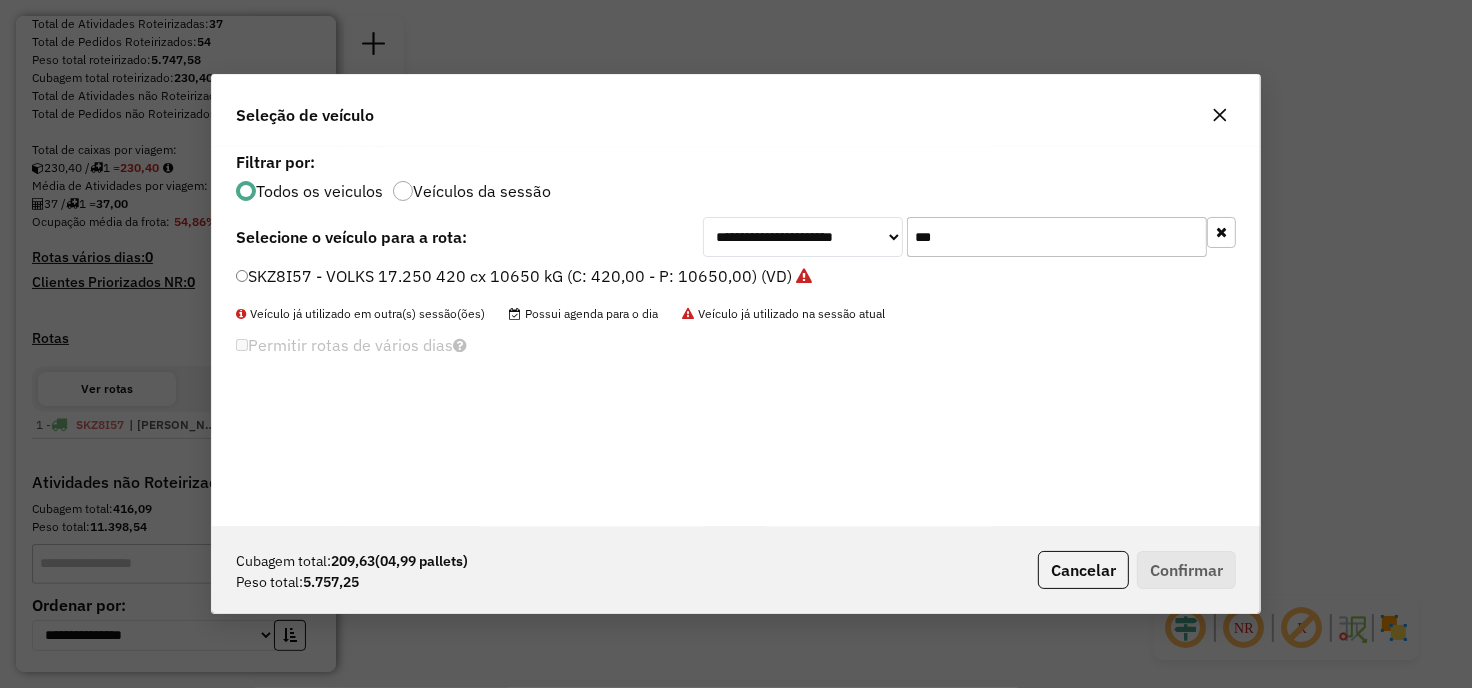 click on "***" 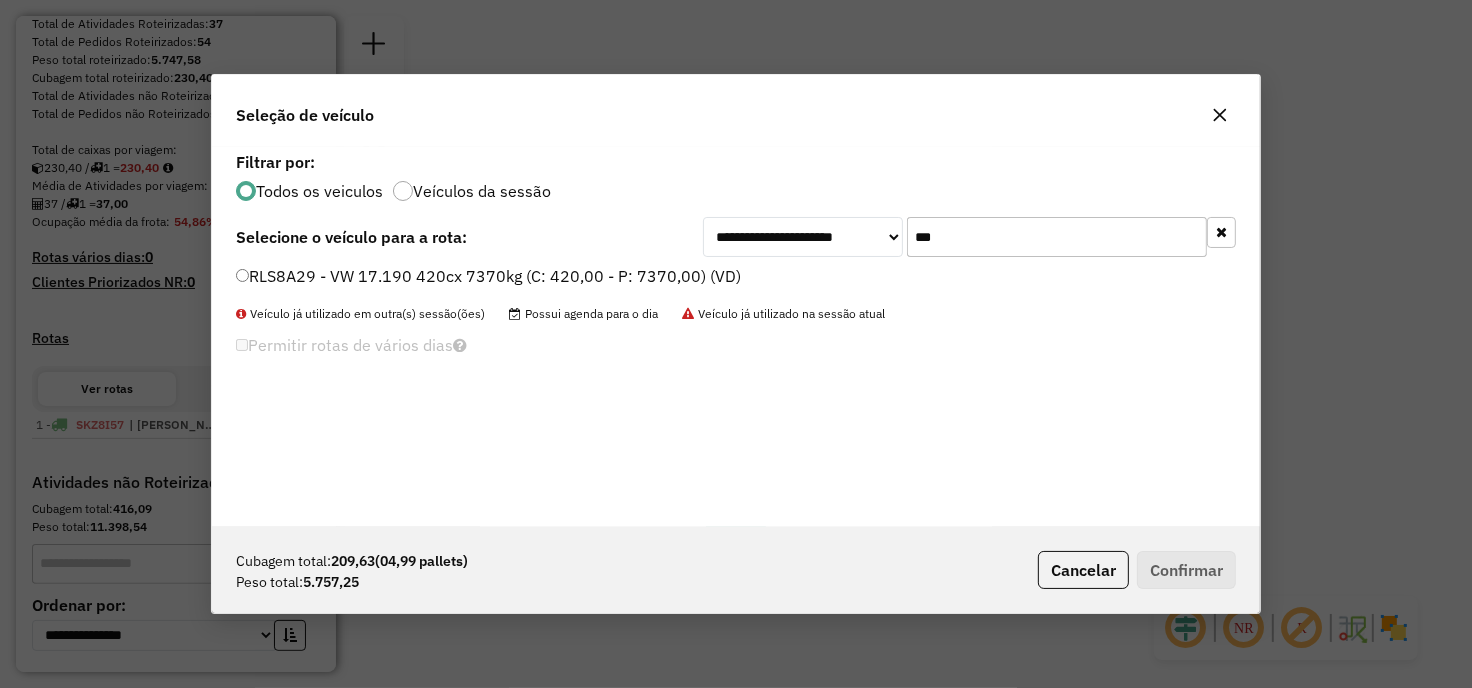 type on "***" 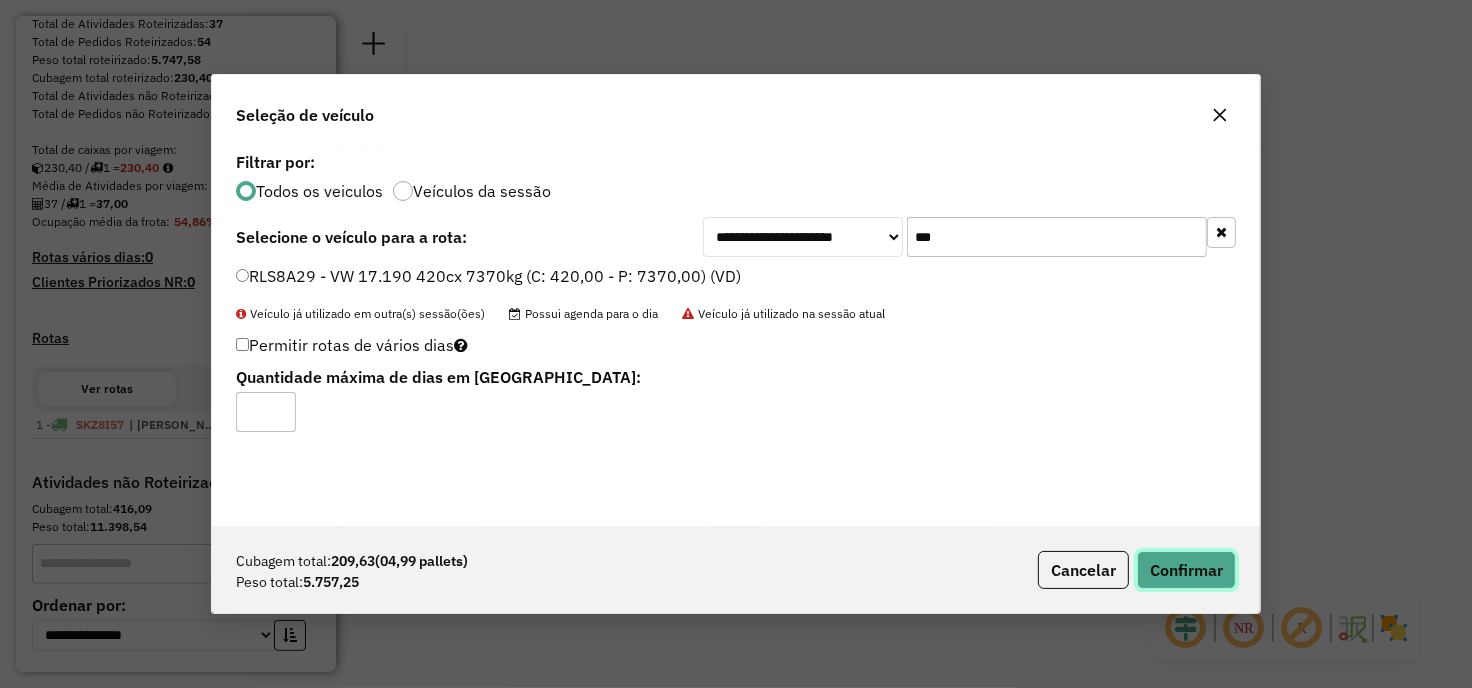 click on "Confirmar" 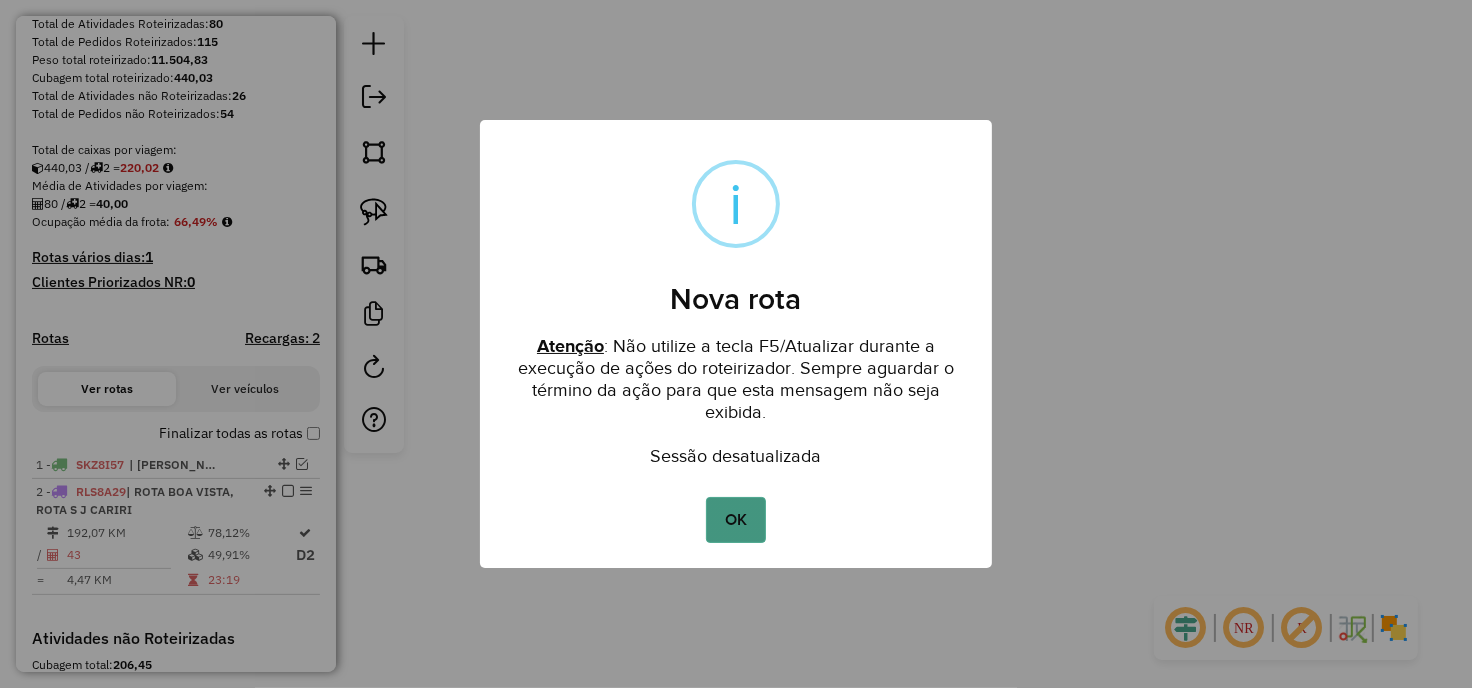 click on "OK" at bounding box center (735, 520) 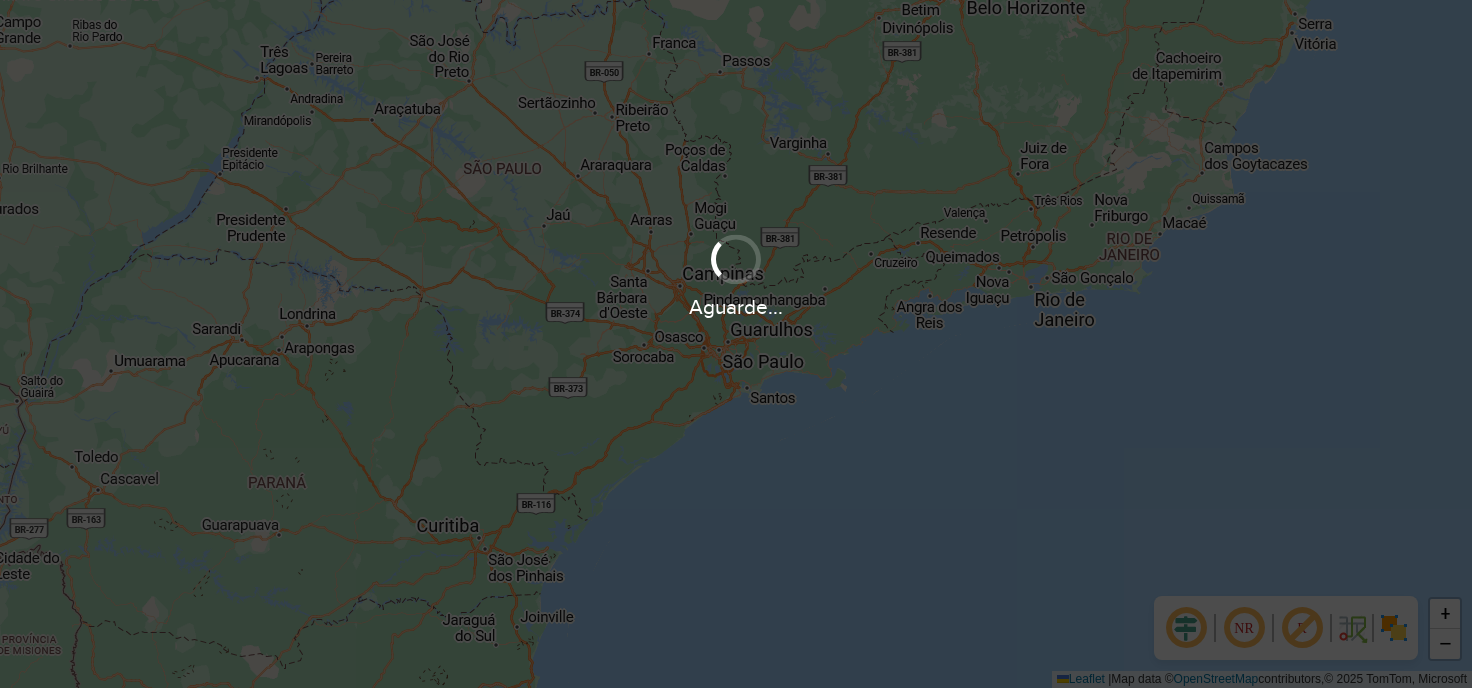scroll, scrollTop: 0, scrollLeft: 0, axis: both 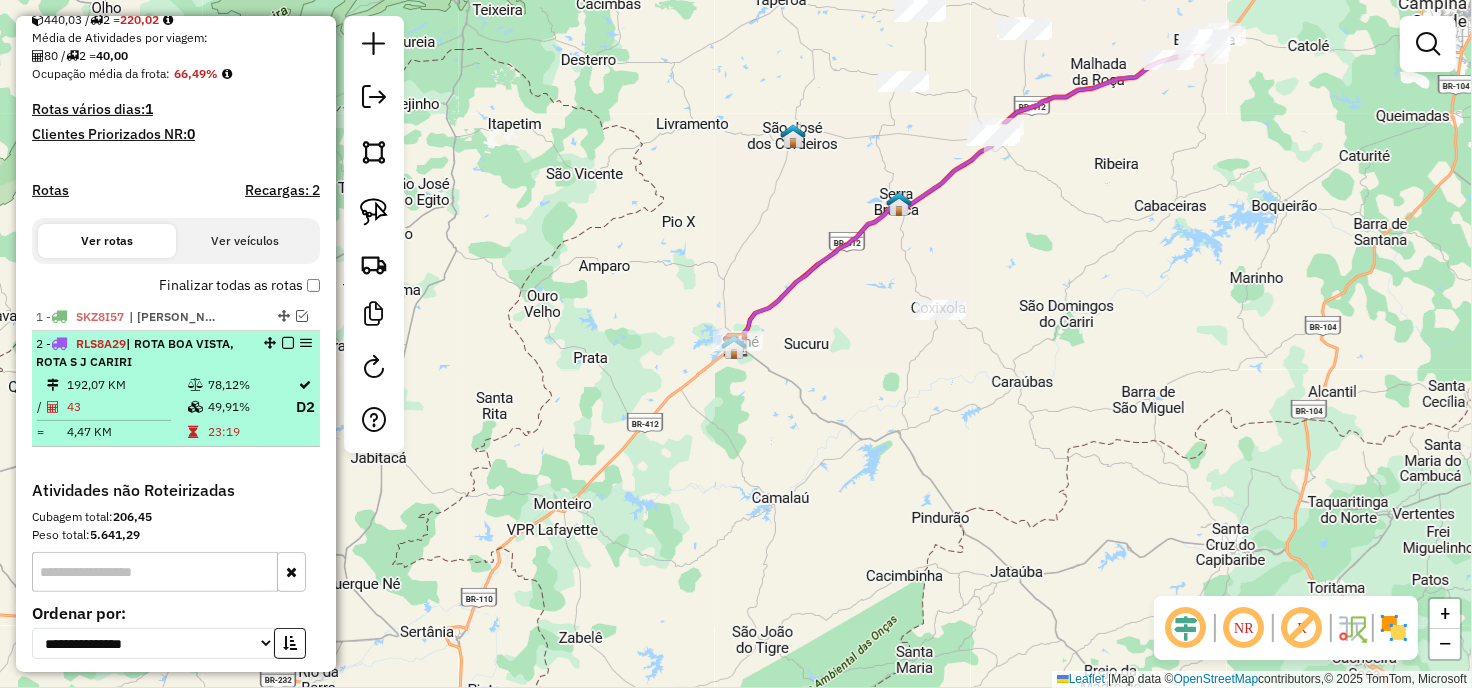 click at bounding box center [288, 343] 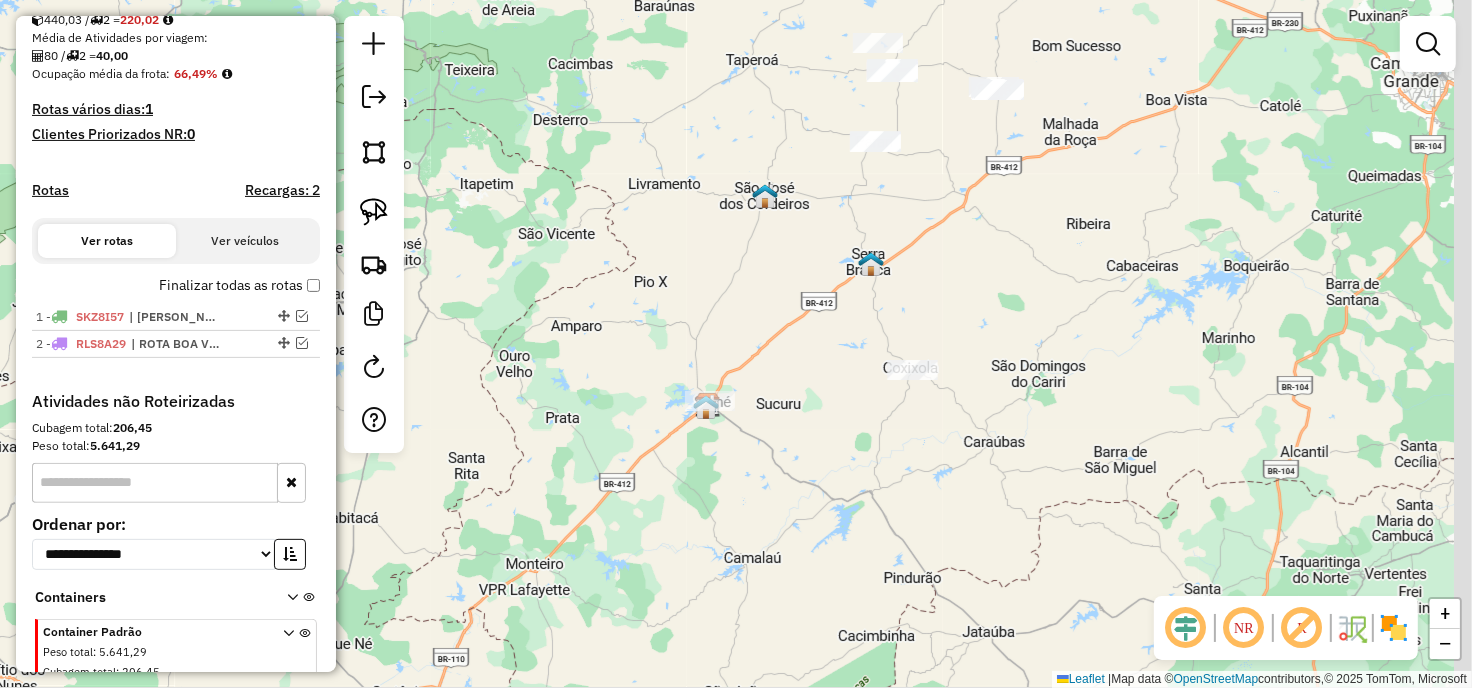 drag, startPoint x: 1153, startPoint y: 354, endPoint x: 996, endPoint y: 537, distance: 241.11823 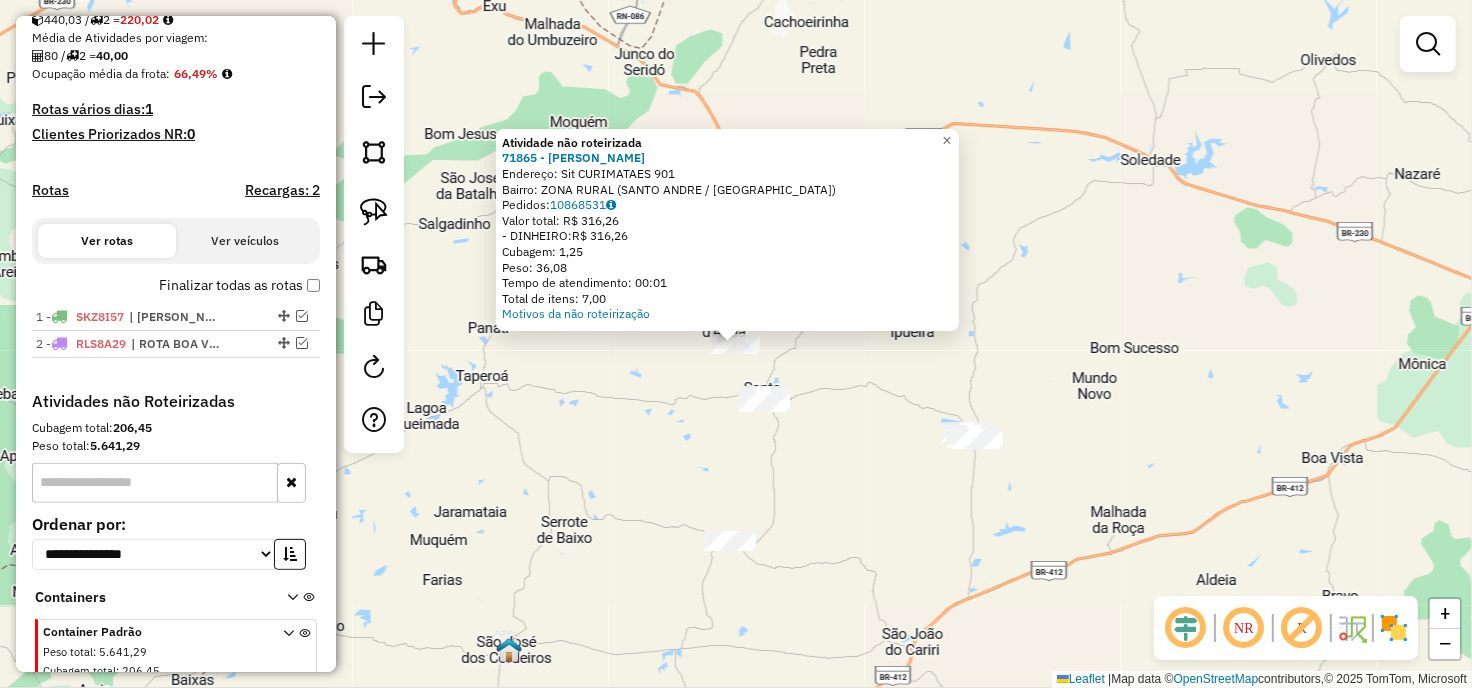 click on "Atividade não roteirizada 71865 - FRANCISCO DAS CHAGAS CORREIA FILHO  Endereço: Sit CURIMATAES                     901   Bairro: ZONA RURAL (SANTO ANDRE / PB)   Pedidos:  10868531   Valor total: R$ 316,26   - DINHEIRO:  R$ 316,26   Cubagem: 1,25   Peso: 36,08   Tempo de atendimento: 00:01   Total de itens: 7,00  Motivos da não roteirização × Janela de atendimento Grade de atendimento Capacidade Transportadoras Veículos Cliente Pedidos  Rotas Selecione os dias de semana para filtrar as janelas de atendimento  Seg   Ter   Qua   Qui   Sex   Sáb   Dom  Informe o período da janela de atendimento: De: Até:  Filtrar exatamente a janela do cliente  Considerar janela de atendimento padrão  Selecione os dias de semana para filtrar as grades de atendimento  Seg   Ter   Qua   Qui   Sex   Sáb   Dom   Considerar clientes sem dia de atendimento cadastrado  Clientes fora do dia de atendimento selecionado Filtrar as atividades entre os valores definidos abaixo:  Peso mínimo:   Peso máximo:   Cubagem mínima:  +" 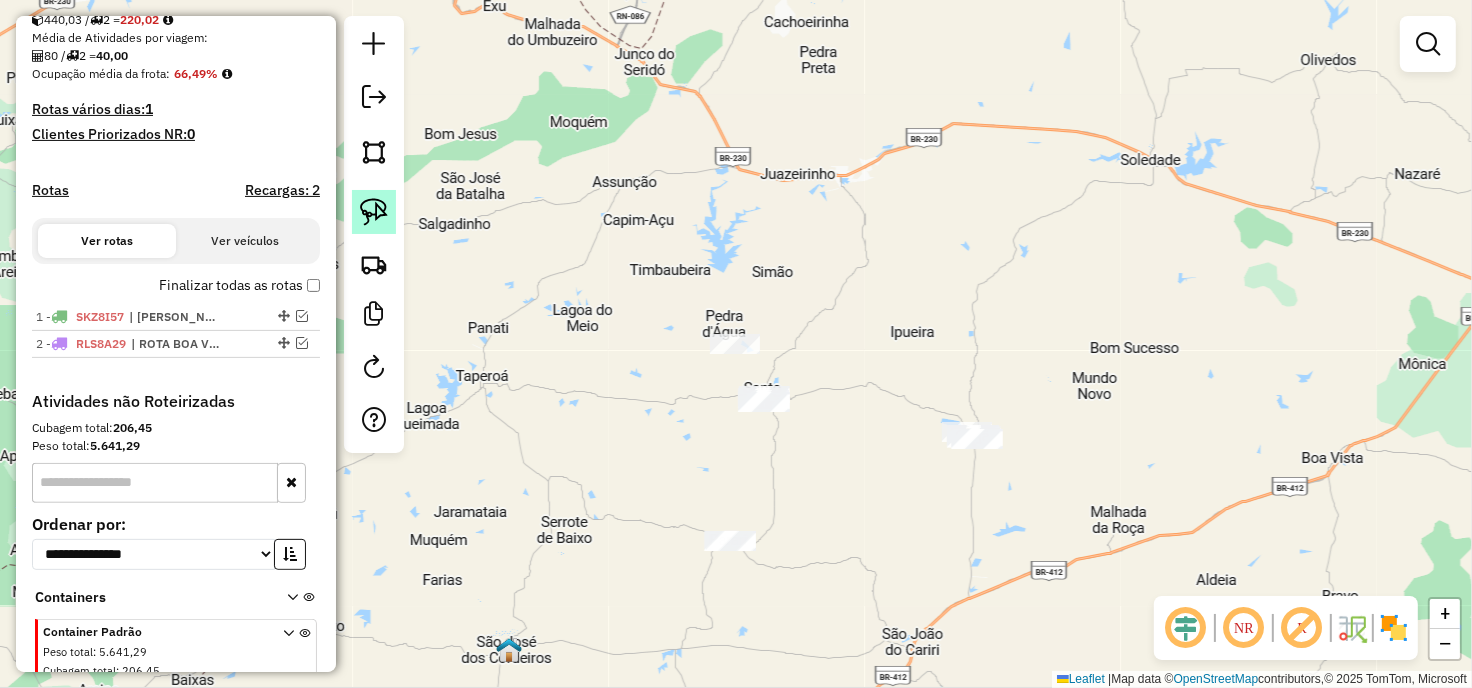 click 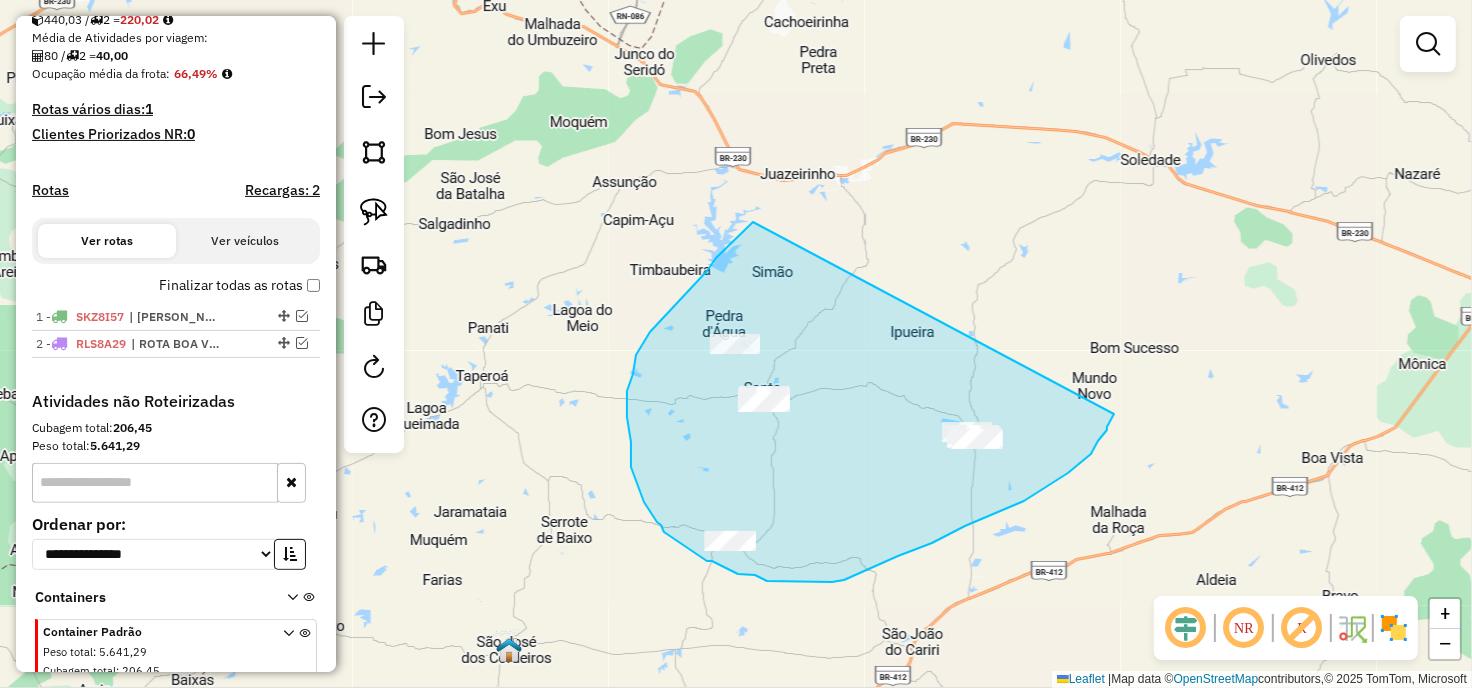 drag, startPoint x: 654, startPoint y: 327, endPoint x: 1115, endPoint y: 413, distance: 468.9531 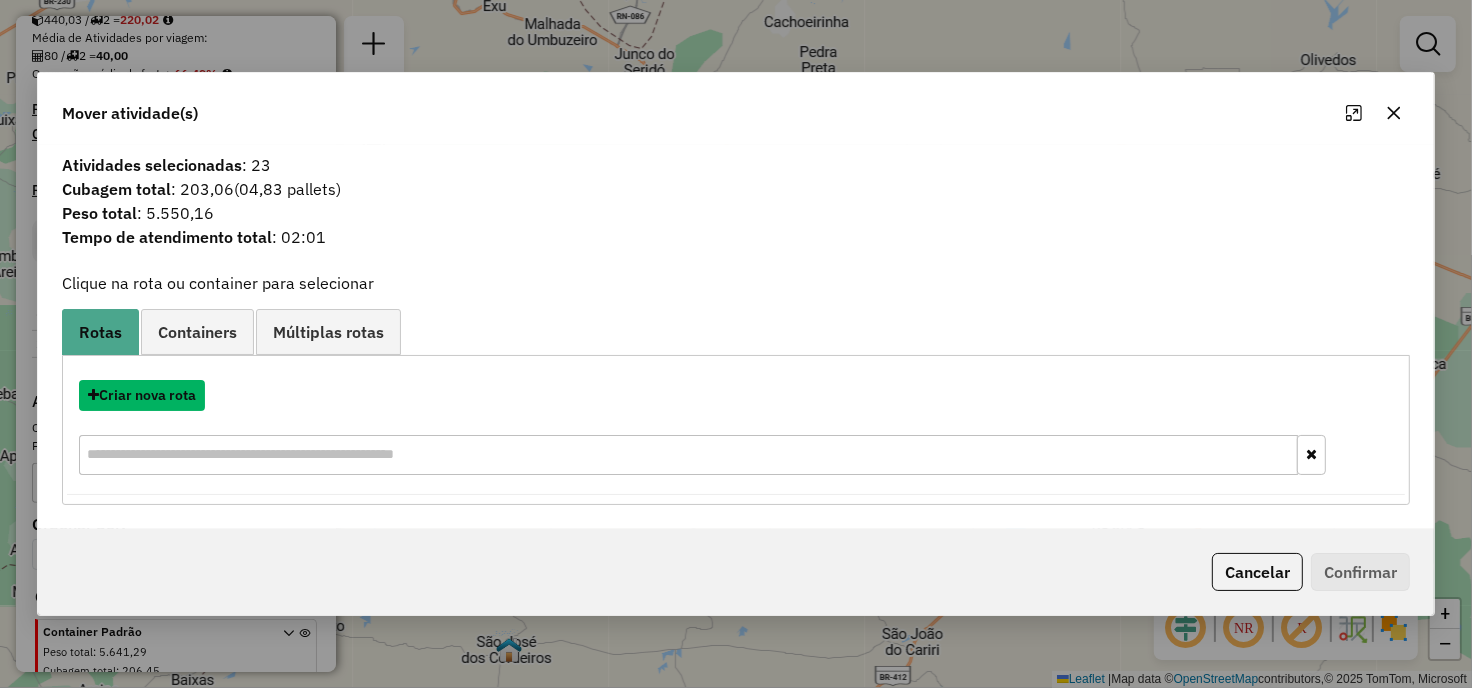 click on "Criar nova rota" at bounding box center [142, 395] 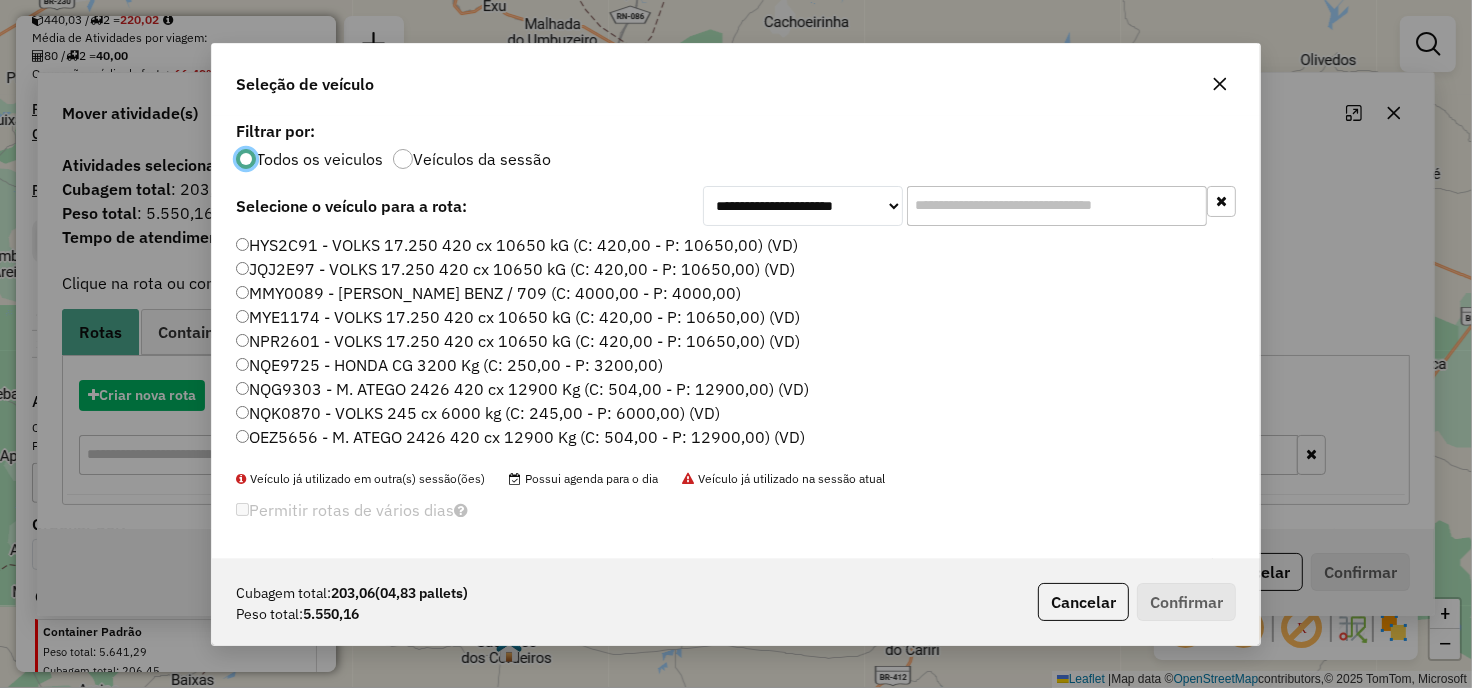 scroll, scrollTop: 11, scrollLeft: 5, axis: both 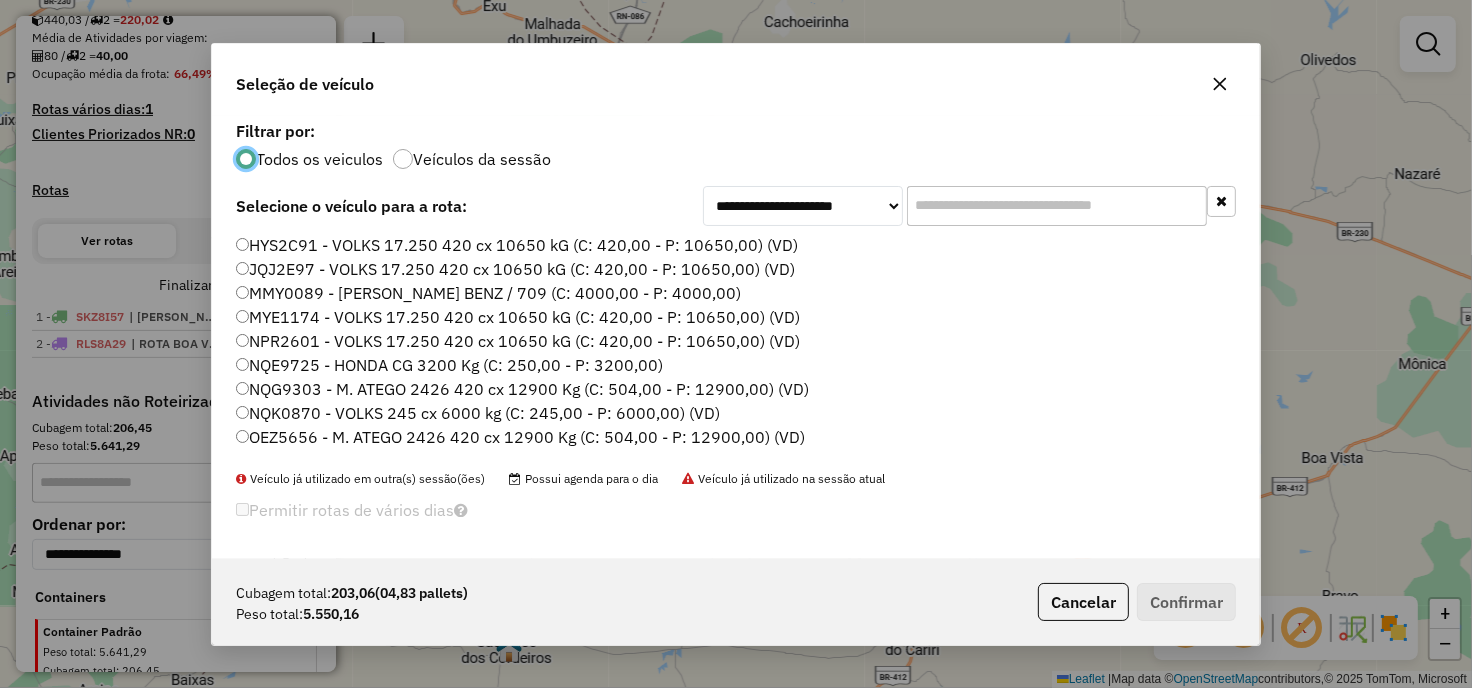 click 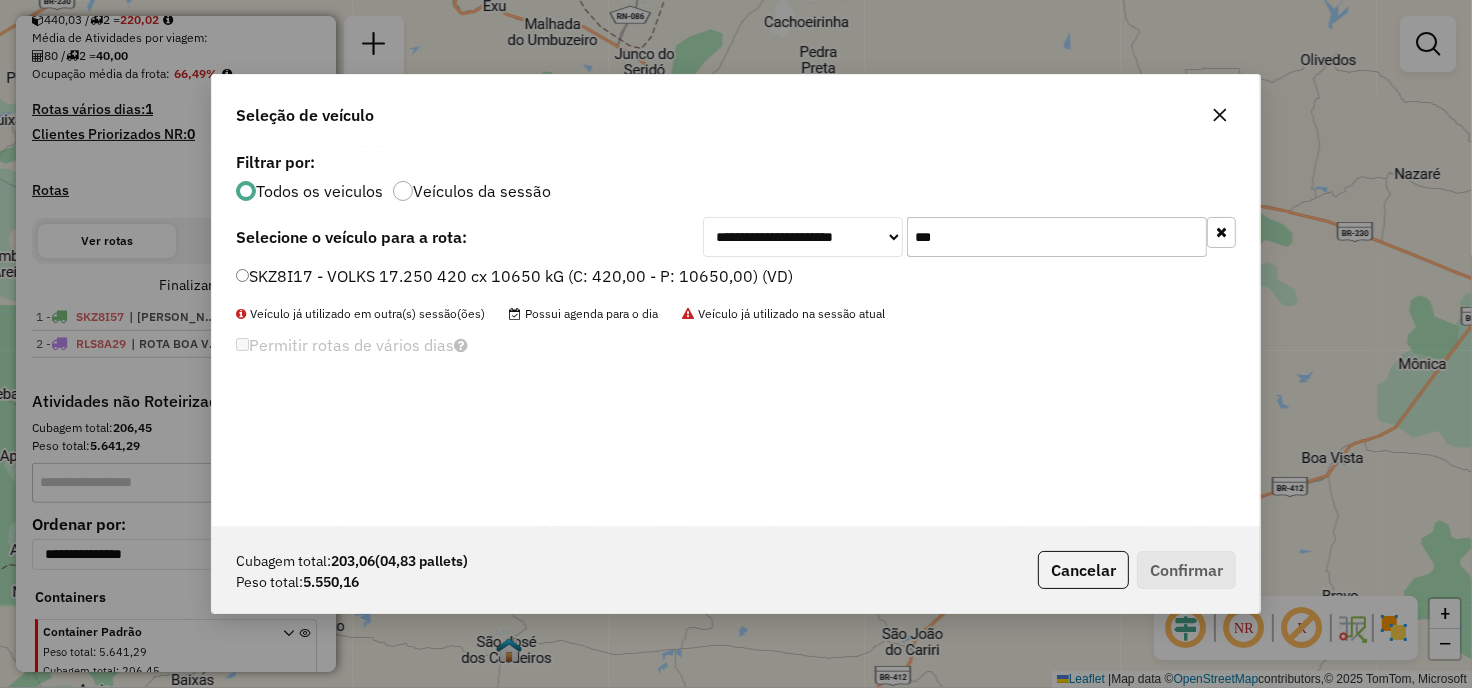type on "***" 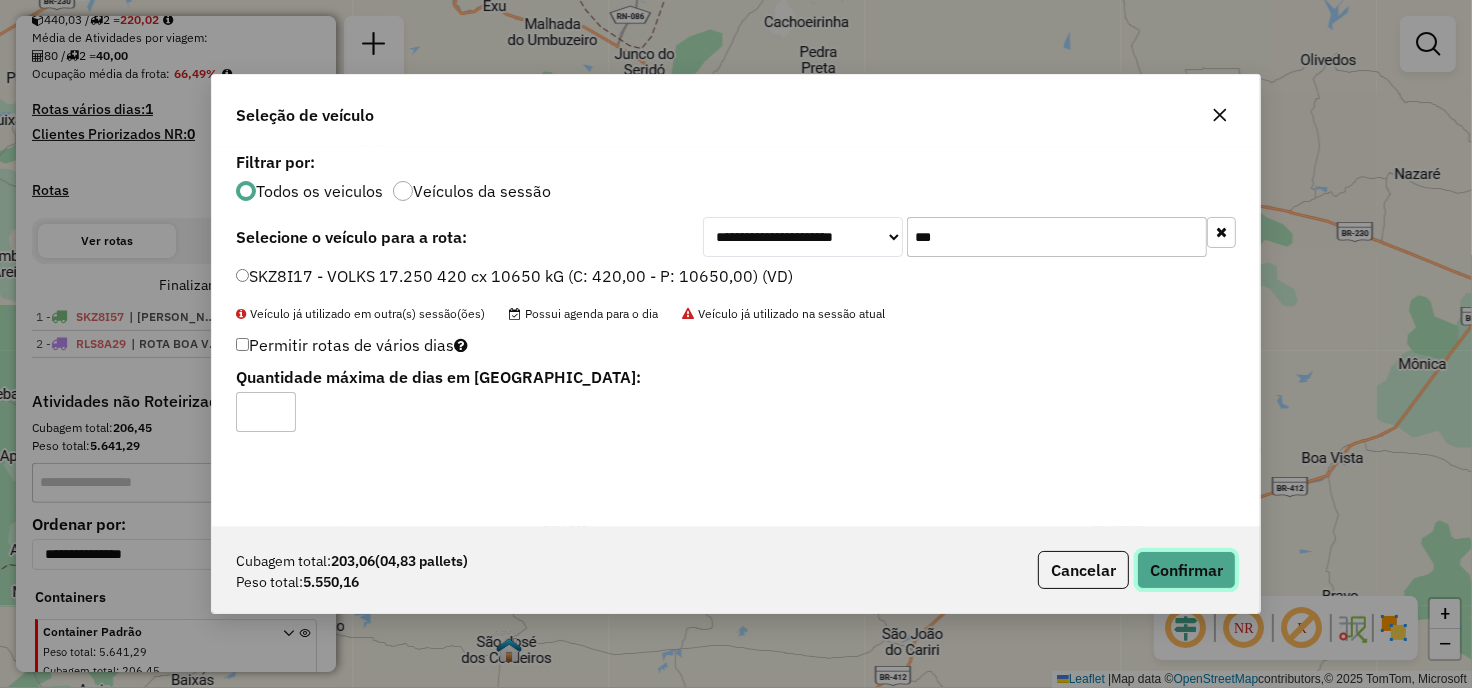 click on "Confirmar" 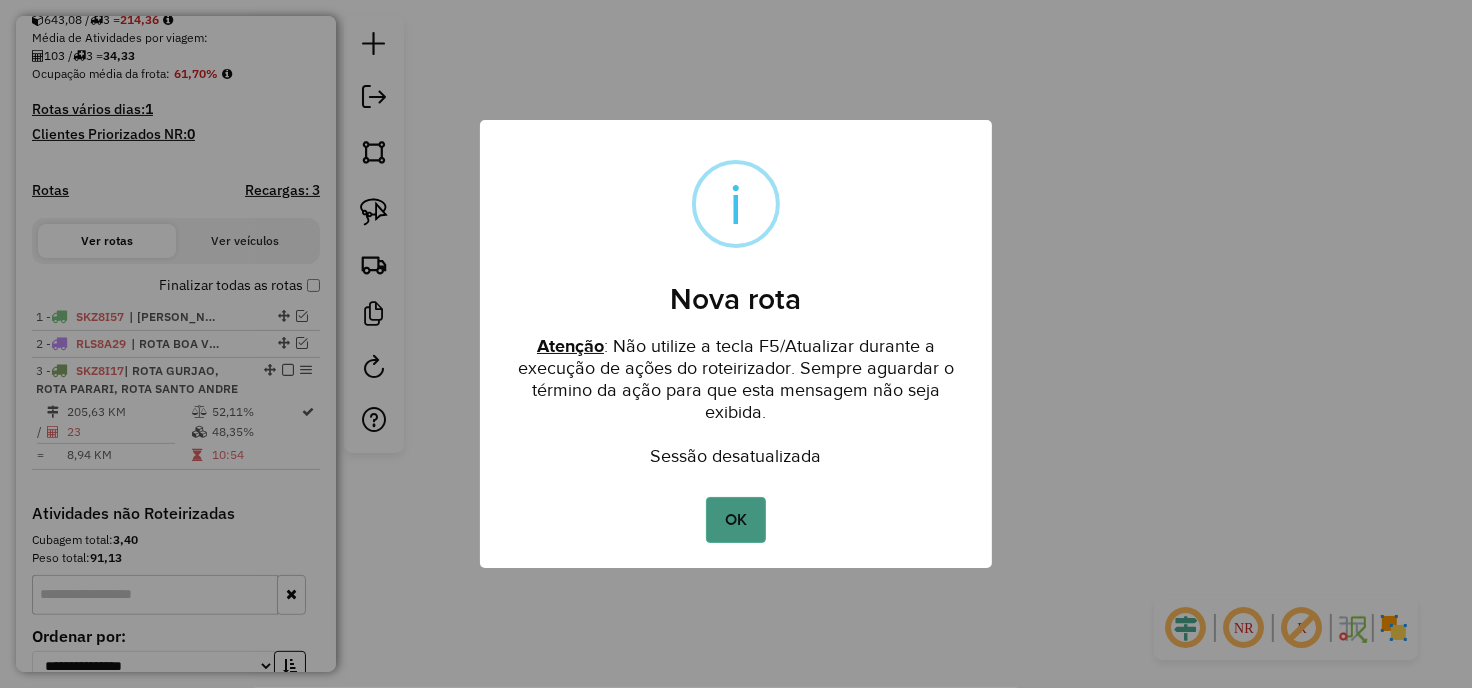 click on "OK" at bounding box center (735, 520) 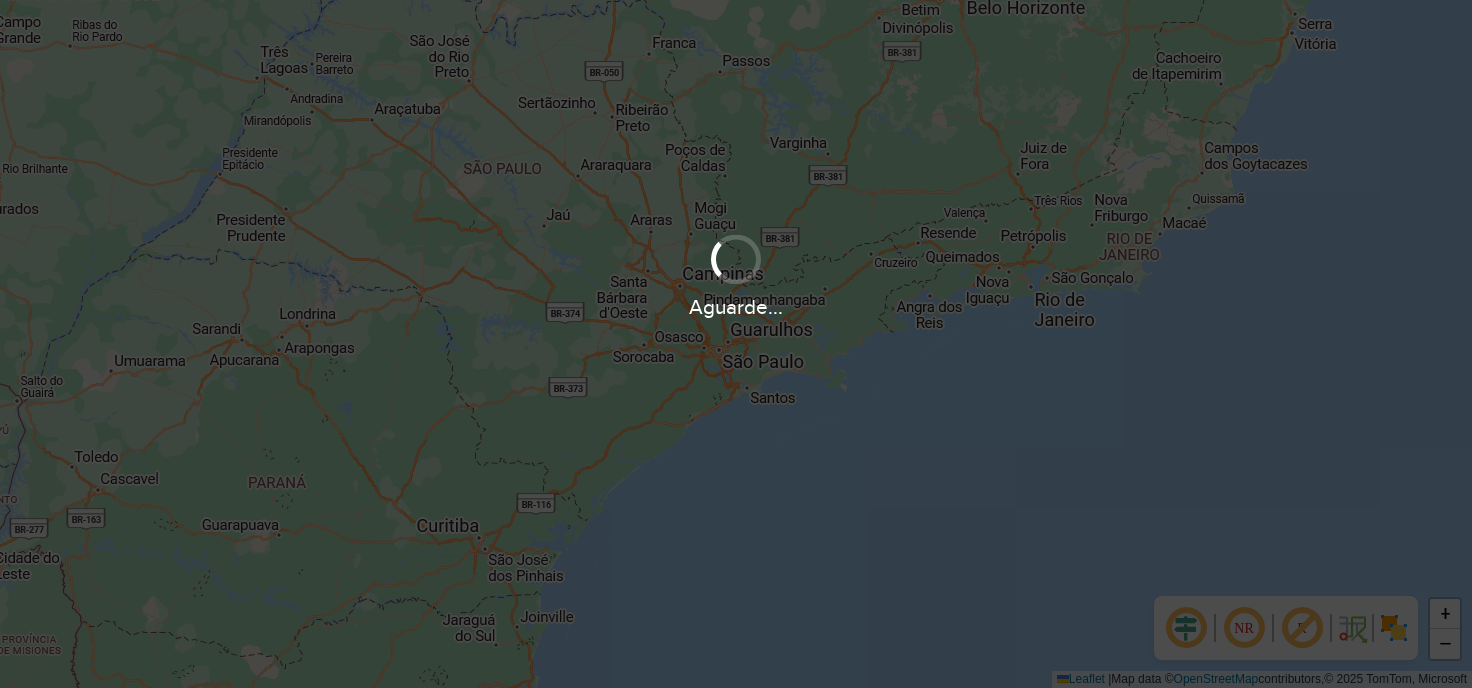 scroll, scrollTop: 0, scrollLeft: 0, axis: both 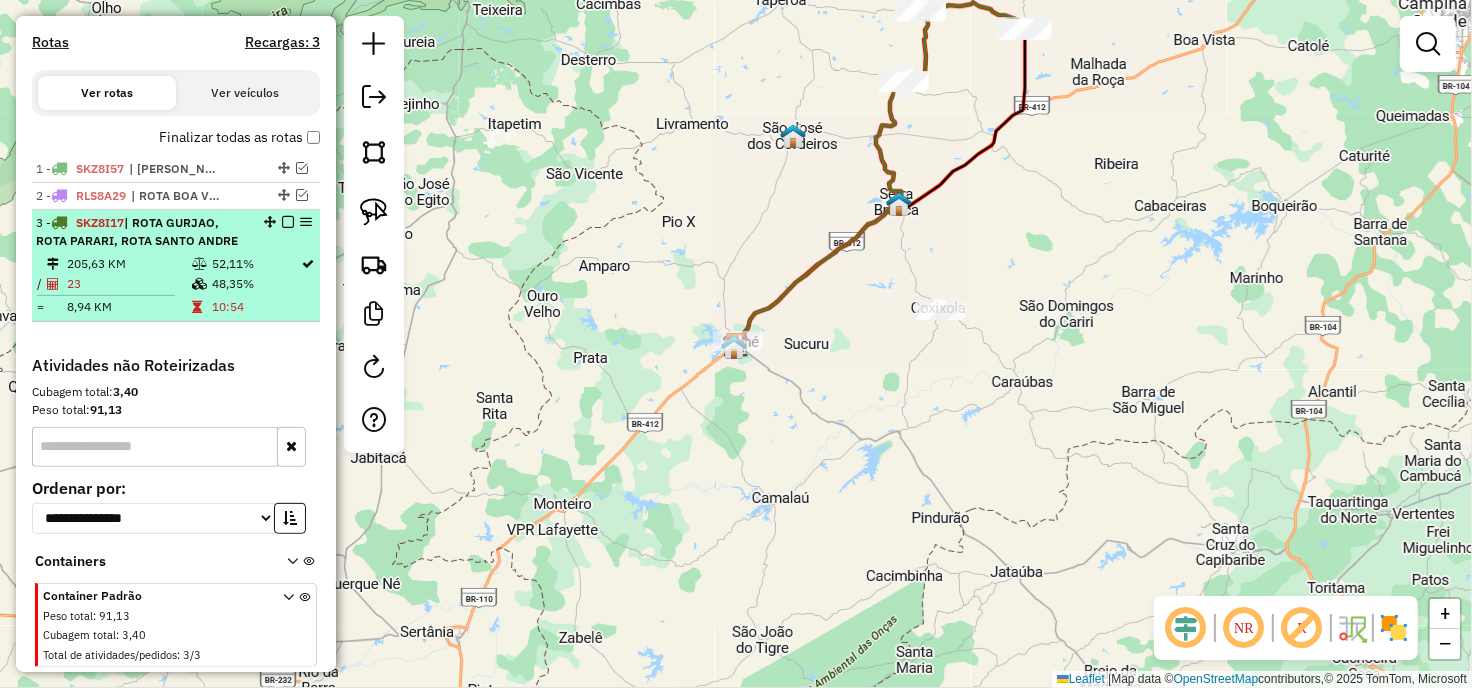 click at bounding box center [288, 222] 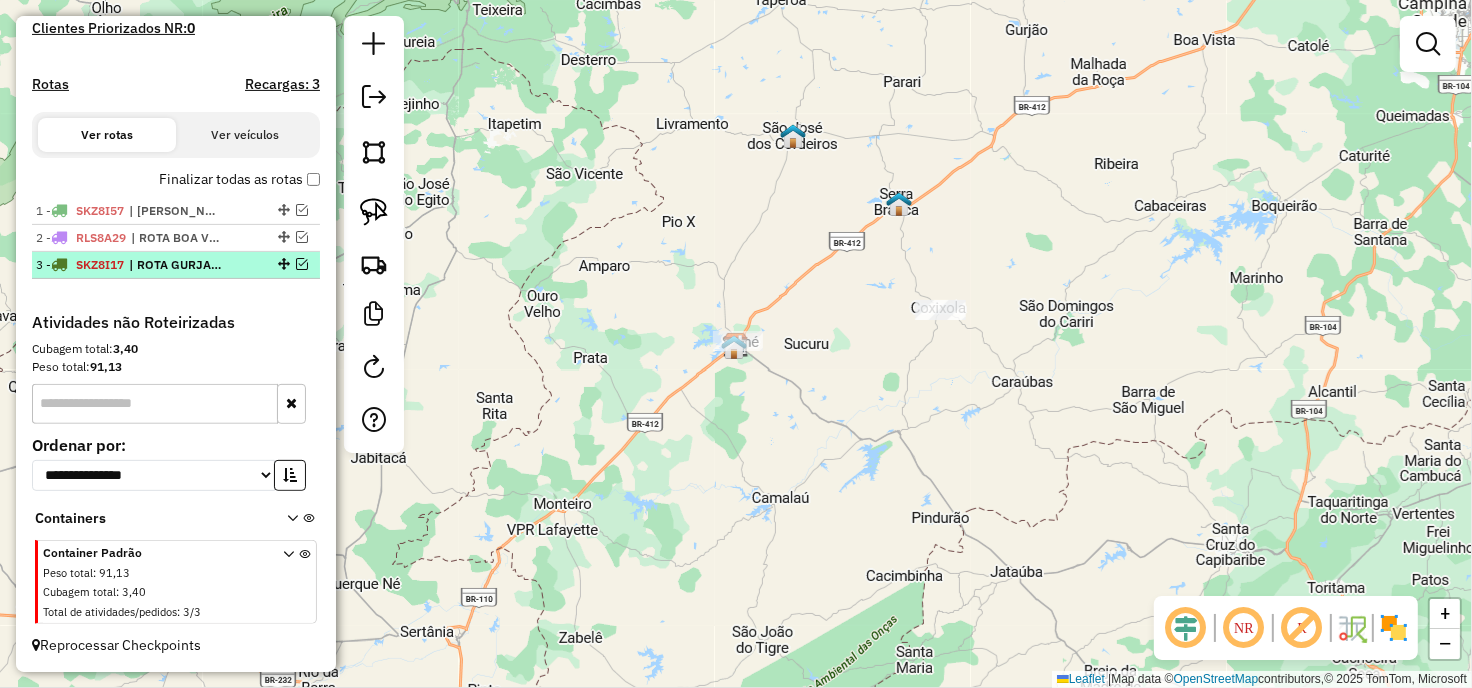 scroll, scrollTop: 566, scrollLeft: 0, axis: vertical 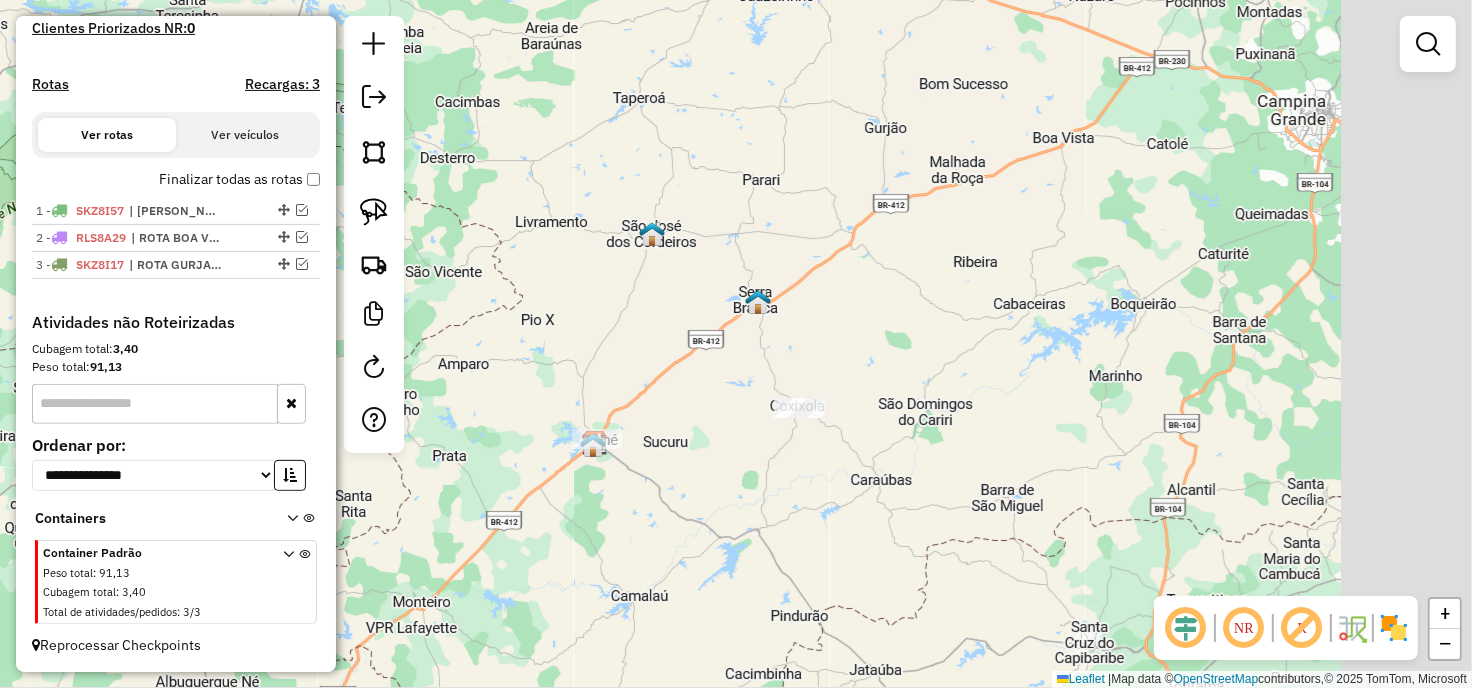 drag, startPoint x: 1136, startPoint y: 261, endPoint x: 771, endPoint y: 398, distance: 389.86407 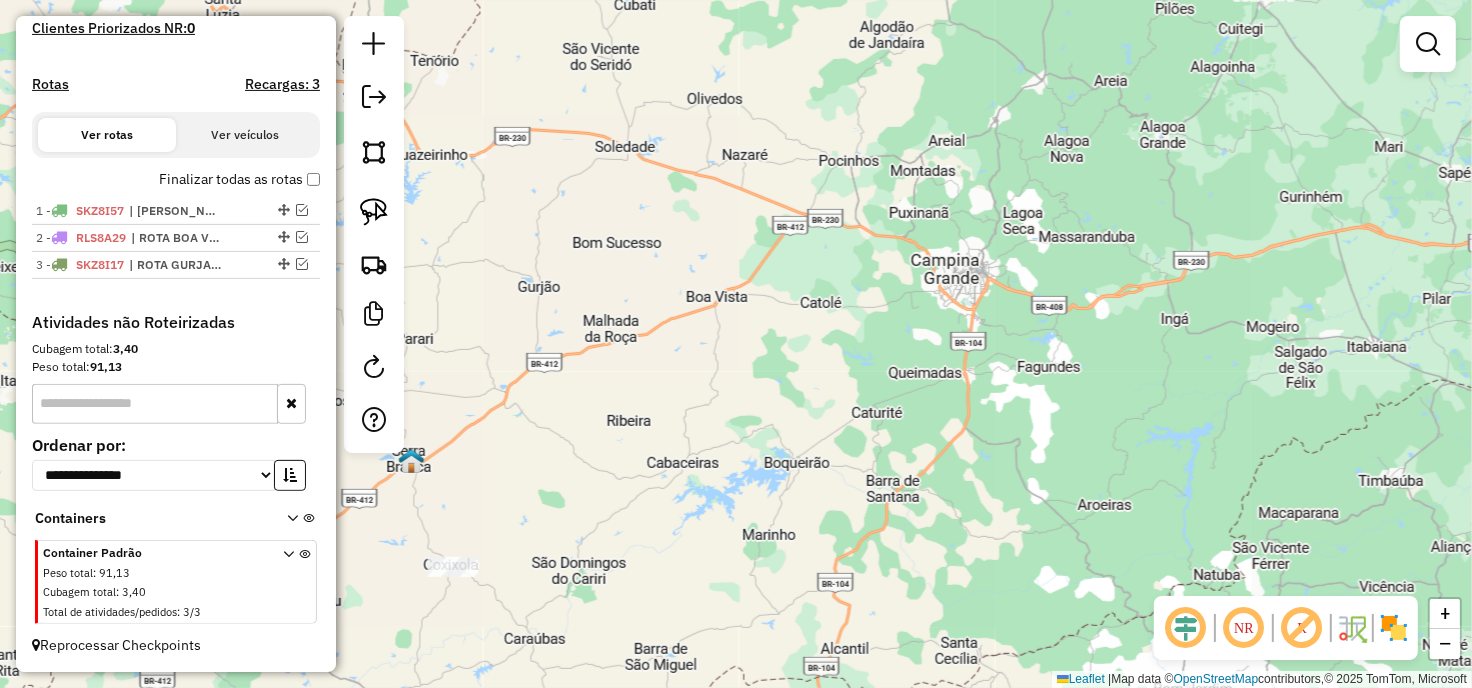 drag, startPoint x: 568, startPoint y: 411, endPoint x: 737, endPoint y: 410, distance: 169.00296 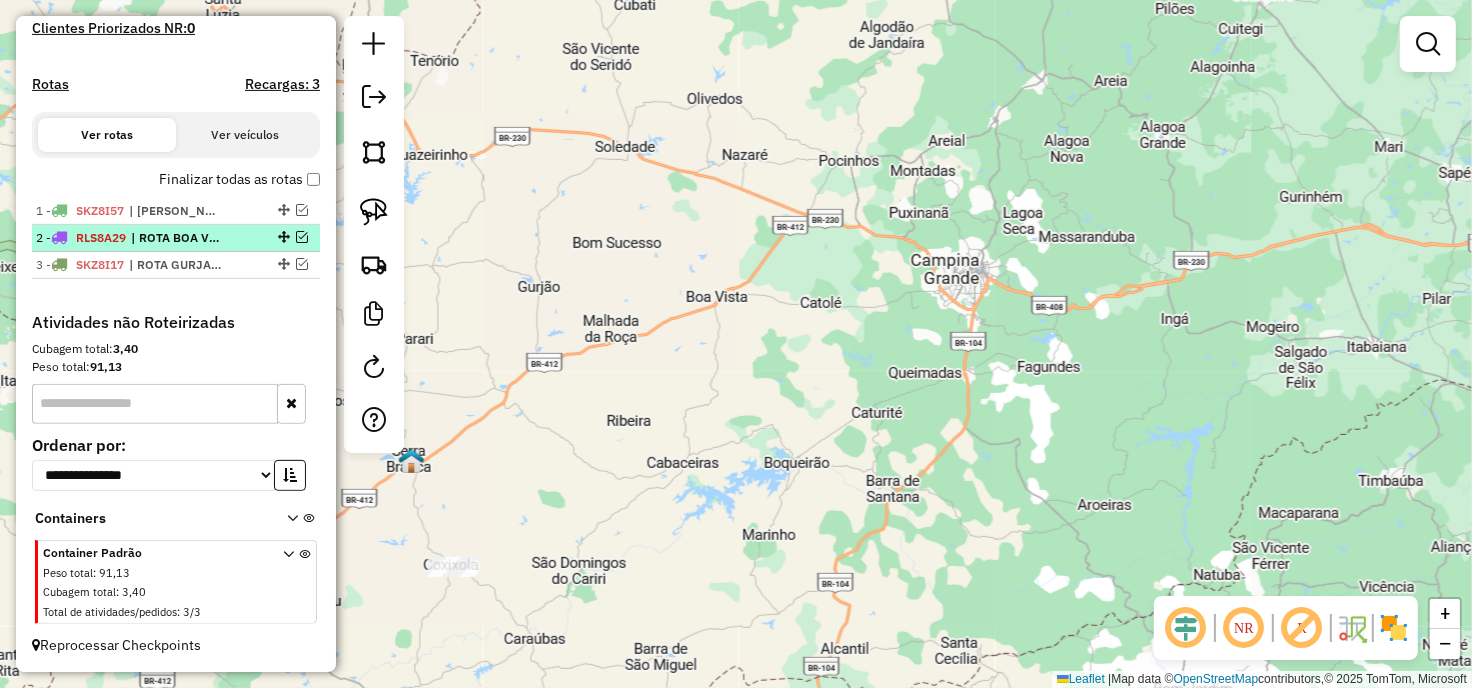 click at bounding box center (302, 237) 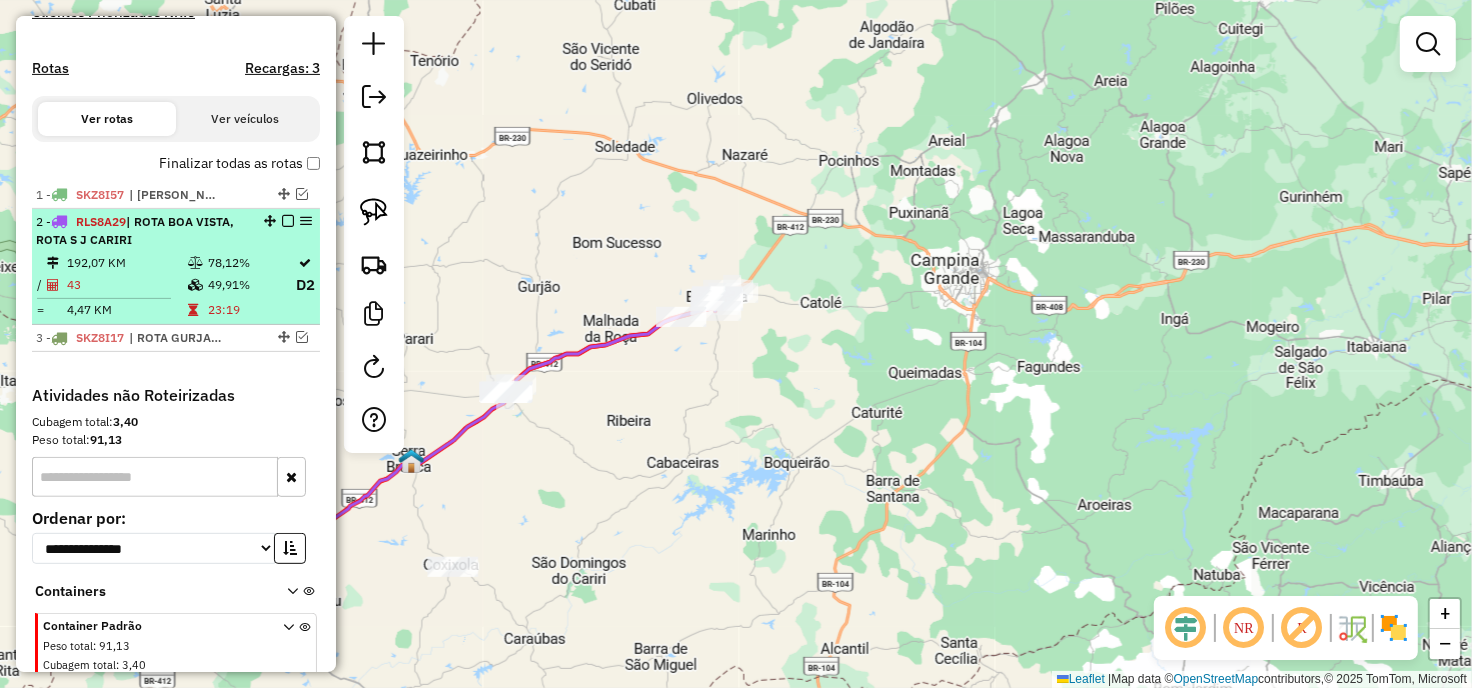 scroll, scrollTop: 592, scrollLeft: 0, axis: vertical 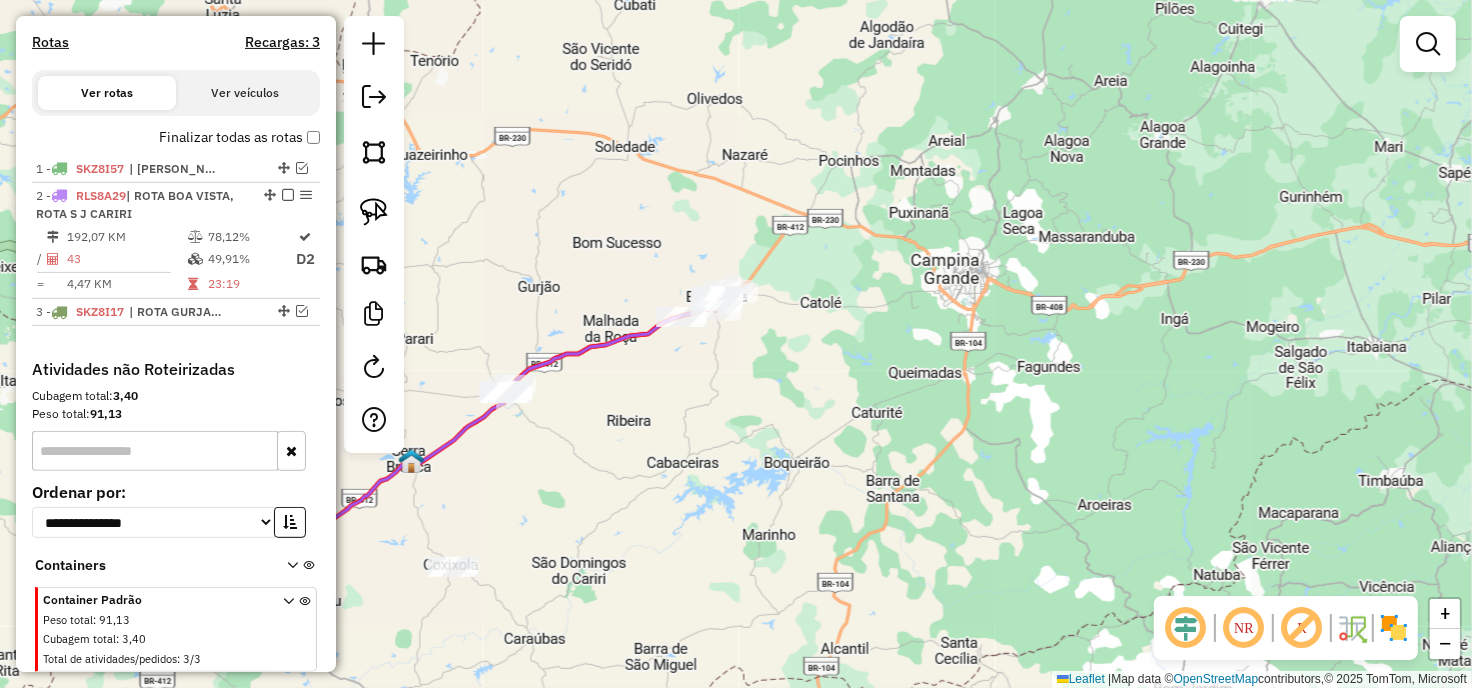 drag, startPoint x: 754, startPoint y: 438, endPoint x: 824, endPoint y: 492, distance: 88.40814 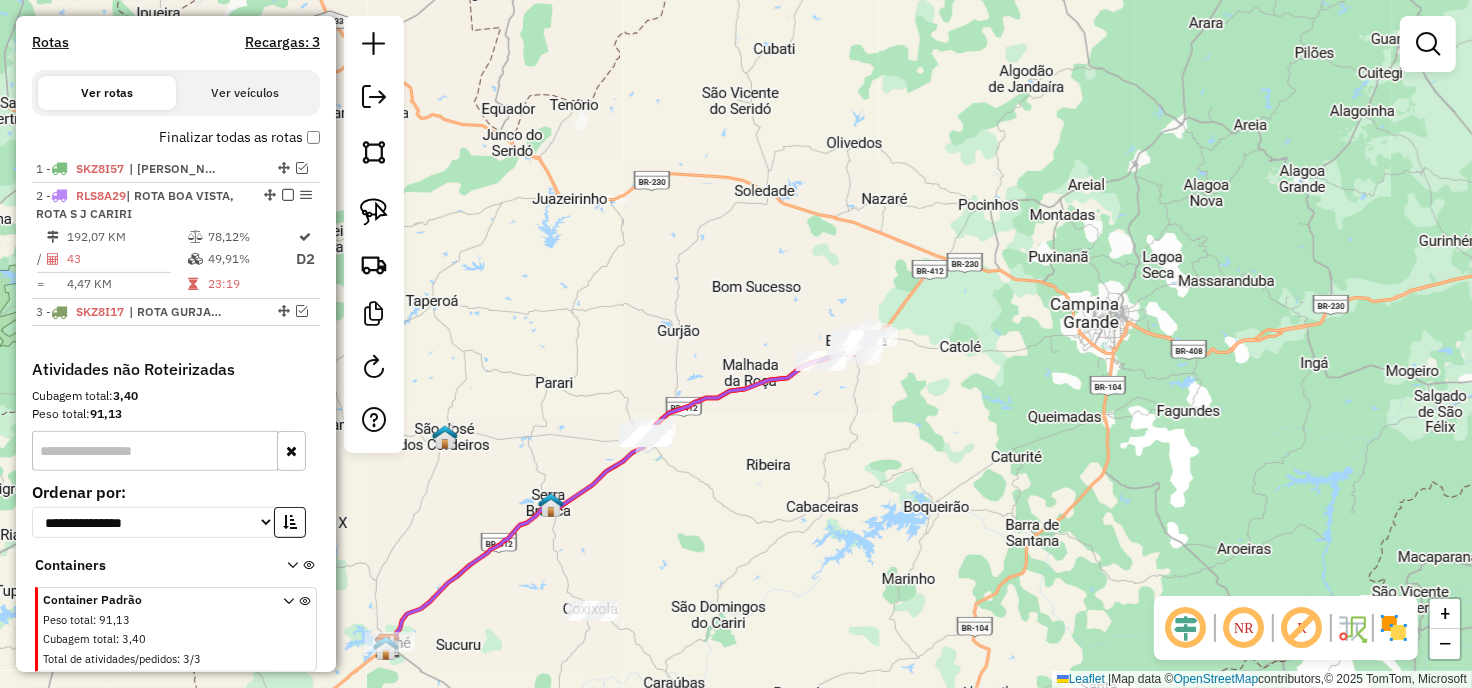 drag, startPoint x: 805, startPoint y: 471, endPoint x: 874, endPoint y: 450, distance: 72.12489 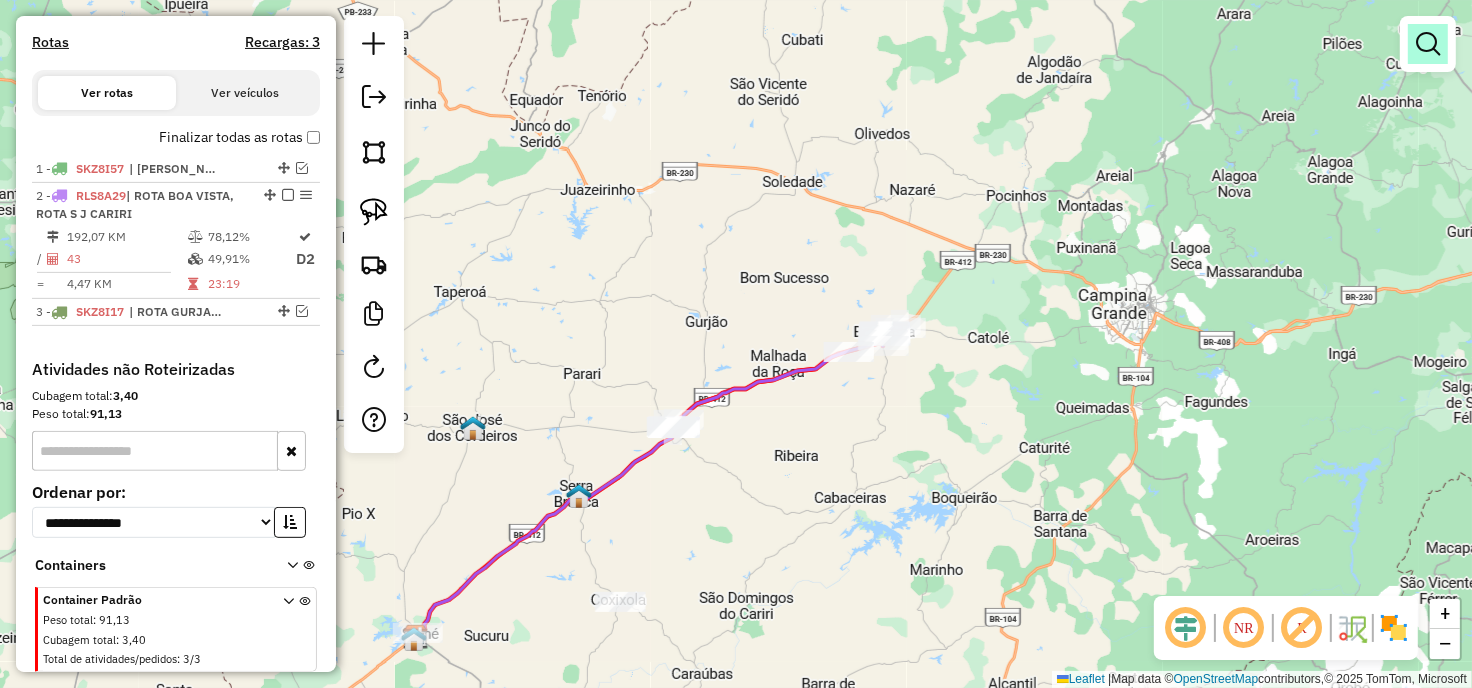 click at bounding box center (1428, 44) 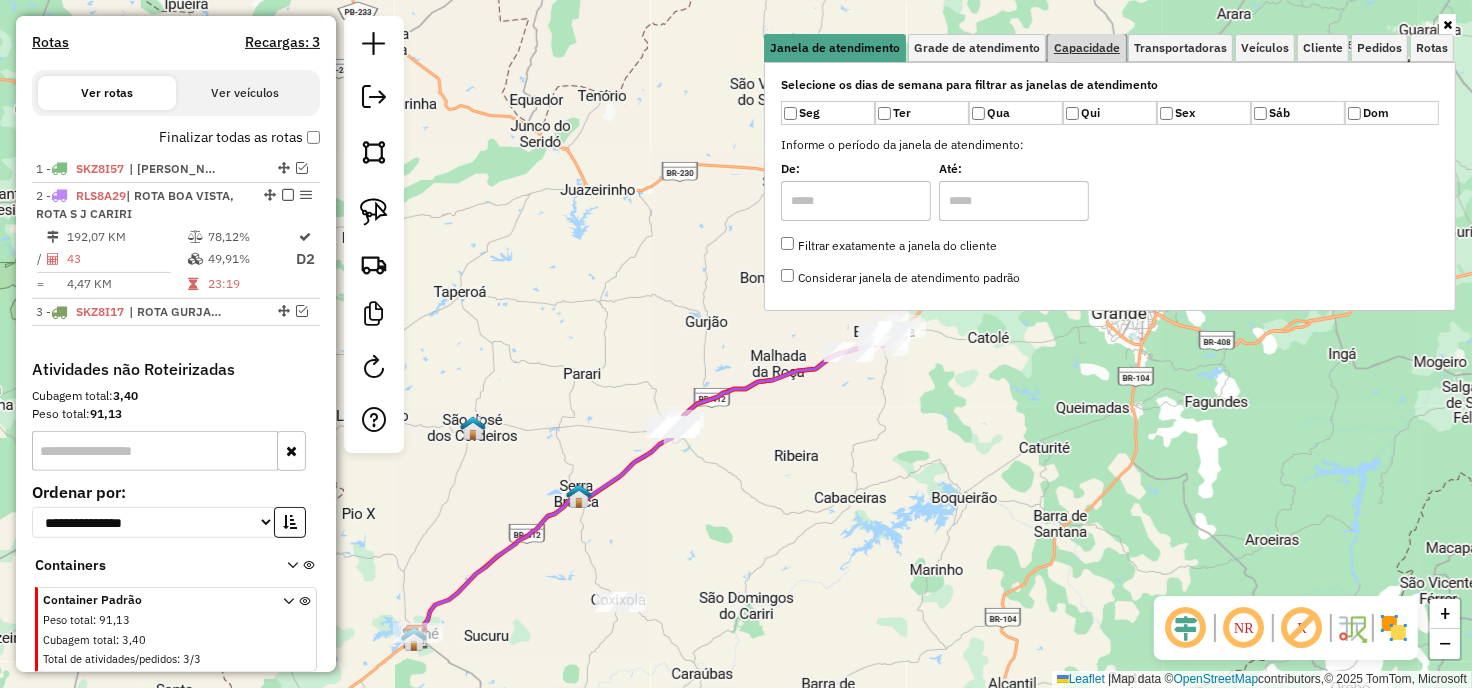 click on "Capacidade" at bounding box center [1087, 48] 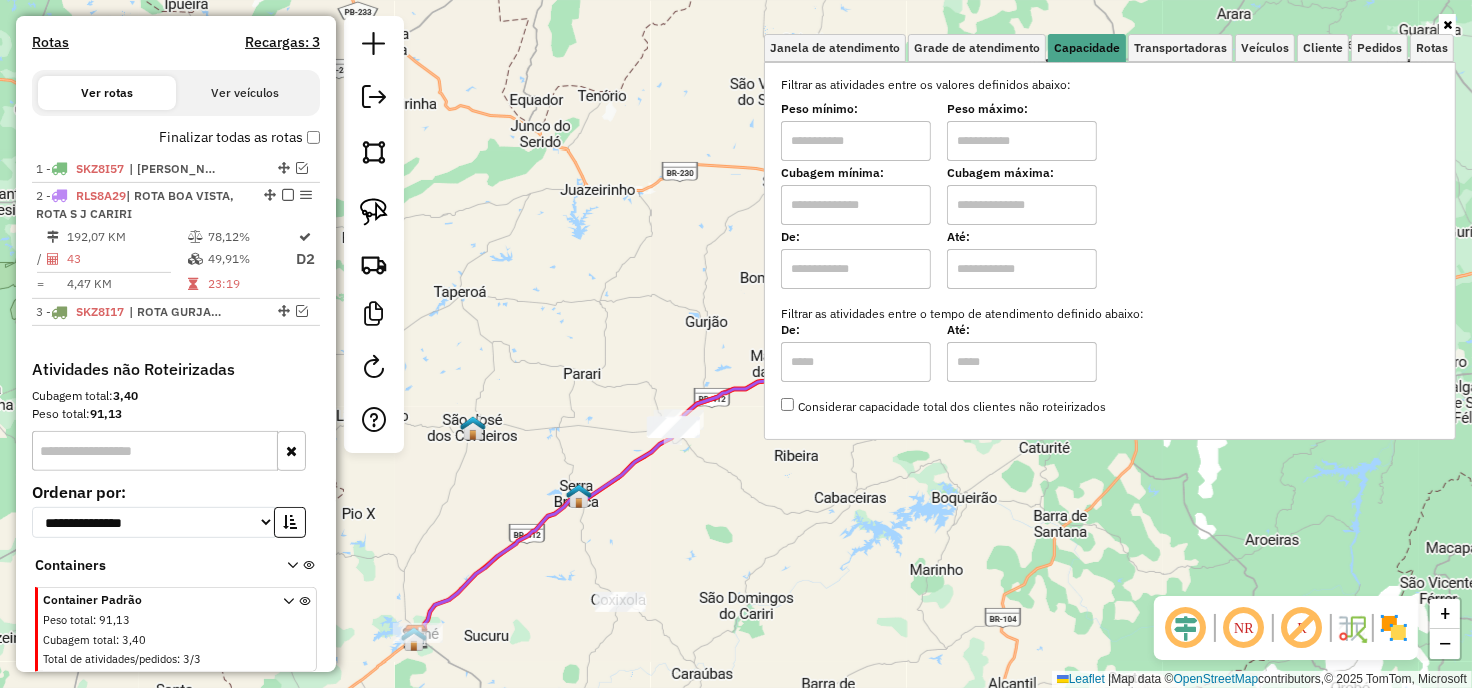 click at bounding box center [856, 141] 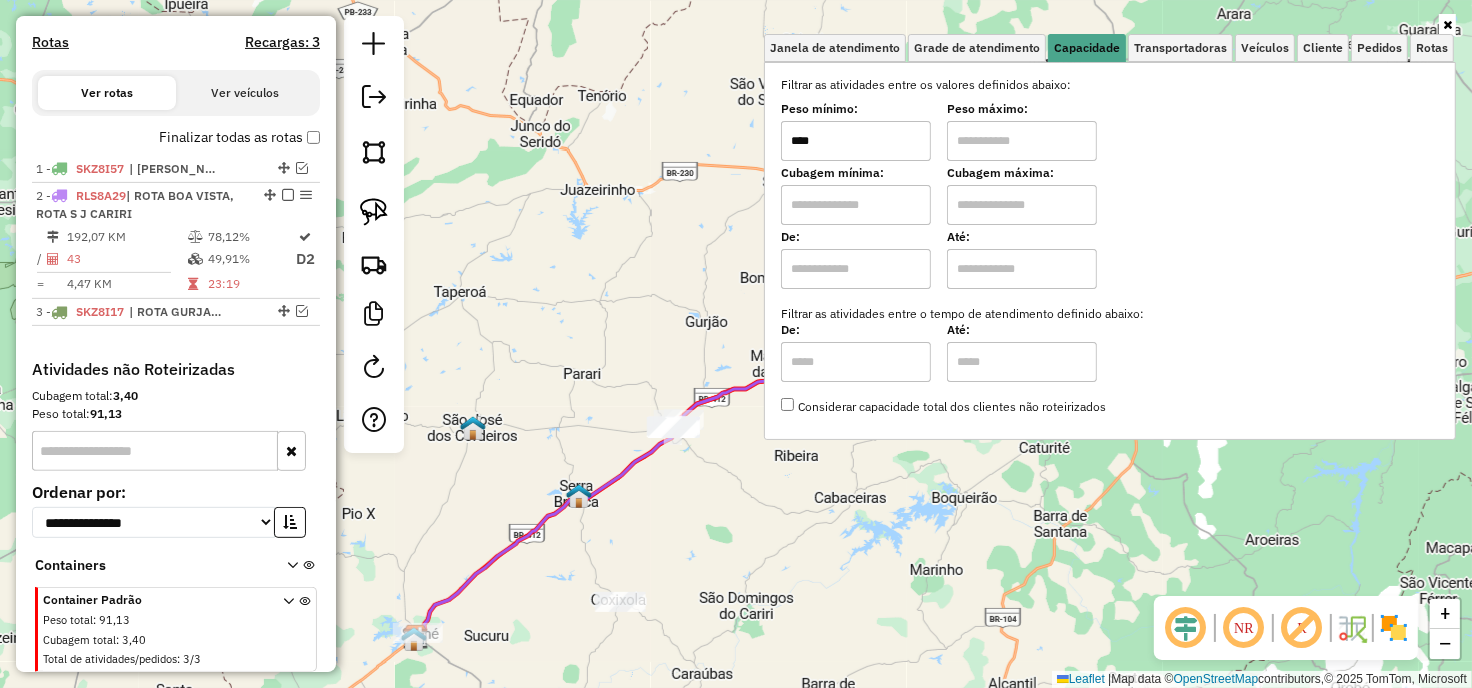 click at bounding box center [1022, 141] 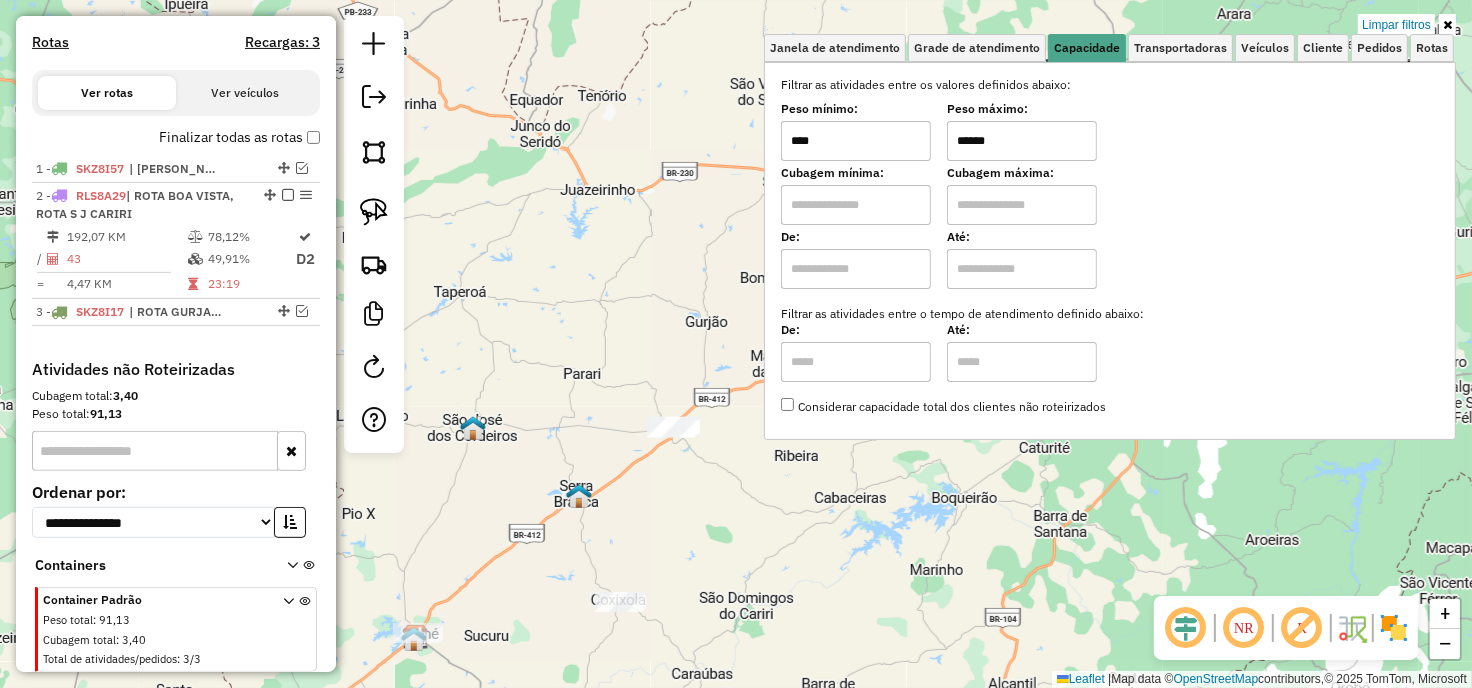 click at bounding box center [1447, 25] 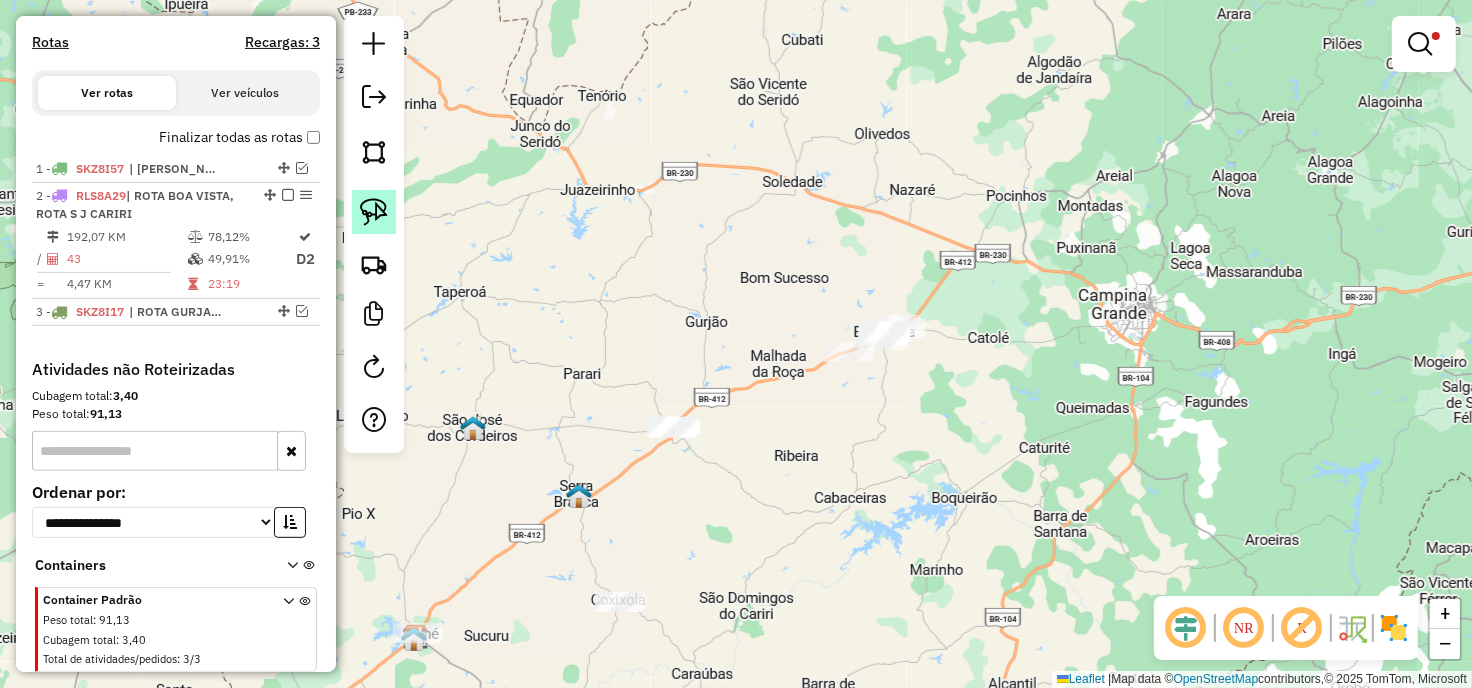 click 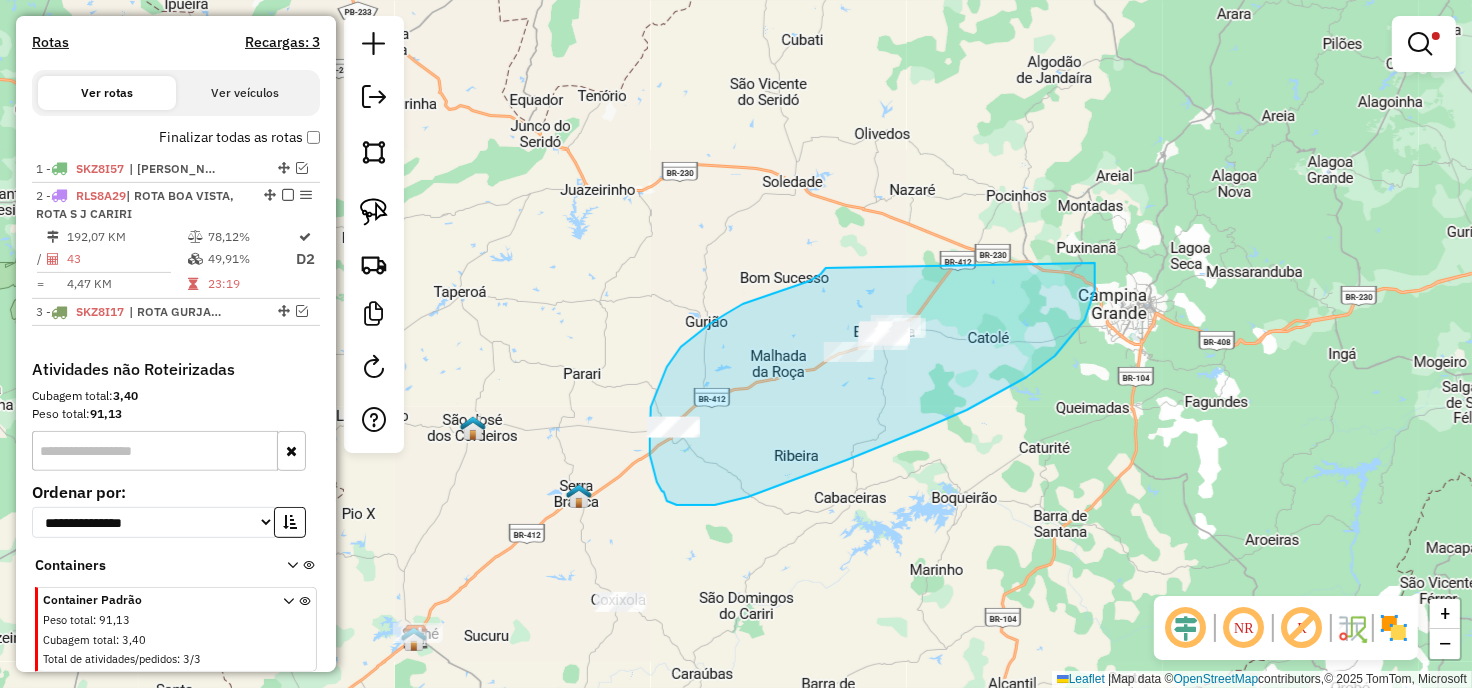 drag, startPoint x: 810, startPoint y: 281, endPoint x: 1095, endPoint y: 263, distance: 285.56784 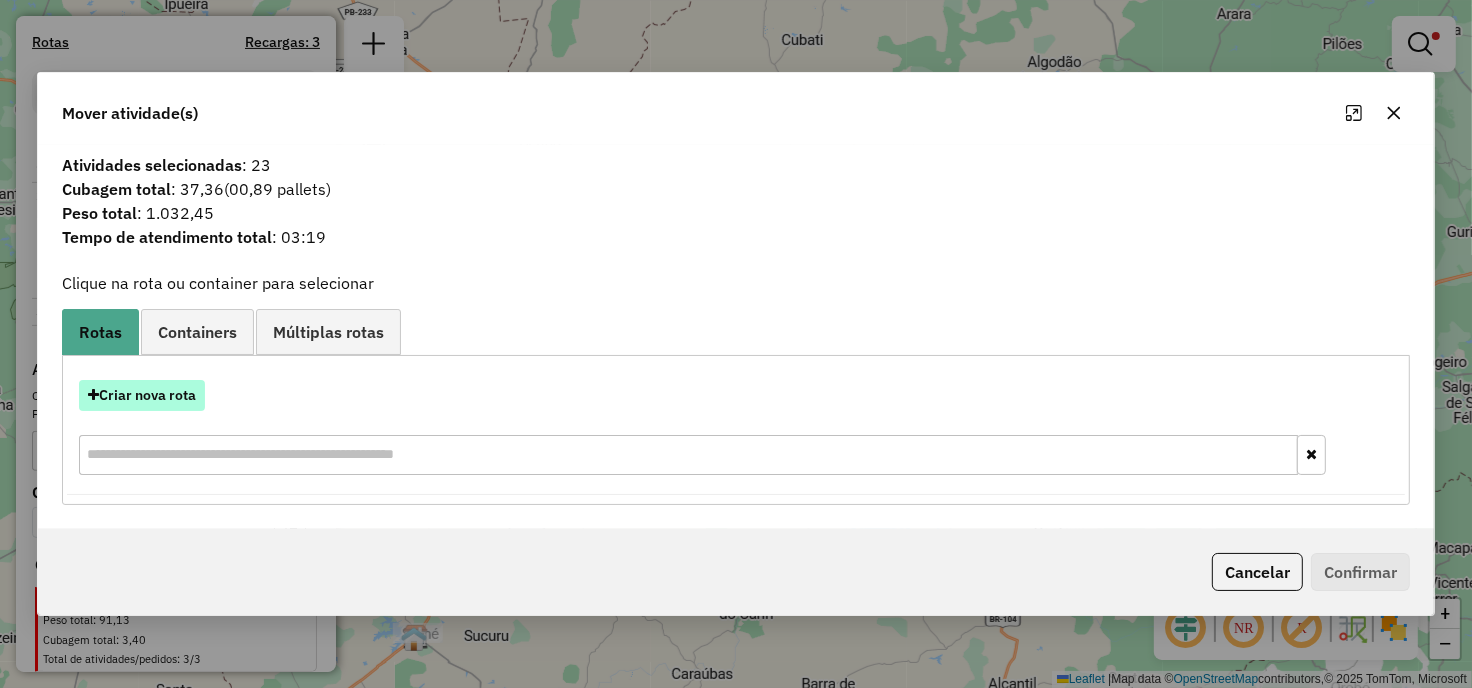 click on "Criar nova rota" at bounding box center (142, 395) 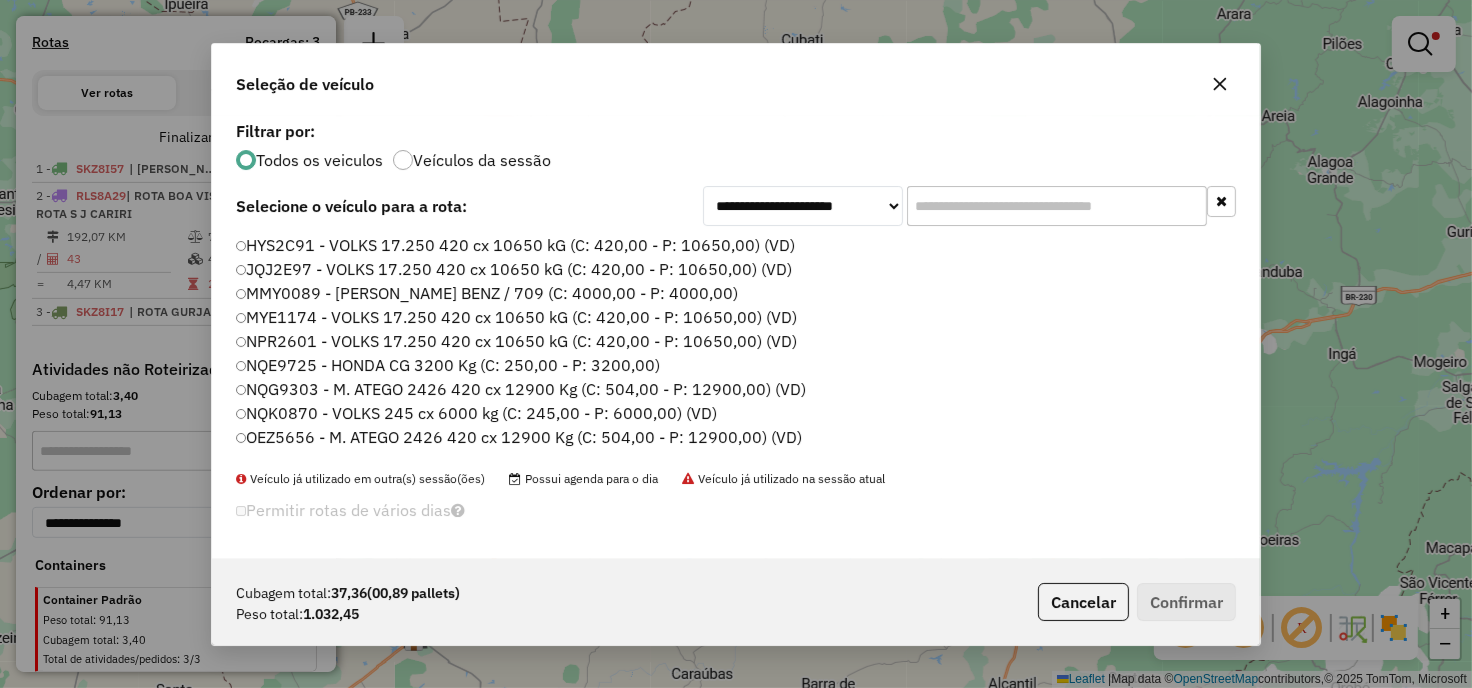 scroll, scrollTop: 11, scrollLeft: 5, axis: both 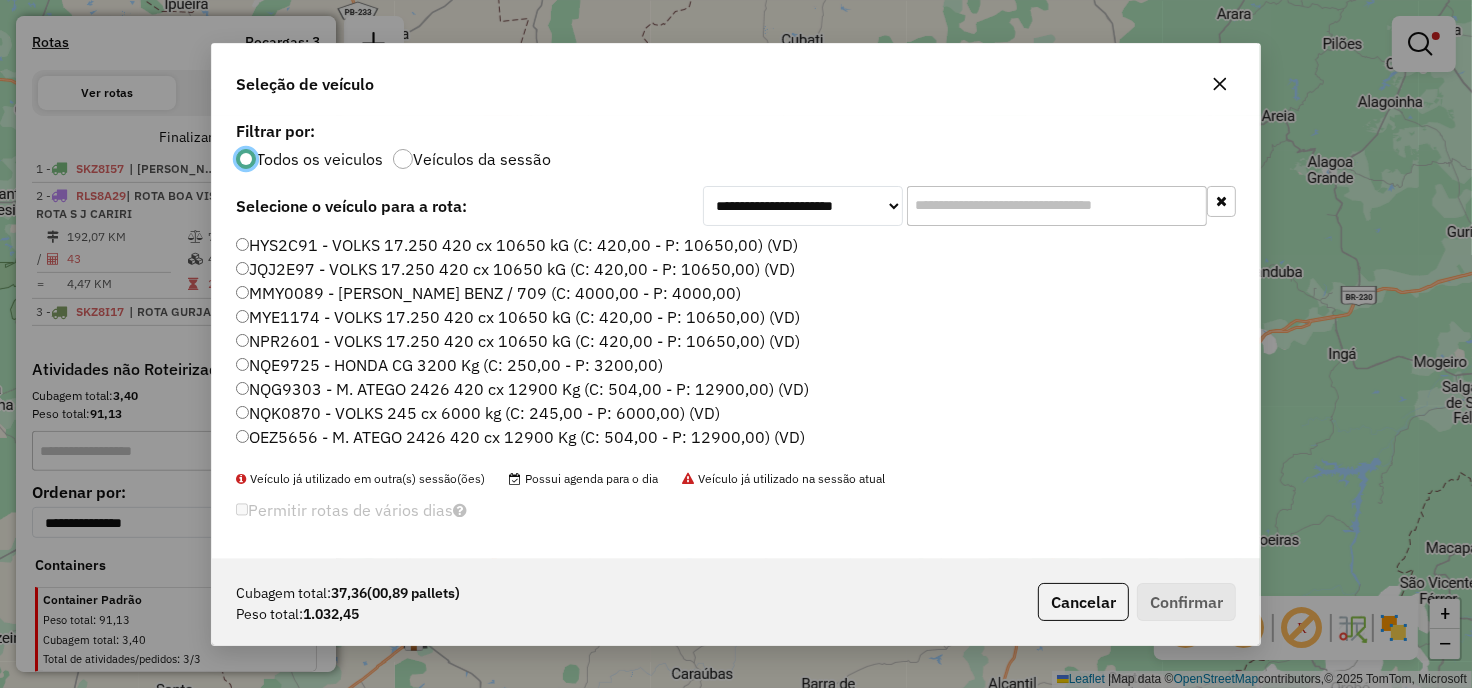 click 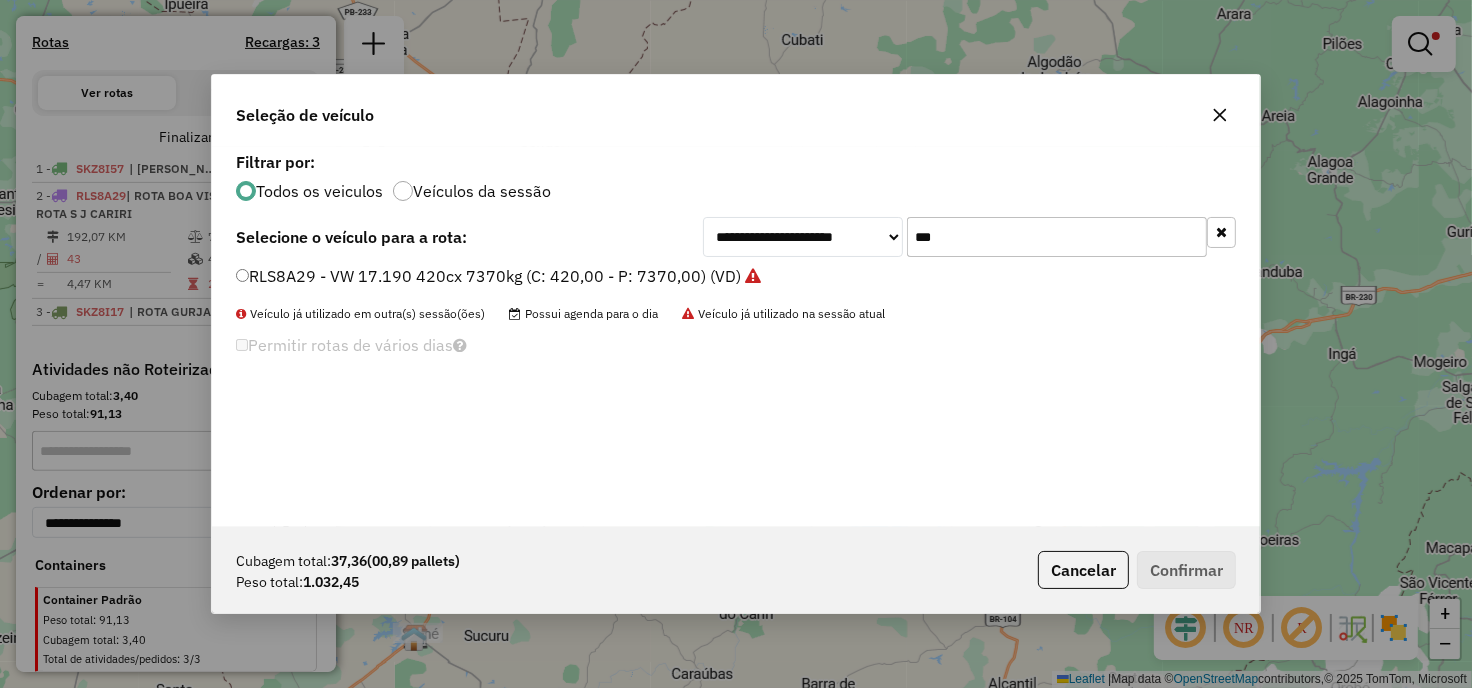 type on "***" 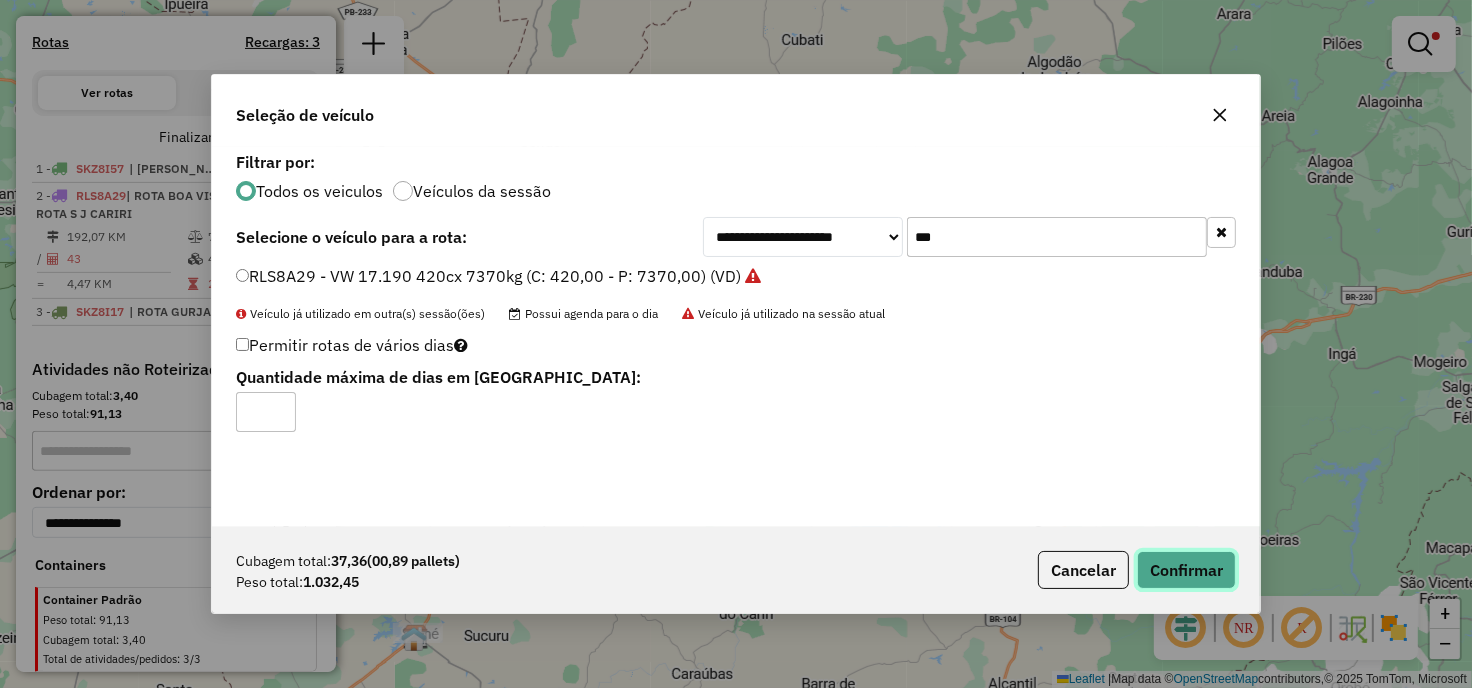 click on "Confirmar" 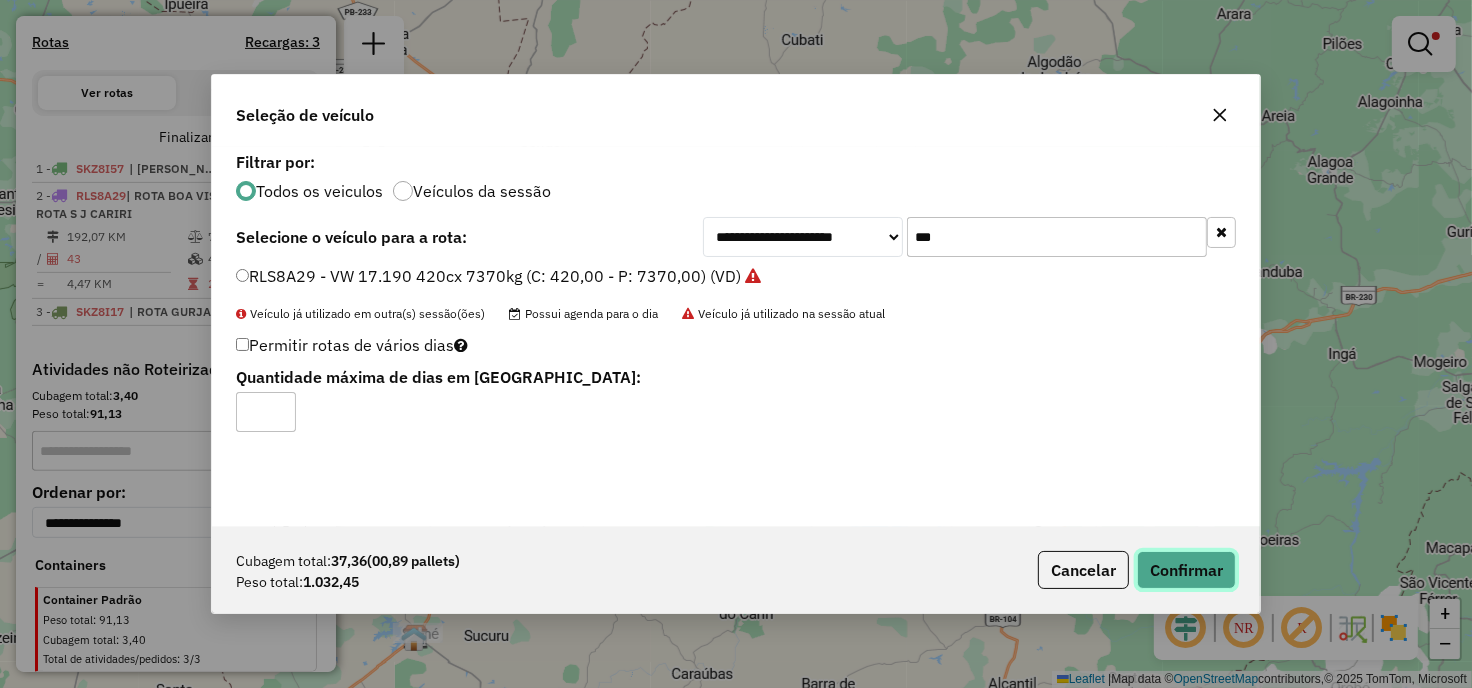 type 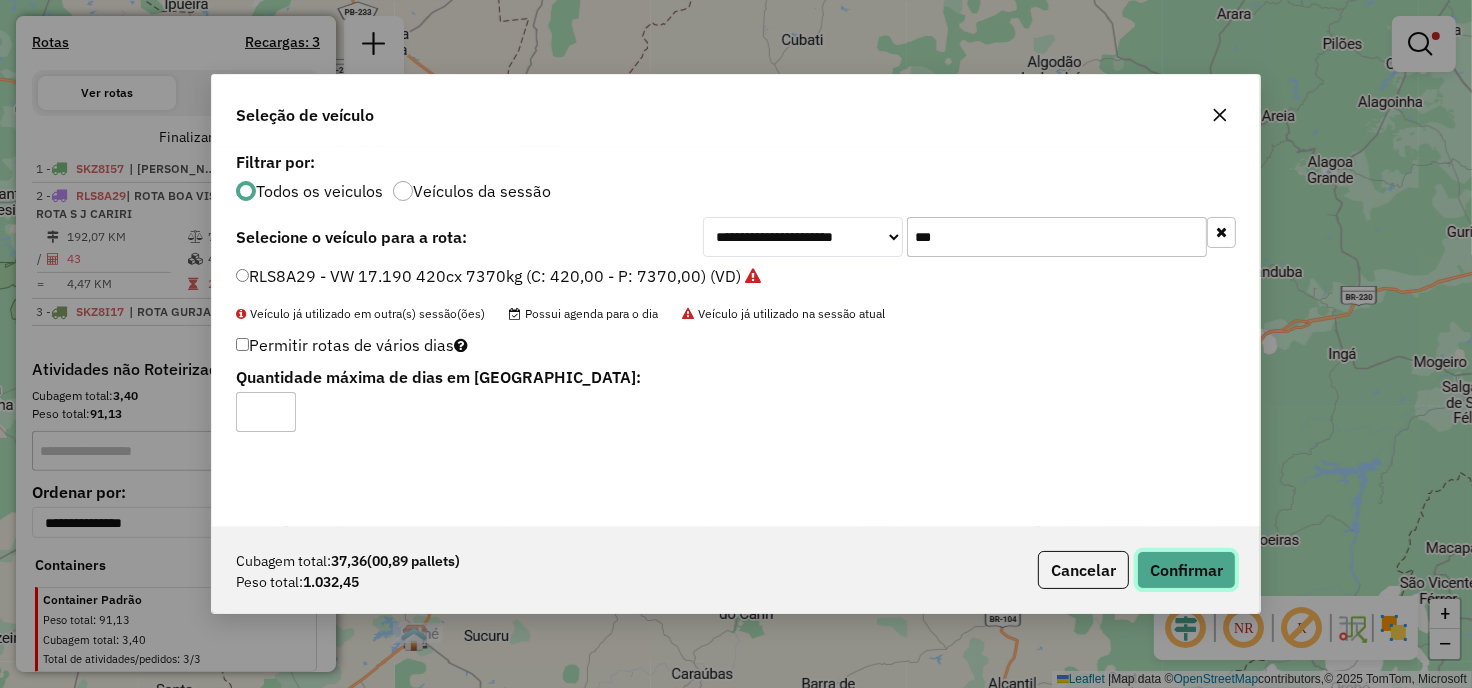 click on "Confirmar" 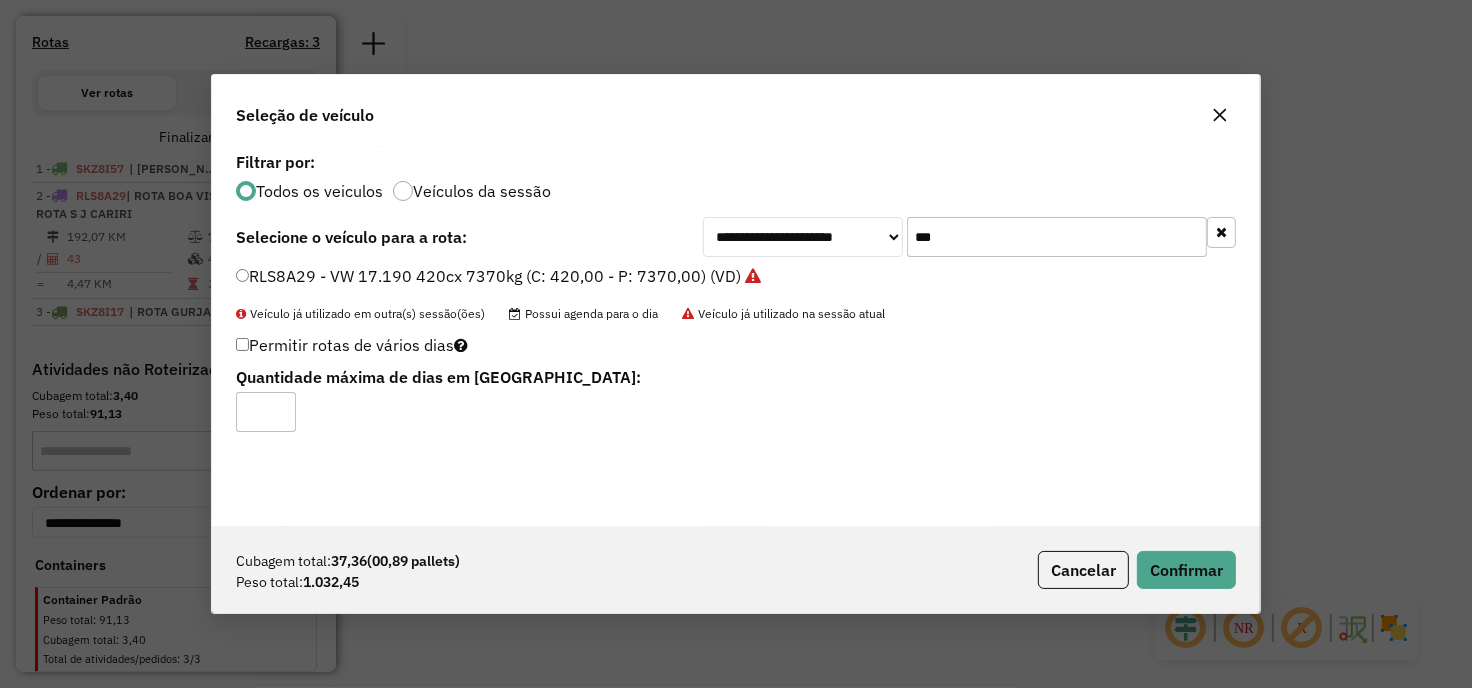 type 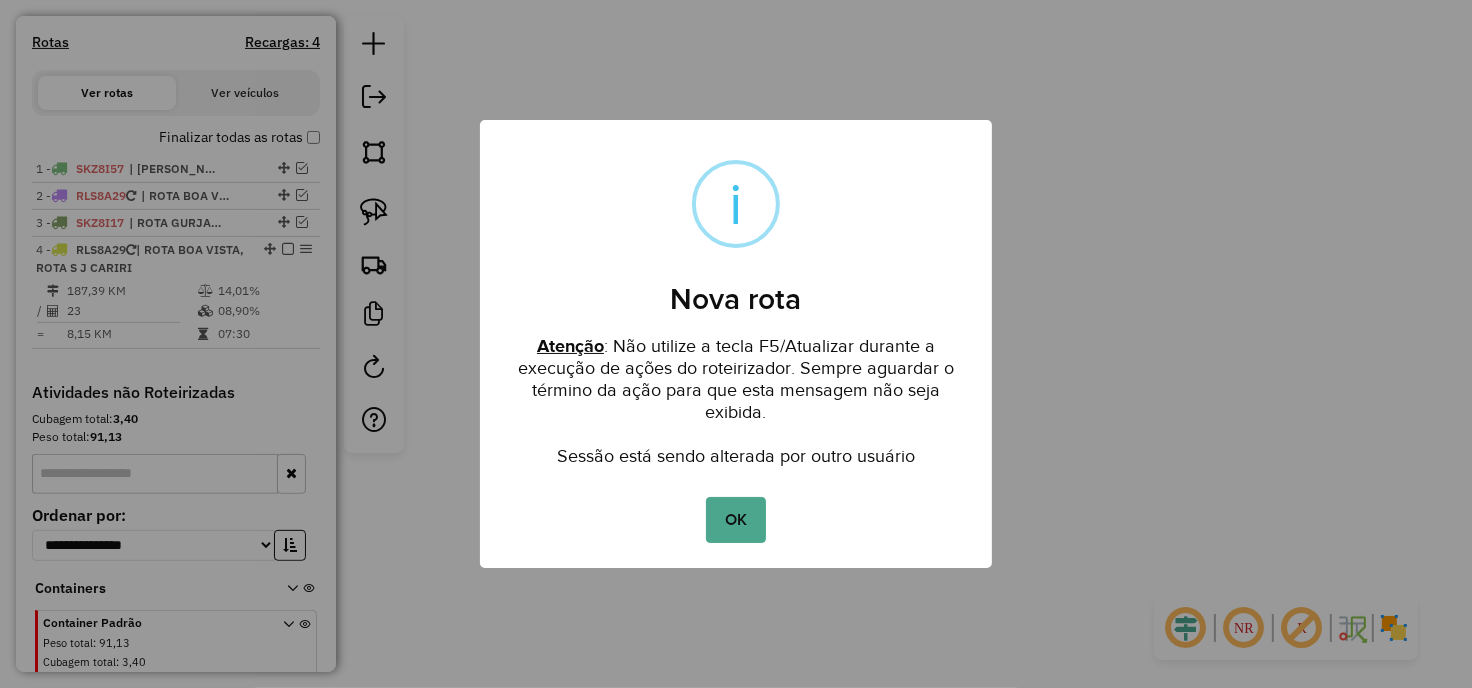 click on "× i Nova rota Atenção : Não utilize a tecla F5/Atualizar durante a execução de ações do roteirizador. Sempre aguardar o término da ação para que esta mensagem não seja exibida.  Sessão está sendo alterada por outro usuário OK No Cancel" at bounding box center [736, 344] 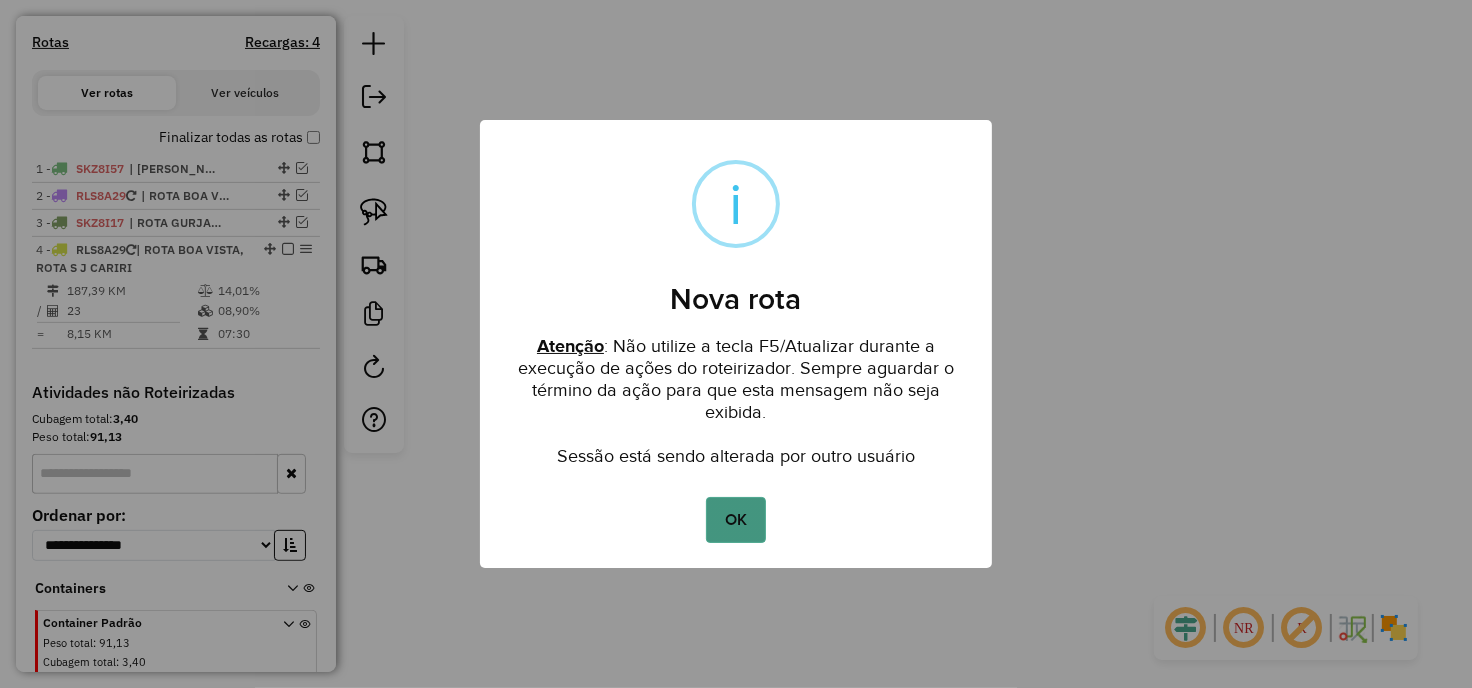 click on "OK" at bounding box center [735, 520] 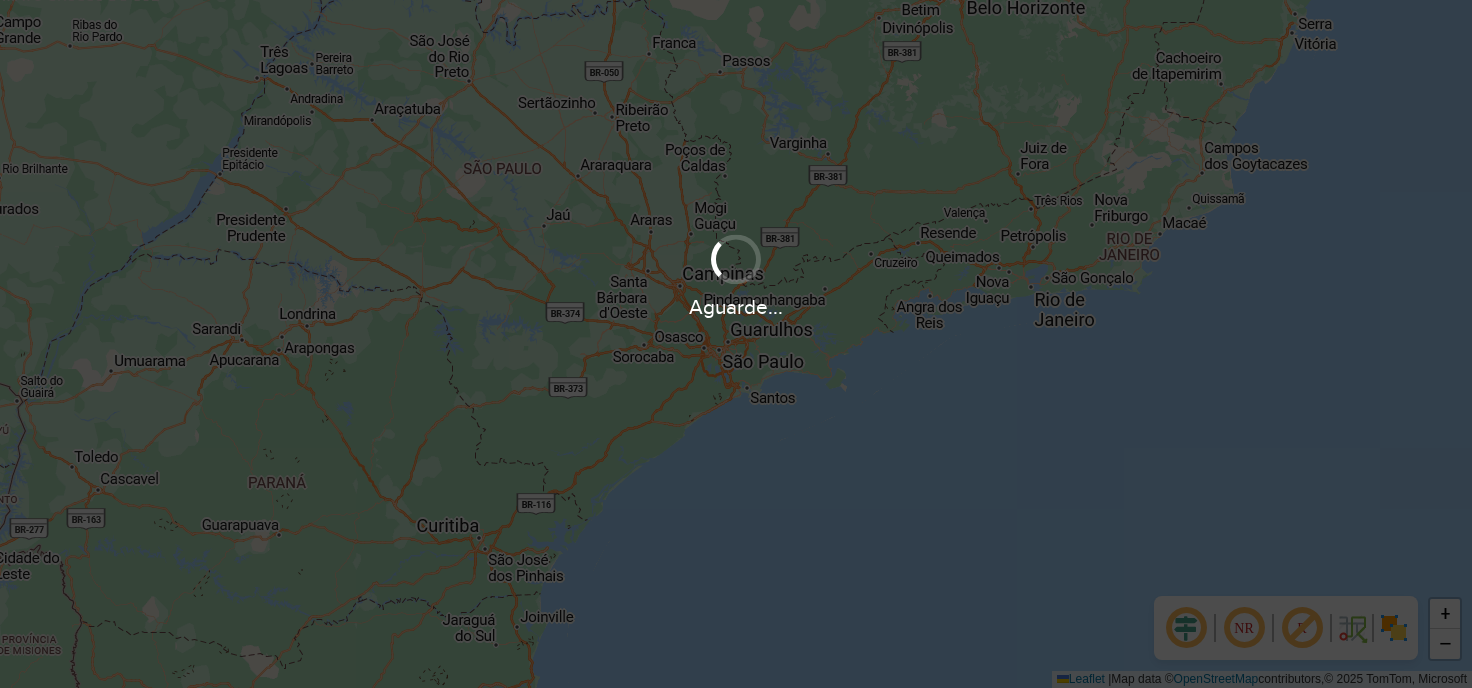 scroll, scrollTop: 0, scrollLeft: 0, axis: both 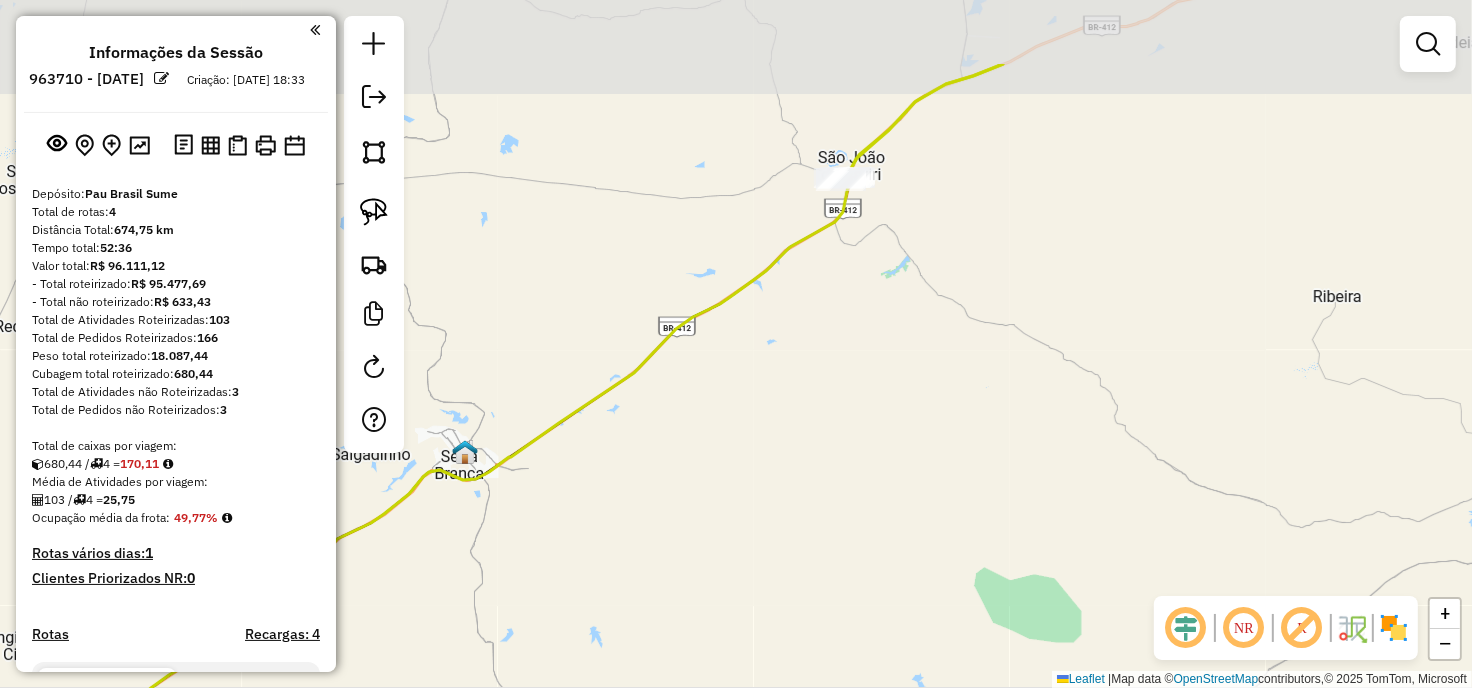 drag, startPoint x: 904, startPoint y: 288, endPoint x: 890, endPoint y: 271, distance: 22.022715 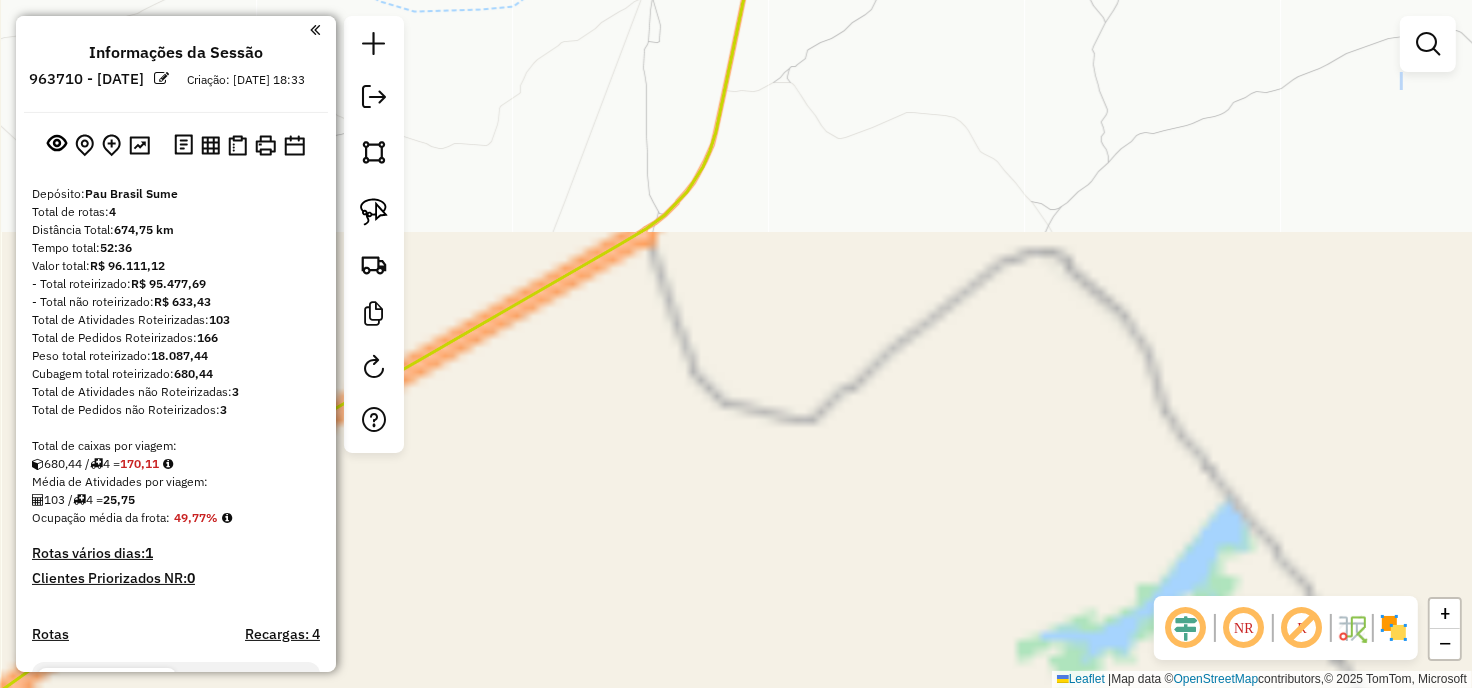 drag, startPoint x: 848, startPoint y: 282, endPoint x: 791, endPoint y: 732, distance: 453.59564 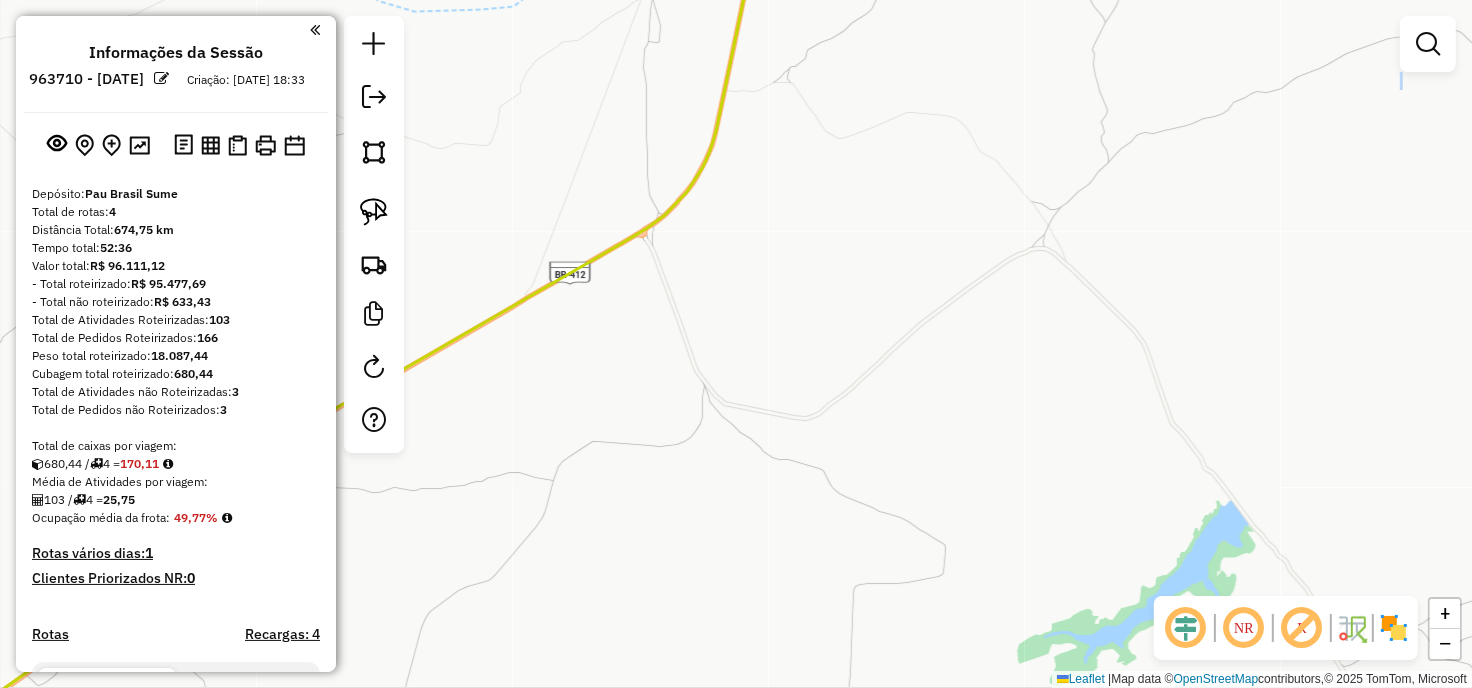 drag, startPoint x: 874, startPoint y: 201, endPoint x: 1104, endPoint y: 504, distance: 380.40637 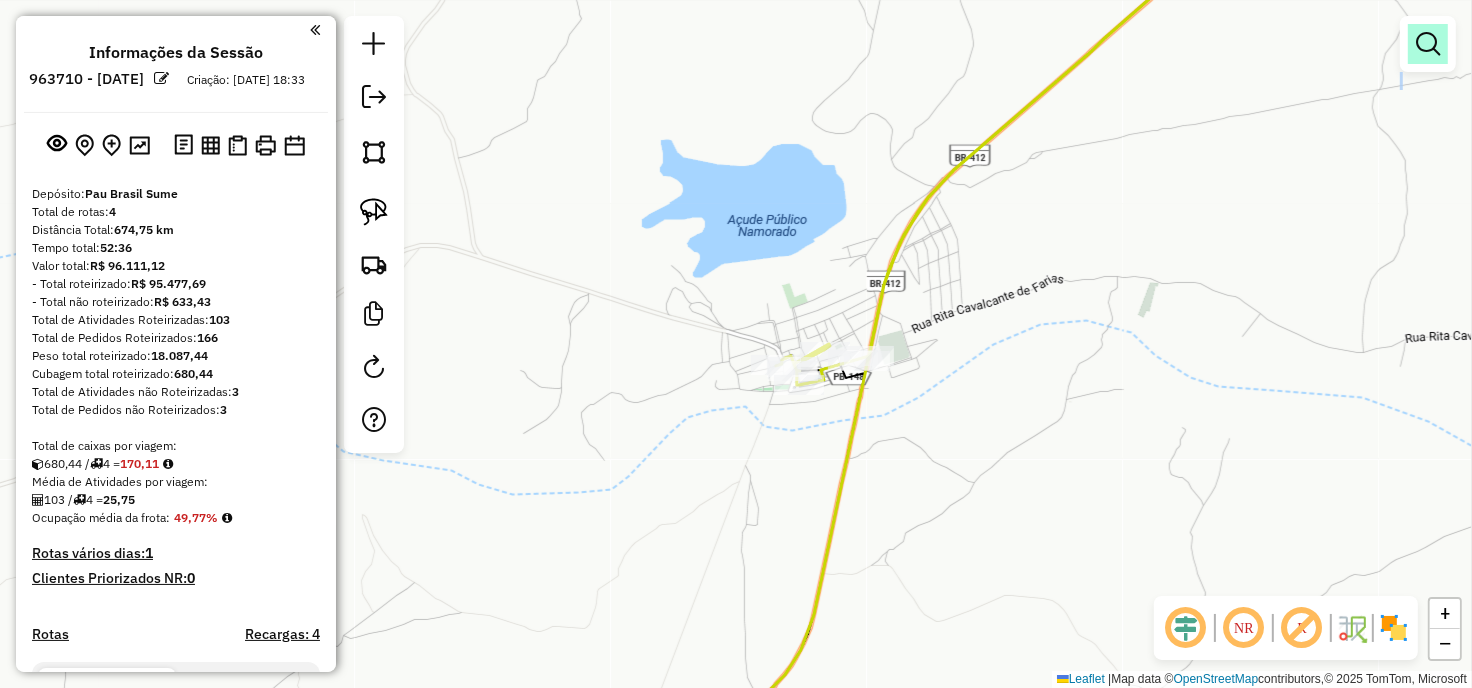 click at bounding box center (1428, 44) 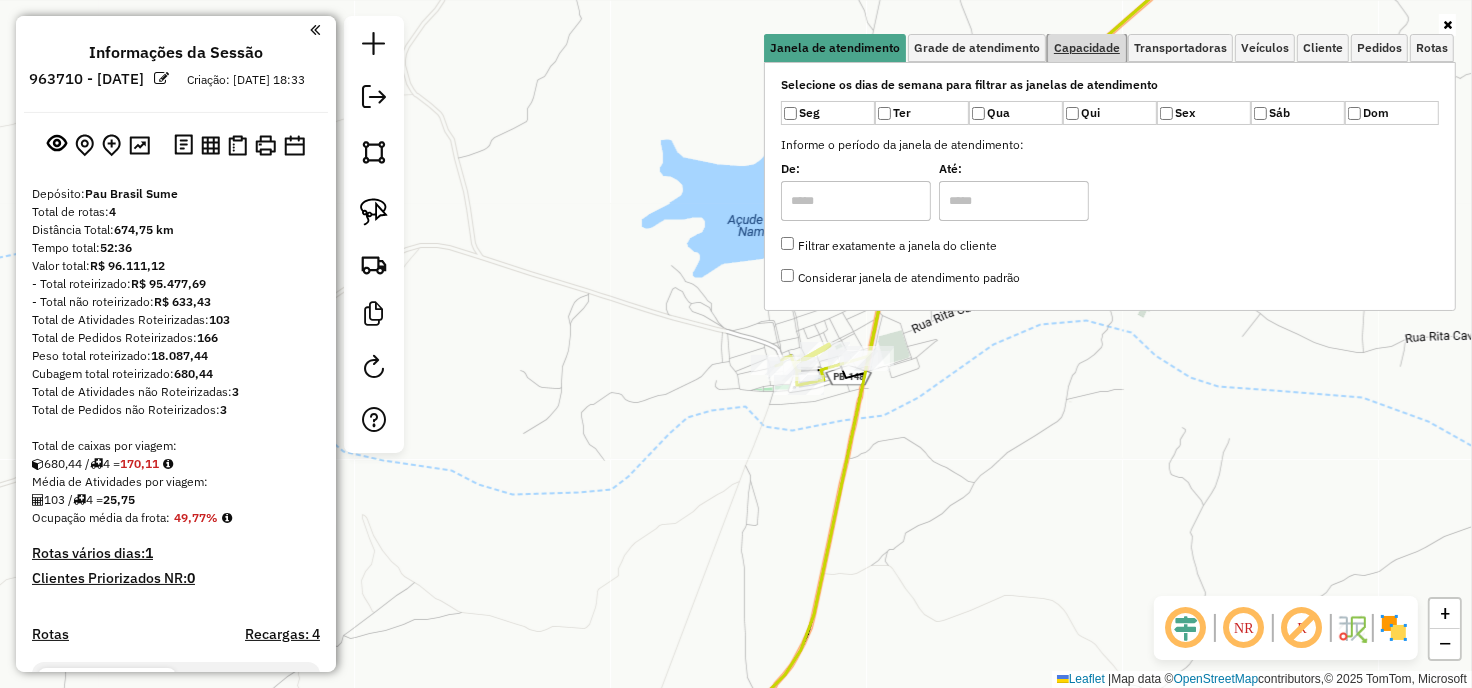 click on "Capacidade" at bounding box center [1087, 48] 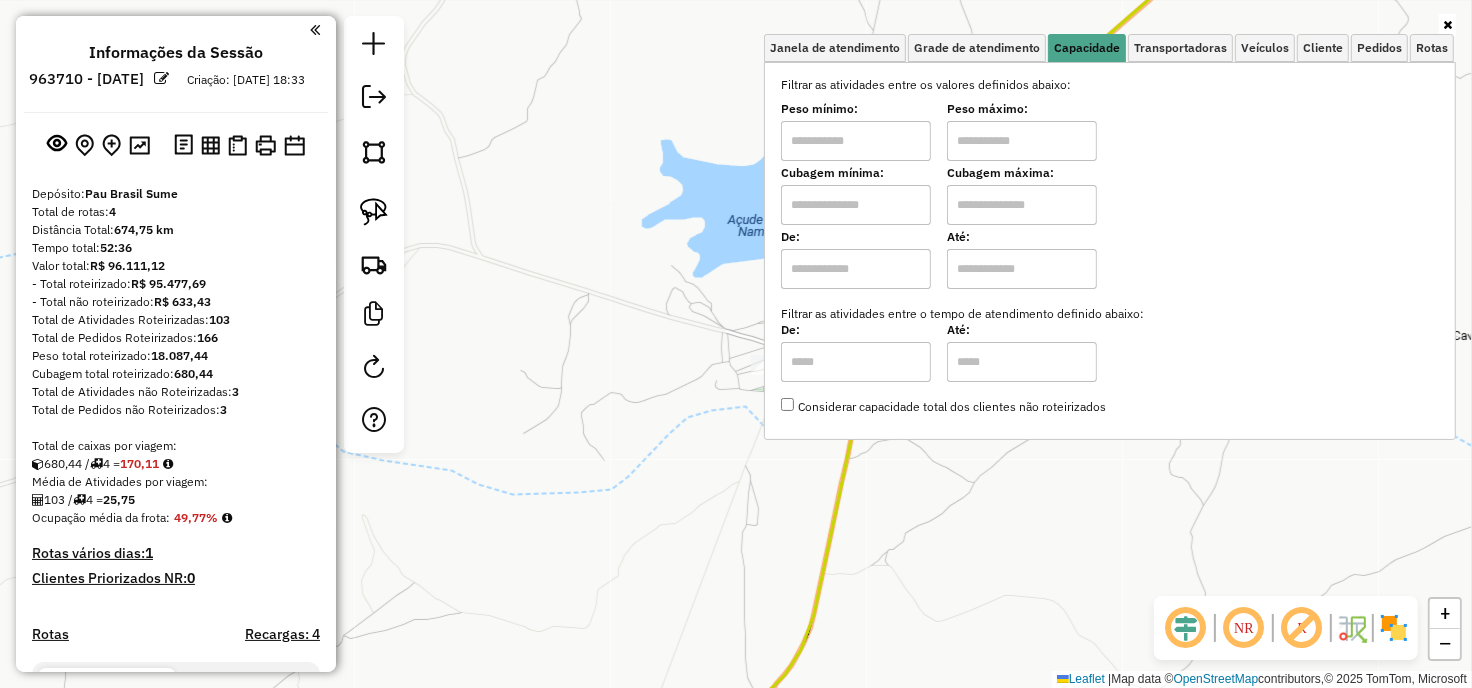 click at bounding box center [856, 141] 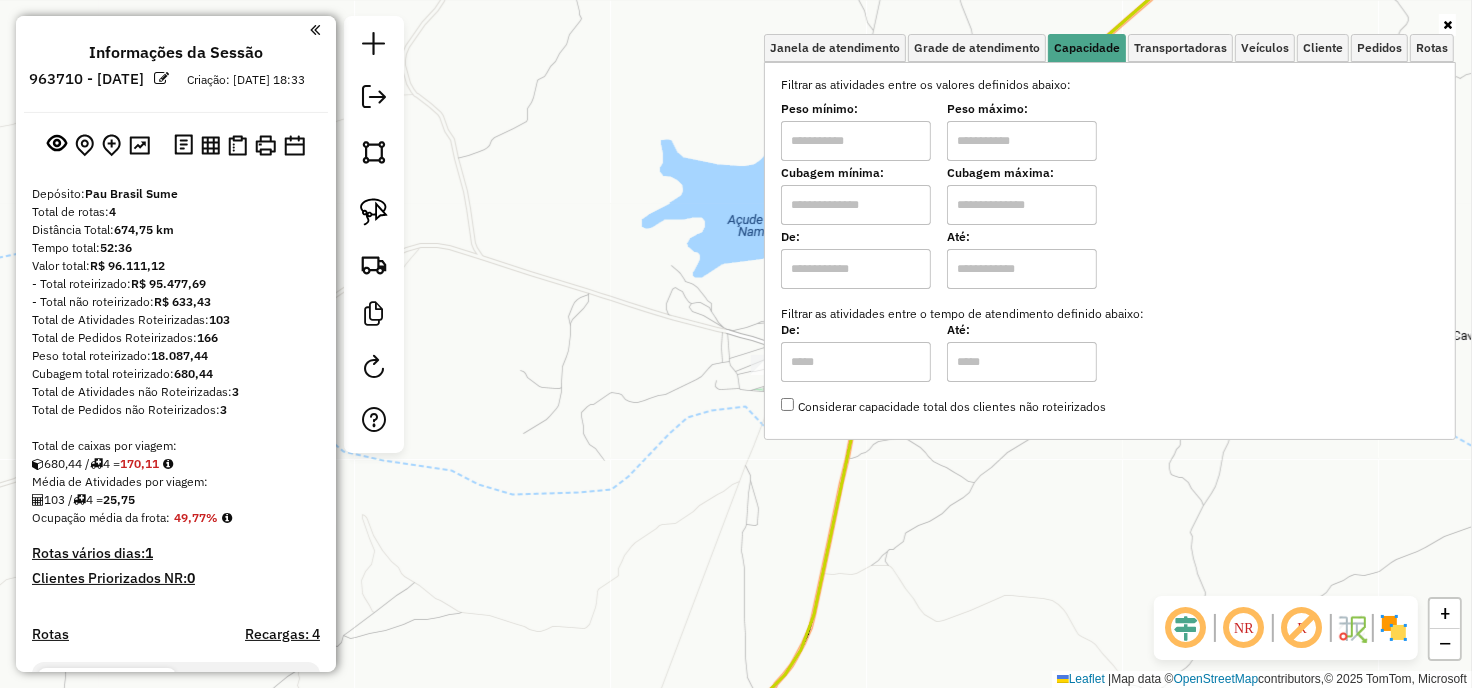 type on "****" 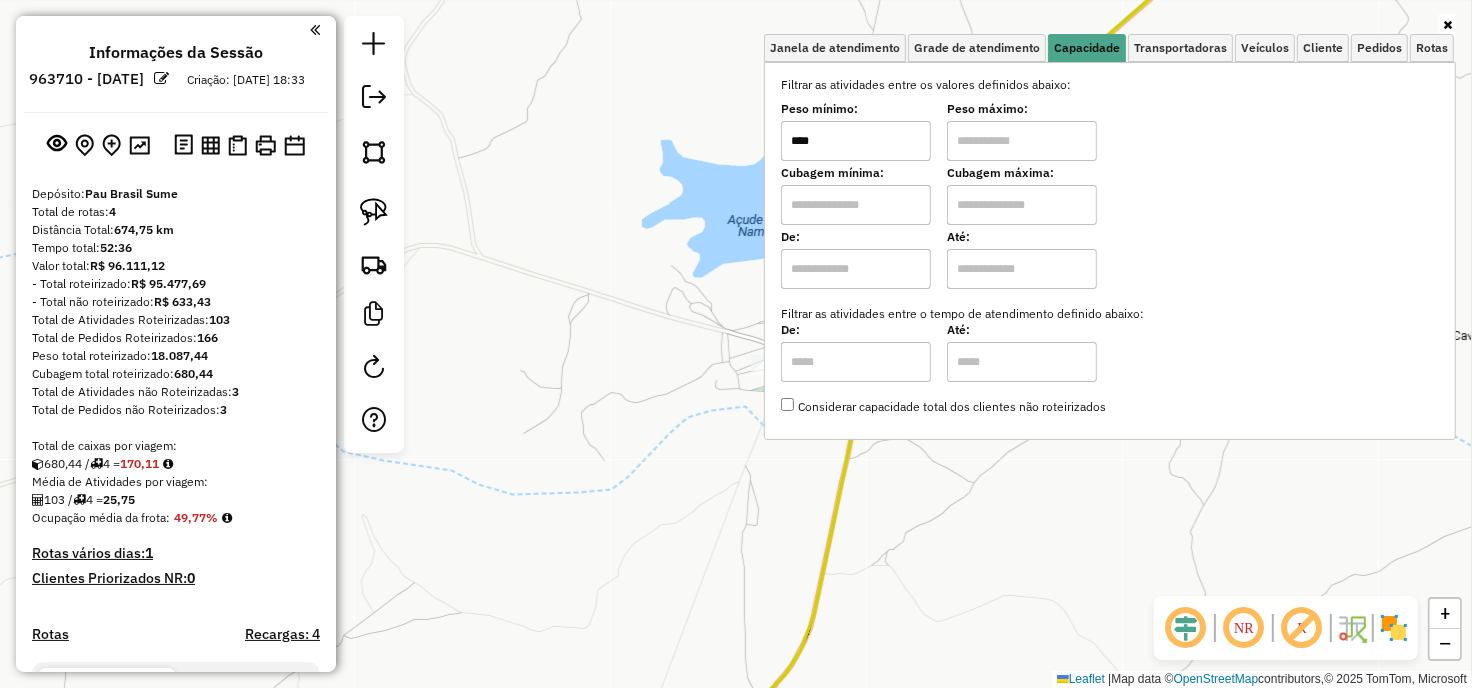 click at bounding box center [1022, 141] 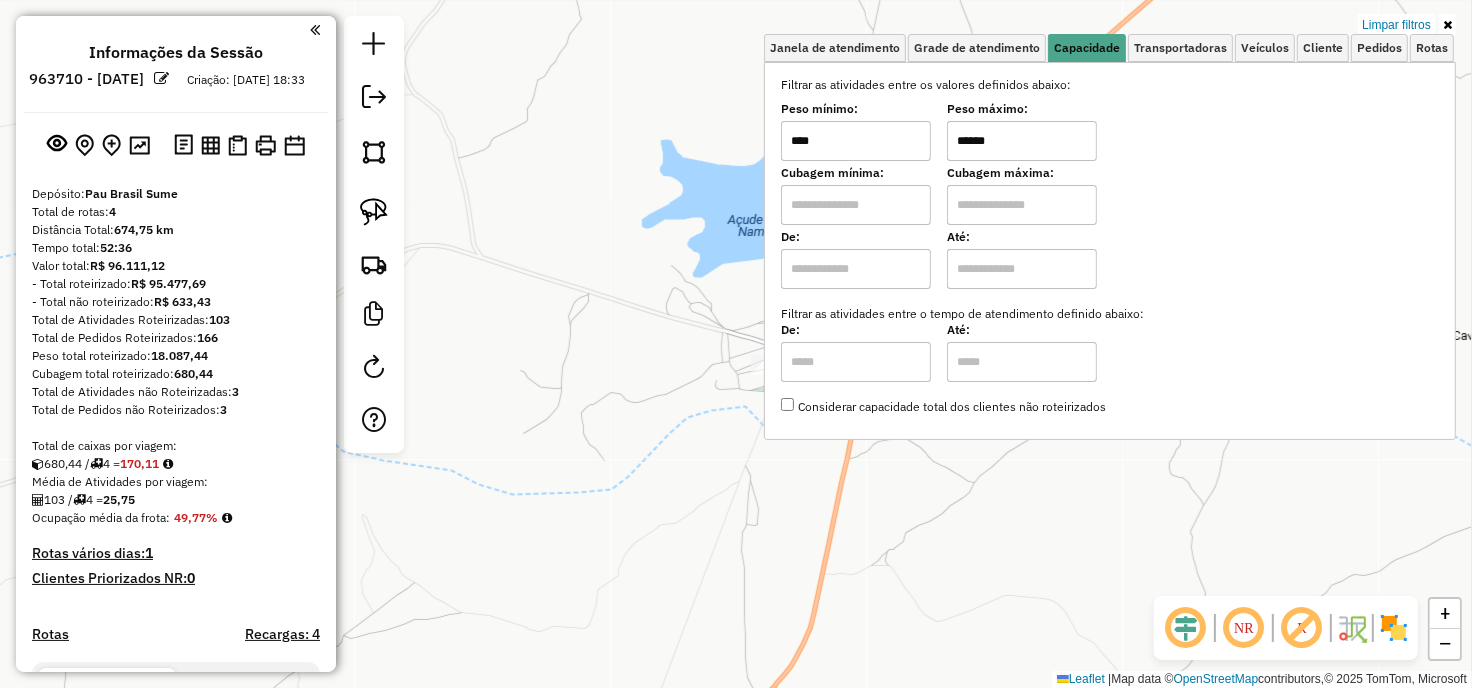 click on "Limpar filtros Janela de atendimento Grade de atendimento Capacidade Transportadoras Veículos Cliente Pedidos  Rotas Selecione os dias de semana para filtrar as janelas de atendimento  Seg   Ter   Qua   Qui   Sex   Sáb   Dom  Informe o período da janela de atendimento: De: Até:  Filtrar exatamente a janela do cliente  Considerar janela de atendimento padrão  Selecione os dias de semana para filtrar as grades de atendimento  Seg   Ter   Qua   Qui   Sex   Sáb   Dom   Considerar clientes sem dia de atendimento cadastrado  Clientes fora do dia de atendimento selecionado Filtrar as atividades entre os valores definidos abaixo:  Peso mínimo:  ****  Peso máximo:  ******  Cubagem mínima:   Cubagem máxima:   De:   Até:  Filtrar as atividades entre o tempo de atendimento definido abaixo:  De:   Até:   Considerar capacidade total dos clientes não roteirizados Transportadora: Selecione um ou mais itens Tipo de veículo: Selecione um ou mais itens Veículo: Selecione um ou mais itens Motorista: Nome: Rótulo:" 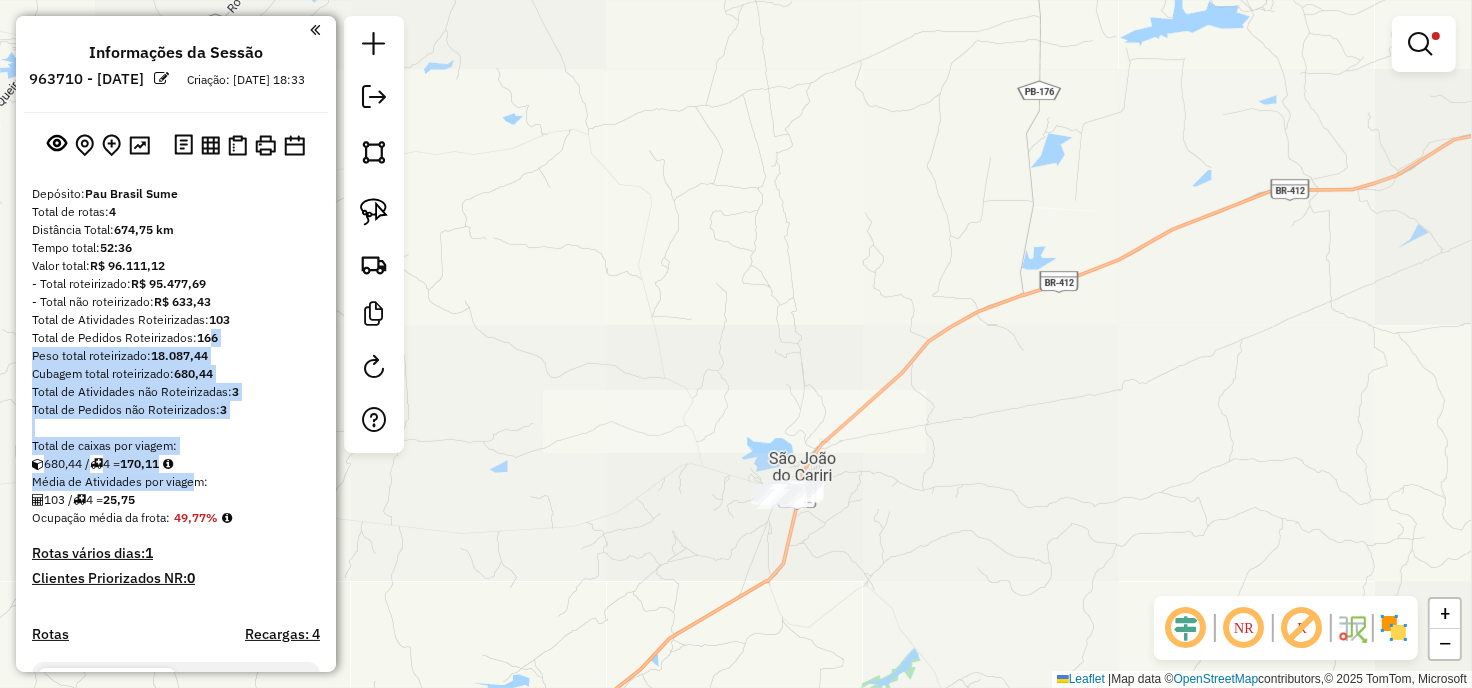 drag, startPoint x: 205, startPoint y: 401, endPoint x: 217, endPoint y: 323, distance: 78.91768 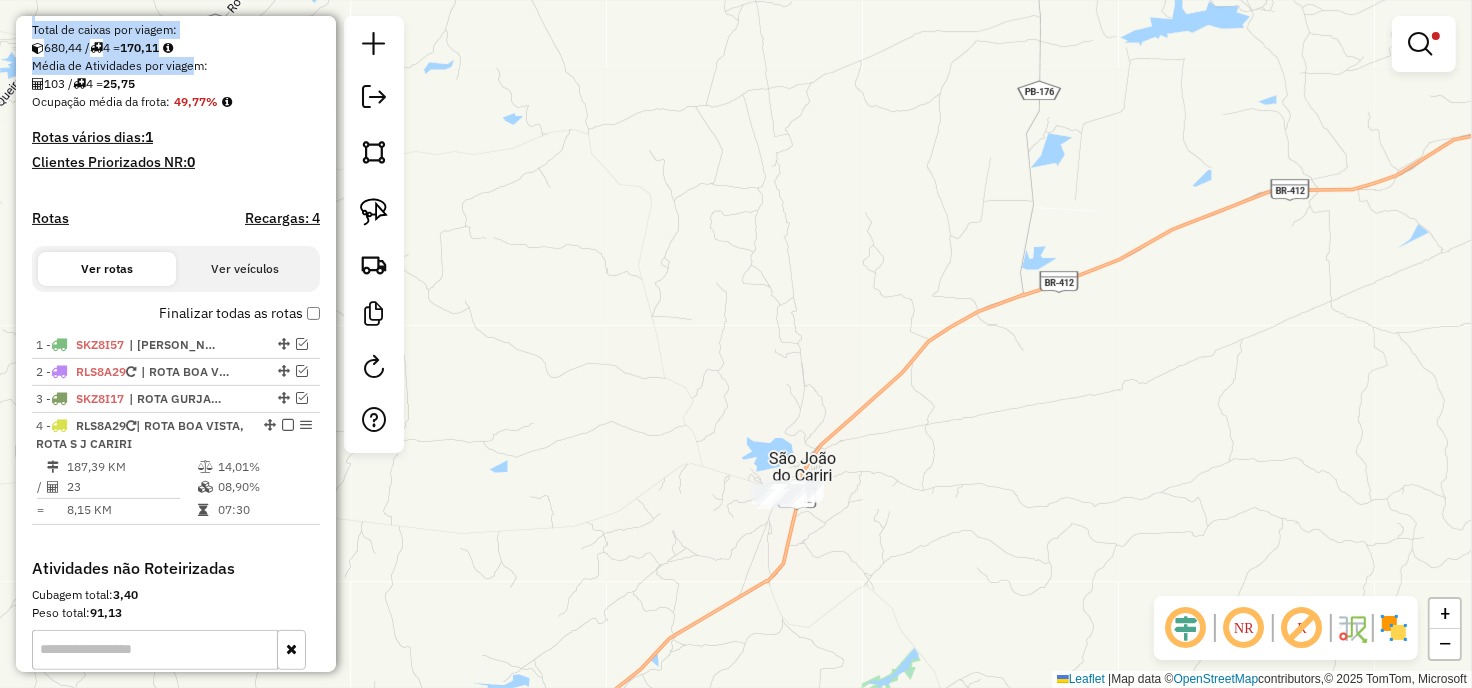 scroll, scrollTop: 677, scrollLeft: 0, axis: vertical 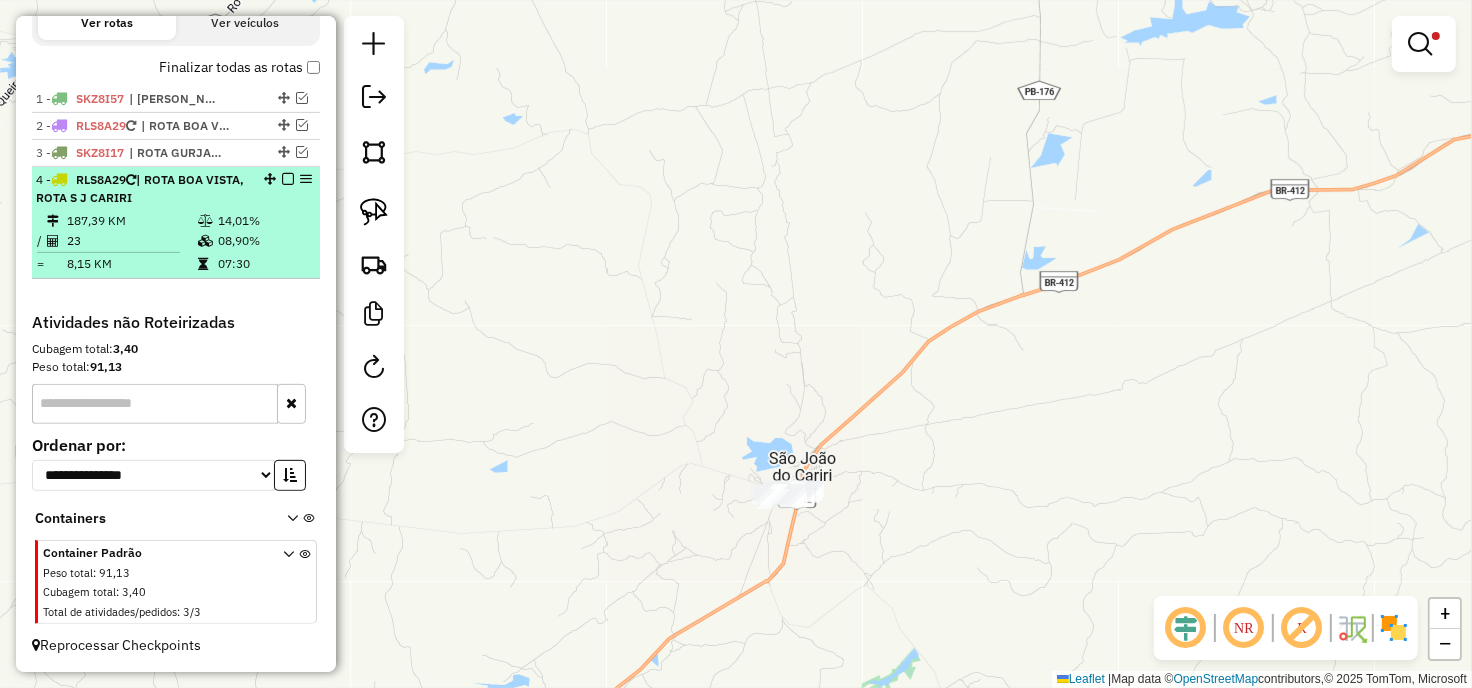 click at bounding box center (207, 264) 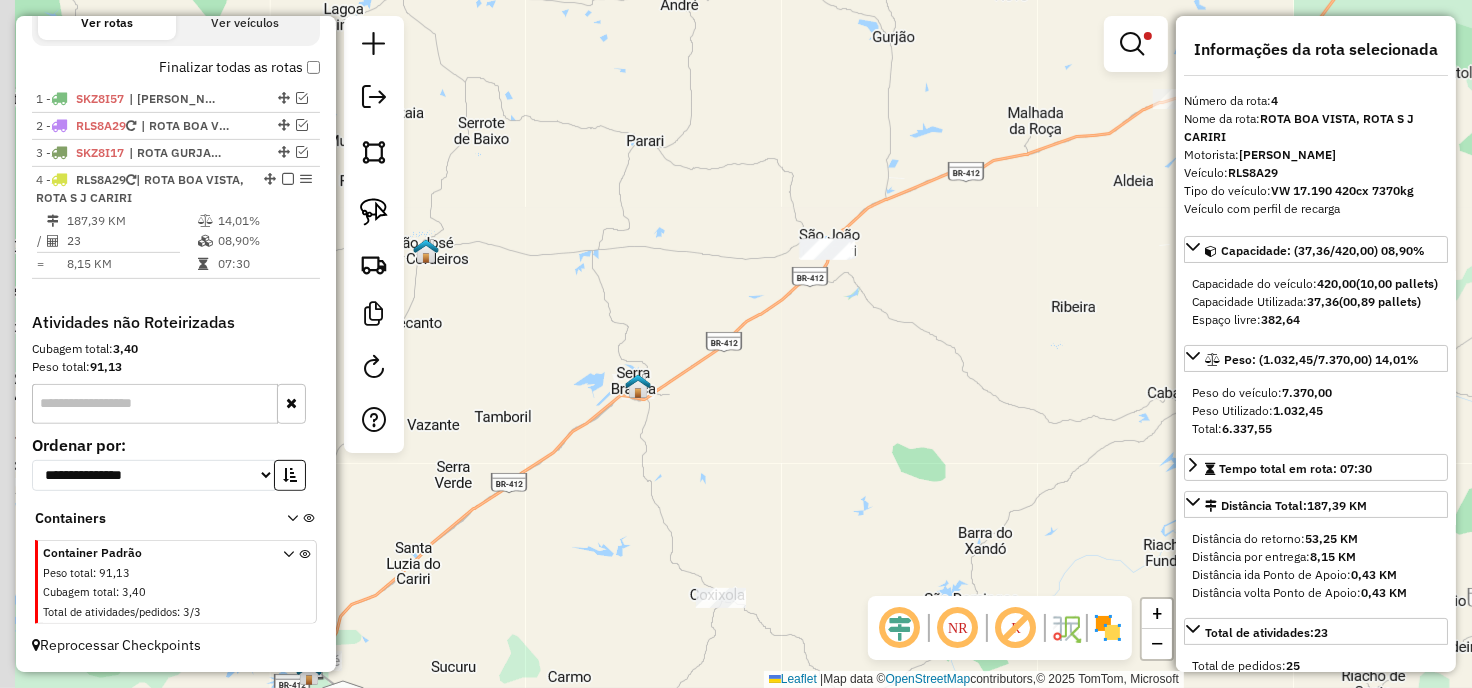 drag, startPoint x: 732, startPoint y: 368, endPoint x: 807, endPoint y: 391, distance: 78.44743 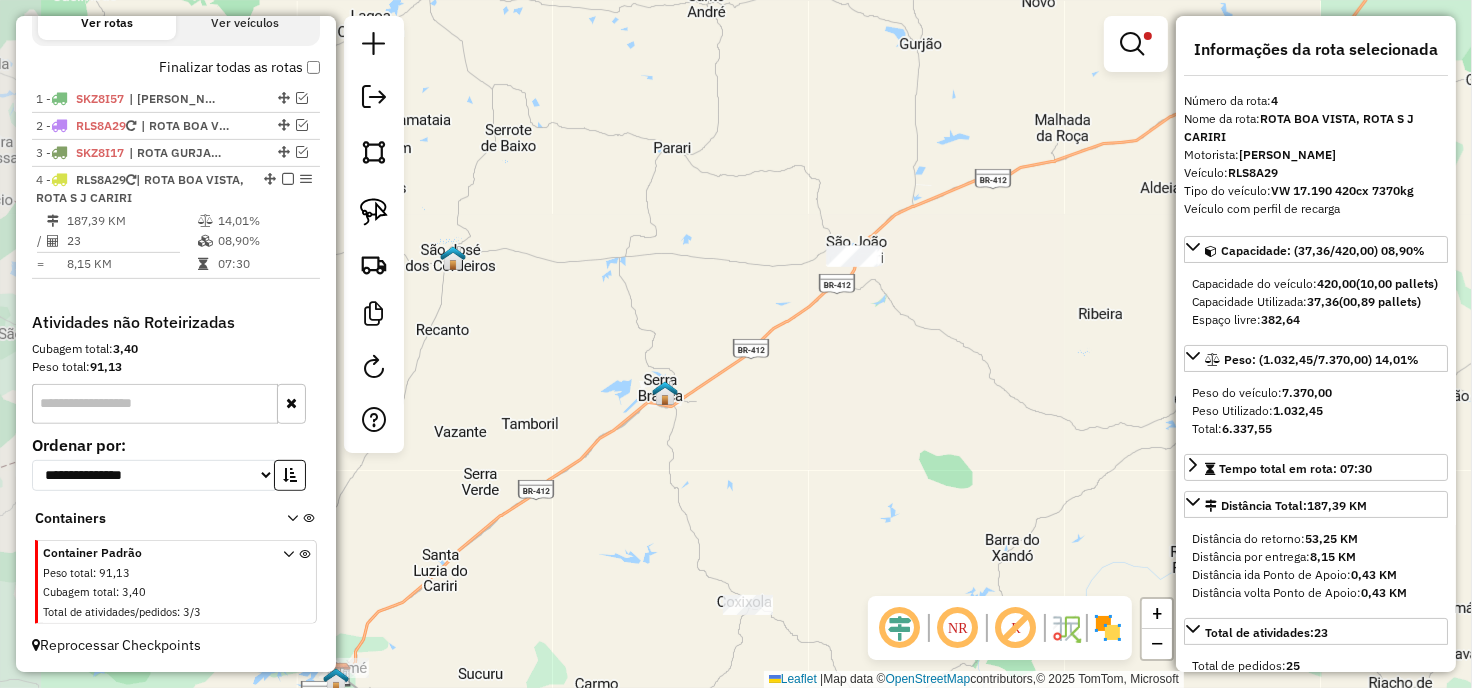 drag, startPoint x: 690, startPoint y: 484, endPoint x: 510, endPoint y: 490, distance: 180.09998 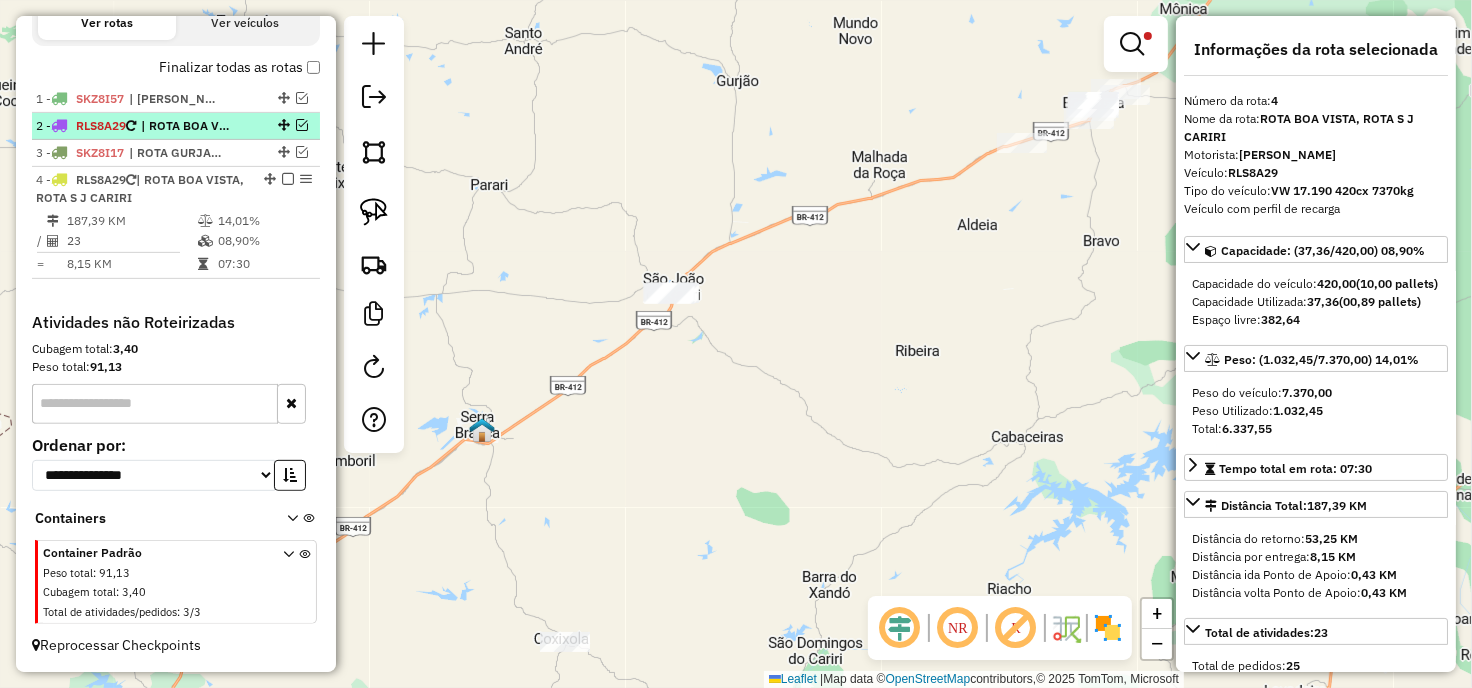 click at bounding box center [302, 125] 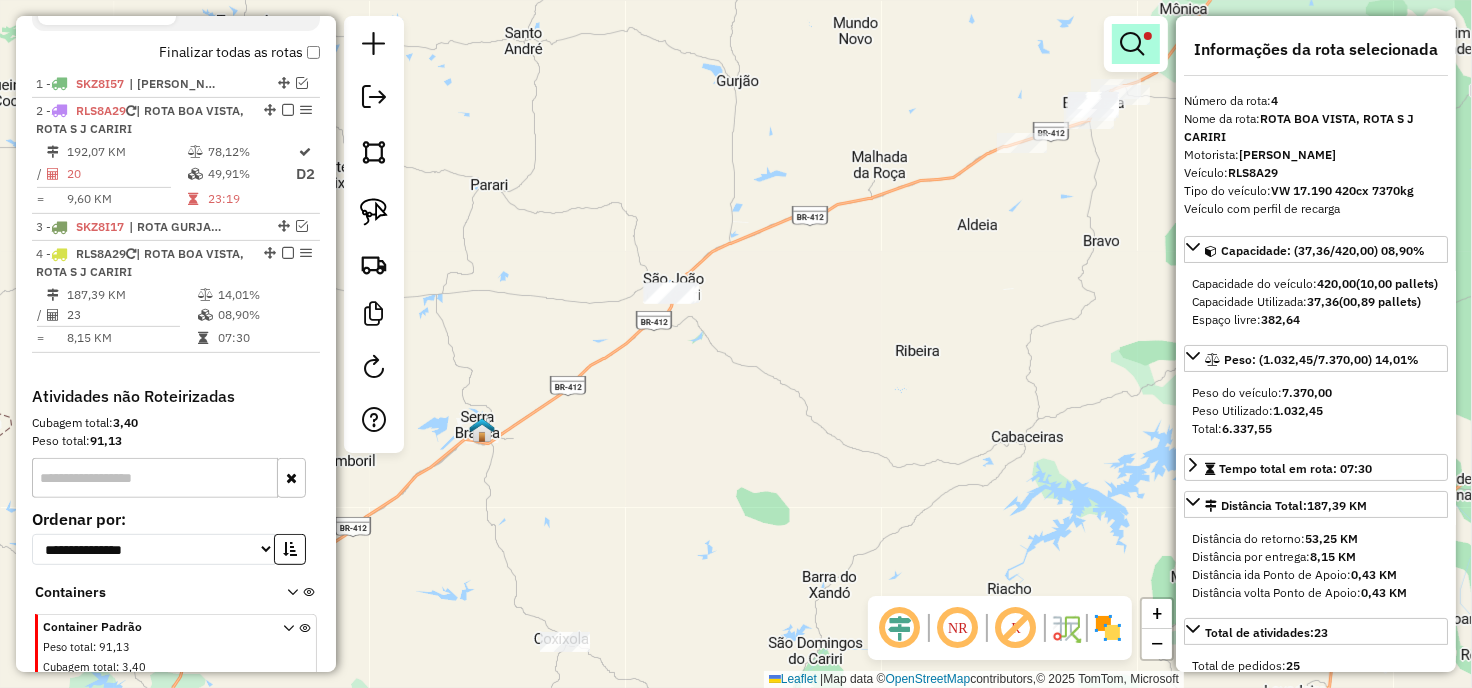 click at bounding box center (1136, 44) 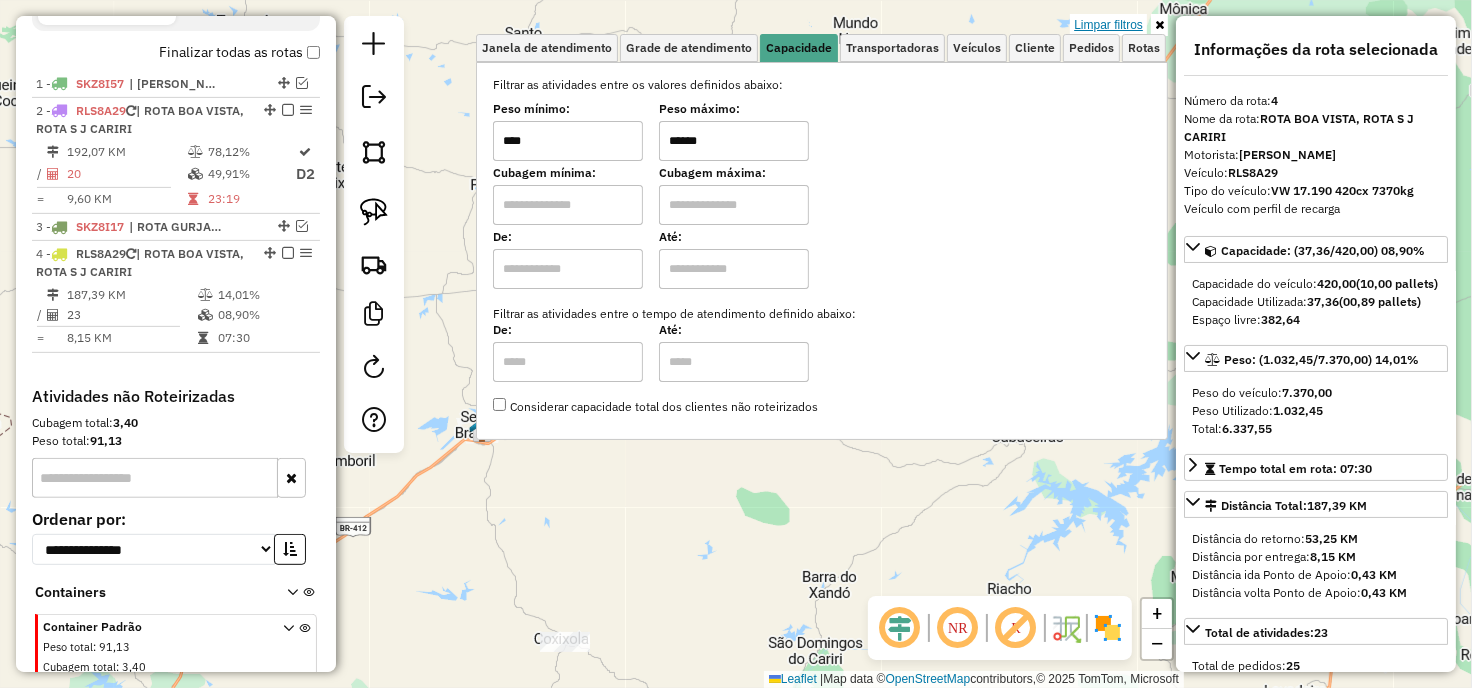 click on "Limpar filtros" at bounding box center (1108, 25) 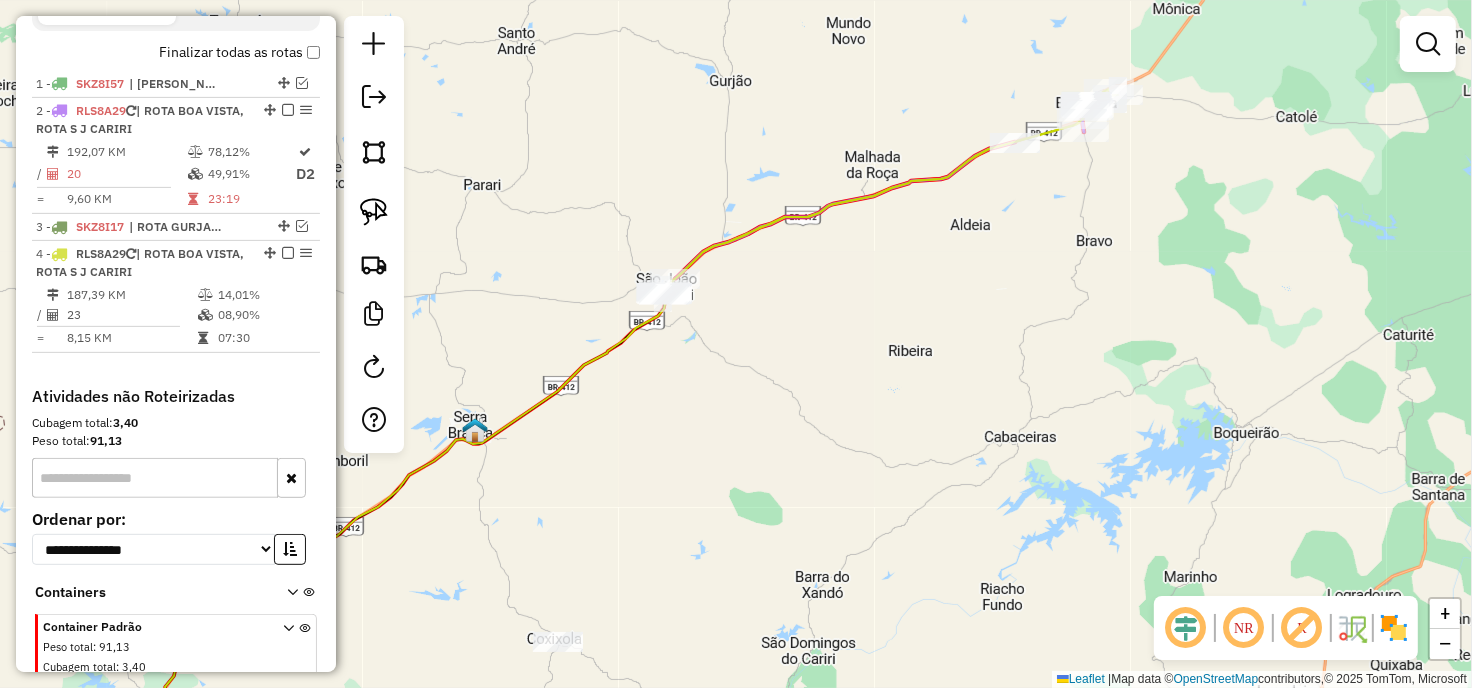 drag, startPoint x: 1120, startPoint y: 274, endPoint x: 1030, endPoint y: 328, distance: 104.95713 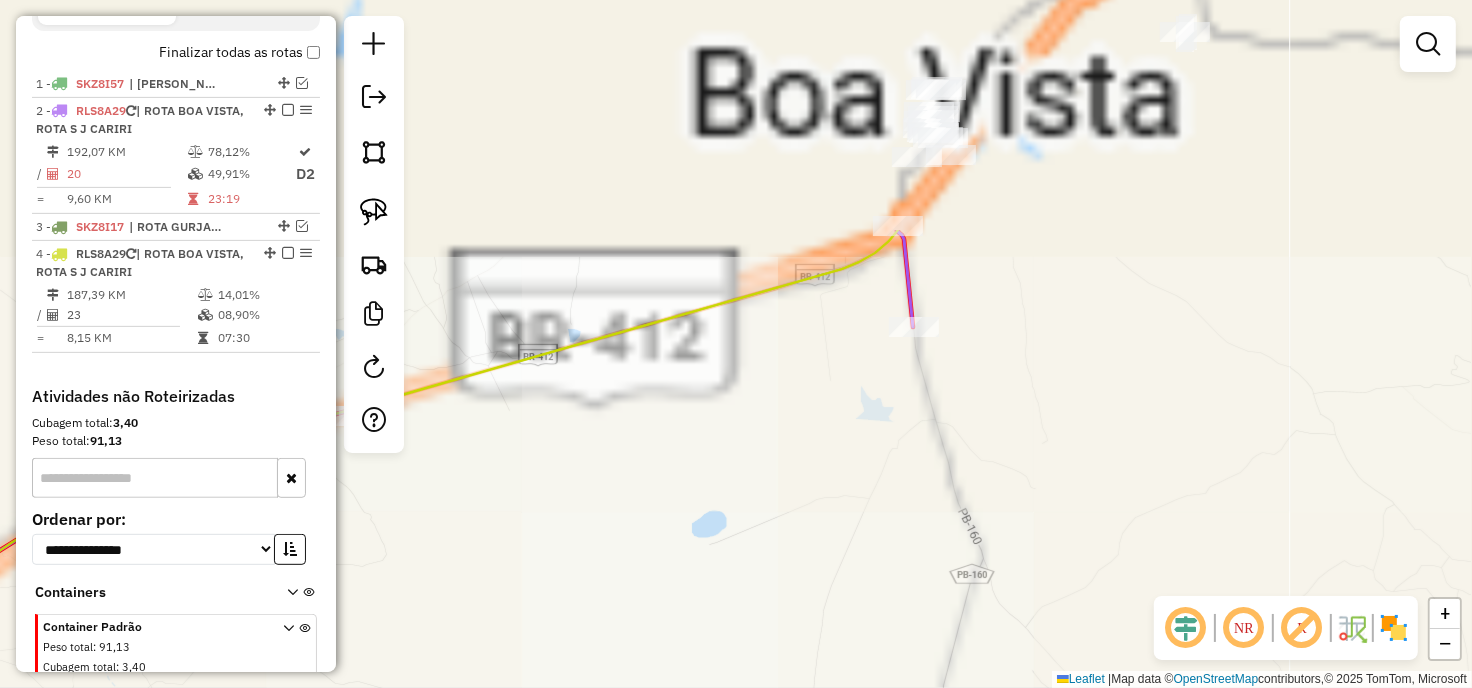 drag, startPoint x: 971, startPoint y: 176, endPoint x: 944, endPoint y: 475, distance: 300.21658 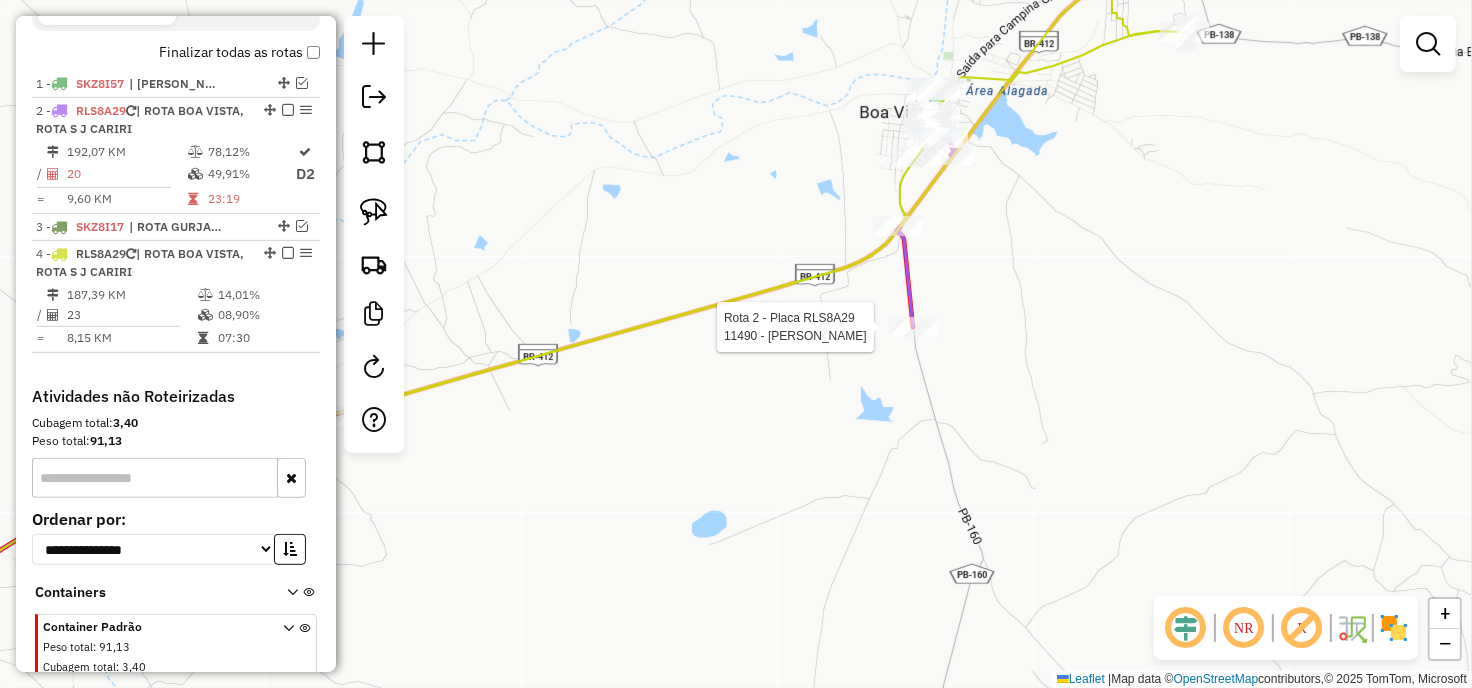 select on "**********" 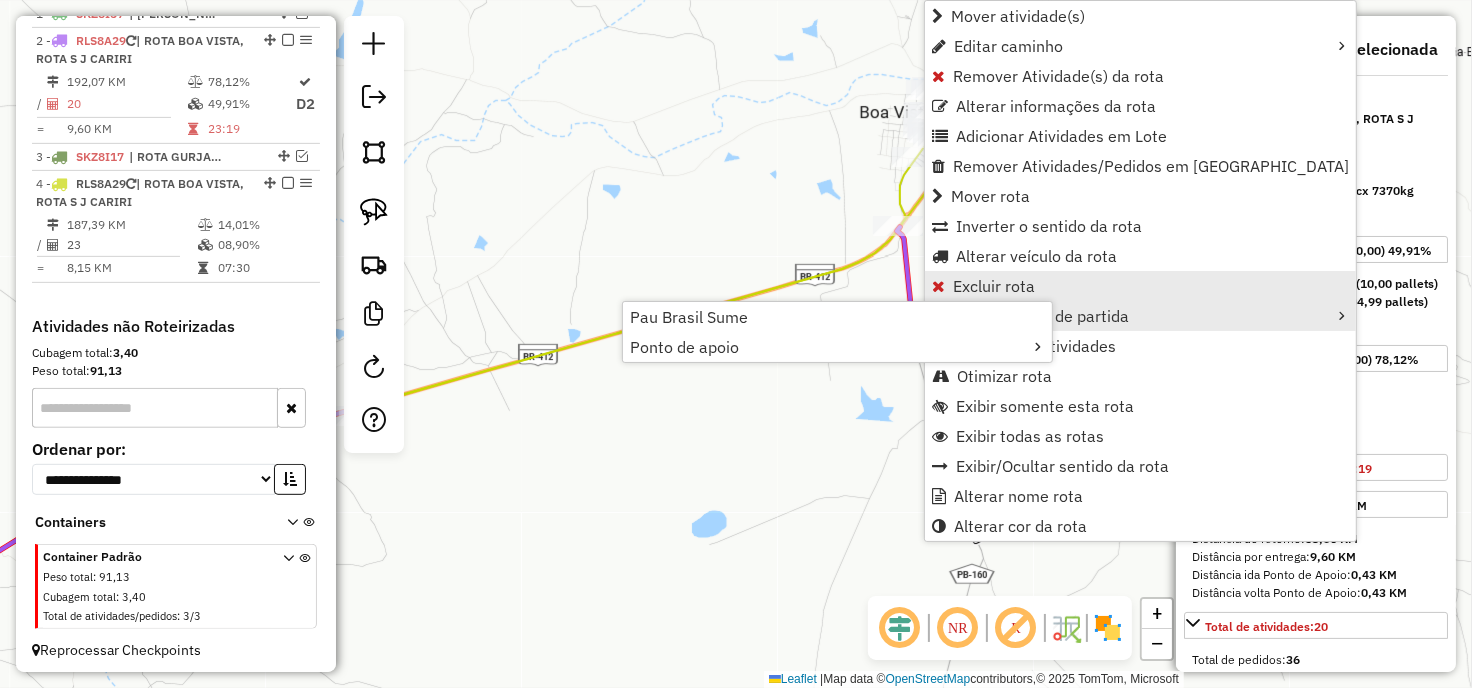 scroll, scrollTop: 767, scrollLeft: 0, axis: vertical 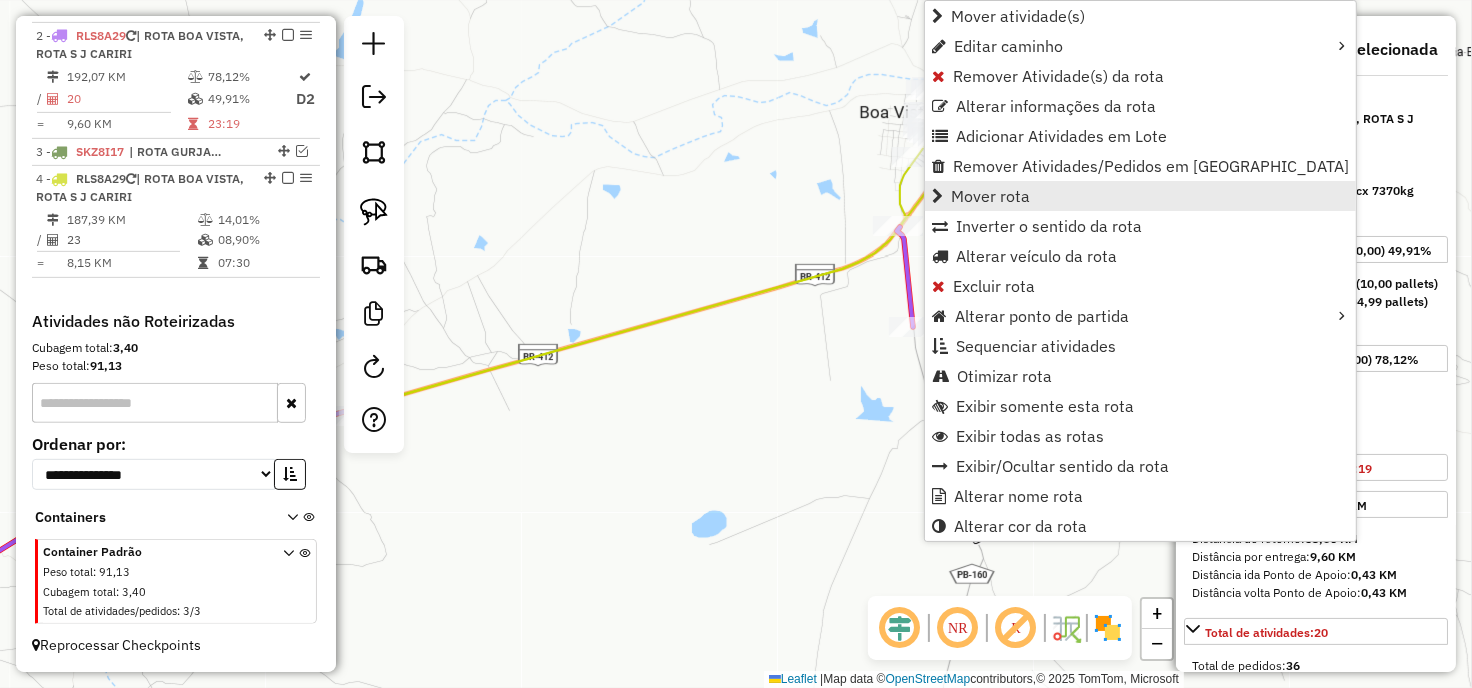 click on "Mover rota" at bounding box center [990, 196] 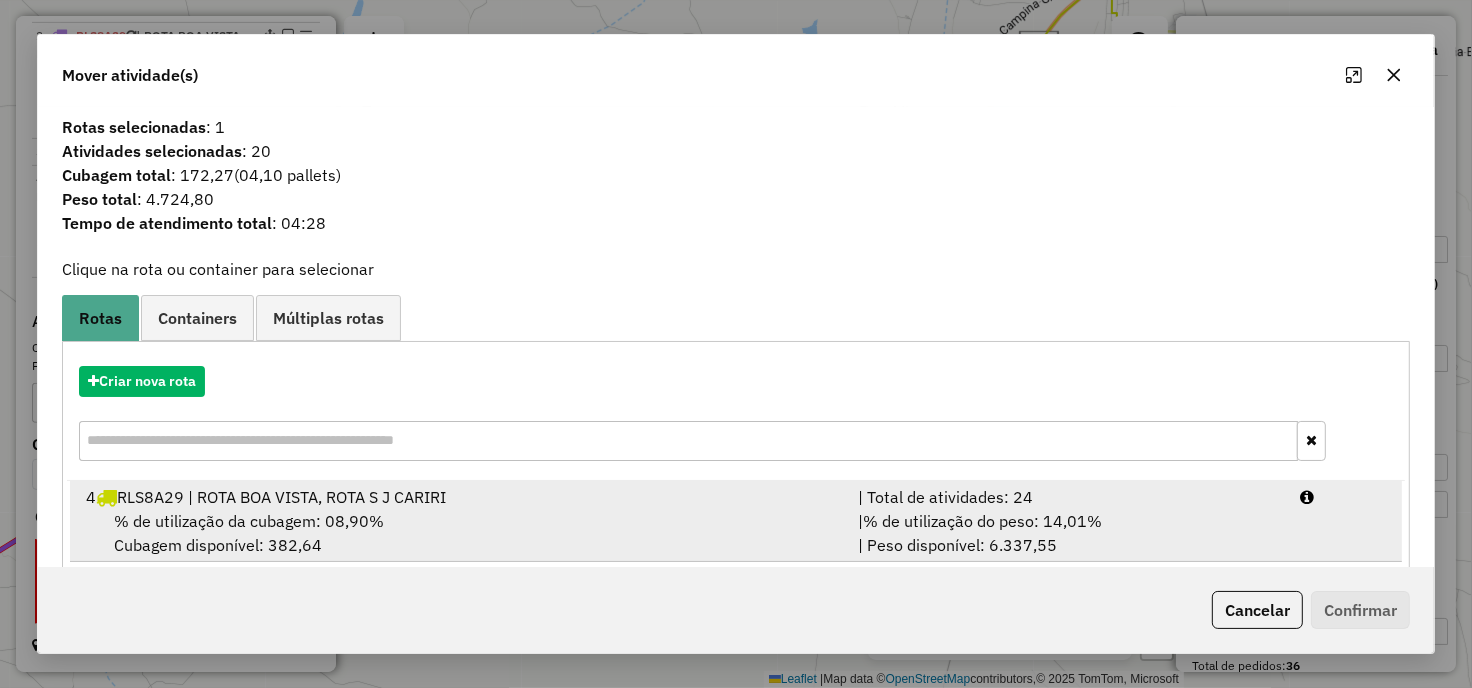 click on "4  RLS8A29 | ROTA BOA VISTA, ROTA S J CARIRI" at bounding box center [460, 497] 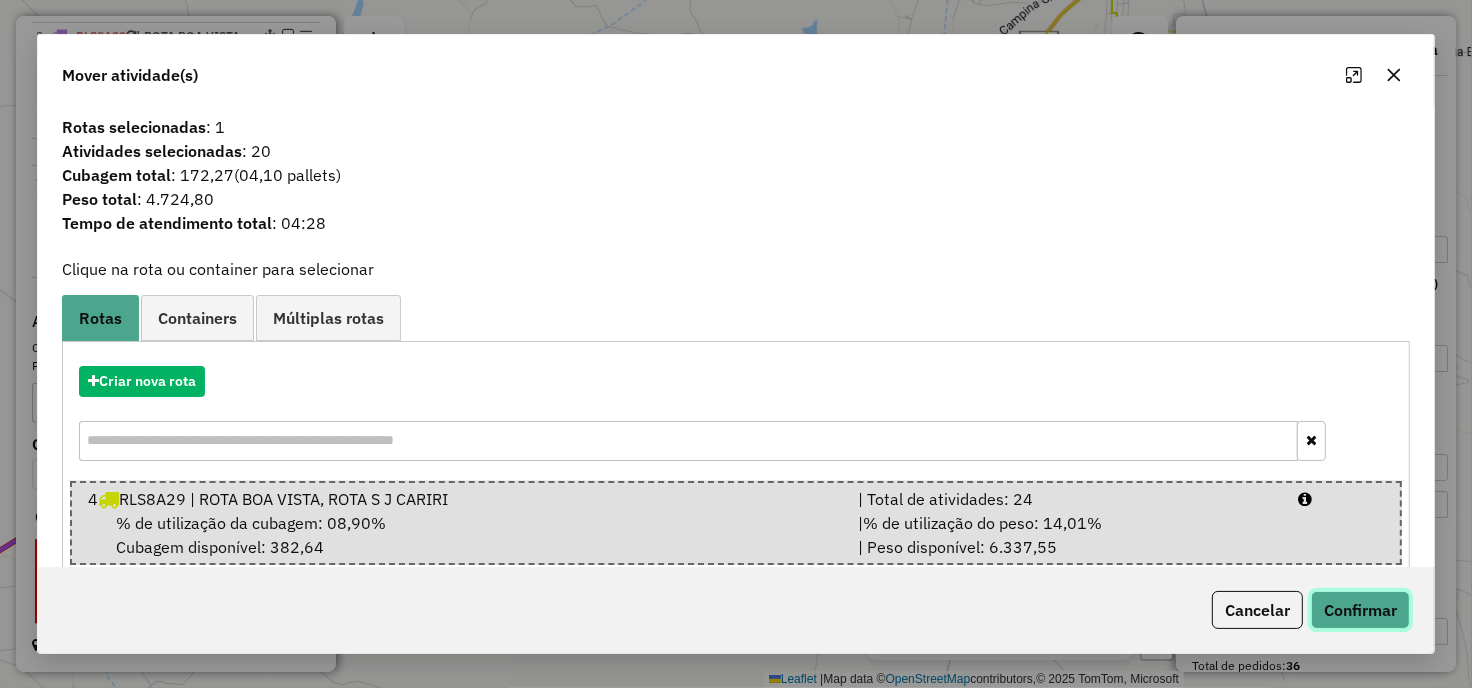 click on "Confirmar" 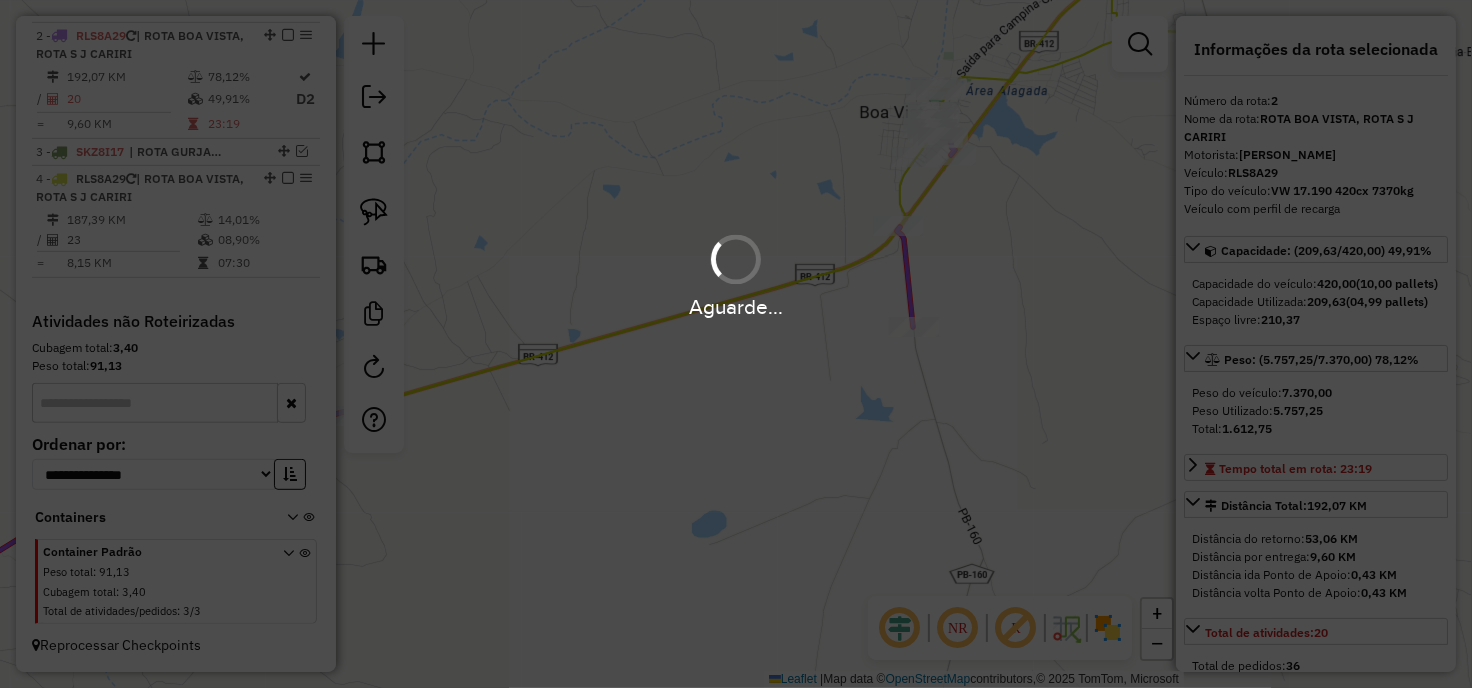 scroll, scrollTop: 656, scrollLeft: 0, axis: vertical 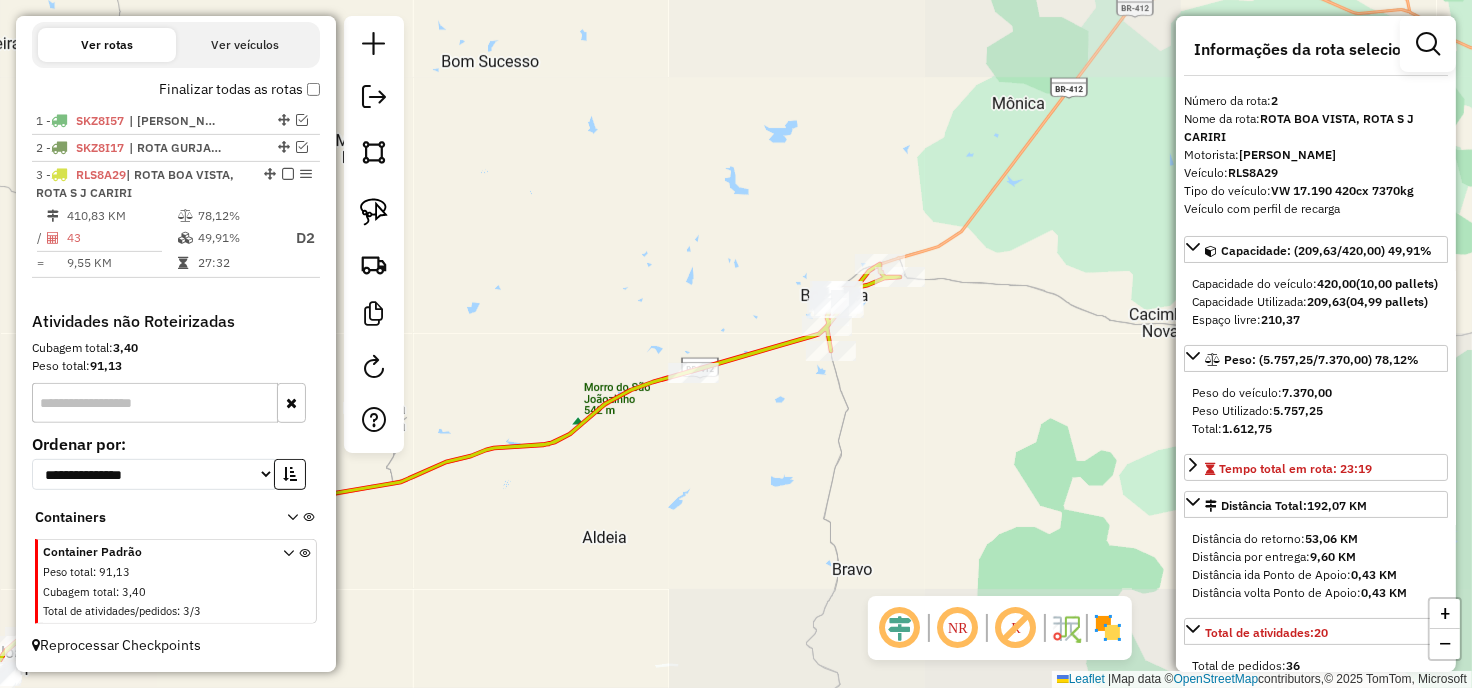 drag, startPoint x: 746, startPoint y: 518, endPoint x: 801, endPoint y: 487, distance: 63.134777 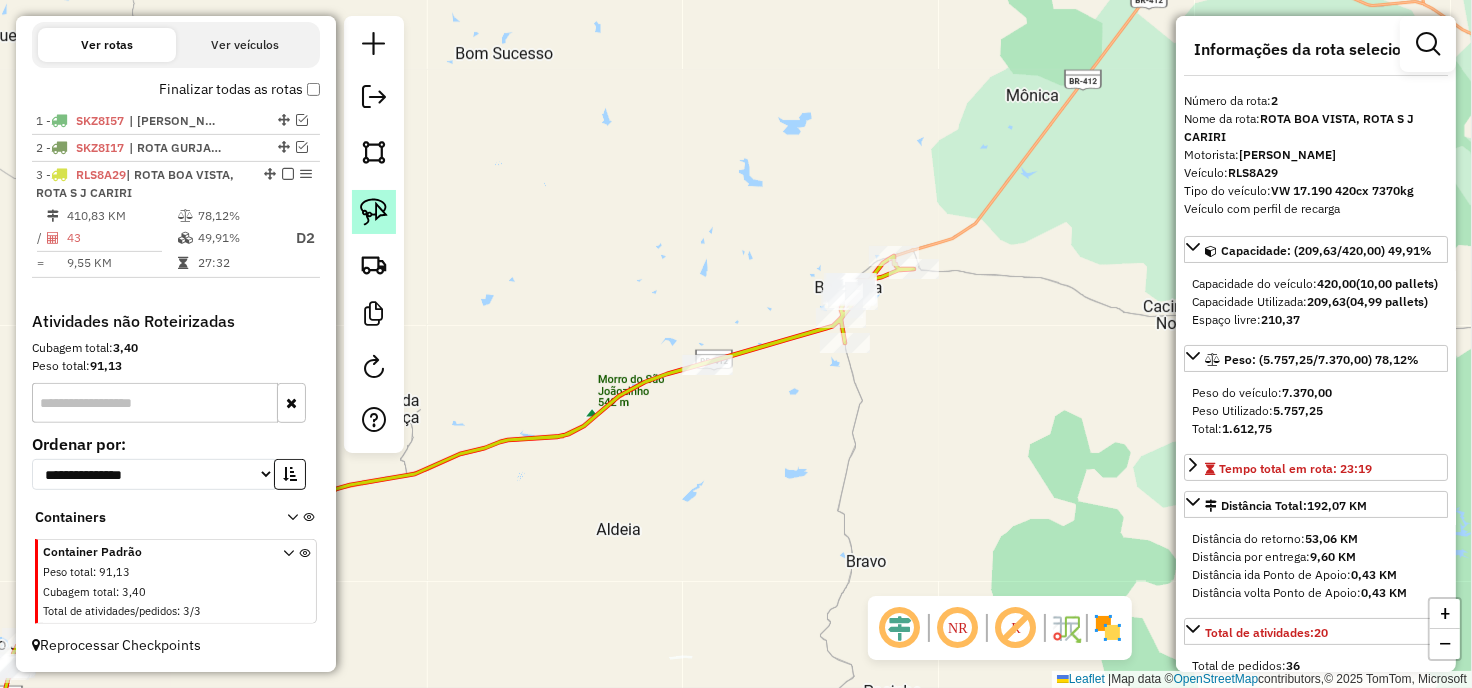 click 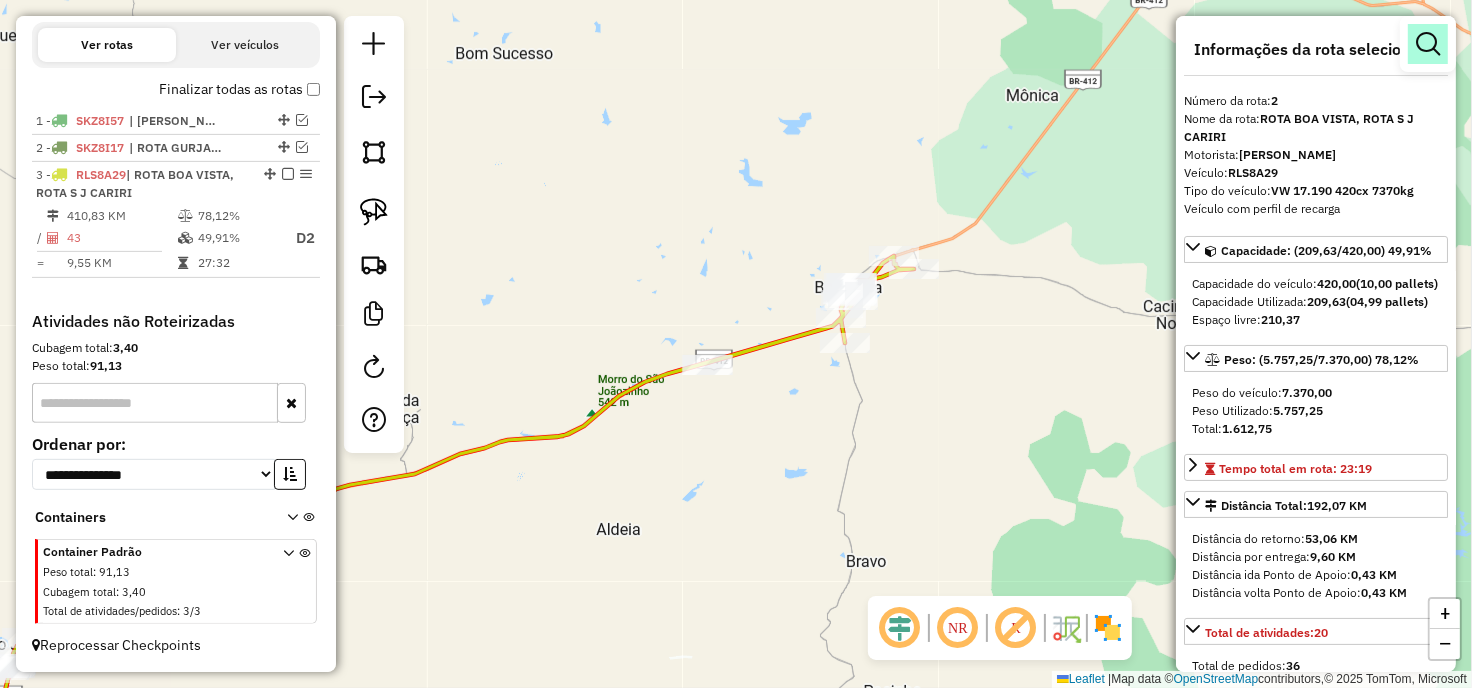 click at bounding box center (1428, 44) 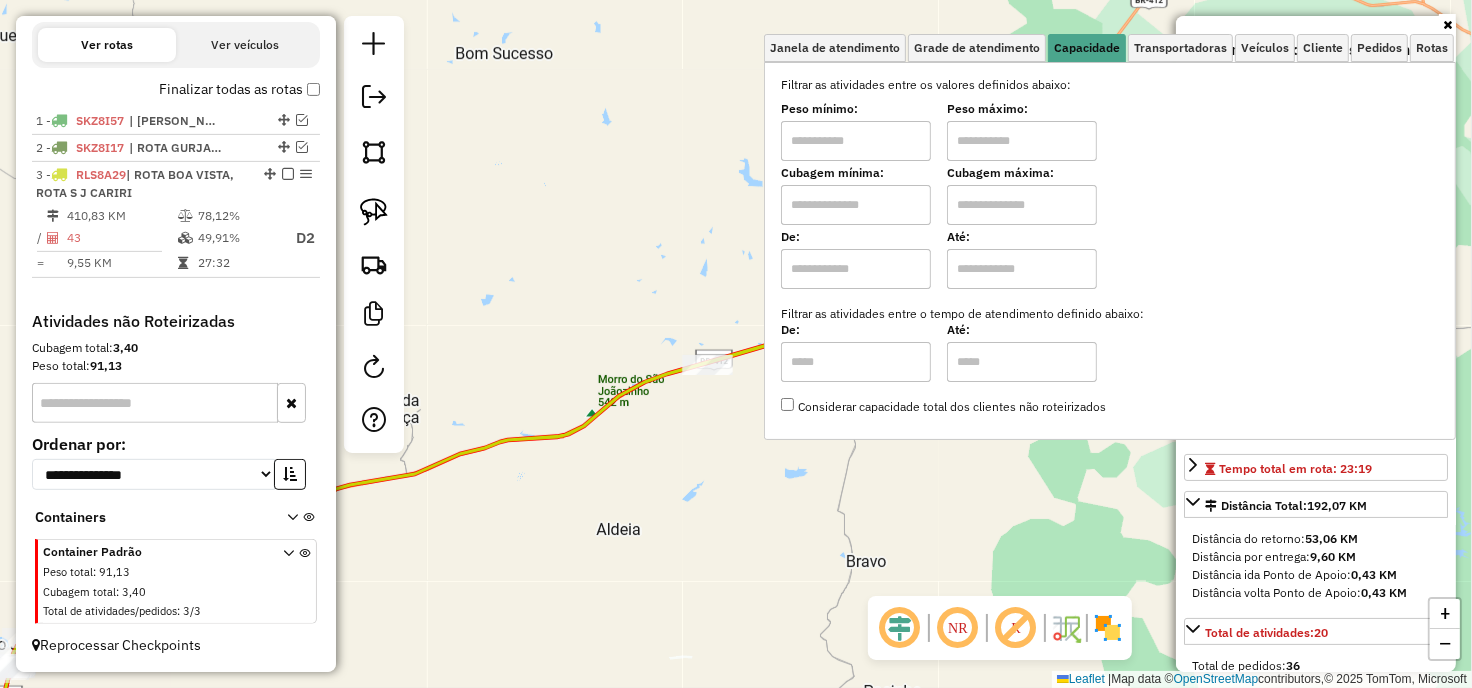 click on "Filtrar as atividades entre os valores definidos abaixo:  Peso mínimo:   Peso máximo:   Cubagem mínima:   Cubagem máxima:   De:   Até:  Filtrar as atividades entre o tempo de atendimento definido abaixo:  De:   Até:   Considerar capacidade total dos clientes não roteirizados" at bounding box center [1110, 246] 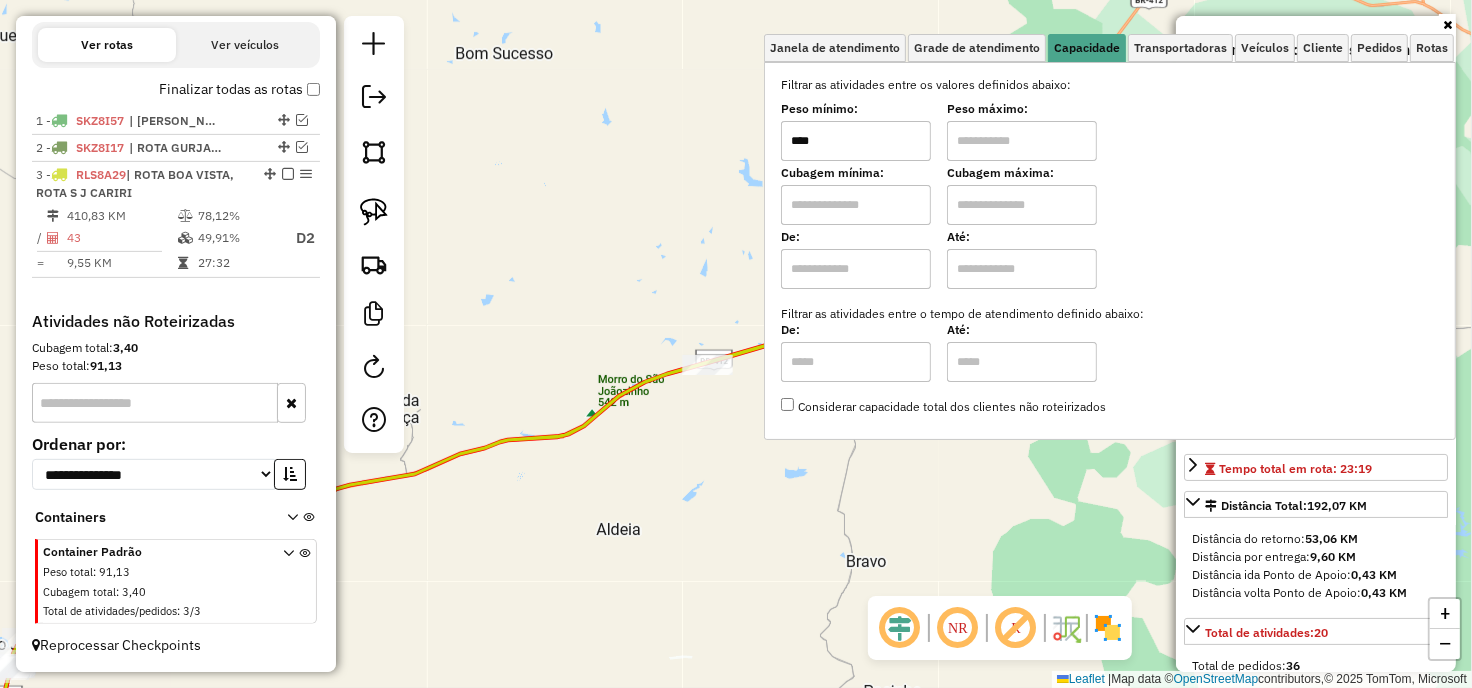 click at bounding box center [1022, 141] 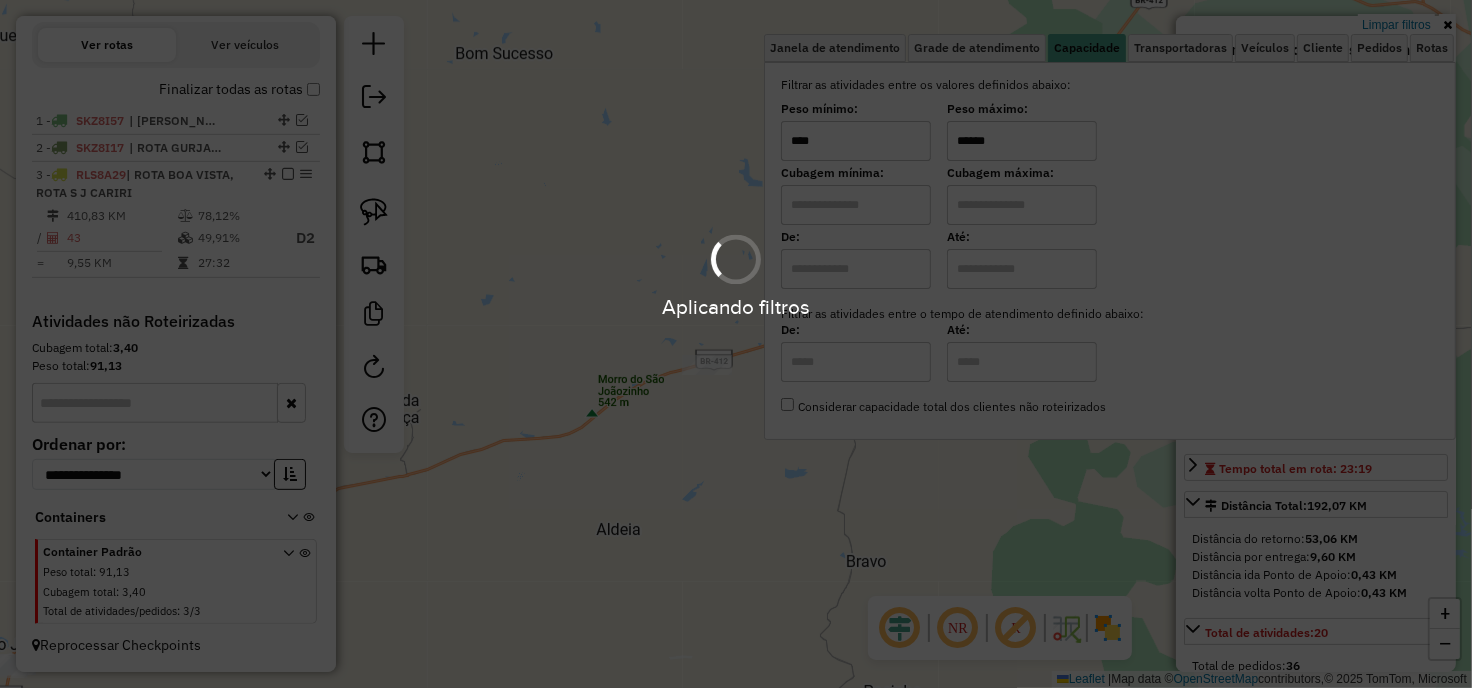 click on "Aplicando filtros" at bounding box center [736, 344] 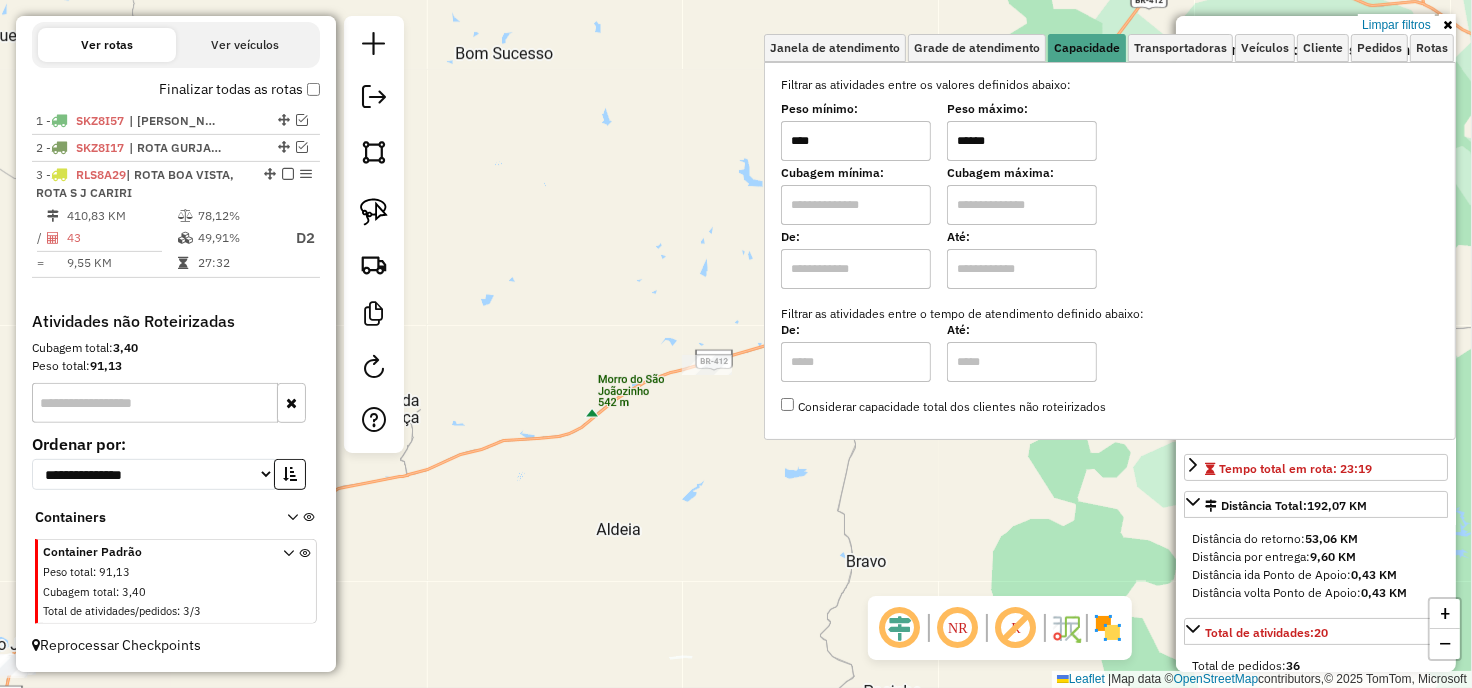 click at bounding box center [1447, 25] 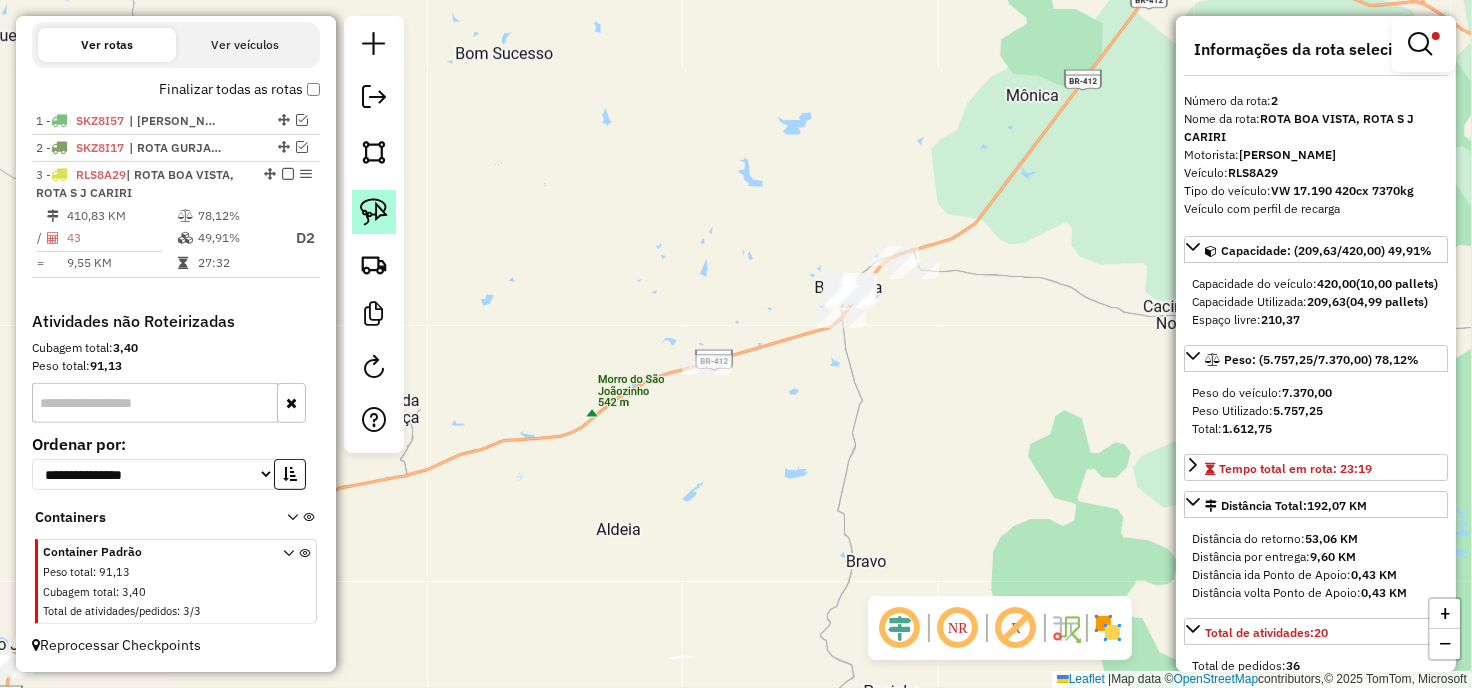 click 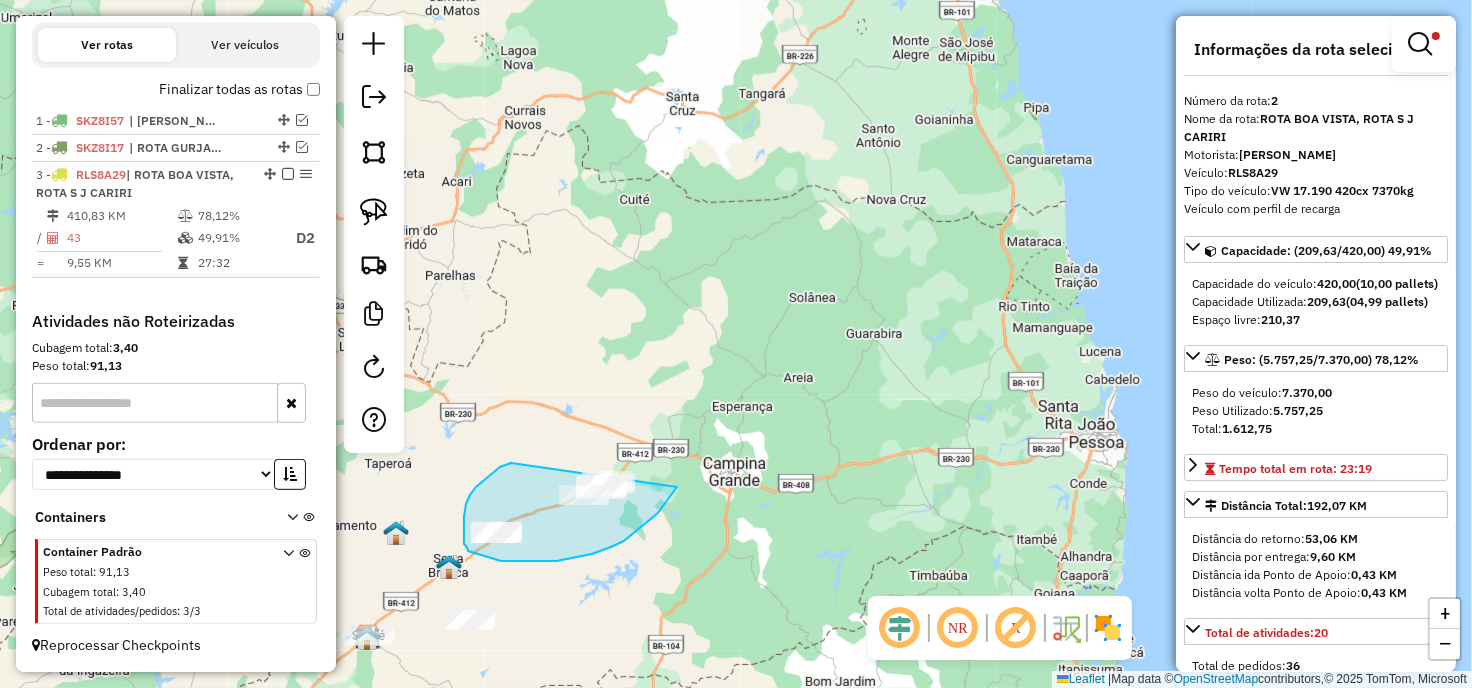 drag, startPoint x: 511, startPoint y: 463, endPoint x: 695, endPoint y: 423, distance: 188.29764 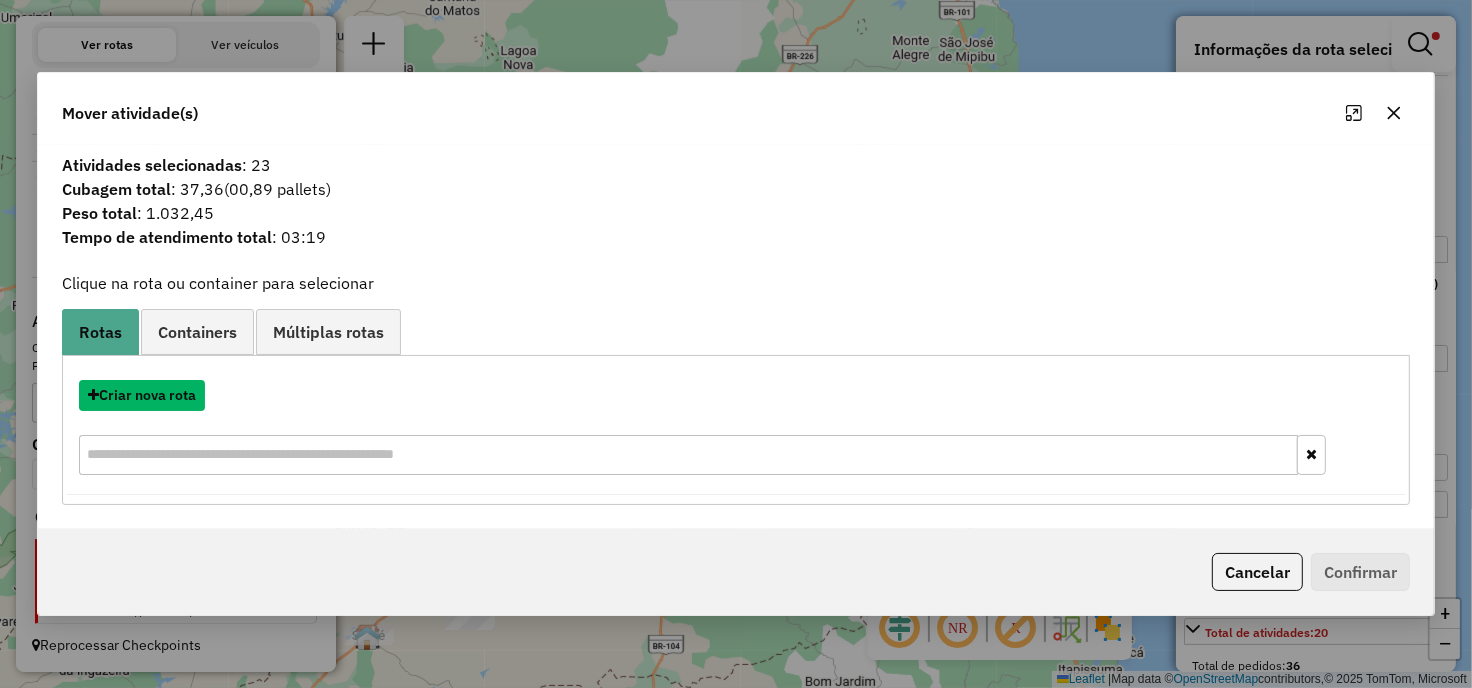 click on "Criar nova rota" at bounding box center (142, 395) 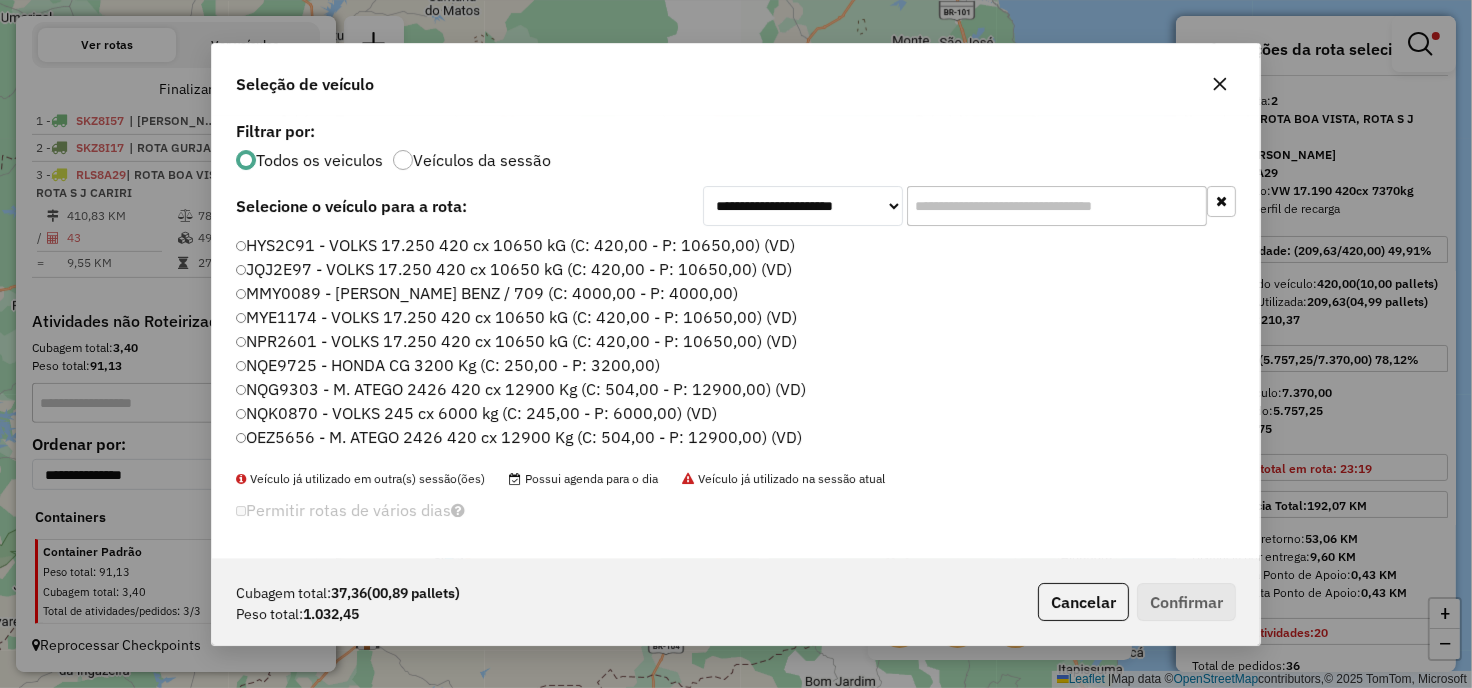 scroll, scrollTop: 11, scrollLeft: 5, axis: both 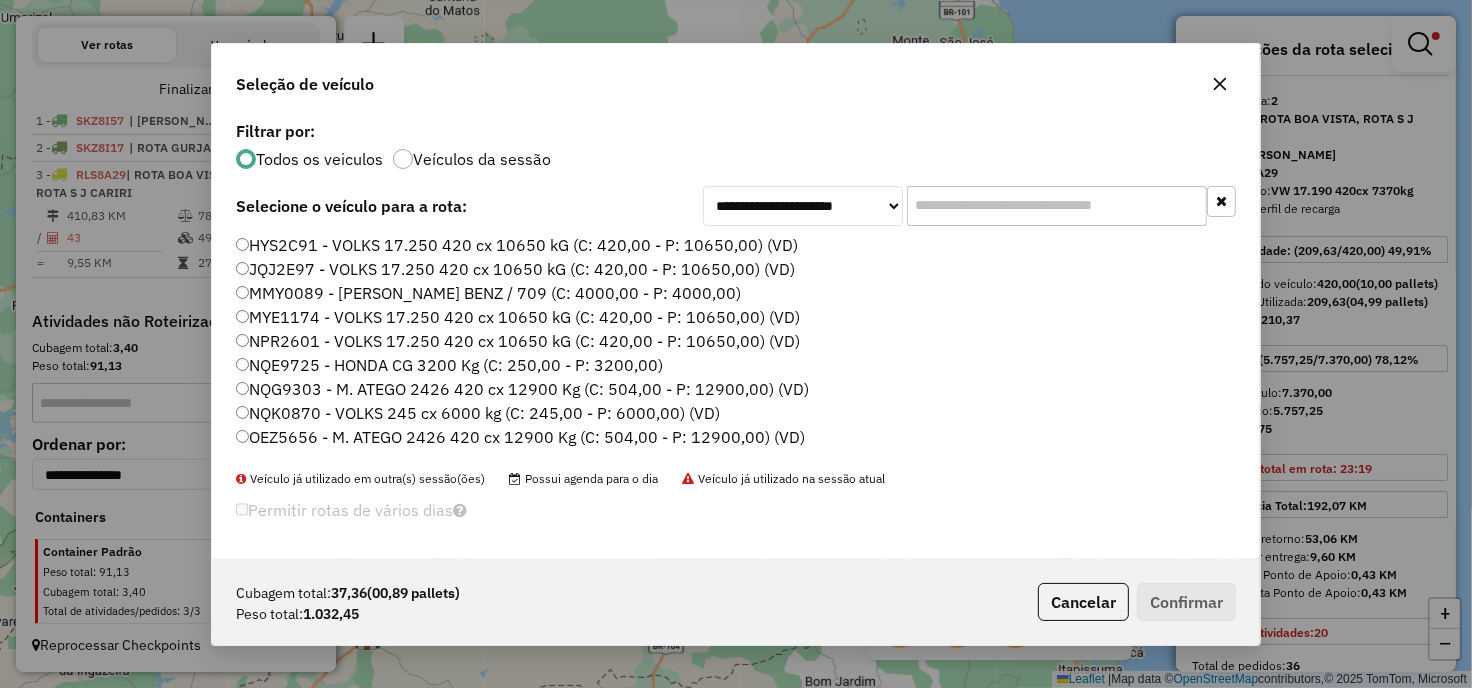 click 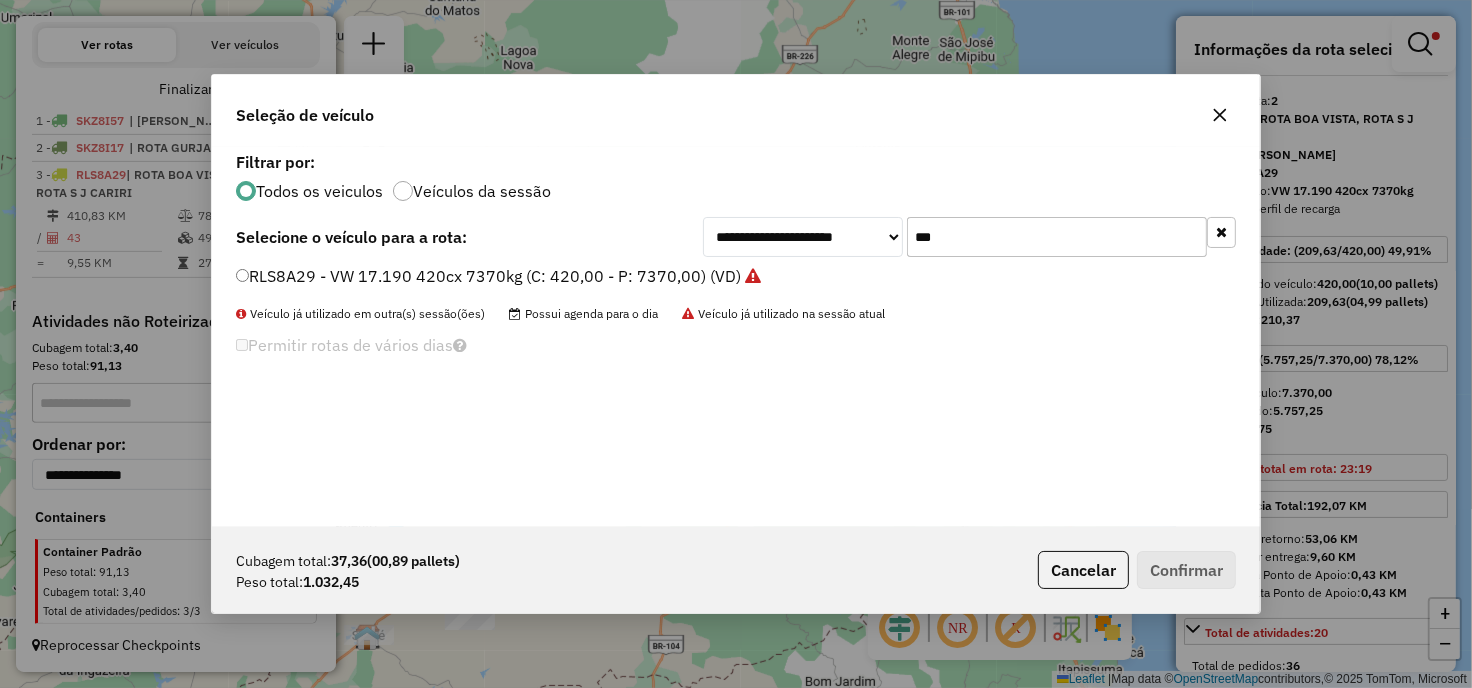 type on "***" 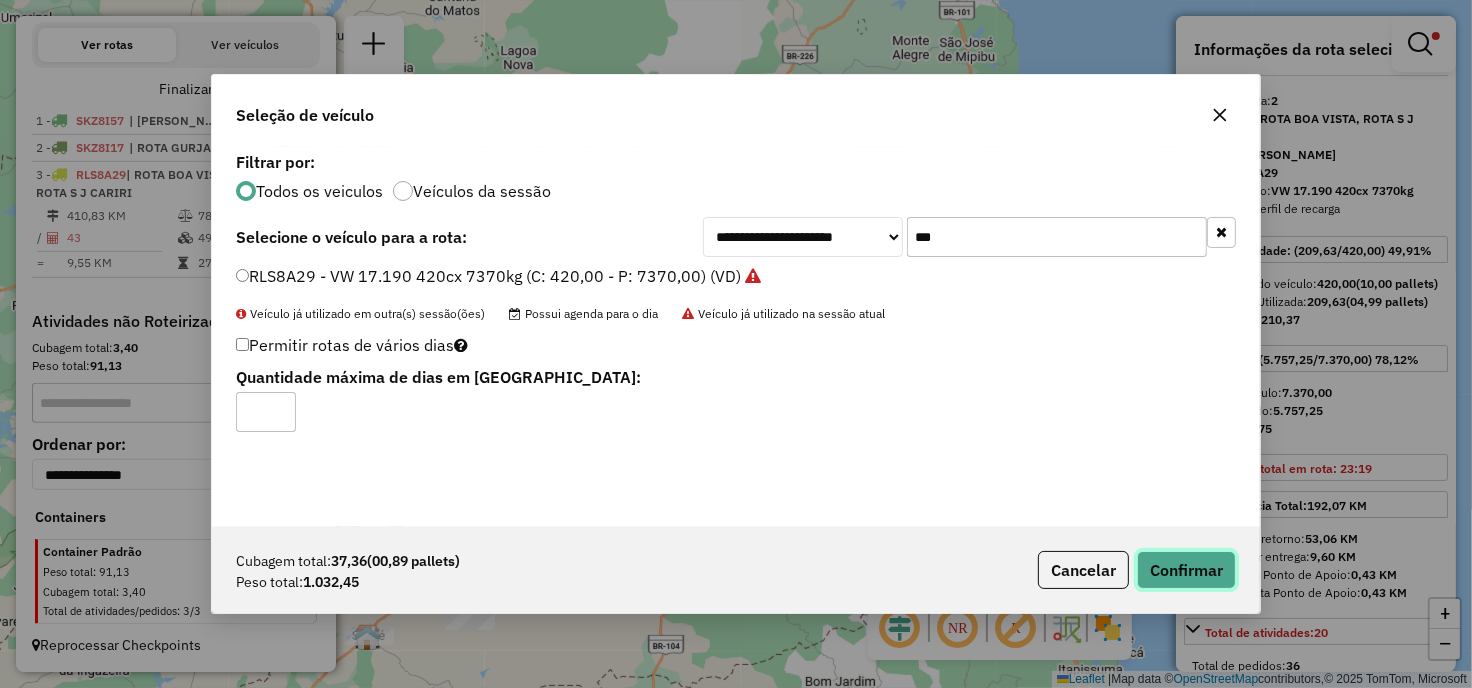 click on "Confirmar" 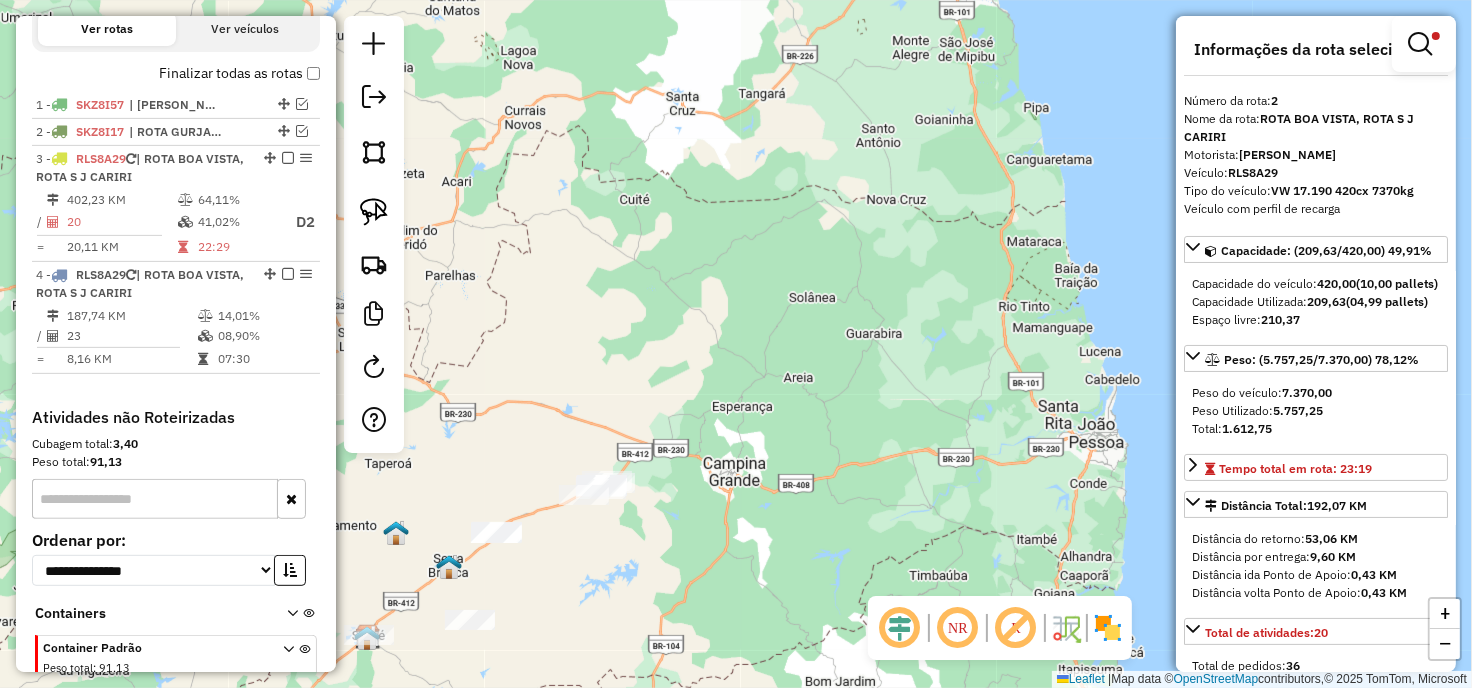 scroll, scrollTop: 767, scrollLeft: 0, axis: vertical 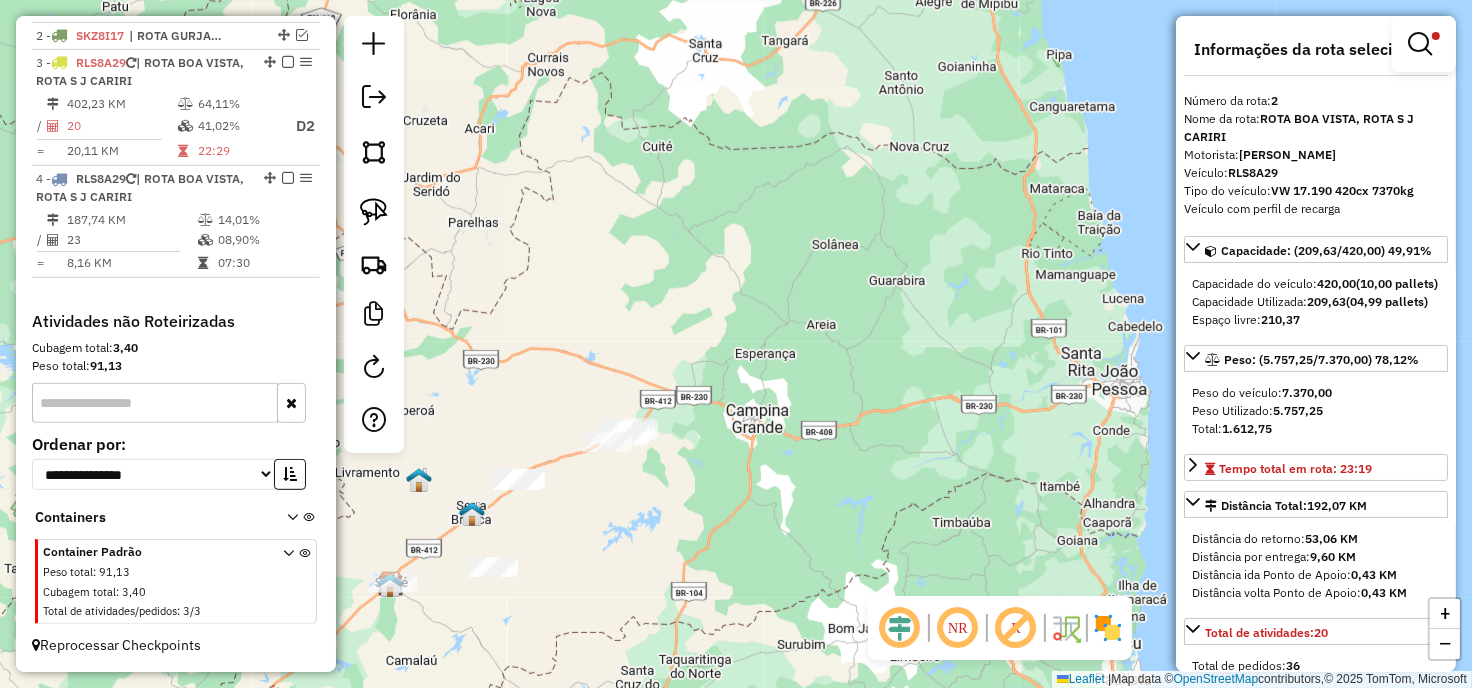drag, startPoint x: 655, startPoint y: 533, endPoint x: 681, endPoint y: 481, distance: 58.137768 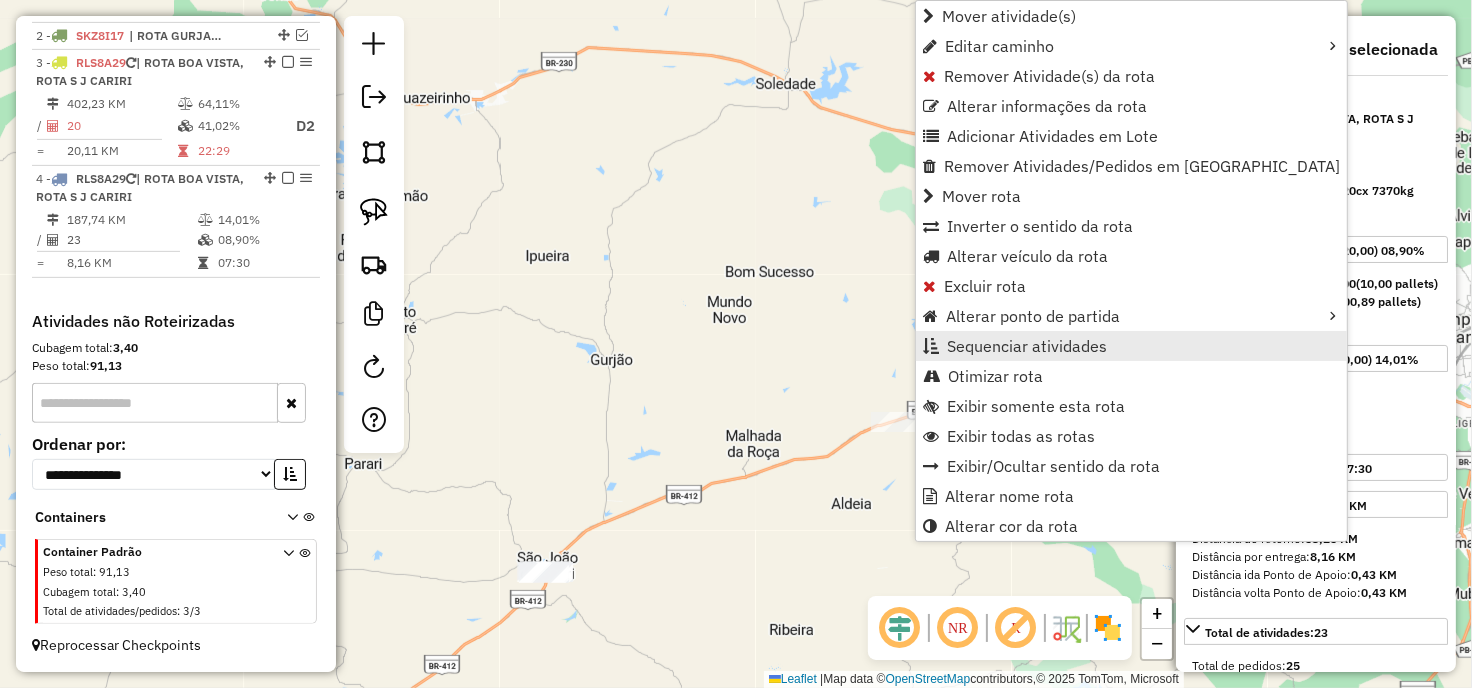 click on "Sequenciar atividades" at bounding box center [1027, 346] 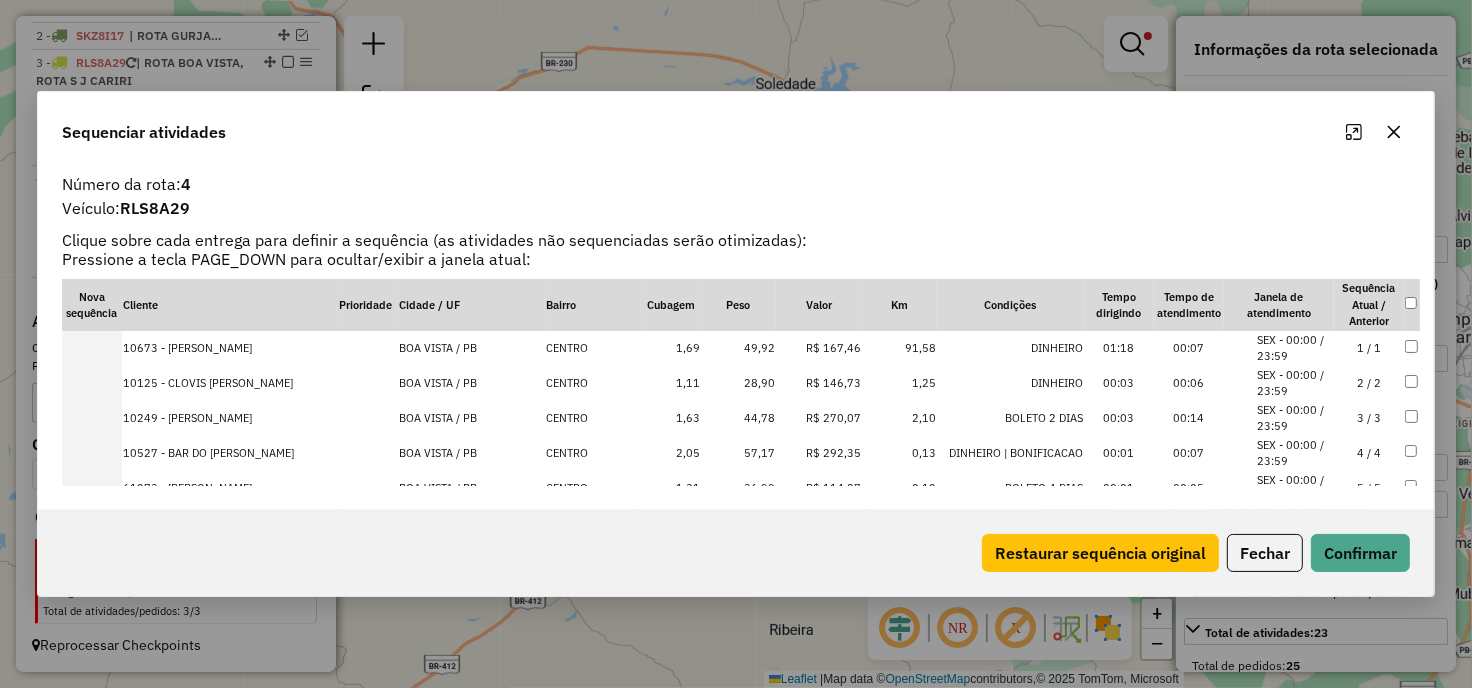 click 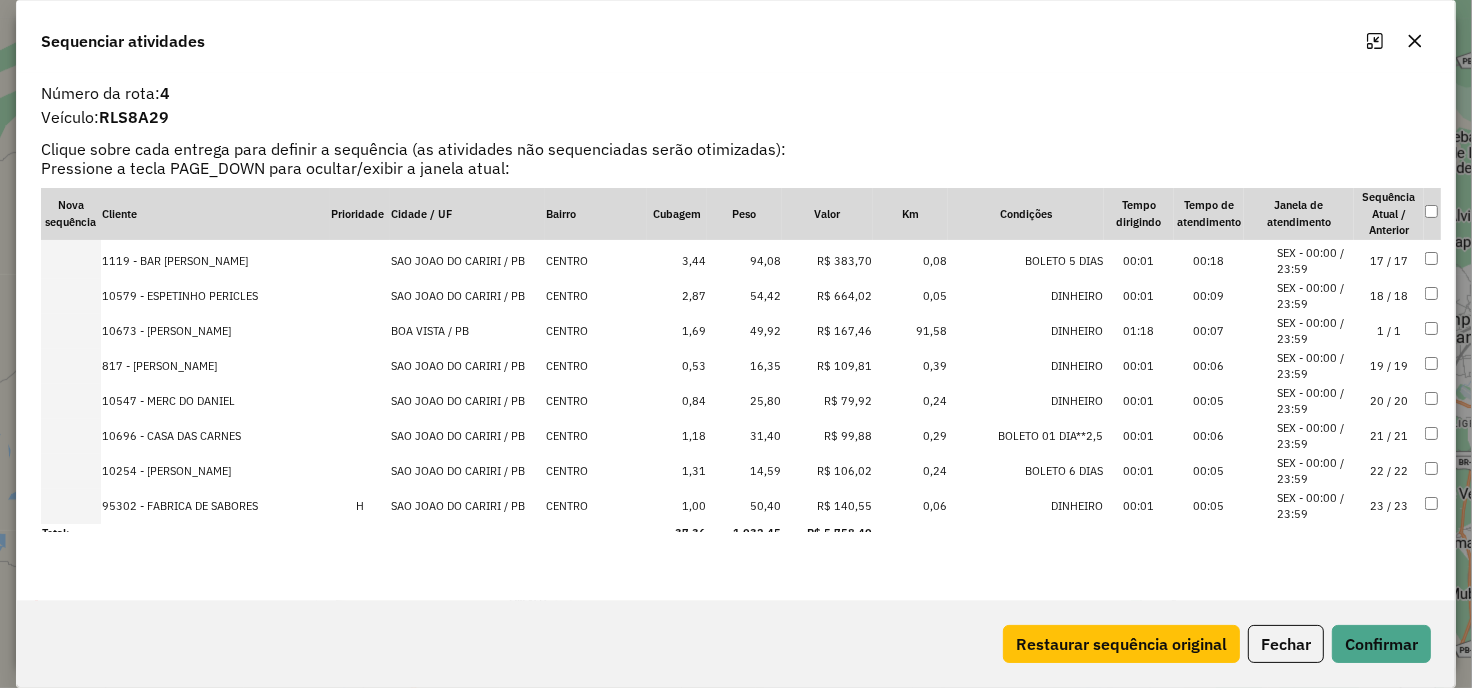 scroll, scrollTop: 531, scrollLeft: 0, axis: vertical 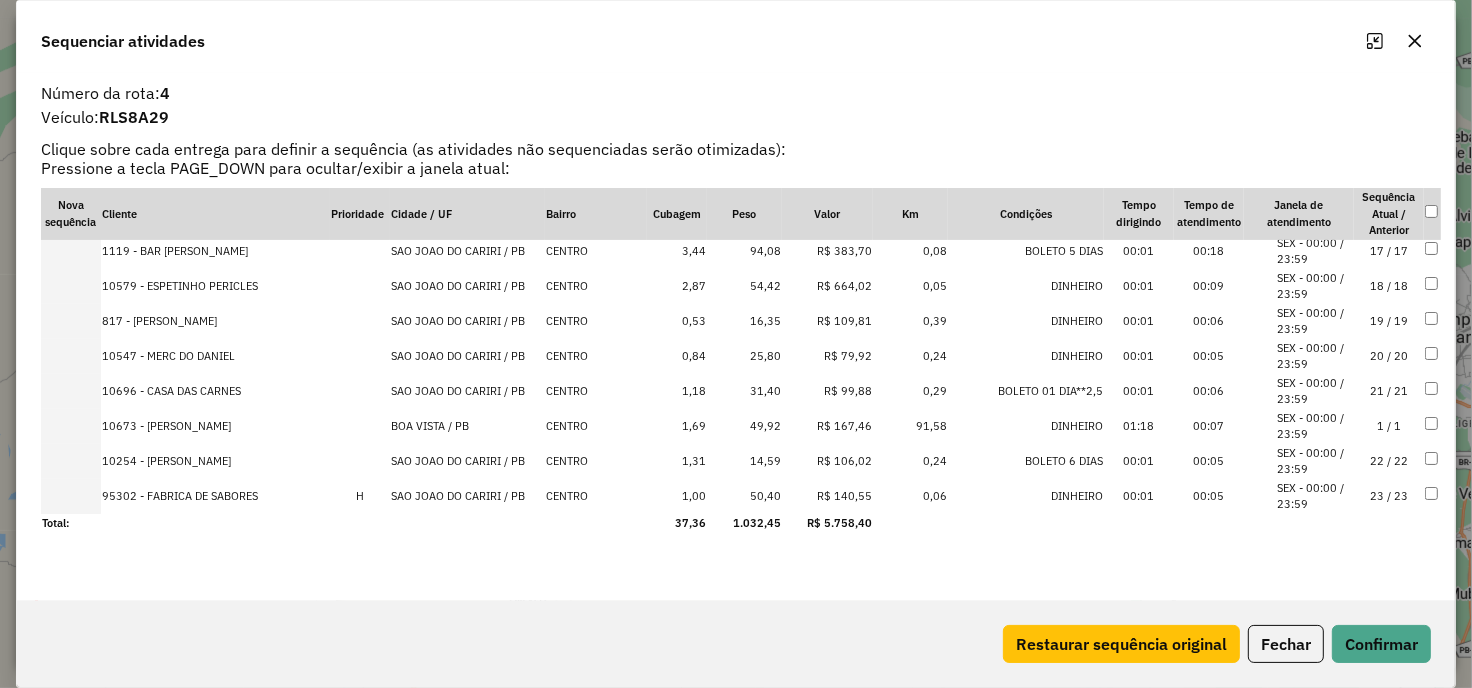 drag, startPoint x: 130, startPoint y: 432, endPoint x: 114, endPoint y: 491, distance: 61.13101 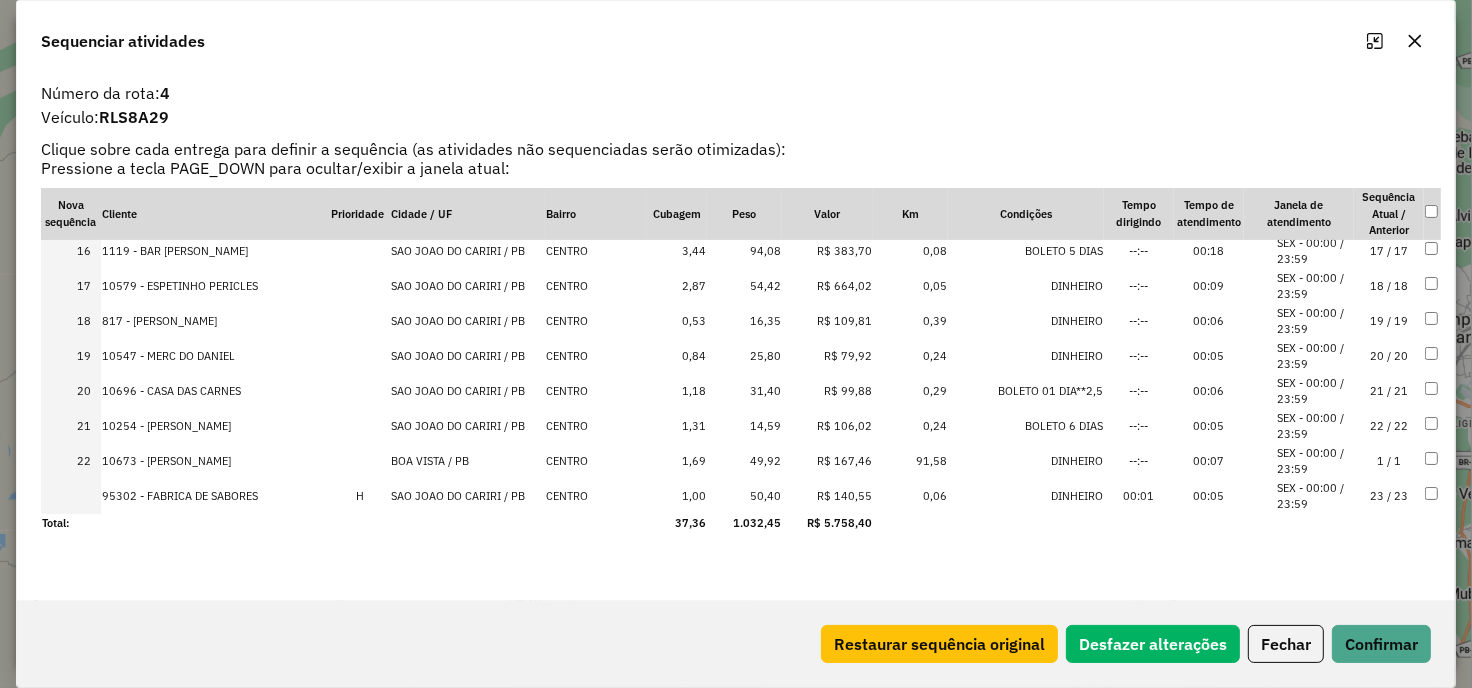 drag, startPoint x: 114, startPoint y: 491, endPoint x: 52, endPoint y: 553, distance: 87.681244 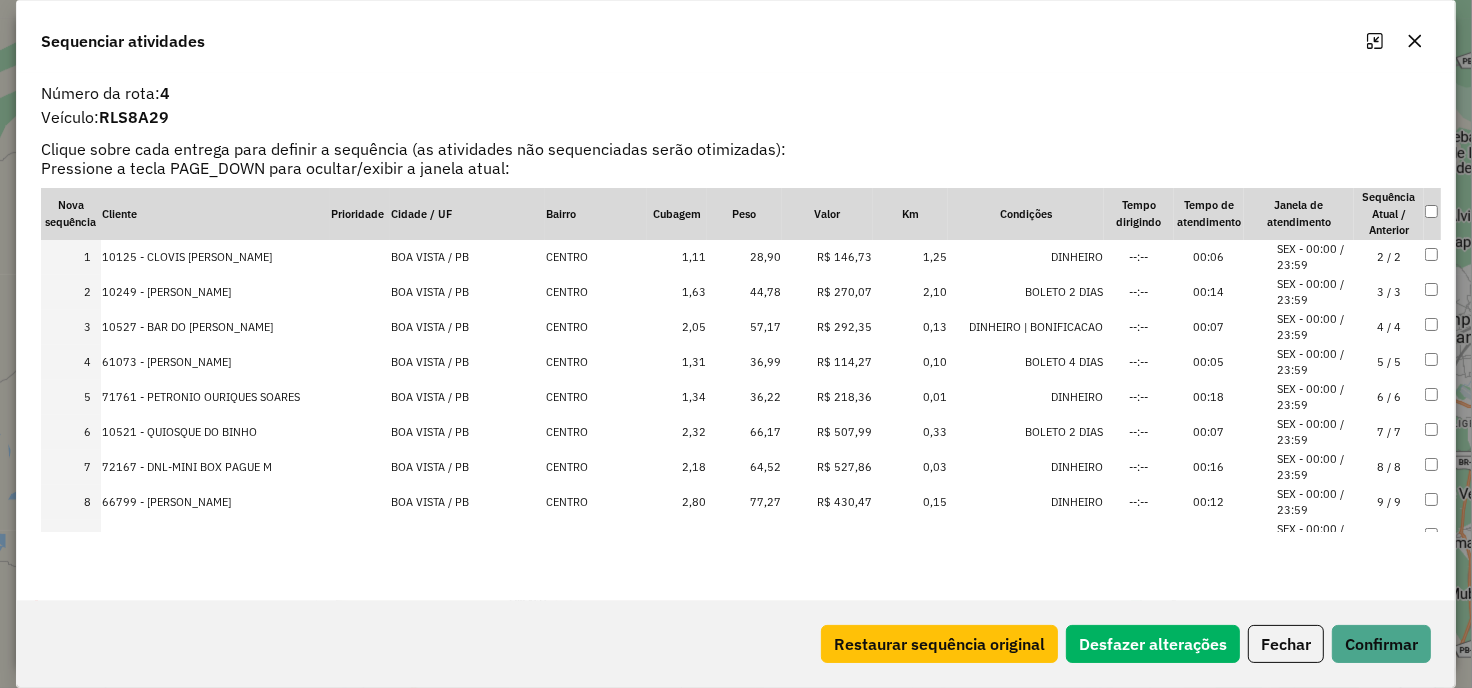 scroll, scrollTop: 147, scrollLeft: 0, axis: vertical 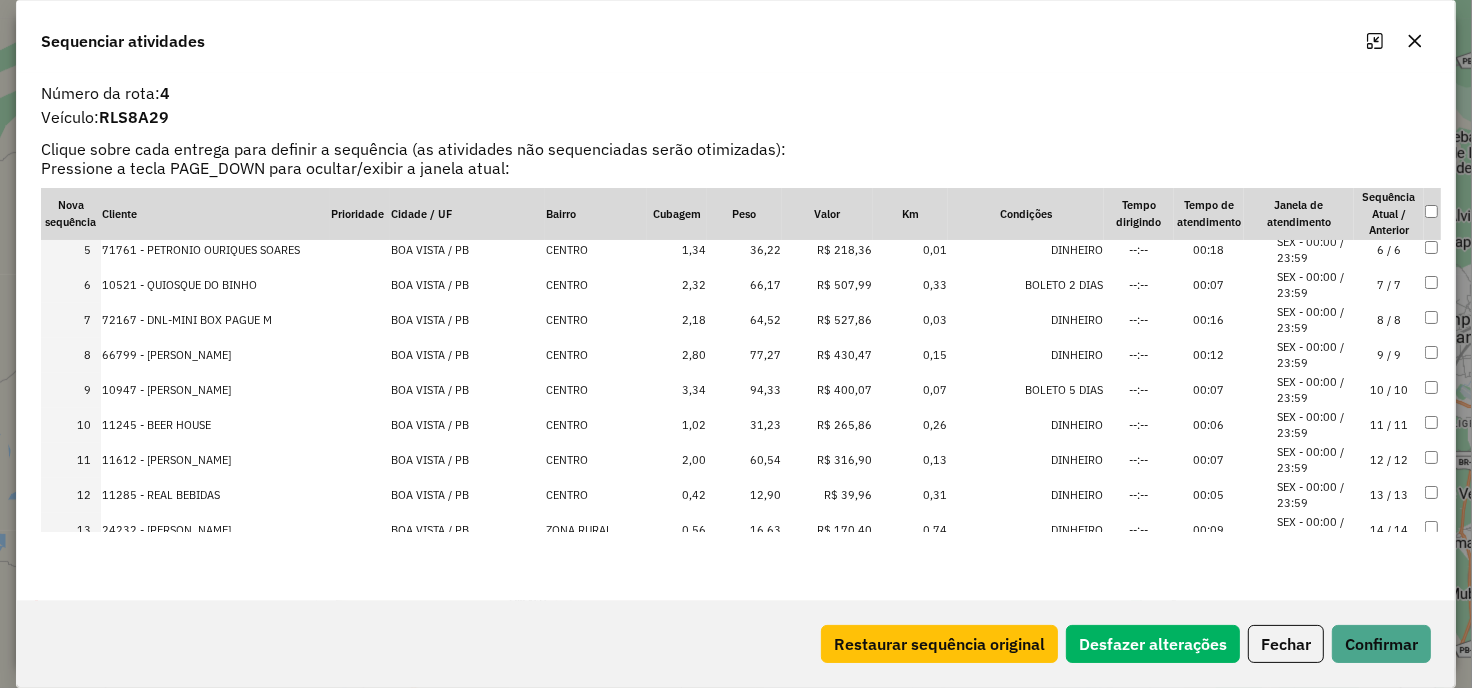 click 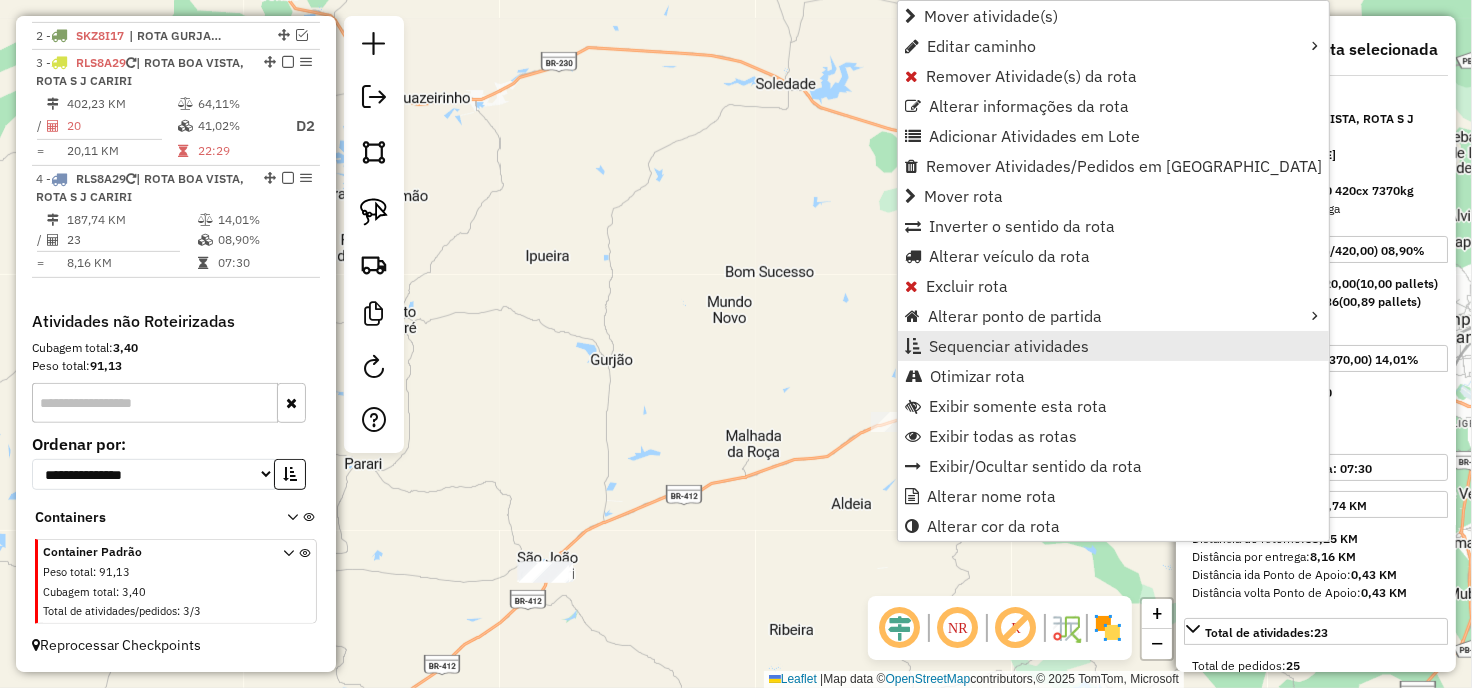 click on "Sequenciar atividades" at bounding box center [1009, 346] 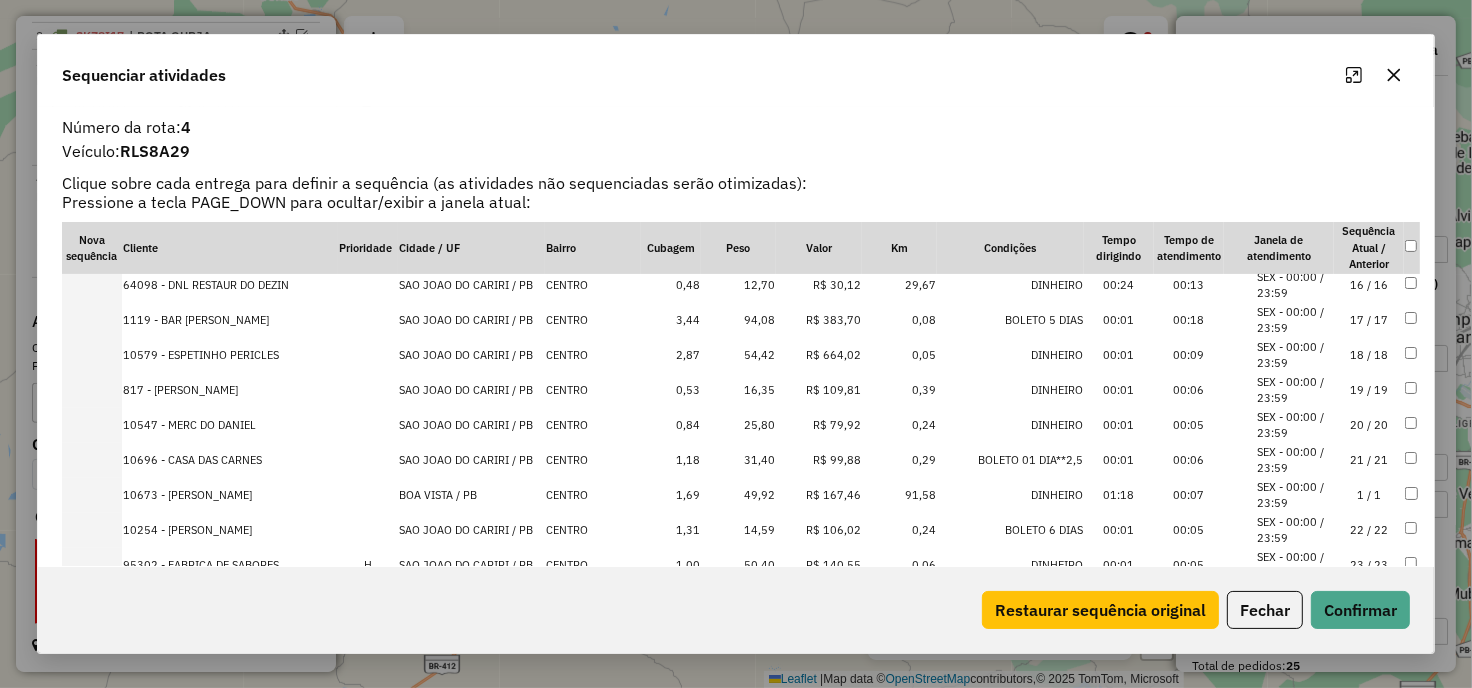 scroll, scrollTop: 531, scrollLeft: 0, axis: vertical 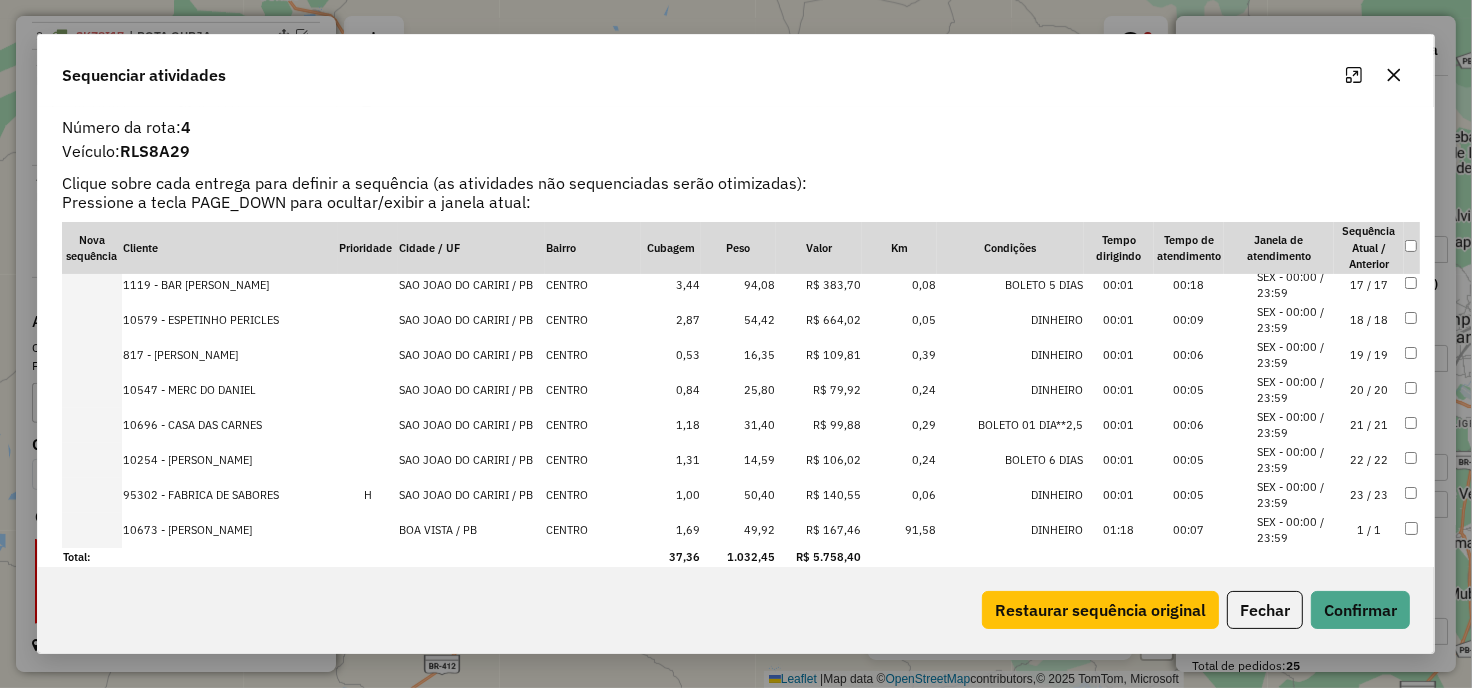 drag, startPoint x: 170, startPoint y: 281, endPoint x: 156, endPoint y: 530, distance: 249.39326 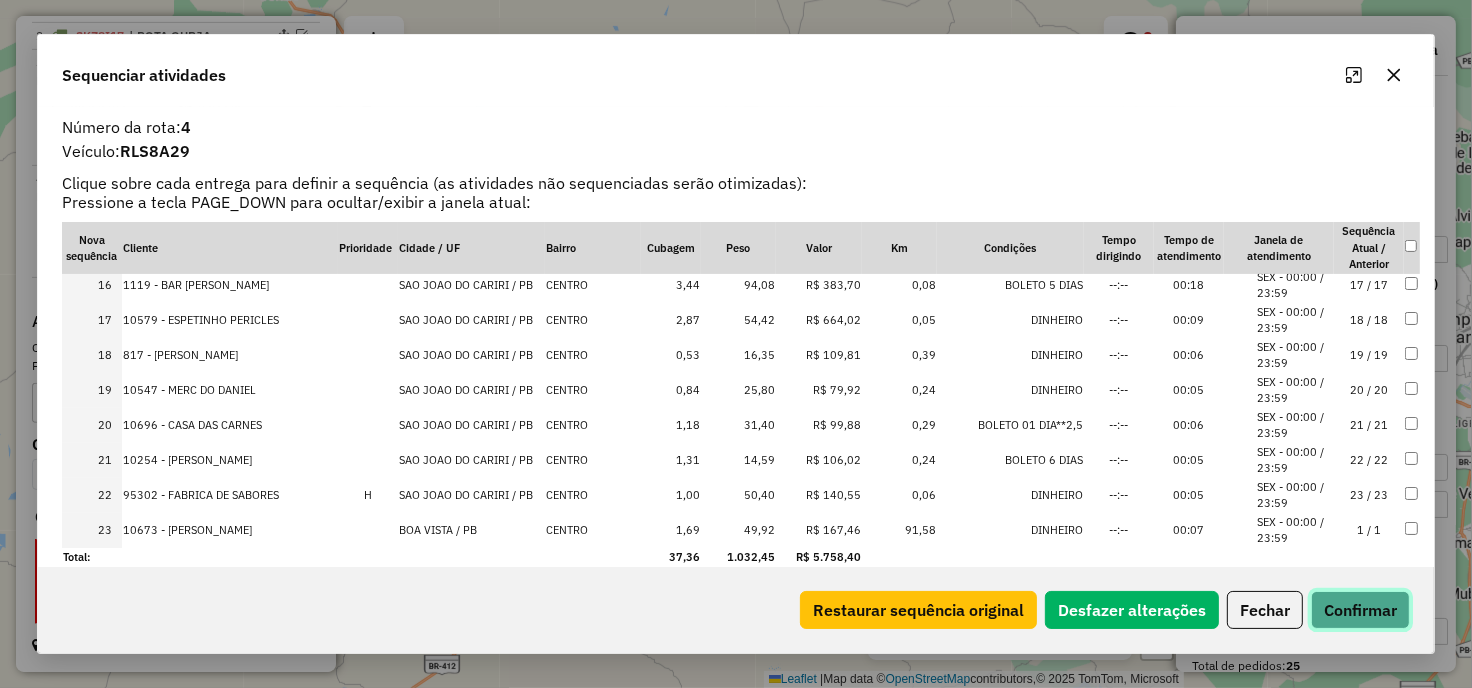 click on "Confirmar" 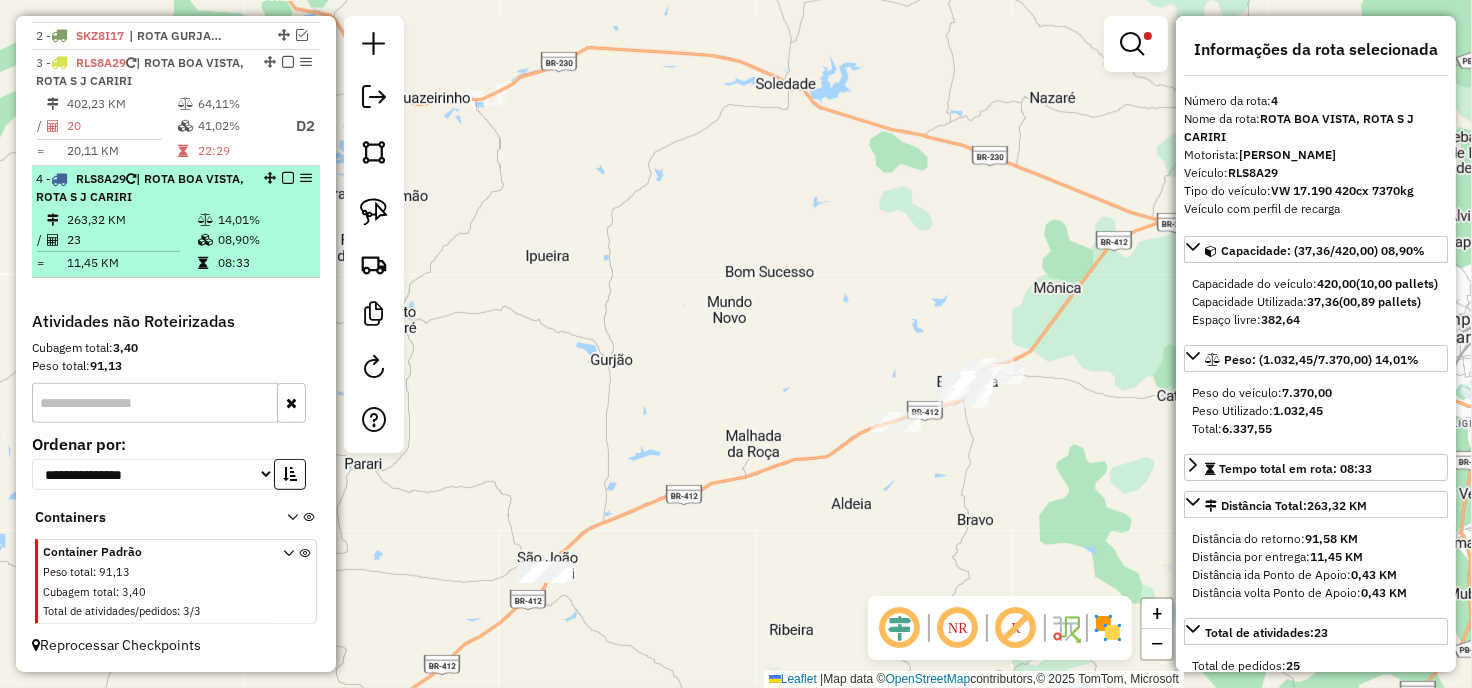scroll, scrollTop: 620, scrollLeft: 0, axis: vertical 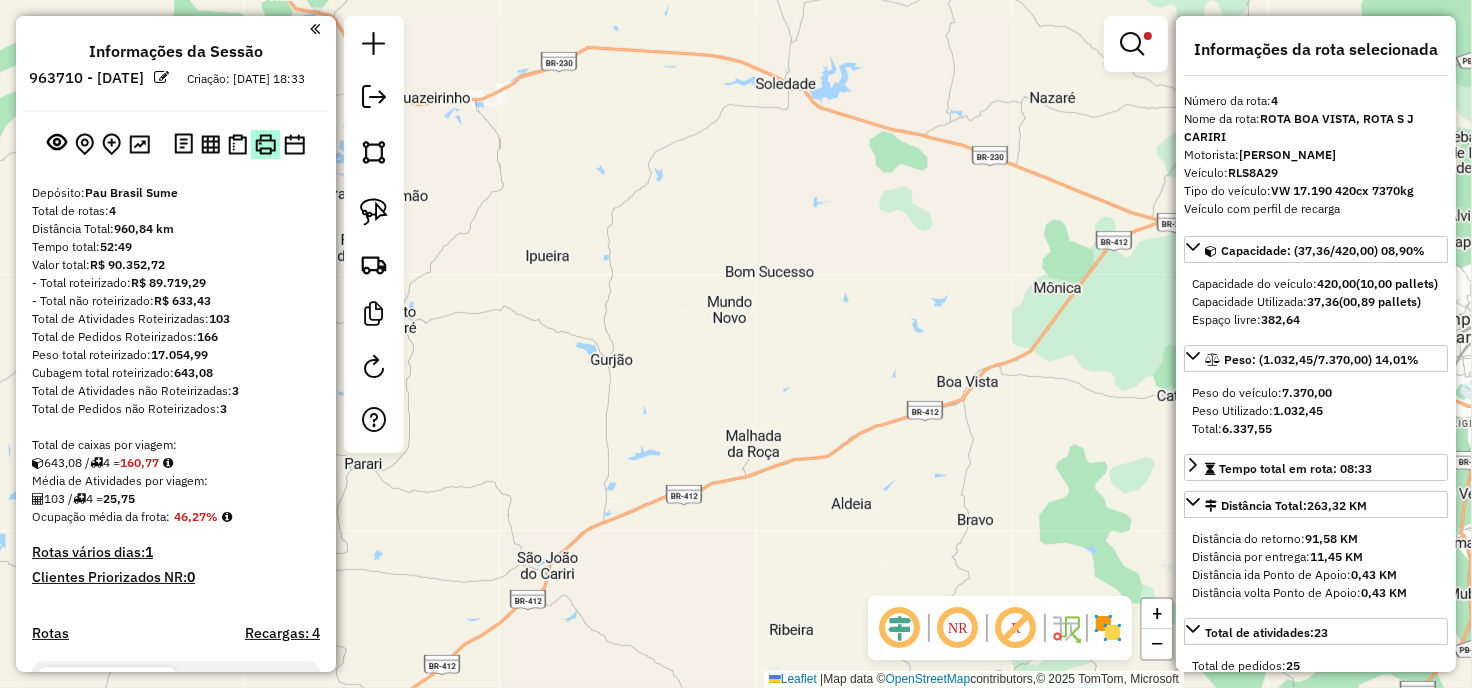 click at bounding box center [265, 144] 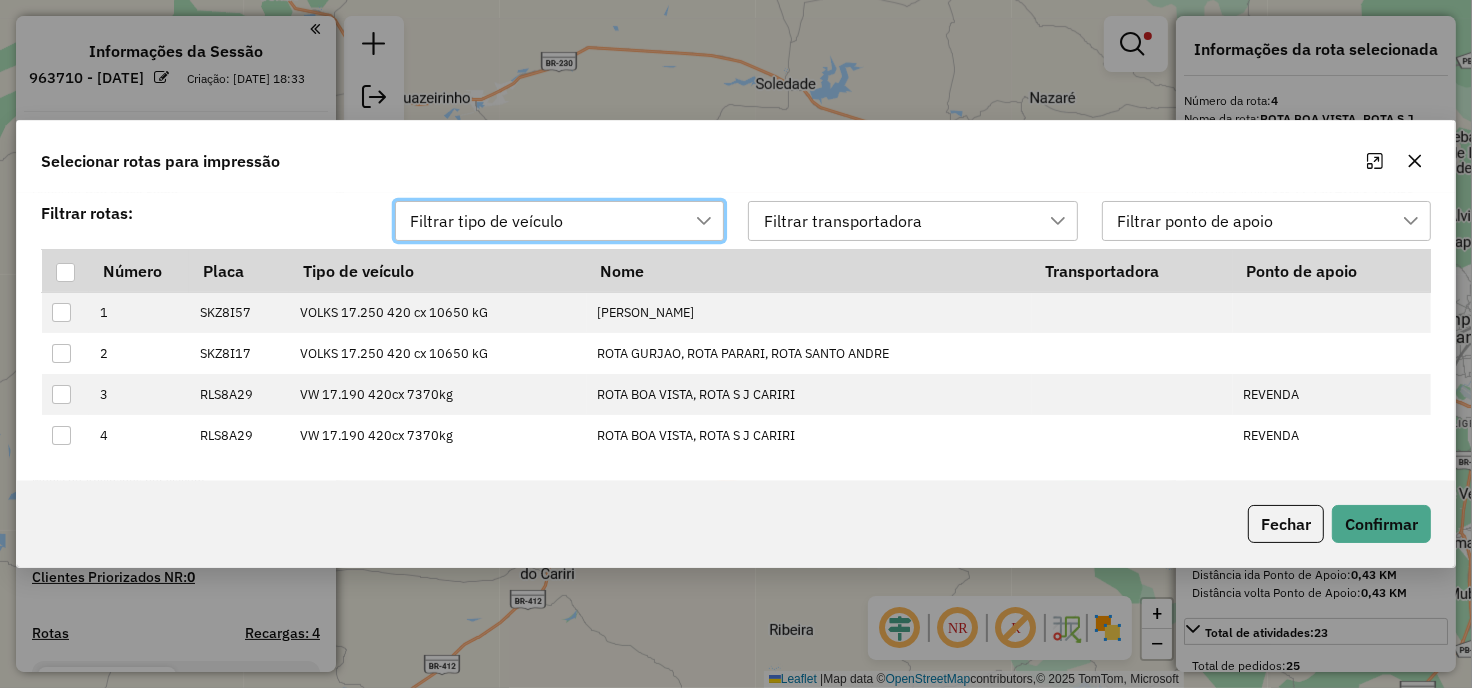 scroll, scrollTop: 13, scrollLeft: 88, axis: both 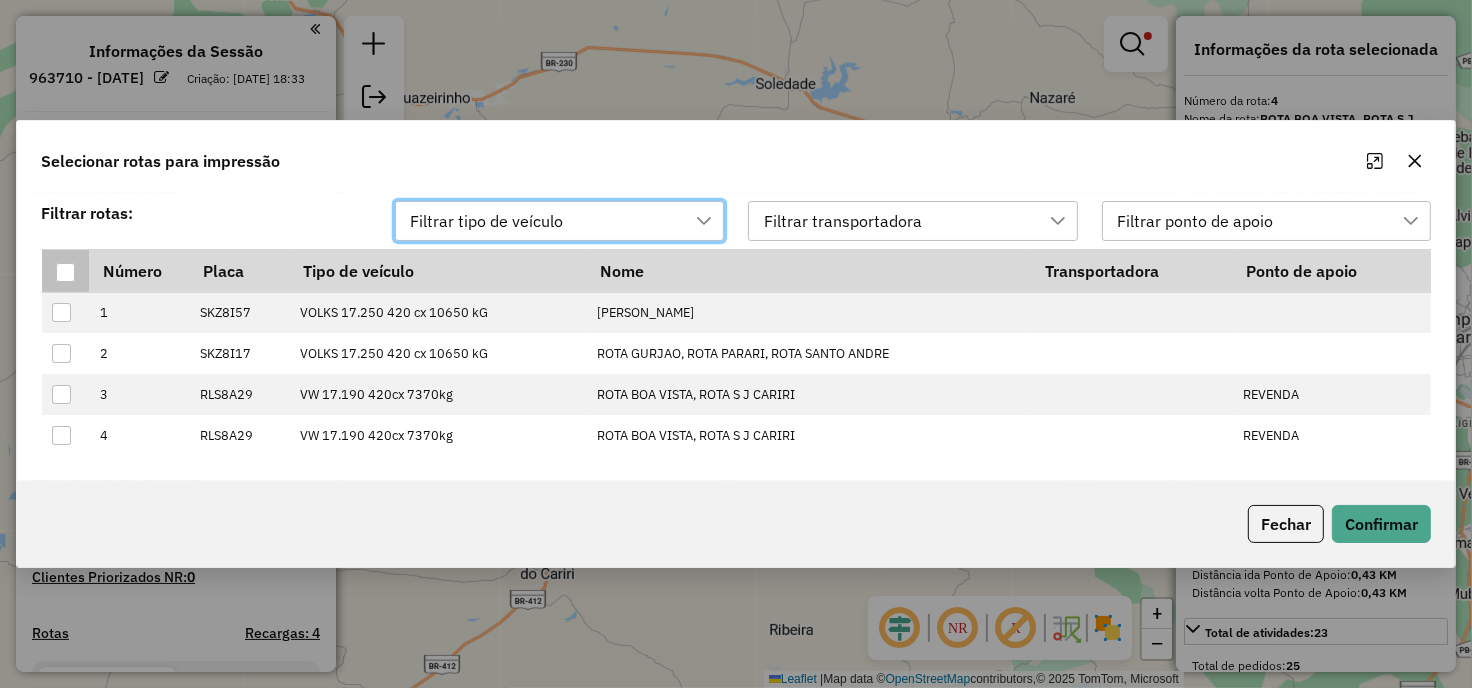 click at bounding box center [66, 270] 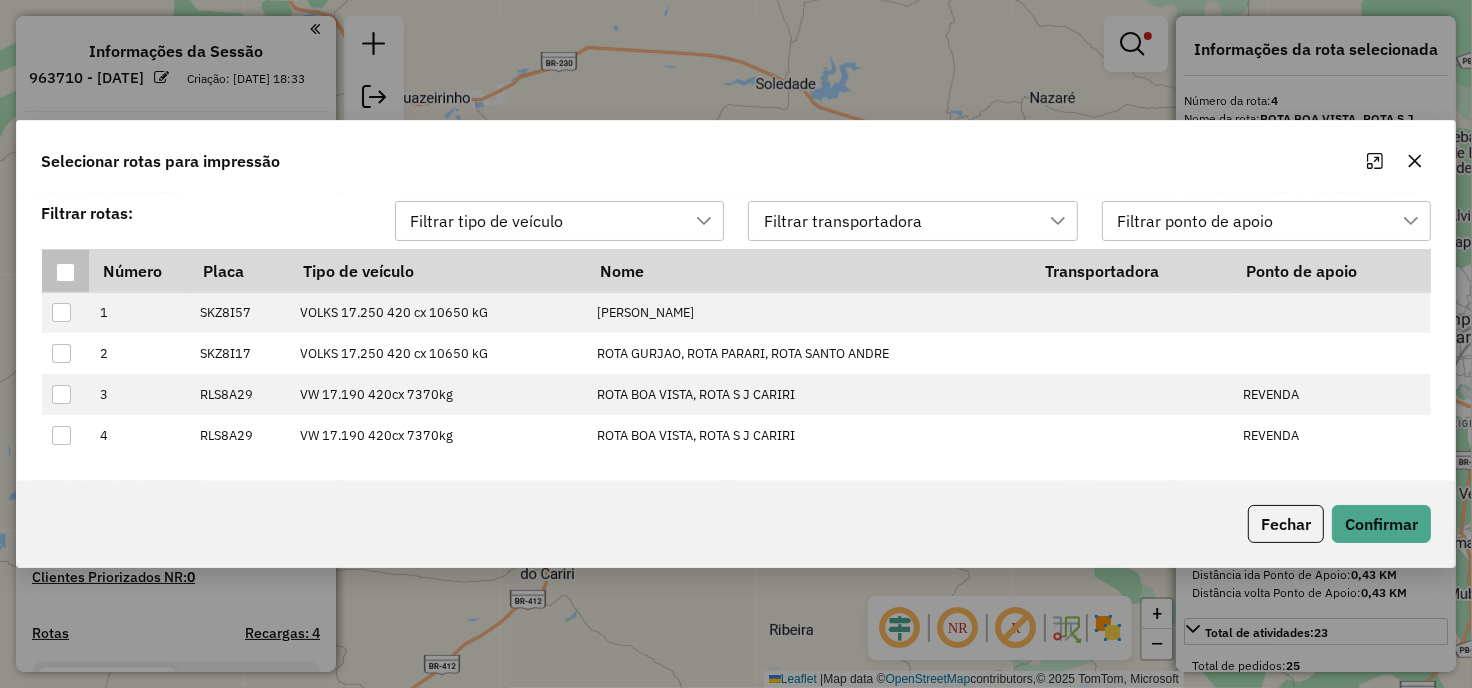 click at bounding box center (65, 272) 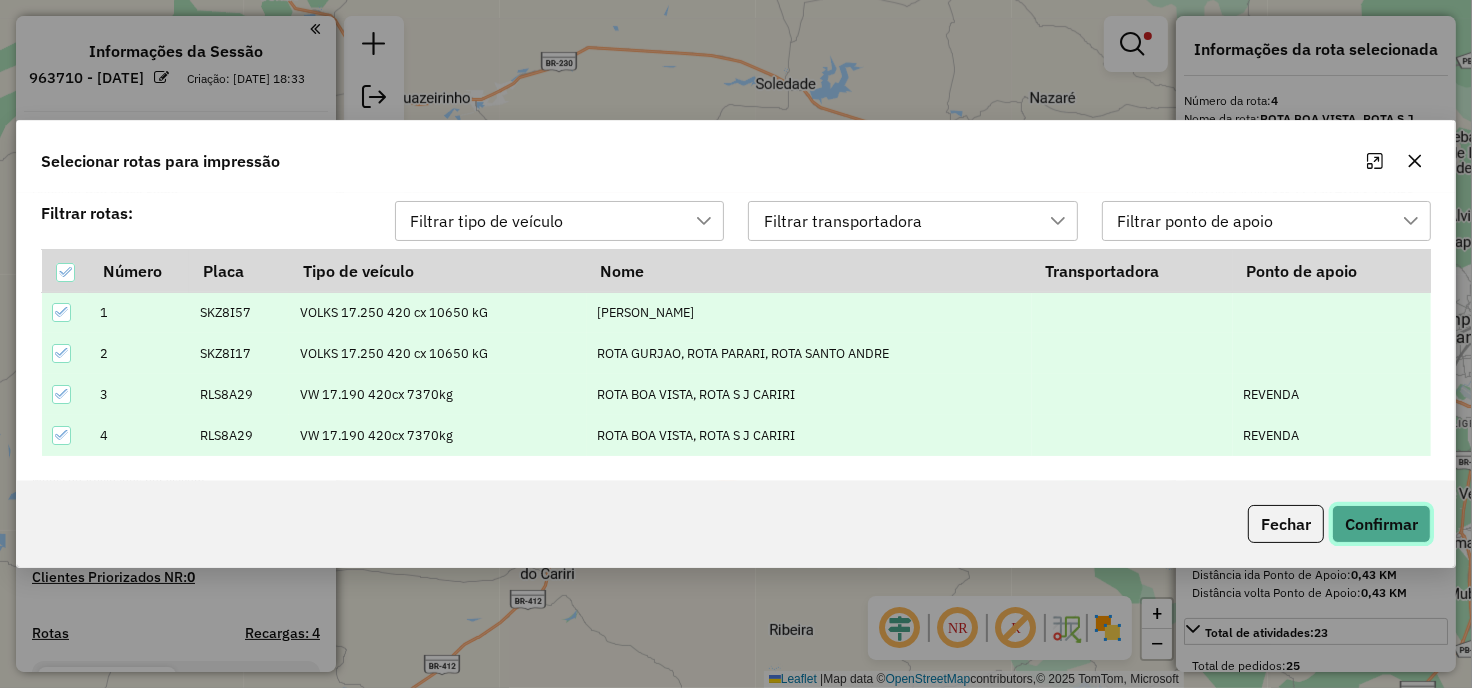 click on "Confirmar" 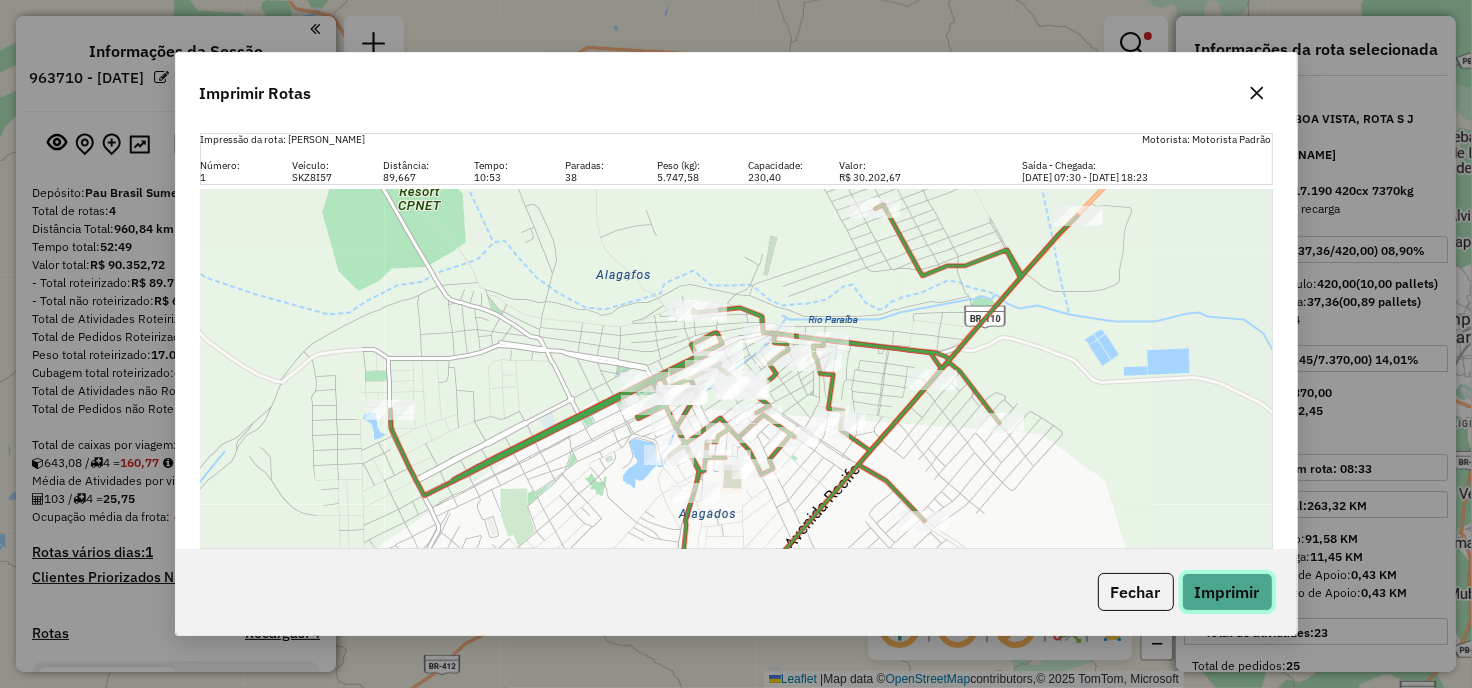 click on "Imprimir" 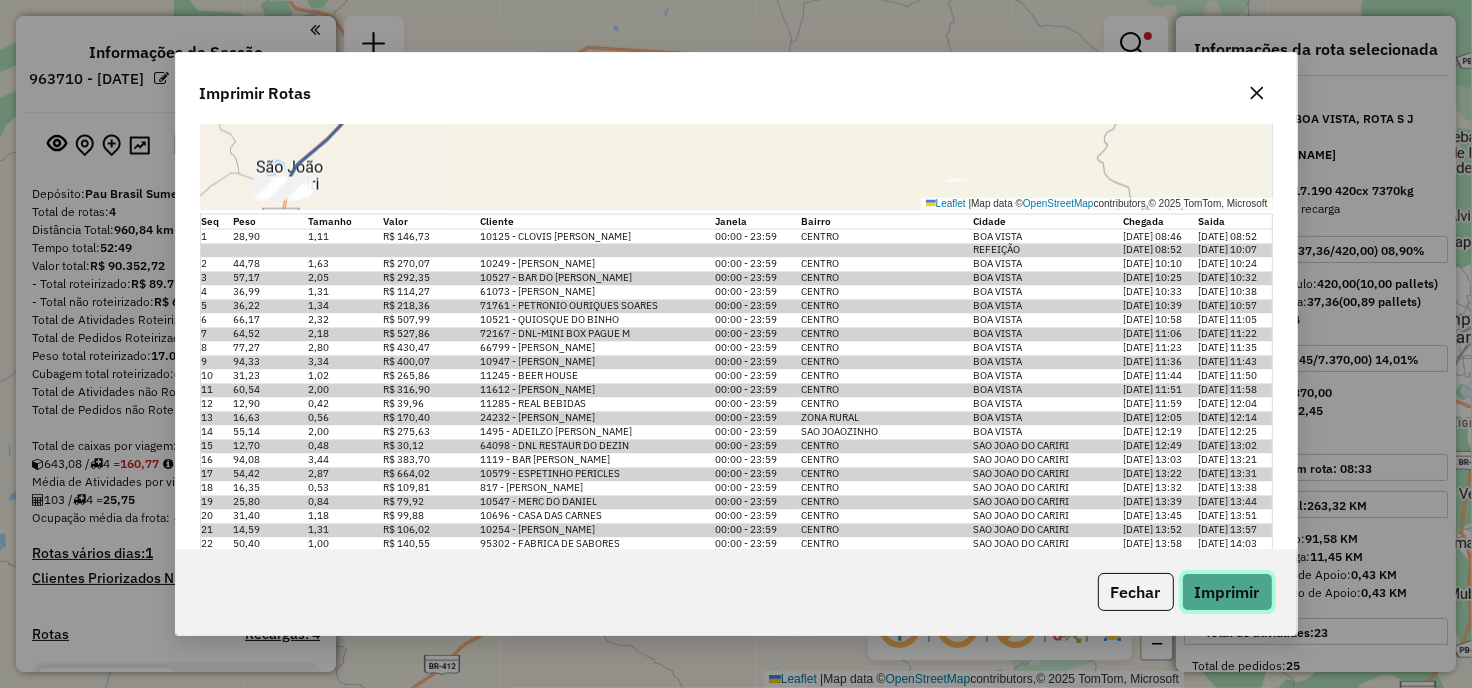 scroll, scrollTop: 3250, scrollLeft: 0, axis: vertical 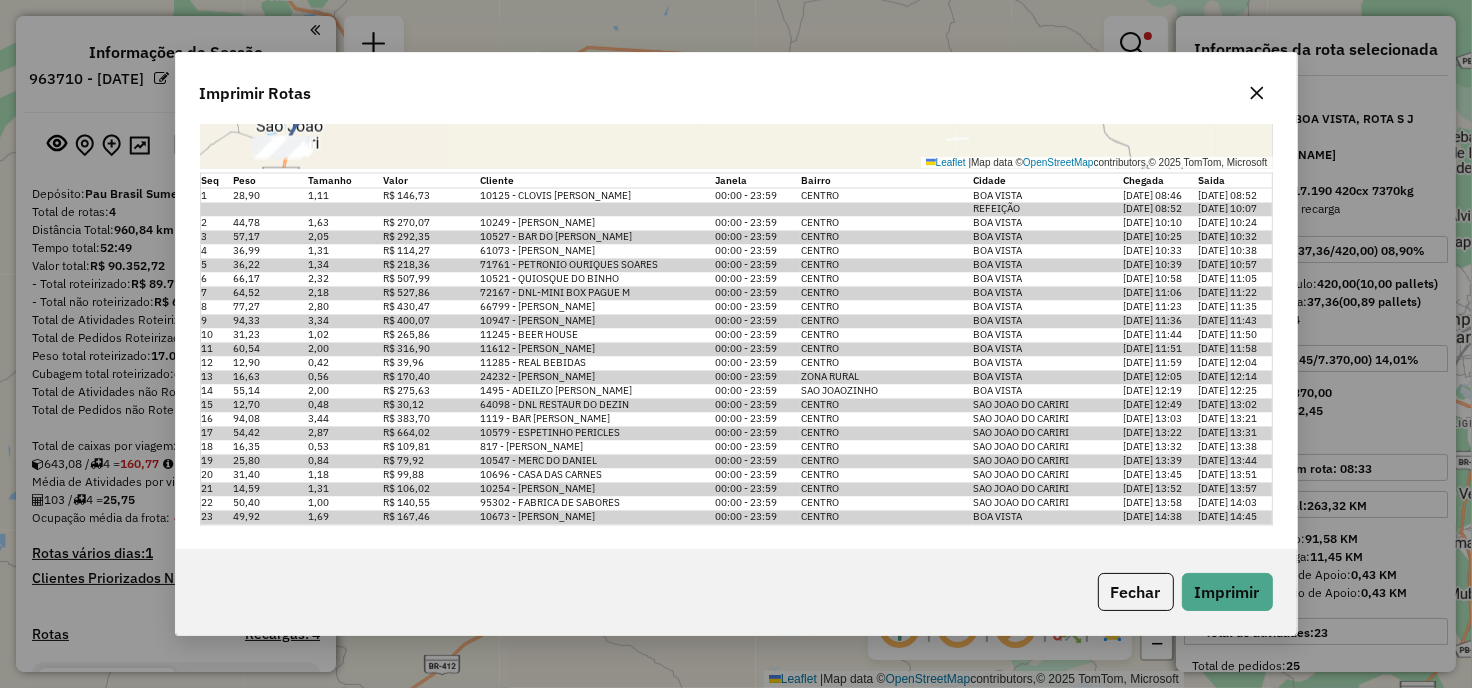 click 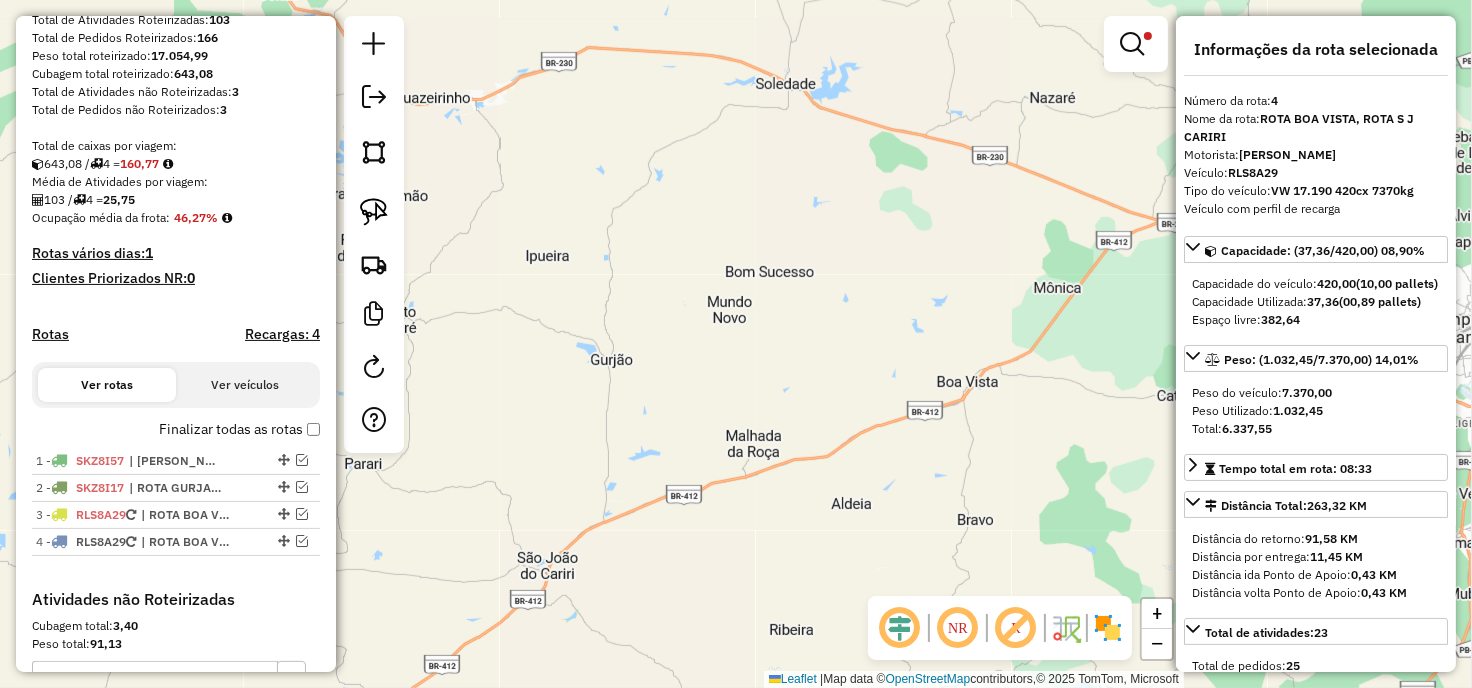 scroll, scrollTop: 593, scrollLeft: 0, axis: vertical 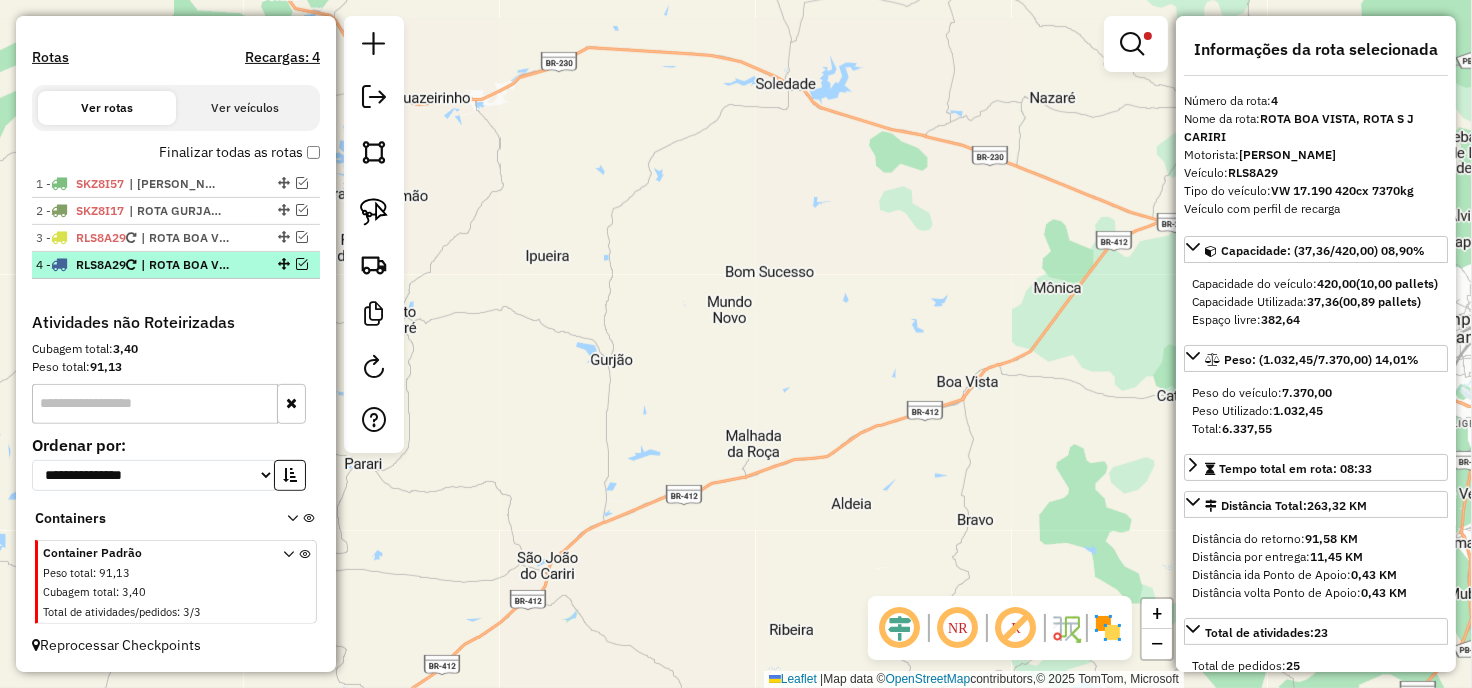 click at bounding box center [302, 264] 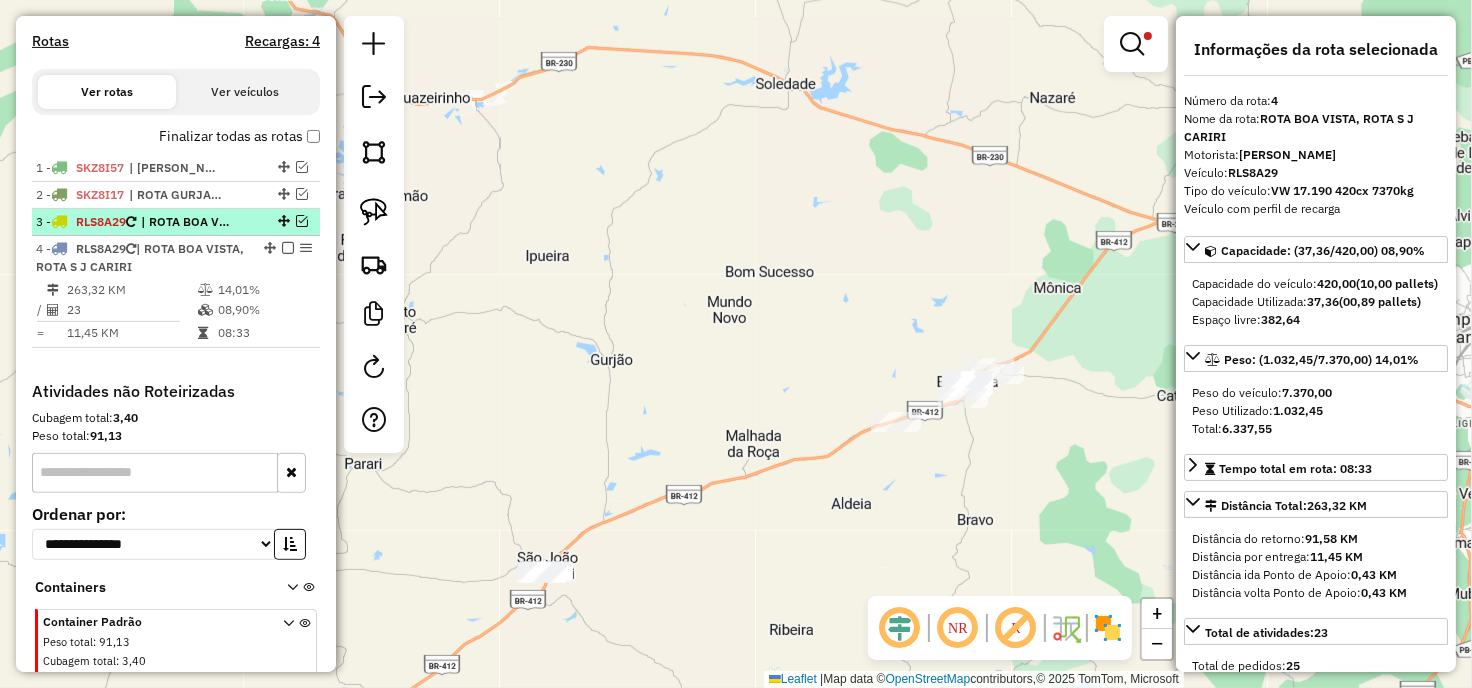 click at bounding box center (302, 221) 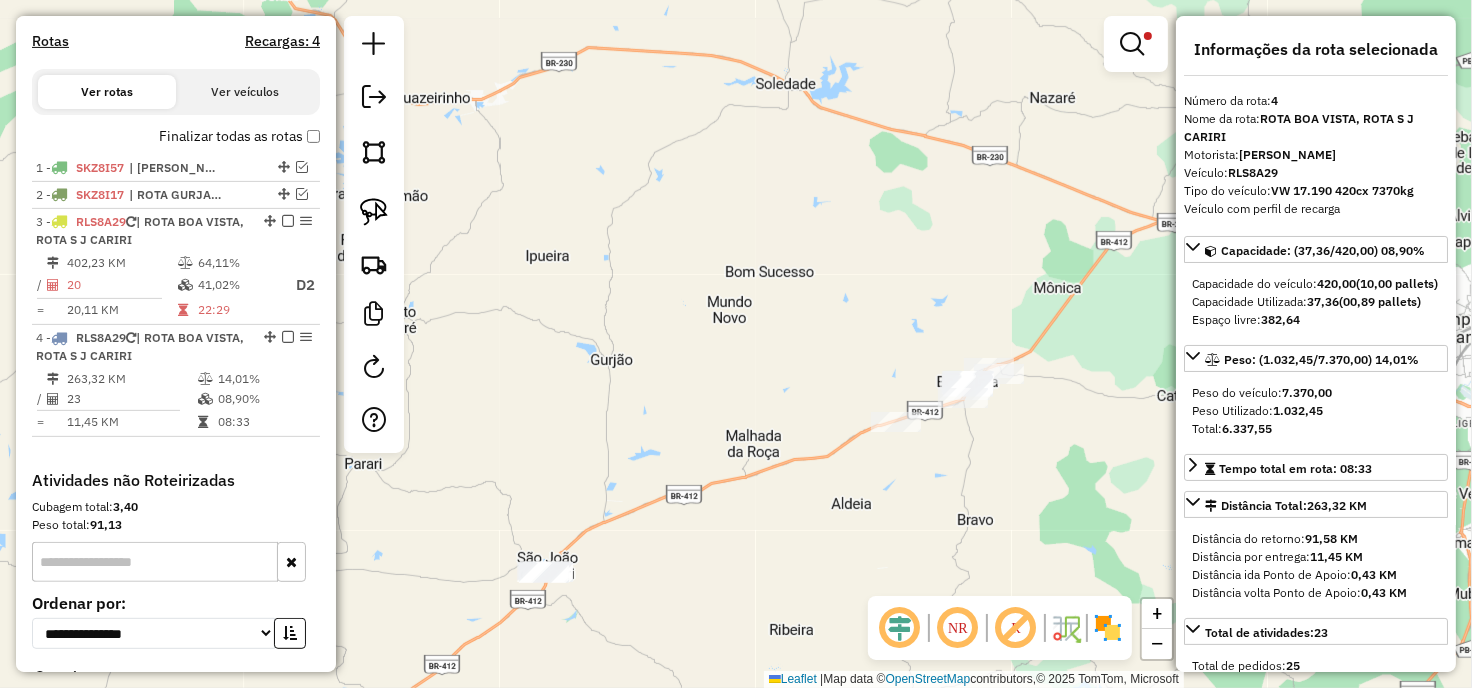 drag, startPoint x: 813, startPoint y: 505, endPoint x: 800, endPoint y: 454, distance: 52.63079 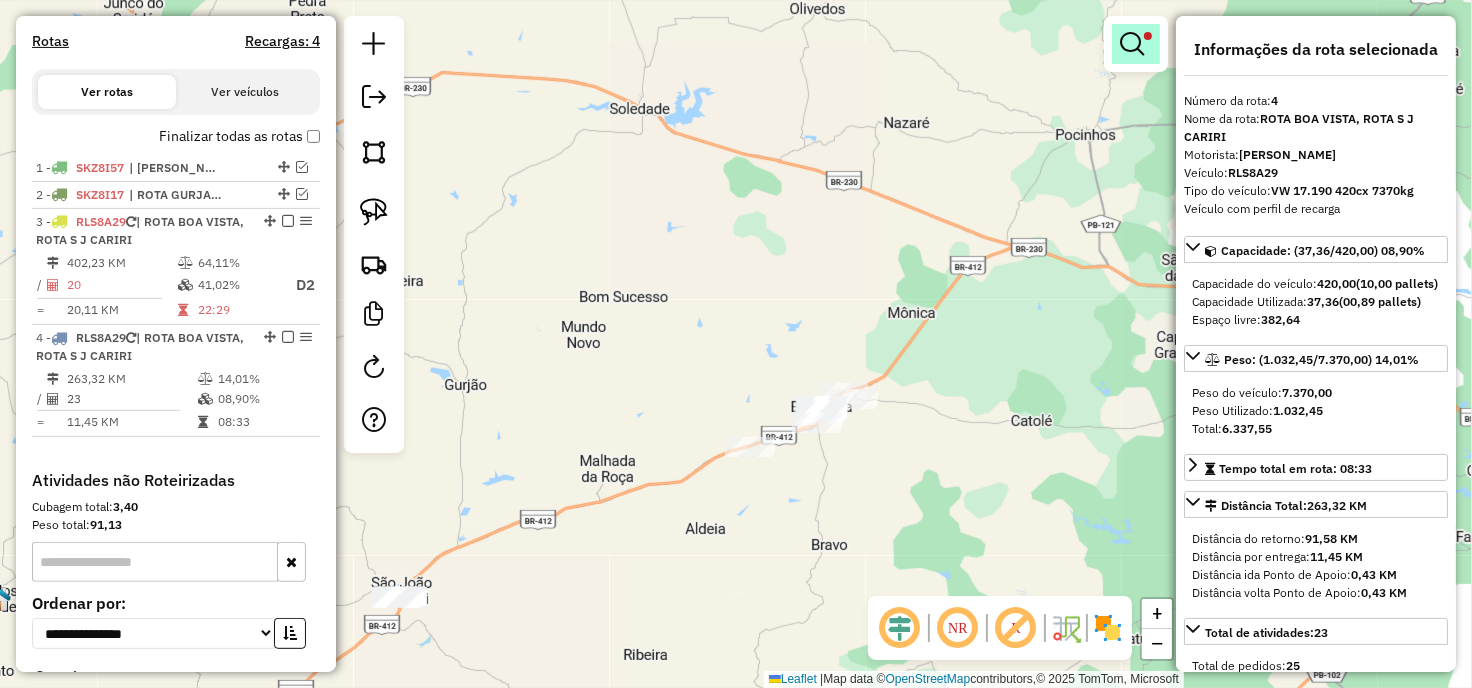 click at bounding box center [1132, 44] 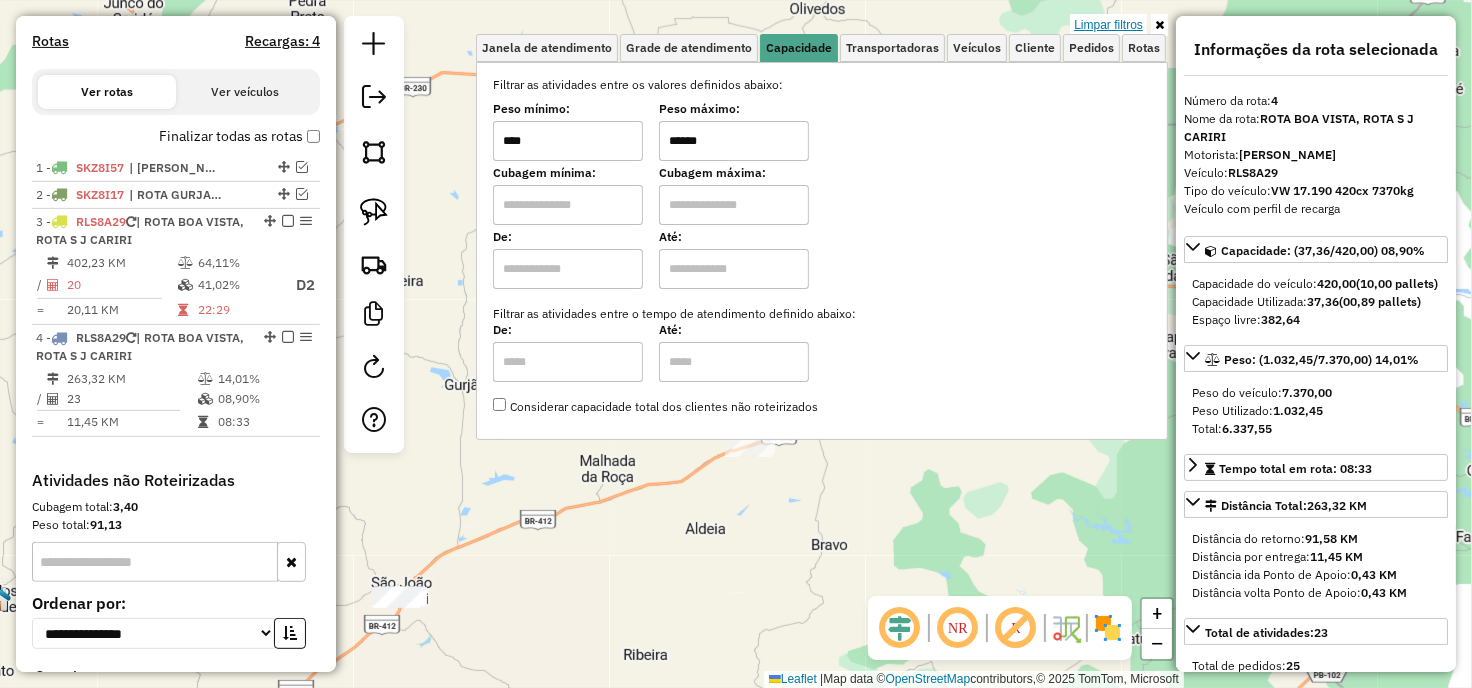 click on "Limpar filtros" at bounding box center [1108, 25] 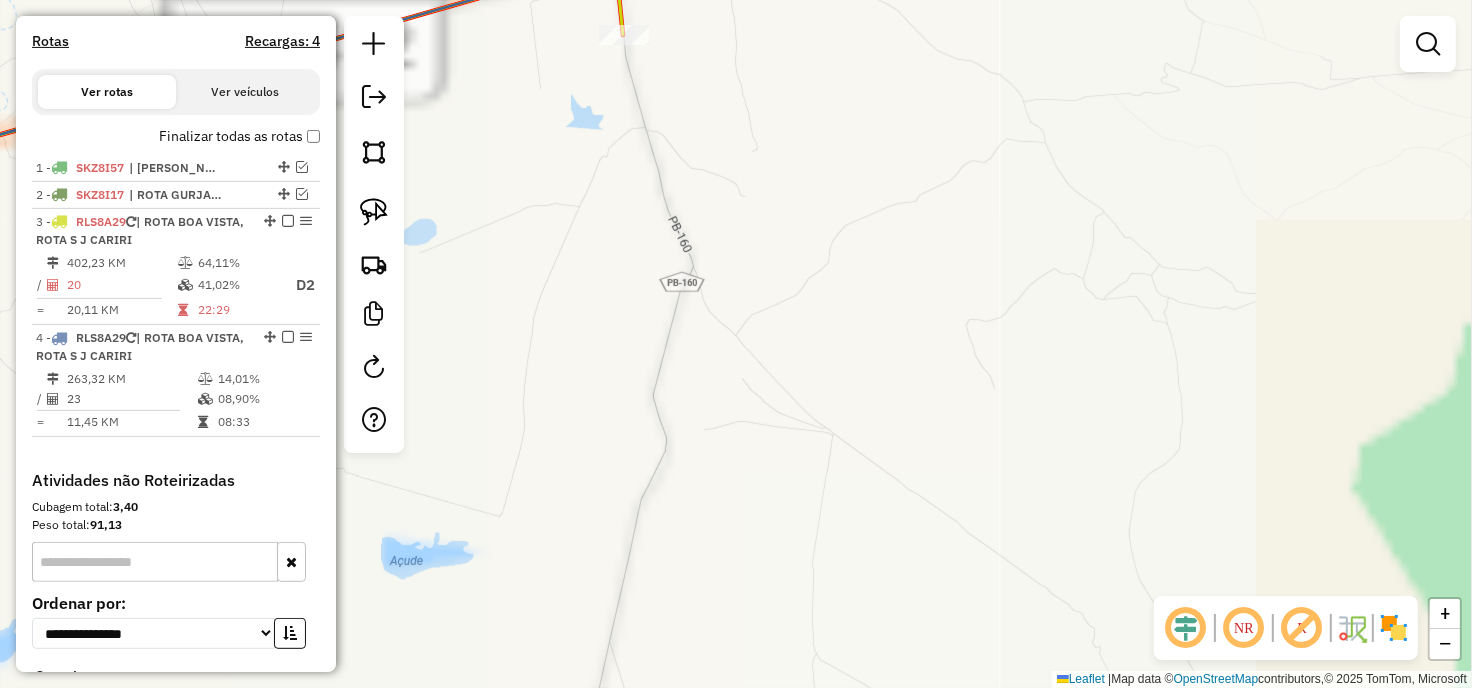 drag, startPoint x: 776, startPoint y: 291, endPoint x: 907, endPoint y: 581, distance: 318.21533 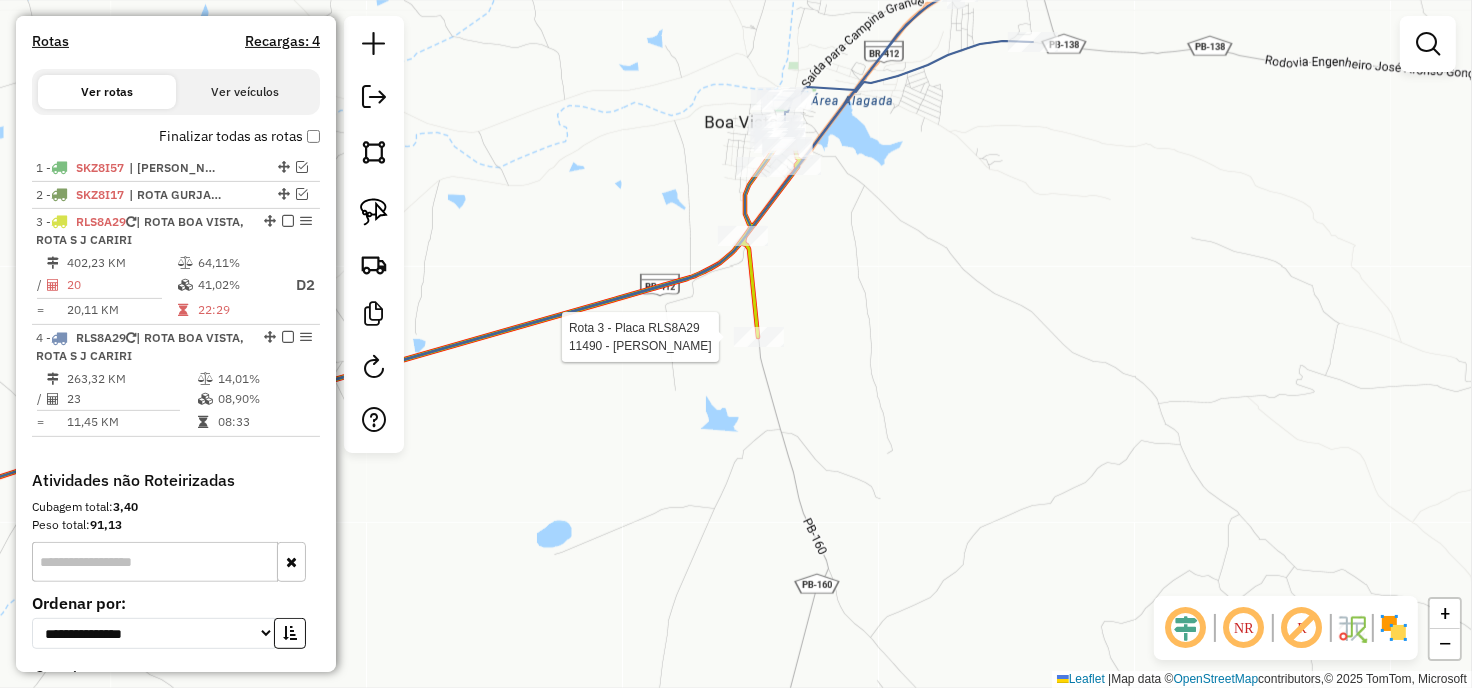 select on "**********" 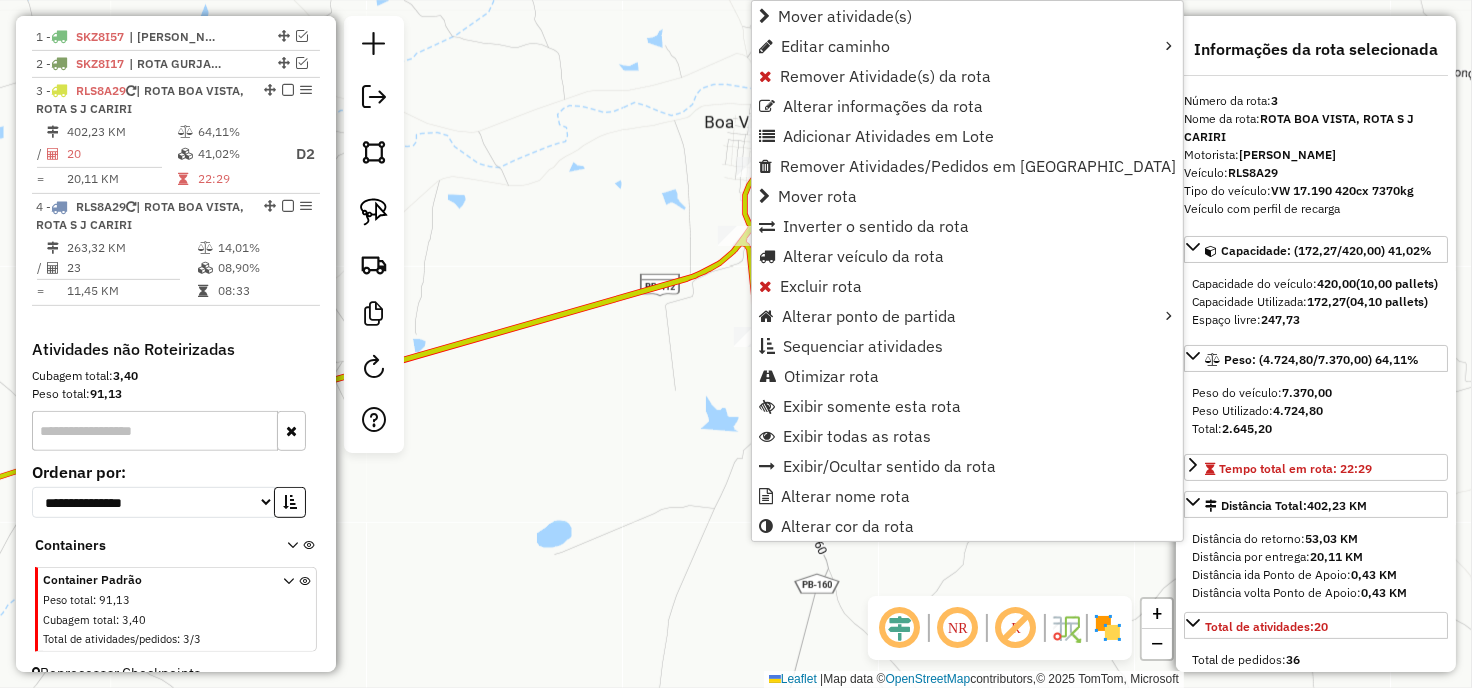 scroll, scrollTop: 767, scrollLeft: 0, axis: vertical 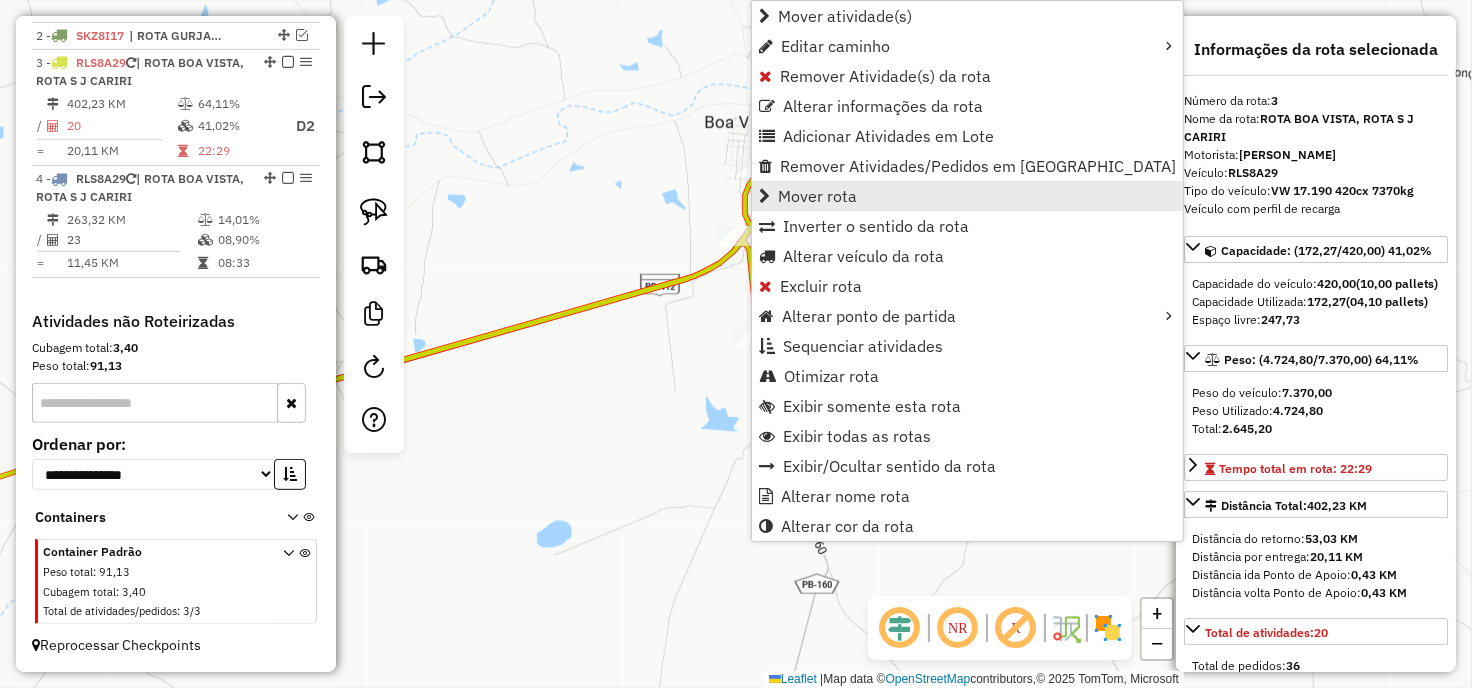 click on "Mover rota" at bounding box center (817, 196) 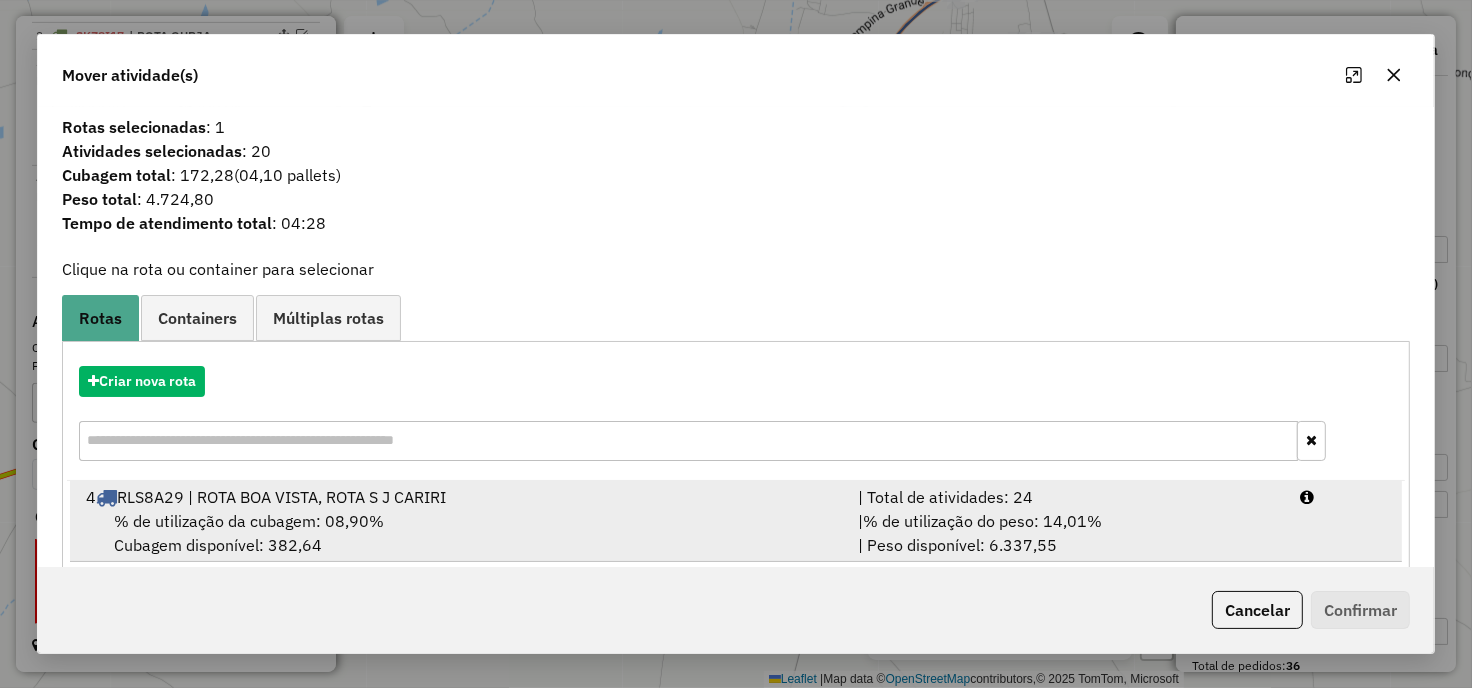 click on "% de utilização da cubagem: 08,90%  Cubagem disponível: 382,64" at bounding box center [460, 533] 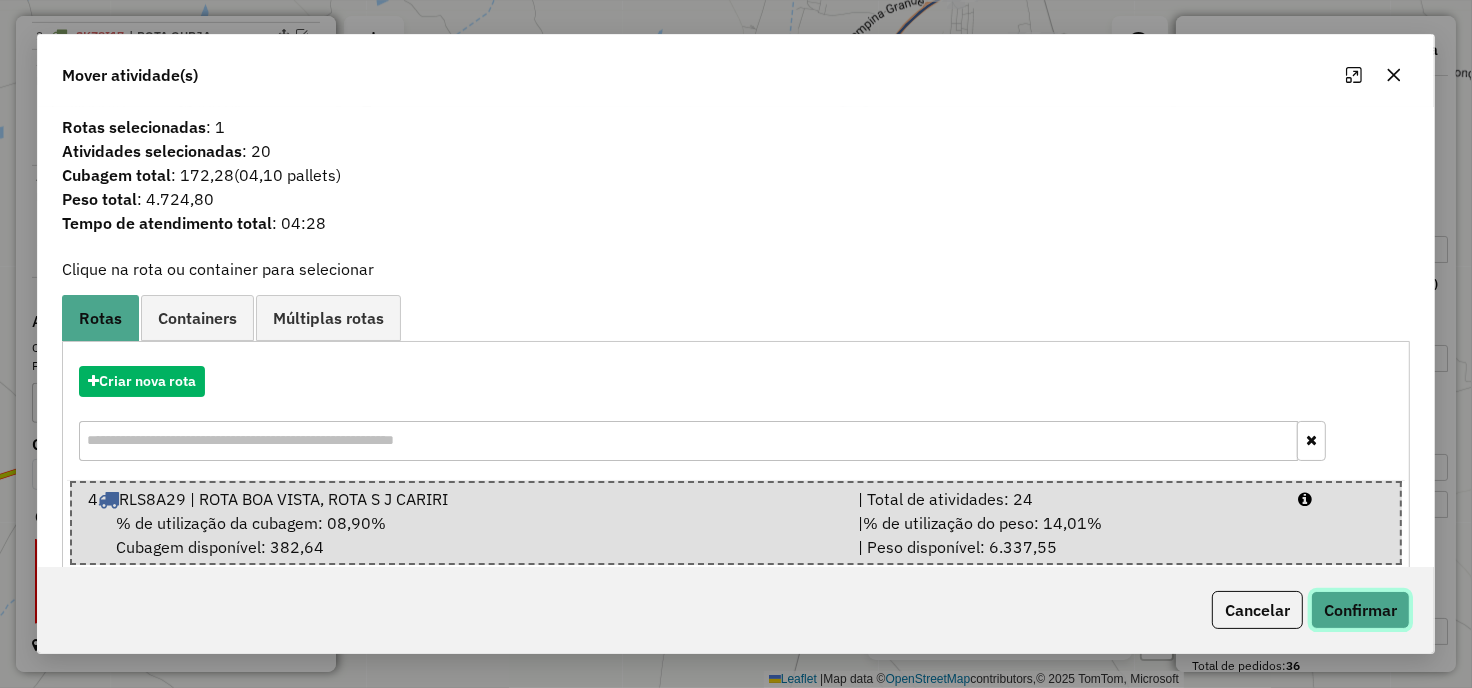 click on "Confirmar" 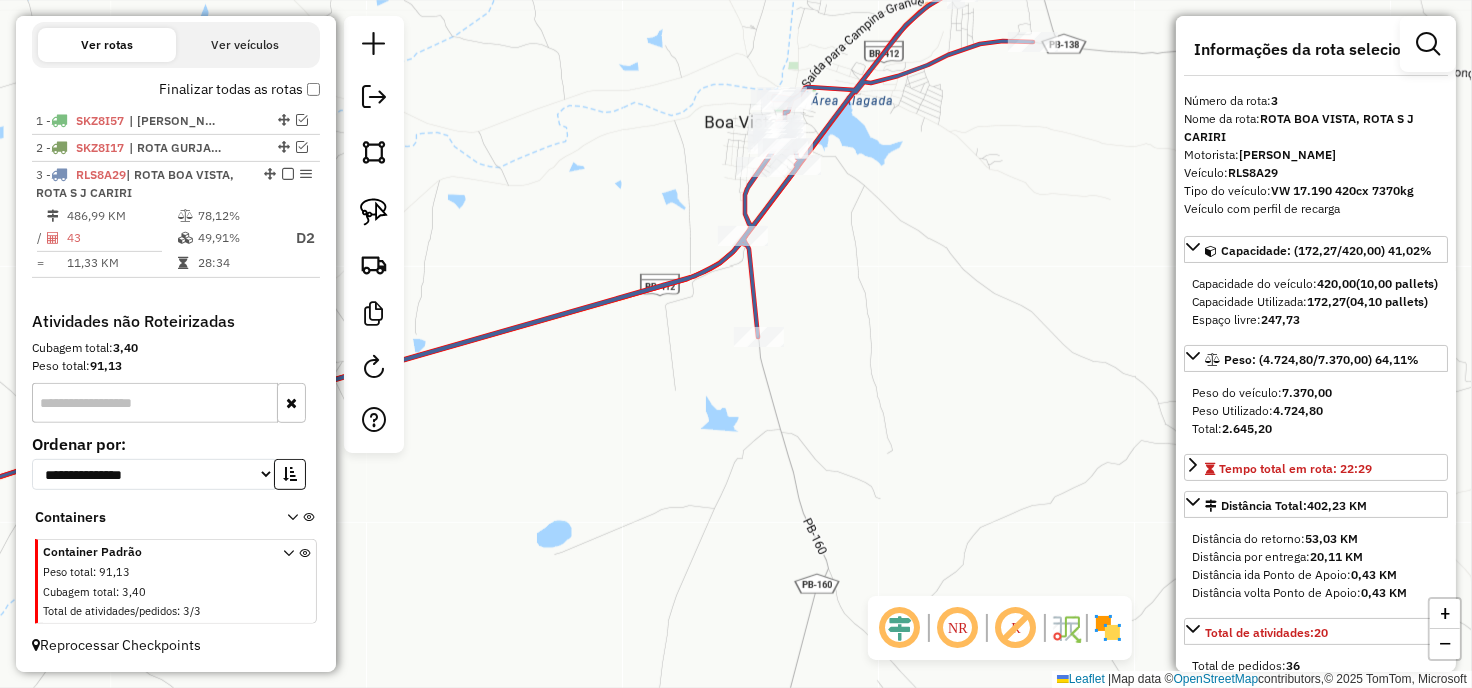 scroll, scrollTop: 656, scrollLeft: 0, axis: vertical 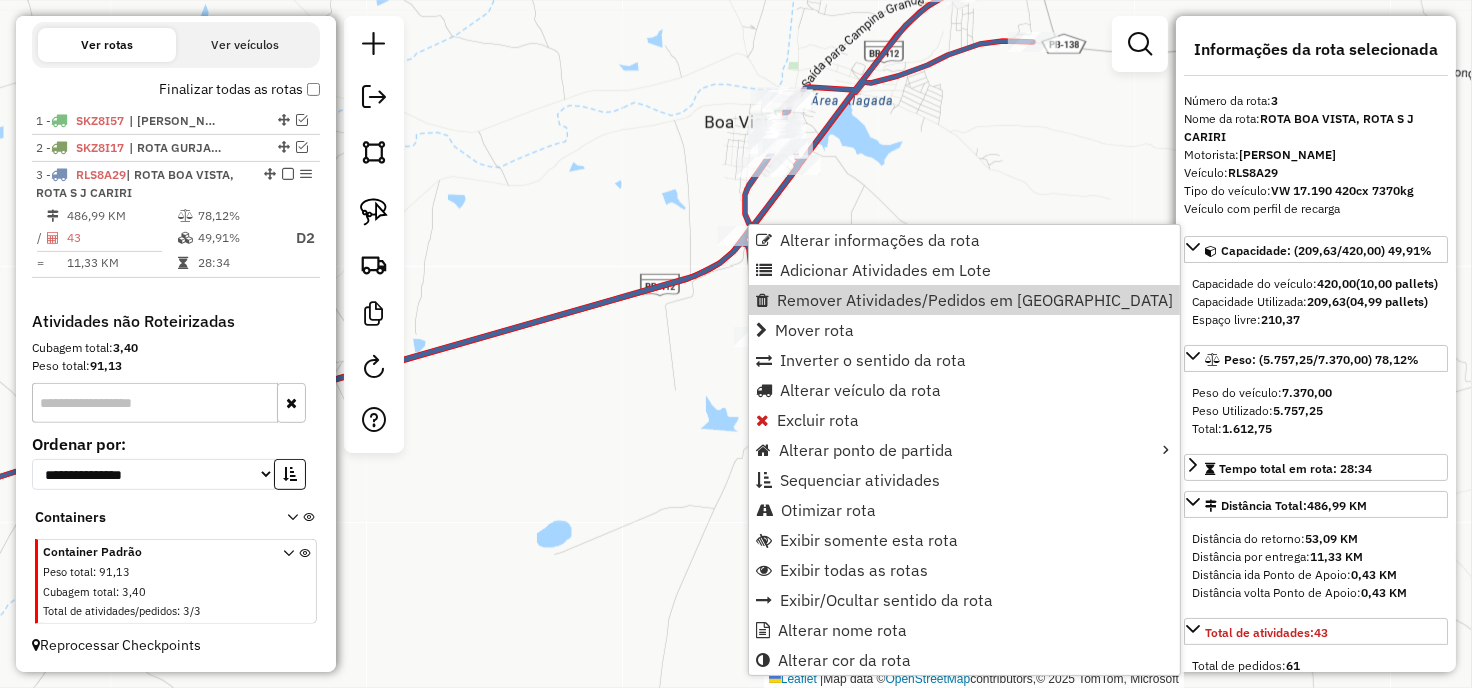 click on "Janela de atendimento Grade de atendimento Capacidade Transportadoras Veículos Cliente Pedidos  Rotas Selecione os dias de semana para filtrar as janelas de atendimento  Seg   Ter   Qua   Qui   Sex   Sáb   Dom  Informe o período da janela de atendimento: De: Até:  Filtrar exatamente a janela do cliente  Considerar janela de atendimento padrão  Selecione os dias de semana para filtrar as grades de atendimento  Seg   Ter   Qua   Qui   Sex   Sáb   Dom   Considerar clientes sem dia de atendimento cadastrado  Clientes fora do dia de atendimento selecionado Filtrar as atividades entre os valores definidos abaixo:  Peso mínimo:   Peso máximo:   Cubagem mínima:   Cubagem máxima:   De:   Até:  Filtrar as atividades entre o tempo de atendimento definido abaixo:  De:   Até:   Considerar capacidade total dos clientes não roteirizados Transportadora: Selecione um ou mais itens Tipo de veículo: Selecione um ou mais itens Veículo: Selecione um ou mais itens Motorista: Selecione um ou mais itens Nome: Rótulo:" 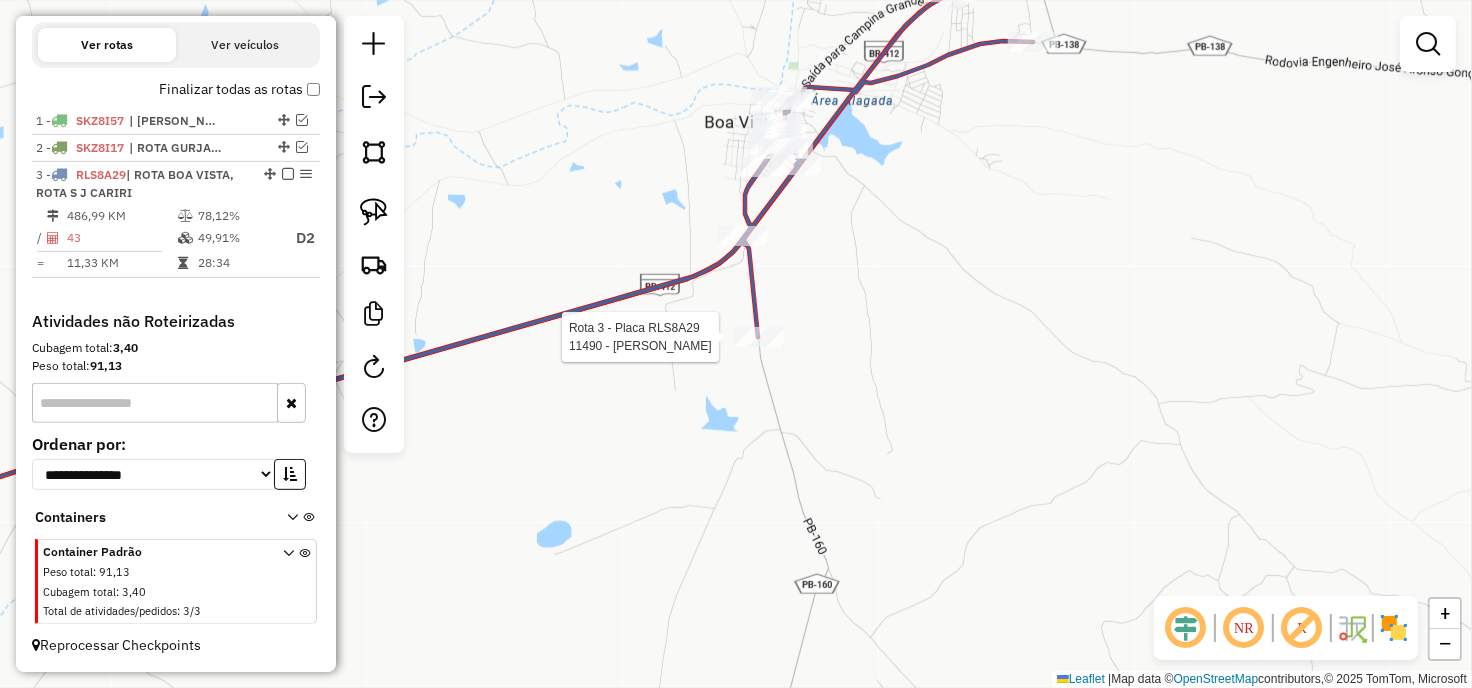 select on "**********" 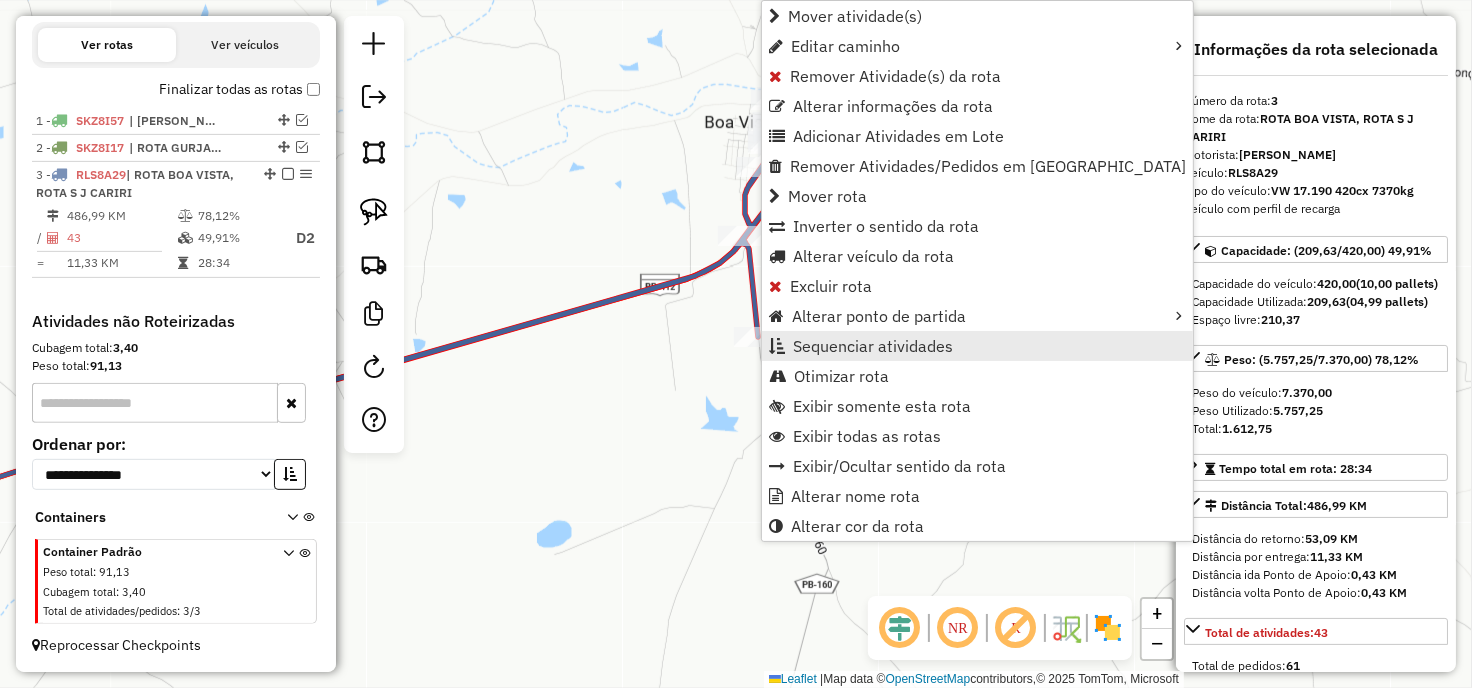 click on "Sequenciar atividades" at bounding box center [873, 346] 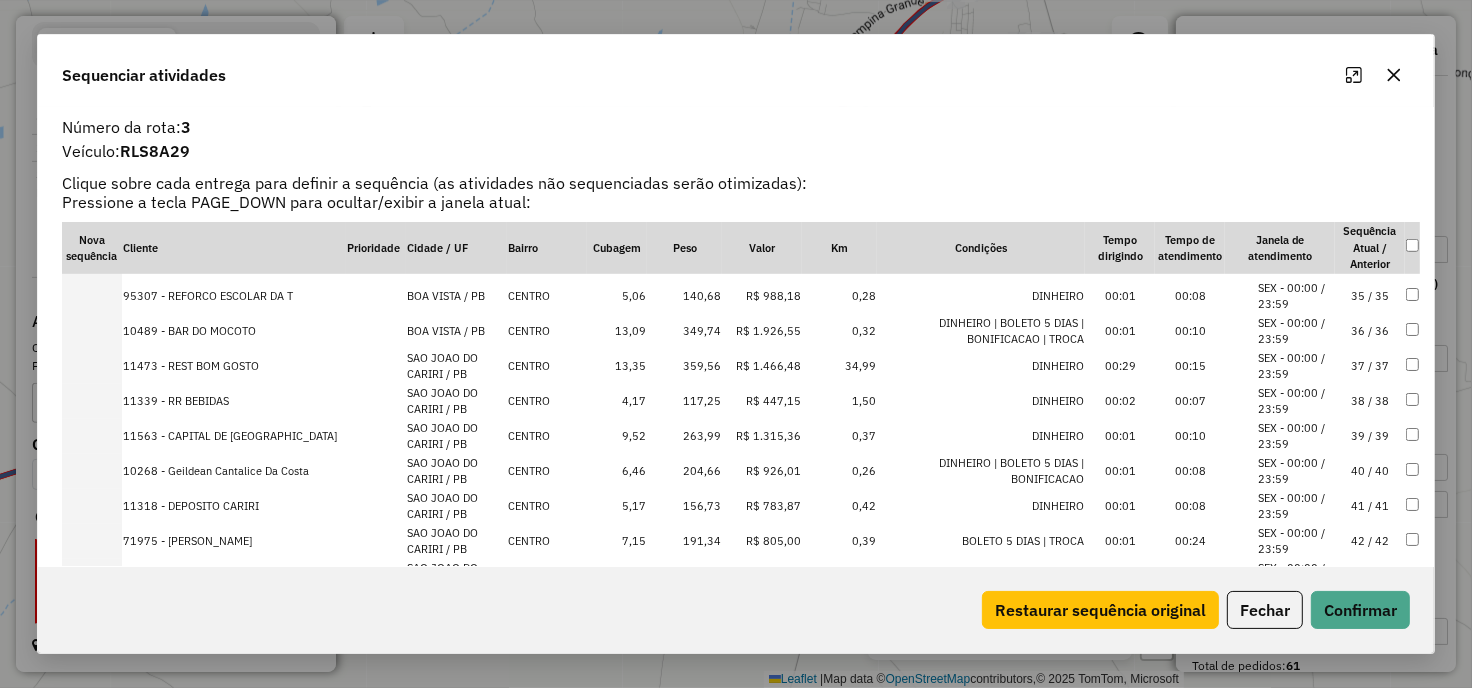 scroll, scrollTop: 1231, scrollLeft: 0, axis: vertical 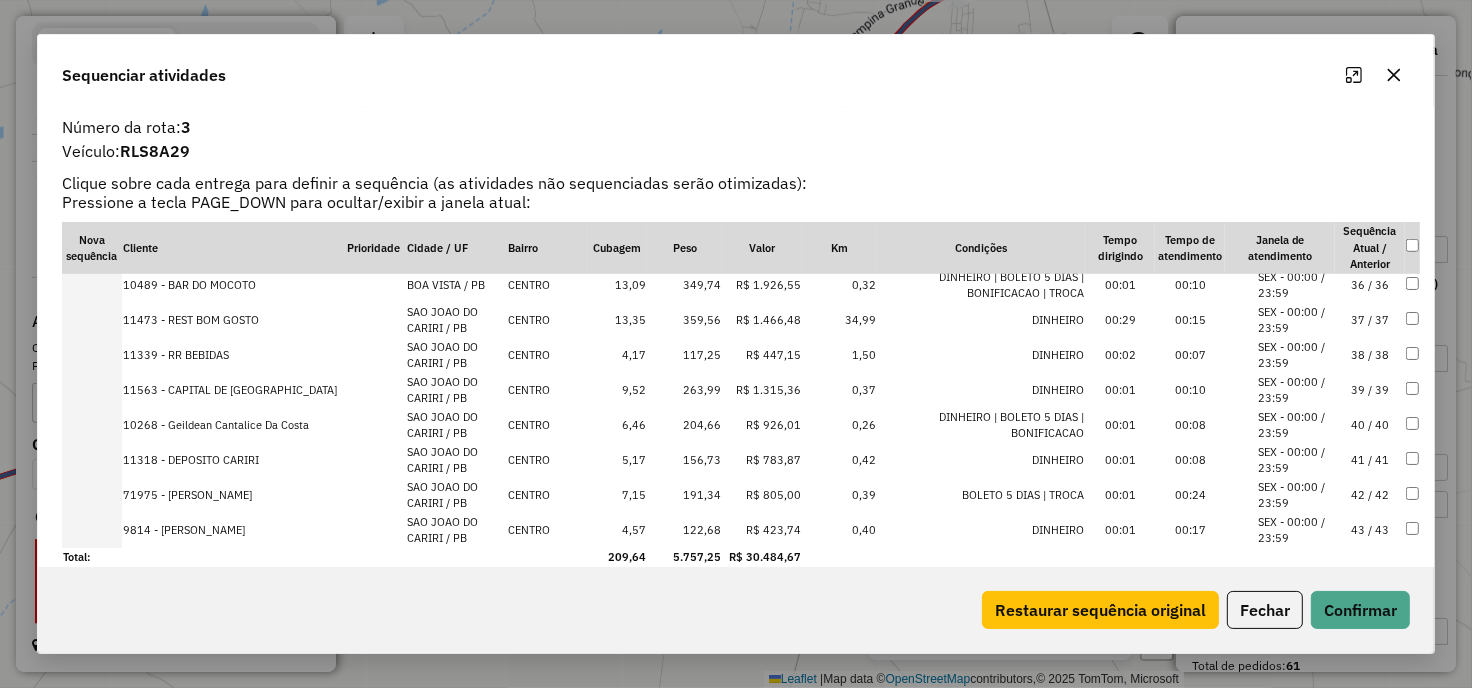 click 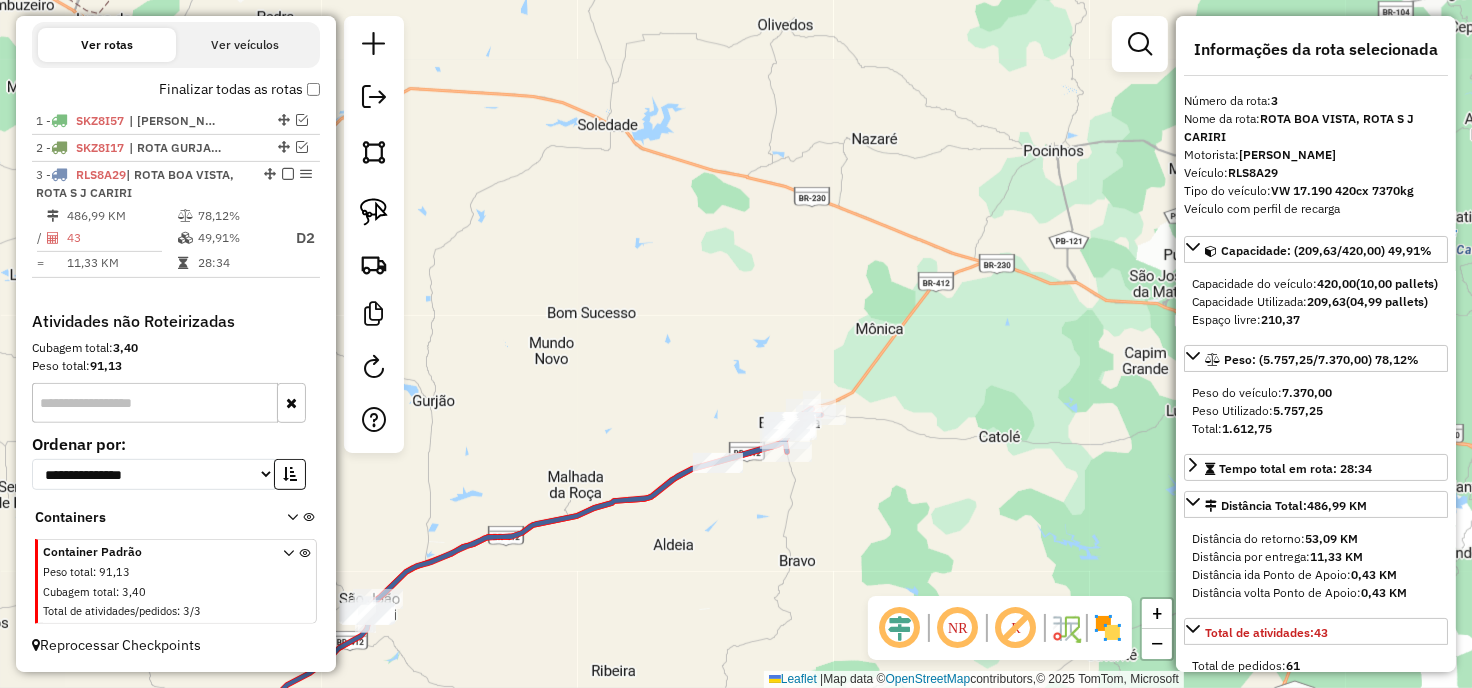 drag, startPoint x: 567, startPoint y: 401, endPoint x: 678, endPoint y: 316, distance: 139.807 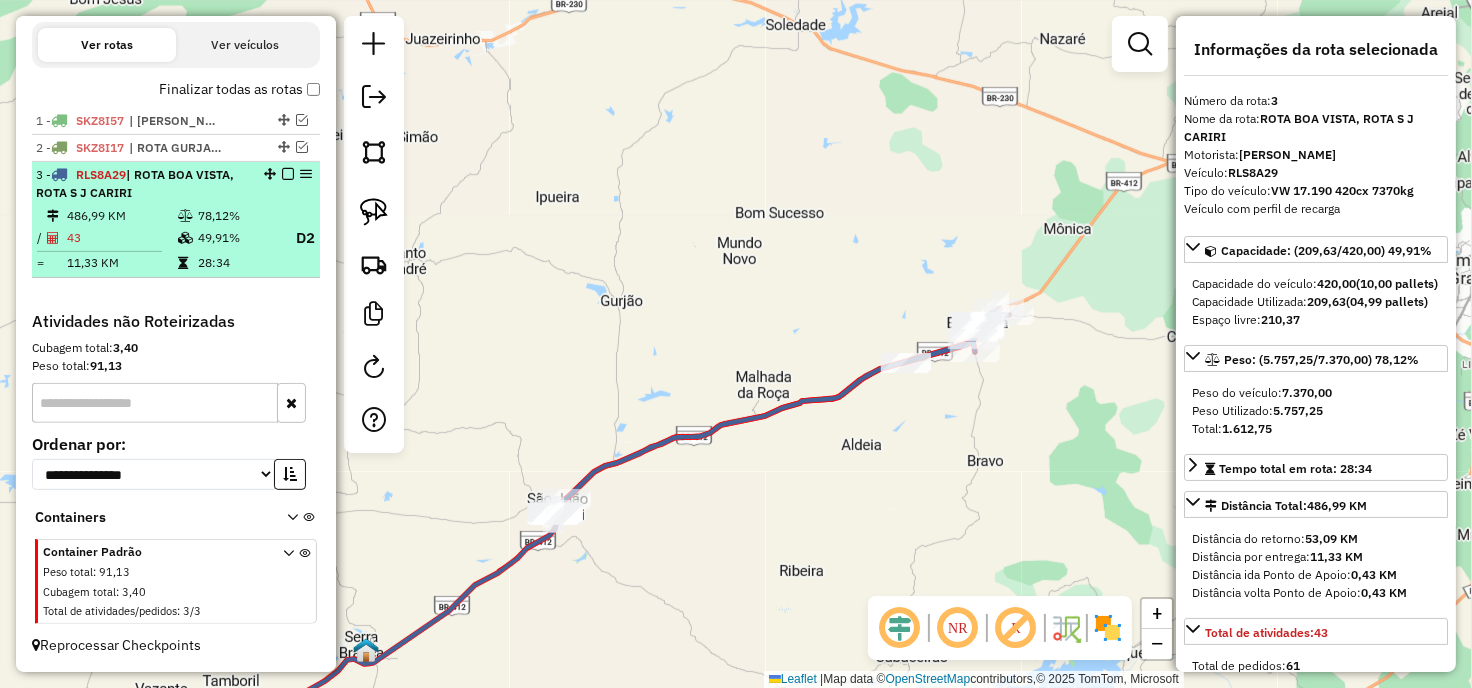 click at bounding box center (288, 174) 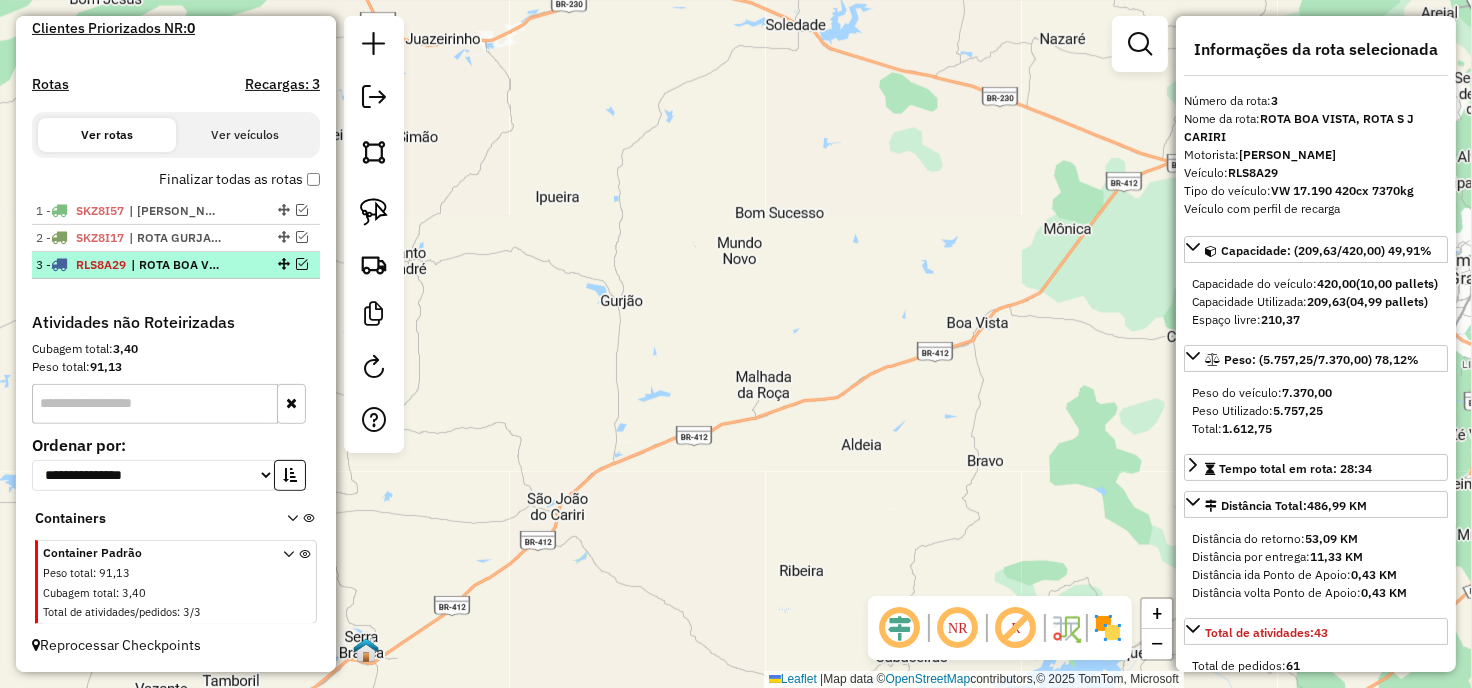 scroll, scrollTop: 566, scrollLeft: 0, axis: vertical 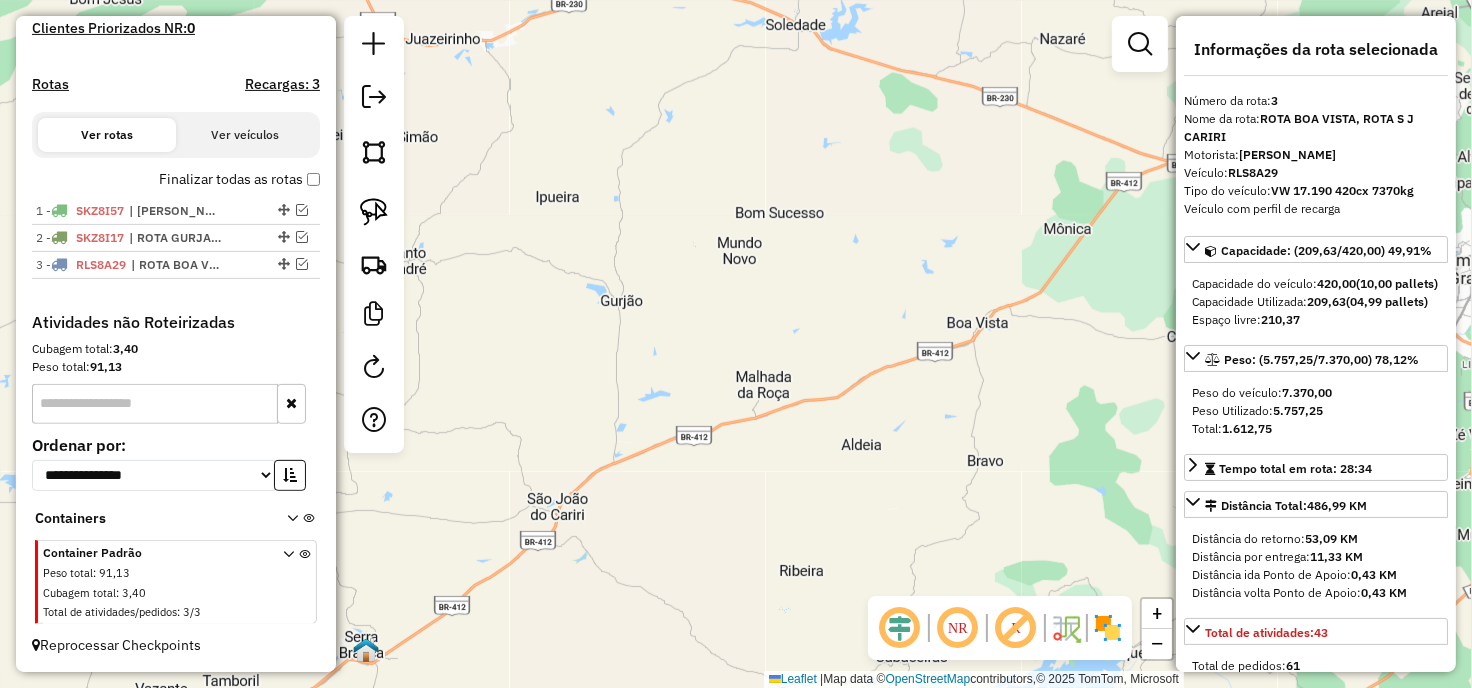 click on "Janela de atendimento Grade de atendimento Capacidade Transportadoras Veículos Cliente Pedidos  Rotas Selecione os dias de semana para filtrar as janelas de atendimento  Seg   Ter   Qua   Qui   Sex   Sáb   Dom  Informe o período da janela de atendimento: De: Até:  Filtrar exatamente a janela do cliente  Considerar janela de atendimento padrão  Selecione os dias de semana para filtrar as grades de atendimento  Seg   Ter   Qua   Qui   Sex   Sáb   Dom   Considerar clientes sem dia de atendimento cadastrado  Clientes fora do dia de atendimento selecionado Filtrar as atividades entre os valores definidos abaixo:  Peso mínimo:   Peso máximo:   Cubagem mínima:   Cubagem máxima:   De:   Até:  Filtrar as atividades entre o tempo de atendimento definido abaixo:  De:   Até:   Considerar capacidade total dos clientes não roteirizados Transportadora: Selecione um ou mais itens Tipo de veículo: Selecione um ou mais itens Veículo: Selecione um ou mais itens Motorista: Selecione um ou mais itens Nome: Rótulo:" 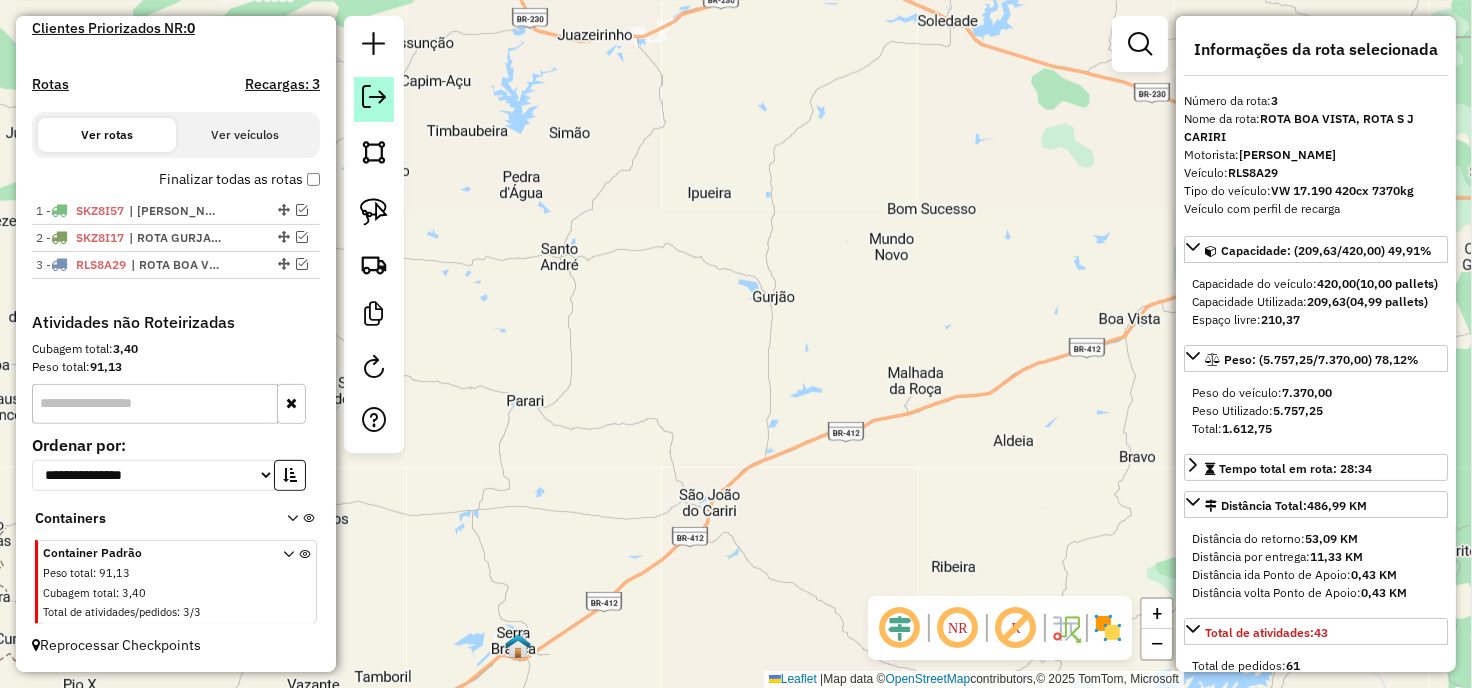 click 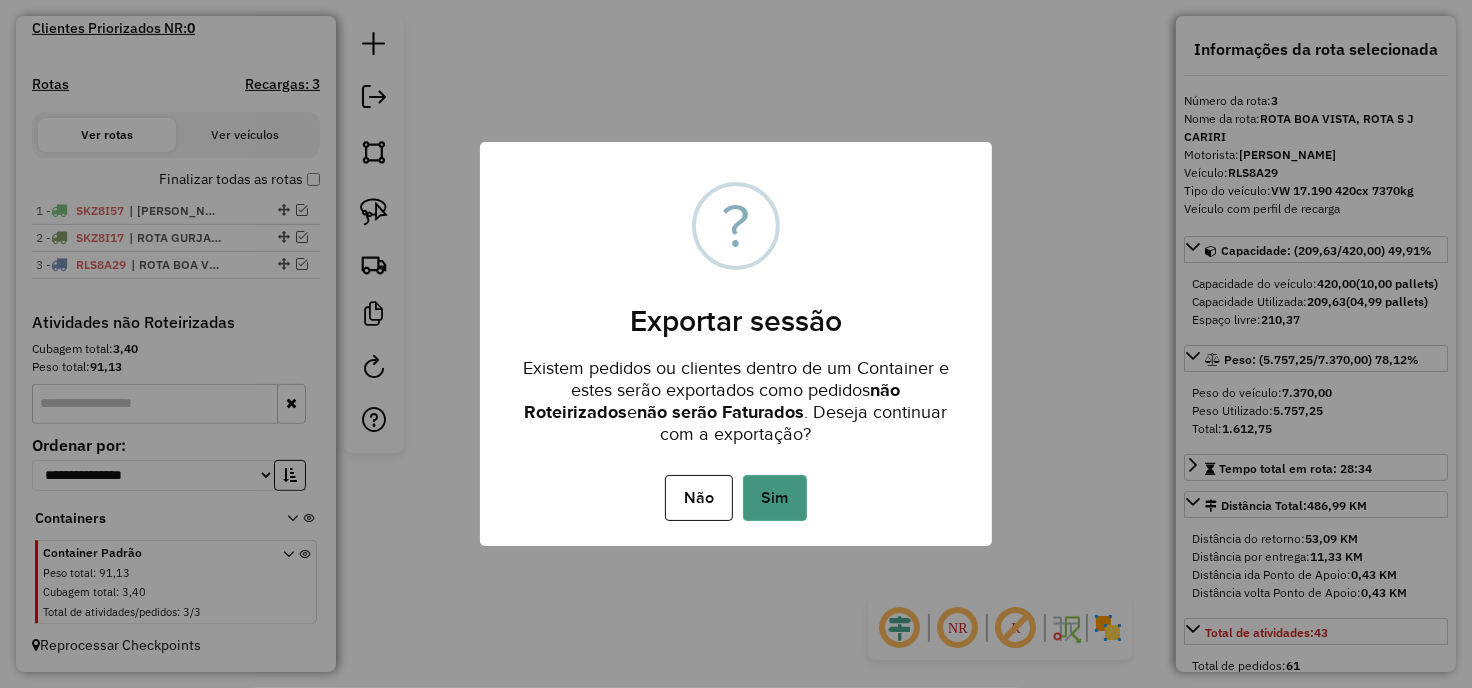 click on "Sim" at bounding box center [775, 498] 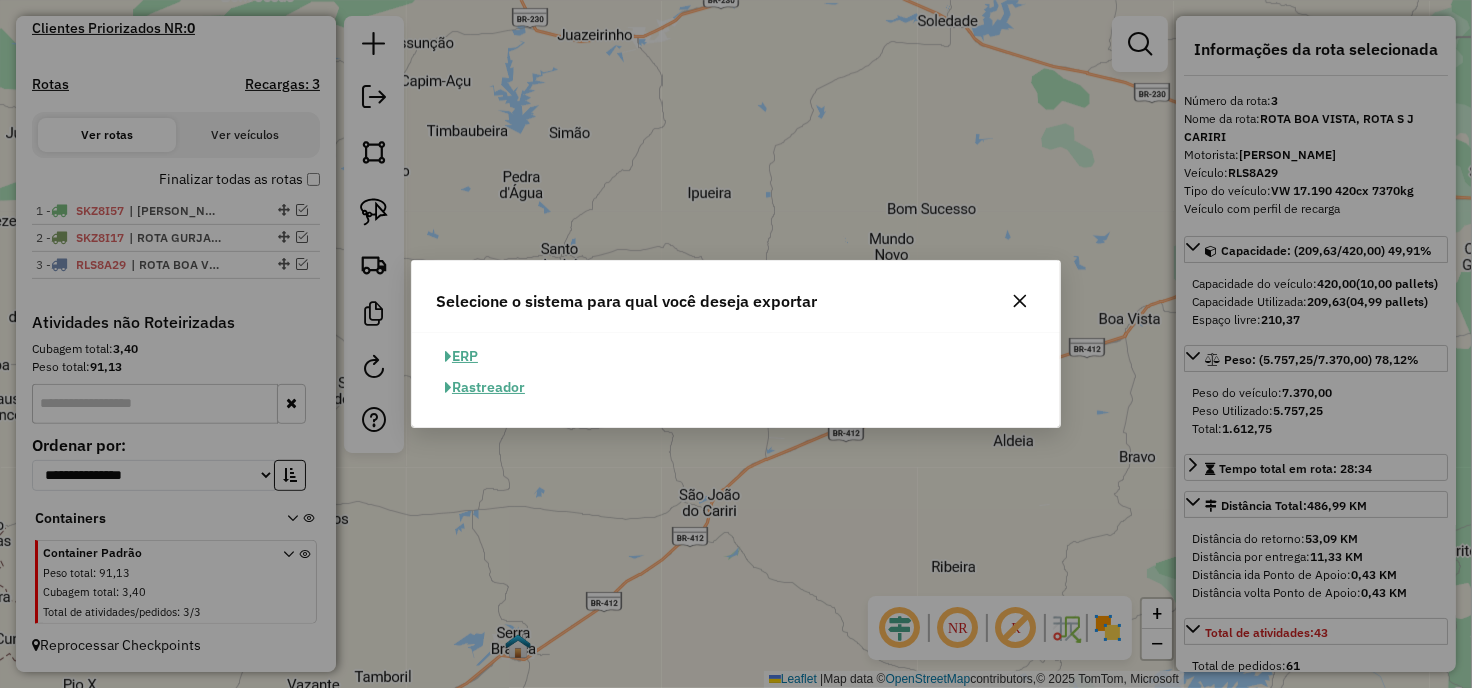 click on "ERP" 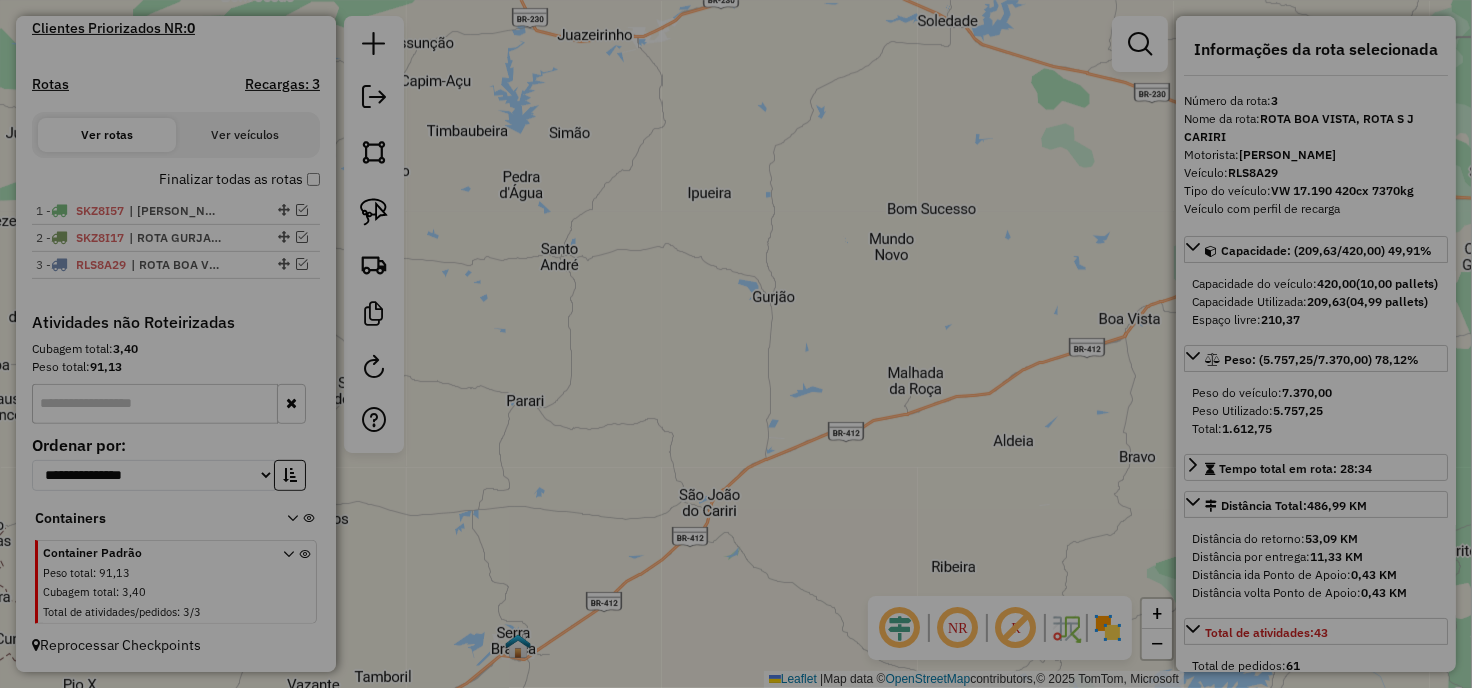 select on "**" 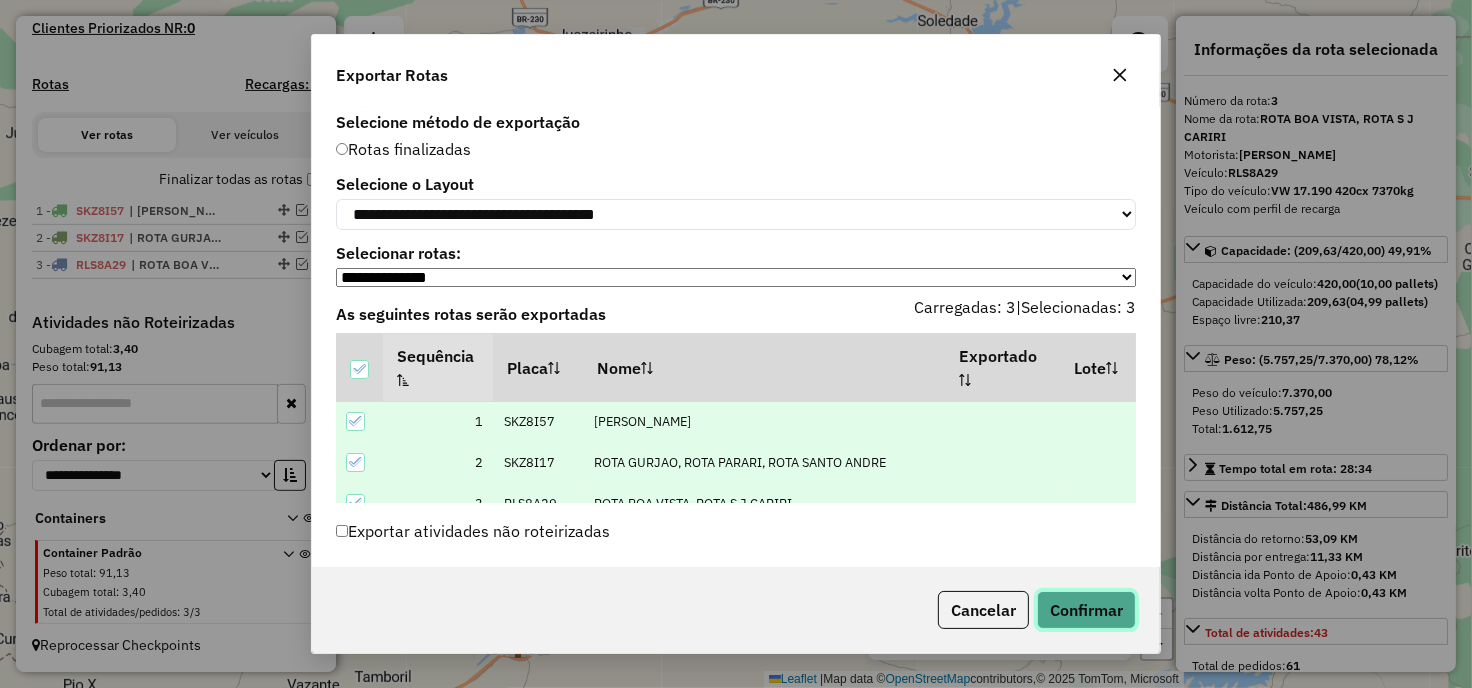 click on "Confirmar" 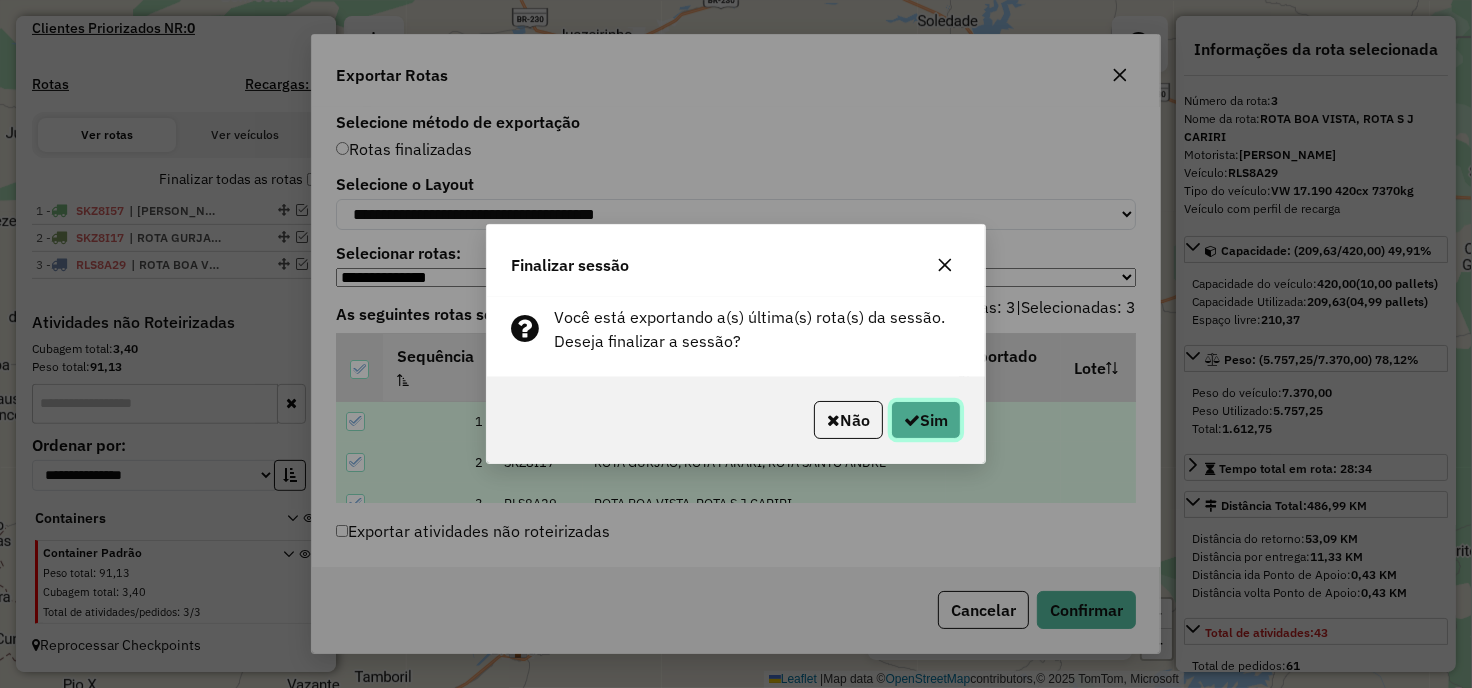 click on "Sim" 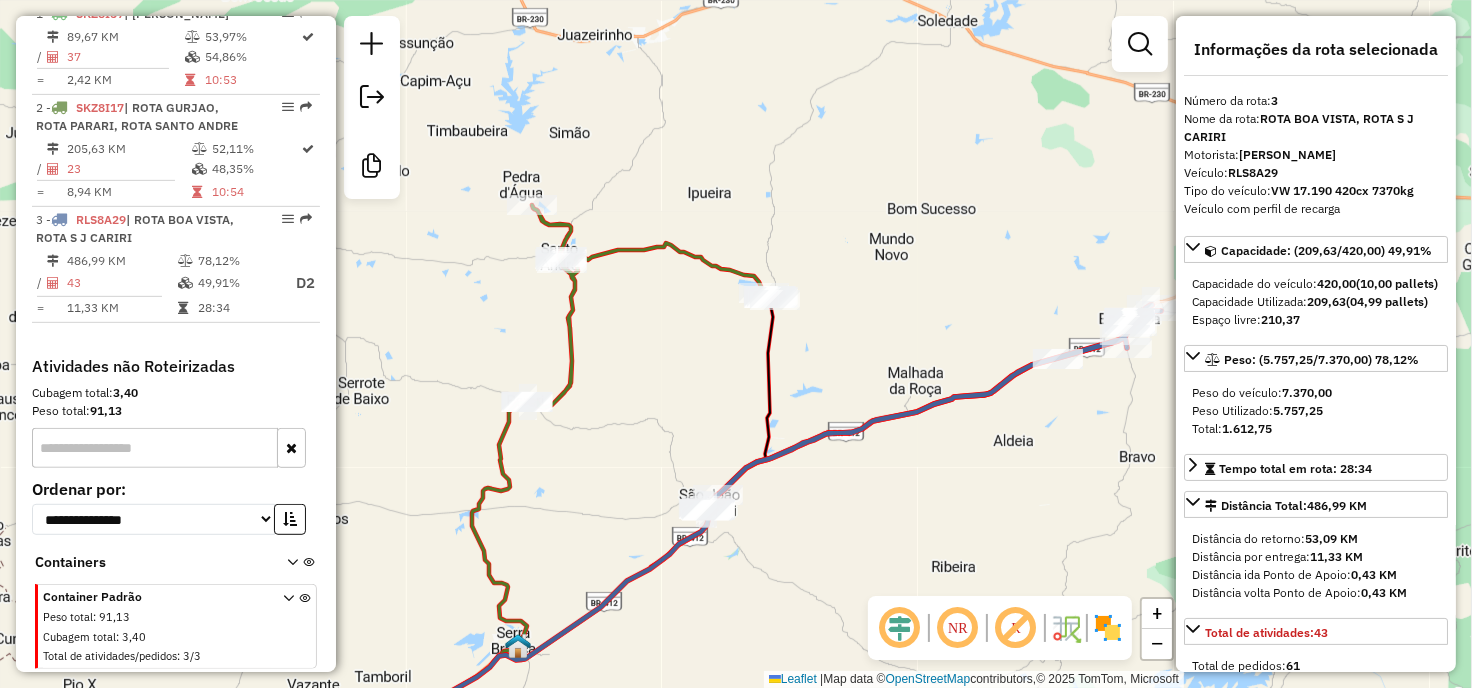 scroll, scrollTop: 0, scrollLeft: 0, axis: both 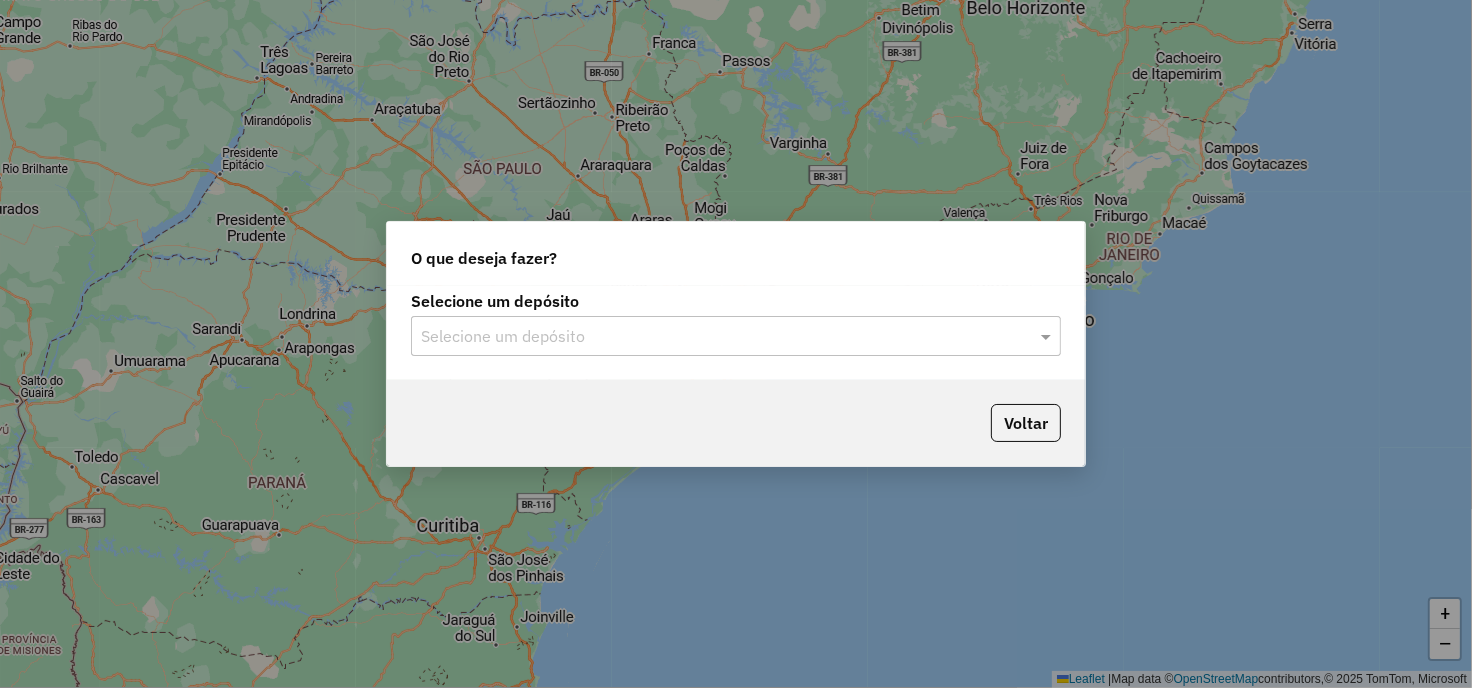 click 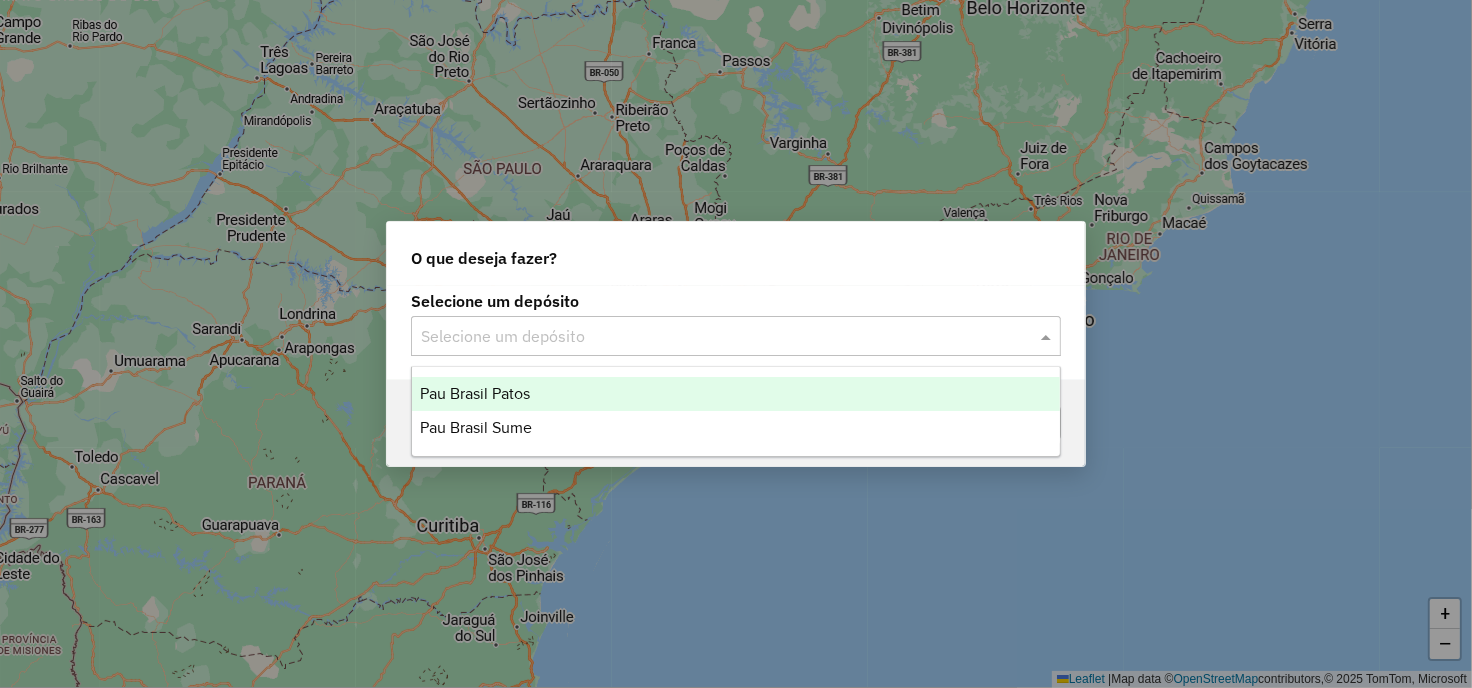 click on "Pau Brasil Patos" at bounding box center (736, 394) 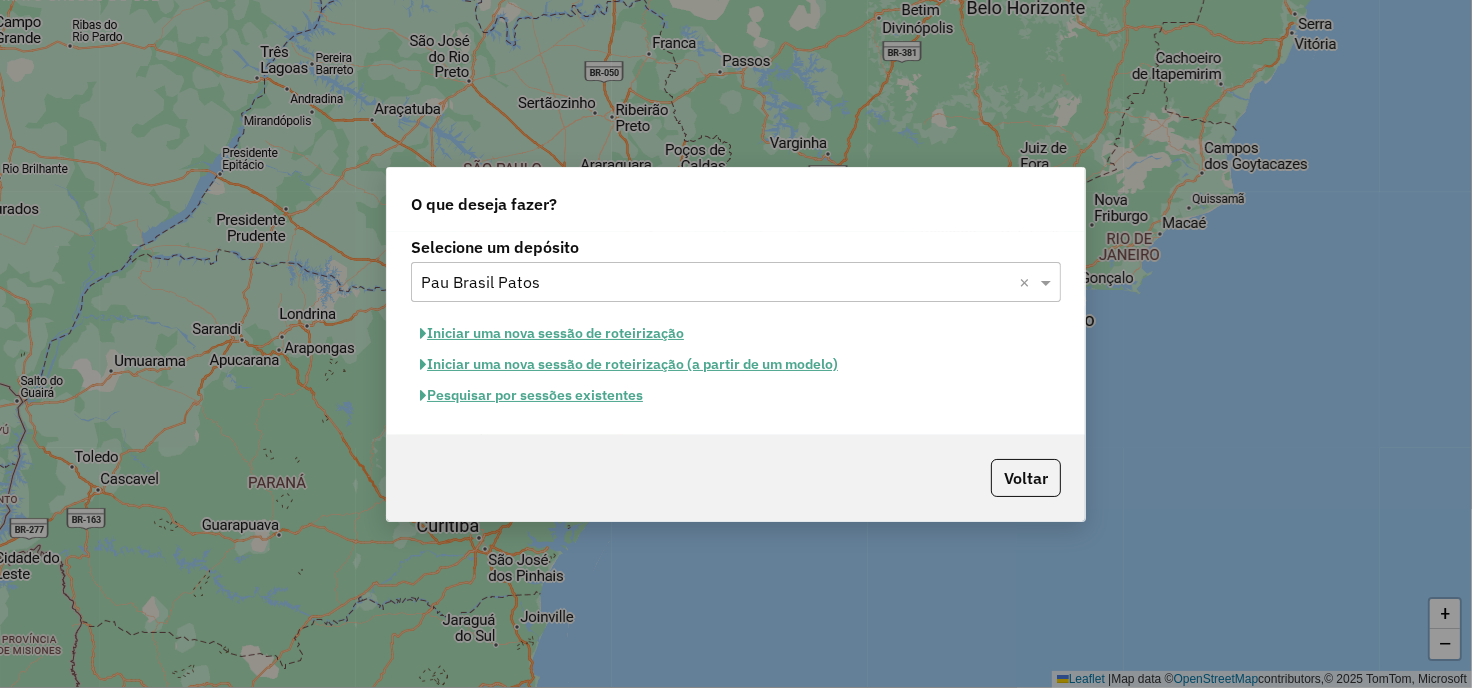 click on "Iniciar uma nova sessão de roteirização" 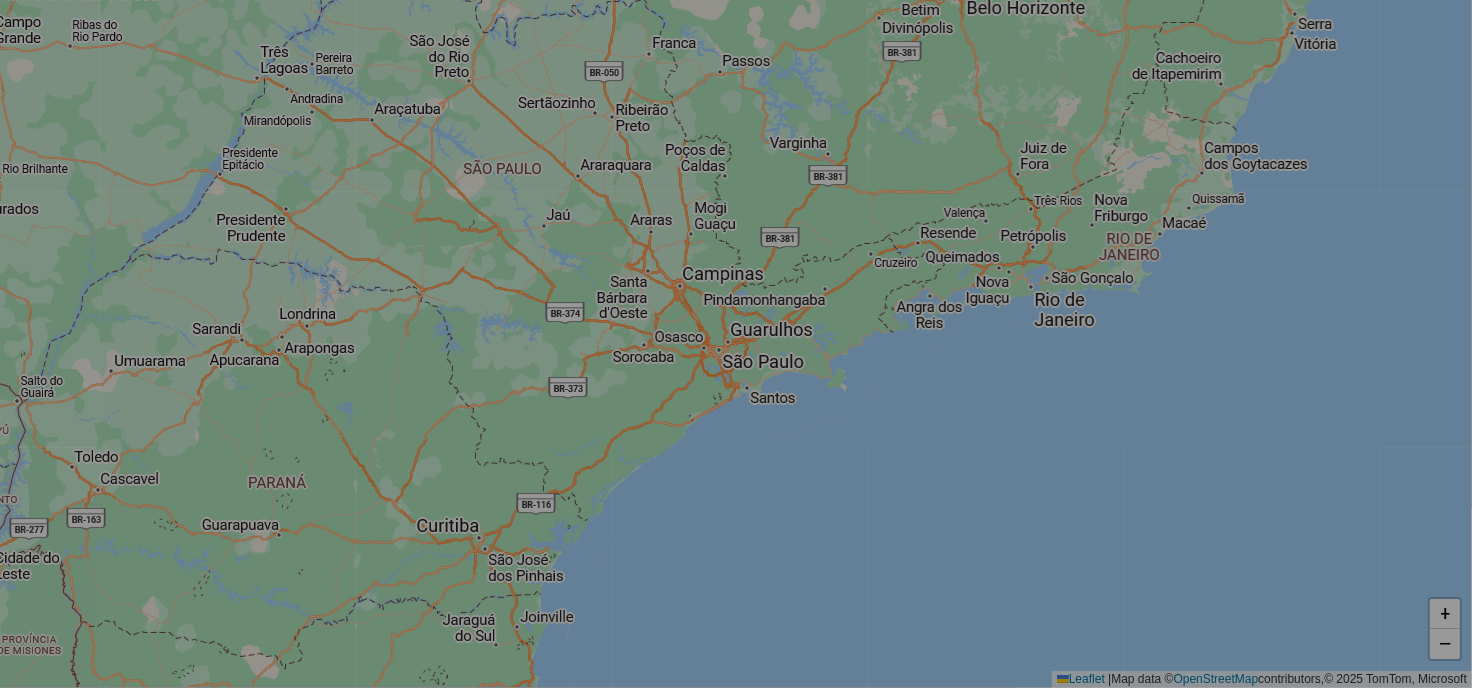 select on "*" 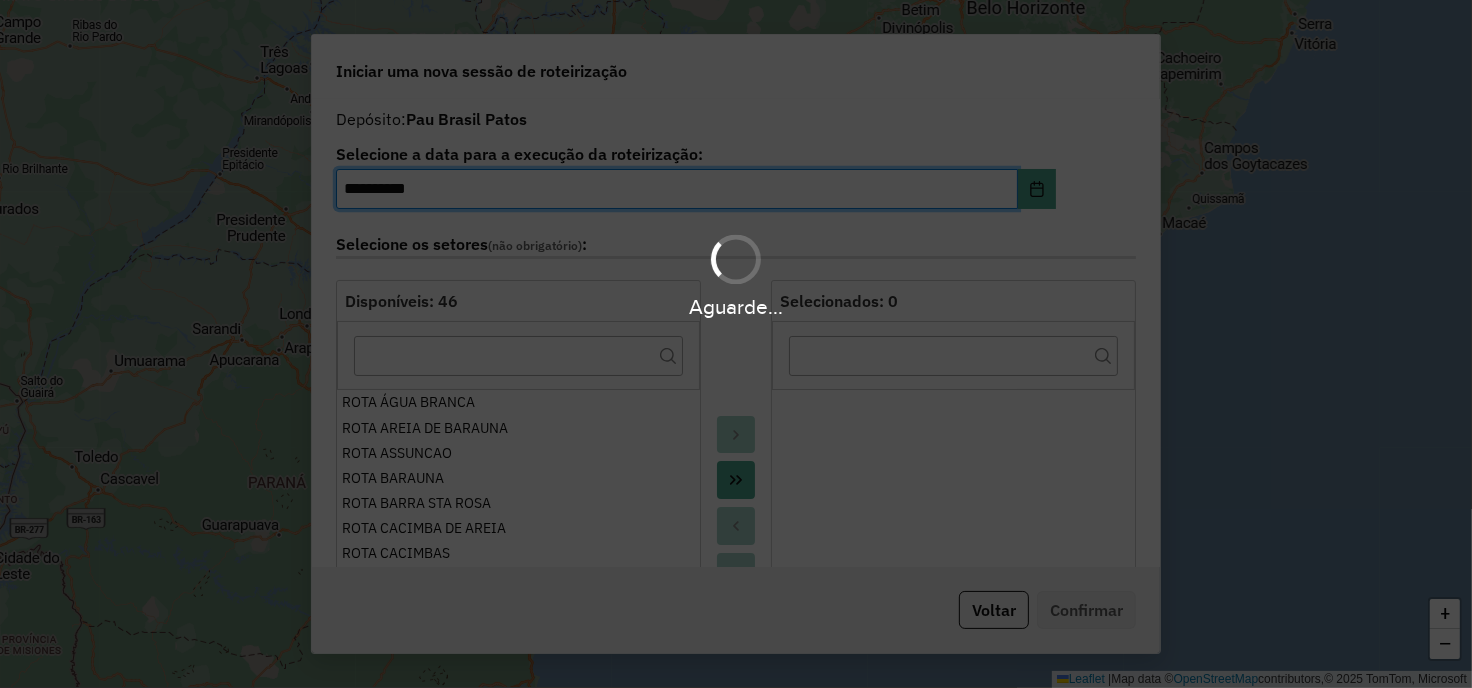 click on "Aguarde..." at bounding box center [736, 344] 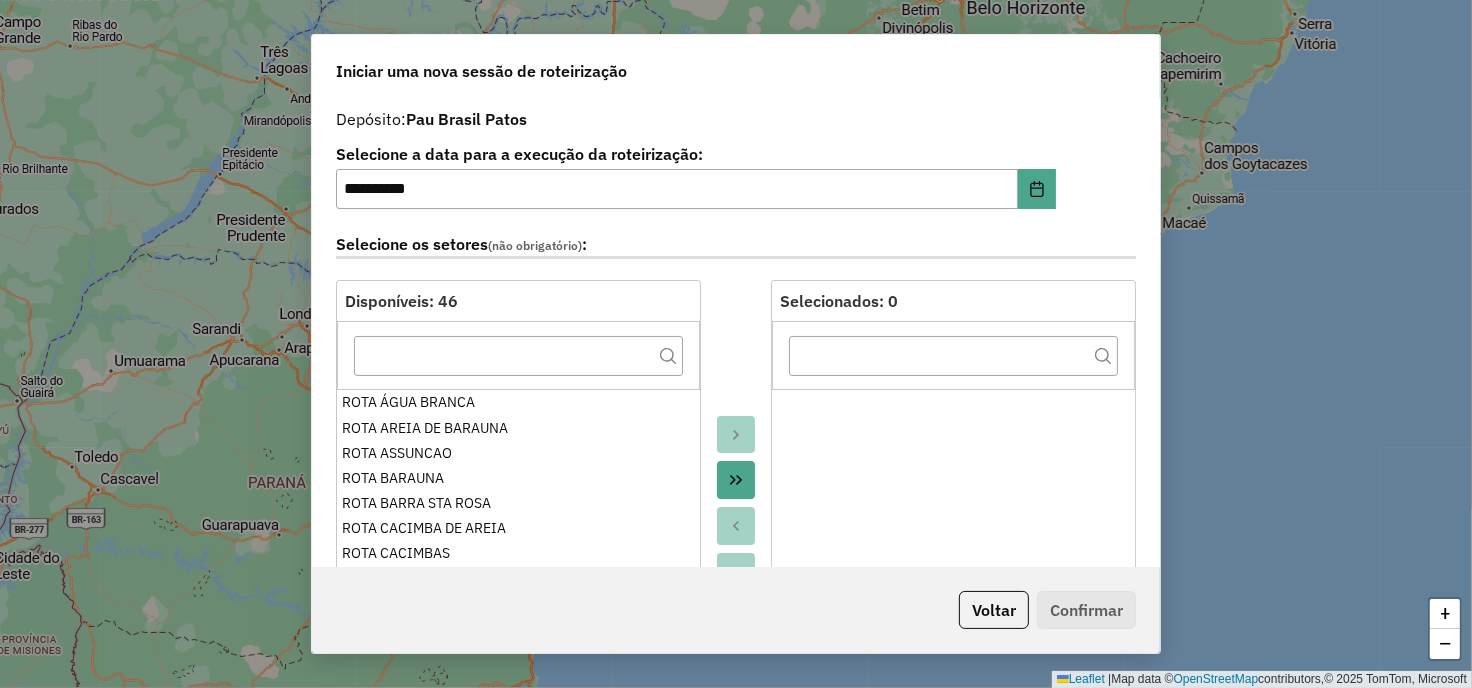 click 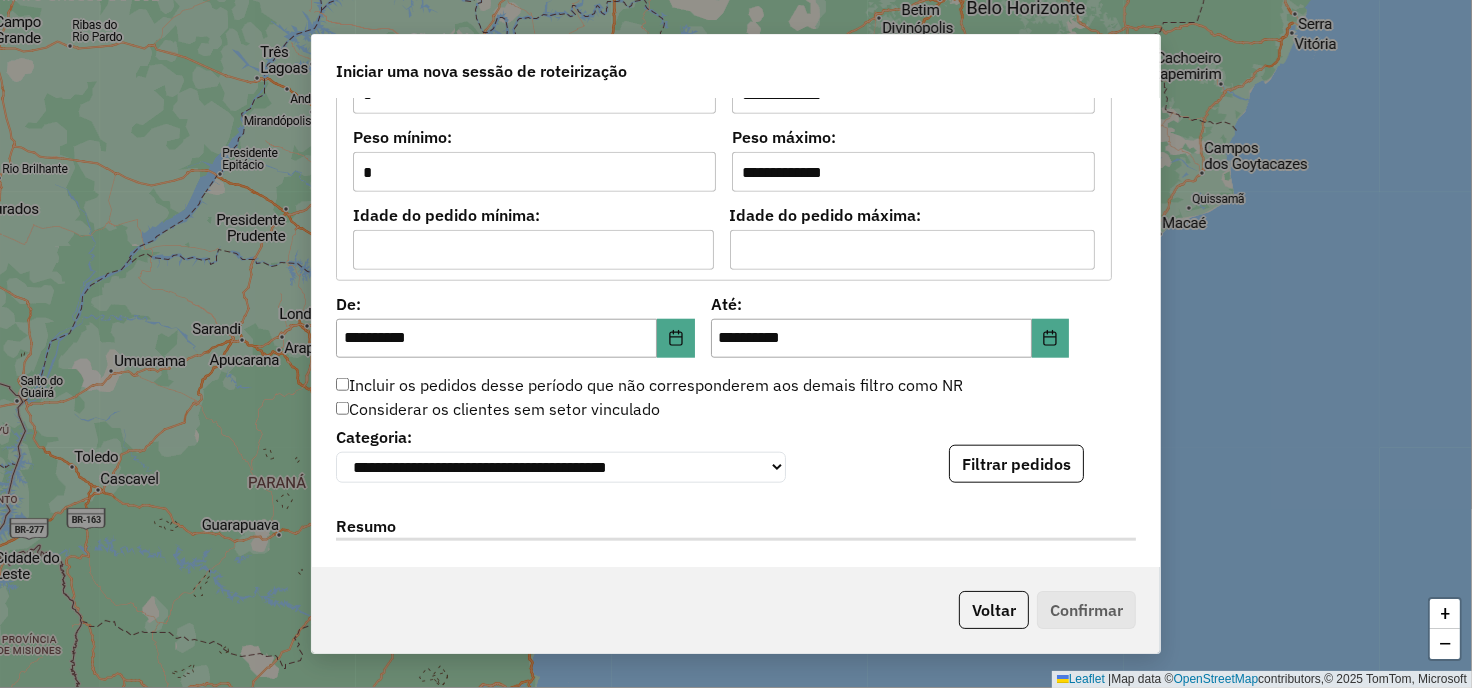 scroll, scrollTop: 1925, scrollLeft: 0, axis: vertical 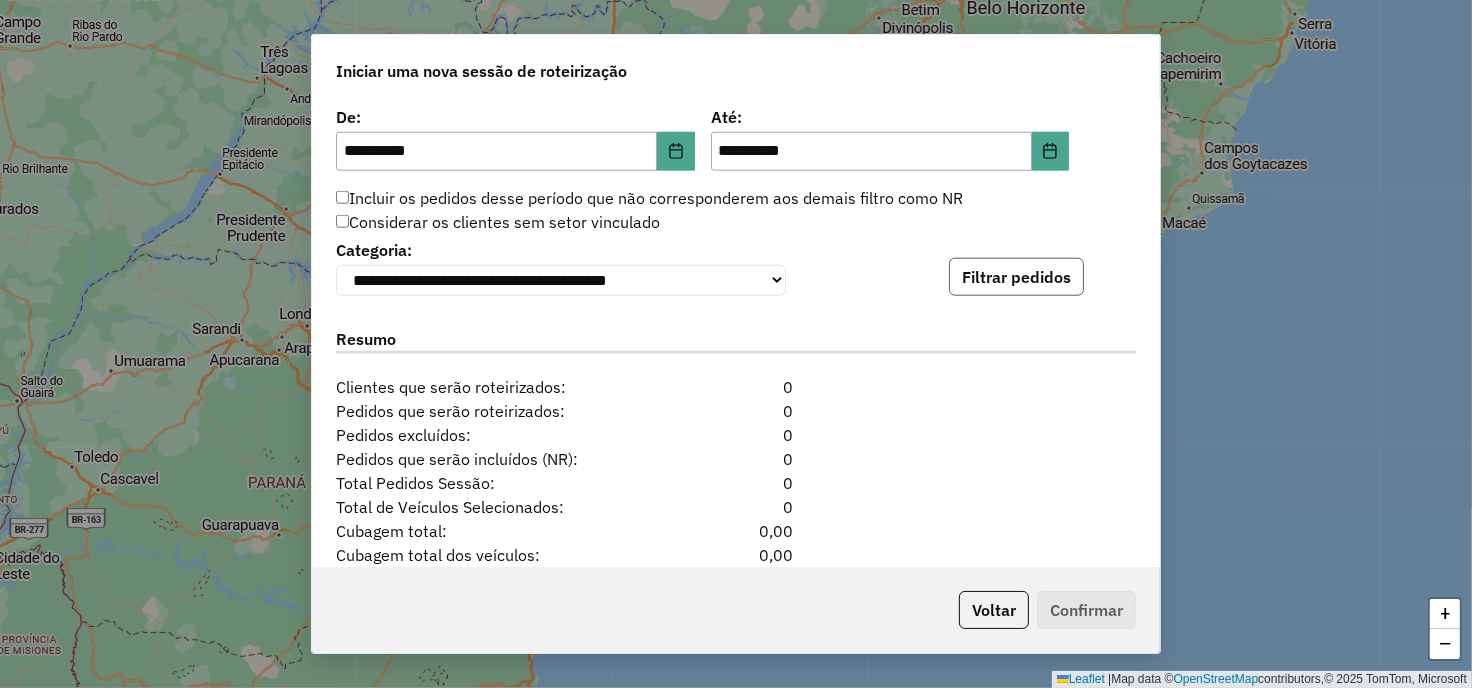 click on "Filtrar pedidos" 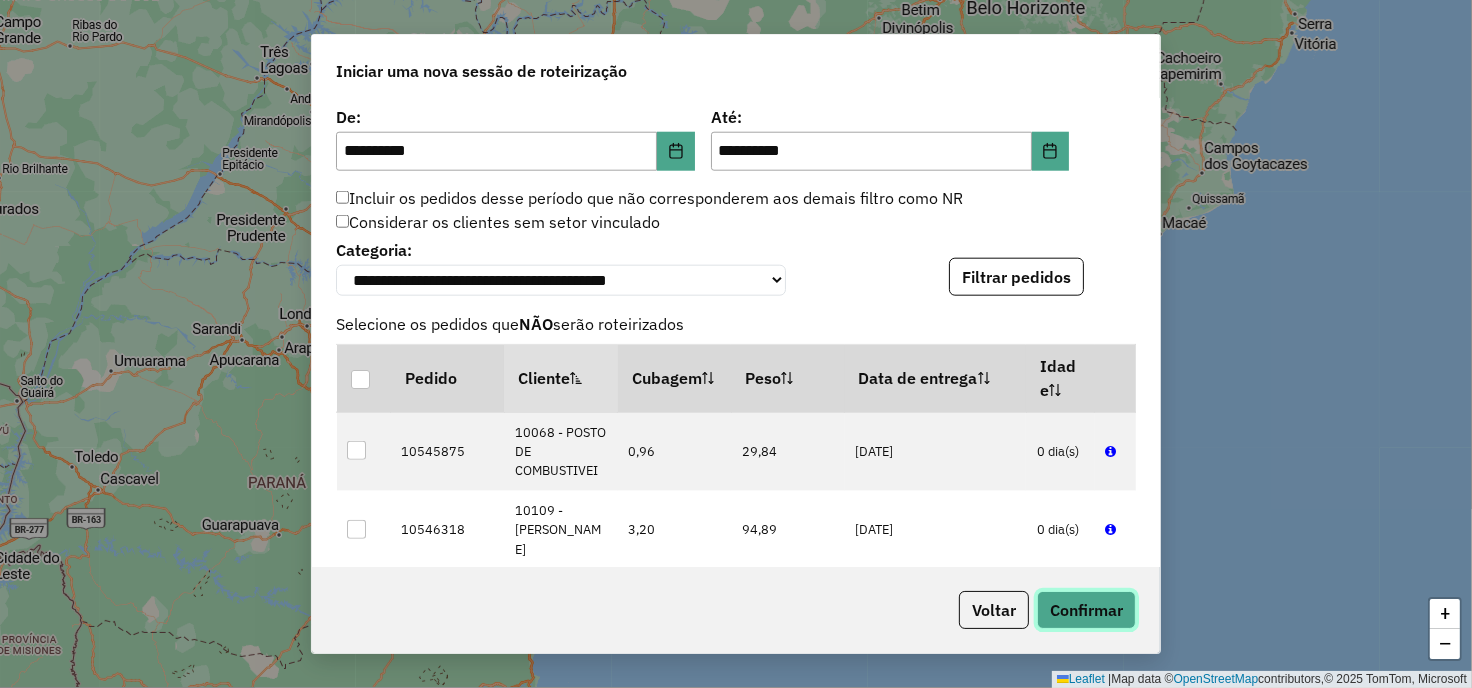 click on "Confirmar" 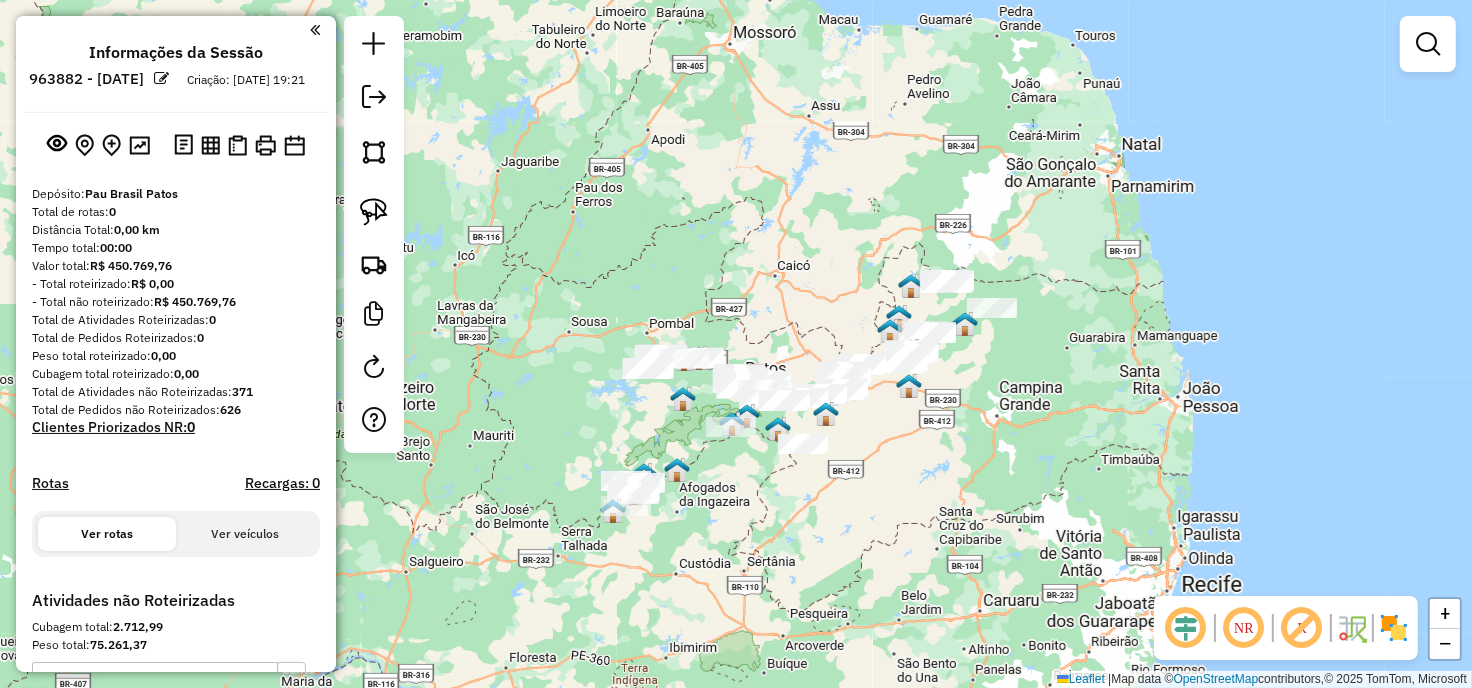 click on "Janela de atendimento Grade de atendimento Capacidade Transportadoras Veículos Cliente Pedidos  Rotas Selecione os dias de semana para filtrar as janelas de atendimento  Seg   Ter   Qua   Qui   Sex   Sáb   Dom  Informe o período da janela de atendimento: De: Até:  Filtrar exatamente a janela do cliente  Considerar janela de atendimento padrão  Selecione os dias de semana para filtrar as grades de atendimento  Seg   Ter   Qua   Qui   Sex   Sáb   Dom   Considerar clientes sem dia de atendimento cadastrado  Clientes fora do dia de atendimento selecionado Filtrar as atividades entre os valores definidos abaixo:  Peso mínimo:   Peso máximo:   Cubagem mínima:   Cubagem máxima:   De:   Até:  Filtrar as atividades entre o tempo de atendimento definido abaixo:  De:   Até:   Considerar capacidade total dos clientes não roteirizados Transportadora: Selecione um ou mais itens Tipo de veículo: Selecione um ou mais itens Veículo: Selecione um ou mais itens Motorista: Selecione um ou mais itens Nome: Rótulo:" 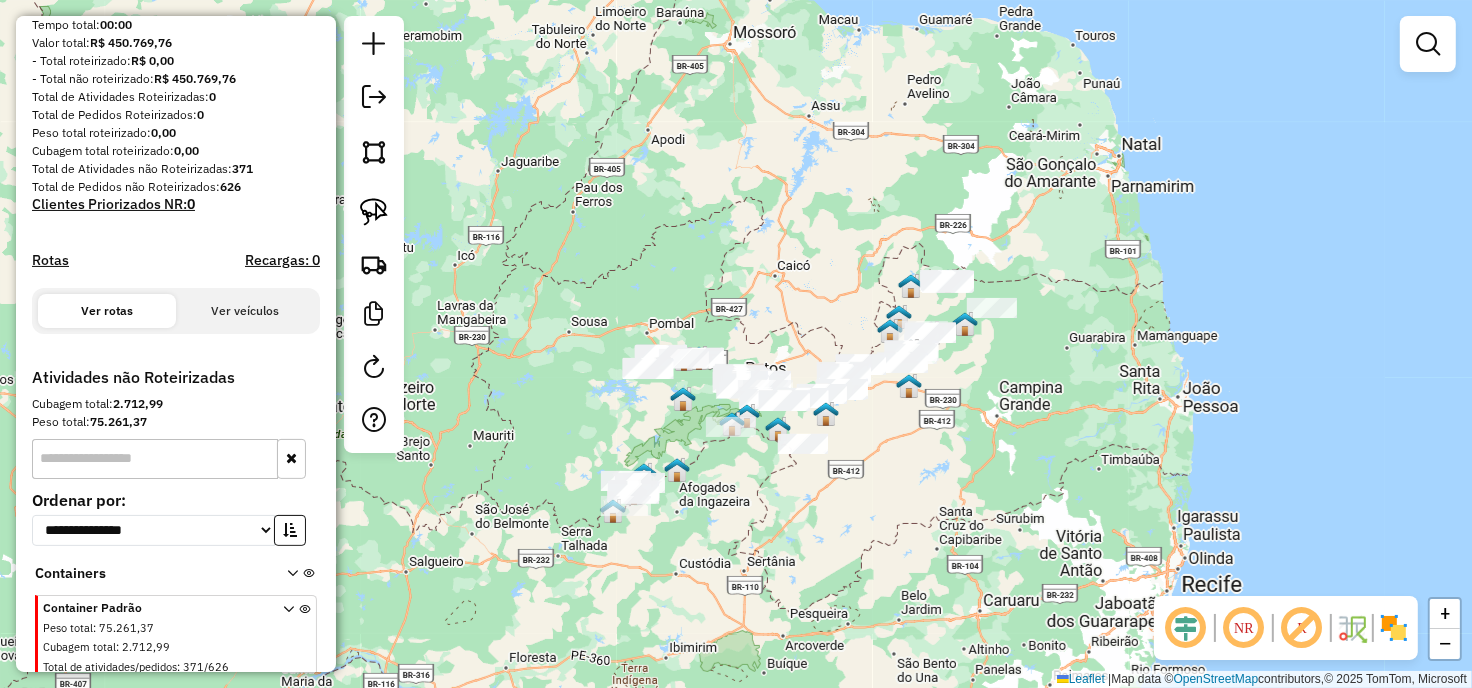 scroll, scrollTop: 294, scrollLeft: 0, axis: vertical 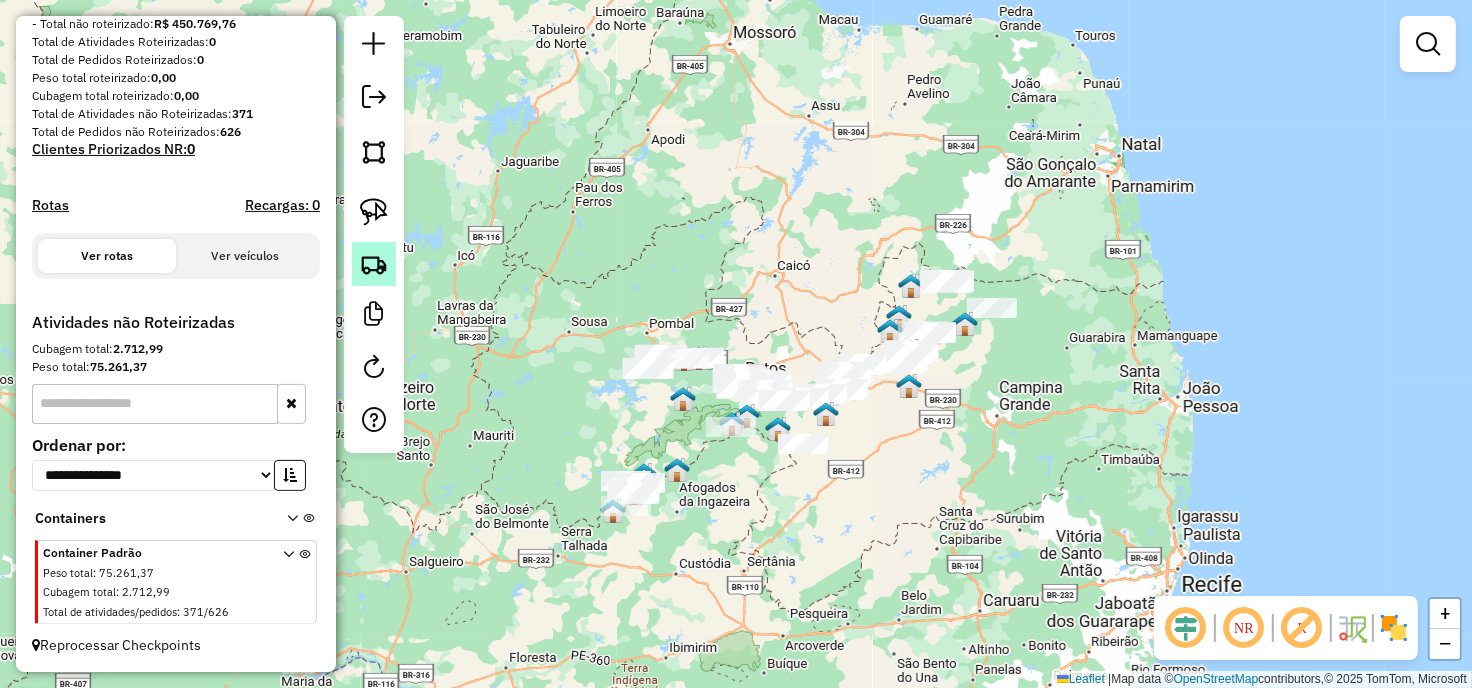 click 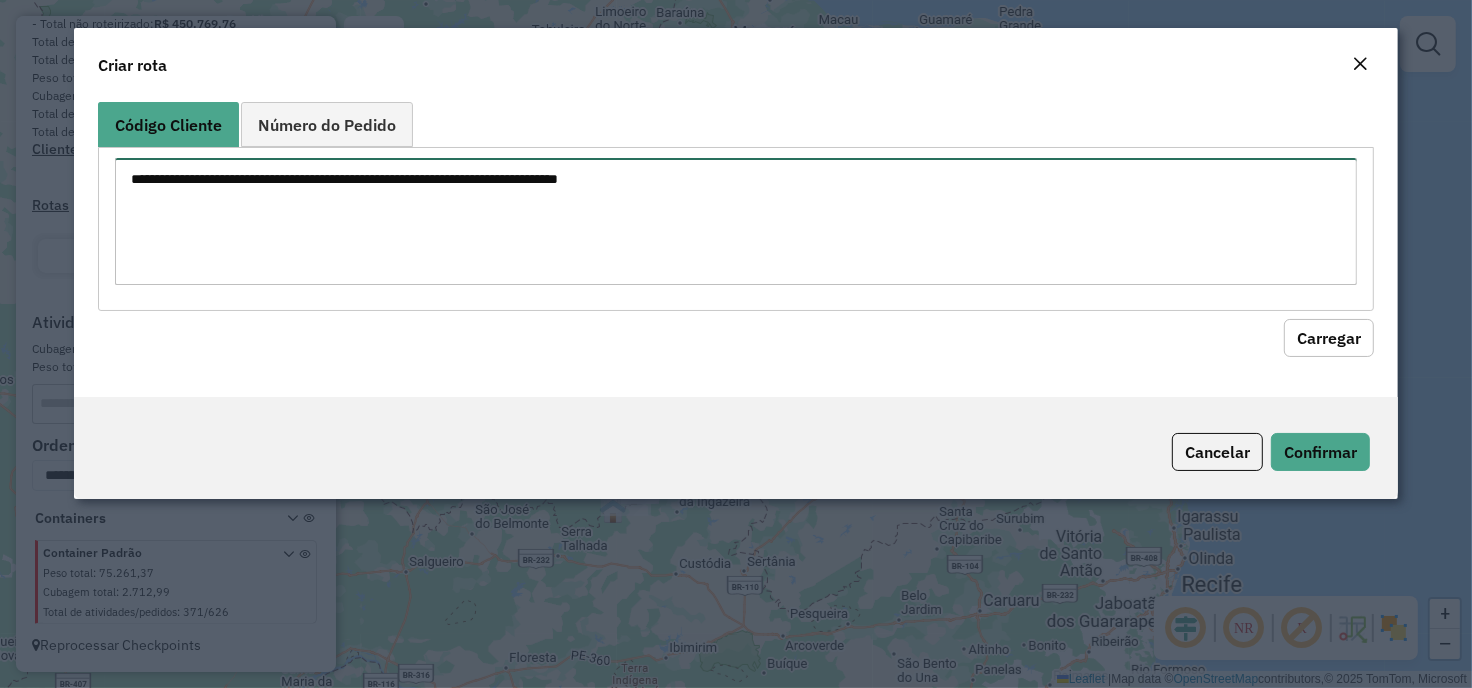 click at bounding box center (736, 221) 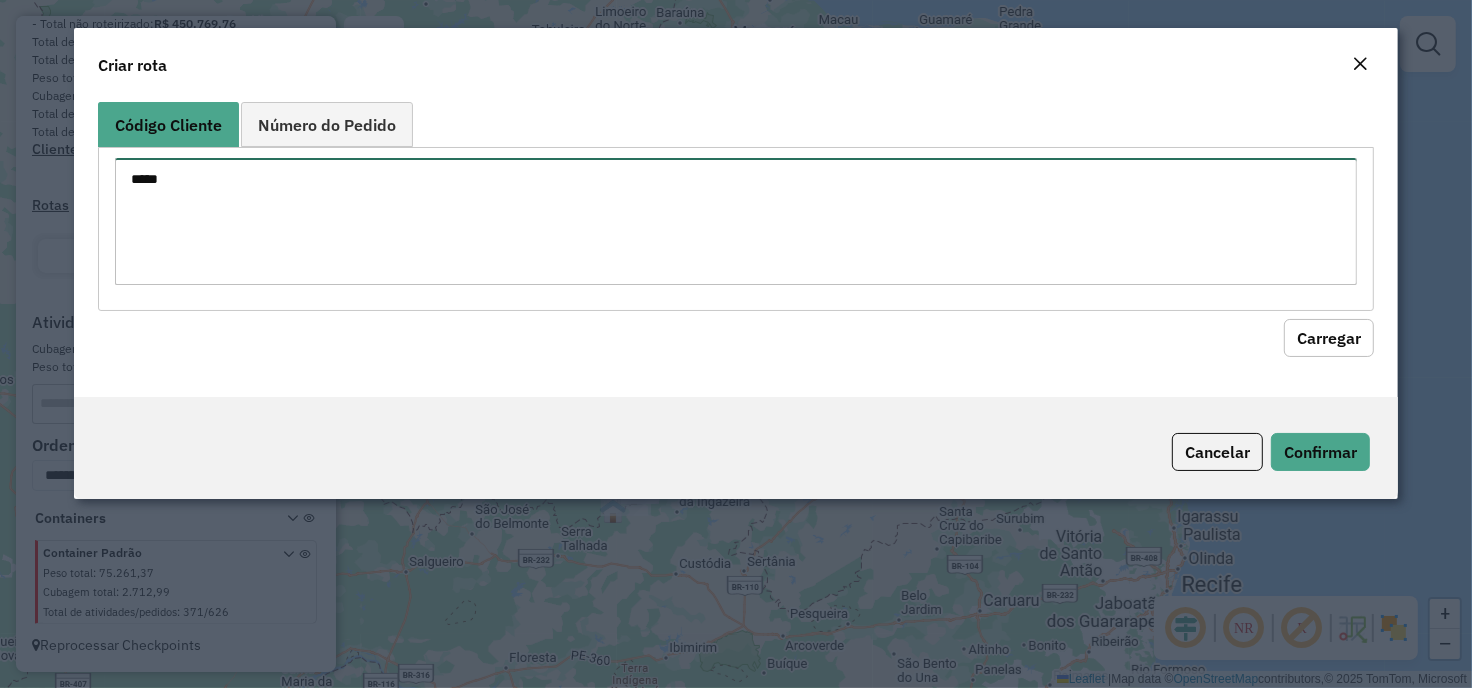 type on "*****" 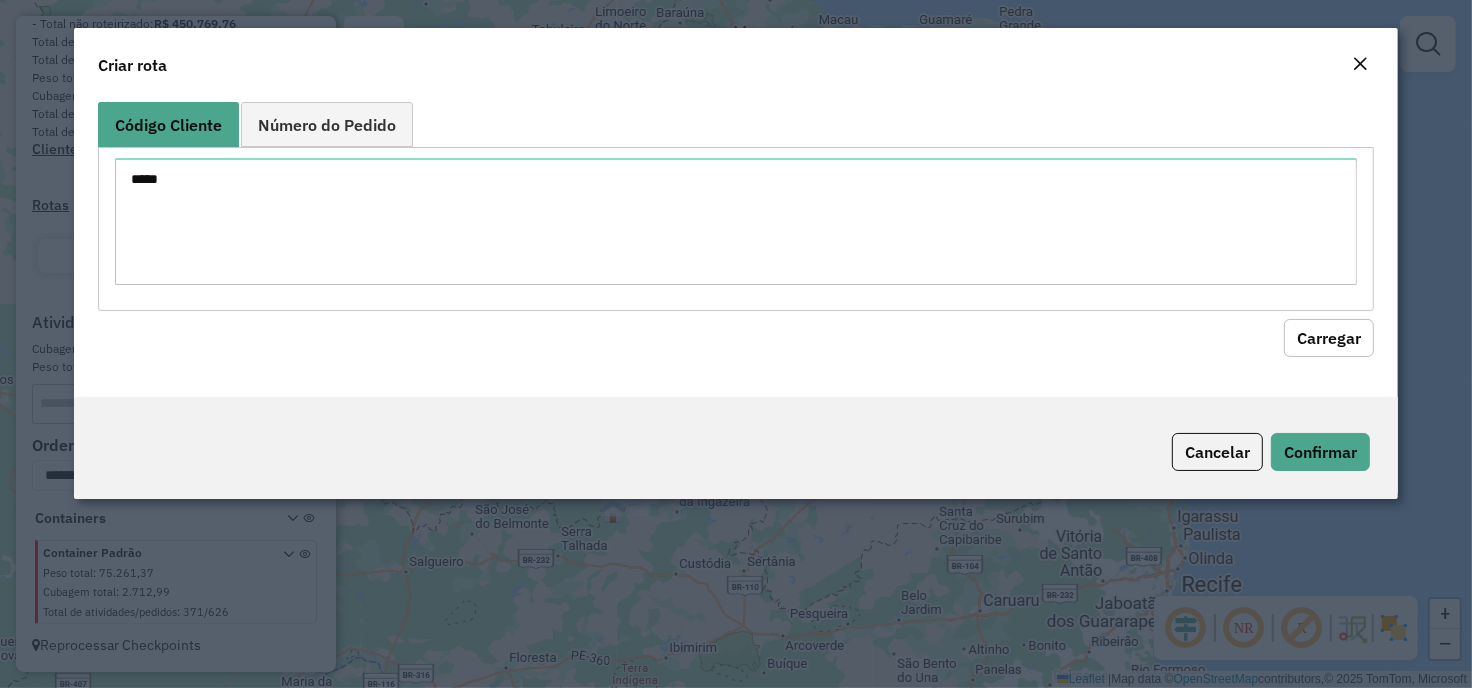 type 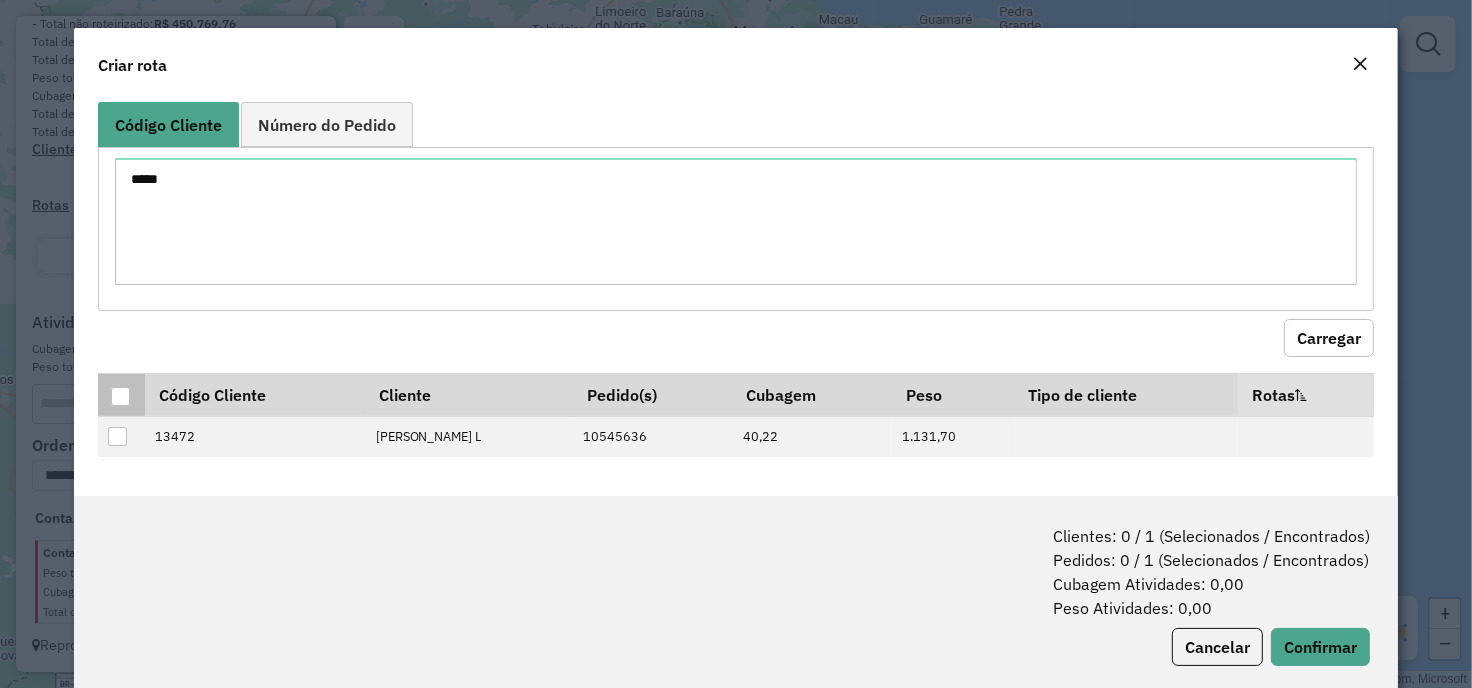 click at bounding box center [120, 396] 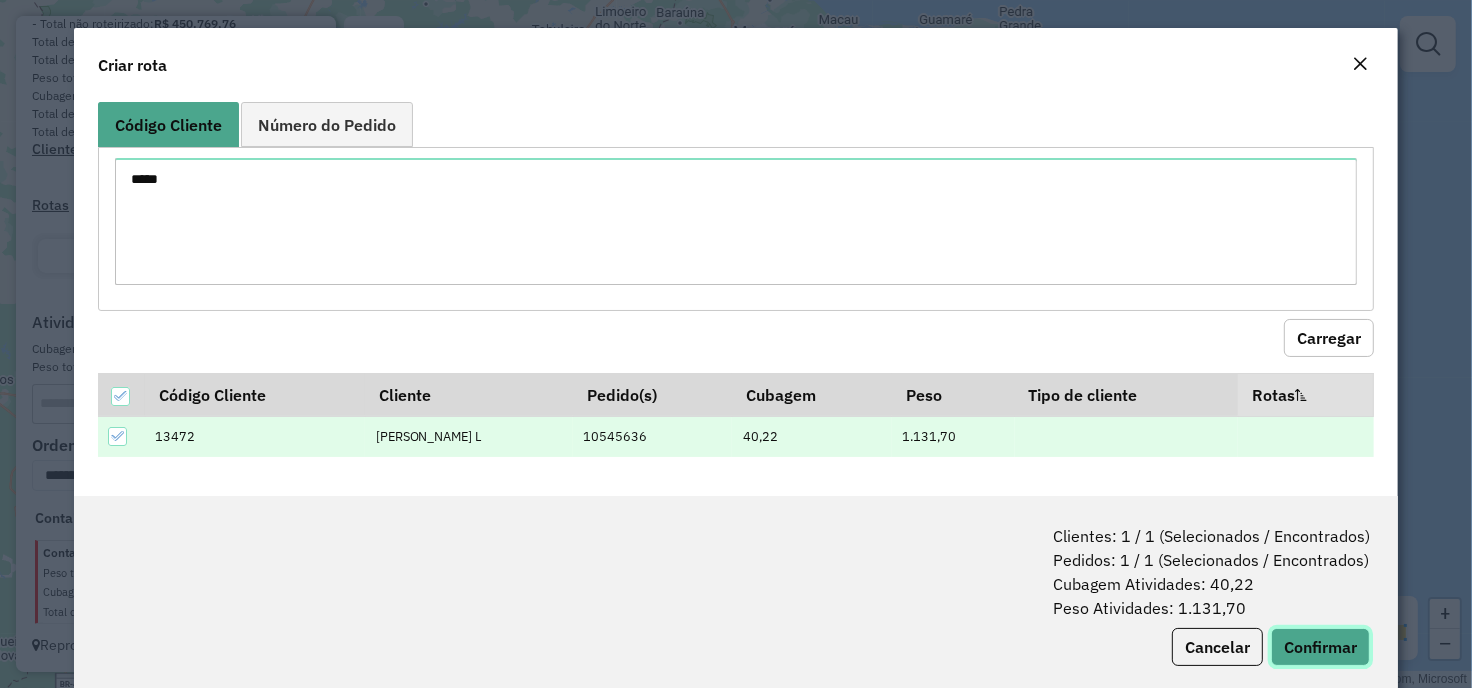 click on "Confirmar" 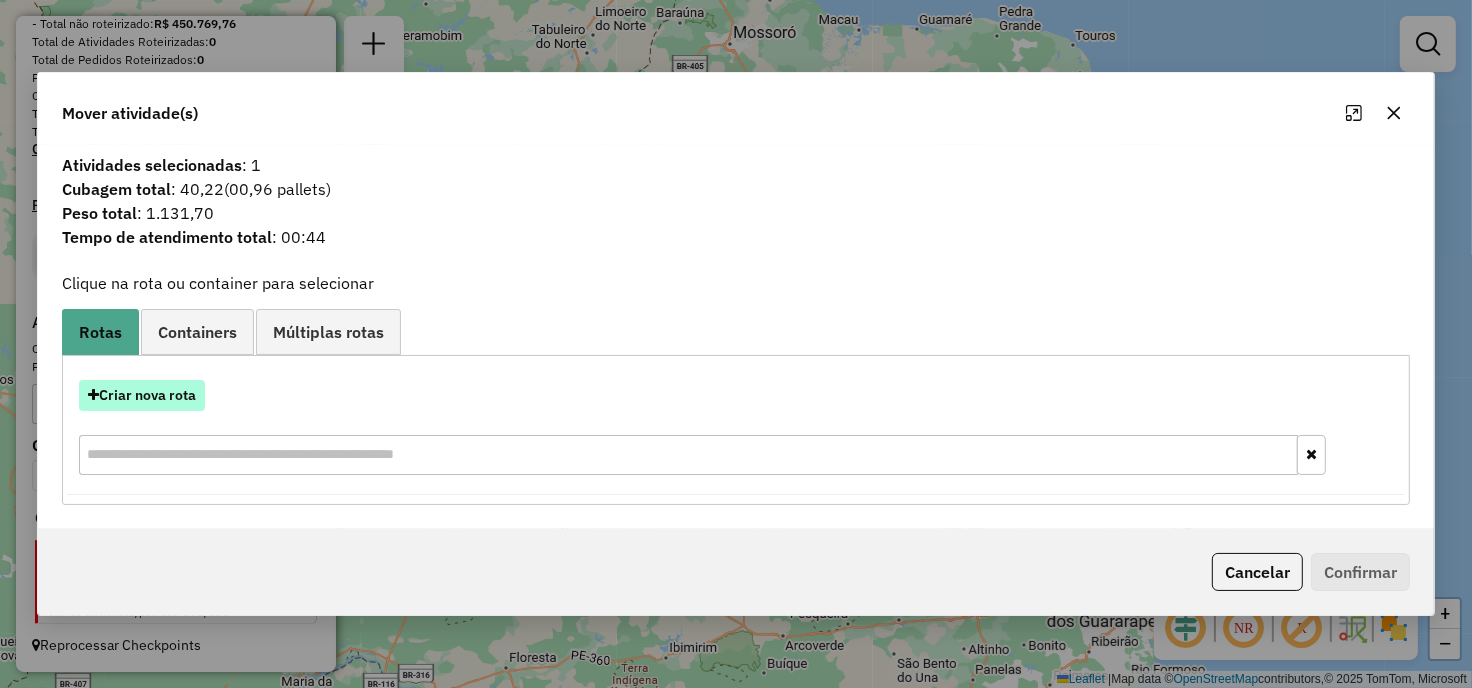 click on "Criar nova rota" at bounding box center [142, 395] 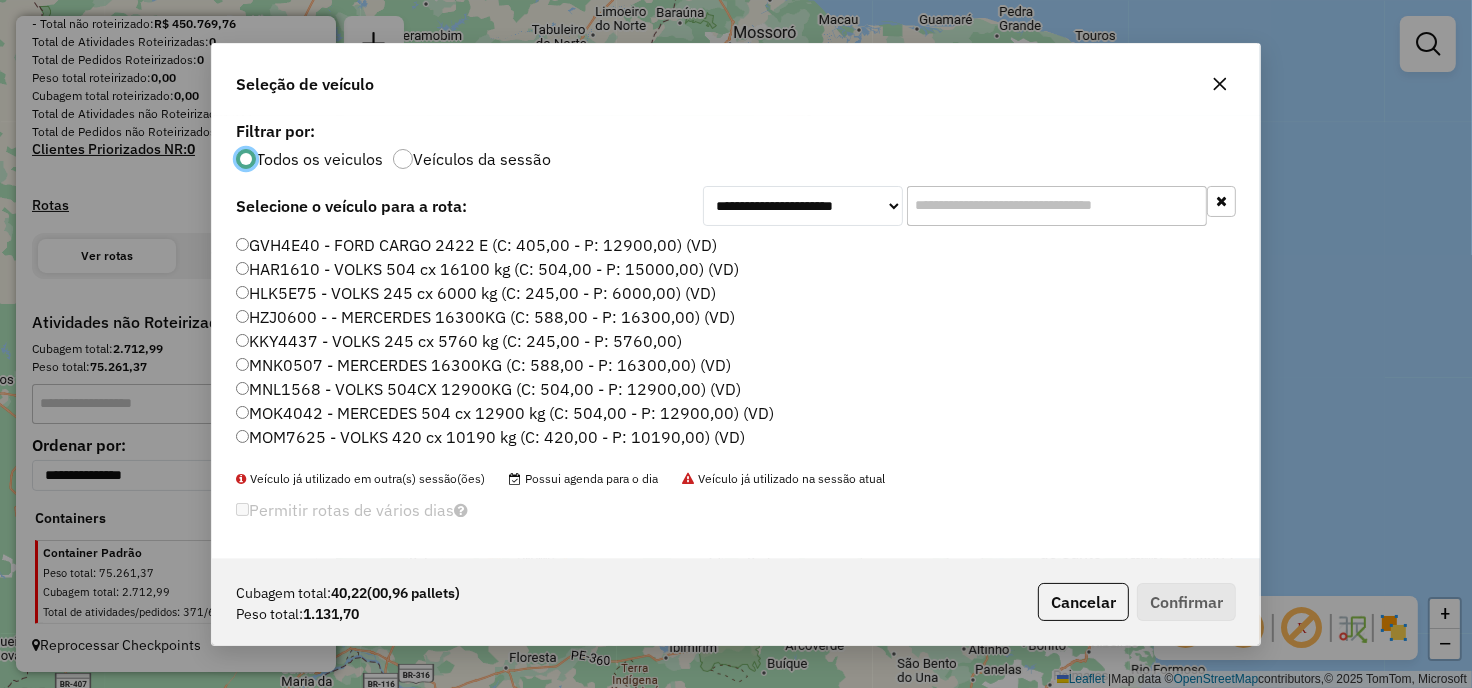 scroll, scrollTop: 11, scrollLeft: 5, axis: both 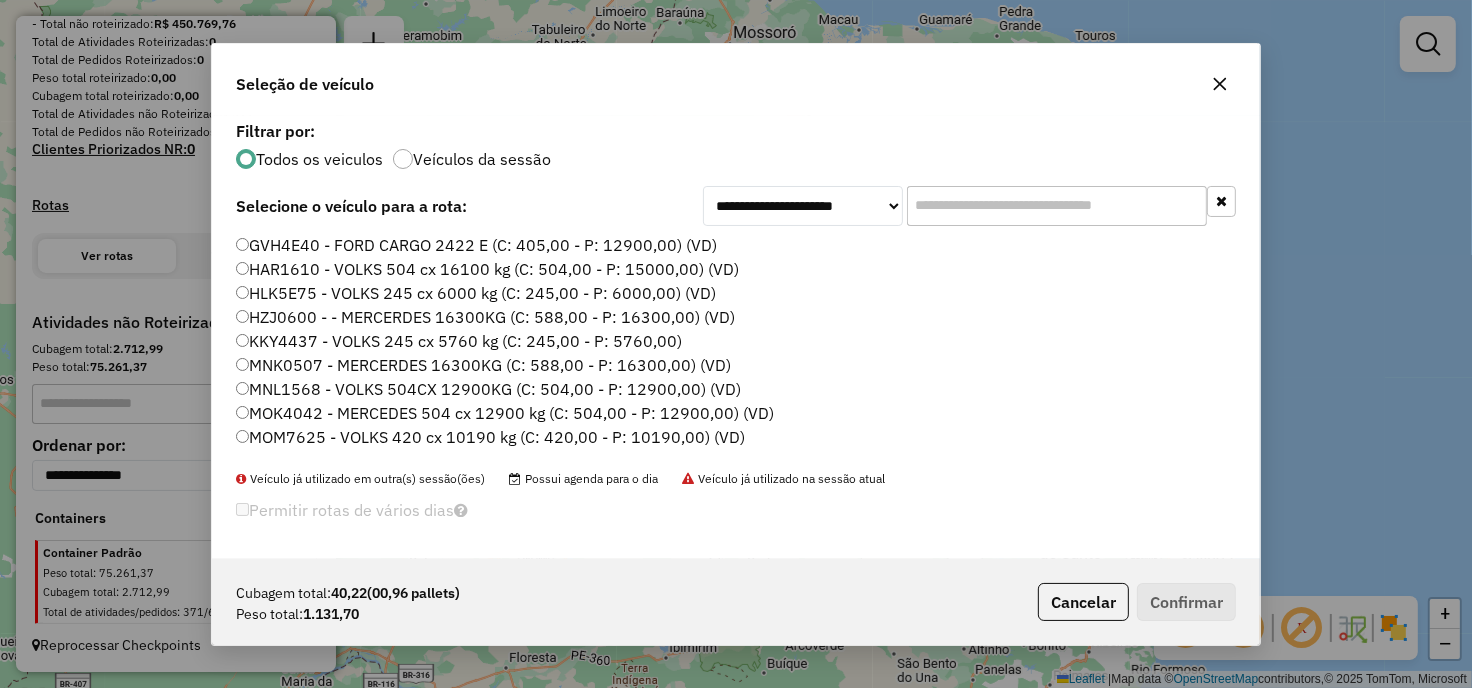 click 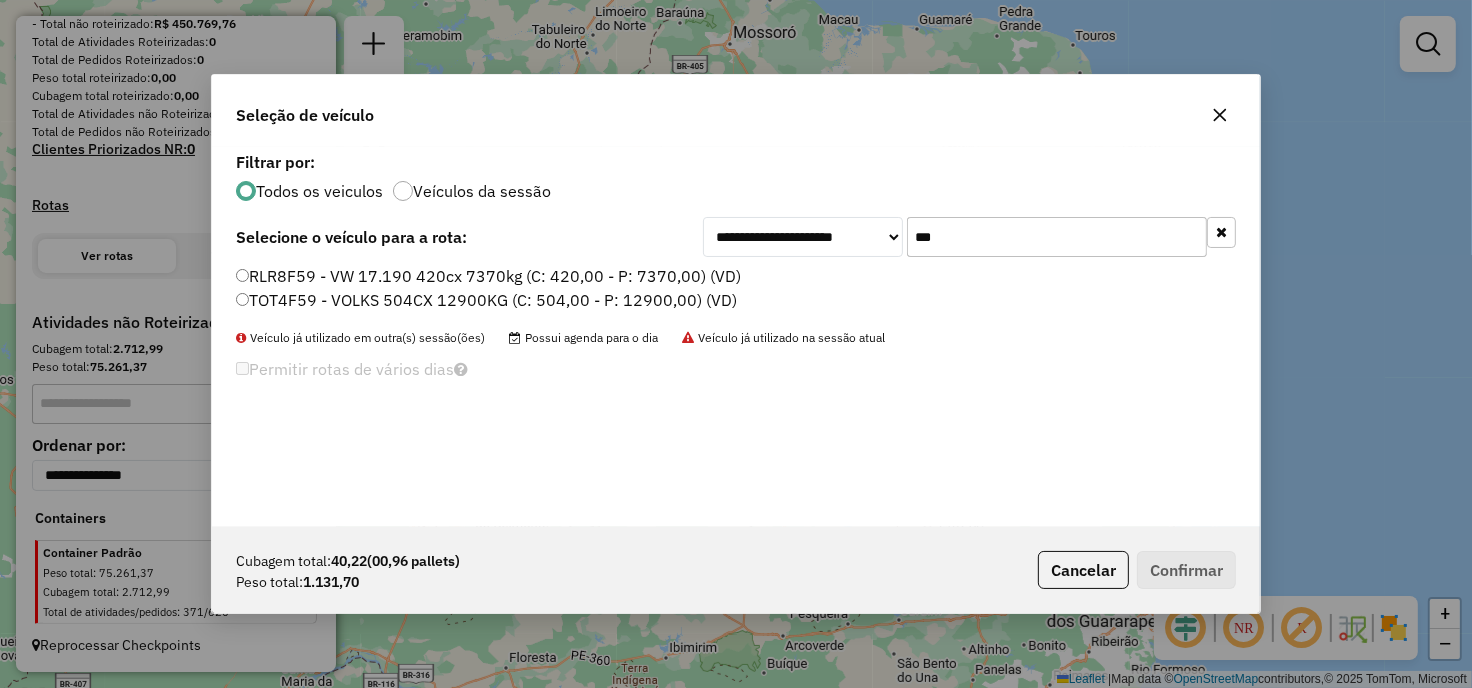 type on "***" 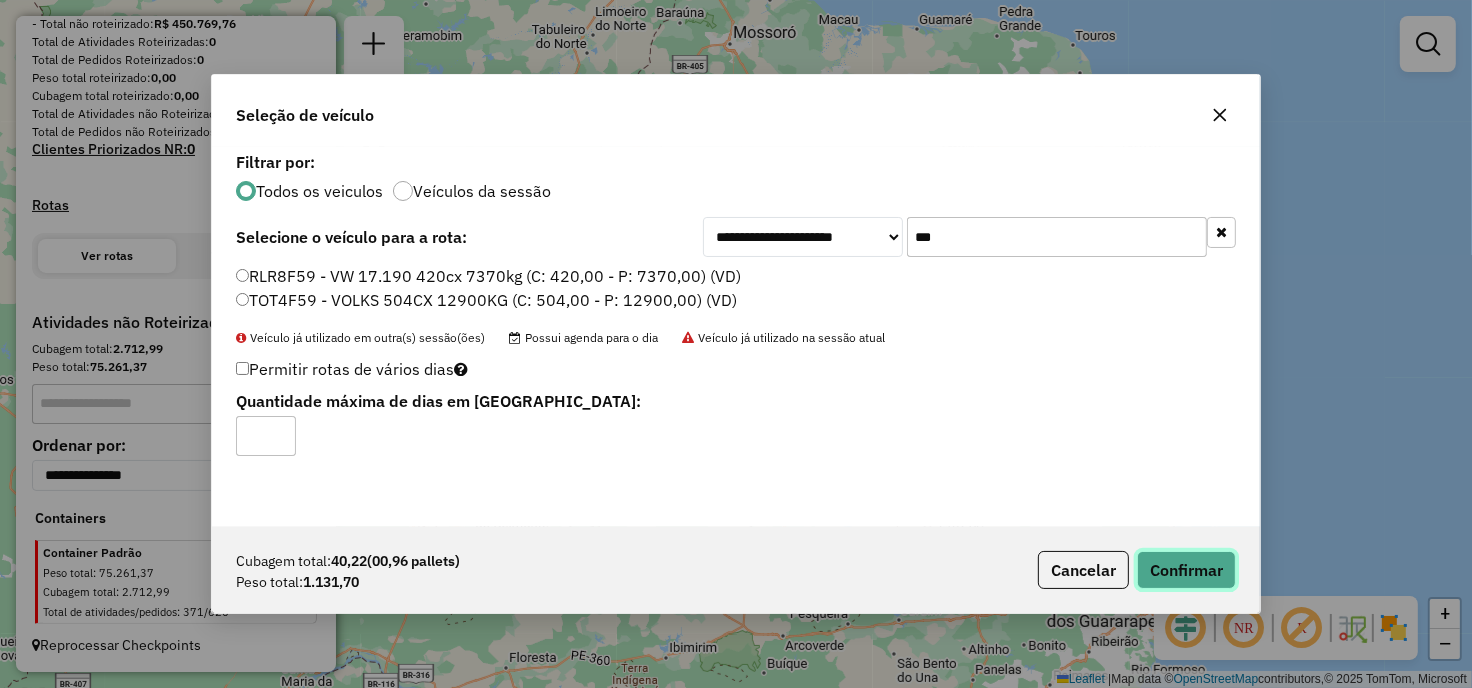 click on "Confirmar" 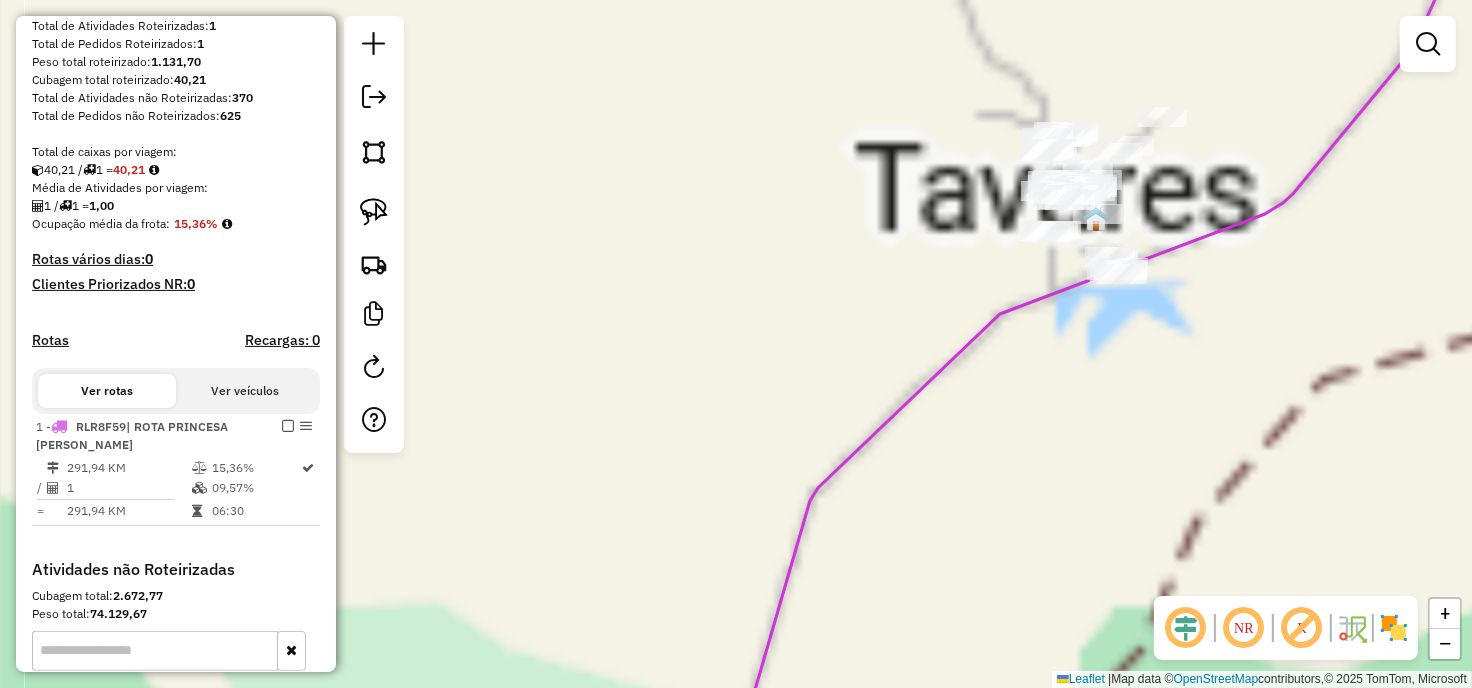 drag, startPoint x: 1137, startPoint y: 453, endPoint x: 1027, endPoint y: 525, distance: 131.46863 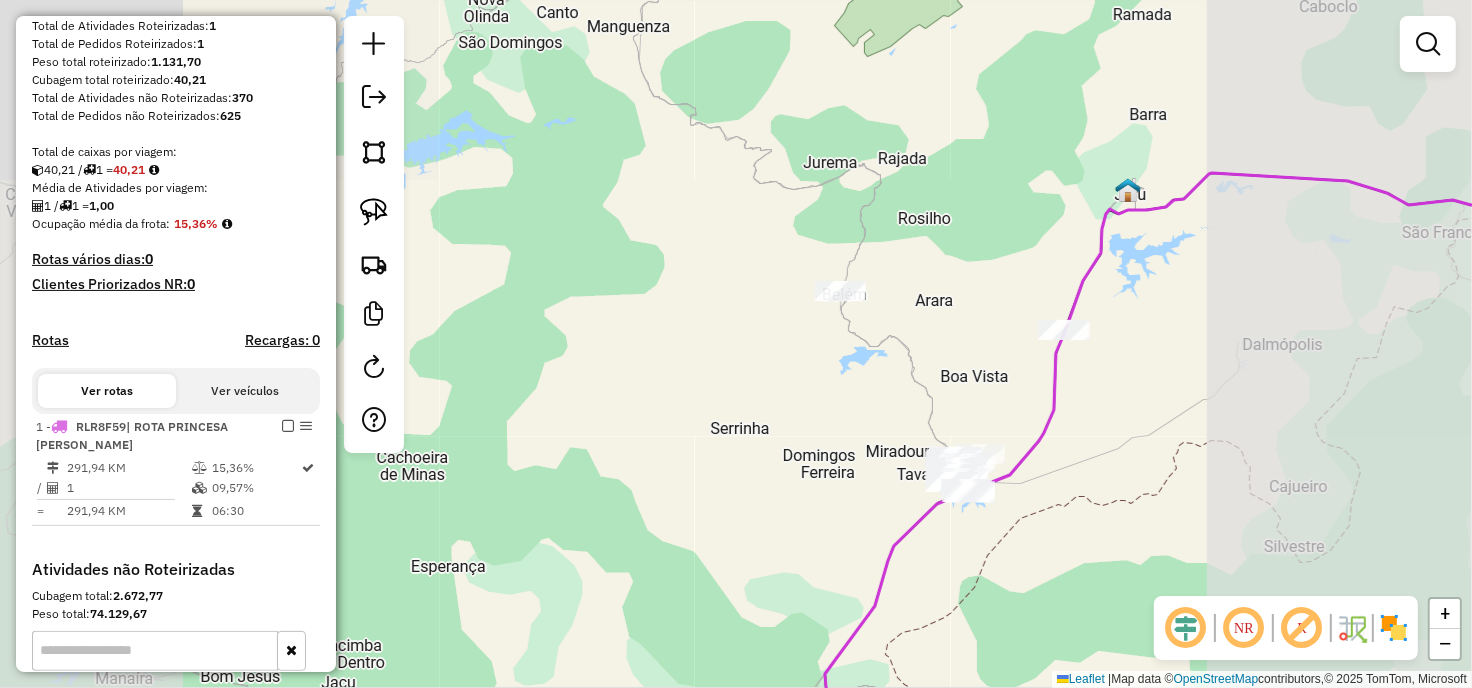 drag, startPoint x: 893, startPoint y: 573, endPoint x: 887, endPoint y: 375, distance: 198.09088 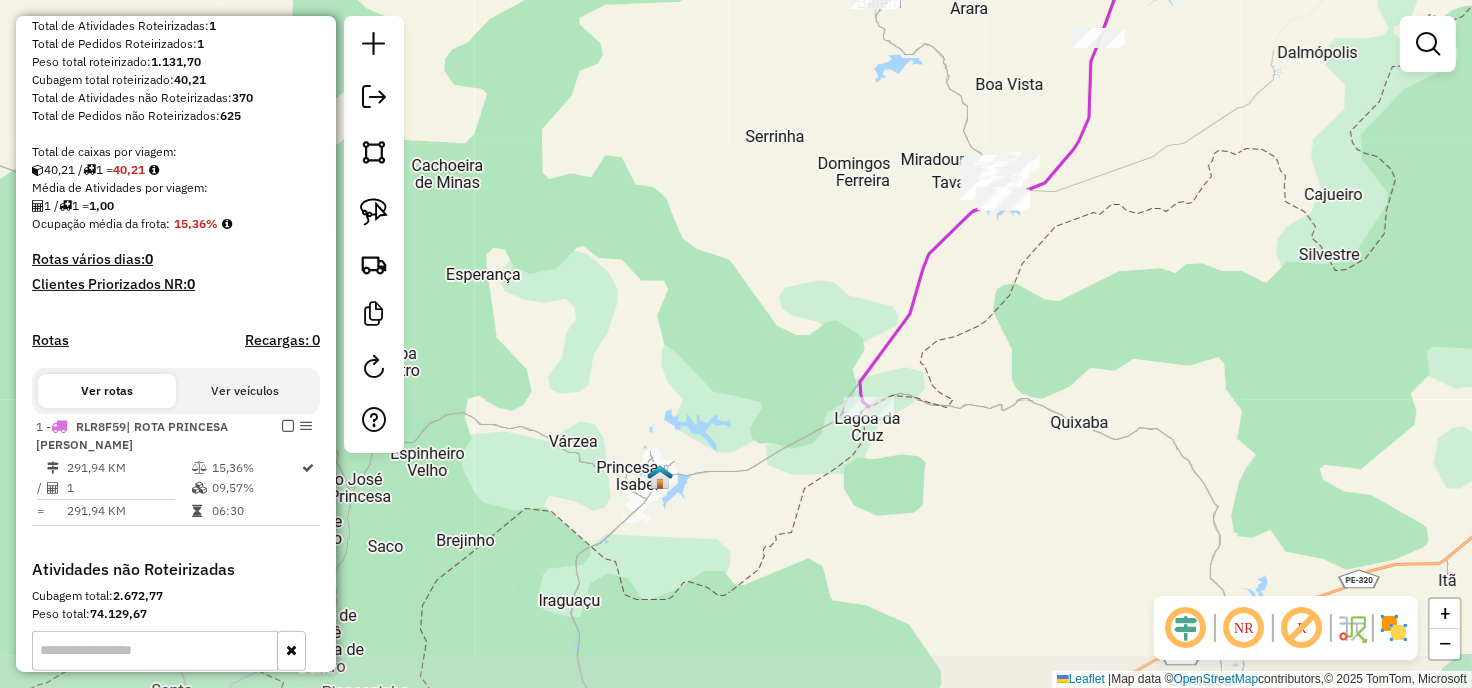 drag, startPoint x: 863, startPoint y: 457, endPoint x: 898, endPoint y: 165, distance: 294.09012 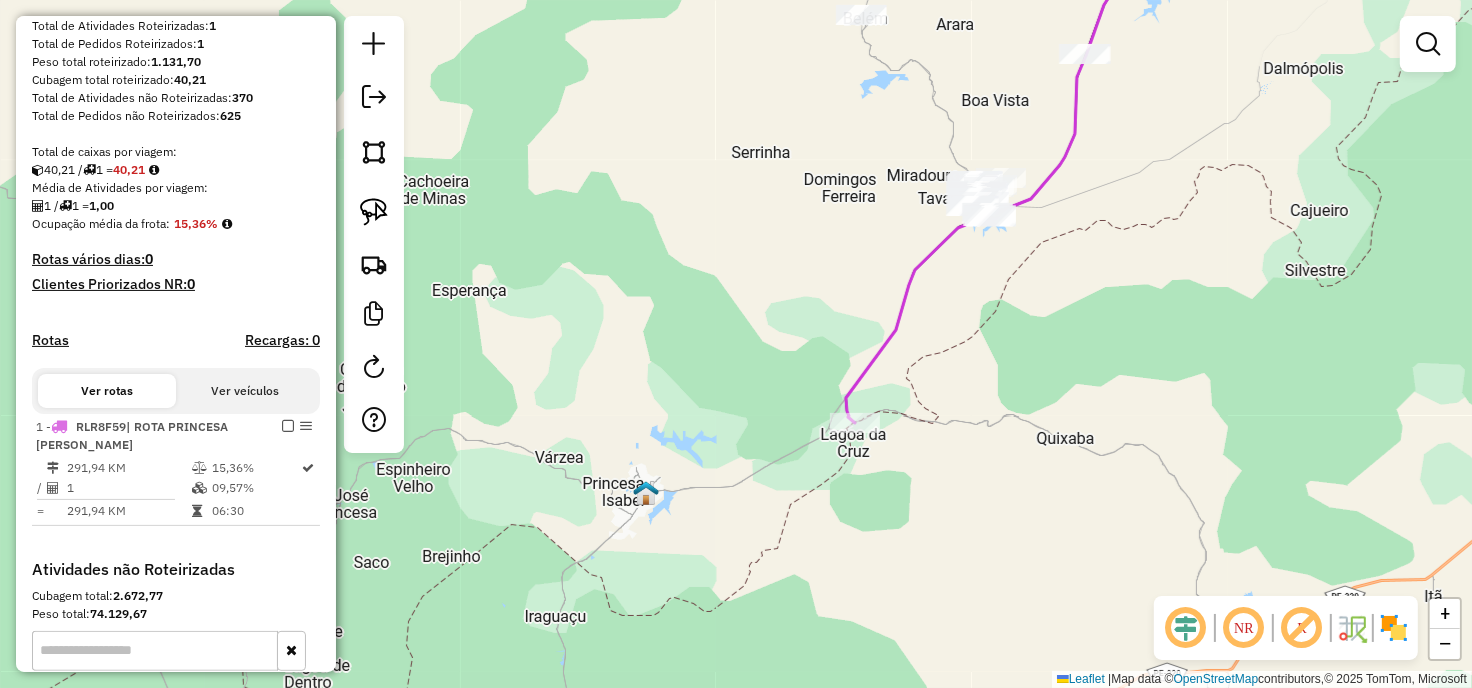 drag, startPoint x: 1031, startPoint y: 417, endPoint x: 1017, endPoint y: 433, distance: 21.260292 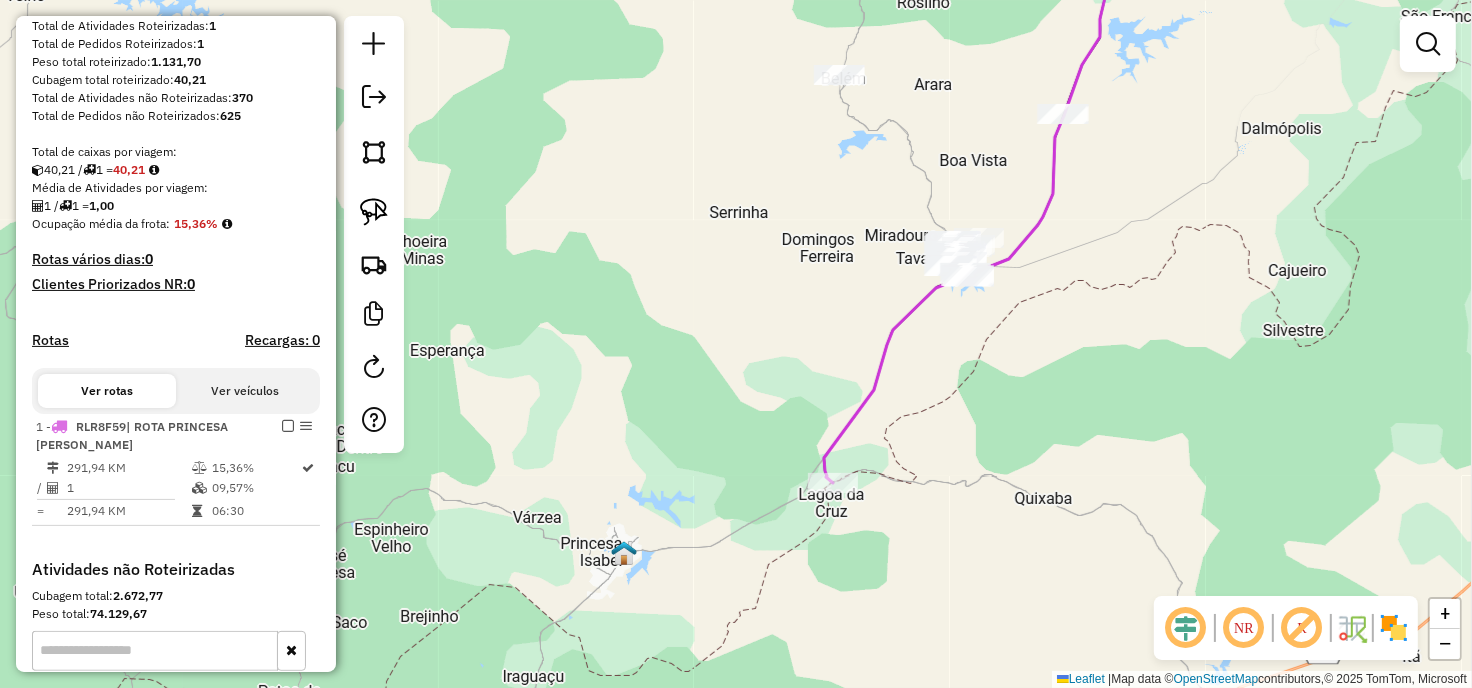 drag, startPoint x: 981, startPoint y: 413, endPoint x: 960, endPoint y: 463, distance: 54.230988 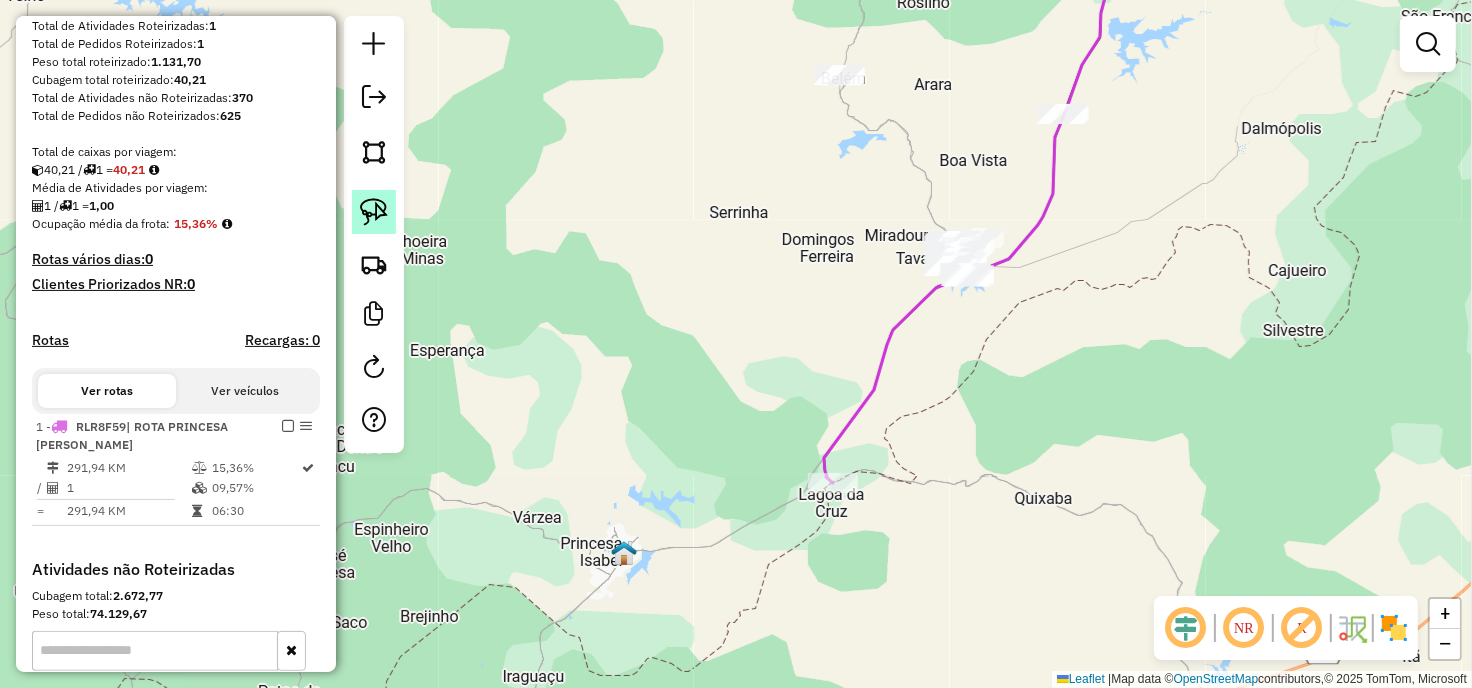 click 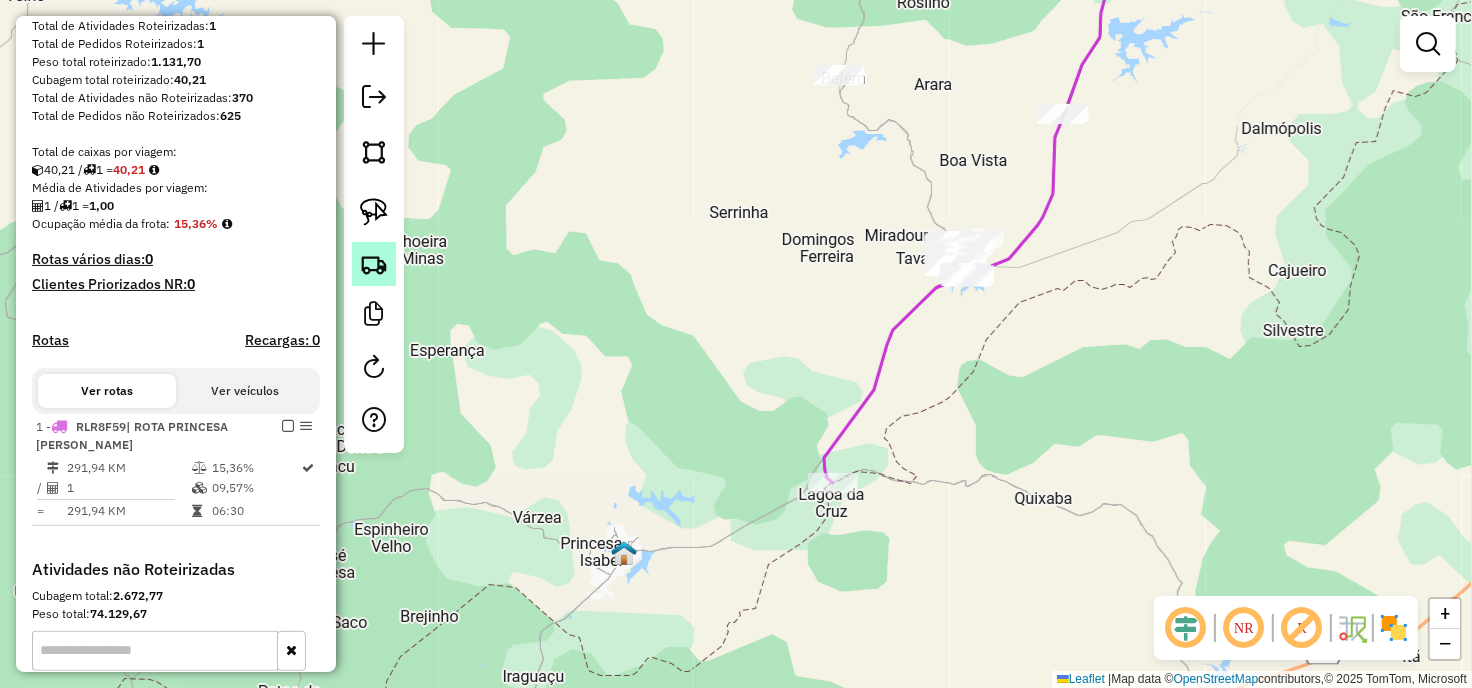 click 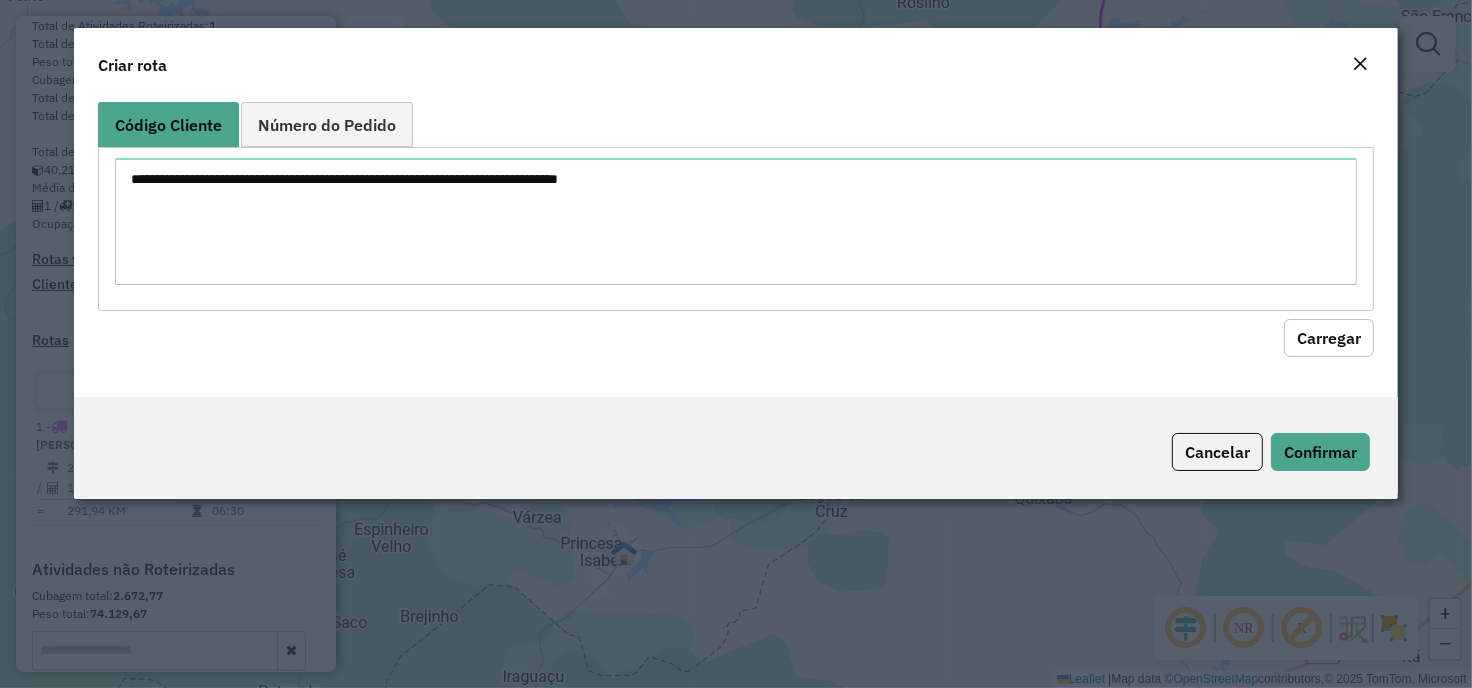 click at bounding box center [736, 221] 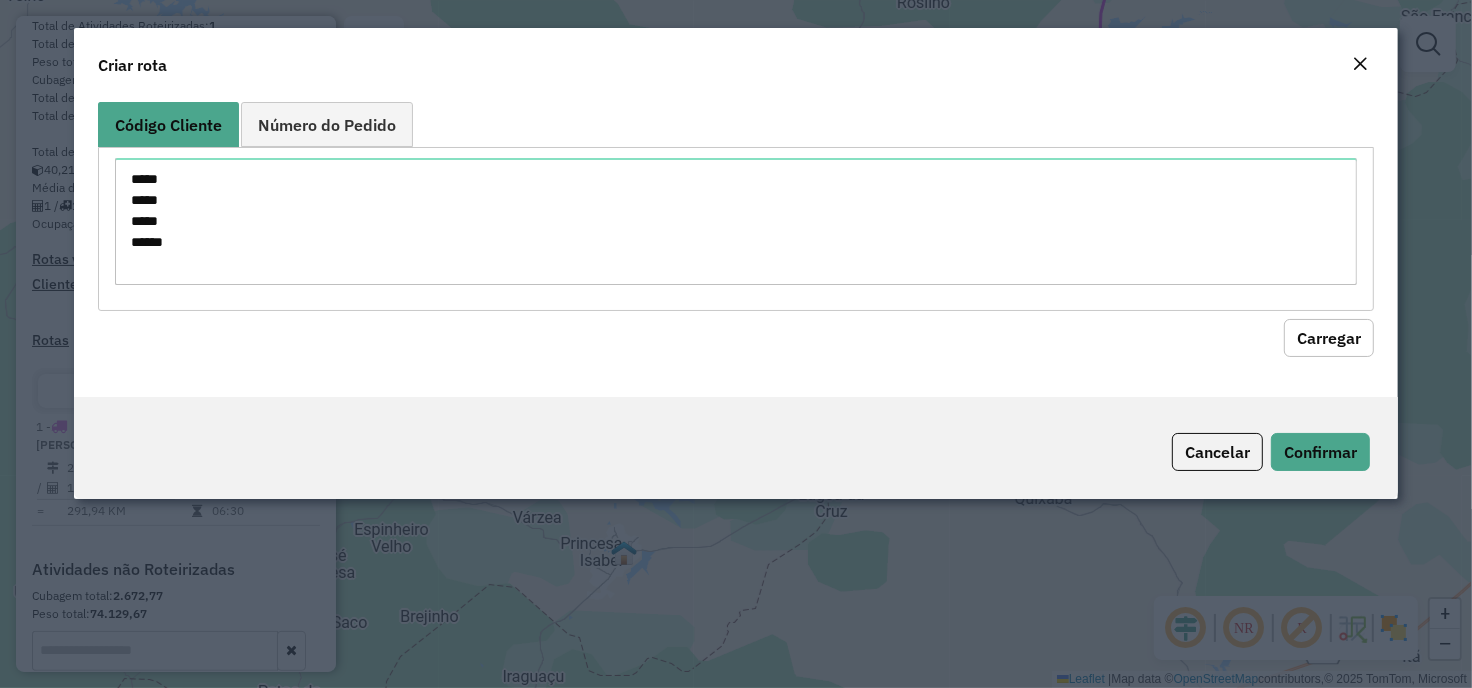 click on "Carregar" 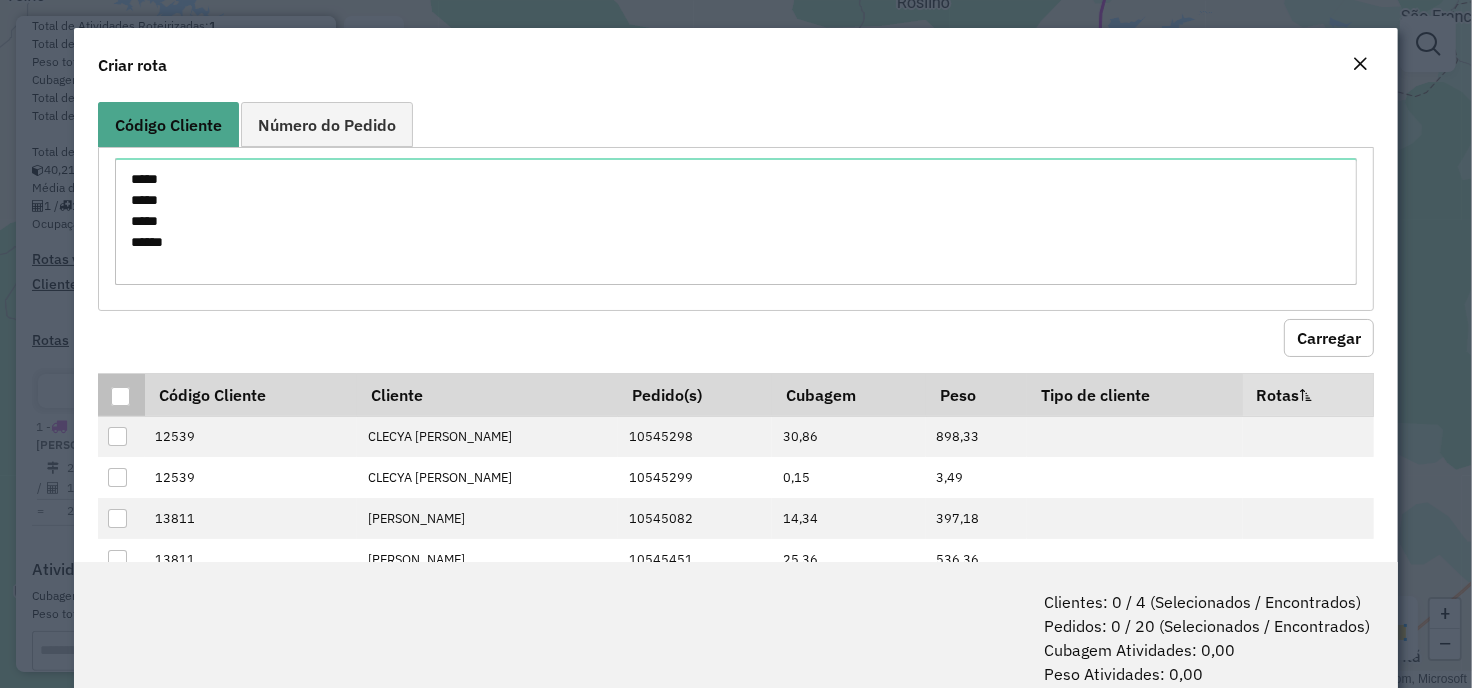 click at bounding box center [120, 396] 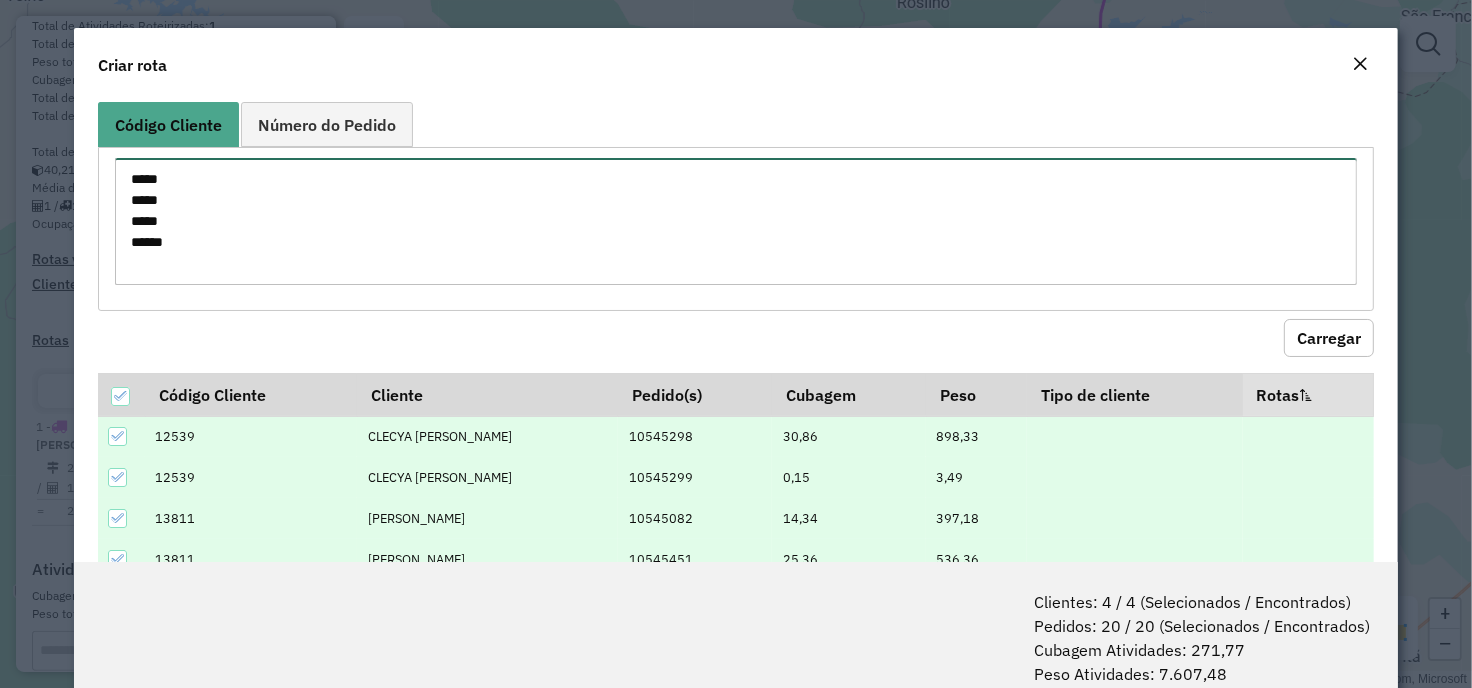 click on "*****
*****
*****
*****" at bounding box center [736, 221] 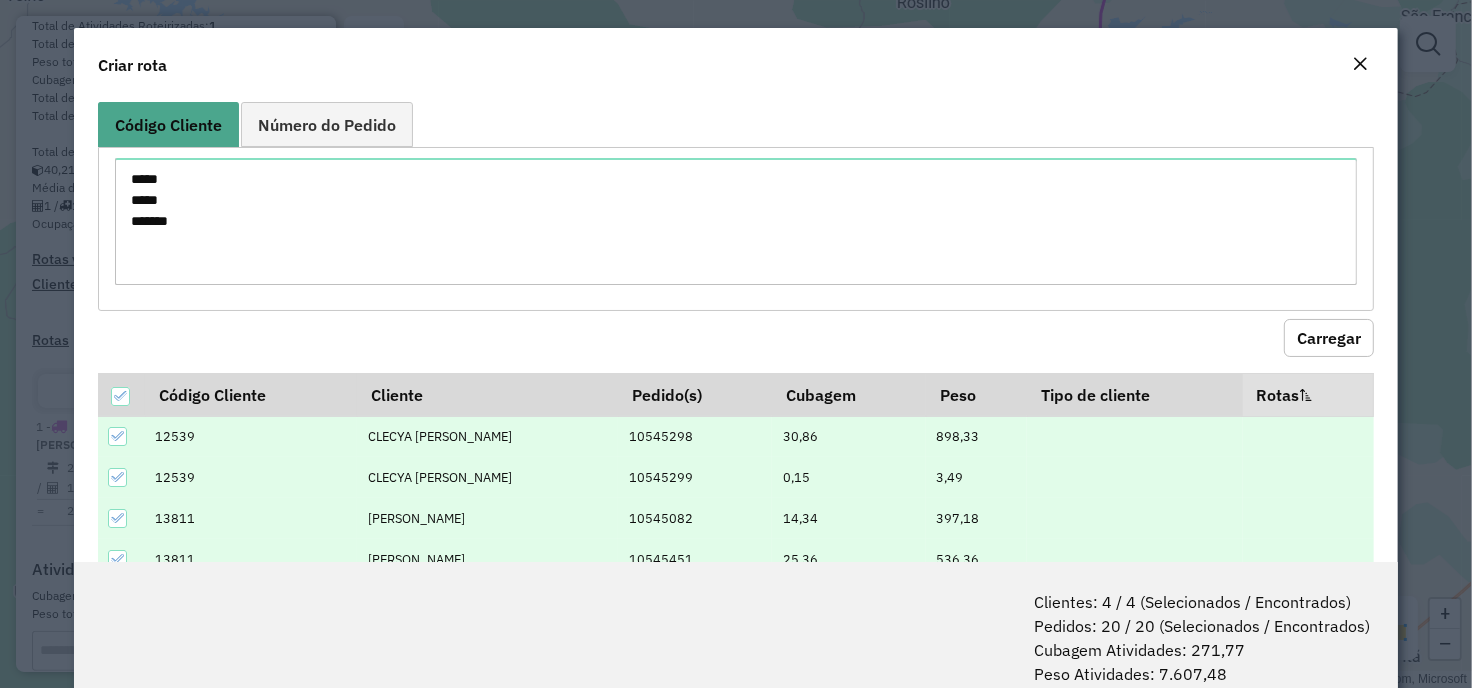 click on "Carregar" 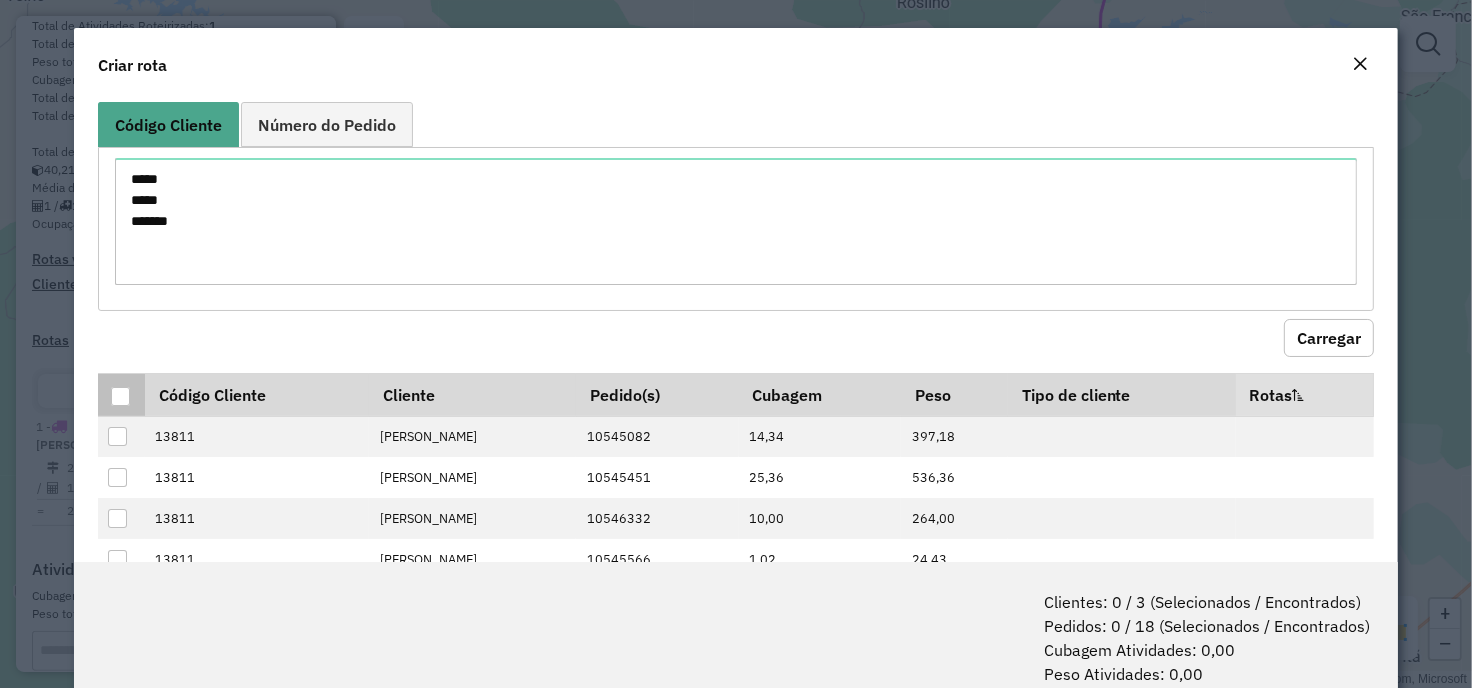 click at bounding box center (120, 396) 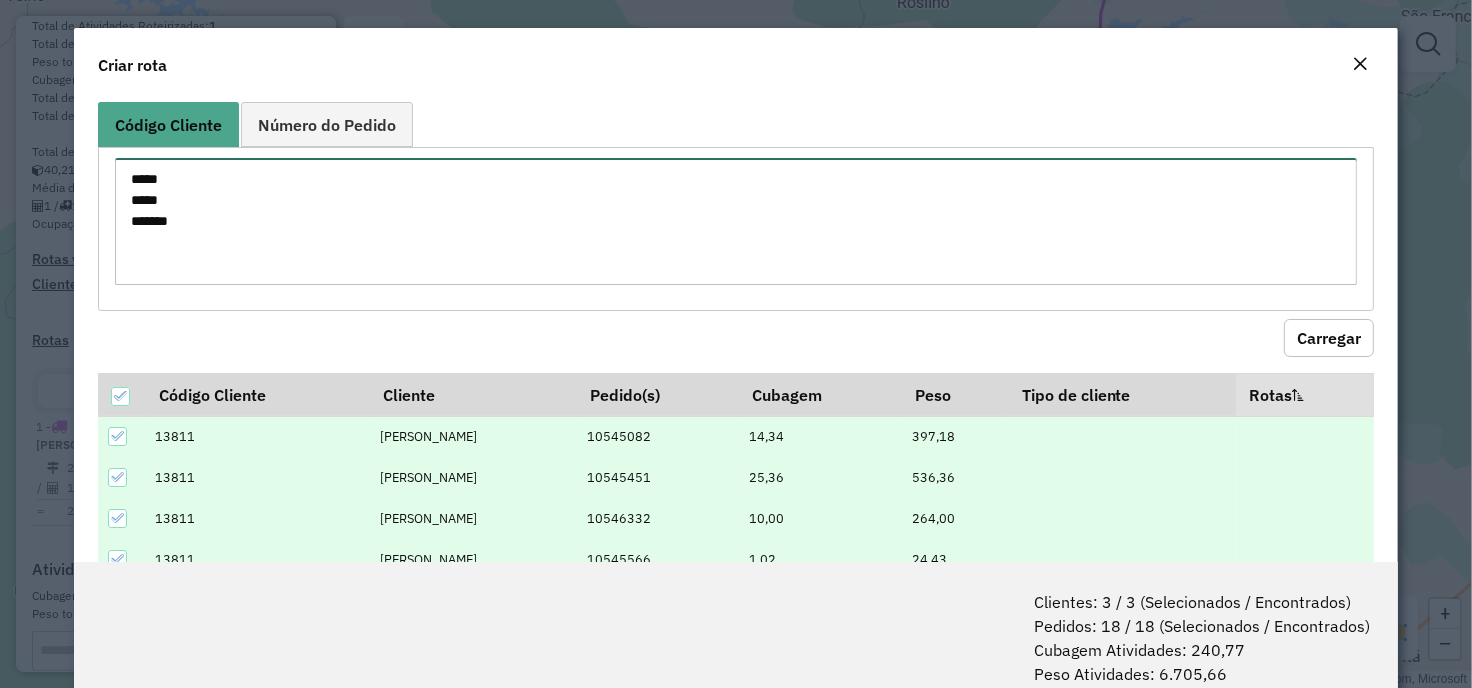 click on "*****
*****
*****" at bounding box center (736, 221) 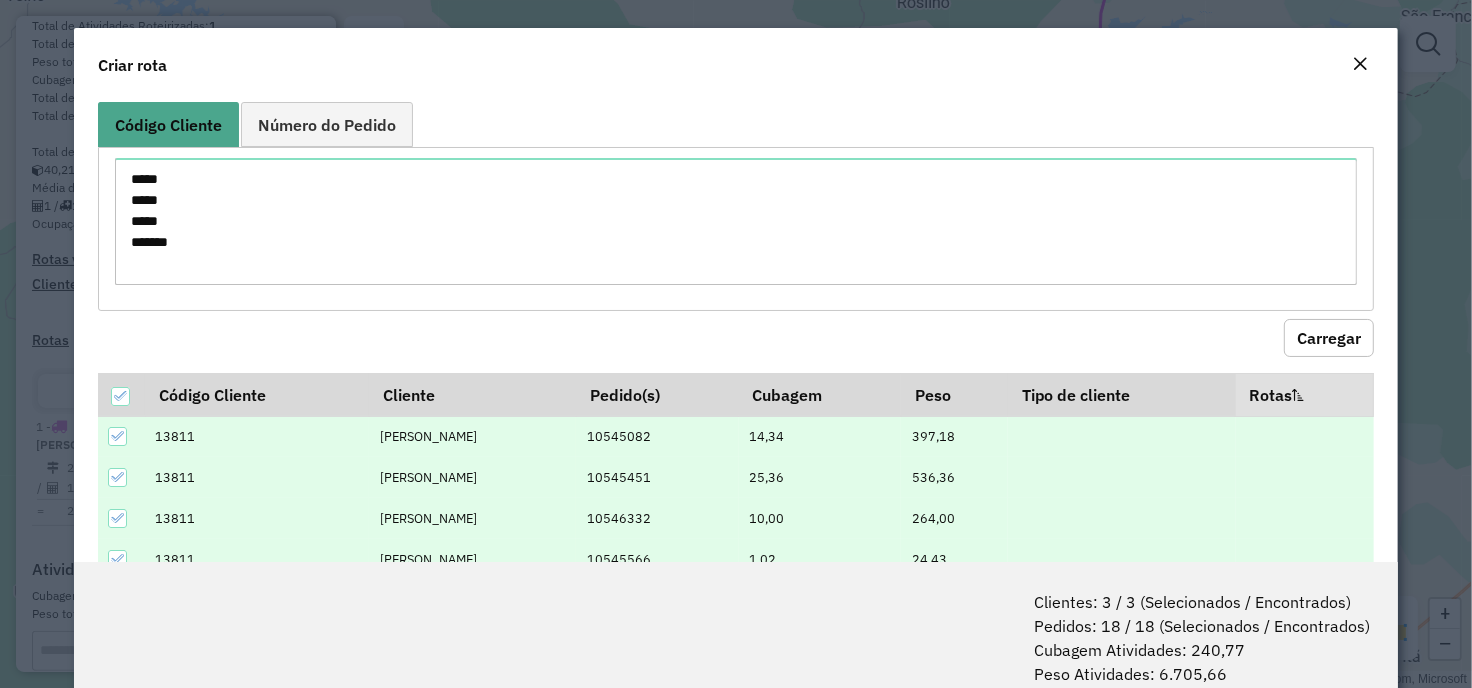click on "Carregar" 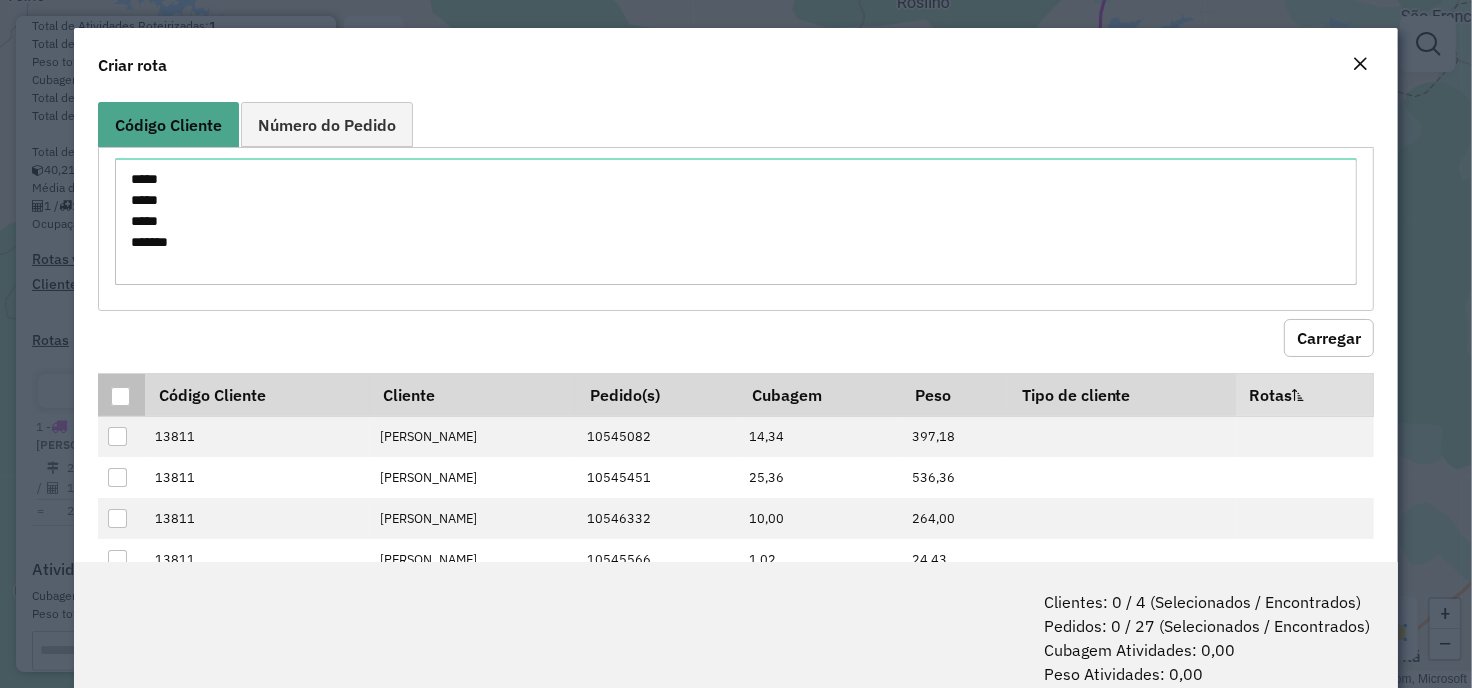 click at bounding box center (120, 396) 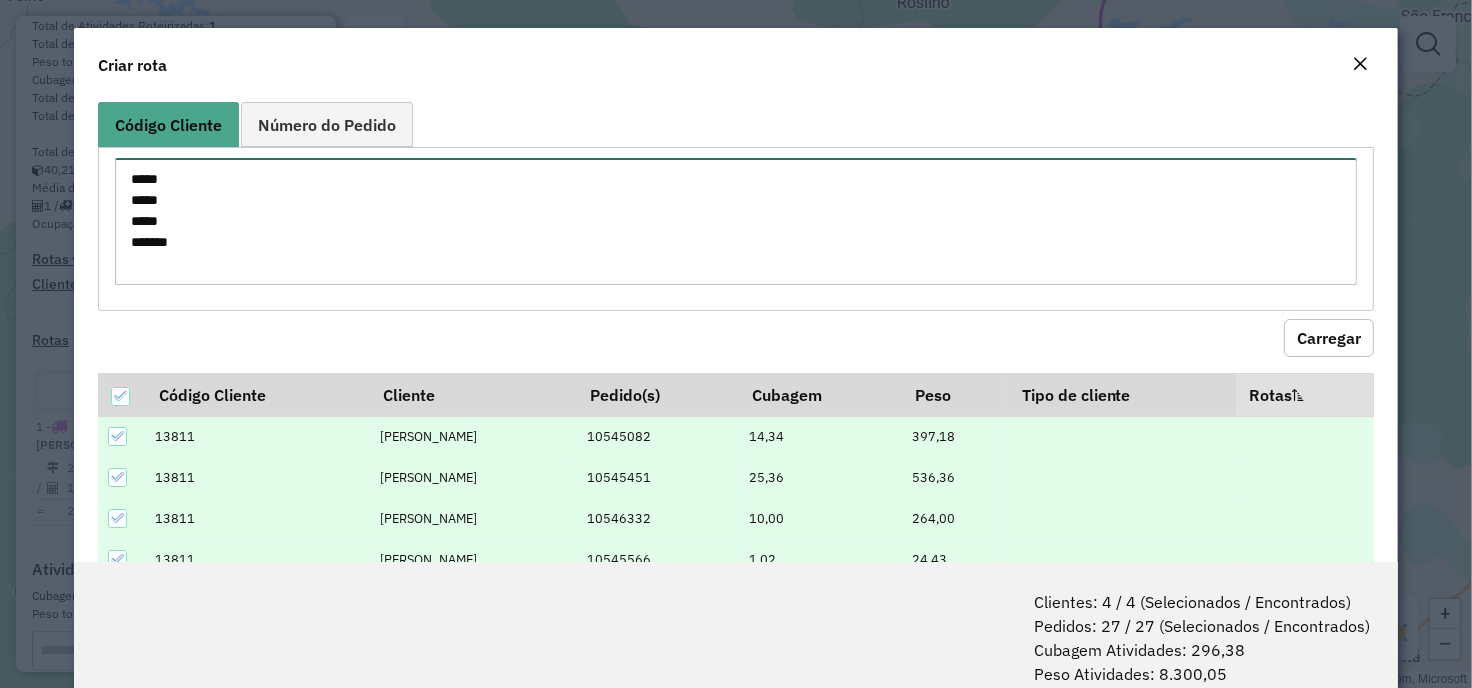 drag, startPoint x: 180, startPoint y: 223, endPoint x: 107, endPoint y: 215, distance: 73.43705 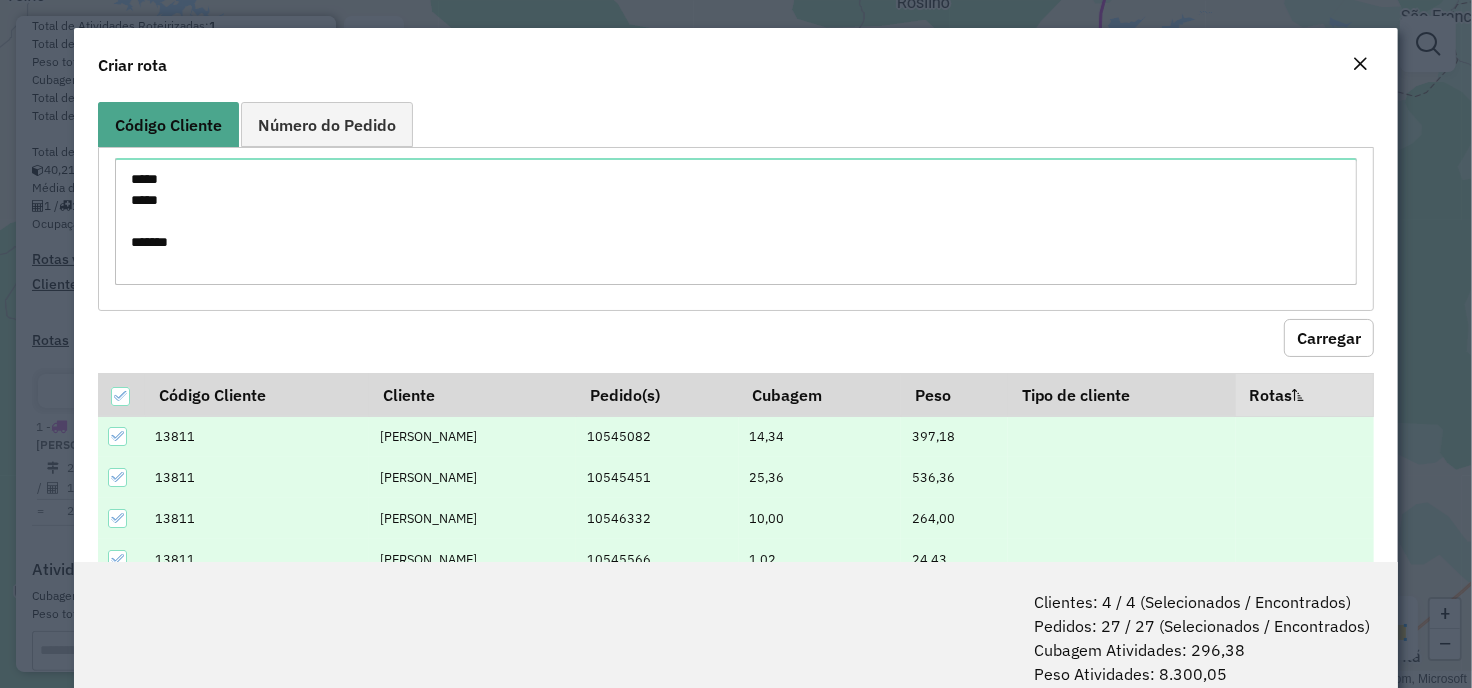click on "Carregar" 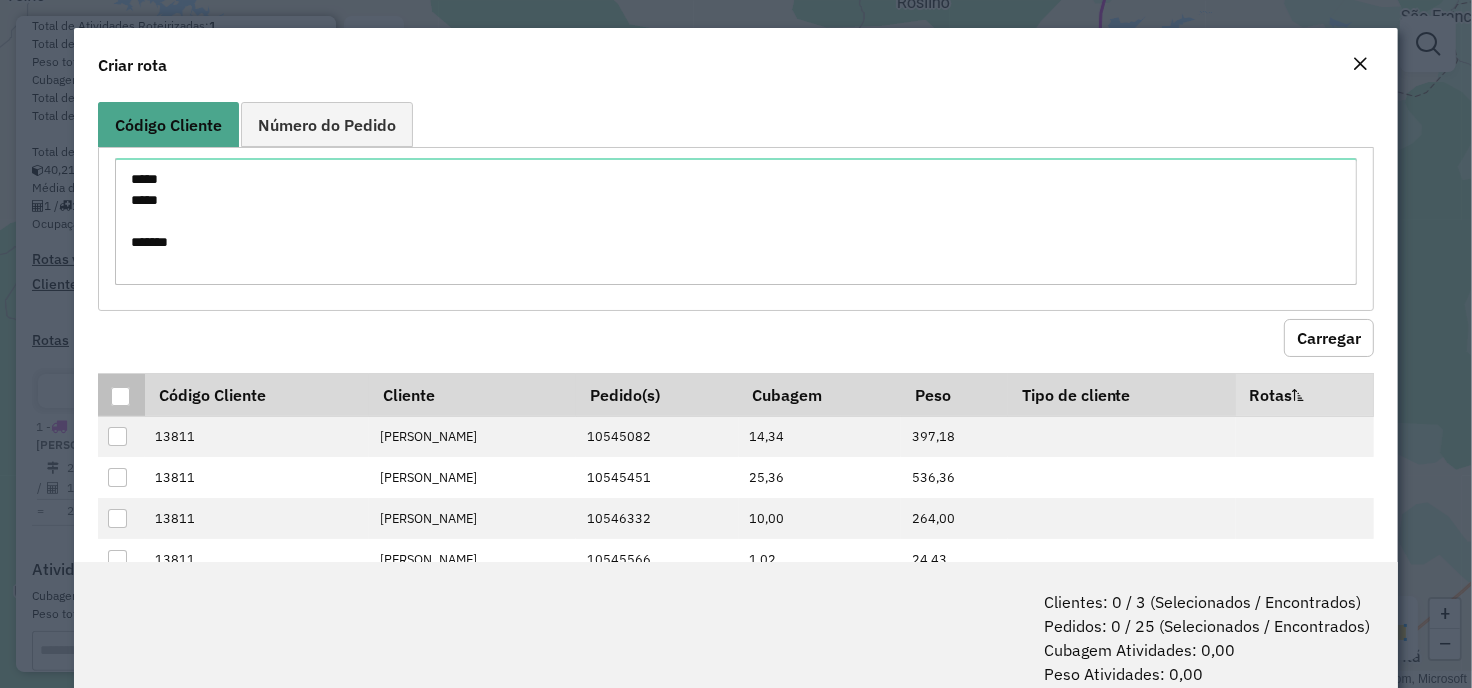 click at bounding box center [120, 396] 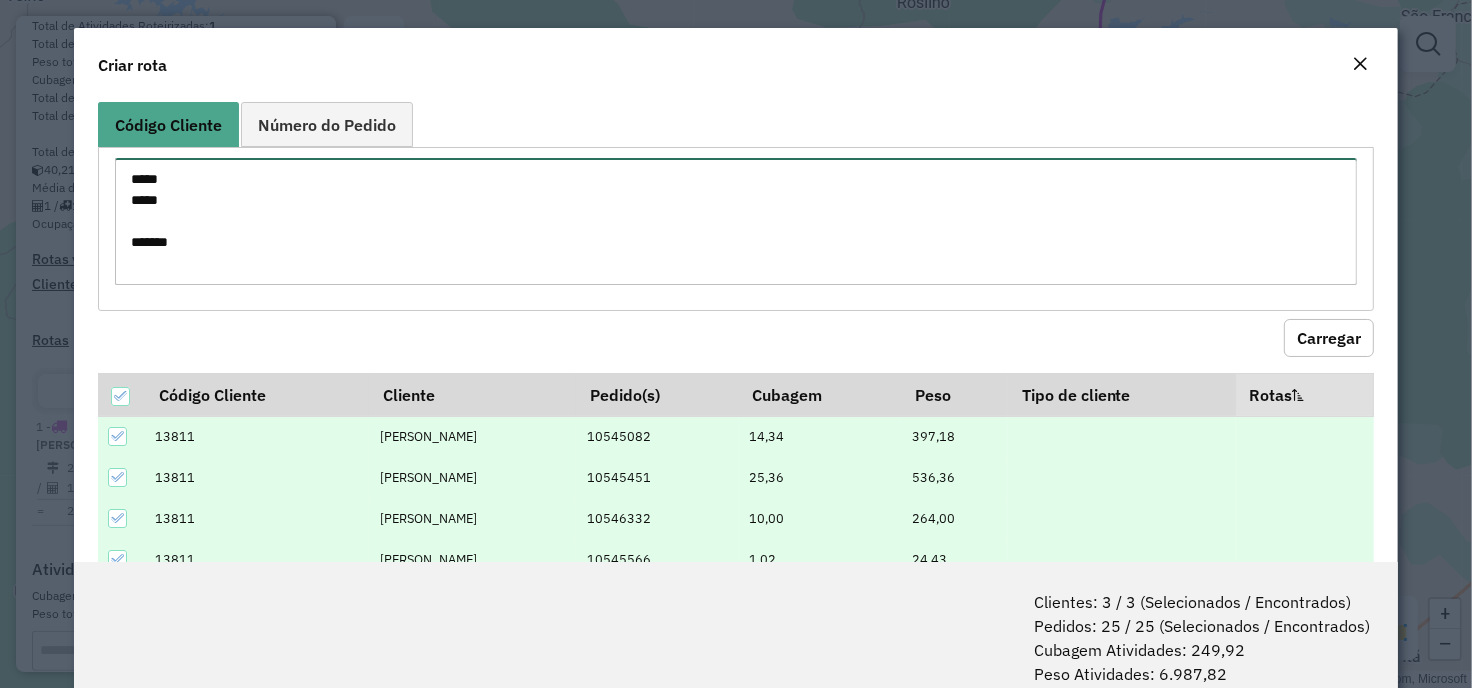 click on "*****
*****
*****" at bounding box center (736, 221) 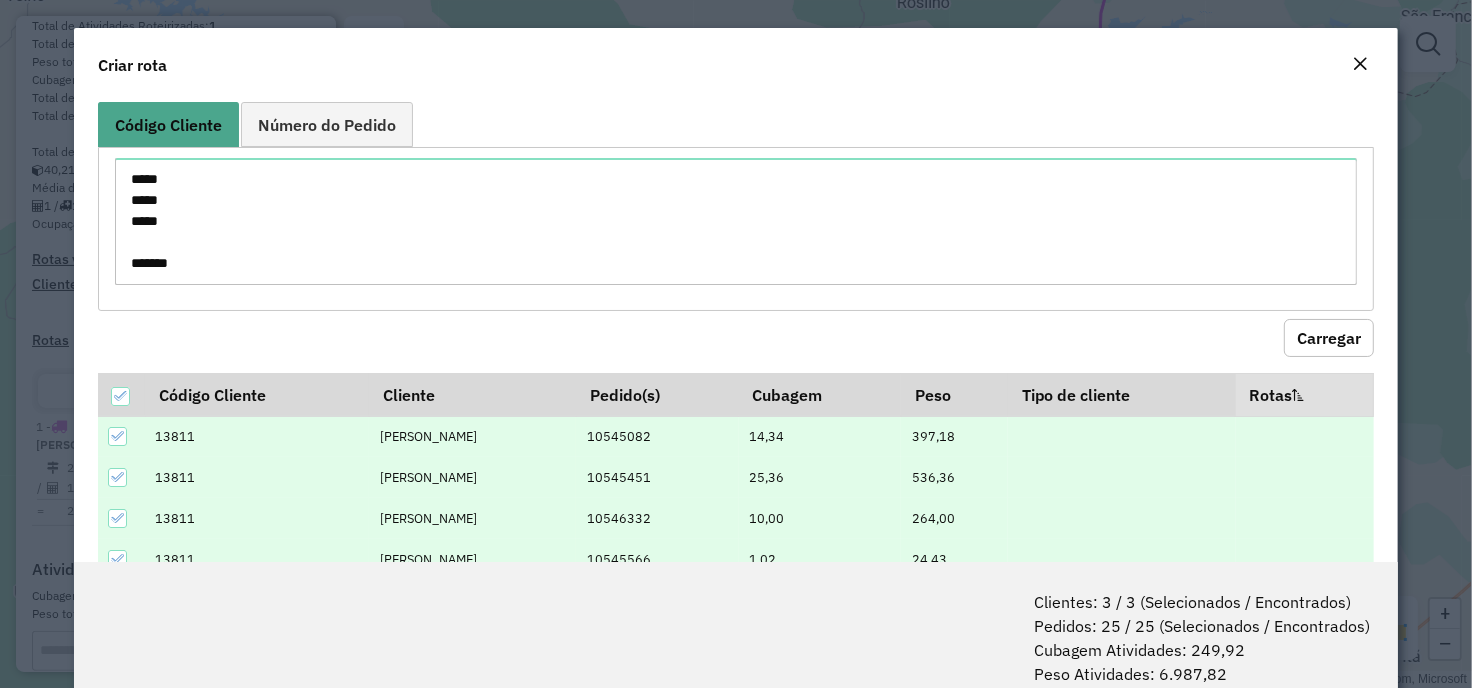 click on "Carregar" 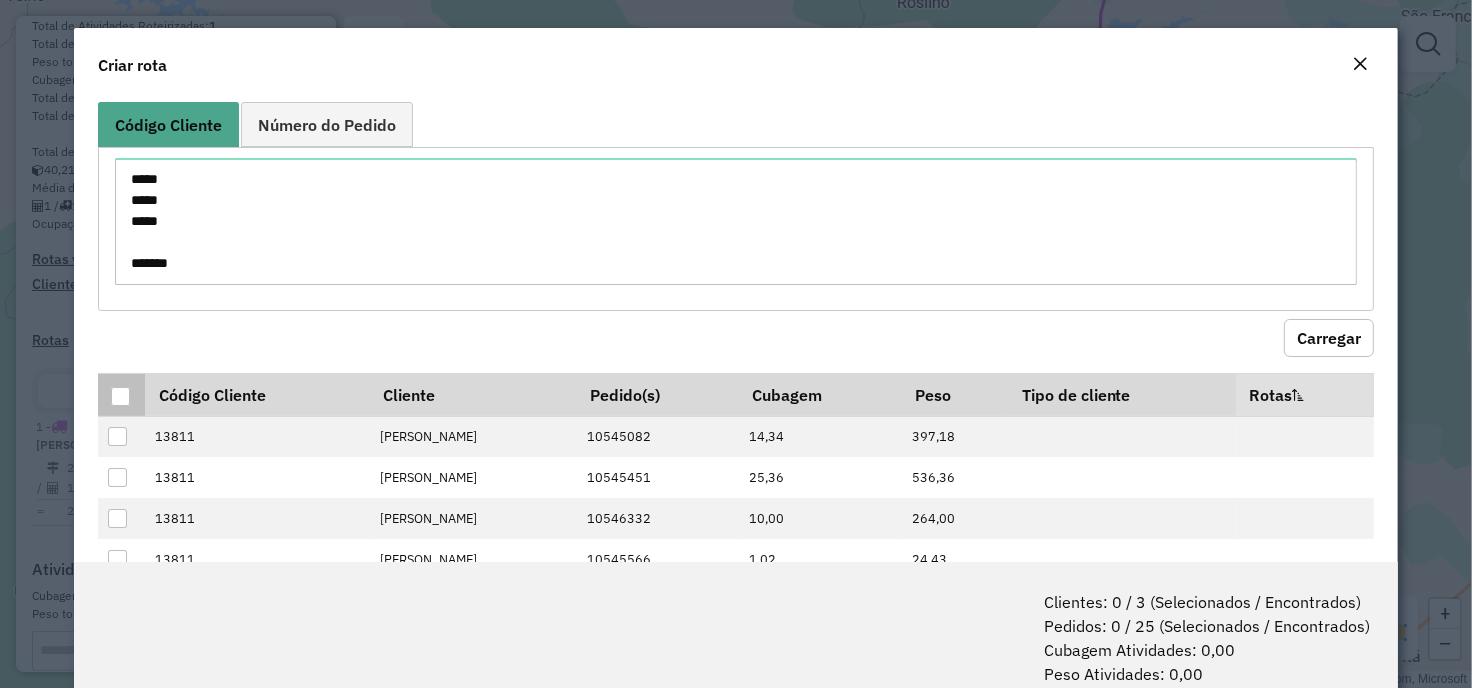 click at bounding box center [120, 396] 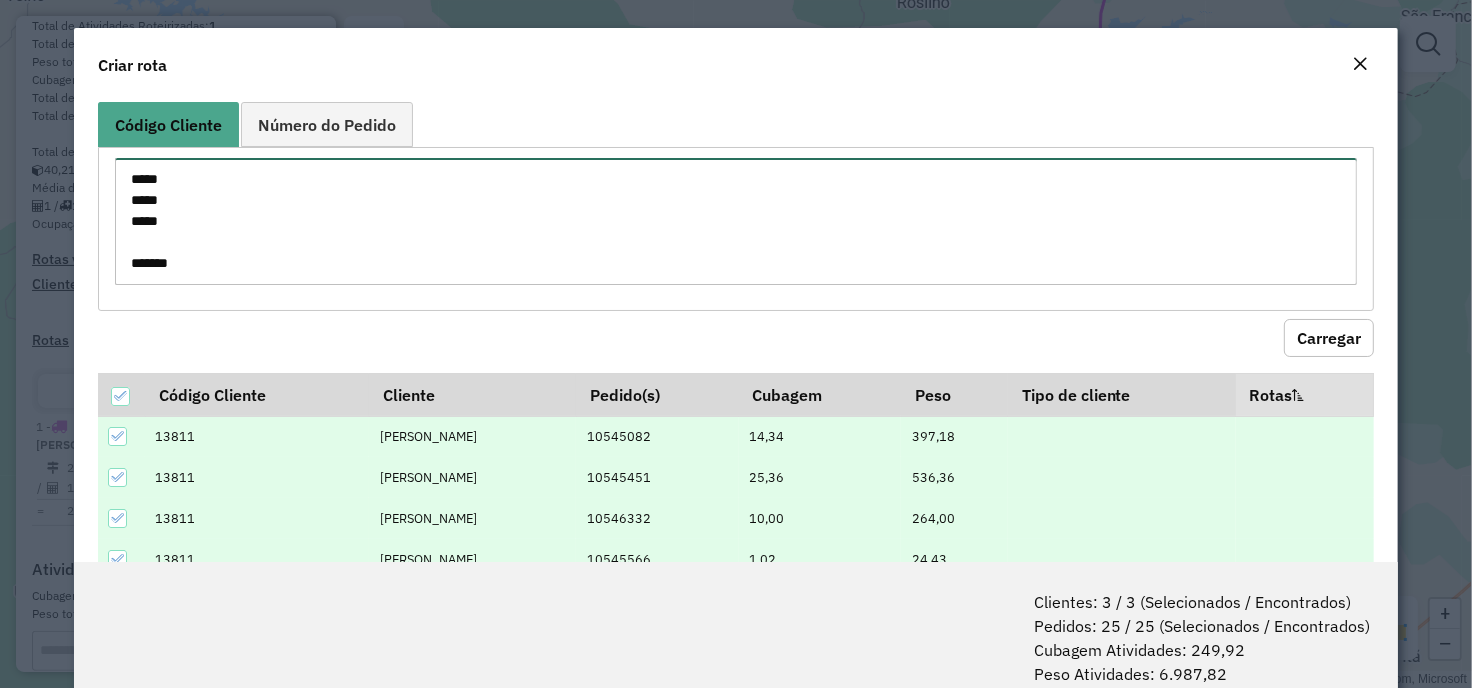 click on "*****
*****
*****
*****" at bounding box center (736, 221) 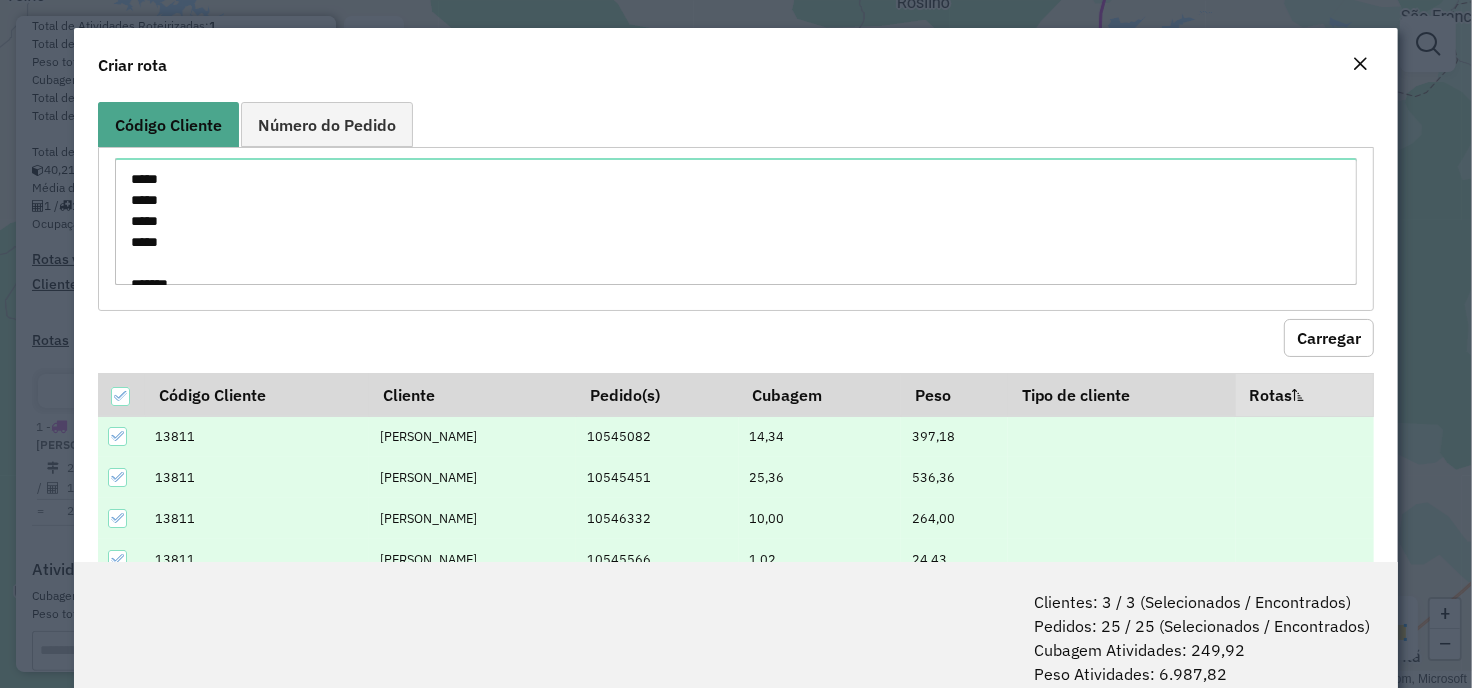 click on "Carregar" 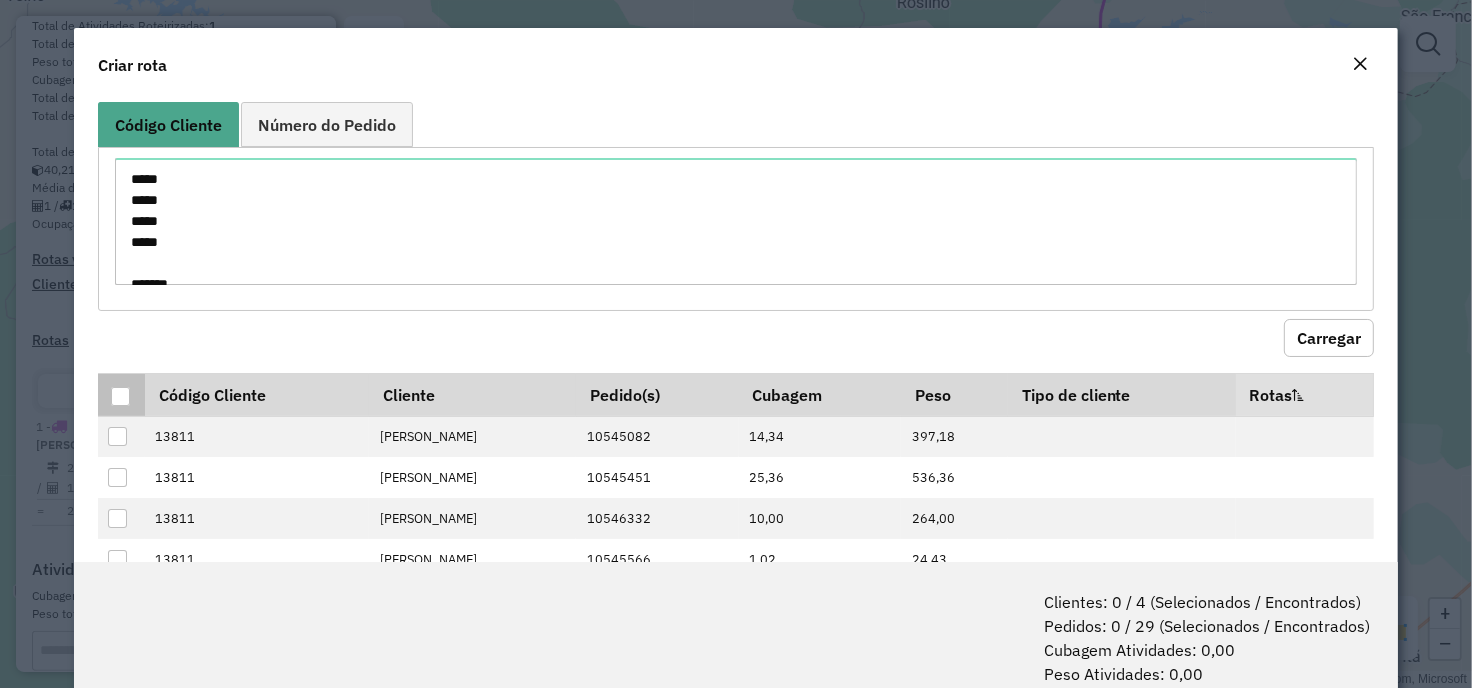 click at bounding box center (120, 396) 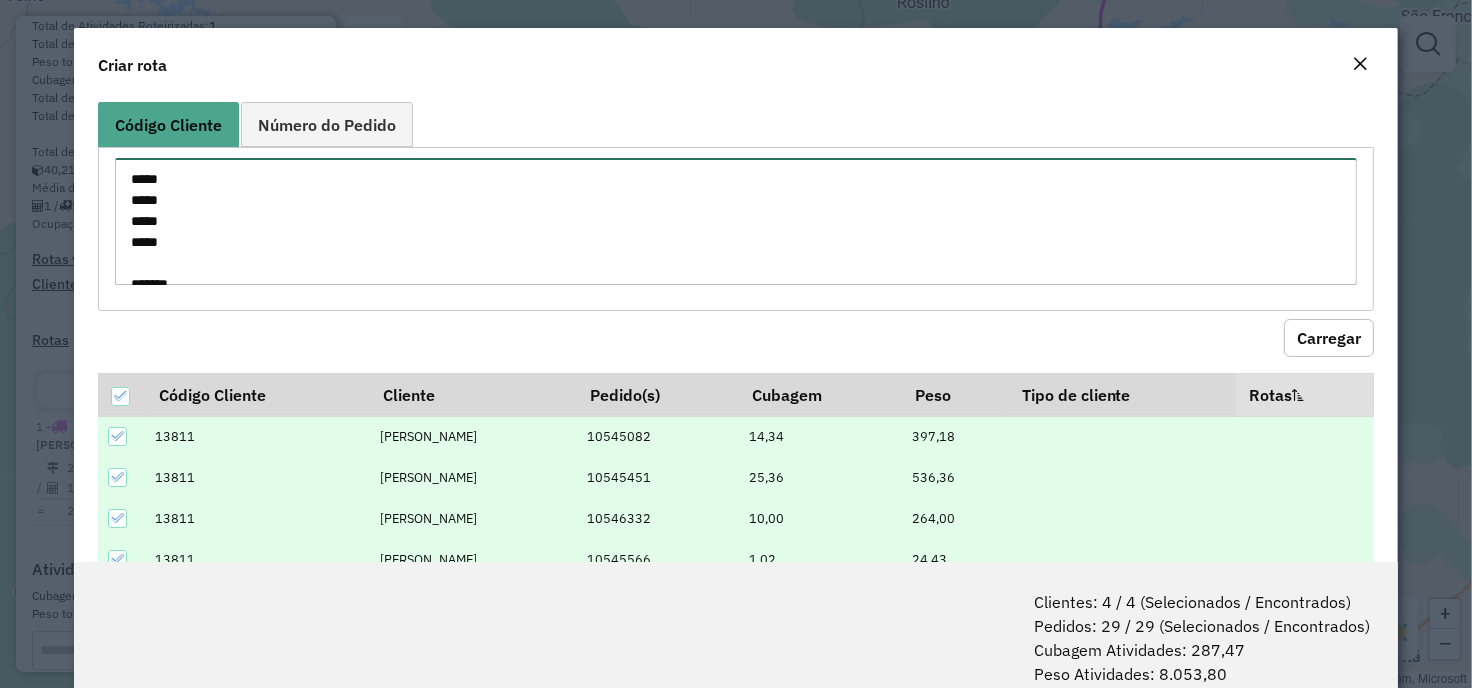 click on "*****
*****
*****
*****
*****" at bounding box center (736, 221) 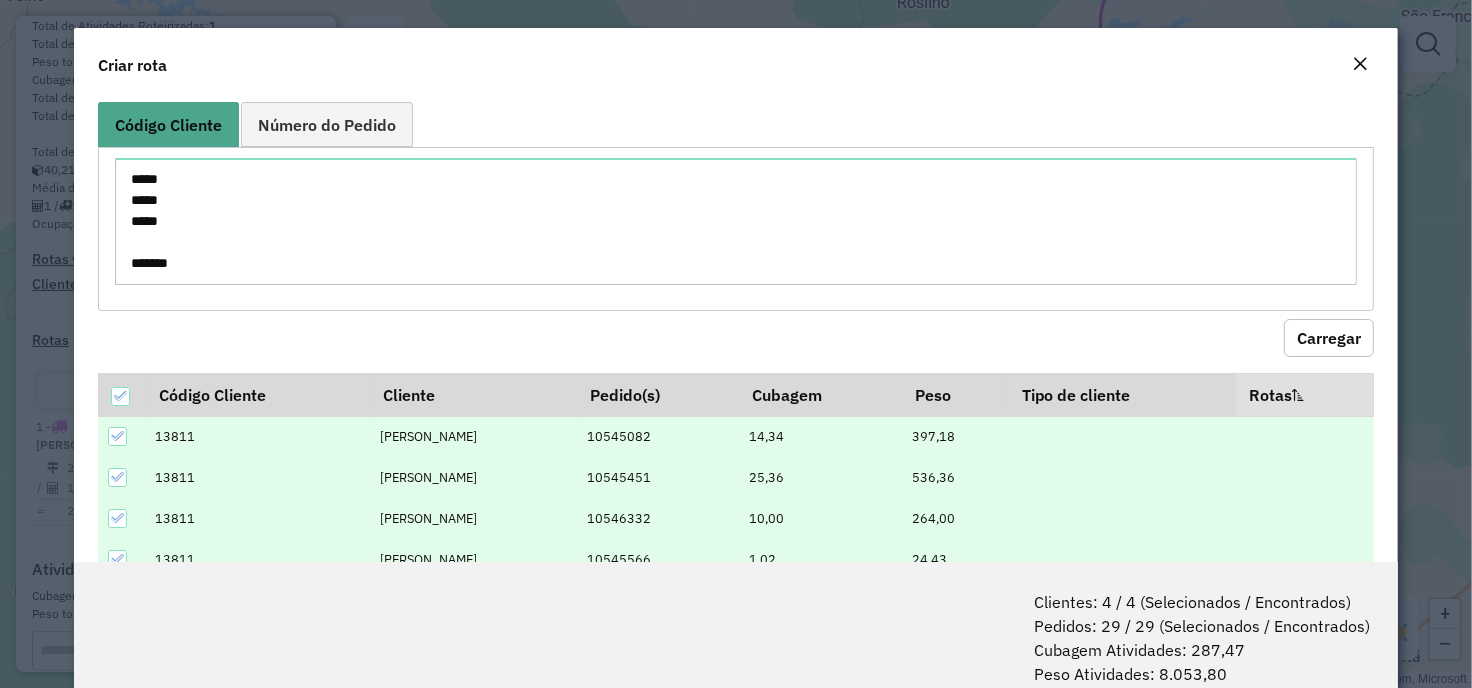 click on "Carregar" 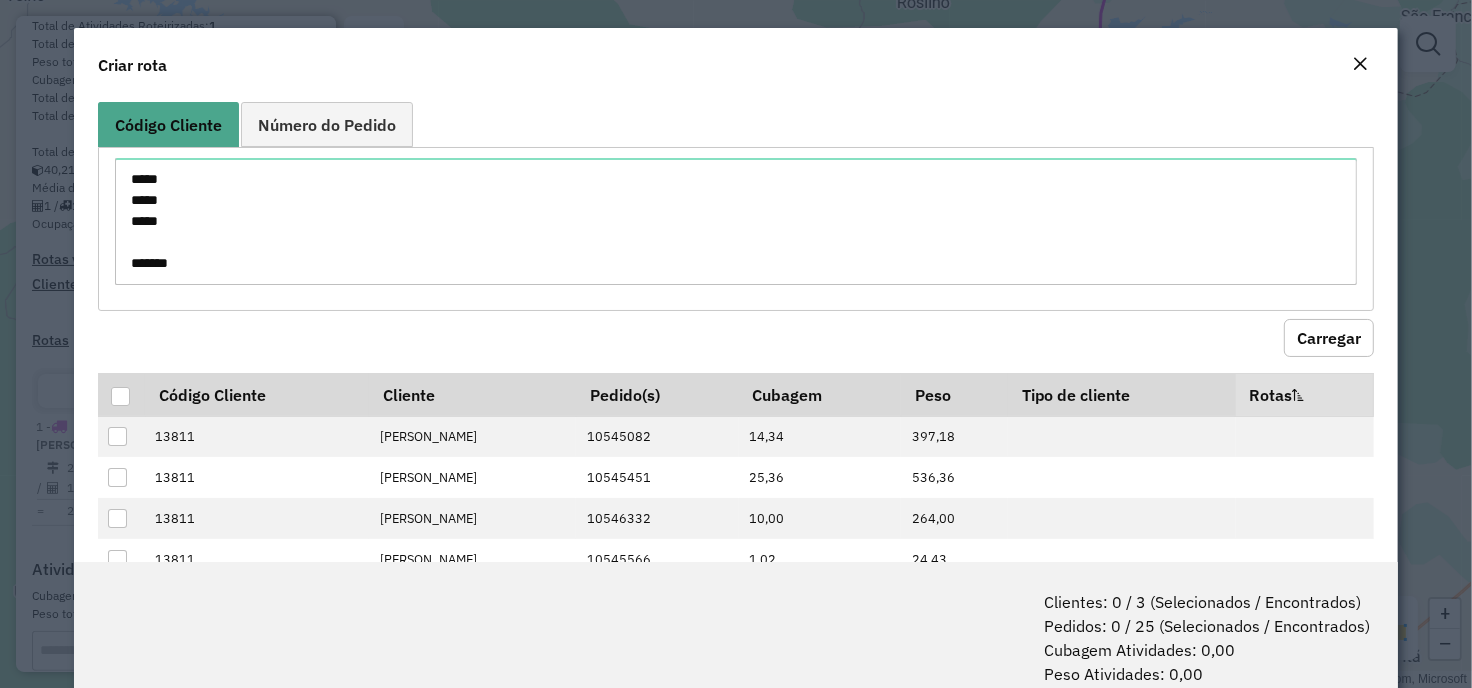 click on "Carregar" 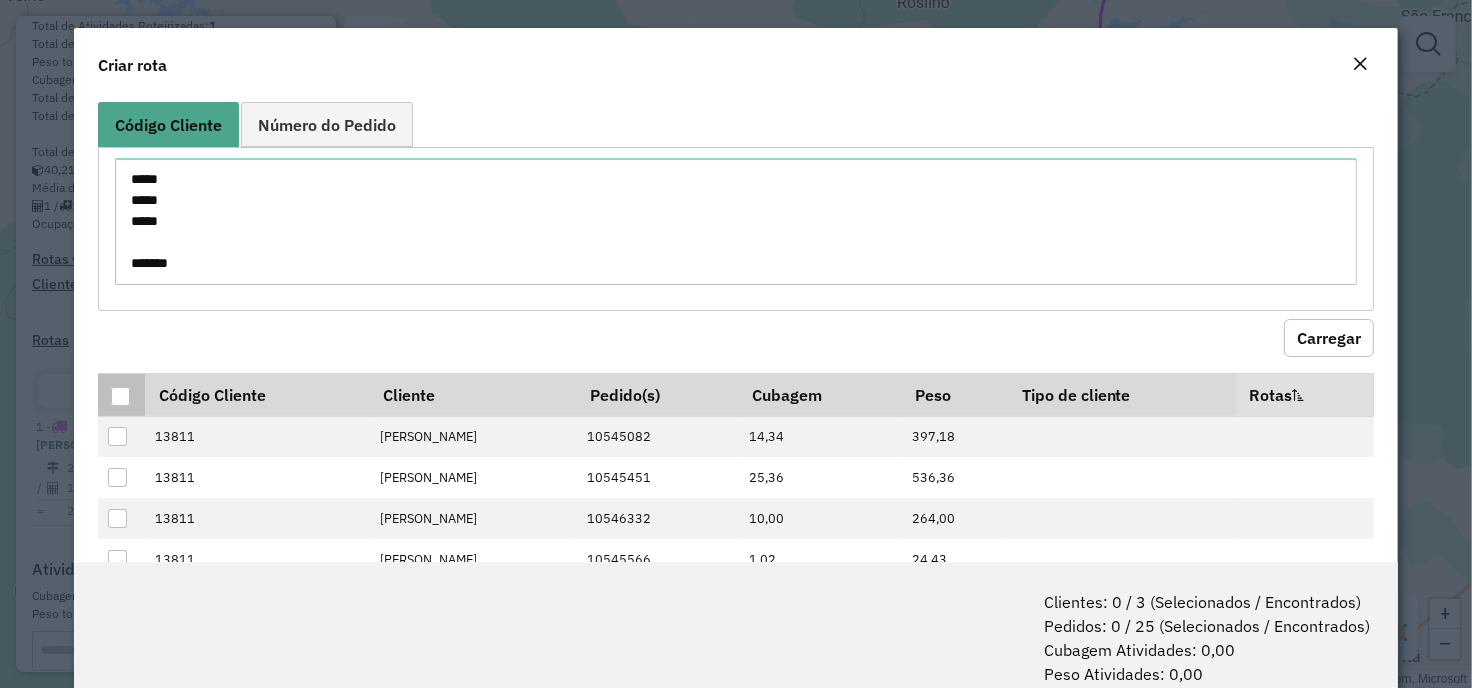 click at bounding box center [120, 396] 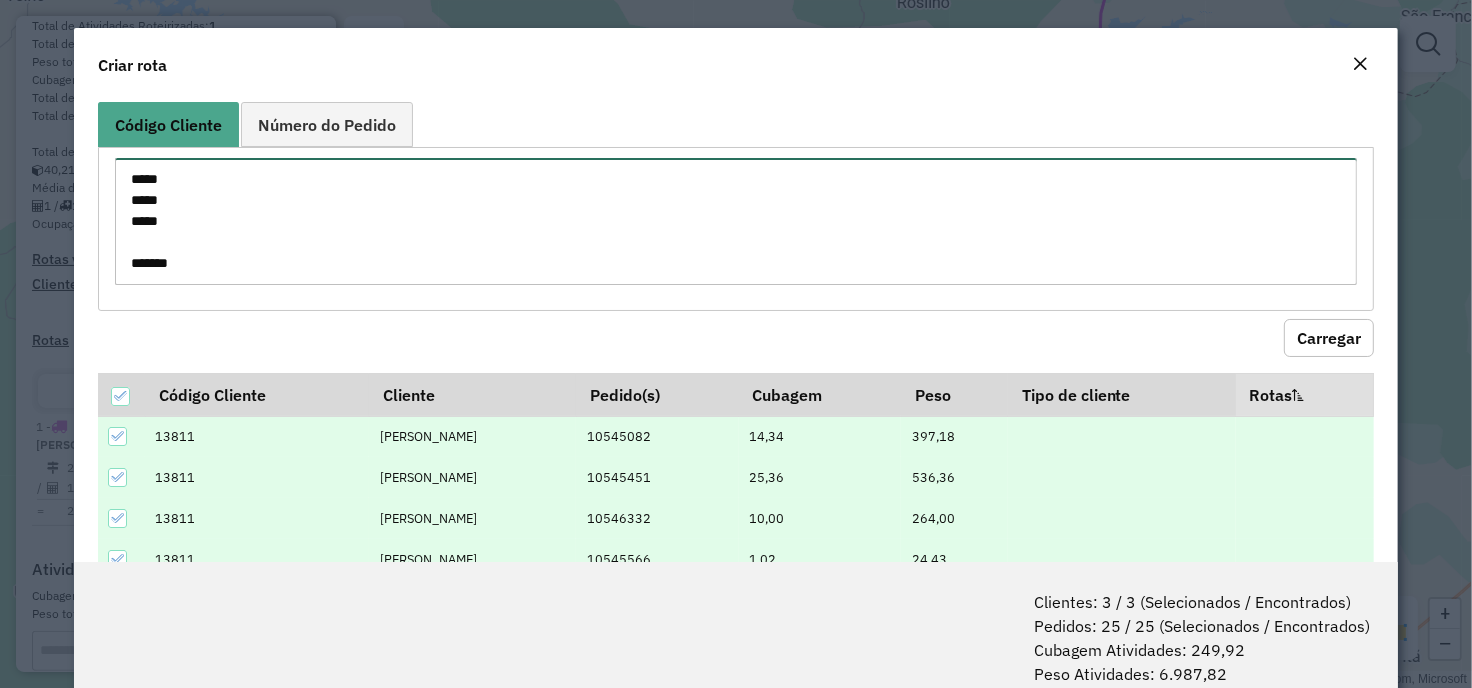 click on "*****
*****
*****
*****" at bounding box center [736, 221] 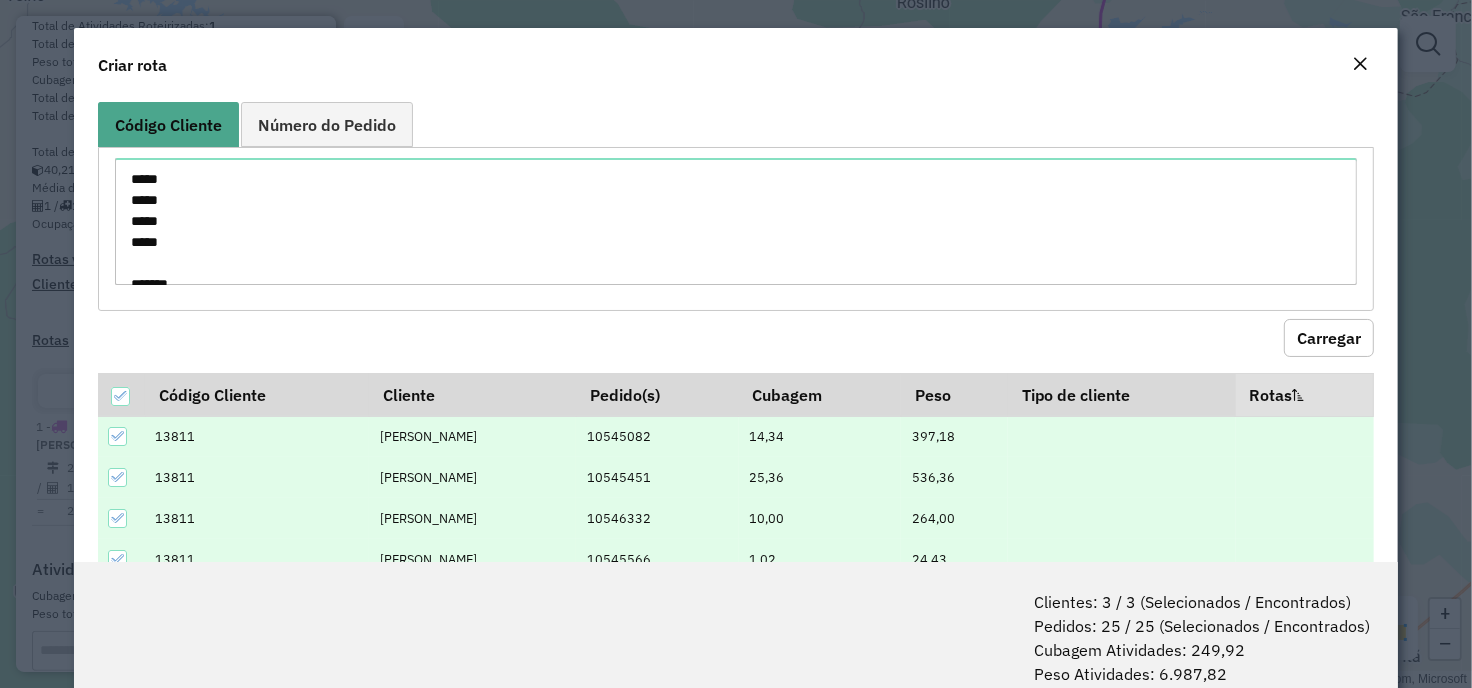 click on "Carregar" 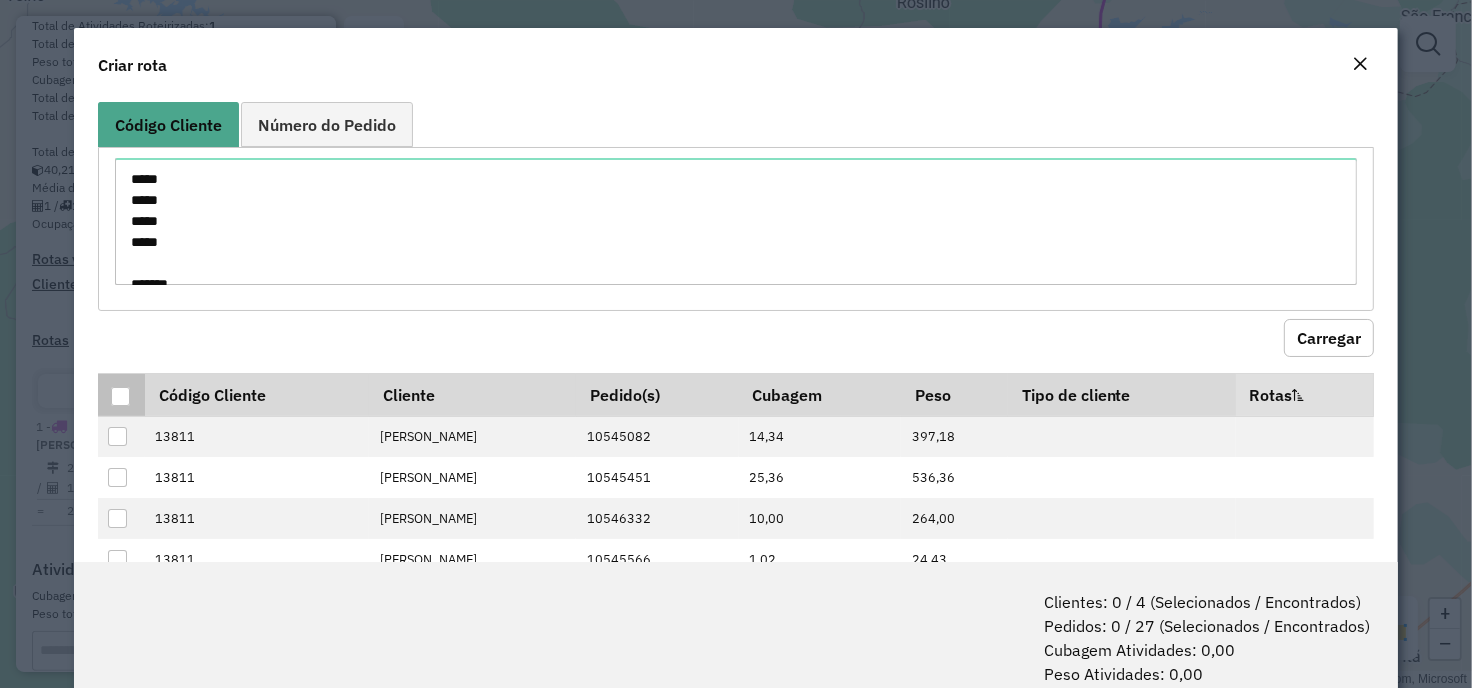 click at bounding box center [120, 396] 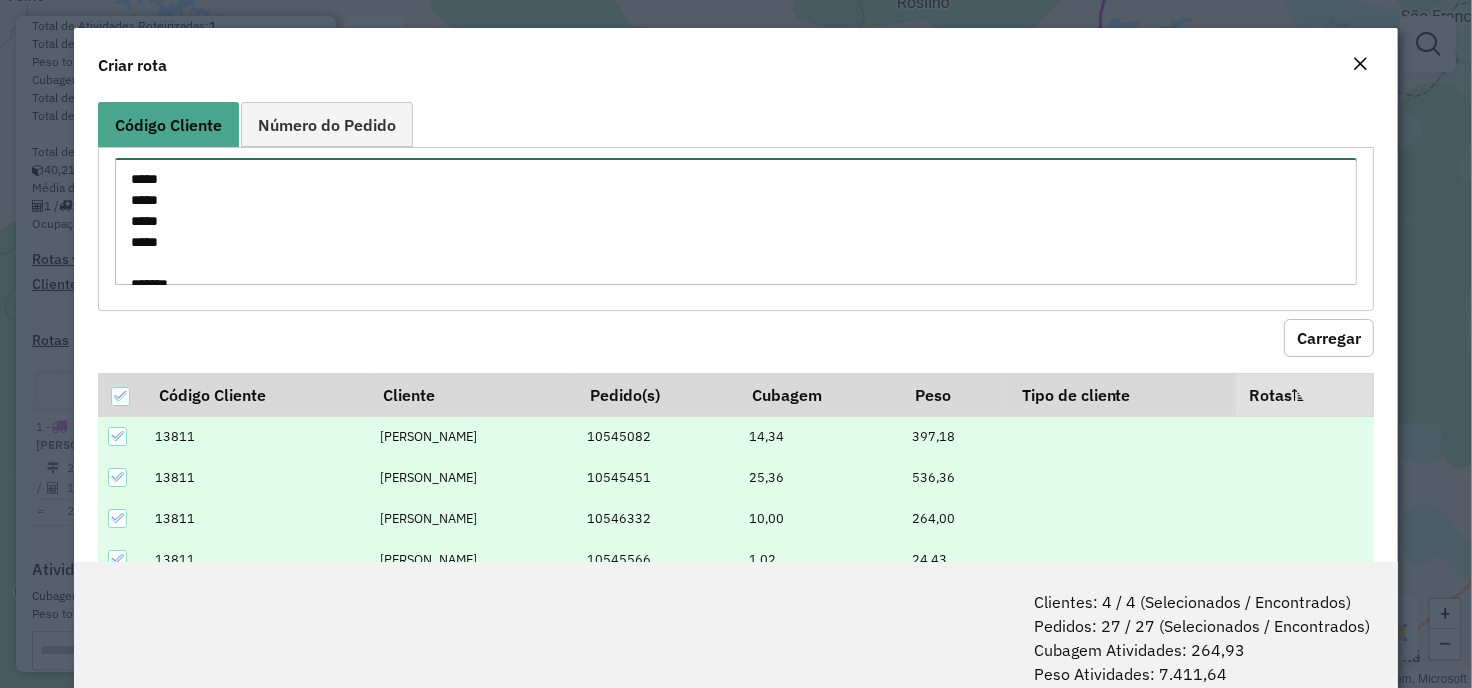 click on "*****
*****
*****
*****
*****" at bounding box center (736, 221) 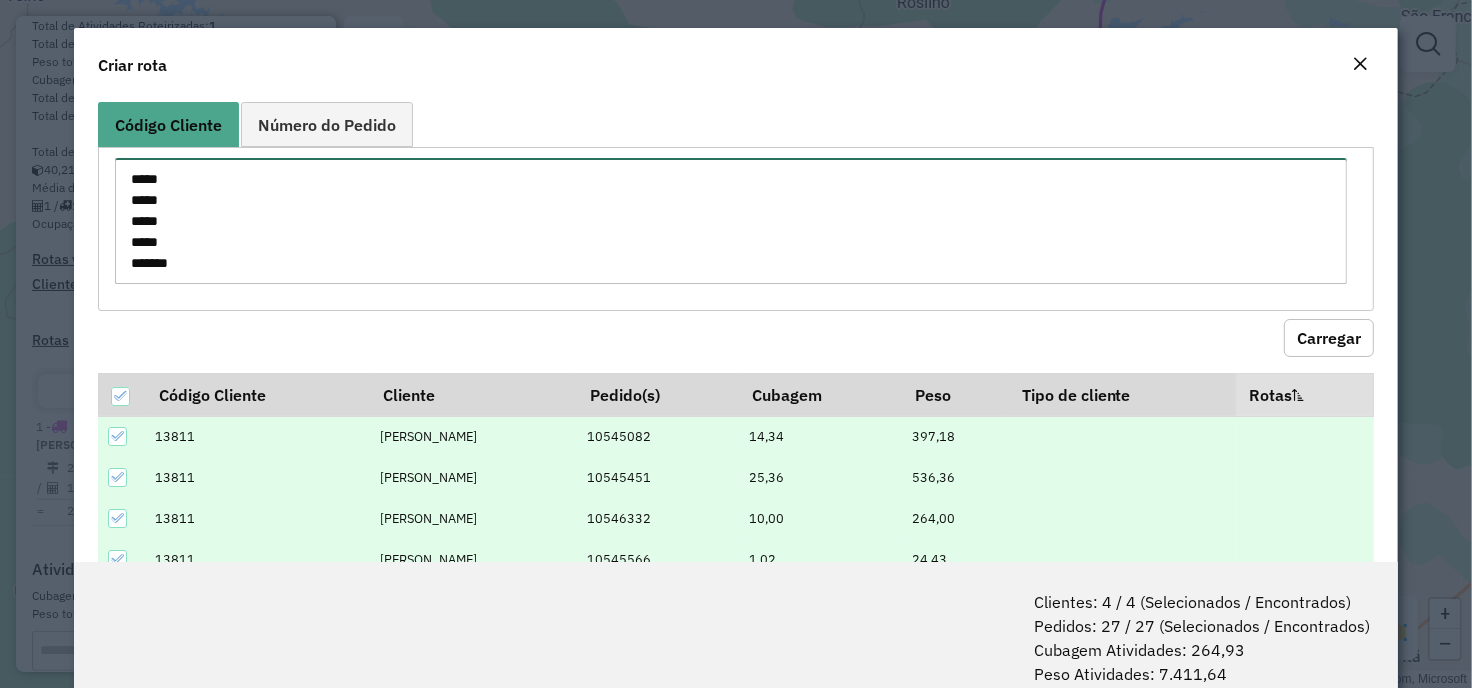 scroll, scrollTop: 0, scrollLeft: 0, axis: both 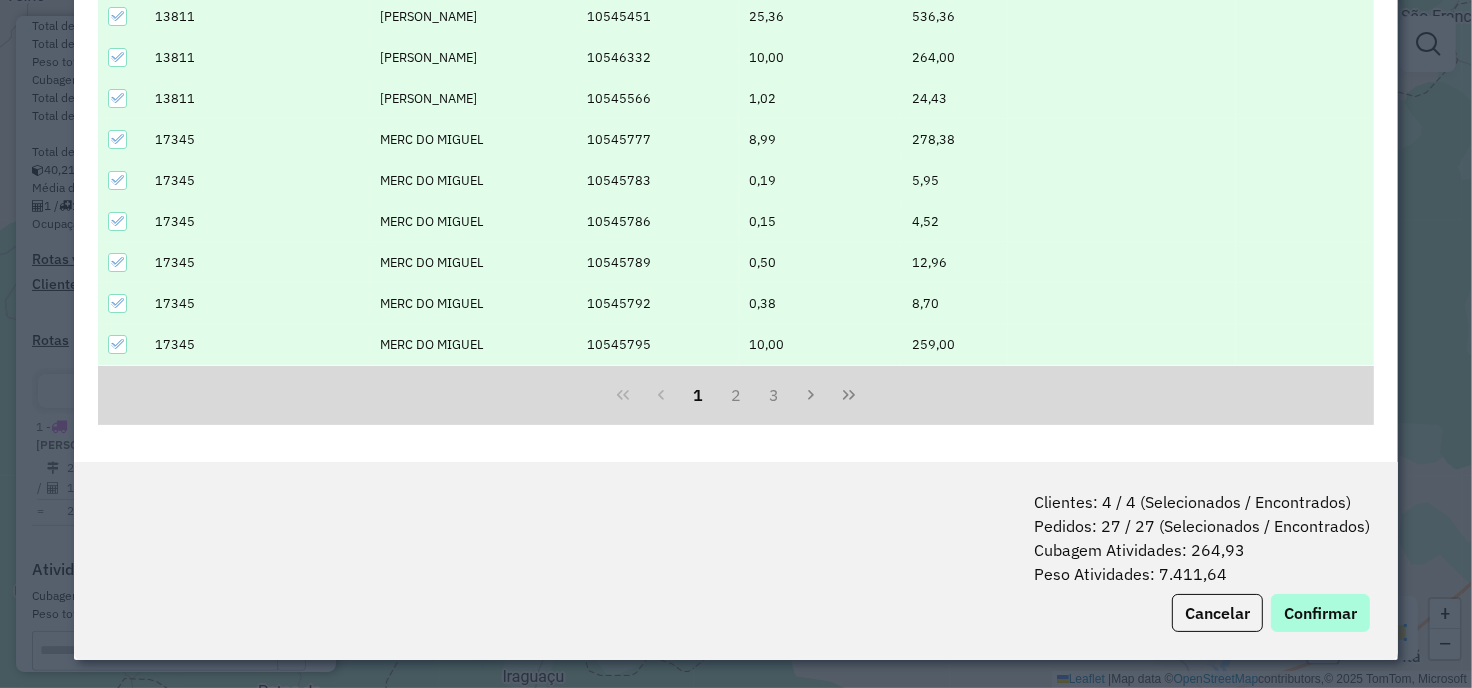 type on "*****
*****
*****
*****
*****" 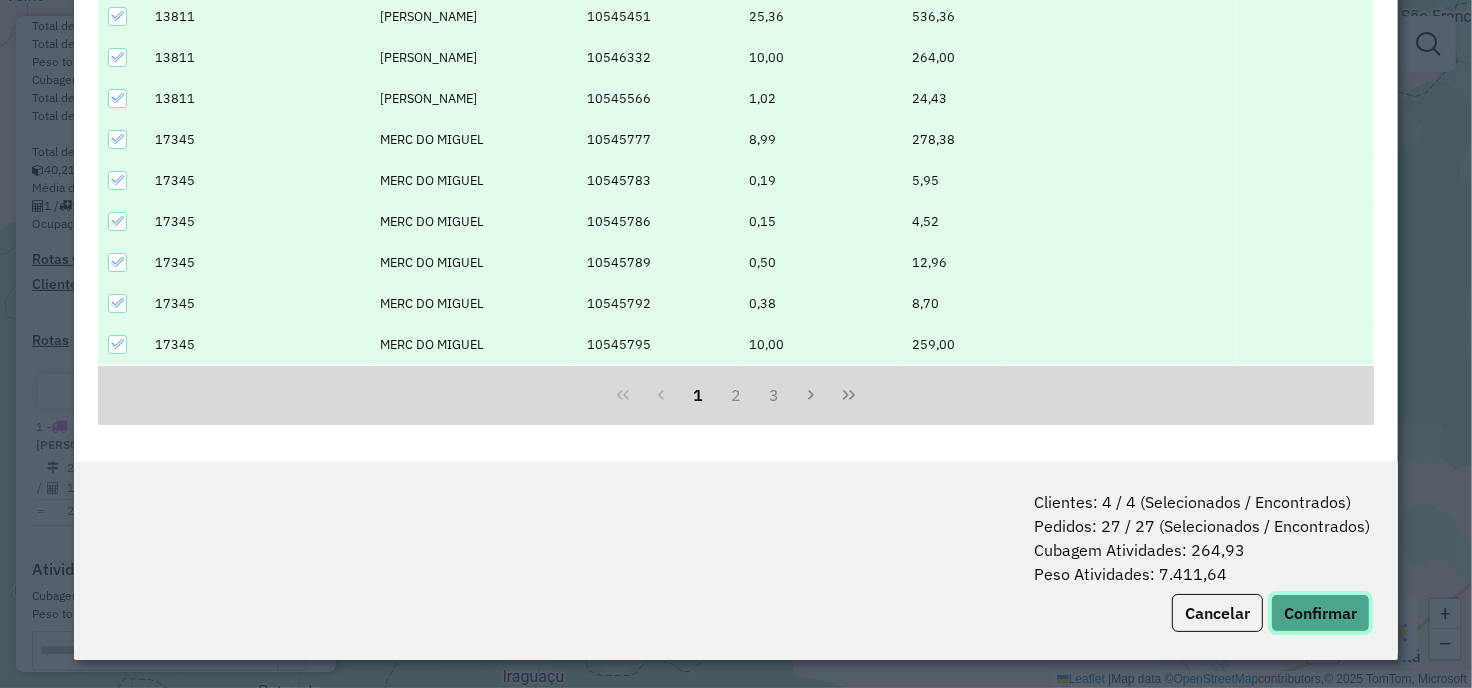 click on "Confirmar" 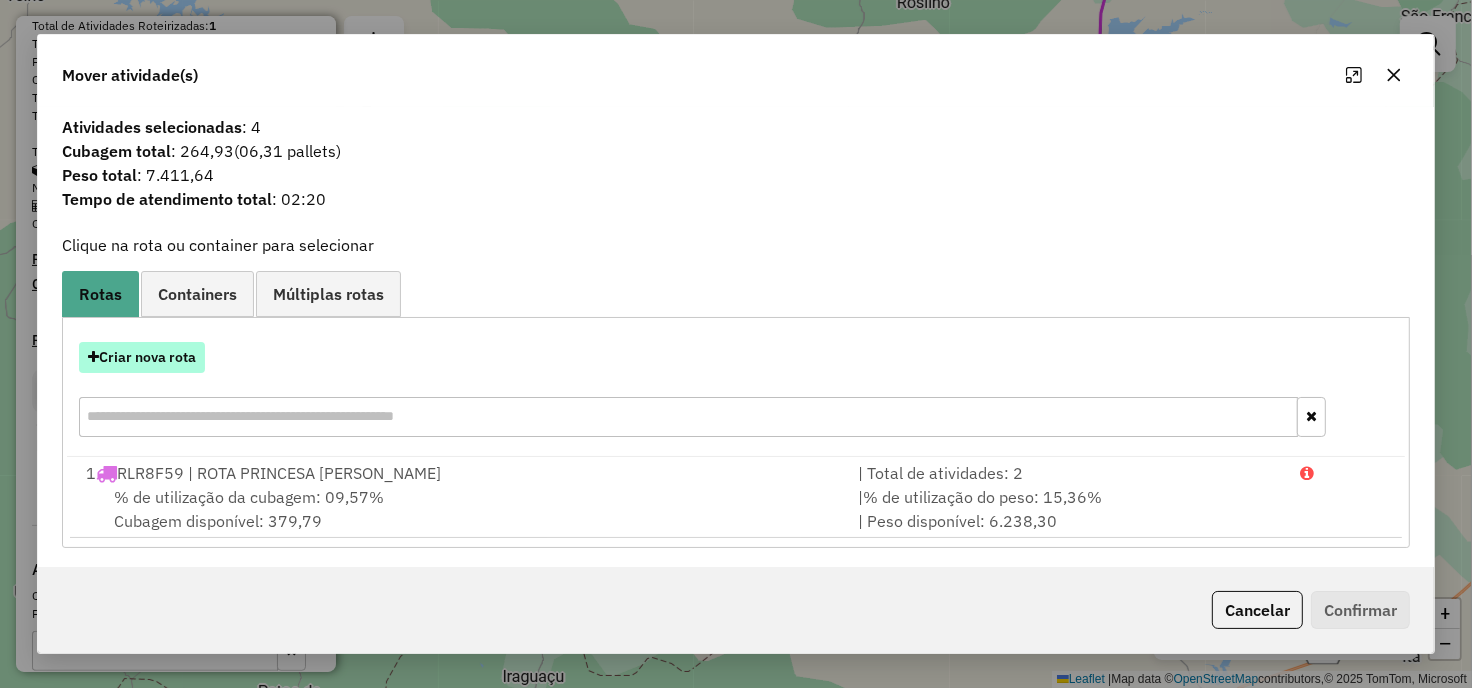 click on "Criar nova rota" at bounding box center [142, 357] 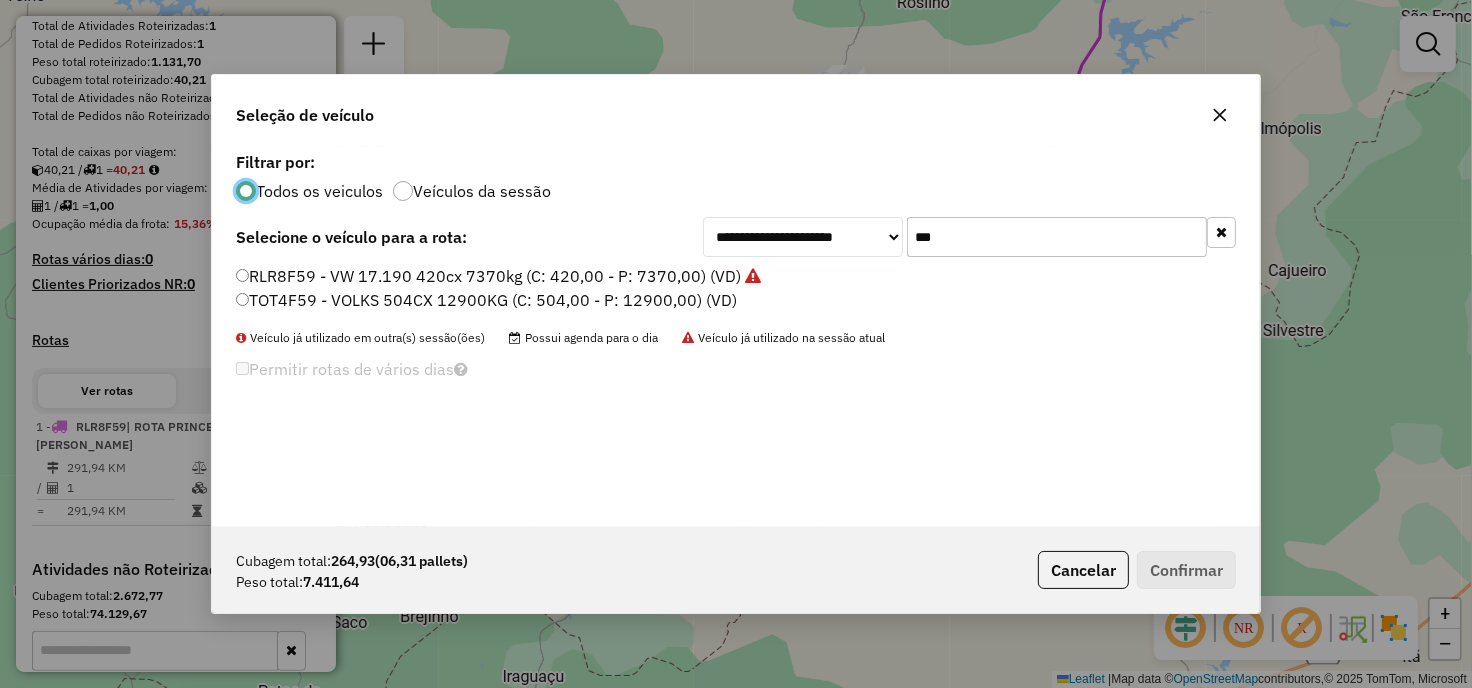 scroll, scrollTop: 11, scrollLeft: 5, axis: both 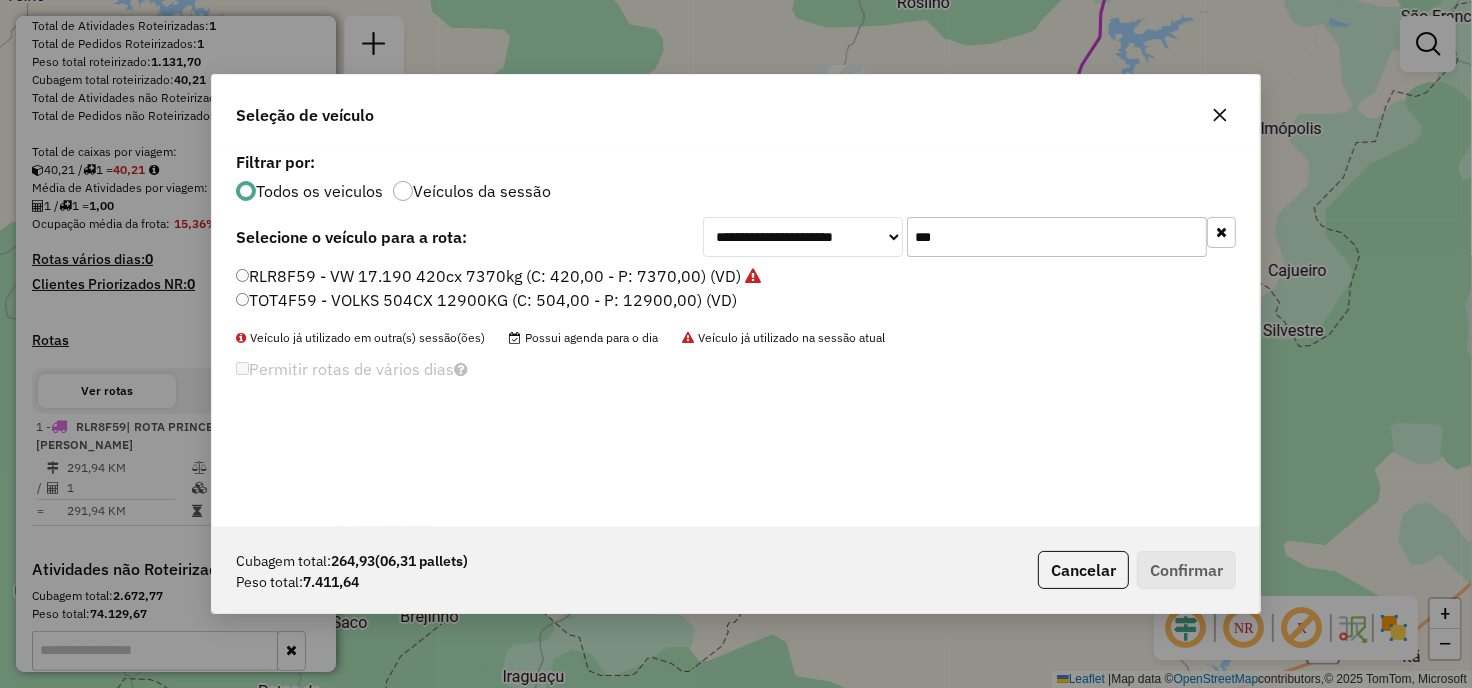 click on "***" 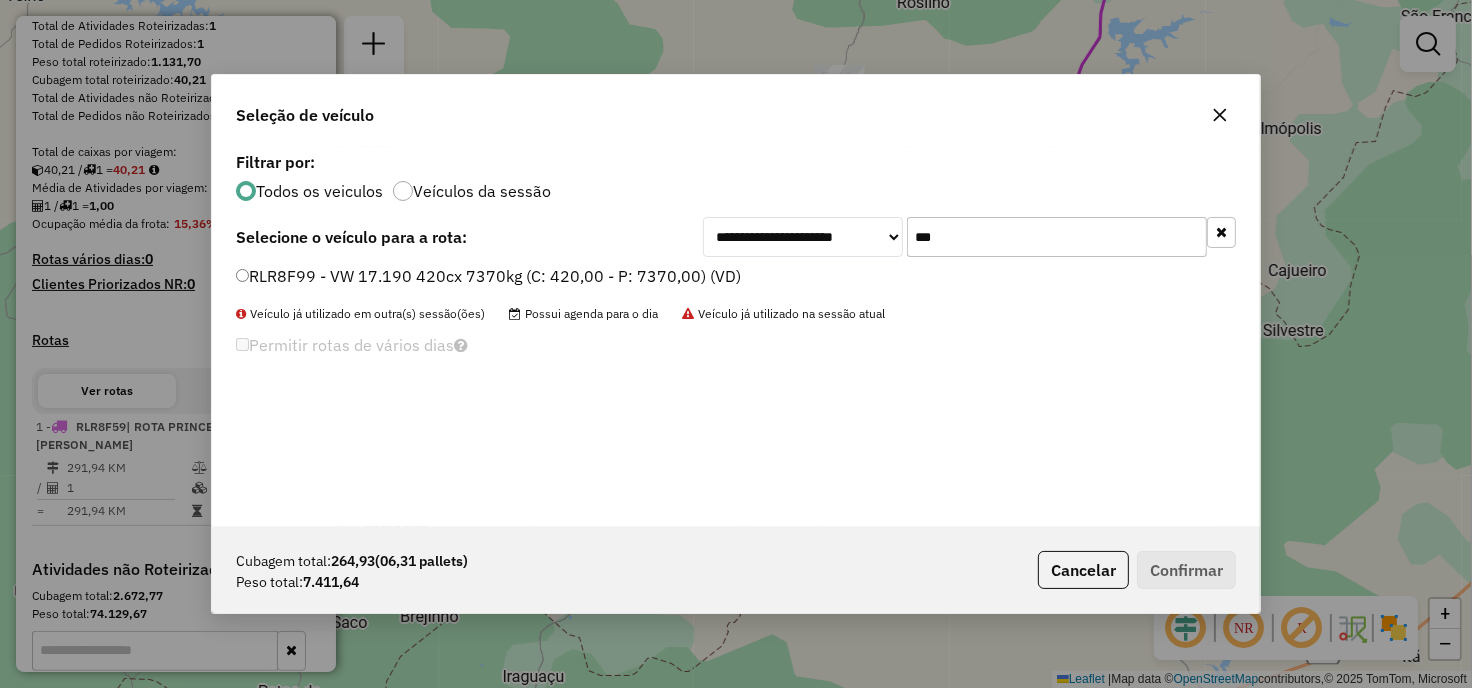 type on "***" 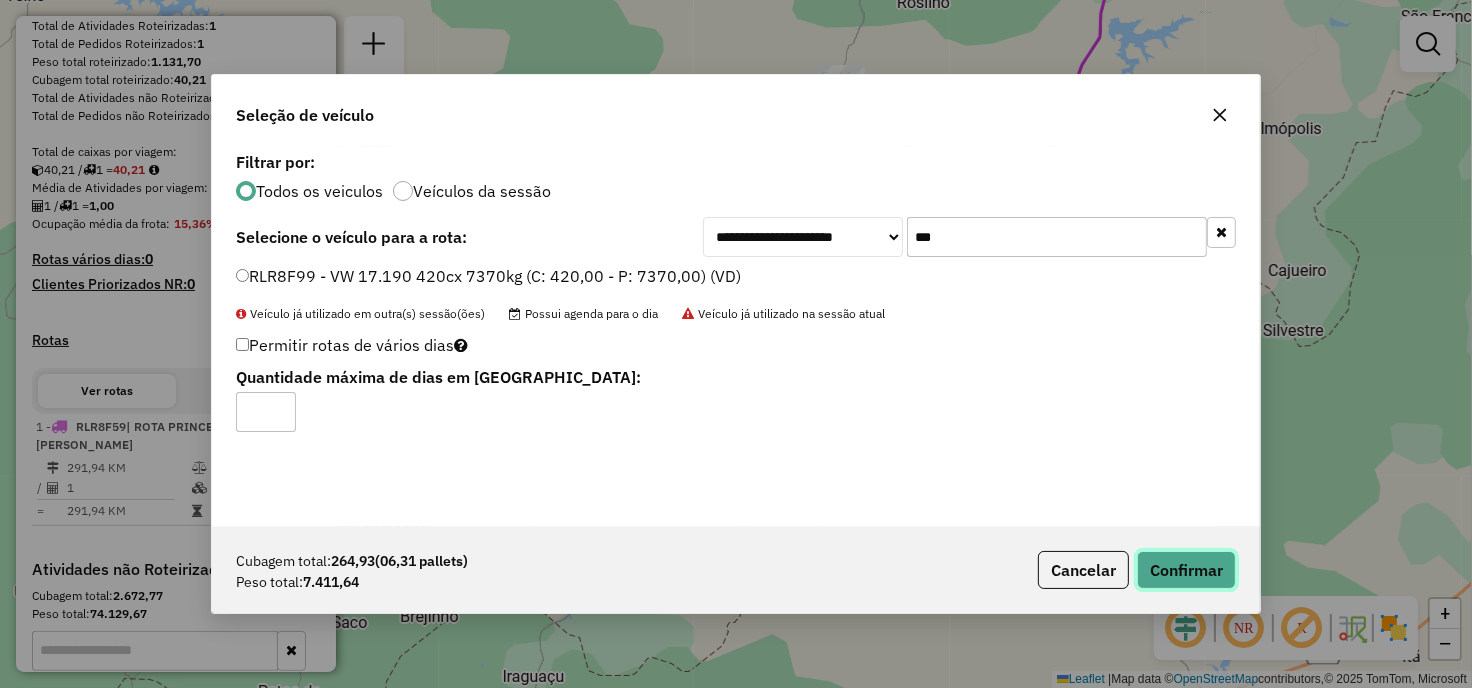 click on "Confirmar" 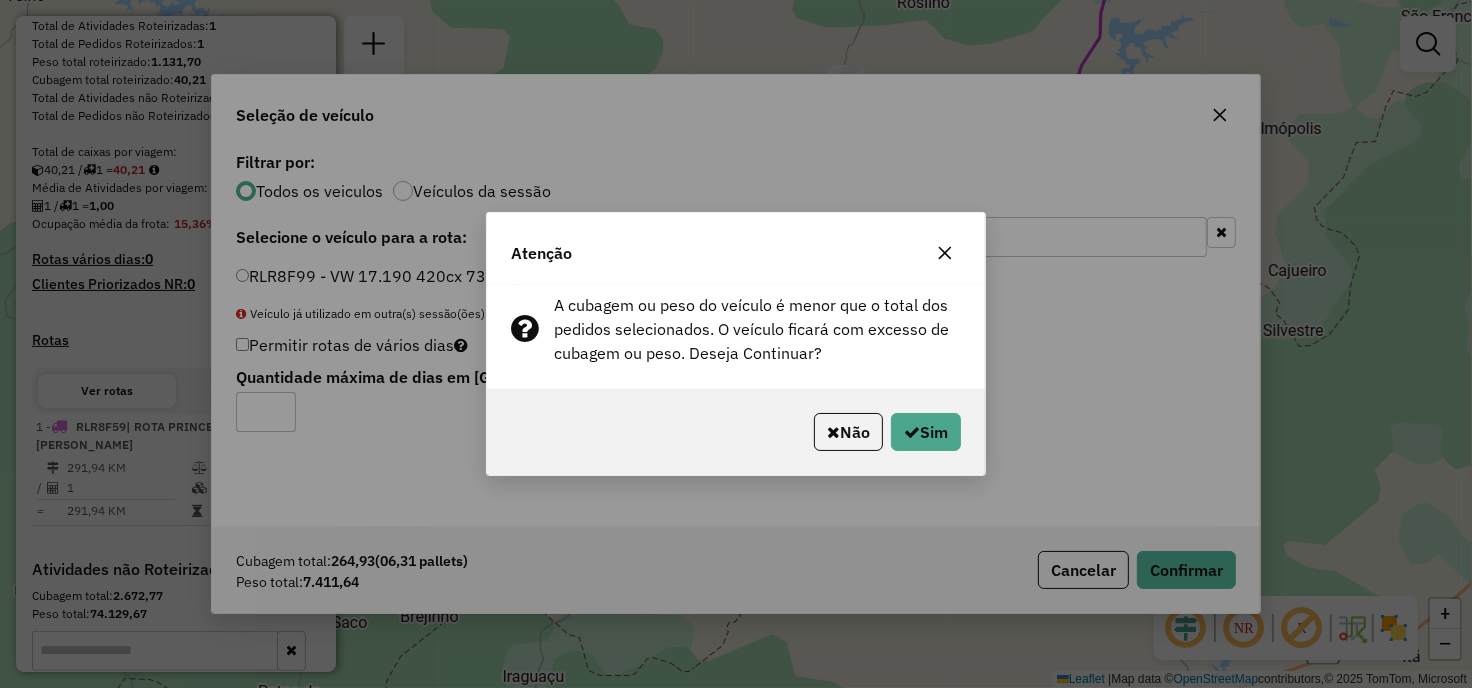 drag, startPoint x: 1214, startPoint y: 582, endPoint x: 710, endPoint y: 424, distance: 528.18555 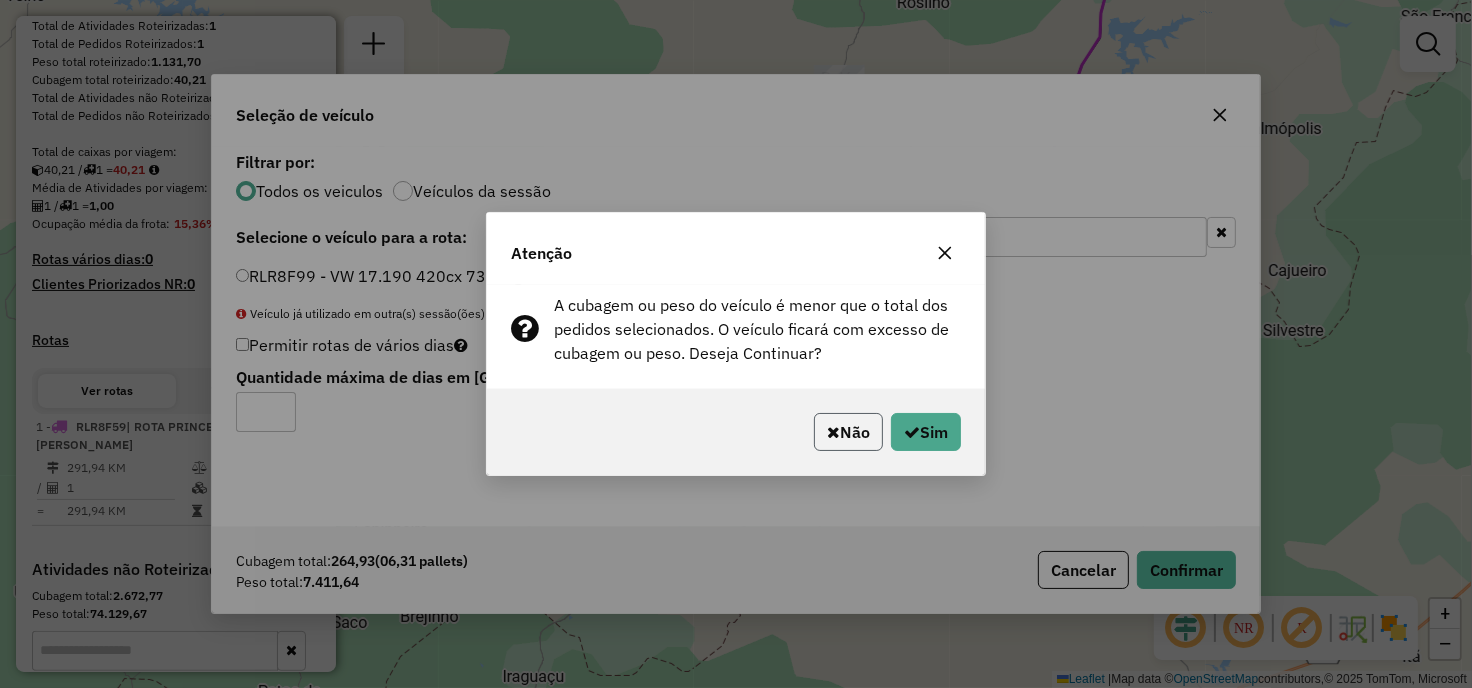 click 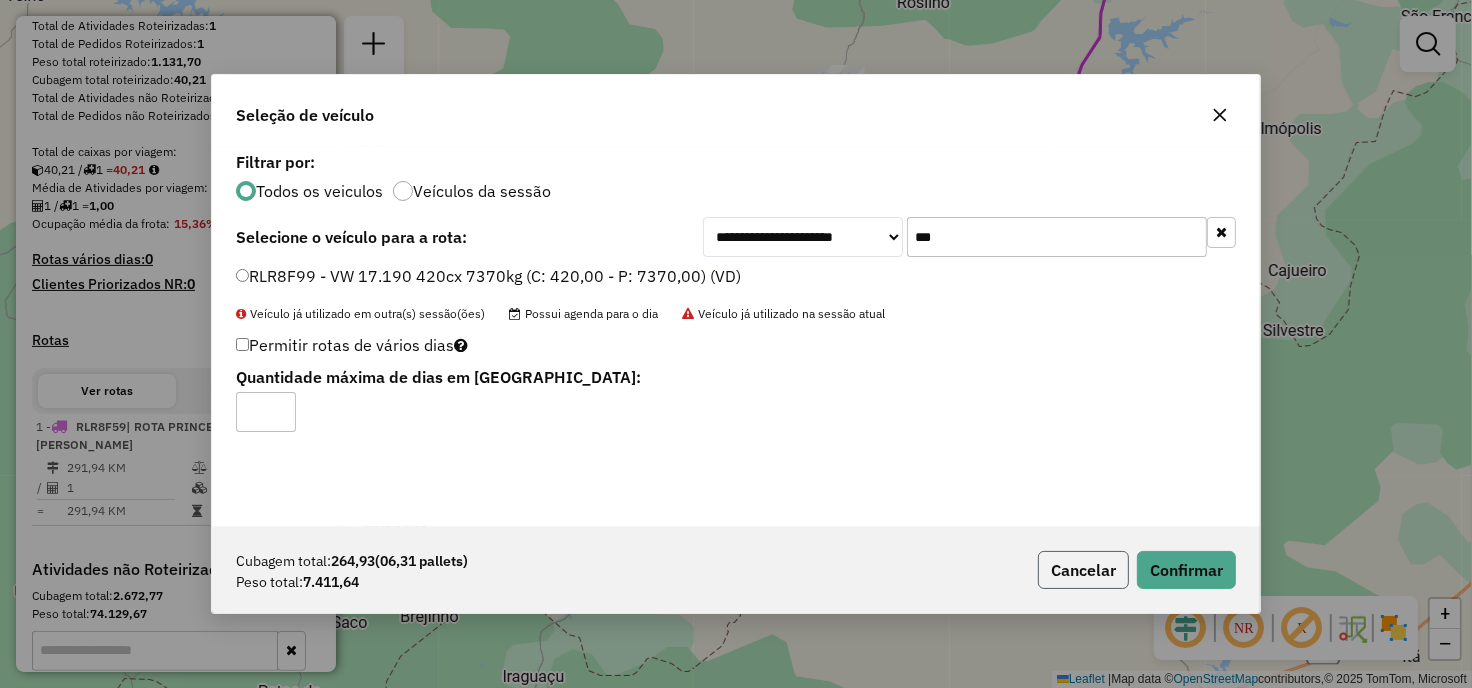 click on "Cancelar" 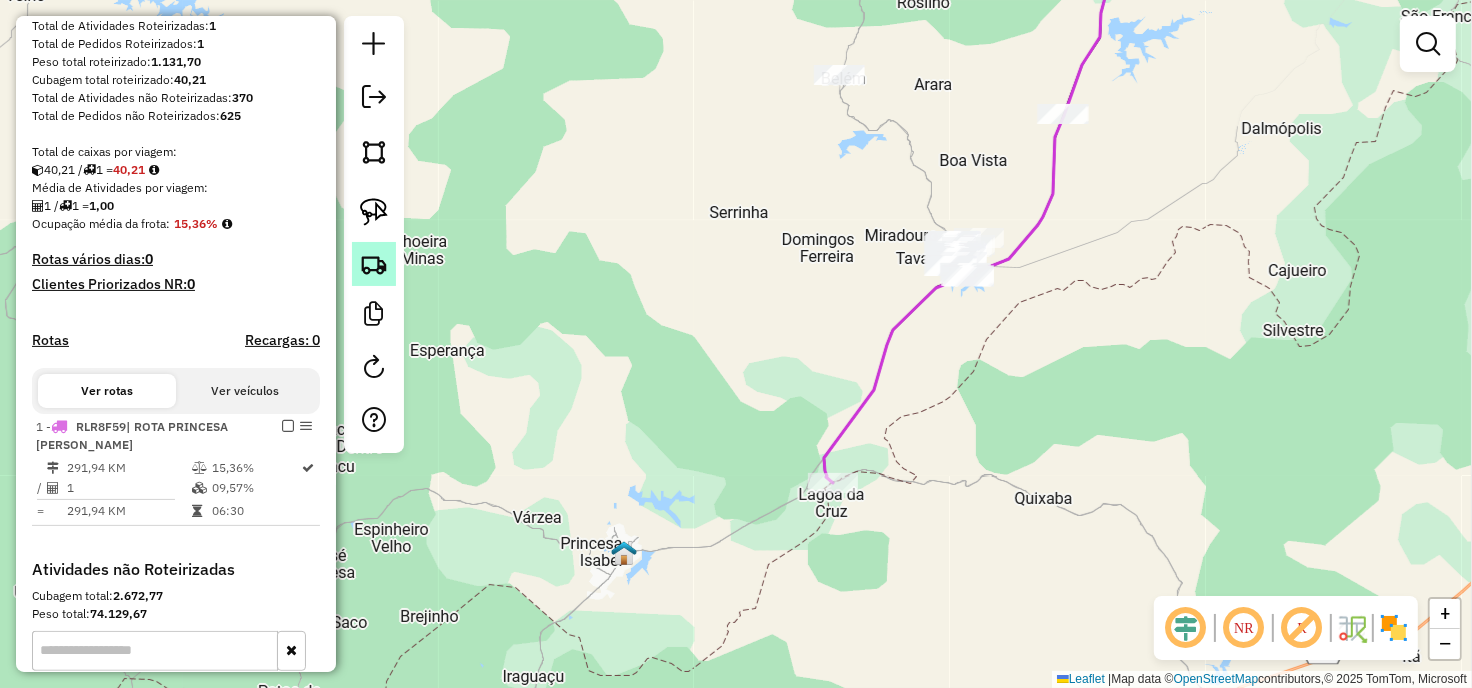 click 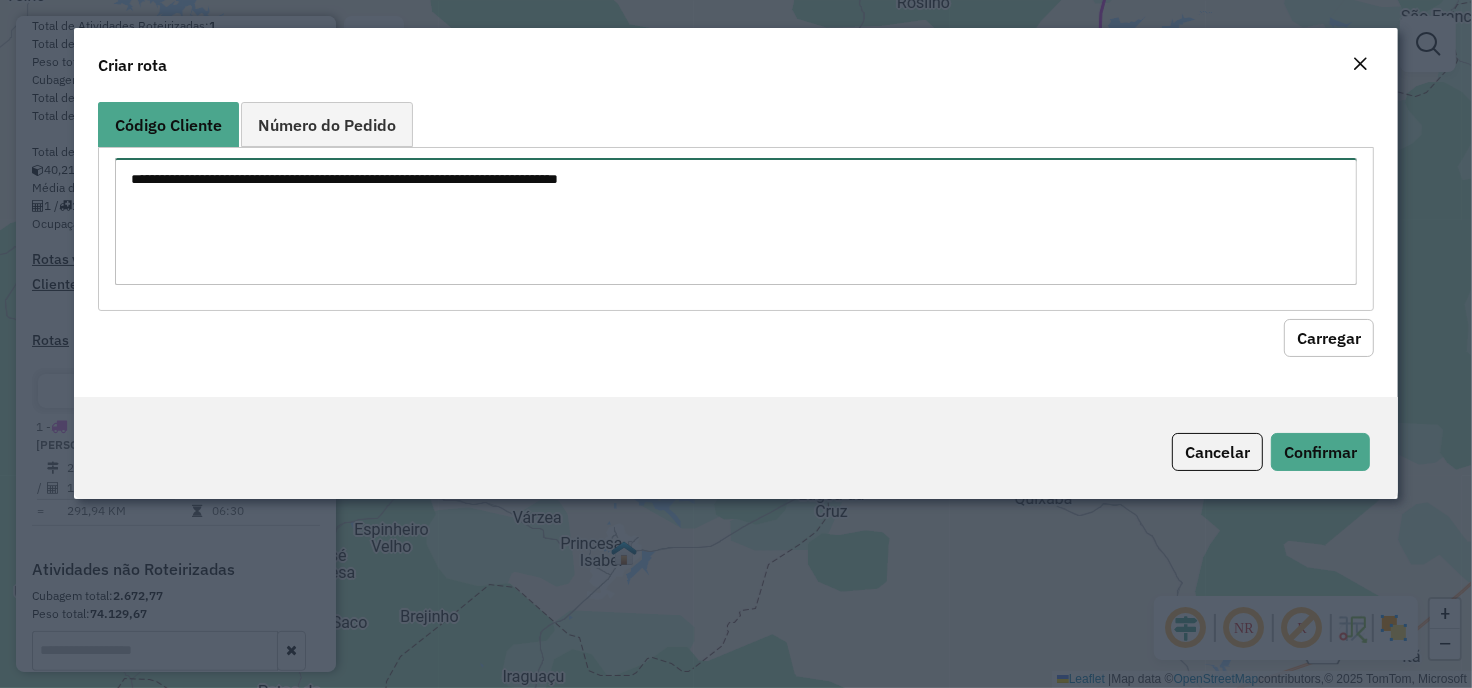 click at bounding box center (736, 221) 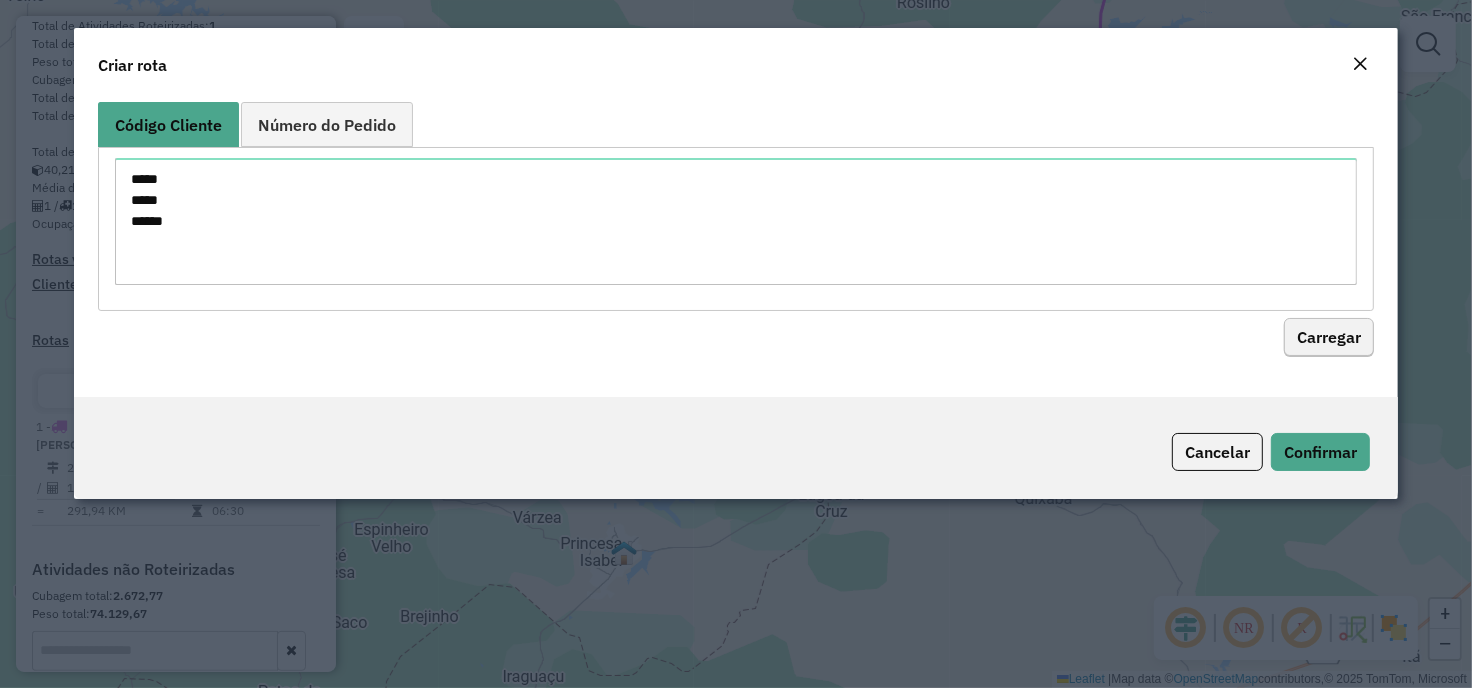 drag, startPoint x: 1377, startPoint y: 335, endPoint x: 1364, endPoint y: 337, distance: 13.152946 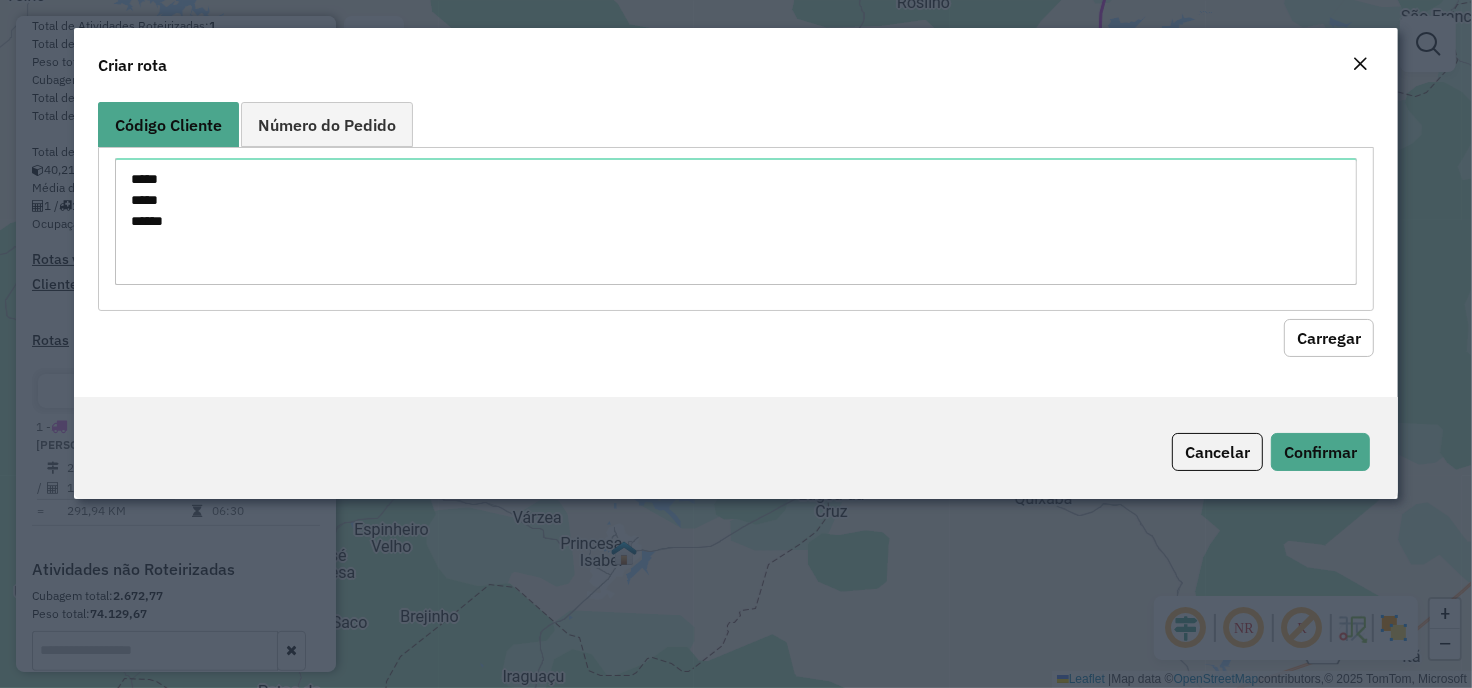 click on "Carregar" 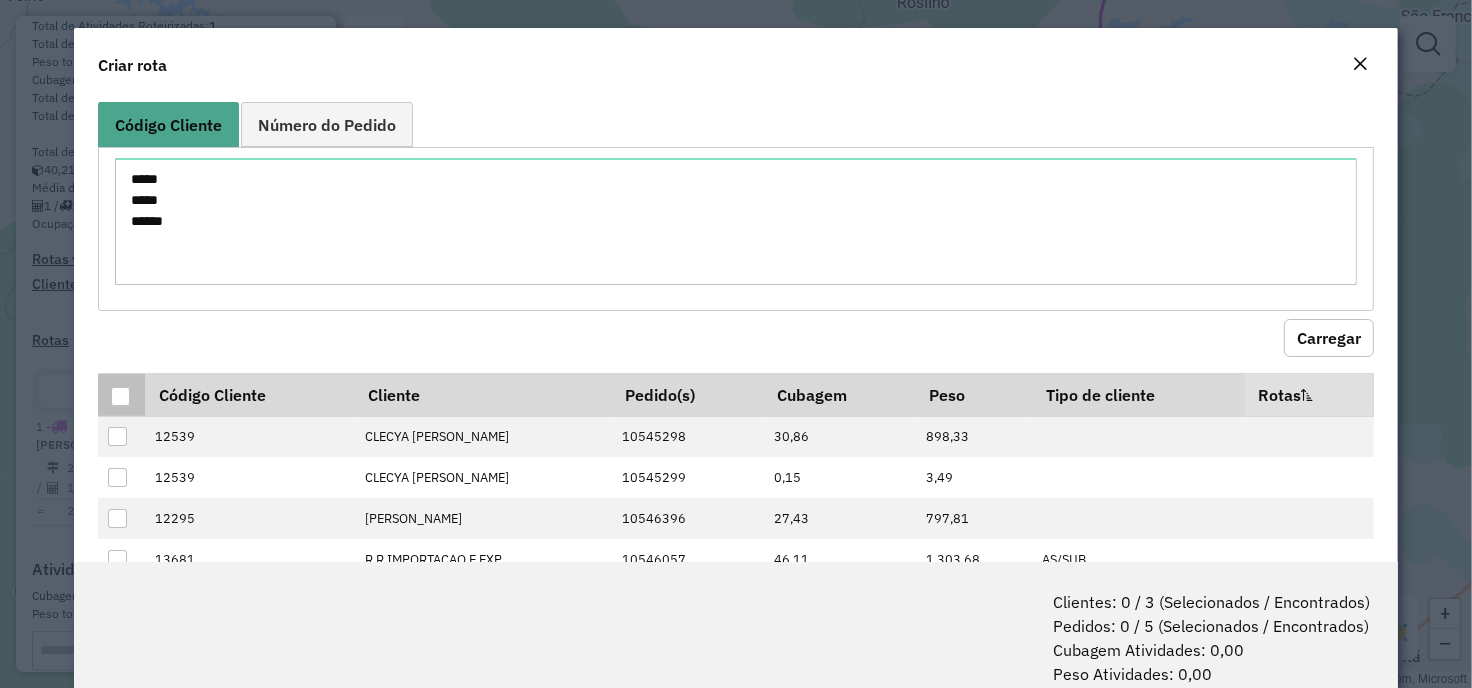 click at bounding box center (120, 396) 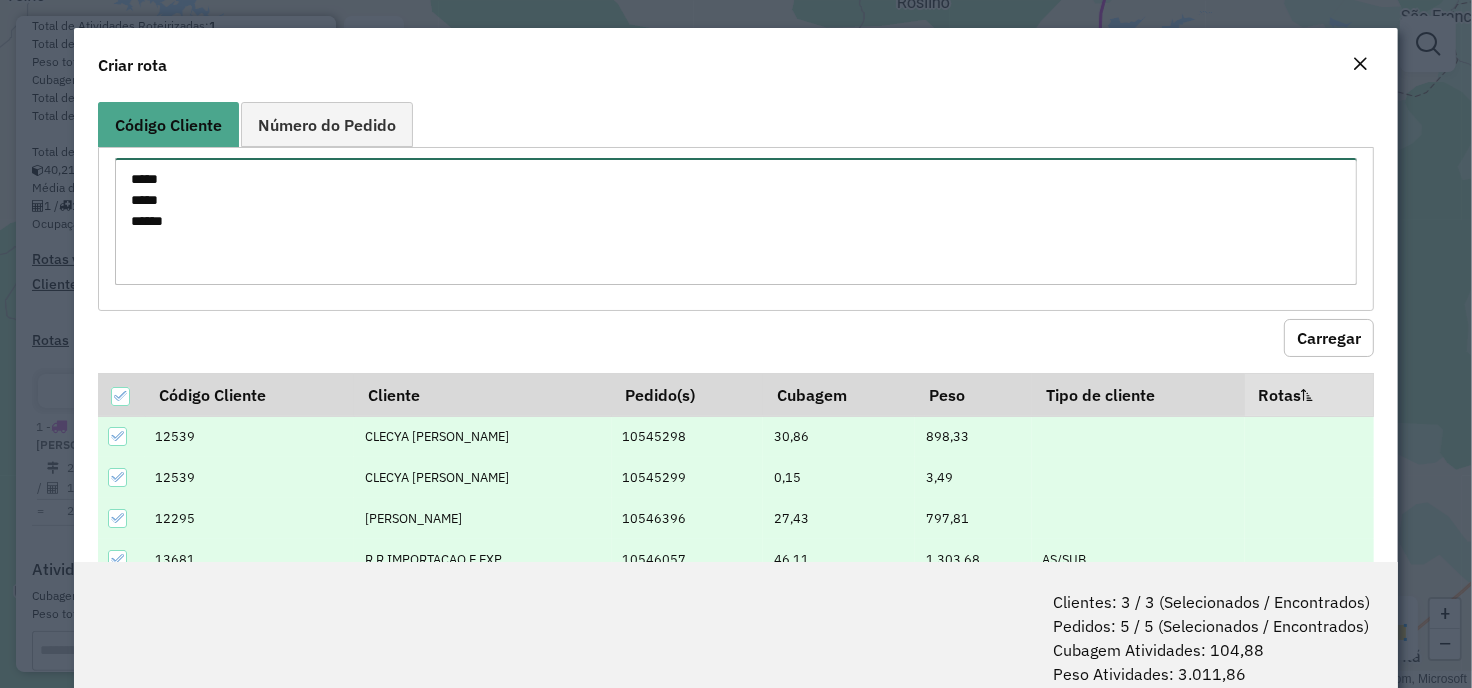 drag, startPoint x: 144, startPoint y: 218, endPoint x: 126, endPoint y: 218, distance: 18 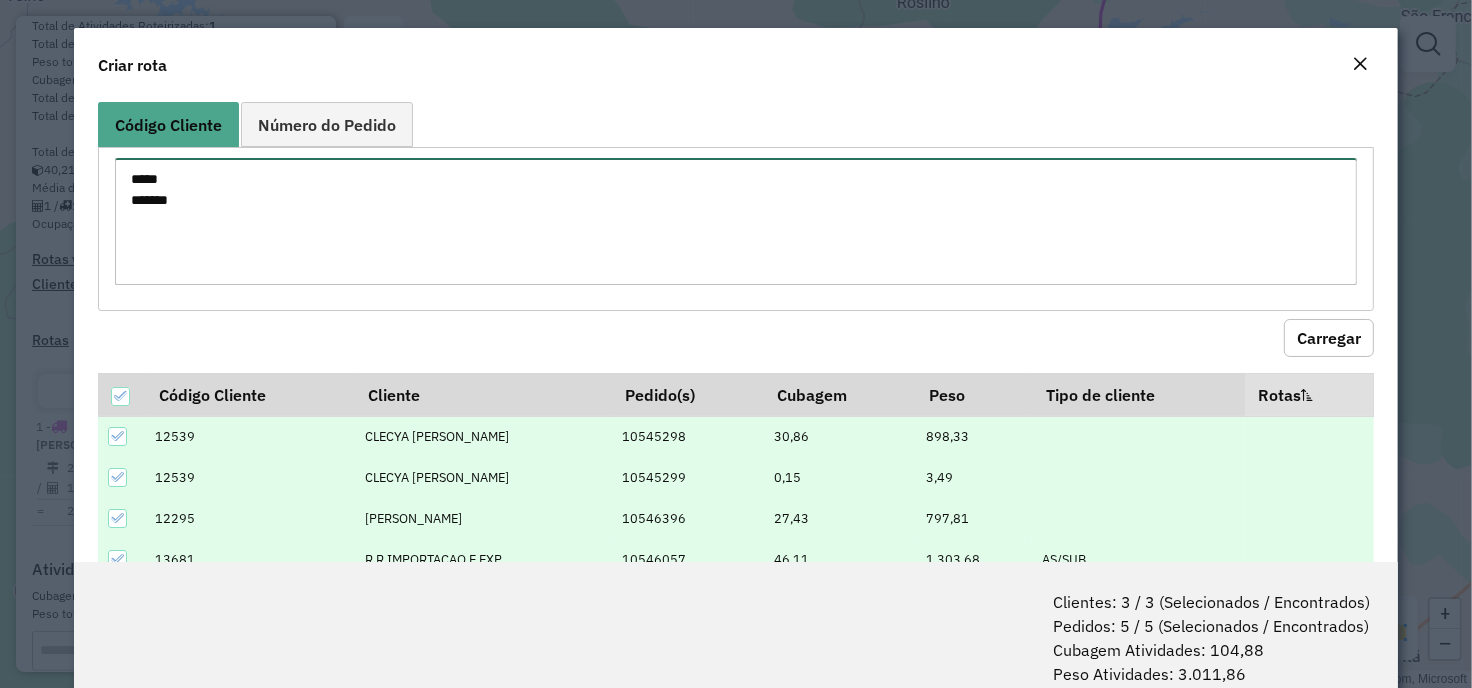click on "*****
*****" at bounding box center (736, 221) 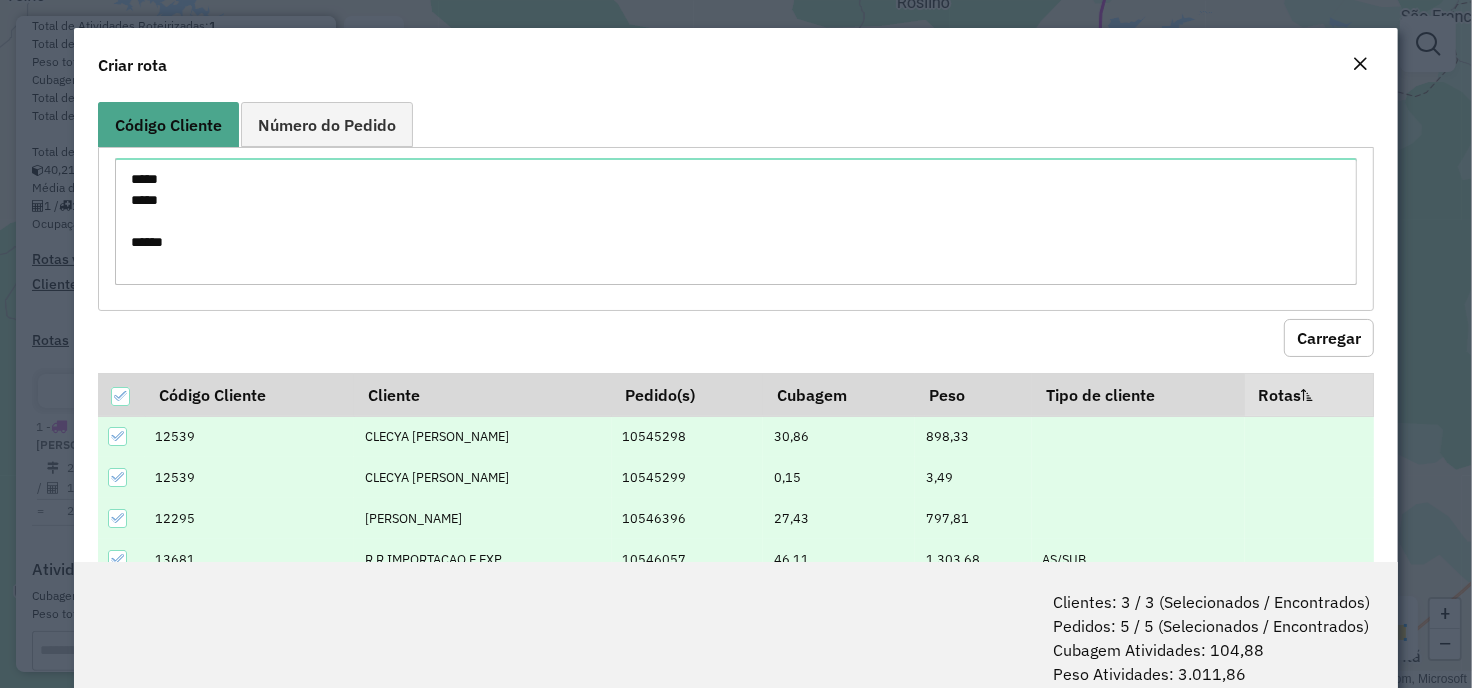 click on "Carregar" 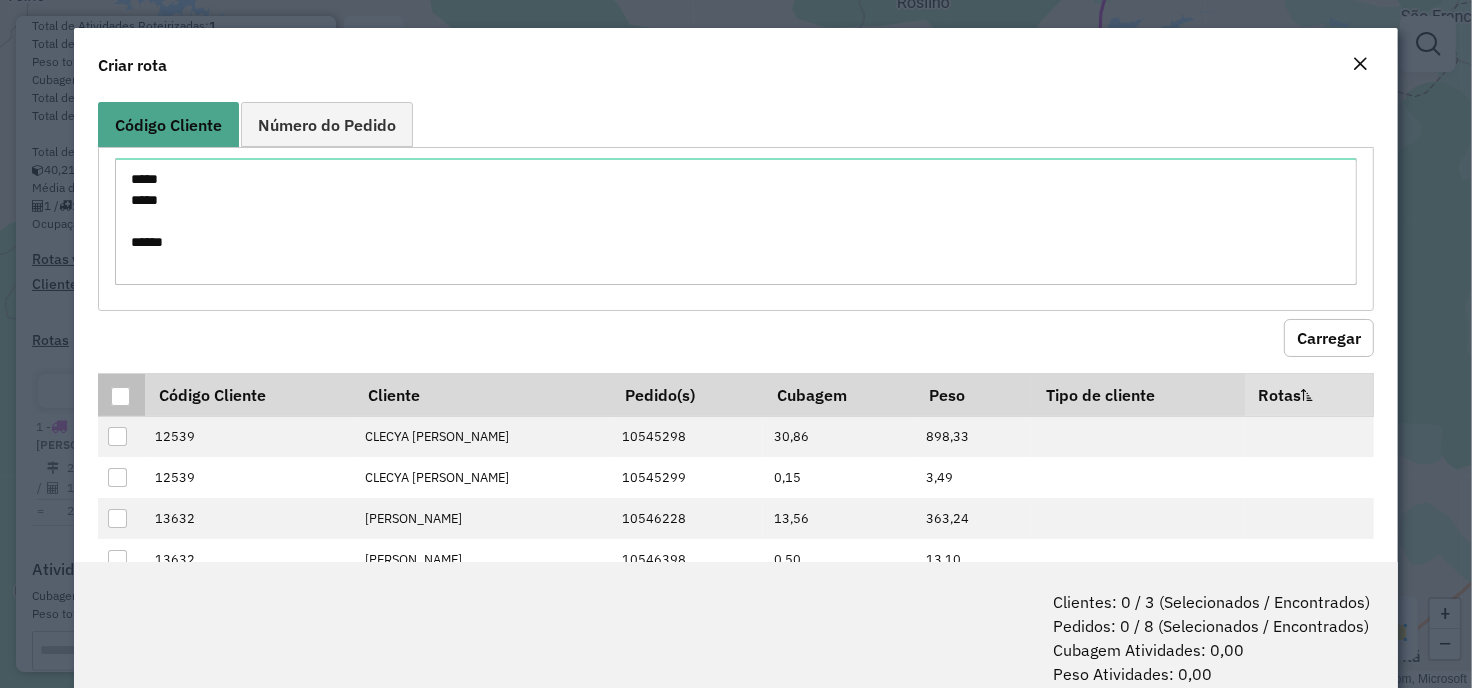 click at bounding box center [120, 396] 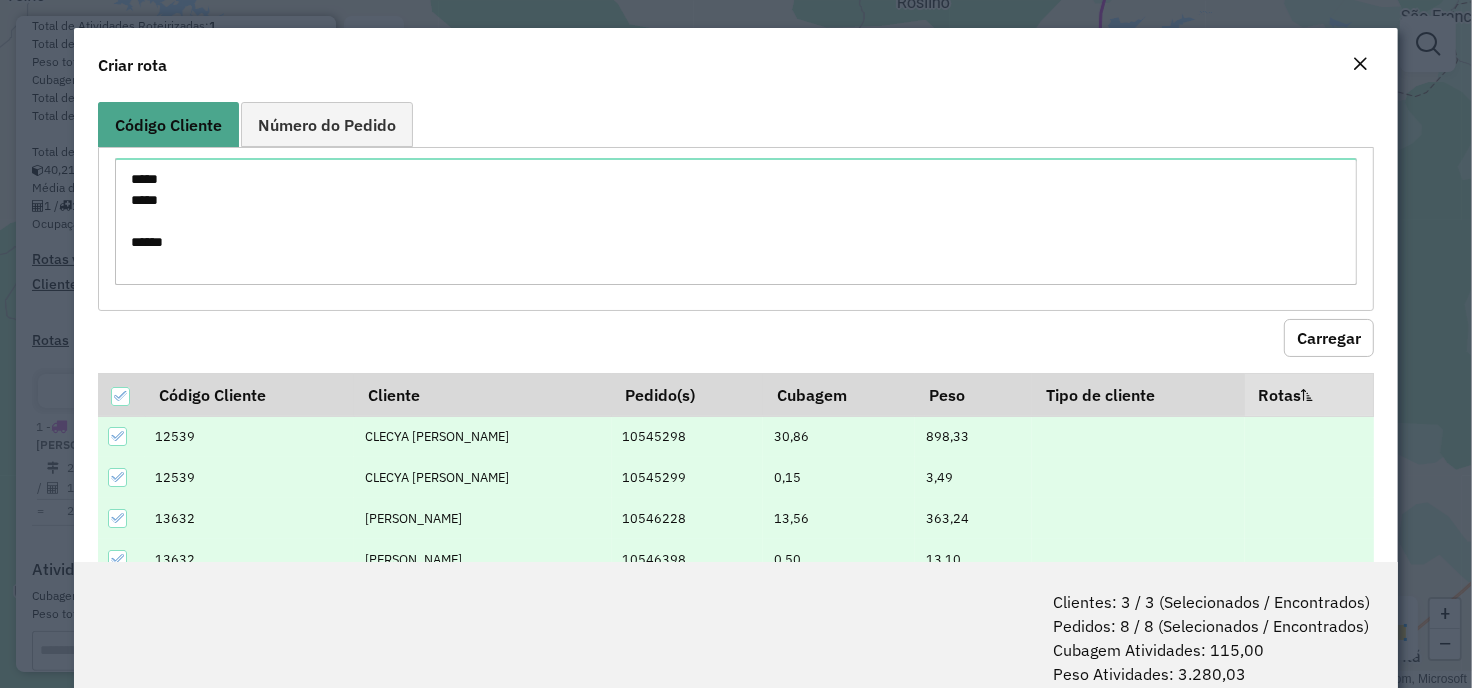 click on "Carregar" 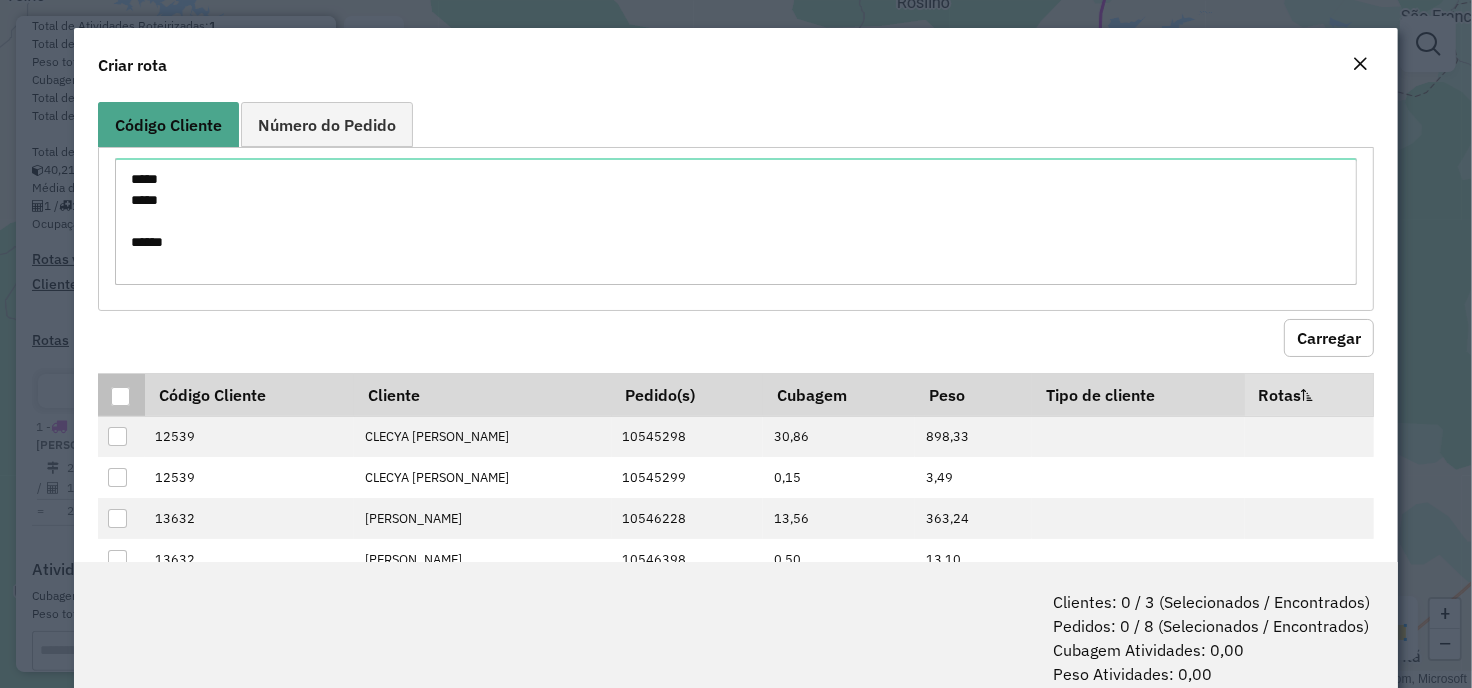 click at bounding box center (120, 396) 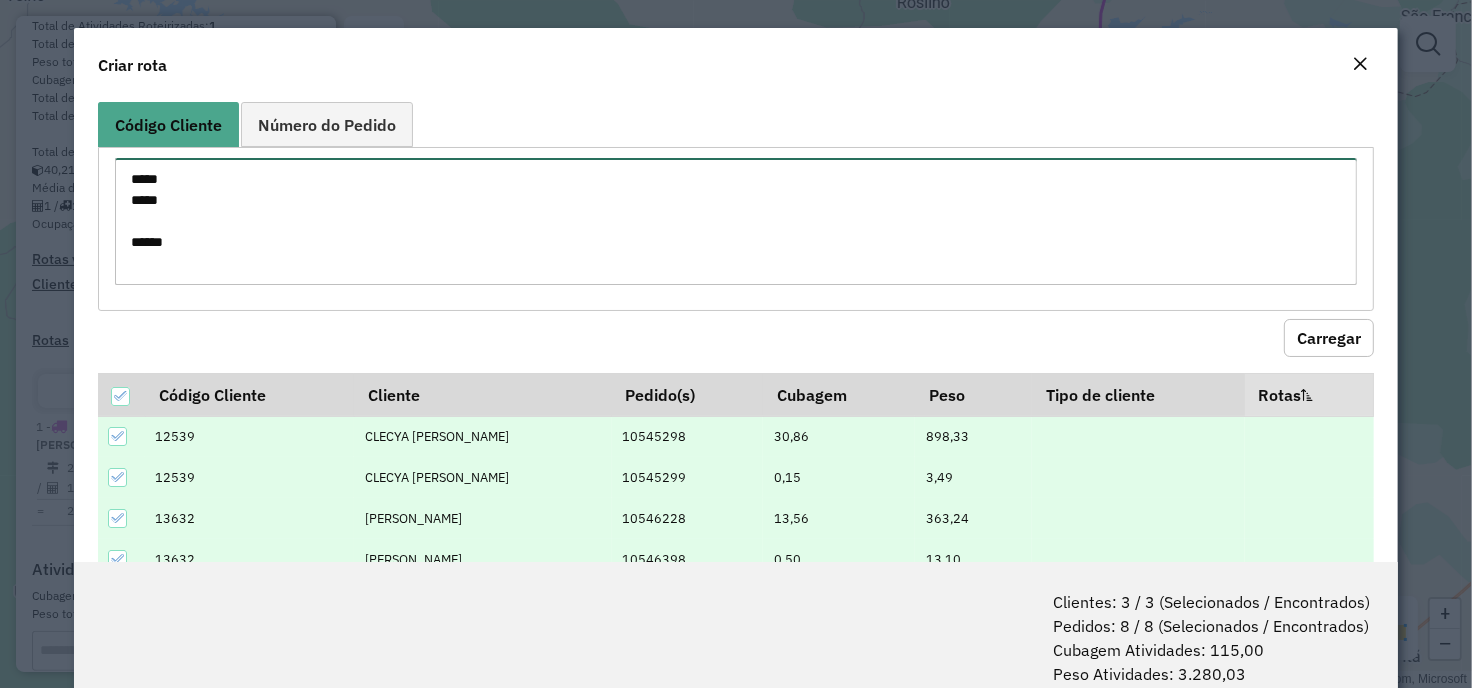 click on "*****
*****
*****" at bounding box center [736, 221] 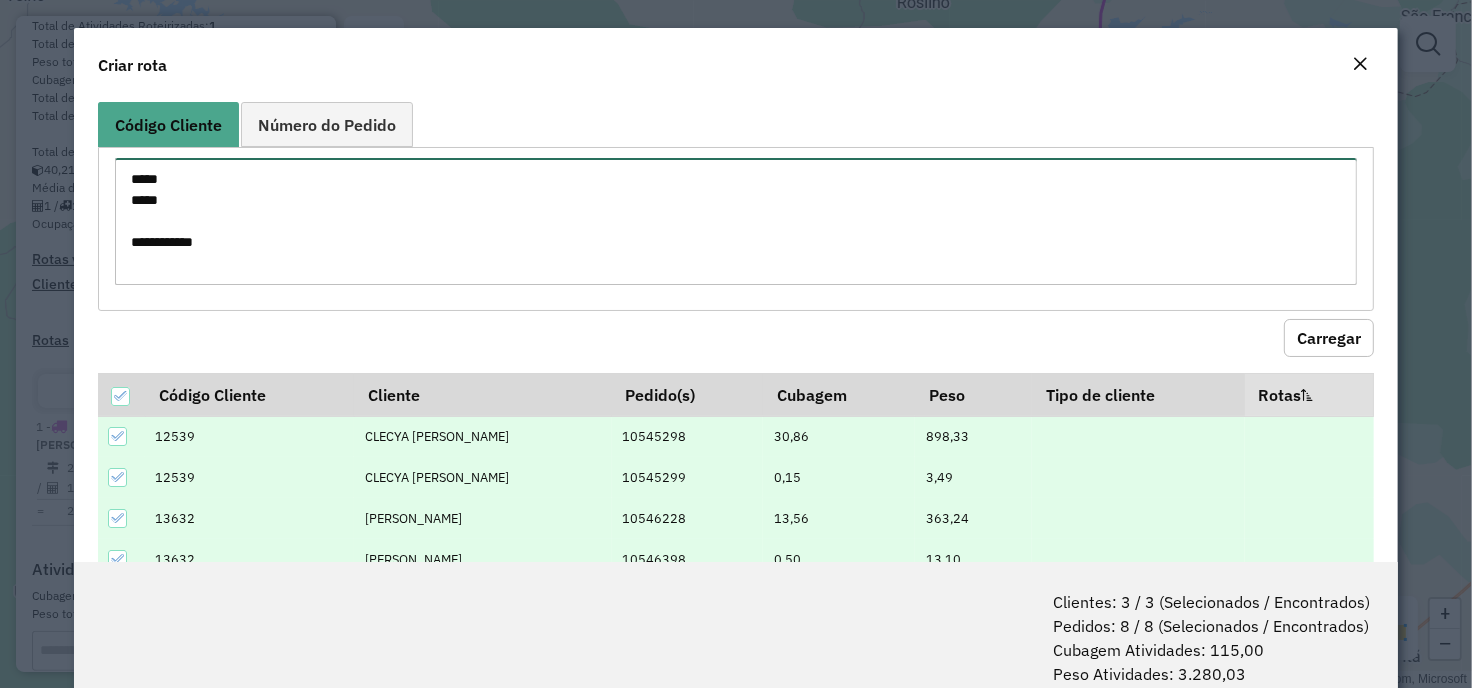 drag, startPoint x: 237, startPoint y: 257, endPoint x: 196, endPoint y: 246, distance: 42.44997 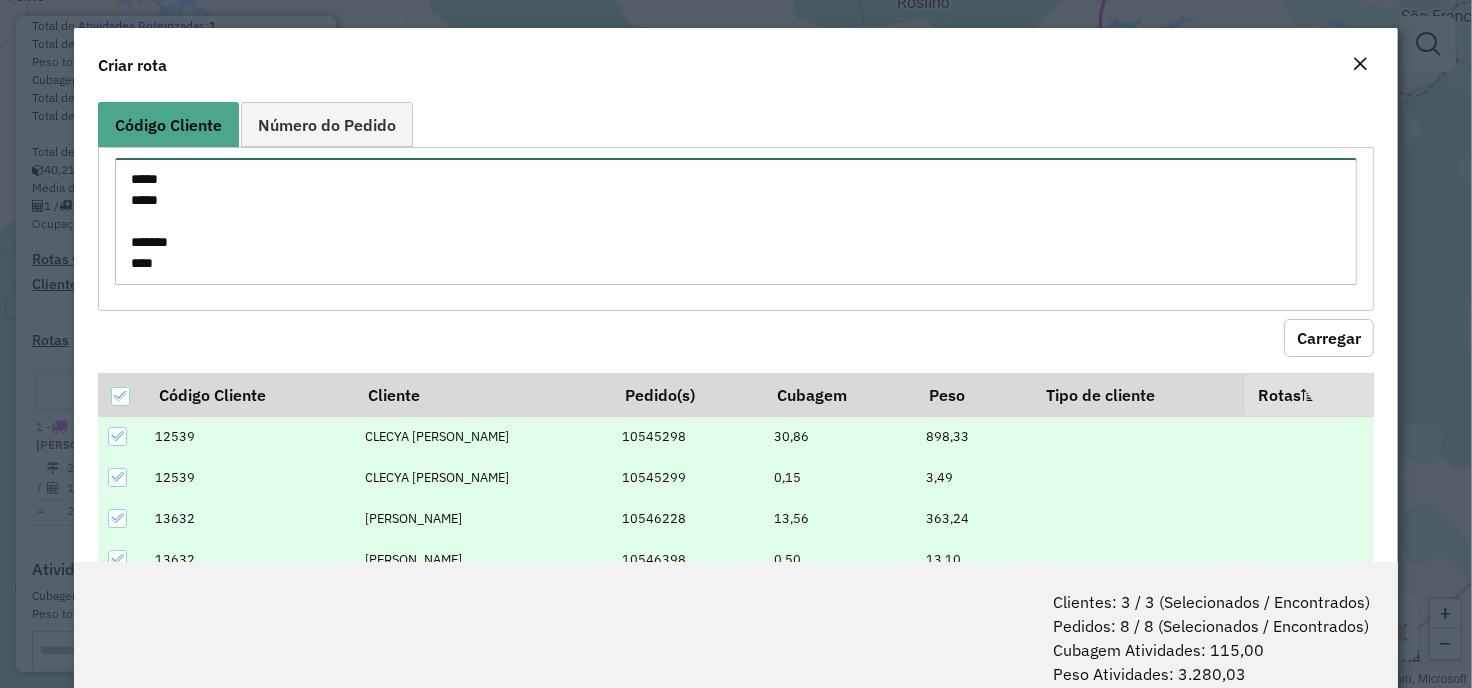 click on "*****
*****
*******
***" at bounding box center (736, 221) 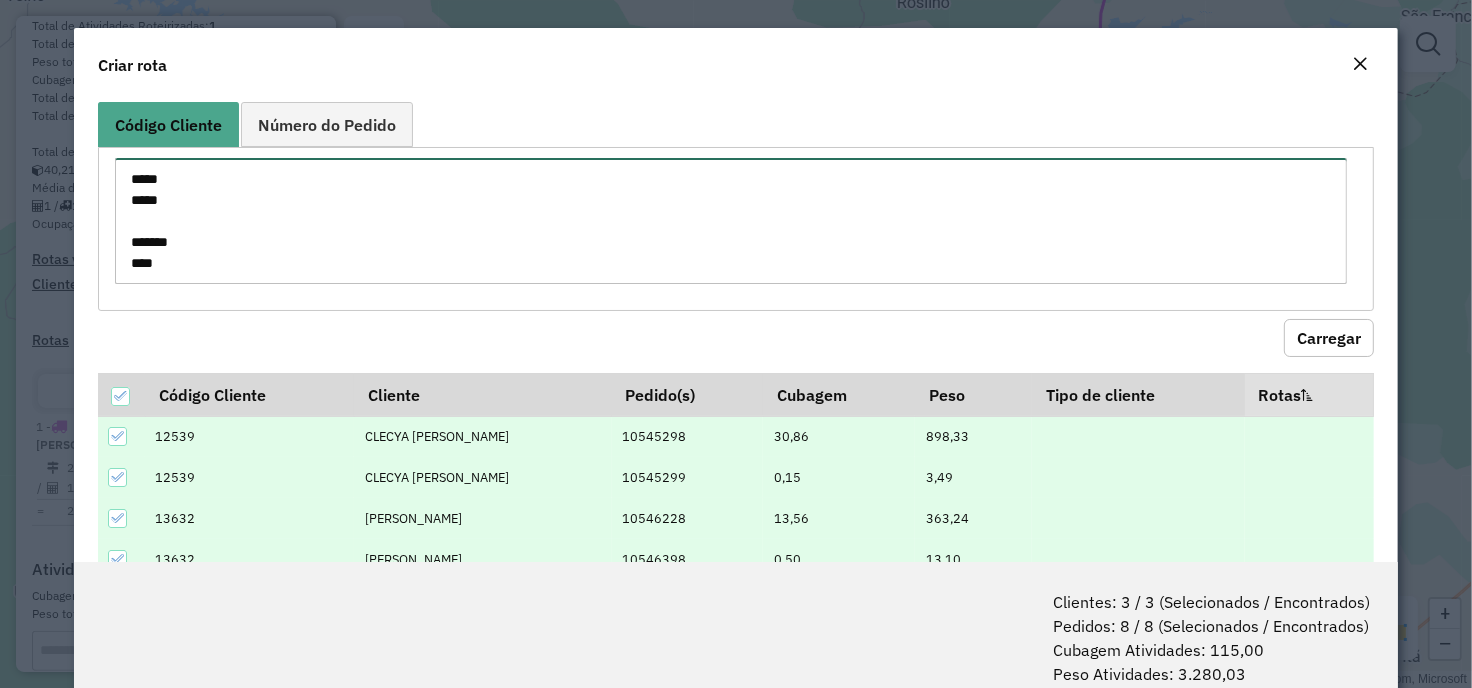 scroll, scrollTop: 0, scrollLeft: 0, axis: both 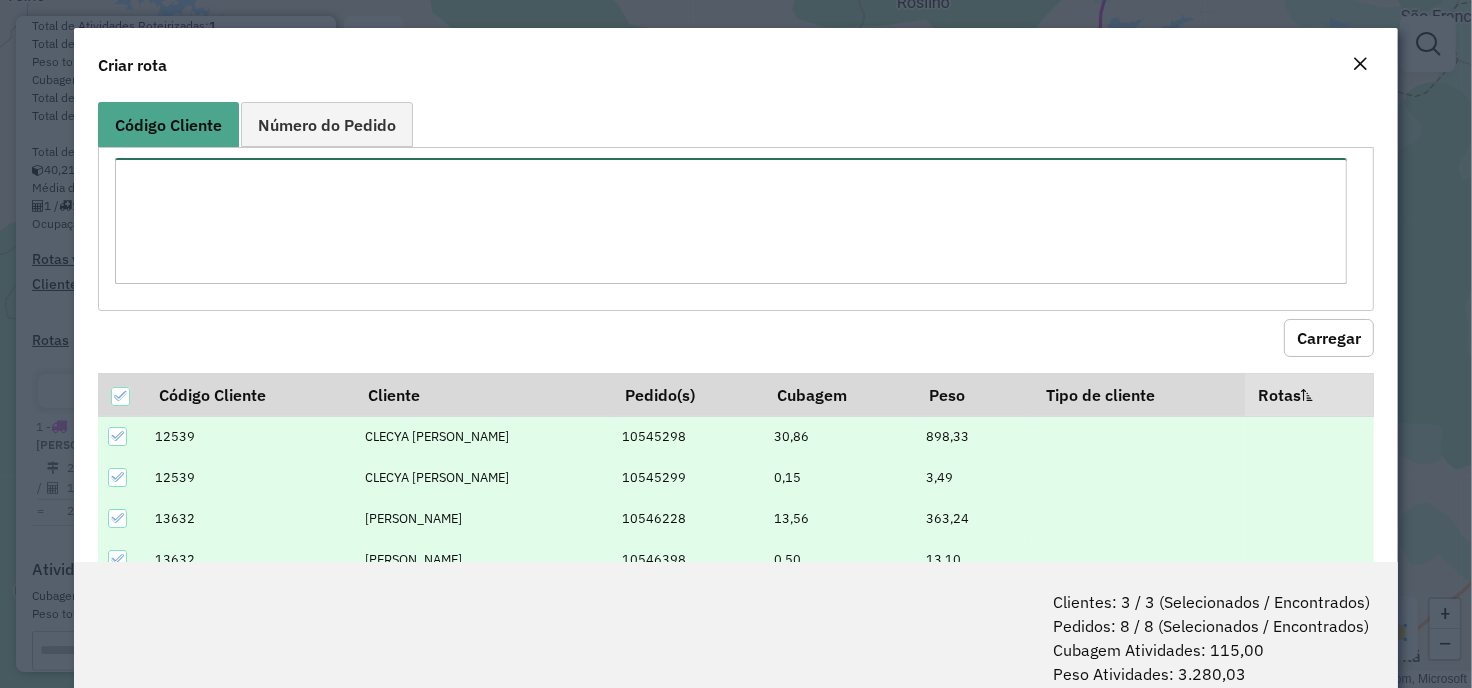 click at bounding box center (731, 221) 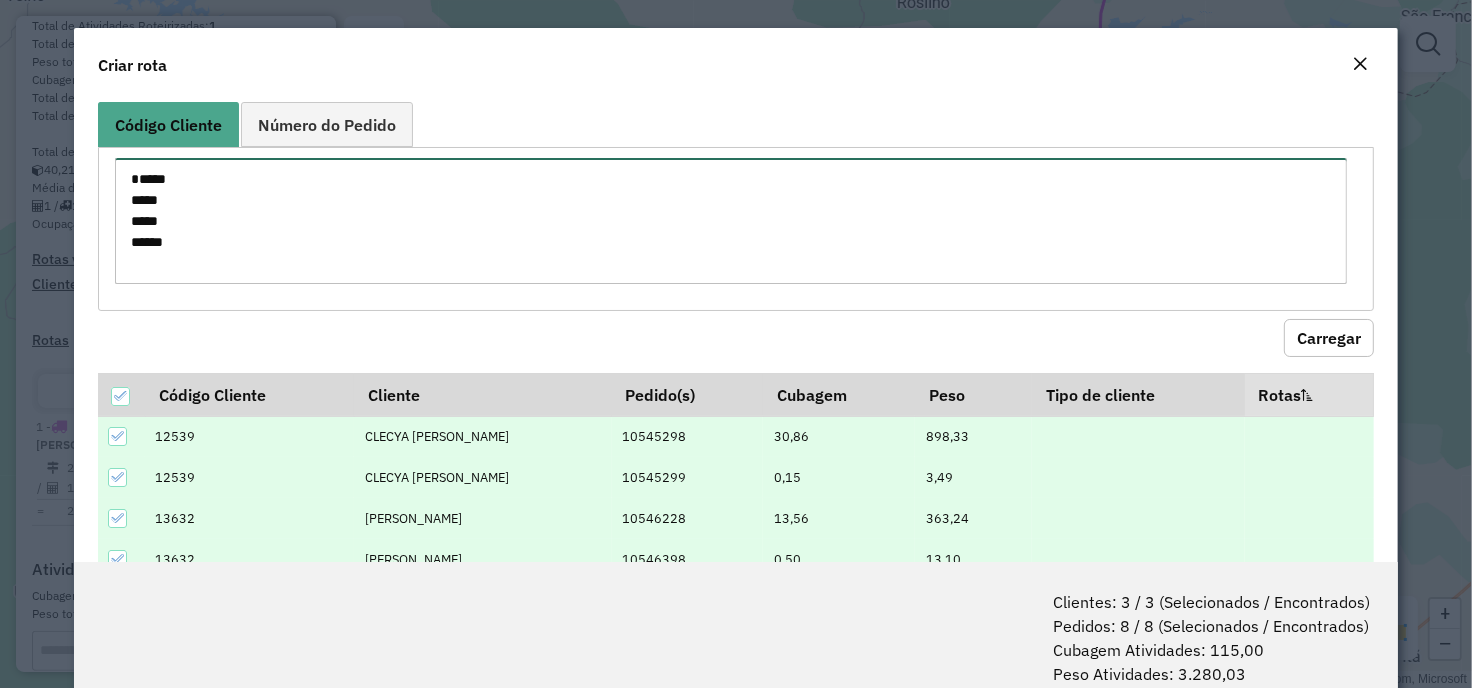 scroll, scrollTop: 8, scrollLeft: 0, axis: vertical 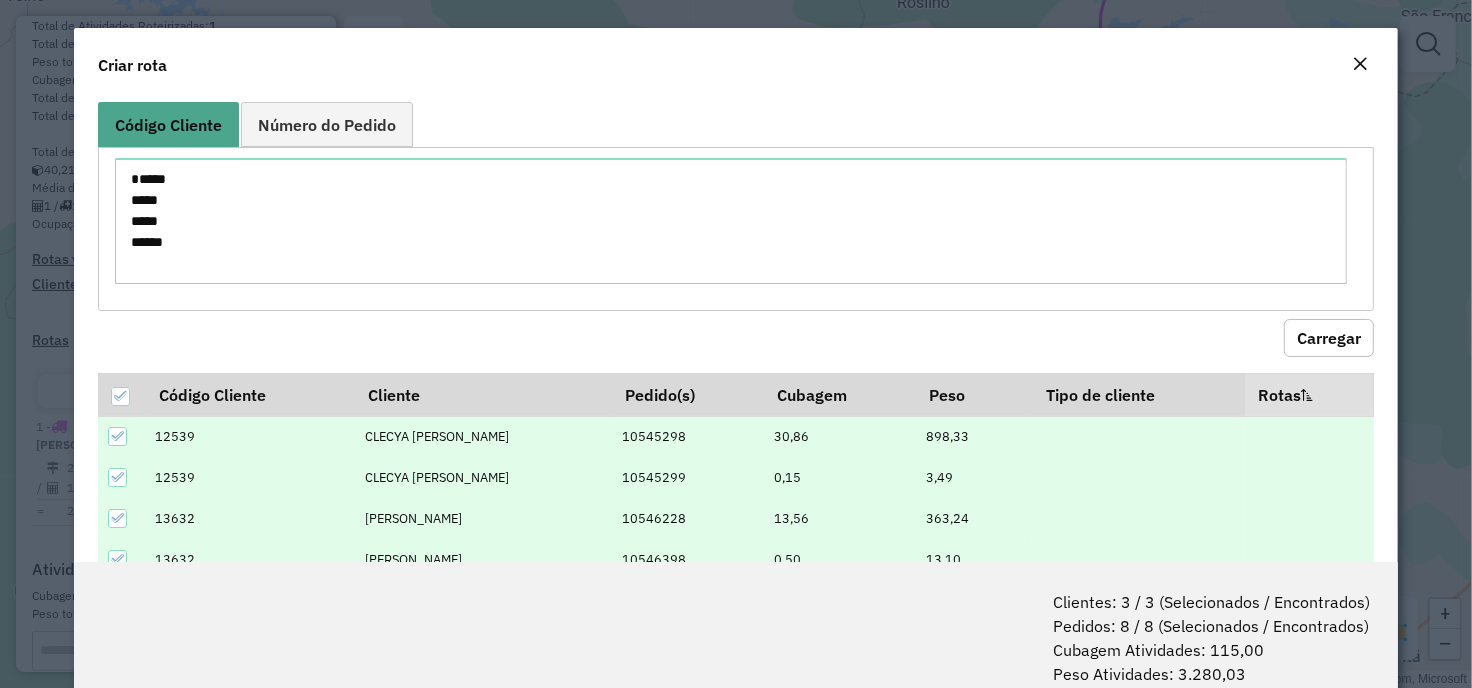 click on "Carregar" 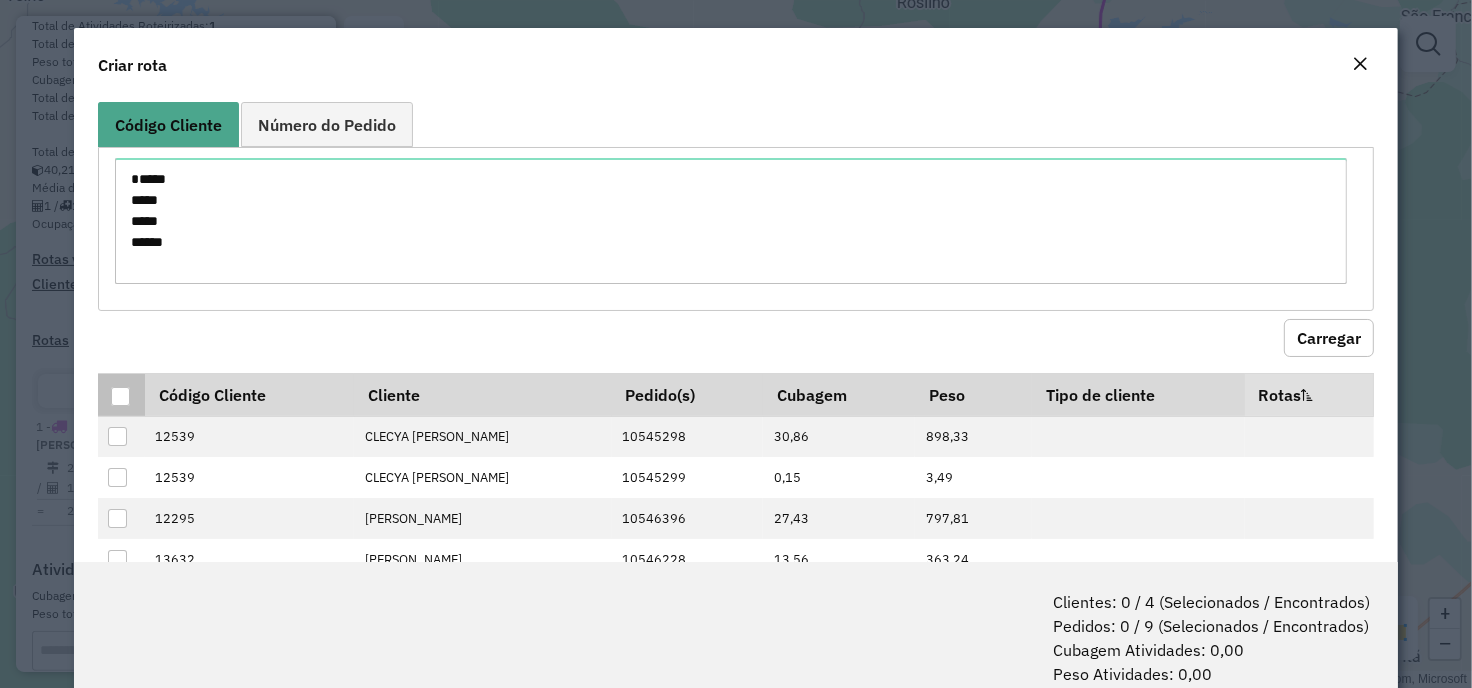 click at bounding box center [120, 396] 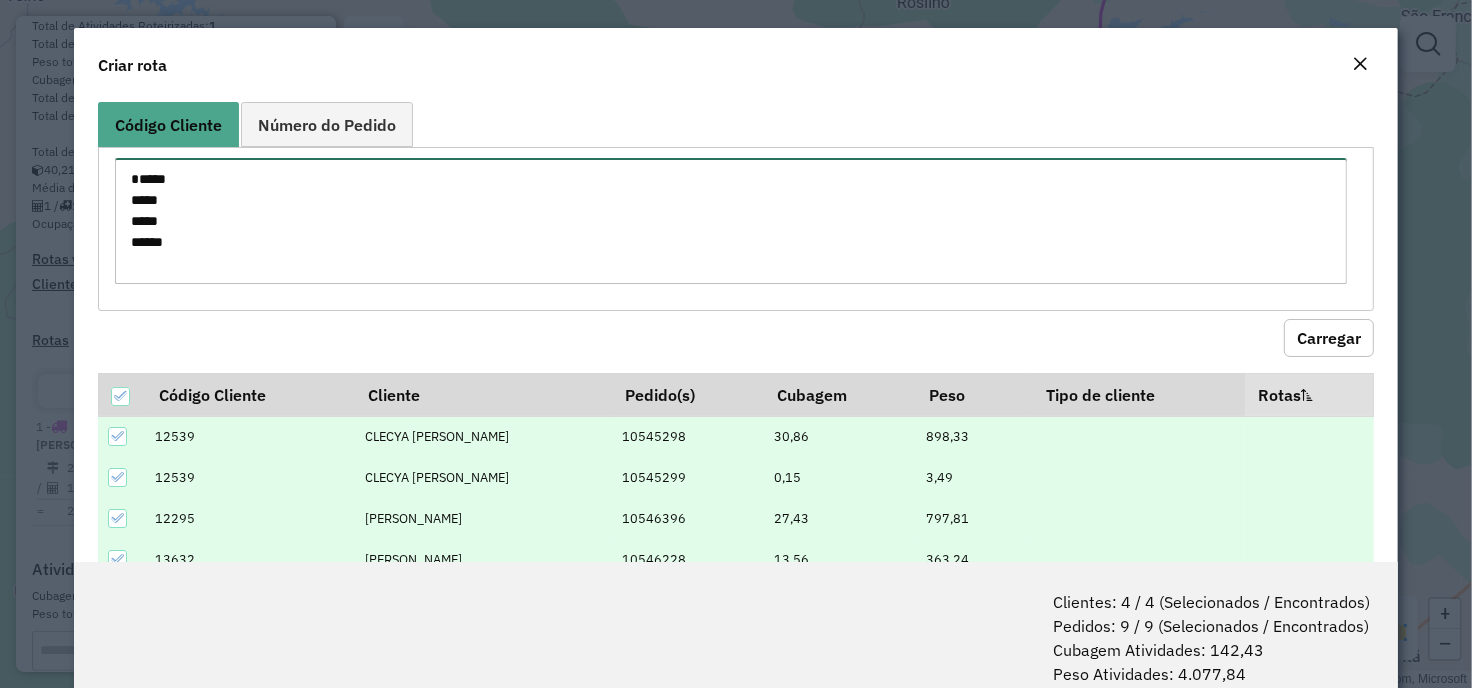 click on "*****
*****
*****
*****" at bounding box center (731, 221) 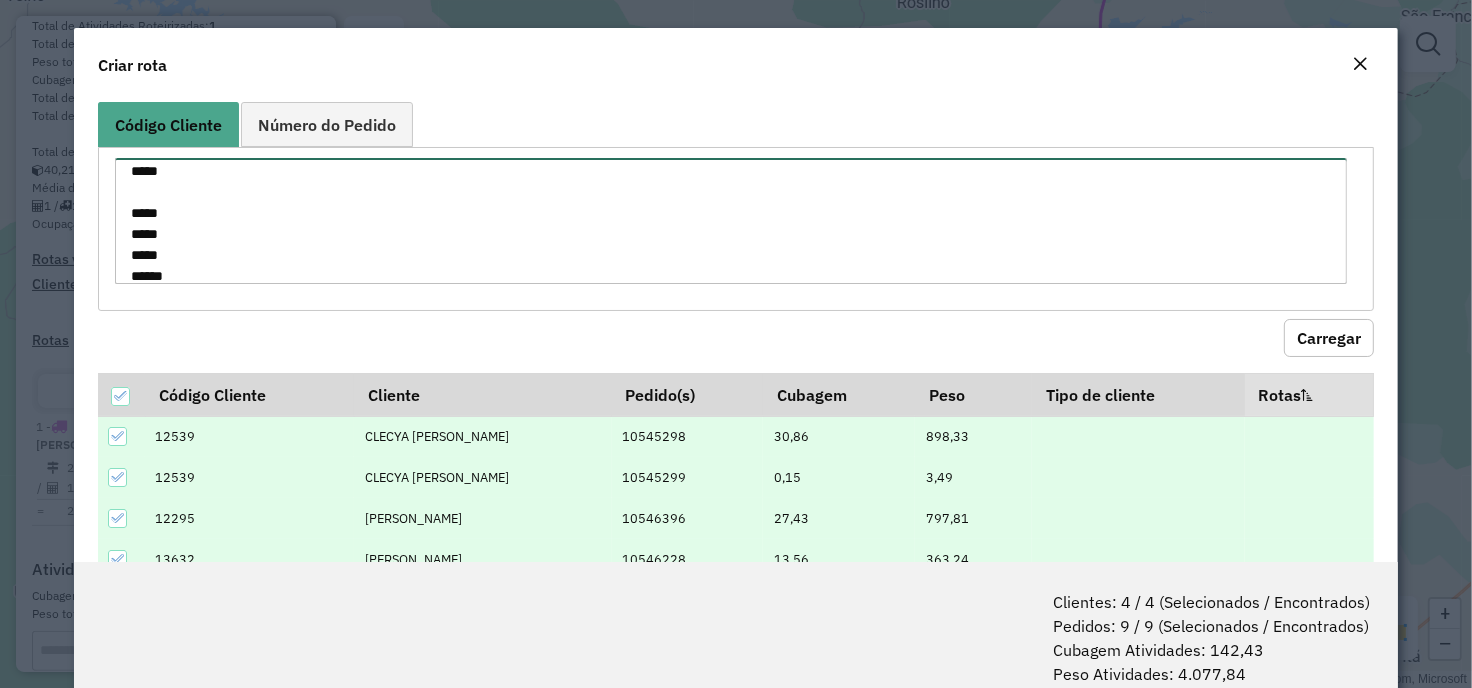 scroll, scrollTop: 30, scrollLeft: 0, axis: vertical 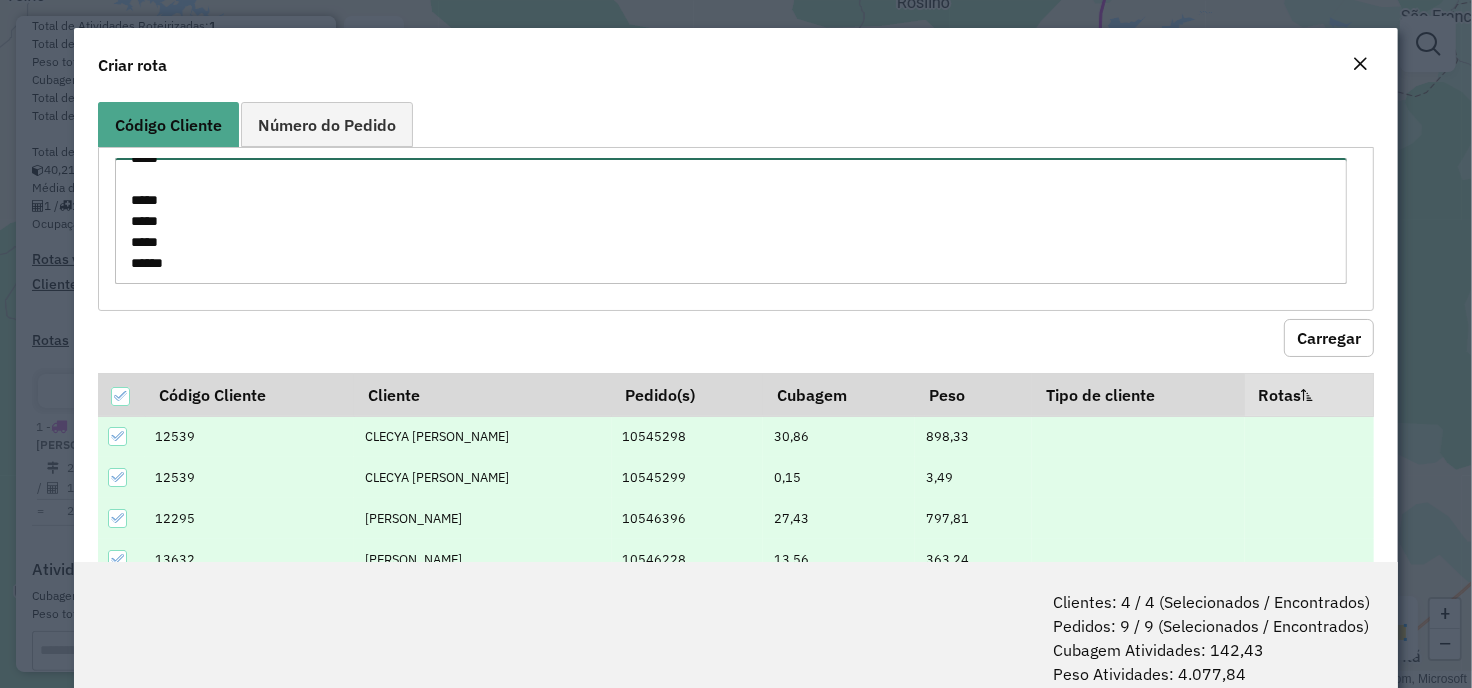 paste on "*****" 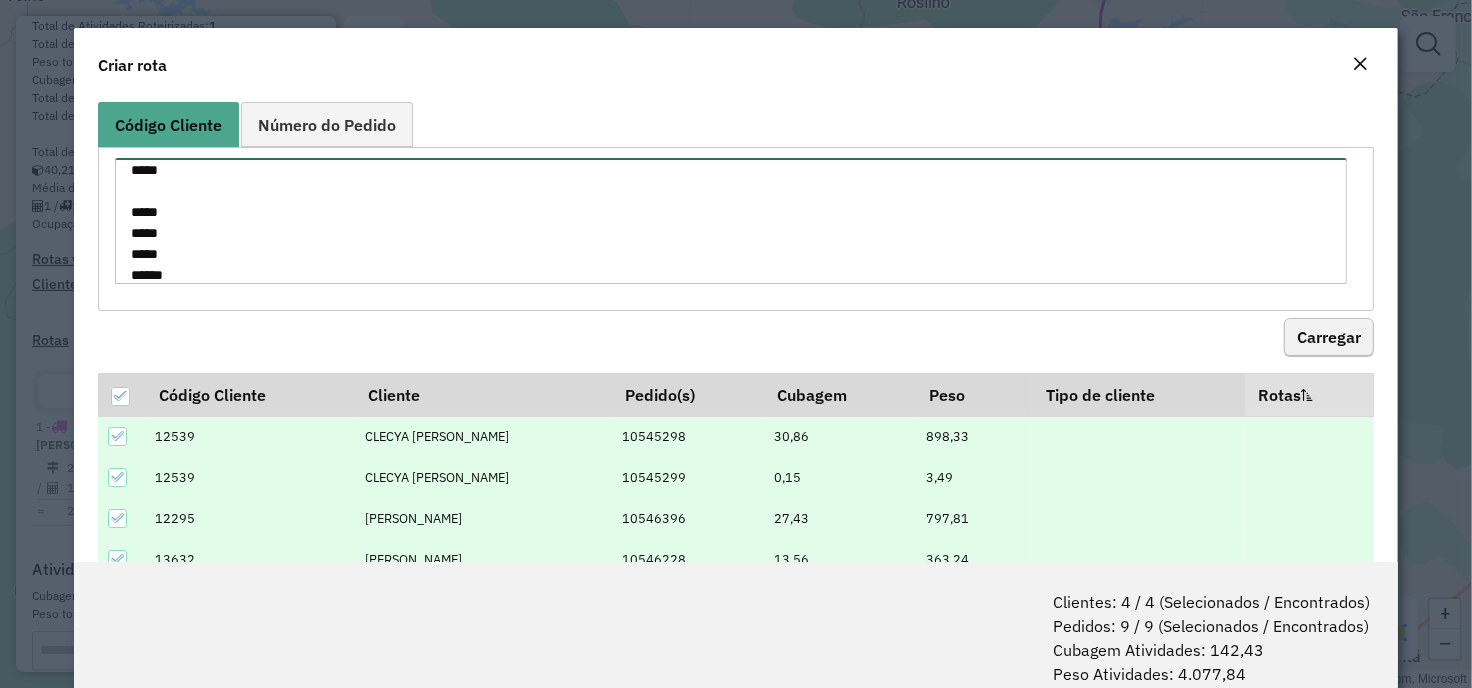 type on "*****
*****
*****
*****
*****
*****" 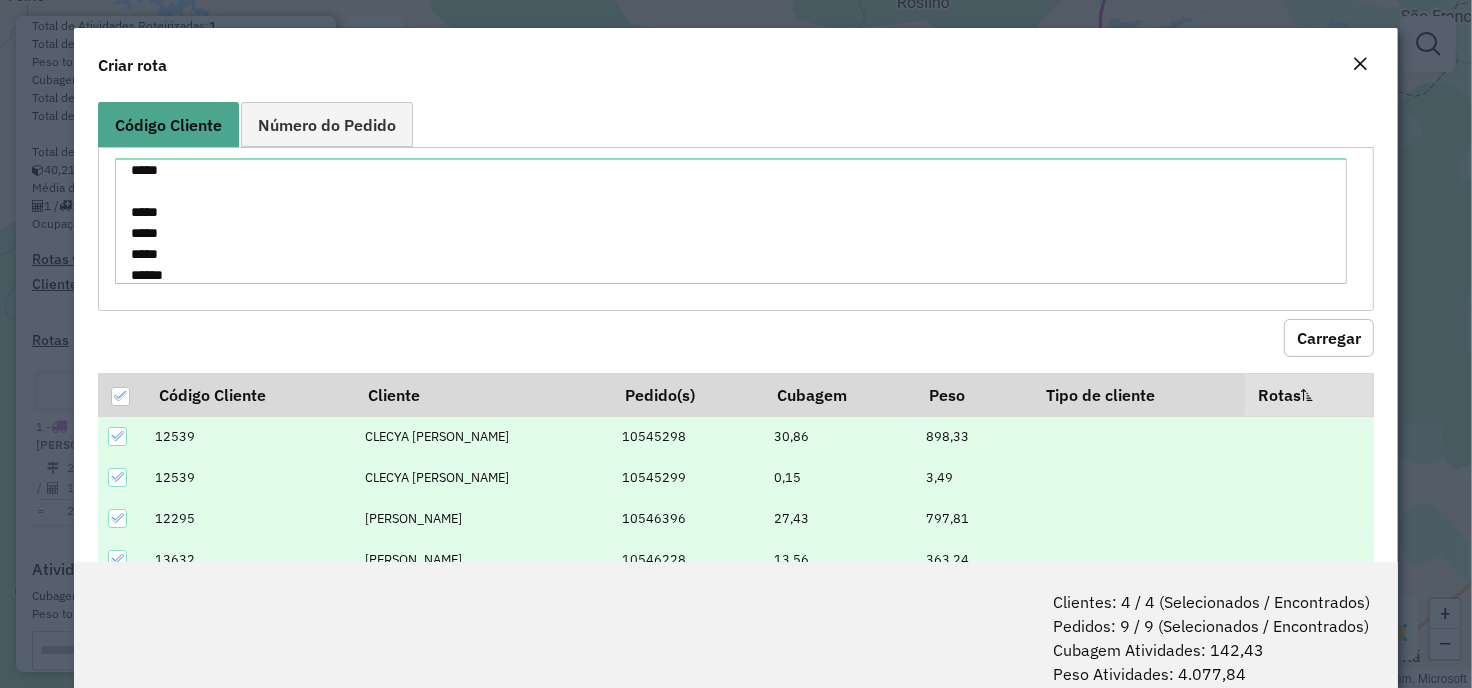 click on "Carregar" 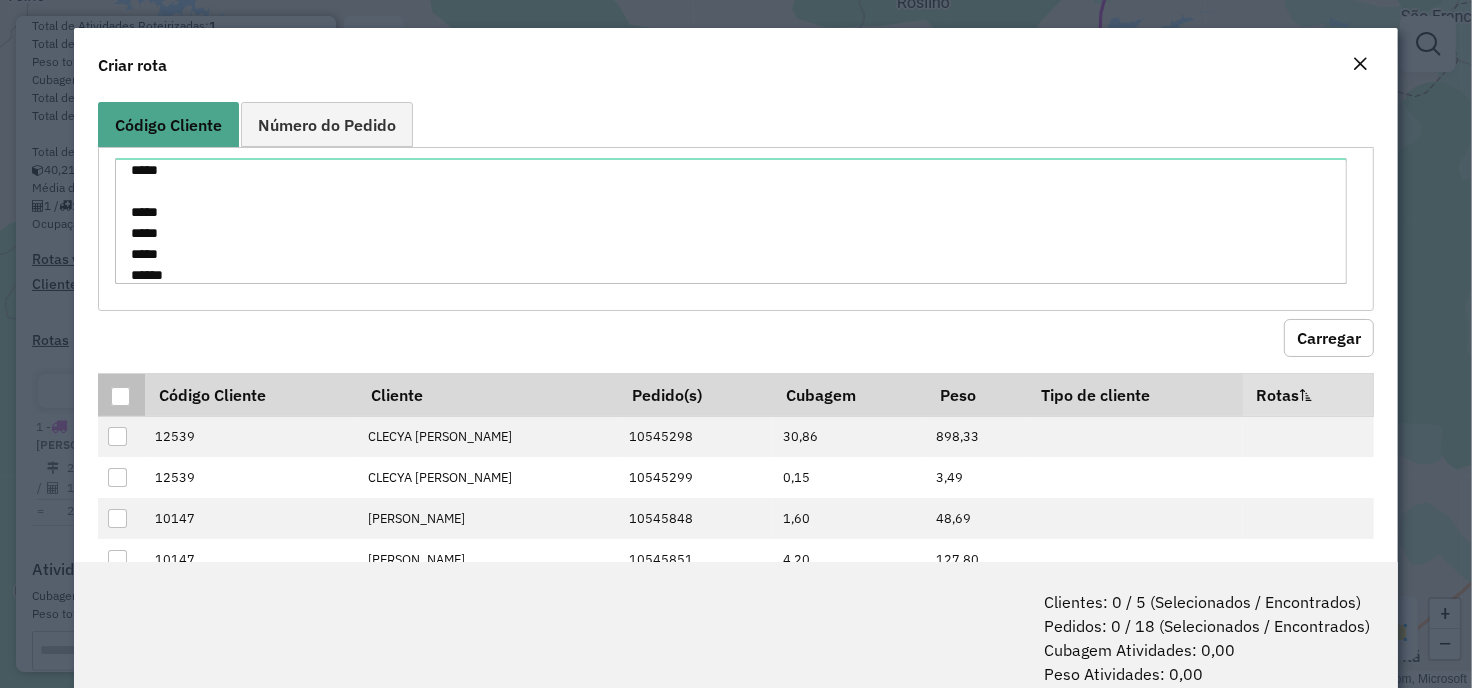 click at bounding box center [120, 396] 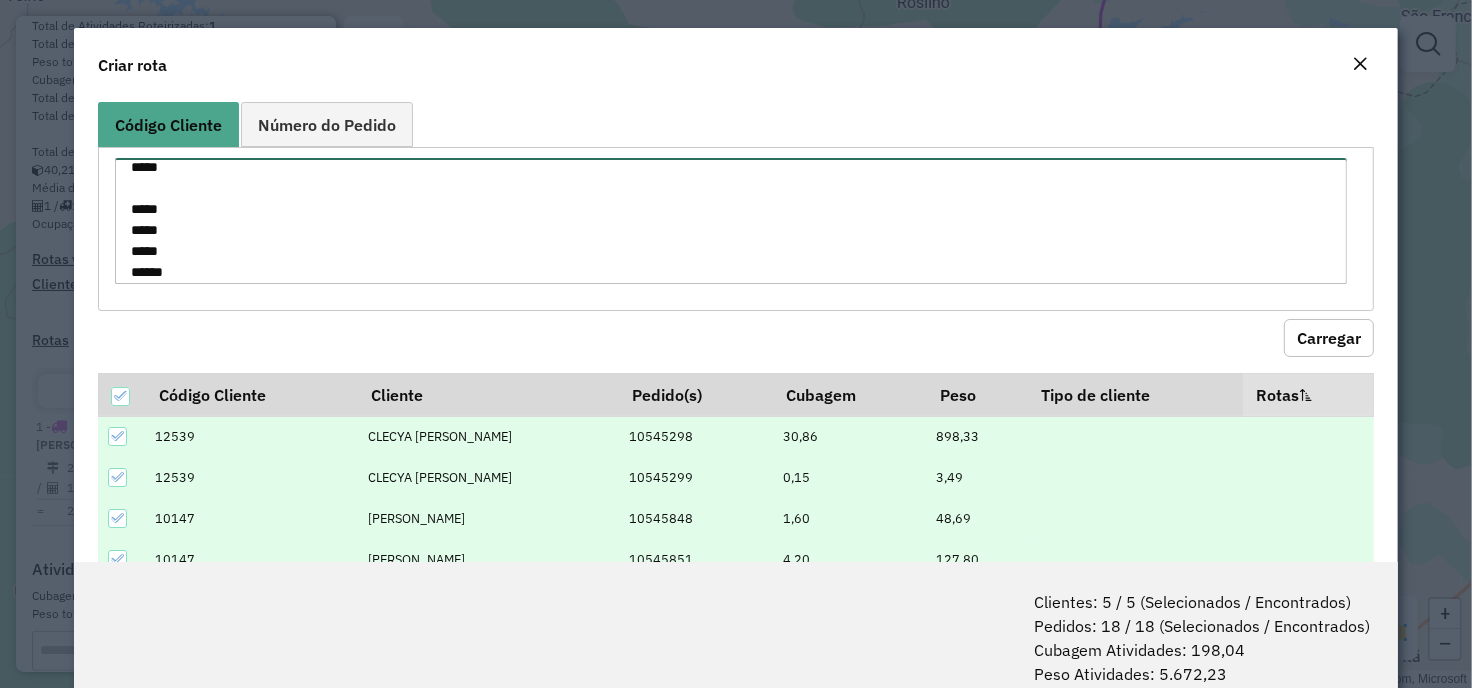 scroll, scrollTop: 0, scrollLeft: 0, axis: both 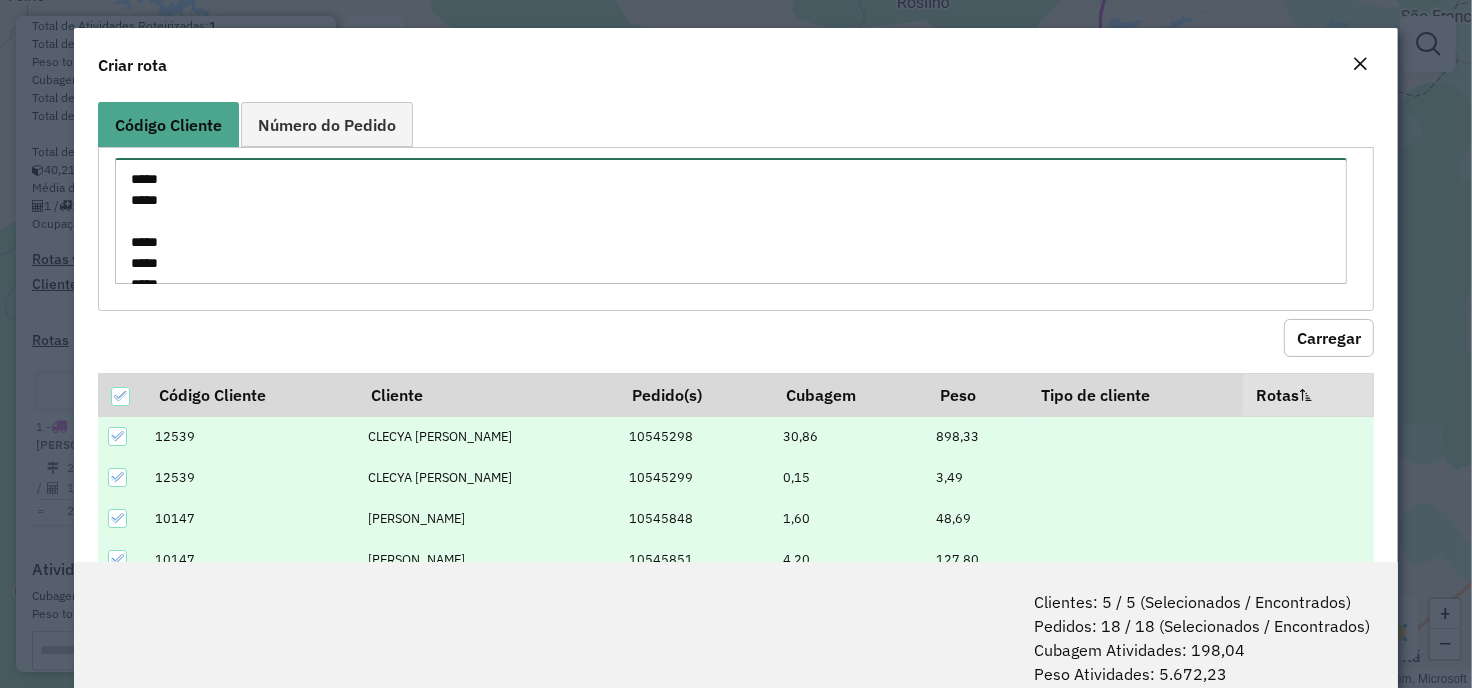 drag, startPoint x: 181, startPoint y: 271, endPoint x: 131, endPoint y: 164, distance: 118.10589 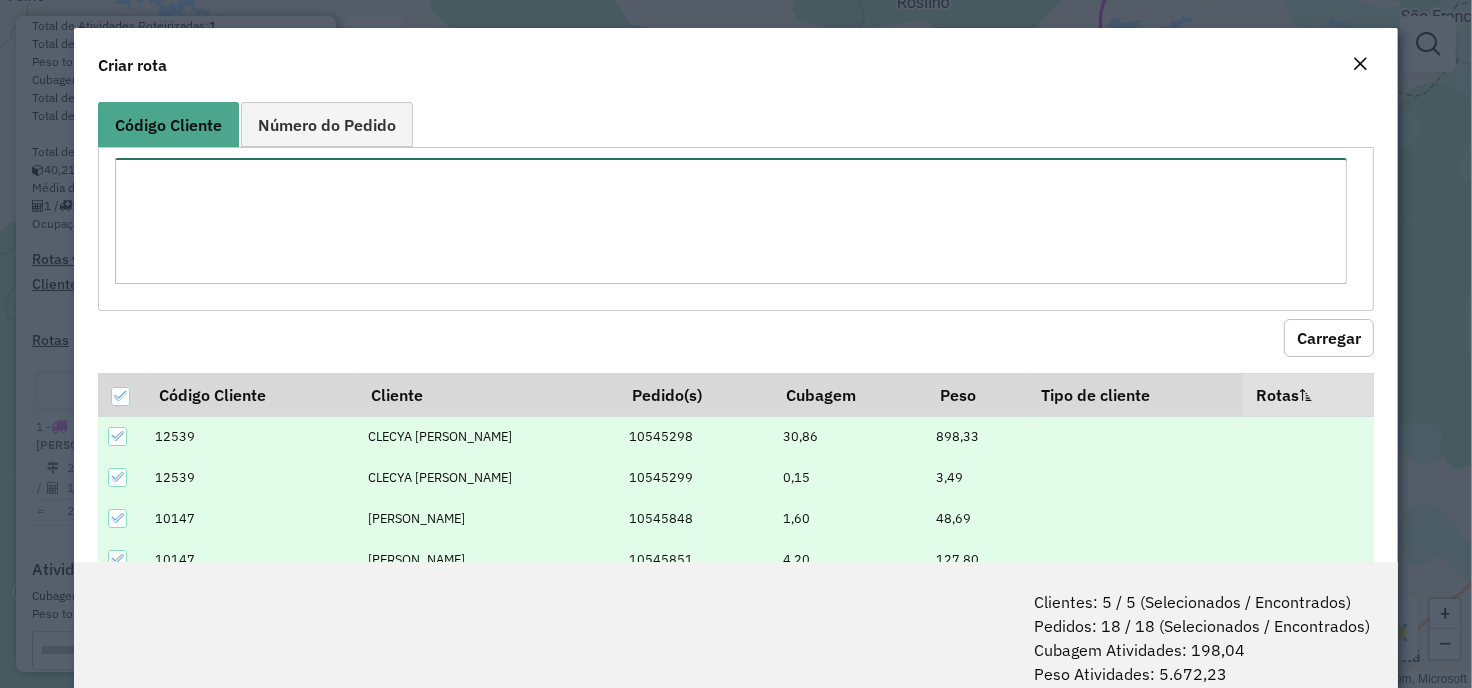 click at bounding box center (731, 221) 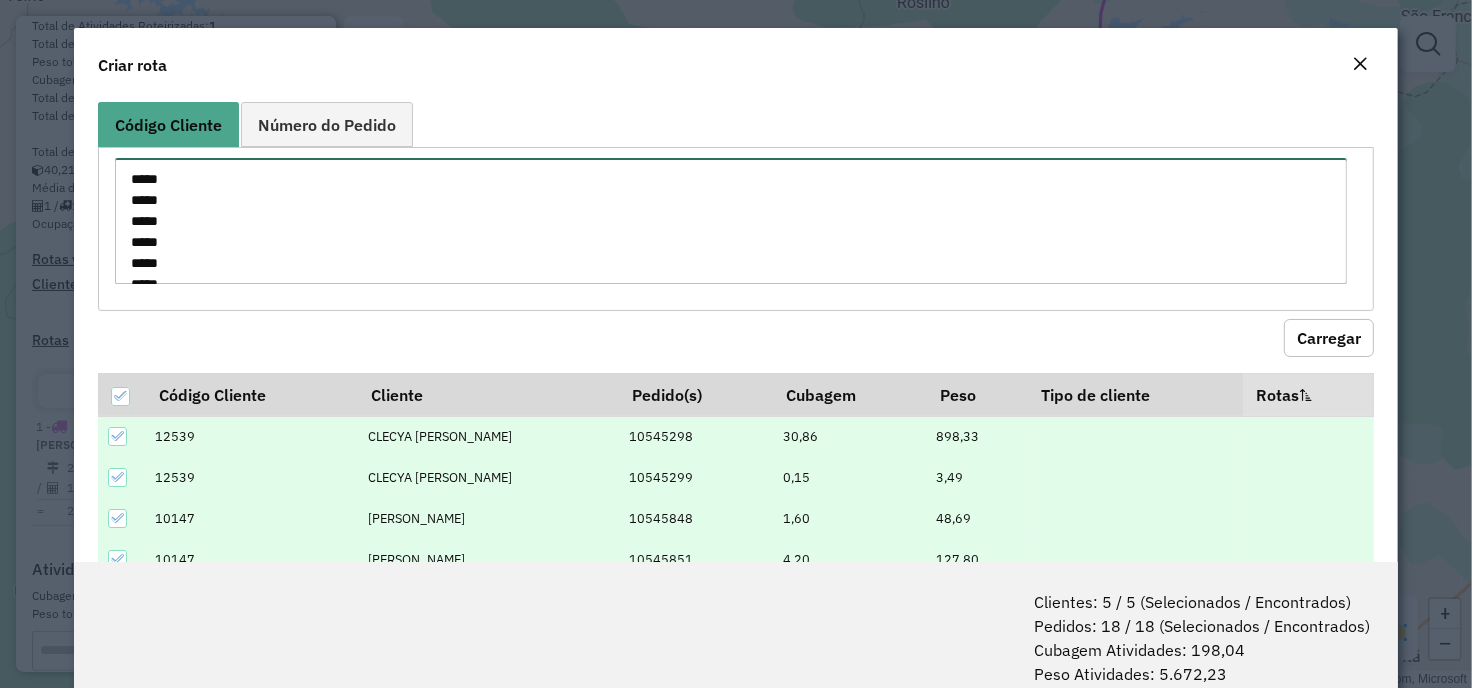 scroll, scrollTop: 72, scrollLeft: 0, axis: vertical 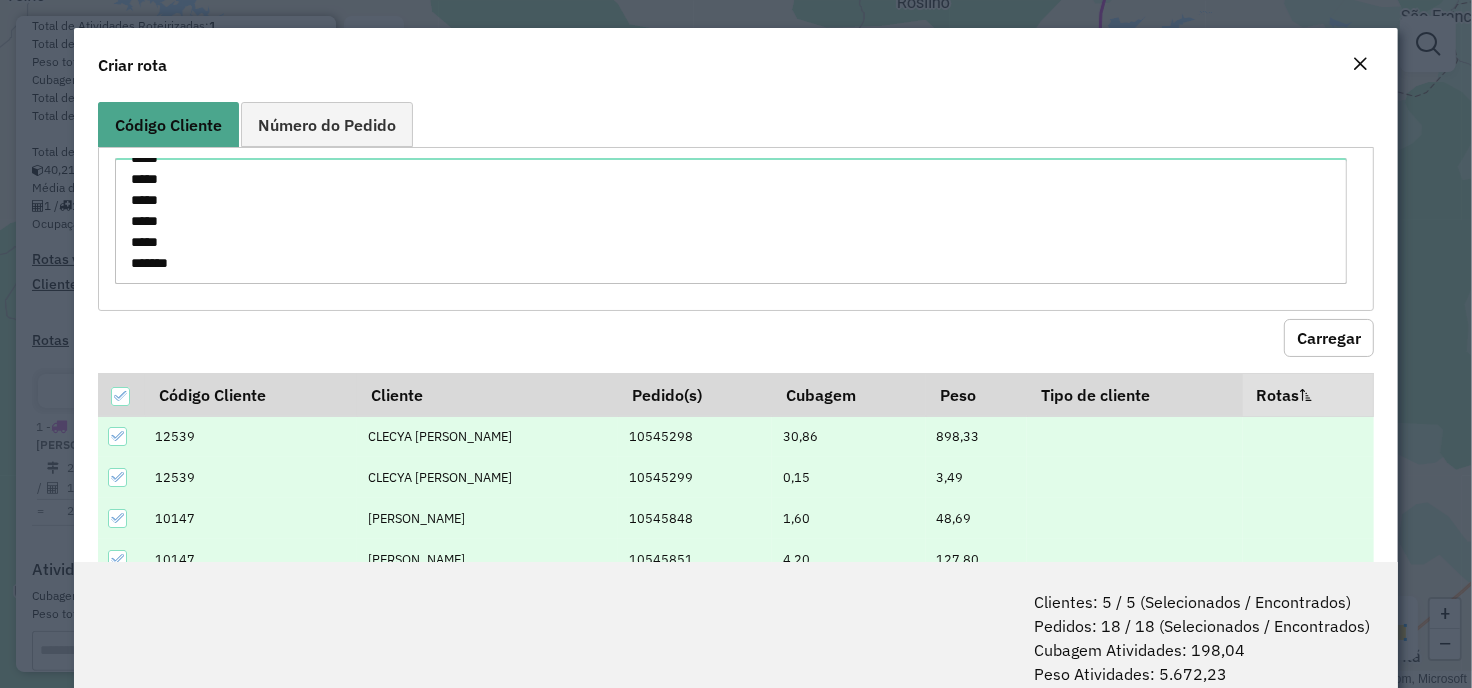 click on "Carregar" 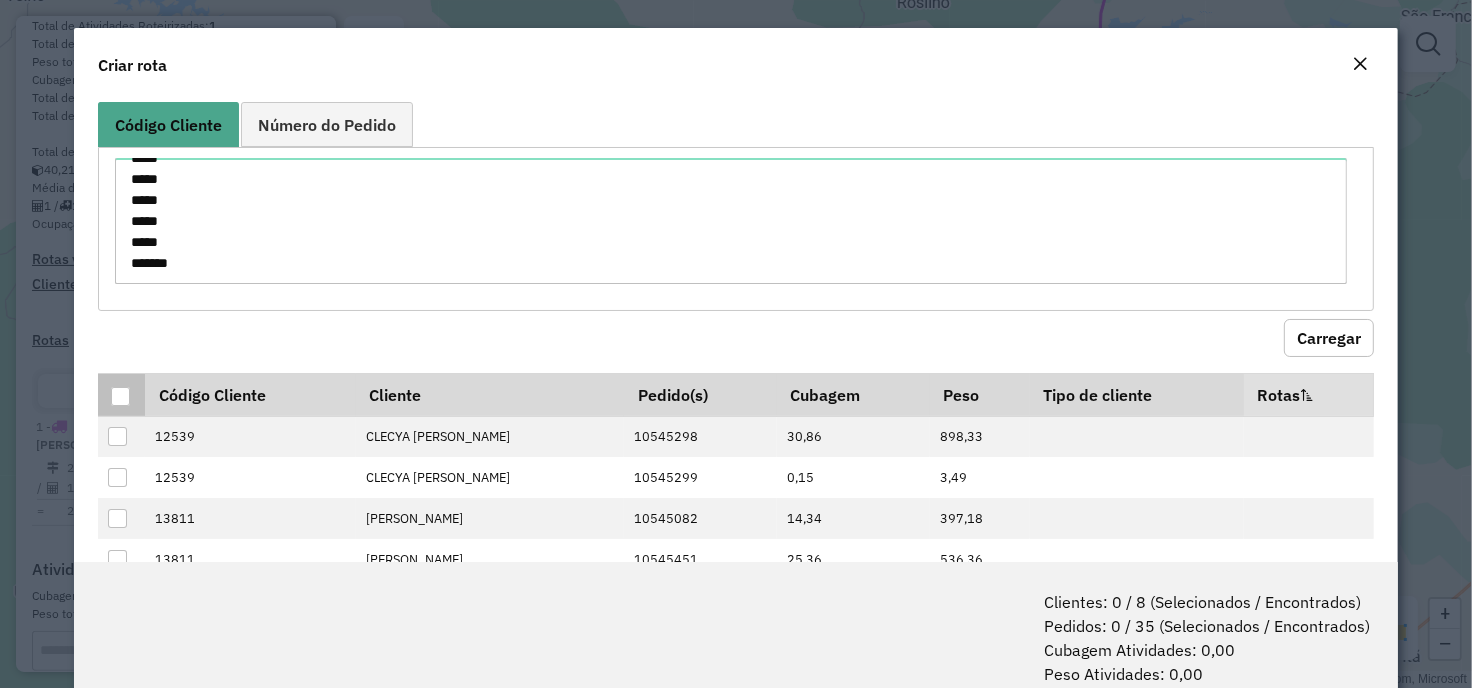 click at bounding box center (120, 396) 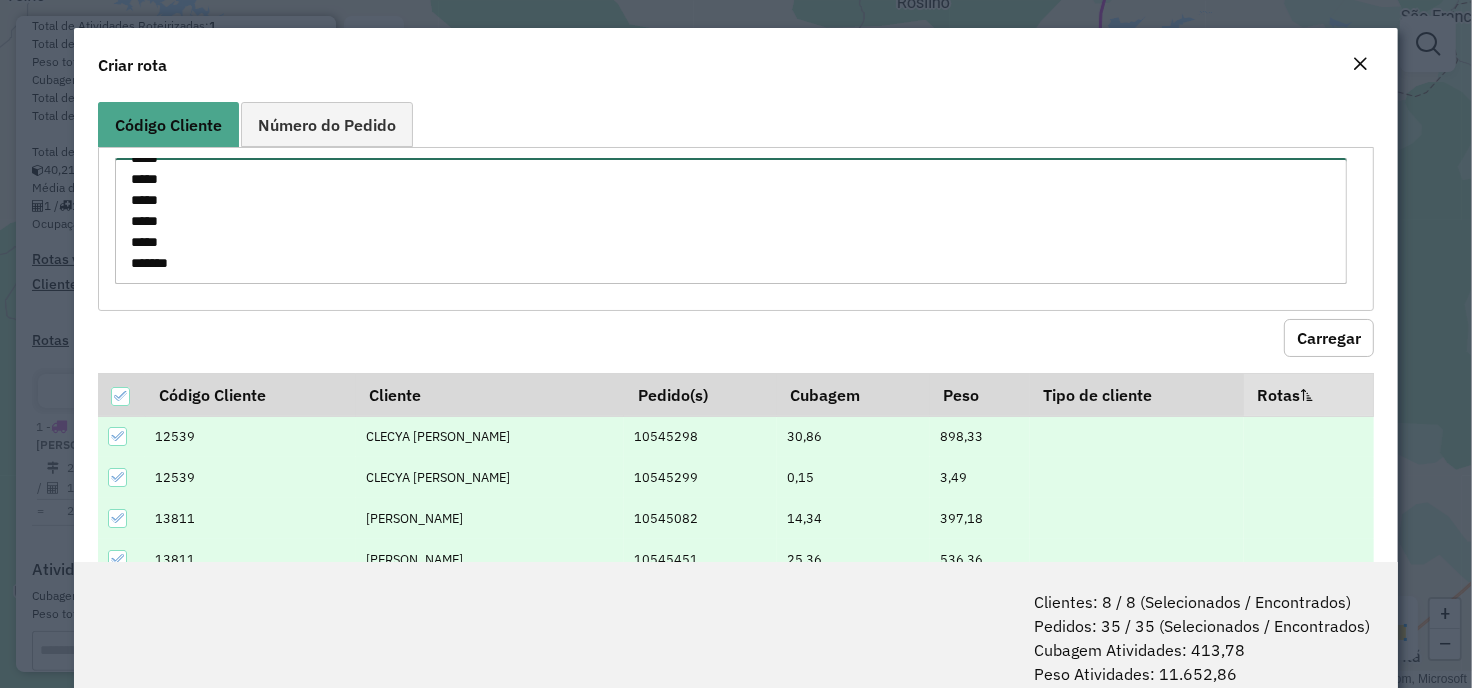 drag, startPoint x: 207, startPoint y: 246, endPoint x: 126, endPoint y: 216, distance: 86.37708 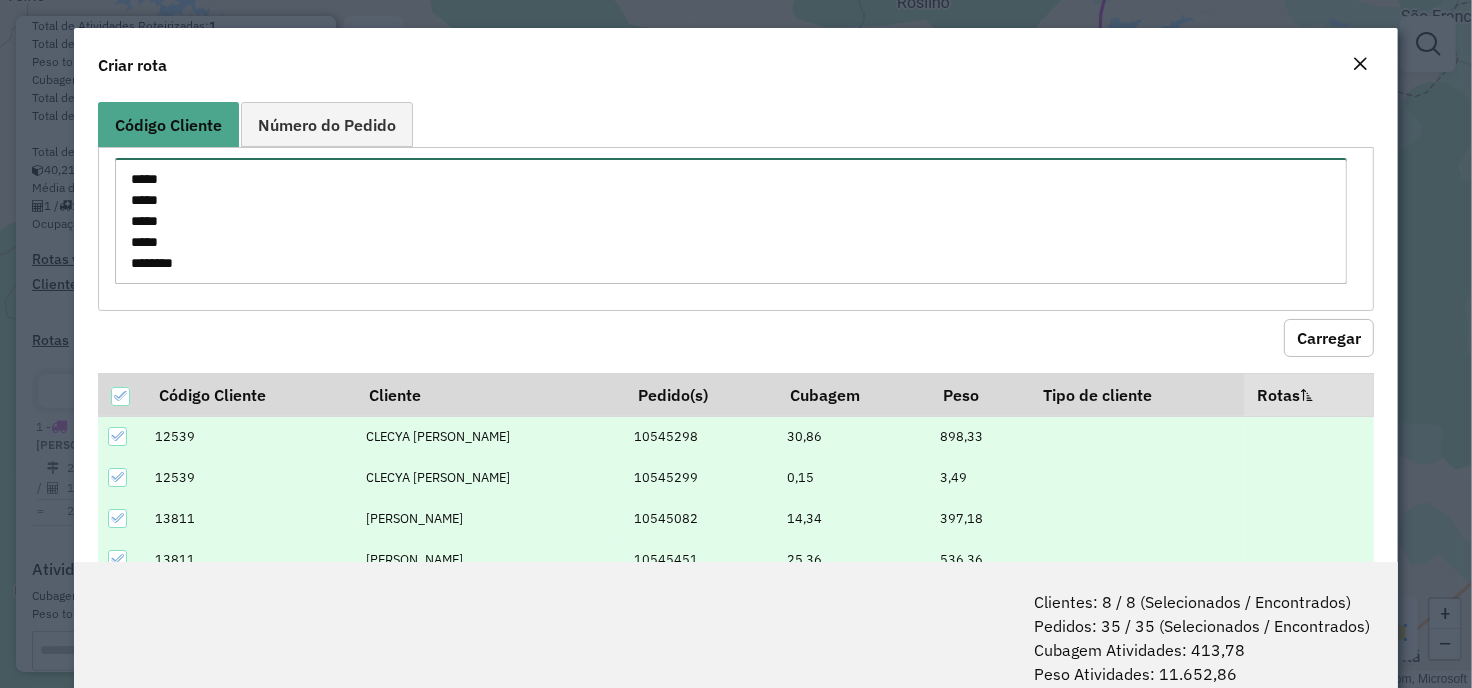 scroll, scrollTop: 63, scrollLeft: 0, axis: vertical 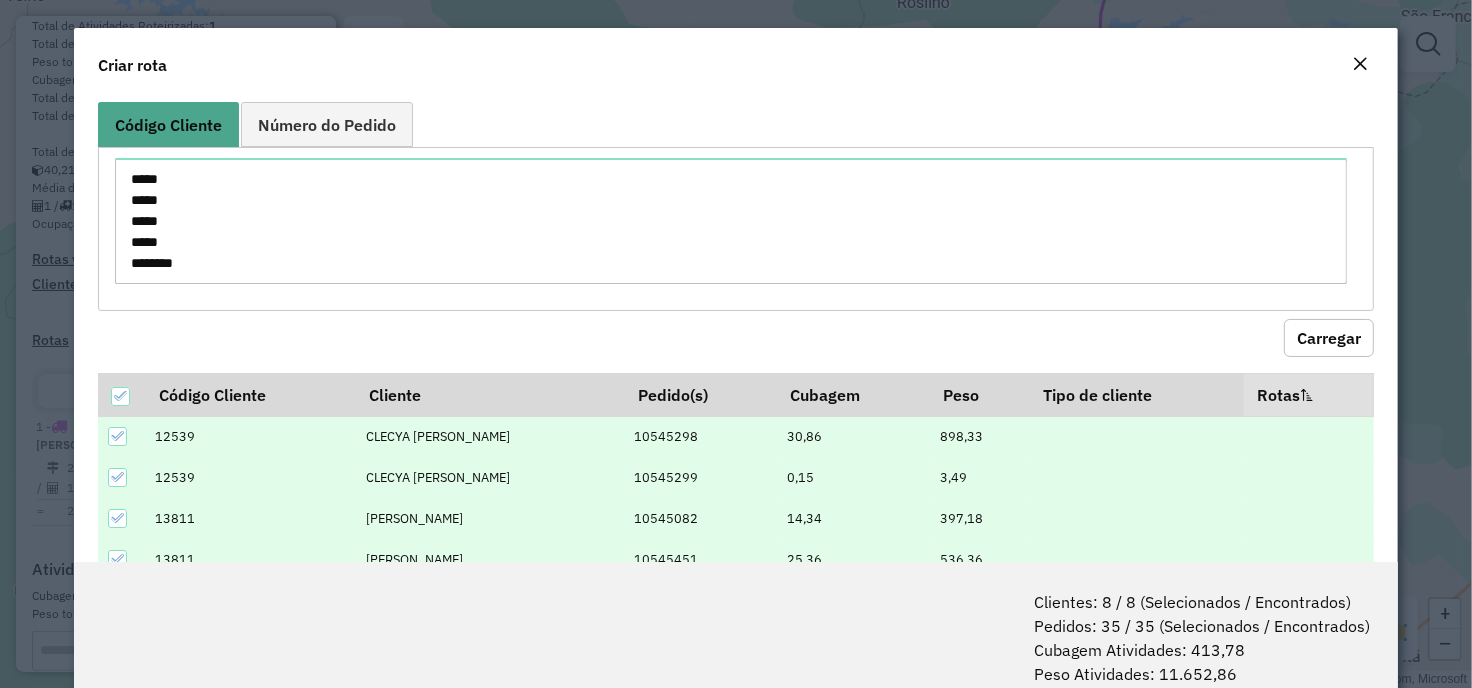 click on "Carregar" 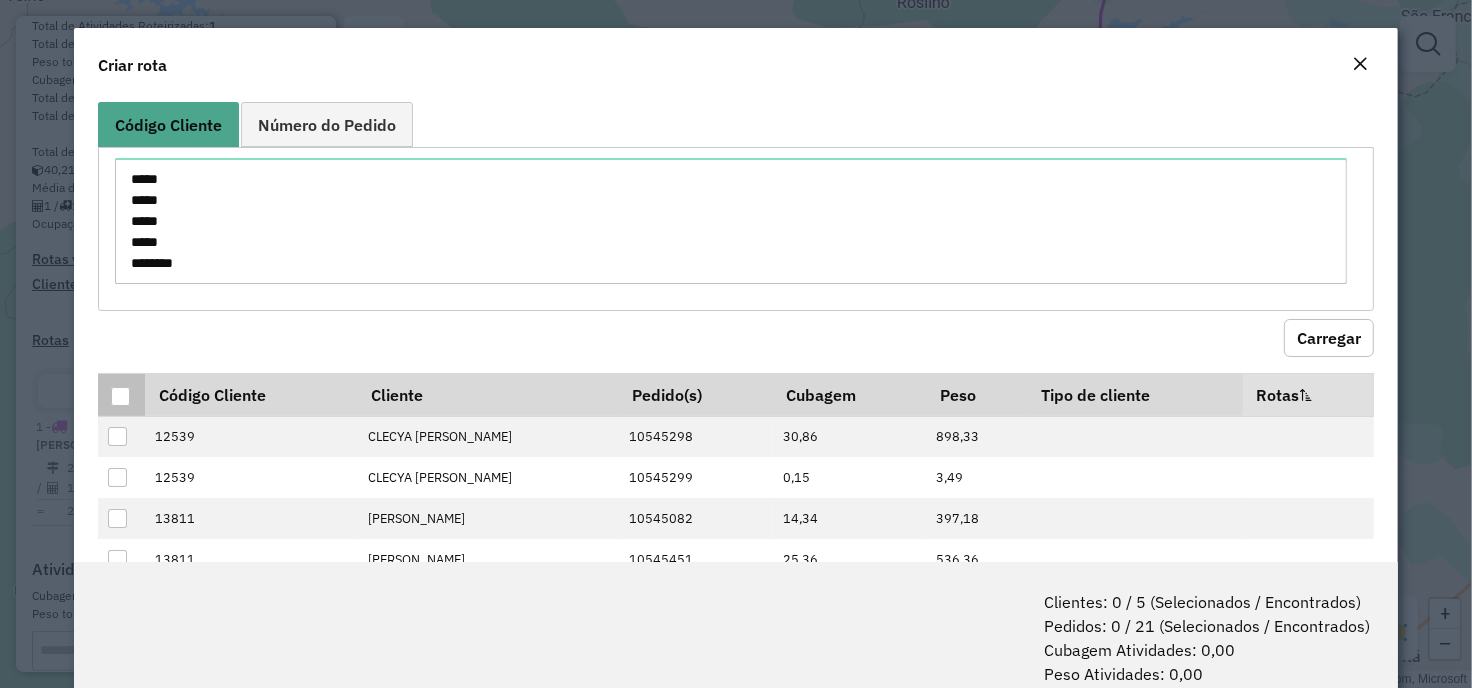 click at bounding box center (121, 394) 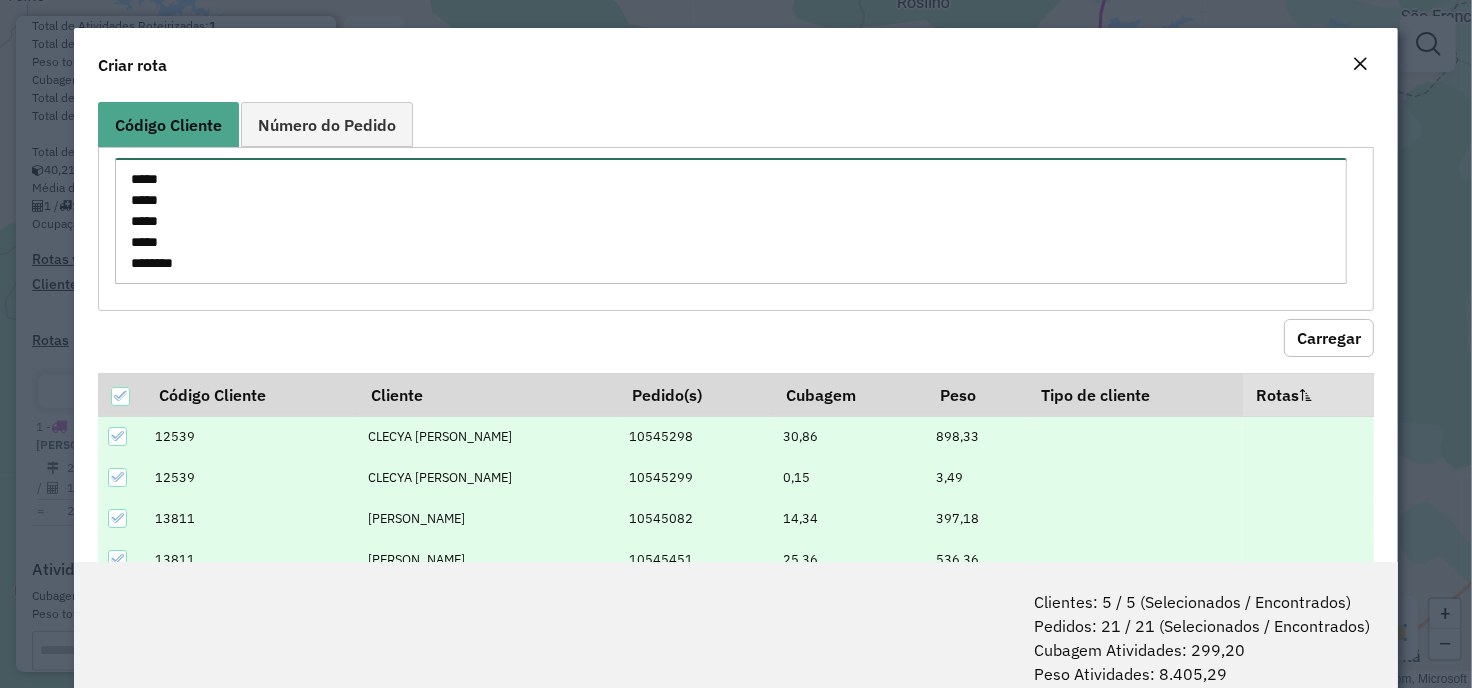click on "*****
*****
*****
*****
*****" at bounding box center [731, 221] 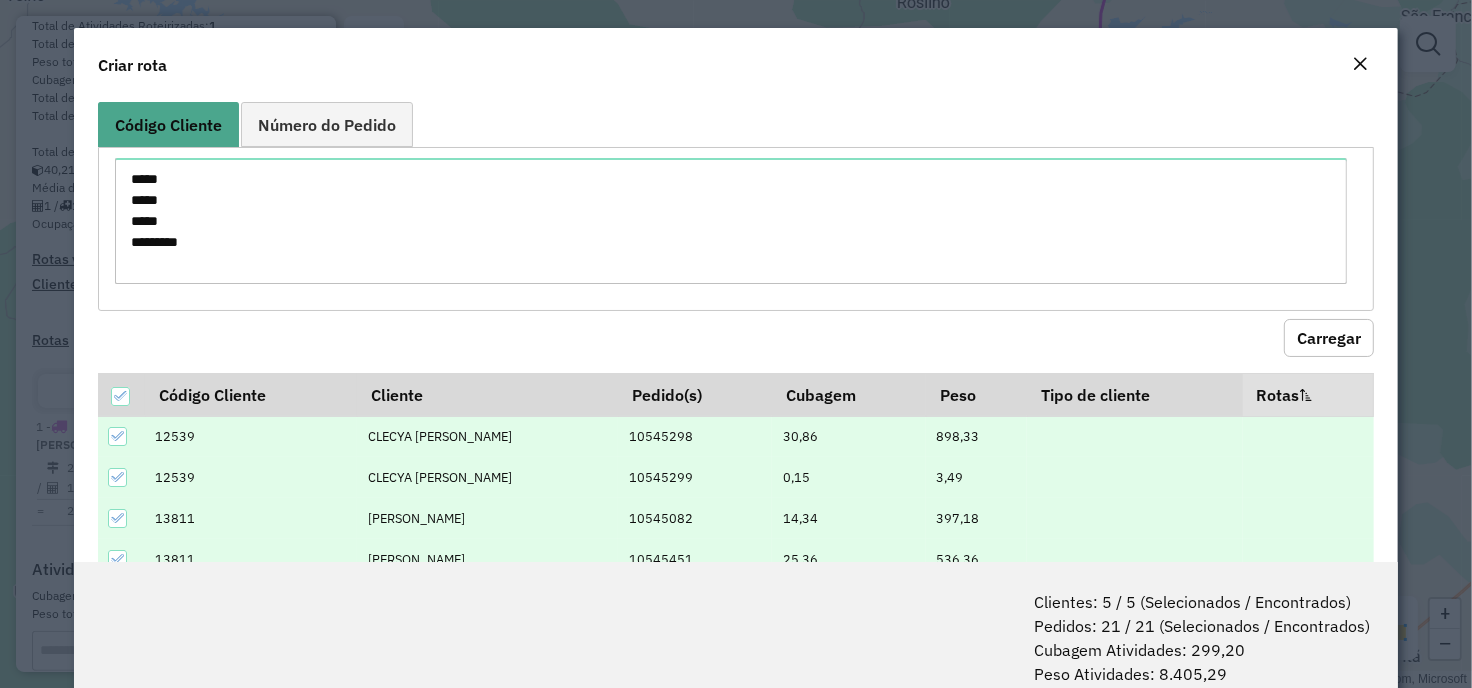click on "Carregar" 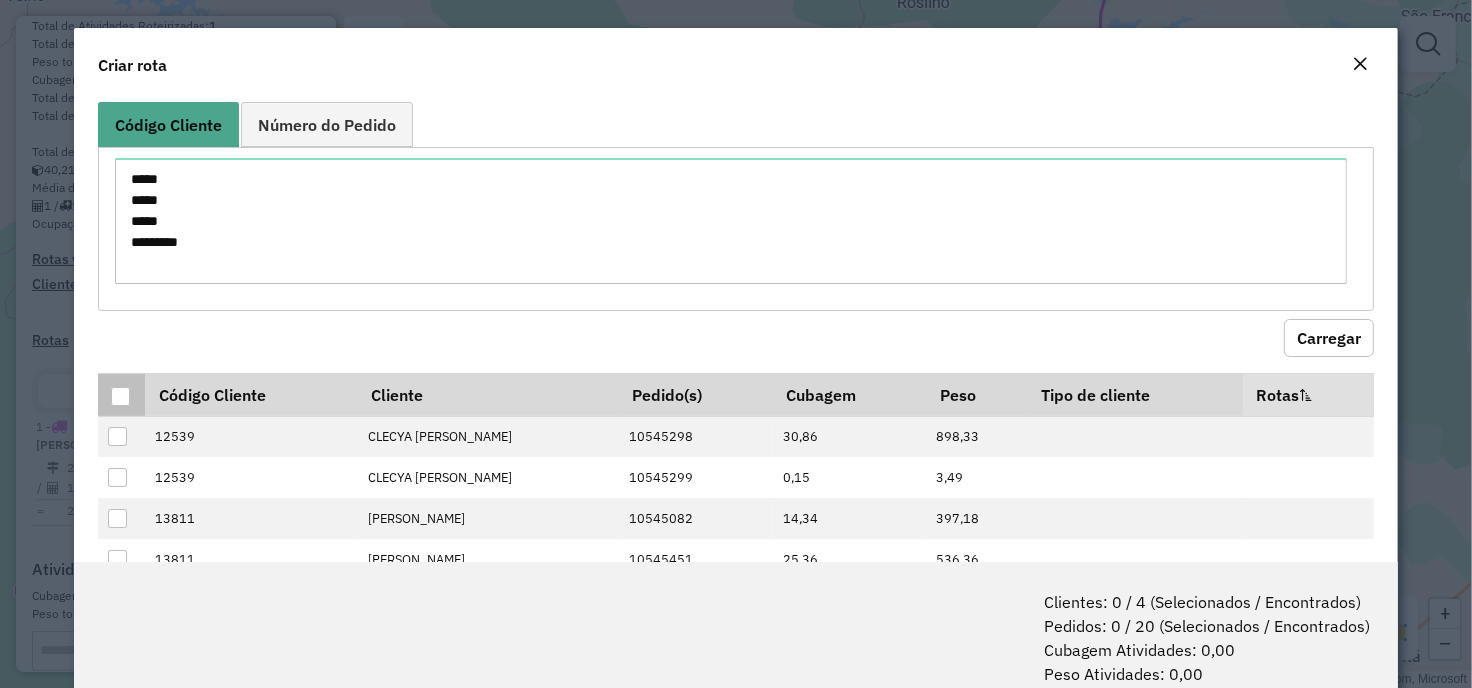 click at bounding box center (120, 396) 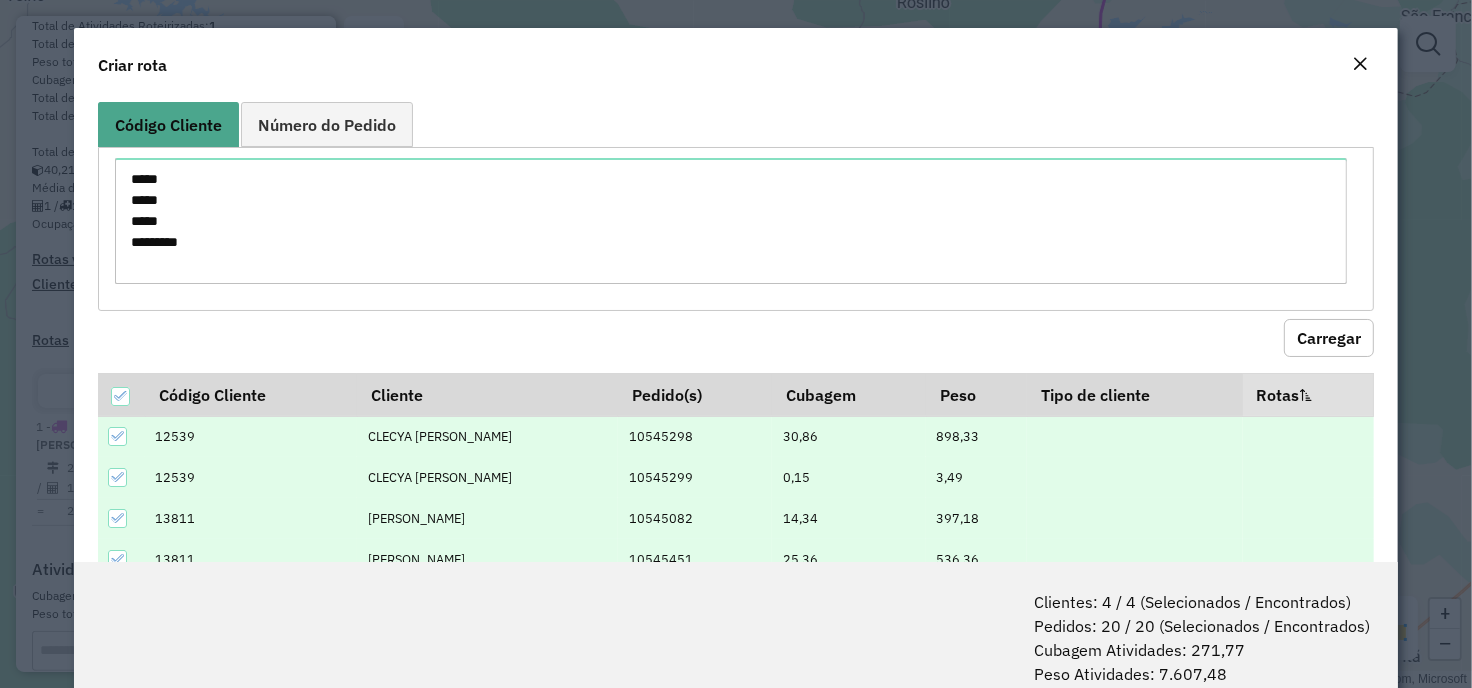 scroll, scrollTop: 0, scrollLeft: 0, axis: both 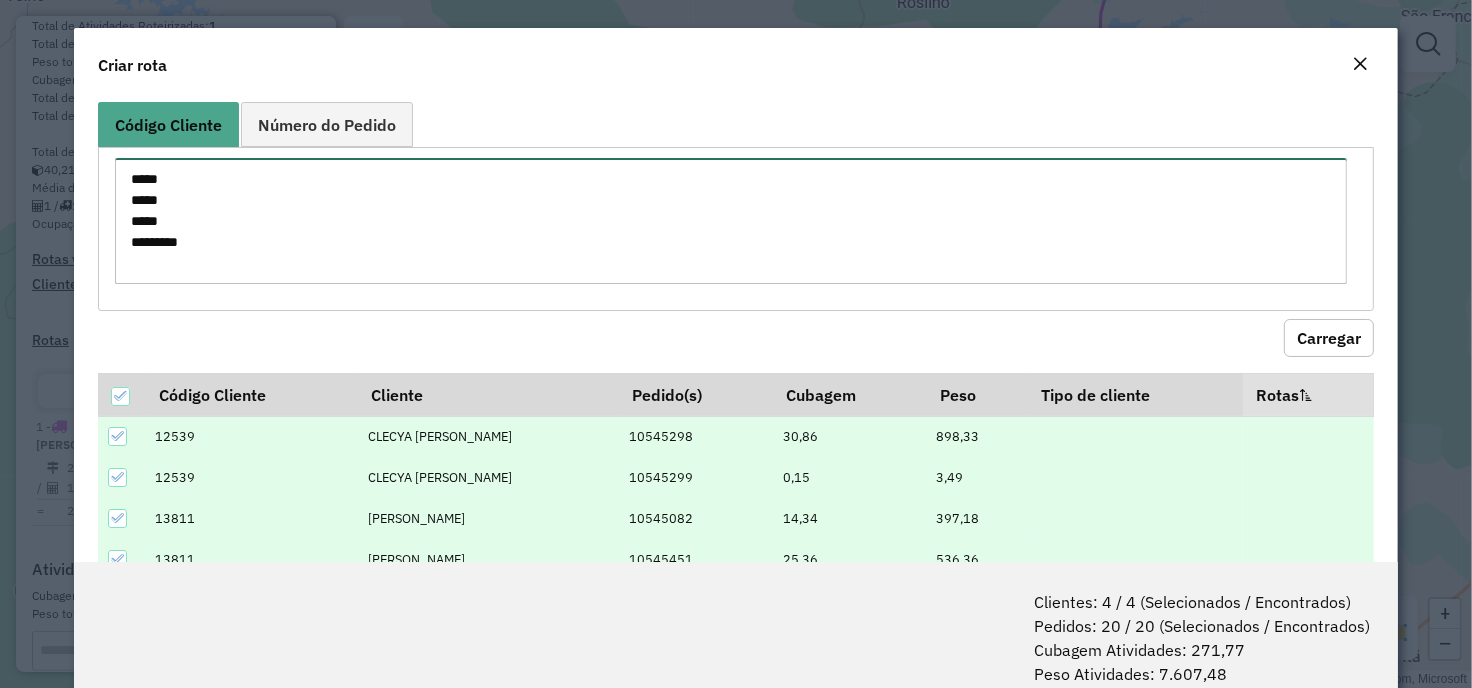 drag, startPoint x: 128, startPoint y: 244, endPoint x: 92, endPoint y: 244, distance: 36 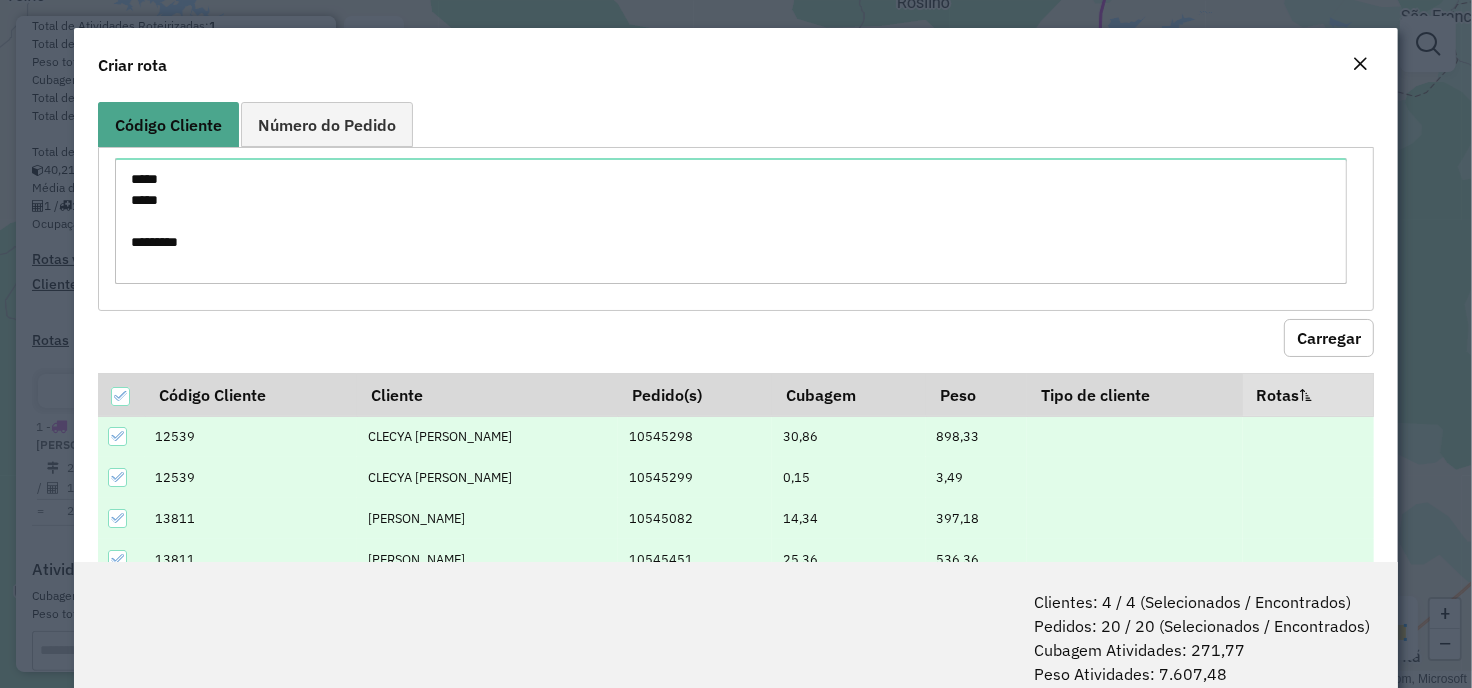 click on "Código Cliente Número do Pedido *****
*****
***** Carregar Código Cliente Cliente  Pedido(s)  Cubagem Peso Tipo de cliente  Rotas  12539 CLECYA MARIA PESSOA 10545298 30,86 898,33 12539 CLECYA MARIA PESSOA 10545299 0,15 3,49 13811 SAMIRA FRANCISCA FEL 10545082 14,34 397,18 13811 SAMIRA FRANCISCA FEL 10545451 25,36 536,36 13811 SAMIRA FRANCISCA FEL 10546332 10,00 264,00 13811 SAMIRA FRANCISCA FEL 10545566 1,02 24,43 17345 MERC DO MIGUEL 10545777 8,99 278,38 17345 MERC DO MIGUEL 10545783 0,19 5,95 17345 MERC DO MIGUEL 10545786 0,15 4,52 17345 MERC DO MIGUEL 10545789 0,50 12,96  1   2" 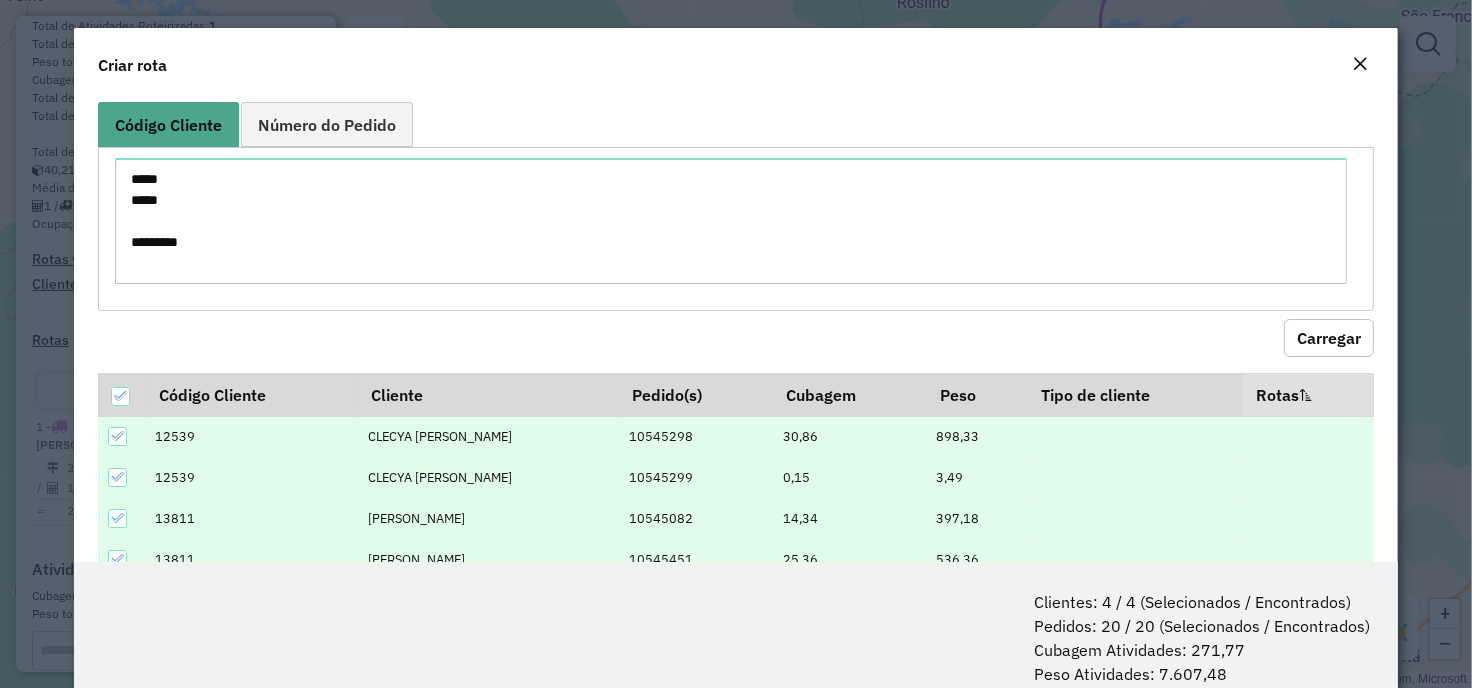 click on "Carregar" 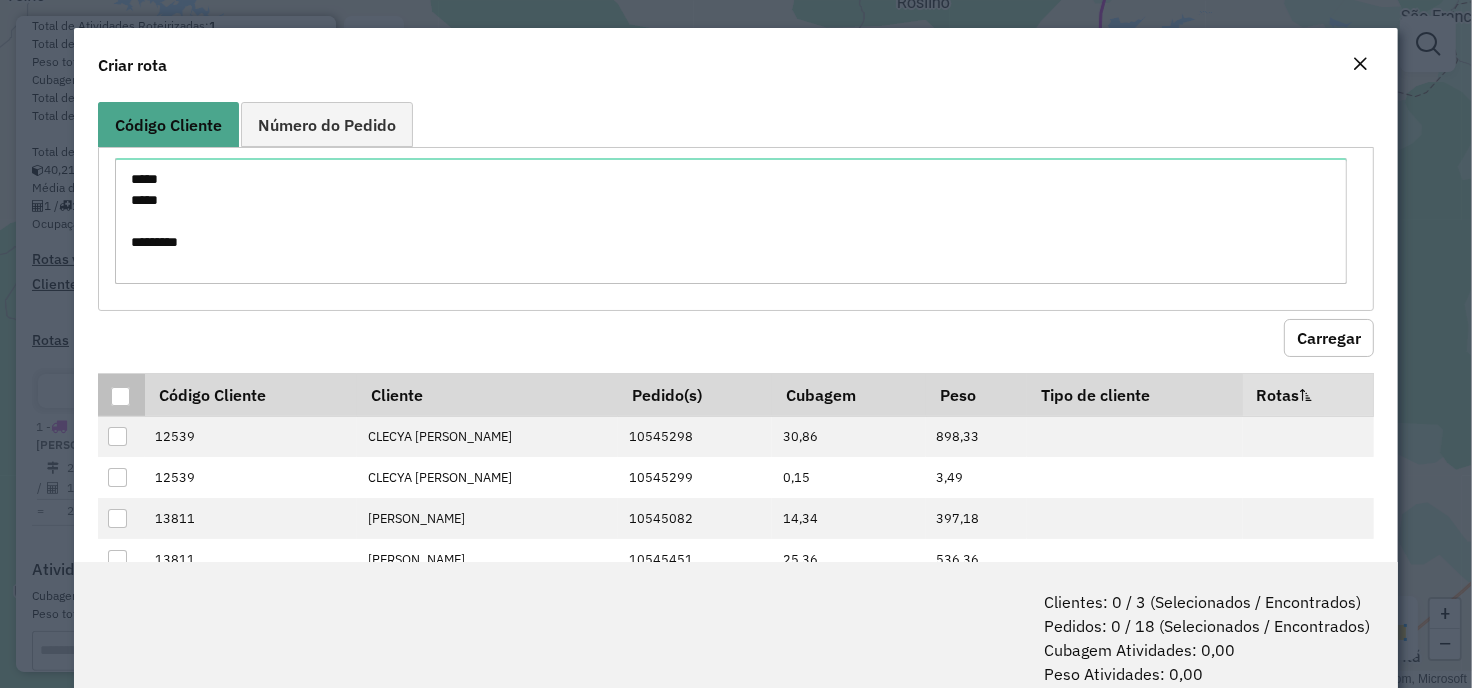 click at bounding box center [120, 396] 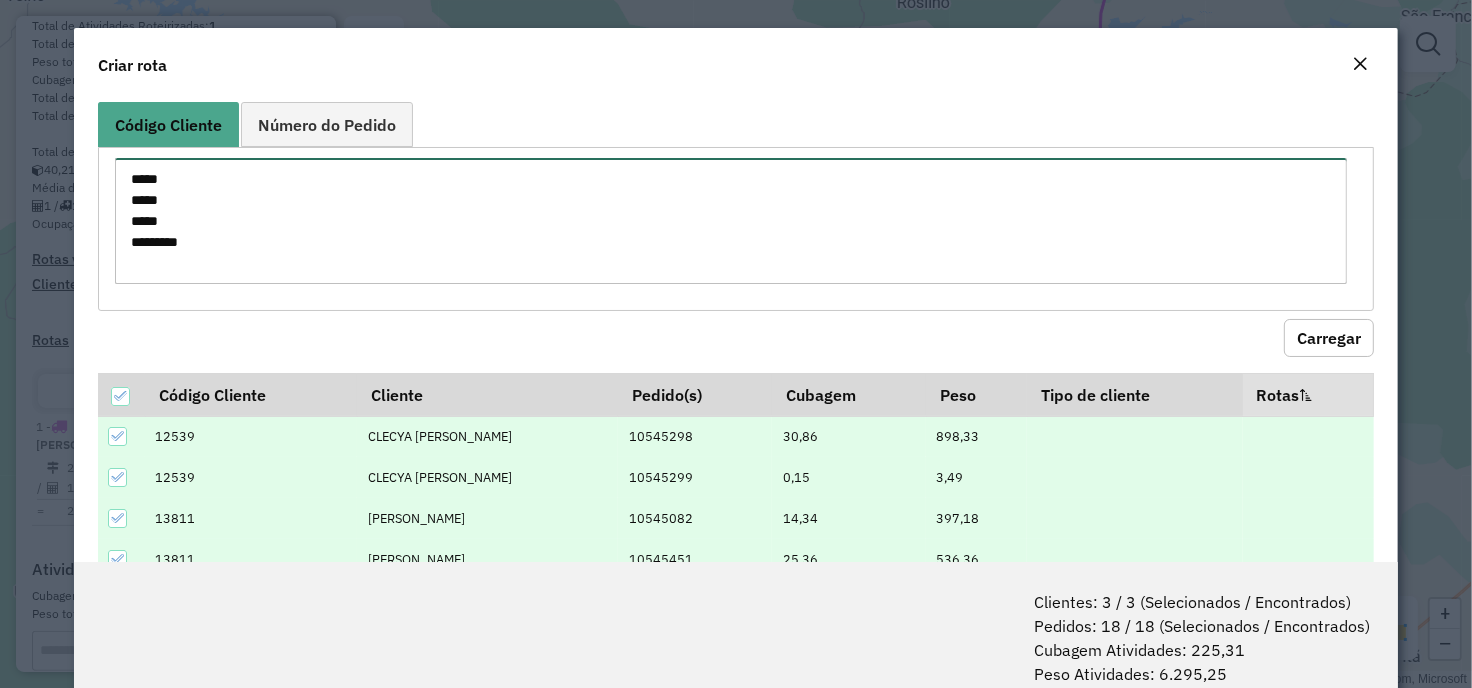drag, startPoint x: 185, startPoint y: 235, endPoint x: 125, endPoint y: 236, distance: 60.00833 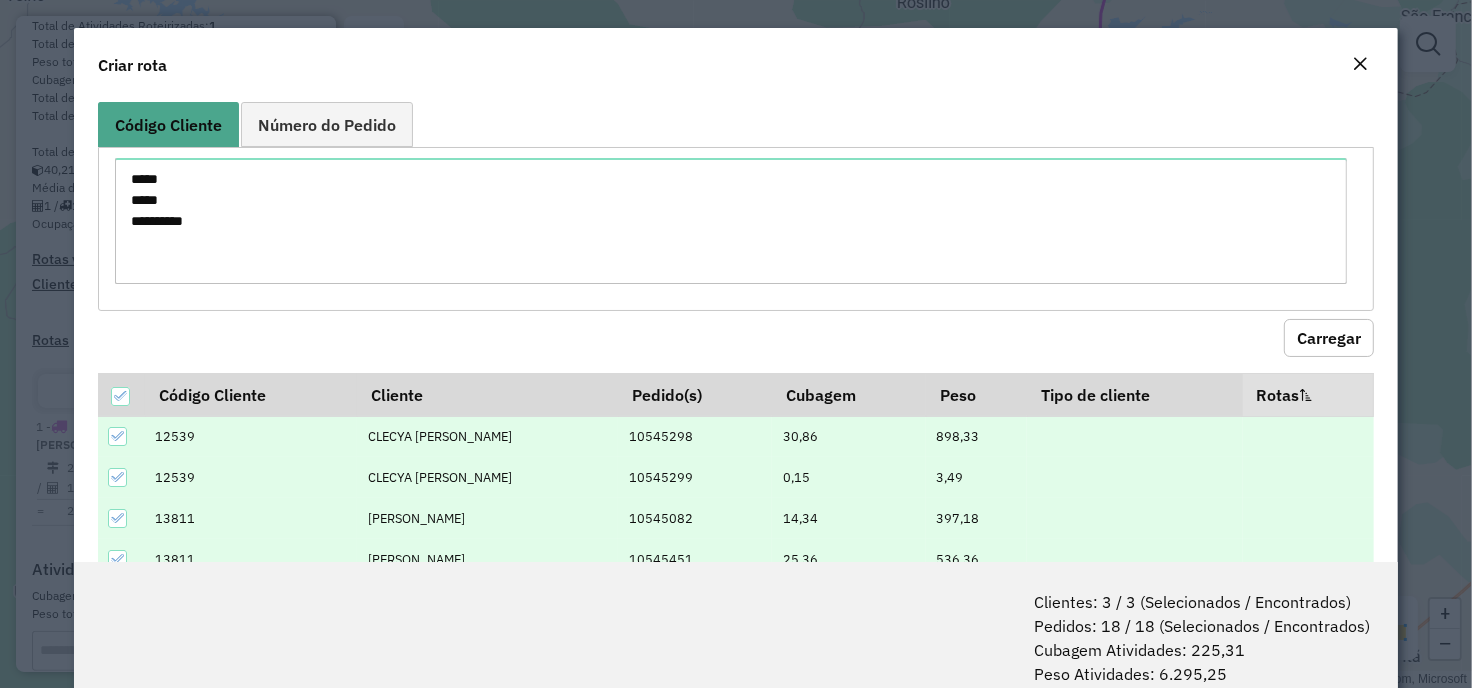 click on "Carregar" 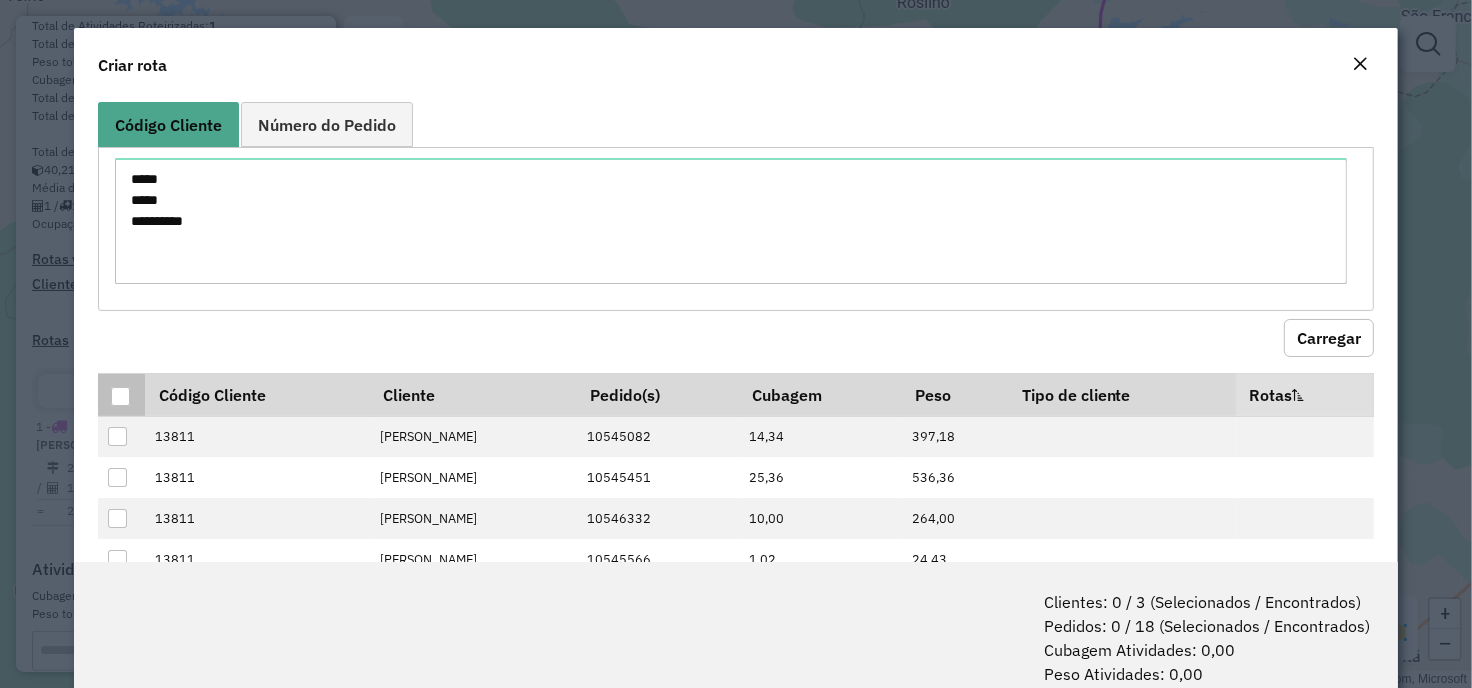 click at bounding box center [120, 396] 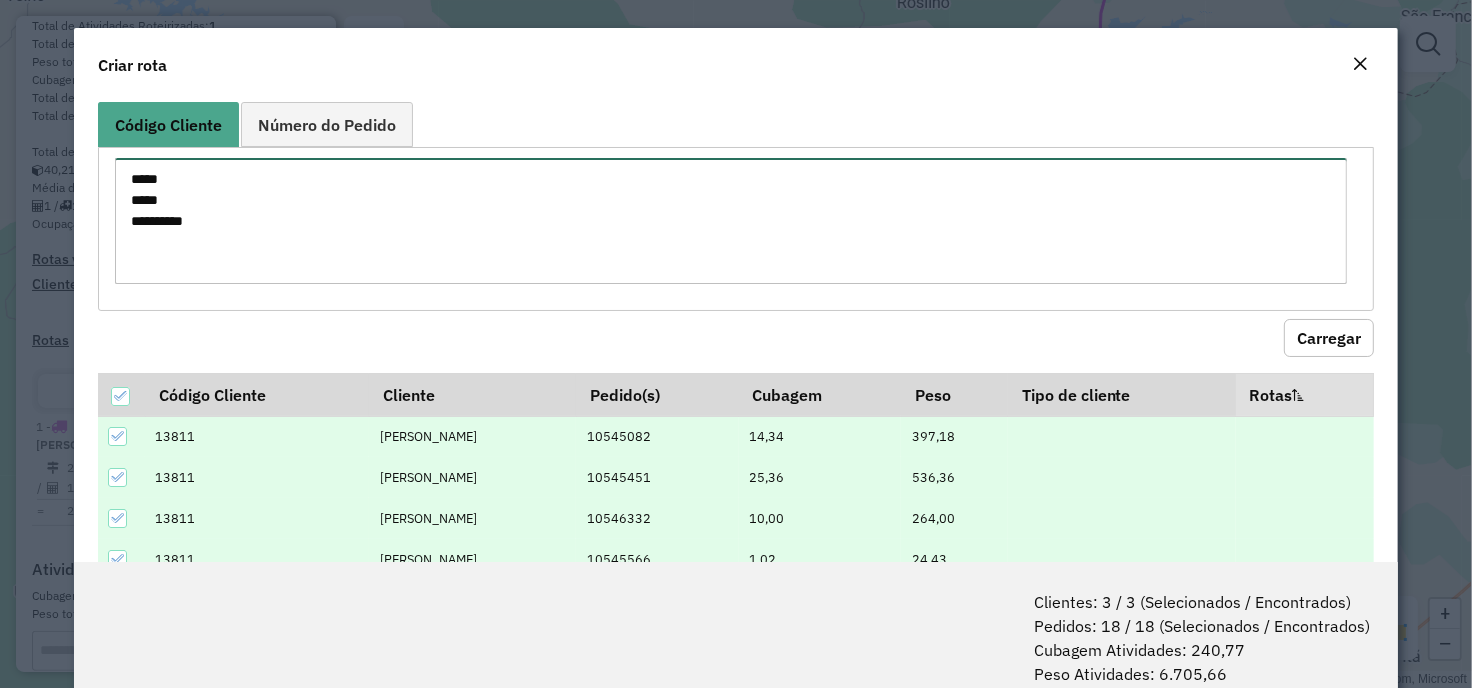 click on "*****
*****
*****" at bounding box center (731, 221) 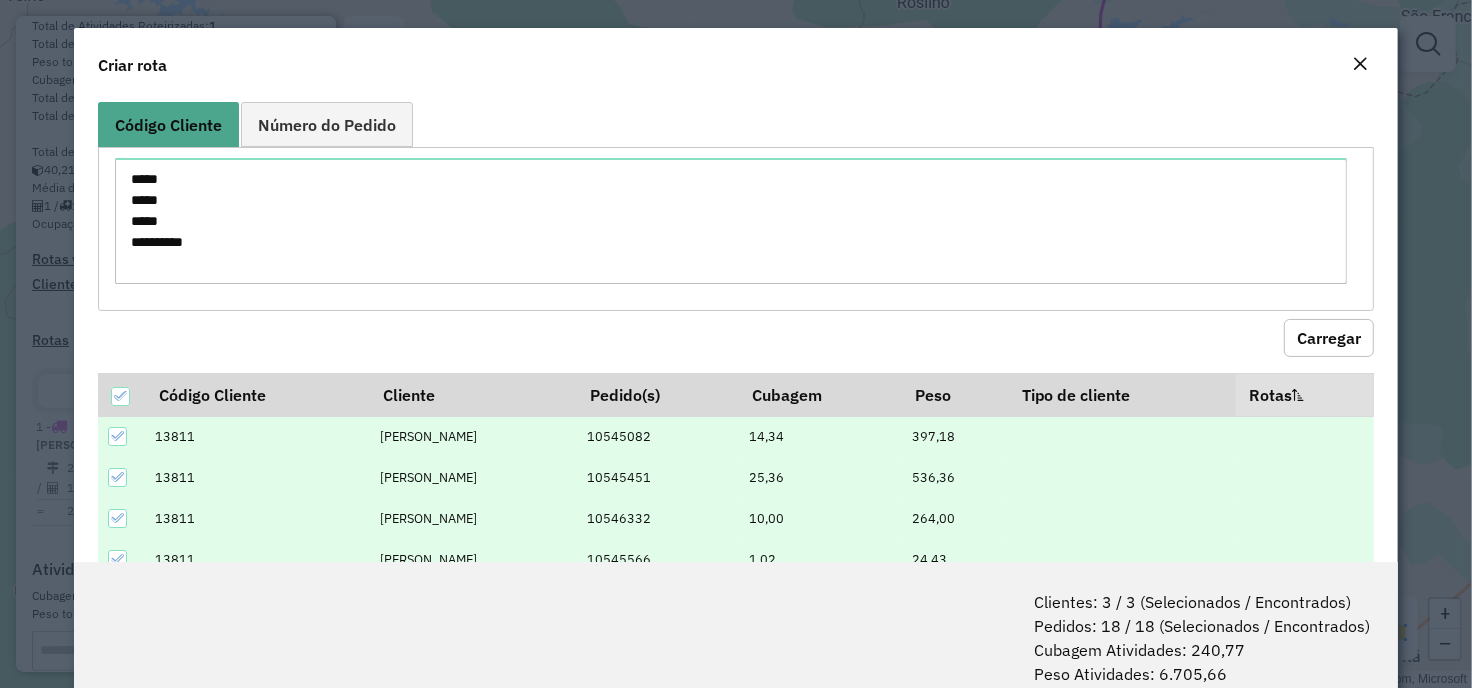 click on "Carregar" 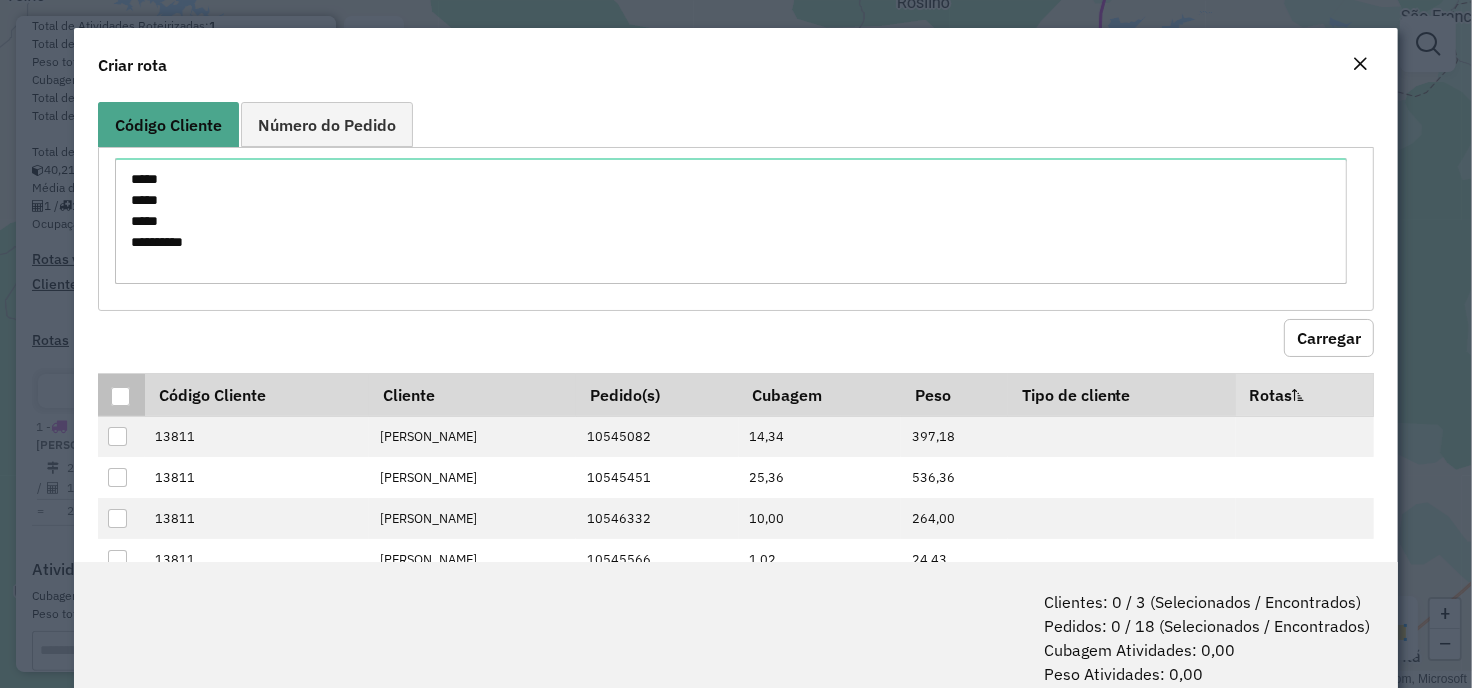 click at bounding box center (120, 396) 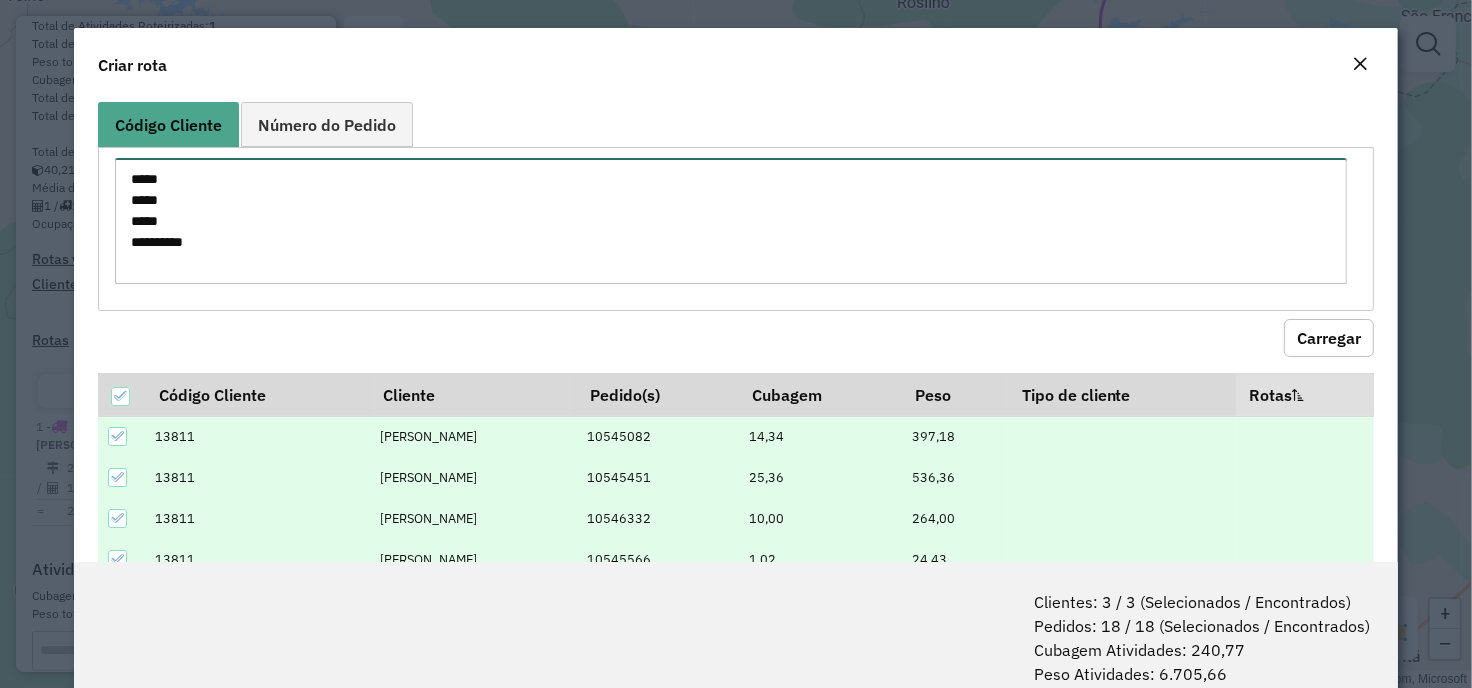 click on "*****
*****
*****
*****" at bounding box center [731, 221] 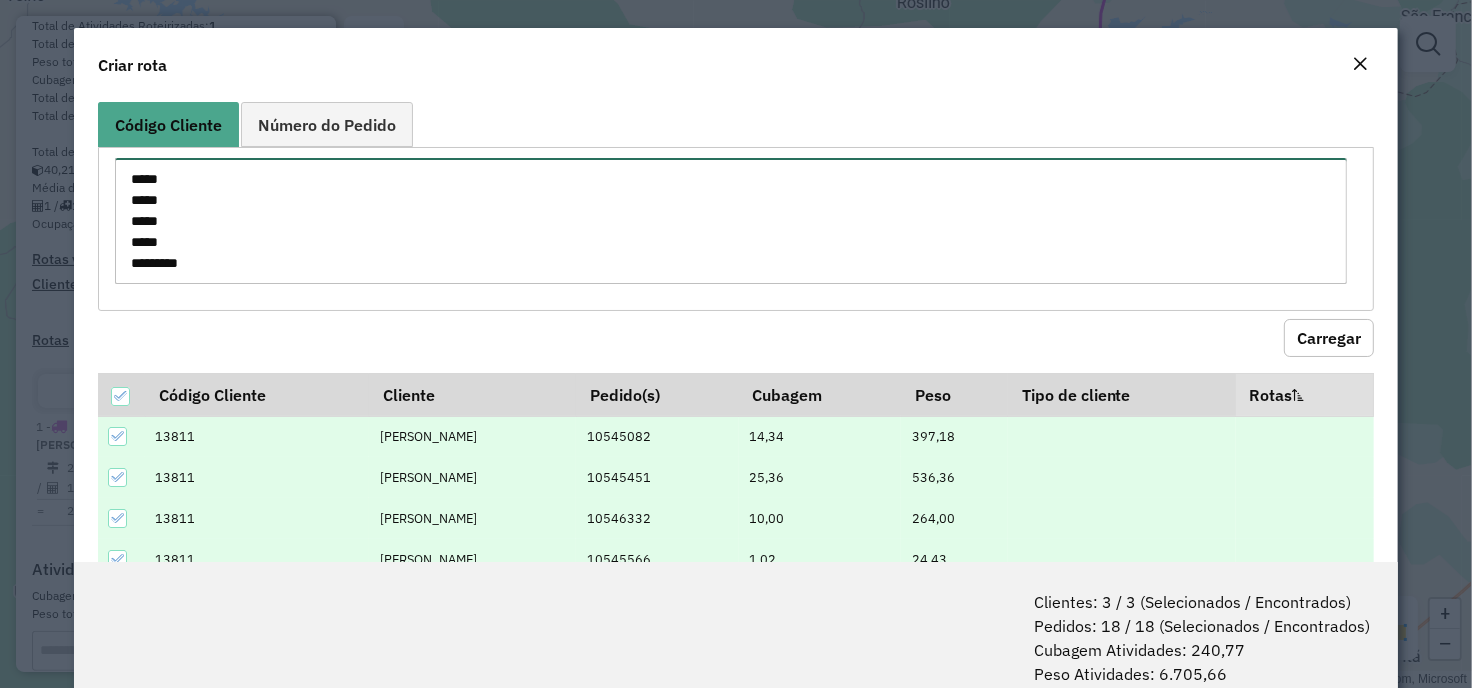 scroll, scrollTop: 8, scrollLeft: 0, axis: vertical 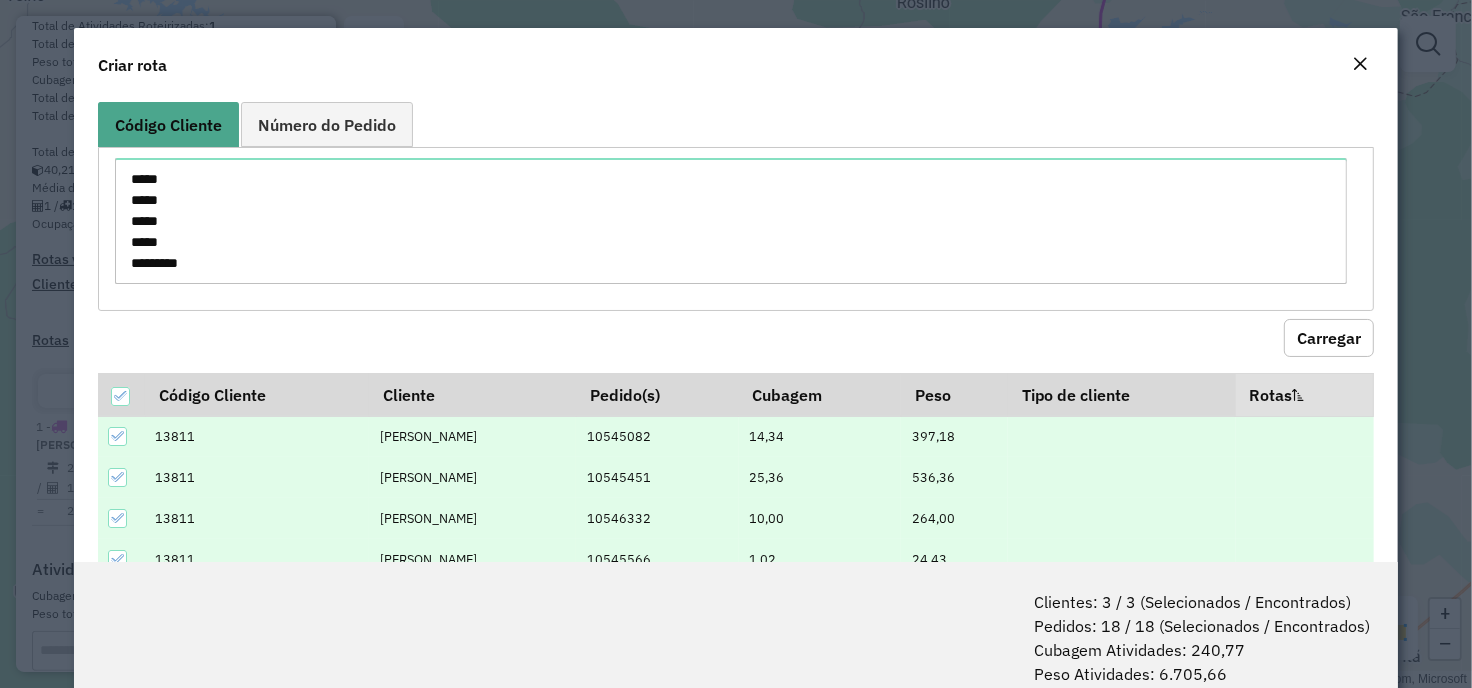 click on "Carregar" 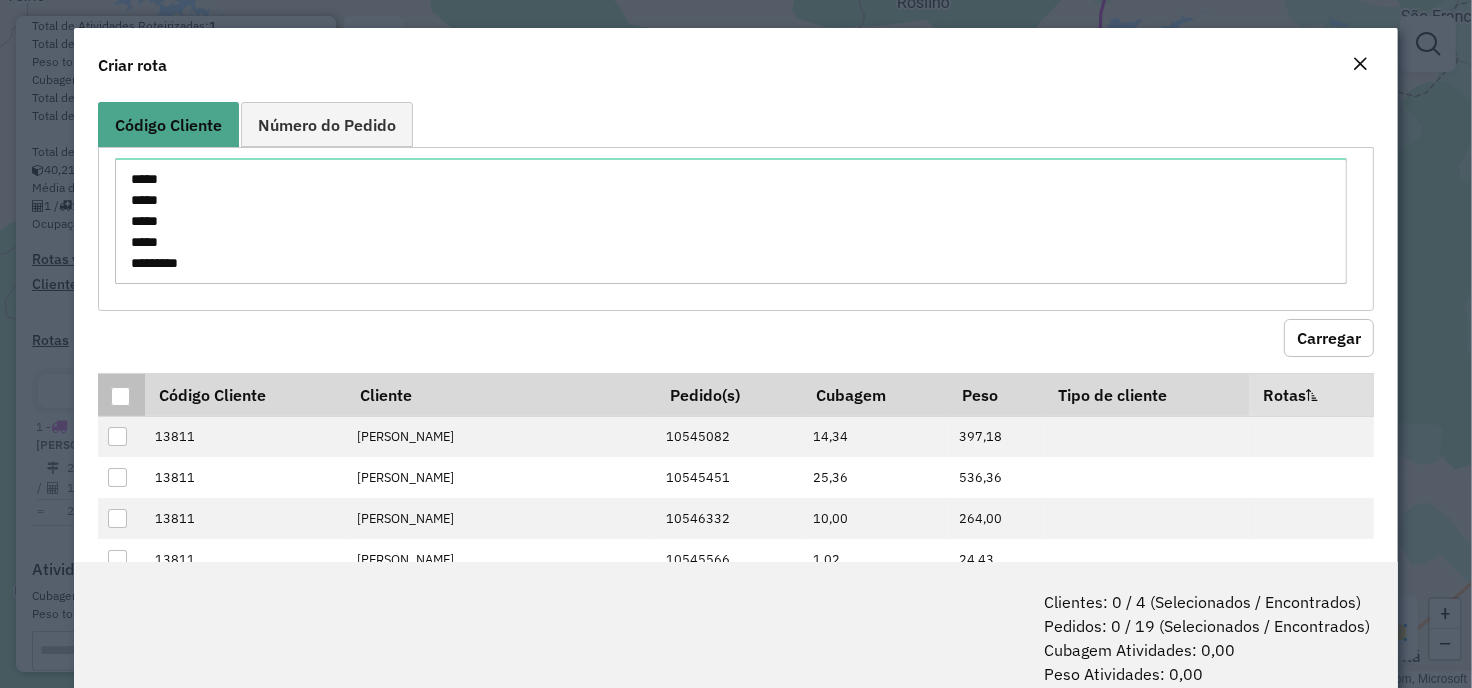 click at bounding box center [121, 394] 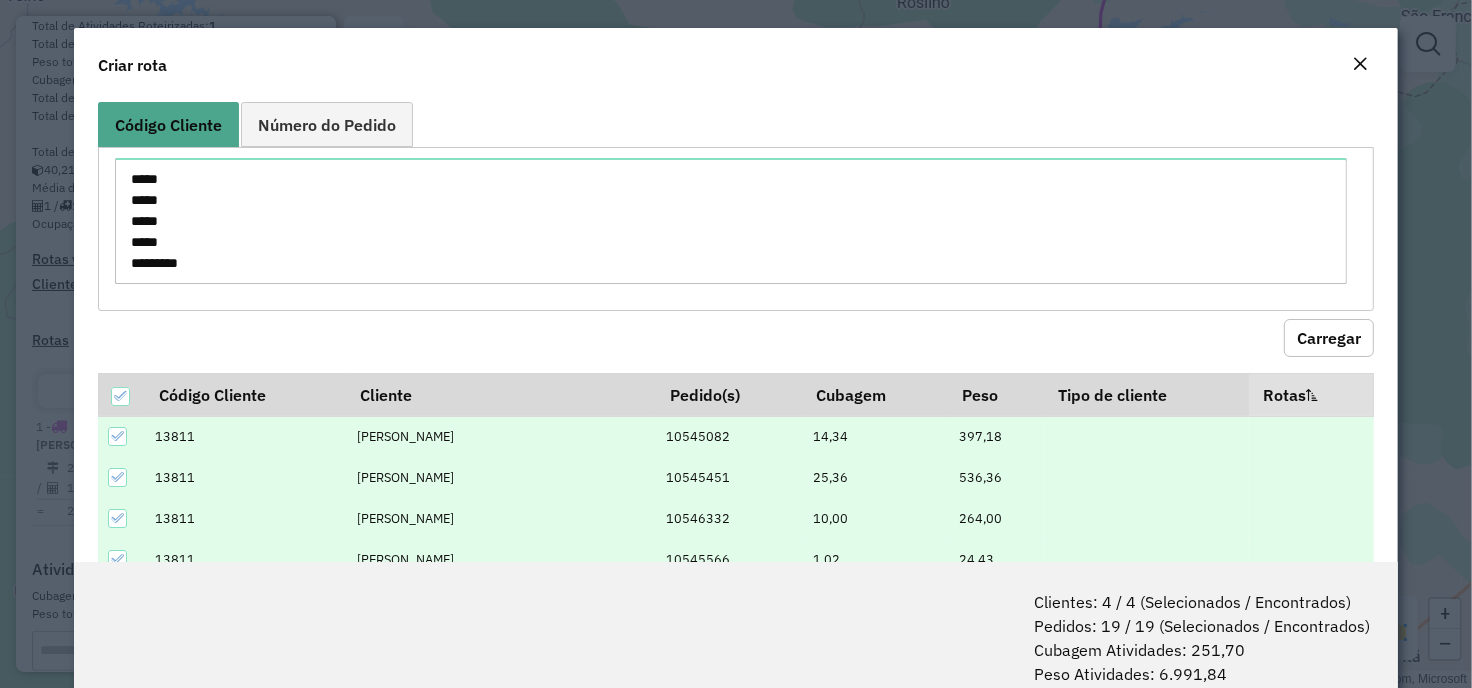 scroll, scrollTop: 105, scrollLeft: 0, axis: vertical 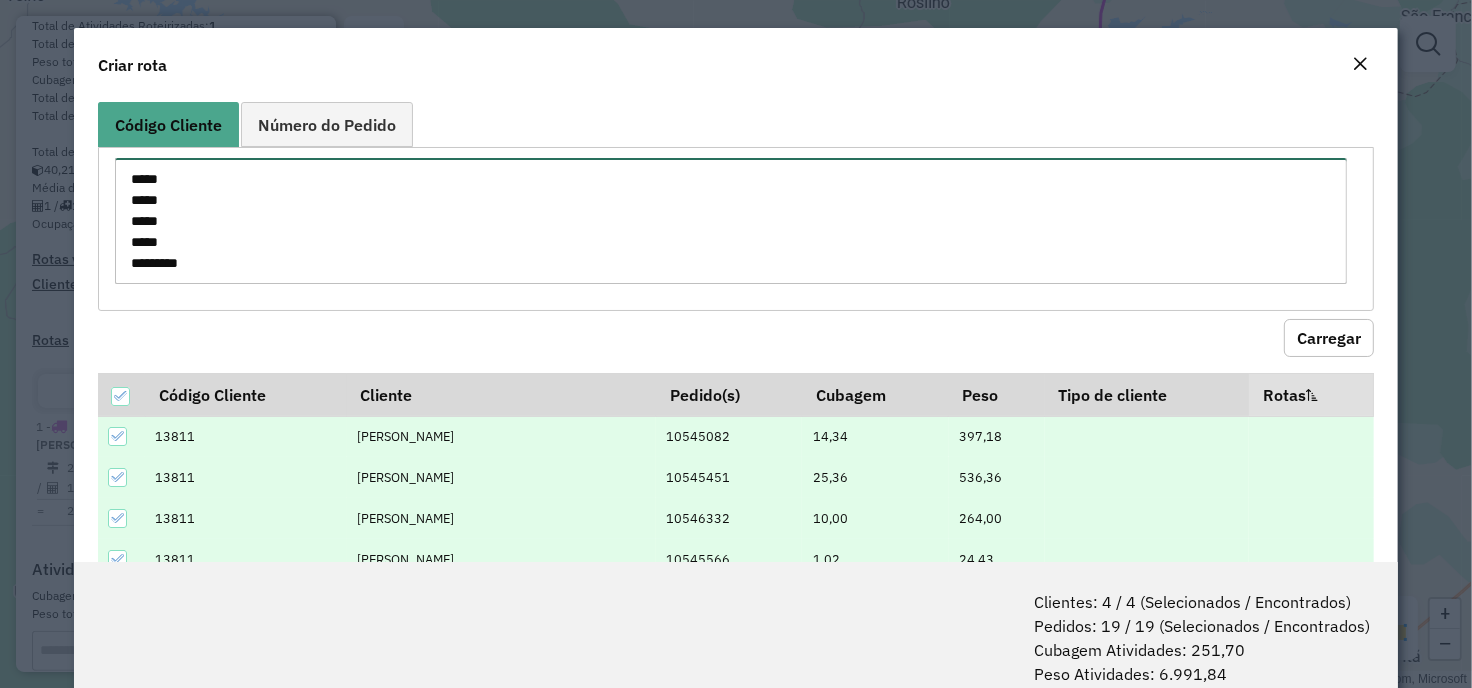 click on "*****
*****
*****
*****
****" at bounding box center [731, 221] 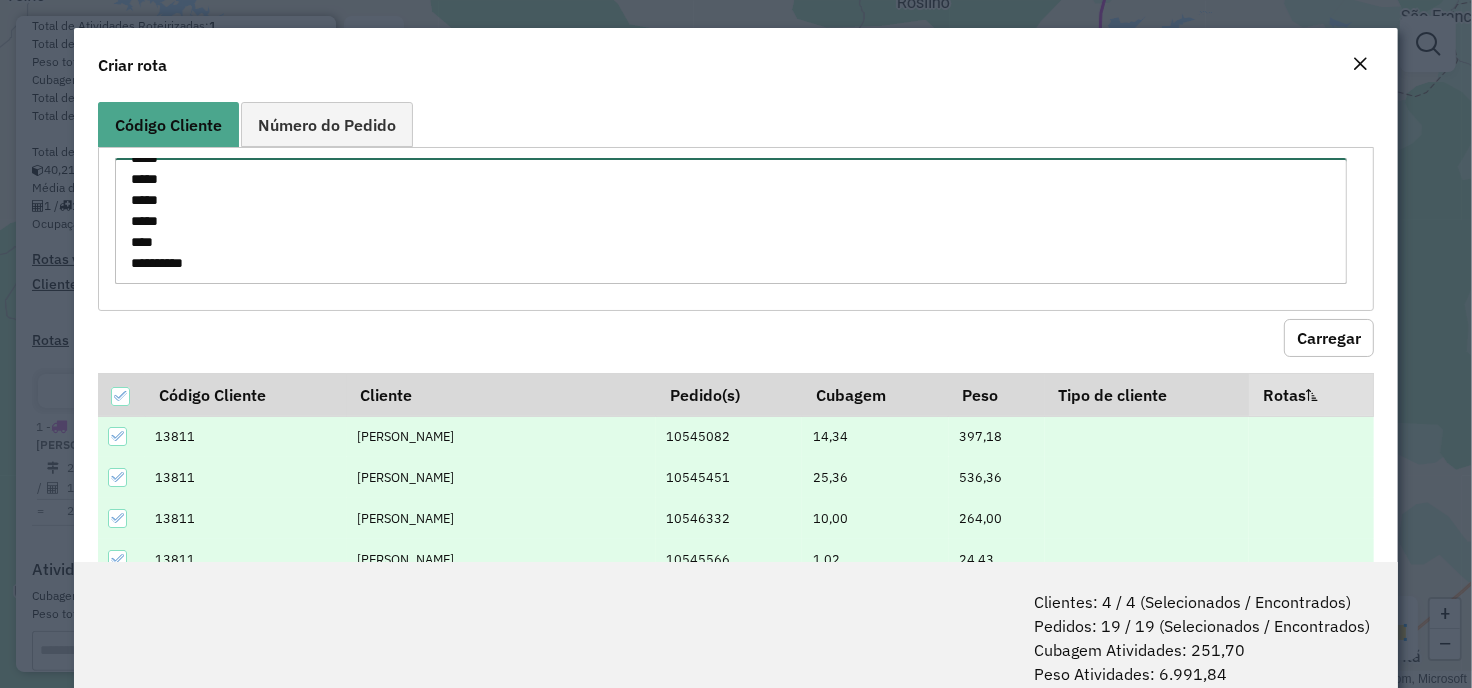 scroll, scrollTop: 30, scrollLeft: 0, axis: vertical 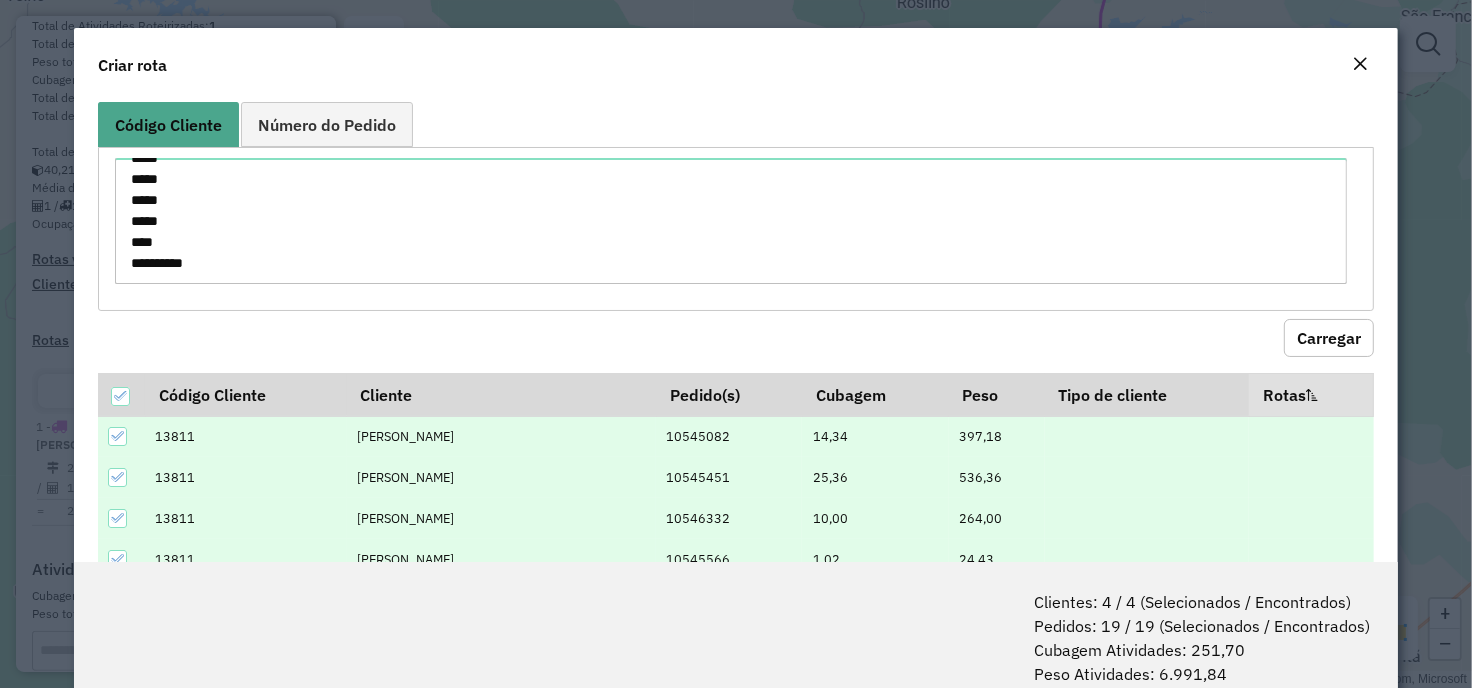 click on "Carregar" 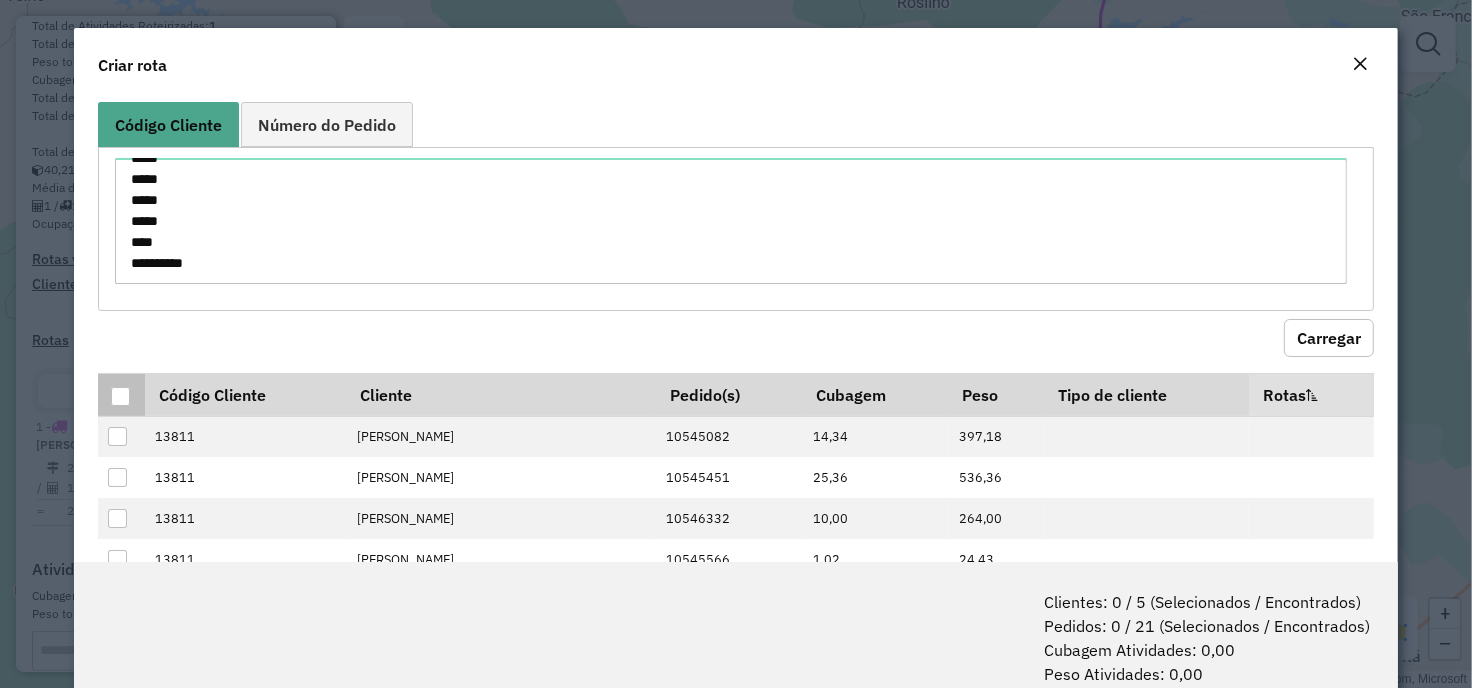 click at bounding box center [120, 396] 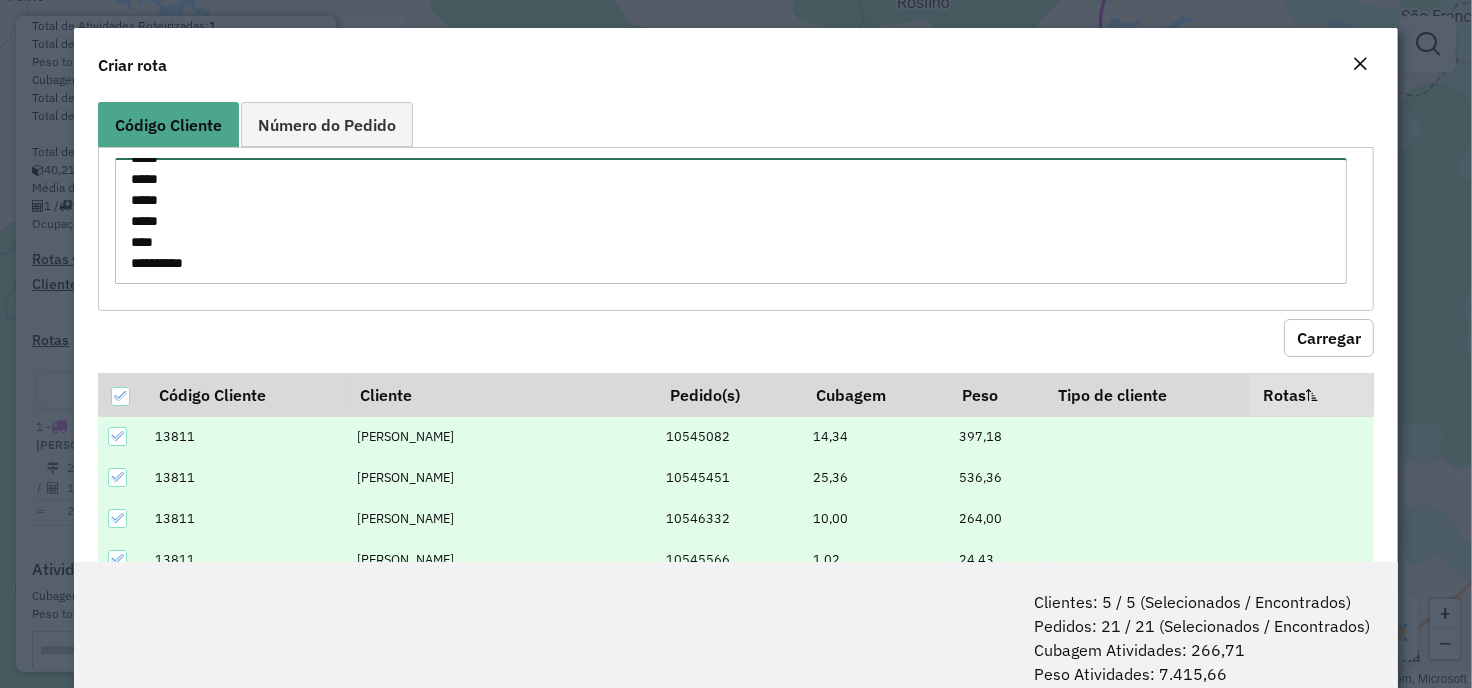 click on "*****
*****
*****
*****
****
*****" at bounding box center (731, 221) 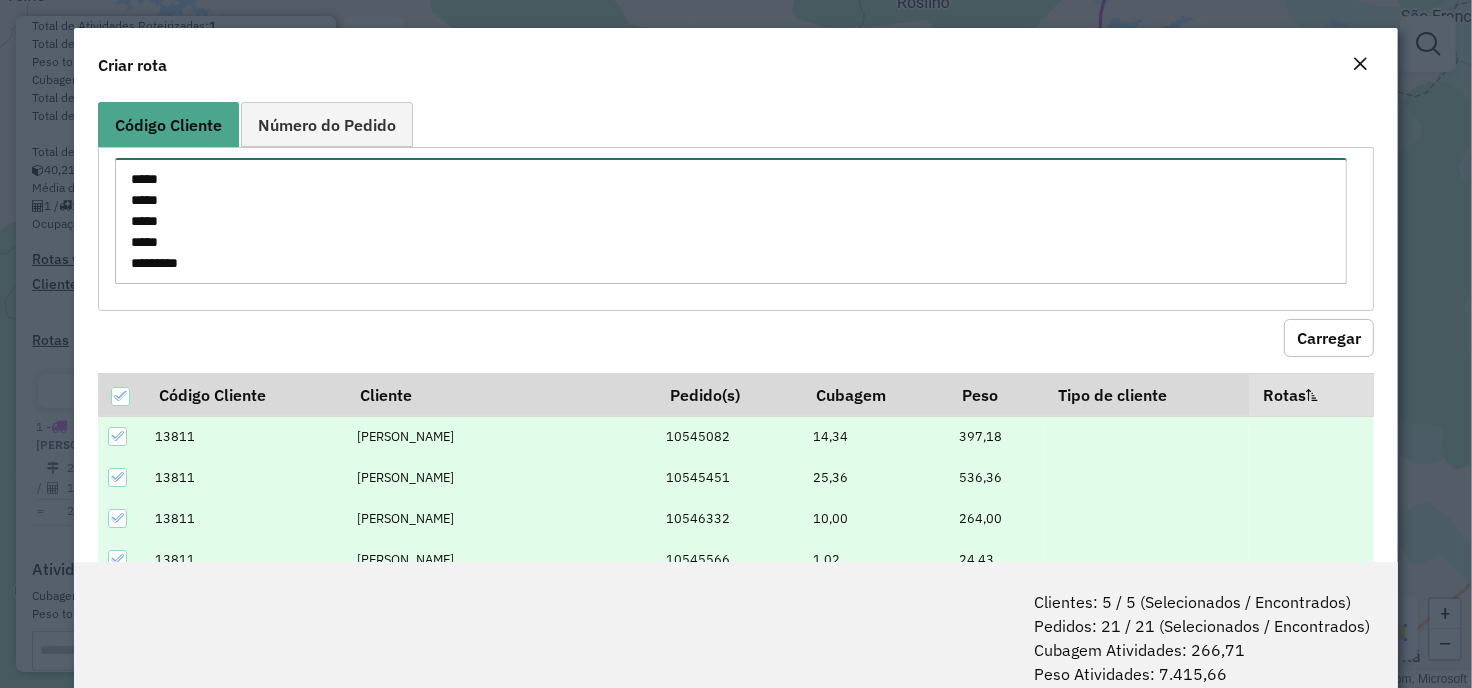 paste on "*****" 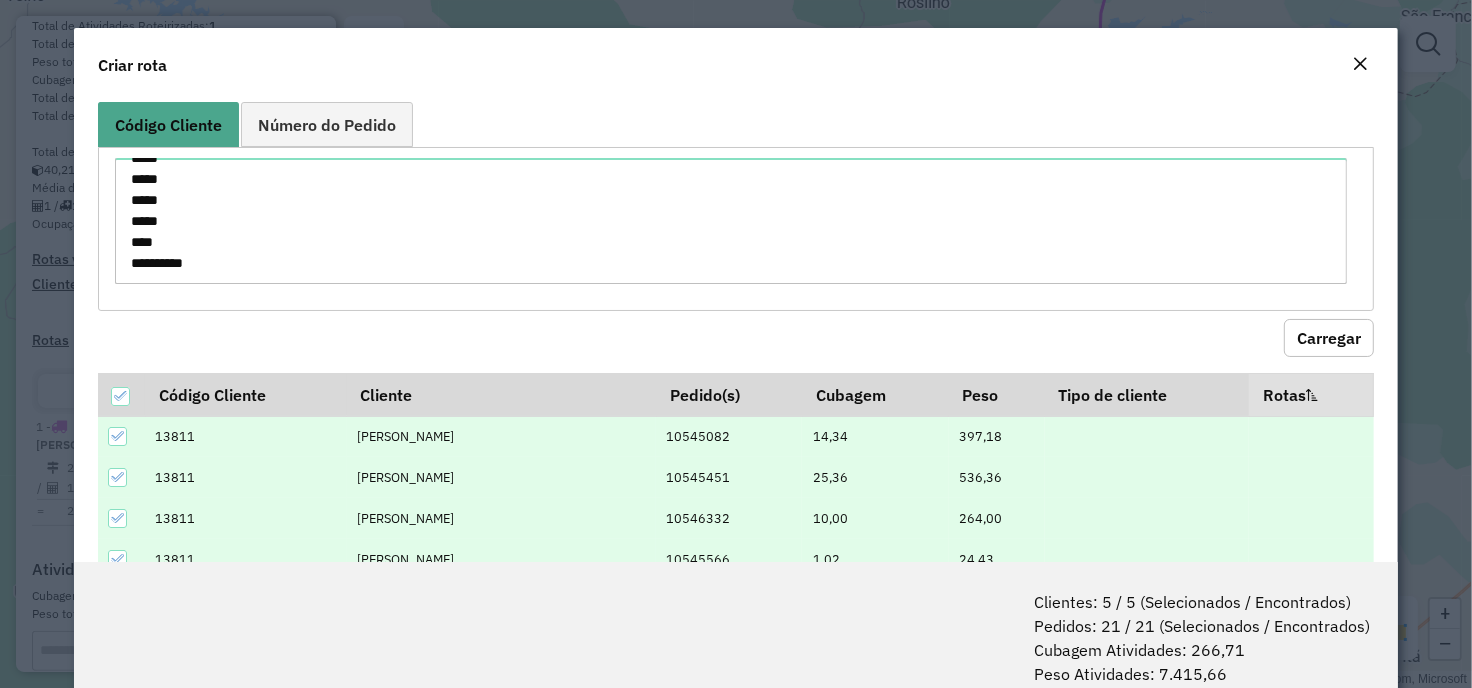 click on "Carregar" 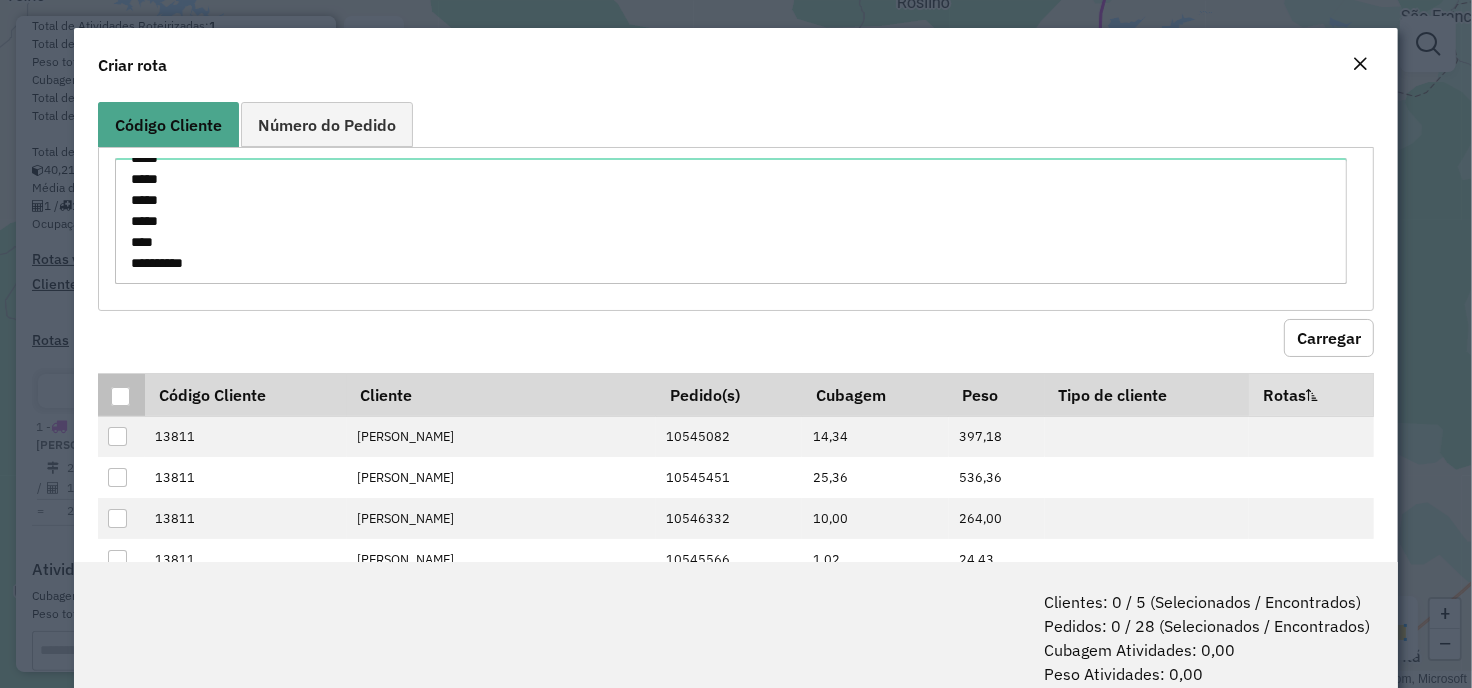 click at bounding box center (120, 396) 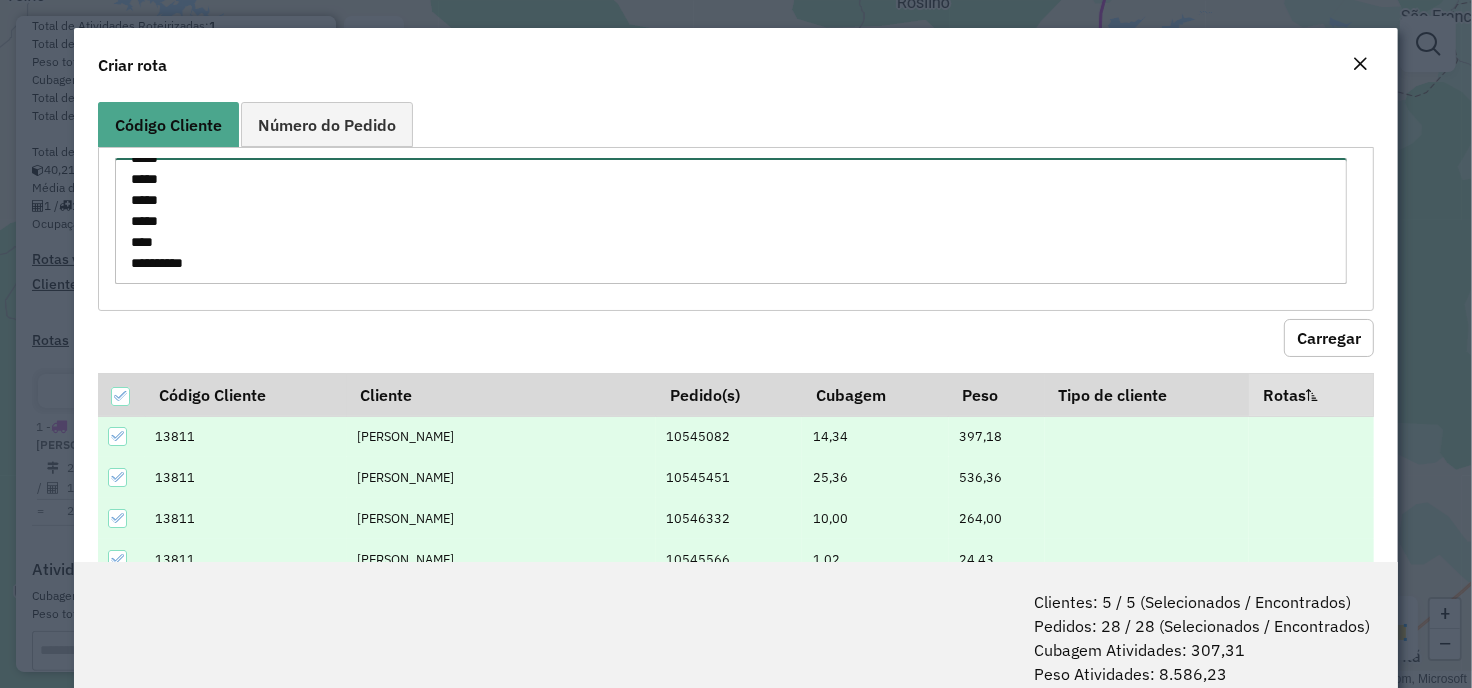 click on "*****
*****
*****
*****
****
*****" at bounding box center (731, 221) 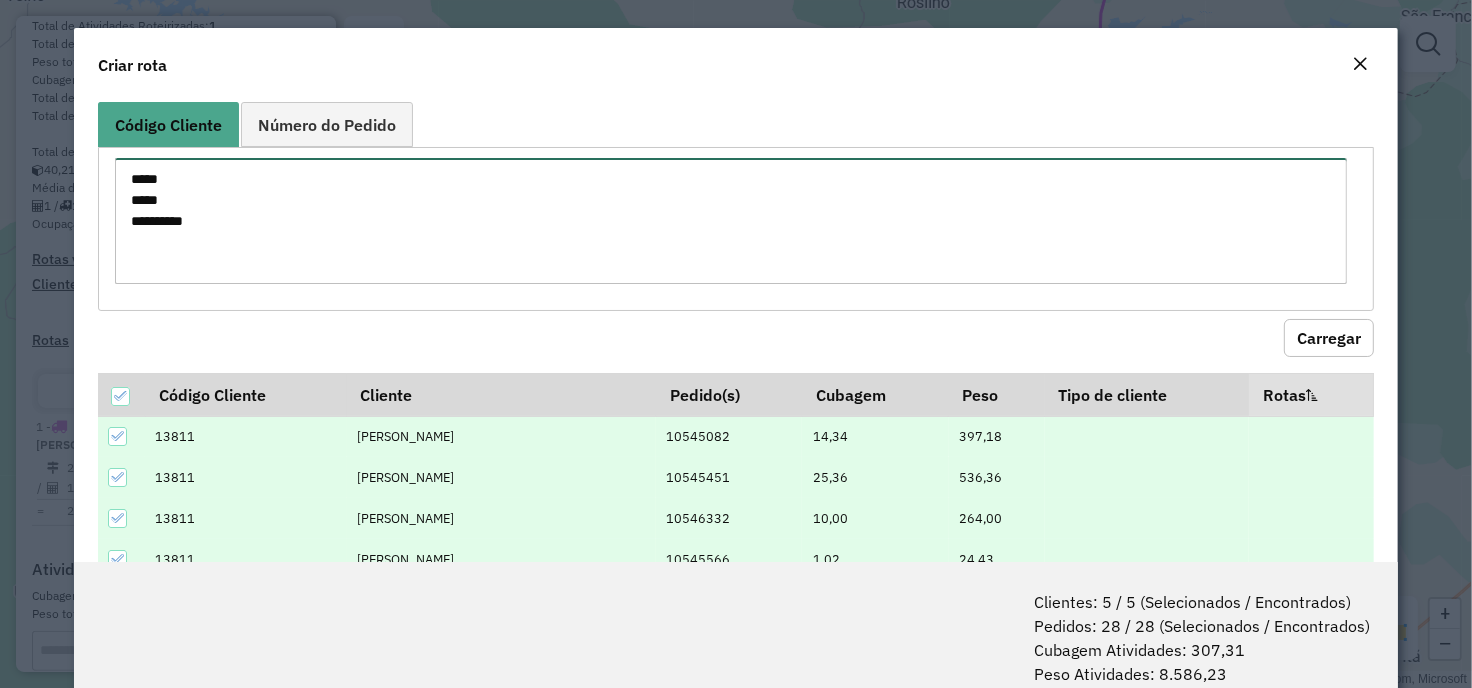scroll, scrollTop: 0, scrollLeft: 0, axis: both 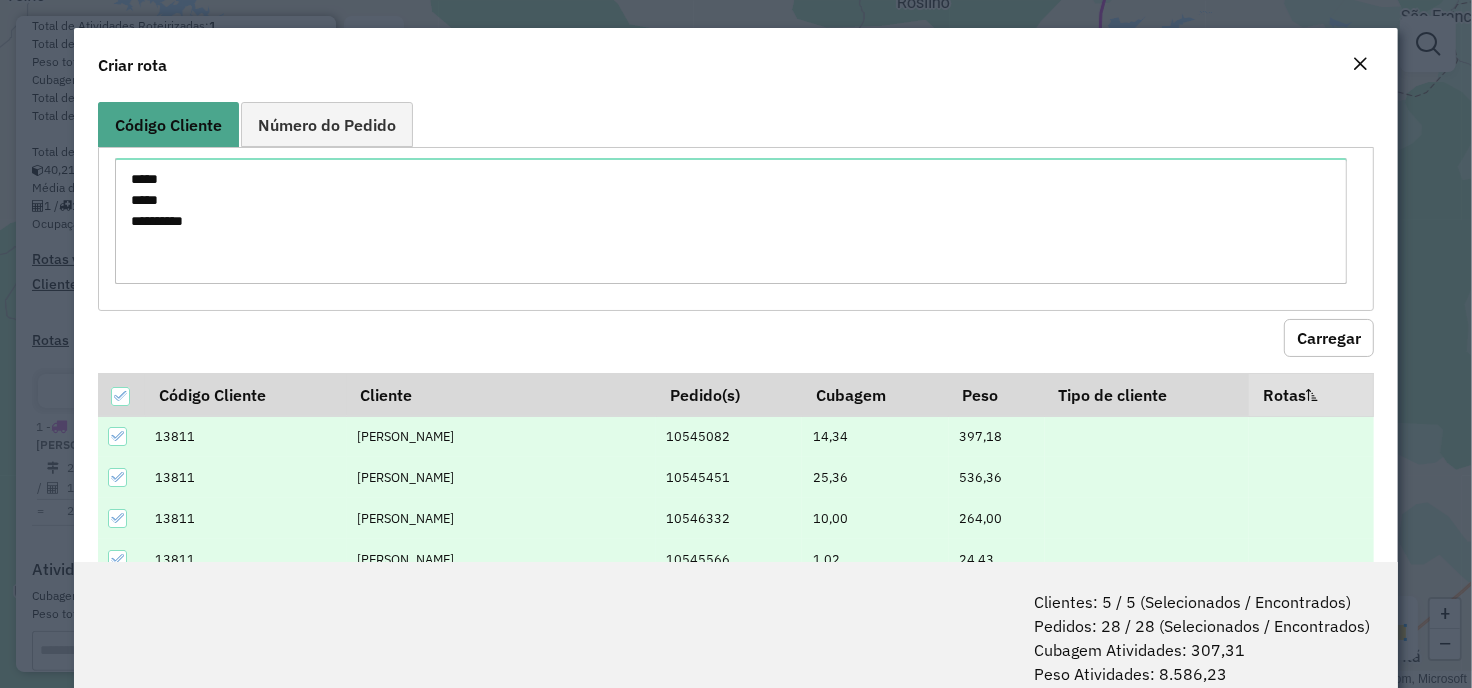 click on "Carregar" 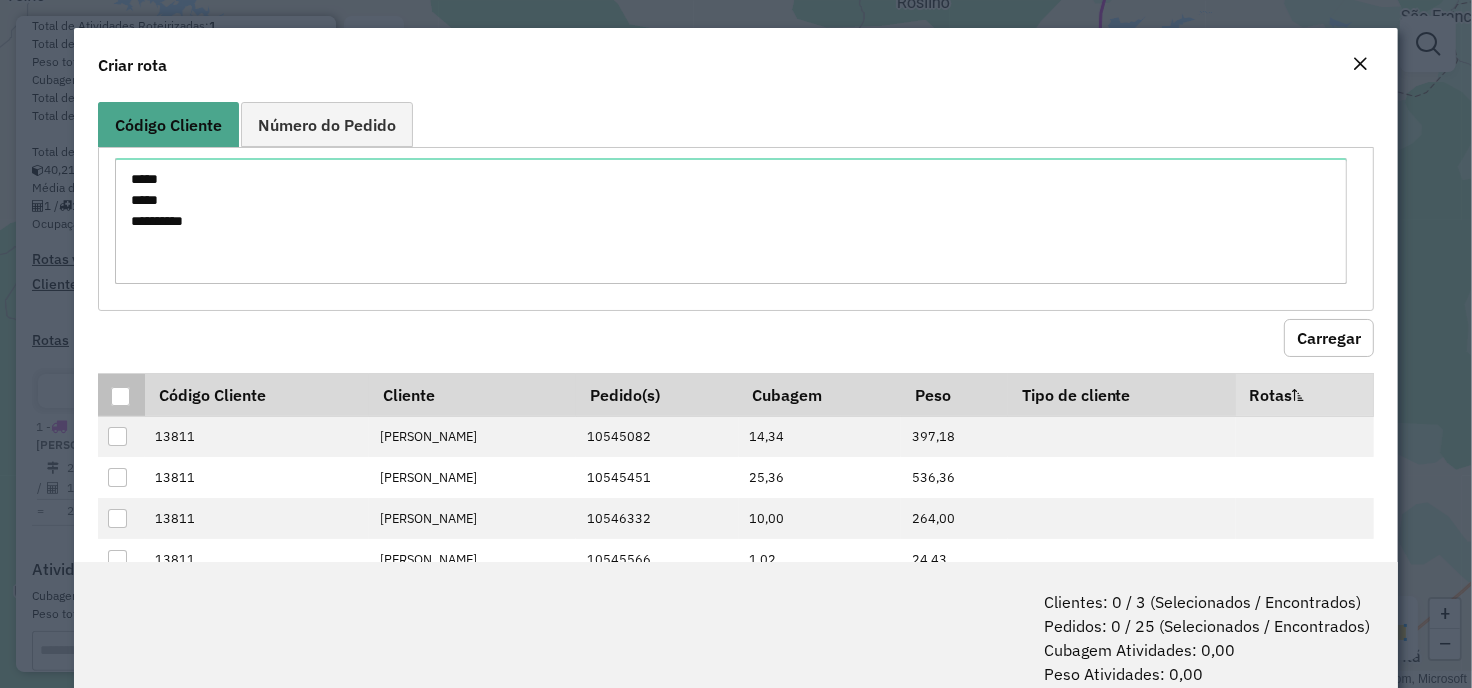 click at bounding box center (120, 396) 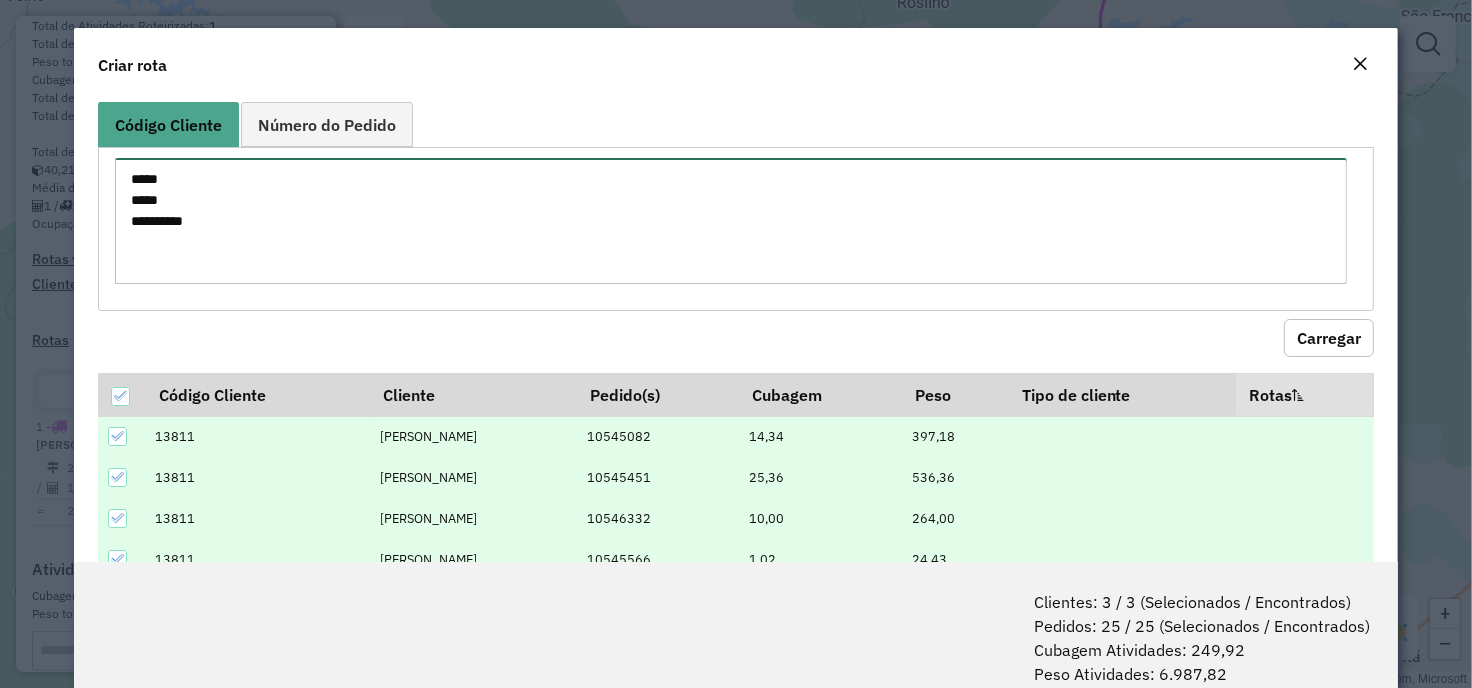 click on "*****
*****
*****" at bounding box center [731, 221] 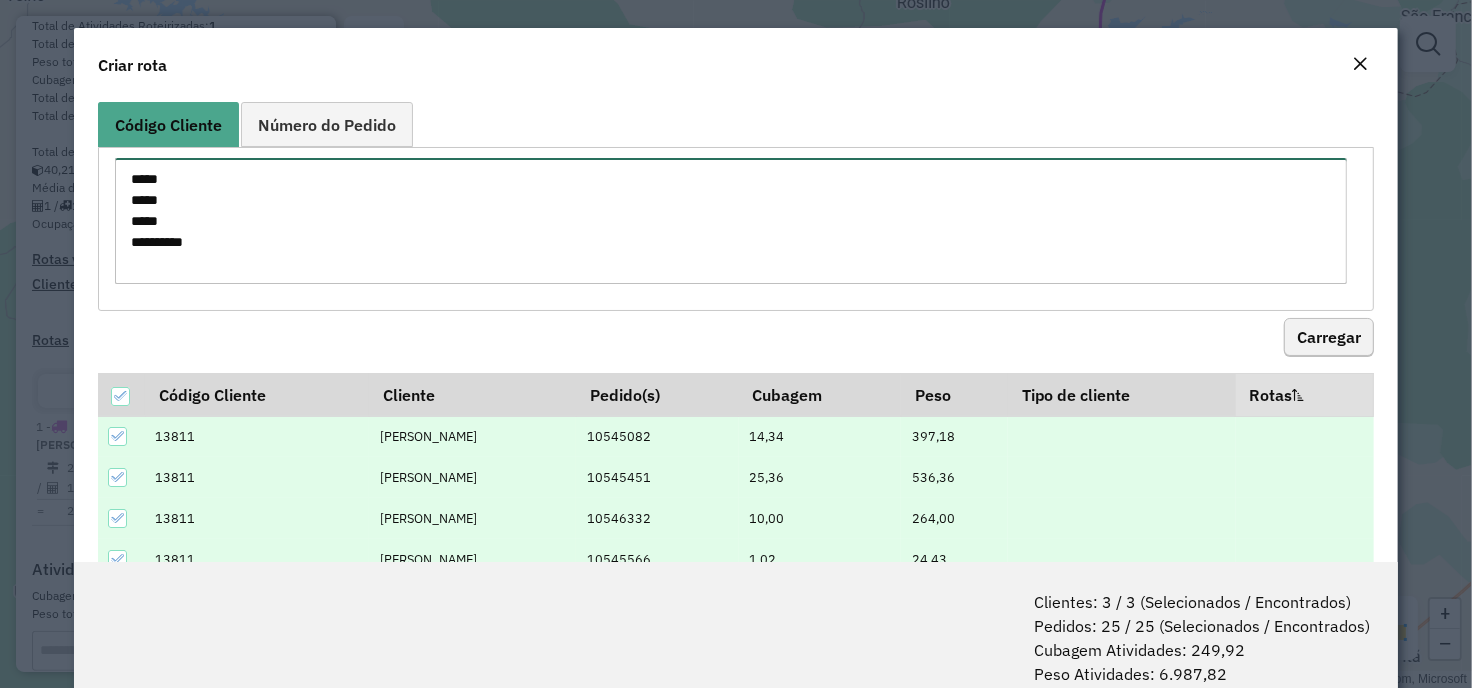 type on "*****
*****
*****
*****" 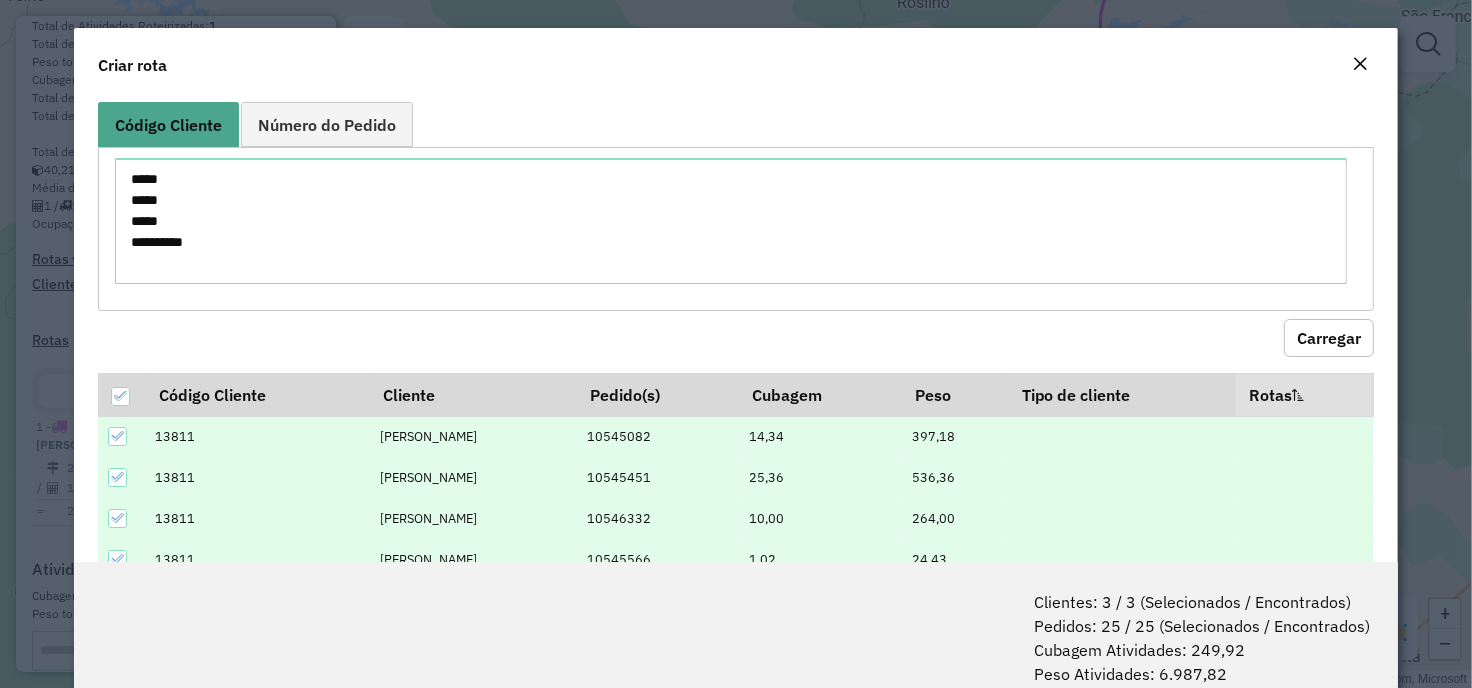 click on "Carregar" 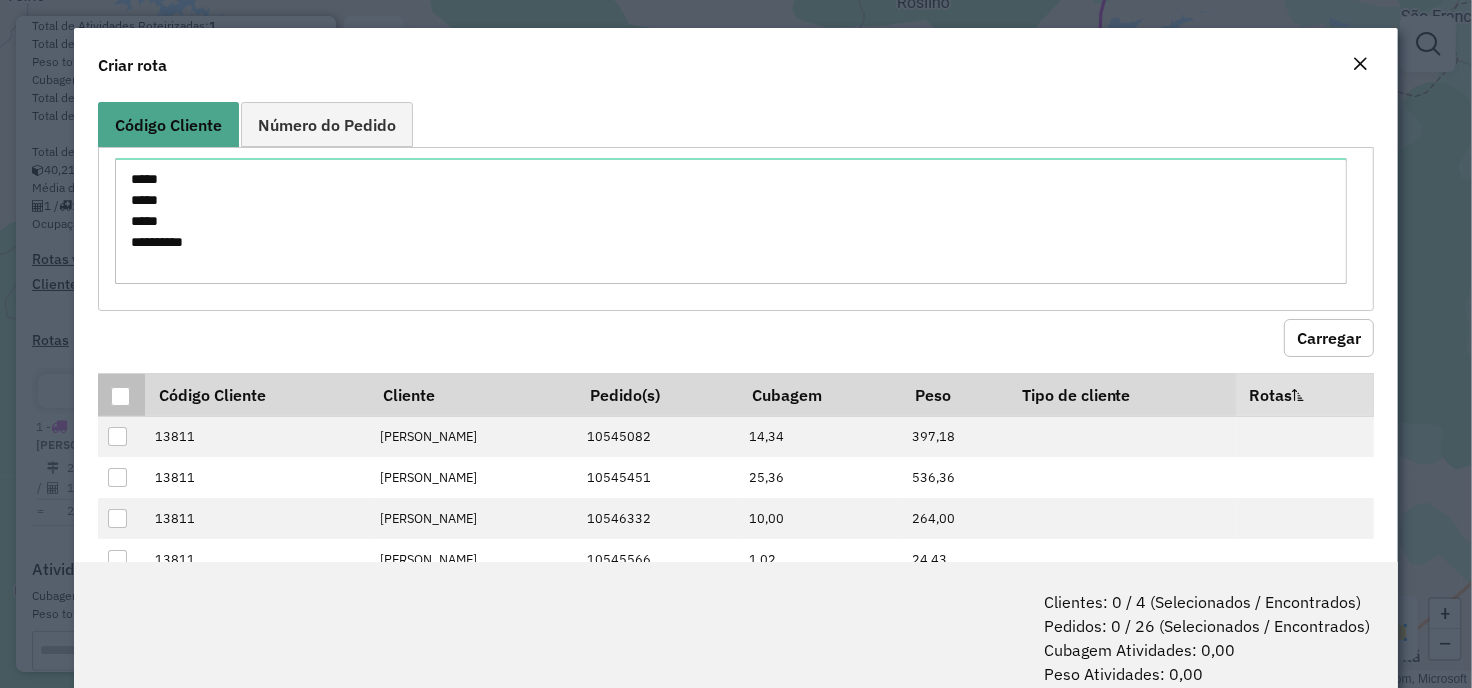 click at bounding box center [120, 396] 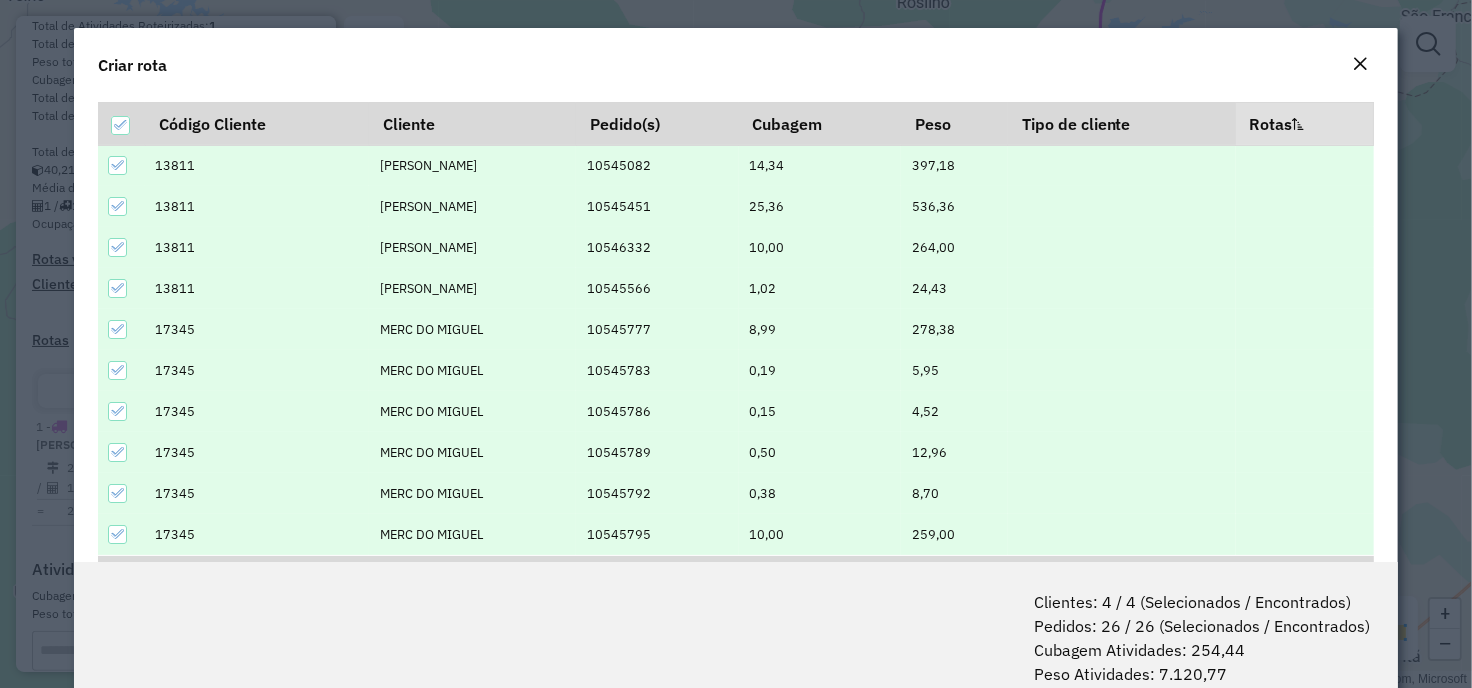 scroll, scrollTop: 361, scrollLeft: 0, axis: vertical 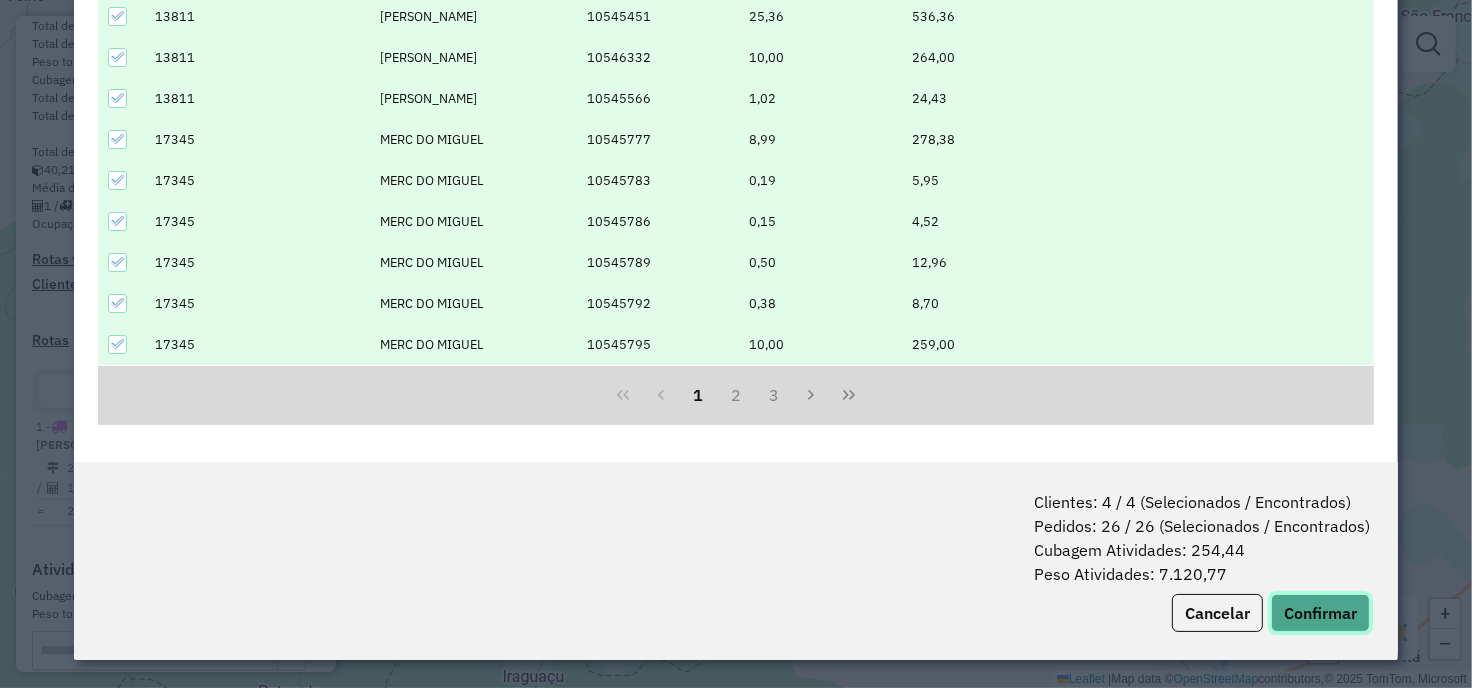 click on "Confirmar" 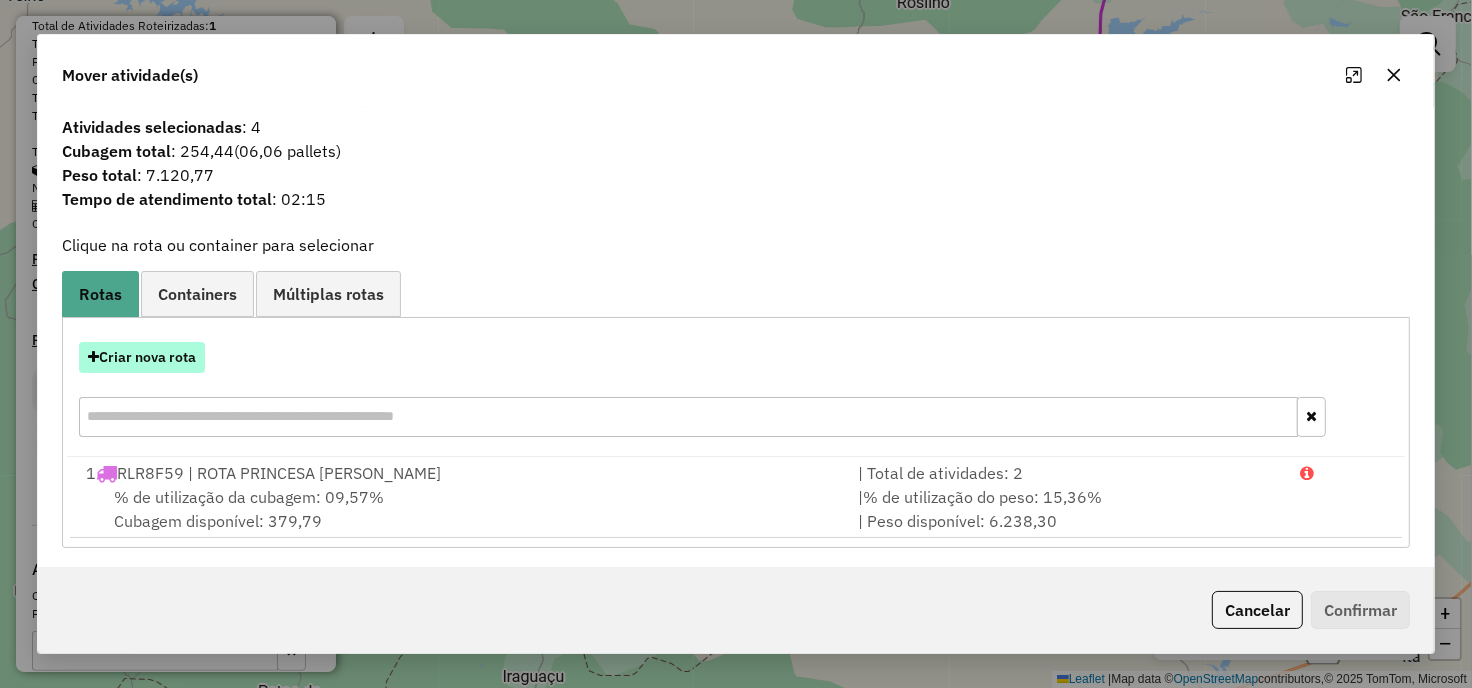 click on "Criar nova rota" at bounding box center (142, 357) 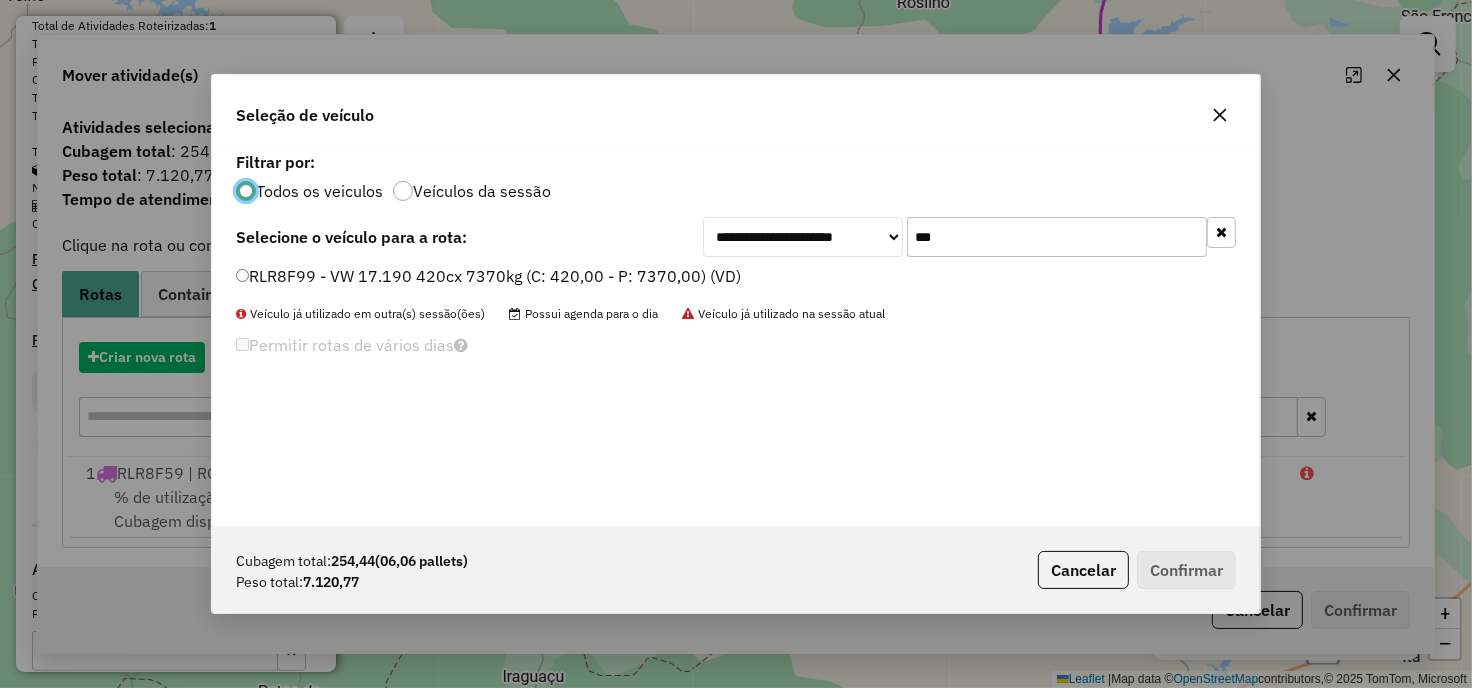 scroll, scrollTop: 11, scrollLeft: 5, axis: both 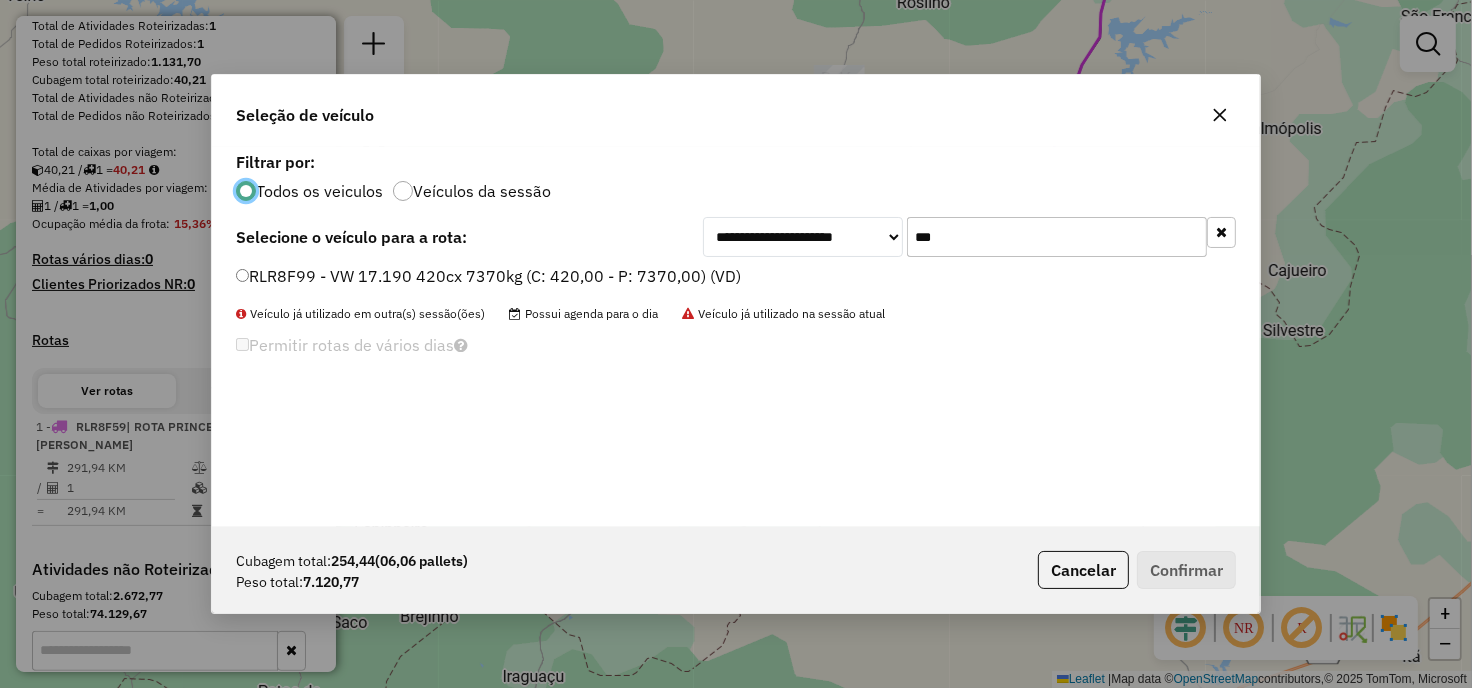 click on "RLR8F99 - VW 17.190 420cx 7370kg (C: 420,00 - P: 7370,00) (VD)" 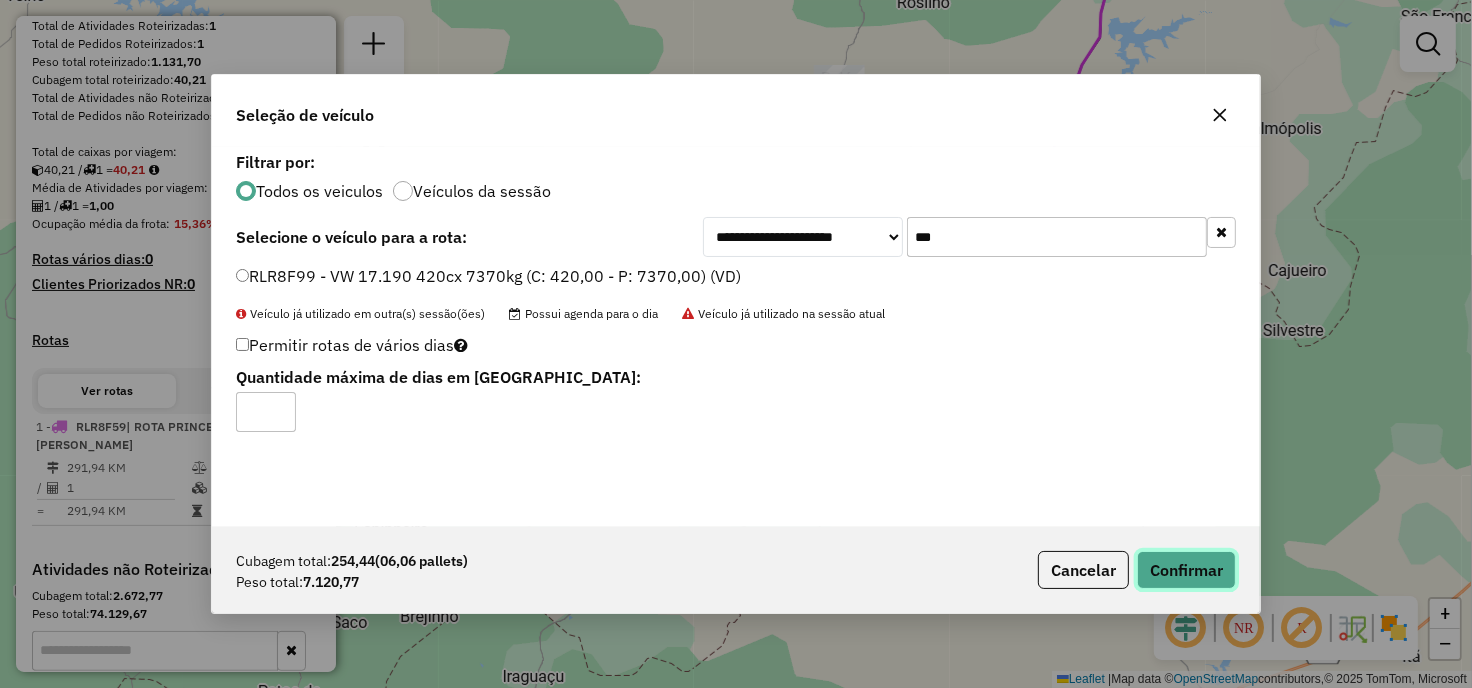 click on "Confirmar" 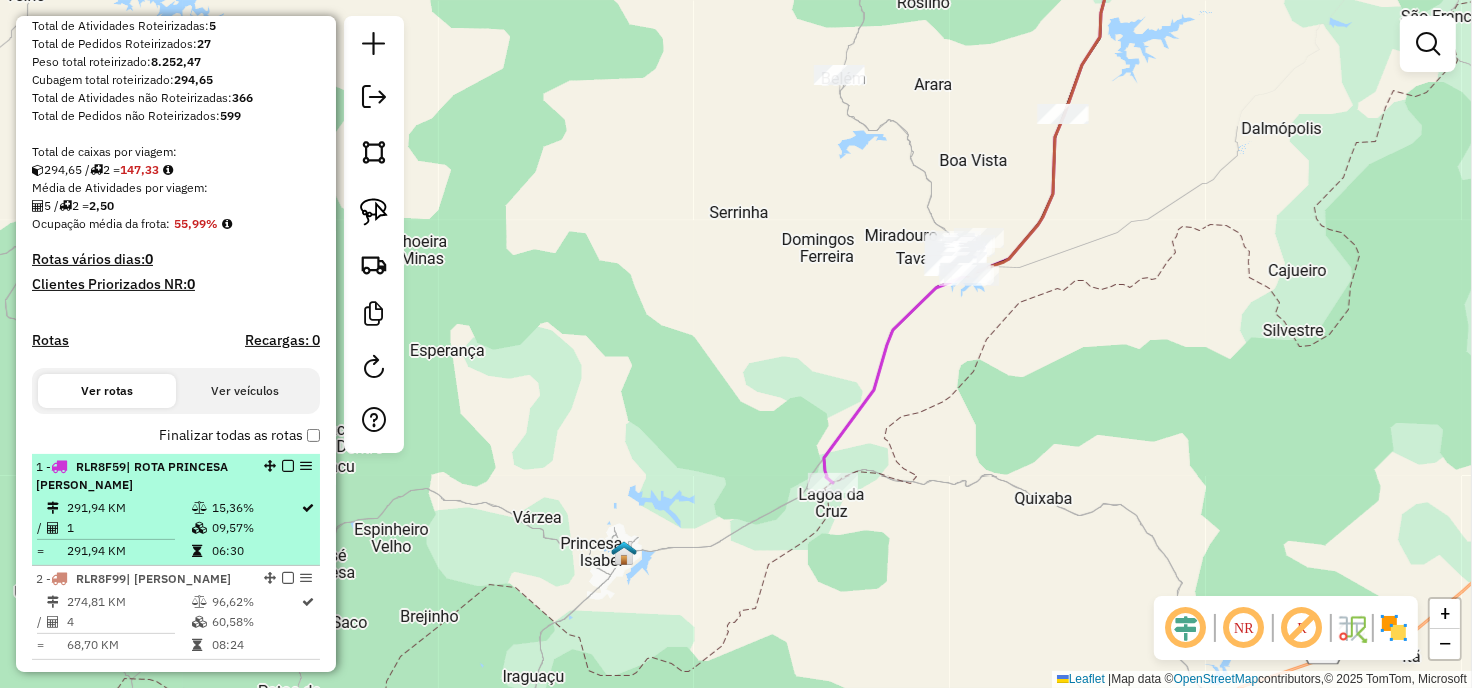 scroll, scrollTop: 442, scrollLeft: 0, axis: vertical 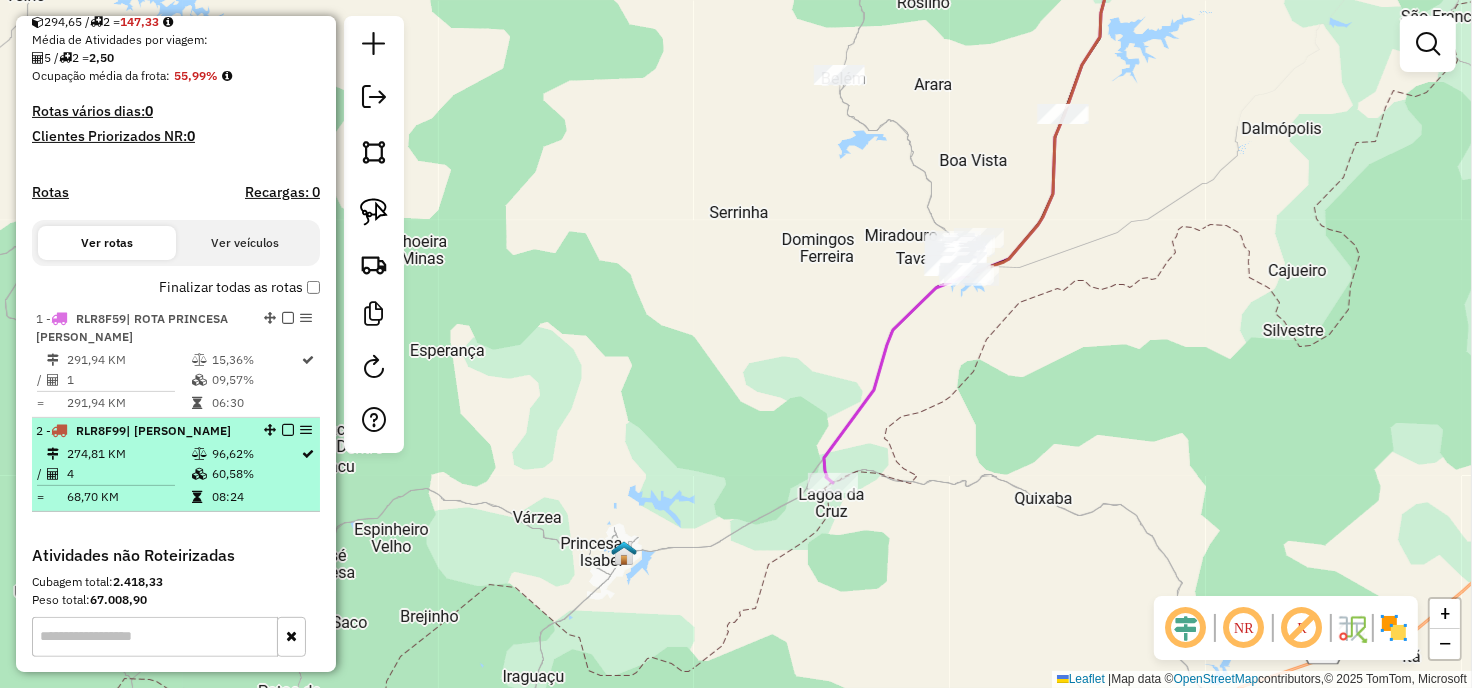 click at bounding box center [288, 430] 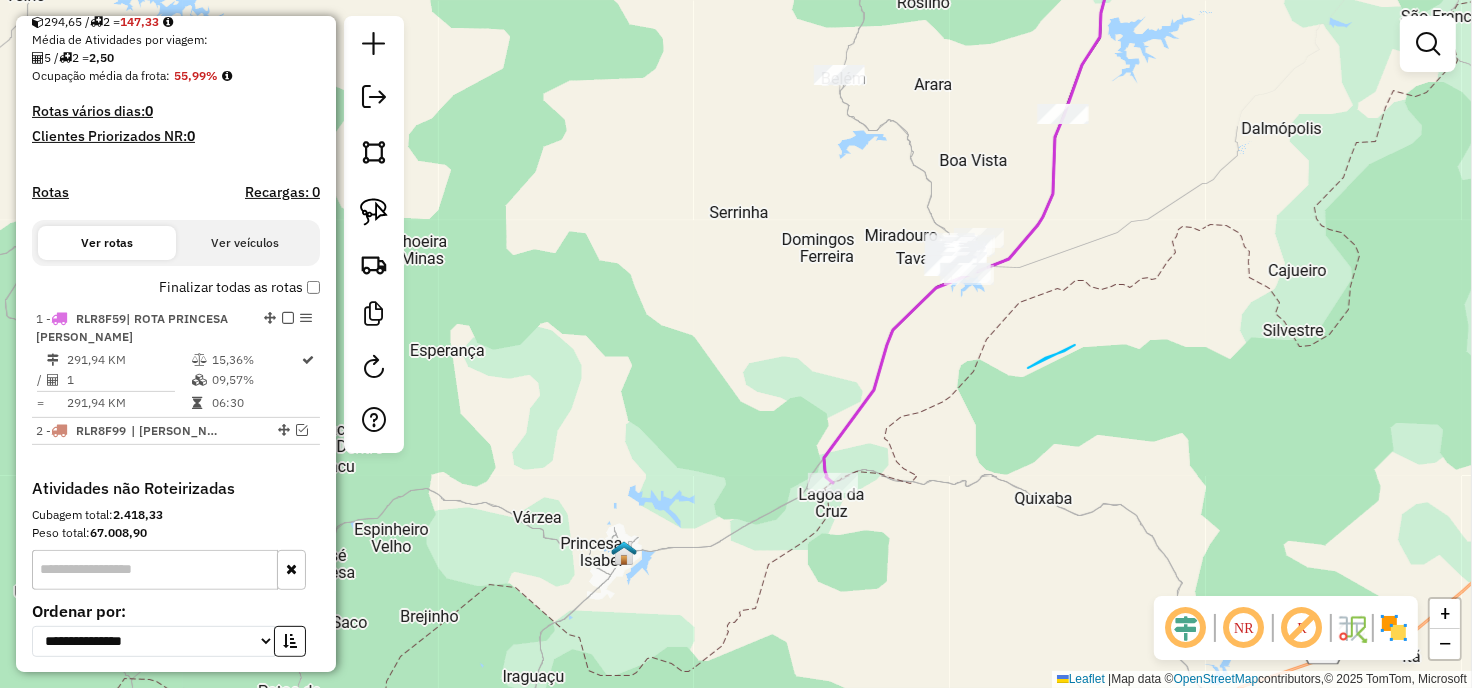 drag, startPoint x: 1028, startPoint y: 368, endPoint x: 880, endPoint y: 414, distance: 154.98387 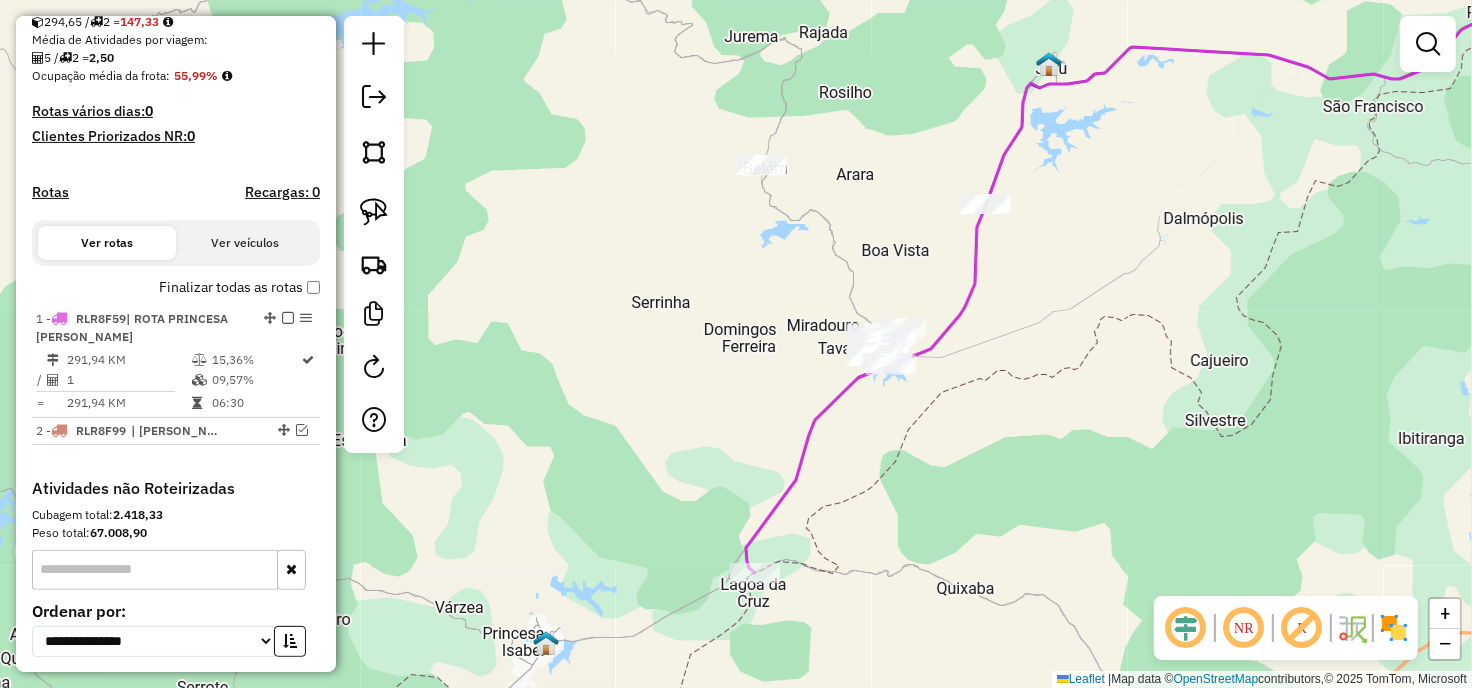 drag, startPoint x: 658, startPoint y: 382, endPoint x: 595, endPoint y: 423, distance: 75.16648 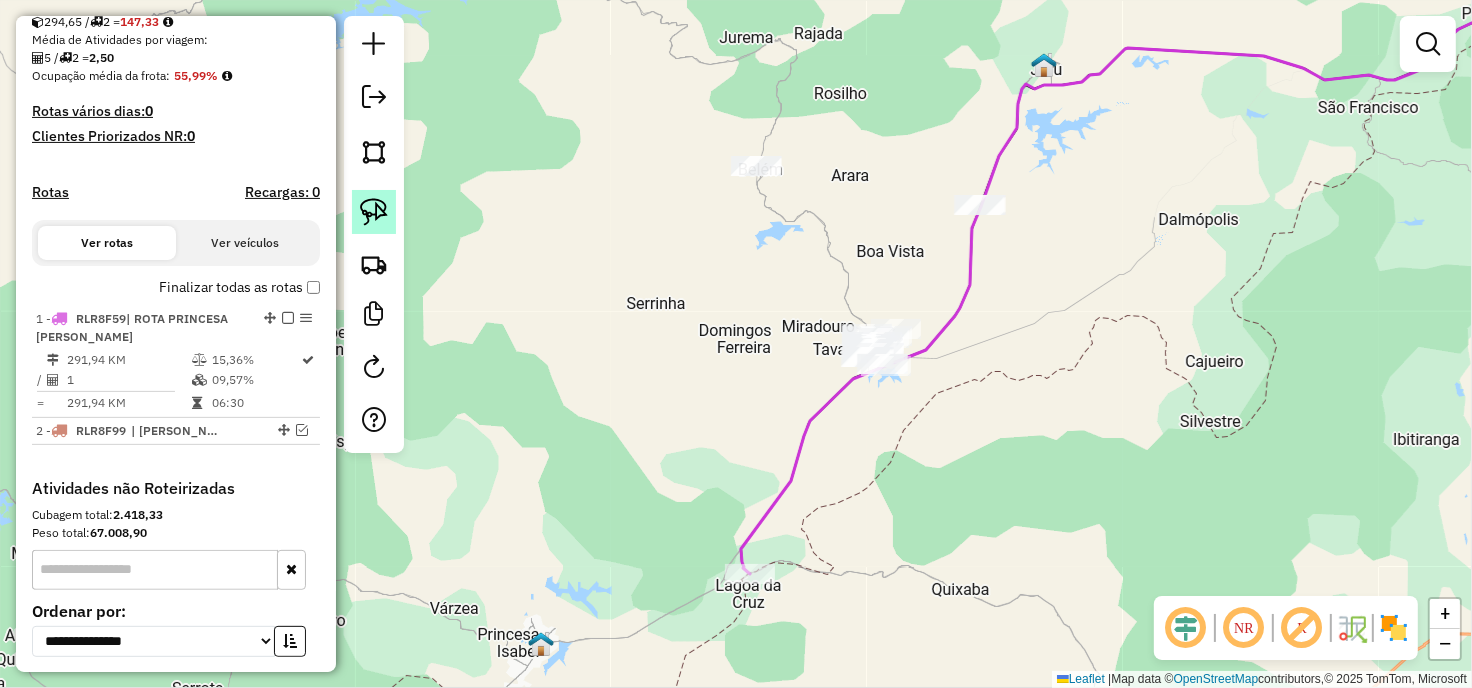 click 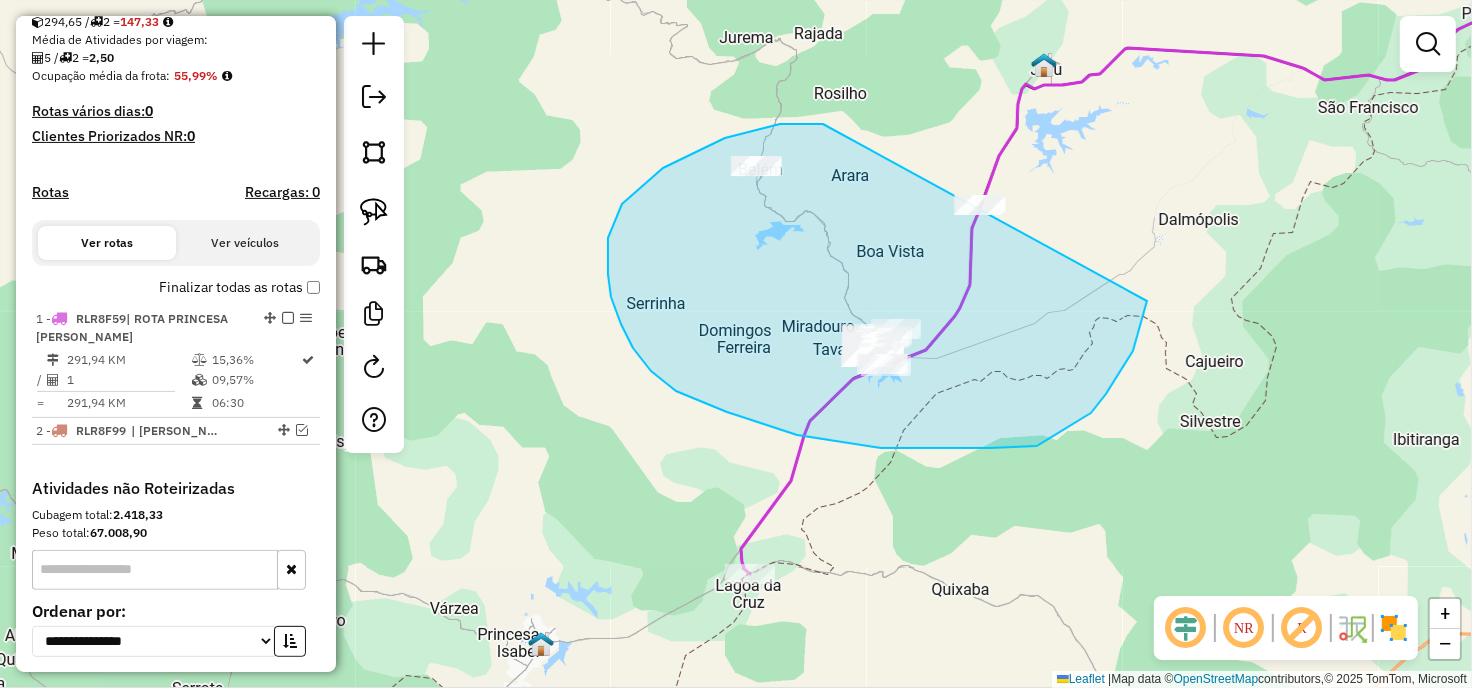 drag, startPoint x: 818, startPoint y: 124, endPoint x: 1176, endPoint y: 100, distance: 358.80356 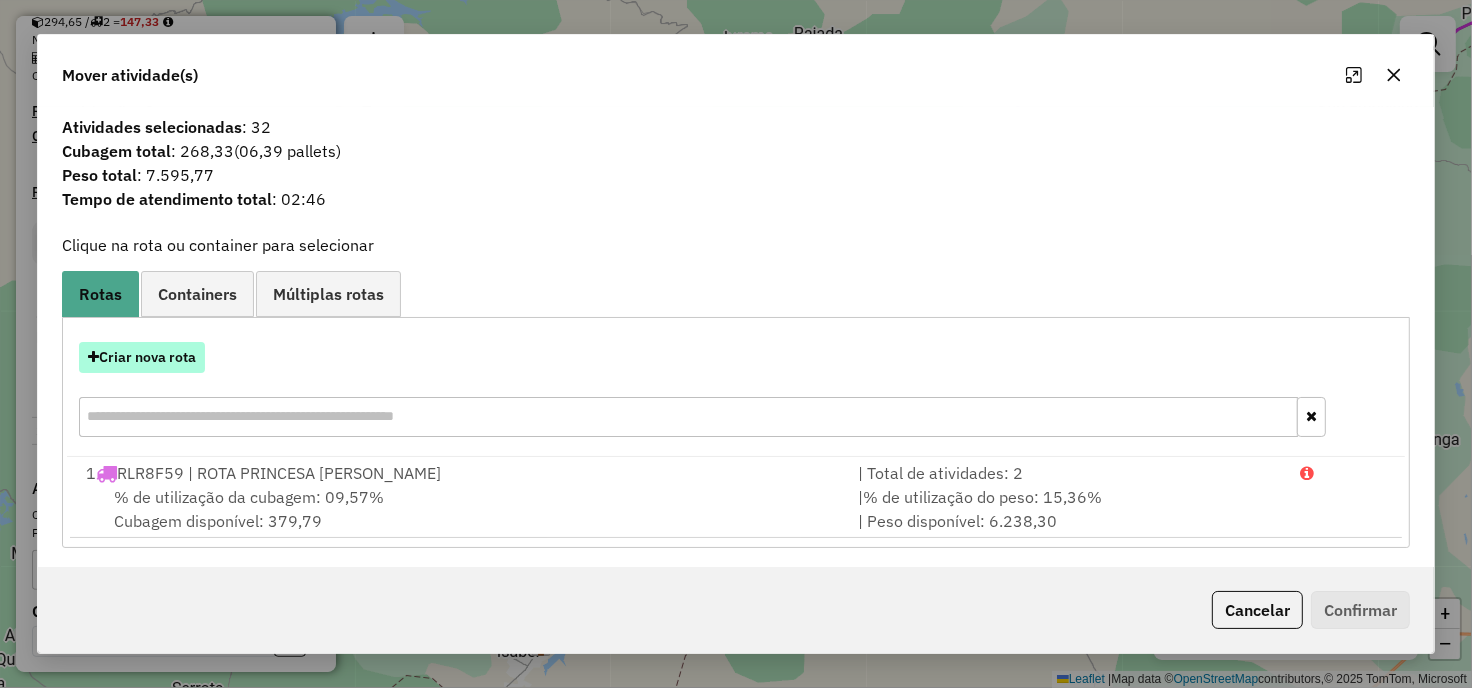 click on "Criar nova rota" at bounding box center [142, 357] 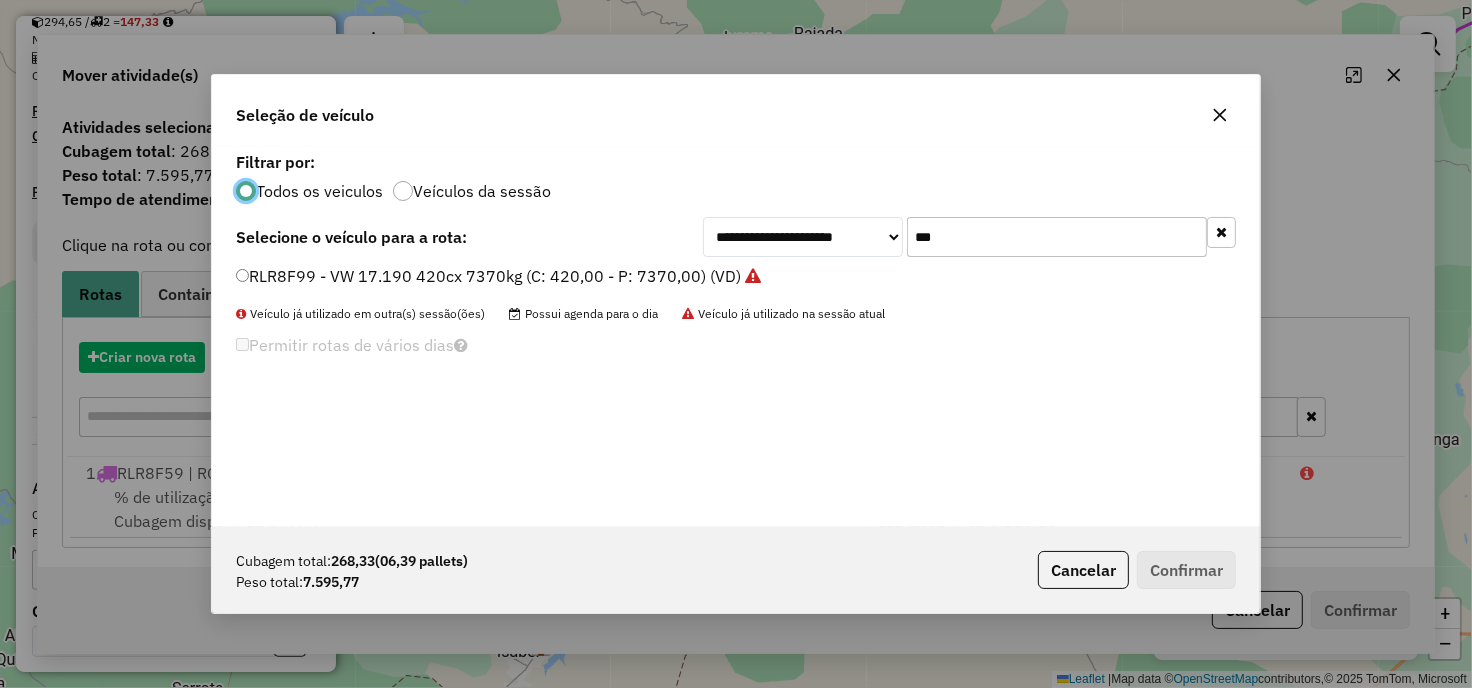 scroll, scrollTop: 11, scrollLeft: 5, axis: both 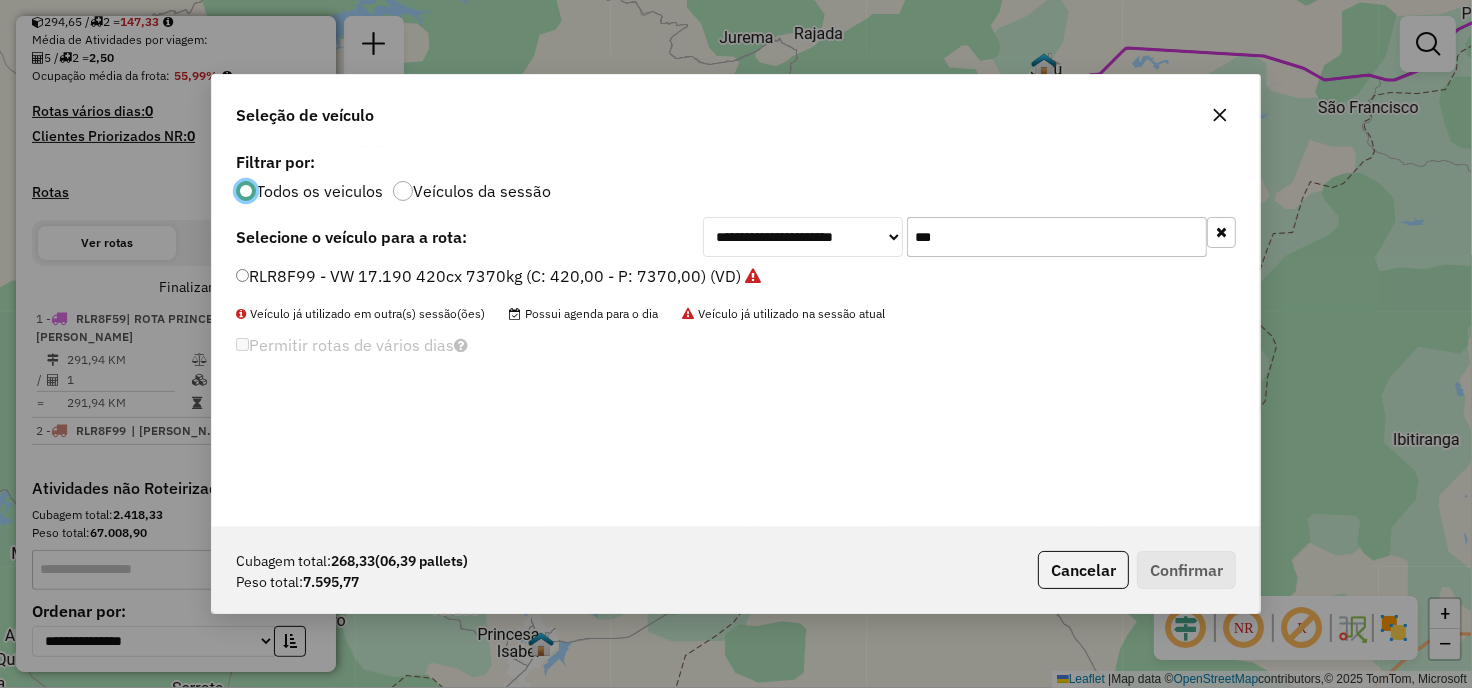 click 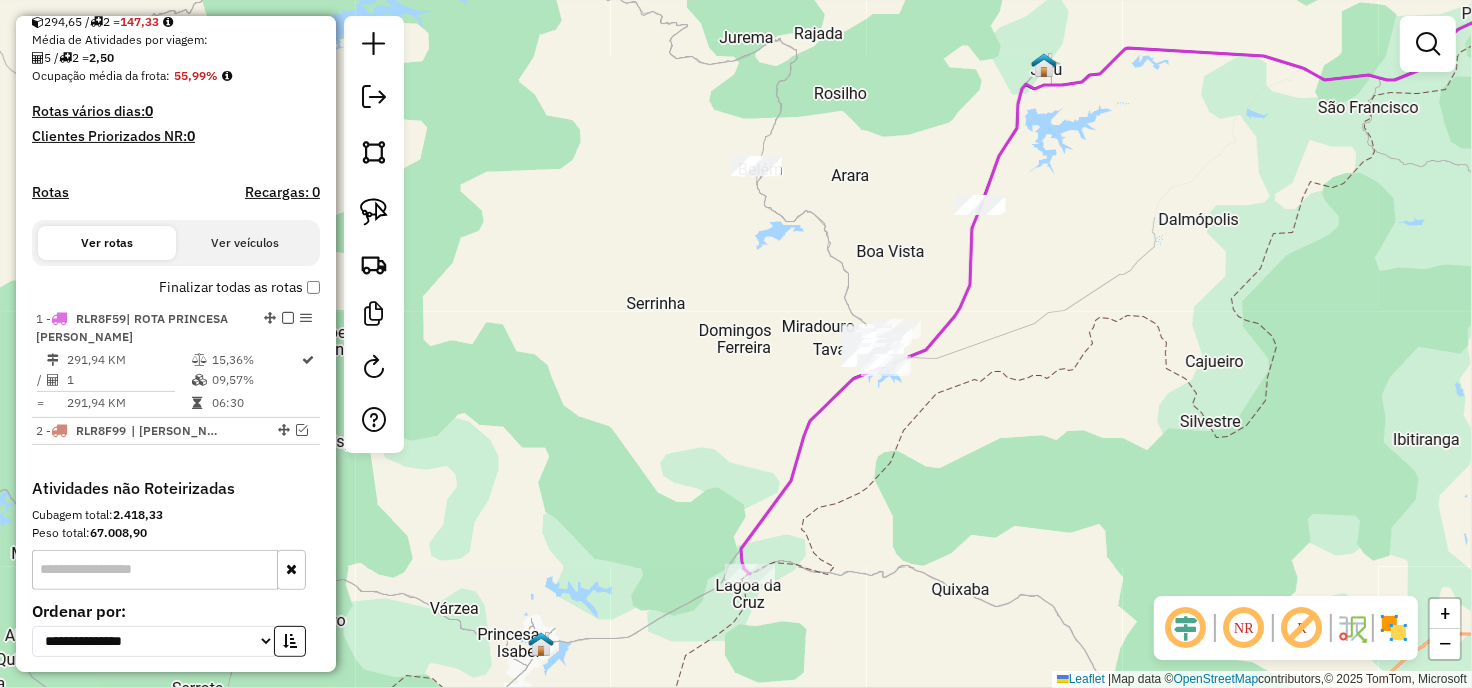 click on "Janela de atendimento Grade de atendimento Capacidade Transportadoras Veículos Cliente Pedidos  Rotas Selecione os dias de semana para filtrar as janelas de atendimento  Seg   Ter   Qua   Qui   Sex   Sáb   Dom  Informe o período da janela de atendimento: De: Até:  Filtrar exatamente a janela do cliente  Considerar janela de atendimento padrão  Selecione os dias de semana para filtrar as grades de atendimento  Seg   Ter   Qua   Qui   Sex   Sáb   Dom   Considerar clientes sem dia de atendimento cadastrado  Clientes fora do dia de atendimento selecionado Filtrar as atividades entre os valores definidos abaixo:  Peso mínimo:   Peso máximo:   Cubagem mínima:   Cubagem máxima:   De:   Até:  Filtrar as atividades entre o tempo de atendimento definido abaixo:  De:   Até:   Considerar capacidade total dos clientes não roteirizados Transportadora: Selecione um ou mais itens Tipo de veículo: Selecione um ou mais itens Veículo: Selecione um ou mais itens Motorista: Selecione um ou mais itens Nome: Rótulo:" 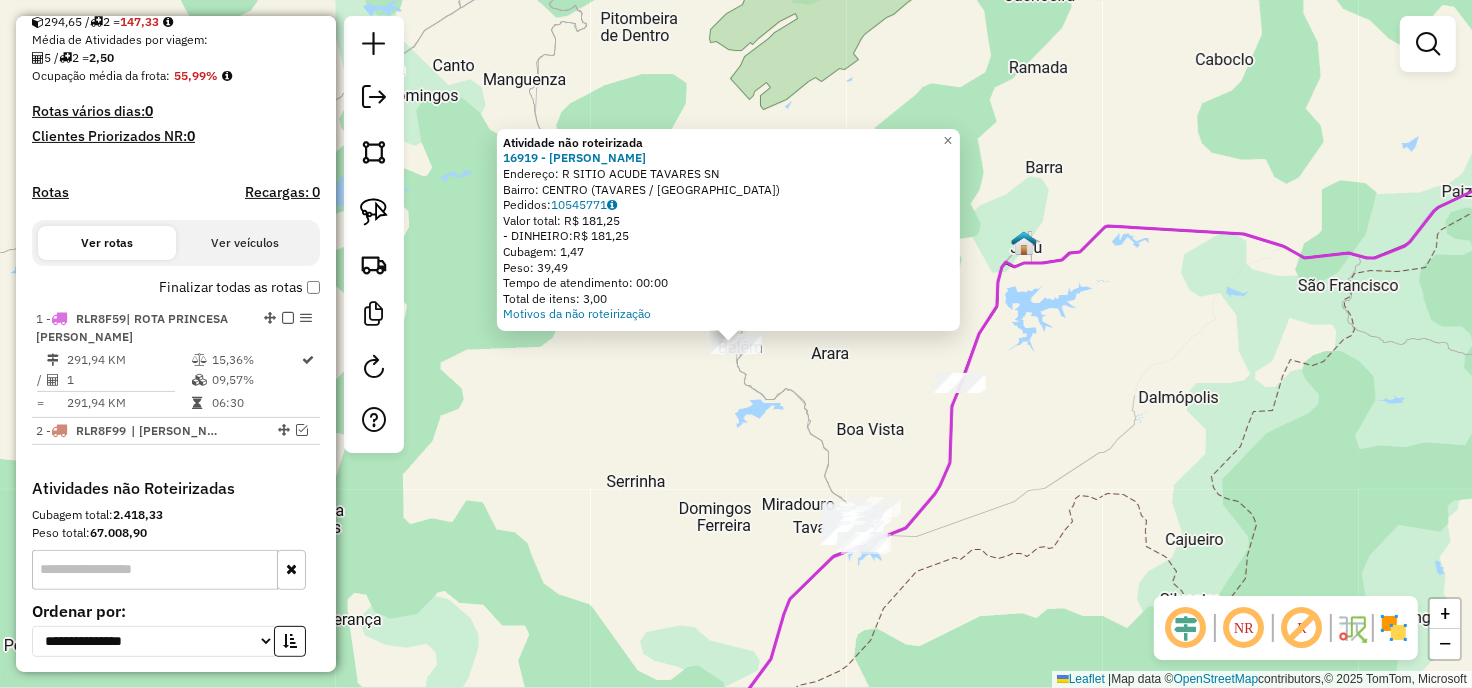 click on "Atividade não roteirizada 16919 - LEIDILUCIA ALMEIDA D  Endereço: R   SITIO ACUDE TAVARES           SN   Bairro: CENTRO (TAVARES / PB)   Pedidos:  10545771   Valor total: R$ 181,25   - DINHEIRO:  R$ 181,25   Cubagem: 1,47   Peso: 39,49   Tempo de atendimento: 00:00   Total de itens: 3,00  Motivos da não roteirização × Janela de atendimento Grade de atendimento Capacidade Transportadoras Veículos Cliente Pedidos  Rotas Selecione os dias de semana para filtrar as janelas de atendimento  Seg   Ter   Qua   Qui   Sex   Sáb   Dom  Informe o período da janela de atendimento: De: Até:  Filtrar exatamente a janela do cliente  Considerar janela de atendimento padrão  Selecione os dias de semana para filtrar as grades de atendimento  Seg   Ter   Qua   Qui   Sex   Sáb   Dom   Considerar clientes sem dia de atendimento cadastrado  Clientes fora do dia de atendimento selecionado Filtrar as atividades entre os valores definidos abaixo:  Peso mínimo:   Peso máximo:   Cubagem mínima:   Cubagem máxima:   De:  +" 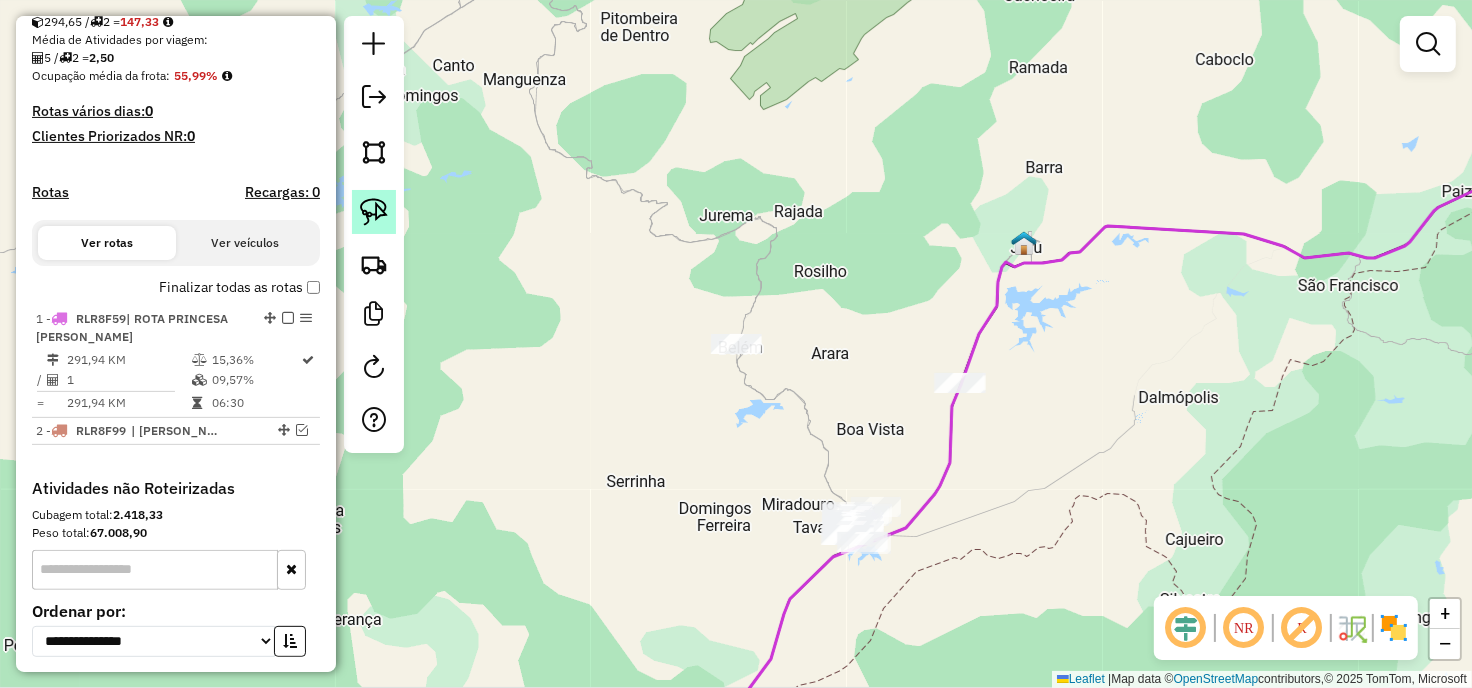 click 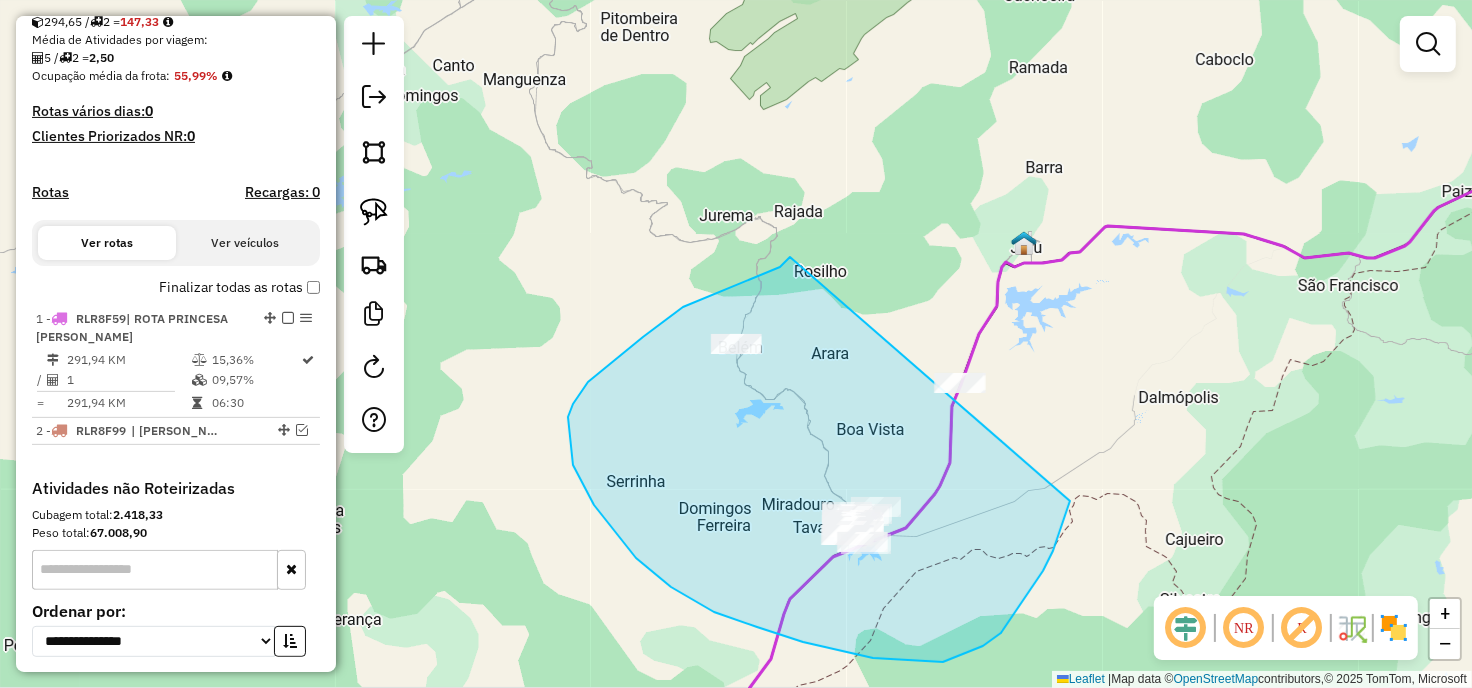 drag, startPoint x: 643, startPoint y: 337, endPoint x: 1137, endPoint y: 311, distance: 494.68375 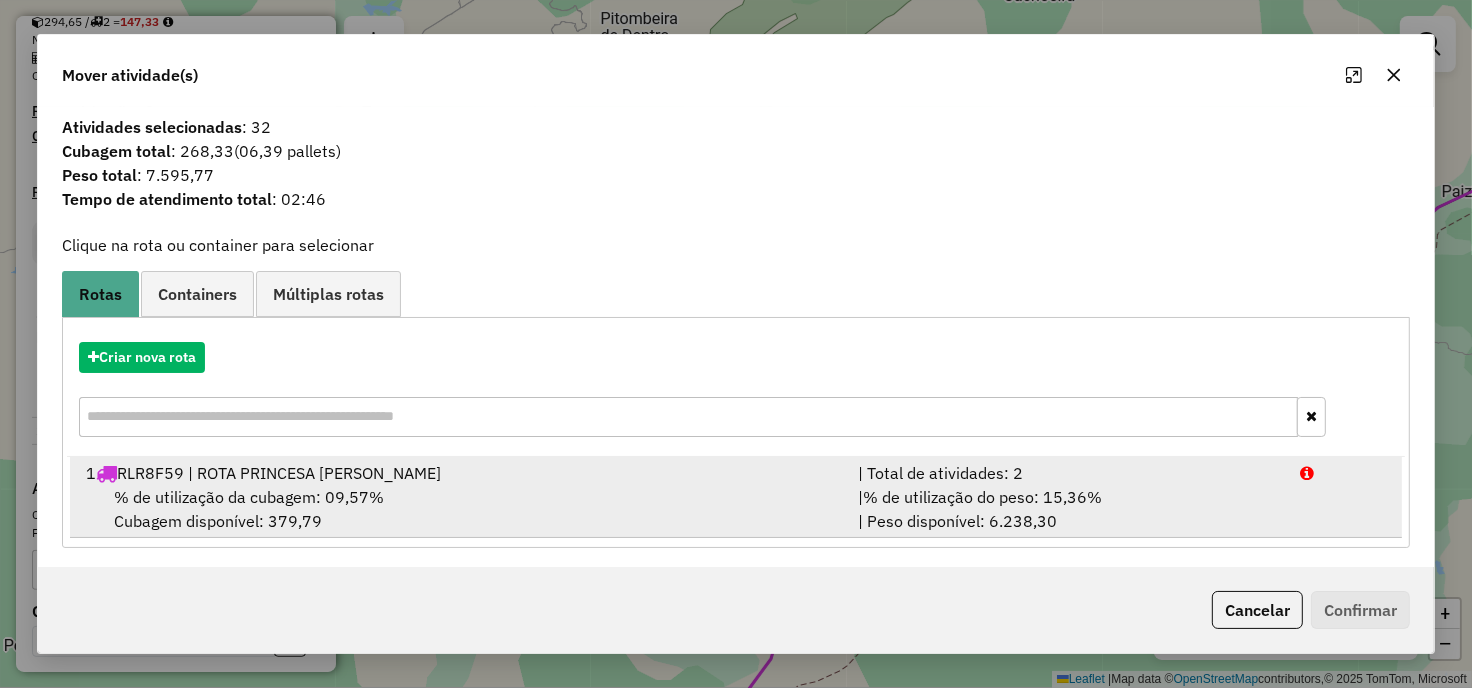 click on "% de utilização da cubagem: 09,57%" at bounding box center [249, 497] 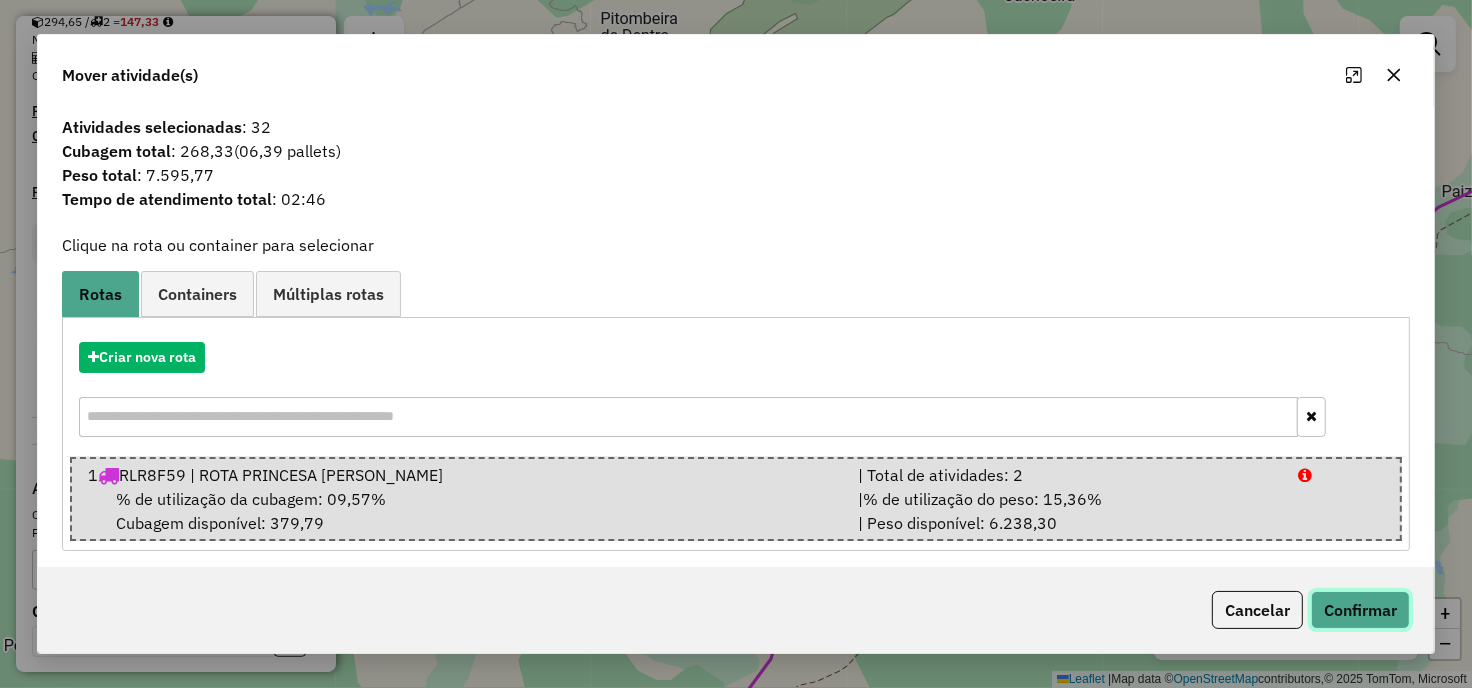 click on "Confirmar" 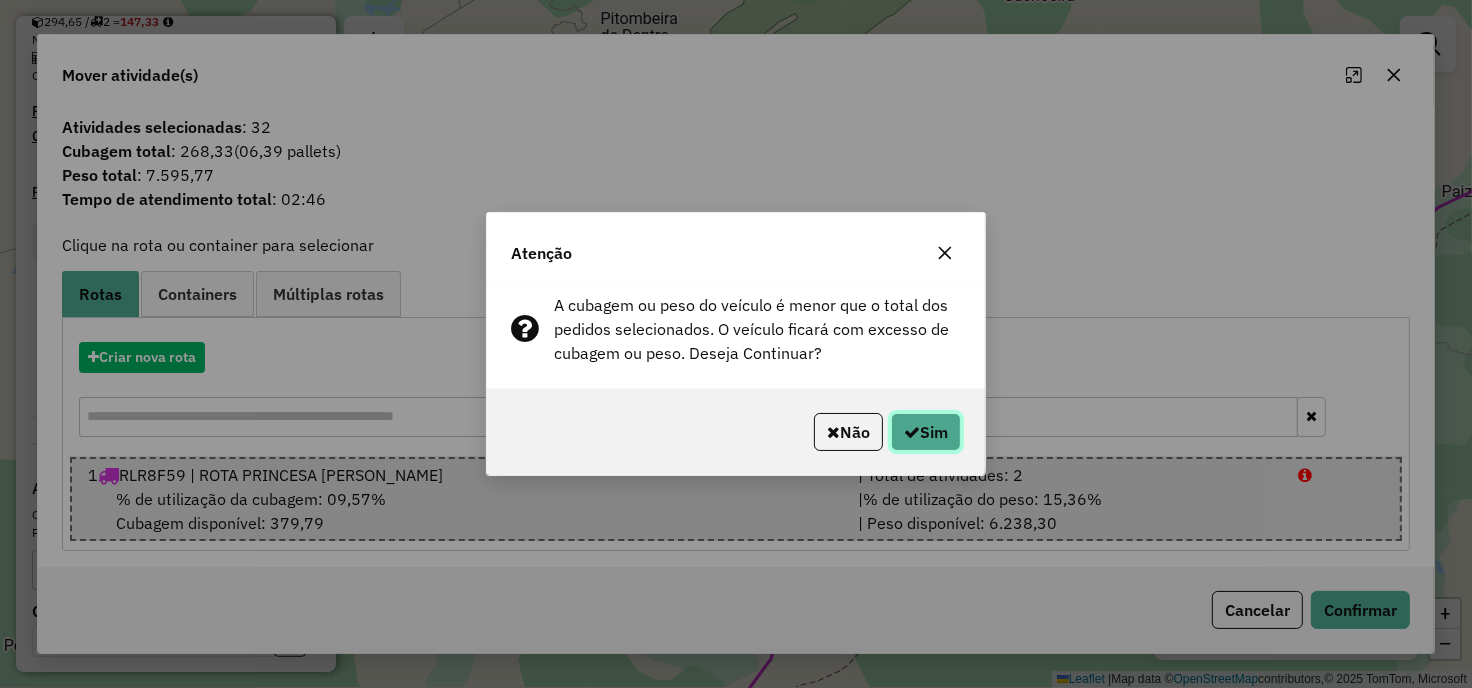 click on "Sim" 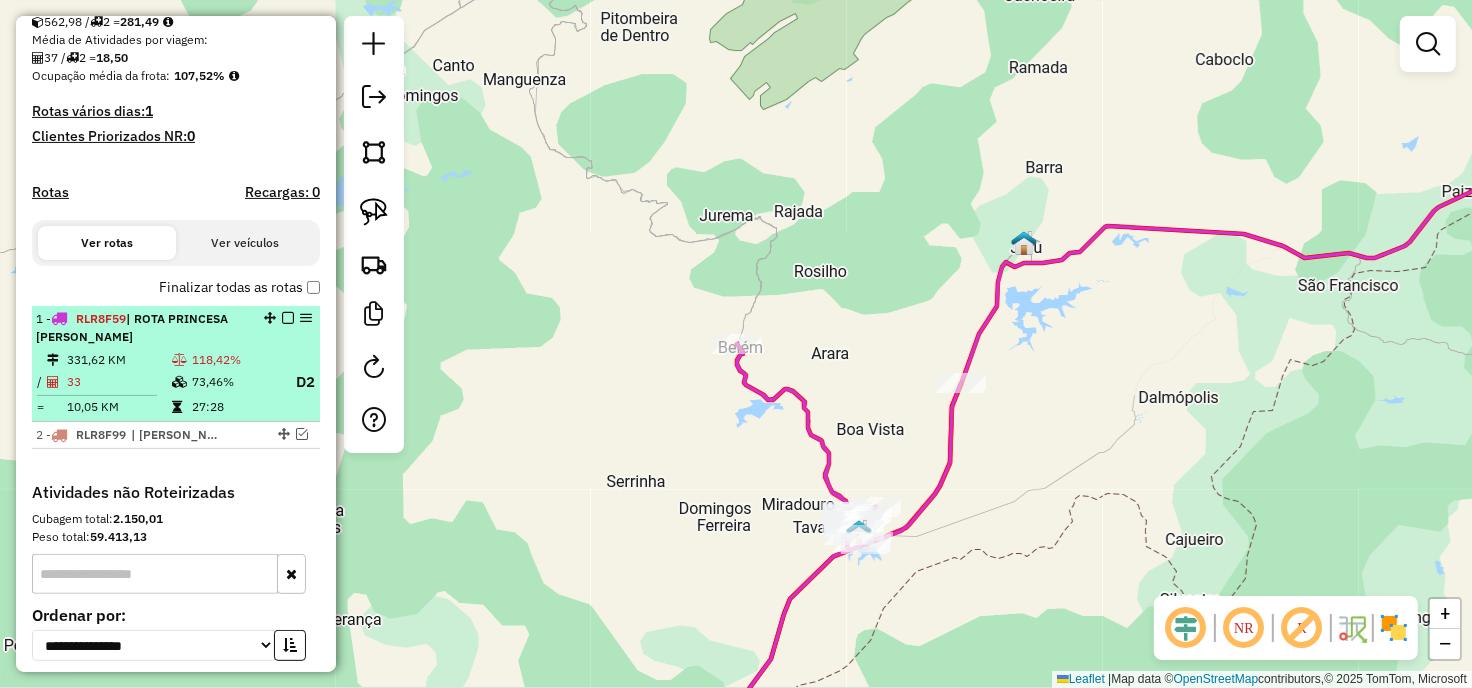 click at bounding box center (288, 318) 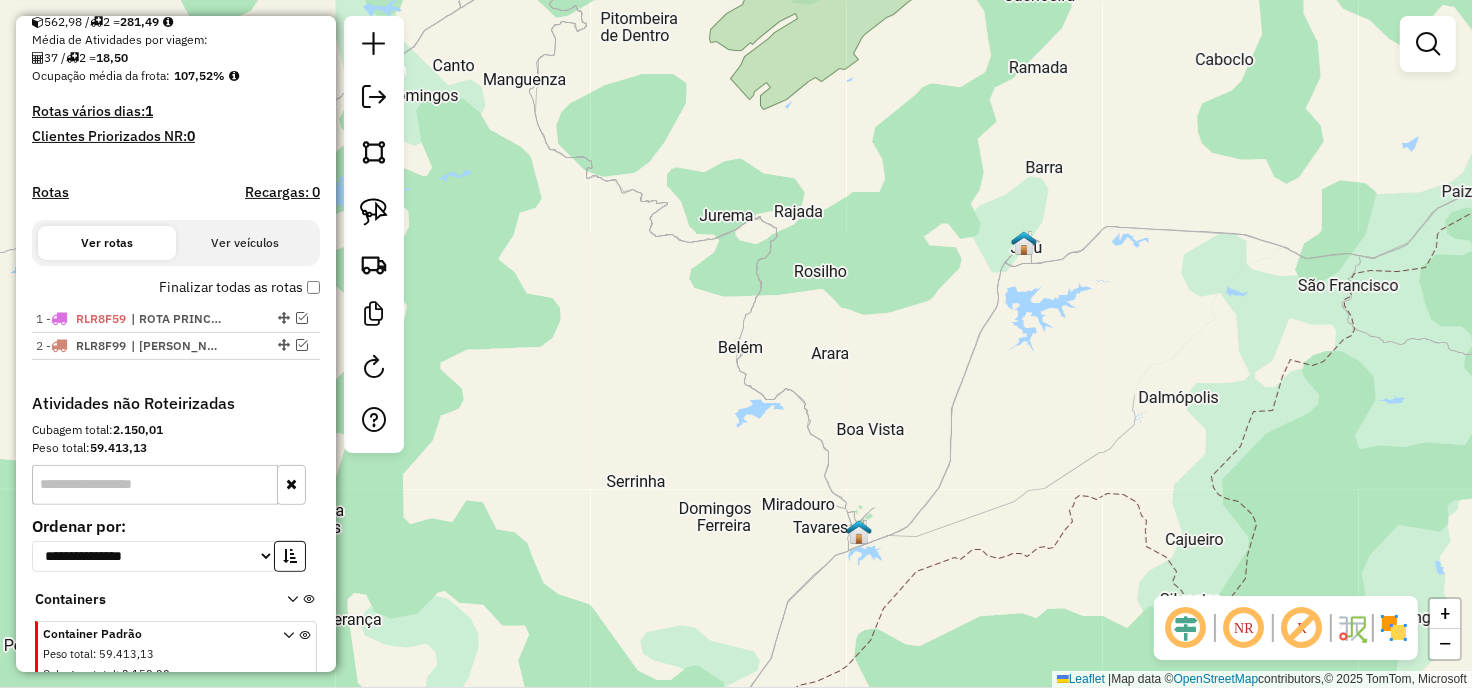 drag, startPoint x: 937, startPoint y: 261, endPoint x: 615, endPoint y: 571, distance: 446.97205 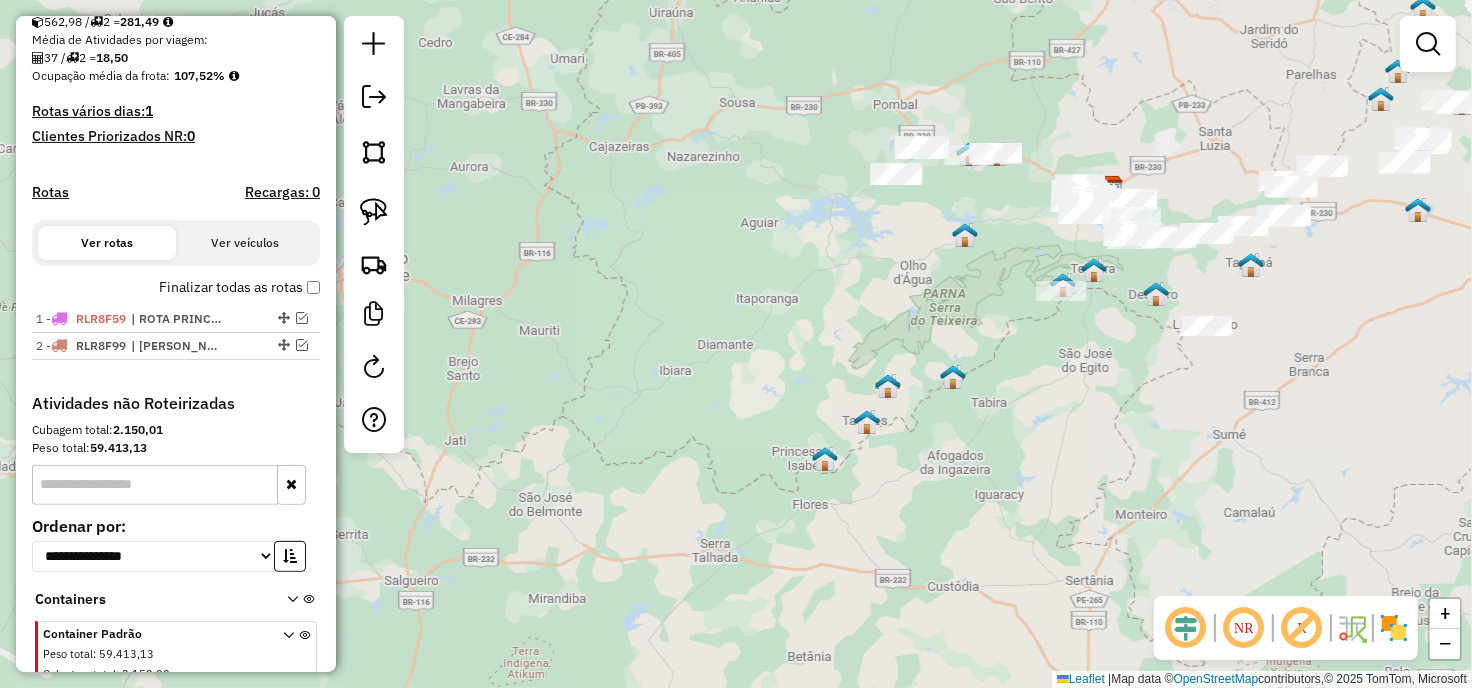 drag, startPoint x: 985, startPoint y: 425, endPoint x: 592, endPoint y: 694, distance: 476.24573 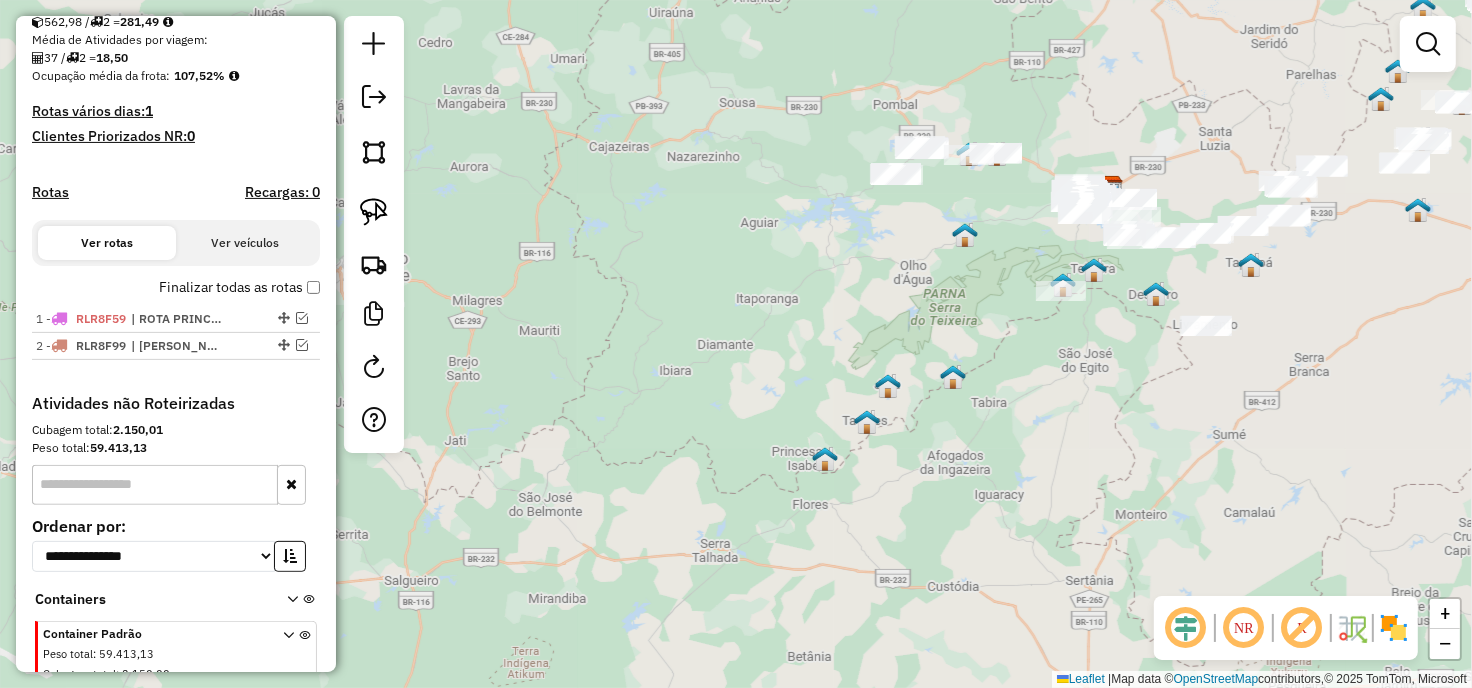click on "Aguarde...  Pop-up bloqueado!  Seu navegador bloqueou automáticamente a abertura de uma nova janela.   Acesse as configurações e adicione o endereço do sistema a lista de permissão.   Fechar  Informações da Sessão 963882 - 11/07/2025     Criação: 10/07/2025 19:21   Depósito:  Pau Brasil Patos  Total de rotas:  2  Distância Total:  606,43 km  Tempo total:  35:52  Valor total:  R$ 450.769,76  - Total roteirizado:  R$ 78.975,47  - Total não roteirizado:  R$ 371.794,29  Total de Atividades Roteirizadas:  37  Total de Pedidos Roteirizados:  78  Peso total roteirizado:  15.848,24  Cubagem total roteirizado:  562,98  Total de Atividades não Roteirizadas:  334  Total de Pedidos não Roteirizados:  548 Total de caixas por viagem:  562,98 /   2 =  281,49 Média de Atividades por viagem:  37 /   2 =  18,50 Ocupação média da frota:  107,52%   Rotas vários dias:  1  Clientes Priorizados NR:  0 Rotas  Recargas: 0   Ver rotas   Ver veículos  Finalizar todas as rotas   1 -       RLR8F59   2 -" at bounding box center [736, 344] 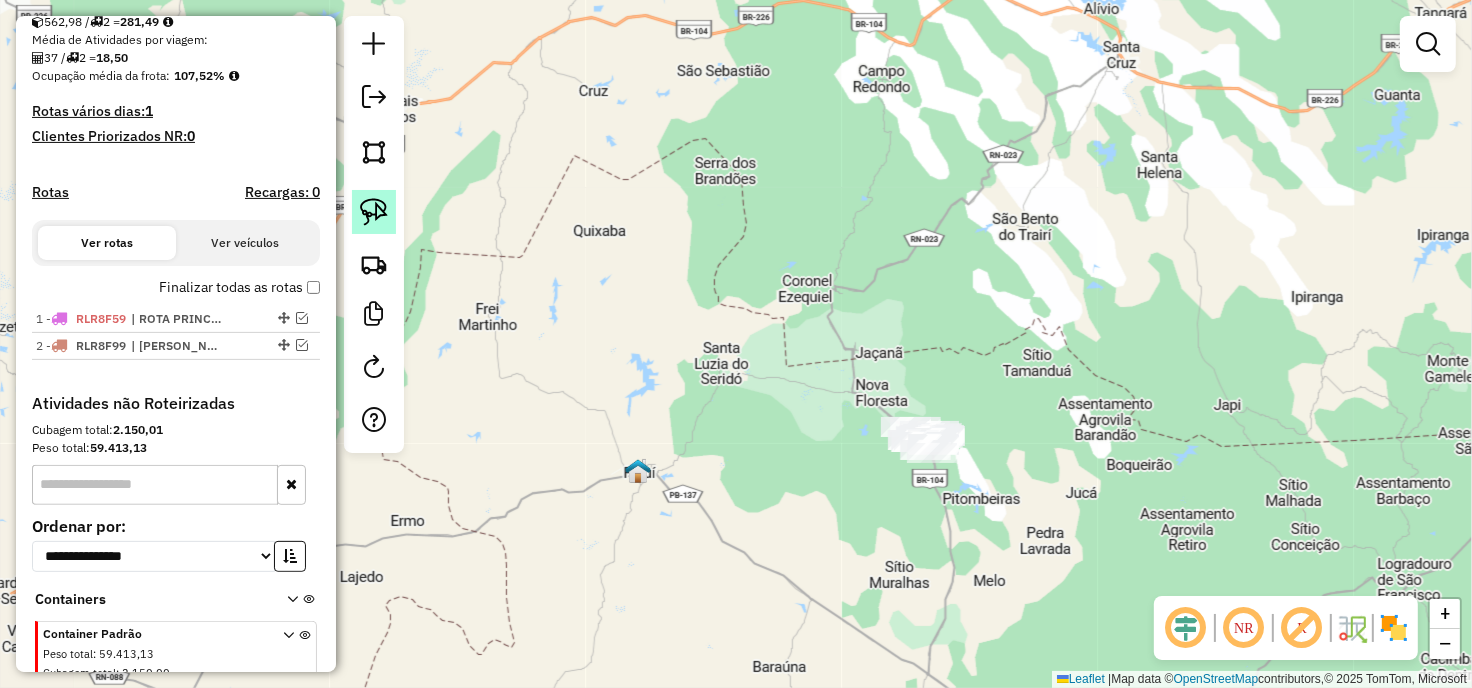click 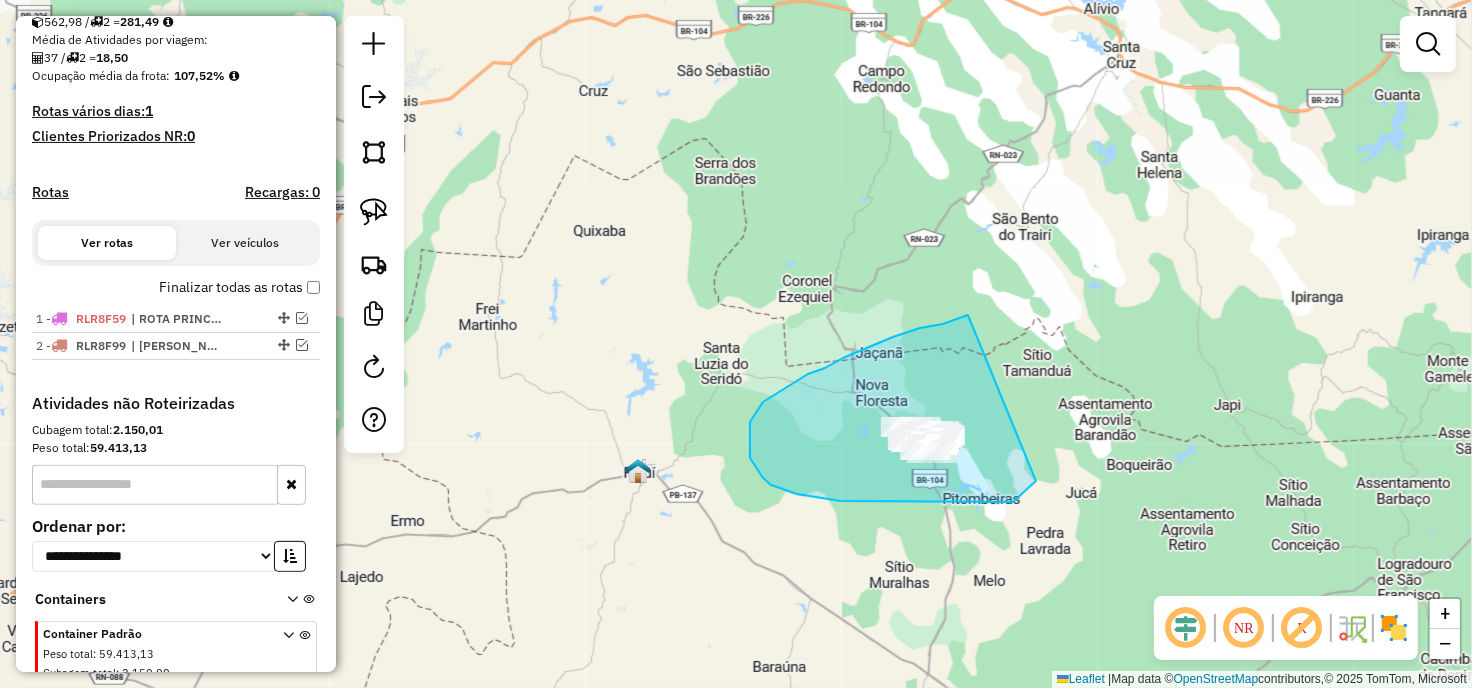 drag, startPoint x: 878, startPoint y: 344, endPoint x: 1084, endPoint y: 440, distance: 227.27077 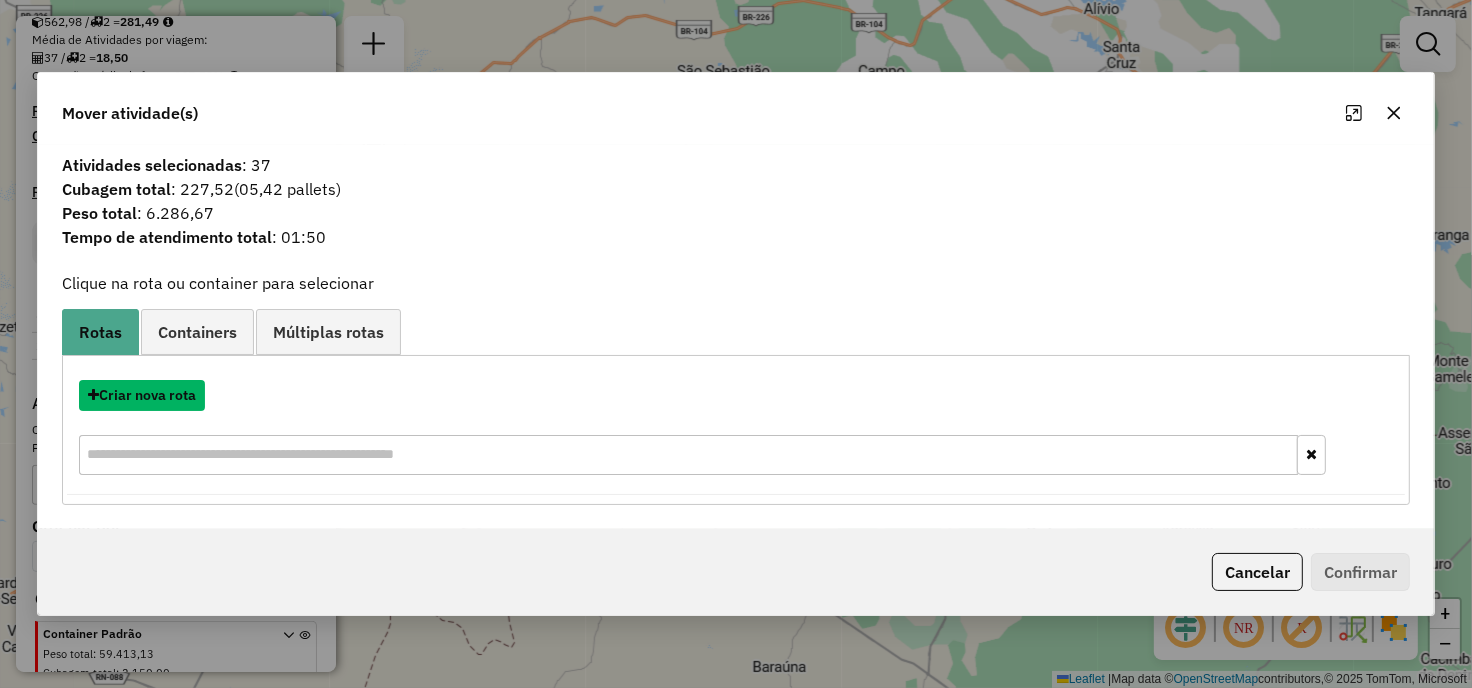 click on "Criar nova rota" at bounding box center (142, 395) 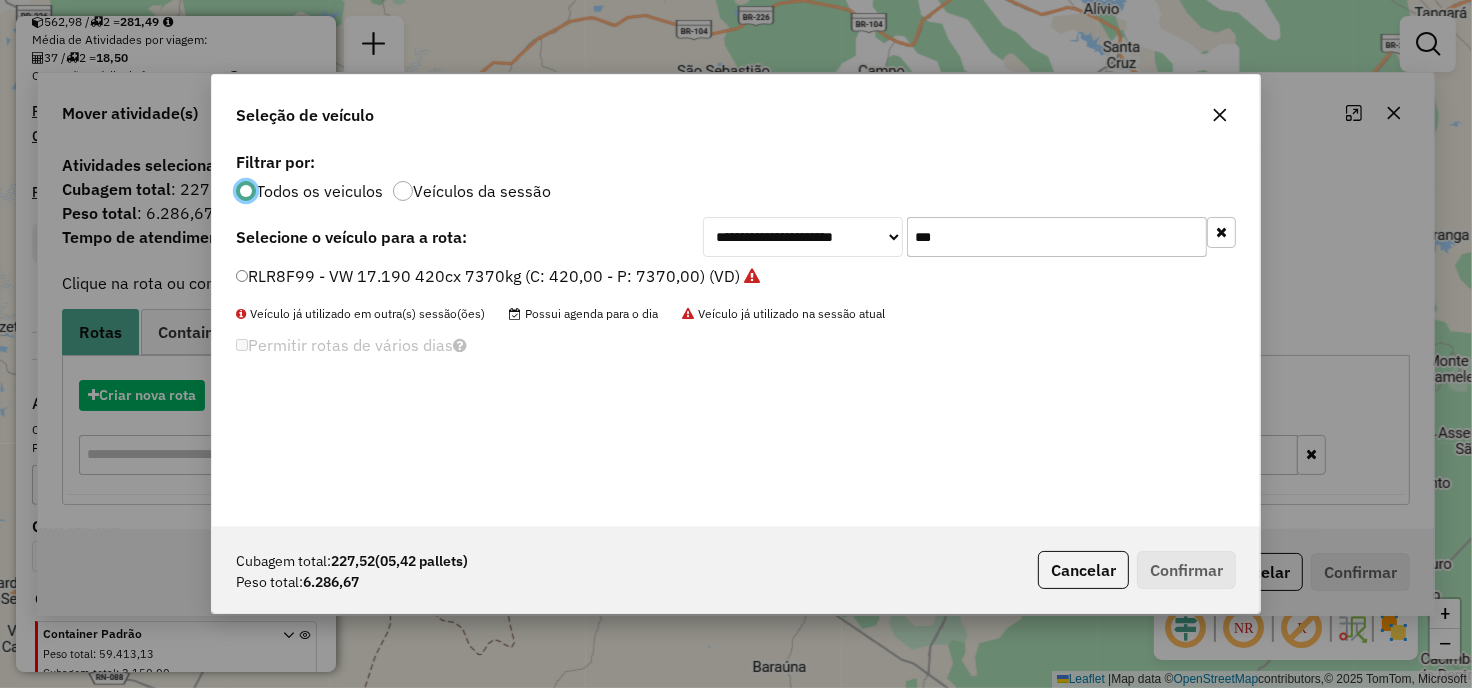 scroll, scrollTop: 11, scrollLeft: 5, axis: both 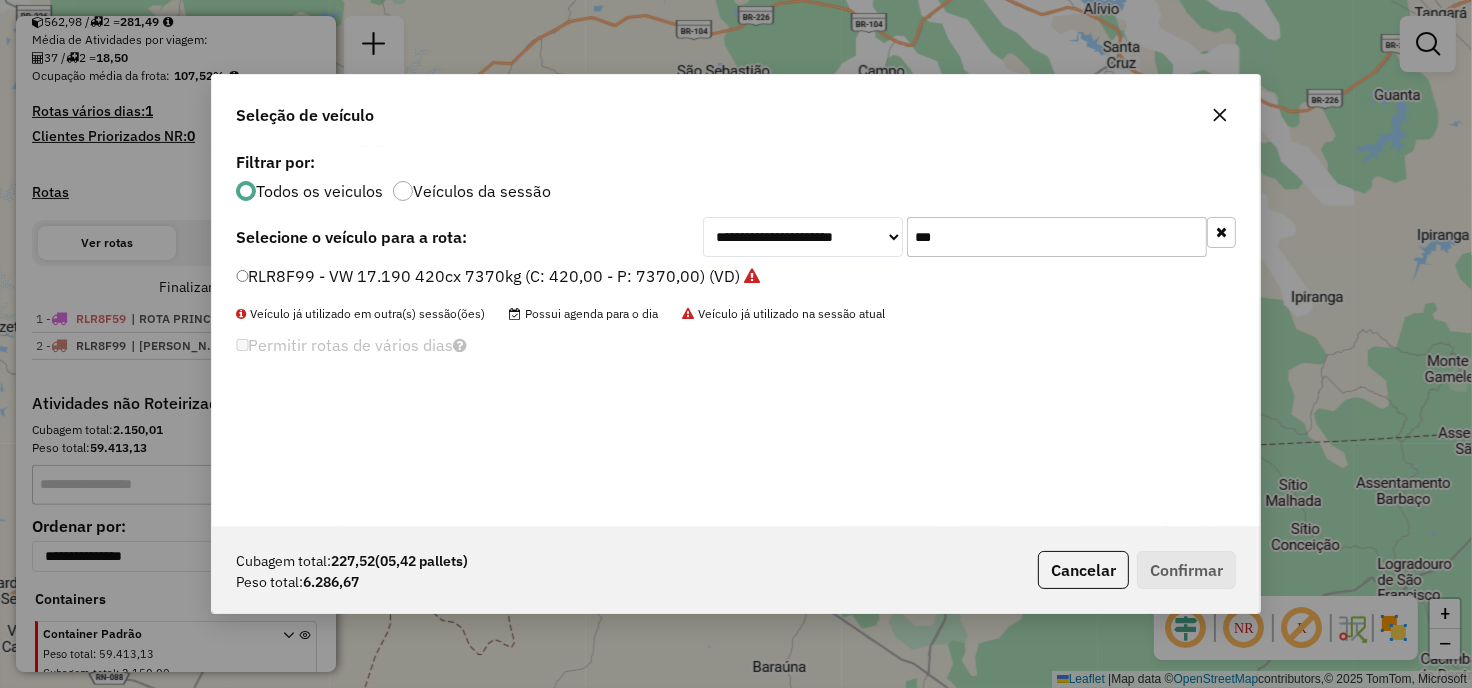 click on "***" 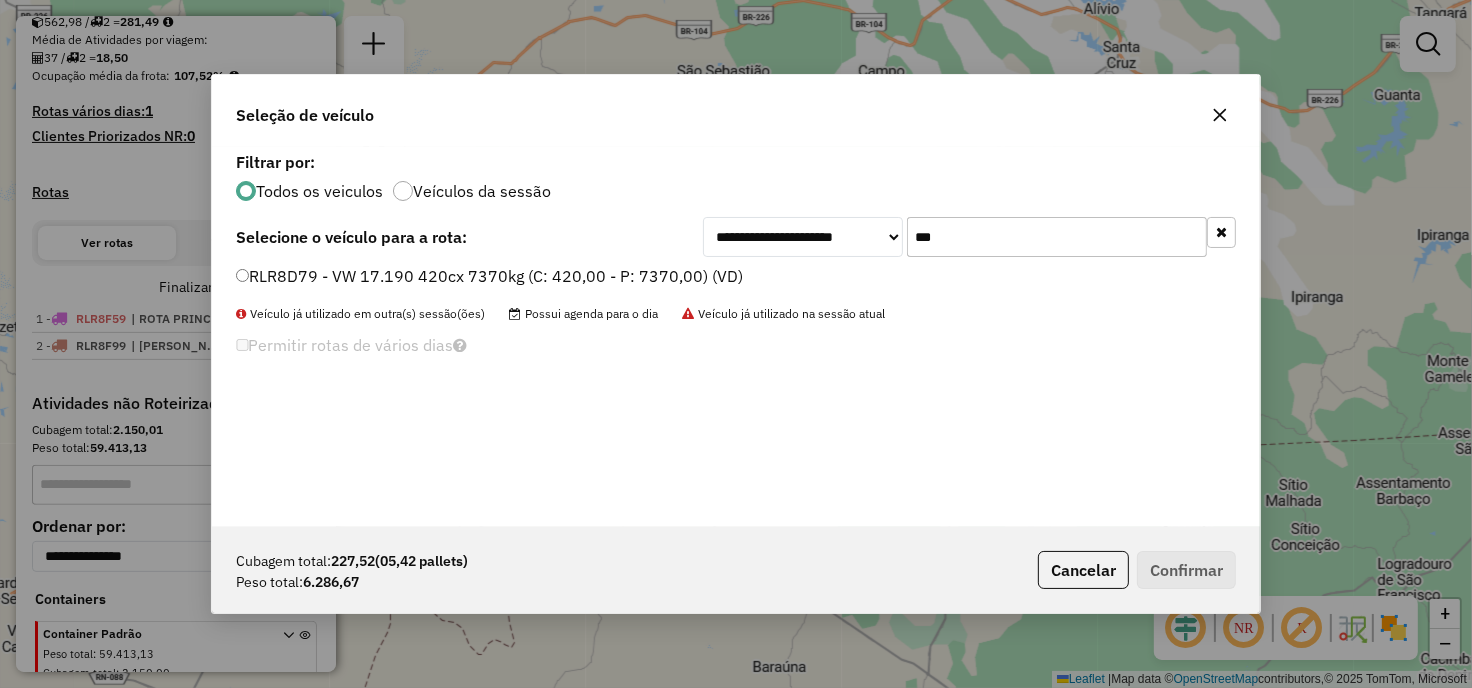 type on "***" 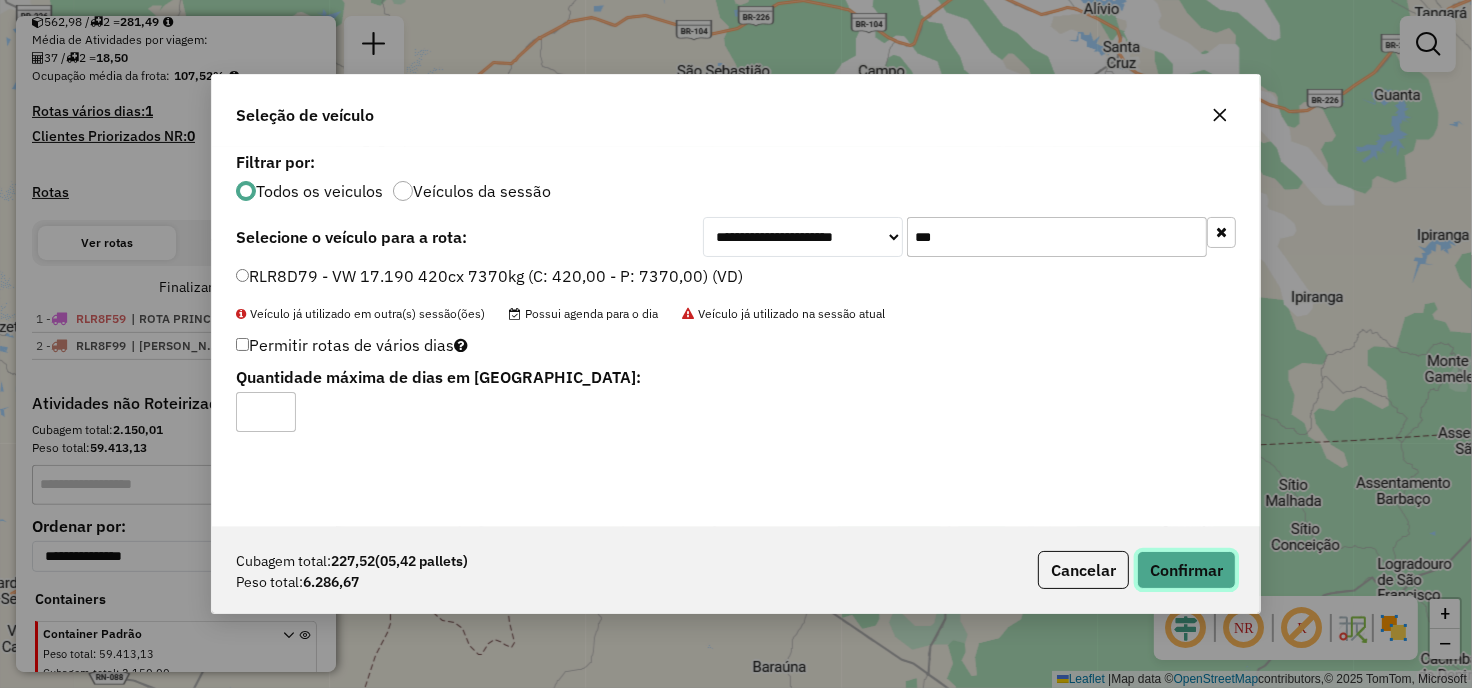 click on "Confirmar" 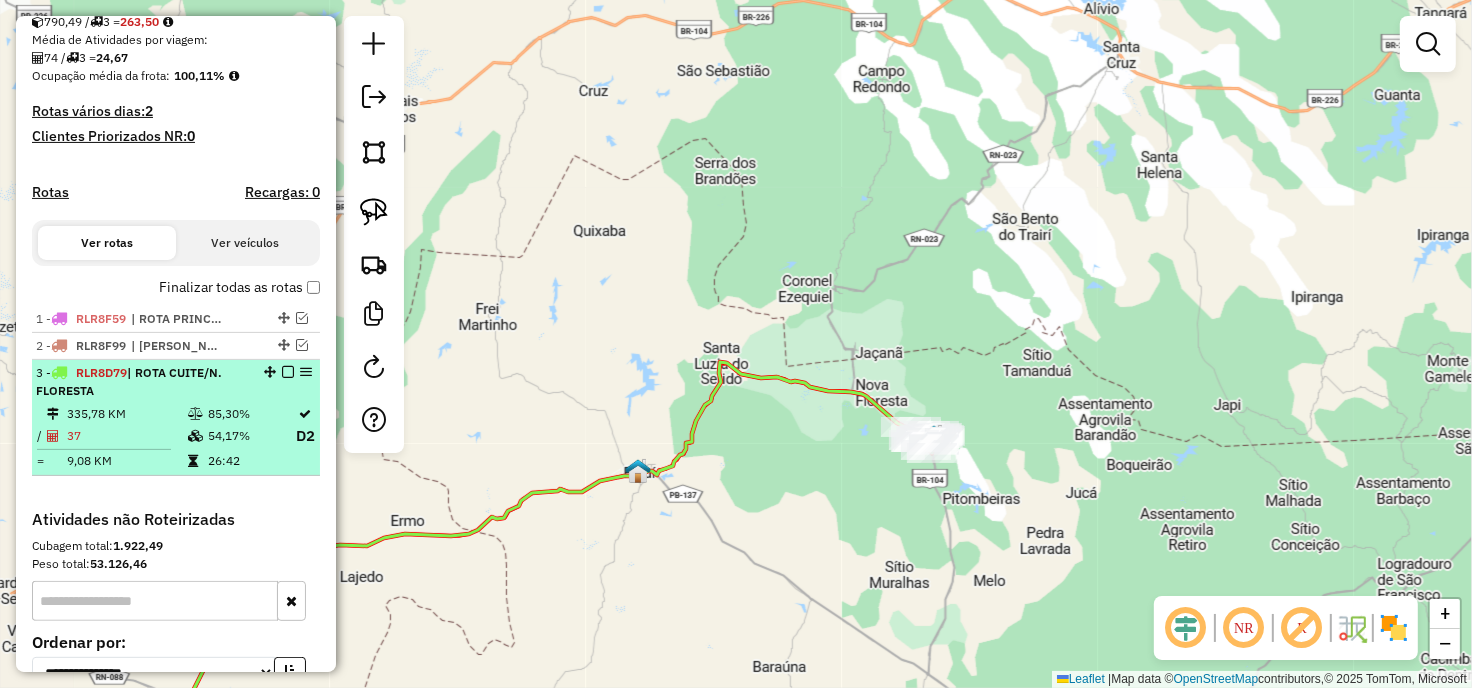 click at bounding box center (288, 372) 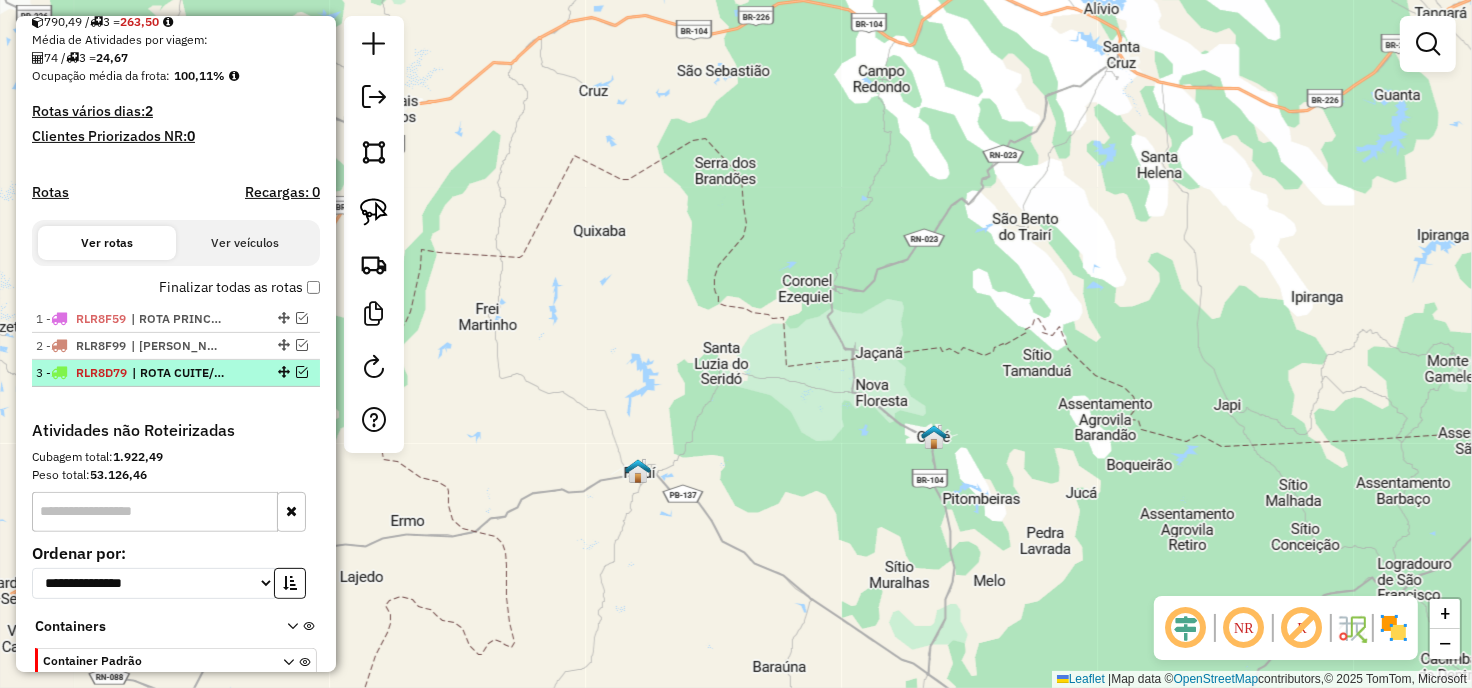 click on "3 -       RLR8D79   | ROTA CUITE/N. FLORESTA" at bounding box center [142, 373] 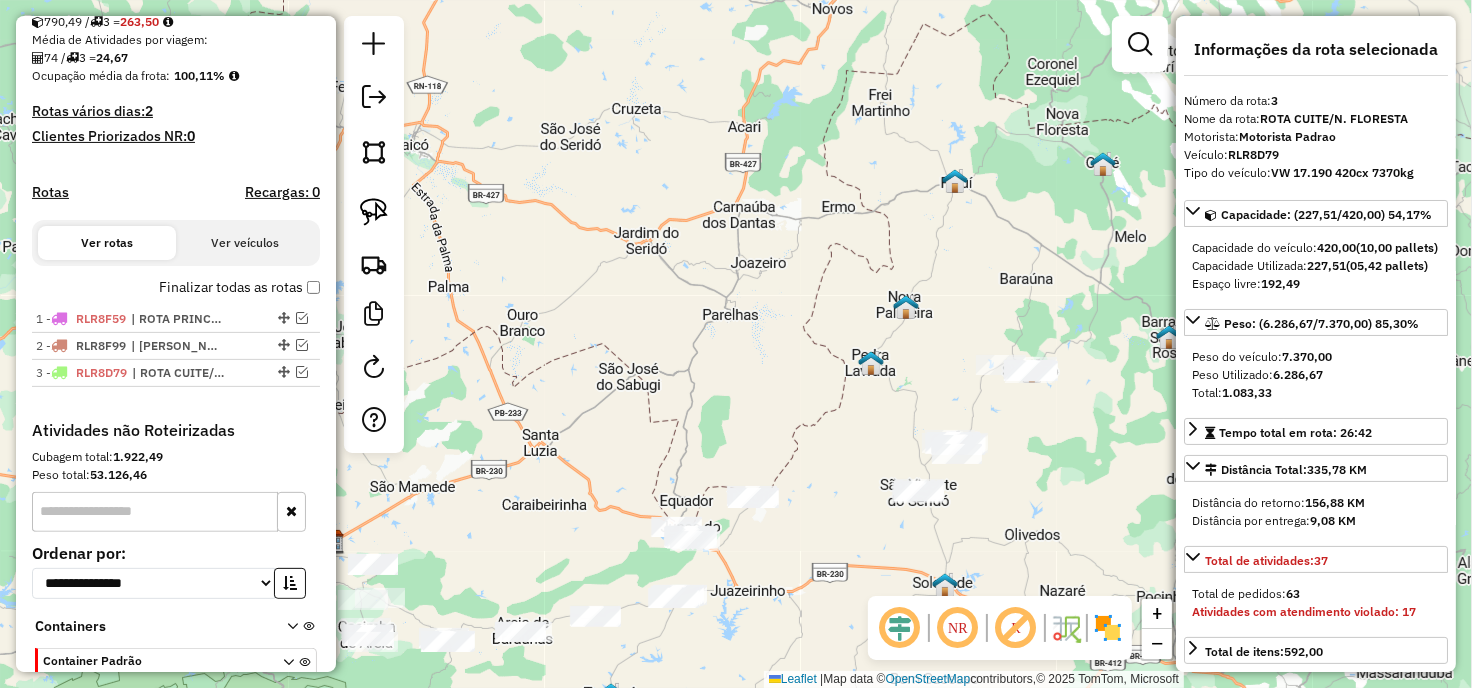 drag, startPoint x: 685, startPoint y: 397, endPoint x: 668, endPoint y: 387, distance: 19.723083 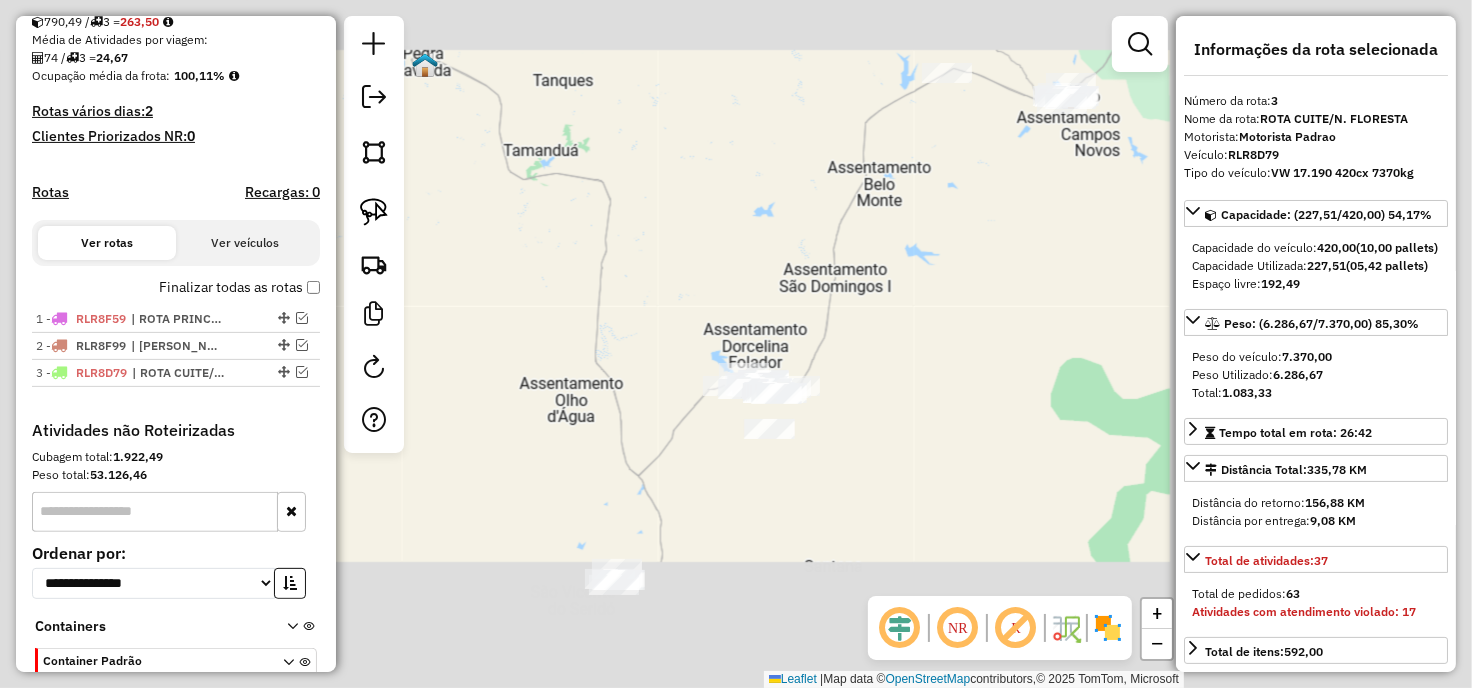 click on "Janela de atendimento Grade de atendimento Capacidade Transportadoras Veículos Cliente Pedidos  Rotas Selecione os dias de semana para filtrar as janelas de atendimento  Seg   Ter   Qua   Qui   Sex   Sáb   Dom  Informe o período da janela de atendimento: De: Até:  Filtrar exatamente a janela do cliente  Considerar janela de atendimento padrão  Selecione os dias de semana para filtrar as grades de atendimento  Seg   Ter   Qua   Qui   Sex   Sáb   Dom   Considerar clientes sem dia de atendimento cadastrado  Clientes fora do dia de atendimento selecionado Filtrar as atividades entre os valores definidos abaixo:  Peso mínimo:   Peso máximo:   Cubagem mínima:   Cubagem máxima:   De:   Até:  Filtrar as atividades entre o tempo de atendimento definido abaixo:  De:   Até:   Considerar capacidade total dos clientes não roteirizados Transportadora: Selecione um ou mais itens Tipo de veículo: Selecione um ou mais itens Veículo: Selecione um ou mais itens Motorista: Selecione um ou mais itens Nome: Rótulo:" 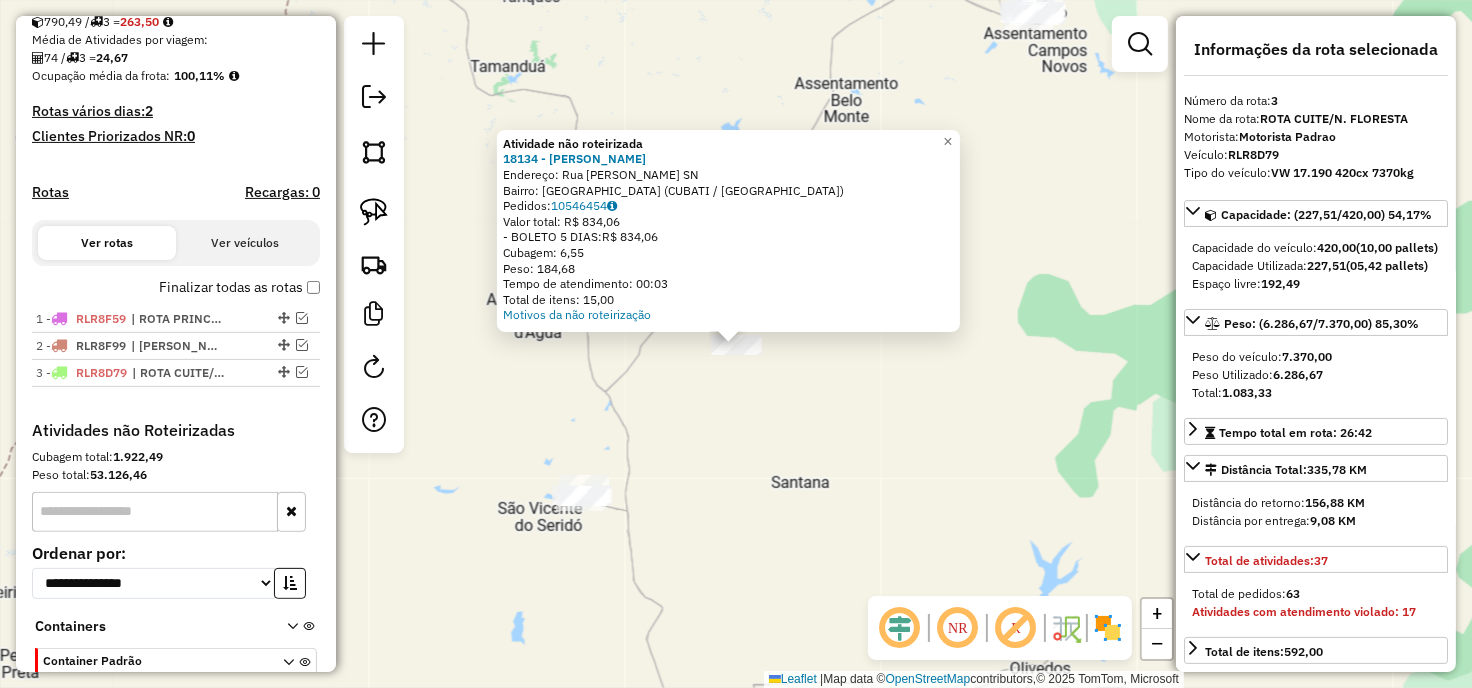 click on "Atividade não roteirizada 18134 - MARISMAR SILVA DE LI  Endereço: Rua Maria das Dores Vieira    SN   Bairro: CENTRO (CUBATI / PB)   Pedidos:  10546454   Valor total: R$ 834,06   - BOLETO 5 DIAS:  R$ 834,06   Cubagem: 6,55   Peso: 184,68   Tempo de atendimento: 00:03   Total de itens: 15,00  Motivos da não roteirização × Janela de atendimento Grade de atendimento Capacidade Transportadoras Veículos Cliente Pedidos  Rotas Selecione os dias de semana para filtrar as janelas de atendimento  Seg   Ter   Qua   Qui   Sex   Sáb   Dom  Informe o período da janela de atendimento: De: Até:  Filtrar exatamente a janela do cliente  Considerar janela de atendimento padrão  Selecione os dias de semana para filtrar as grades de atendimento  Seg   Ter   Qua   Qui   Sex   Sáb   Dom   Considerar clientes sem dia de atendimento cadastrado  Clientes fora do dia de atendimento selecionado Filtrar as atividades entre os valores definidos abaixo:  Peso mínimo:   Peso máximo:   Cubagem mínima:   Cubagem máxima:   De:" 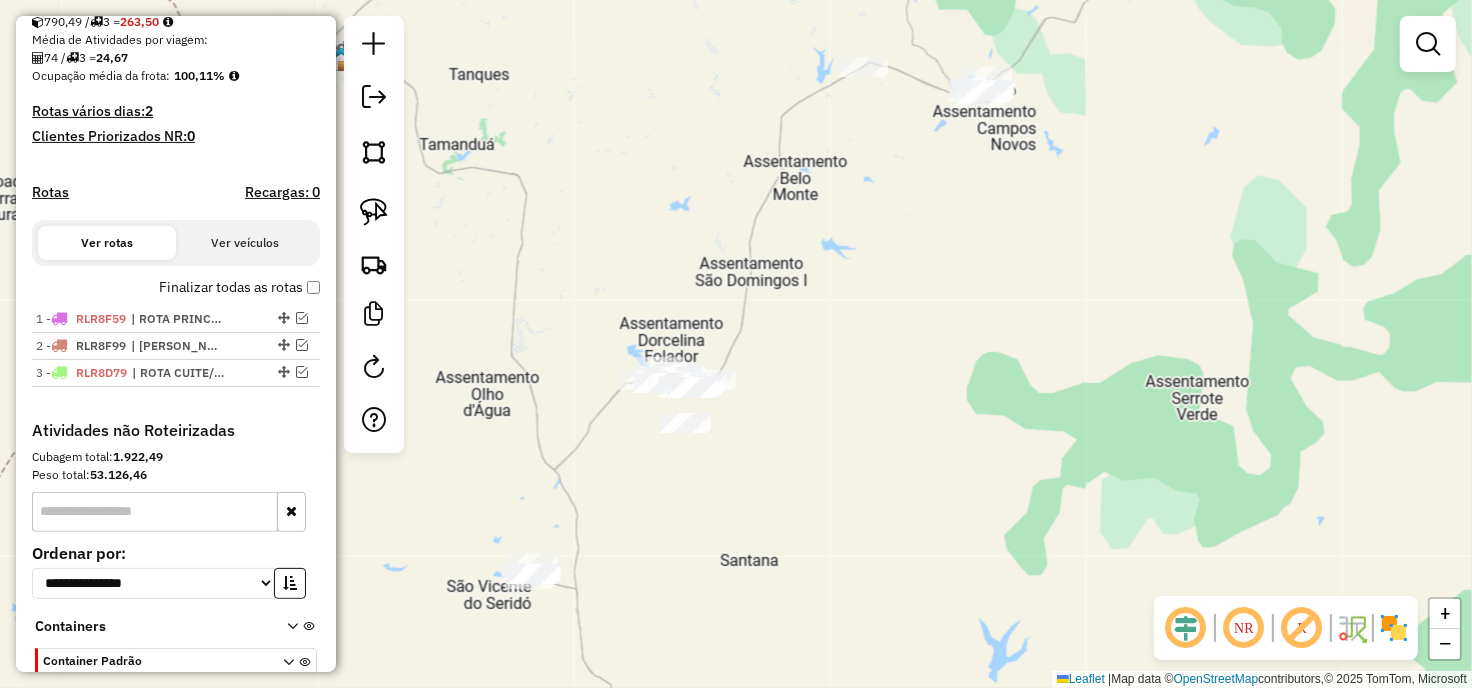 drag, startPoint x: 843, startPoint y: 377, endPoint x: 618, endPoint y: 453, distance: 237.48895 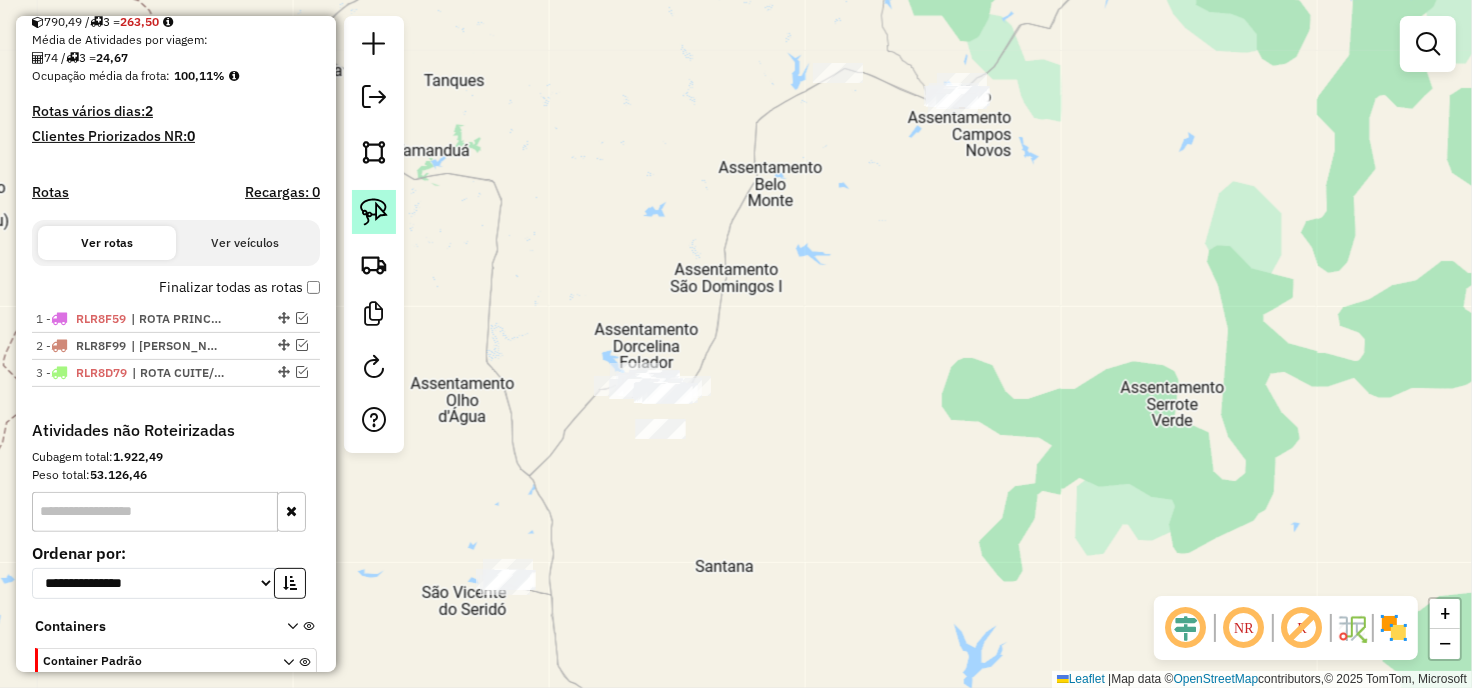 click 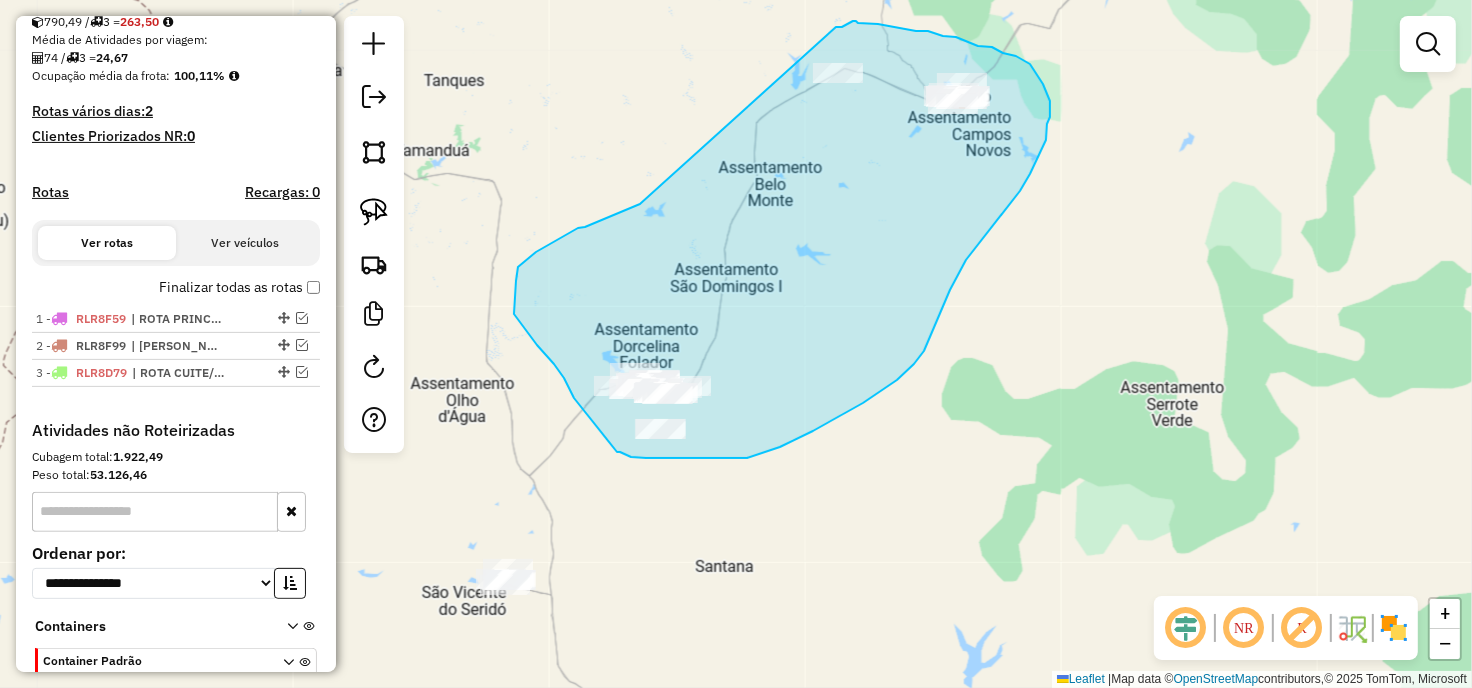 drag, startPoint x: 625, startPoint y: 211, endPoint x: 836, endPoint y: 27, distance: 279.95892 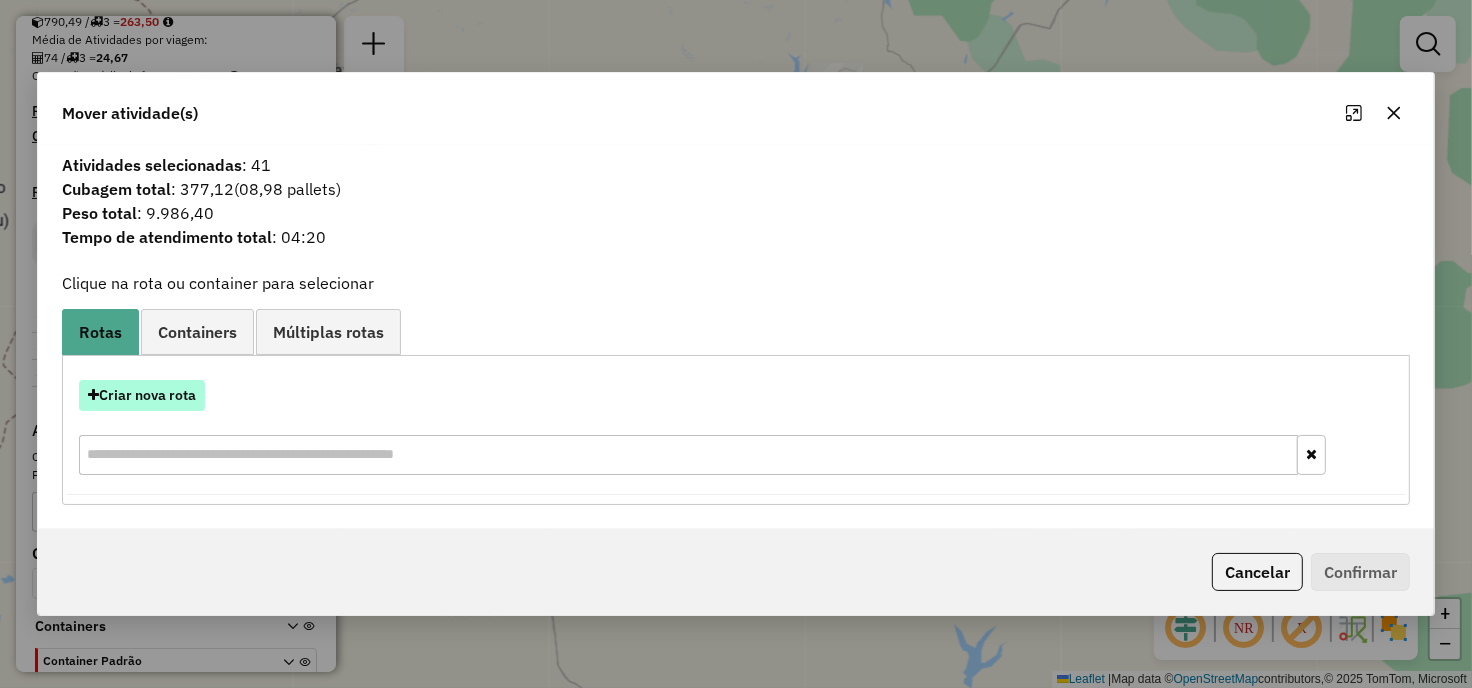 click on "Criar nova rota" at bounding box center [142, 395] 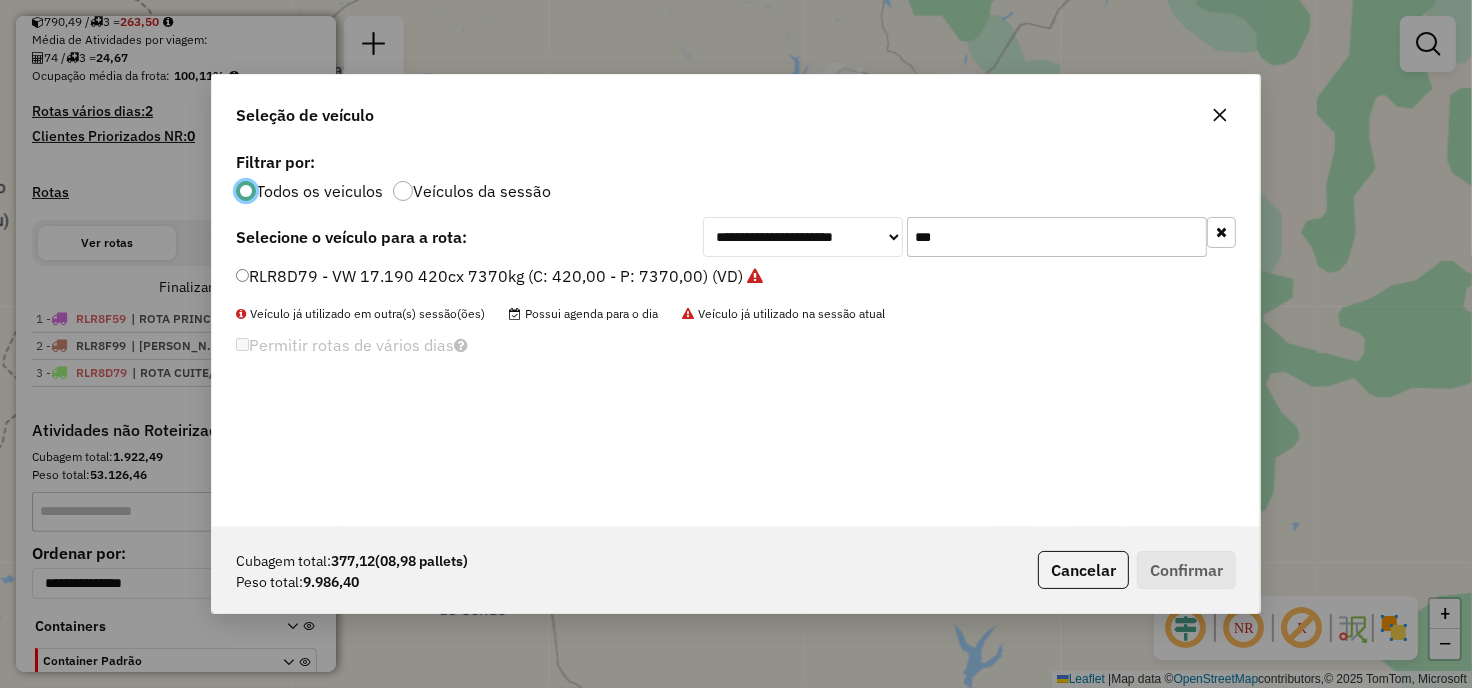 scroll, scrollTop: 11, scrollLeft: 5, axis: both 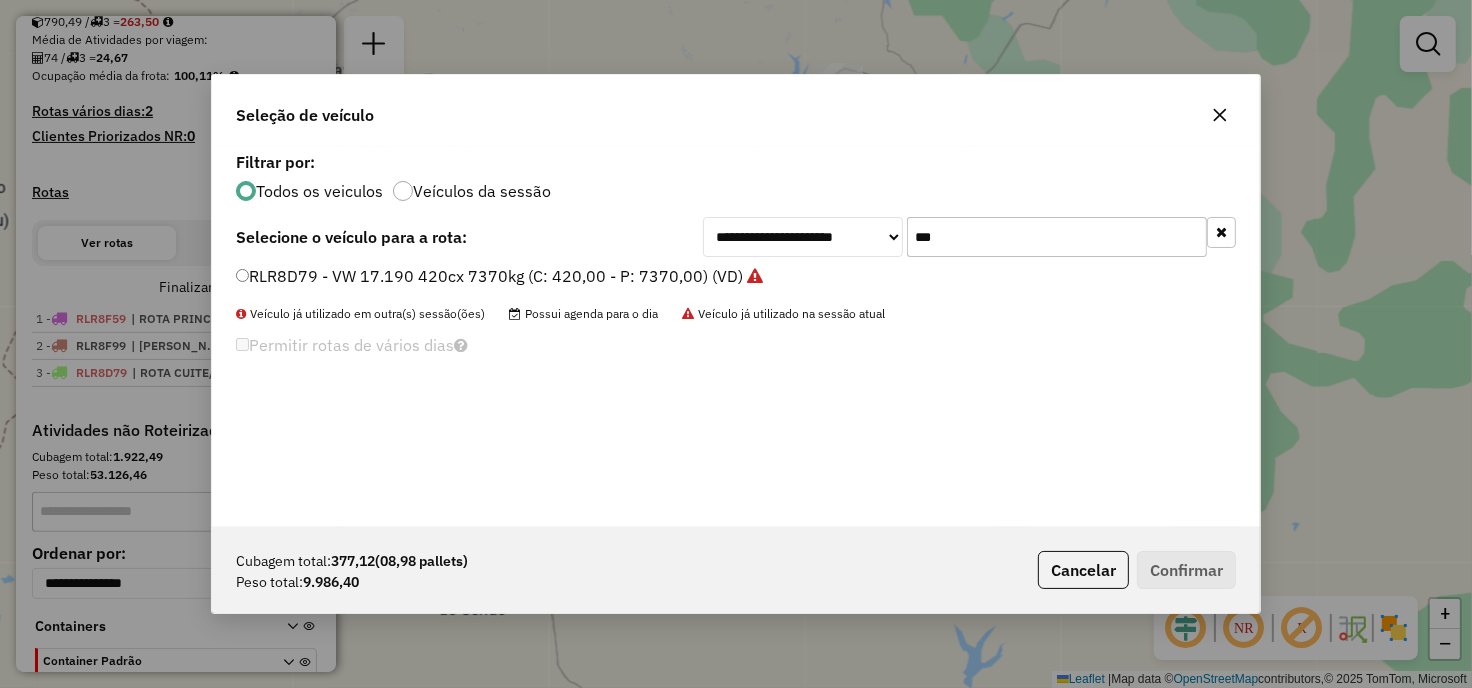 click on "***" 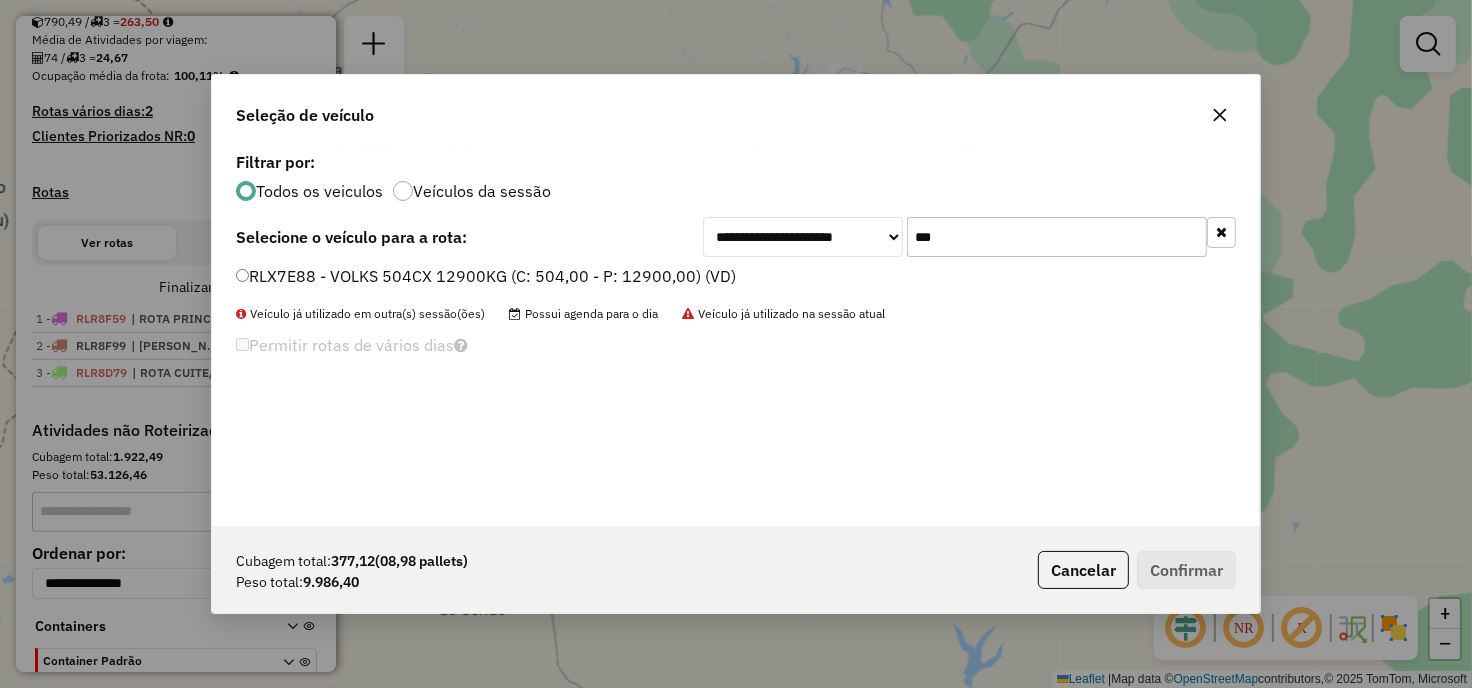 type on "***" 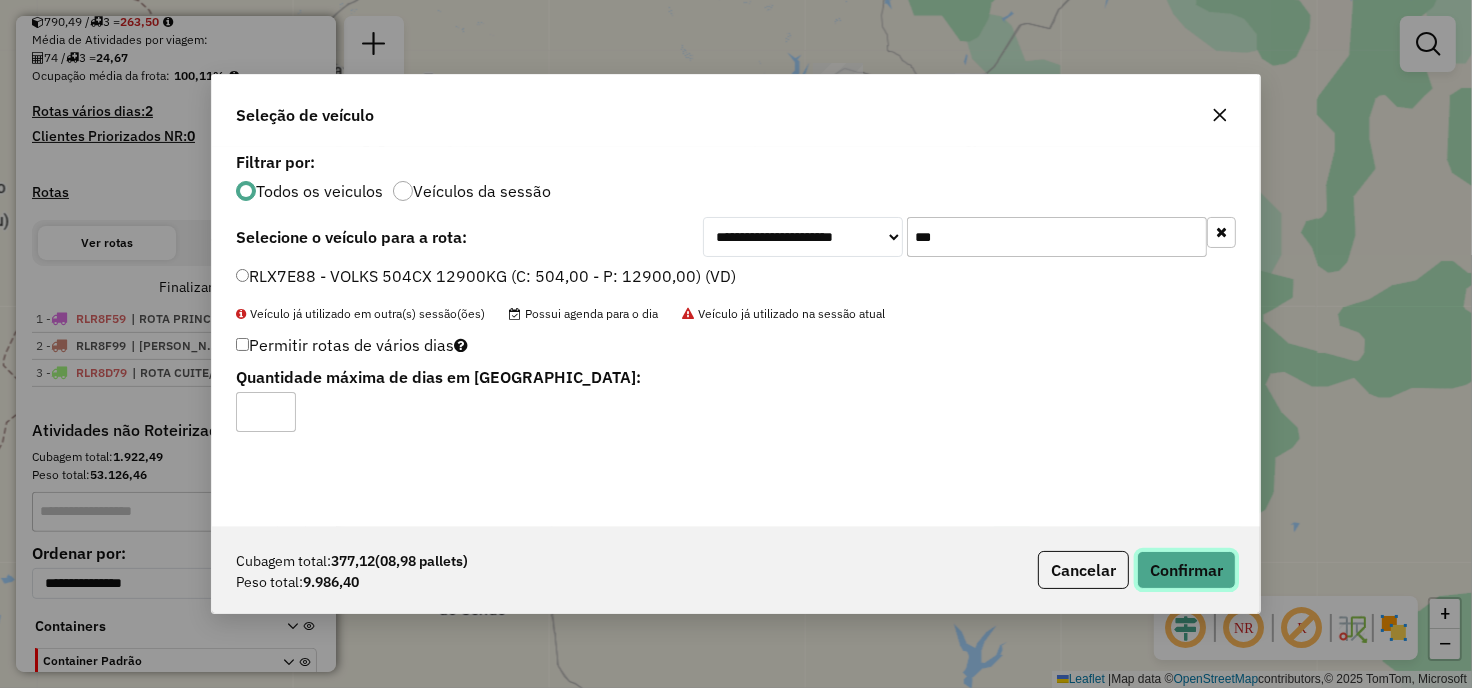 click on "Confirmar" 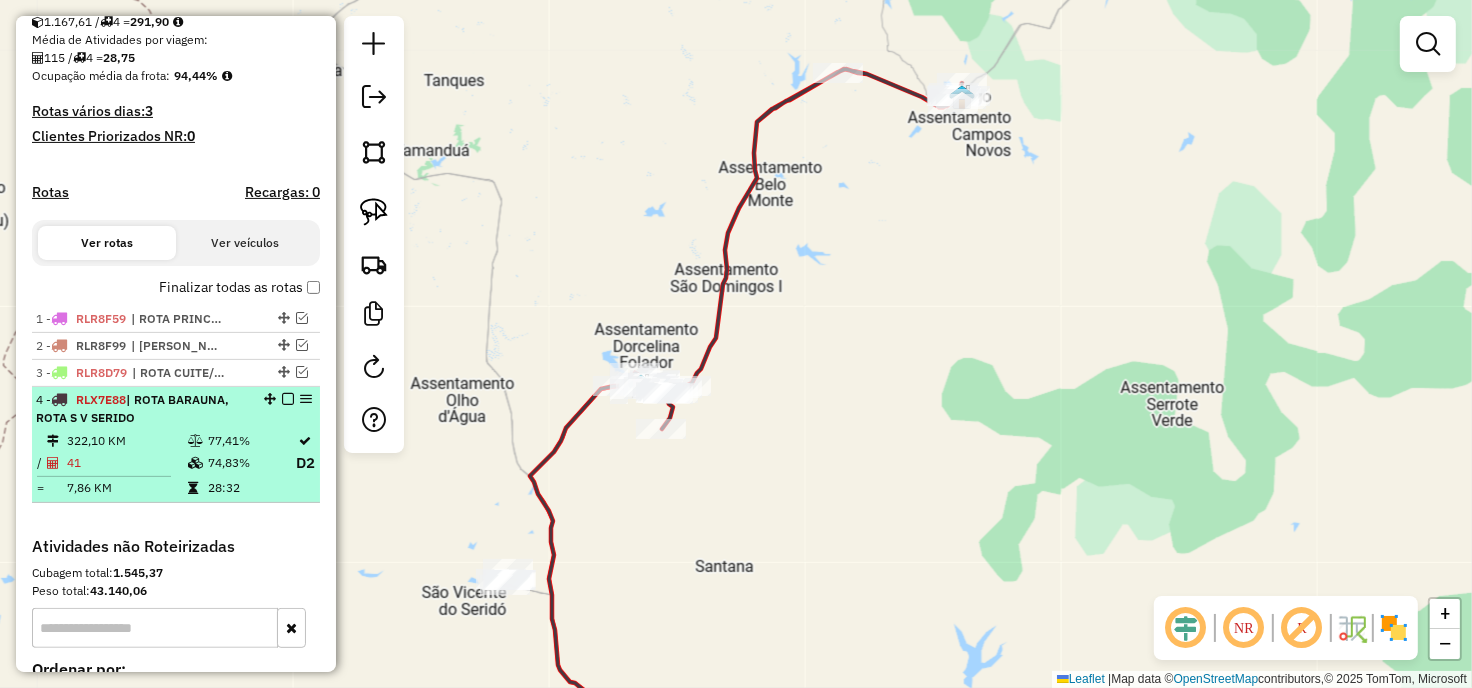 click at bounding box center [288, 399] 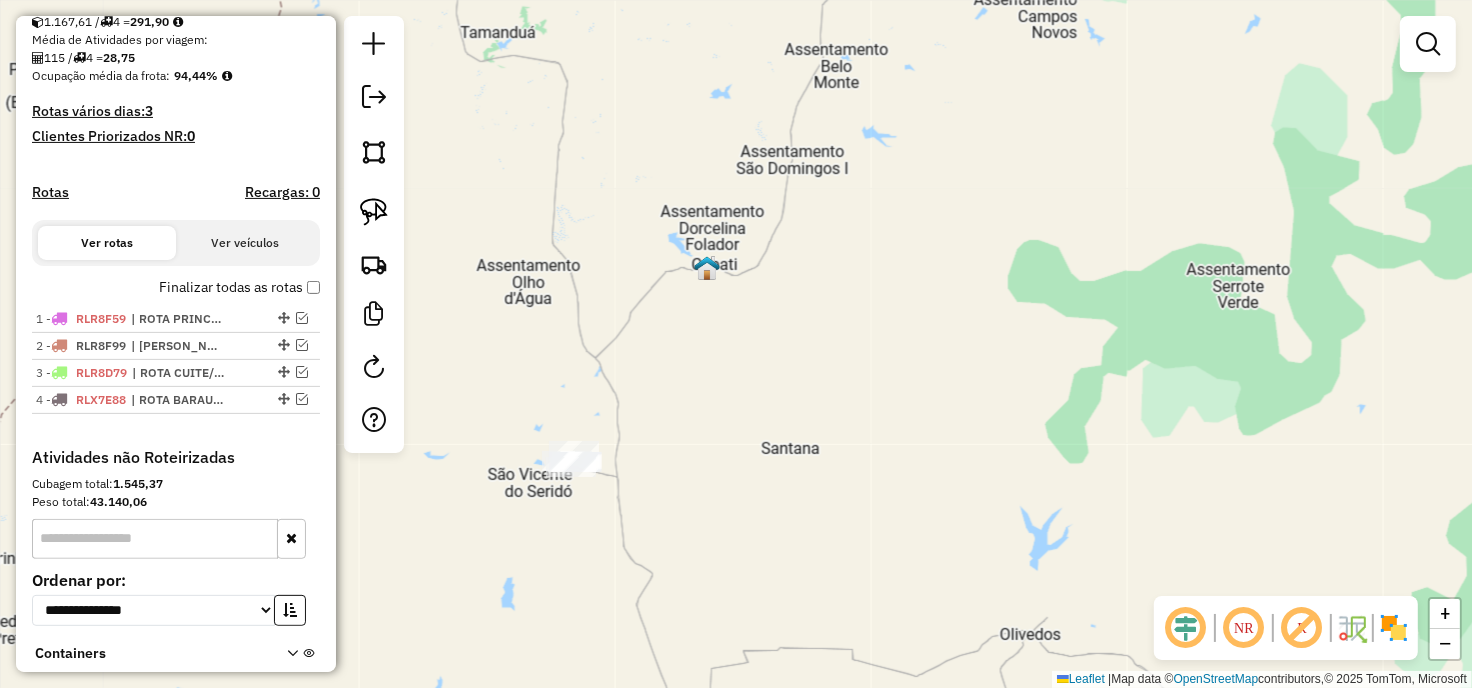 drag, startPoint x: 831, startPoint y: 394, endPoint x: 876, endPoint y: 357, distance: 58.258045 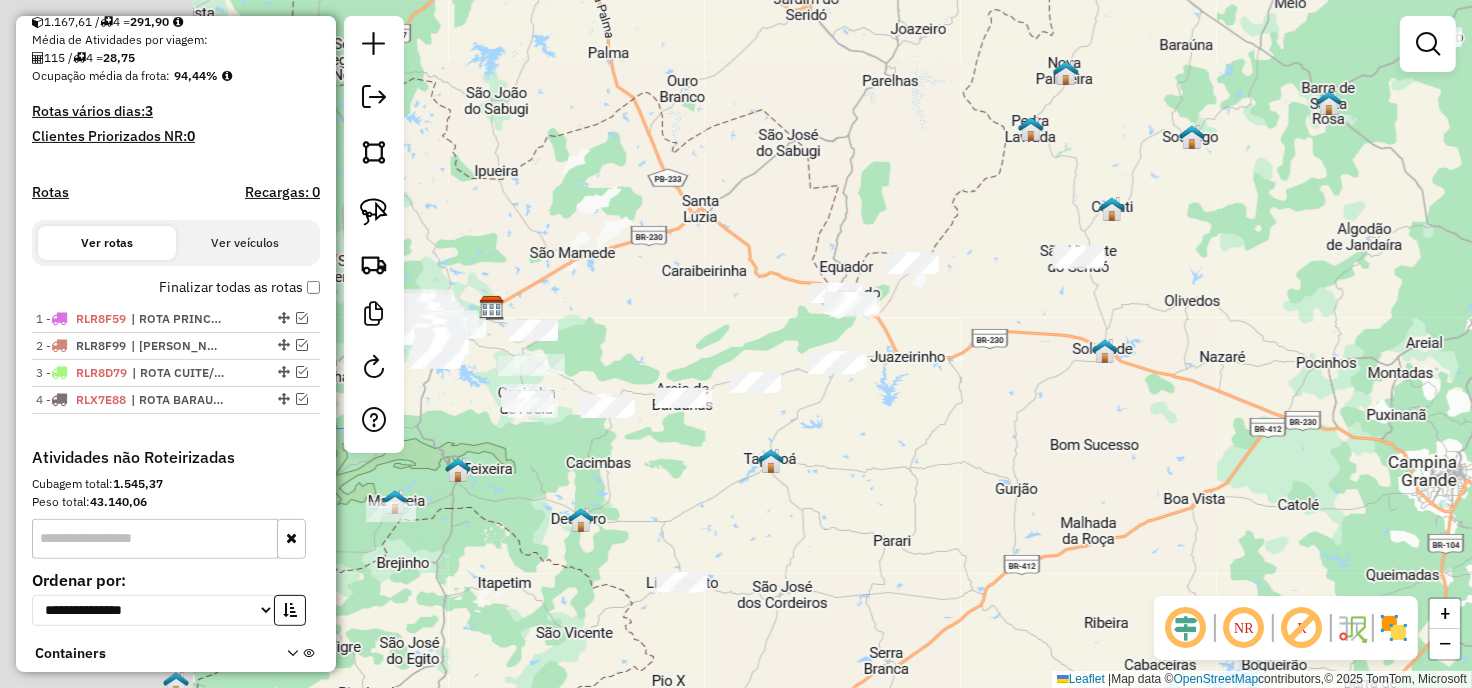 drag, startPoint x: 690, startPoint y: 577, endPoint x: 1190, endPoint y: 390, distance: 533.8249 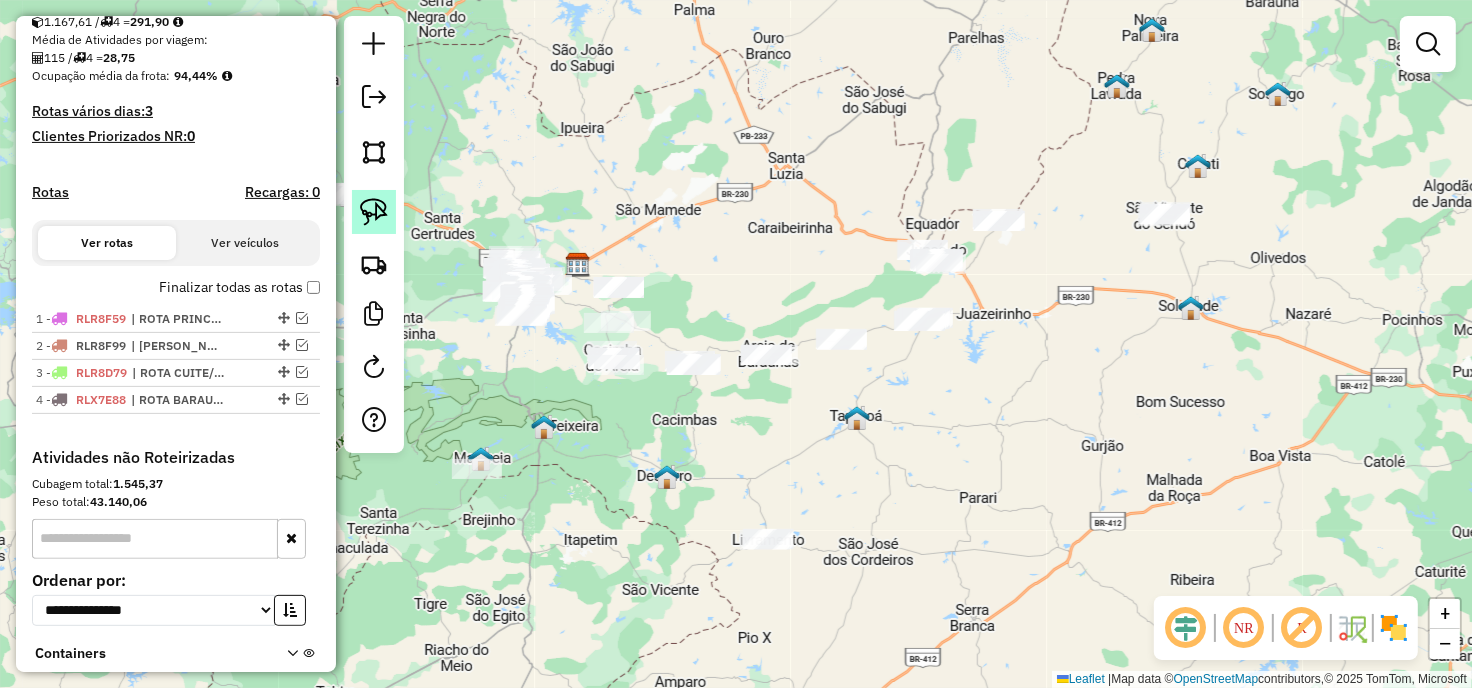 click 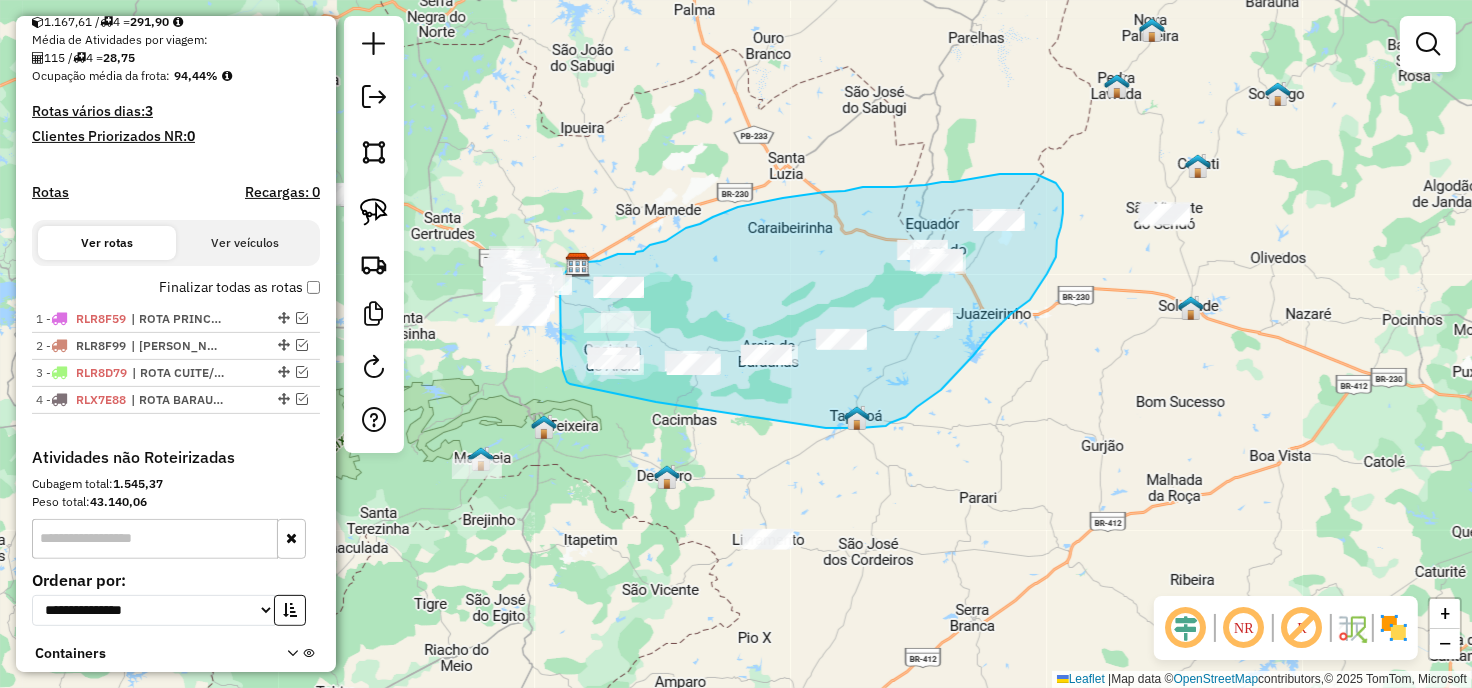 drag, startPoint x: 612, startPoint y: 257, endPoint x: 635, endPoint y: 254, distance: 23.194826 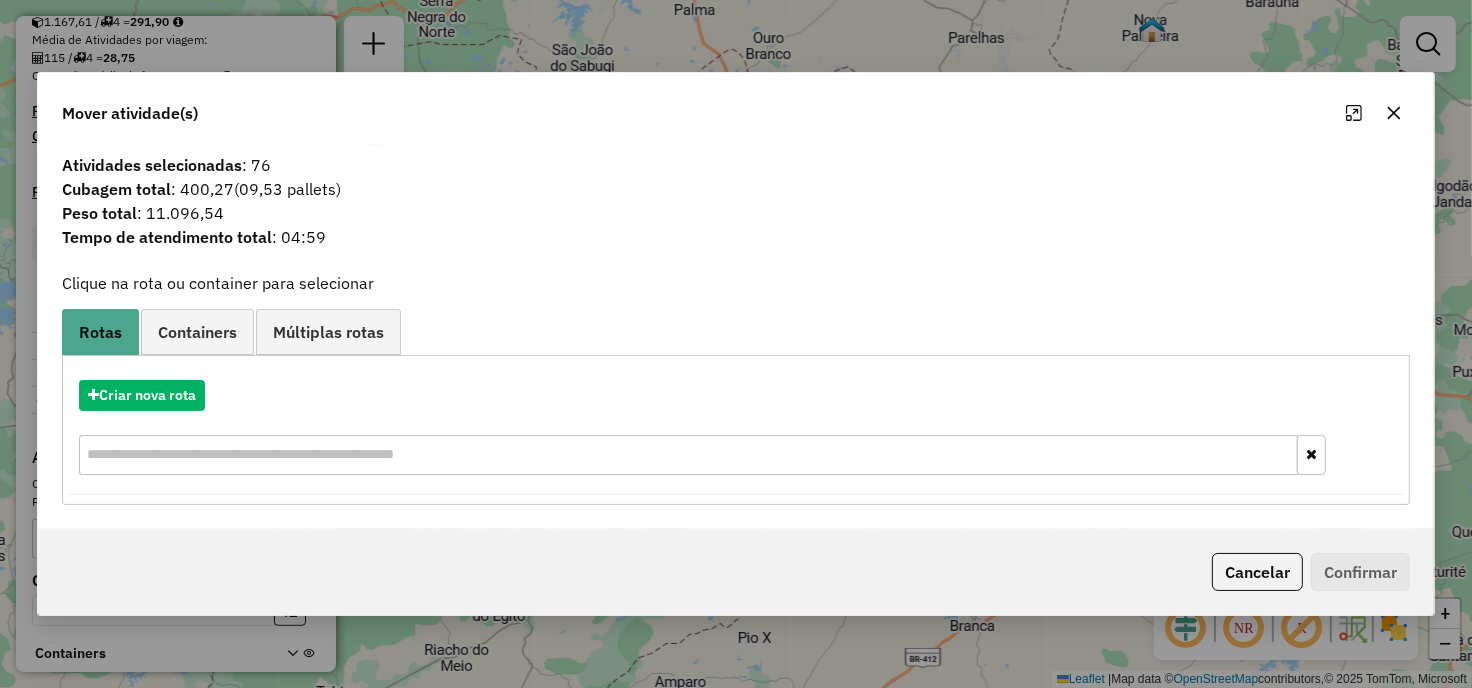 click 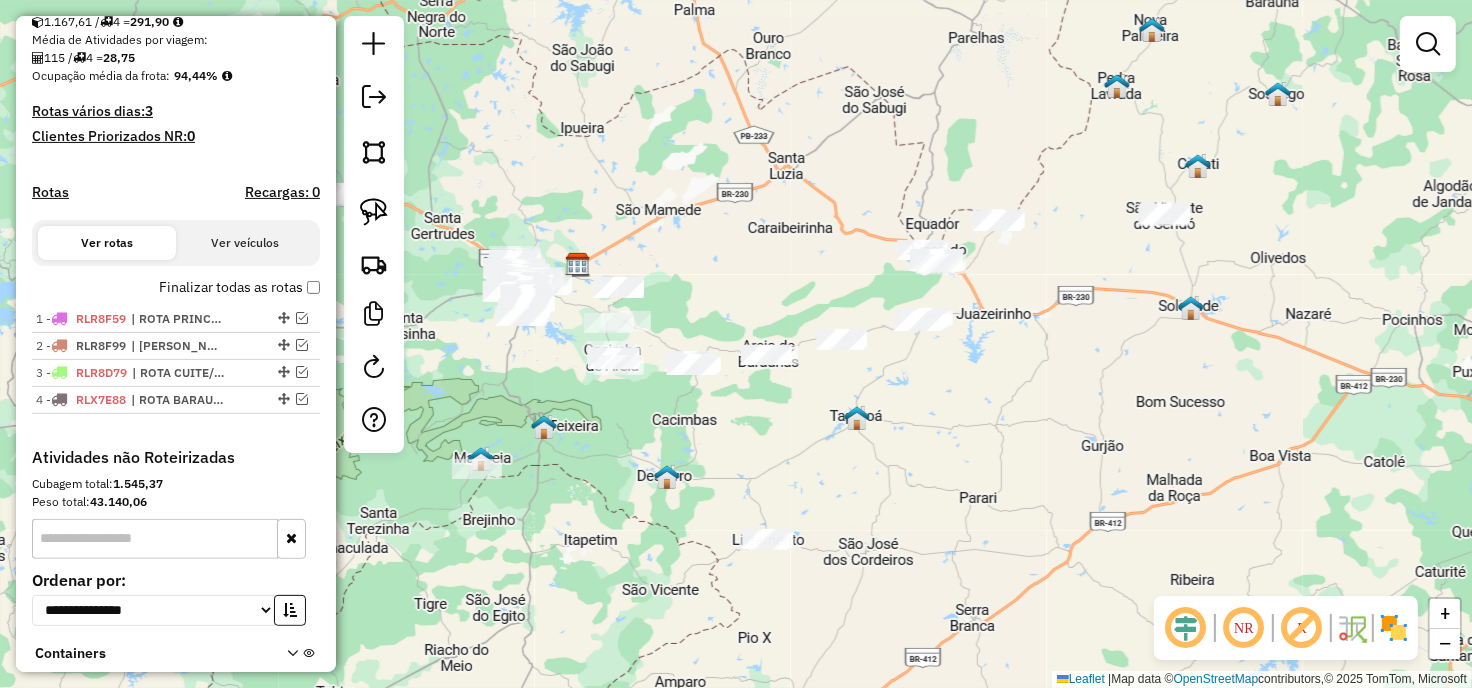 drag, startPoint x: 755, startPoint y: 254, endPoint x: 824, endPoint y: 216, distance: 78.77182 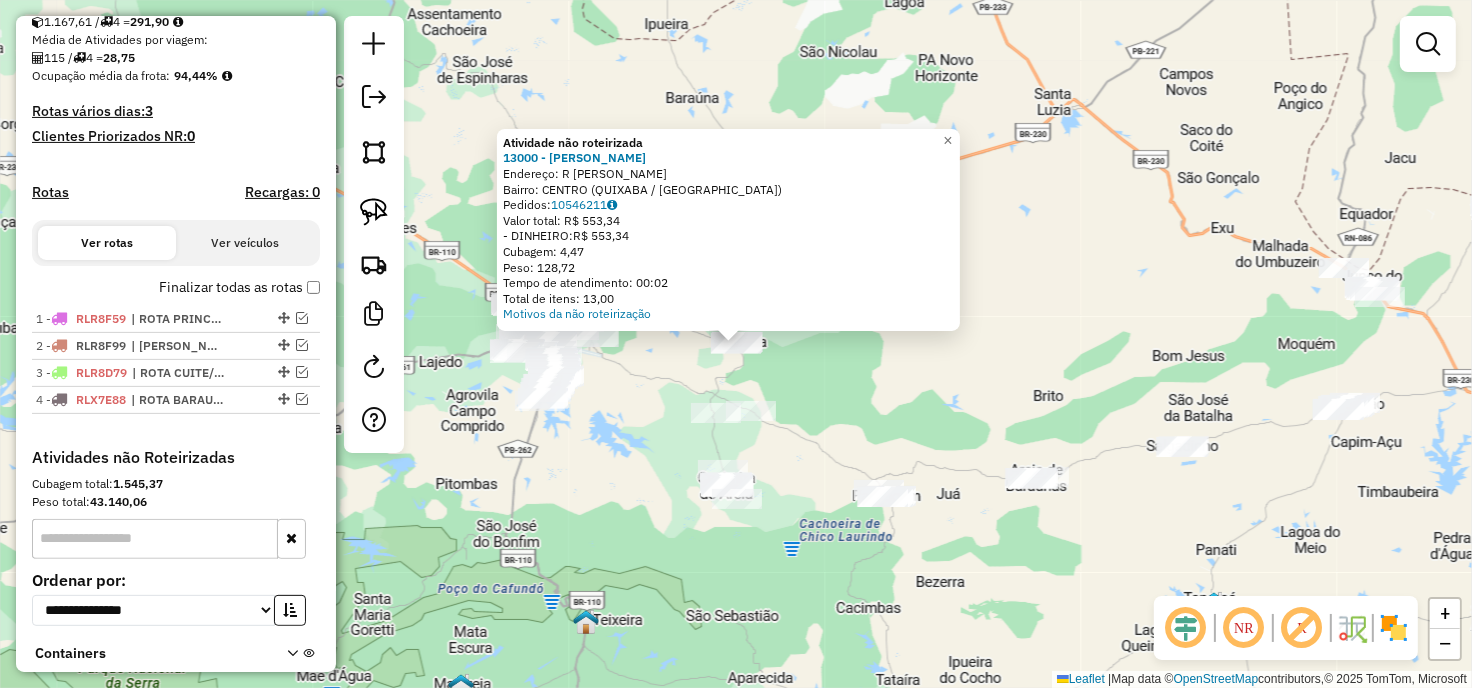 click on "Atividade não roteirizada 13000 - JOSE JUNIOR FERREIRA  Endereço: R   EDUARDO PEREIRA               SN   Bairro: CENTRO (QUIXABA / PB)   Pedidos:  10546211   Valor total: R$ 553,34   - DINHEIRO:  R$ 553,34   Cubagem: 4,47   Peso: 128,72   Tempo de atendimento: 00:02   Total de itens: 13,00  Motivos da não roteirização × Janela de atendimento Grade de atendimento Capacidade Transportadoras Veículos Cliente Pedidos  Rotas Selecione os dias de semana para filtrar as janelas de atendimento  Seg   Ter   Qua   Qui   Sex   Sáb   Dom  Informe o período da janela de atendimento: De: Até:  Filtrar exatamente a janela do cliente  Considerar janela de atendimento padrão  Selecione os dias de semana para filtrar as grades de atendimento  Seg   Ter   Qua   Qui   Sex   Sáb   Dom   Considerar clientes sem dia de atendimento cadastrado  Clientes fora do dia de atendimento selecionado Filtrar as atividades entre os valores definidos abaixo:  Peso mínimo:   Peso máximo:   Cubagem mínima:   Cubagem máxima:   De:" 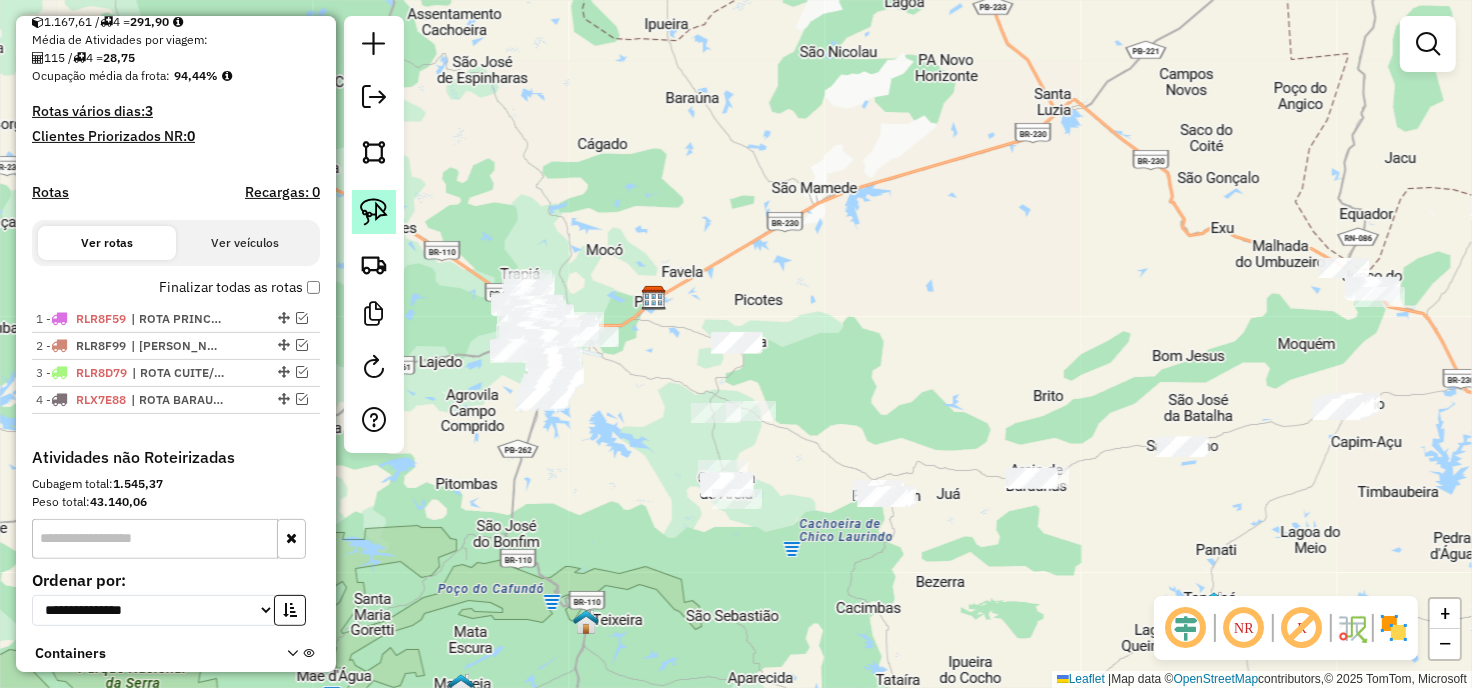 click 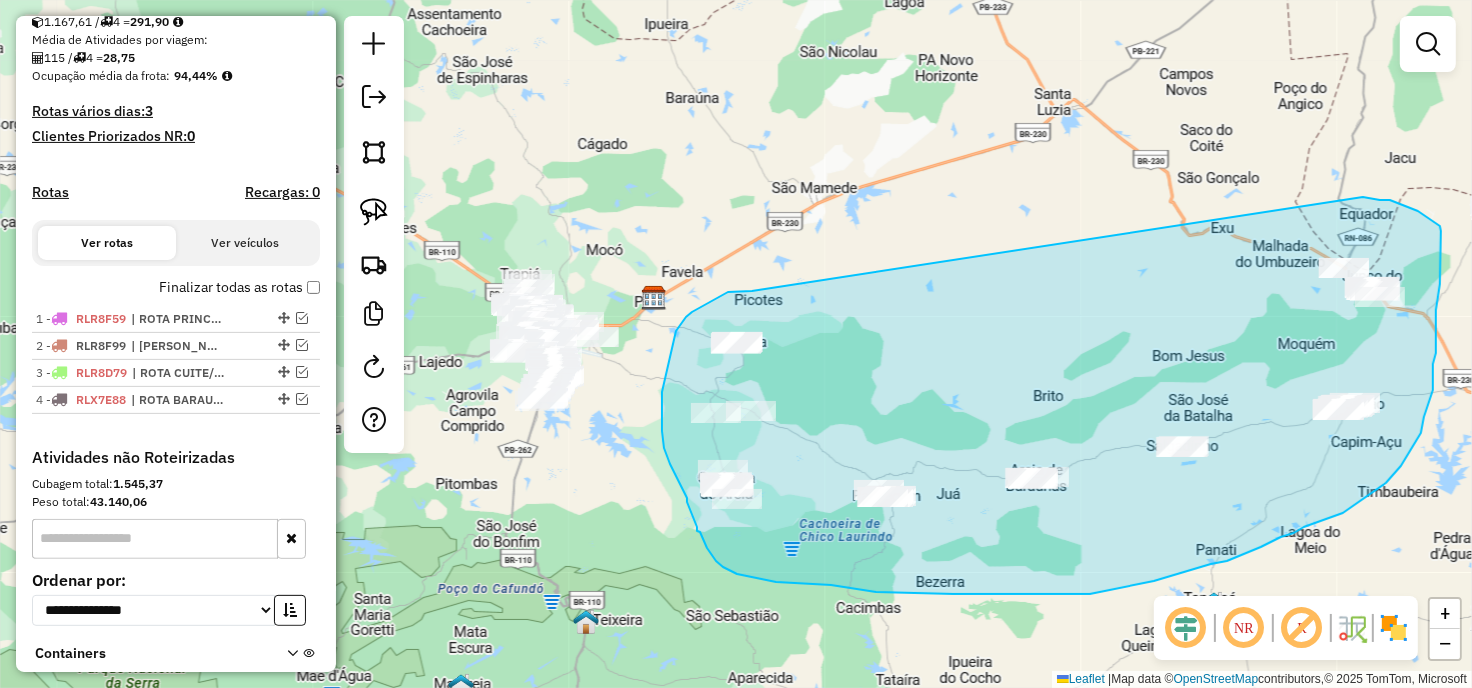 drag, startPoint x: 752, startPoint y: 291, endPoint x: 1362, endPoint y: 197, distance: 617.20013 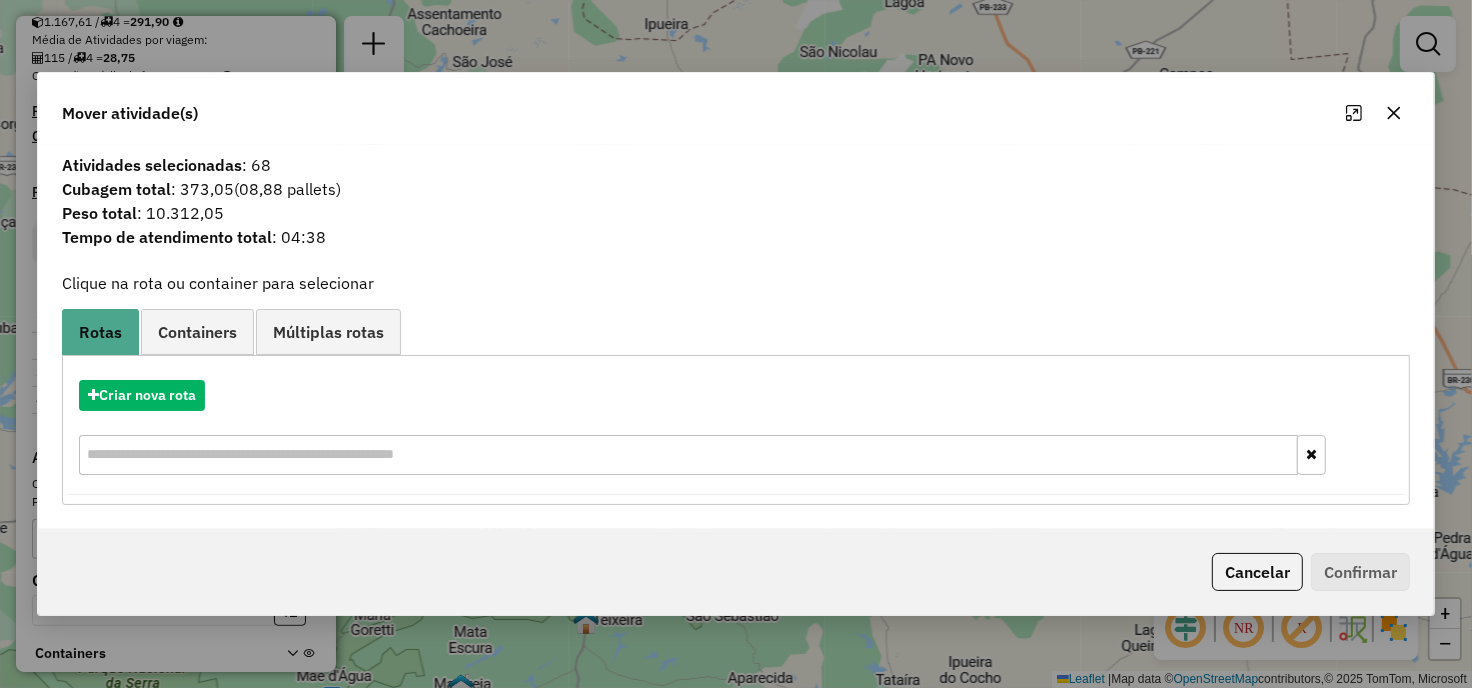 click 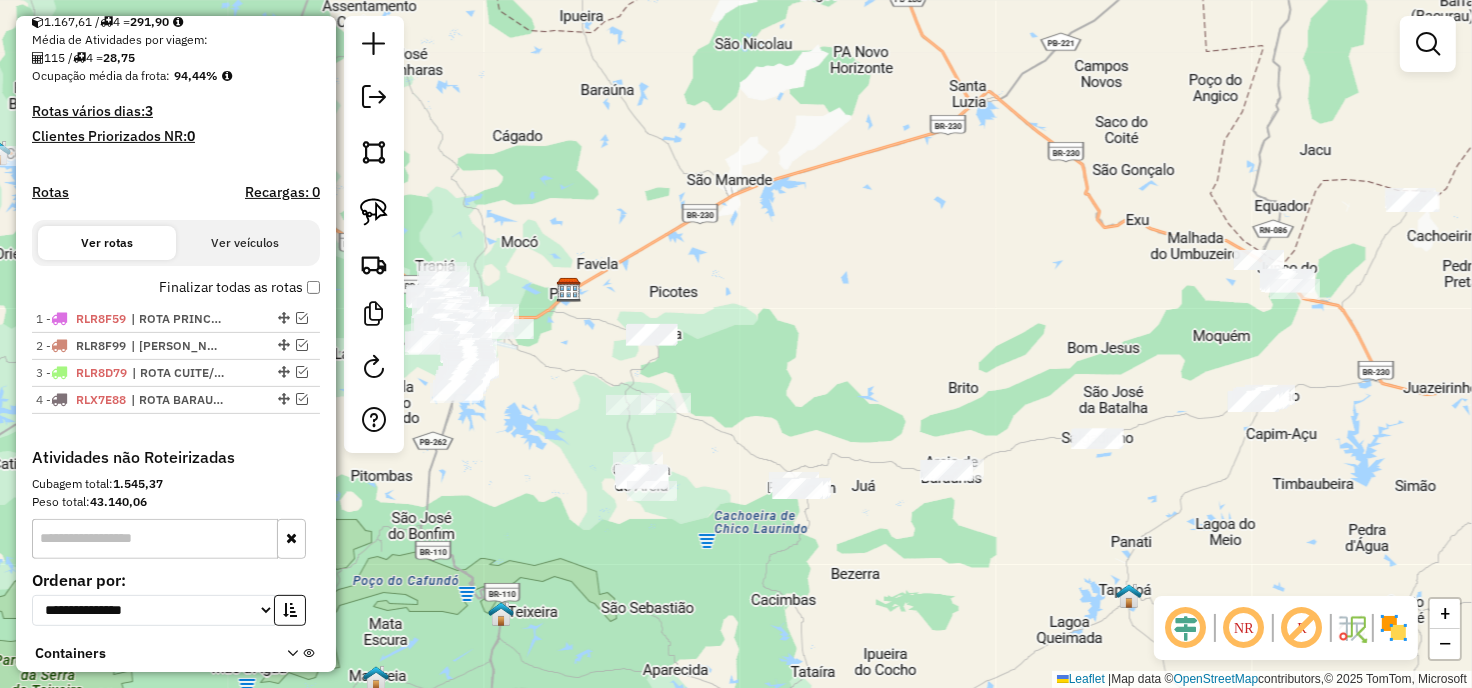 drag, startPoint x: 1195, startPoint y: 311, endPoint x: 1113, endPoint y: 315, distance: 82.0975 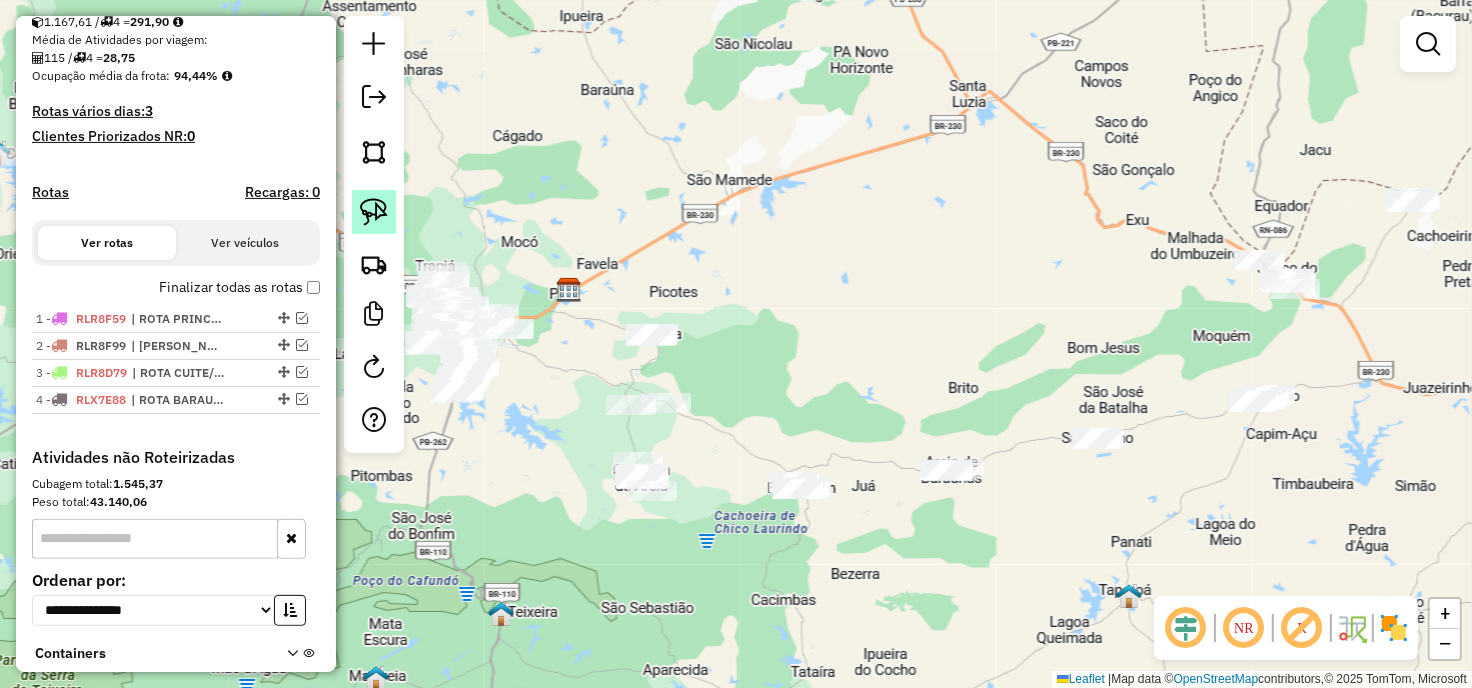 click 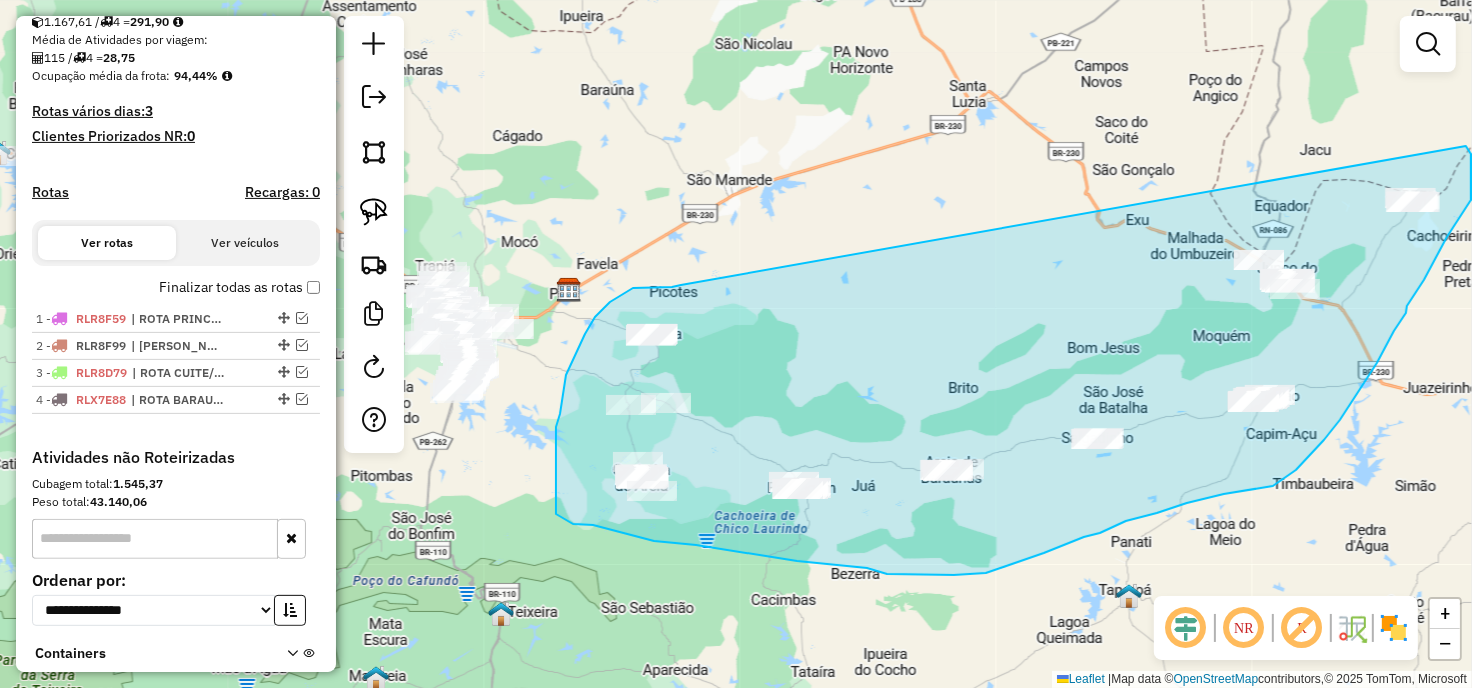 drag, startPoint x: 681, startPoint y: 285, endPoint x: 1317, endPoint y: 117, distance: 657.8146 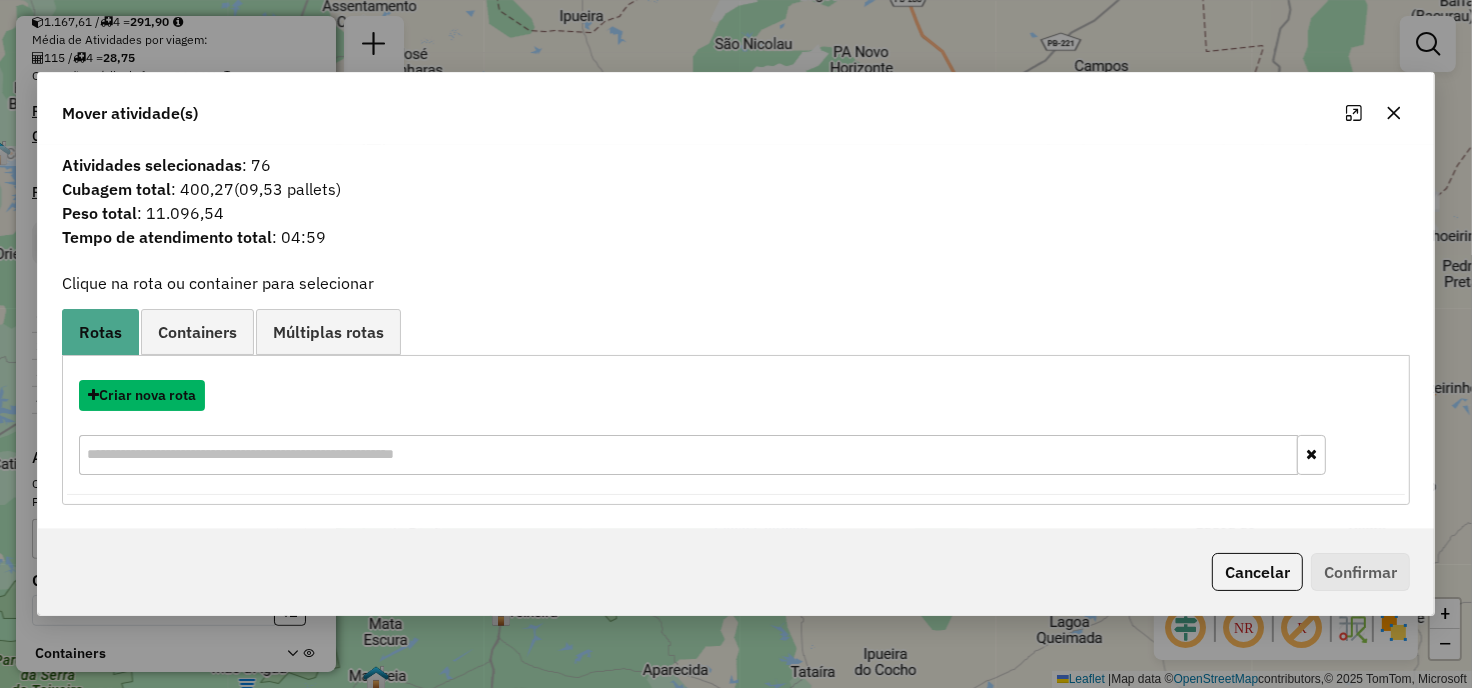 click on "Criar nova rota" at bounding box center [142, 395] 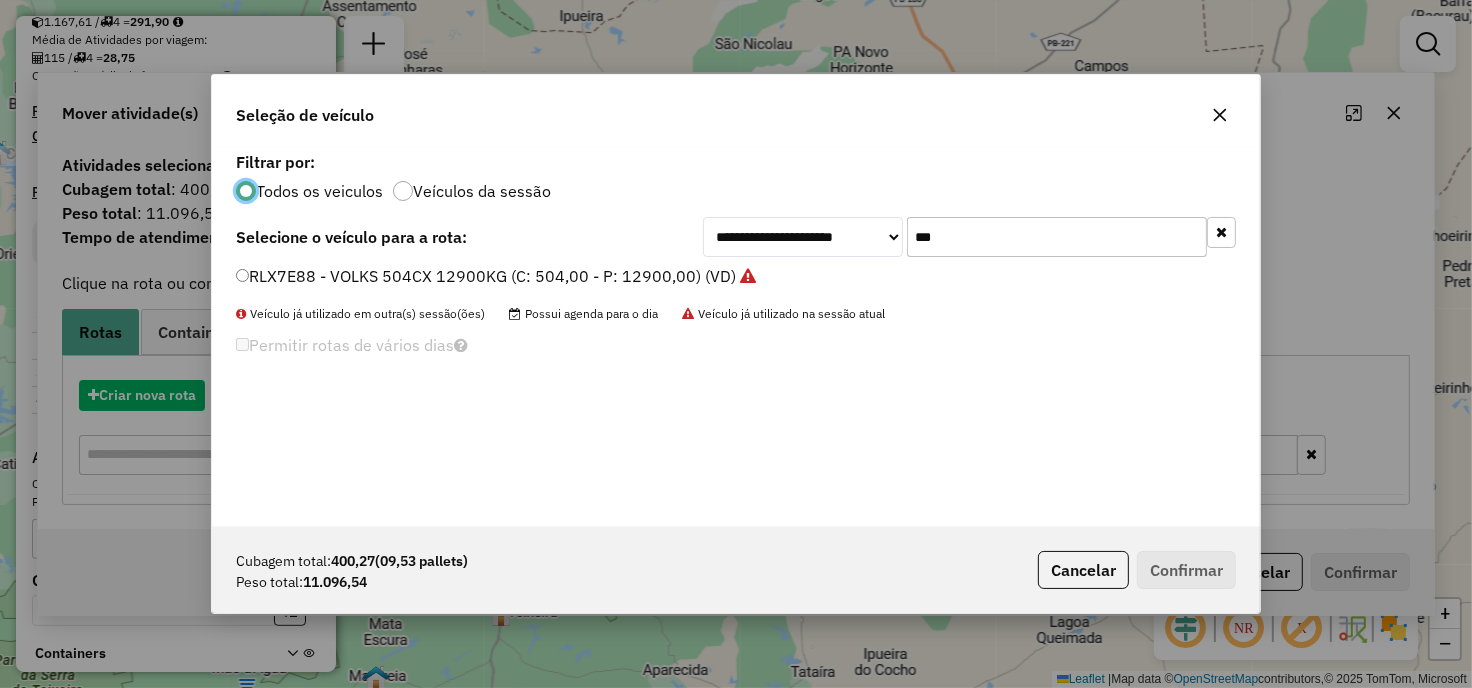 scroll, scrollTop: 11, scrollLeft: 5, axis: both 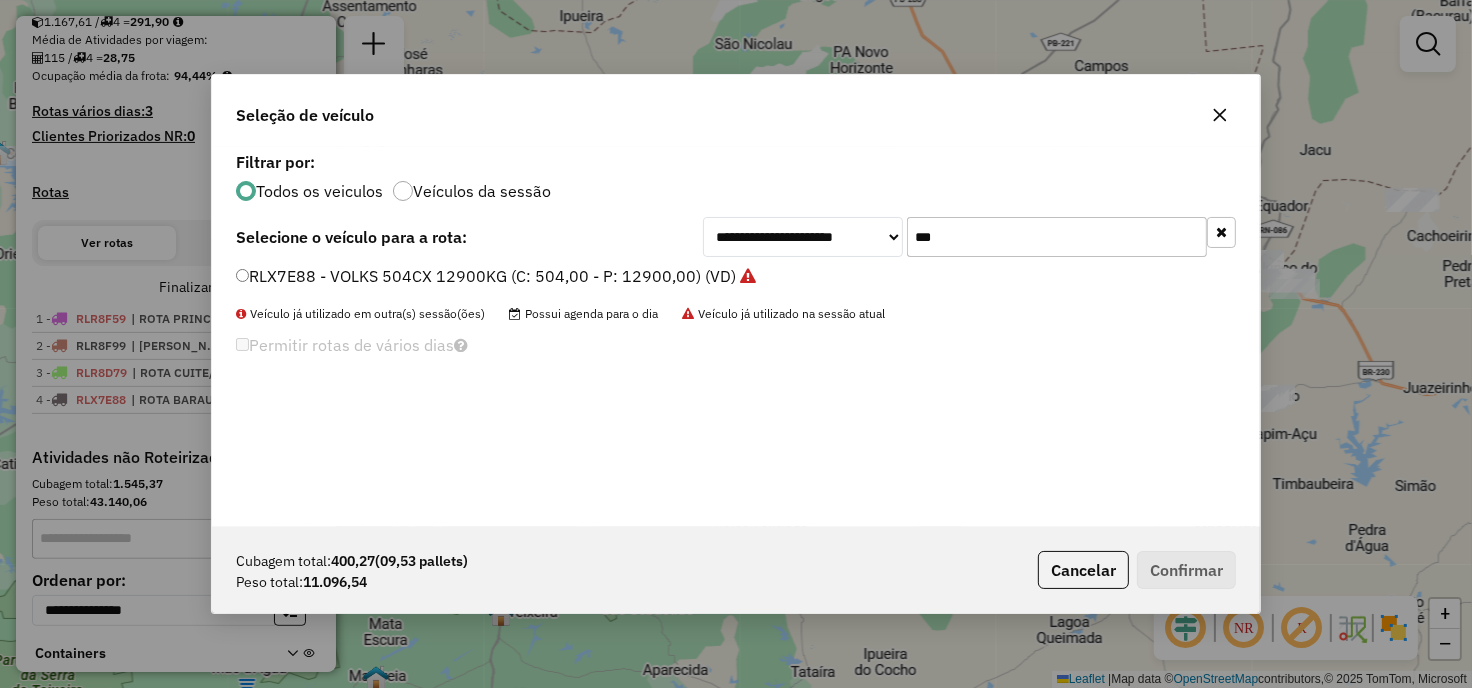 click on "***" 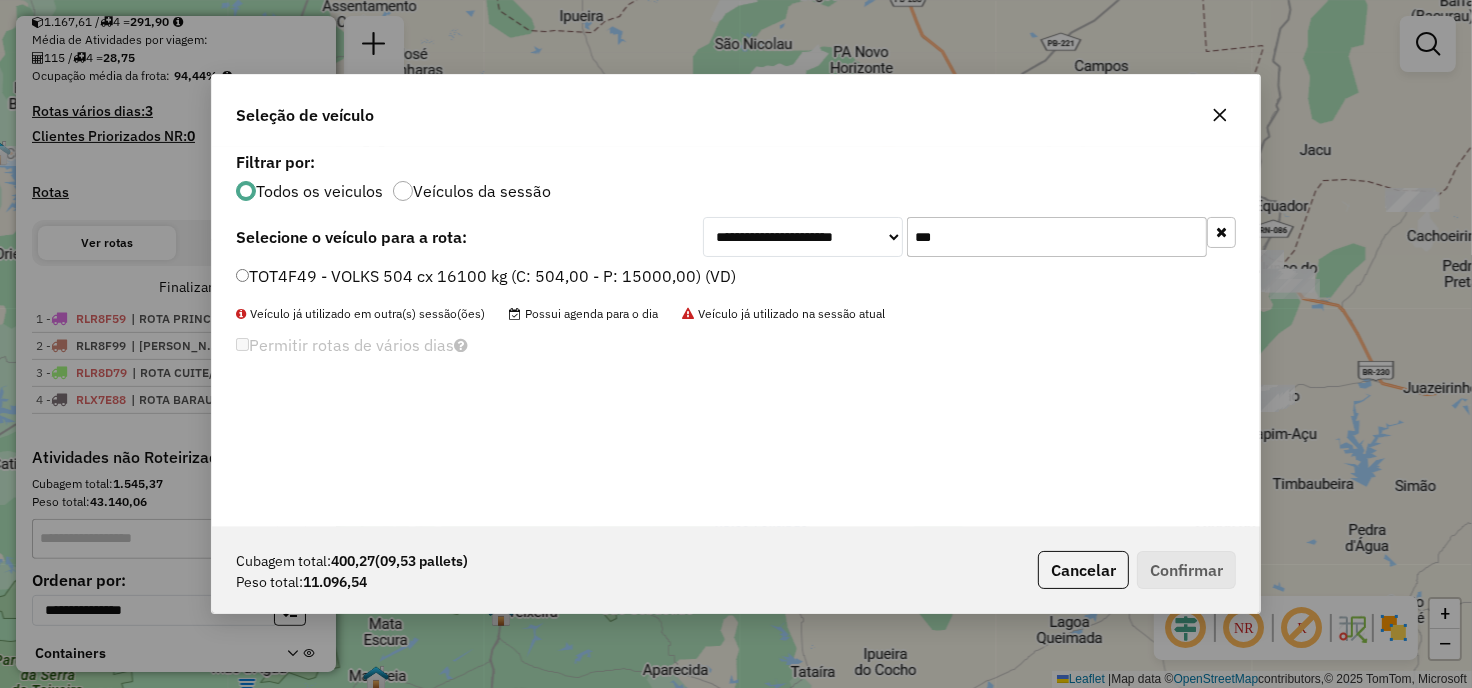 type on "***" 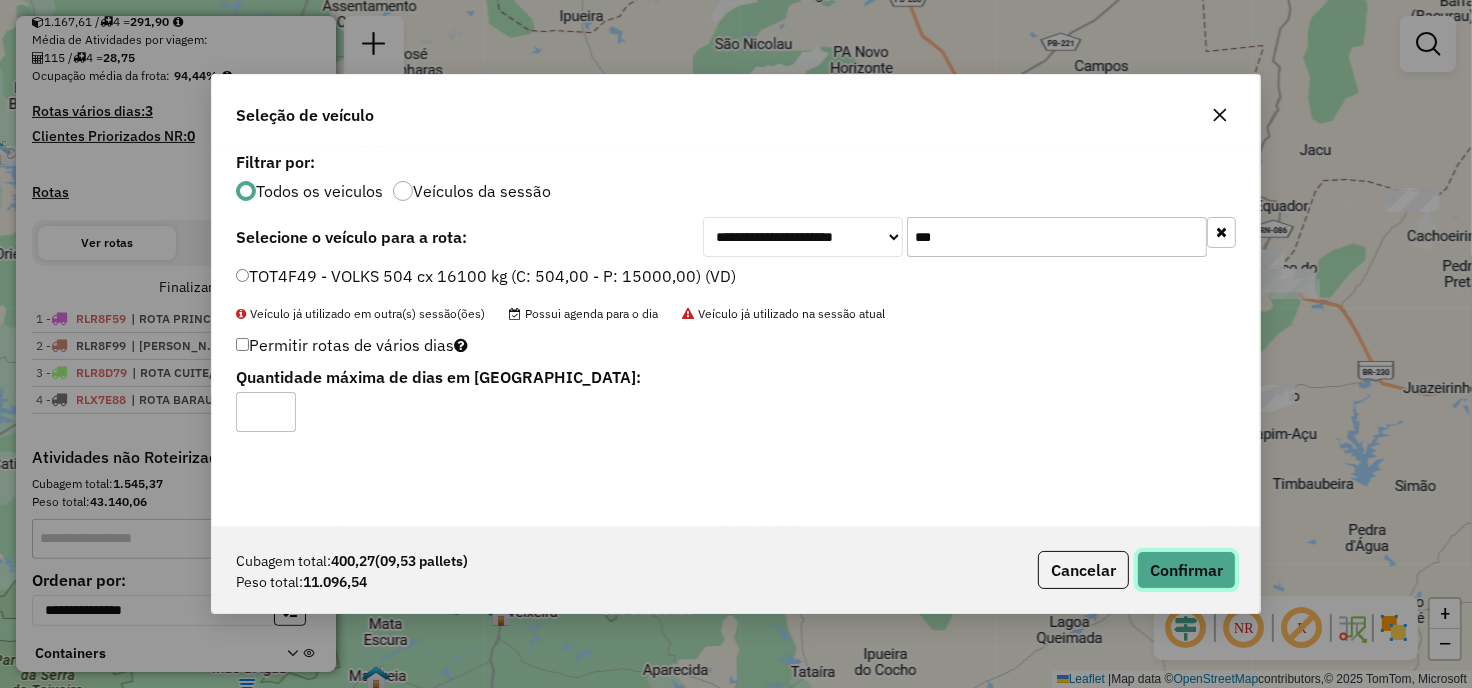 click on "Confirmar" 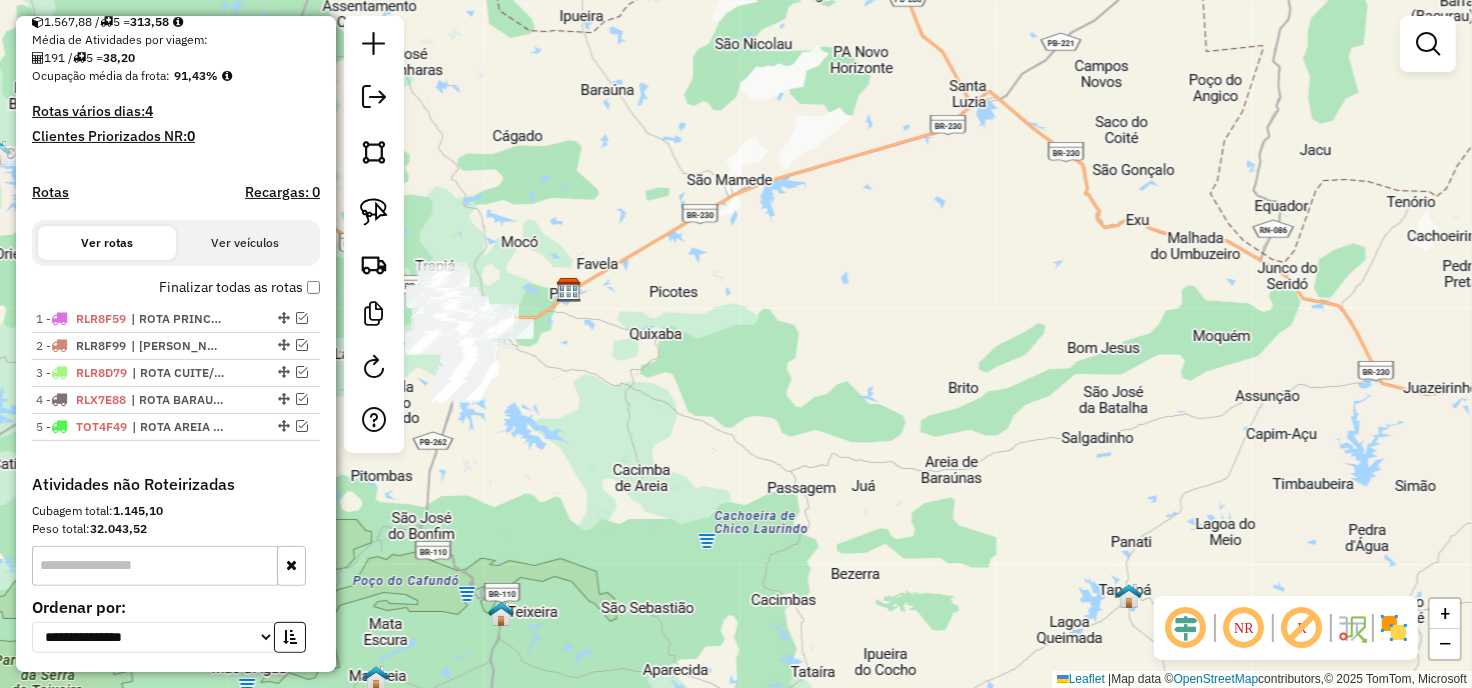 drag, startPoint x: 896, startPoint y: 457, endPoint x: 784, endPoint y: 472, distance: 113 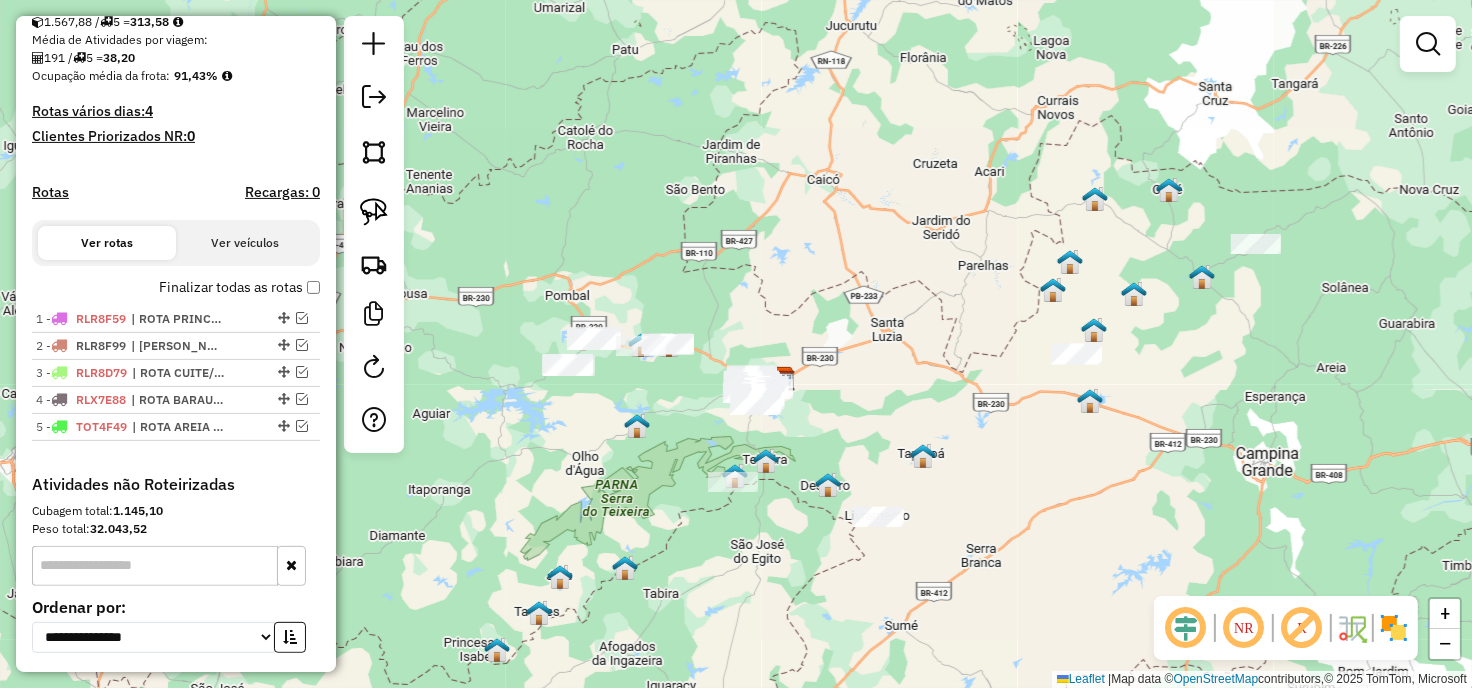 drag, startPoint x: 701, startPoint y: 541, endPoint x: 804, endPoint y: 486, distance: 116.76472 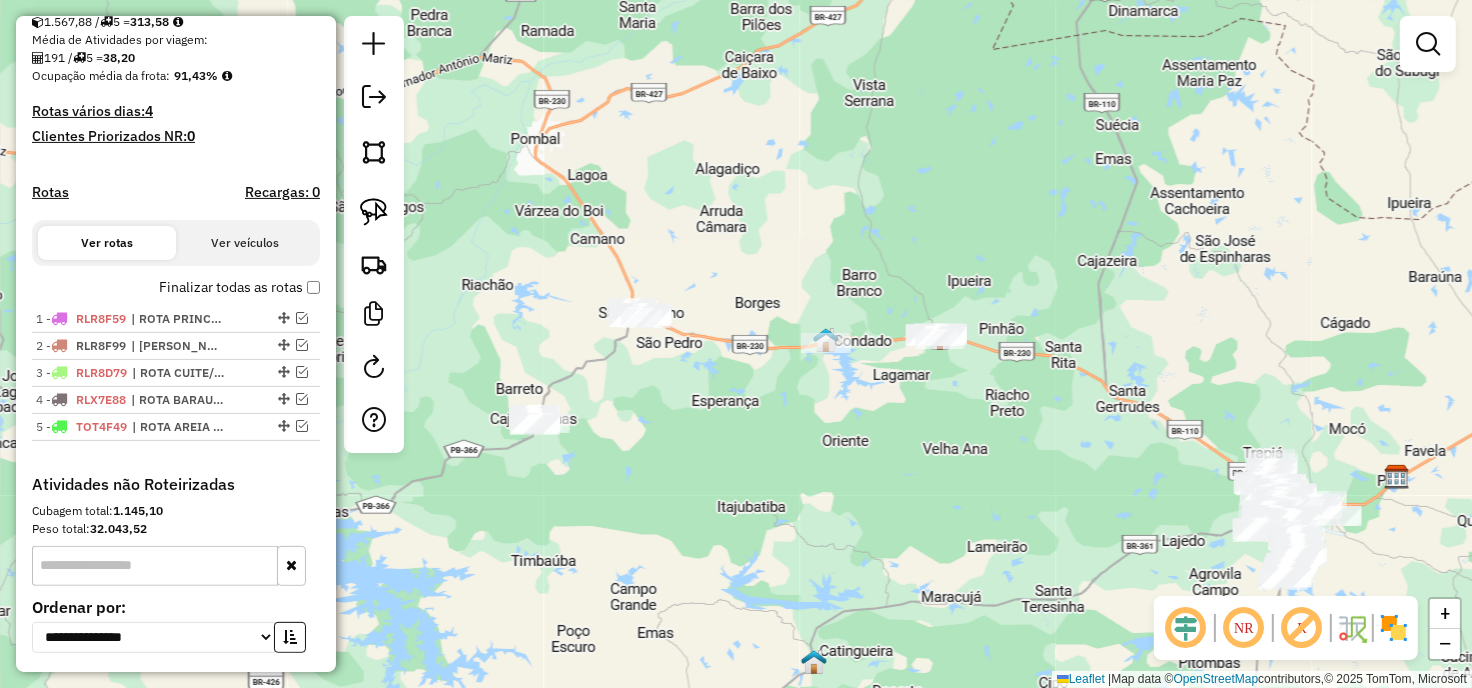 drag, startPoint x: 688, startPoint y: 404, endPoint x: 697, endPoint y: 415, distance: 14.21267 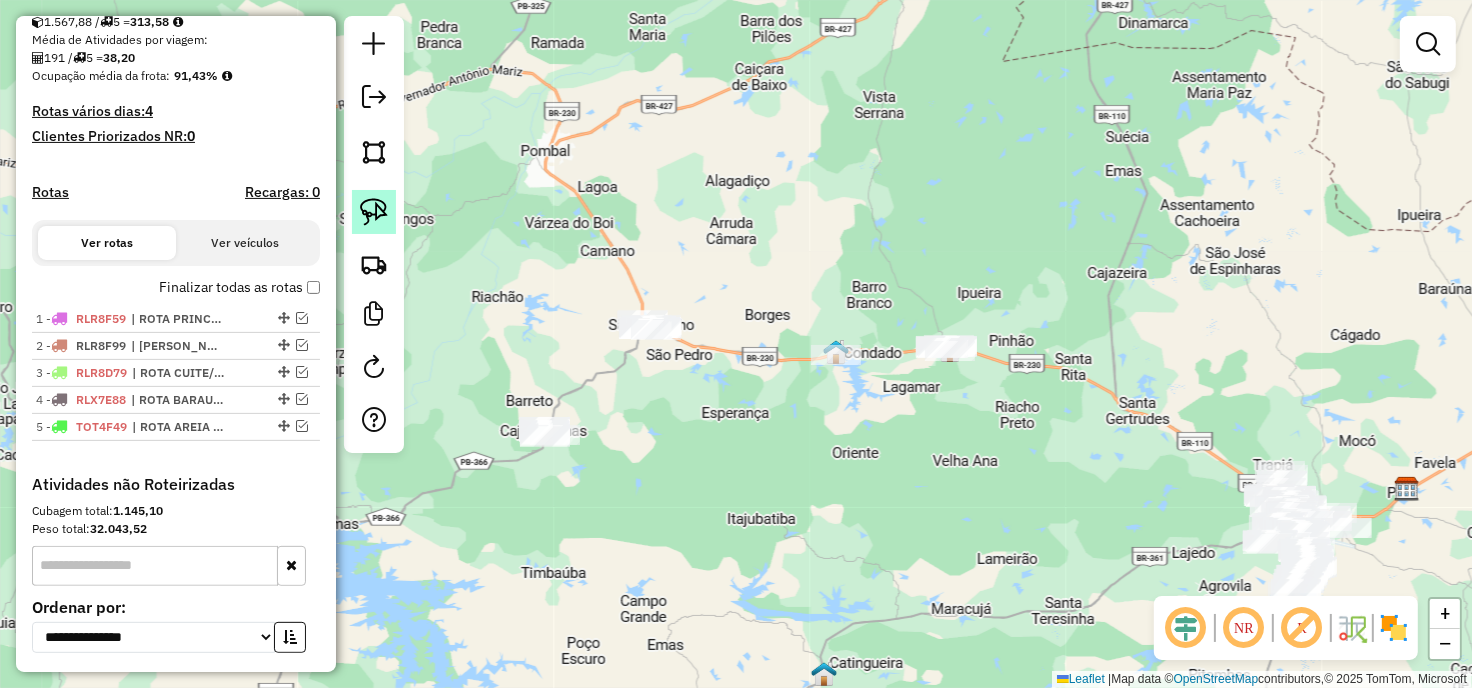 click 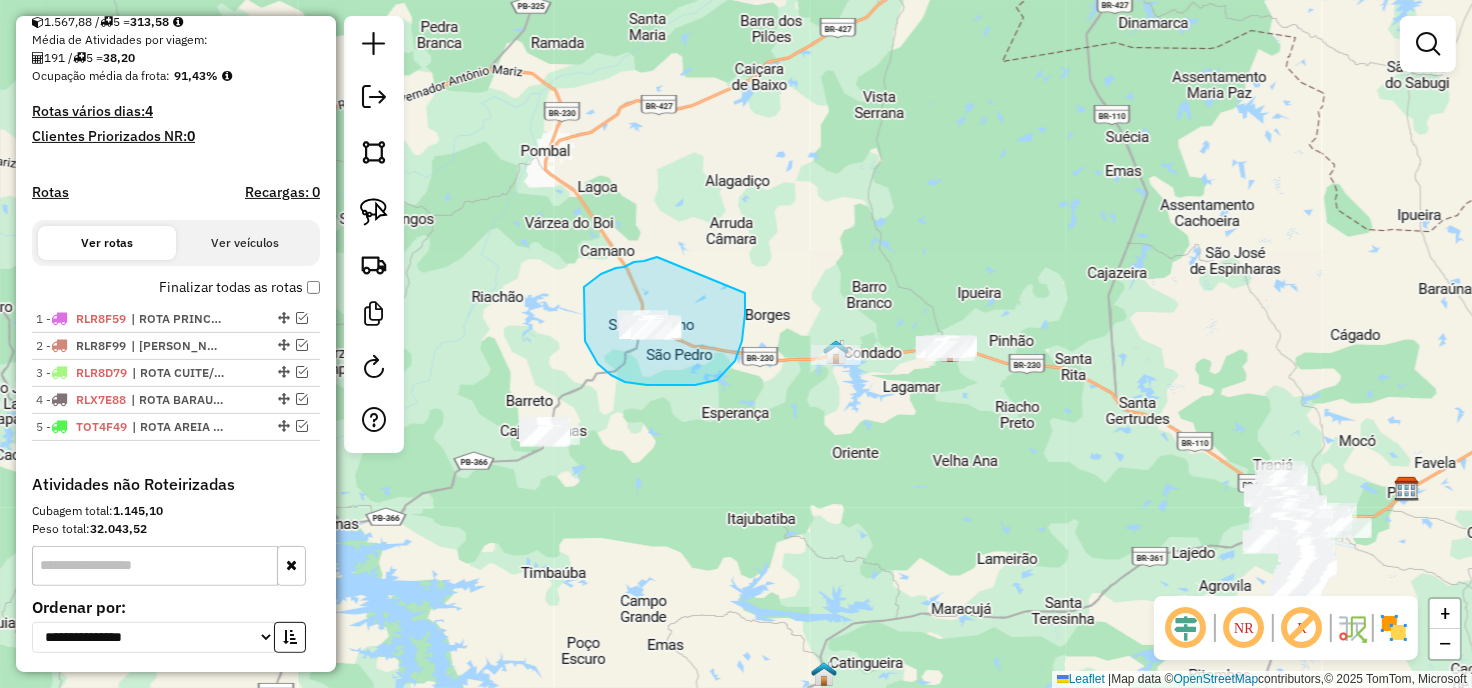 drag, startPoint x: 601, startPoint y: 274, endPoint x: 745, endPoint y: 293, distance: 145.24806 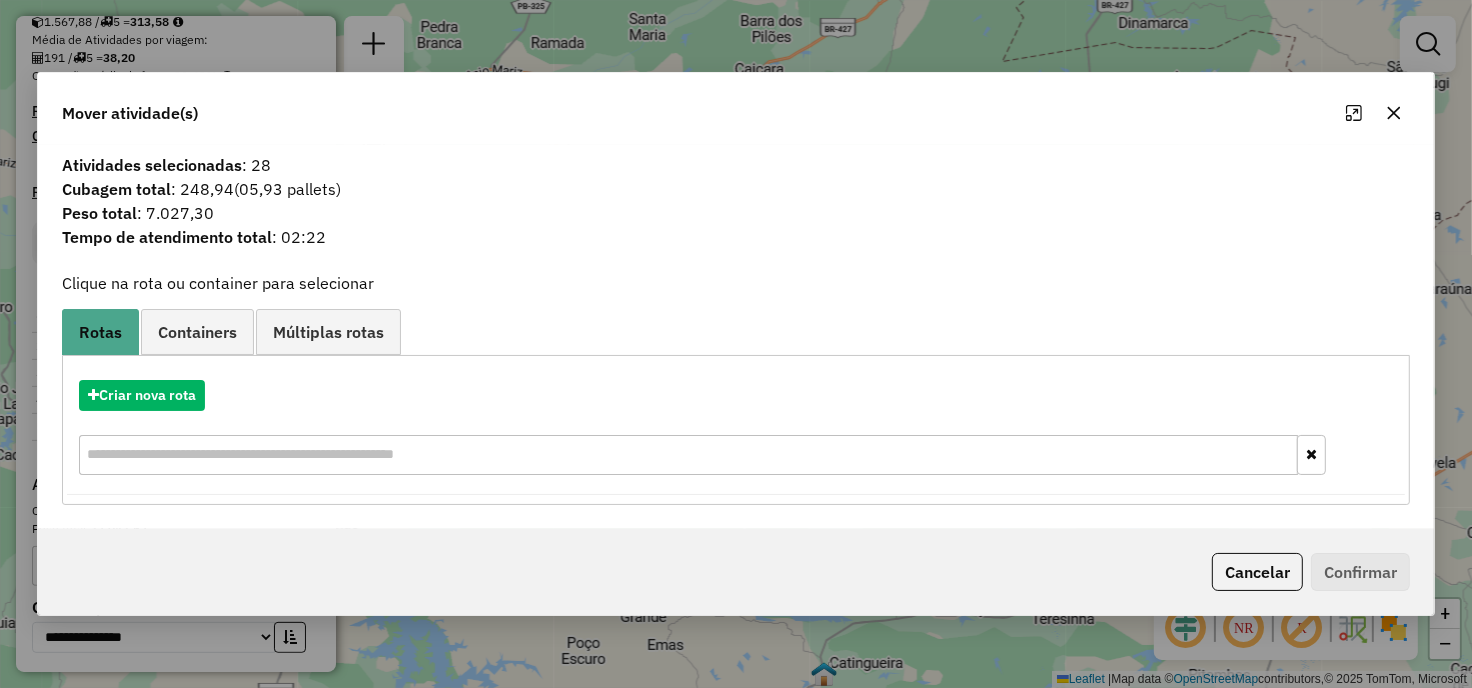 click on "Criar nova rota" at bounding box center [736, 430] 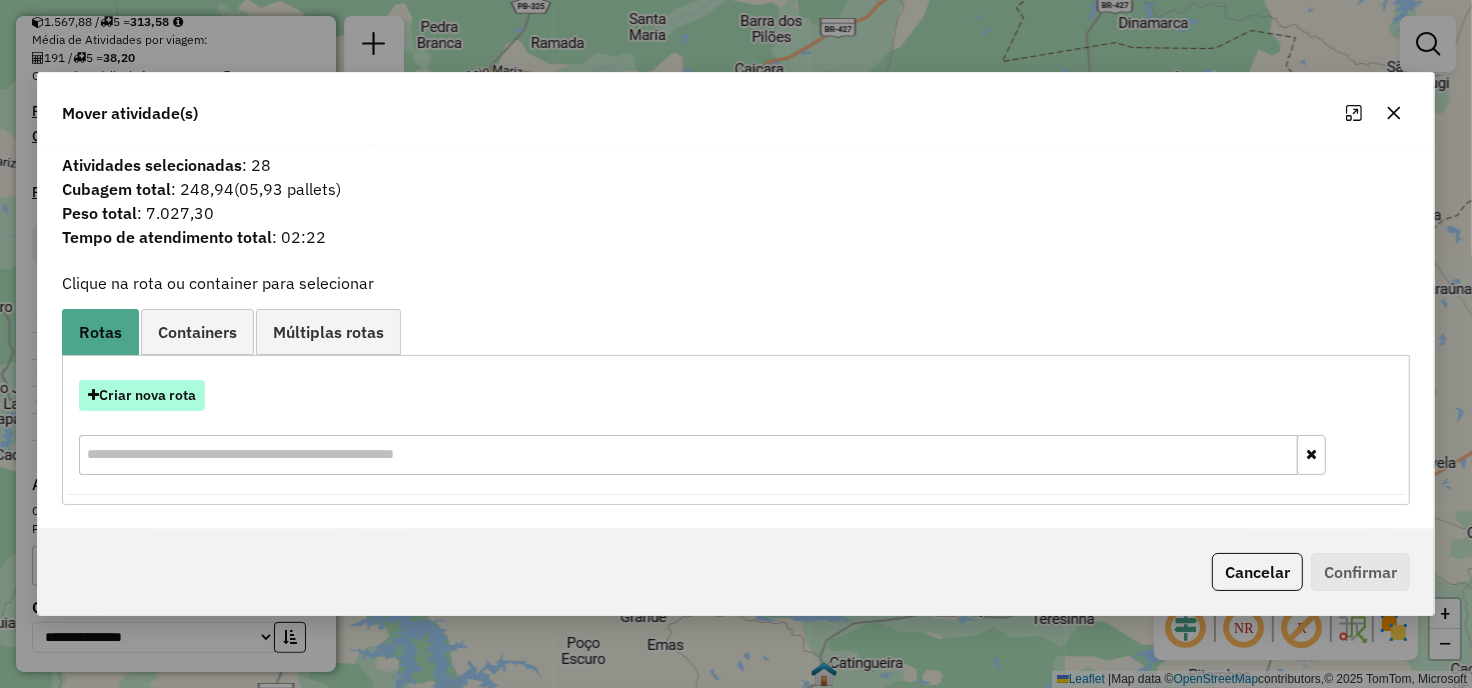 click on "Criar nova rota" at bounding box center [142, 395] 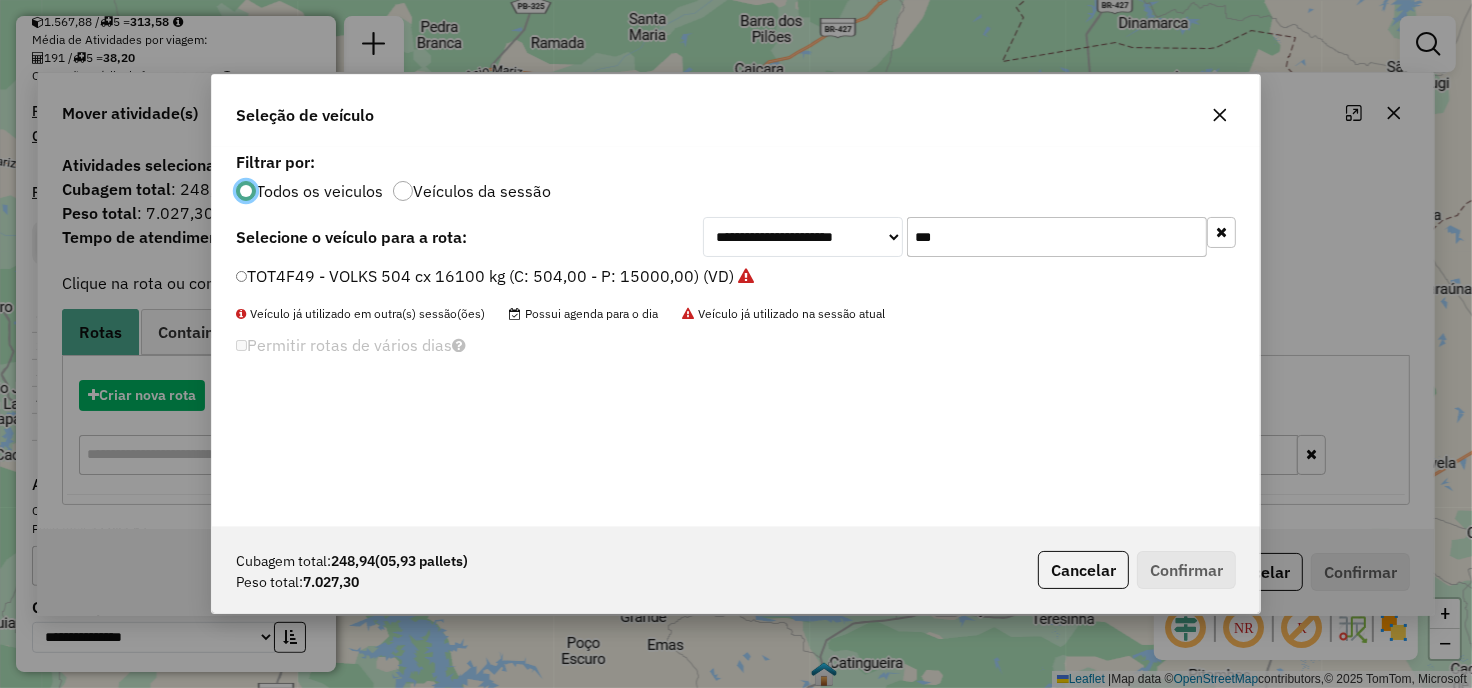 scroll, scrollTop: 11, scrollLeft: 5, axis: both 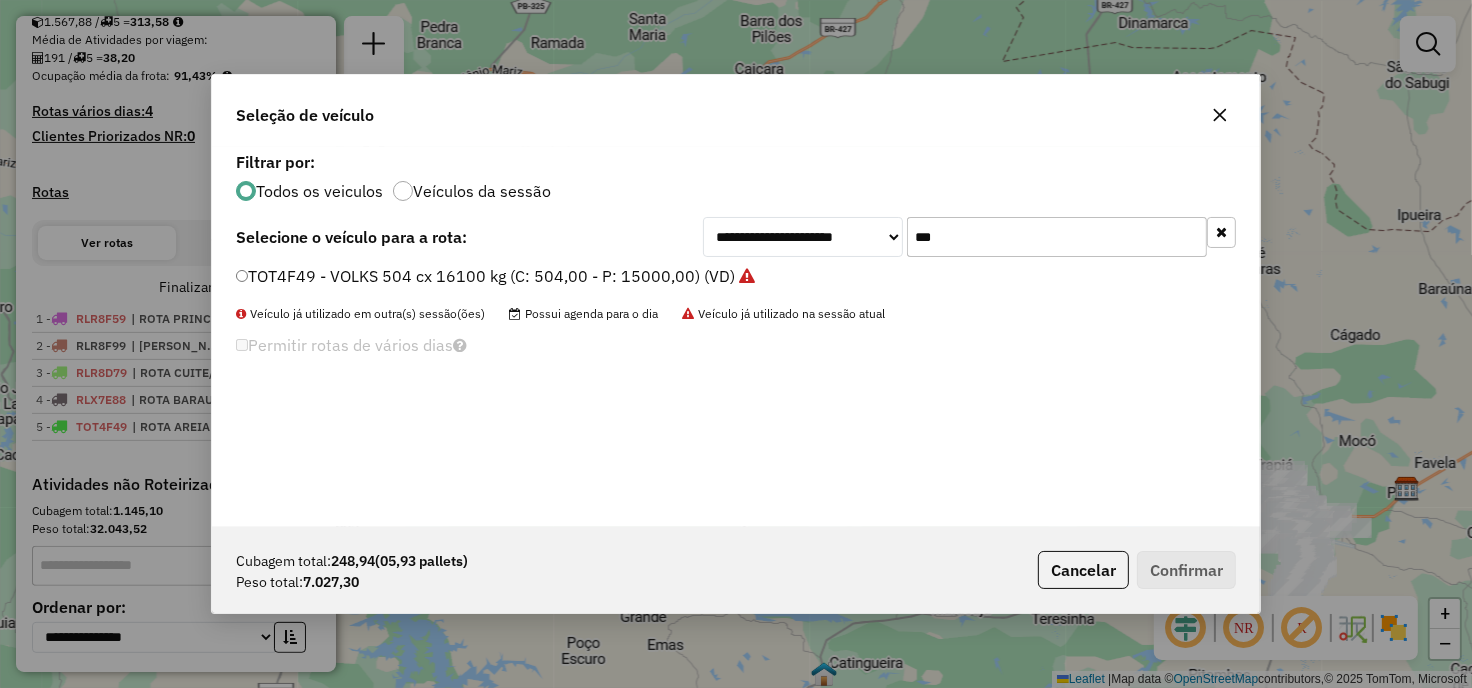 click on "***" 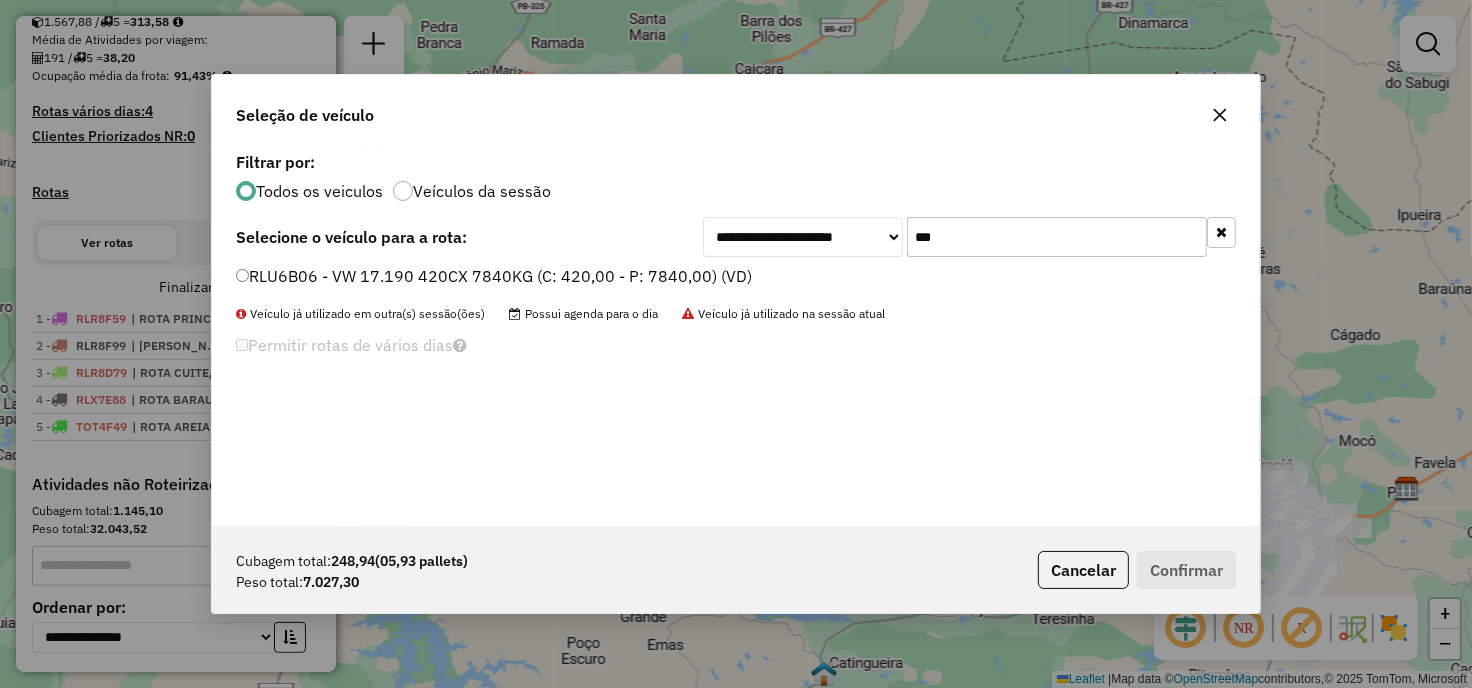 type on "***" 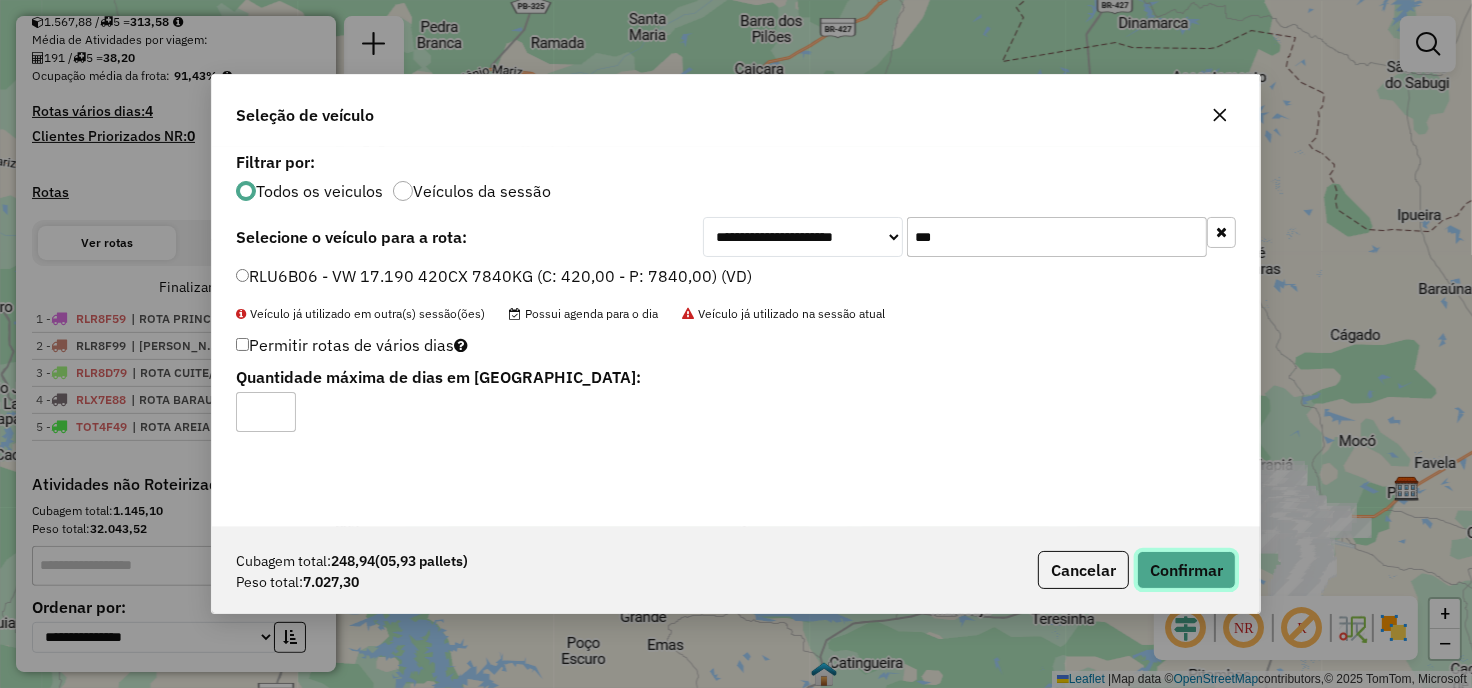 click on "Confirmar" 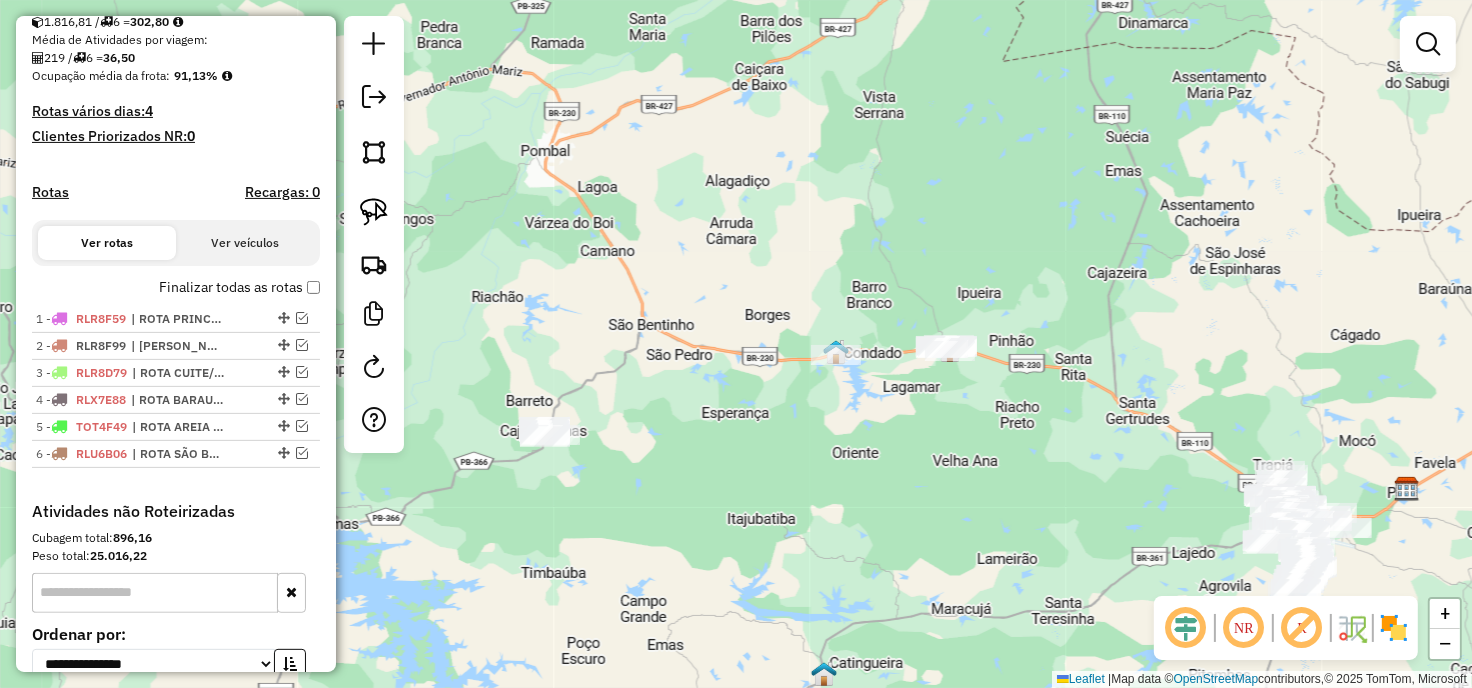 click on "Janela de atendimento Grade de atendimento Capacidade Transportadoras Veículos Cliente Pedidos  Rotas Selecione os dias de semana para filtrar as janelas de atendimento  Seg   Ter   Qua   Qui   Sex   Sáb   Dom  Informe o período da janela de atendimento: De: Até:  Filtrar exatamente a janela do cliente  Considerar janela de atendimento padrão  Selecione os dias de semana para filtrar as grades de atendimento  Seg   Ter   Qua   Qui   Sex   Sáb   Dom   Considerar clientes sem dia de atendimento cadastrado  Clientes fora do dia de atendimento selecionado Filtrar as atividades entre os valores definidos abaixo:  Peso mínimo:   Peso máximo:   Cubagem mínima:   Cubagem máxima:   De:   Até:  Filtrar as atividades entre o tempo de atendimento definido abaixo:  De:   Até:   Considerar capacidade total dos clientes não roteirizados Transportadora: Selecione um ou mais itens Tipo de veículo: Selecione um ou mais itens Veículo: Selecione um ou mais itens Motorista: Selecione um ou mais itens Nome: Rótulo:" 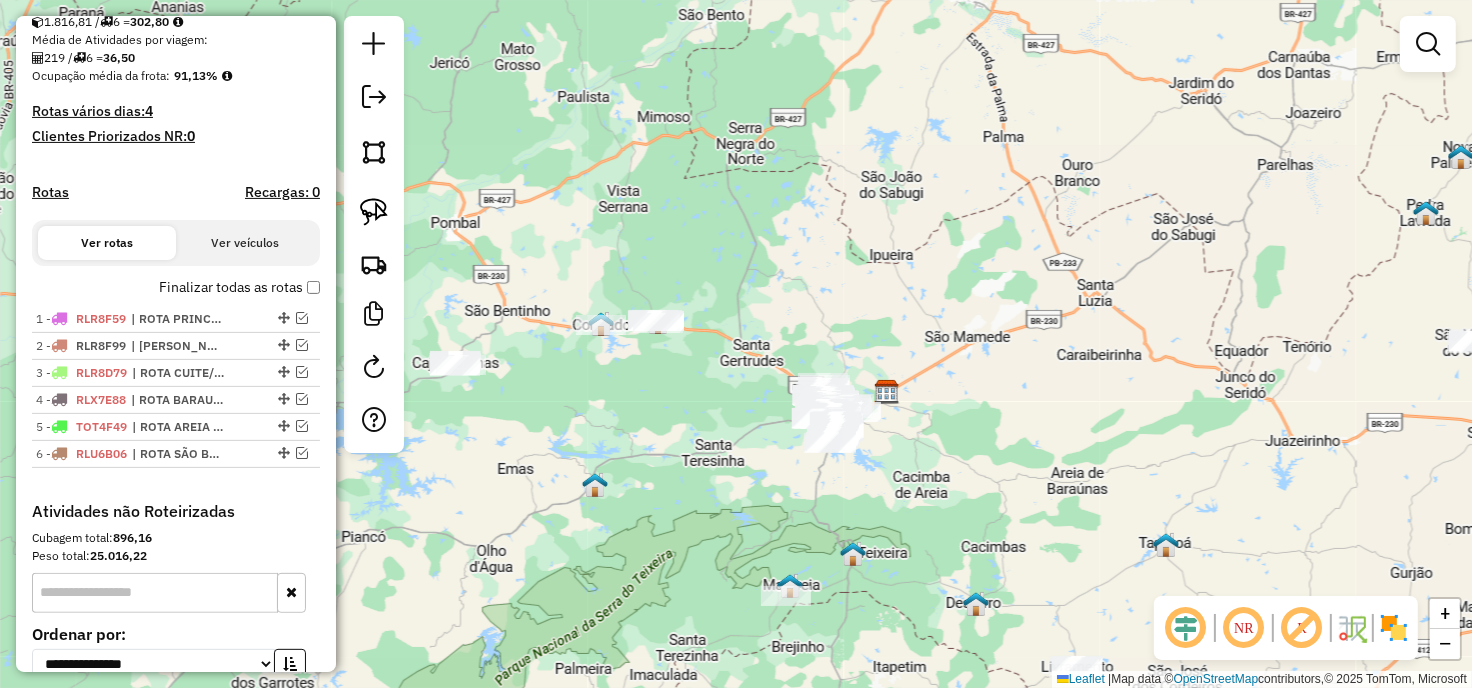drag, startPoint x: 605, startPoint y: 411, endPoint x: 717, endPoint y: 390, distance: 113.951744 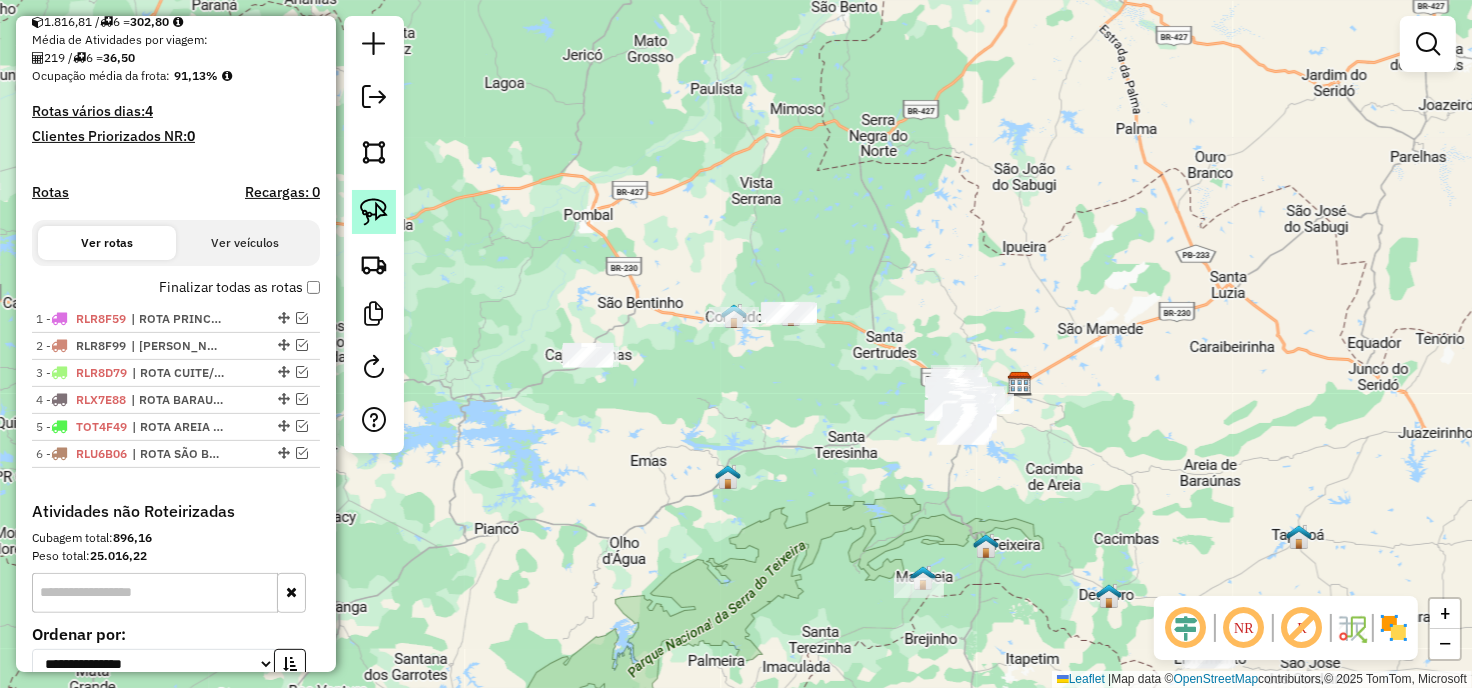 click 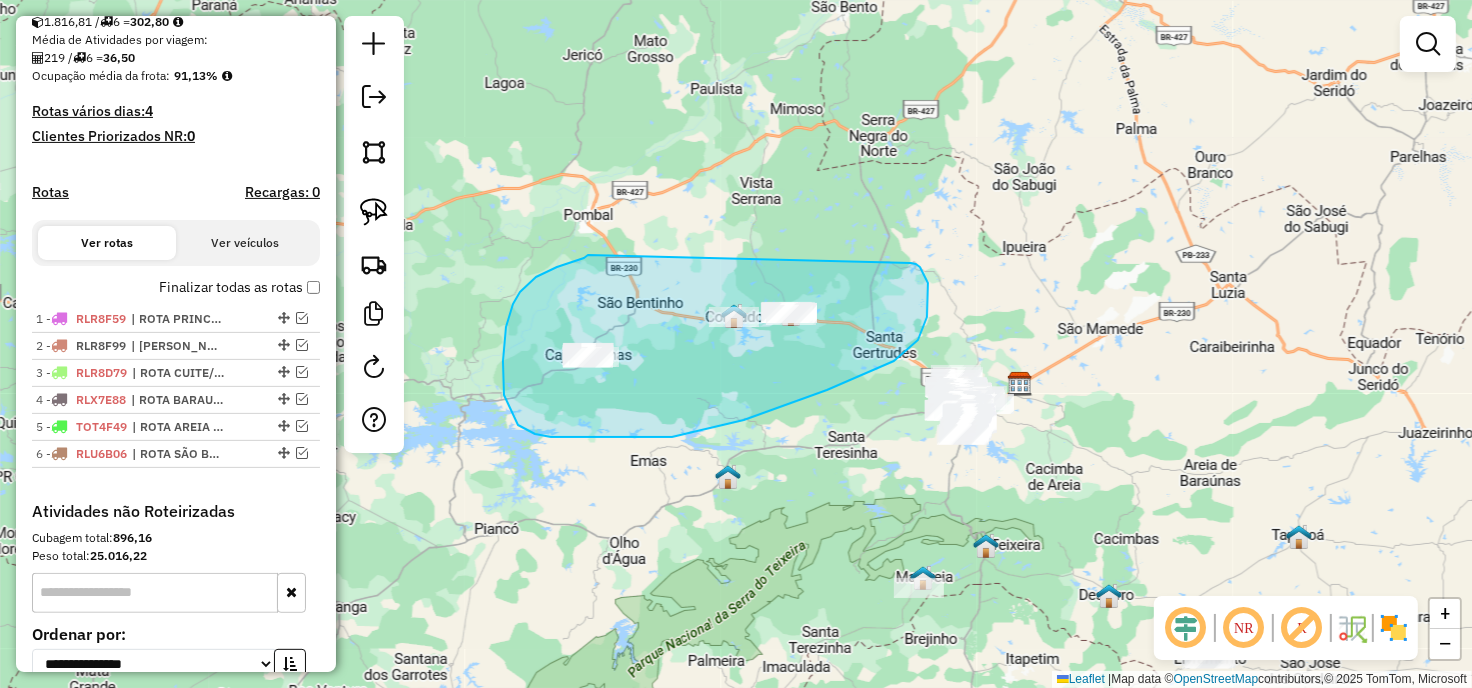 drag, startPoint x: 588, startPoint y: 255, endPoint x: 911, endPoint y: 263, distance: 323.09906 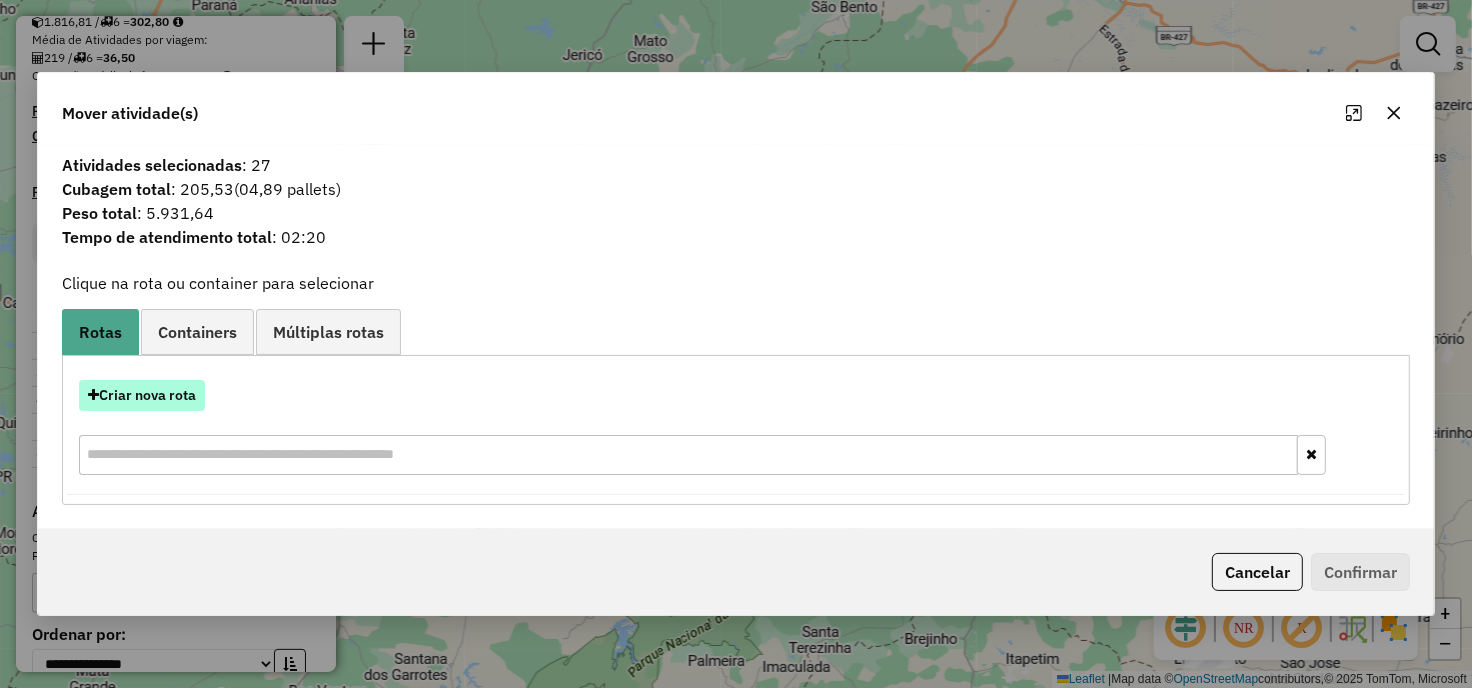 click on "Criar nova rota" at bounding box center [142, 395] 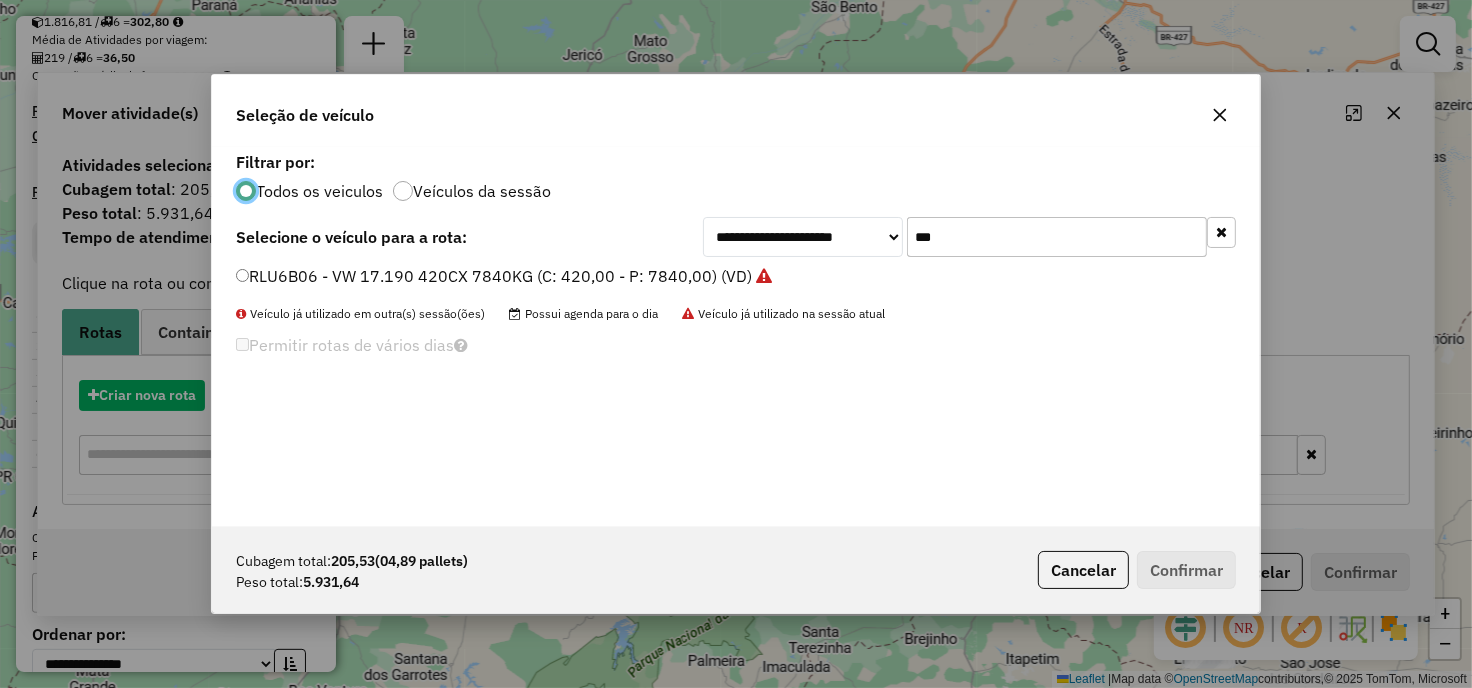 scroll, scrollTop: 11, scrollLeft: 5, axis: both 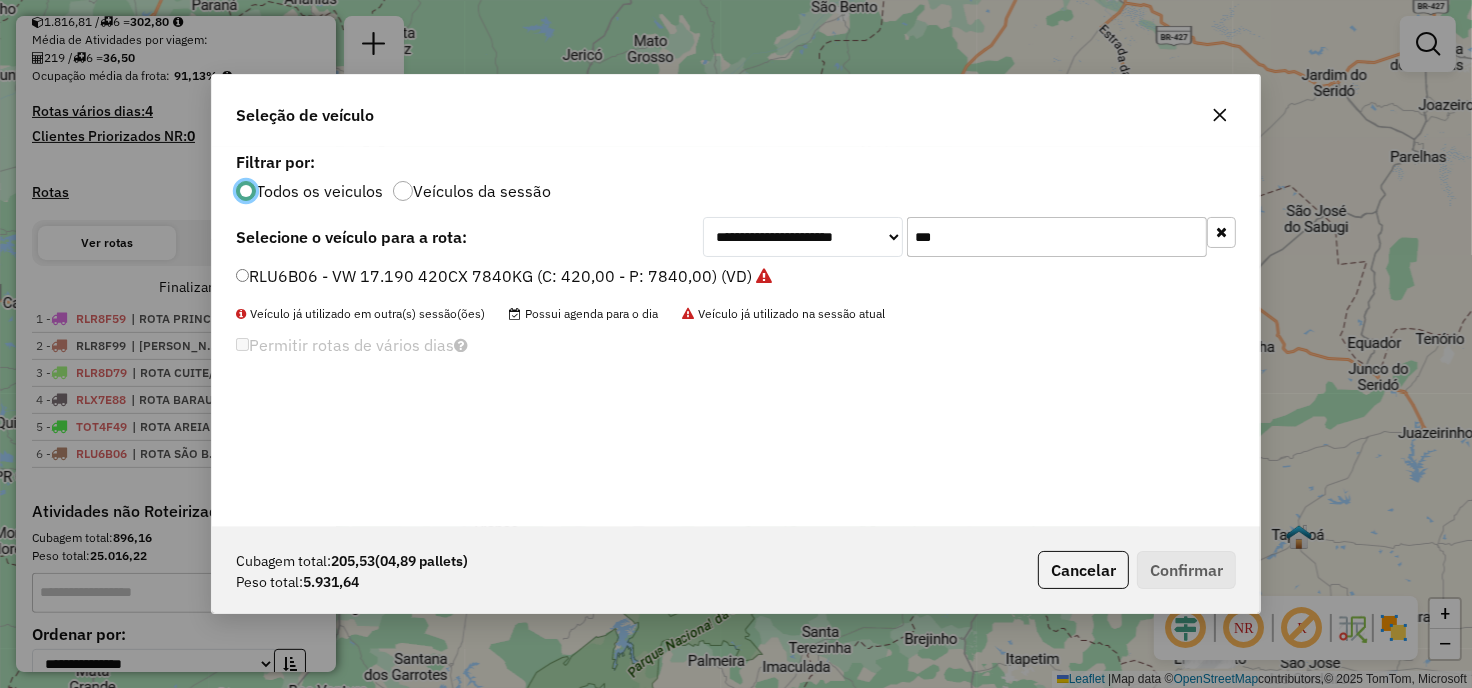 click on "***" 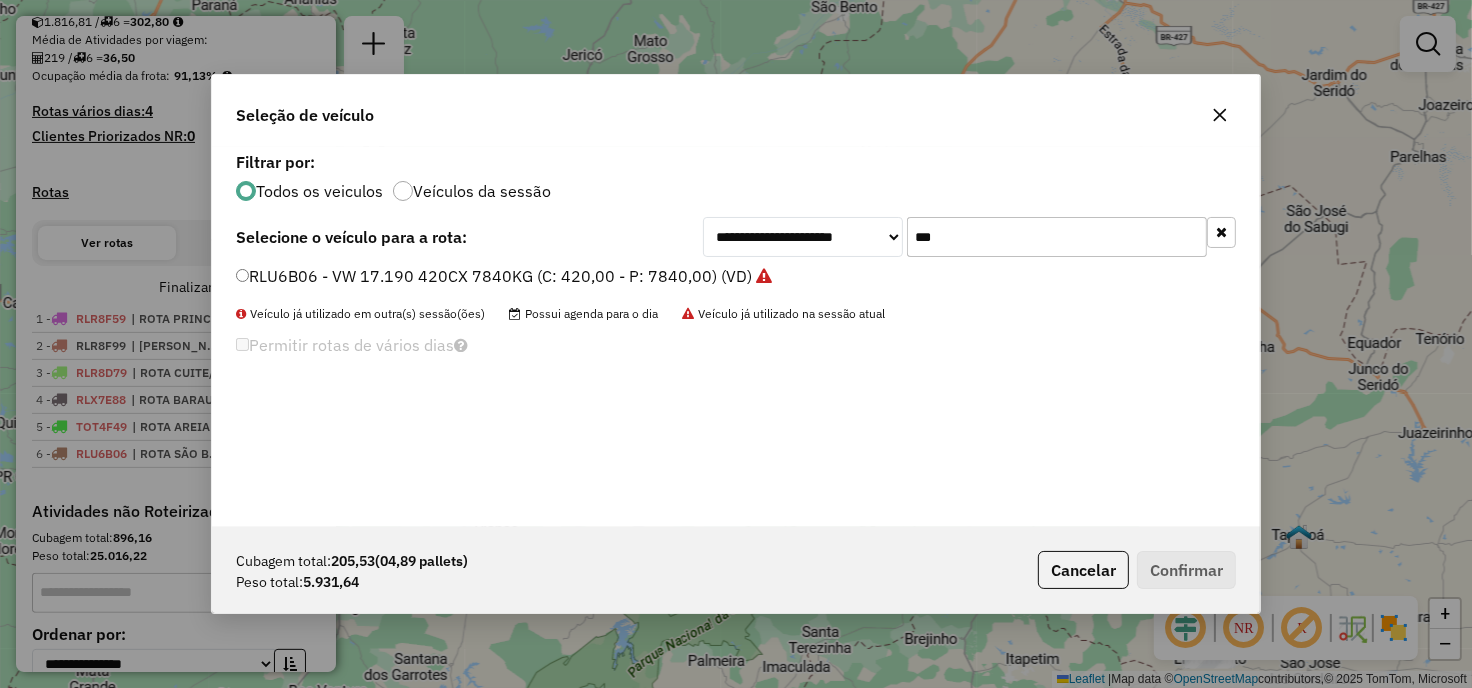 click on "***" 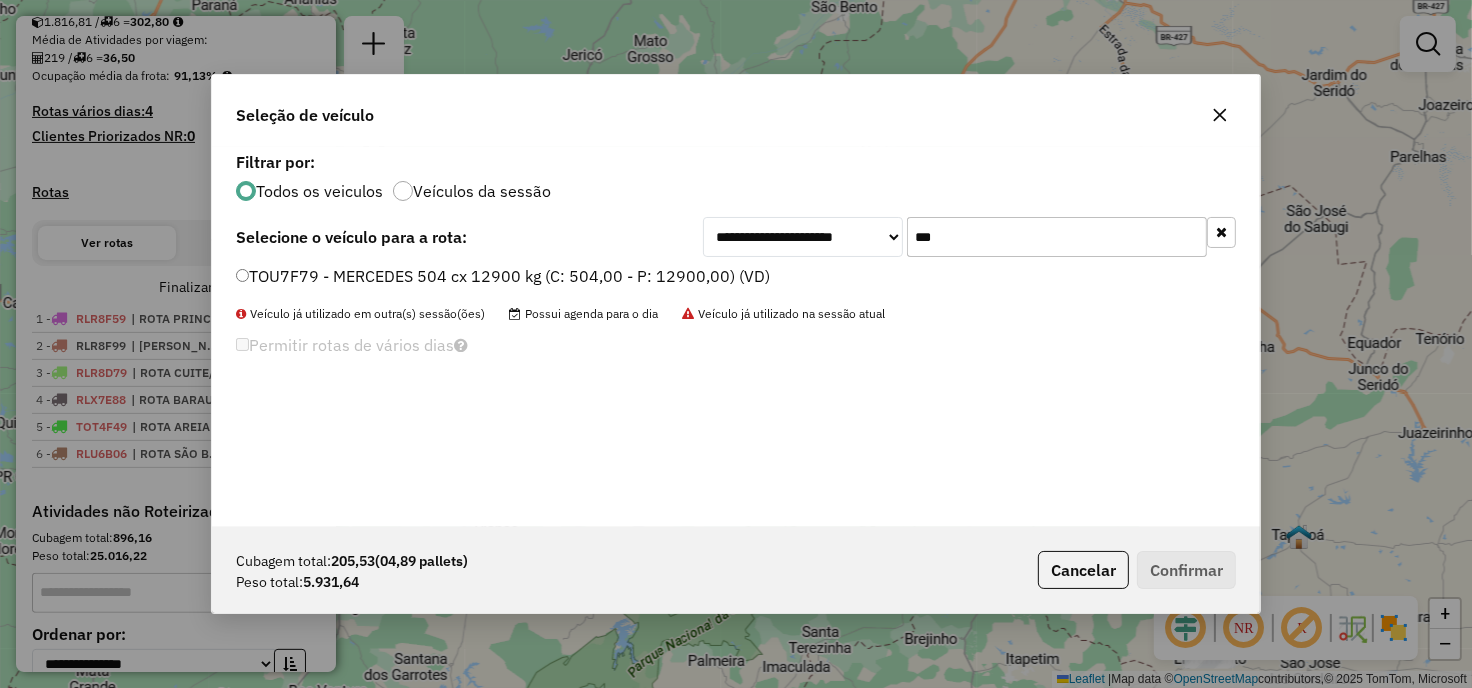 type on "***" 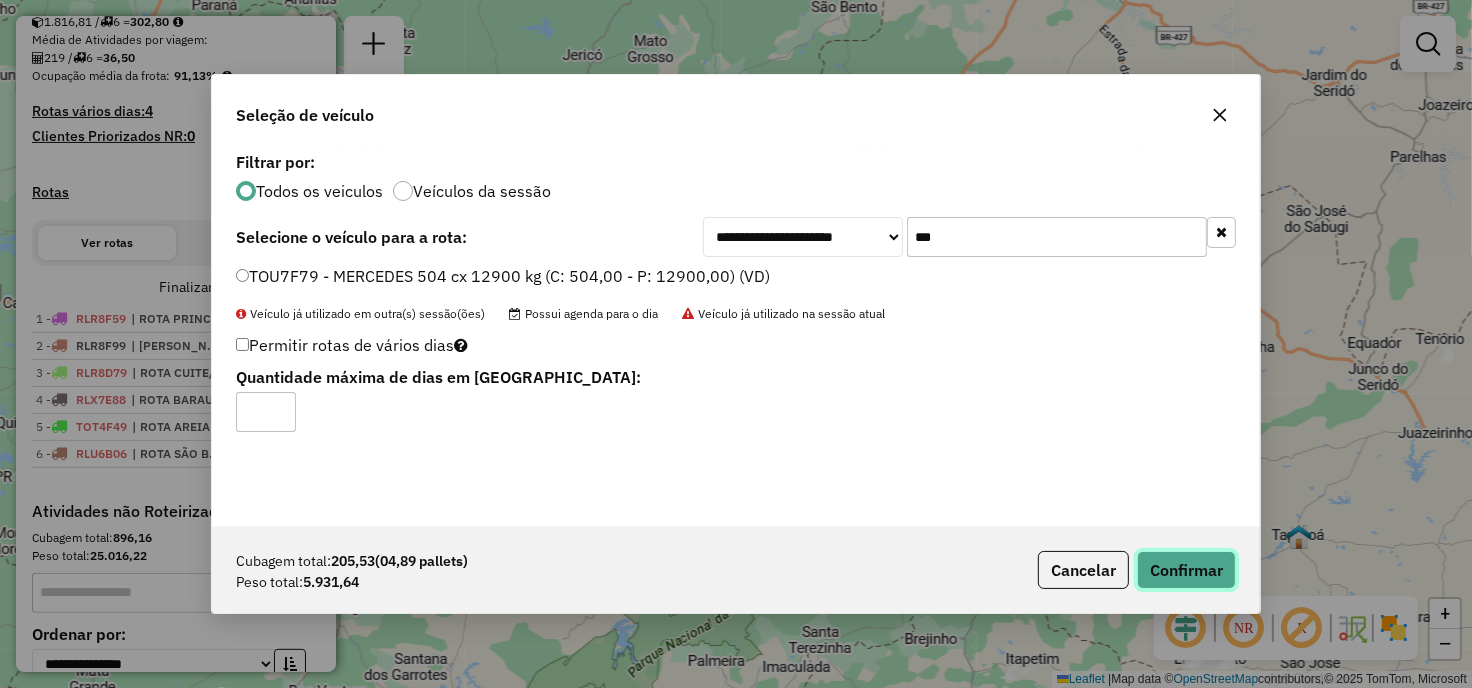 click on "Confirmar" 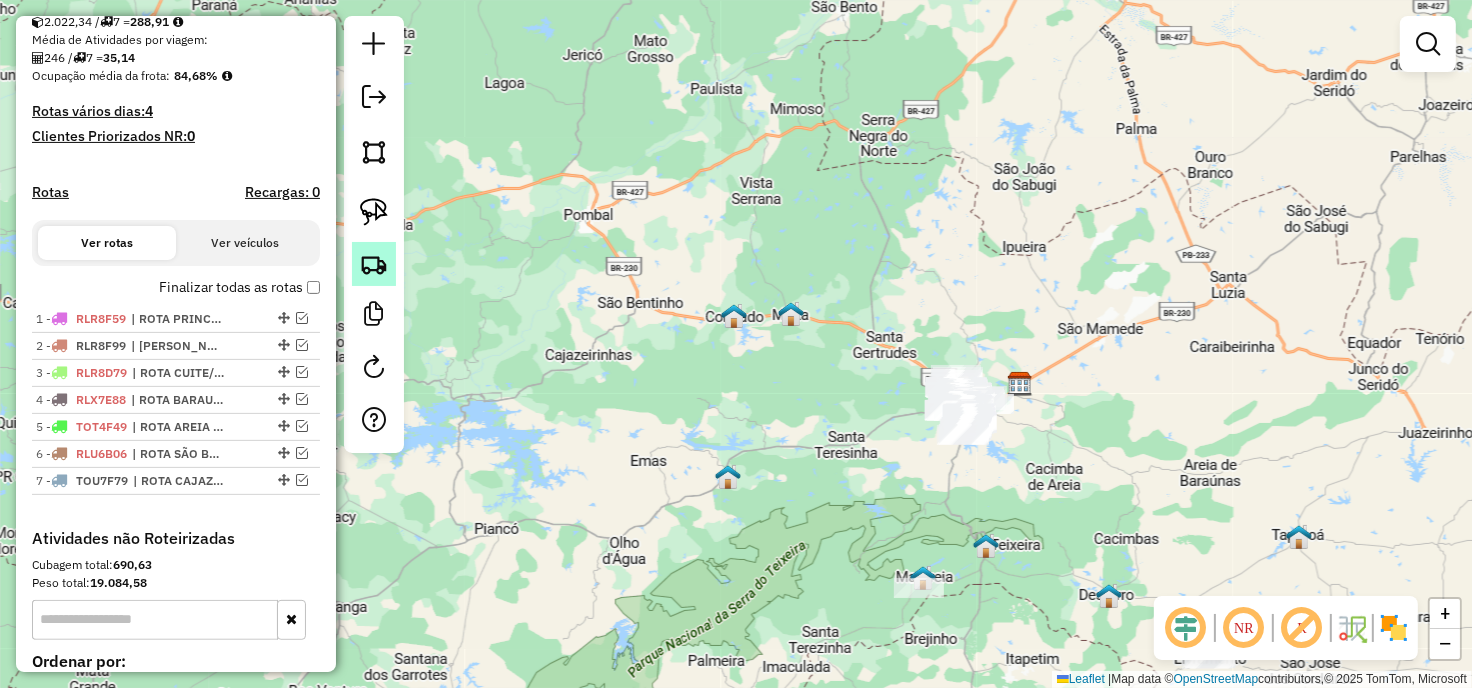 click 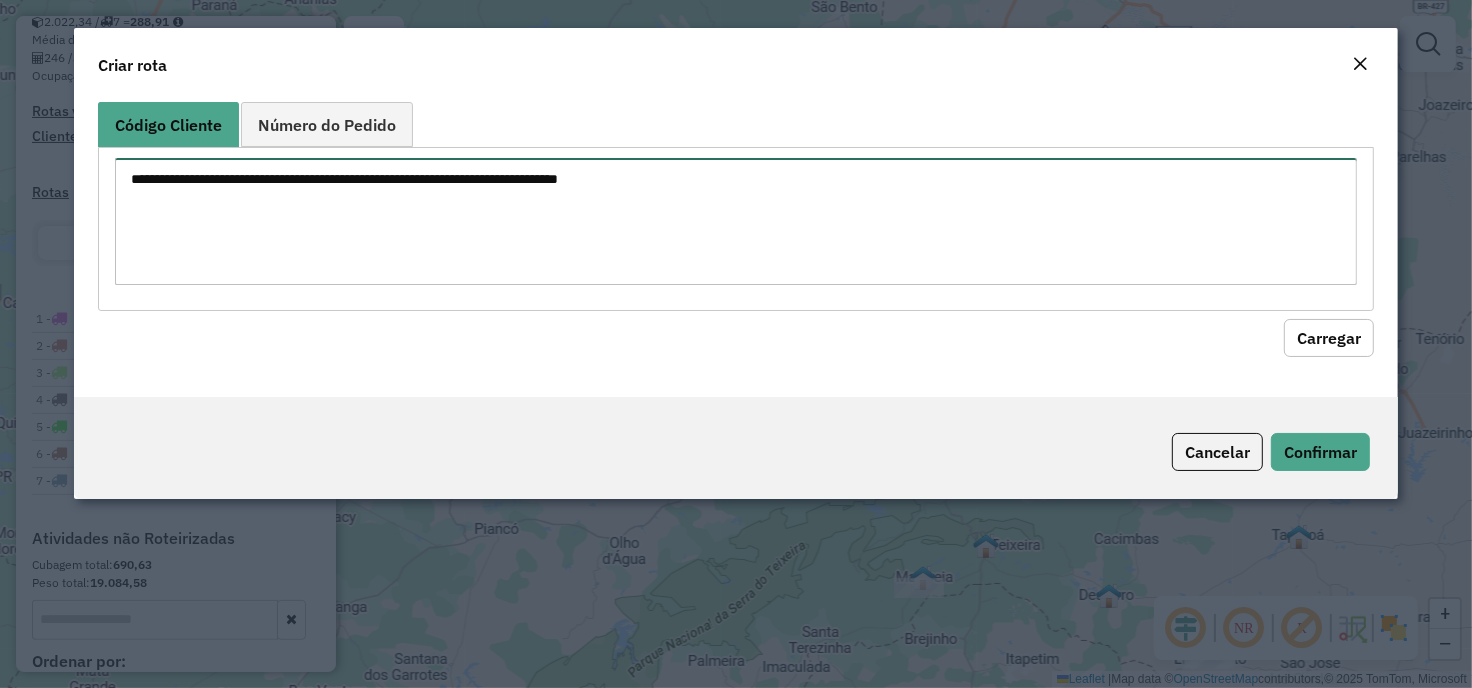 click at bounding box center (736, 221) 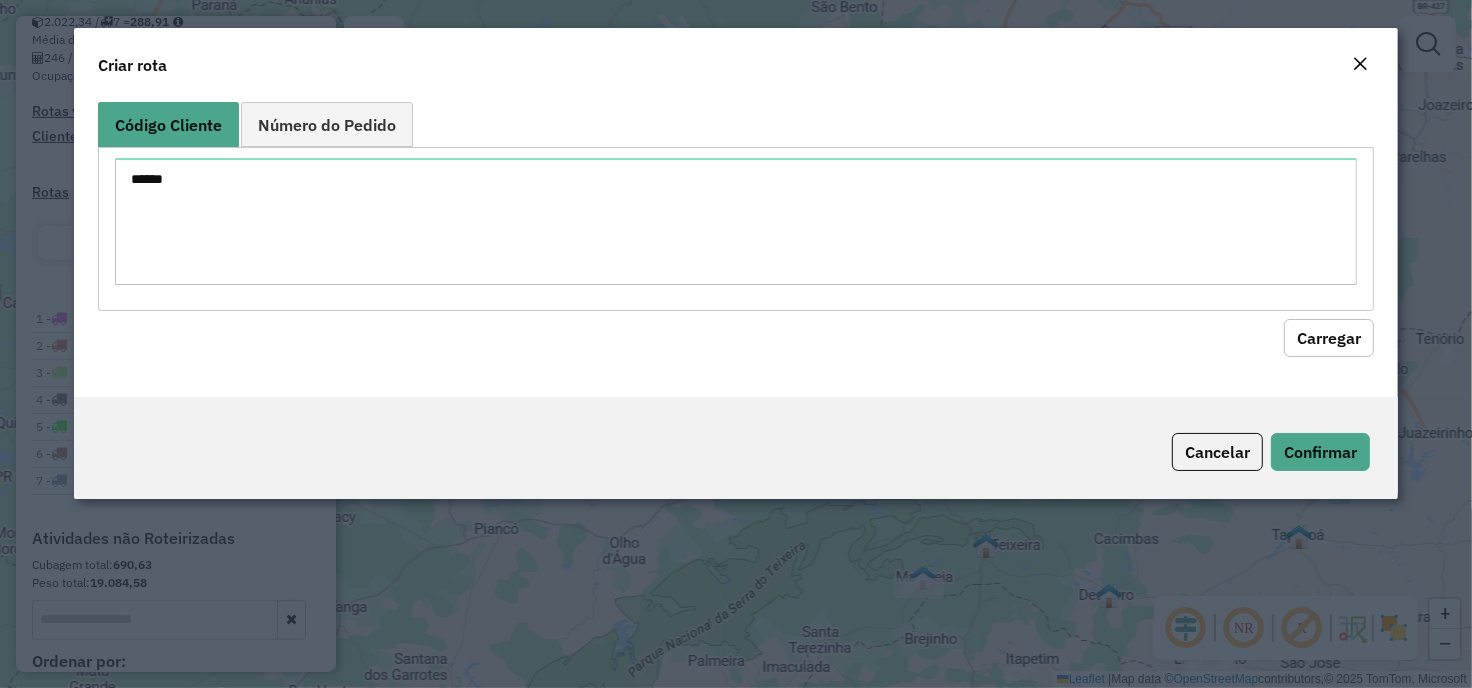 click on "Carregar" 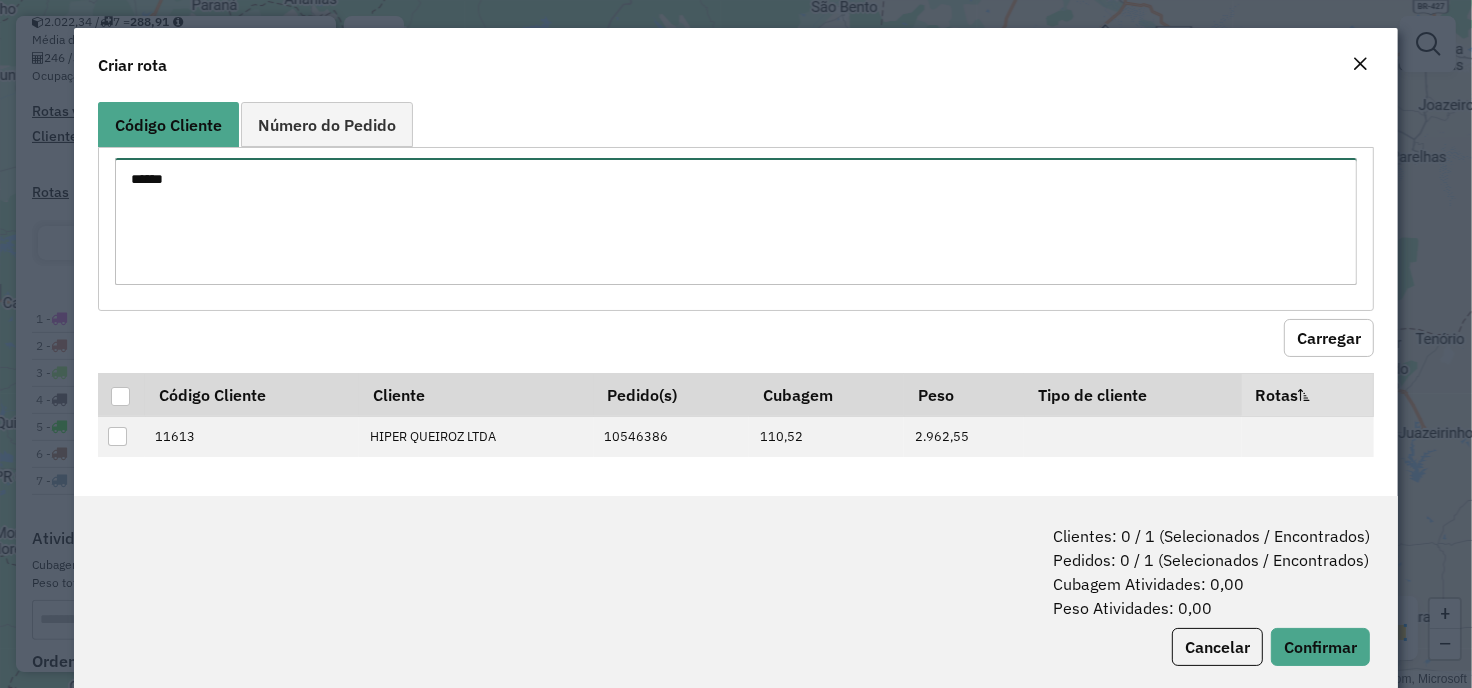 click on "*****" at bounding box center (736, 221) 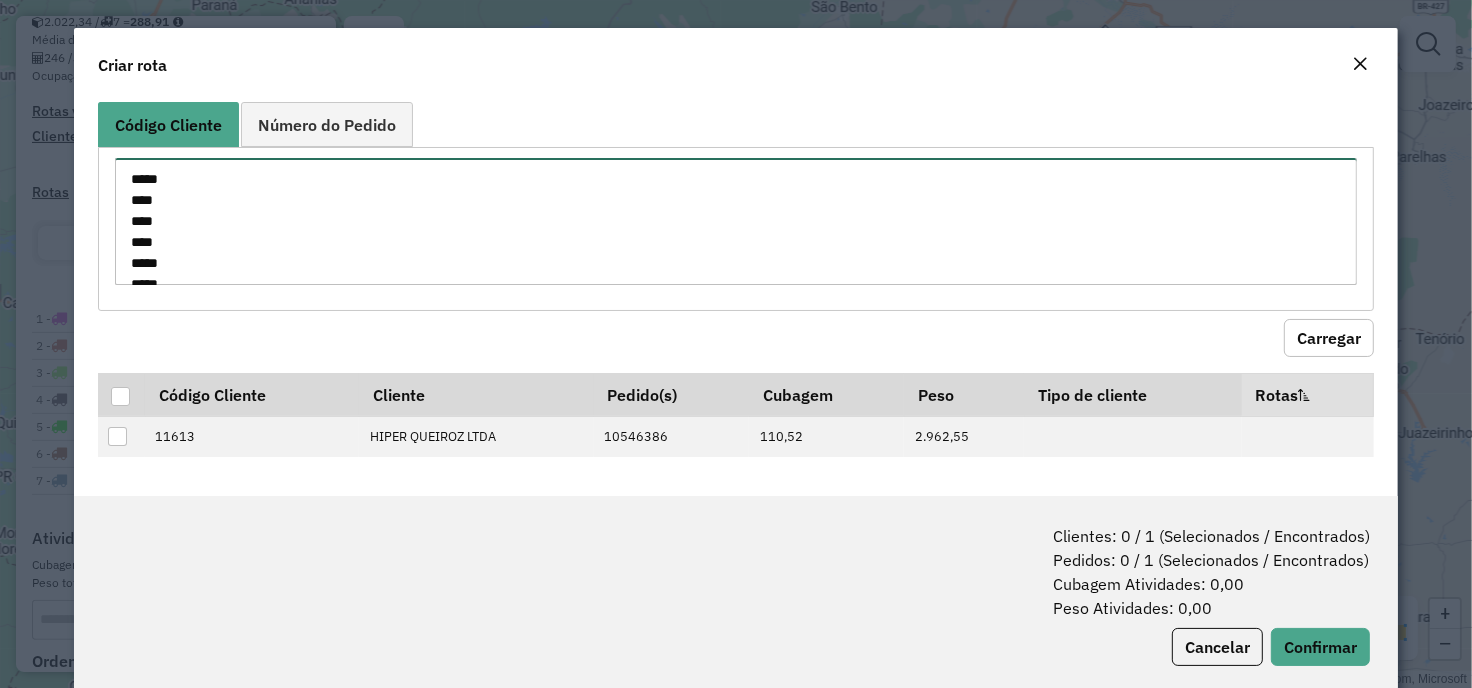 scroll, scrollTop: 30, scrollLeft: 0, axis: vertical 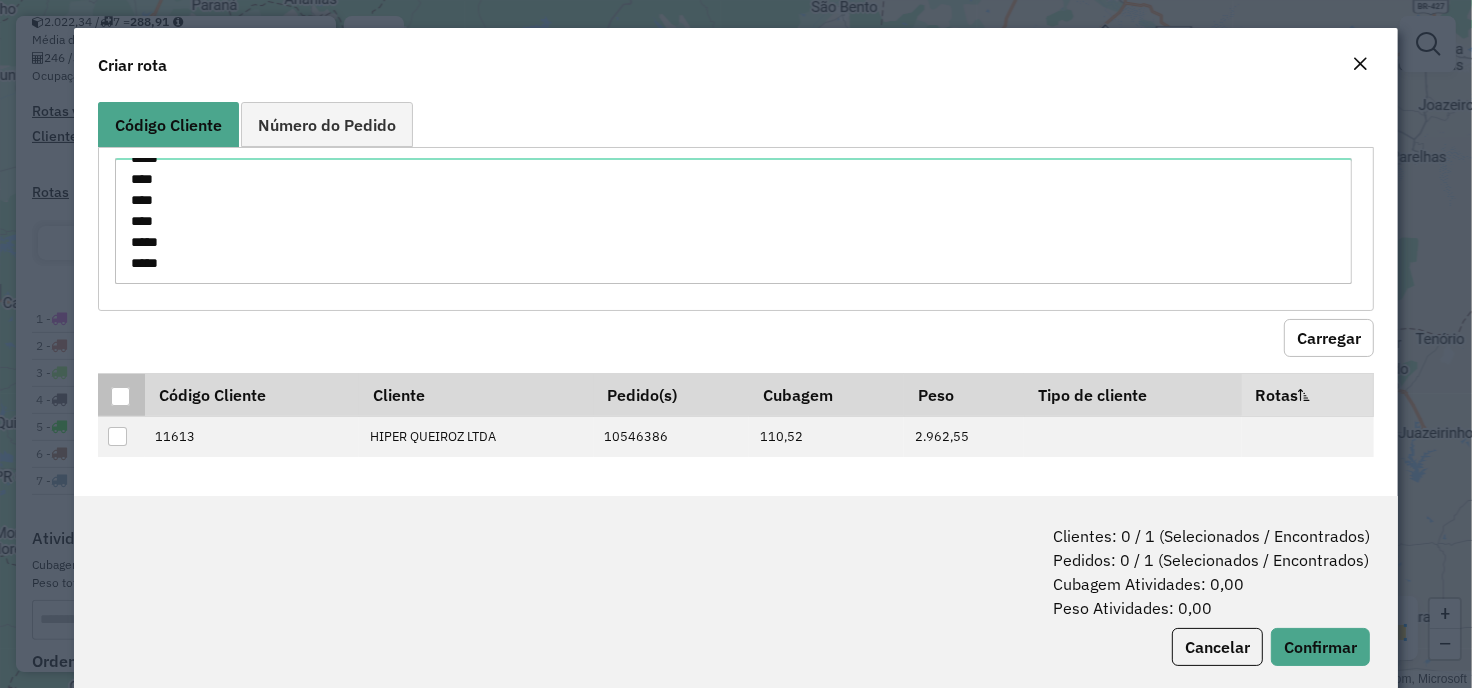 click at bounding box center [120, 396] 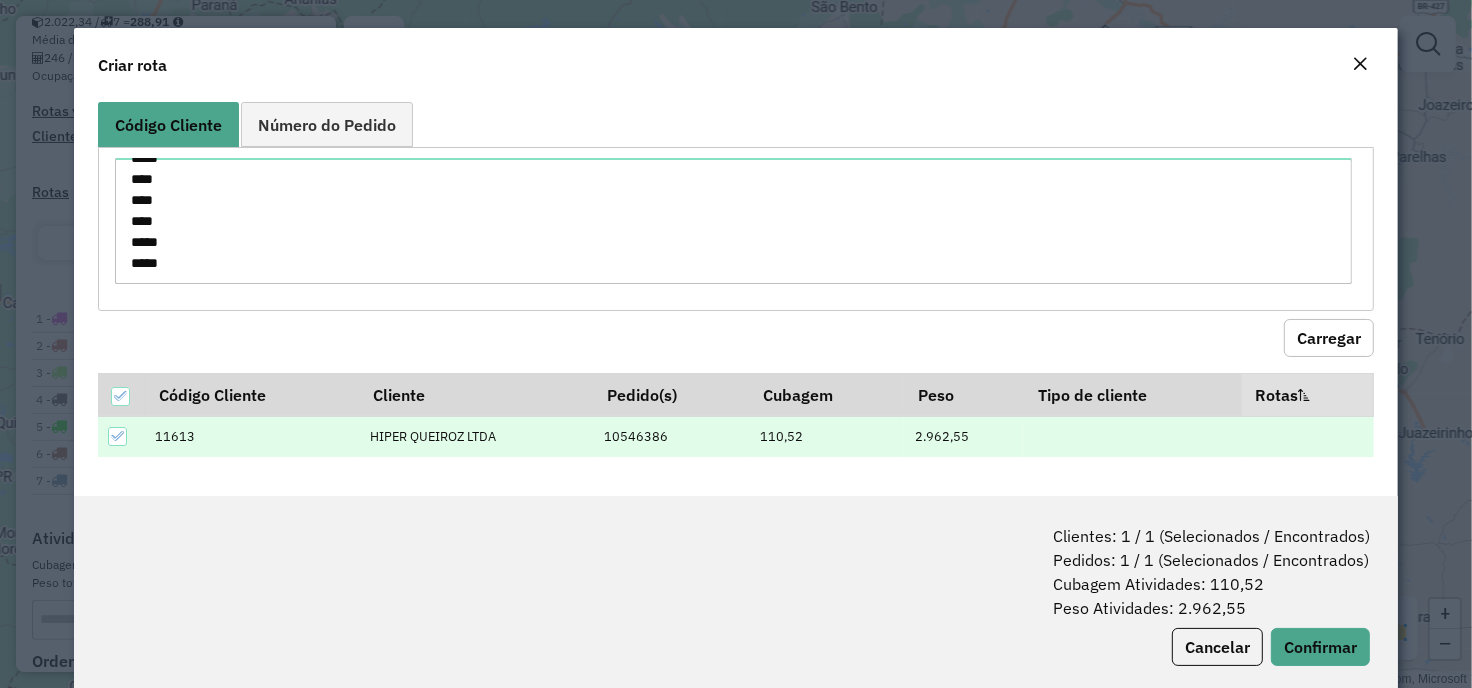 scroll, scrollTop: 42, scrollLeft: 0, axis: vertical 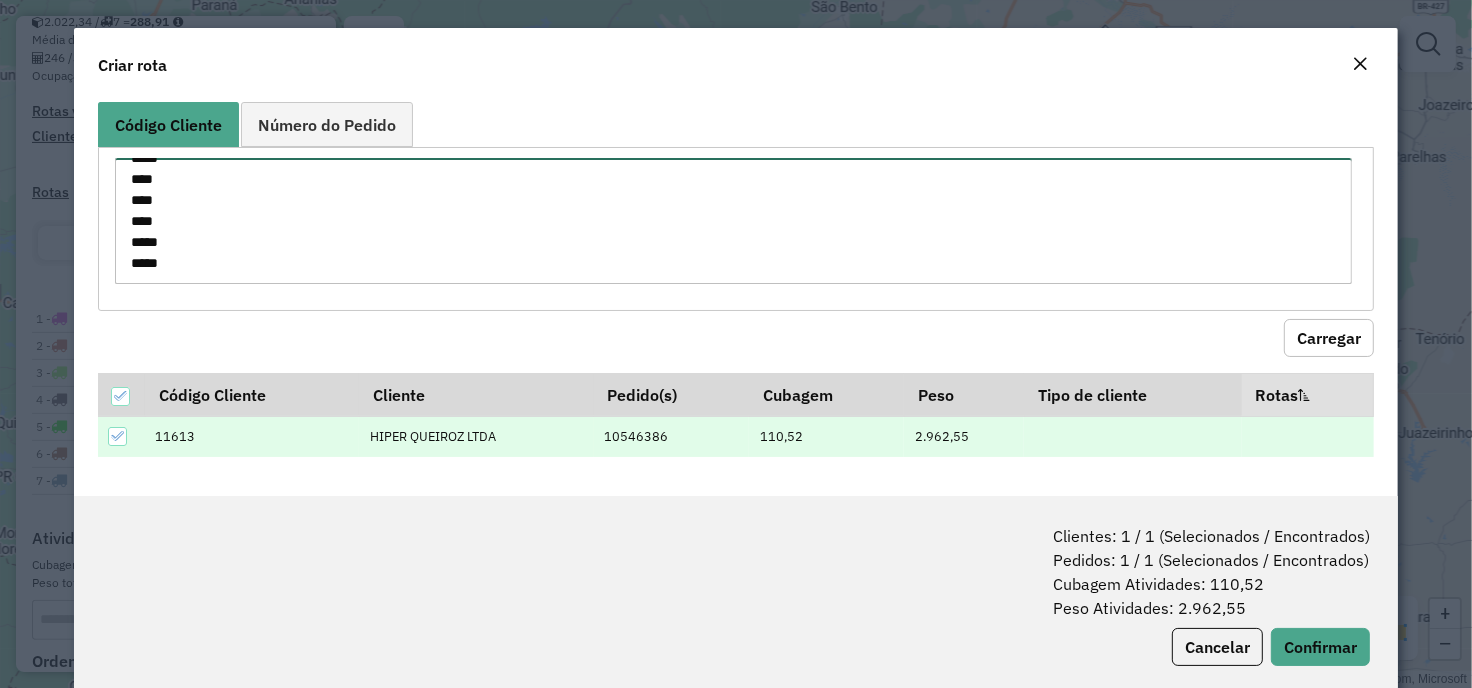 click on "*****
****
****
****
*****
****" at bounding box center (734, 221) 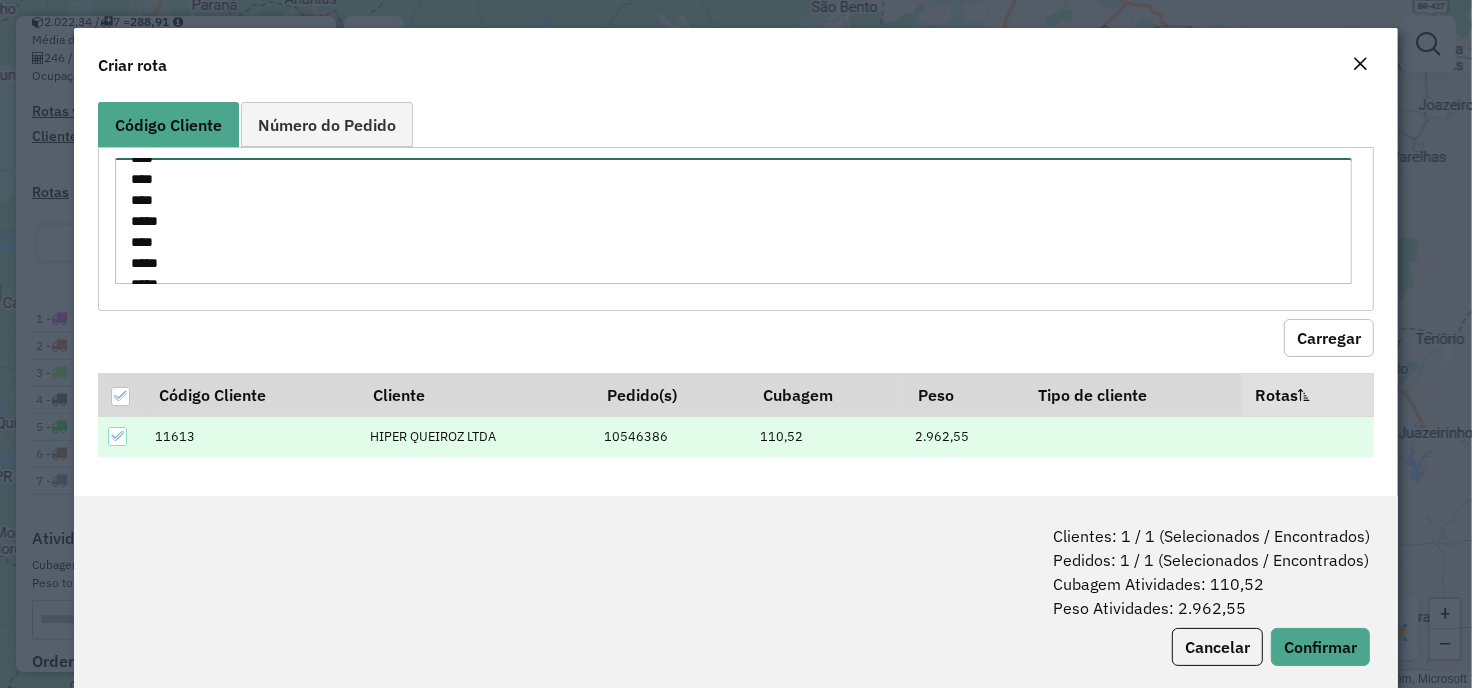 scroll, scrollTop: 113, scrollLeft: 0, axis: vertical 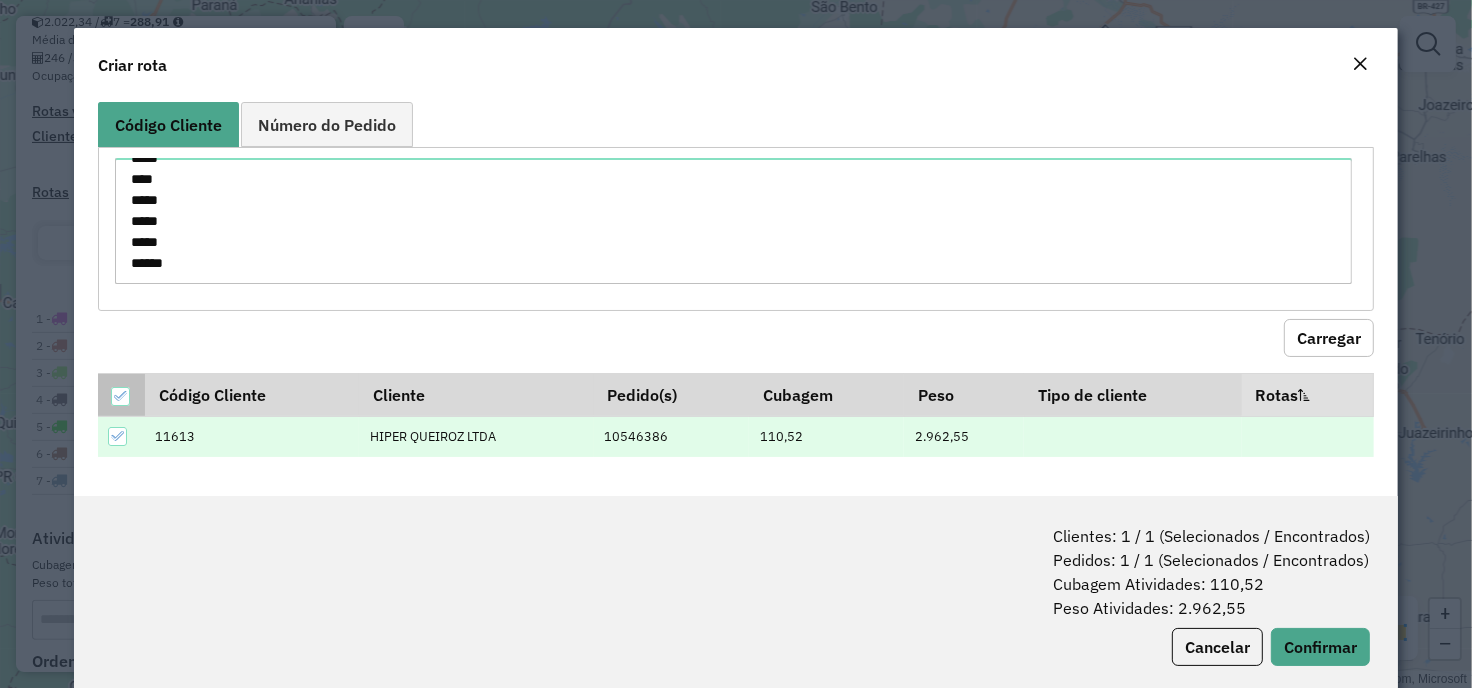 click 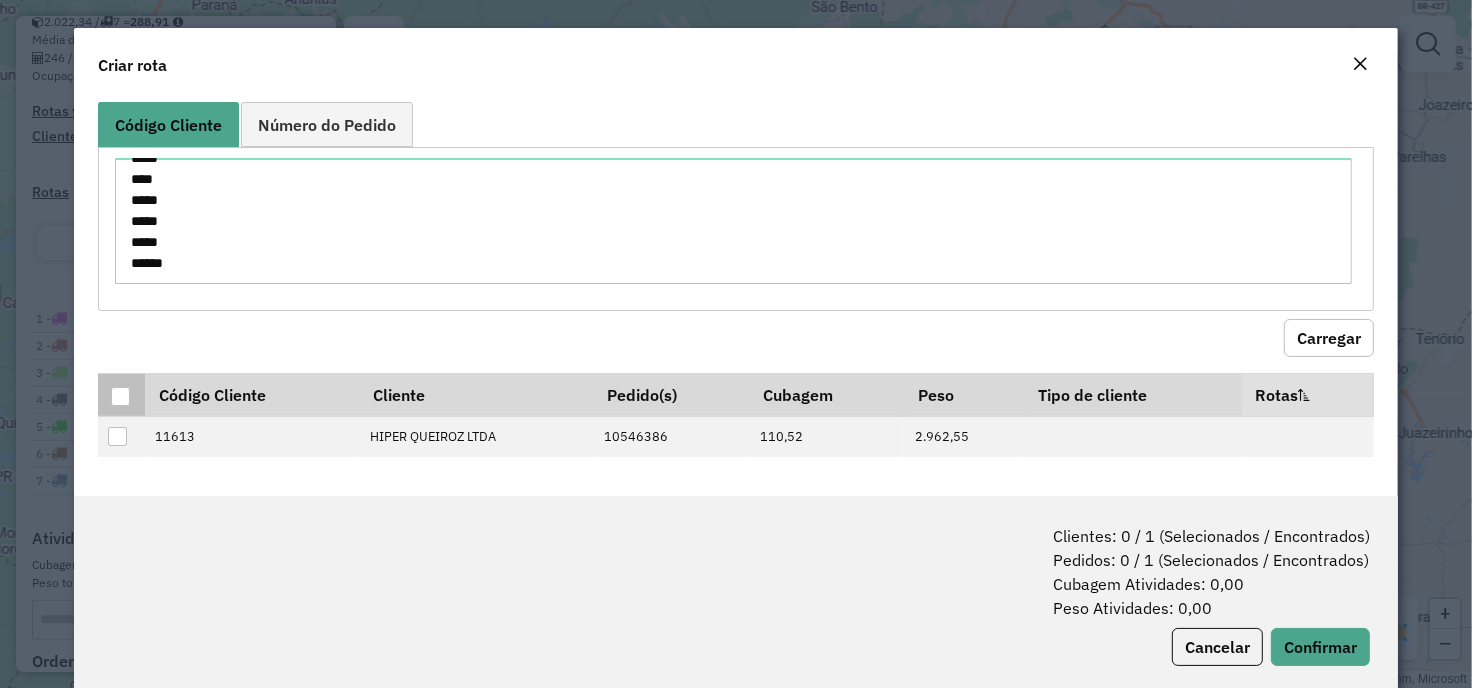 click at bounding box center [120, 396] 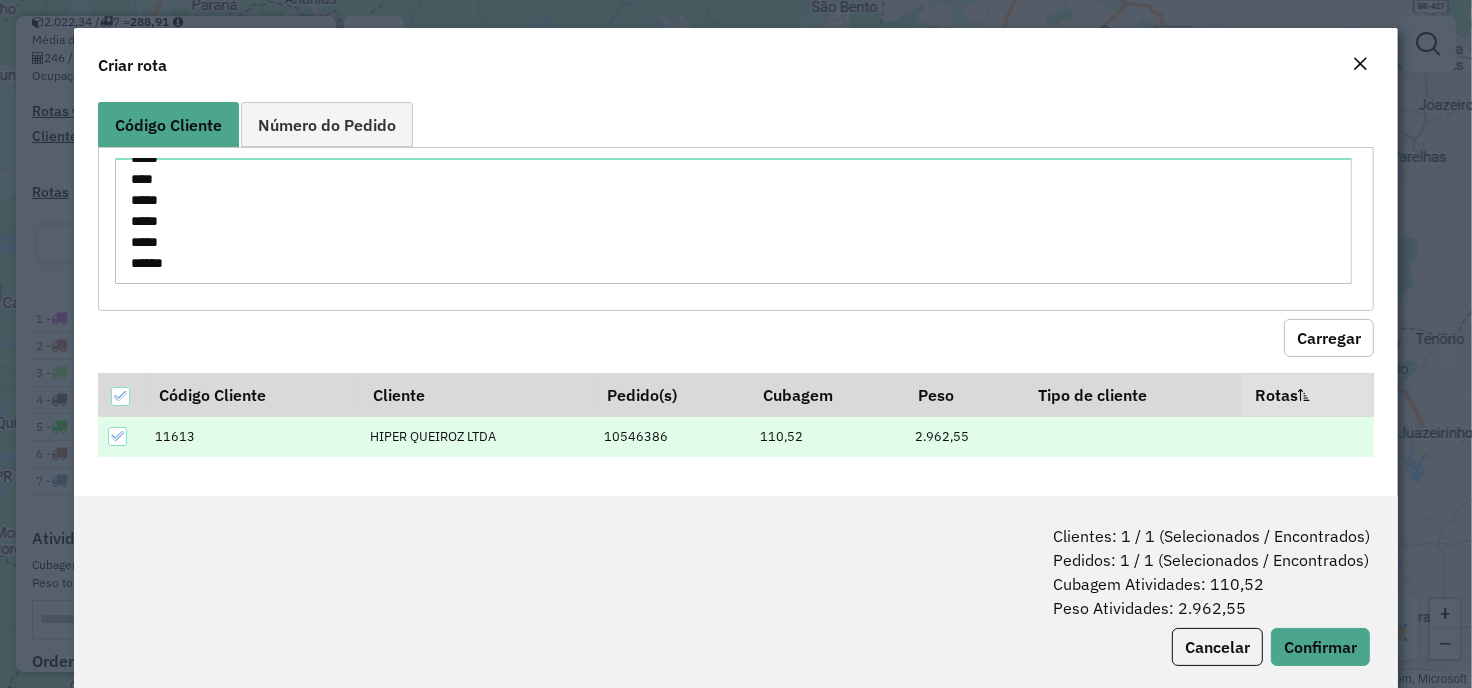 click on "Carregar" 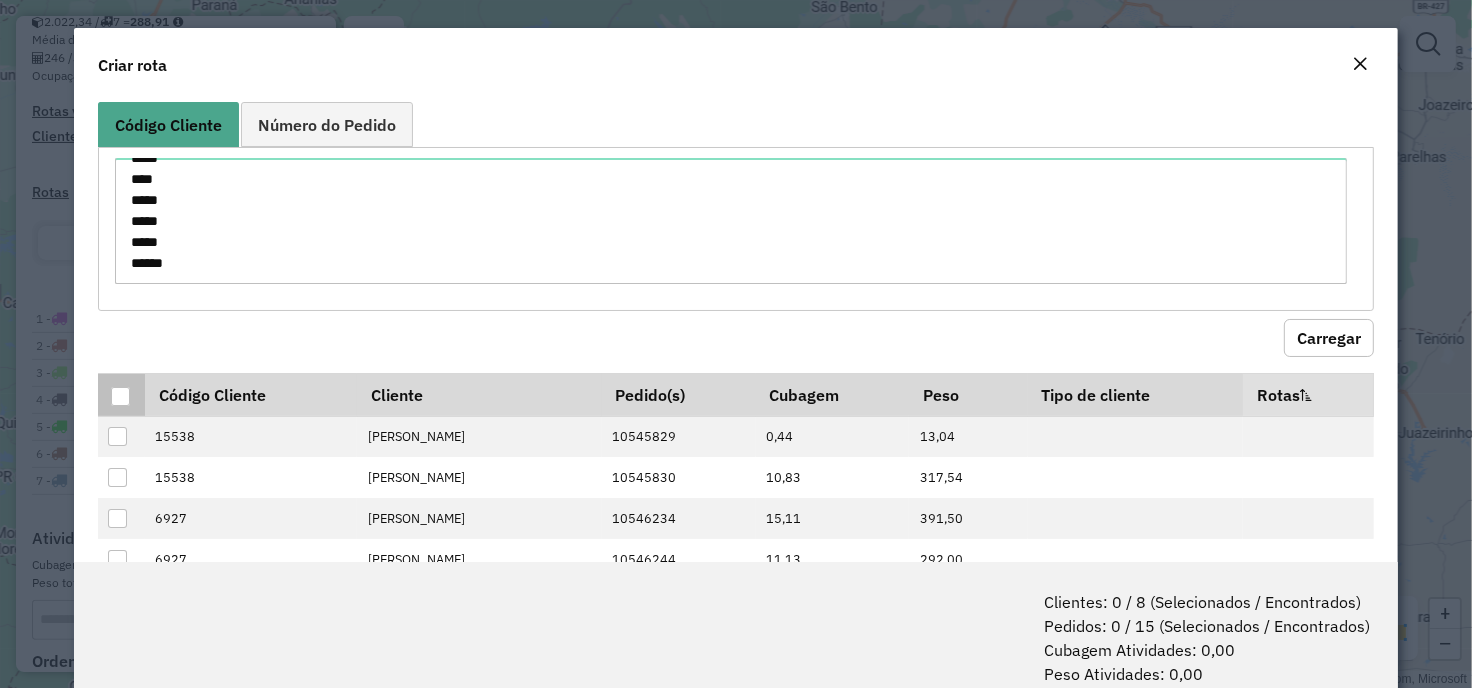 click at bounding box center [120, 396] 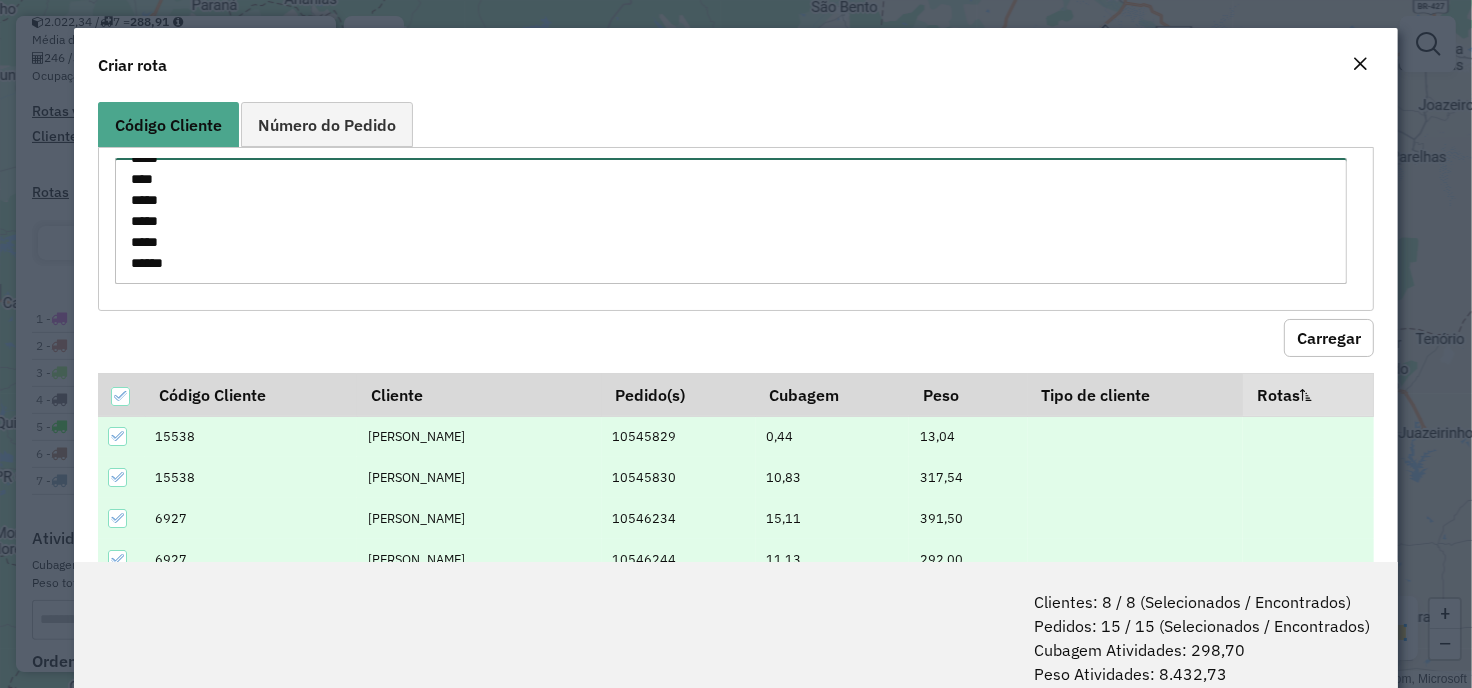 drag, startPoint x: 200, startPoint y: 261, endPoint x: 127, endPoint y: 187, distance: 103.947105 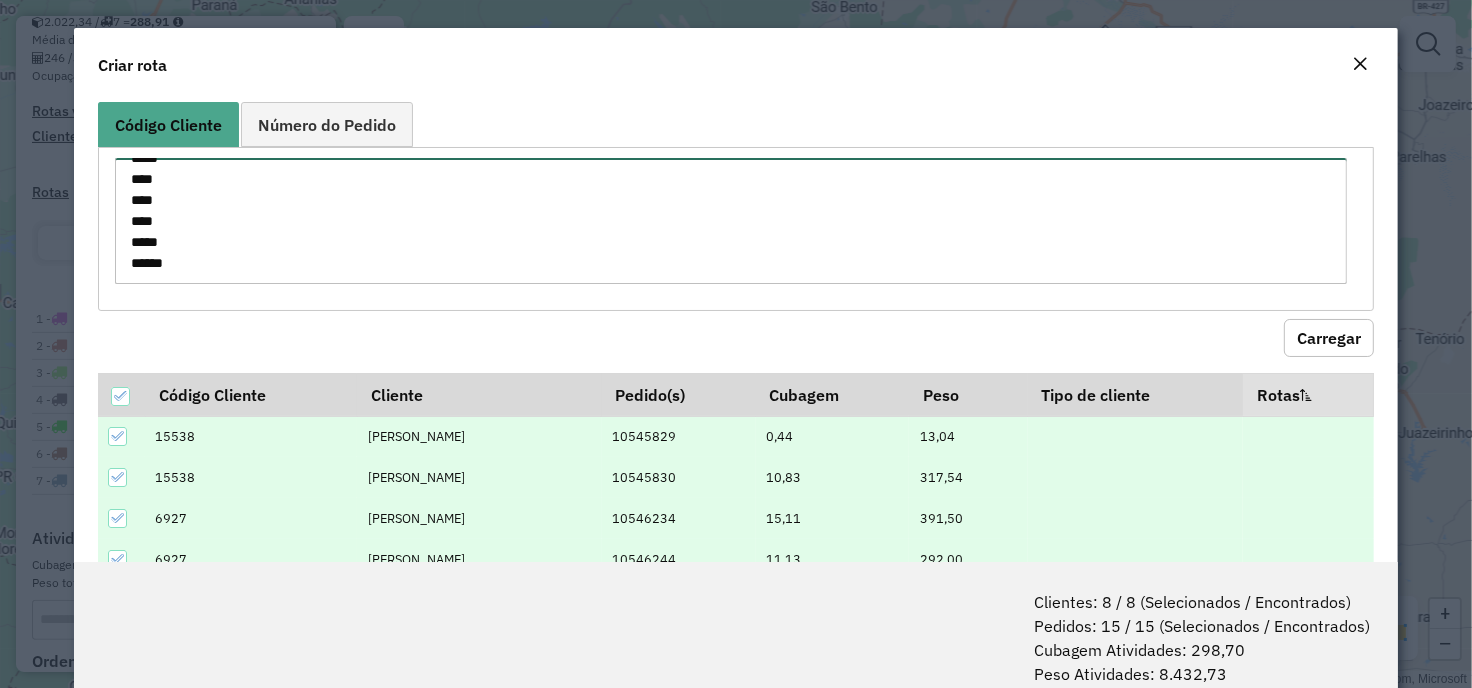 scroll, scrollTop: 63, scrollLeft: 0, axis: vertical 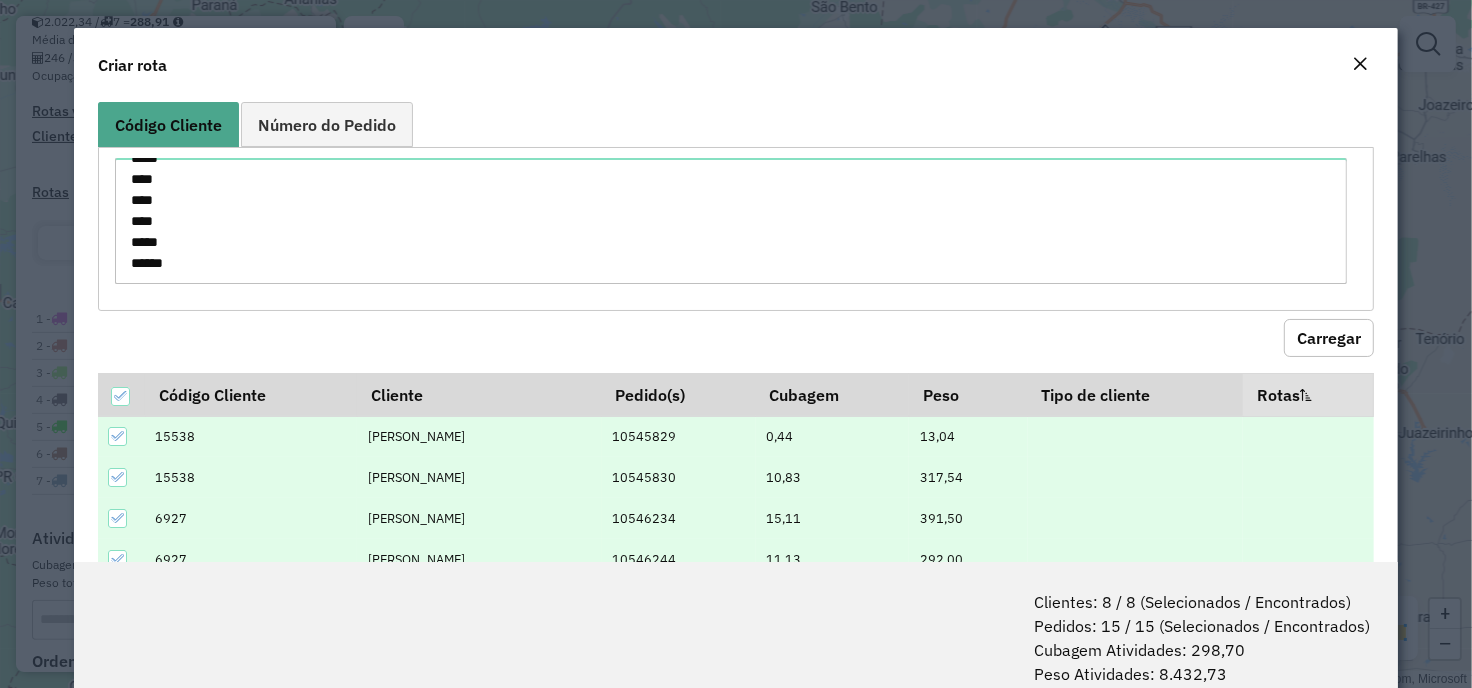click on "Carregar" 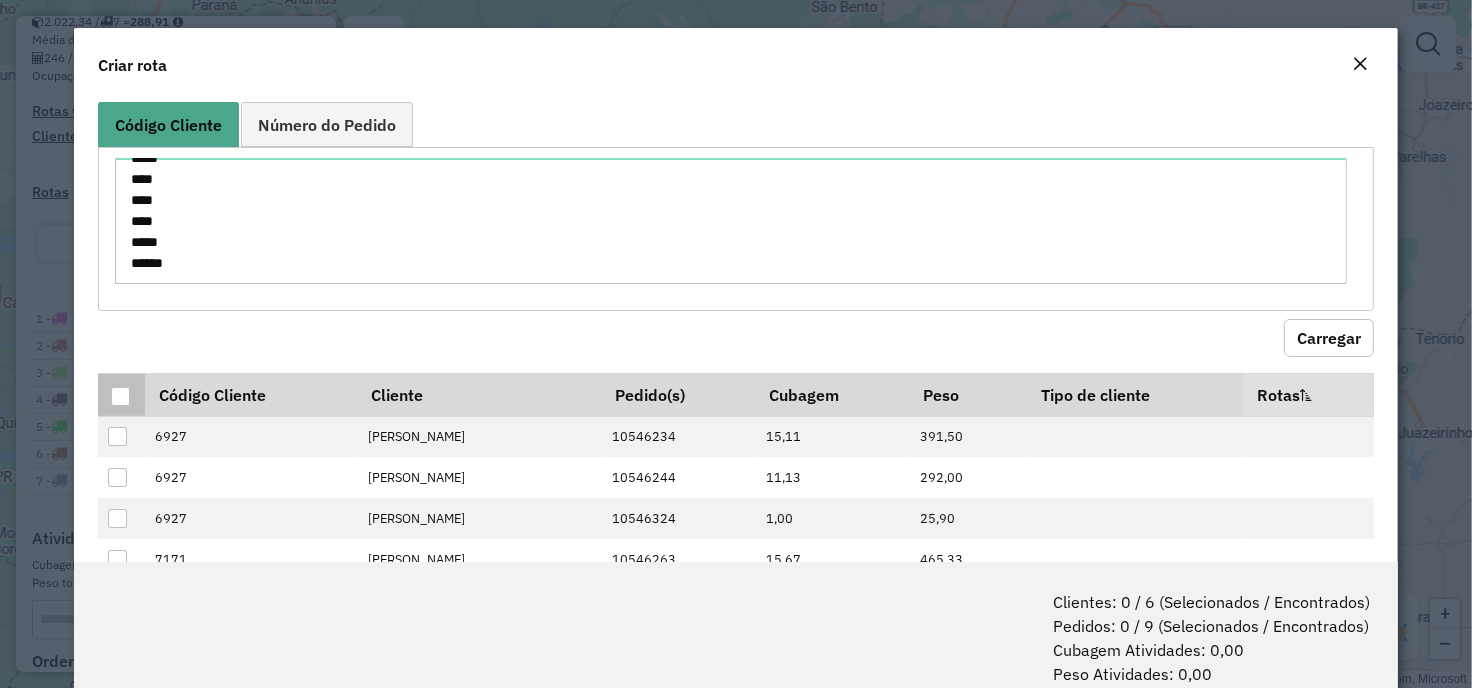 click at bounding box center (120, 396) 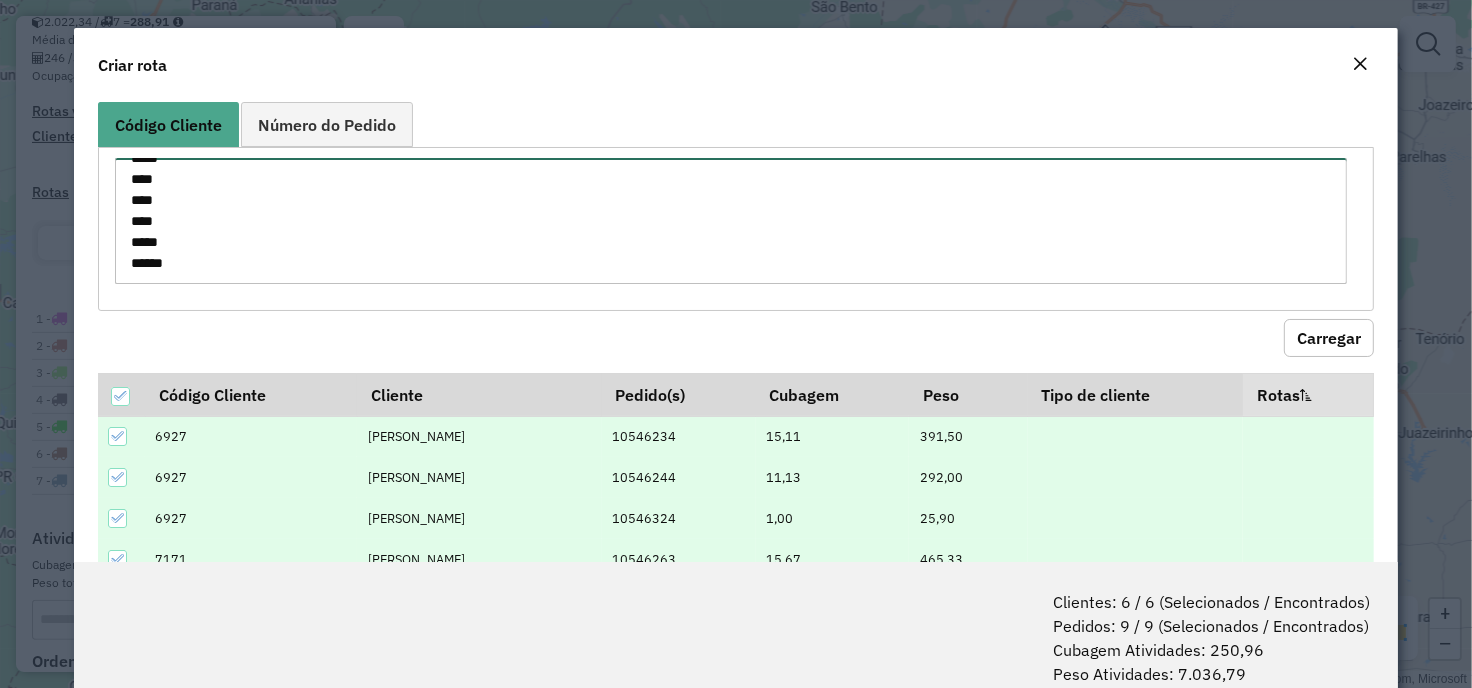 drag, startPoint x: 154, startPoint y: 238, endPoint x: 128, endPoint y: 200, distance: 46.043457 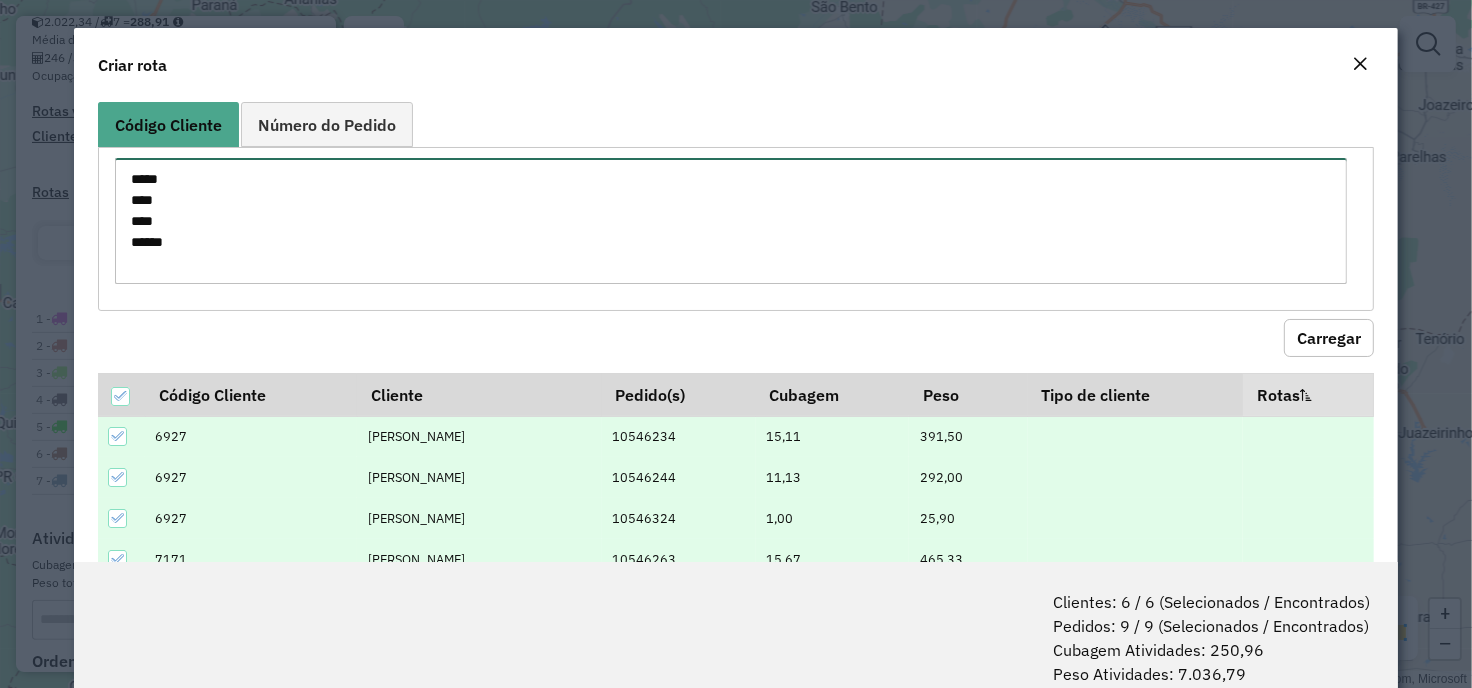 scroll, scrollTop: 21, scrollLeft: 0, axis: vertical 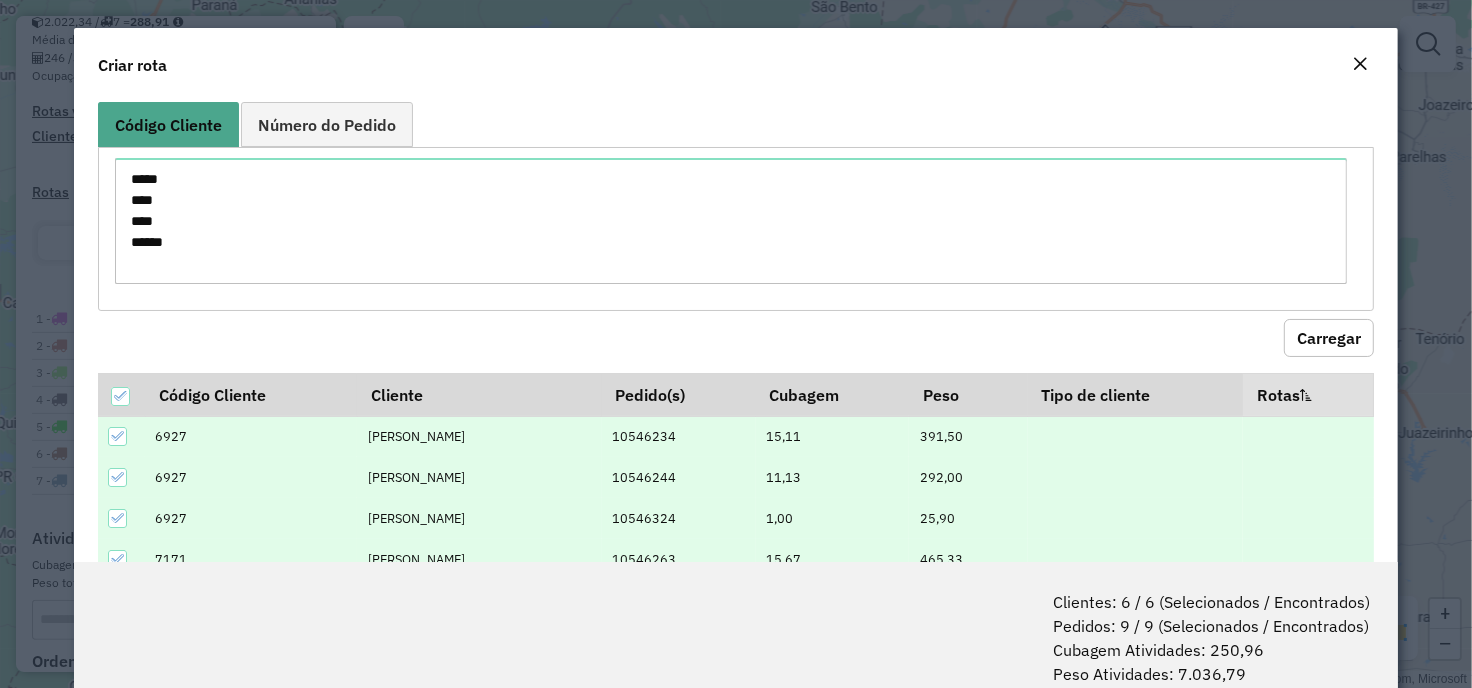 click on "Carregar" 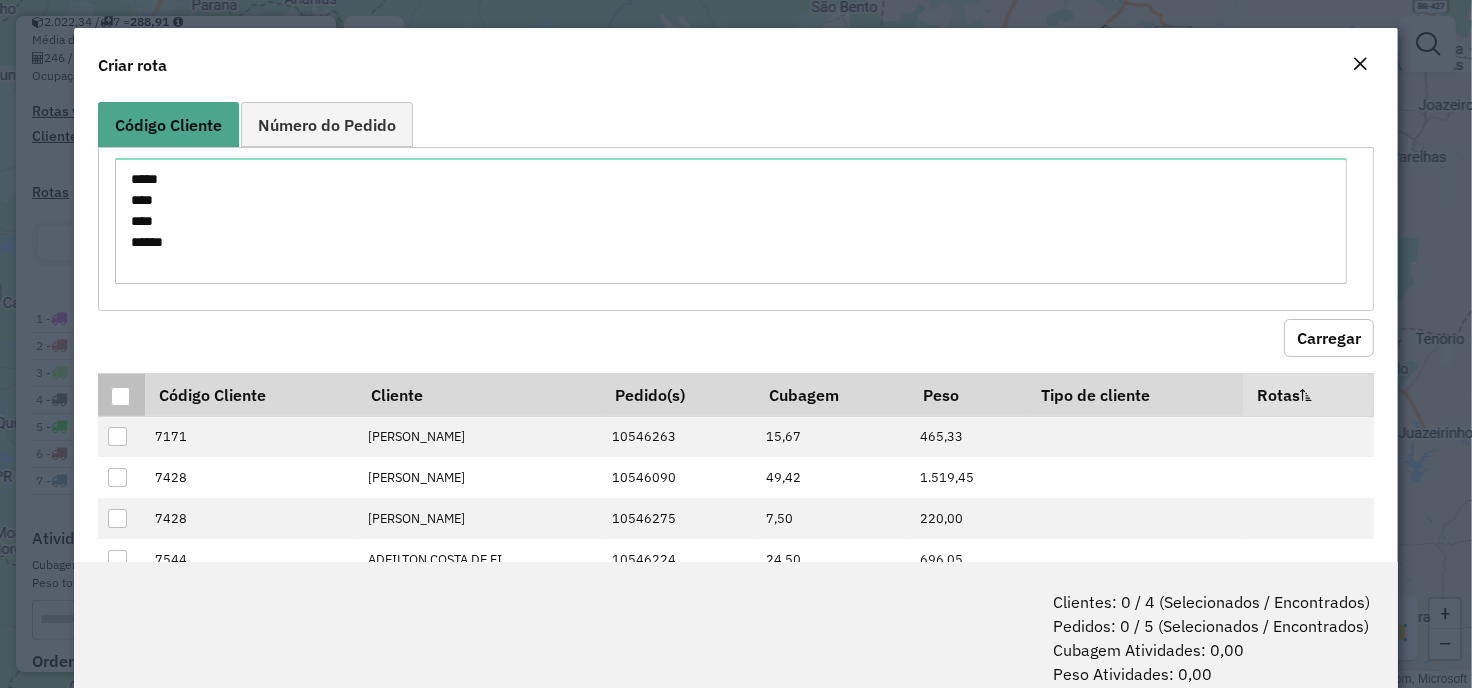 click at bounding box center (121, 394) 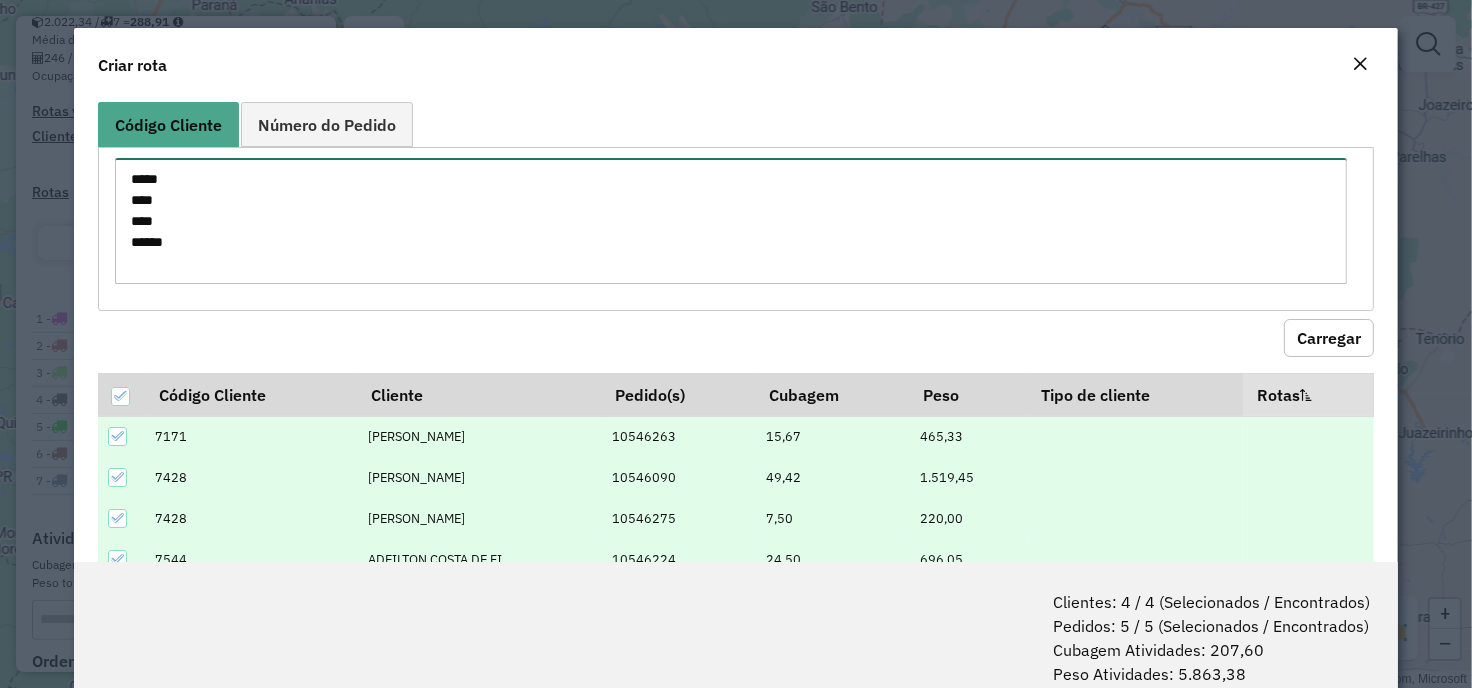 drag, startPoint x: 184, startPoint y: 227, endPoint x: 98, endPoint y: 221, distance: 86.209045 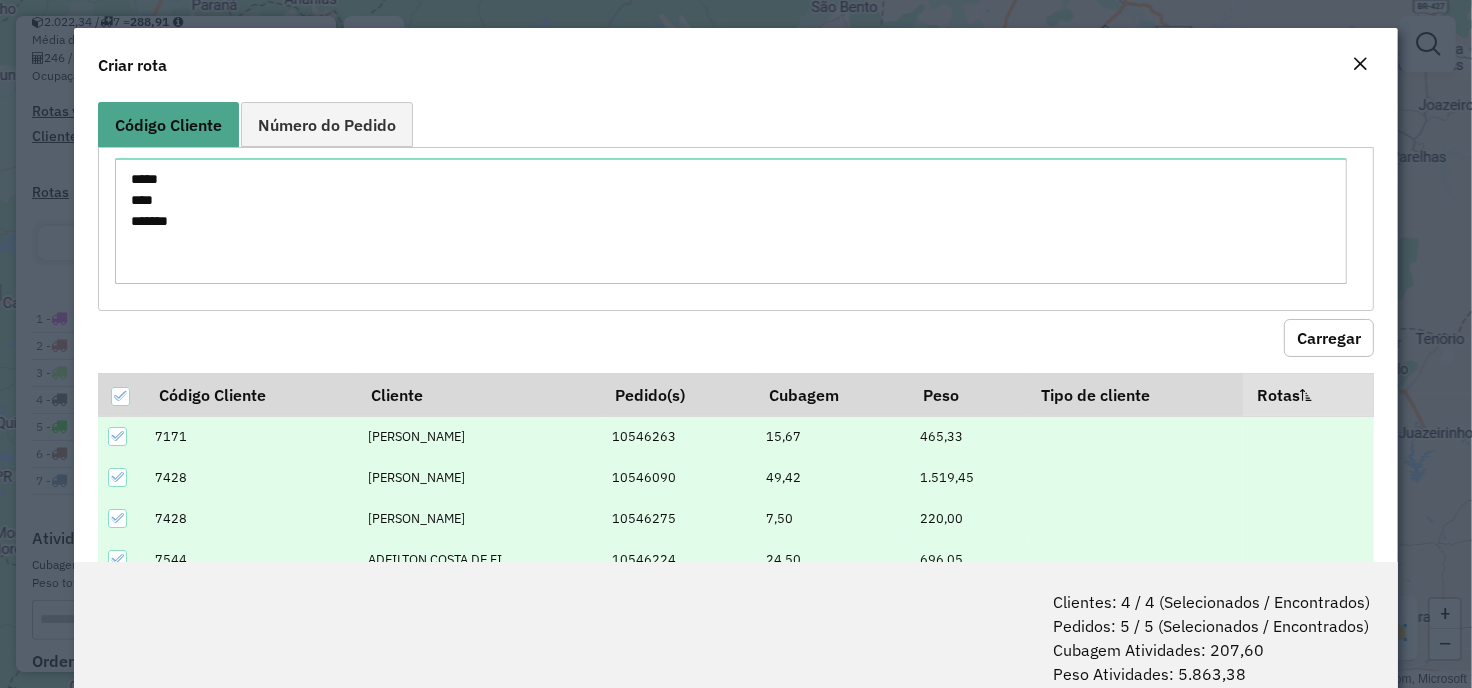 click on "Código Cliente Número do Pedido *****
****
**** Carregar Código Cliente Cliente  Pedido(s)  Cubagem Peso Tipo de cliente  Rotas  7171 ANDRE VIEIRA OLIVEIR 10546263 15,67 465,33 7428 RANIERE DE OLIVEIRA 10546090 49,42 1.519,45 7428 RANIERE DE OLIVEIRA 10546275 7,50 220,00 7544 ADEILTON COSTA DE FI 10546224 24,50 696,05 11613 HIPER QUEIROZ LTDA 10546386 110,52 2.962,55" 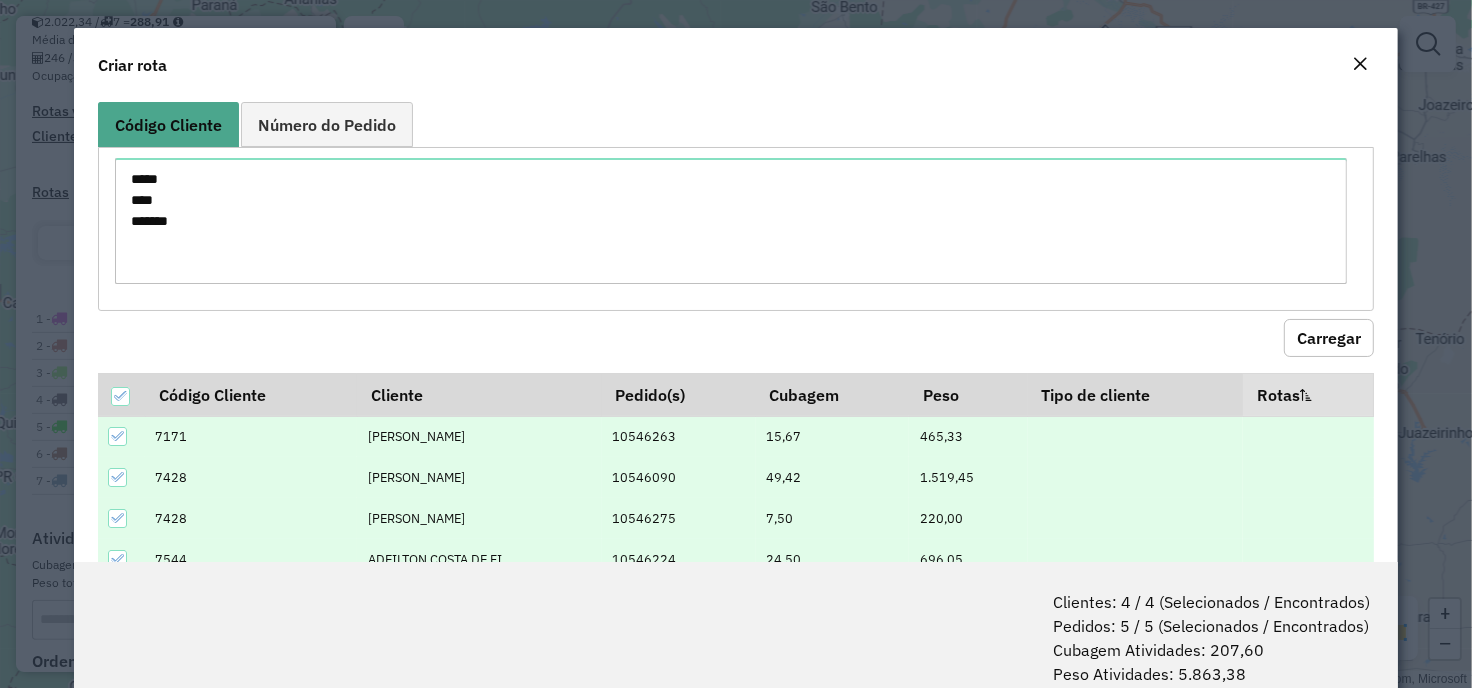 click on "Carregar" 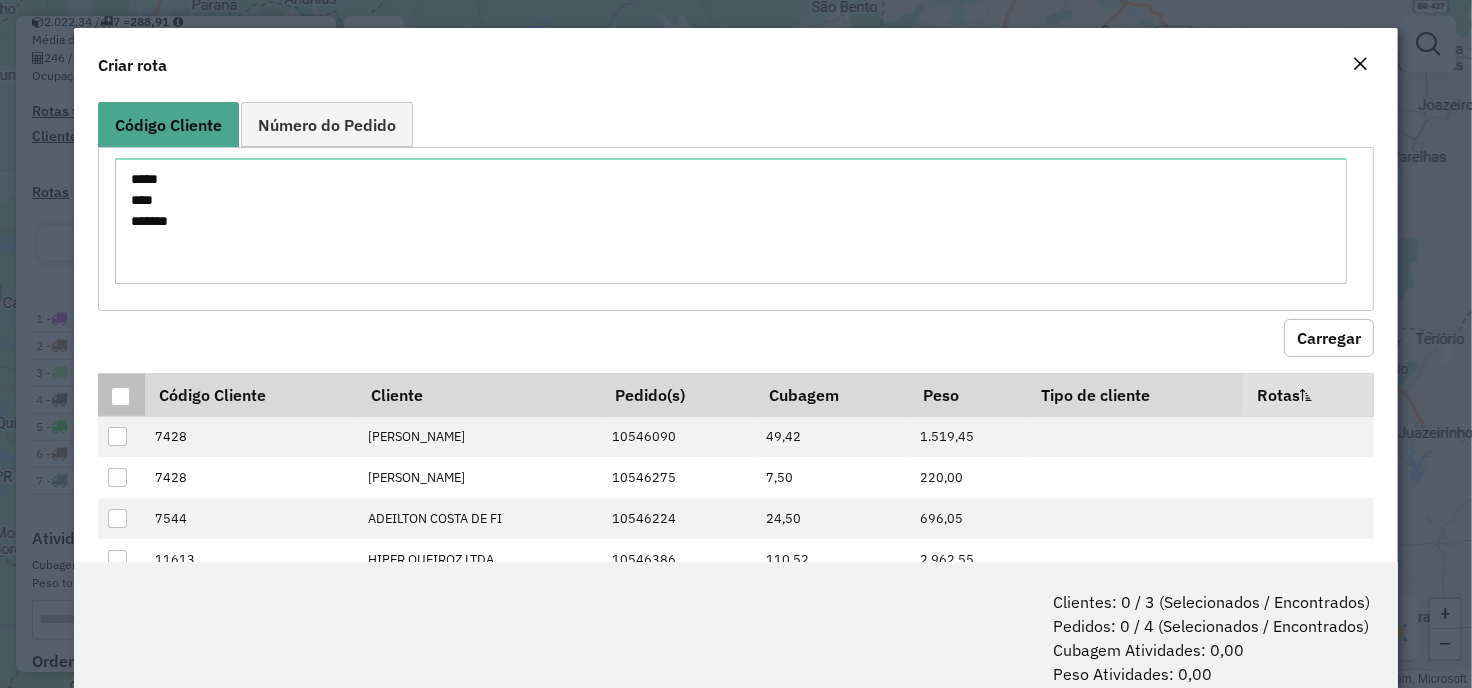 click at bounding box center (120, 396) 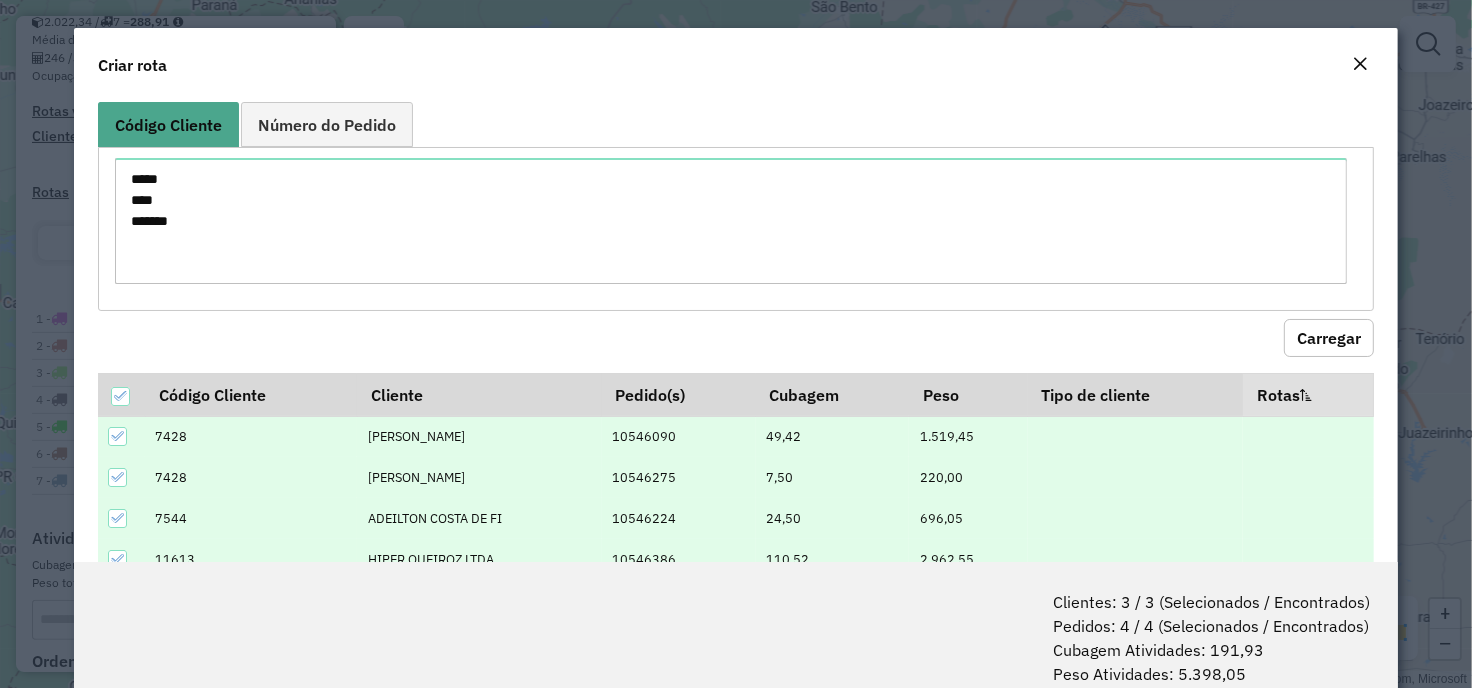 scroll, scrollTop: 0, scrollLeft: 0, axis: both 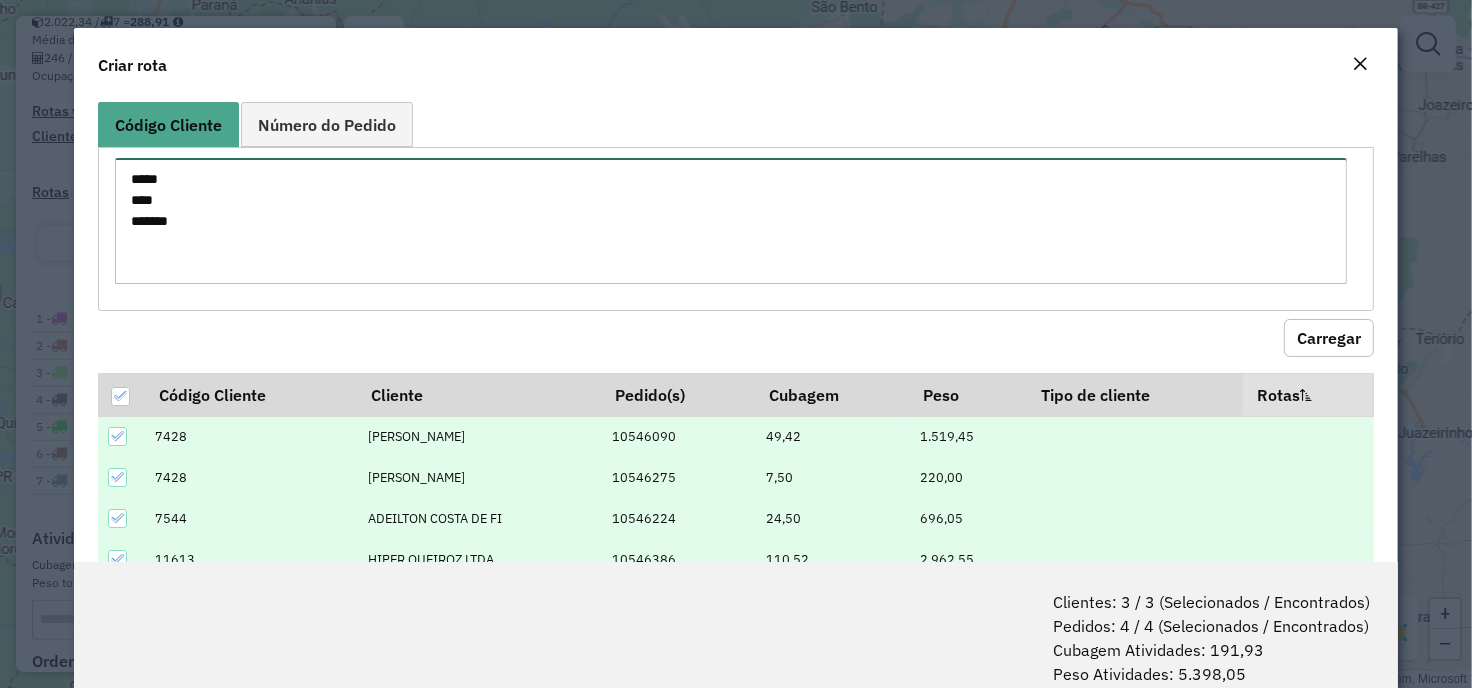 drag, startPoint x: 145, startPoint y: 228, endPoint x: 112, endPoint y: 228, distance: 33 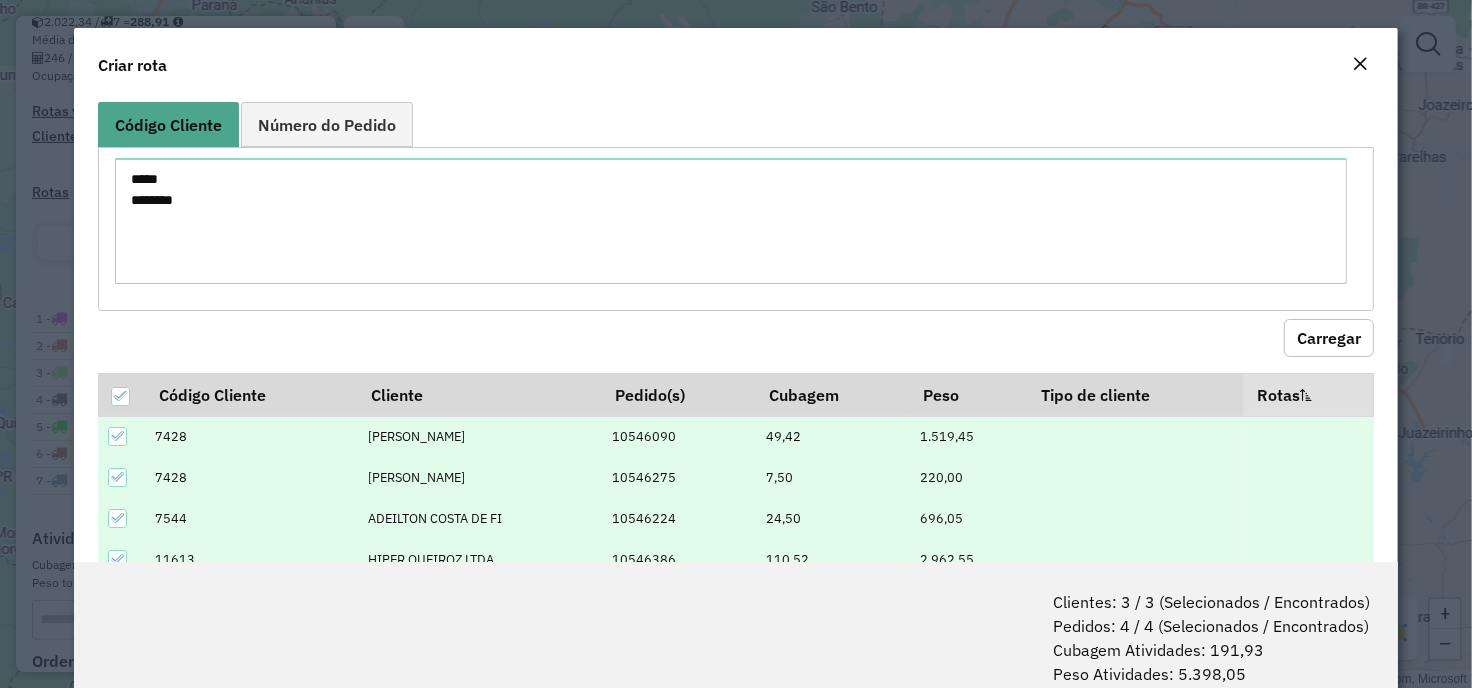 click on "Carregar" 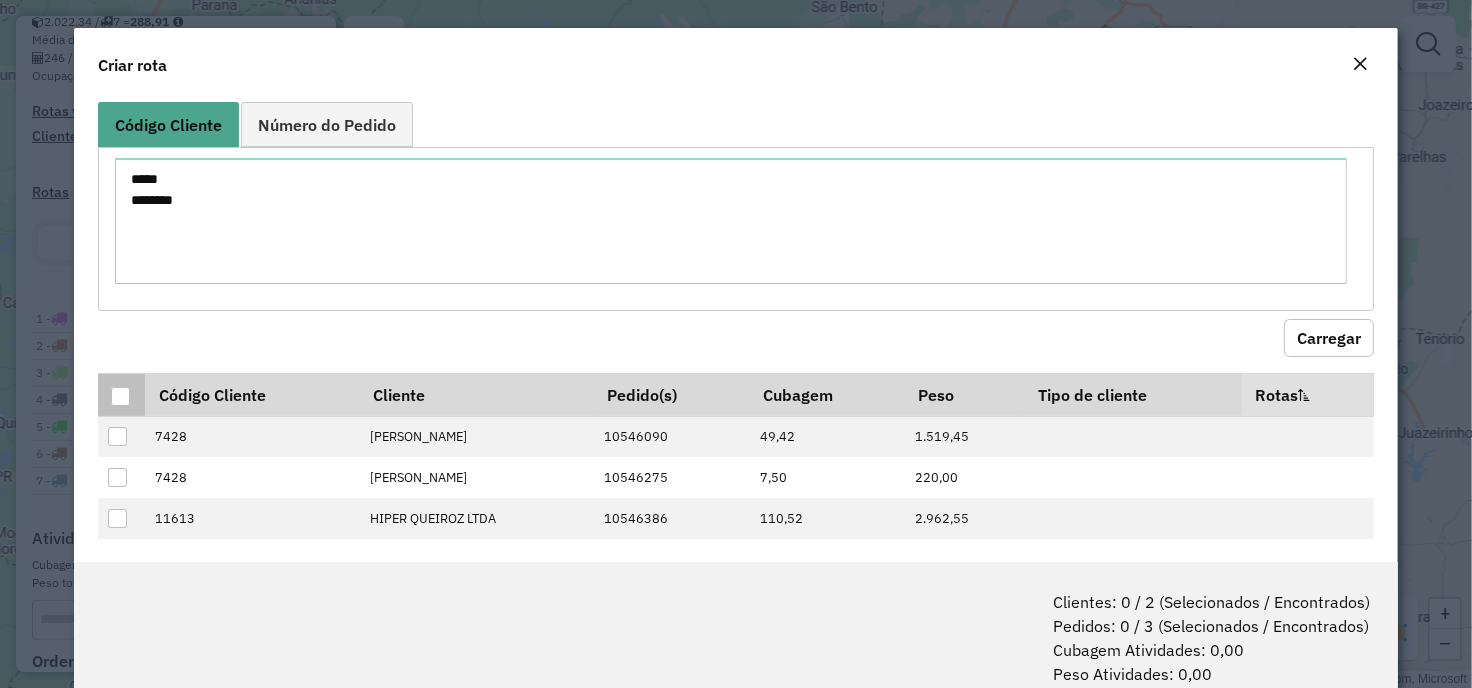 click at bounding box center [120, 396] 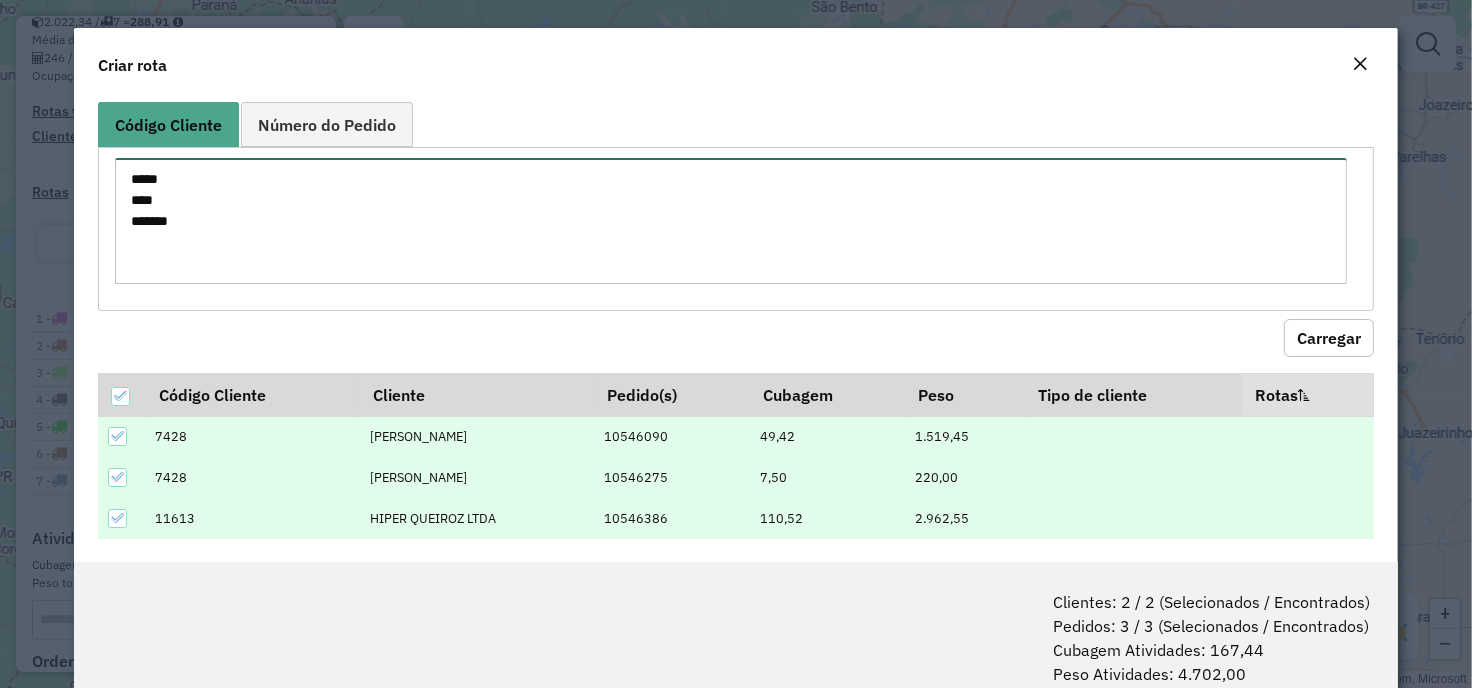 click on "*****
****
****" at bounding box center [731, 221] 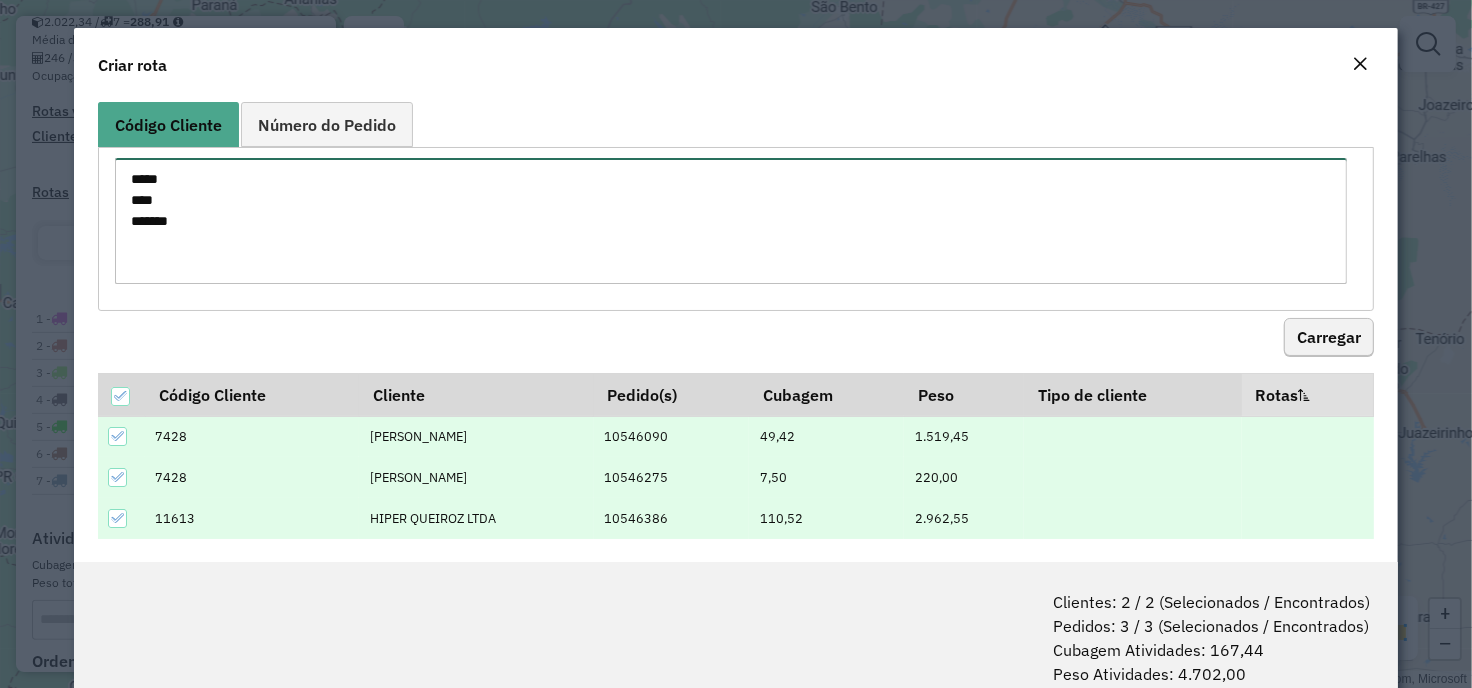 type on "*****
****
****" 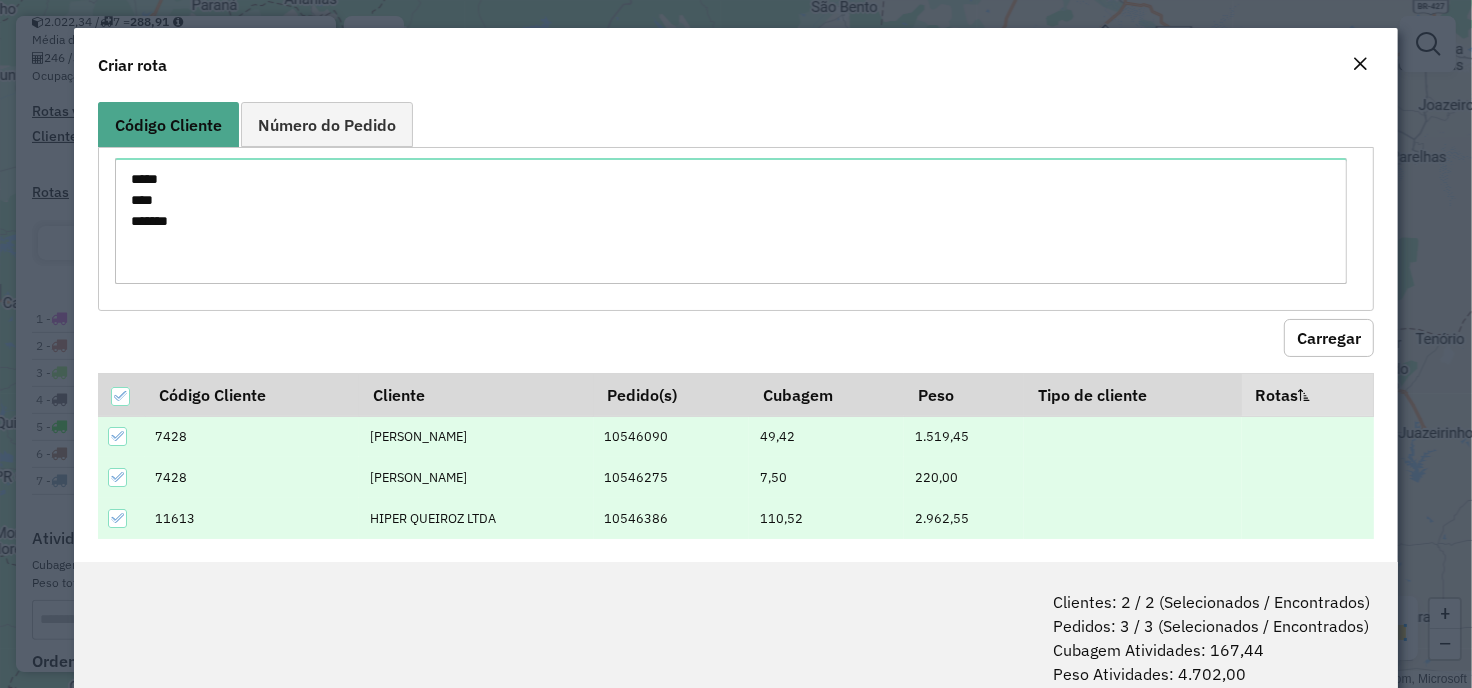 click on "Carregar" 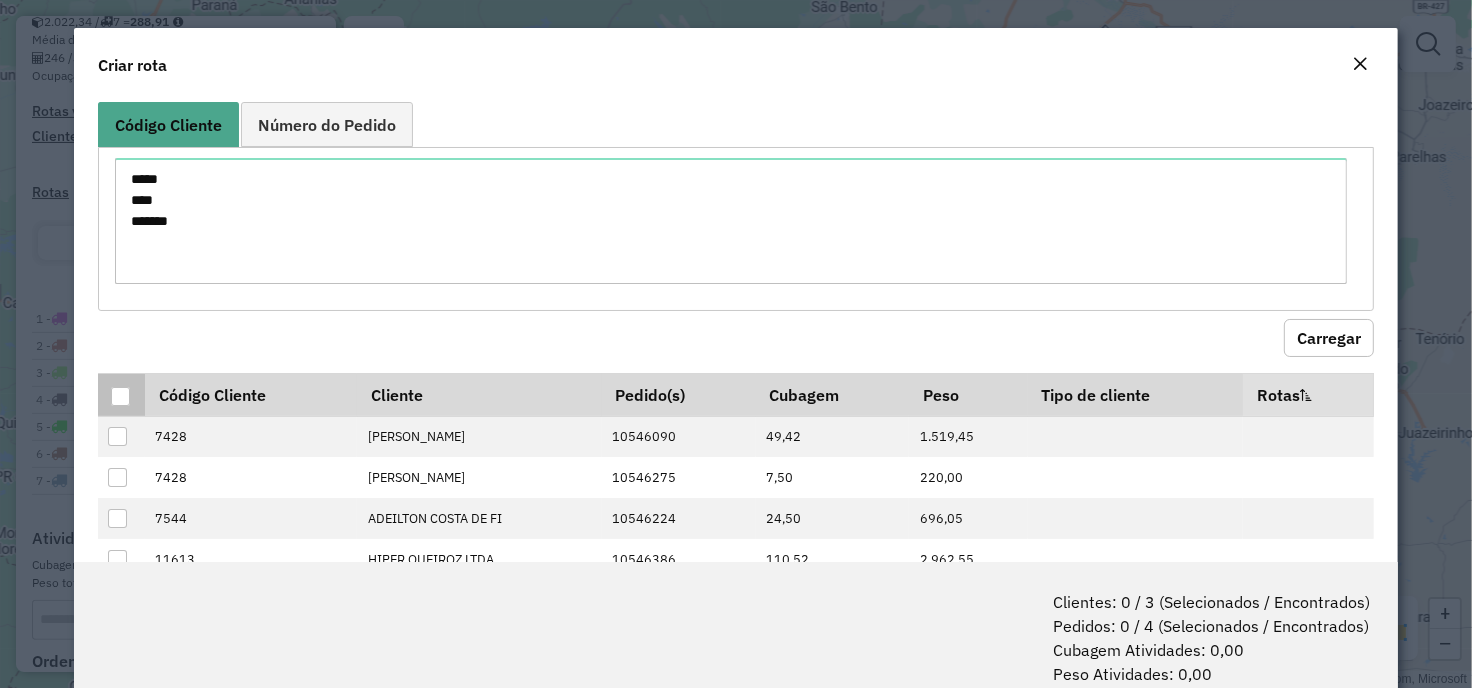 click at bounding box center [120, 396] 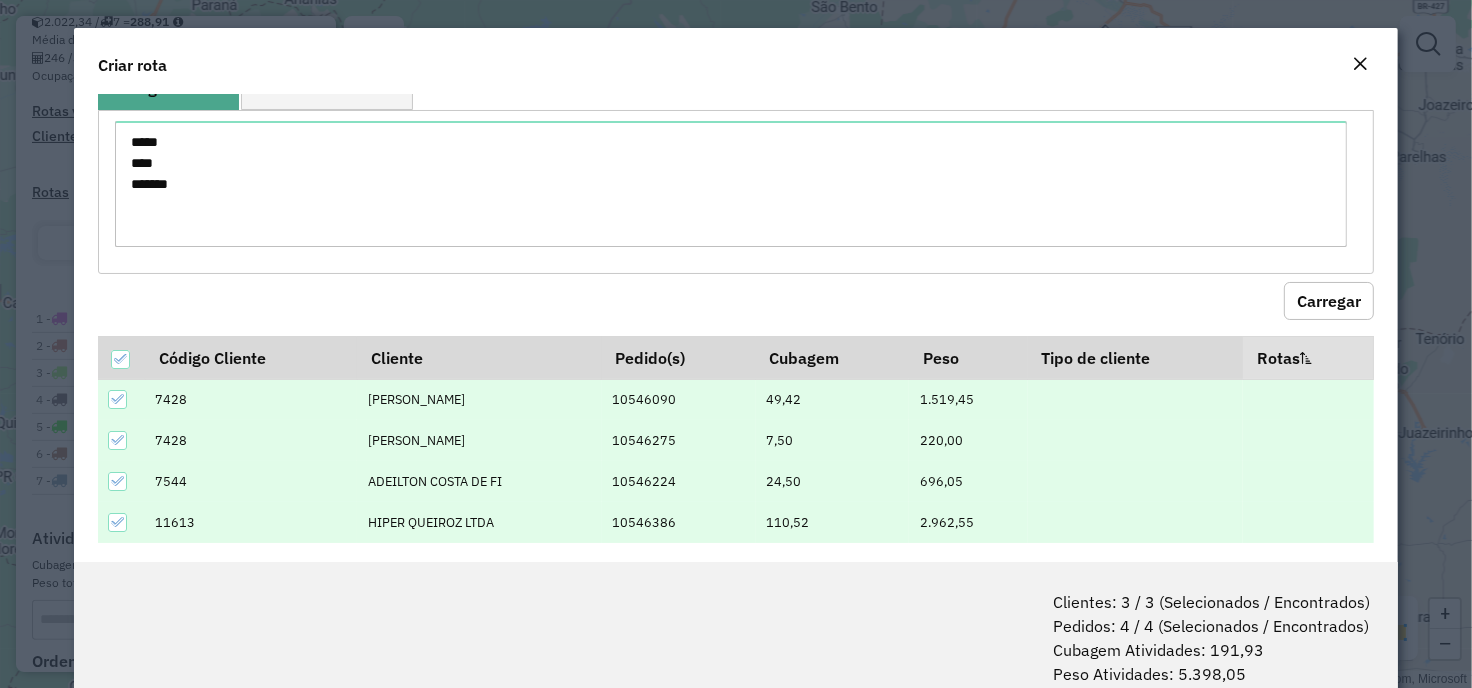 scroll, scrollTop: 55, scrollLeft: 0, axis: vertical 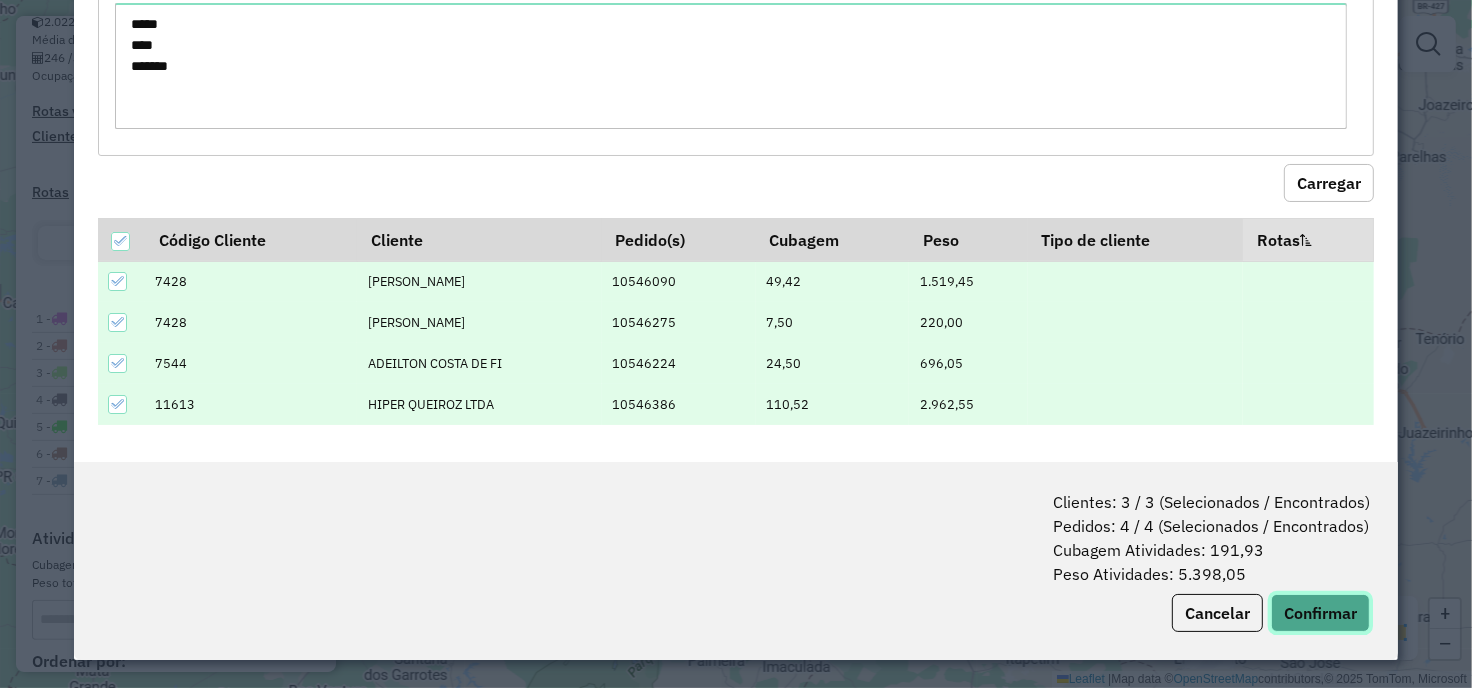 click on "Confirmar" 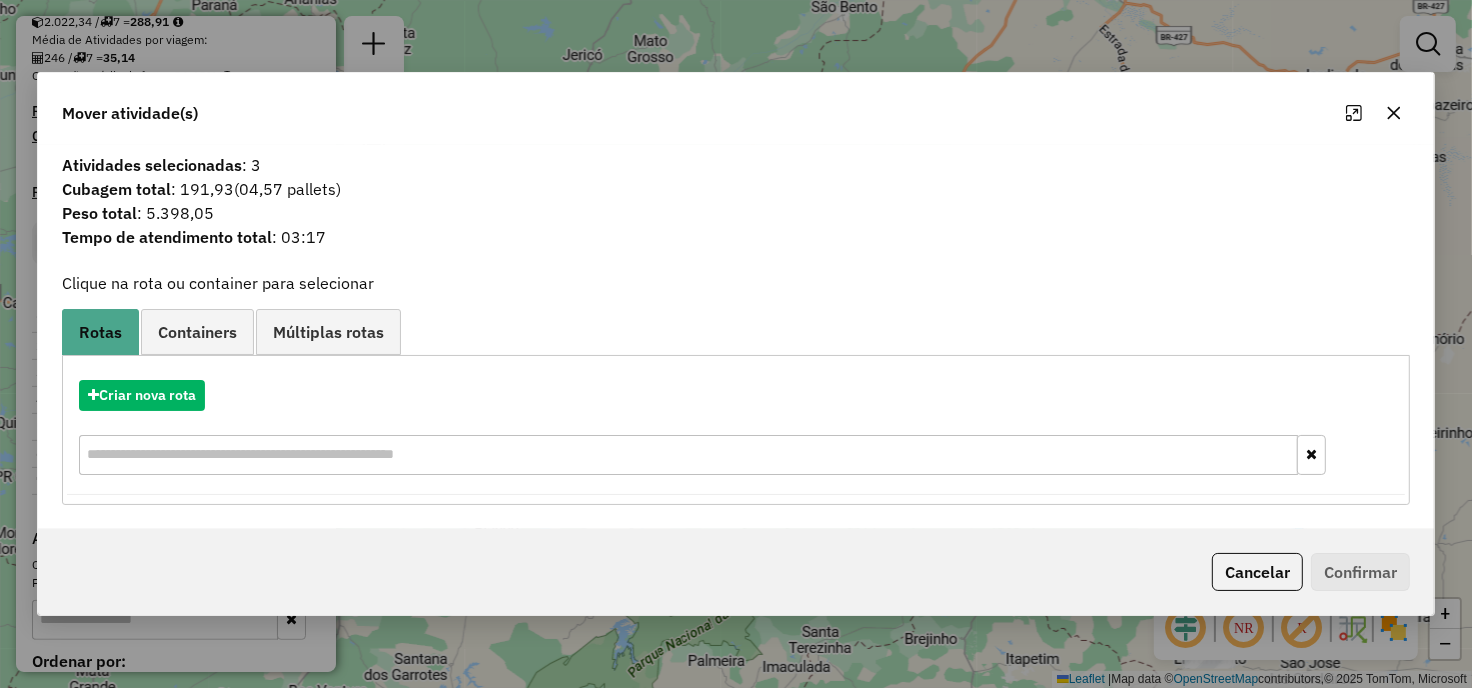click on "Criar nova rota" at bounding box center (736, 430) 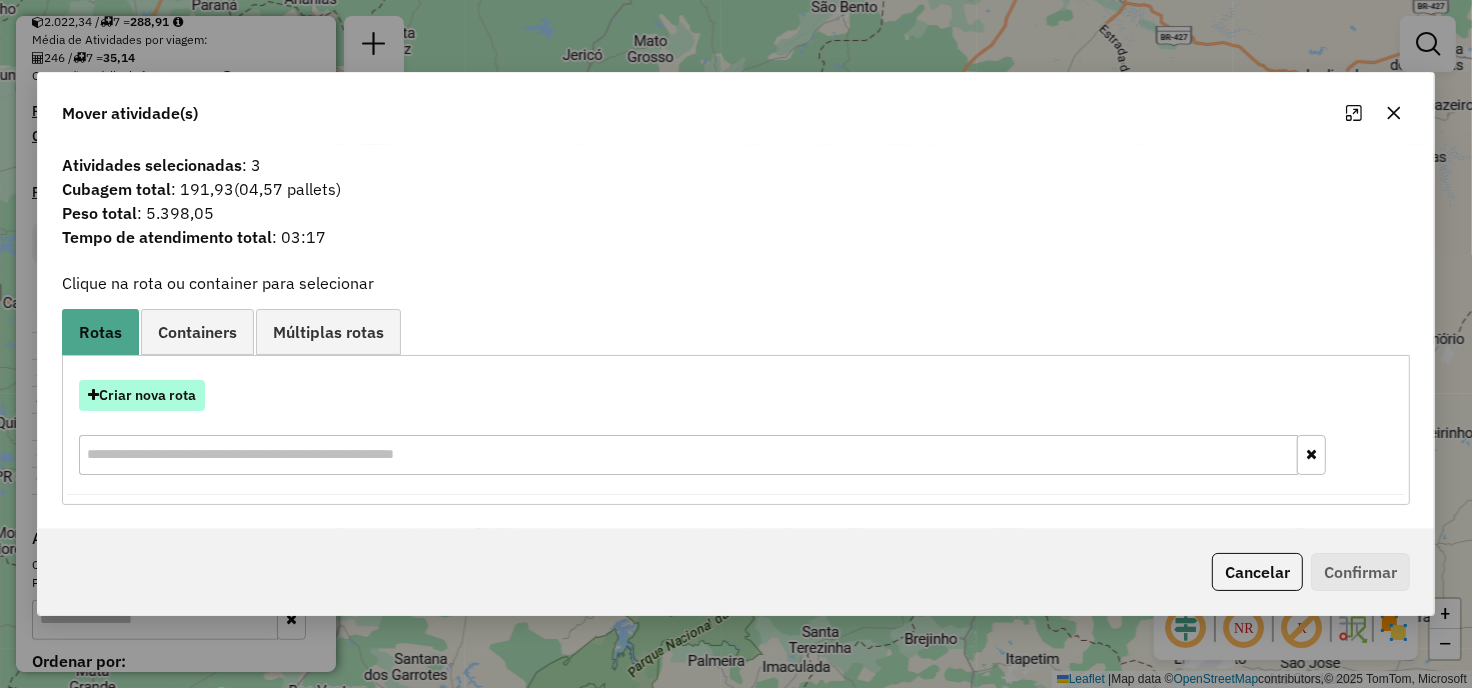 click on "Criar nova rota" at bounding box center (142, 395) 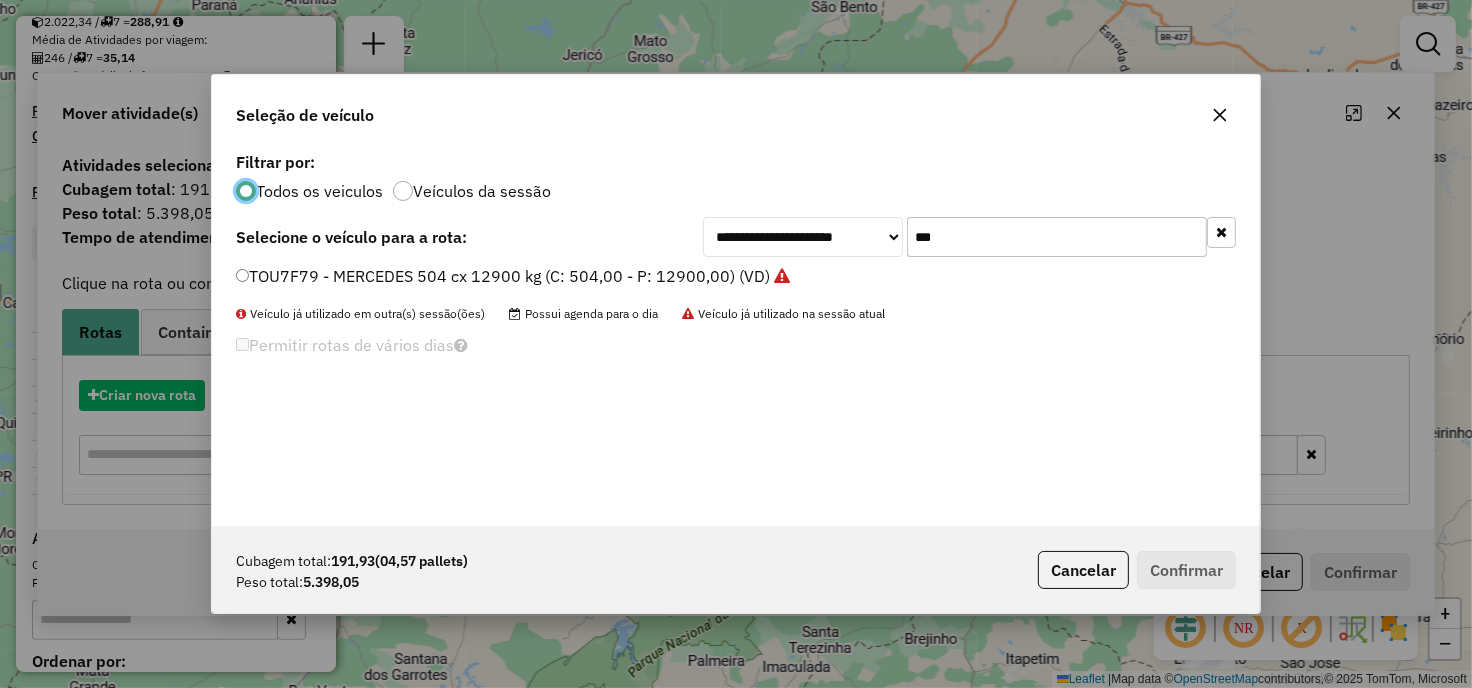 scroll, scrollTop: 11, scrollLeft: 5, axis: both 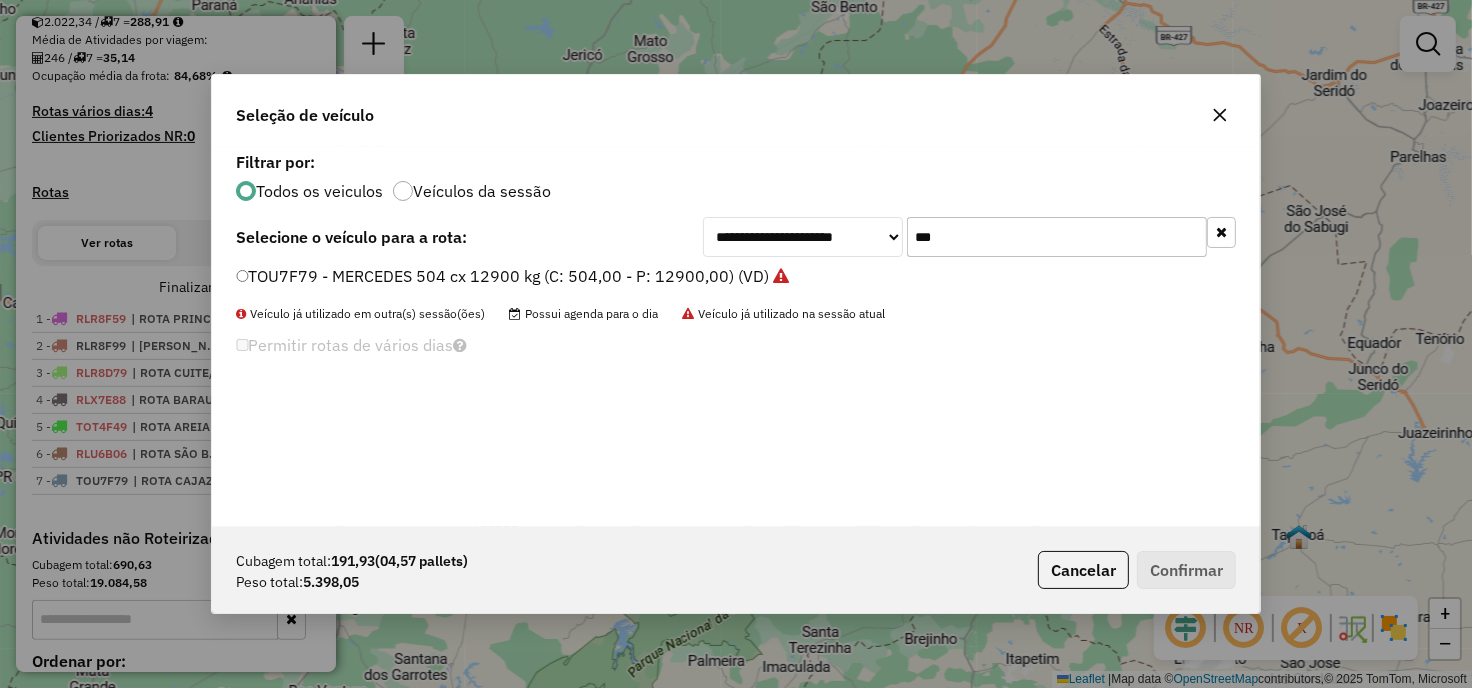 click on "***" 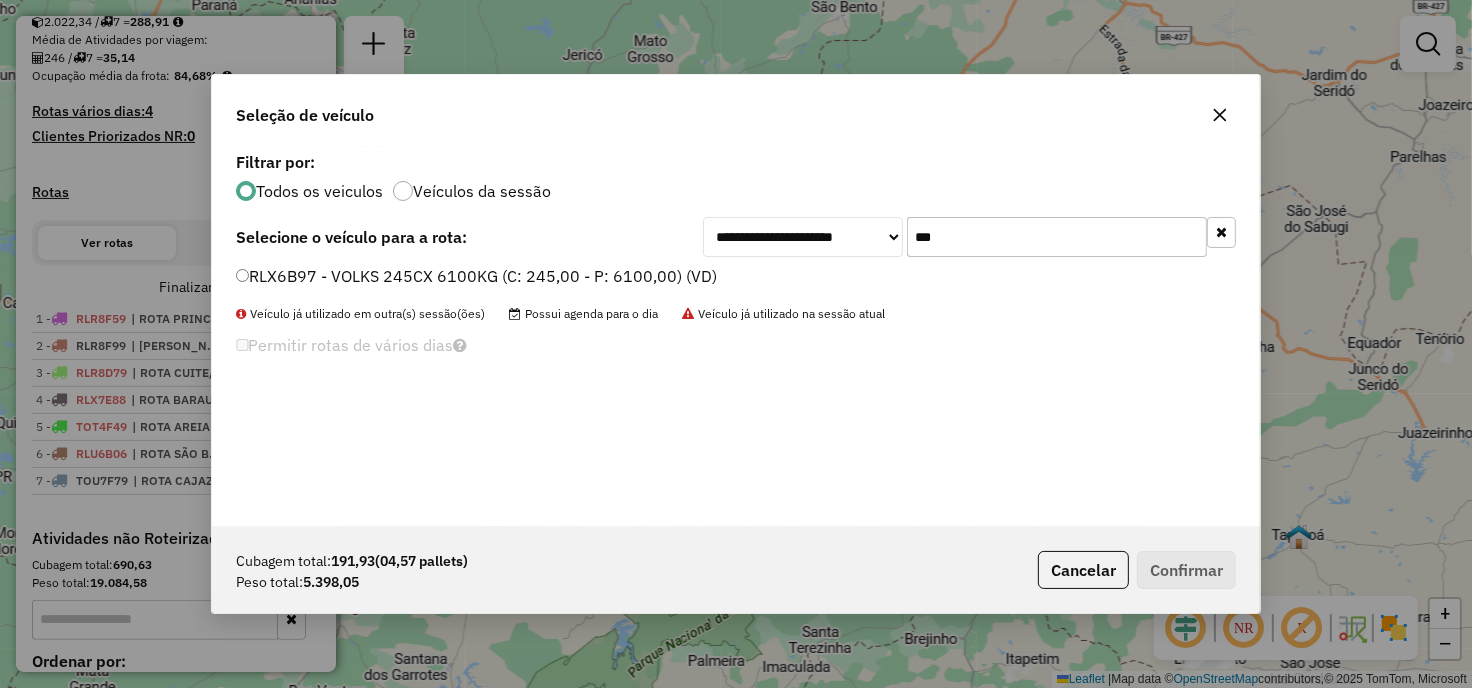 type on "***" 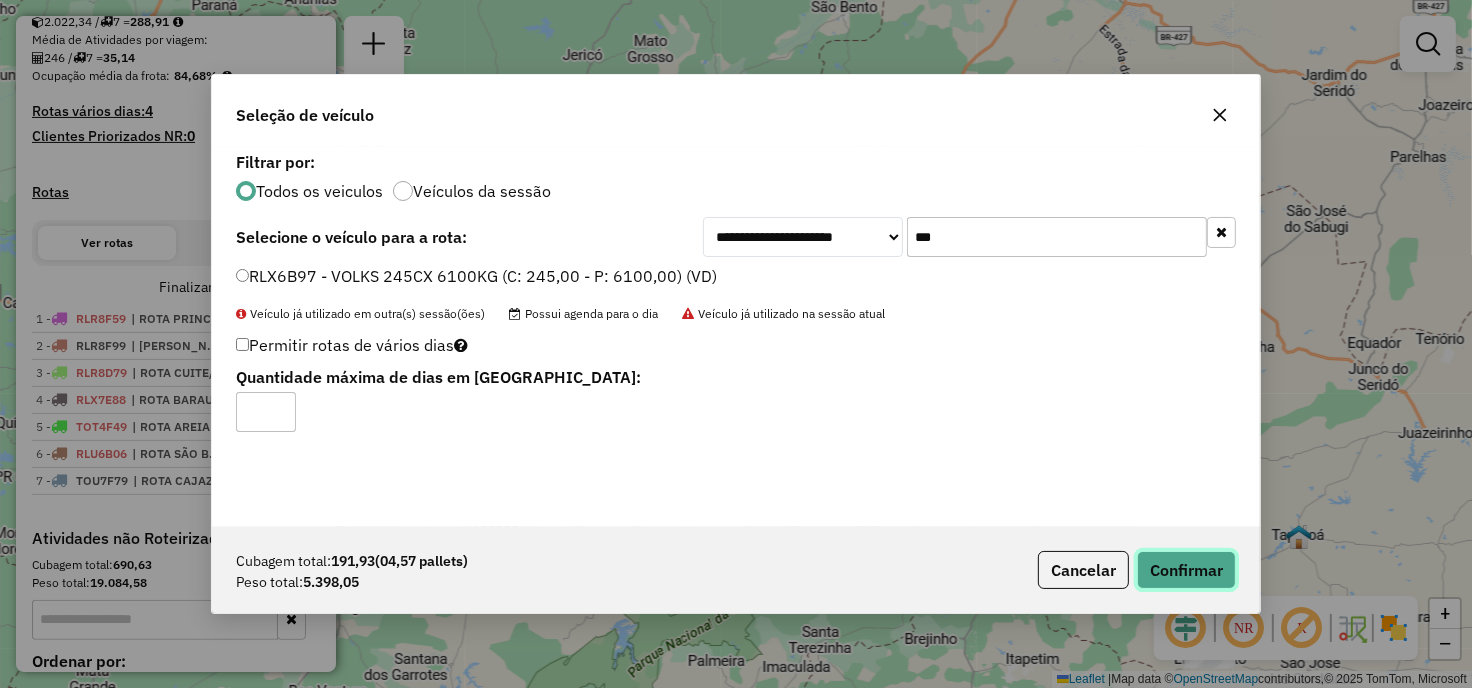 click on "Confirmar" 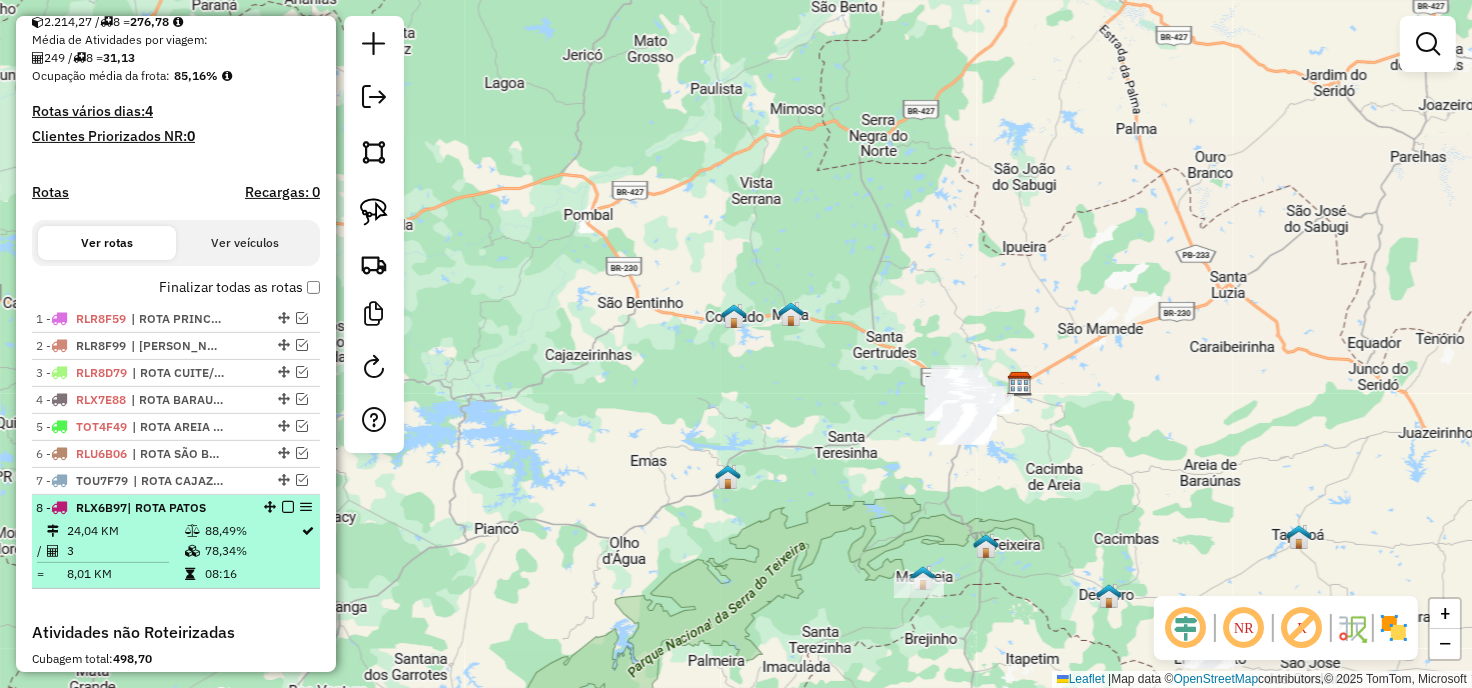 click at bounding box center [288, 507] 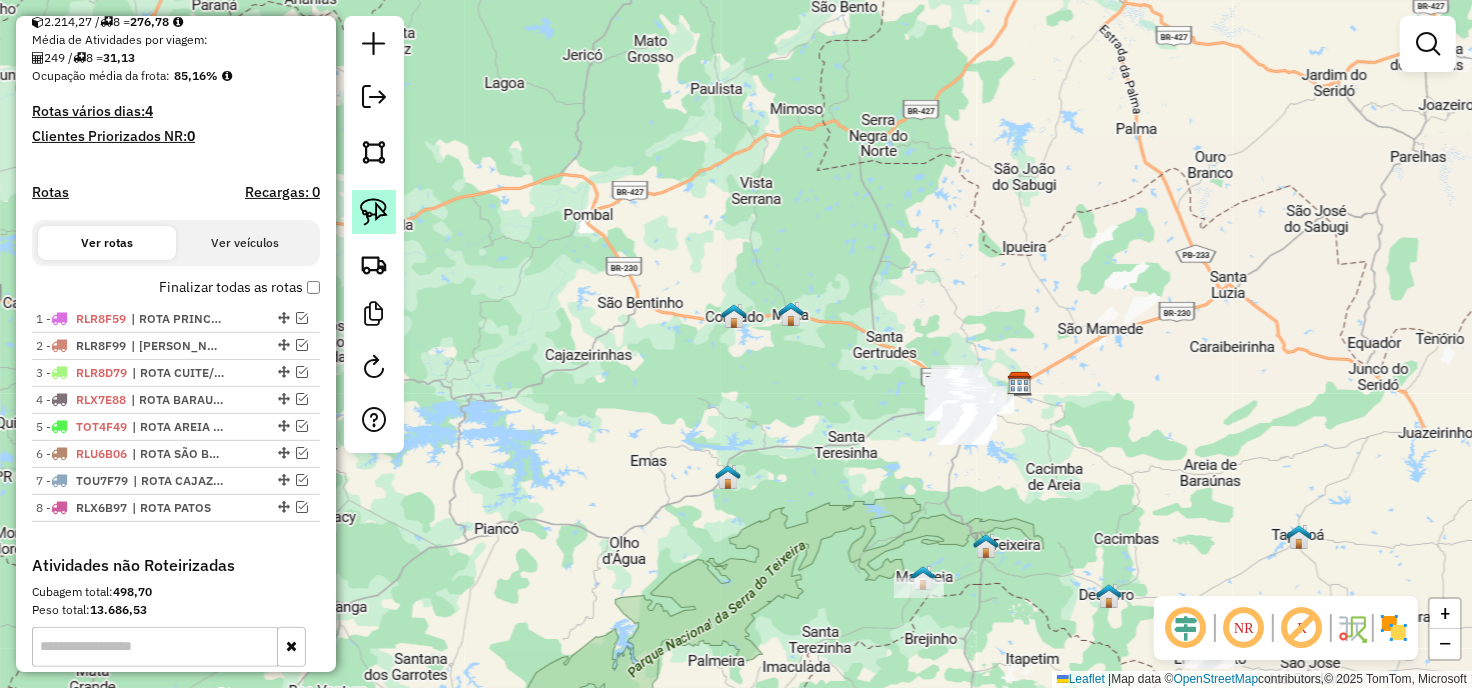 click 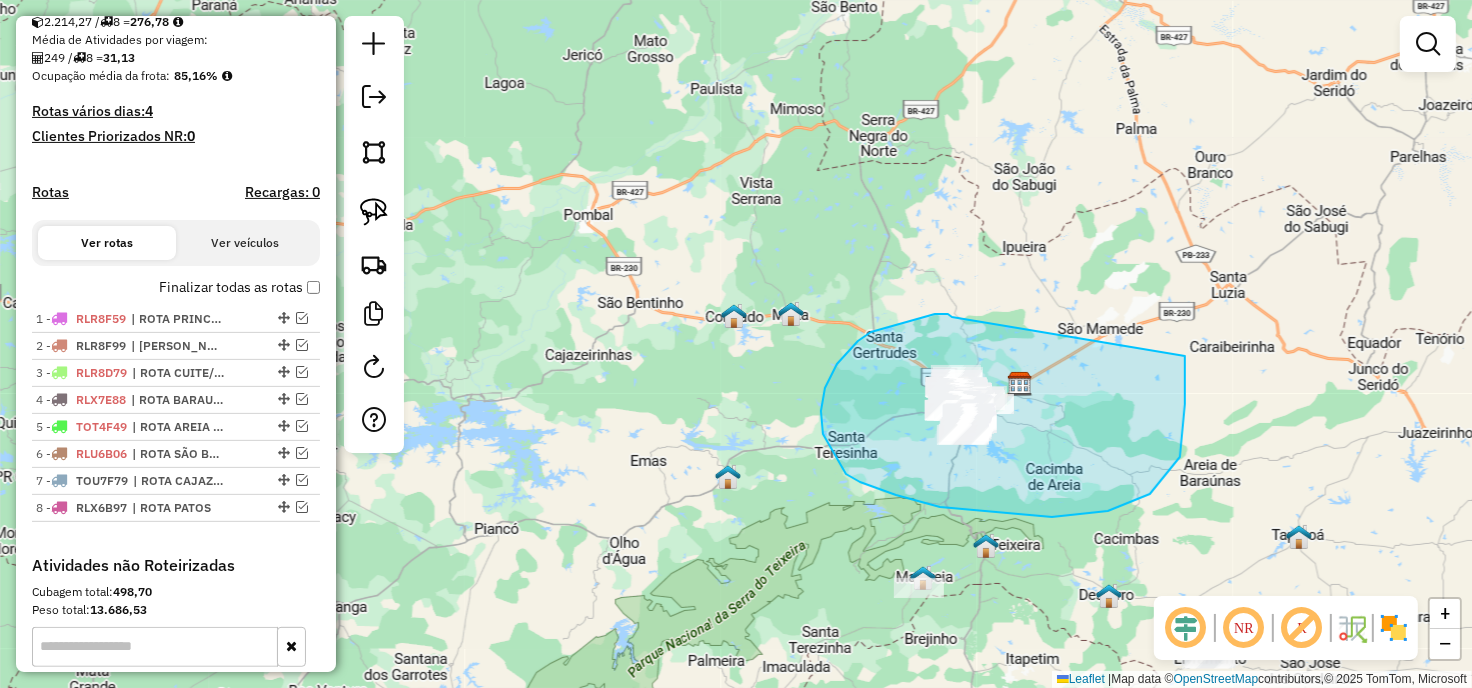 drag, startPoint x: 948, startPoint y: 314, endPoint x: 1185, endPoint y: 337, distance: 238.11342 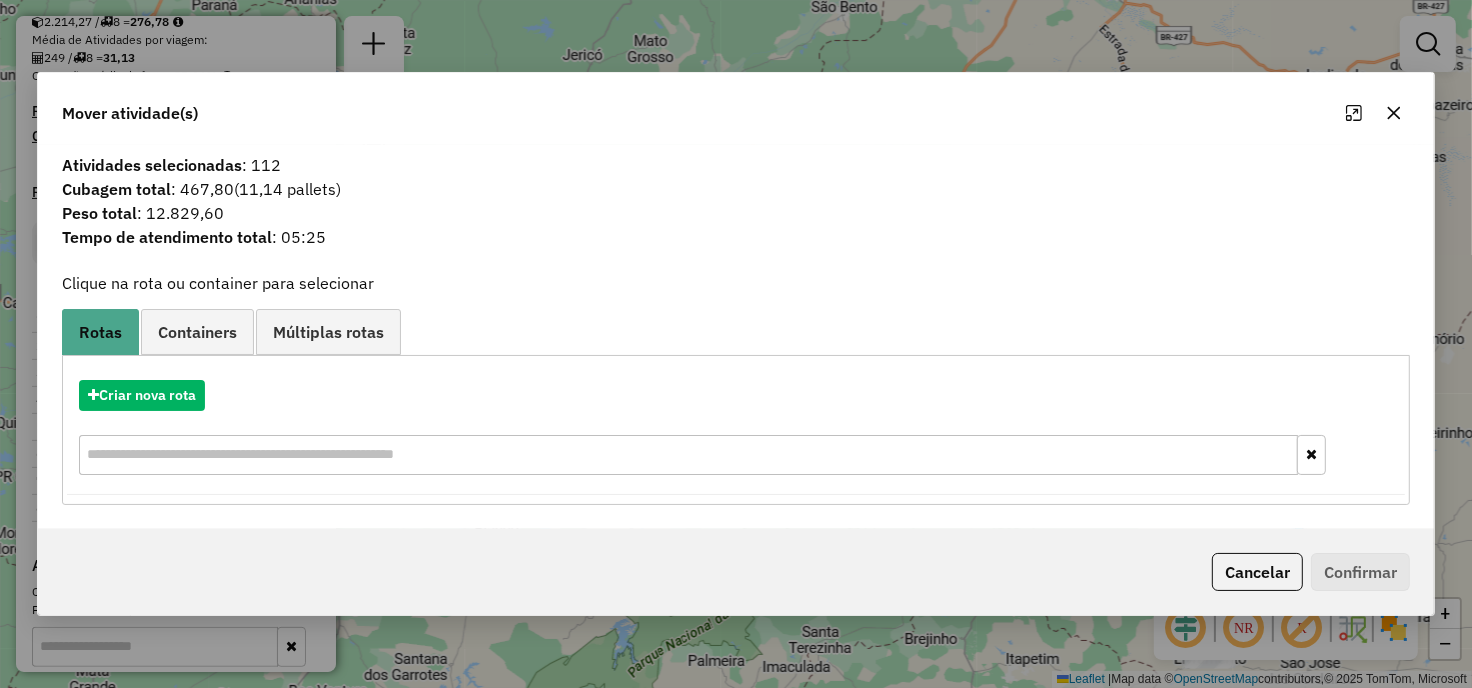 click 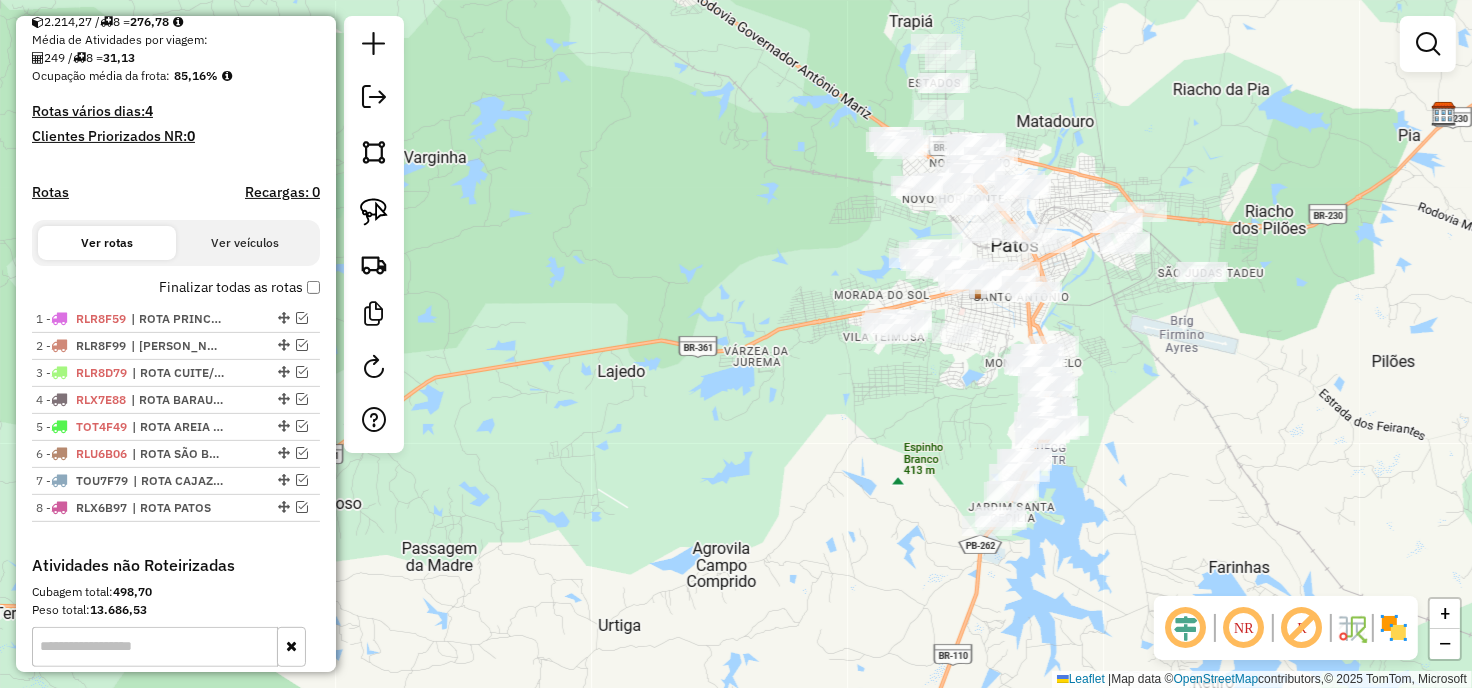 drag, startPoint x: 1156, startPoint y: 371, endPoint x: 1156, endPoint y: 347, distance: 24 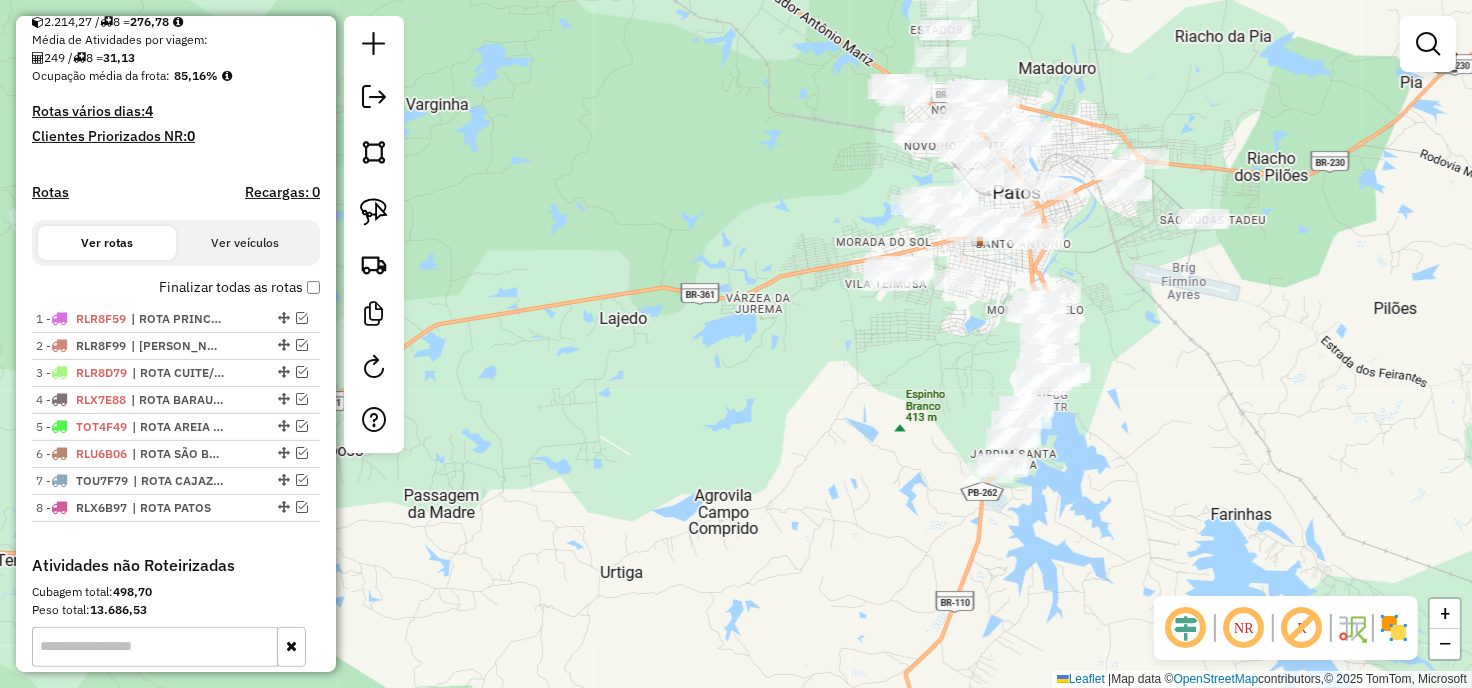 click 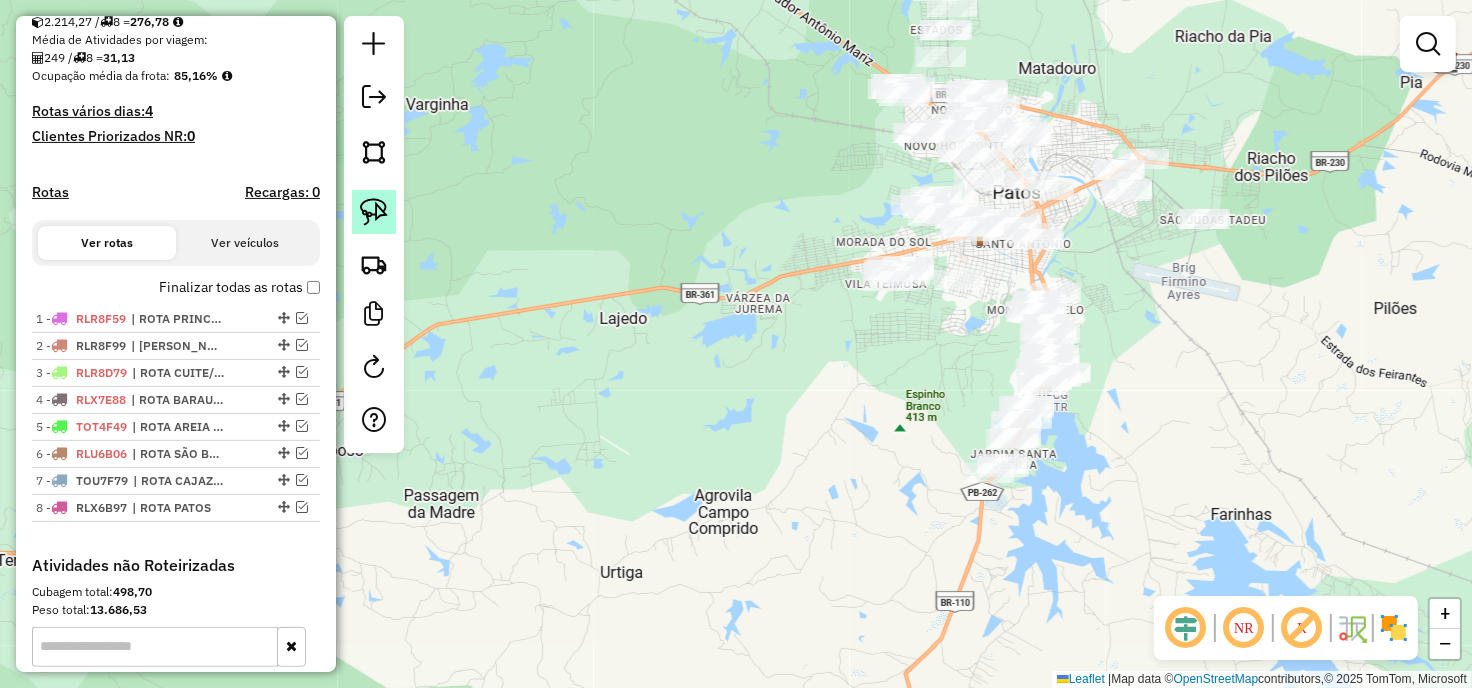 click 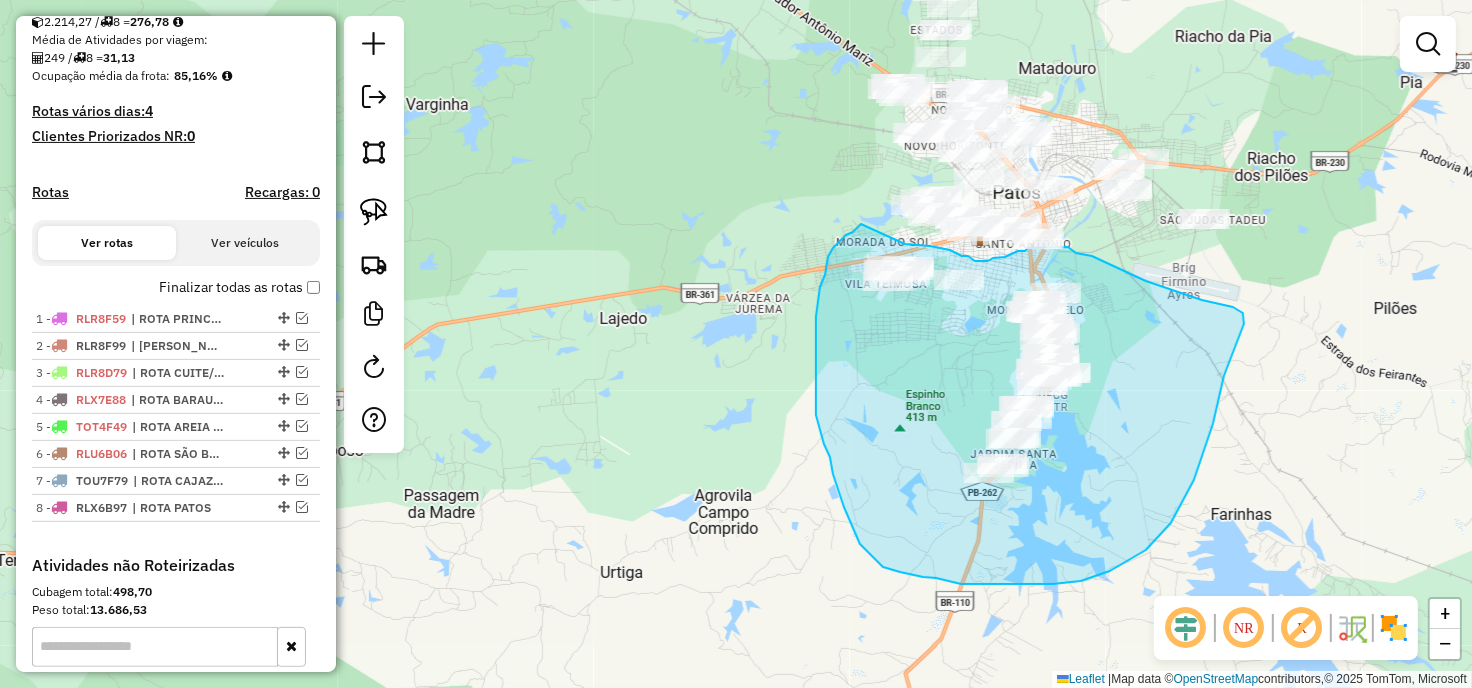 drag, startPoint x: 861, startPoint y: 224, endPoint x: 850, endPoint y: 240, distance: 19.416489 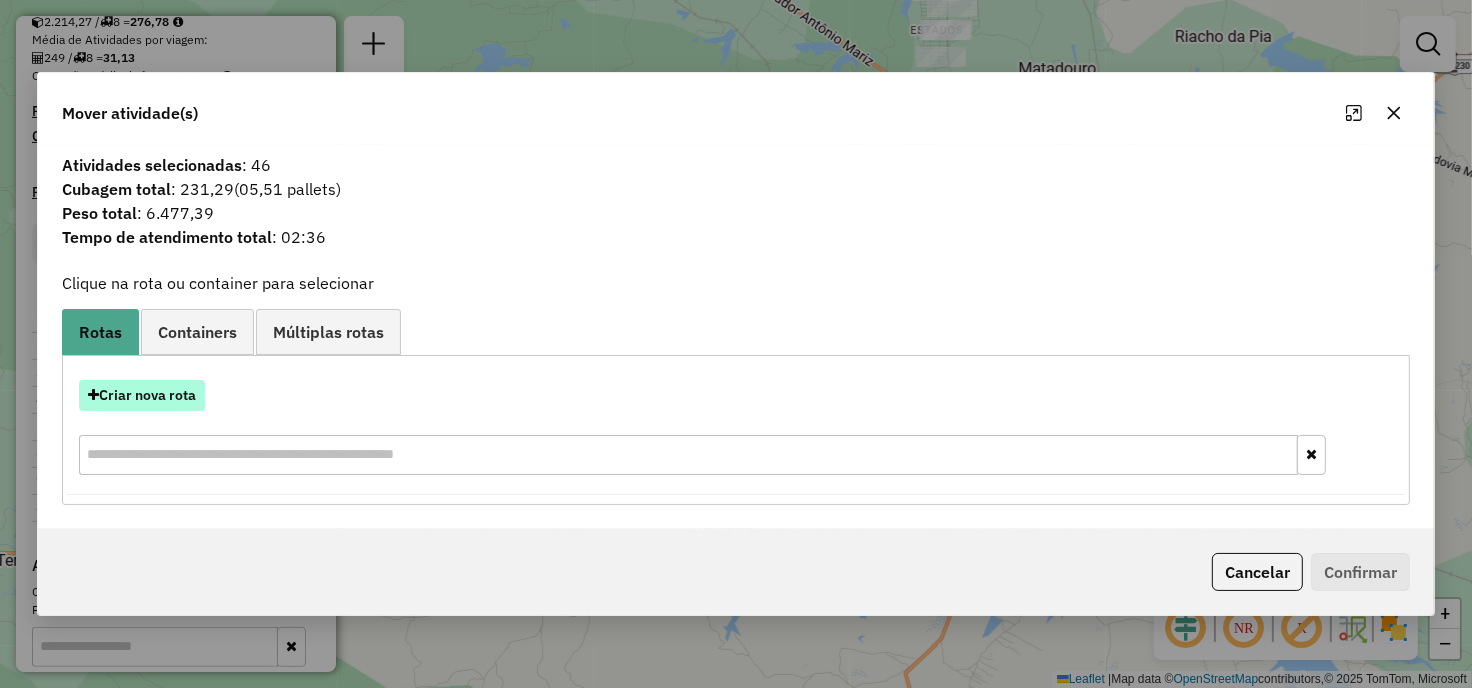 click on "Criar nova rota" at bounding box center (142, 395) 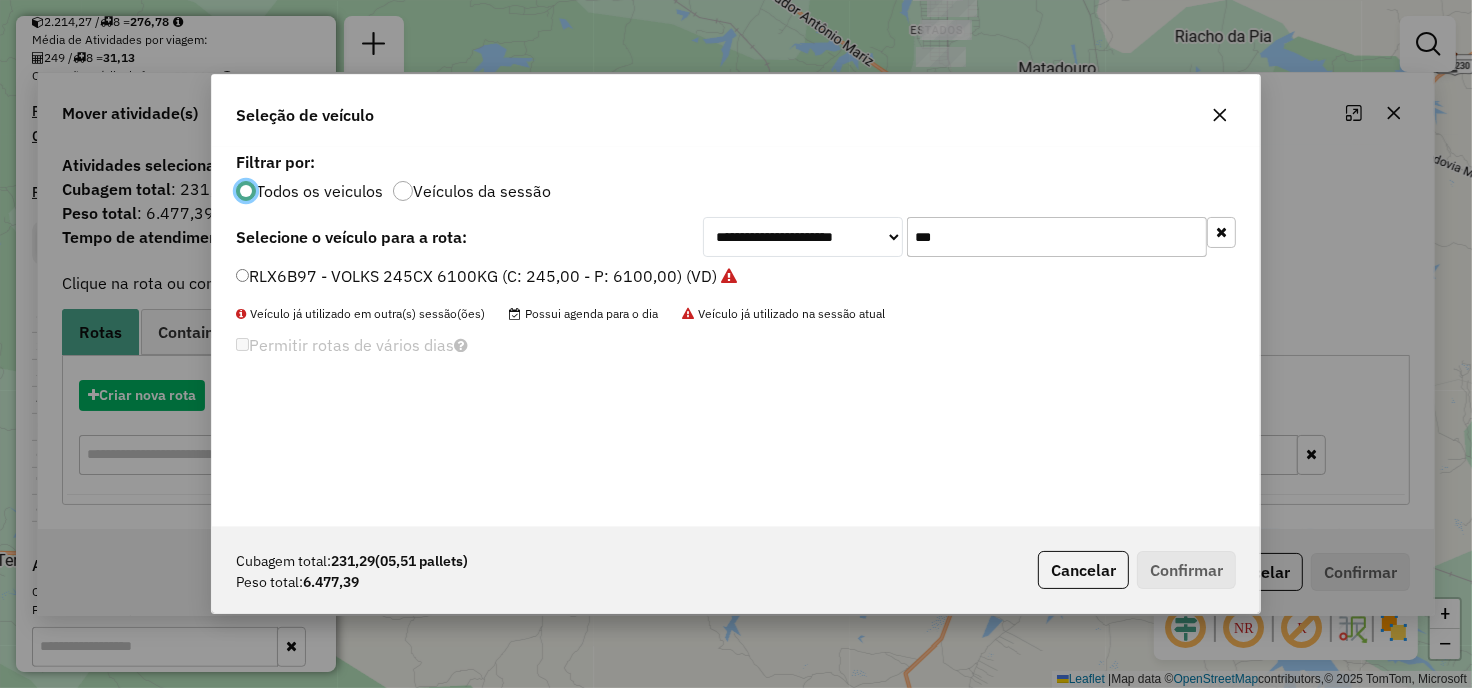 scroll, scrollTop: 11, scrollLeft: 5, axis: both 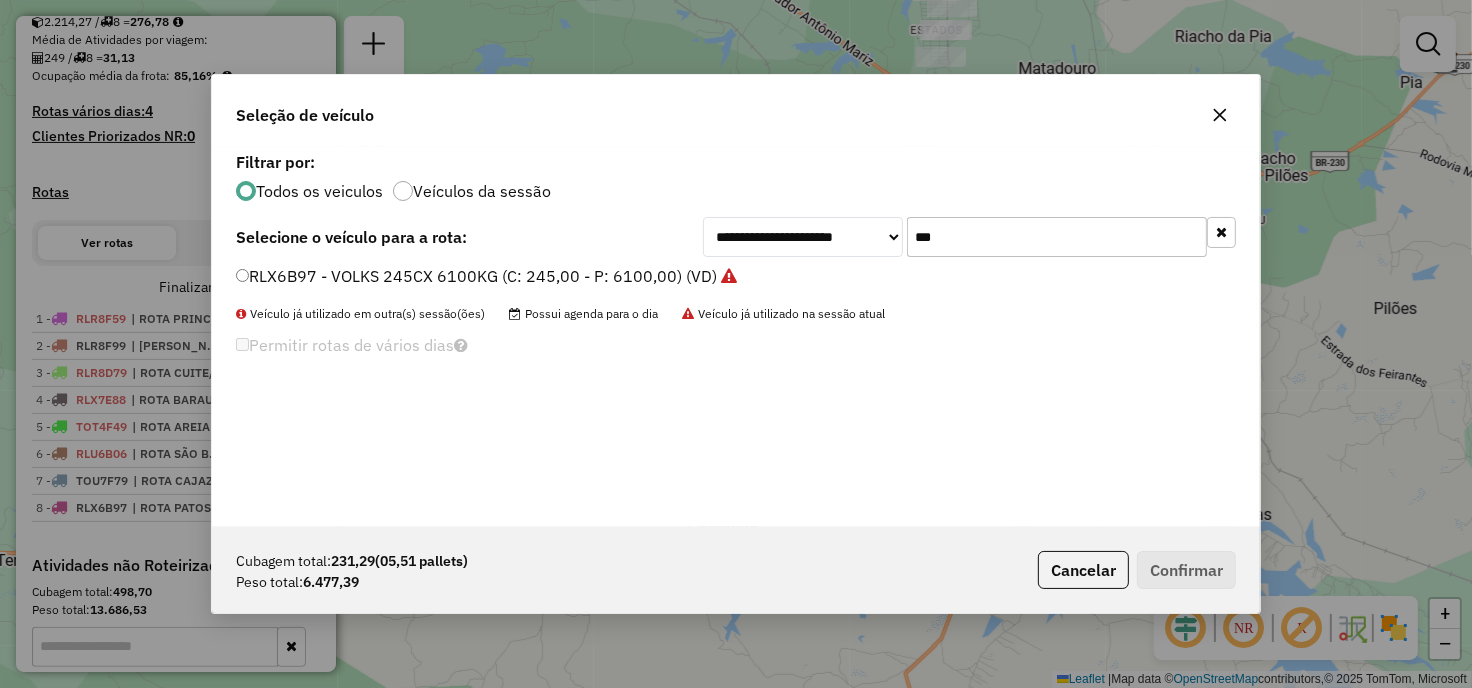 click on "RLX6B97 - VOLKS 245CX 6100KG (C: 245,00 - P: 6100,00) (VD)" 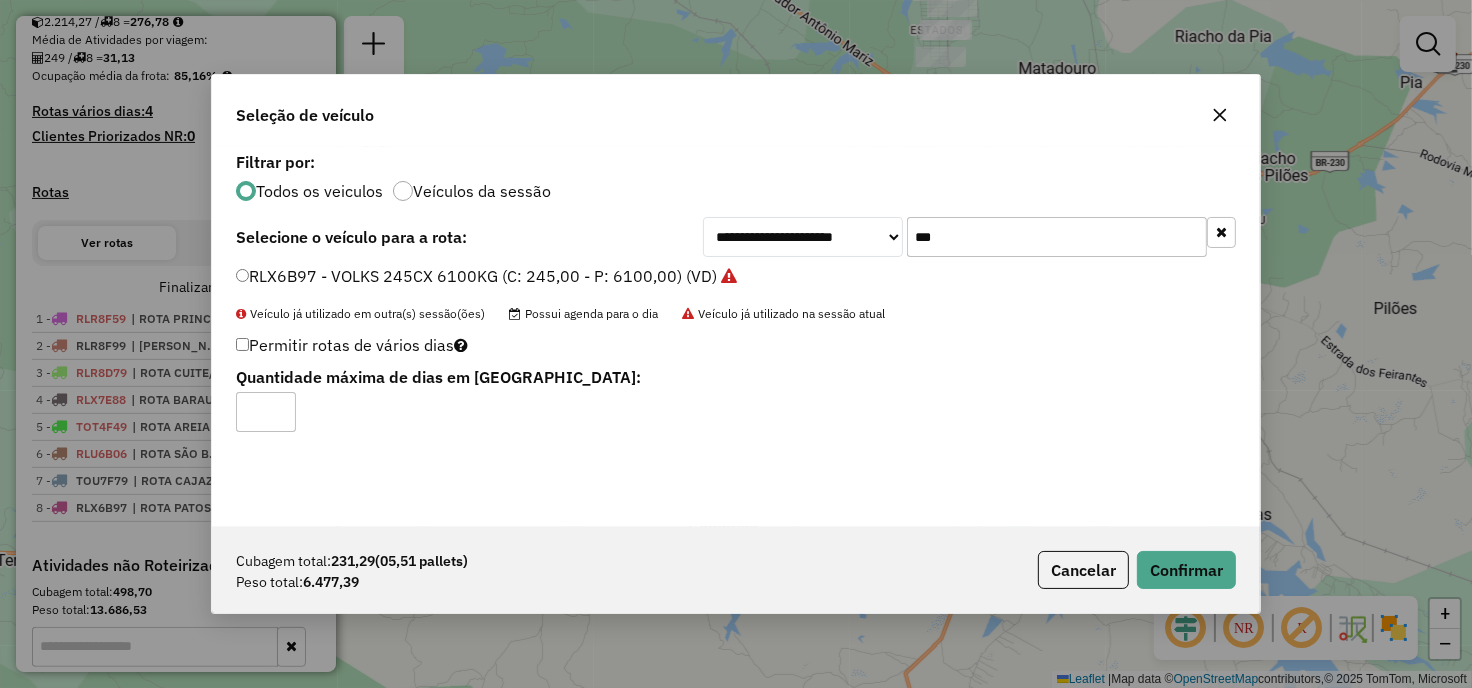 click on "***" 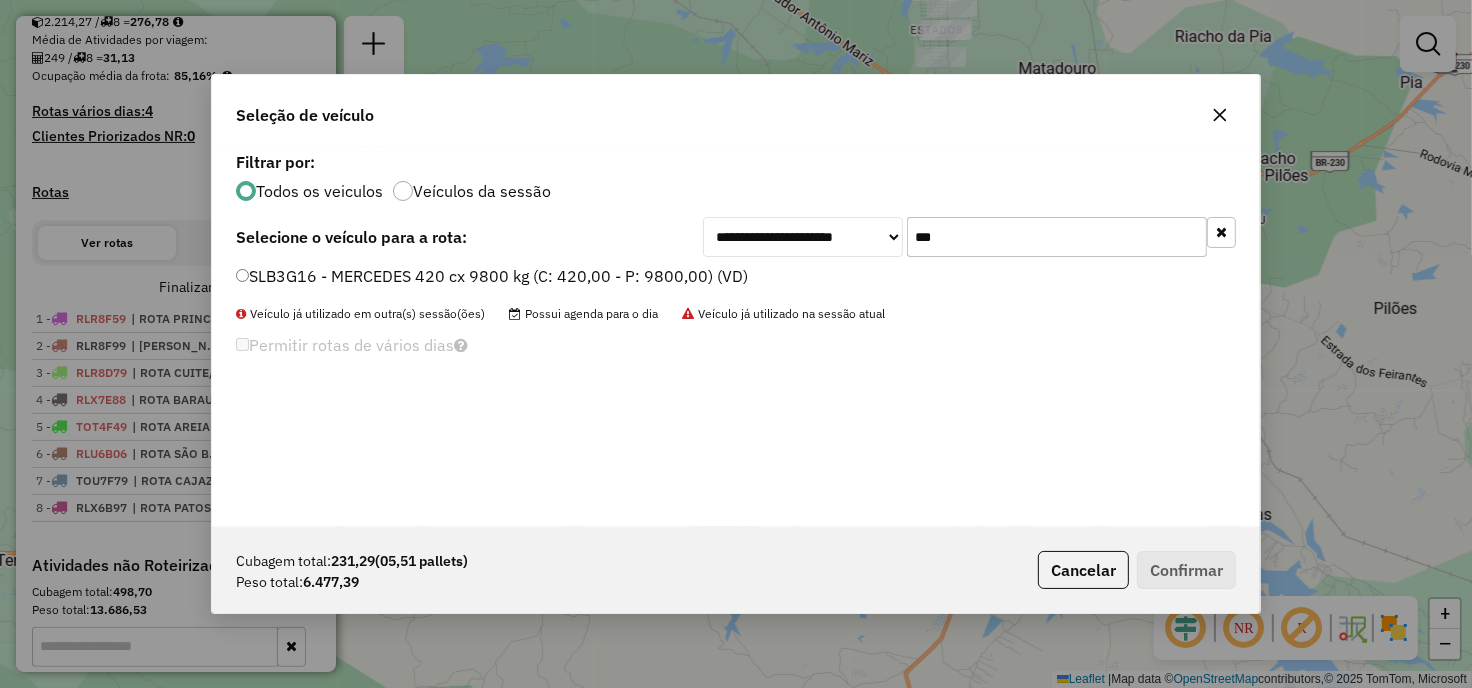 type on "***" 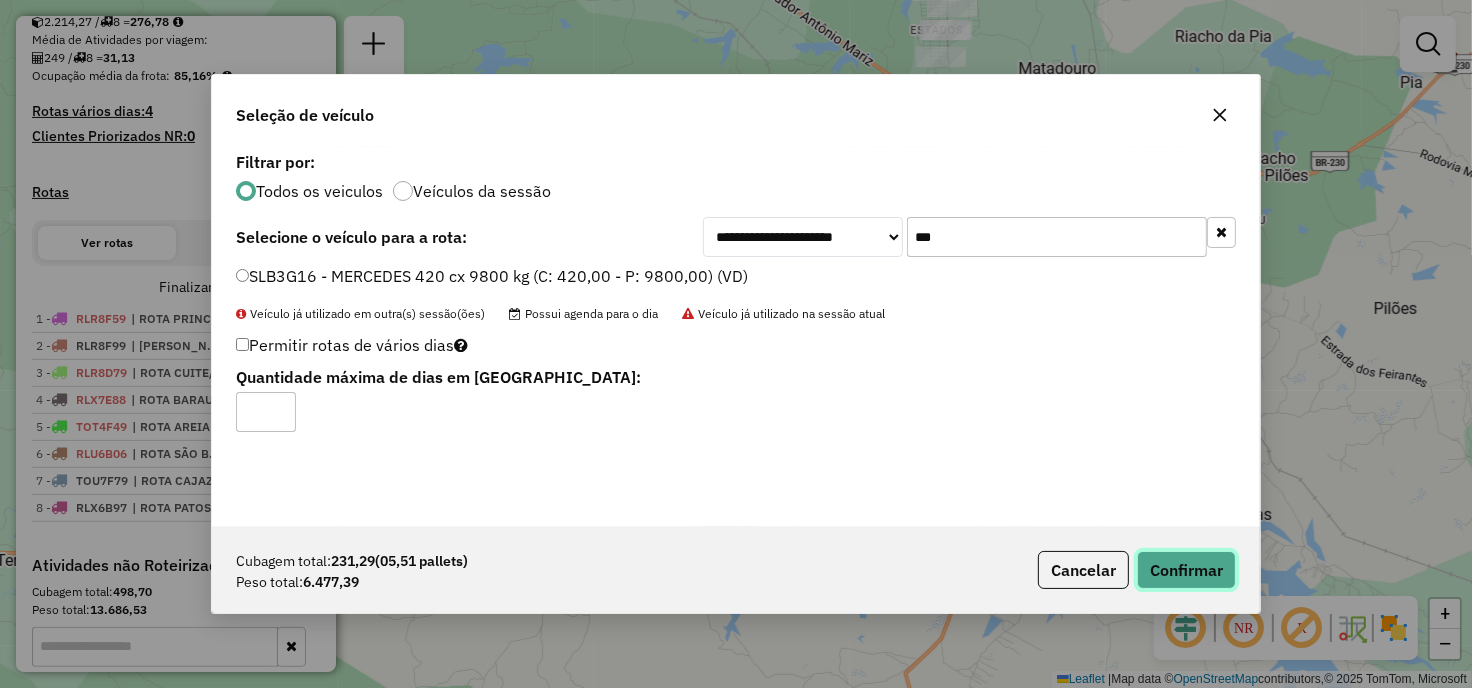 click on "Confirmar" 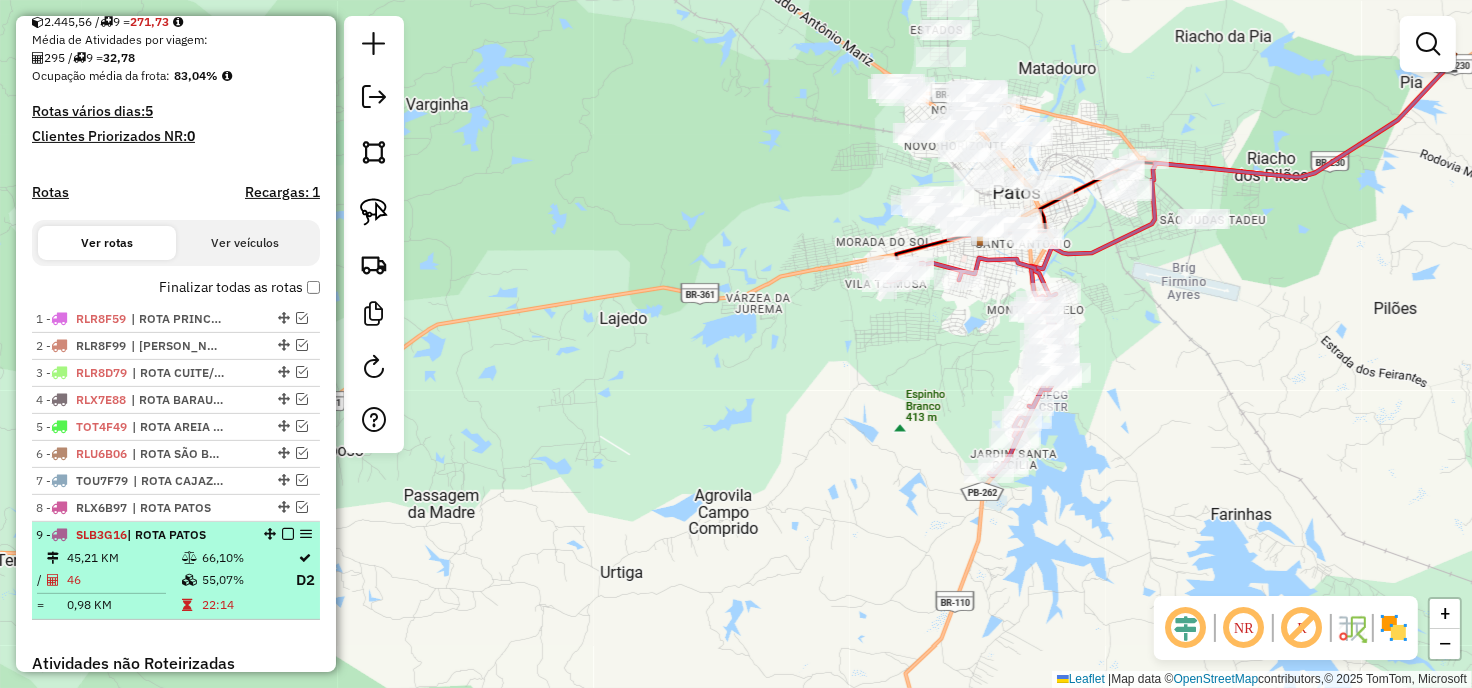 click at bounding box center [288, 534] 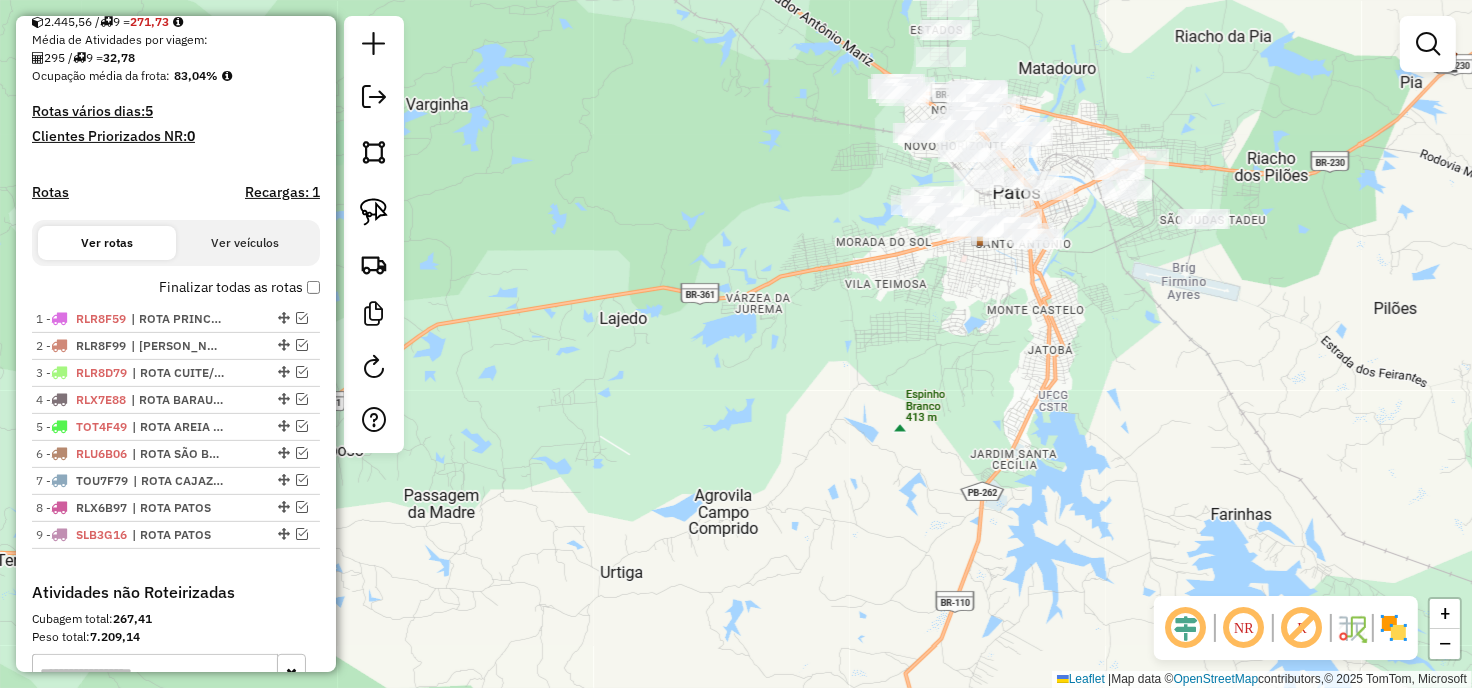 drag, startPoint x: 1014, startPoint y: 361, endPoint x: 972, endPoint y: 451, distance: 99.31767 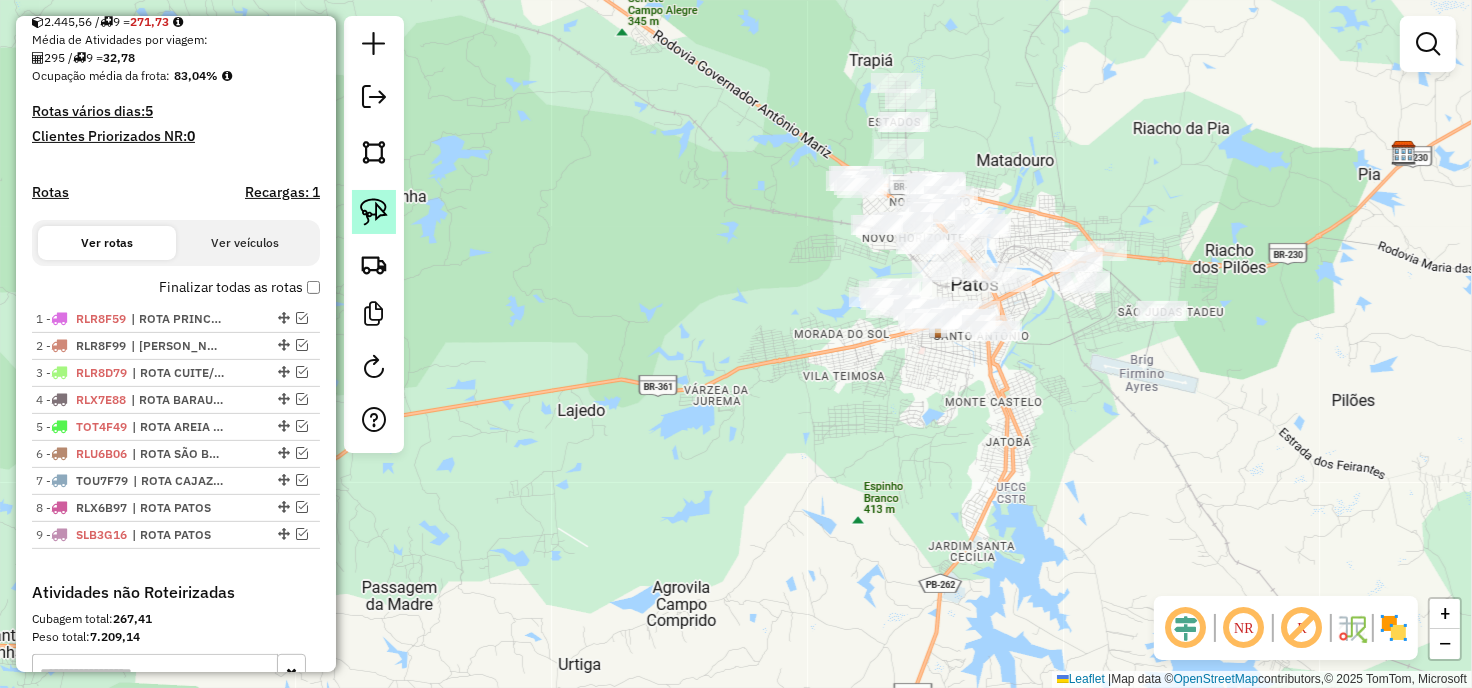 click 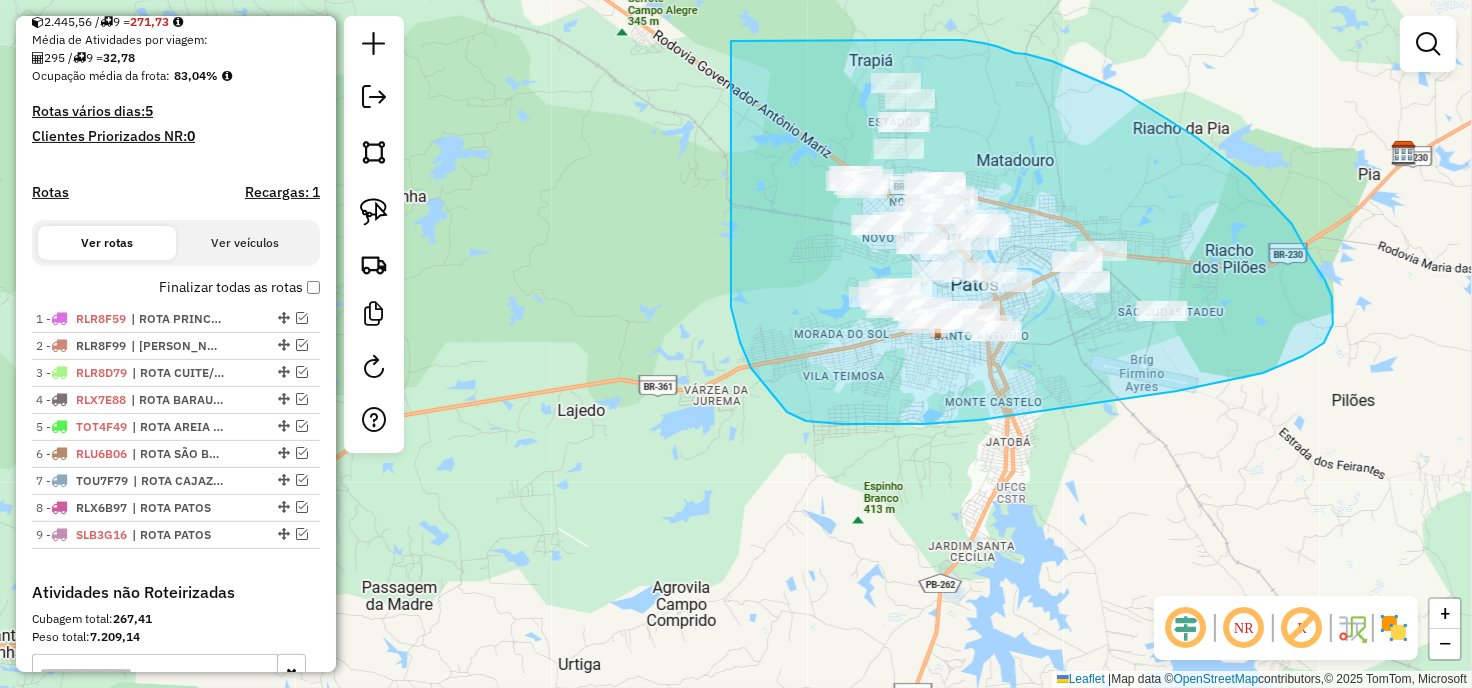 drag, startPoint x: 731, startPoint y: 41, endPoint x: 888, endPoint y: 36, distance: 157.0796 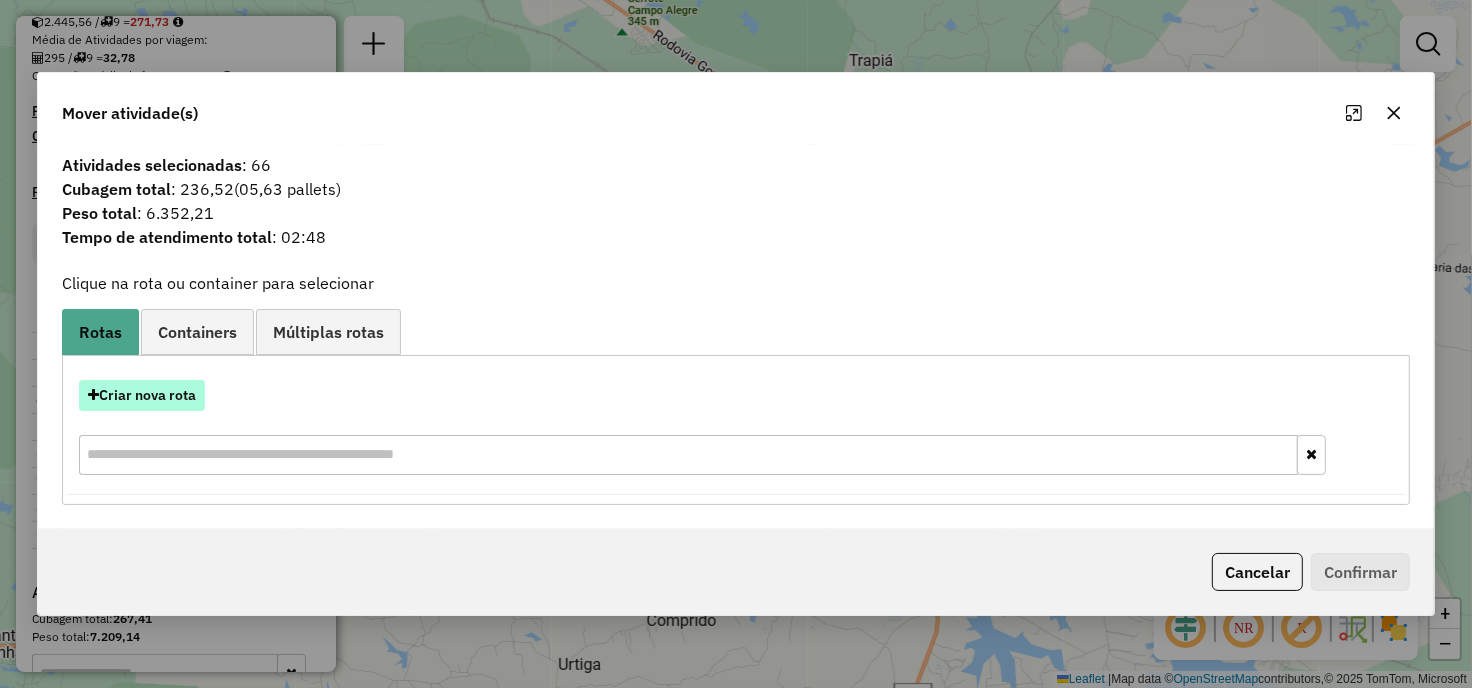 click on "Criar nova rota" at bounding box center (142, 395) 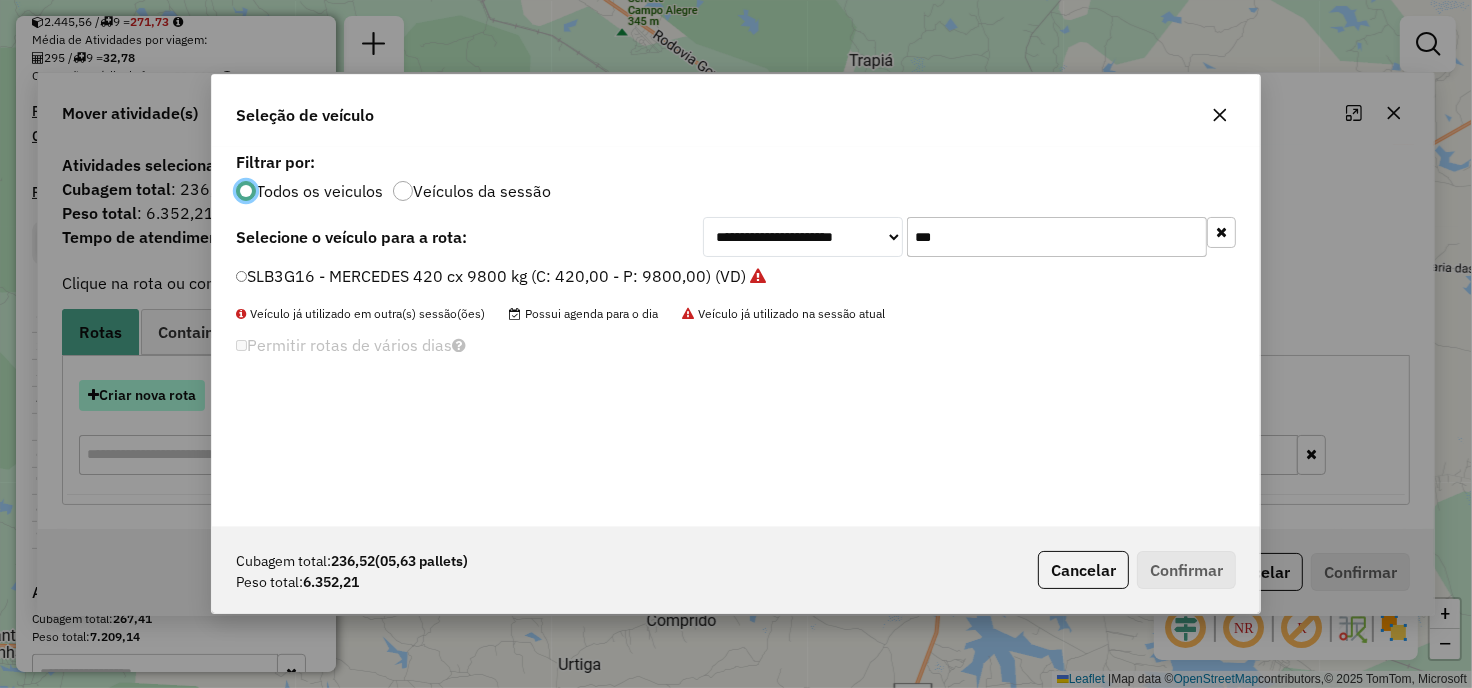 scroll, scrollTop: 11, scrollLeft: 5, axis: both 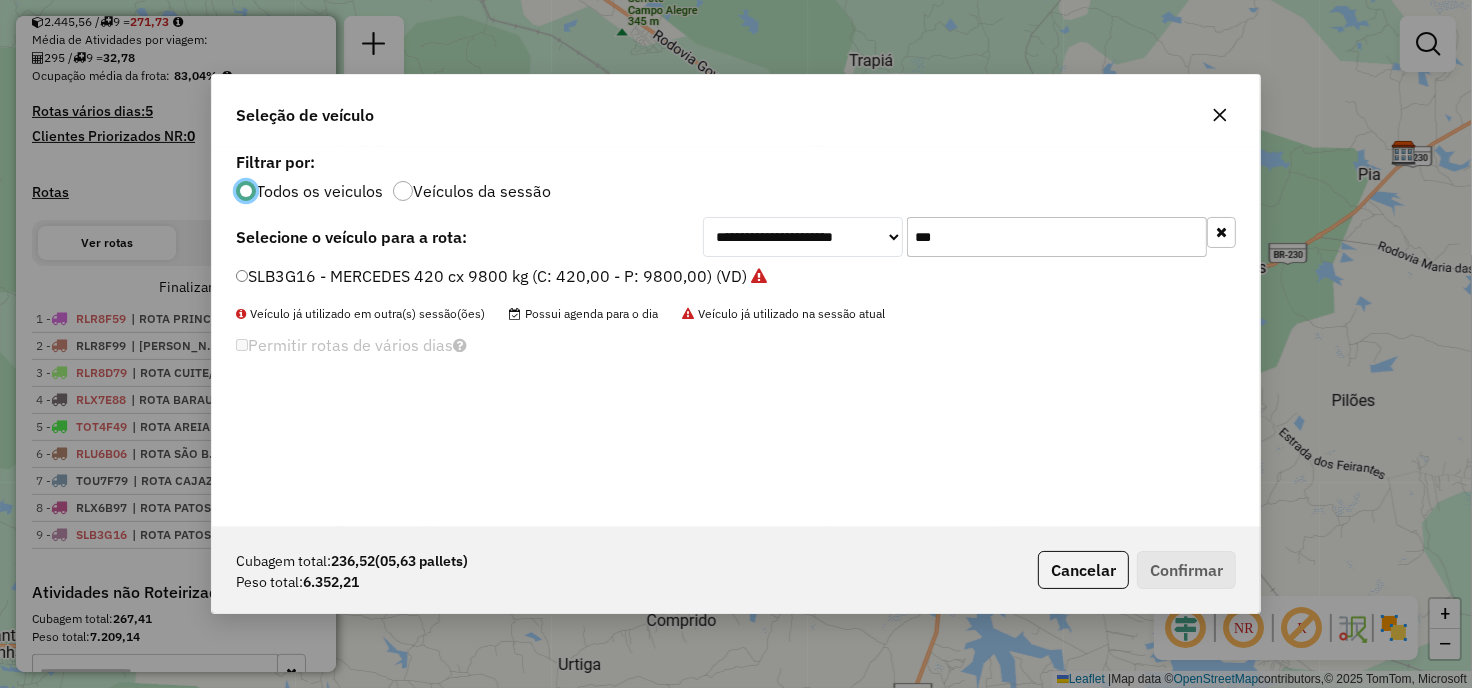 click on "SLB3G16 - MERCEDES 420 cx 9800 kg (C: 420,00 - P: 9800,00) (VD)" 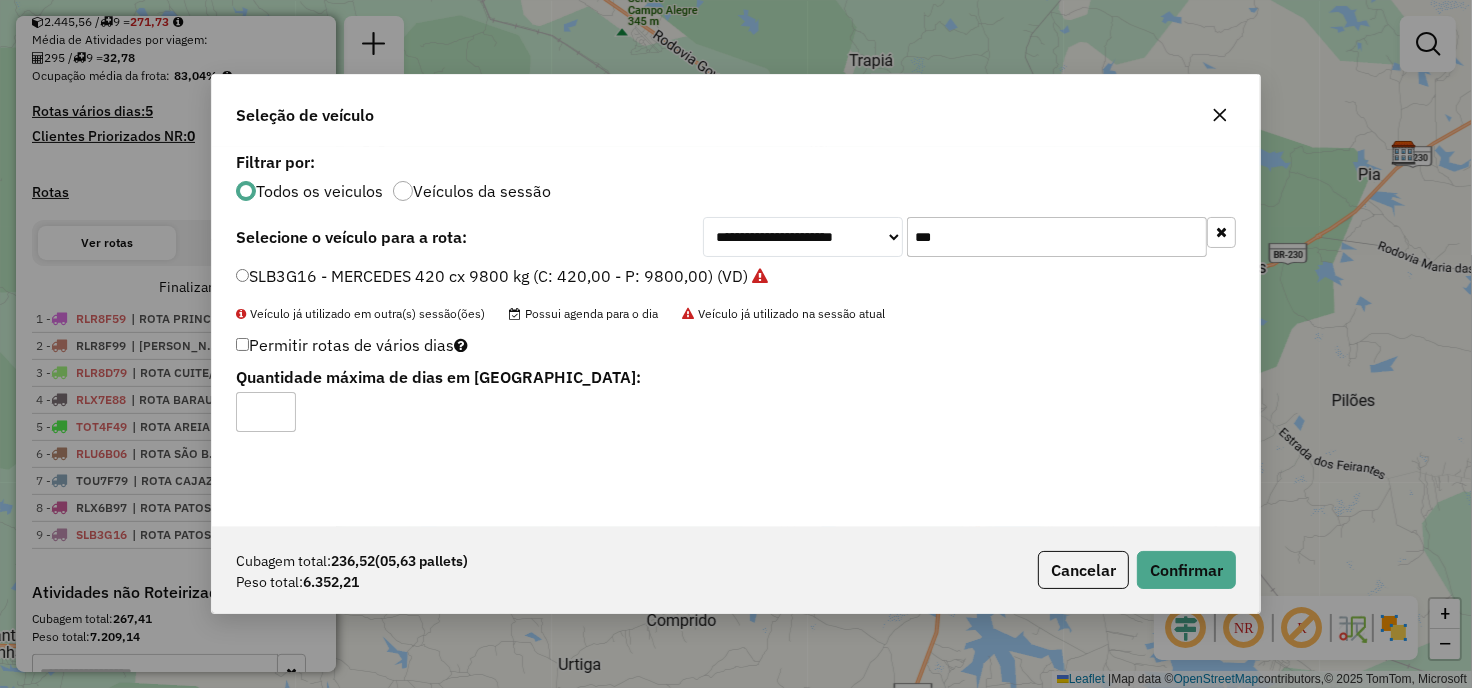click on "***" 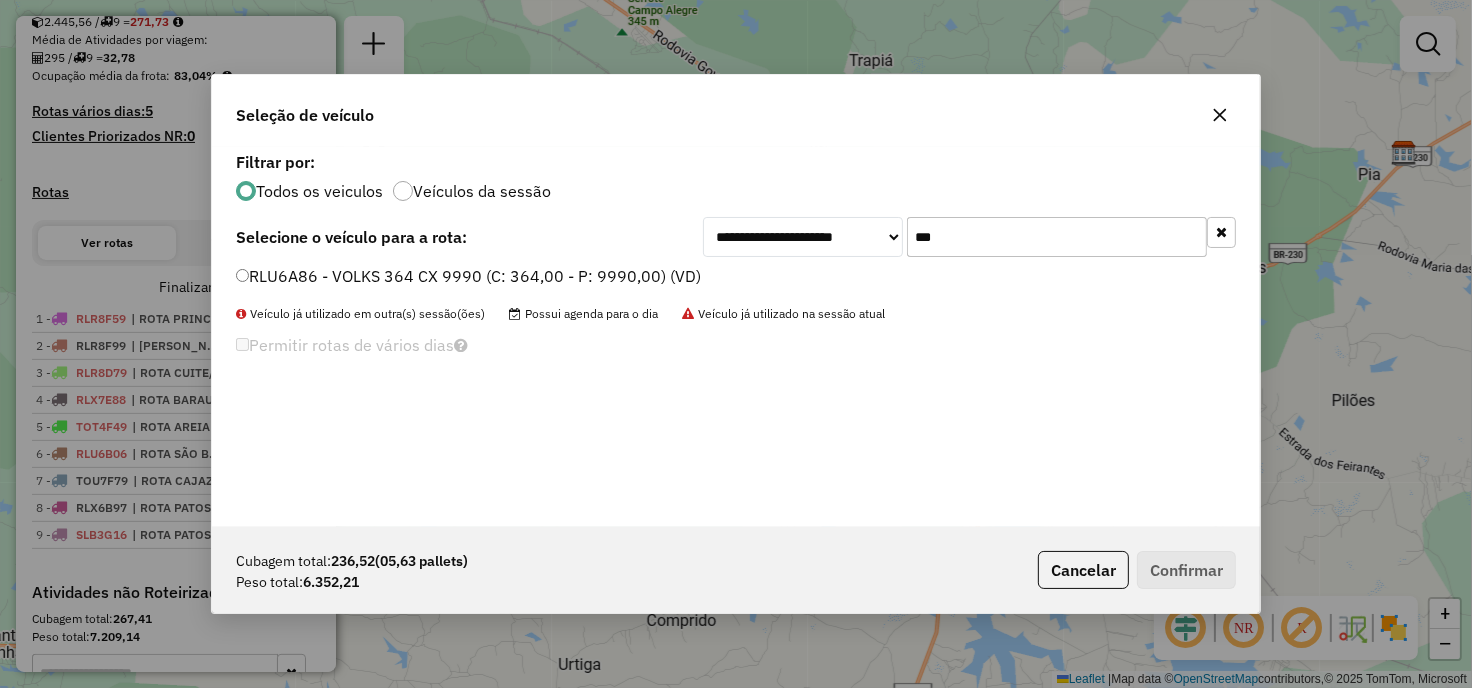 type on "***" 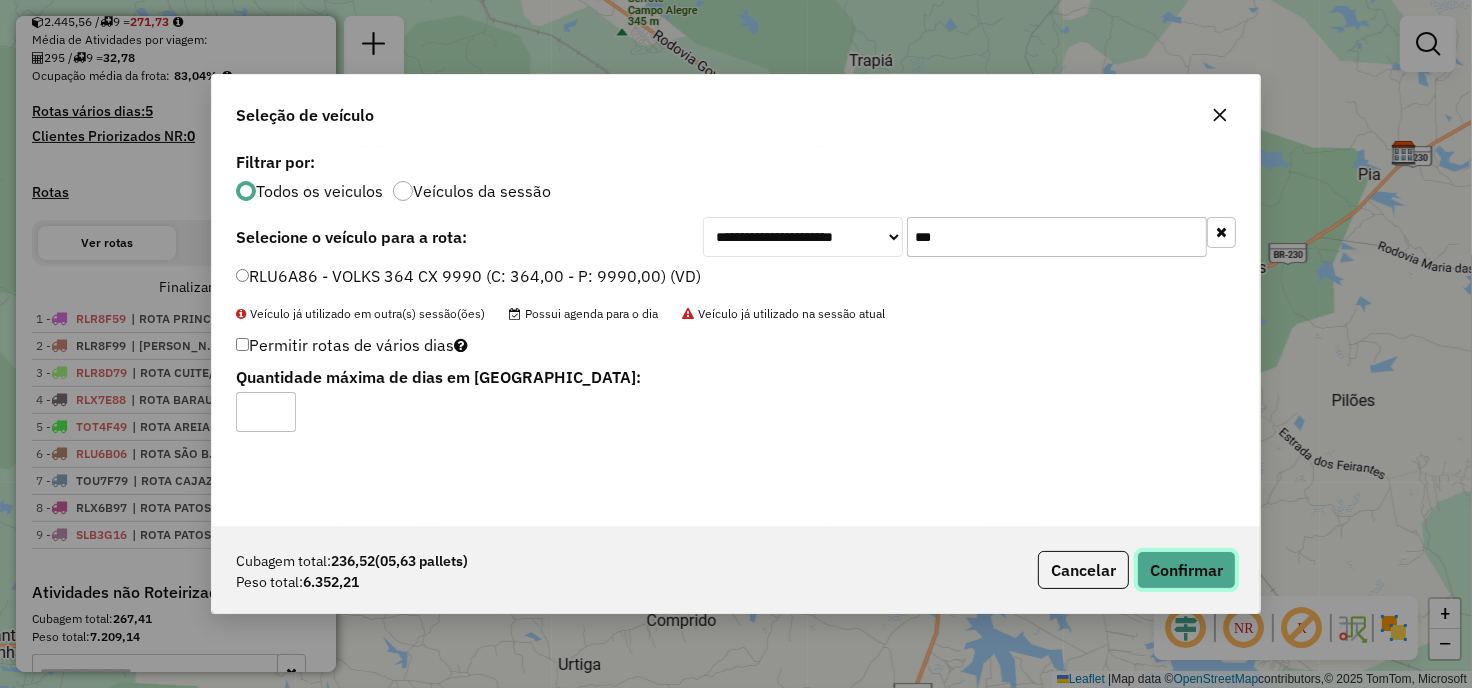 click on "Confirmar" 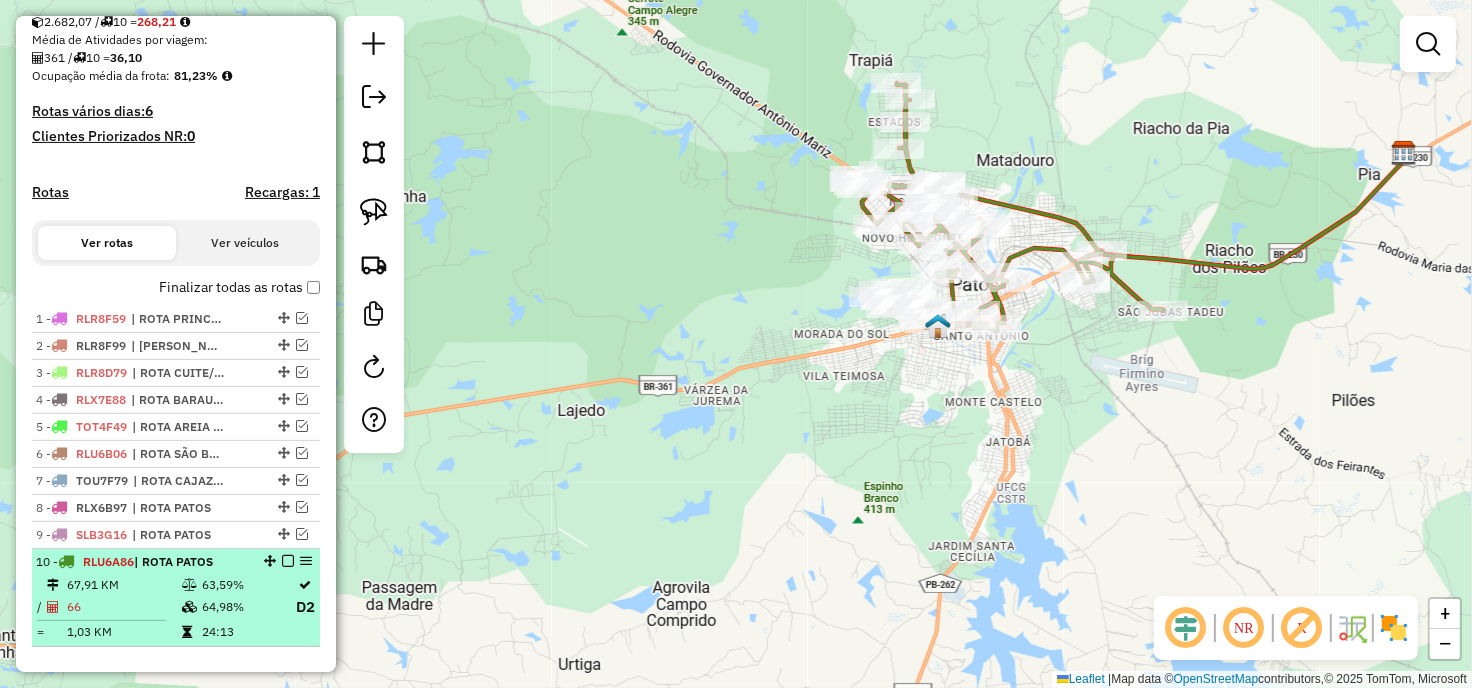 click at bounding box center (288, 561) 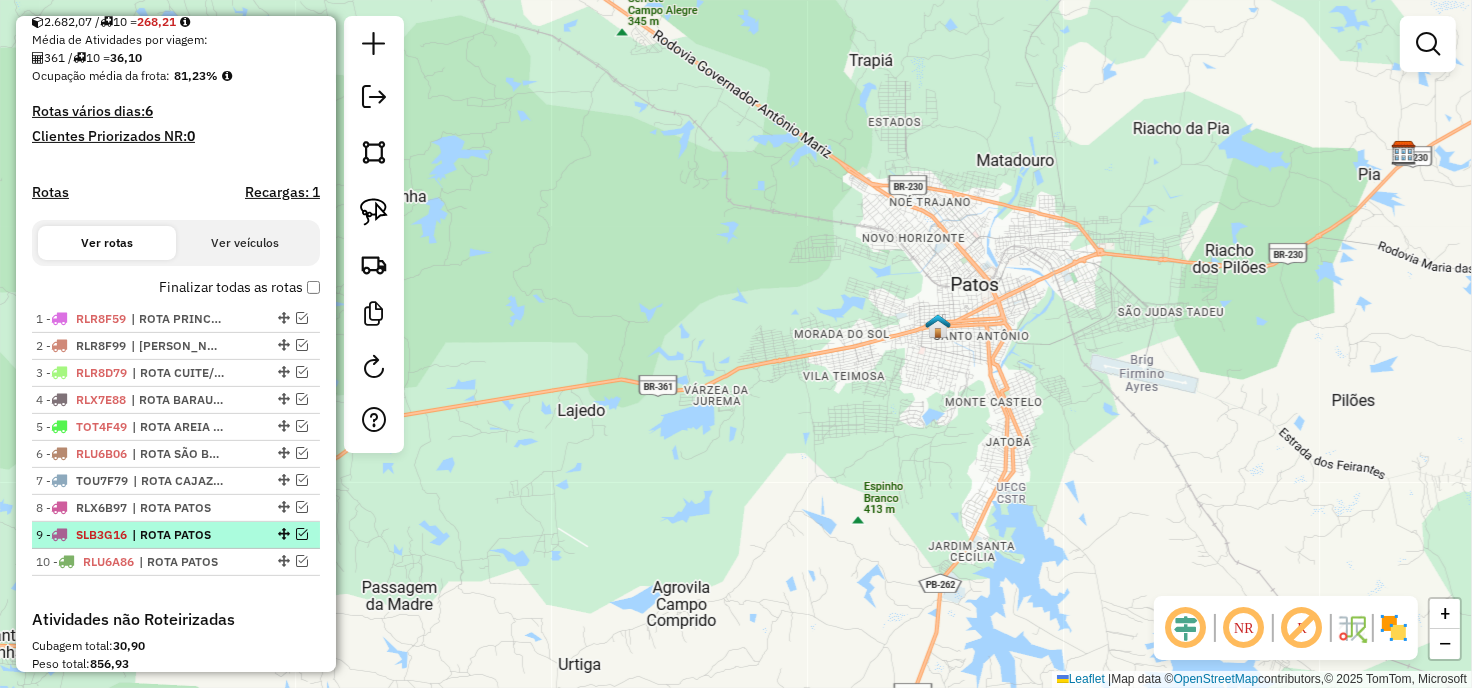 click on "9 -       SLB3G16   | ROTA PATOS" at bounding box center [142, 535] 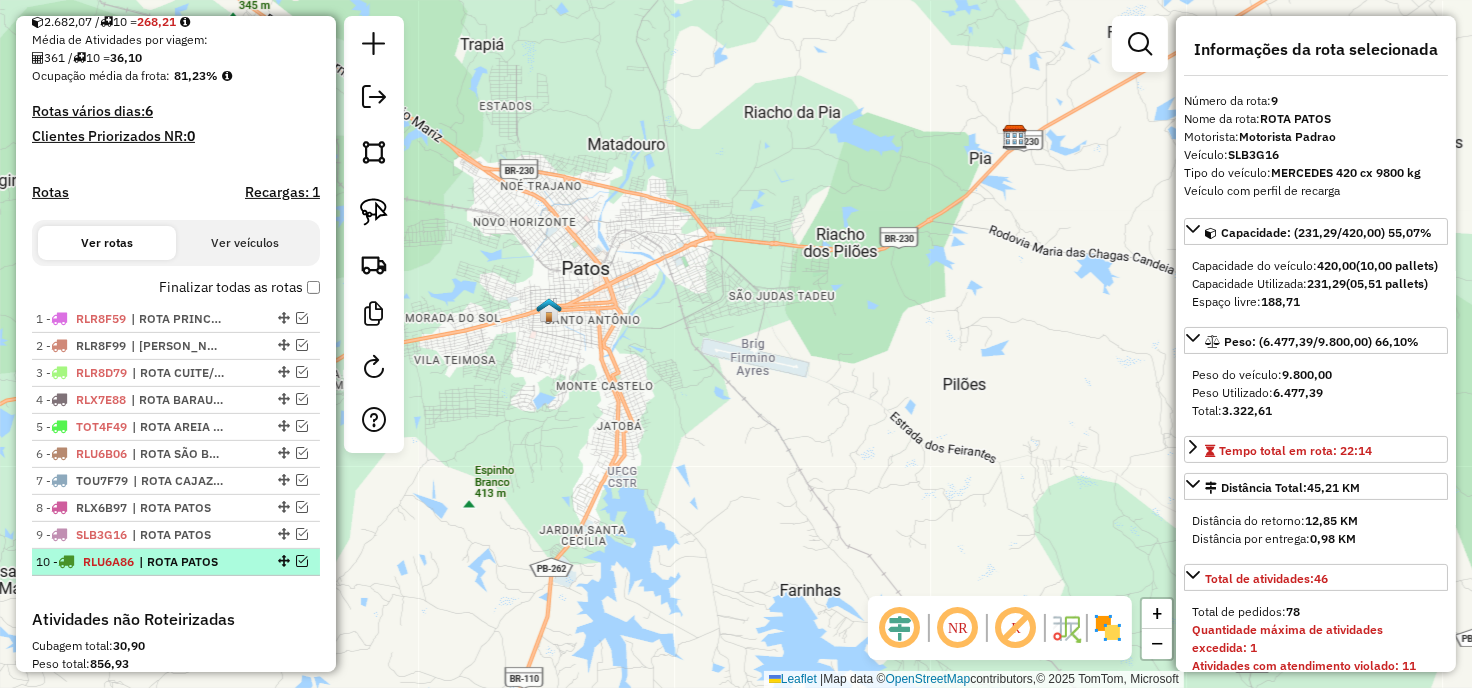 click on "| ROTA PATOS" at bounding box center (185, 562) 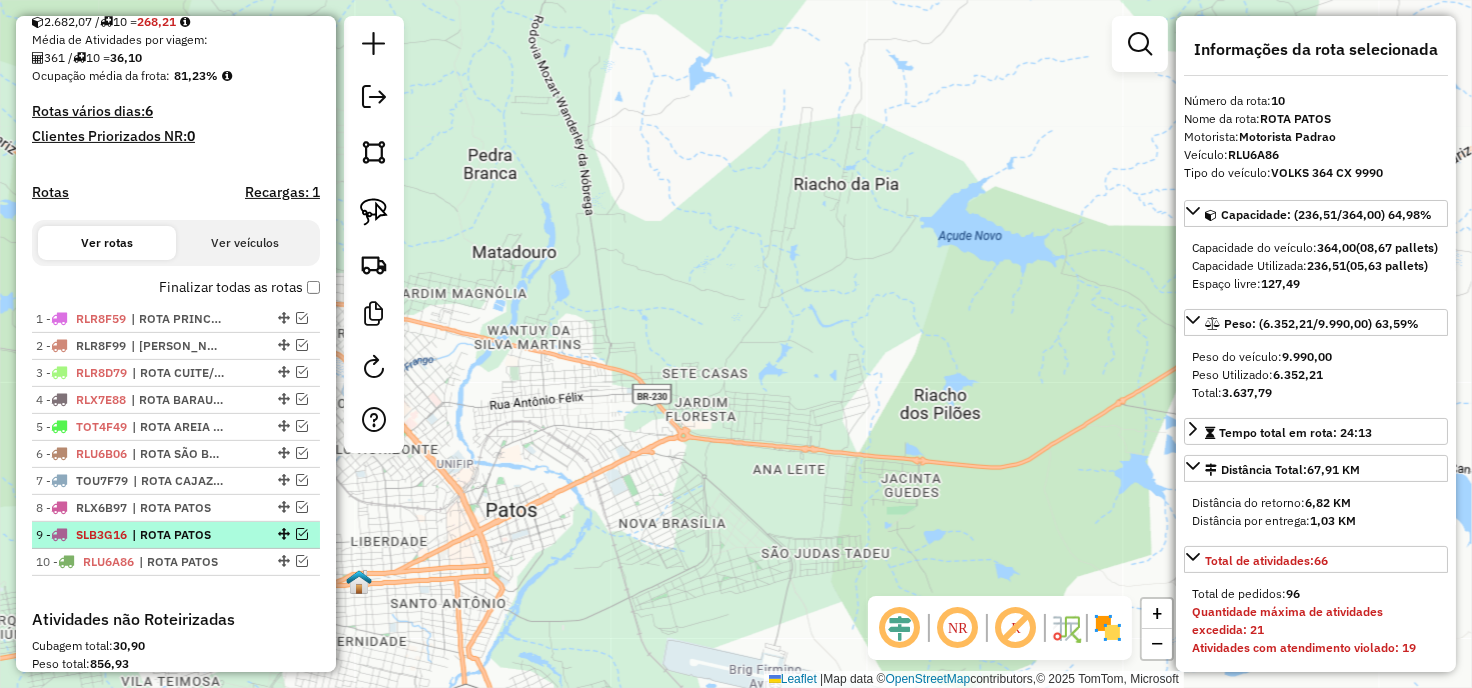 click on "| ROTA PATOS" at bounding box center [178, 535] 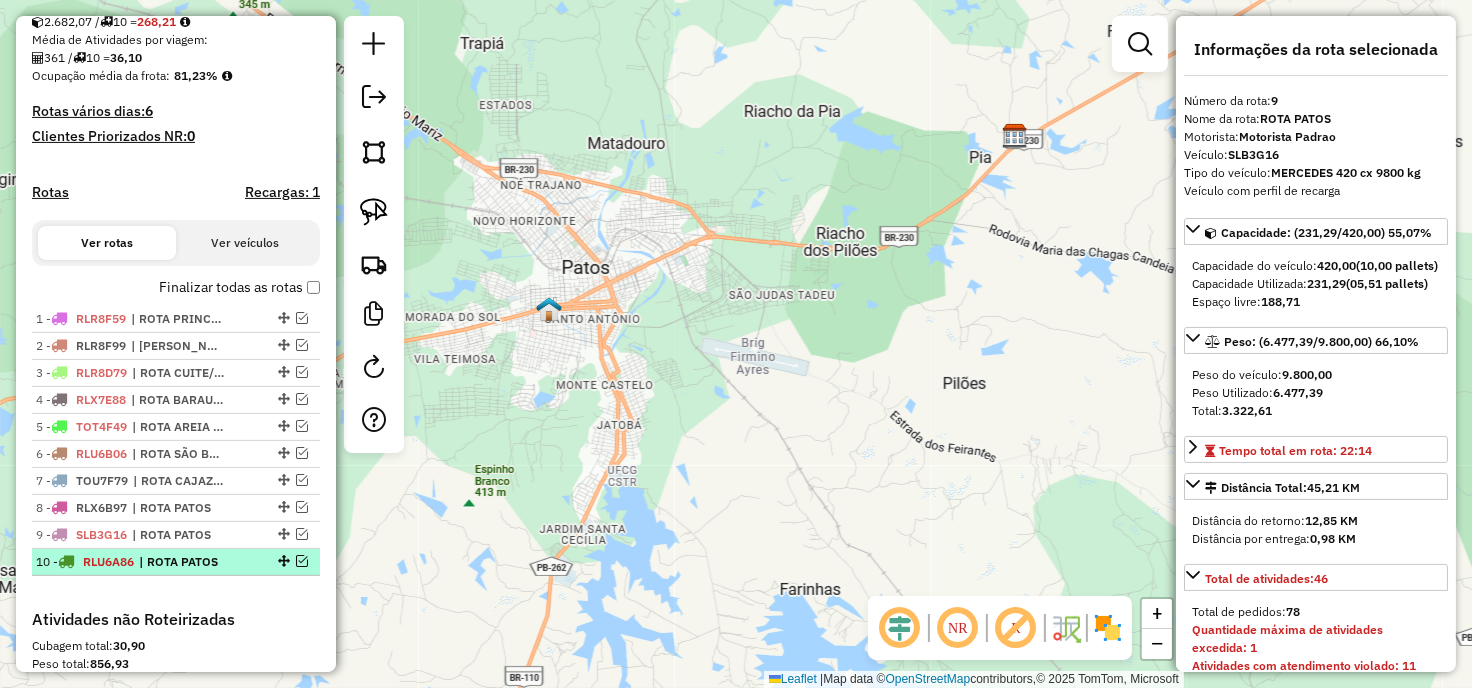 click at bounding box center [282, 561] 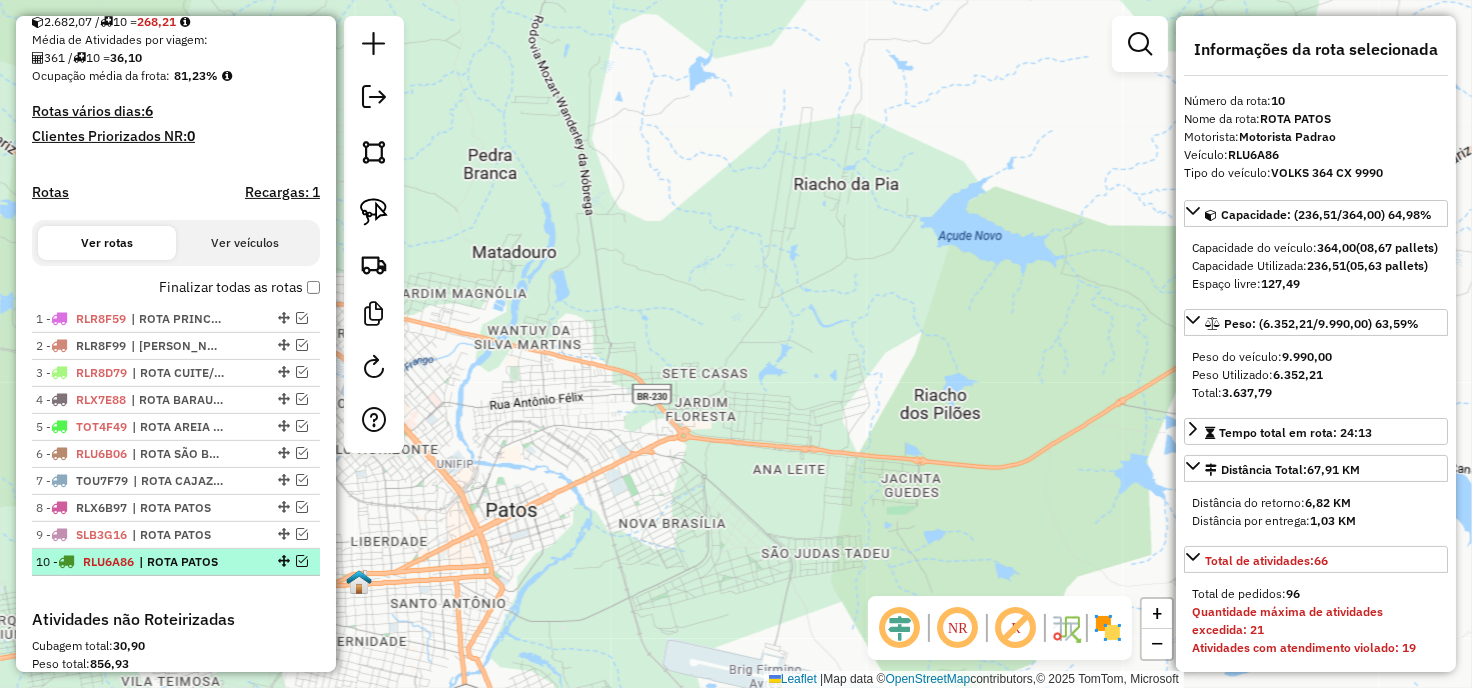 click on "10 -       RLU6A86   | ROTA PATOS" at bounding box center (176, 562) 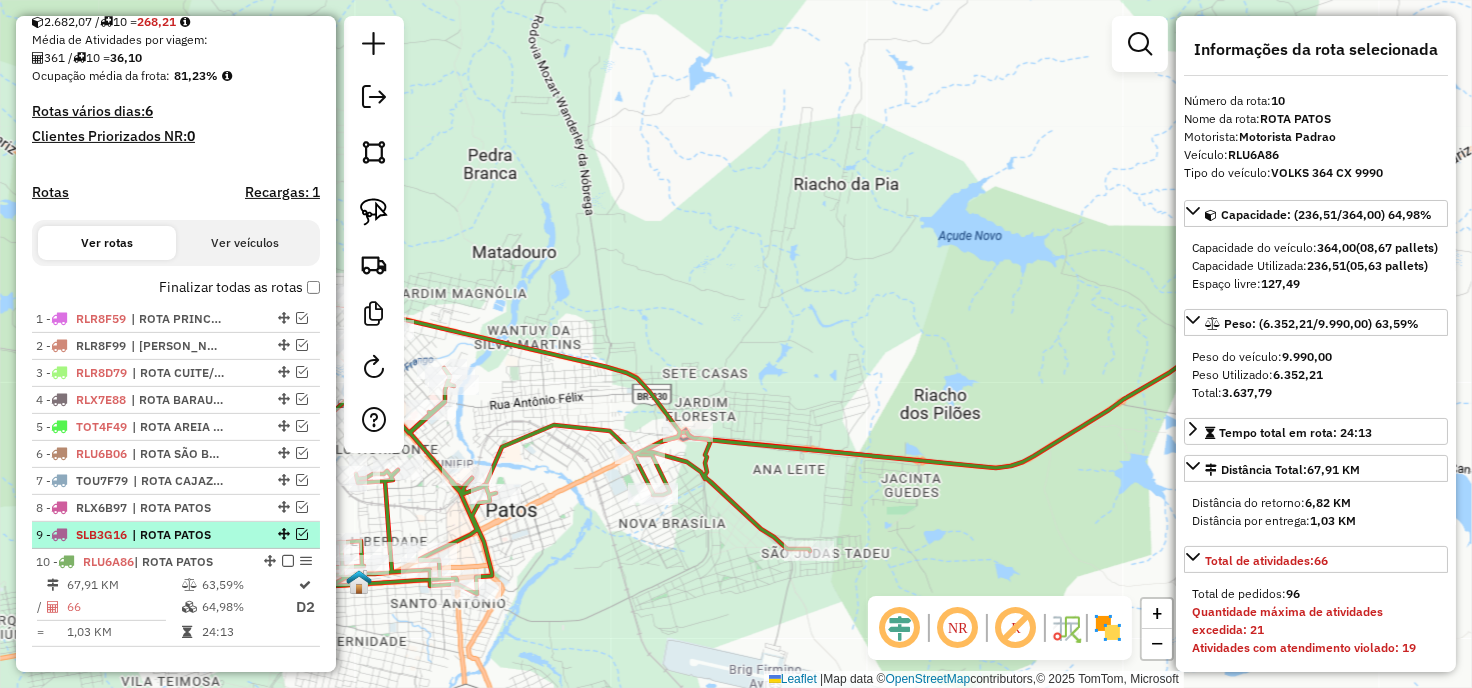 click at bounding box center [302, 534] 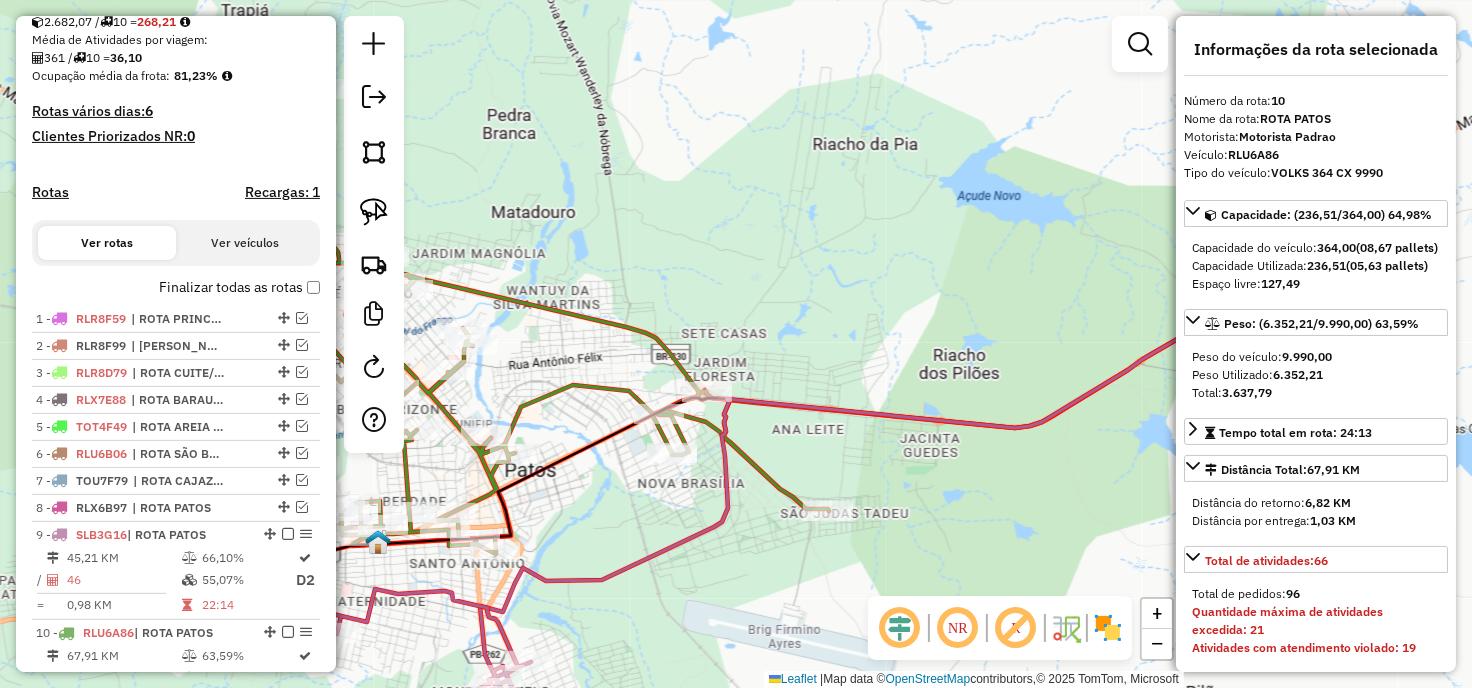 drag, startPoint x: 640, startPoint y: 544, endPoint x: 686, endPoint y: 461, distance: 94.89468 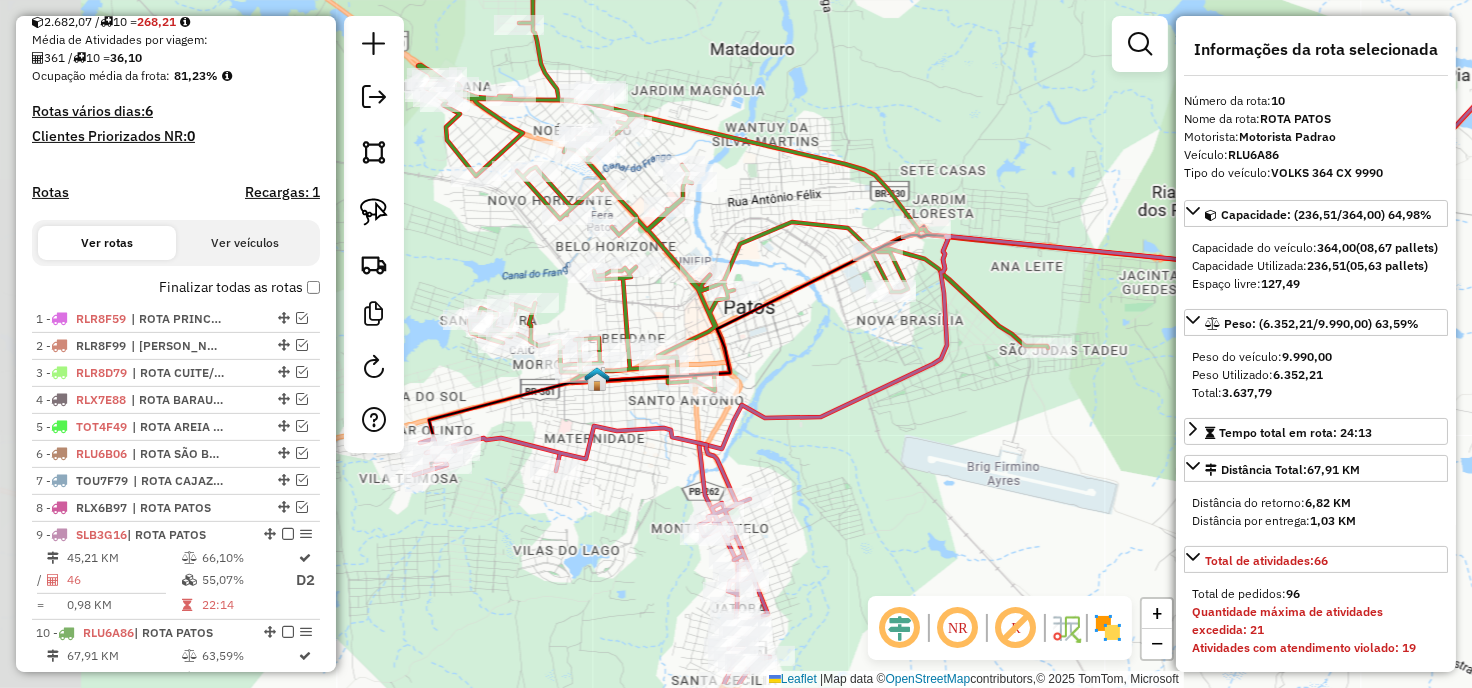 drag, startPoint x: 604, startPoint y: 424, endPoint x: 796, endPoint y: 346, distance: 207.239 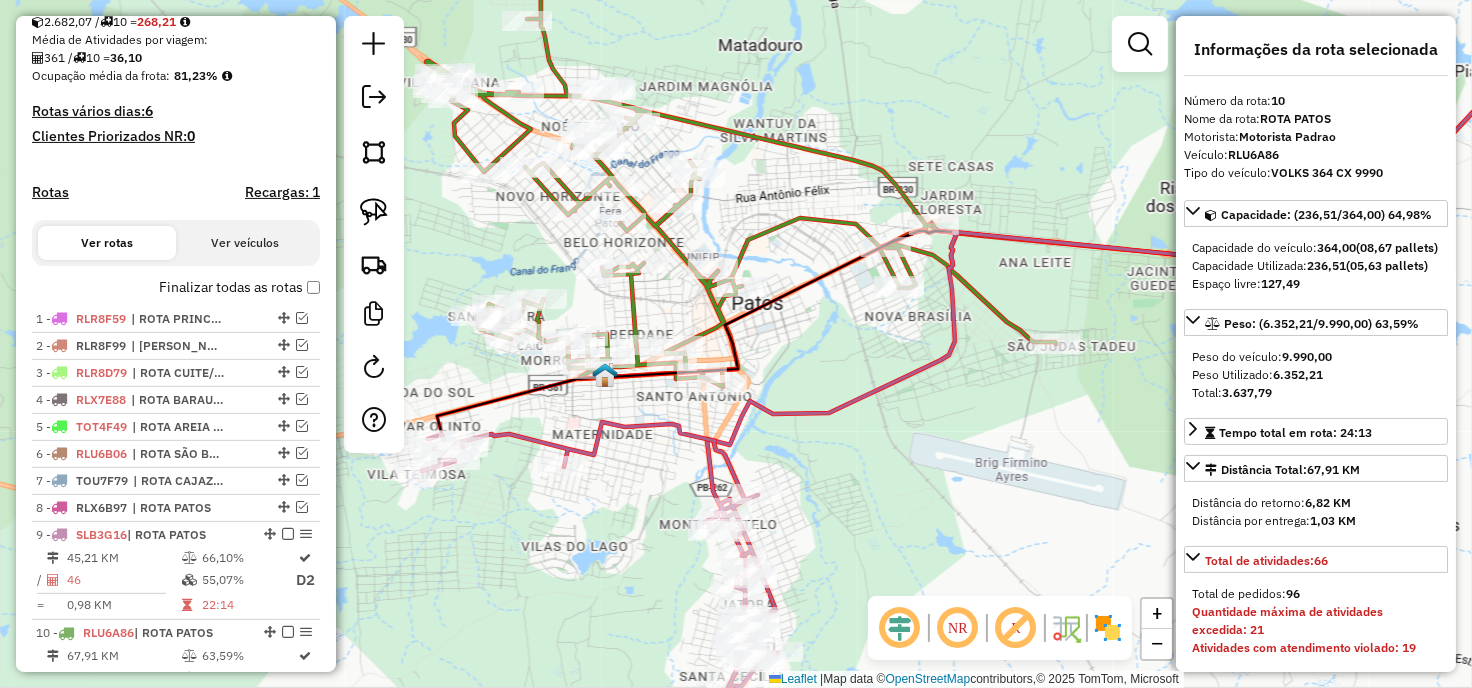 drag, startPoint x: 886, startPoint y: 484, endPoint x: 933, endPoint y: 391, distance: 104.20173 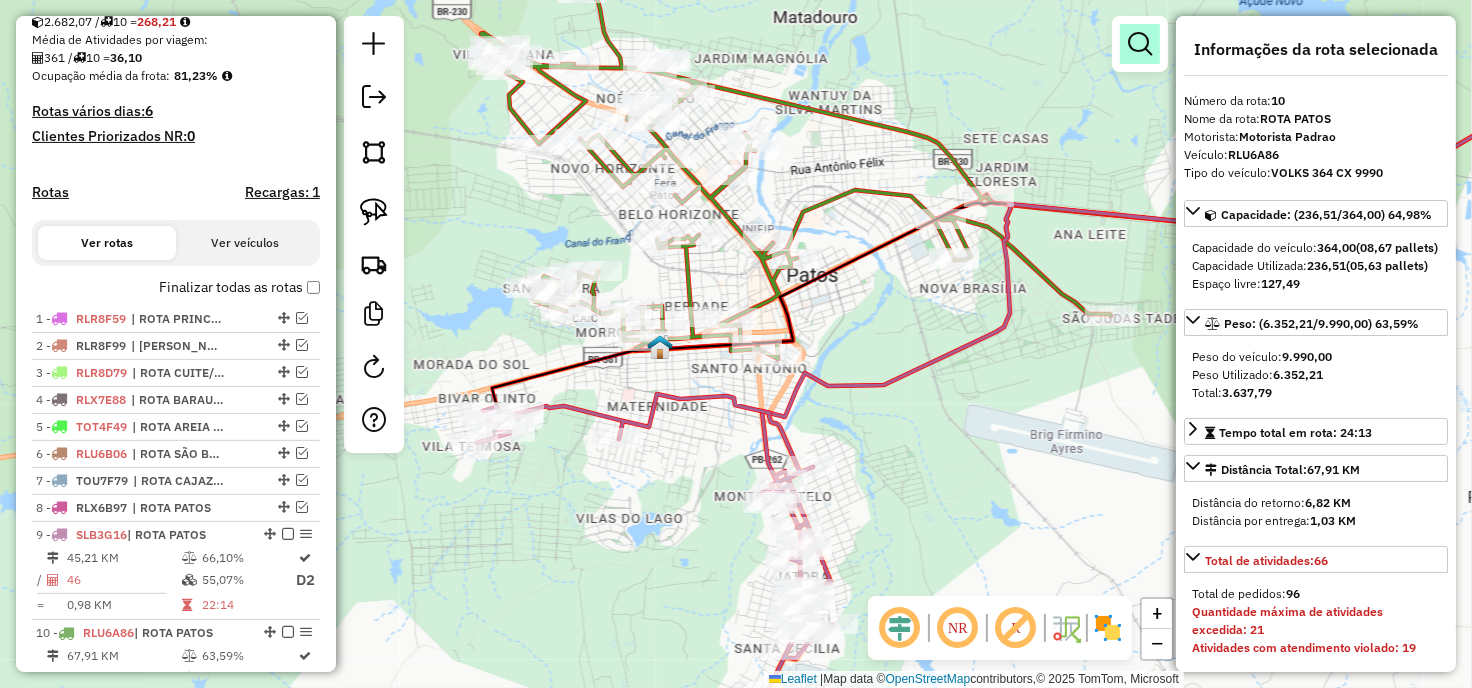click at bounding box center (1140, 44) 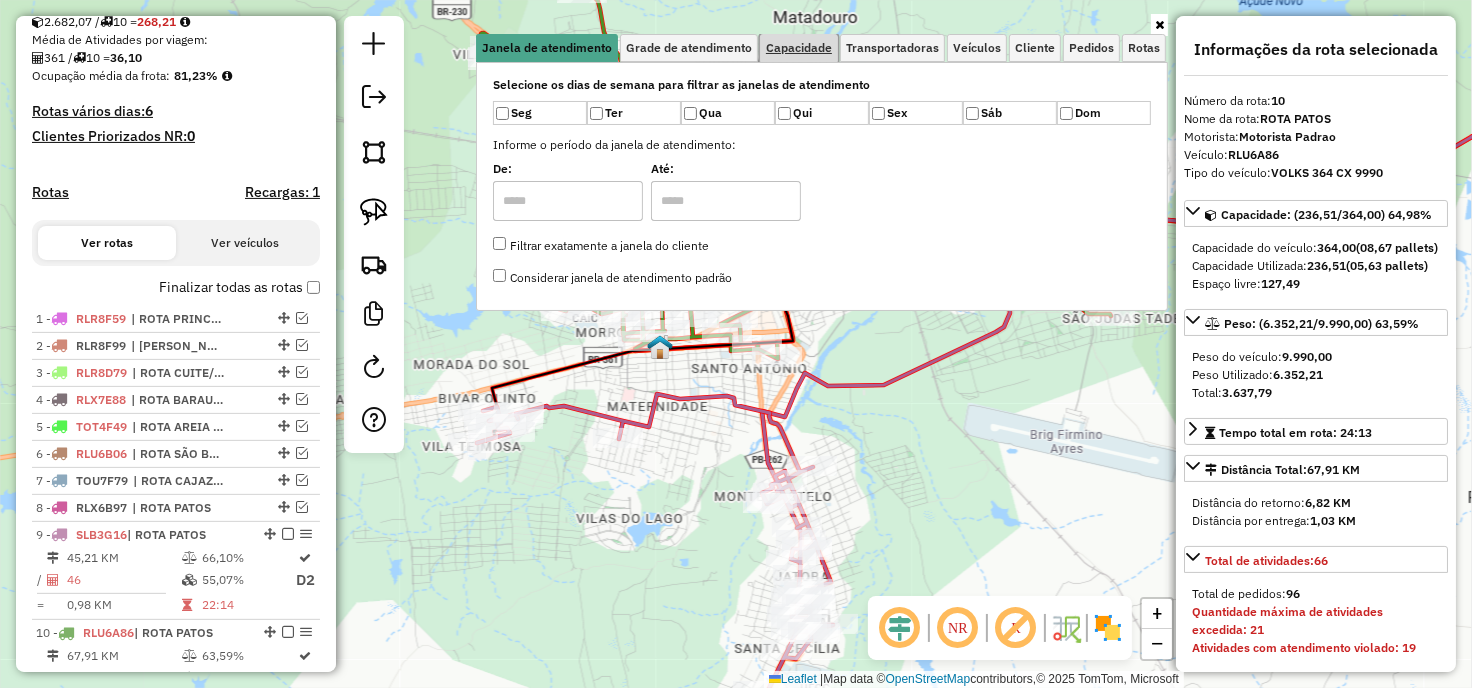 click on "Capacidade" at bounding box center (799, 48) 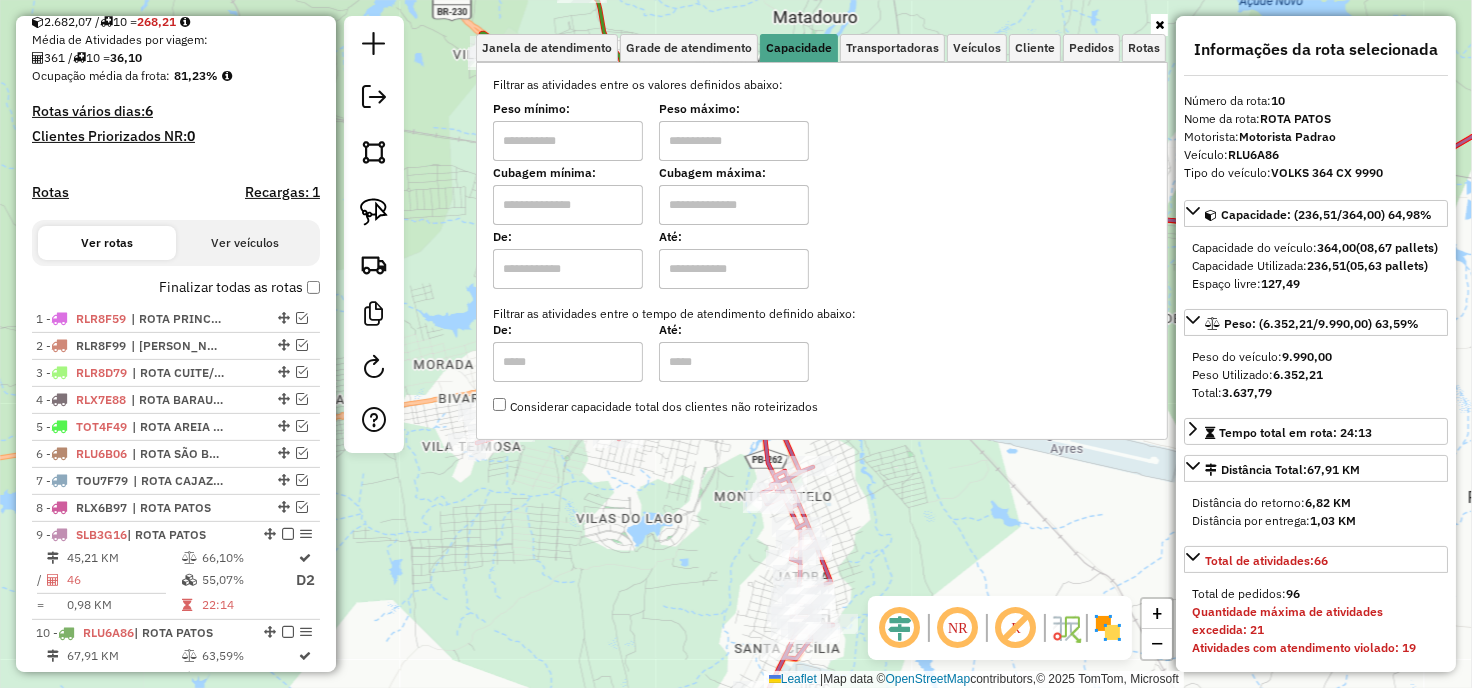 click at bounding box center (568, 141) 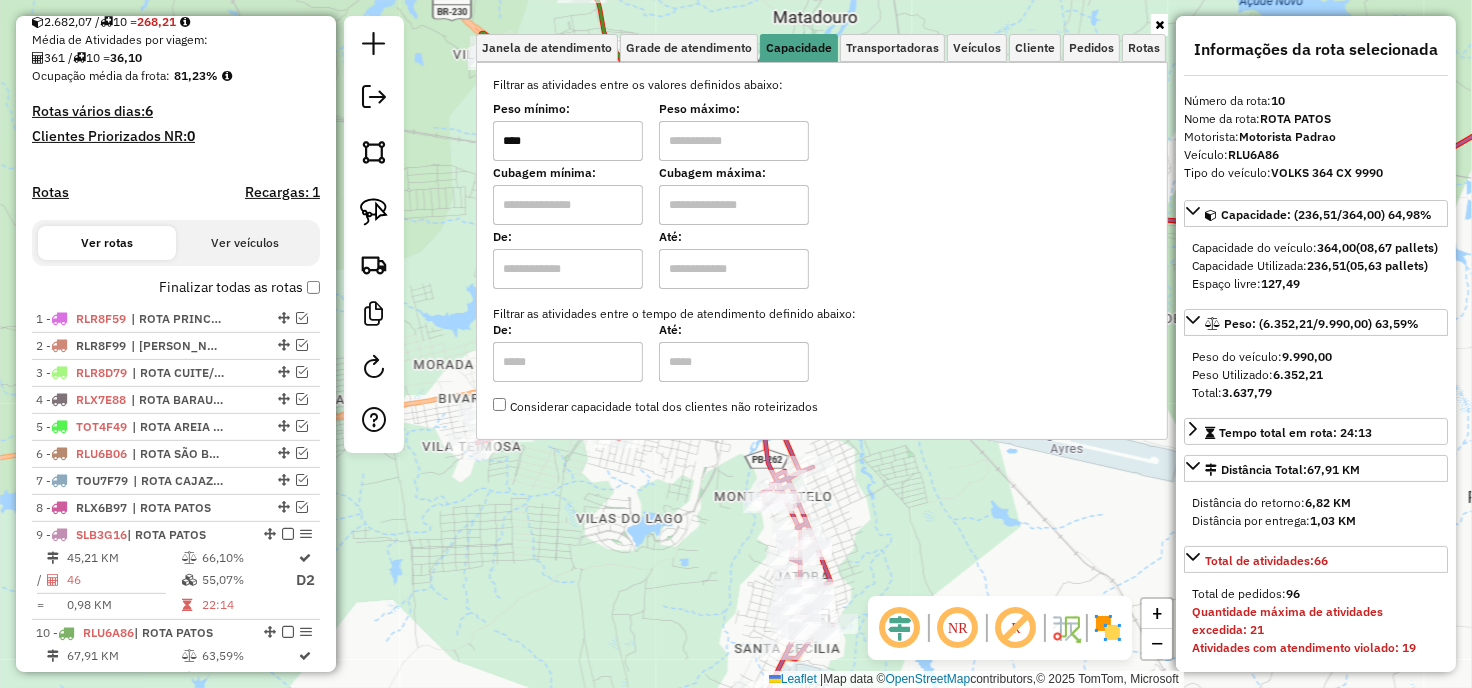 click at bounding box center [734, 141] 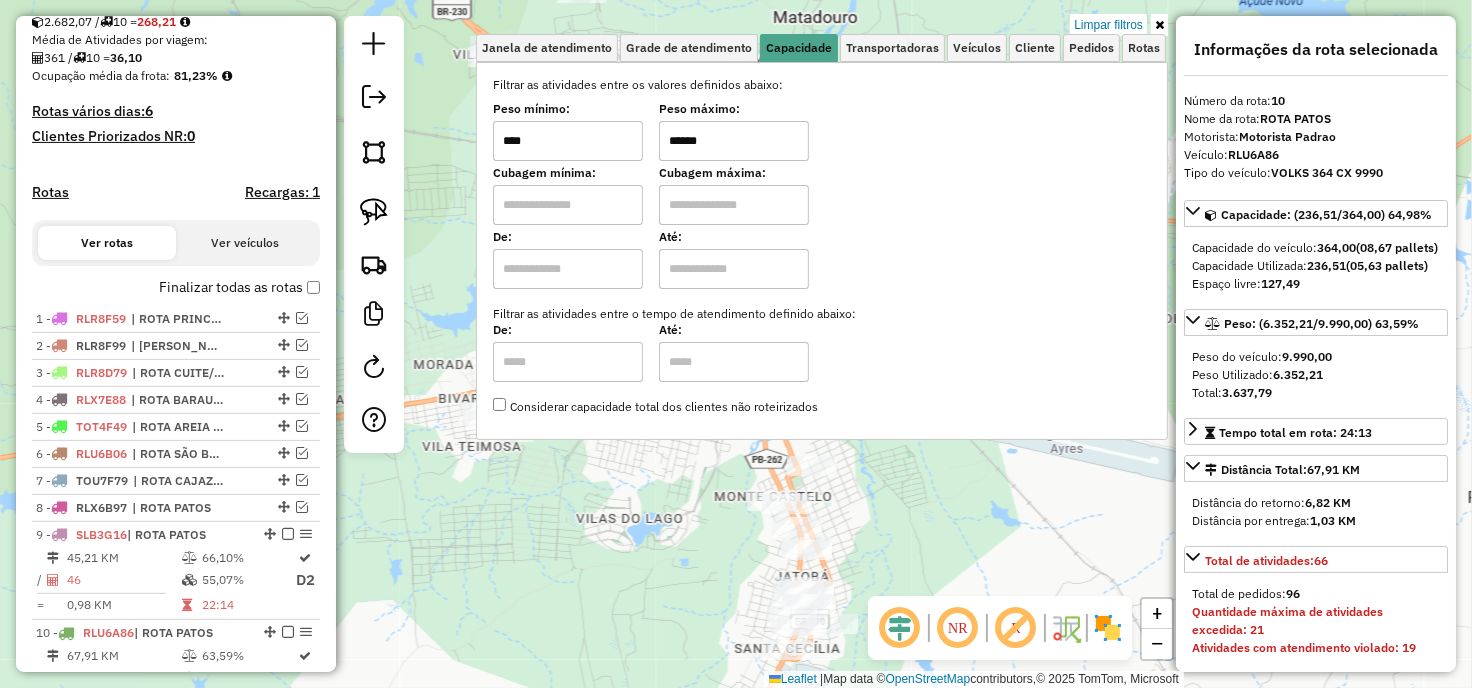 click at bounding box center (1159, 25) 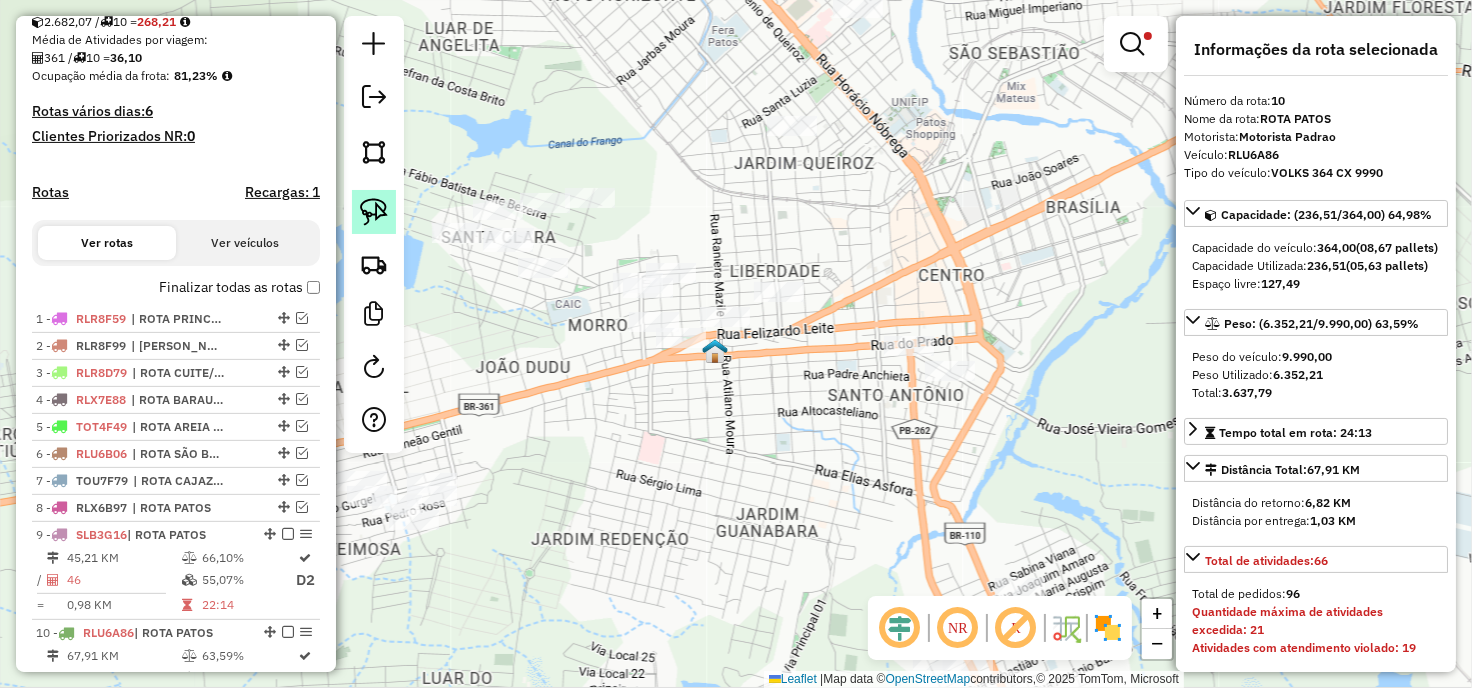 click 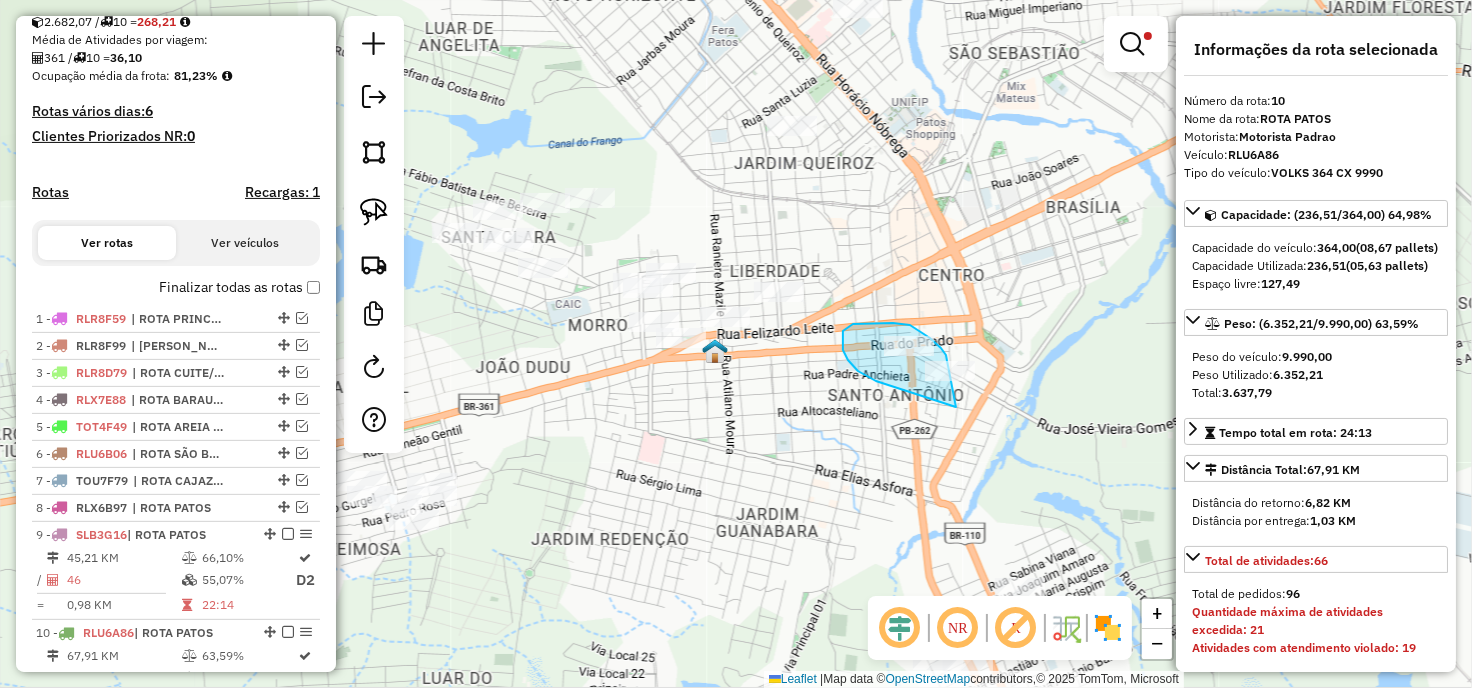 drag, startPoint x: 956, startPoint y: 407, endPoint x: 947, endPoint y: 357, distance: 50.803543 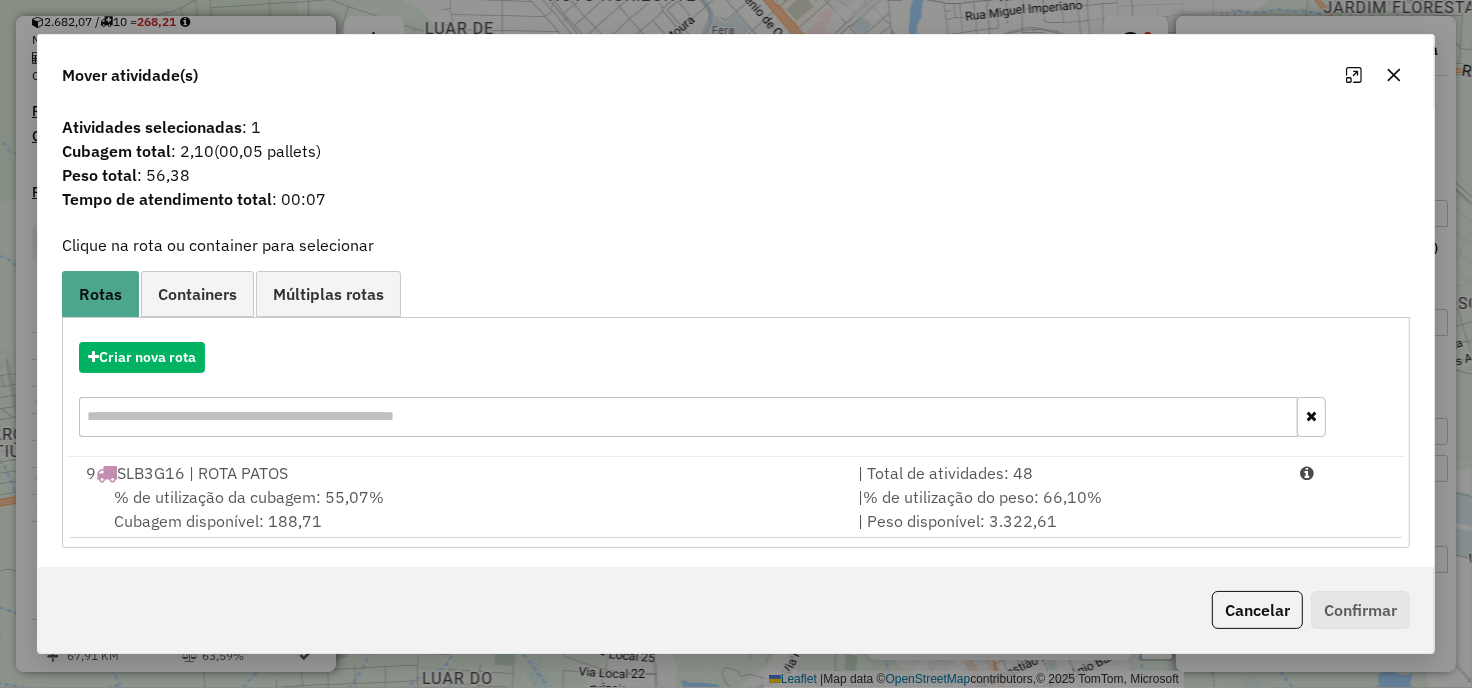 click 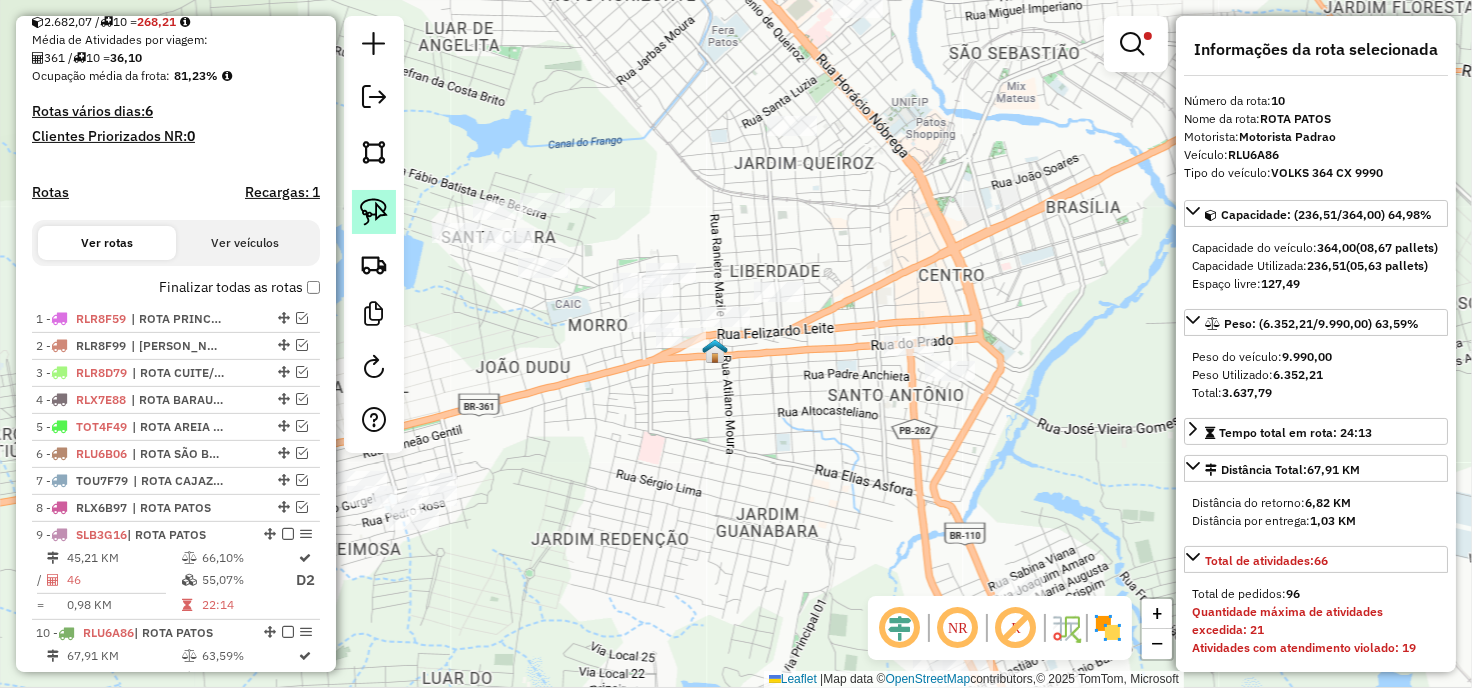 click 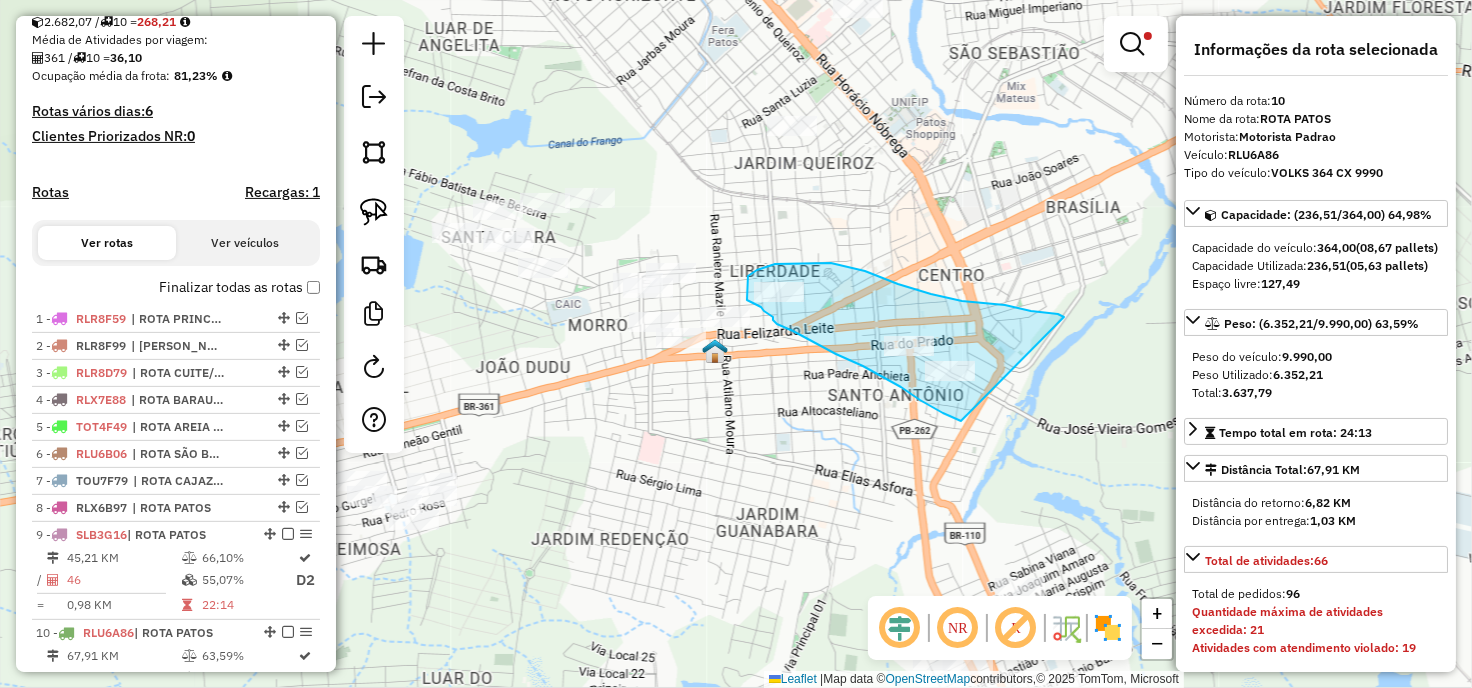 drag, startPoint x: 961, startPoint y: 421, endPoint x: 1074, endPoint y: 374, distance: 122.384636 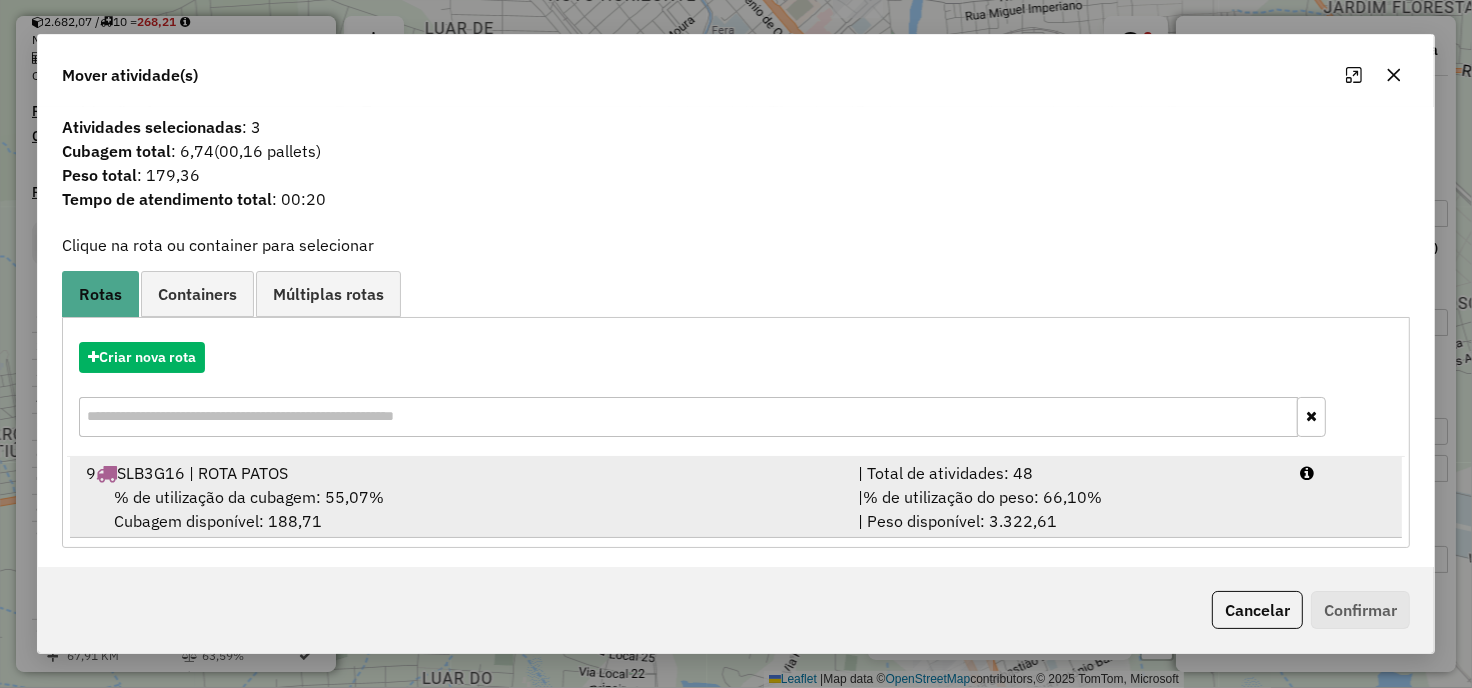 scroll, scrollTop: 4, scrollLeft: 0, axis: vertical 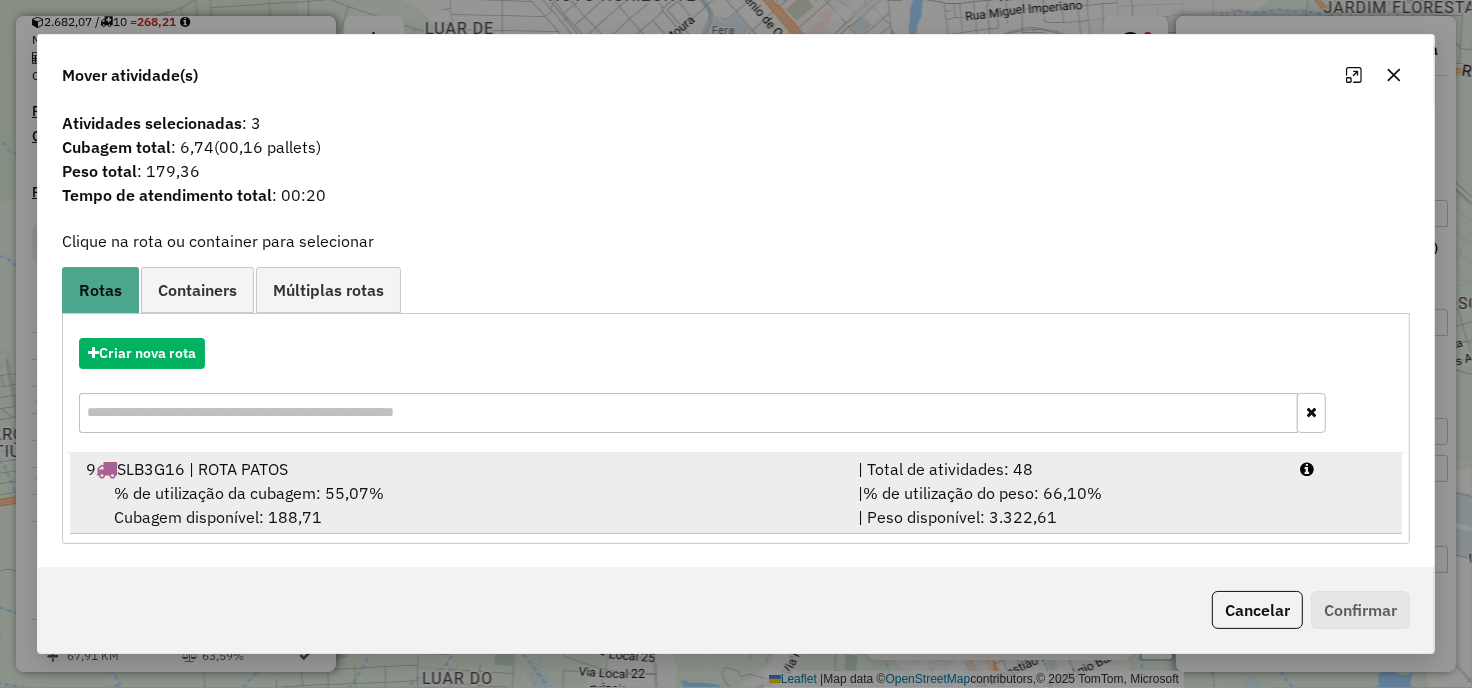 click on "9  SLB3G16 | ROTA PATOS" at bounding box center [460, 469] 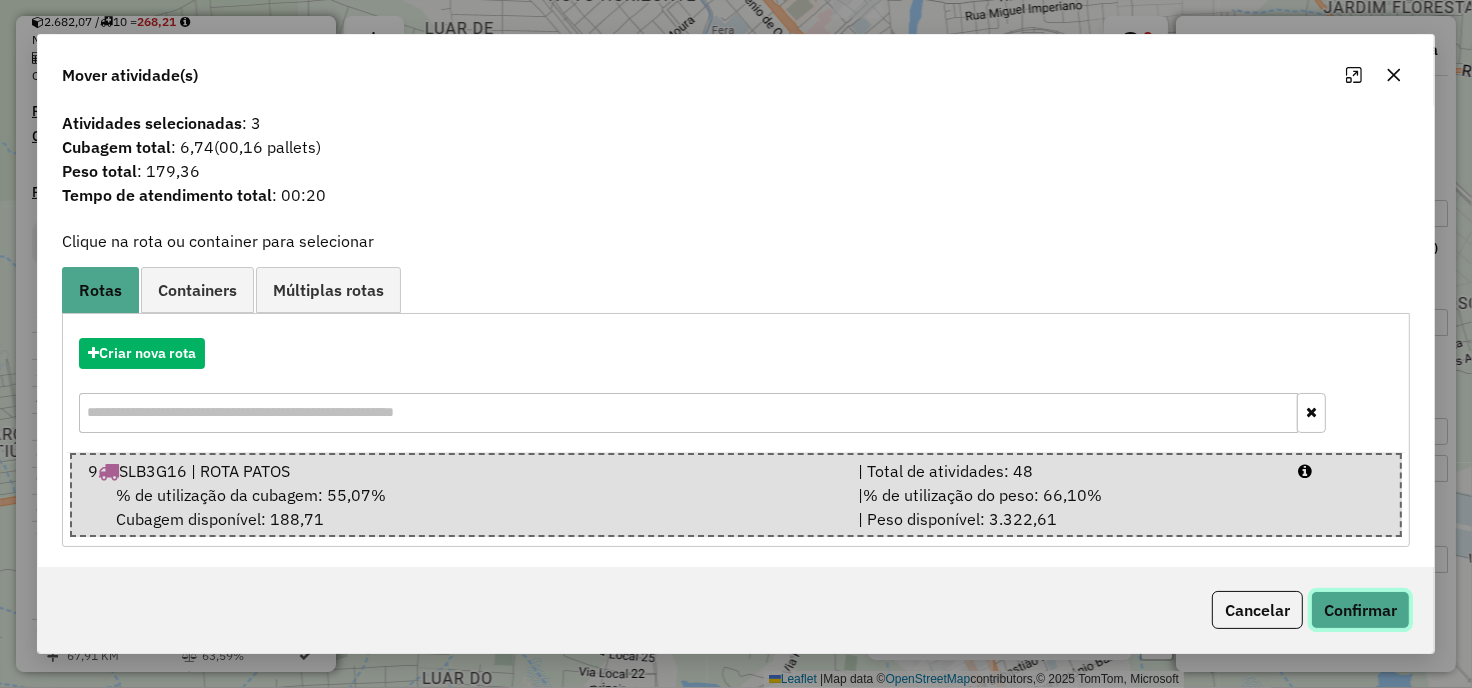 click on "Confirmar" 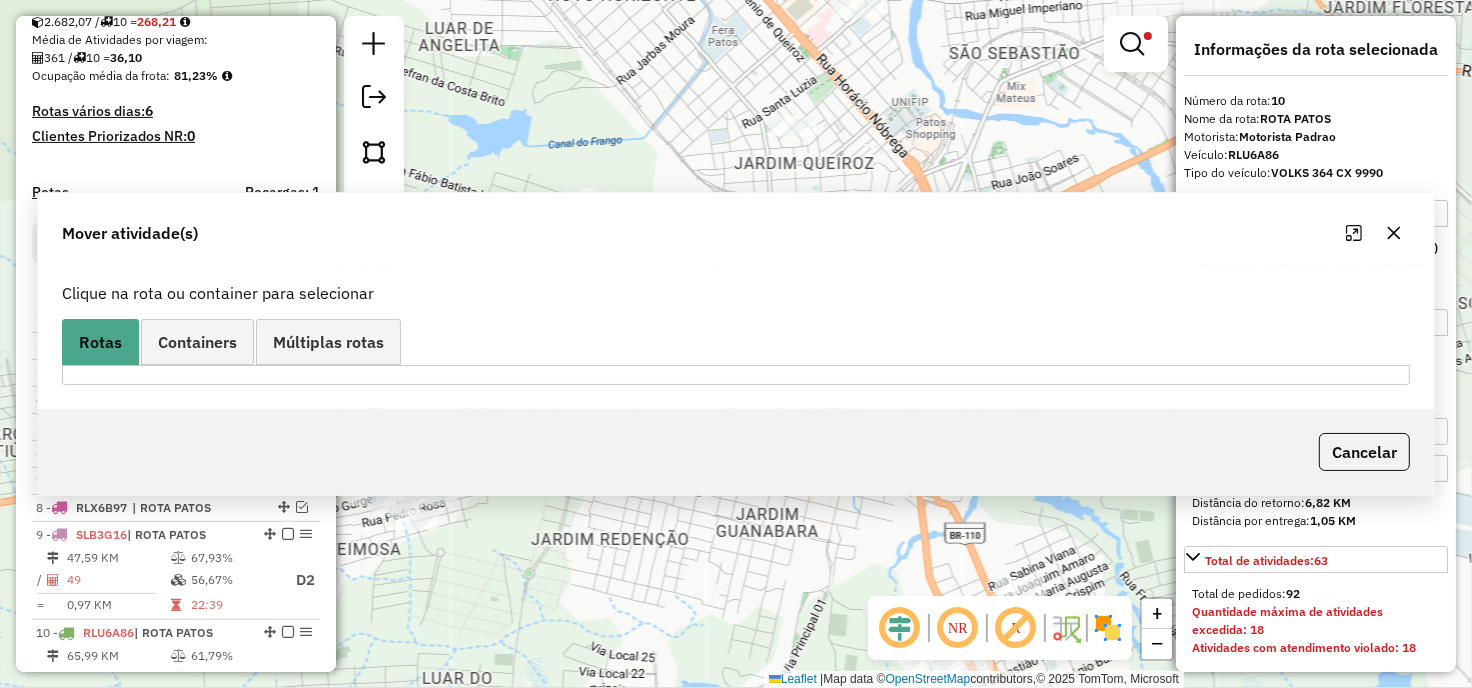 scroll, scrollTop: 0, scrollLeft: 0, axis: both 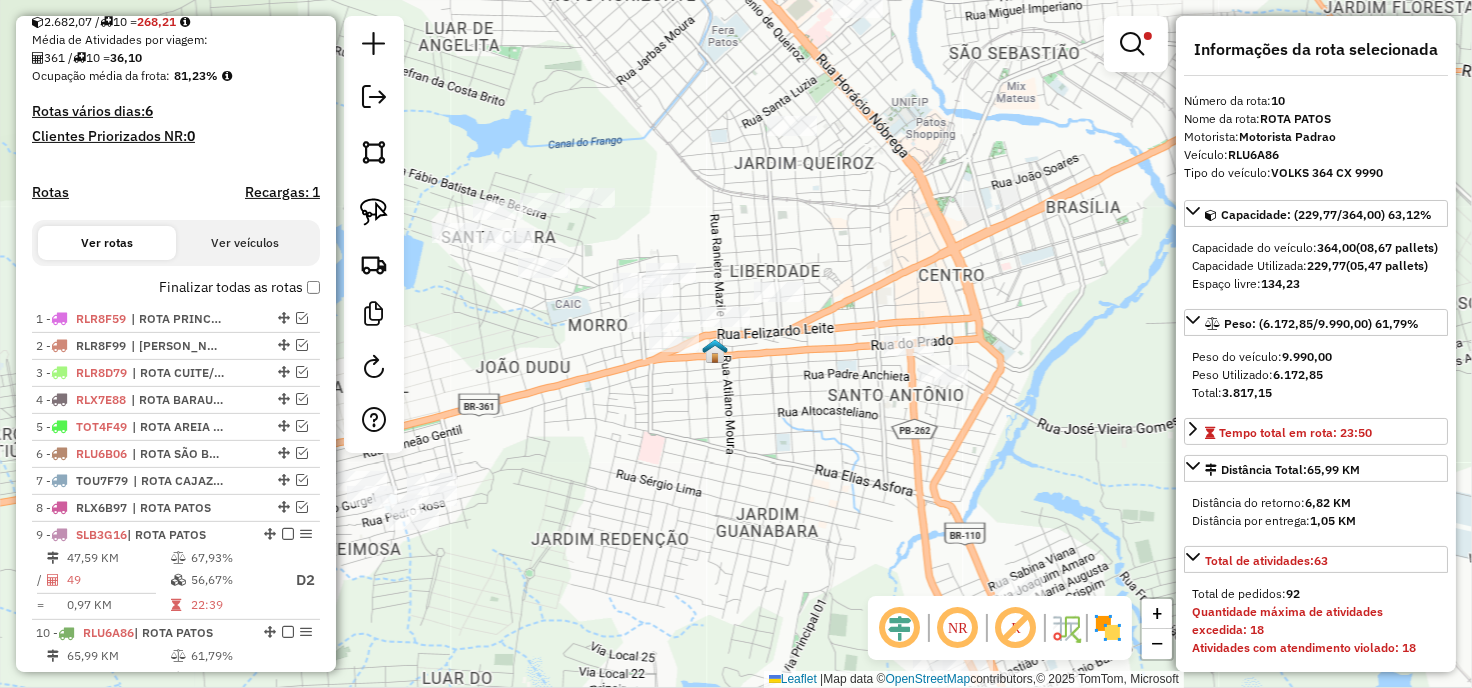 drag, startPoint x: 728, startPoint y: 404, endPoint x: 758, endPoint y: 421, distance: 34.48188 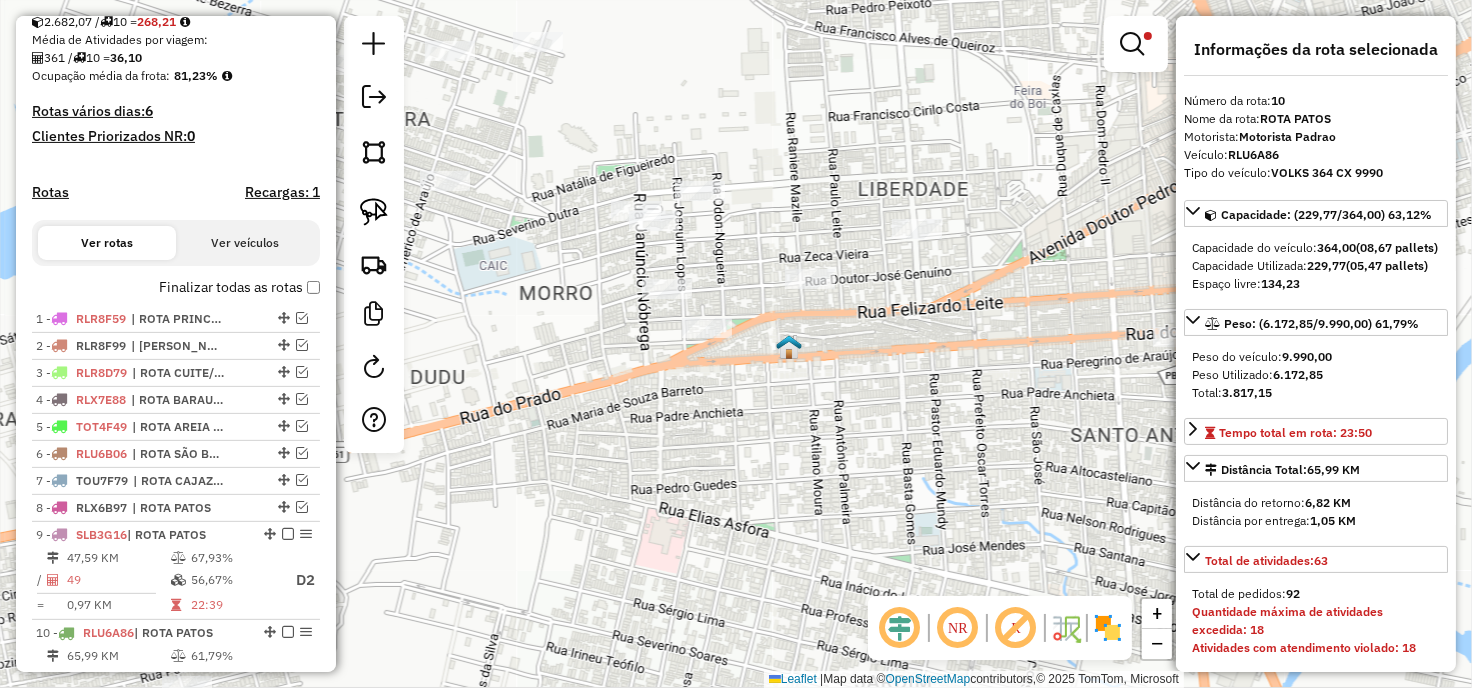 drag, startPoint x: 378, startPoint y: 217, endPoint x: 522, endPoint y: 264, distance: 151.47607 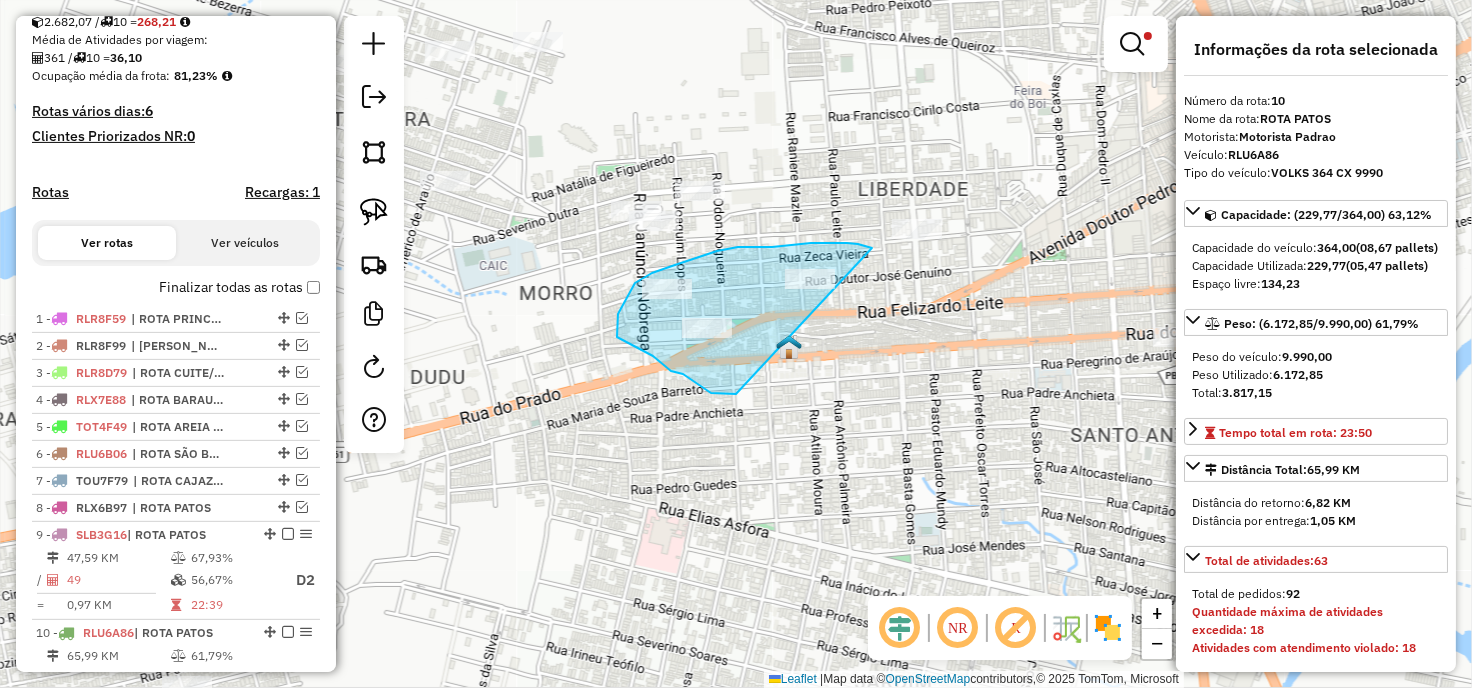 drag, startPoint x: 653, startPoint y: 356, endPoint x: 872, endPoint y: 248, distance: 244.18231 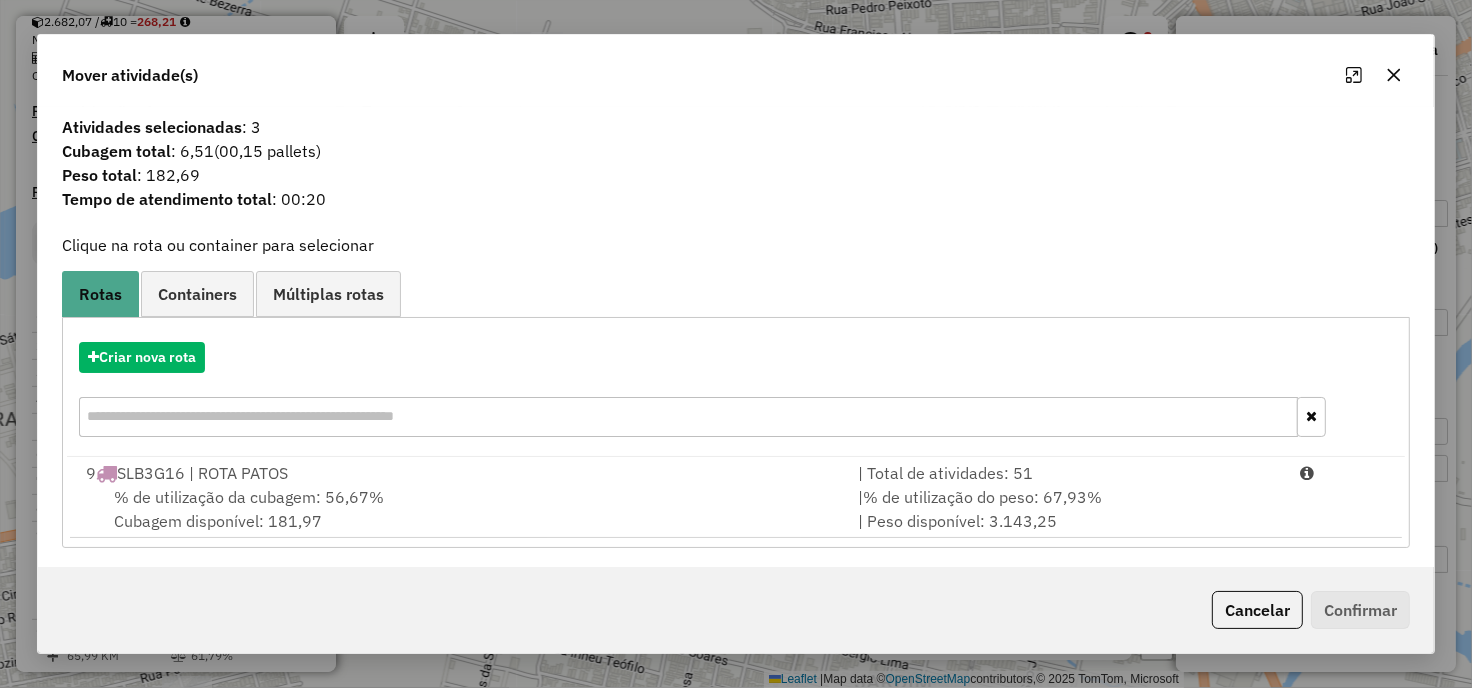 click on "Tempo de atendimento total : 00:20" 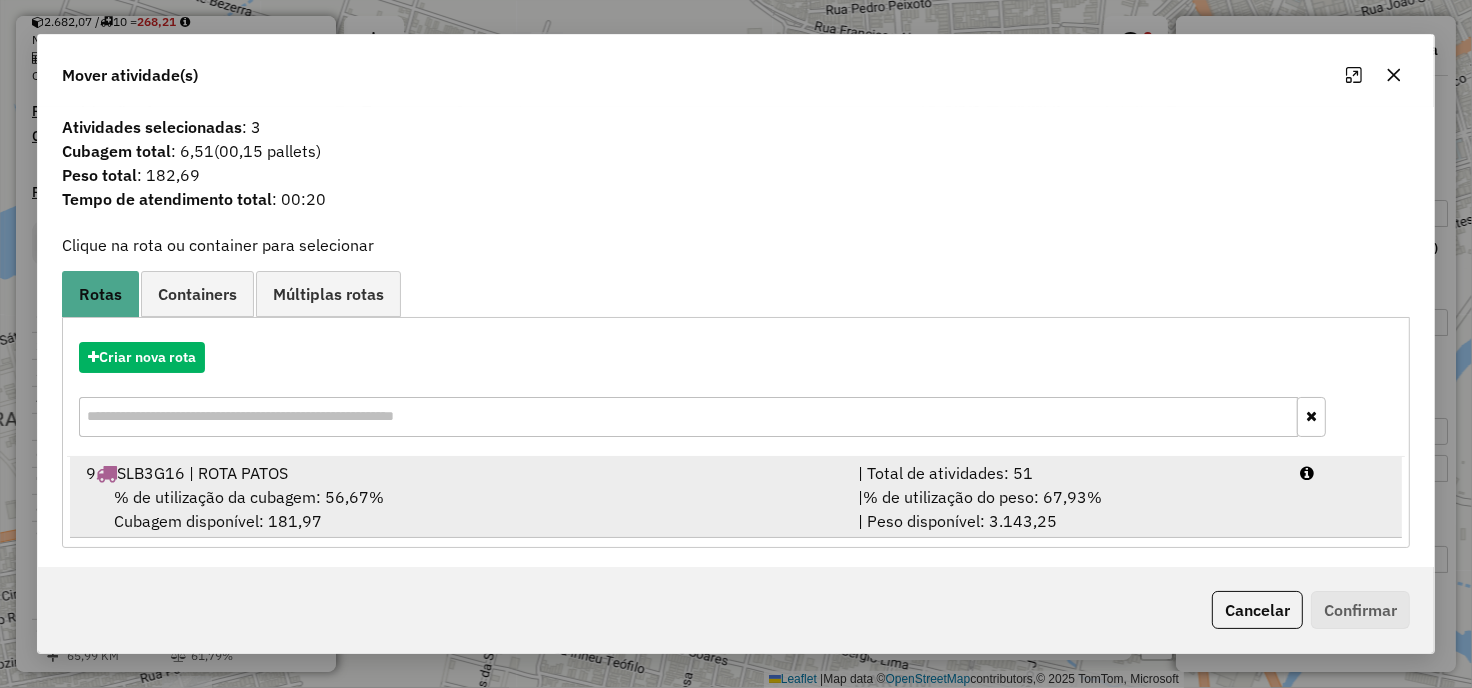 click on "% de utilização da cubagem: 56,67%  Cubagem disponível: 181,97" at bounding box center (460, 509) 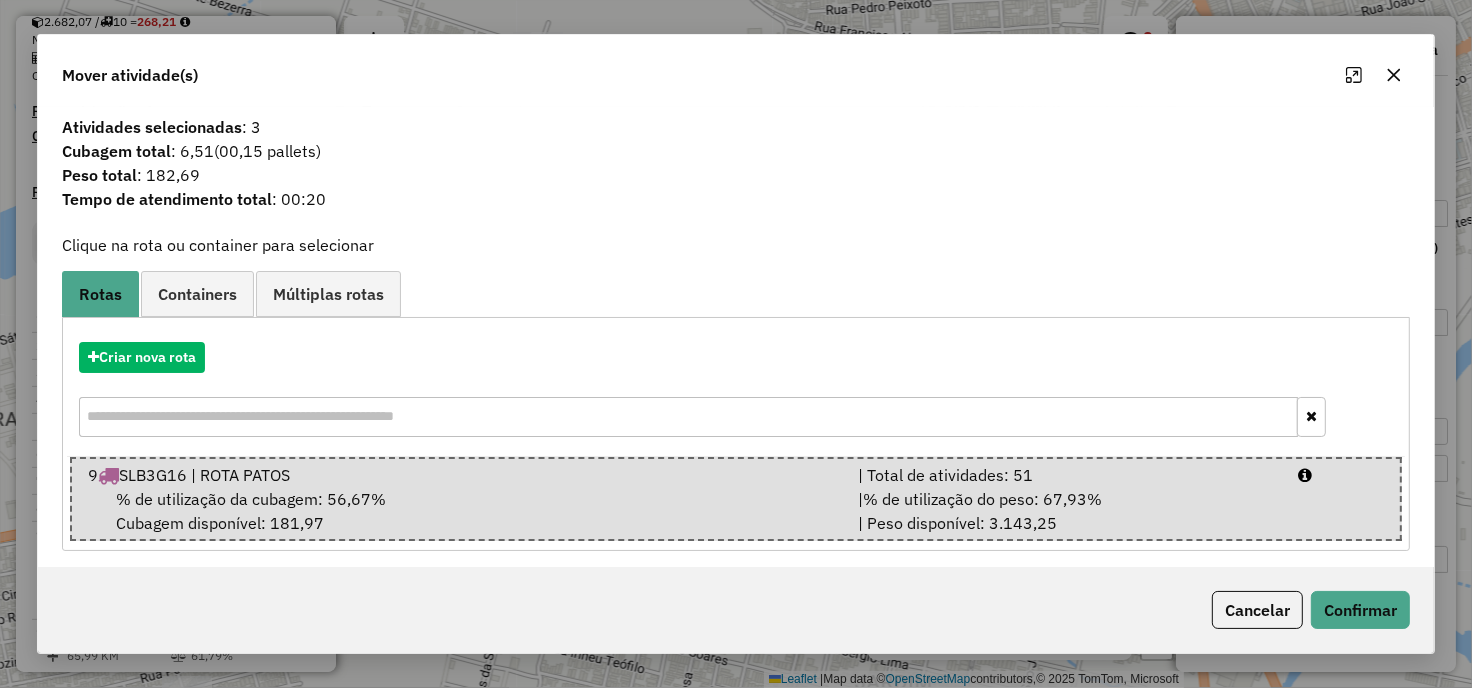 click on "Cancelar   Confirmar" 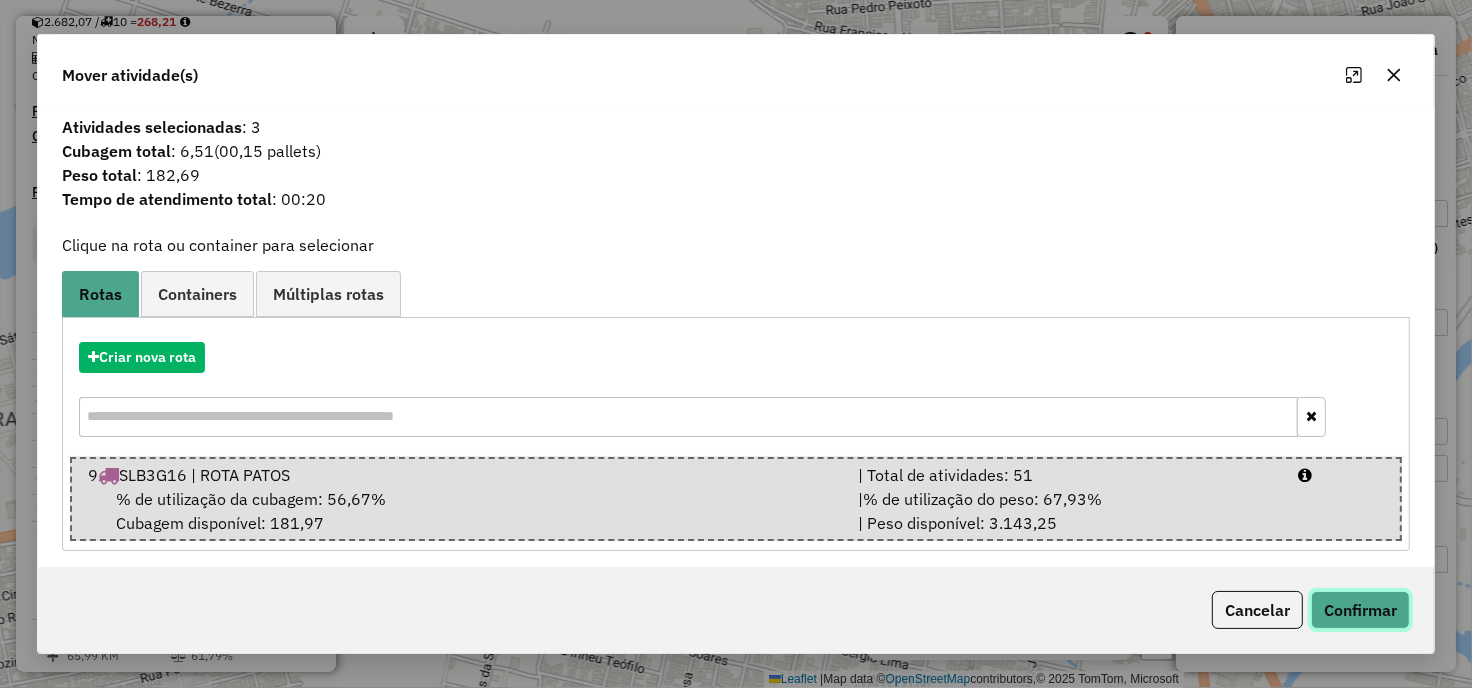 click on "Confirmar" 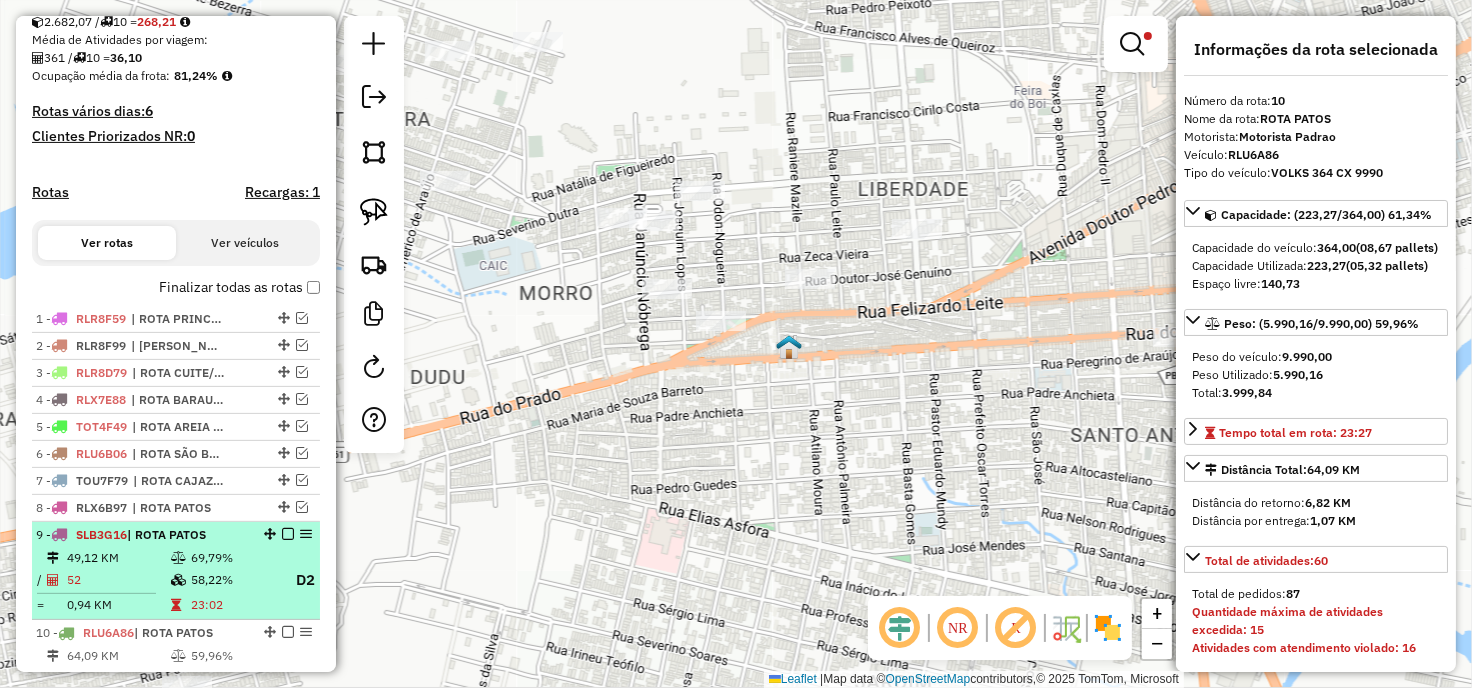 scroll, scrollTop: 591, scrollLeft: 0, axis: vertical 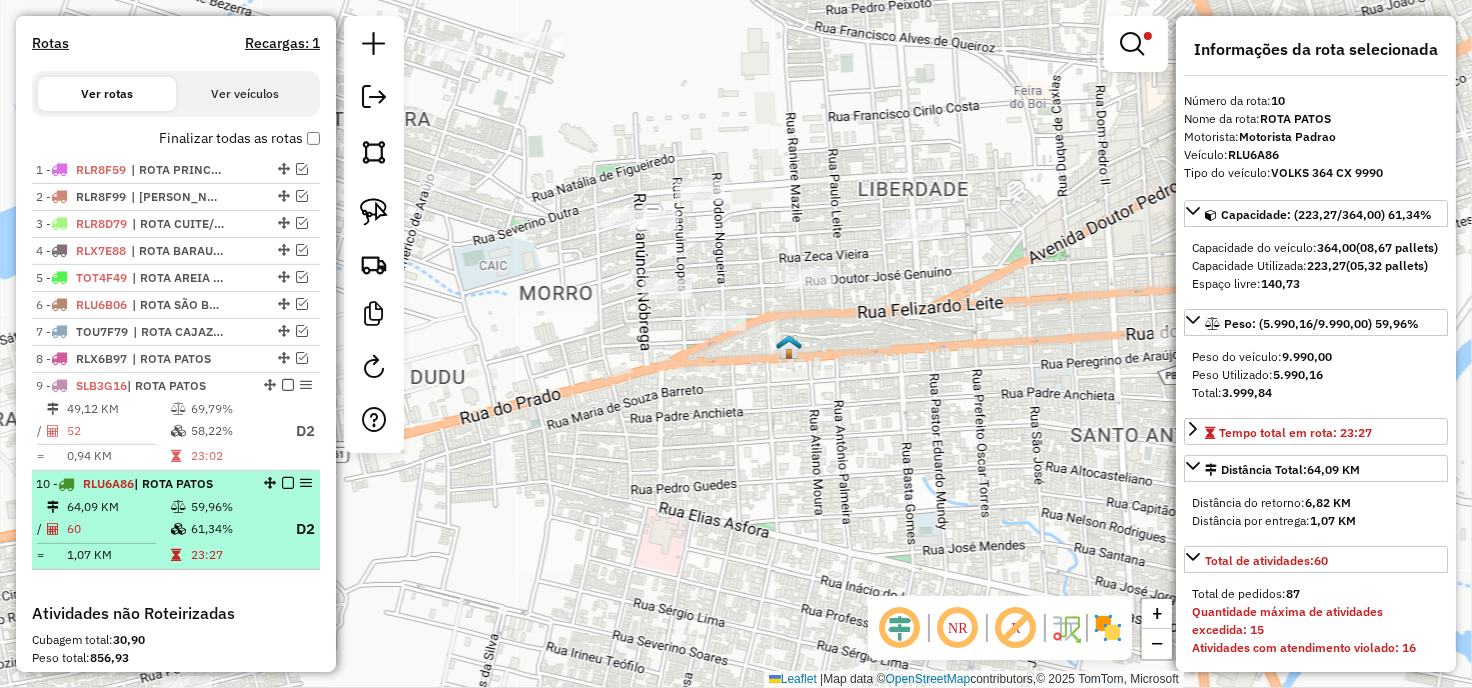 click at bounding box center (178, 529) 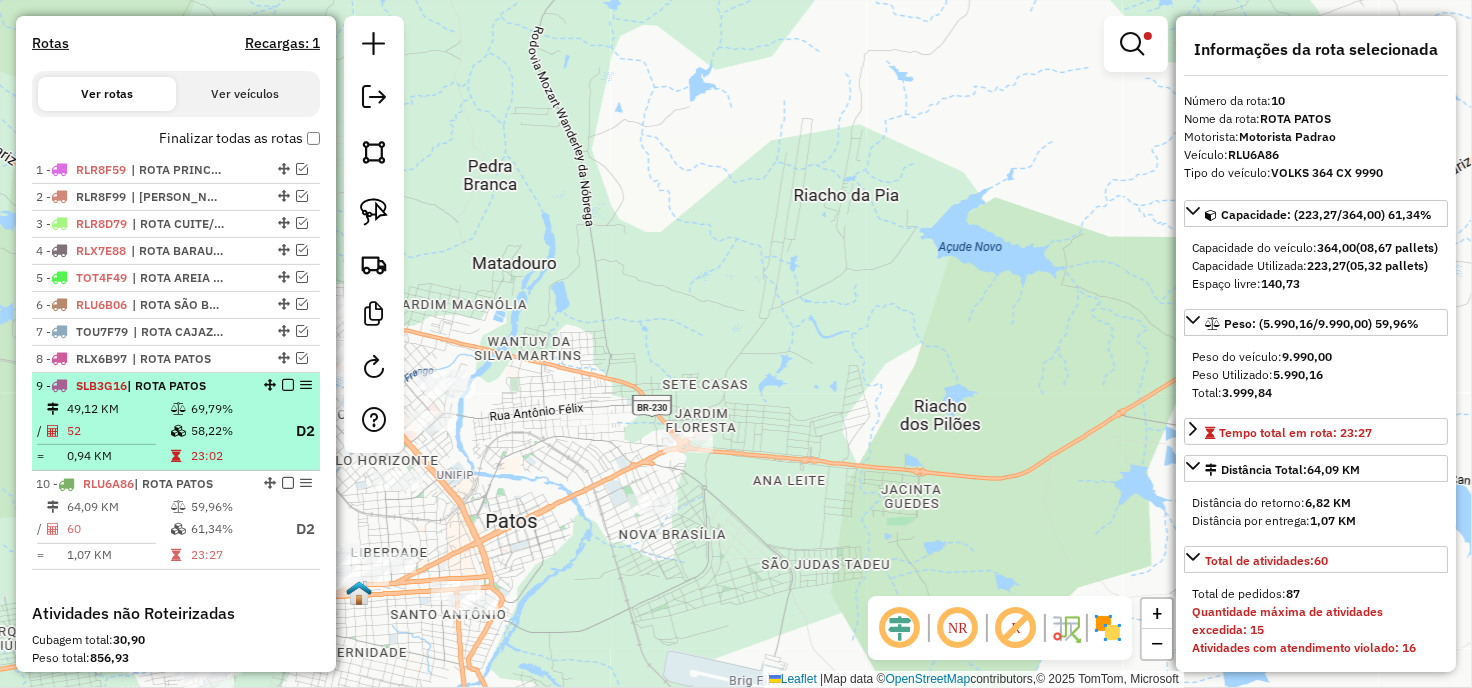 click on "58,22%" at bounding box center [232, 431] 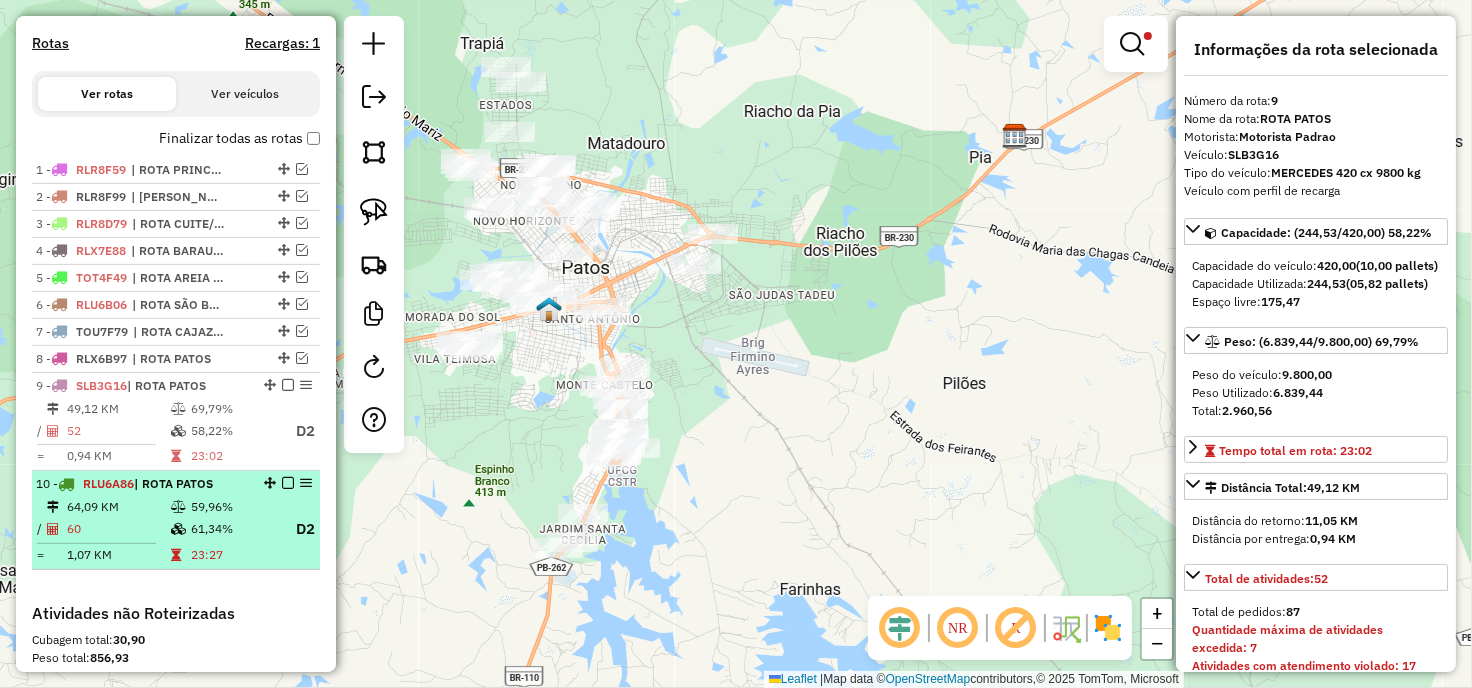 click on "61,34%" at bounding box center (232, 529) 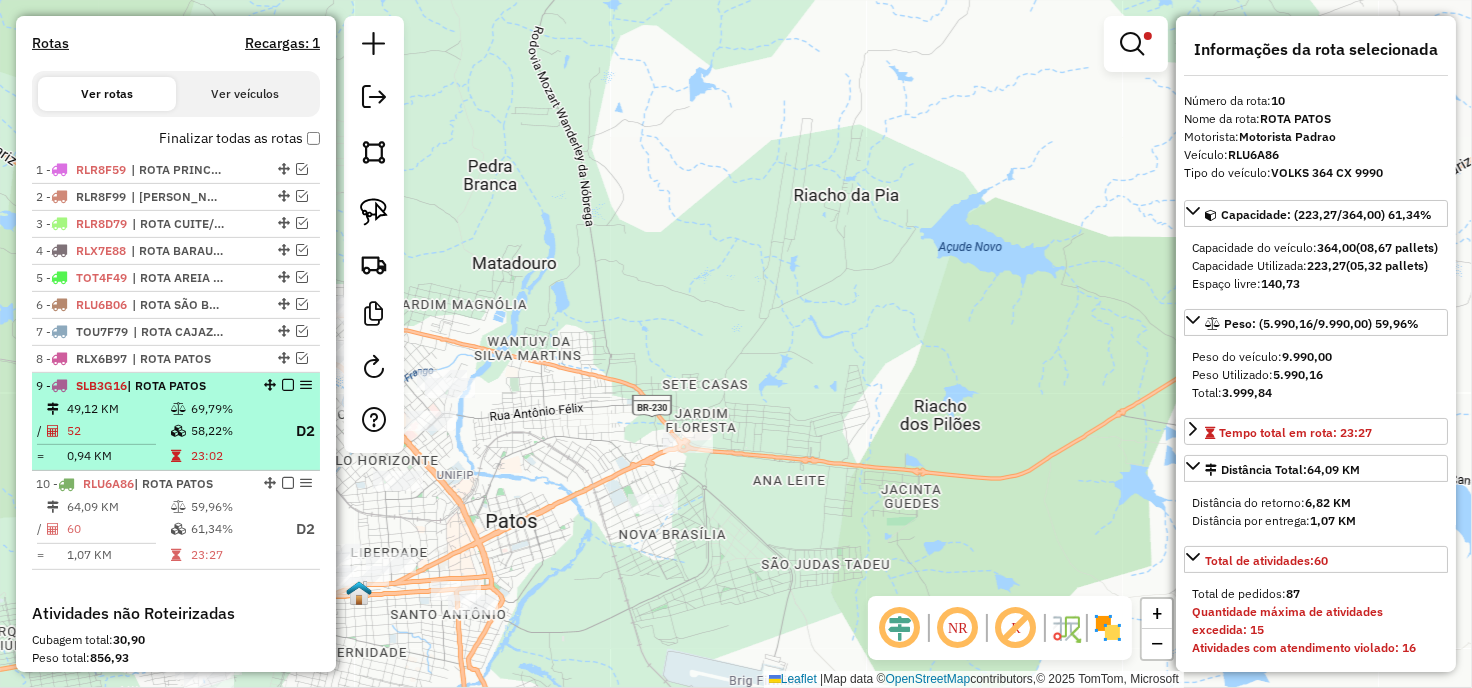 click on "58,22%" at bounding box center [232, 431] 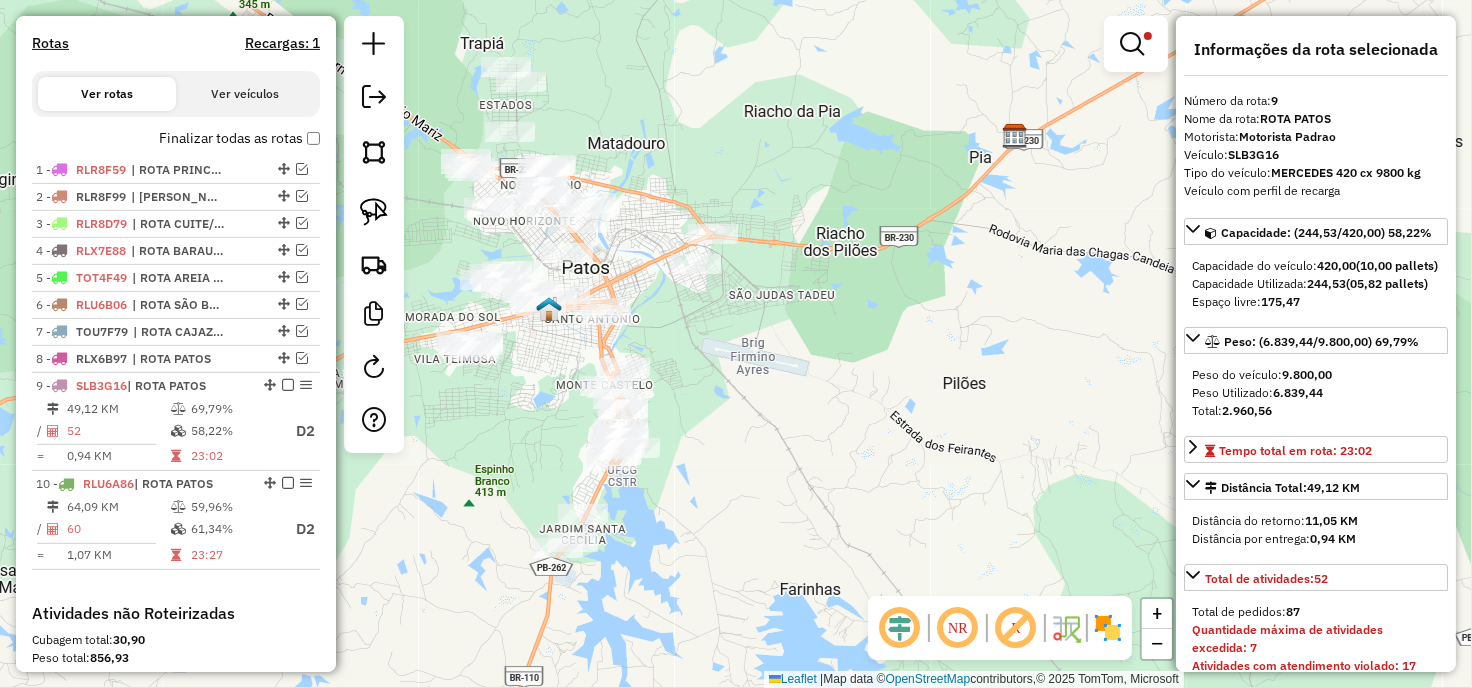 drag, startPoint x: 554, startPoint y: 425, endPoint x: 604, endPoint y: 436, distance: 51.1957 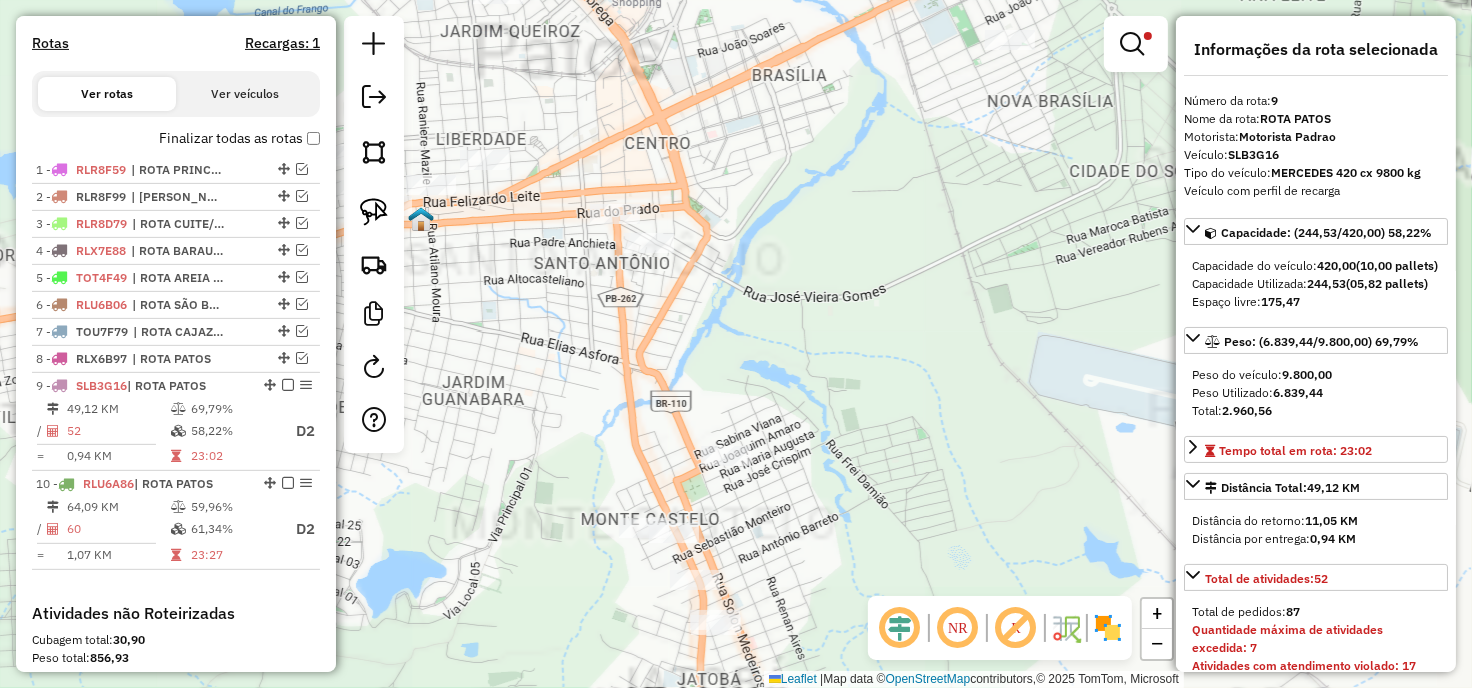 drag, startPoint x: 617, startPoint y: 344, endPoint x: 732, endPoint y: 373, distance: 118.60017 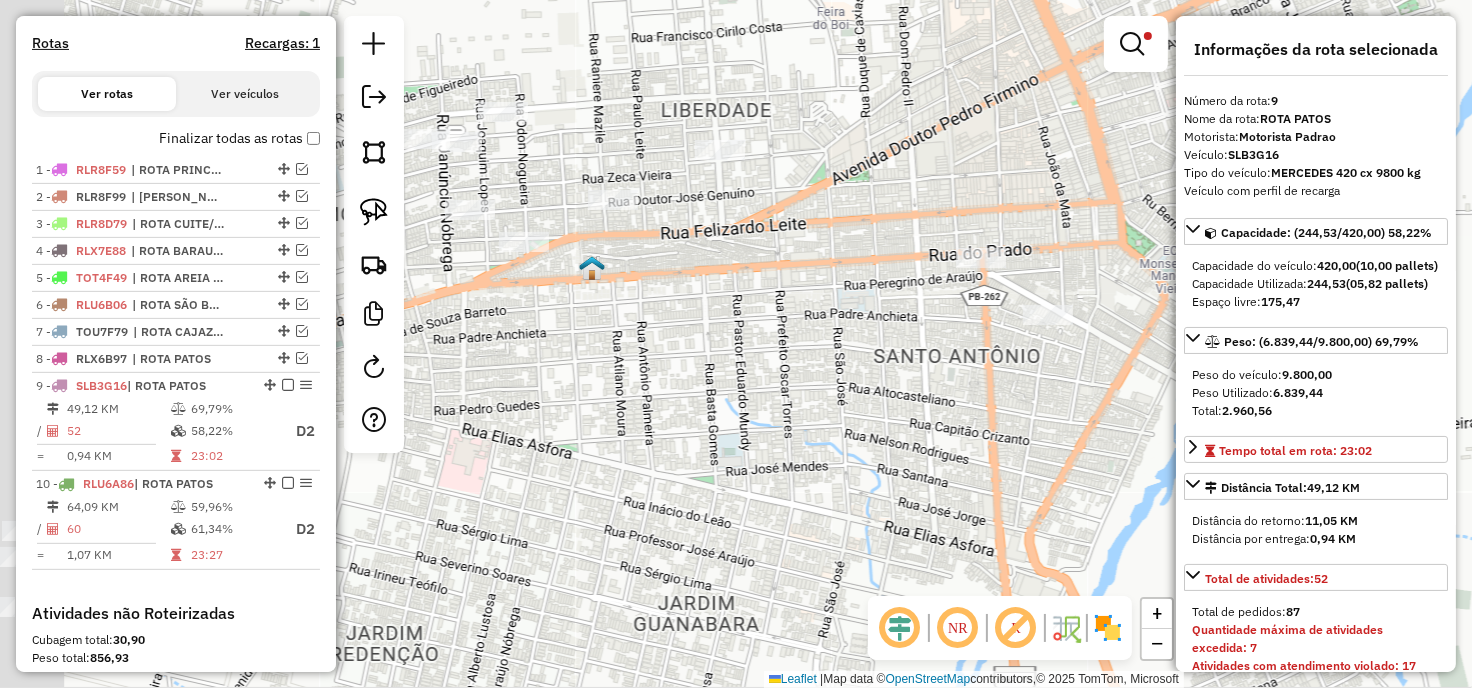 drag, startPoint x: 698, startPoint y: 340, endPoint x: 826, endPoint y: 406, distance: 144.01389 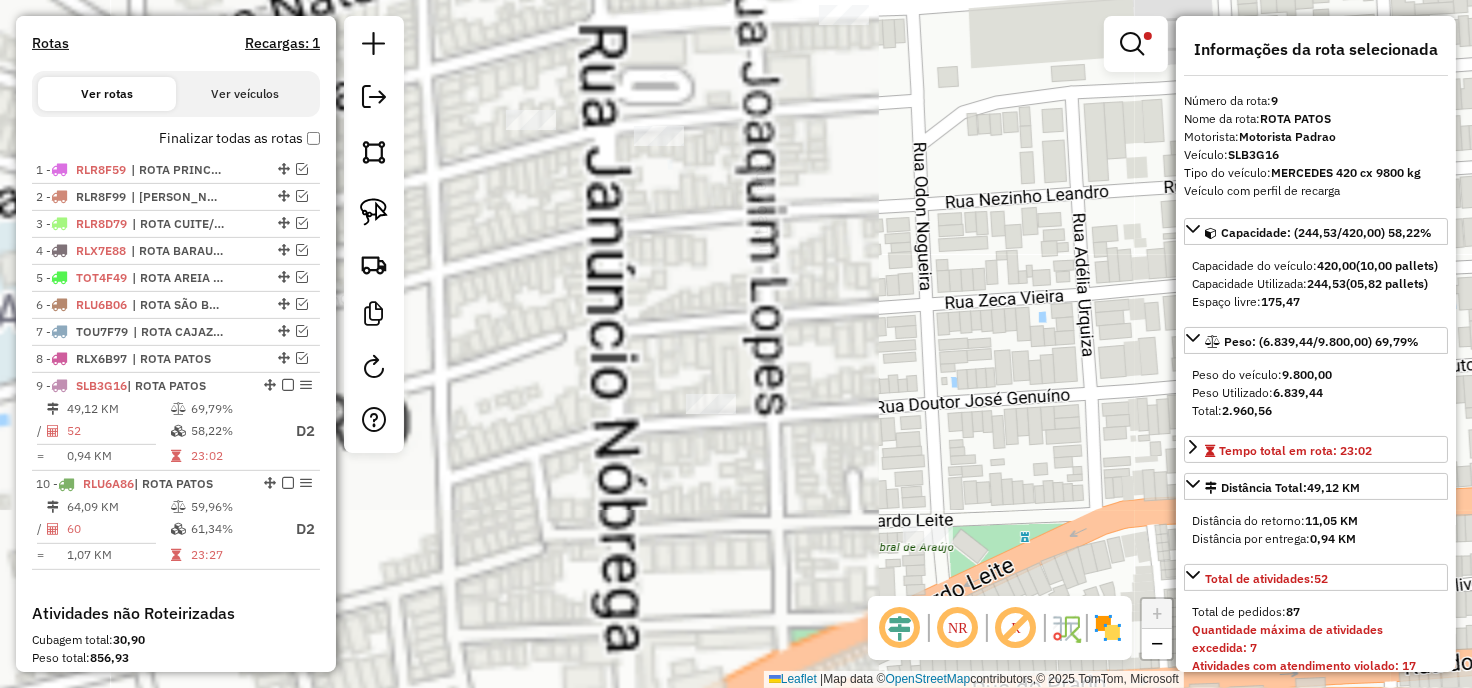 drag, startPoint x: 627, startPoint y: 232, endPoint x: 694, endPoint y: 295, distance: 91.967384 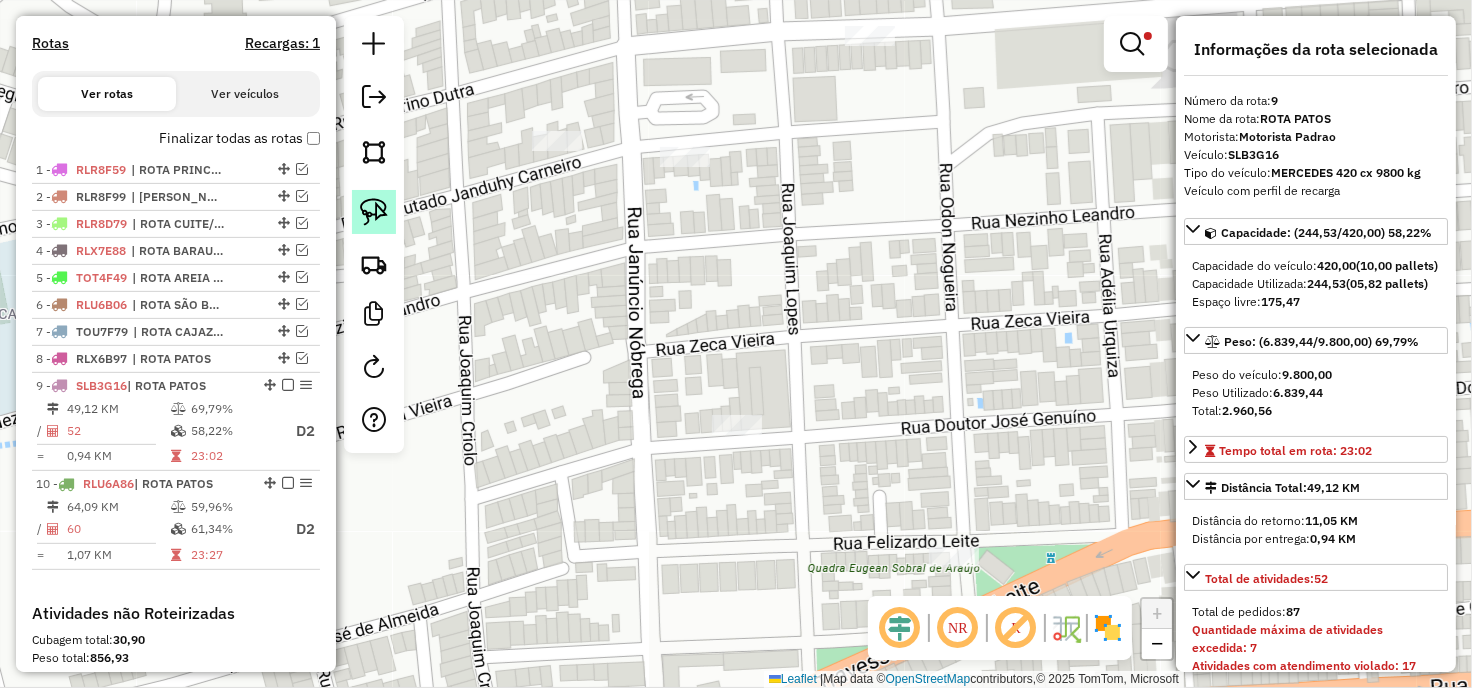 click 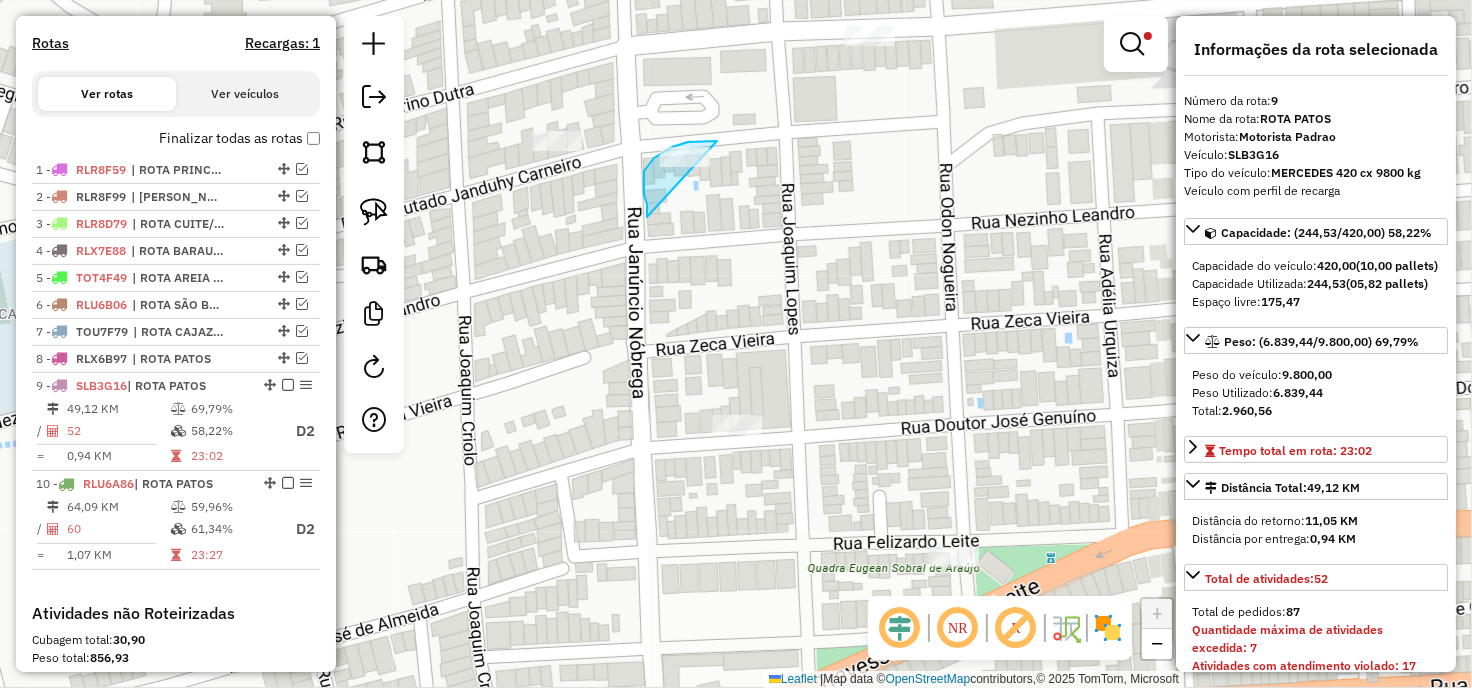 drag, startPoint x: 647, startPoint y: 217, endPoint x: 717, endPoint y: 141, distance: 103.32473 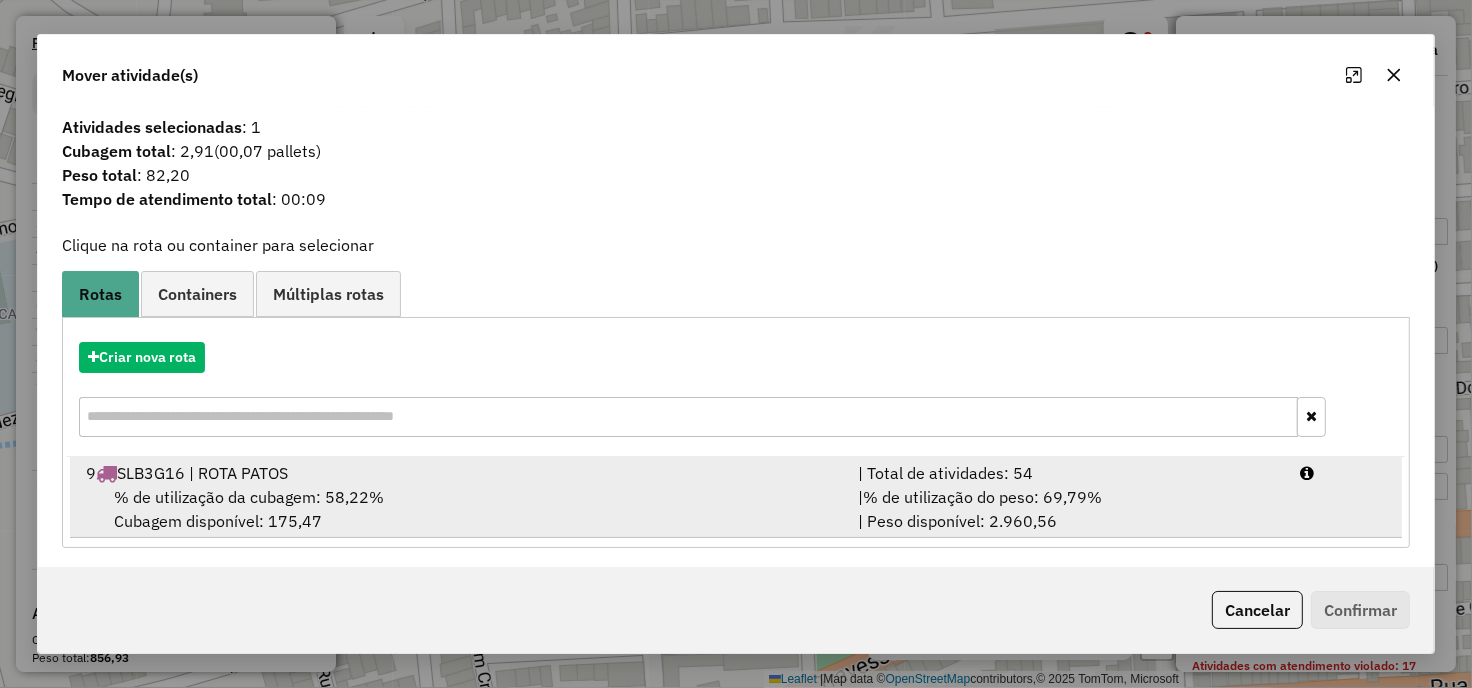 scroll, scrollTop: 4, scrollLeft: 0, axis: vertical 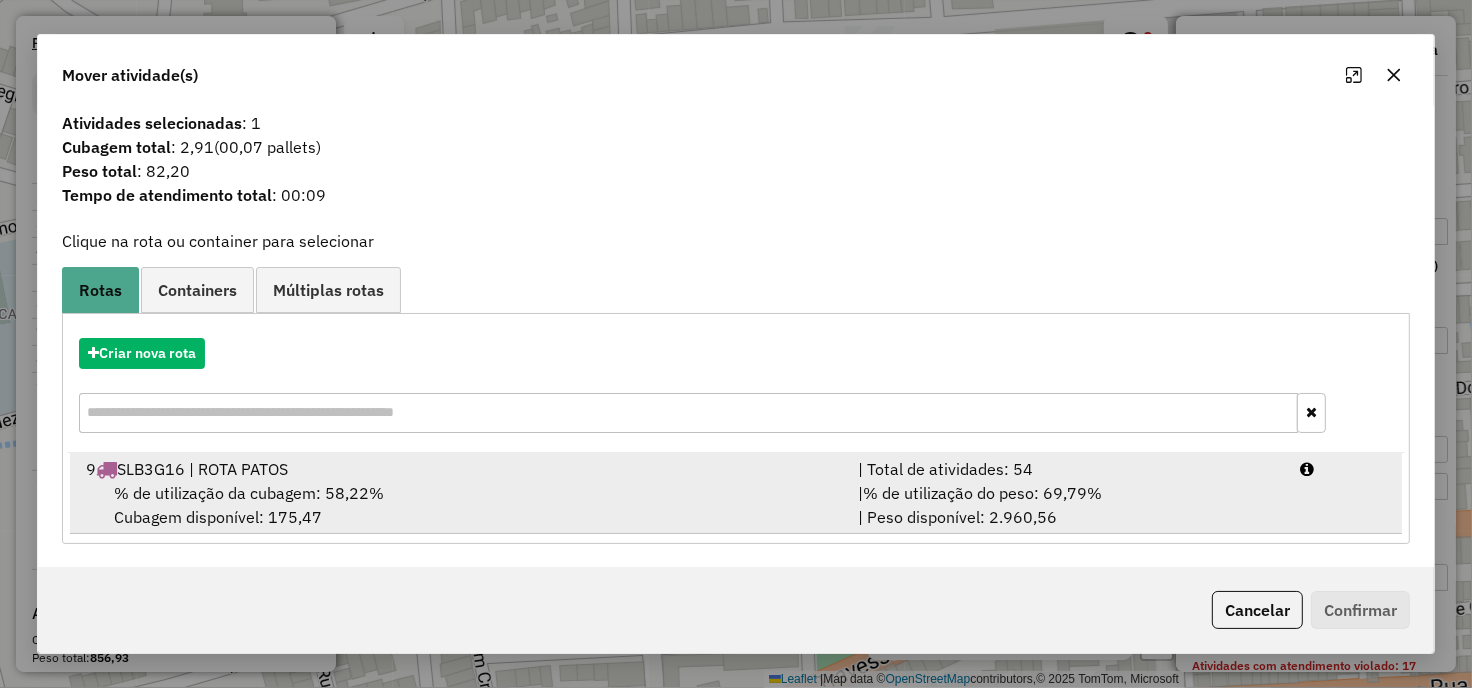 click on "9  SLB3G16 | ROTA PATOS" at bounding box center [460, 469] 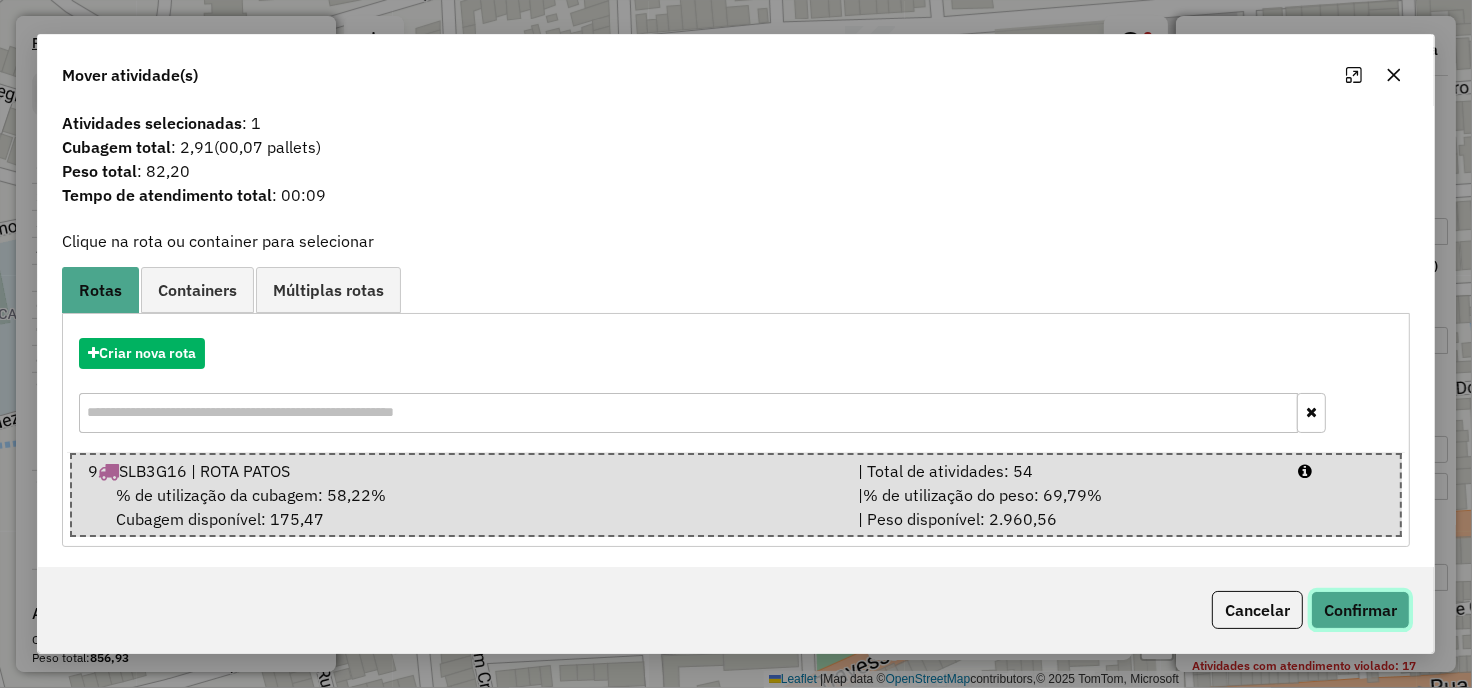 click on "Confirmar" 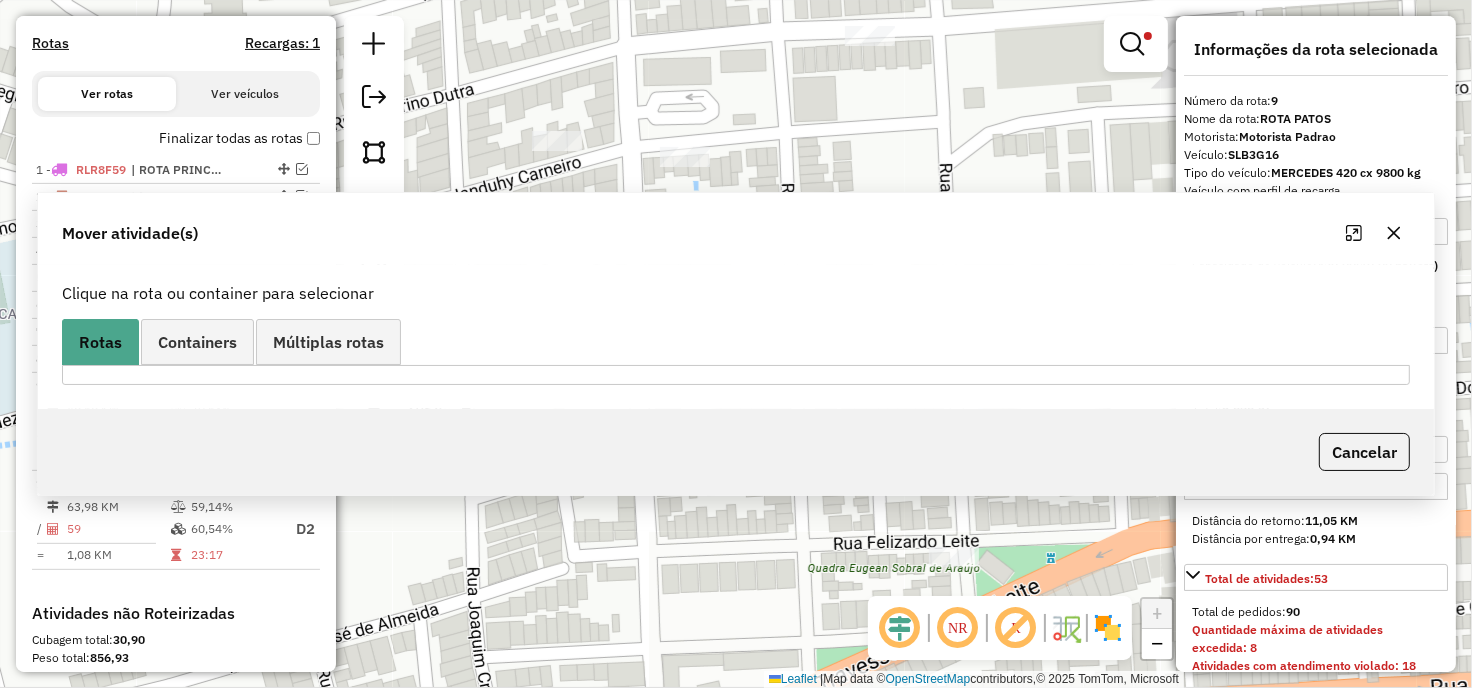 scroll, scrollTop: 0, scrollLeft: 0, axis: both 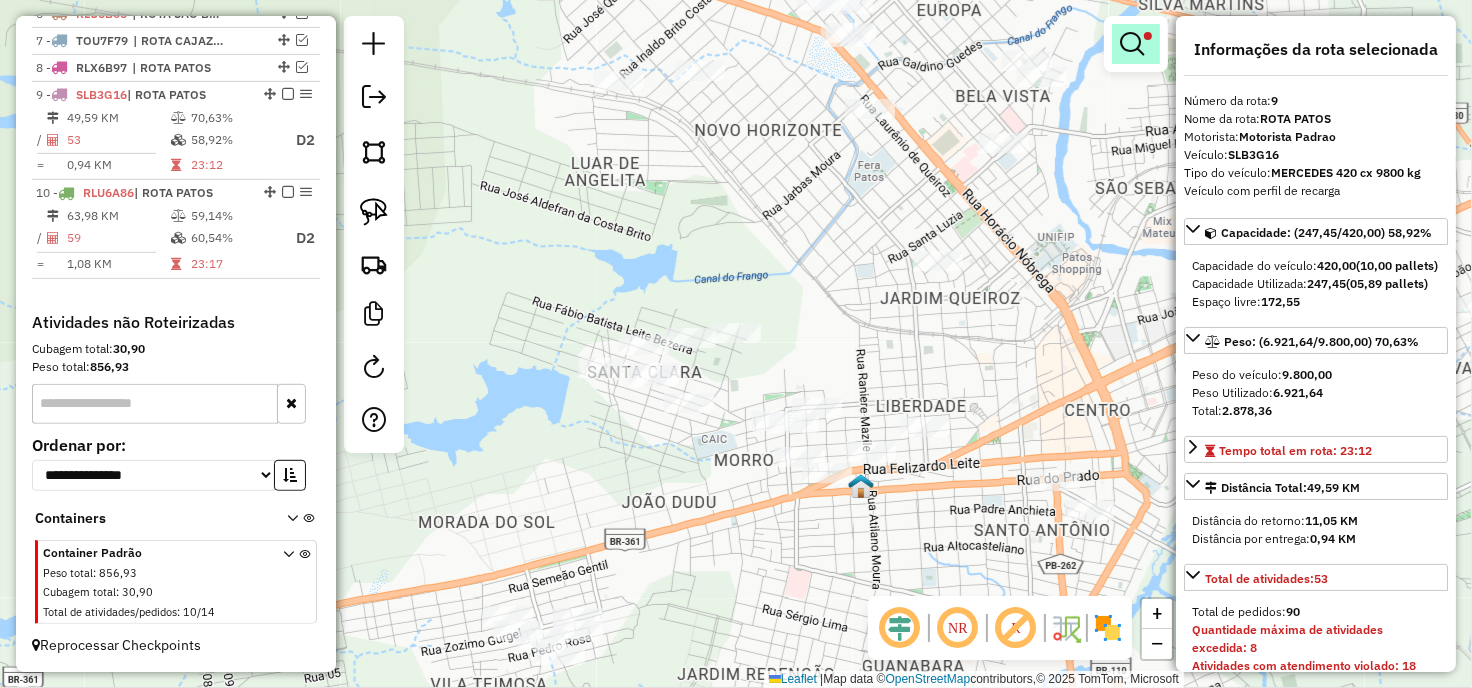 click at bounding box center (1136, 44) 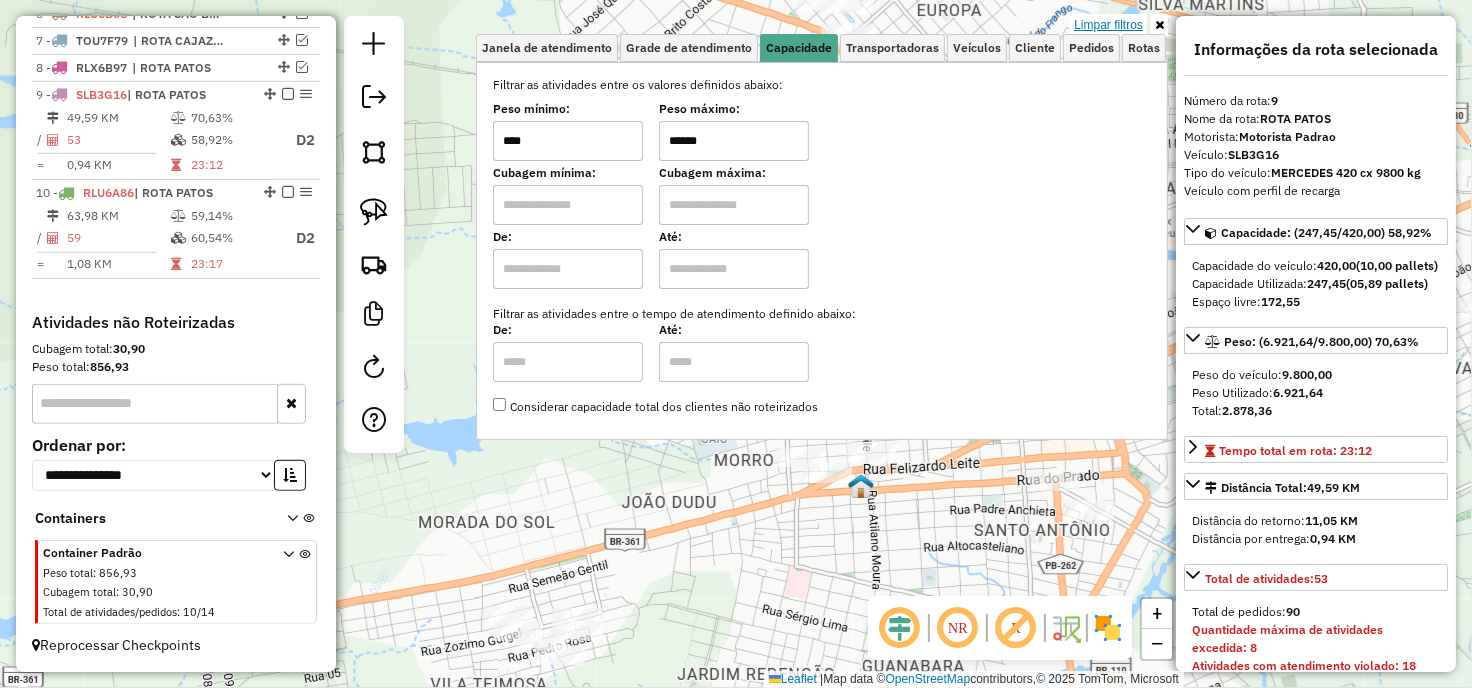 click on "Limpar filtros" at bounding box center (1108, 25) 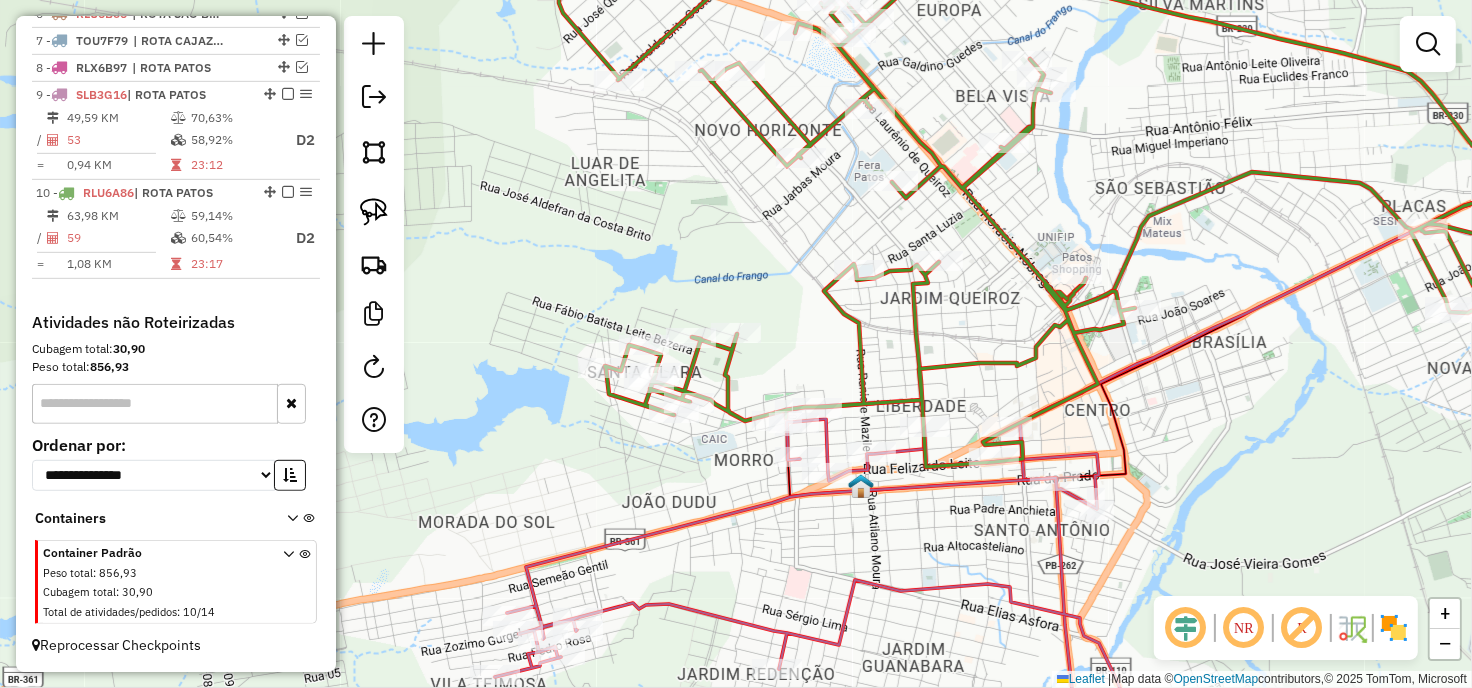 click on "Janela de atendimento Grade de atendimento Capacidade Transportadoras Veículos Cliente Pedidos  Rotas Selecione os dias de semana para filtrar as janelas de atendimento  Seg   Ter   Qua   Qui   Sex   Sáb   Dom  Informe o período da janela de atendimento: De: Até:  Filtrar exatamente a janela do cliente  Considerar janela de atendimento padrão  Selecione os dias de semana para filtrar as grades de atendimento  Seg   Ter   Qua   Qui   Sex   Sáb   Dom   Considerar clientes sem dia de atendimento cadastrado  Clientes fora do dia de atendimento selecionado Filtrar as atividades entre os valores definidos abaixo:  Peso mínimo:   Peso máximo:   Cubagem mínima:   Cubagem máxima:   De:   Até:  Filtrar as atividades entre o tempo de atendimento definido abaixo:  De:   Até:   Considerar capacidade total dos clientes não roteirizados Transportadora: Selecione um ou mais itens Tipo de veículo: Selecione um ou mais itens Veículo: Selecione um ou mais itens Motorista: Selecione um ou mais itens Nome: Rótulo:" 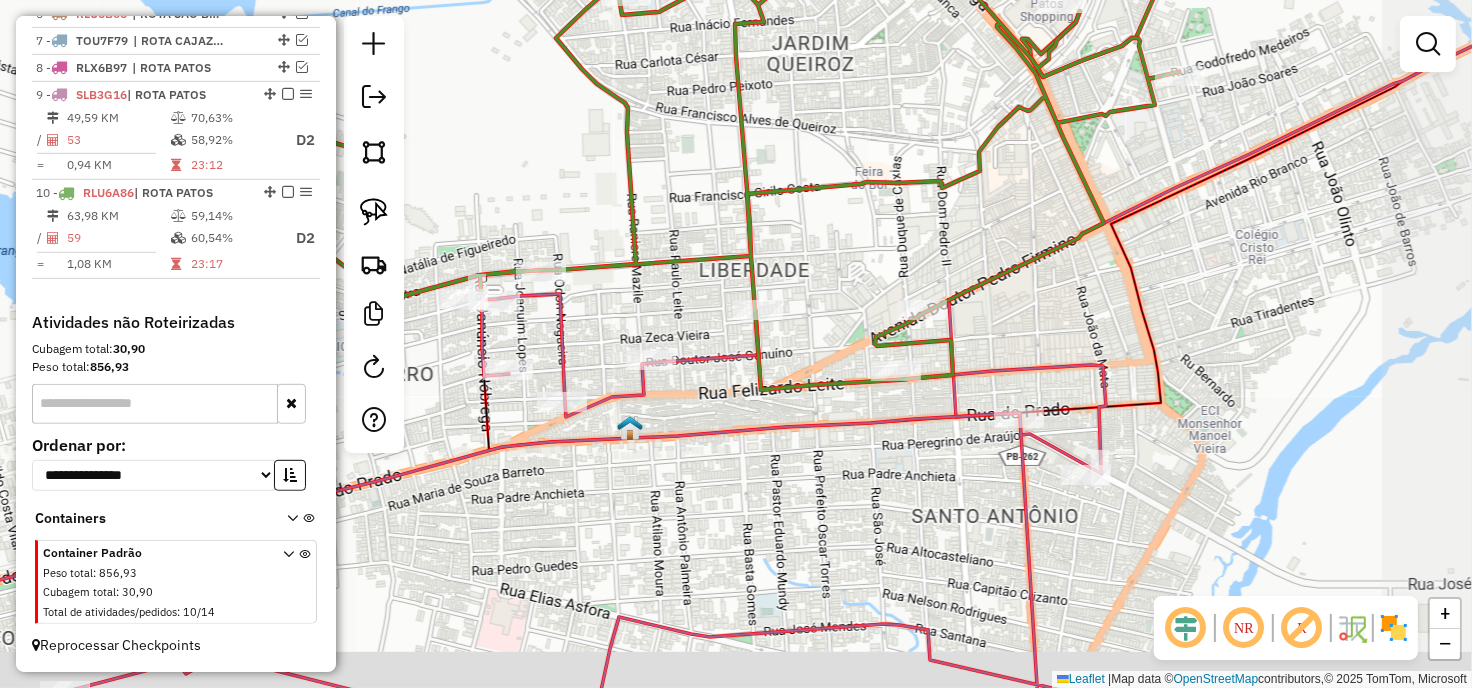 drag, startPoint x: 946, startPoint y: 484, endPoint x: 883, endPoint y: 438, distance: 78.00641 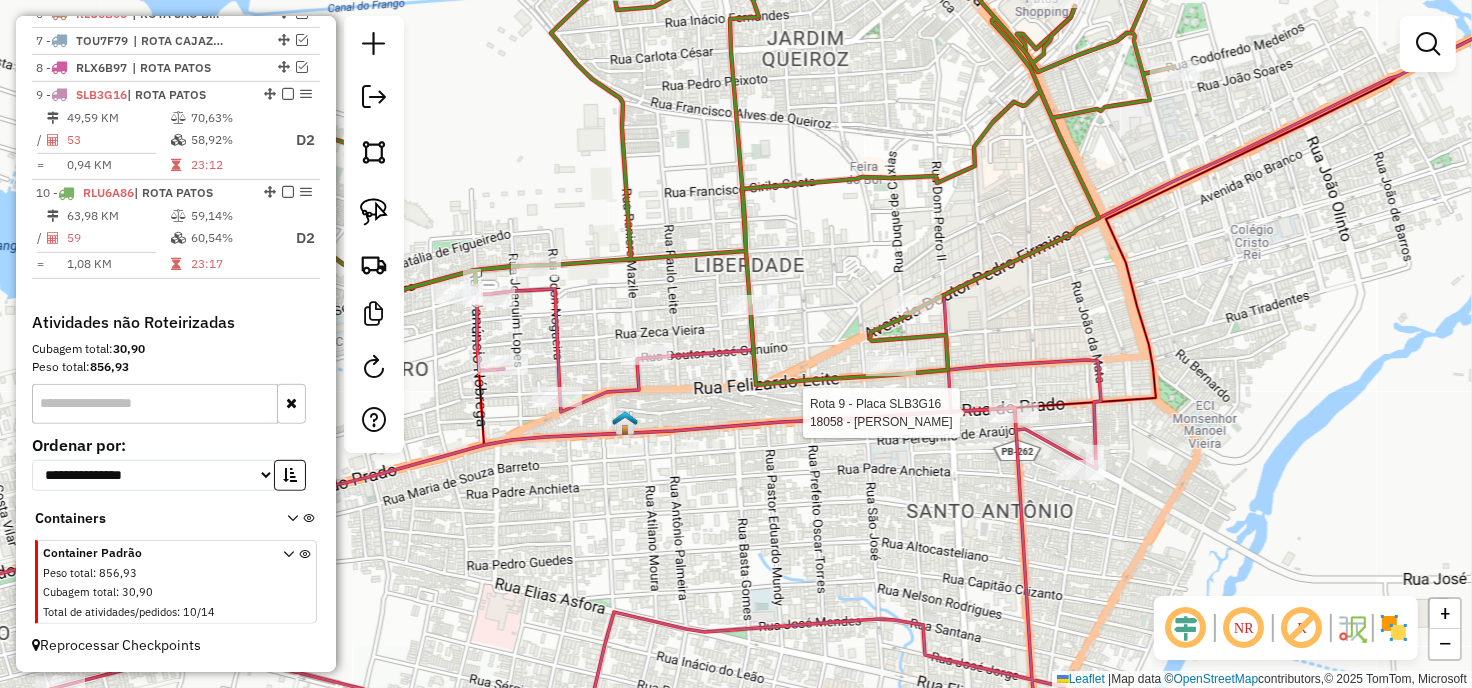 select on "**********" 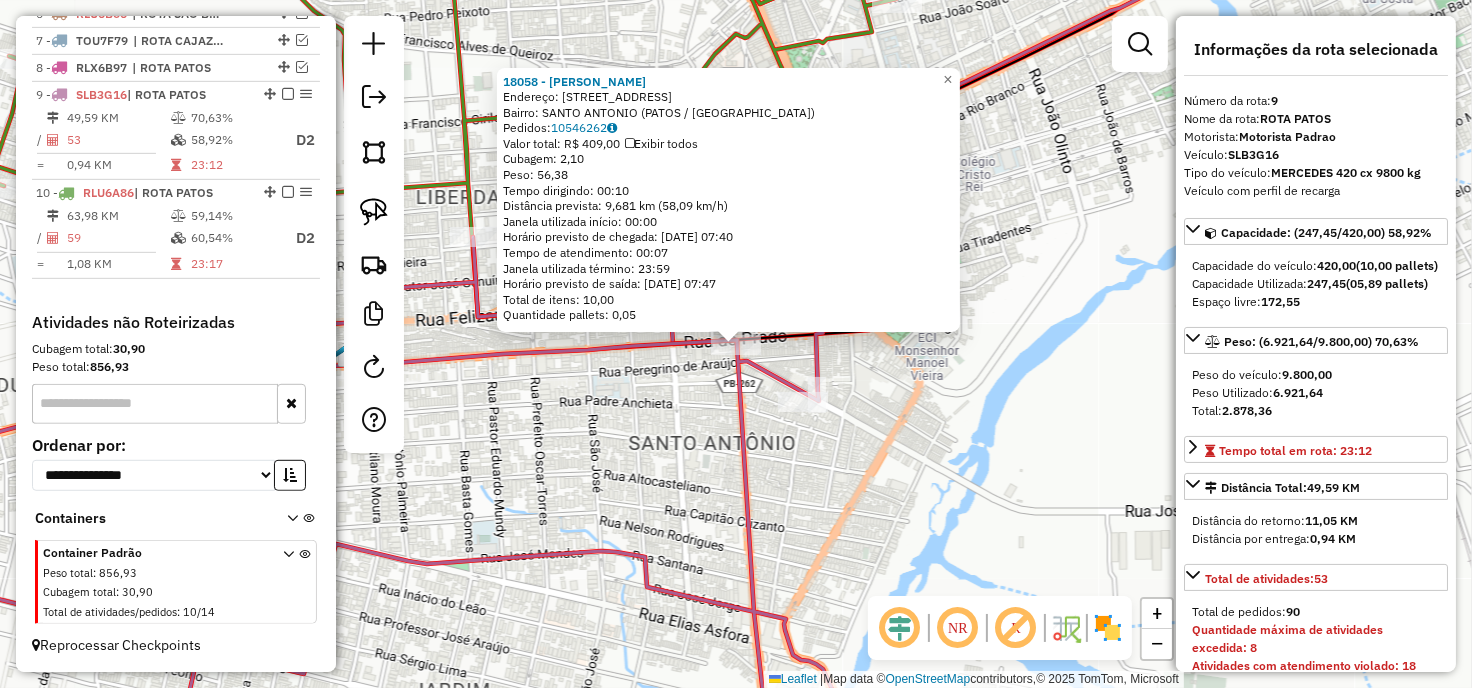 click on "18058 - MARCONES SILVA DE MO  Endereço: R   IRINEU JOFFILY                29   Bairro: SANTO ANTONIO (PATOS / PB)   Pedidos:  10546262   Valor total: R$ 409,00   Exibir todos   Cubagem: 2,10  Peso: 56,38  Tempo dirigindo: 00:10   Distância prevista: 9,681 km (58,09 km/h)   Janela utilizada início: 00:00   Horário previsto de chegada: 11/07/2025 07:40   Tempo de atendimento: 00:07   Janela utilizada término: 23:59   Horário previsto de saída: 11/07/2025 07:47   Total de itens: 10,00   Quantidade pallets: 0,05  × Janela de atendimento Grade de atendimento Capacidade Transportadoras Veículos Cliente Pedidos  Rotas Selecione os dias de semana para filtrar as janelas de atendimento  Seg   Ter   Qua   Qui   Sex   Sáb   Dom  Informe o período da janela de atendimento: De: Até:  Filtrar exatamente a janela do cliente  Considerar janela de atendimento padrão  Selecione os dias de semana para filtrar as grades de atendimento  Seg   Ter   Qua   Qui   Sex   Sáb   Dom   Peso mínimo:   Peso máximo:   De:  +" 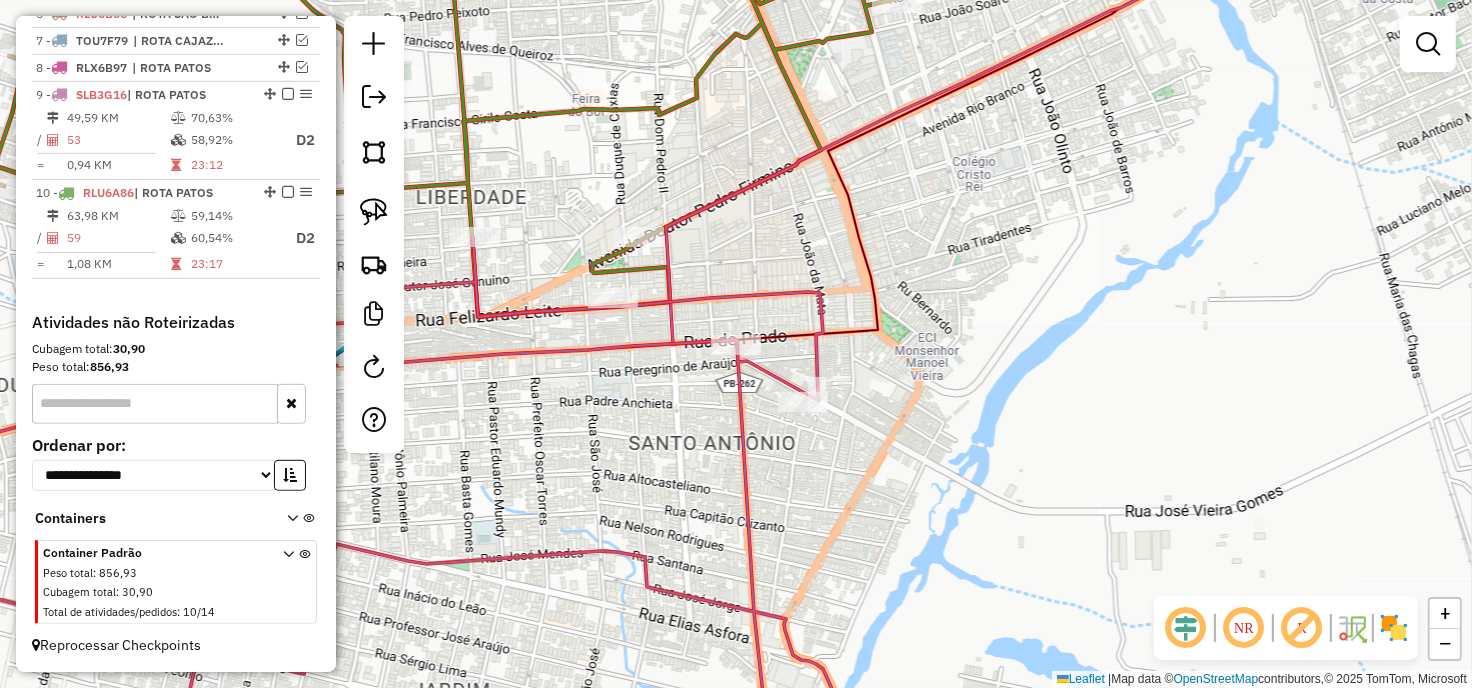 select on "**********" 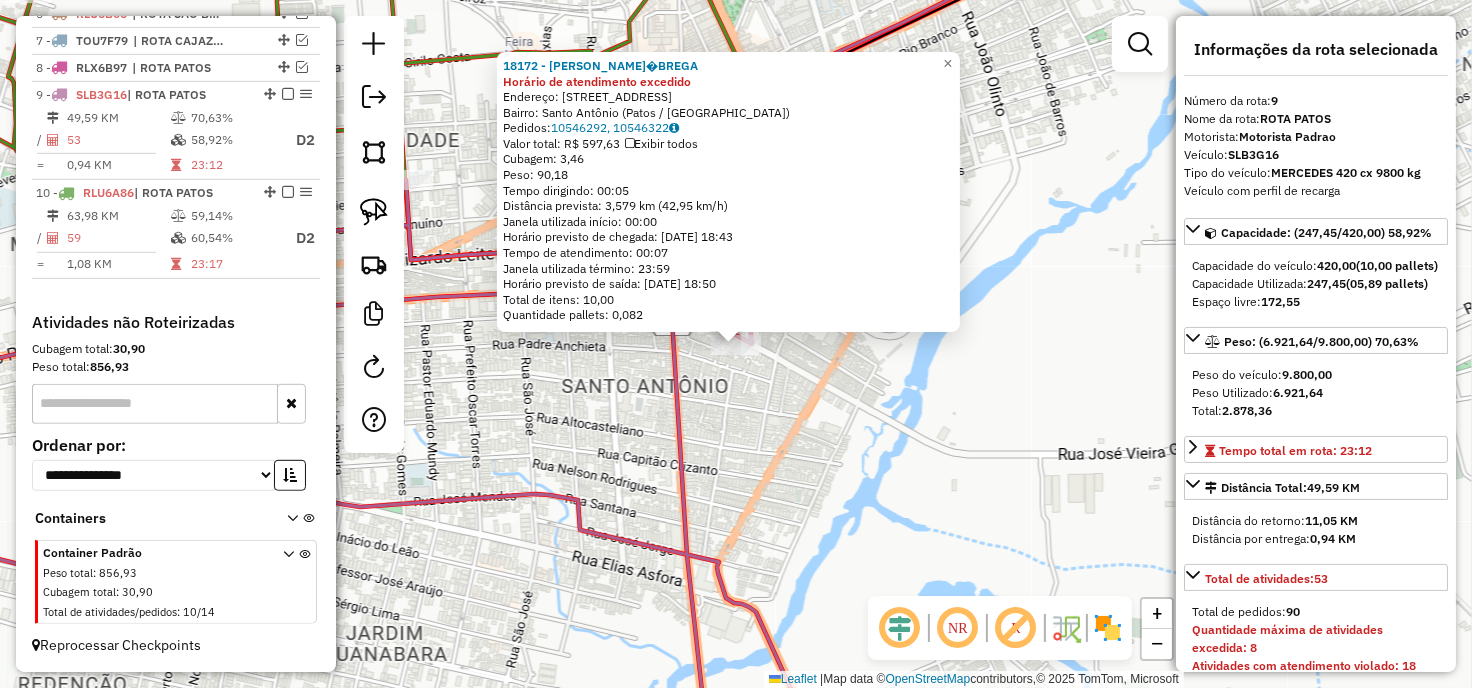 click on "18172 - CARLOS N�BREGA Horário de atendimento excedido  Endereço: Rua do Nego, 125   Bairro: Santo Antônio (Patos / PB)   Pedidos:  10546292, 10546322   Valor total: R$ 597,63   Exibir todos   Cubagem: 3,46  Peso: 90,18  Tempo dirigindo: 00:05   Distância prevista: 3,579 km (42,95 km/h)   Janela utilizada início: 00:00   Horário previsto de chegada: 11/07/2025 18:43   Tempo de atendimento: 00:07   Janela utilizada término: 23:59   Horário previsto de saída: 11/07/2025 18:50   Total de itens: 10,00   Quantidade pallets: 0,082  × Janela de atendimento Grade de atendimento Capacidade Transportadoras Veículos Cliente Pedidos  Rotas Selecione os dias de semana para filtrar as janelas de atendimento  Seg   Ter   Qua   Qui   Sex   Sáb   Dom  Informe o período da janela de atendimento: De: Até:  Filtrar exatamente a janela do cliente  Considerar janela de atendimento padrão  Selecione os dias de semana para filtrar as grades de atendimento  Seg   Ter   Qua   Qui   Sex   Sáb   Dom   Peso mínimo:  +" 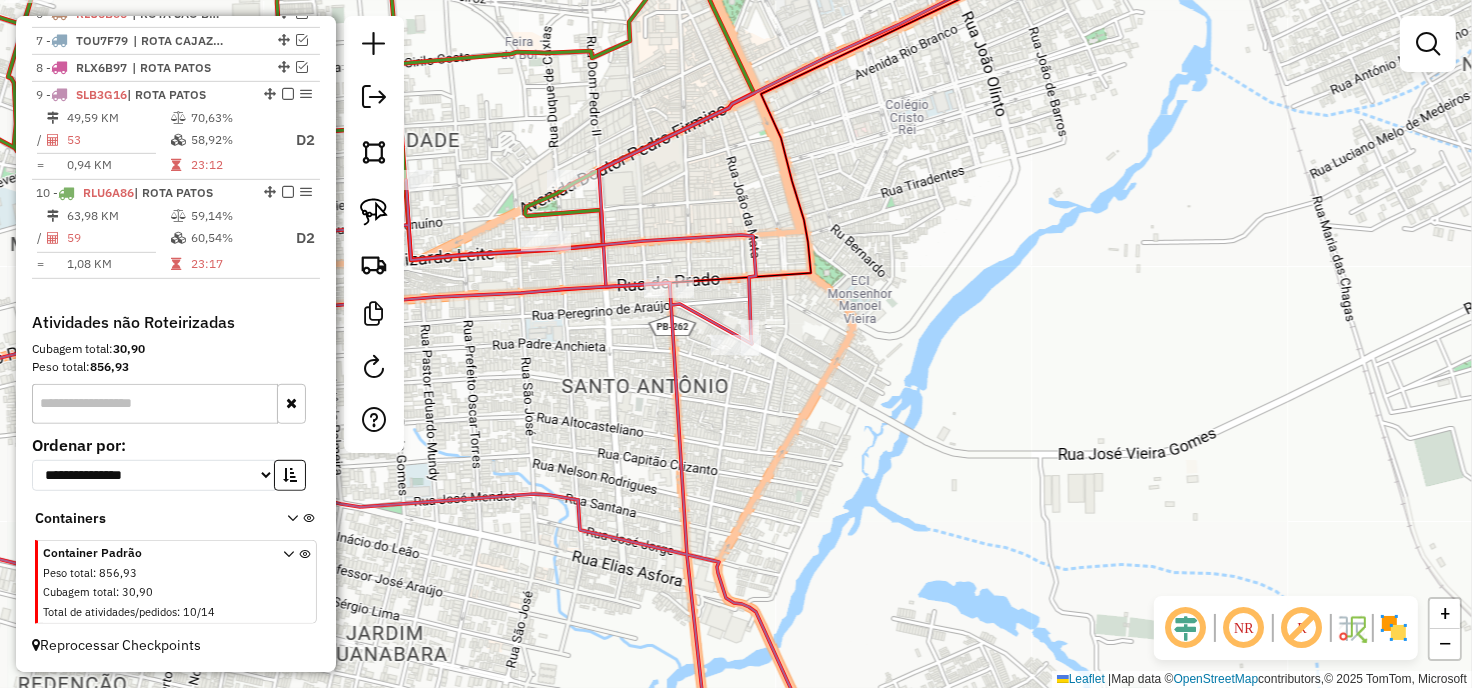 drag, startPoint x: 596, startPoint y: 456, endPoint x: 798, endPoint y: 381, distance: 215.47389 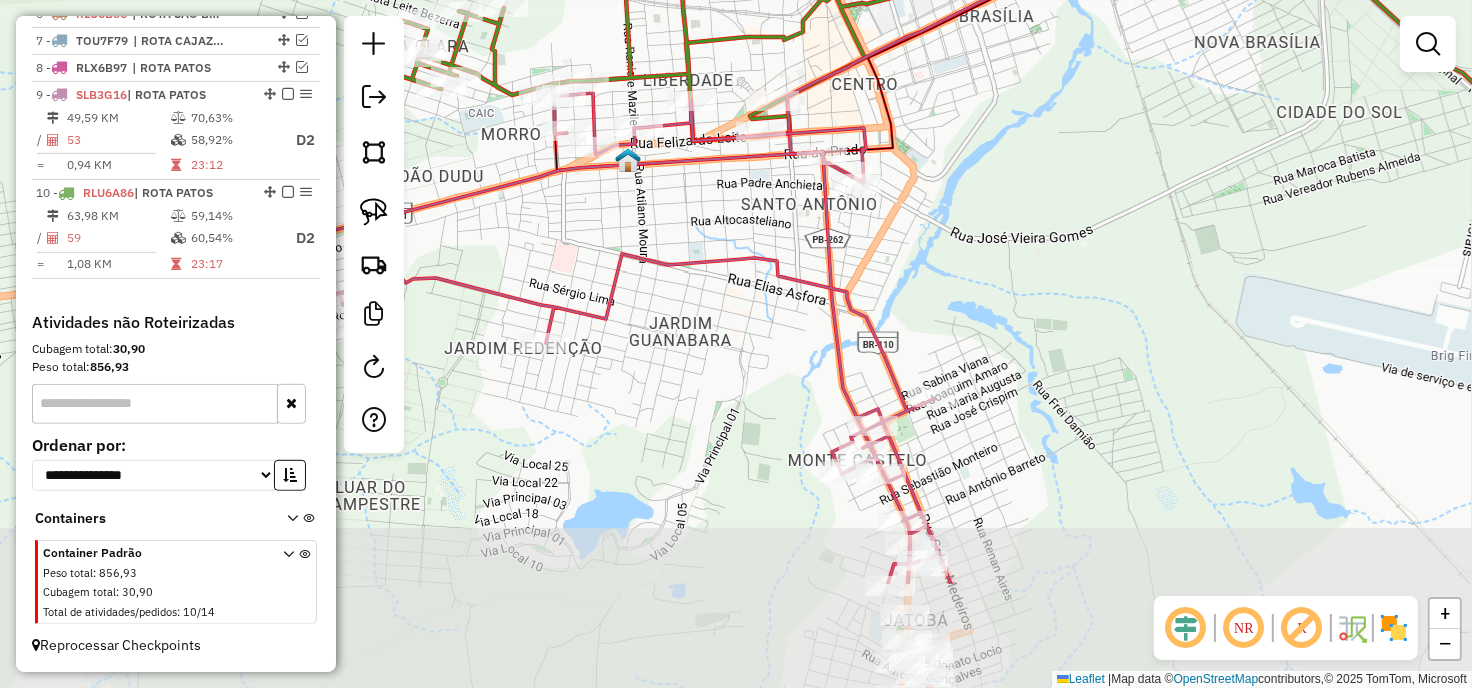 drag, startPoint x: 814, startPoint y: 498, endPoint x: 814, endPoint y: 334, distance: 164 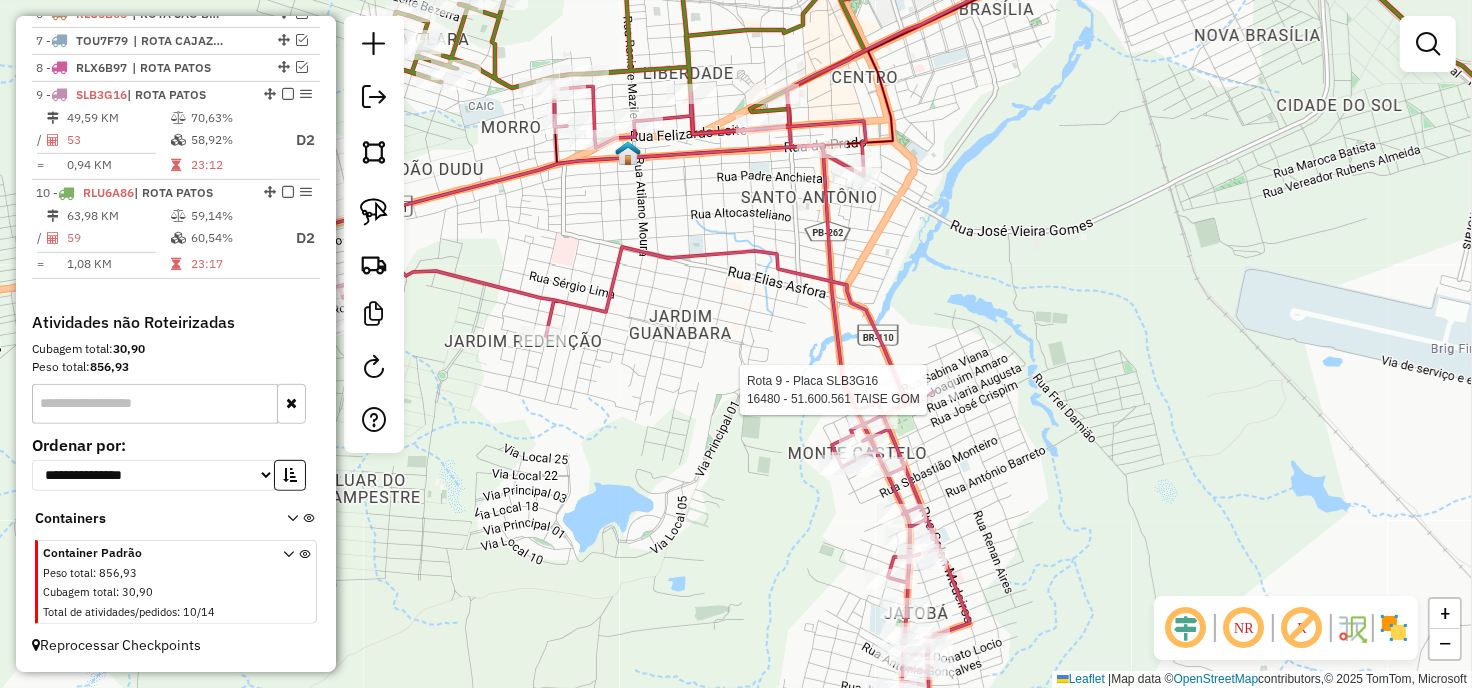 select on "**********" 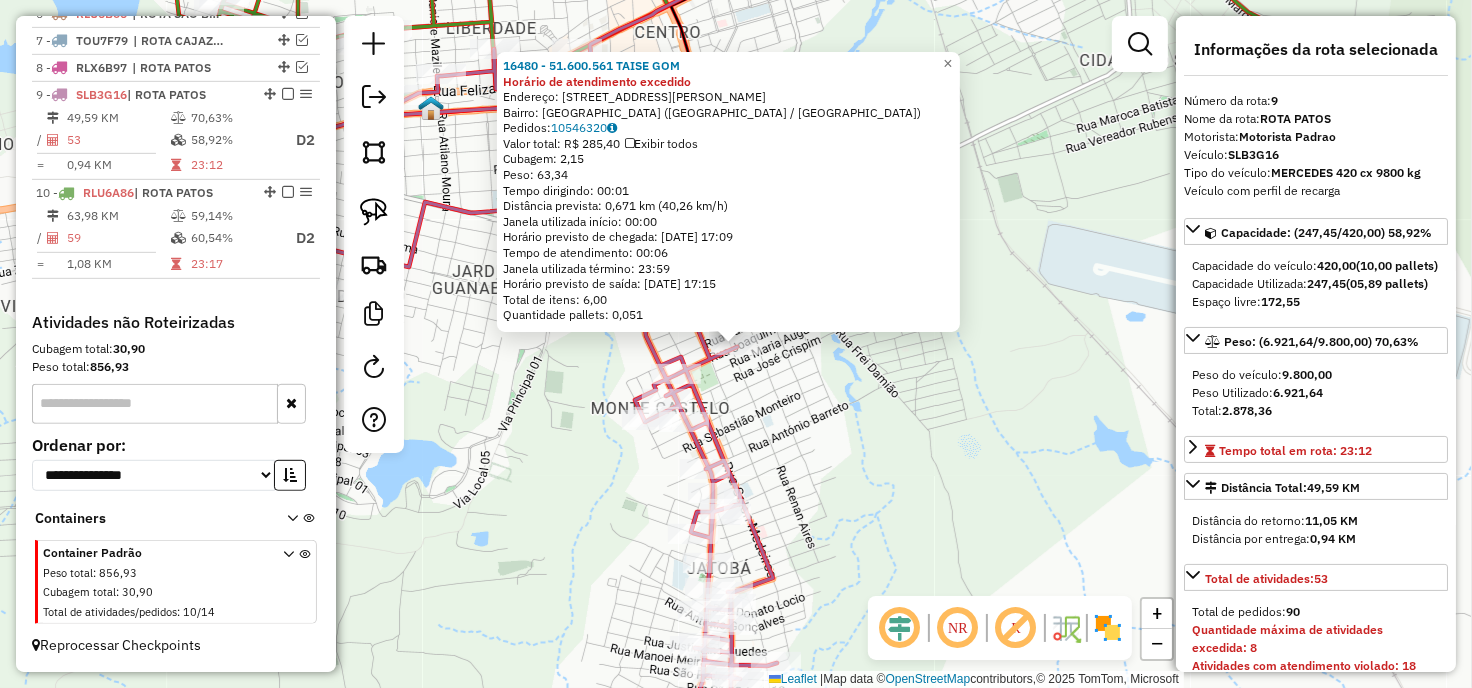 click on "16480 - 51.600.561 TAISE GOM Horário de atendimento excedido  Endereço: R   MANOEL PEDRO                  328   Bairro: MONTE CASTELO (PATOS / PB)   Pedidos:  10546320   Valor total: R$ 285,40   Exibir todos   Cubagem: 2,15  Peso: 63,34  Tempo dirigindo: 00:01   Distância prevista: 0,671 km (40,26 km/h)   Janela utilizada início: 00:00   Horário previsto de chegada: 11/07/2025 17:09   Tempo de atendimento: 00:06   Janela utilizada término: 23:59   Horário previsto de saída: 11/07/2025 17:15   Total de itens: 6,00   Quantidade pallets: 0,051  × Janela de atendimento Grade de atendimento Capacidade Transportadoras Veículos Cliente Pedidos  Rotas Selecione os dias de semana para filtrar as janelas de atendimento  Seg   Ter   Qua   Qui   Sex   Sáb   Dom  Informe o período da janela de atendimento: De: Até:  Filtrar exatamente a janela do cliente  Considerar janela de atendimento padrão  Selecione os dias de semana para filtrar as grades de atendimento  Seg   Ter   Qua   Qui   Sex   Sáb   Dom   De:" 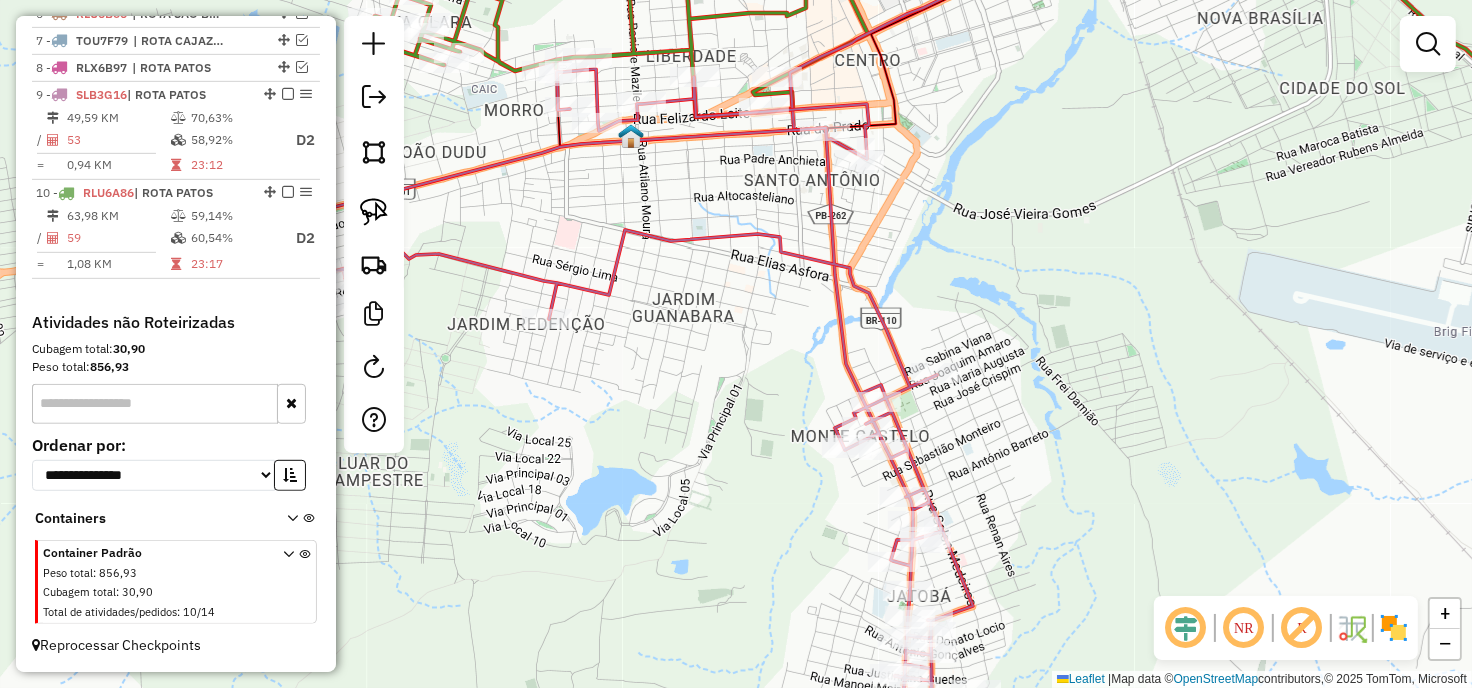 drag, startPoint x: 485, startPoint y: 382, endPoint x: 787, endPoint y: 421, distance: 304.5078 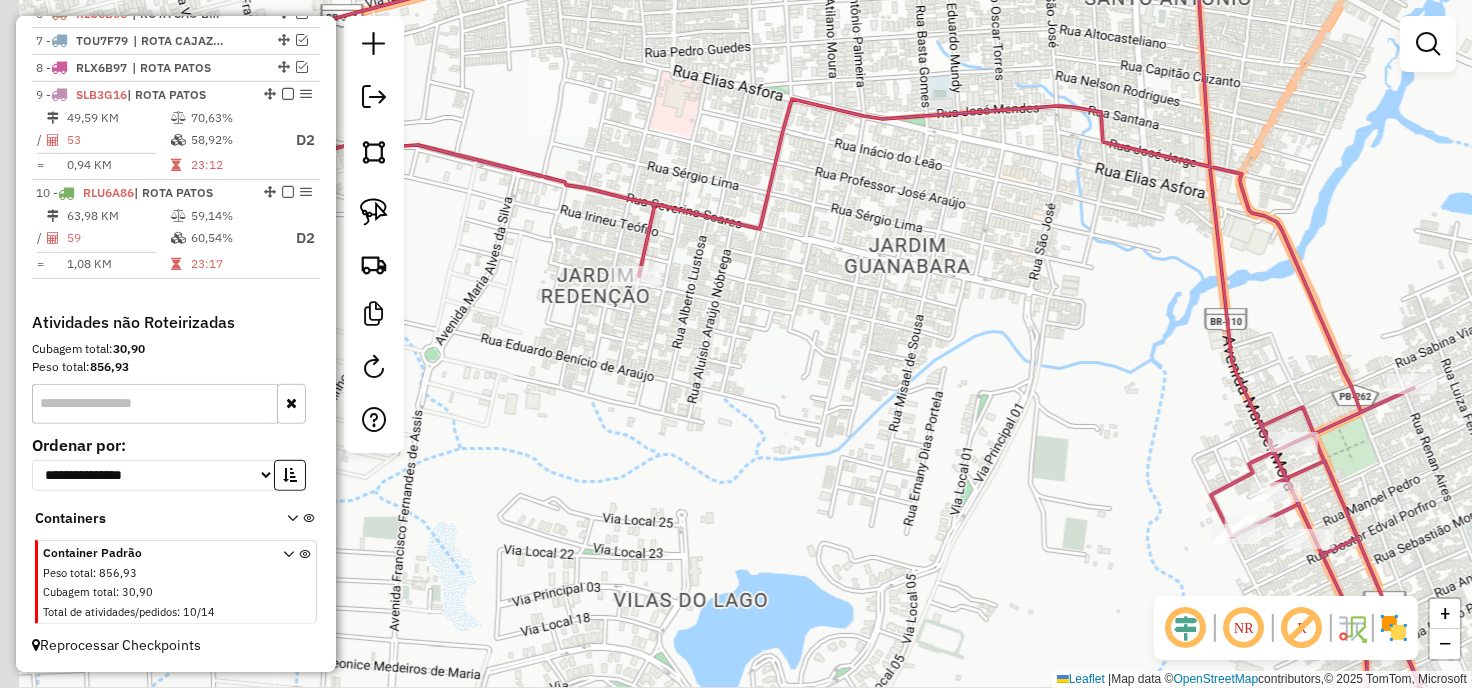 drag, startPoint x: 718, startPoint y: 258, endPoint x: 894, endPoint y: 312, distance: 184.0978 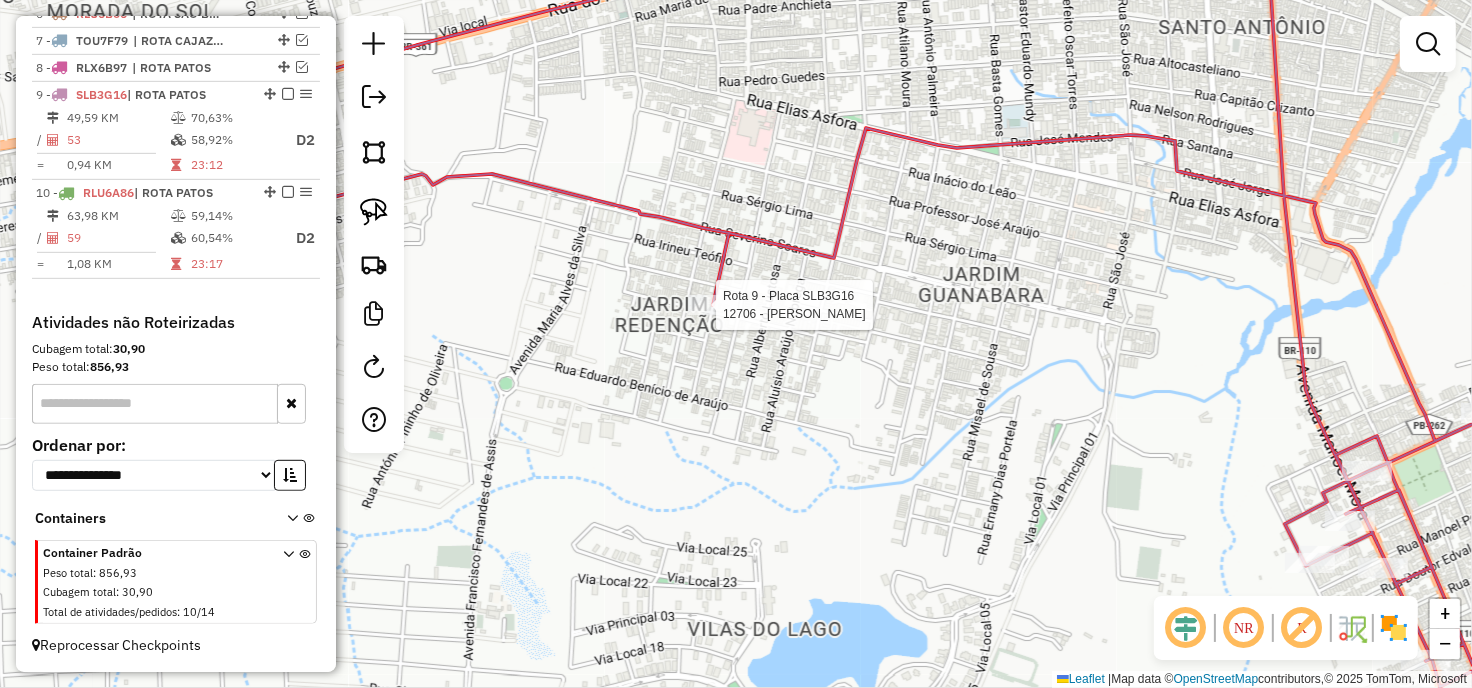 select on "**********" 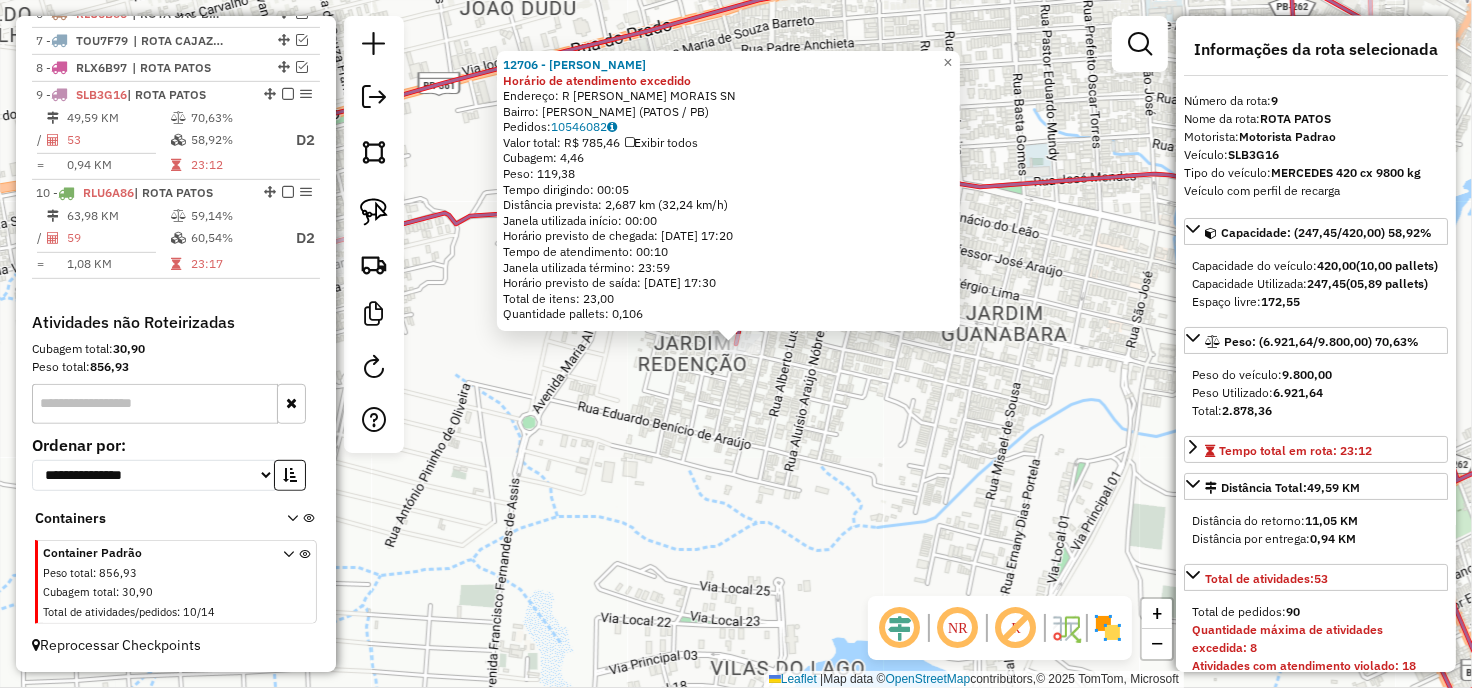 click on "12706 - EDNALVA LUCENA DE OL Horário de atendimento excedido  Endereço: R   SEVERINO LUSTOSA MORAIS       SN   Bairro: ANA LEITE (PATOS / PB)   Pedidos:  10546082   Valor total: R$ 785,46   Exibir todos   Cubagem: 4,46  Peso: 119,38  Tempo dirigindo: 00:05   Distância prevista: 2,687 km (32,24 km/h)   Janela utilizada início: 00:00   Horário previsto de chegada: 11/07/2025 17:20   Tempo de atendimento: 00:10   Janela utilizada término: 23:59   Horário previsto de saída: 11/07/2025 17:30   Total de itens: 23,00   Quantidade pallets: 0,106  × Janela de atendimento Grade de atendimento Capacidade Transportadoras Veículos Cliente Pedidos  Rotas Selecione os dias de semana para filtrar as janelas de atendimento  Seg   Ter   Qua   Qui   Sex   Sáb   Dom  Informe o período da janela de atendimento: De: Até:  Filtrar exatamente a janela do cliente  Considerar janela de atendimento padrão  Selecione os dias de semana para filtrar as grades de atendimento  Seg   Ter   Qua   Qui   Sex   Sáb   Dom   De:  +" 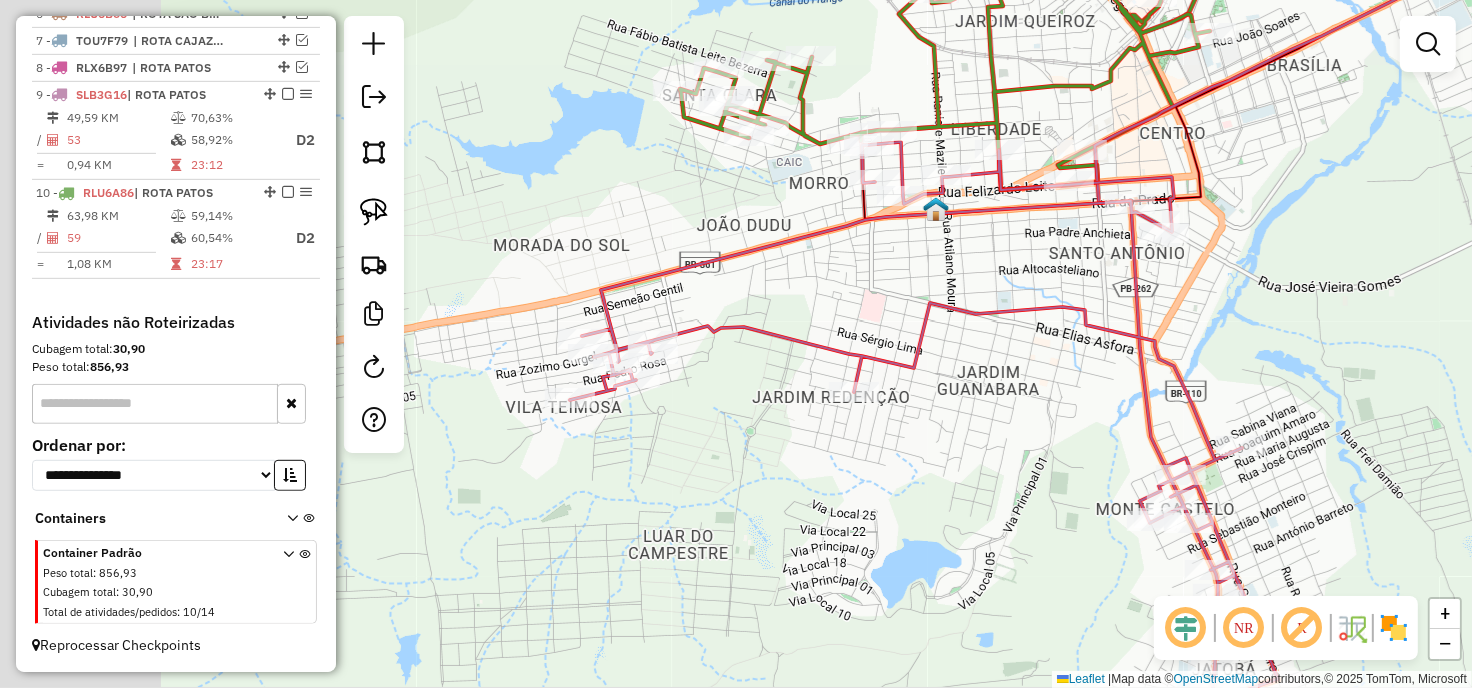 drag, startPoint x: 591, startPoint y: 373, endPoint x: 796, endPoint y: 410, distance: 208.31227 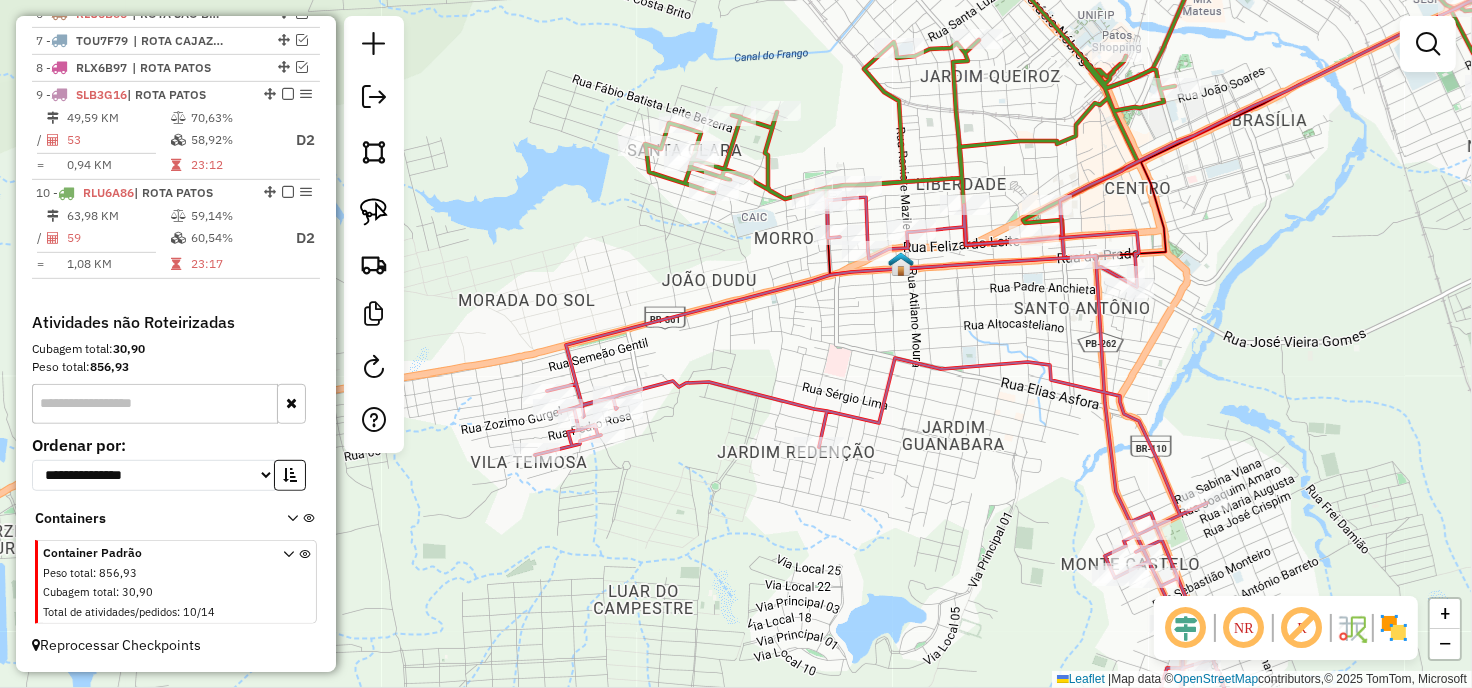 drag, startPoint x: 842, startPoint y: 314, endPoint x: 780, endPoint y: 372, distance: 84.89994 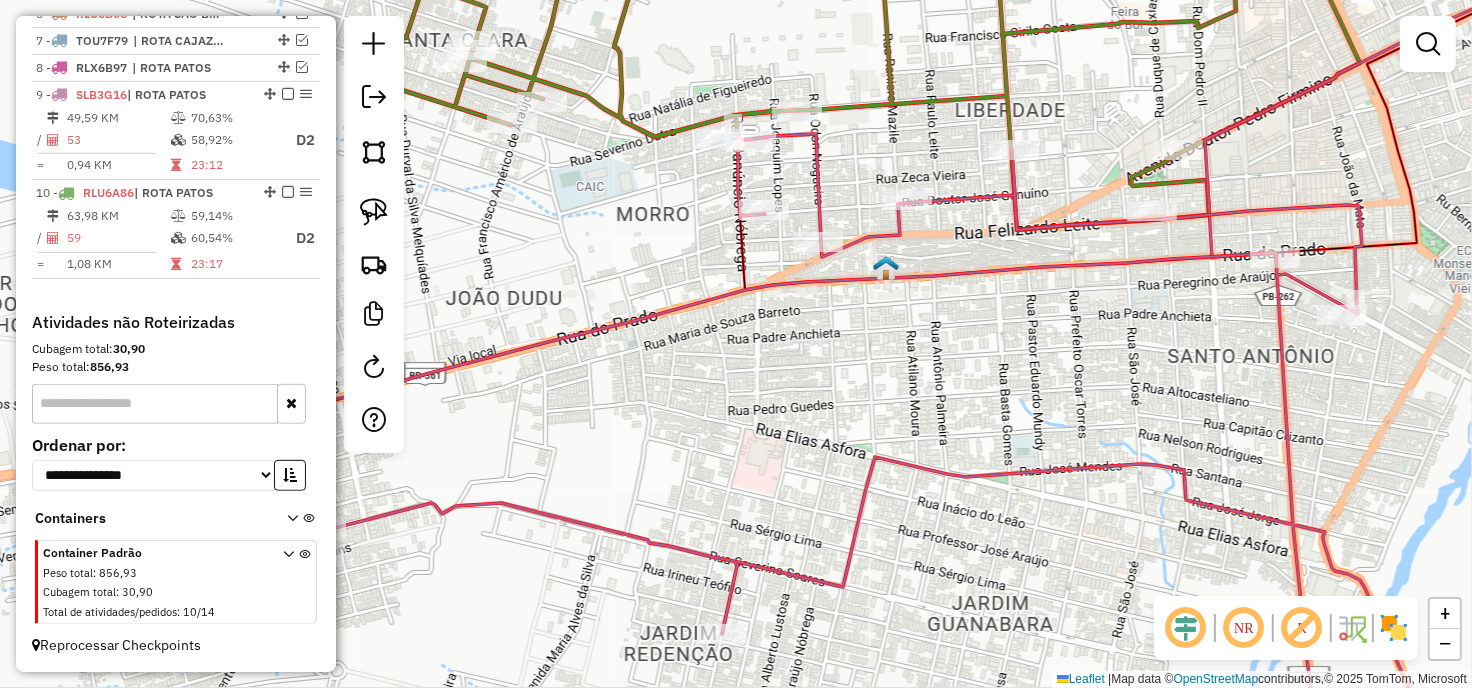 drag, startPoint x: 1003, startPoint y: 365, endPoint x: 963, endPoint y: 376, distance: 41.484936 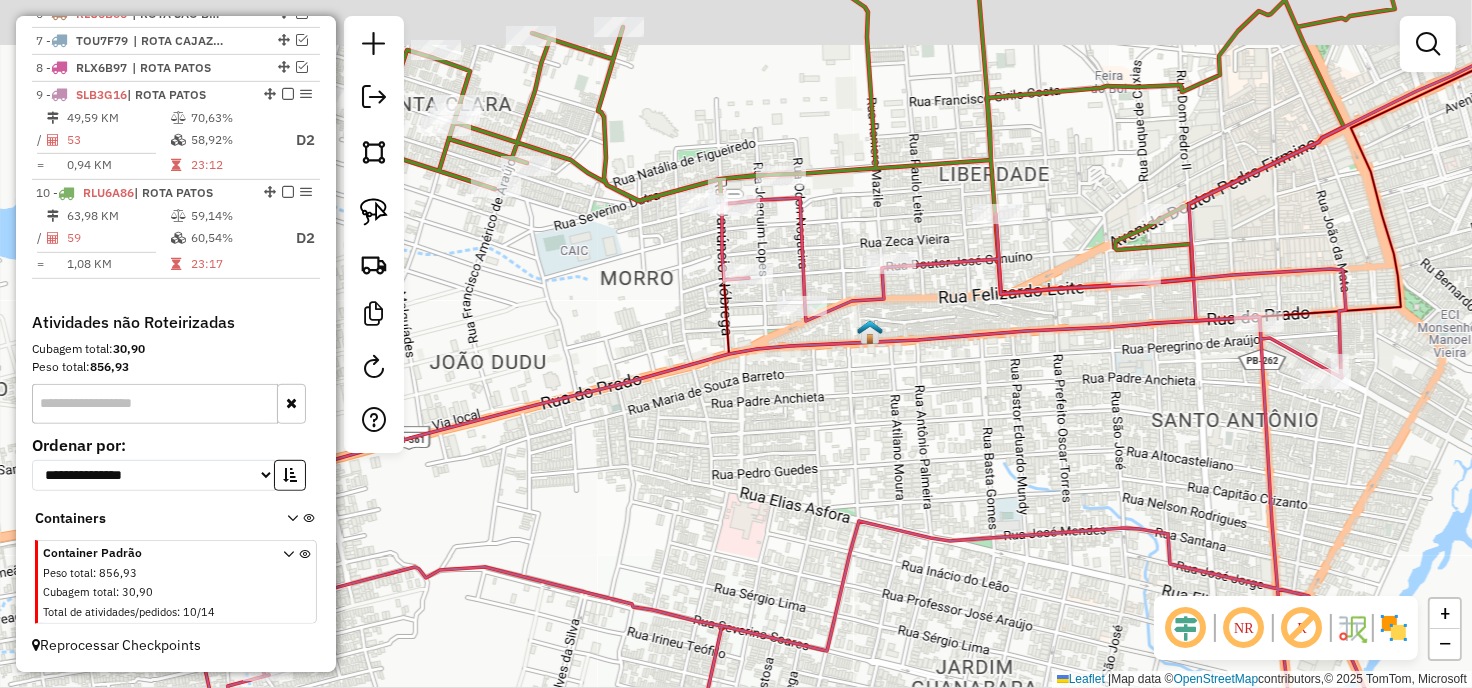 drag, startPoint x: 744, startPoint y: 368, endPoint x: 751, endPoint y: 383, distance: 16.552946 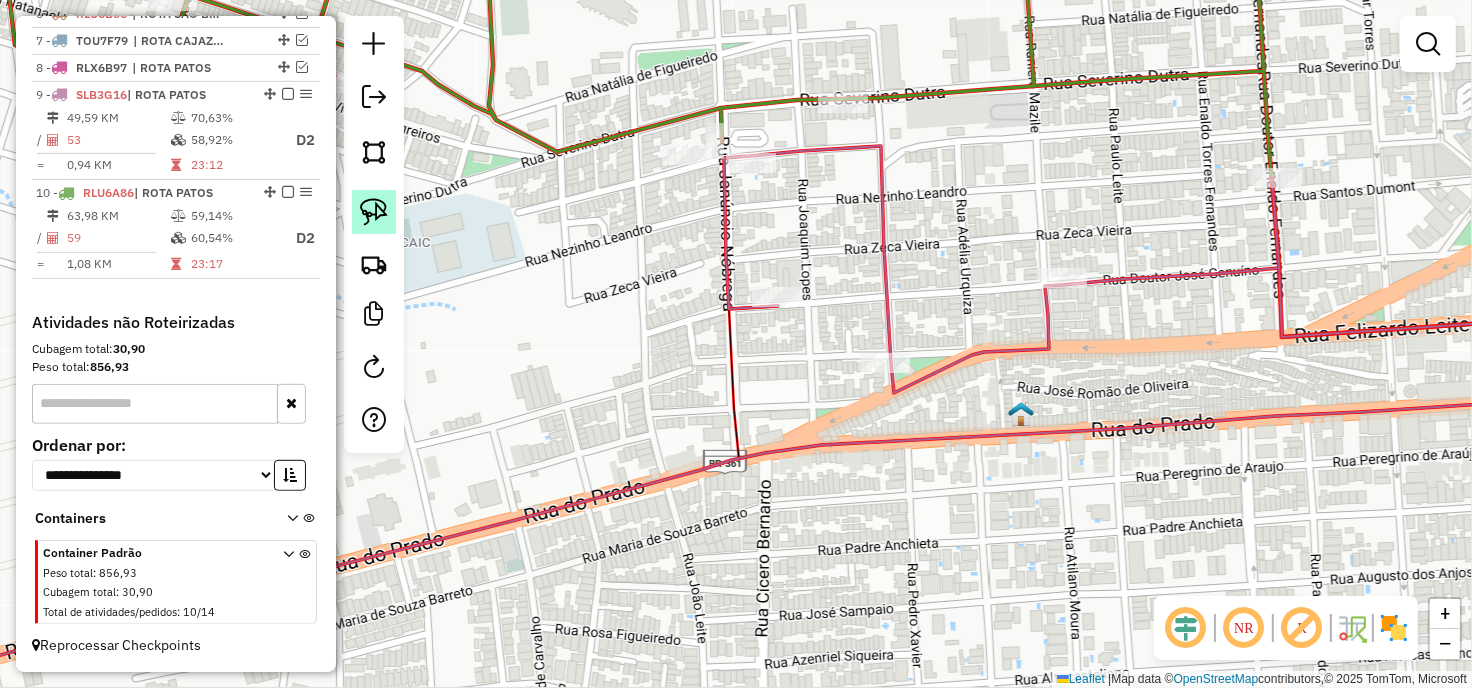click 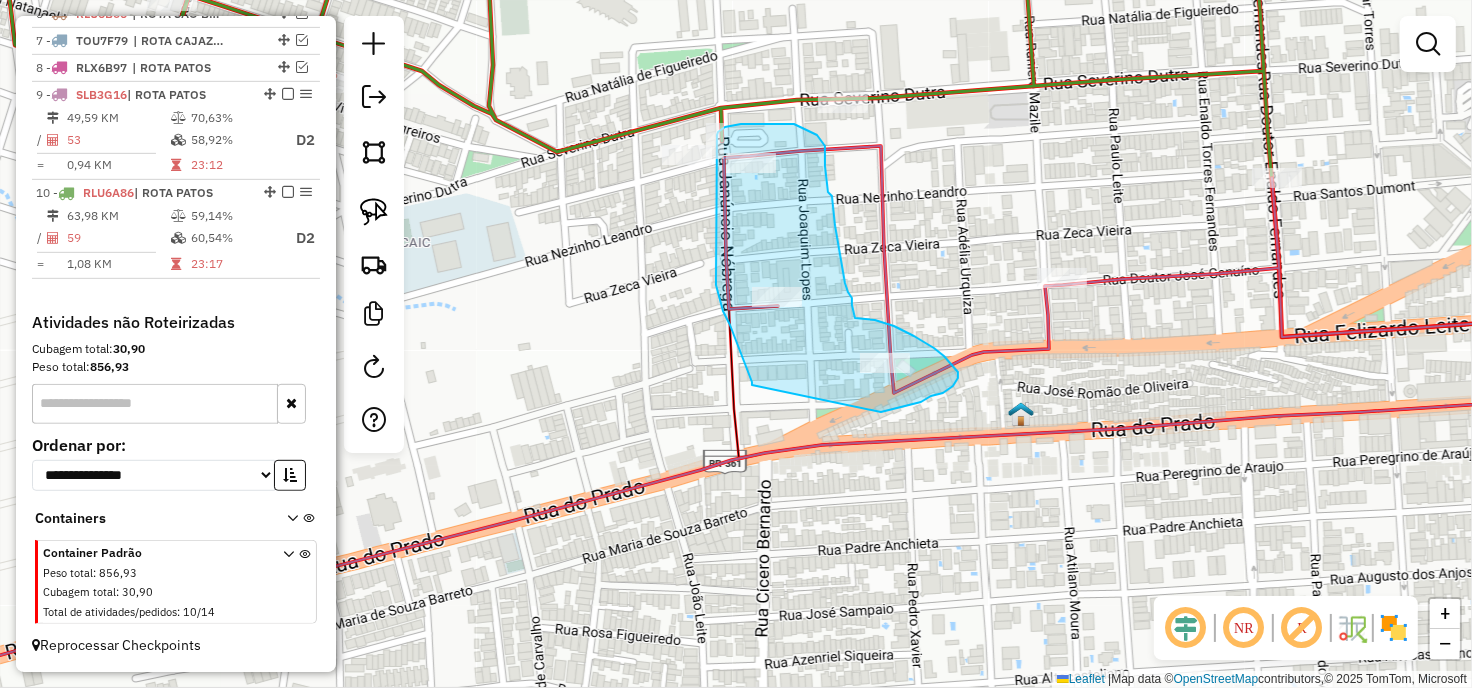 drag, startPoint x: 746, startPoint y: 367, endPoint x: 881, endPoint y: 412, distance: 142.30249 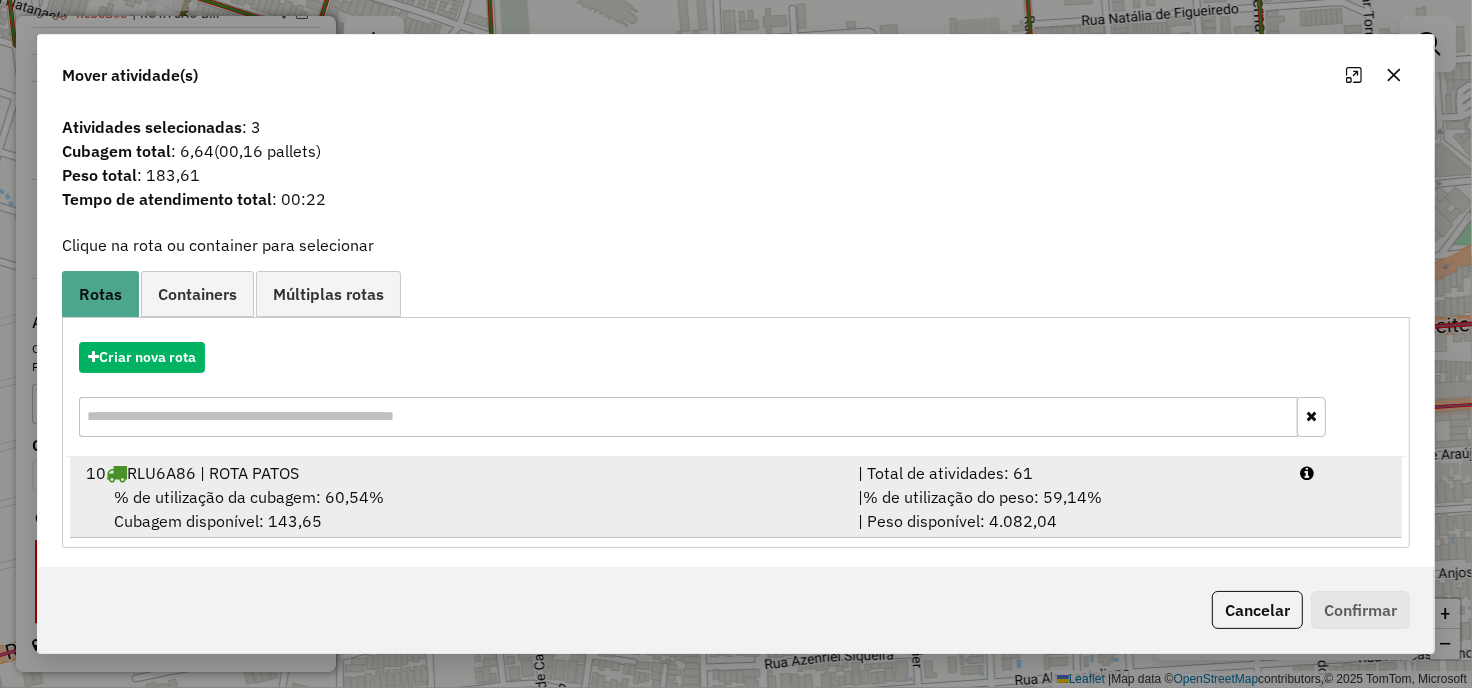 click on "% de utilização da cubagem: 60,54%  Cubagem disponível: 143,65" at bounding box center [460, 509] 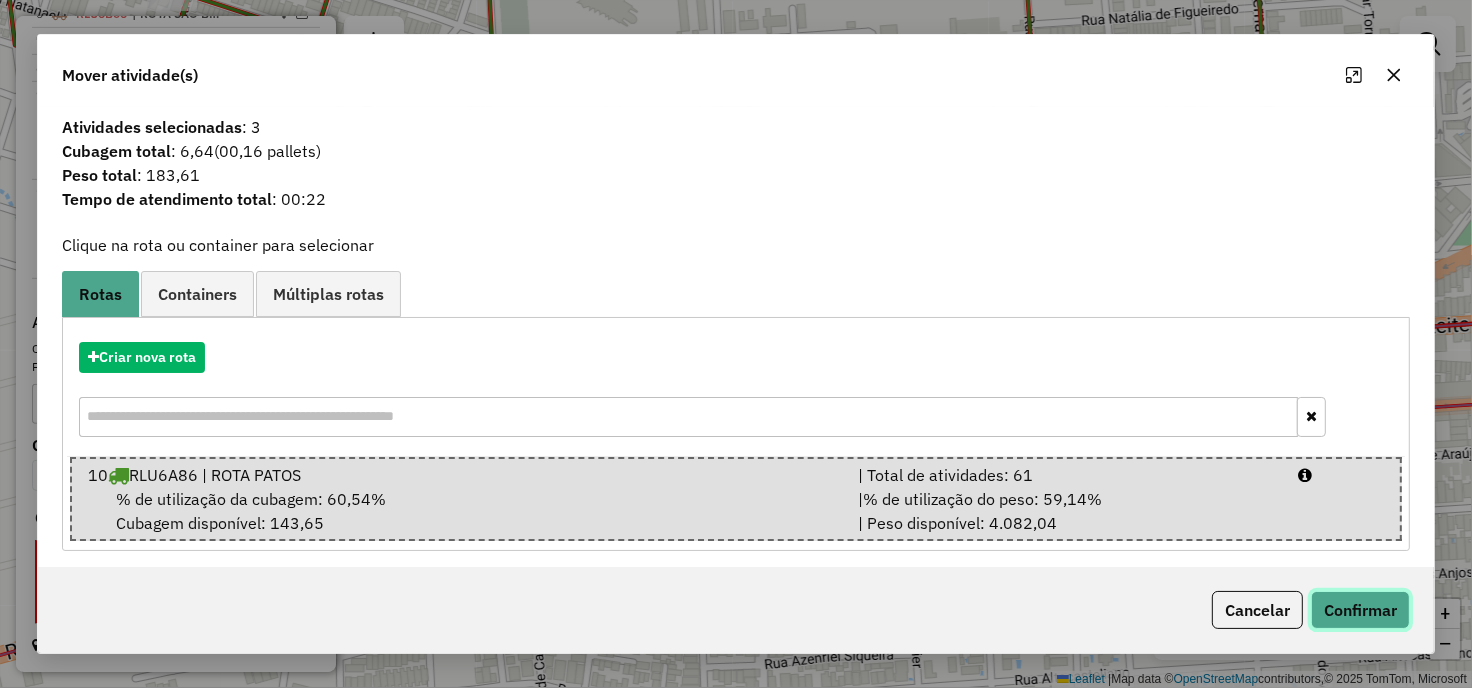 click on "Confirmar" 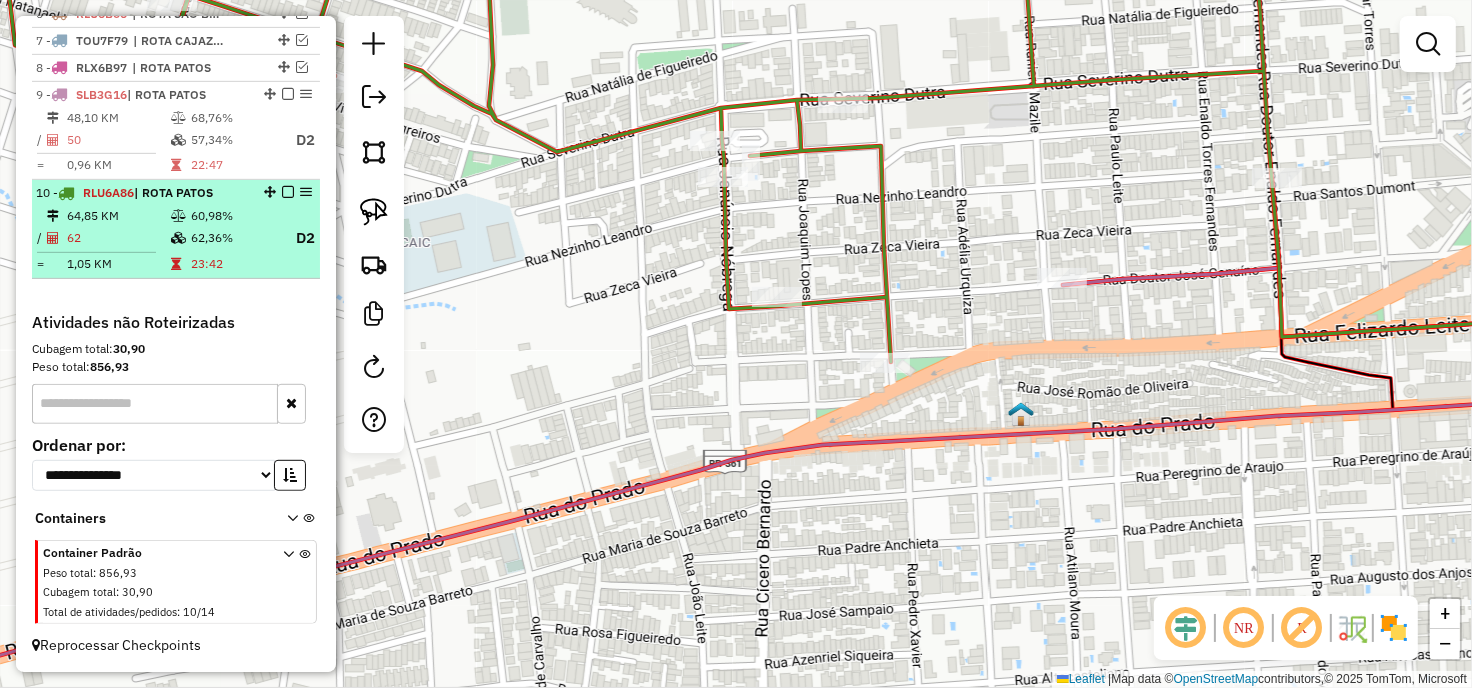 click on "62,36%" at bounding box center [232, 238] 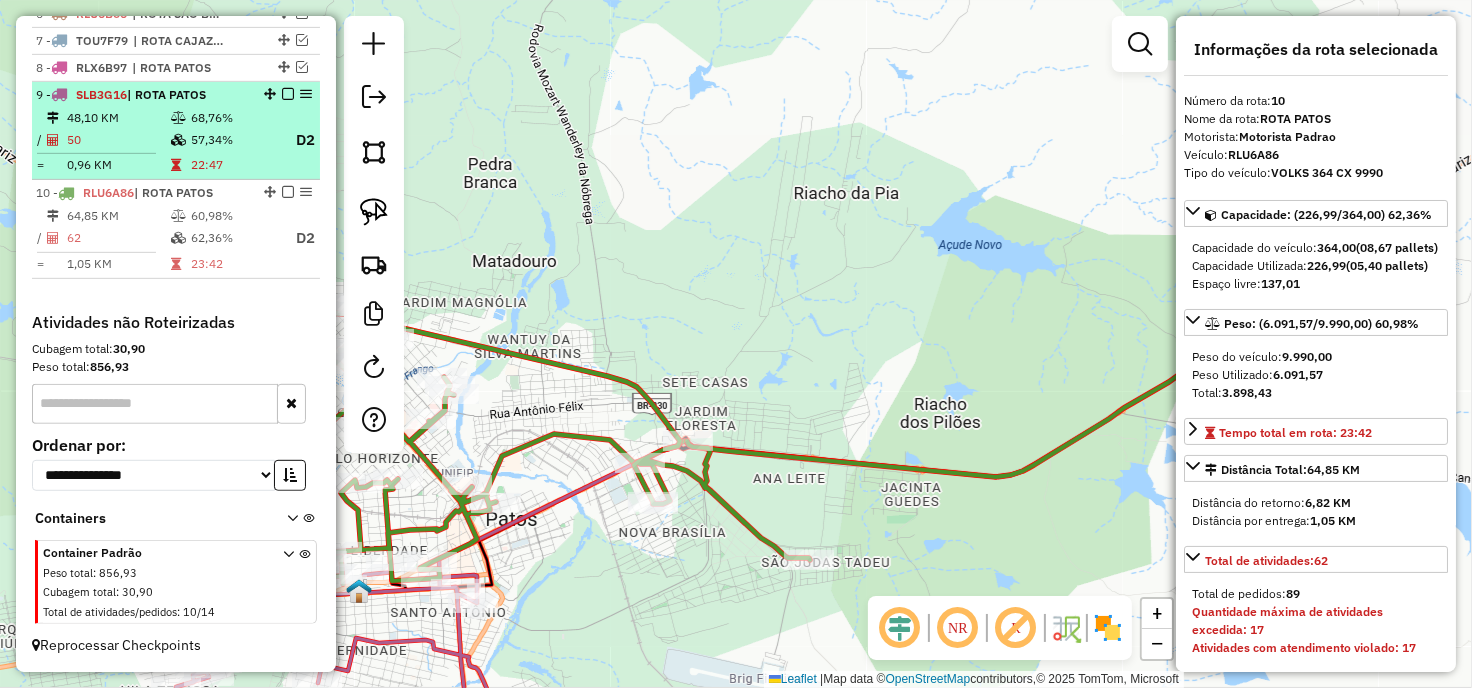 click on "0,96 KM" at bounding box center [118, 165] 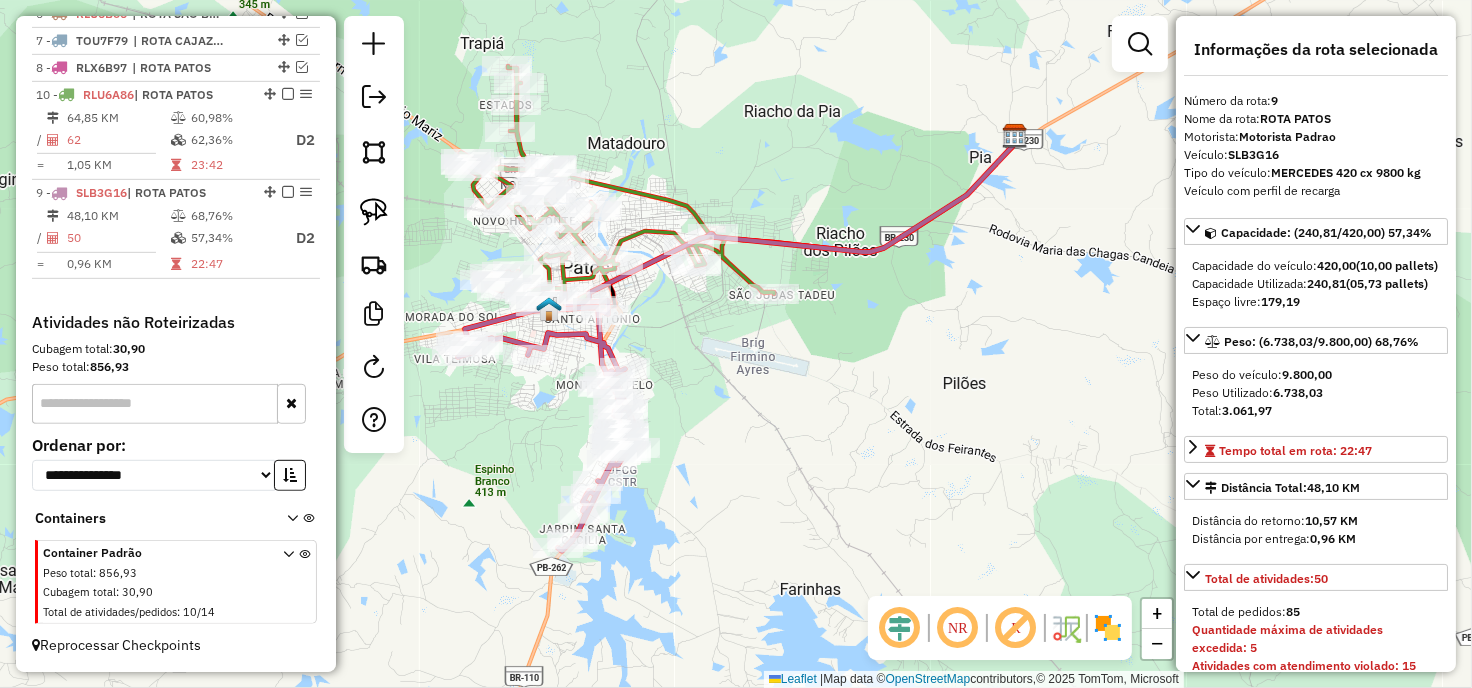 drag, startPoint x: 263, startPoint y: 88, endPoint x: 250, endPoint y: 292, distance: 204.4138 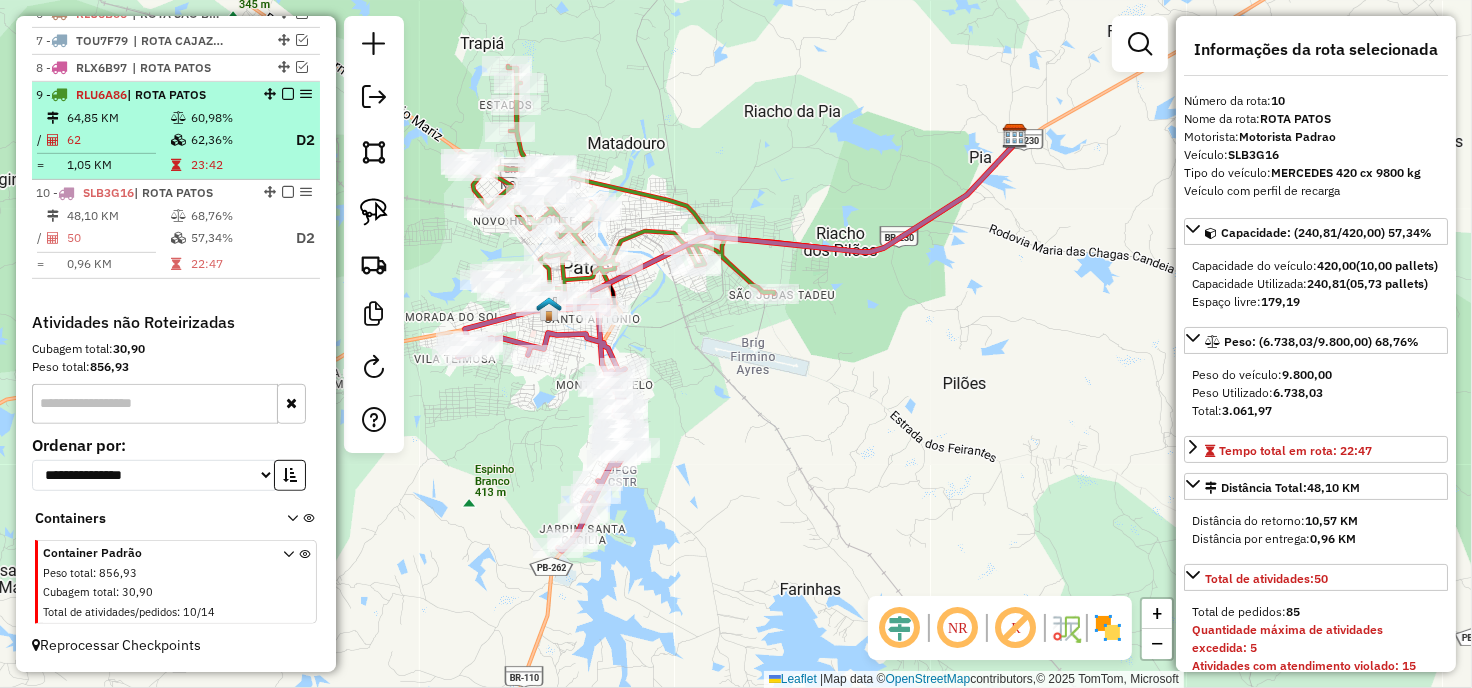 click on "60,98%" at bounding box center [232, 118] 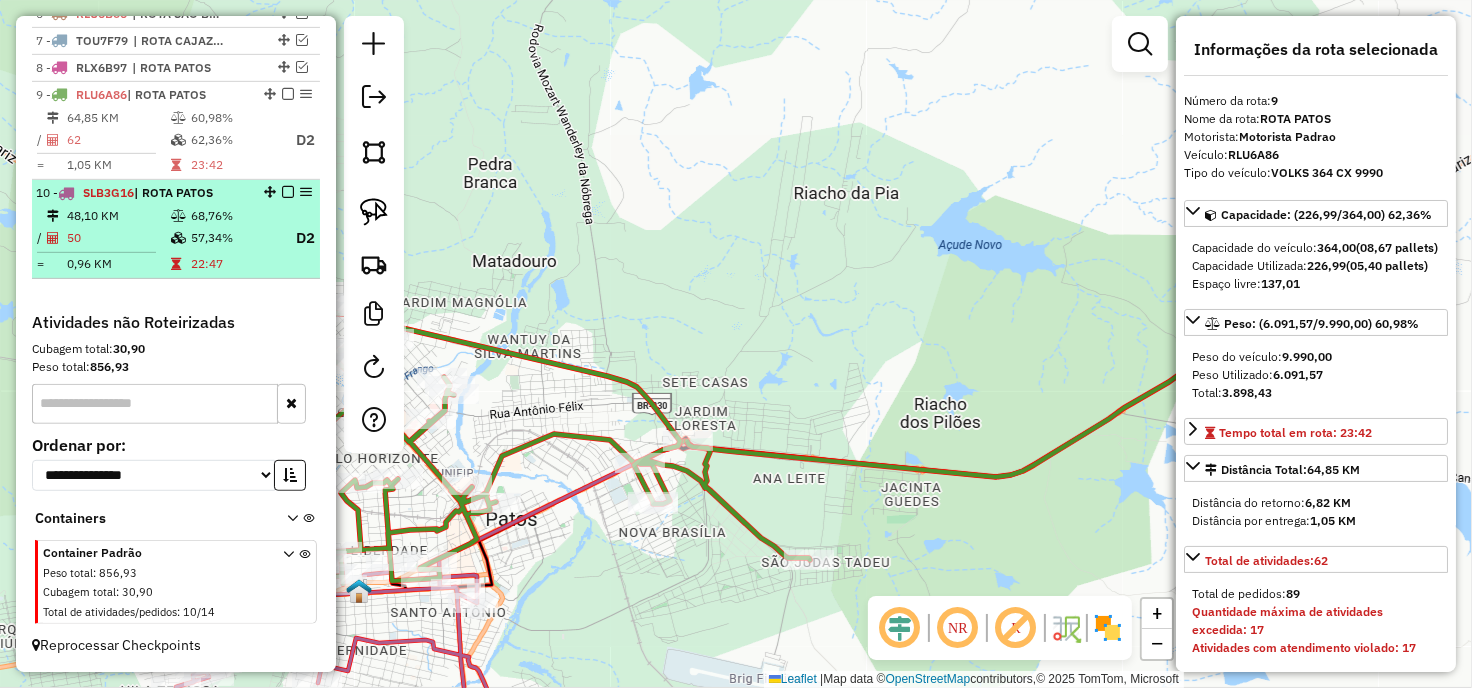 click on "22:47" at bounding box center (232, 264) 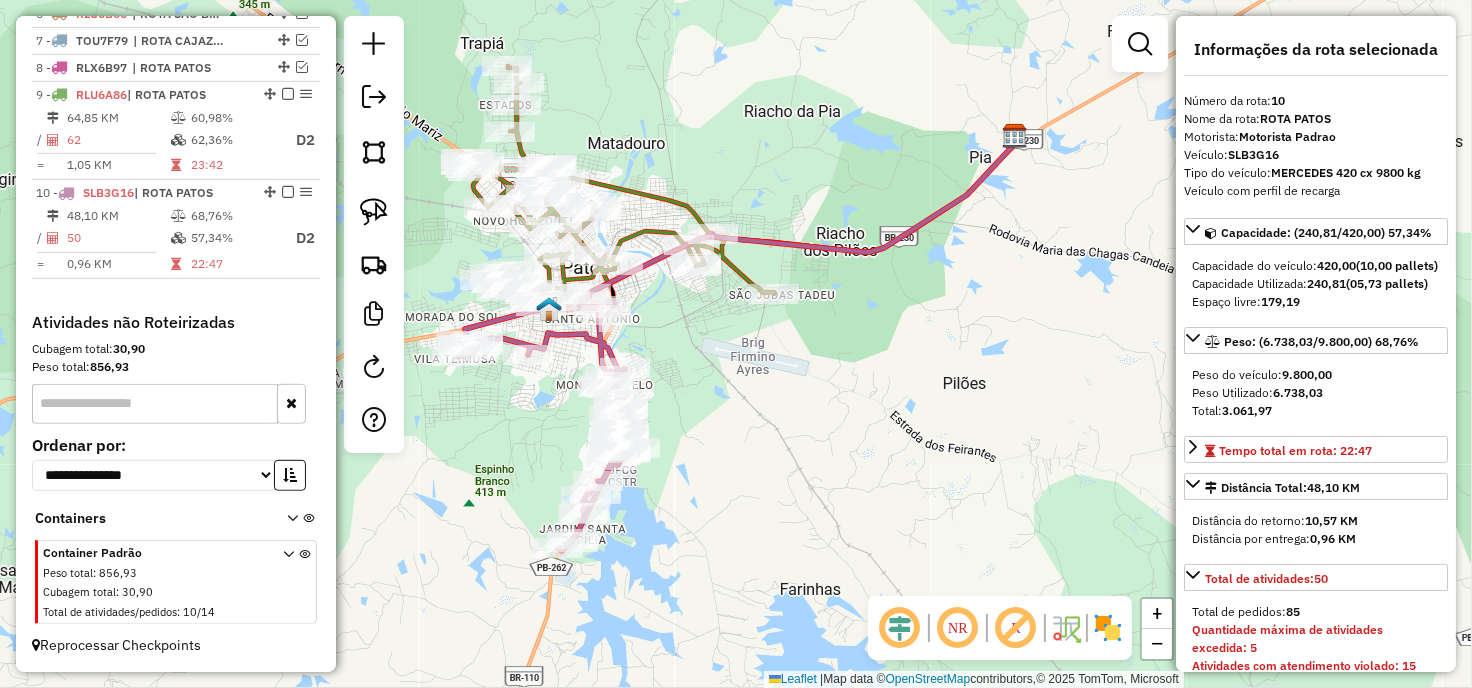 drag, startPoint x: 756, startPoint y: 551, endPoint x: 813, endPoint y: 514, distance: 67.95587 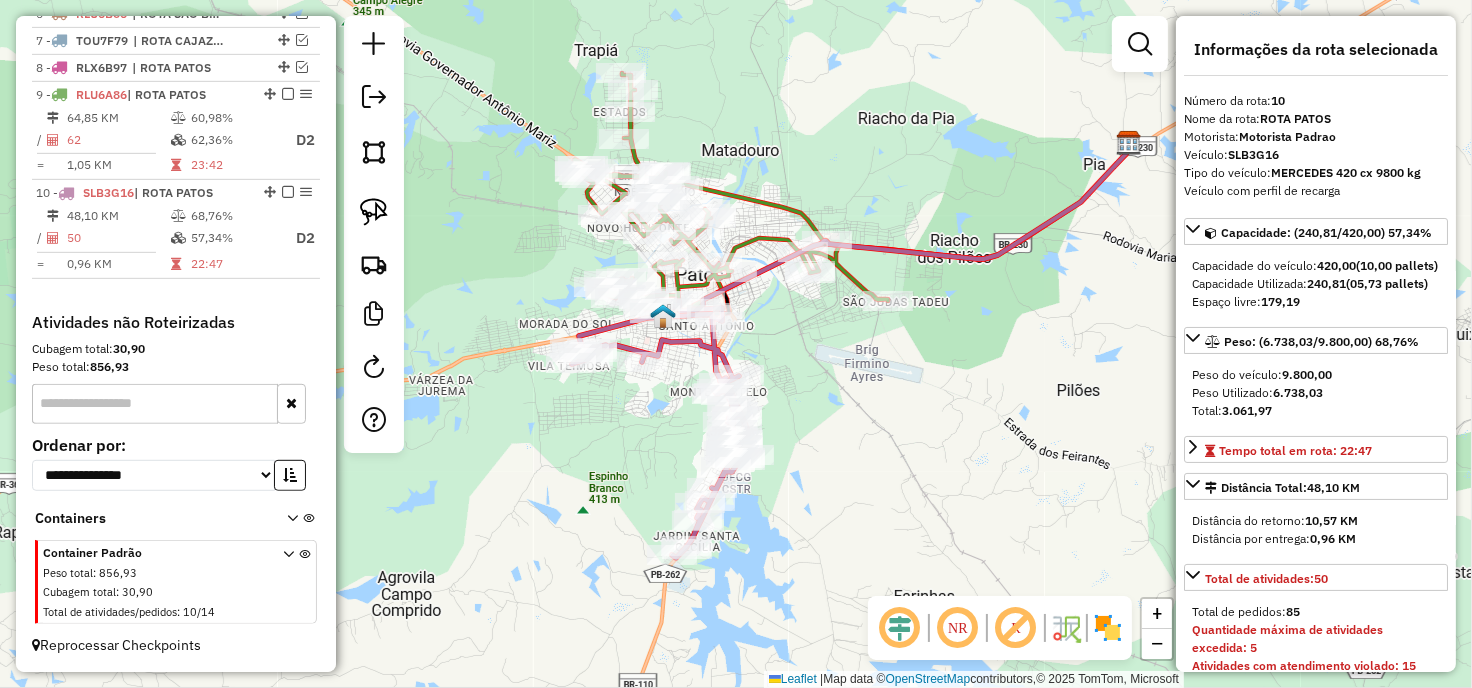 drag, startPoint x: 597, startPoint y: 445, endPoint x: 590, endPoint y: 493, distance: 48.507732 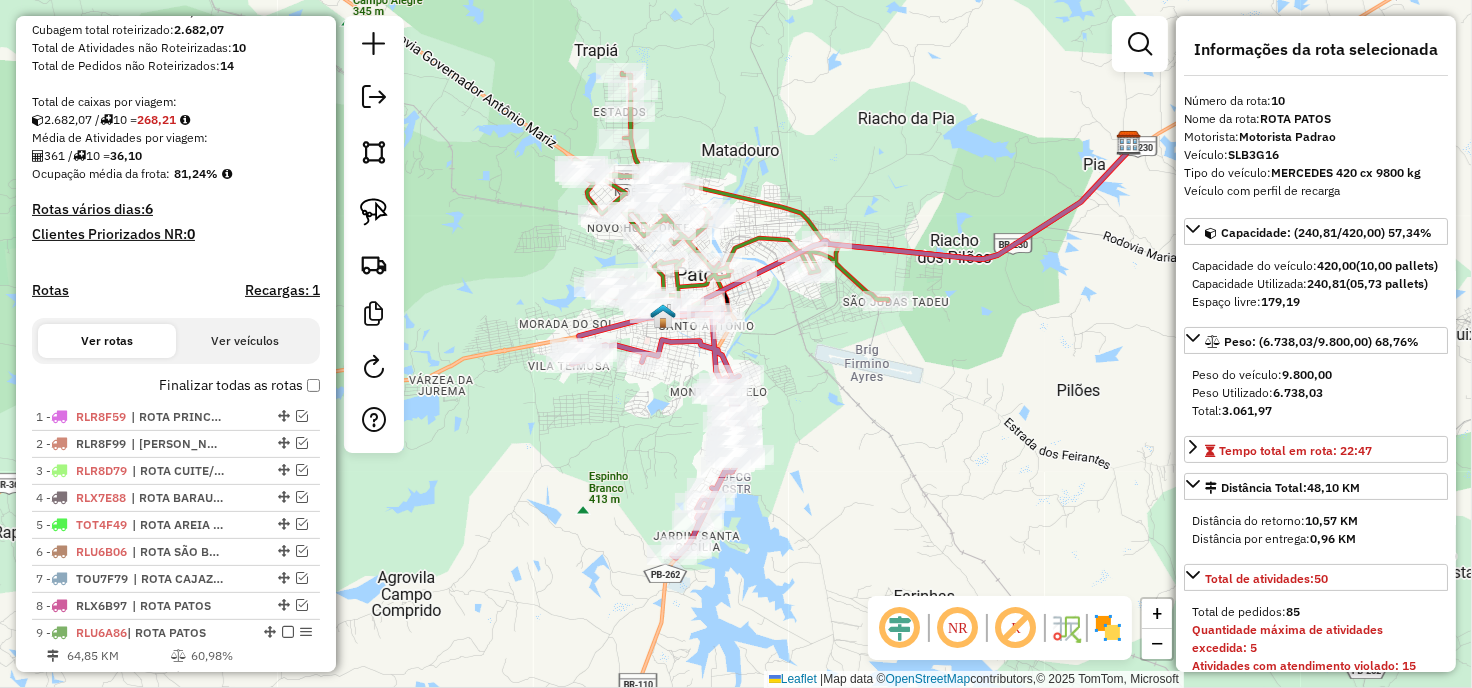 scroll, scrollTop: 305, scrollLeft: 0, axis: vertical 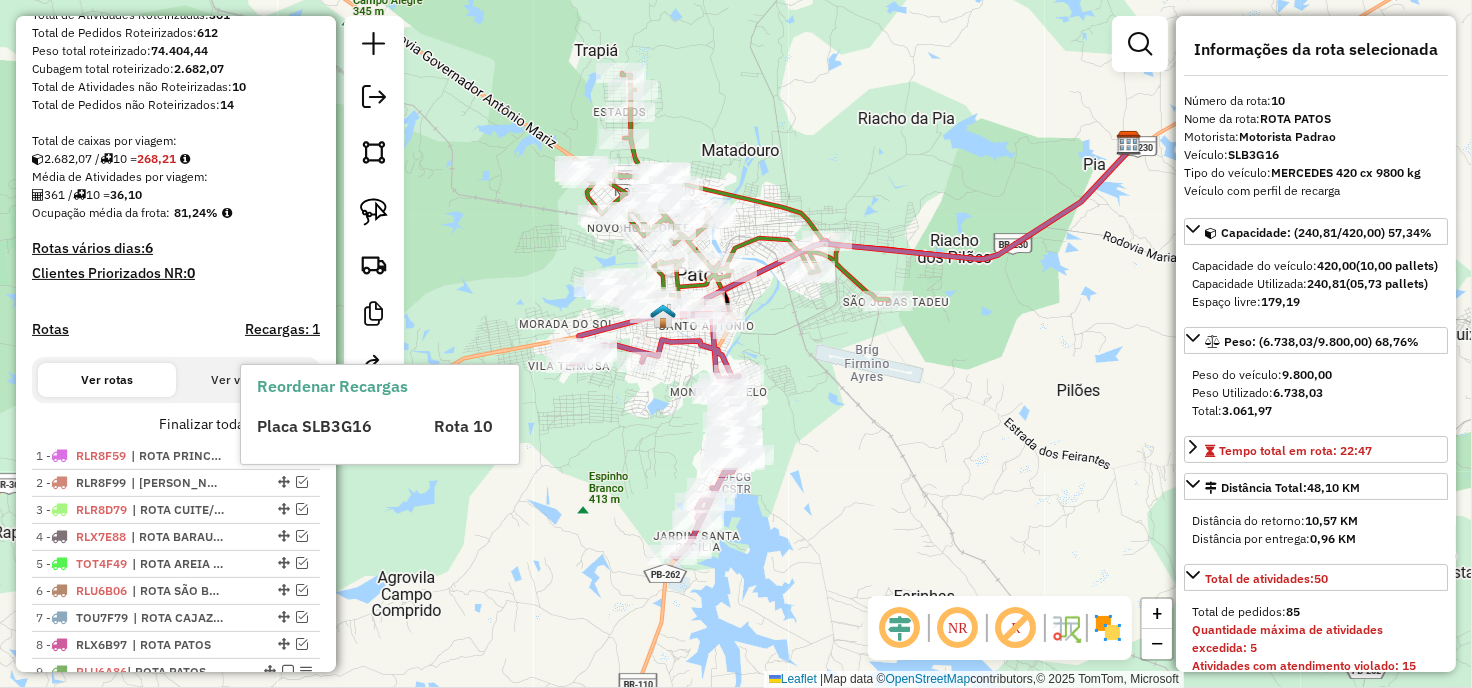 click on "Placa SLB3G16" at bounding box center [333, 426] 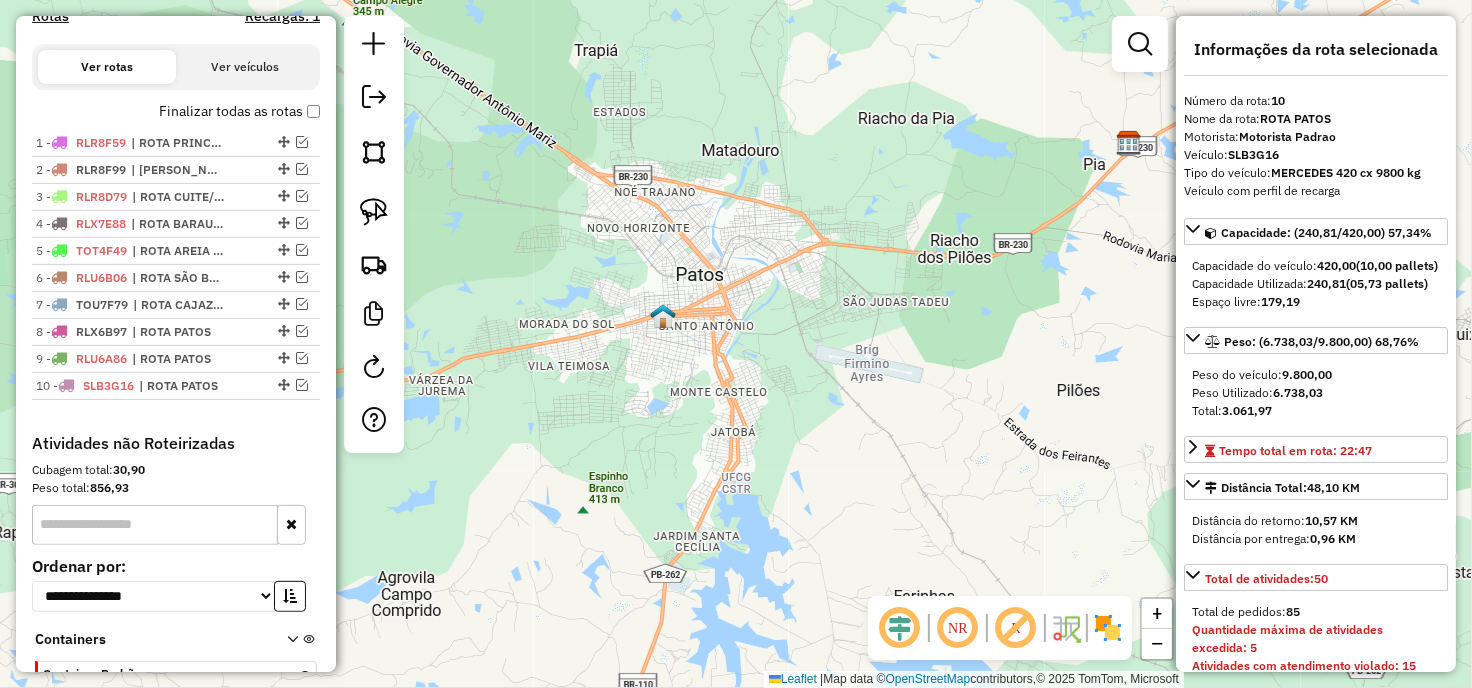 scroll, scrollTop: 750, scrollLeft: 0, axis: vertical 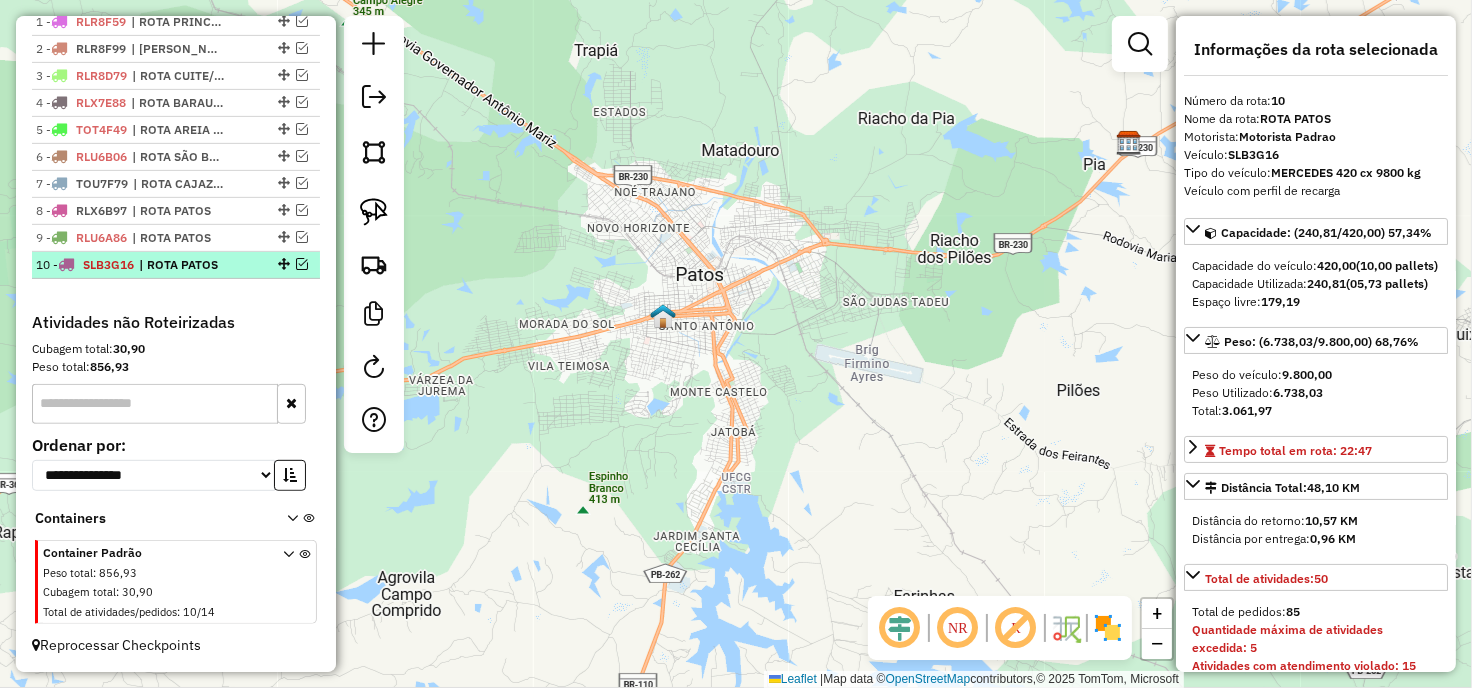 click at bounding box center [302, 264] 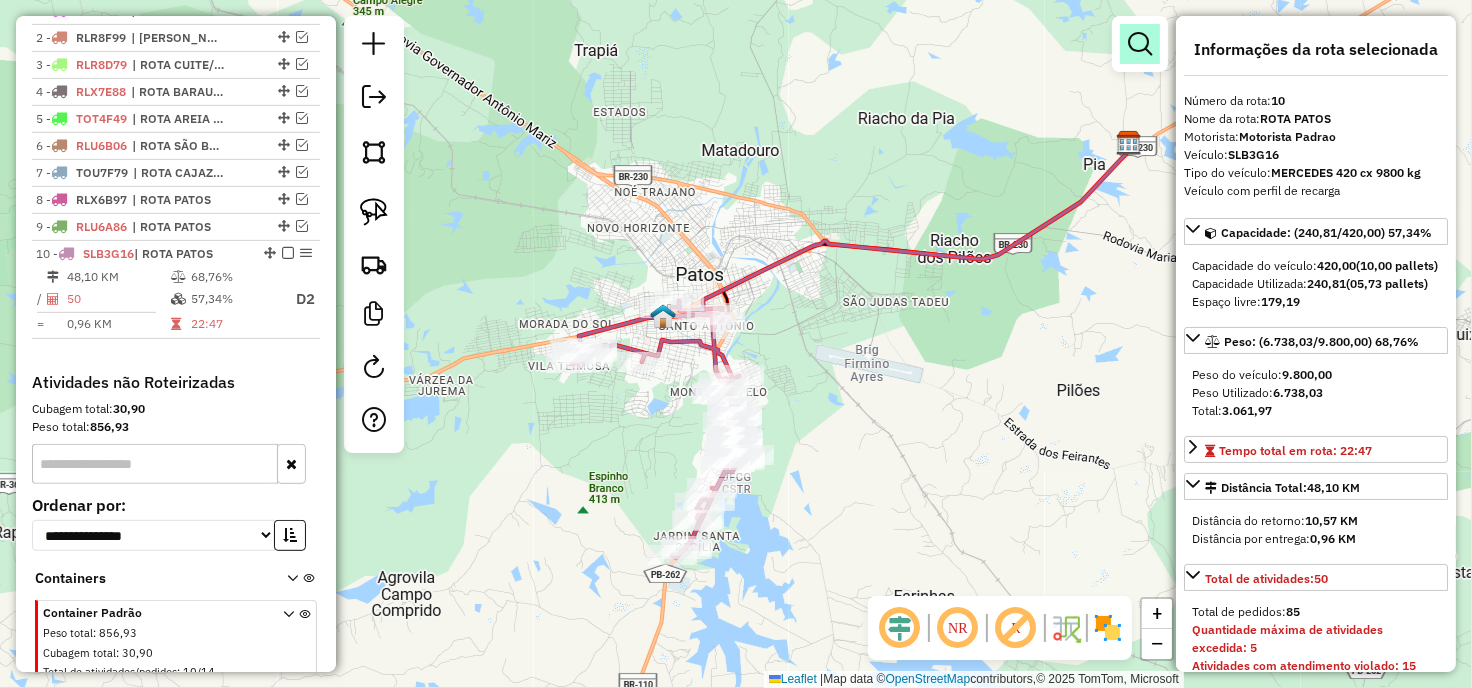 click at bounding box center (1140, 44) 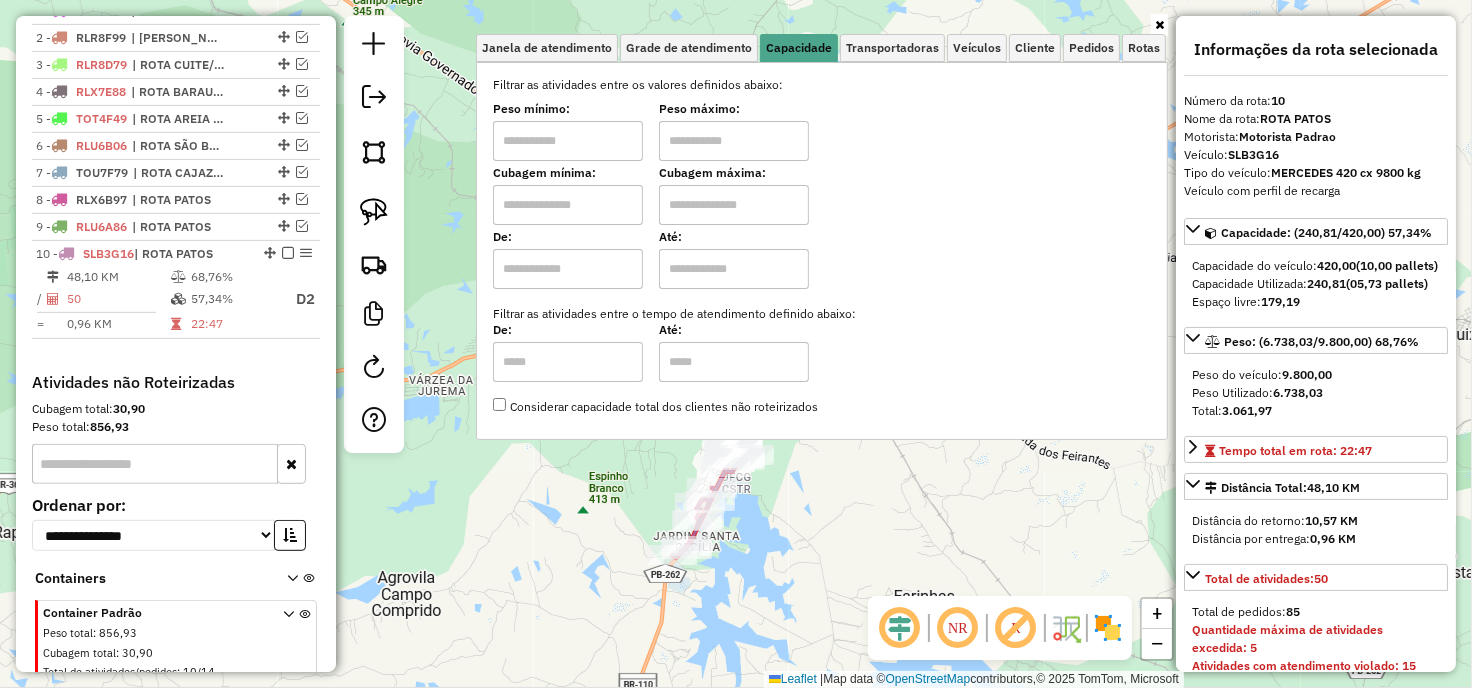 click at bounding box center [568, 141] 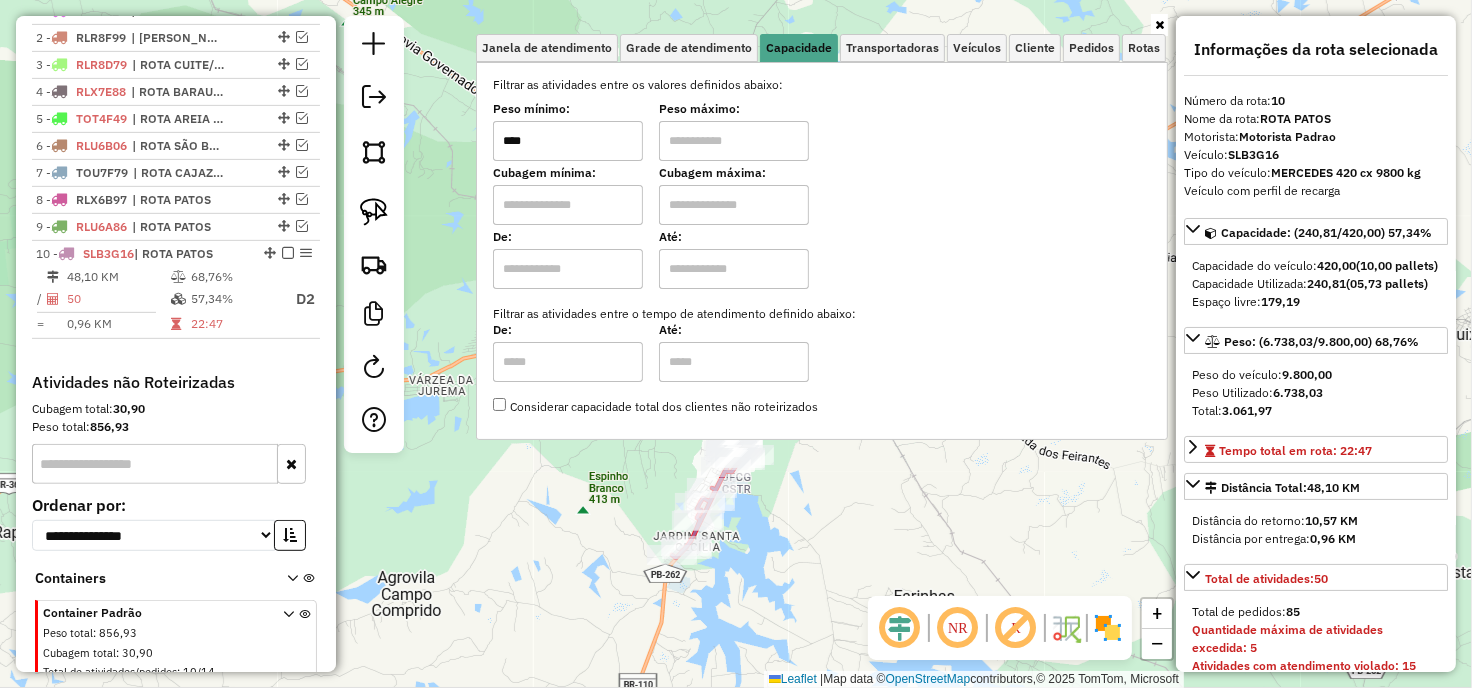click at bounding box center [734, 141] 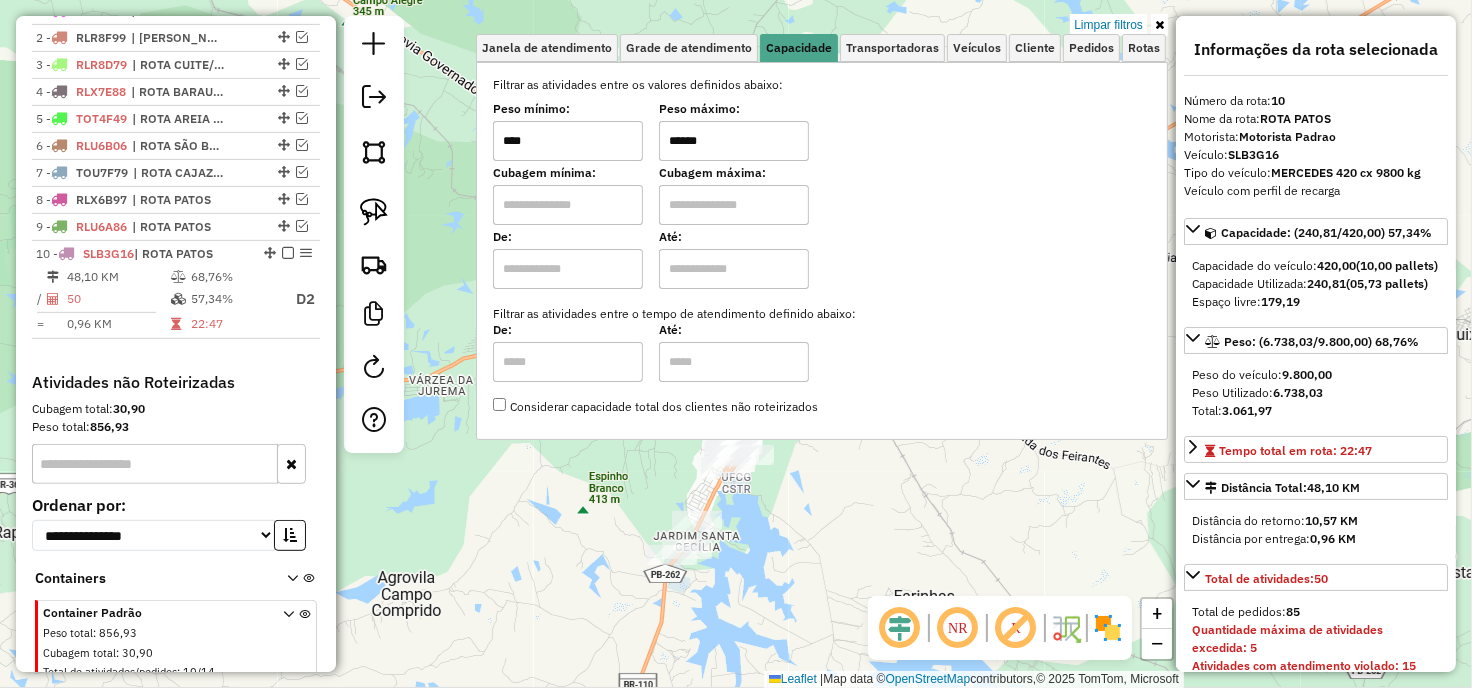 click at bounding box center (1159, 25) 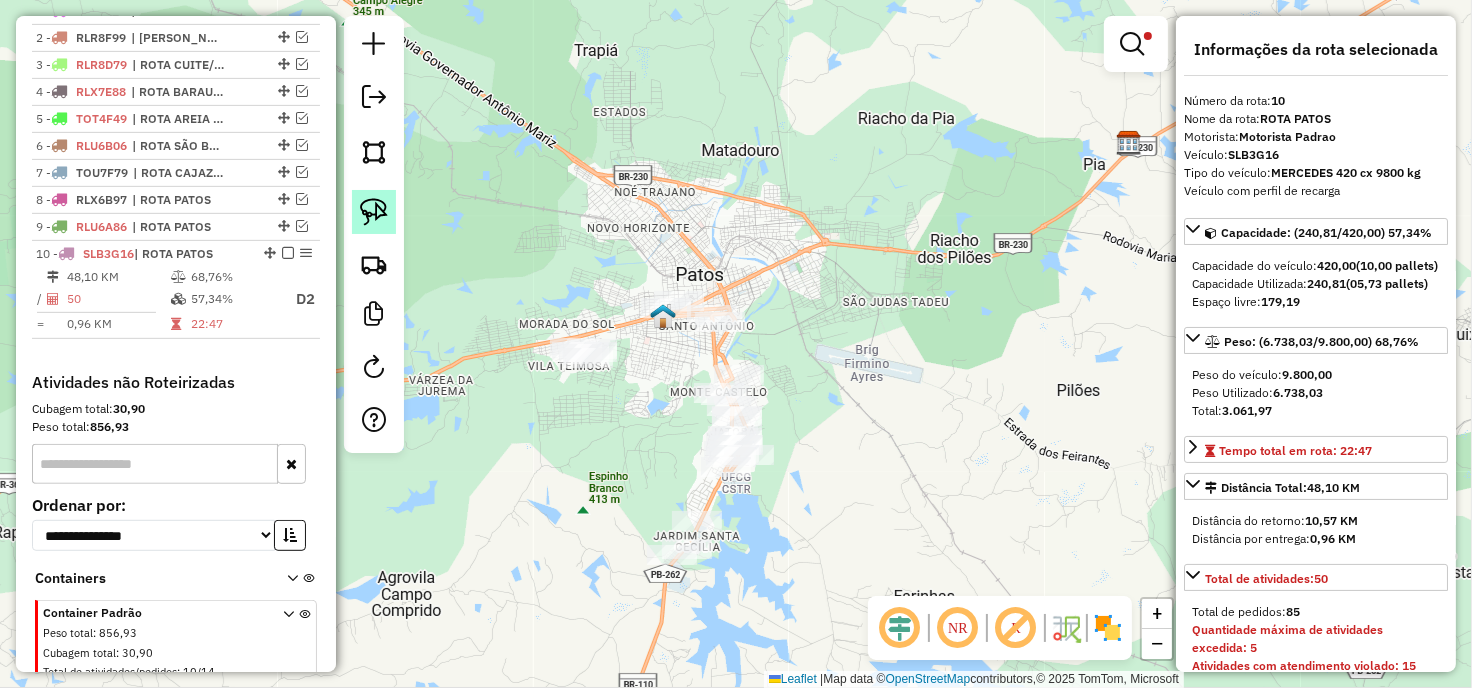 click 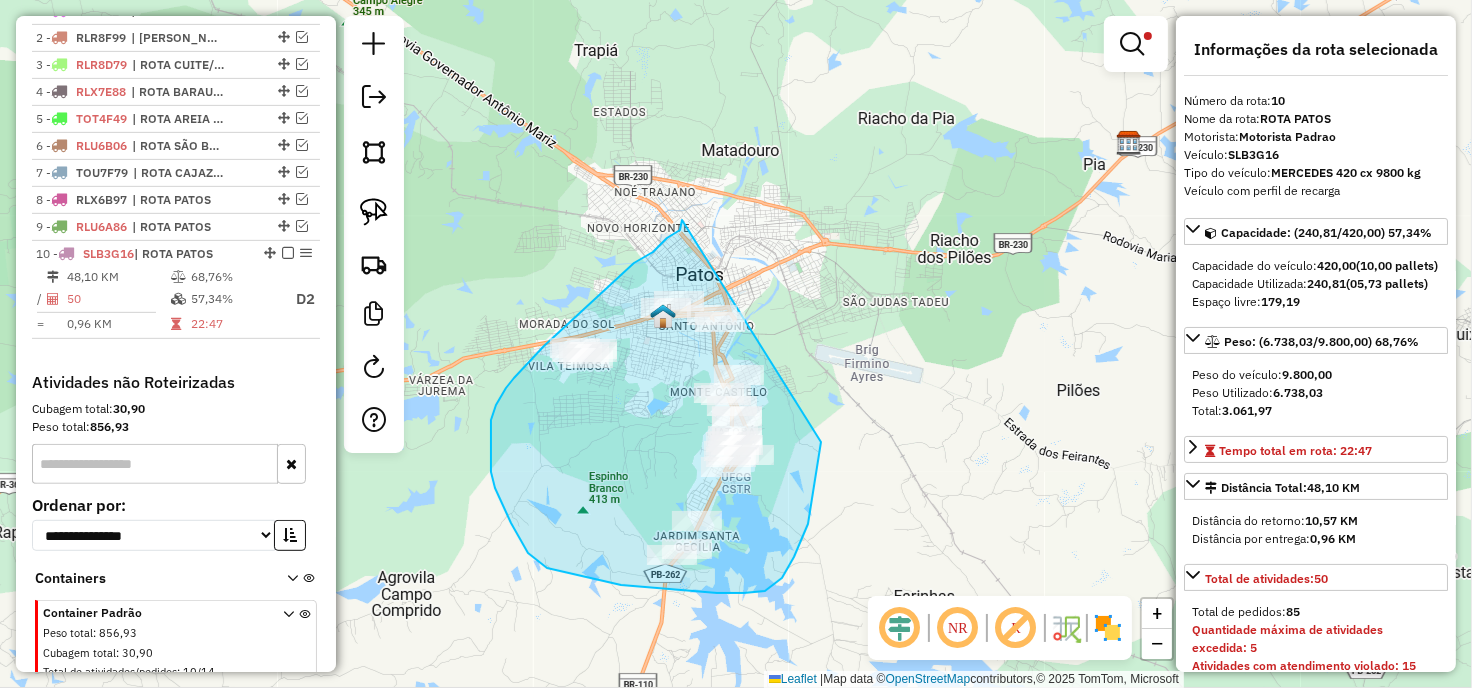 drag, startPoint x: 593, startPoint y: 302, endPoint x: 821, endPoint y: 318, distance: 228.56071 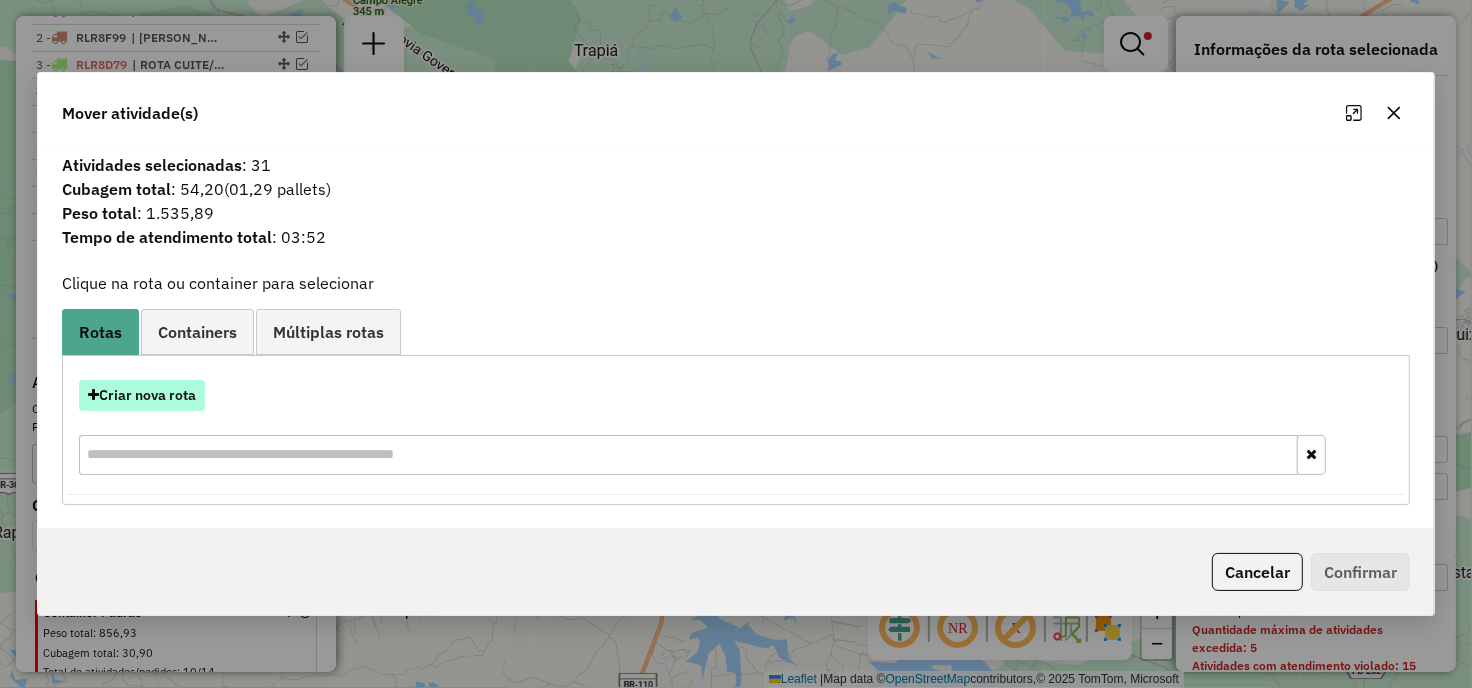 click on "Criar nova rota" at bounding box center [142, 395] 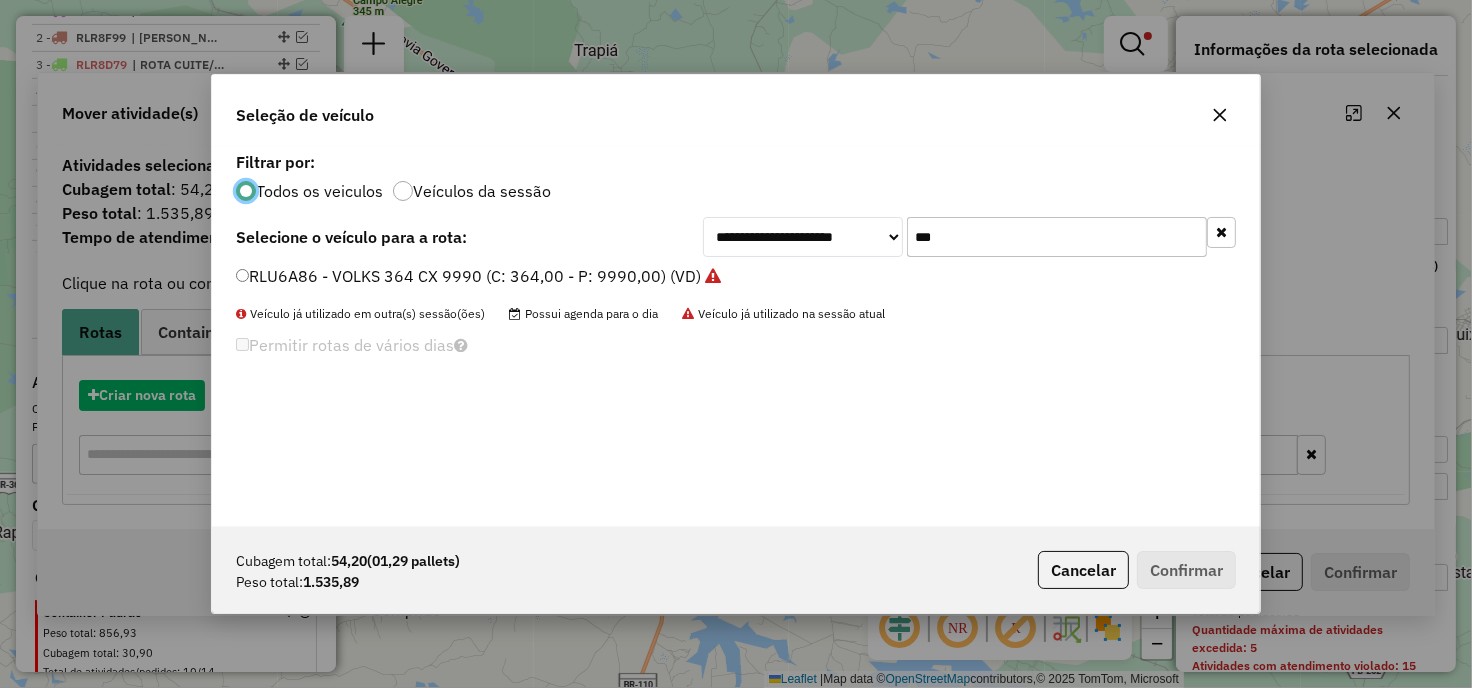 scroll, scrollTop: 11, scrollLeft: 5, axis: both 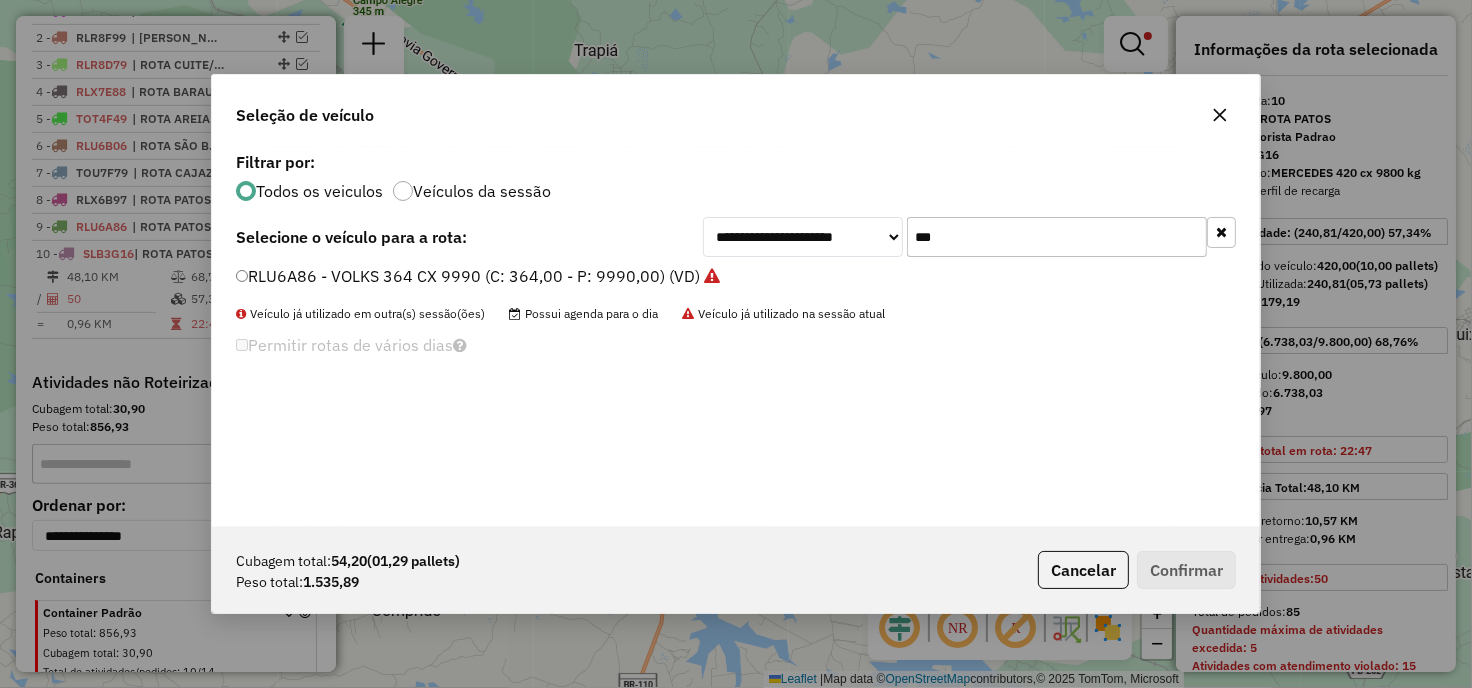 click on "***" 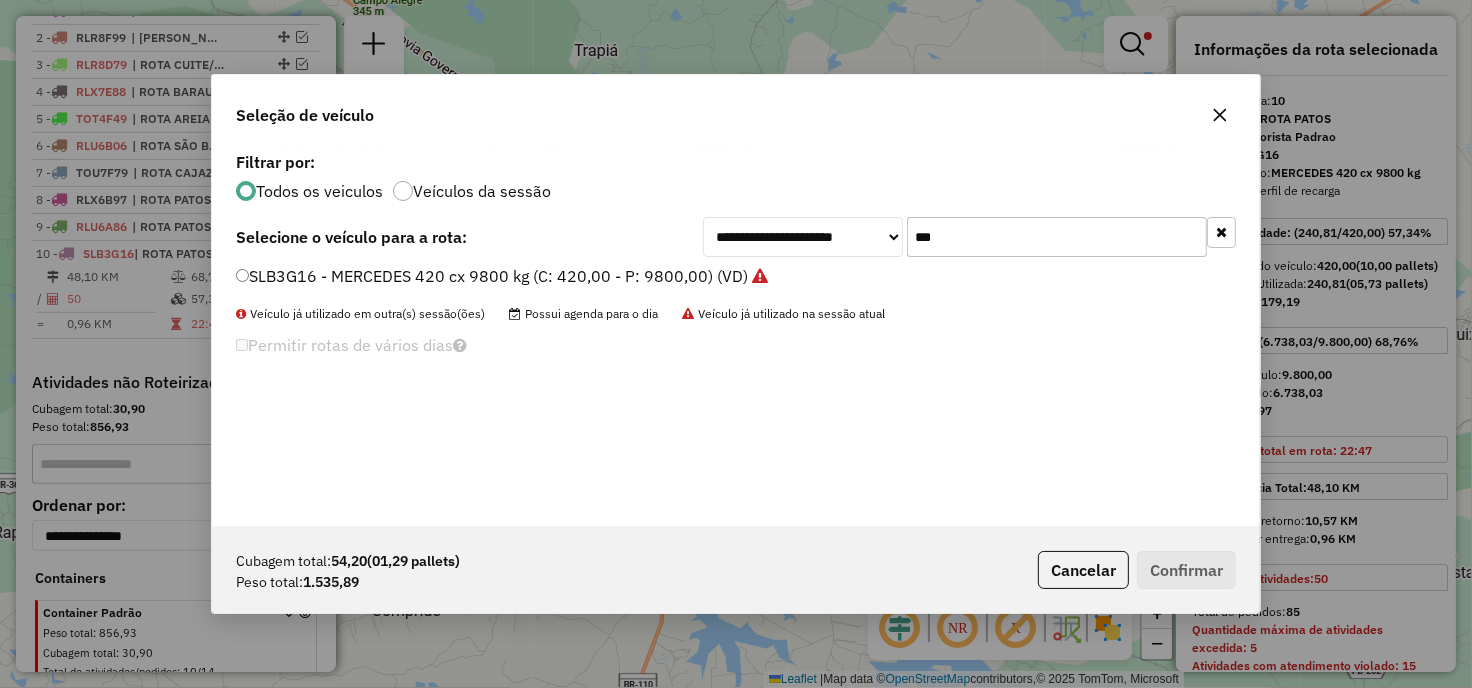 type on "***" 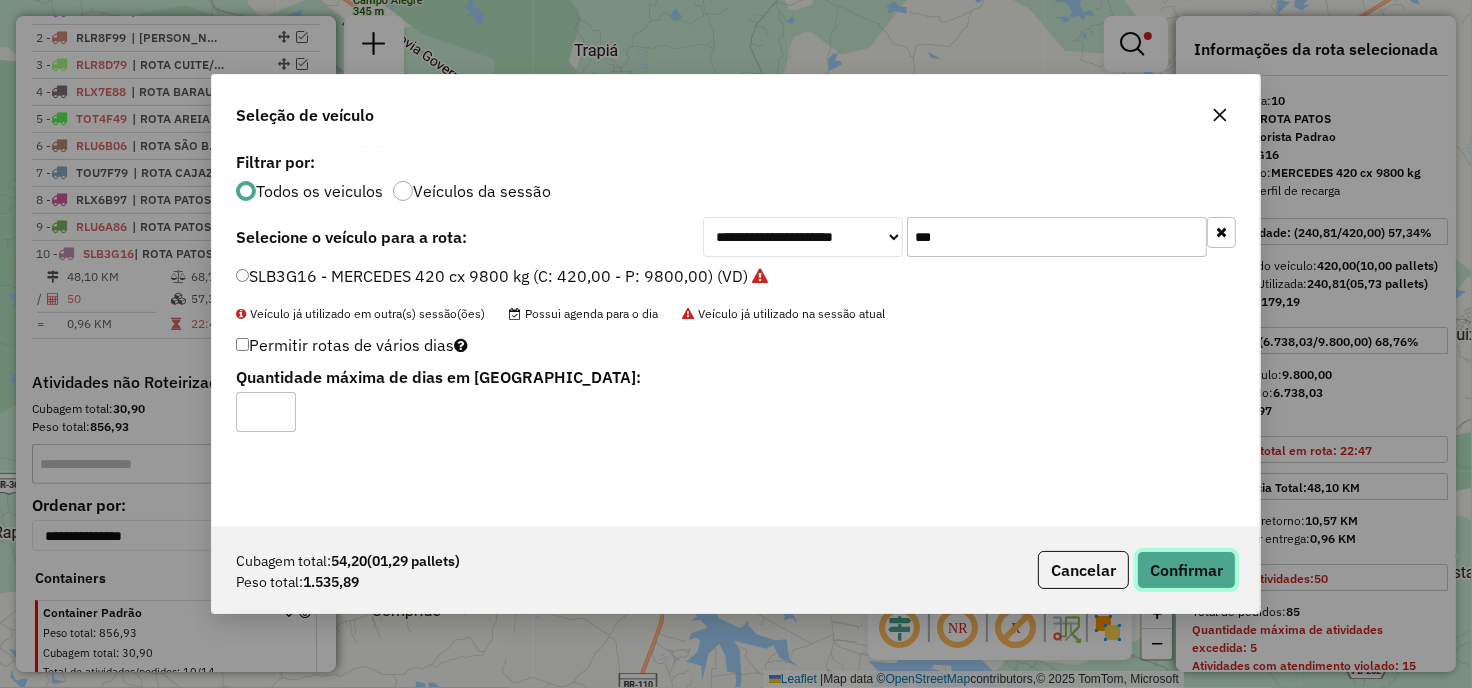 click on "Confirmar" 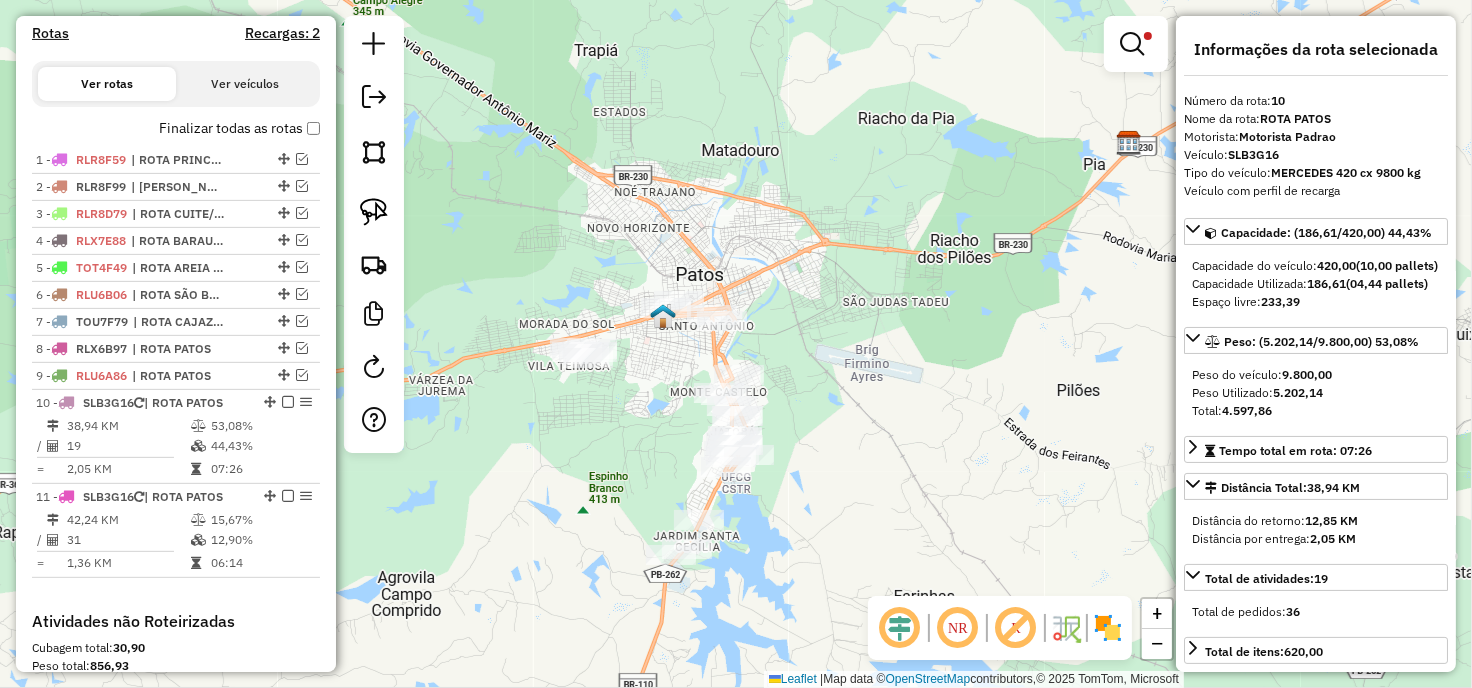 scroll, scrollTop: 556, scrollLeft: 0, axis: vertical 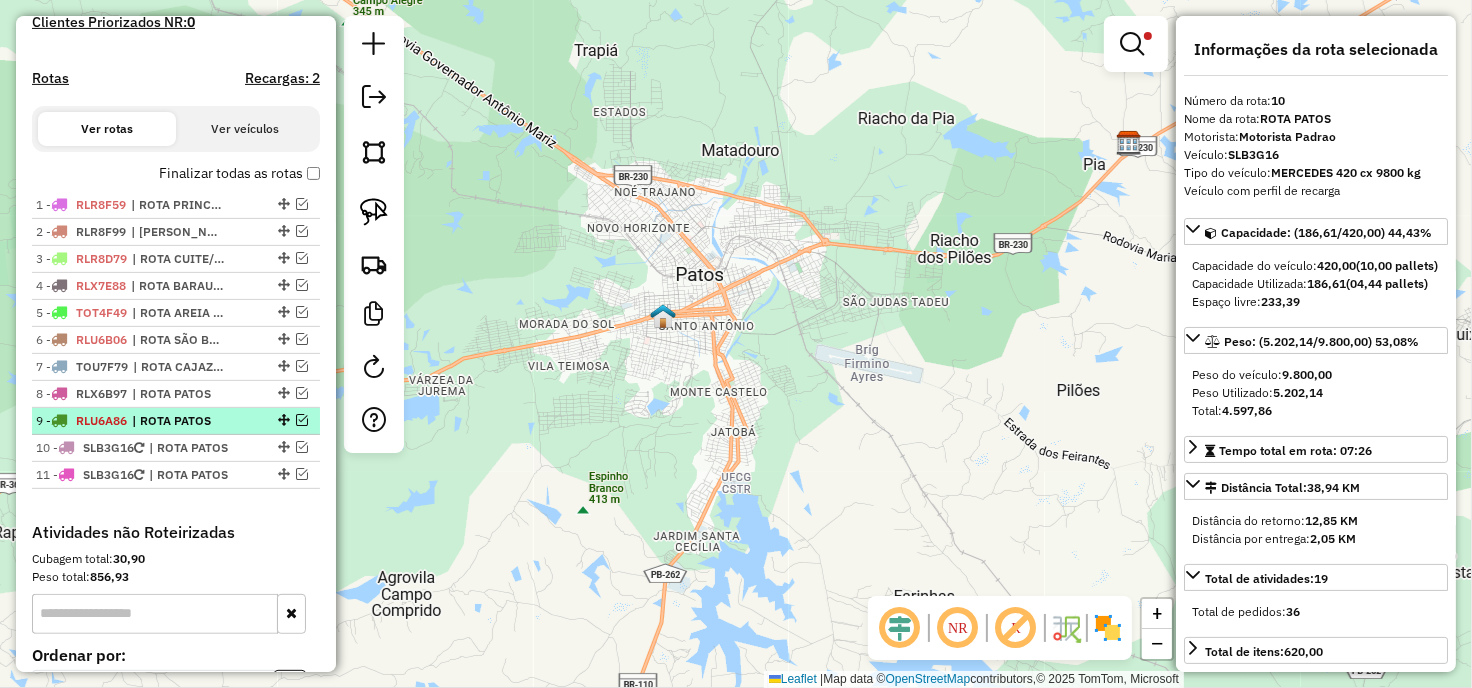 click at bounding box center [302, 420] 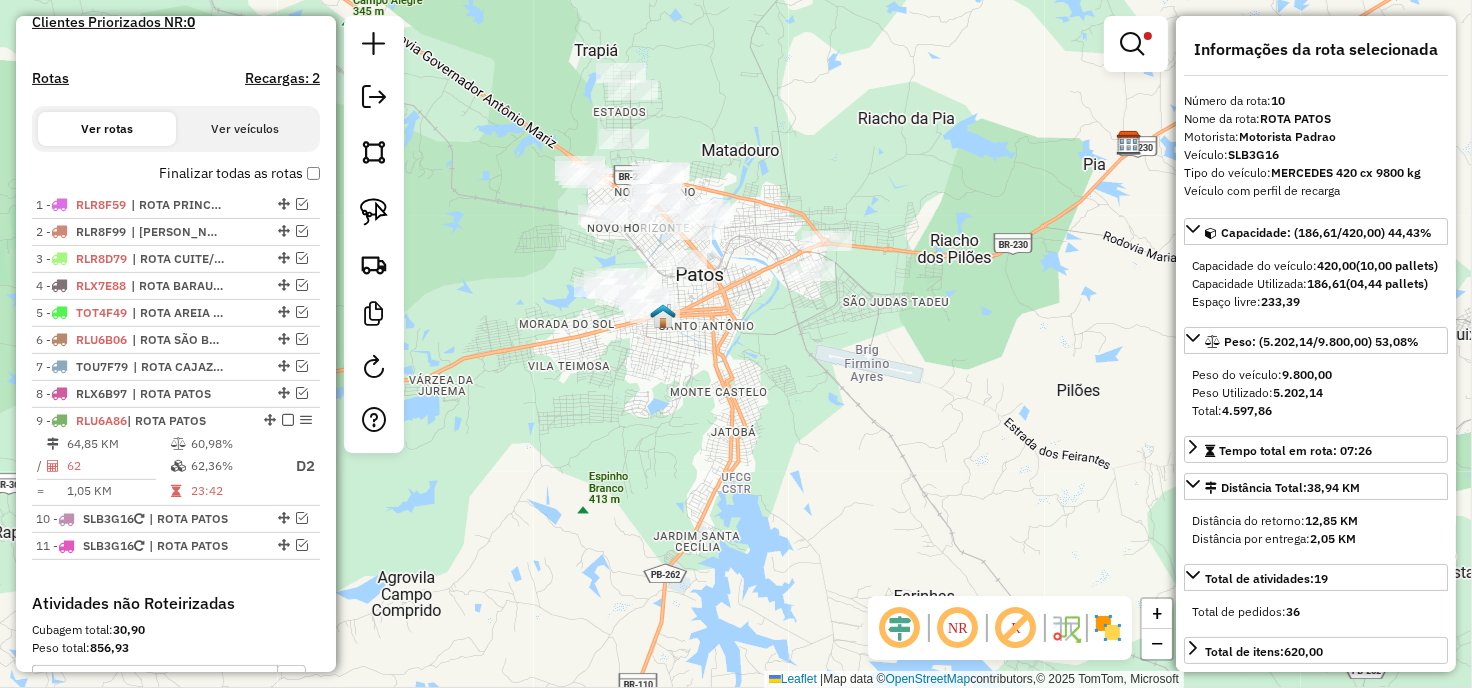 drag, startPoint x: 614, startPoint y: 452, endPoint x: 752, endPoint y: 384, distance: 153.84407 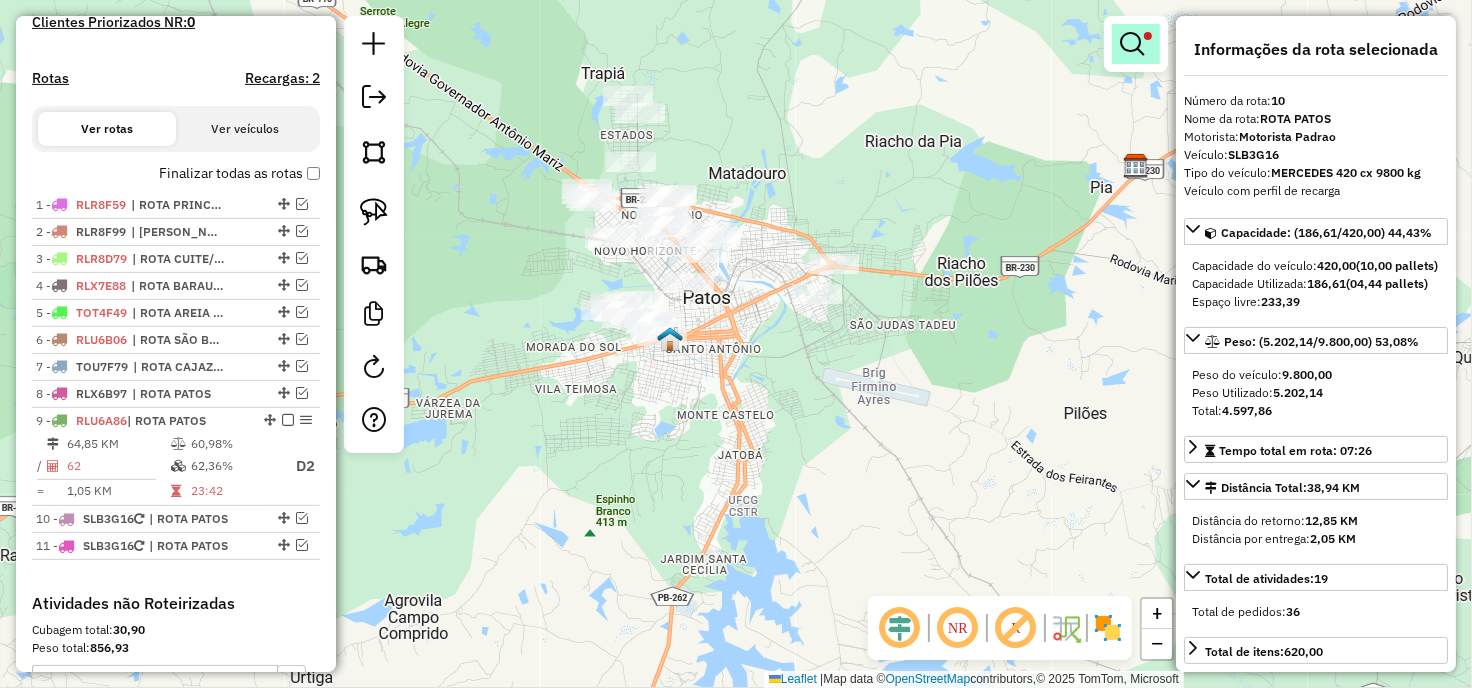 click at bounding box center [1136, 44] 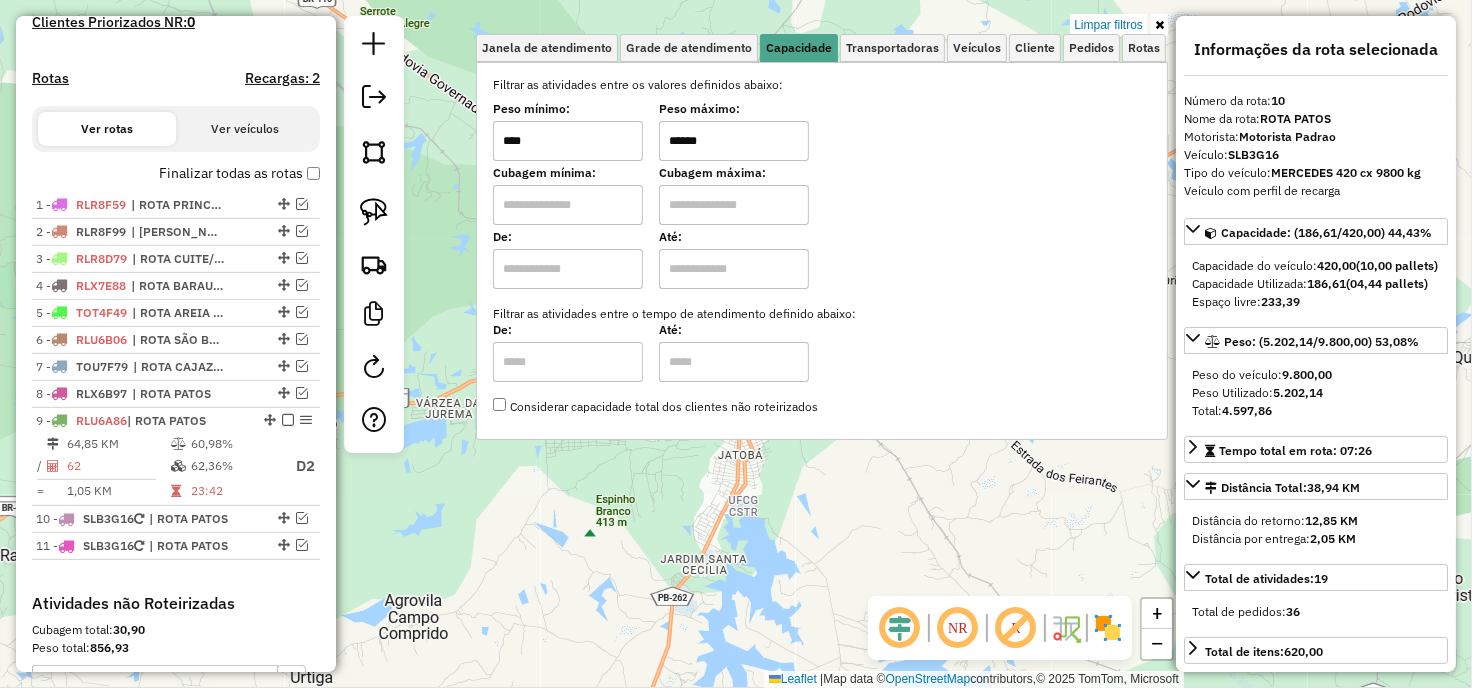 click on "Limpar filtros Janela de atendimento Grade de atendimento Capacidade Transportadoras Veículos Cliente Pedidos  Rotas Selecione os dias de semana para filtrar as janelas de atendimento  Seg   Ter   Qua   Qui   Sex   Sáb   Dom  Informe o período da janela de atendimento: De: Até:  Filtrar exatamente a janela do cliente  Considerar janela de atendimento padrão  Selecione os dias de semana para filtrar as grades de atendimento  Seg   Ter   Qua   Qui   Sex   Sáb   Dom   Considerar clientes sem dia de atendimento cadastrado  Clientes fora do dia de atendimento selecionado Filtrar as atividades entre os valores definidos abaixo:  Peso mínimo:  ****  Peso máximo:  ******  Cubagem mínima:   Cubagem máxima:   De:   Até:  Filtrar as atividades entre o tempo de atendimento definido abaixo:  De:   Até:   Considerar capacidade total dos clientes não roteirizados Transportadora: Selecione um ou mais itens Tipo de veículo: Selecione um ou mais itens Veículo: Selecione um ou mais itens Motorista: Nome: Rótulo:" 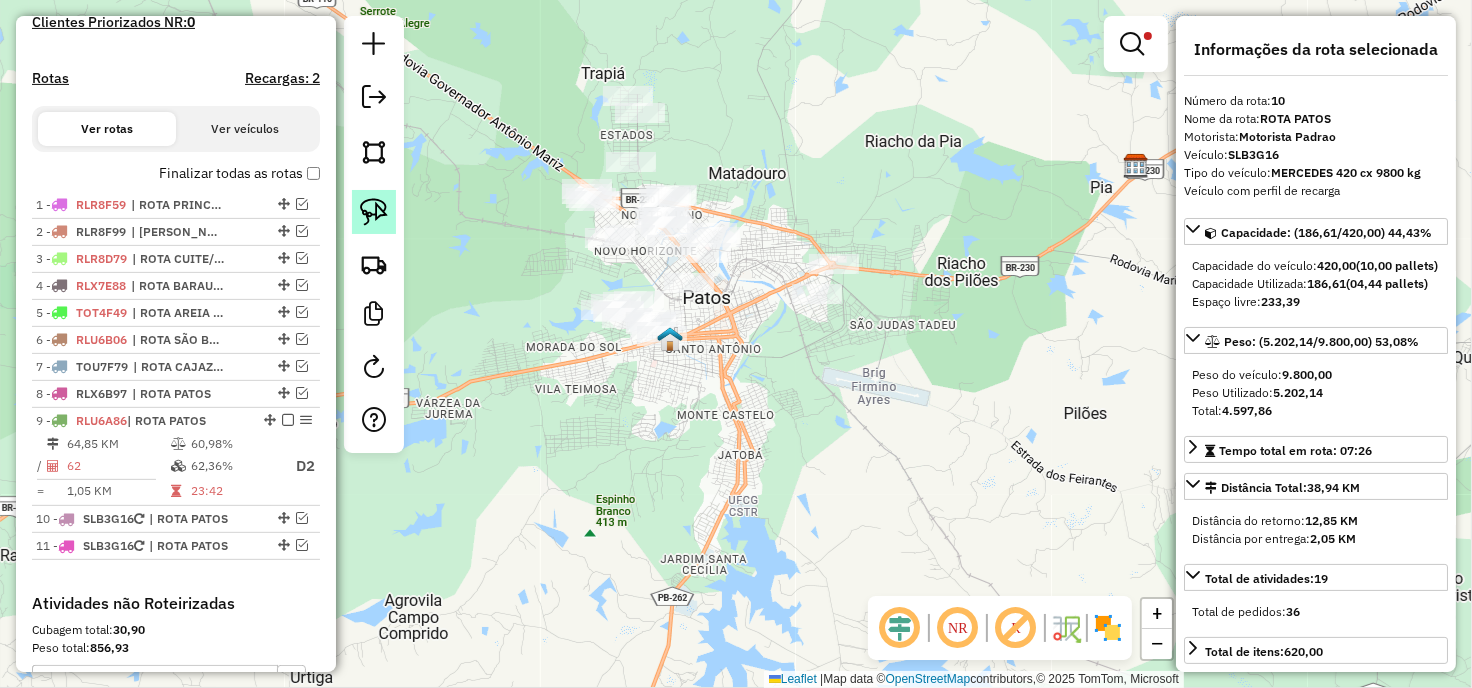click 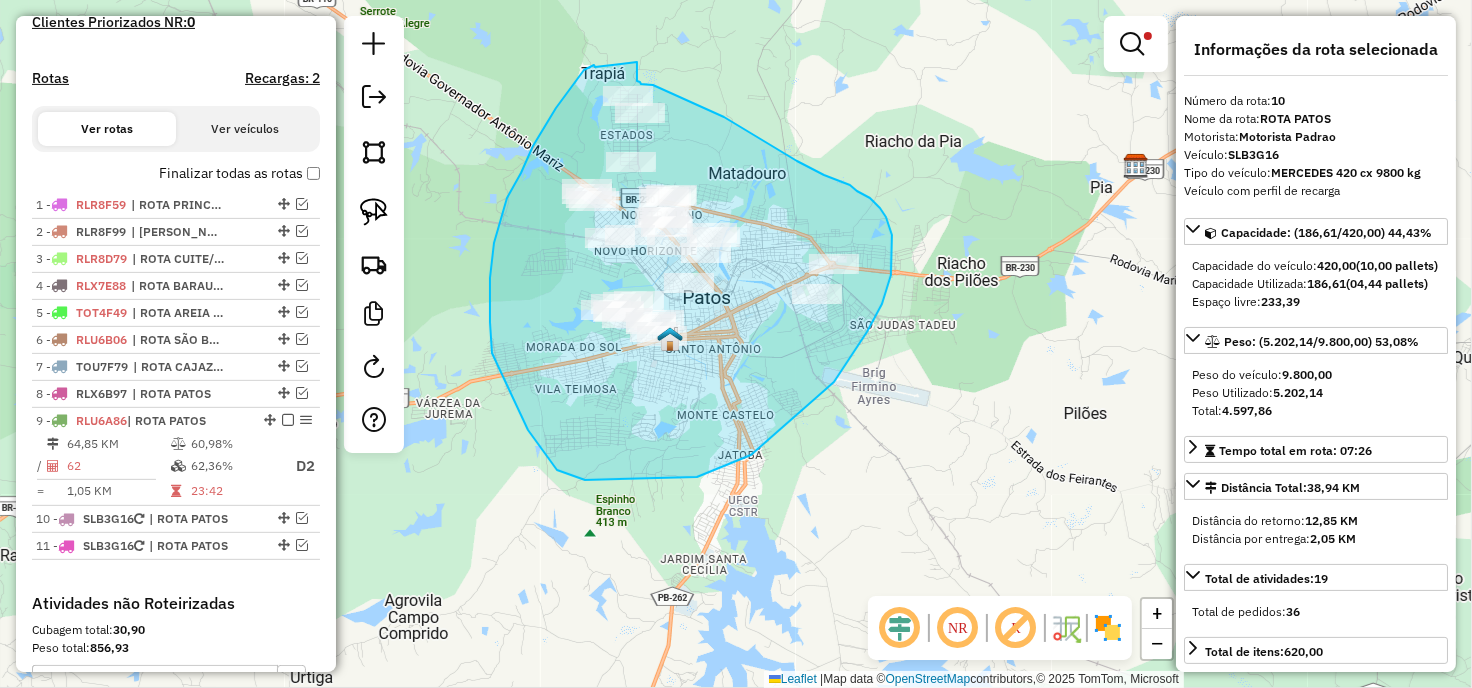 drag, startPoint x: 595, startPoint y: 67, endPoint x: 637, endPoint y: 61, distance: 42.426407 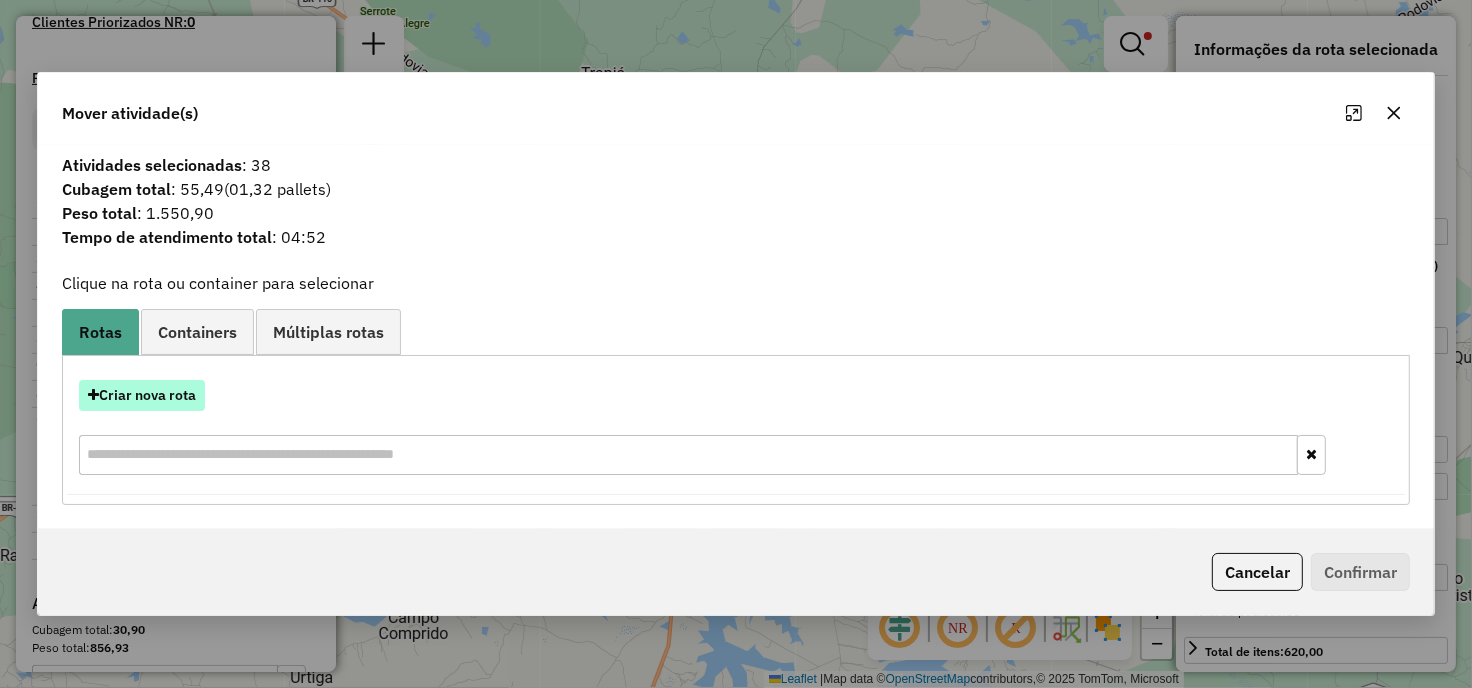 click on "Criar nova rota" at bounding box center (142, 395) 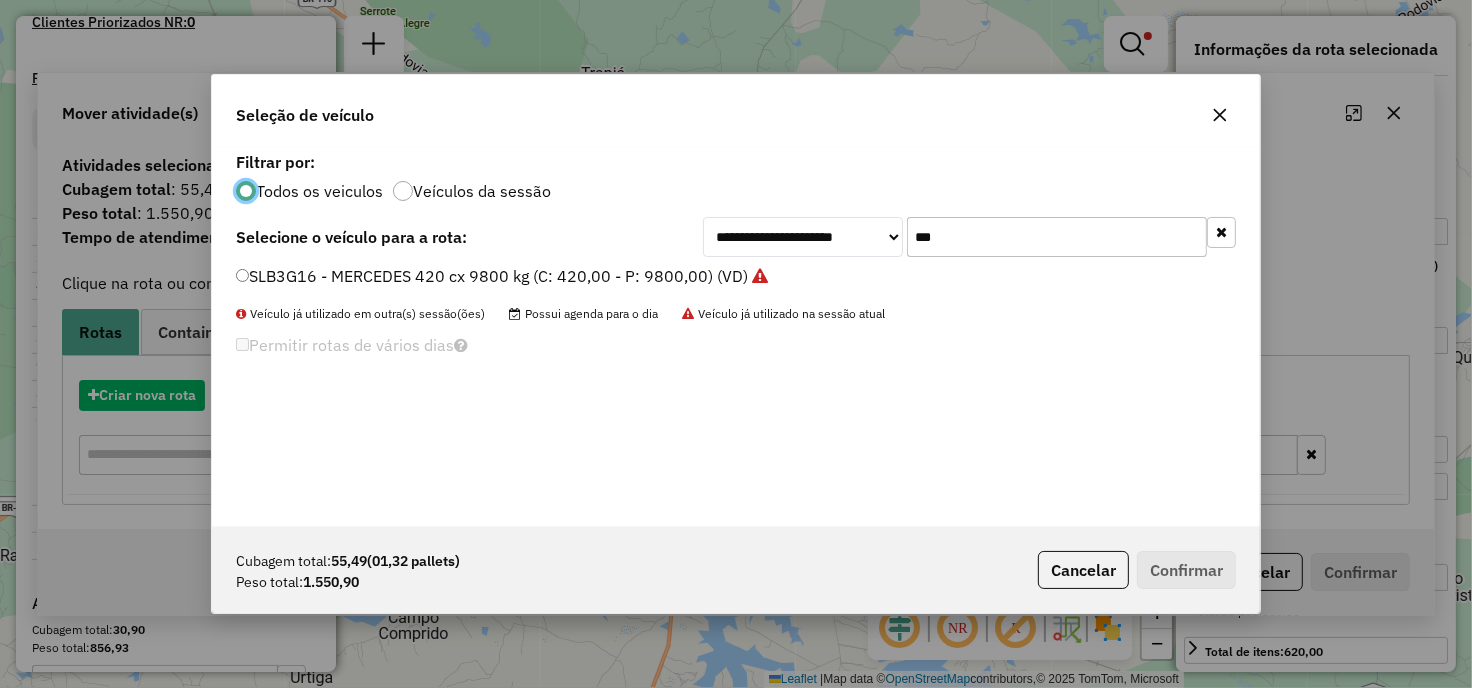 scroll, scrollTop: 11, scrollLeft: 5, axis: both 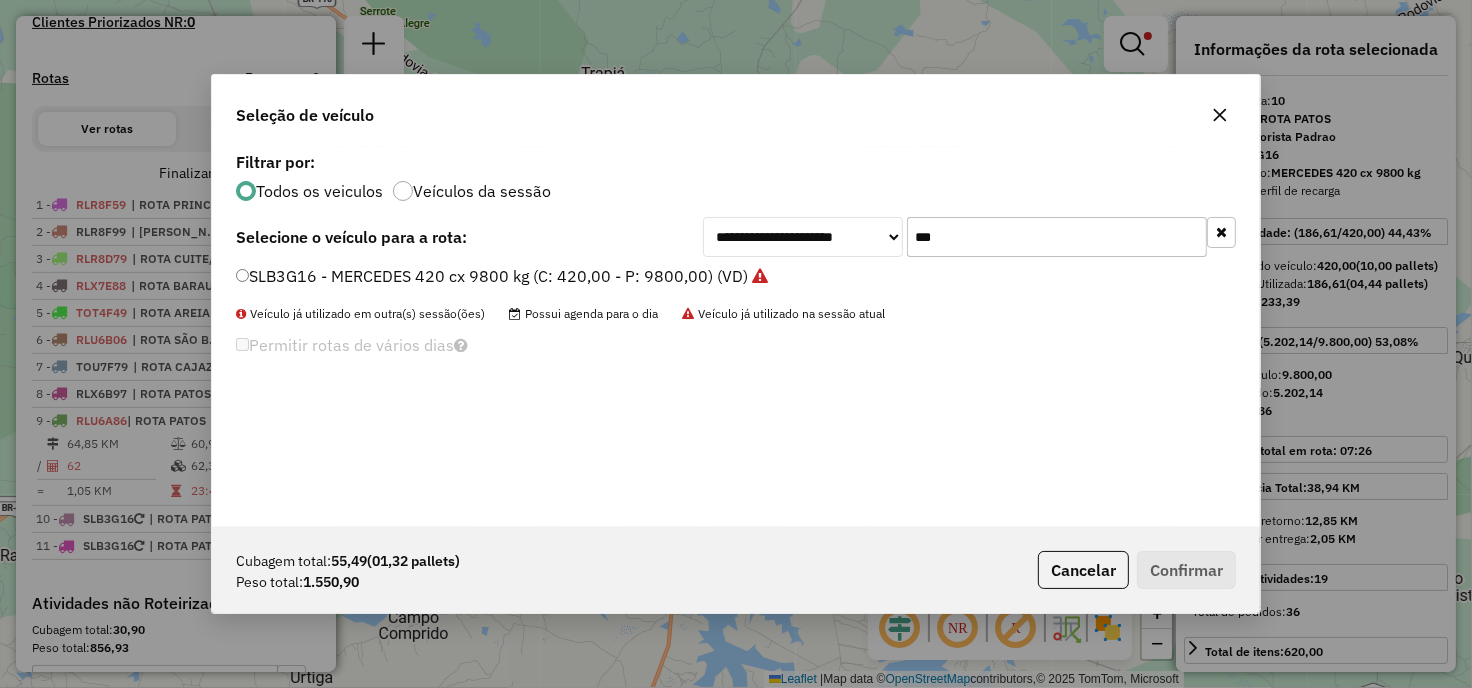 click on "***" 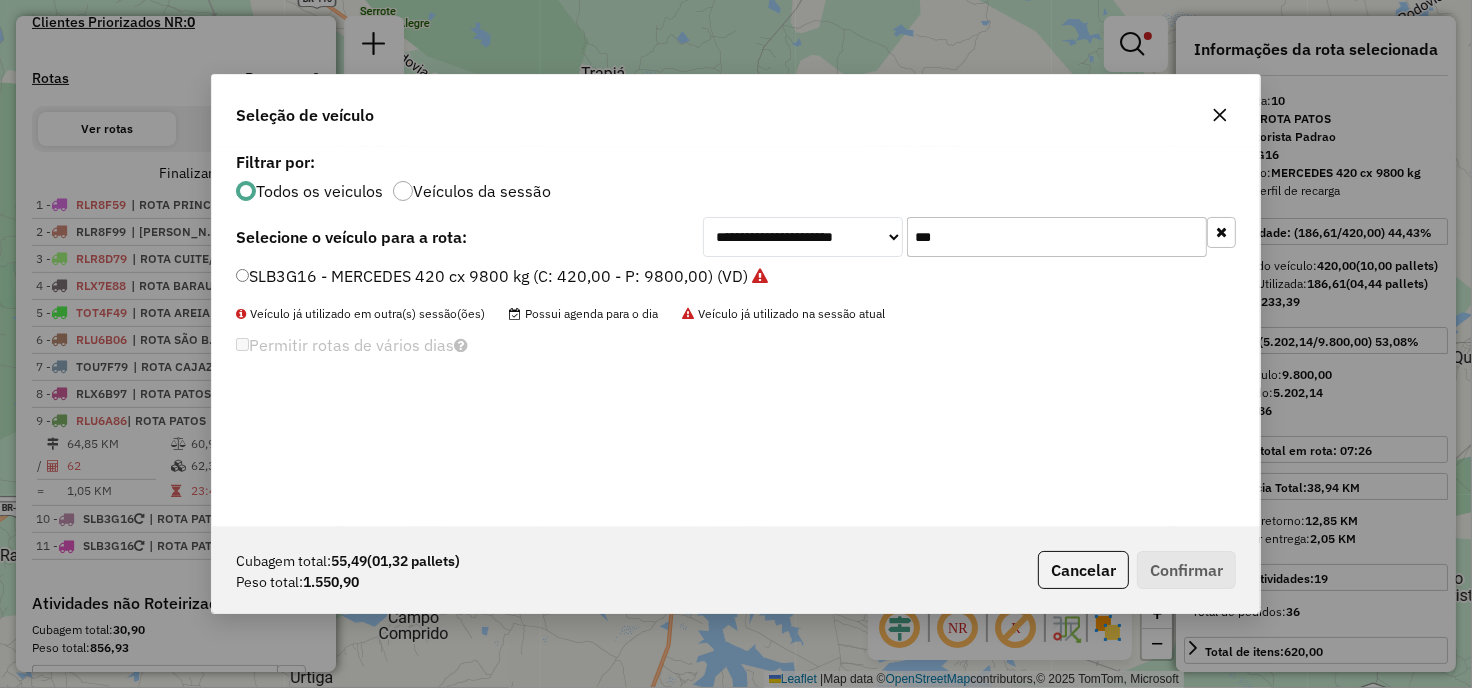 click on "***" 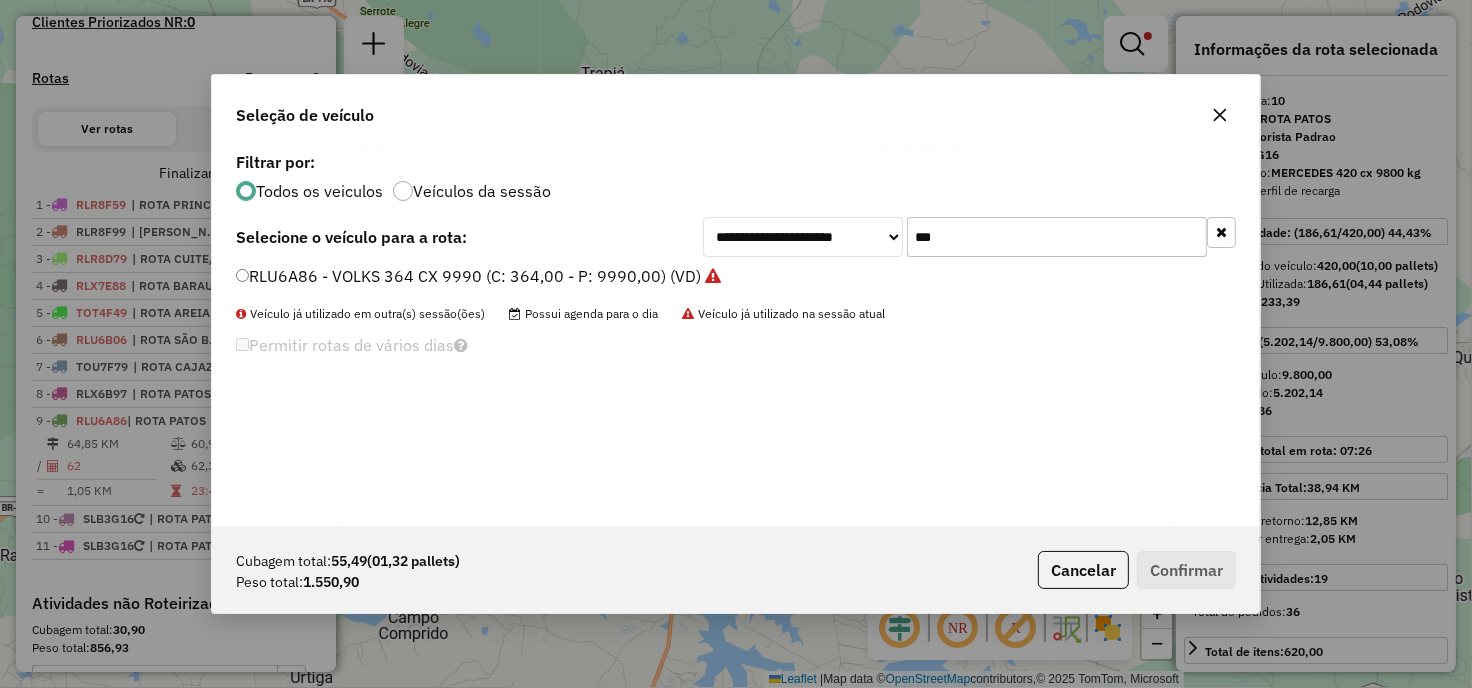 type on "***" 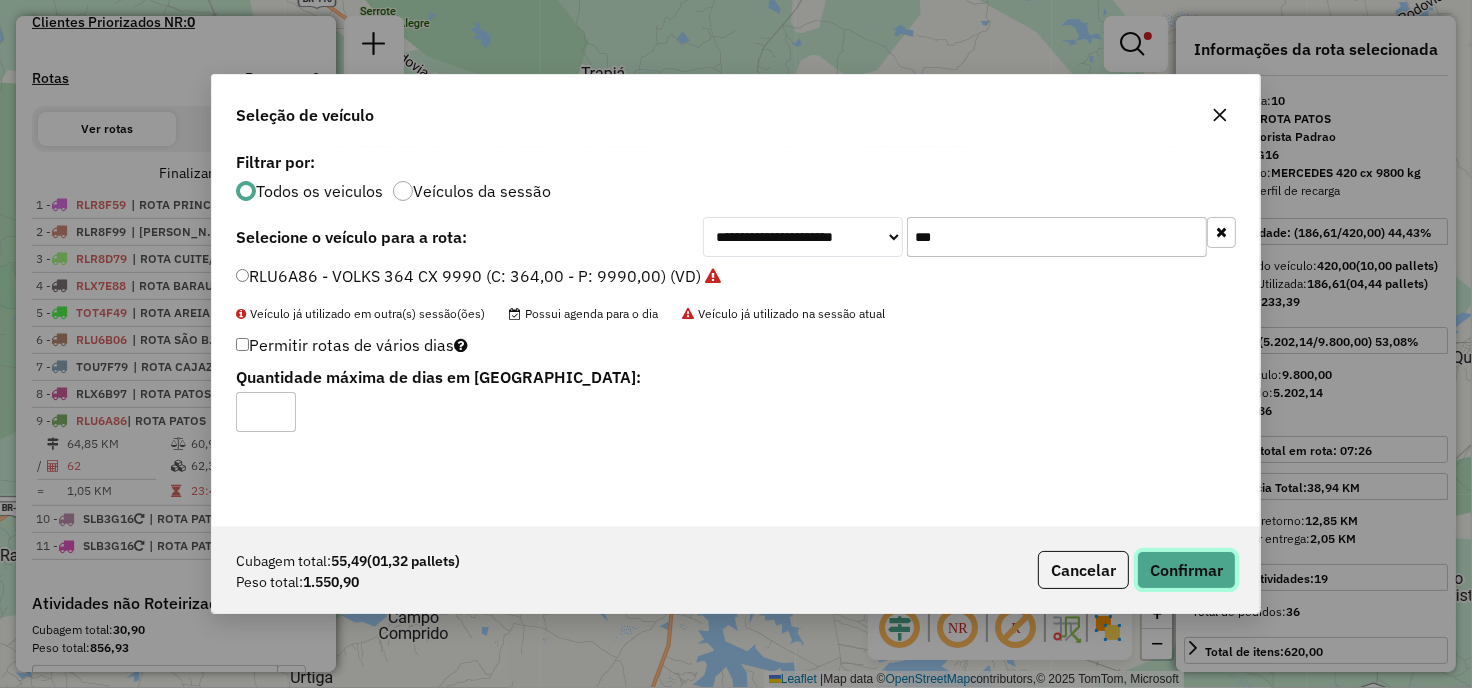 click on "Confirmar" 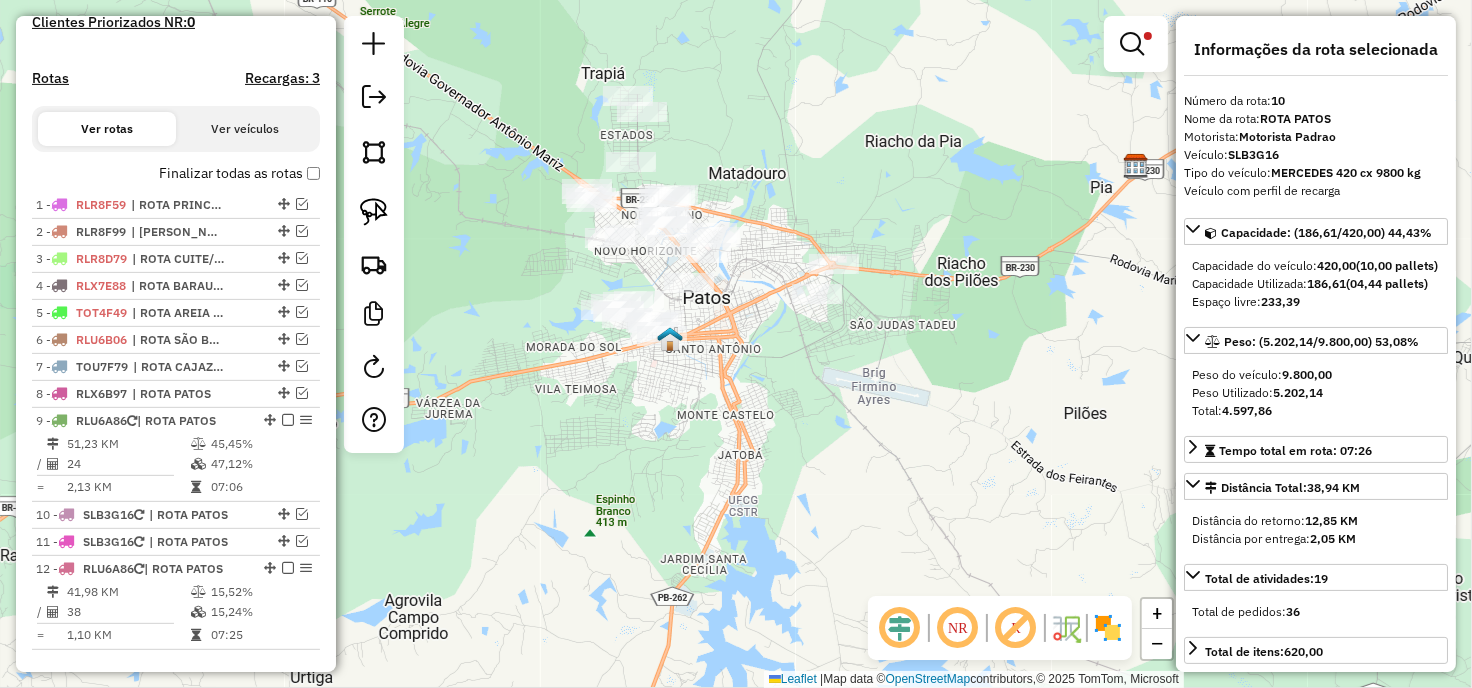 click on "Limpar filtros Janela de atendimento Grade de atendimento Capacidade Transportadoras Veículos Cliente Pedidos  Rotas Selecione os dias de semana para filtrar as janelas de atendimento  Seg   Ter   Qua   Qui   Sex   Sáb   Dom  Informe o período da janela de atendimento: De: Até:  Filtrar exatamente a janela do cliente  Considerar janela de atendimento padrão  Selecione os dias de semana para filtrar as grades de atendimento  Seg   Ter   Qua   Qui   Sex   Sáb   Dom   Considerar clientes sem dia de atendimento cadastrado  Clientes fora do dia de atendimento selecionado Filtrar as atividades entre os valores definidos abaixo:  Peso mínimo:  ****  Peso máximo:  ******  Cubagem mínima:   Cubagem máxima:   De:   Até:  Filtrar as atividades entre o tempo de atendimento definido abaixo:  De:   Até:   Considerar capacidade total dos clientes não roteirizados Transportadora: Selecione um ou mais itens Tipo de veículo: Selecione um ou mais itens Veículo: Selecione um ou mais itens Motorista: Nome: Rótulo:" 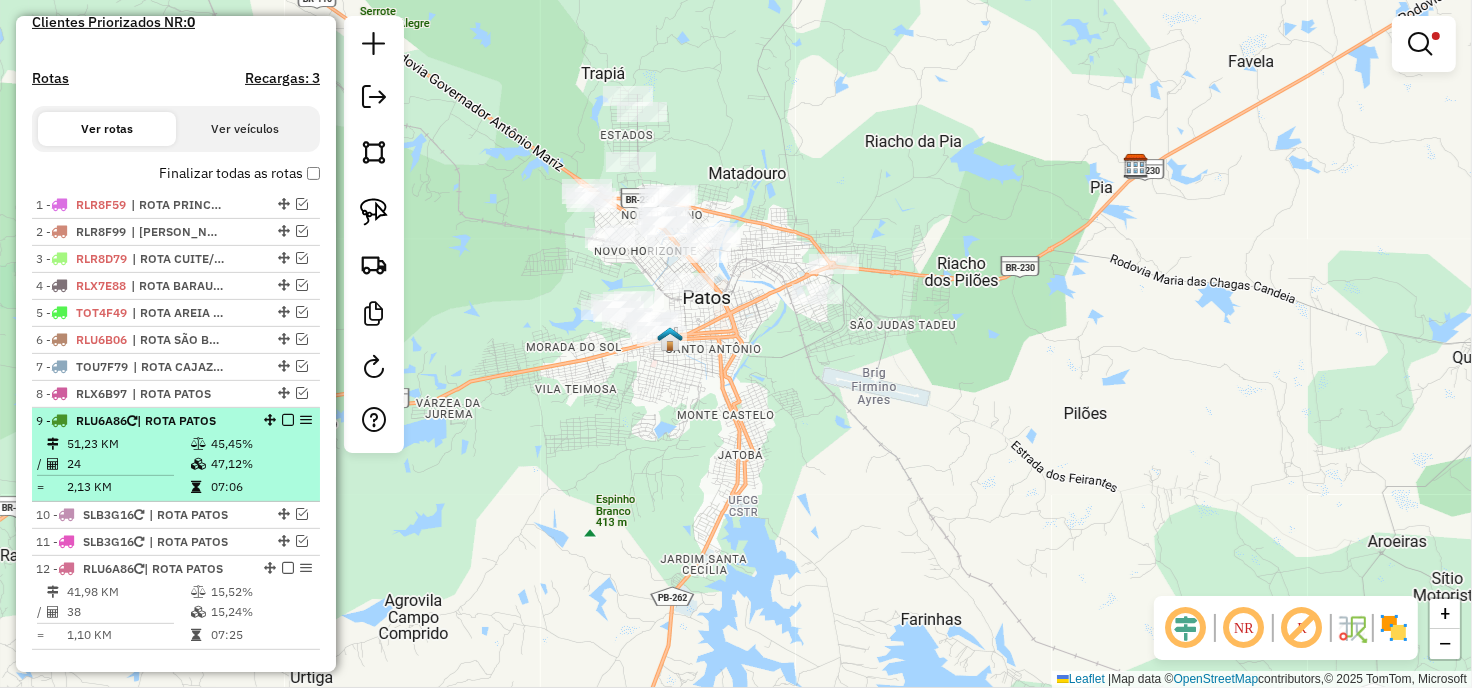 scroll, scrollTop: 704, scrollLeft: 0, axis: vertical 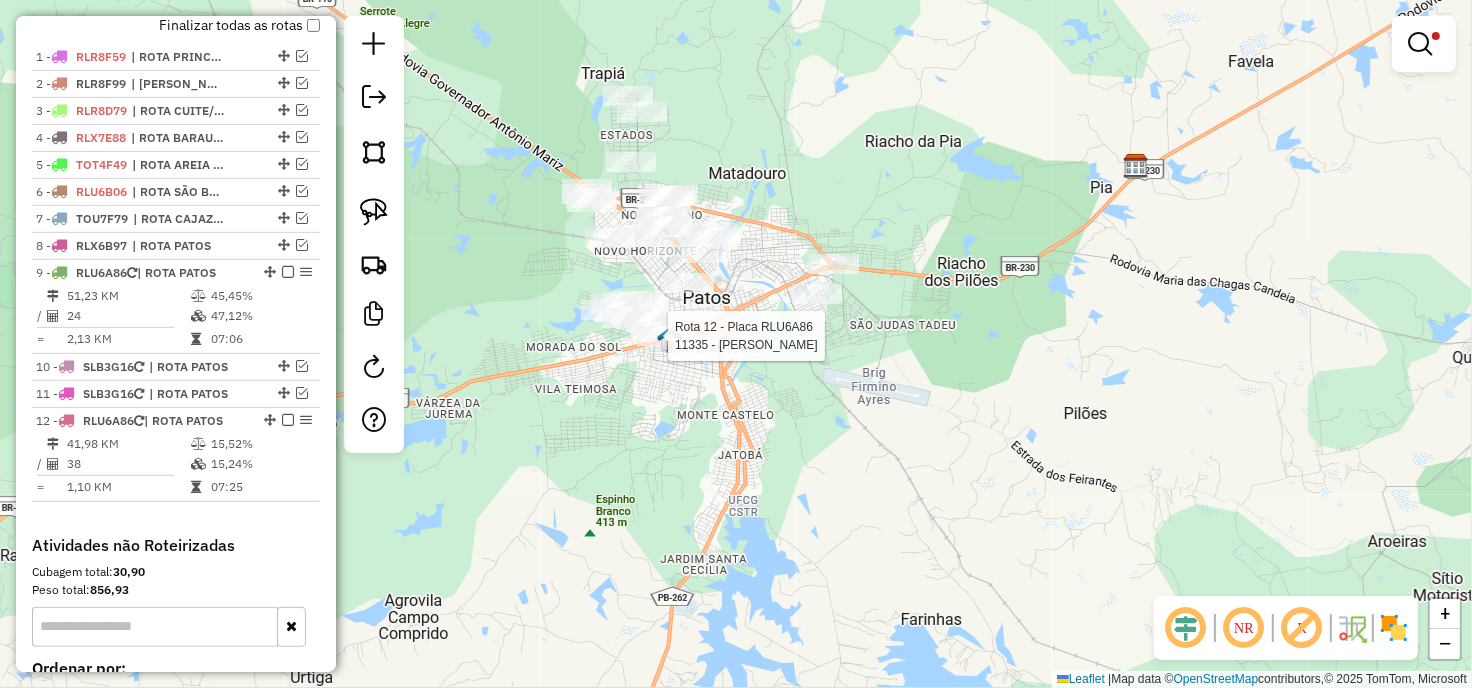 select on "**********" 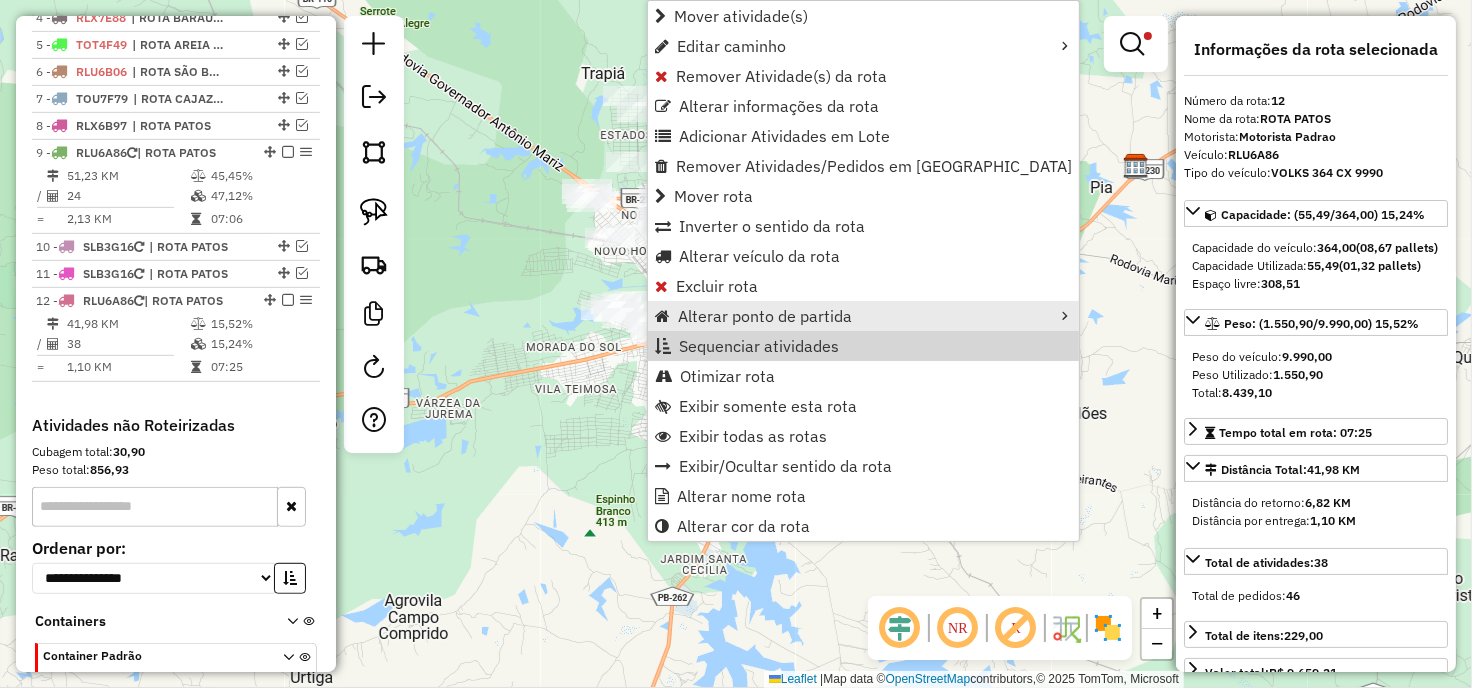 scroll, scrollTop: 944, scrollLeft: 0, axis: vertical 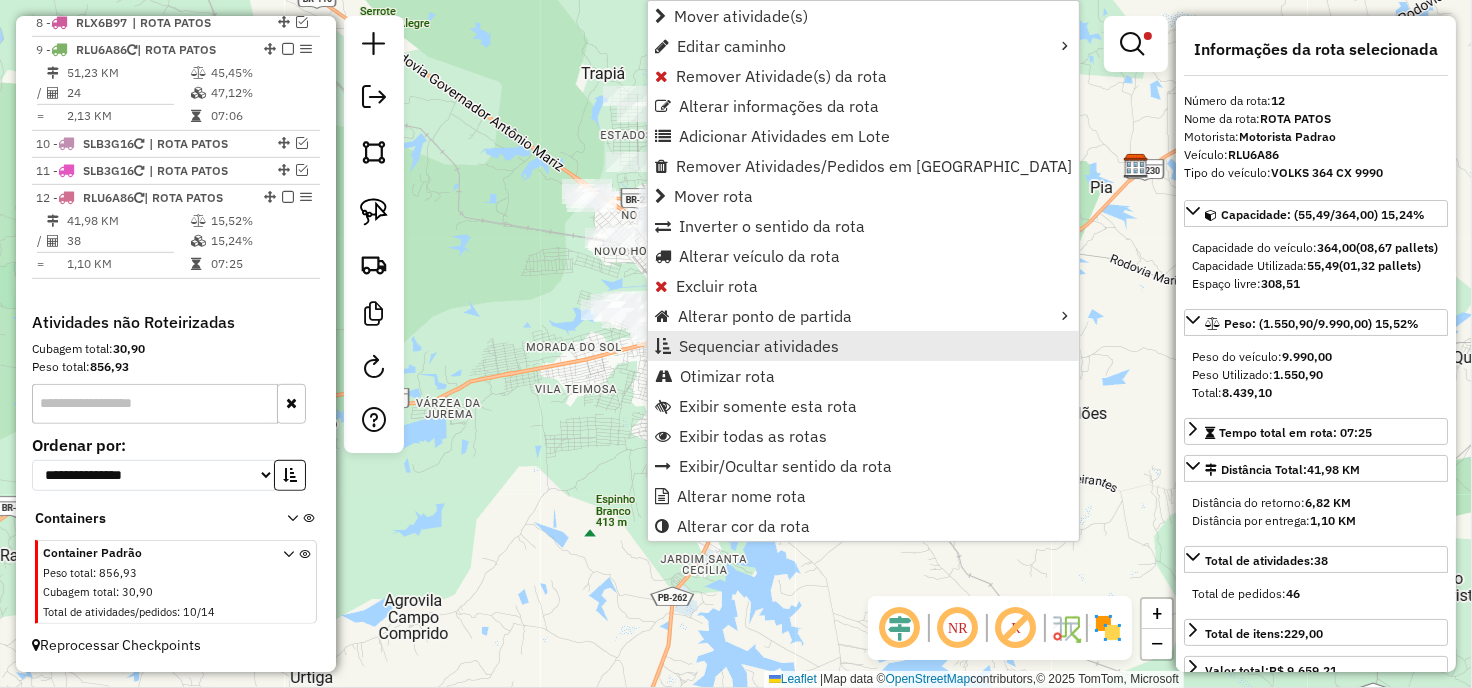 click on "Sequenciar atividades" at bounding box center (759, 346) 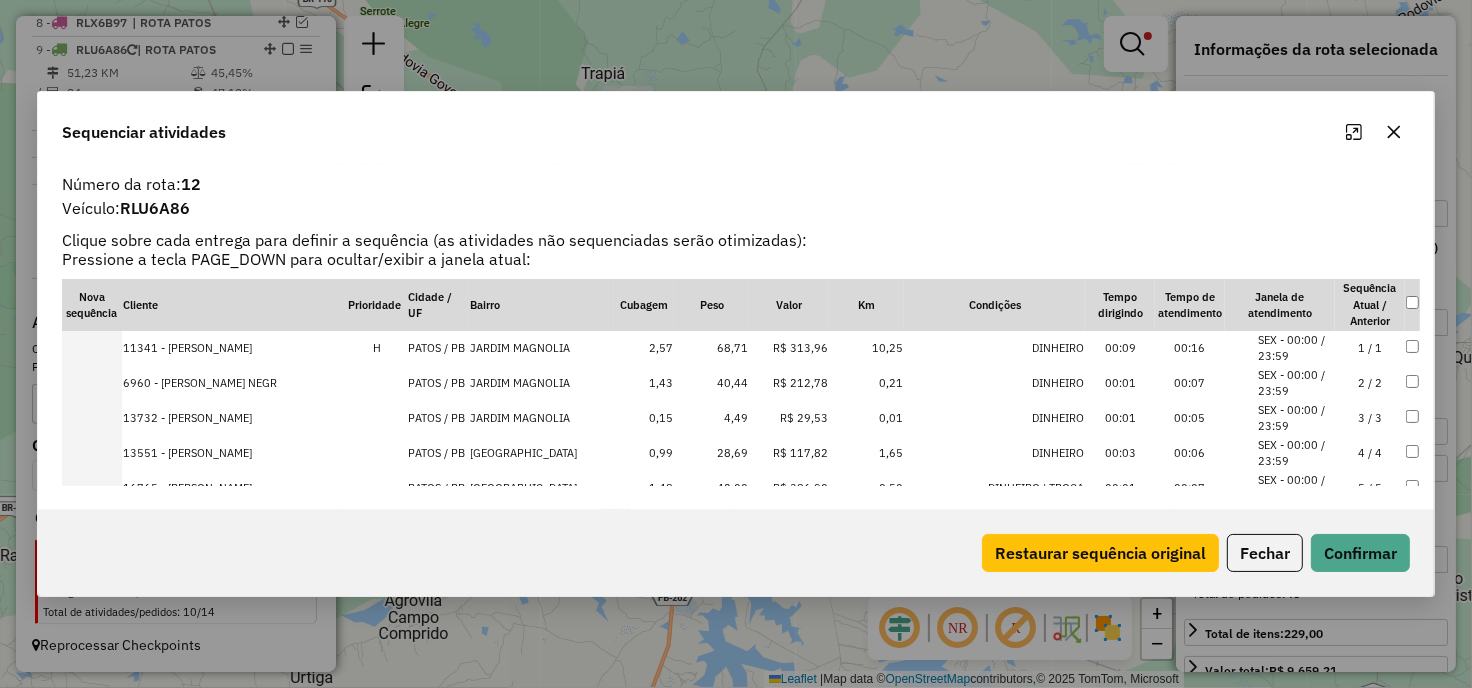 click 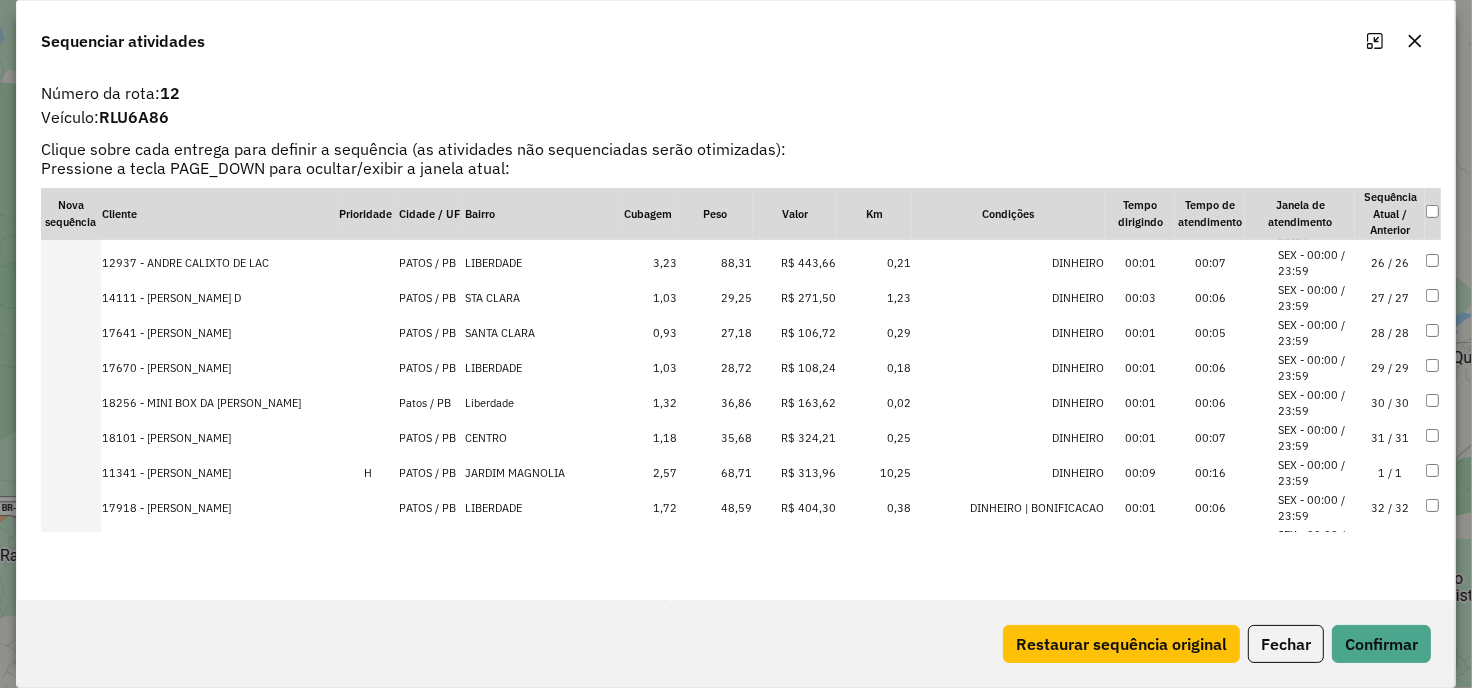 scroll, scrollTop: 1055, scrollLeft: 0, axis: vertical 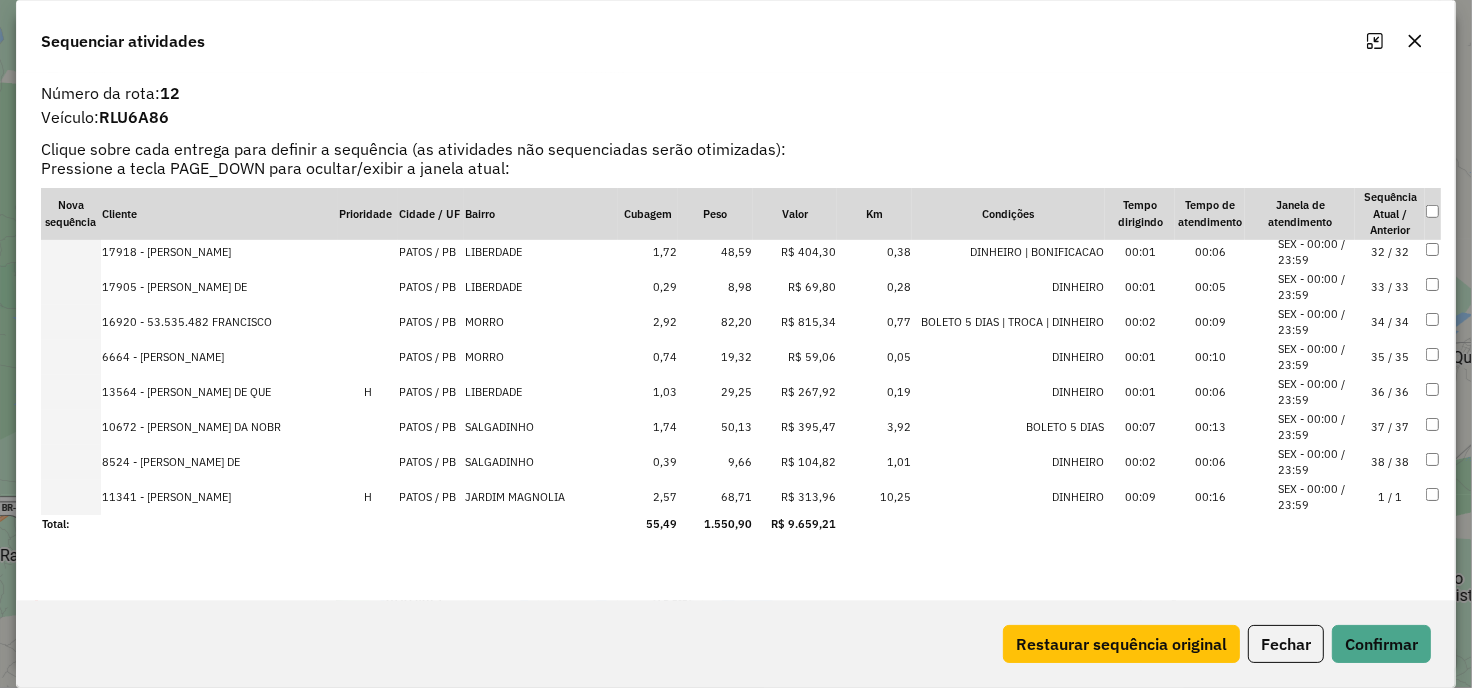 drag, startPoint x: 134, startPoint y: 264, endPoint x: 166, endPoint y: 497, distance: 235.18716 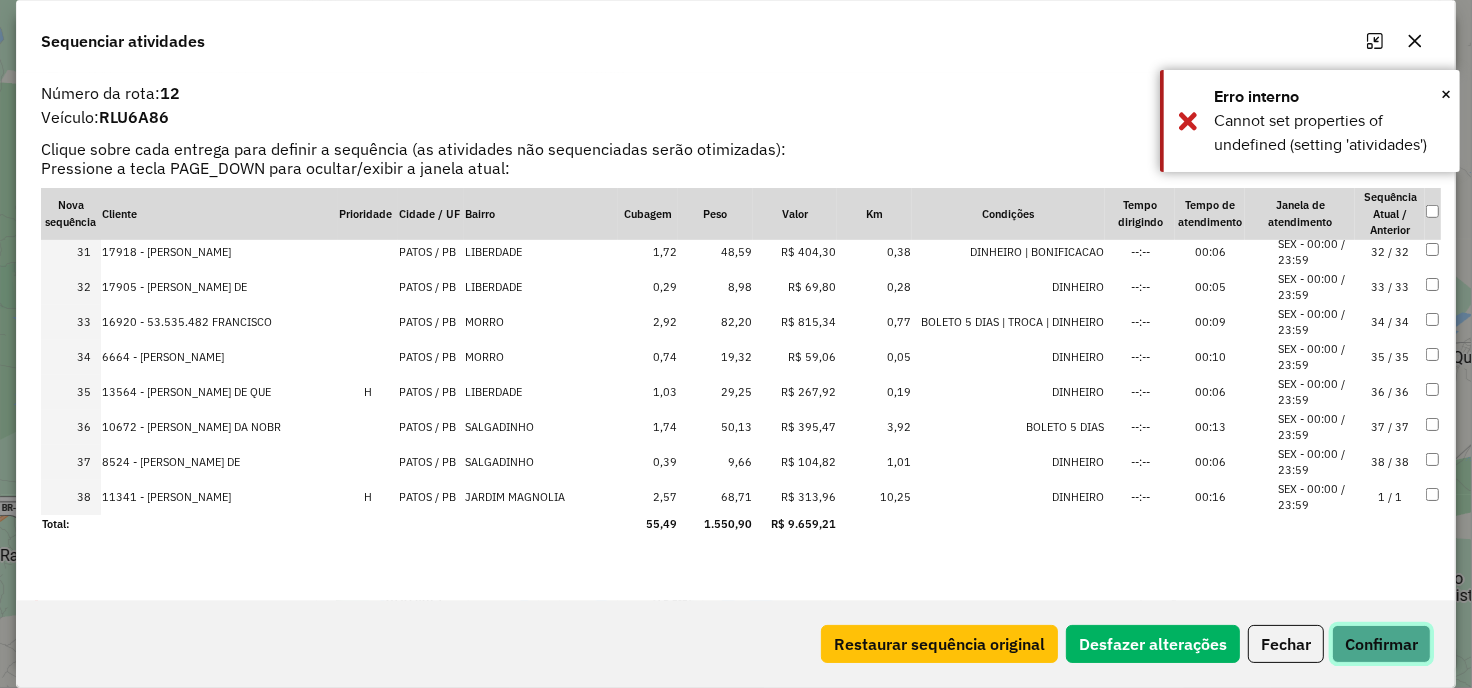 click on "Confirmar" 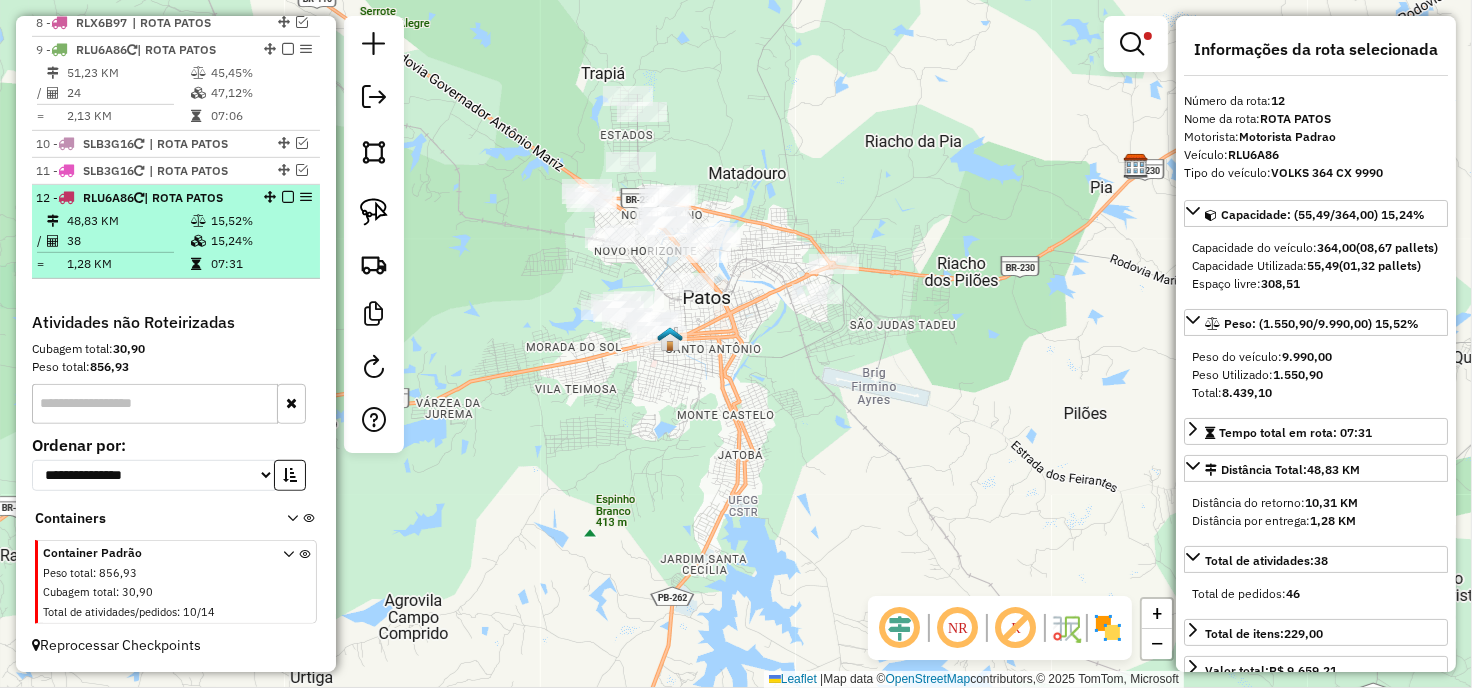 click at bounding box center (288, 197) 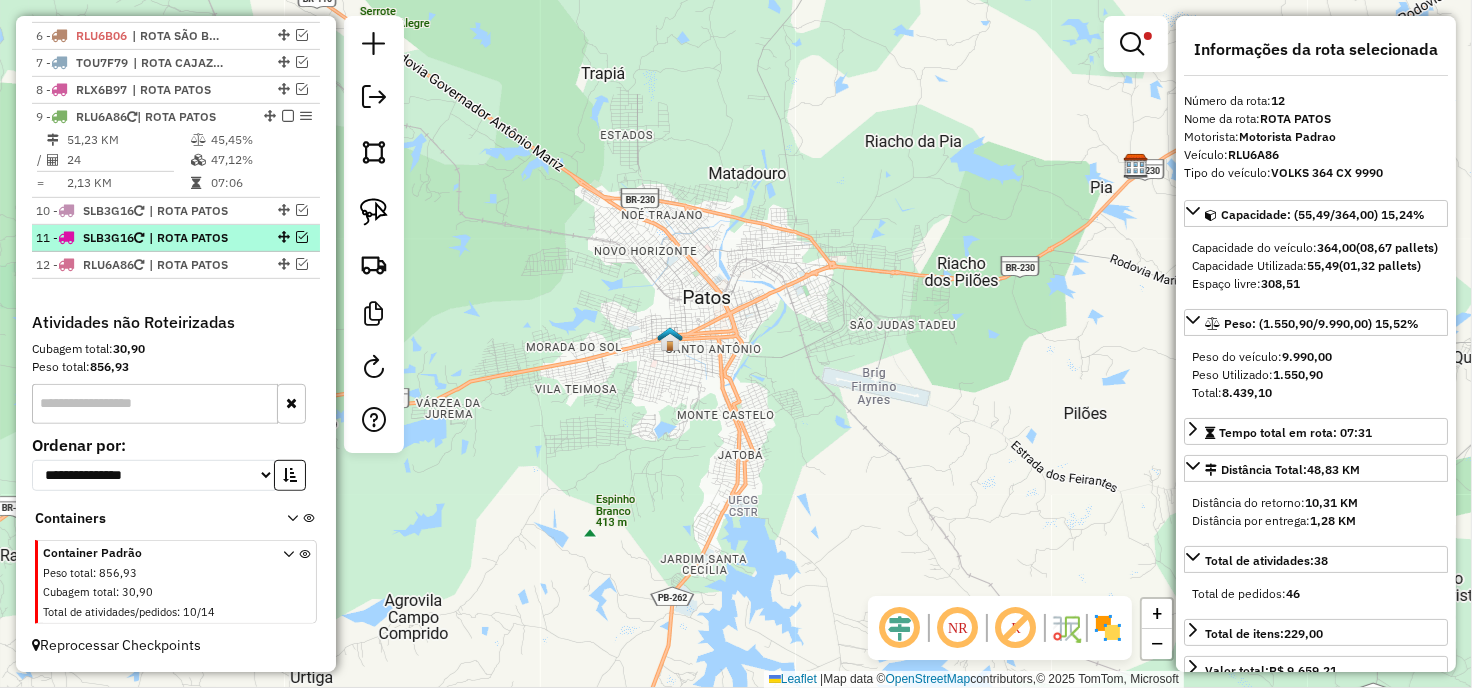 click at bounding box center [302, 237] 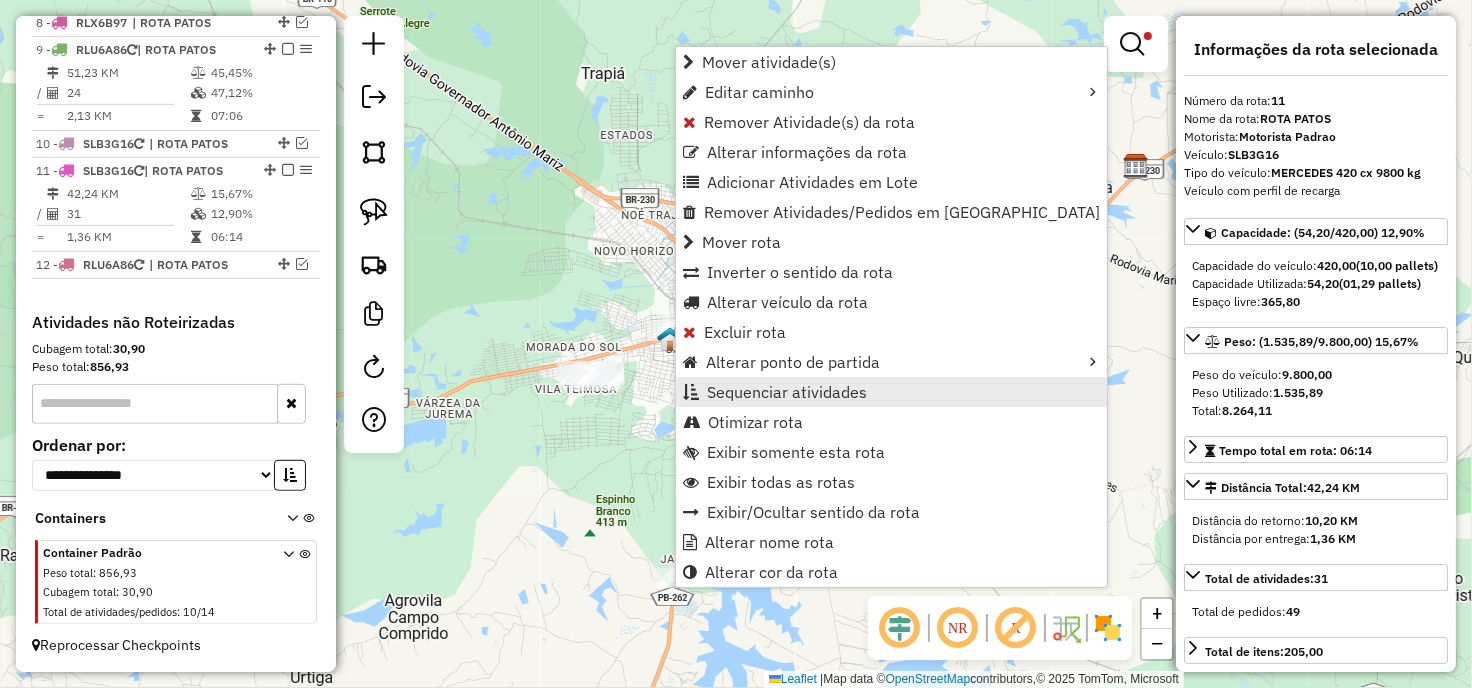 click on "Sequenciar atividades" at bounding box center (787, 392) 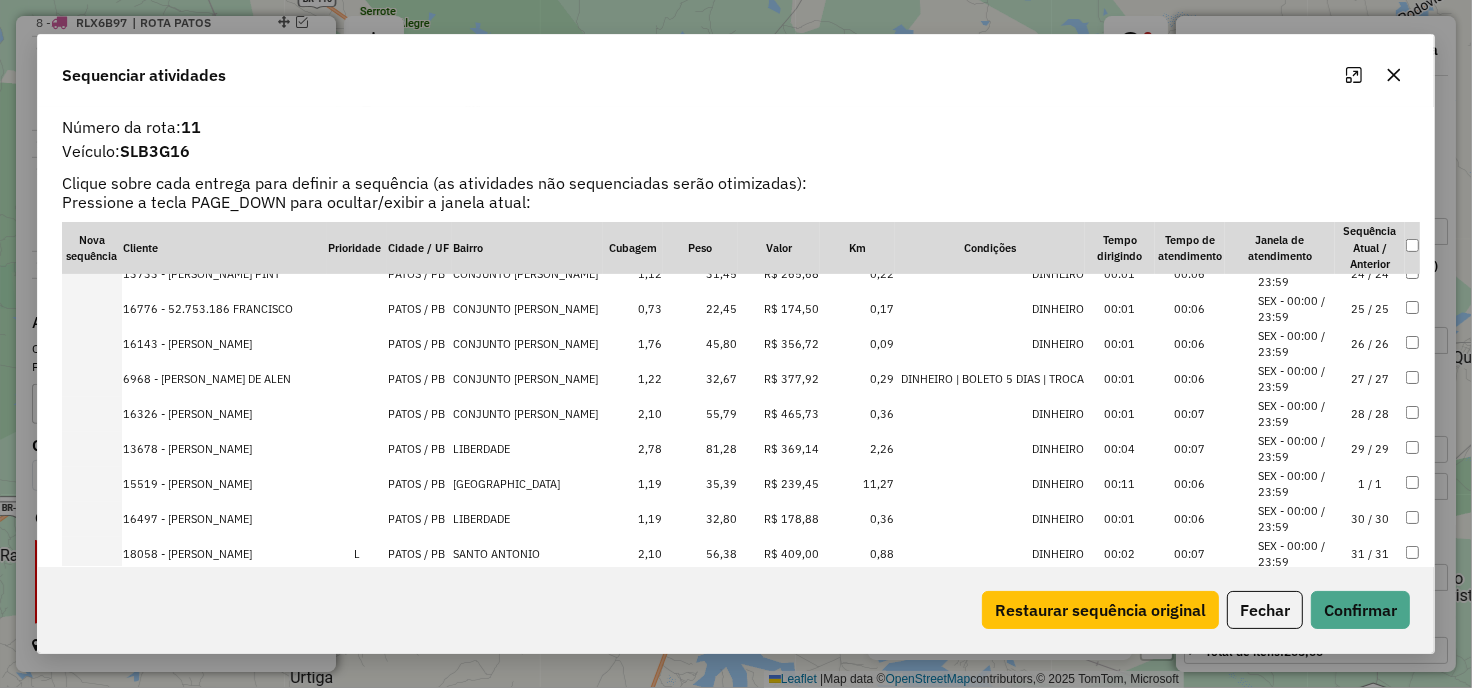 scroll, scrollTop: 811, scrollLeft: 0, axis: vertical 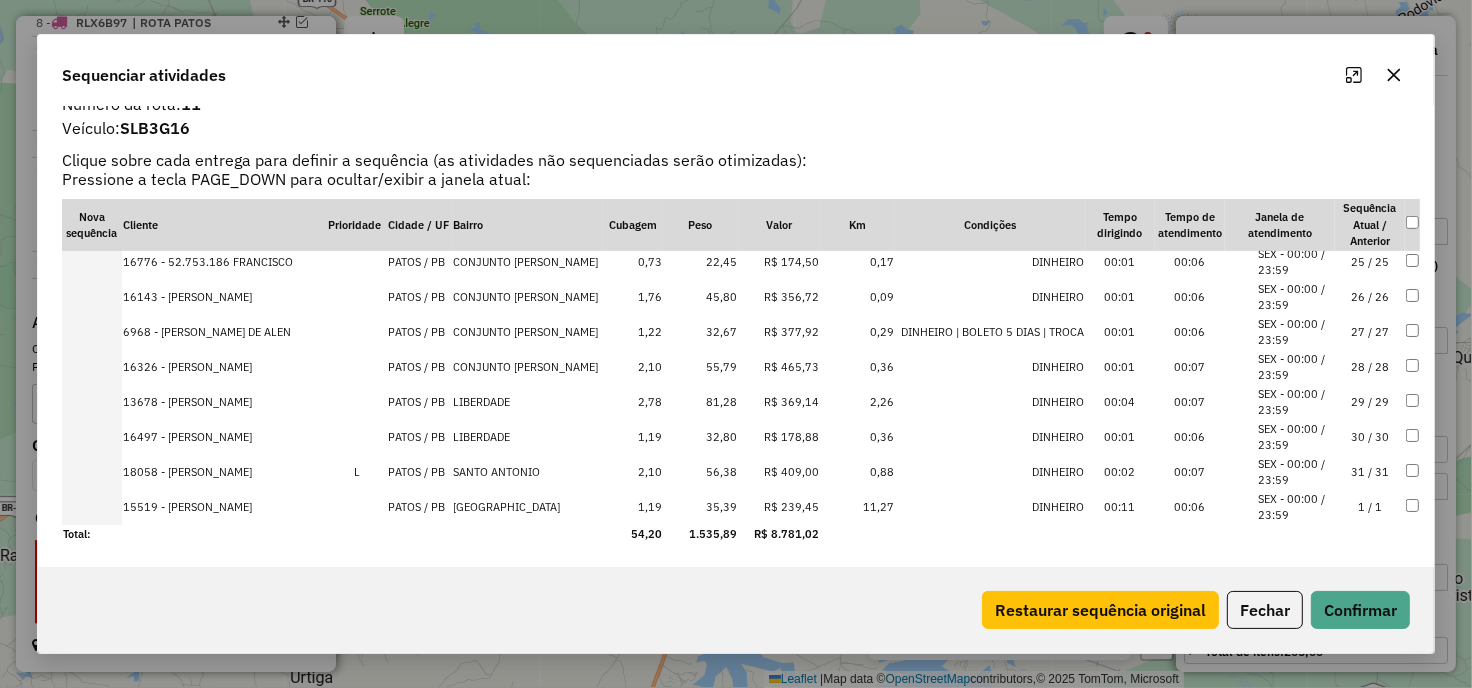 drag, startPoint x: 116, startPoint y: 287, endPoint x: 167, endPoint y: 496, distance: 215.13252 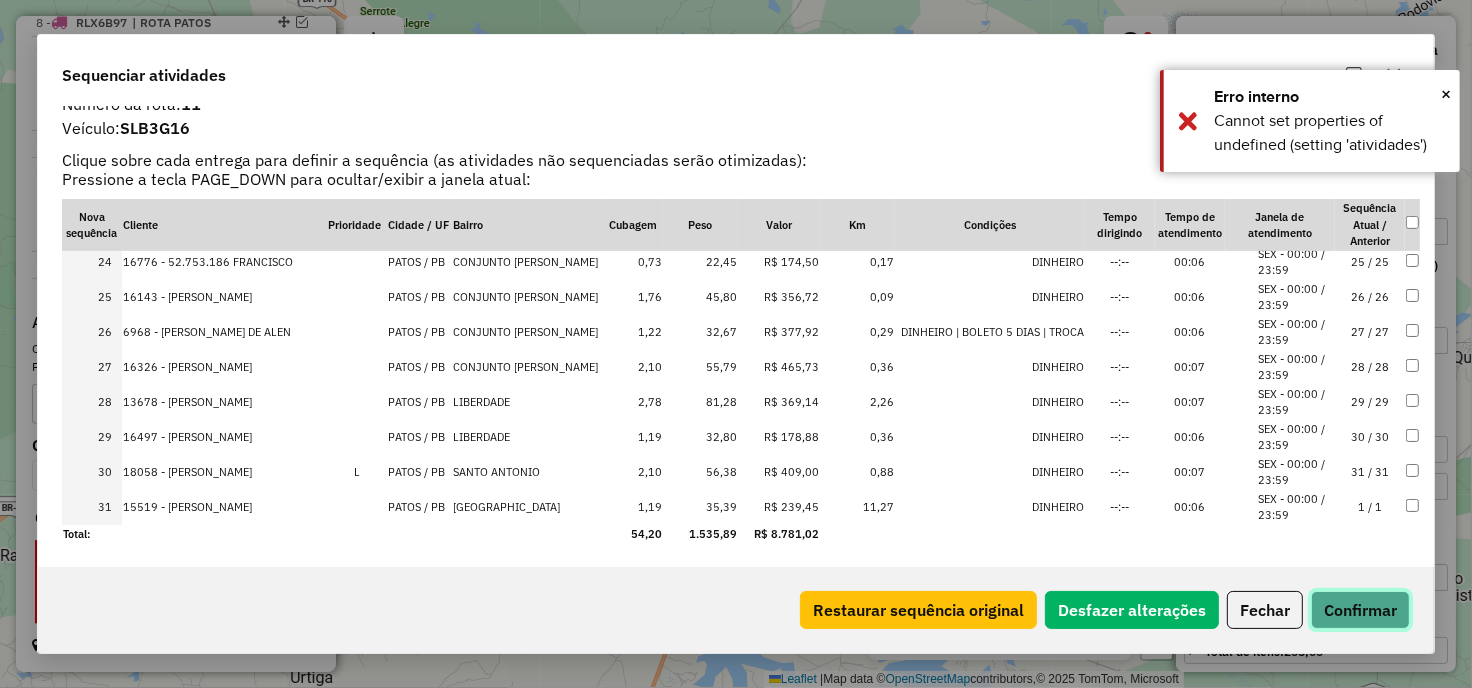 click on "Confirmar" 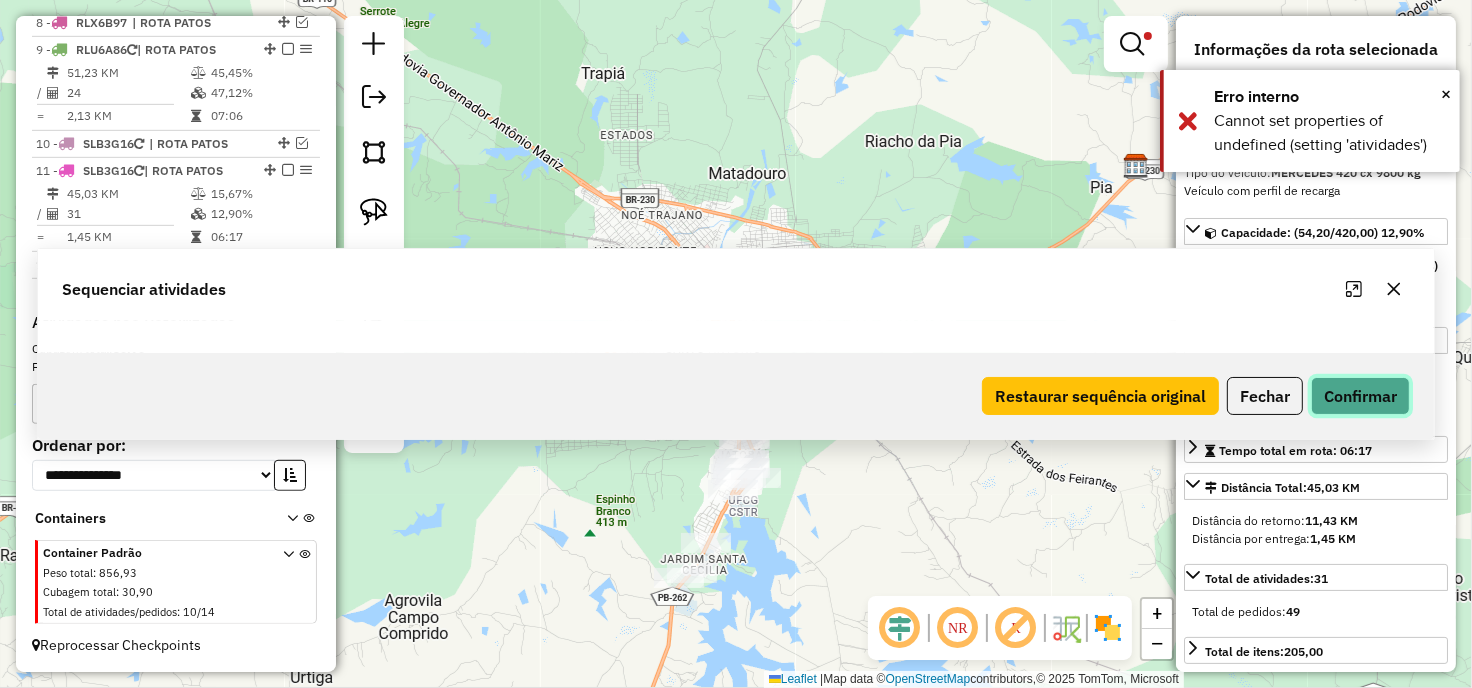 scroll, scrollTop: 0, scrollLeft: 0, axis: both 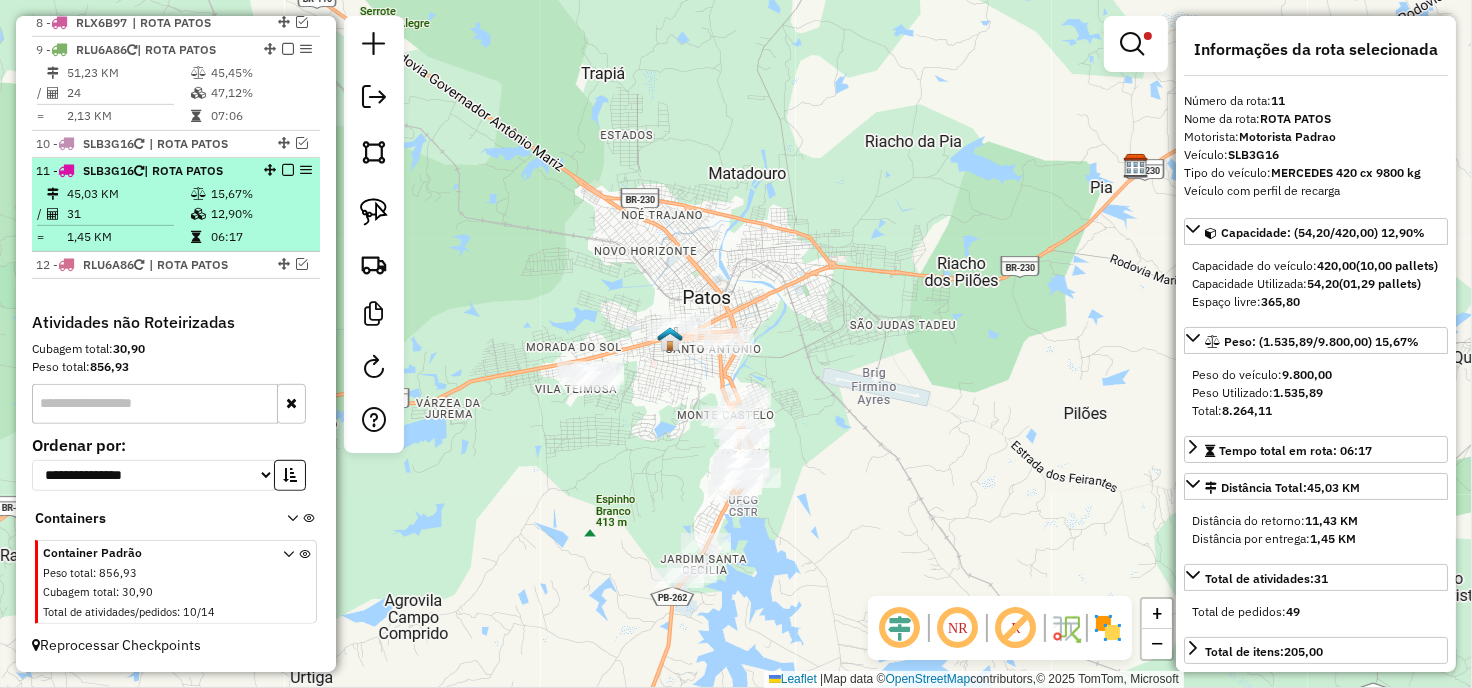 click at bounding box center (288, 170) 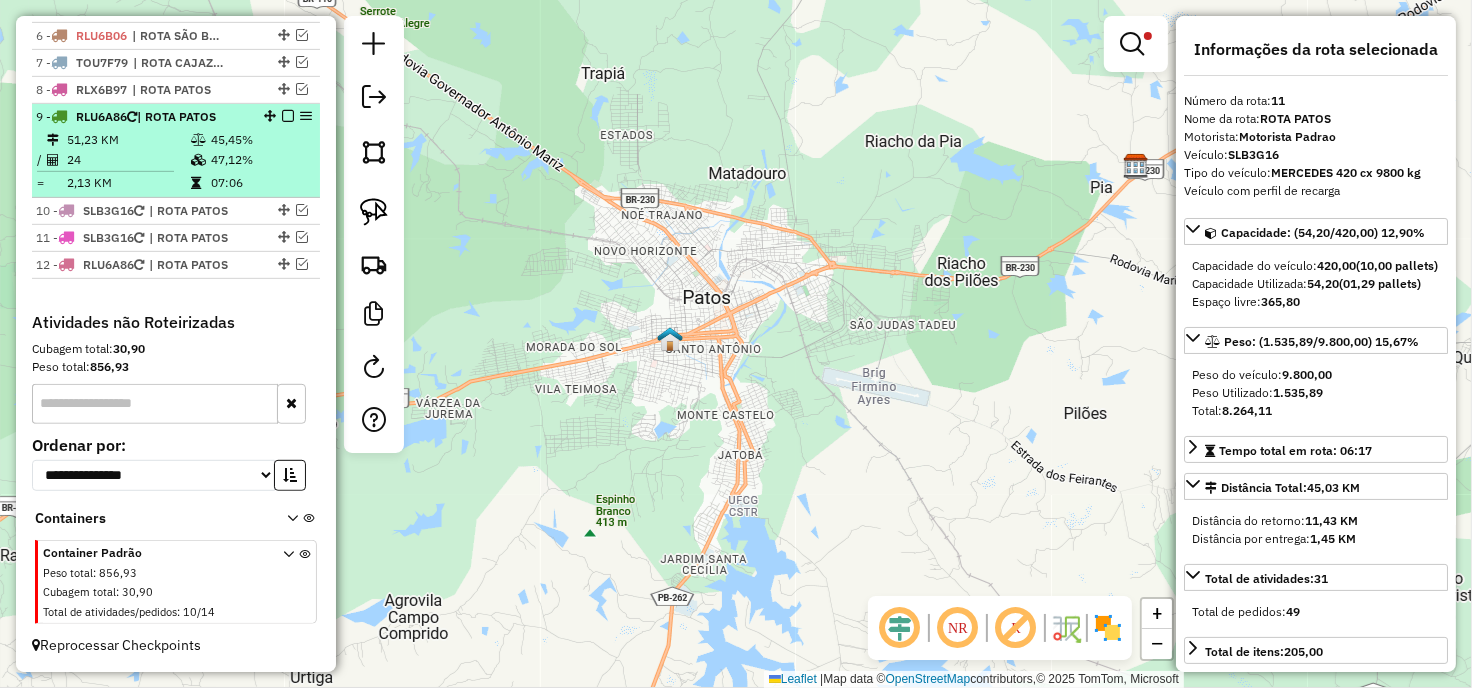 click at bounding box center [288, 116] 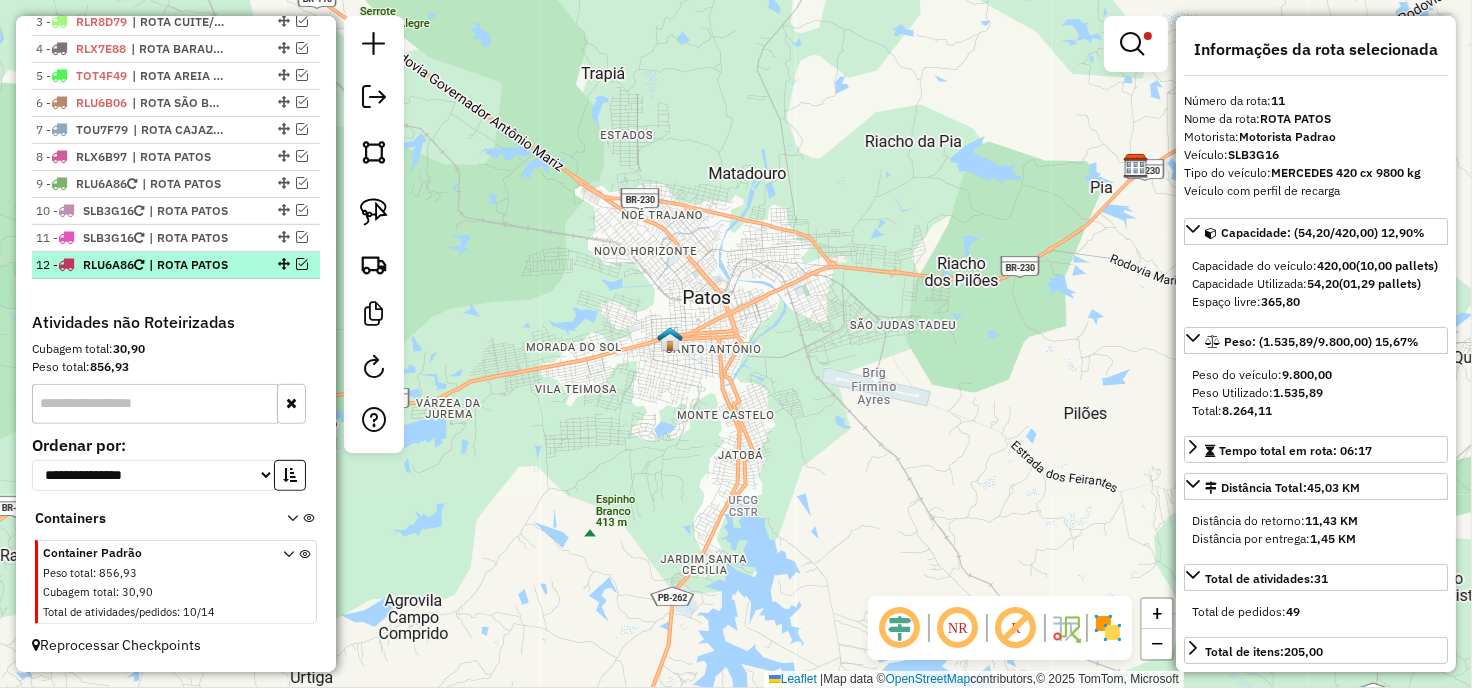 click at bounding box center [282, 264] 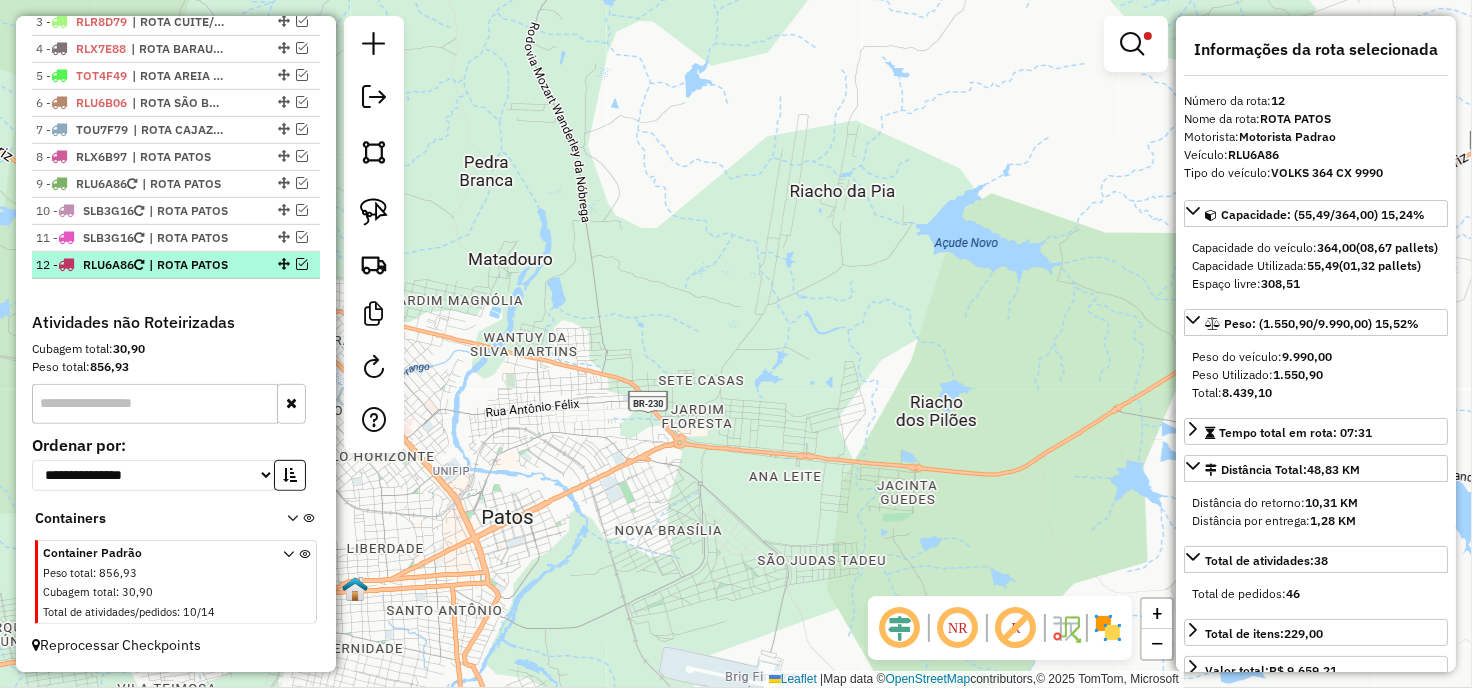 click on "12 -       RLU6A86   | ROTA PATOS" at bounding box center (176, 265) 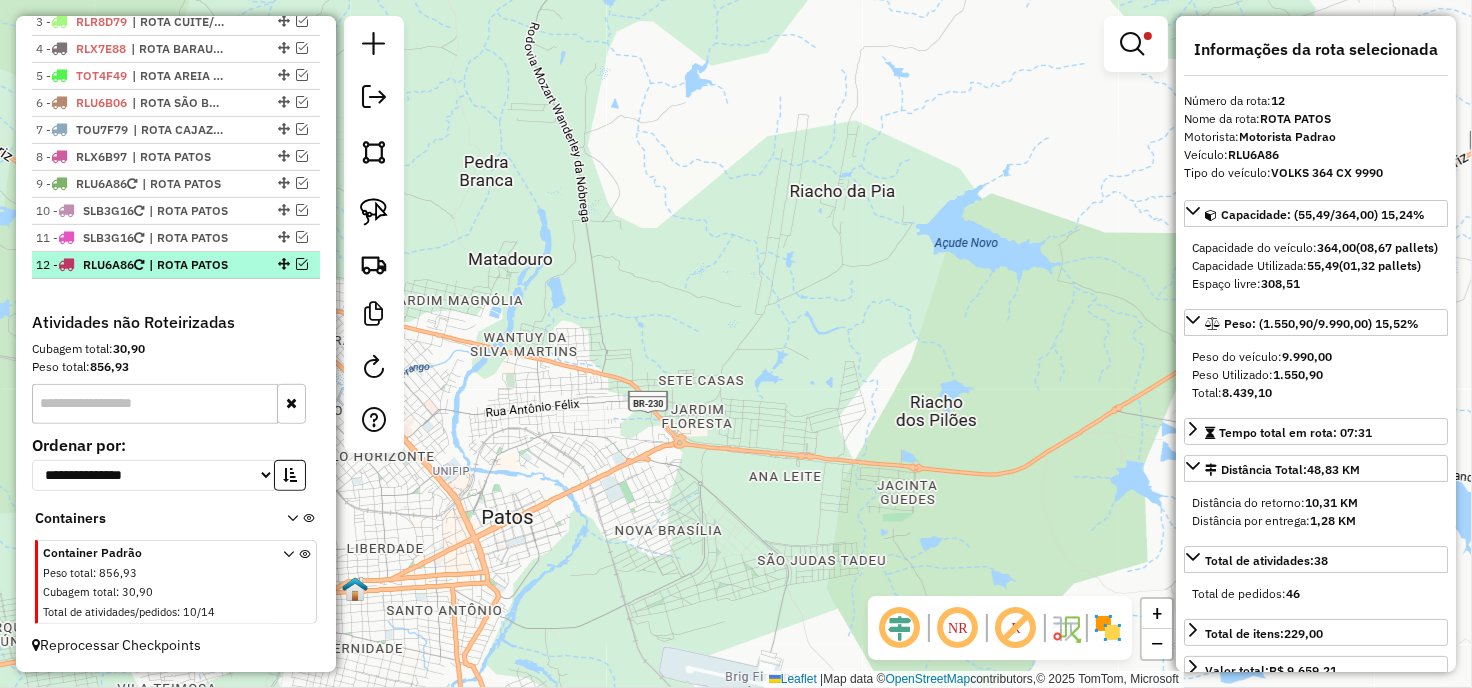 click at bounding box center [282, 264] 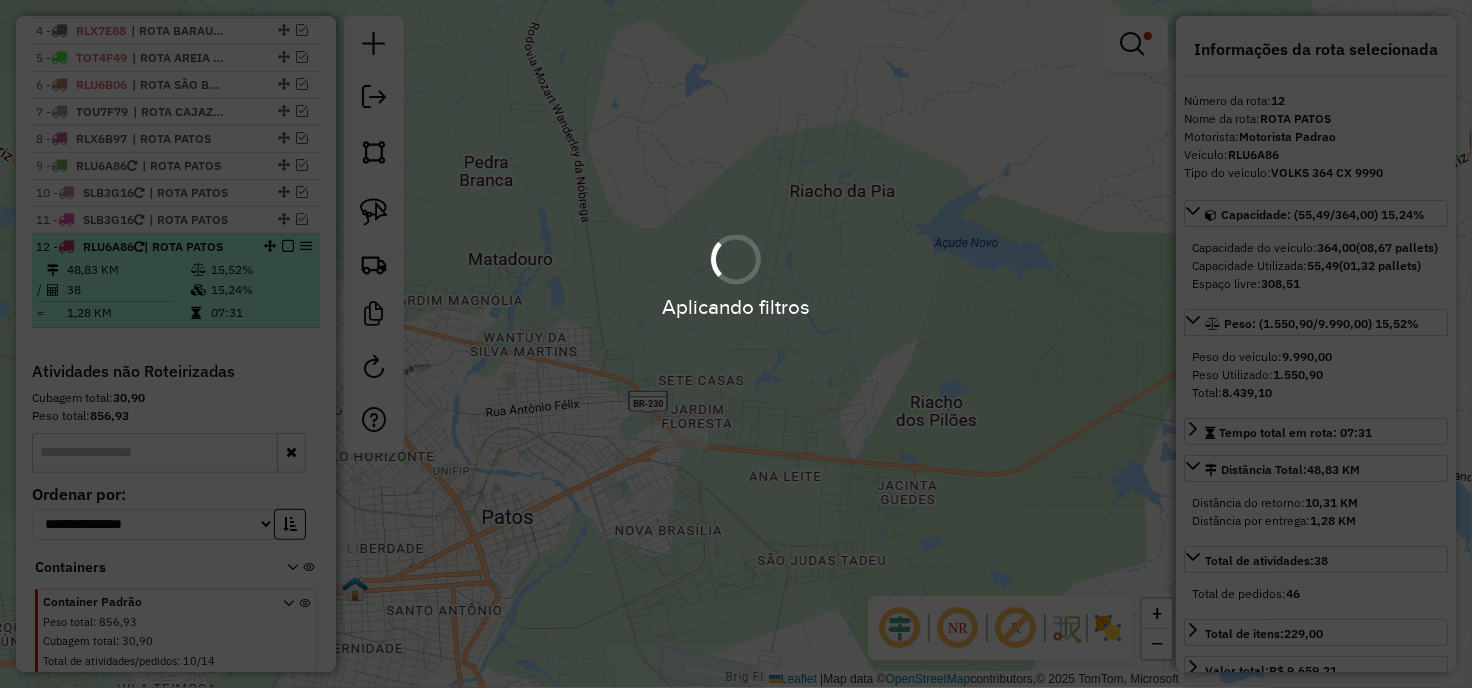 scroll, scrollTop: 877, scrollLeft: 0, axis: vertical 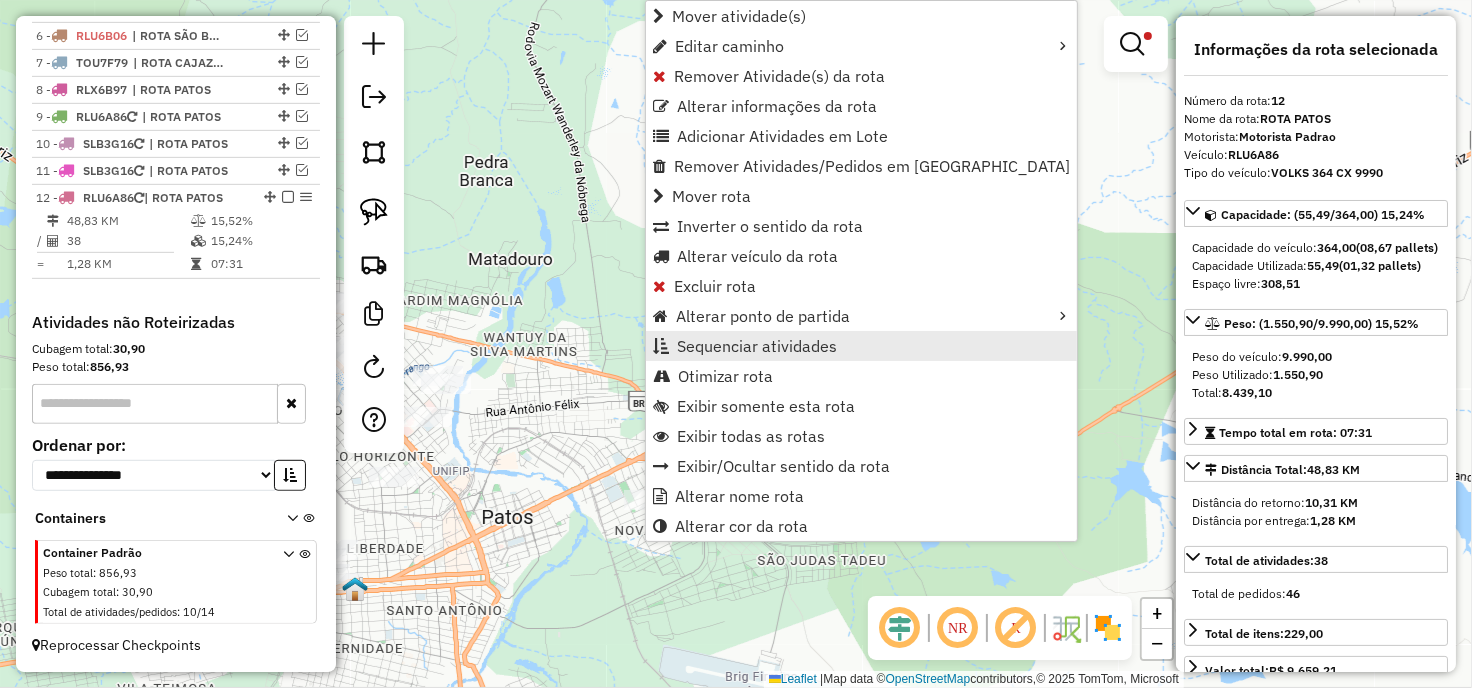 click on "Sequenciar atividades" at bounding box center (757, 346) 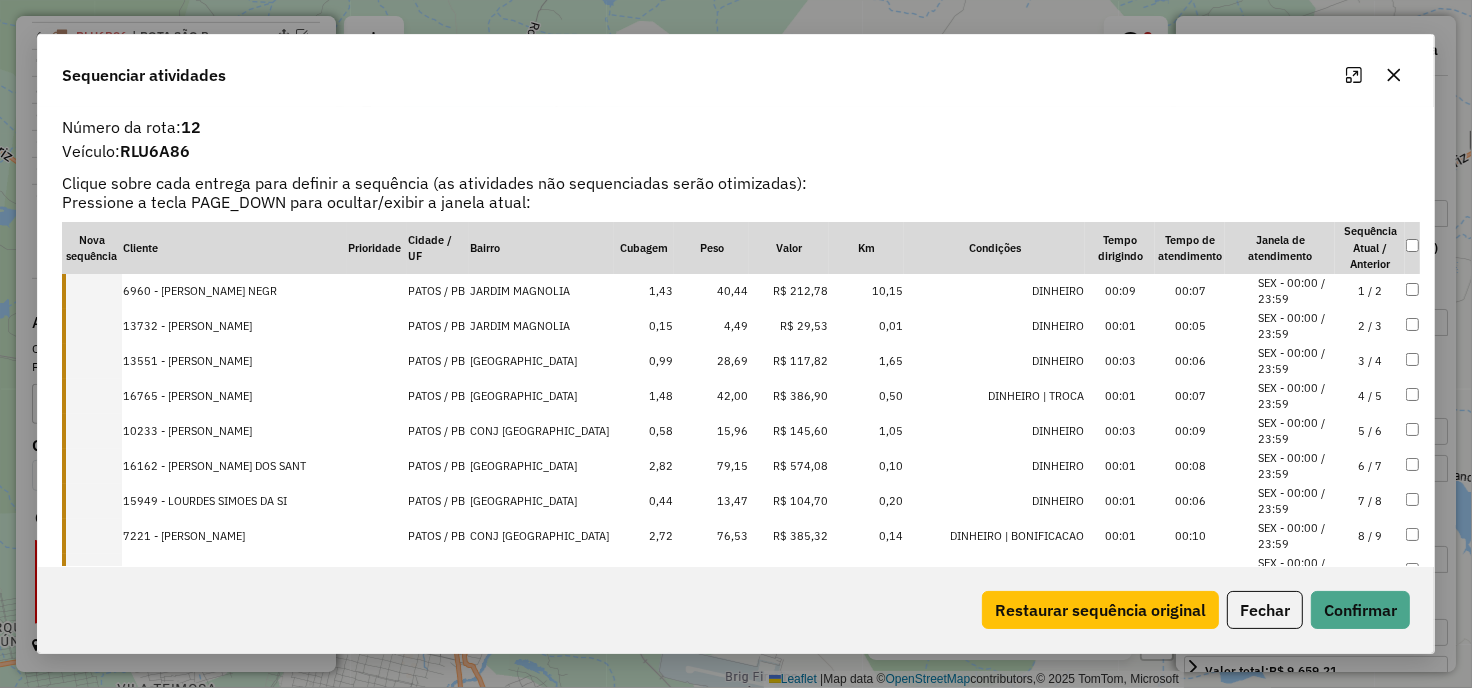 click 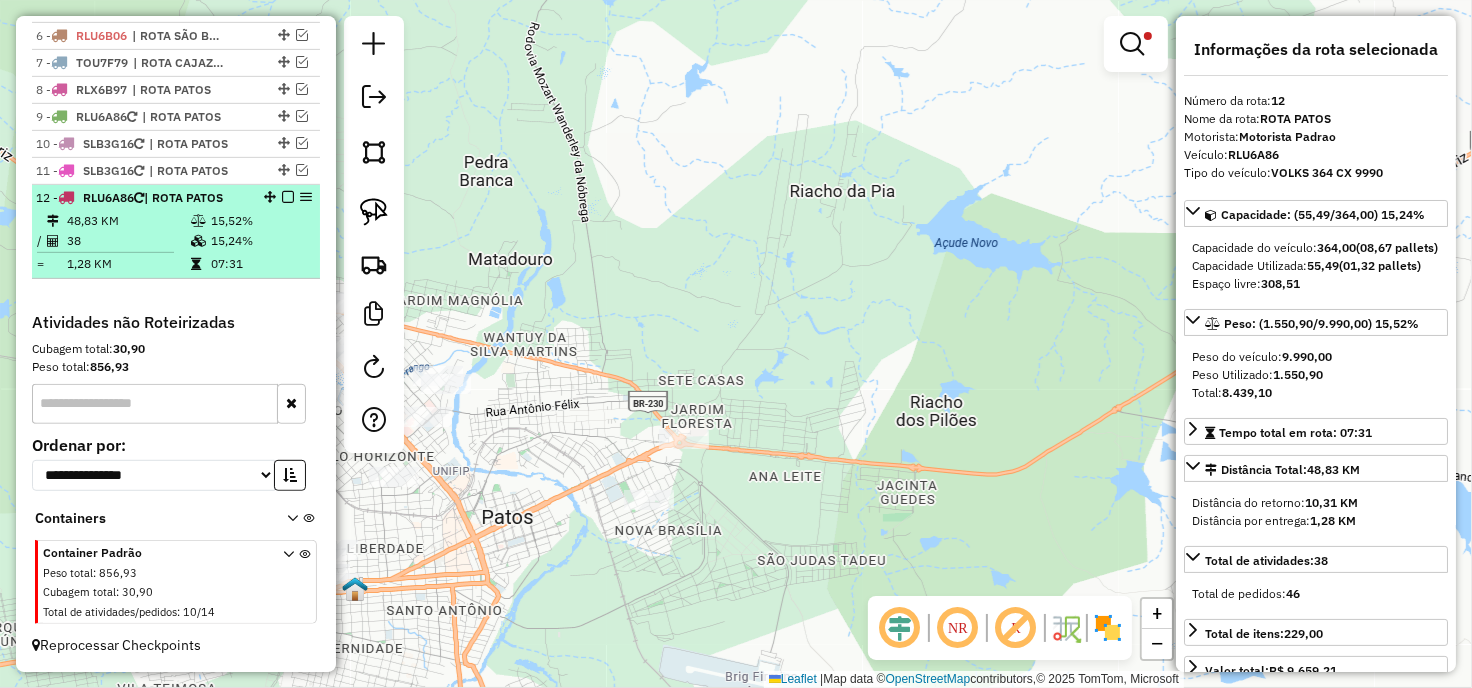 click at bounding box center (288, 197) 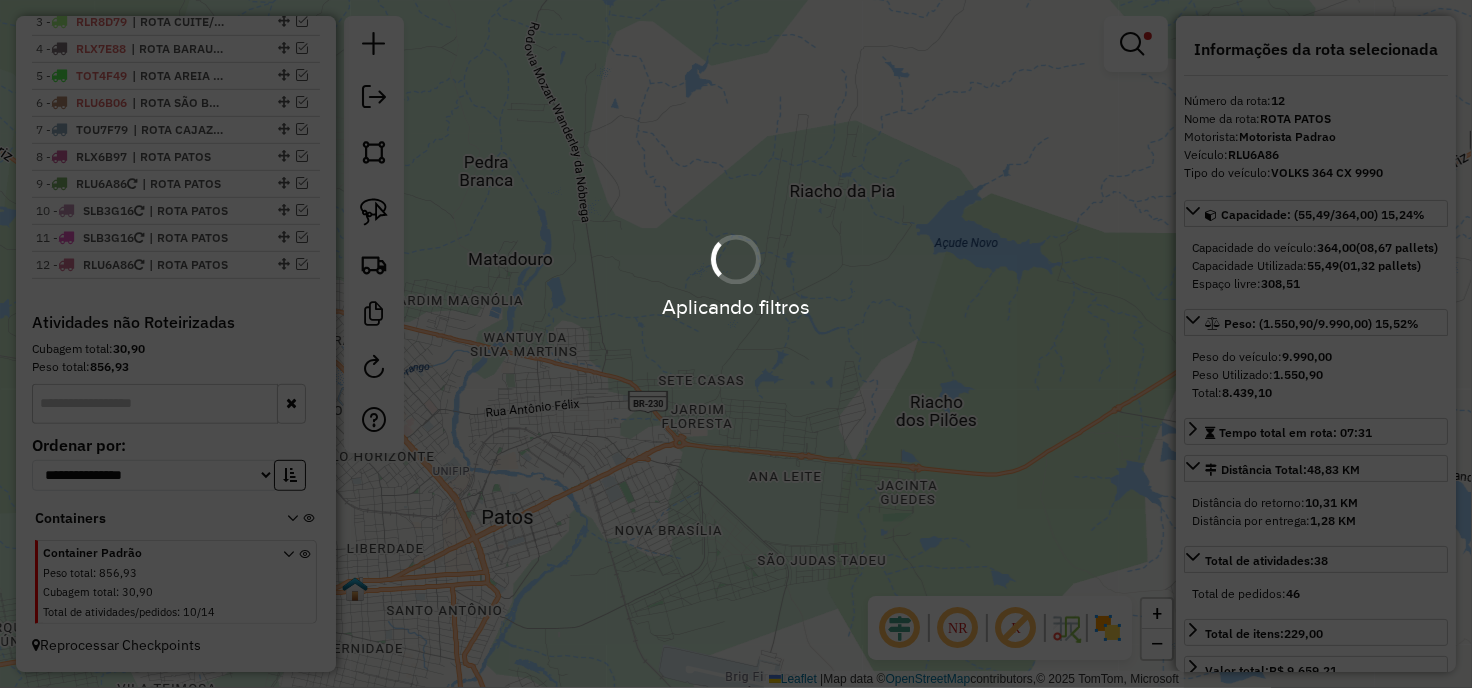 scroll, scrollTop: 811, scrollLeft: 0, axis: vertical 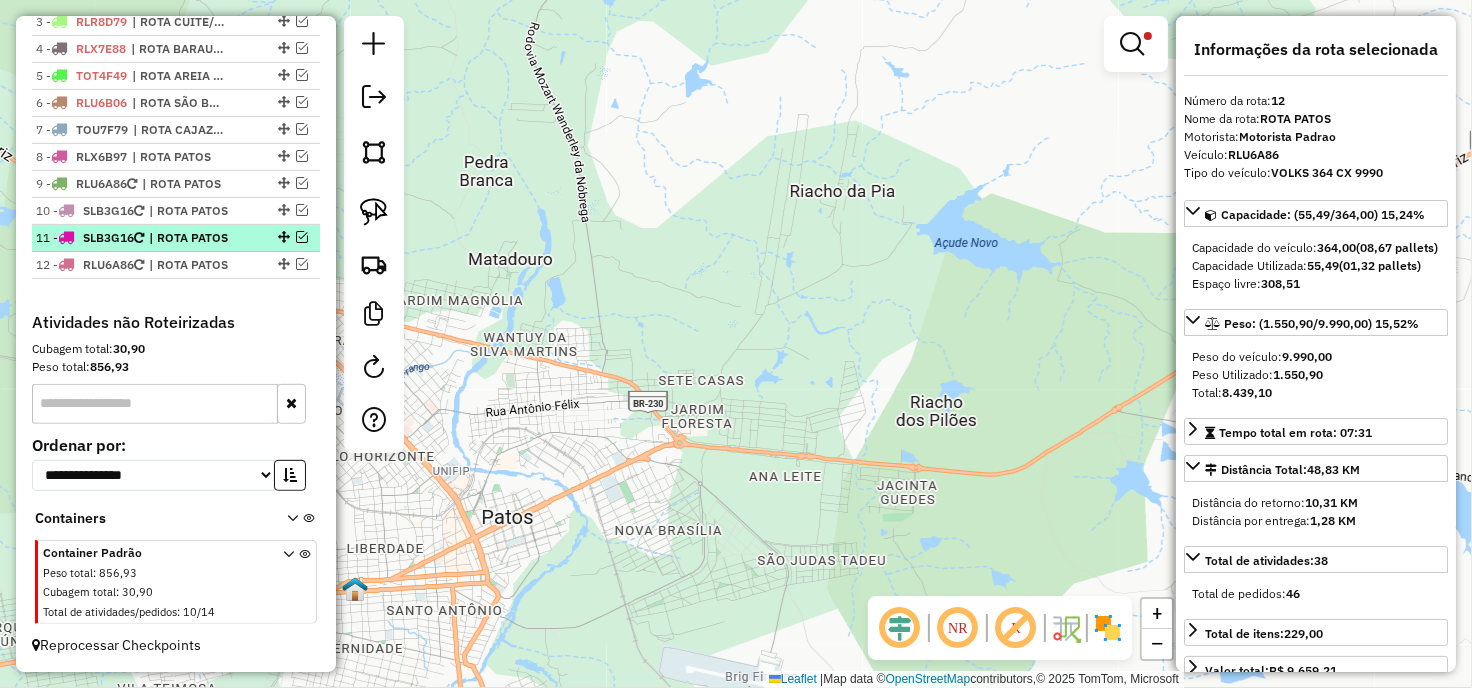 click at bounding box center [302, 237] 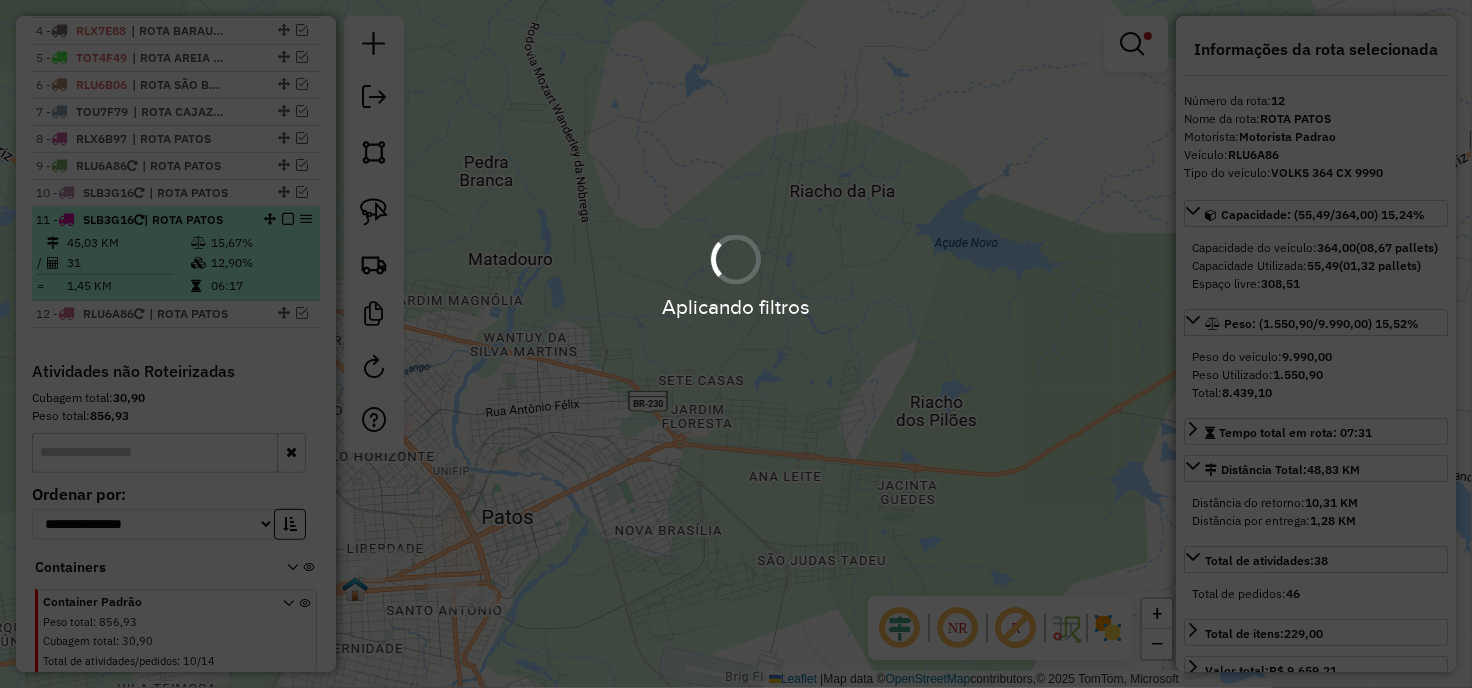 scroll, scrollTop: 877, scrollLeft: 0, axis: vertical 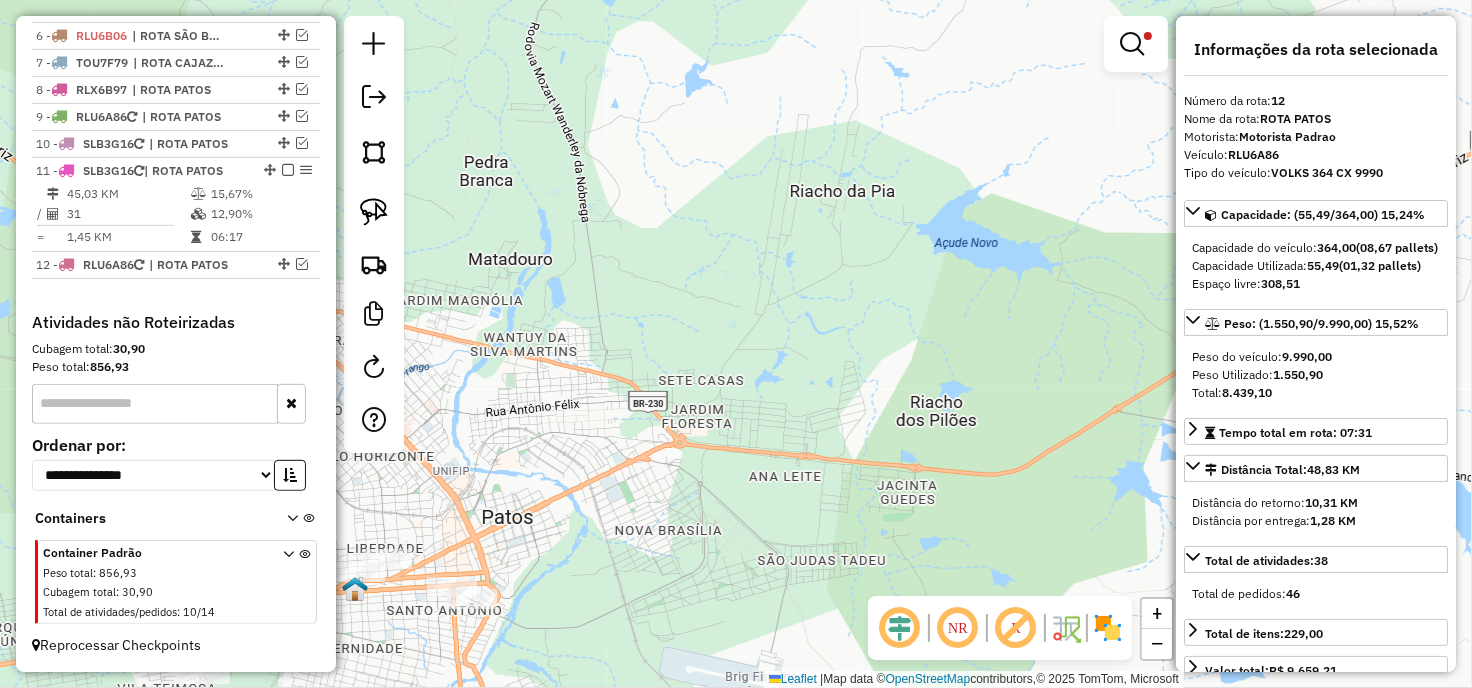 drag, startPoint x: 561, startPoint y: 540, endPoint x: 724, endPoint y: 431, distance: 196.08672 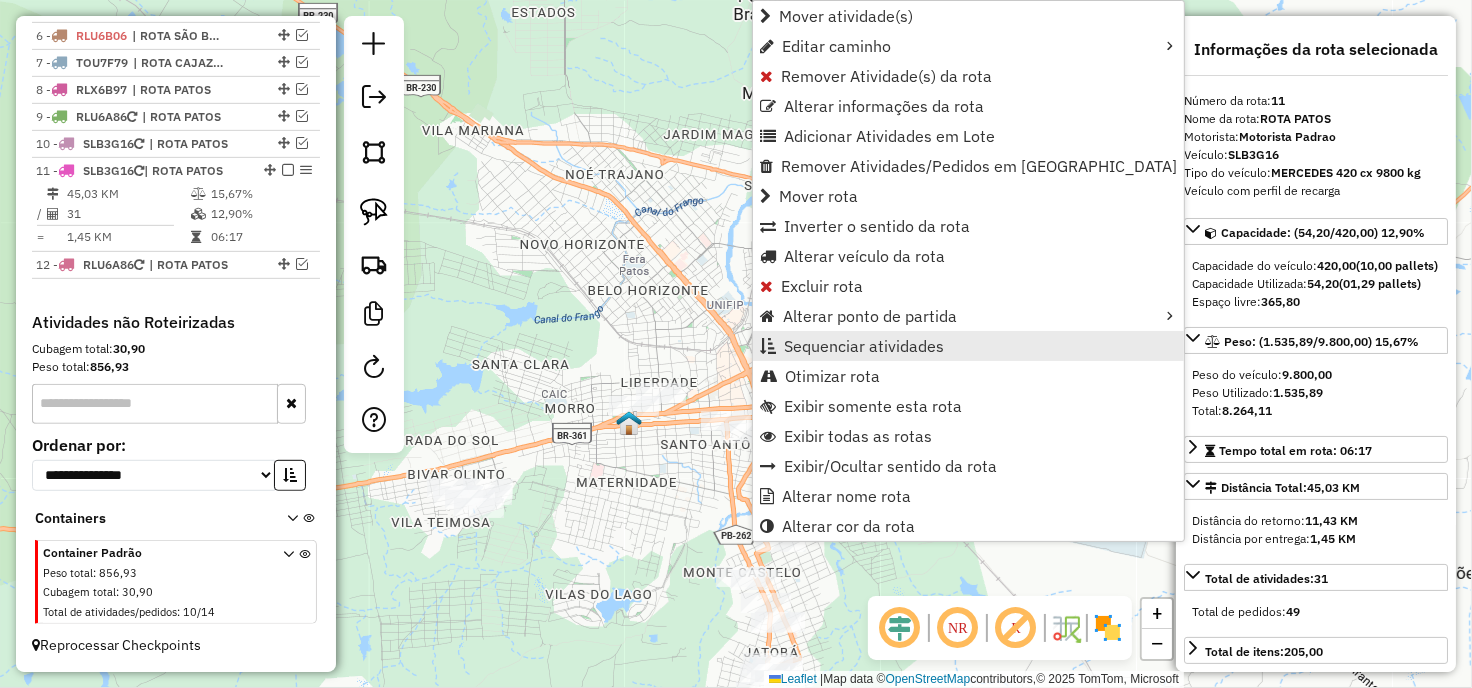 click on "Sequenciar atividades" at bounding box center (864, 346) 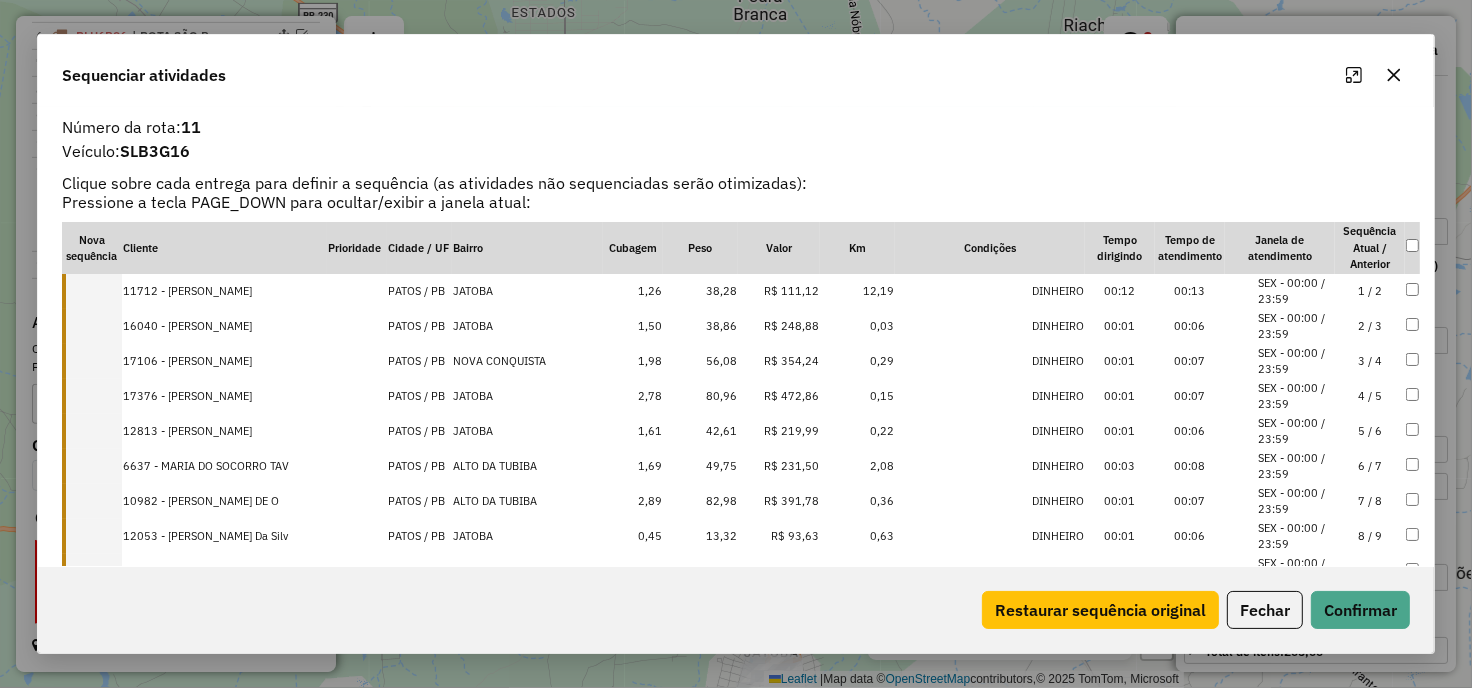 click 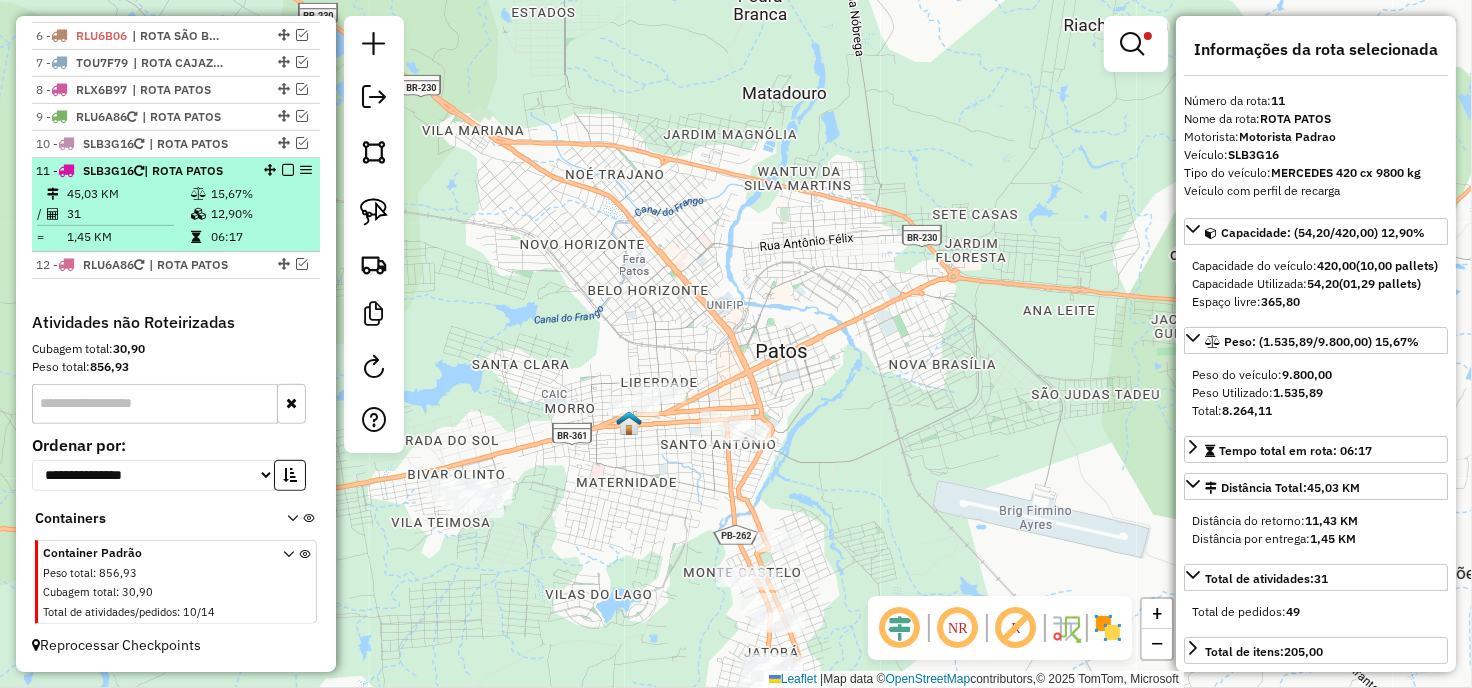 click at bounding box center (288, 170) 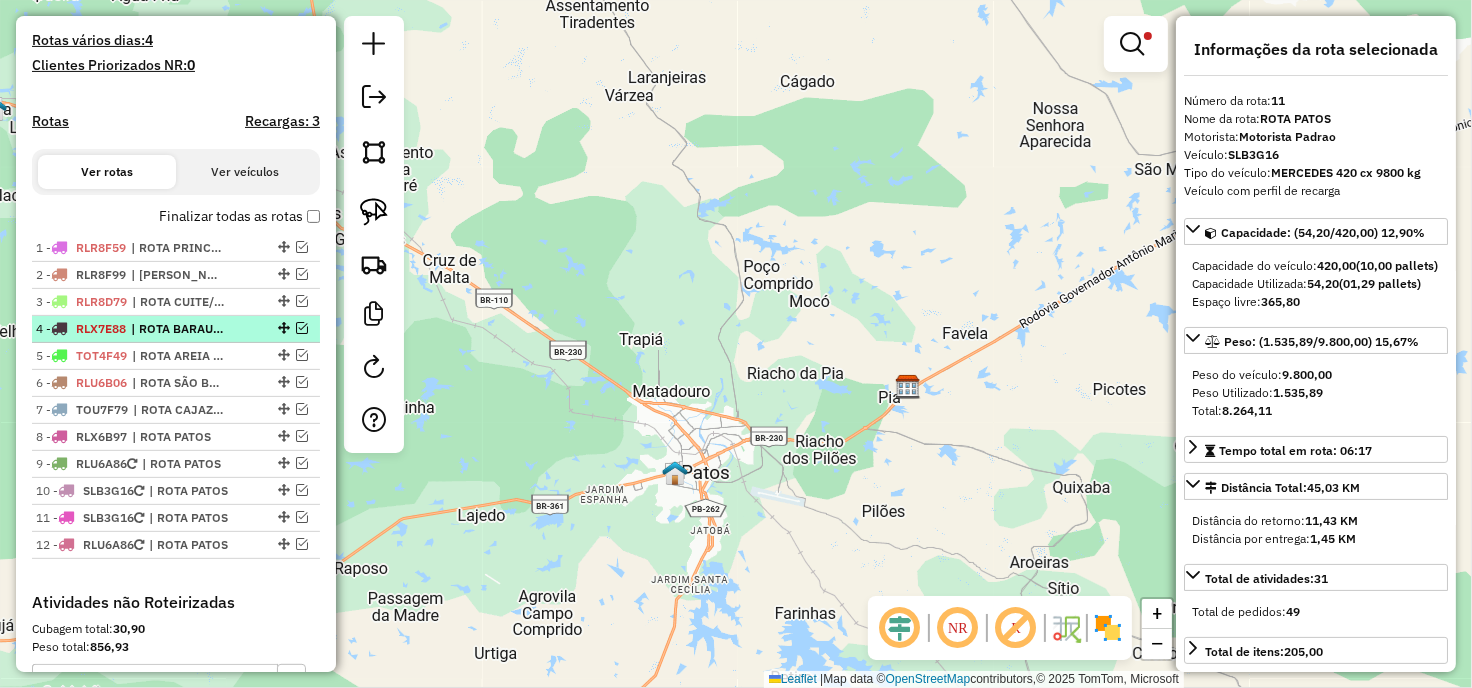 scroll, scrollTop: 514, scrollLeft: 0, axis: vertical 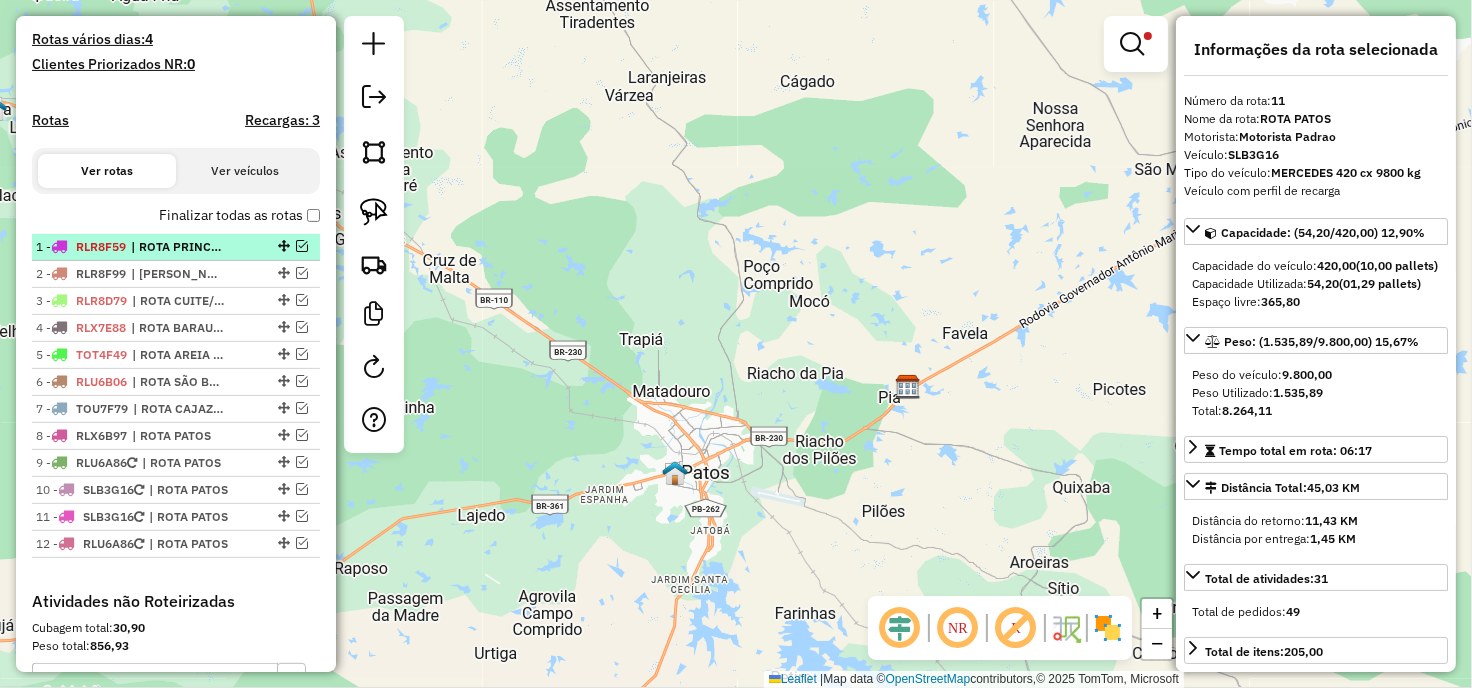 drag, startPoint x: 206, startPoint y: 261, endPoint x: 215, endPoint y: 266, distance: 10.29563 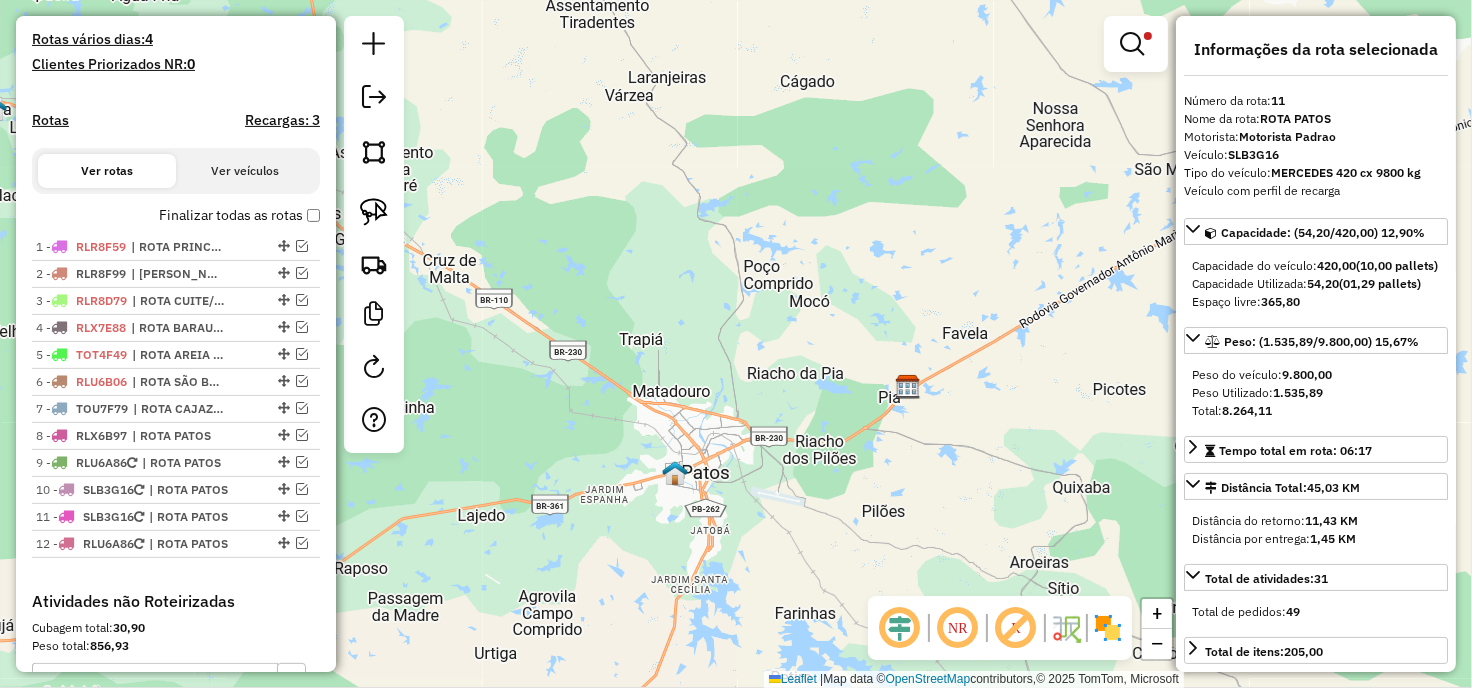 drag, startPoint x: 215, startPoint y: 266, endPoint x: 761, endPoint y: 327, distance: 549.3969 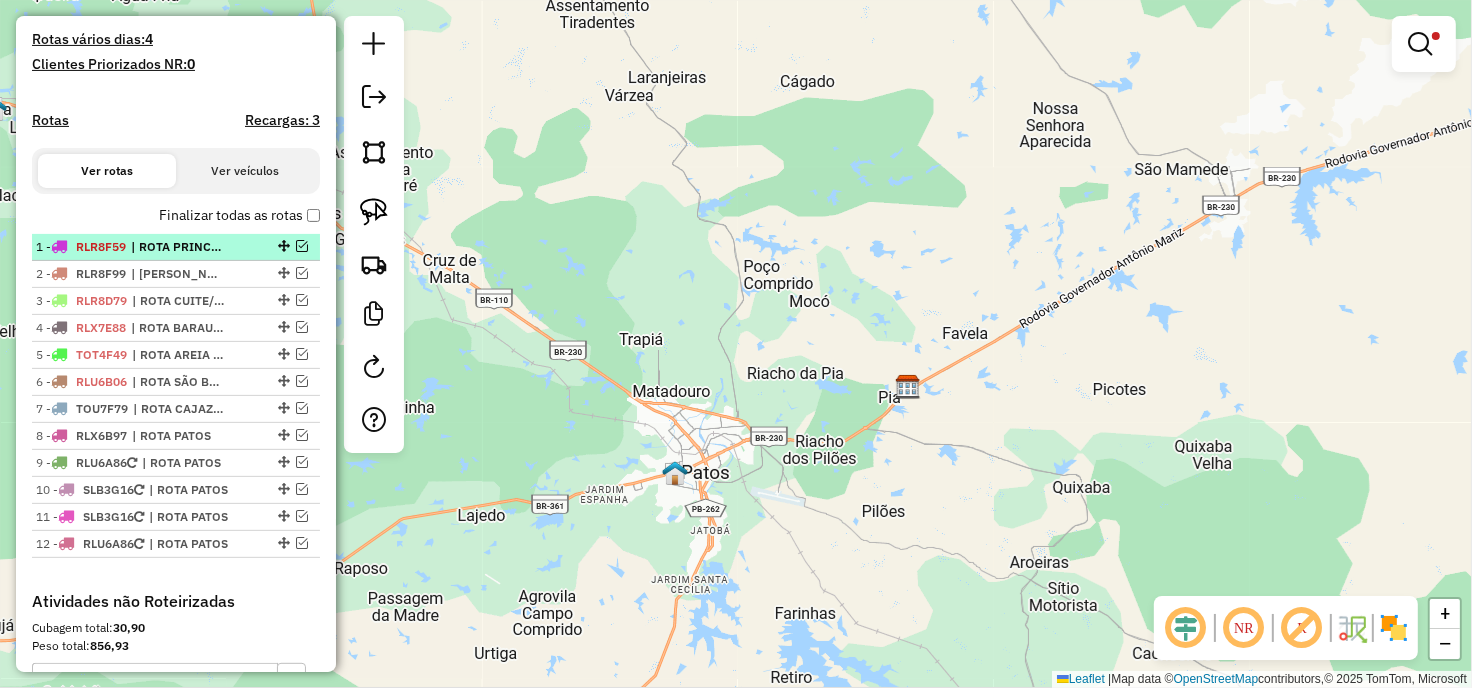 click at bounding box center [302, 246] 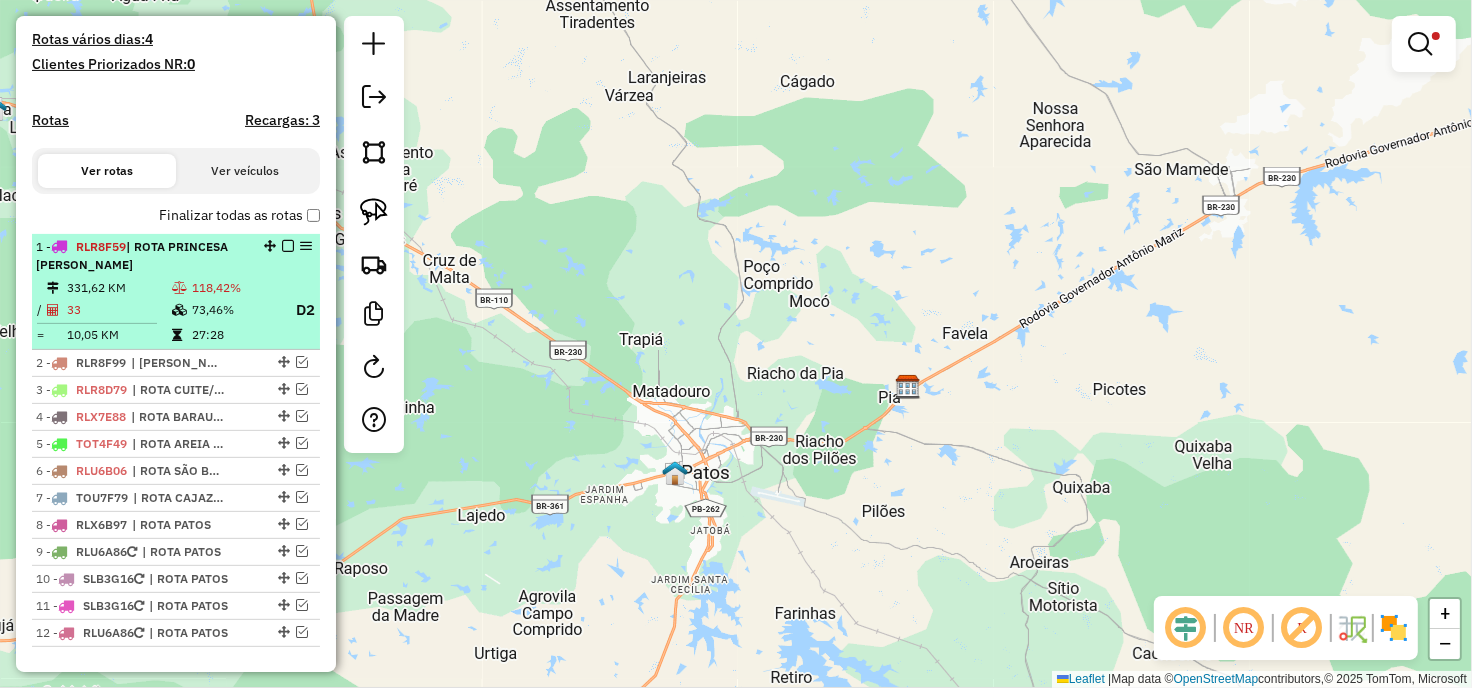 click on "118,42%" at bounding box center (235, 288) 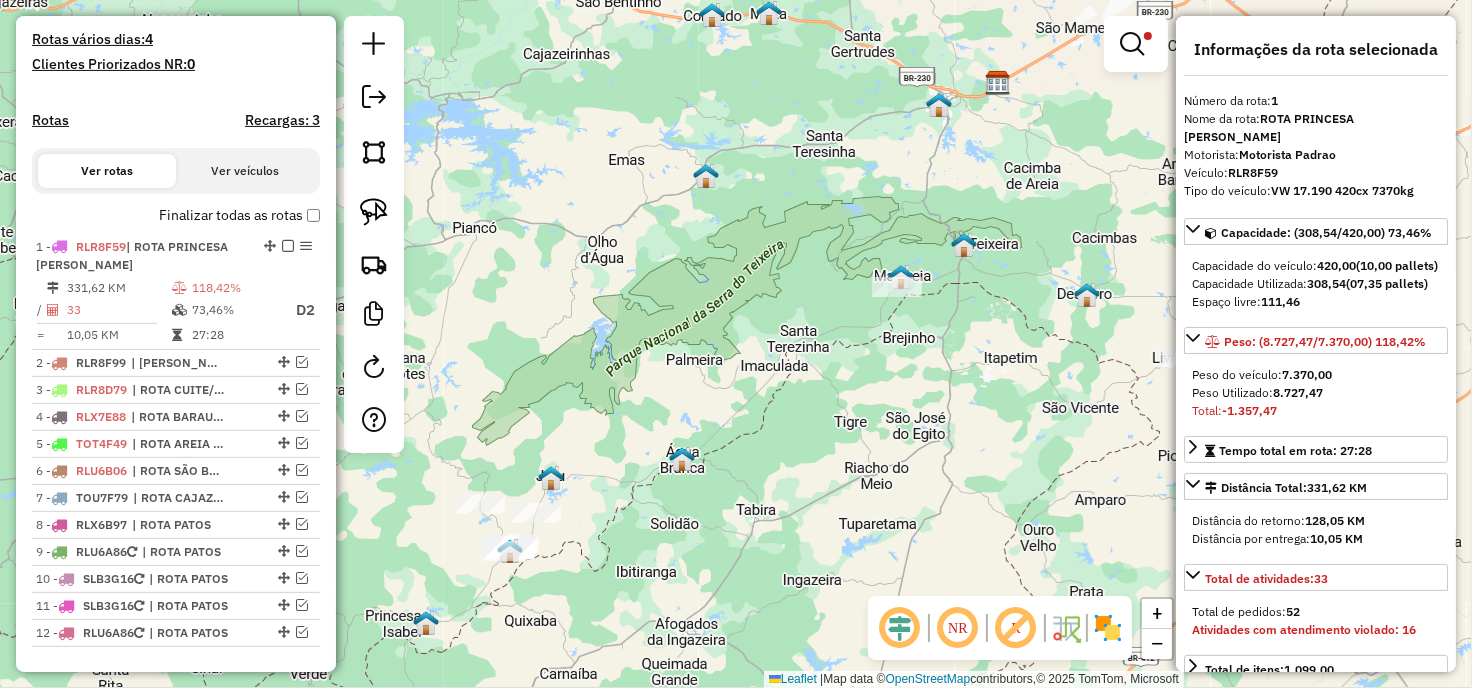 drag, startPoint x: 586, startPoint y: 537, endPoint x: 654, endPoint y: 477, distance: 90.68627 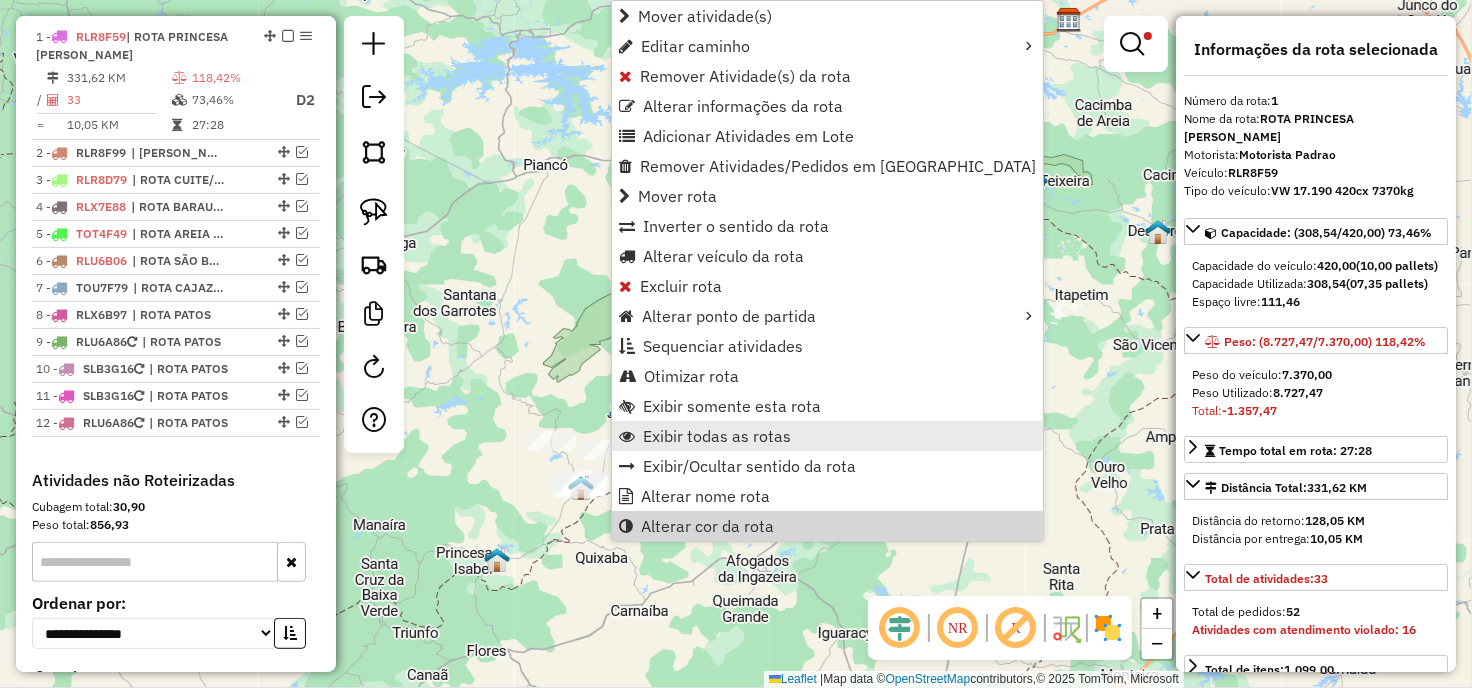 scroll, scrollTop: 748, scrollLeft: 0, axis: vertical 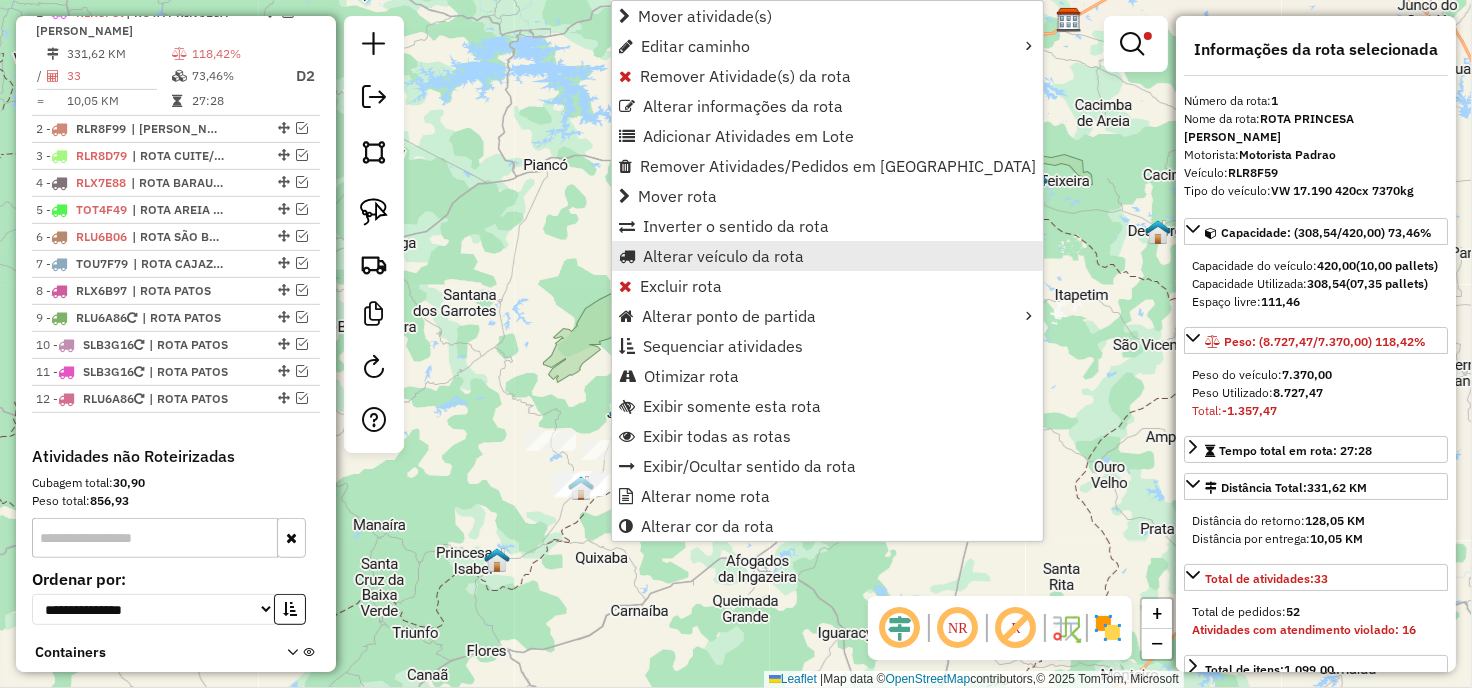 click on "Alterar veículo da rota" at bounding box center [723, 256] 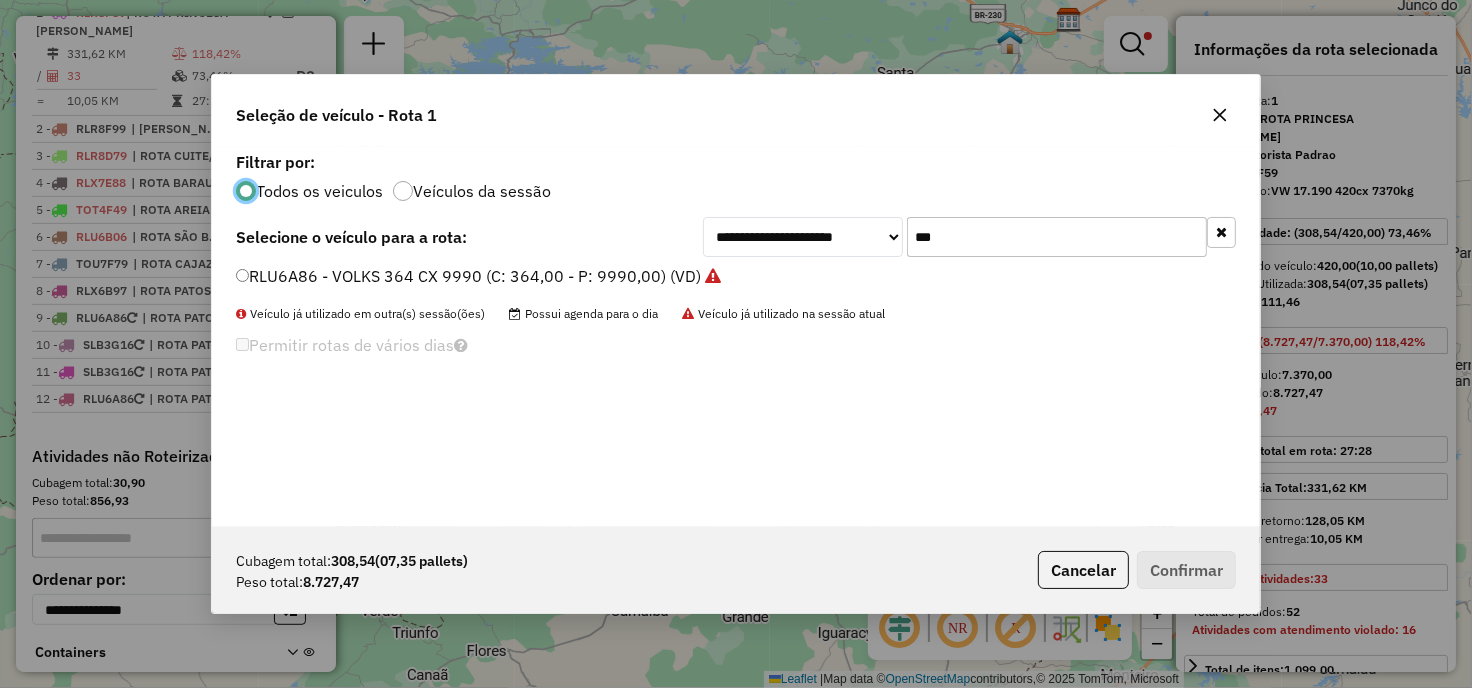 scroll, scrollTop: 11, scrollLeft: 5, axis: both 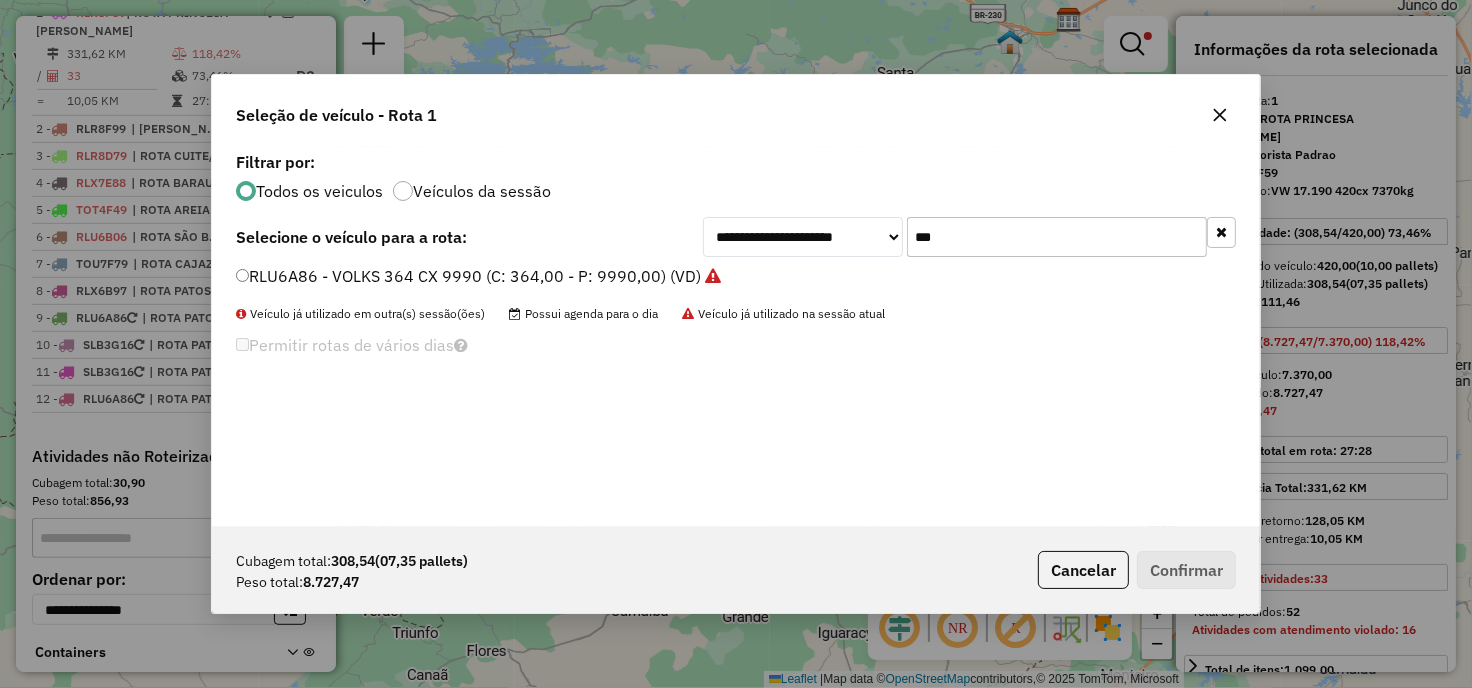 click on "***" 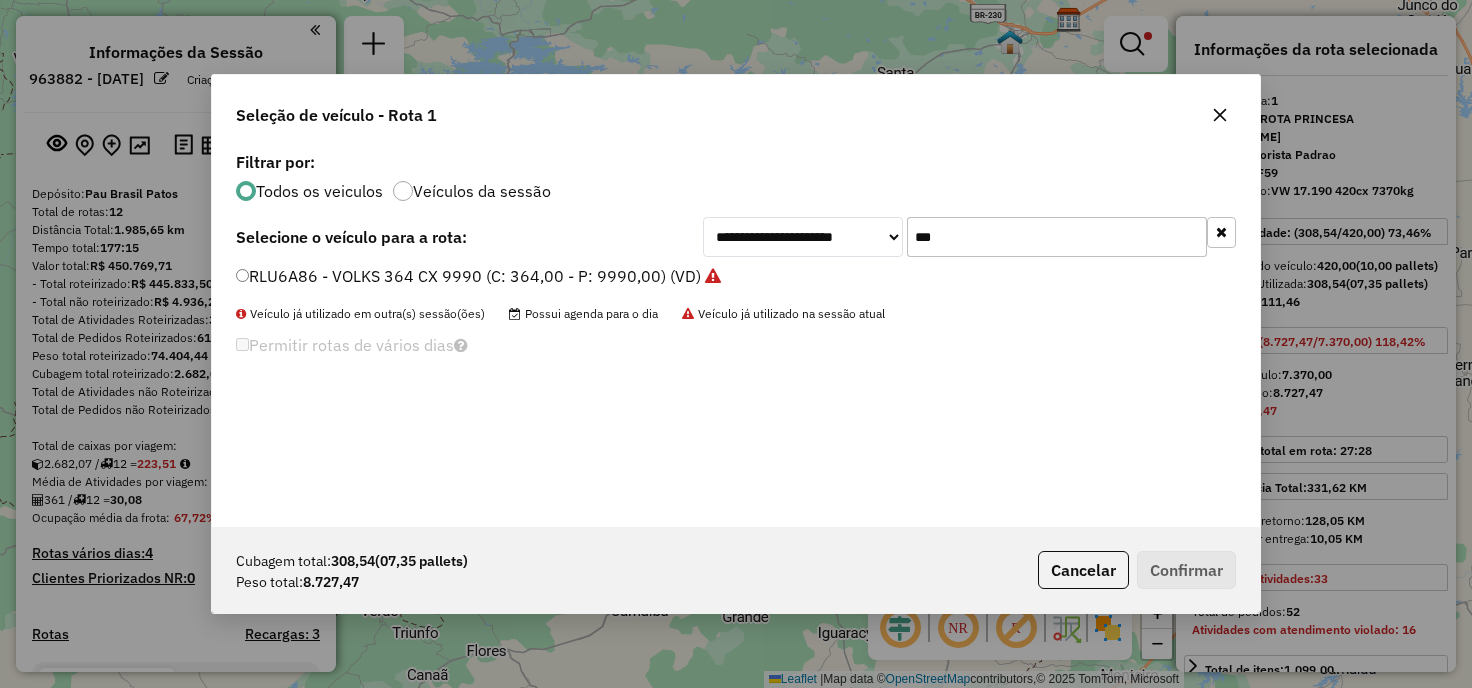 select on "**********" 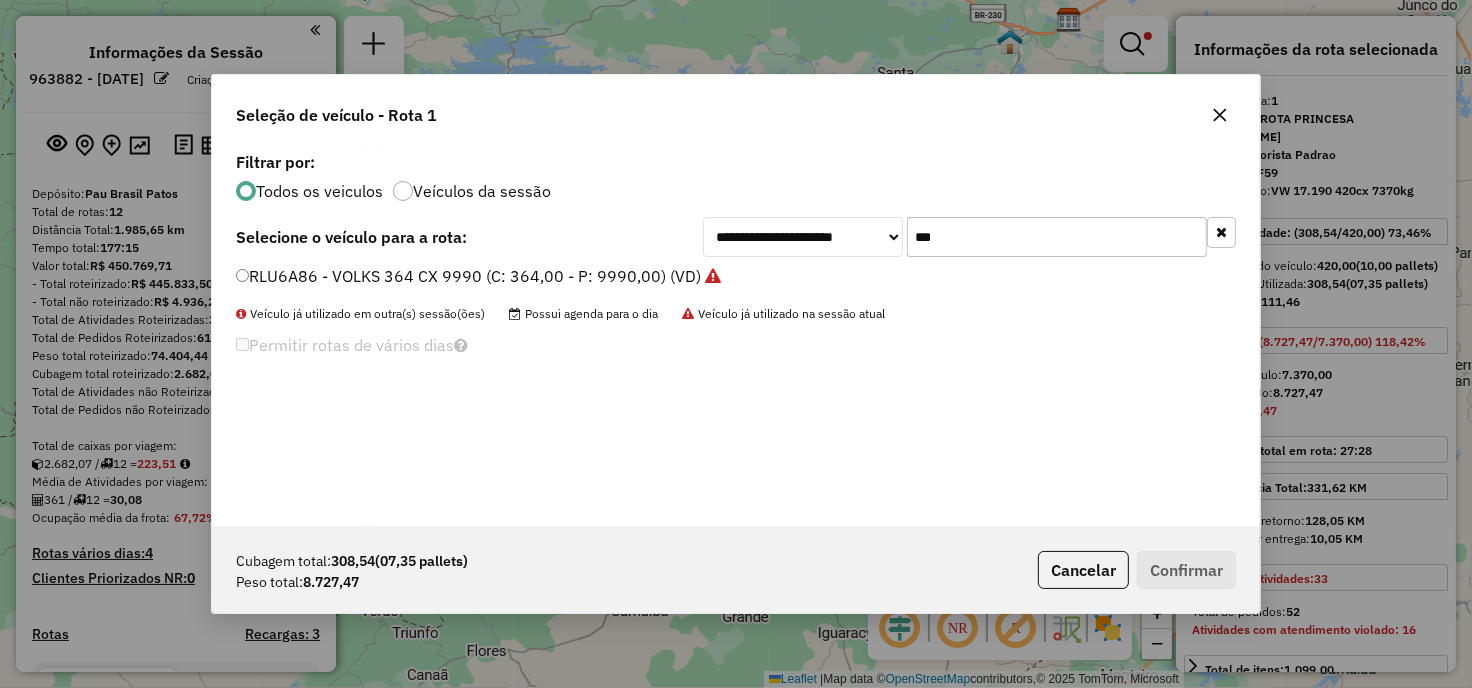 scroll, scrollTop: 748, scrollLeft: 0, axis: vertical 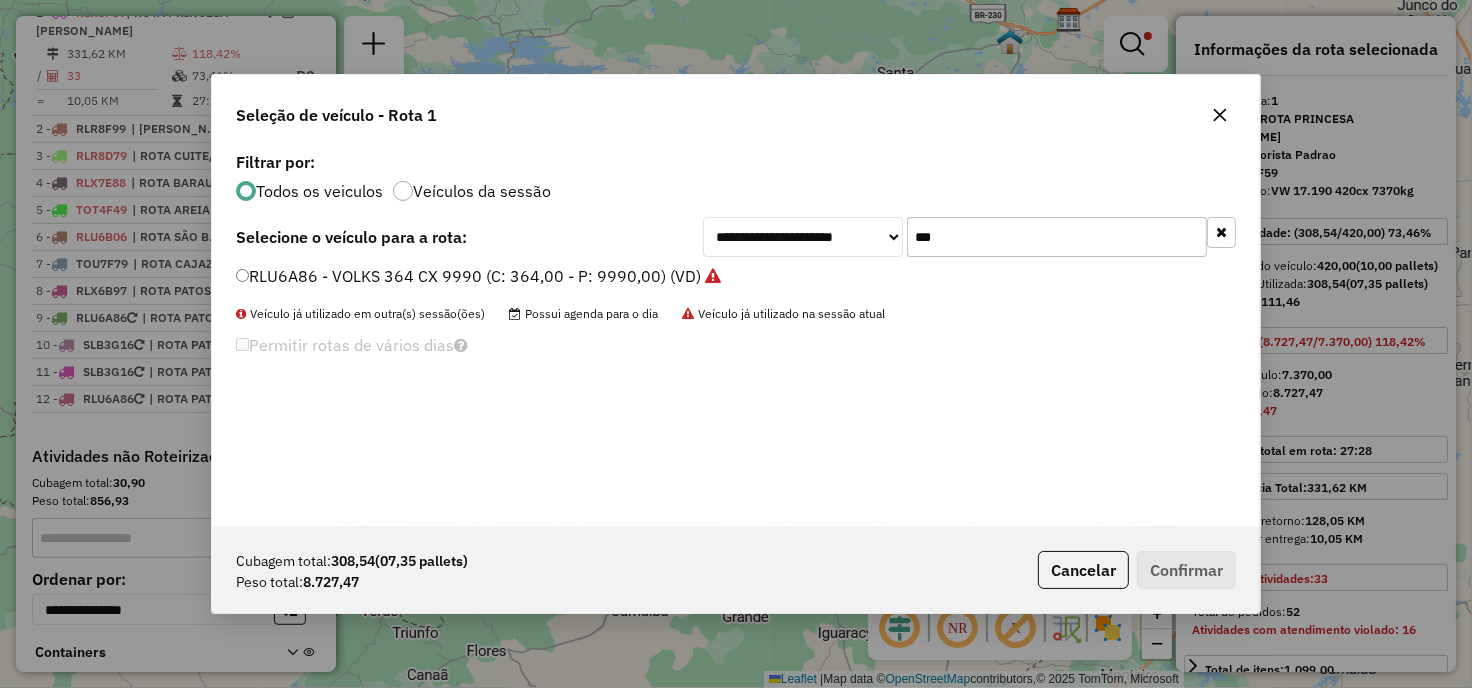 type on "*" 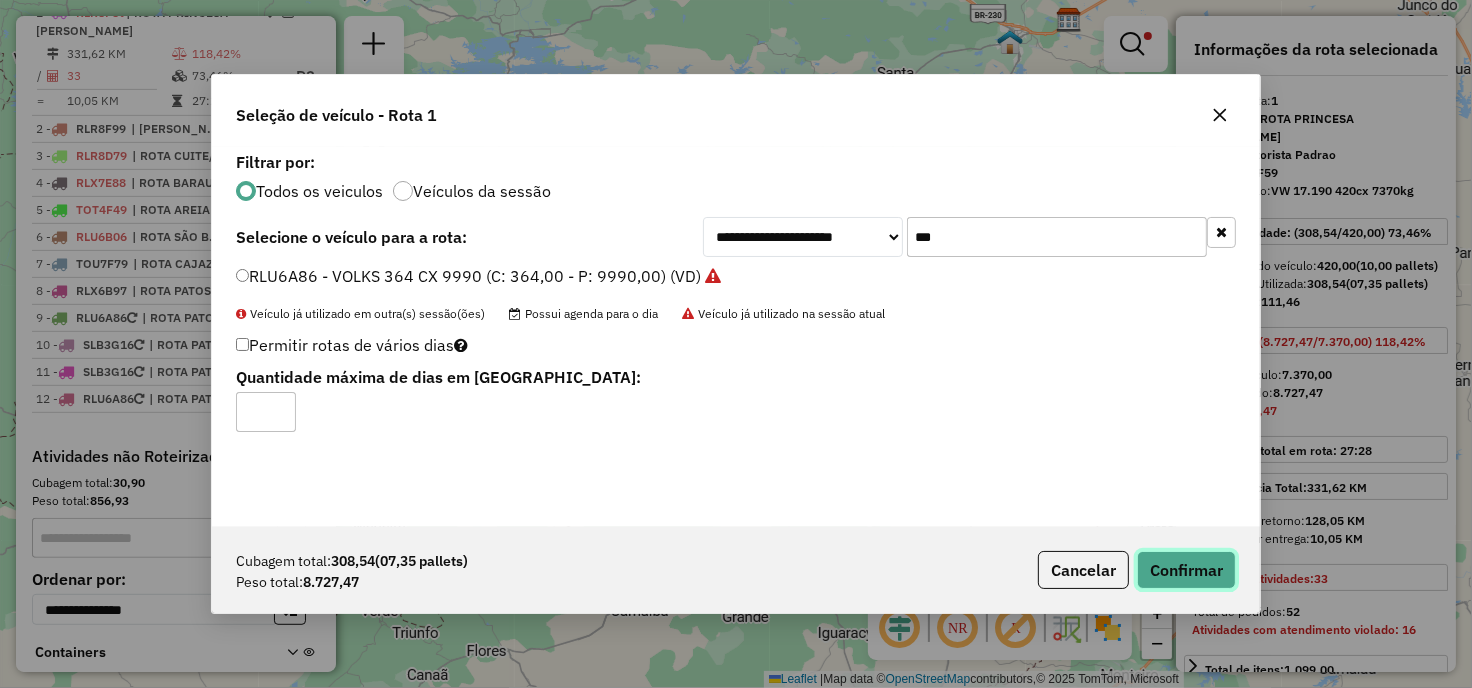 click on "Confirmar" 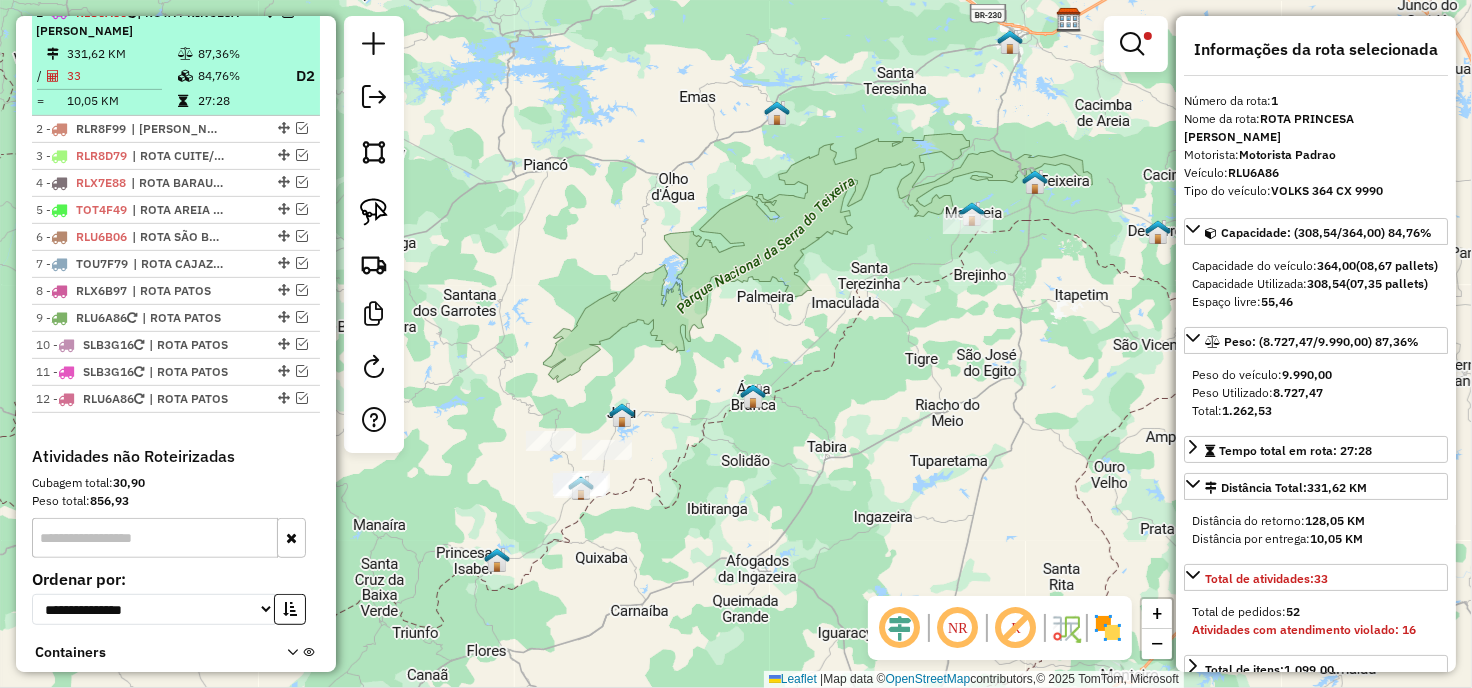 click at bounding box center [288, 12] 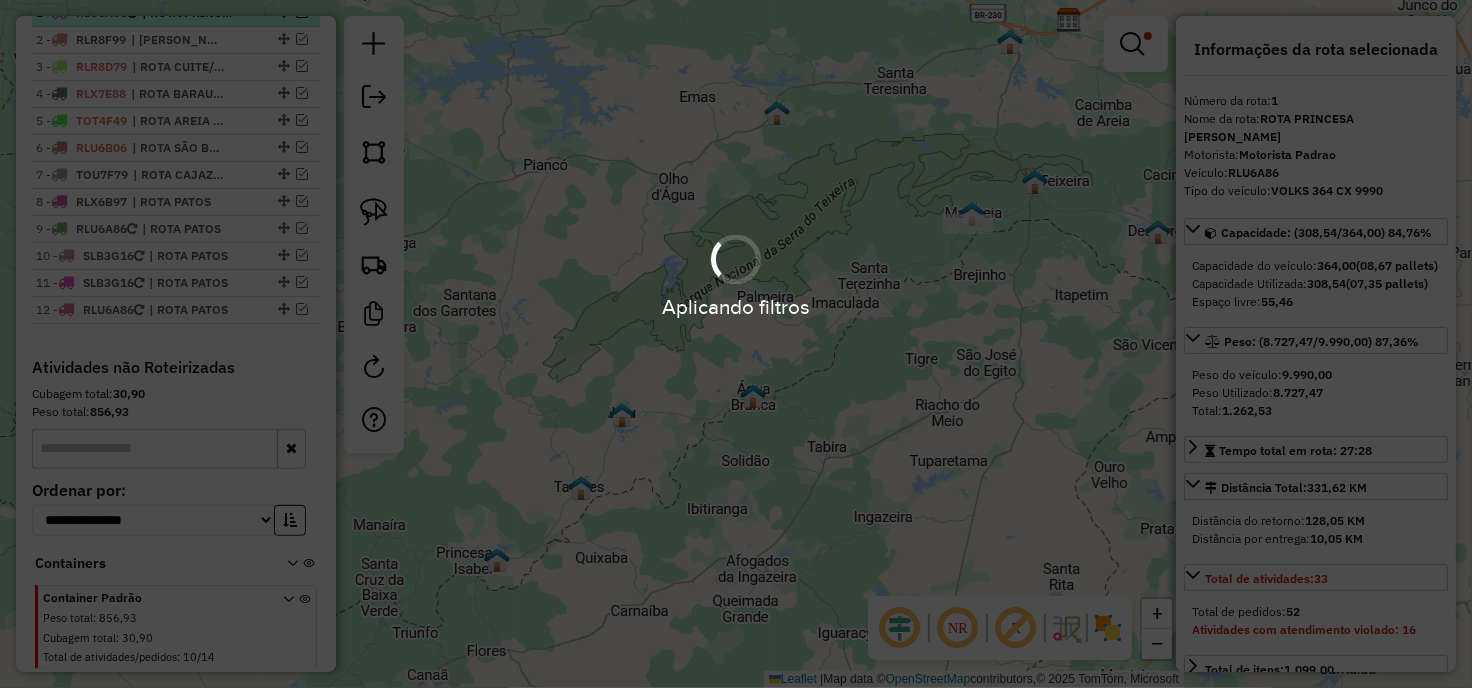 scroll, scrollTop: 660, scrollLeft: 0, axis: vertical 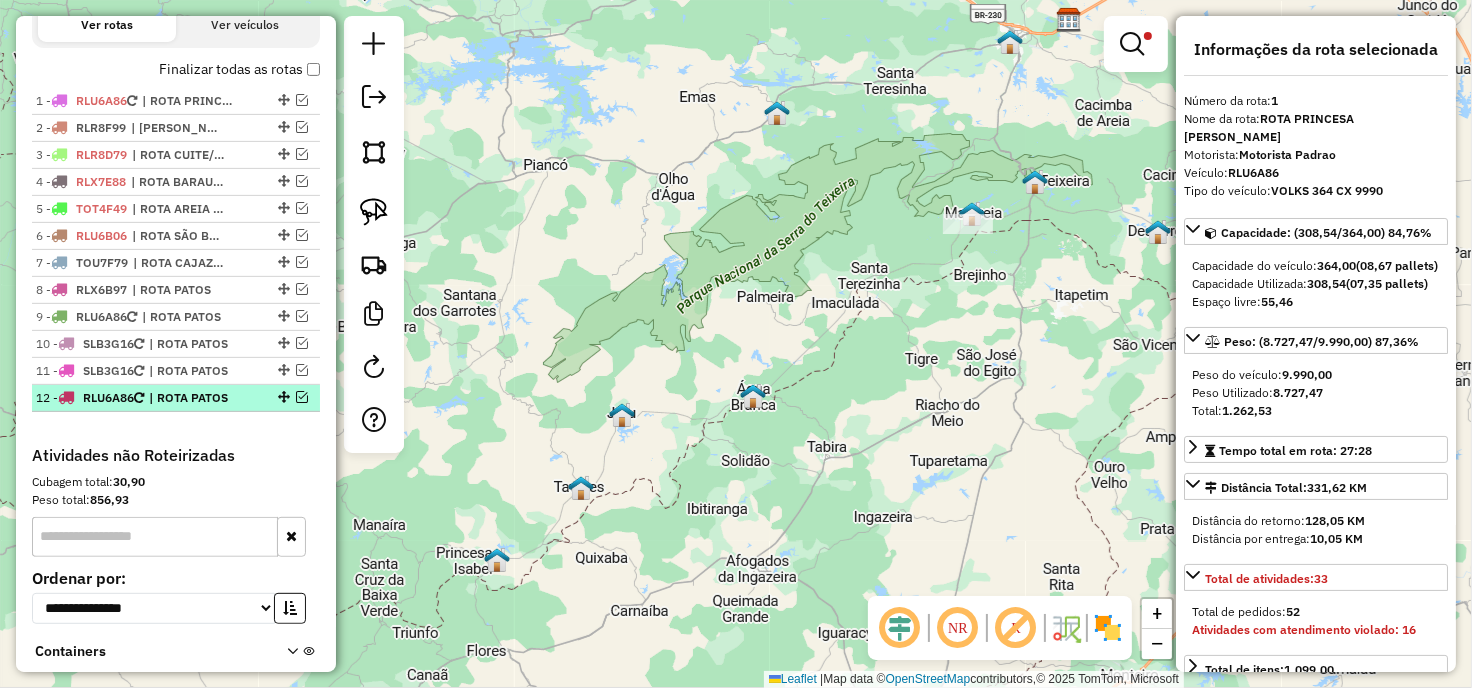 click at bounding box center [302, 397] 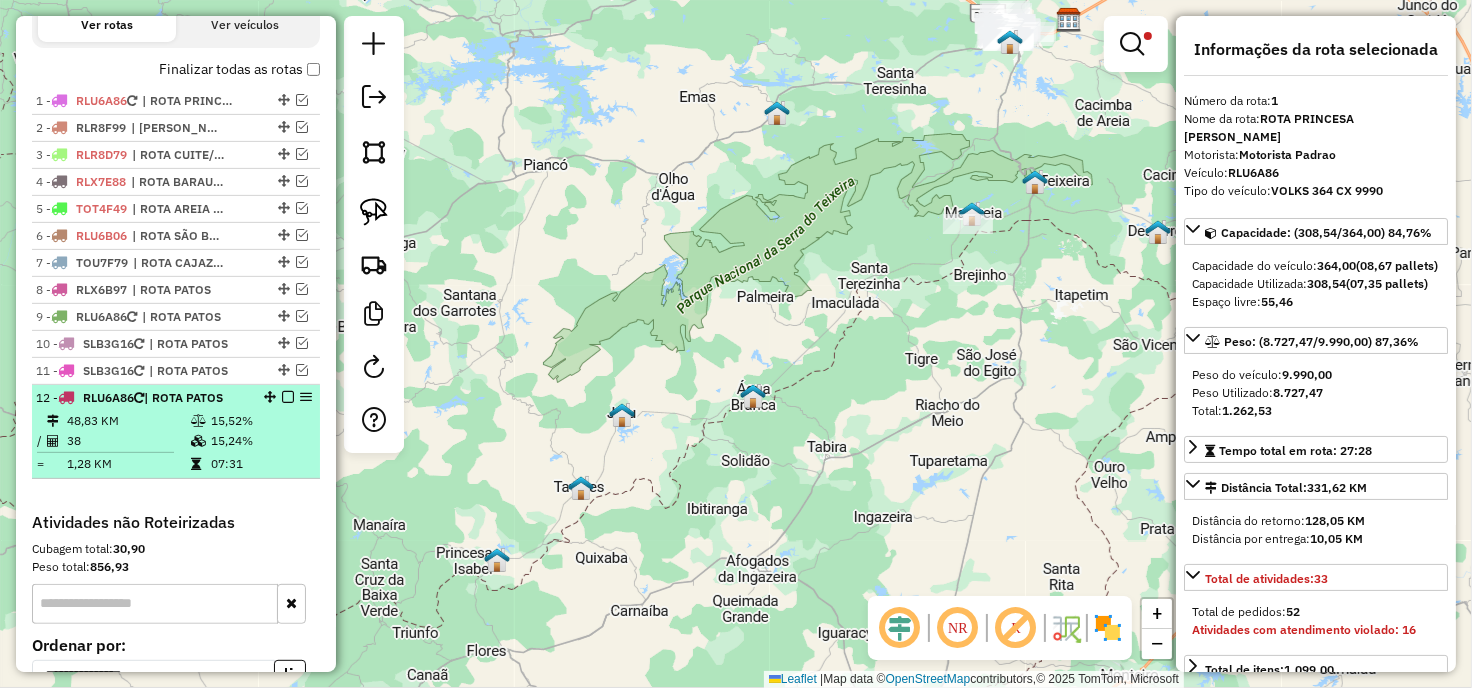 click at bounding box center [200, 441] 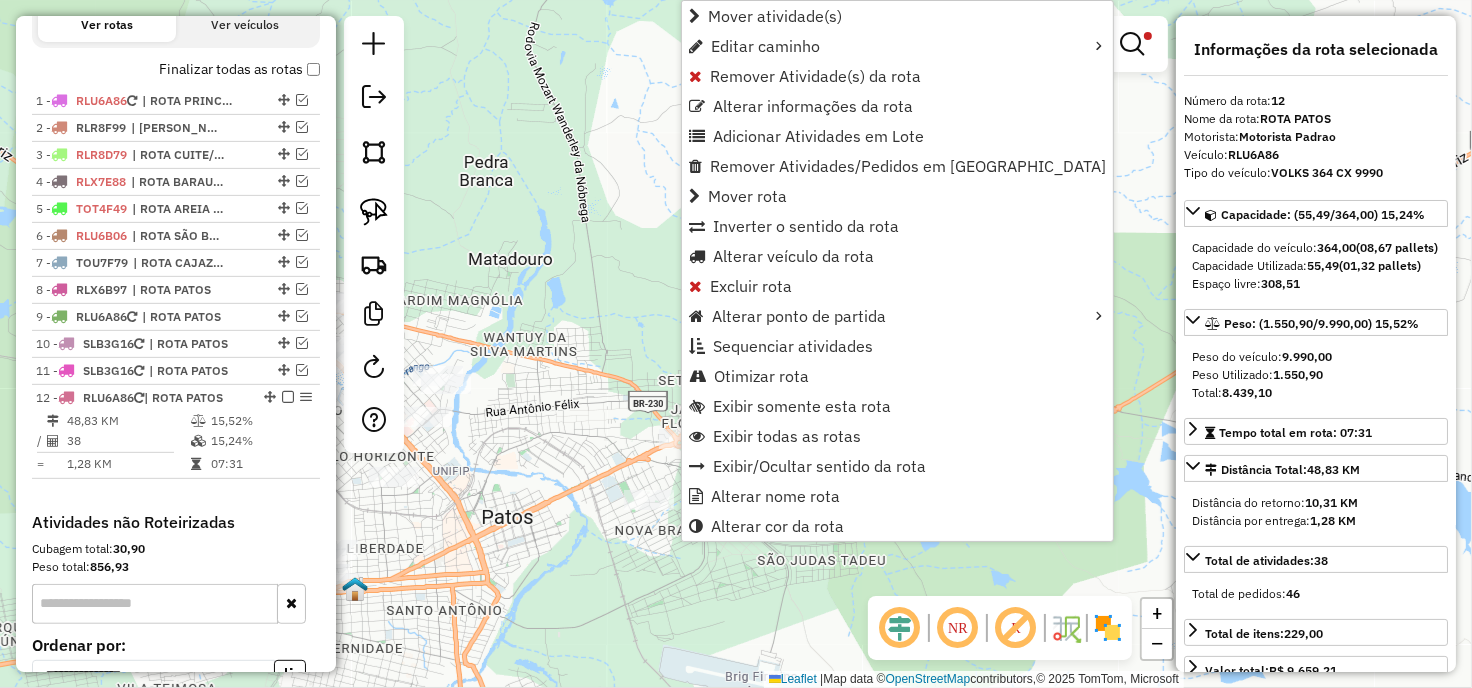 scroll, scrollTop: 877, scrollLeft: 0, axis: vertical 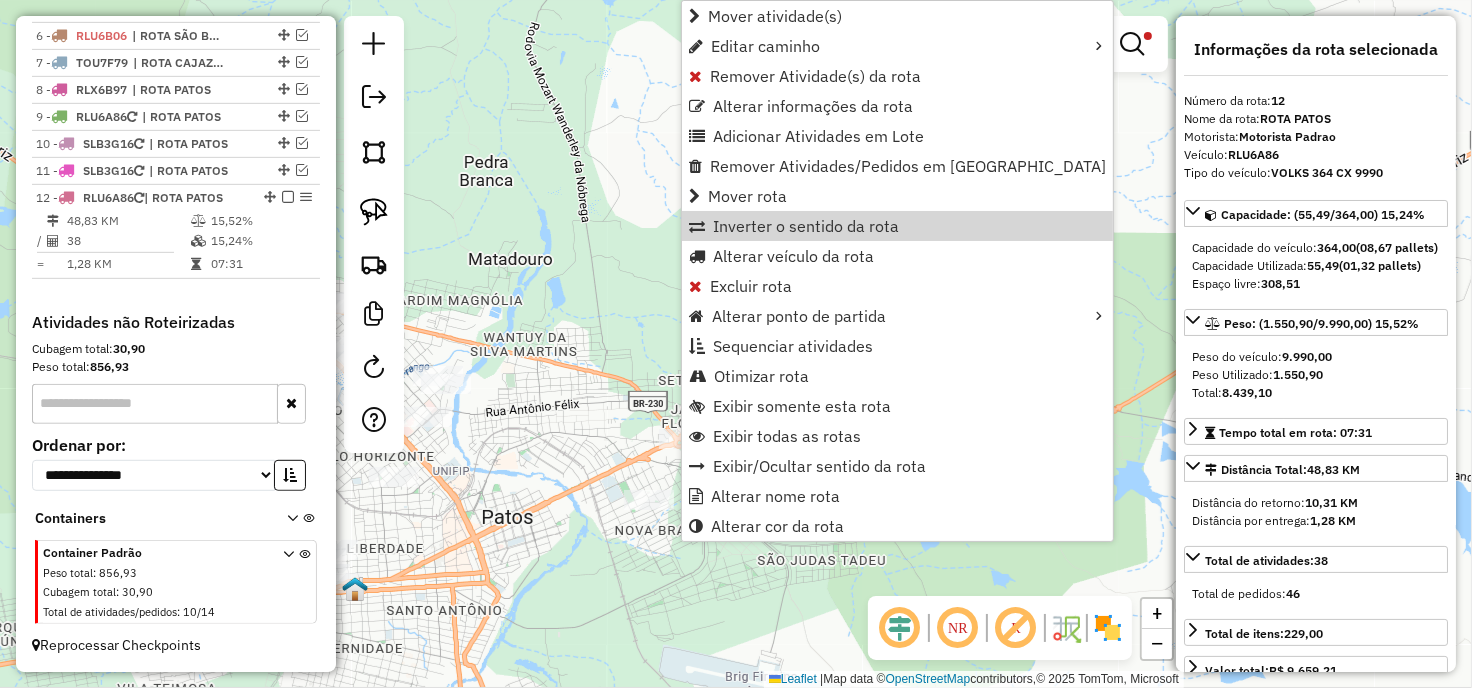 click on "Limpar filtros Janela de atendimento Grade de atendimento Capacidade Transportadoras Veículos Cliente Pedidos  Rotas Selecione os dias de semana para filtrar as janelas de atendimento  Seg   Ter   Qua   Qui   Sex   Sáb   Dom  Informe o período da janela de atendimento: De: Até:  Filtrar exatamente a janela do cliente  Considerar janela de atendimento padrão  Selecione os dias de semana para filtrar as grades de atendimento  Seg   Ter   Qua   Qui   Sex   Sáb   Dom   Considerar clientes sem dia de atendimento cadastrado  Clientes fora do dia de atendimento selecionado Filtrar as atividades entre os valores definidos abaixo:  Peso mínimo:  ****  Peso máximo:  ******  Cubagem mínima:   Cubagem máxima:   De:   Até:  Filtrar as atividades entre o tempo de atendimento definido abaixo:  De:   Até:   Considerar capacidade total dos clientes não roteirizados Transportadora: Selecione um ou mais itens Tipo de veículo: Selecione um ou mais itens Veículo: Selecione um ou mais itens Motorista: Nome: Rótulo:" 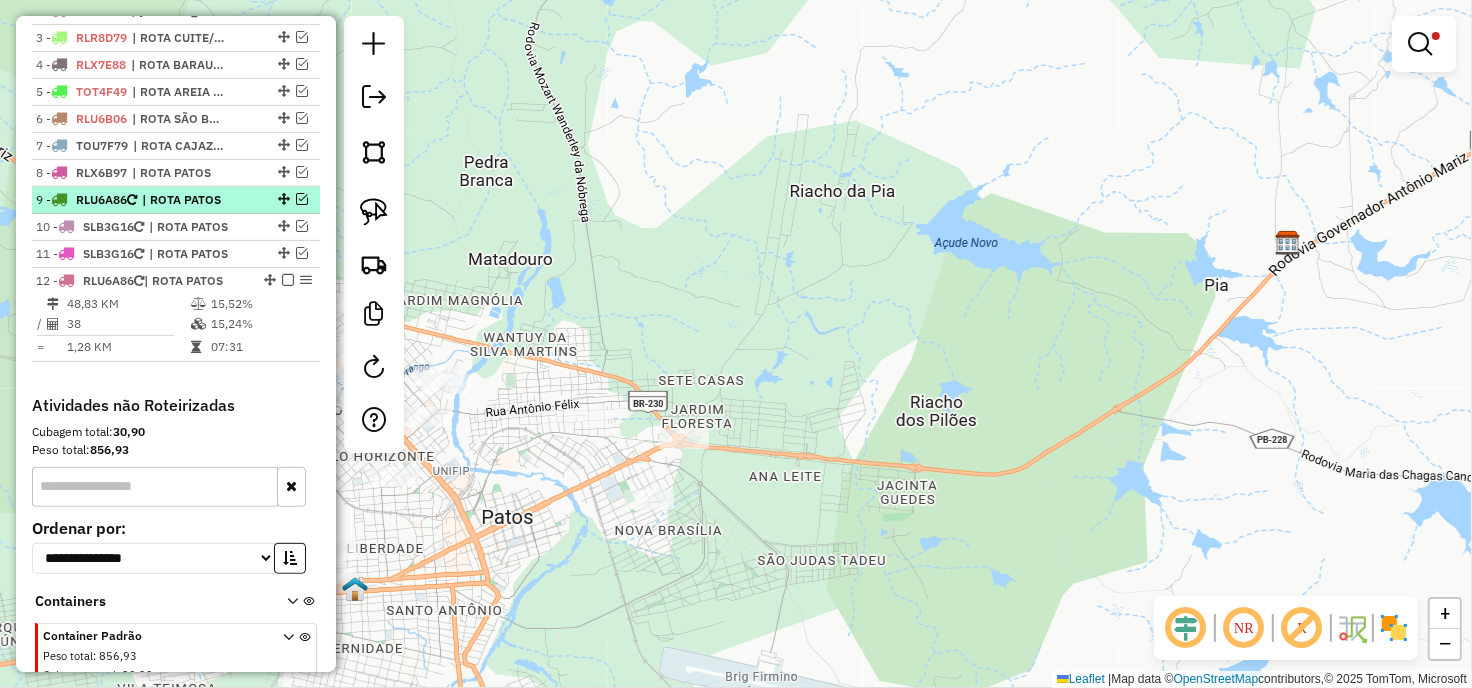 scroll, scrollTop: 730, scrollLeft: 0, axis: vertical 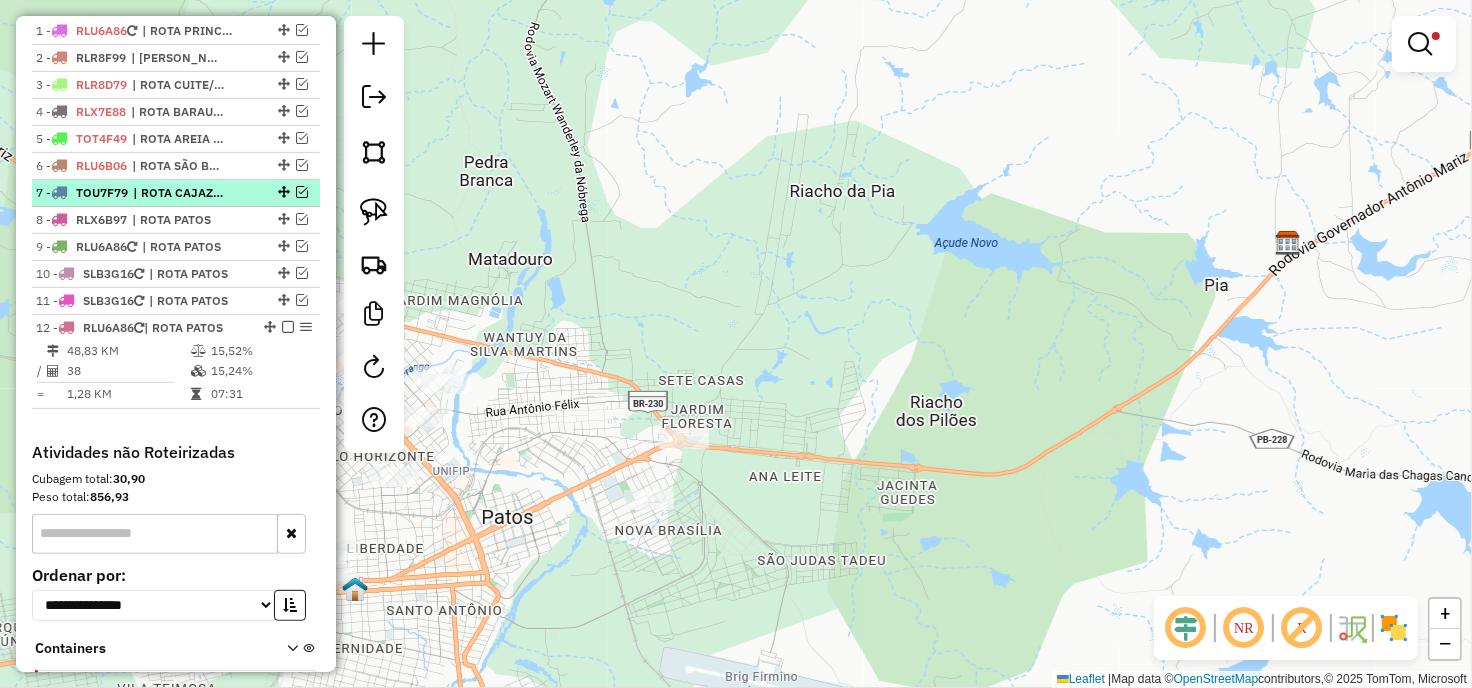 click on "| ROTA CAJAZEIRINHAS, [GEOGRAPHIC_DATA], ROTA [GEOGRAPHIC_DATA]" at bounding box center (179, 193) 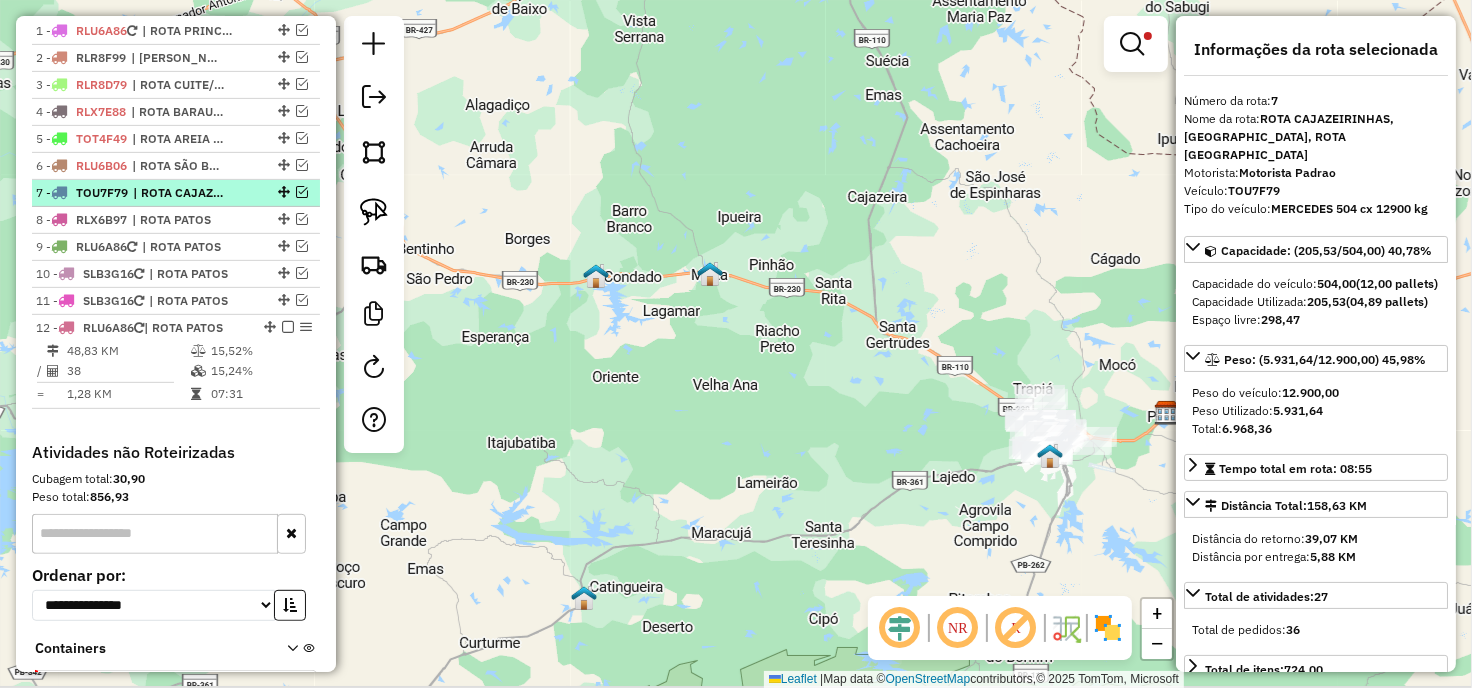 click at bounding box center (282, 192) 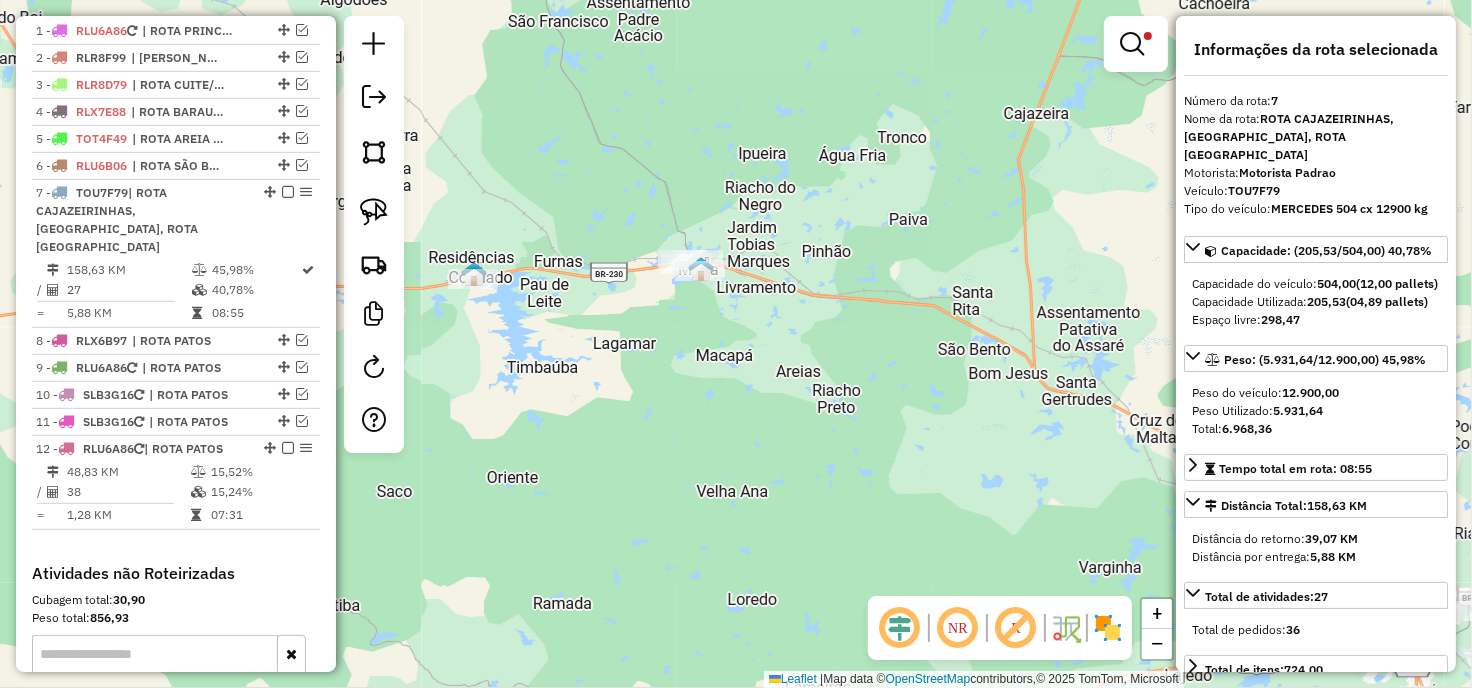 drag, startPoint x: 631, startPoint y: 325, endPoint x: 600, endPoint y: 384, distance: 66.64833 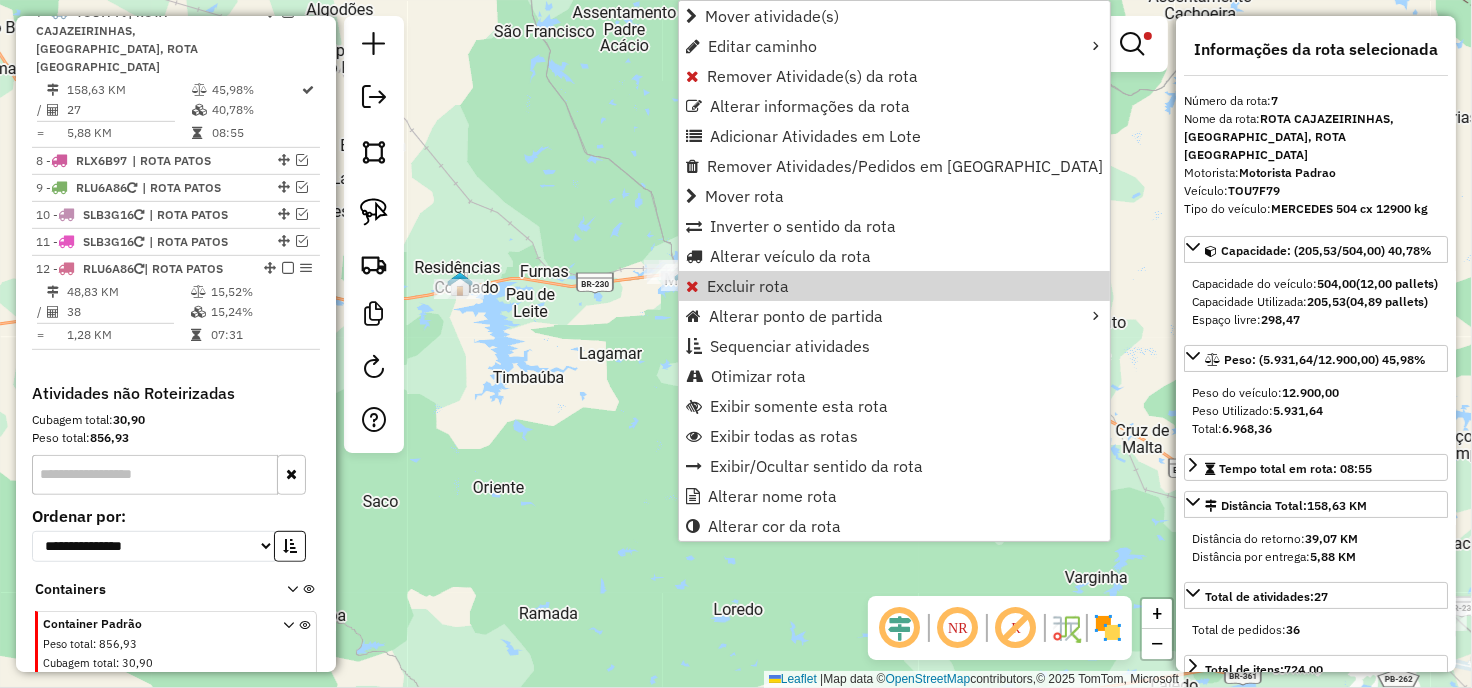 scroll, scrollTop: 910, scrollLeft: 0, axis: vertical 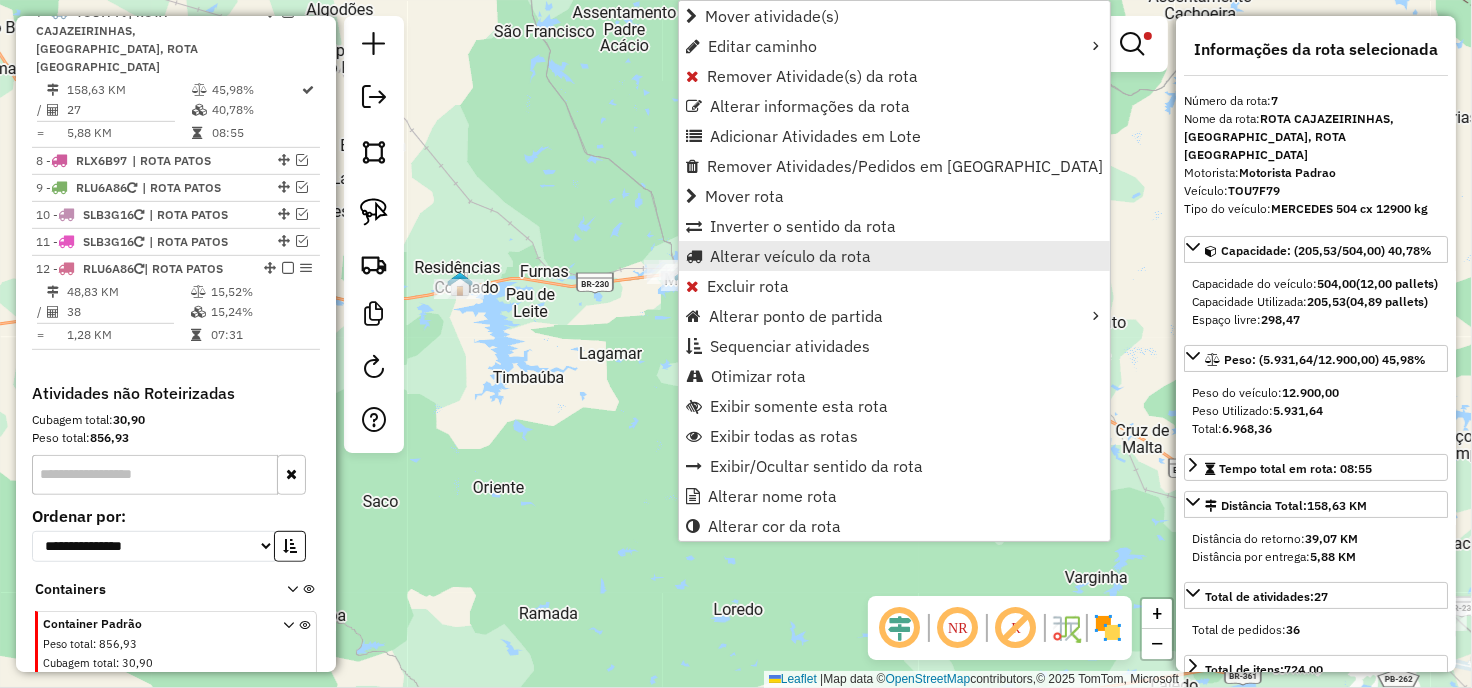 click on "Alterar veículo da rota" at bounding box center (790, 256) 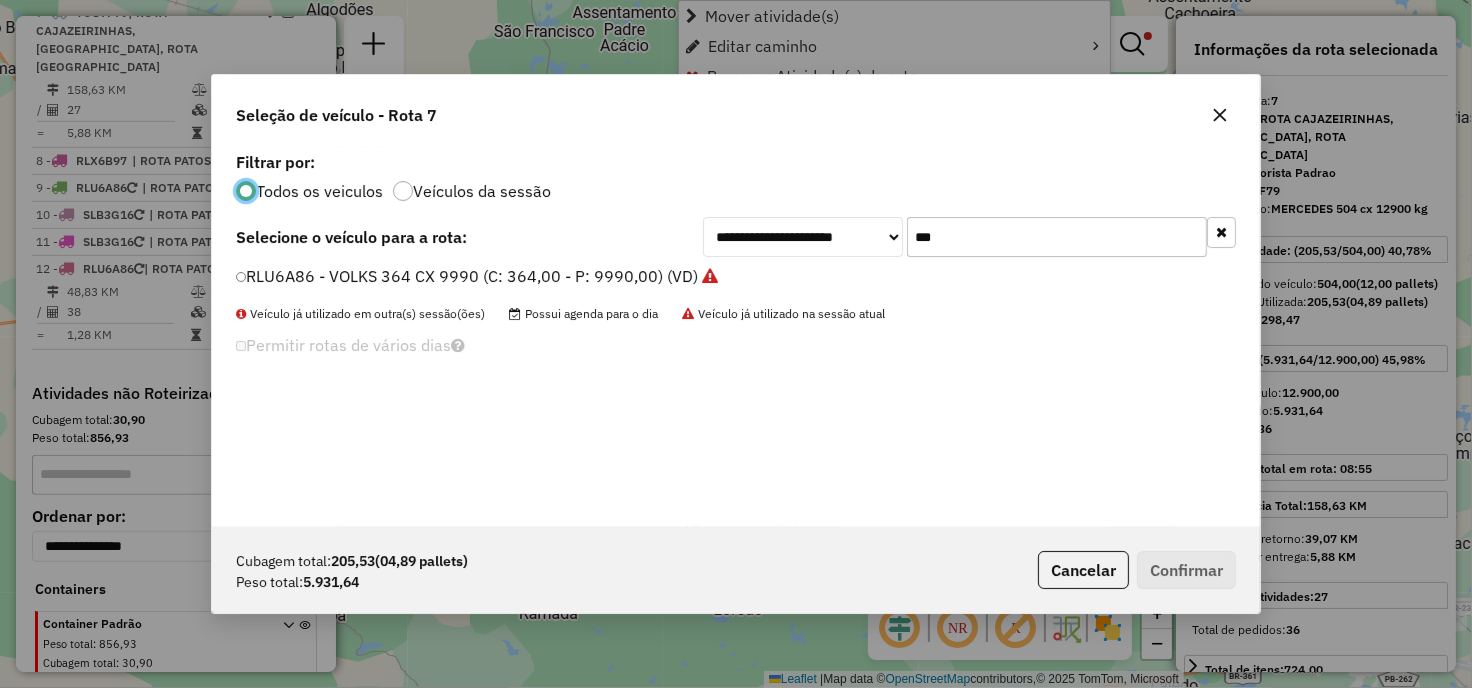 scroll, scrollTop: 11, scrollLeft: 5, axis: both 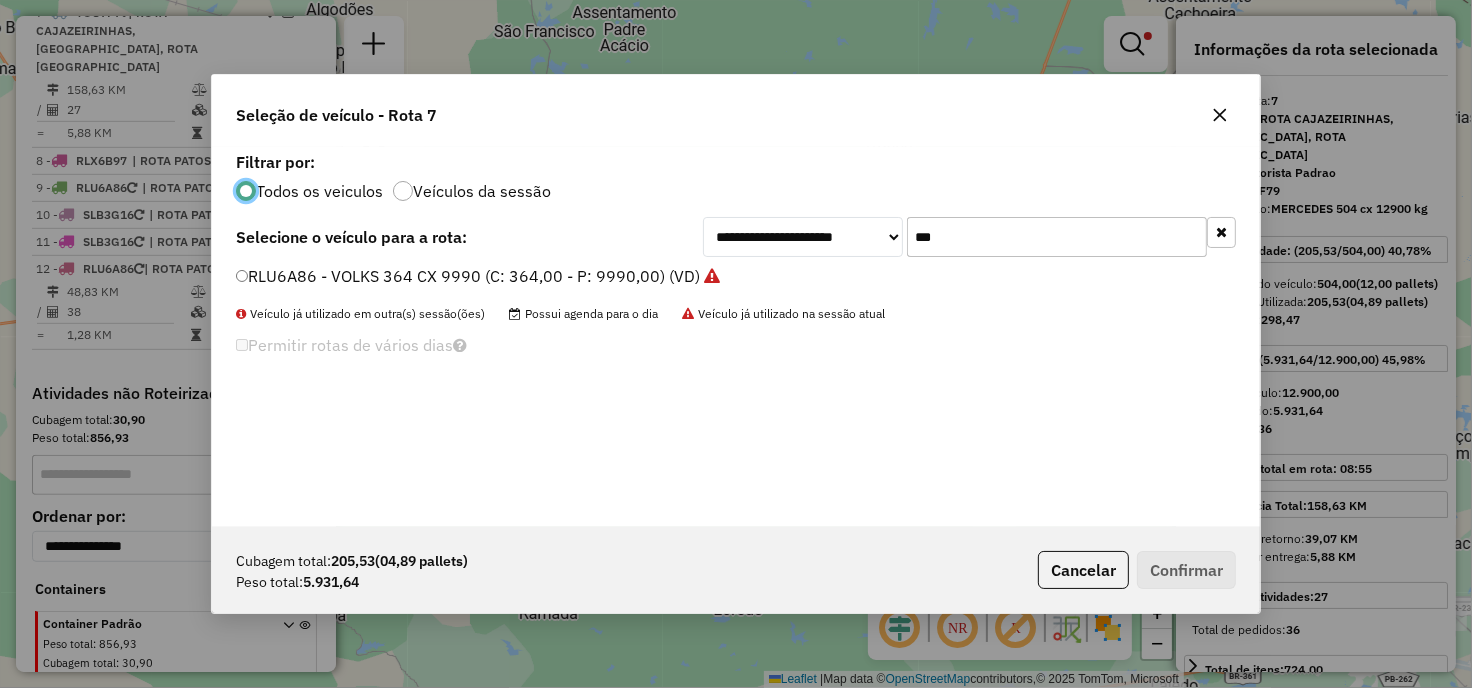 click on "***" 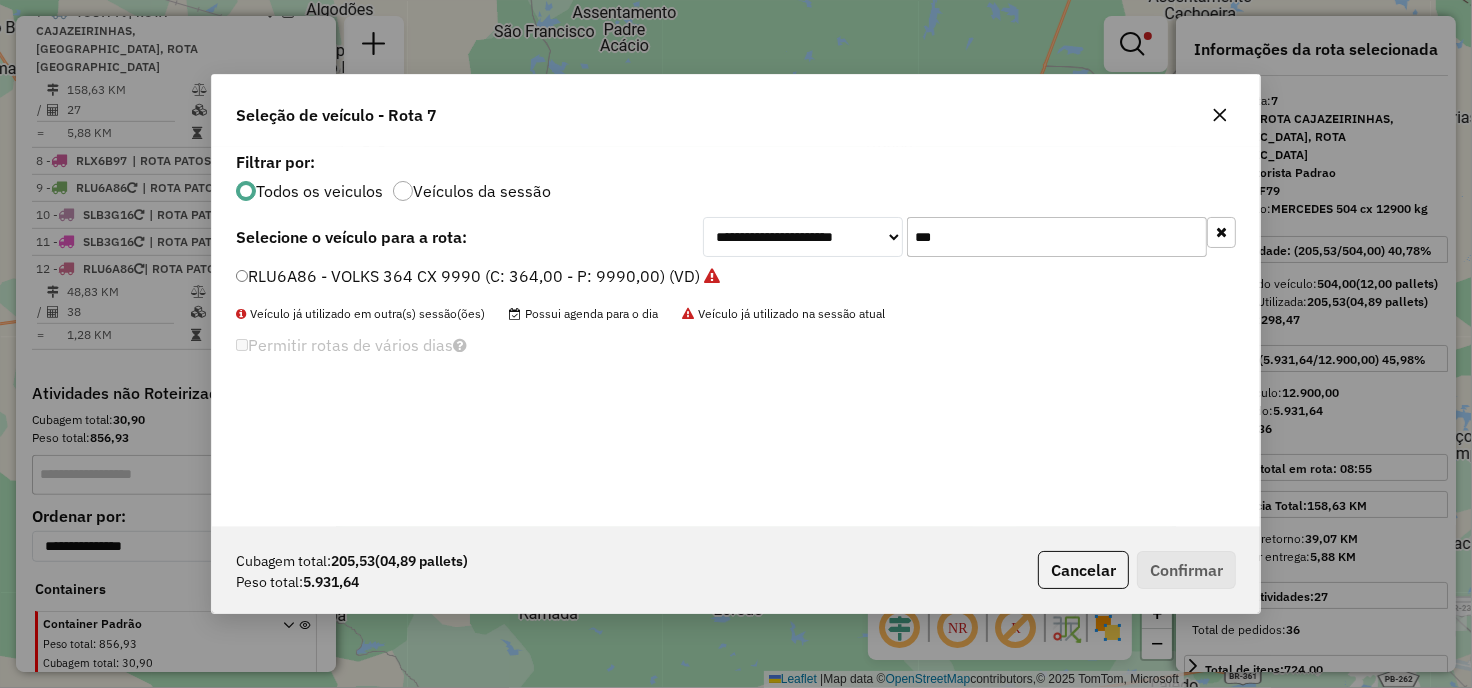 click on "***" 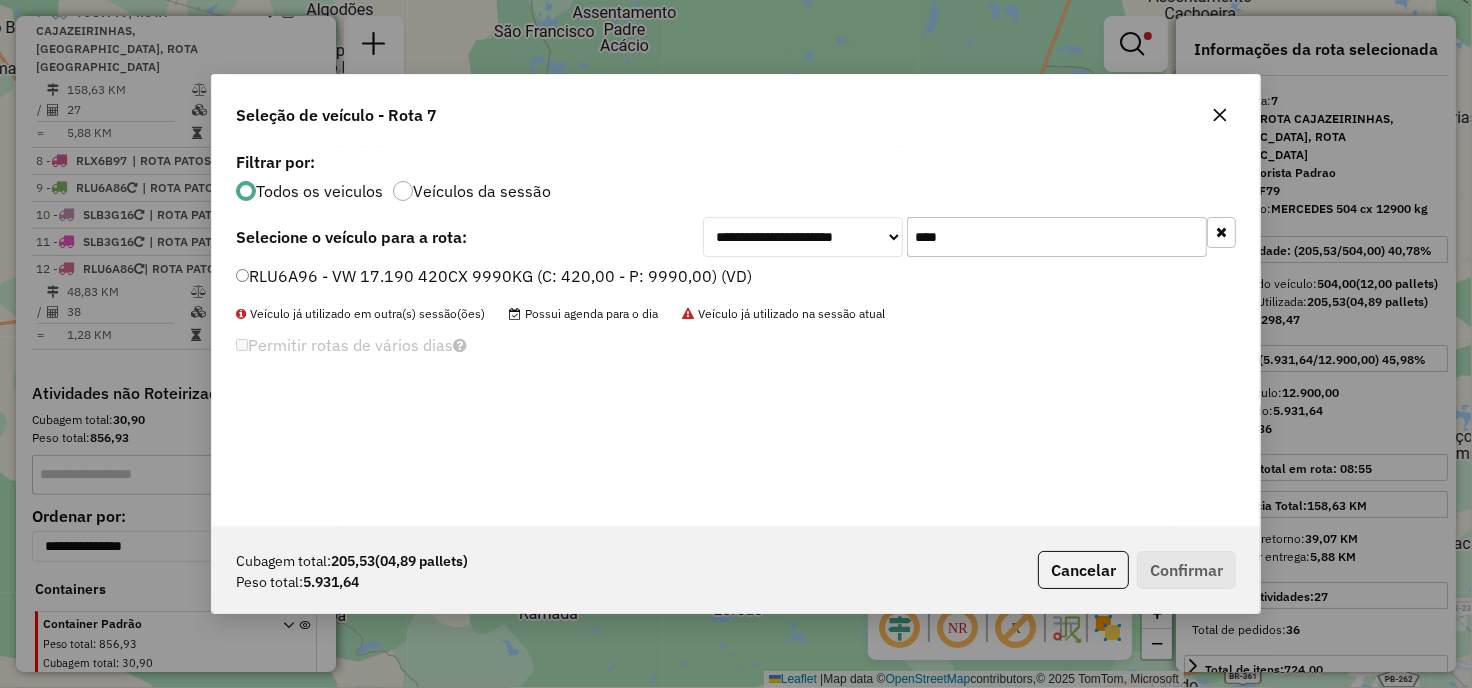 type on "****" 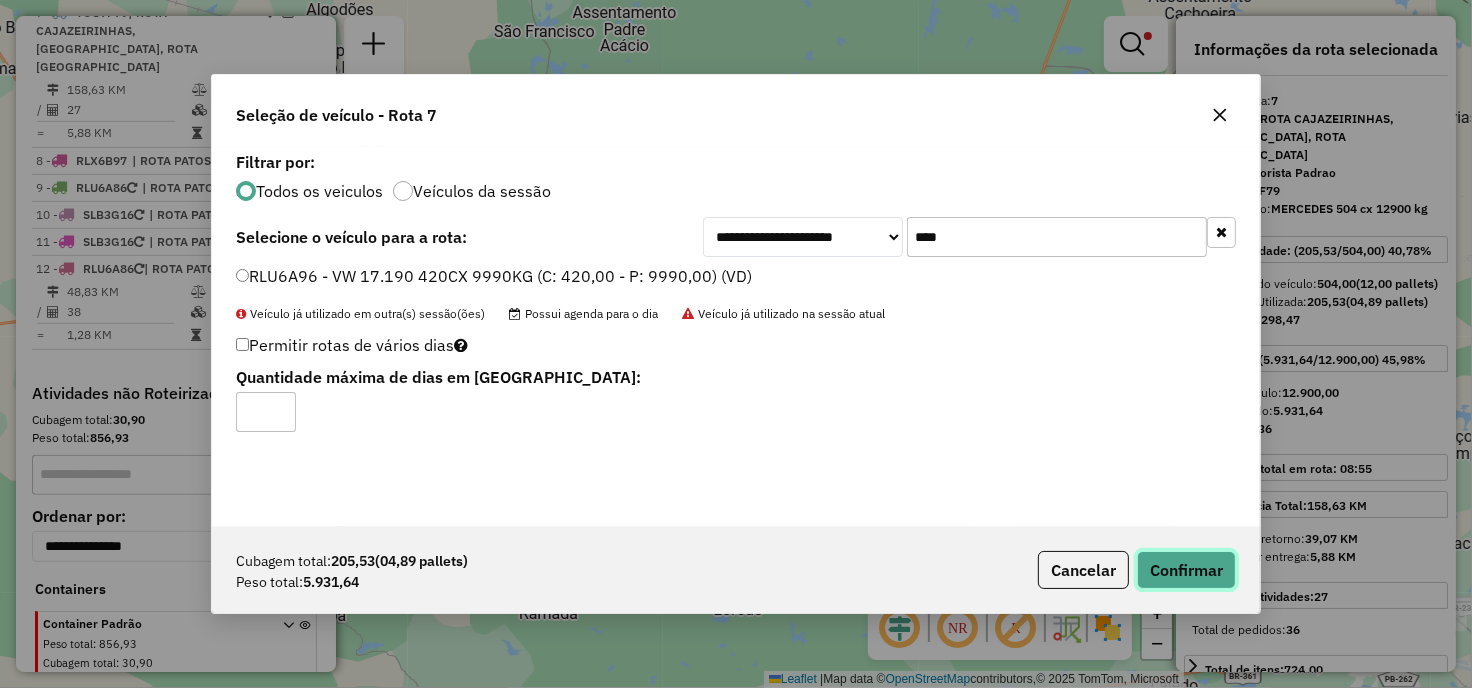 click on "Confirmar" 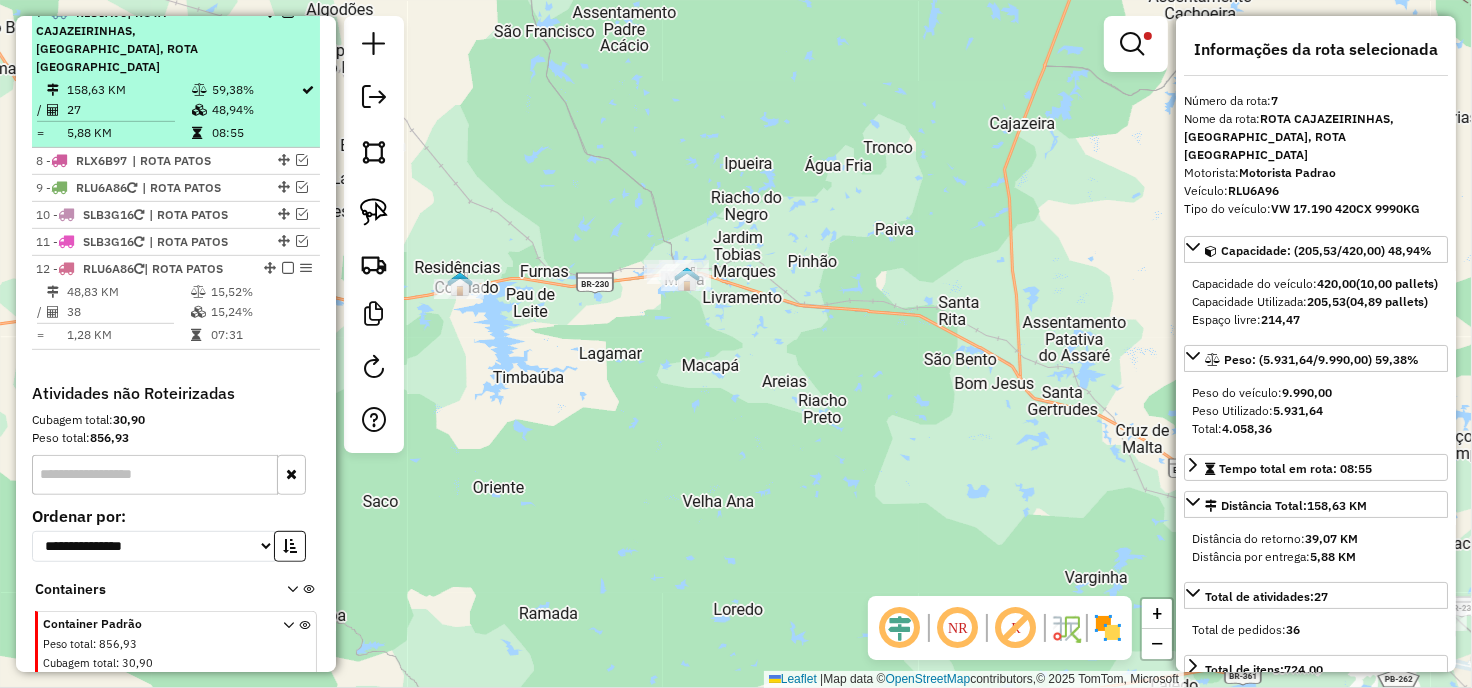 click at bounding box center [288, 12] 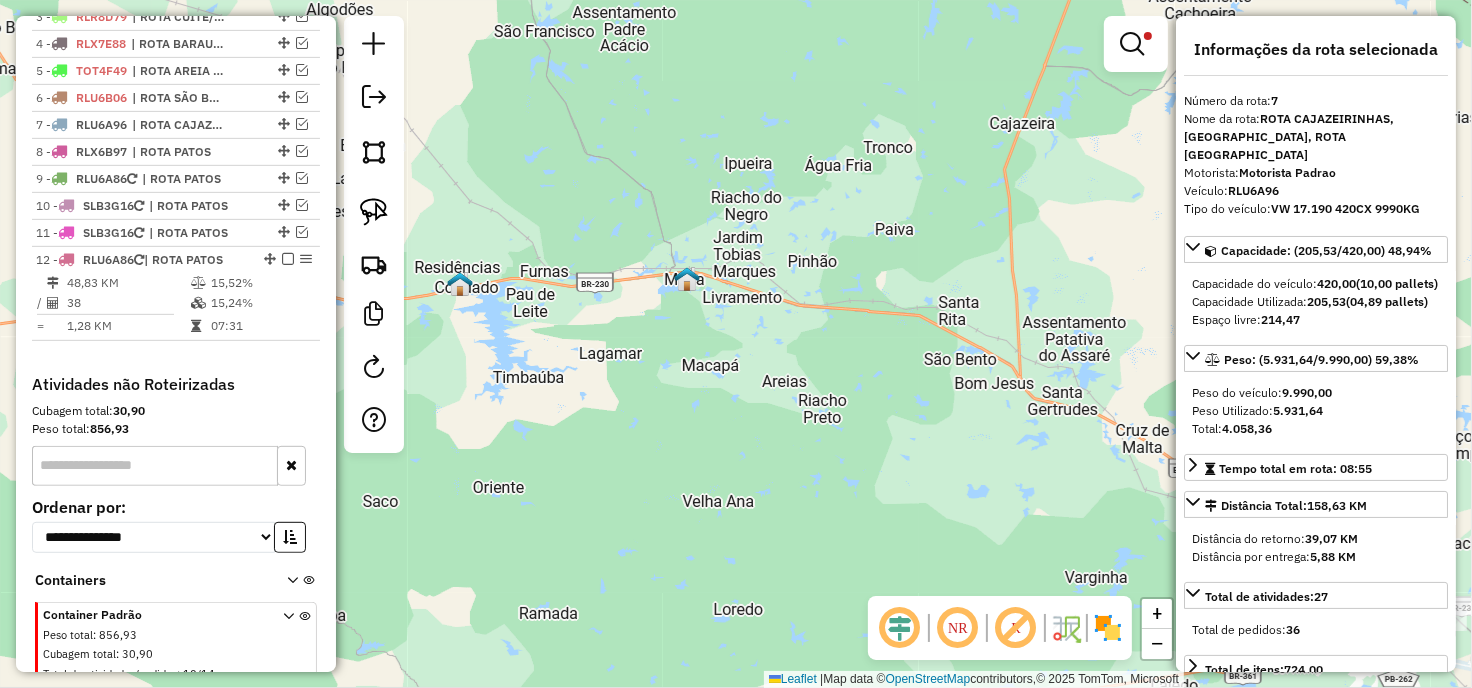 scroll, scrollTop: 876, scrollLeft: 0, axis: vertical 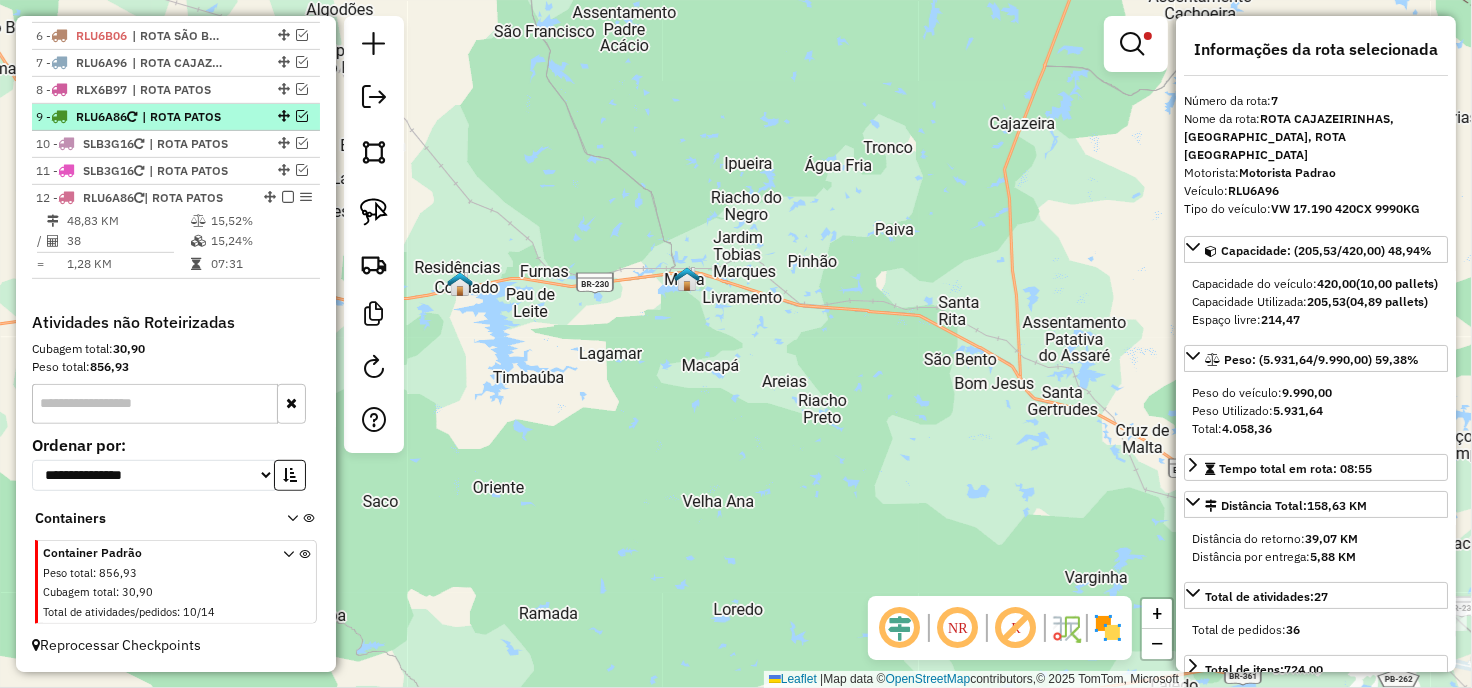 click at bounding box center [302, 116] 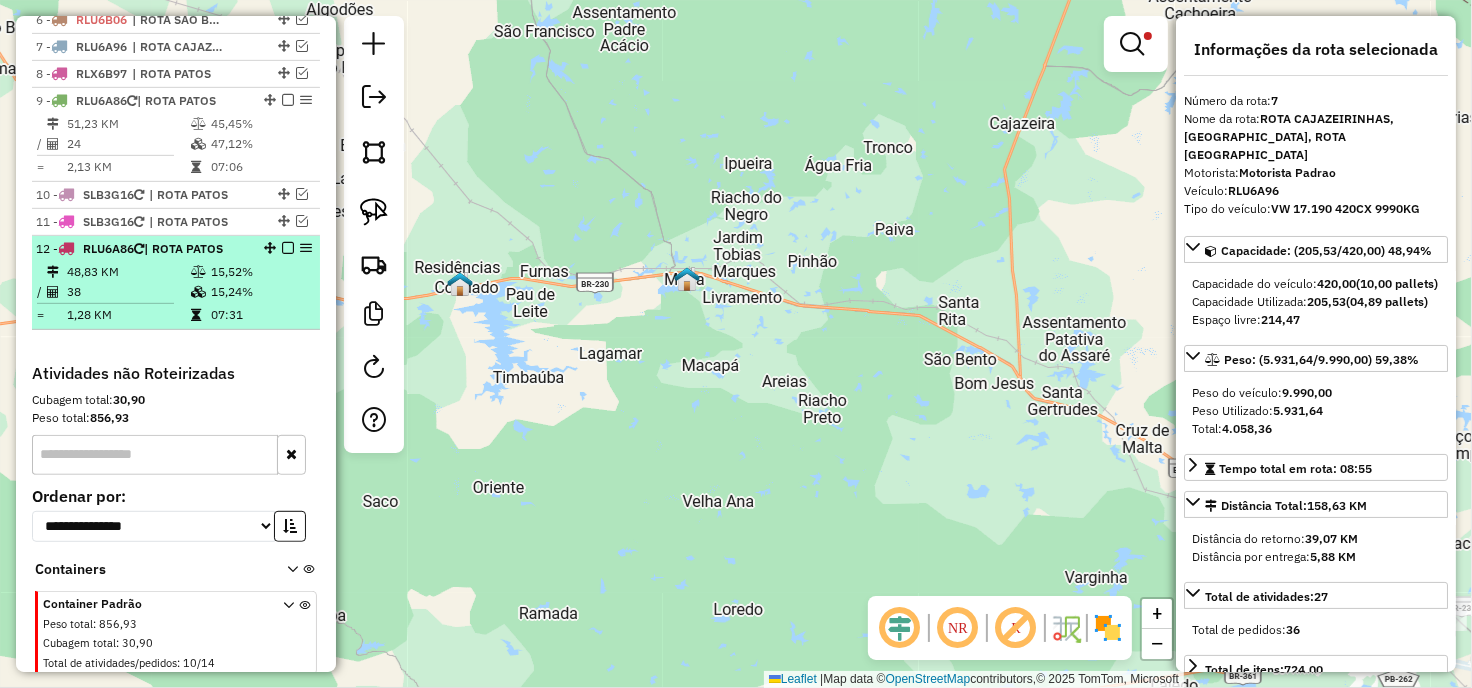 click on "07:31" at bounding box center [260, 315] 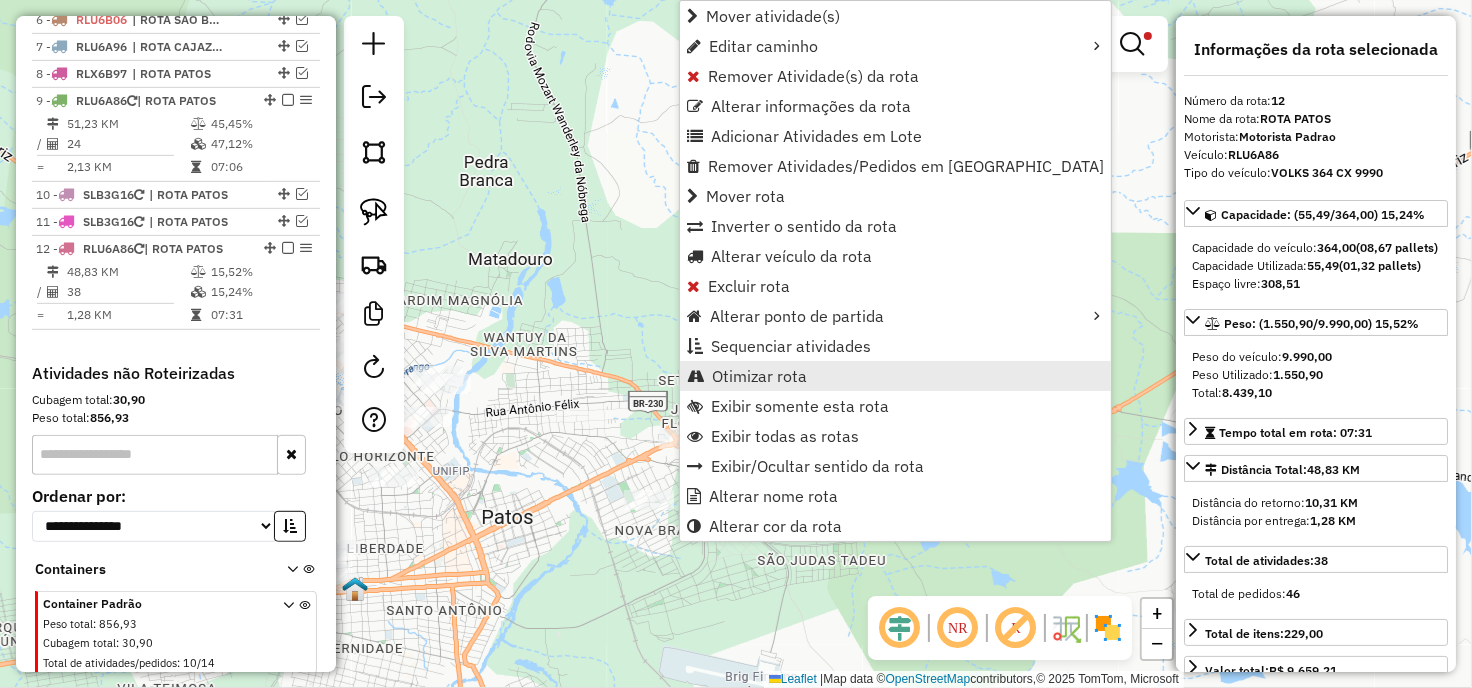 scroll, scrollTop: 944, scrollLeft: 0, axis: vertical 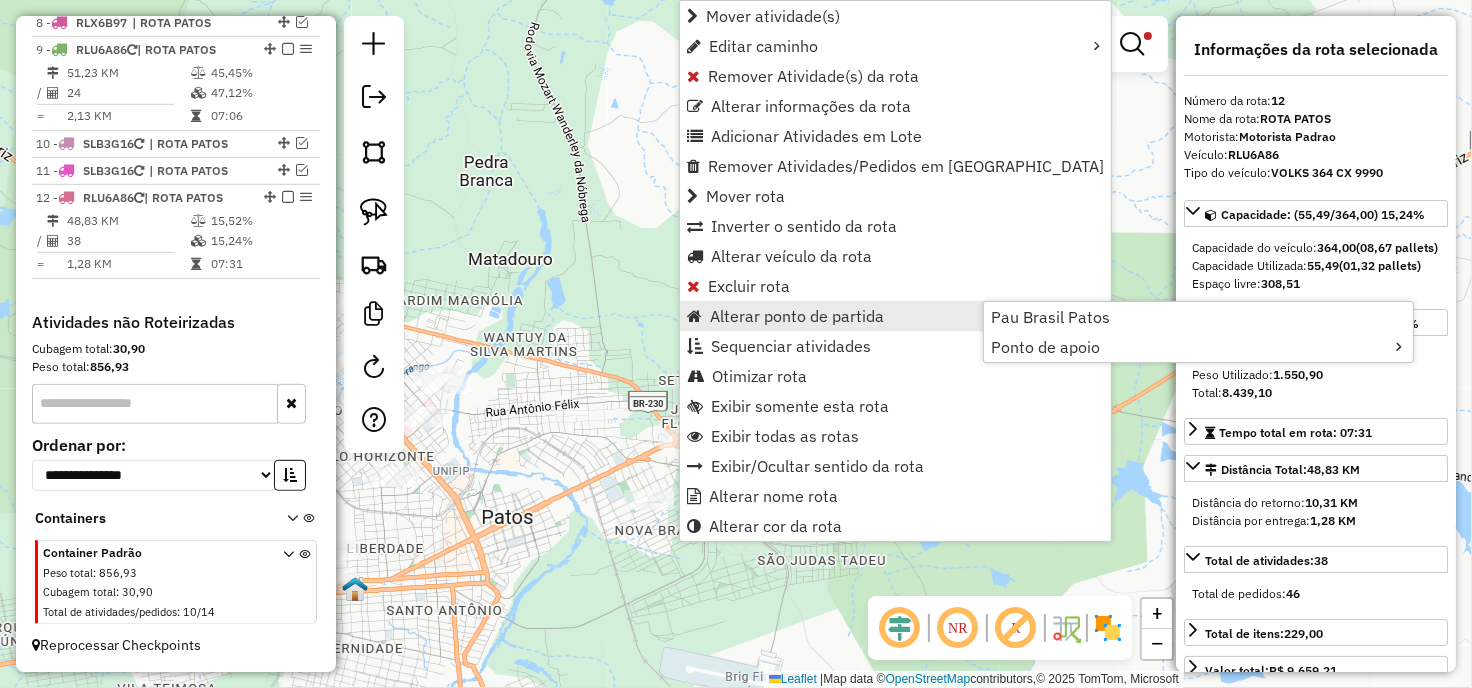 click on "Alterar ponto de partida" at bounding box center (797, 316) 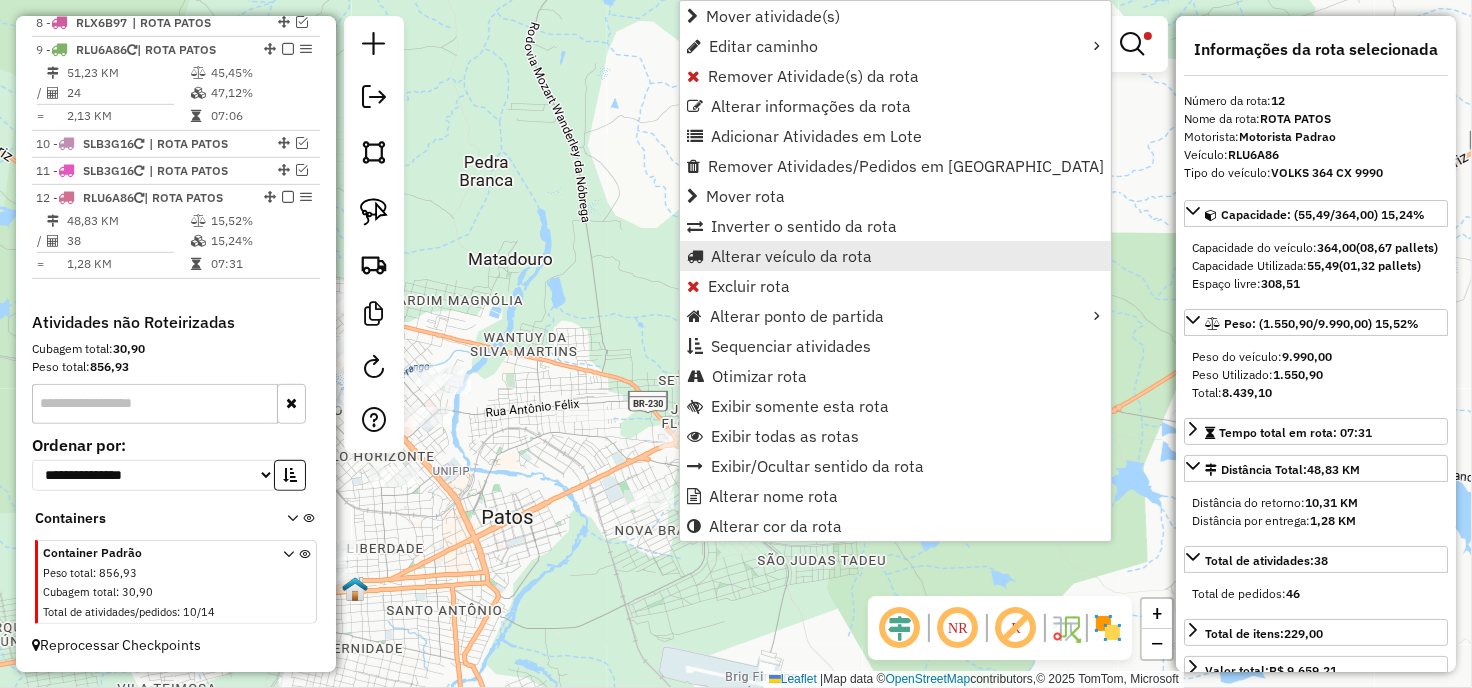 click on "Alterar veículo da rota" at bounding box center [791, 256] 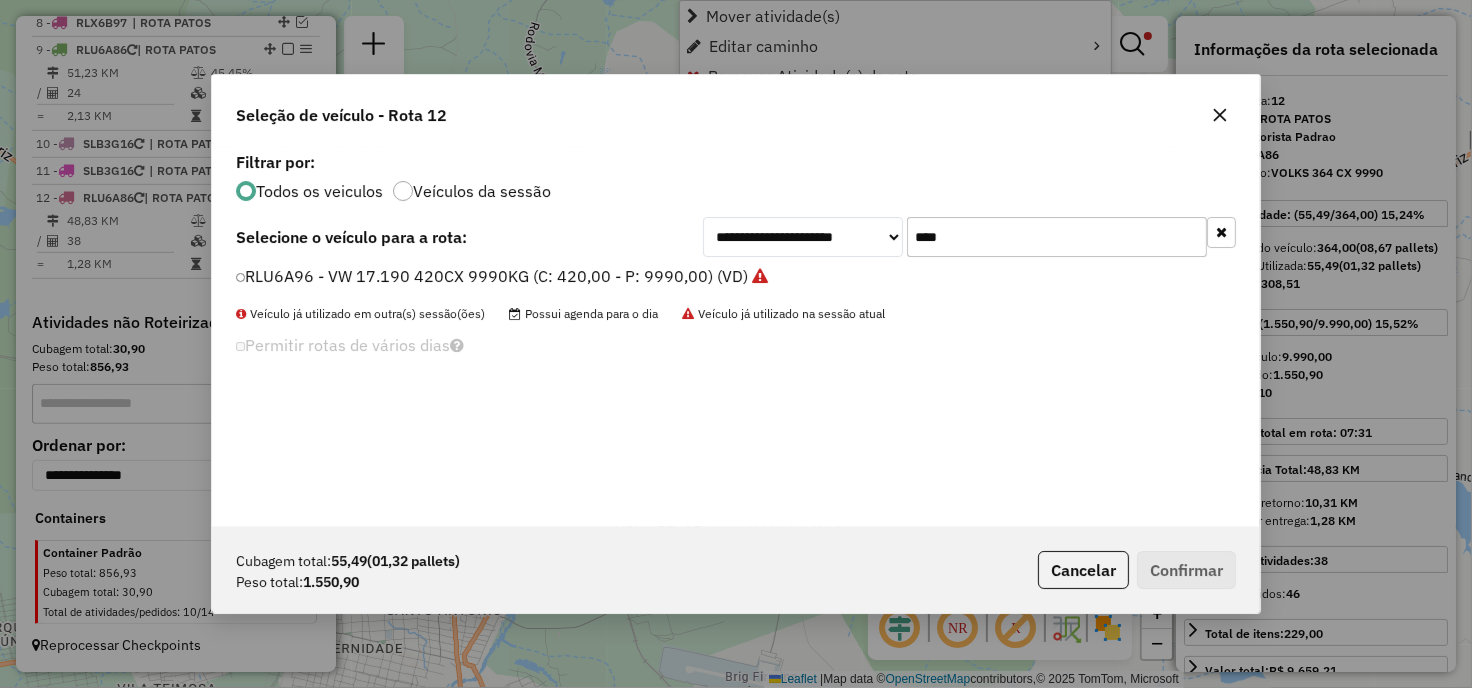 scroll, scrollTop: 11, scrollLeft: 5, axis: both 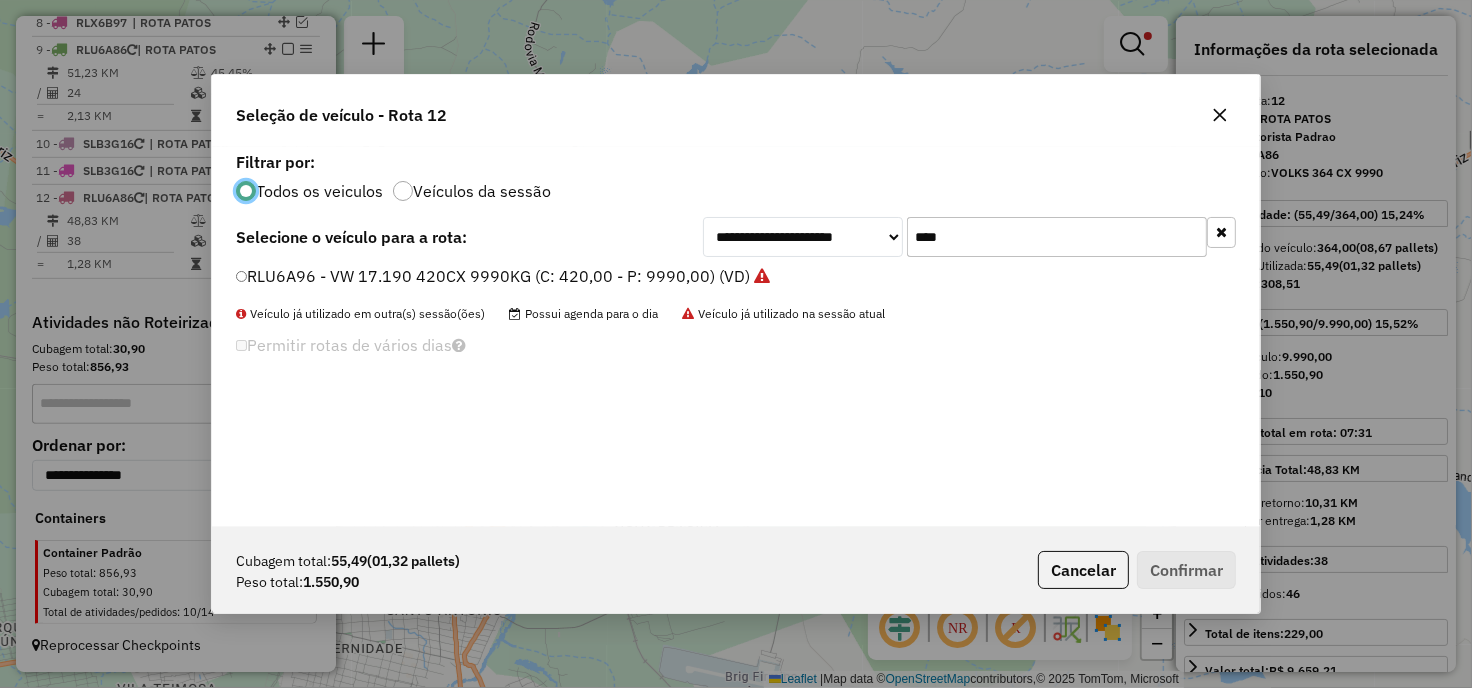 click on "****" 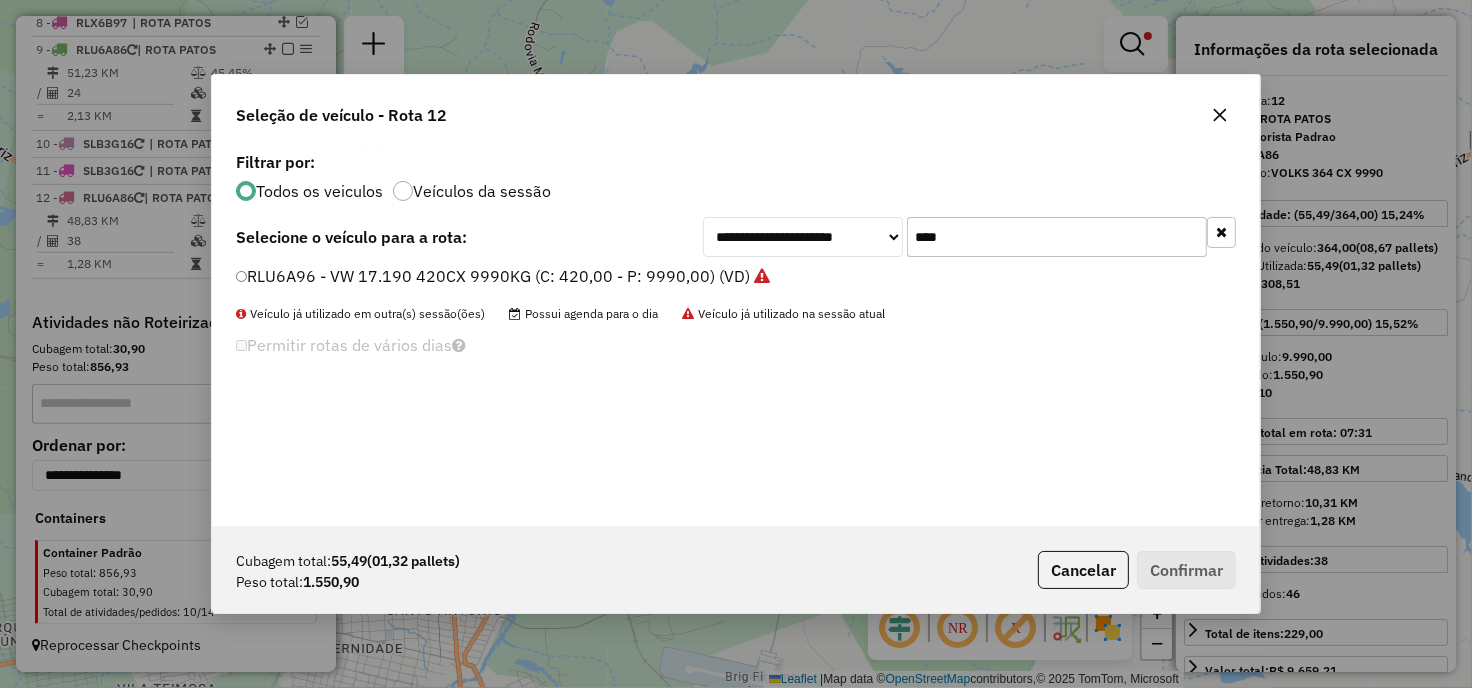 click on "****" 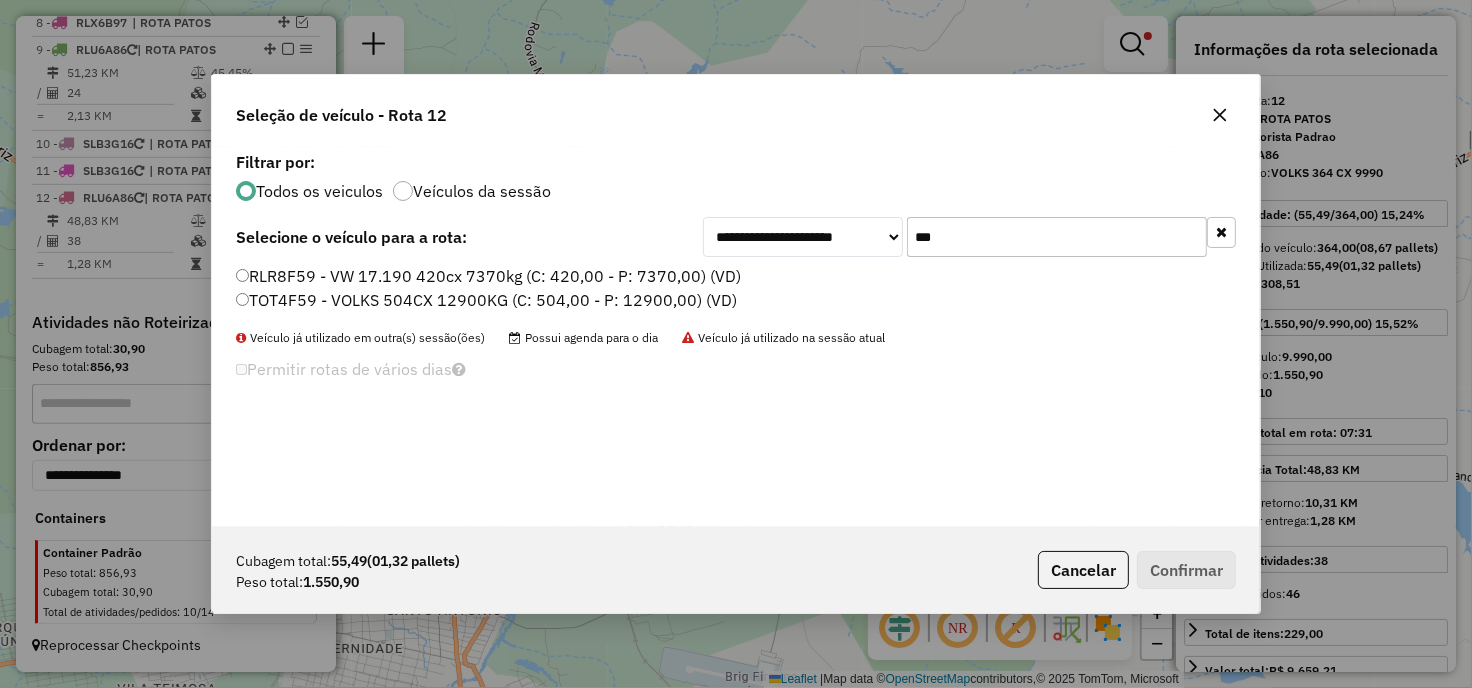 type on "***" 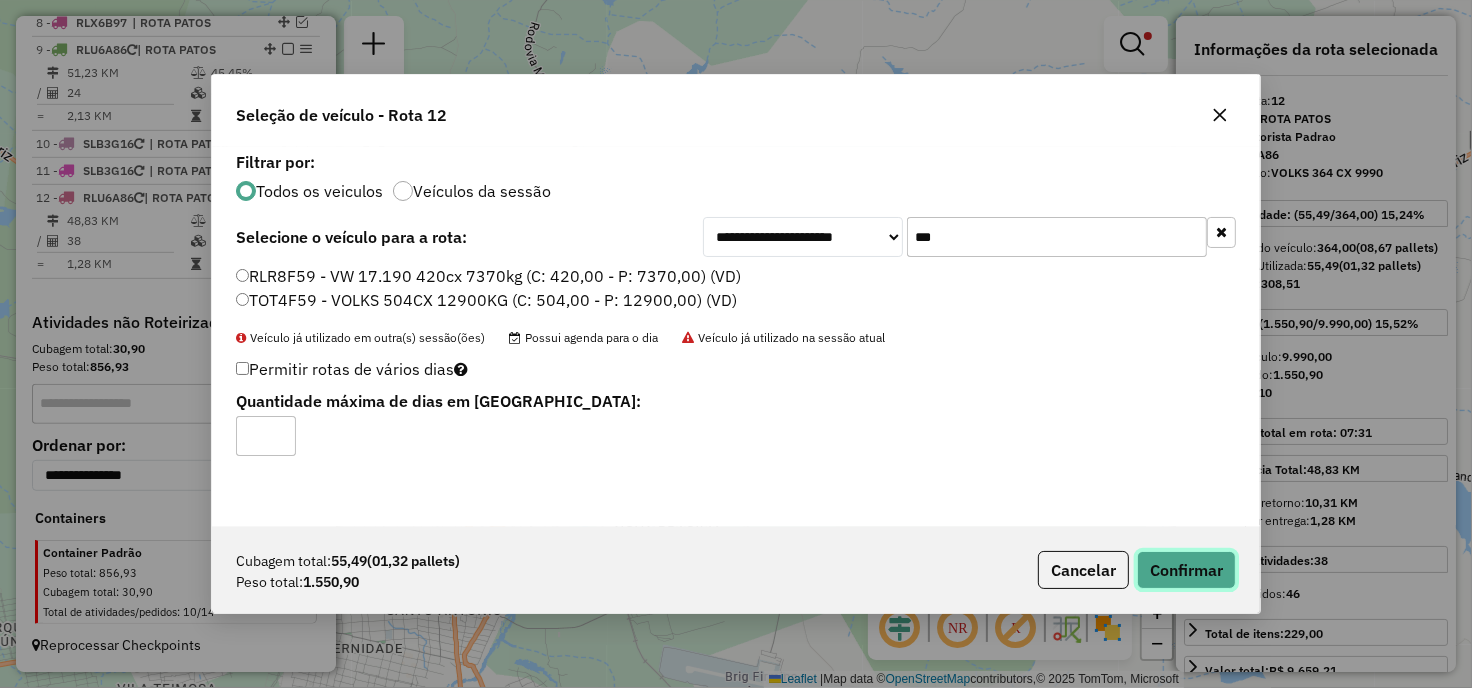 click on "Confirmar" 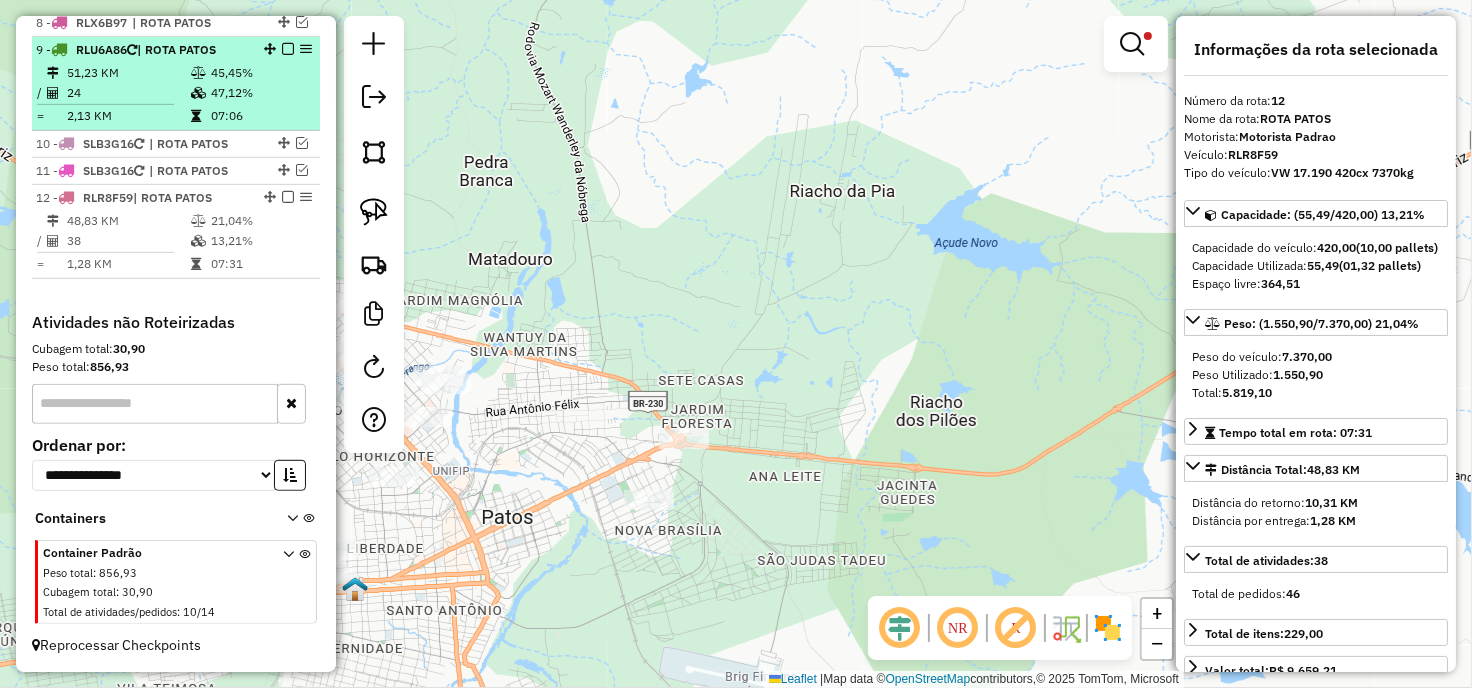 click on "45,45%" at bounding box center (260, 73) 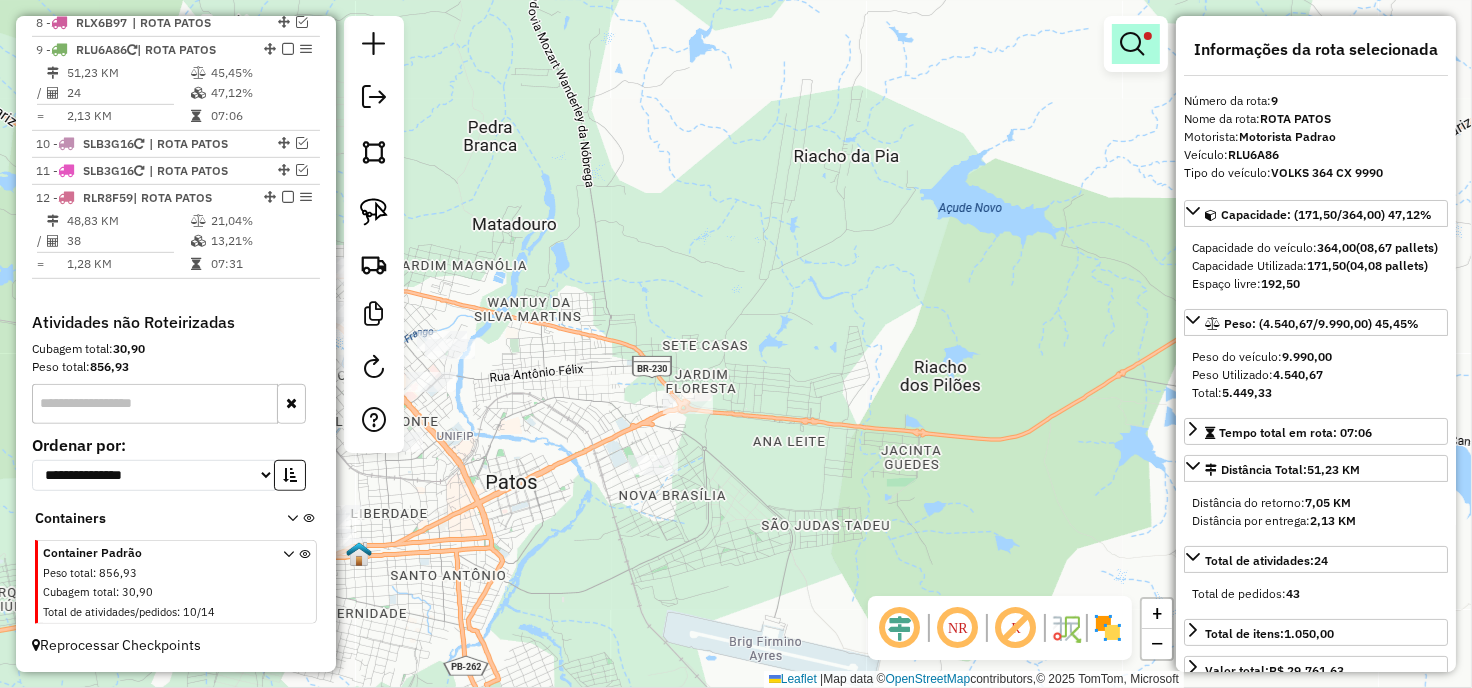 click at bounding box center [1136, 44] 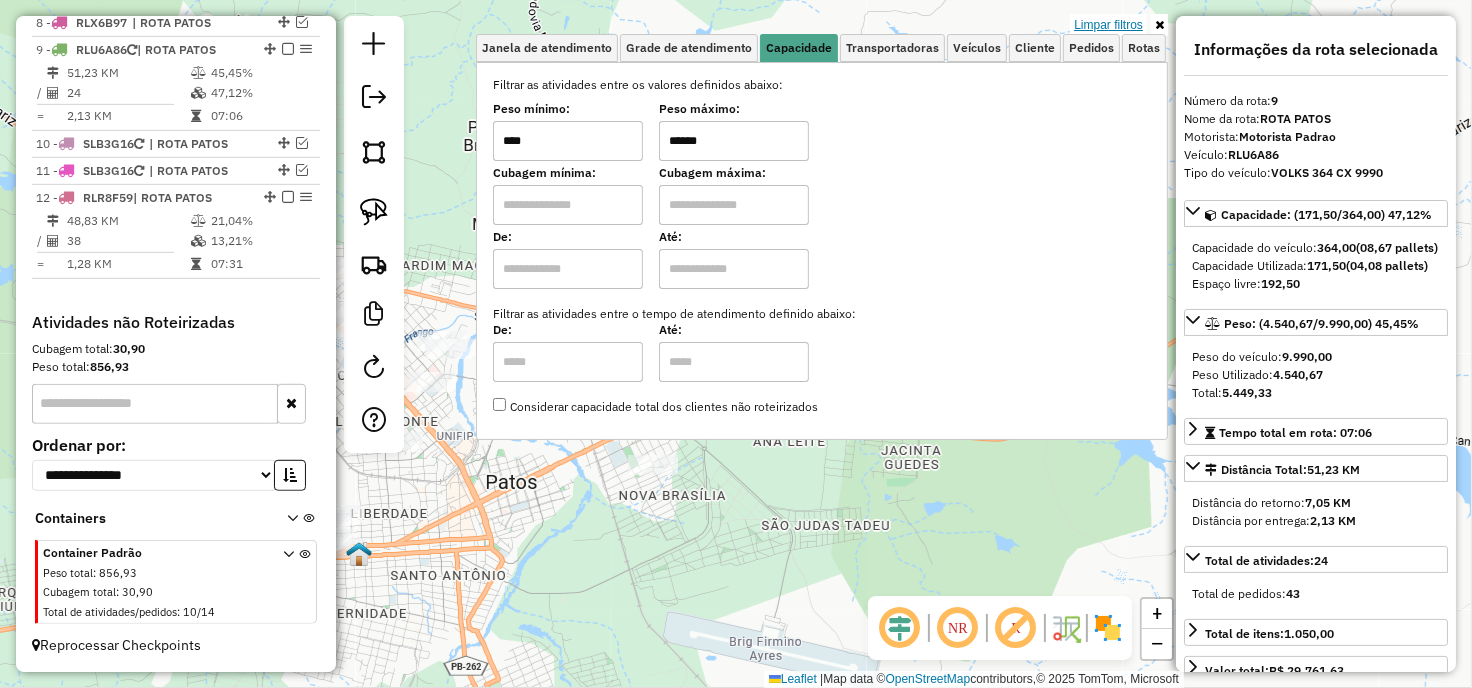 click on "Limpar filtros" at bounding box center [1108, 25] 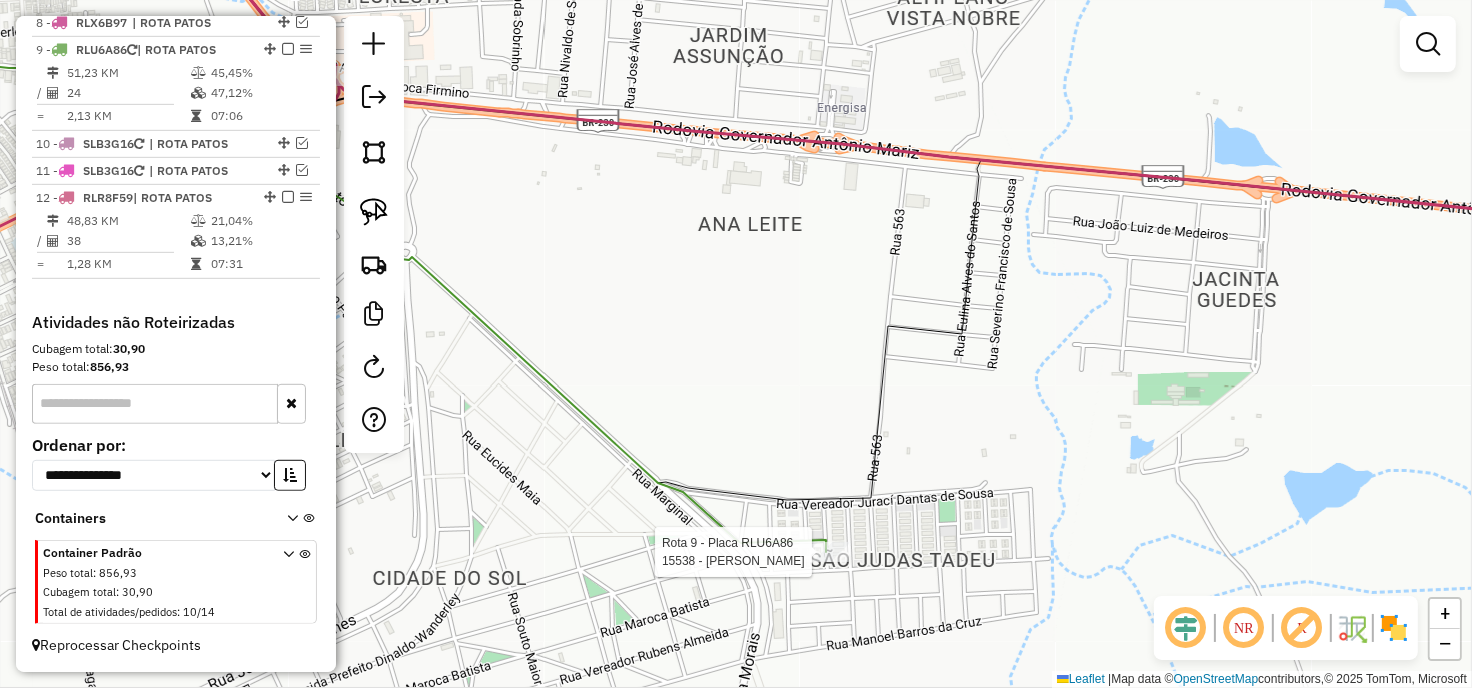 select on "**********" 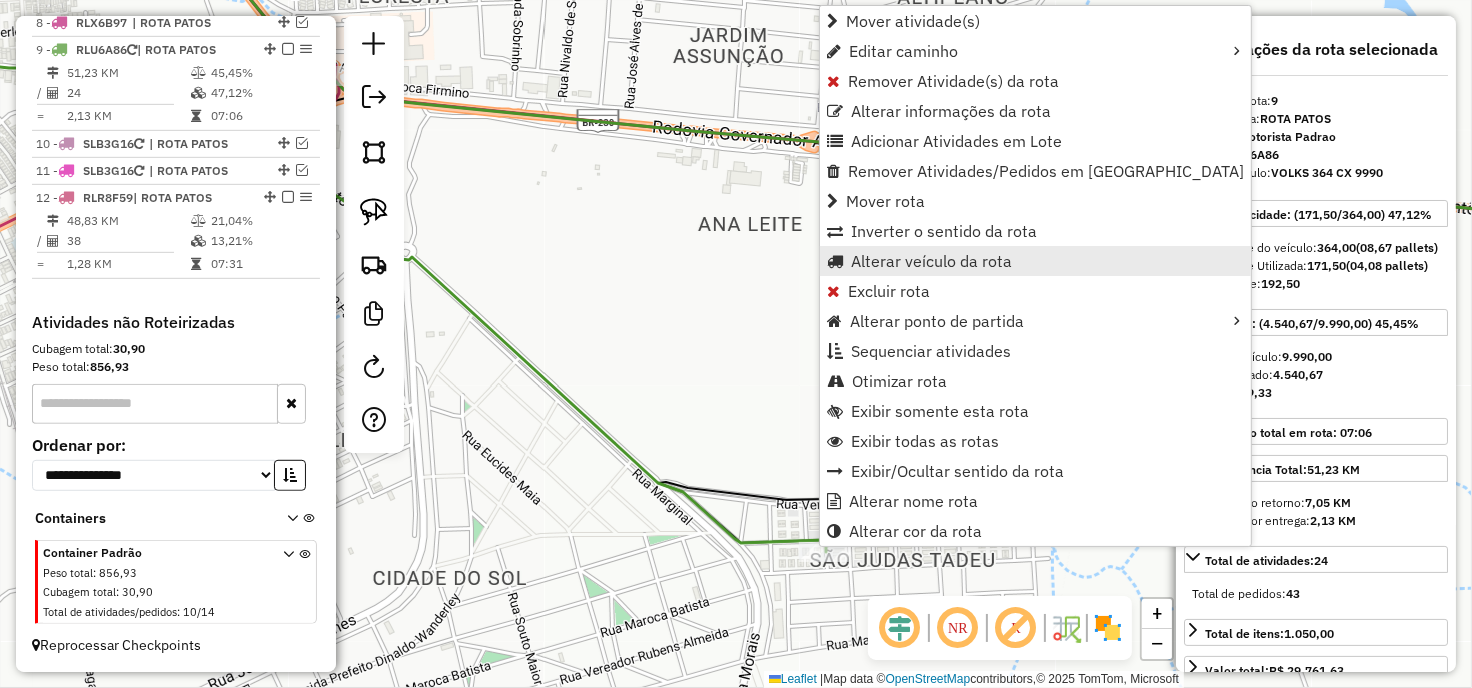 click on "Alterar veículo da rota" at bounding box center [931, 261] 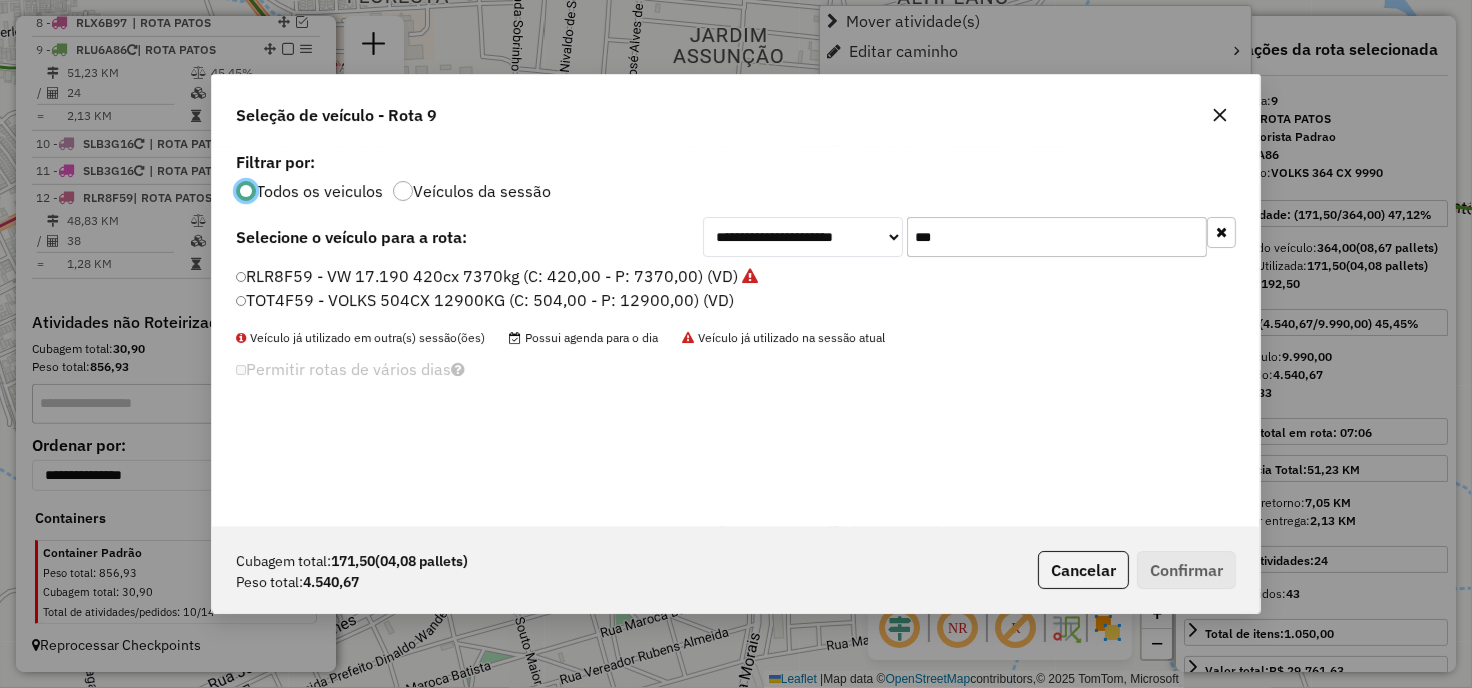scroll, scrollTop: 11, scrollLeft: 5, axis: both 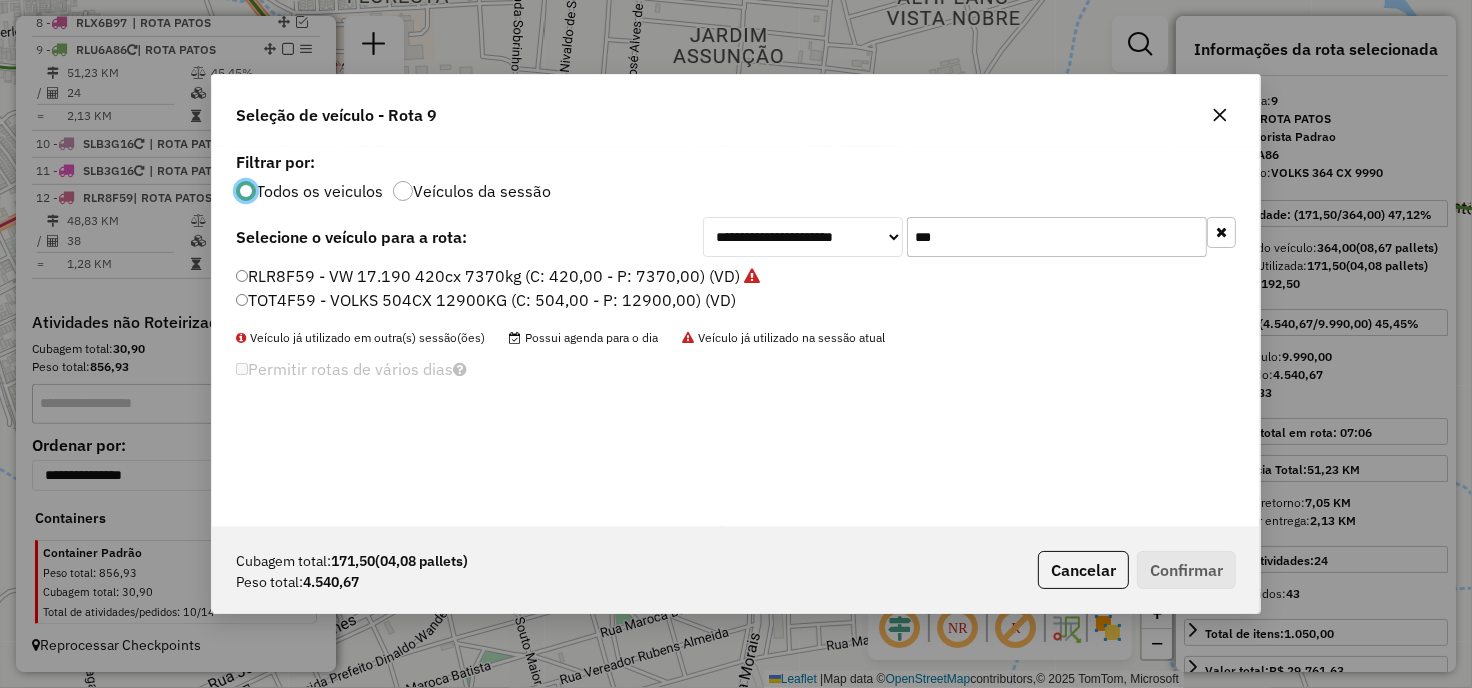 click on "RLR8F59 - VW 17.190 420cx 7370kg (C: 420,00 - P: 7370,00) (VD)" 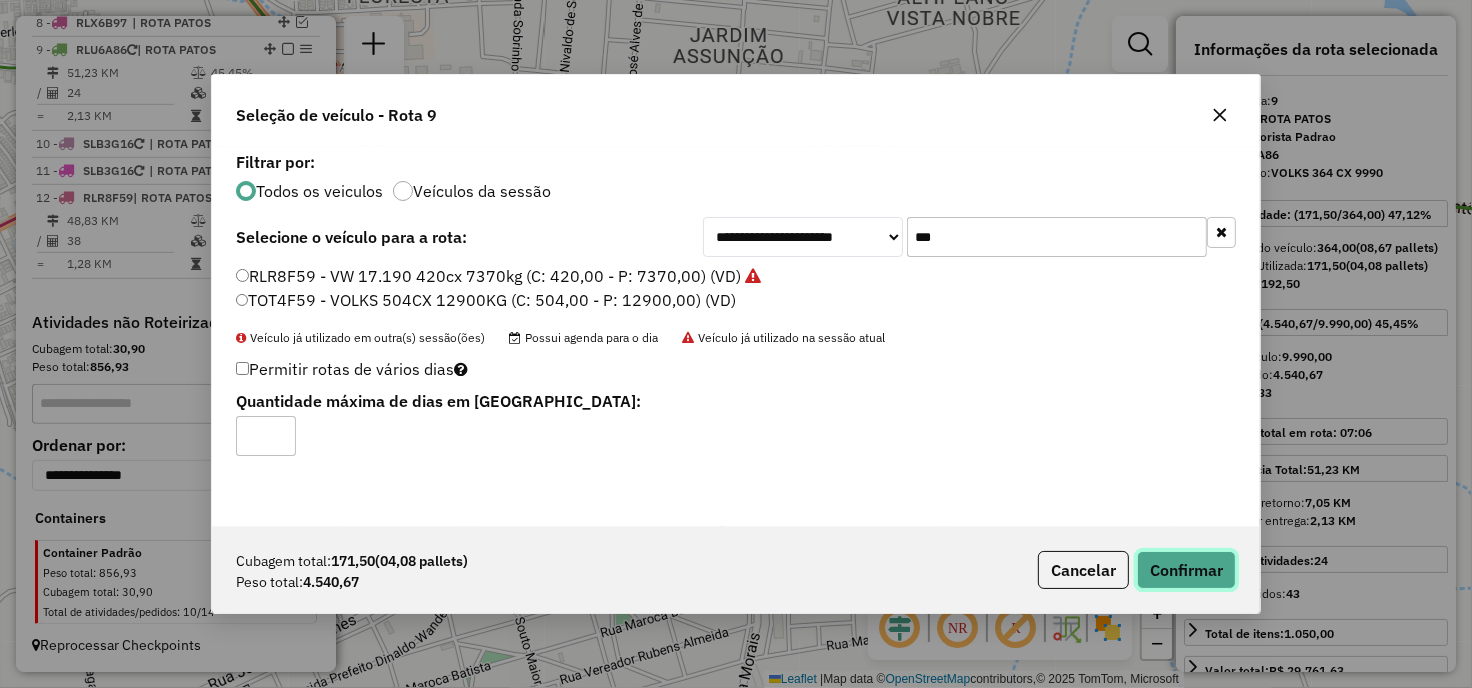 click on "Confirmar" 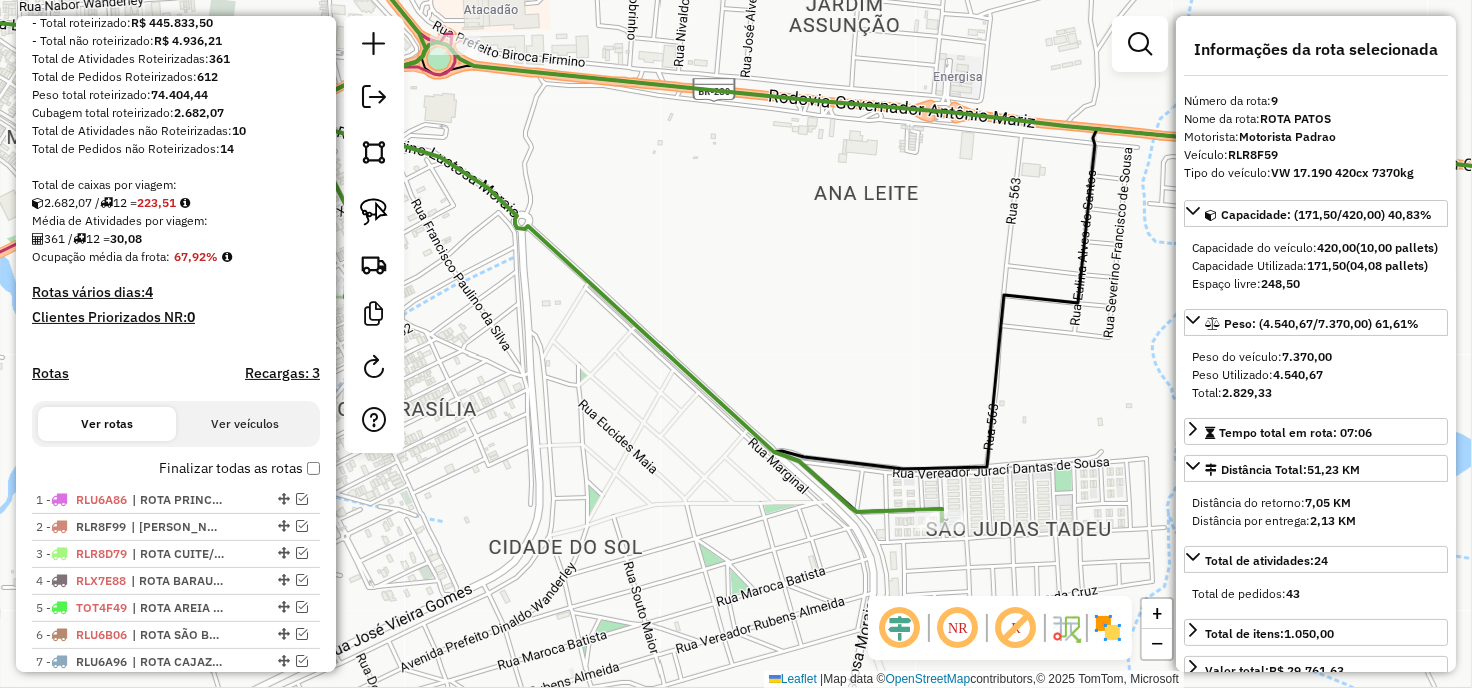 scroll, scrollTop: 352, scrollLeft: 0, axis: vertical 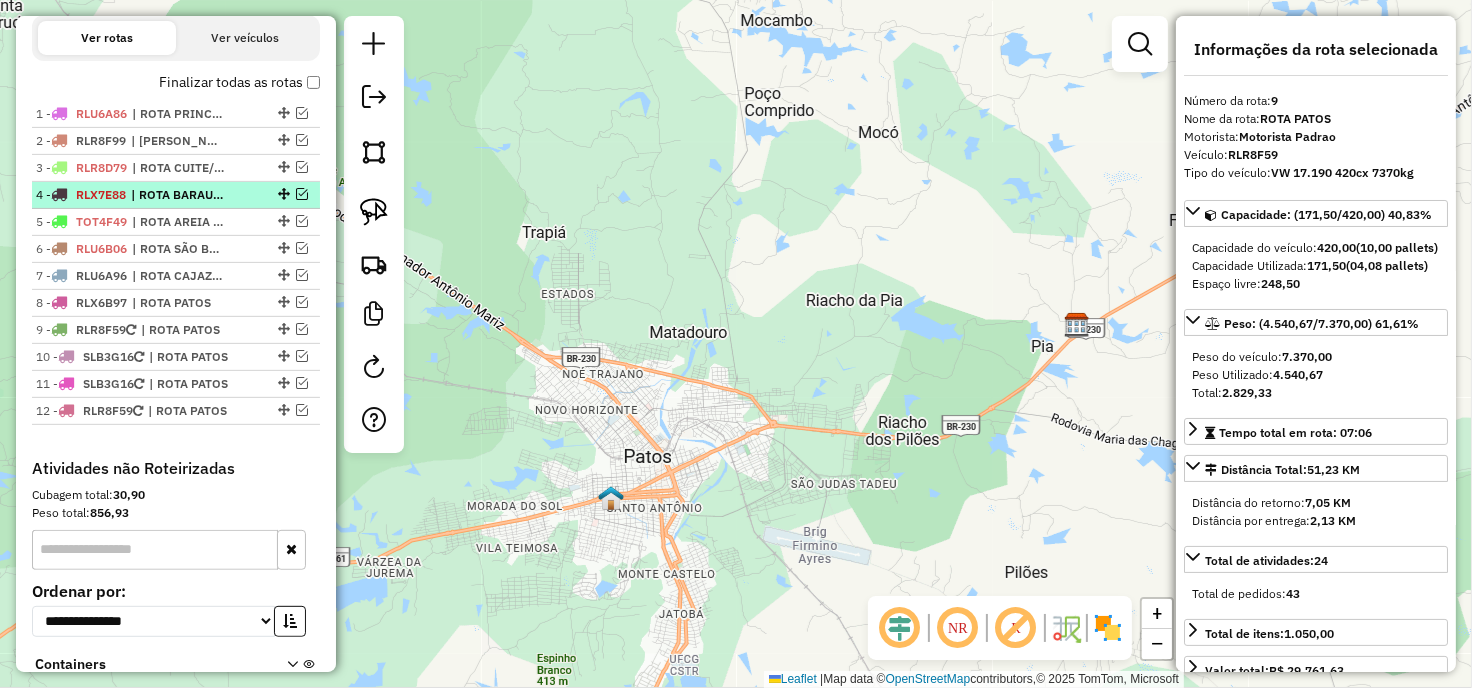 click at bounding box center [302, 194] 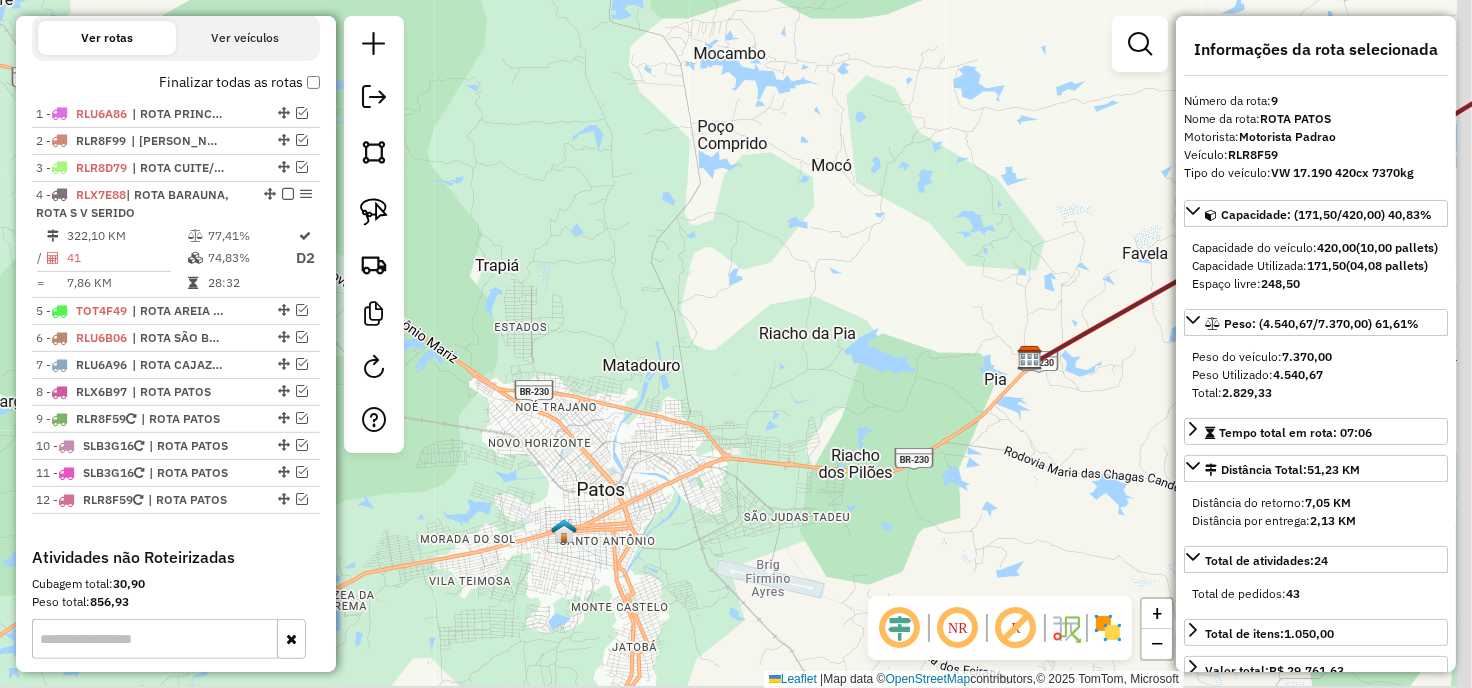 drag, startPoint x: 731, startPoint y: 302, endPoint x: 534, endPoint y: 398, distance: 219.14607 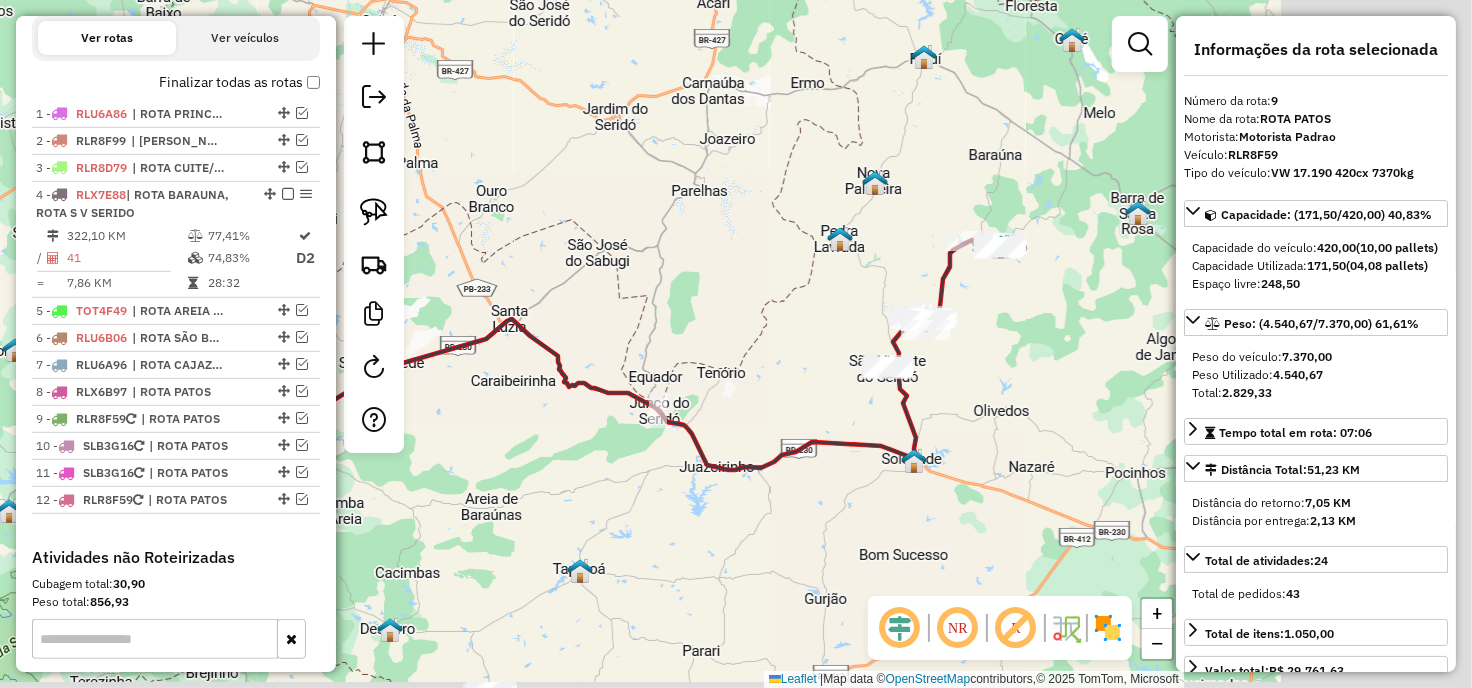 drag, startPoint x: 654, startPoint y: 423, endPoint x: 413, endPoint y: 390, distance: 243.24884 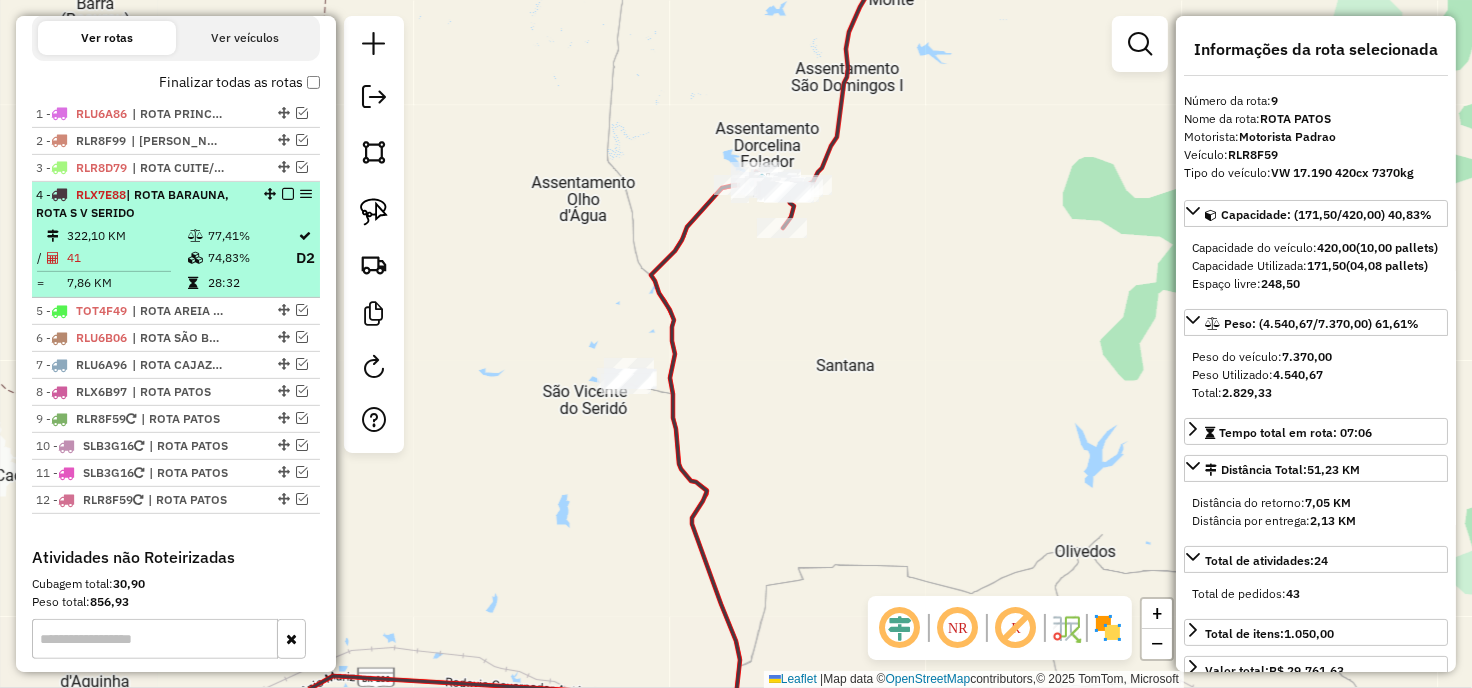 click at bounding box center [288, 194] 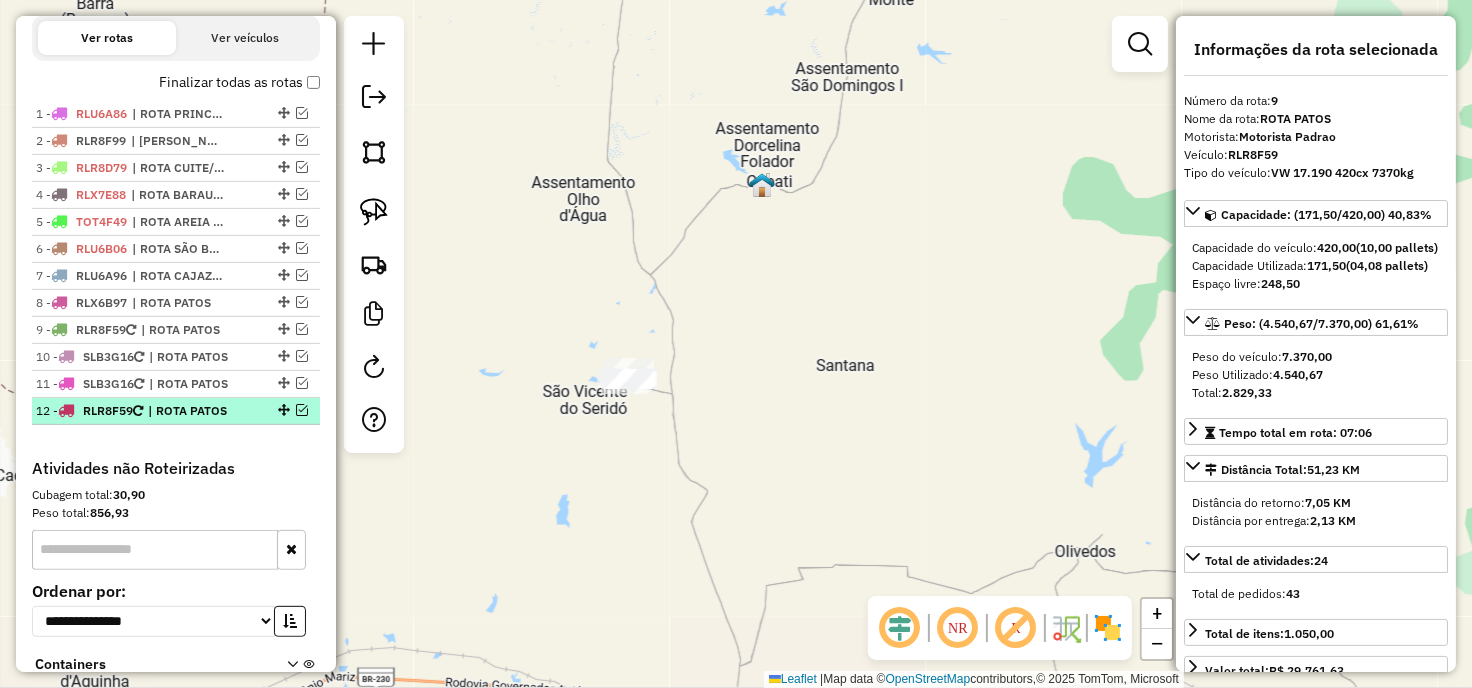 click at bounding box center (282, 410) 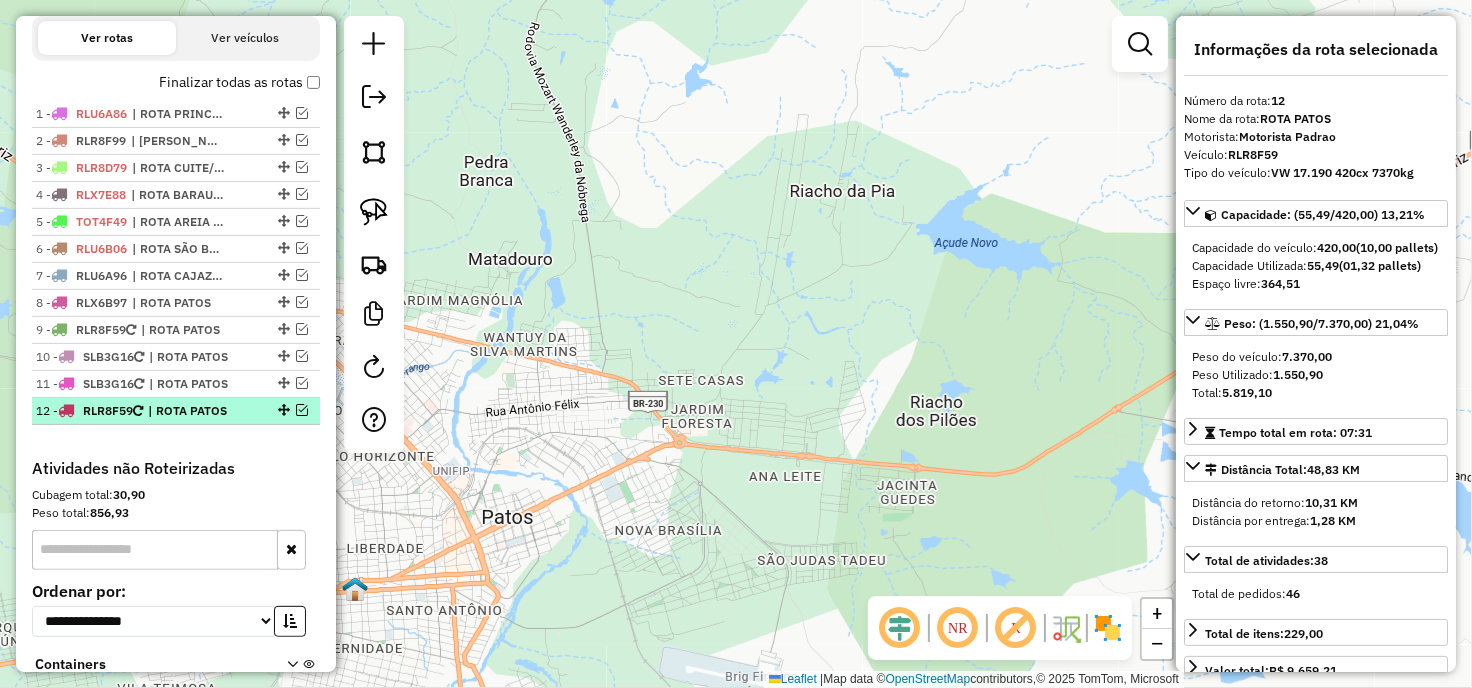 click at bounding box center (302, 410) 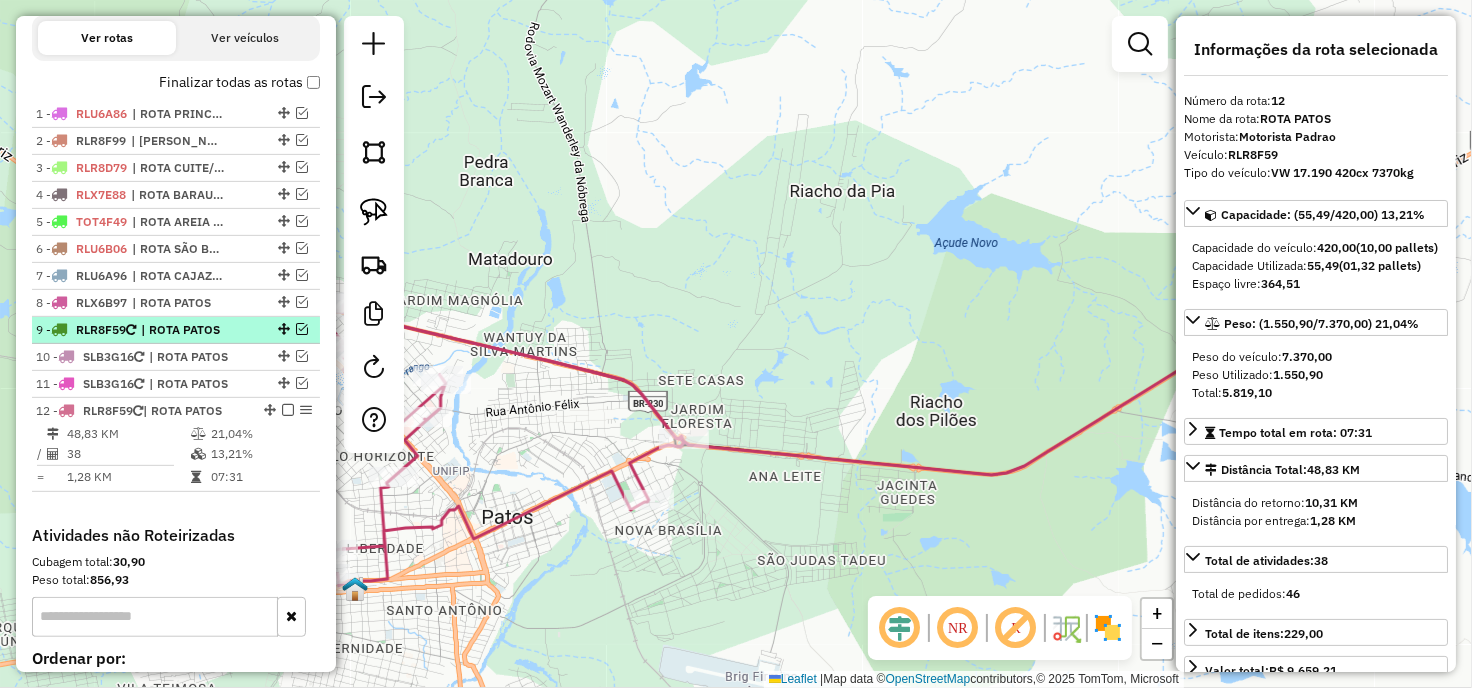 click at bounding box center [302, 329] 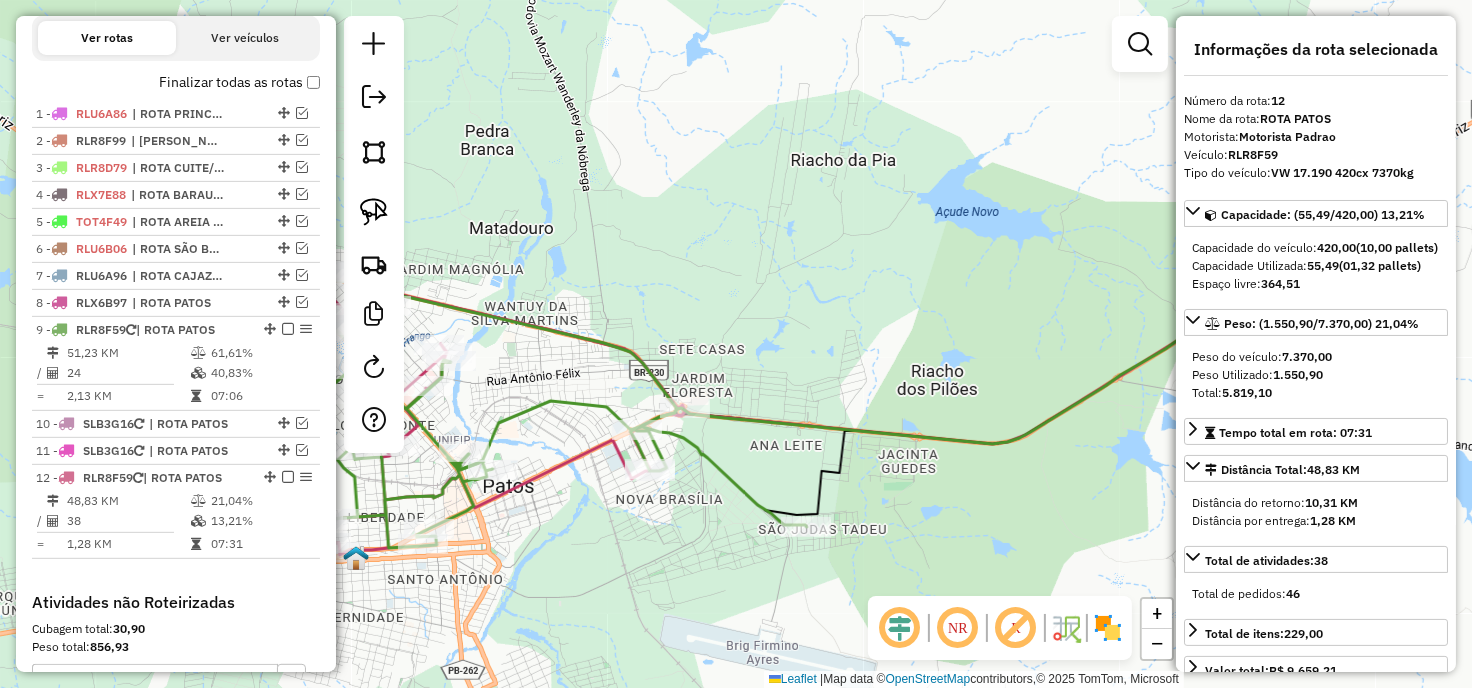 drag, startPoint x: 697, startPoint y: 622, endPoint x: 707, endPoint y: 560, distance: 62.801273 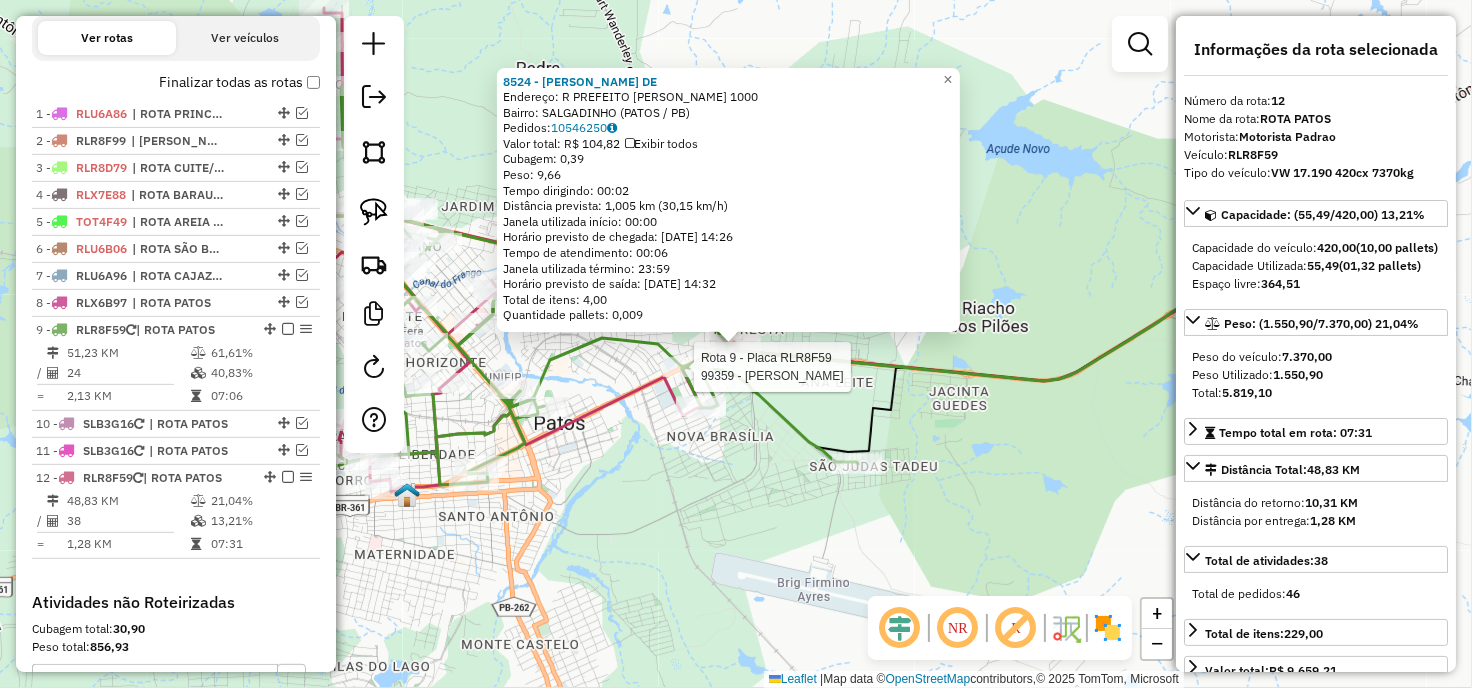 scroll, scrollTop: 944, scrollLeft: 0, axis: vertical 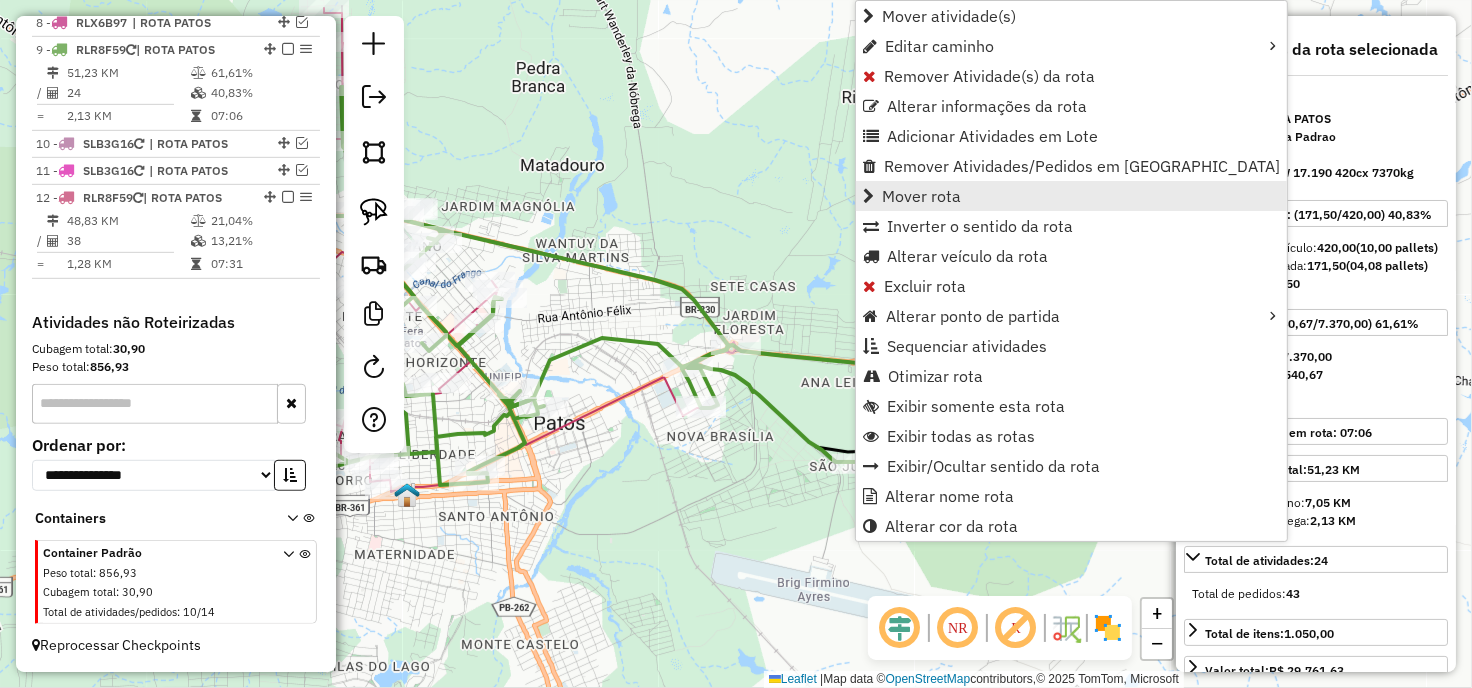 click on "Mover rota" at bounding box center (921, 196) 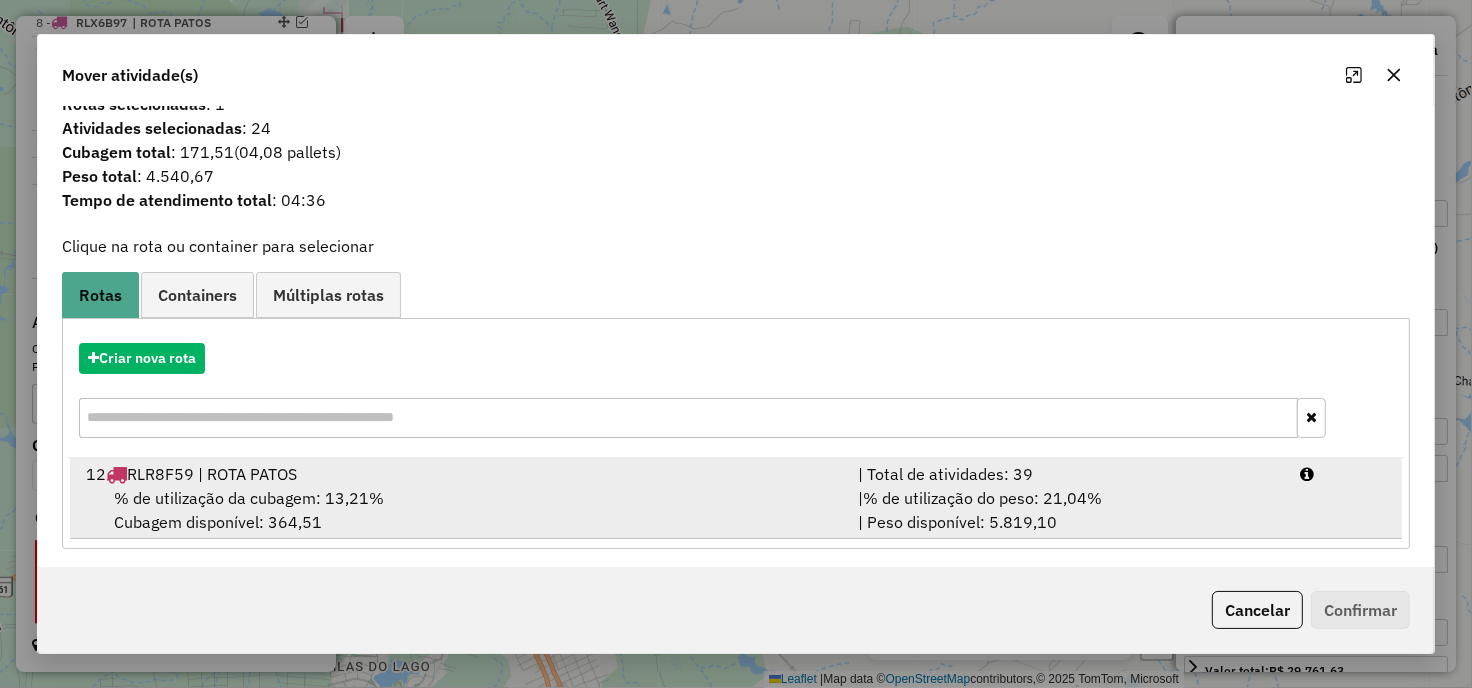 scroll, scrollTop: 28, scrollLeft: 0, axis: vertical 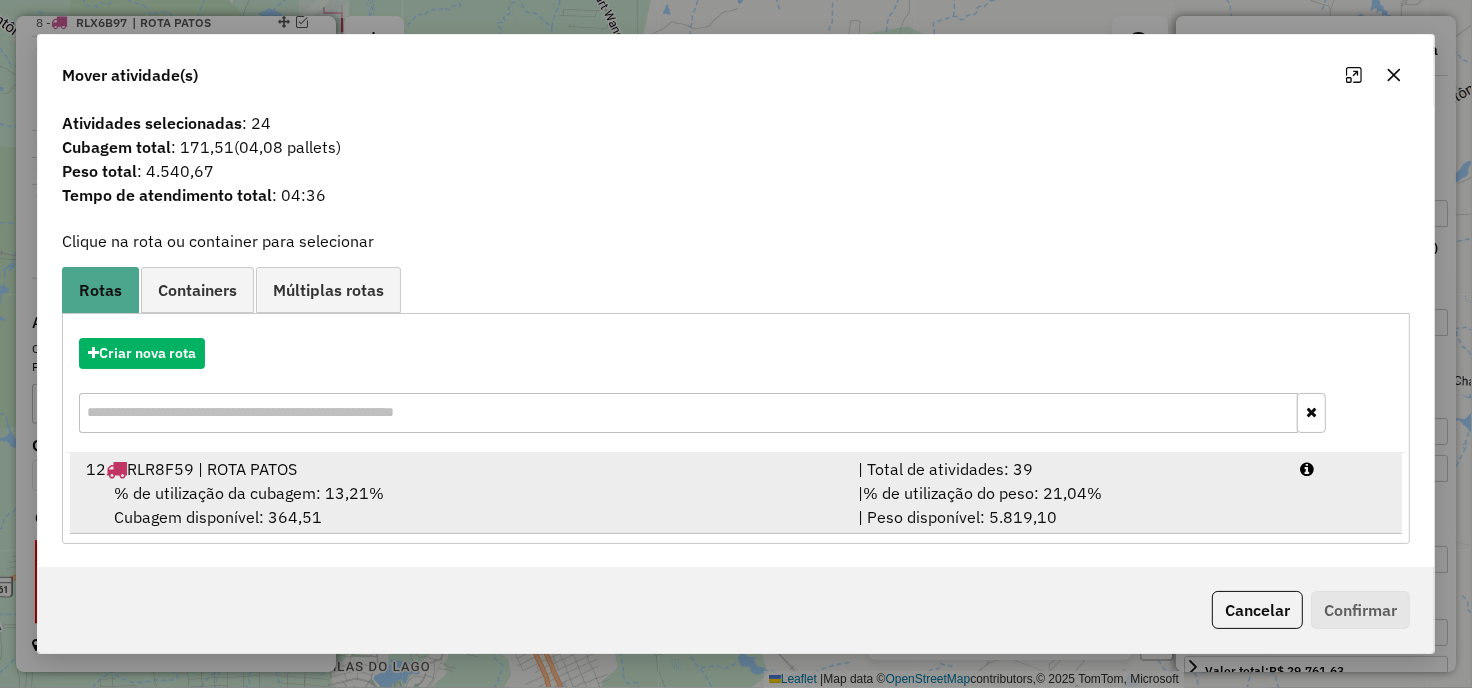 click on "% de utilização da cubagem: 13,21%  Cubagem disponível: 364,51" at bounding box center (460, 505) 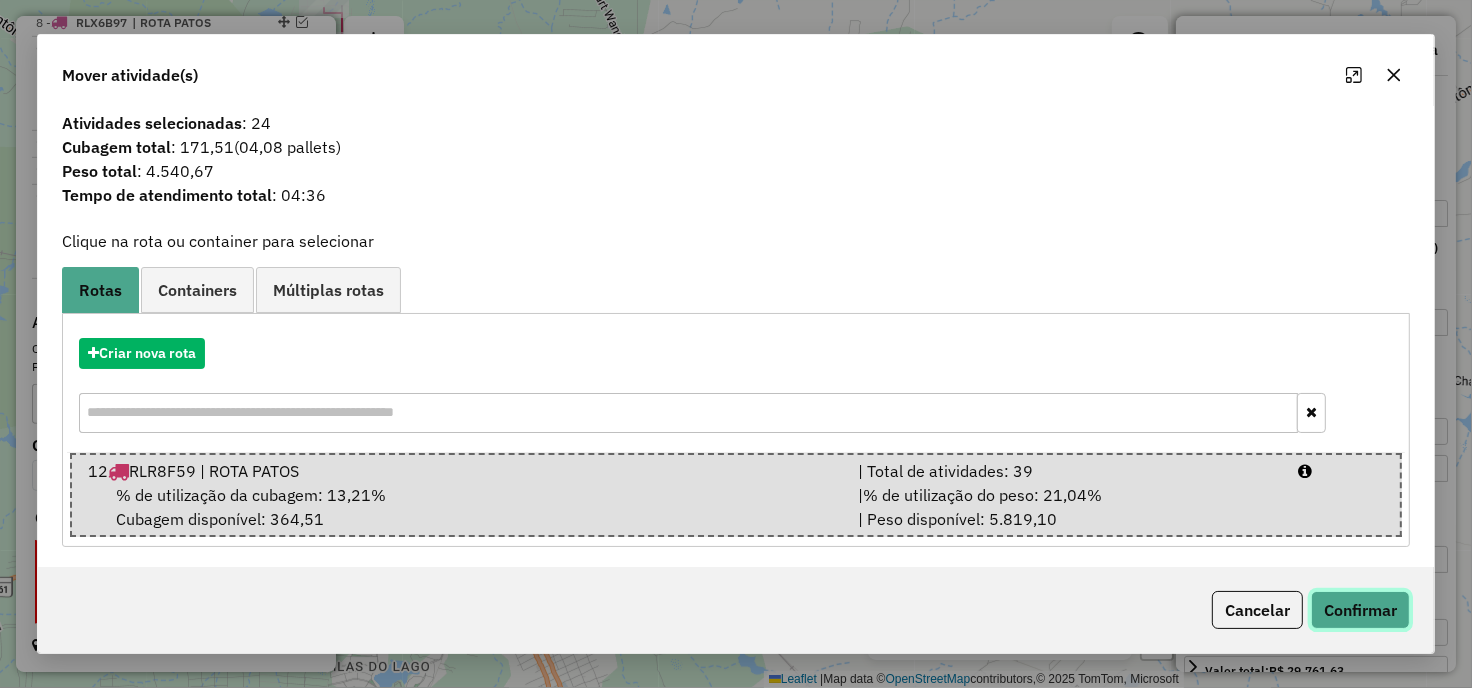 click on "Confirmar" 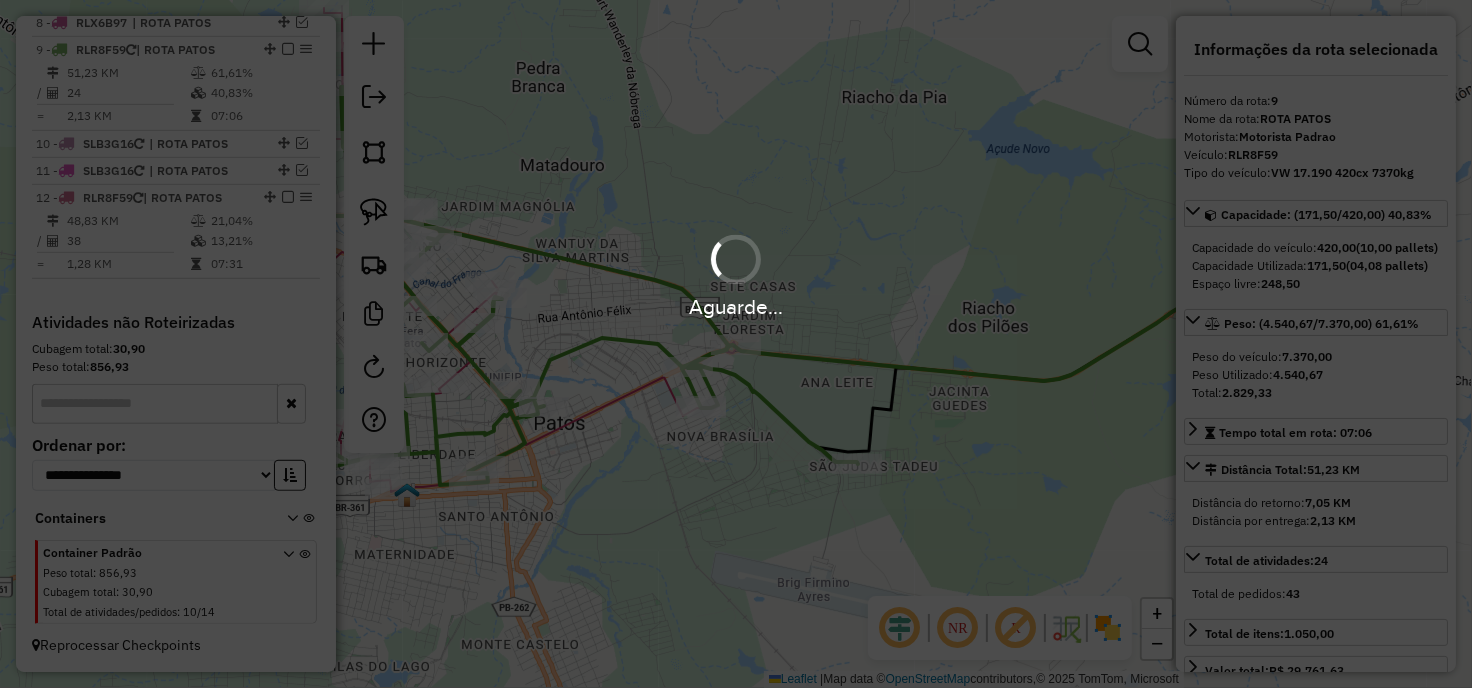 scroll, scrollTop: 0, scrollLeft: 0, axis: both 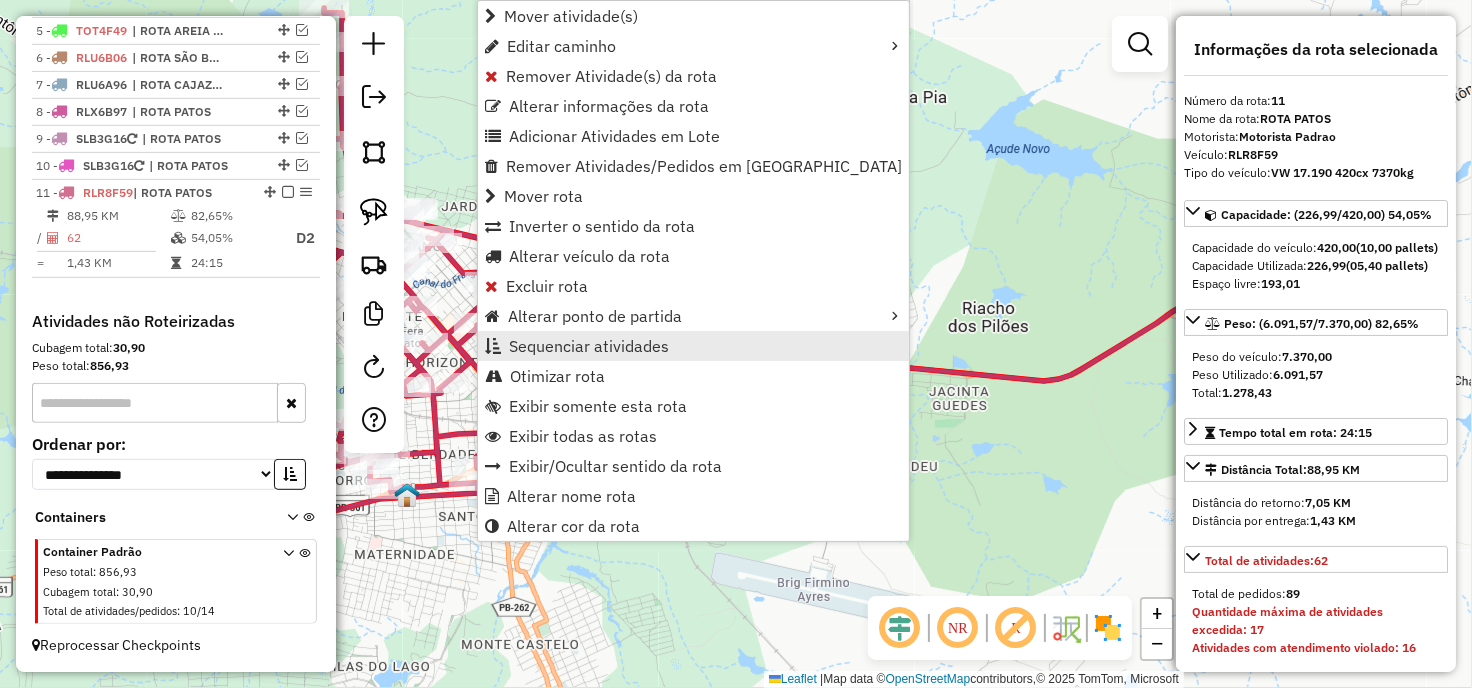 click on "Sequenciar atividades" at bounding box center (589, 346) 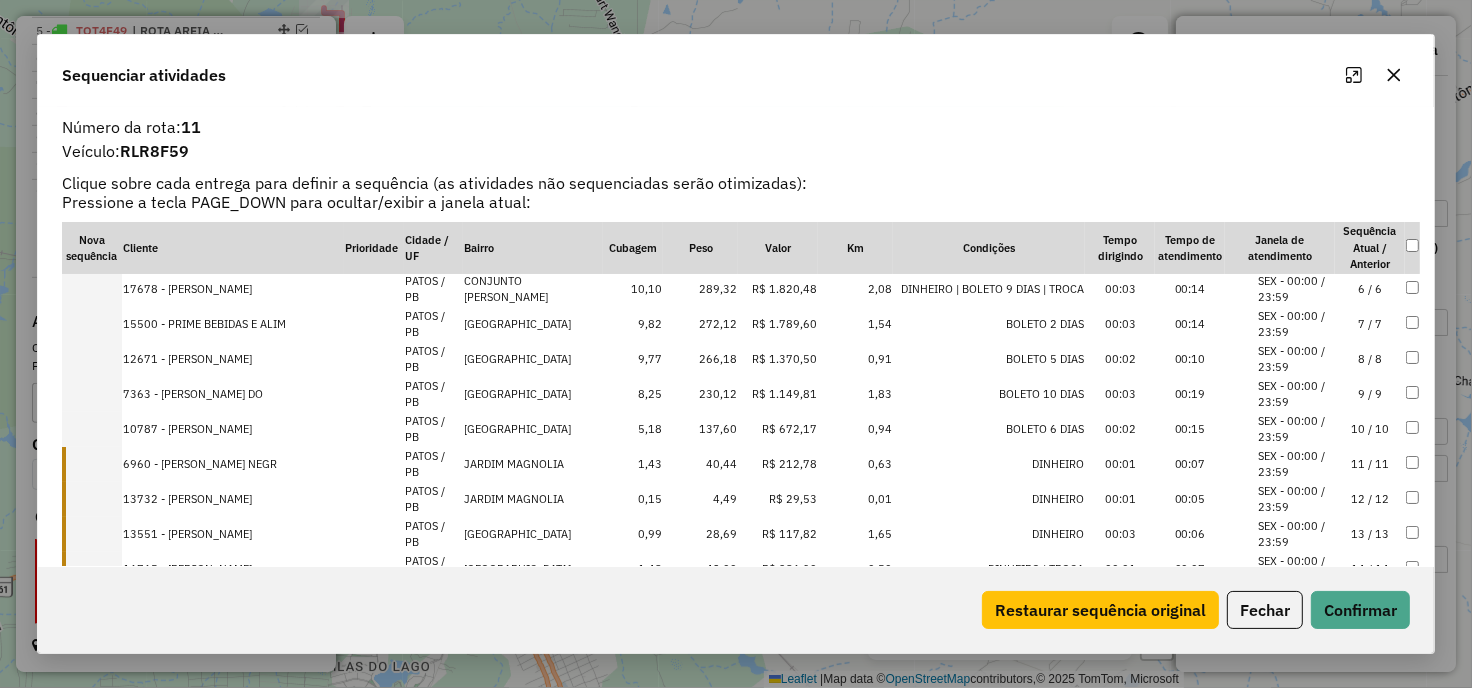 scroll, scrollTop: 147, scrollLeft: 0, axis: vertical 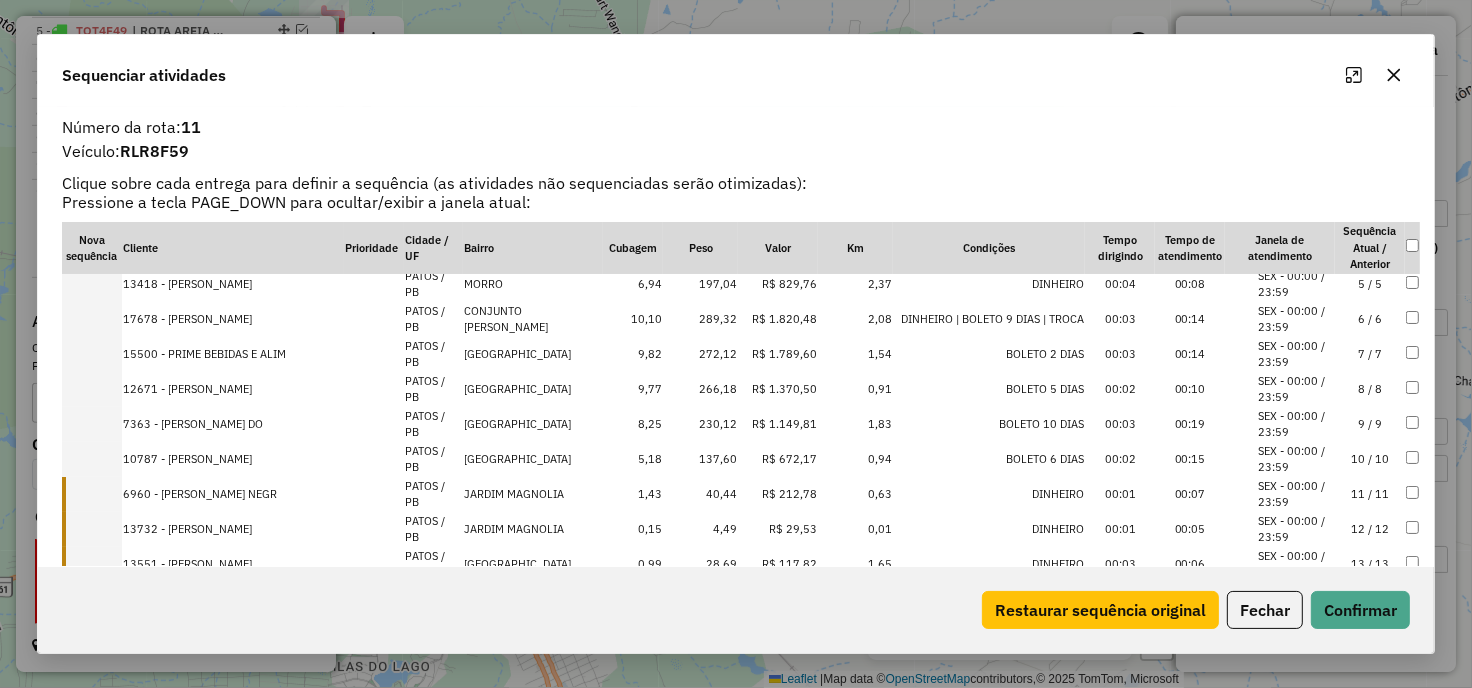 click on "6960 - [PERSON_NAME] NEGR" at bounding box center (233, 494) 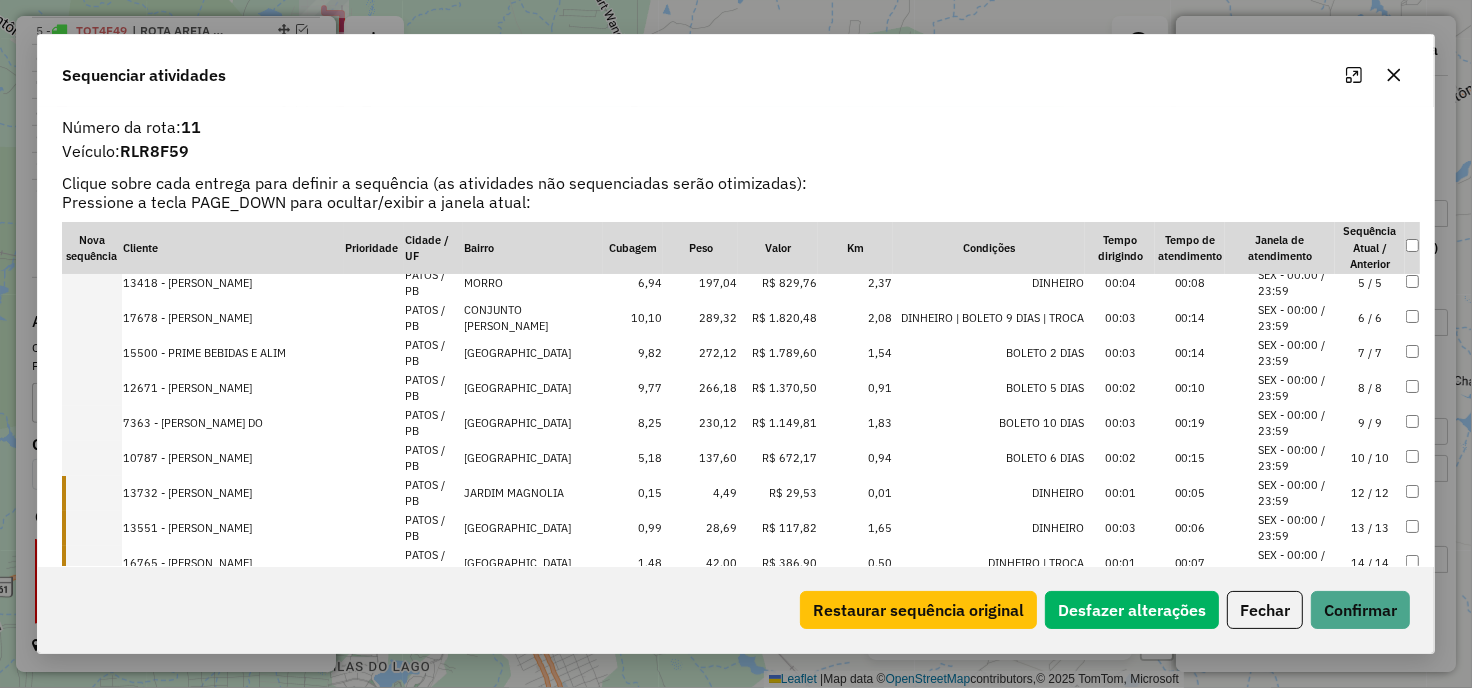click on "13732 - [PERSON_NAME]" at bounding box center (233, 493) 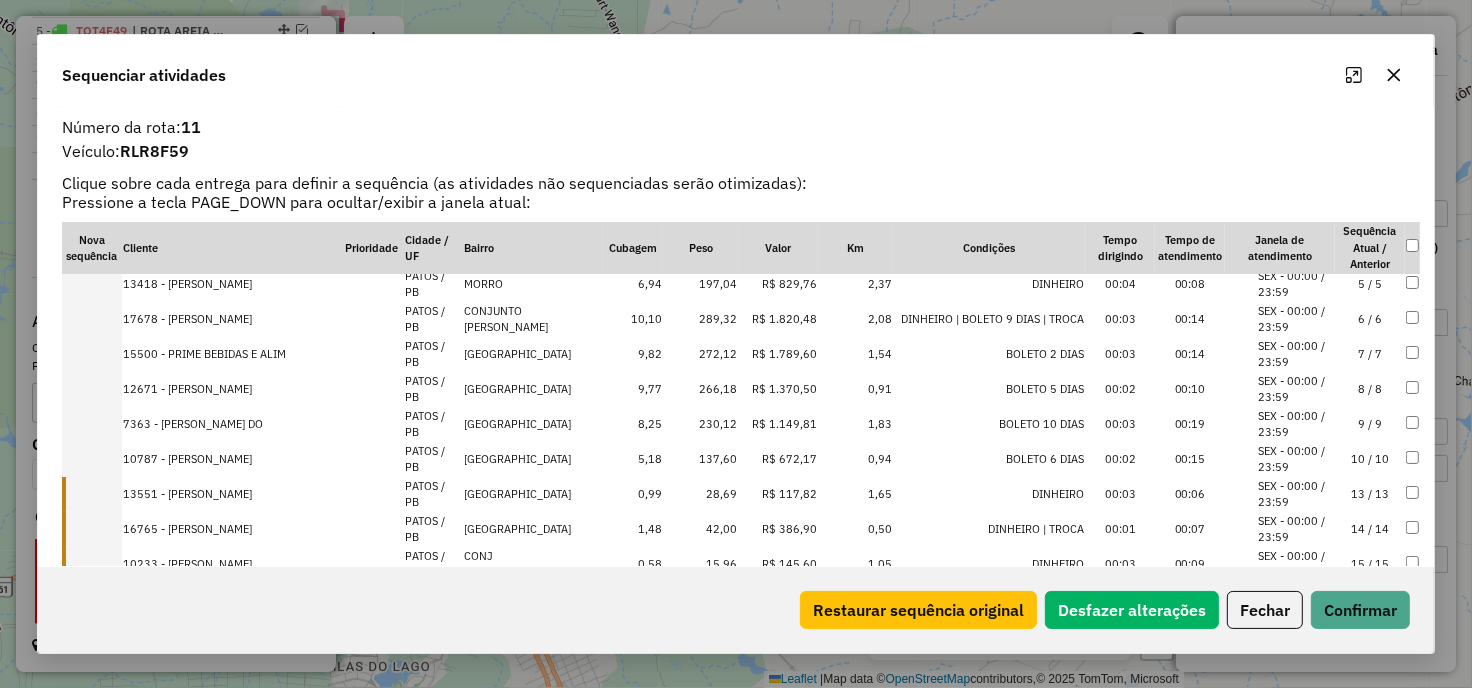 click on "13551 - [PERSON_NAME]" at bounding box center (233, 494) 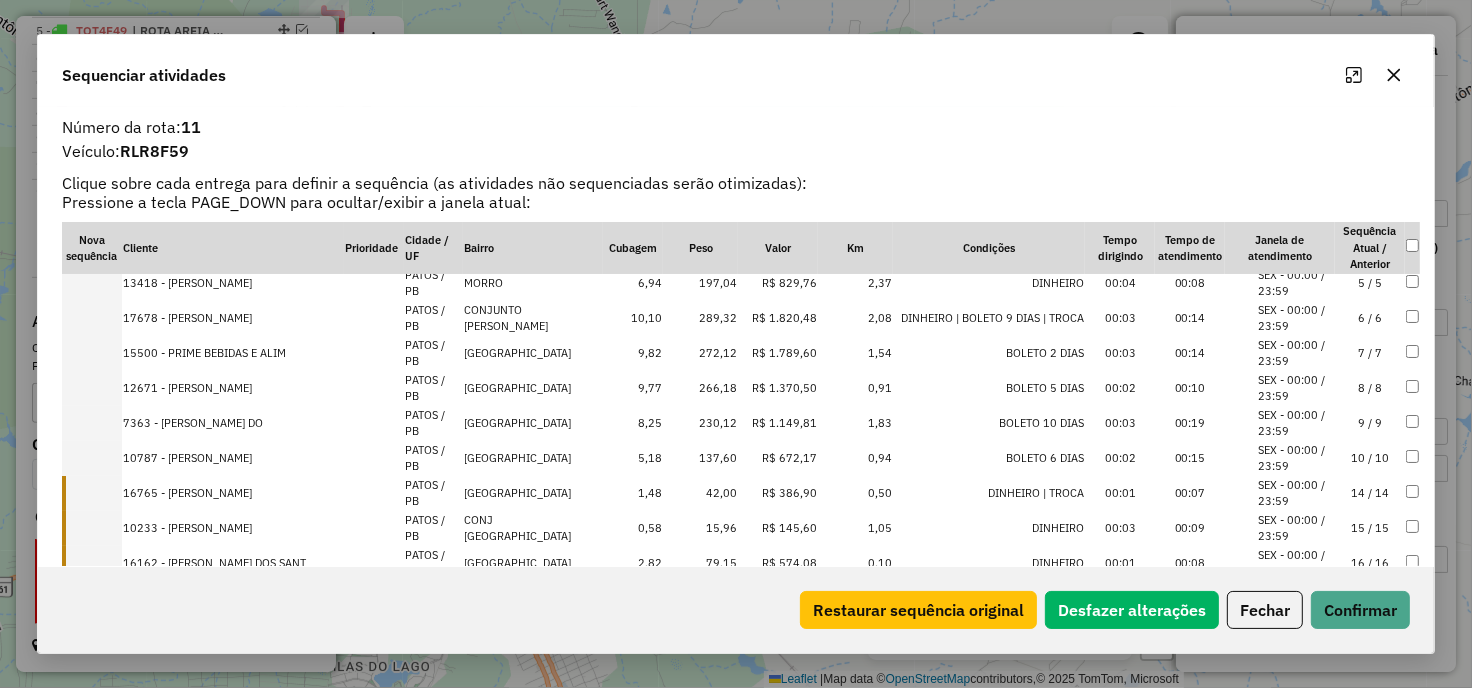 click on "16765 - [PERSON_NAME]" at bounding box center [233, 493] 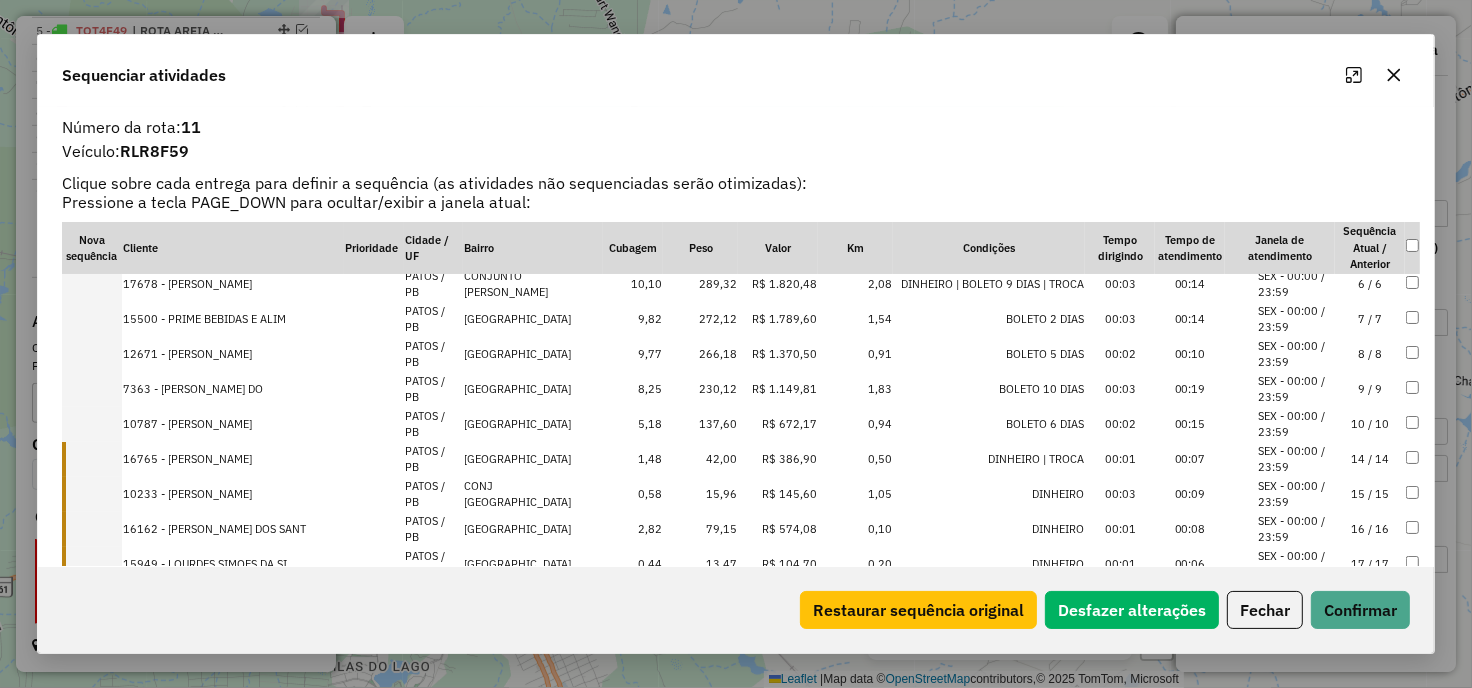 click on "10233 - [PERSON_NAME]" at bounding box center [233, 494] 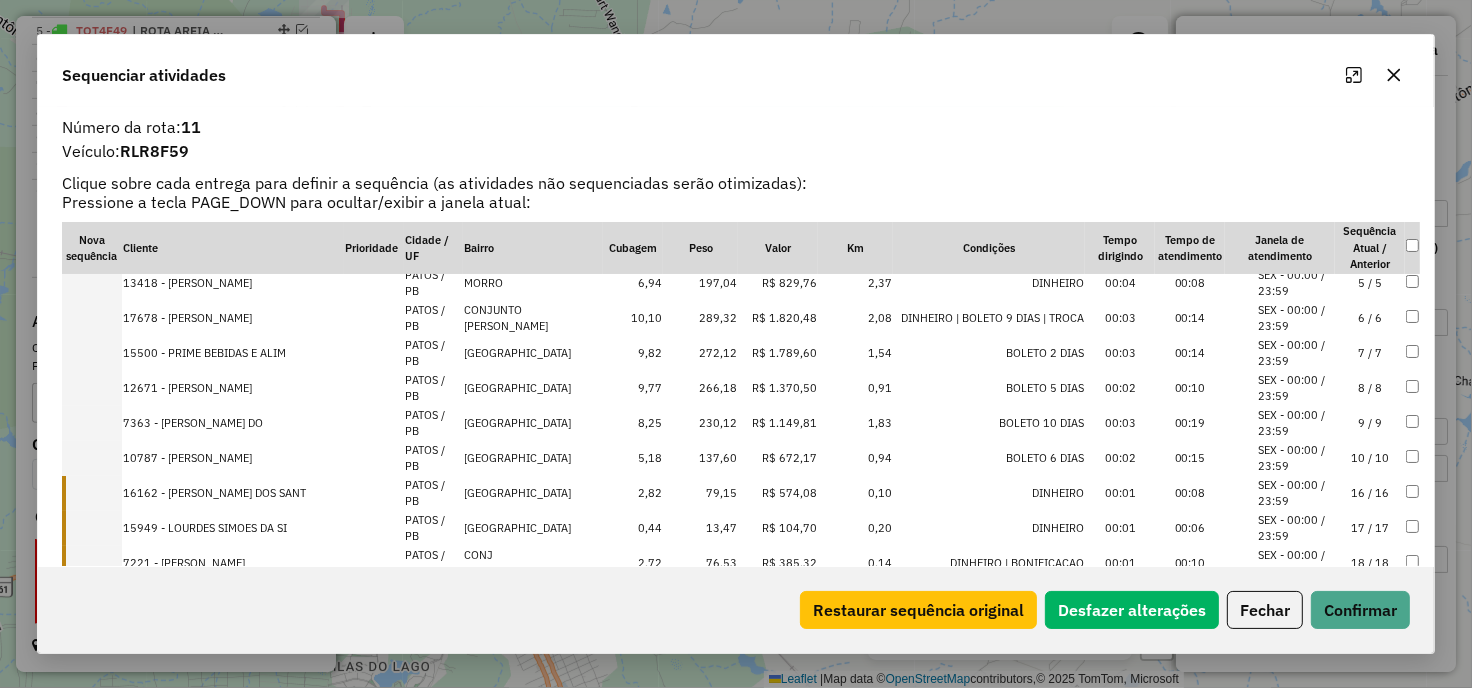 click on "16162 - [PERSON_NAME] DOS SANT" at bounding box center [233, 493] 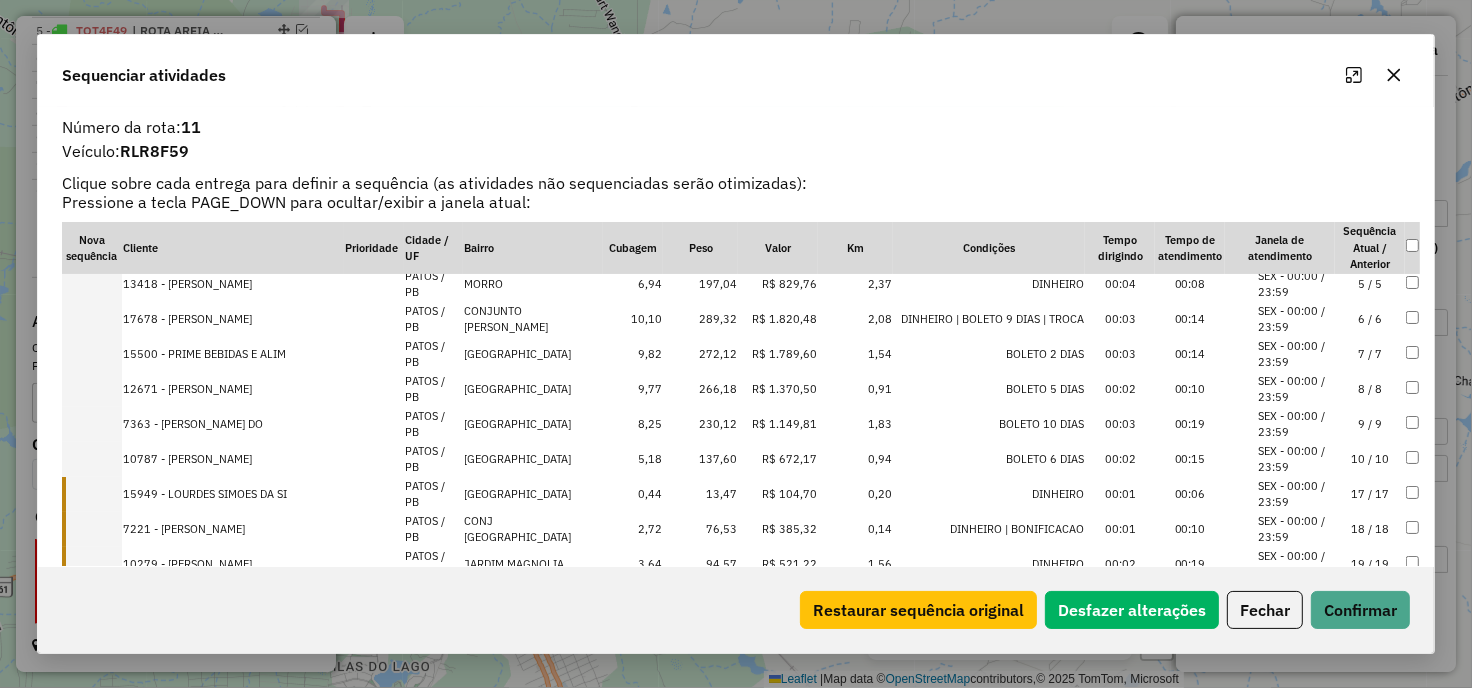 click on "15949 - LOURDES SIMOES DA SI" at bounding box center [233, 494] 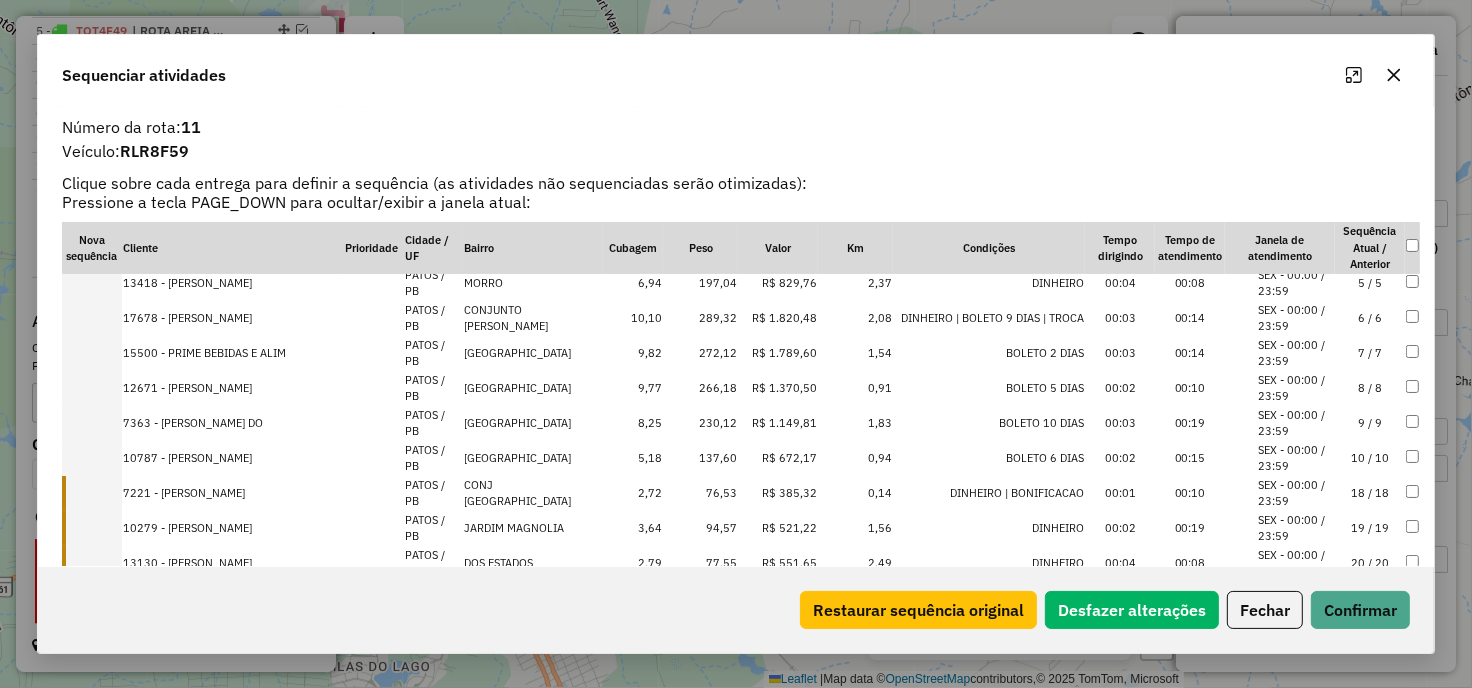 click on "7221 - [PERSON_NAME]" at bounding box center (233, 493) 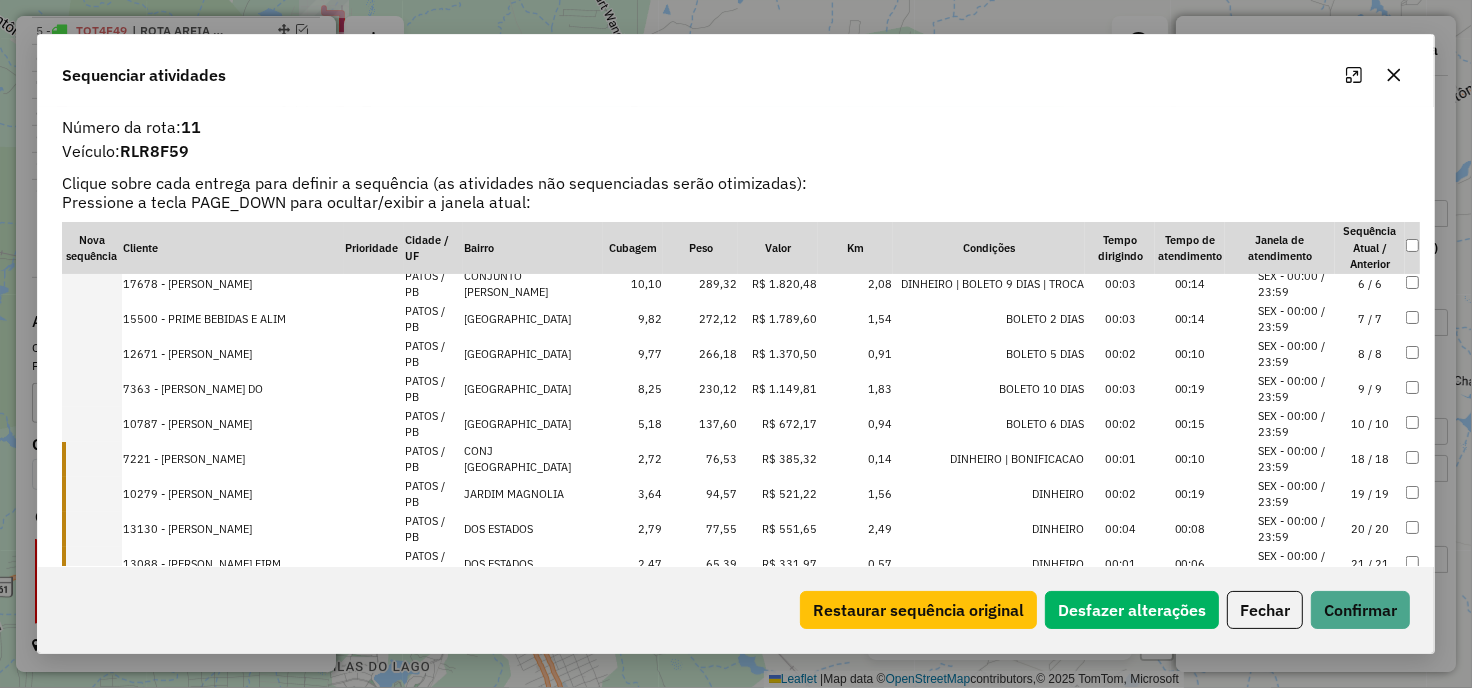 click on "10279 - [PERSON_NAME]" at bounding box center (233, 494) 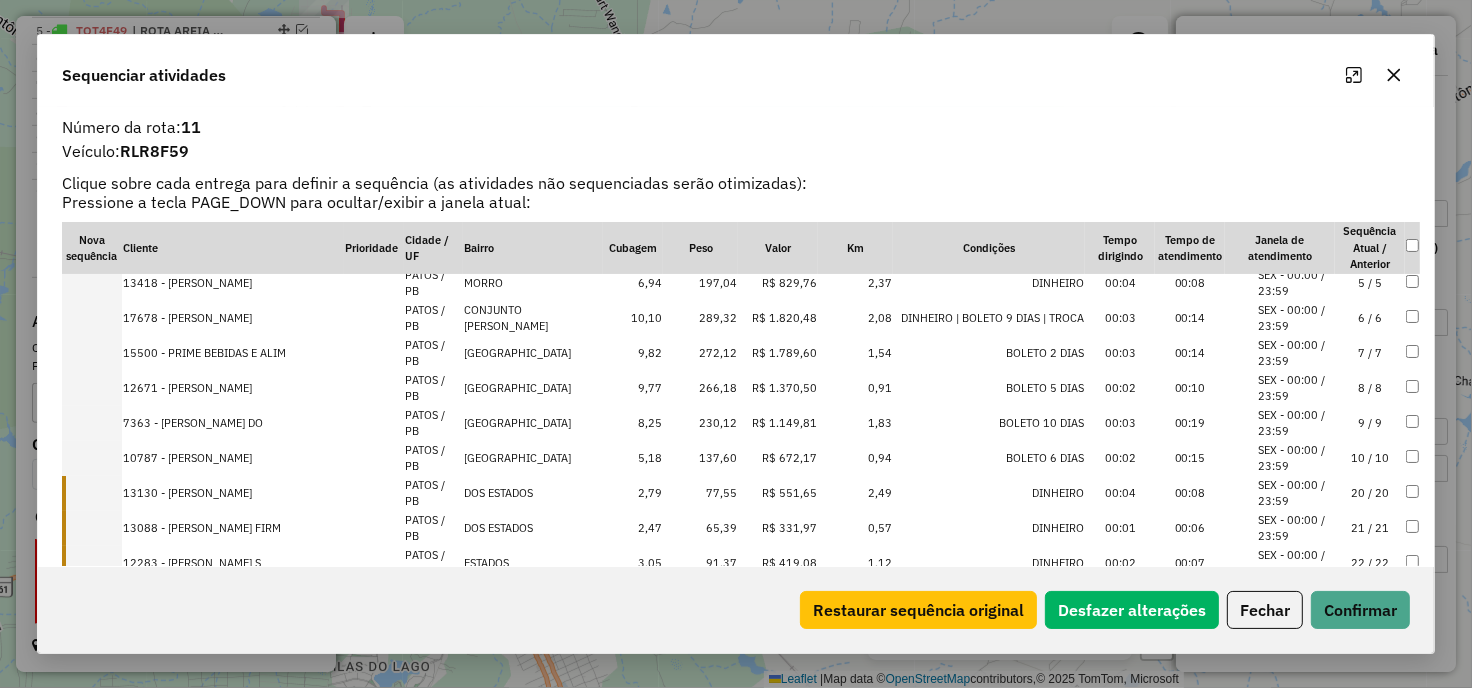 click on "13130 - [PERSON_NAME]" at bounding box center (233, 493) 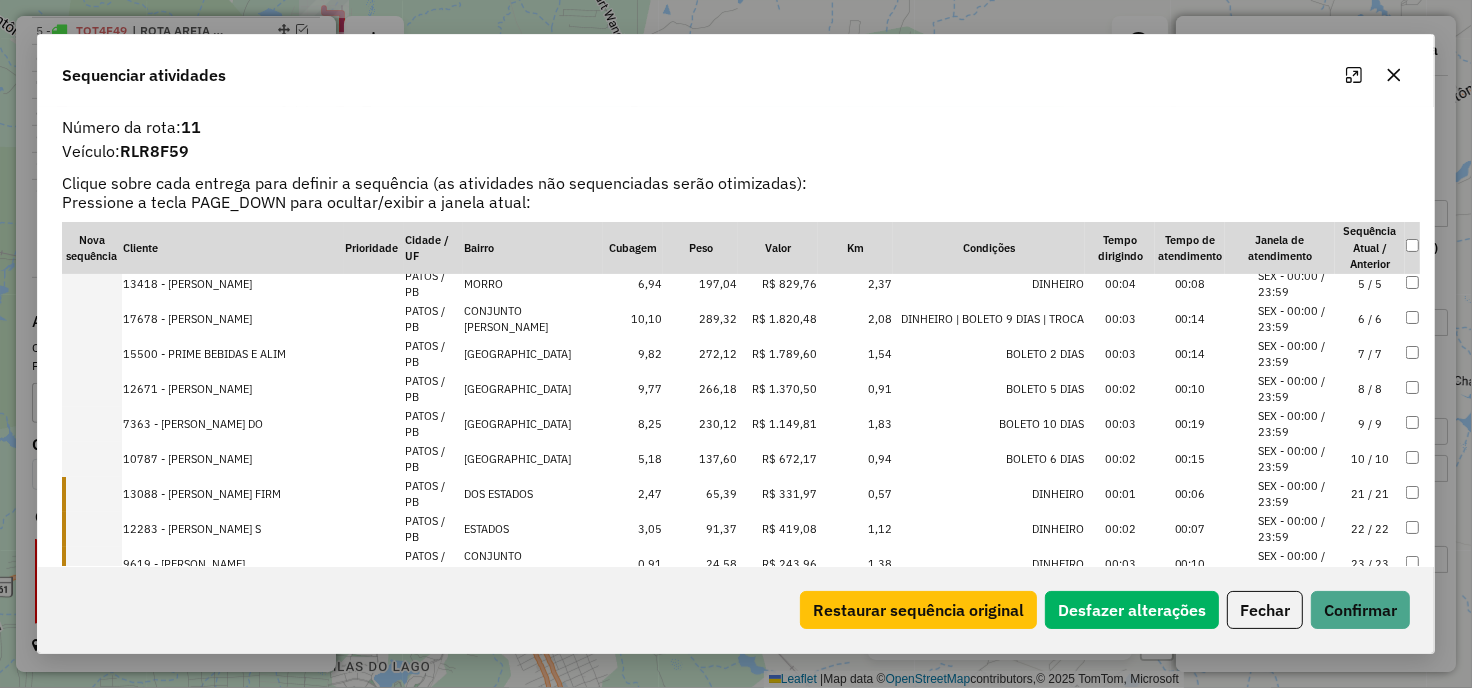 click on "13088 - [PERSON_NAME] FIRM" at bounding box center [233, 494] 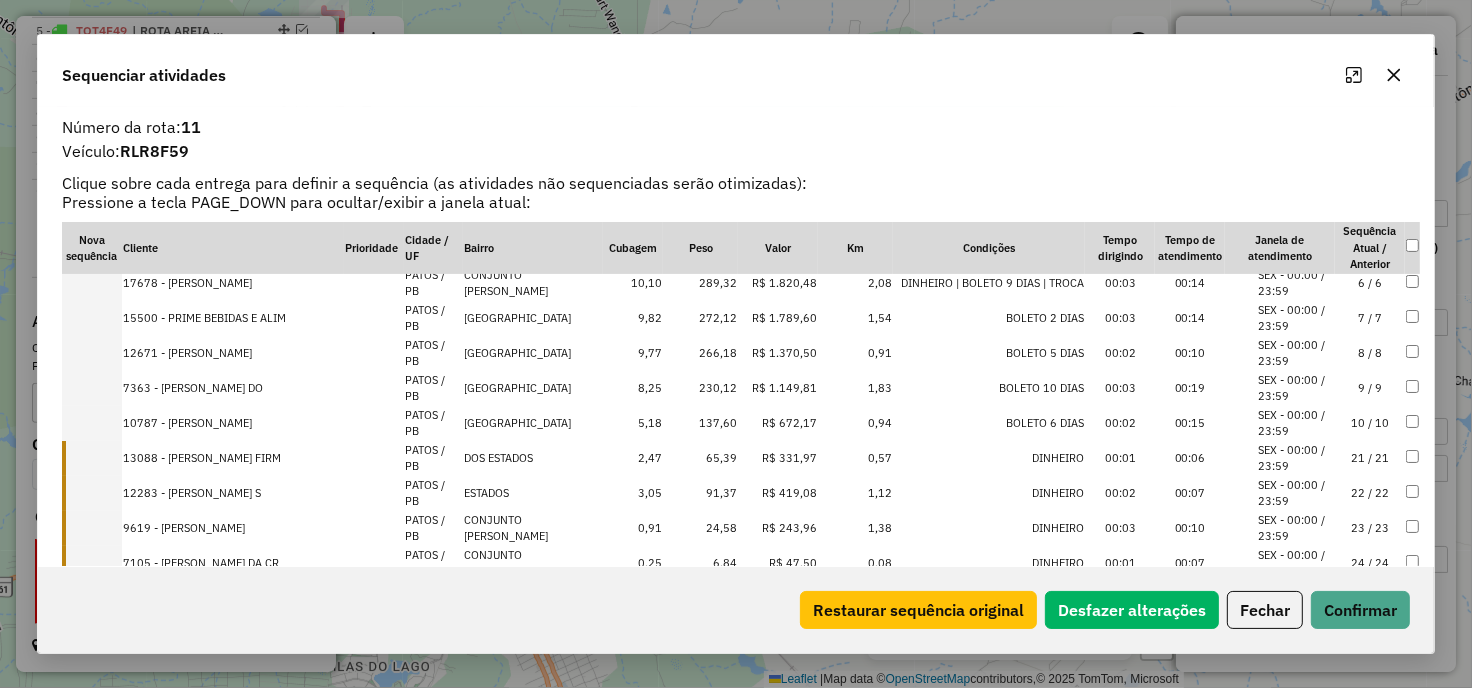 click on "12283 - [PERSON_NAME] S" at bounding box center (233, 493) 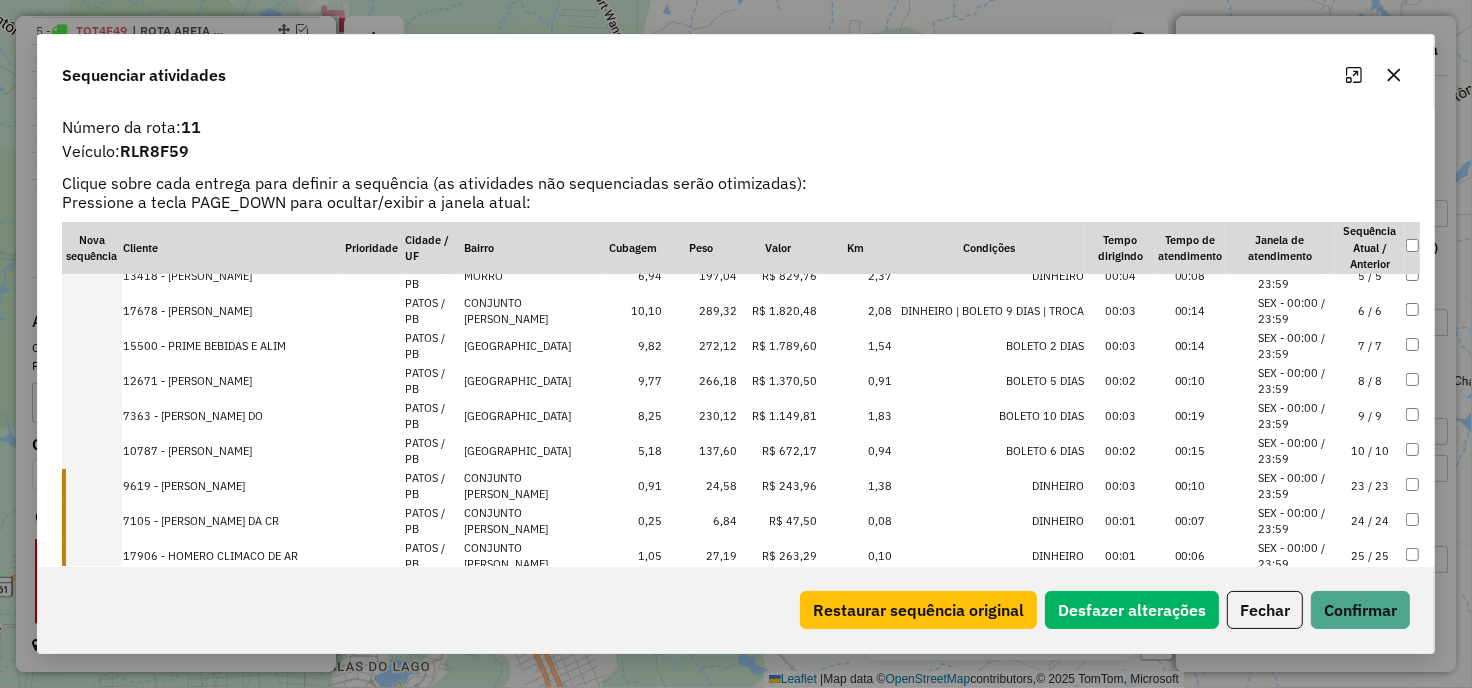 click on "9619 - [PERSON_NAME]" at bounding box center (233, 486) 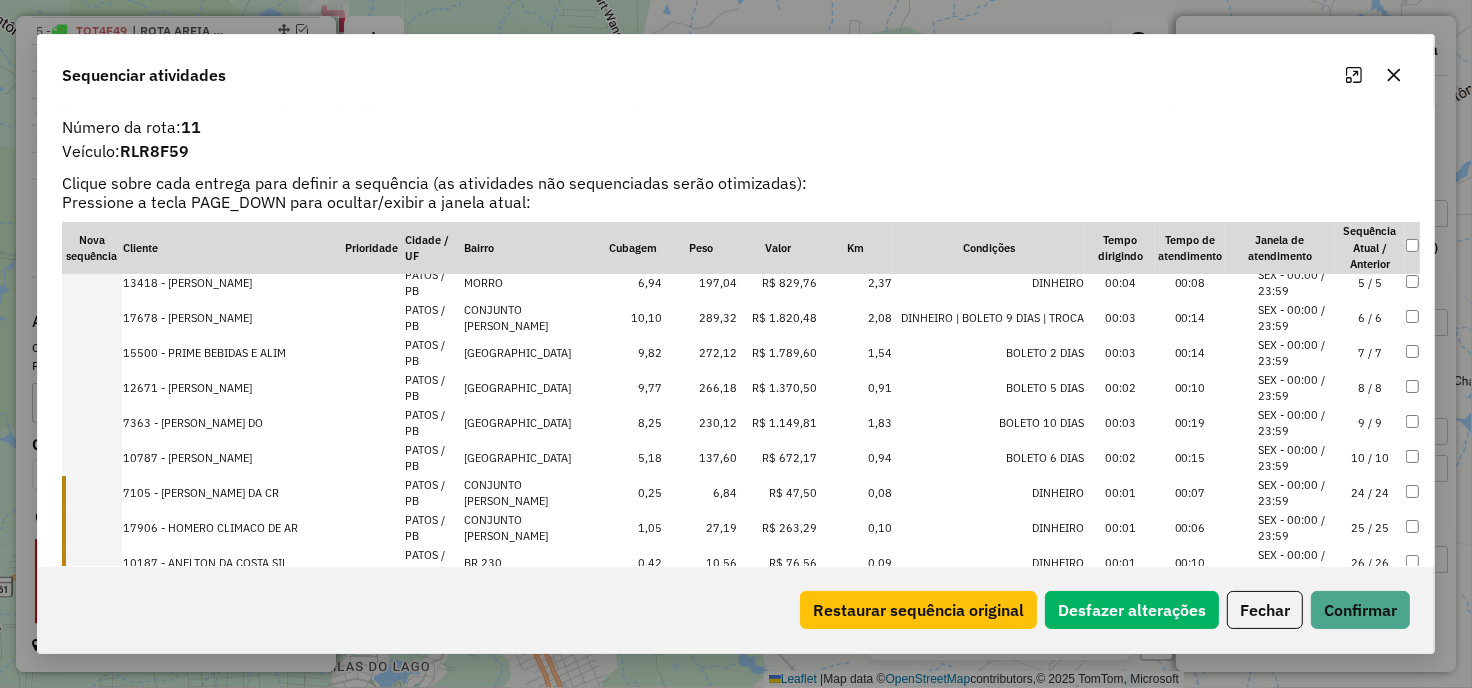 click on "7105 - [PERSON_NAME] DA CR" at bounding box center [233, 493] 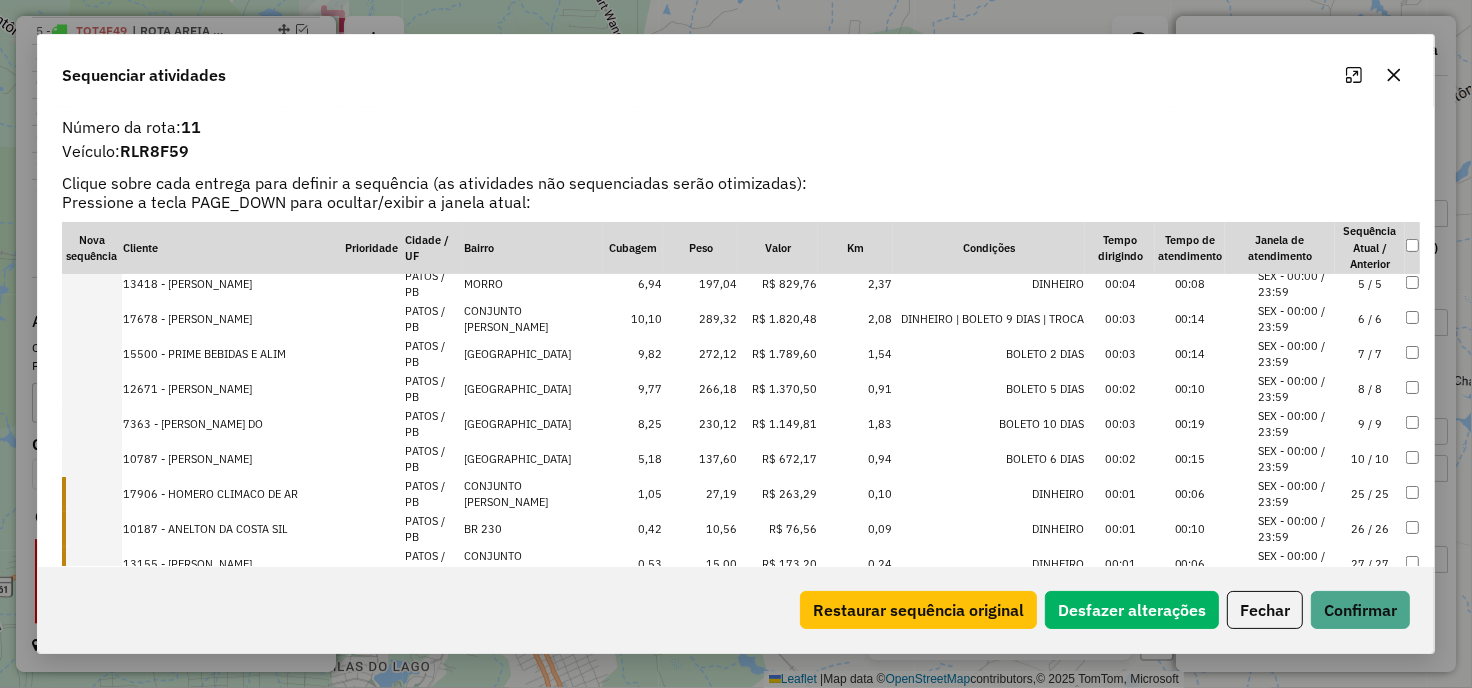 click on "17906 - HOMERO CLIMACO DE AR" at bounding box center [233, 494] 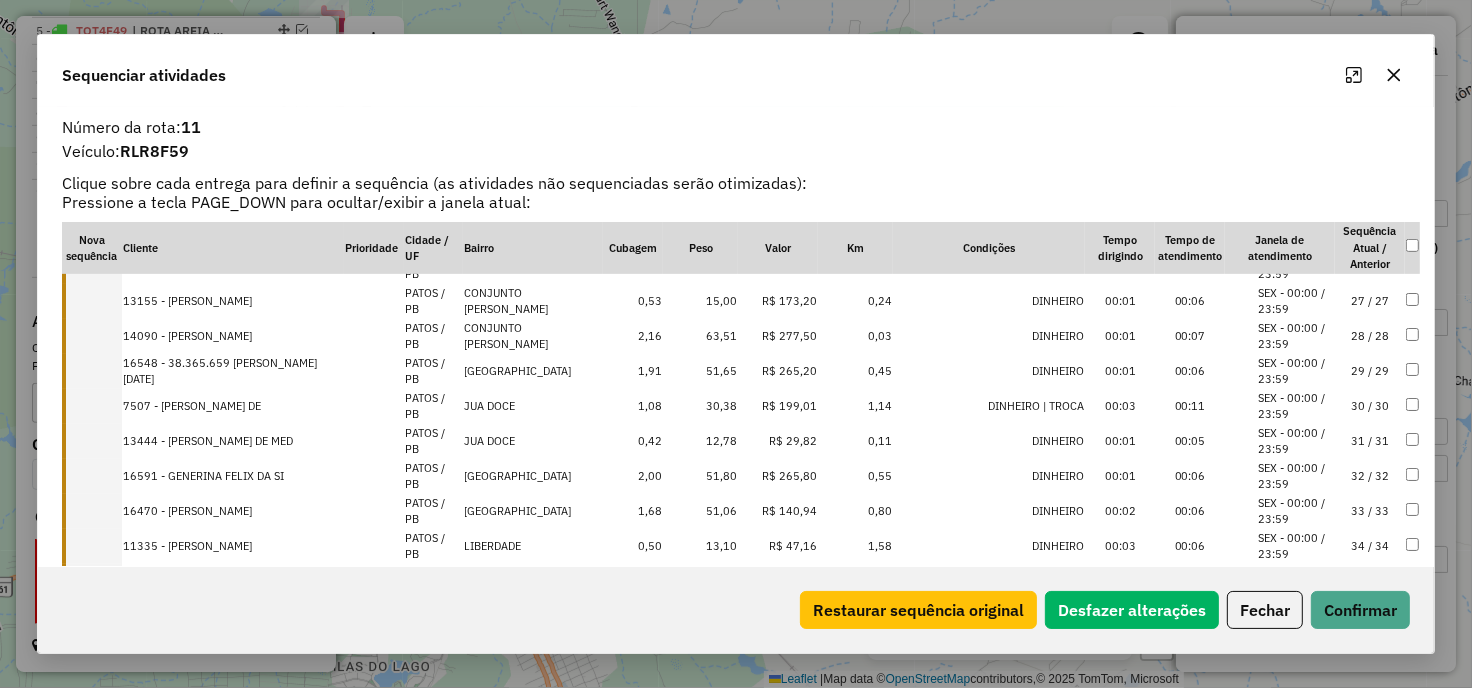 scroll, scrollTop: 822, scrollLeft: 0, axis: vertical 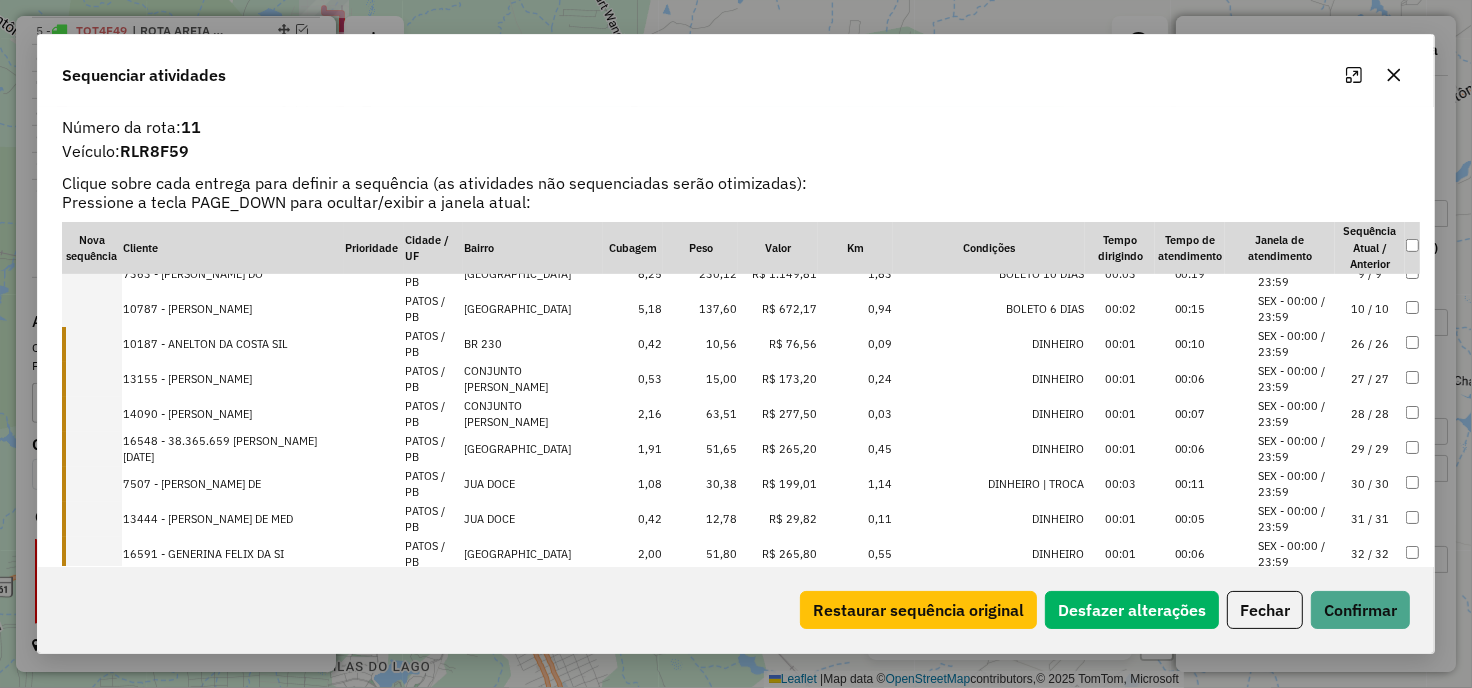 click on "10187 - ANELTON DA COSTA SIL" at bounding box center (233, 344) 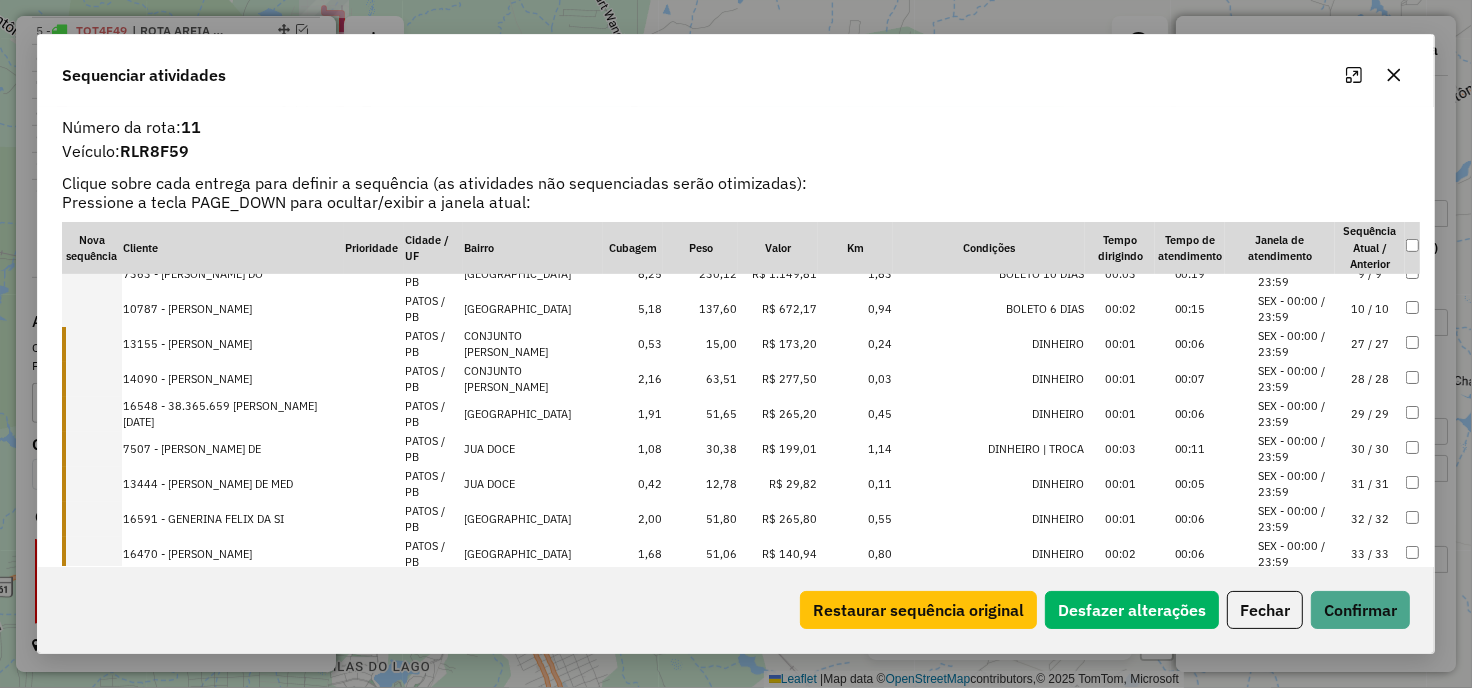 click on "13155 - [PERSON_NAME]" at bounding box center (233, 344) 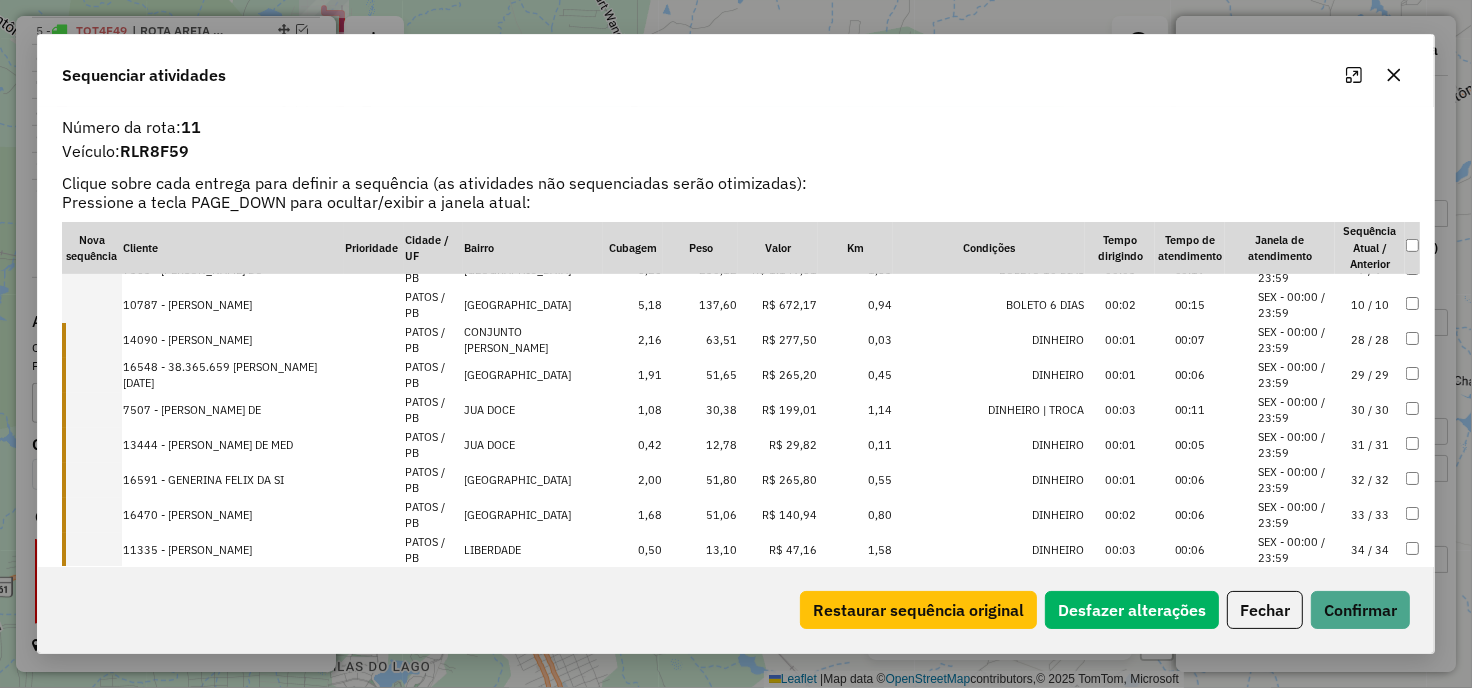 click on "14090 - [PERSON_NAME]" at bounding box center [233, 340] 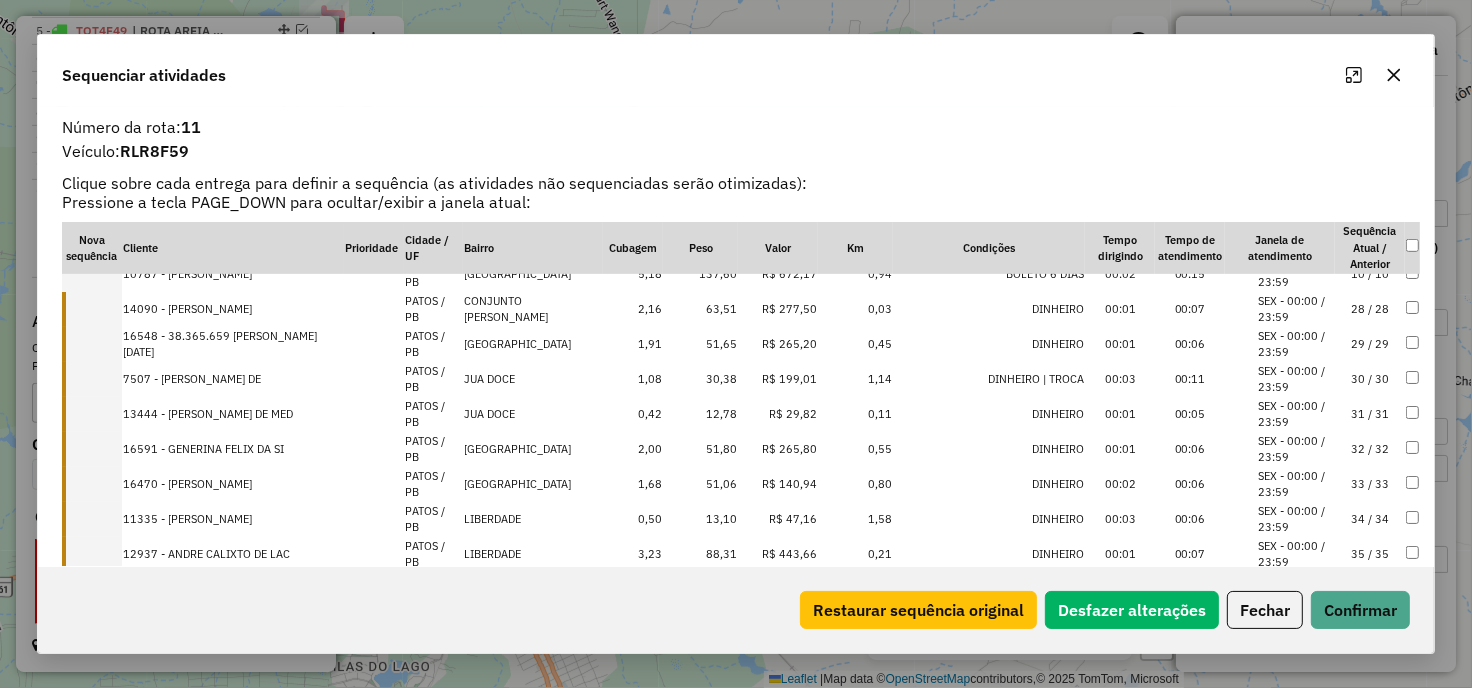 click on "16548 - 38.365.659 [PERSON_NAME][DATE]" at bounding box center (233, 344) 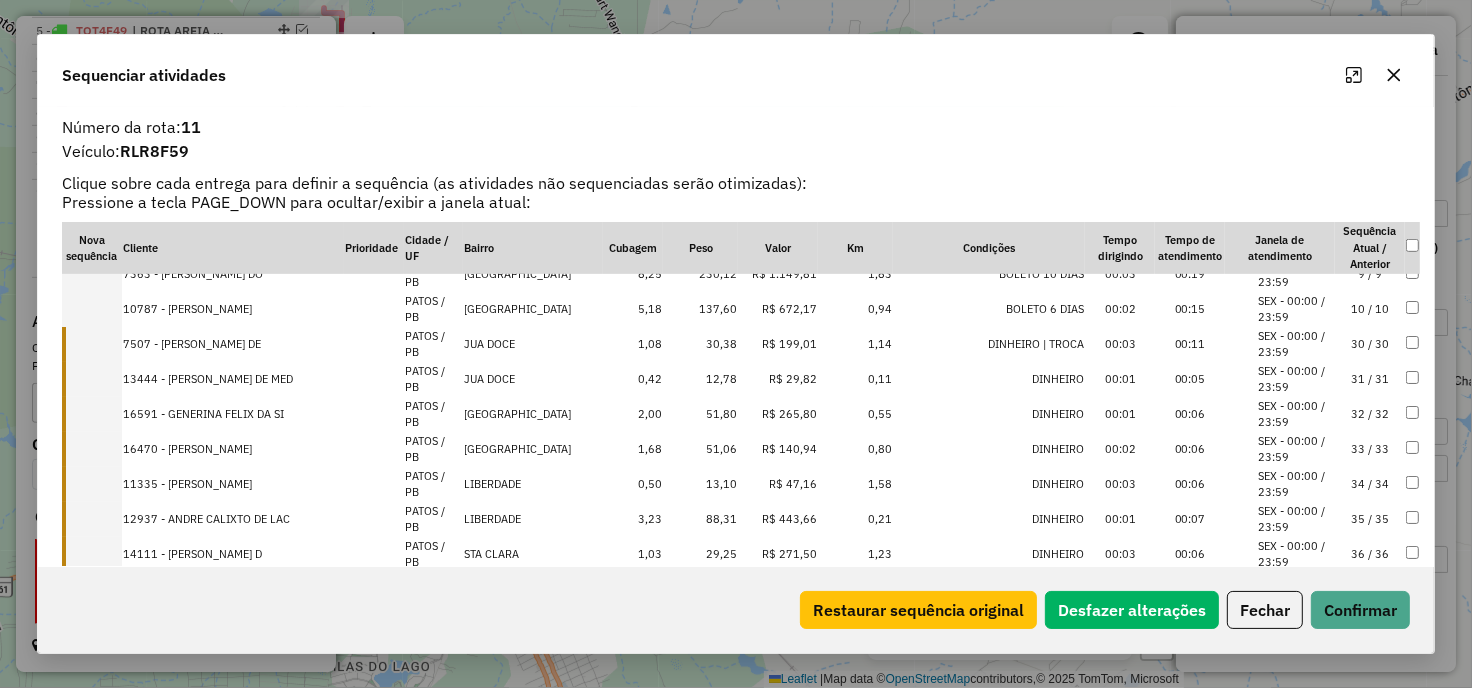 click on "7507 - [PERSON_NAME] DE" at bounding box center (233, 344) 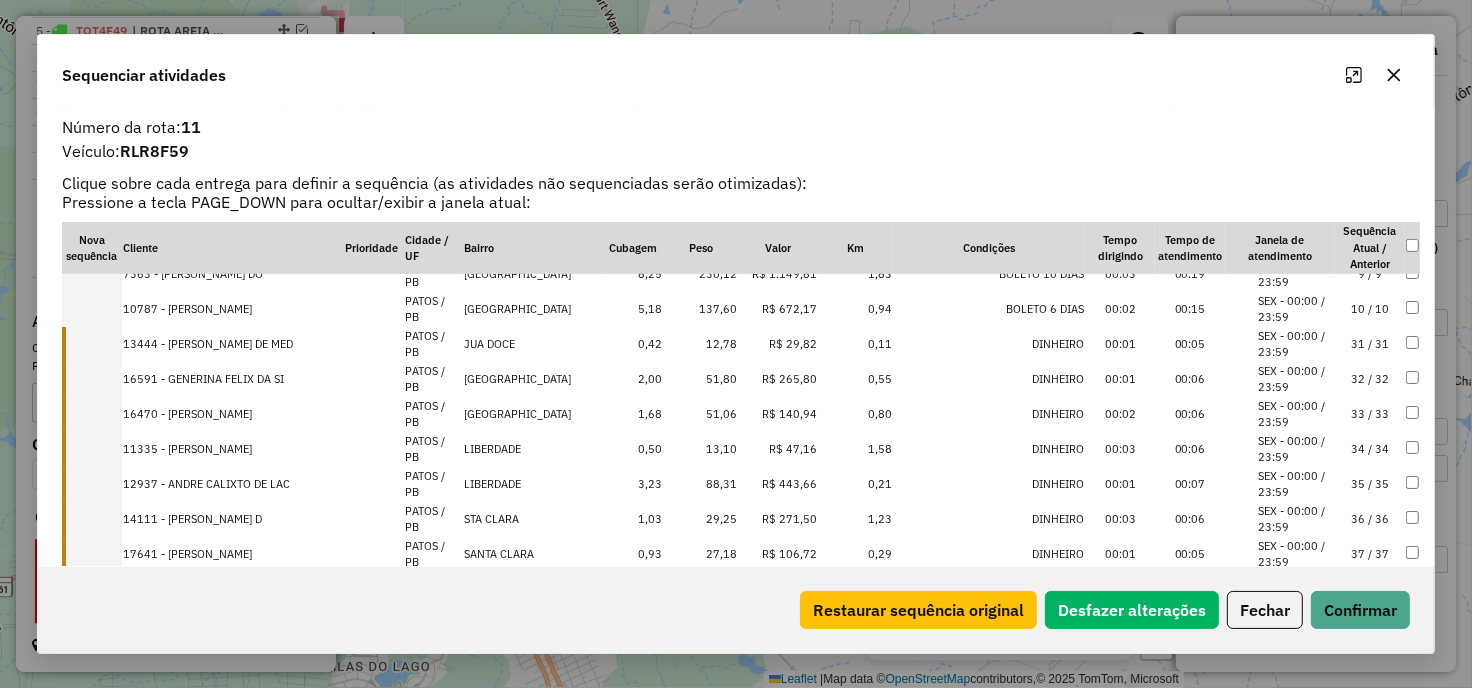 click on "13444 - [PERSON_NAME] DE MED" at bounding box center (233, 344) 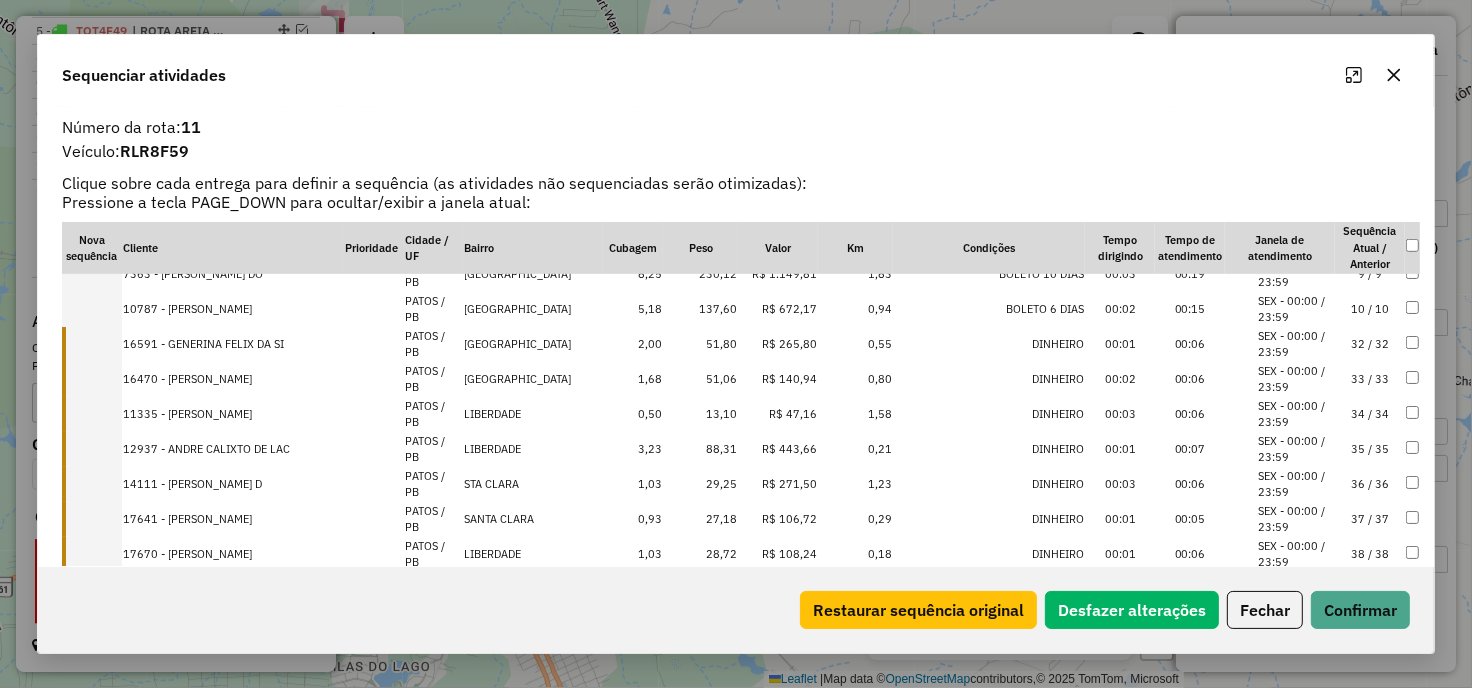 click on "16591 - GENERINA FELIX DA SI" at bounding box center [233, 344] 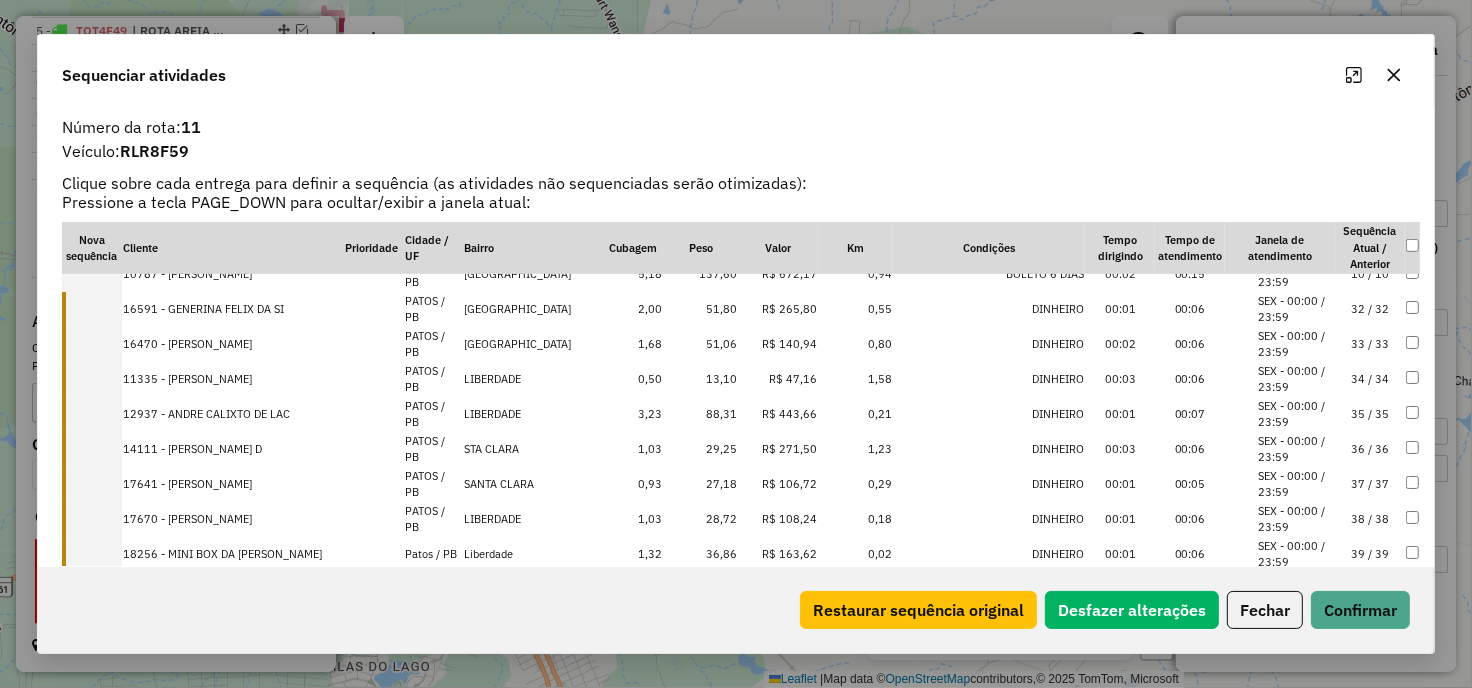 click on "16470 - [PERSON_NAME]" at bounding box center [233, 344] 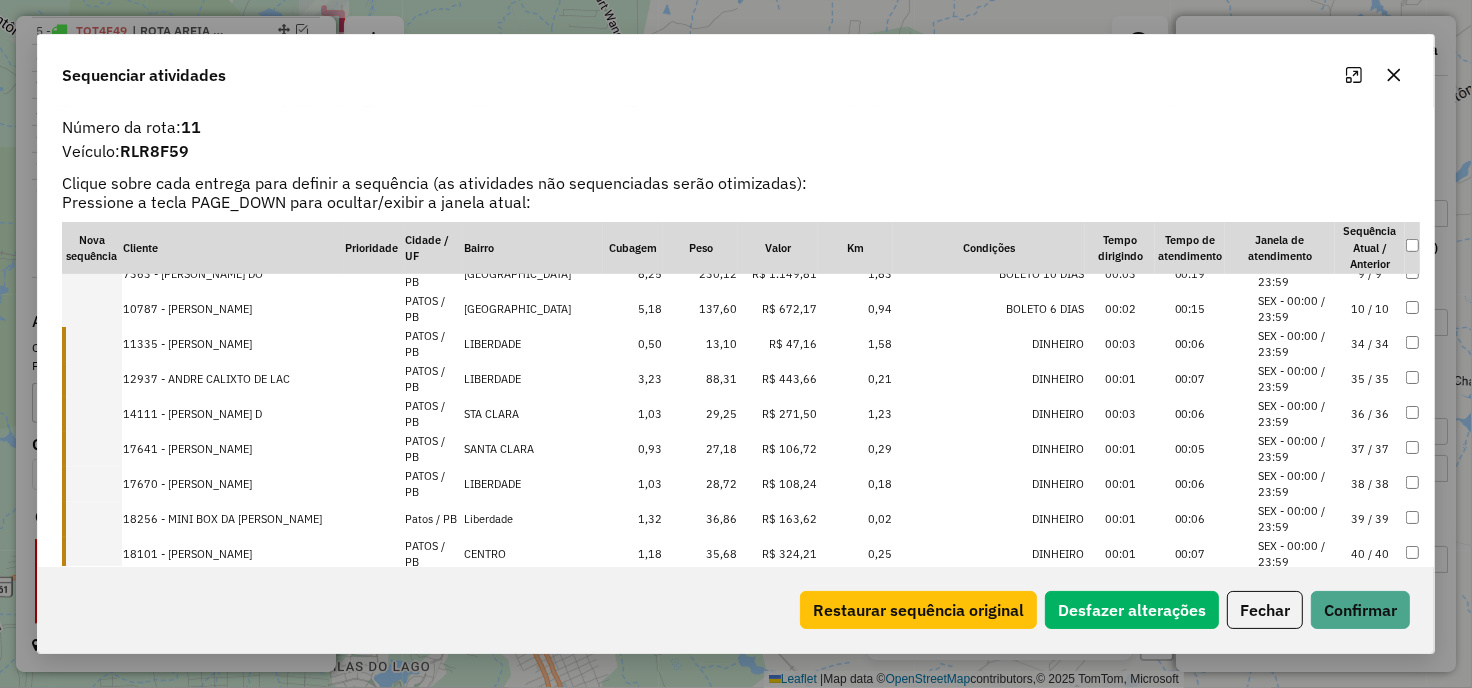 click on "11335 - [PERSON_NAME]" at bounding box center [233, 344] 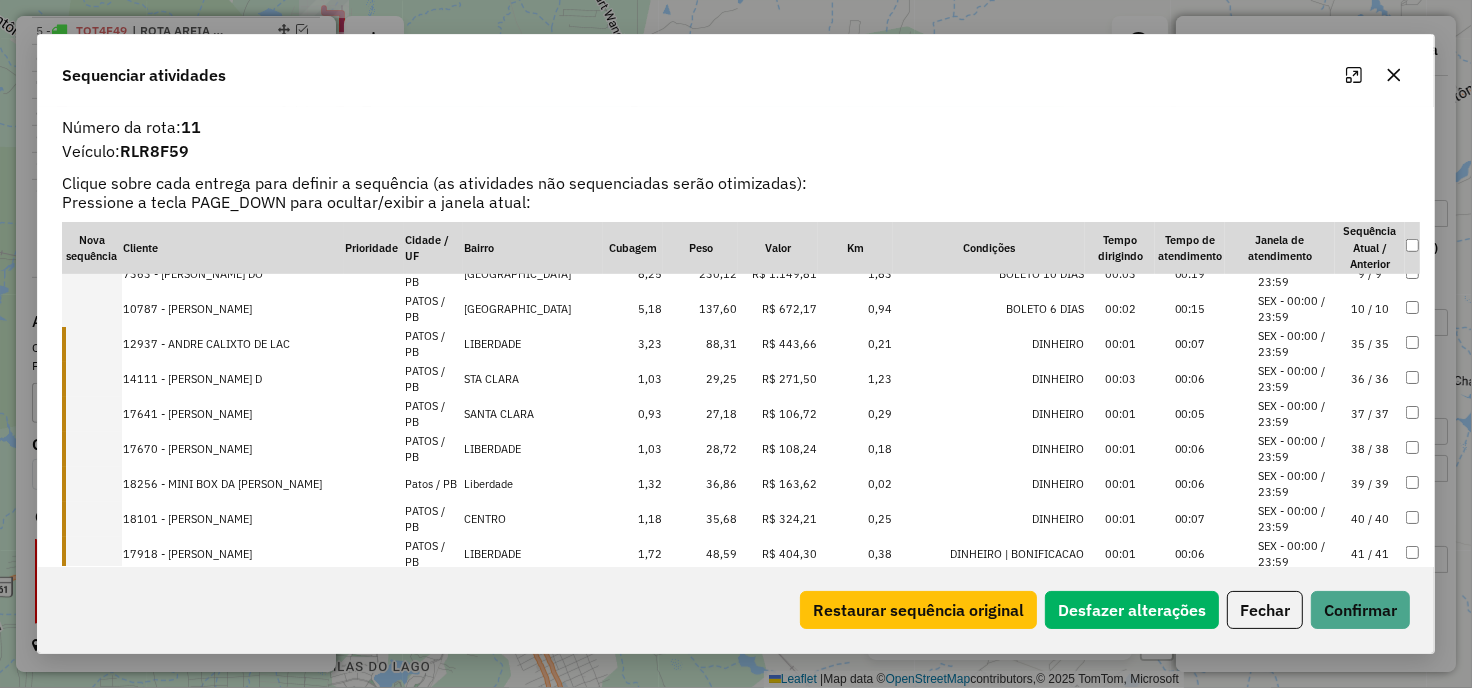 click on "12937 - ANDRE CALIXTO DE LAC" at bounding box center [233, 344] 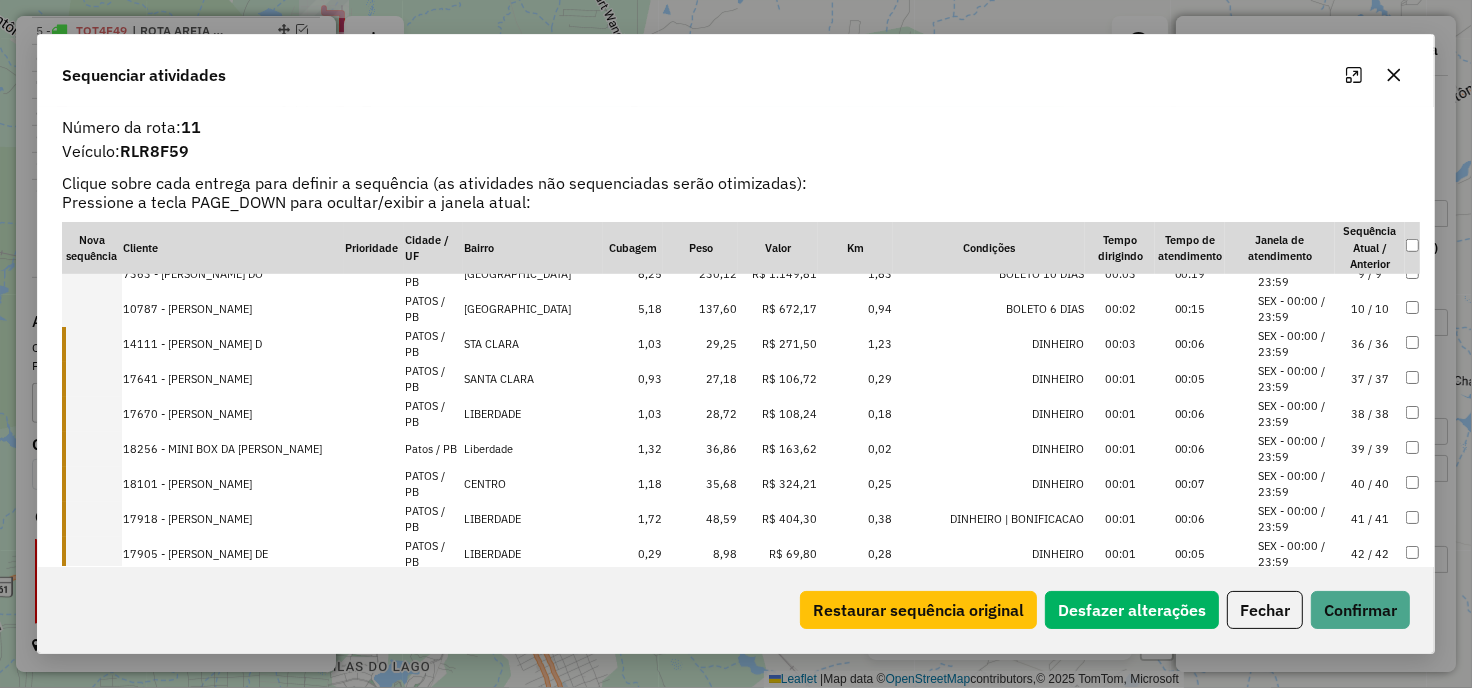 click on "14111 - [PERSON_NAME] D" at bounding box center (233, 344) 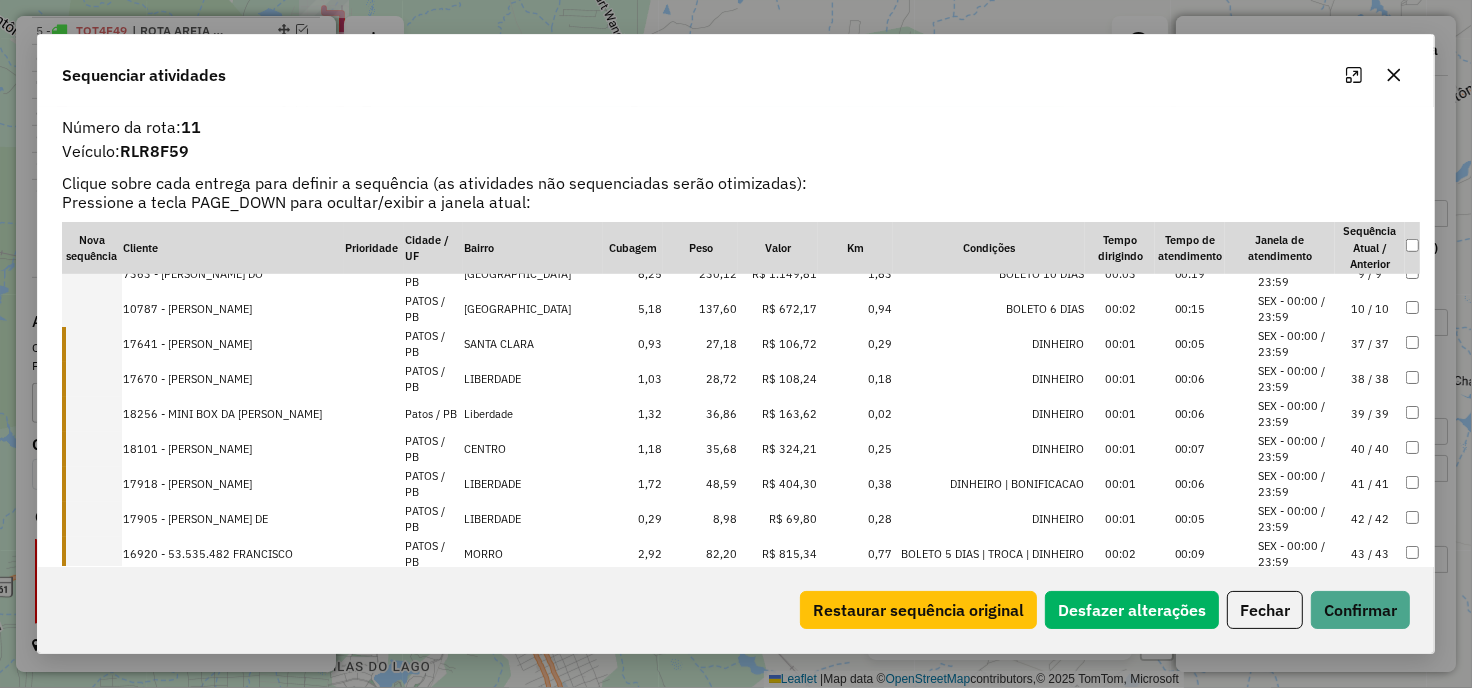 click on "17641 - [PERSON_NAME]" at bounding box center [233, 344] 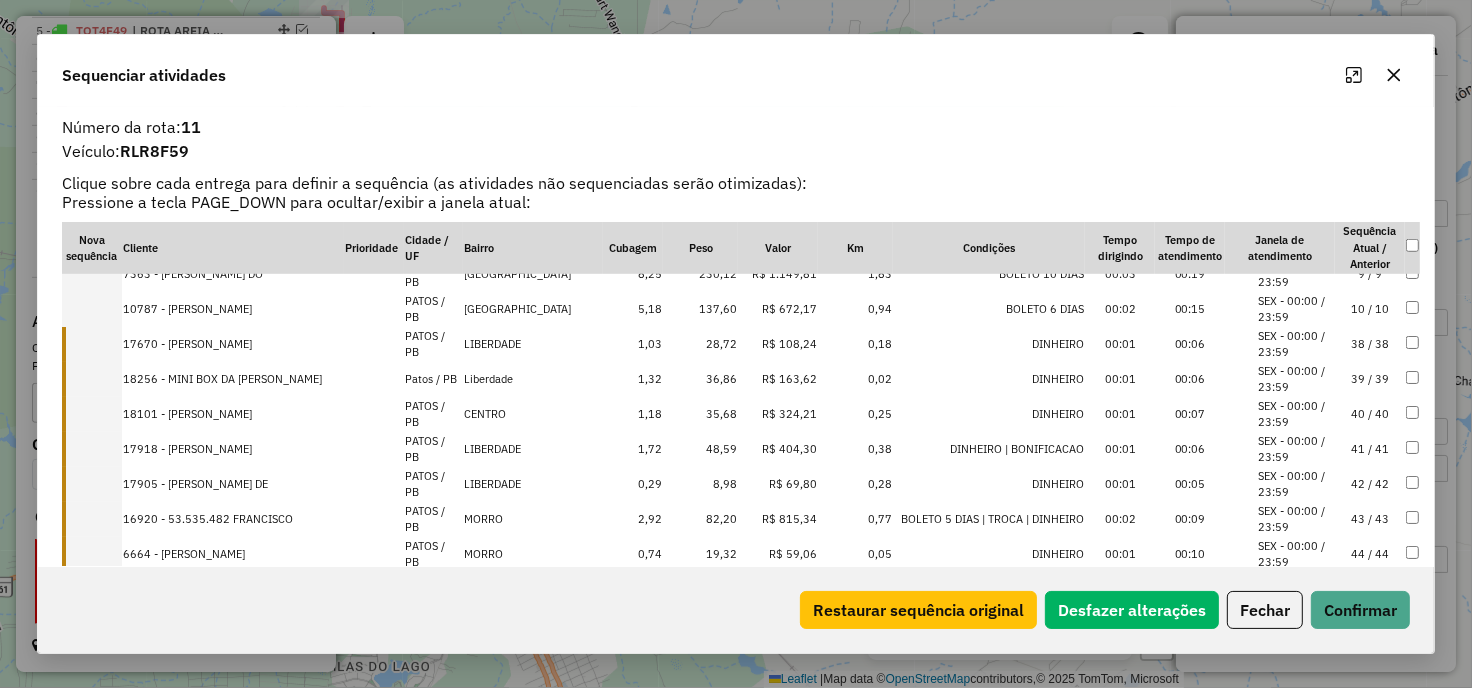 click on "17670 - [PERSON_NAME]" at bounding box center (233, 344) 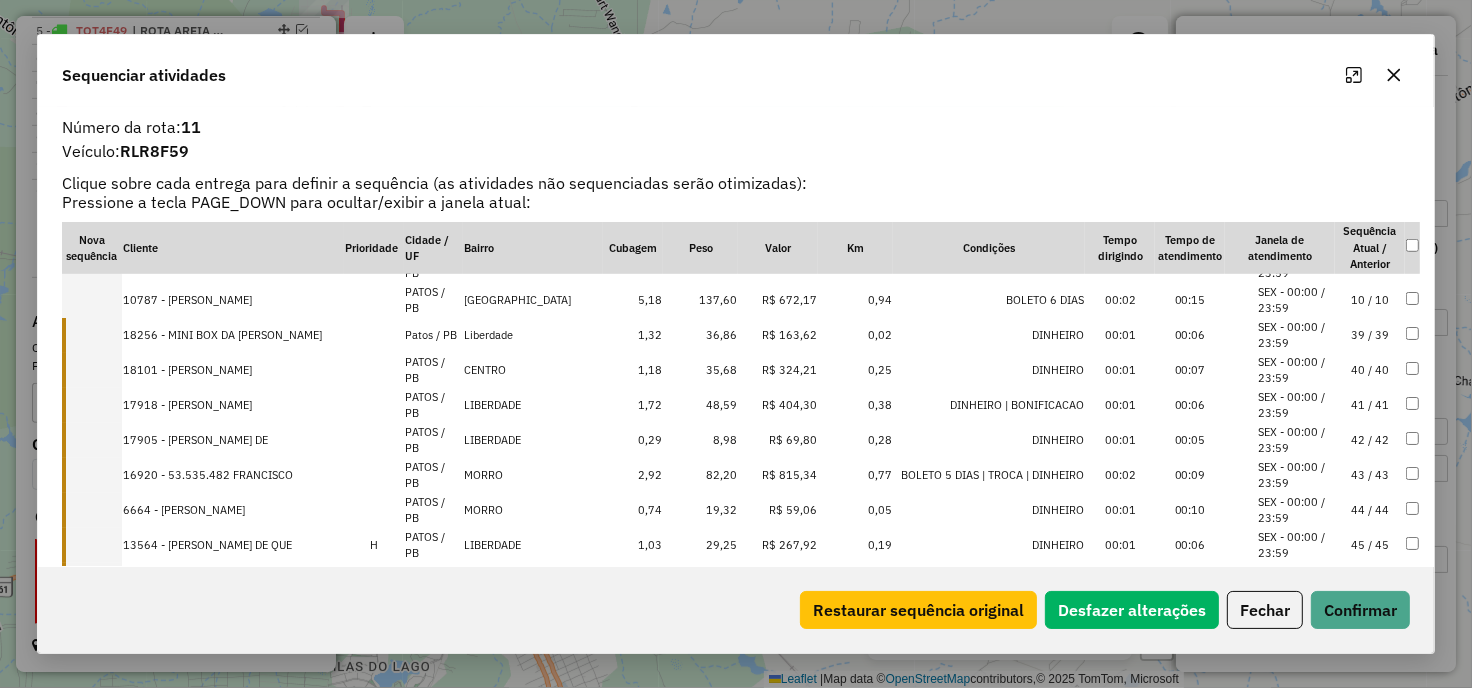 click on "18256 - MINI BOX DA [PERSON_NAME]" at bounding box center [233, 335] 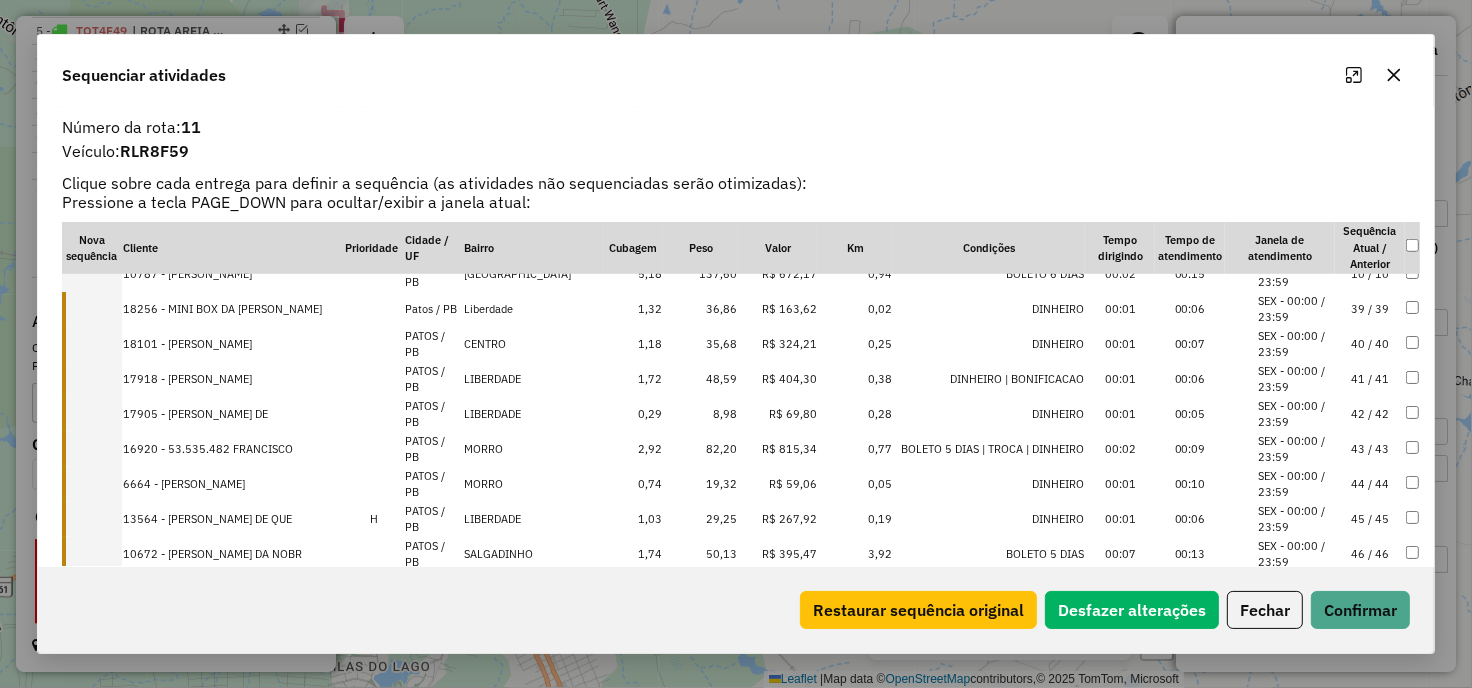 click on "18101 - [PERSON_NAME]" at bounding box center (233, 344) 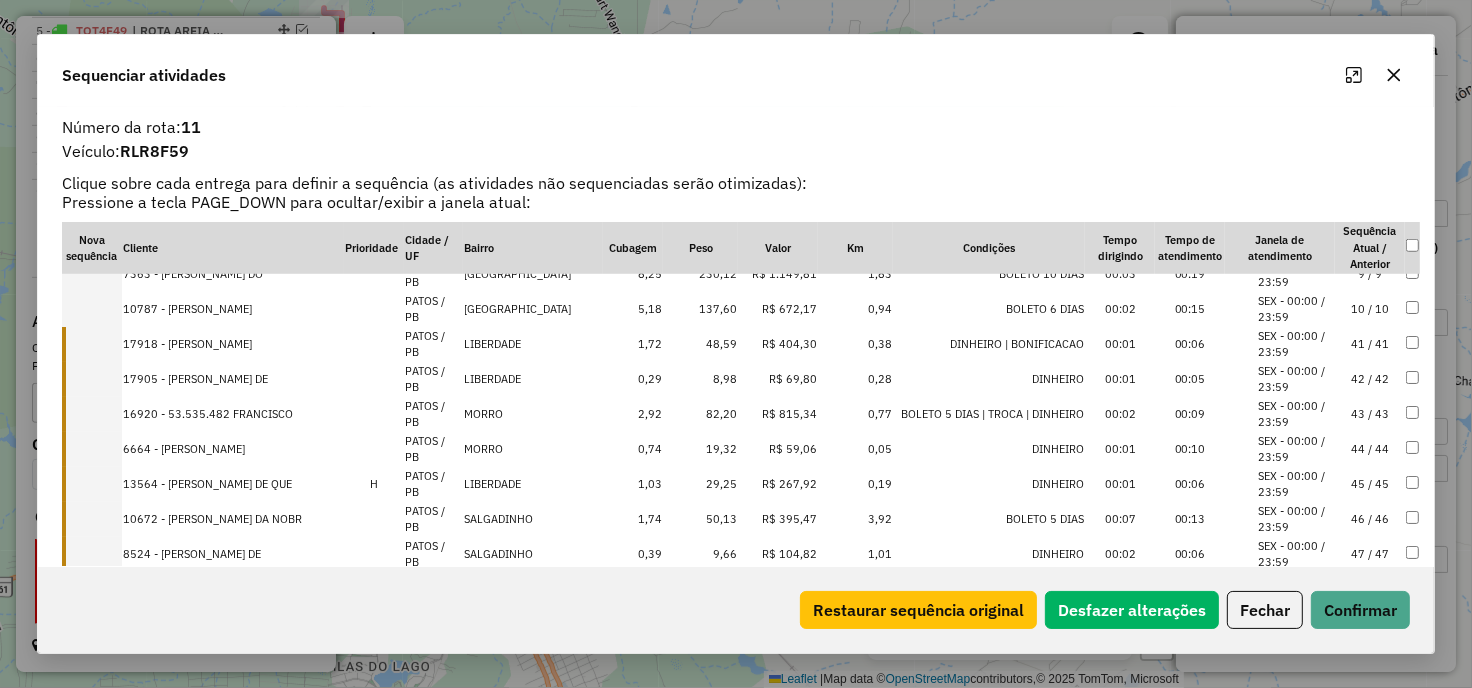 click on "17918 - [PERSON_NAME]" at bounding box center (233, 344) 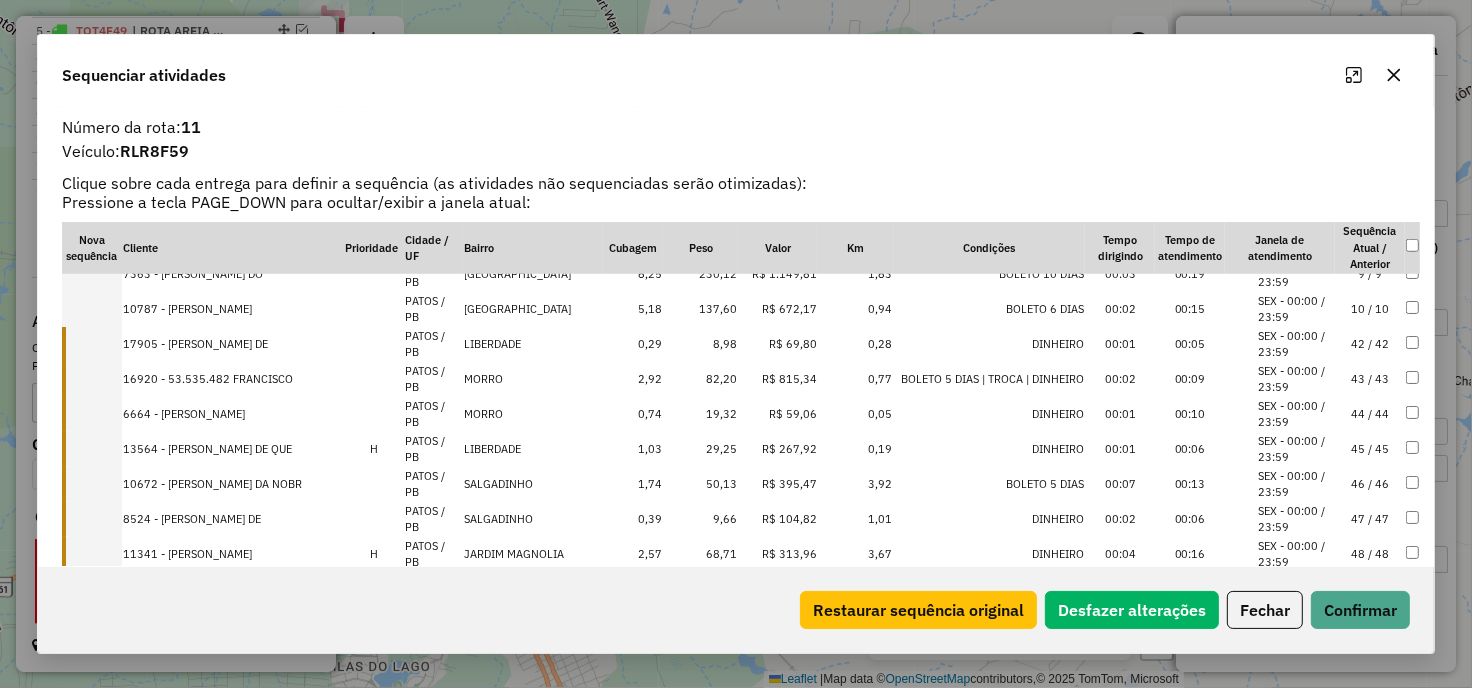 click on "17905 - [PERSON_NAME] DE" at bounding box center (233, 344) 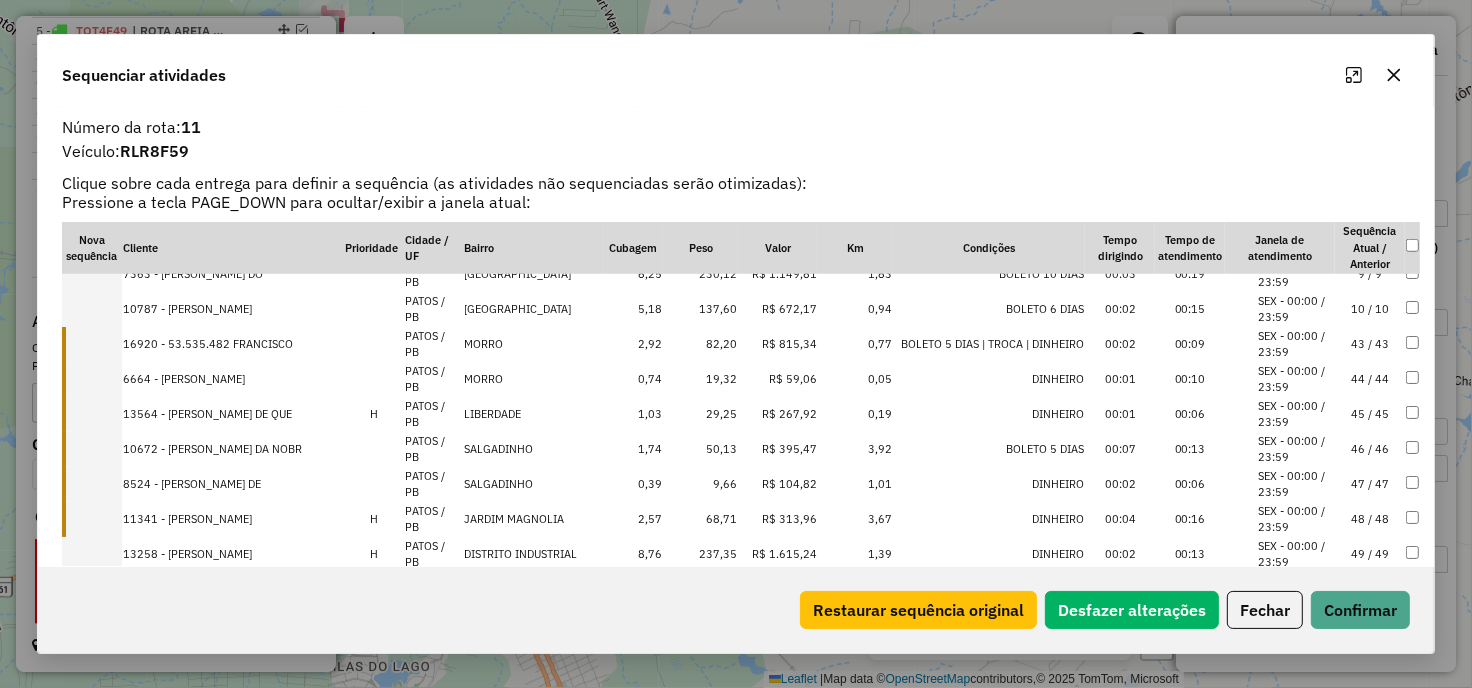 click on "16920 - 53.535.482 FRANCISCO" at bounding box center [233, 344] 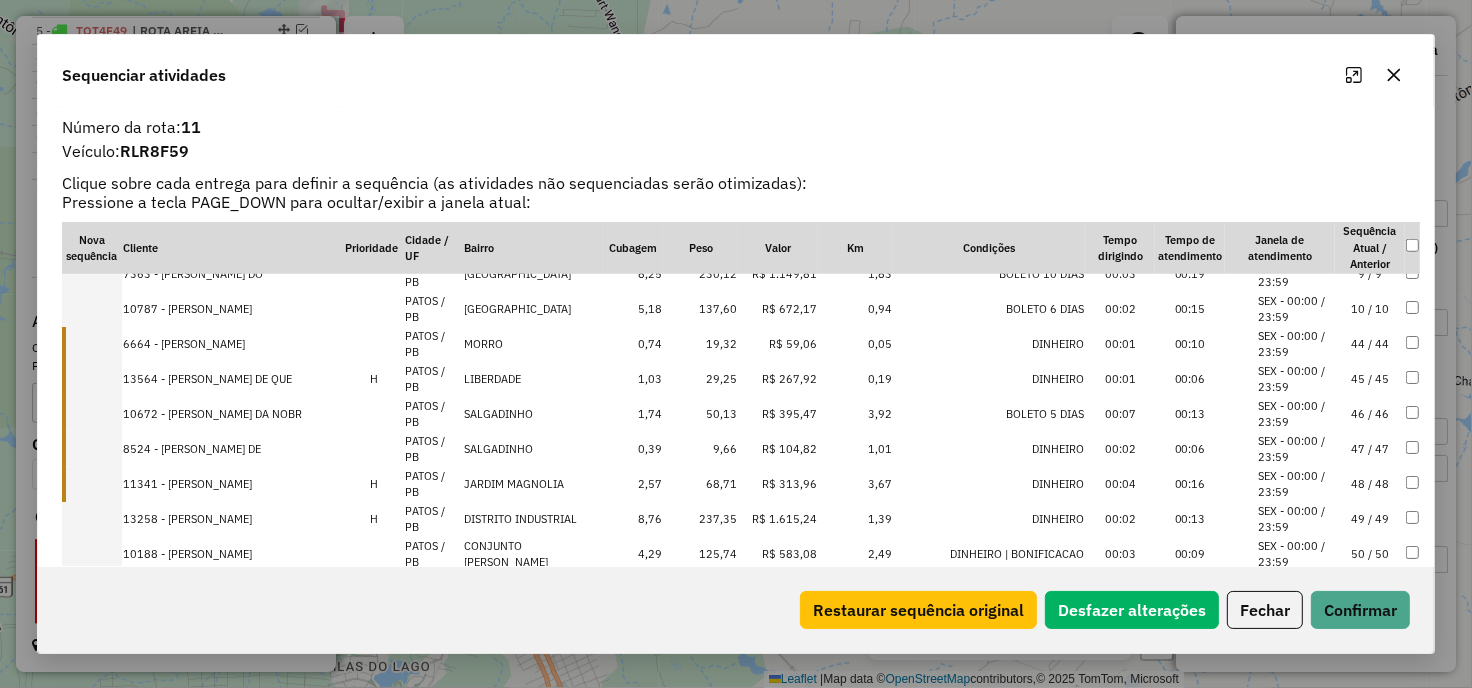 click on "6664 - [PERSON_NAME]" at bounding box center (233, 344) 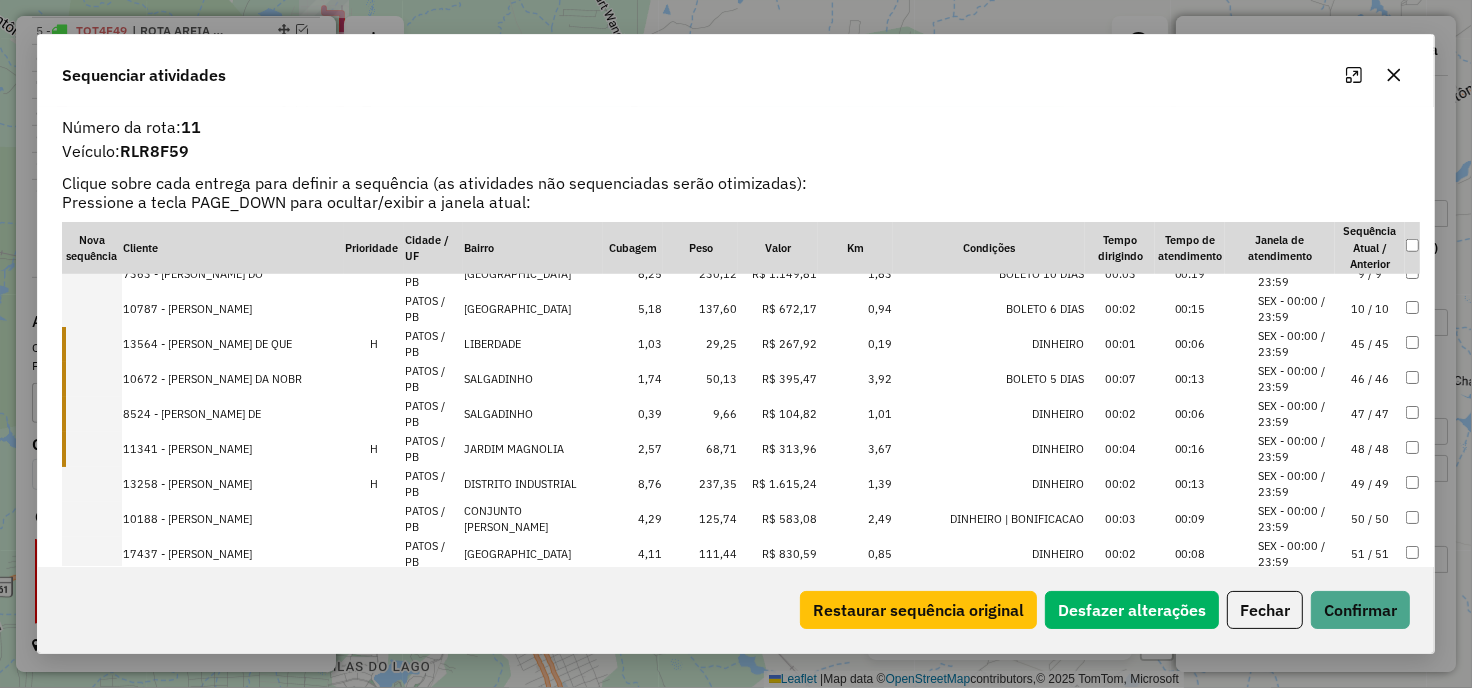 click on "13564 - [PERSON_NAME] DE QUE" at bounding box center [233, 344] 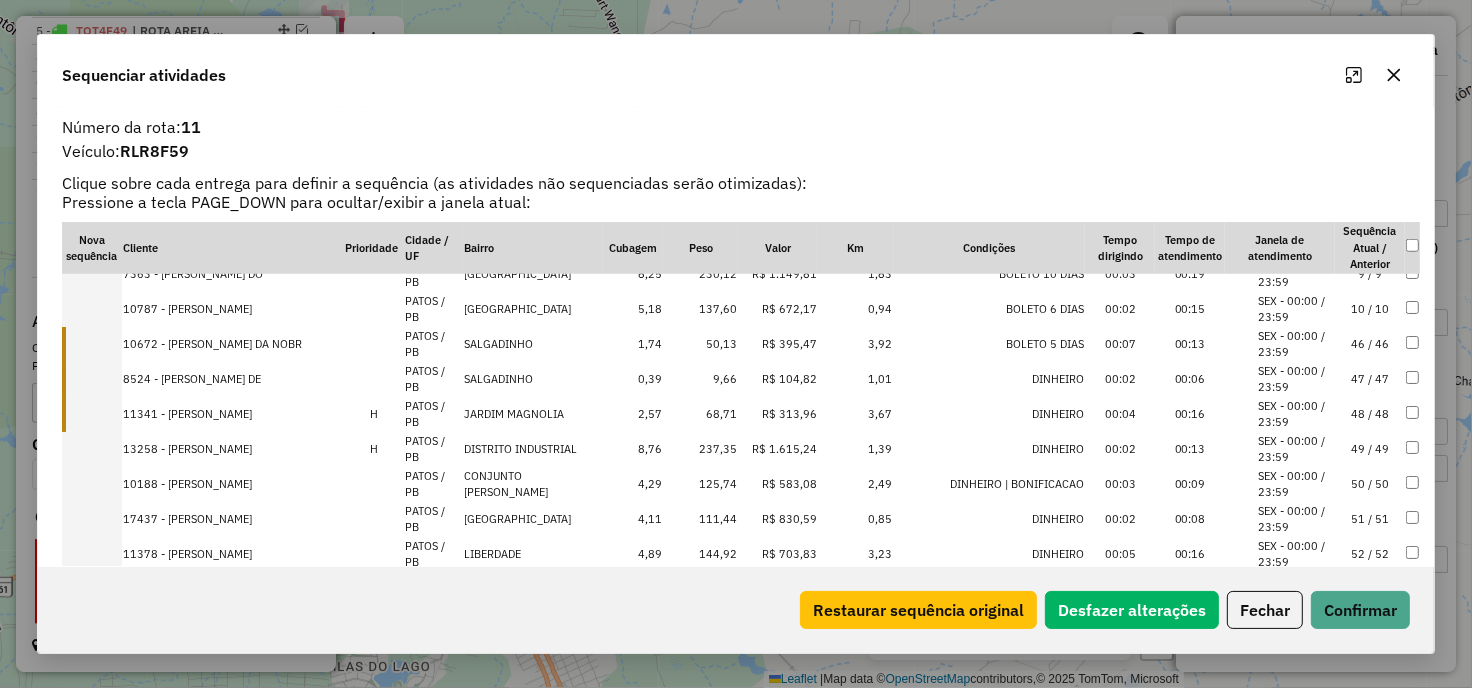click on "10672 - [PERSON_NAME] DA NOBR" at bounding box center [233, 344] 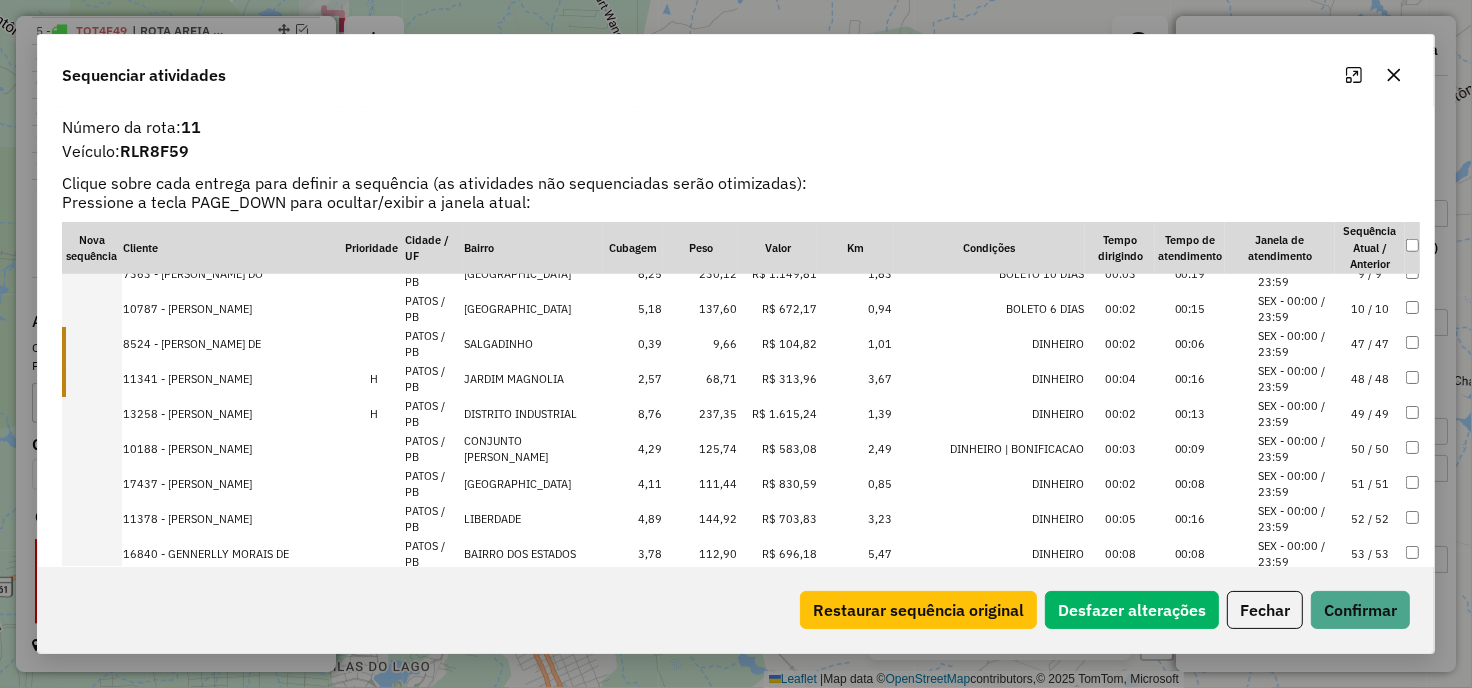 click on "8524 - [PERSON_NAME] DE" at bounding box center (233, 344) 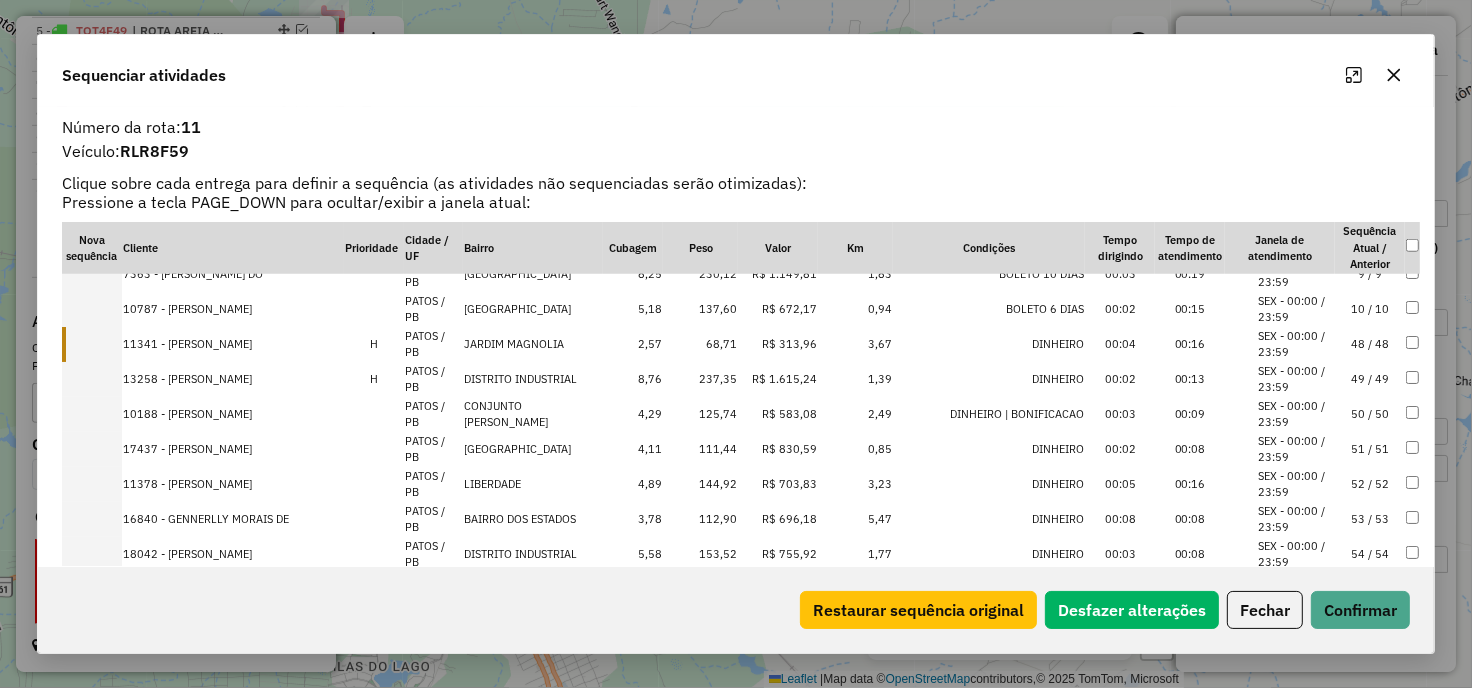 click on "11341 - [PERSON_NAME]" at bounding box center (233, 344) 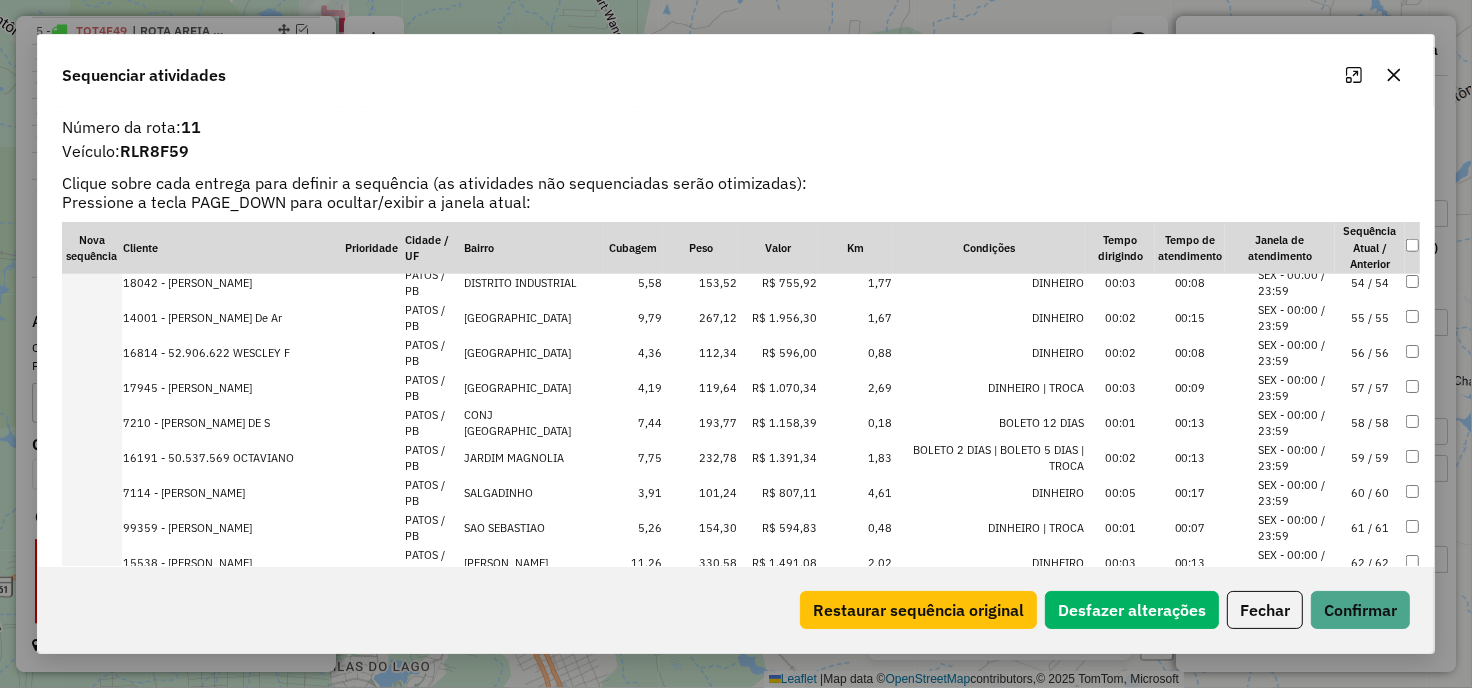 scroll, scrollTop: 1895, scrollLeft: 0, axis: vertical 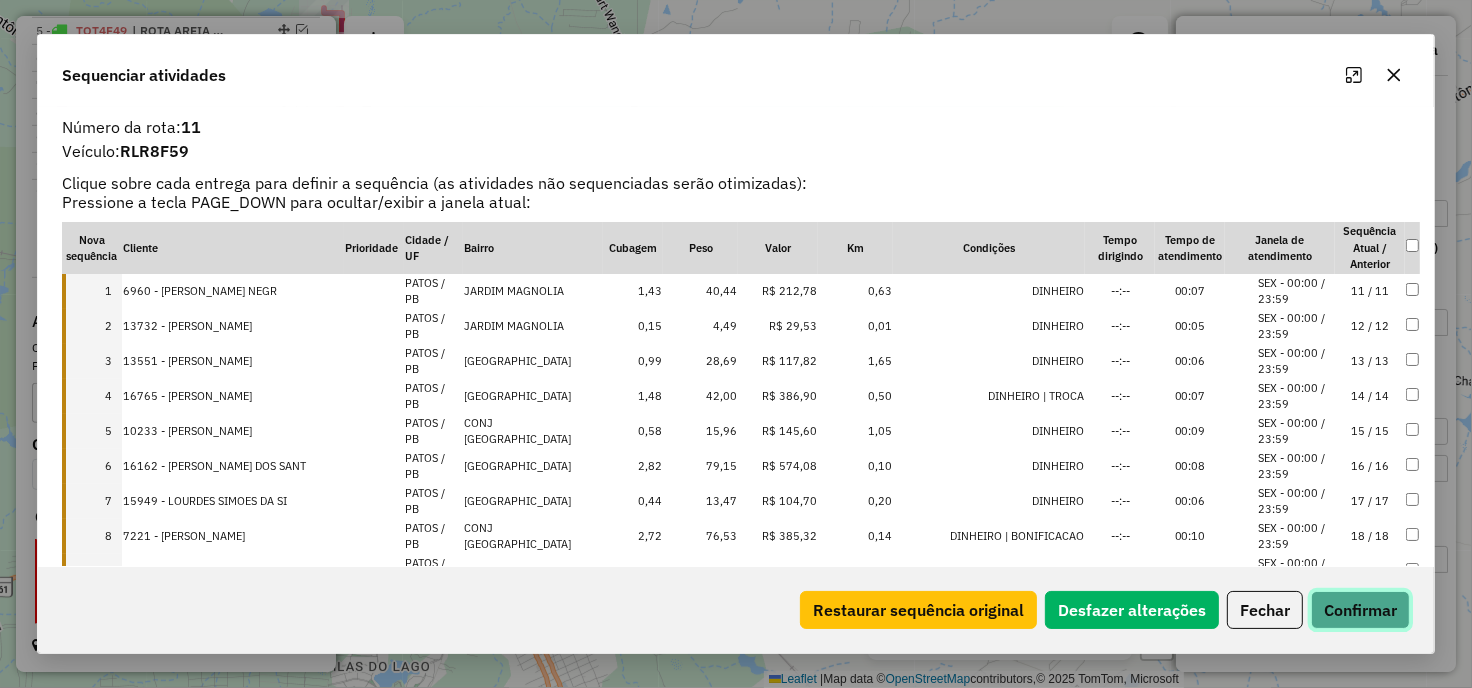 click on "Confirmar" 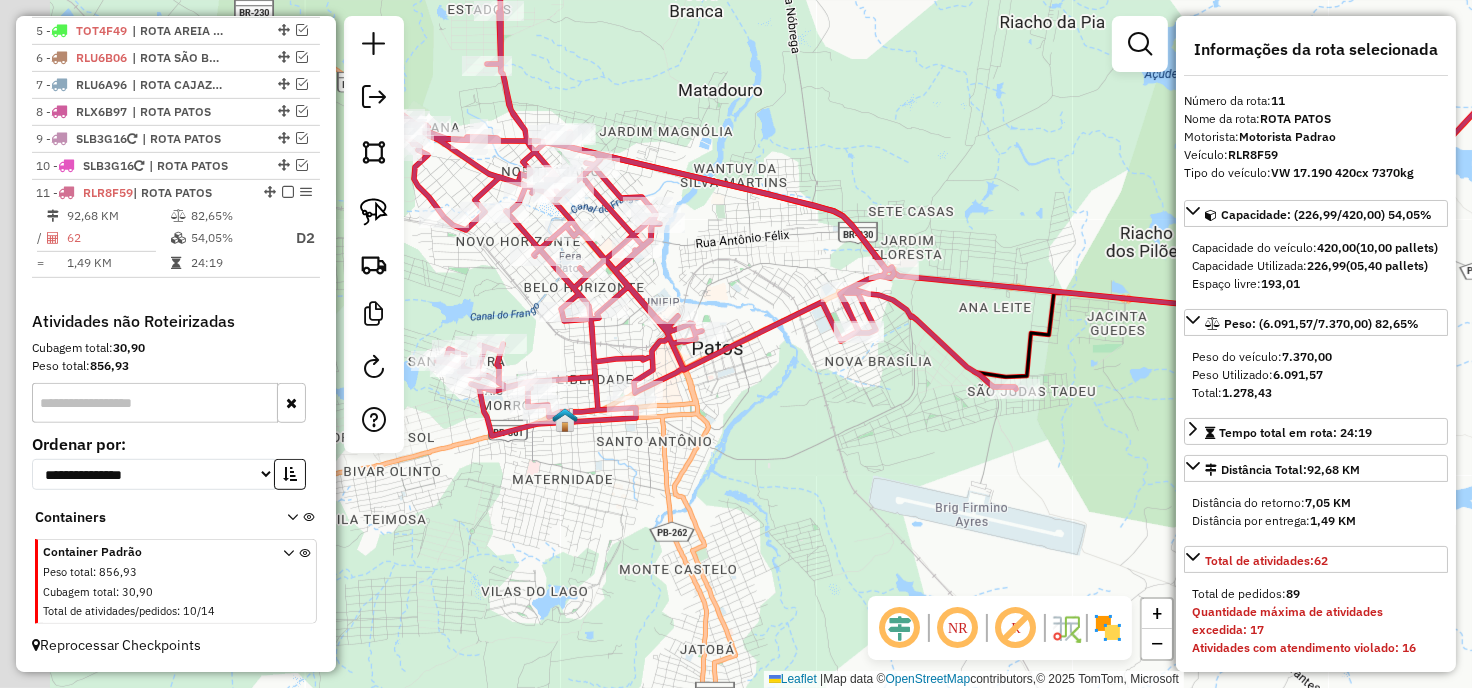 drag, startPoint x: 614, startPoint y: 548, endPoint x: 772, endPoint y: 473, distance: 174.89711 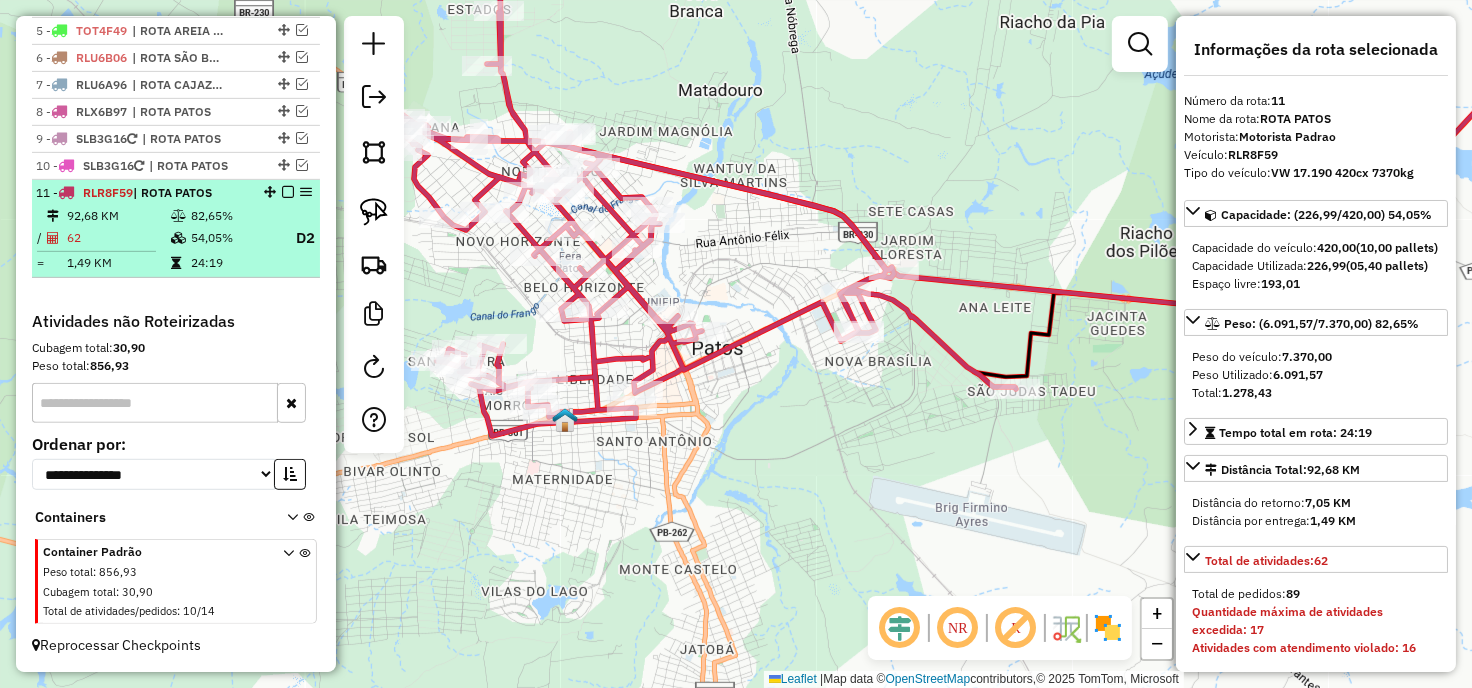 click at bounding box center (288, 192) 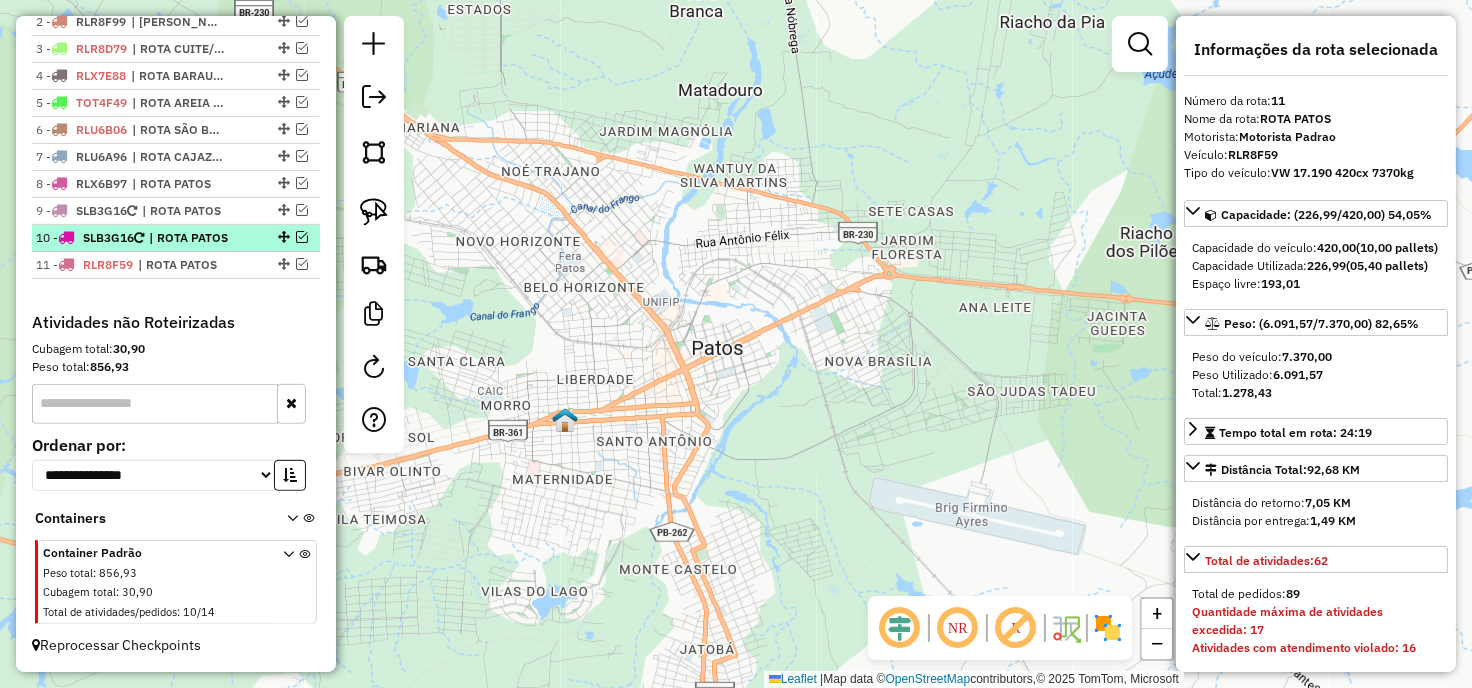 click at bounding box center [302, 237] 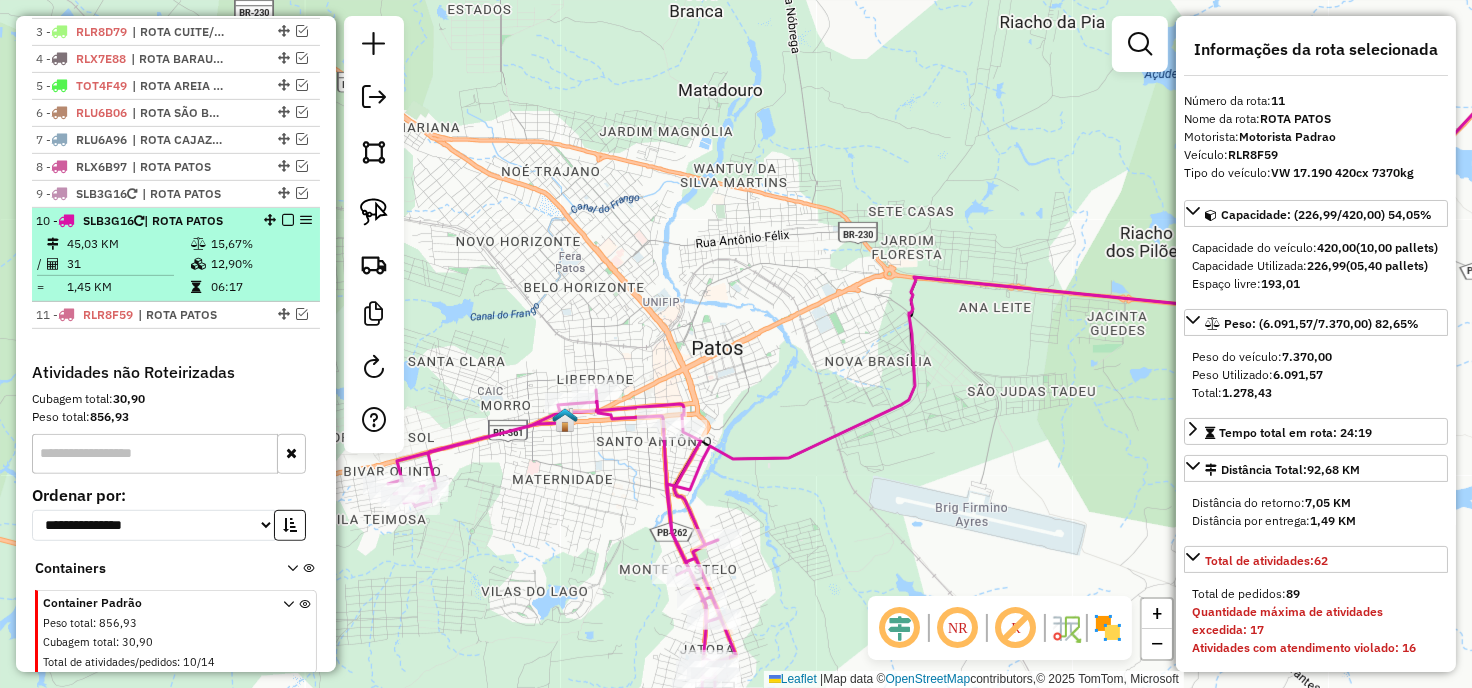 scroll, scrollTop: 850, scrollLeft: 0, axis: vertical 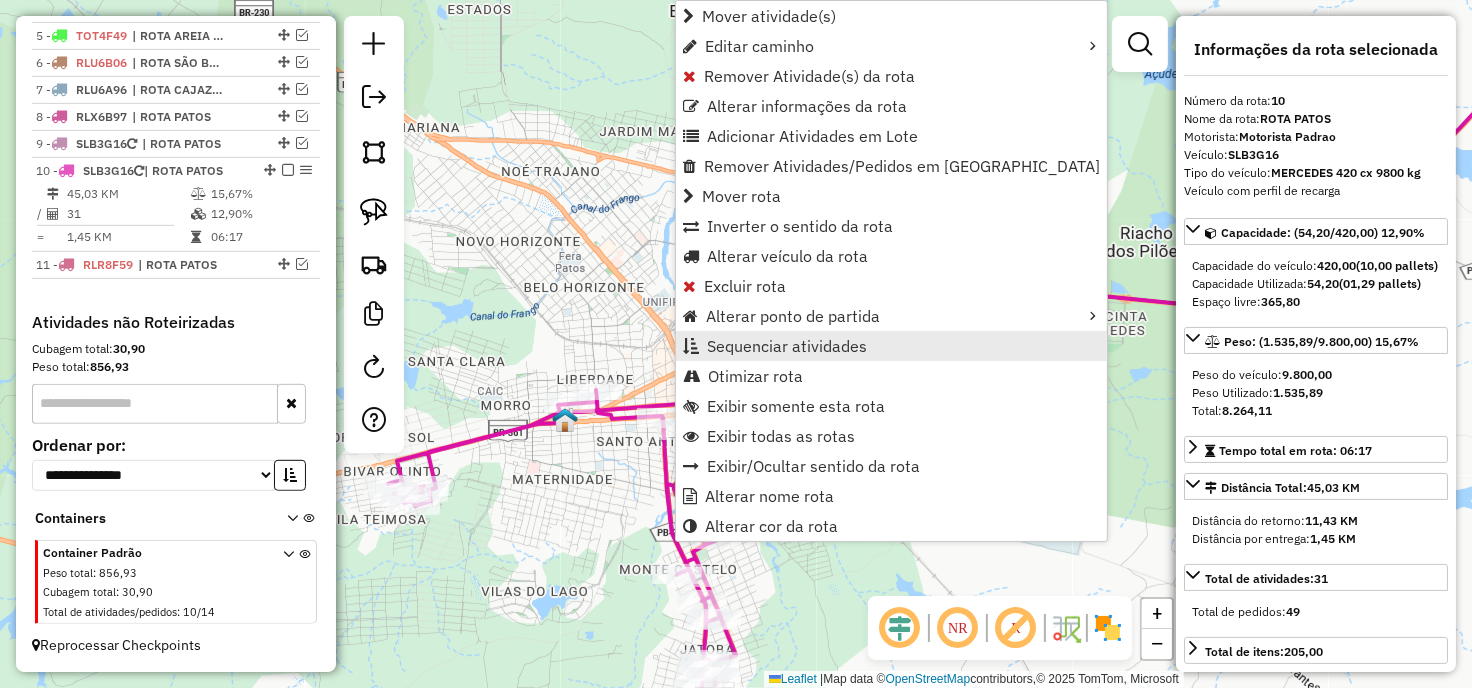 click on "Sequenciar atividades" at bounding box center [787, 346] 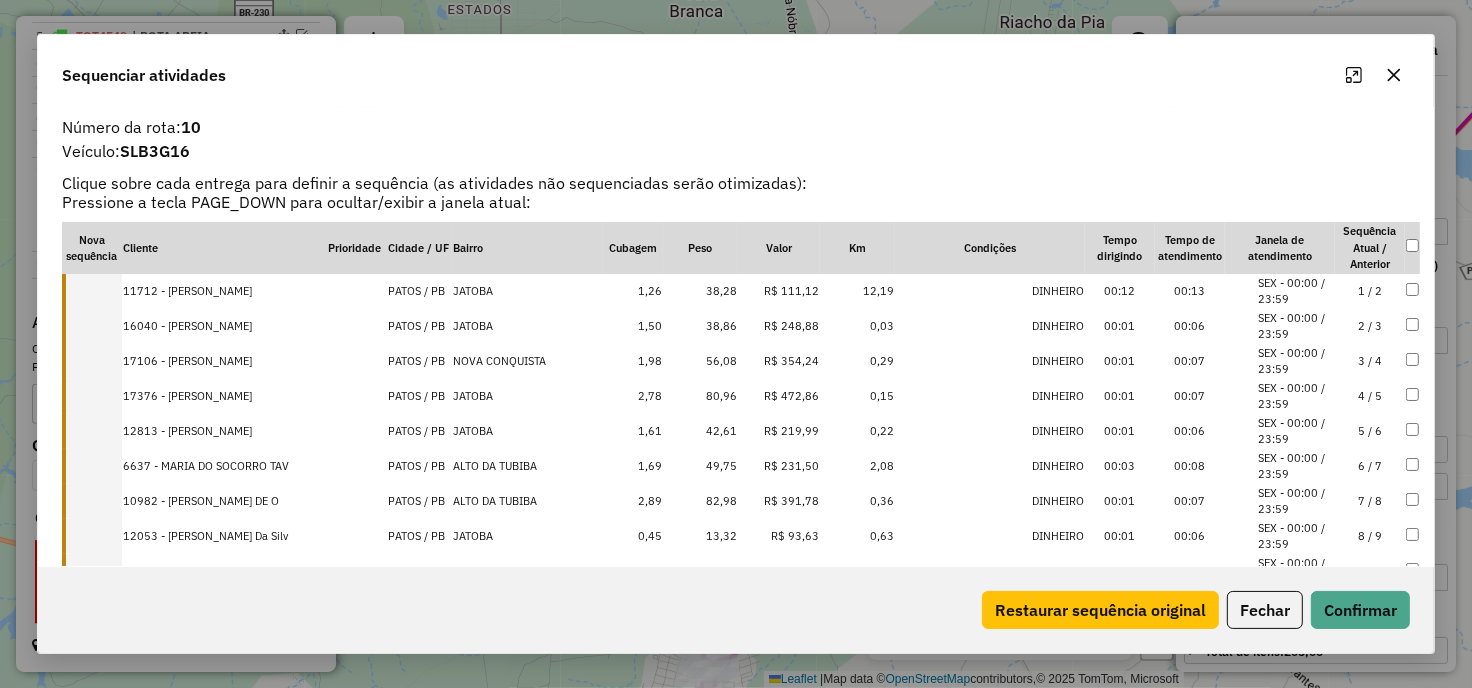 click 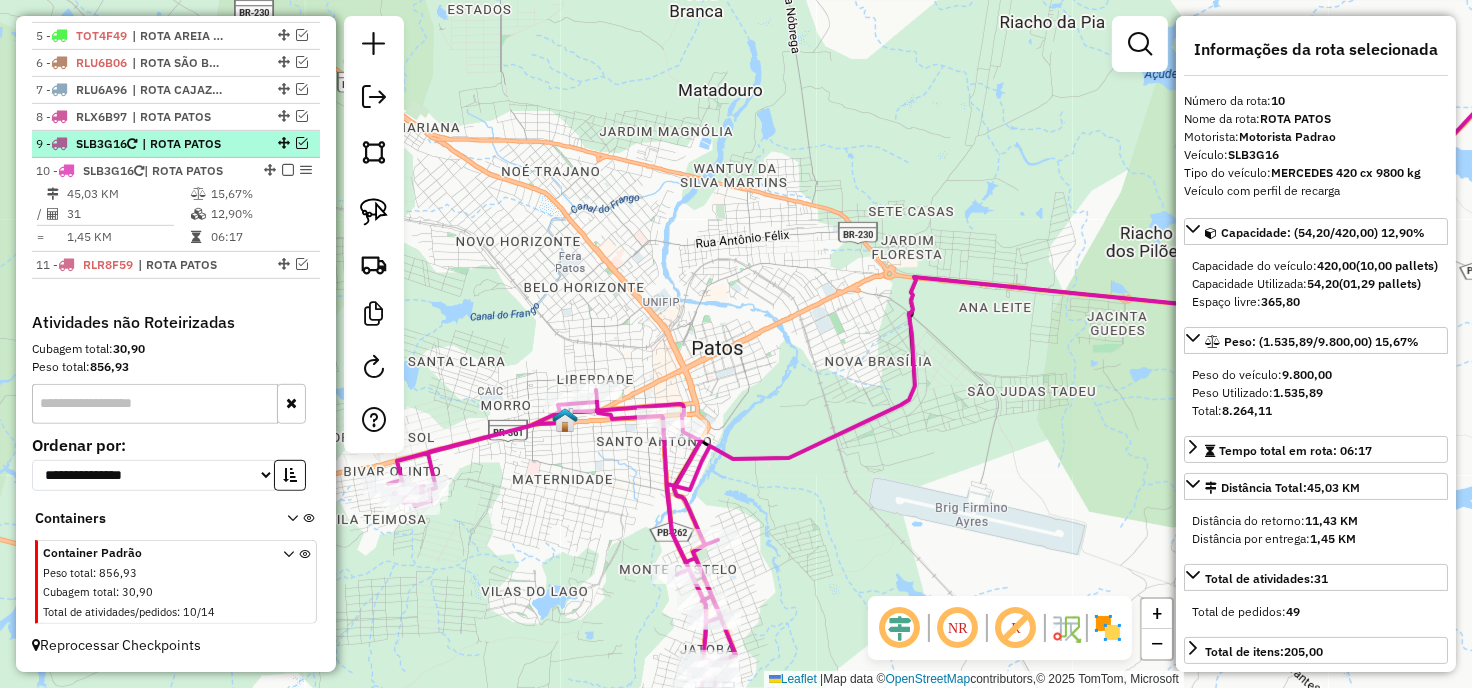 click at bounding box center (302, 143) 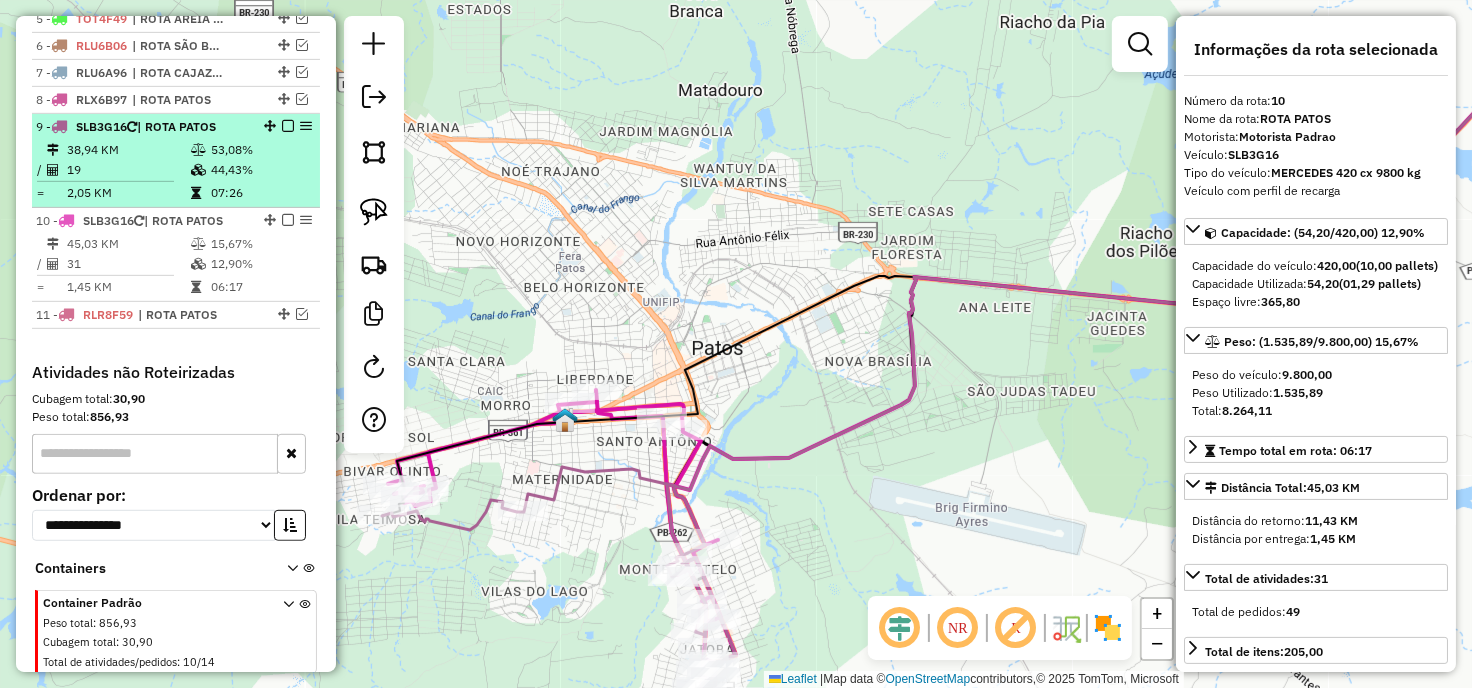 scroll, scrollTop: 917, scrollLeft: 0, axis: vertical 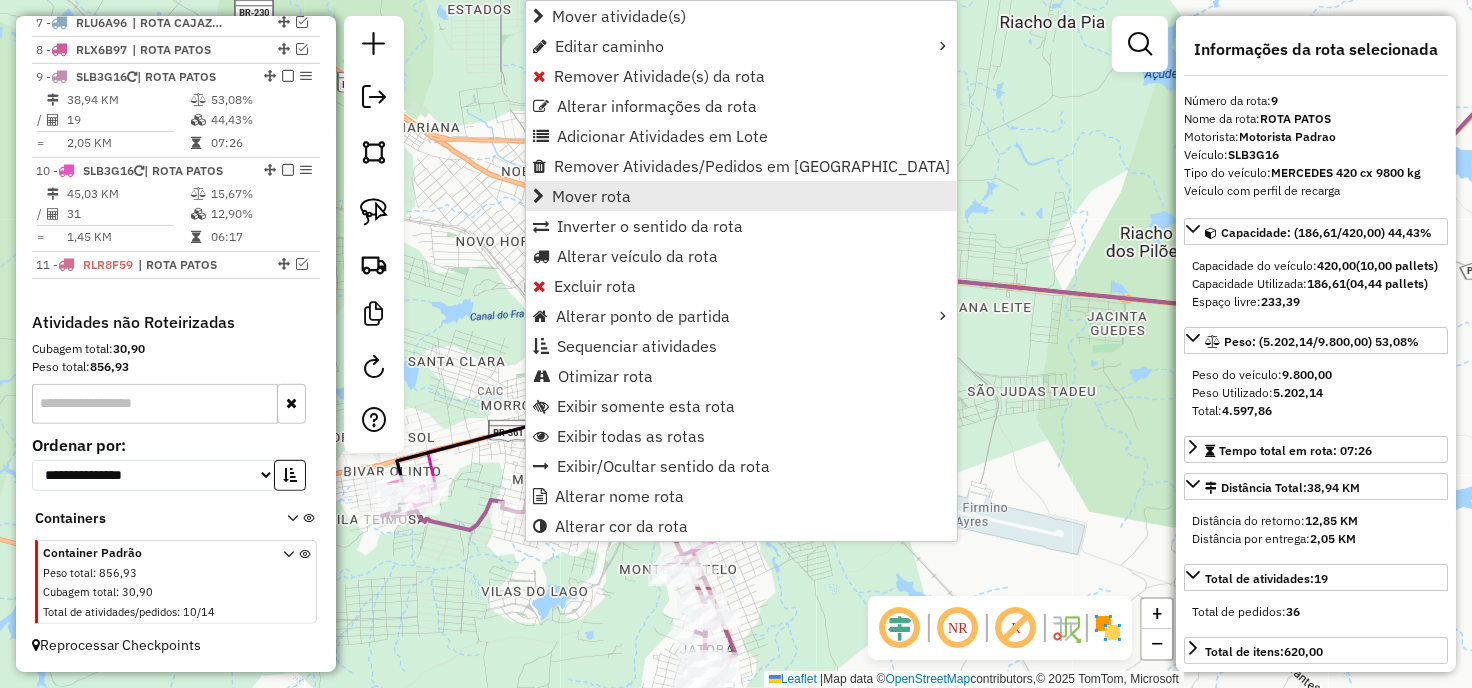 click on "Mover rota" at bounding box center (591, 196) 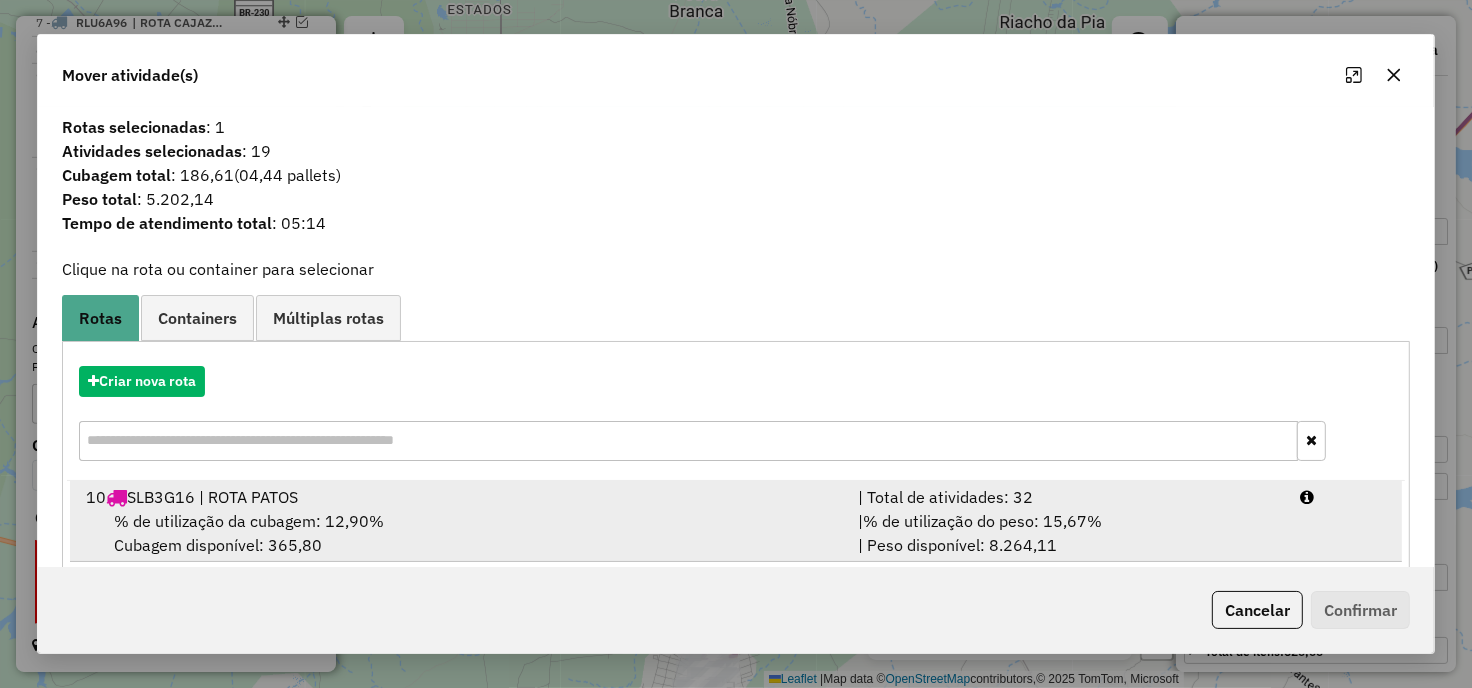 click on "% de utilização da cubagem: 12,90%  Cubagem disponível: 365,80" at bounding box center [460, 533] 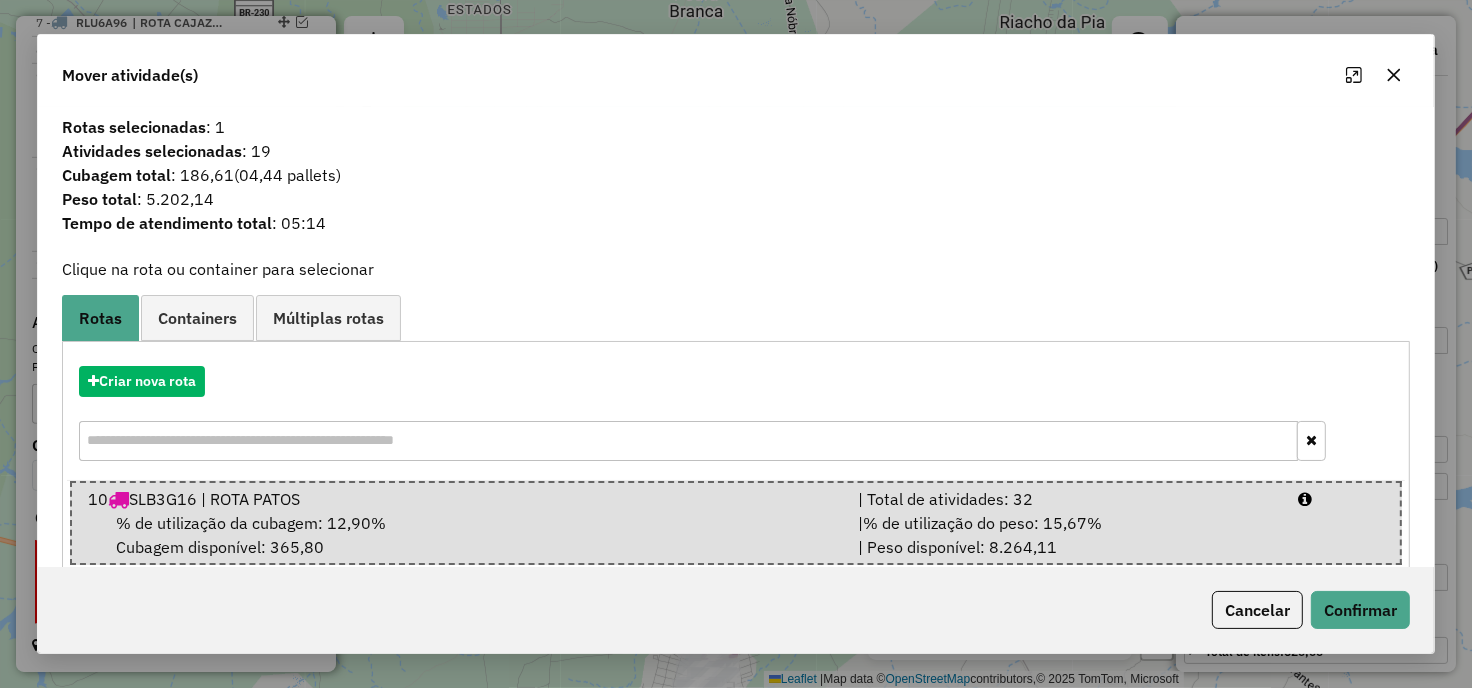 click on "Cancelar   Confirmar" 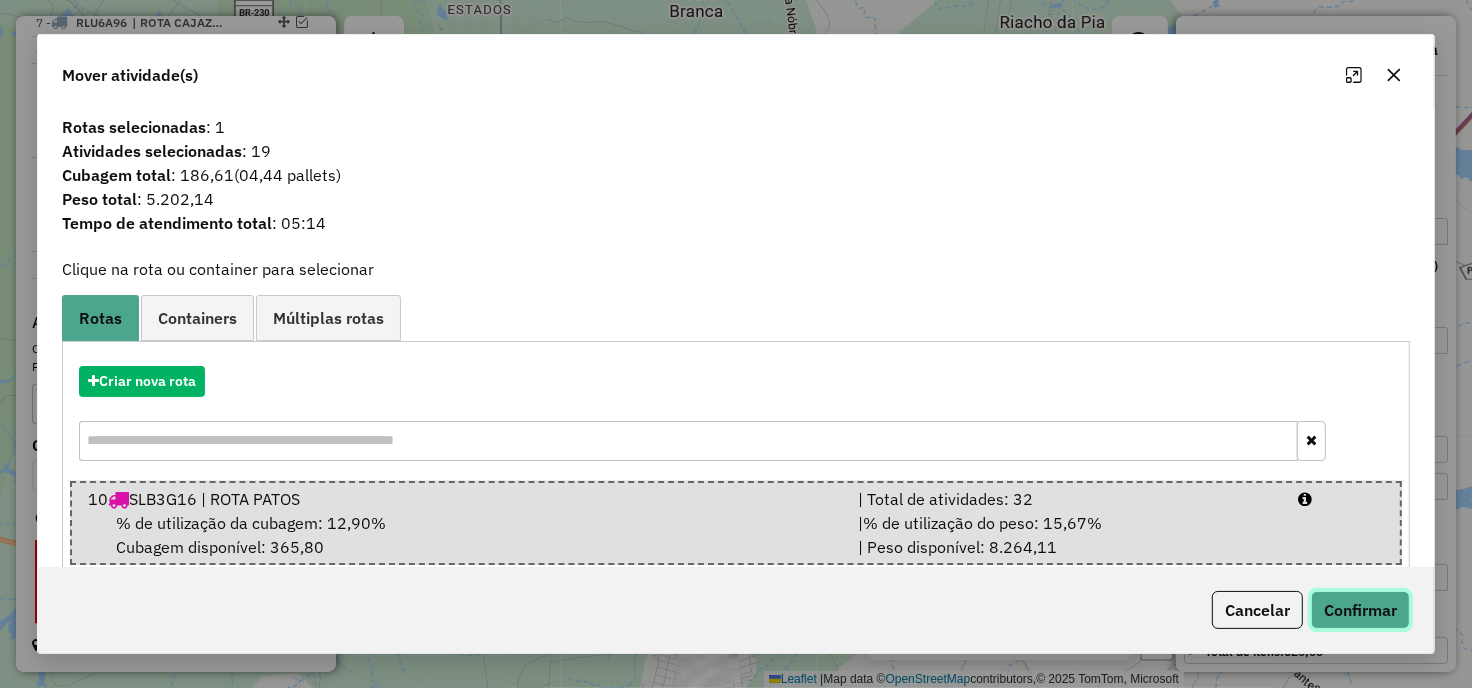 click on "Confirmar" 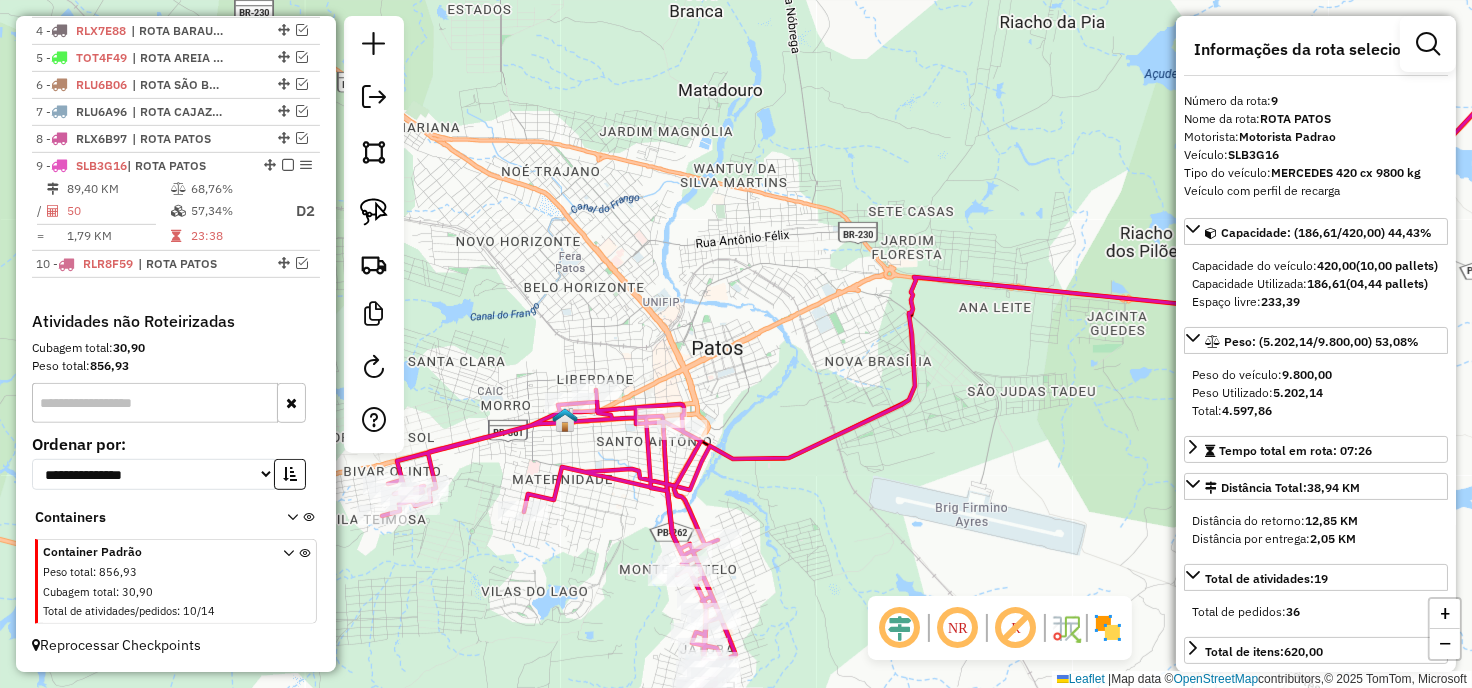 scroll, scrollTop: 827, scrollLeft: 0, axis: vertical 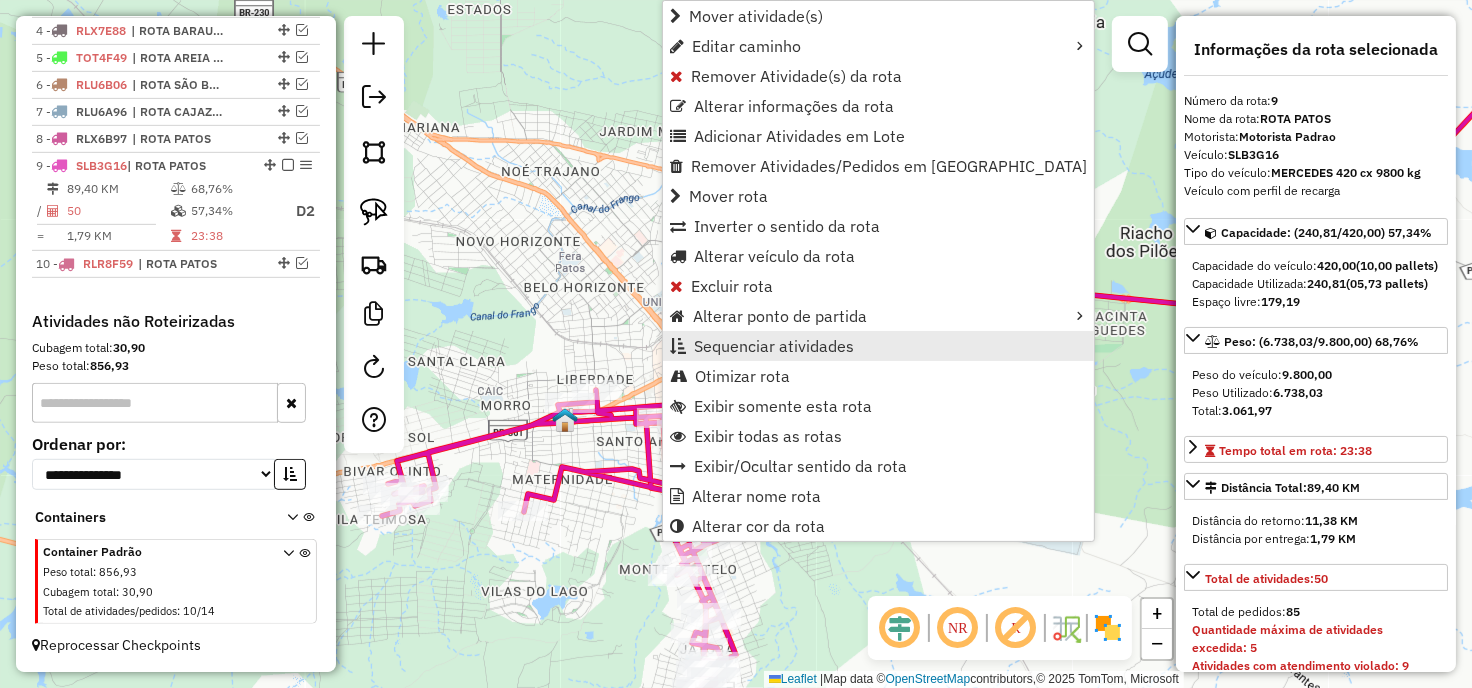 click on "Sequenciar atividades" at bounding box center [774, 346] 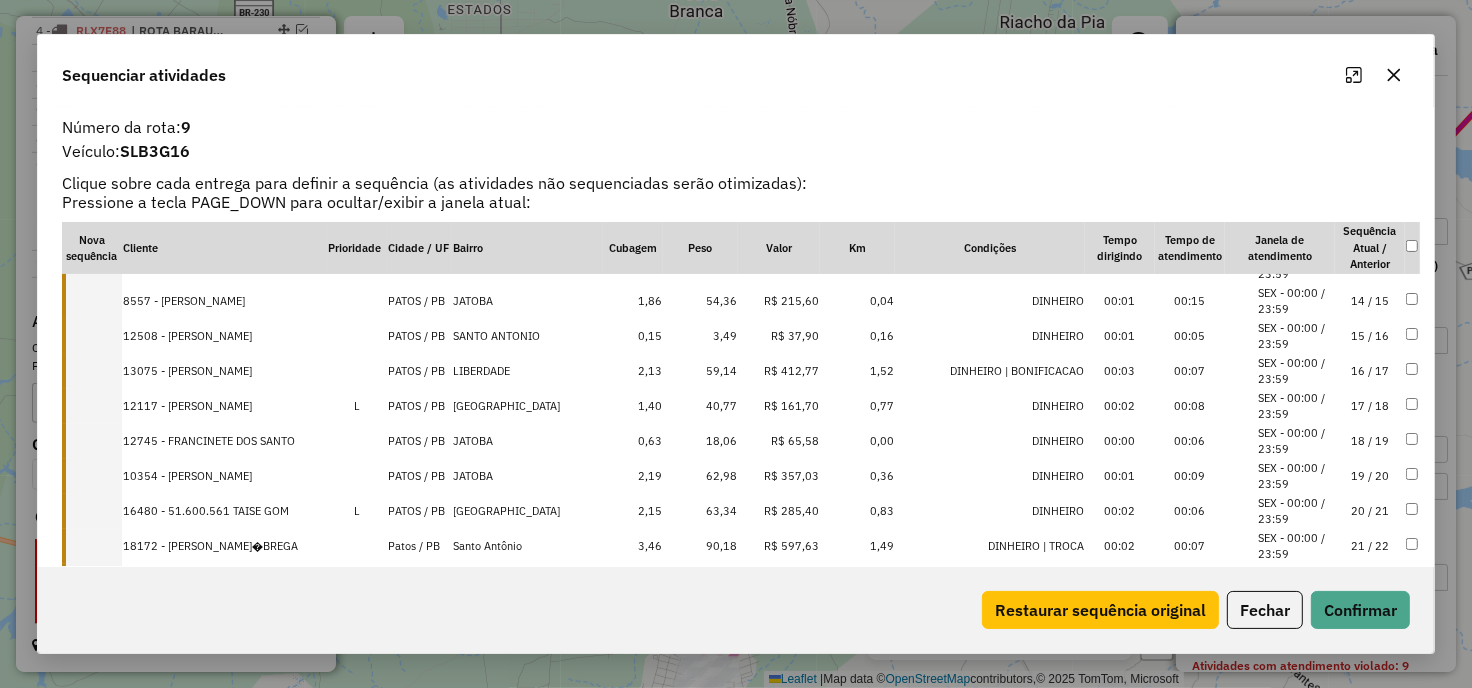 scroll, scrollTop: 438, scrollLeft: 0, axis: vertical 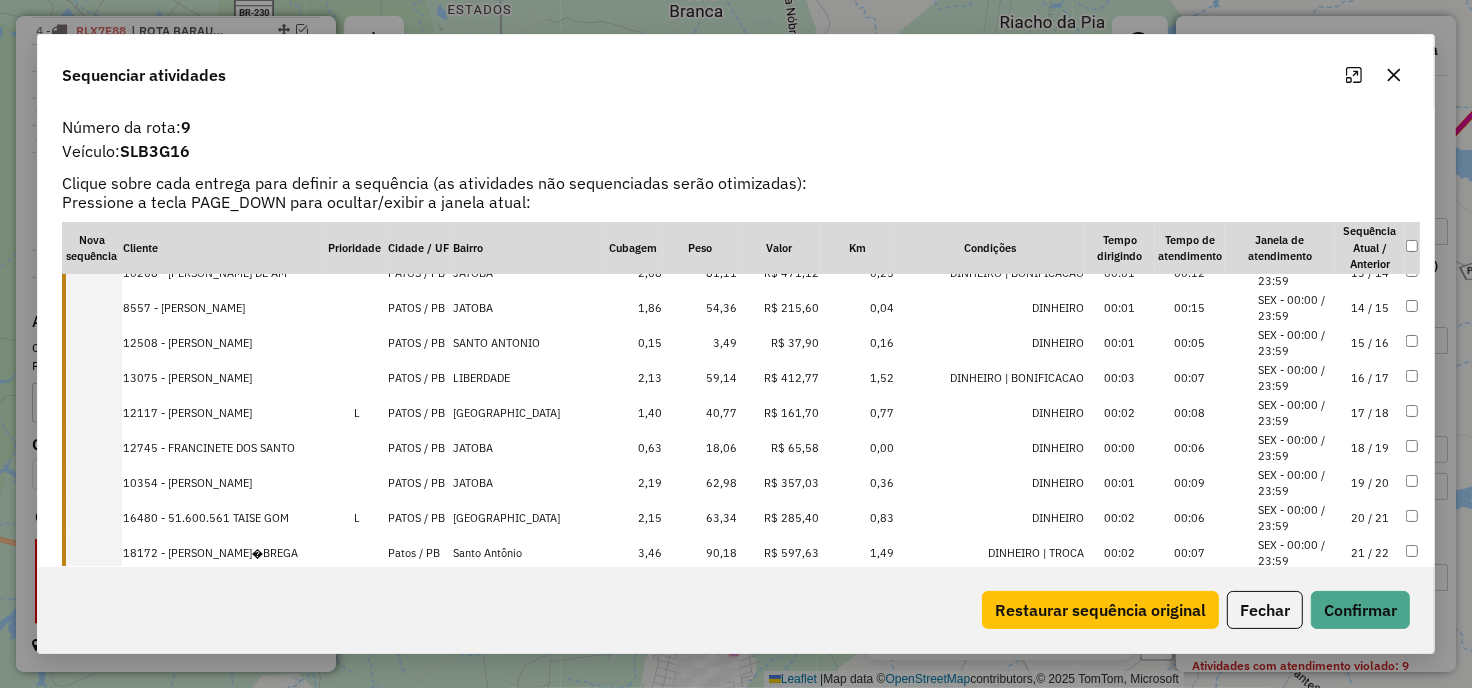 click 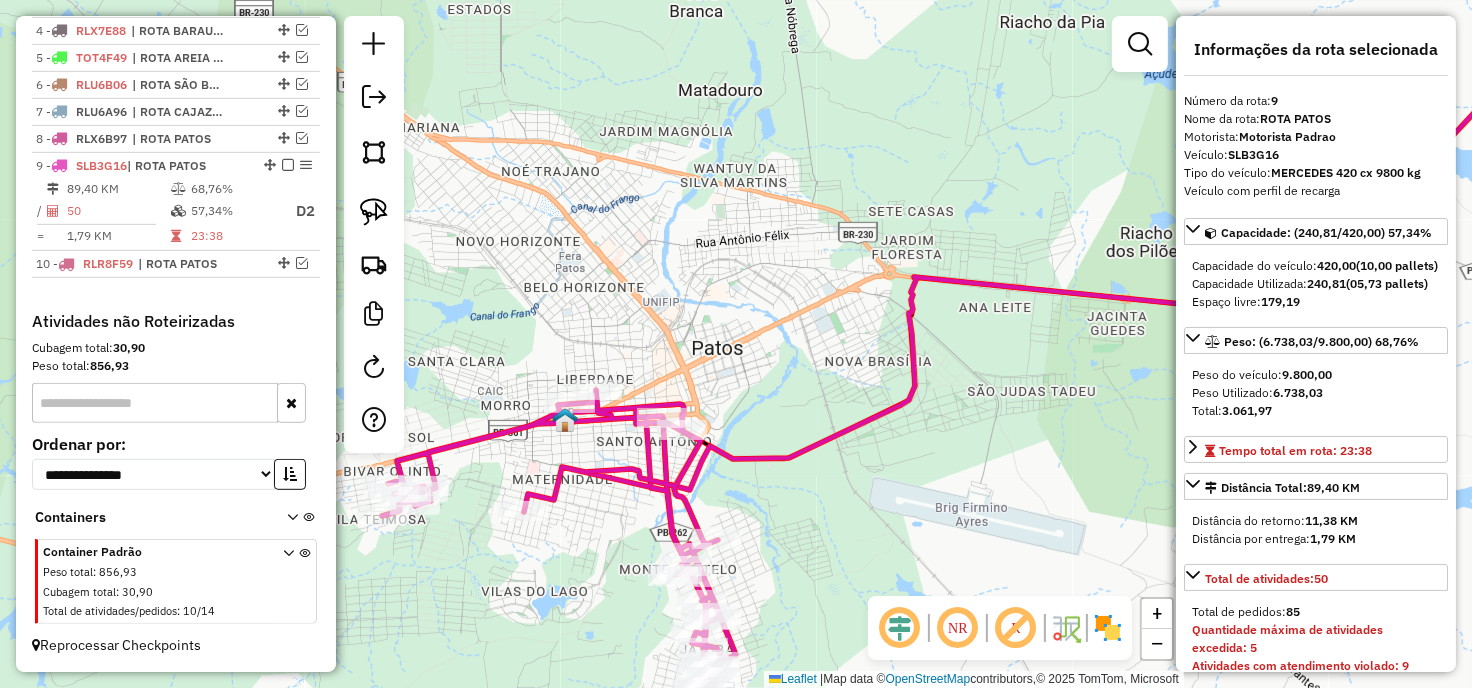 drag, startPoint x: 831, startPoint y: 517, endPoint x: 894, endPoint y: 473, distance: 76.843994 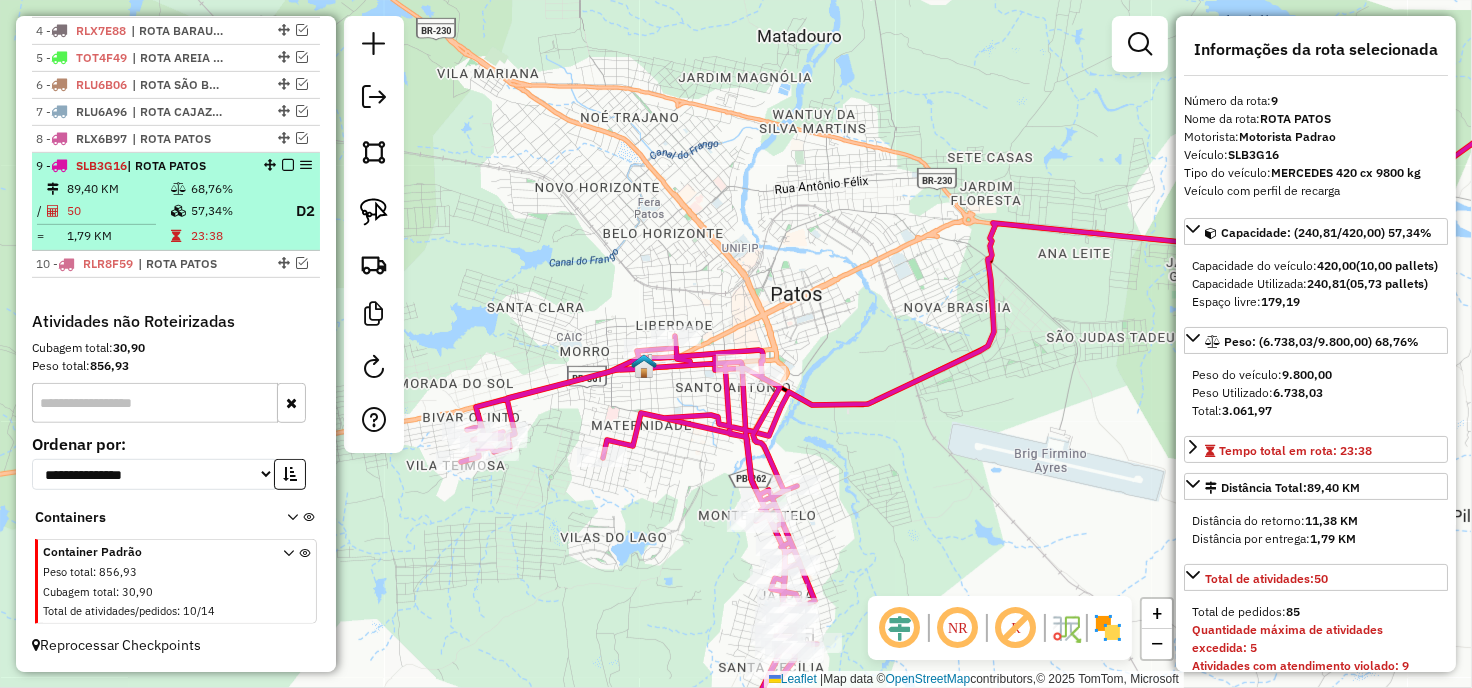click at bounding box center [288, 165] 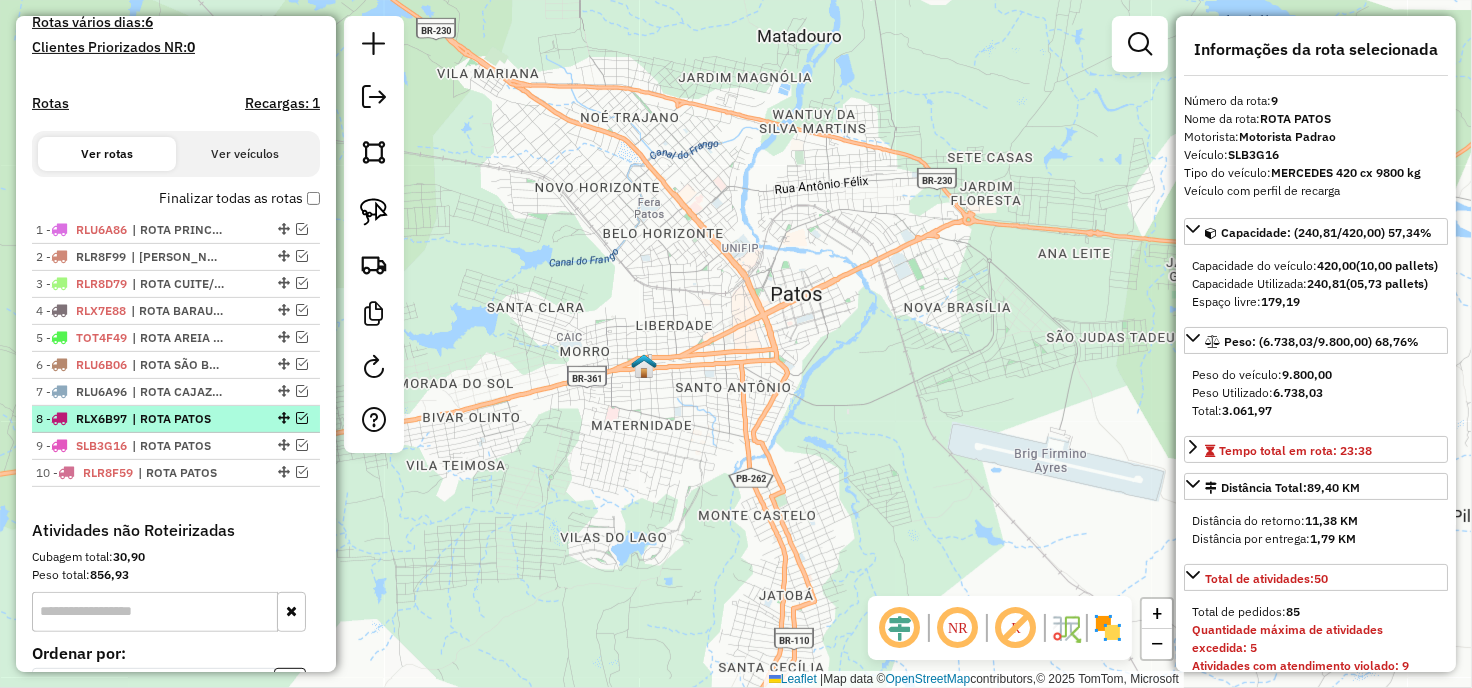 scroll, scrollTop: 741, scrollLeft: 0, axis: vertical 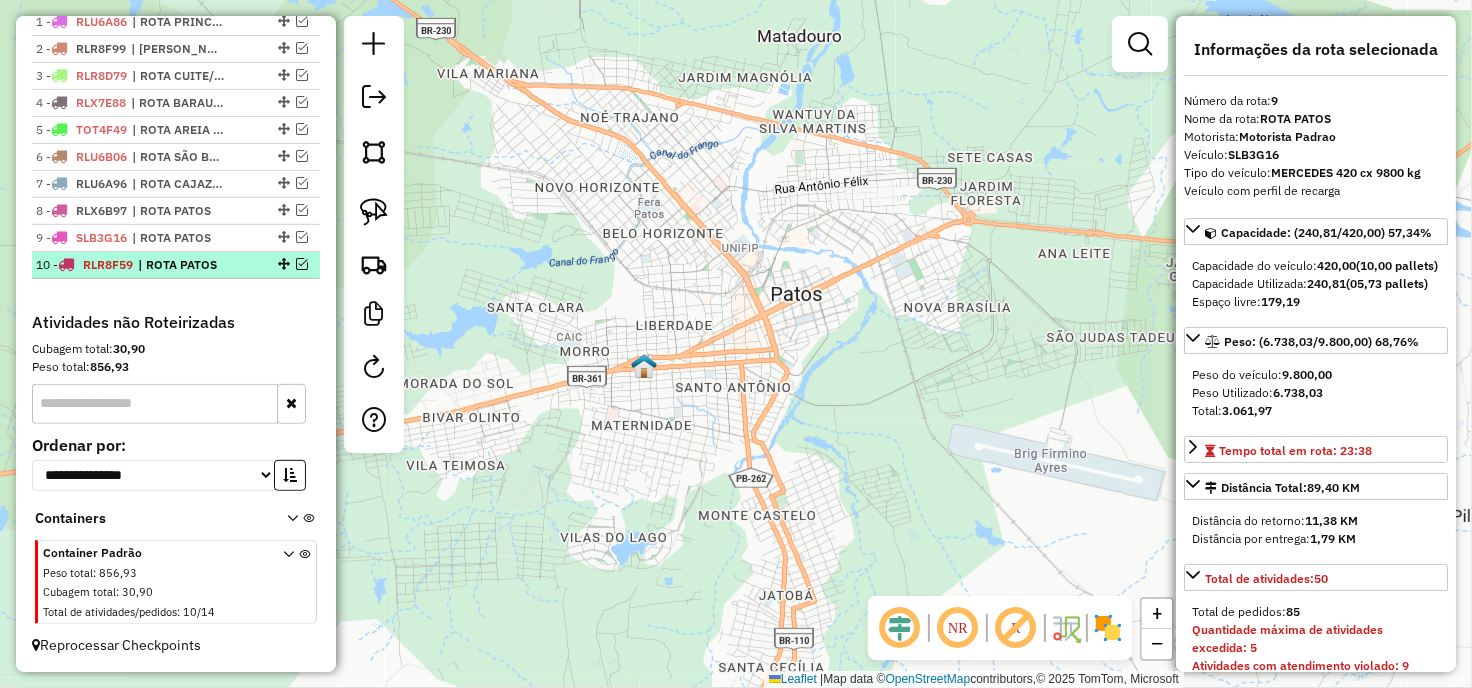 click at bounding box center [302, 264] 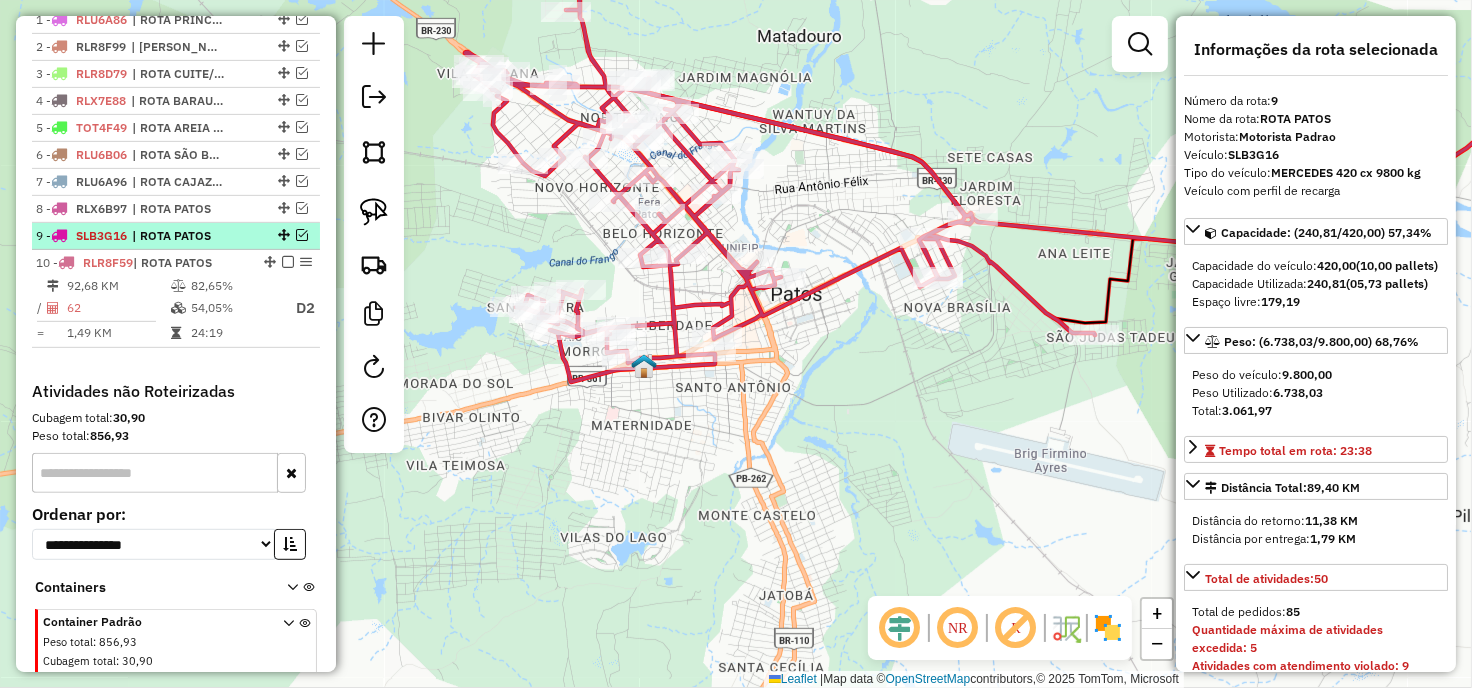 click at bounding box center (302, 235) 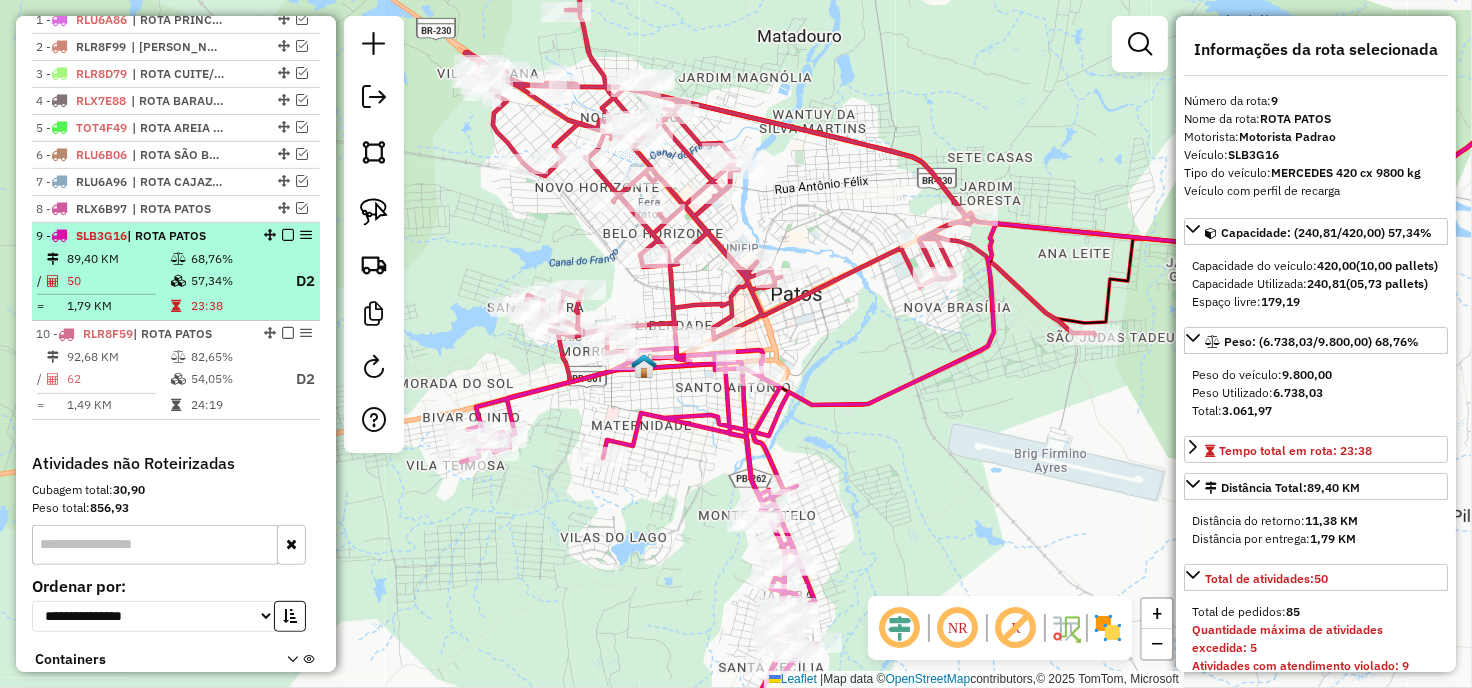 click at bounding box center [288, 235] 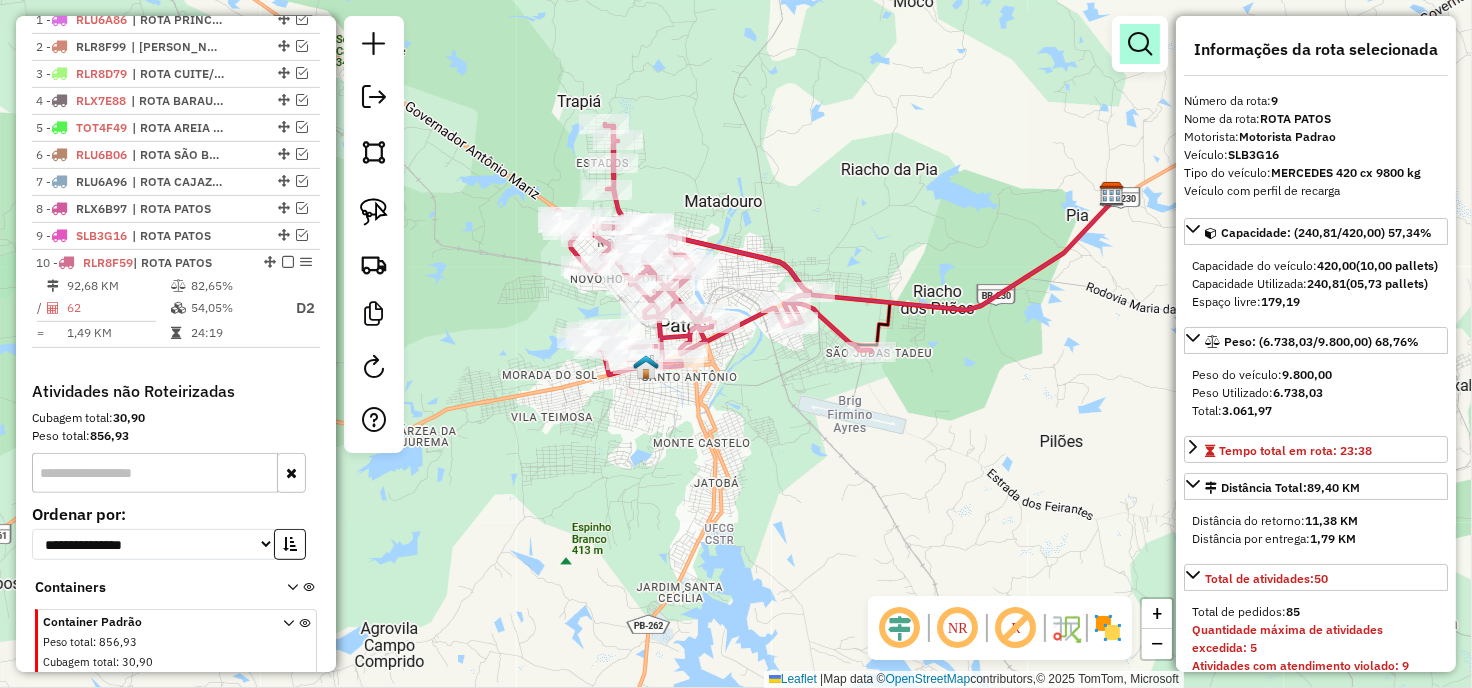 click at bounding box center (1140, 44) 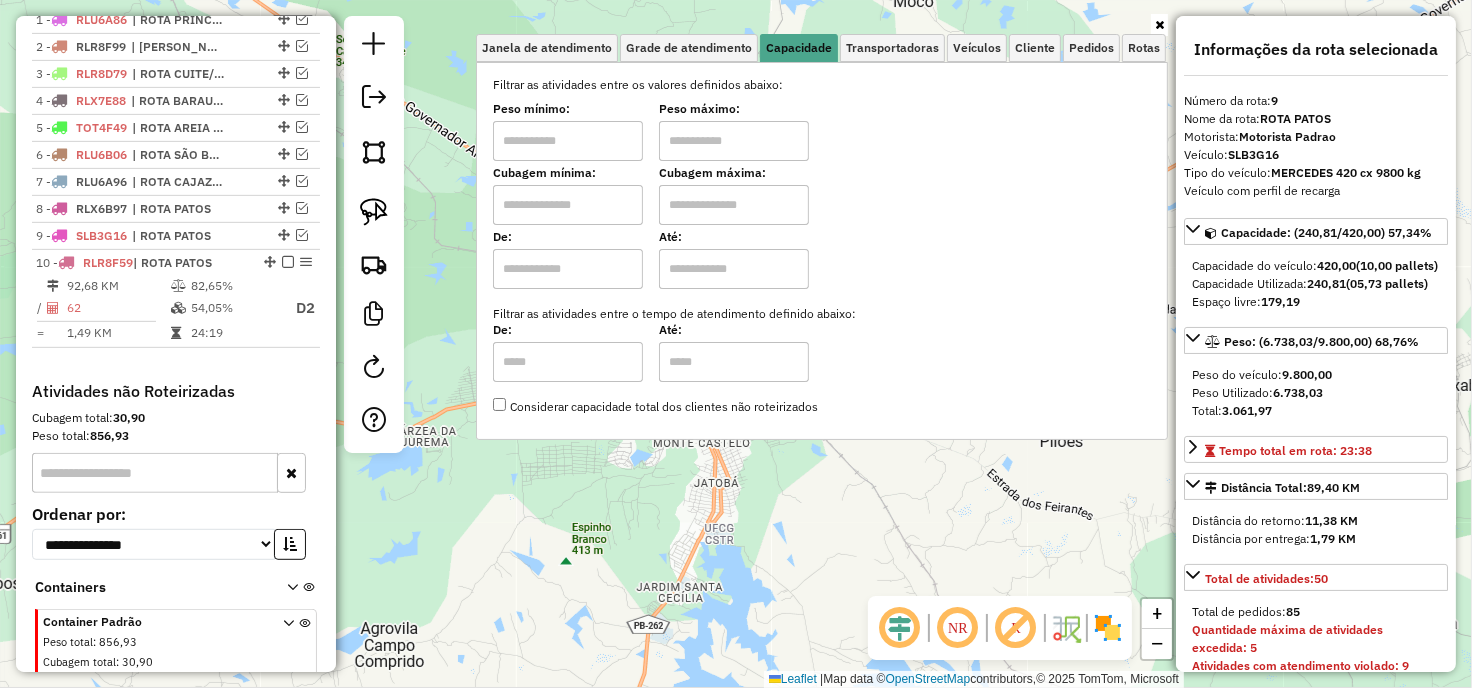 click at bounding box center [568, 141] 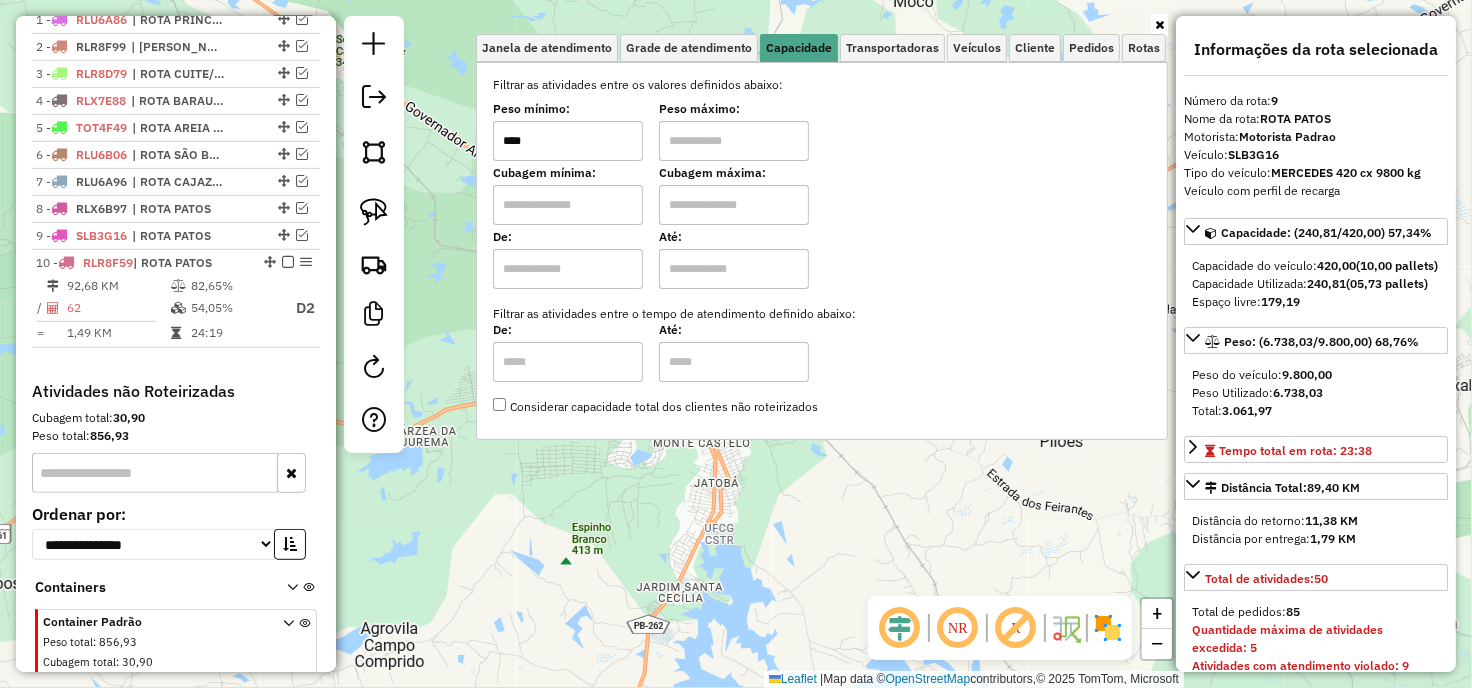 click at bounding box center [734, 141] 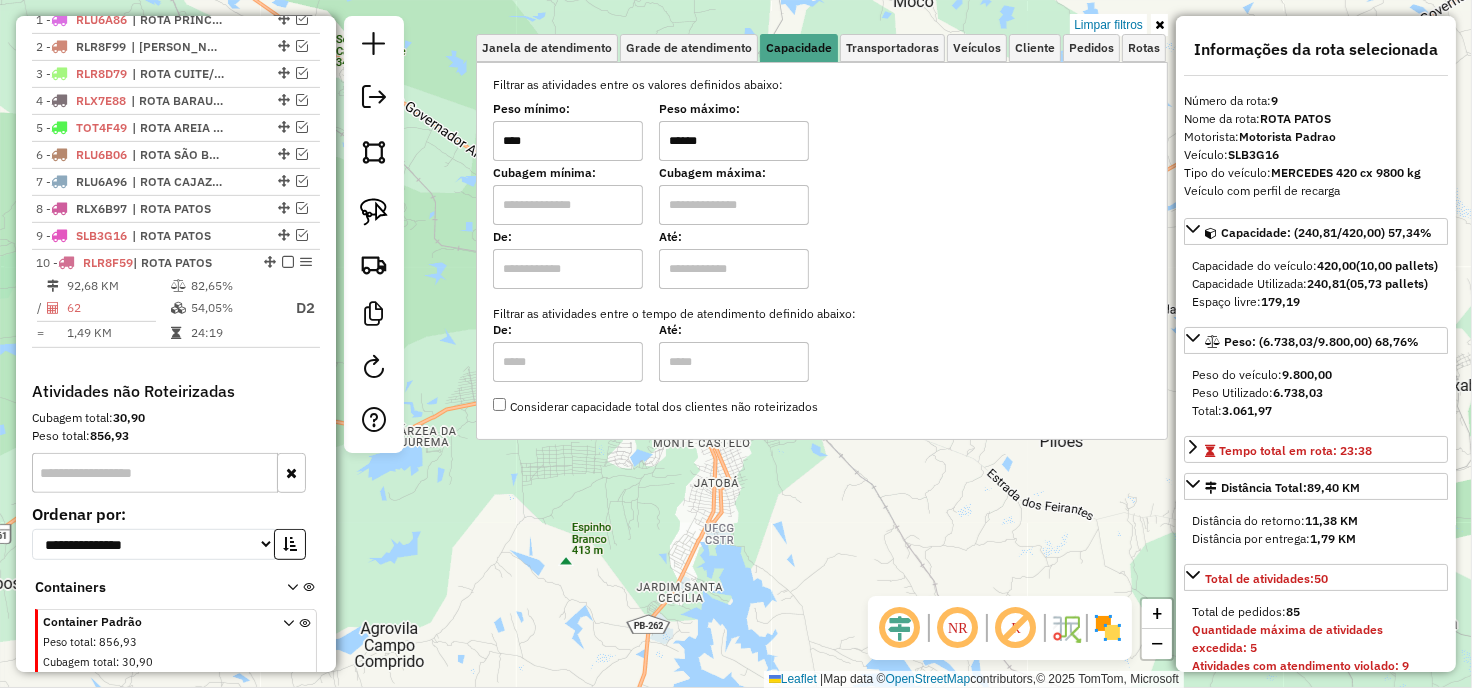 click at bounding box center (1159, 25) 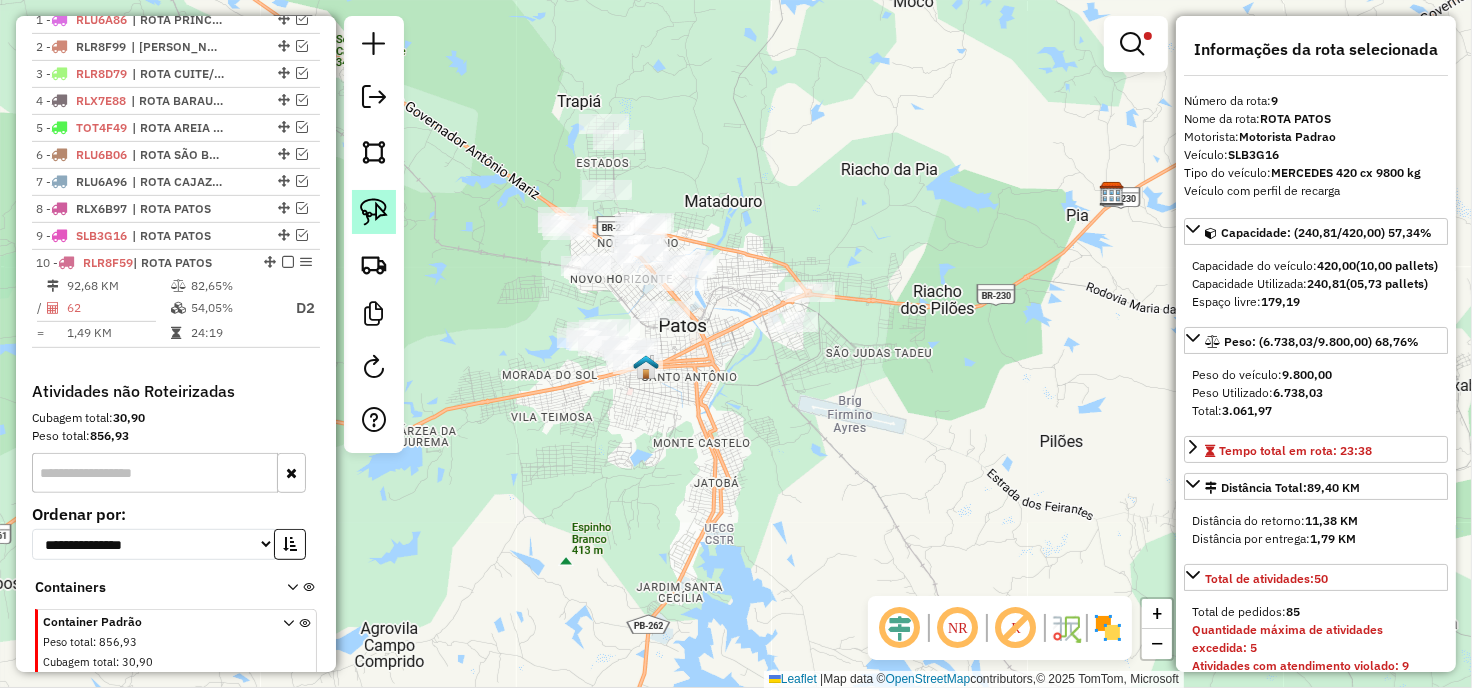click 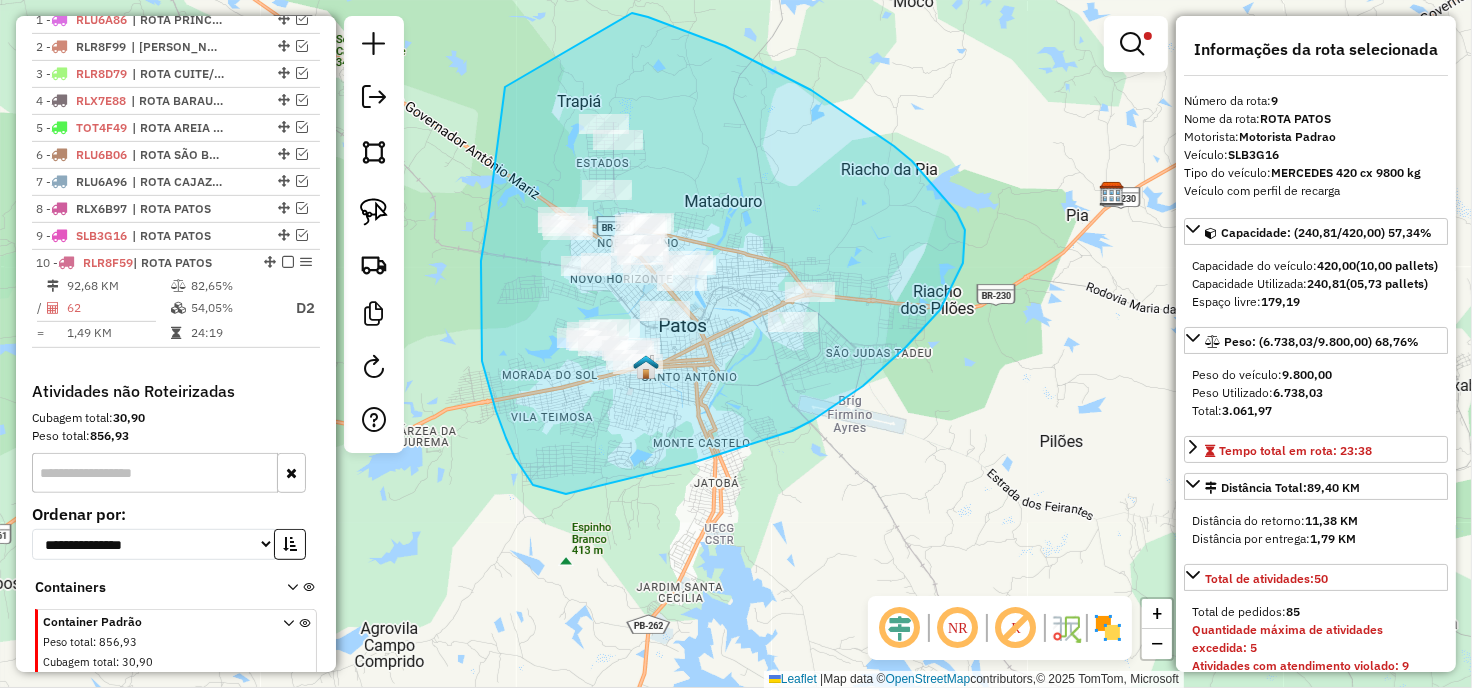 drag, startPoint x: 492, startPoint y: 181, endPoint x: 545, endPoint y: -4, distance: 192.4422 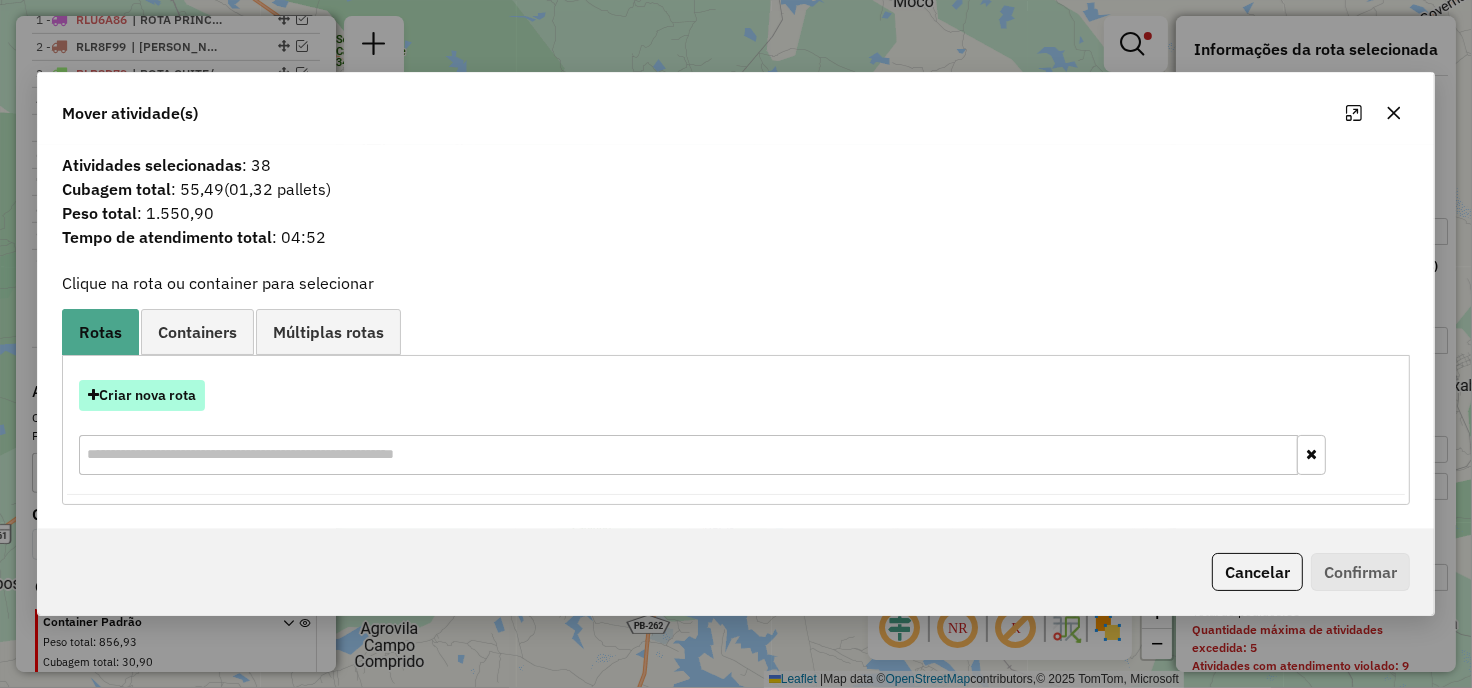 click on "Criar nova rota" at bounding box center (142, 395) 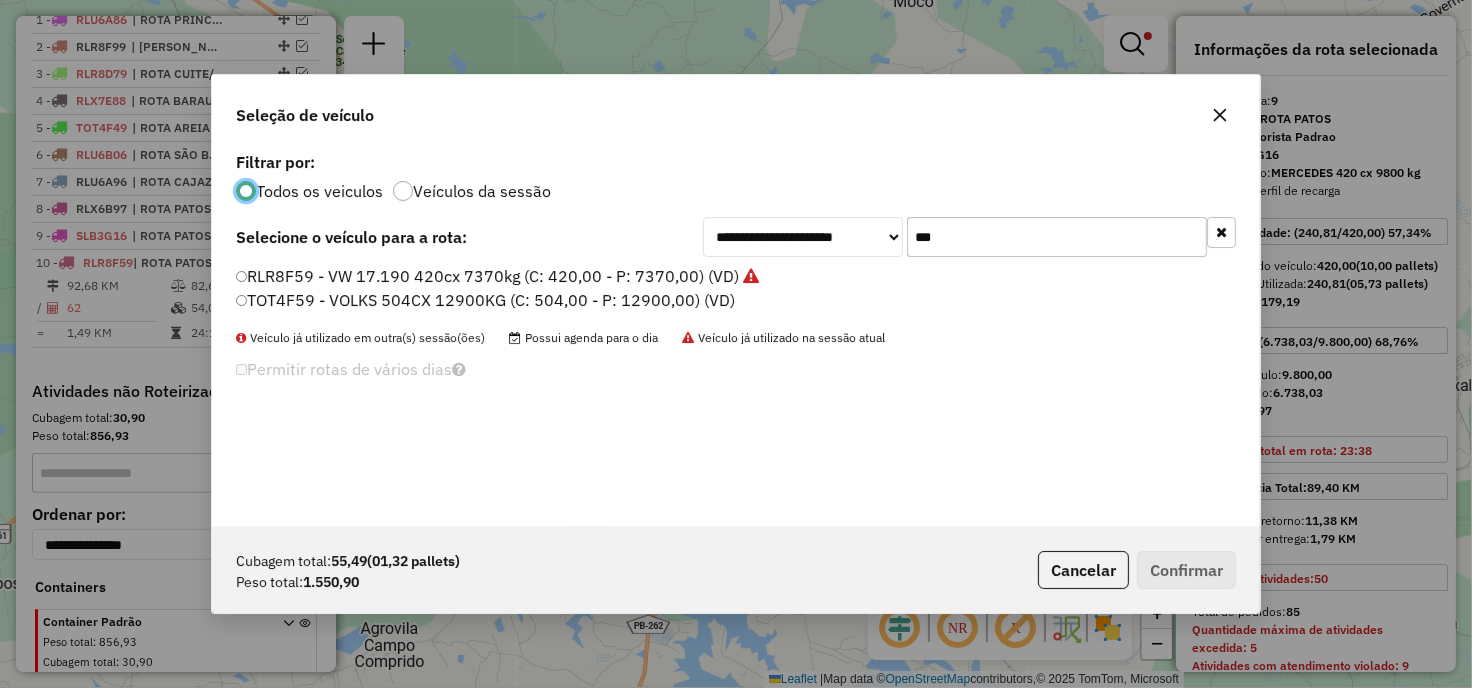 scroll, scrollTop: 11, scrollLeft: 5, axis: both 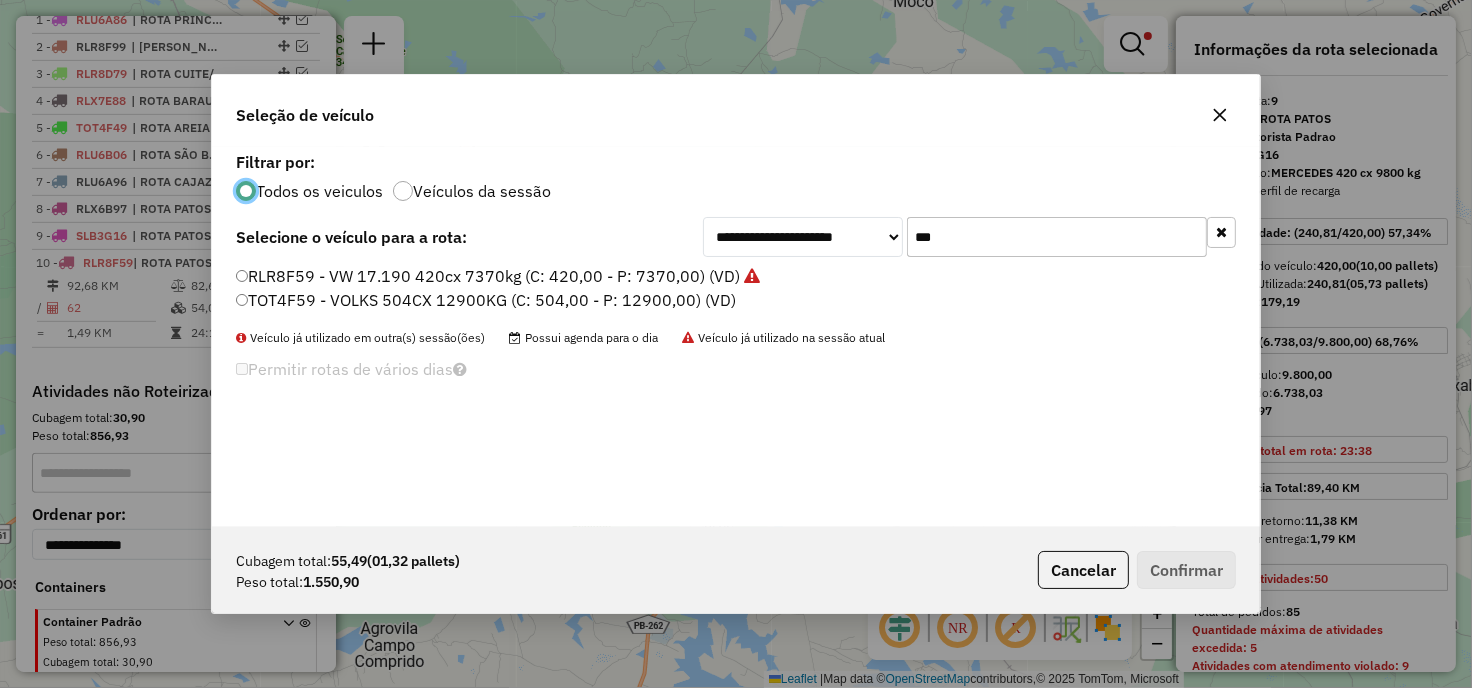 click on "***" 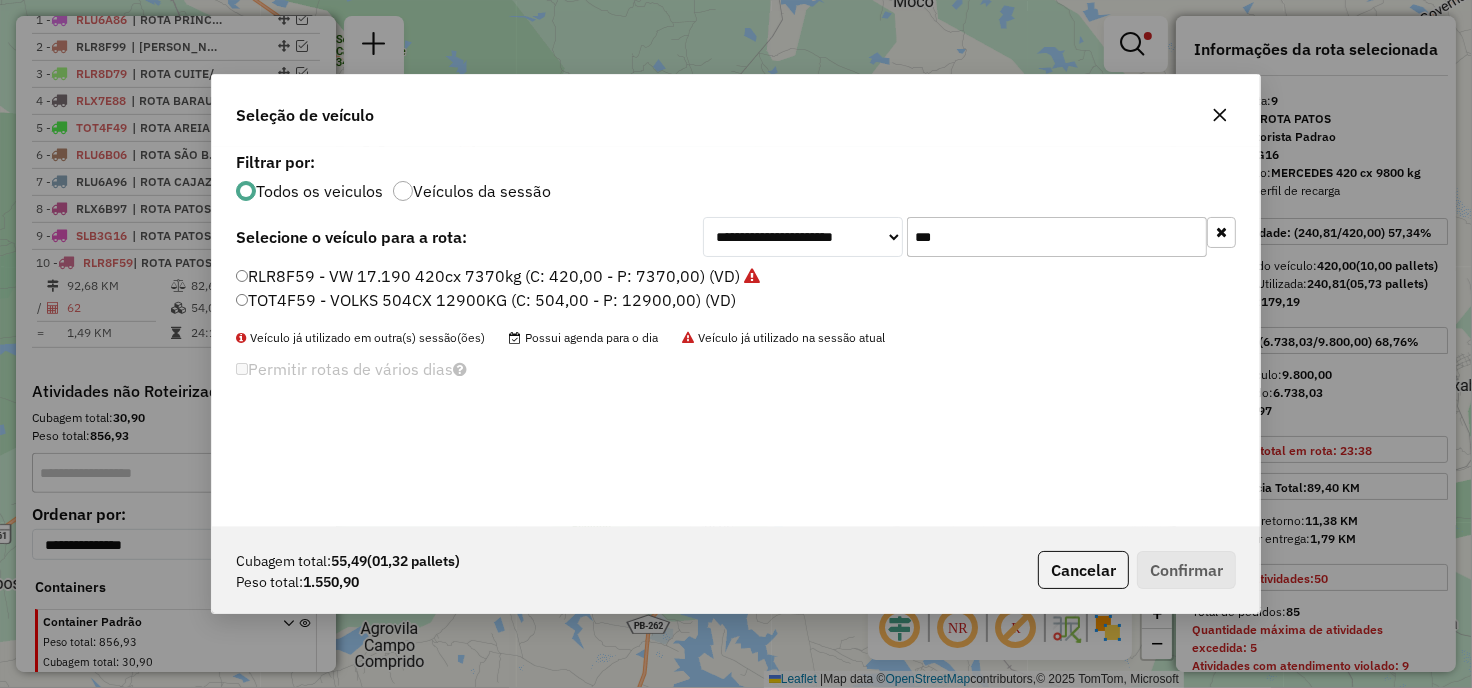 click on "***" 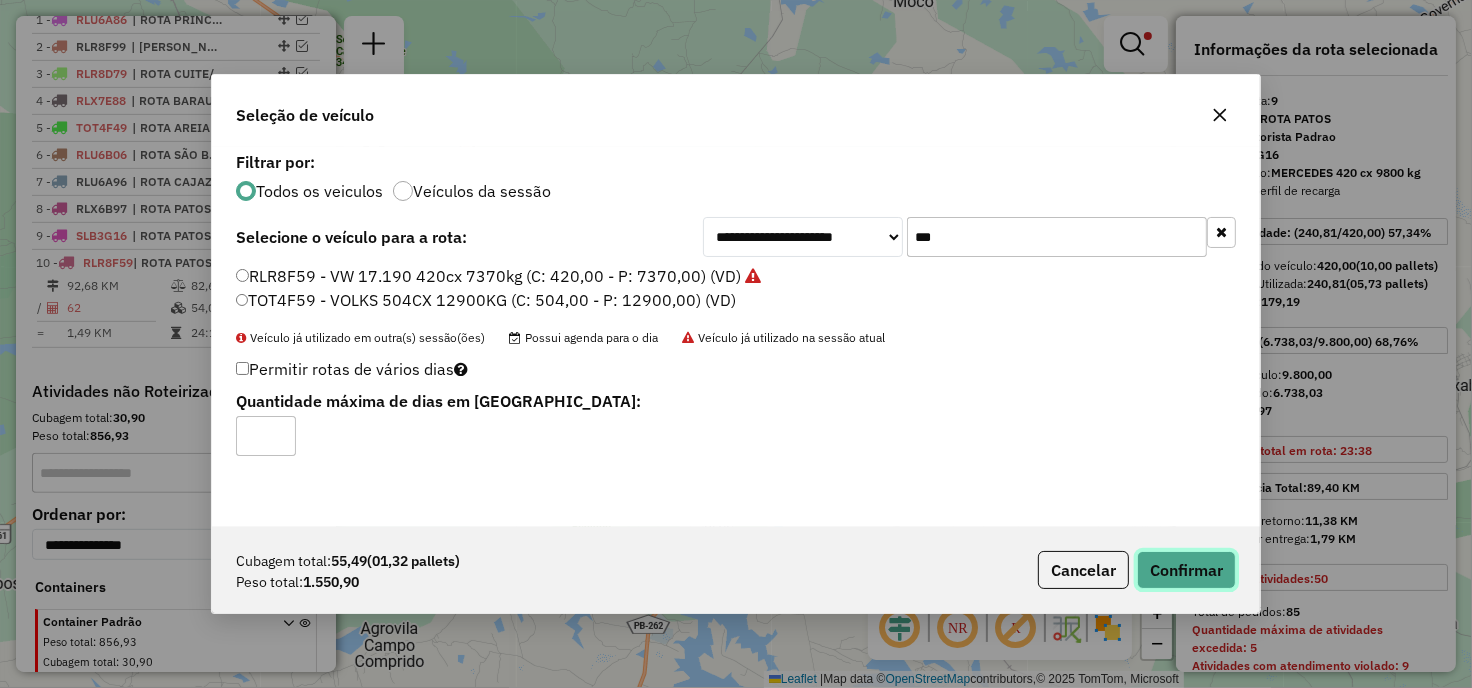 click on "Confirmar" 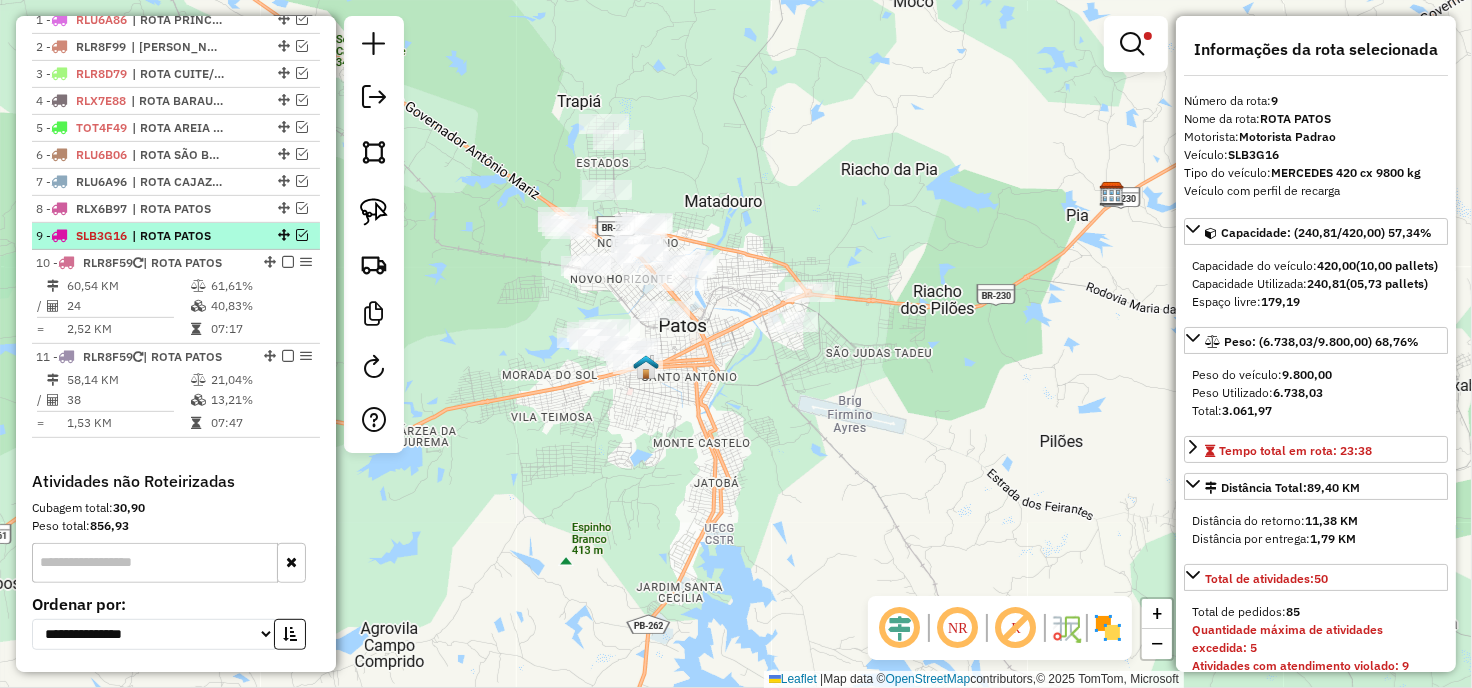 click at bounding box center [302, 235] 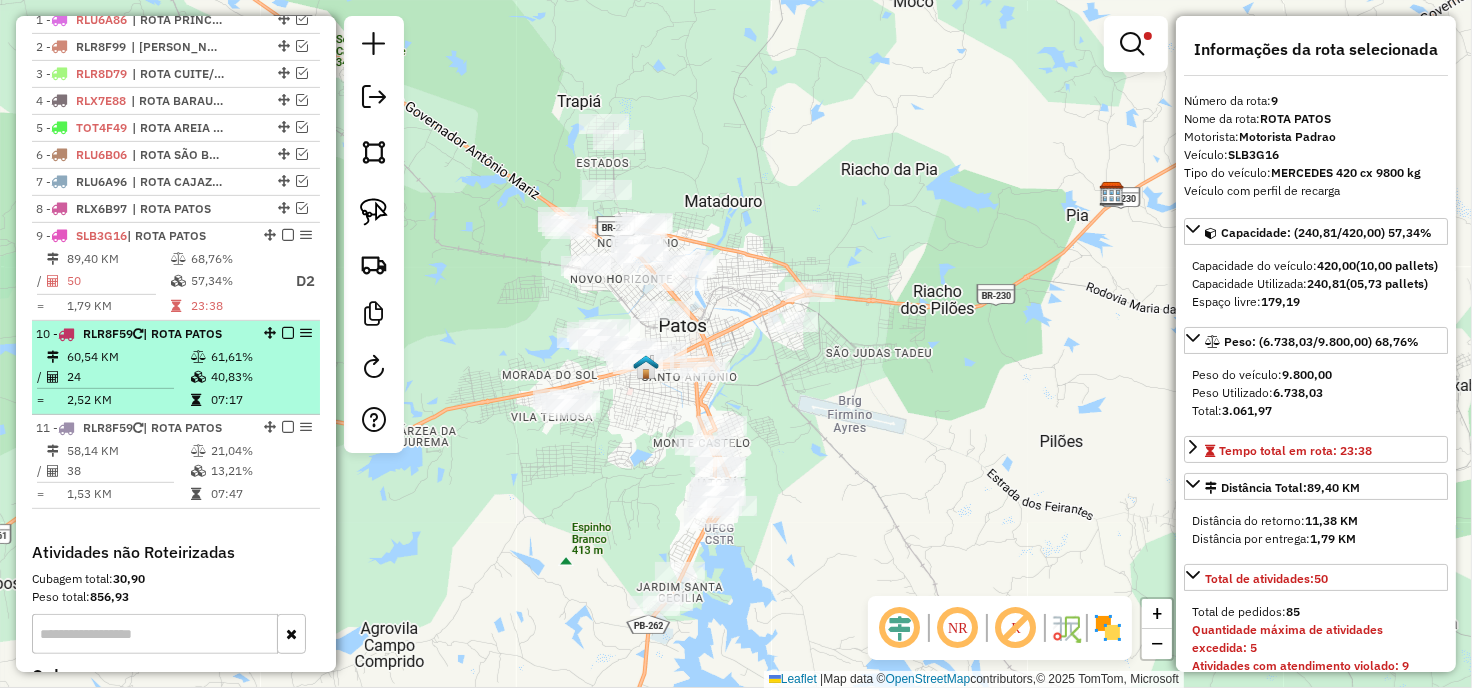 click at bounding box center (288, 333) 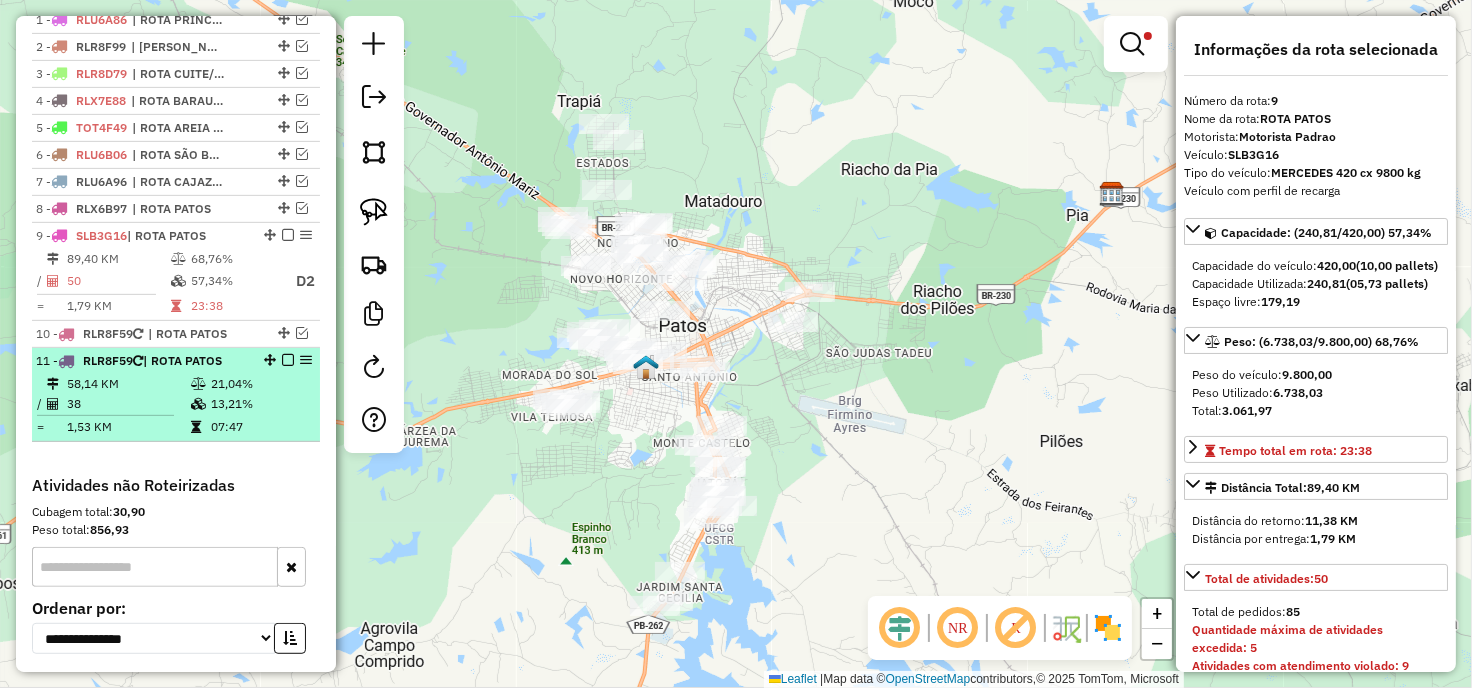 click at bounding box center (288, 360) 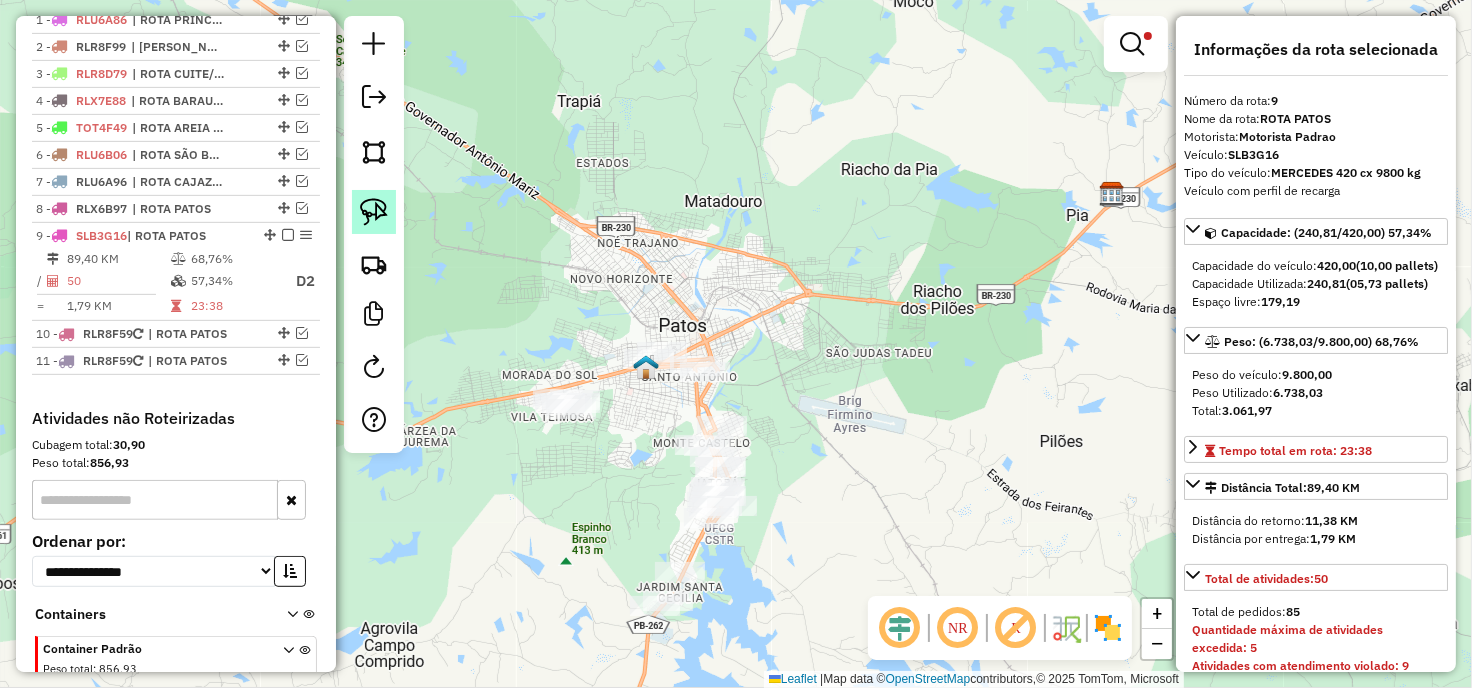 click 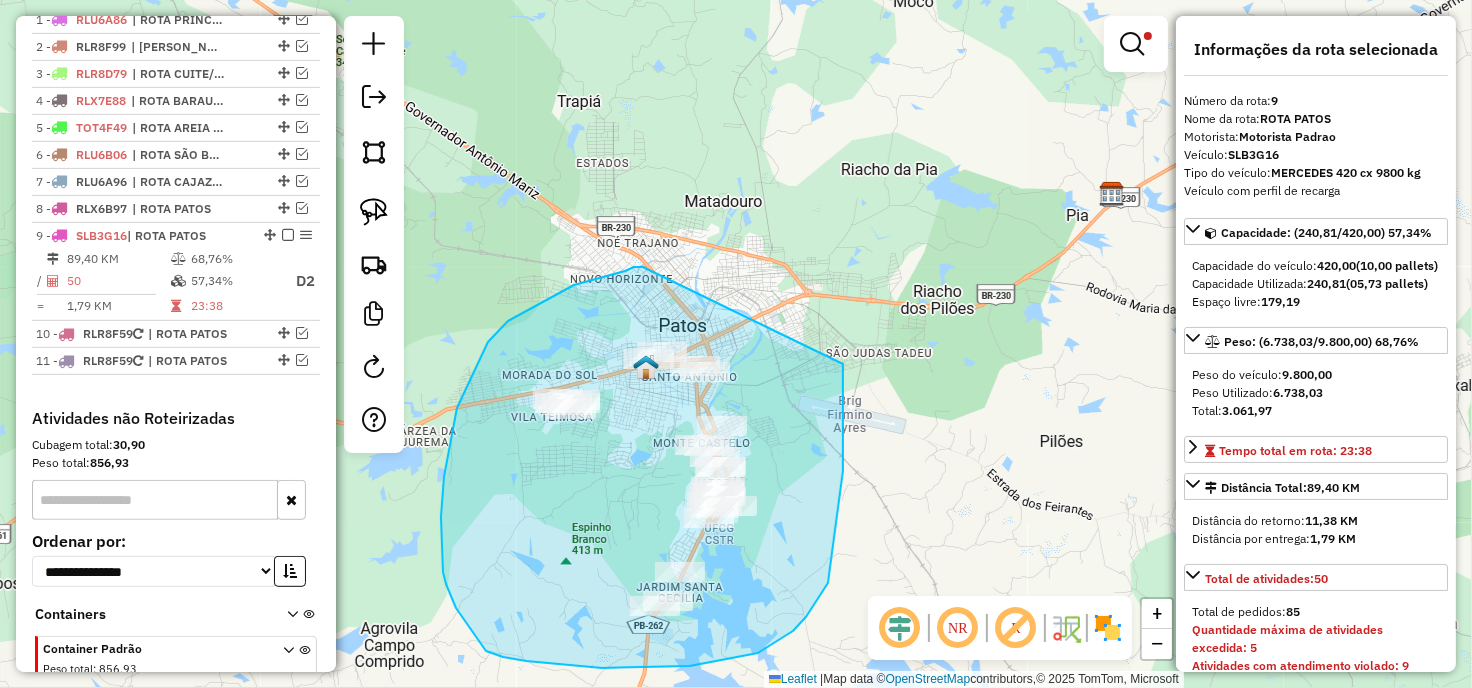 drag, startPoint x: 612, startPoint y: 274, endPoint x: 843, endPoint y: 291, distance: 231.6247 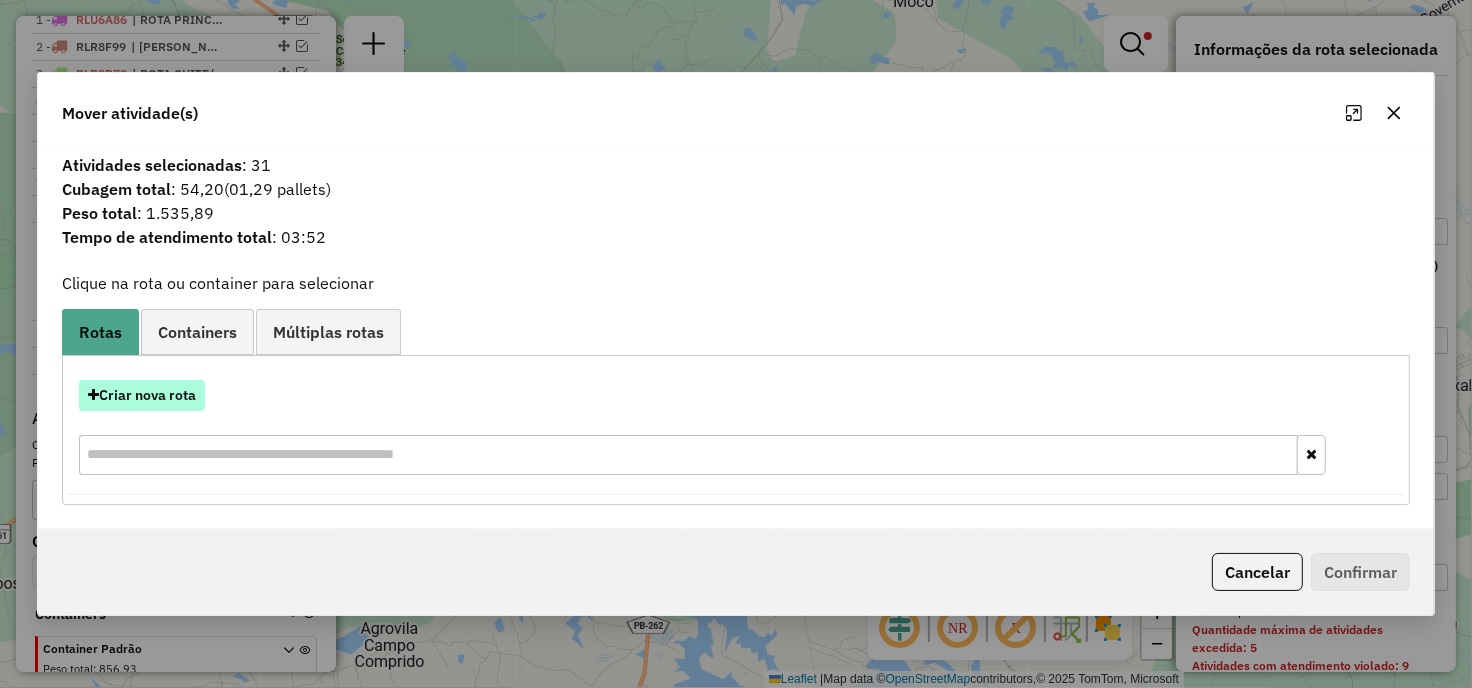 click on "Criar nova rota" at bounding box center [142, 395] 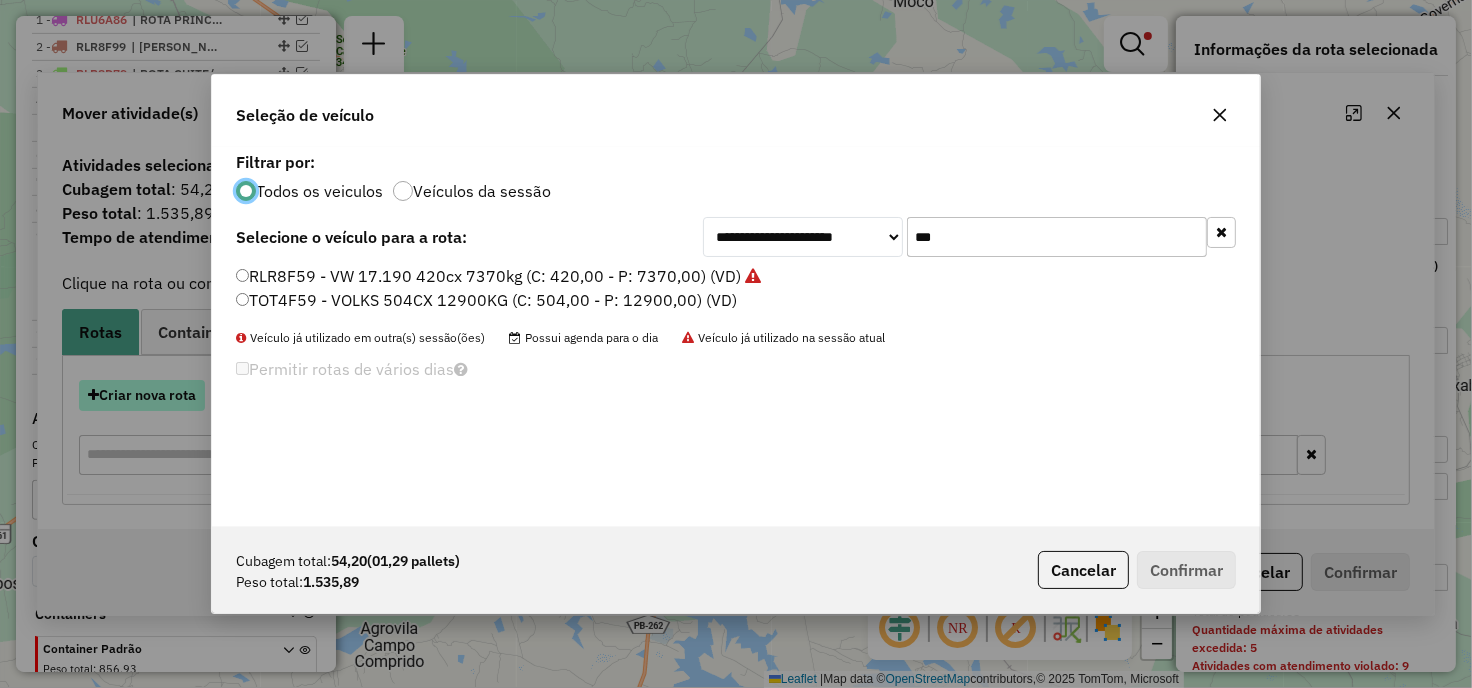 scroll, scrollTop: 11, scrollLeft: 5, axis: both 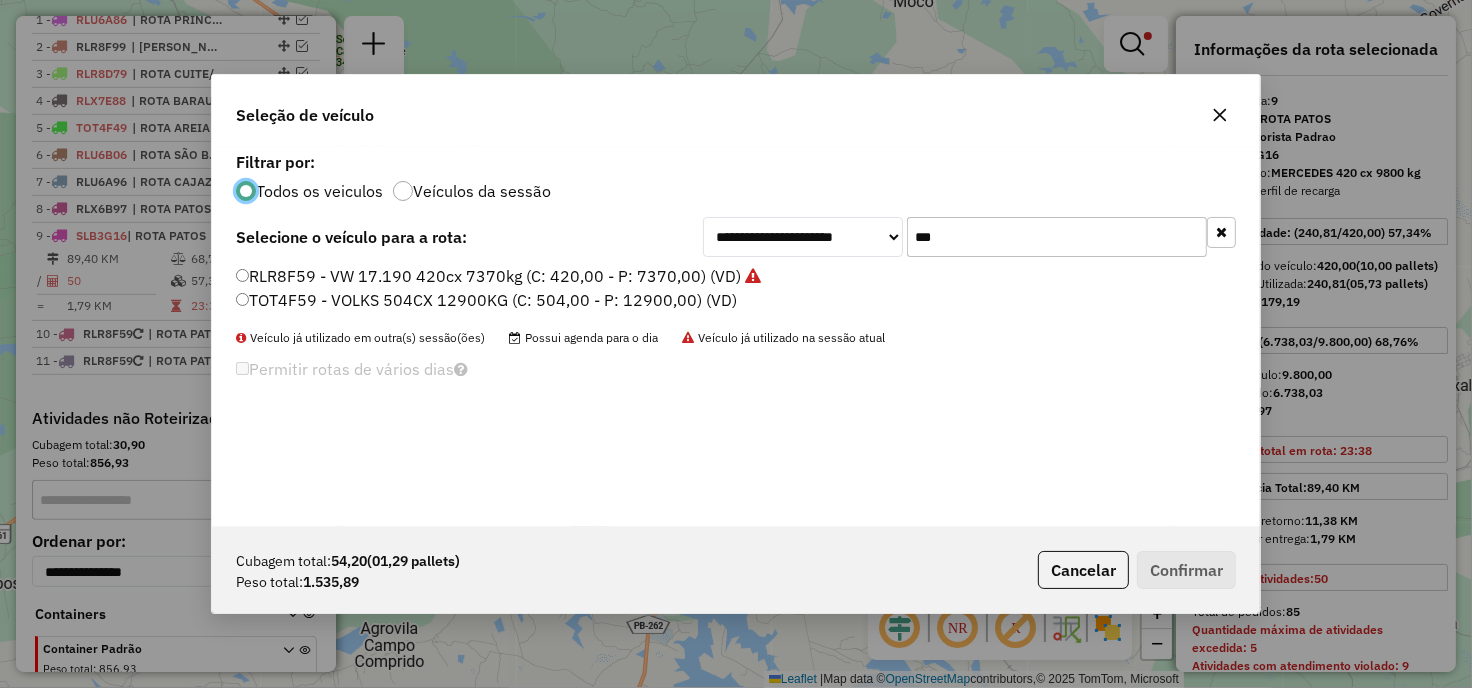 click on "***" 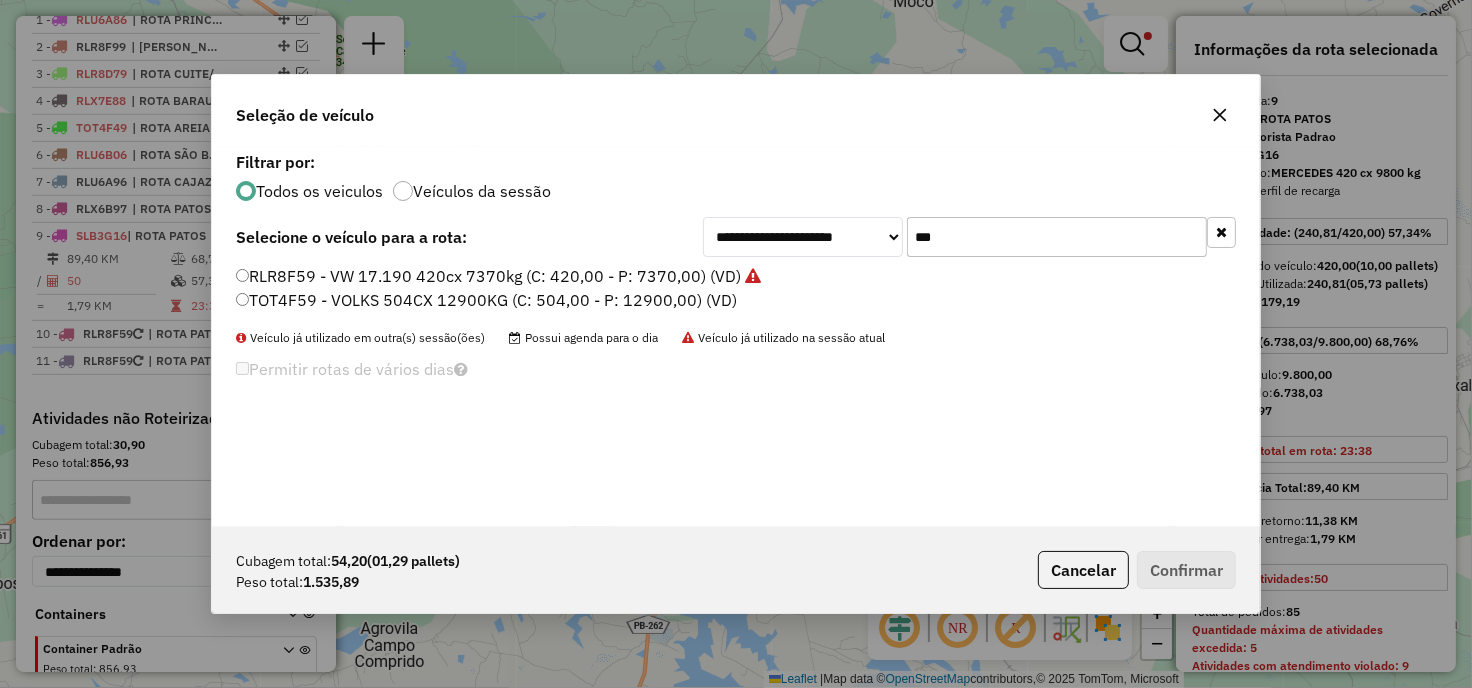 click on "***" 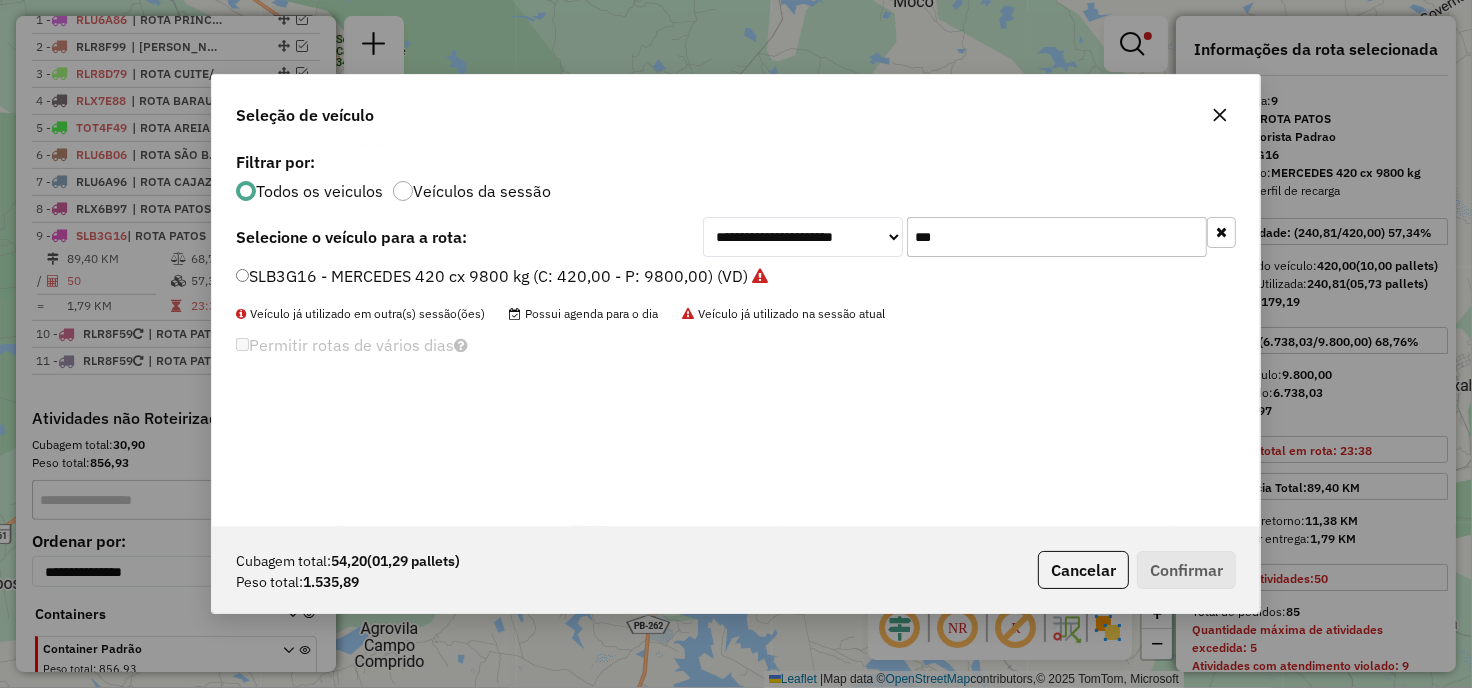type on "***" 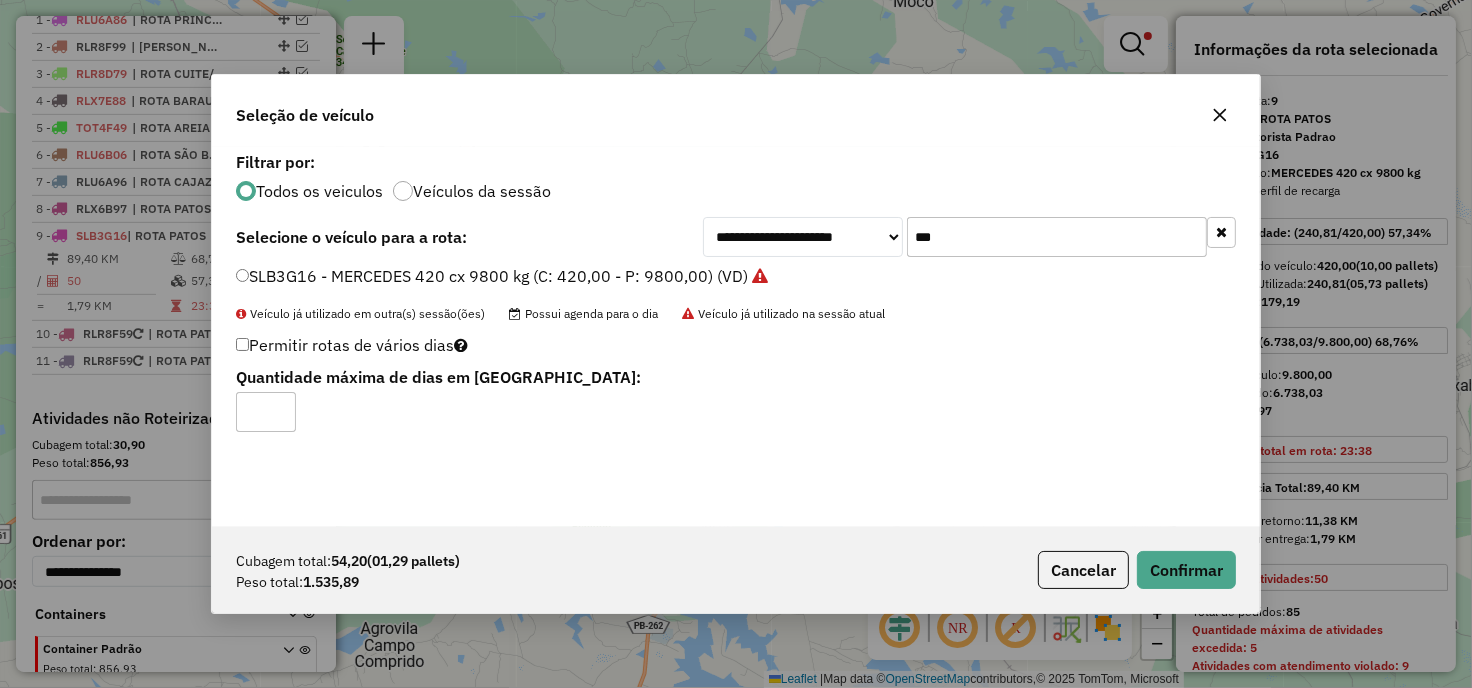 click on "Cubagem total:  54,20   (01,29 pallets)  Peso total: 1.535,89  Cancelar   Confirmar" 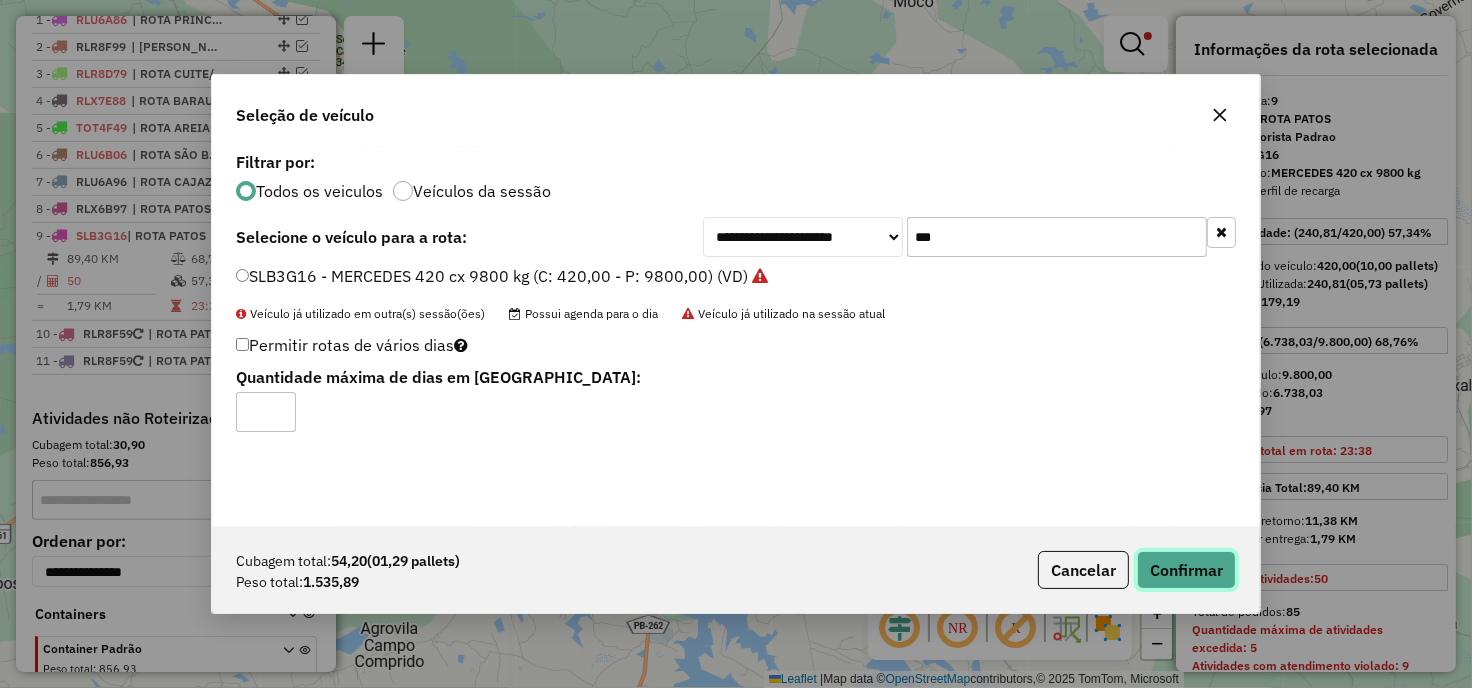 click on "Confirmar" 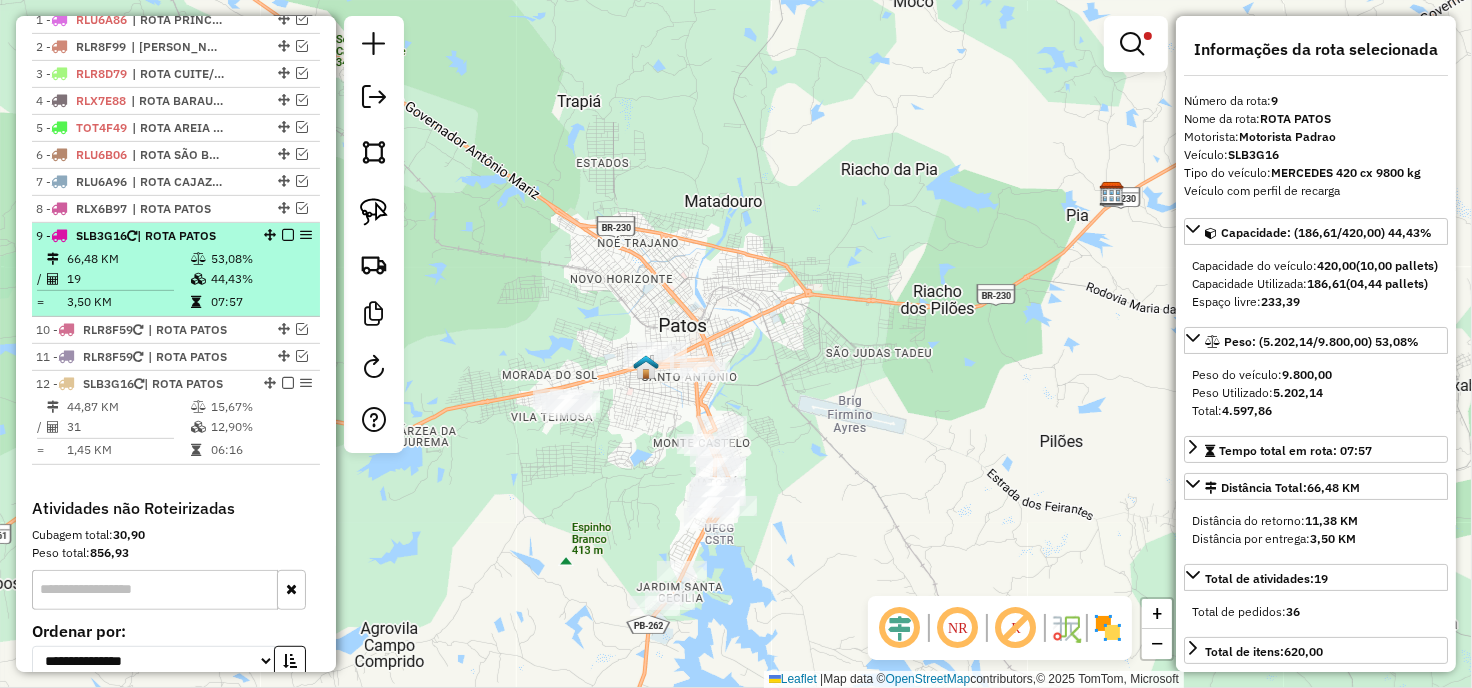 click at bounding box center (288, 235) 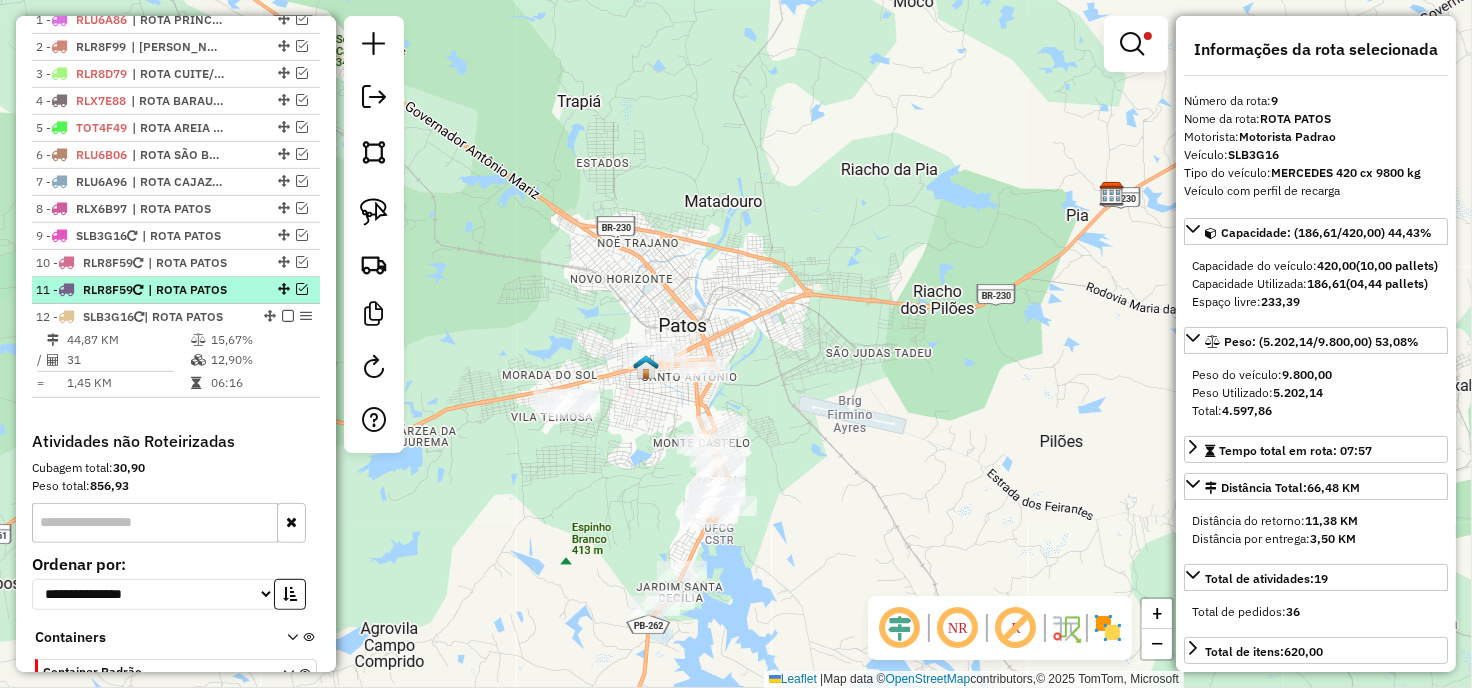 click at bounding box center [302, 289] 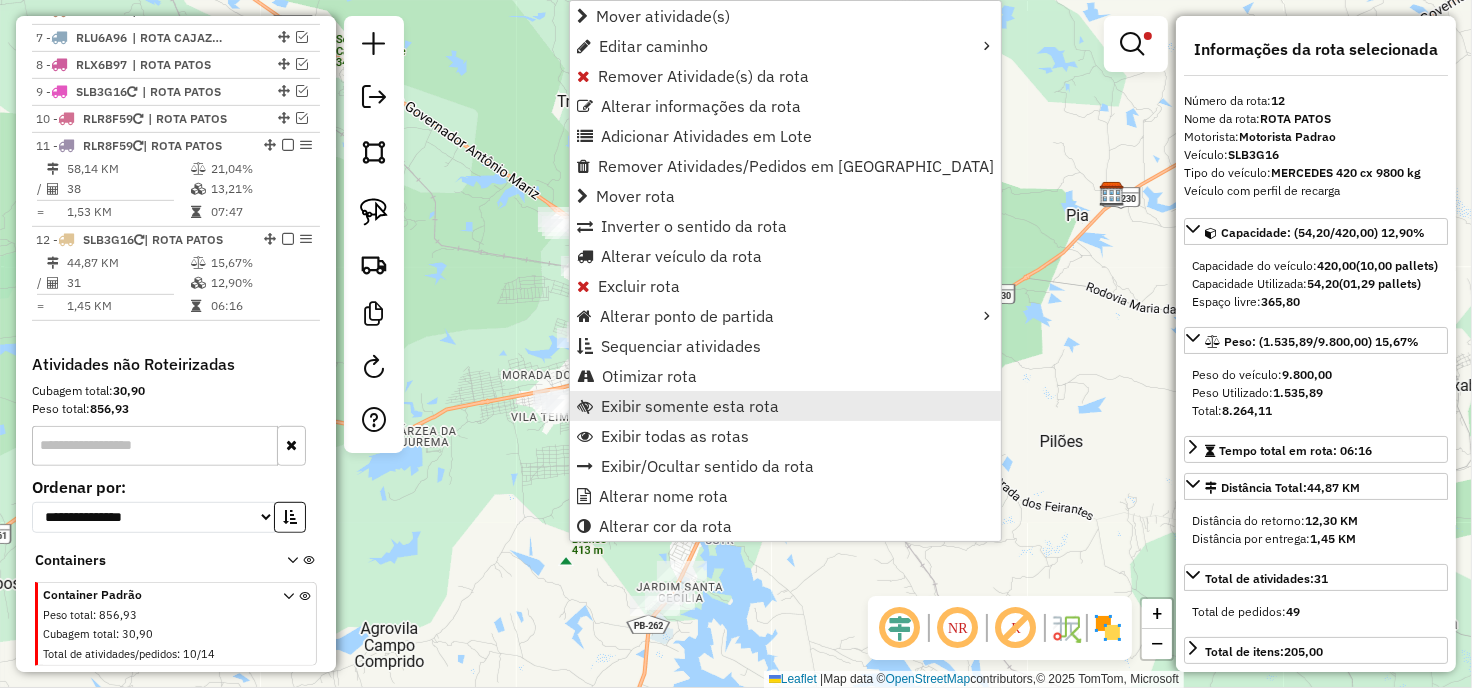 scroll, scrollTop: 944, scrollLeft: 0, axis: vertical 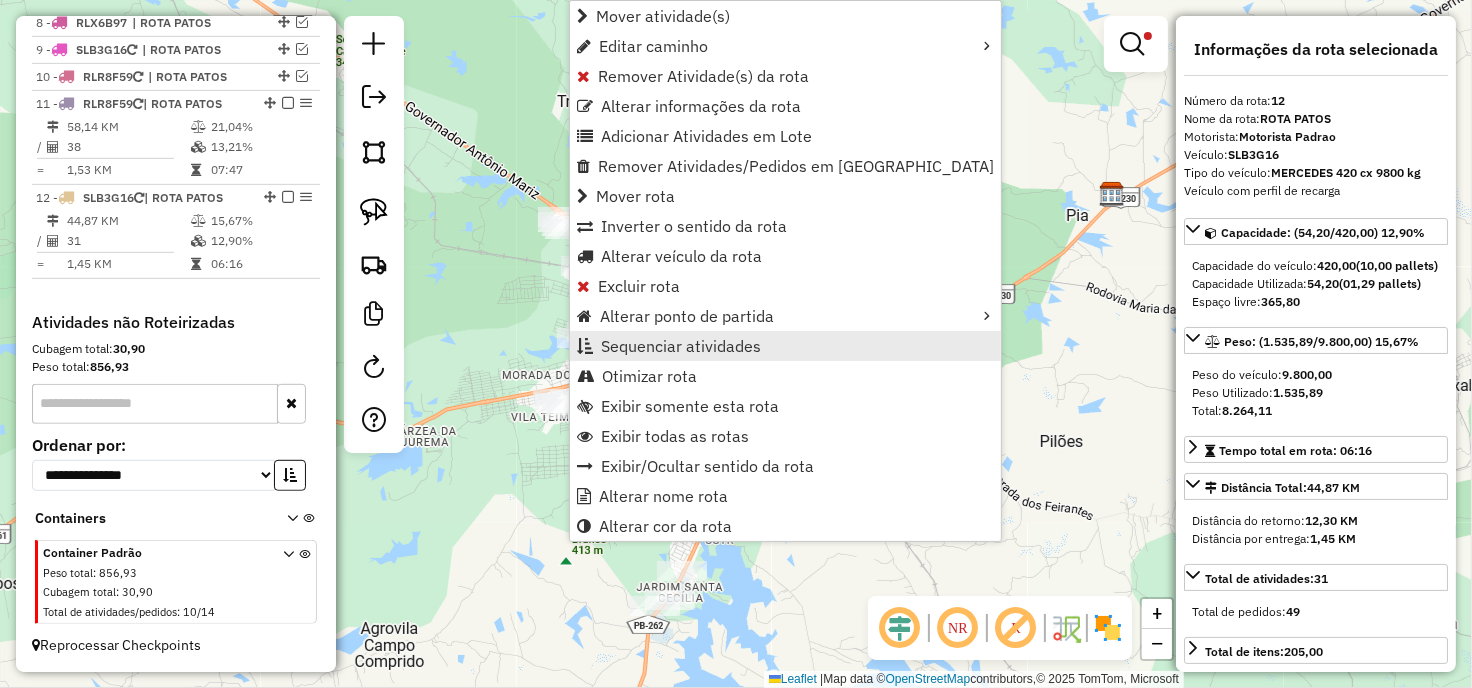 click on "Sequenciar atividades" at bounding box center (681, 346) 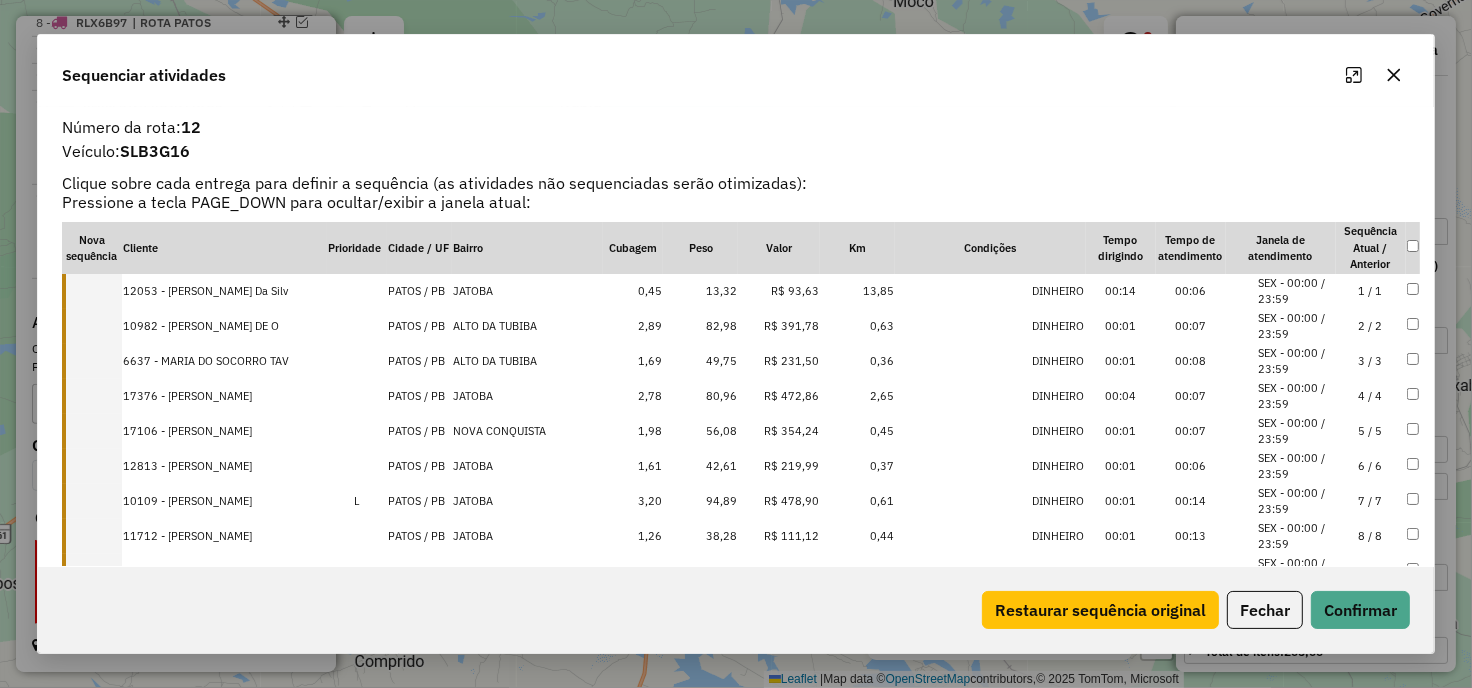 click 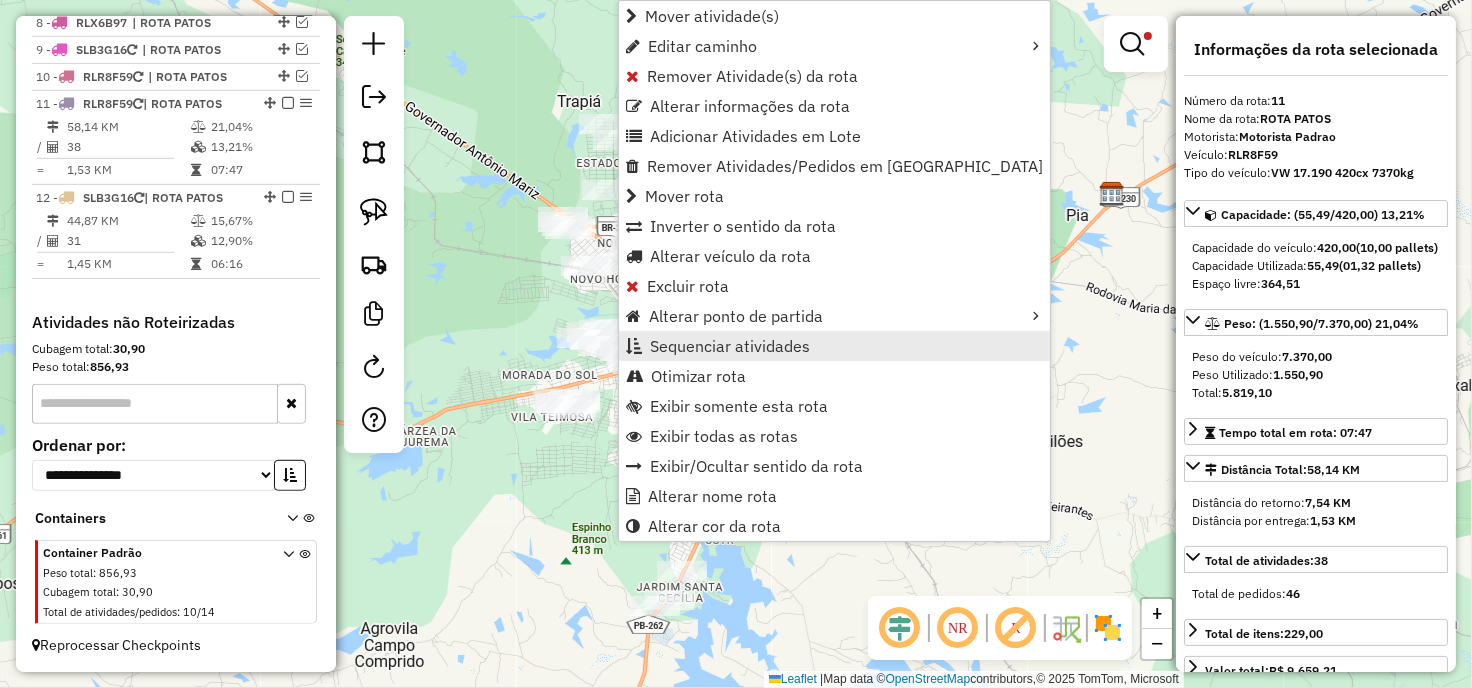 click on "Sequenciar atividades" at bounding box center [730, 346] 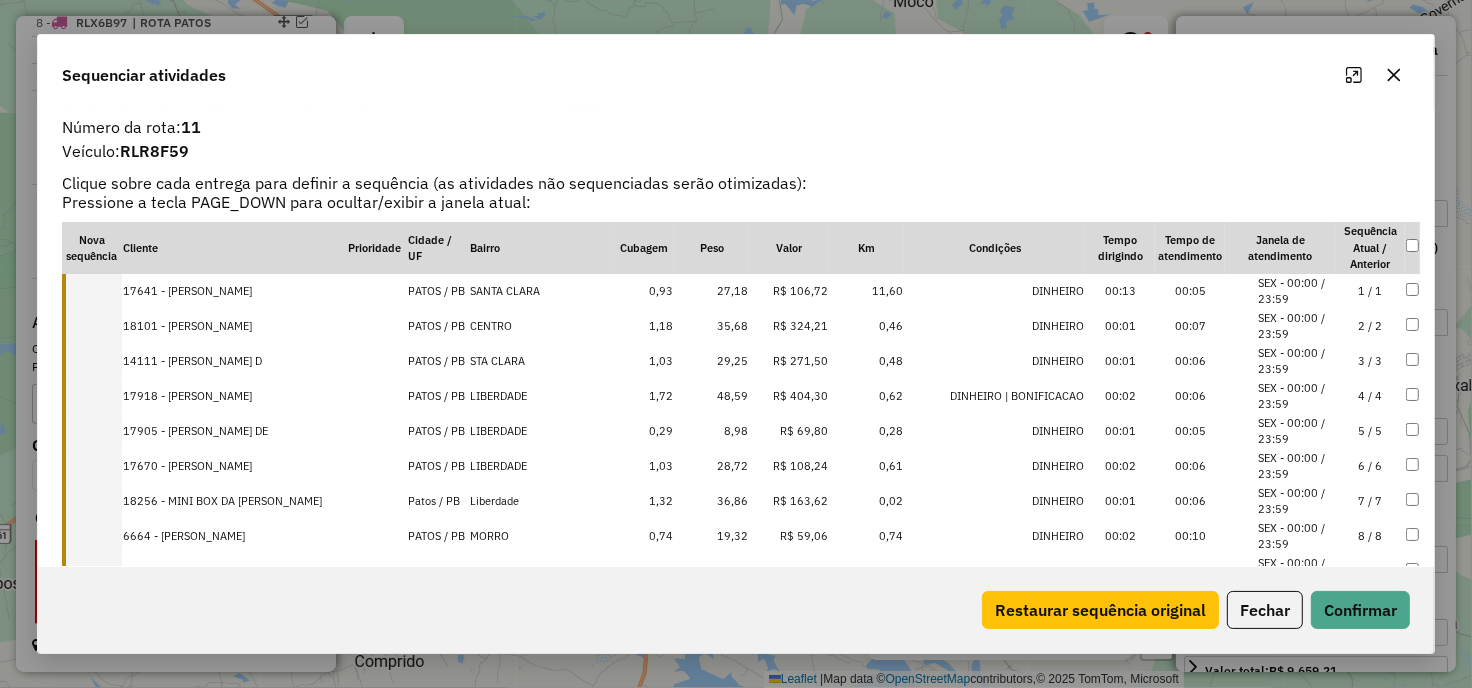 click 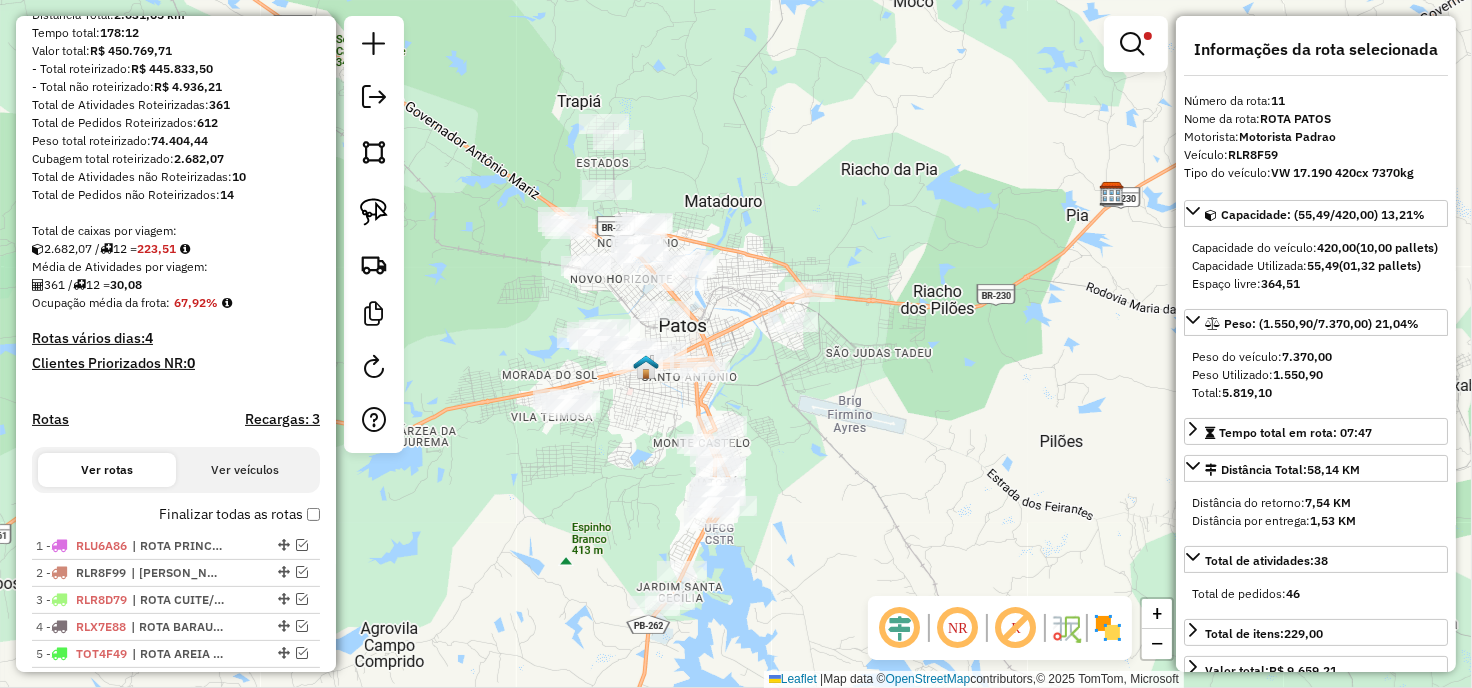 scroll, scrollTop: 203, scrollLeft: 0, axis: vertical 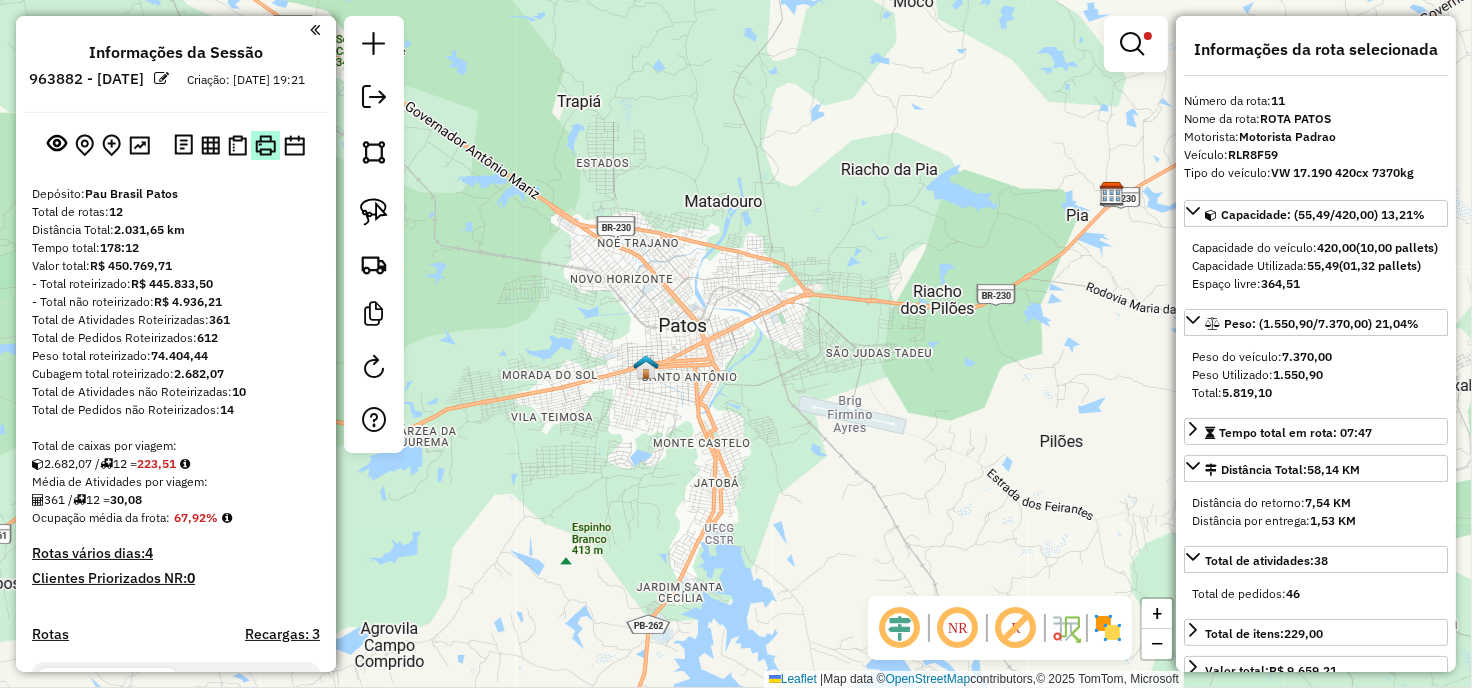 click at bounding box center [265, 145] 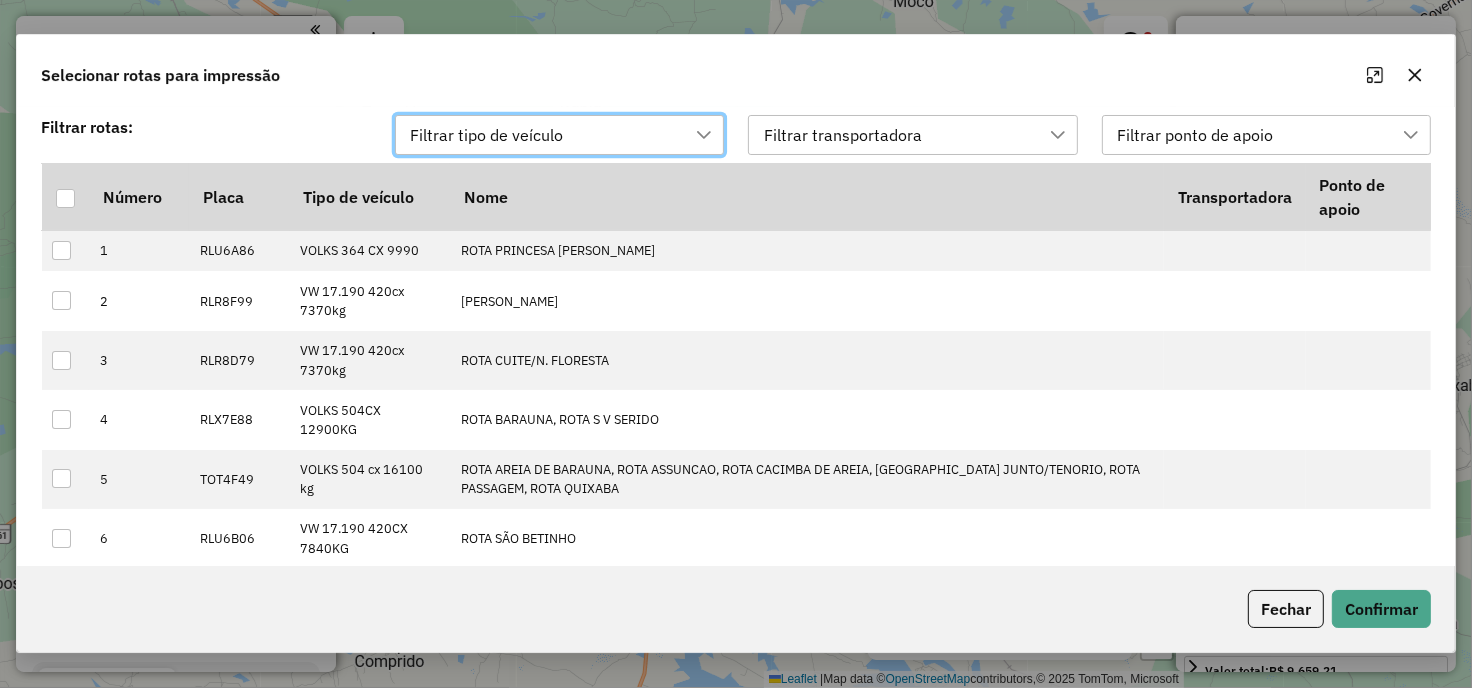 scroll, scrollTop: 13, scrollLeft: 88, axis: both 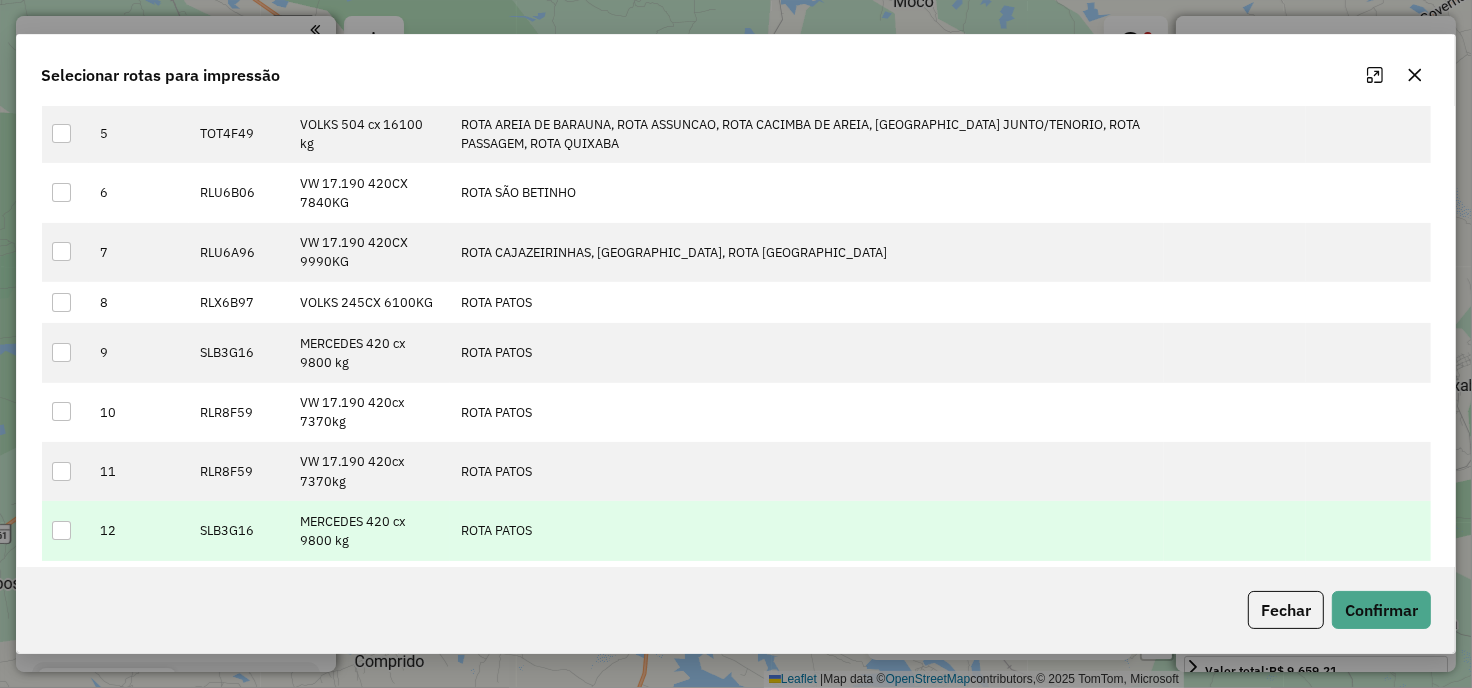 click at bounding box center [61, 530] 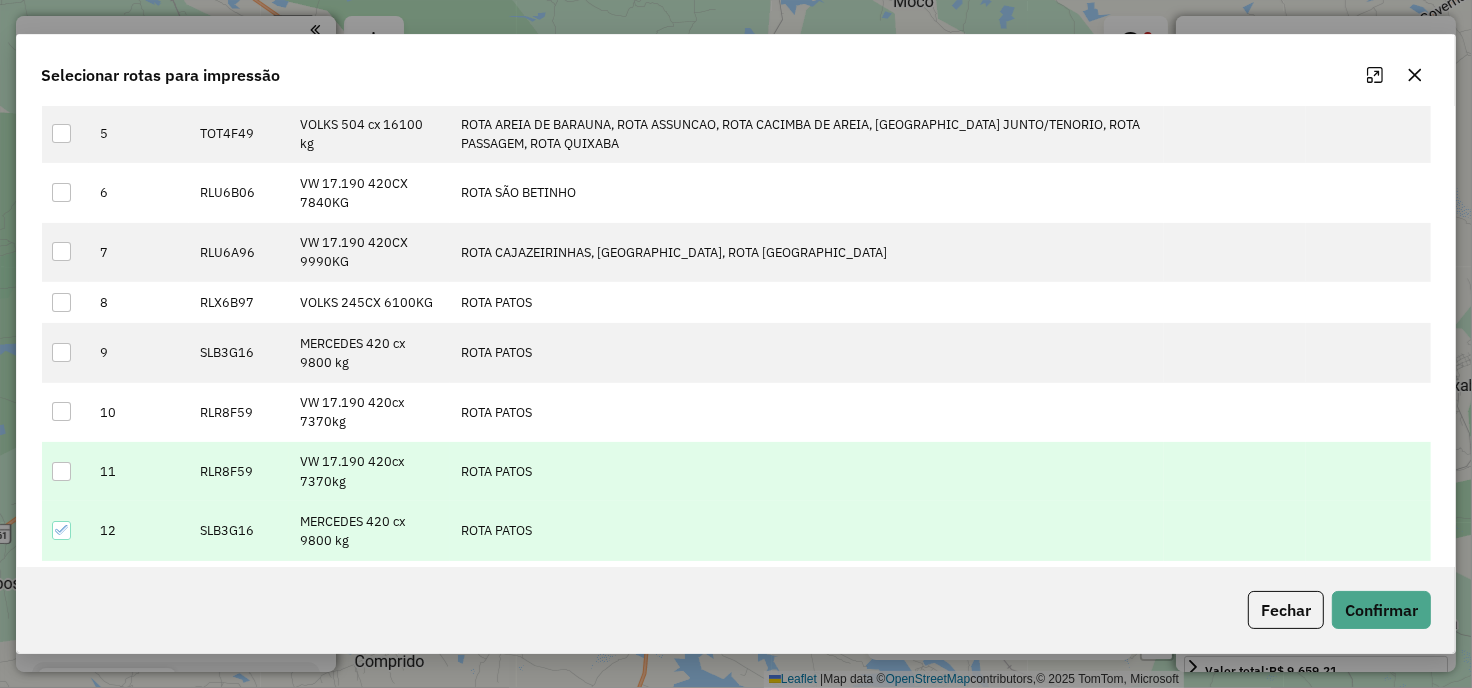 click at bounding box center [61, 471] 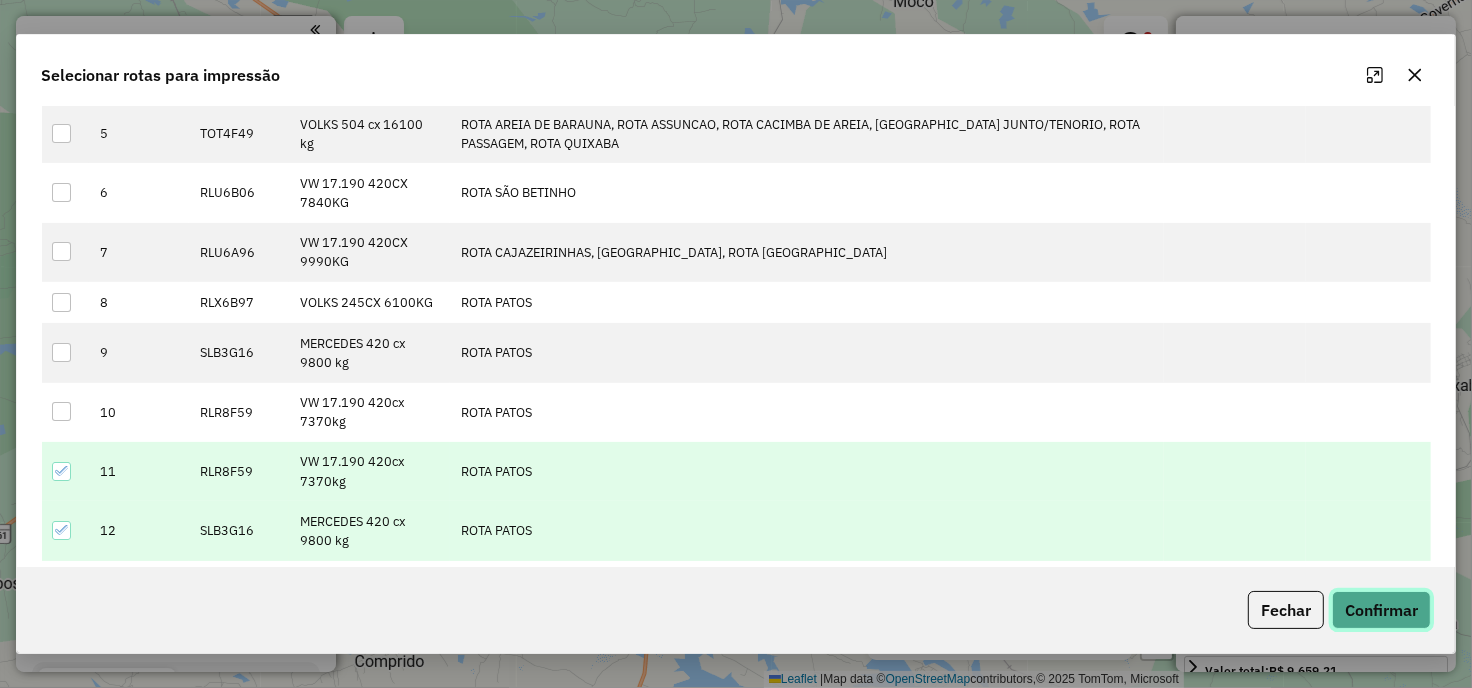 click on "Confirmar" 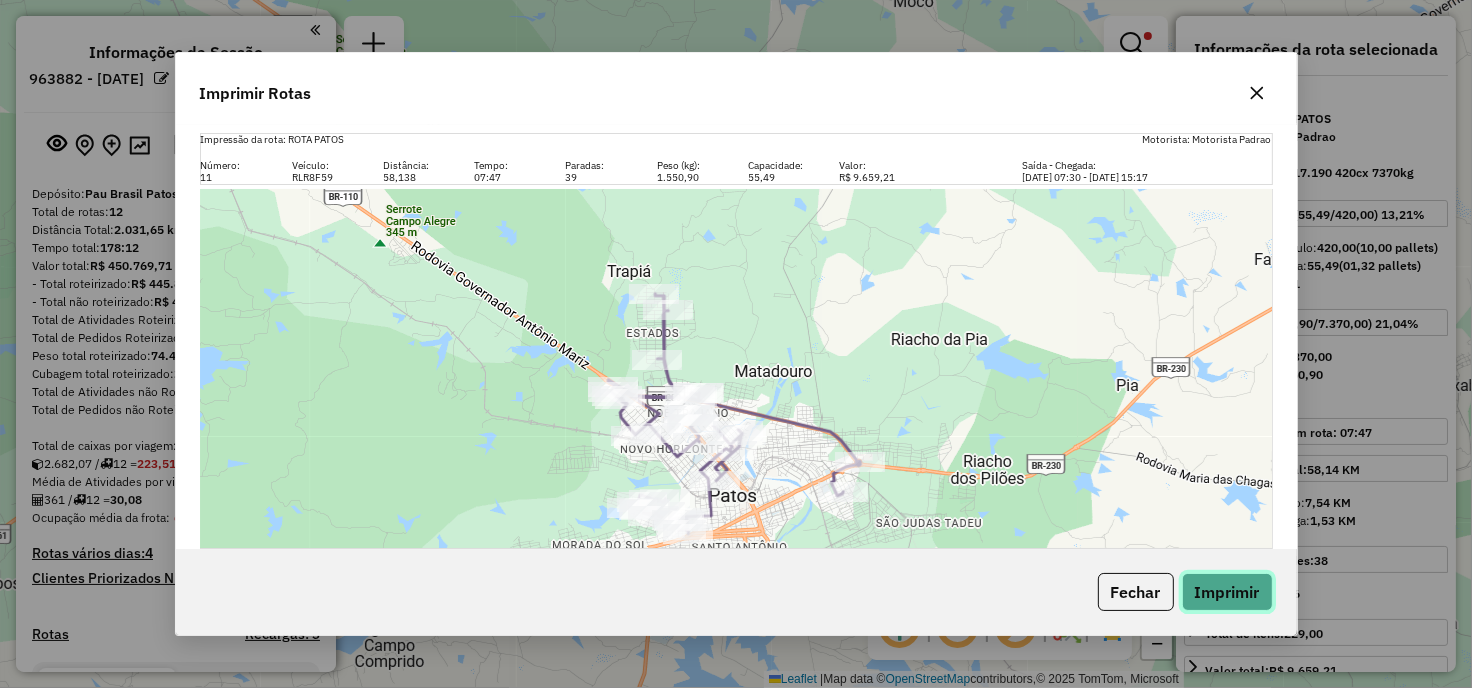 click on "Imprimir" 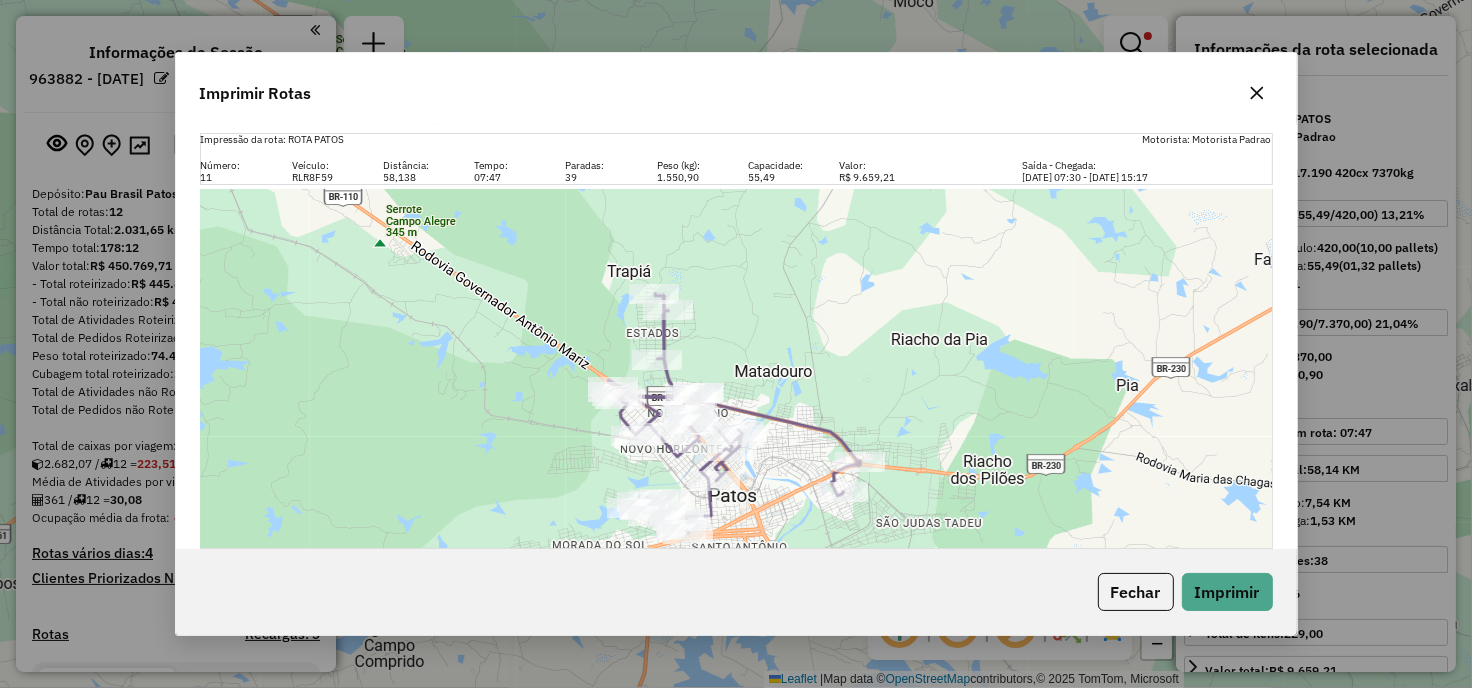 click 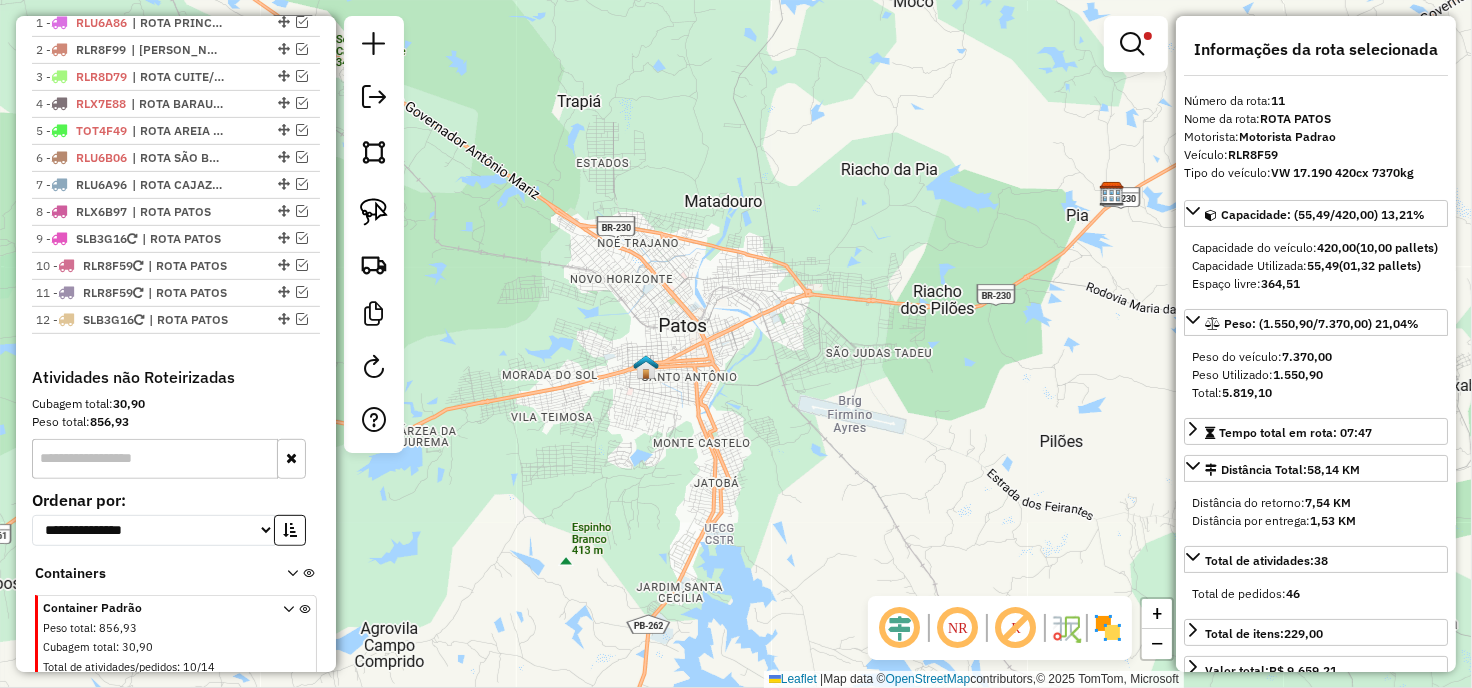 scroll, scrollTop: 741, scrollLeft: 0, axis: vertical 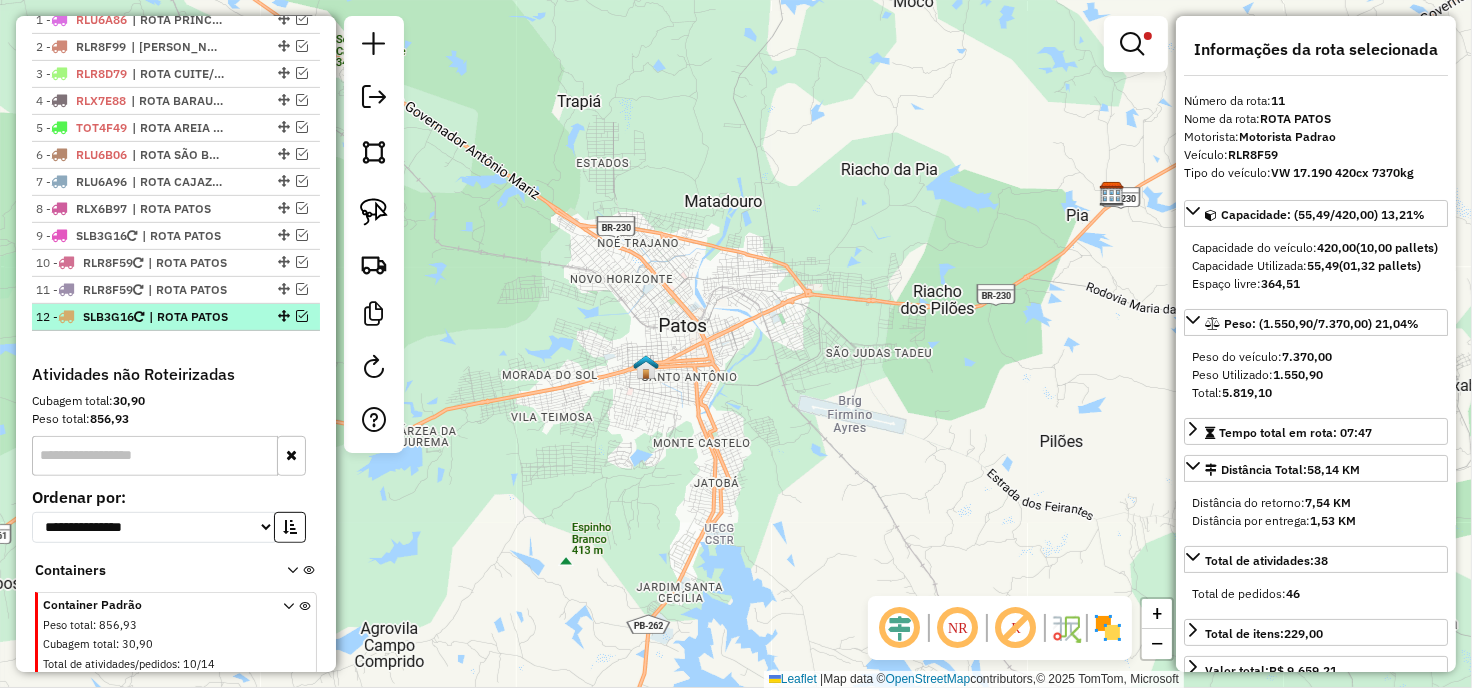 click at bounding box center (302, 316) 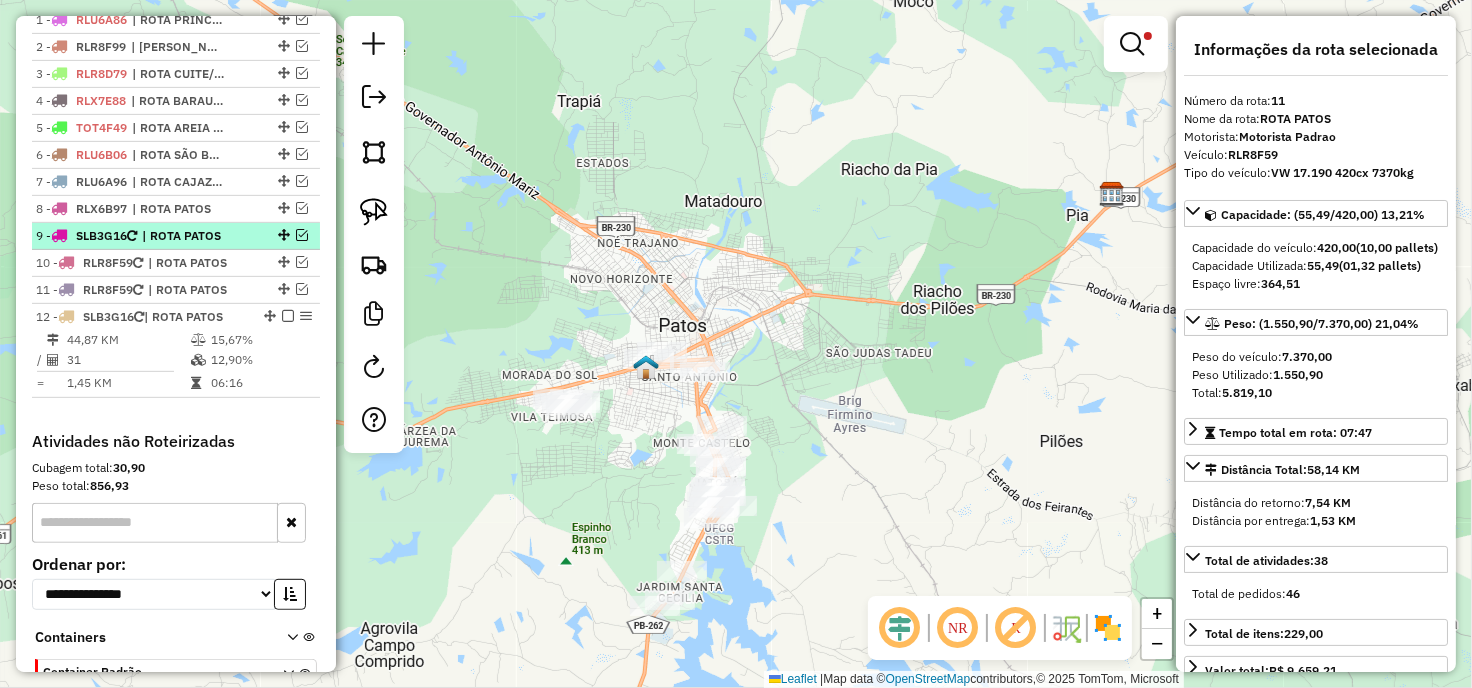 click at bounding box center (302, 235) 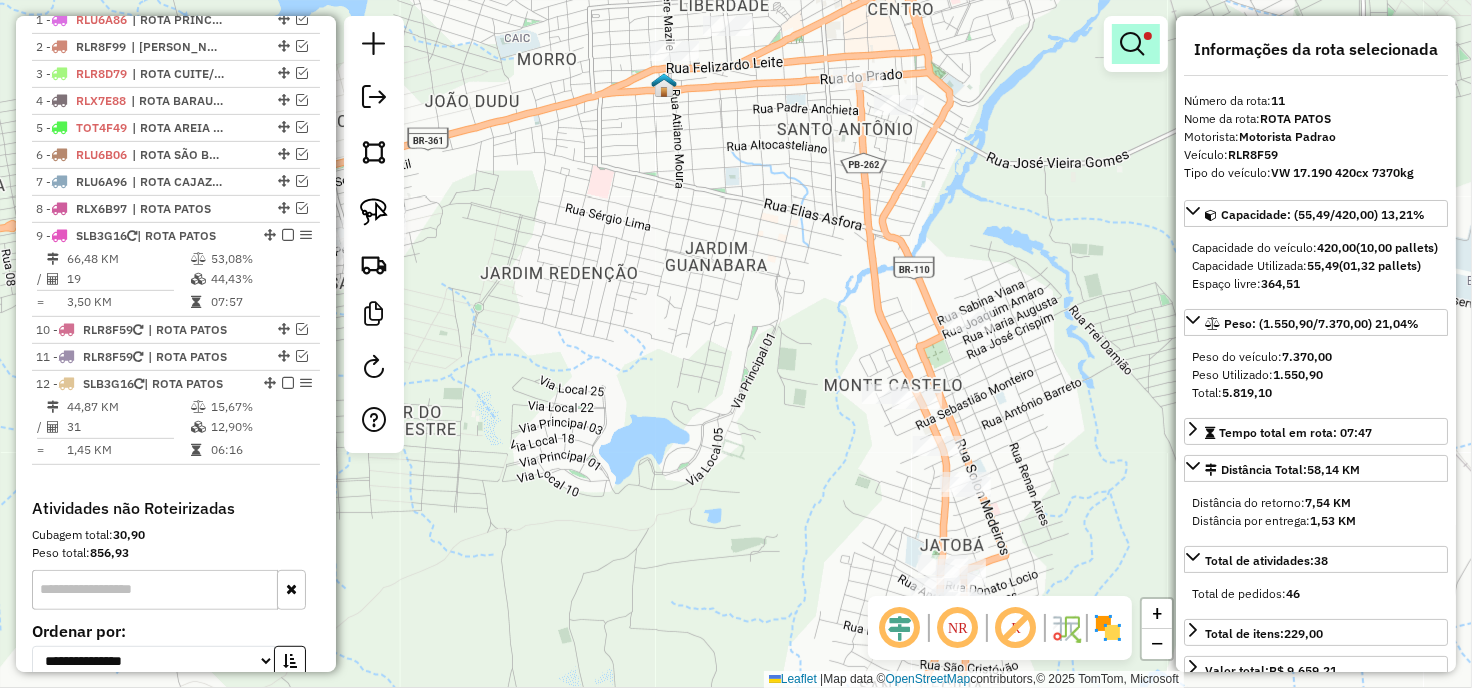 click at bounding box center [1132, 44] 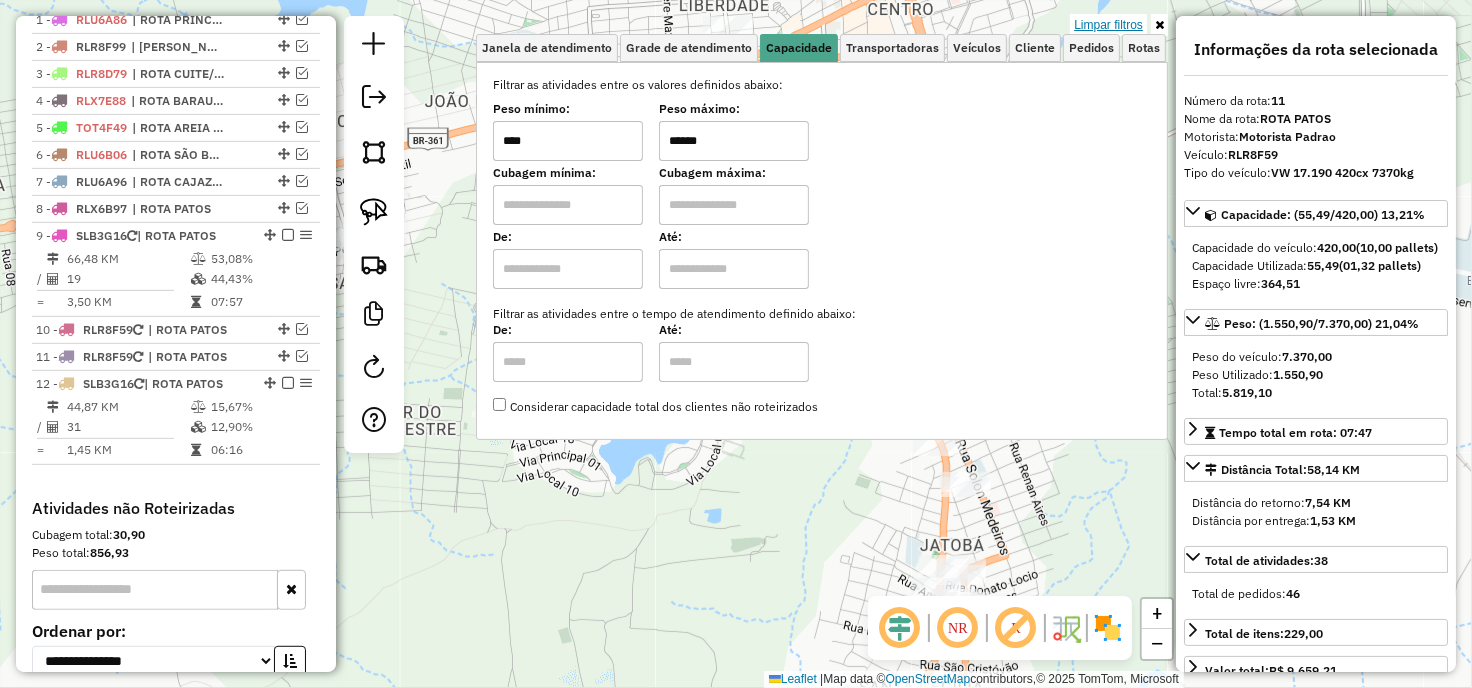 click on "Limpar filtros" at bounding box center (1108, 25) 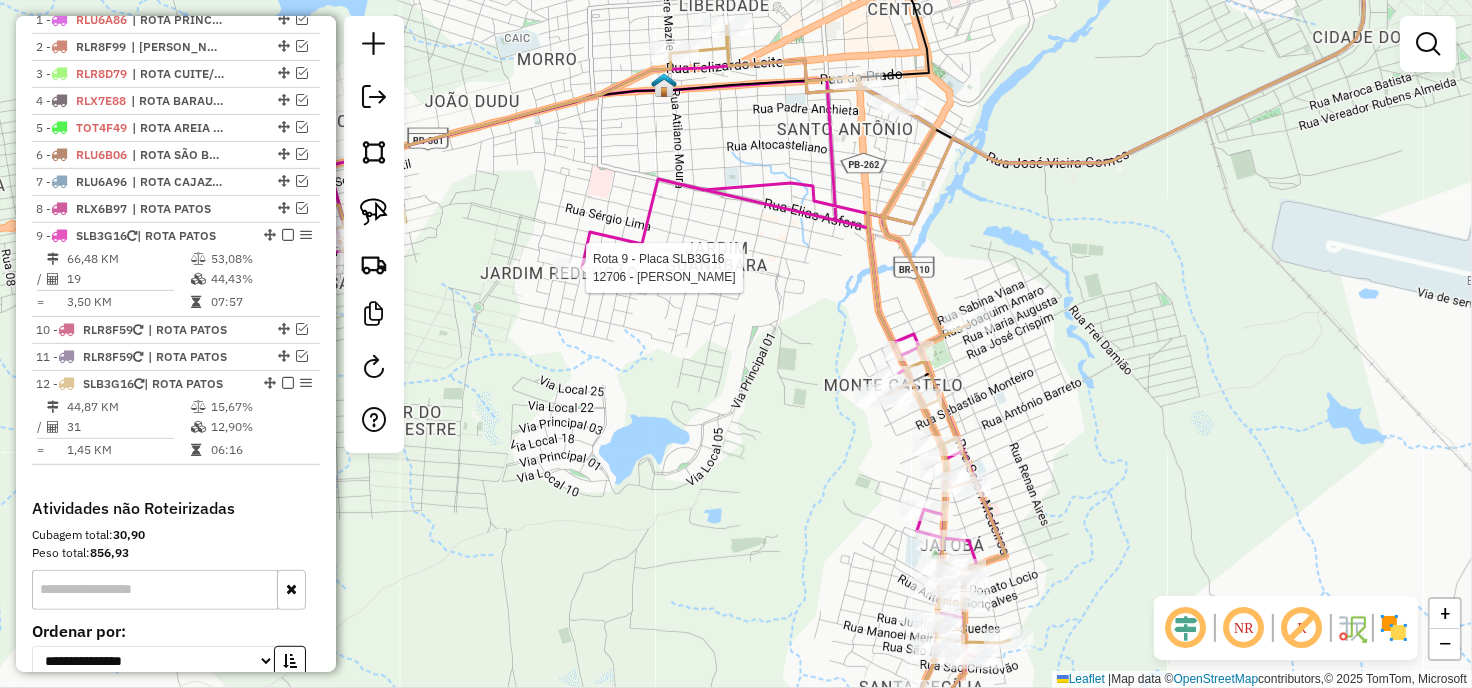 select on "**********" 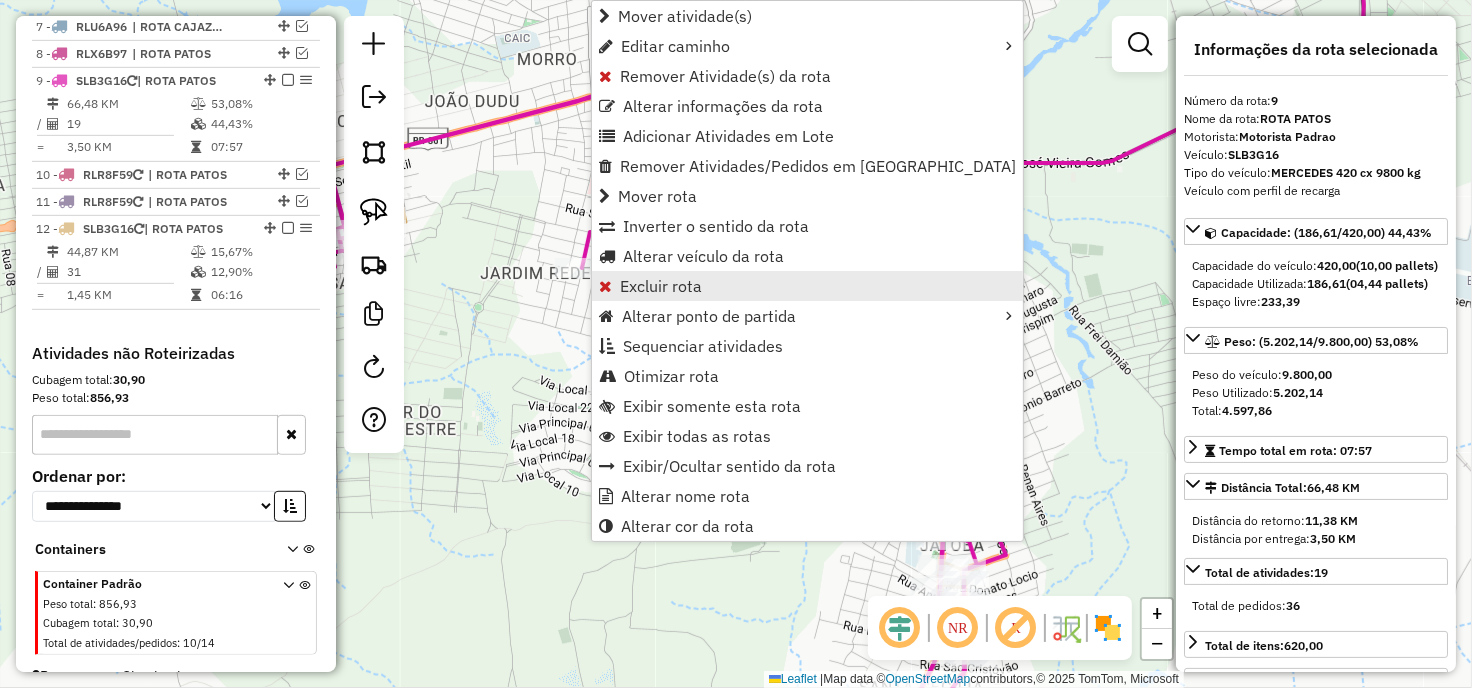 scroll, scrollTop: 944, scrollLeft: 0, axis: vertical 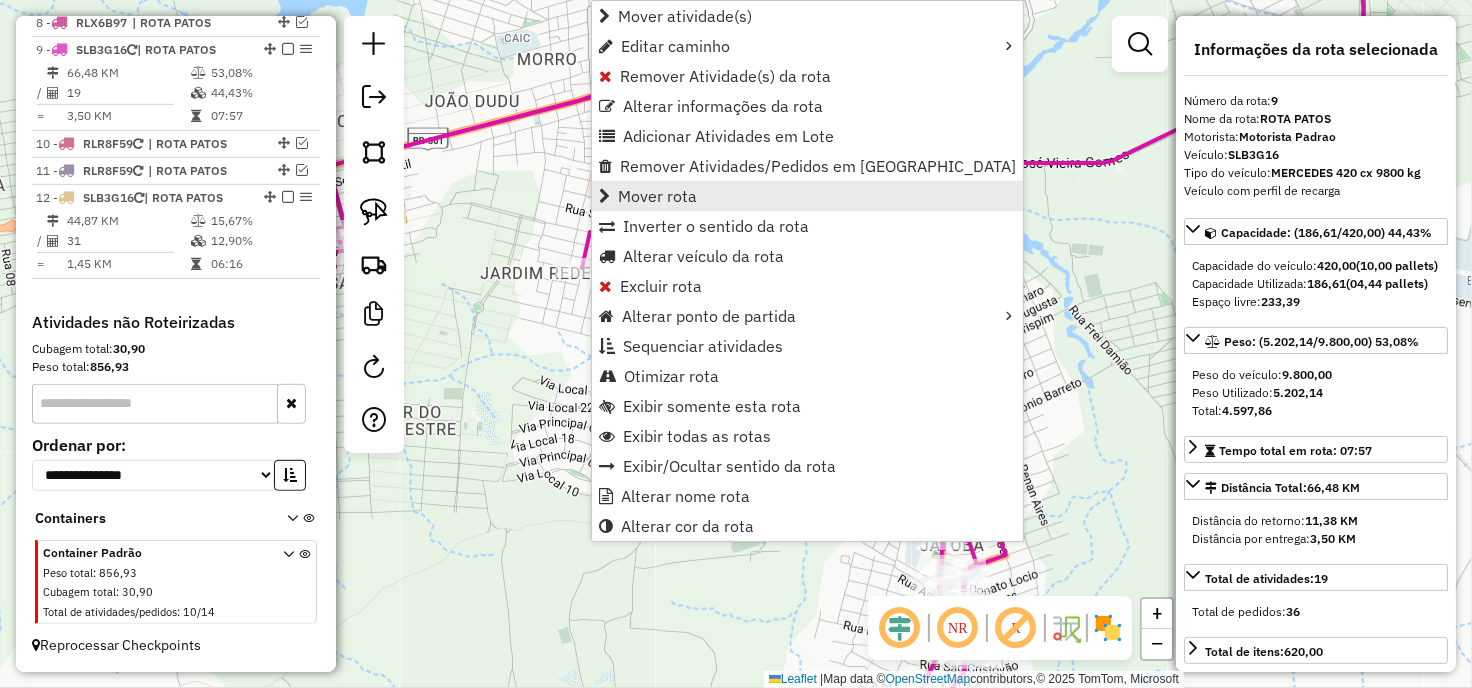 click on "Mover rota" at bounding box center (657, 196) 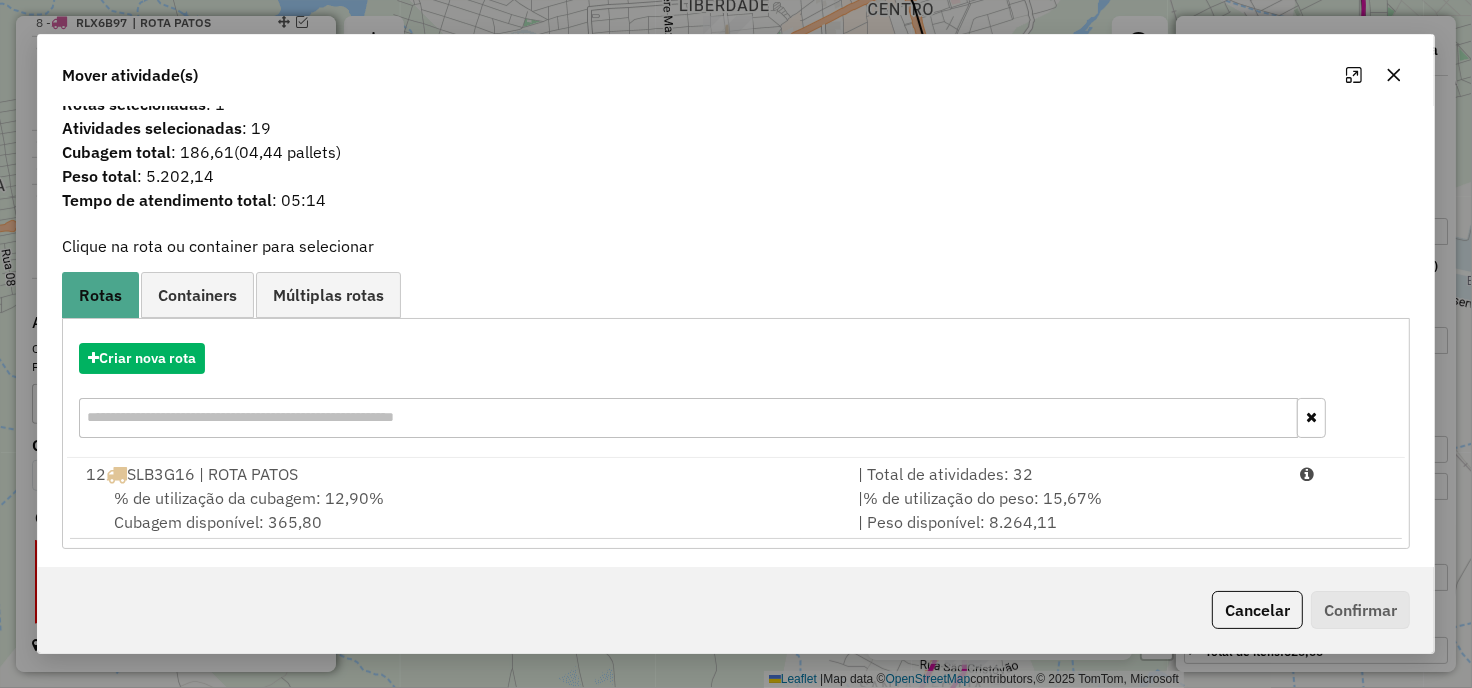 scroll, scrollTop: 28, scrollLeft: 0, axis: vertical 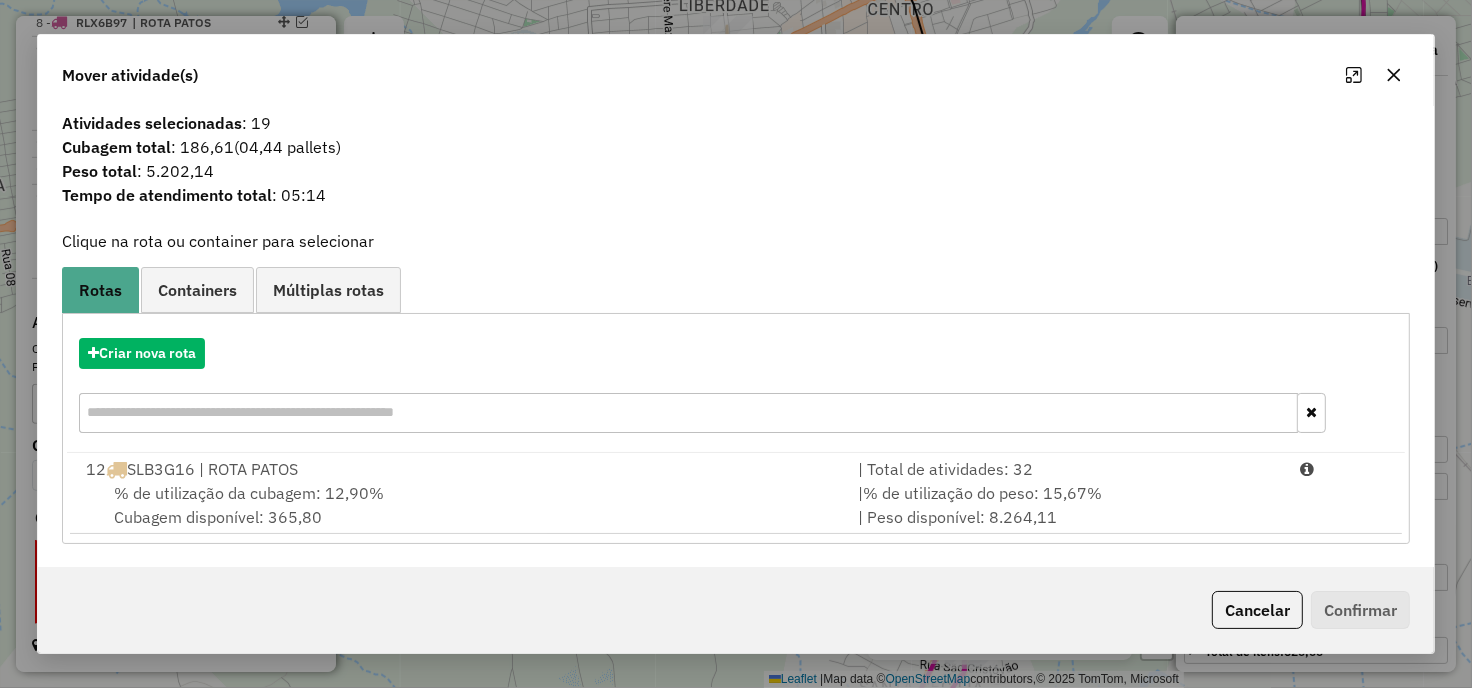 click at bounding box center [688, 413] 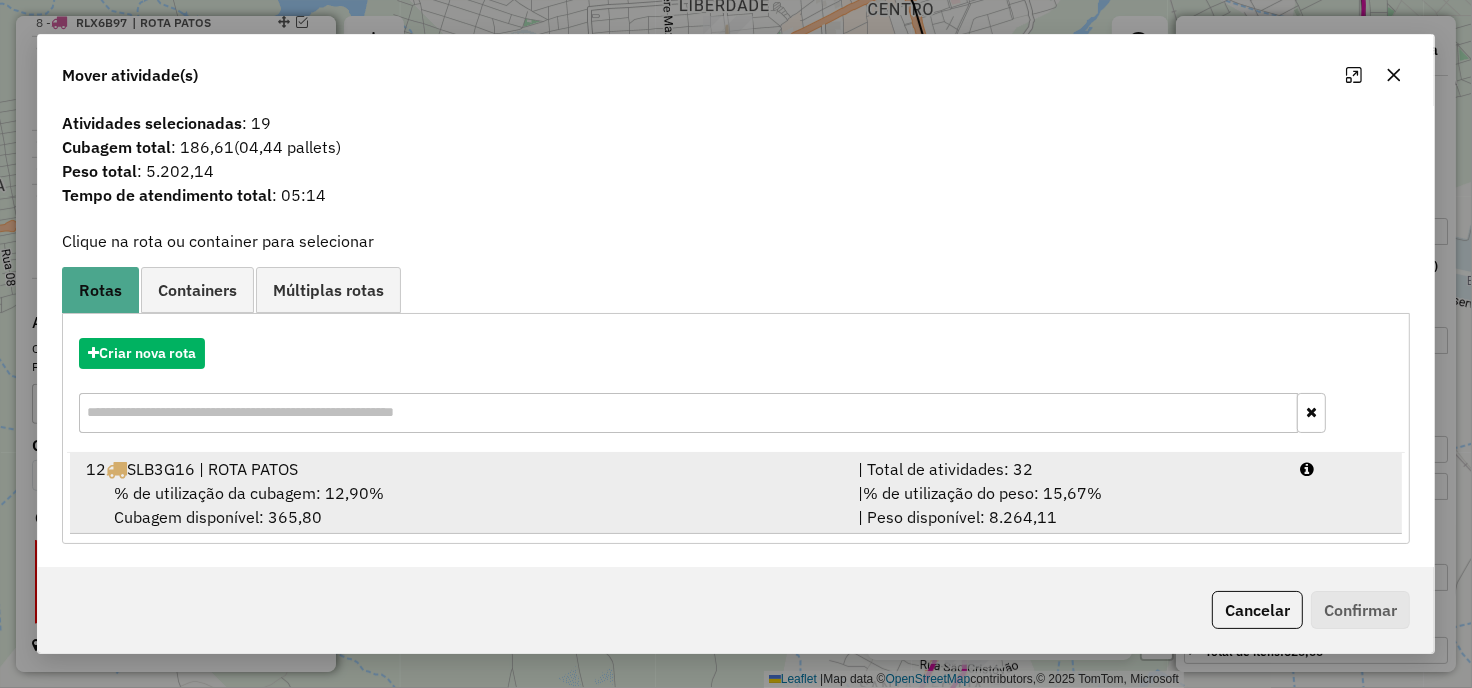 click on "12  SLB3G16 | ROTA PATOS" at bounding box center [460, 469] 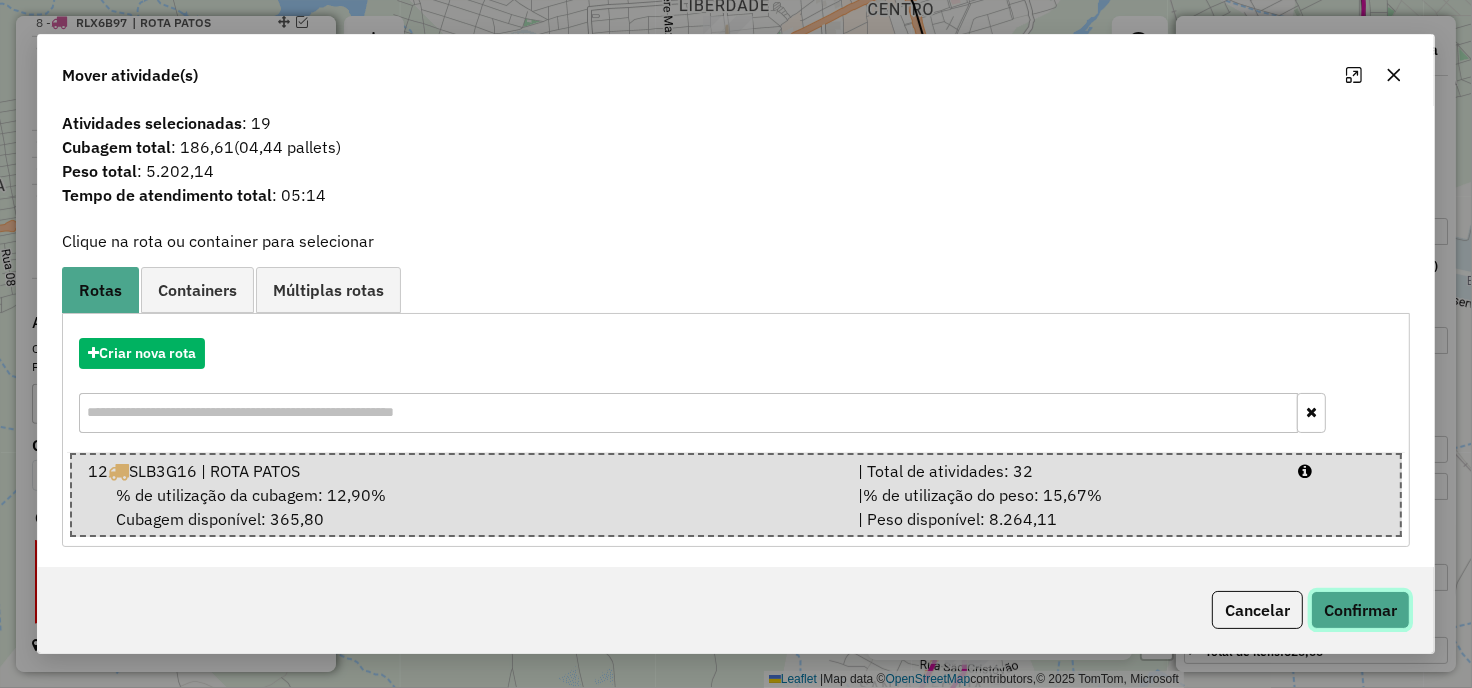click on "Confirmar" 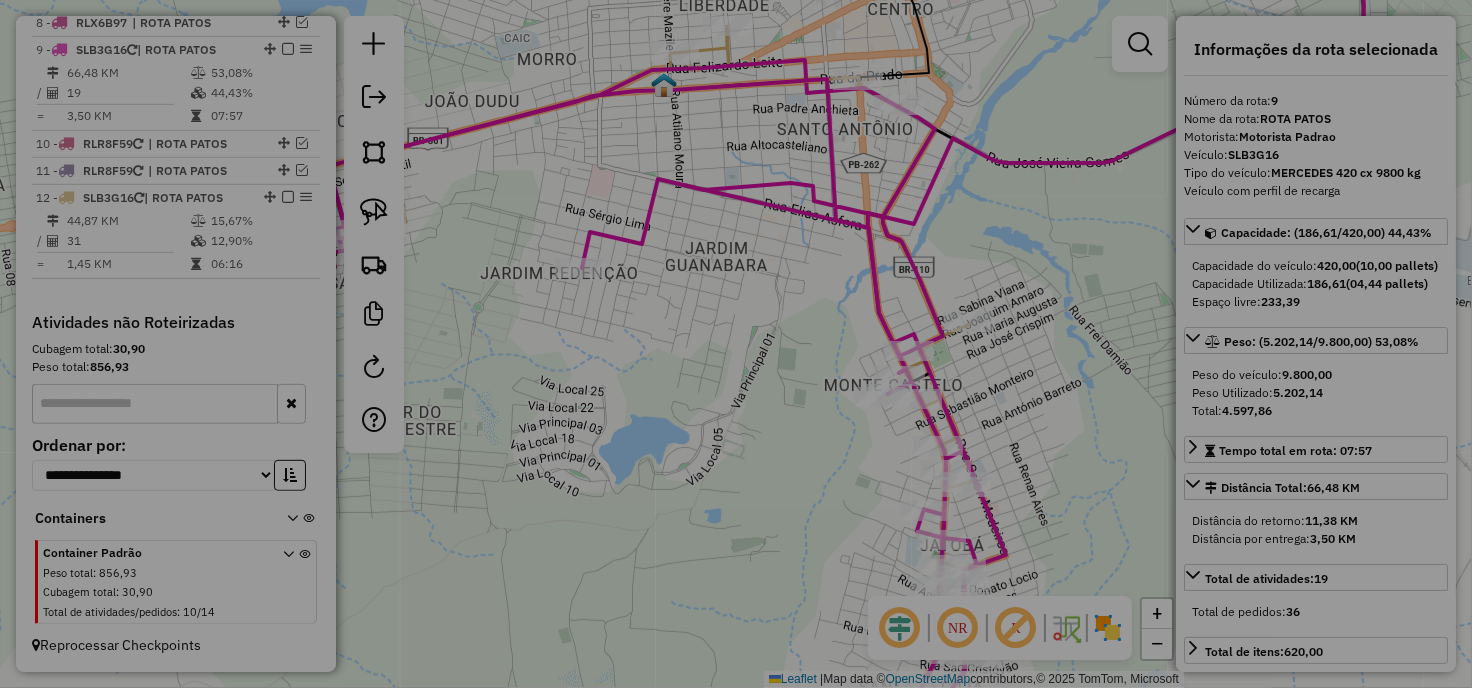 scroll, scrollTop: 0, scrollLeft: 0, axis: both 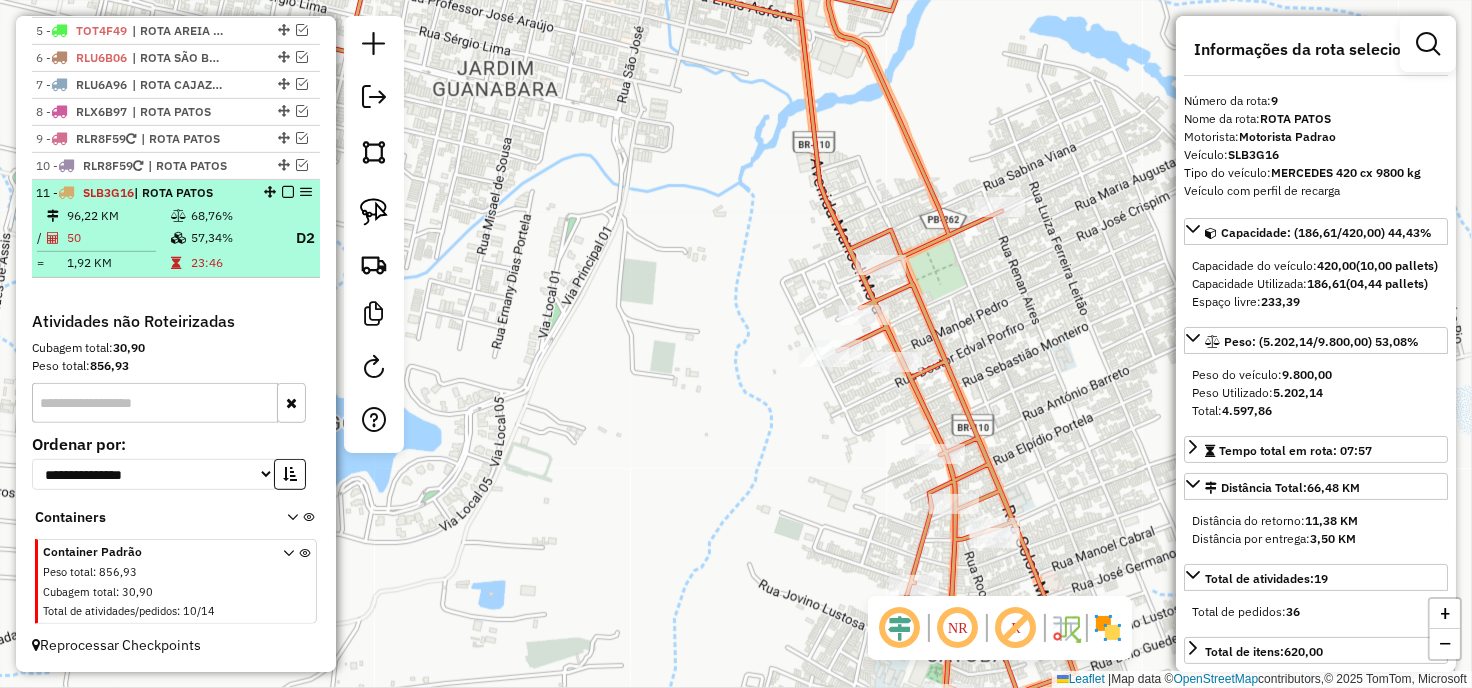 click at bounding box center (288, 192) 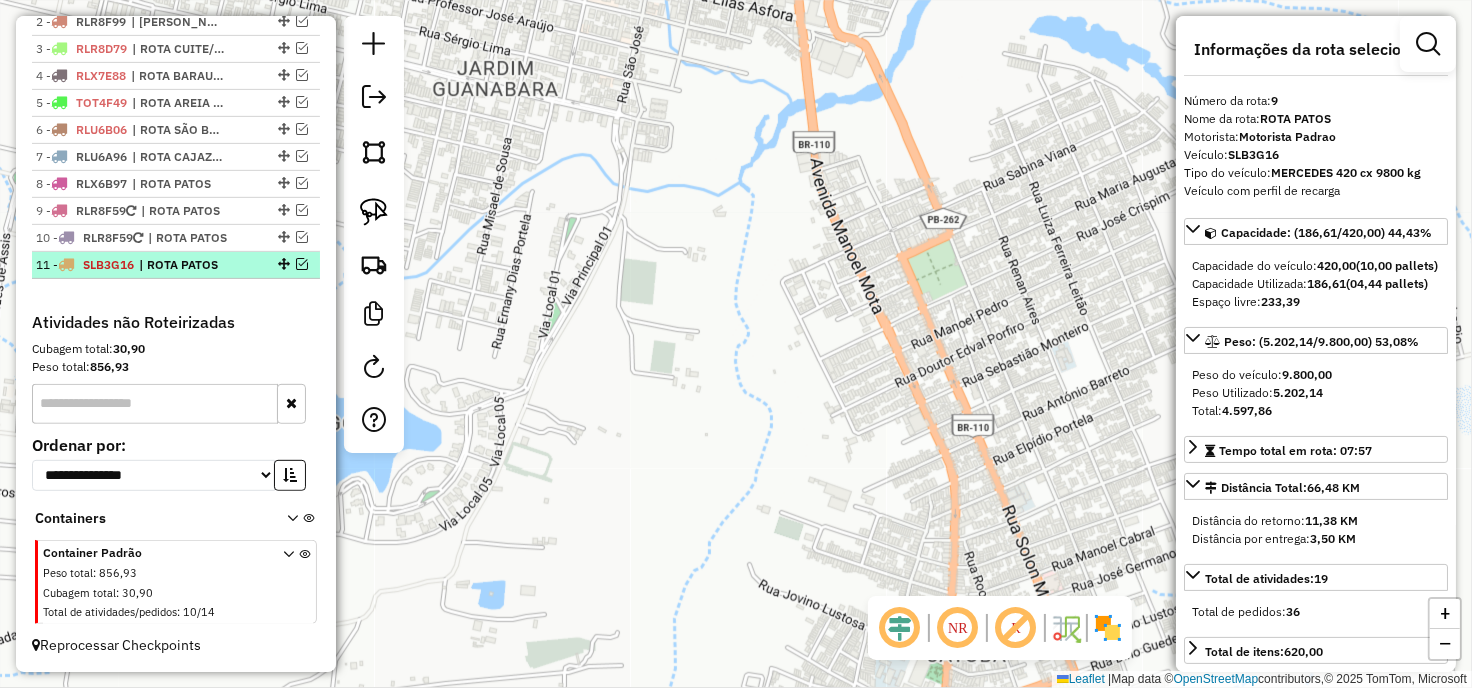 scroll, scrollTop: 783, scrollLeft: 0, axis: vertical 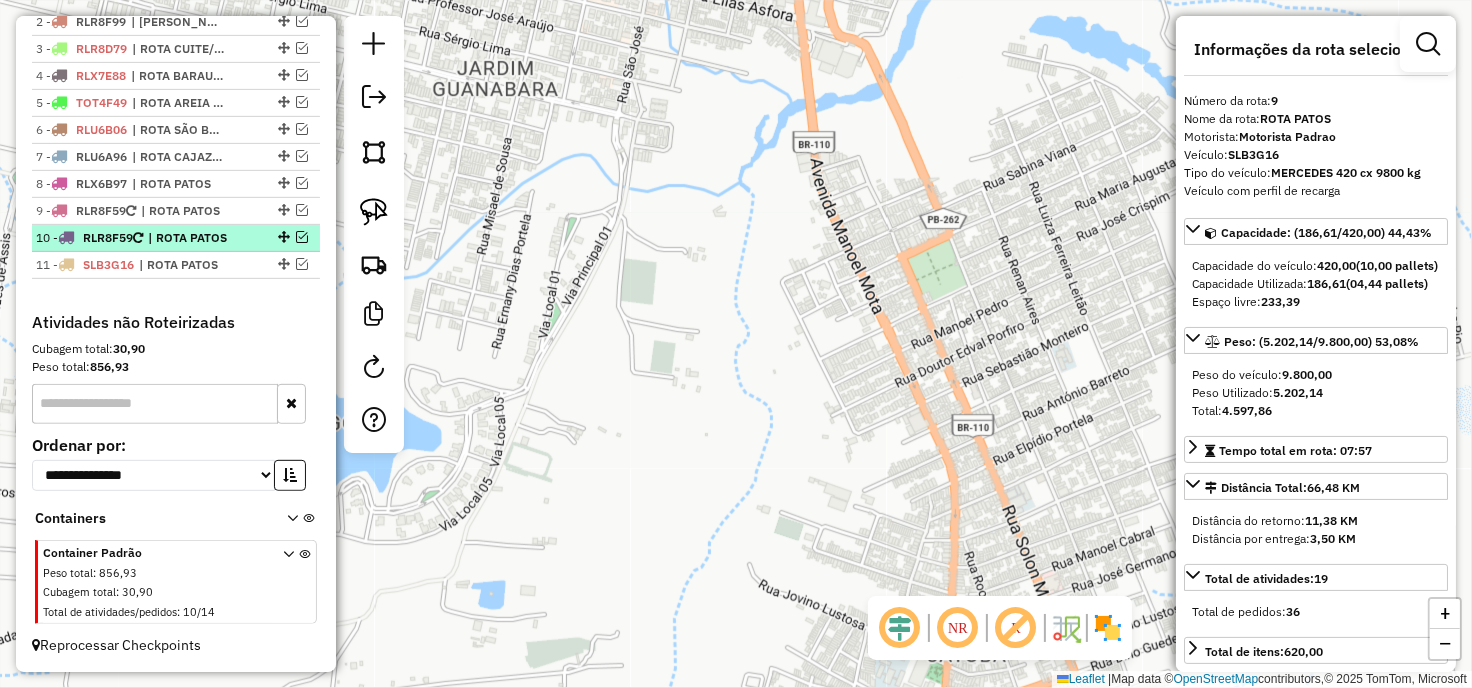 click at bounding box center (302, 237) 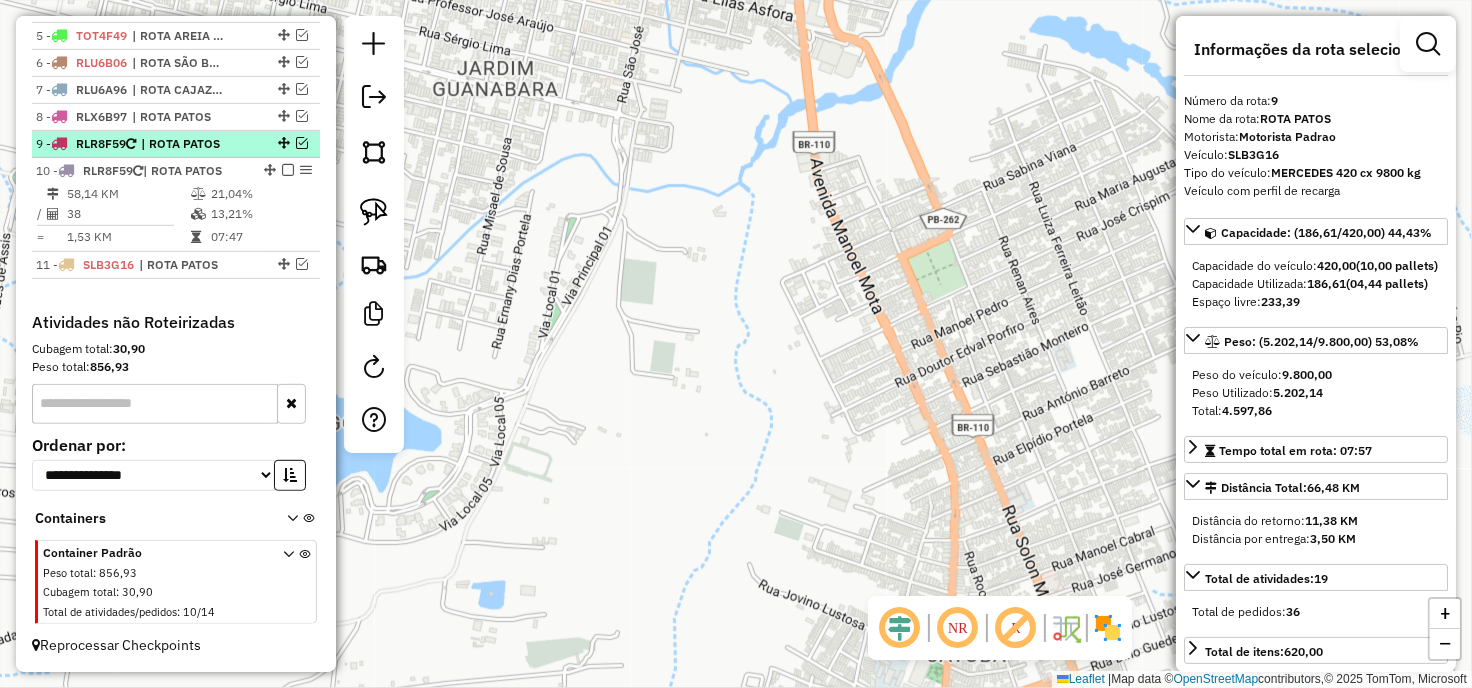 click at bounding box center [302, 143] 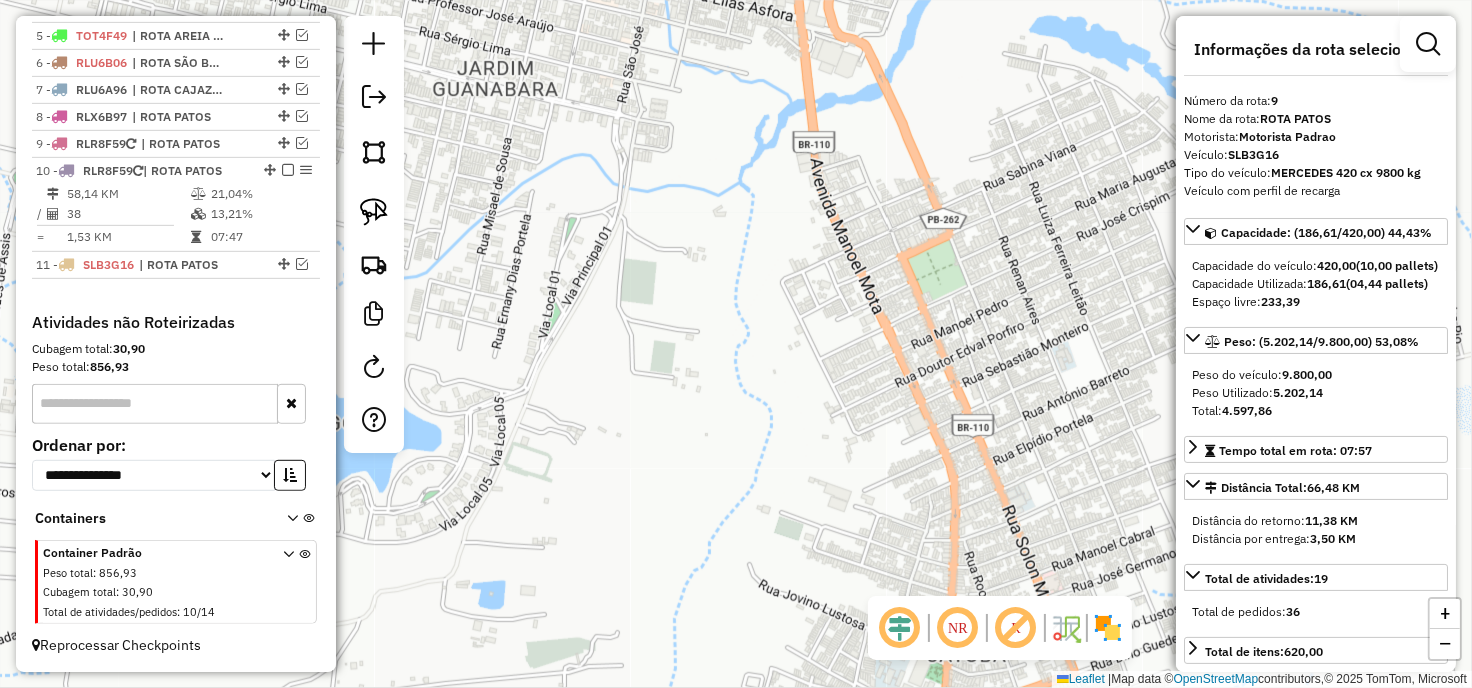scroll, scrollTop: 917, scrollLeft: 0, axis: vertical 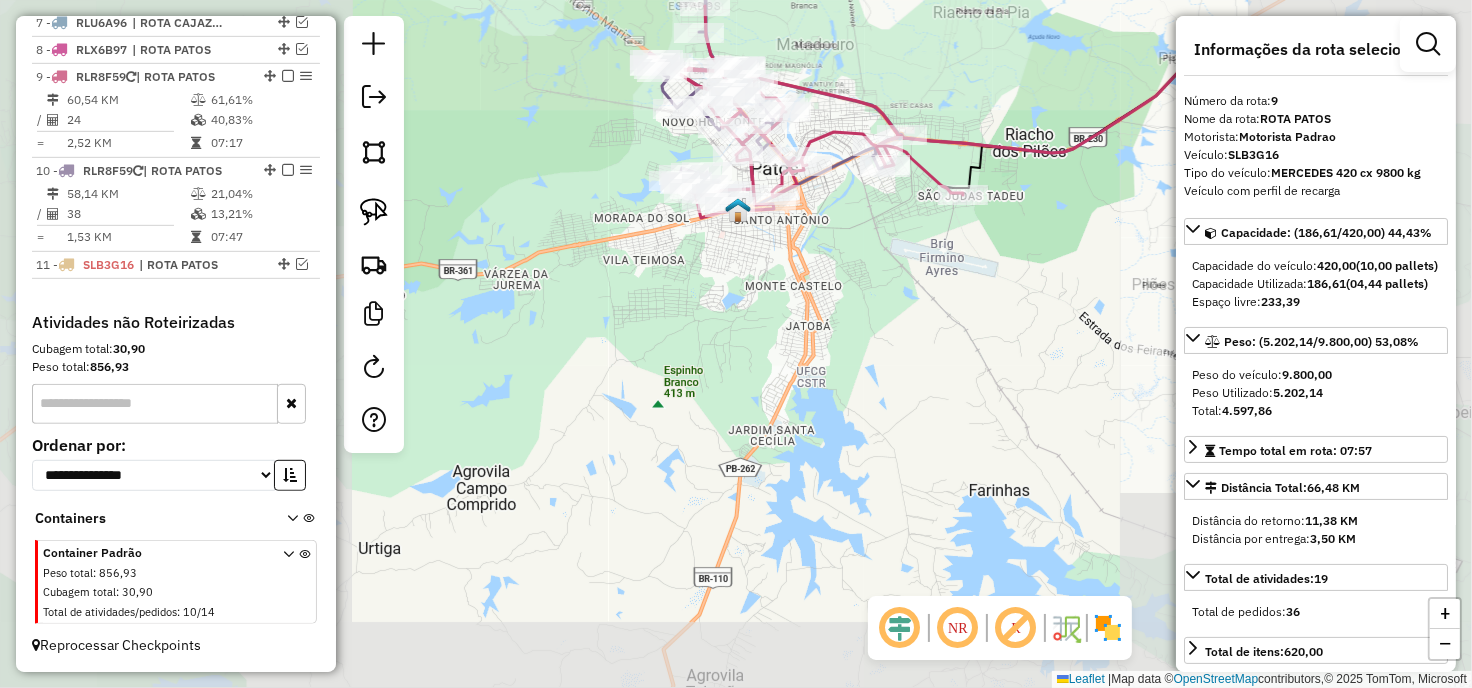 drag, startPoint x: 823, startPoint y: 332, endPoint x: 810, endPoint y: 414, distance: 83.02409 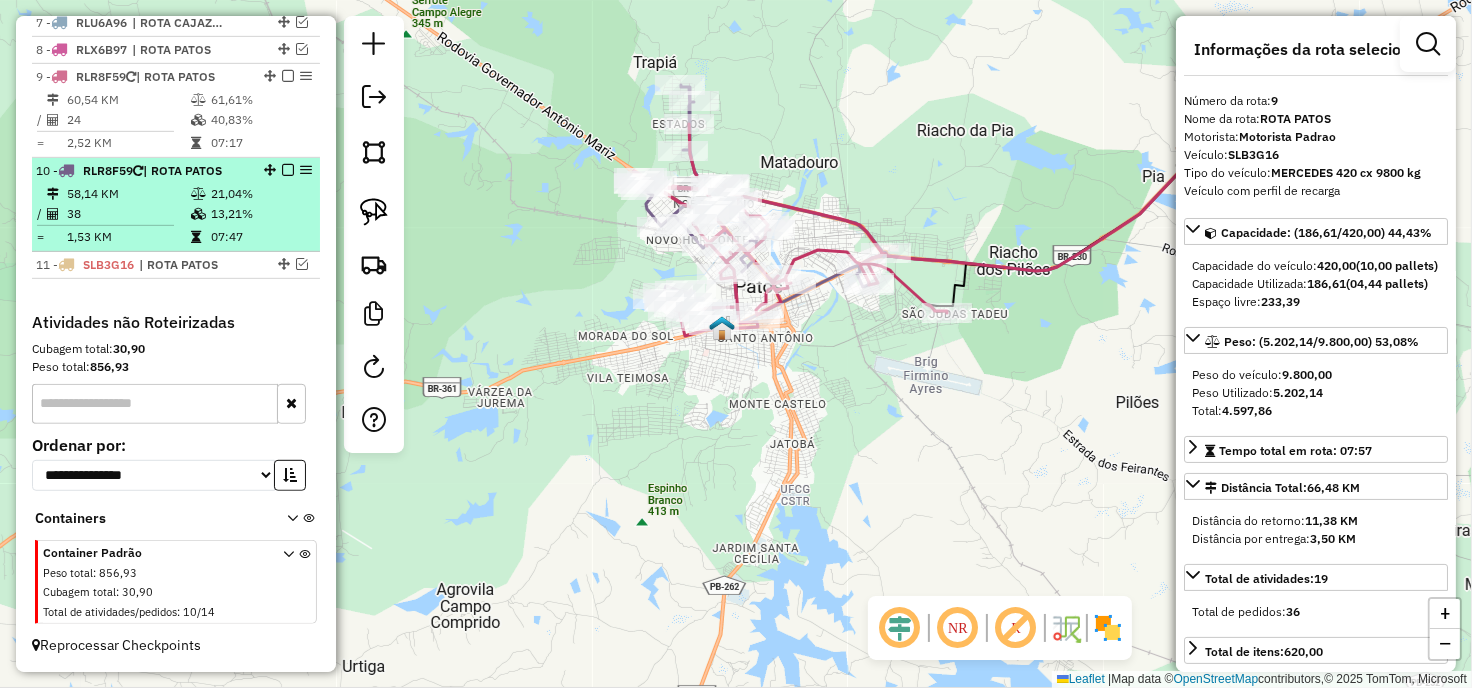 click at bounding box center [200, 214] 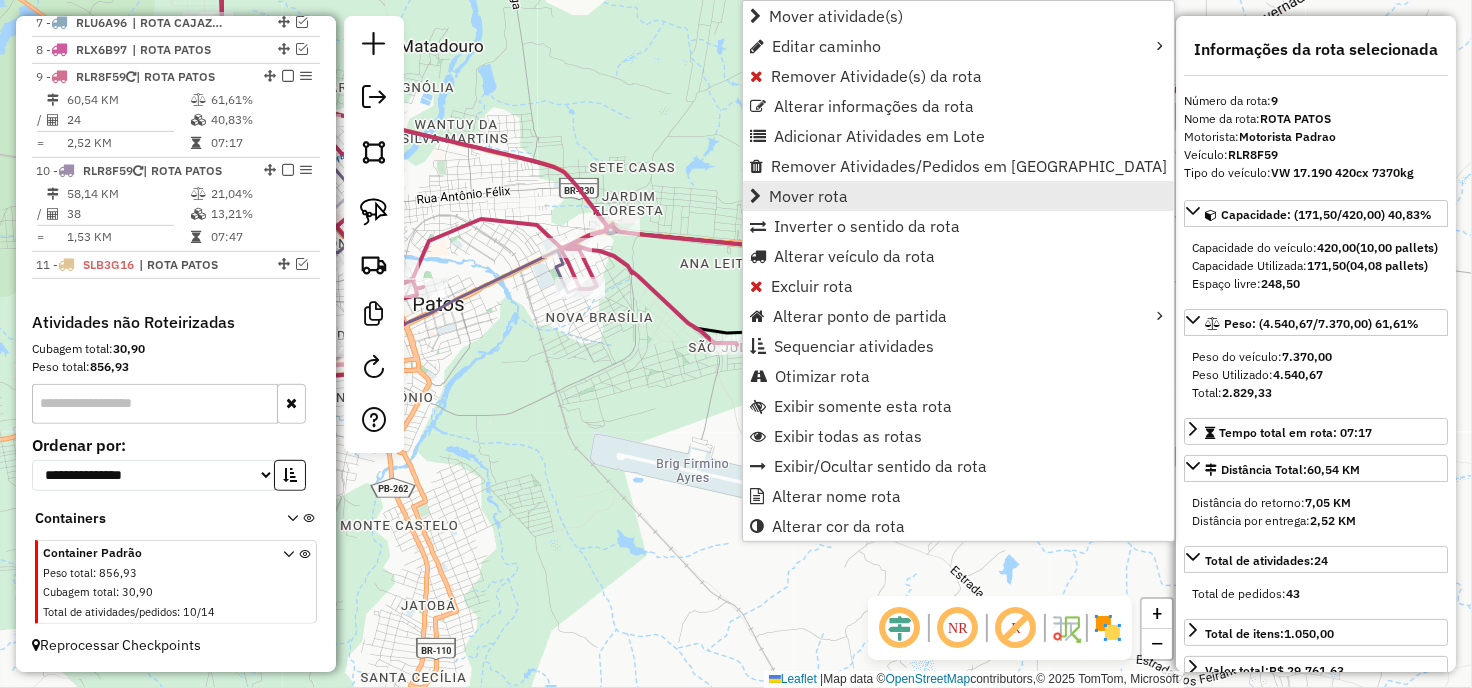click on "Mover rota" at bounding box center [808, 196] 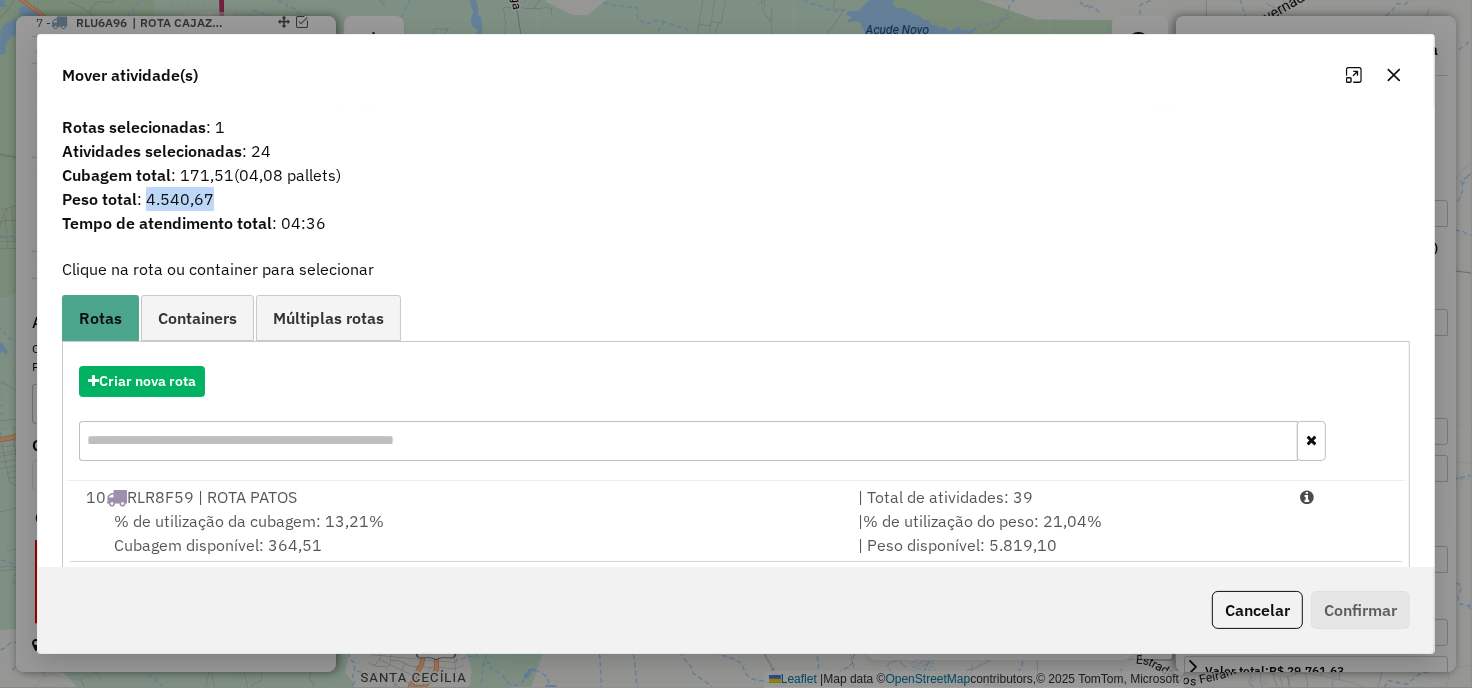 drag, startPoint x: 144, startPoint y: 198, endPoint x: 248, endPoint y: 203, distance: 104.120125 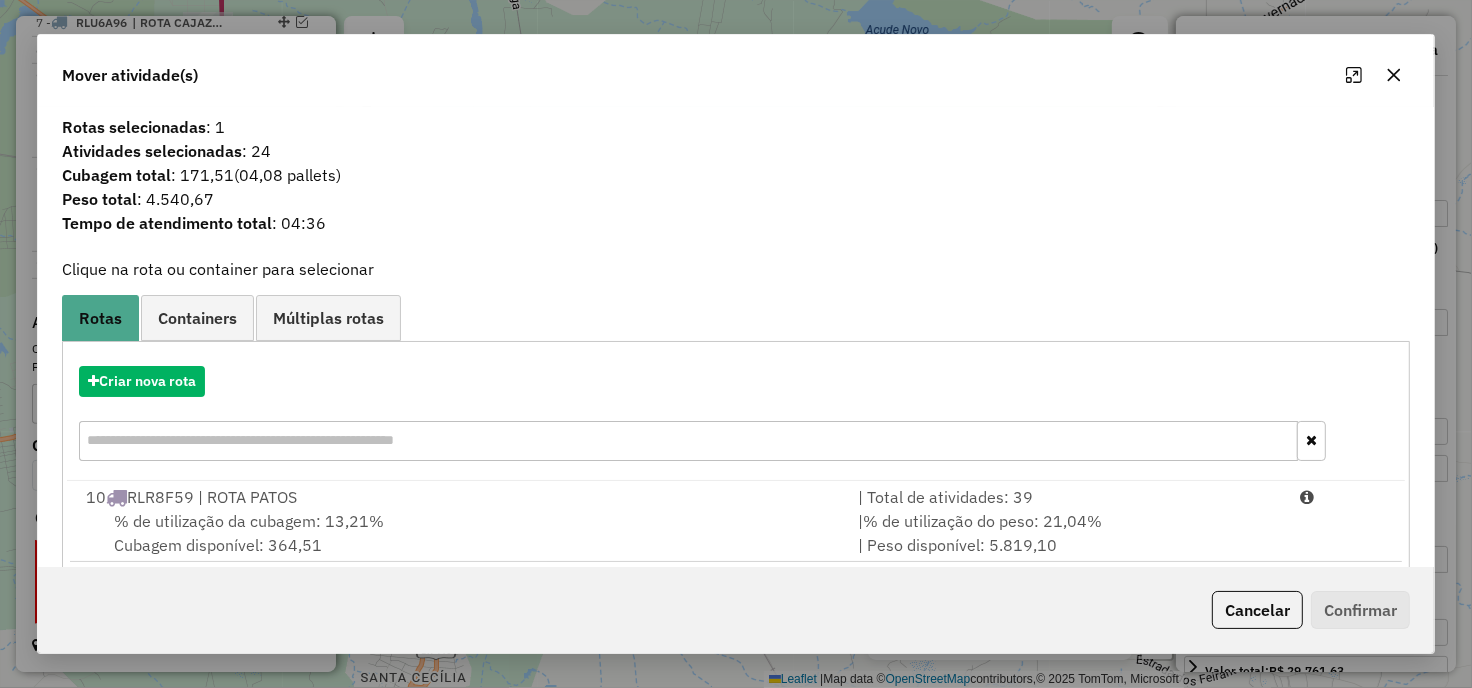 click on "Rotas selecionadas : 1 Atividades selecionadas : 24 Cubagem total  : 171,51   (04,08 pallets)  Peso total : 4.540,67 Tempo de atendimento total : 04:36  Clique na rota ou container para selecionar   Rotas Containers Múltiplas rotas  Criar nova rota   10  RLR8F59 | ROTA PATOS  | Total de atividades: 39  % de utilização da cubagem: 13,21%  Cubagem disponível: 364,51   |  % de utilização do peso: 21,04%  | Peso disponível: 5.819,10   Criar novo container  Container Padrão  Peso total: 856,93   Cubagem total: 30,90   Total de atividades/pedidos: 14  Selecione os Veículos  (é necessário selecionar ao menos 1 veículo) : Disponíveis: 52  CNR0H48 - MERCERDES 16300KG (C: 588,00 - P: 16300,00)    GVH4E40 - FORD CARGO 2422 E (C: 405,00 - P: 12900,00) (VD)   HAR1610 - VOLKS 504 cx 16100 kg (C: 504,00 - P: 15000,00) (VD)   HLK5E75 - VOLKS 245 cx 6000 kg (C: 245,00 - P: 6000,00) (VD)   HZJ0600 -  - MERCERDES 16300KG (C: 588,00 - P: 16300,00) (VD)   KKY4437 - VOLKS 245 cx 5760 kg (C: 245,00 - P: 5760,00)" 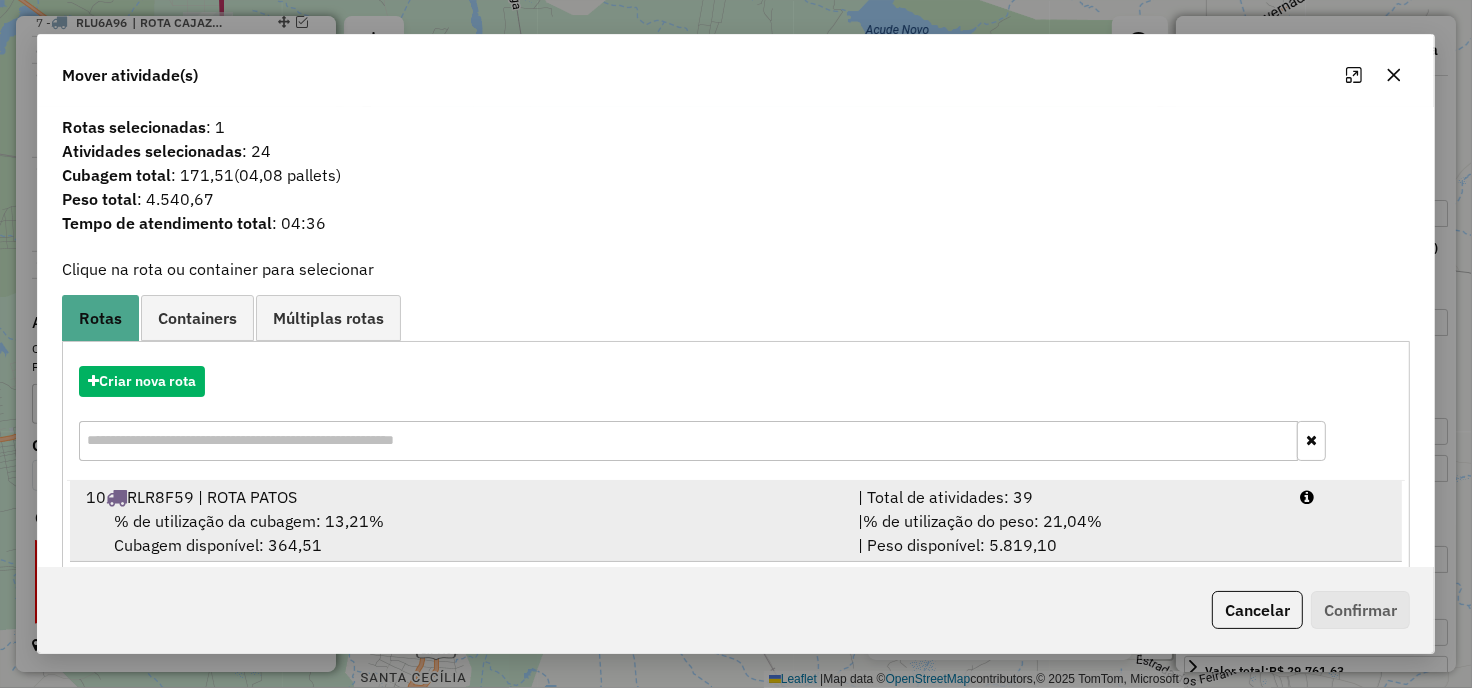 click on "% de utilização do peso: 21,04%" at bounding box center (982, 521) 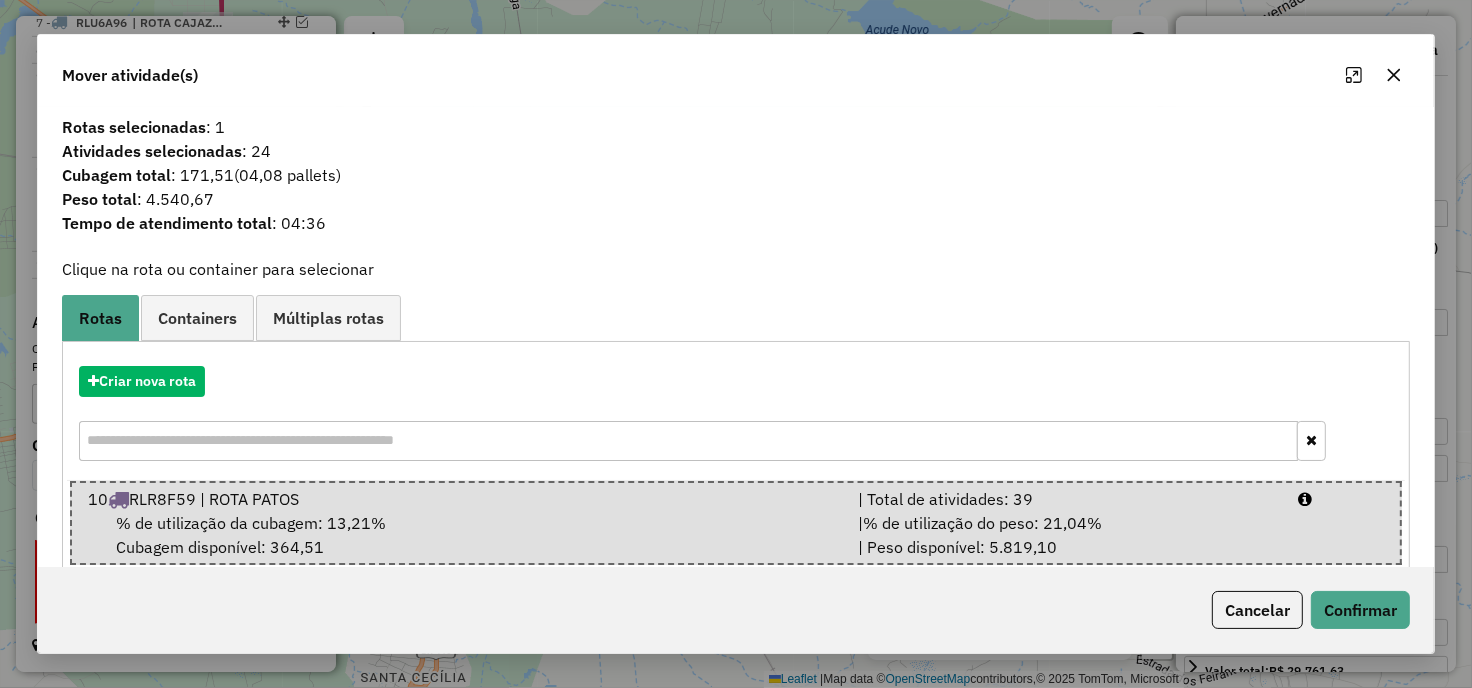 click 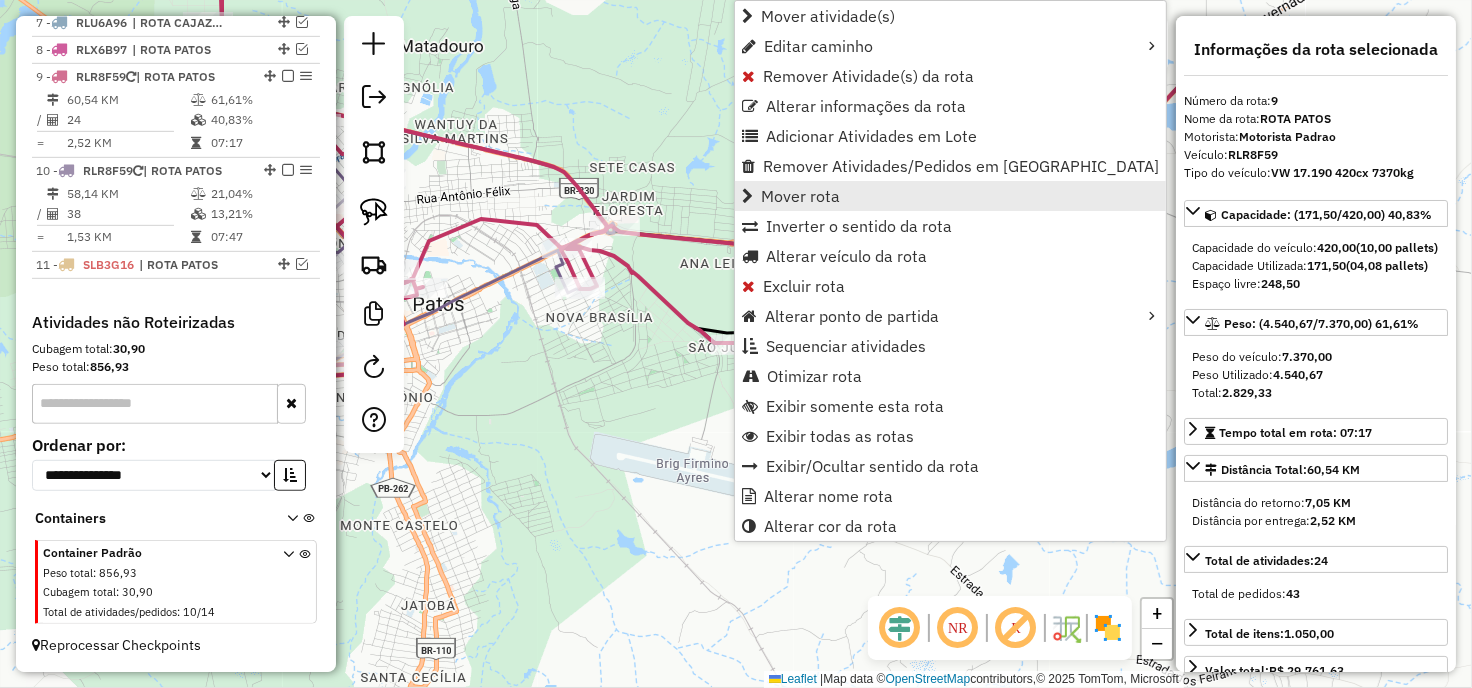 click on "Mover rota" at bounding box center [800, 196] 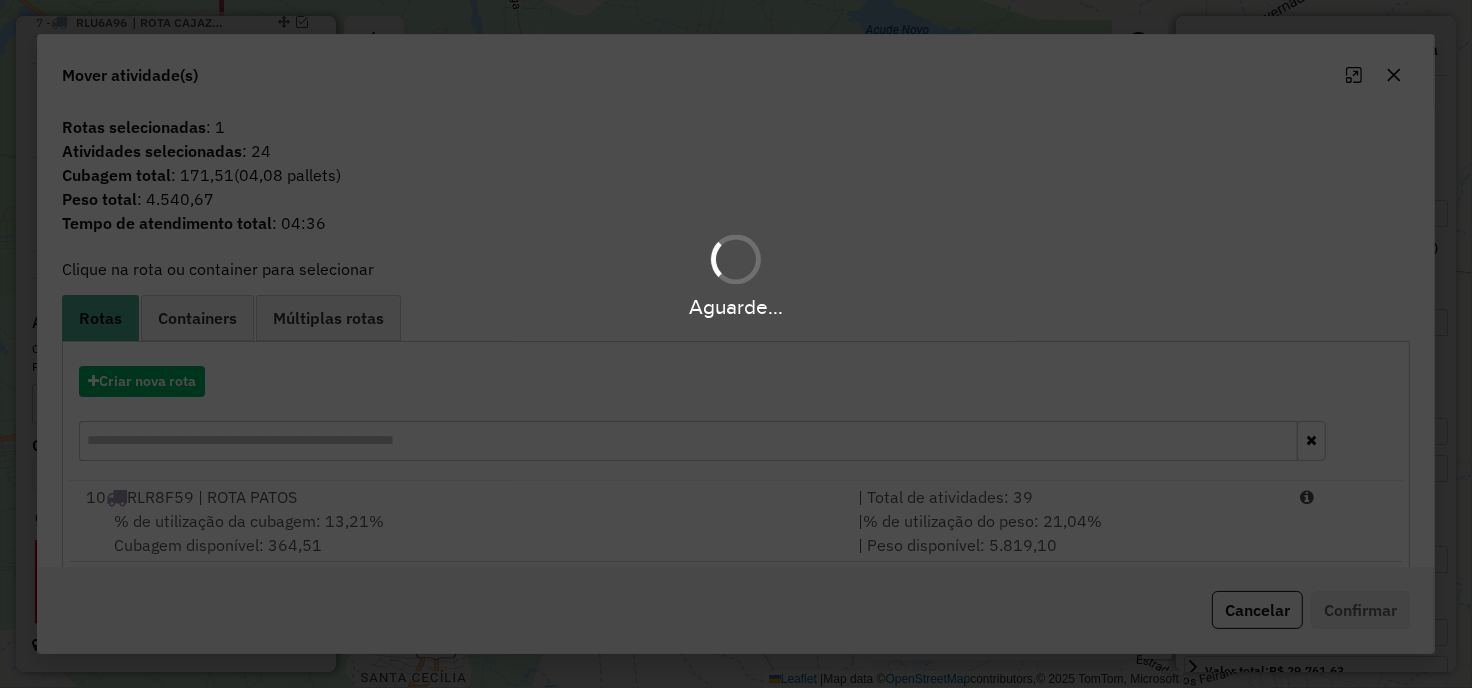 click on "Aguarde..." at bounding box center [736, 344] 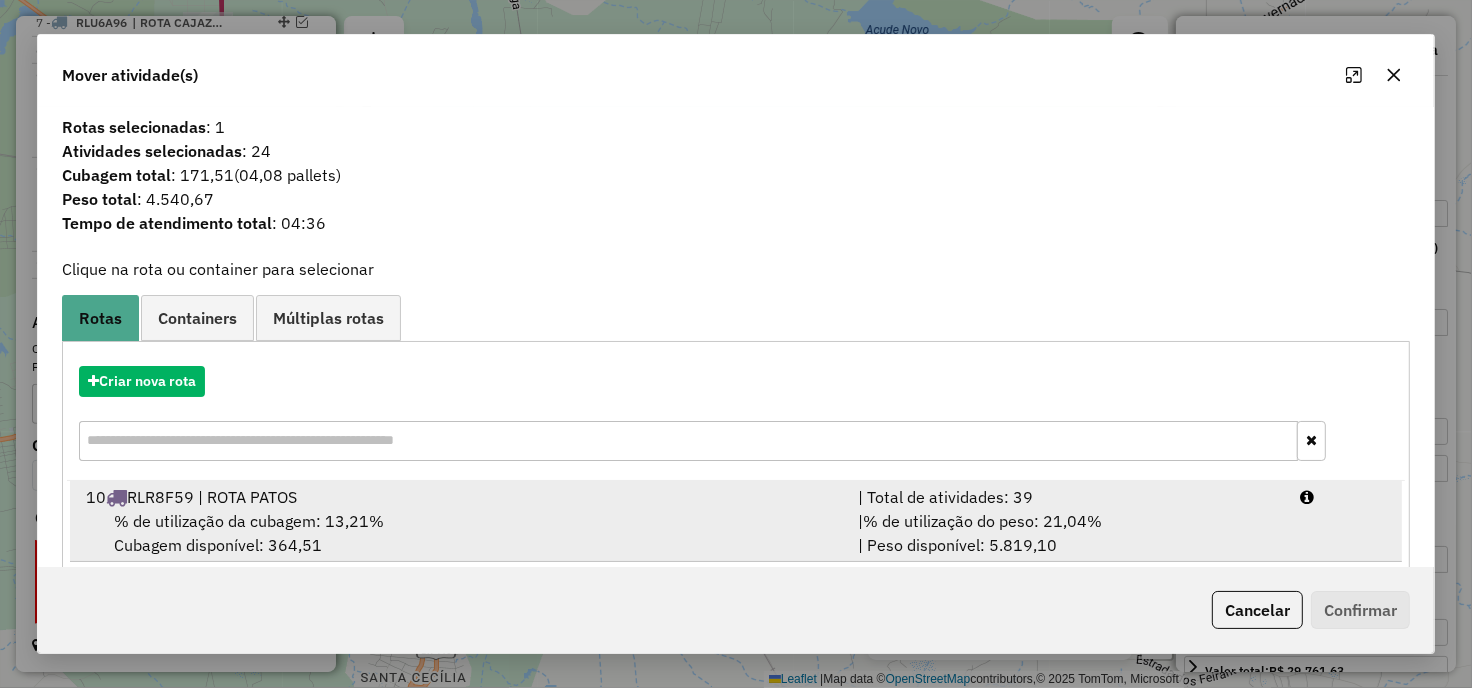 click on "|  % de utilização do peso: 21,04%  | Peso disponível: 5.819,10" at bounding box center (1066, 533) 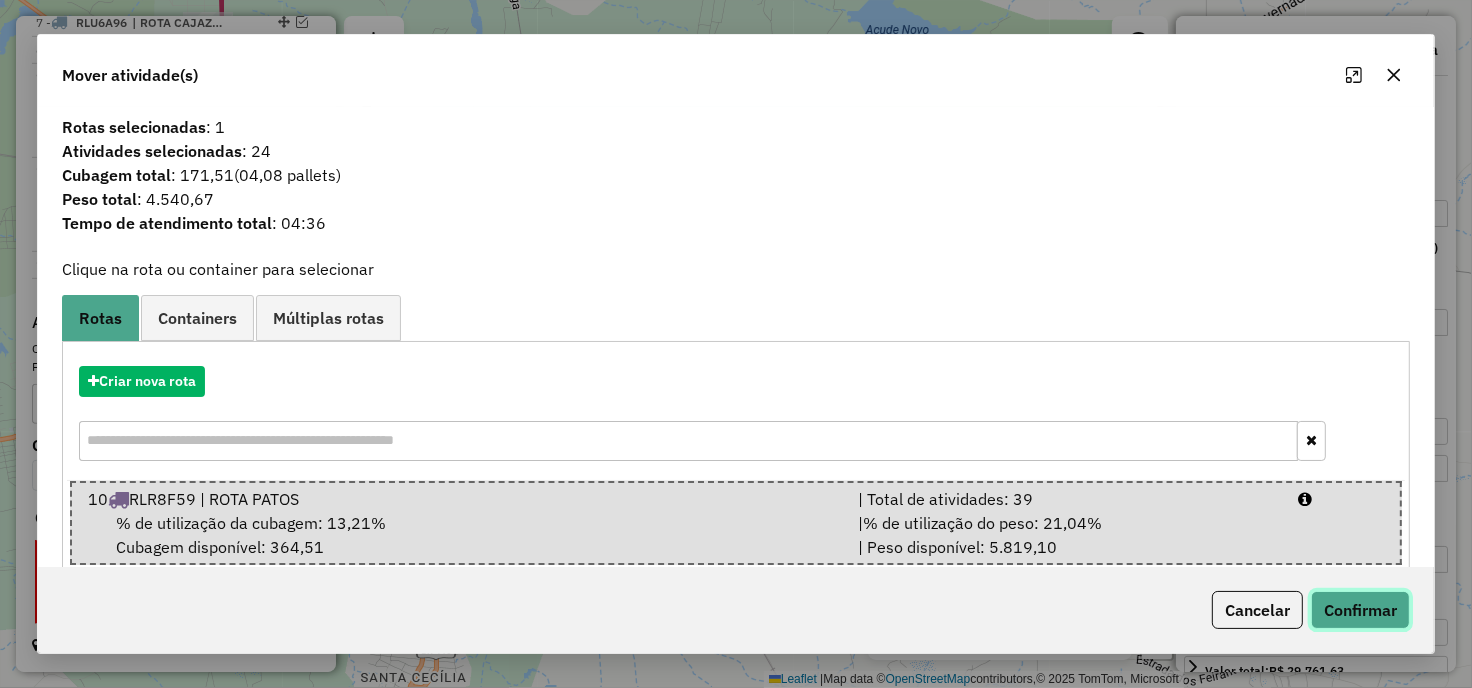 click on "Confirmar" 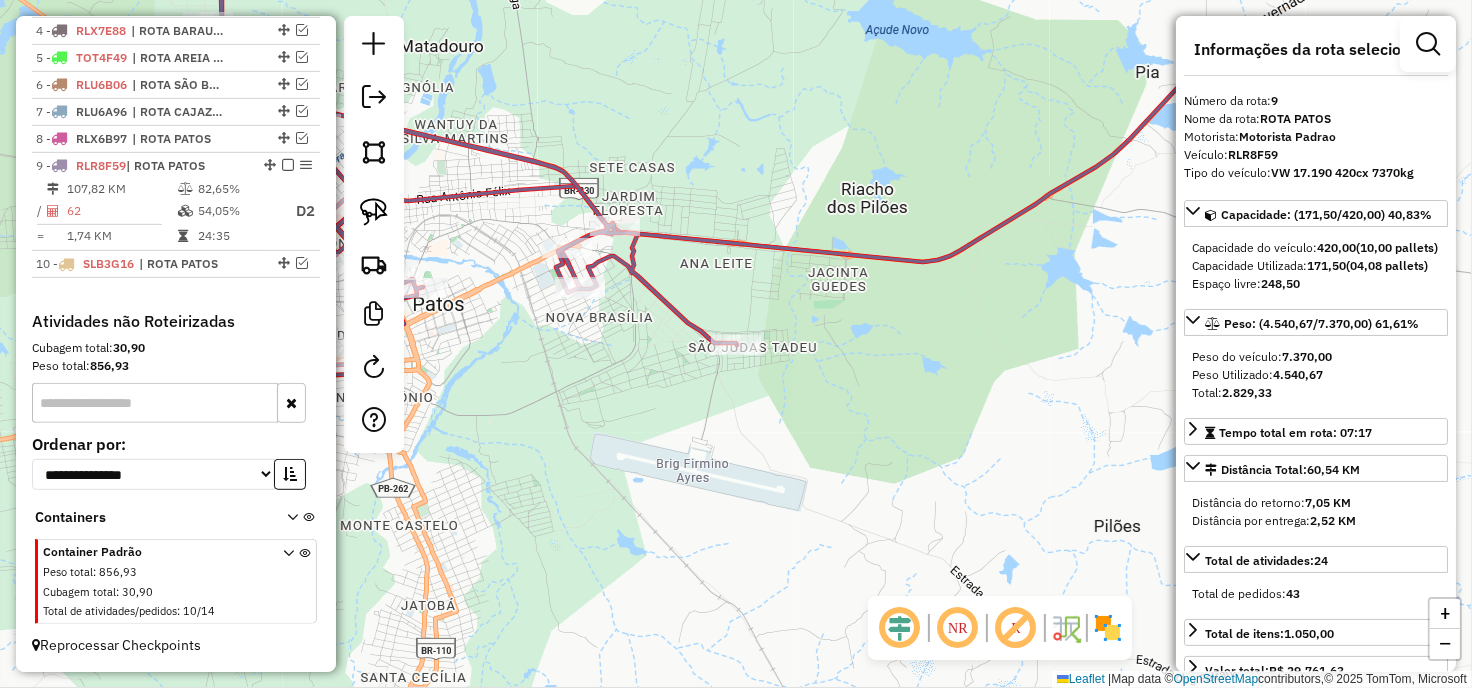 scroll, scrollTop: 827, scrollLeft: 0, axis: vertical 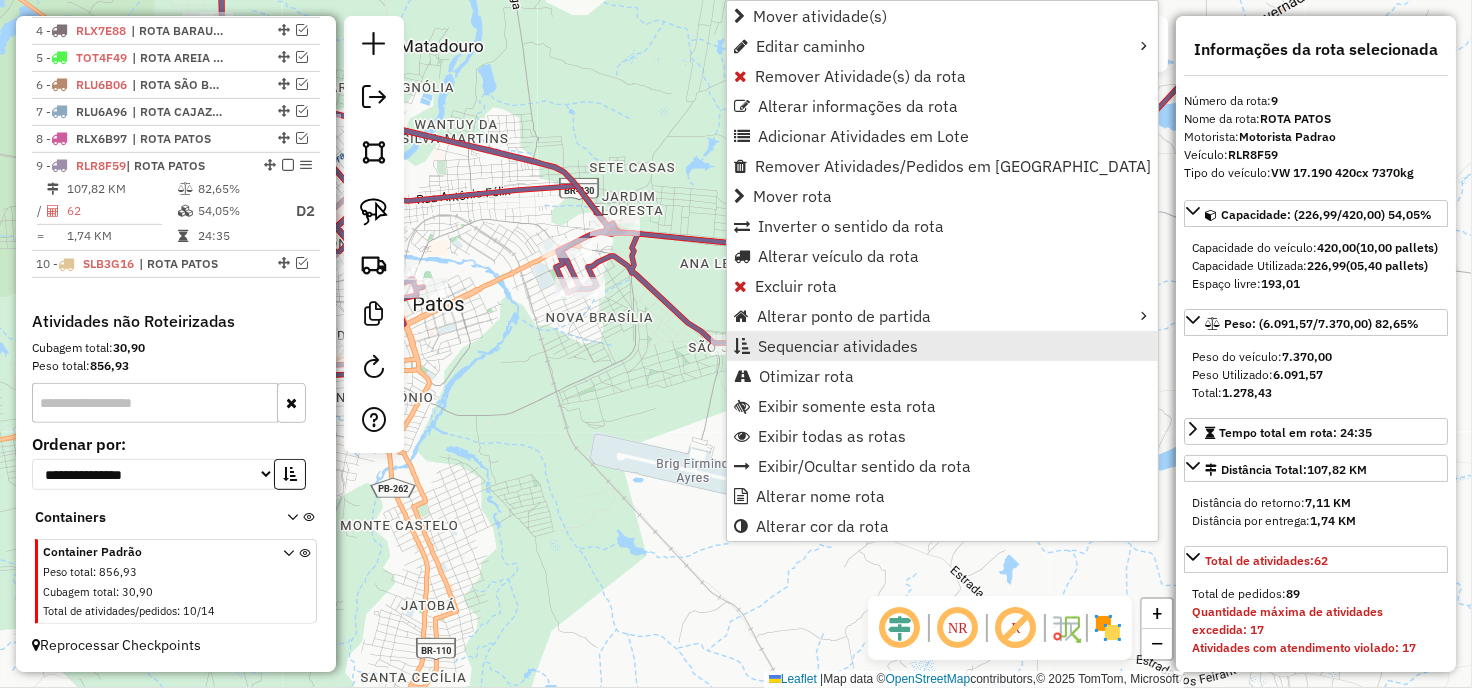 click on "Sequenciar atividades" at bounding box center (838, 346) 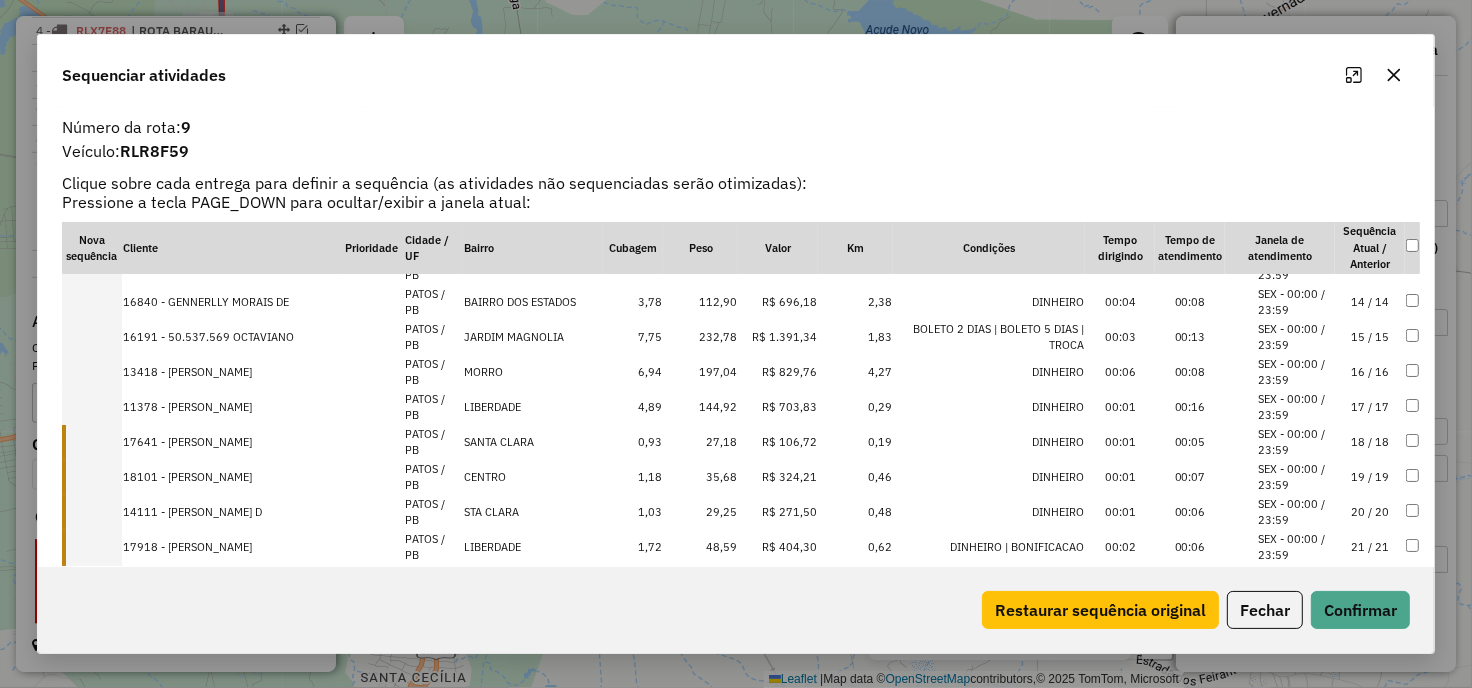 click on "17641 - [PERSON_NAME]" at bounding box center (233, 442) 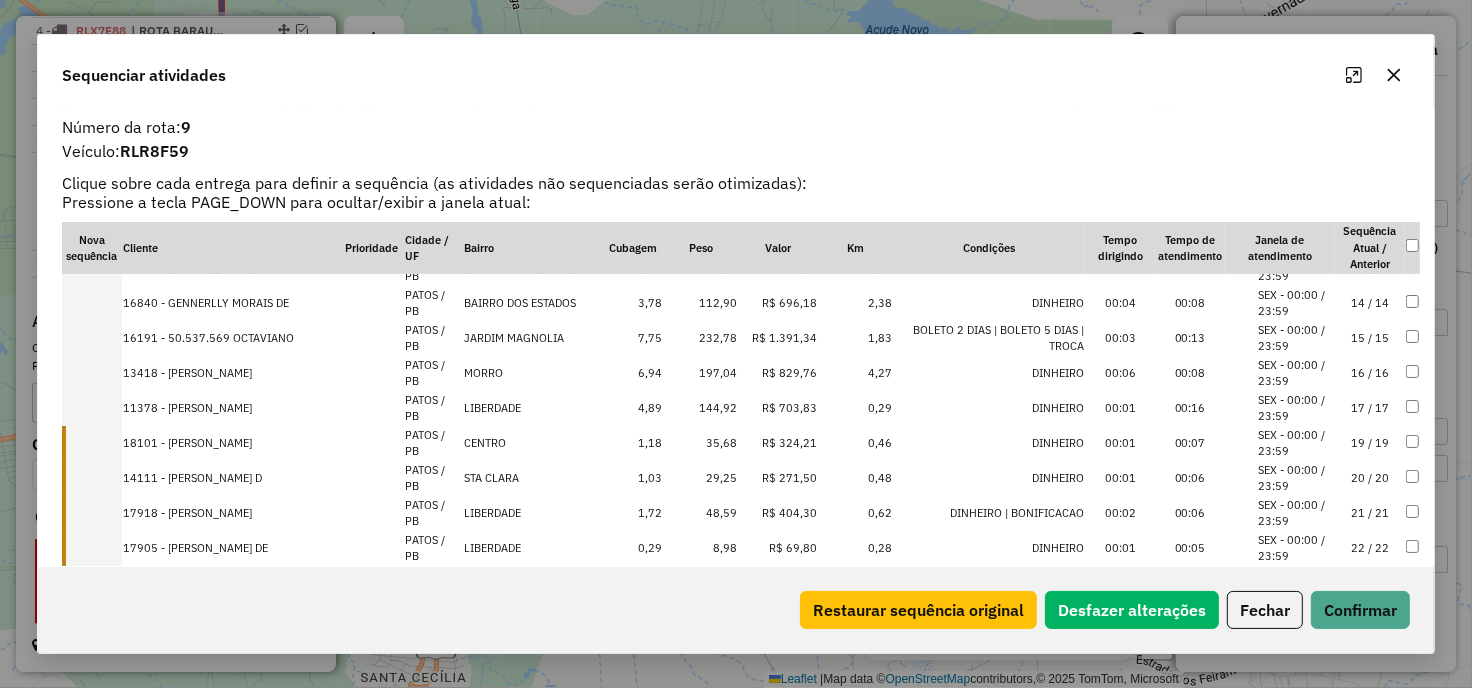 click on "18101 - [PERSON_NAME]" at bounding box center [233, 443] 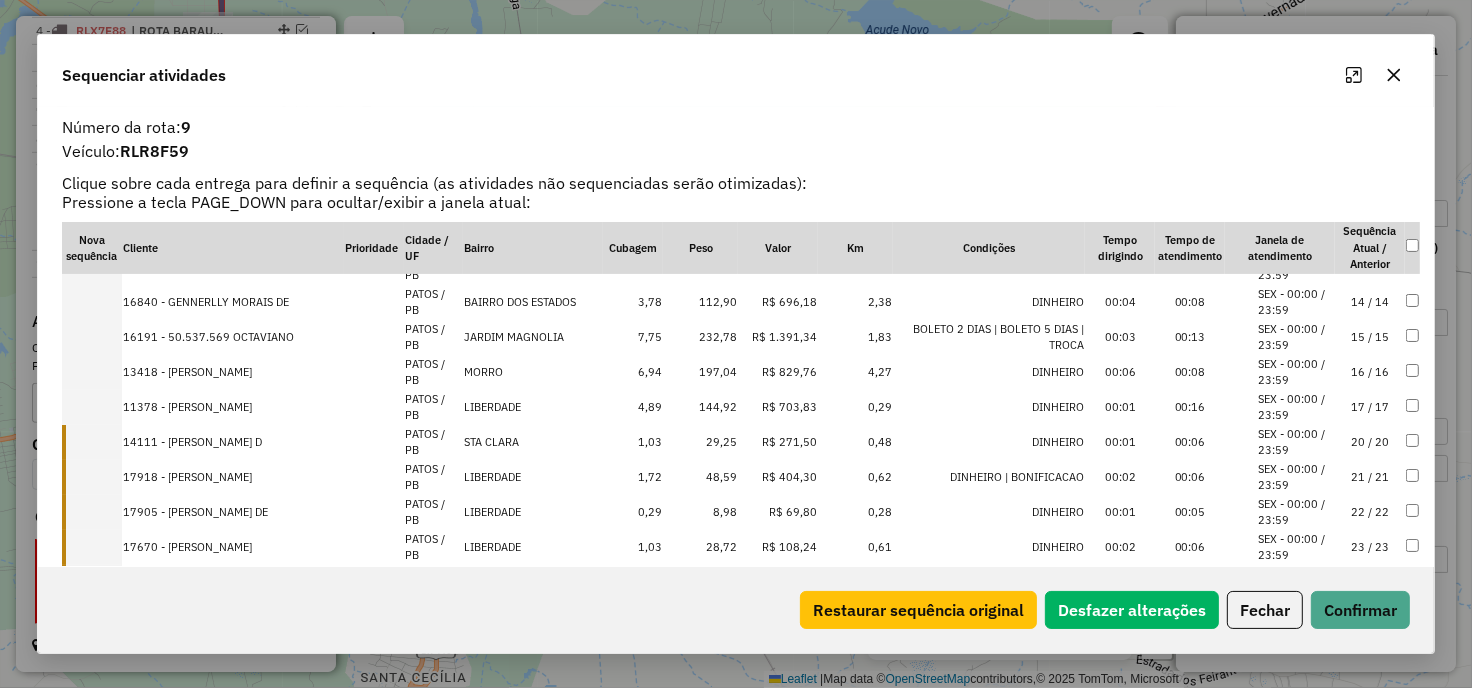 click on "14111 - [PERSON_NAME] D" at bounding box center (233, 442) 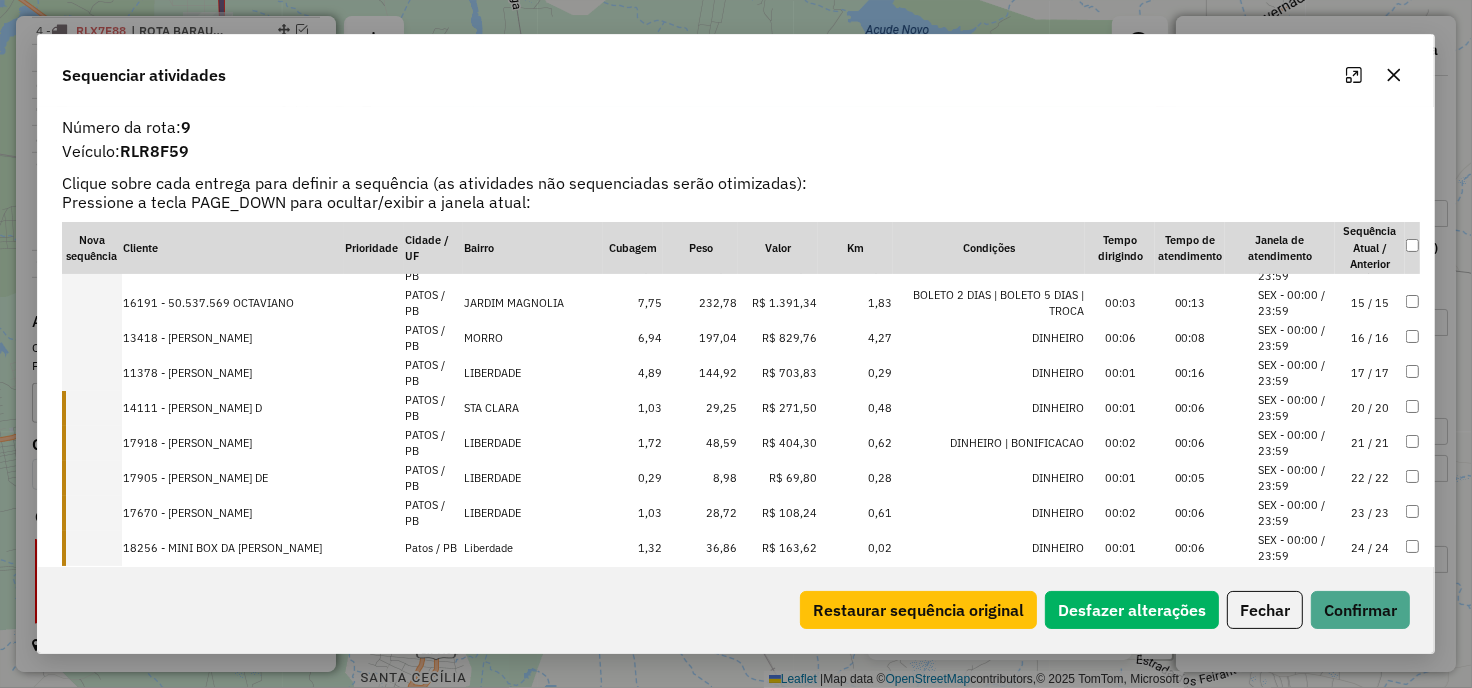 click on "17918 - [PERSON_NAME]" at bounding box center [233, 443] 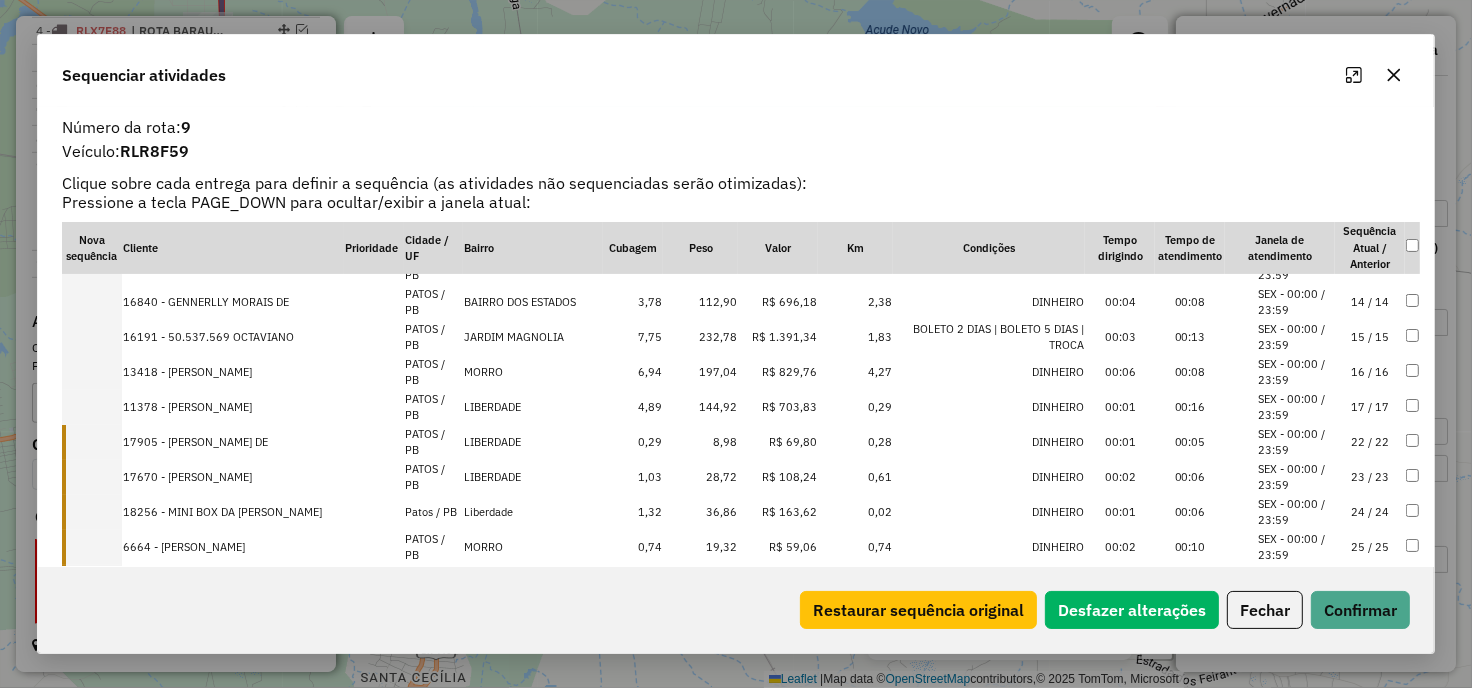 click on "17905 - [PERSON_NAME] DE" at bounding box center [233, 442] 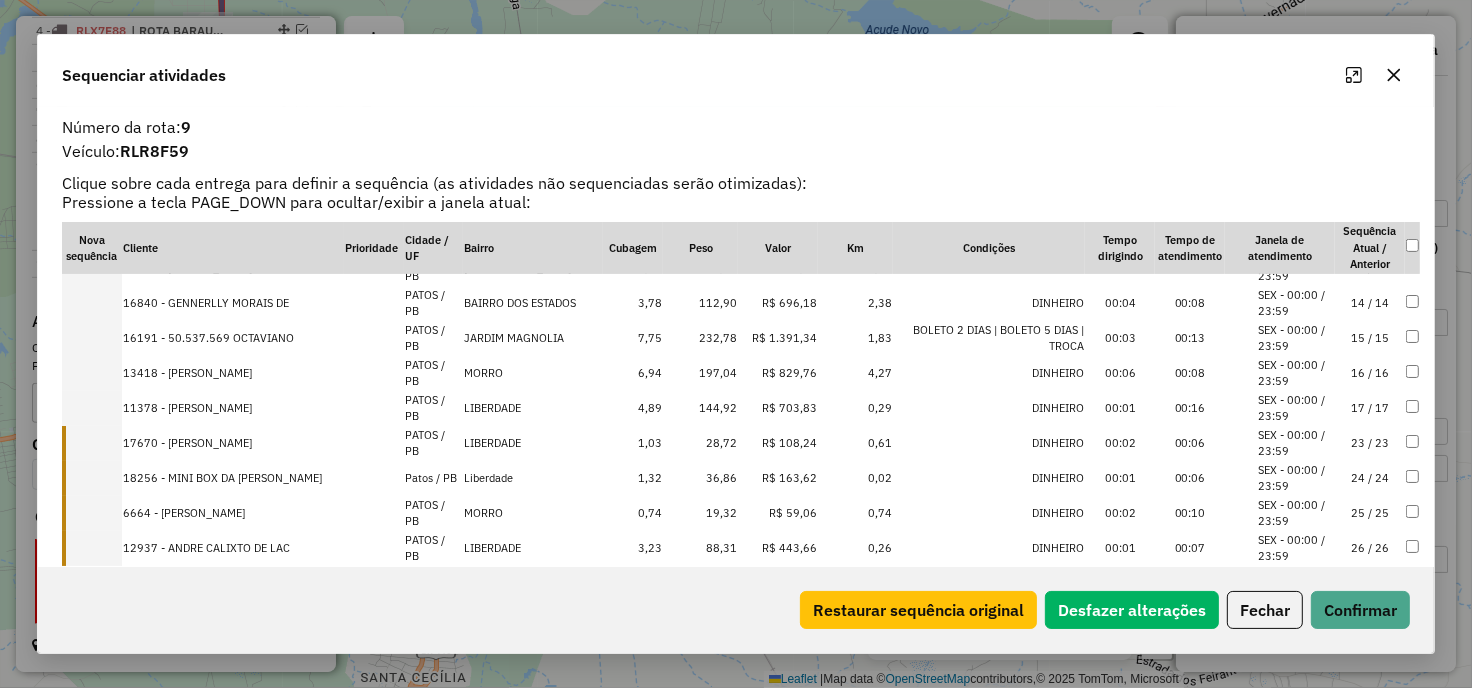 click on "17670 - [PERSON_NAME]" at bounding box center [233, 443] 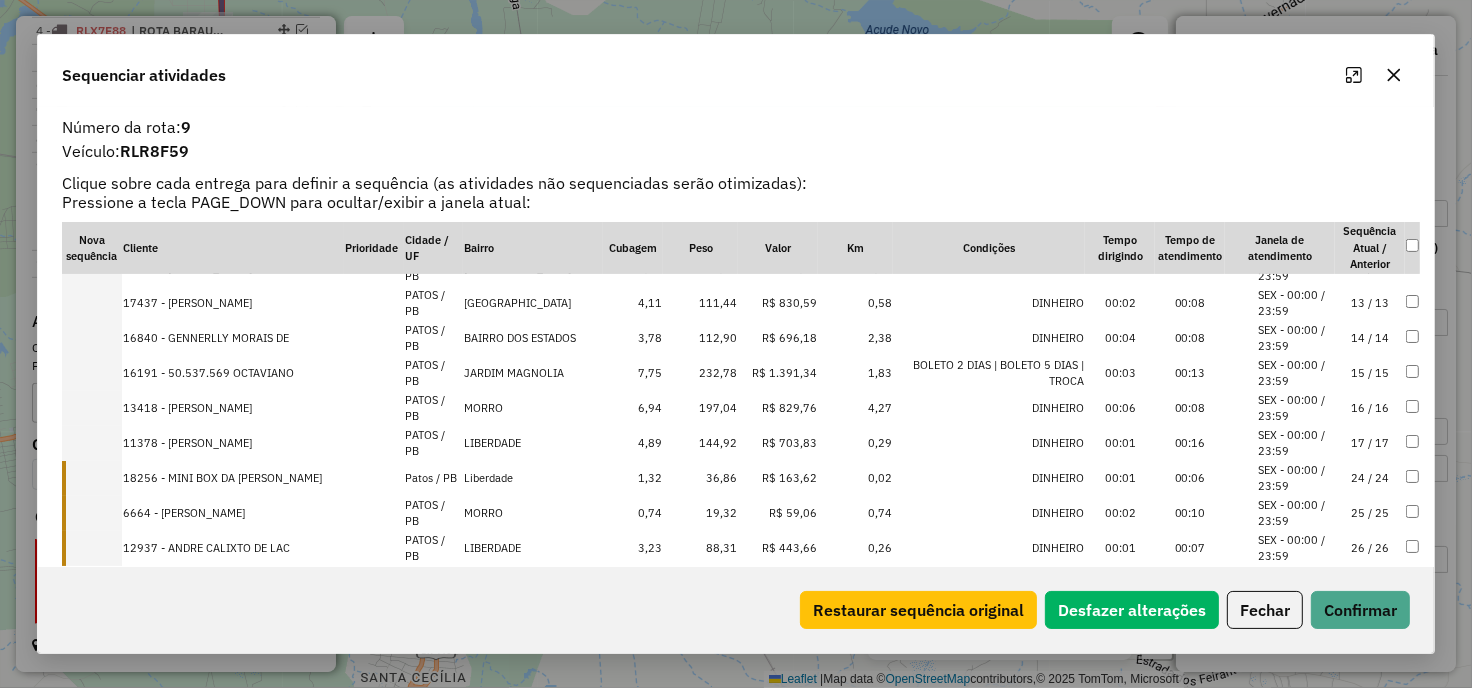 click on "18256 - MINI BOX DA [PERSON_NAME]" at bounding box center [233, 478] 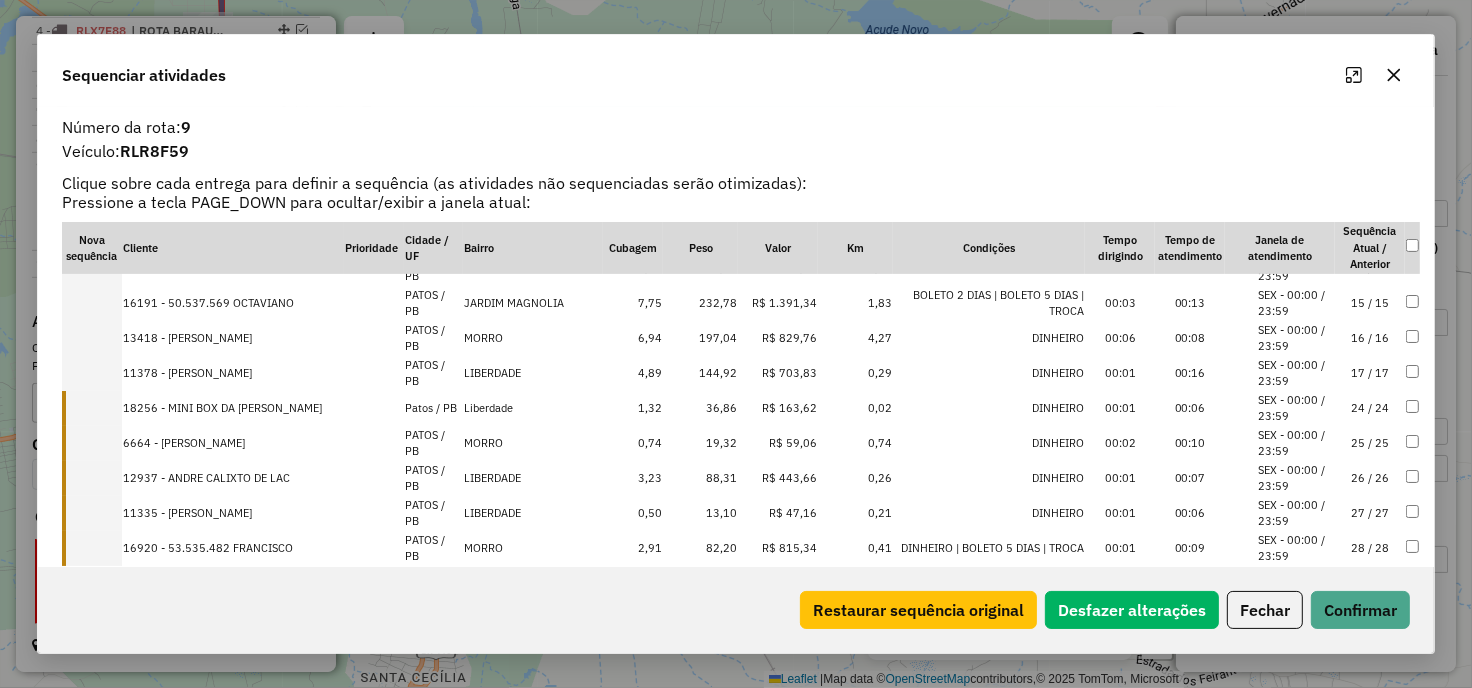 click on "6664 - [PERSON_NAME]" at bounding box center [233, 443] 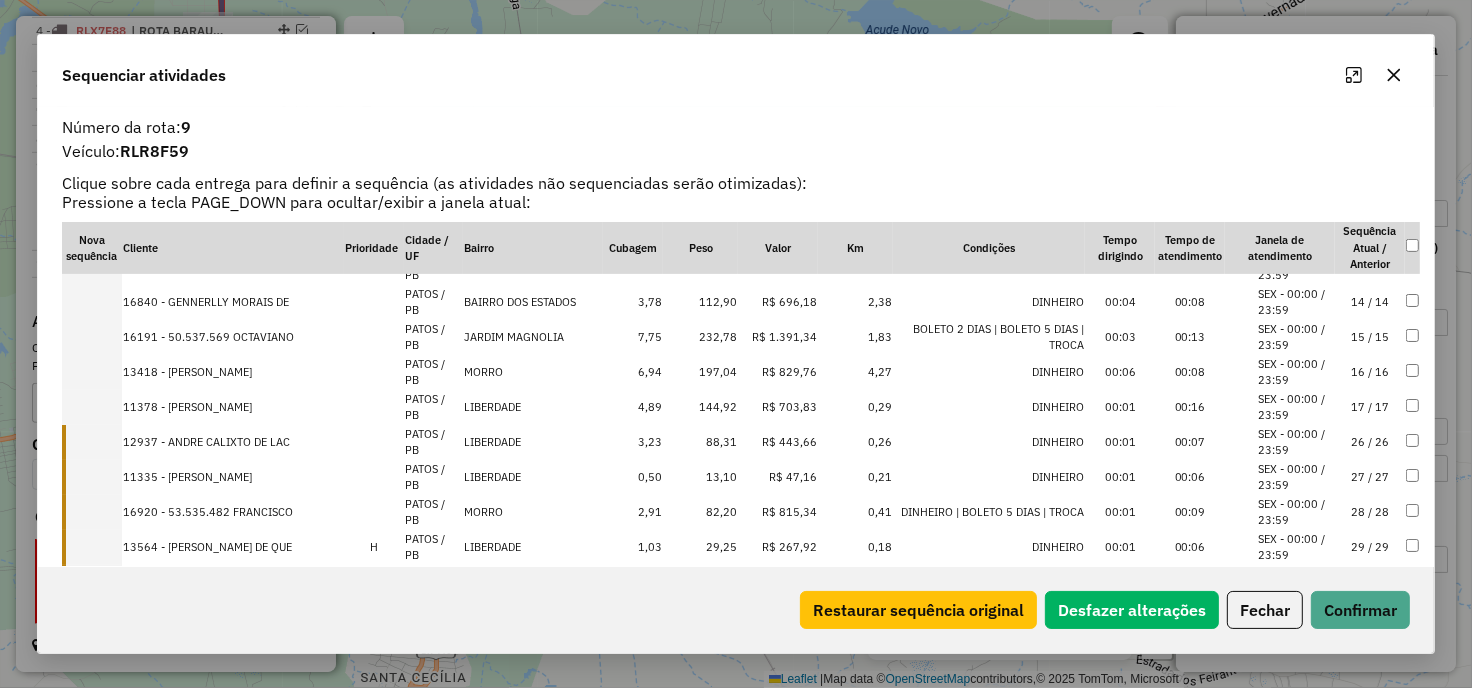 click on "12937 - ANDRE CALIXTO DE LAC" at bounding box center [233, 442] 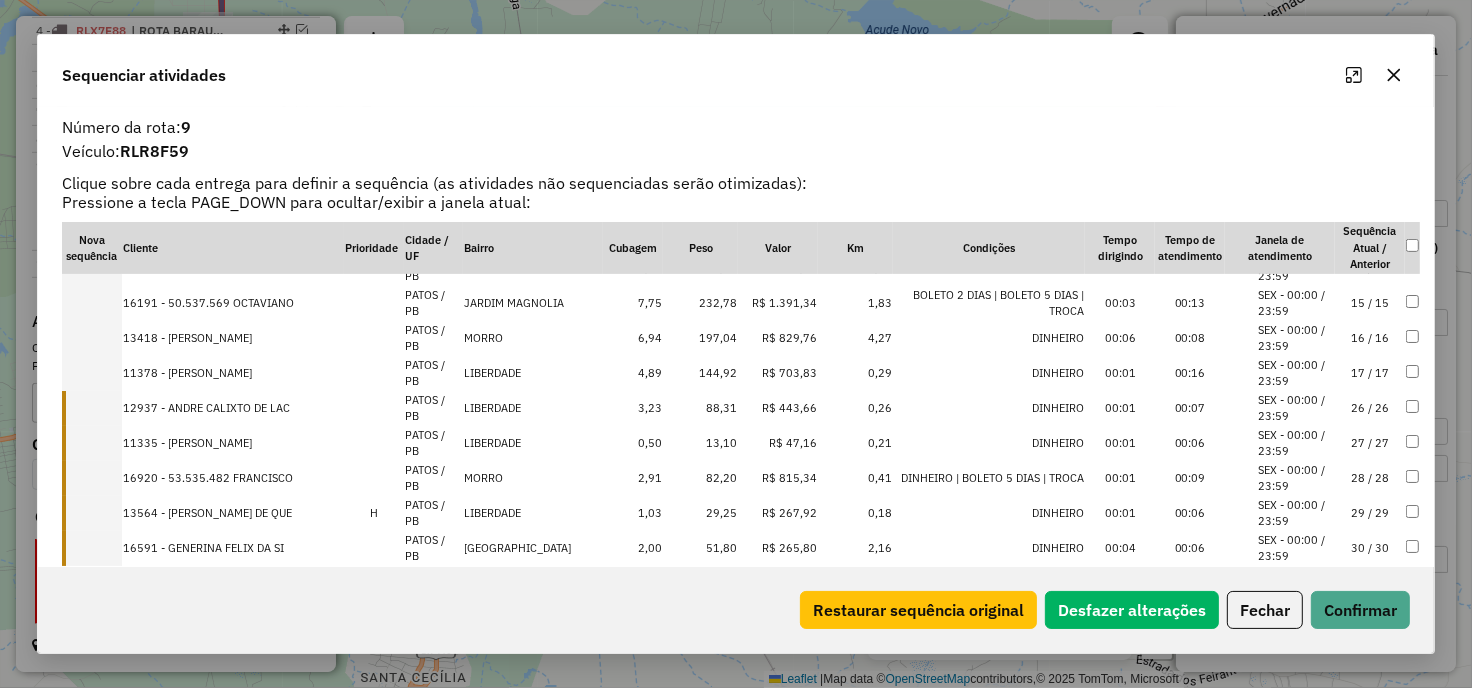 click on "11335 - [PERSON_NAME]" at bounding box center [233, 443] 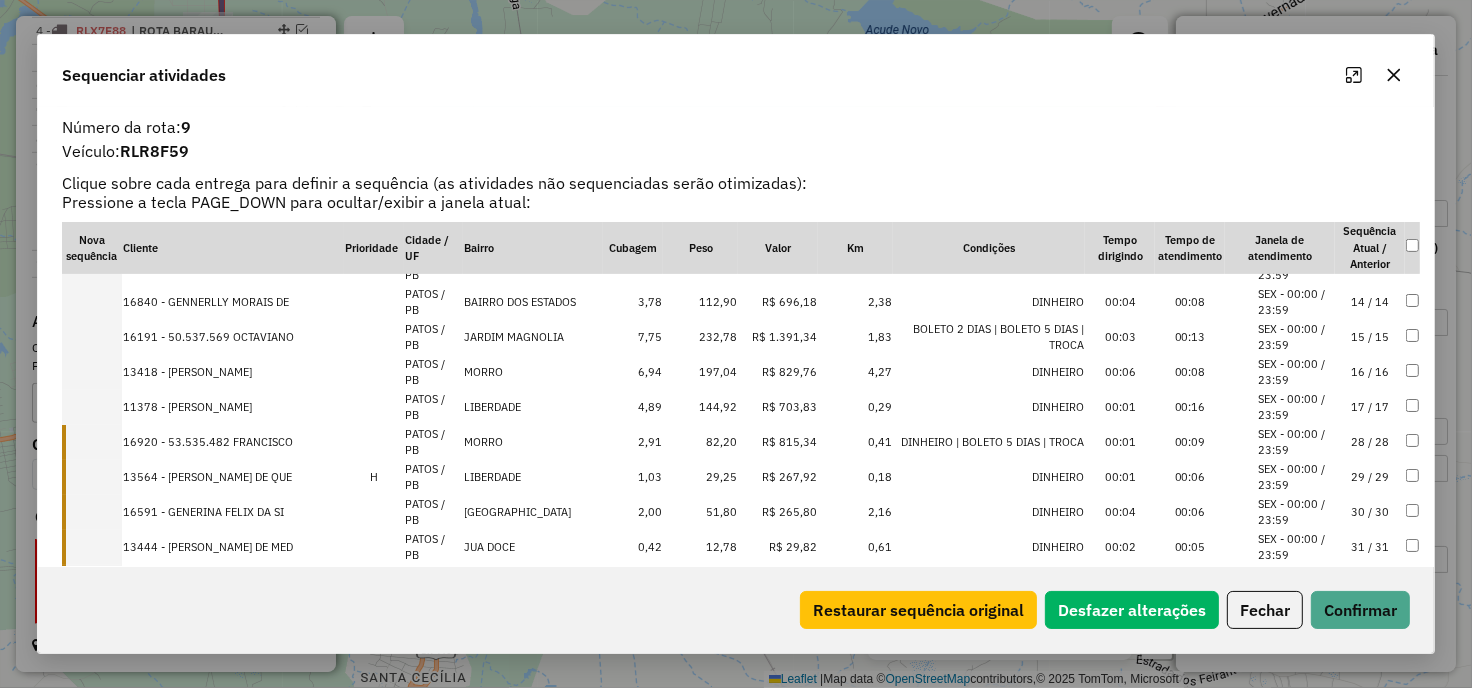 click on "16920 - 53.535.482 FRANCISCO" at bounding box center [233, 442] 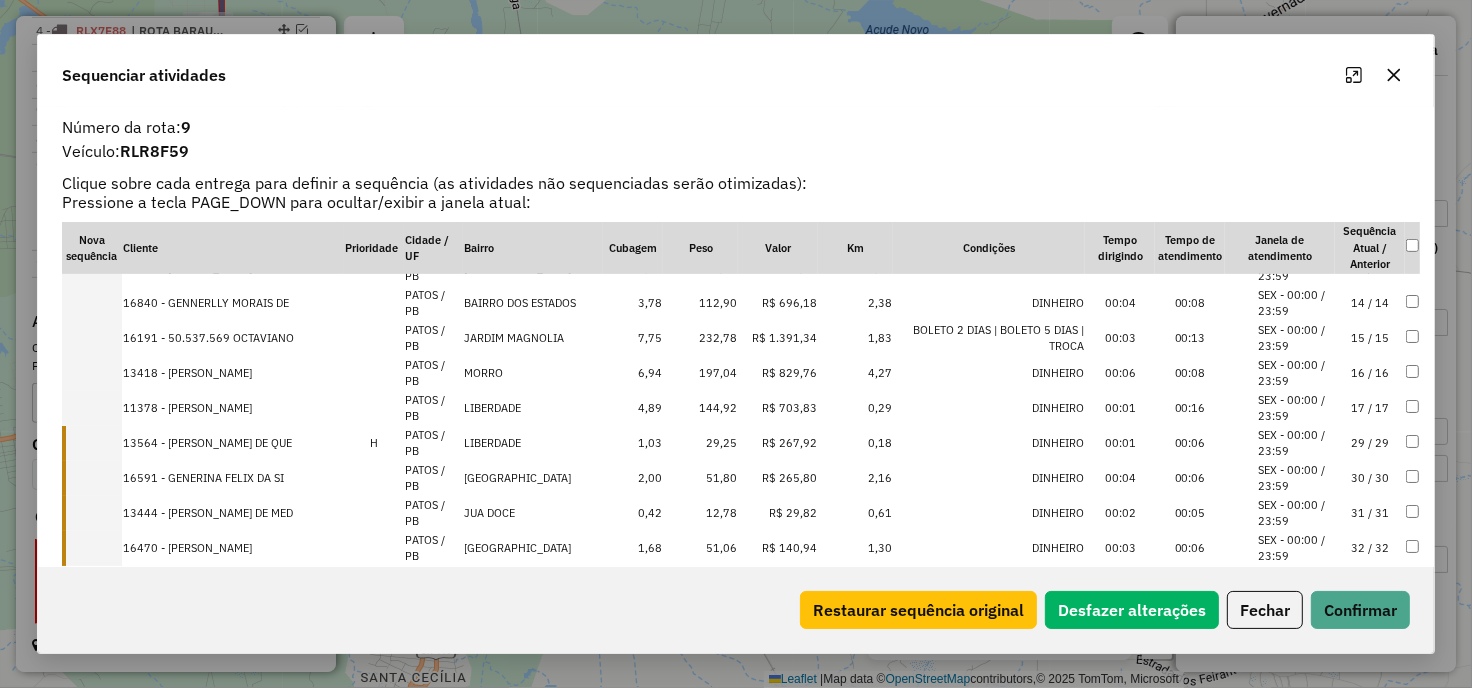 click on "13564 - [PERSON_NAME] DE QUE" at bounding box center (233, 443) 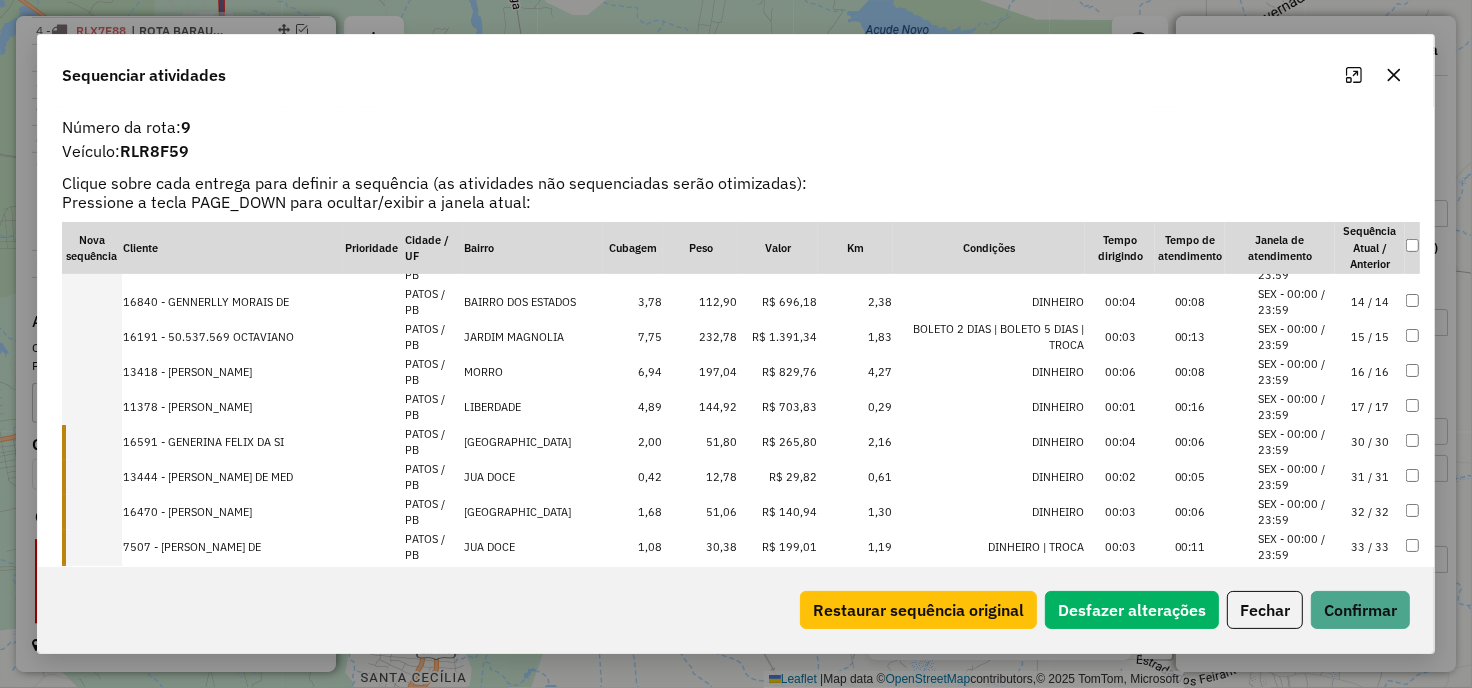 click on "16591 - GENERINA FELIX DA SI" at bounding box center (233, 442) 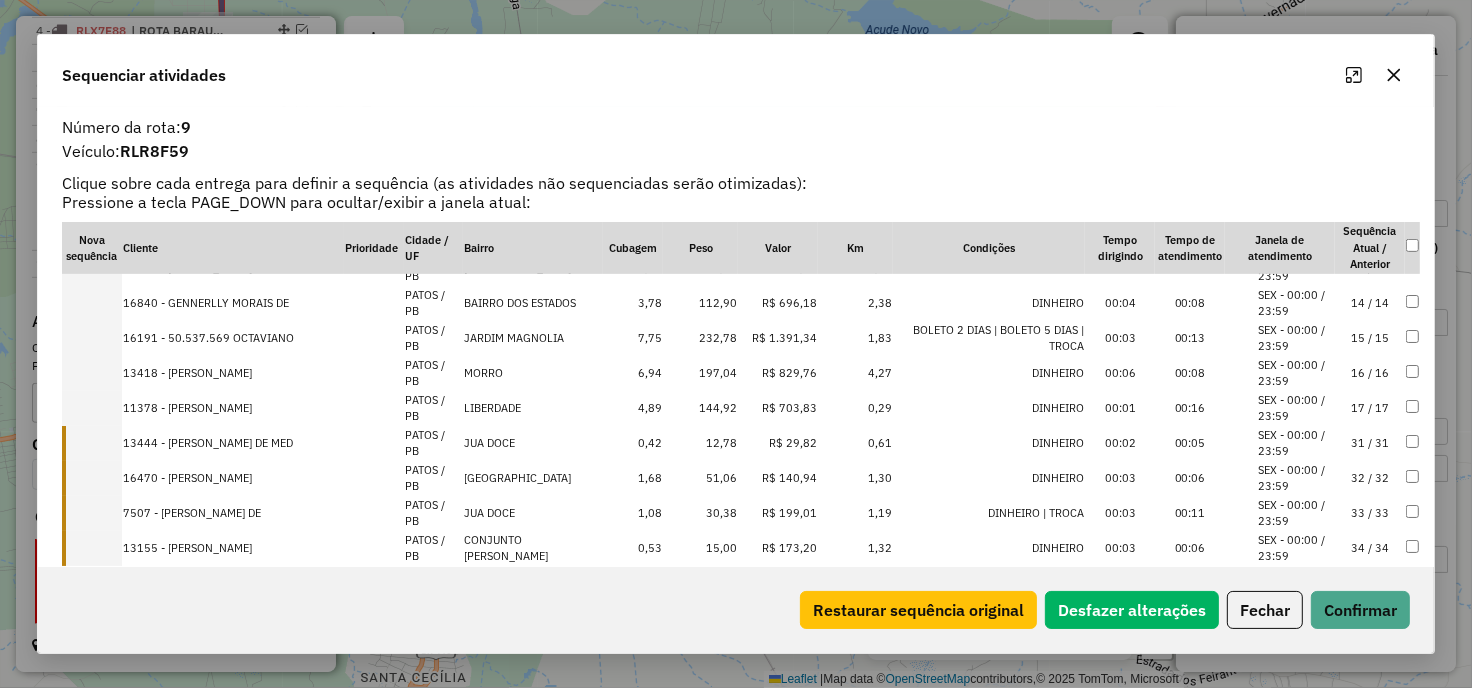 click on "13444 - [PERSON_NAME] DE MED" at bounding box center [233, 443] 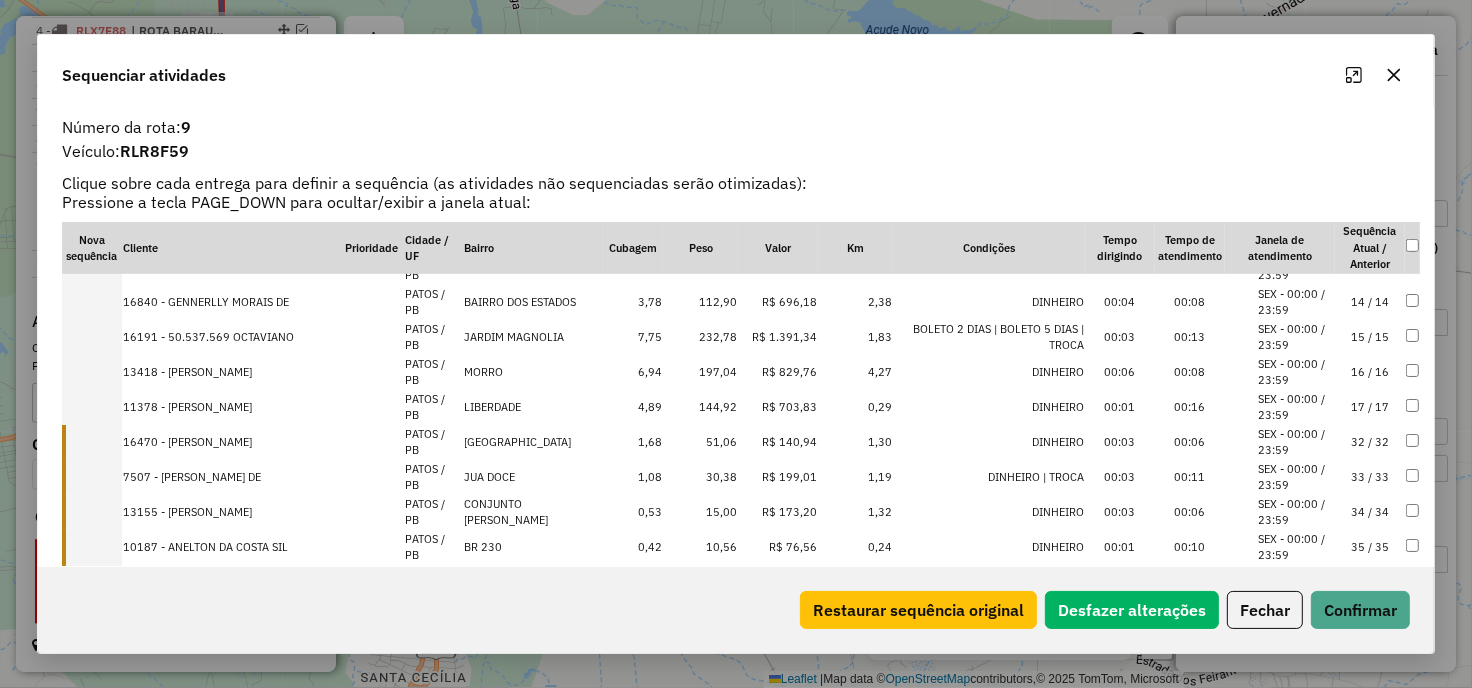 click on "16470 - [PERSON_NAME]" at bounding box center (233, 442) 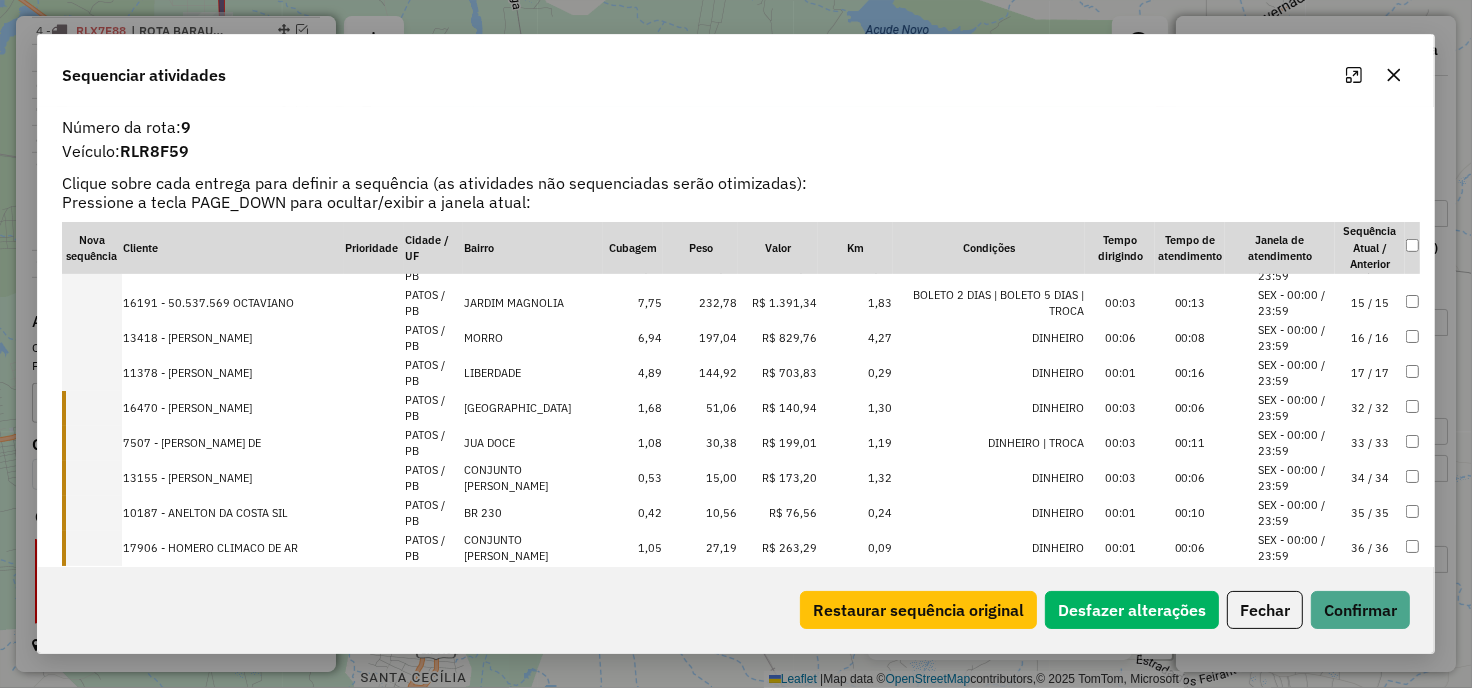 click on "7507 - [PERSON_NAME] DE" at bounding box center [233, 443] 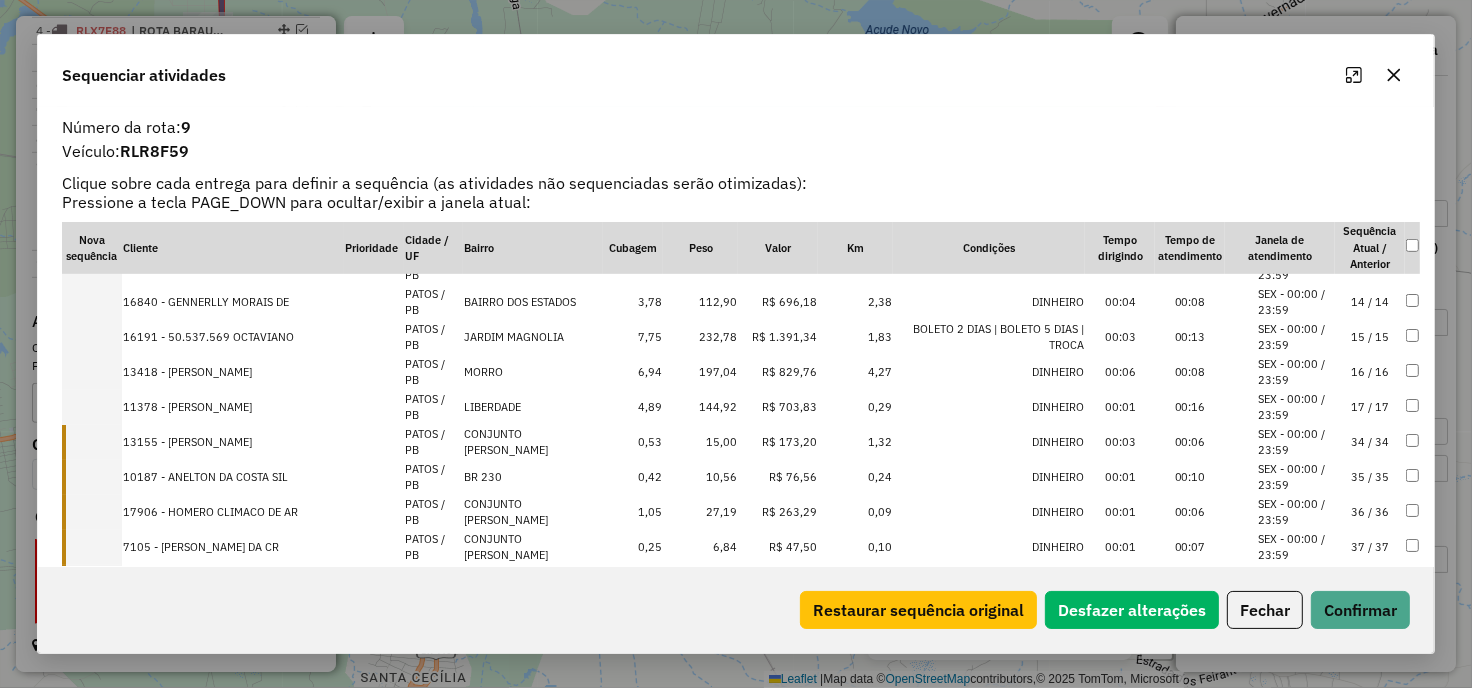 click on "13155 - [PERSON_NAME]" at bounding box center (233, 442) 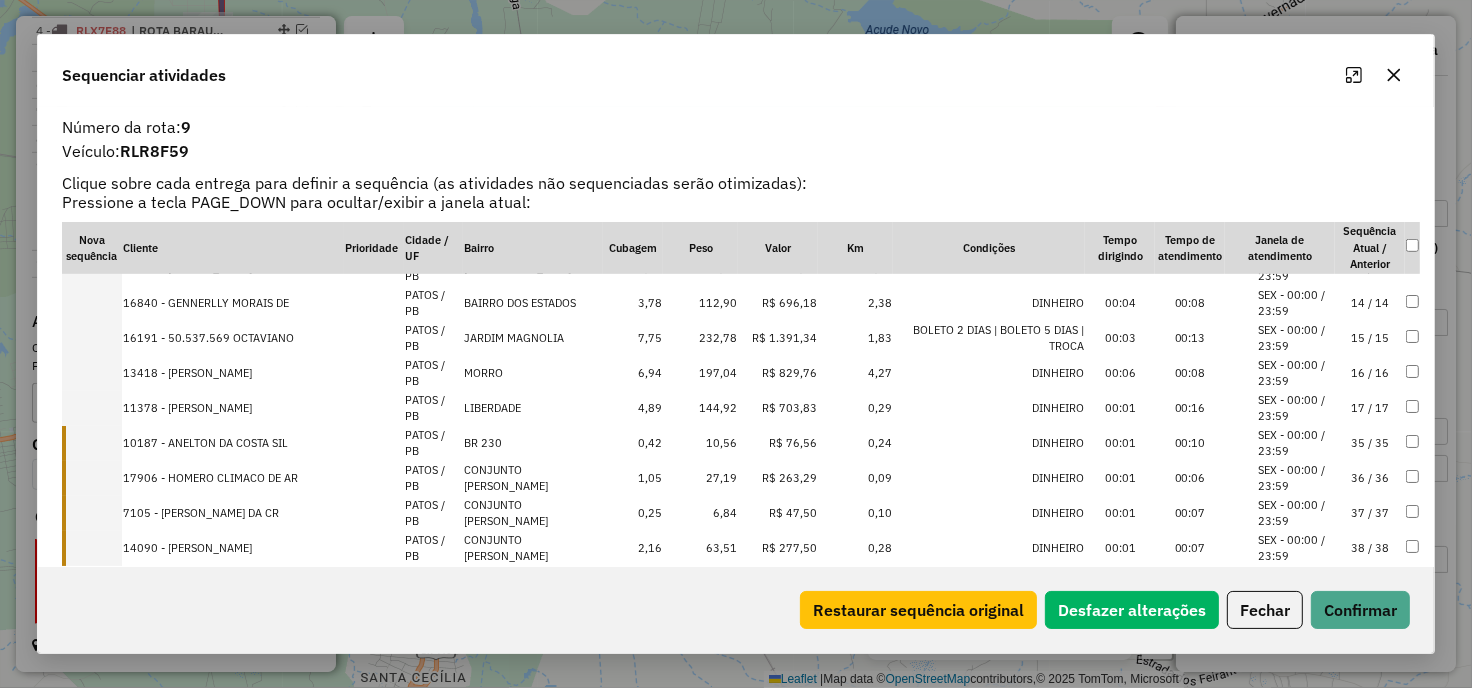 click on "10187 - ANELTON DA COSTA SIL" at bounding box center [233, 443] 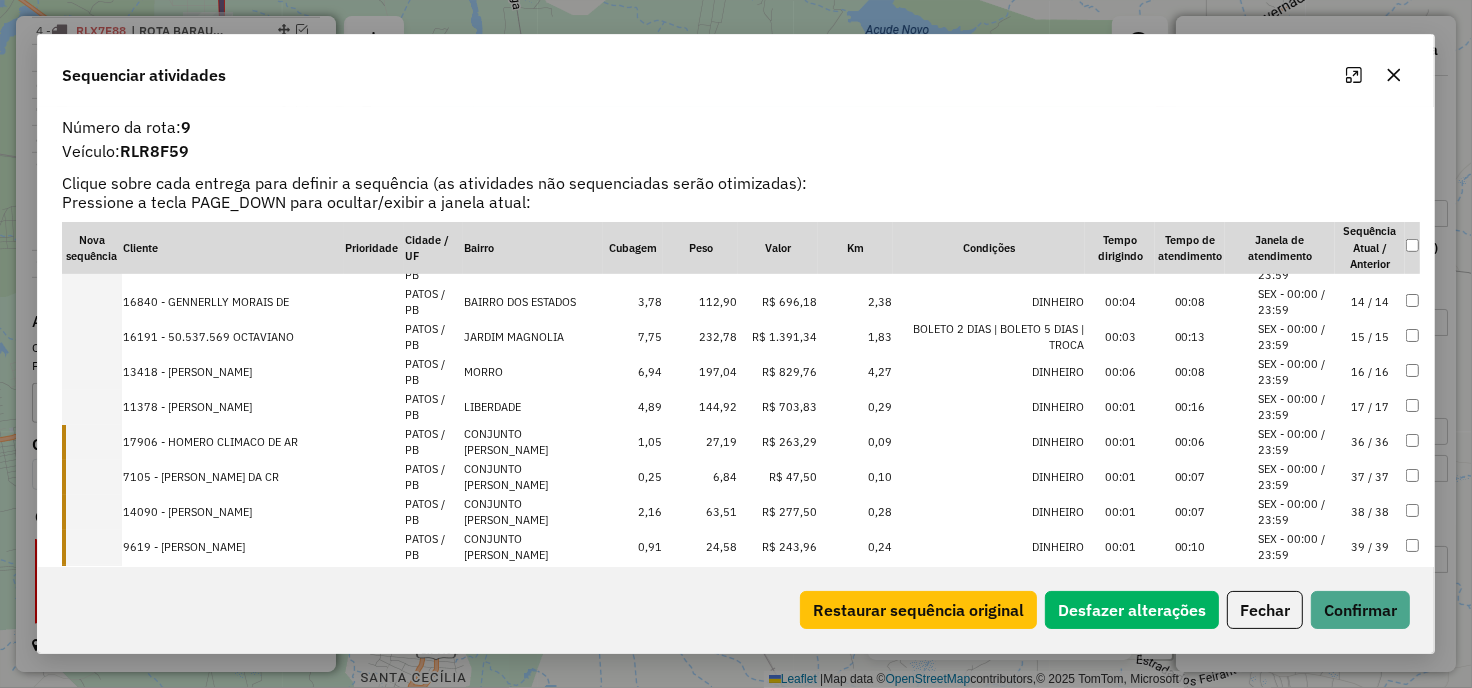 click on "17906 - HOMERO CLIMACO DE AR" at bounding box center (233, 442) 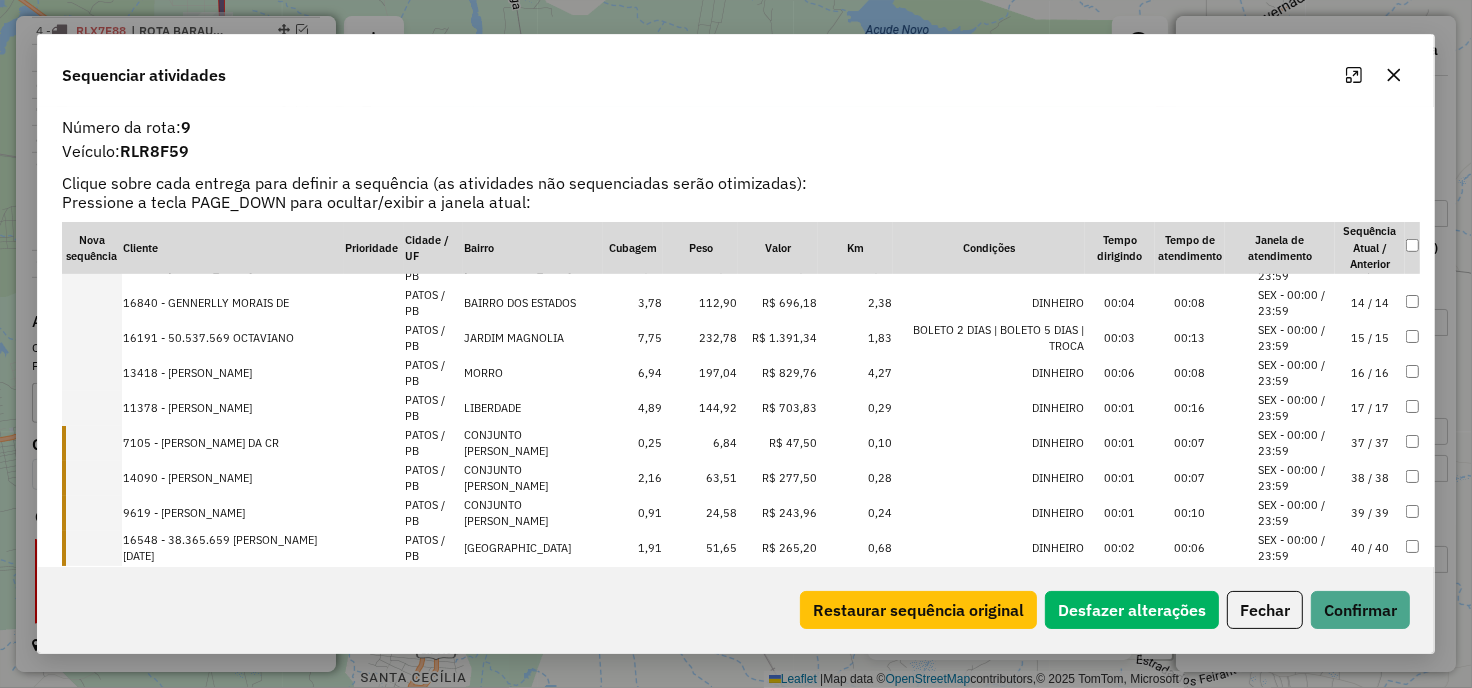 click on "7105 - [PERSON_NAME] DA CR" at bounding box center [233, 443] 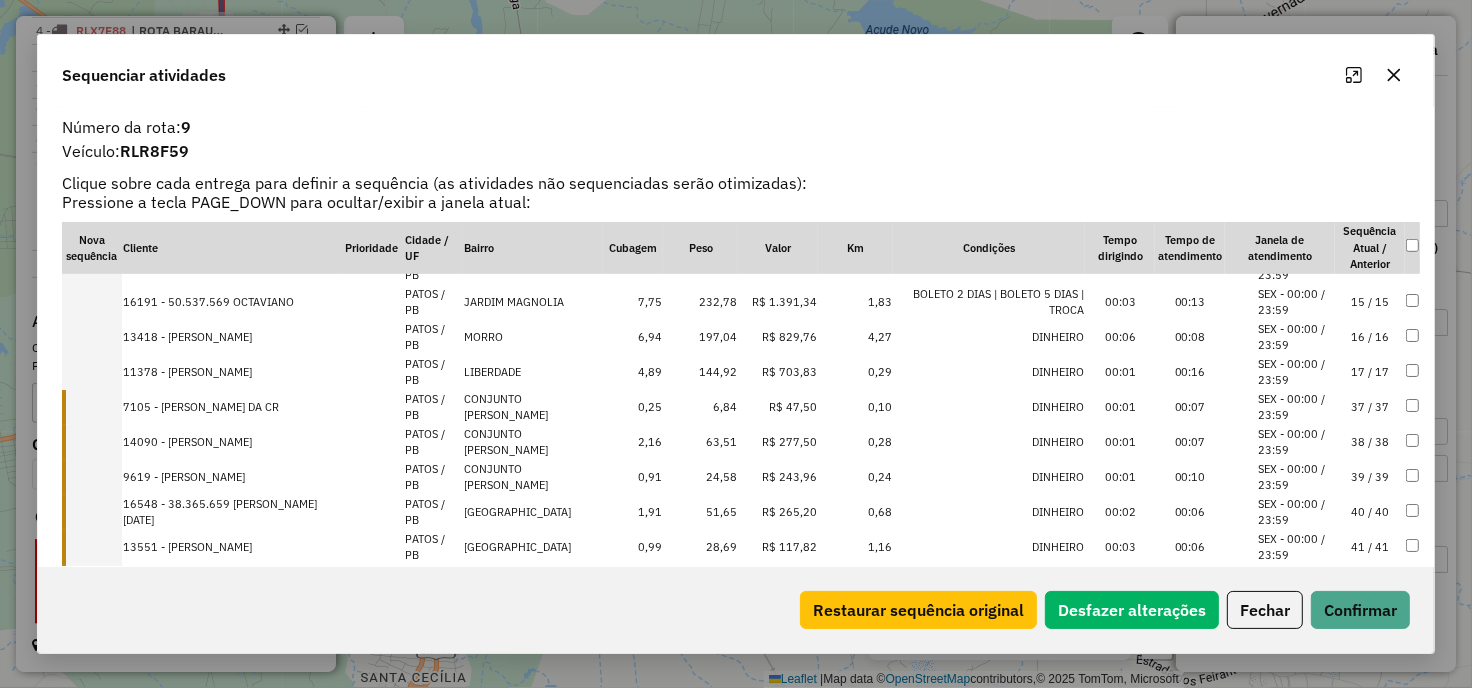 click on "14090 - [PERSON_NAME]" at bounding box center (233, 442) 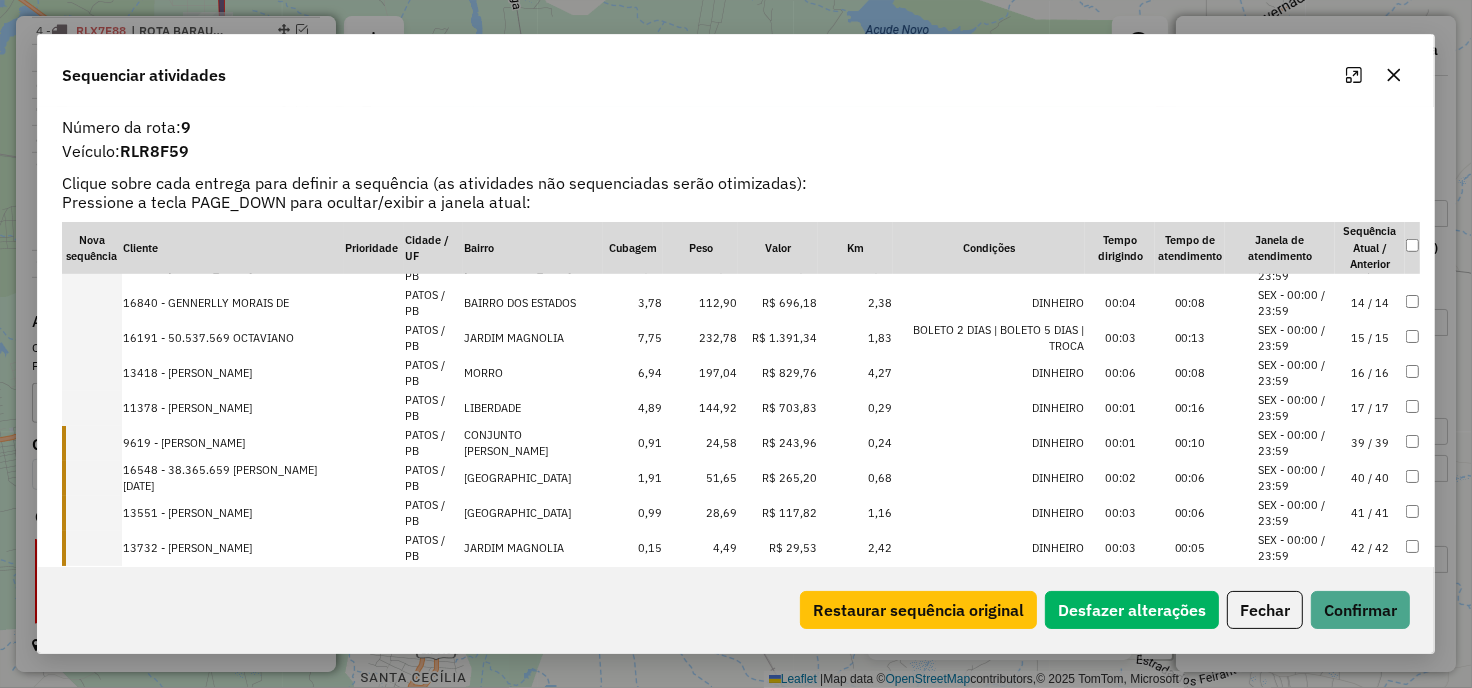 click on "9619 - [PERSON_NAME]" at bounding box center [233, 443] 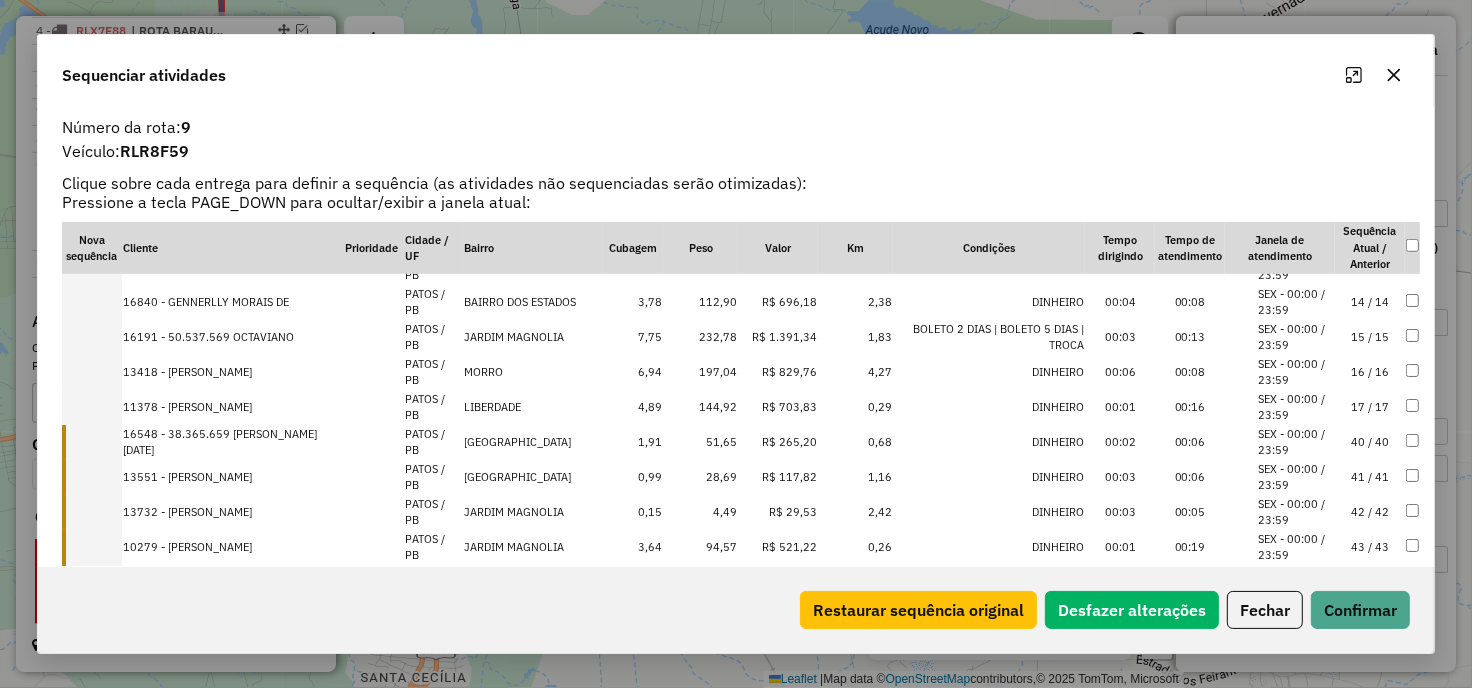 click on "16548 - 38.365.659 [PERSON_NAME][DATE]" at bounding box center (233, 442) 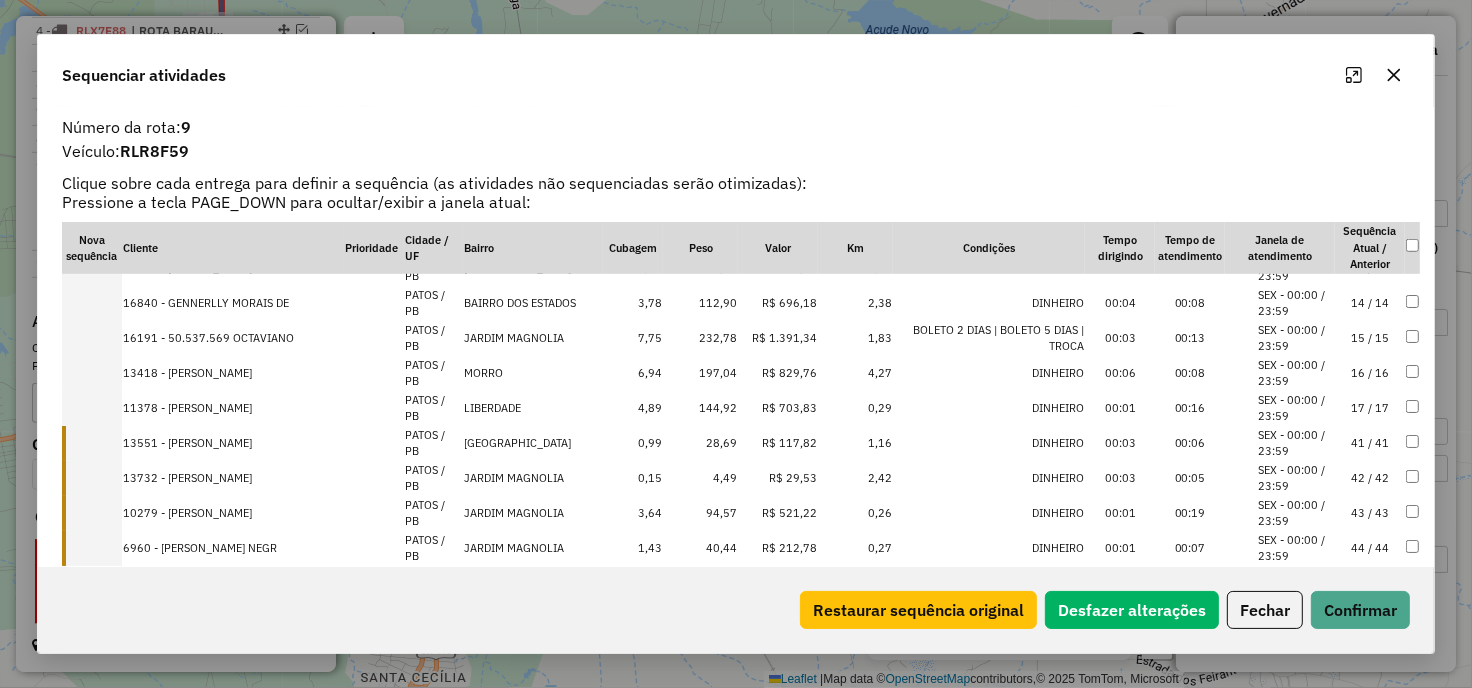 click on "13551 - [PERSON_NAME]" at bounding box center (233, 443) 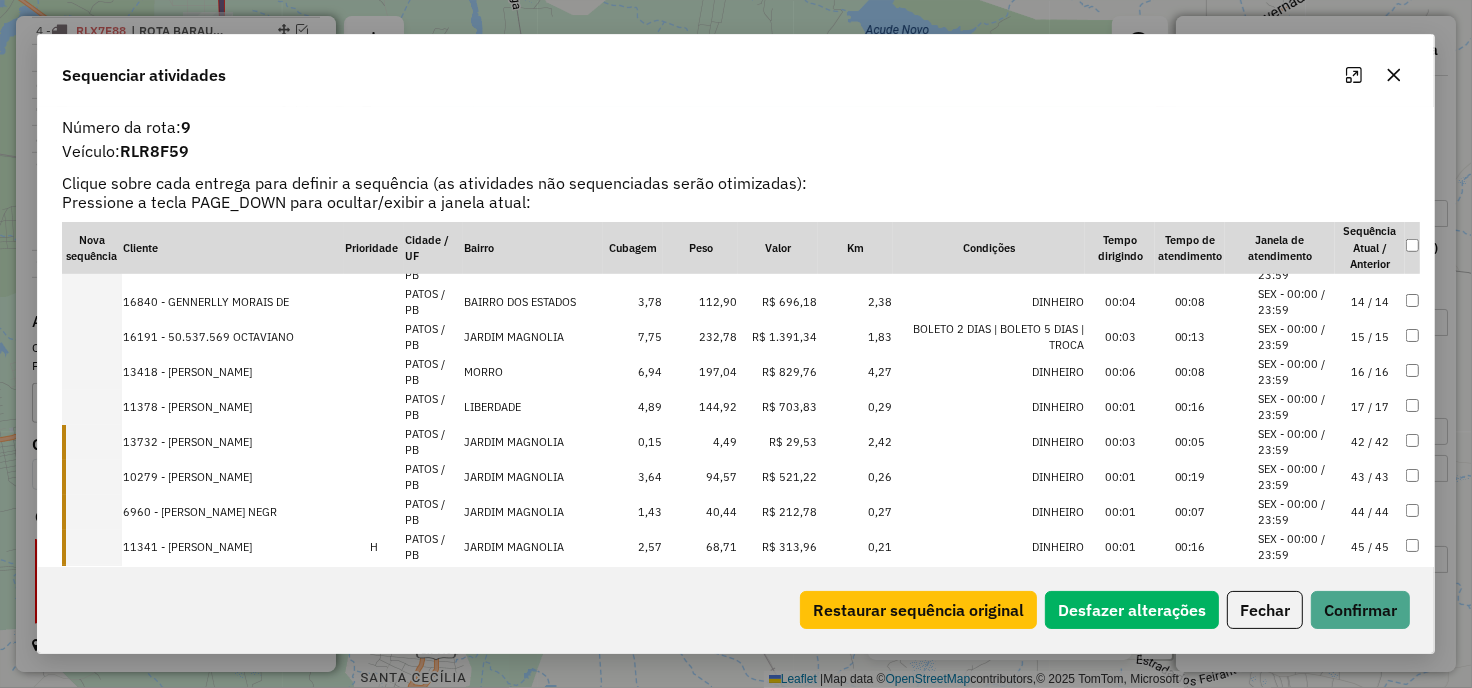 click on "13732 - [PERSON_NAME]" at bounding box center (233, 442) 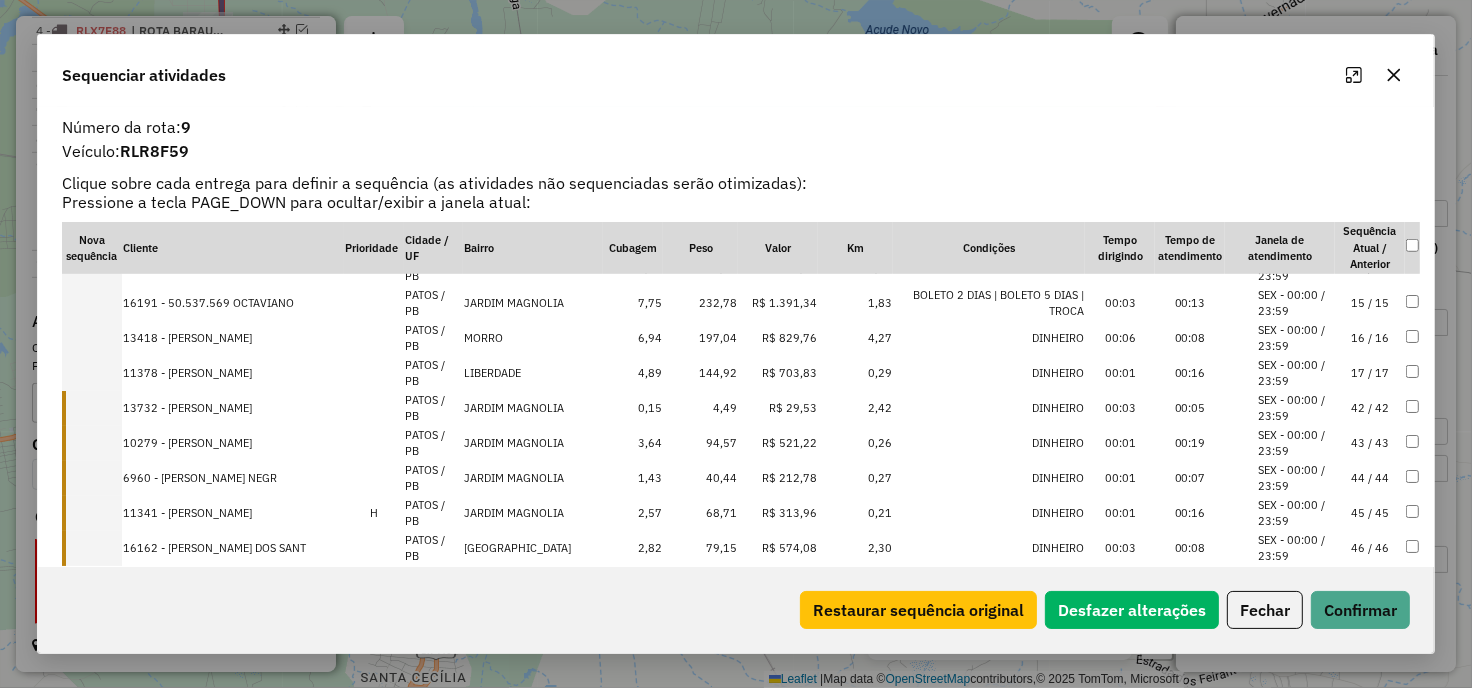 click on "10279 - [PERSON_NAME]" at bounding box center [233, 443] 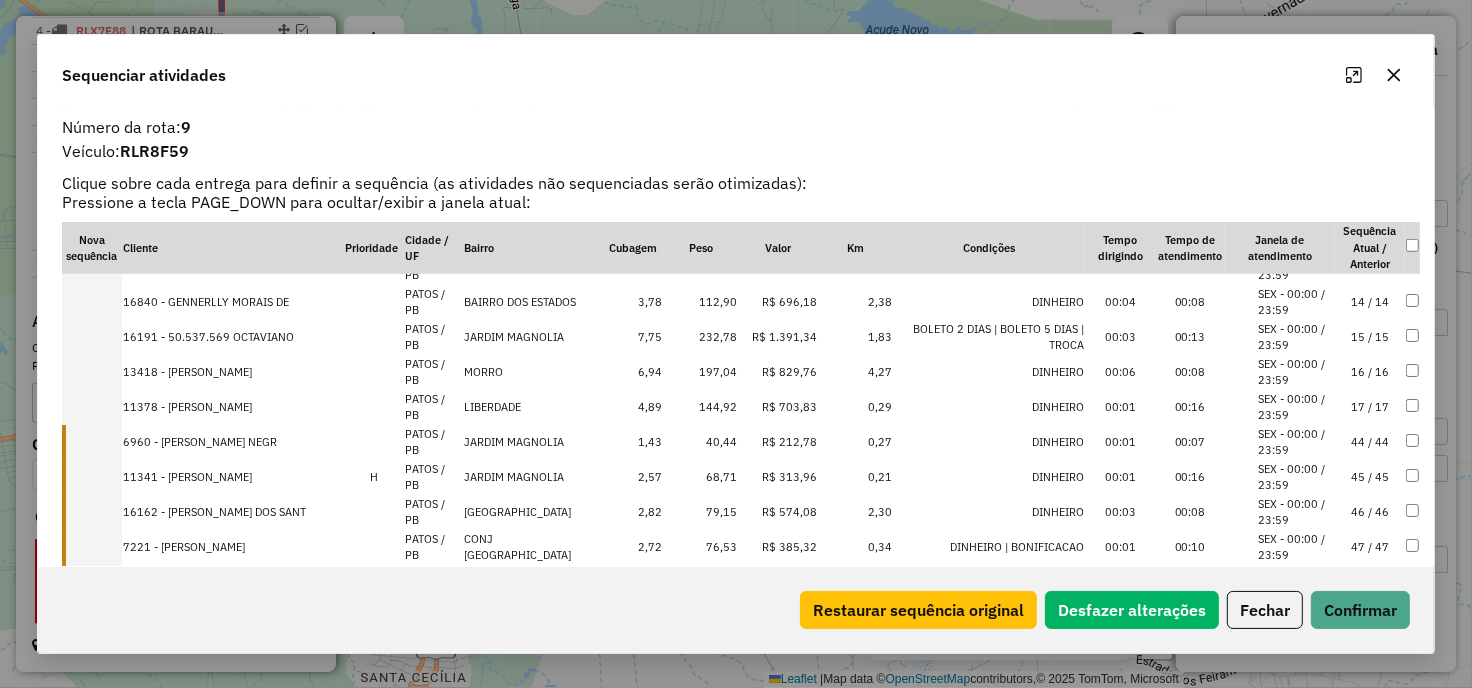 click on "6960 - [PERSON_NAME] NEGR" at bounding box center [233, 442] 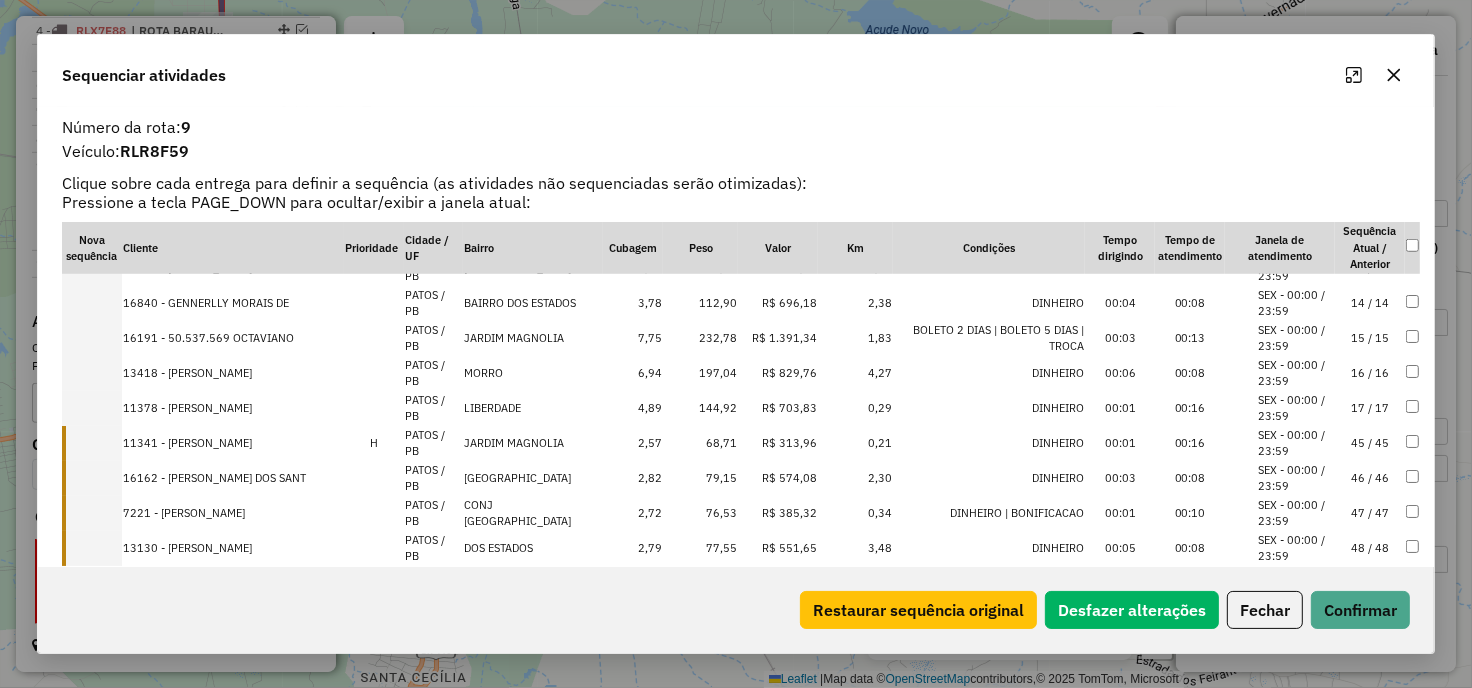 click on "11341 - [PERSON_NAME]" at bounding box center [233, 443] 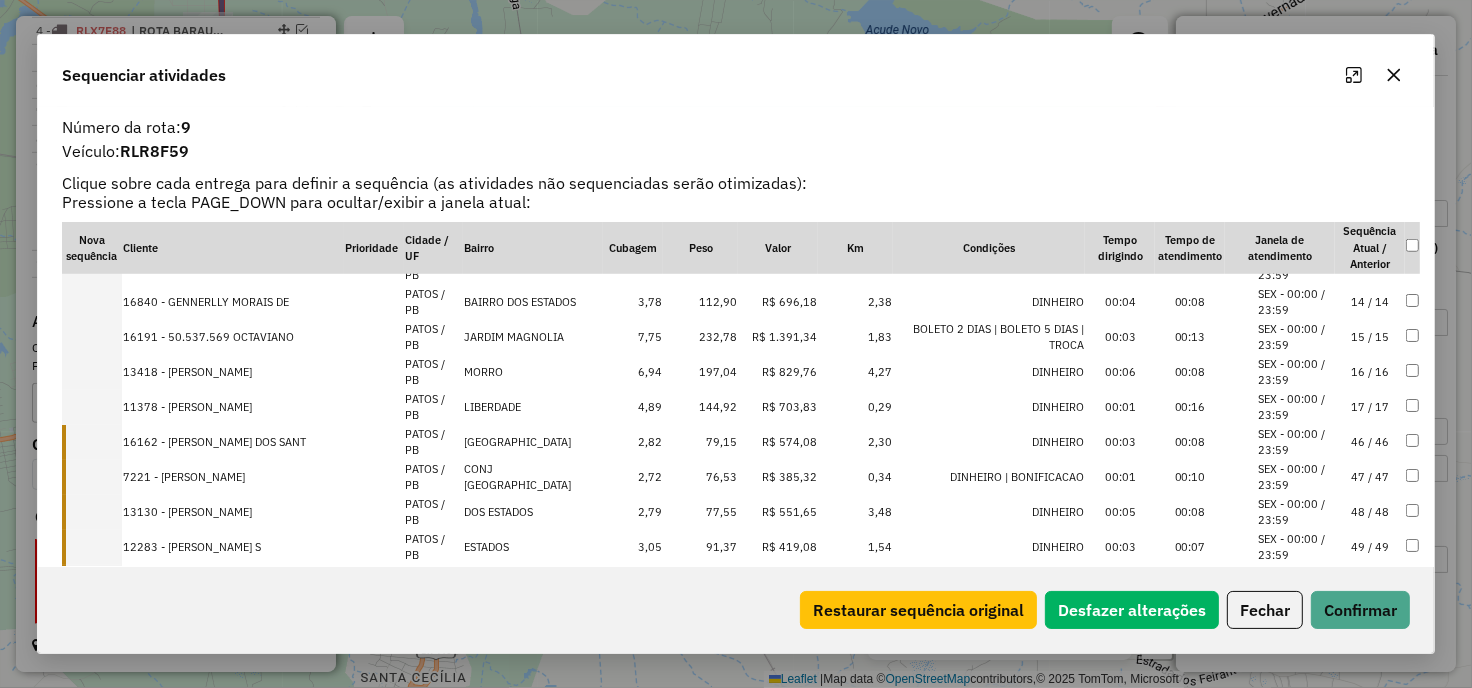 click on "16162 - [PERSON_NAME] DOS SANT" at bounding box center [233, 442] 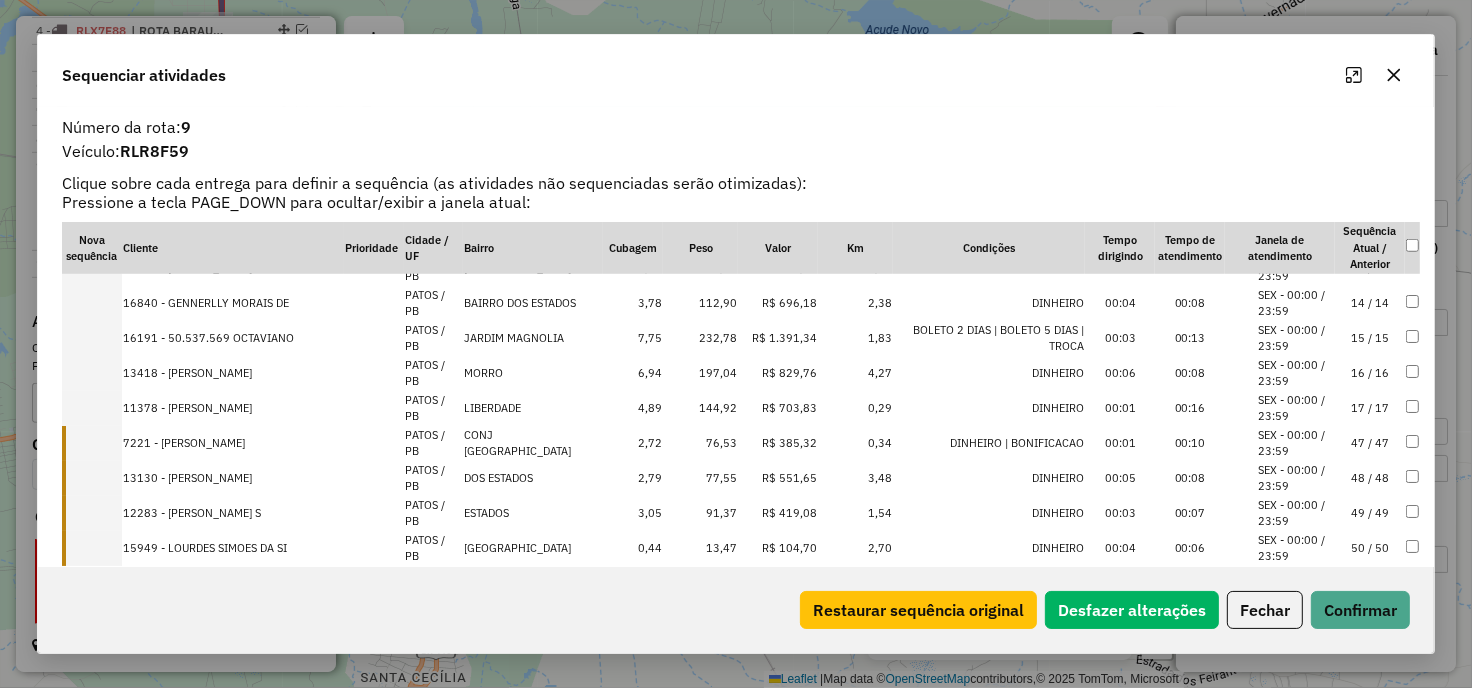 click on "7221 - [PERSON_NAME]" at bounding box center [233, 443] 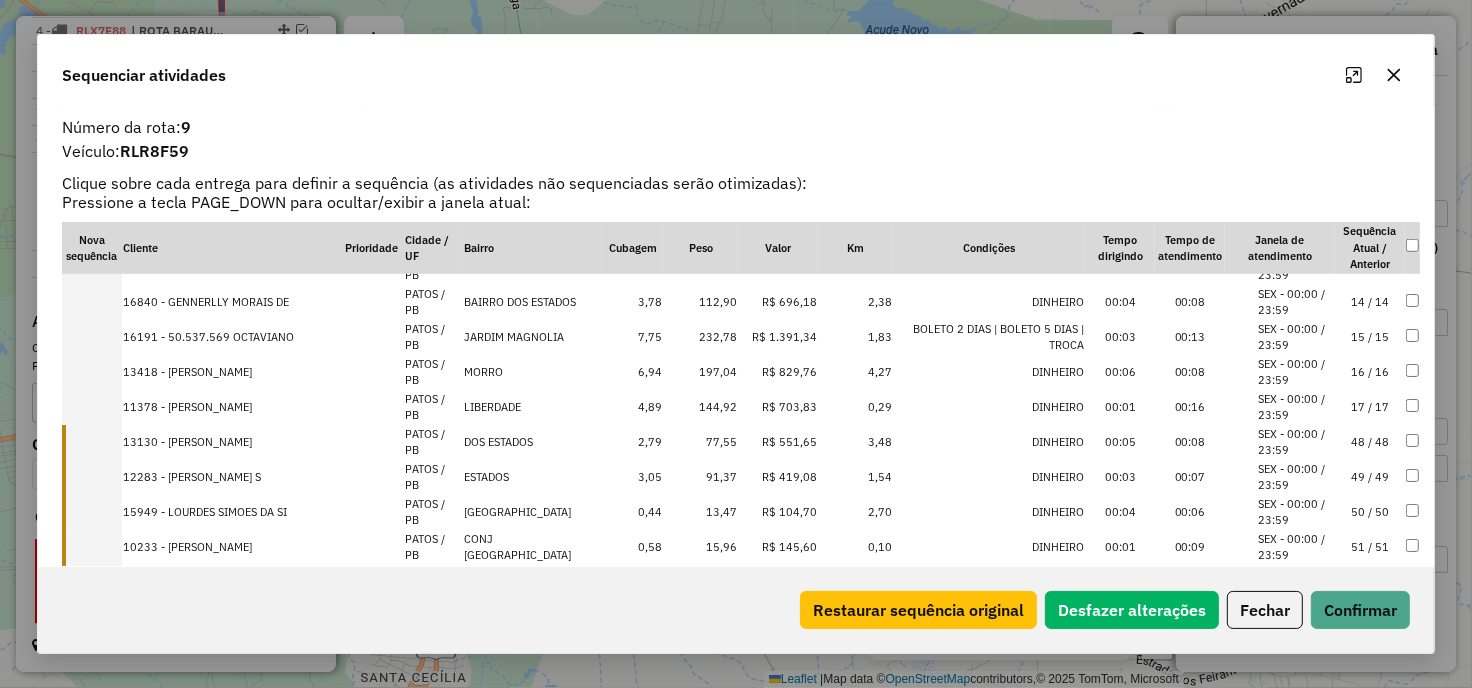 click on "13130 - [PERSON_NAME]" at bounding box center (233, 442) 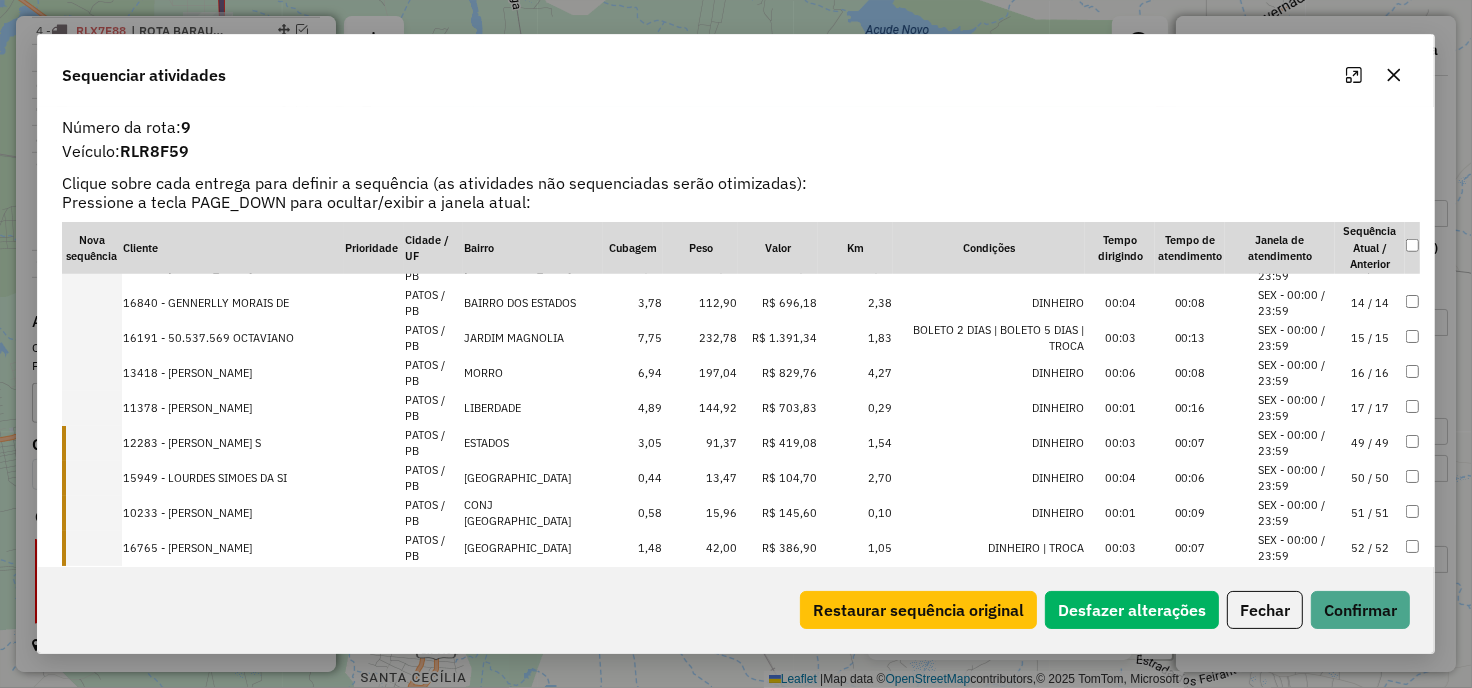 click on "12283 - [PERSON_NAME] S" at bounding box center (233, 443) 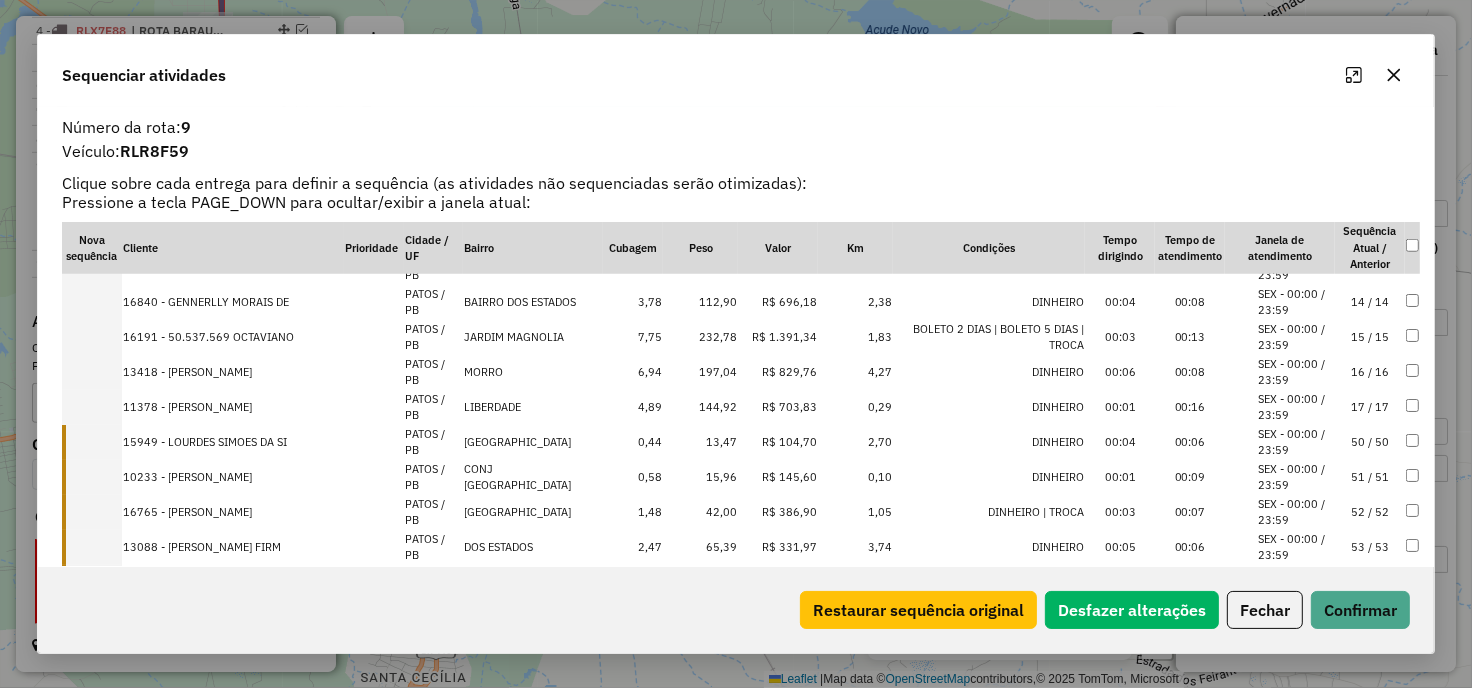 click on "15949 - LOURDES SIMOES DA SI" at bounding box center [233, 442] 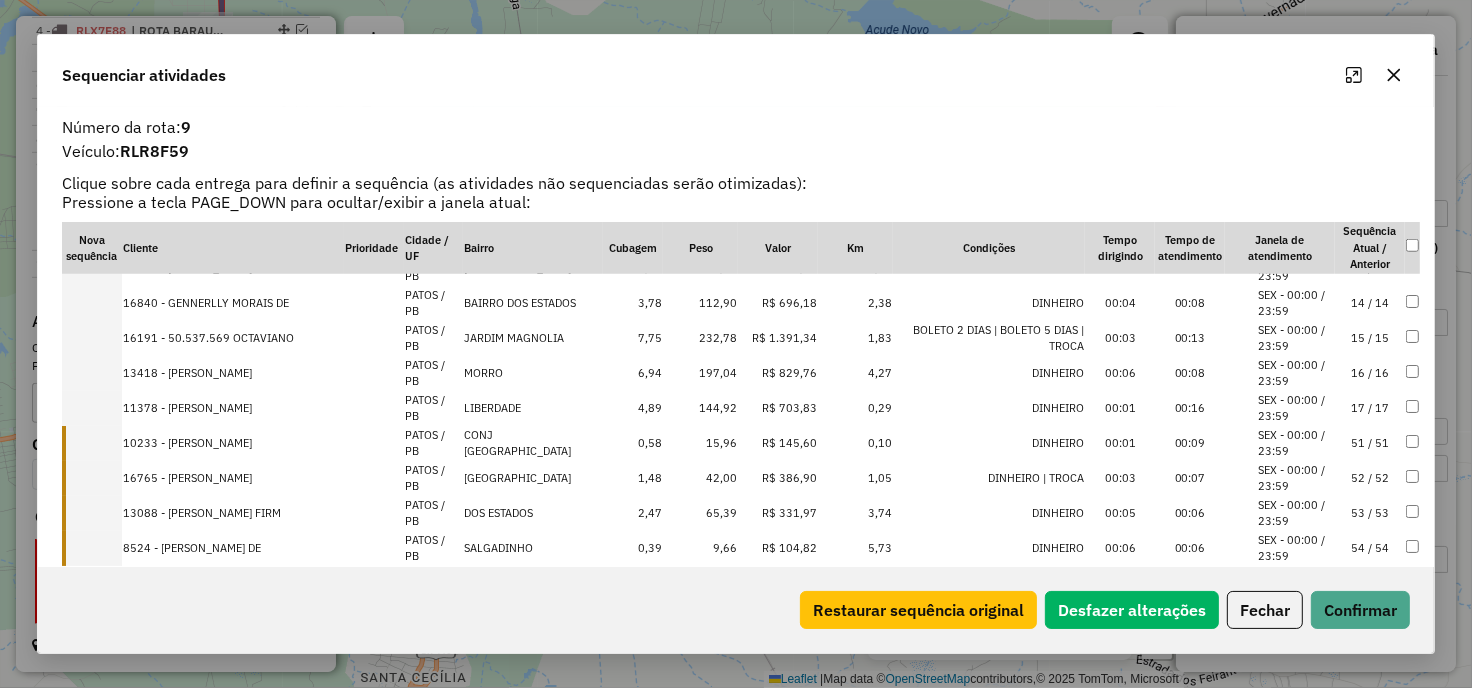 click on "10233 - [PERSON_NAME]" at bounding box center [233, 443] 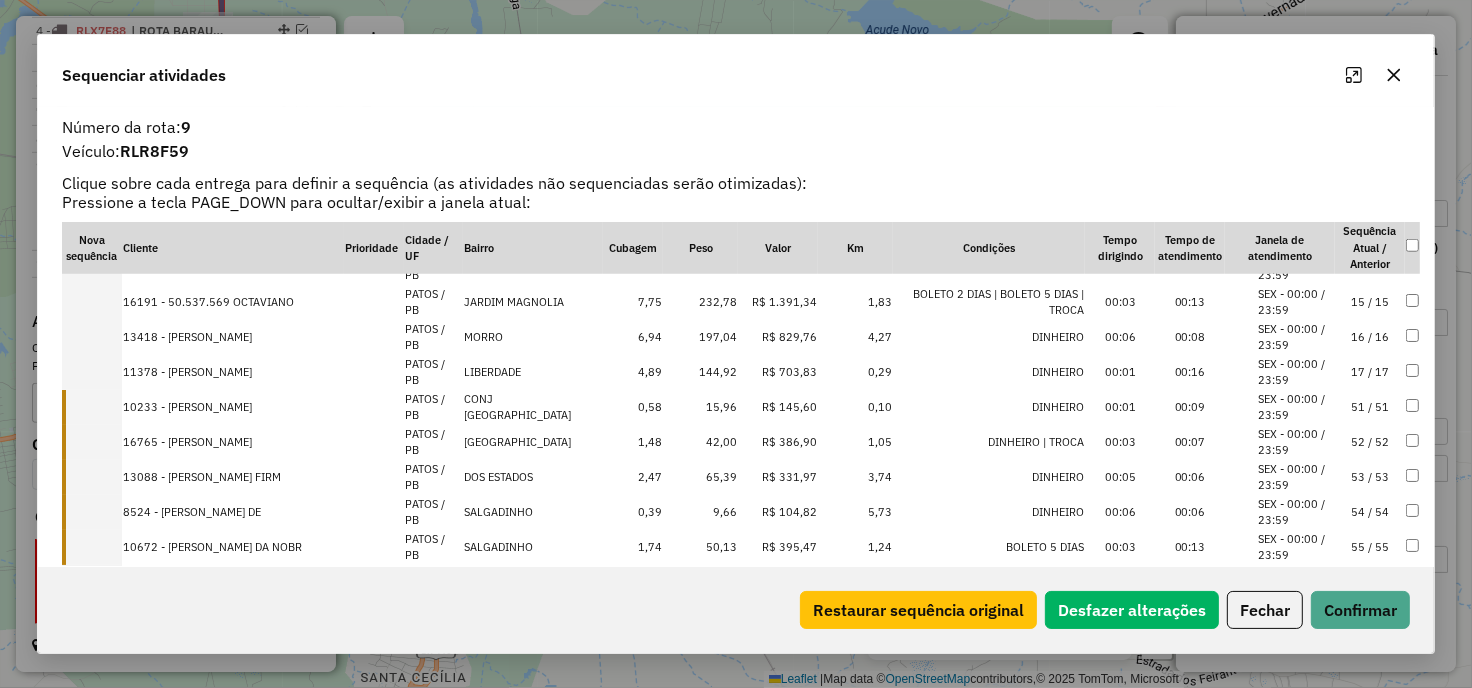 click on "16765 - [PERSON_NAME]" at bounding box center (233, 442) 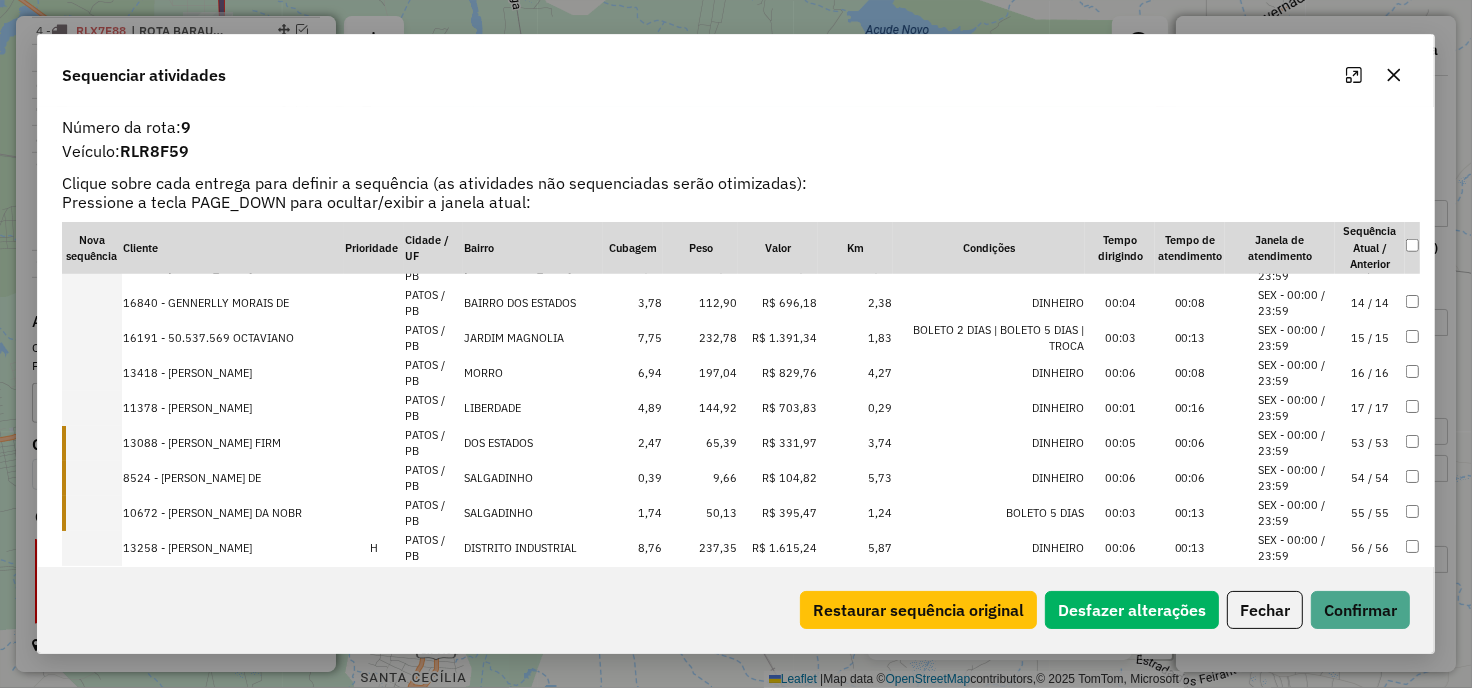 click on "13088 - [PERSON_NAME] FIRM" at bounding box center (233, 443) 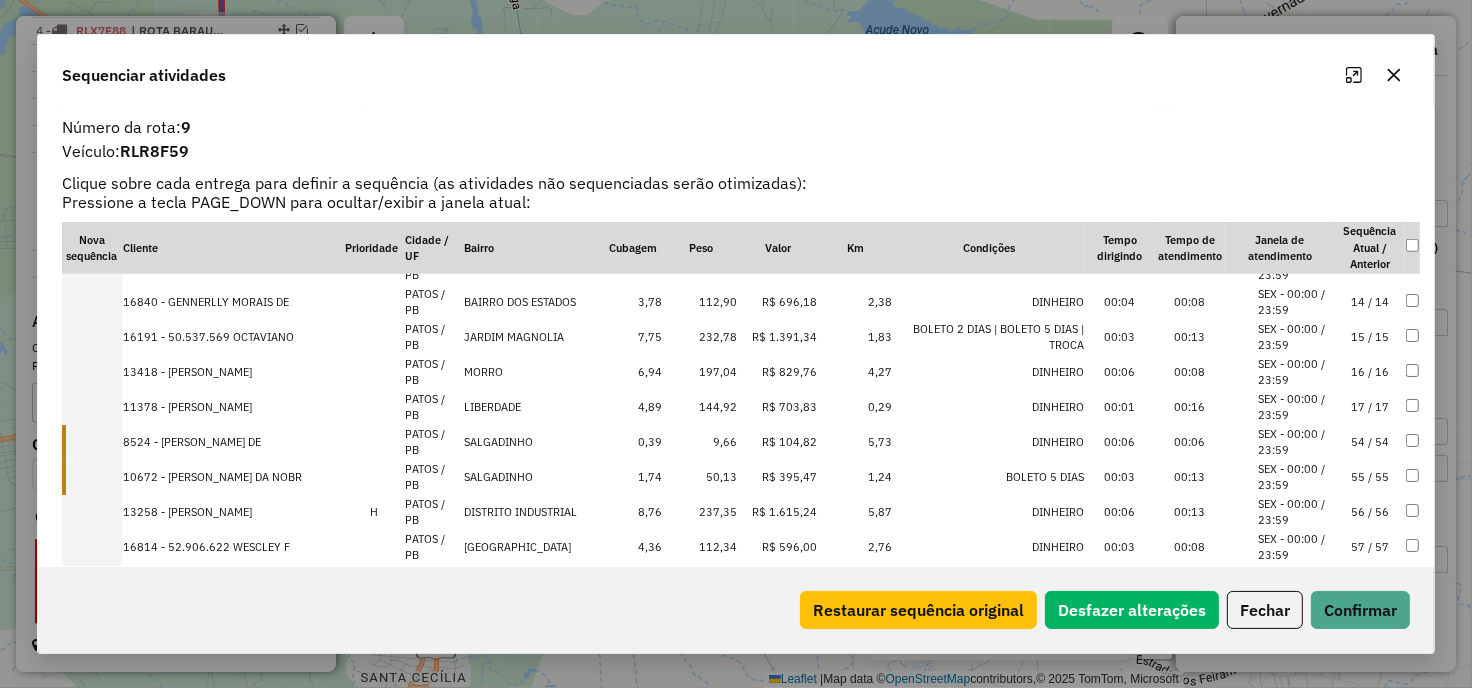 click on "8524 - [PERSON_NAME] DE" at bounding box center (233, 442) 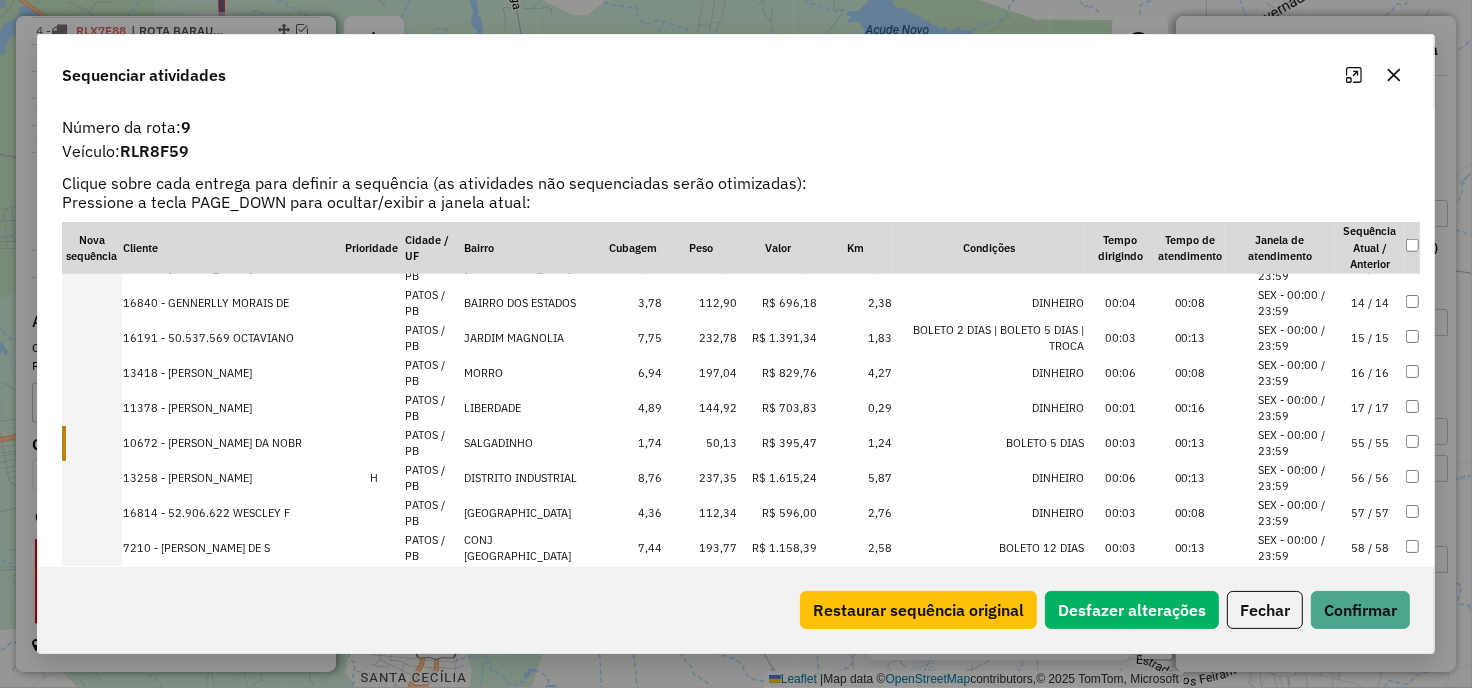 click on "10672 - [PERSON_NAME] DA NOBR" at bounding box center [233, 443] 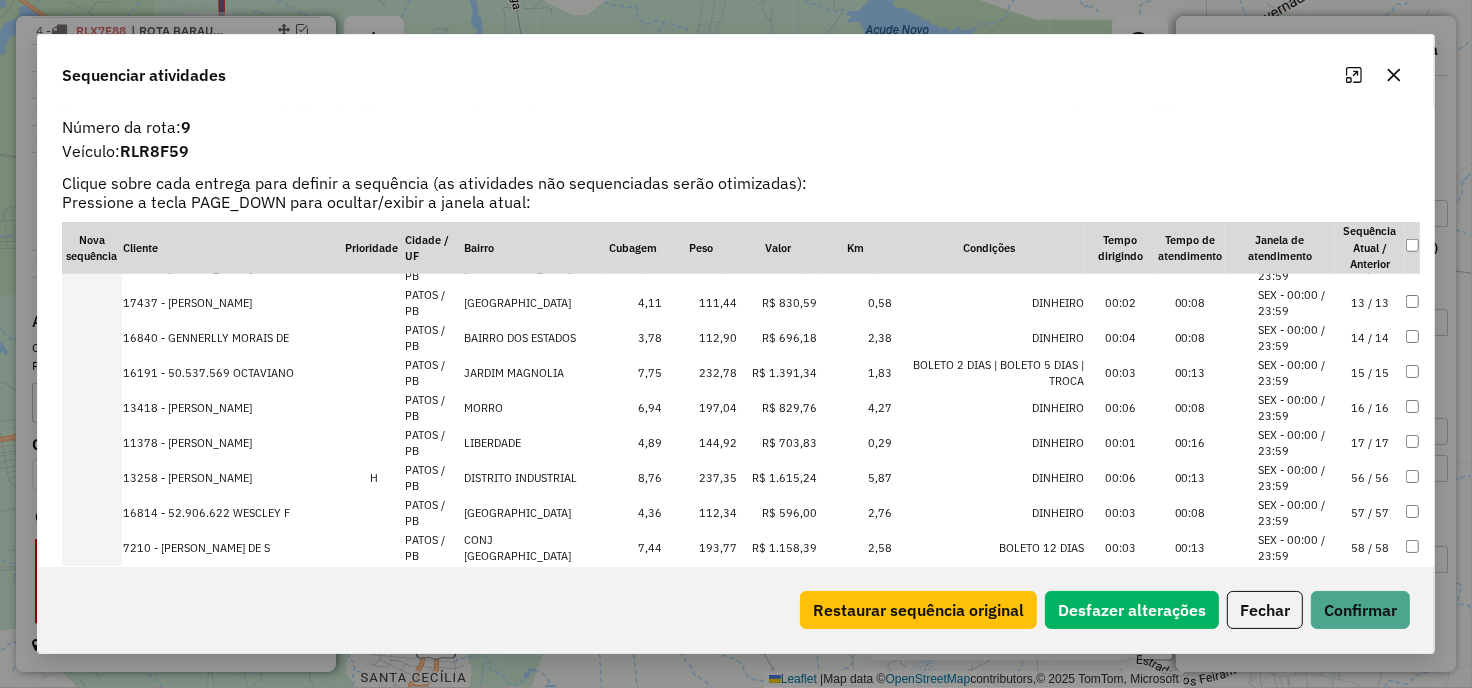 scroll, scrollTop: 1774, scrollLeft: 0, axis: vertical 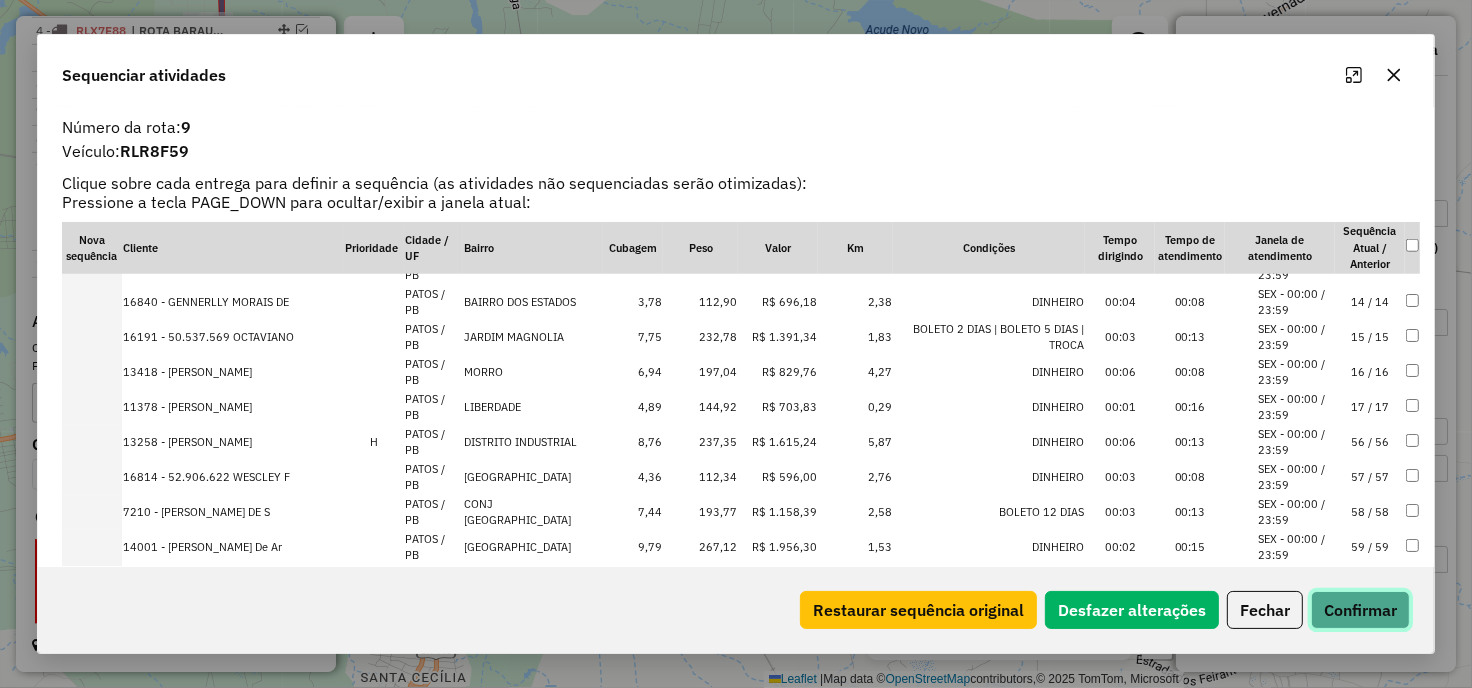 click on "Confirmar" 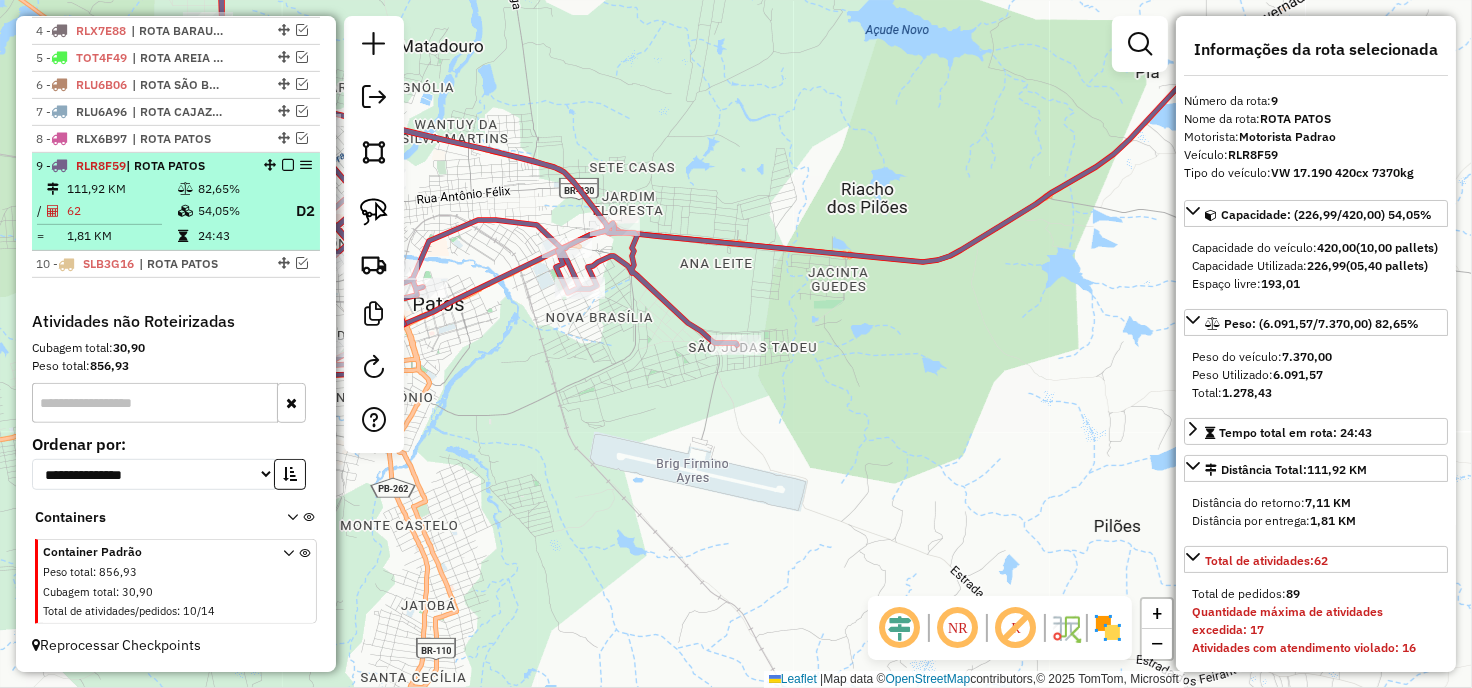 click on "9 -       RLR8F59   | ROTA PATOS" at bounding box center (176, 166) 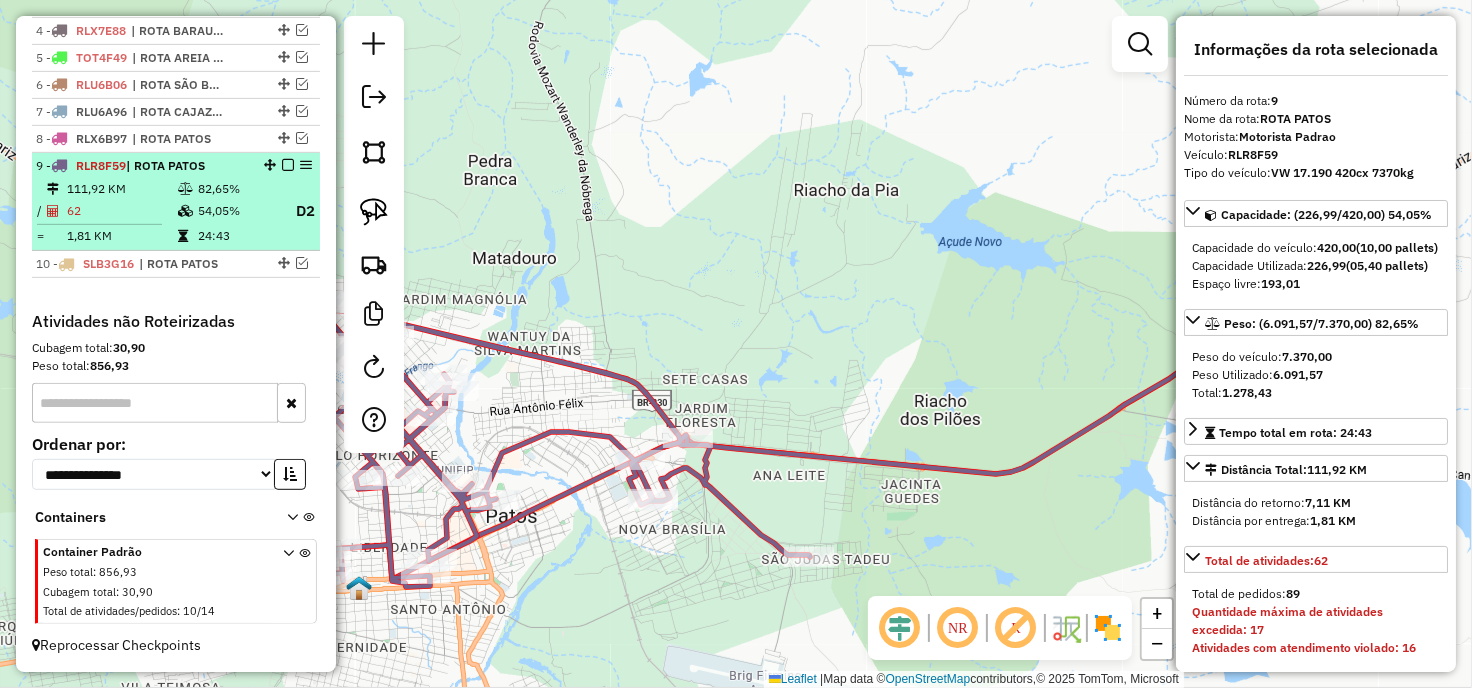 click at bounding box center [288, 165] 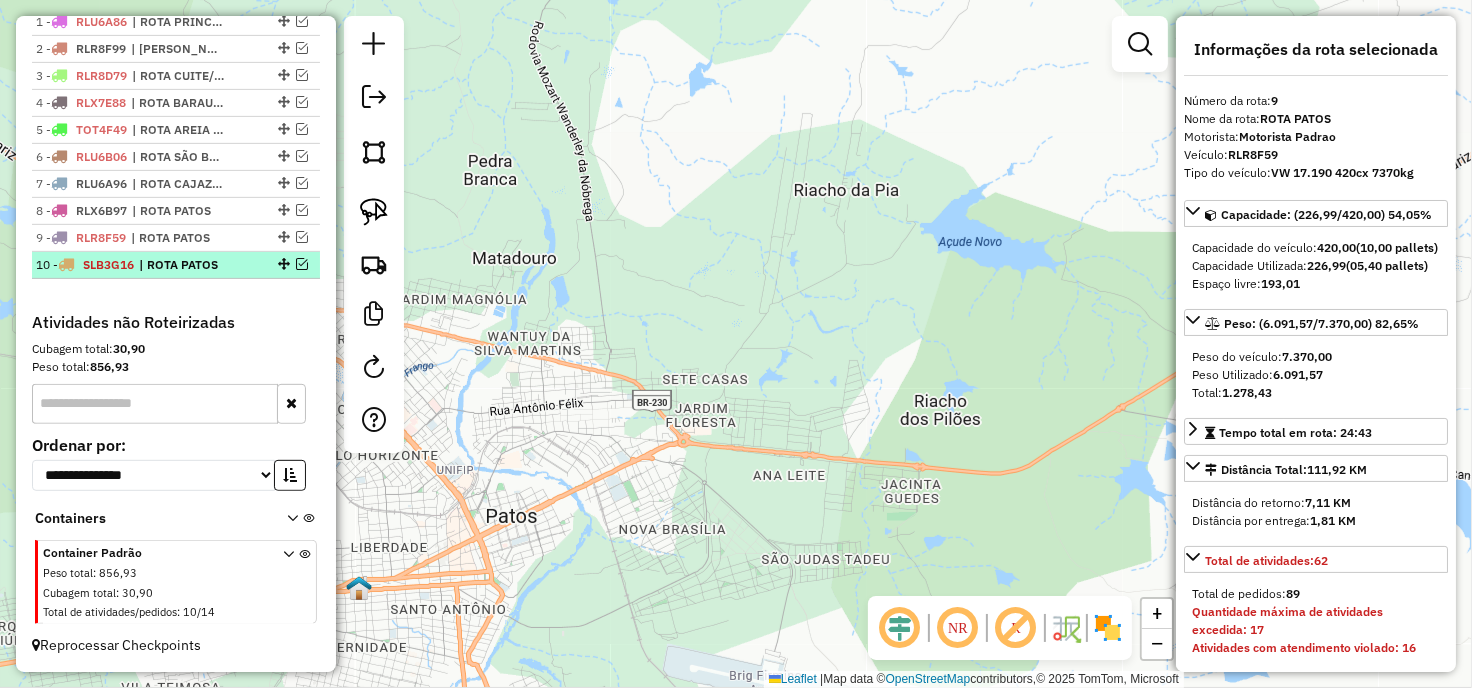 click at bounding box center (302, 264) 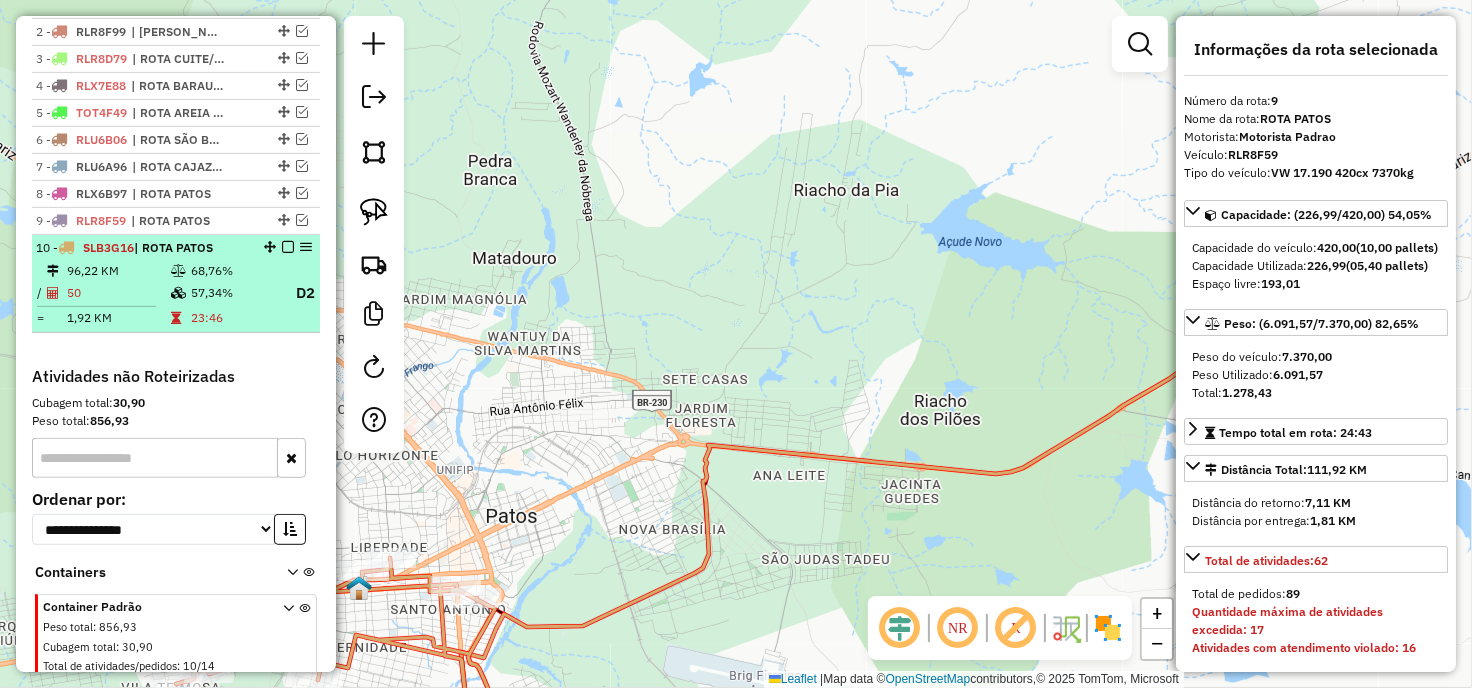 scroll, scrollTop: 827, scrollLeft: 0, axis: vertical 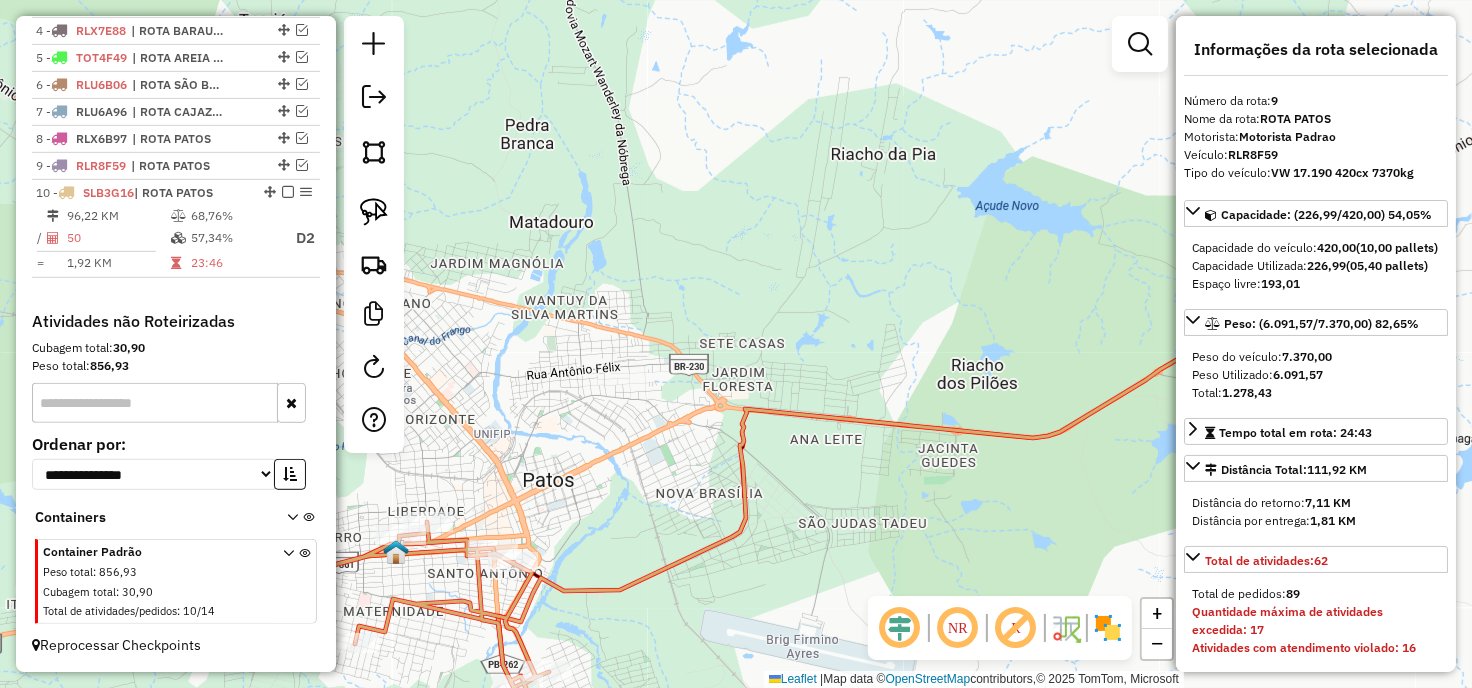 drag, startPoint x: 607, startPoint y: 346, endPoint x: 732, endPoint y: 142, distance: 239.25092 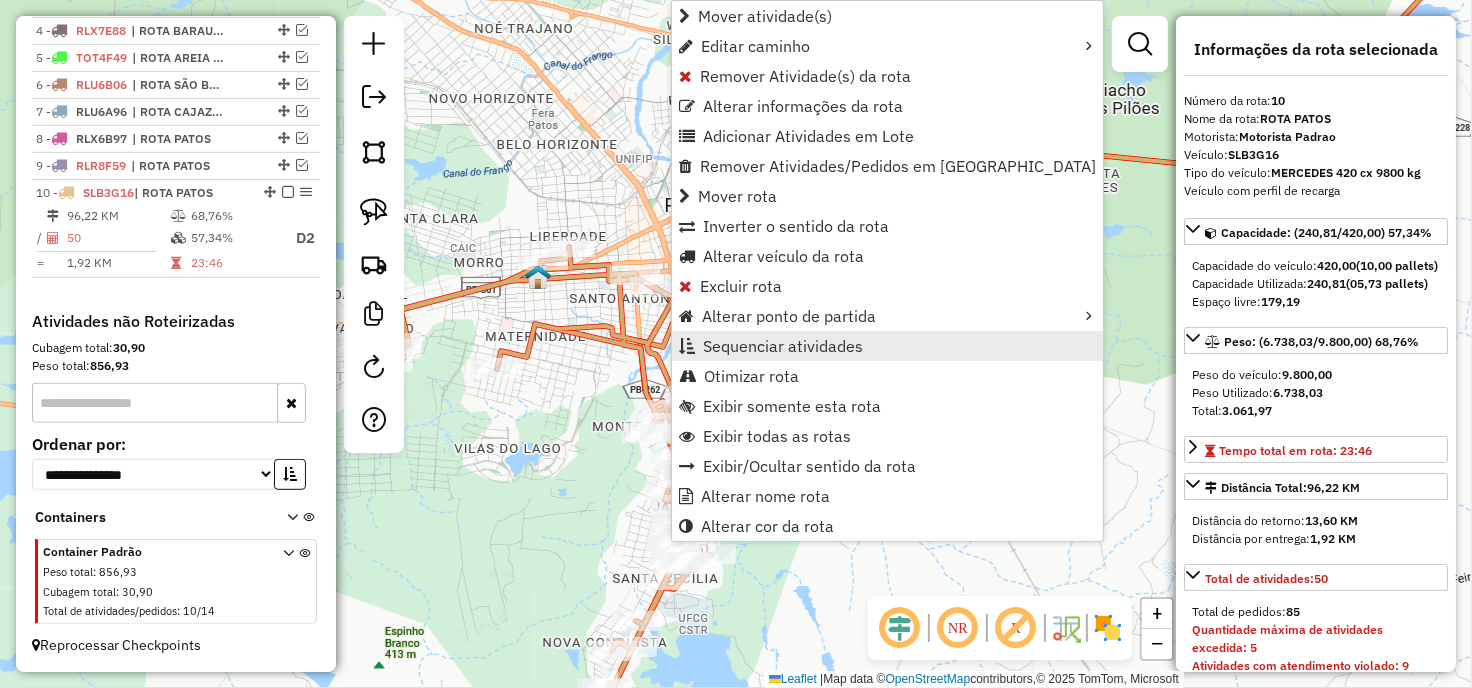 click on "Sequenciar atividades" at bounding box center [783, 346] 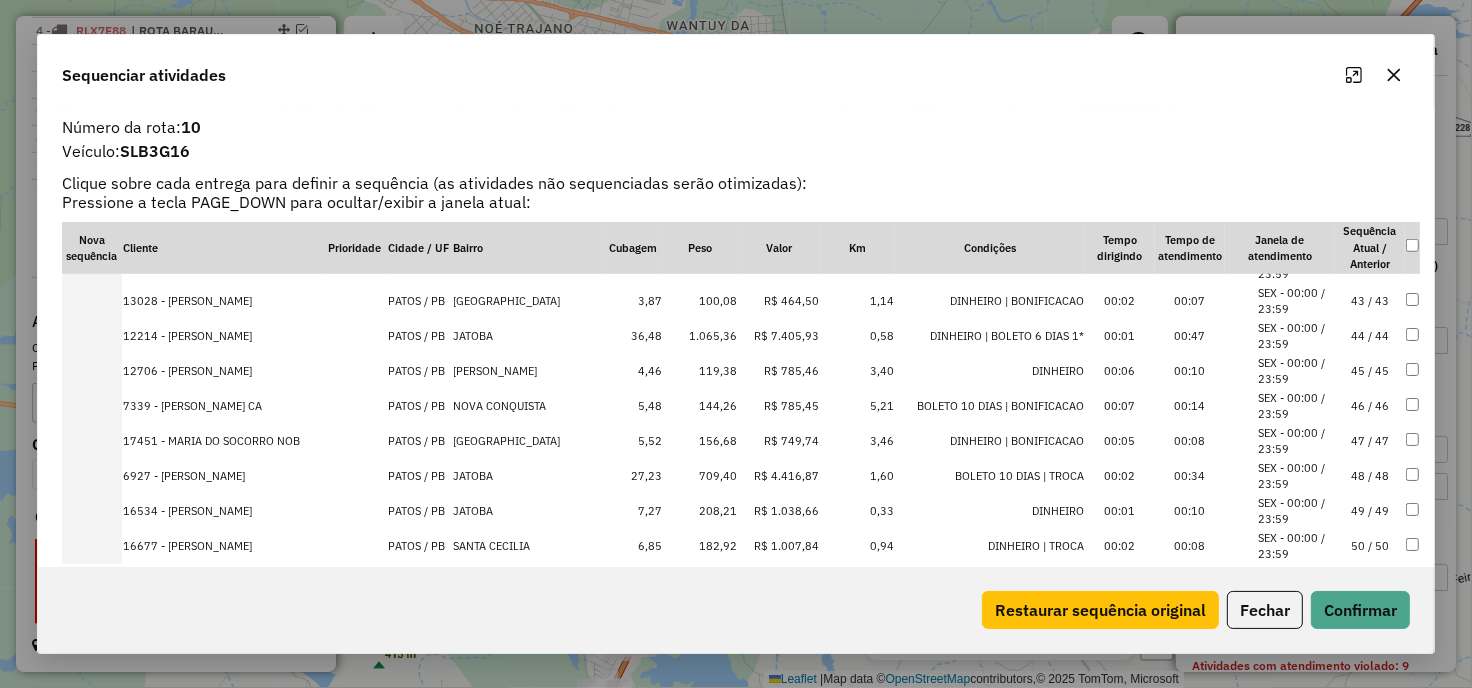 scroll, scrollTop: 1475, scrollLeft: 0, axis: vertical 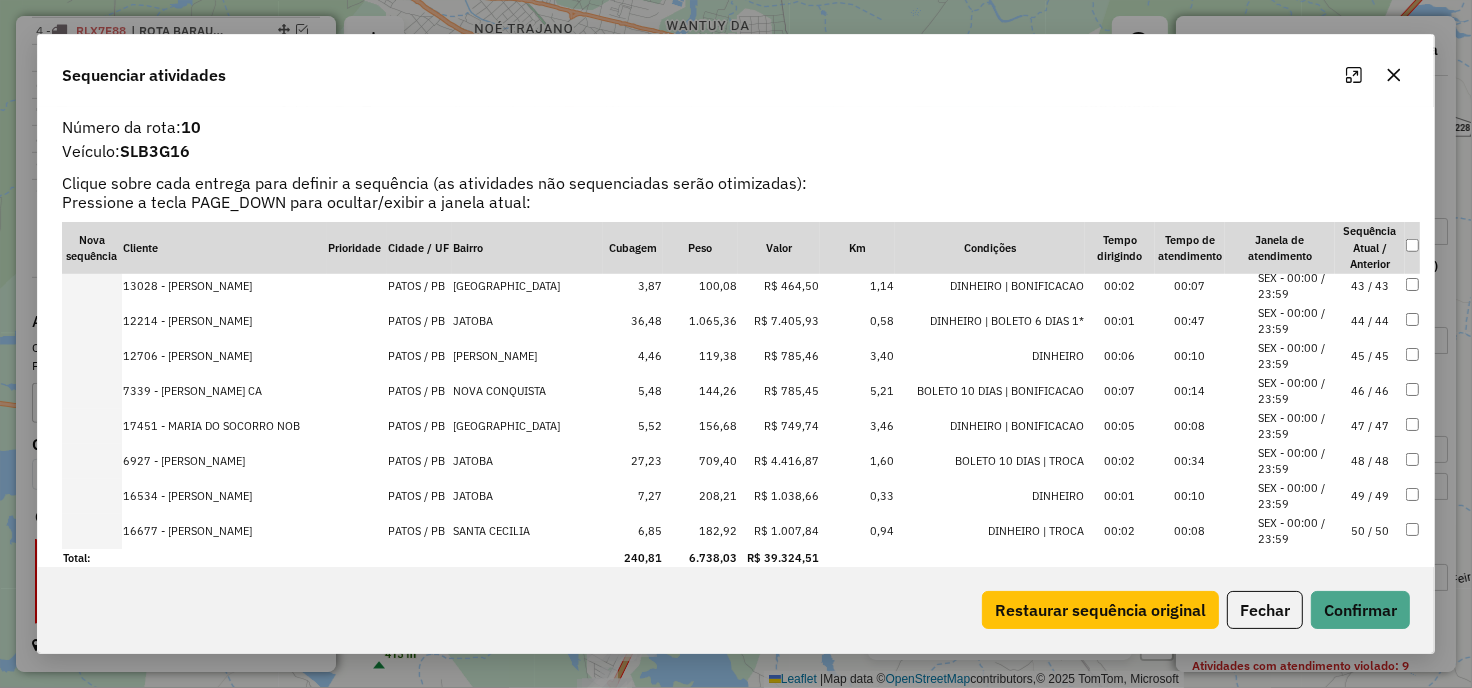 click 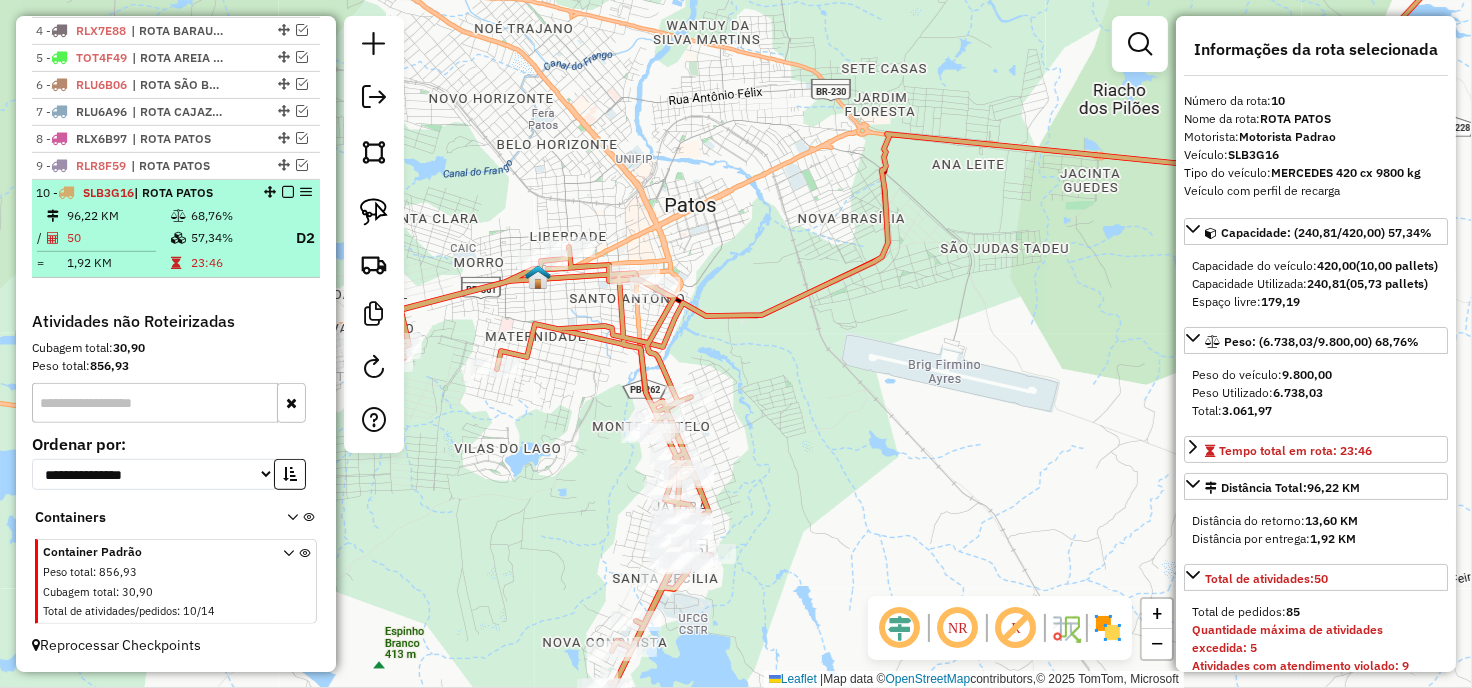 click at bounding box center [288, 192] 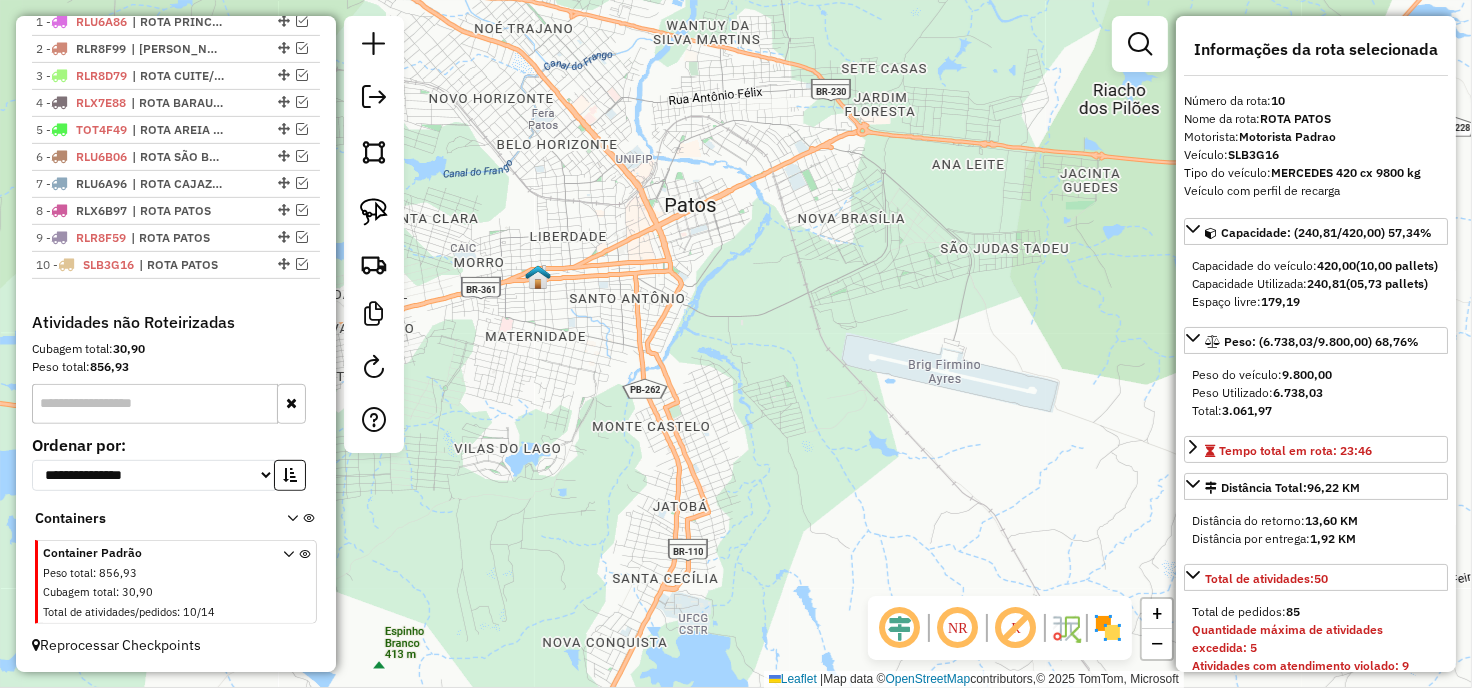 scroll, scrollTop: 0, scrollLeft: 0, axis: both 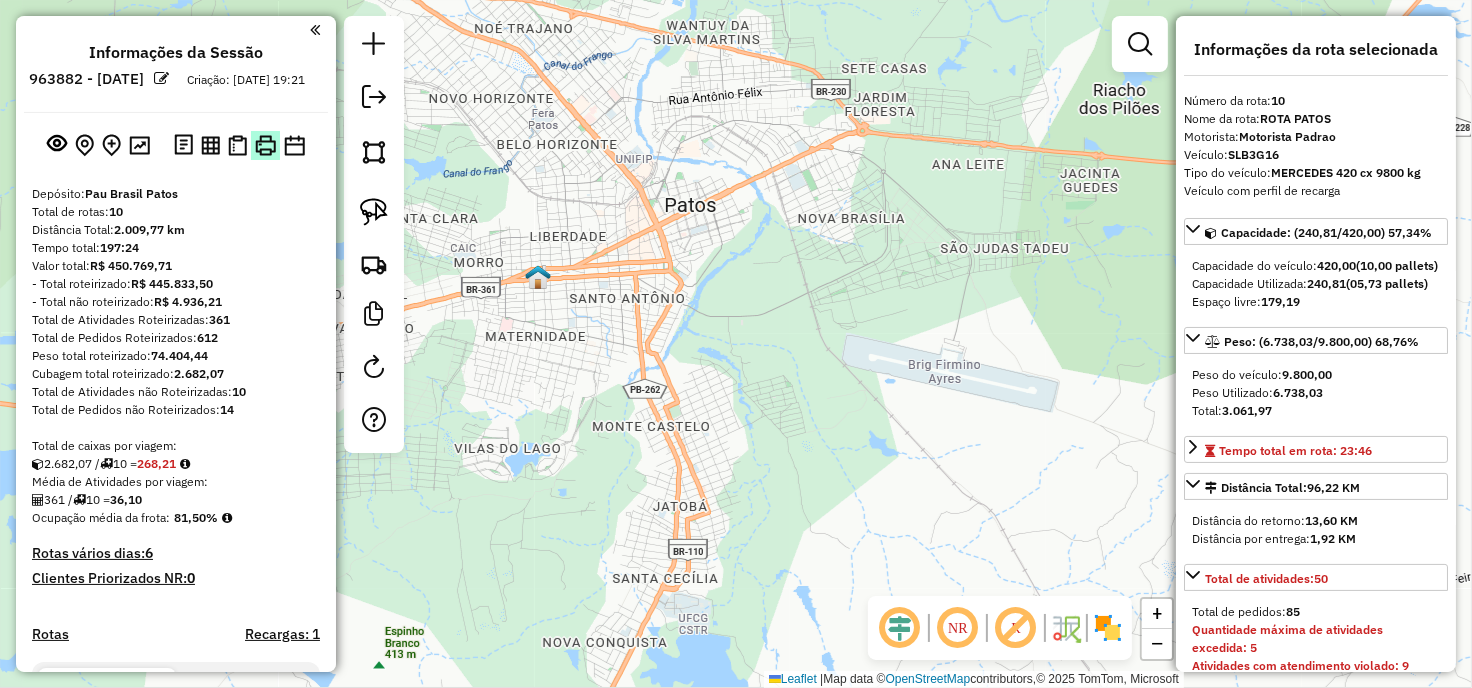 click at bounding box center (265, 145) 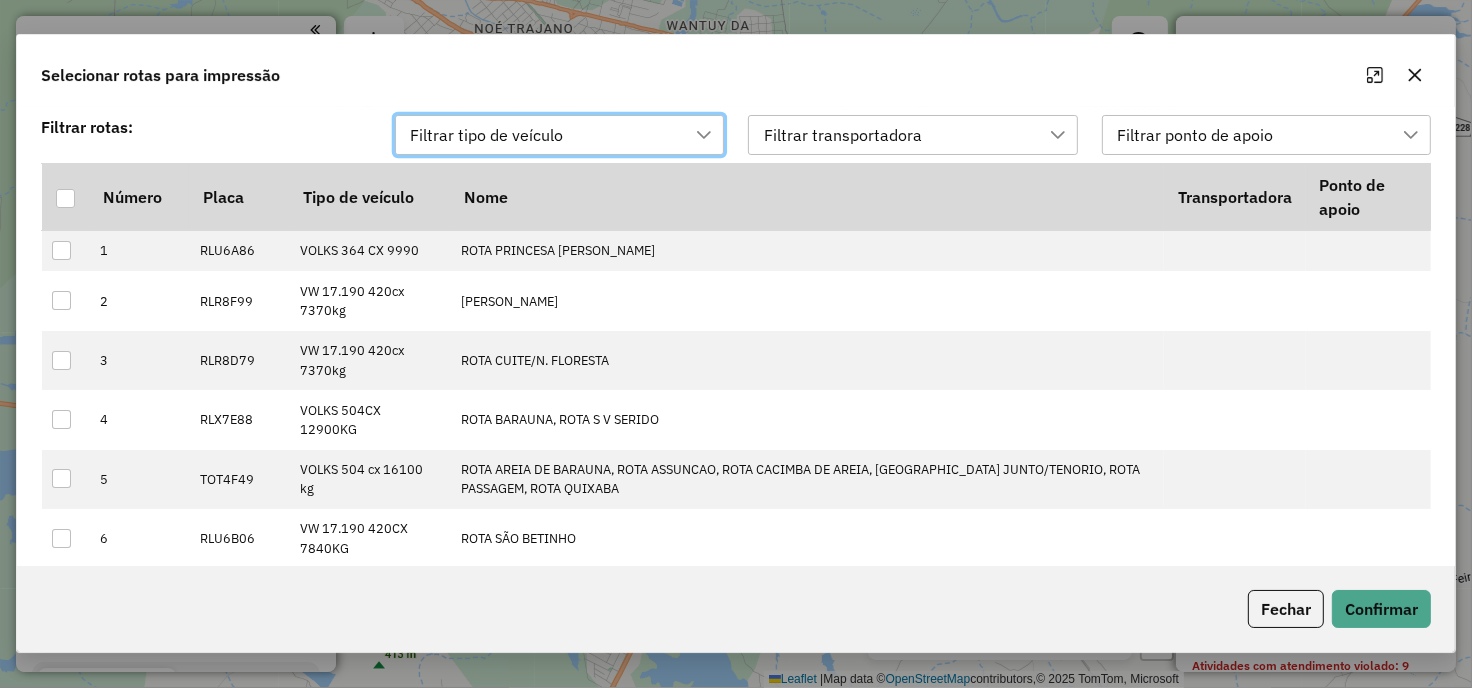scroll, scrollTop: 13, scrollLeft: 88, axis: both 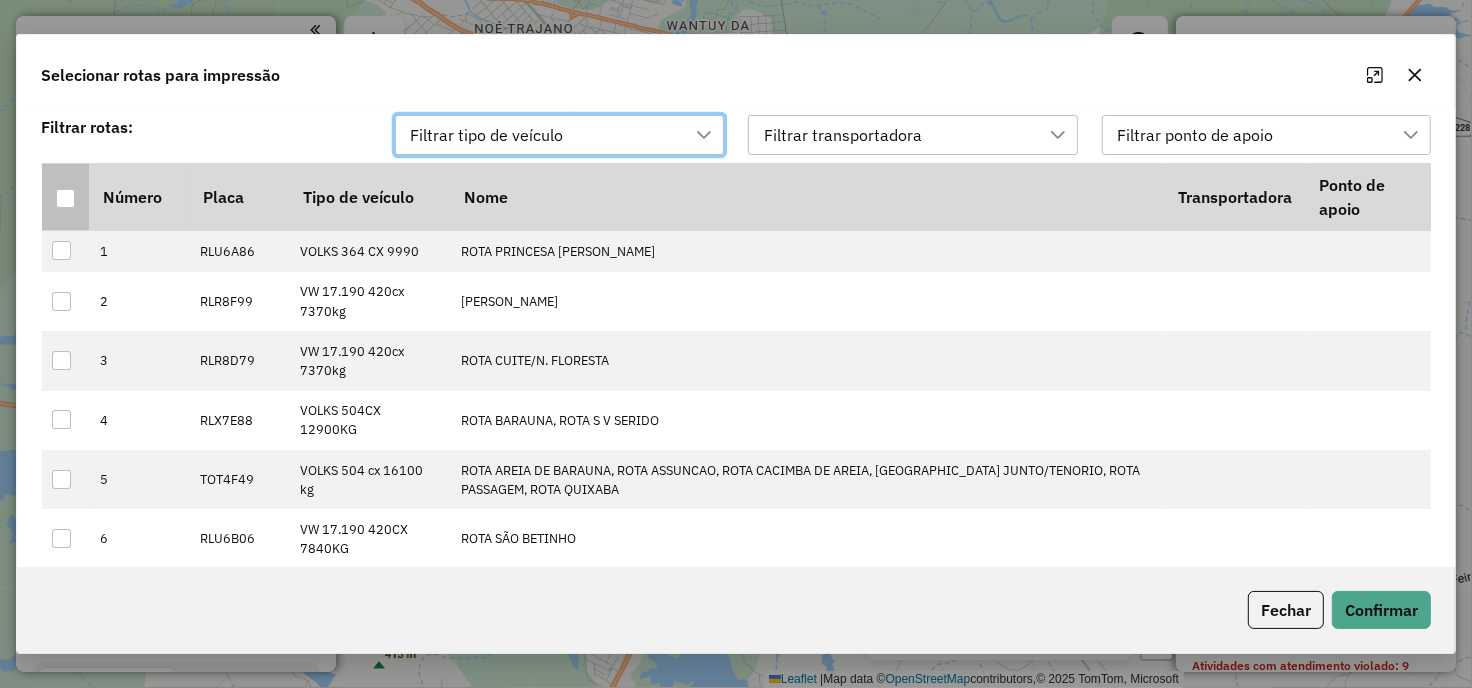 click at bounding box center [65, 198] 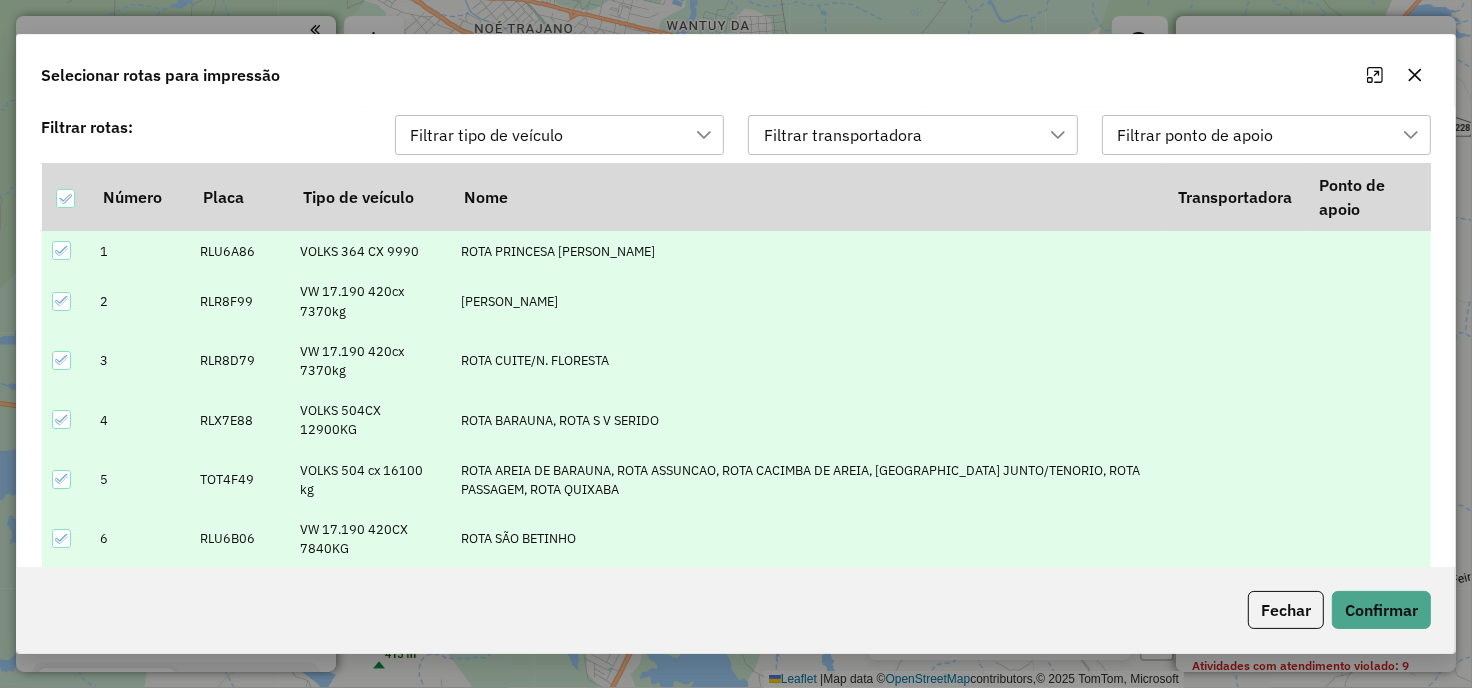 click on "Fechar   Confirmar" 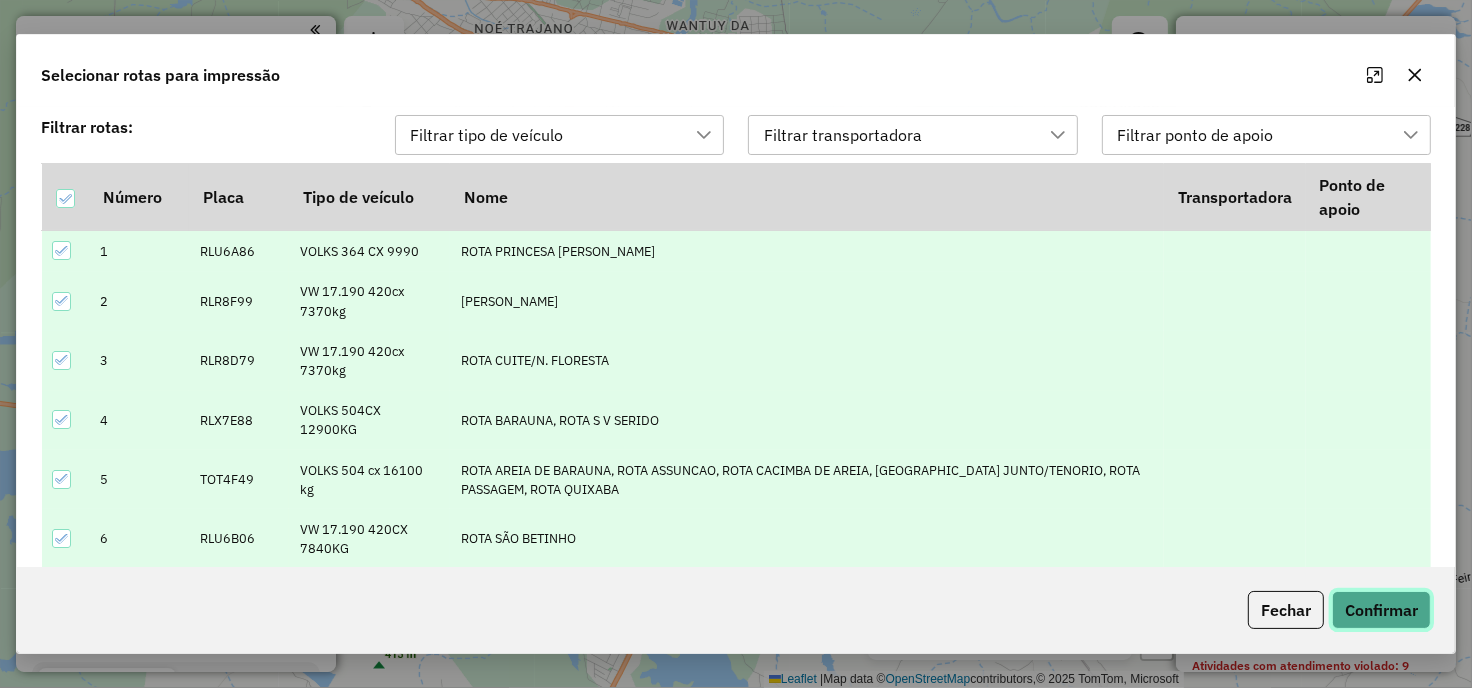 click on "Confirmar" 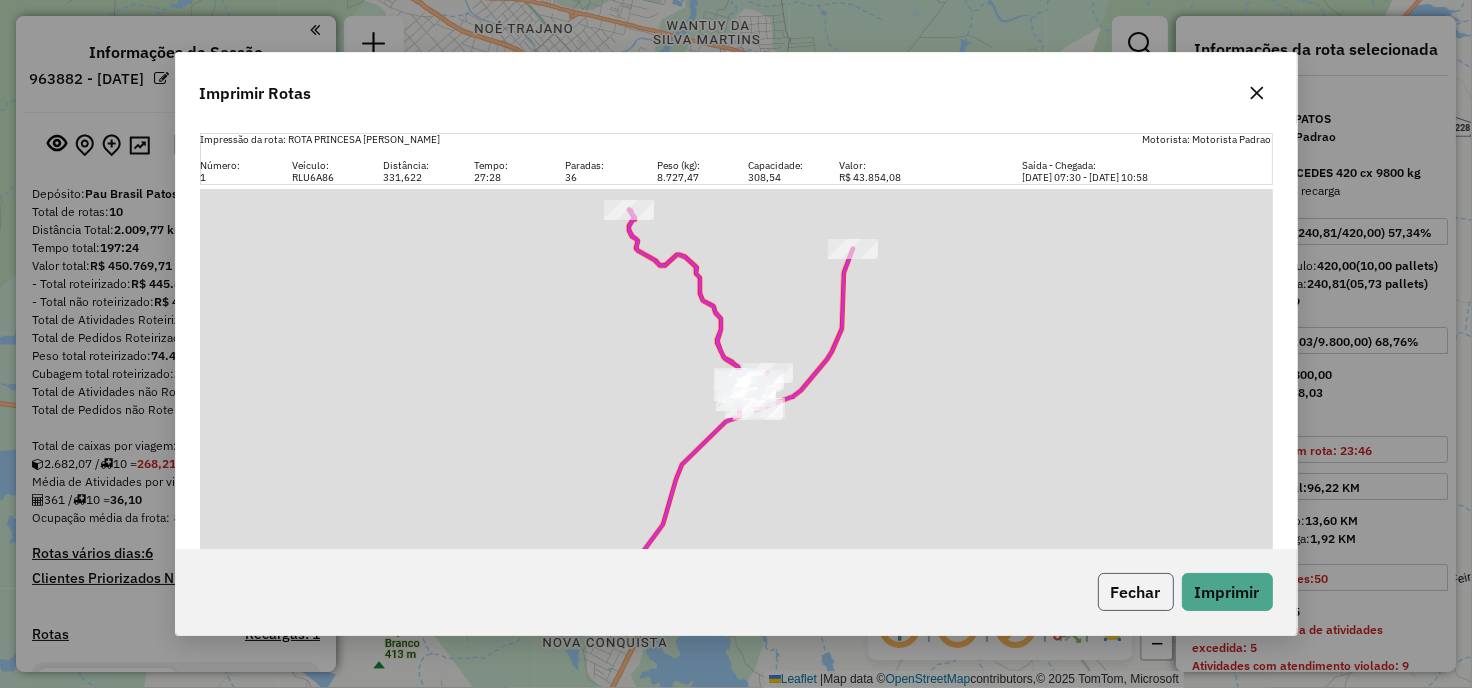click on "Fechar" 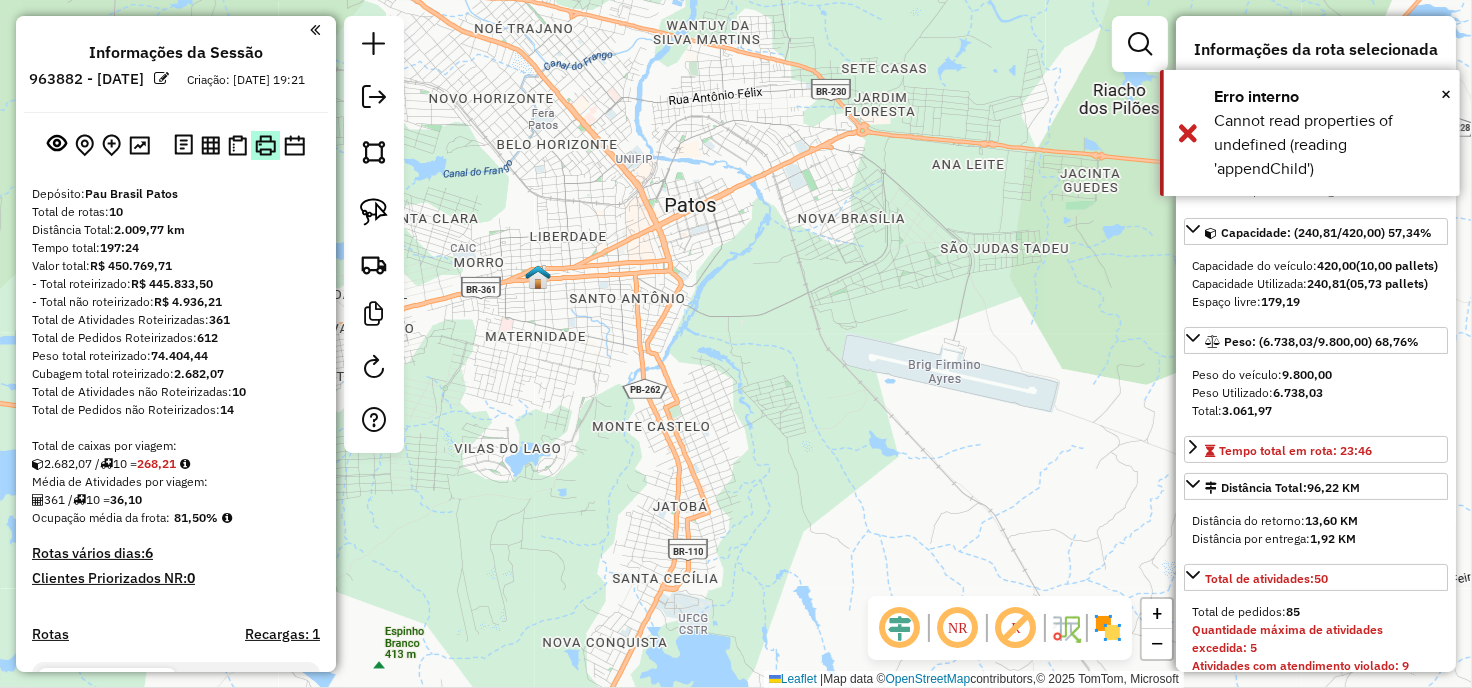 click at bounding box center (265, 145) 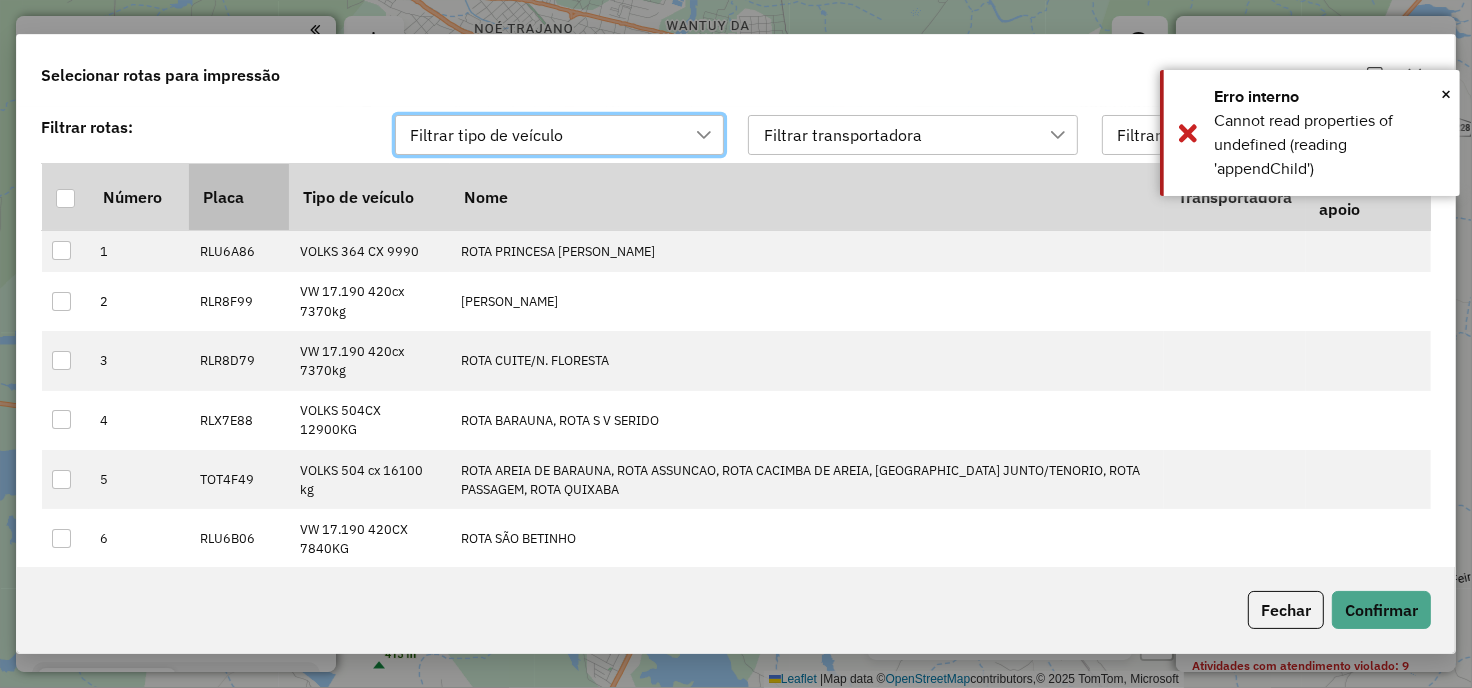 scroll, scrollTop: 13, scrollLeft: 88, axis: both 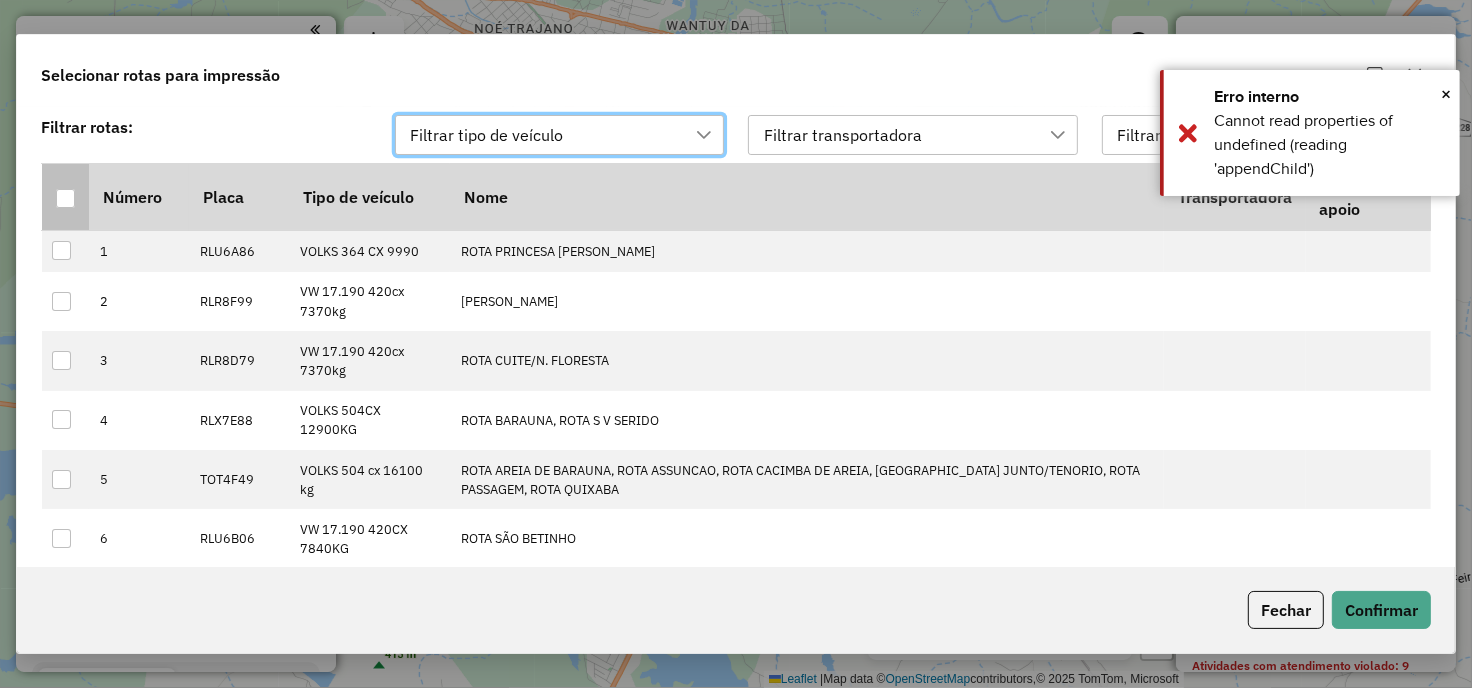 drag, startPoint x: 80, startPoint y: 203, endPoint x: 67, endPoint y: 198, distance: 13.928389 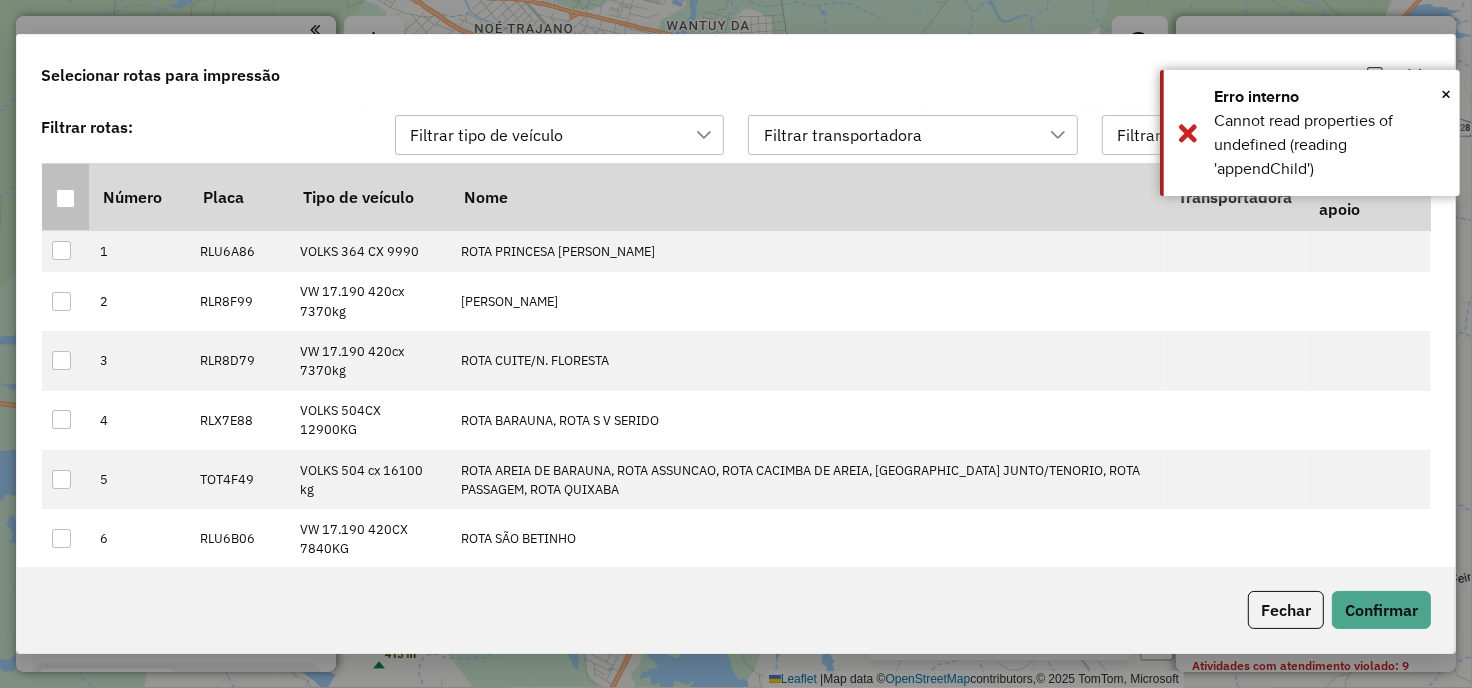 click at bounding box center [65, 198] 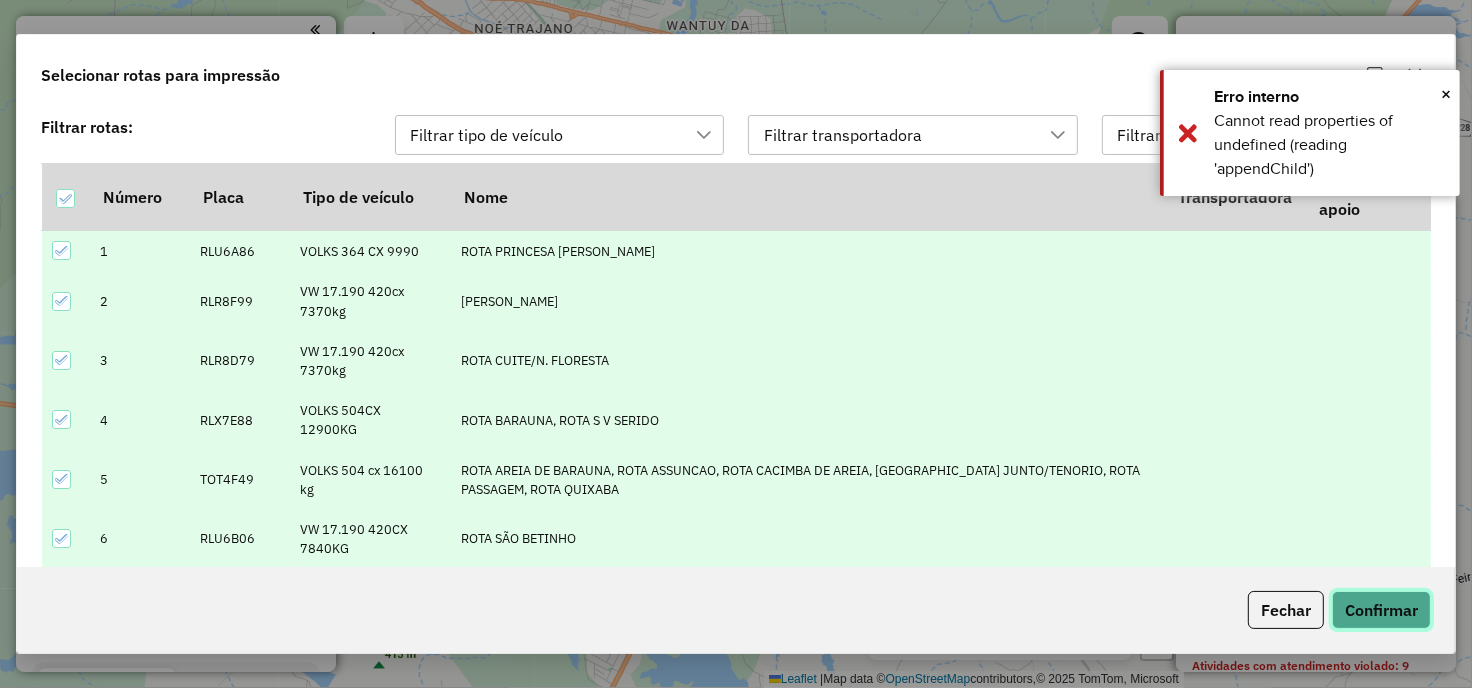 click on "Confirmar" 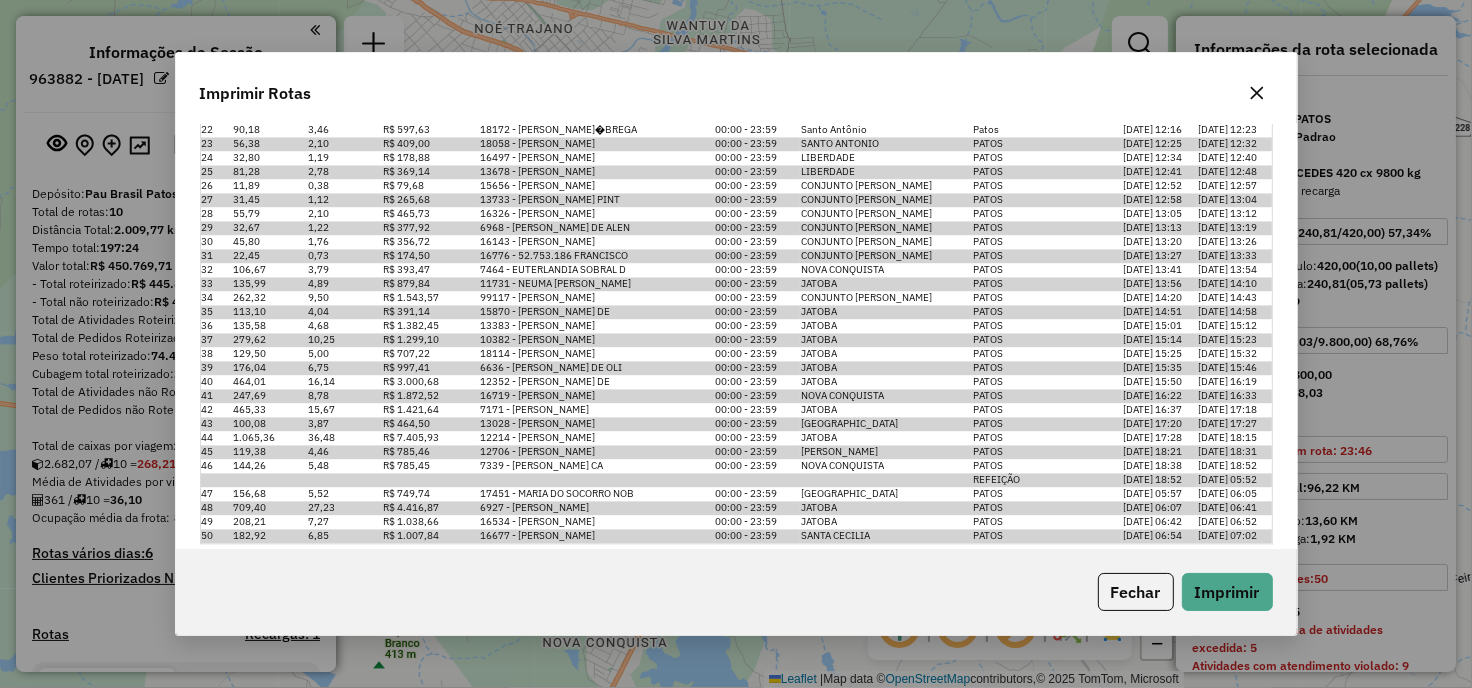 scroll, scrollTop: 10217, scrollLeft: 0, axis: vertical 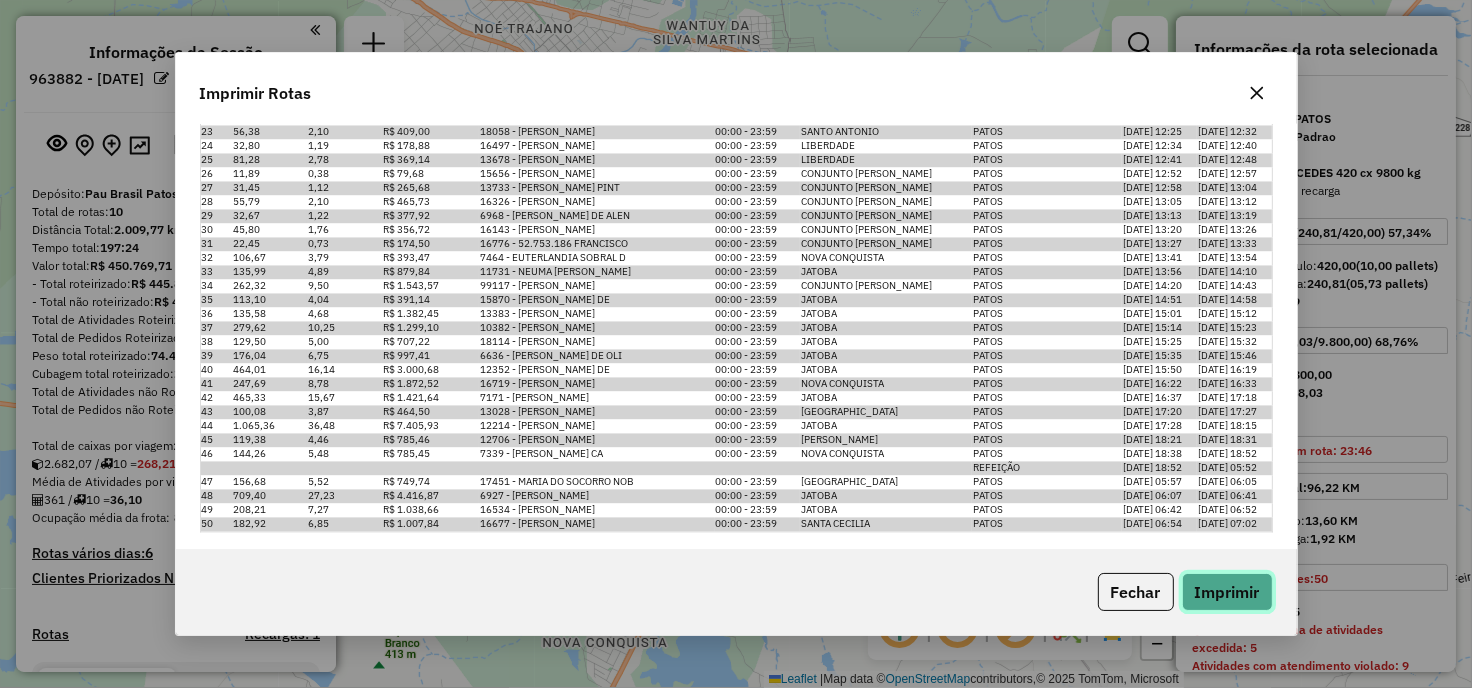 click on "Imprimir" 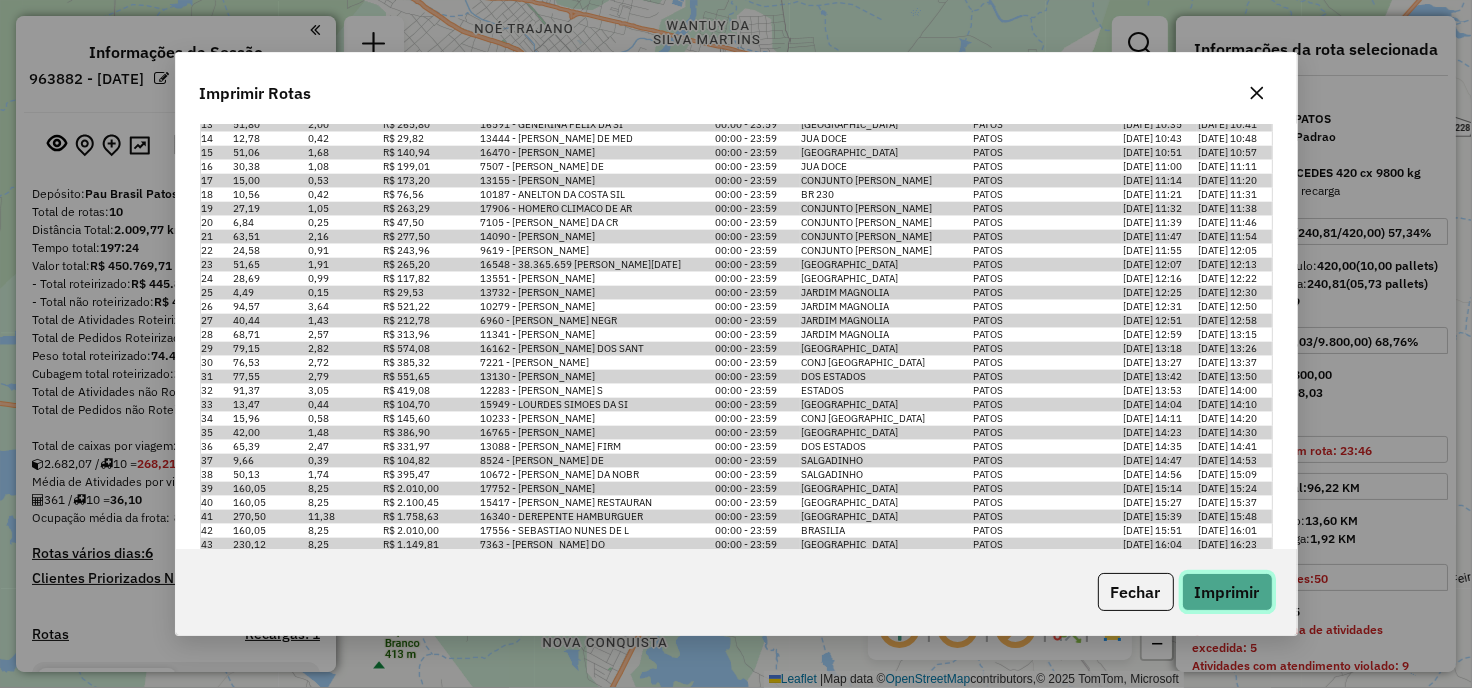 scroll, scrollTop: 8423, scrollLeft: 0, axis: vertical 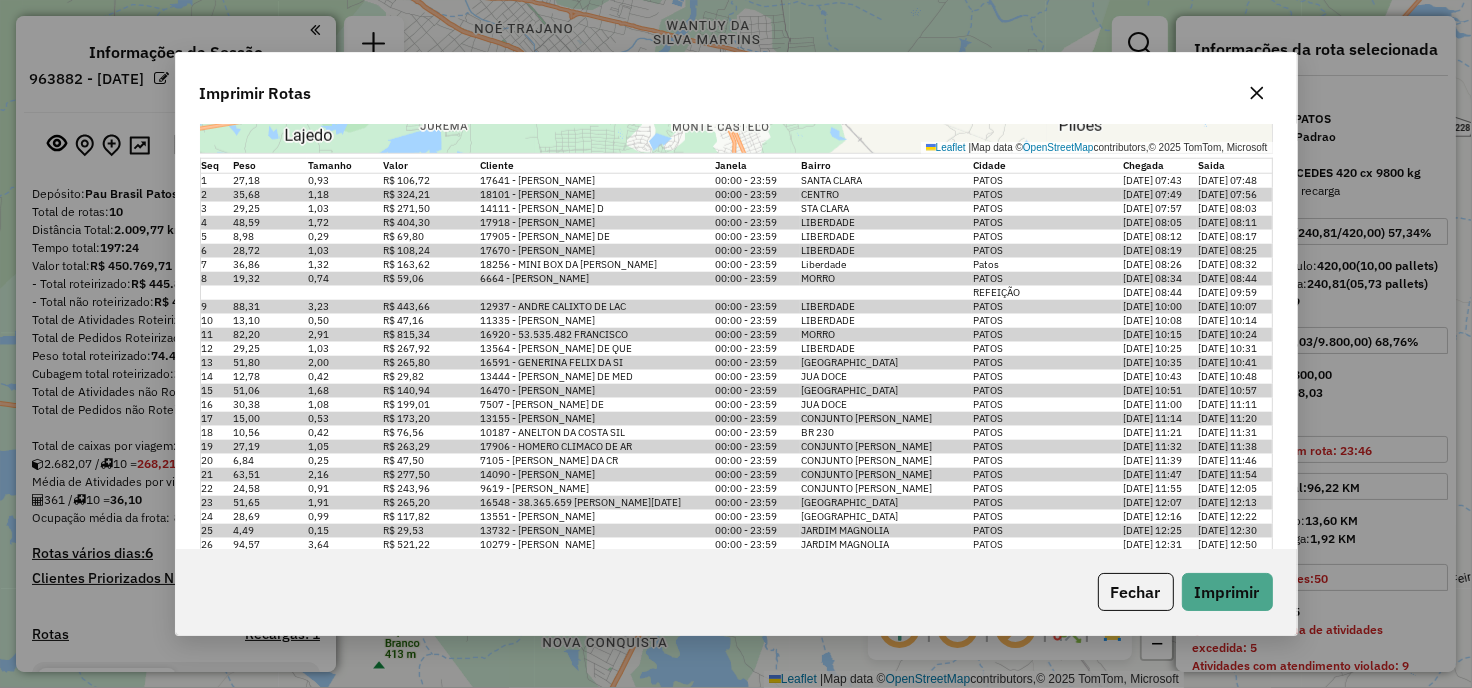 click 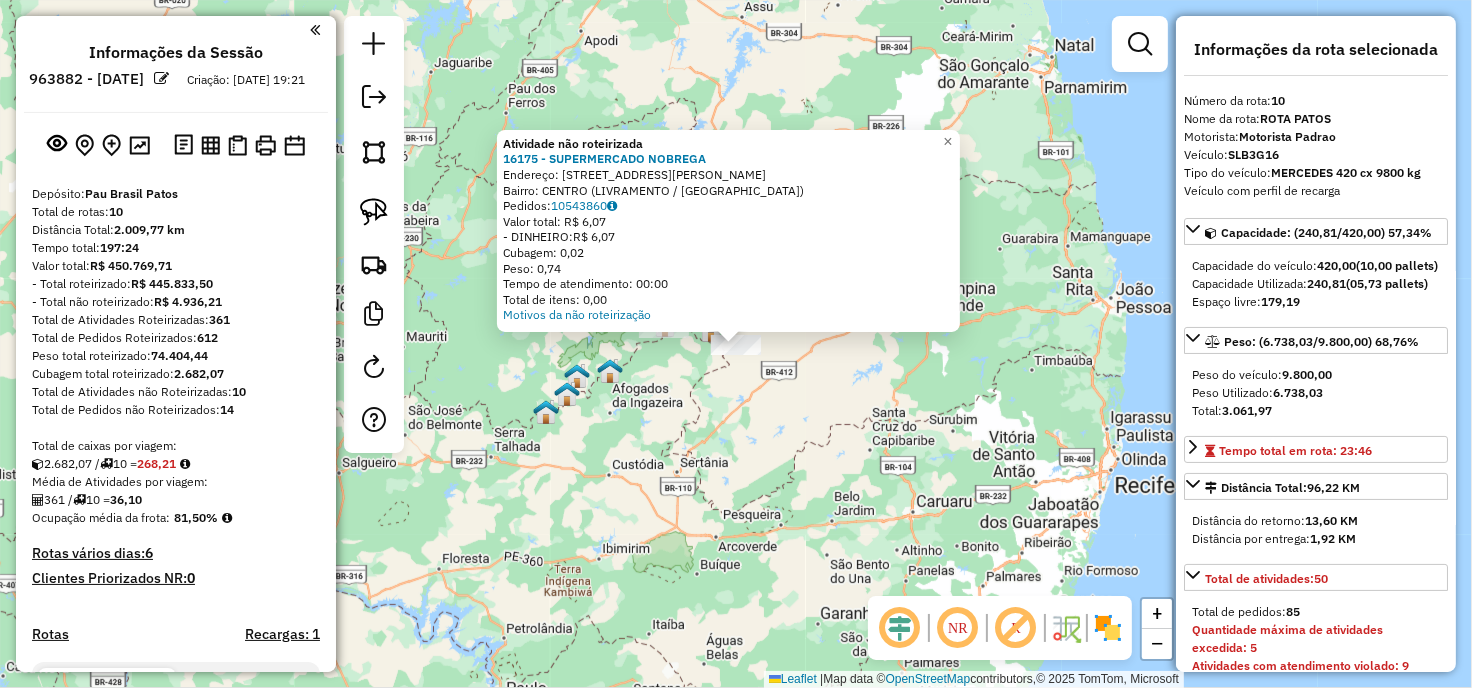click on "Atividade não roteirizada 16175 - SUPERMERCADO NOBREGA  Endereço: [STREET_ADDRESS][PERSON_NAME]   Pedidos:  10543860   Valor total: R$ 6,07   - DINHEIRO:  R$ 6,07   Cubagem: 0,02   Peso: 0,74   Tempo de atendimento: 00:00   Total de itens: 0,00  Motivos da não roteirização × Janela de atendimento Grade de atendimento Capacidade Transportadoras Veículos Cliente Pedidos  Rotas Selecione os dias de semana para filtrar as janelas de atendimento  Seg   Ter   Qua   Qui   Sex   Sáb   Dom  Informe o período da janela de atendimento: De: Até:  Filtrar exatamente a janela do cliente  Considerar janela de atendimento padrão  Selecione os dias de semana para filtrar as grades de atendimento  Seg   Ter   Qua   Qui   Sex   Sáb   Dom   Considerar clientes sem dia de atendimento cadastrado  Clientes fora do dia de atendimento selecionado Filtrar as atividades entre os valores definidos abaixo:  Peso mínimo:   Peso máximo:   Cubagem mínima:   Cubagem máxima:   De:  De:" 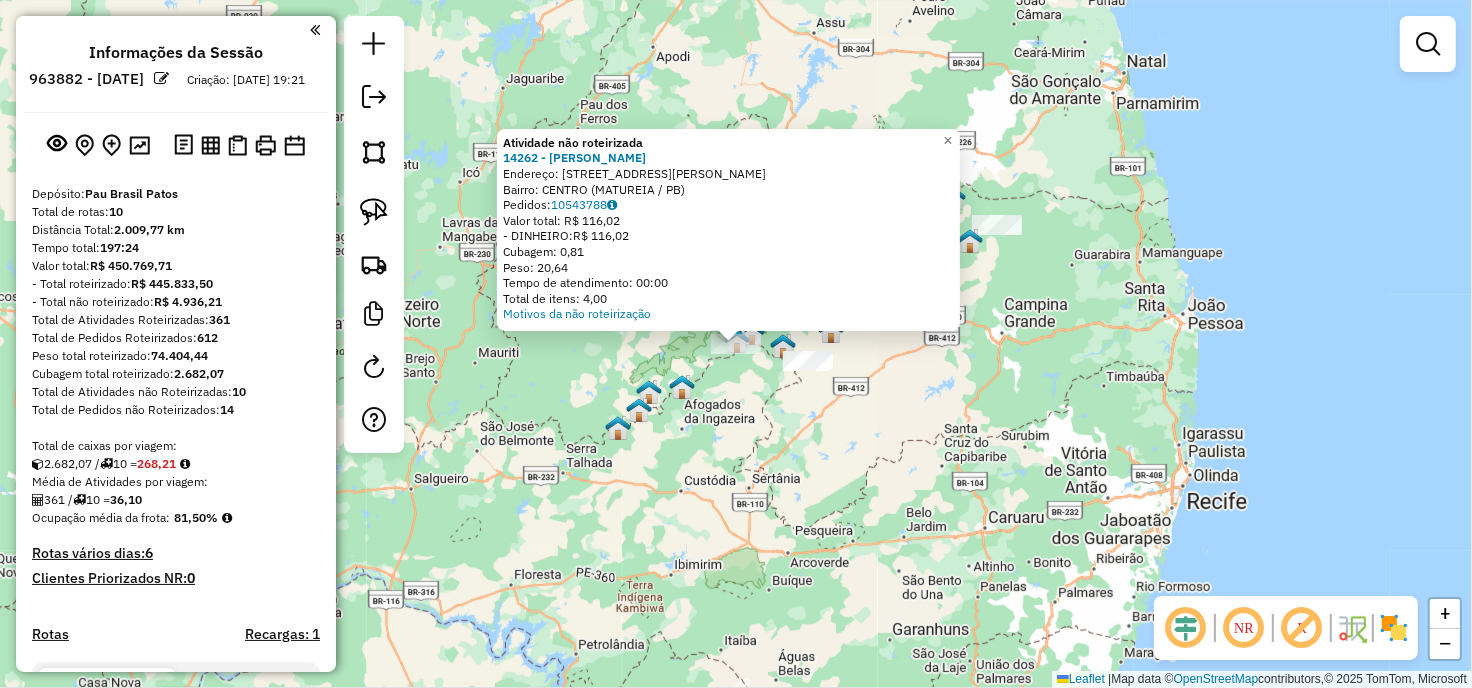 click 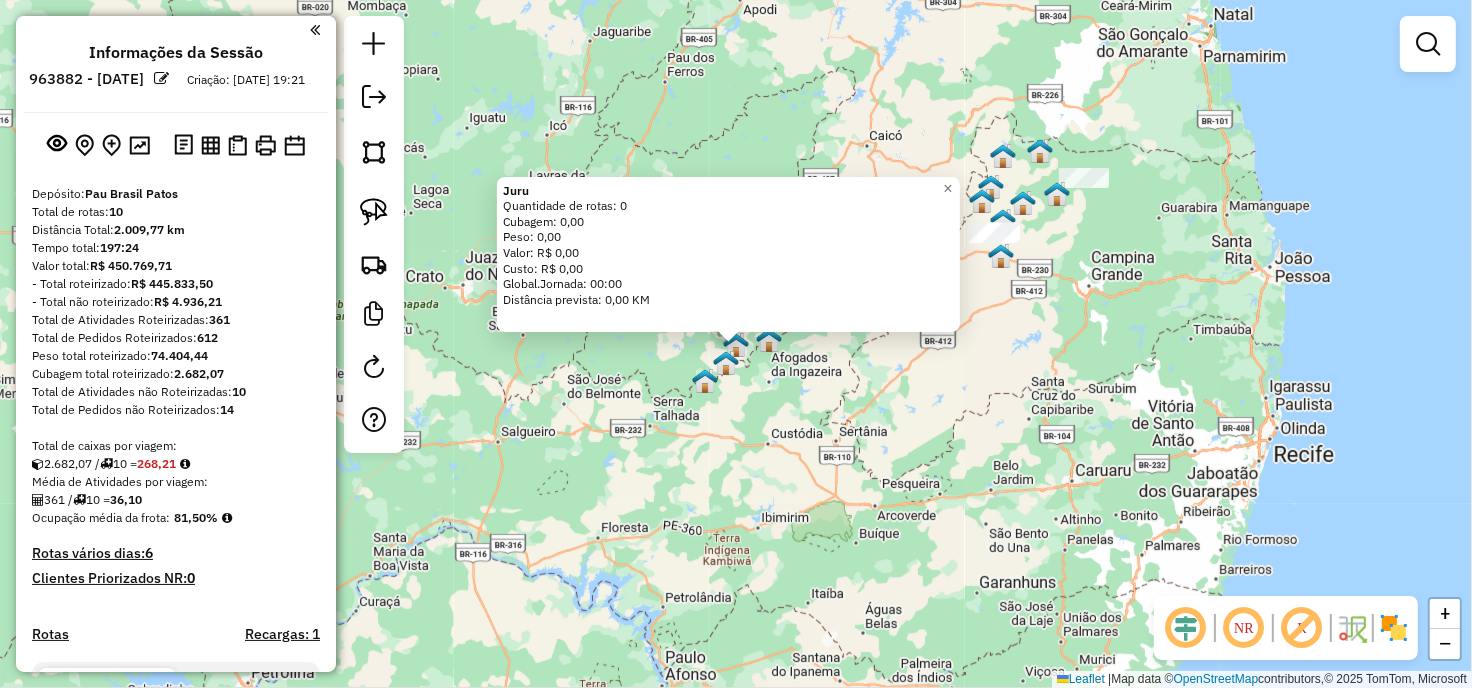 click on "Juru  Quantidade de rotas: 0   Cubagem: 0,00  Peso: 0,00  Valor: R$ 0,00   Custo: R$ 0,00  Global.Jornada: 00:00  Distância prevista: 0,00 KM  × Janela de atendimento Grade de atendimento Capacidade Transportadoras Veículos Cliente Pedidos  Rotas Selecione os dias de semana para filtrar as janelas de atendimento  Seg   Ter   Qua   Qui   Sex   Sáb   Dom  Informe o período da janela de atendimento: De: Até:  Filtrar exatamente a janela do cliente  Considerar janela de atendimento padrão  Selecione os dias de semana para filtrar as grades de atendimento  Seg   Ter   Qua   Qui   Sex   Sáb   Dom   Considerar clientes sem dia de atendimento cadastrado  Clientes fora do dia de atendimento selecionado Filtrar as atividades entre os valores definidos abaixo:  Peso mínimo:   Peso máximo:   Cubagem mínima:   Cubagem máxima:   De:   Até:  Filtrar as atividades entre o tempo de atendimento definido abaixo:  De:   Até:   Considerar capacidade total dos clientes não roteirizados Transportadora: Veículo: De:" 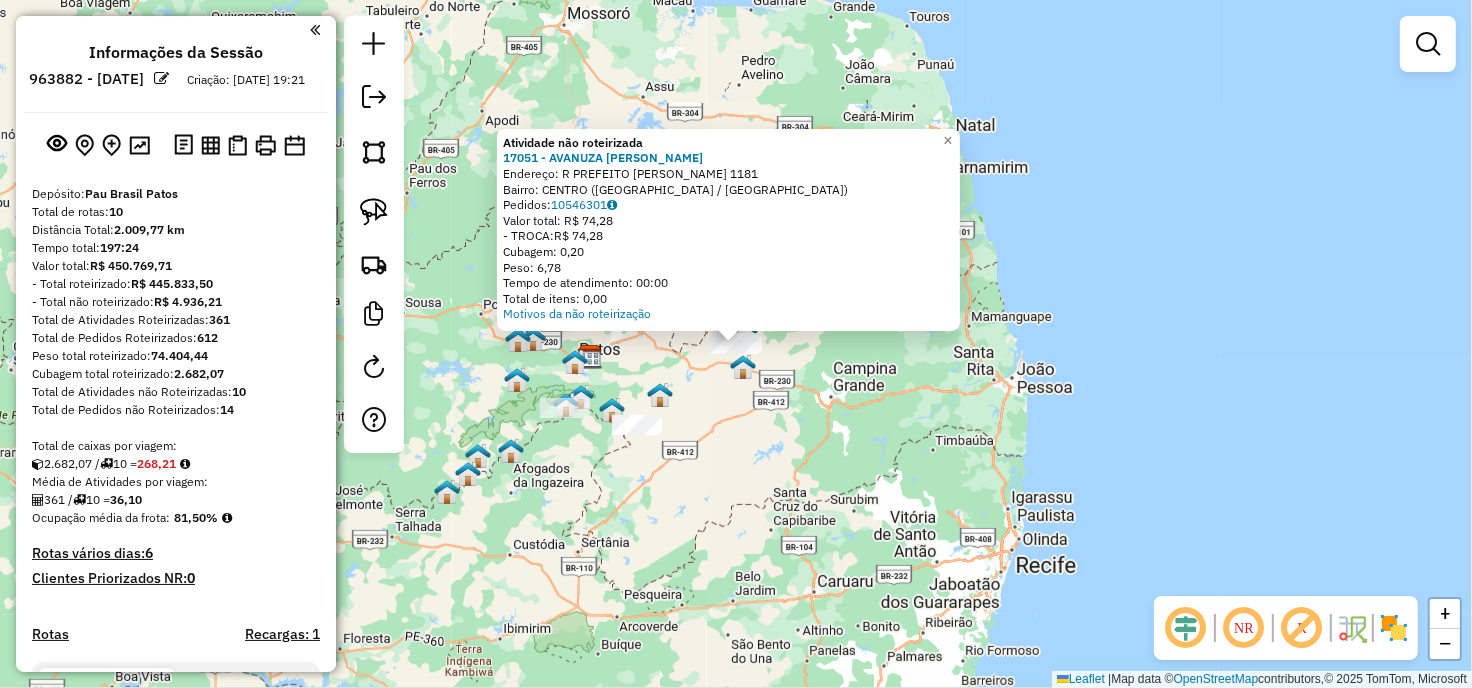 click on "Atividade não roteirizada 17051 - AVANUZA [PERSON_NAME]: R   PREFEITO [PERSON_NAME]       1181   Bairro: CENTRO ([GEOGRAPHIC_DATA] / PB)   Pedidos:  10546301   Valor total: R$ 74,28   - TROCA:  R$ 74,28   Cubagem: 0,20   Peso: 6,78   Tempo de atendimento: 00:00   Total de itens: 0,00  Motivos da não roteirização × Janela de atendimento Grade de atendimento Capacidade Transportadoras Veículos Cliente Pedidos  Rotas Selecione os dias de semana para filtrar as janelas de atendimento  Seg   Ter   Qua   Qui   Sex   Sáb   Dom  Informe o período da janela de atendimento: De: Até:  Filtrar exatamente a janela do cliente  Considerar janela de atendimento padrão  Selecione os dias de semana para filtrar as grades de atendimento  Seg   Ter   Qua   Qui   Sex   Sáb   Dom   Considerar clientes sem dia de atendimento cadastrado  Clientes fora do dia de atendimento selecionado Filtrar as atividades entre os valores definidos abaixo:  Peso mínimo:   Peso máximo:   Cubagem mínima:   Cubagem máxima:  De:" 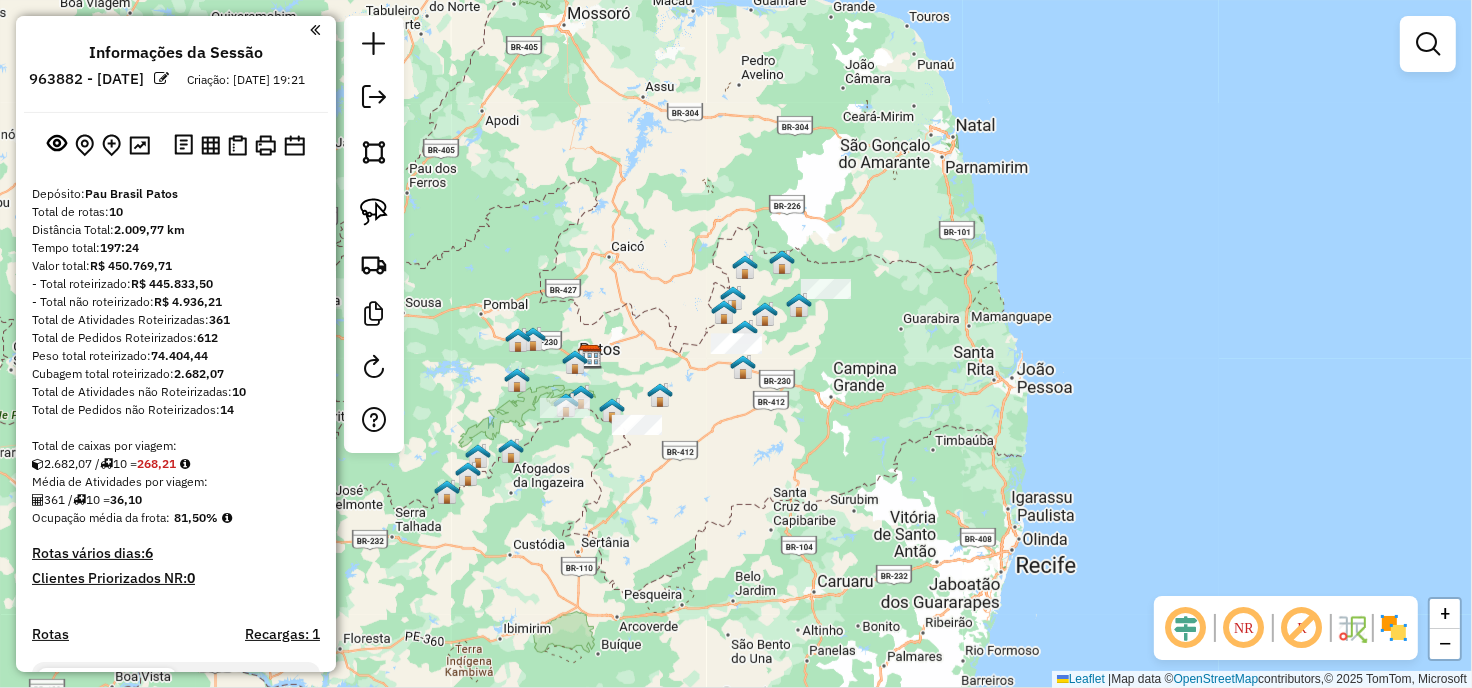 click 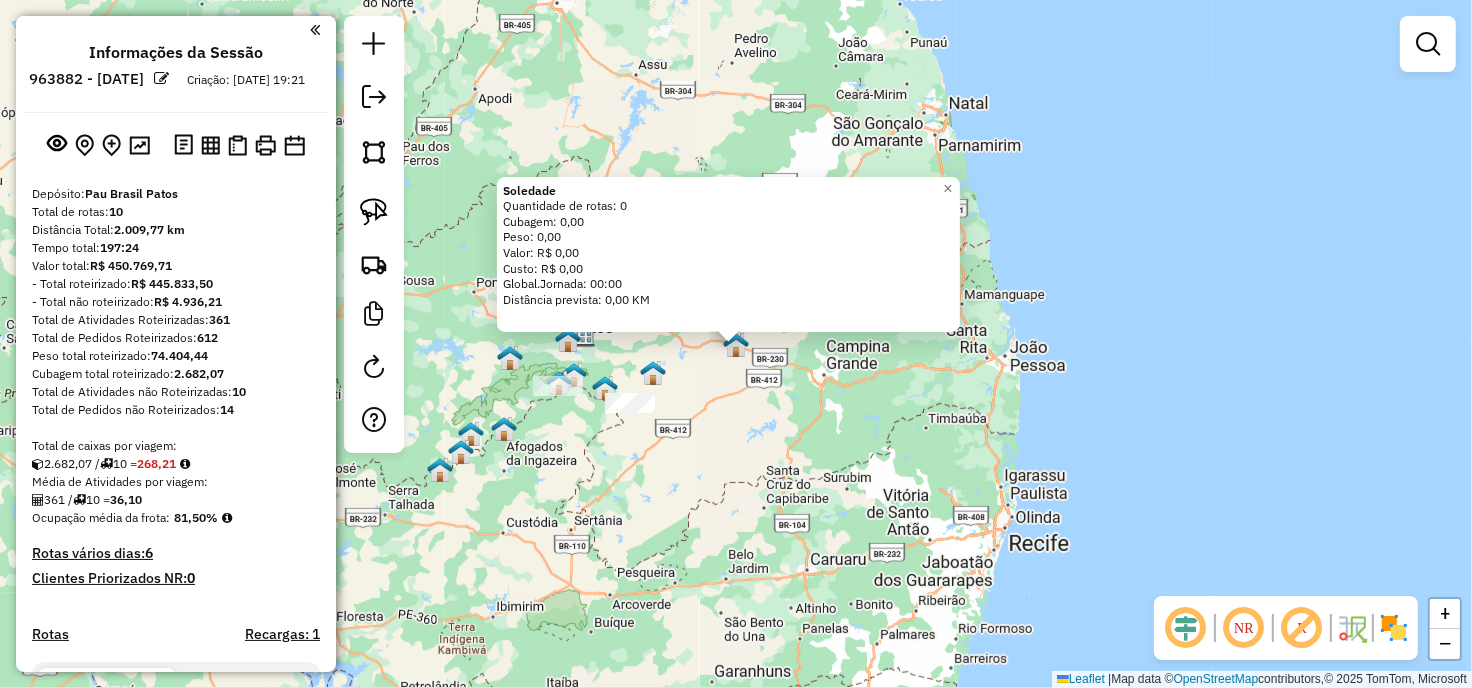 click on "Soledade  Quantidade de rotas: 0   Cubagem: 0,00  Peso: 0,00  Valor: R$ 0,00   Custo: R$ 0,00  Global.Jornada: 00:00  Distância prevista: 0,00 KM  × Janela de atendimento Grade de atendimento Capacidade Transportadoras Veículos Cliente Pedidos  Rotas Selecione os dias de semana para filtrar as janelas de atendimento  Seg   Ter   Qua   Qui   Sex   Sáb   Dom  Informe o período da janela de atendimento: De: Até:  Filtrar exatamente a janela do cliente  Considerar janela de atendimento padrão  Selecione os dias de semana para filtrar as grades de atendimento  Seg   Ter   Qua   Qui   Sex   Sáb   Dom   Considerar clientes sem dia de atendimento cadastrado  Clientes fora do dia de atendimento selecionado Filtrar as atividades entre os valores definidos abaixo:  Peso mínimo:   Peso máximo:   Cubagem mínima:   Cubagem máxima:   De:   Até:  Filtrar as atividades entre o tempo de atendimento definido abaixo:  De:   Até:   Considerar capacidade total dos clientes não roteirizados Transportadora: Veículo:" 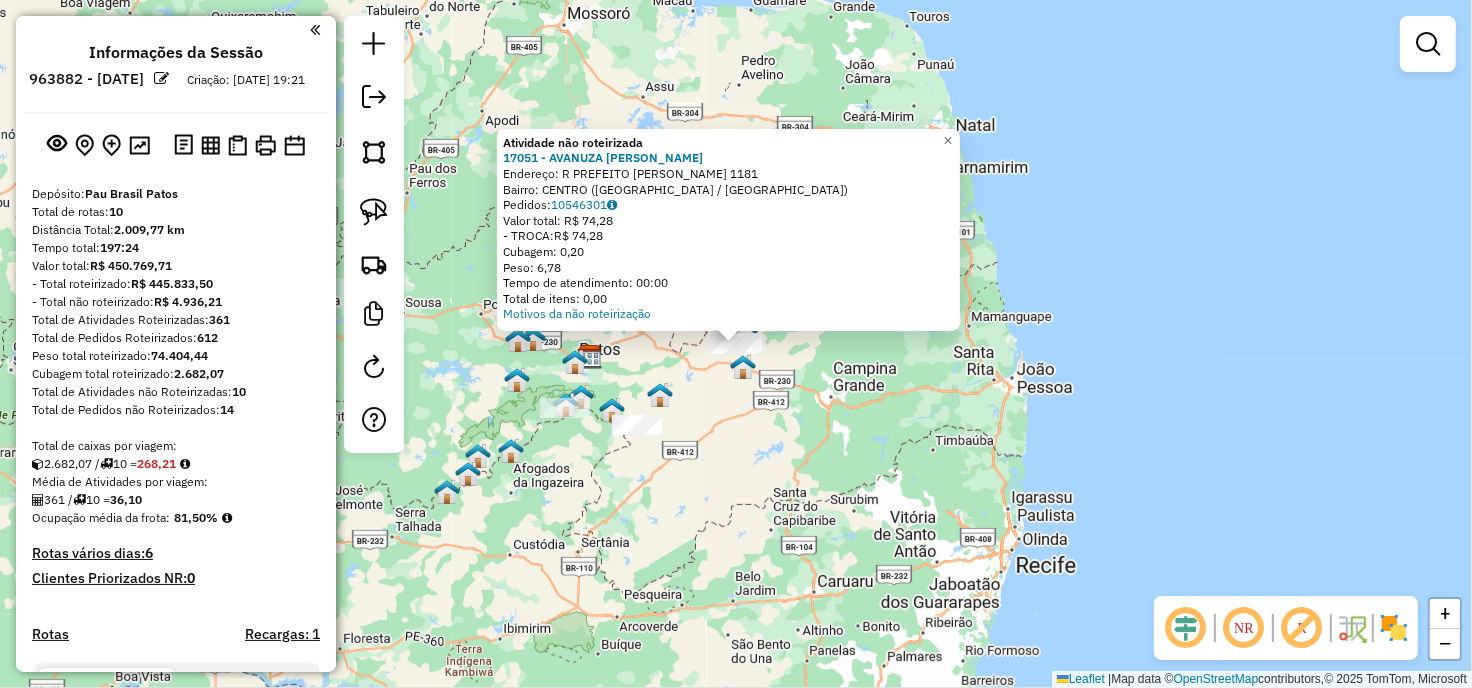 click on "Atividade não roteirizada 17051 - AVANUZA [PERSON_NAME]: R   PREFEITO [PERSON_NAME]       1181   Bairro: CENTRO ([GEOGRAPHIC_DATA] / PB)   Pedidos:  10546301   Valor total: R$ 74,28   - TROCA:  R$ 74,28   Cubagem: 0,20   Peso: 6,78   Tempo de atendimento: 00:00   Total de itens: 0,00  Motivos da não roteirização × Janela de atendimento Grade de atendimento Capacidade Transportadoras Veículos Cliente Pedidos  Rotas Selecione os dias de semana para filtrar as janelas de atendimento  Seg   Ter   Qua   Qui   Sex   Sáb   Dom  Informe o período da janela de atendimento: De: Até:  Filtrar exatamente a janela do cliente  Considerar janela de atendimento padrão  Selecione os dias de semana para filtrar as grades de atendimento  Seg   Ter   Qua   Qui   Sex   Sáb   Dom   Considerar clientes sem dia de atendimento cadastrado  Clientes fora do dia de atendimento selecionado Filtrar as atividades entre os valores definidos abaixo:  Peso mínimo:   Peso máximo:   Cubagem mínima:   Cubagem máxima:  De:" 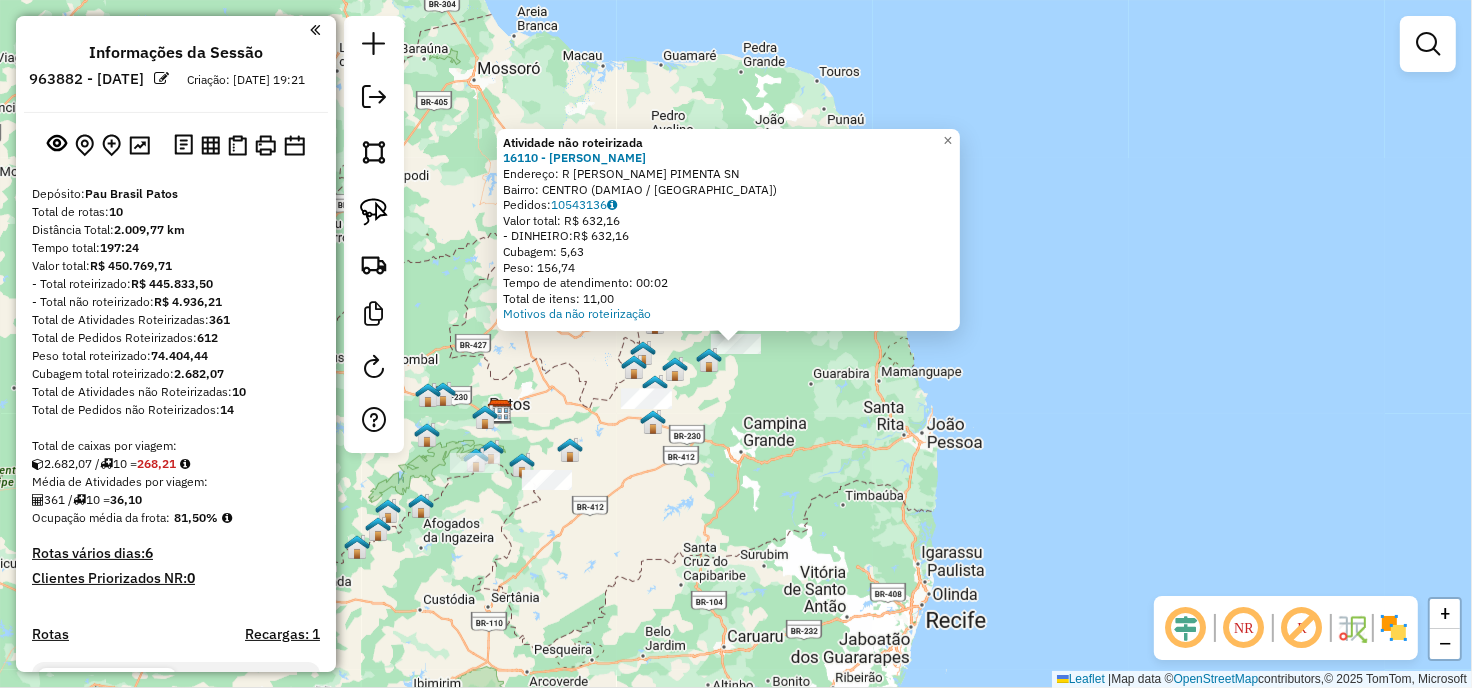 click on "Atividade não roteirizada 16110 - [PERSON_NAME] F  Endereço: R   [PERSON_NAME] PIMENTA    SN   Bairro: CENTRO (DAMIAO / PB)   Pedidos:  10543136   Valor total: R$ 632,16   - DINHEIRO:  R$ 632,16   Cubagem: 5,63   Peso: 156,74   Tempo de atendimento: 00:02   Total de itens: 11,00  Motivos da não roteirização × Janela de atendimento Grade de atendimento Capacidade Transportadoras Veículos Cliente Pedidos  Rotas Selecione os dias de semana para filtrar as janelas de atendimento  Seg   Ter   Qua   Qui   Sex   Sáb   Dom  Informe o período da janela de atendimento: De: Até:  Filtrar exatamente a janela do cliente  Considerar janela de atendimento padrão  Selecione os dias de semana para filtrar as grades de atendimento  Seg   Ter   Qua   Qui   Sex   Sáb   Dom   Considerar clientes sem dia de atendimento cadastrado  Clientes fora do dia de atendimento selecionado Filtrar as atividades entre os valores definidos abaixo:  Peso mínimo:   Peso máximo:   Cubagem mínima:   Cubagem máxima:   De:" 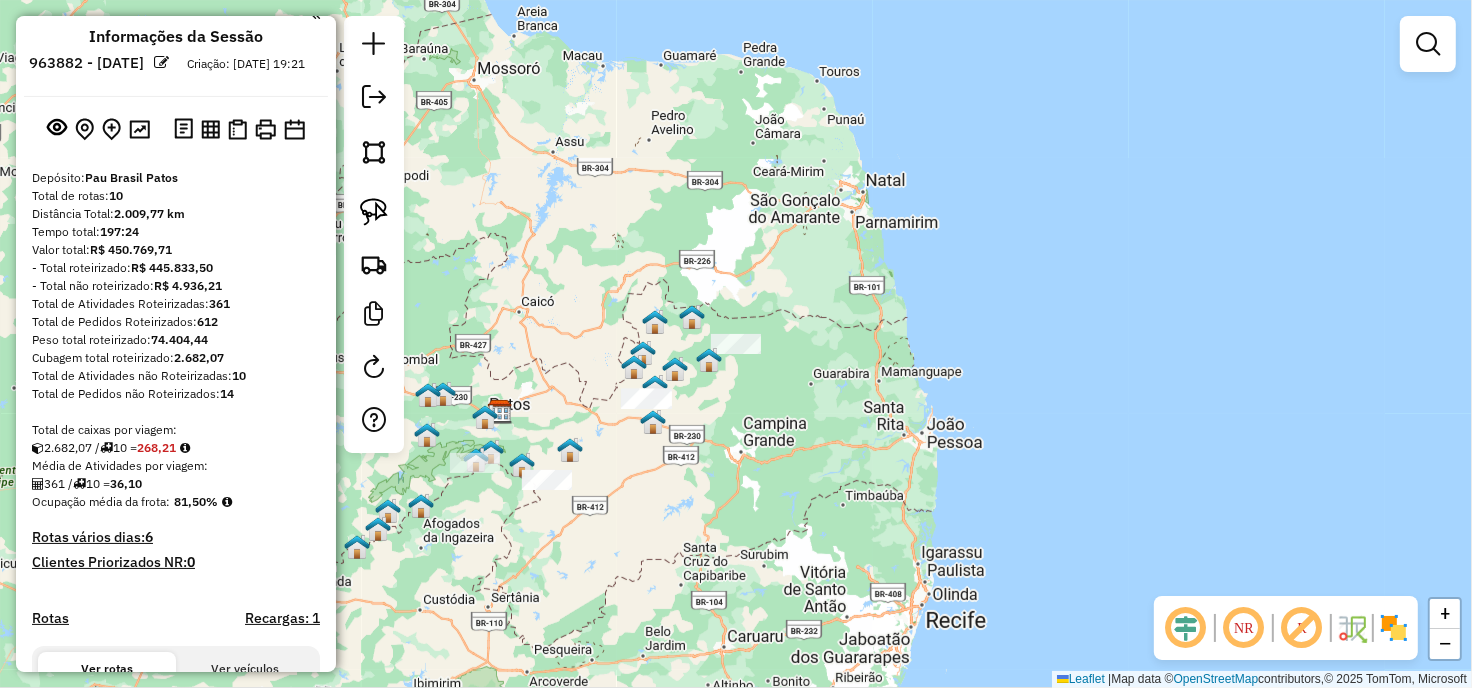 scroll, scrollTop: 0, scrollLeft: 0, axis: both 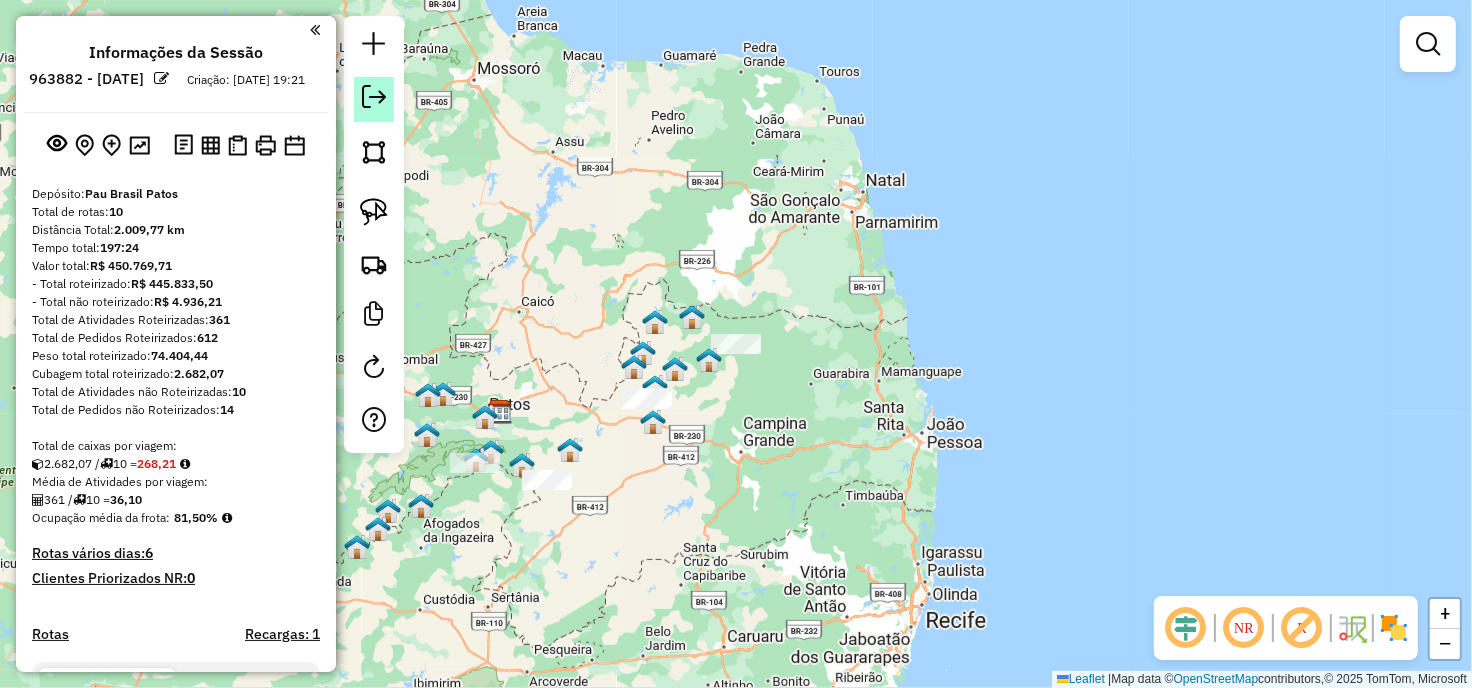 click 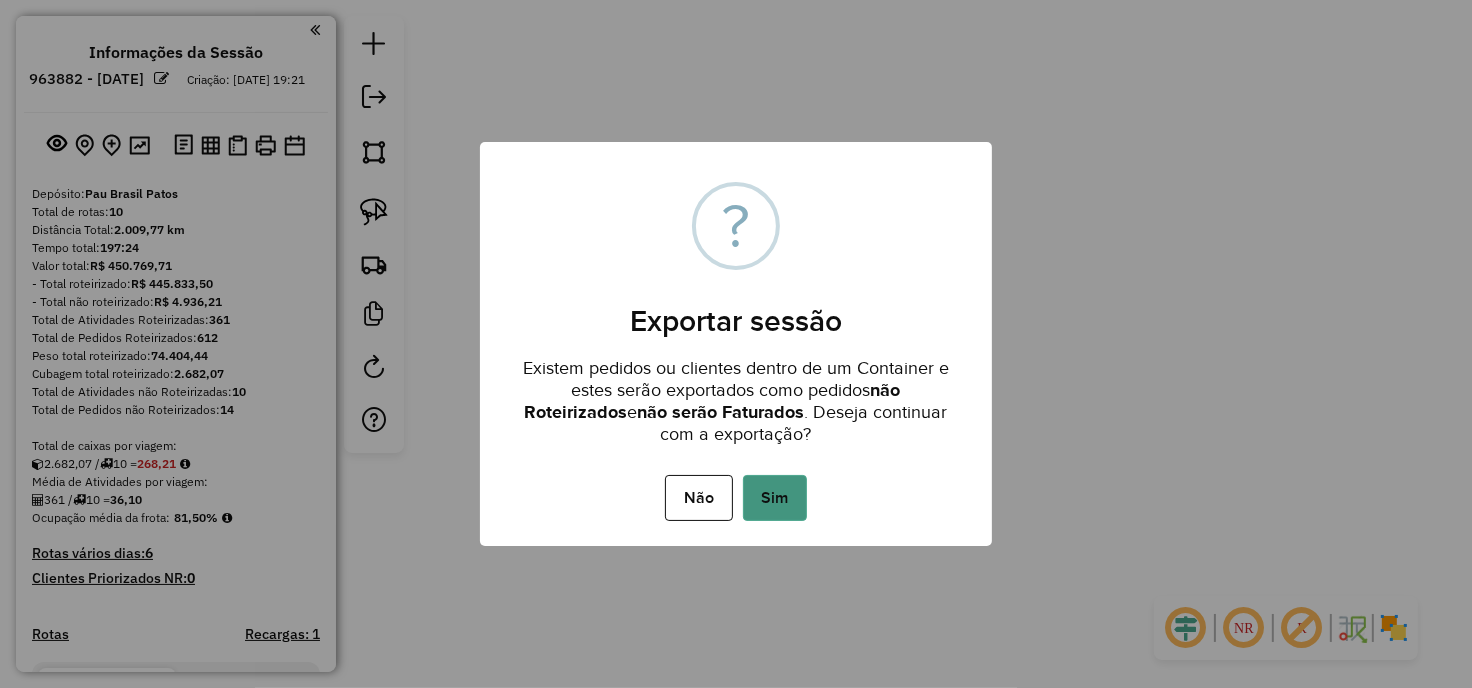 click on "Sim" at bounding box center (775, 498) 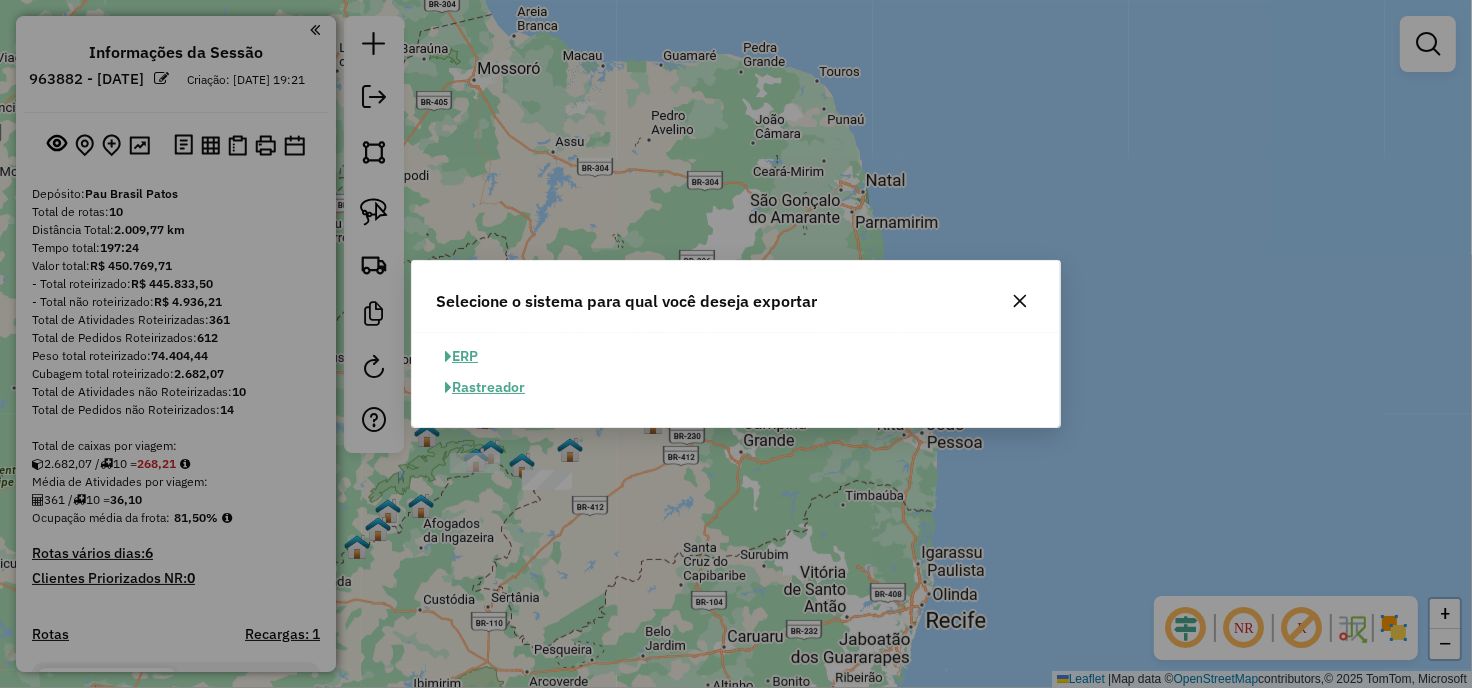 click on "ERP" 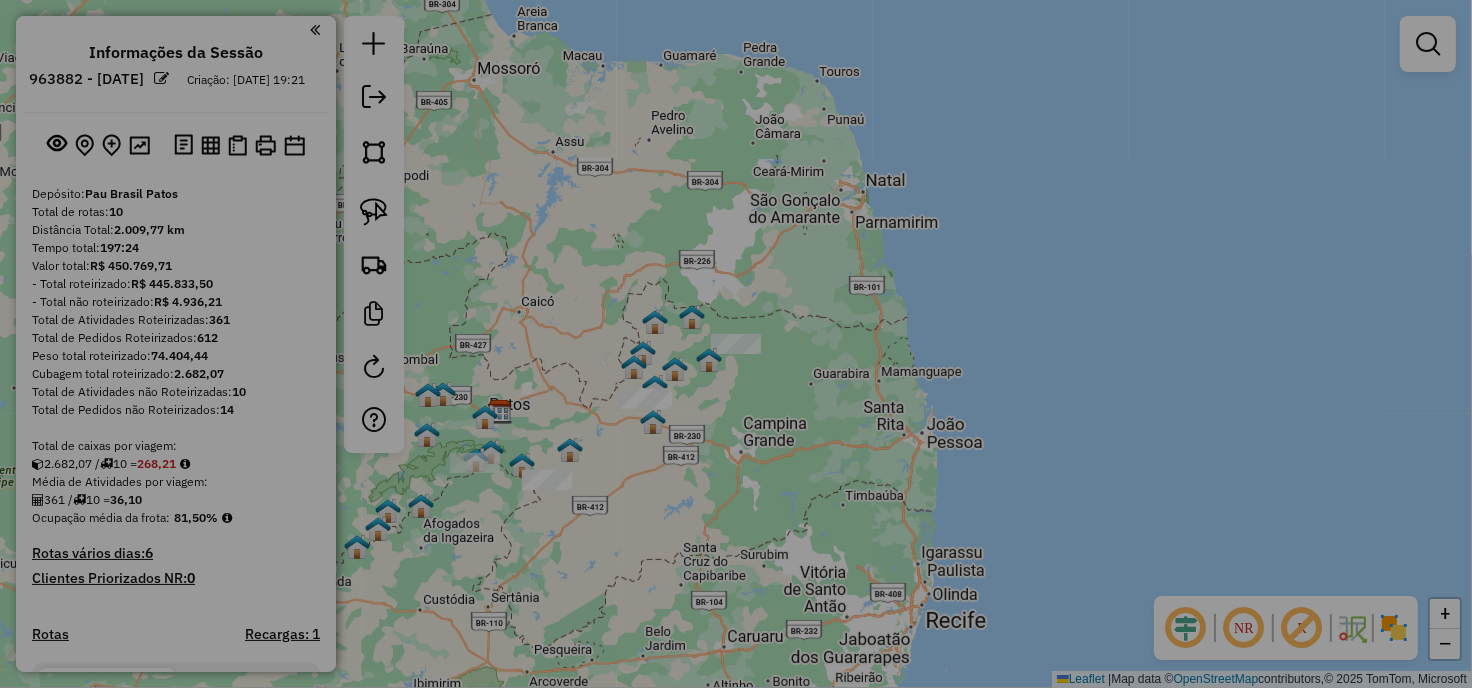 select on "**" 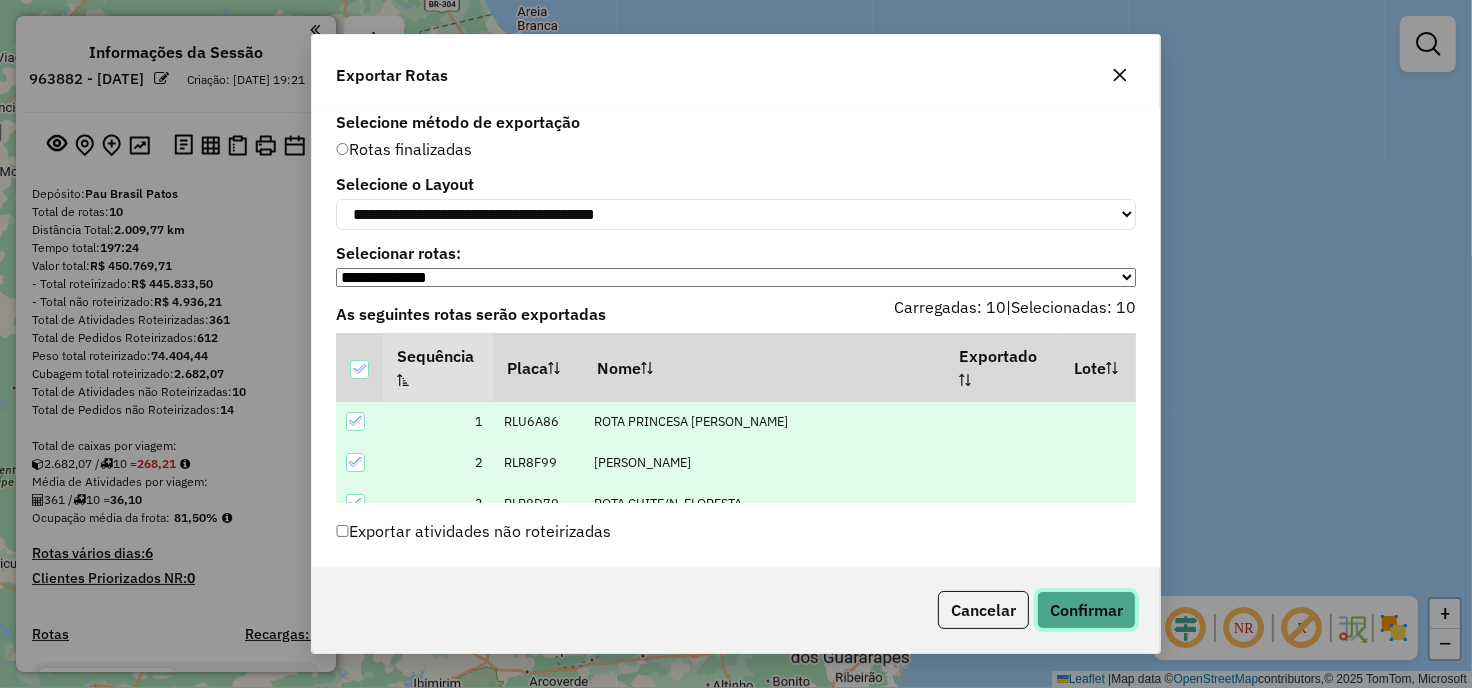 click on "Confirmar" 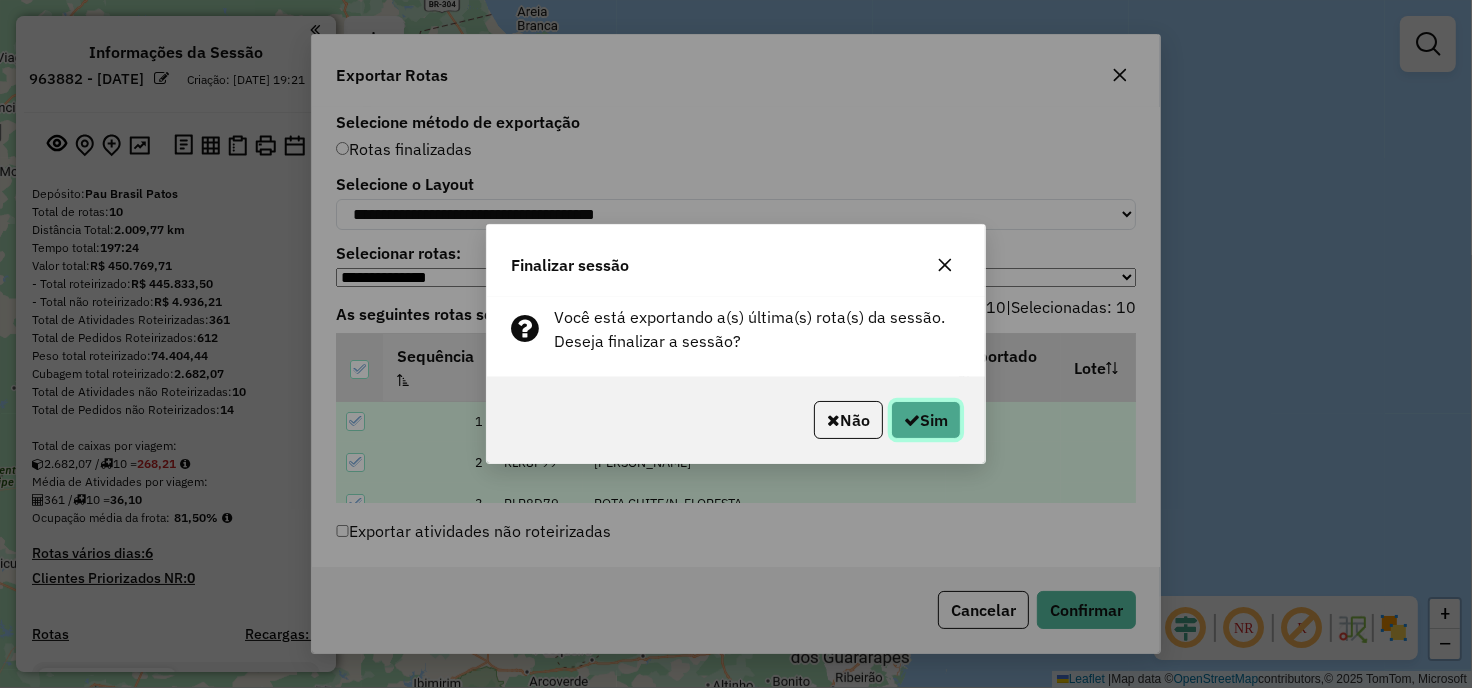 click on "Sim" 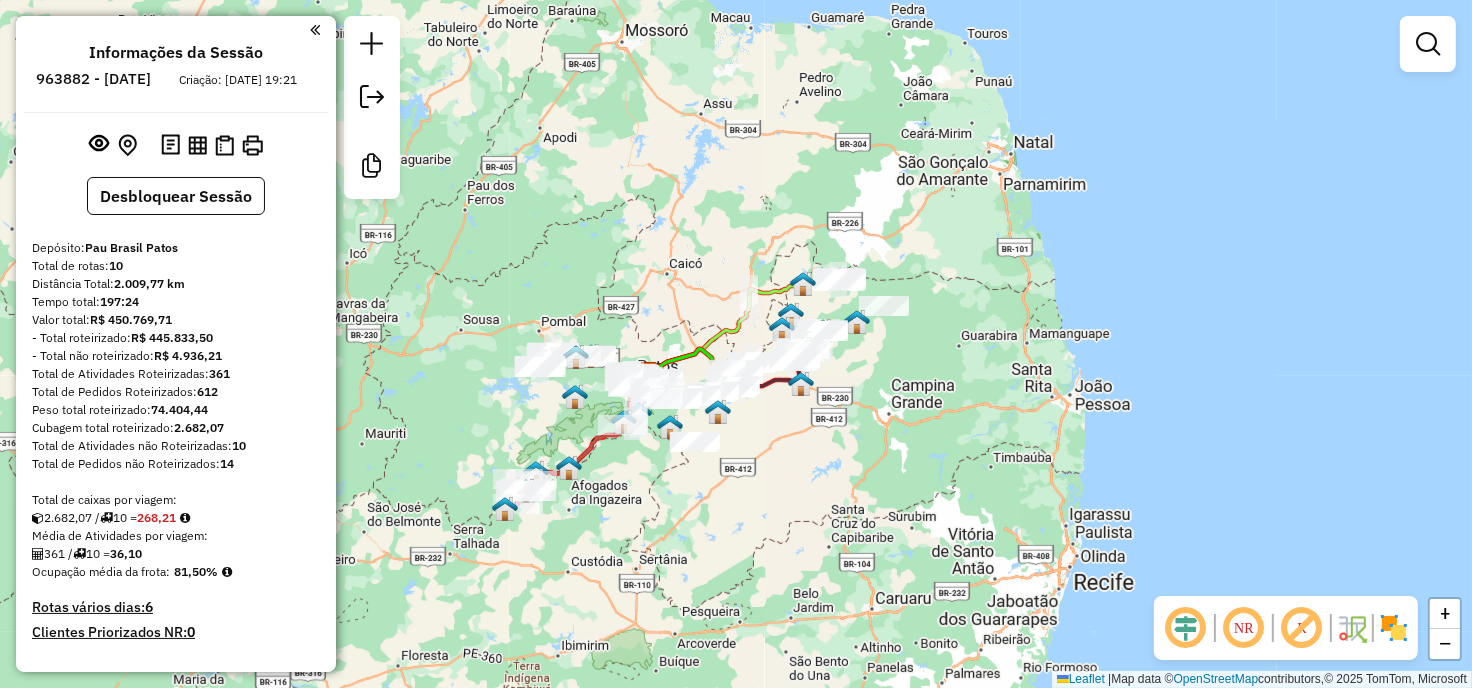 drag, startPoint x: 814, startPoint y: 255, endPoint x: 985, endPoint y: 216, distance: 175.39099 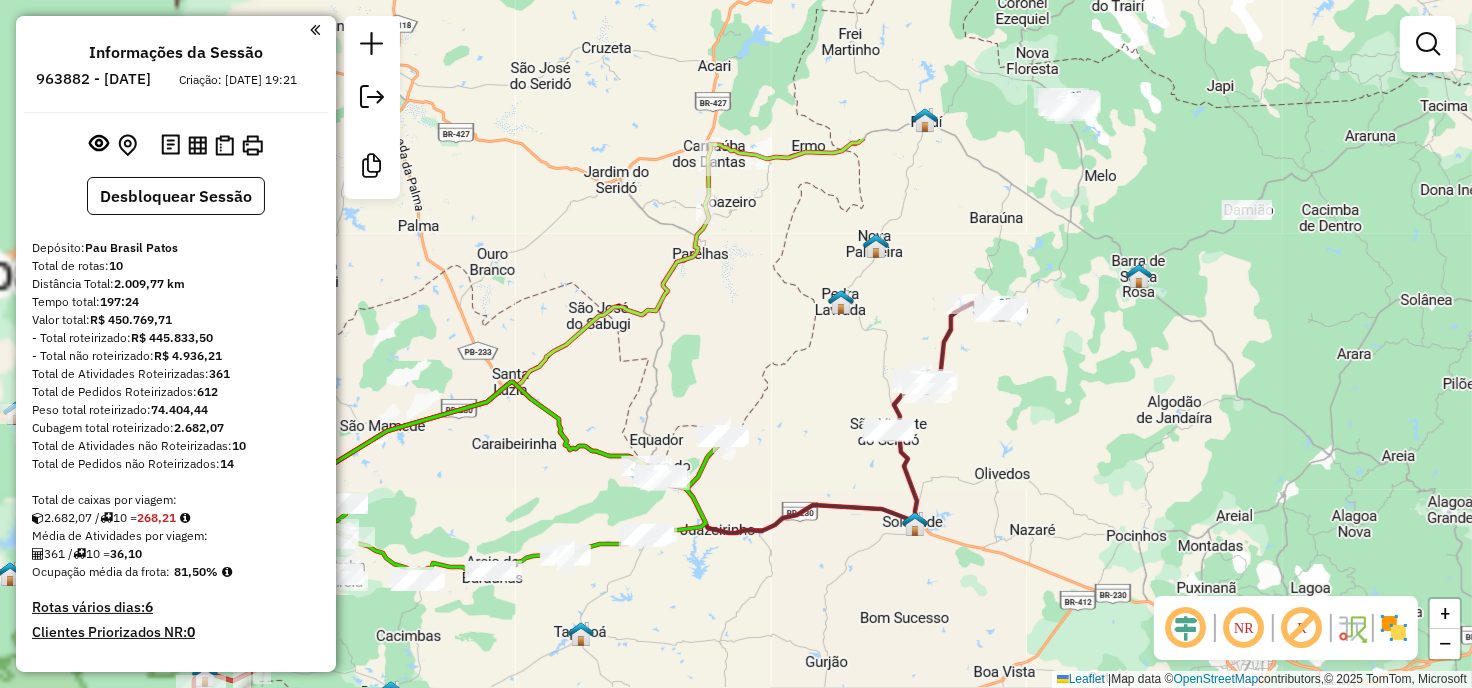 click on "Janela de atendimento Grade de atendimento Capacidade Transportadoras Veículos Cliente Pedidos  Rotas Selecione os dias de semana para filtrar as janelas de atendimento  Seg   Ter   Qua   Qui   Sex   Sáb   Dom  Informe o período da janela de atendimento: De: Até:  Filtrar exatamente a janela do cliente  Considerar janela de atendimento padrão  Selecione os dias de semana para filtrar as grades de atendimento  Seg   Ter   Qua   Qui   Sex   Sáb   Dom   Considerar clientes sem dia de atendimento cadastrado  Clientes fora do dia de atendimento selecionado Filtrar as atividades entre os valores definidos abaixo:  Peso mínimo:   Peso máximo:   Cubagem mínima:   Cubagem máxima:   De:   Até:  Filtrar as atividades entre o tempo de atendimento definido abaixo:  De:   Até:   Considerar capacidade total dos clientes não roteirizados Transportadora: Selecione um ou mais itens Tipo de veículo: Selecione um ou mais itens Veículo: Selecione um ou mais itens Motorista: Selecione um ou mais itens Nome: Rótulo:" 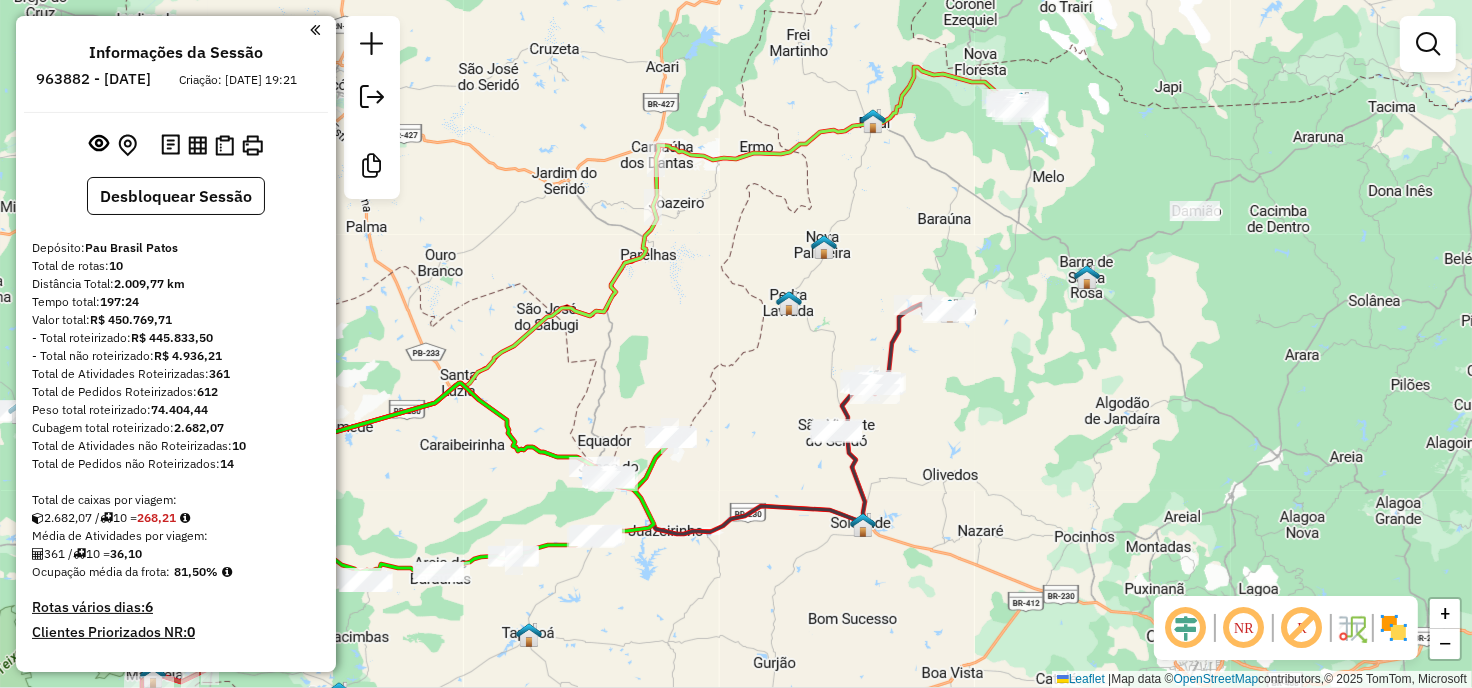 drag, startPoint x: 1047, startPoint y: 227, endPoint x: 1451, endPoint y: 88, distance: 427.2435 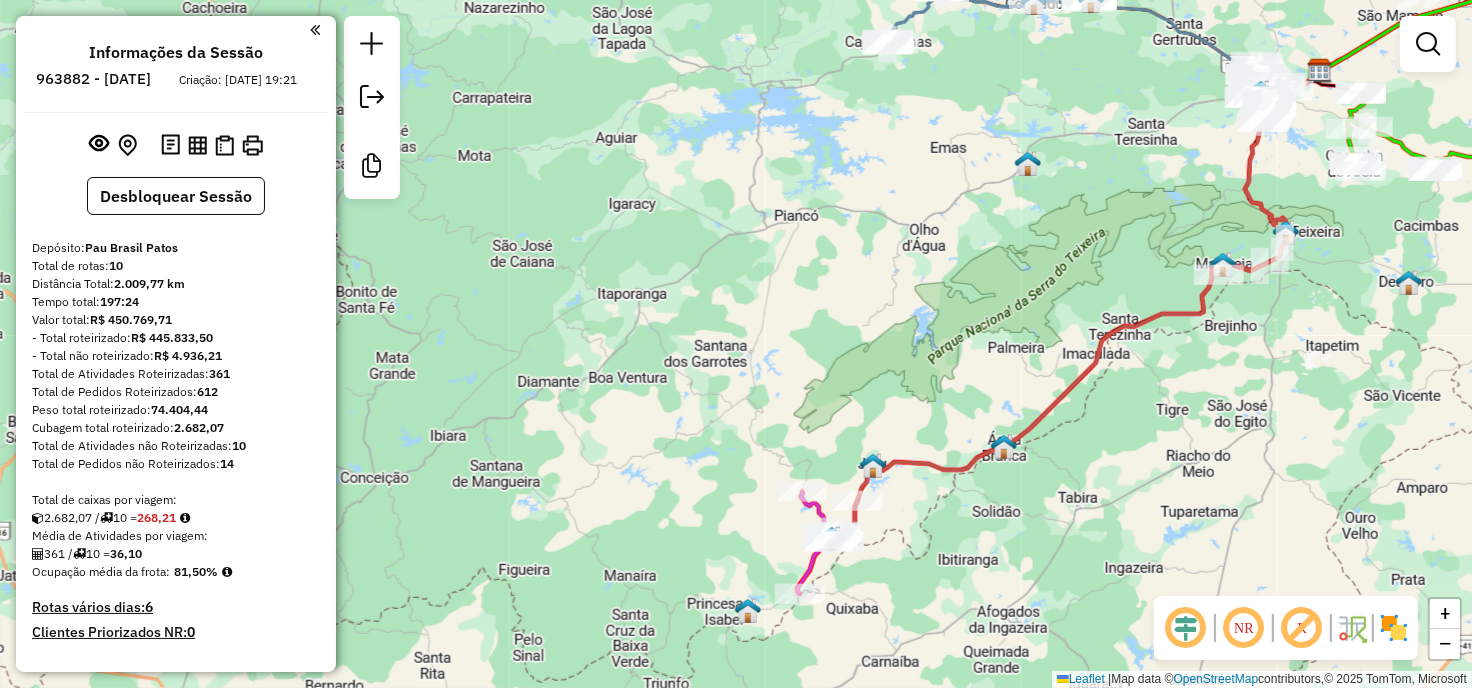 drag, startPoint x: 891, startPoint y: 440, endPoint x: 974, endPoint y: 413, distance: 87.28116 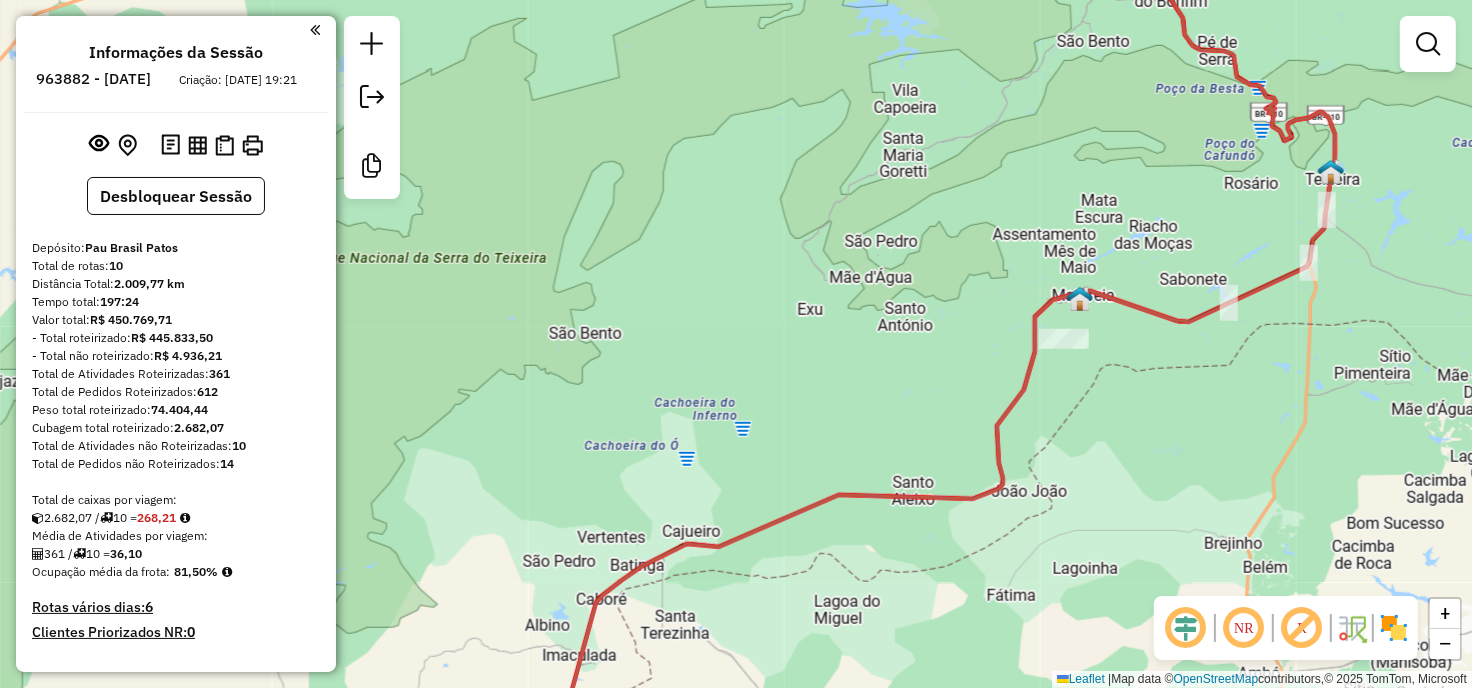 drag, startPoint x: 1116, startPoint y: 412, endPoint x: 1060, endPoint y: 431, distance: 59.135437 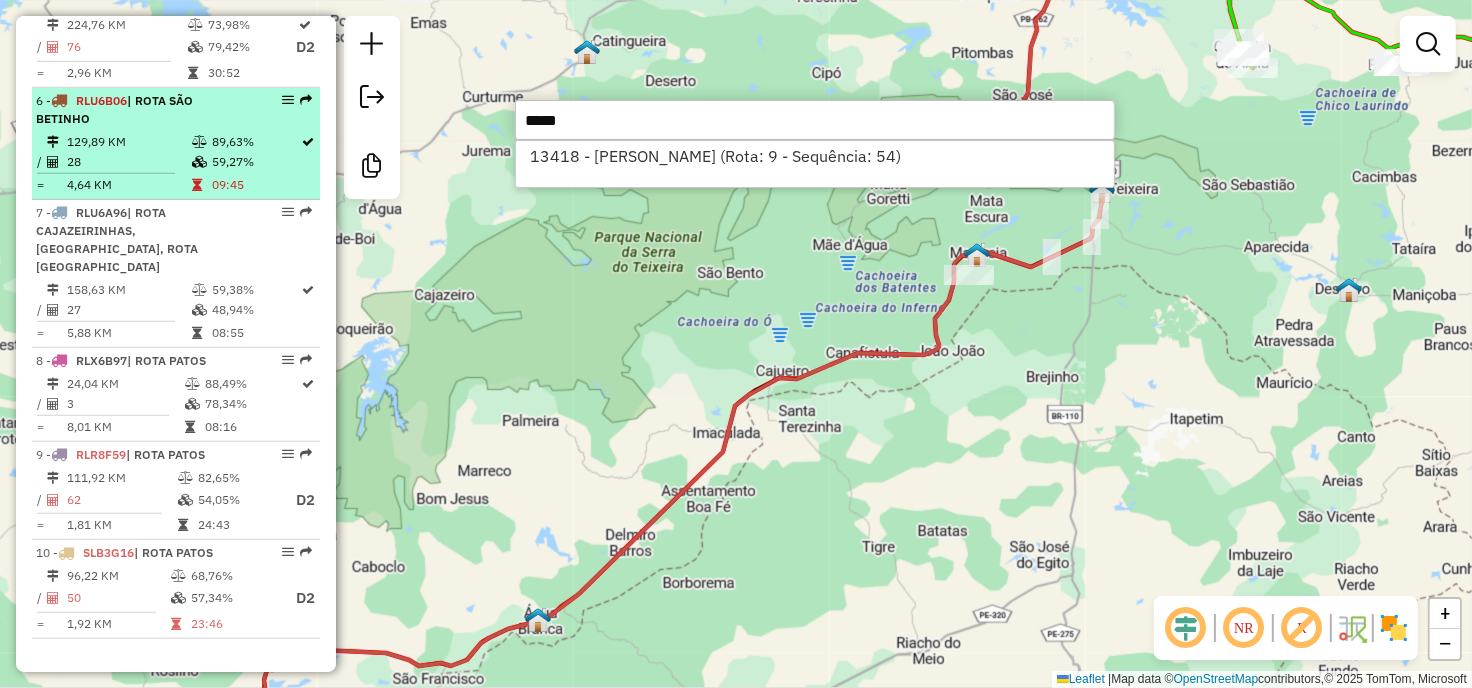 scroll, scrollTop: 1333, scrollLeft: 0, axis: vertical 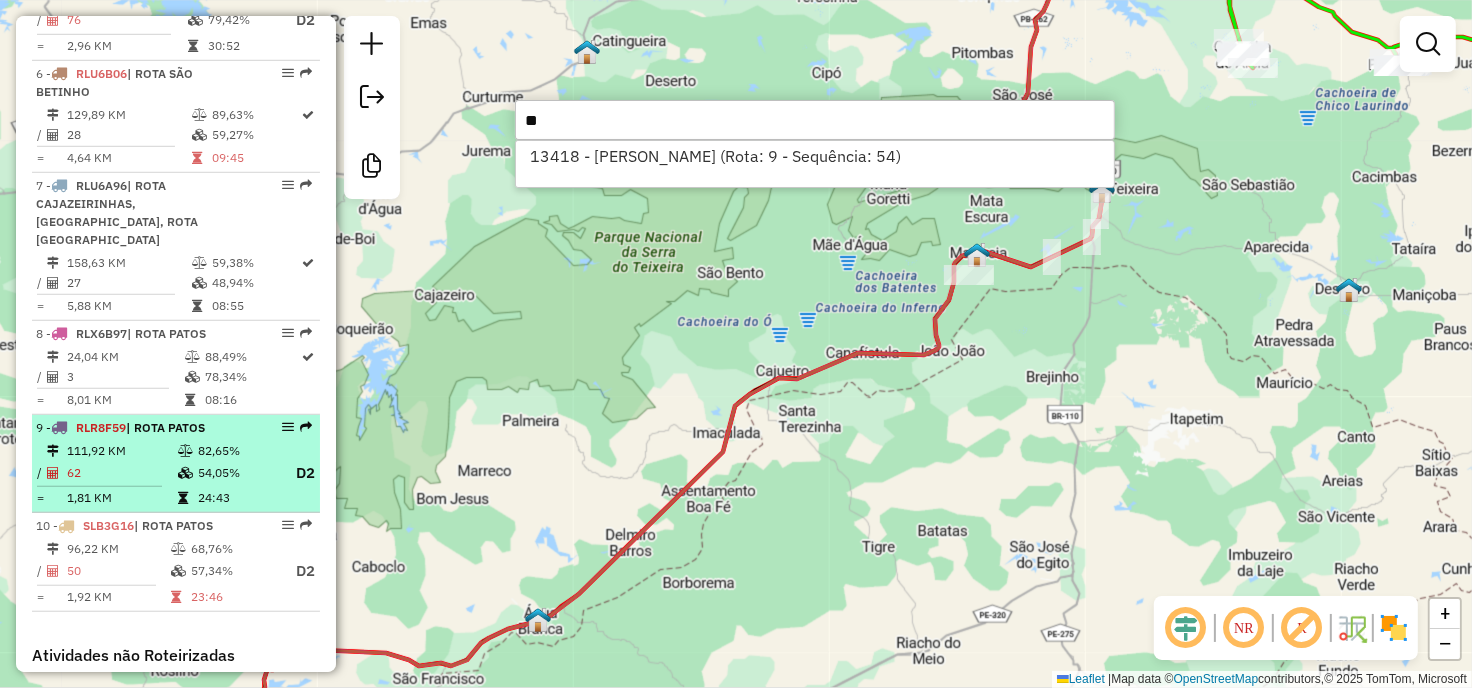 type on "*" 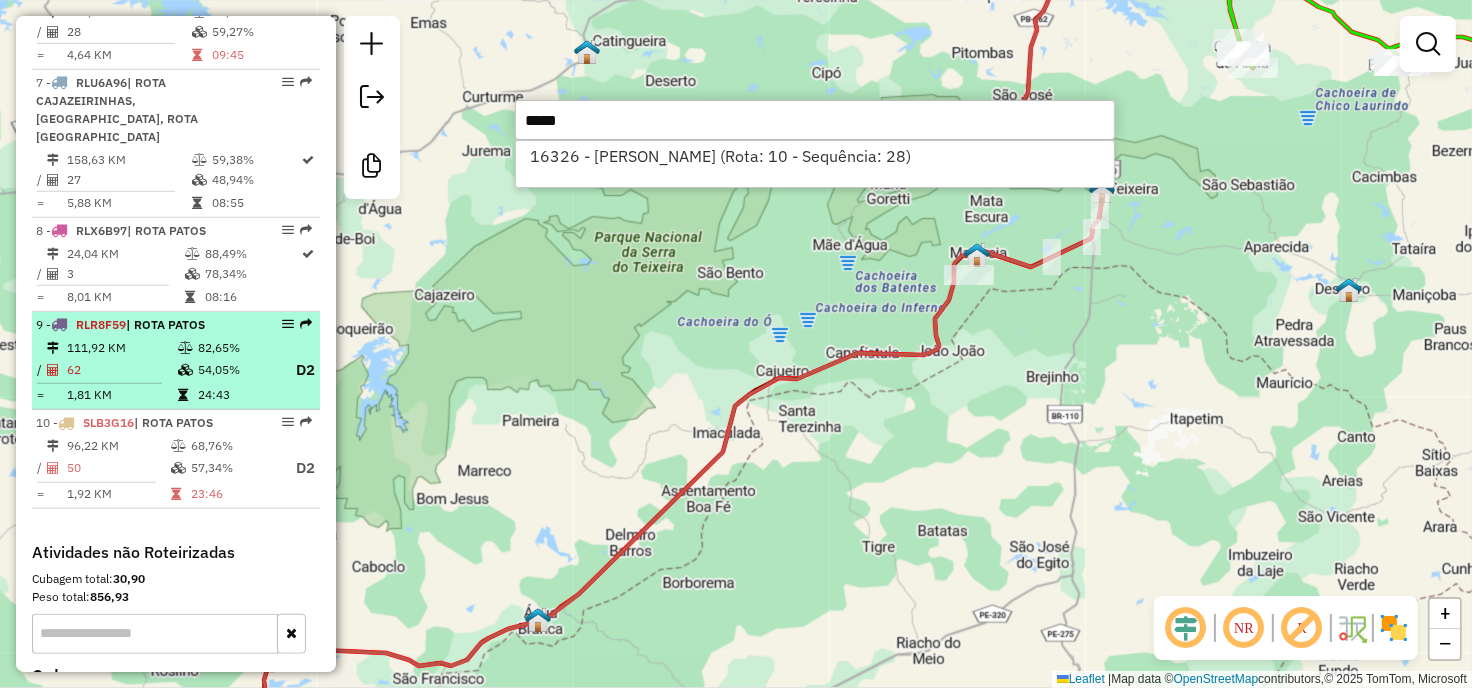 scroll, scrollTop: 1481, scrollLeft: 0, axis: vertical 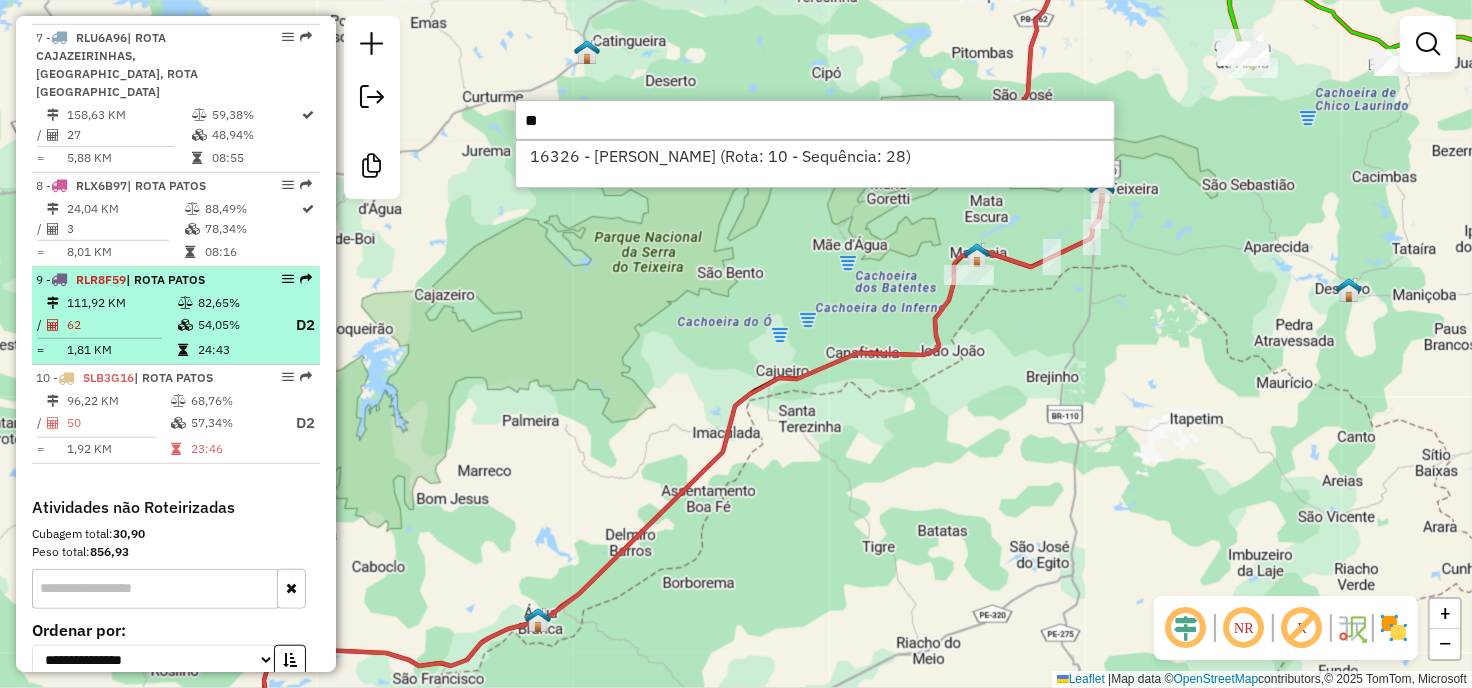 type on "*" 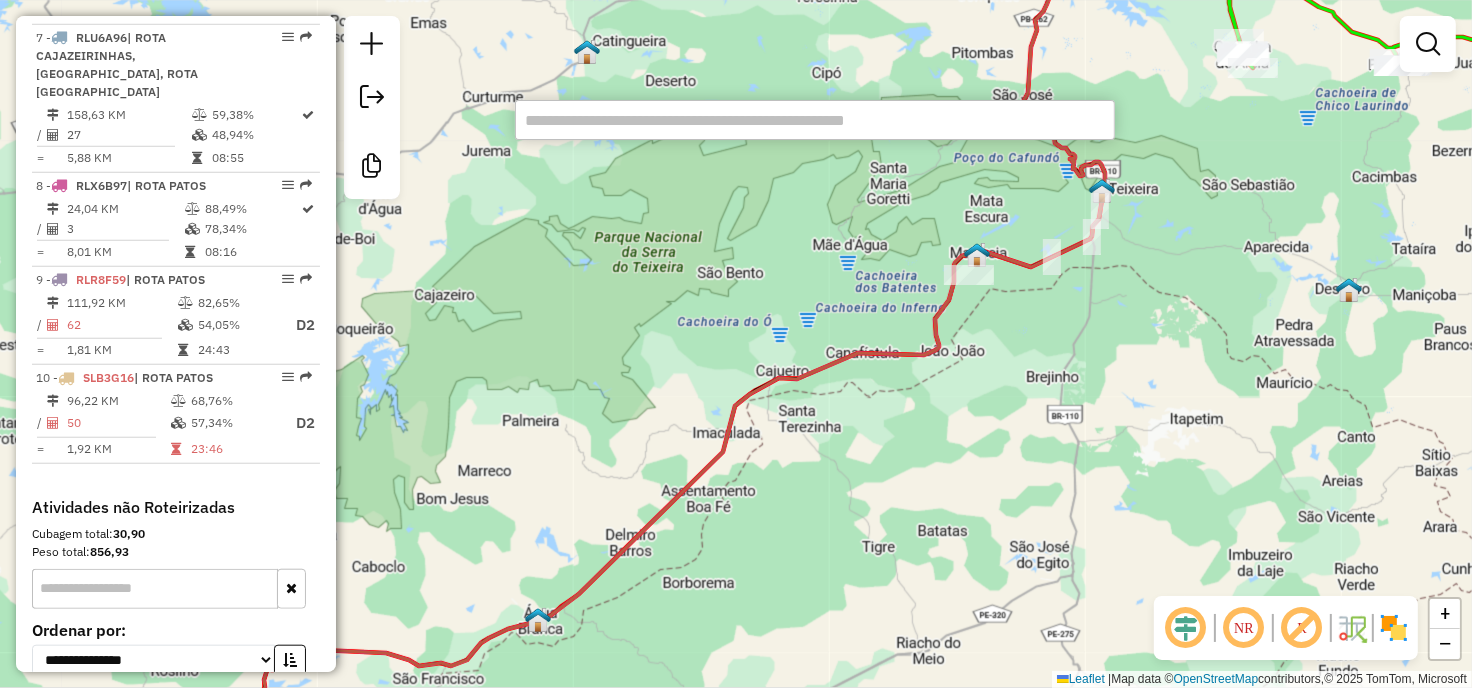 click at bounding box center [815, 120] 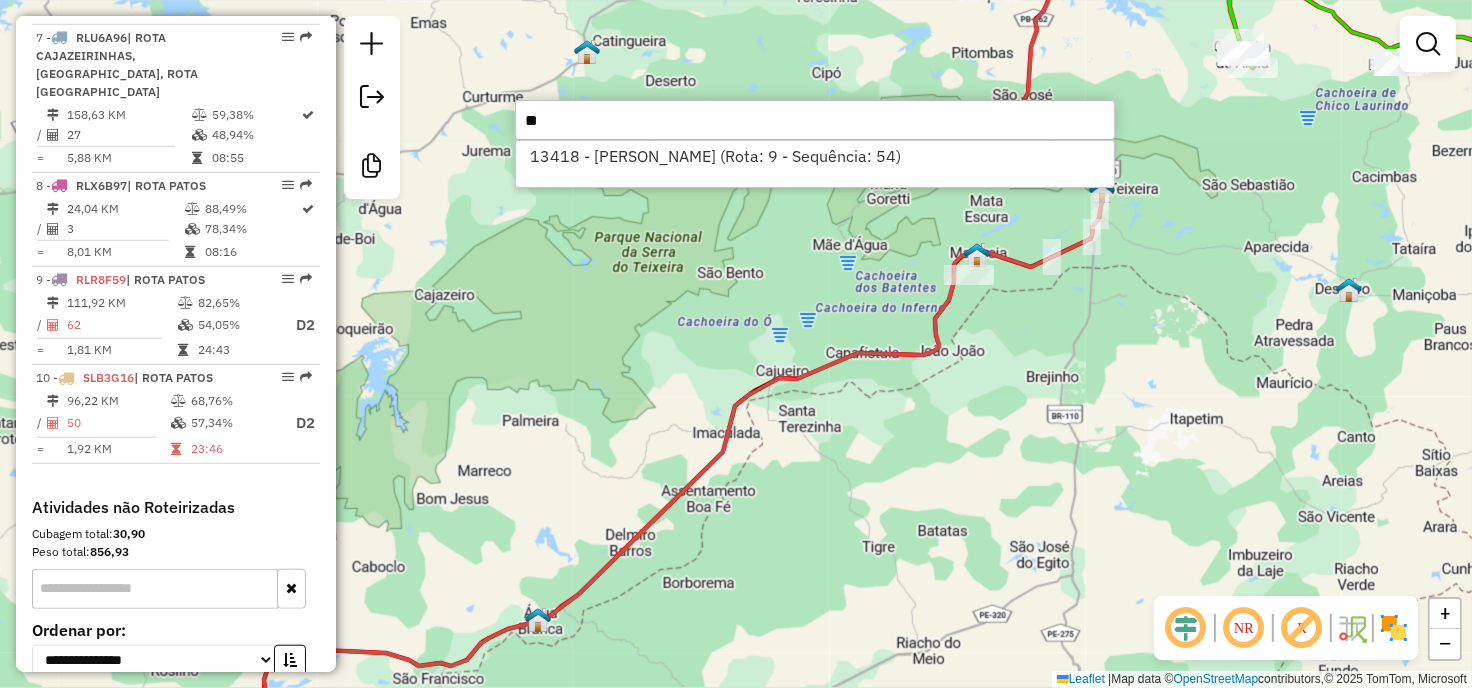 type on "*" 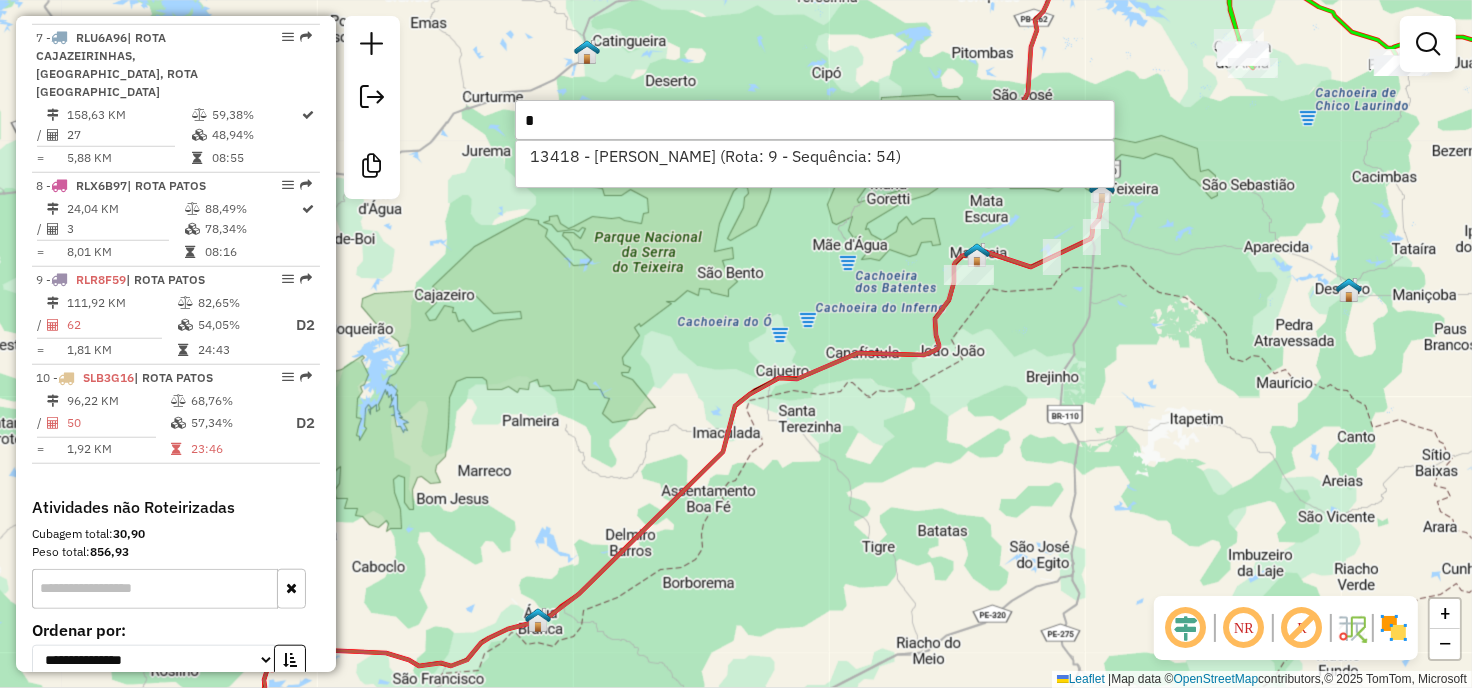 type 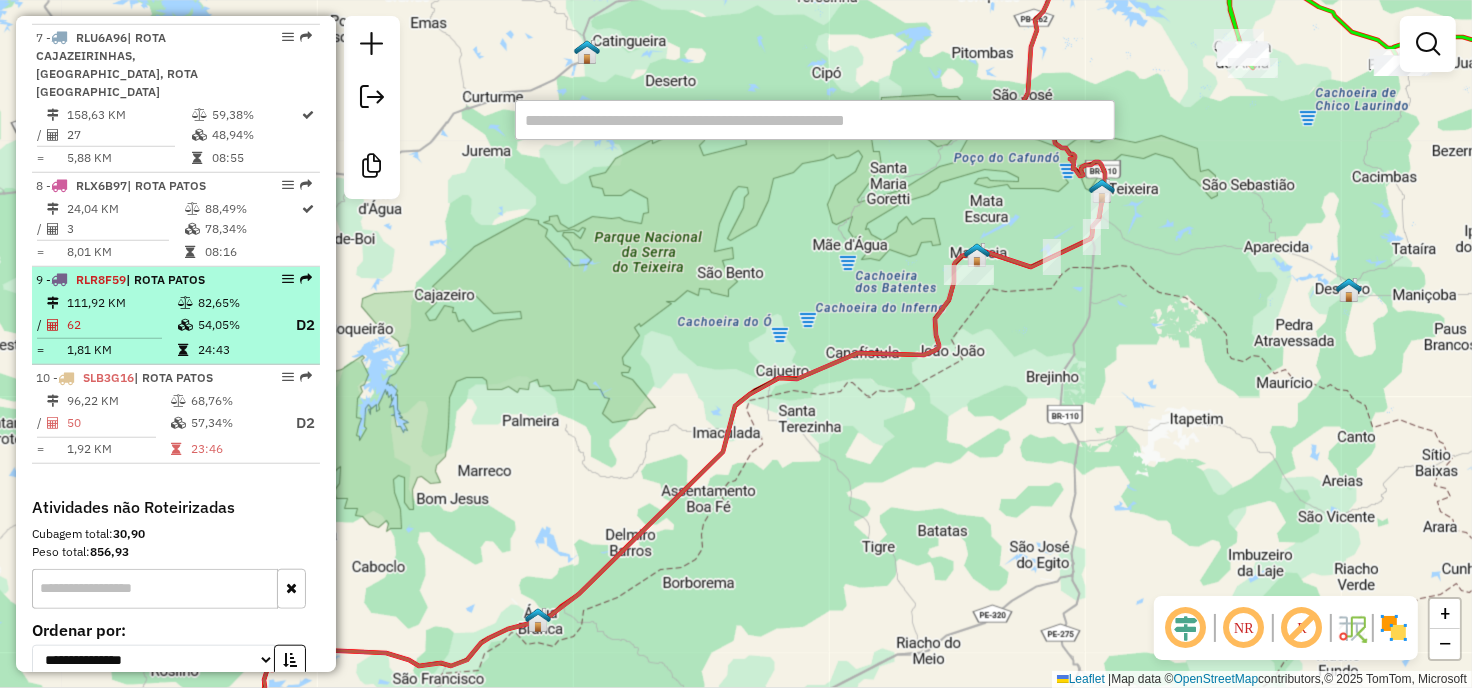 click on "62" at bounding box center (121, 325) 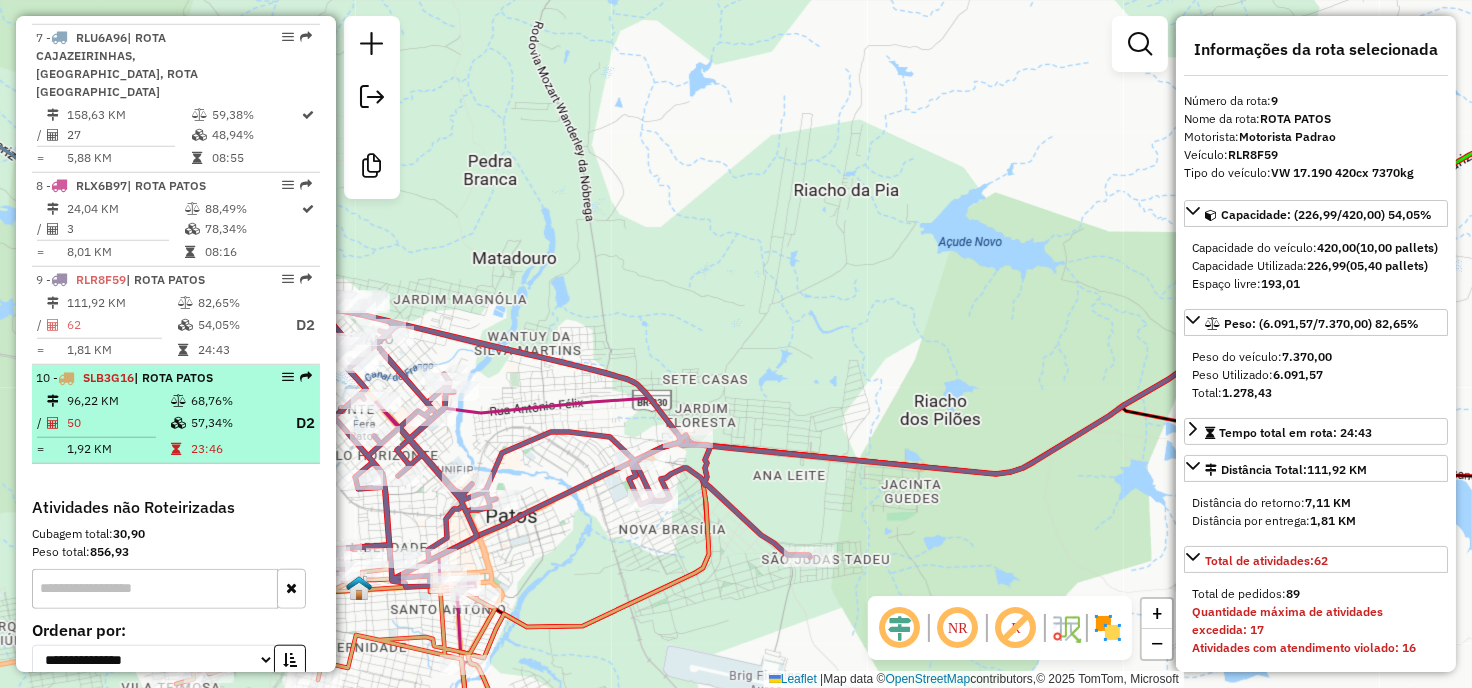 click on "50" at bounding box center [118, 423] 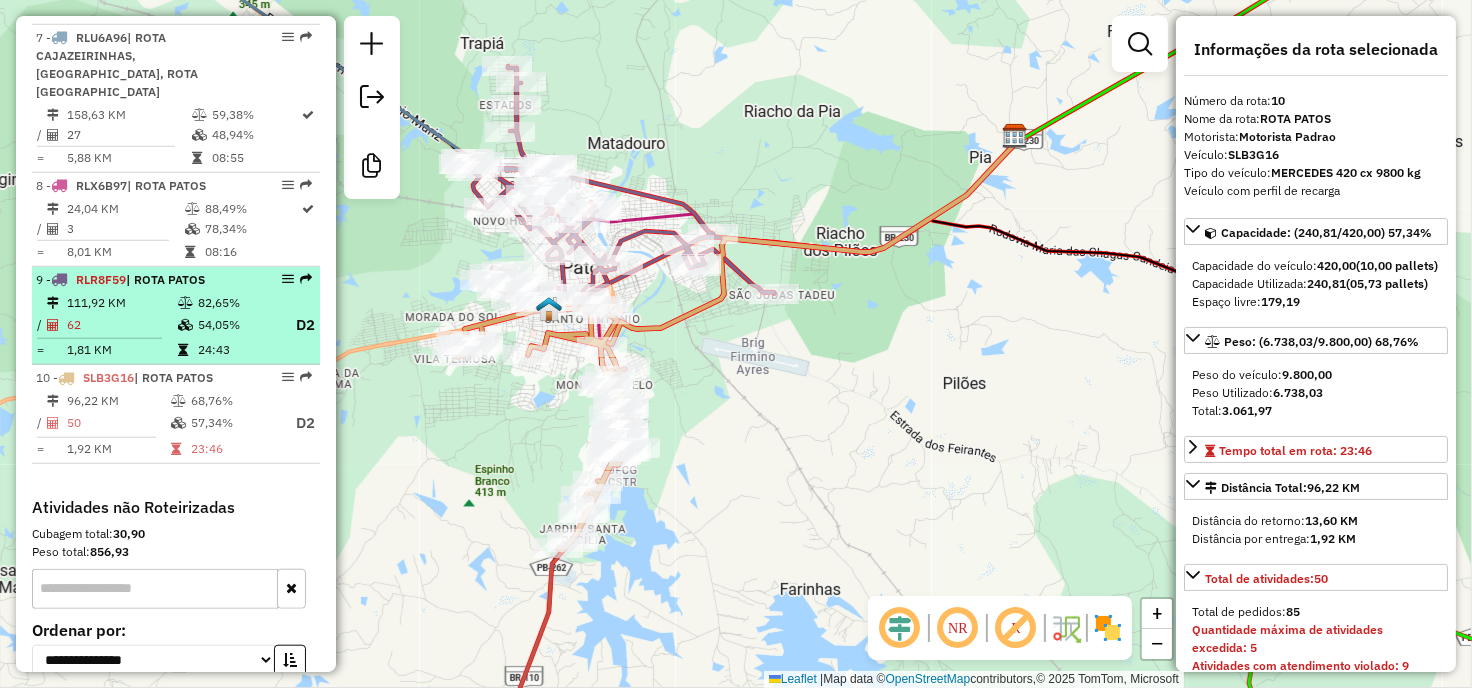 click on "54,05%" at bounding box center (237, 325) 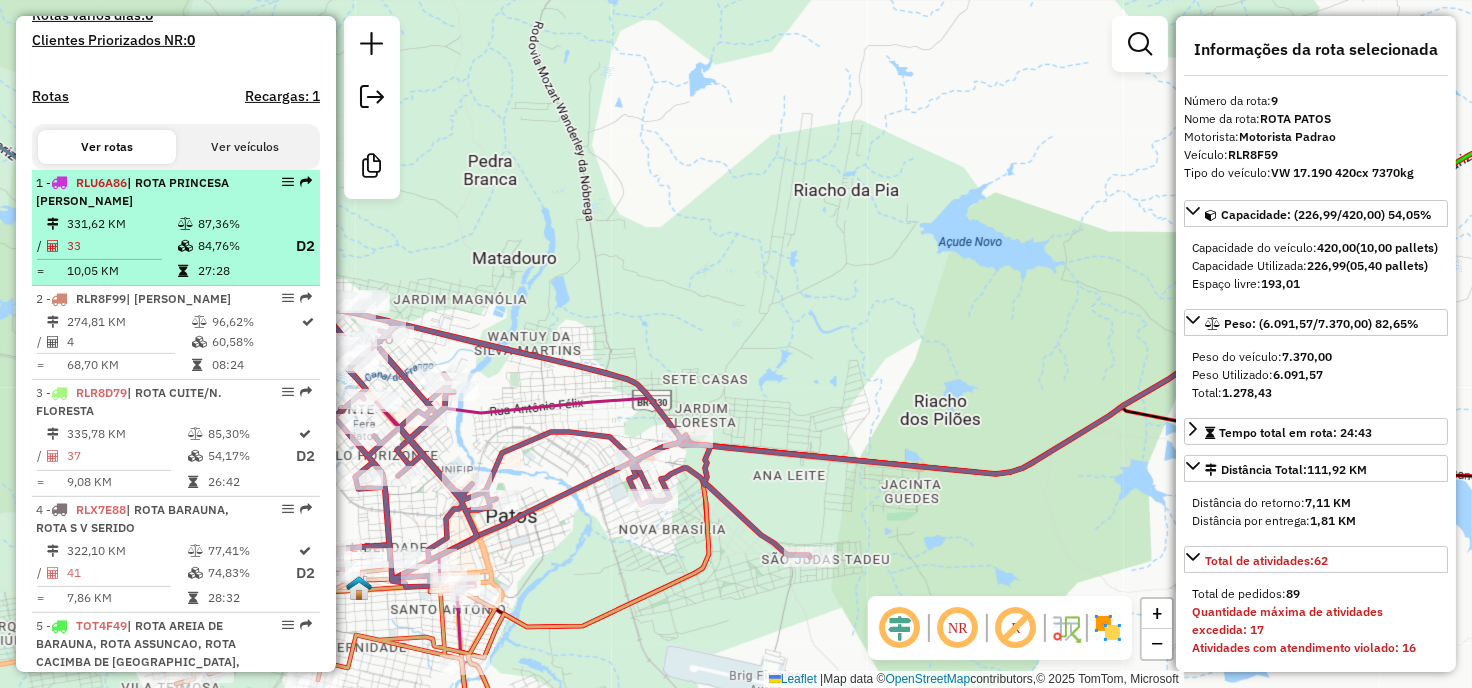 scroll, scrollTop: 0, scrollLeft: 0, axis: both 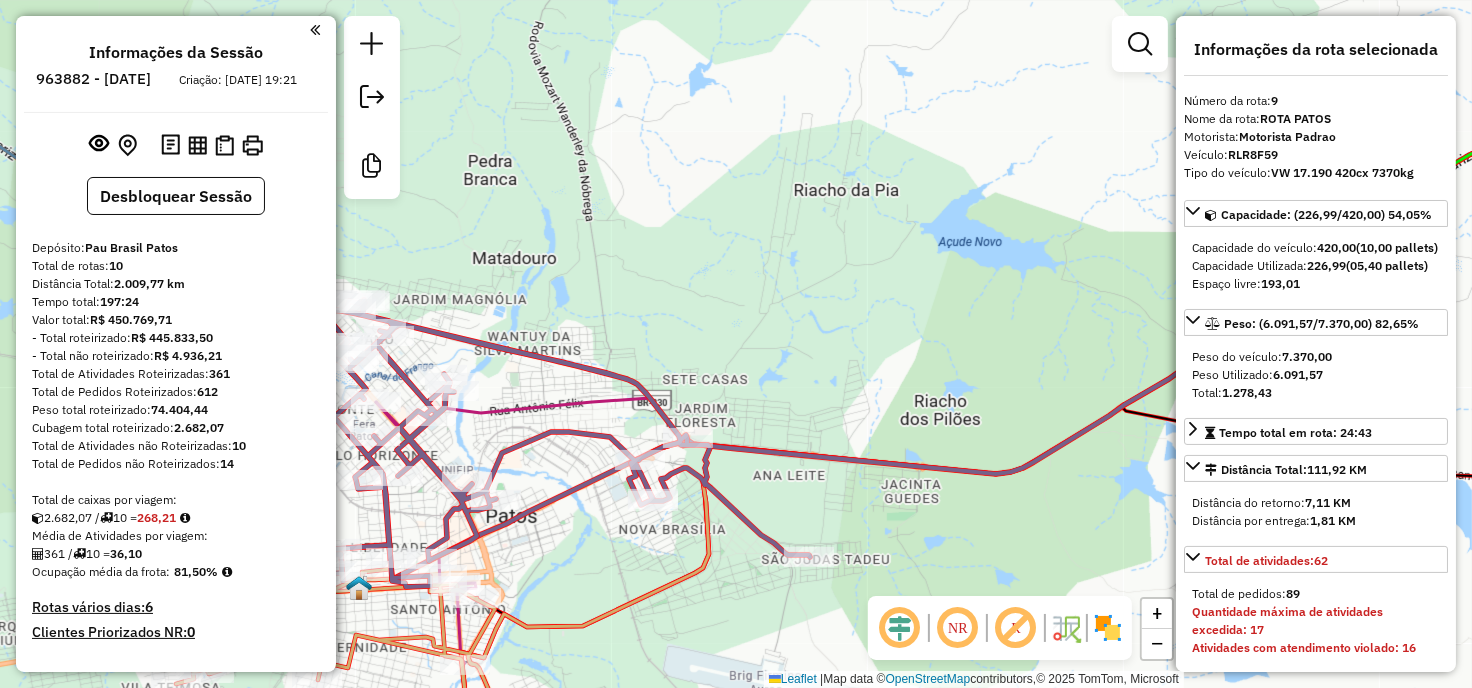 click on "Informações da Sessão 963882 - [DATE]     Criação: [DATE] 19:21   Desbloquear Sessão   Depósito:  Pau [GEOGRAPHIC_DATA] Patos  Total de rotas:  10  Distância Total:  2.009,77 km  Tempo total:  197:24  Valor total:  R$ 450.769,71  - Total roteirizado:  R$ 445.833,50  - Total não roteirizado:  R$ 4.936,21  Total de Atividades Roteirizadas:  361  Total de Pedidos Roteirizados:  612  Peso total roteirizado:  74.404,44  Cubagem total roteirizado:  2.682,07  Total de Atividades não Roteirizadas:  10  Total de Pedidos não Roteirizados:  14 Total de caixas por viagem:  2.682,07 /   10 =  268,21 Média de Atividades por viagem:  361 /   10 =  36,10 Ocupação média da frota:  81,50%   Rotas vários dias:  6  Clientes Priorizados NR:  0 Rotas  Recargas: 1   Ver rotas   Ver veículos   1 -       RLU6A86   | ROTA PRINCESA [PERSON_NAME]  331,62 KM   87,36%  /  33   84,76%   D2  =  10,05 KM   27:28   2 -       RLR8F99   | ROTA TAVARES  274,81 KM   96,62%  /  4   60,58%     =  68,70 KM   08:24   3 -       RLR8D79  / =" at bounding box center (176, 344) 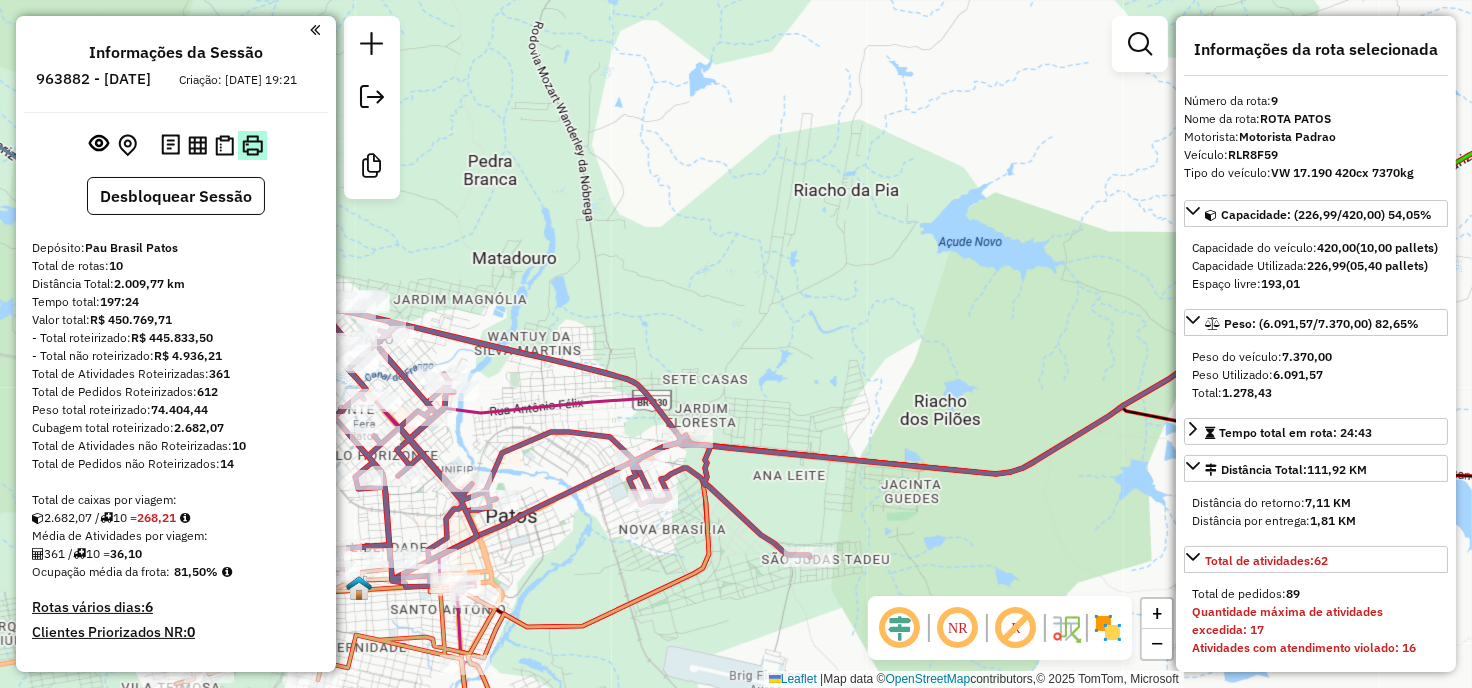 click at bounding box center [252, 145] 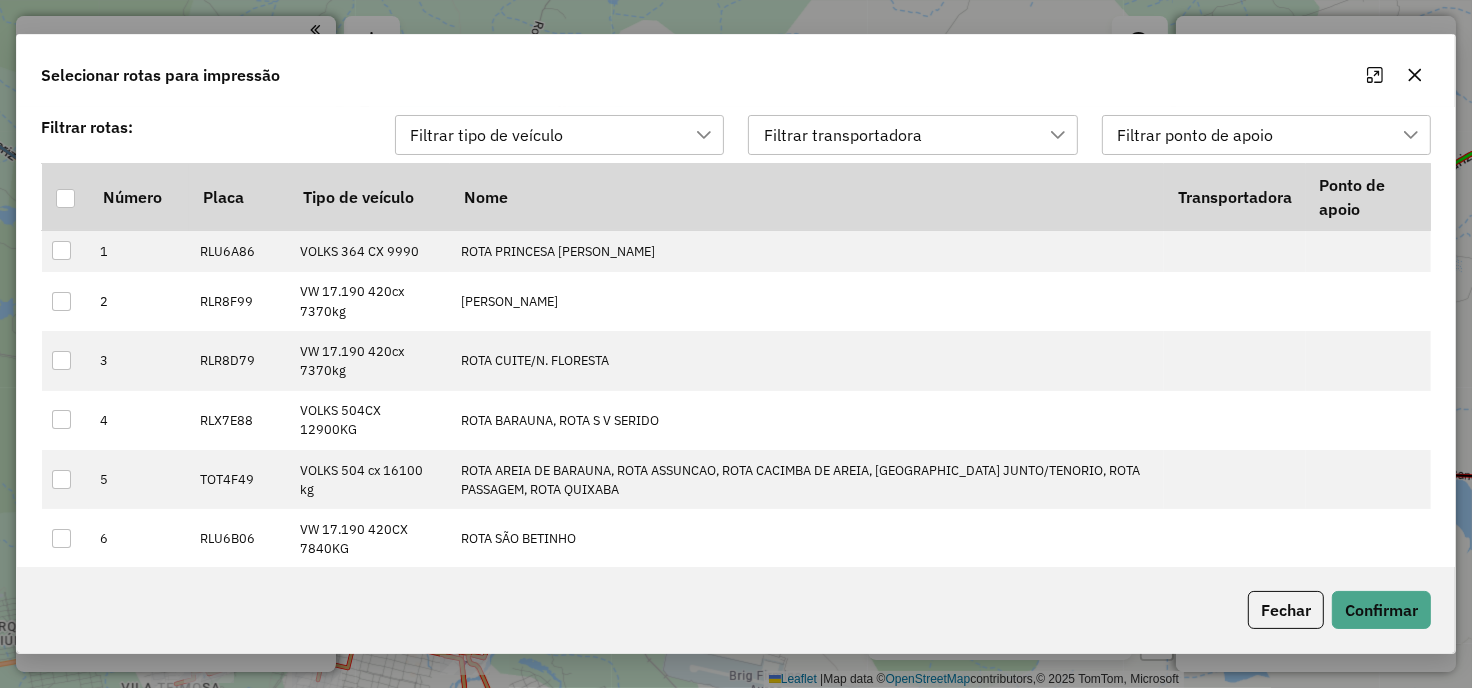 scroll, scrollTop: 13, scrollLeft: 88, axis: both 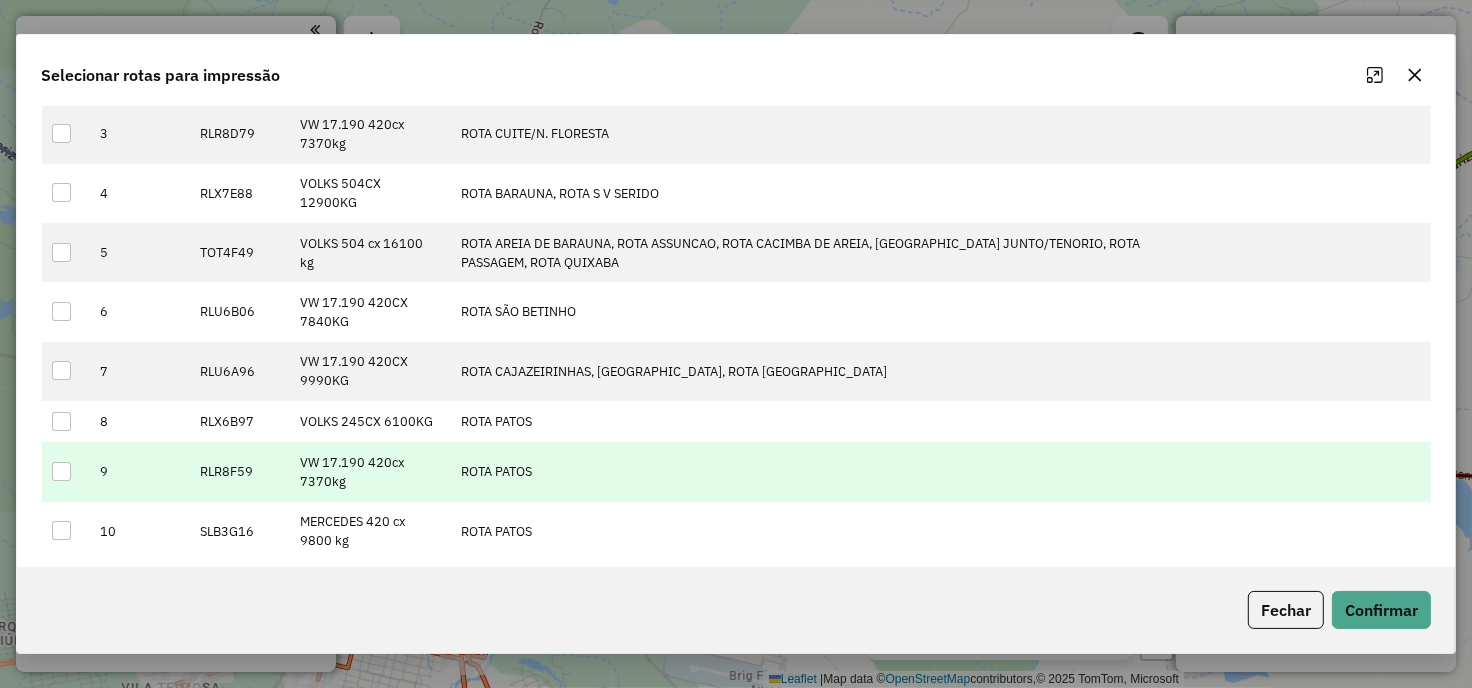 click at bounding box center [66, 471] 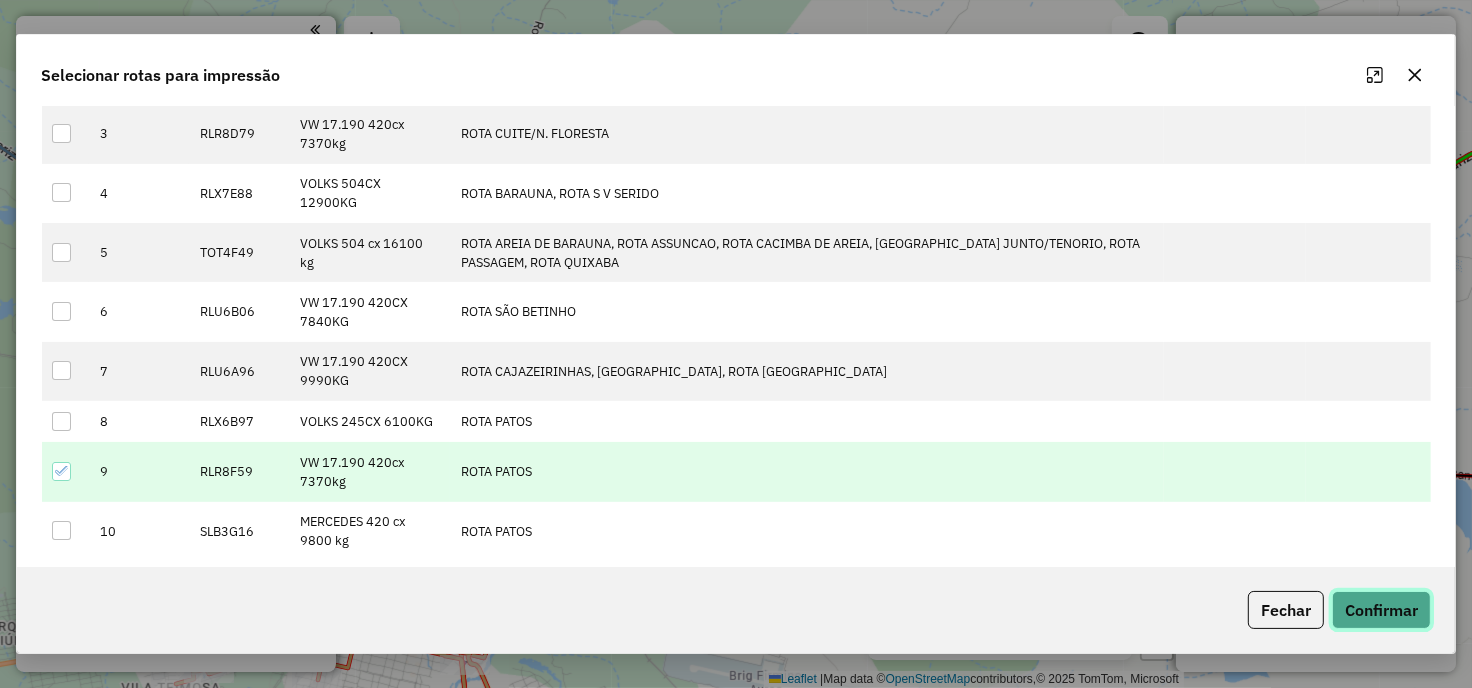 click on "Confirmar" 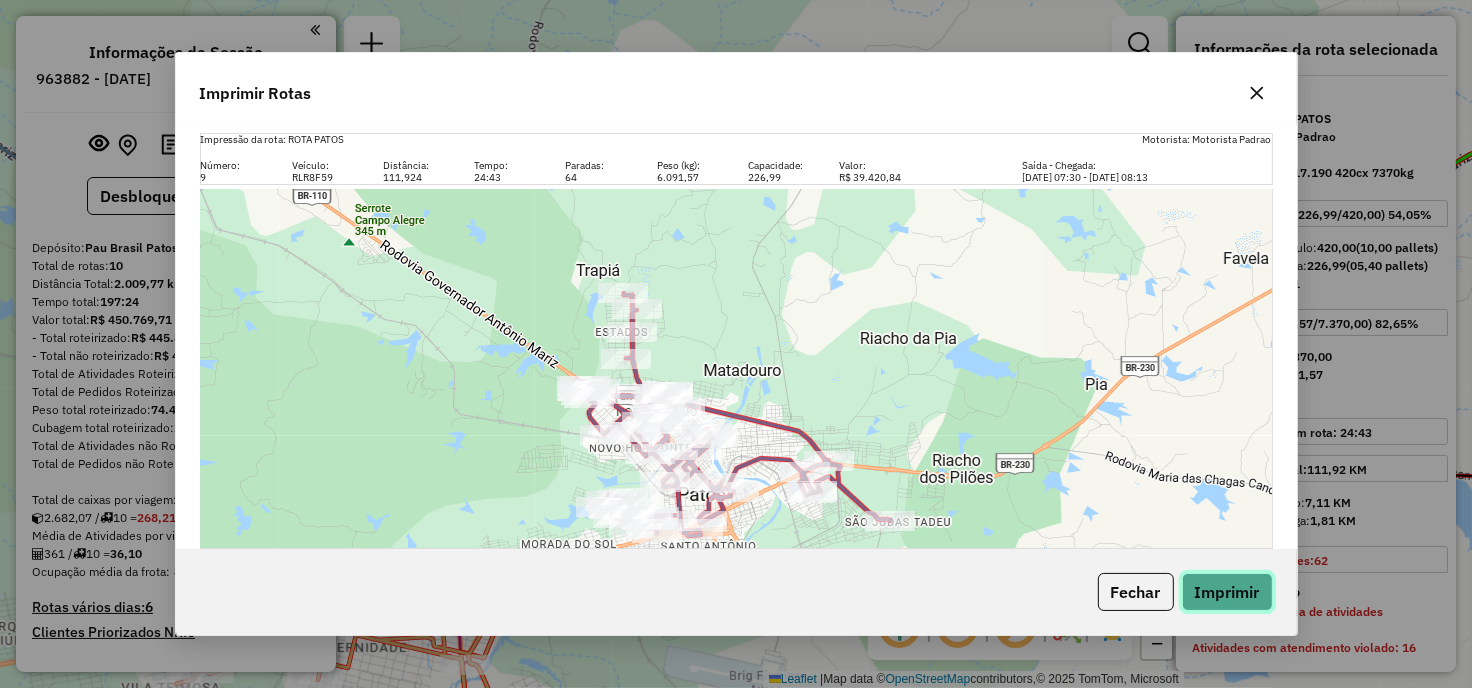 click on "Imprimir" 